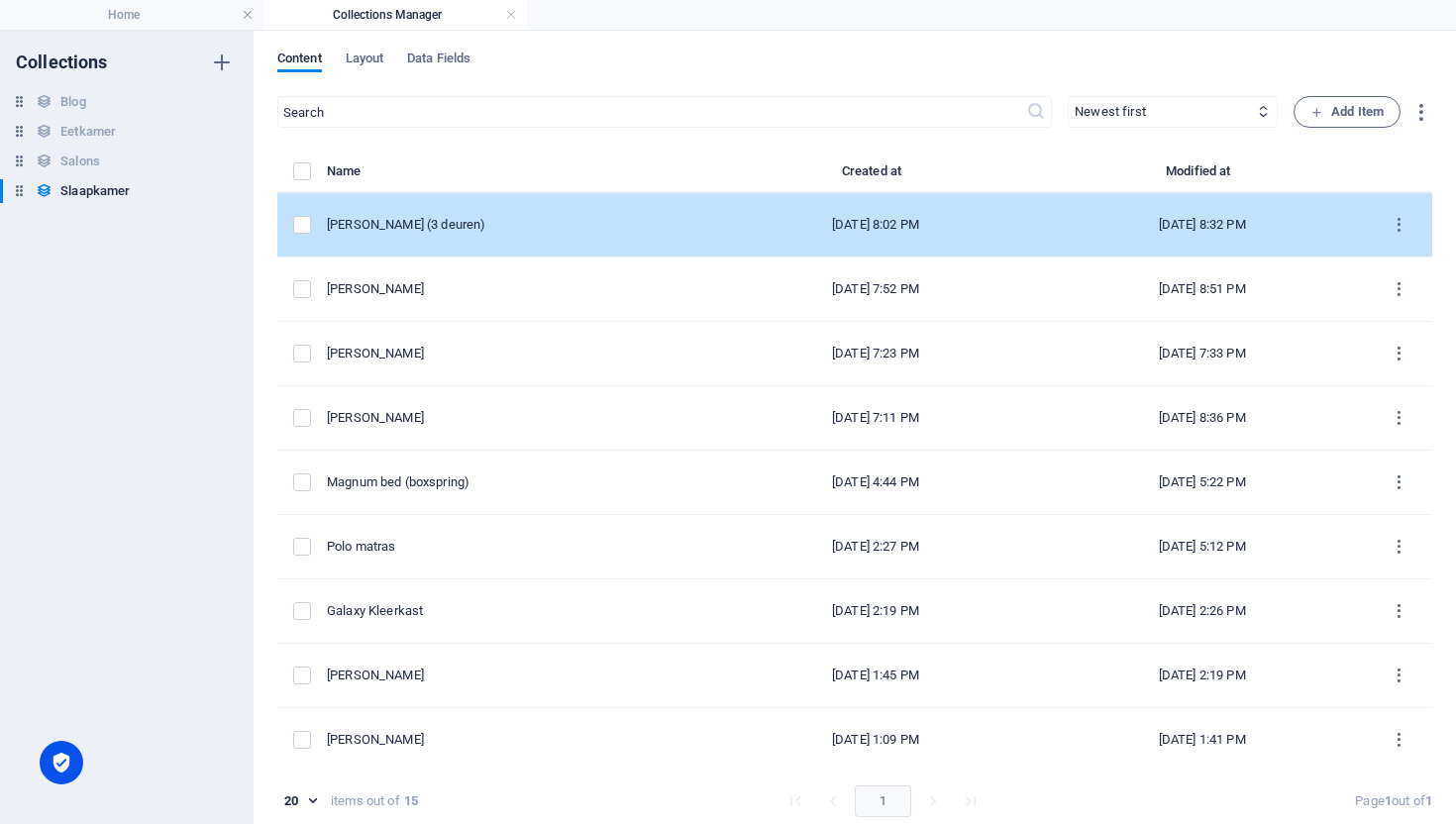 scroll, scrollTop: 0, scrollLeft: 0, axis: both 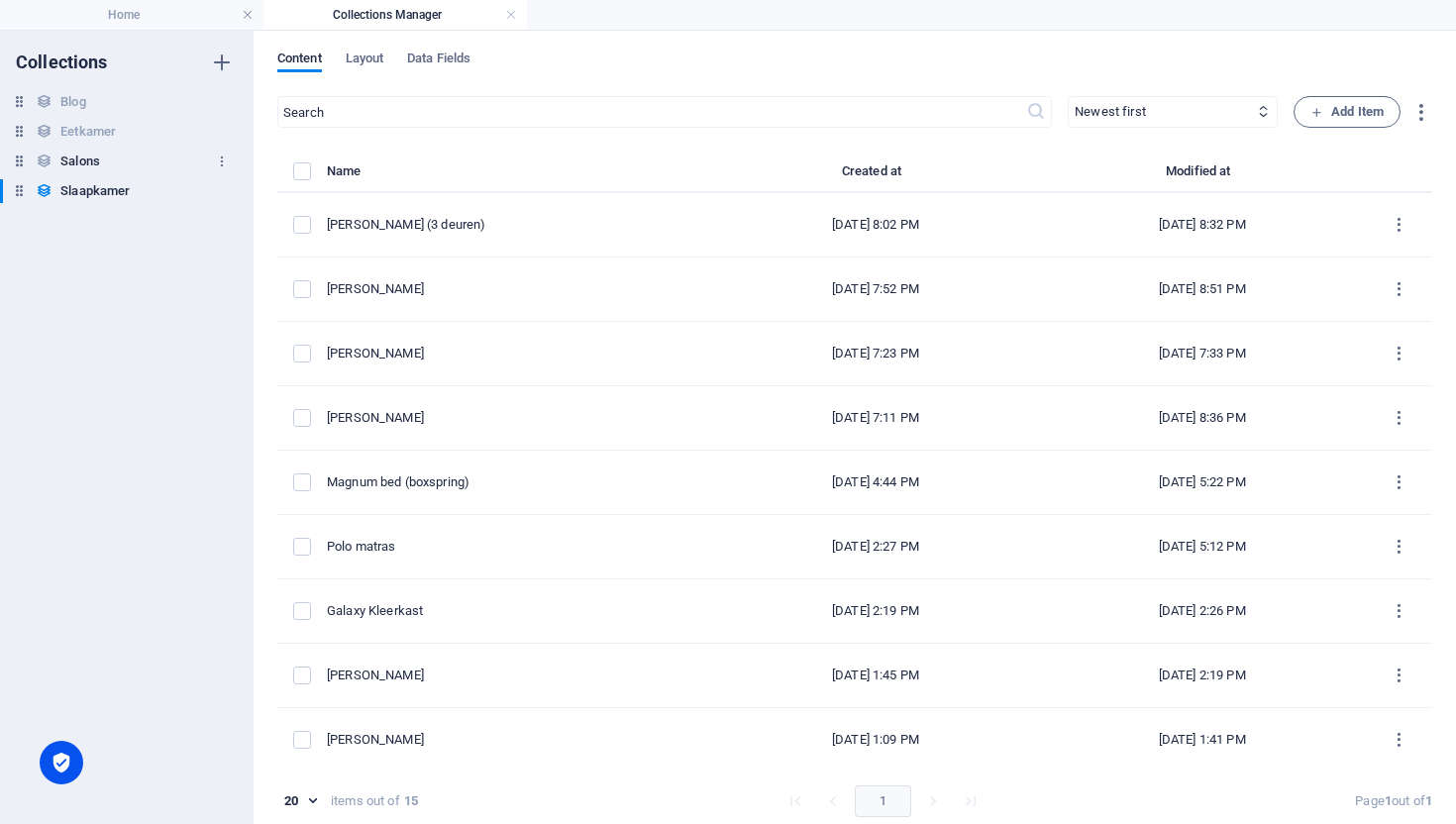 click on "Salons" at bounding box center [80, 161] 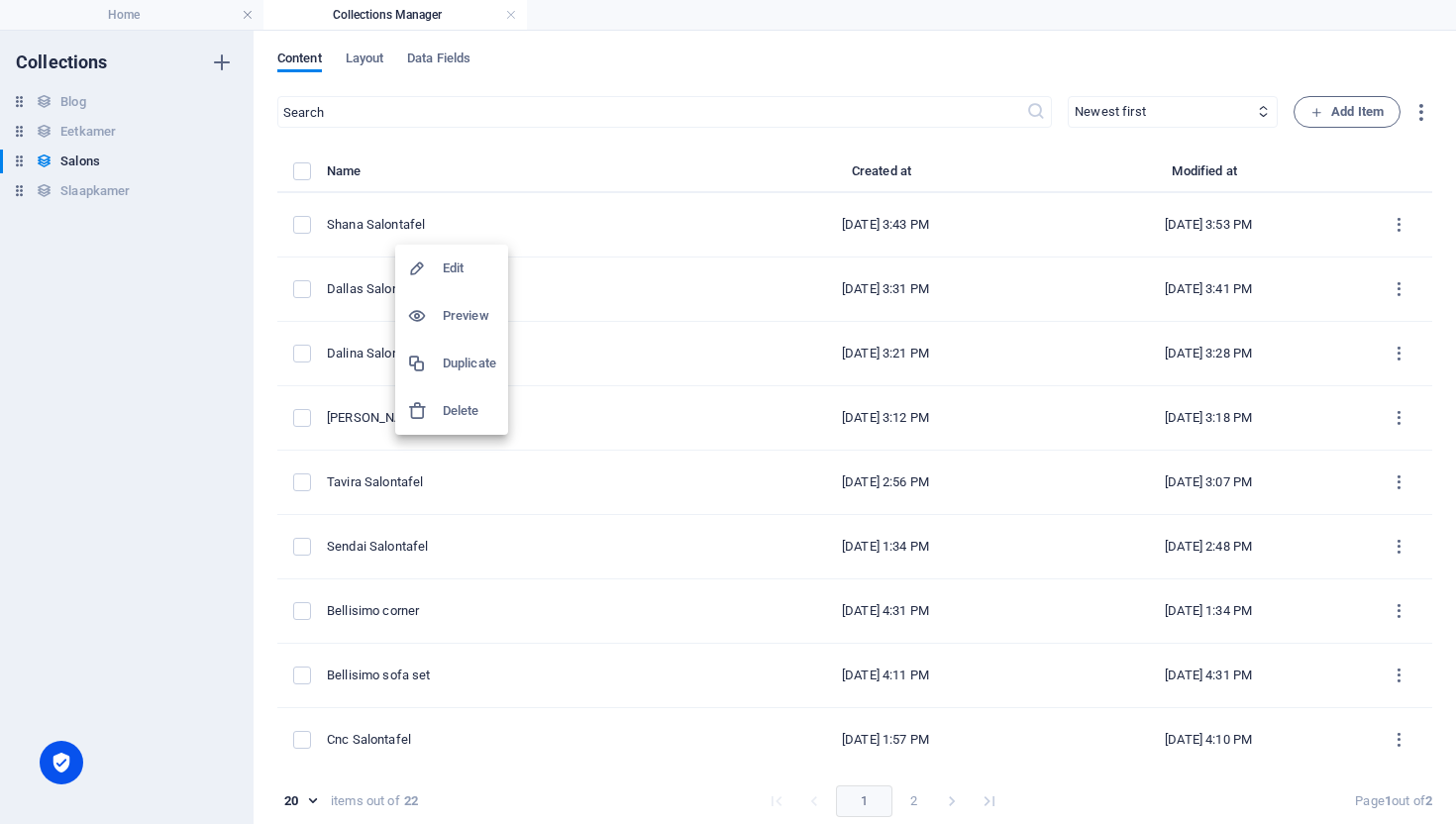 click on "Duplicate" at bounding box center (469, 363) 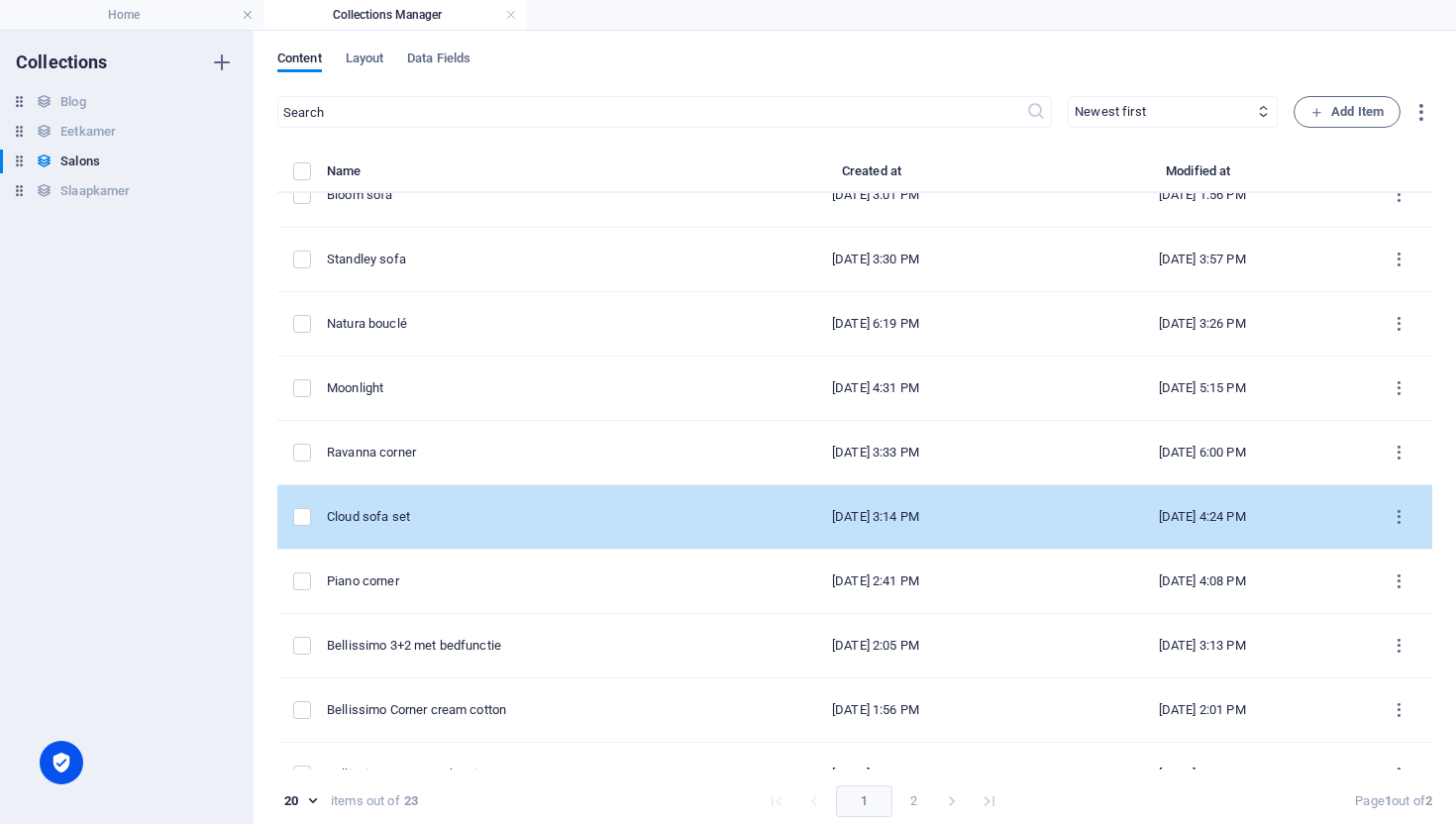 scroll, scrollTop: 656, scrollLeft: 0, axis: vertical 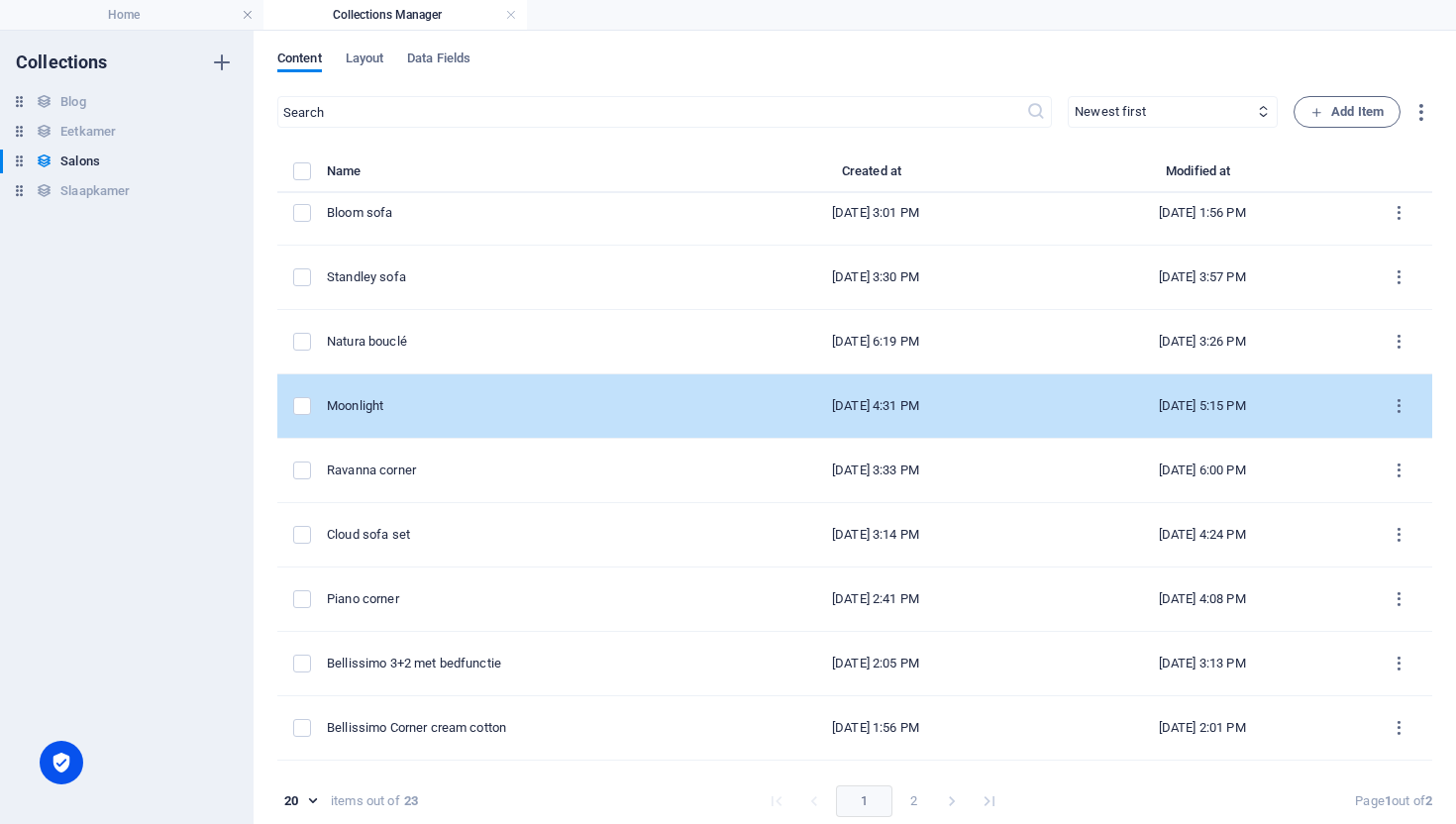 click on "Moonlight" at bounding box center [511, 406] 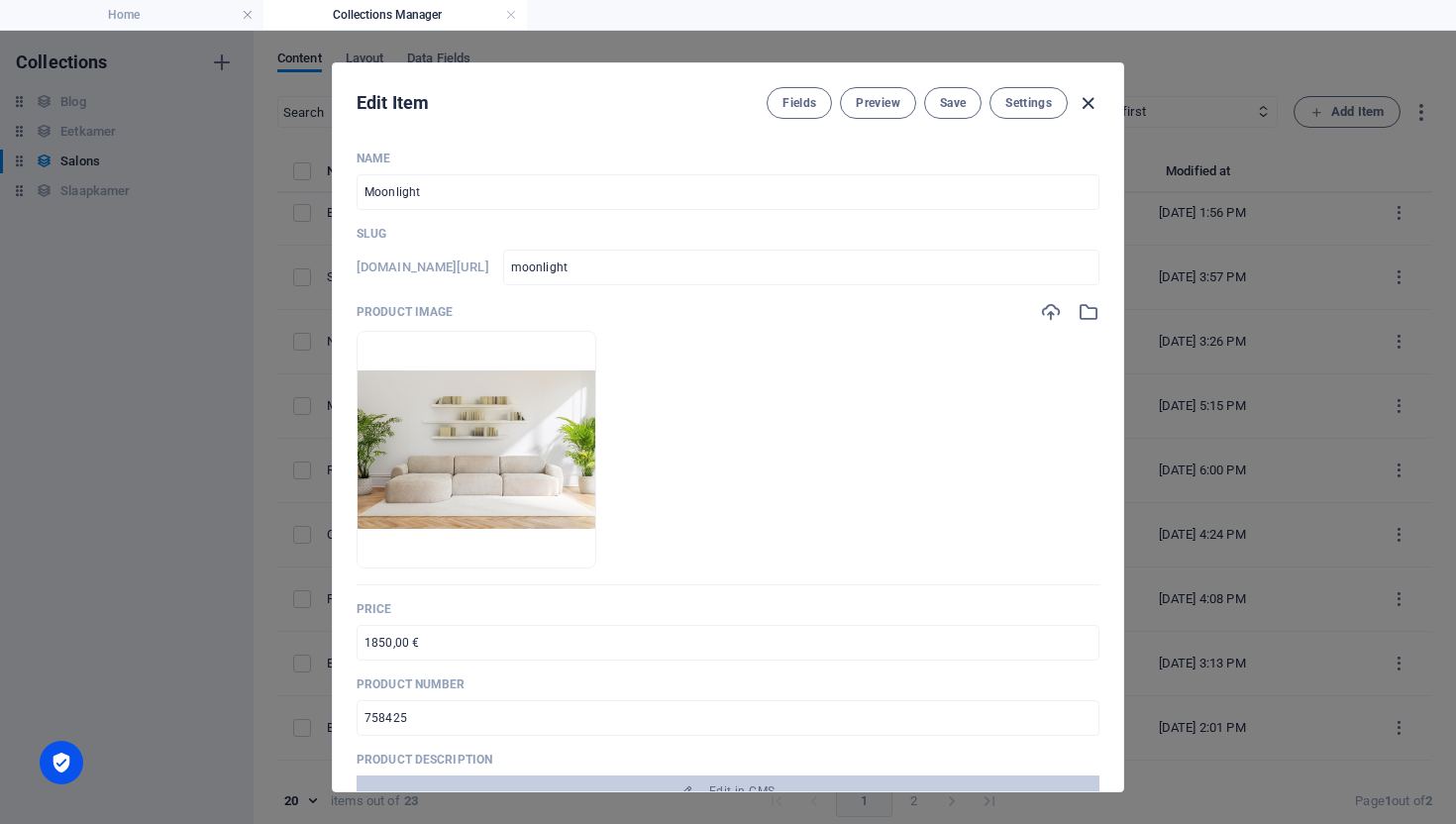 click at bounding box center [1088, 103] 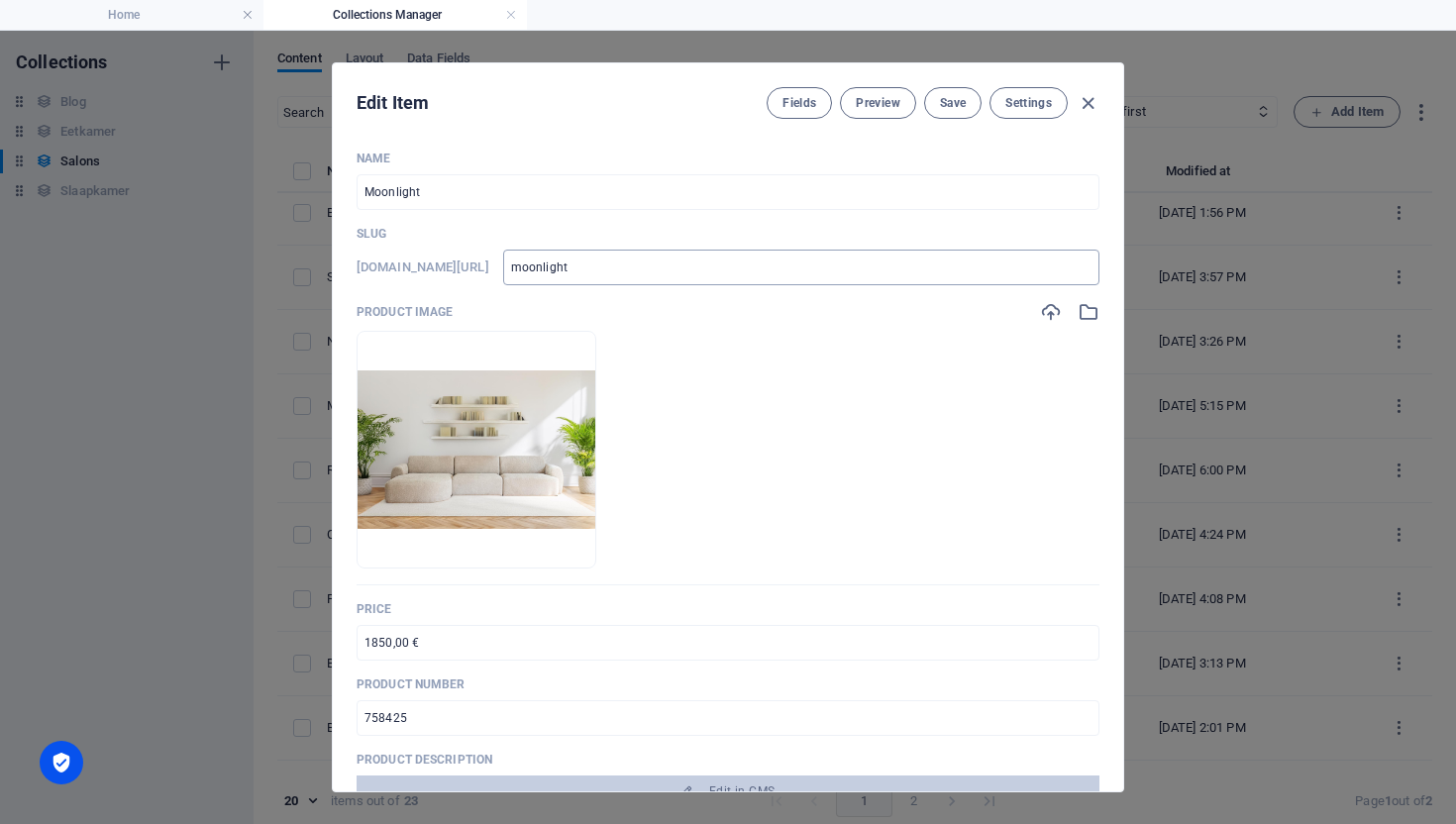 type 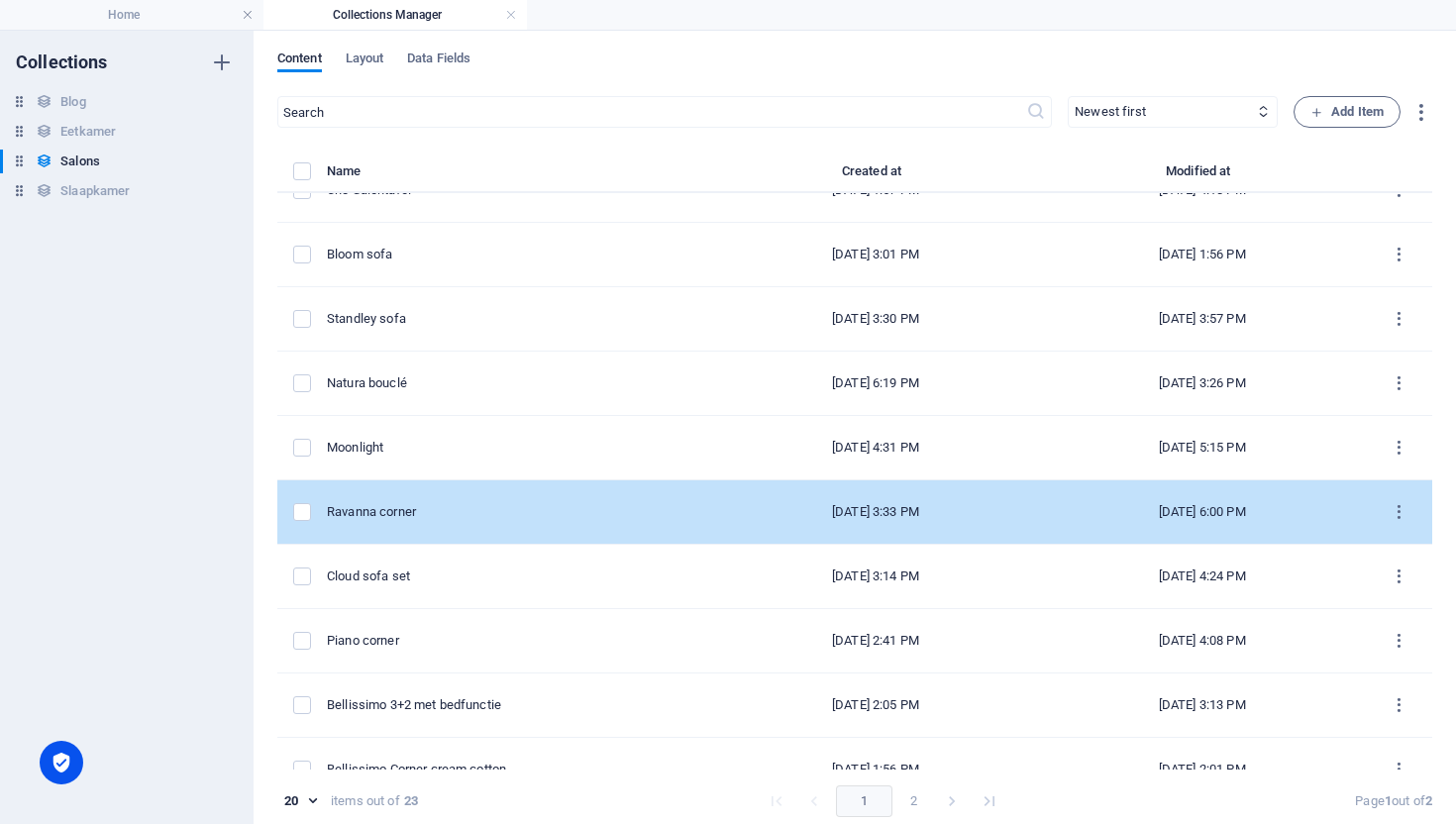 scroll, scrollTop: 613, scrollLeft: 0, axis: vertical 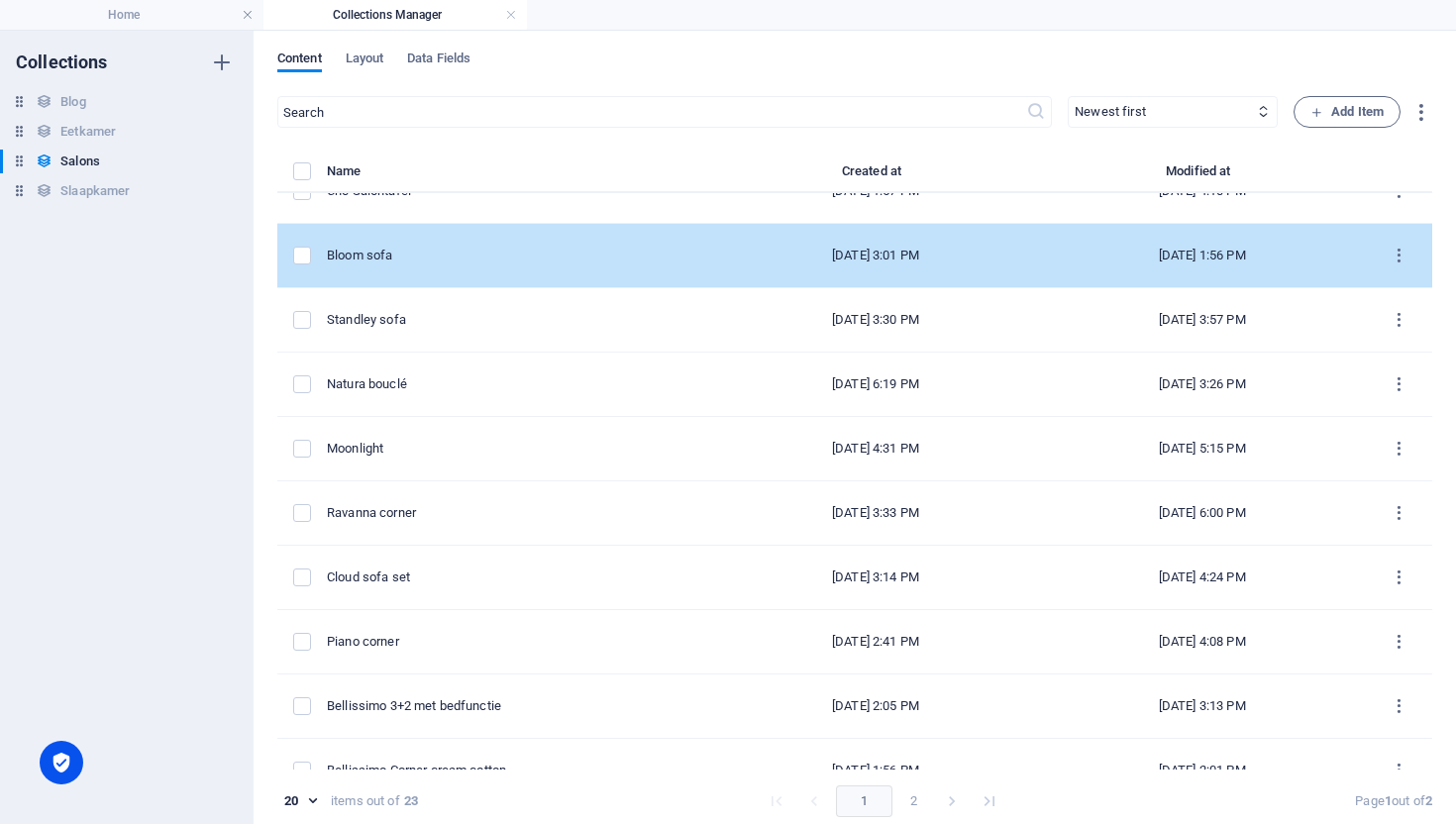 click on "Bloom sofa" at bounding box center [519, 256] 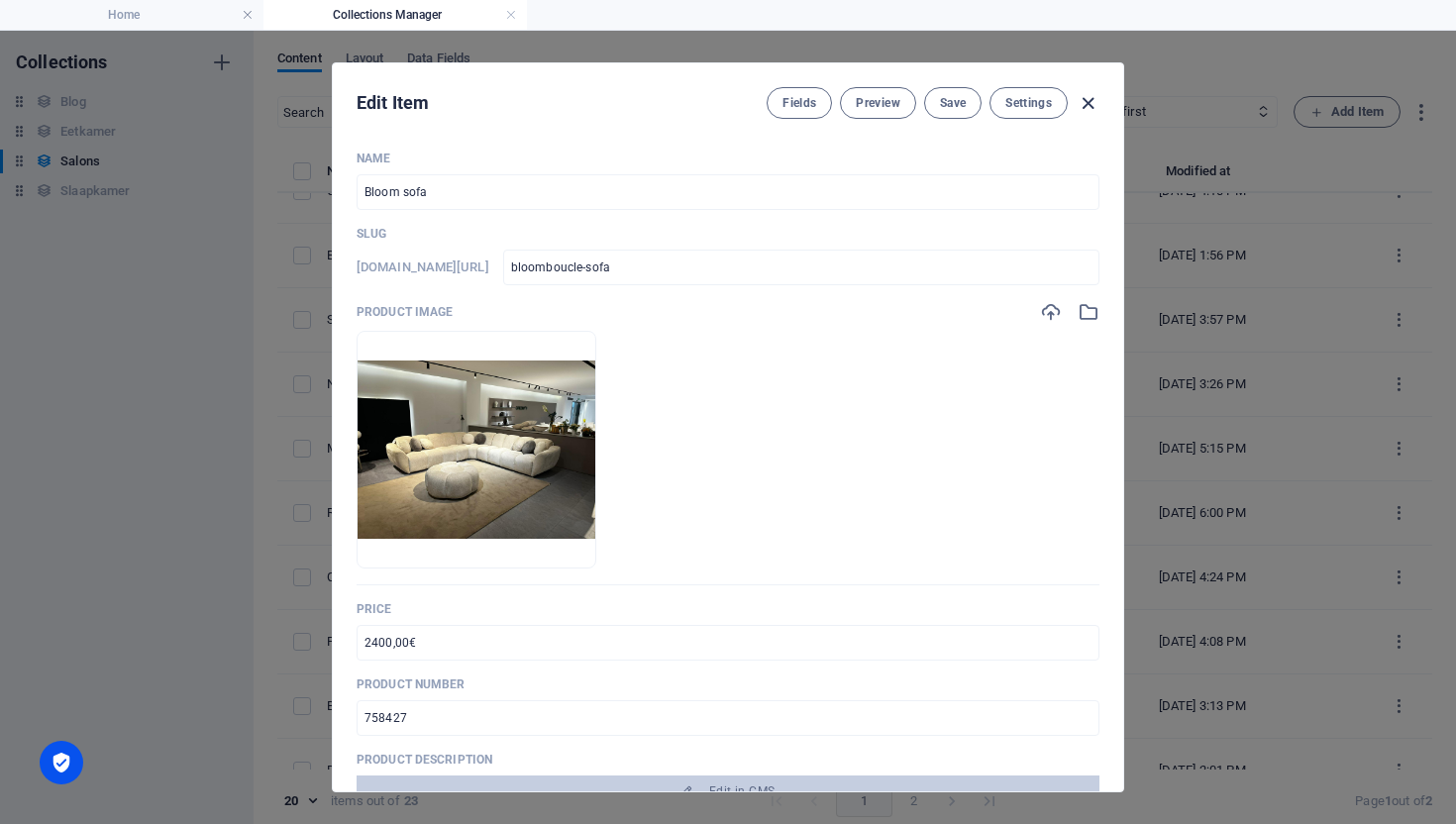 click at bounding box center [1088, 103] 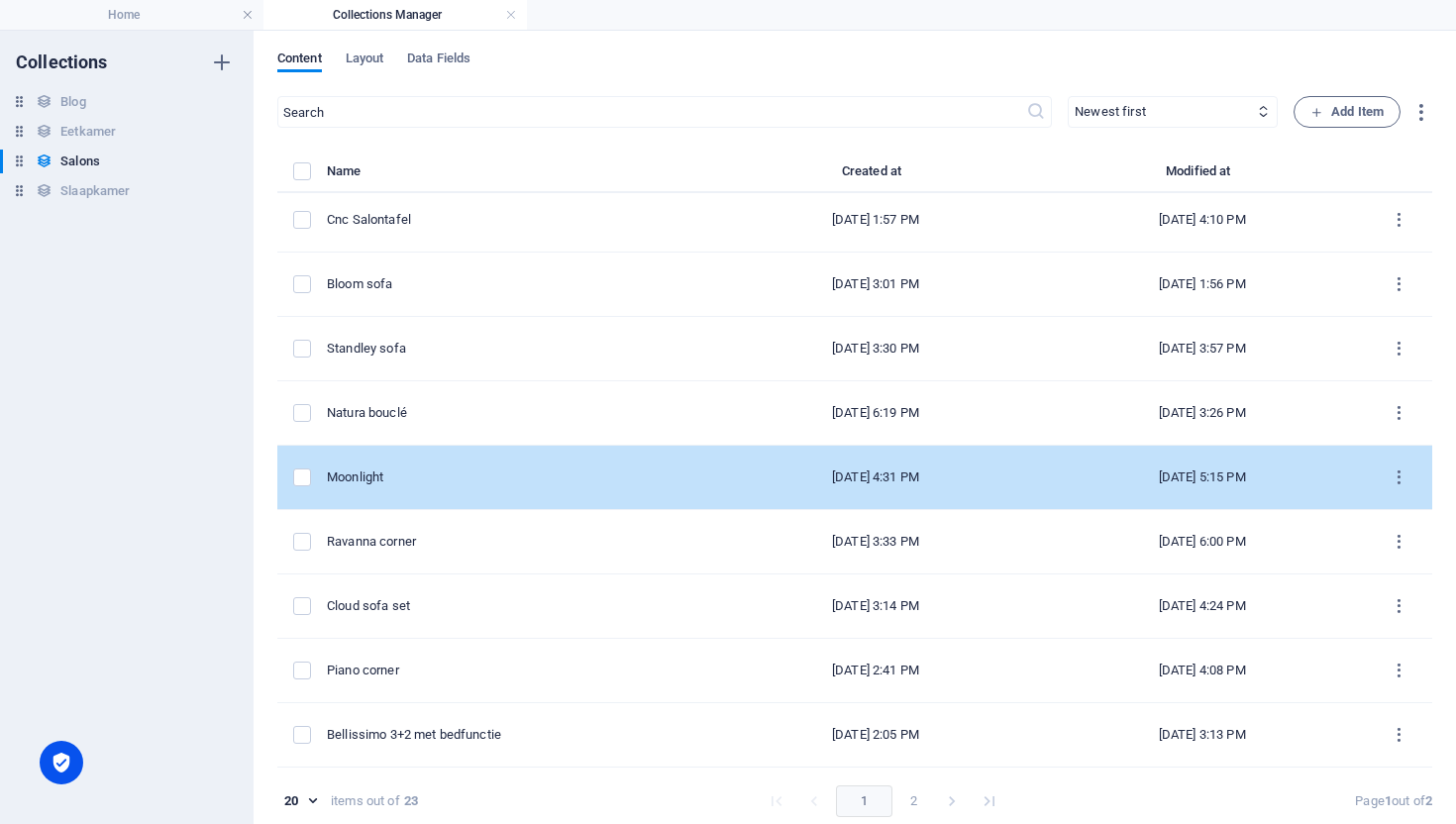 scroll, scrollTop: 711, scrollLeft: 0, axis: vertical 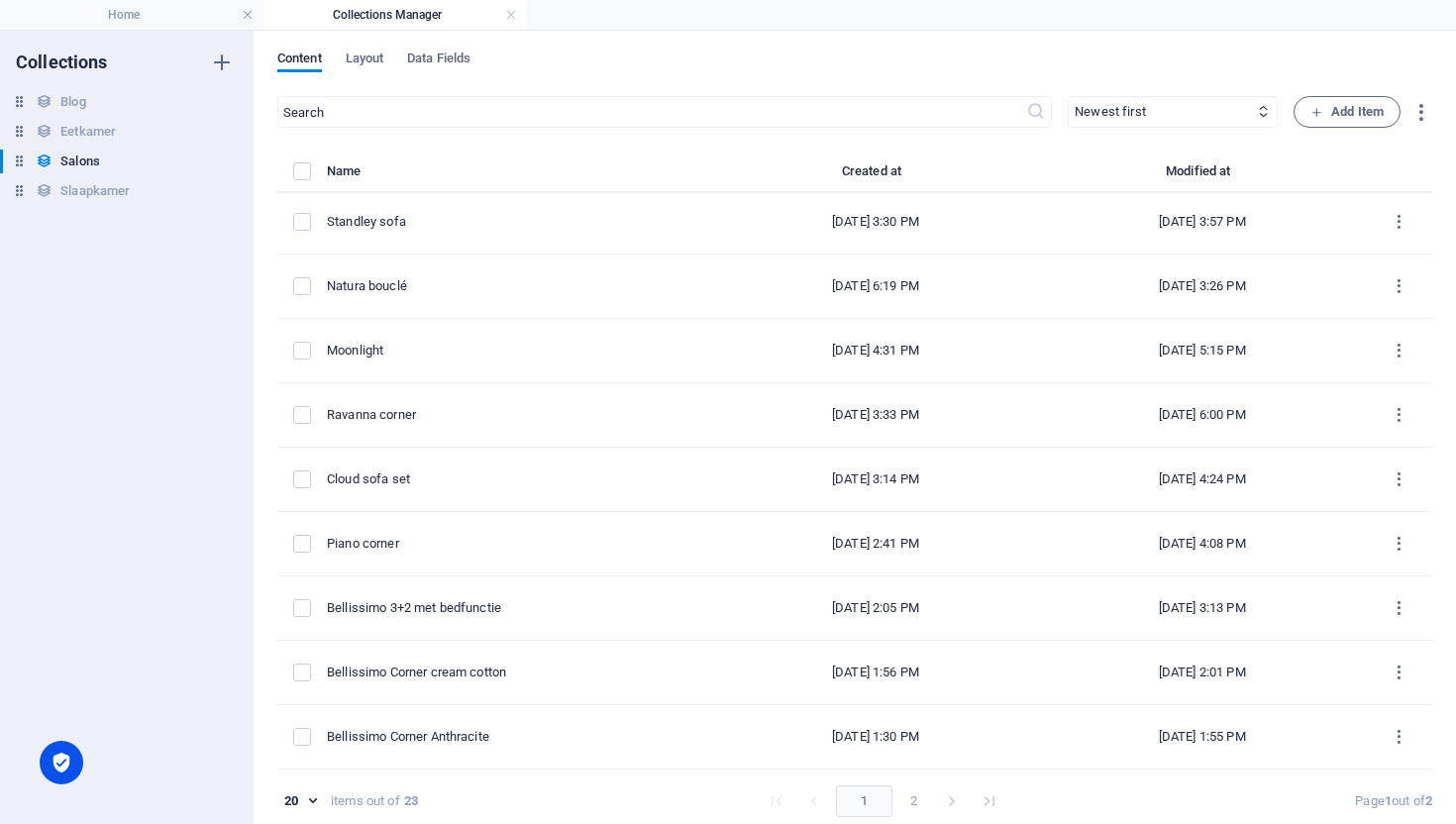 click on "2" at bounding box center (914, 801) 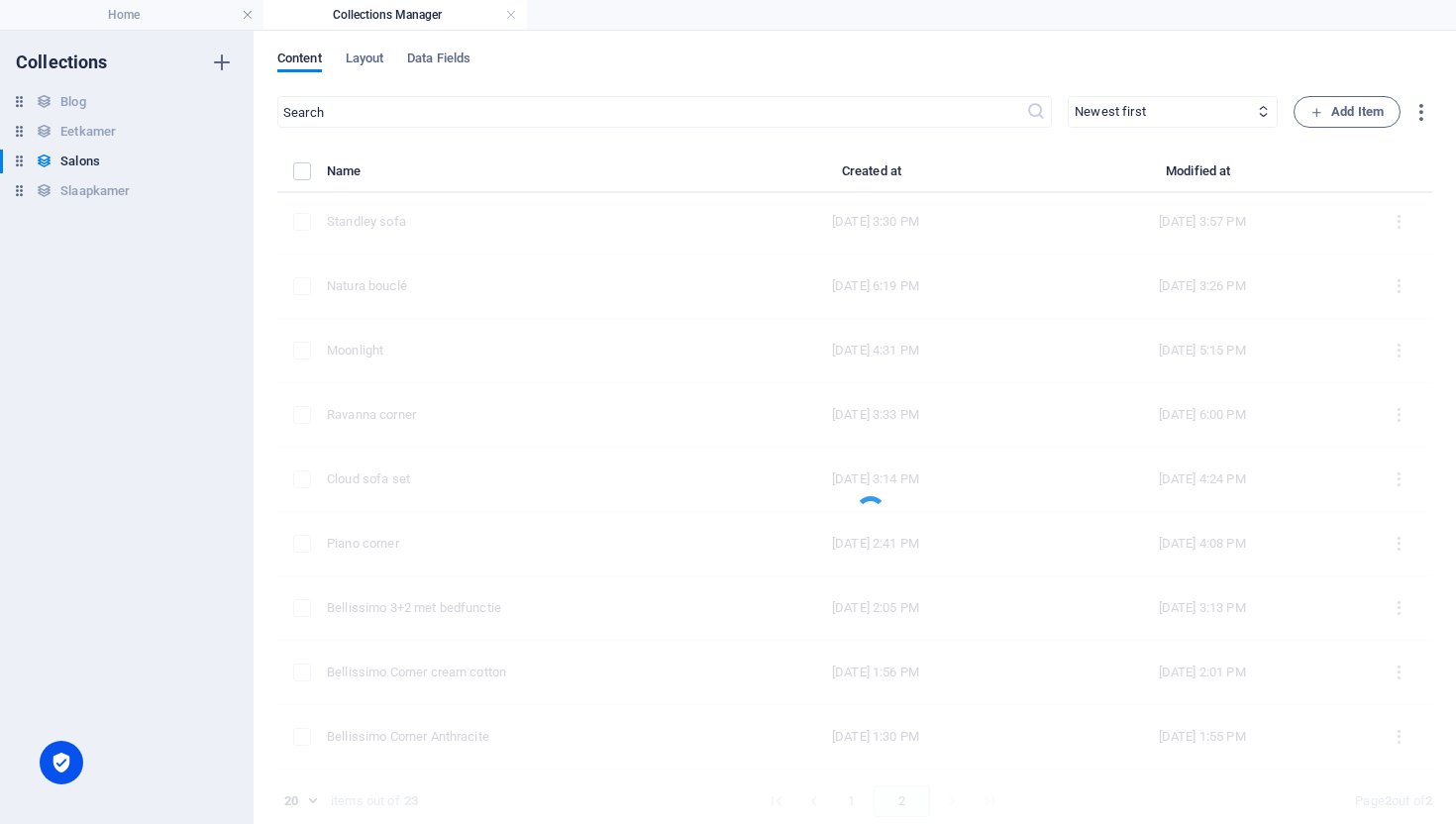 scroll, scrollTop: 0, scrollLeft: 0, axis: both 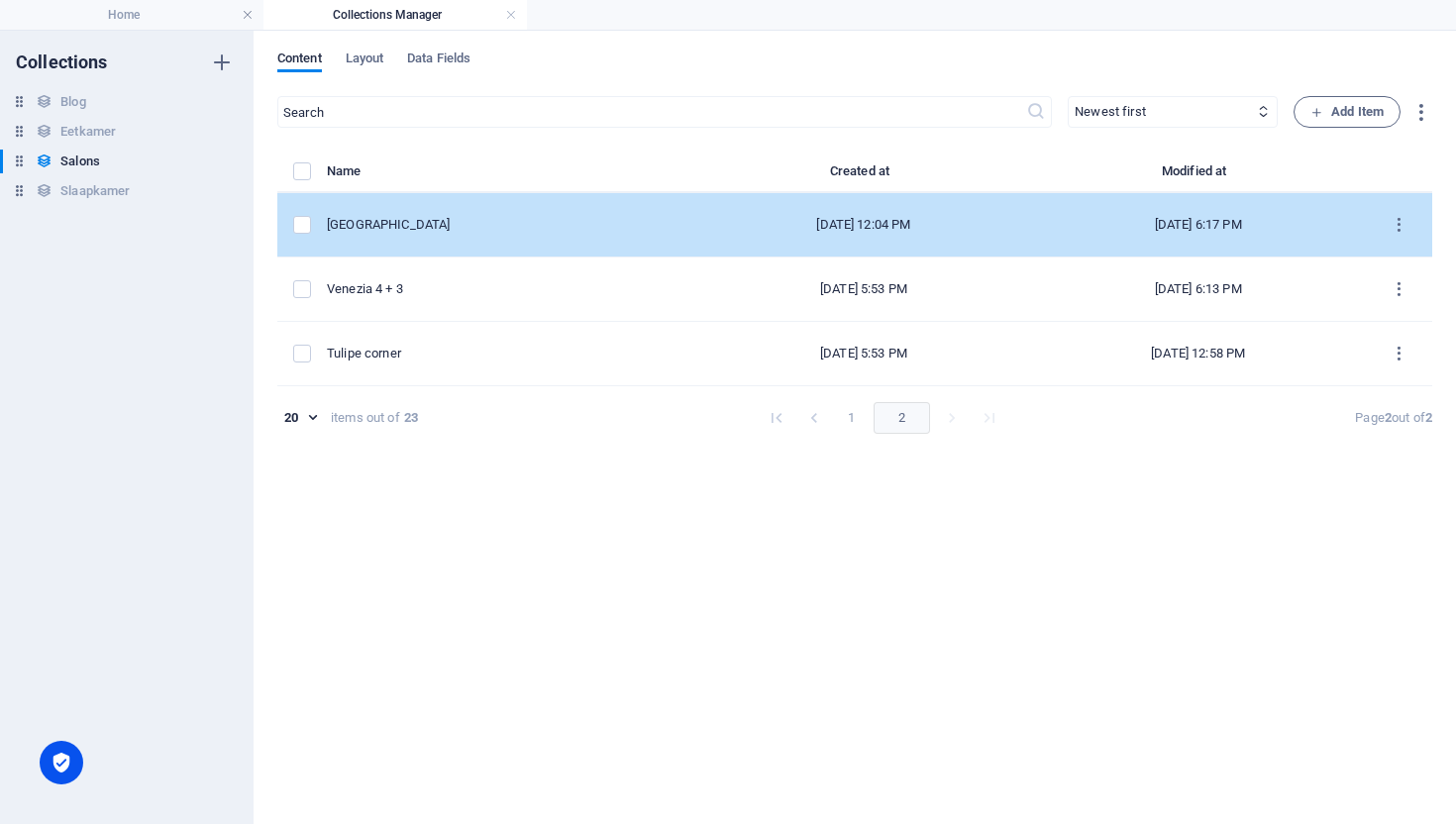 click on "[GEOGRAPHIC_DATA]" at bounding box center (503, 225) 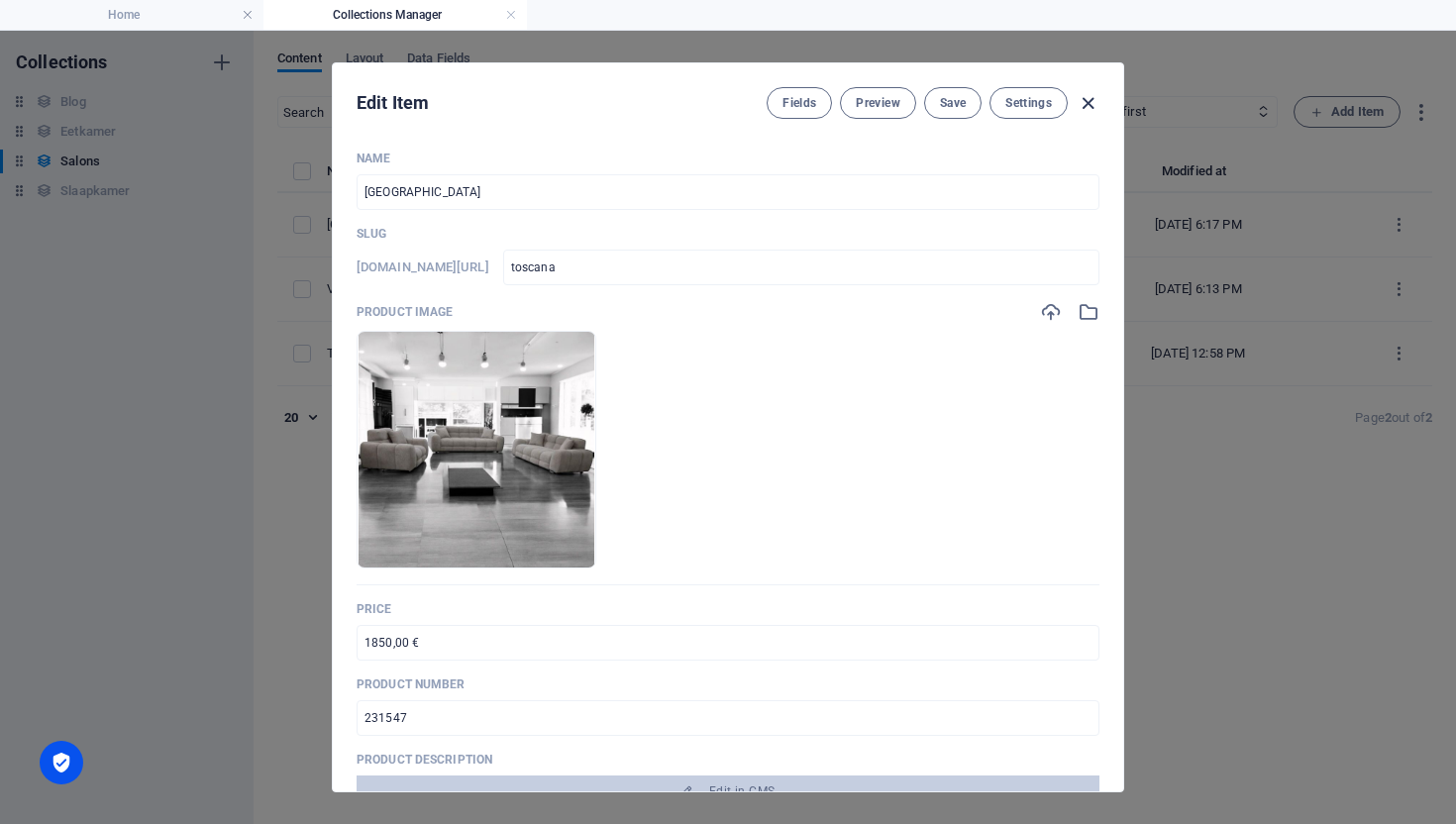 click at bounding box center [1088, 103] 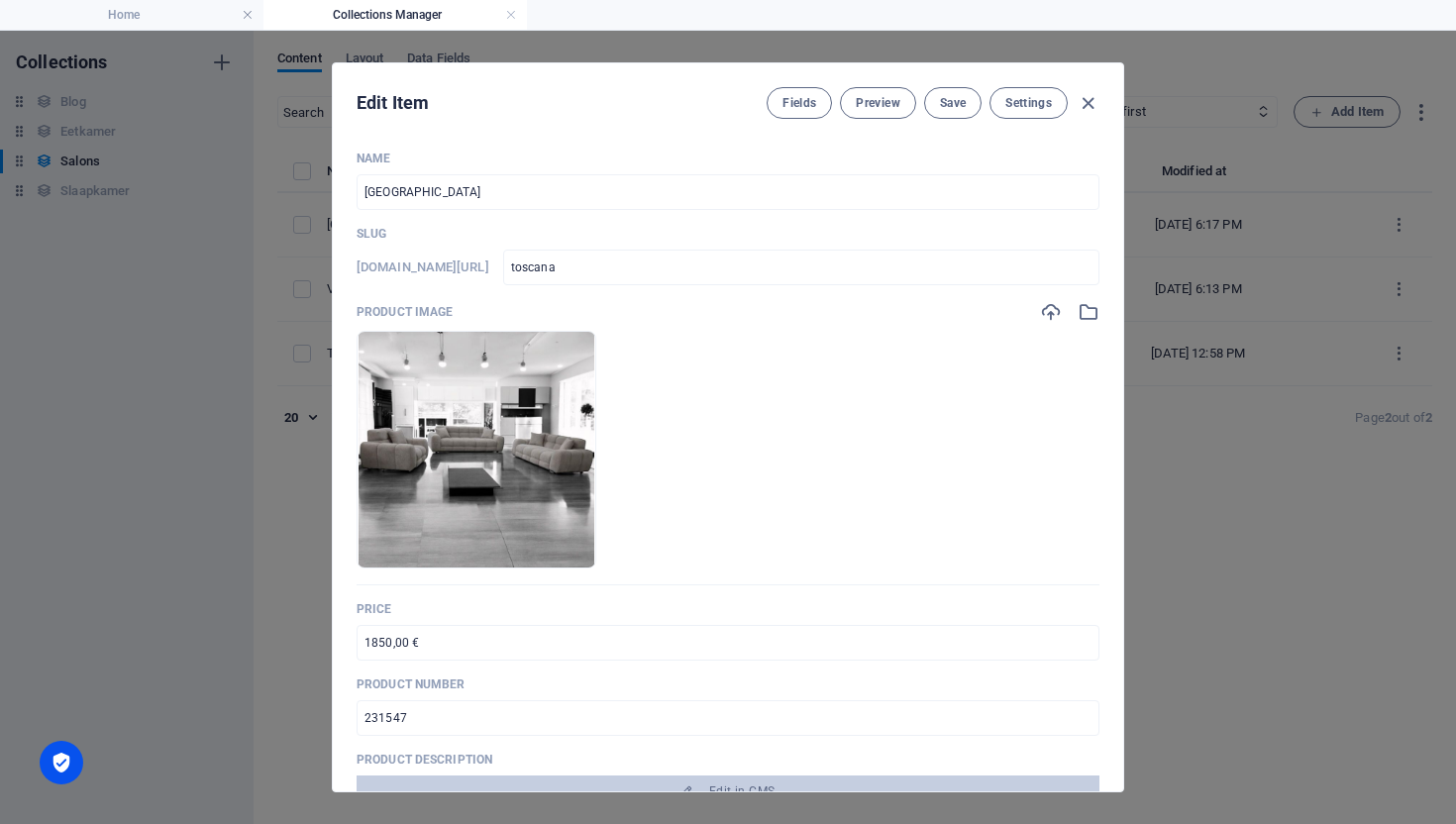 type on "toscana" 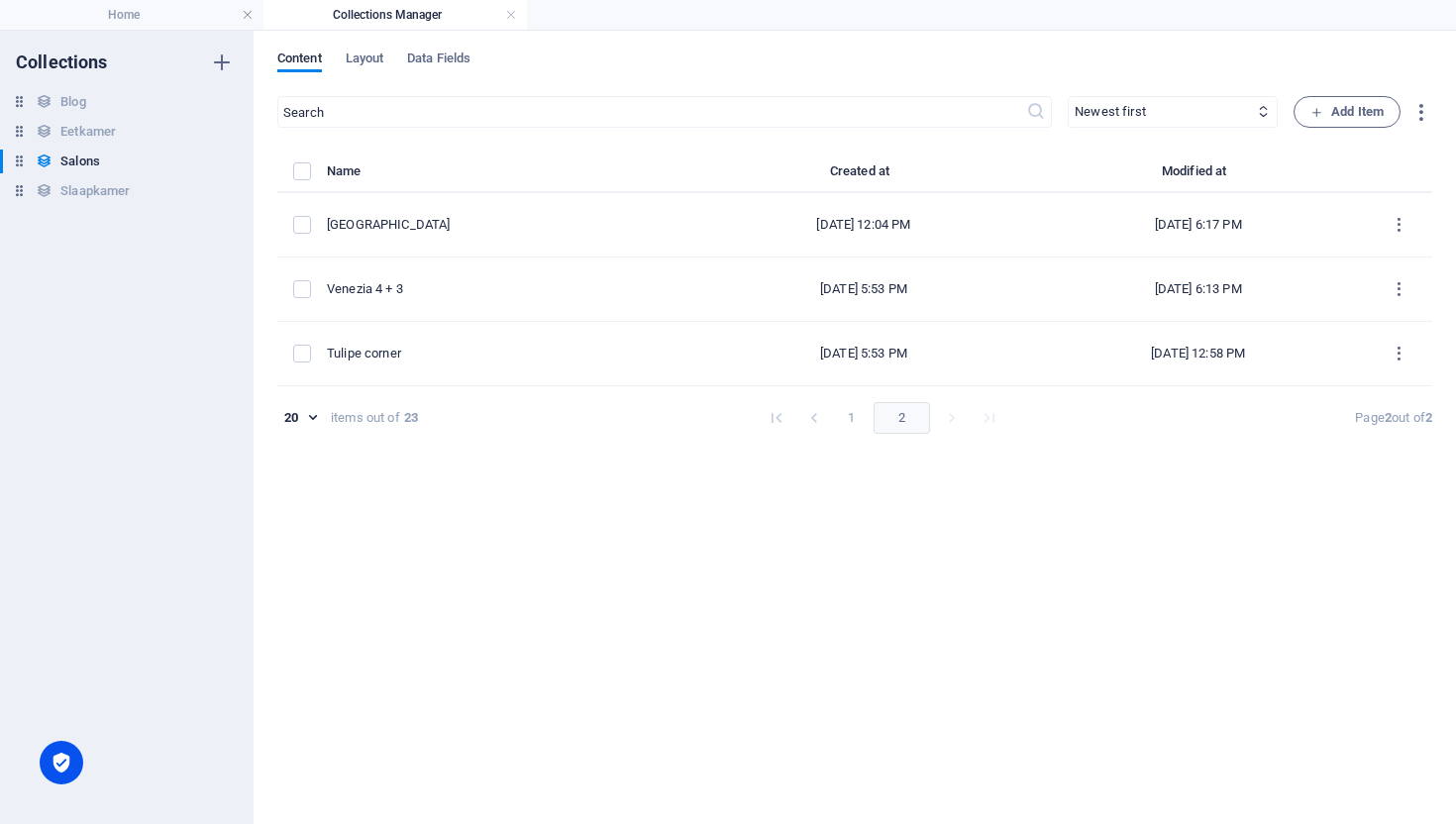 click at bounding box center [777, 418] 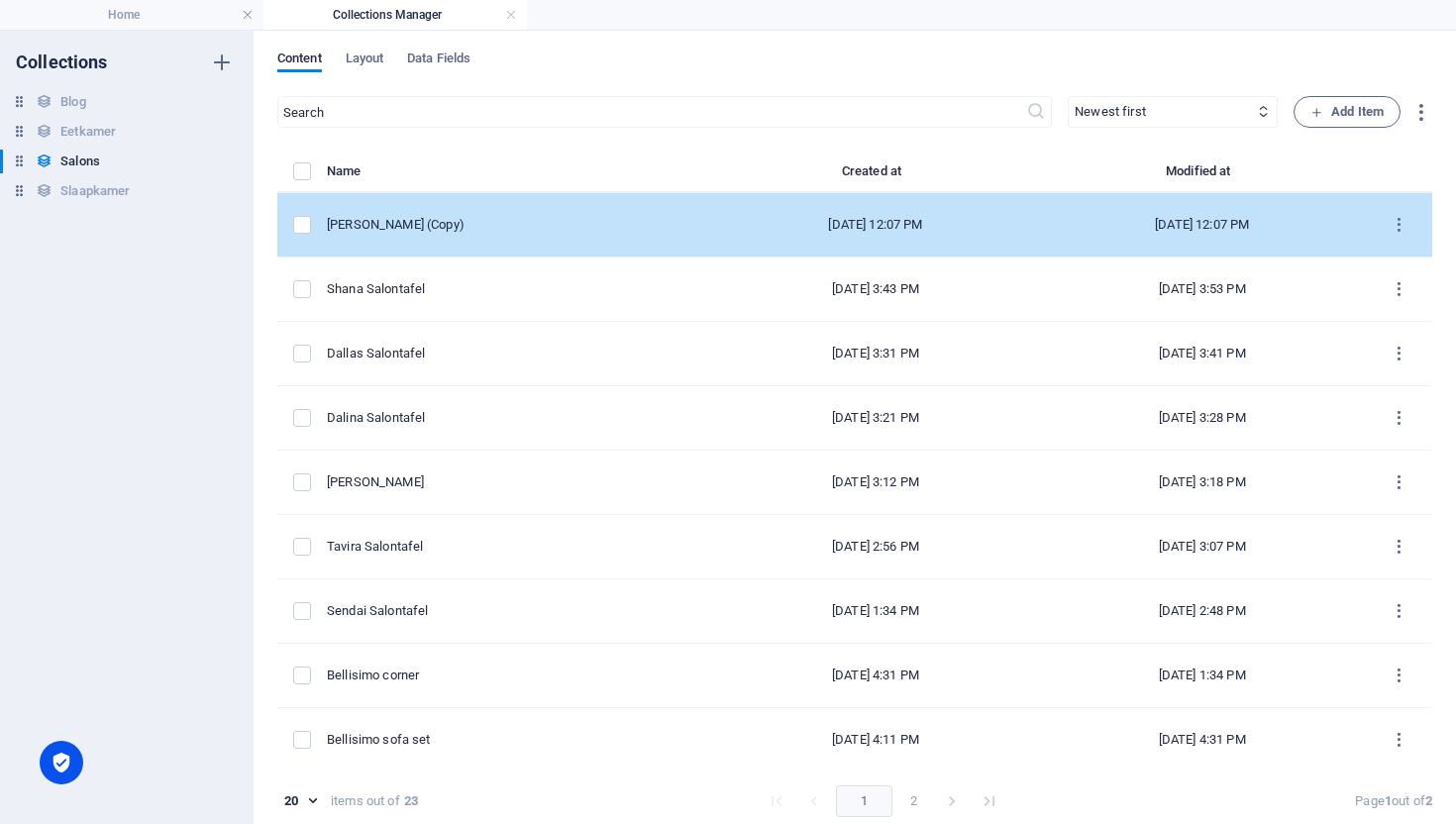 click on "[PERSON_NAME] (Copy)" at bounding box center (511, 225) 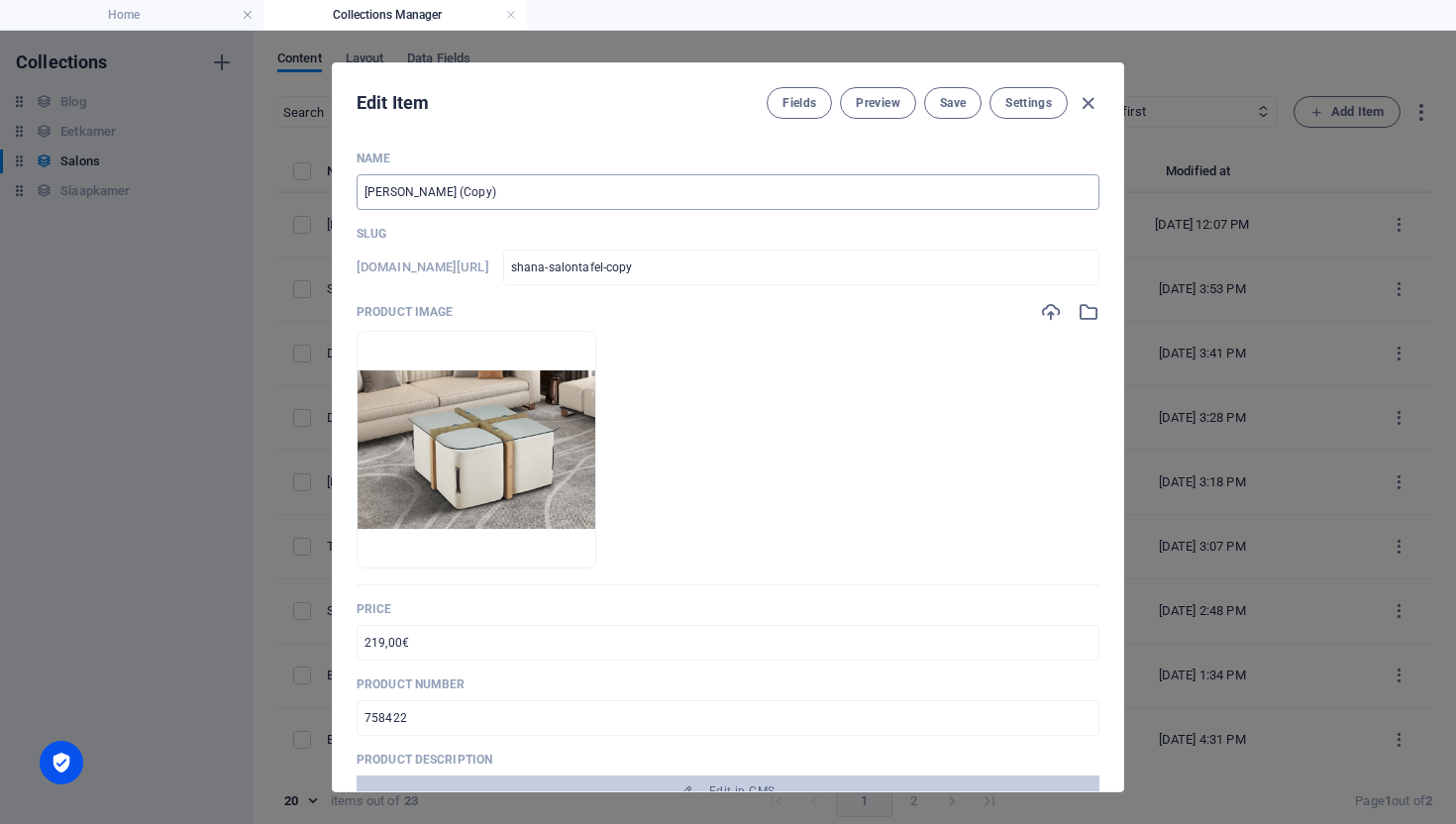 click on "[PERSON_NAME] (Copy)" at bounding box center [728, 192] 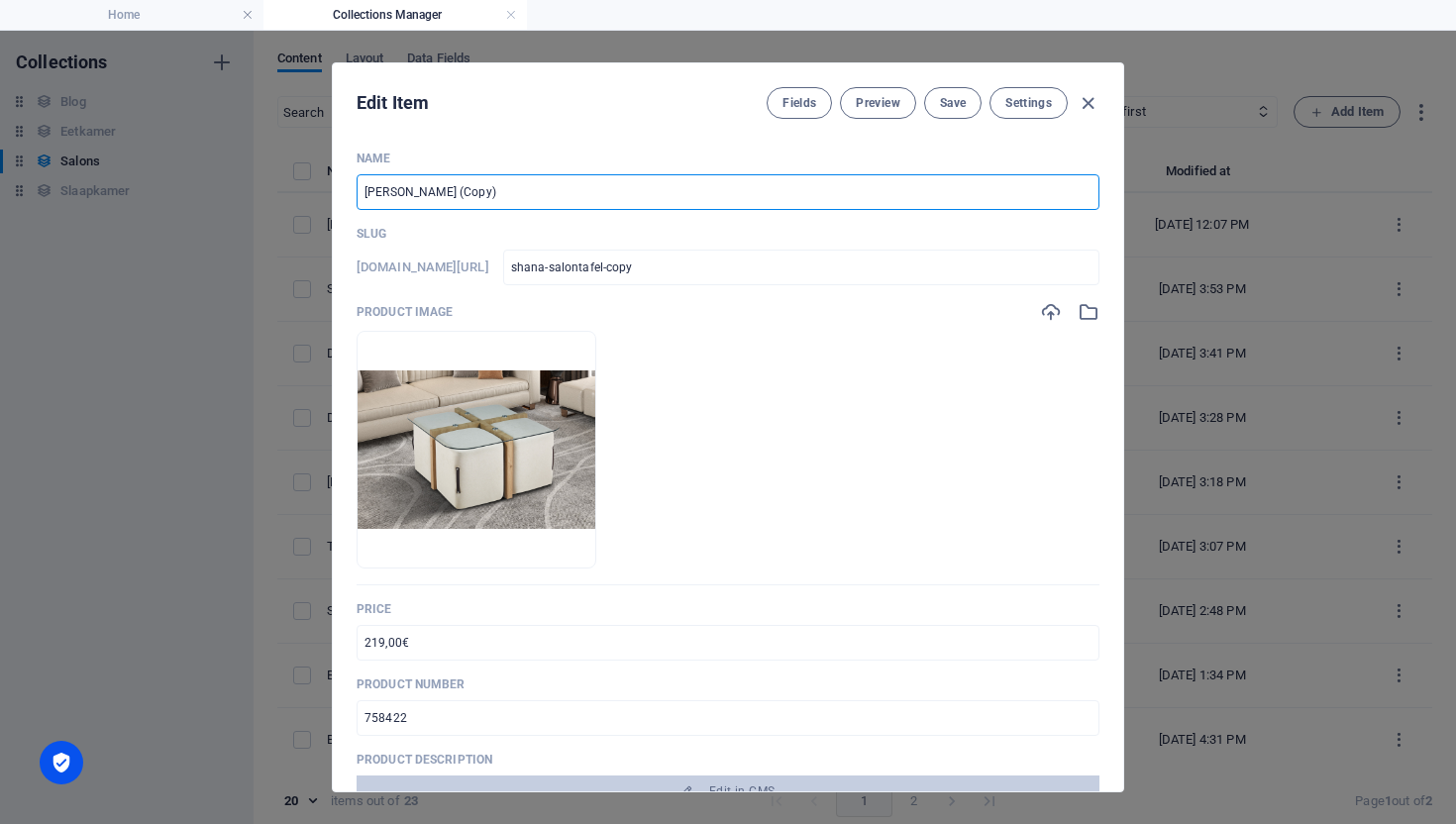 click on "[PERSON_NAME] (Copy)" at bounding box center (728, 192) 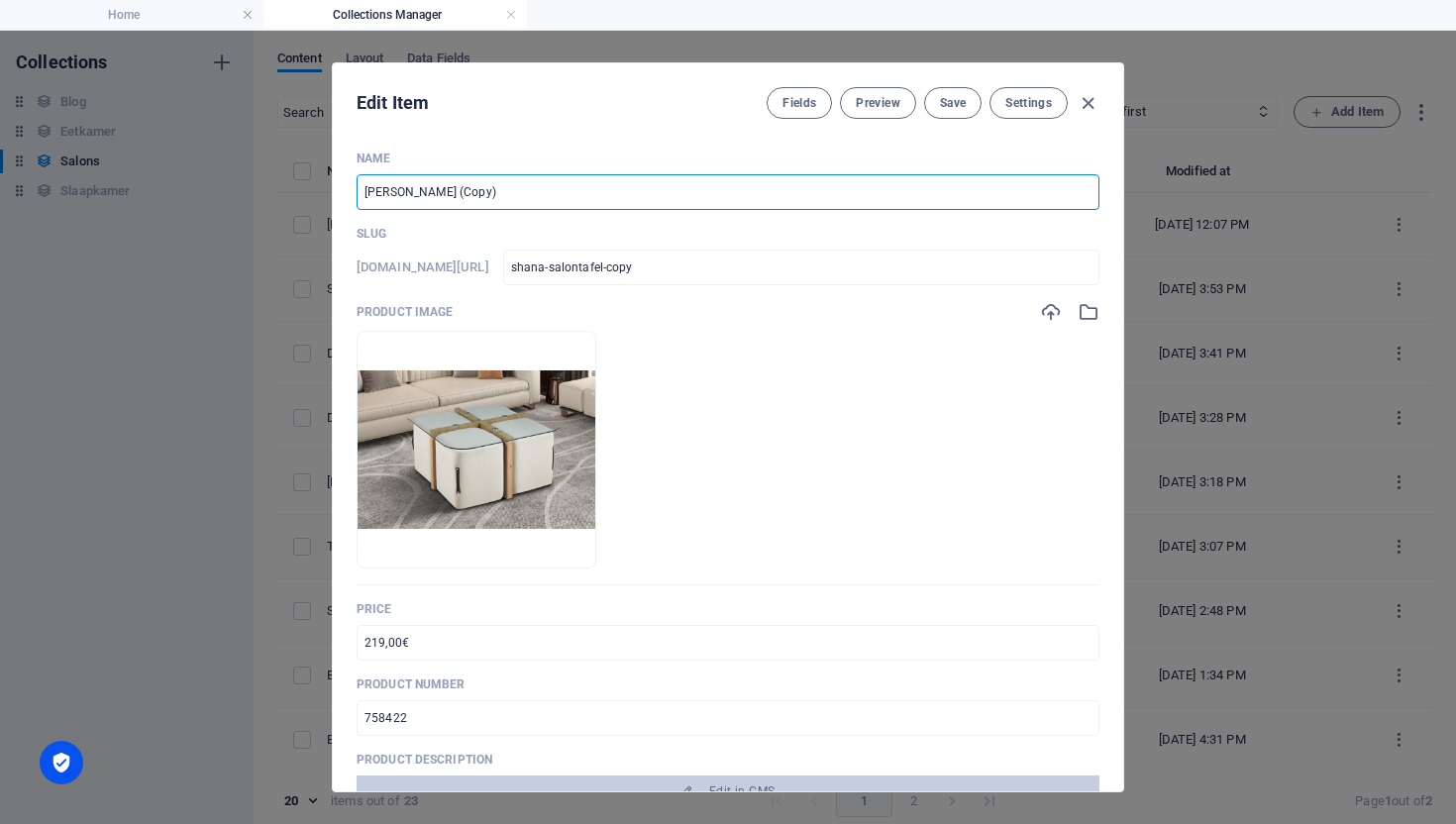 type on "S Salontafel (Copy)" 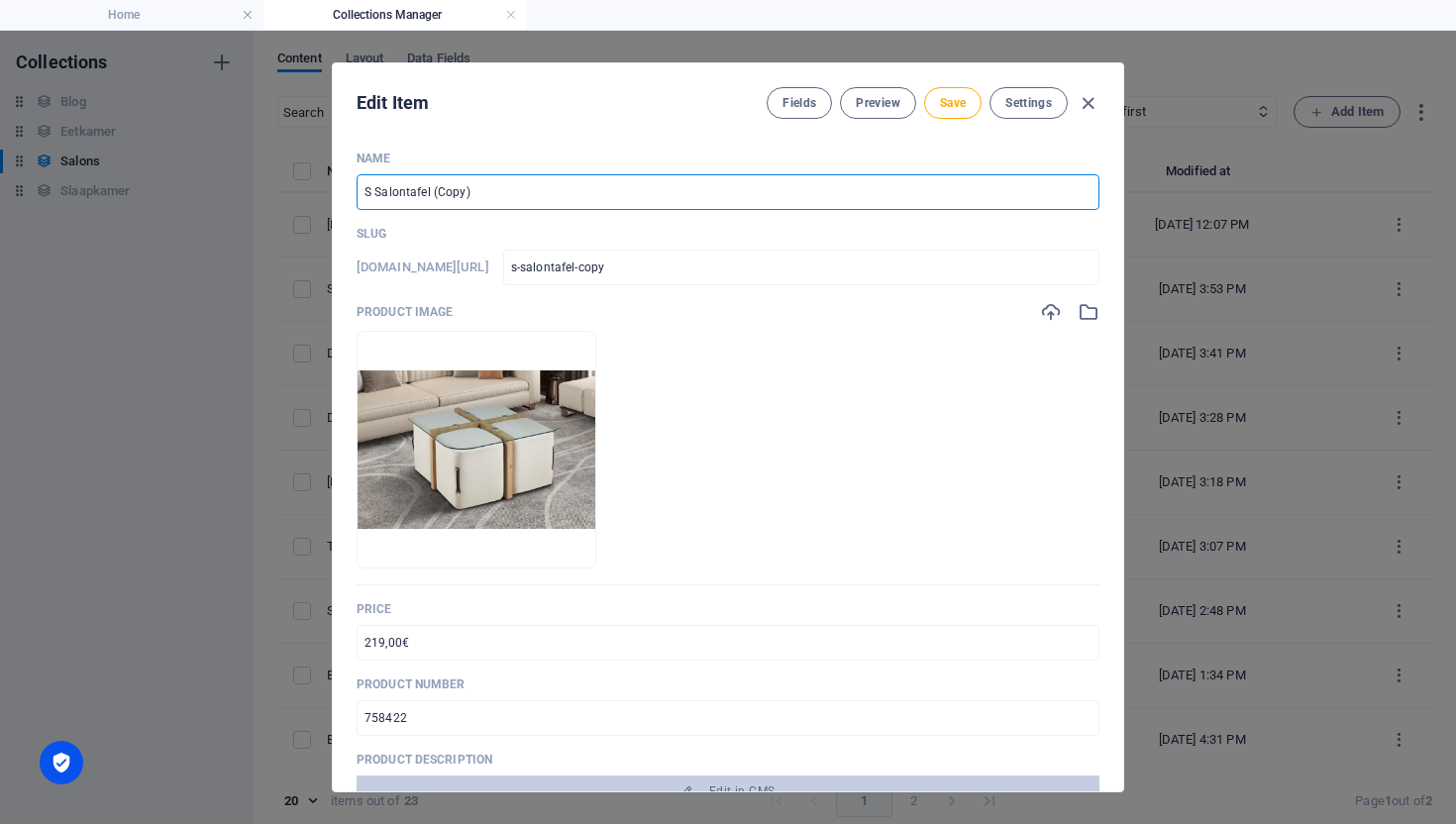 type on "Si Salontafel (Copy)" 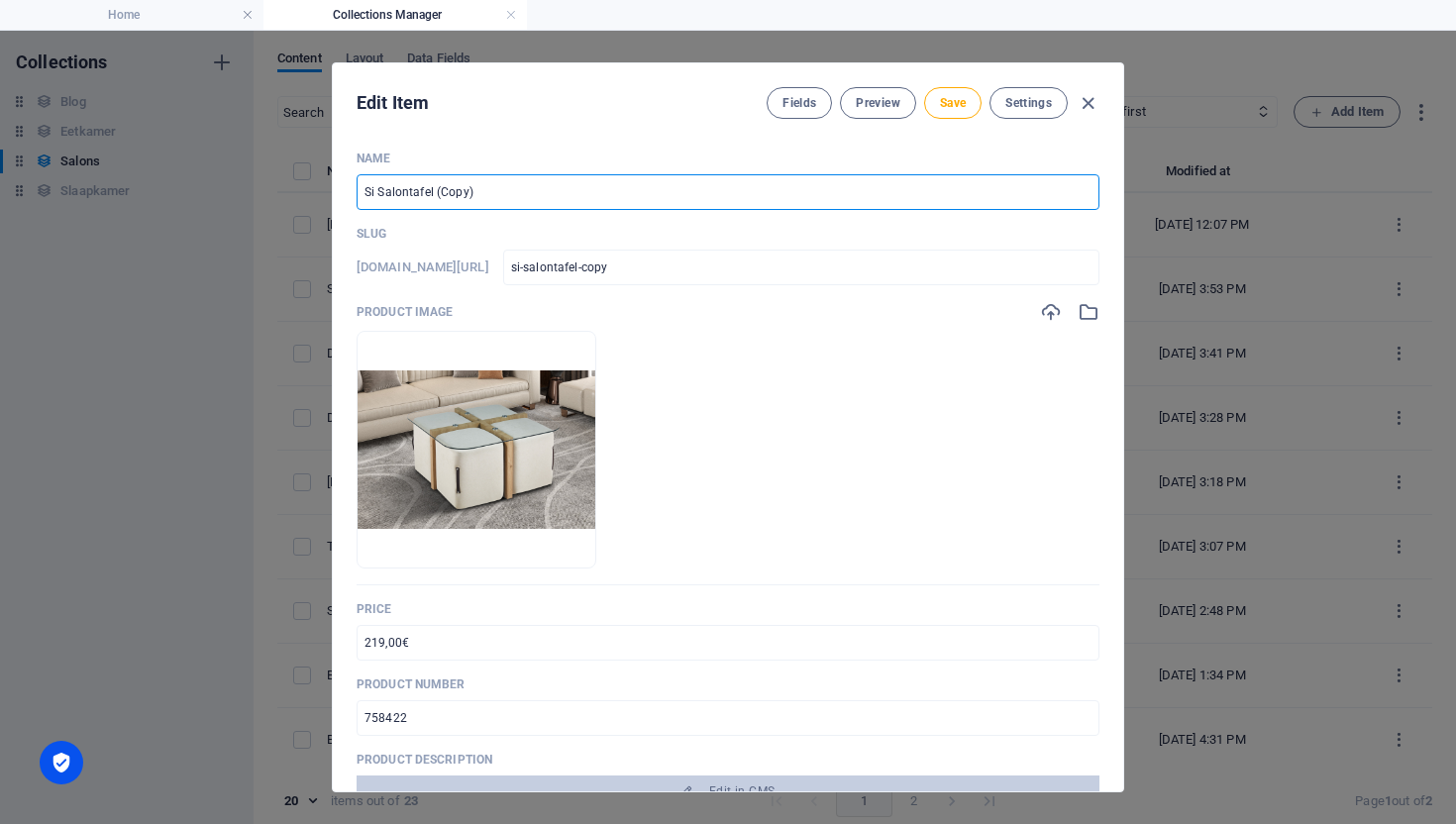 type on "Siv Salontafel (Copy)" 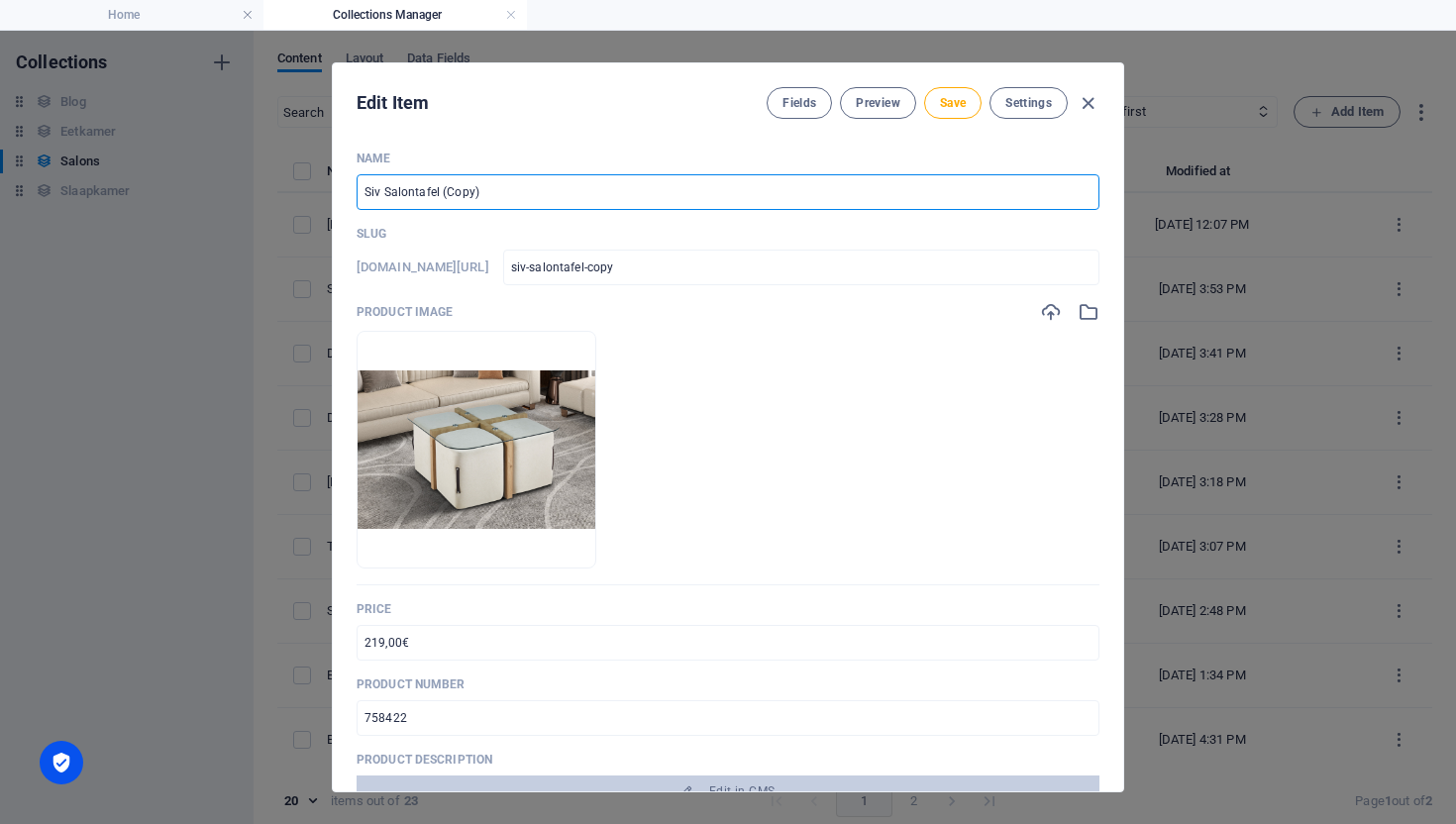type on "Siva Salontafel (Copy)" 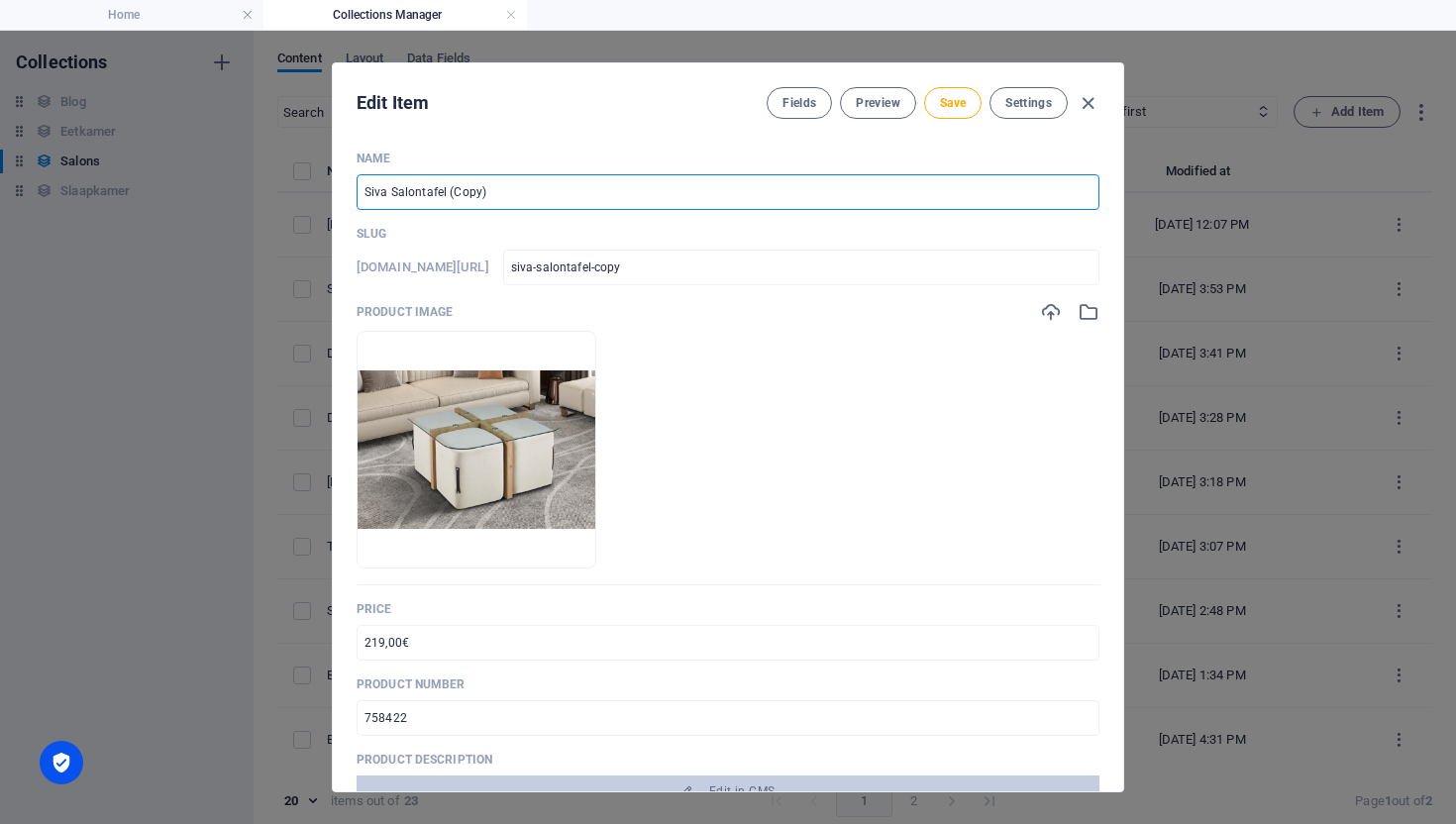 type on "Sivas Salontafel (Copy)" 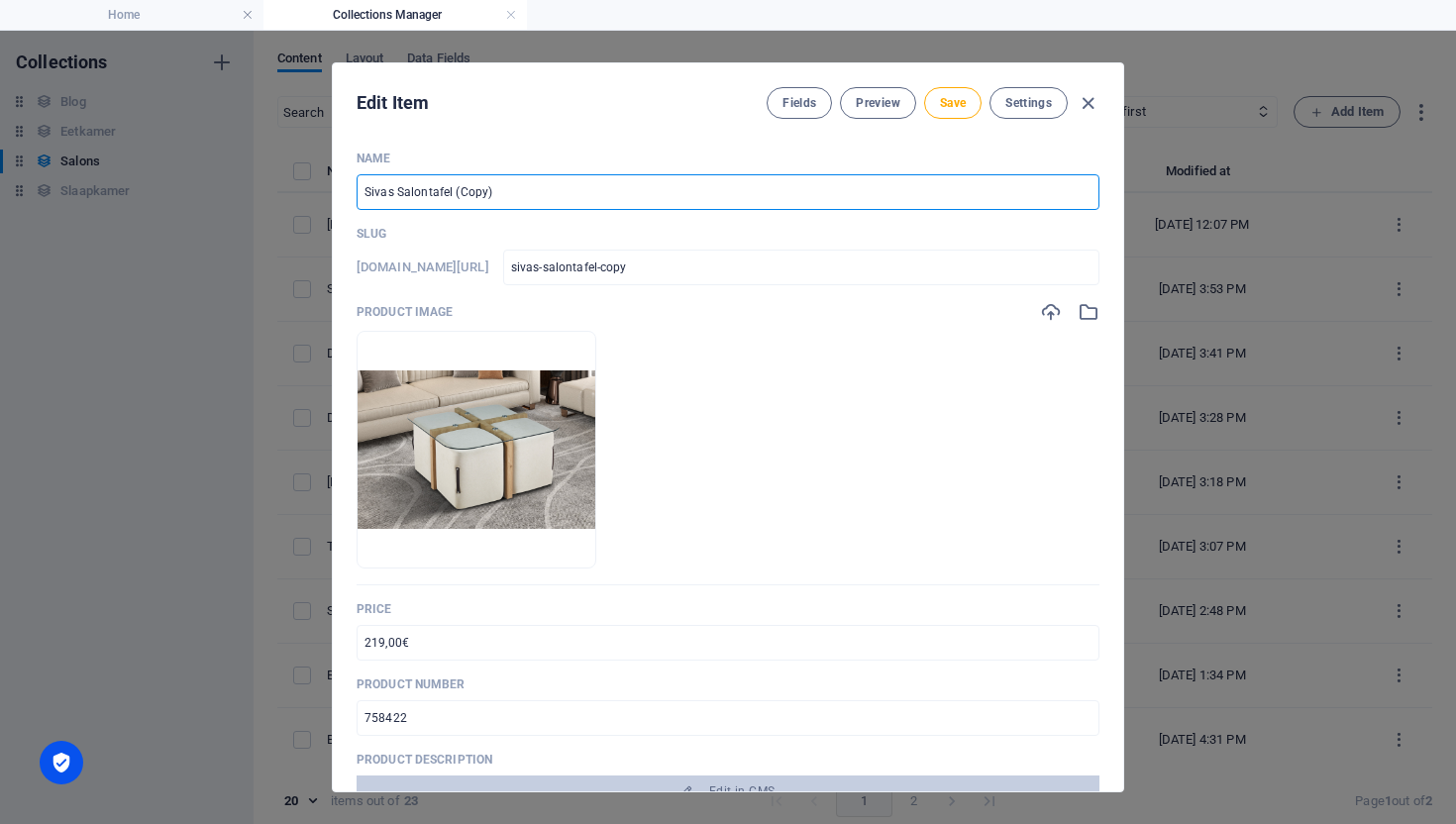 drag, startPoint x: 492, startPoint y: 195, endPoint x: 394, endPoint y: 198, distance: 98.04591 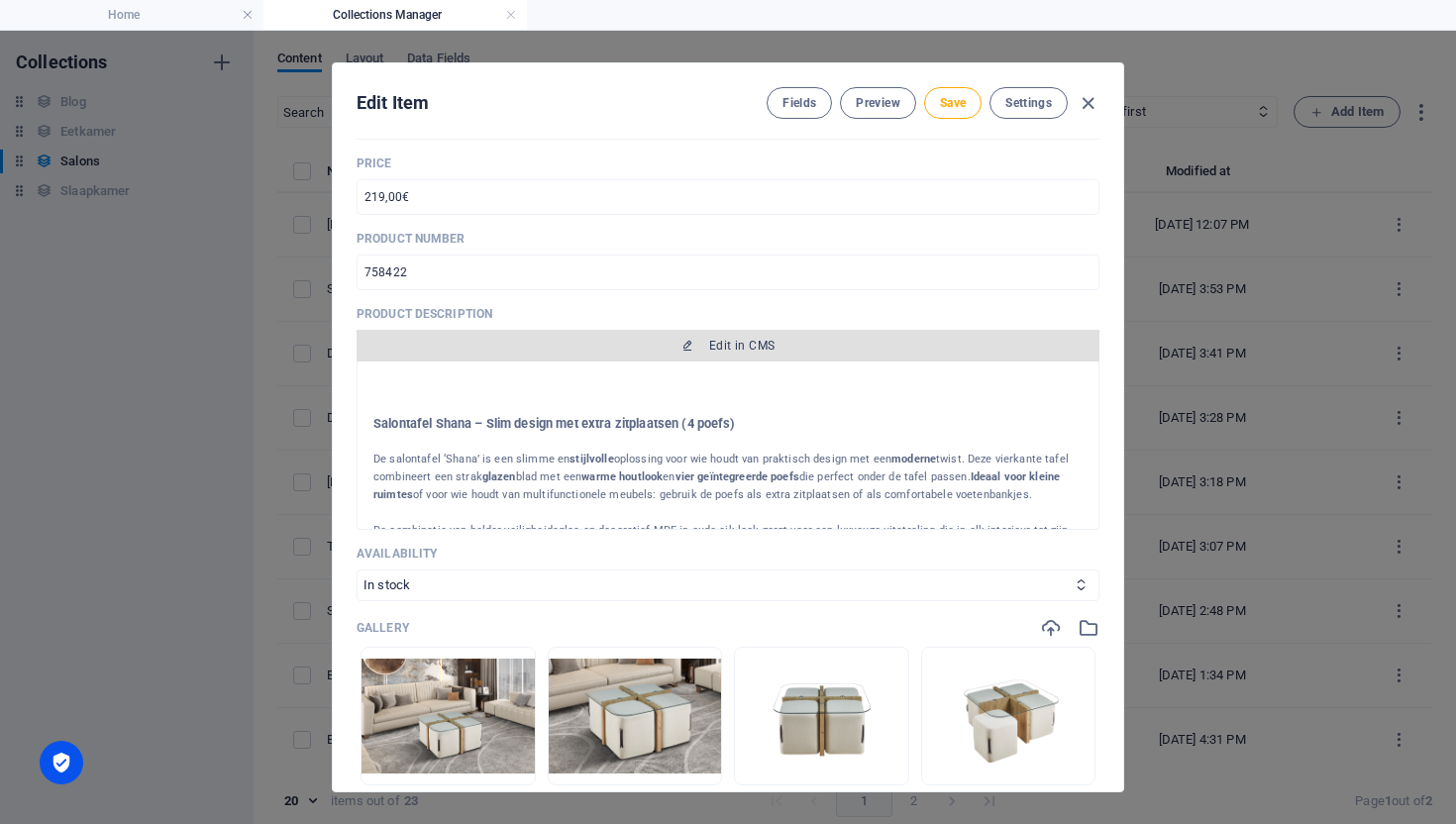 scroll, scrollTop: 446, scrollLeft: 0, axis: vertical 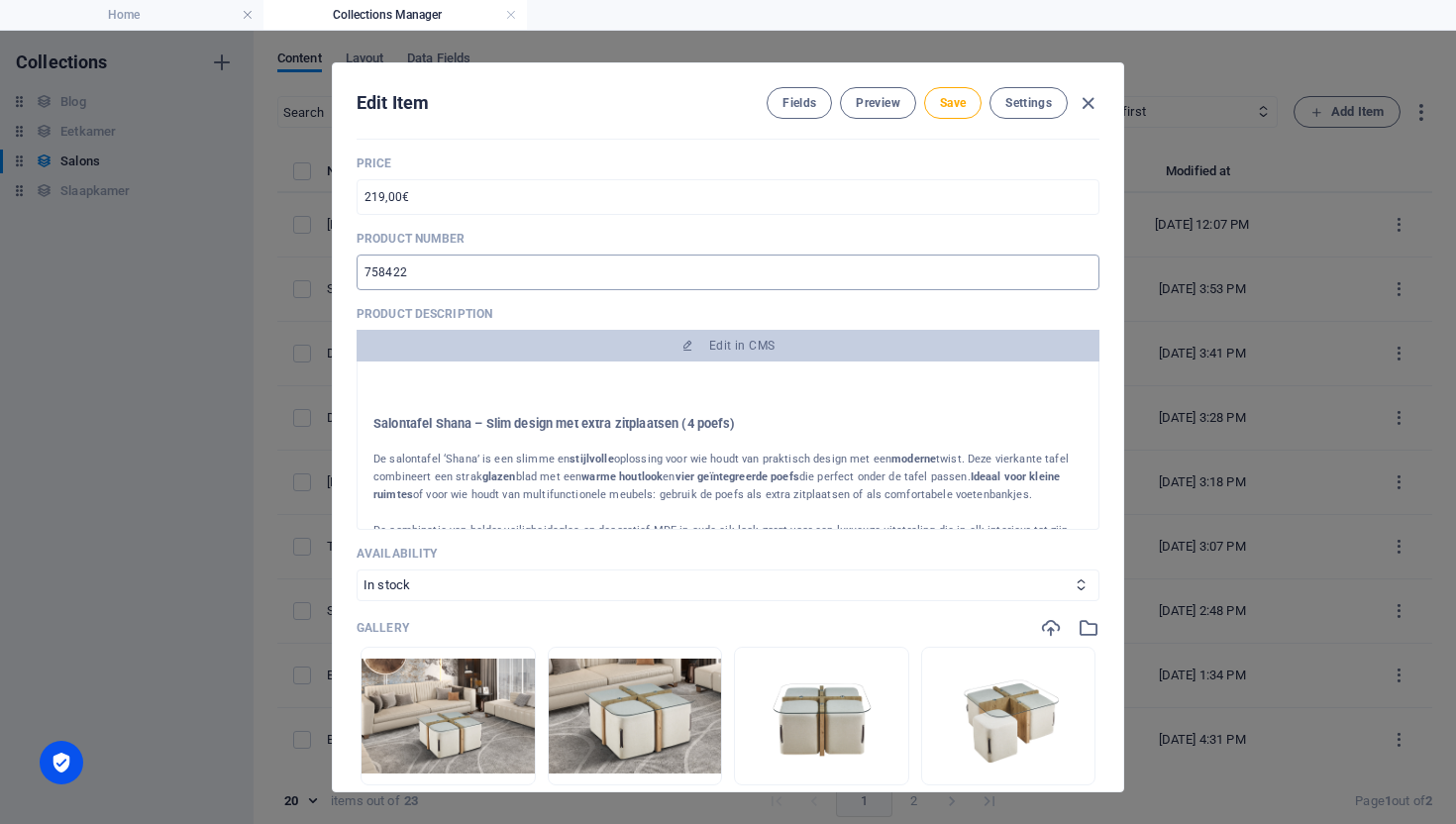 type on "[GEOGRAPHIC_DATA]" 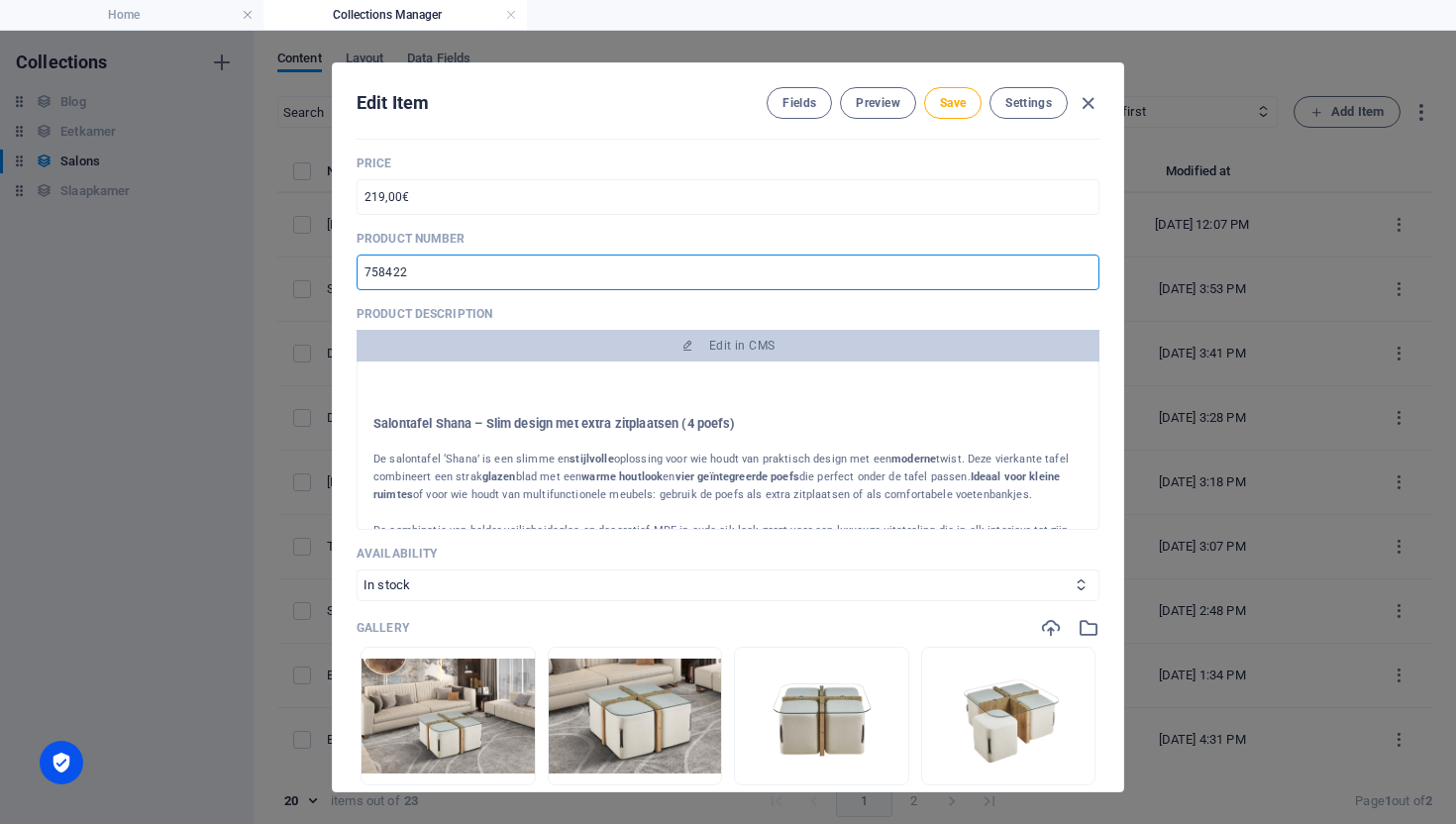 click on "758422" at bounding box center (728, 272) 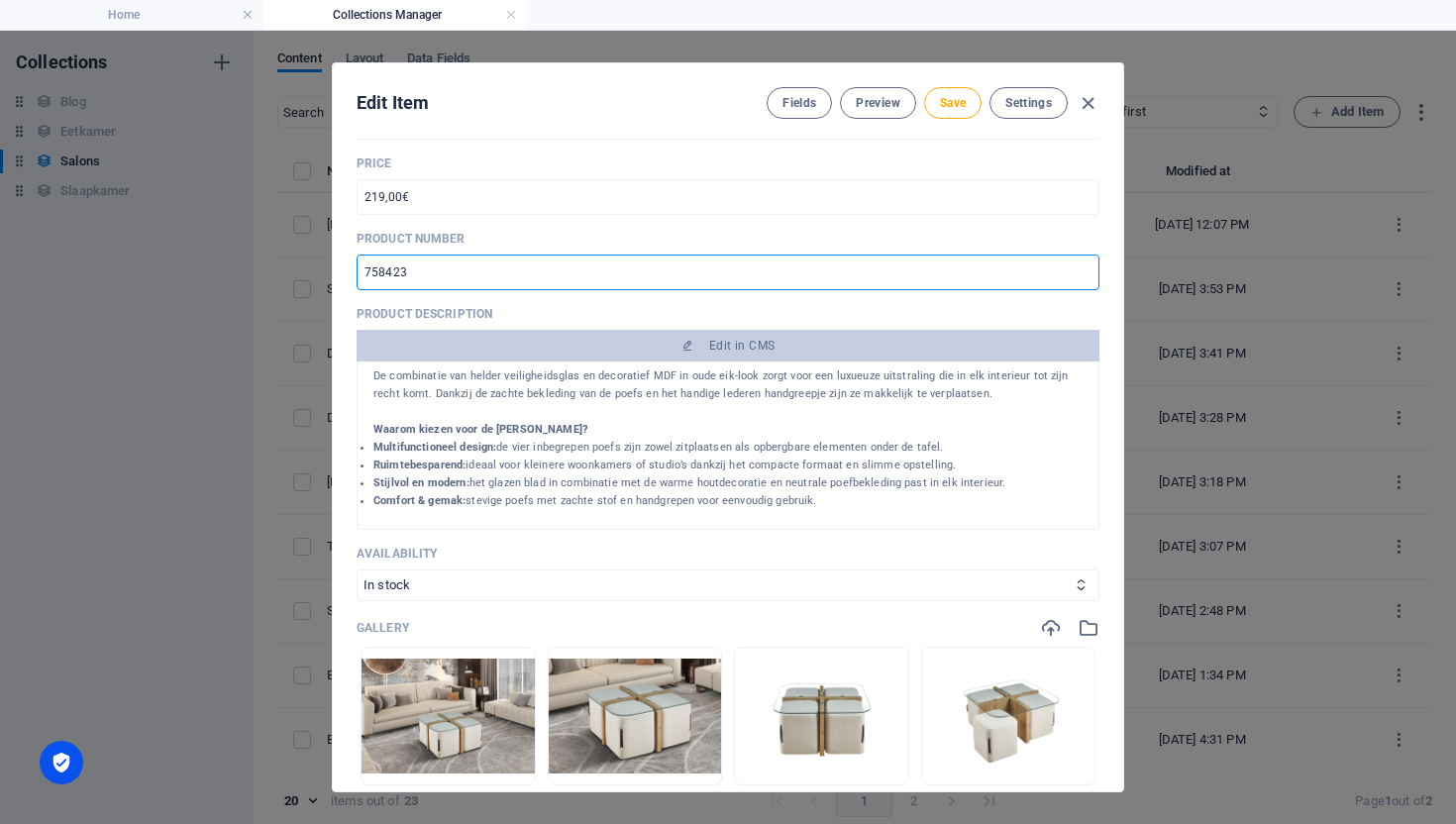 scroll, scrollTop: 342, scrollLeft: 0, axis: vertical 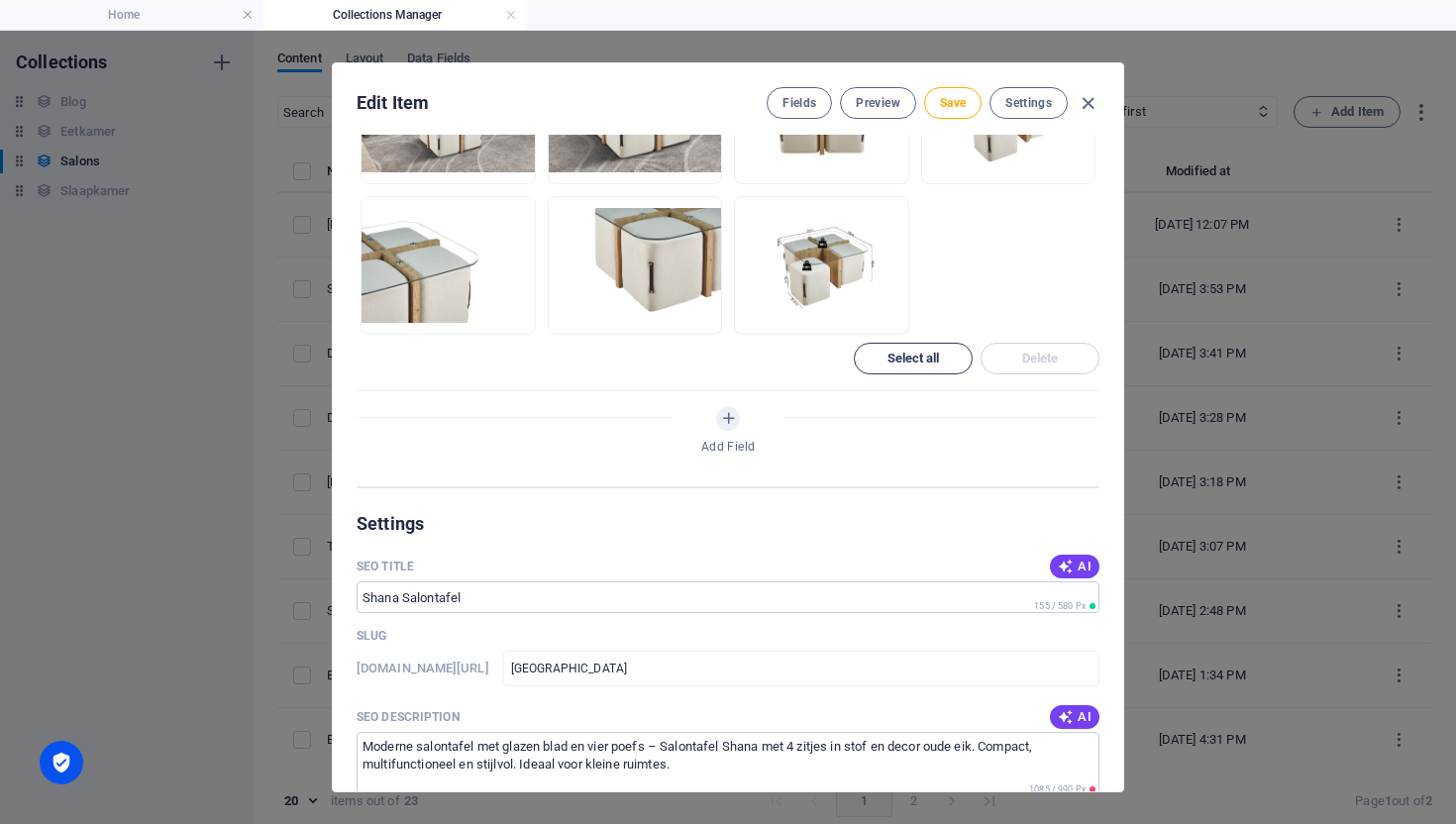type on "758423" 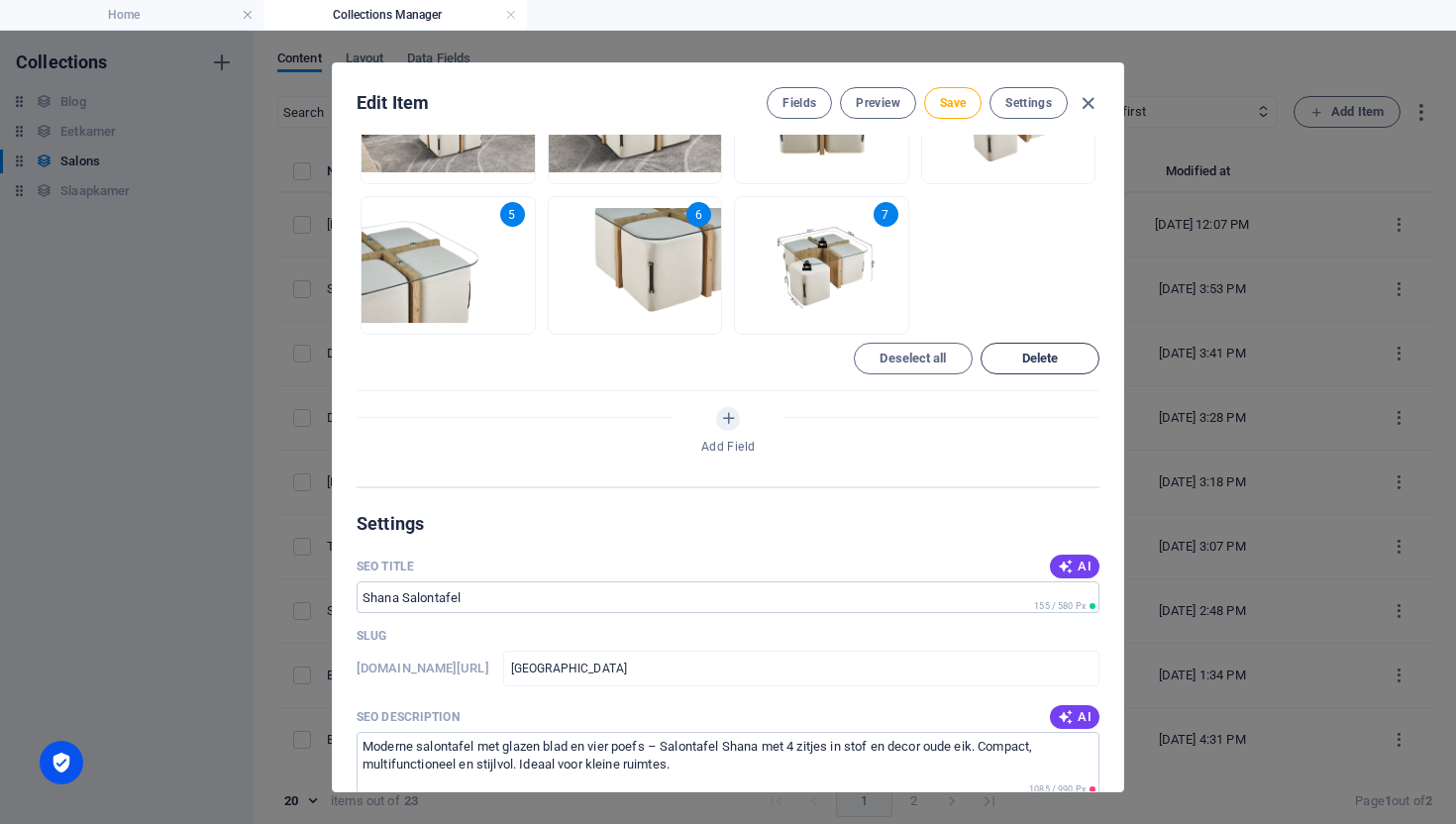 click on "Delete" at bounding box center (1040, 359) 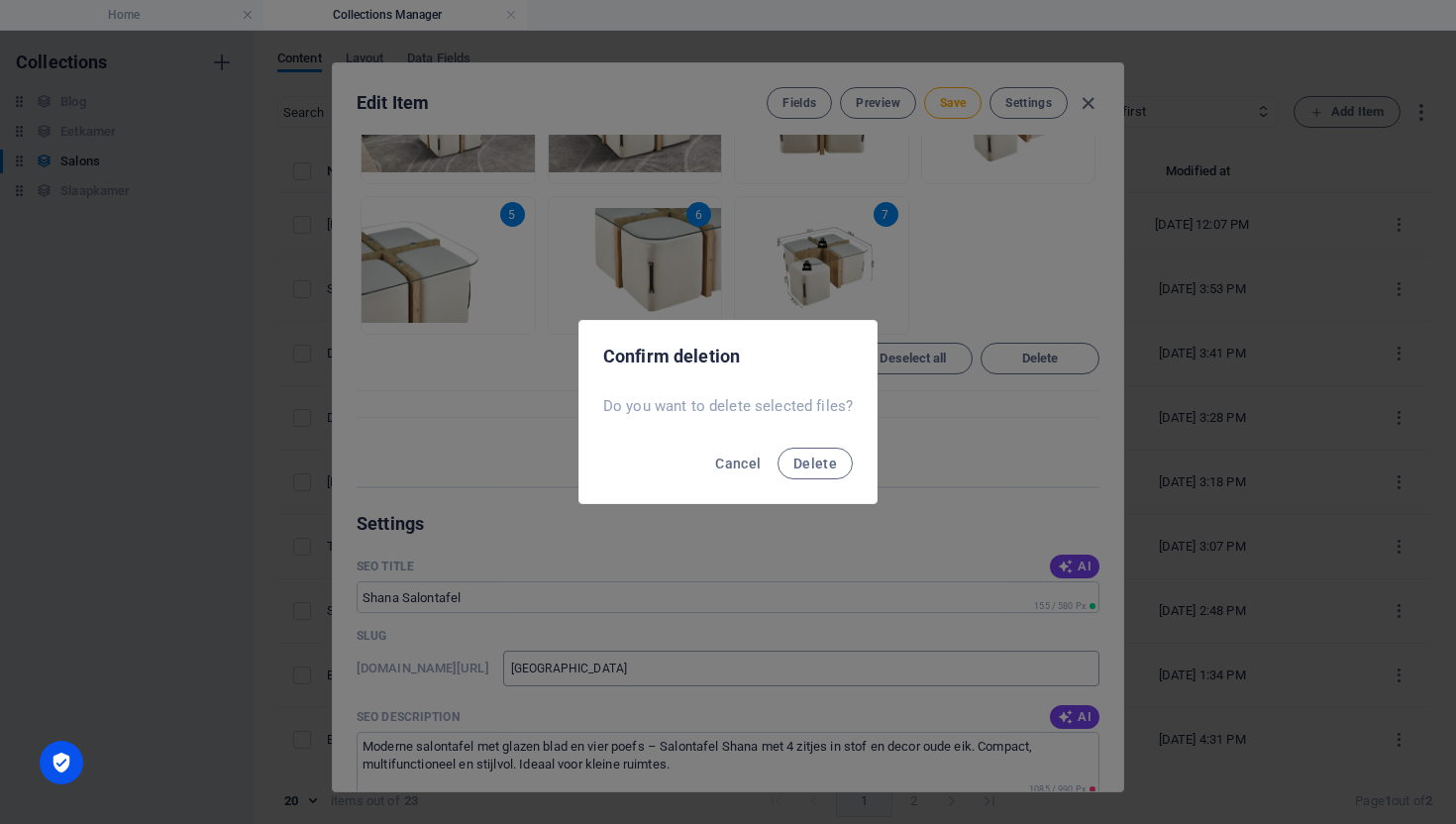 drag, startPoint x: 801, startPoint y: 465, endPoint x: 812, endPoint y: 488, distance: 25.495098 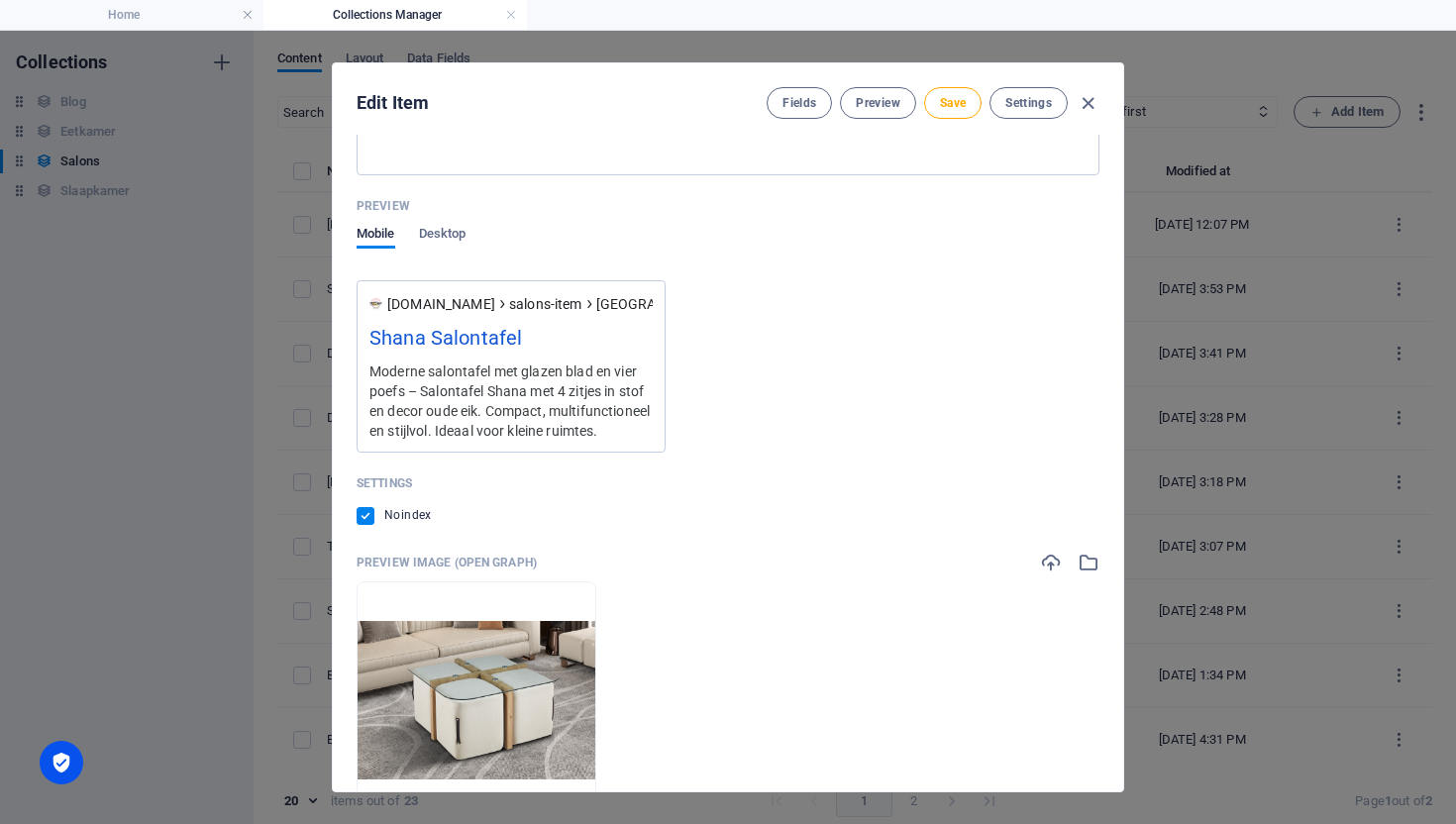 scroll, scrollTop: 1866, scrollLeft: 0, axis: vertical 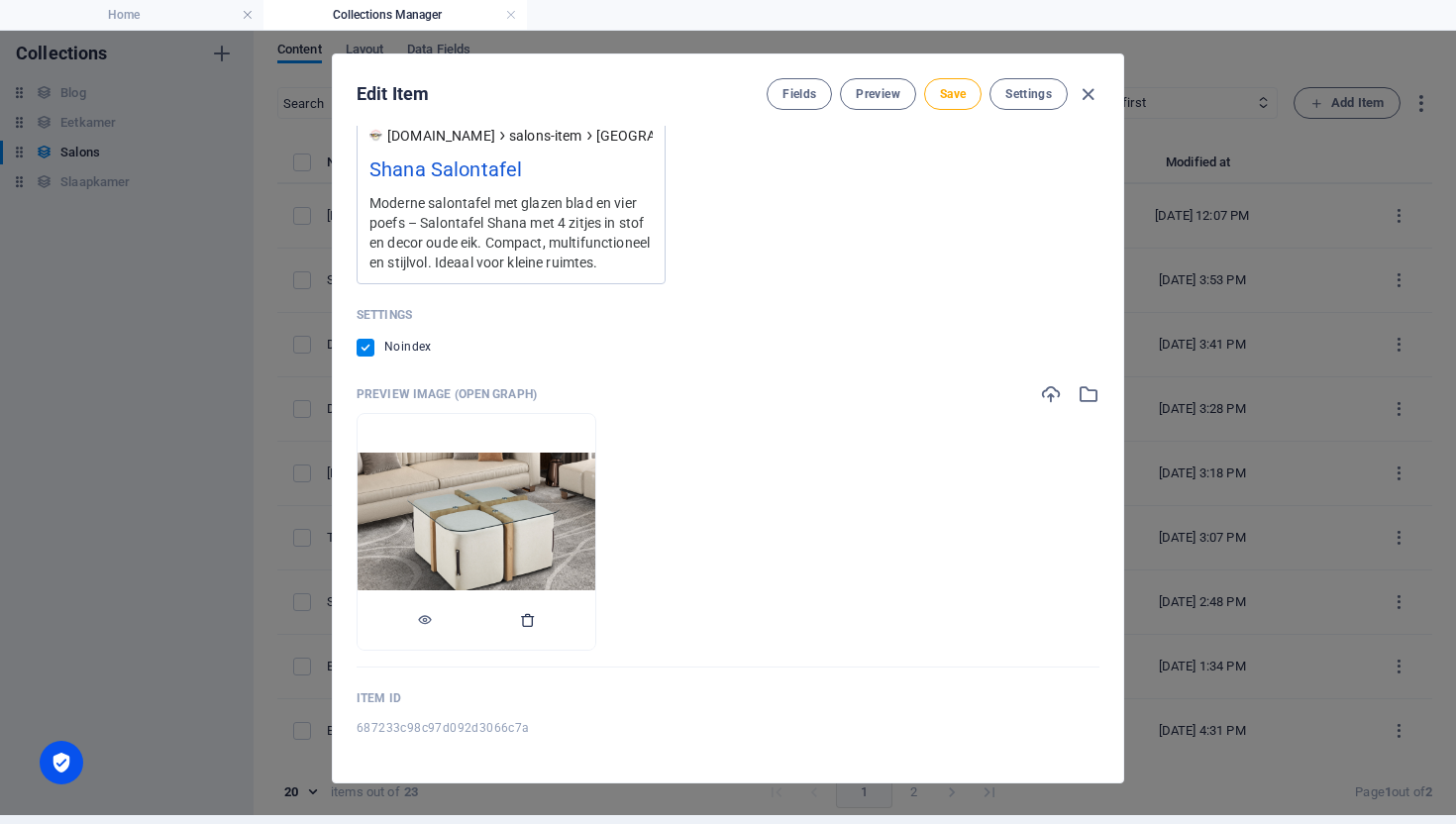 click at bounding box center [528, 620] 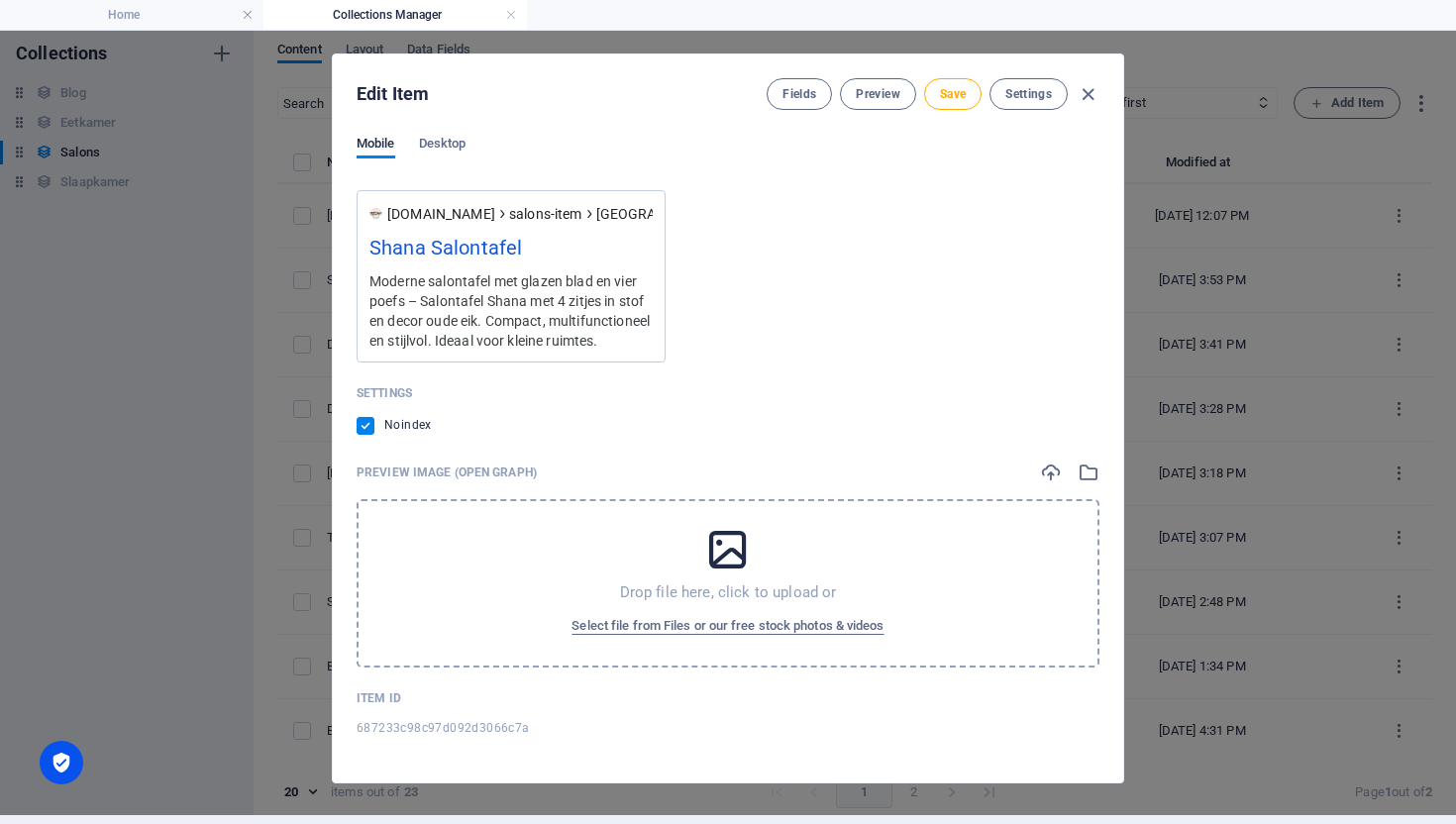 scroll, scrollTop: 1788, scrollLeft: 0, axis: vertical 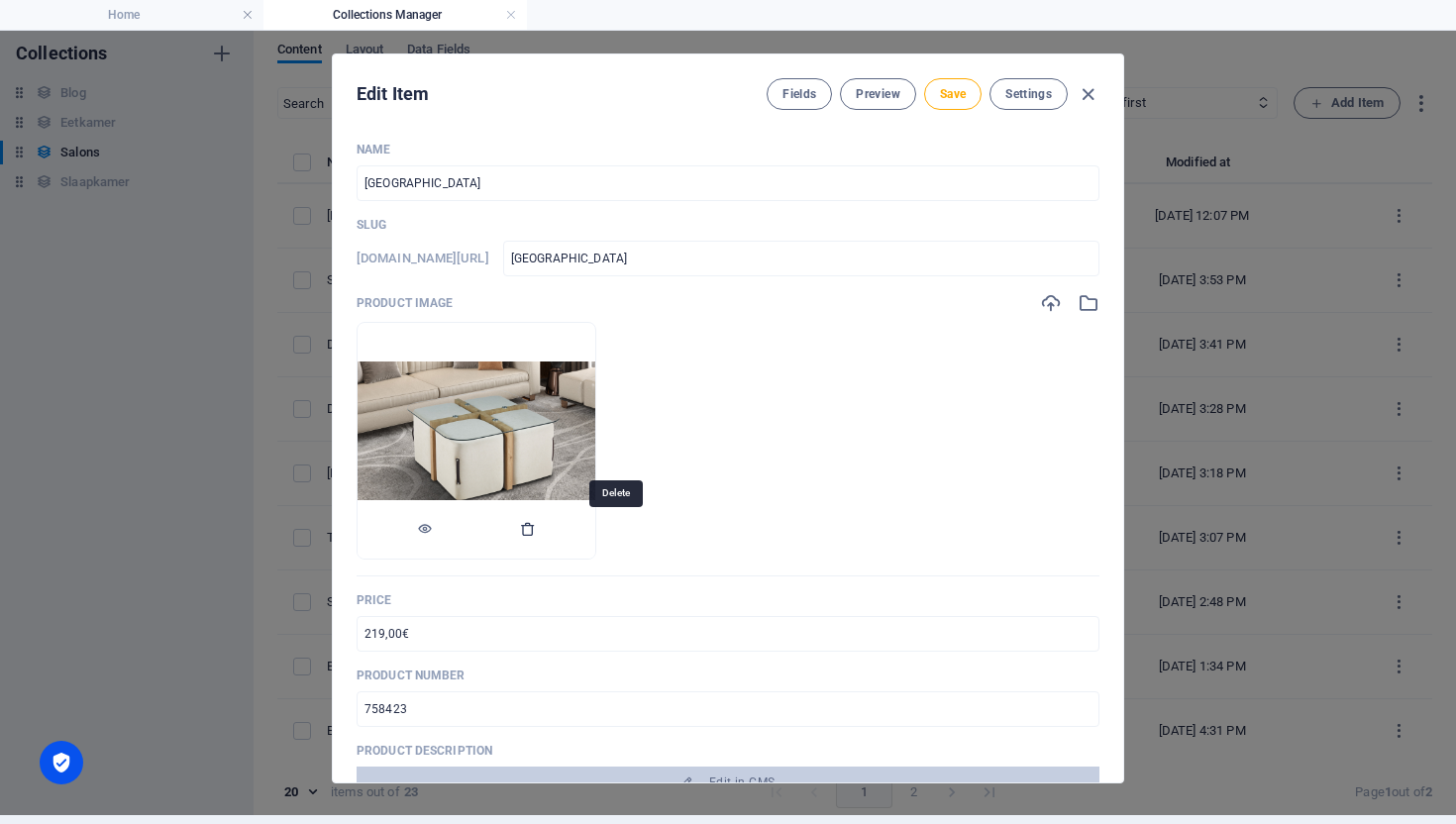 click at bounding box center (528, 529) 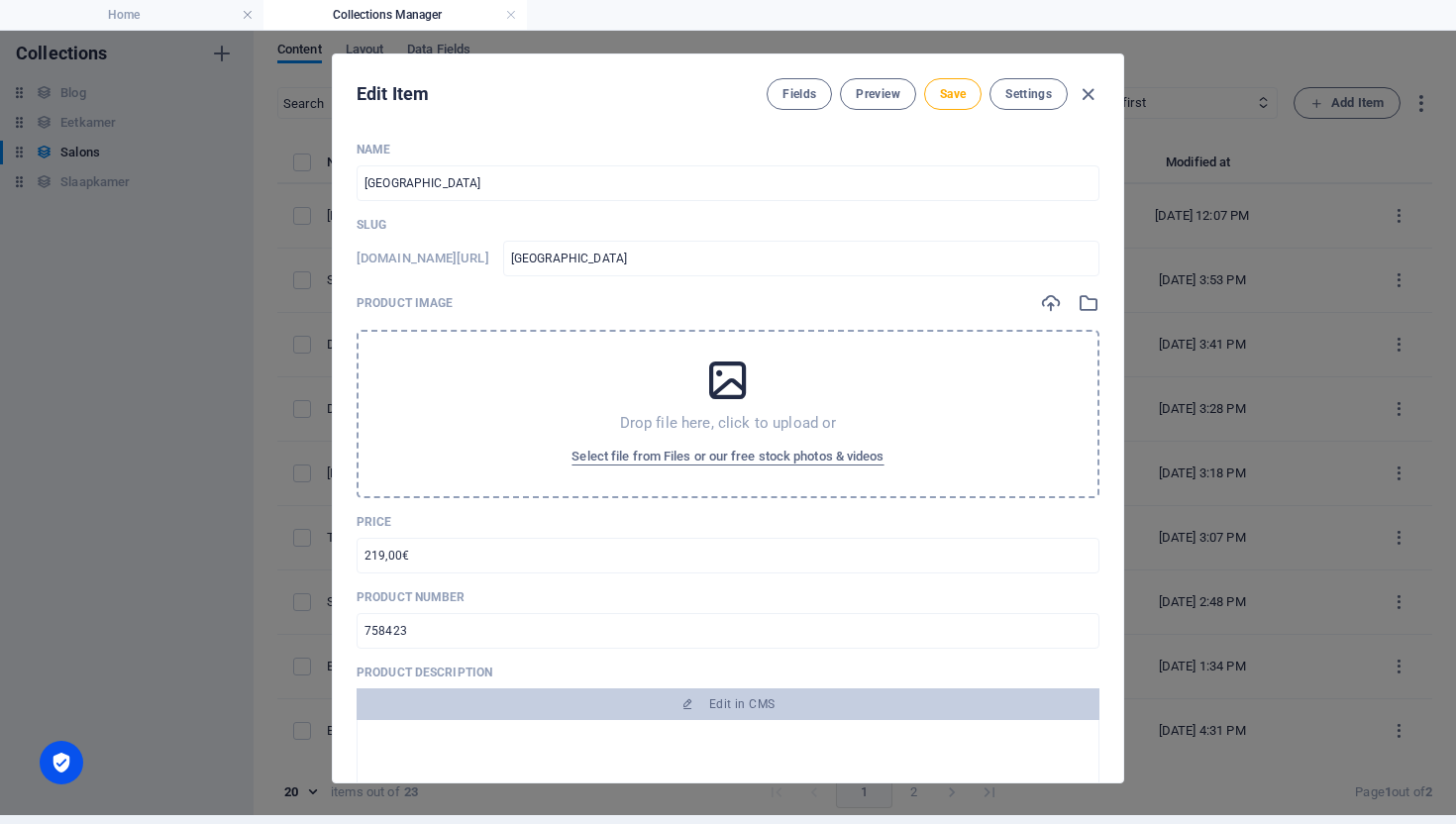 click at bounding box center [728, 380] 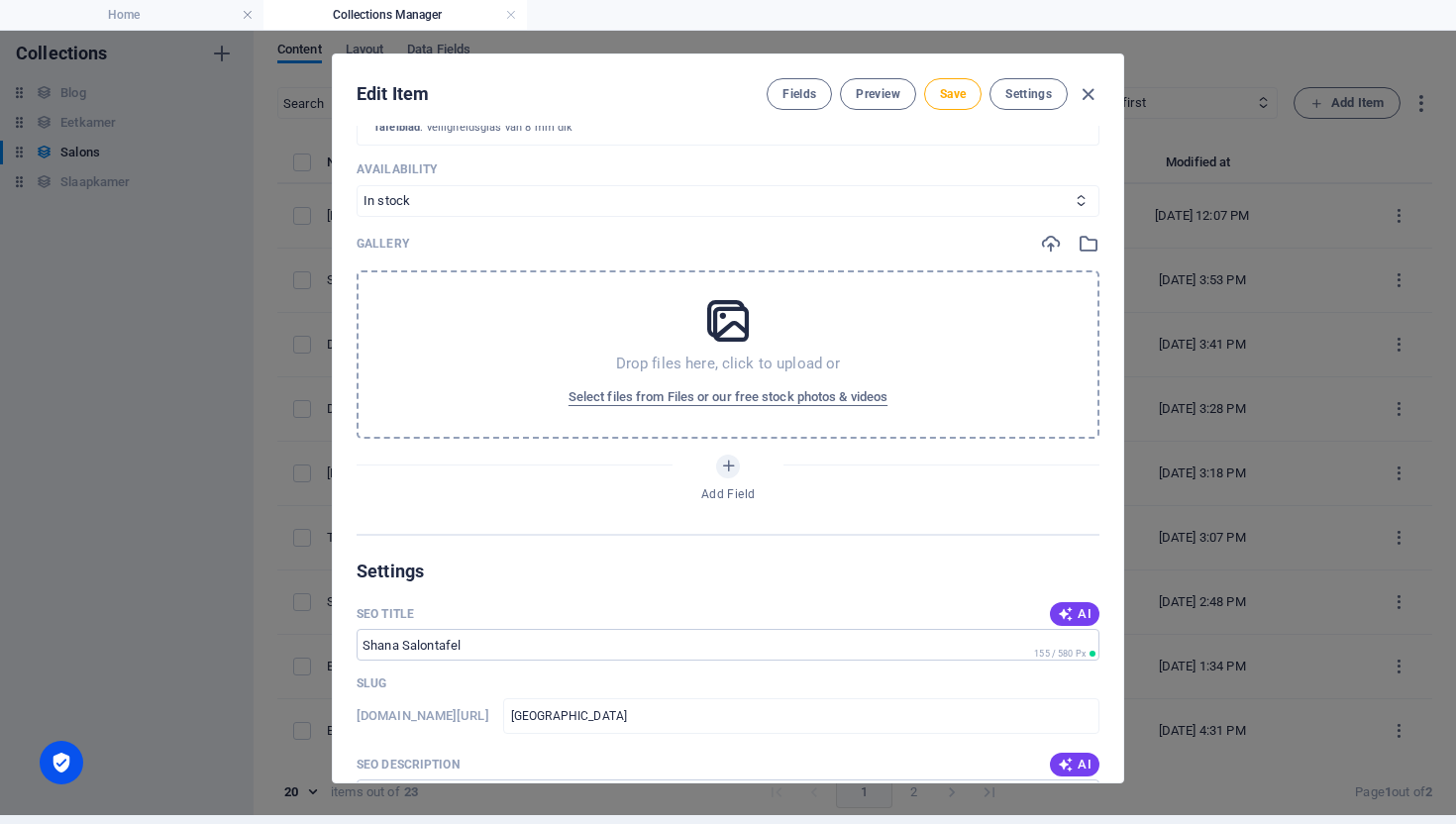 scroll, scrollTop: 767, scrollLeft: 0, axis: vertical 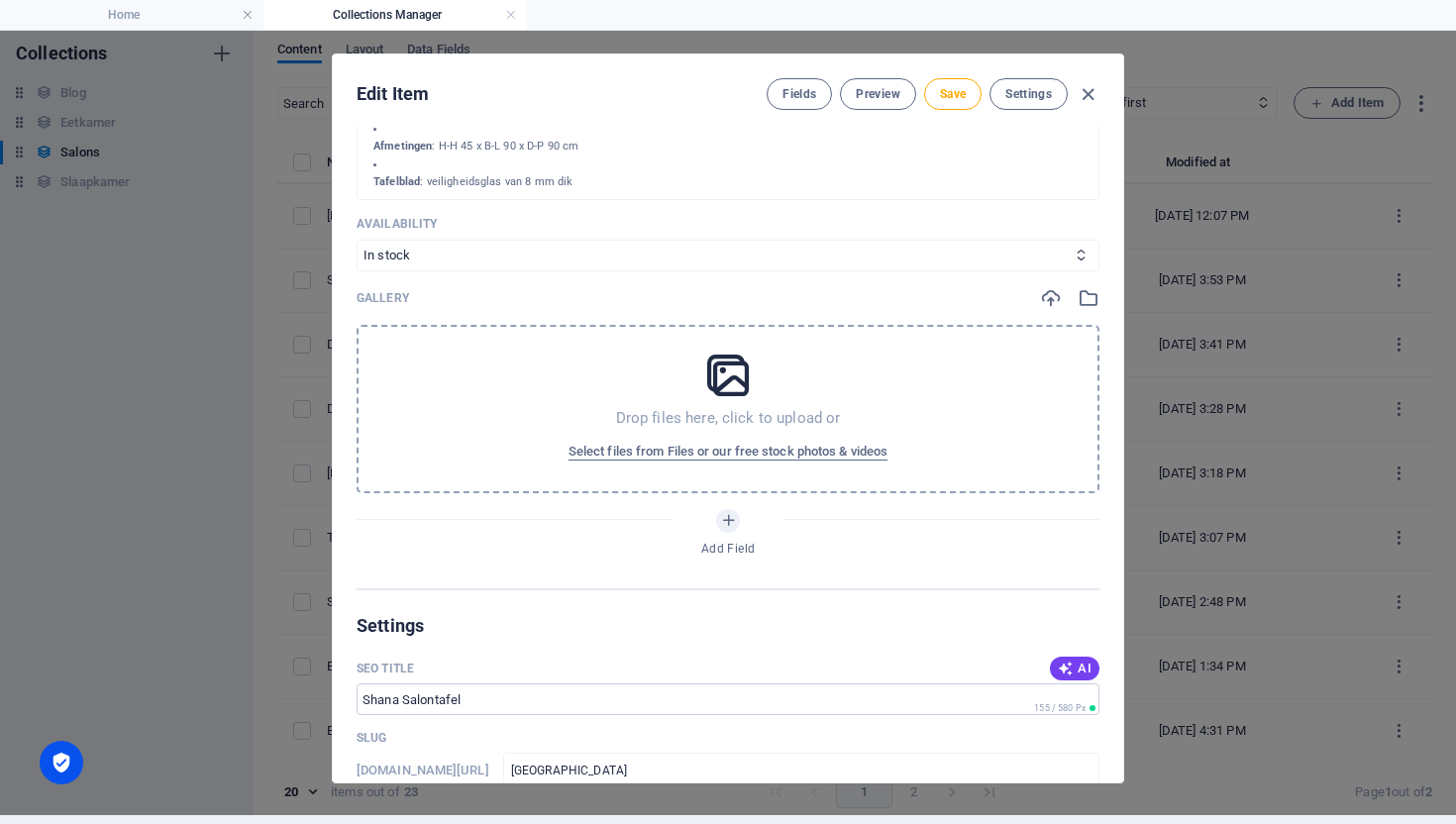 click at bounding box center (728, 375) 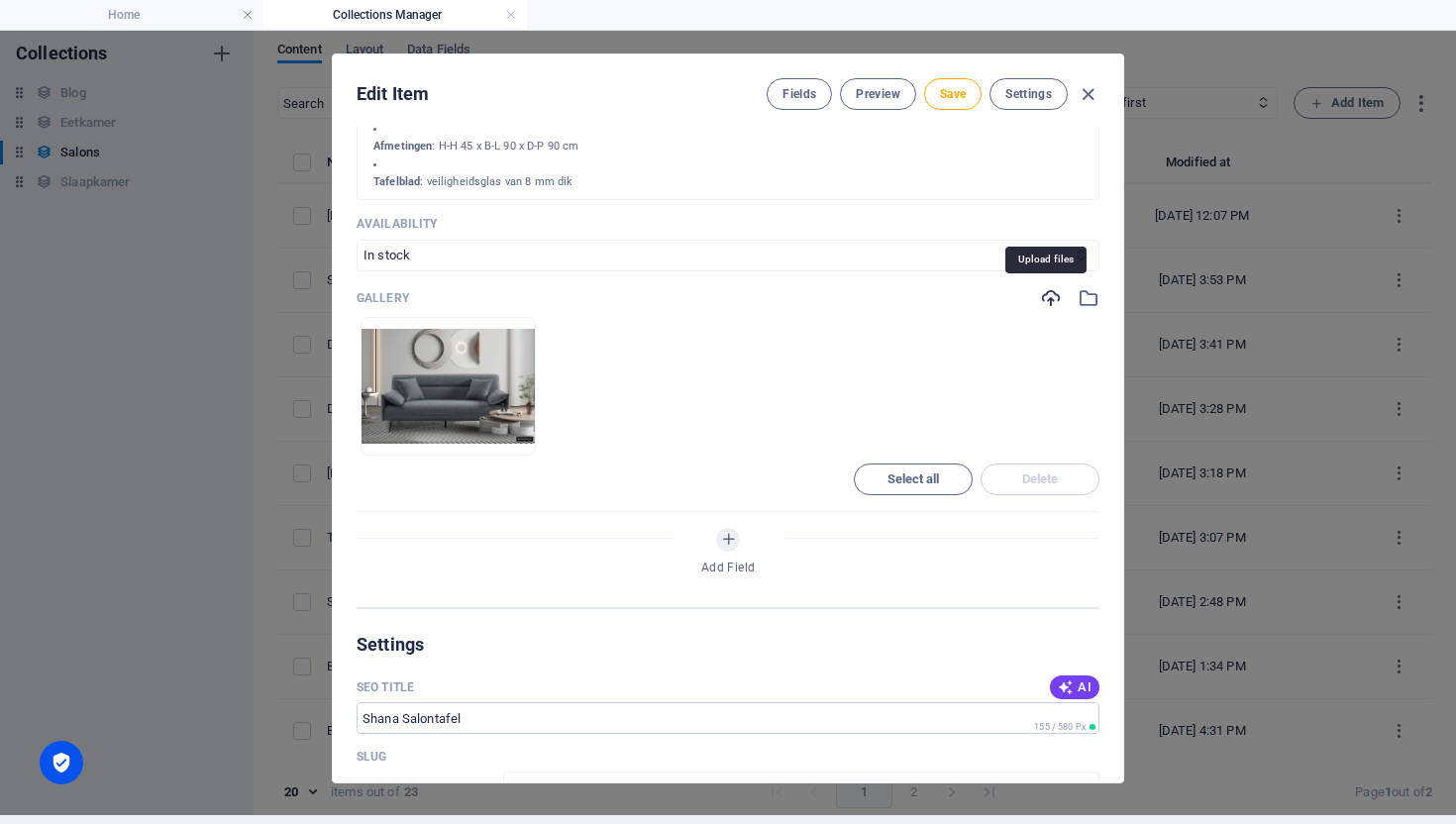 click at bounding box center (1051, 298) 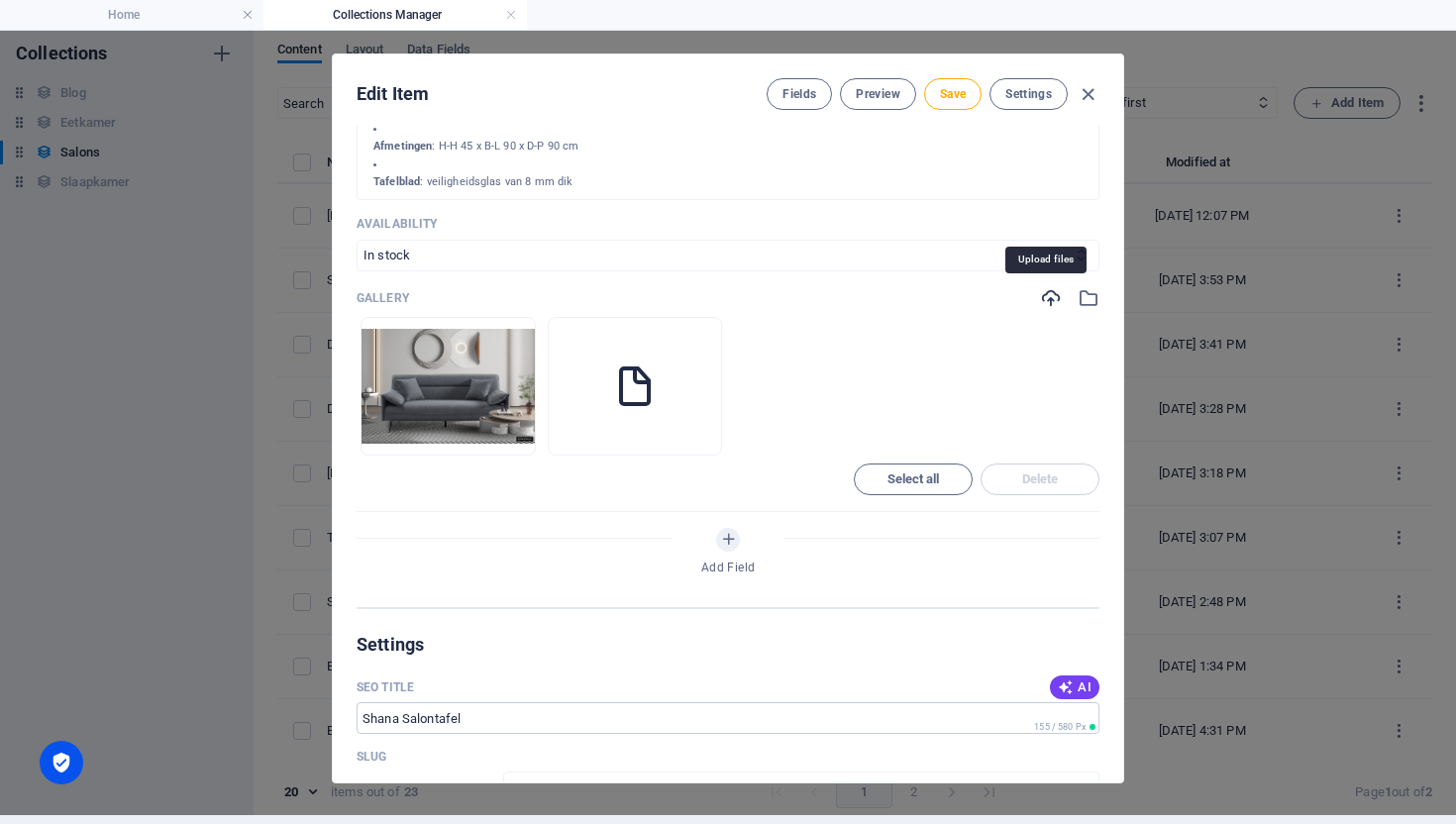 click at bounding box center [1051, 298] 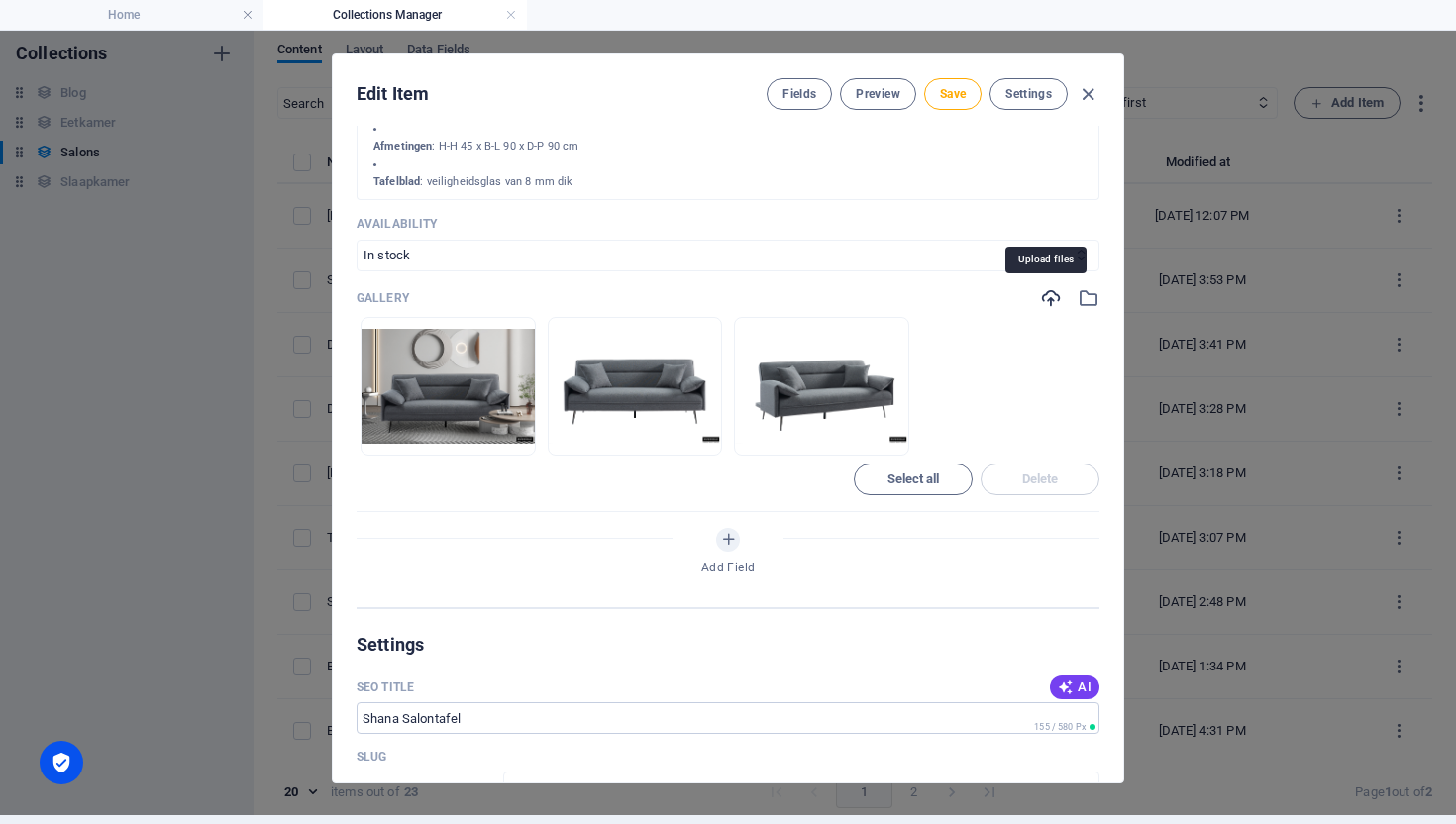 click at bounding box center [1051, 298] 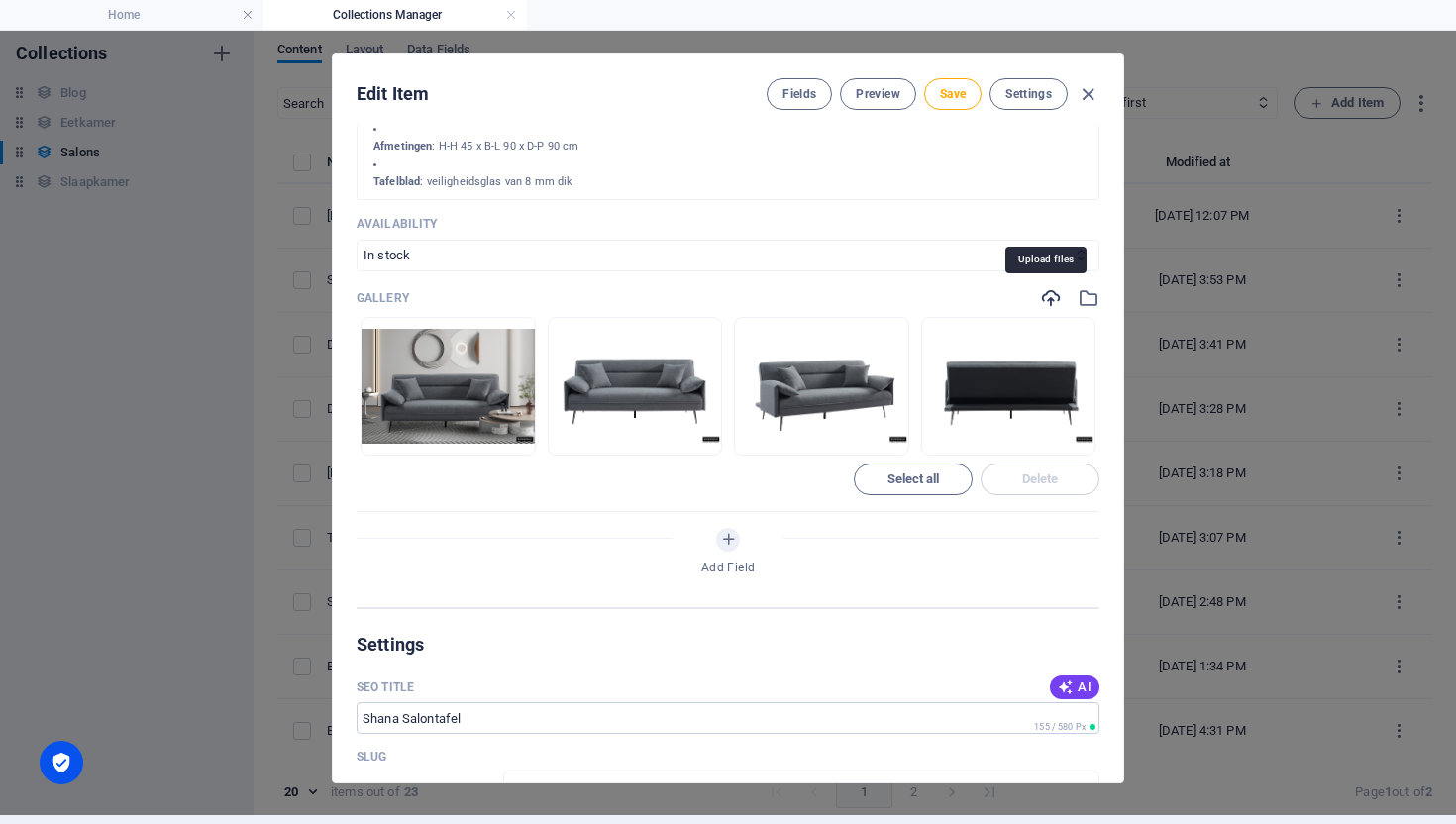 click at bounding box center (1051, 298) 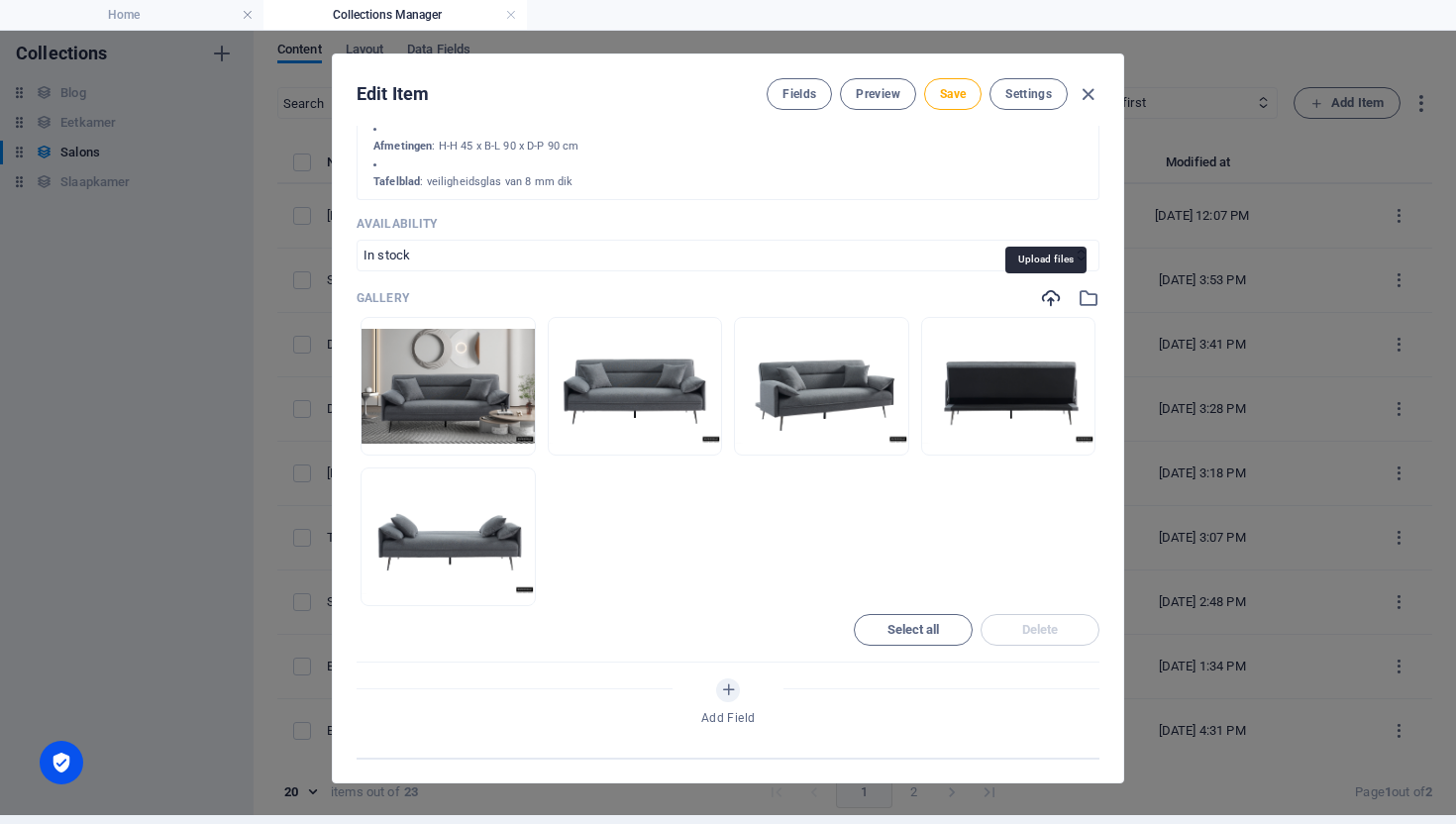 click at bounding box center (1051, 298) 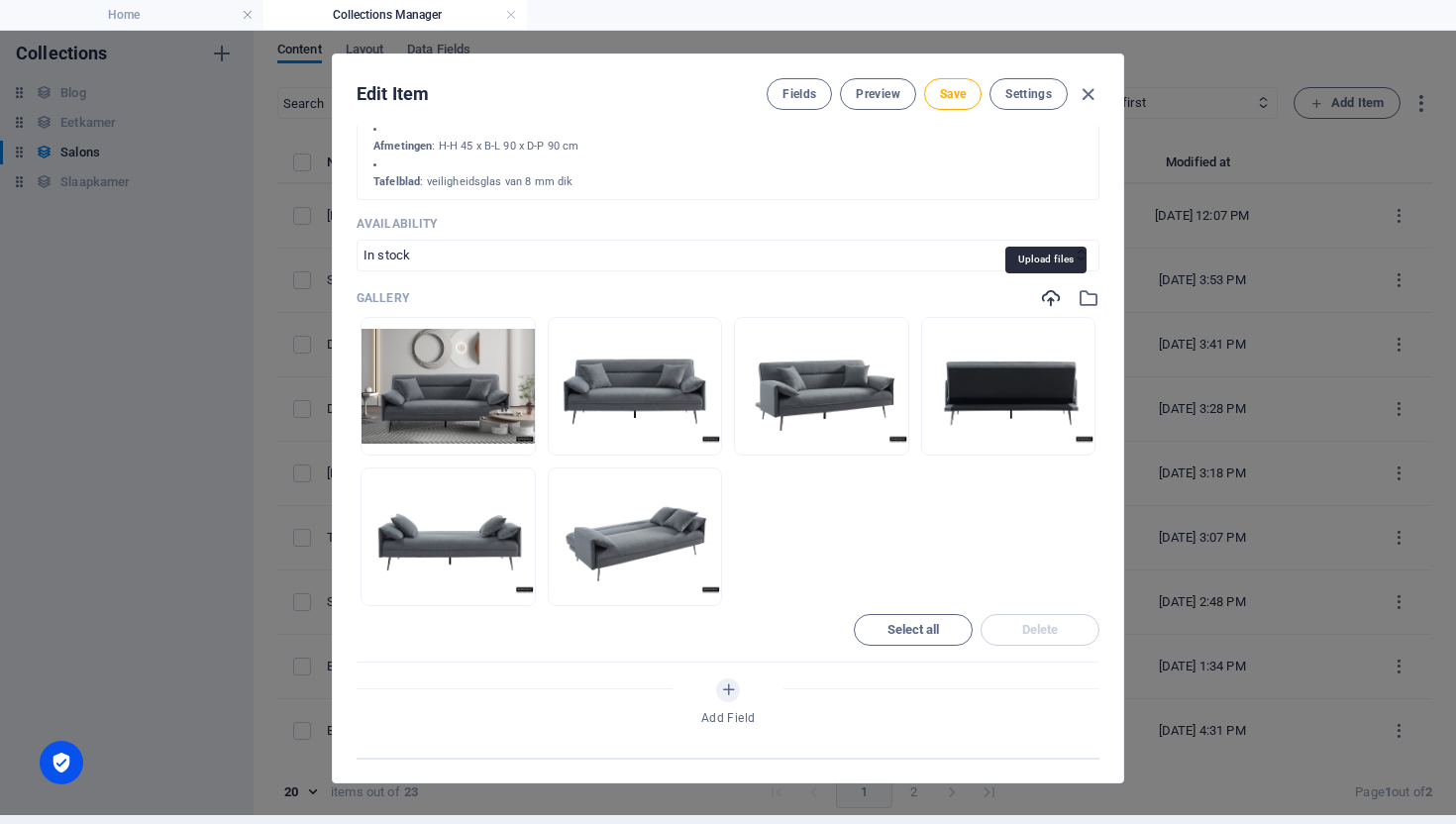 click at bounding box center [1051, 298] 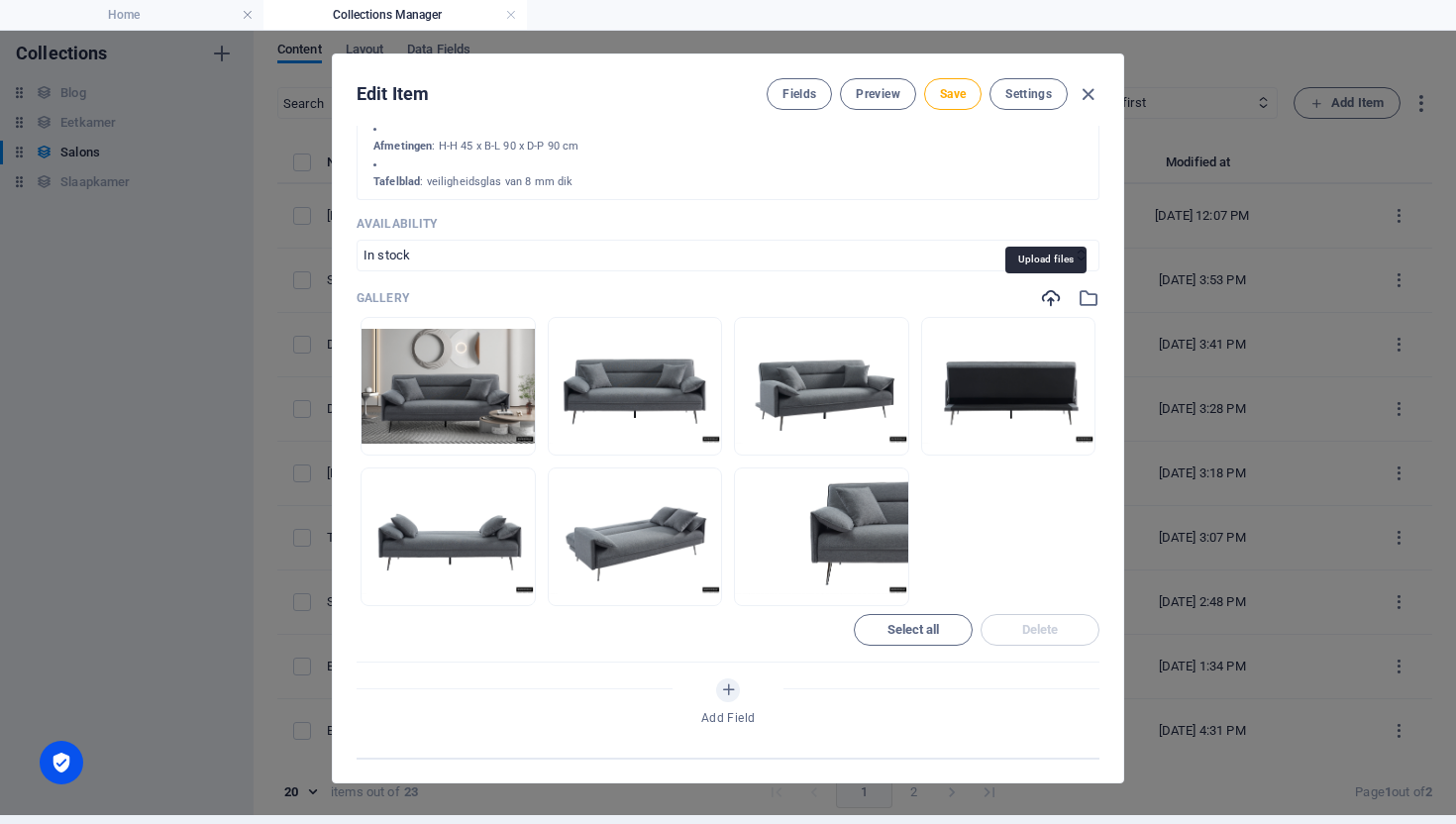 click at bounding box center [1051, 298] 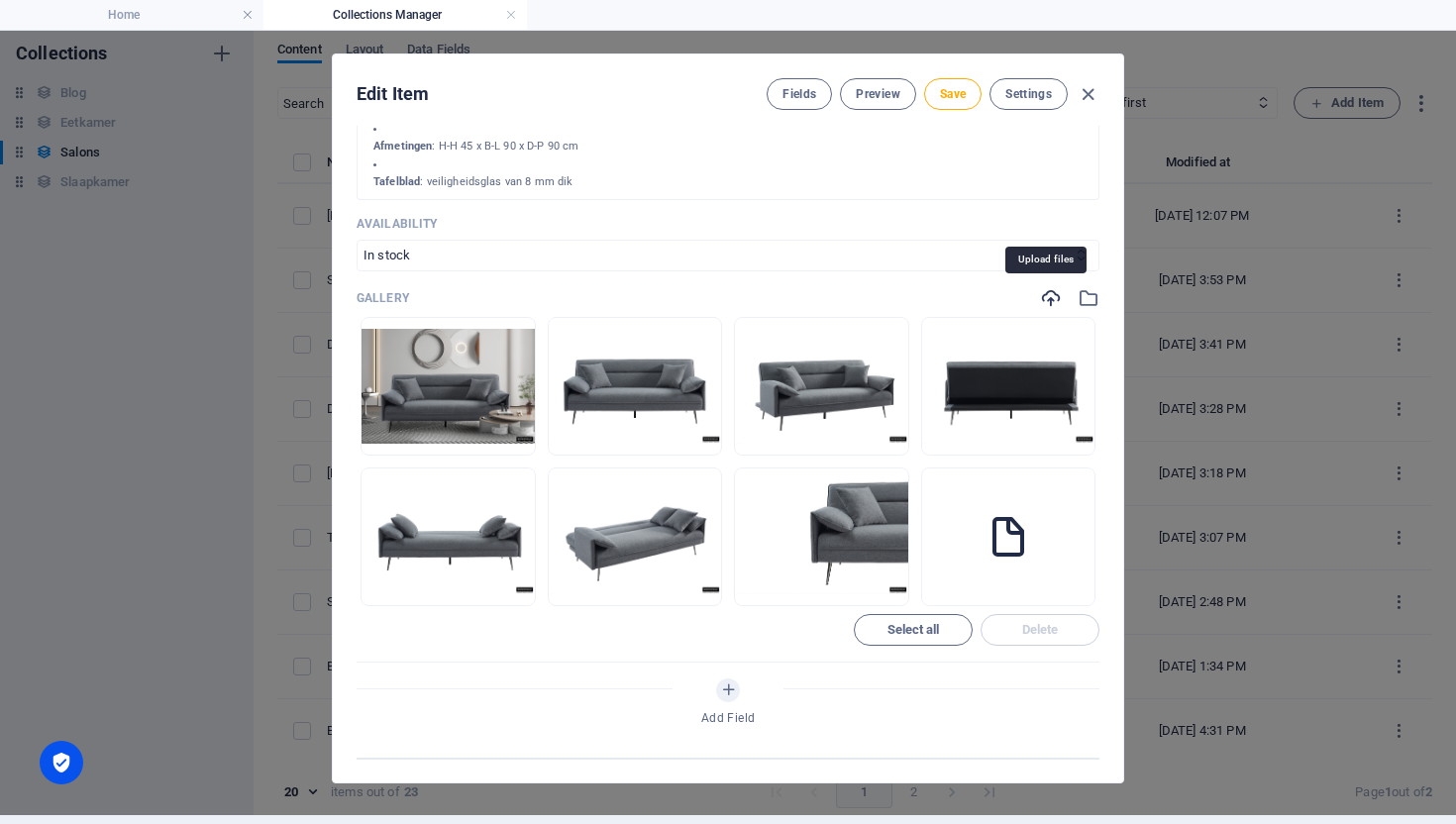 click at bounding box center (1051, 298) 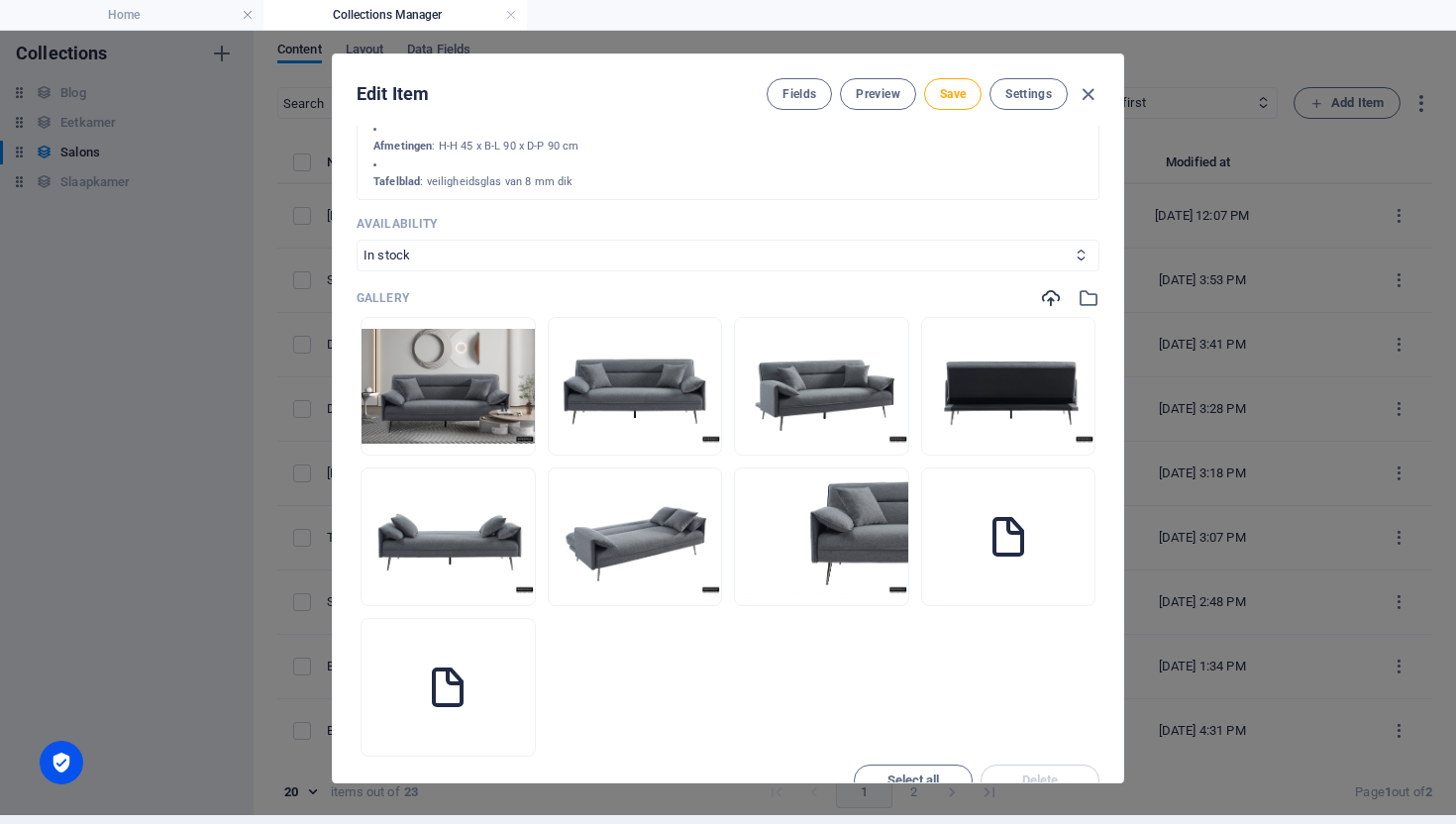 scroll, scrollTop: 771, scrollLeft: 0, axis: vertical 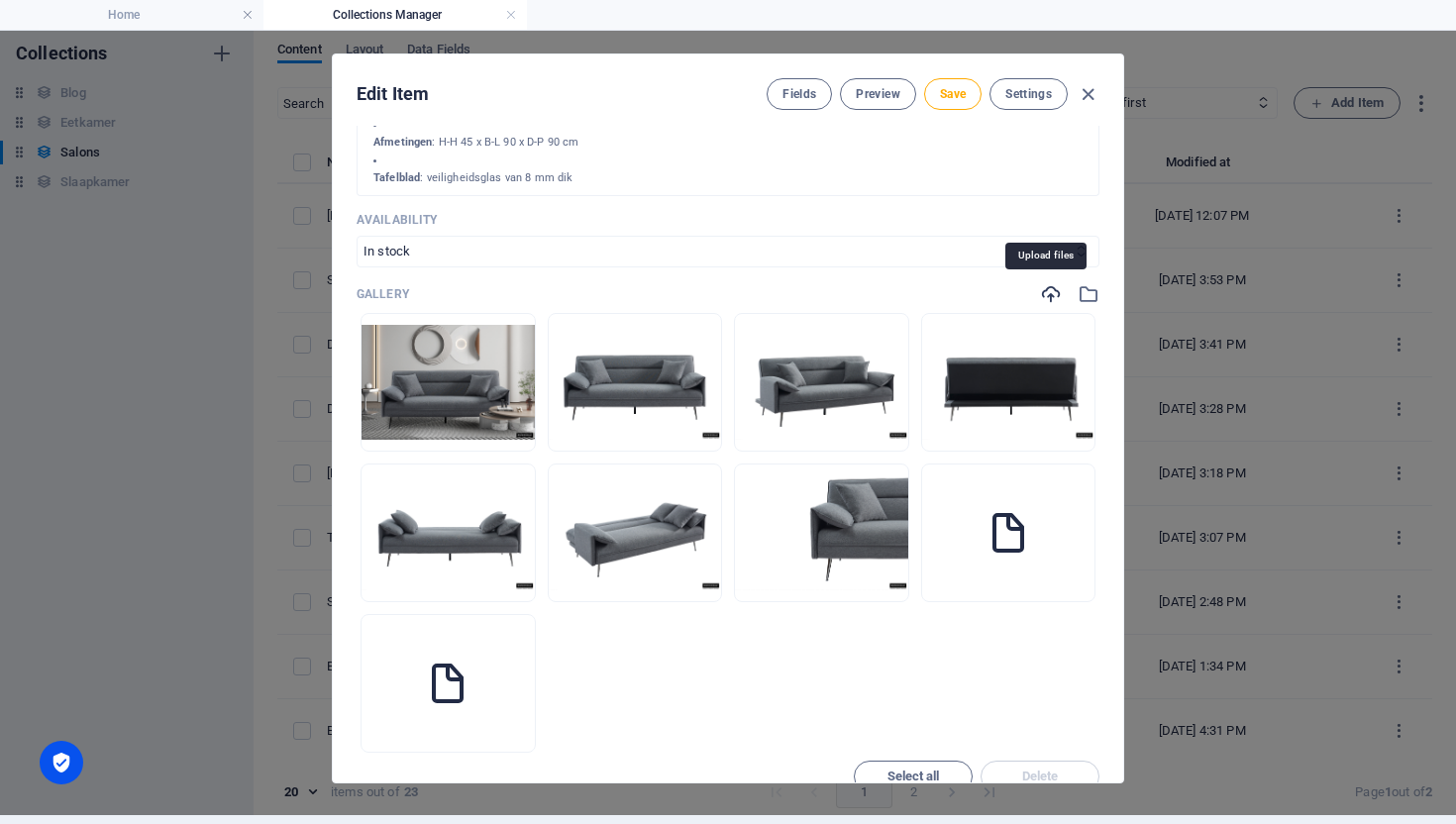 click at bounding box center [1051, 294] 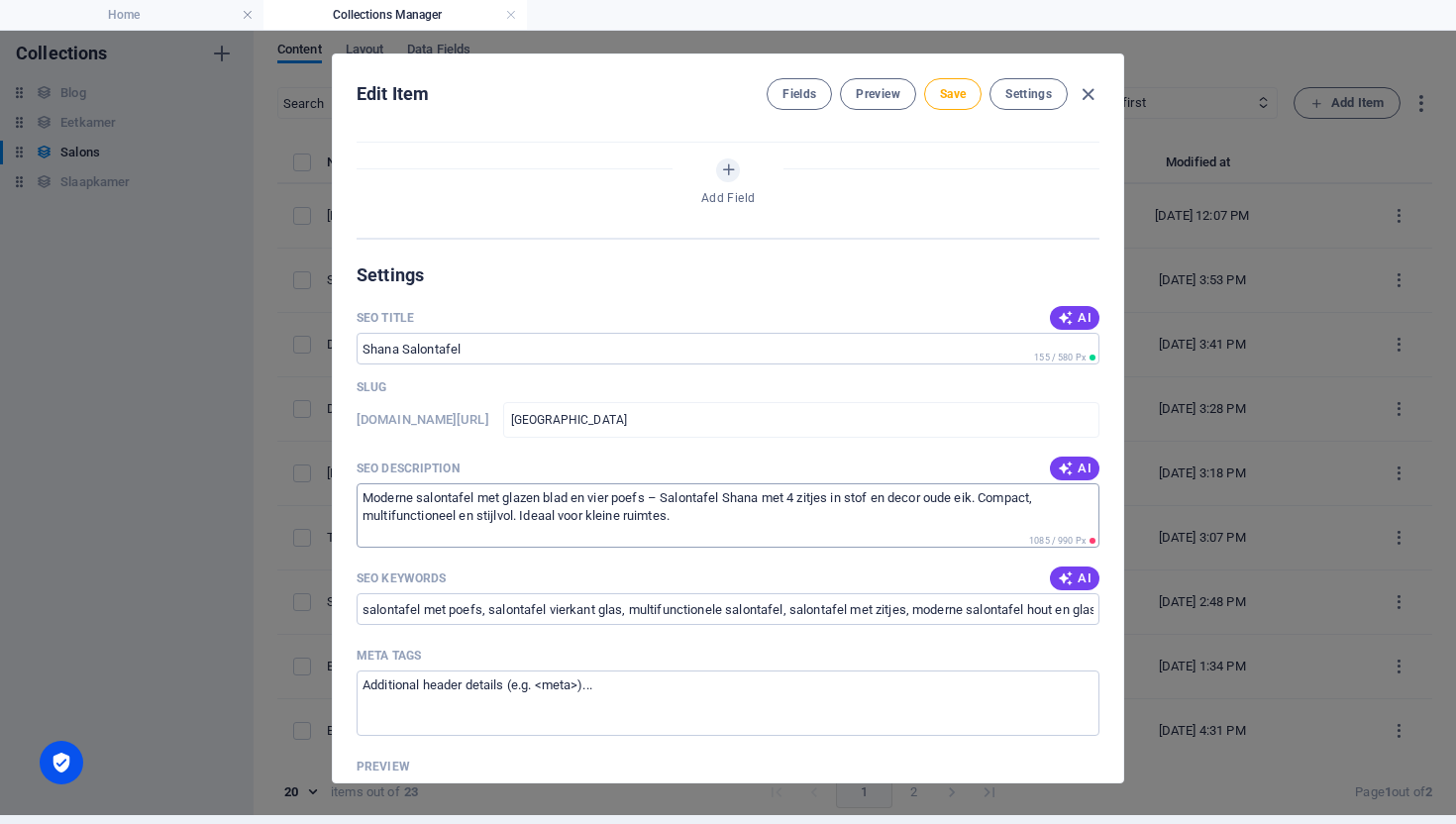 scroll, scrollTop: 1436, scrollLeft: 0, axis: vertical 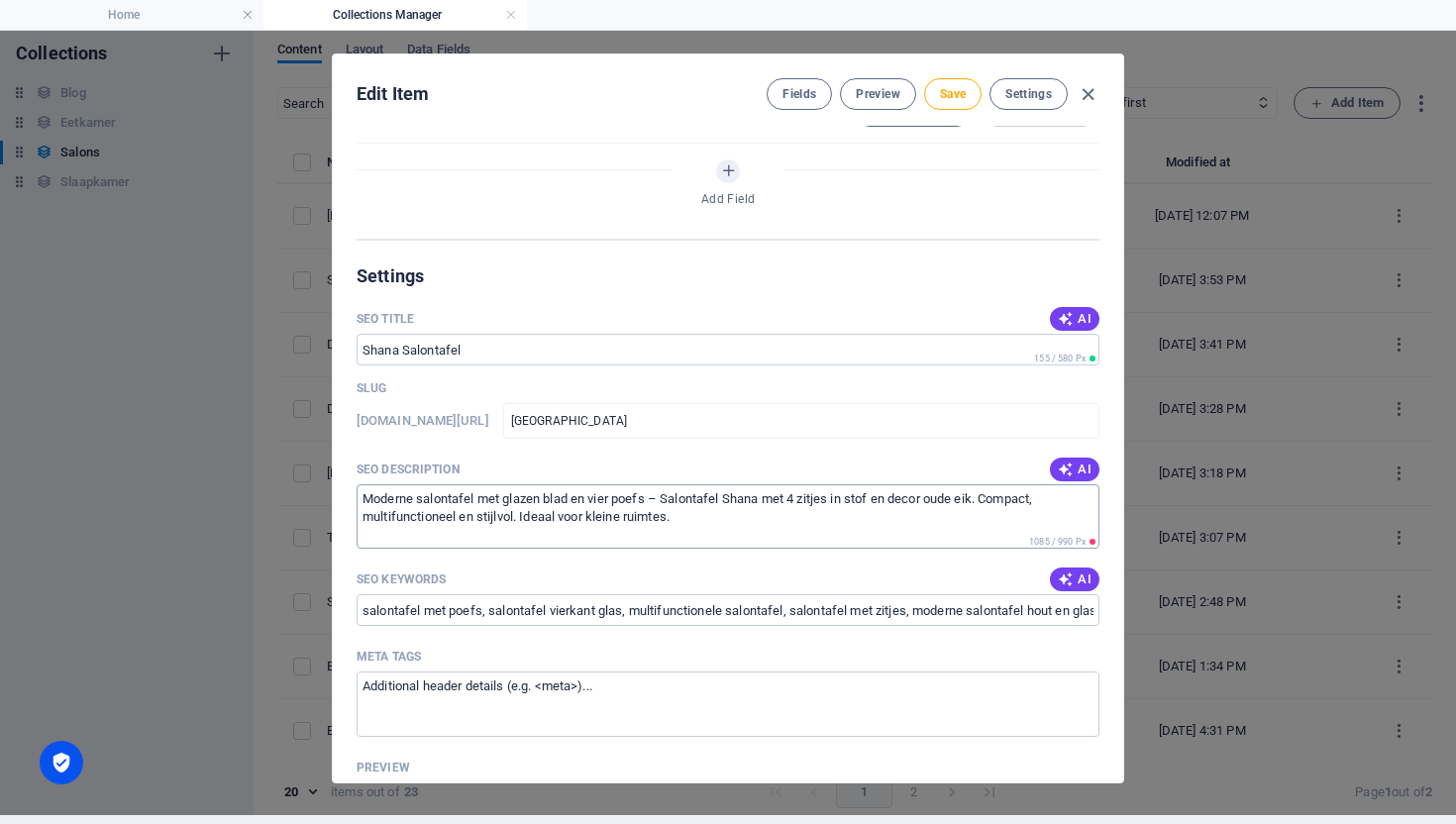 click on "Moderne salontafel met glazen blad en vier poefs – Salontafel Shana met 4 zitjes in stof en decor oude eik. Compact, multifunctioneel en stijlvol. Ideaal voor kleine ruimtes." at bounding box center [728, 516] 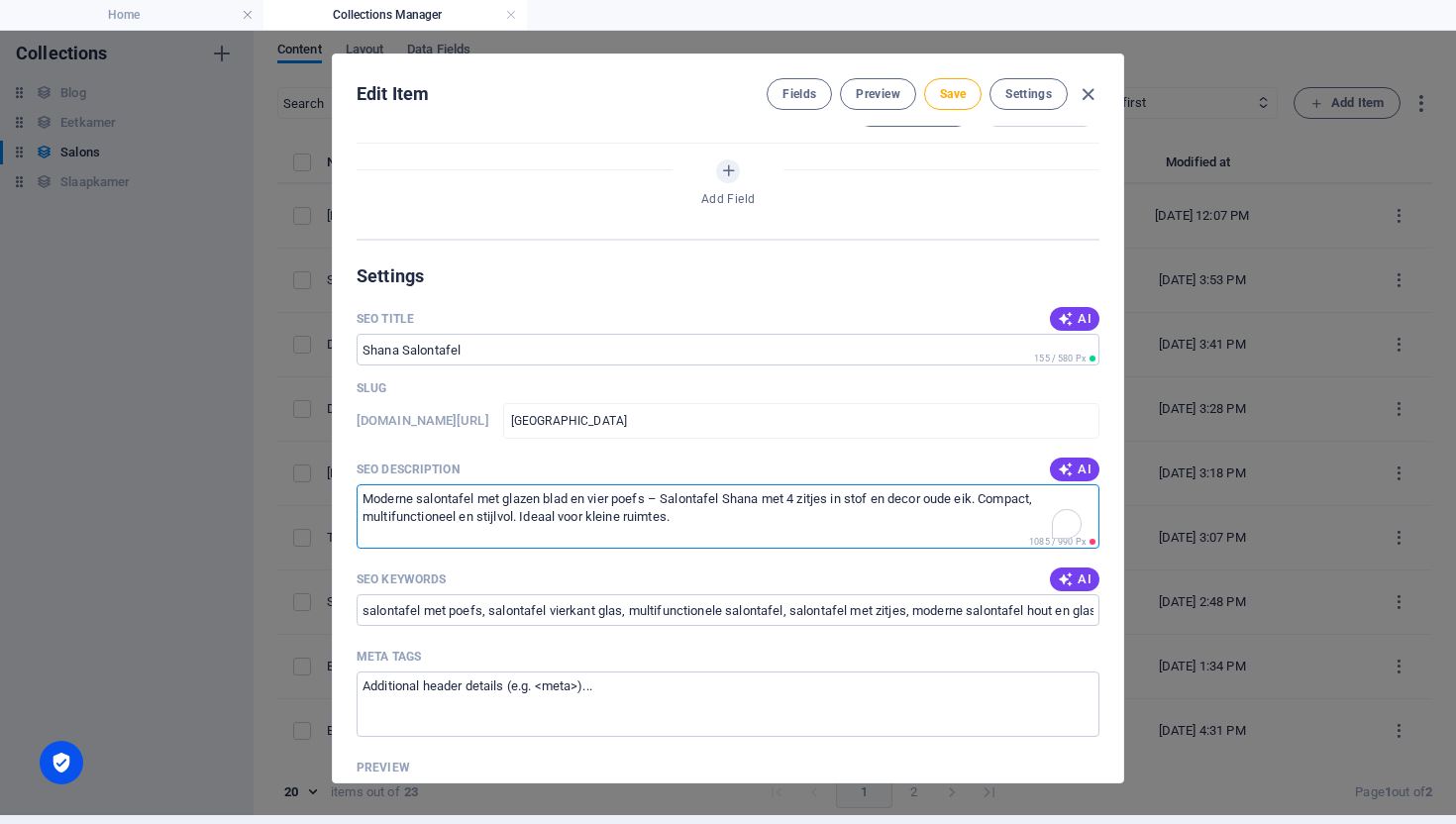click on "Moderne salontafel met glazen blad en vier poefs – Salontafel Shana met 4 zitjes in stof en decor oude eik. Compact, multifunctioneel en stijlvol. Ideaal voor kleine ruimtes." at bounding box center [728, 516] 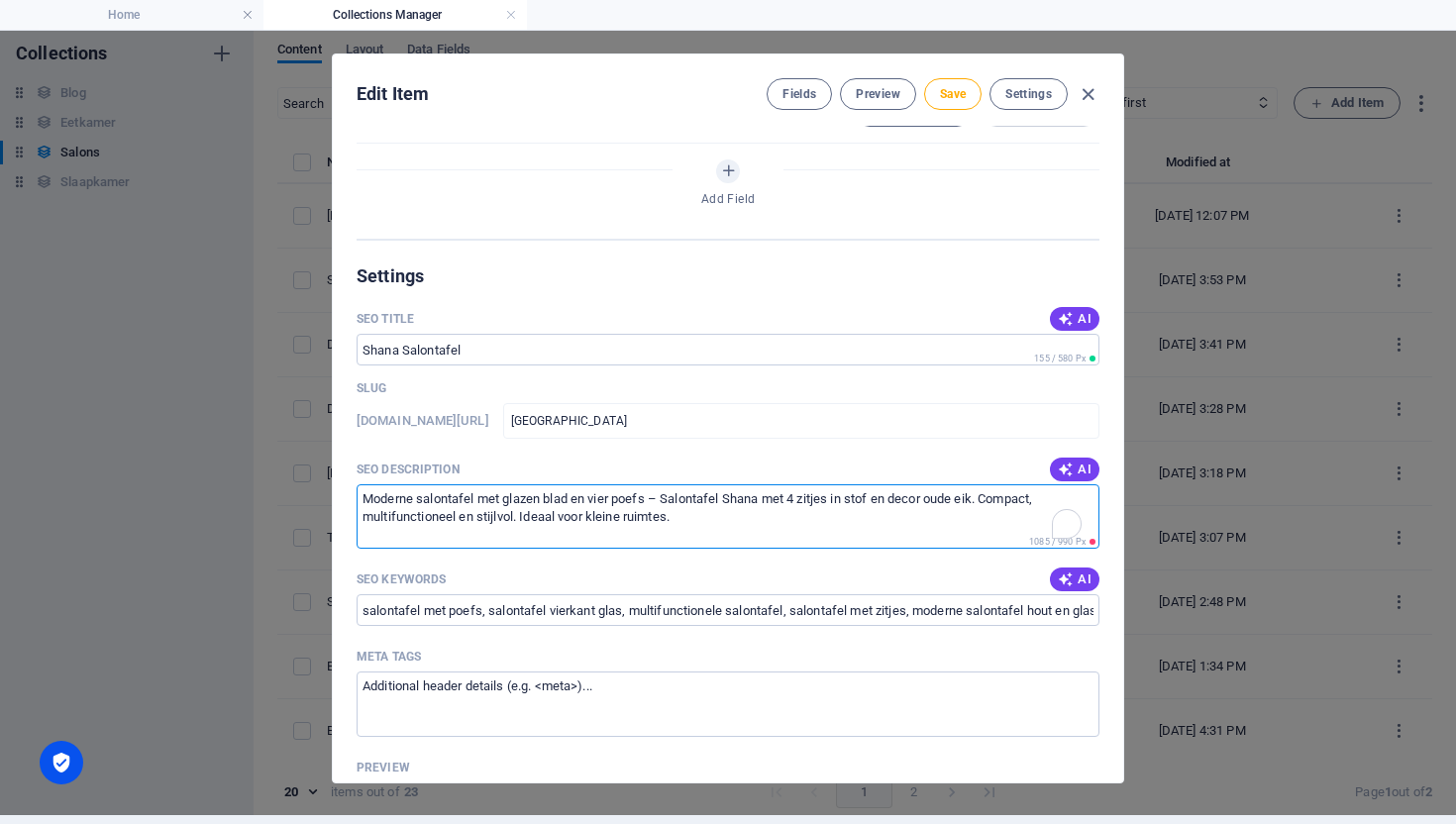 scroll, scrollTop: 18, scrollLeft: 0, axis: vertical 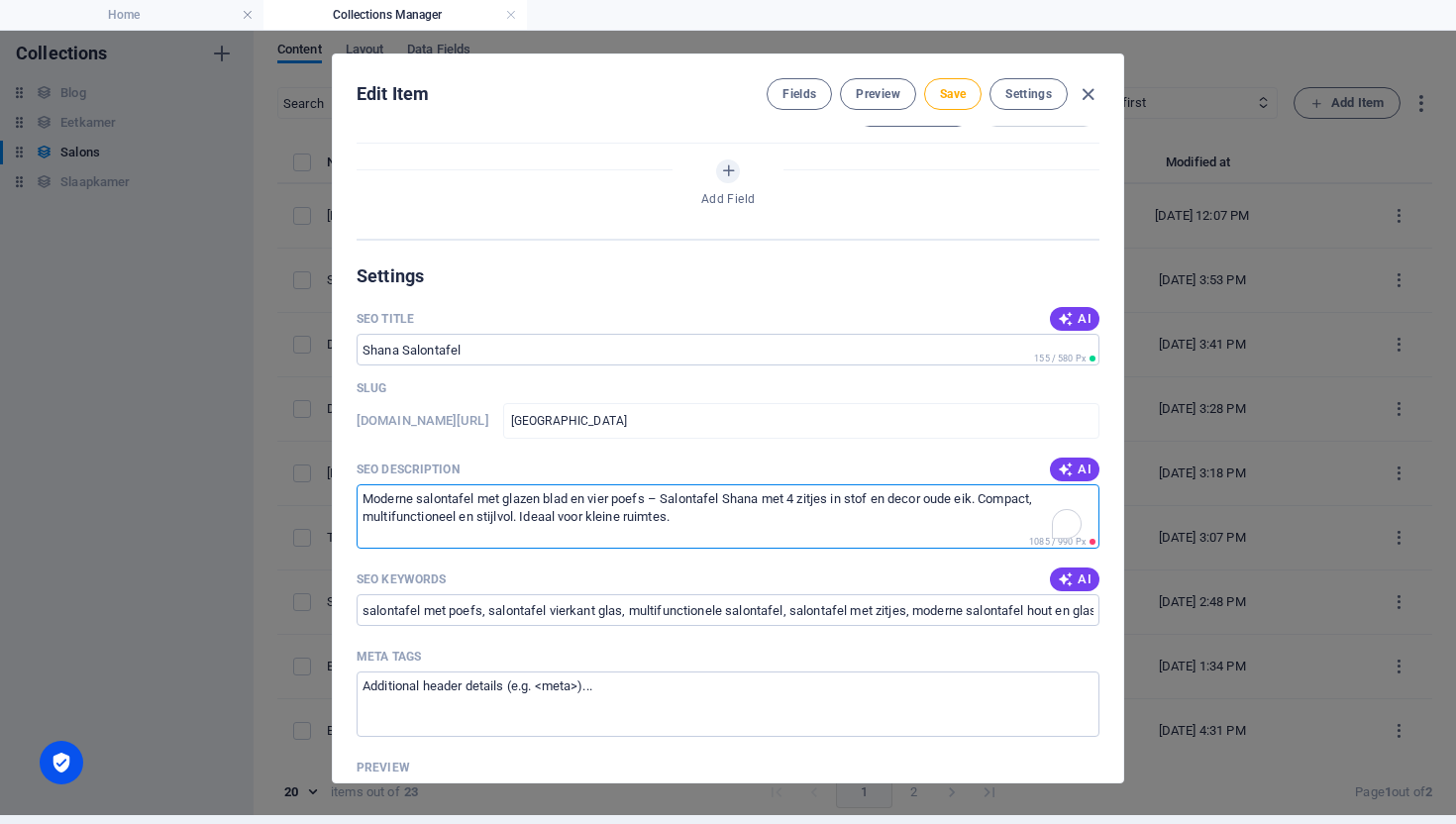 click on "Moderne salontafel met glazen blad en vier poefs – Salontafel Shana met 4 zitjes in stof en decor oude eik. Compact, multifunctioneel en stijlvol. Ideaal voor kleine ruimtes." at bounding box center (728, 516) 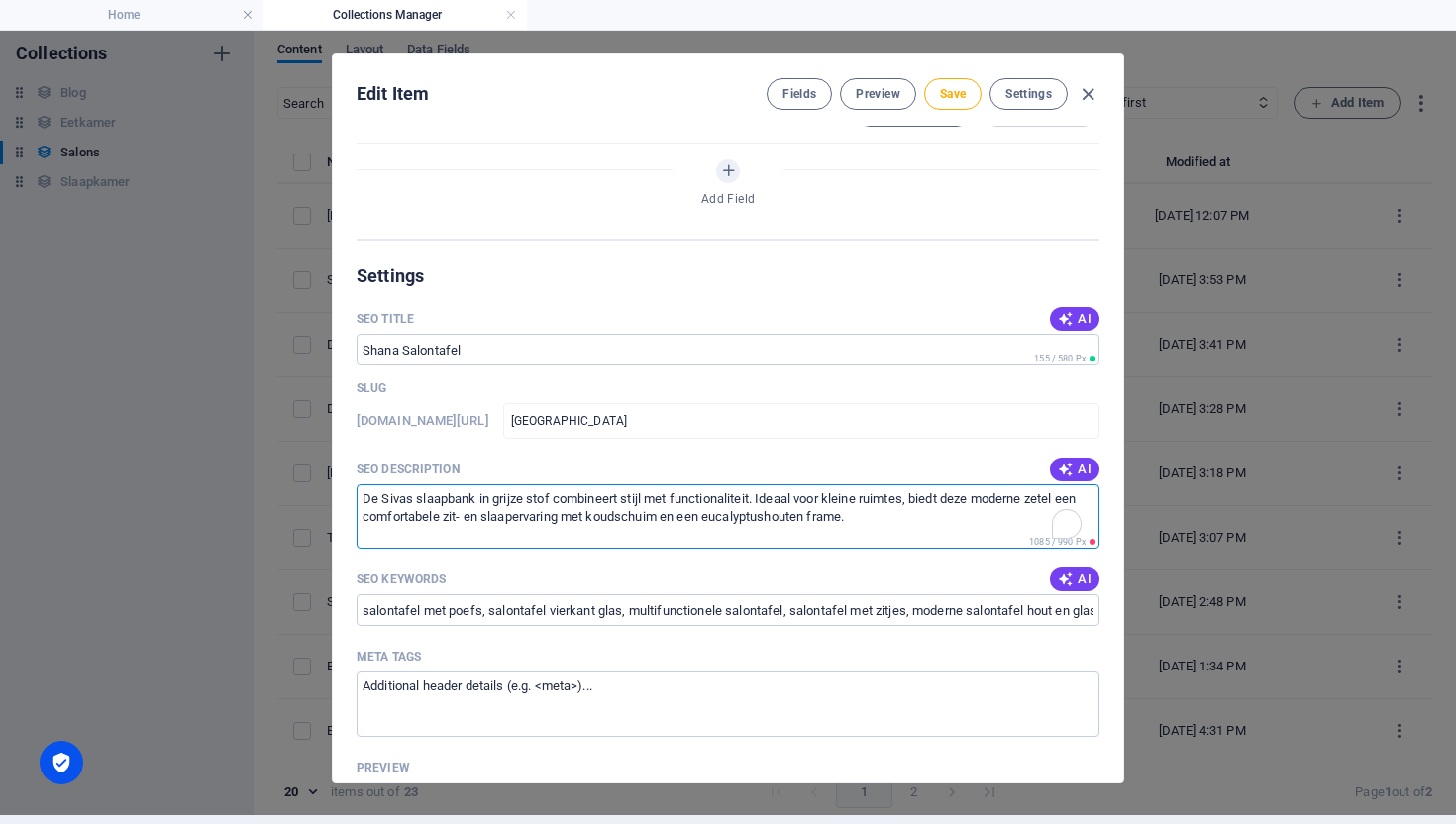 scroll, scrollTop: 10, scrollLeft: 0, axis: vertical 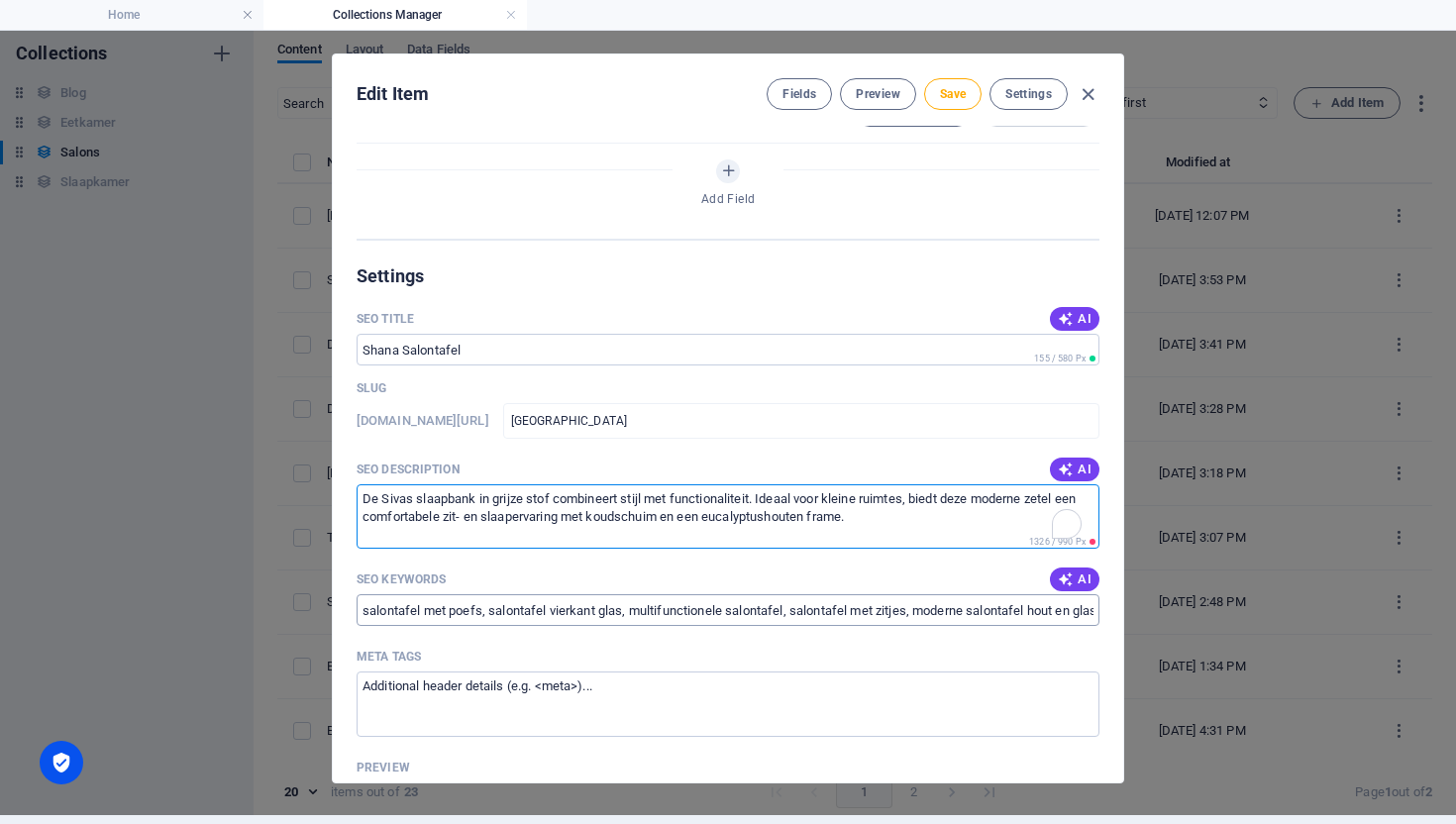 type on "De Sivas slaapbank in grijze stof combineert stijl met functionaliteit. Ideaal voor kleine ruimtes, biedt deze moderne zetel een comfortabele zit- en slaapervaring met koudschuim en een eucalyptushouten frame." 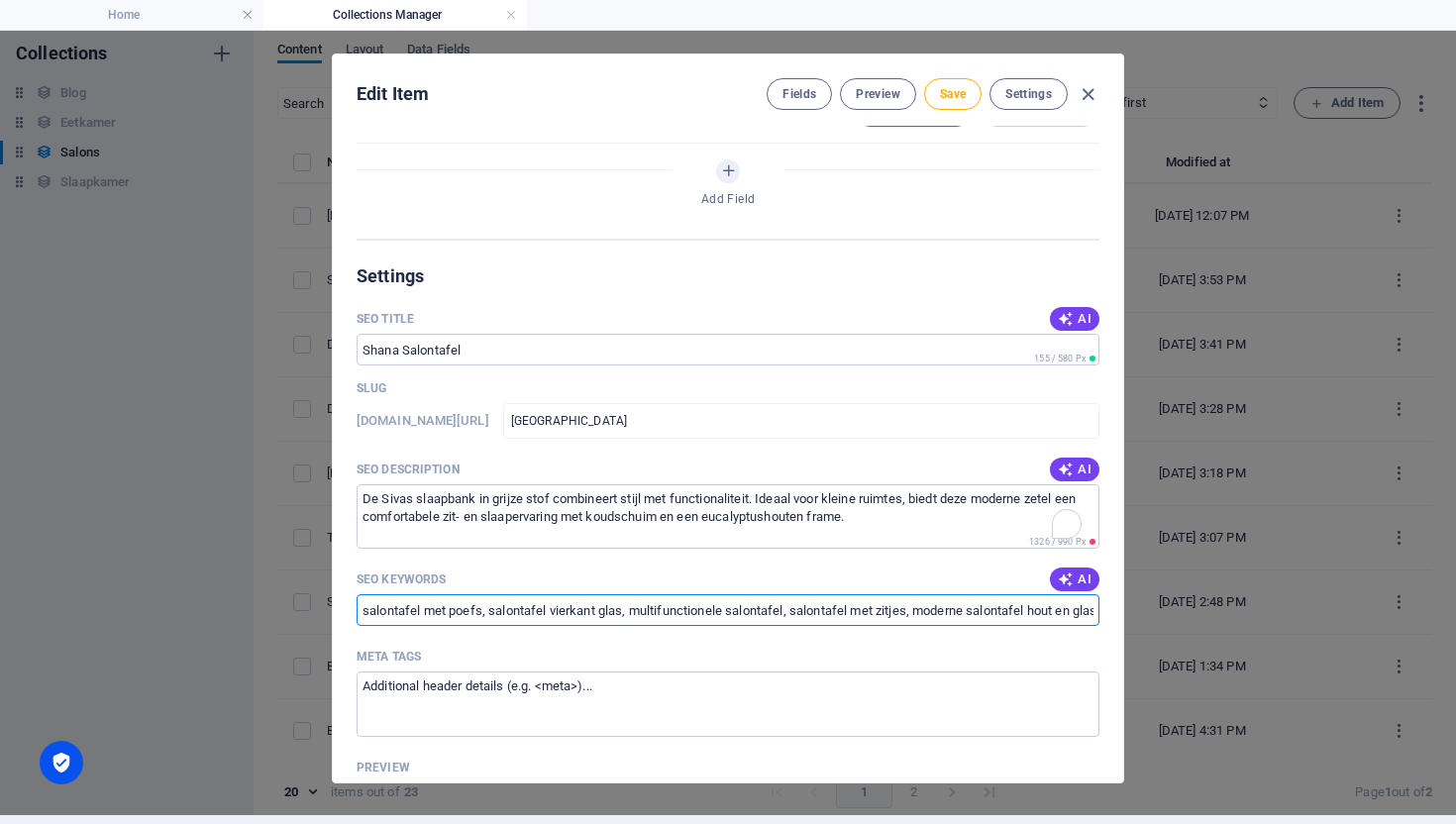 click on "salontafel met poefs, salontafel vierkant glas, multifunctionele salontafel, salontafel met zitjes, moderne salontafel hout en glas, compacte salontafel, design salontafel met opbergruimte, [GEOGRAPHIC_DATA], salontafel decor oude eik, salontafel met 4 krukjes" at bounding box center (728, 610) 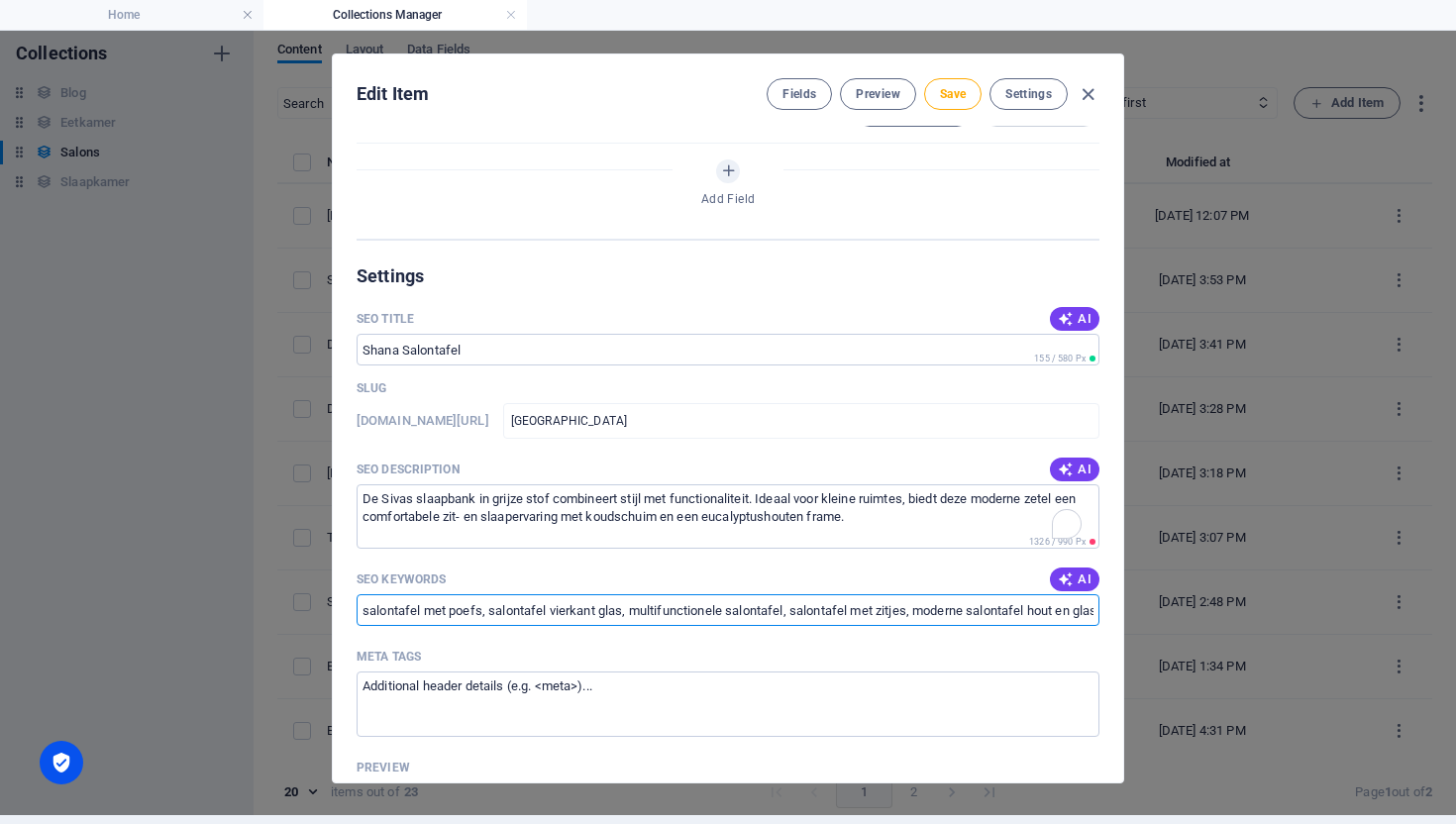 click on "salontafel met poefs, salontafel vierkant glas, multifunctionele salontafel, salontafel met zitjes, moderne salontafel hout en glas, compacte salontafel, design salontafel met opbergruimte, [GEOGRAPHIC_DATA], salontafel decor oude eik, salontafel met 4 krukjes" at bounding box center [728, 610] 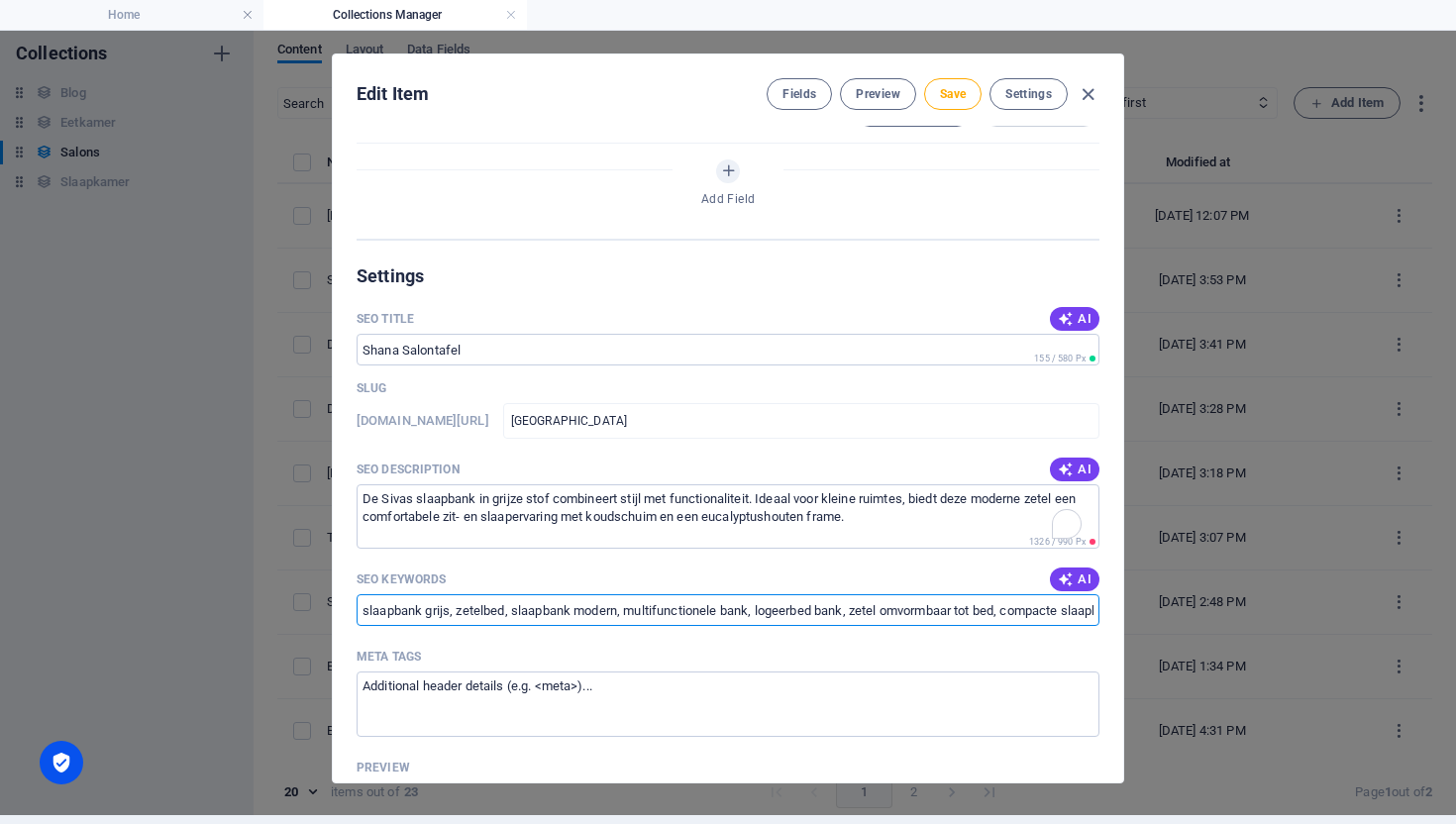 scroll, scrollTop: 0, scrollLeft: 391, axis: horizontal 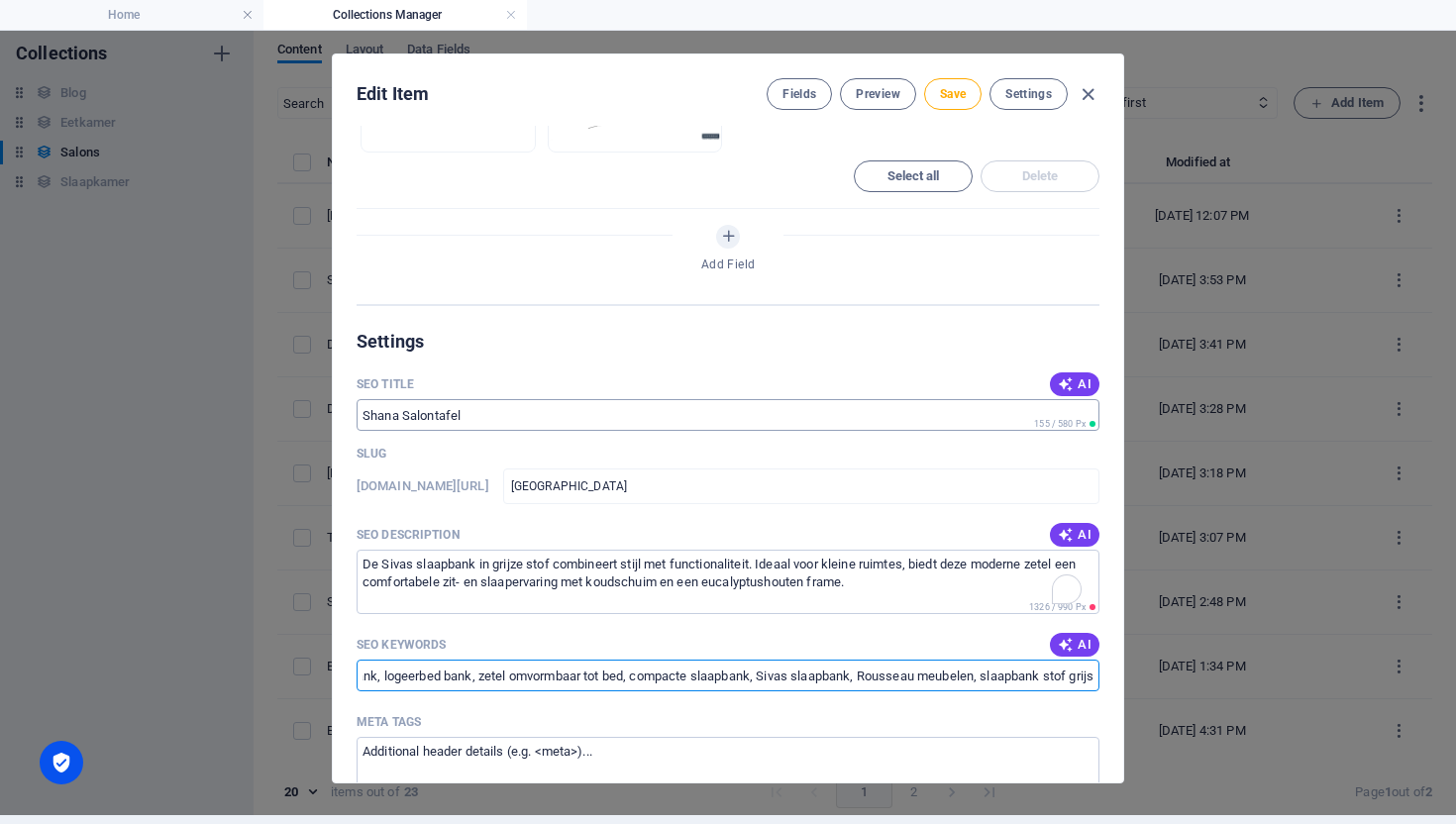 type on "slaapbank grijs, zetelbed, slaapbank modern, multifunctionele bank, logeerbed bank, zetel omvormbaar tot bed, compacte slaapbank, Sivas slaapbank, Rousseau meubelen, slaapbank stof grijs" 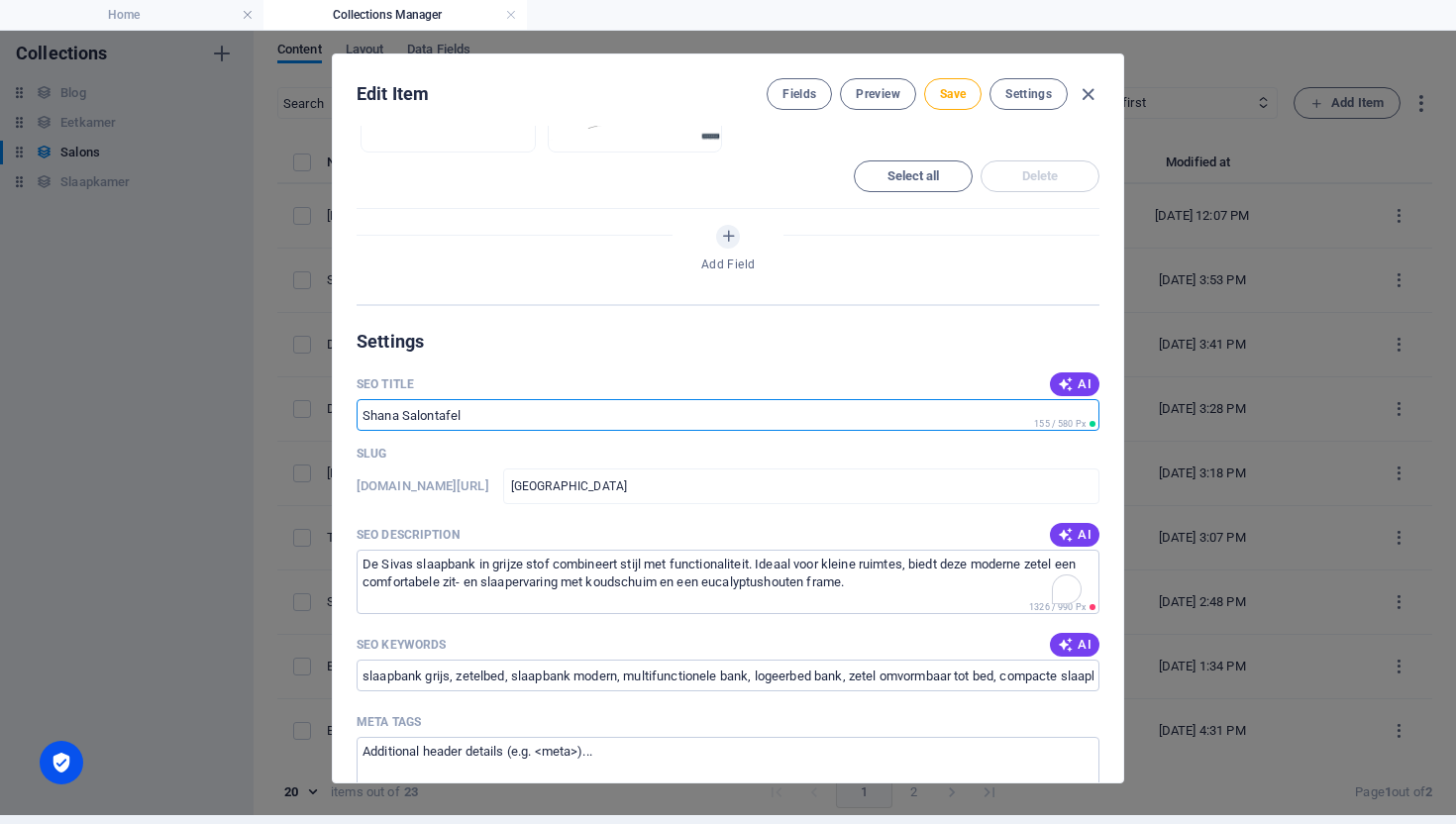 click on "Shana Salontafel" at bounding box center (728, 415) 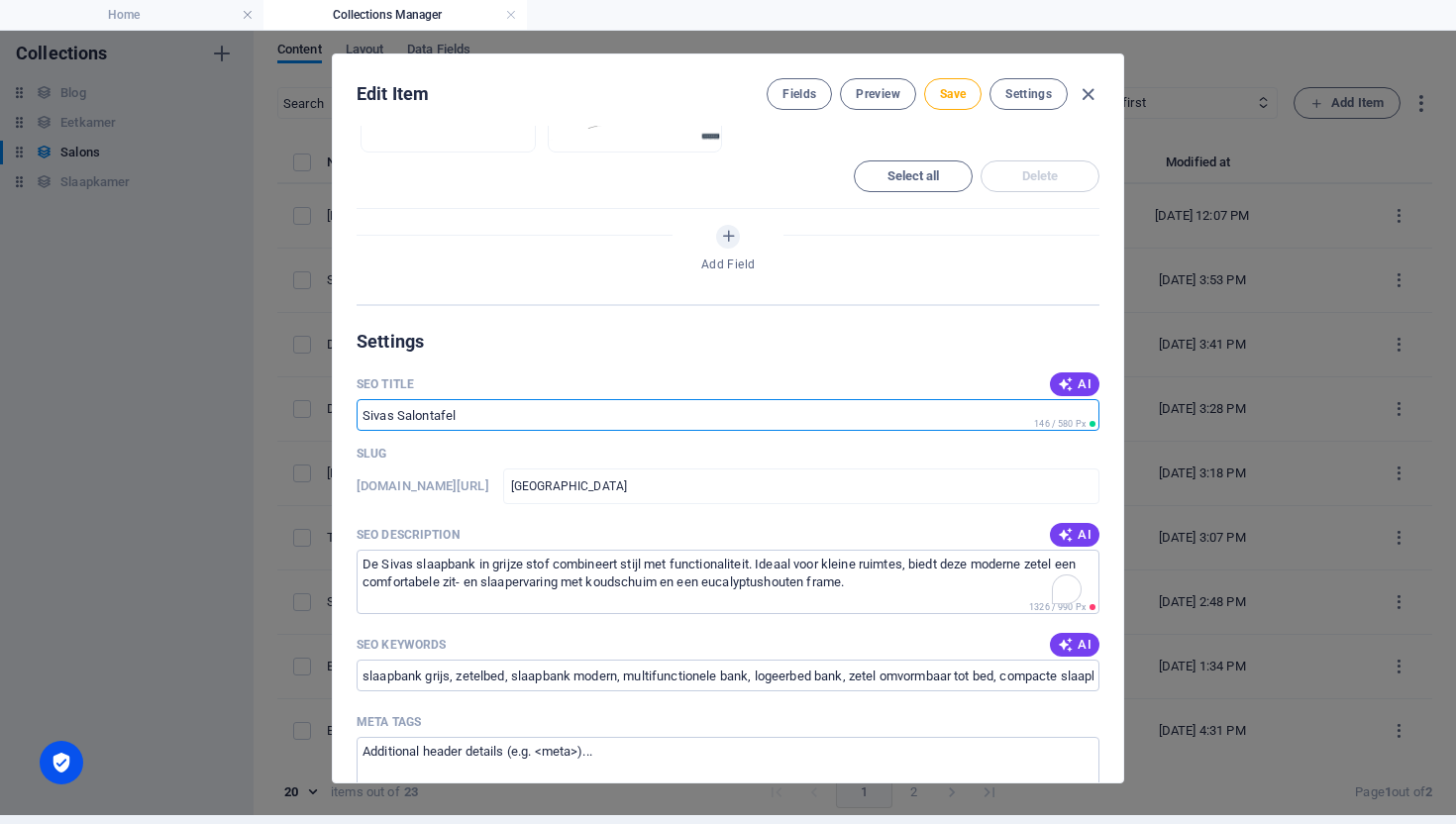 click on "Sivas Salontafel" at bounding box center (728, 415) 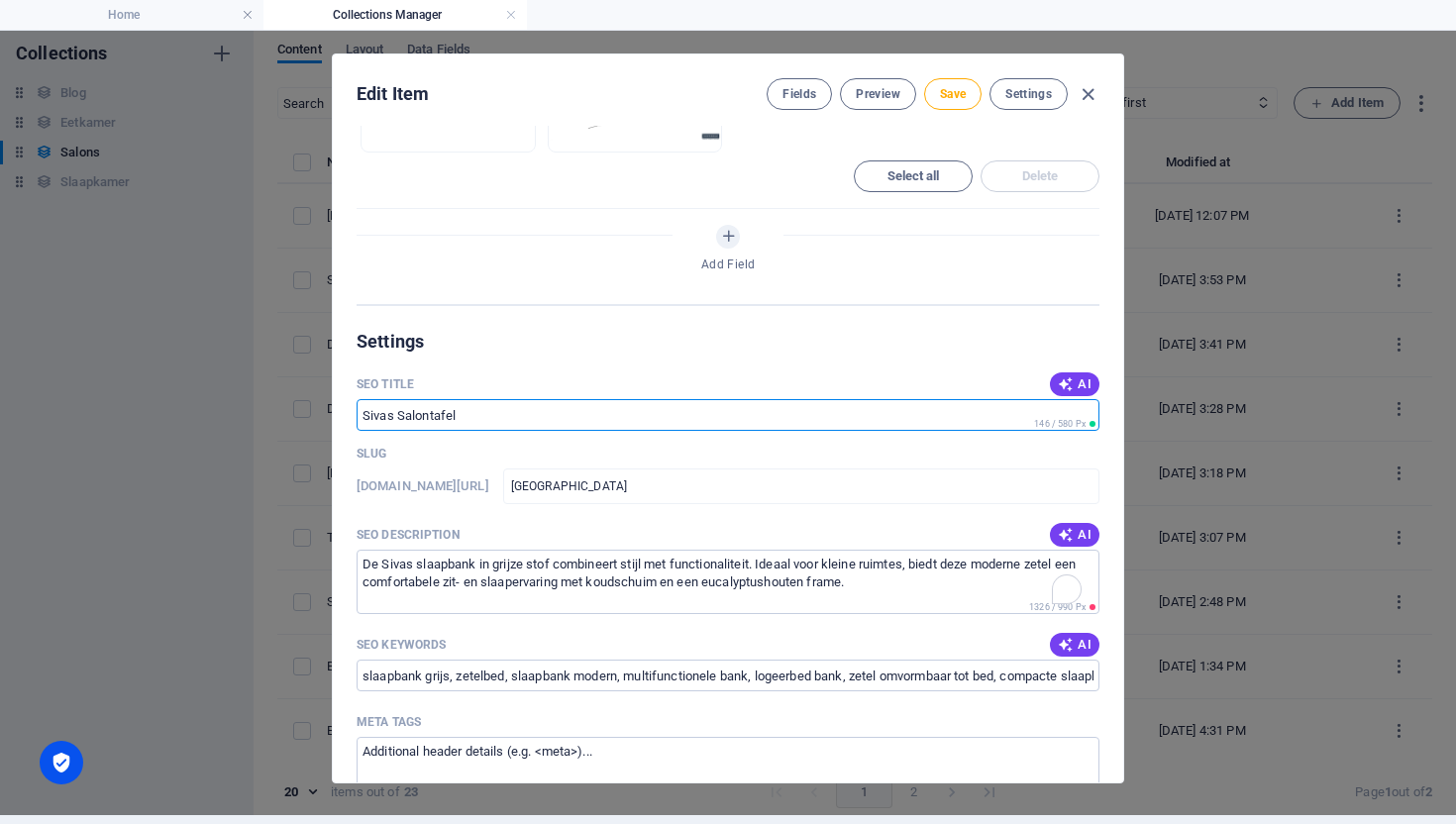 drag, startPoint x: 437, startPoint y: 416, endPoint x: 388, endPoint y: 410, distance: 49.36598 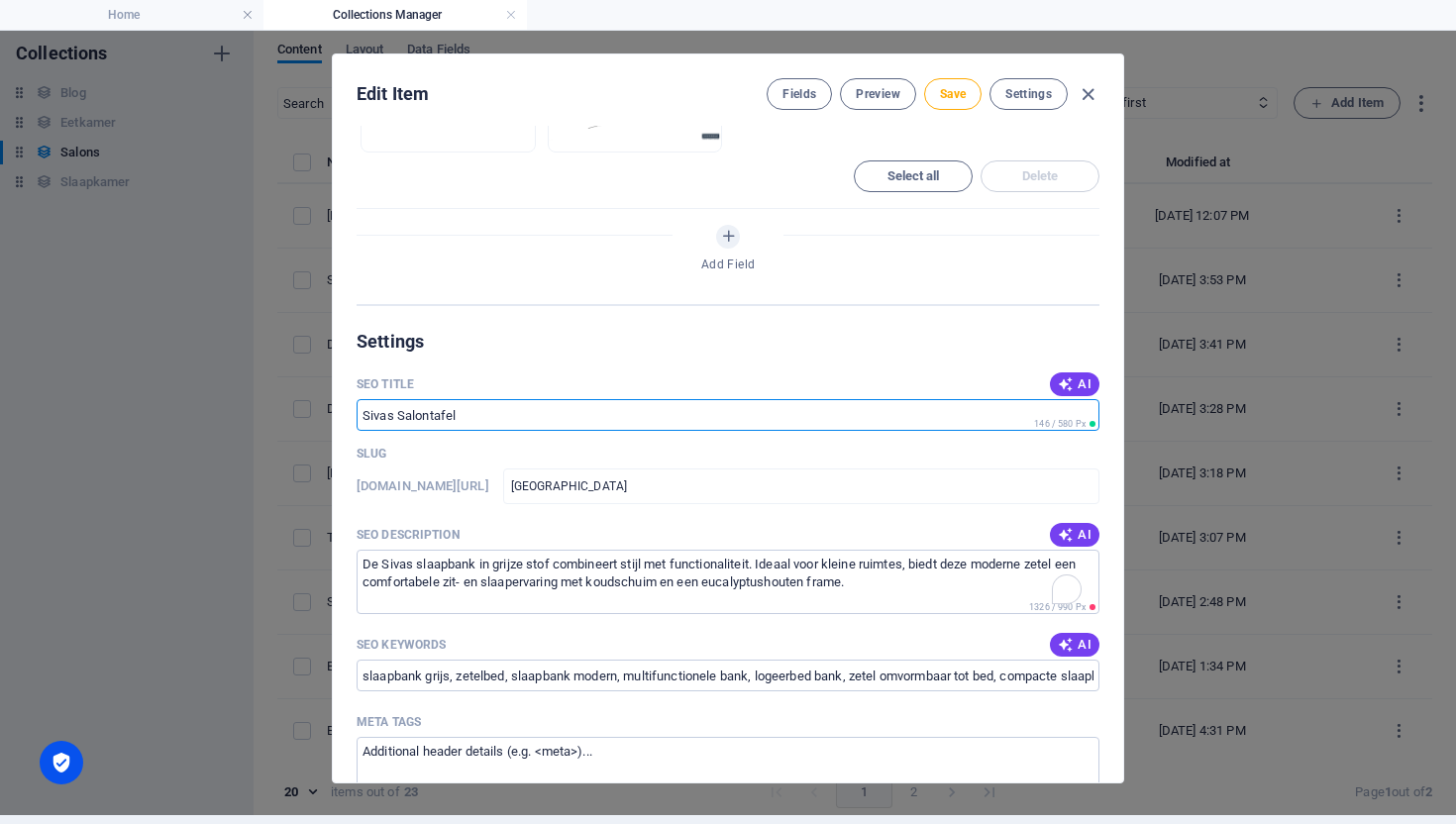 click on "Sivas Salontafel" at bounding box center (728, 415) 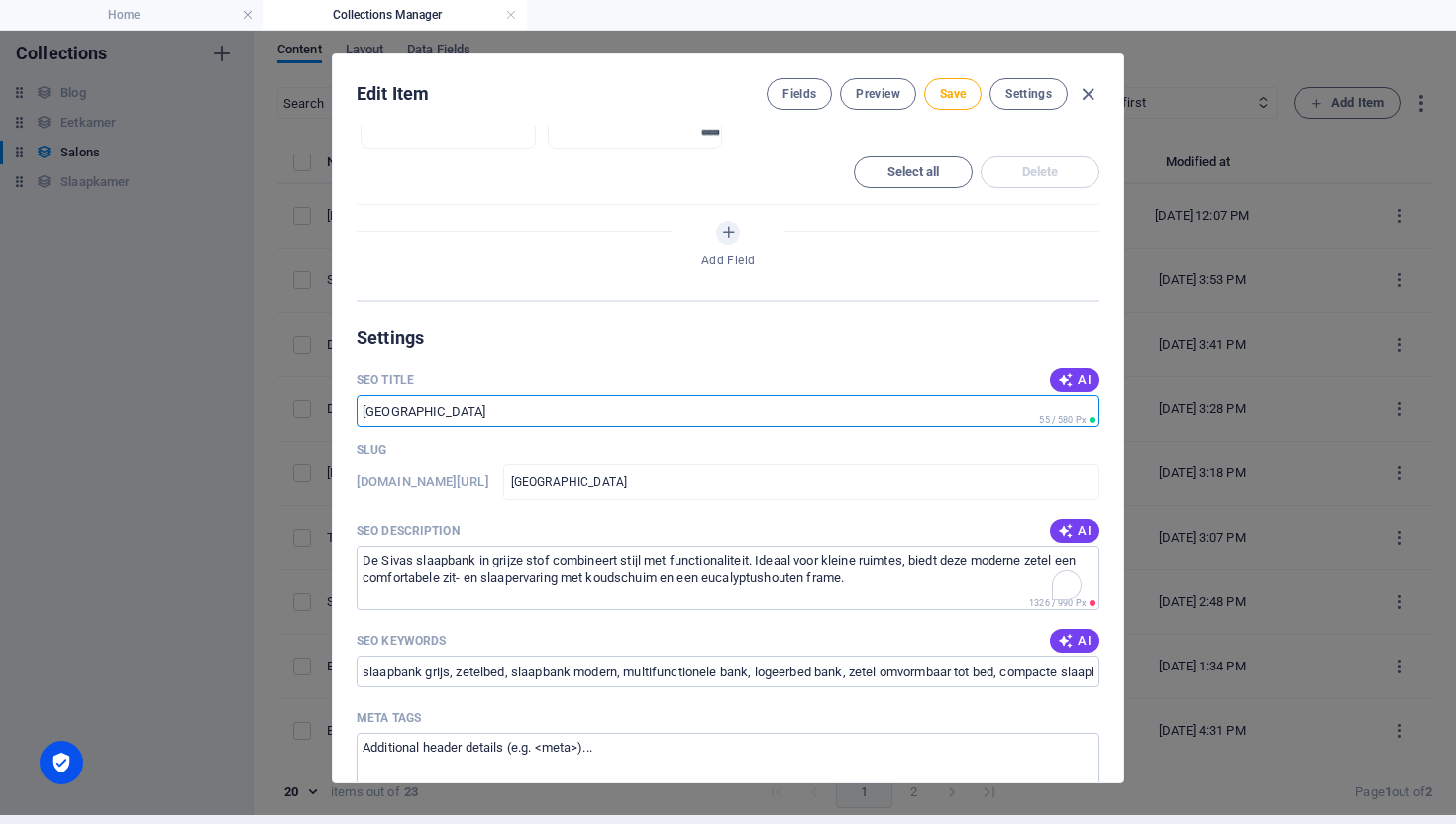 scroll, scrollTop: 1375, scrollLeft: 0, axis: vertical 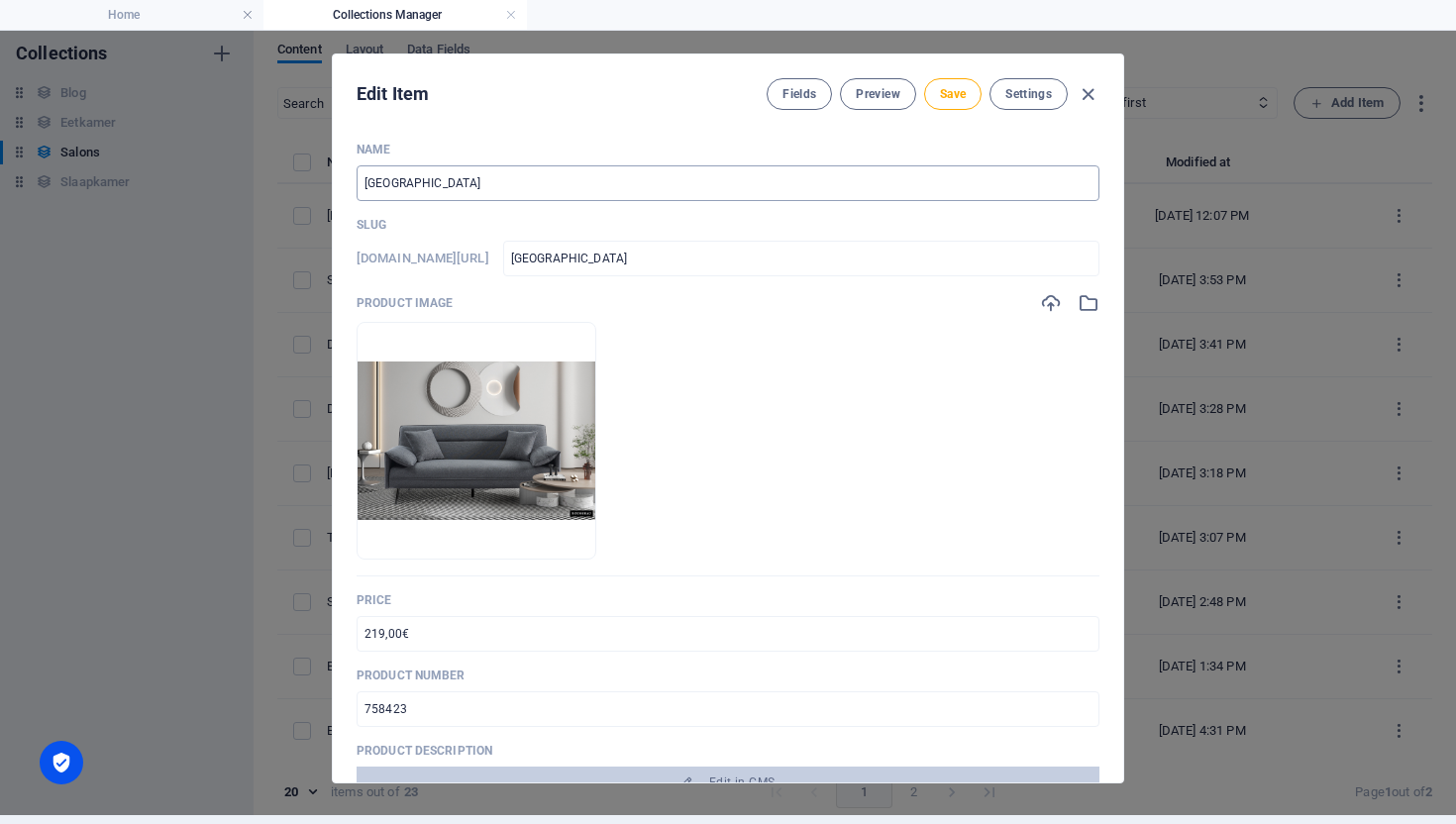 type on "Sivas Slaapbank" 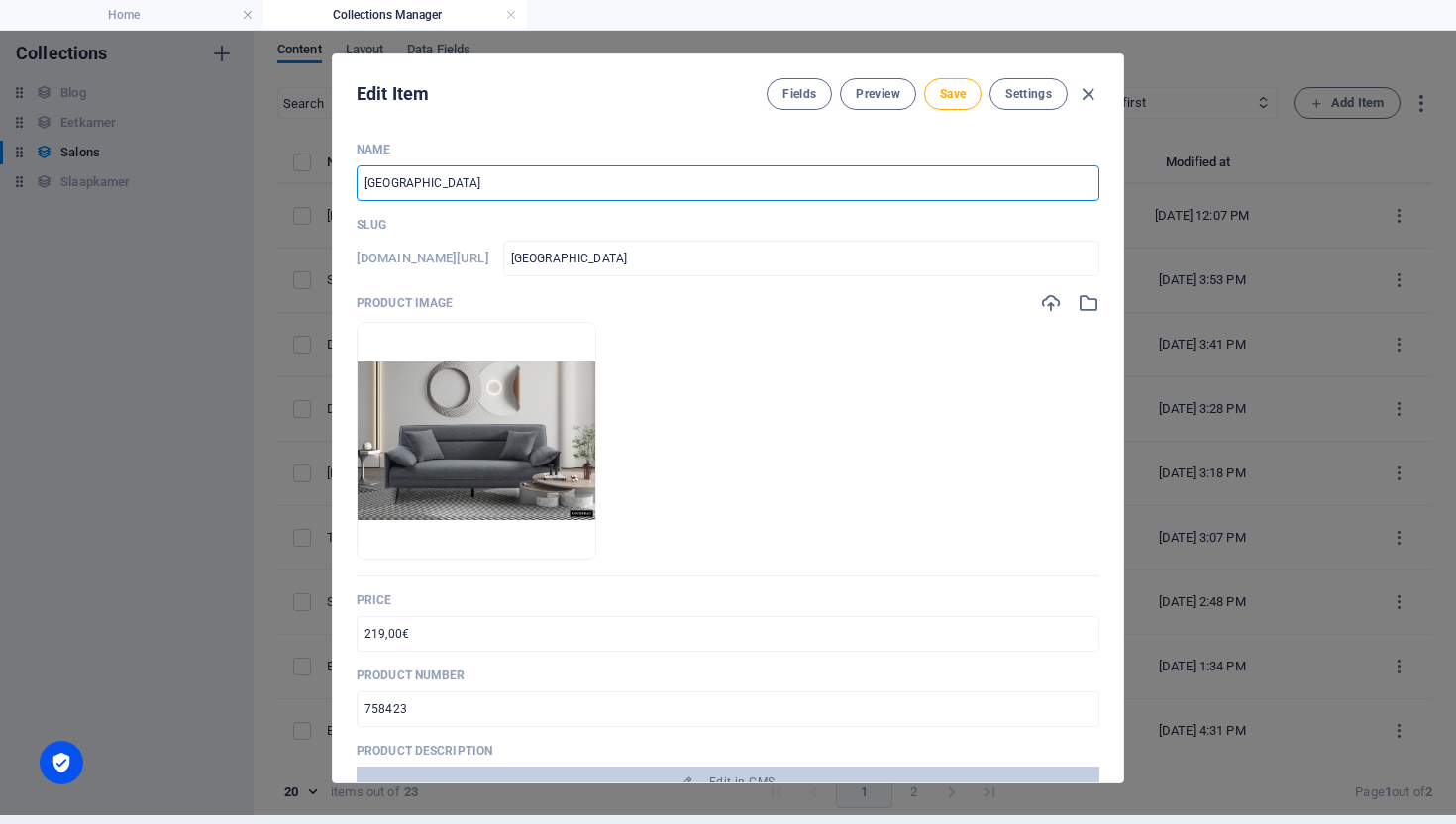 type on "Sivas S" 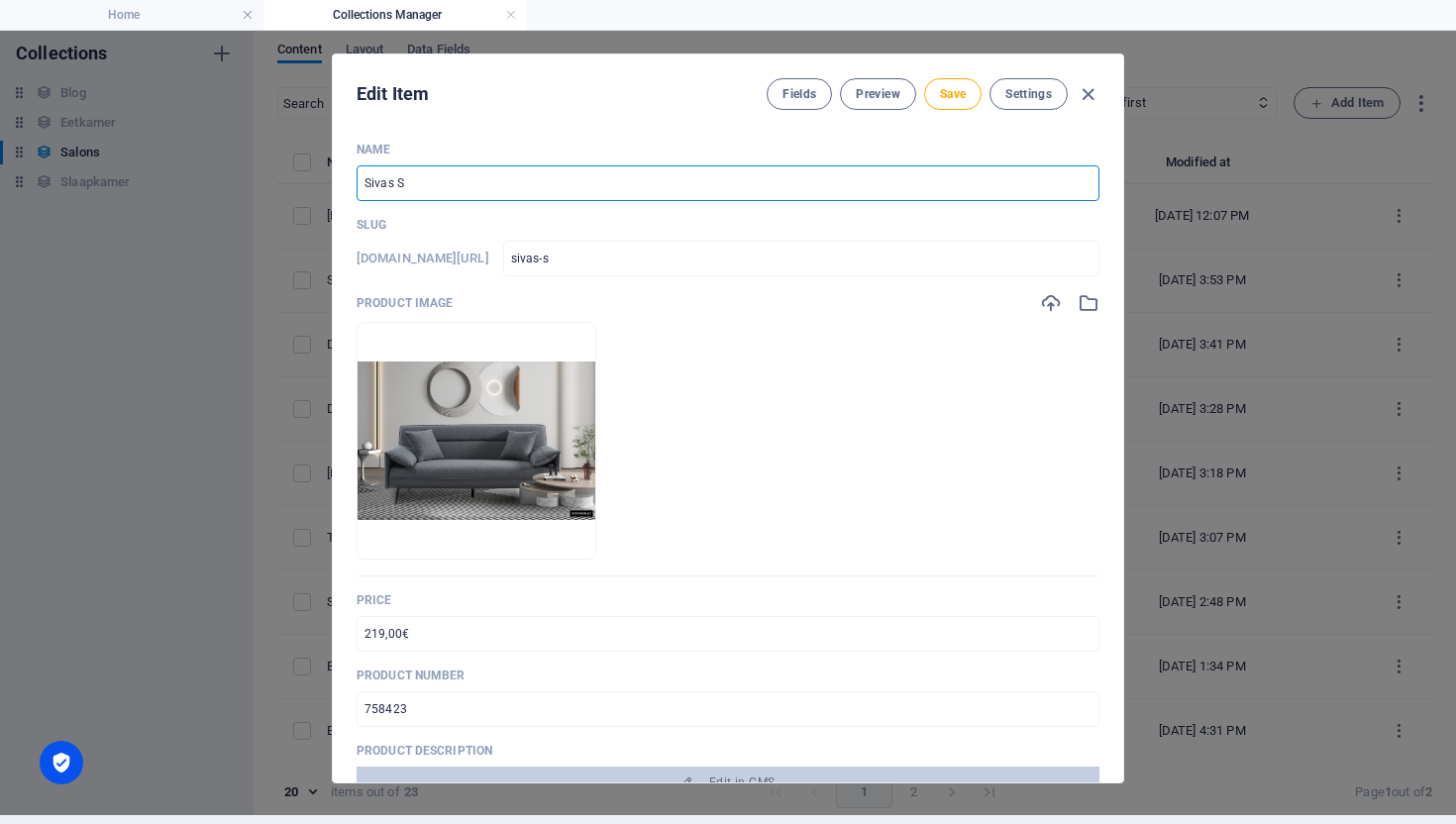 type on "Sivas Sl" 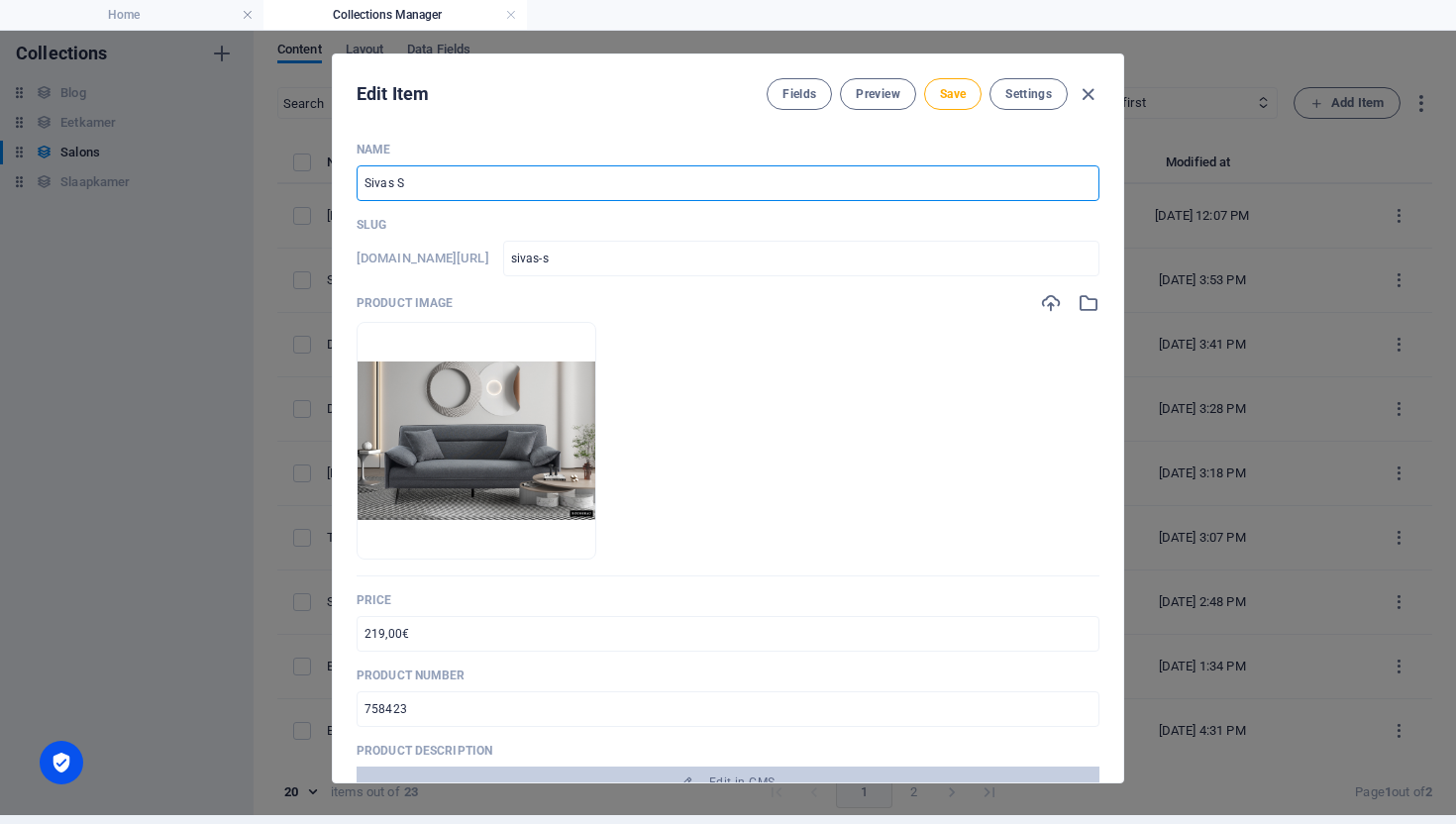 type on "sivas-sl" 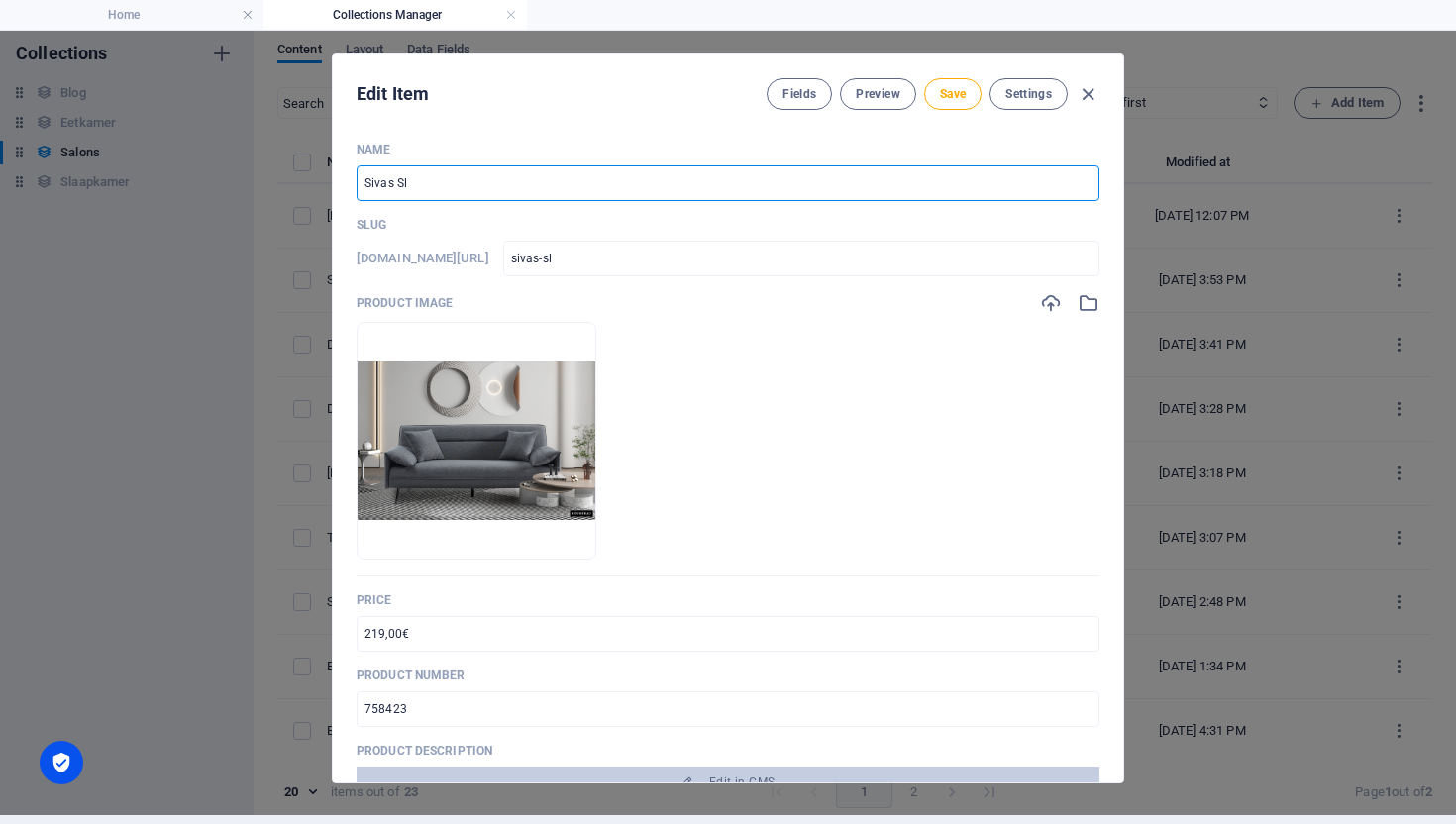 type on "Sivas Sla" 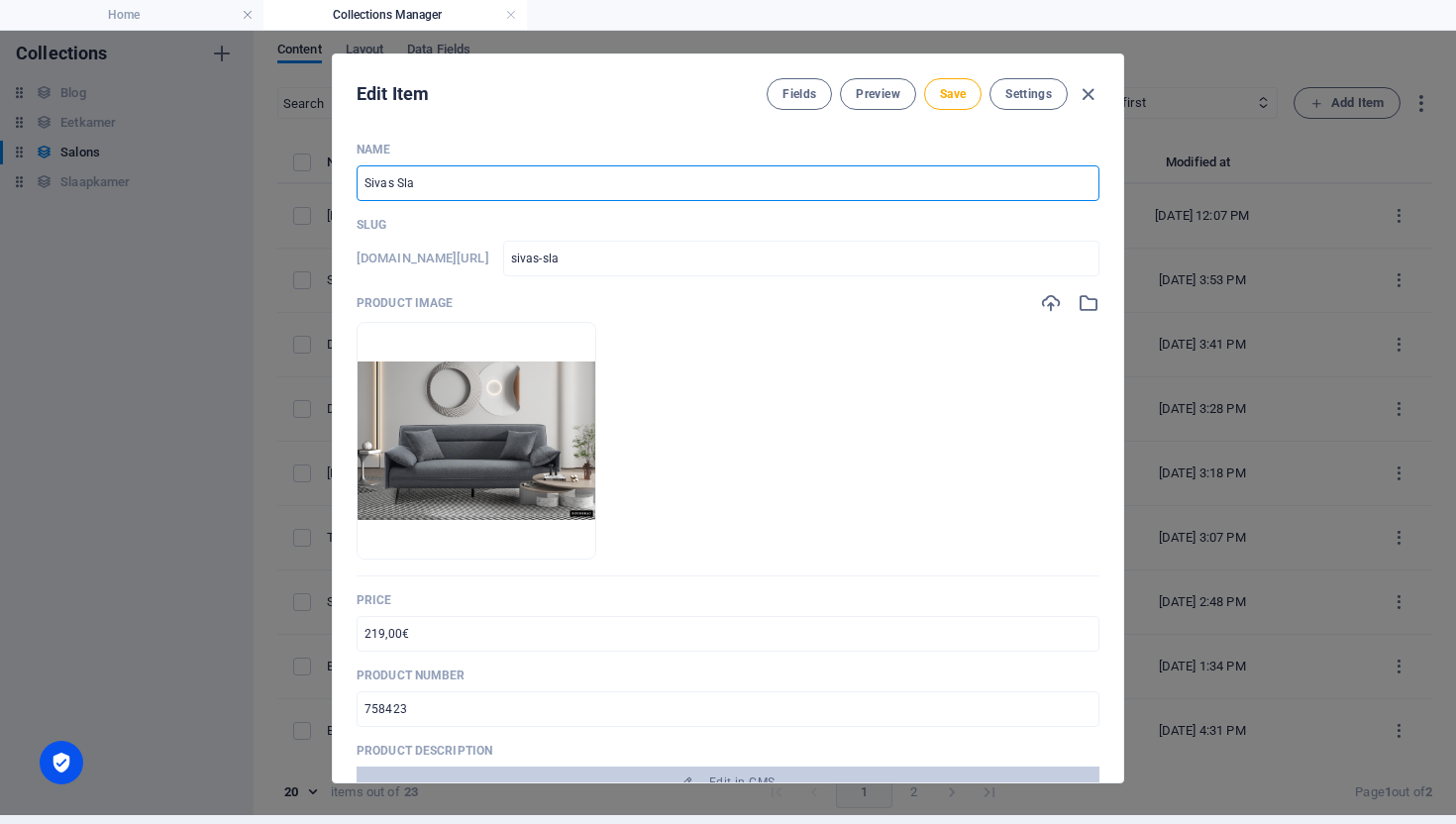 type on "Sivas Slaa" 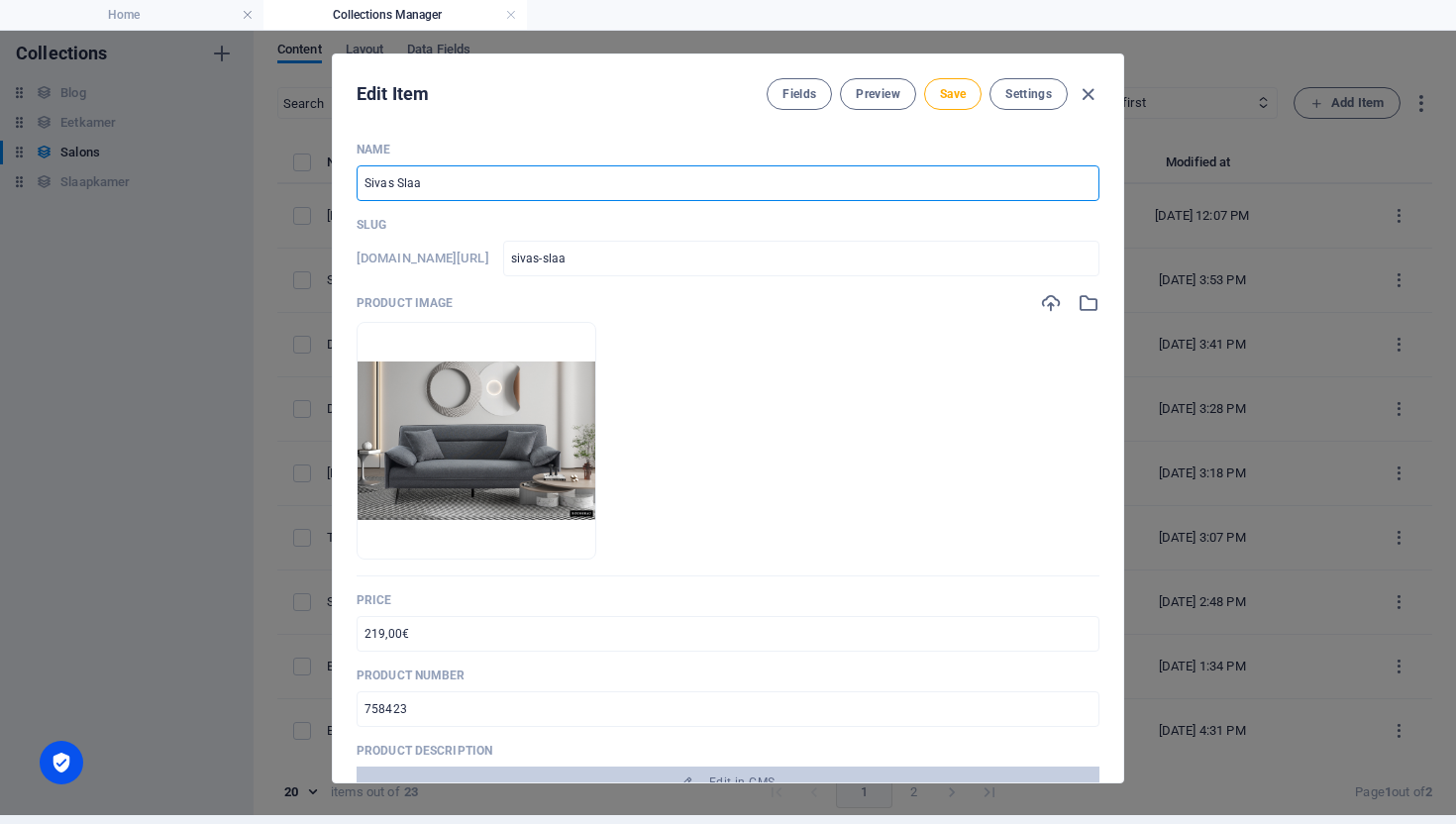 type on "Sivas Slaap" 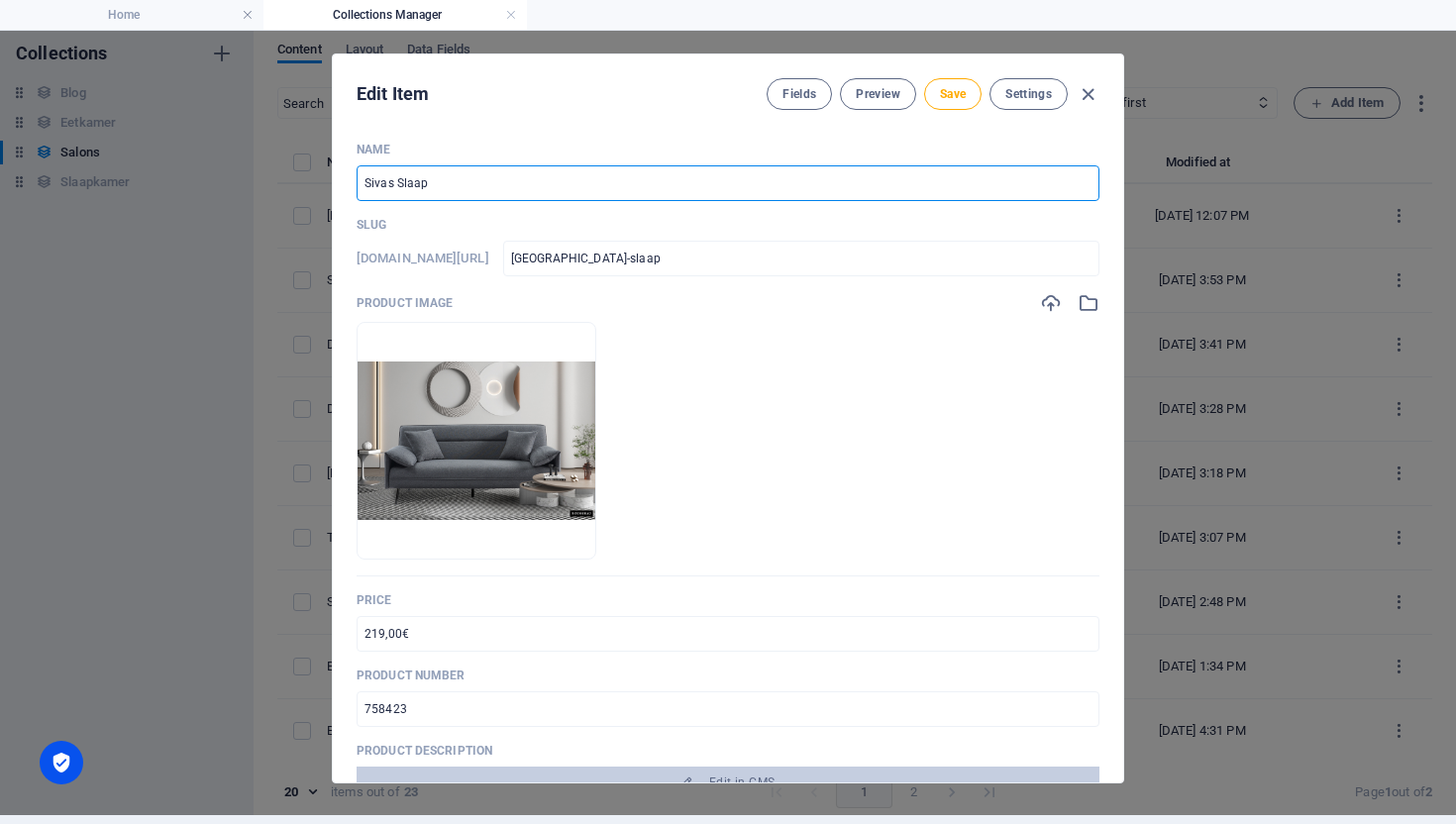 type on "Sivas Slaapb" 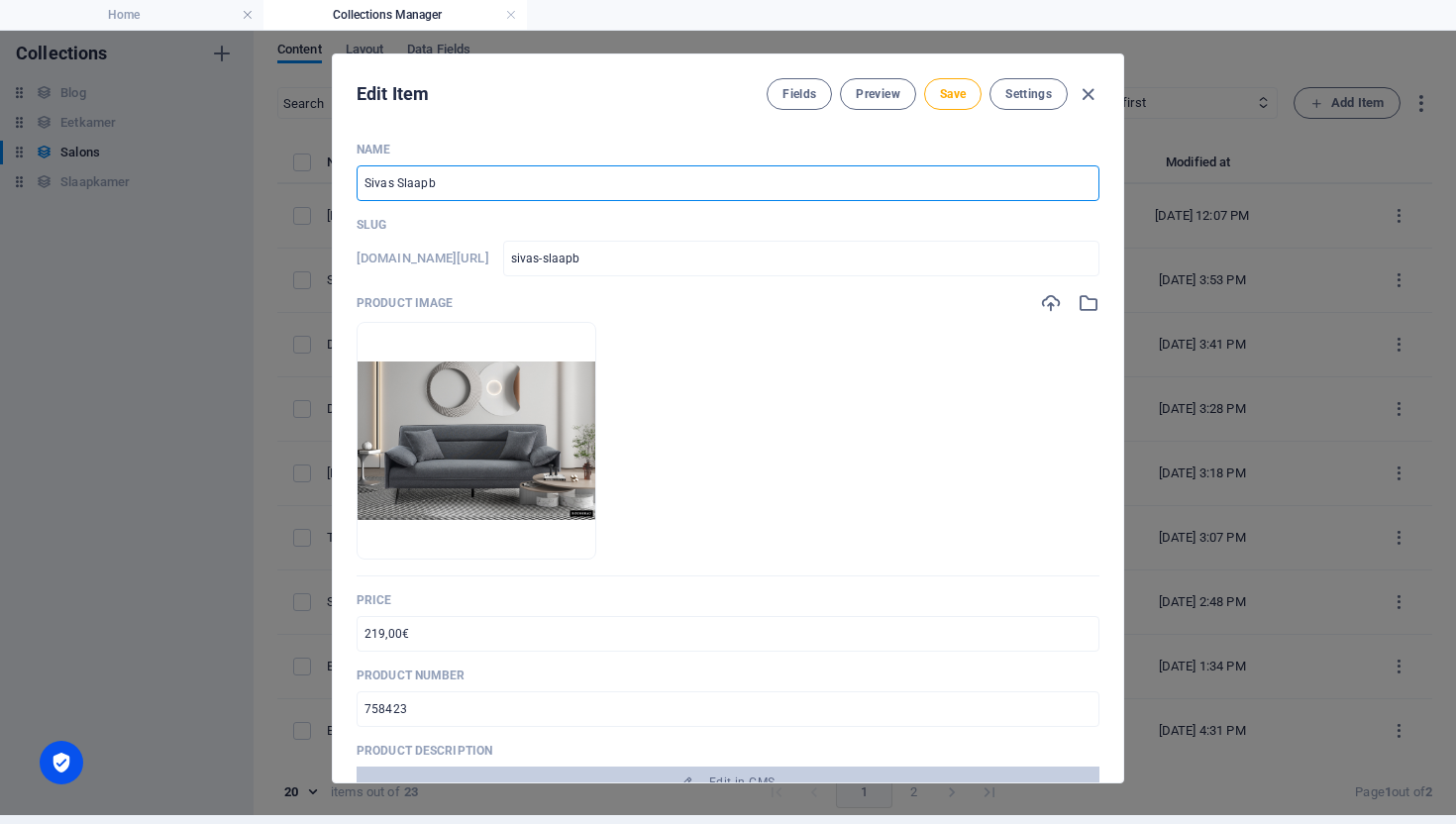 type on "Sivas Slaapba" 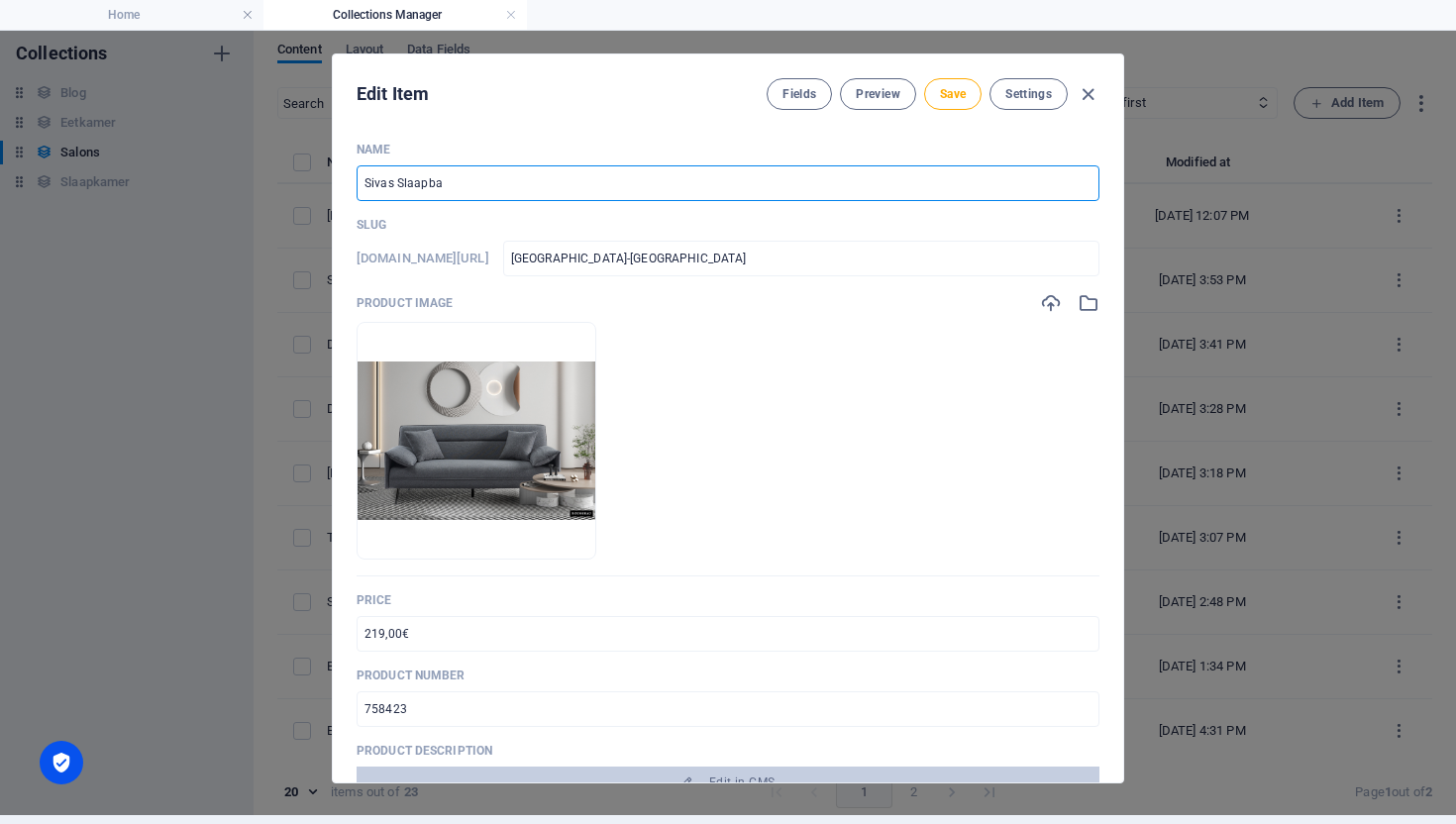 type on "Sivas Slaapban" 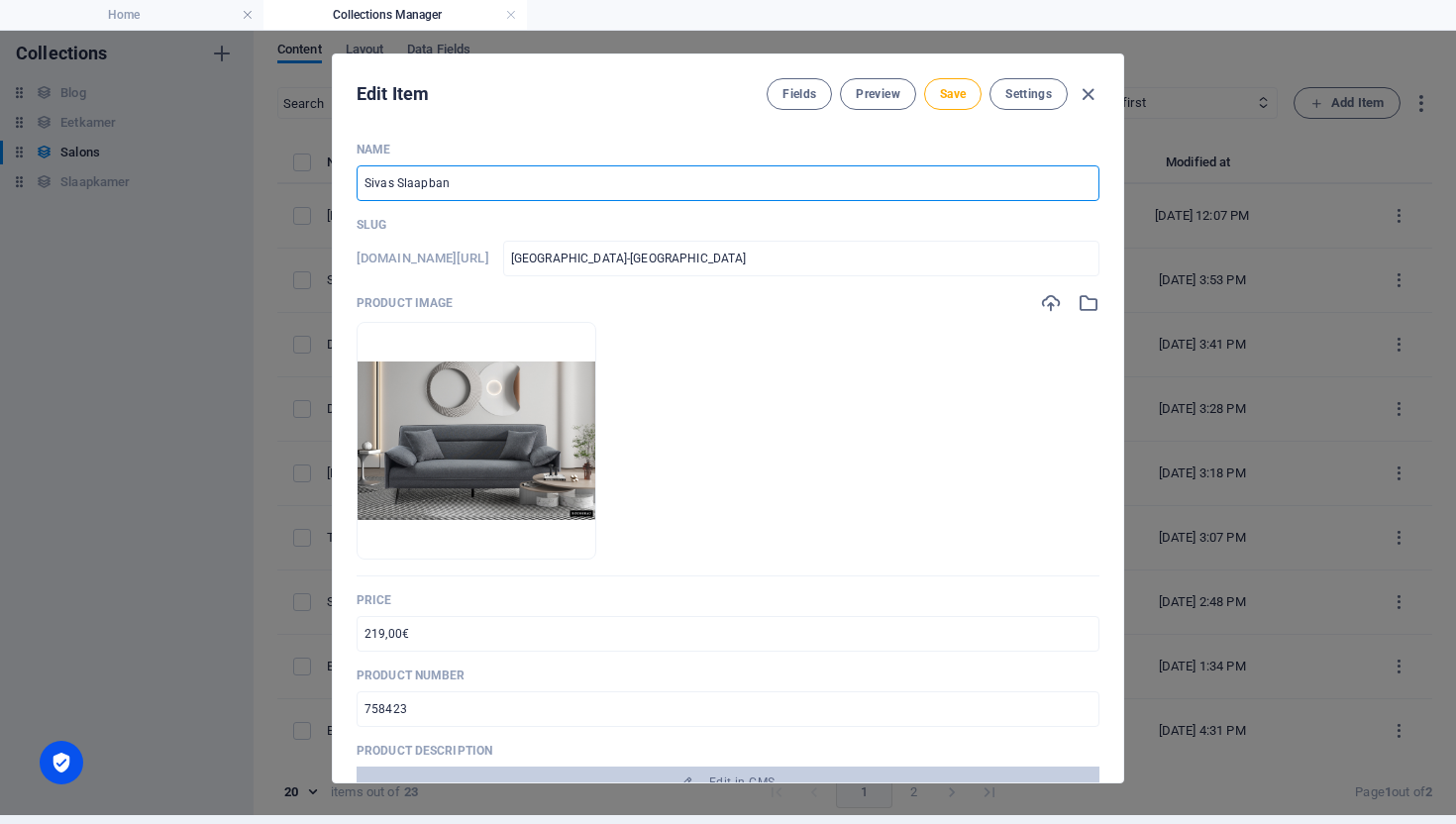 type on "[GEOGRAPHIC_DATA]-[GEOGRAPHIC_DATA]" 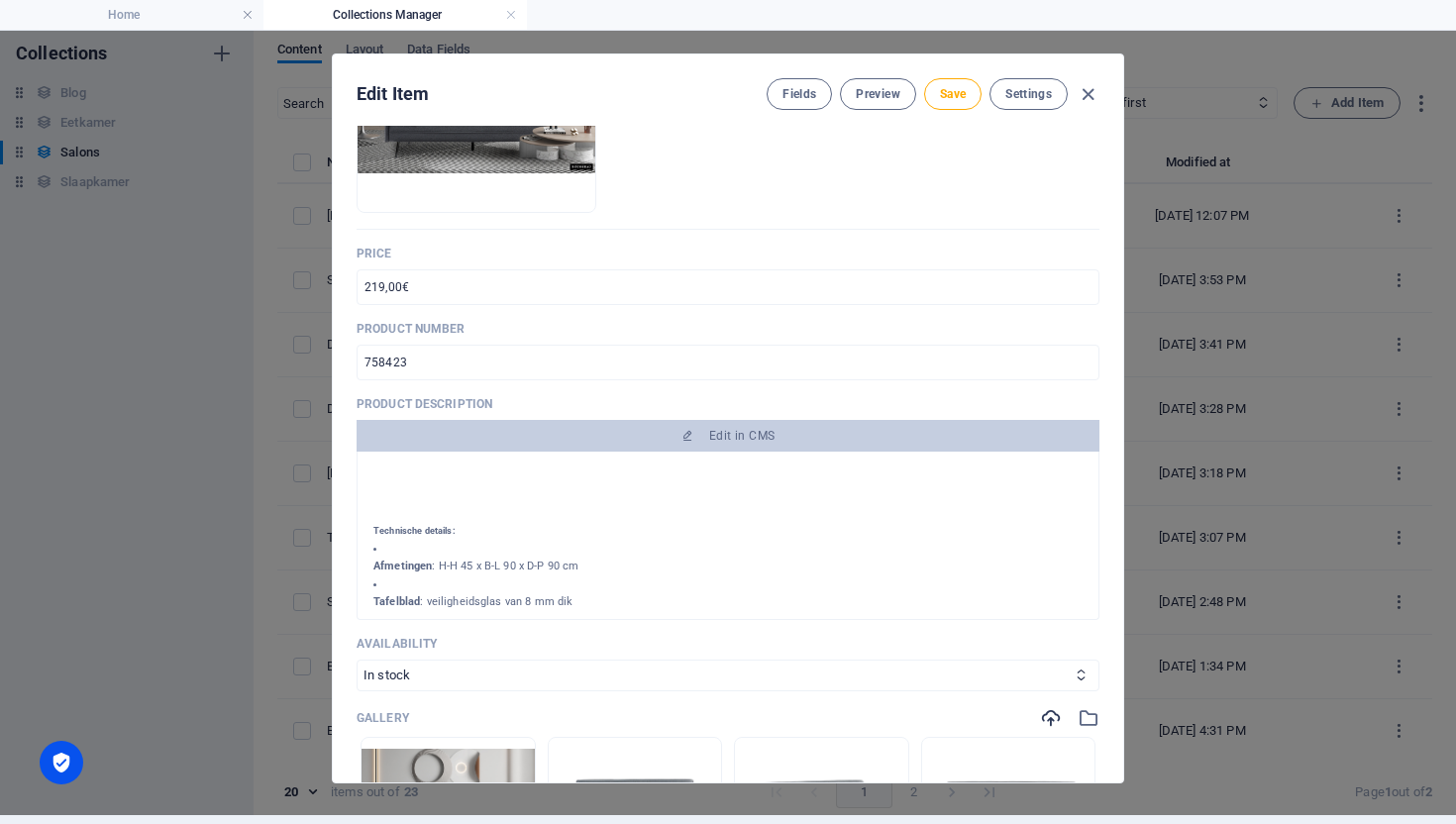 scroll, scrollTop: 306, scrollLeft: 0, axis: vertical 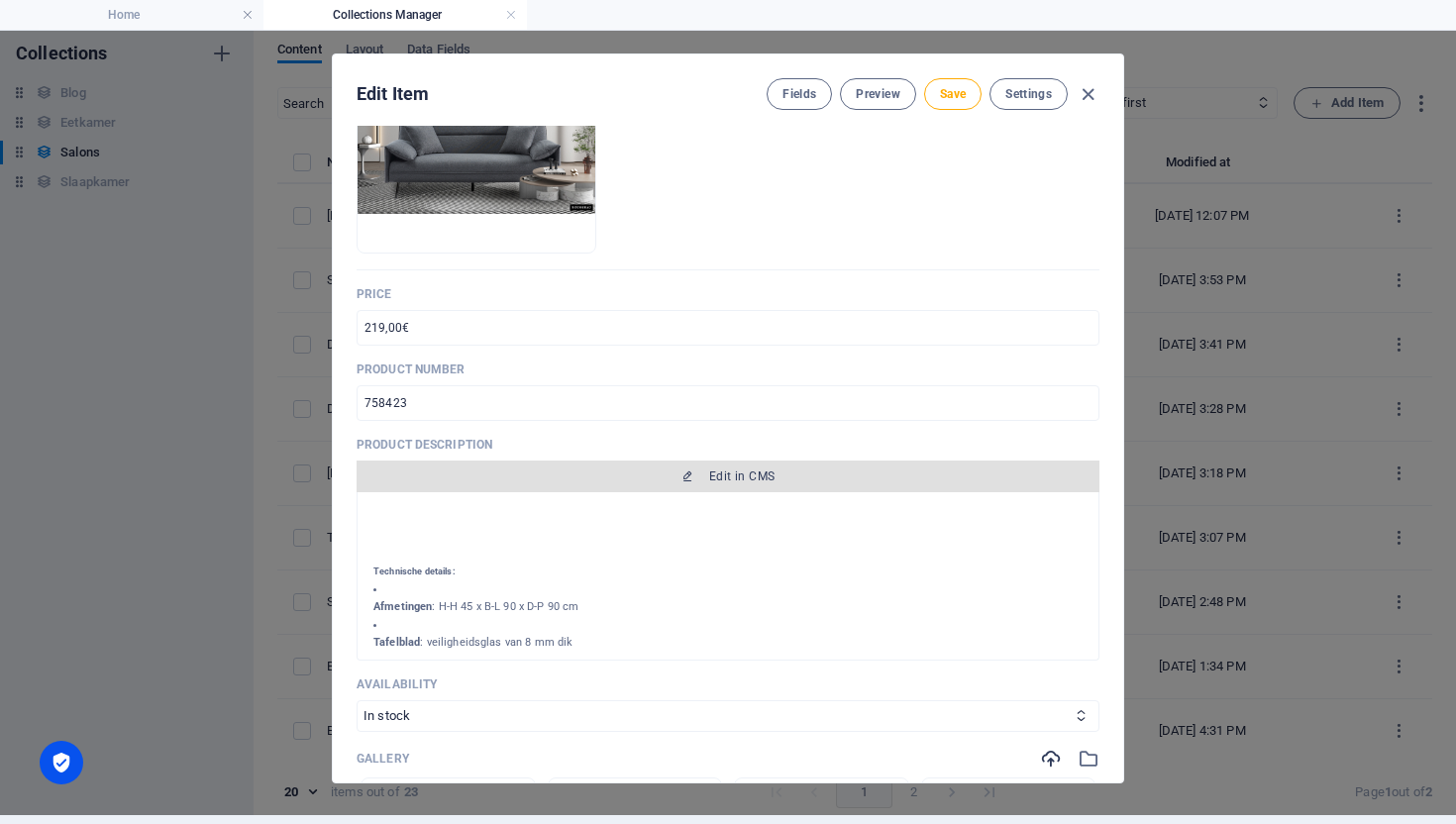 type on "Sivas Slaapbank" 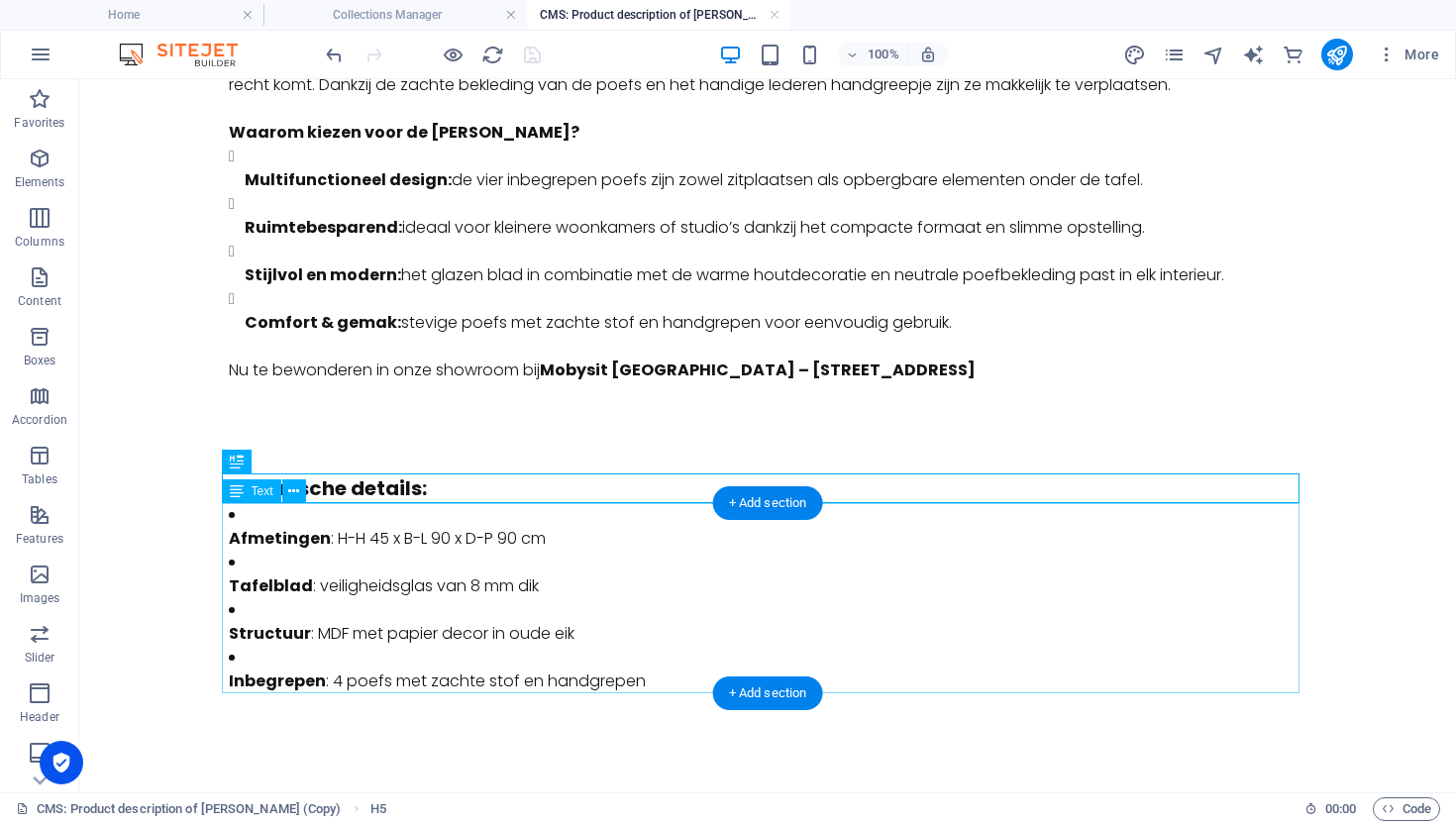 scroll, scrollTop: 0, scrollLeft: 0, axis: both 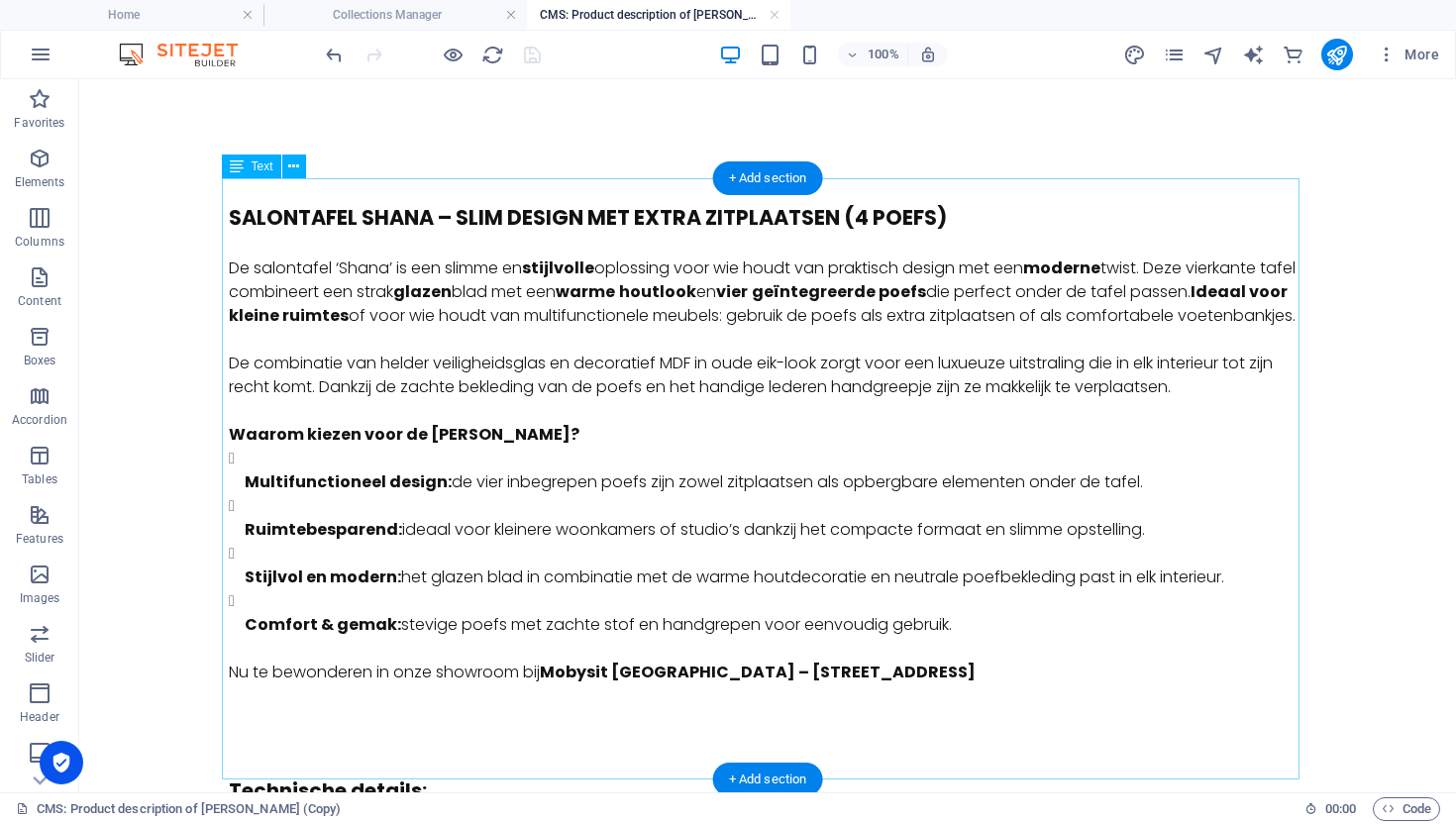 click on "Salontafel Shana – Slim design met extra zitplaatsen (4 poefs) De salontafel ‘Shana’ is een slimme en  stijlvolle  oplossing voor wie houdt van praktisch design met een  moderne  twist. Deze vierkante tafel combineert een strak  glazen  blad met een  warme   houtlook  en  vier   geïntegreerde poefs  die perfect onder de tafel passen.  Ideaal voor kleine ruimtes  of voor wie houdt van multifunctionele meubels: gebruik de poefs als extra zitplaatsen of als comfortabele voetenbankjes. De combinatie van helder veiligheidsglas en decoratief MDF in oude eik-look zorgt voor een luxueuze uitstraling die in elk interieur tot zijn recht komt. Dankzij de zachte bekleding van de poefs en het handige lederen handgreepje zijn ze makkelijk te verplaatsen. Waarom kiezen voor de [PERSON_NAME]? Multifunctioneel design:  de vier inbegrepen poefs zijn zowel zitplaatsen als opbergbare elementen onder de tafel. Ruimtebesparend: Stijlvol en modern: Comfort & gemak: Nu te bewonderen in onze showroom bij" at bounding box center [768, 466] 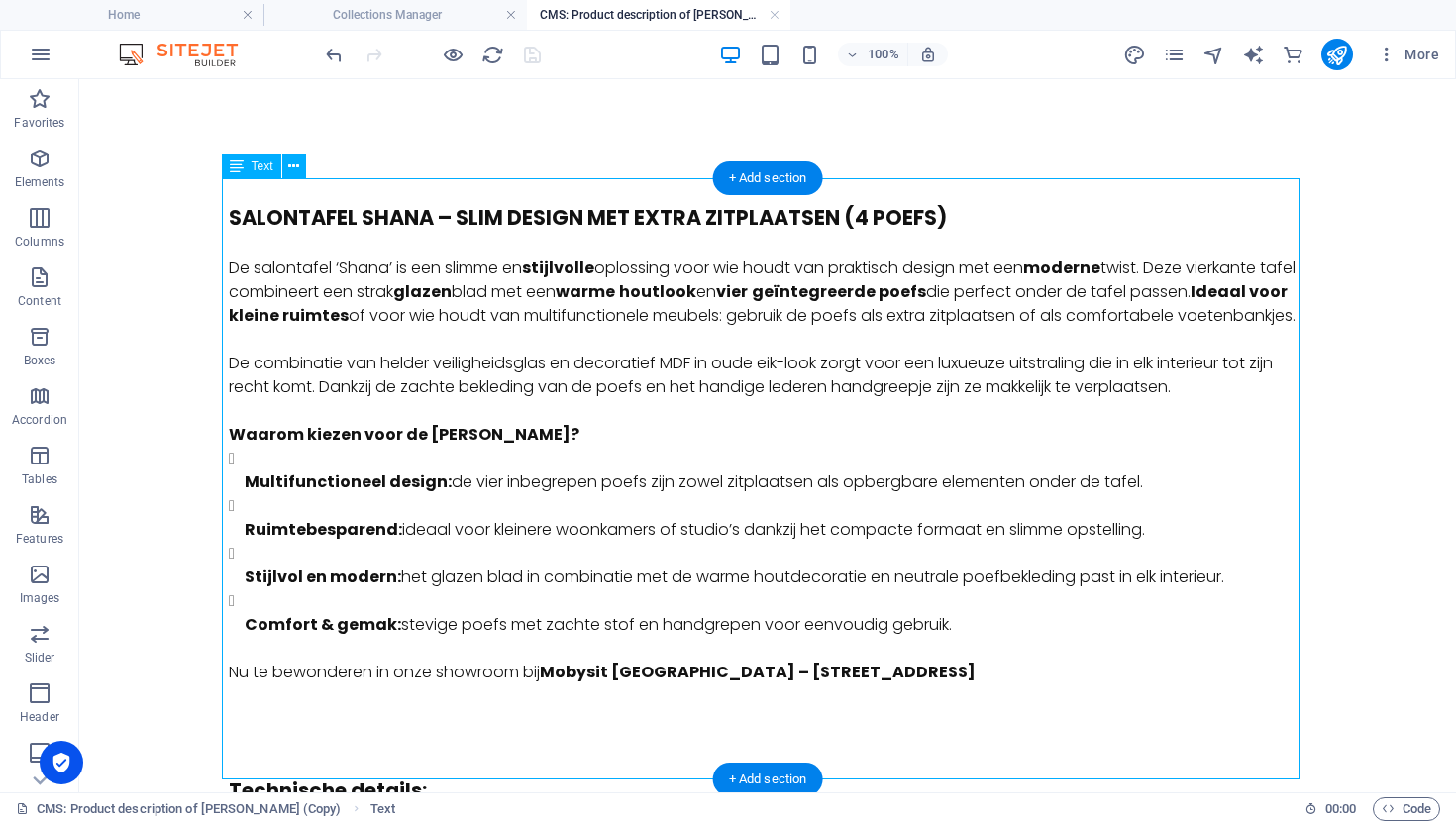 click on "Salontafel Shana – Slim design met extra zitplaatsen (4 poefs) De salontafel ‘Shana’ is een slimme en  stijlvolle  oplossing voor wie houdt van praktisch design met een  moderne  twist. Deze vierkante tafel combineert een strak  glazen  blad met een  warme   houtlook  en  vier   geïntegreerde poefs  die perfect onder de tafel passen.  Ideaal voor kleine ruimtes  of voor wie houdt van multifunctionele meubels: gebruik de poefs als extra zitplaatsen of als comfortabele voetenbankjes. De combinatie van helder veiligheidsglas en decoratief MDF in oude eik-look zorgt voor een luxueuze uitstraling die in elk interieur tot zijn recht komt. Dankzij de zachte bekleding van de poefs en het handige lederen handgreepje zijn ze makkelijk te verplaatsen. Waarom kiezen voor de [PERSON_NAME]? Multifunctioneel design:  de vier inbegrepen poefs zijn zowel zitplaatsen als opbergbare elementen onder de tafel. Ruimtebesparend: Stijlvol en modern: Comfort & gemak: Nu te bewonderen in onze showroom bij" at bounding box center (768, 466) 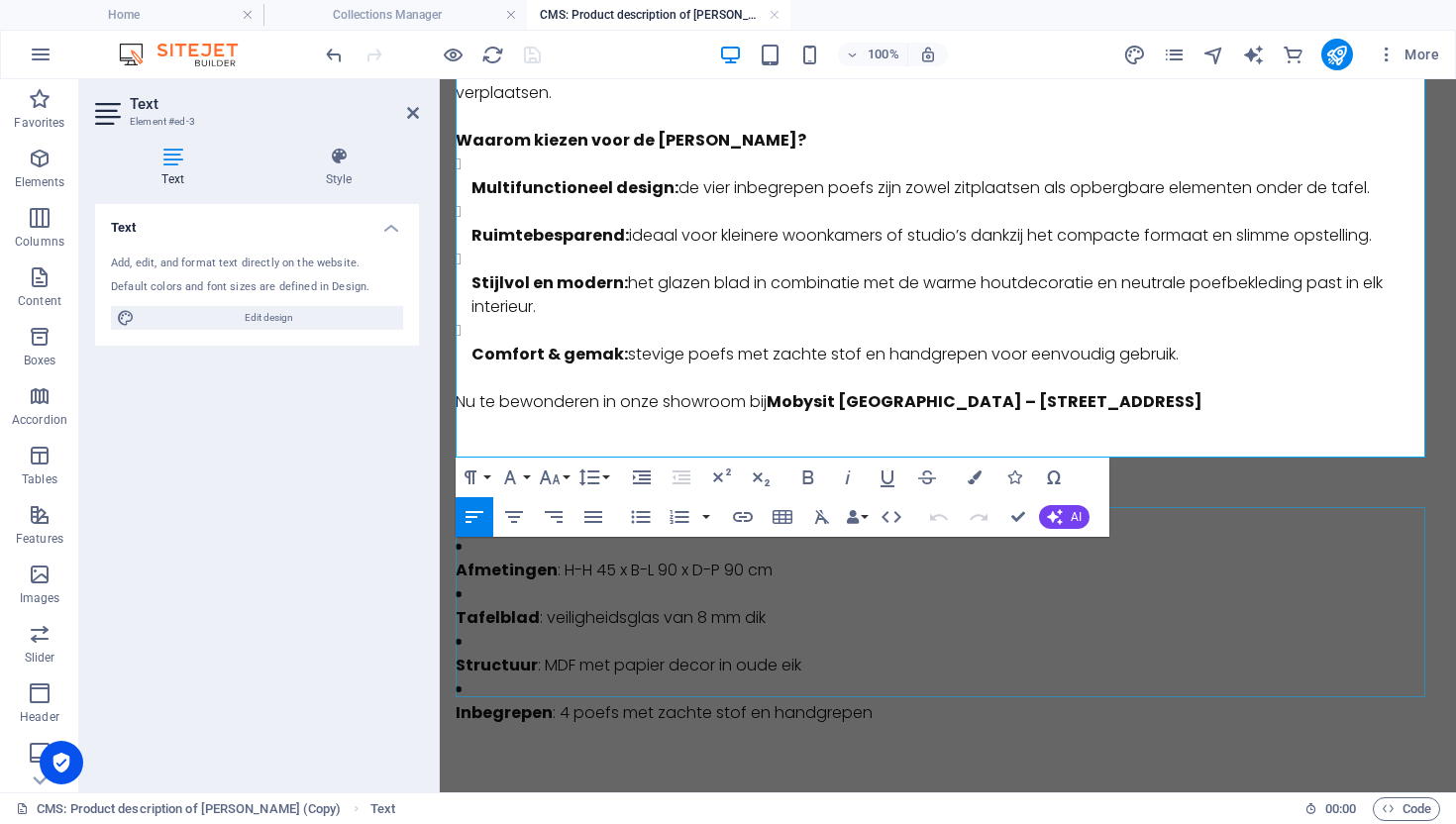 scroll, scrollTop: 0, scrollLeft: 0, axis: both 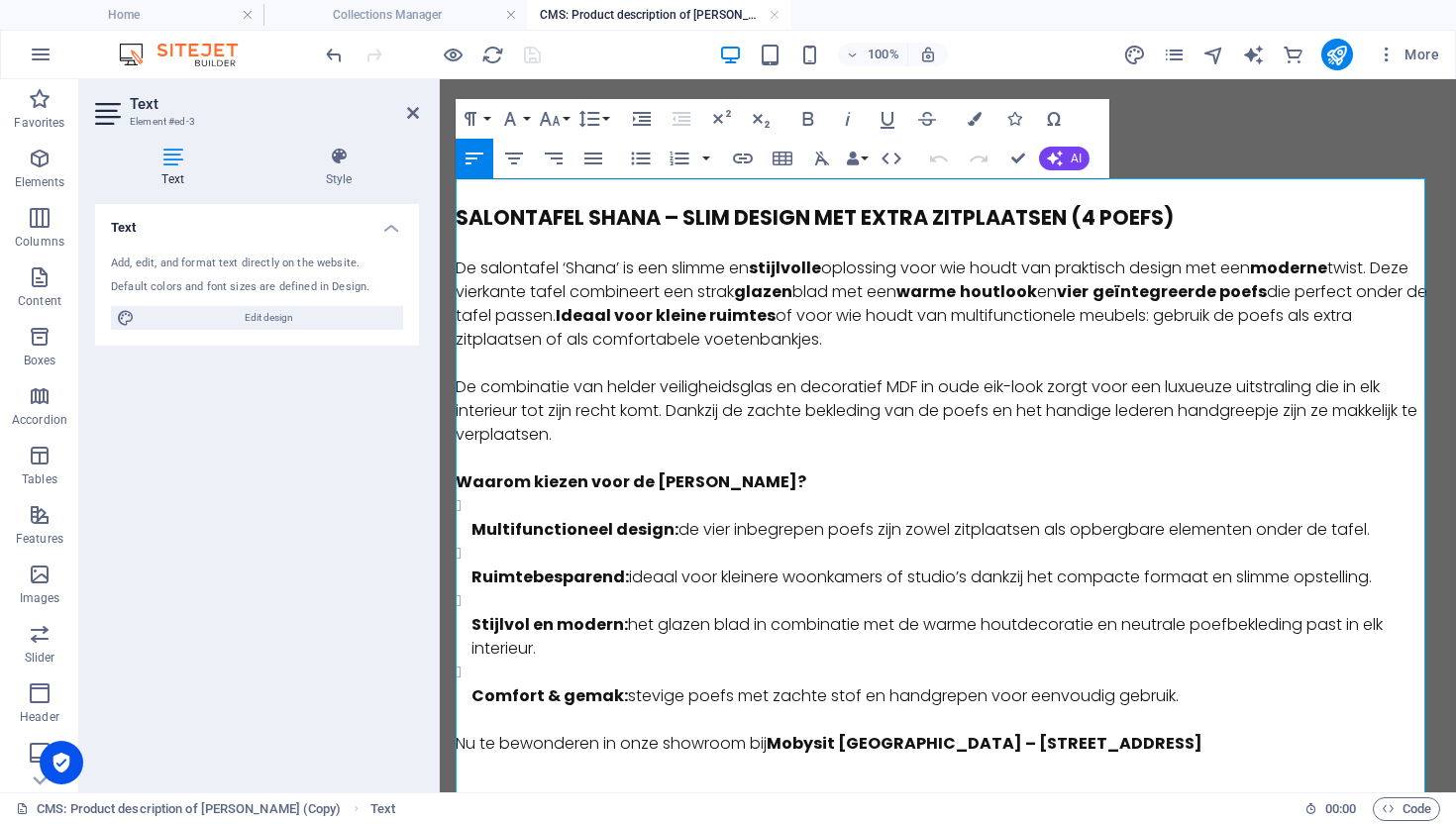 drag, startPoint x: 1188, startPoint y: 690, endPoint x: 514, endPoint y: 189, distance: 839.808 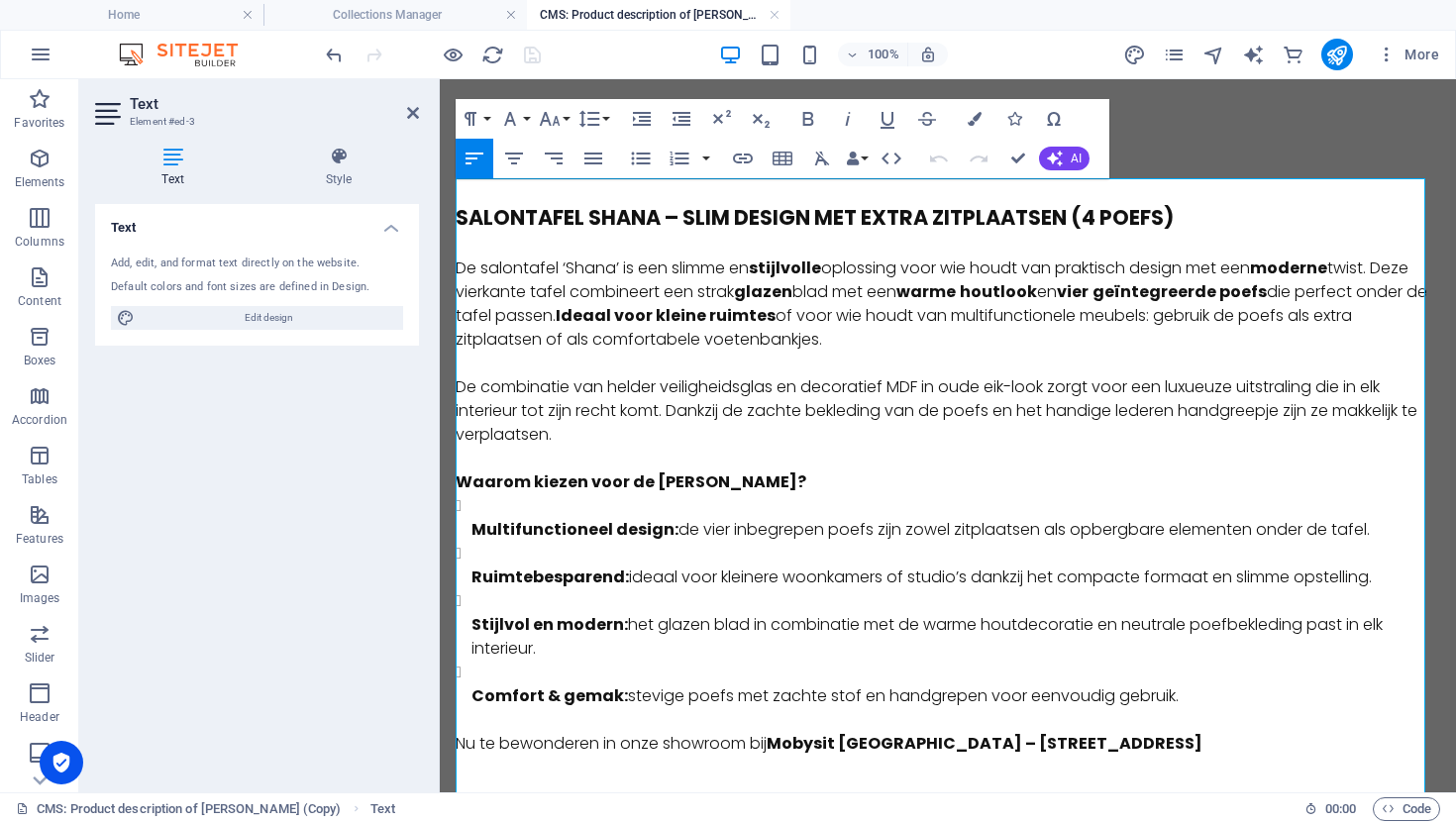 drag, startPoint x: 780, startPoint y: 420, endPoint x: 993, endPoint y: 550, distance: 249.53757 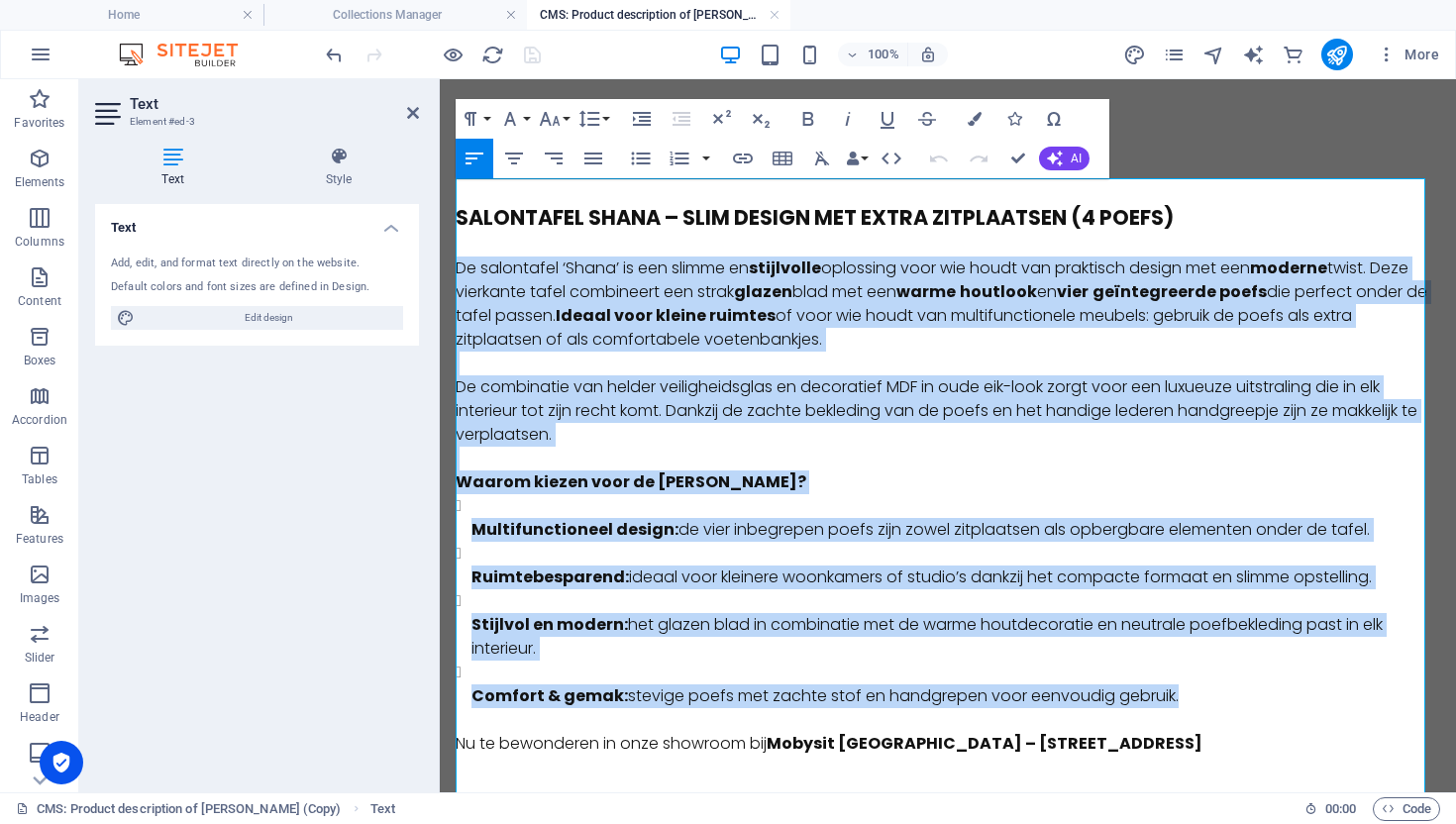 drag, startPoint x: 1173, startPoint y: 701, endPoint x: 459, endPoint y: 274, distance: 831.9405 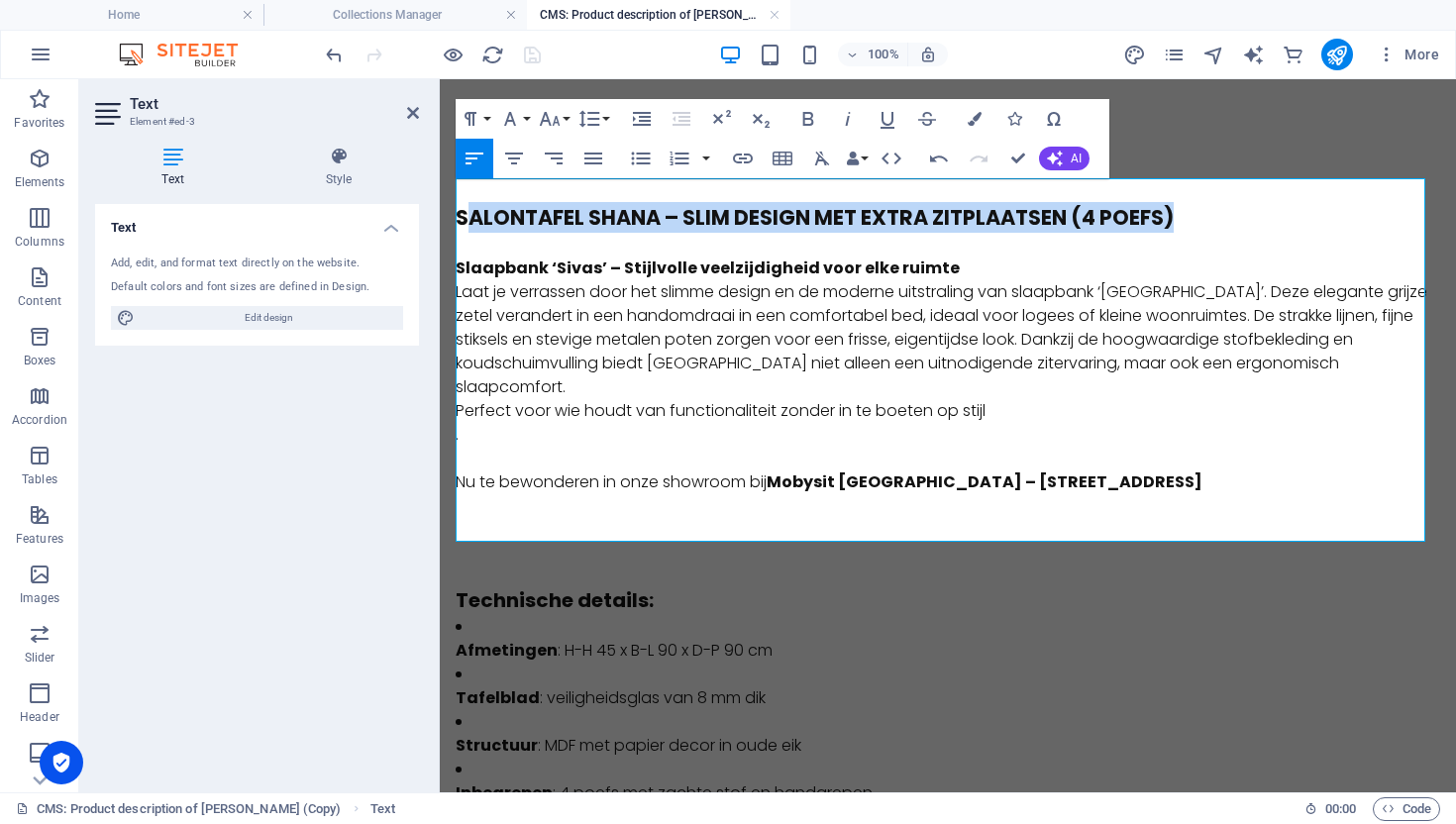 drag, startPoint x: 1183, startPoint y: 219, endPoint x: 465, endPoint y: 207, distance: 718.1003 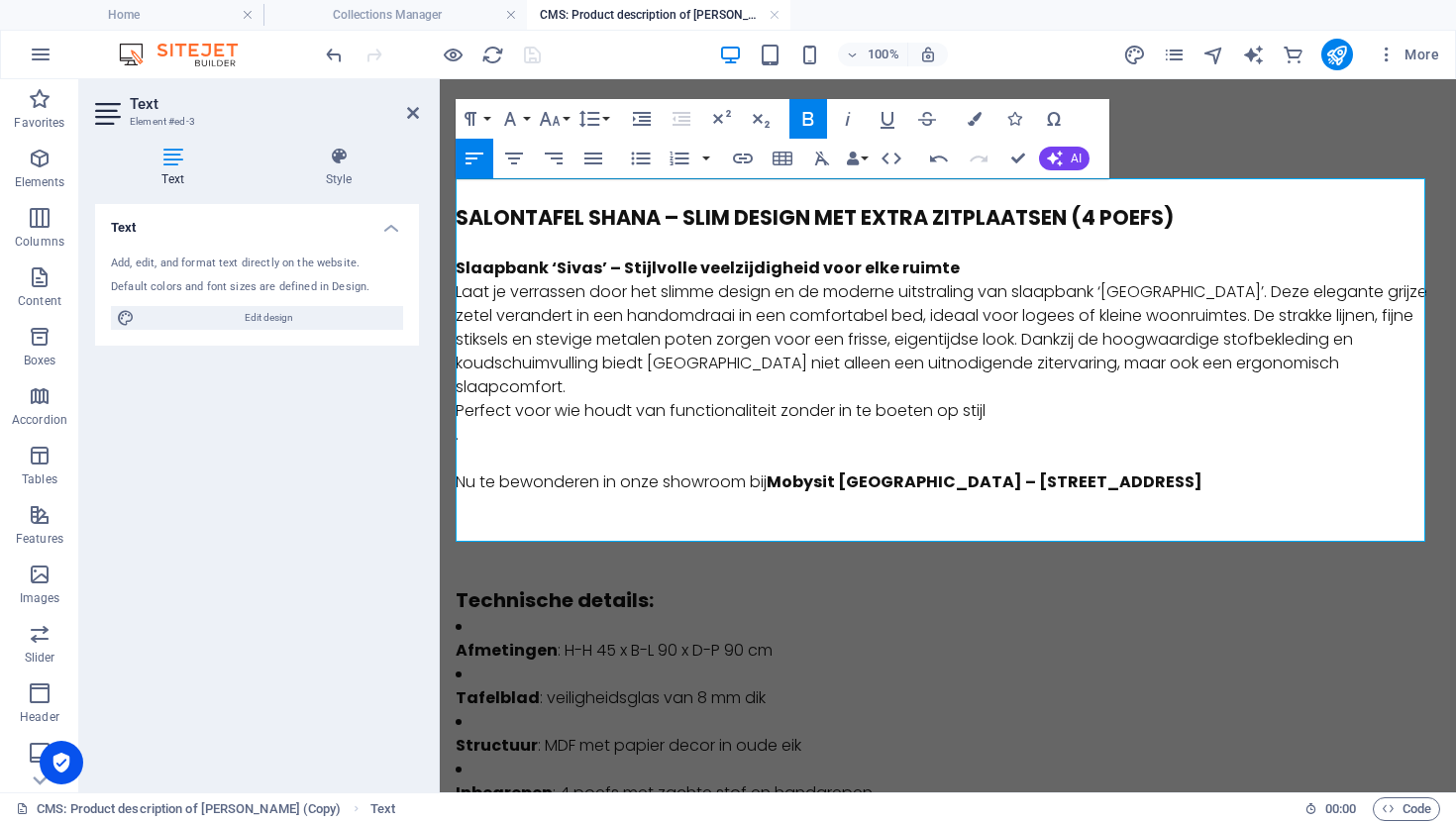 type 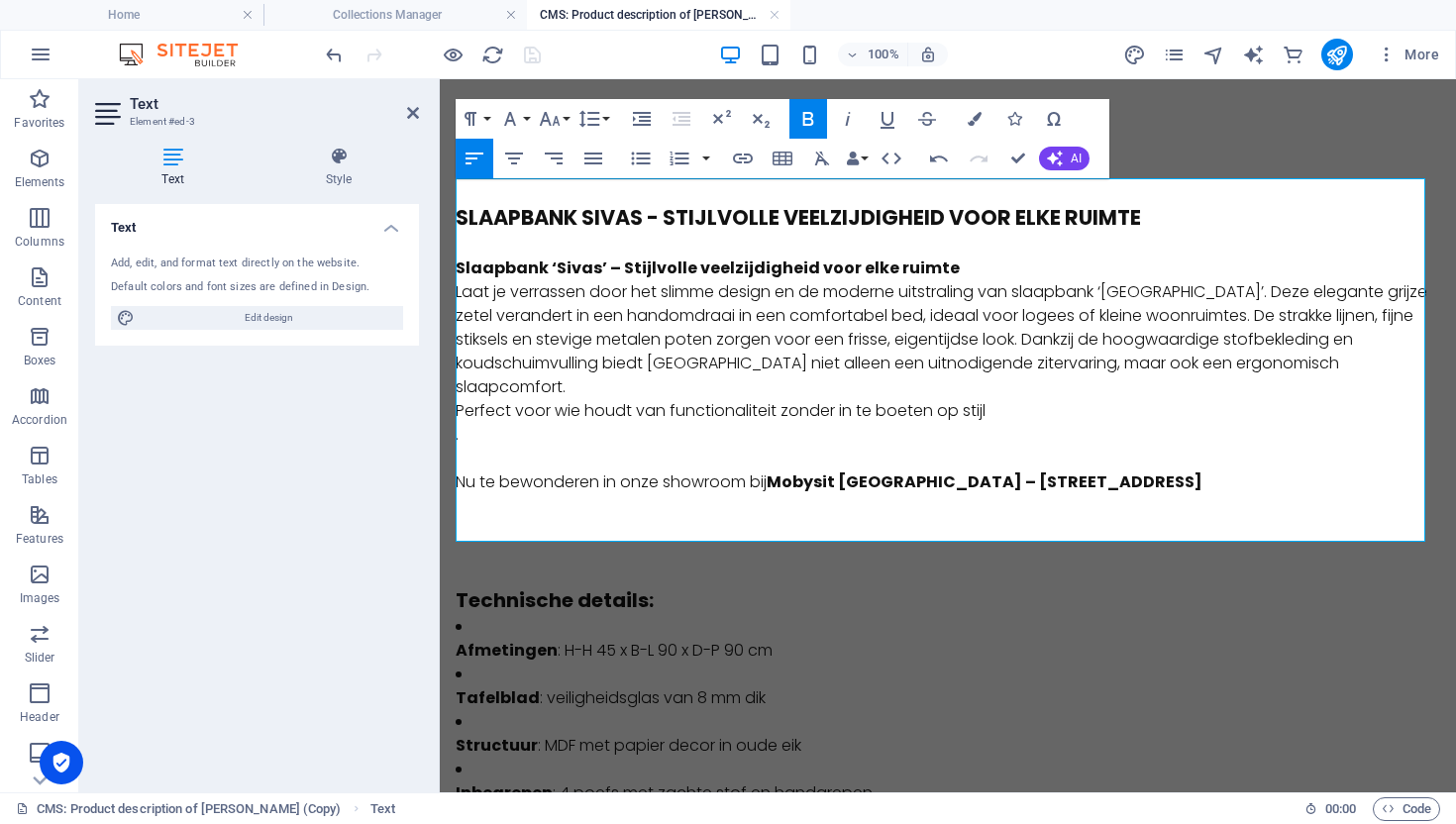 click on "Slaapbank ‘Sivas’ – Stijlvolle veelzijdigheid voor elke ruimte" at bounding box center (707, 267) 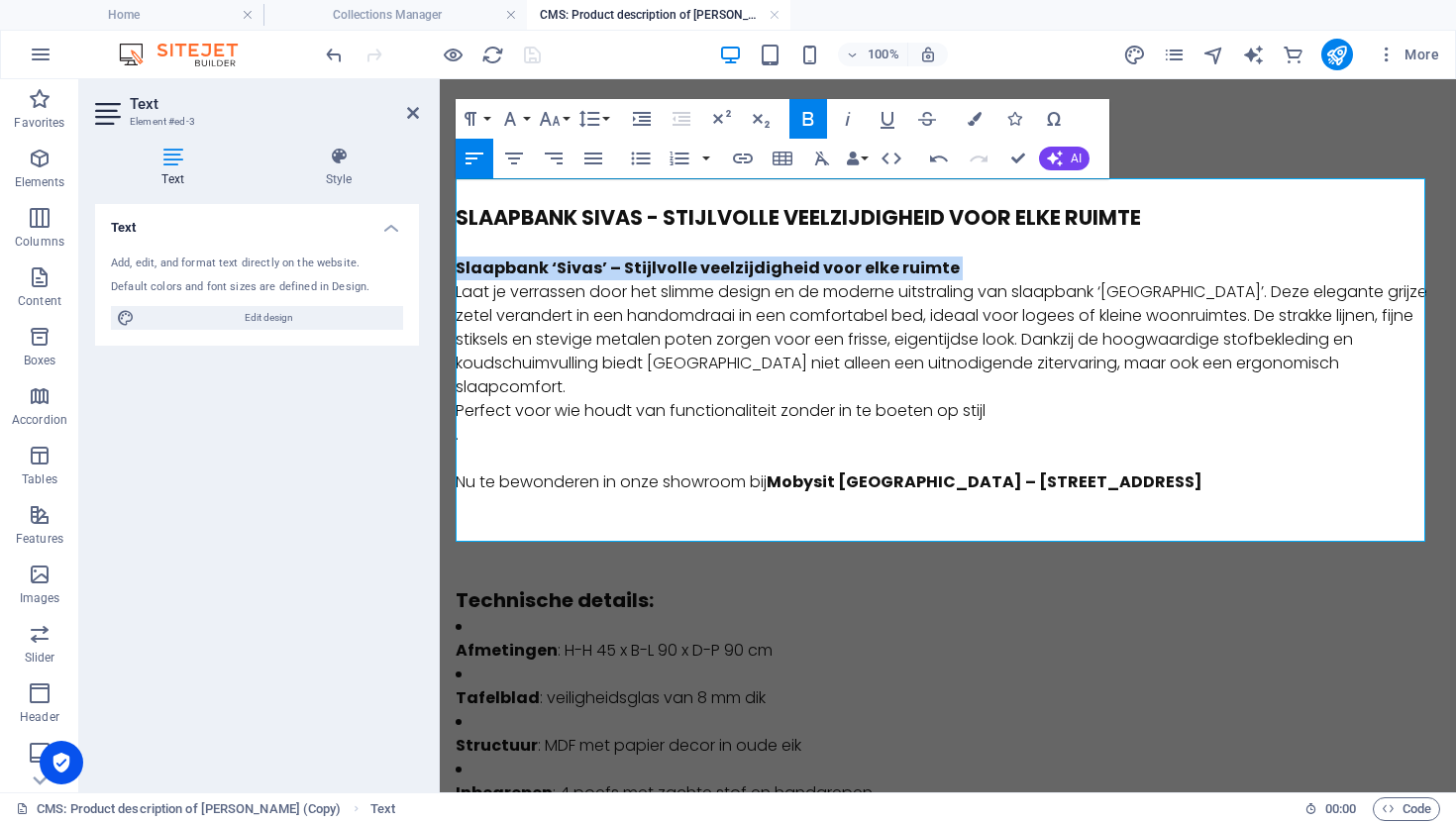 click on "Slaapbank ‘Sivas’ – Stijlvolle veelzijdigheid voor elke ruimte" at bounding box center (707, 267) 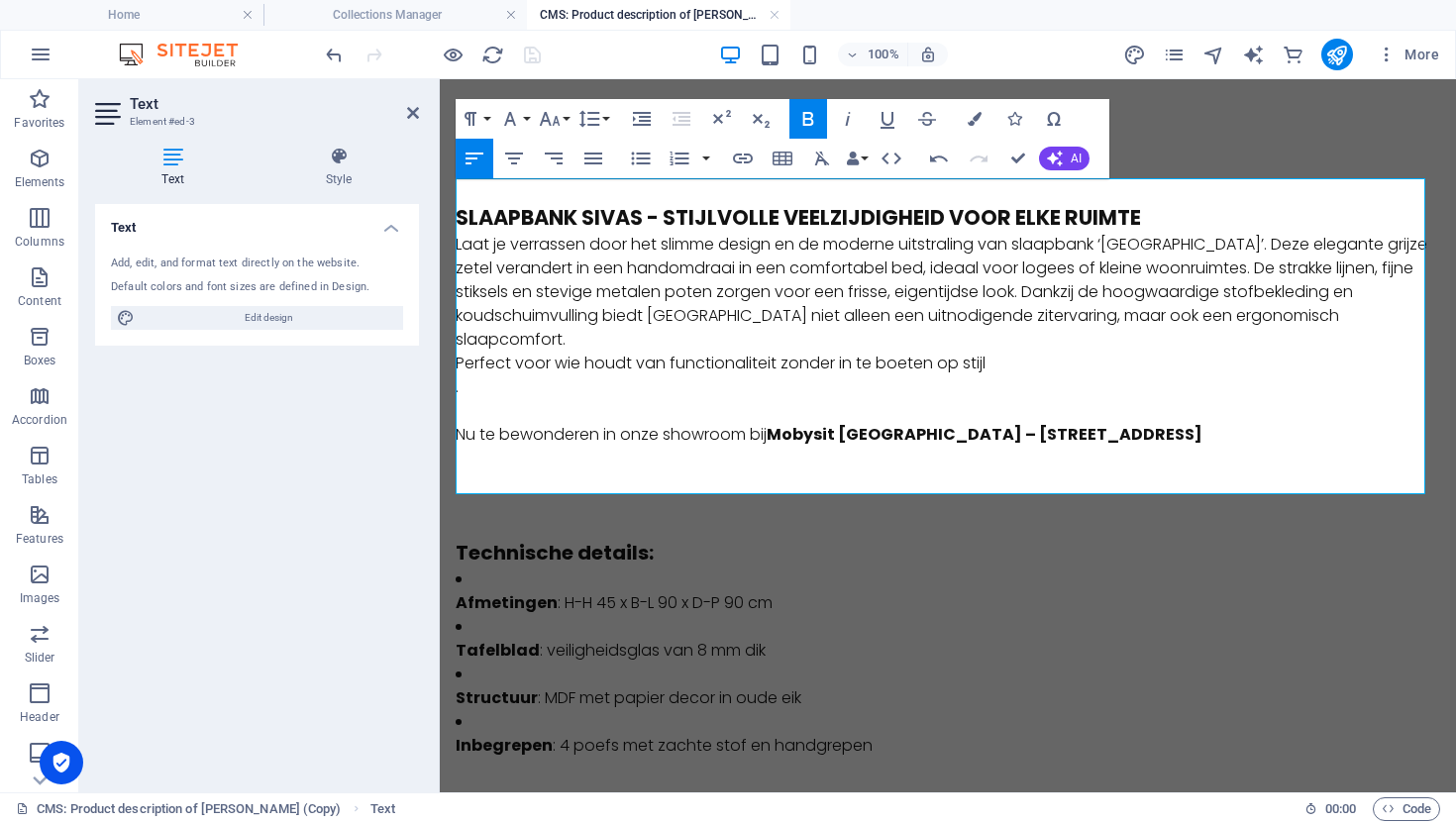 click on "Laat je verrassen door het slimme design en de moderne uitstraling van slaapbank ‘[GEOGRAPHIC_DATA]’. Deze elegante grijze zetel verandert in een handomdraai in een comfortabel bed, ideaal voor logees of kleine woonruimtes. De strakke lijnen, fijne stiksels en stevige metalen poten zorgen voor een frisse, eigentijdse look. Dankzij de hoogwaardige stofbekleding en koudschuimvulling biedt [GEOGRAPHIC_DATA] niet alleen een uitnodigende zitervaring, maar ook een ergonomisch slaapcomfort." at bounding box center (948, 292) 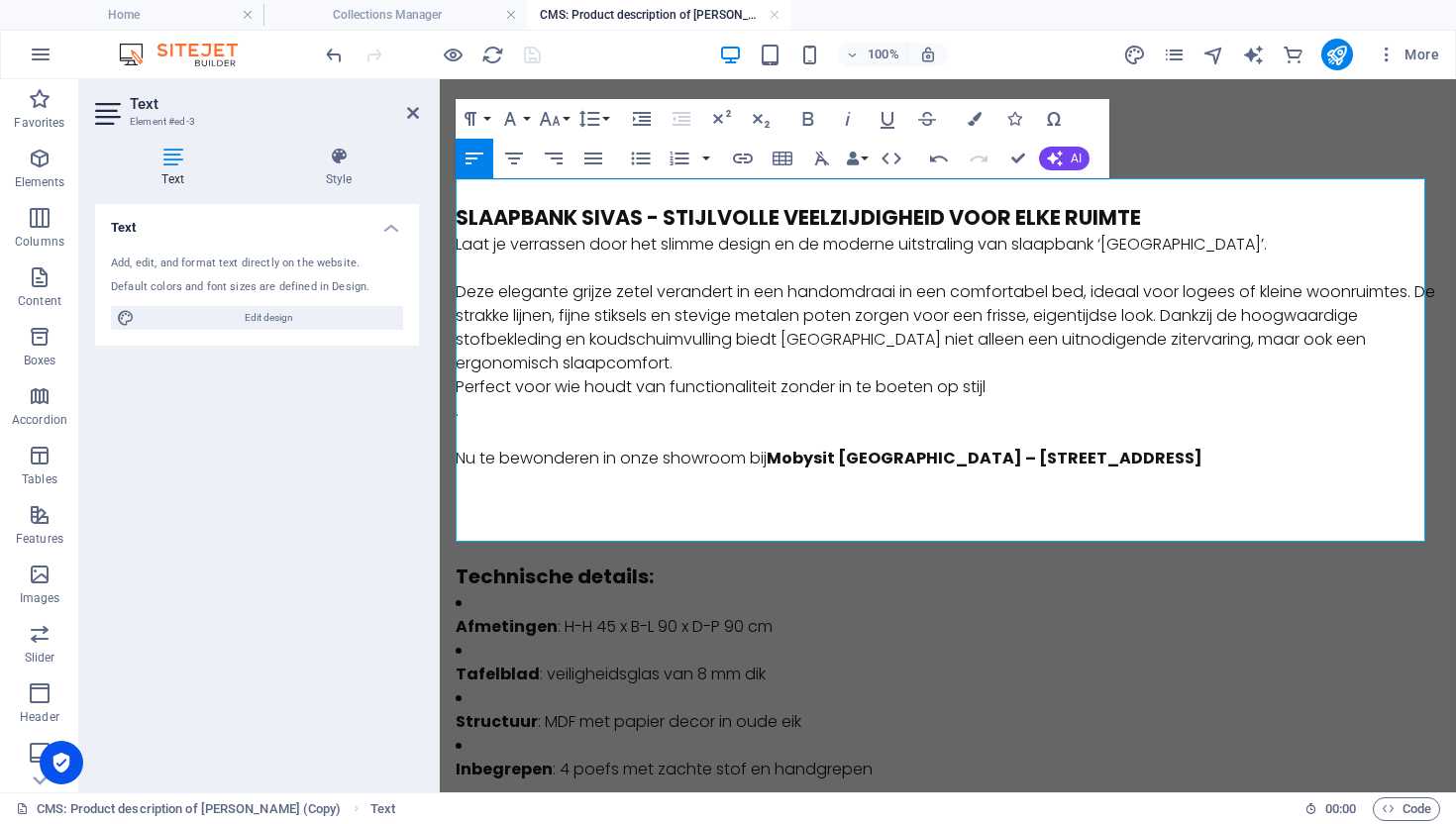 click on "Deze elegante grijze zetel verandert in een handomdraai in een comfortabel bed, ideaal voor logees of kleine woonruimtes. De strakke lijnen, fijne stiksels en stevige metalen poten zorgen voor een frisse, eigentijdse look. Dankzij de hoogwaardige stofbekleding en koudschuimvulling biedt [GEOGRAPHIC_DATA] niet alleen een uitnodigende zitervaring, maar ook een ergonomisch slaapcomfort." at bounding box center (948, 328) 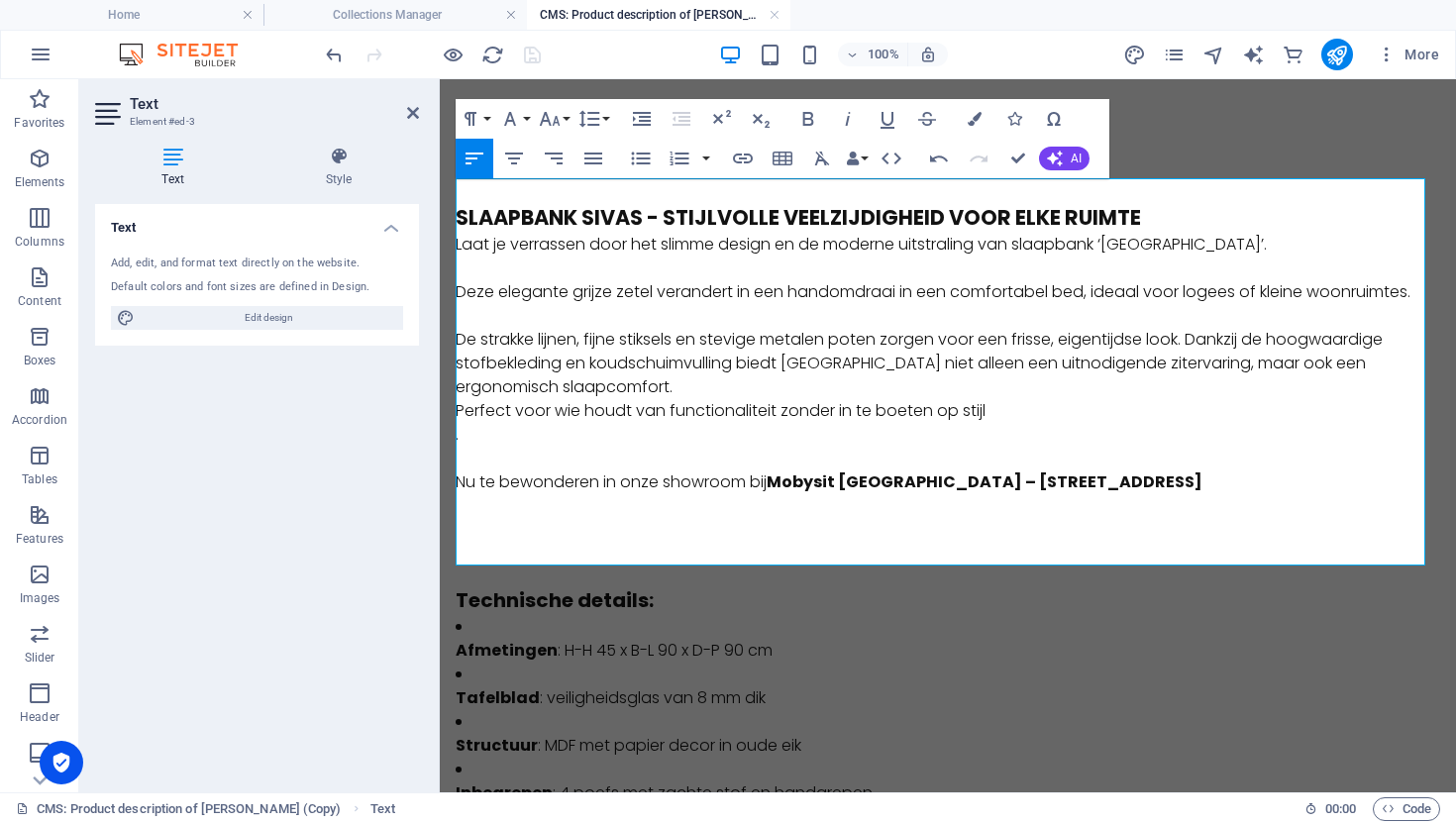 click on "De strakke lijnen, fijne stiksels en stevige metalen poten zorgen voor een frisse, eigentijdse look. Dankzij de hoogwaardige stofbekleding en koudschuimvulling biedt [GEOGRAPHIC_DATA] niet alleen een uitnodigende zitervaring, maar ook een ergonomisch slaapcomfort." at bounding box center (948, 363) 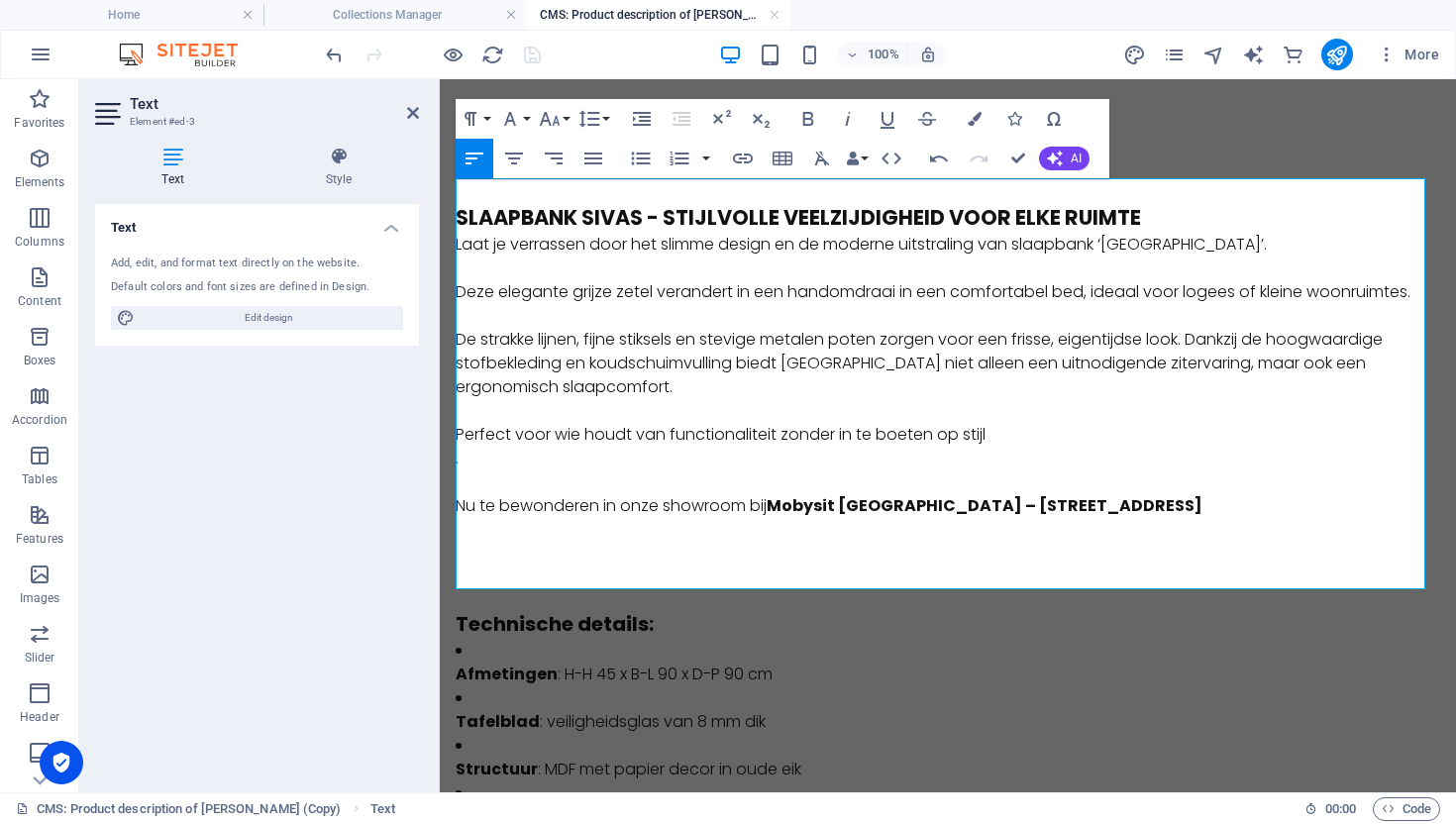 click on "." at bounding box center [948, 459] 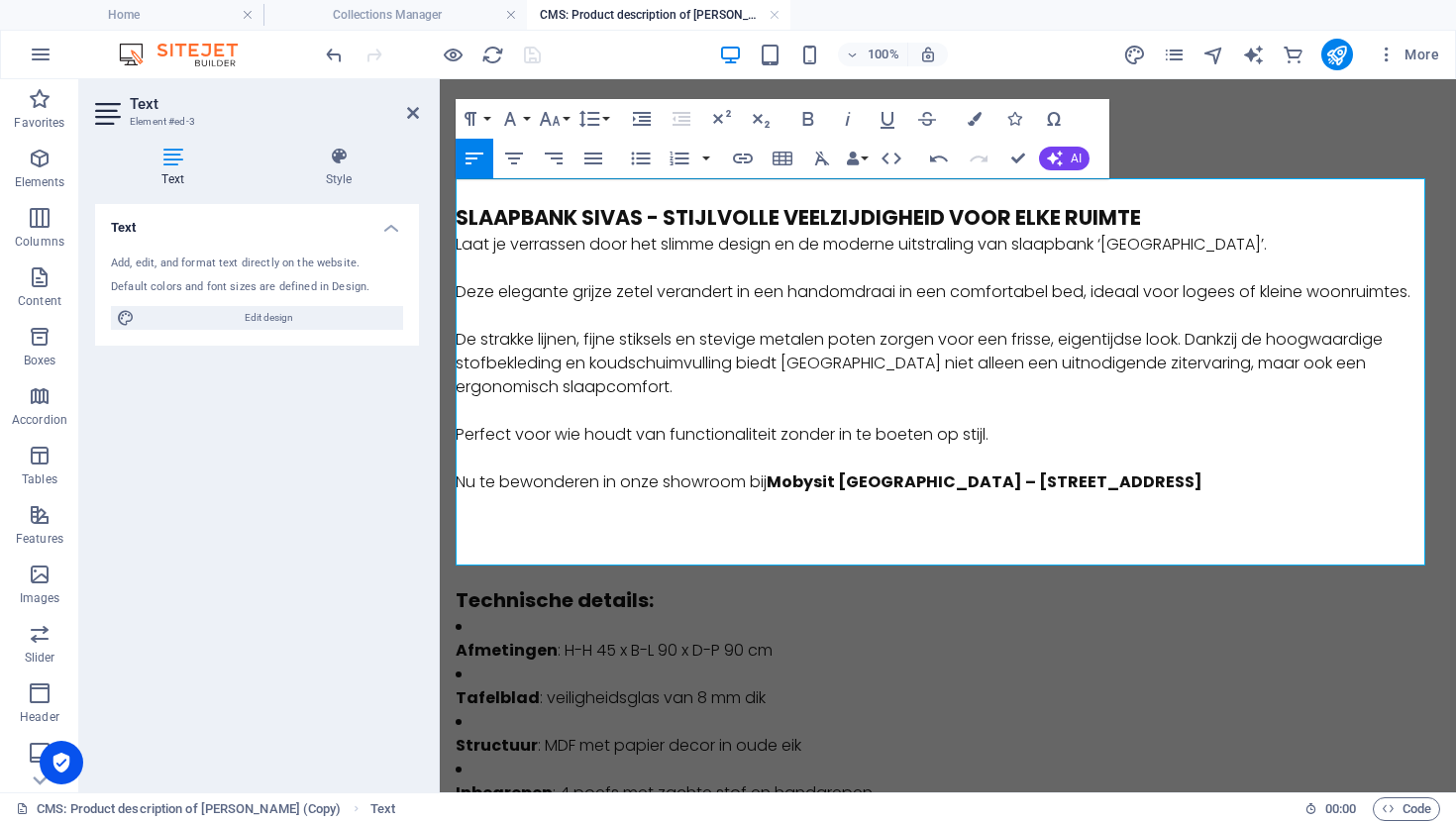 click on "SLaapbank sivas - stijlvolle veelzijdigheid voor elke ruimte" at bounding box center (798, 217) 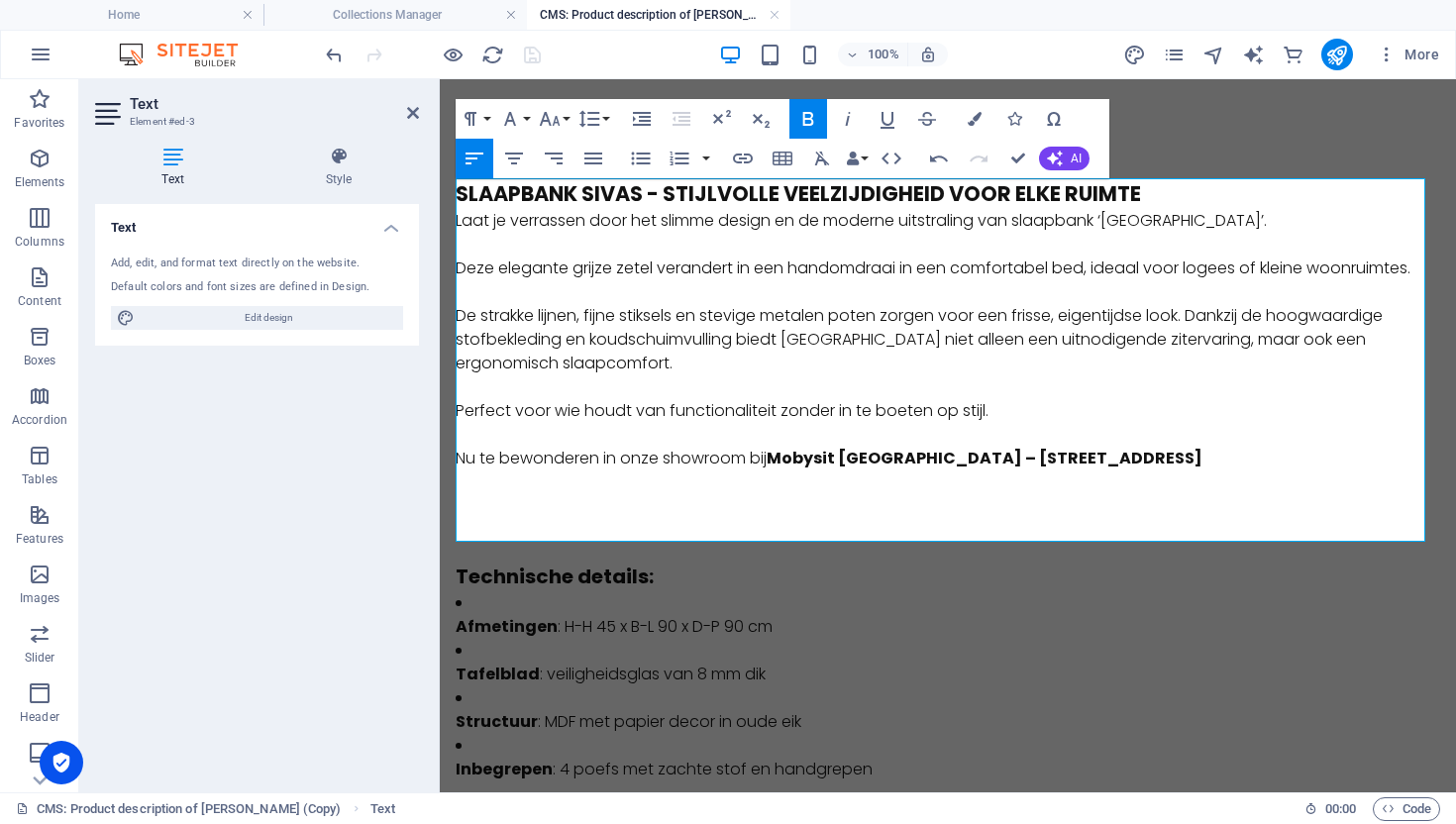 click on "SLaapbank sivas - stijlvolle veelzijdigheid voor elke ruimte" at bounding box center (948, 193) 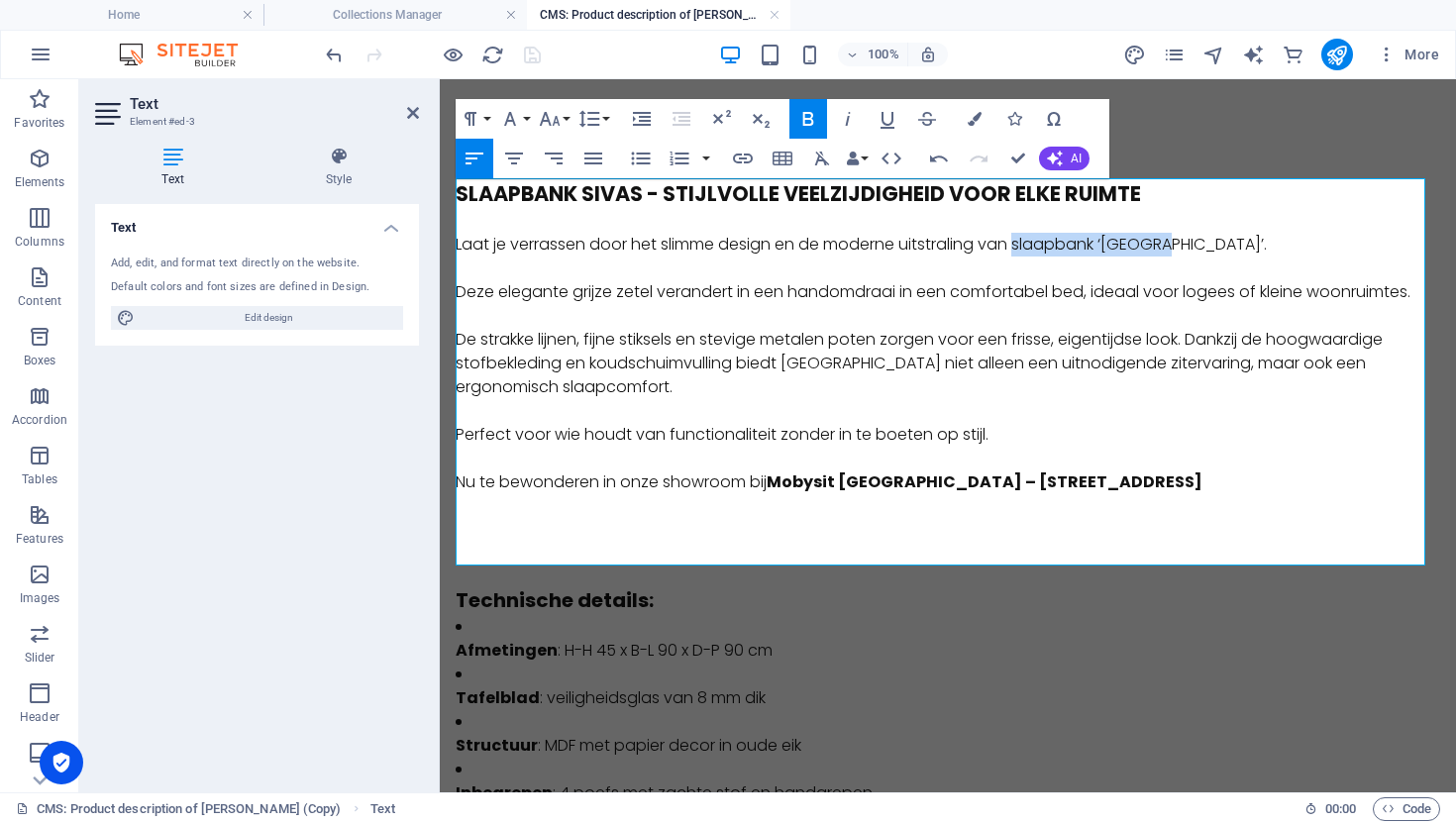drag, startPoint x: 1161, startPoint y: 244, endPoint x: 1022, endPoint y: 252, distance: 139.23003 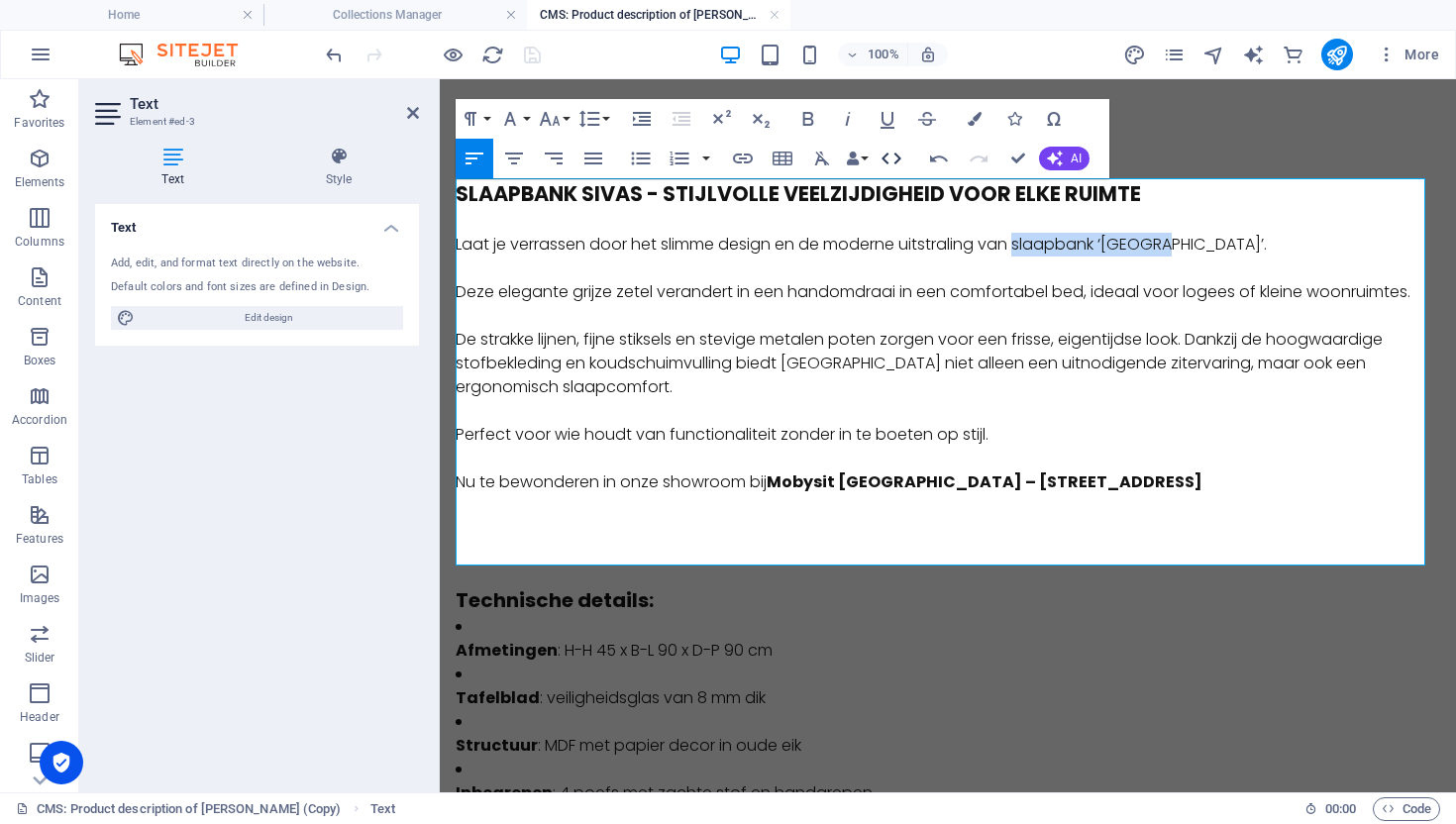 drag, startPoint x: 807, startPoint y: 117, endPoint x: 872, endPoint y: 168, distance: 82.61961 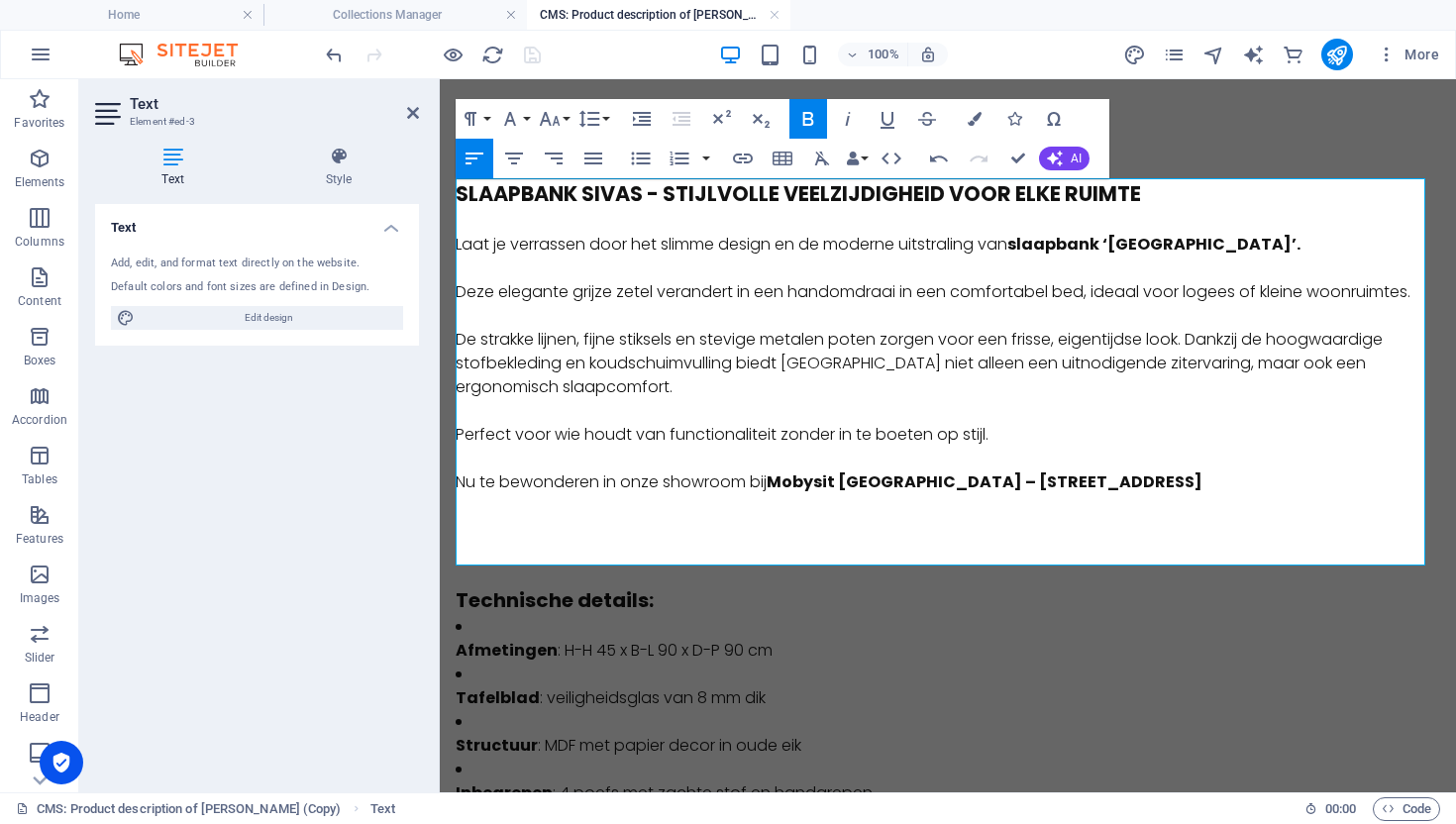 click on "Laat je verrassen door het slimme design en de moderne uitstraling van  slaapbank ‘[GEOGRAPHIC_DATA]’." at bounding box center [948, 245] 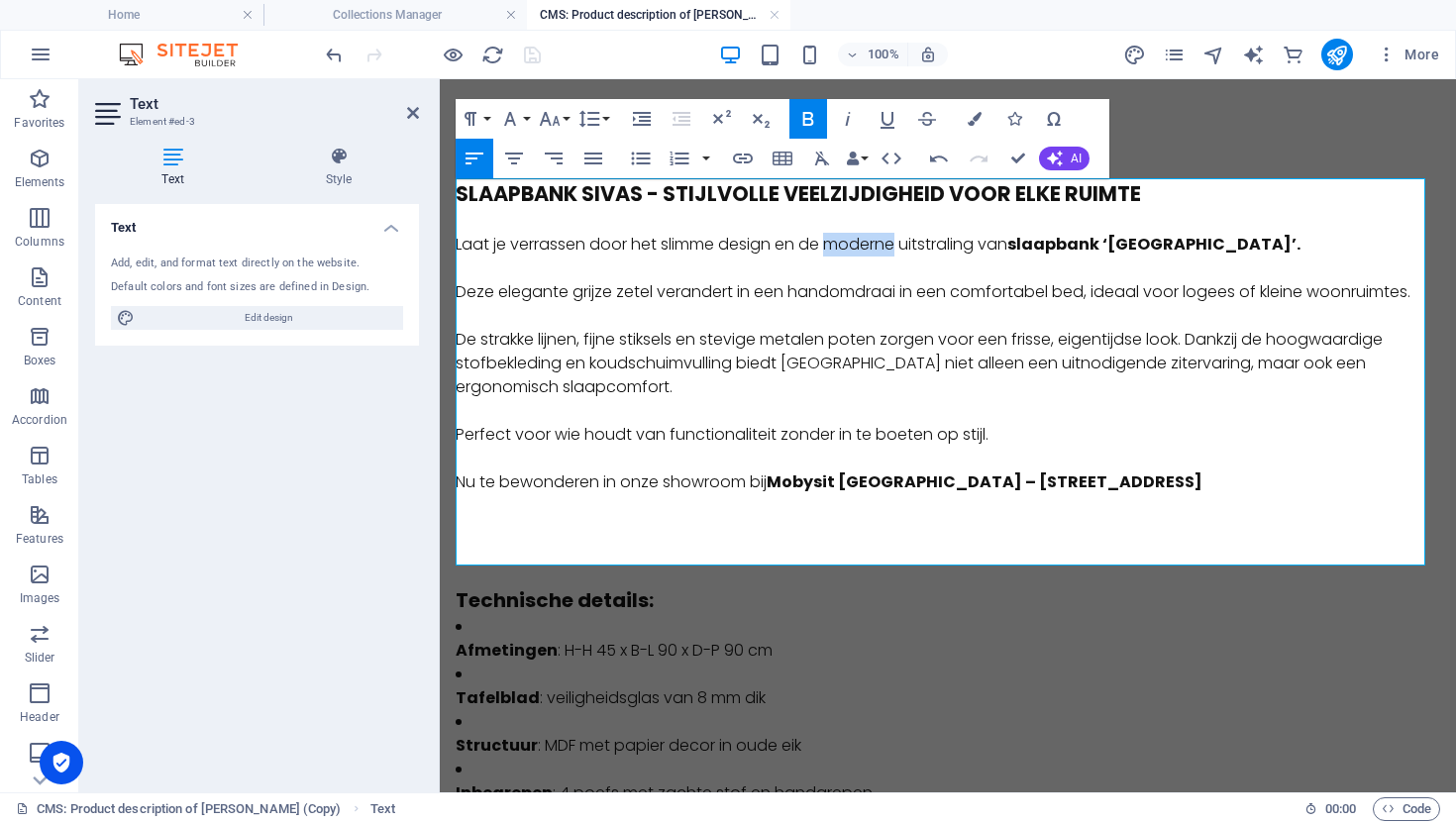 drag, startPoint x: 877, startPoint y: 242, endPoint x: 860, endPoint y: 195, distance: 49.979996 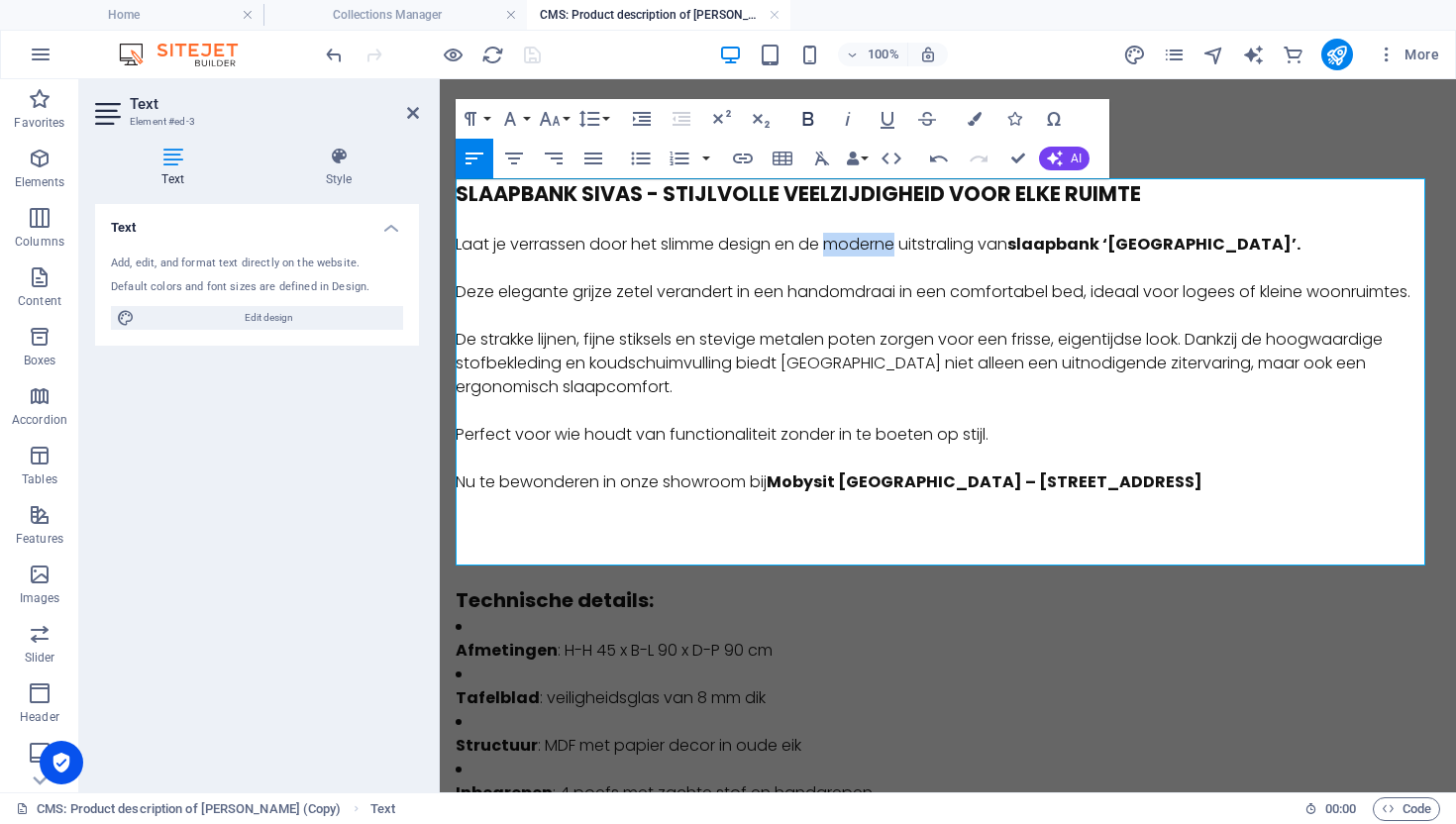 click 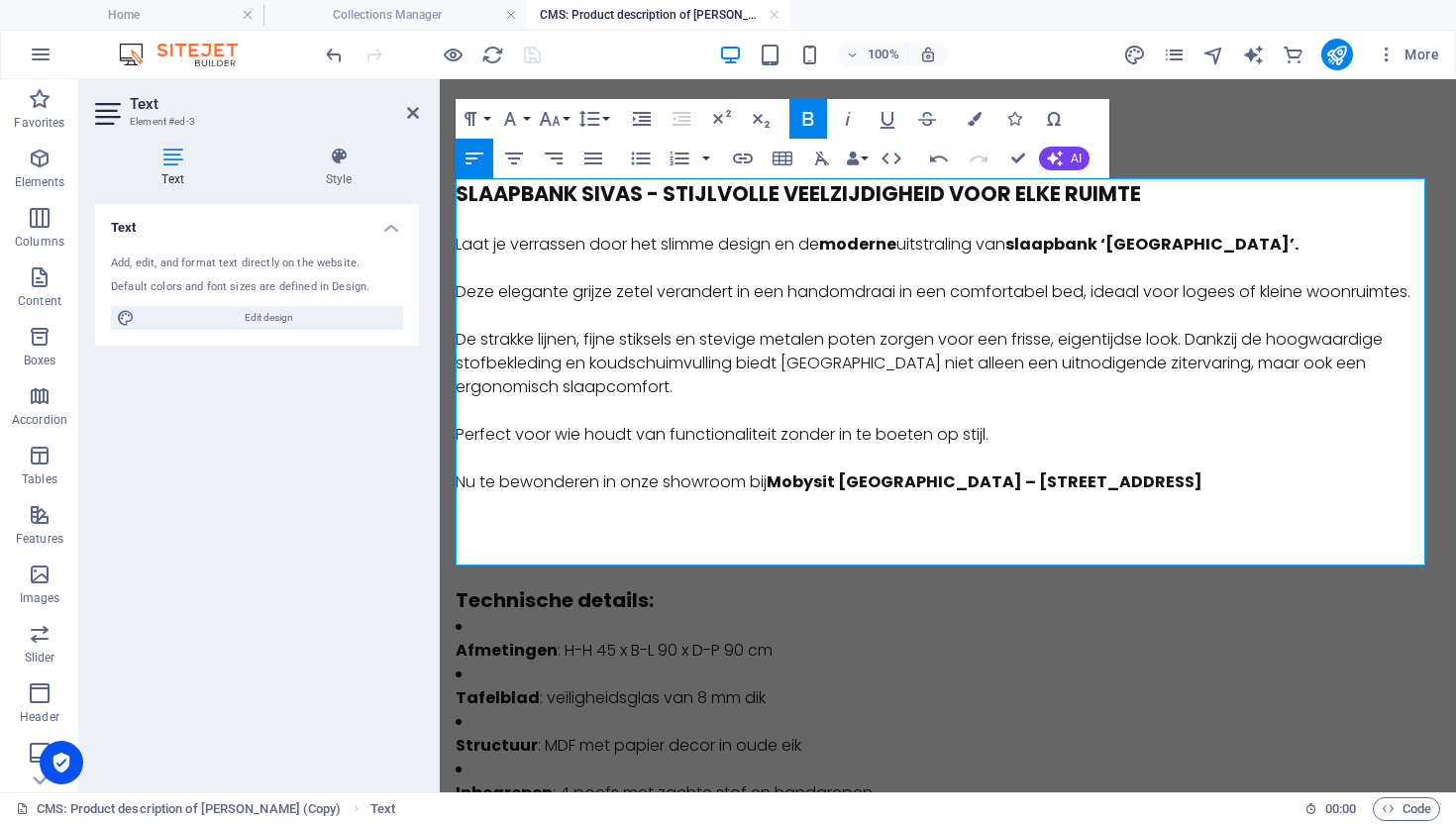 click on "Deze elegante grijze zetel verandert in een handomdraai in een comfortabel bed, ideaal voor logees of kleine woonruimtes." at bounding box center [948, 292] 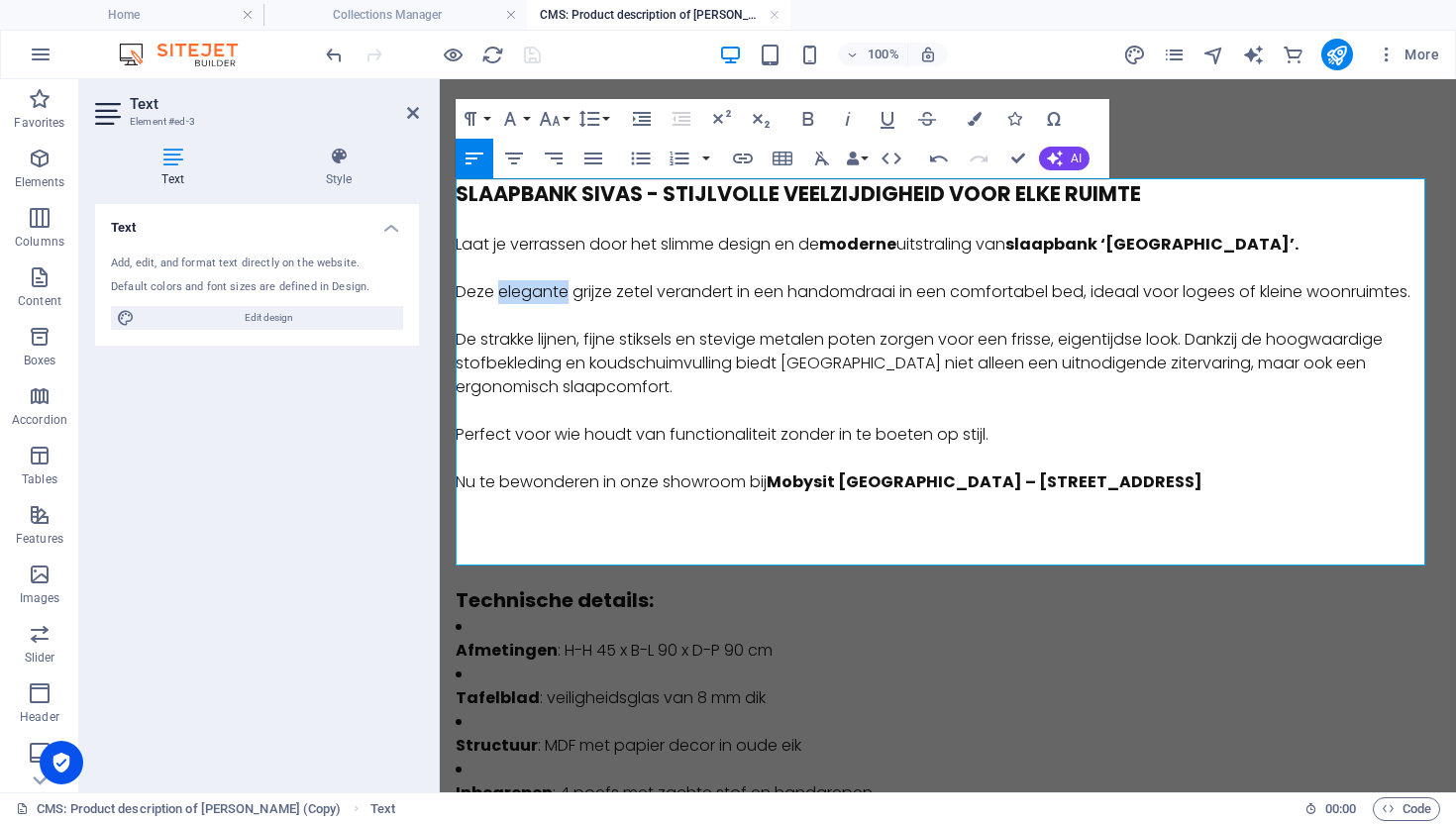 click on "Deze elegante grijze zetel verandert in een handomdraai in een comfortabel bed, ideaal voor logees of kleine woonruimtes." at bounding box center (948, 292) 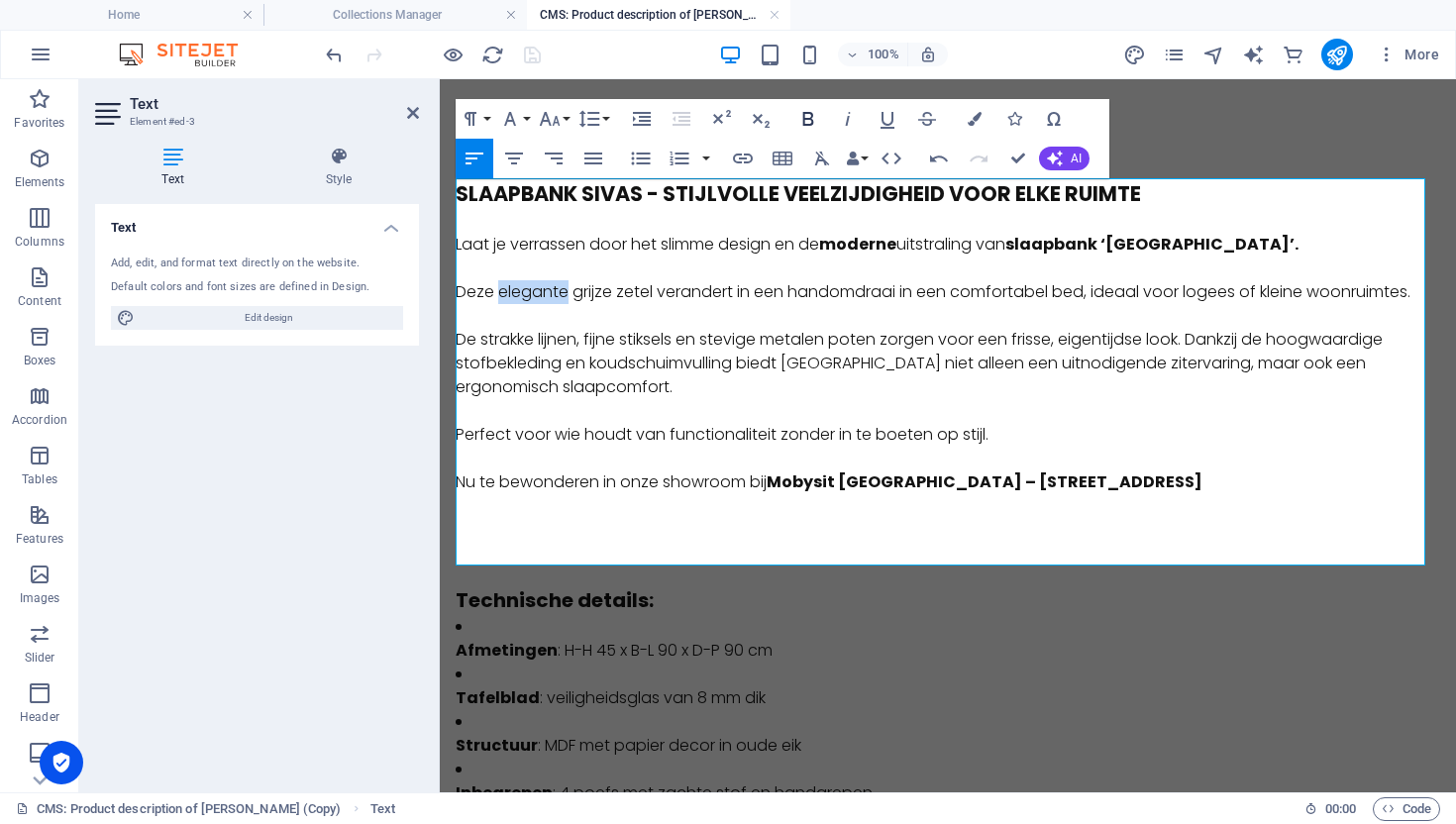 click on "Bold" at bounding box center (808, 119) 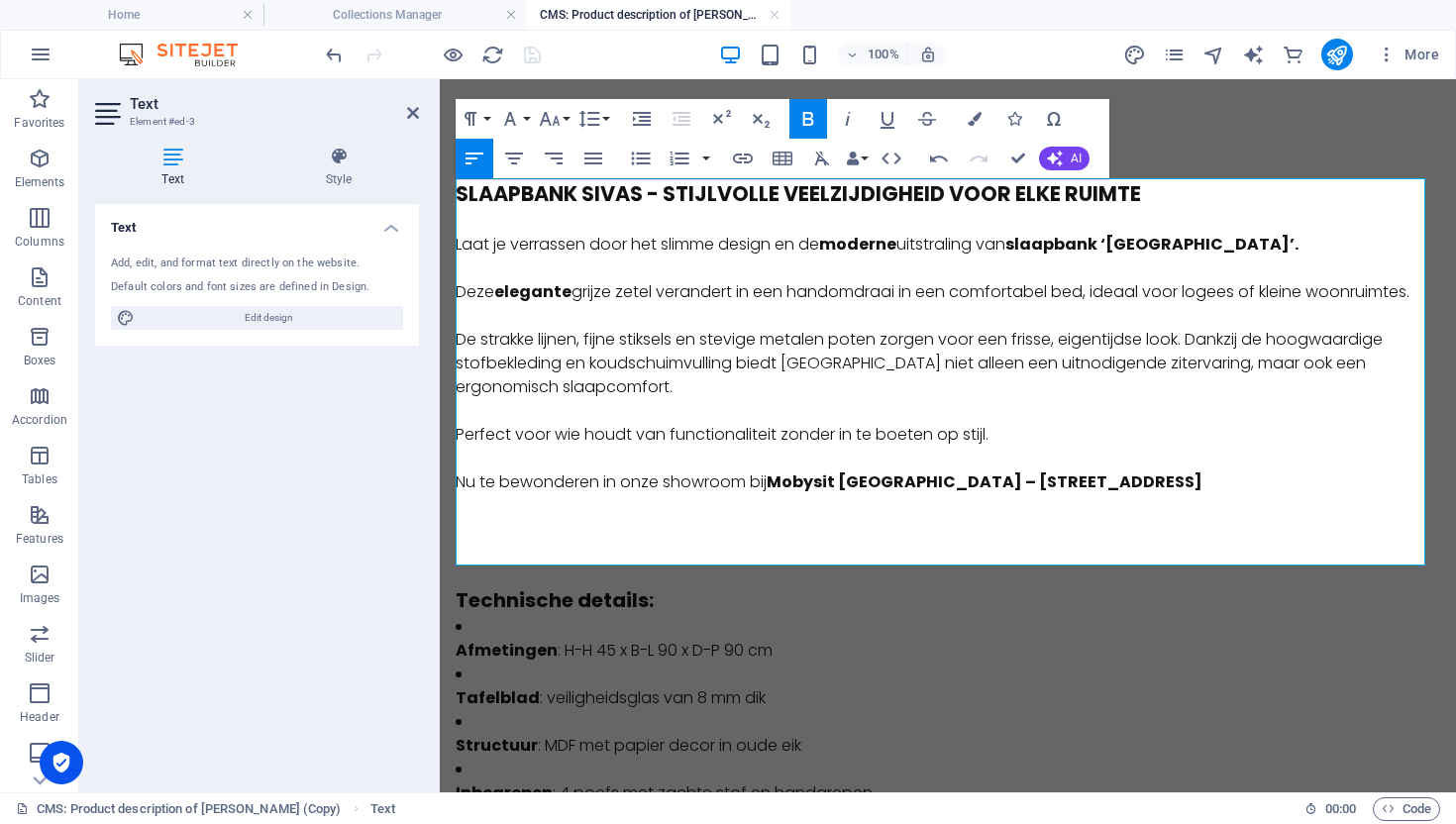 click on "Deze  elegante  grijze zetel verandert in een handomdraai in een comfortabel bed, ideaal voor logees of kleine woonruimtes." at bounding box center (948, 292) 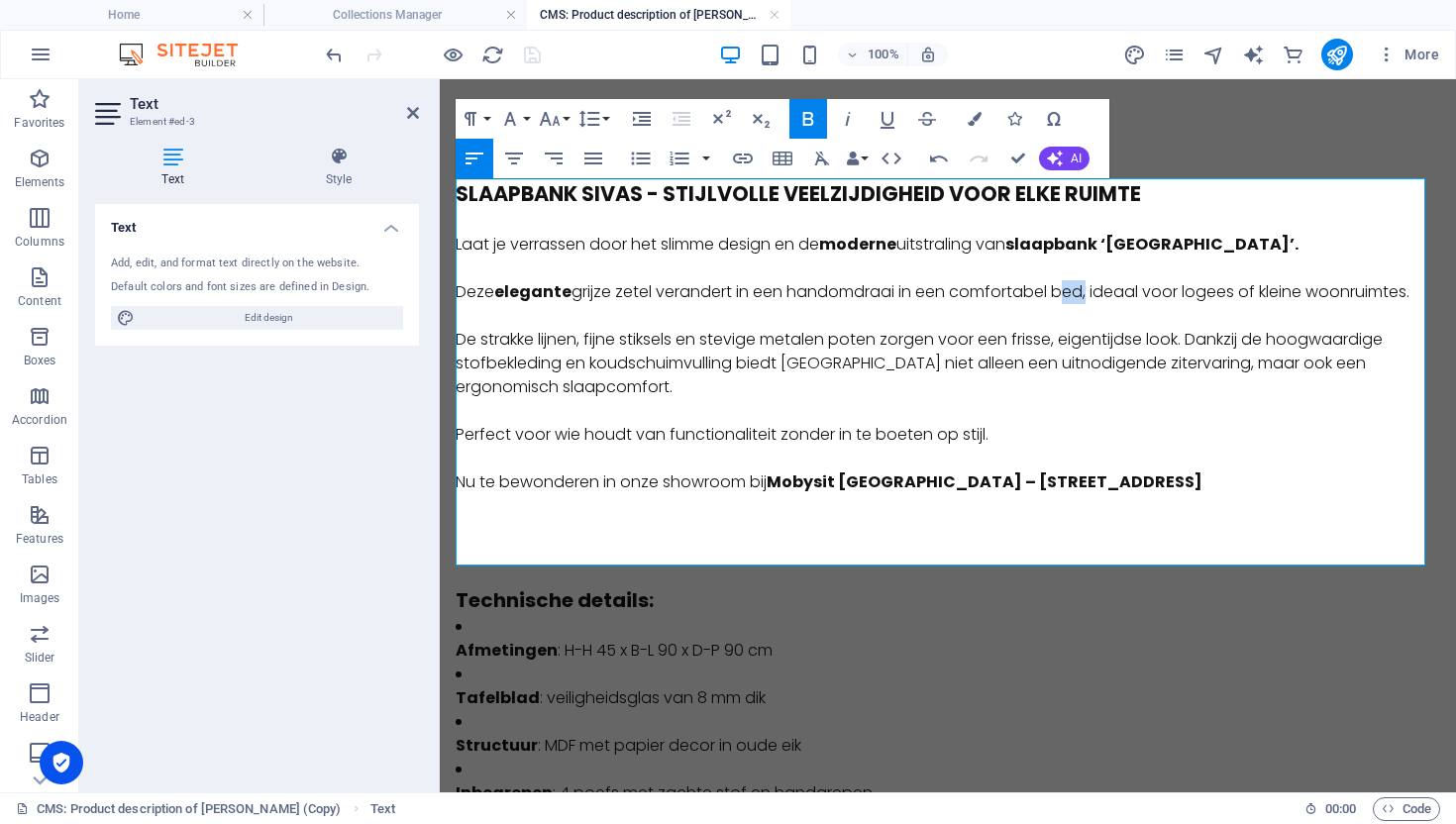 click on "Deze  elegante  grijze zetel verandert in een handomdraai in een comfortabel bed, ideaal voor logees of kleine woonruimtes." at bounding box center [948, 292] 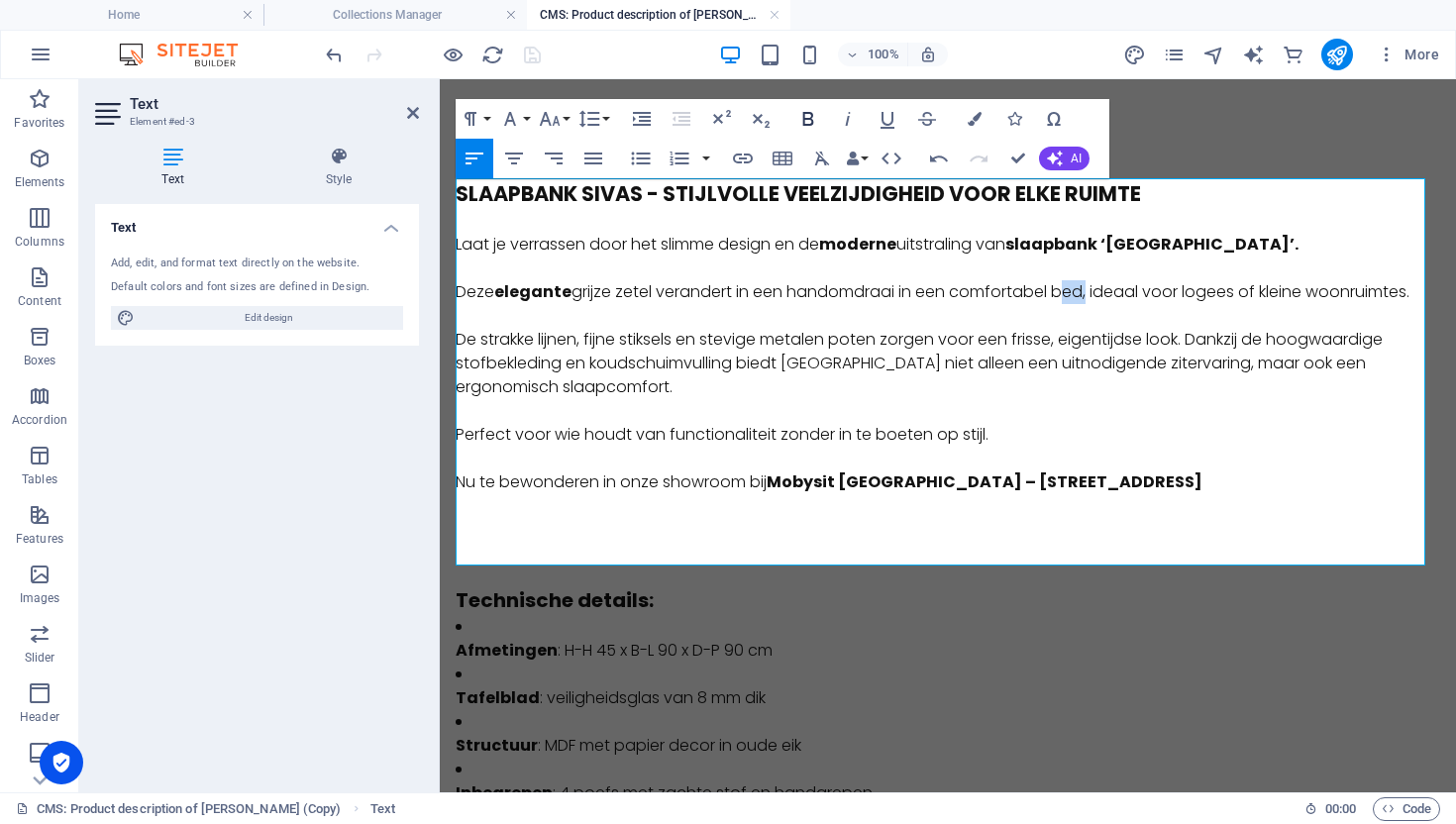 click 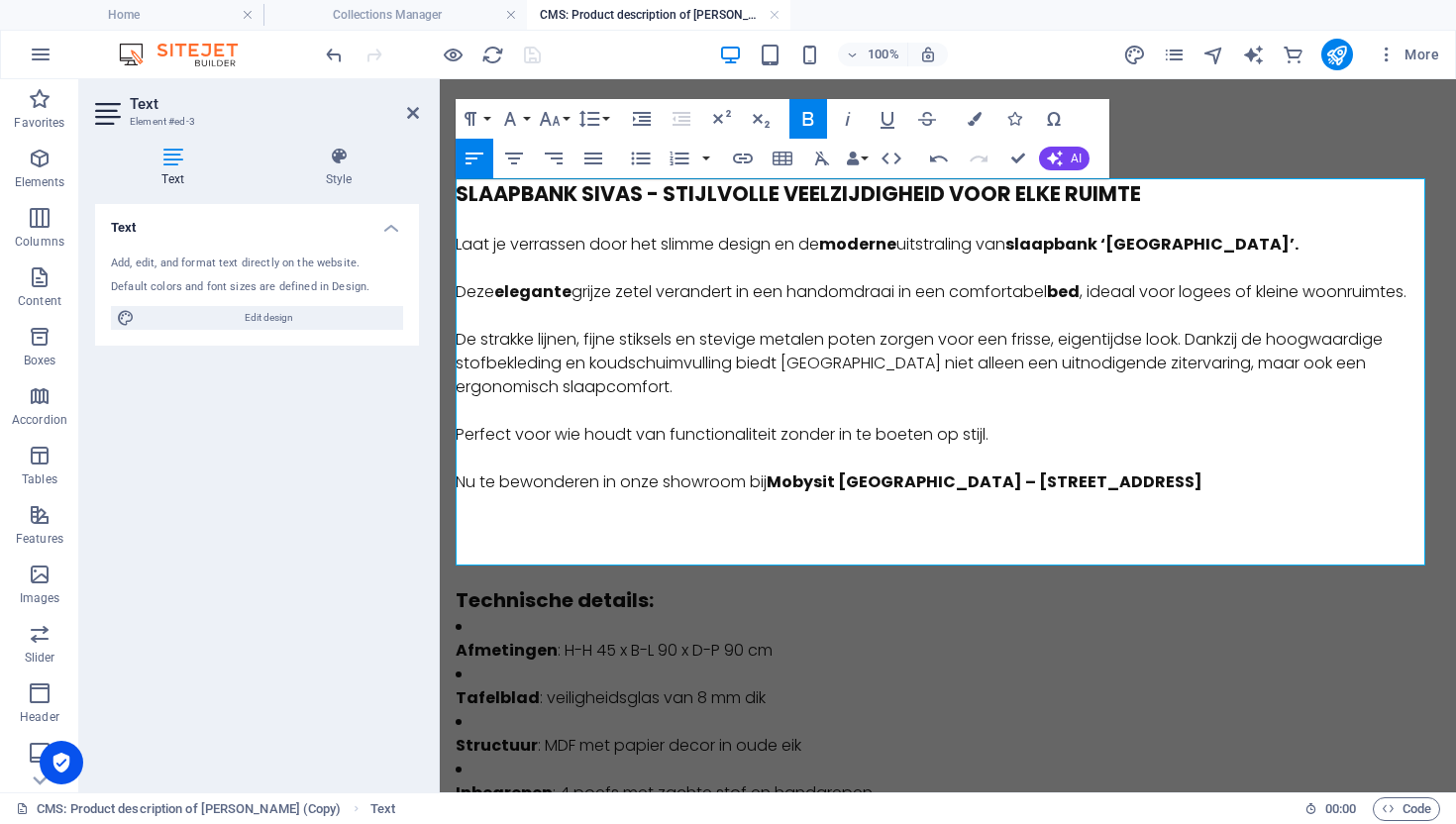 drag, startPoint x: 1056, startPoint y: 295, endPoint x: 964, endPoint y: 299, distance: 92.08692 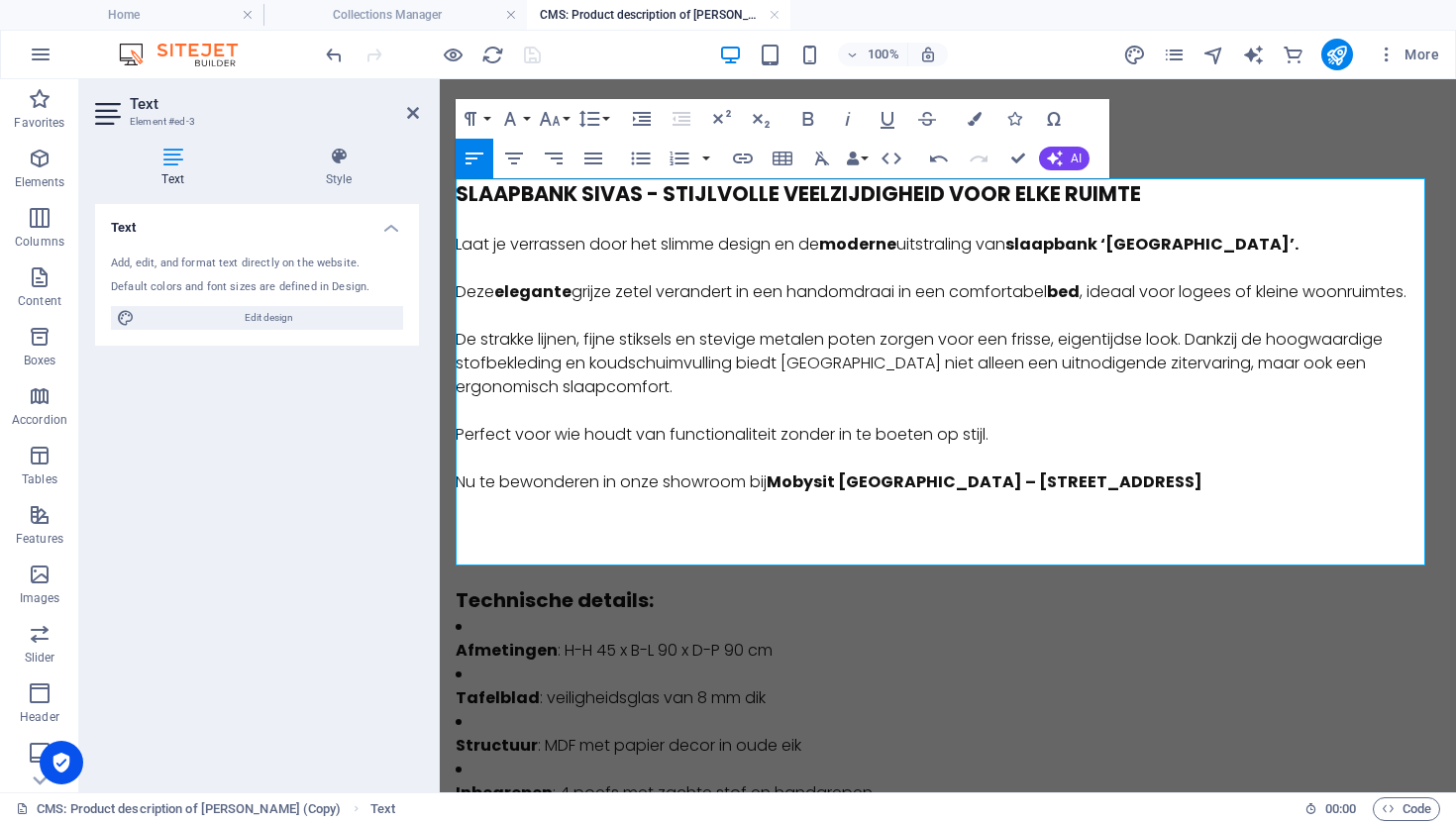 click on "Deze  elegante  grijze zetel verandert in een handomdraai in een comfortabel  bed , ideaal voor logees of kleine woonruimtes." at bounding box center (948, 292) 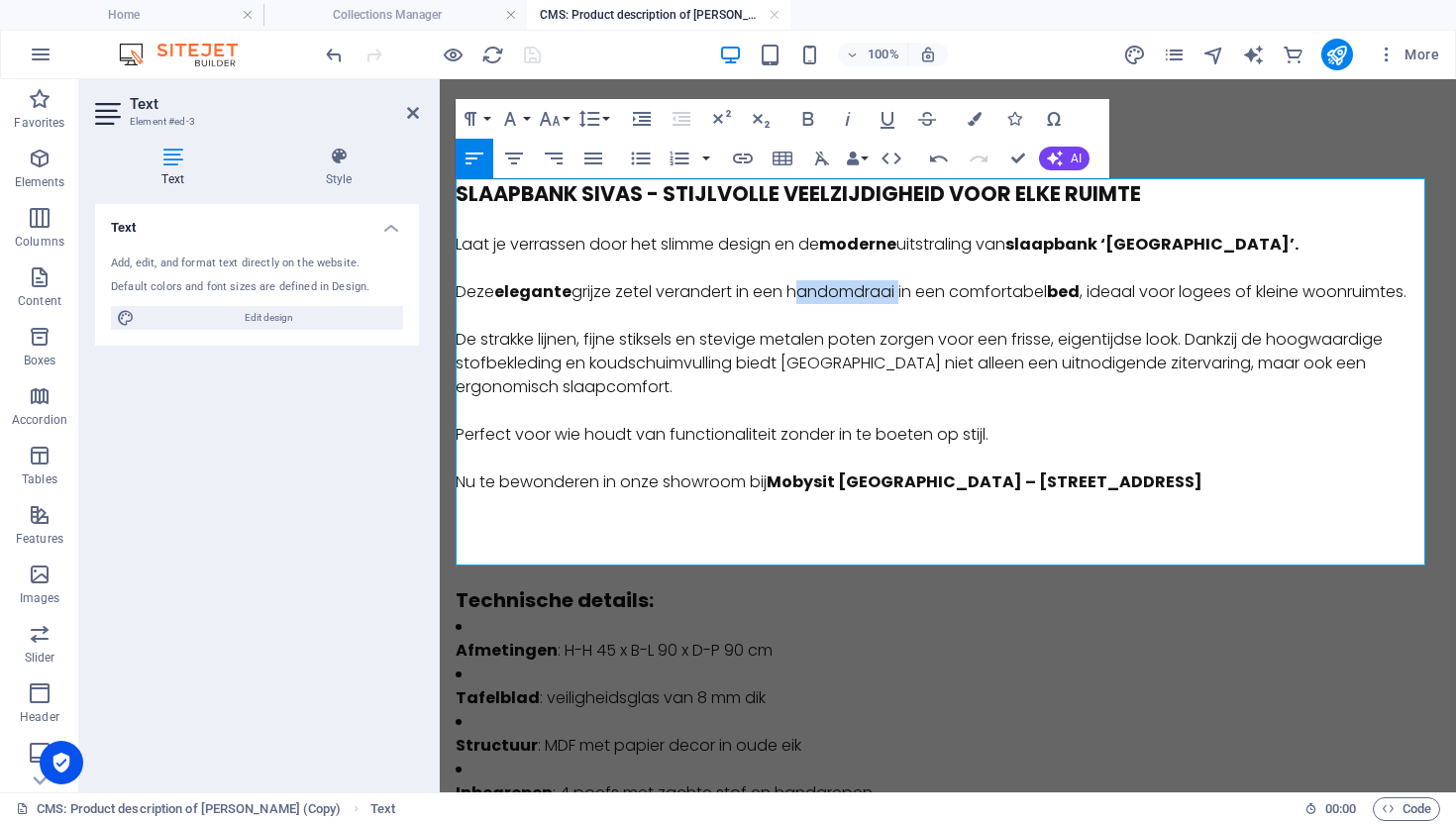 click on "Deze  elegante  grijze zetel verandert in een handomdraai in een comfortabel  bed , ideaal voor logees of kleine woonruimtes." at bounding box center (948, 292) 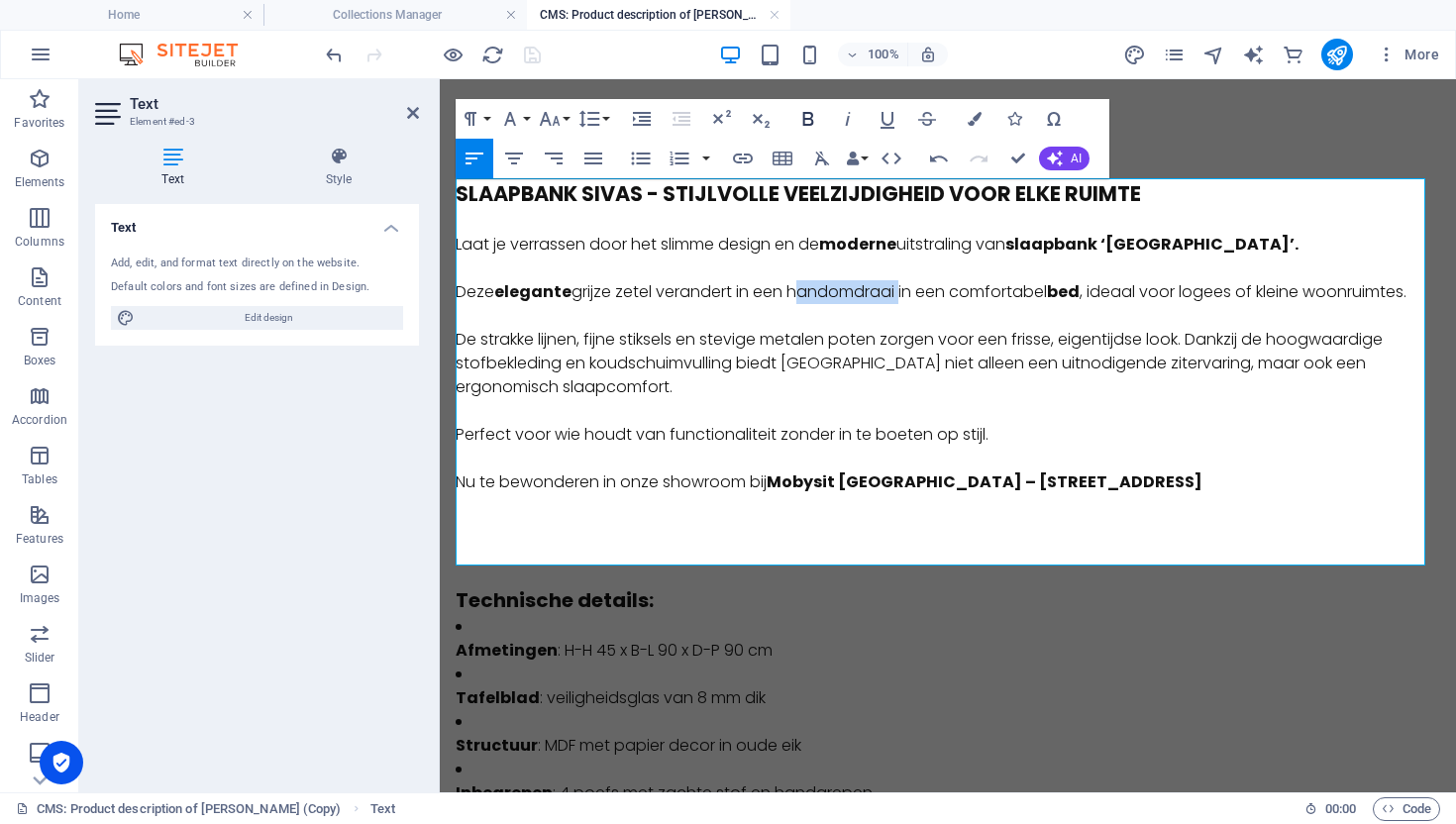 click 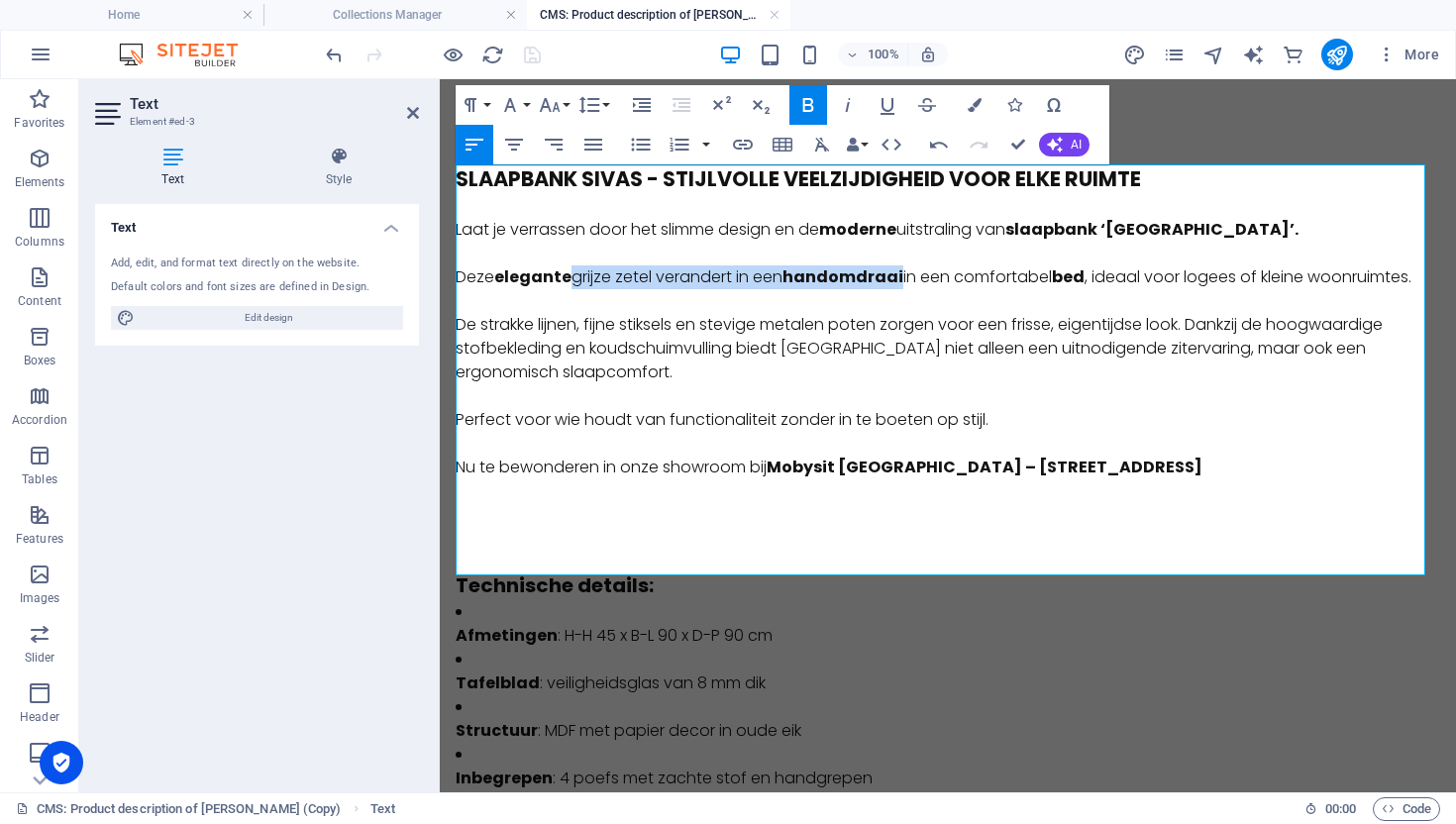 scroll, scrollTop: 16, scrollLeft: 0, axis: vertical 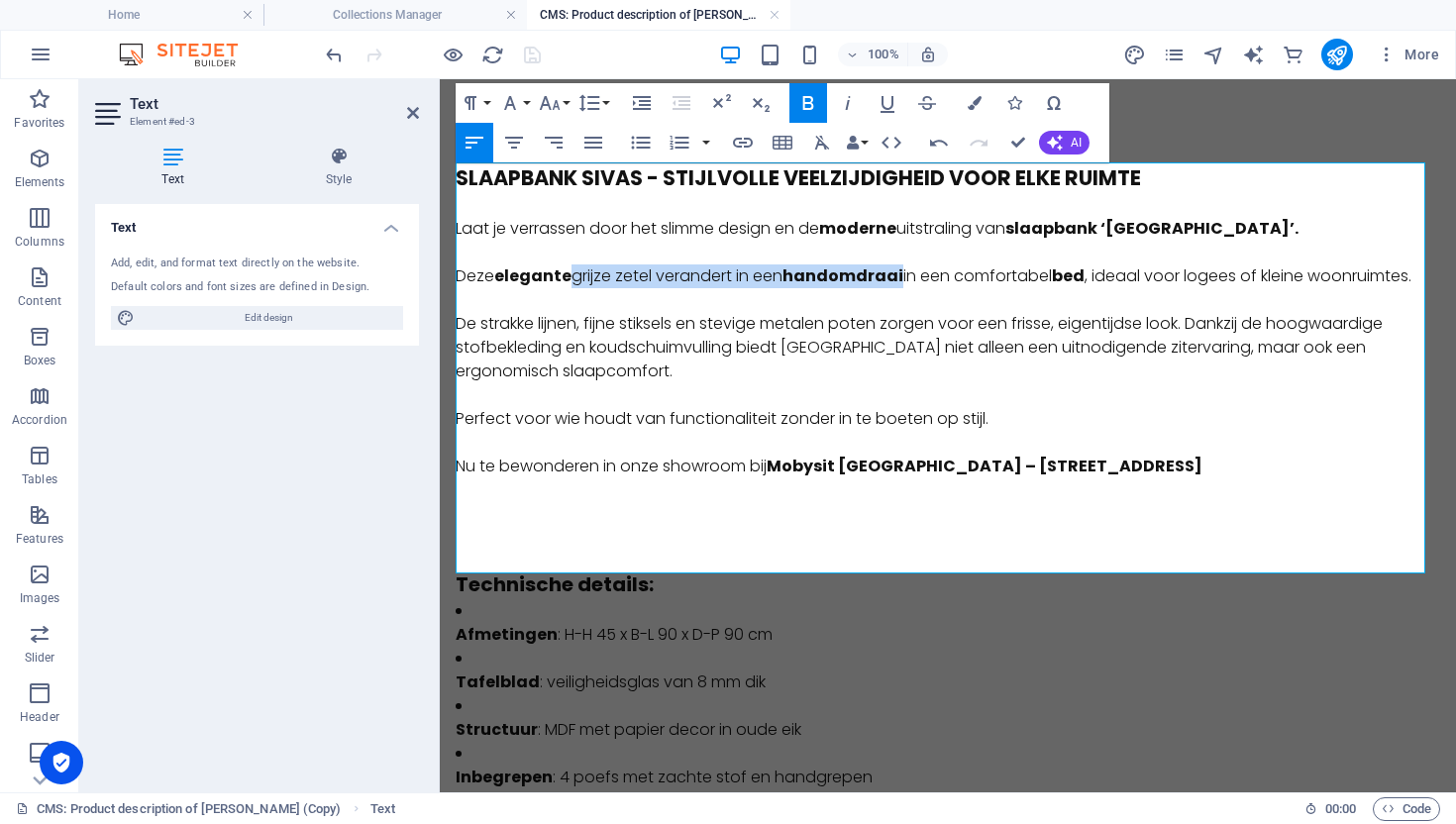 click 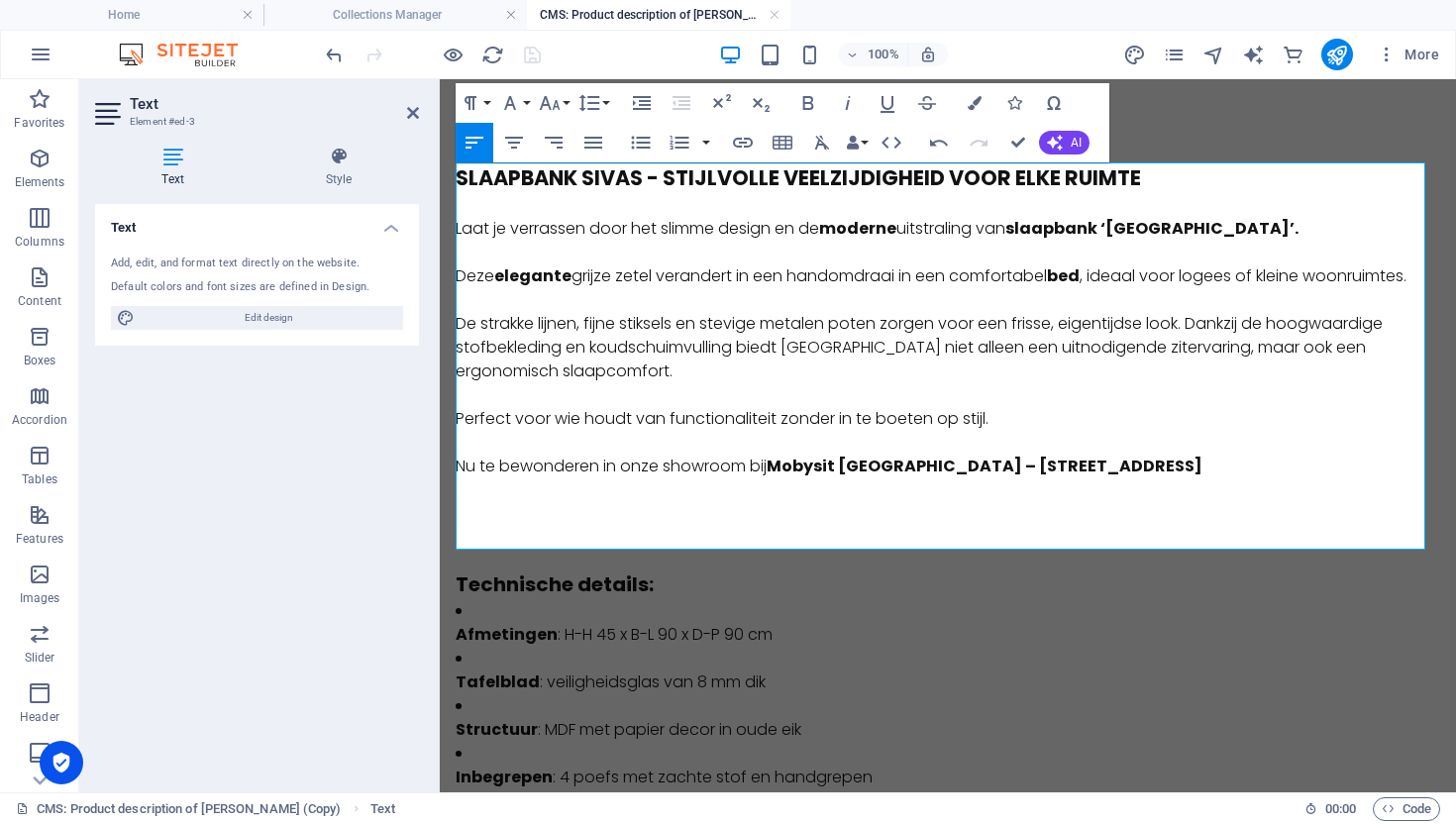 click on "Deze  elegante  grijze zetel verandert in een handomdraai in een comfortabel  bed , ideaal voor logees of kleine woonruimtes." at bounding box center (948, 276) 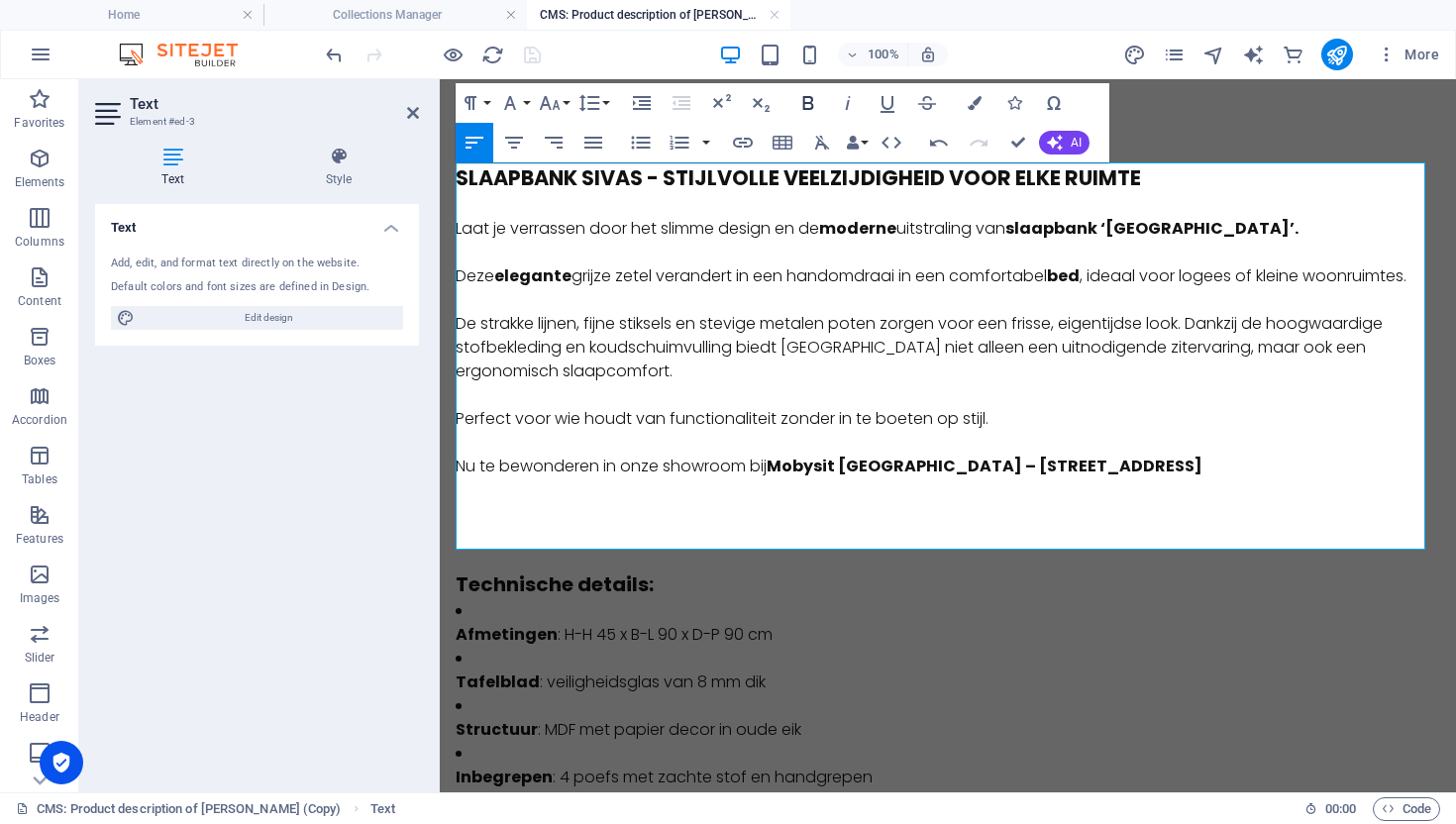 click 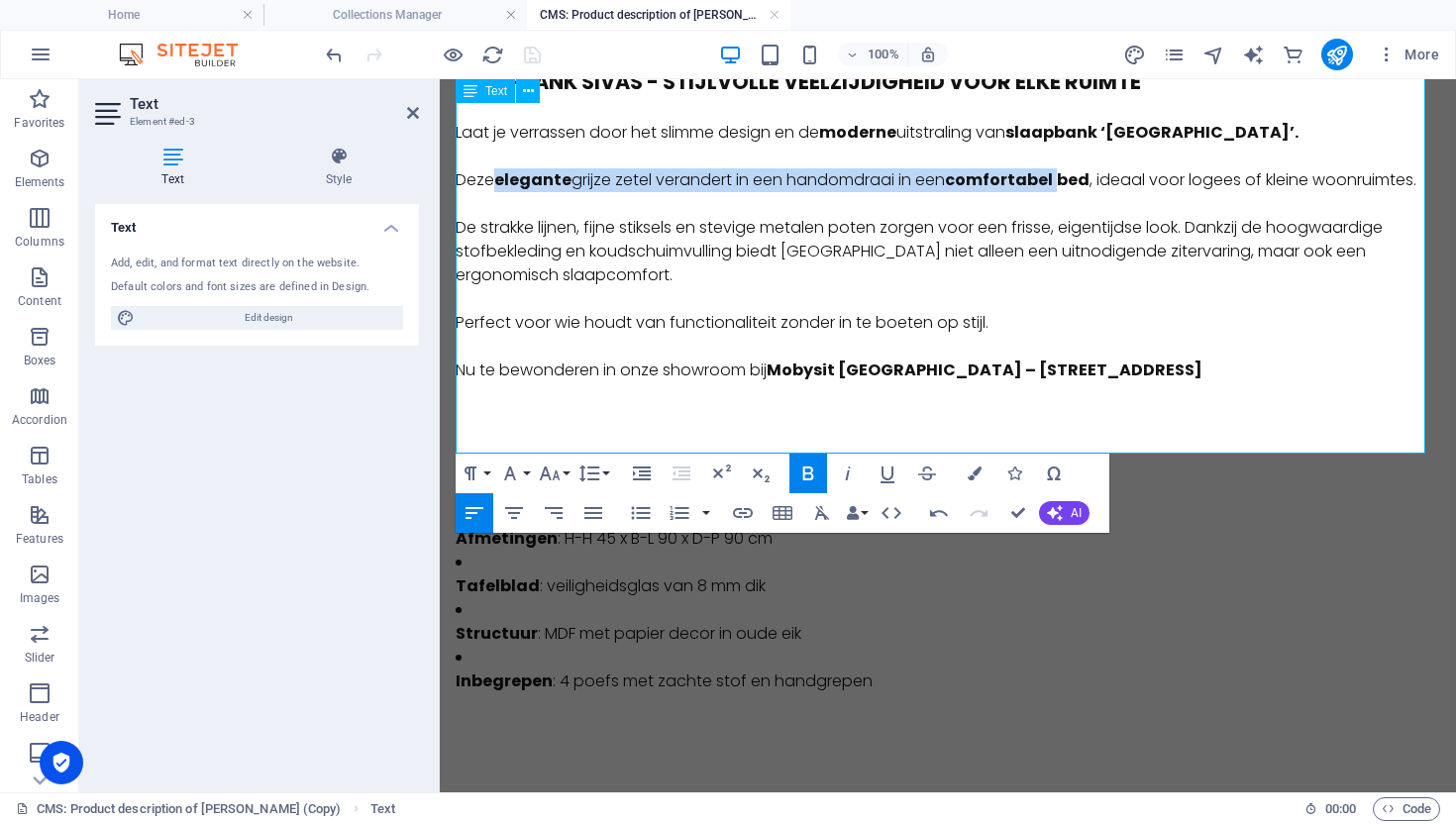 scroll, scrollTop: 136, scrollLeft: 0, axis: vertical 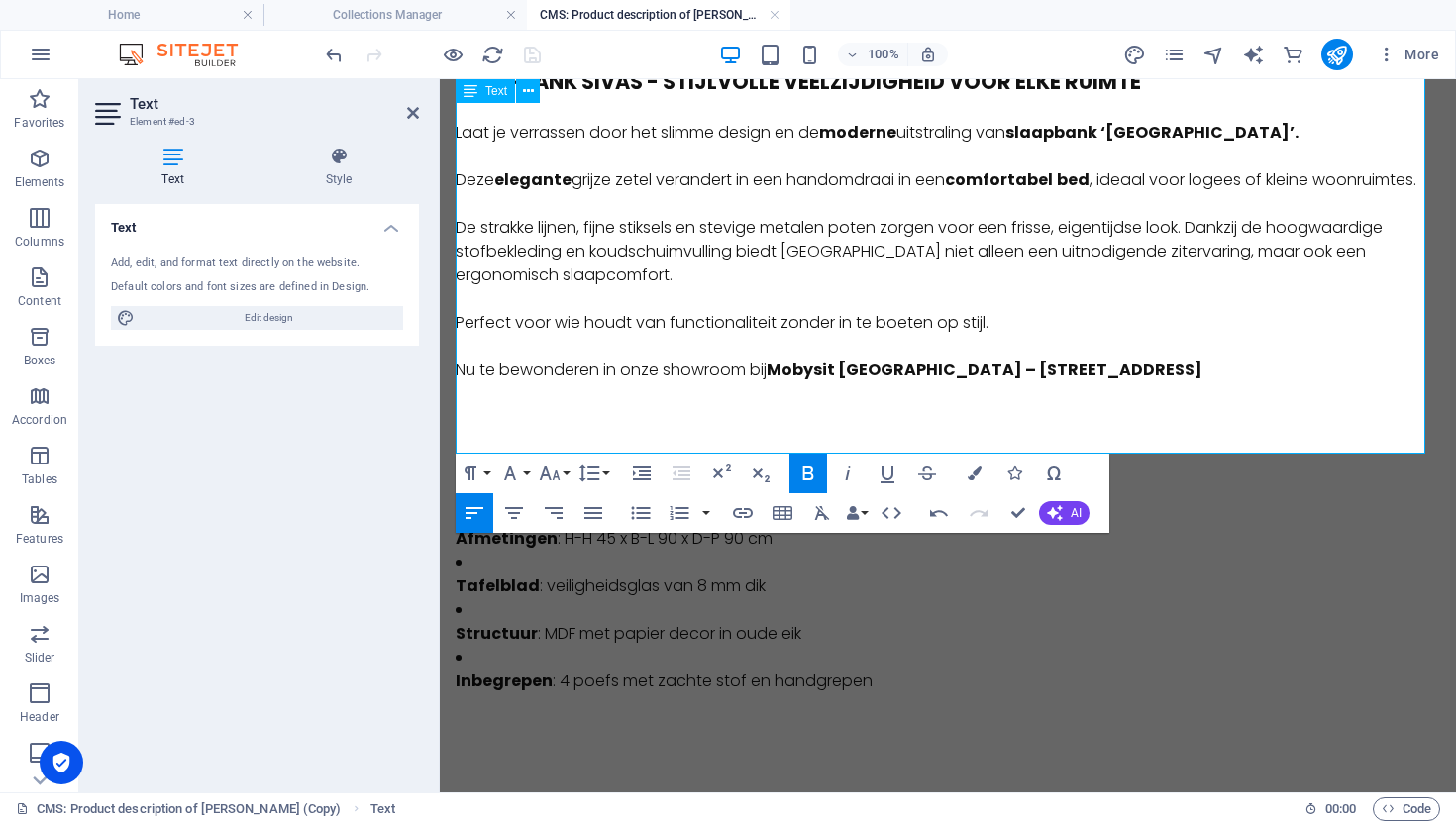 click on "De strakke lijnen, fijne stiksels en stevige metalen poten zorgen voor een frisse, eigentijdse look. Dankzij de hoogwaardige stofbekleding en koudschuimvulling biedt [GEOGRAPHIC_DATA] niet alleen een uitnodigende zitervaring, maar ook een ergonomisch slaapcomfort." at bounding box center [948, 252] 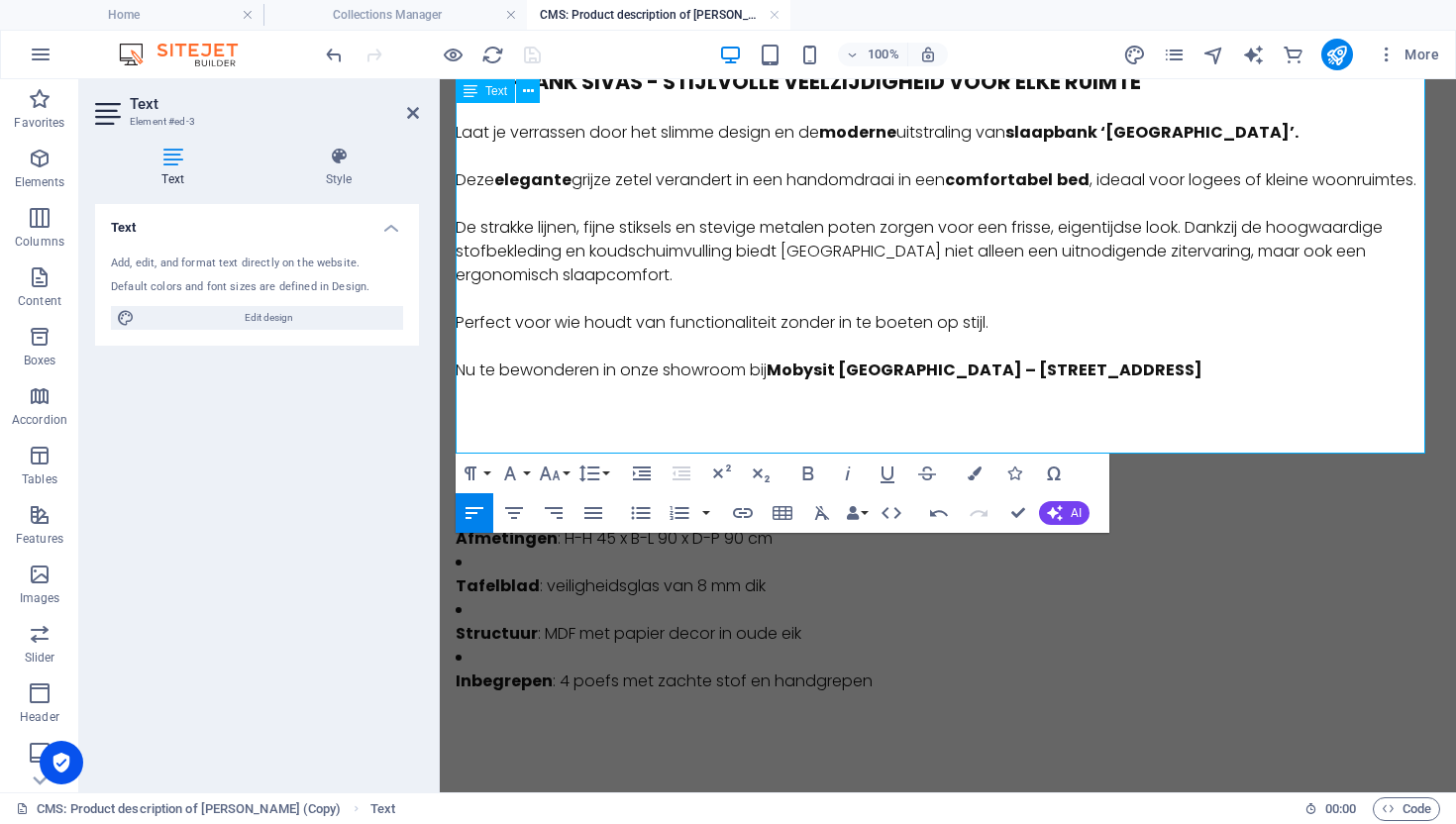 click on "De strakke lijnen, fijne stiksels en stevige metalen poten zorgen voor een frisse, eigentijdse look. Dankzij de hoogwaardige stofbekleding en koudschuimvulling biedt [GEOGRAPHIC_DATA] niet alleen een uitnodigende zitervaring, maar ook een ergonomisch slaapcomfort." at bounding box center [948, 252] 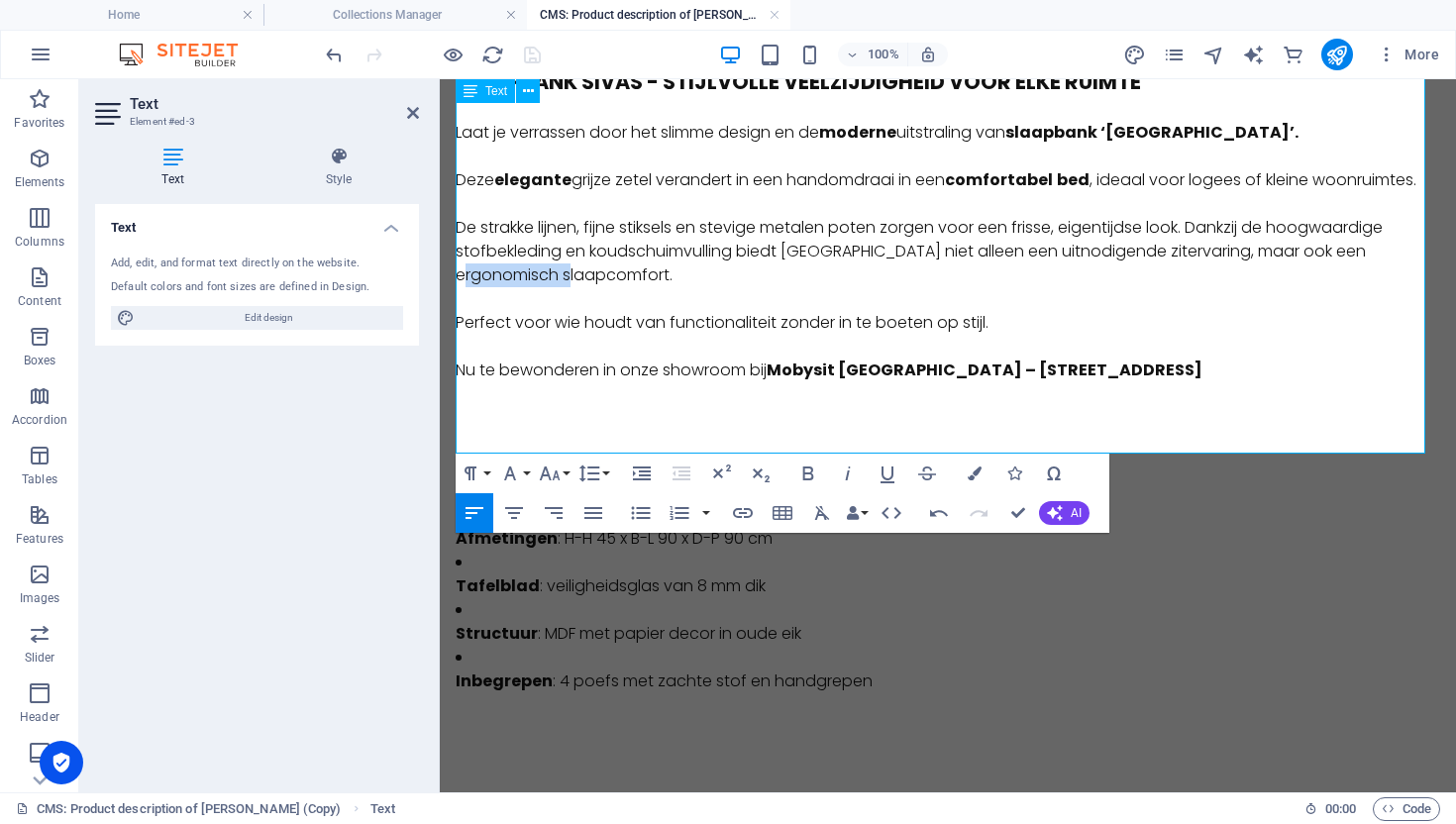 click on "De strakke lijnen, fijne stiksels en stevige metalen poten zorgen voor een frisse, eigentijdse look. Dankzij de hoogwaardige stofbekleding en koudschuimvulling biedt [GEOGRAPHIC_DATA] niet alleen een uitnodigende zitervaring, maar ook een ergonomisch slaapcomfort." at bounding box center [948, 252] 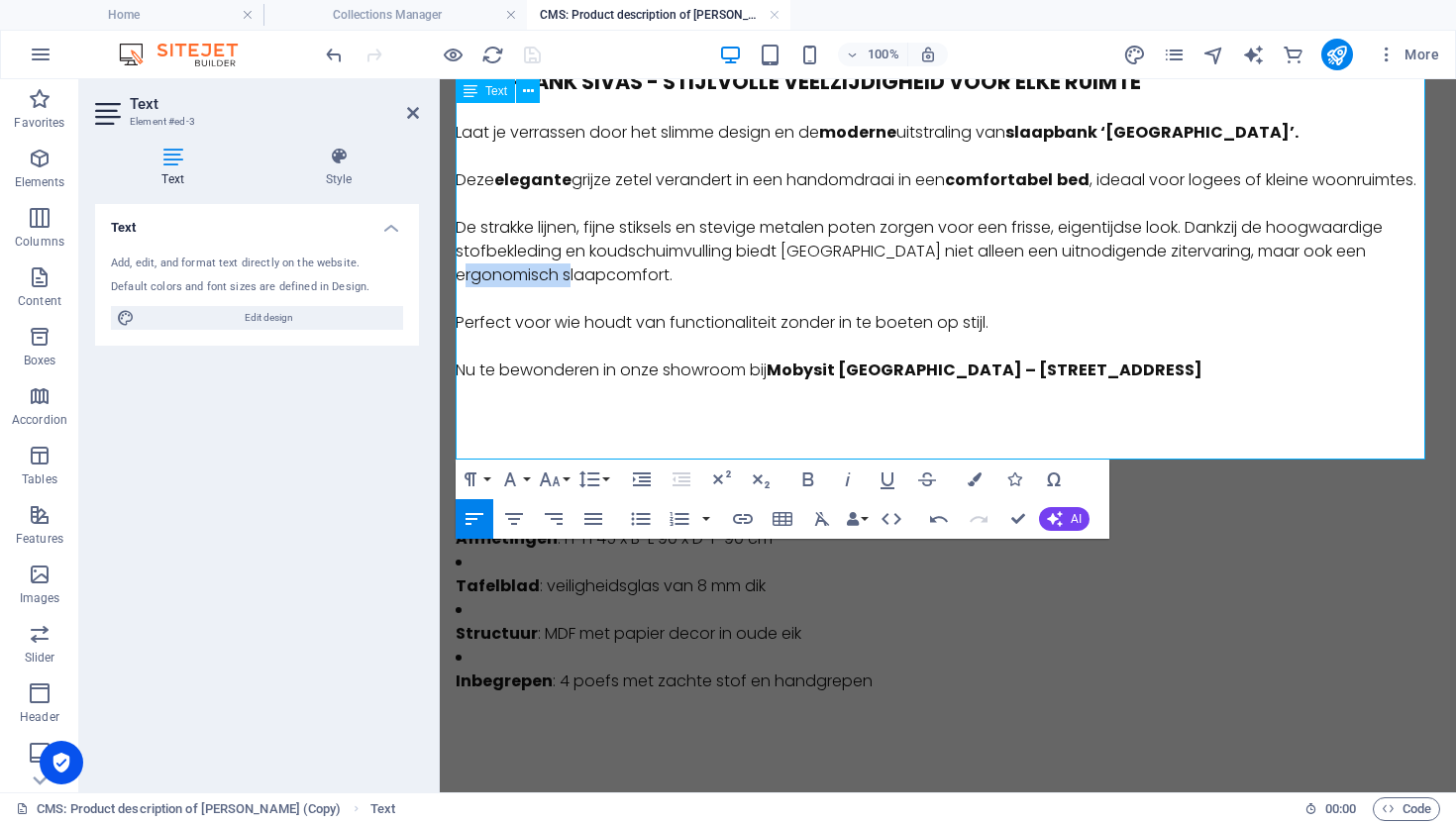 scroll, scrollTop: 0, scrollLeft: 0, axis: both 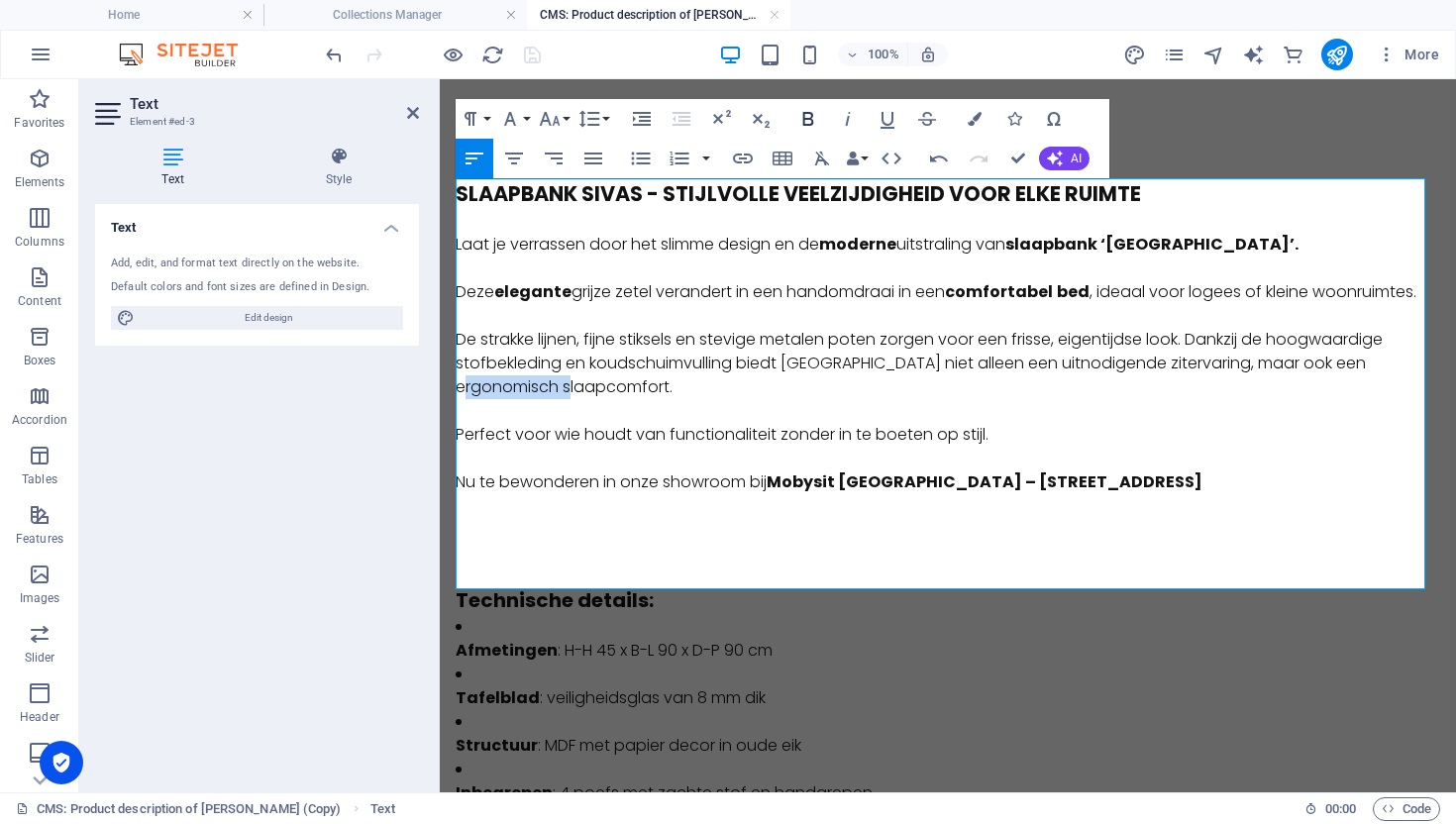click 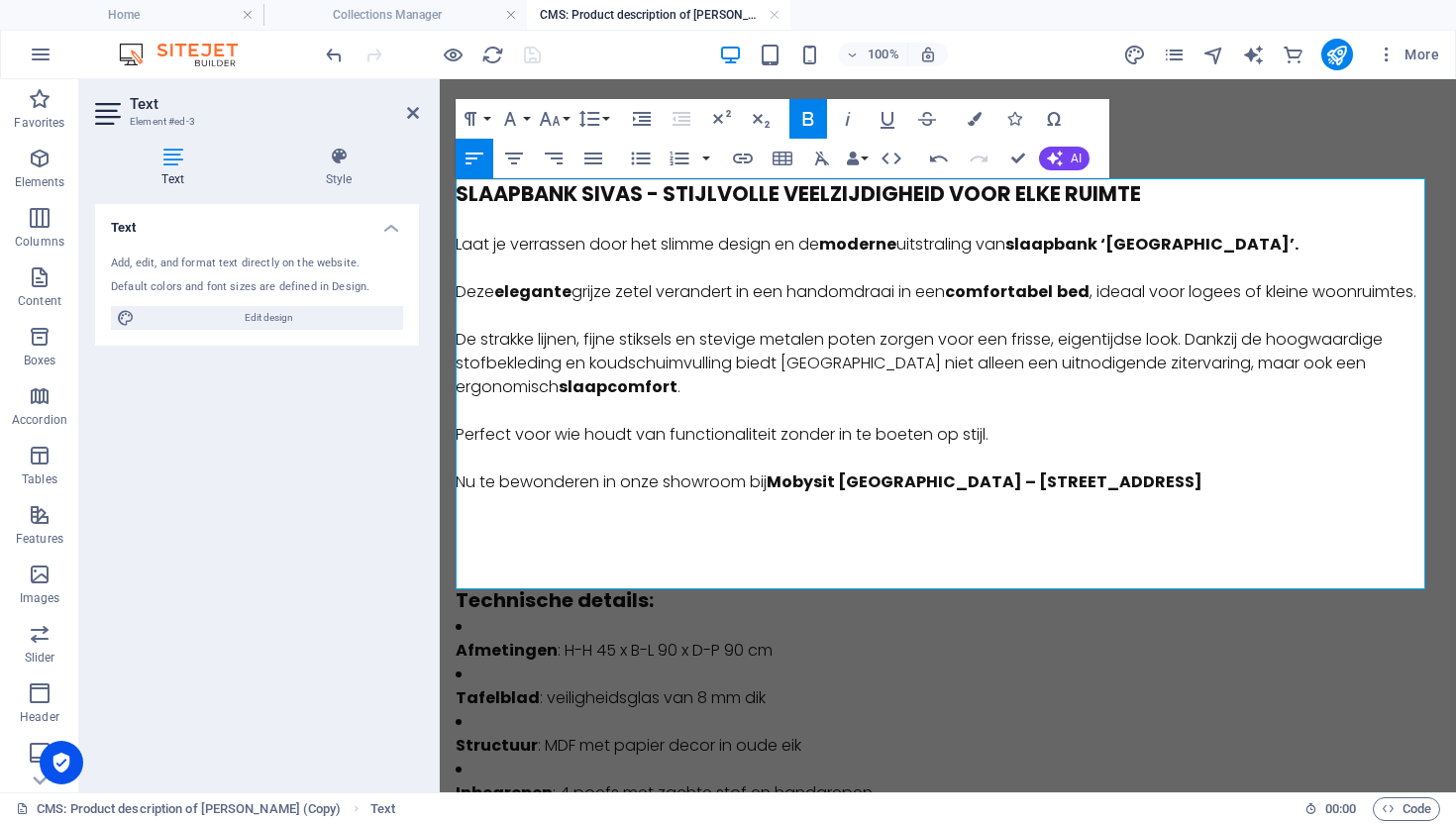click on "De strakke lijnen, fijne stiksels en stevige metalen poten zorgen voor een frisse, eigentijdse look. Dankzij de hoogwaardige stofbekleding en koudschuimvulling biedt [GEOGRAPHIC_DATA] niet alleen een uitnodigende zitervaring, maar ook een ergonomisch  slaapcomfort ." at bounding box center (948, 363) 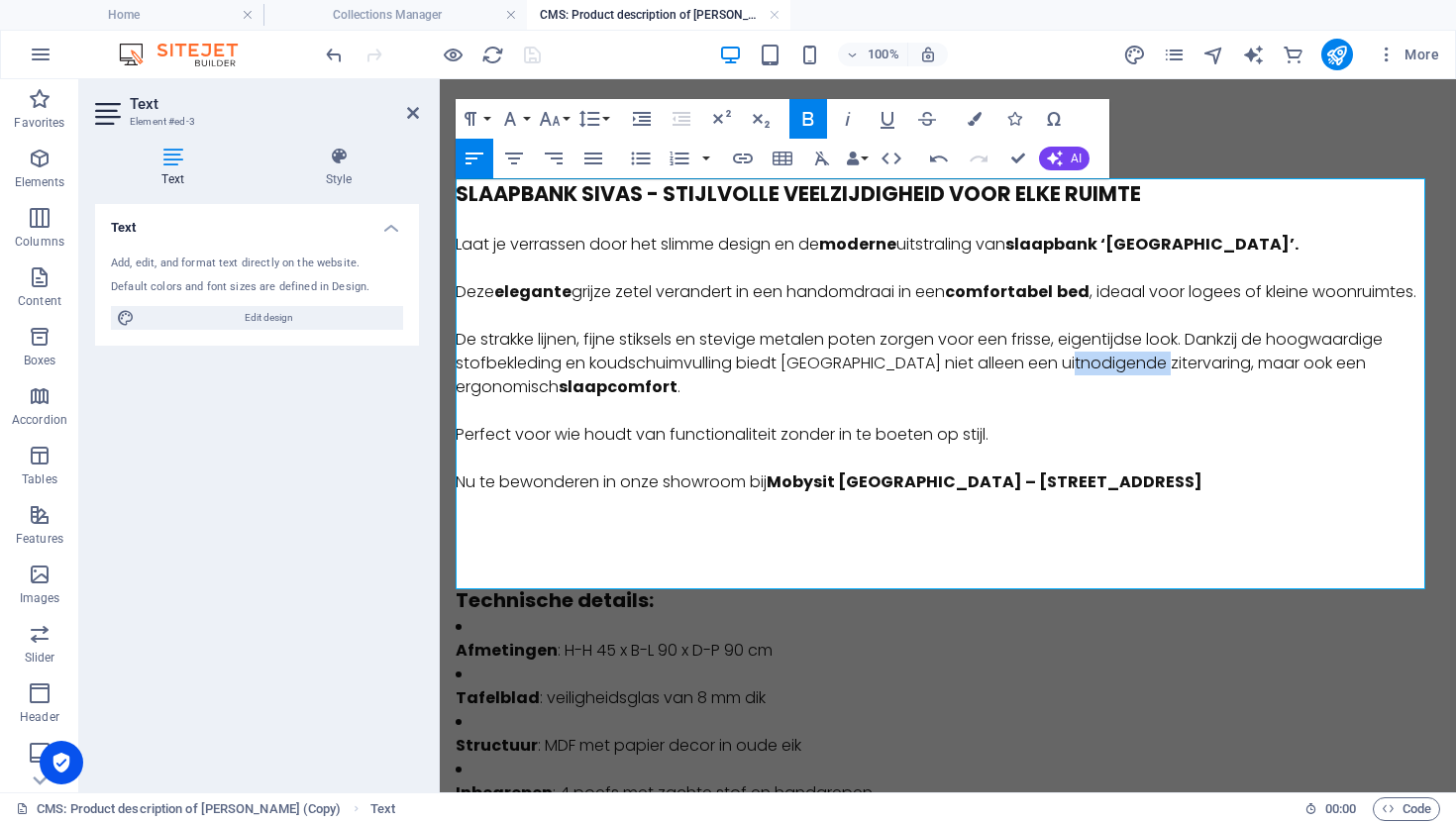 click on "De strakke lijnen, fijne stiksels en stevige metalen poten zorgen voor een frisse, eigentijdse look. Dankzij de hoogwaardige stofbekleding en koudschuimvulling biedt [GEOGRAPHIC_DATA] niet alleen een uitnodigende zitervaring, maar ook een ergonomisch  slaapcomfort ." at bounding box center (948, 363) 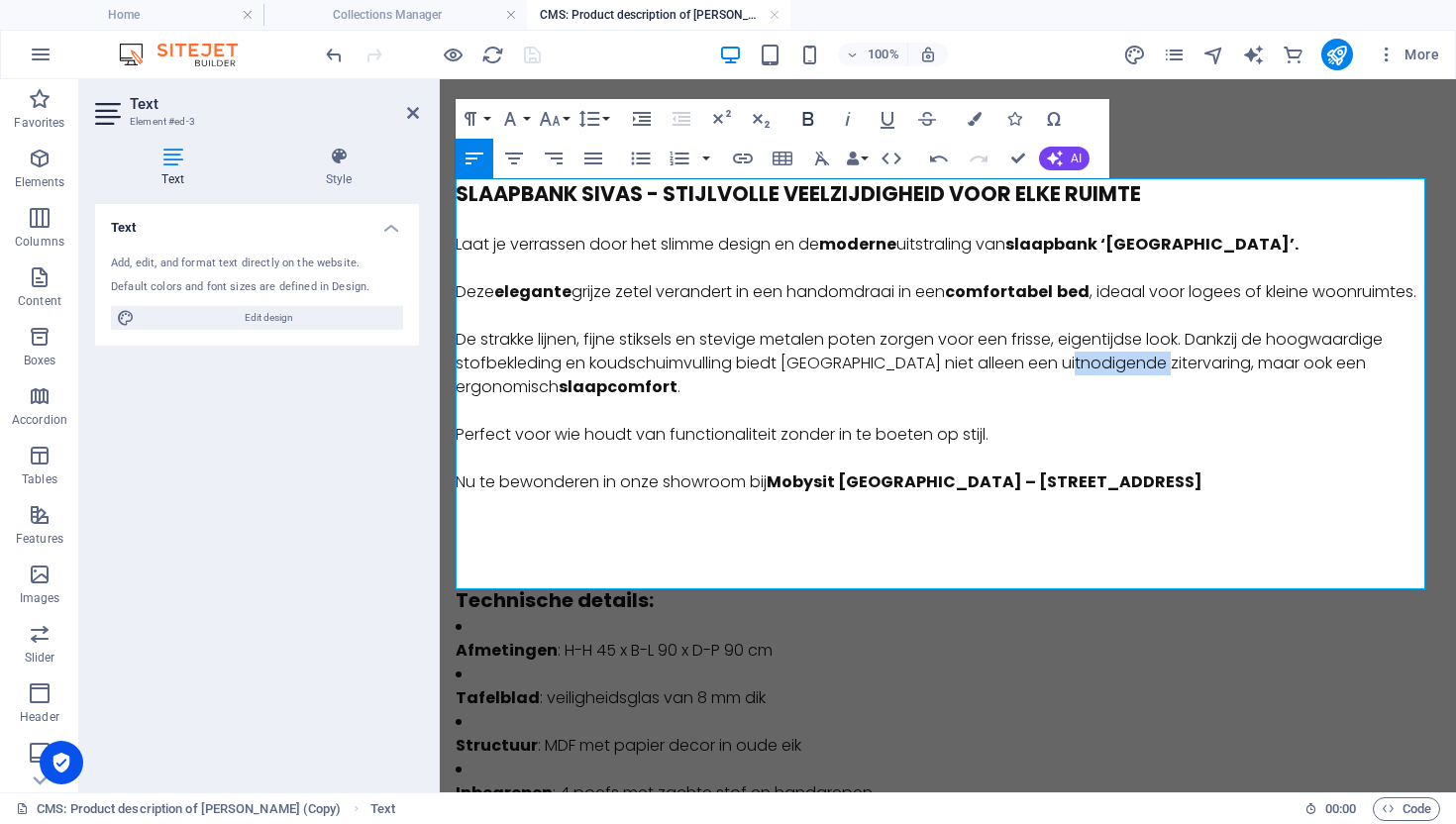 click 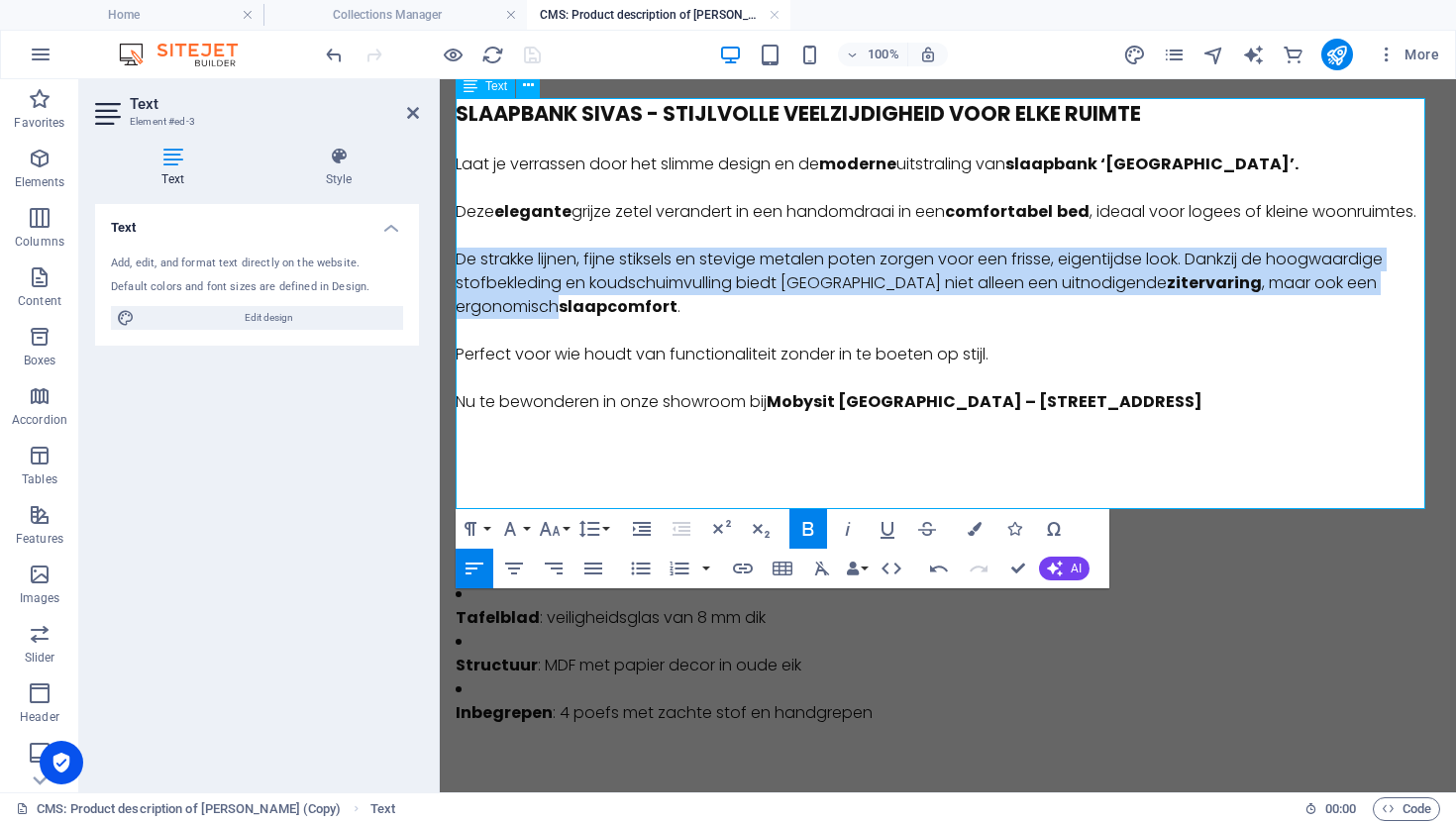 scroll, scrollTop: 136, scrollLeft: 0, axis: vertical 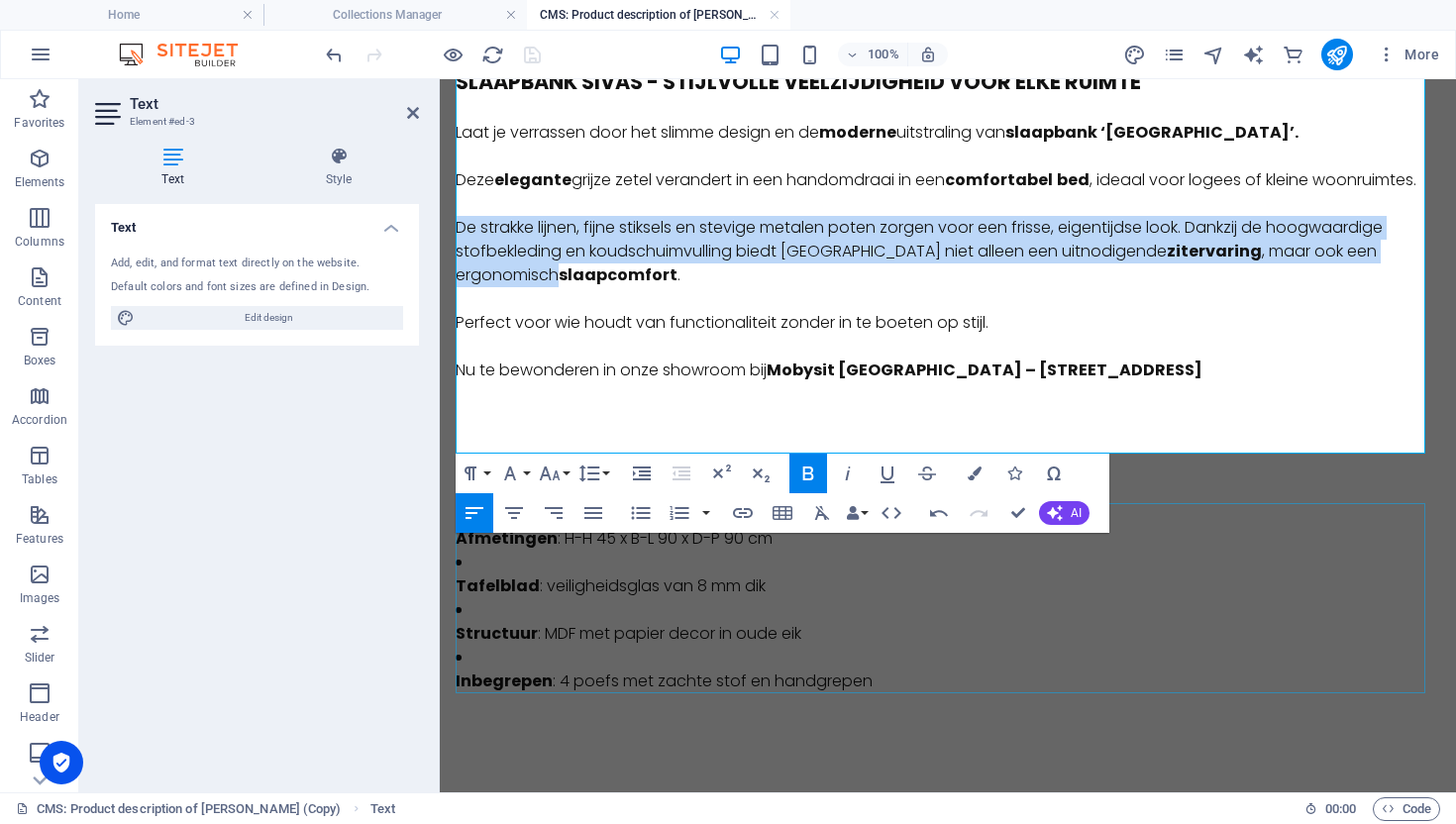 click on "Afmetingen : H-H 45 x B-L 90 x D-P 90 cm Tafelblad : veiligheidsglas van 8 mm dik Structuur : MDF met papier decor in oude eik Inbegrepen : 4 poefs met zachte stof en handgrepen" at bounding box center [948, 598] 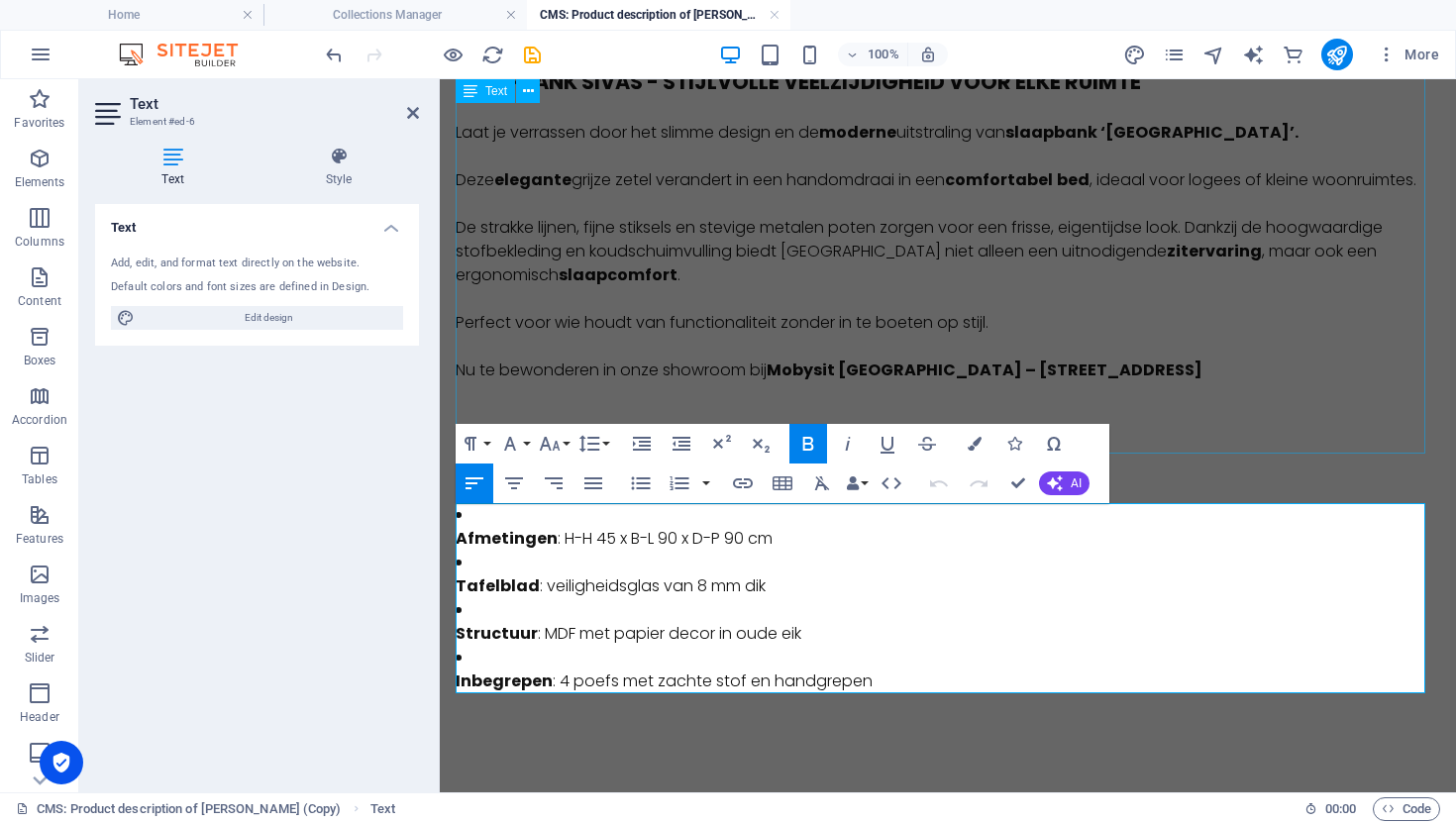 scroll, scrollTop: 136, scrollLeft: 0, axis: vertical 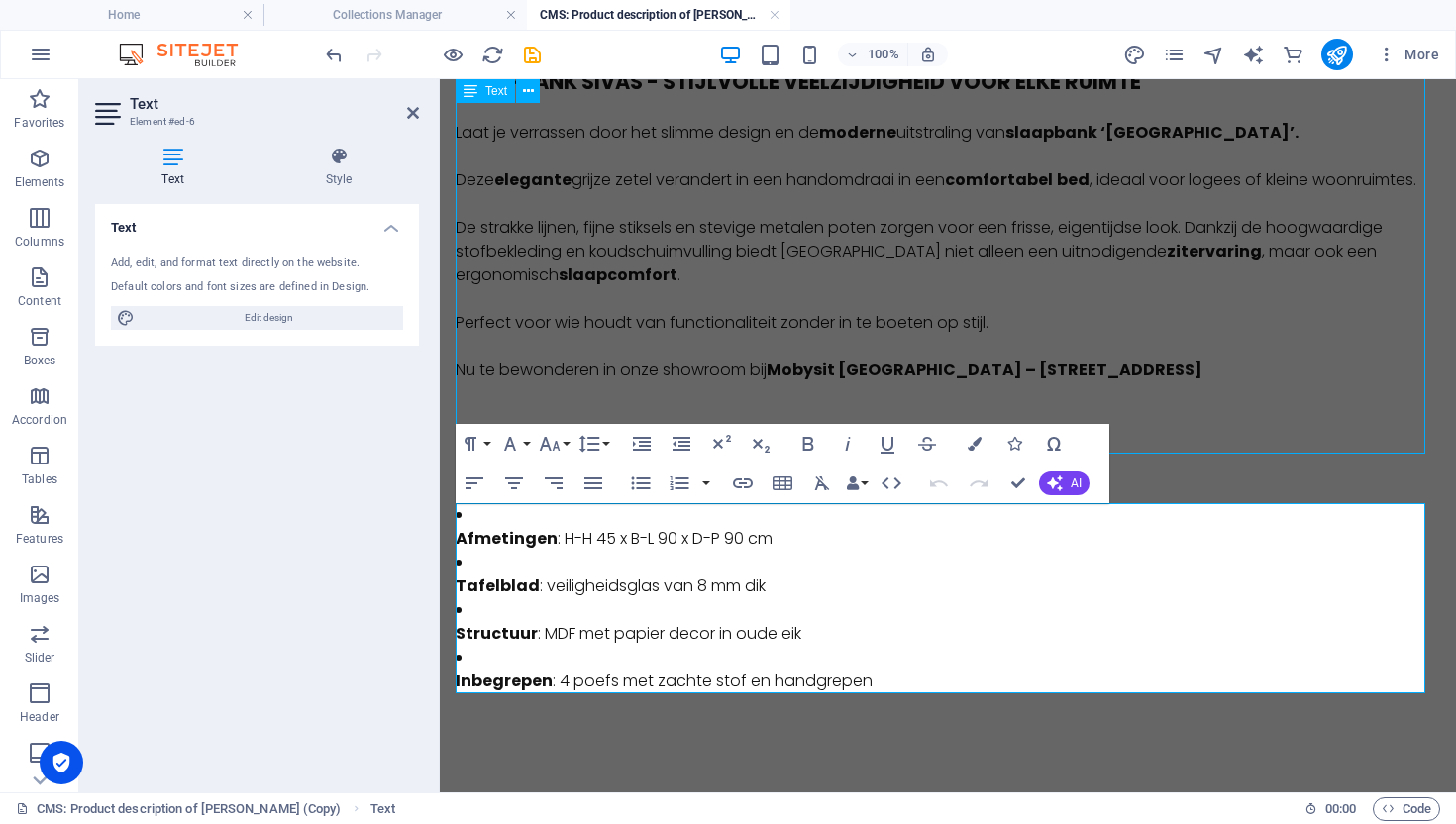 click on "SLaapbank sivas - stijlvolle veelzijdigheid voor elke ruimte Laat je verrassen door het slimme design en de  moderne  uitstraling van  slaapbank ‘[GEOGRAPHIC_DATA]’.   Deze  elegante  grijze zetel verandert in een handomdraai in een  comfortabel   bed , ideaal voor logees of kleine woonruimtes.  De strakke lijnen, fijne stiksels en stevige metalen poten zorgen voor een frisse, eigentijdse look. Dankzij de hoogwaardige stofbekleding en koudschuimvulling biedt [GEOGRAPHIC_DATA] niet alleen een uitnodigende  zitervaring , maar ook een ergonomisch  slaapcomfort . Perfect voor wie houdt van functionaliteit zonder in te boeten op stijl. Nu te bewonderen in onze showroom bij  [GEOGRAPHIC_DATA] – [STREET_ADDRESS]" at bounding box center [948, 259] 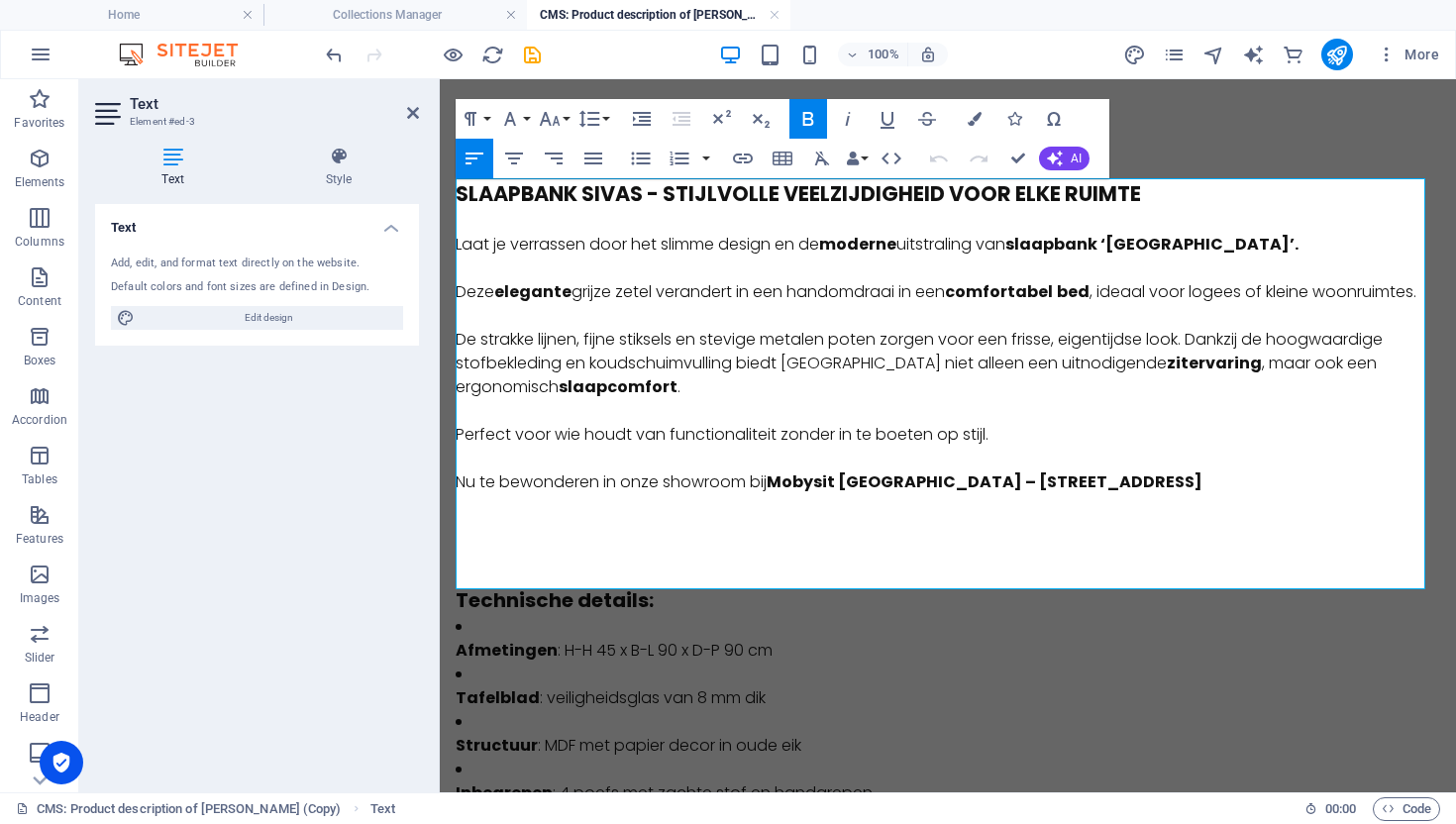 click on "Perfect voor wie houdt van functionaliteit zonder in te boeten op stijl." at bounding box center [948, 435] 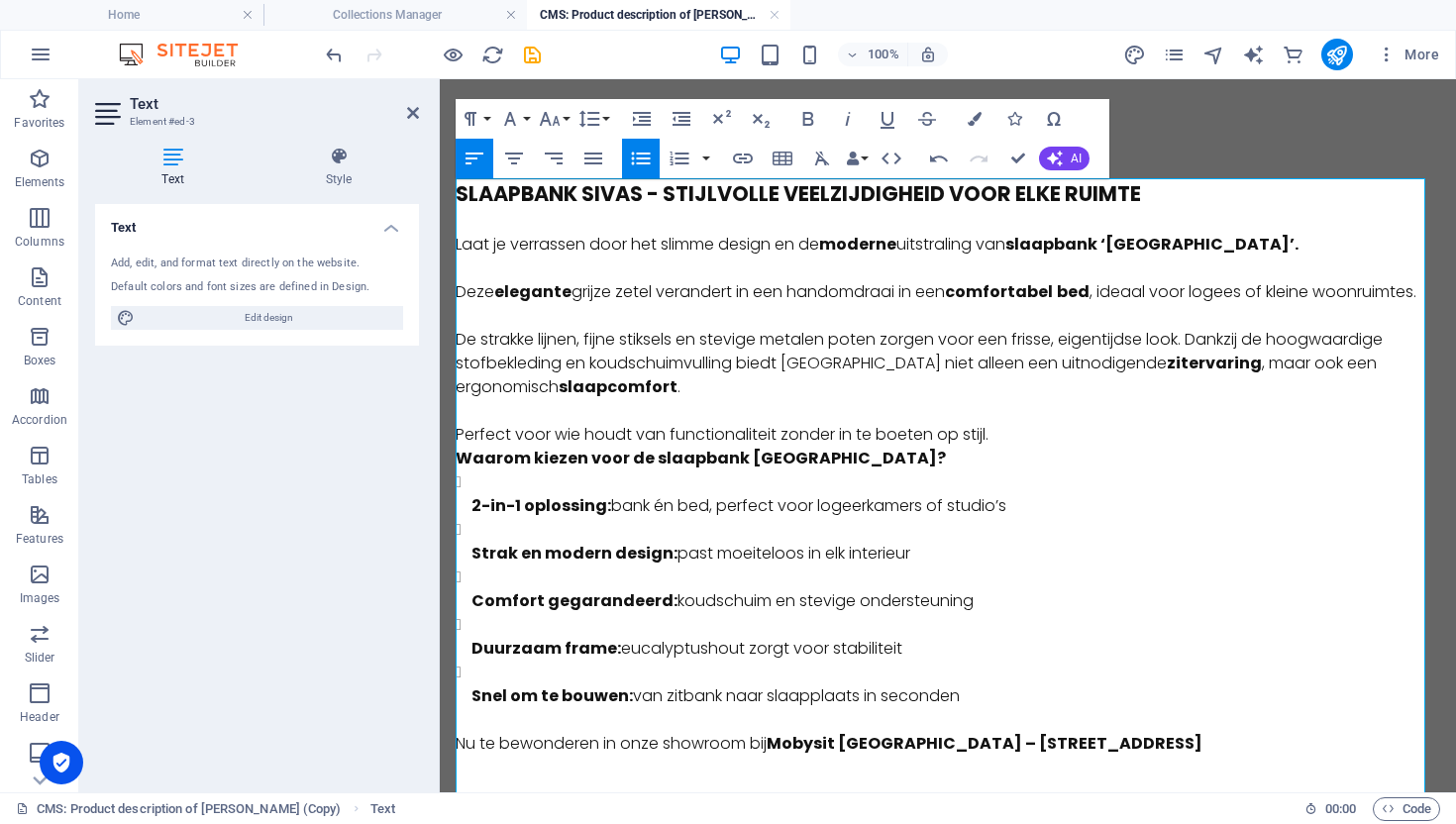 click on "Perfect voor wie houdt van functionaliteit zonder in te boeten op stijl." at bounding box center (948, 435) 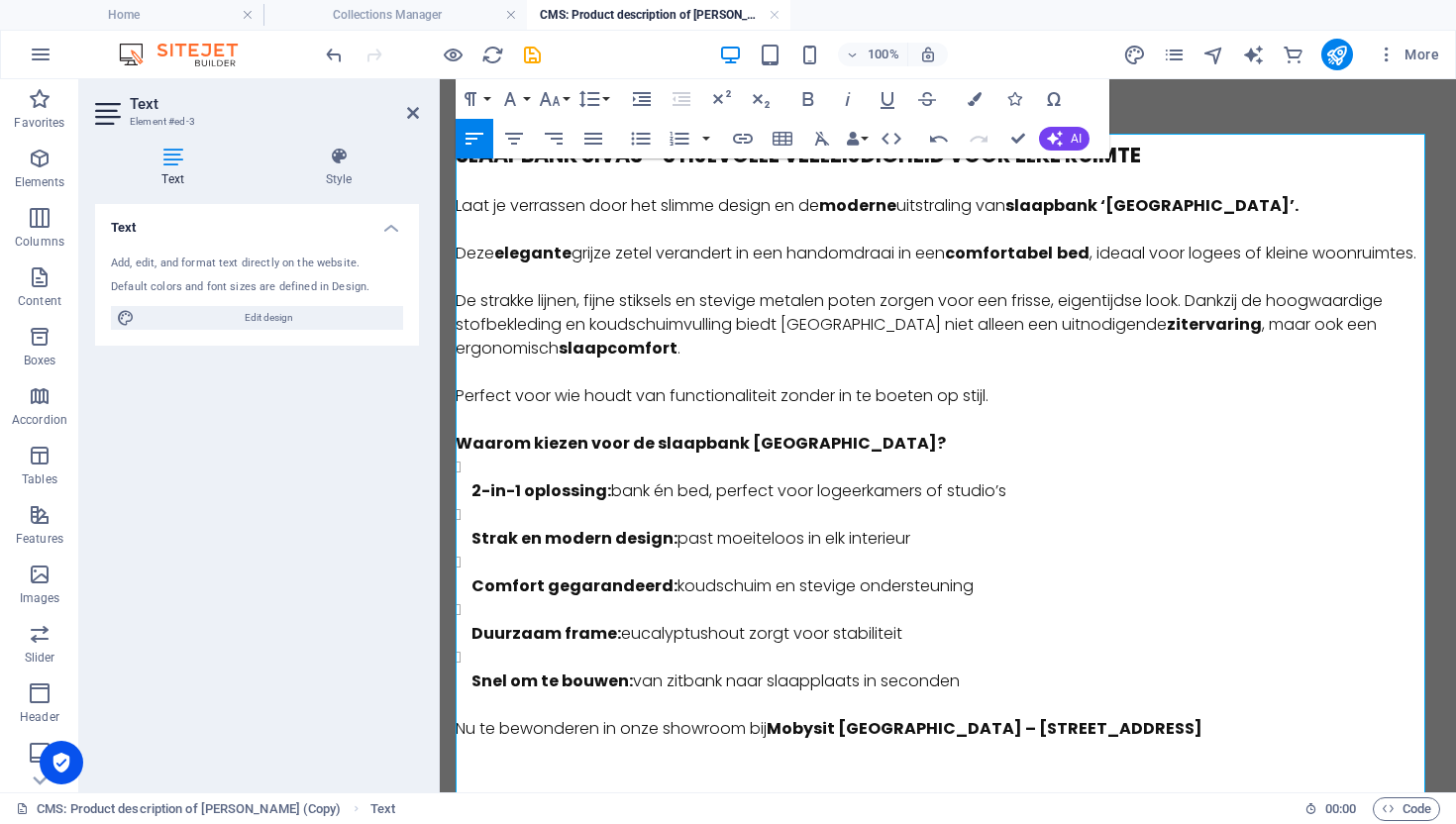 scroll, scrollTop: 45, scrollLeft: 0, axis: vertical 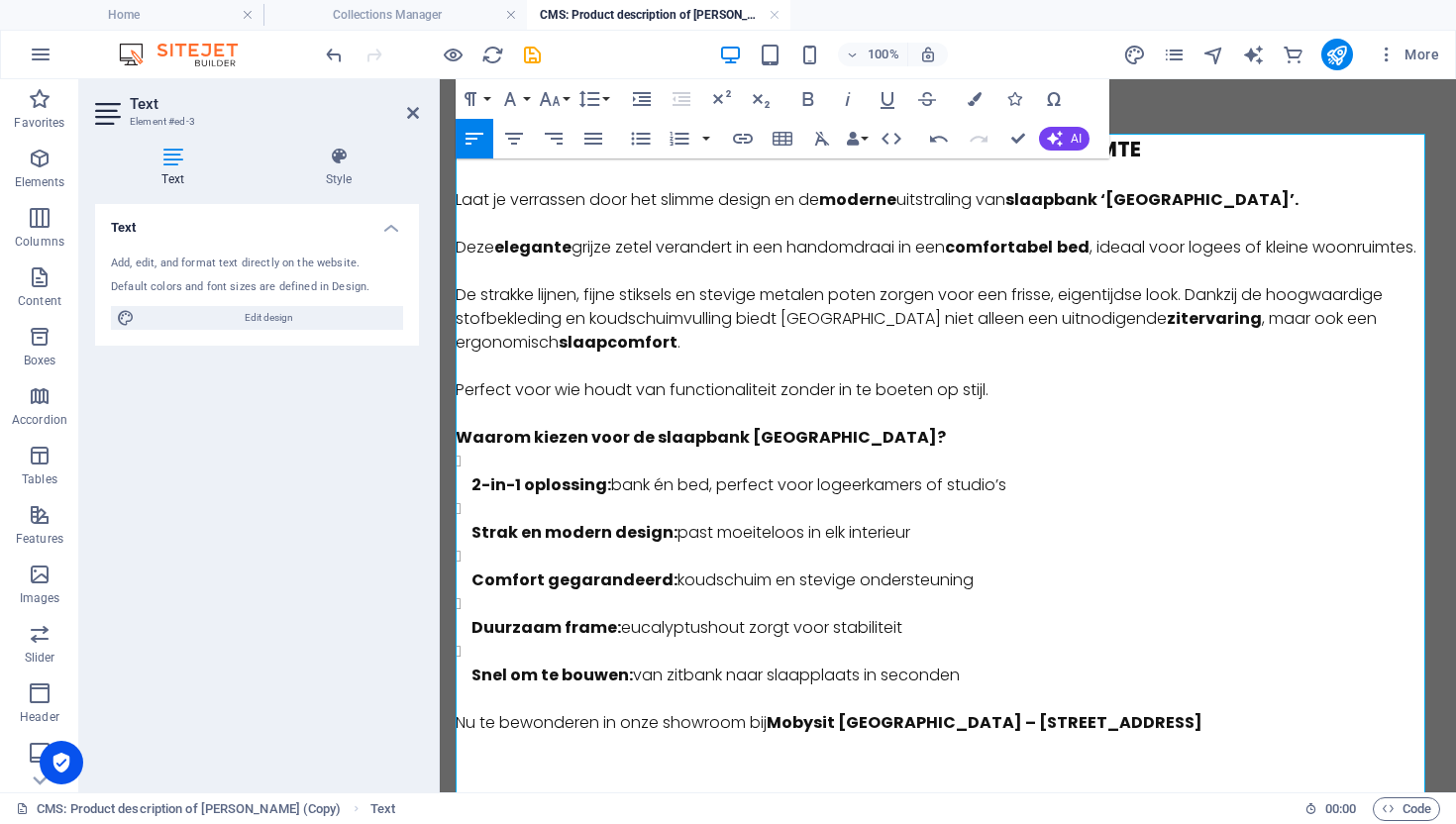 click on "Waarom kiezen voor de slaapbank [GEOGRAPHIC_DATA]?" at bounding box center [700, 437] 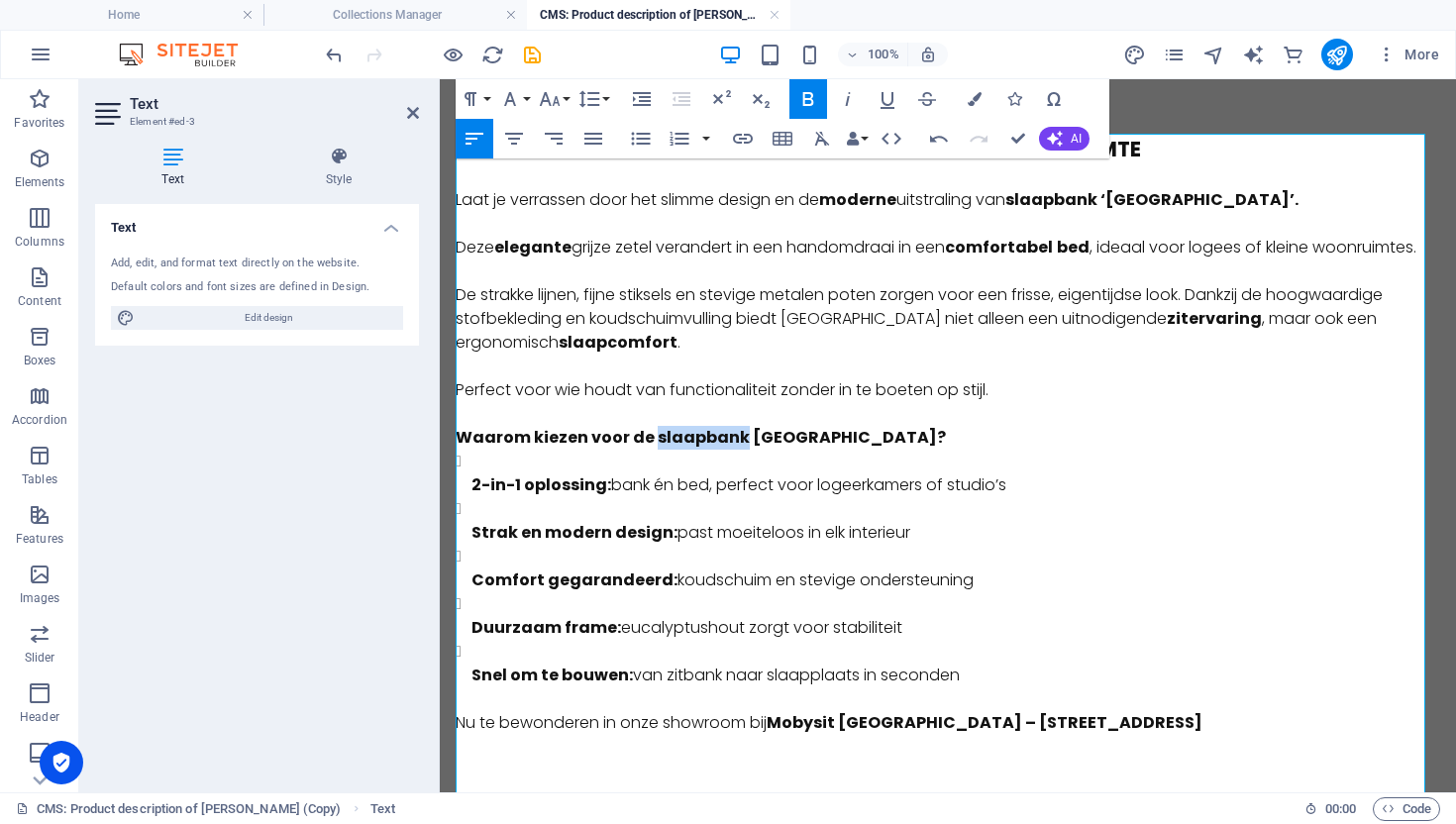 click on "Waarom kiezen voor de slaapbank [GEOGRAPHIC_DATA]?" at bounding box center (700, 437) 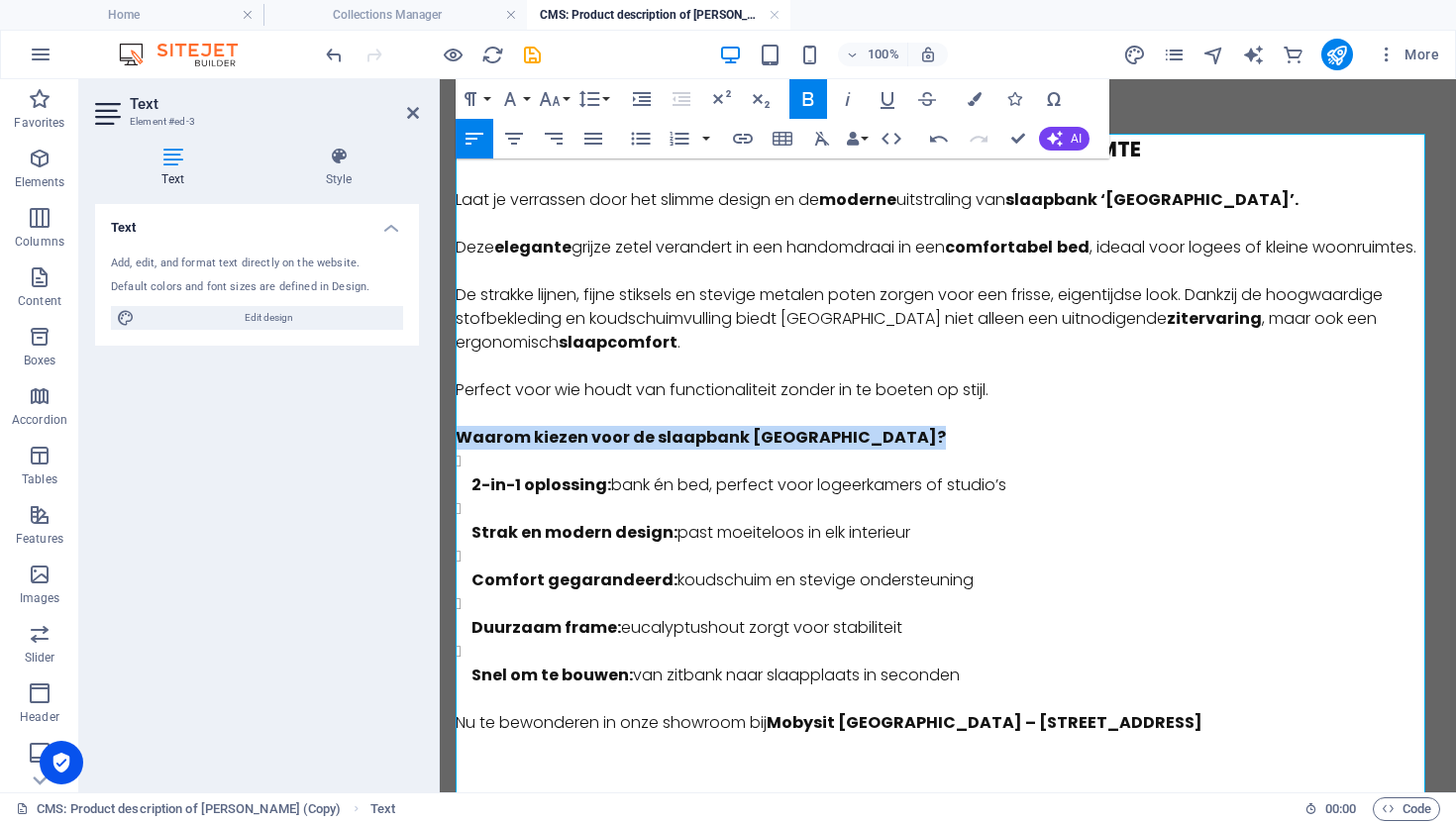 click on "Waarom kiezen voor de slaapbank [GEOGRAPHIC_DATA]?" at bounding box center (700, 437) 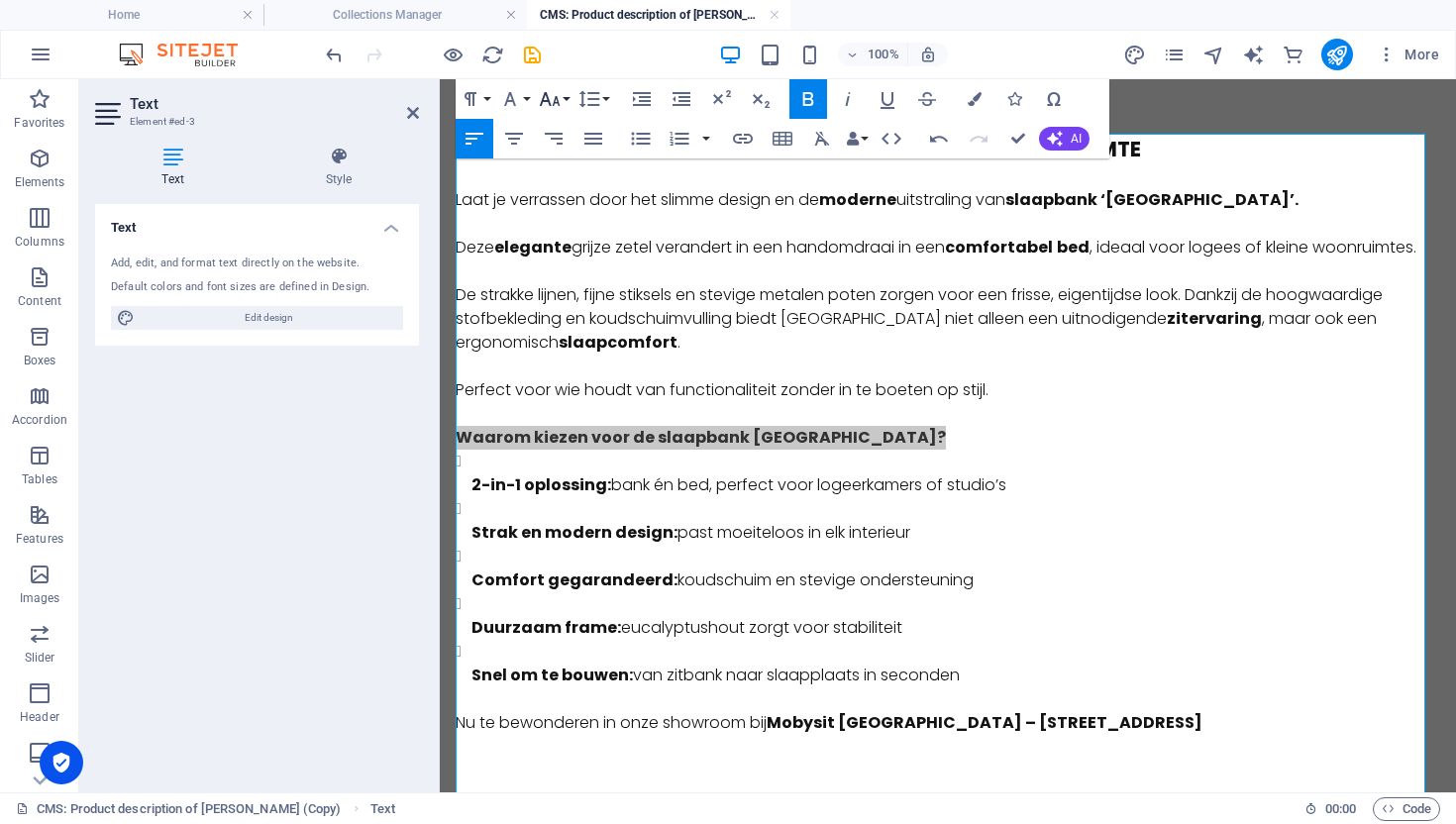 click on "Font Size" at bounding box center [554, 99] 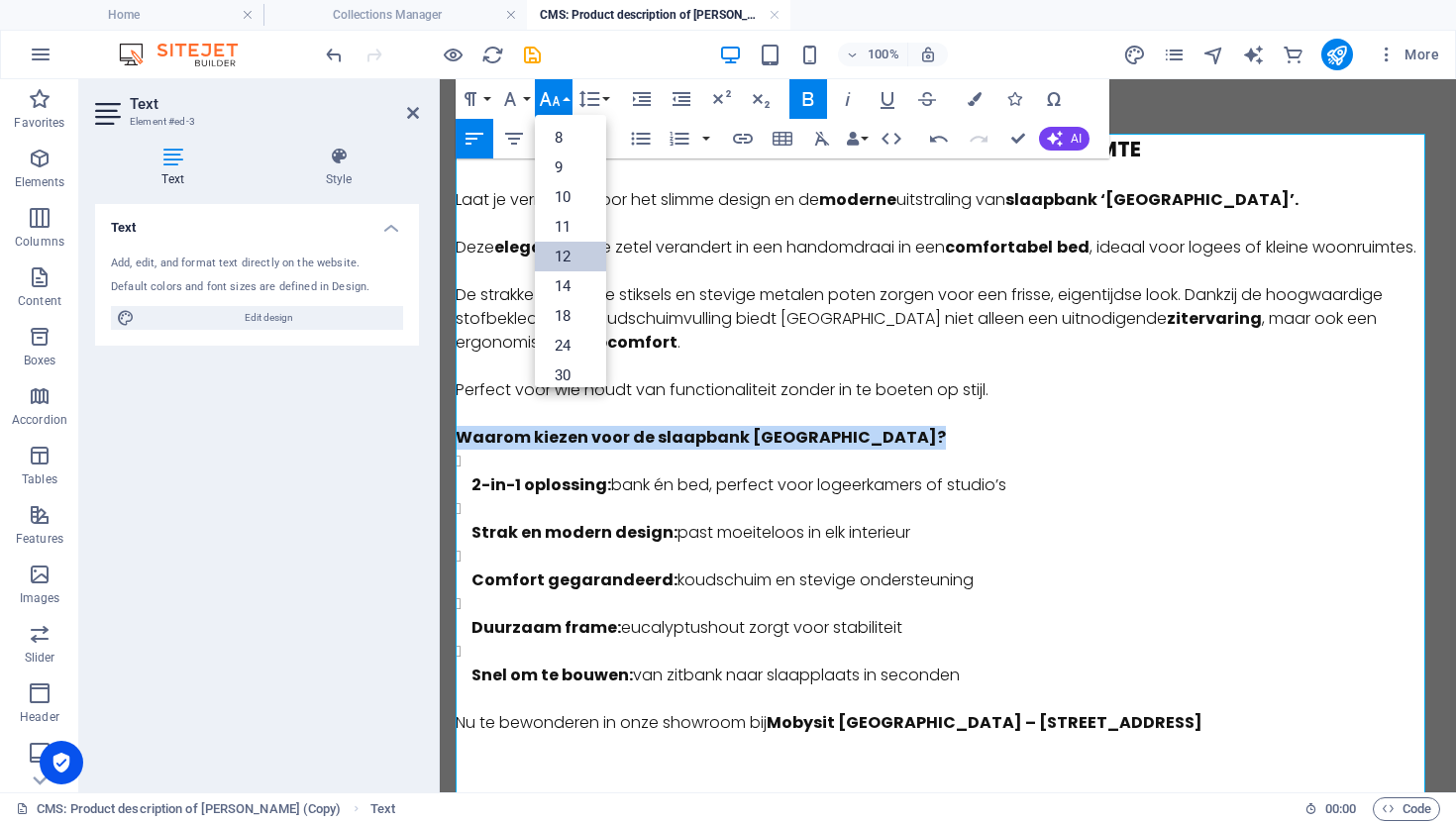 click on "12" at bounding box center [571, 257] 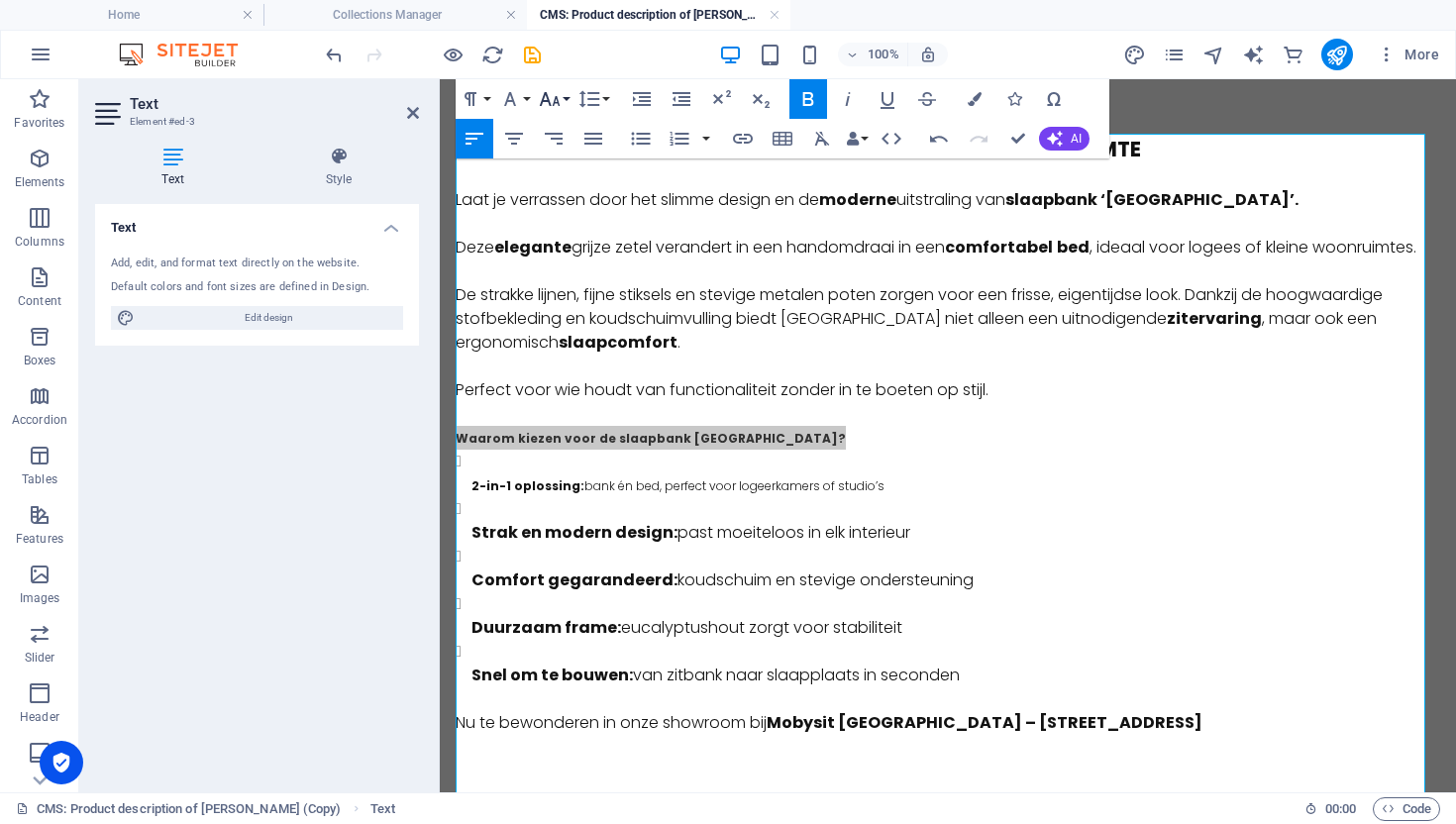click on "Font Size" at bounding box center [554, 99] 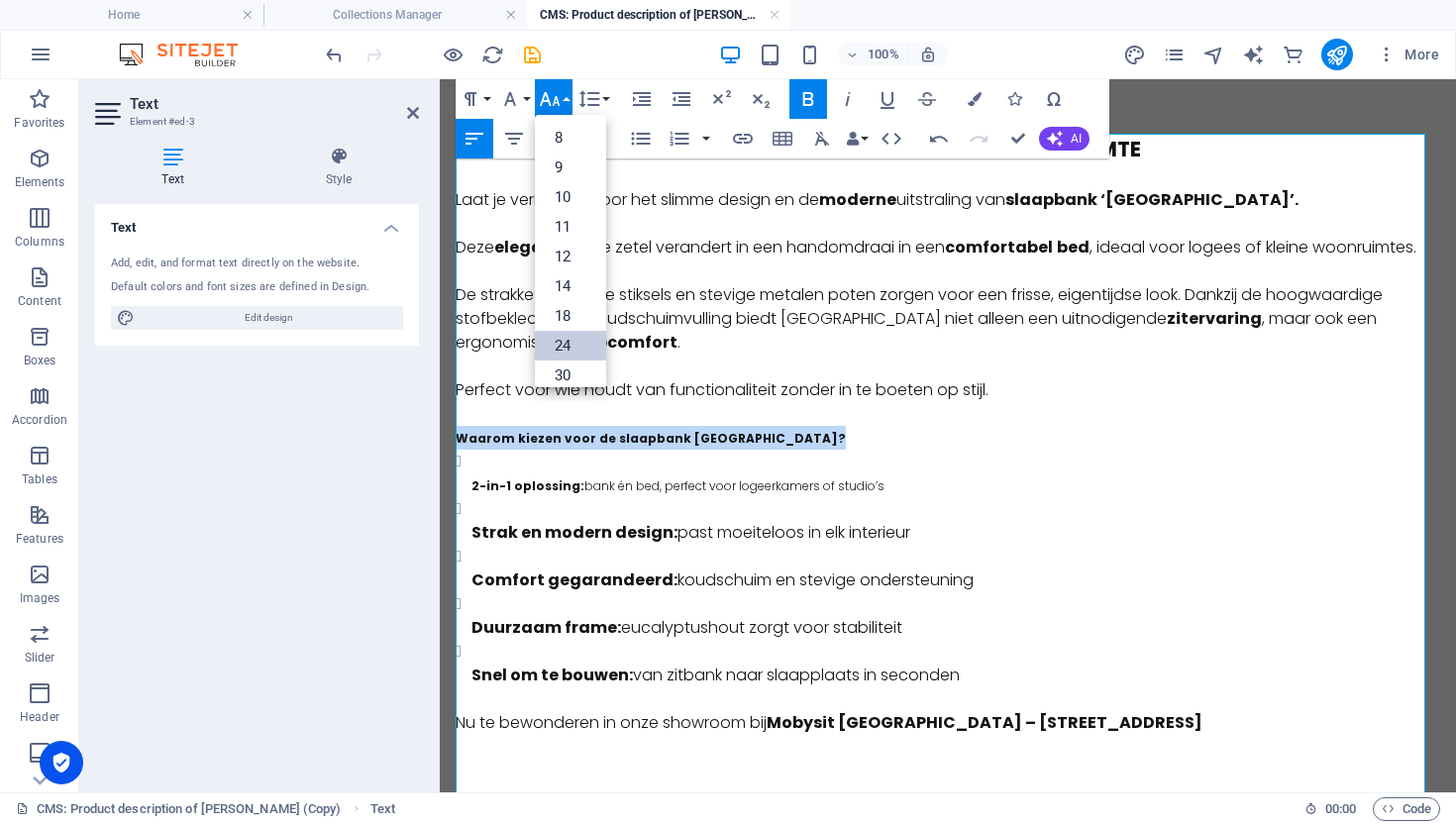 click on "24" at bounding box center [571, 346] 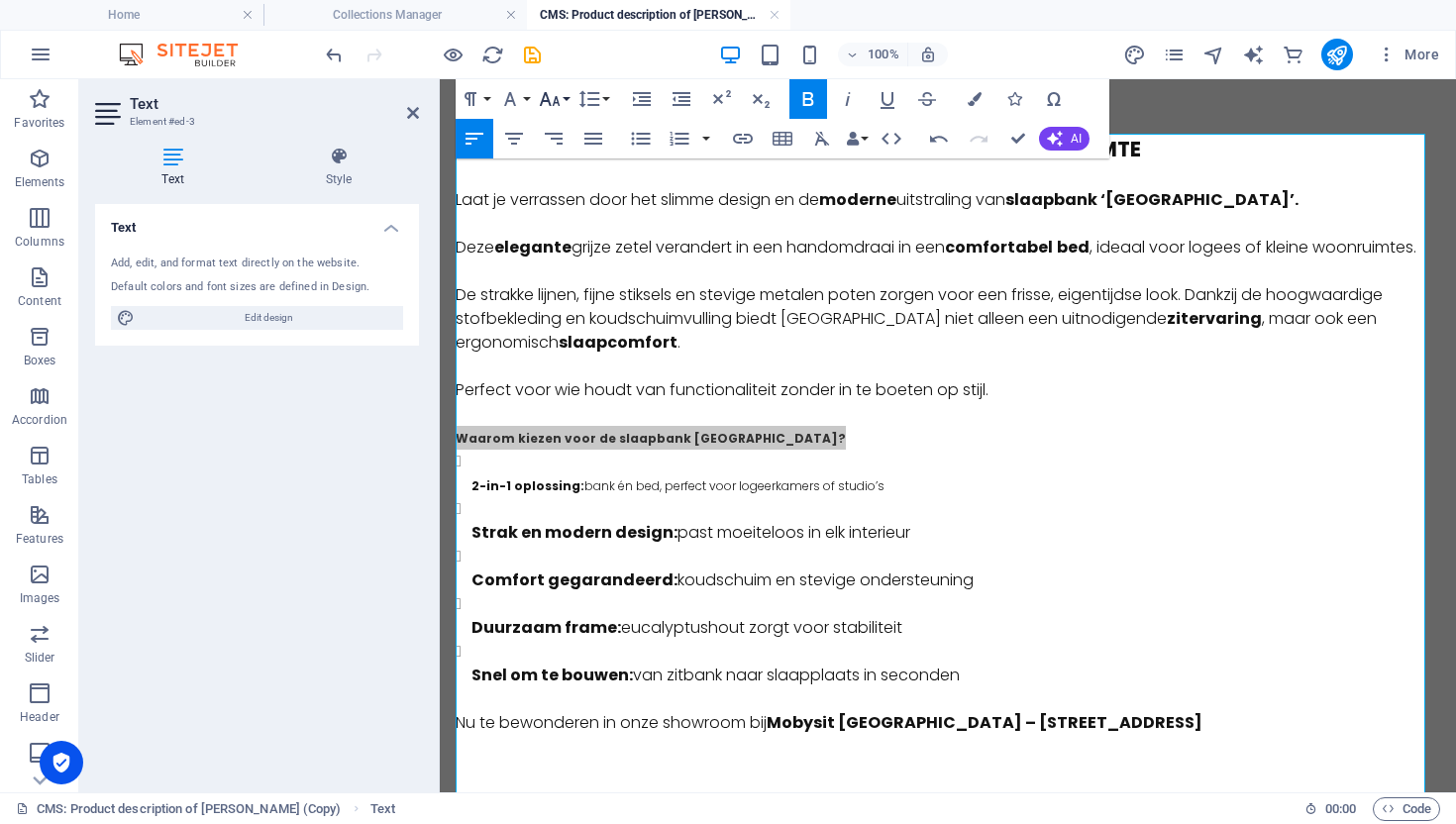 click on "Font Size" at bounding box center (554, 99) 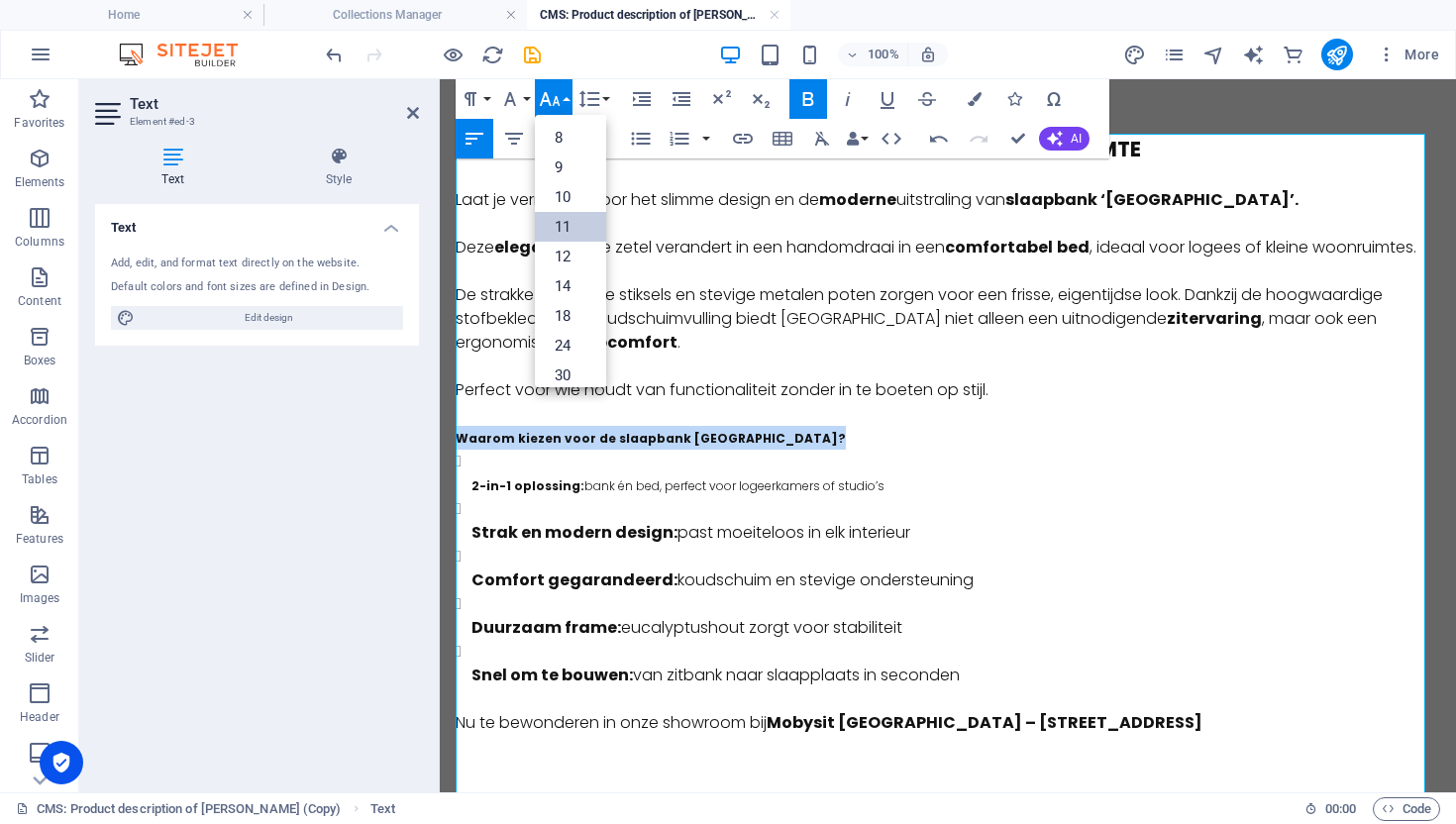 click on "11" at bounding box center (571, 227) 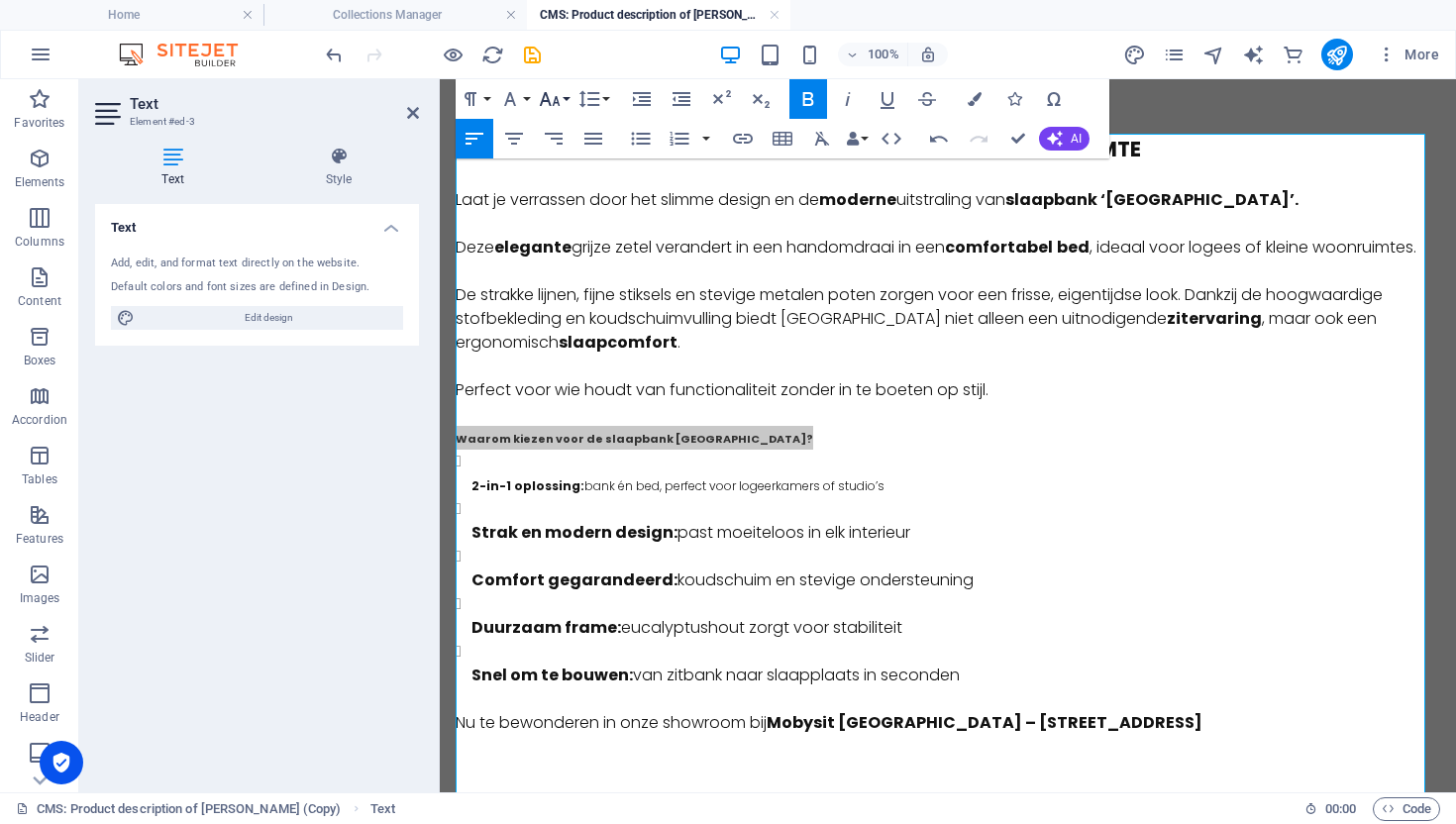 click on "Font Size" at bounding box center [554, 99] 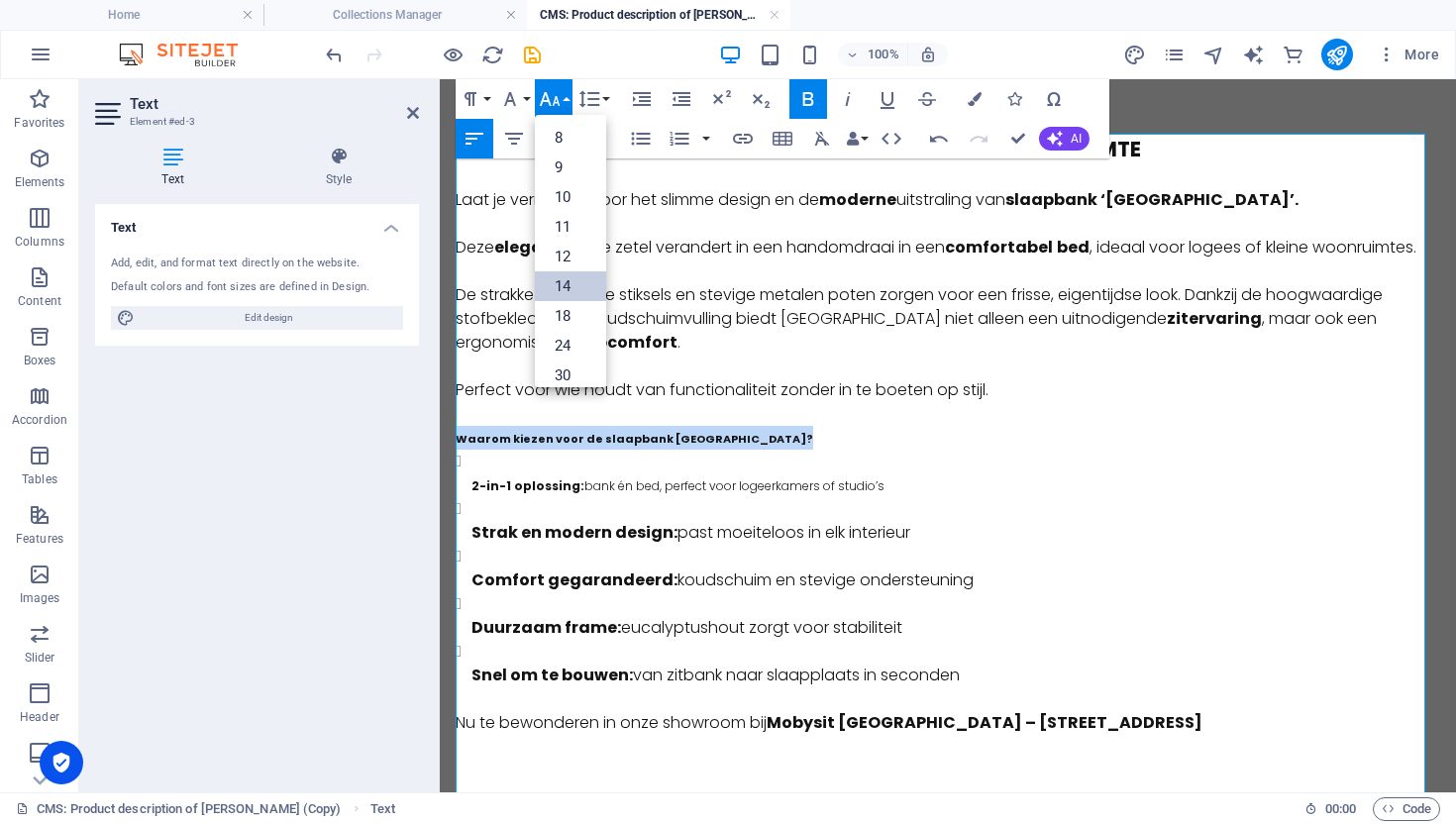 click on "14" at bounding box center [571, 286] 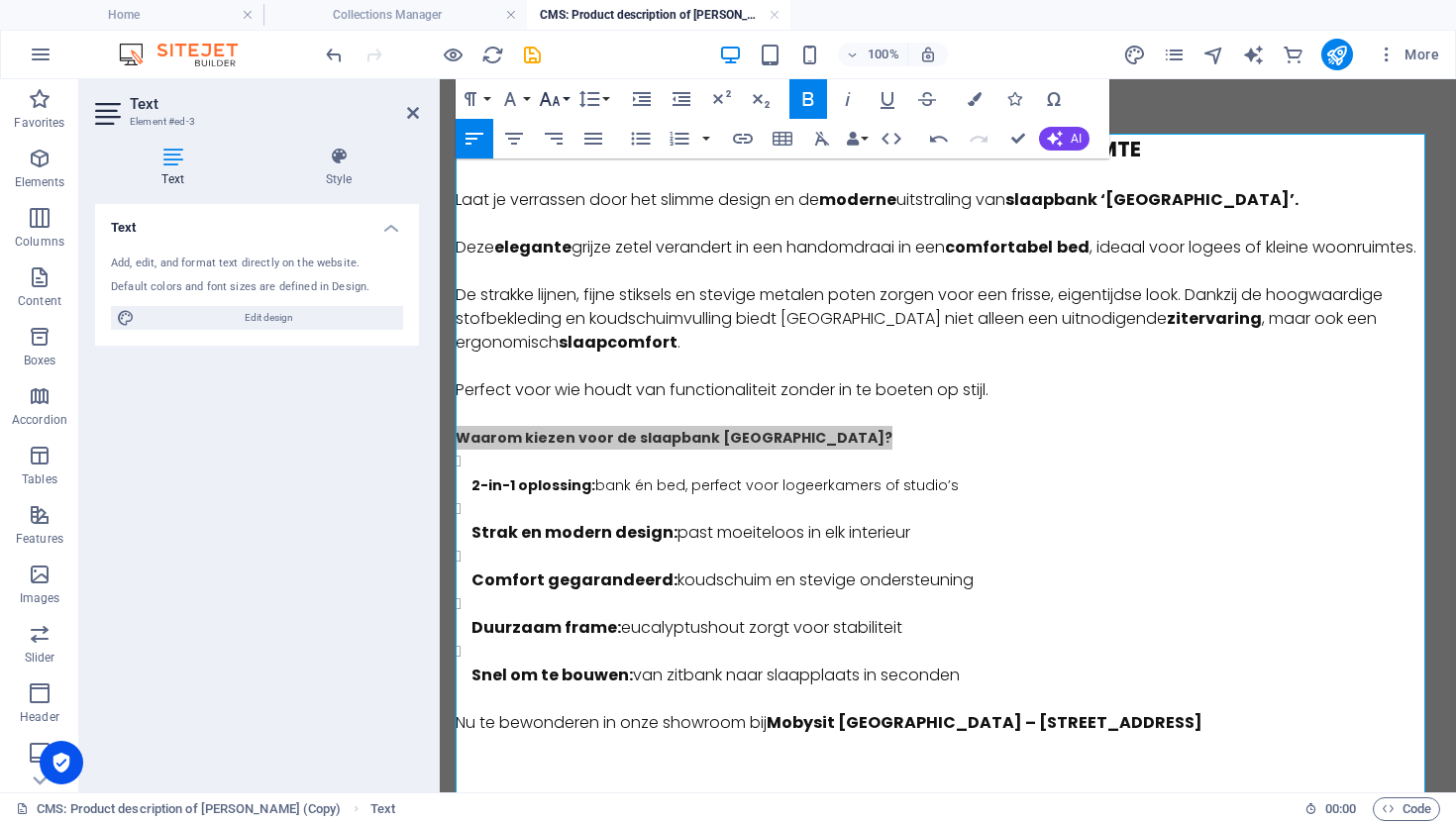 click on "Font Size" at bounding box center [554, 99] 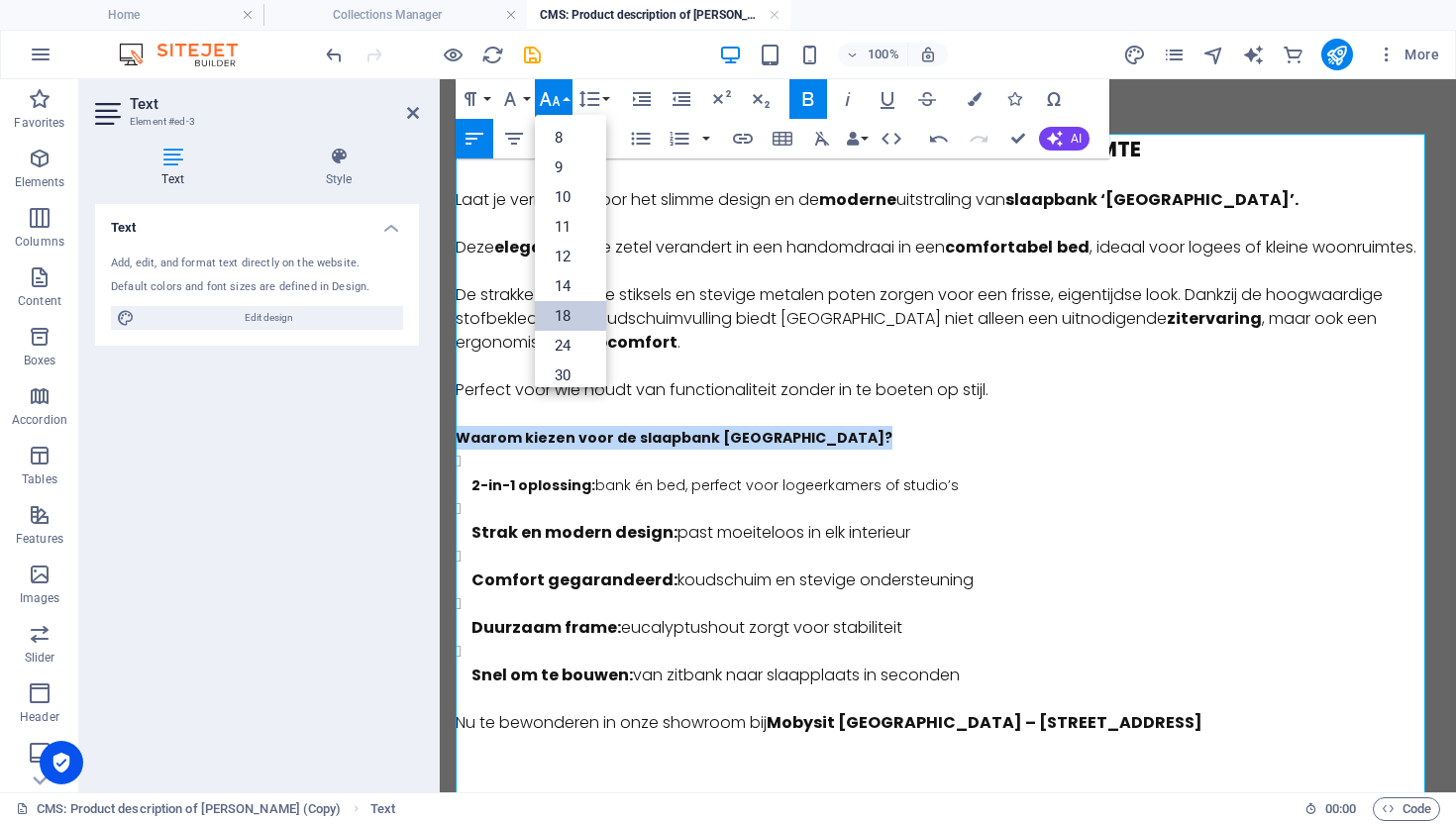 click on "18" at bounding box center (571, 316) 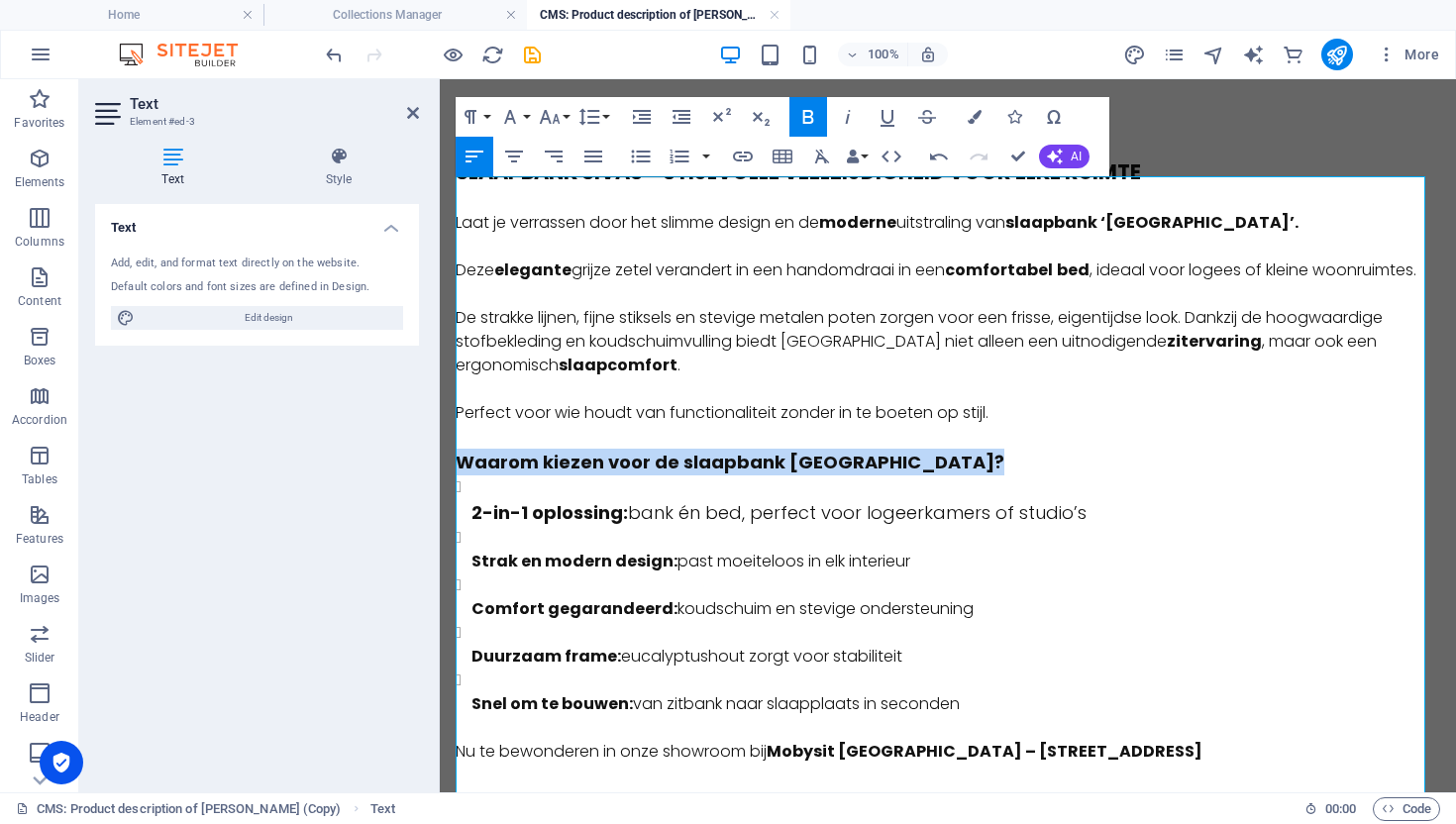 scroll, scrollTop: 0, scrollLeft: 0, axis: both 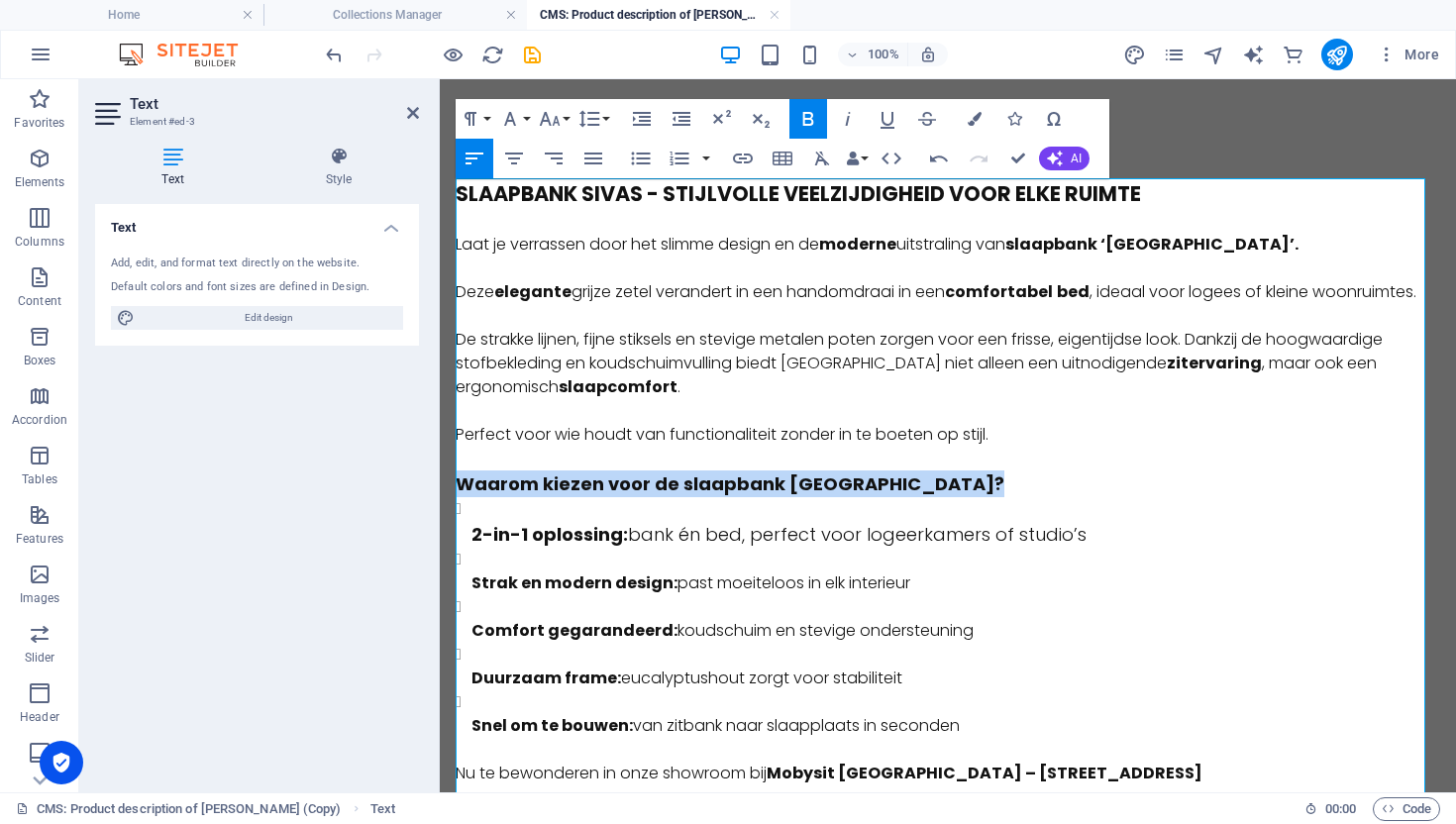 click on "​ Waarom kiezen voor de slaapbank [GEOGRAPHIC_DATA]?" at bounding box center (948, 483) 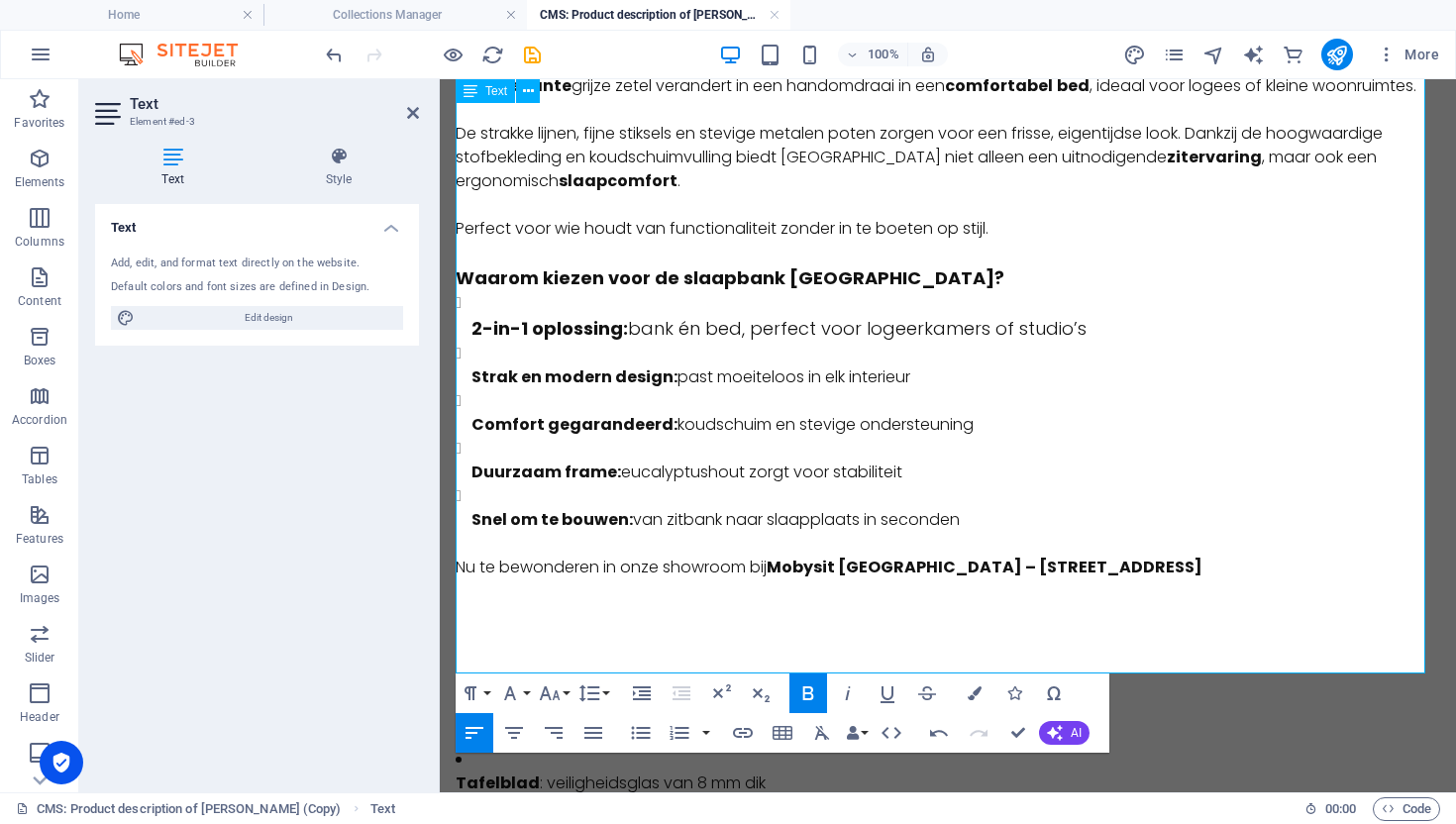 scroll, scrollTop: 207, scrollLeft: 0, axis: vertical 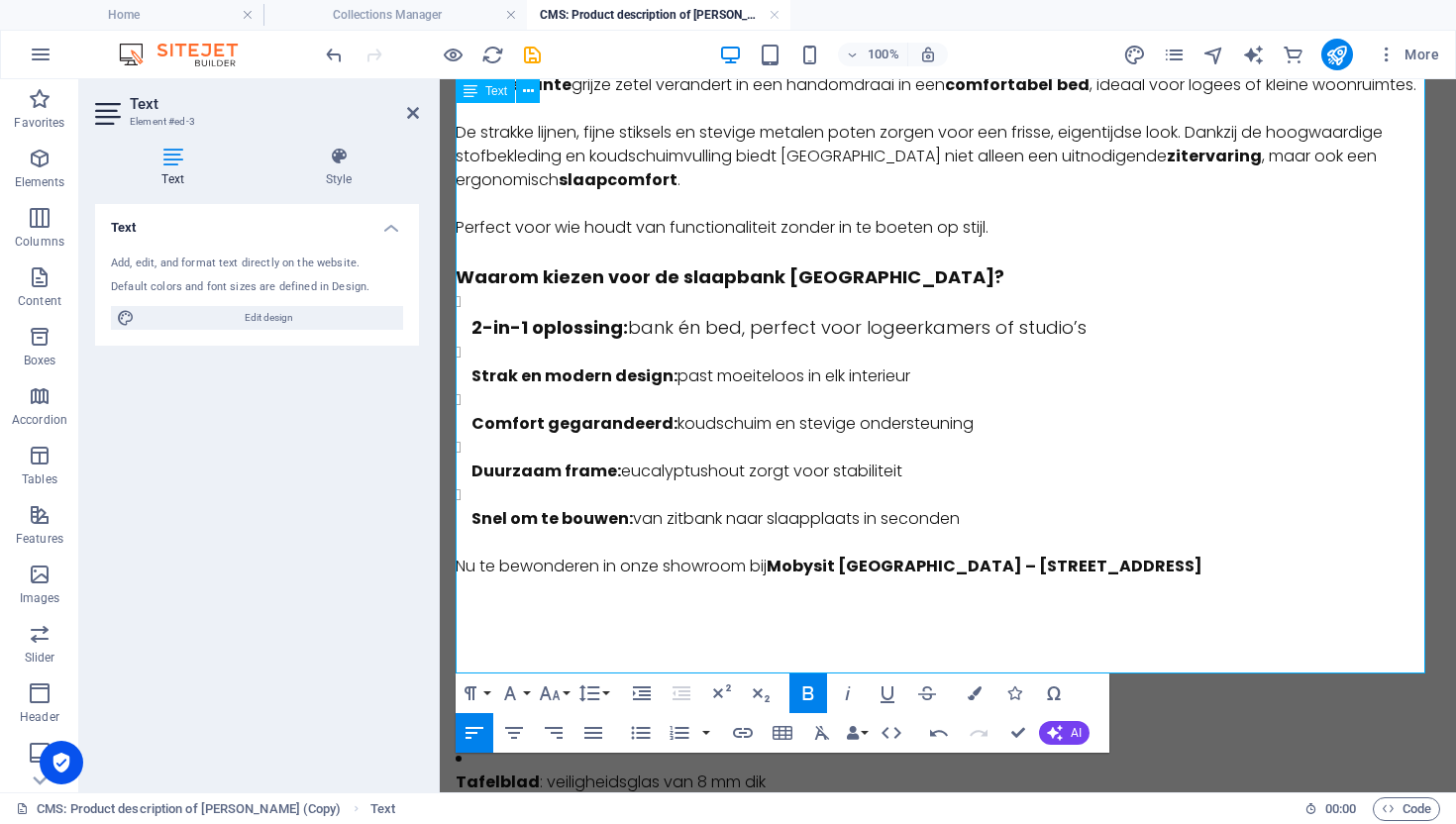 click on "Strak en modern design:" at bounding box center [574, 375] 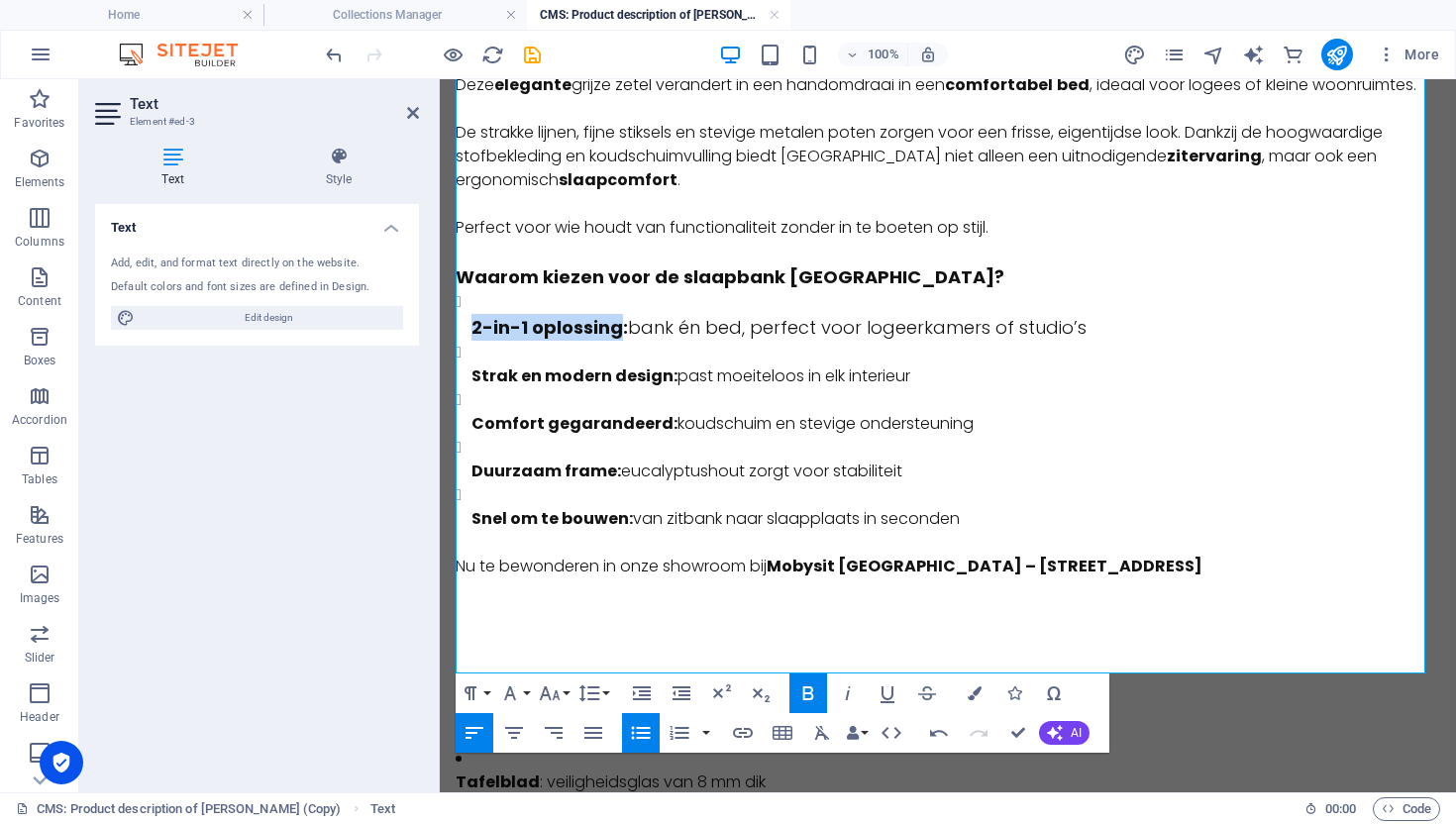 drag, startPoint x: 620, startPoint y: 352, endPoint x: 450, endPoint y: 343, distance: 170.2381 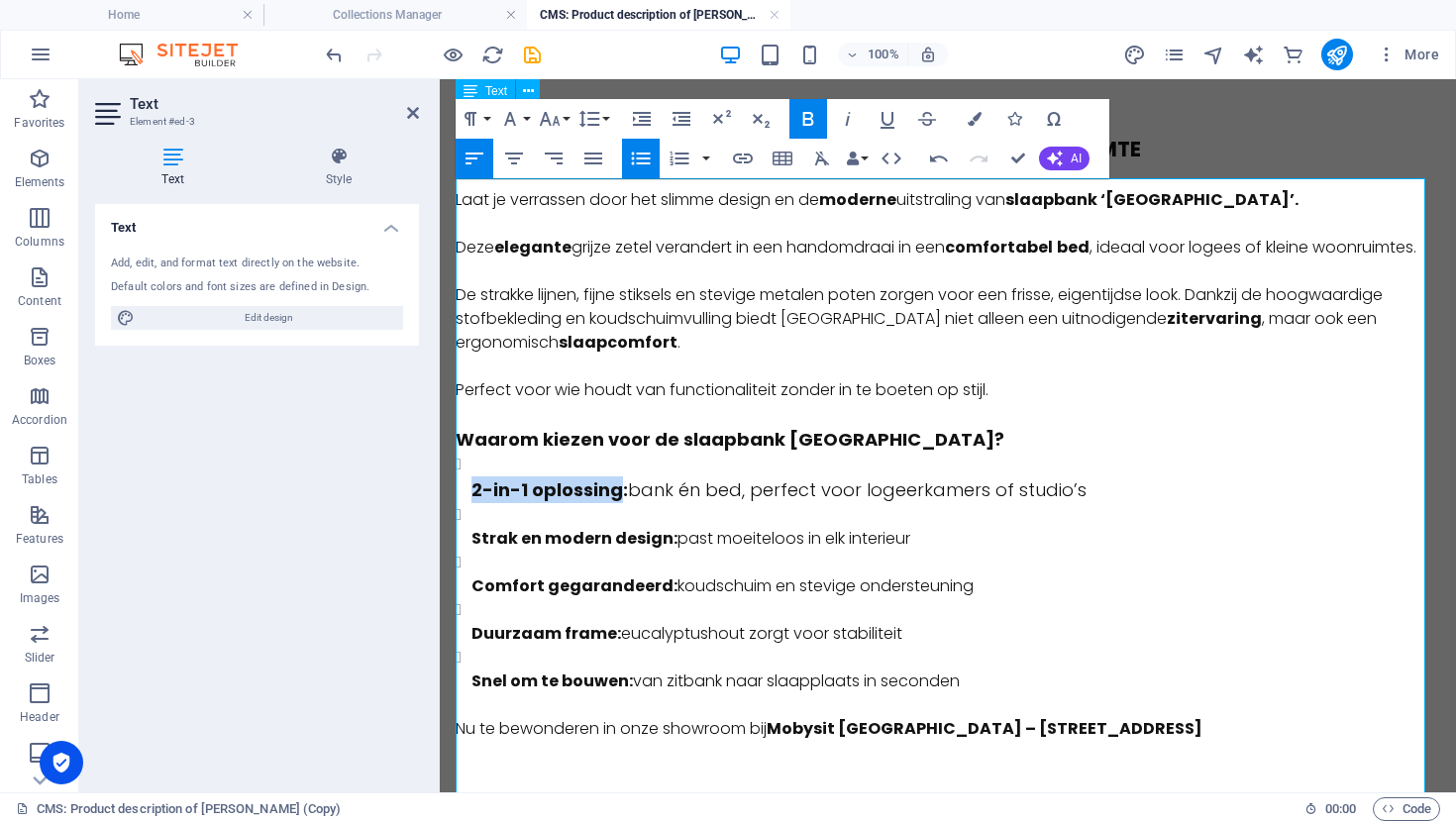 scroll, scrollTop: 0, scrollLeft: 0, axis: both 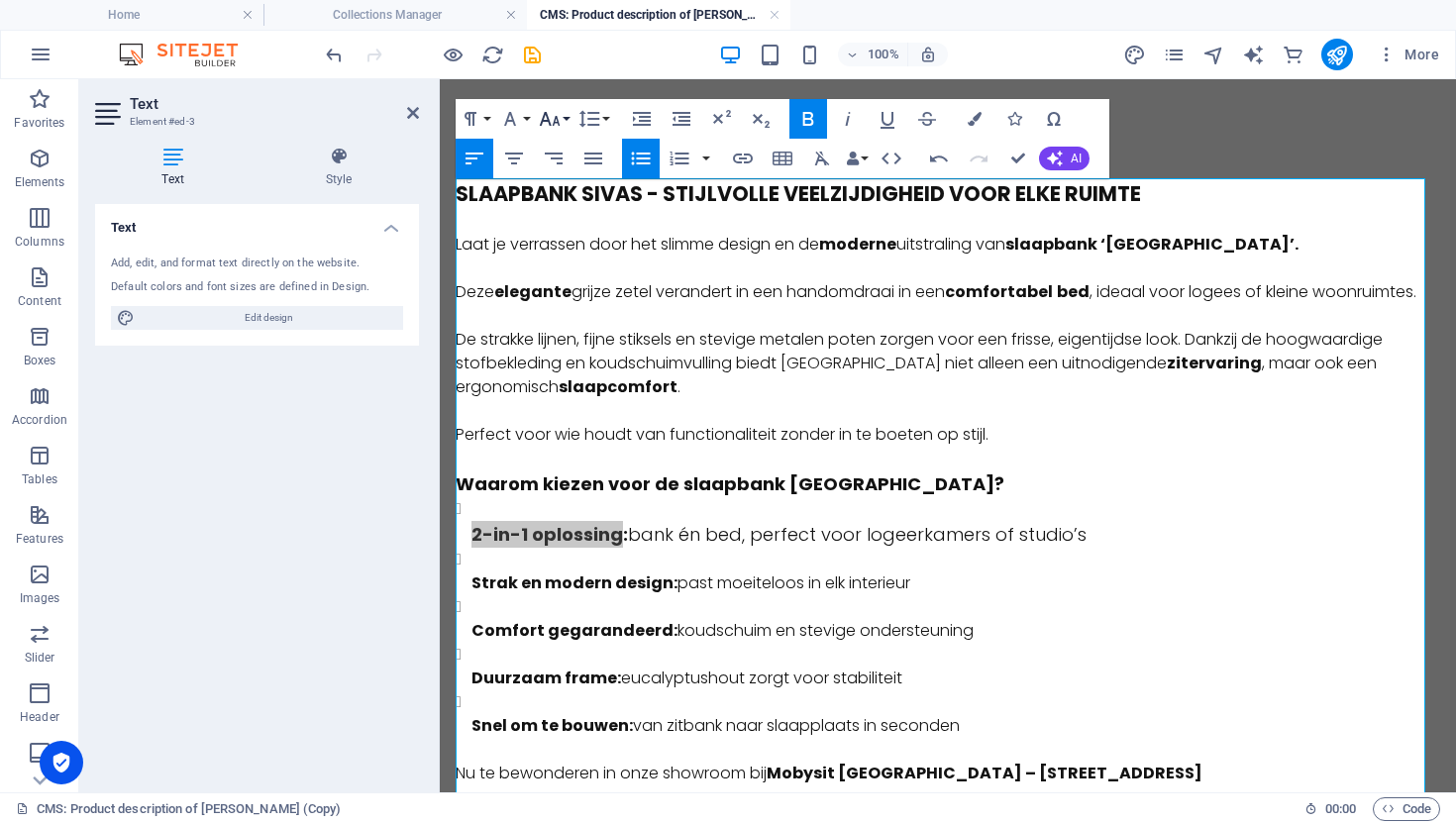 click on "Font Size" at bounding box center (554, 119) 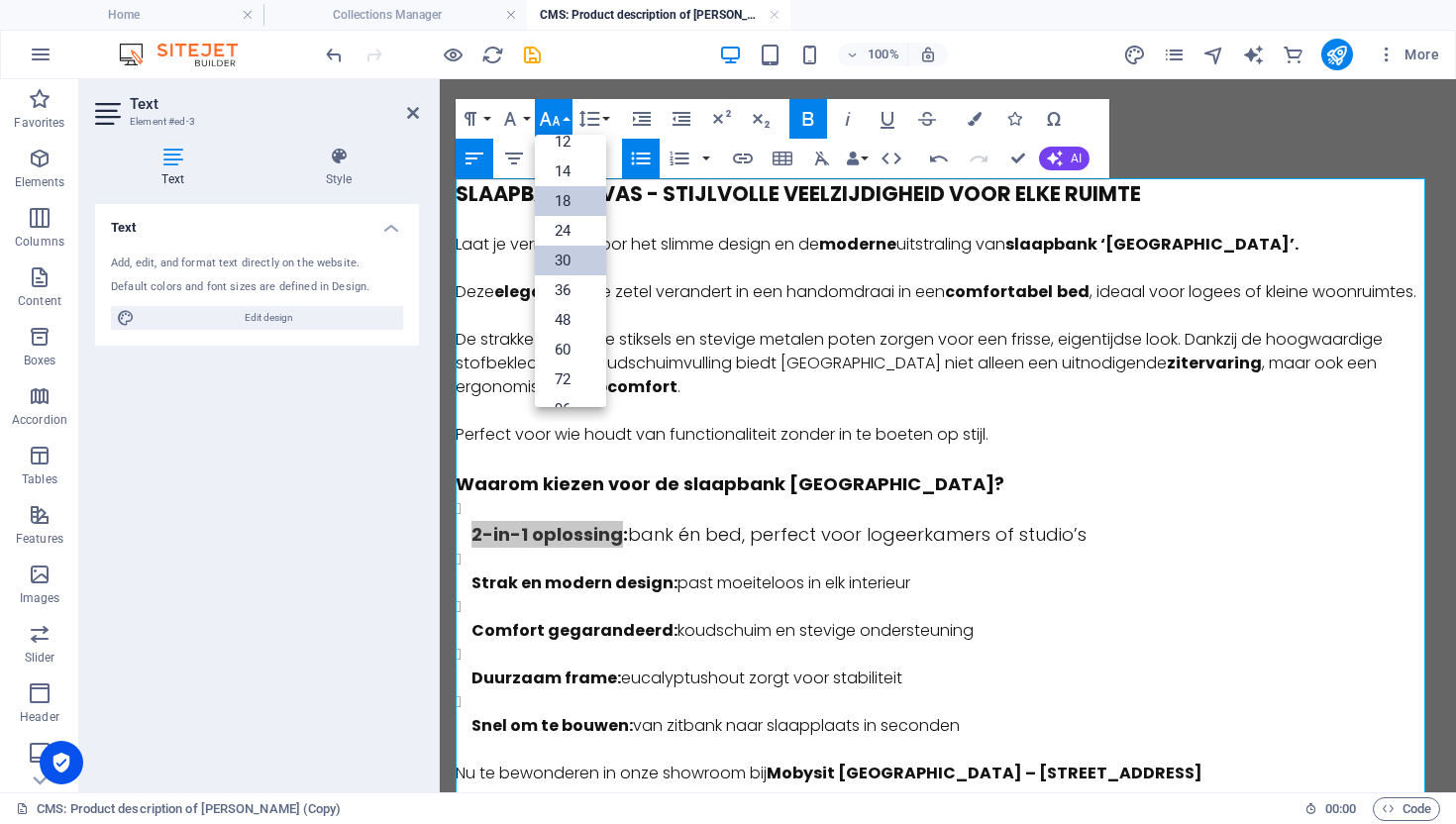 scroll, scrollTop: 115, scrollLeft: 0, axis: vertical 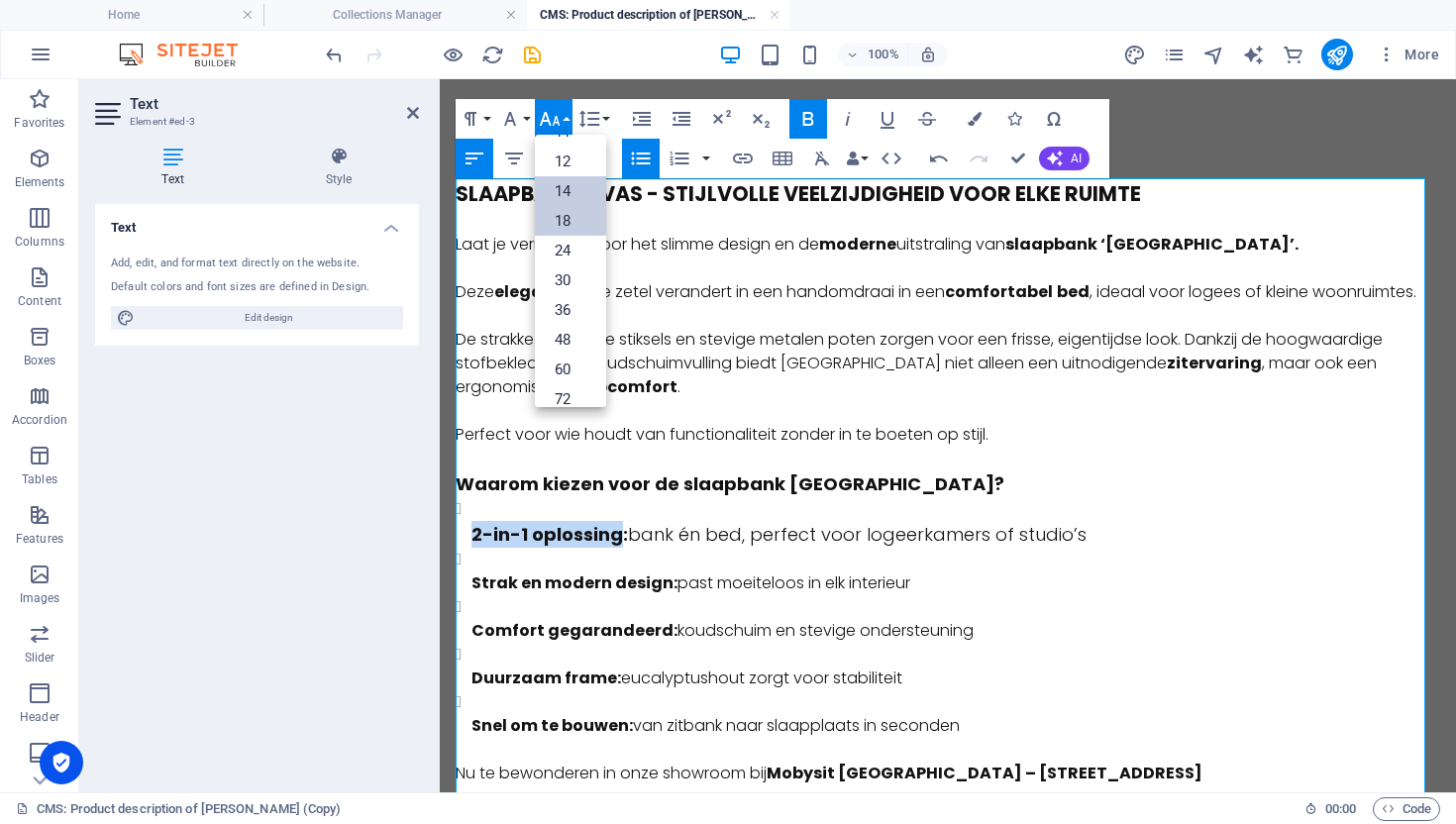 click on "14" at bounding box center (571, 191) 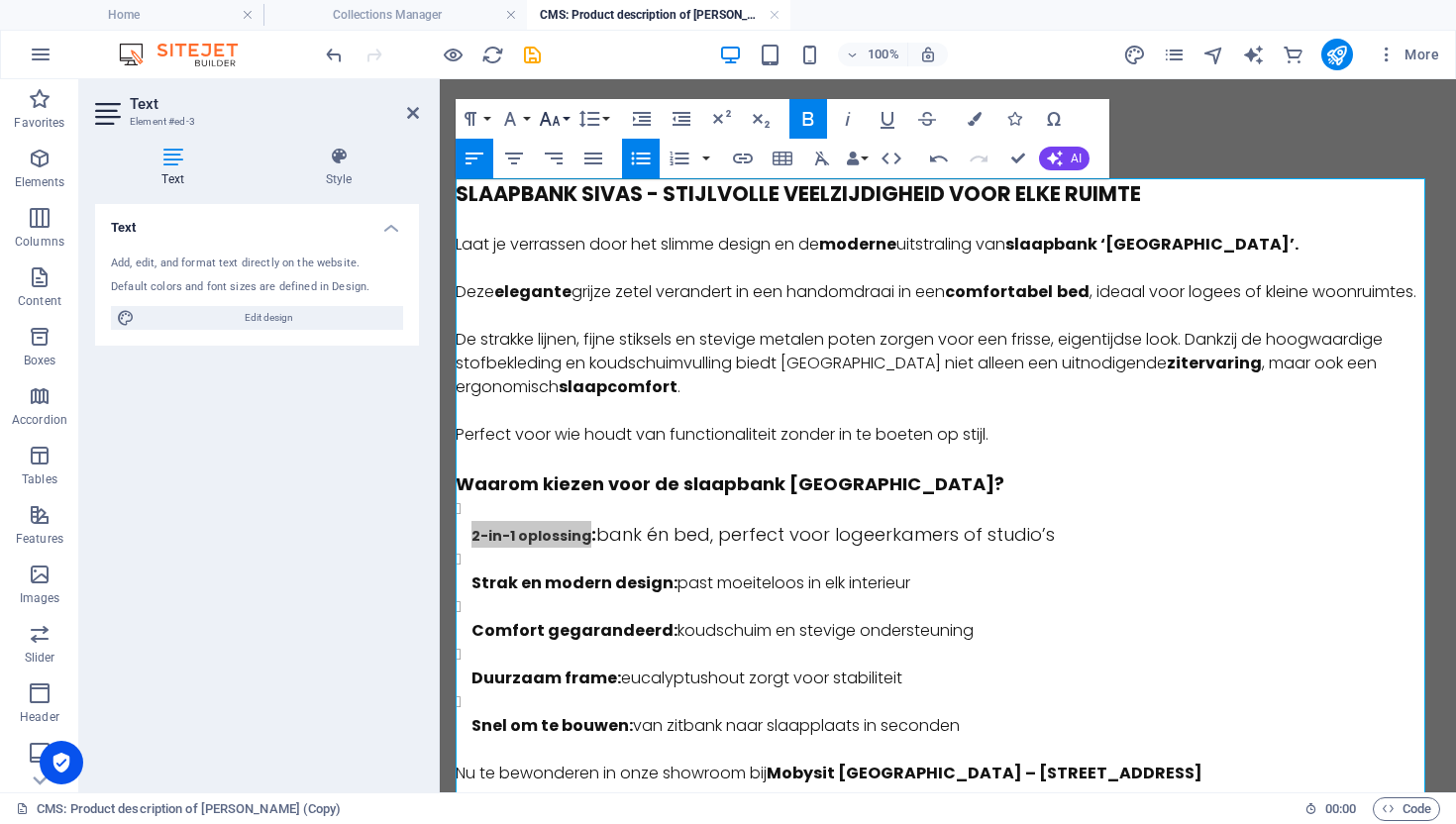 click on "Font Size" at bounding box center [554, 119] 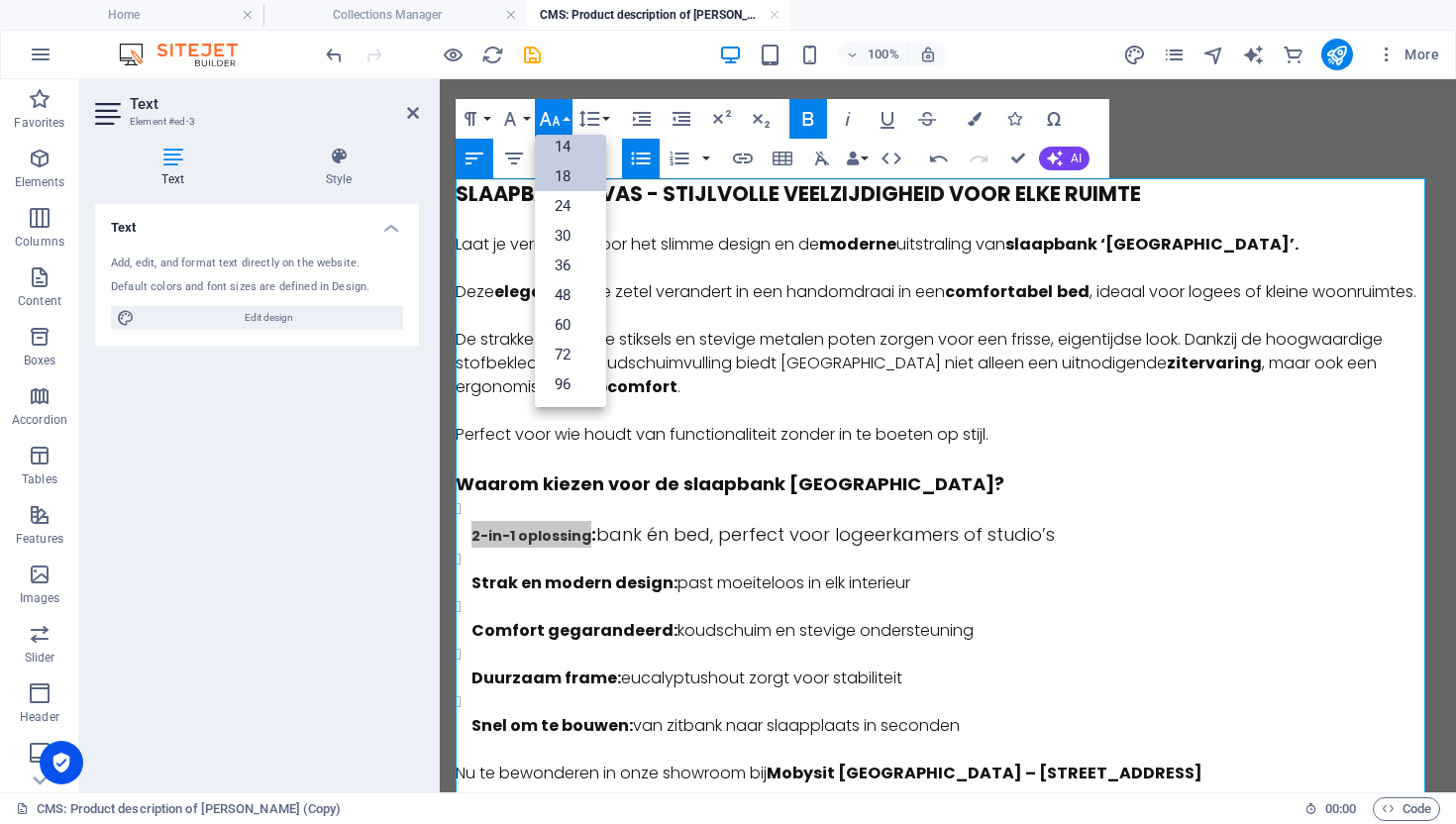 scroll, scrollTop: 159, scrollLeft: 0, axis: vertical 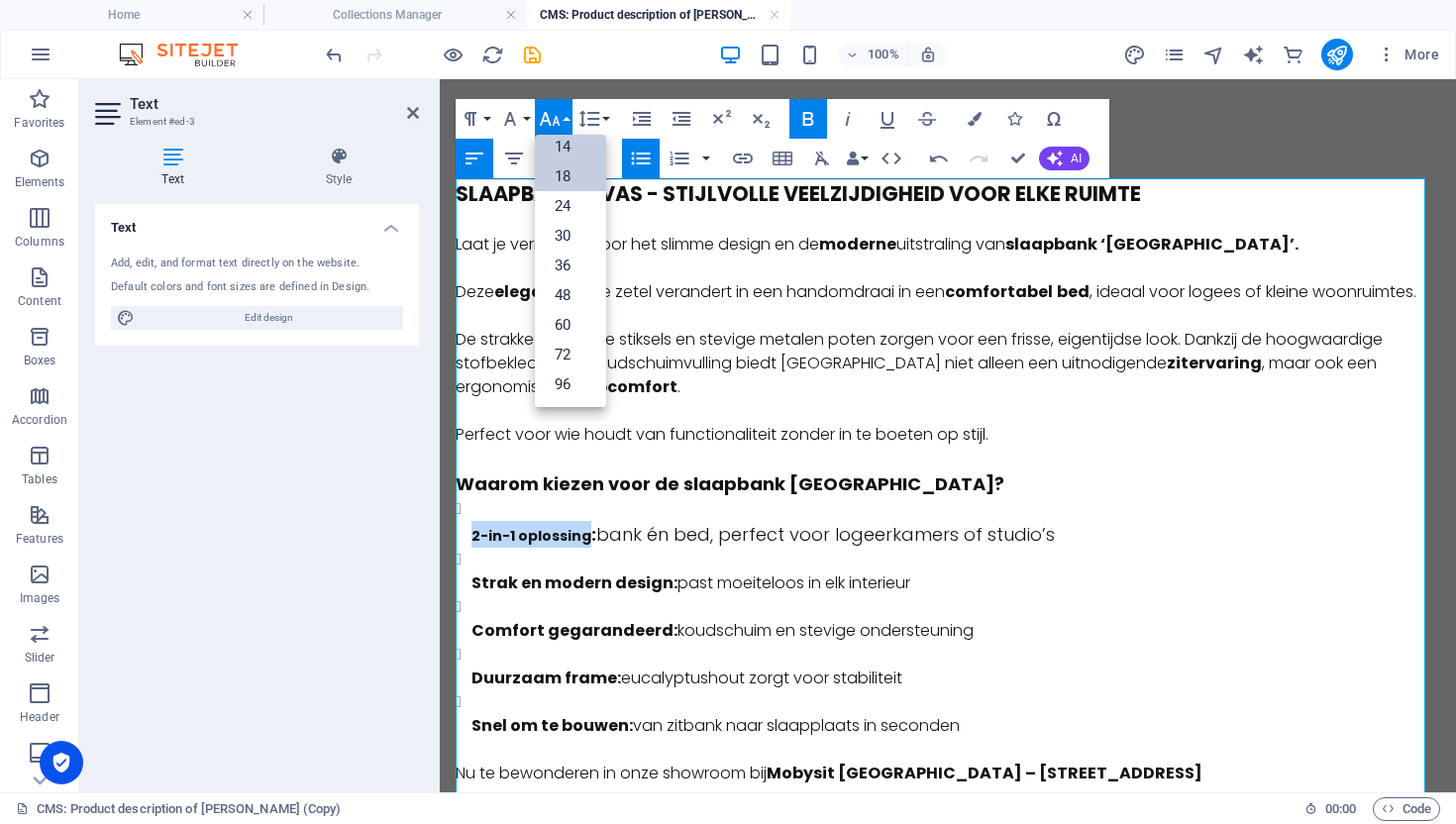 click on "18" at bounding box center [571, 176] 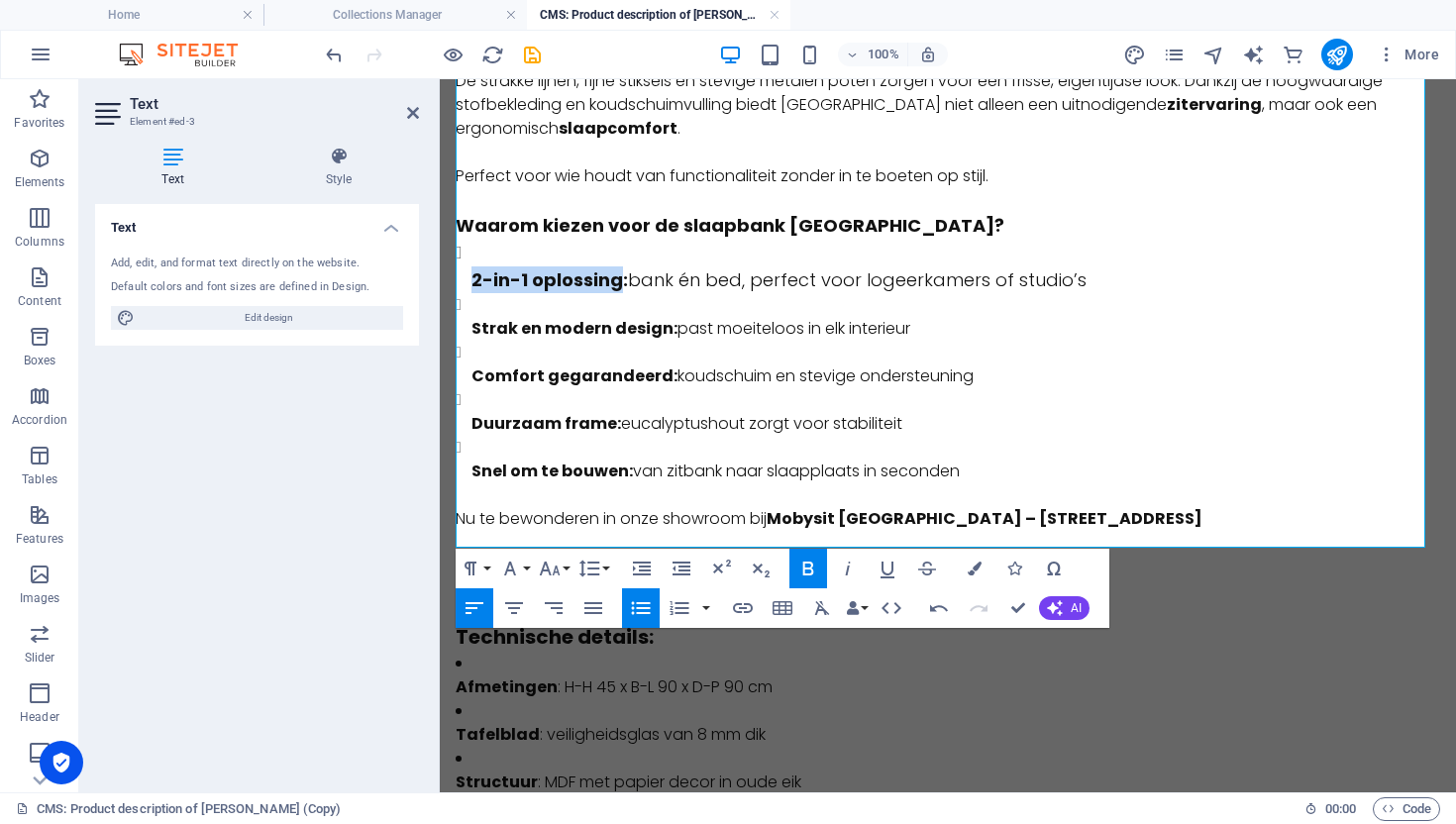 scroll, scrollTop: 395, scrollLeft: 0, axis: vertical 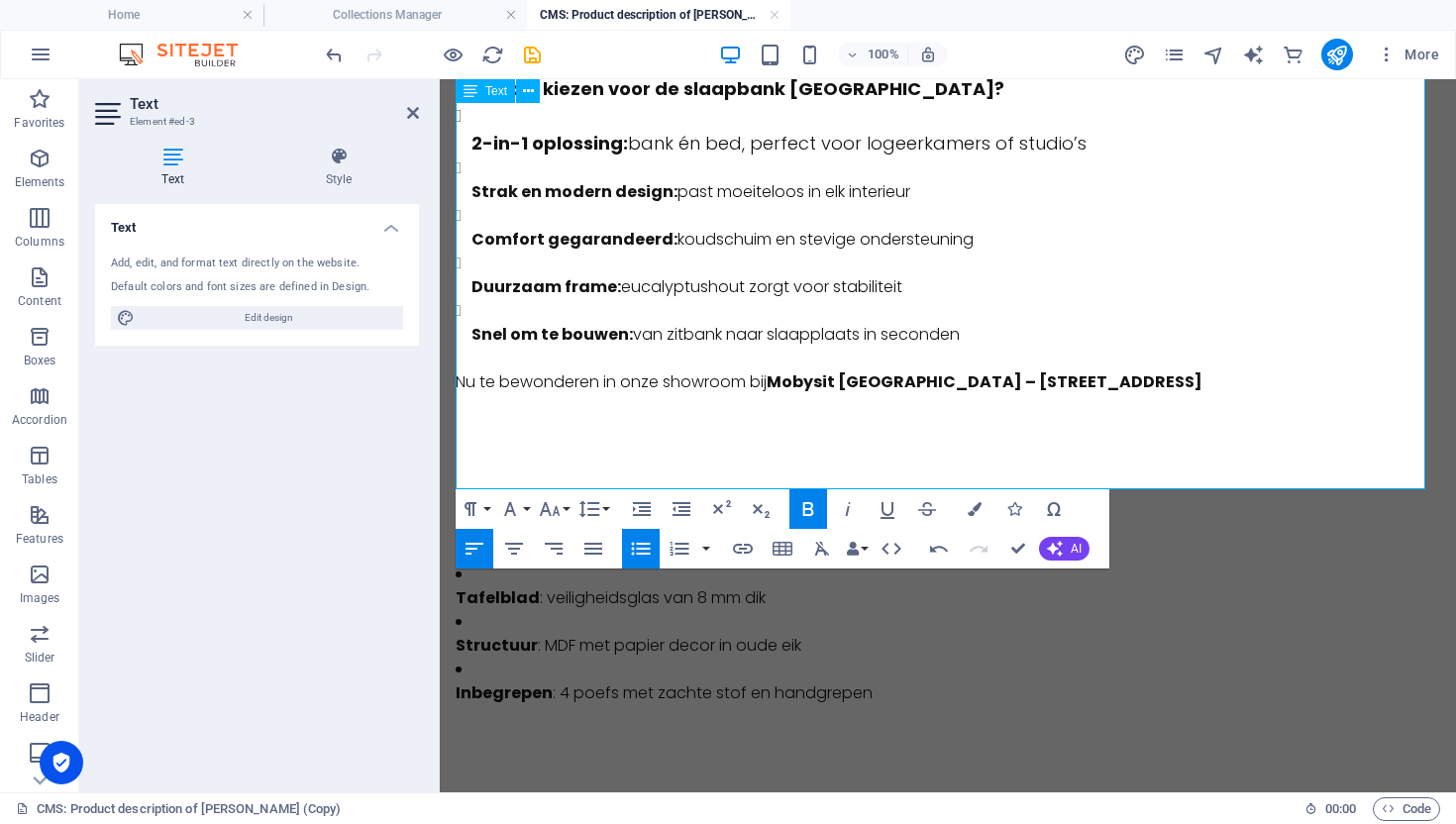 click on "Snel om te bouwen:  van zitbank naar slaapplaats in seconden" at bounding box center [956, 335] 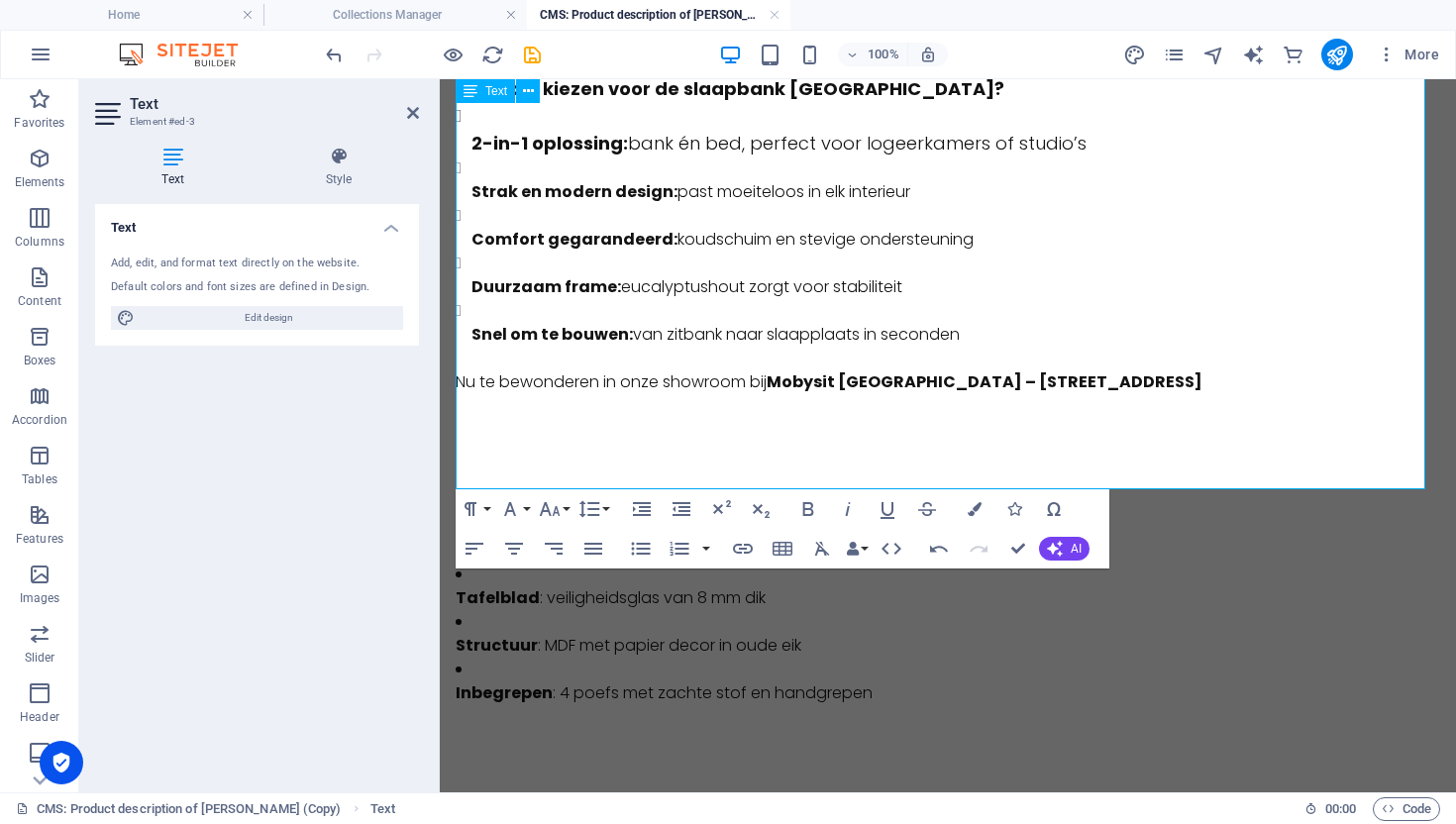 click on "Snel om te bouwen:  van zitbank naar slaapplaats in seconden" at bounding box center [956, 335] 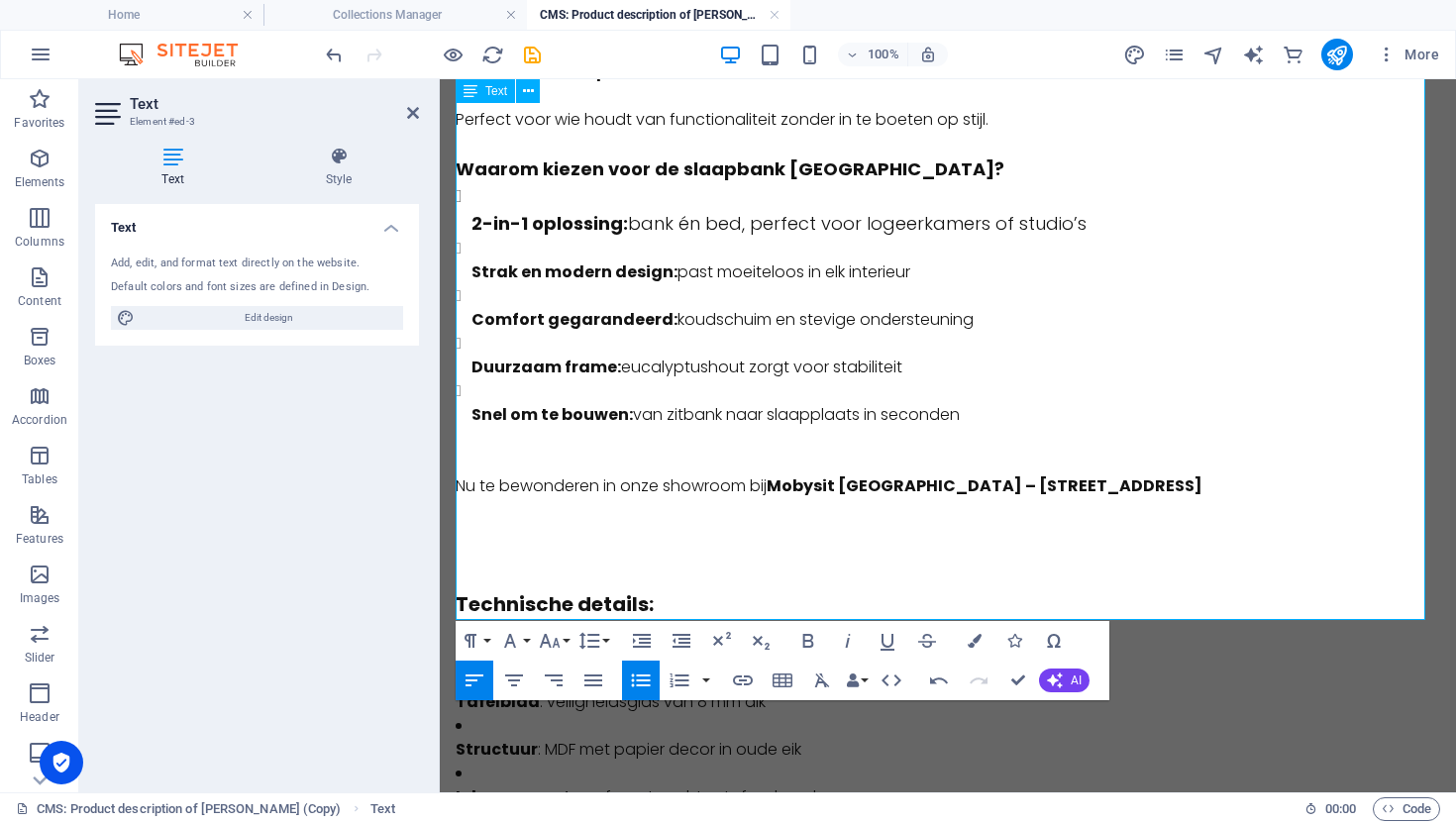 scroll, scrollTop: 239, scrollLeft: 0, axis: vertical 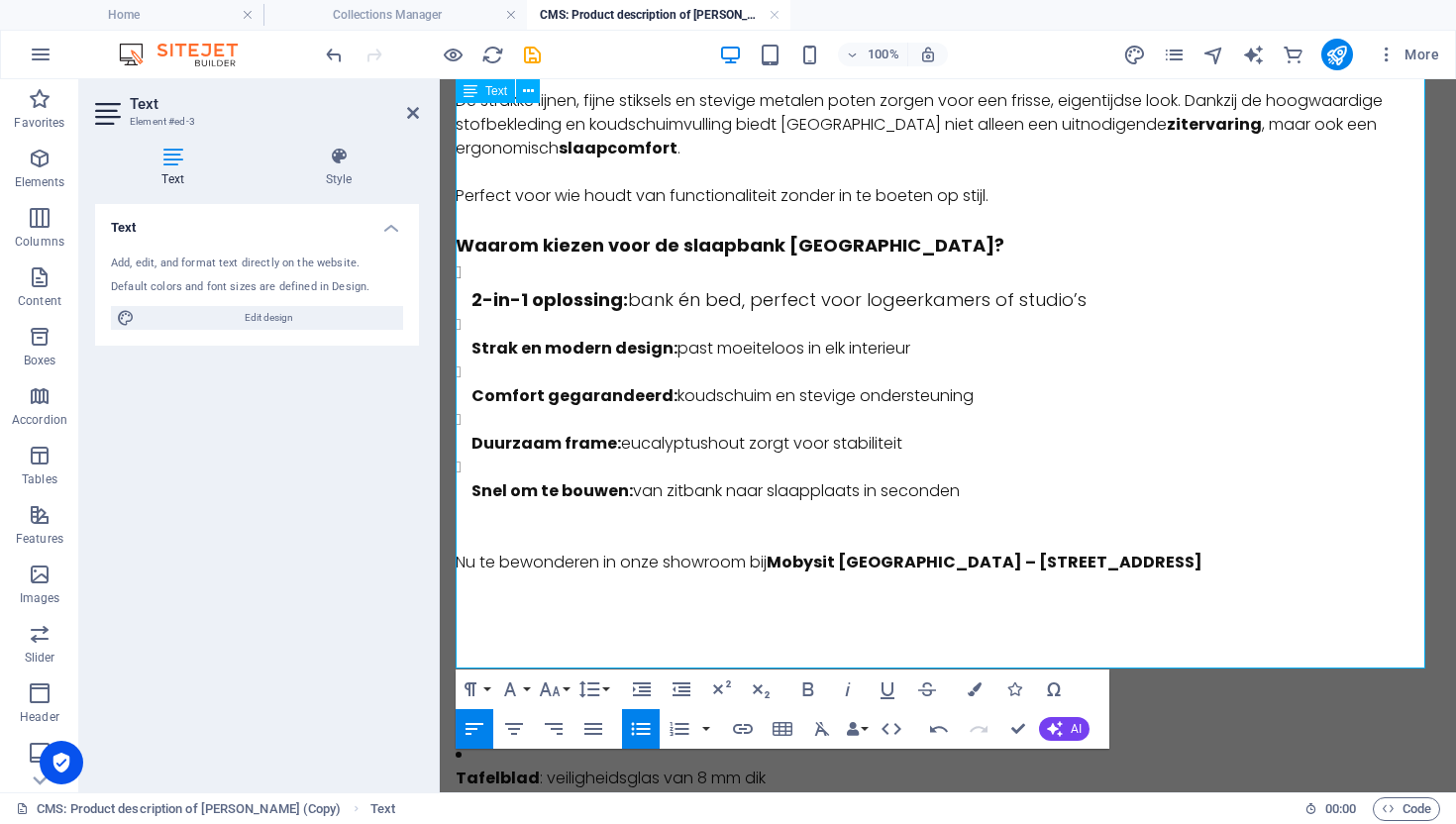 click on "Strak en modern design:  past moeiteloos in elk interieur" at bounding box center [956, 349] 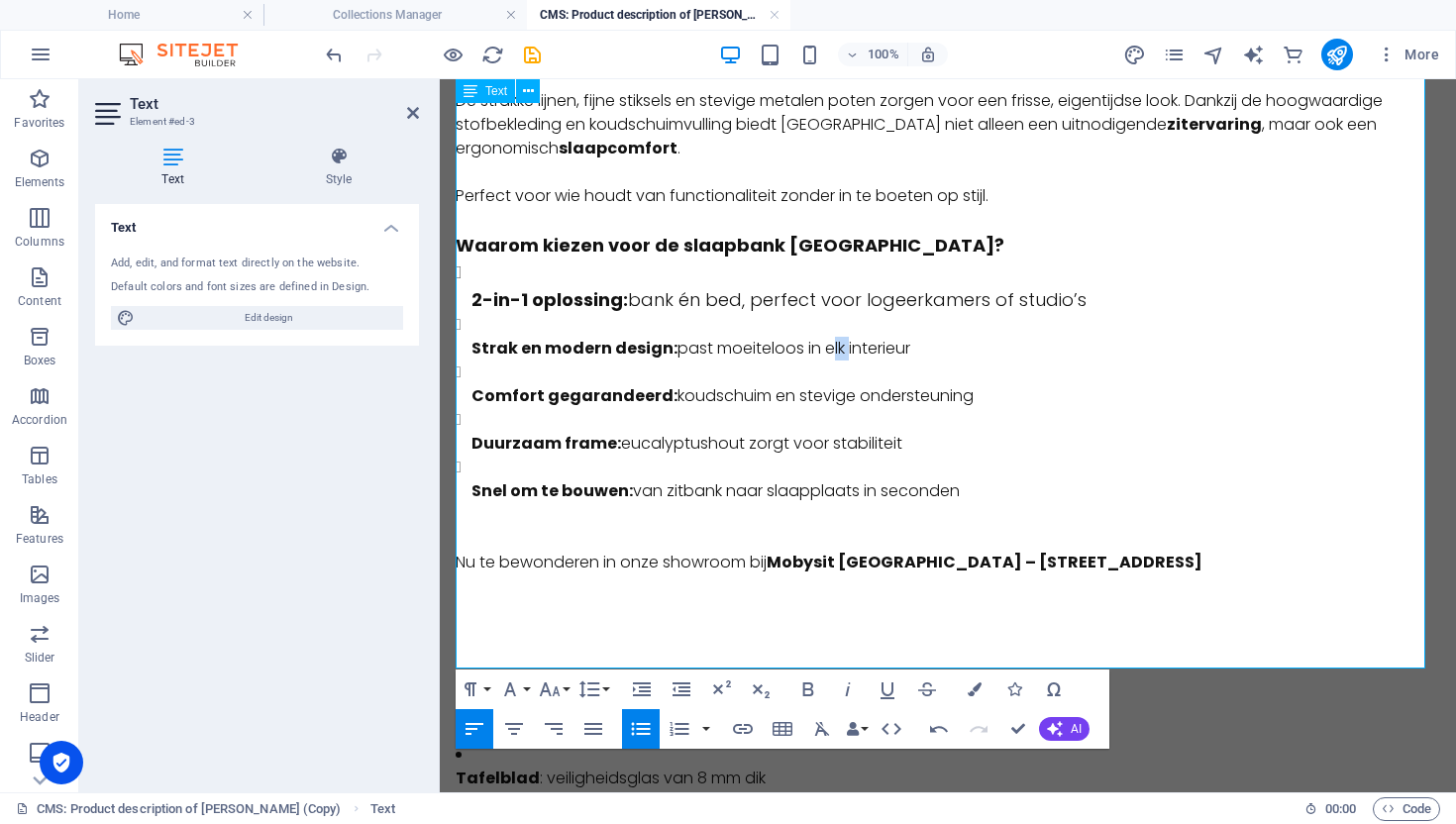 click on "Strak en modern design:  past moeiteloos in elk interieur" at bounding box center [956, 349] 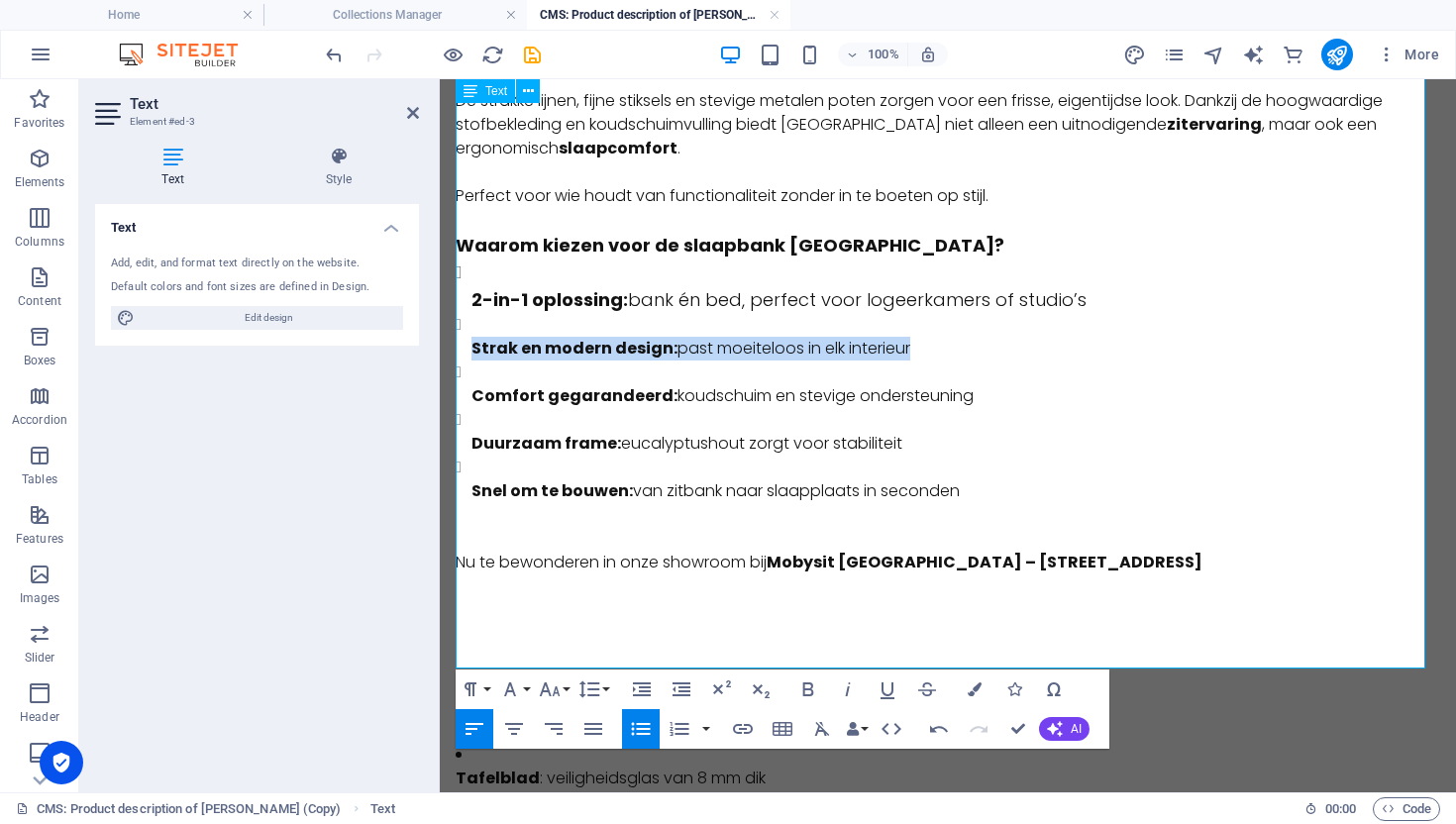 click on "Strak en modern design:  past moeiteloos in elk interieur" at bounding box center (956, 349) 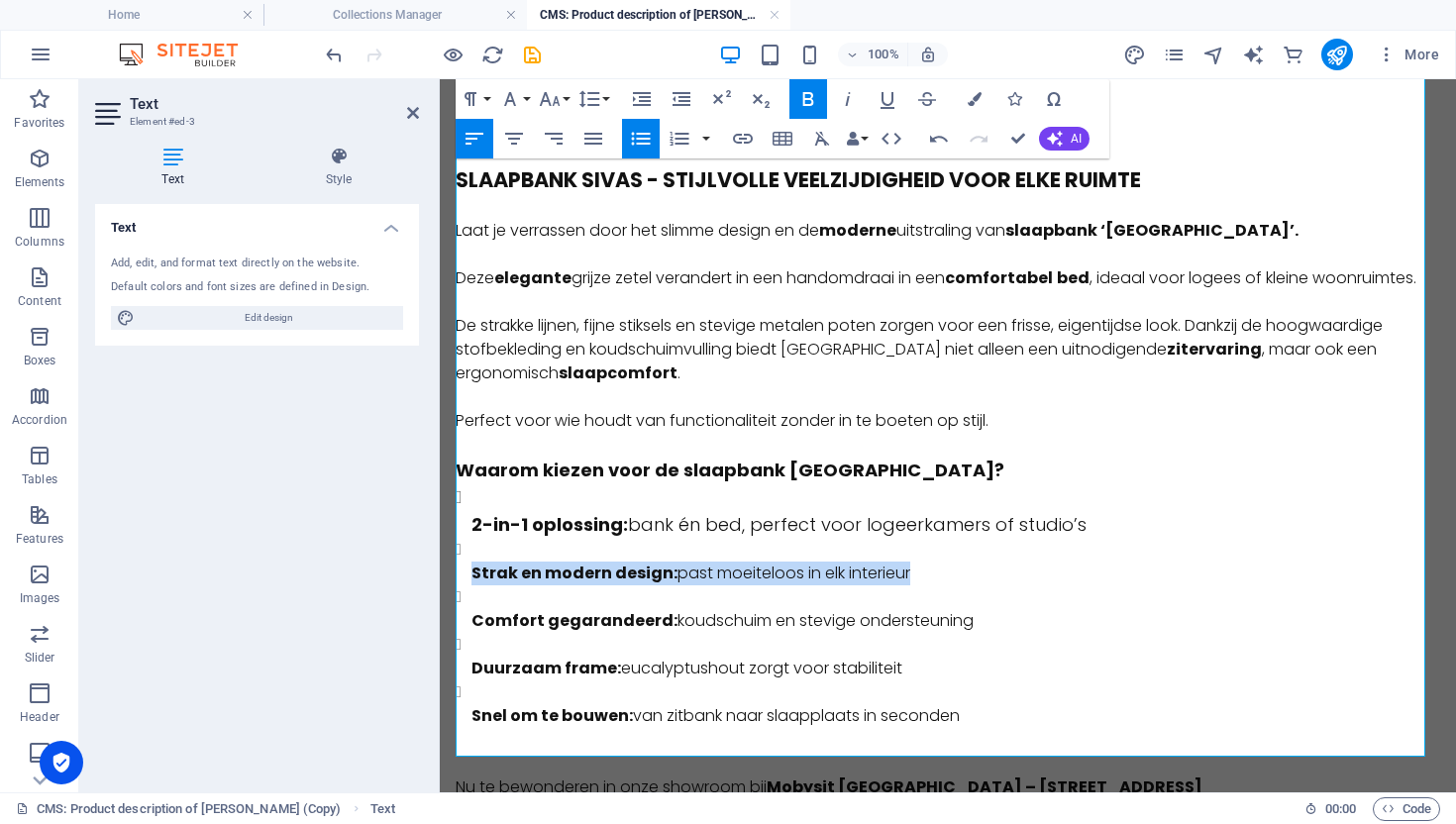 scroll, scrollTop: 0, scrollLeft: 0, axis: both 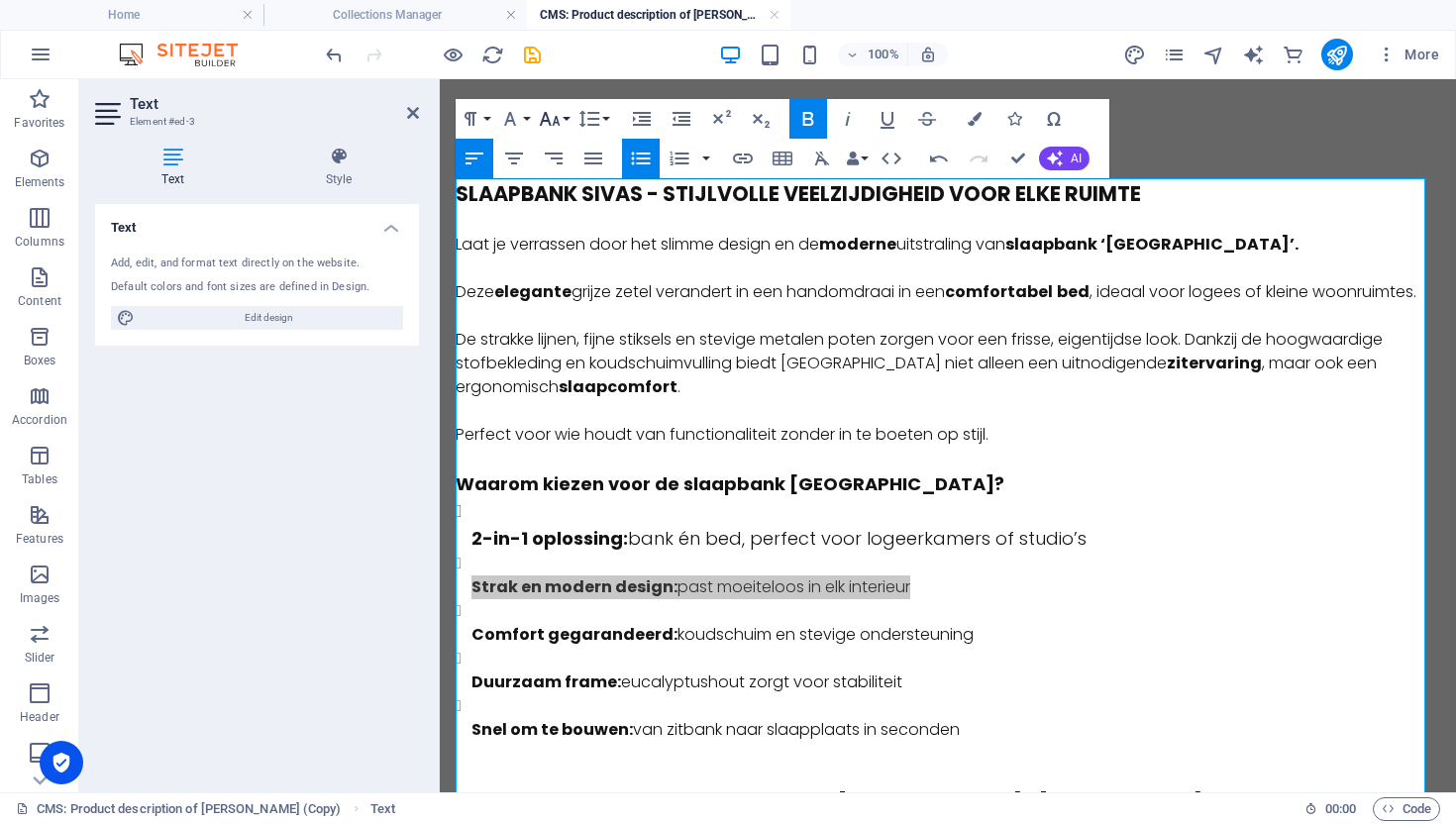 click on "Font Size" at bounding box center [554, 119] 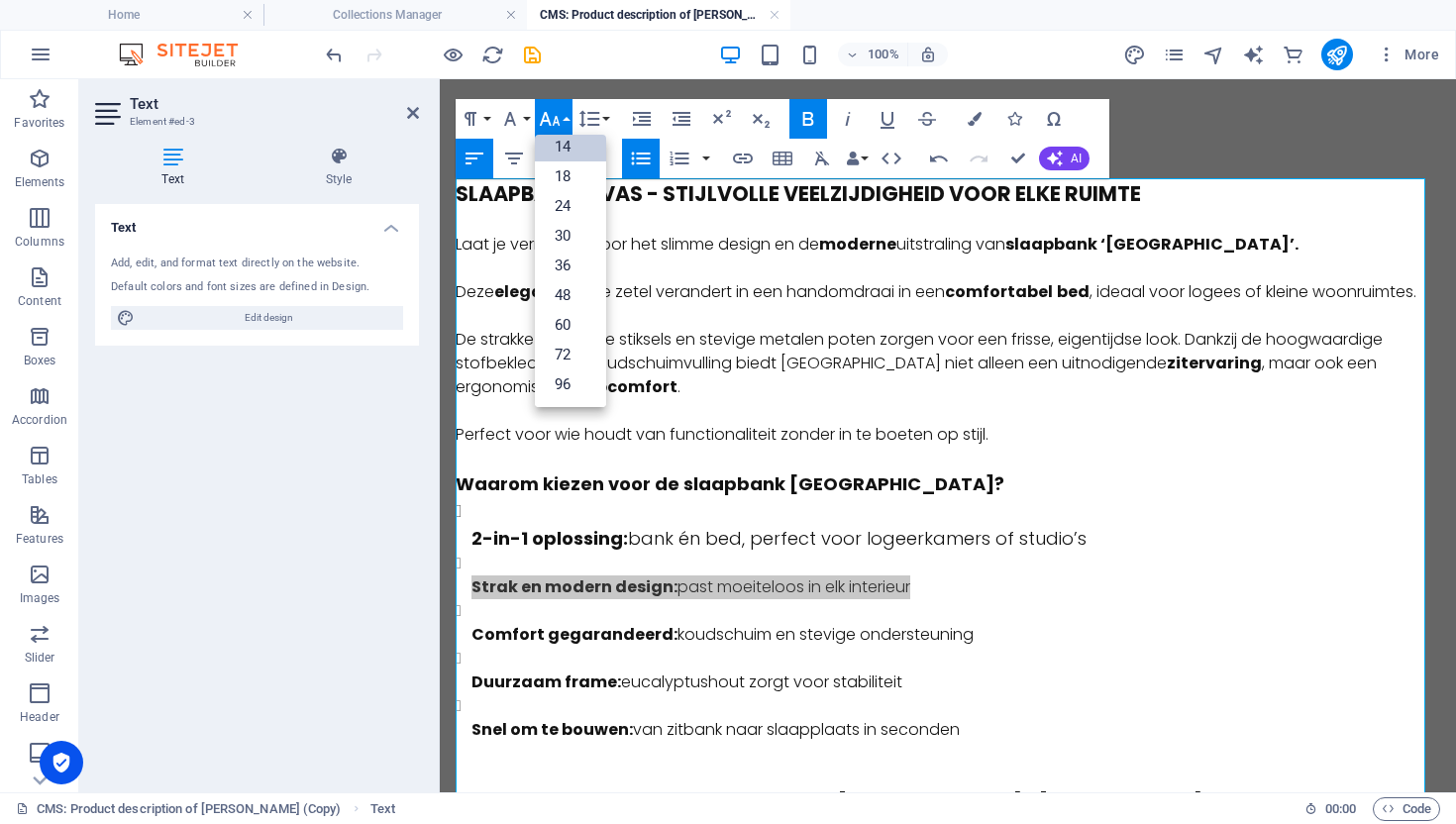 scroll, scrollTop: 0, scrollLeft: 0, axis: both 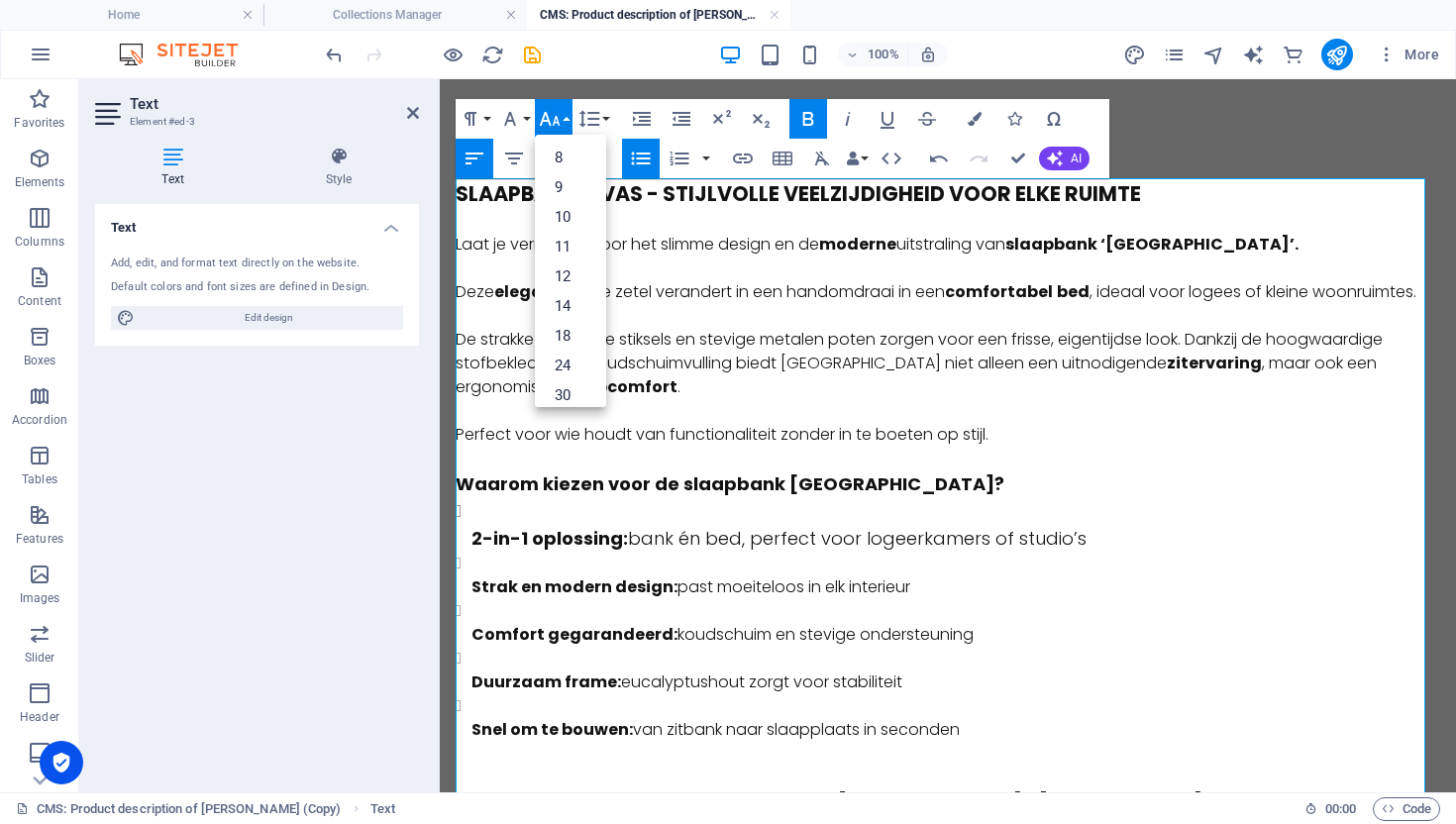 click on "Strak en modern design:  past moeiteloos in elk interieur" at bounding box center [956, 575] 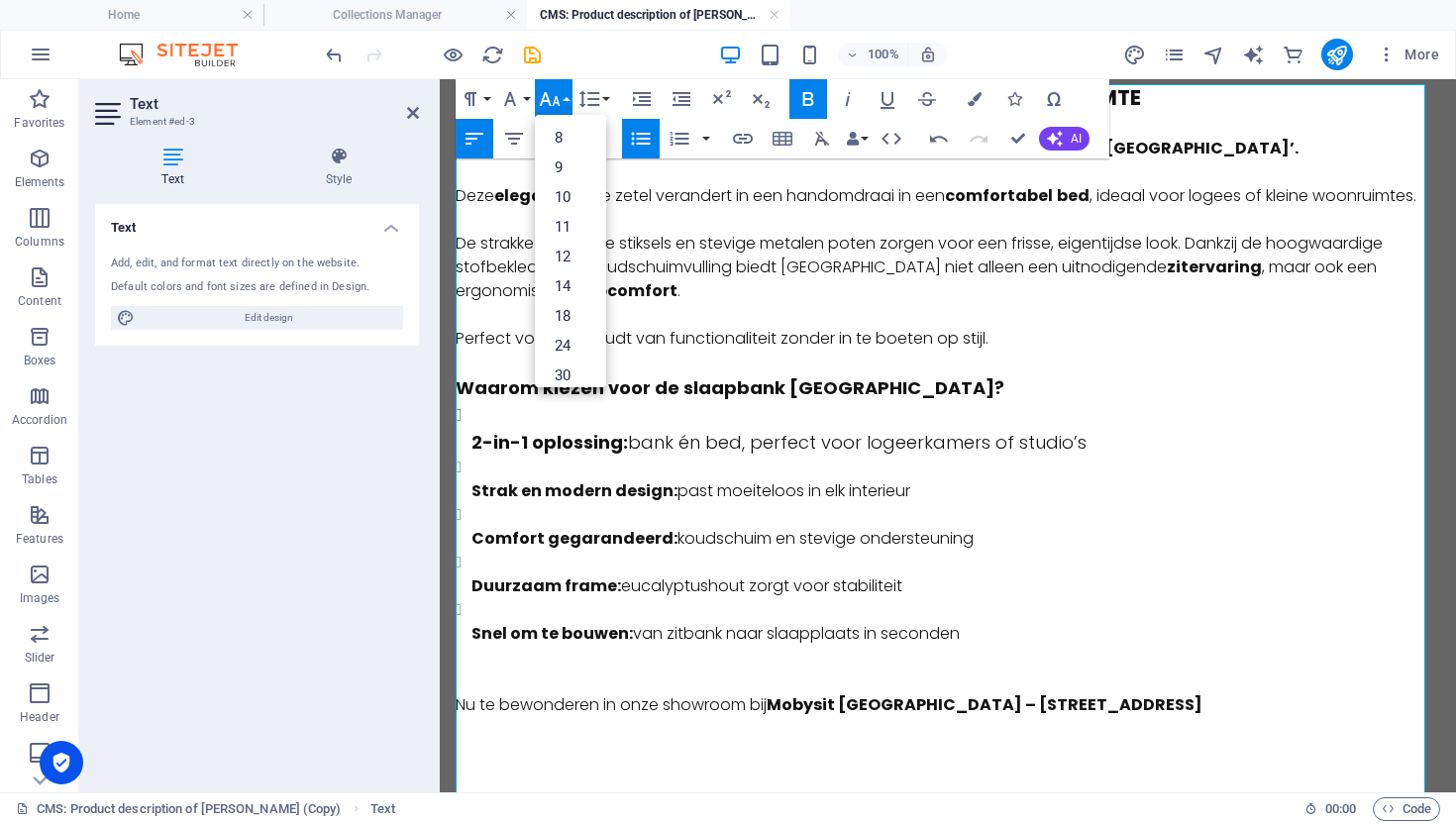 scroll, scrollTop: 94, scrollLeft: 0, axis: vertical 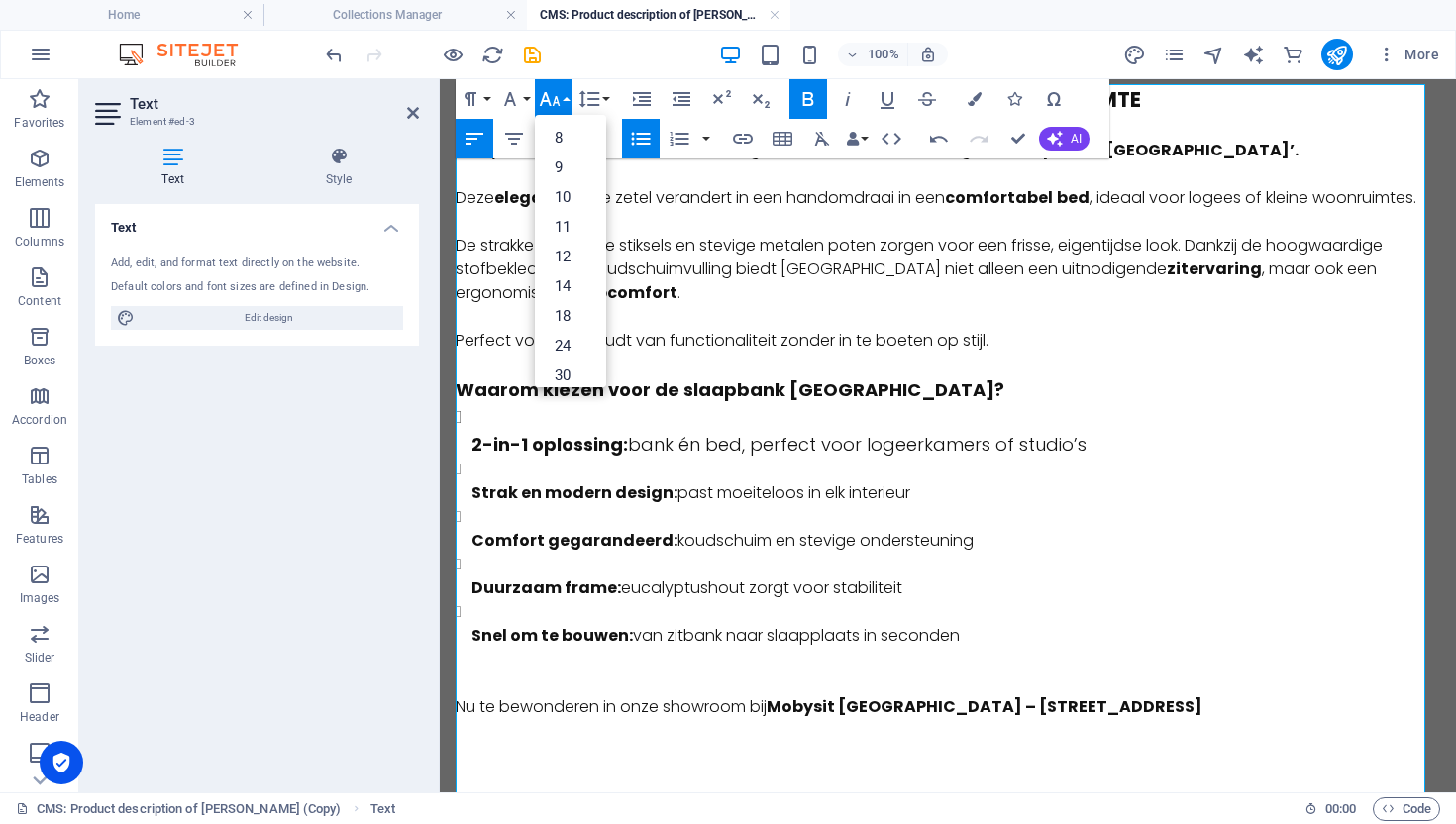 click on "Strak en modern design:  past moeiteloos in elk interieur" at bounding box center (956, 481) 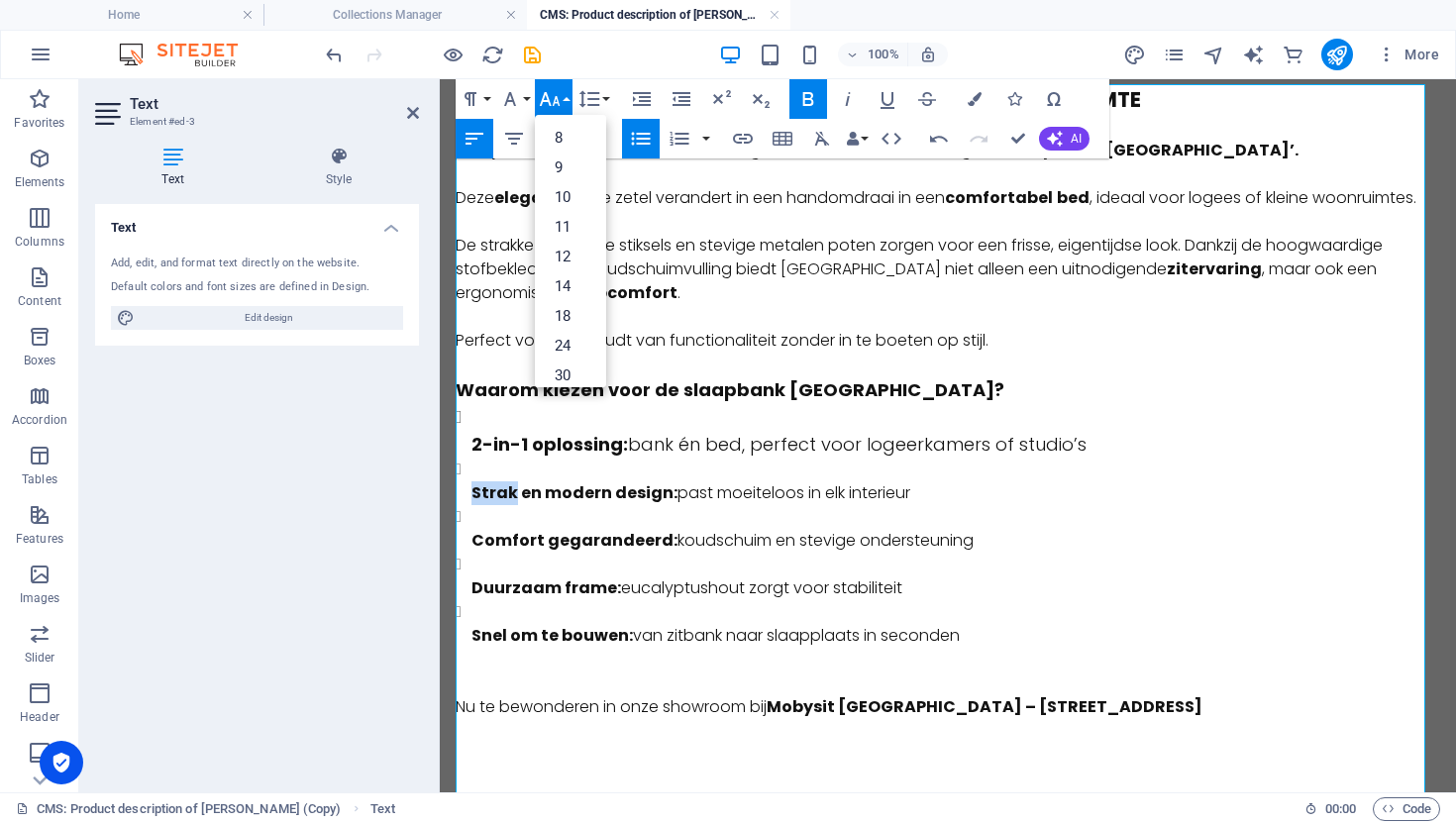 click on "Strak en modern design:  past moeiteloos in elk interieur" at bounding box center (956, 481) 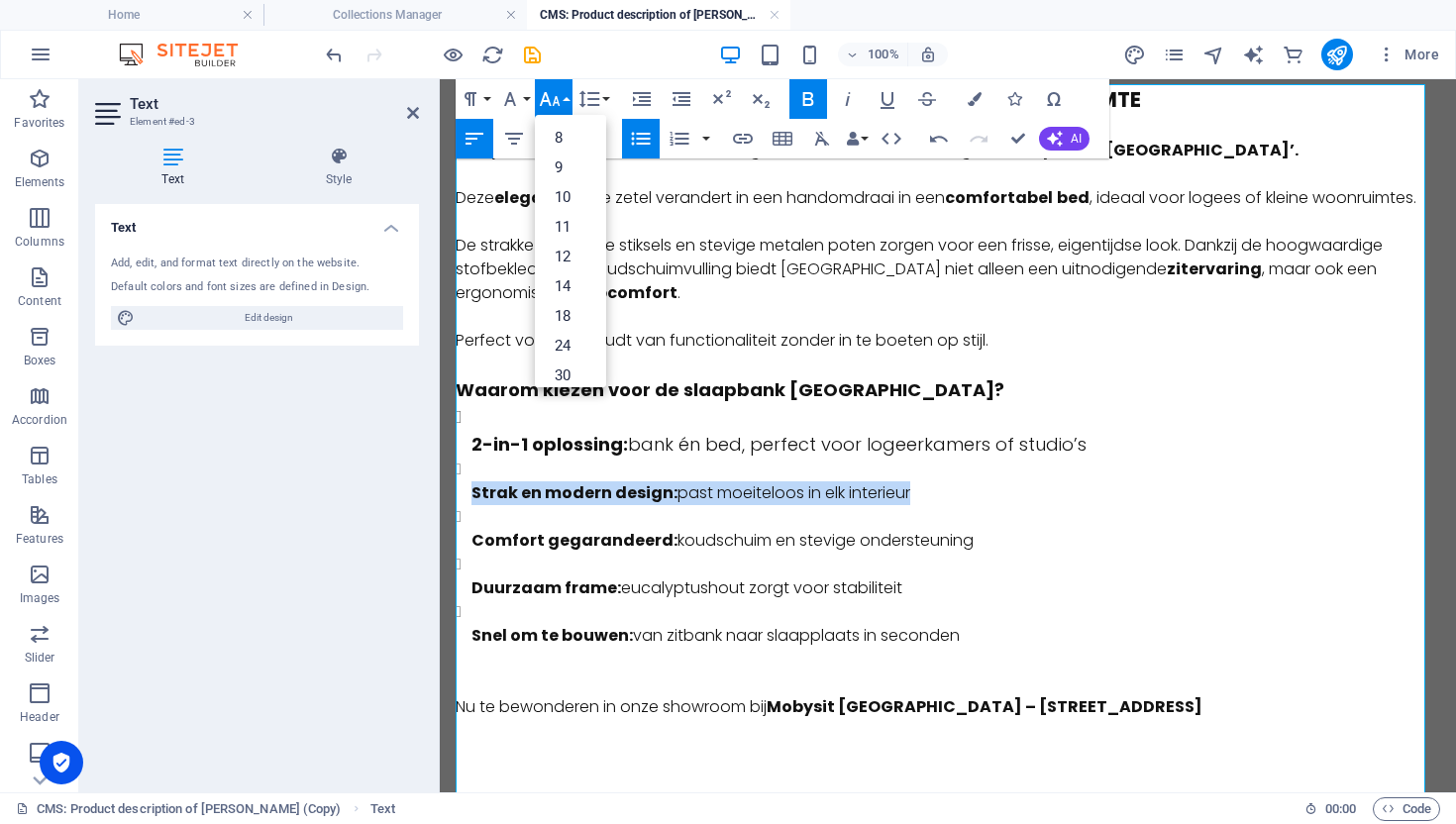 click on "Strak en modern design:  past moeiteloos in elk interieur" at bounding box center [956, 481] 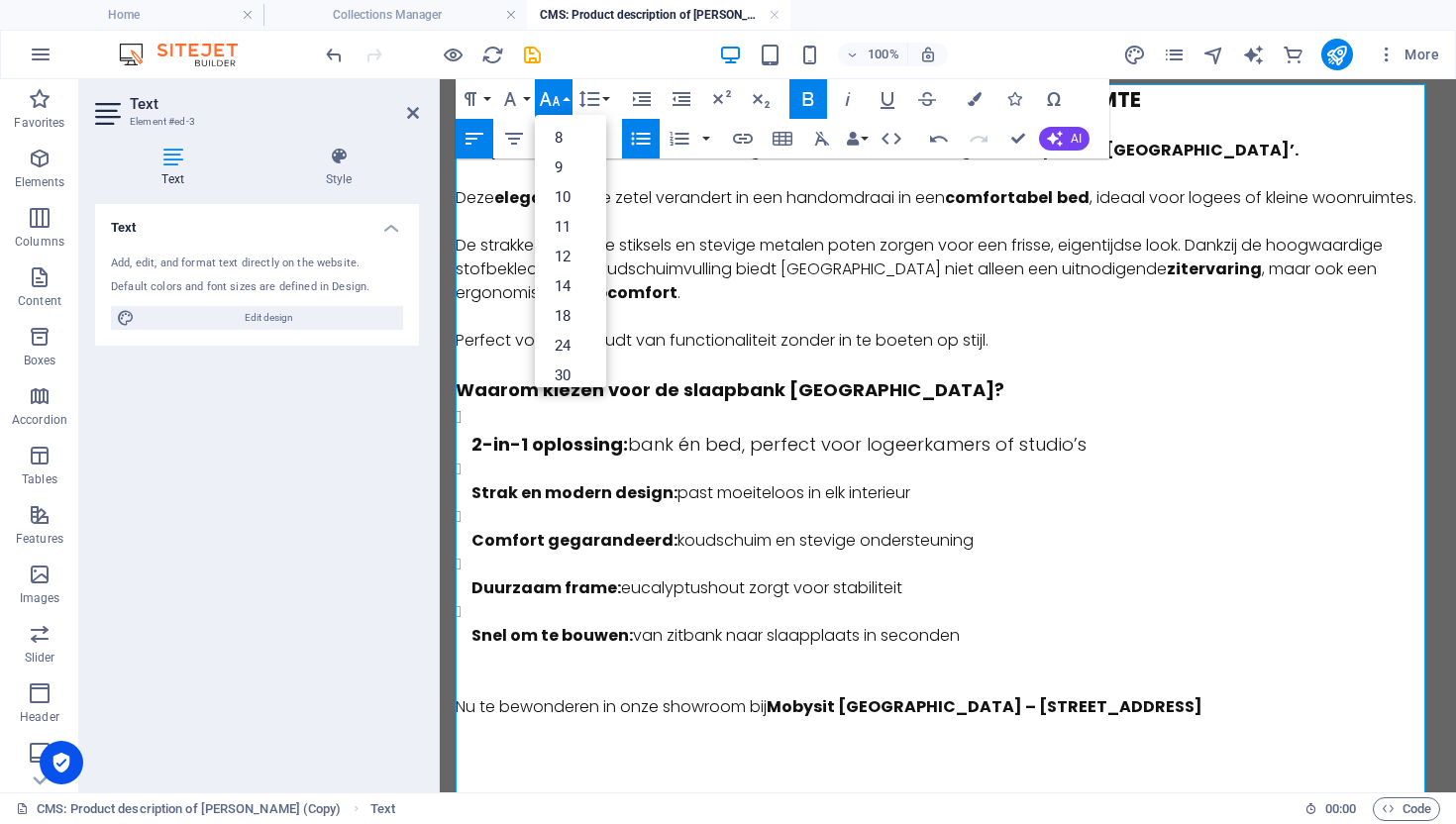 click on "2-in-1 oplossing :  bank én bed, perfect voor logeerkamers of studio’s" at bounding box center [956, 444] 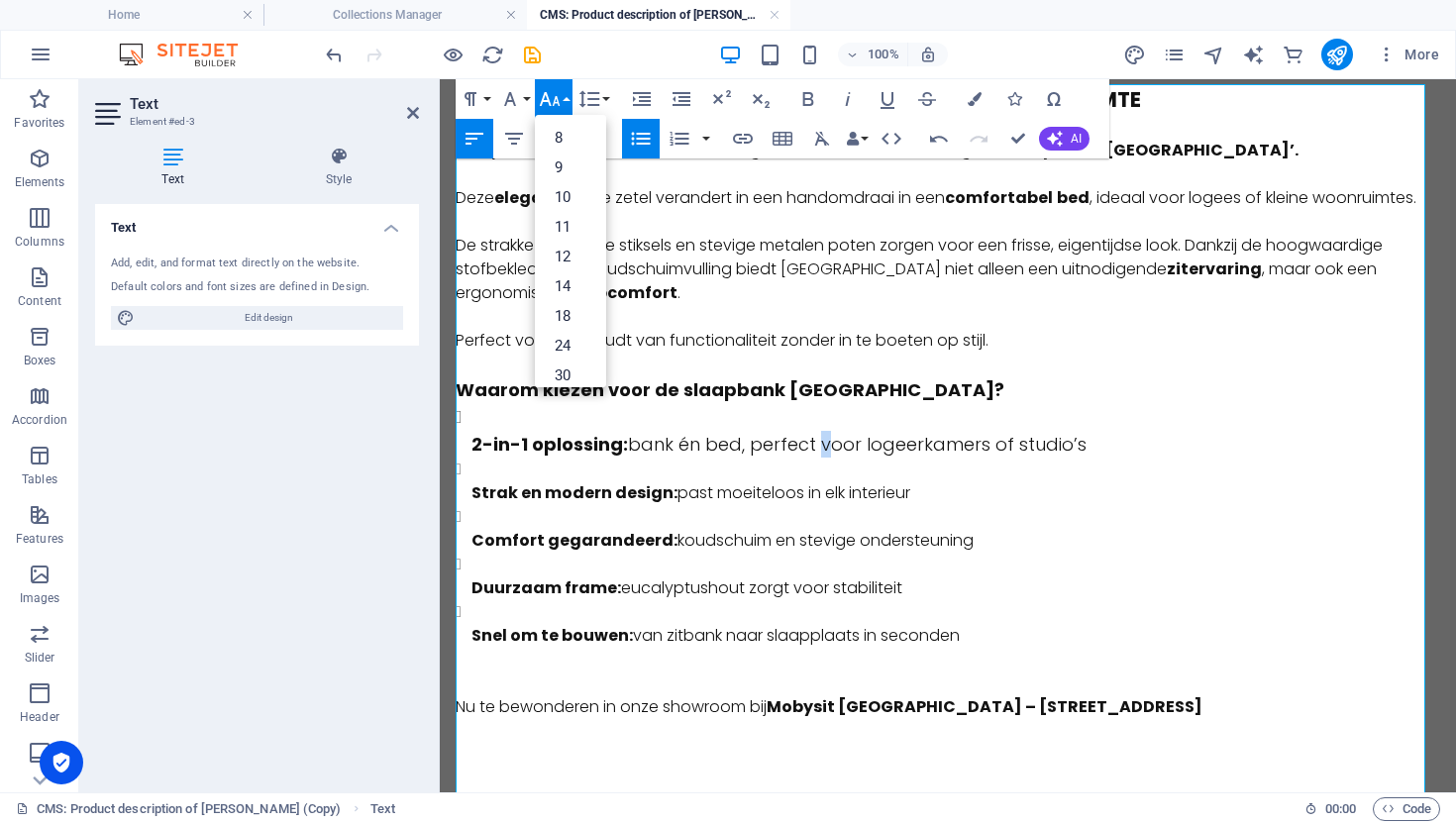click on "2-in-1 oplossing :  bank én bed, perfect voor logeerkamers of studio’s" at bounding box center [956, 444] 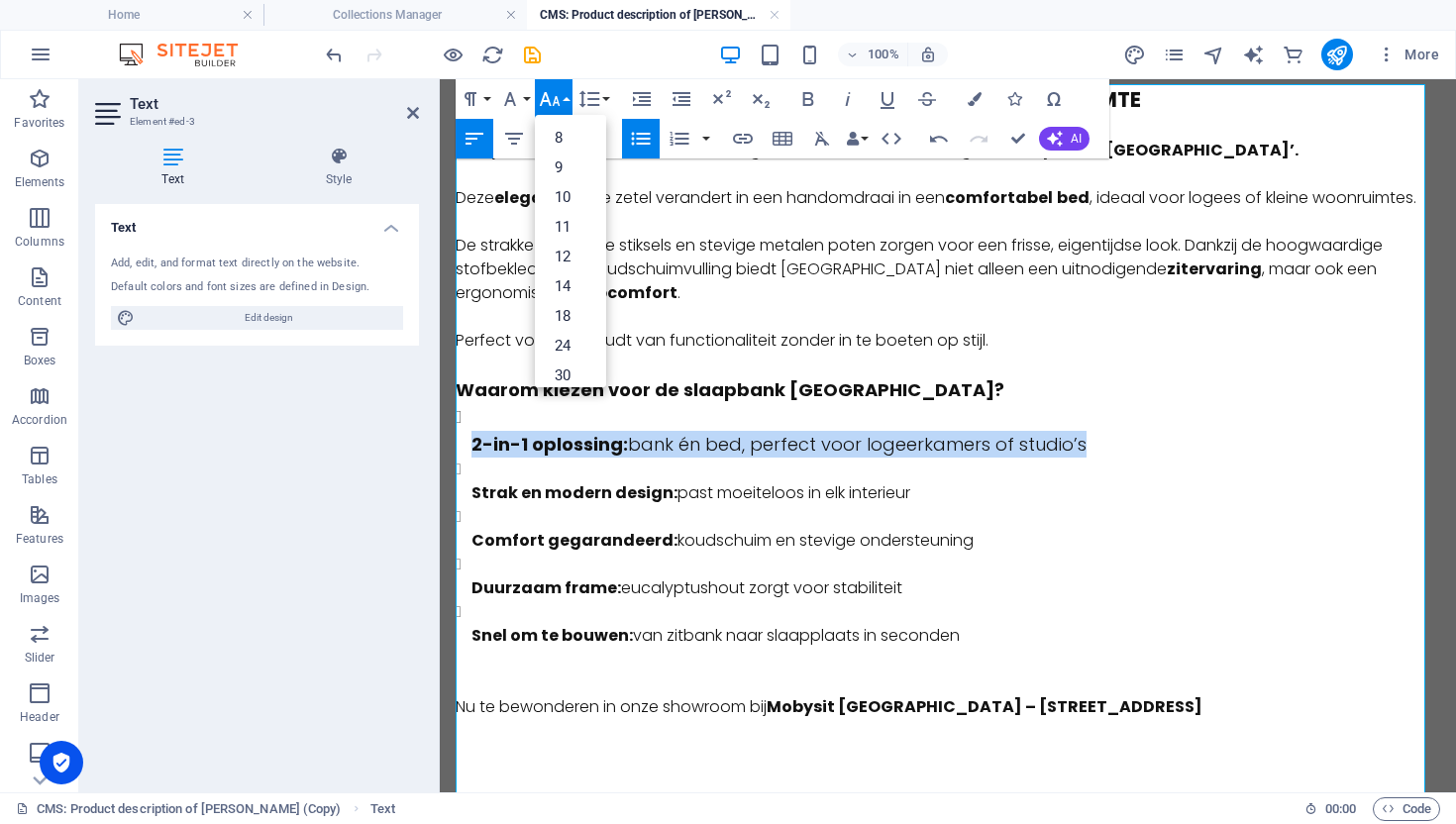 click on "2-in-1 oplossing :  bank én bed, perfect voor logeerkamers of studio’s" at bounding box center [956, 444] 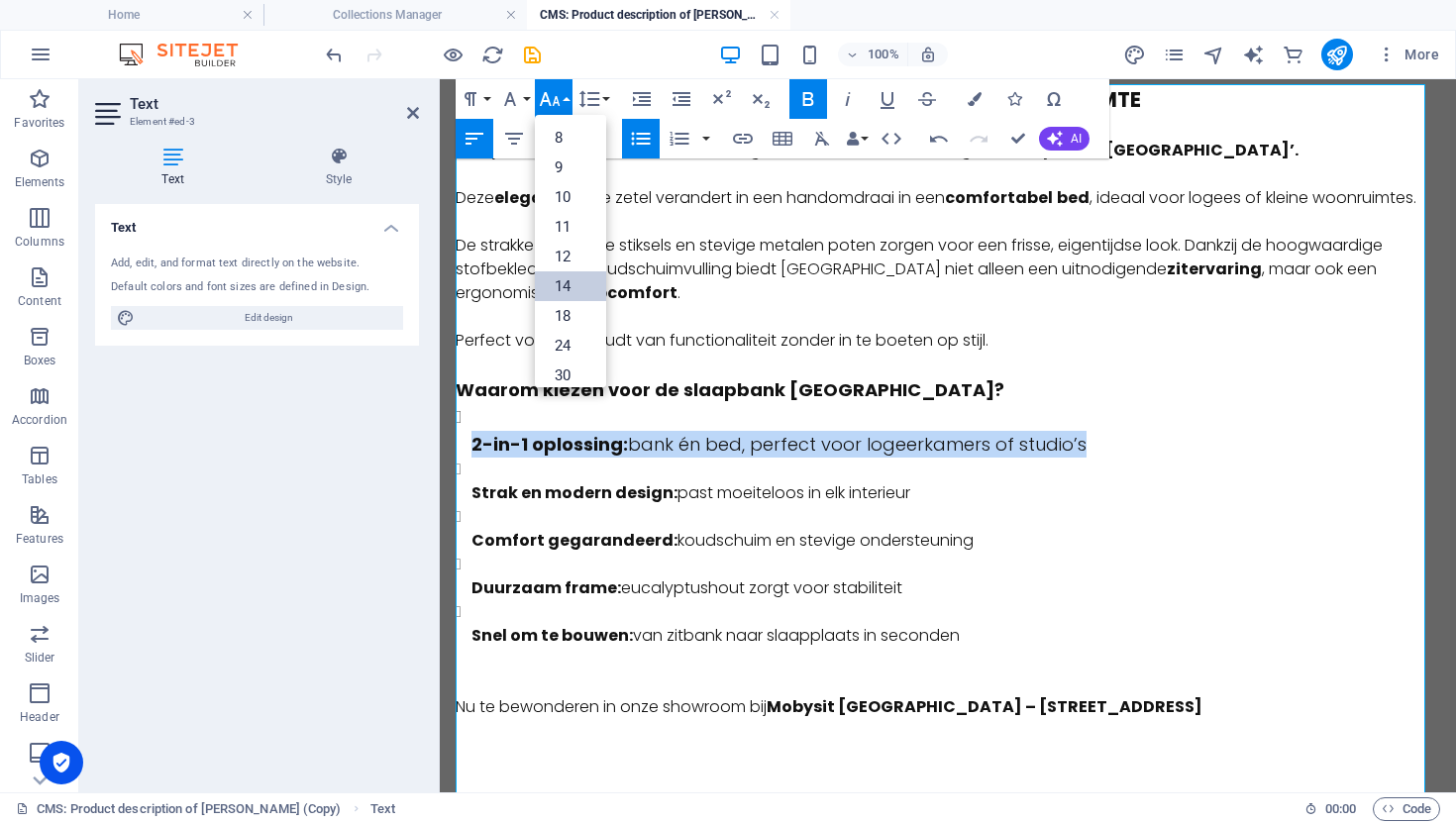 click on "14" at bounding box center (571, 286) 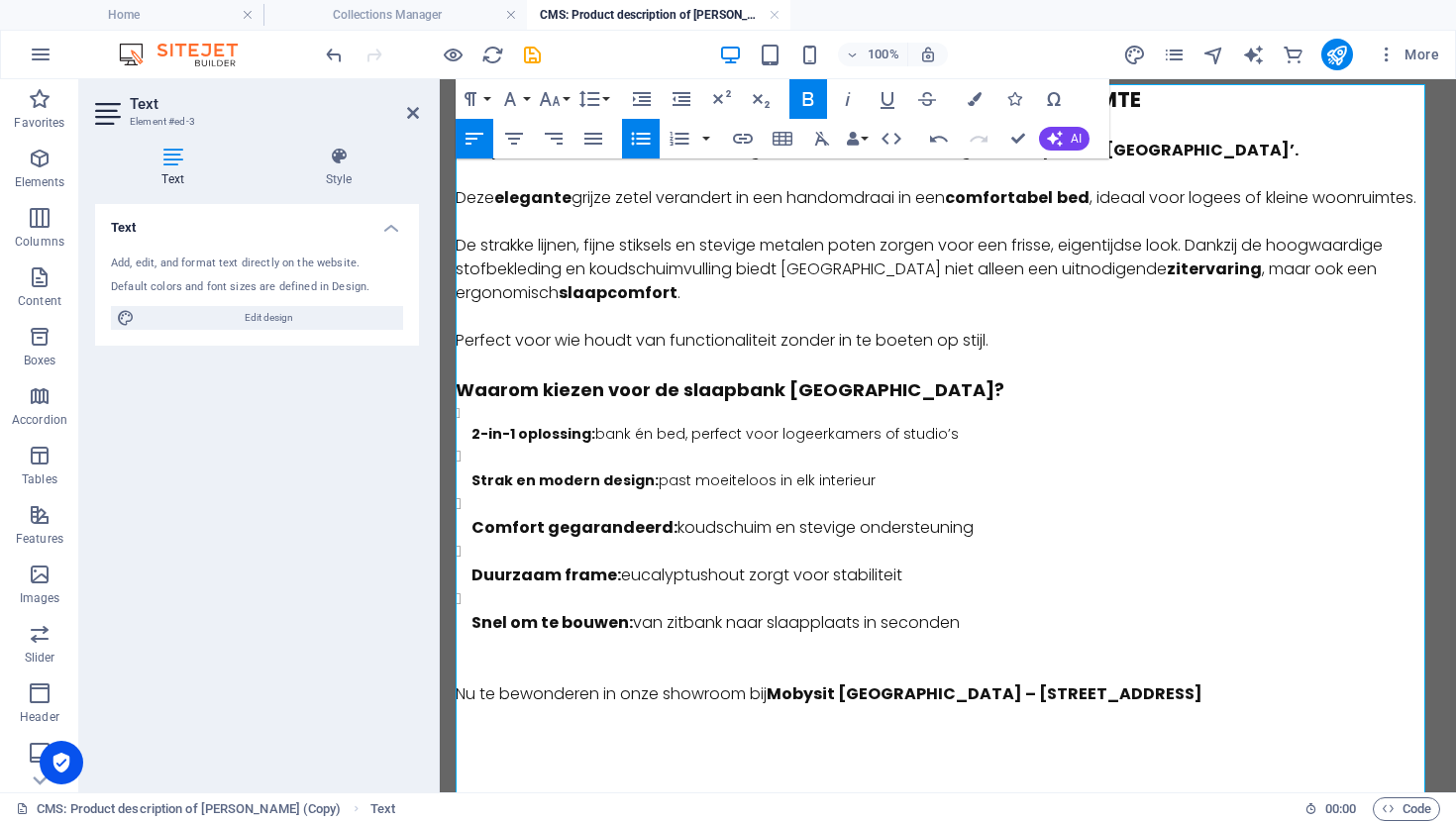 click on "Duurzaam frame:  eucalyptushout zorgt voor stabiliteit" at bounding box center [956, 575] 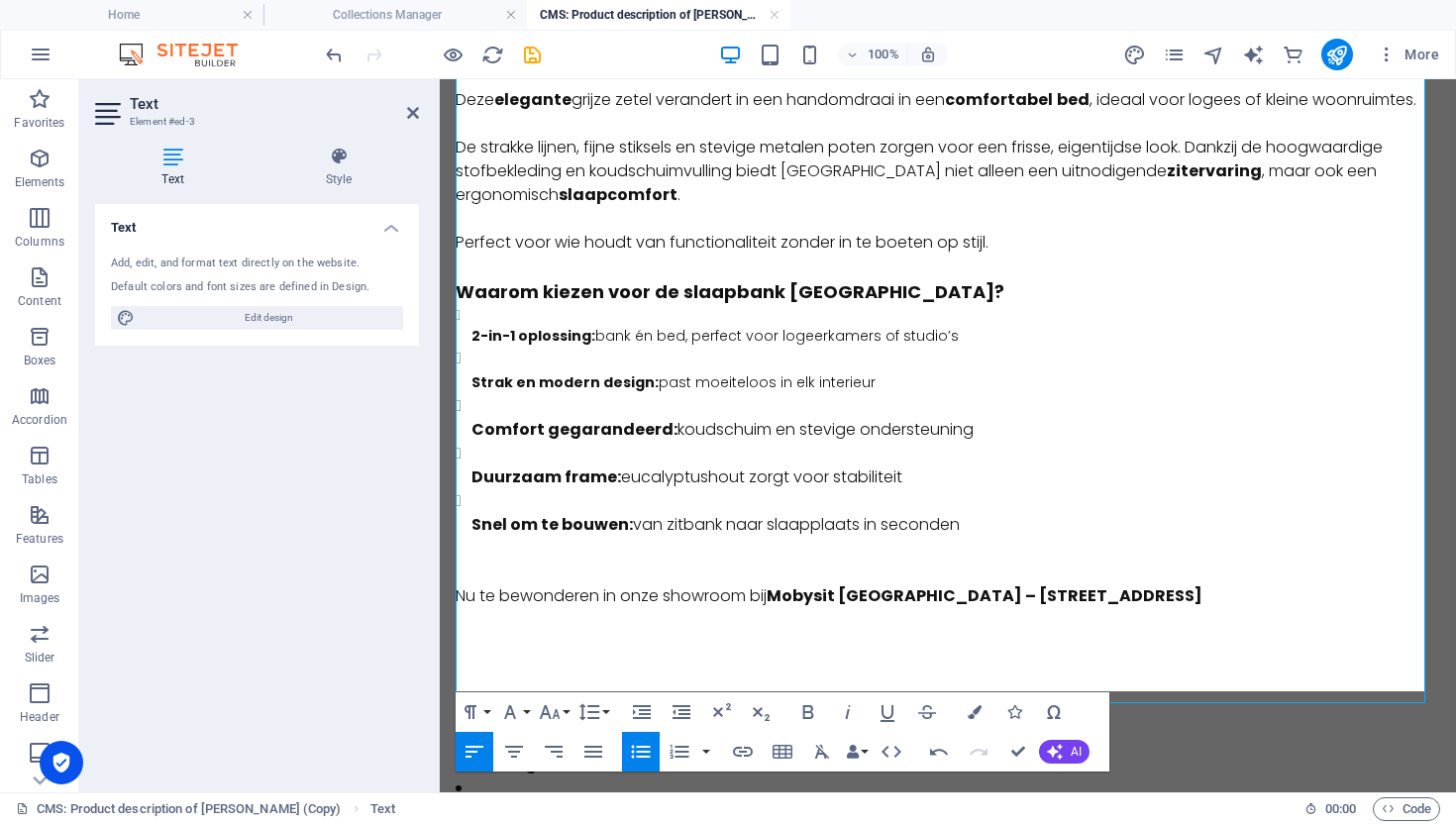 scroll, scrollTop: 205, scrollLeft: 0, axis: vertical 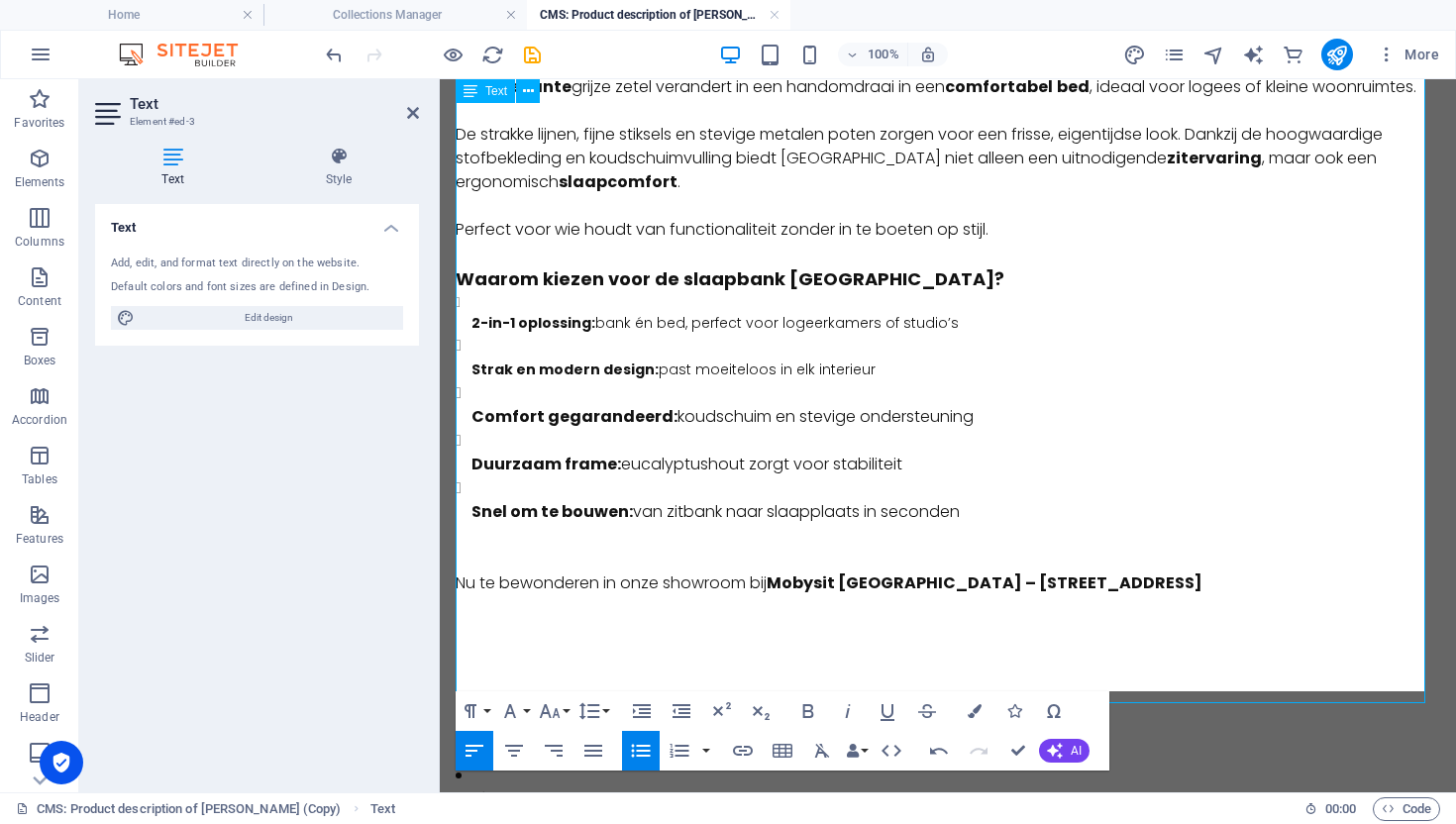 drag, startPoint x: 969, startPoint y: 539, endPoint x: 465, endPoint y: 346, distance: 539.6897 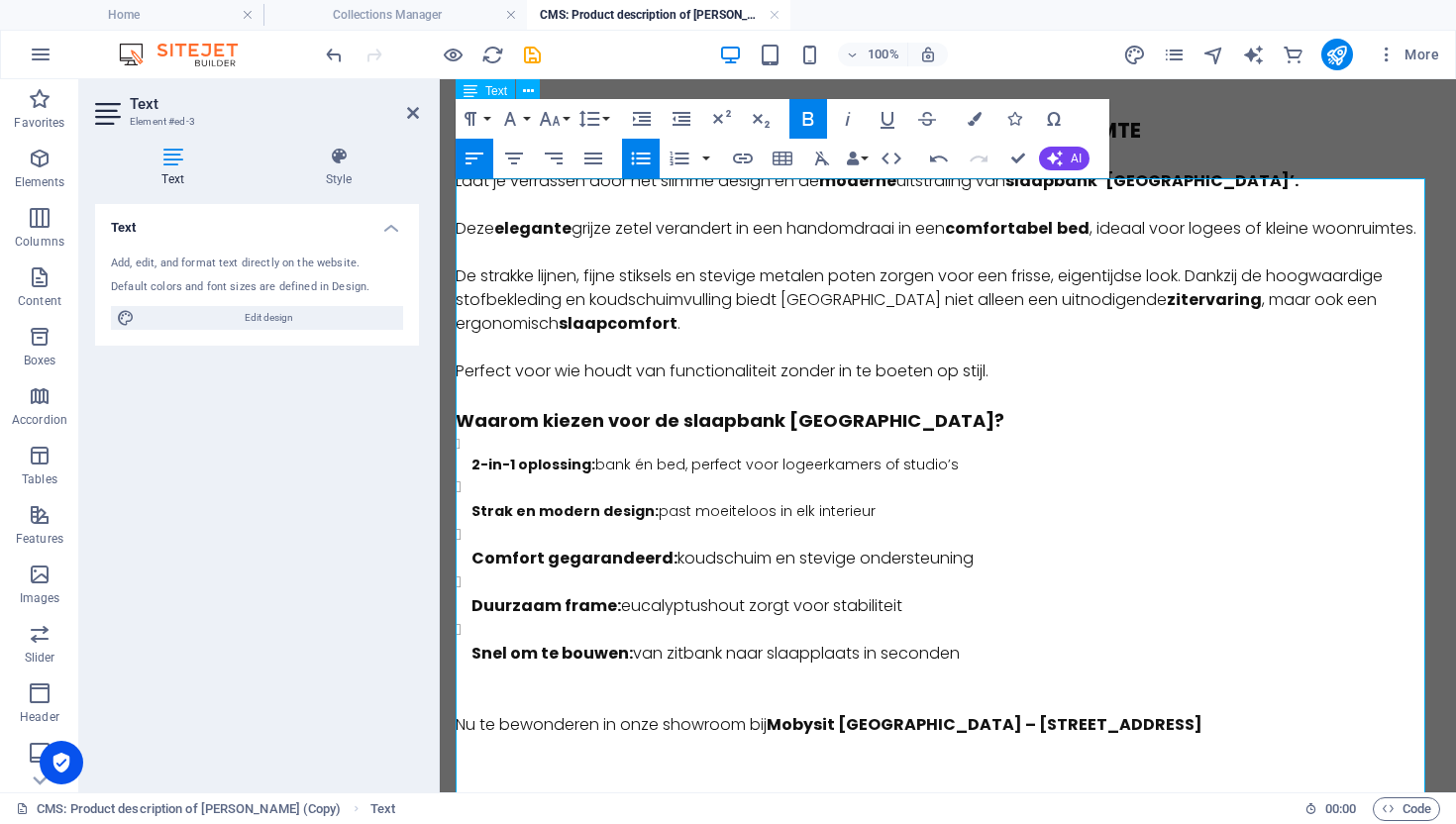 scroll, scrollTop: 0, scrollLeft: 0, axis: both 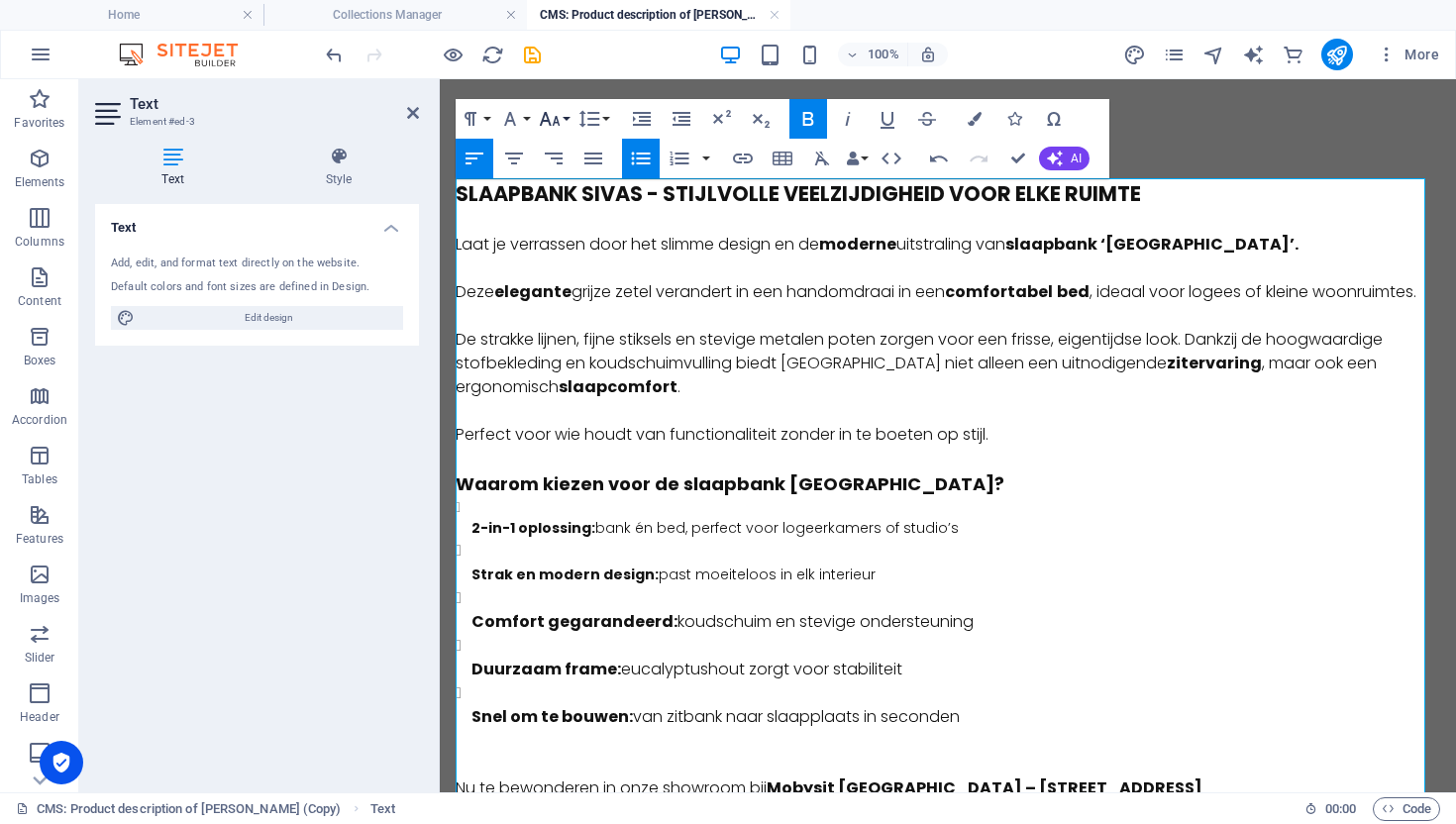 click on "Font Size" at bounding box center [554, 119] 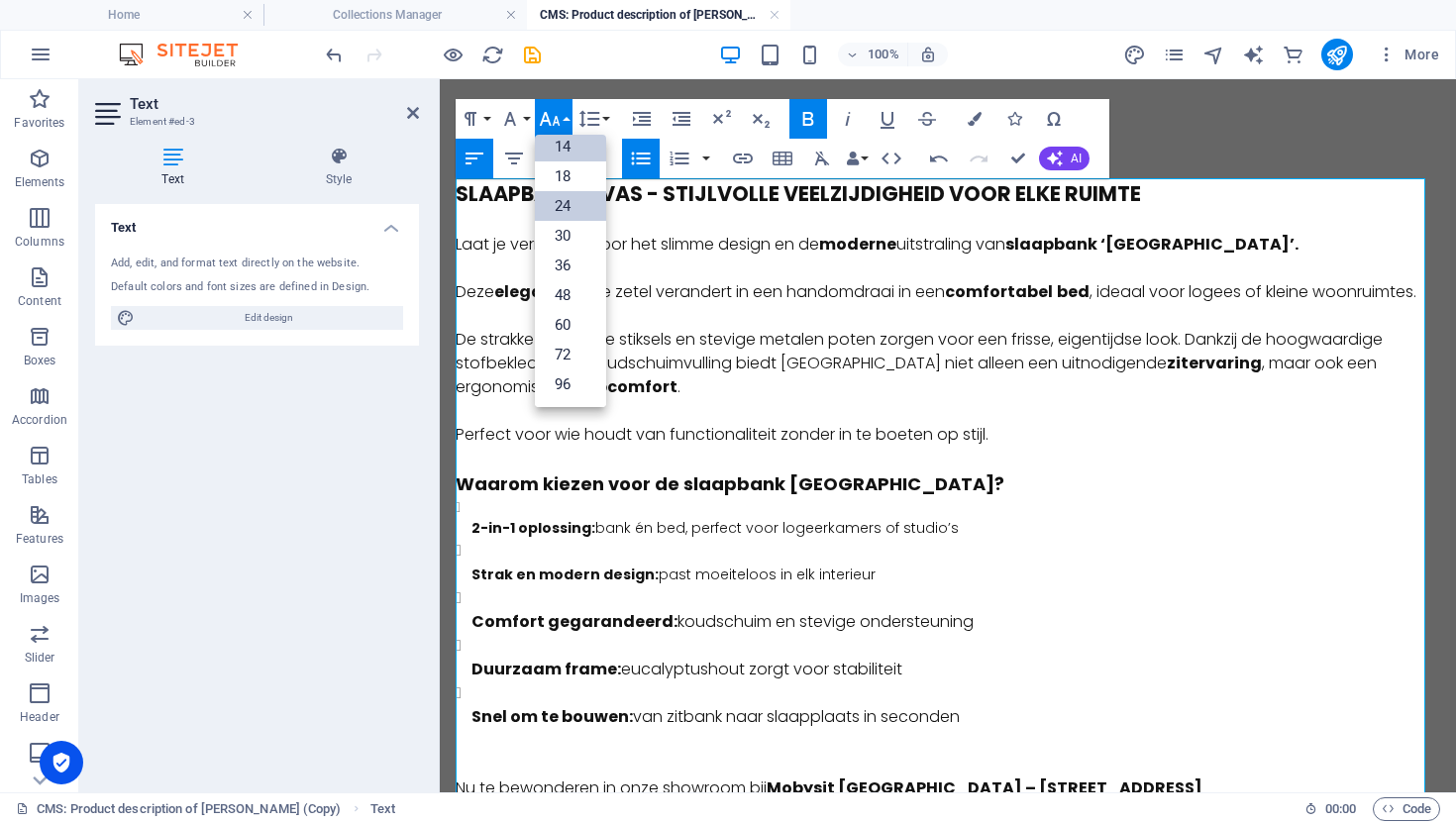 scroll, scrollTop: 159, scrollLeft: 0, axis: vertical 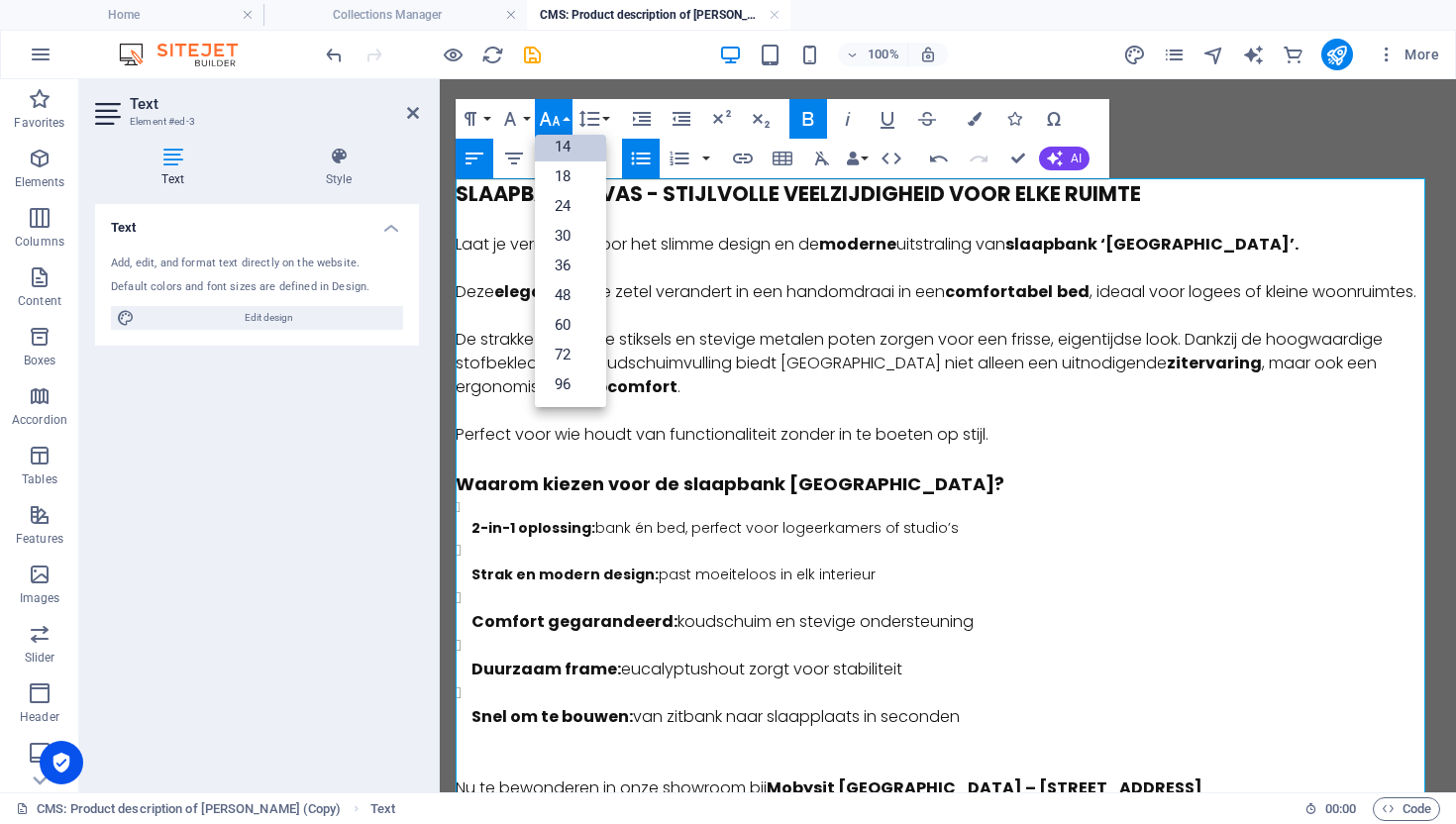 click on "14" at bounding box center [571, 147] 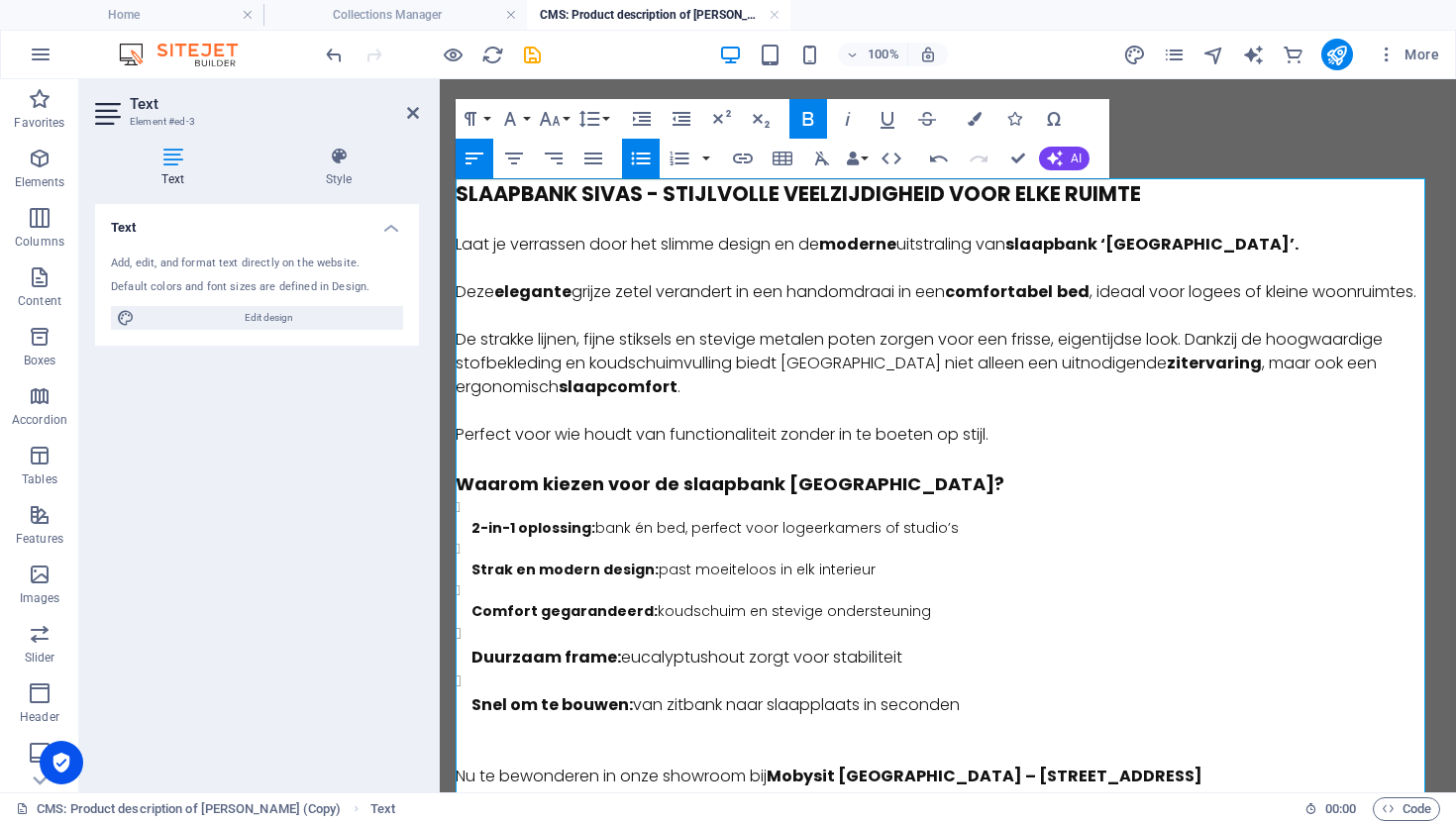 click on "Comfort gegarandeerd:  koudschuim en stevige ondersteuning" at bounding box center [956, 611] 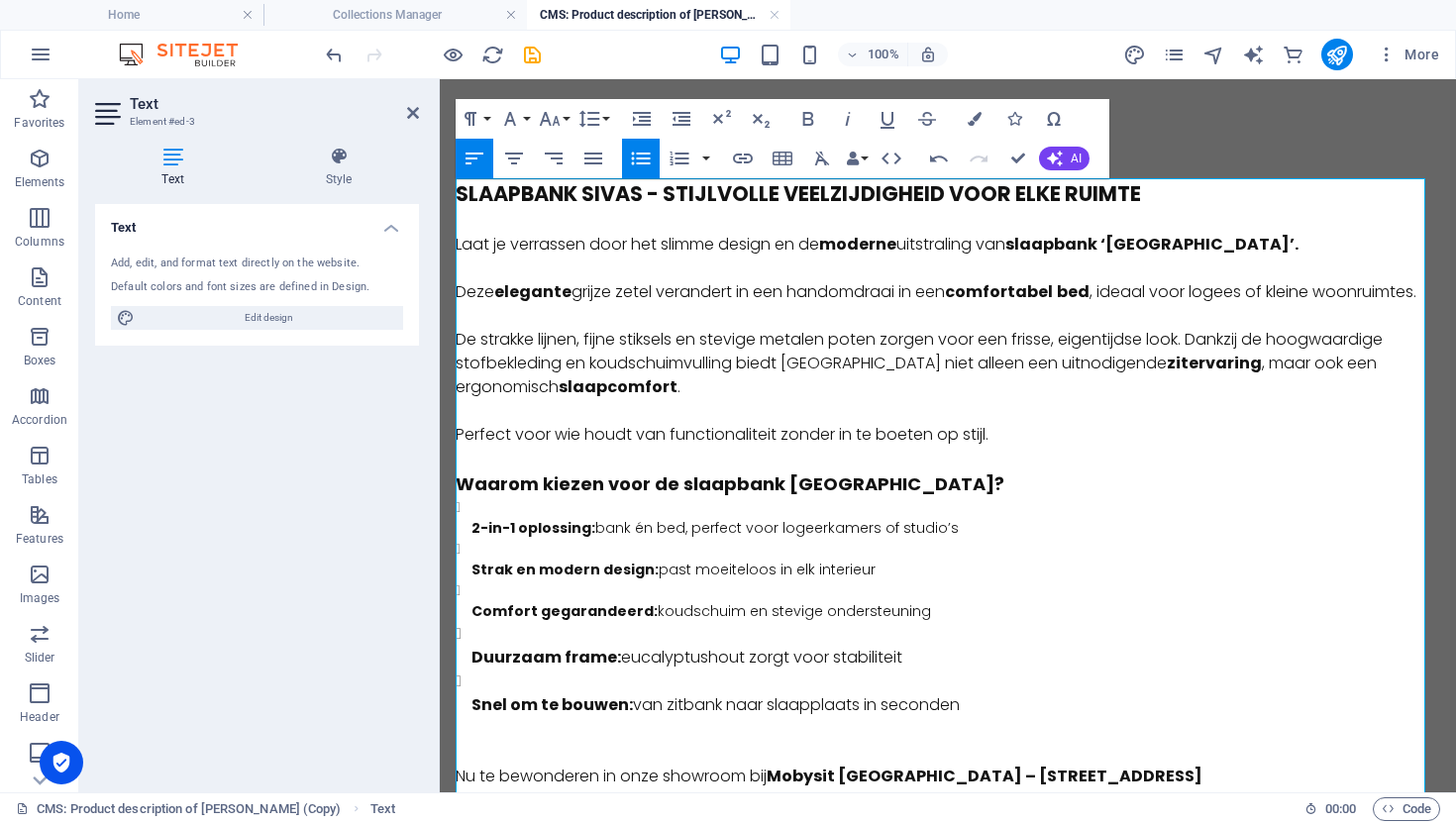 drag, startPoint x: 972, startPoint y: 733, endPoint x: 478, endPoint y: 666, distance: 498.52282 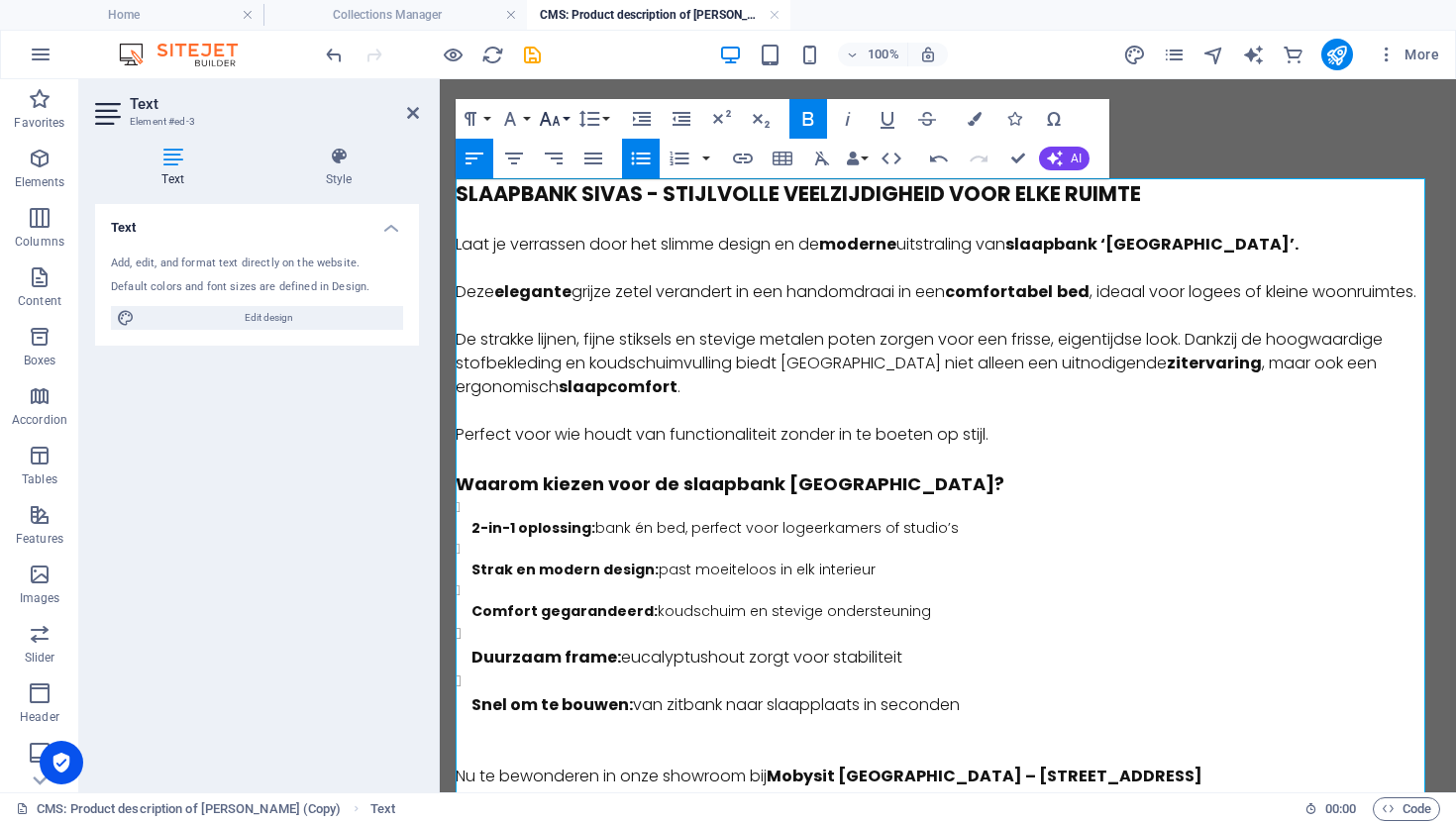 click on "Font Size" at bounding box center (554, 119) 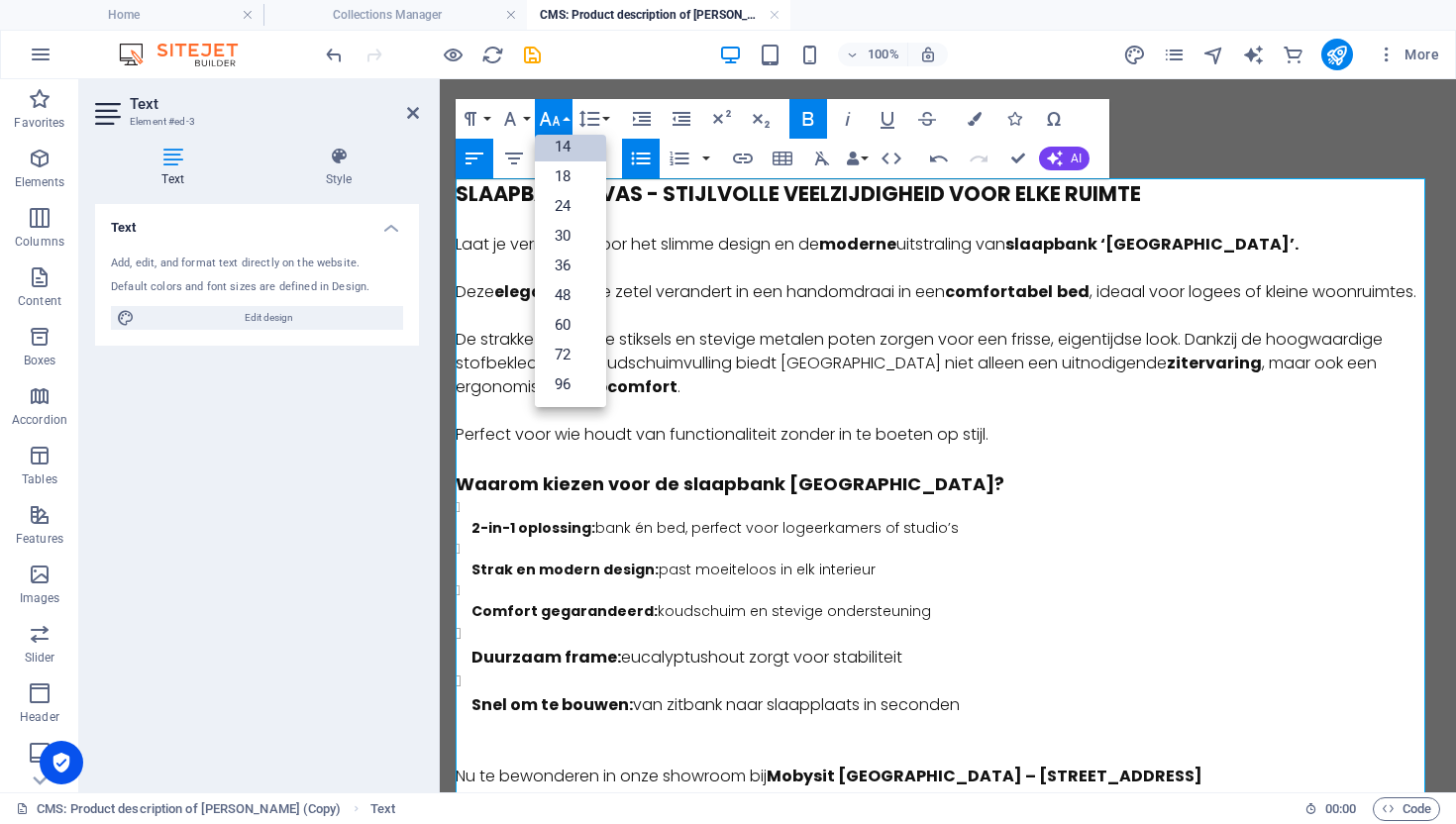 click on "14" at bounding box center [571, 147] 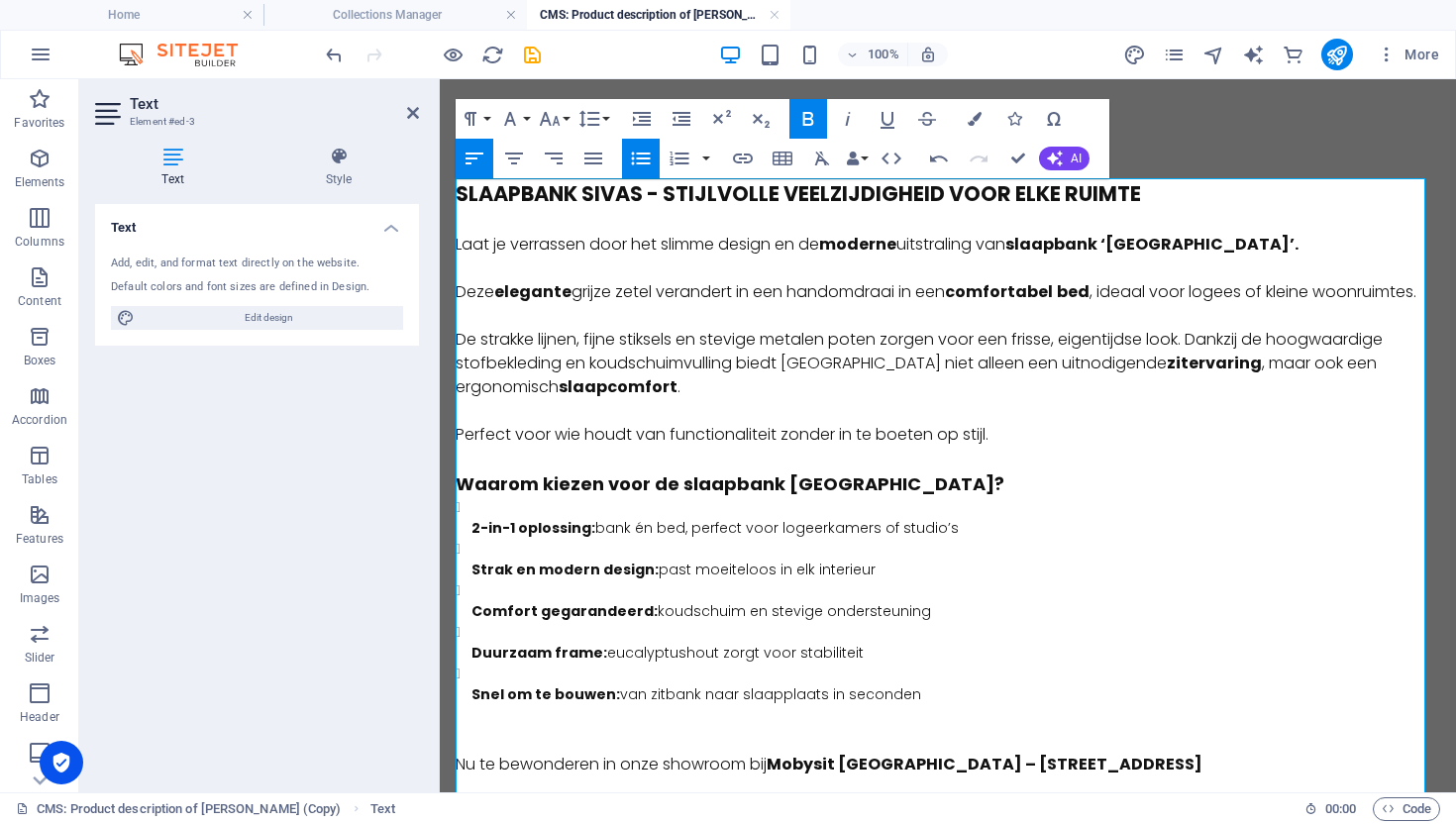 click on "Comfort gegarandeerd:  koudschuim en stevige ondersteuning" at bounding box center [956, 611] 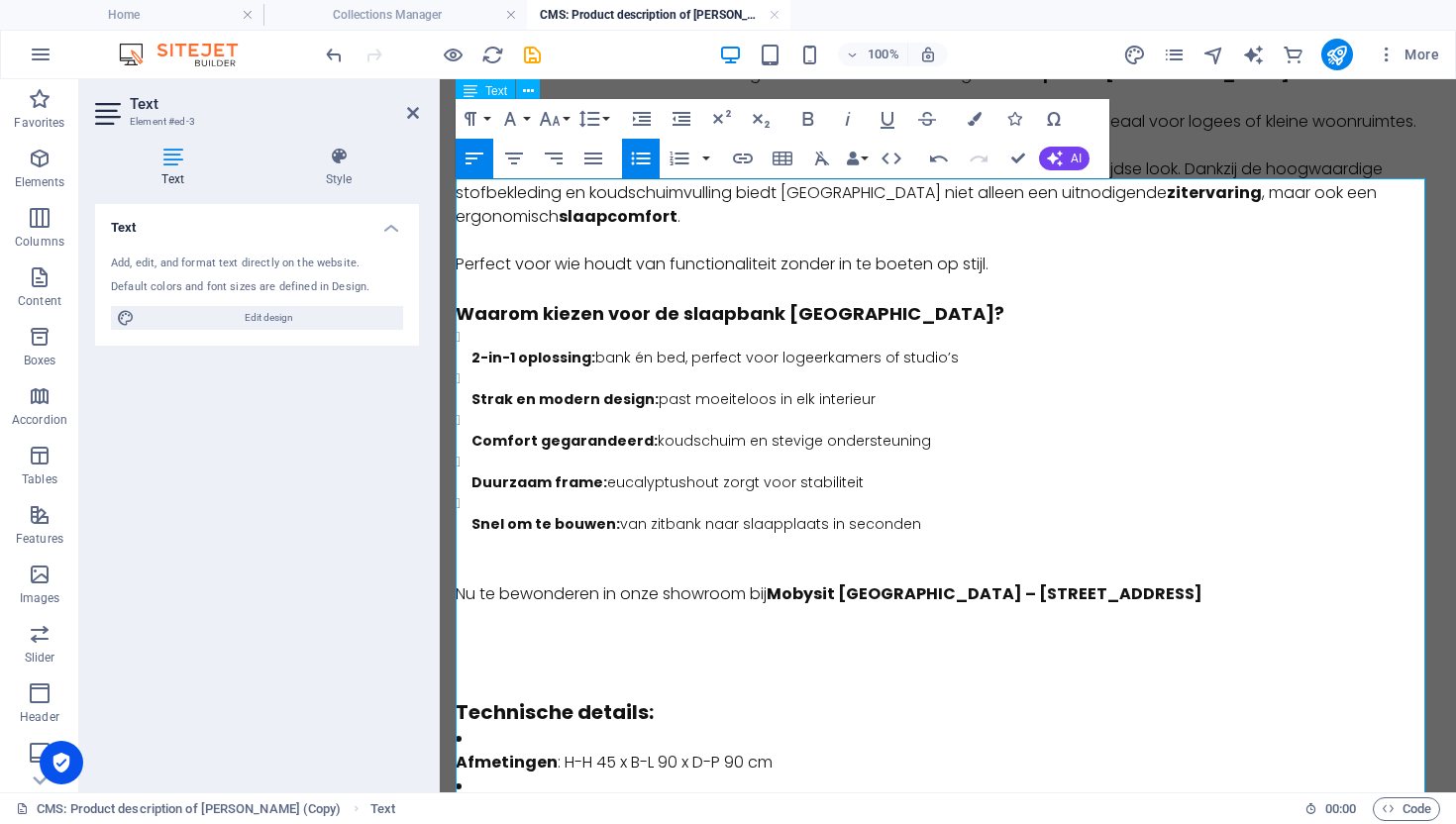 scroll, scrollTop: 0, scrollLeft: 0, axis: both 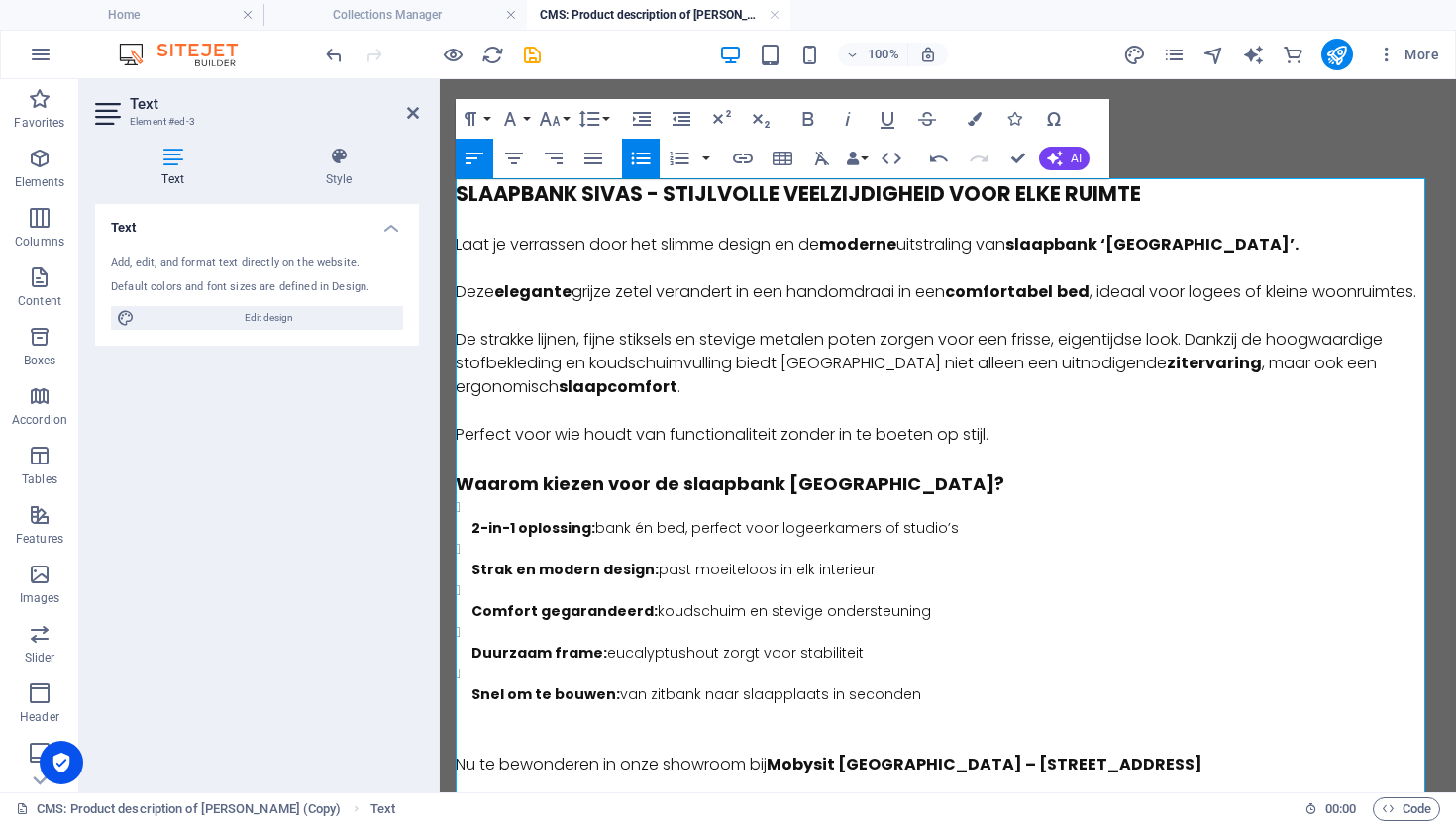drag, startPoint x: 906, startPoint y: 727, endPoint x: 874, endPoint y: 616, distance: 115.52056 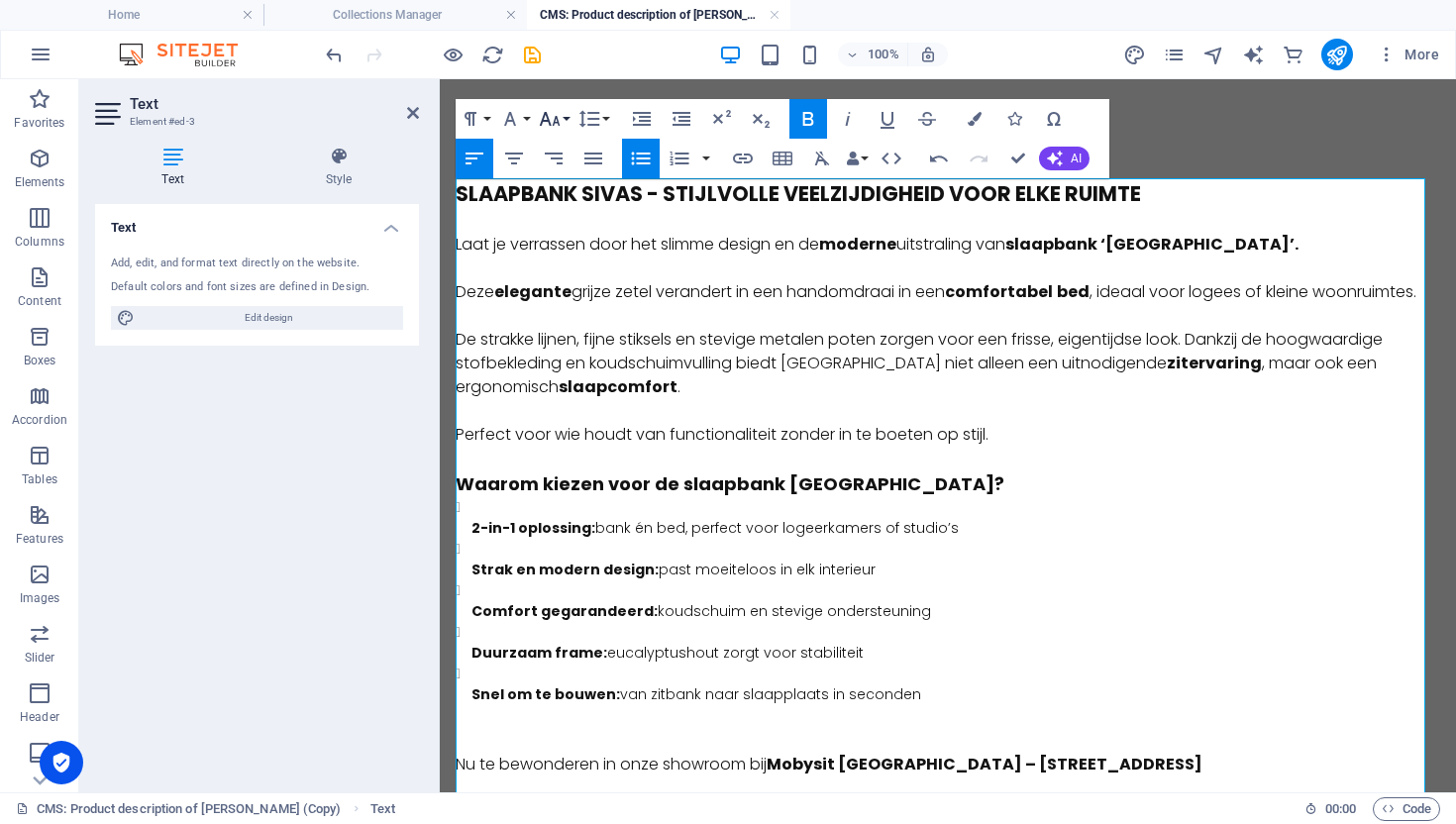 click on "Font Size" at bounding box center [554, 119] 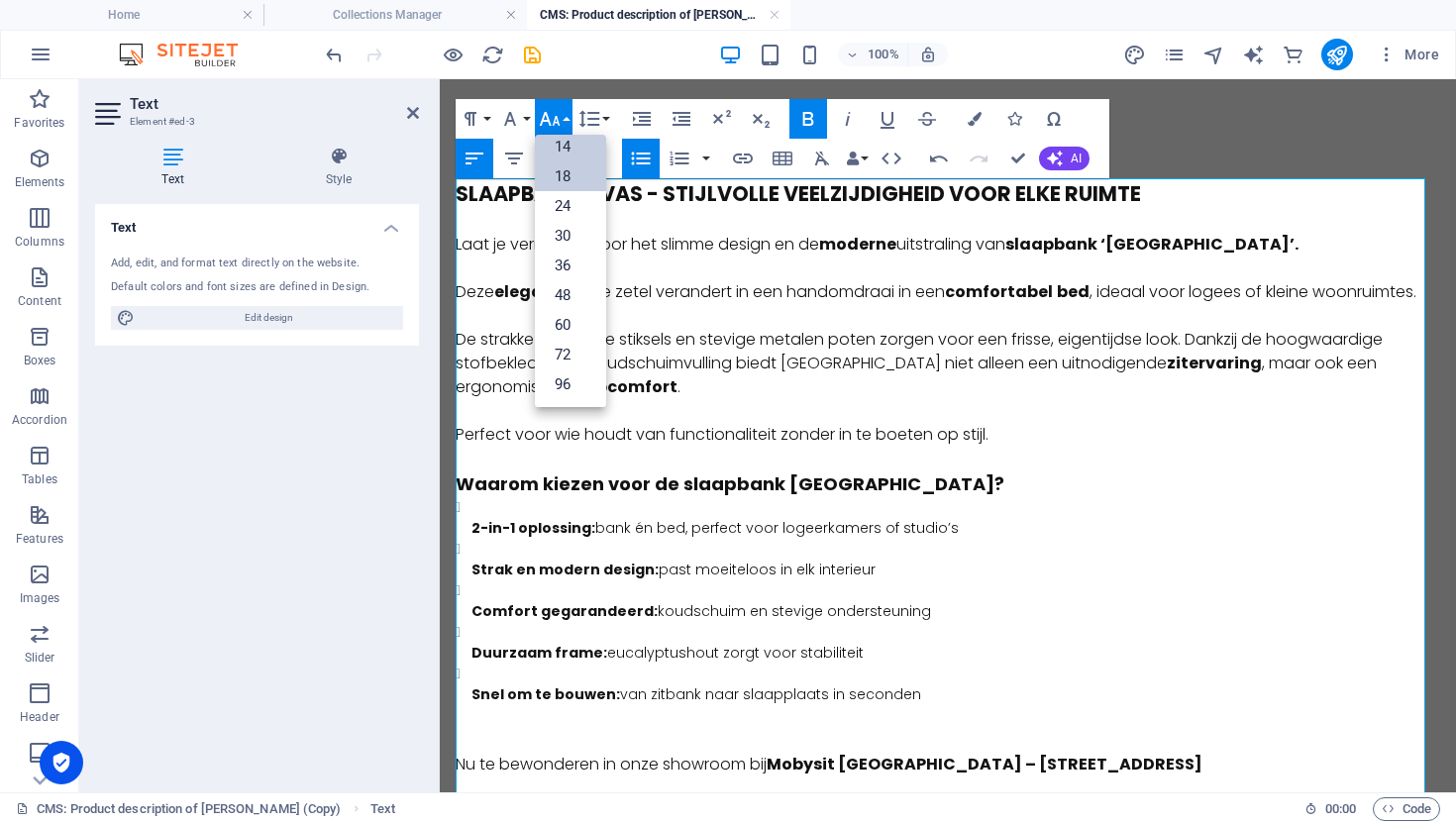 click on "18" at bounding box center [571, 176] 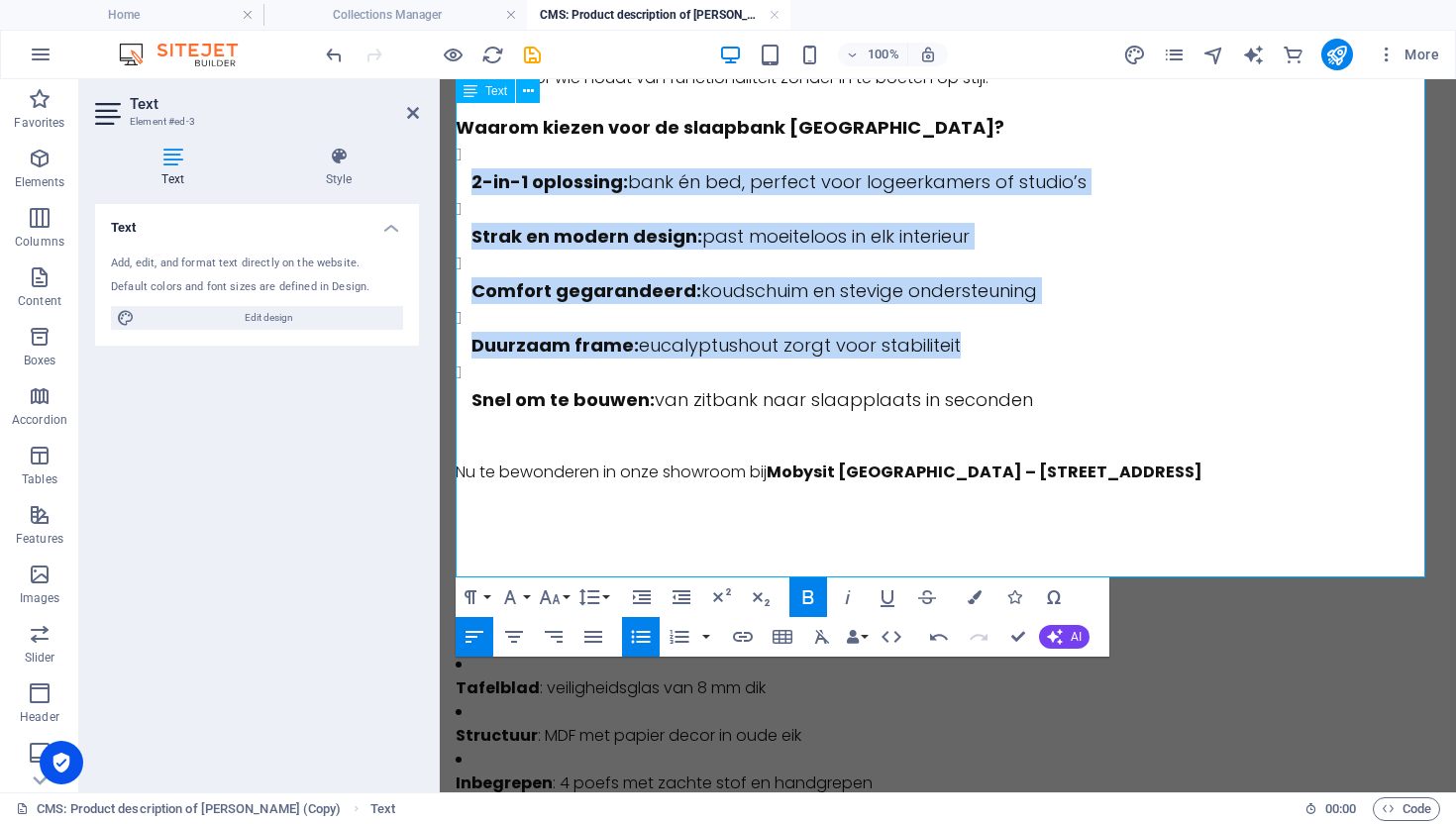 click on "Snel om te bouwen:  van zitbank naar slaapplaats in seconden" at bounding box center [956, 399] 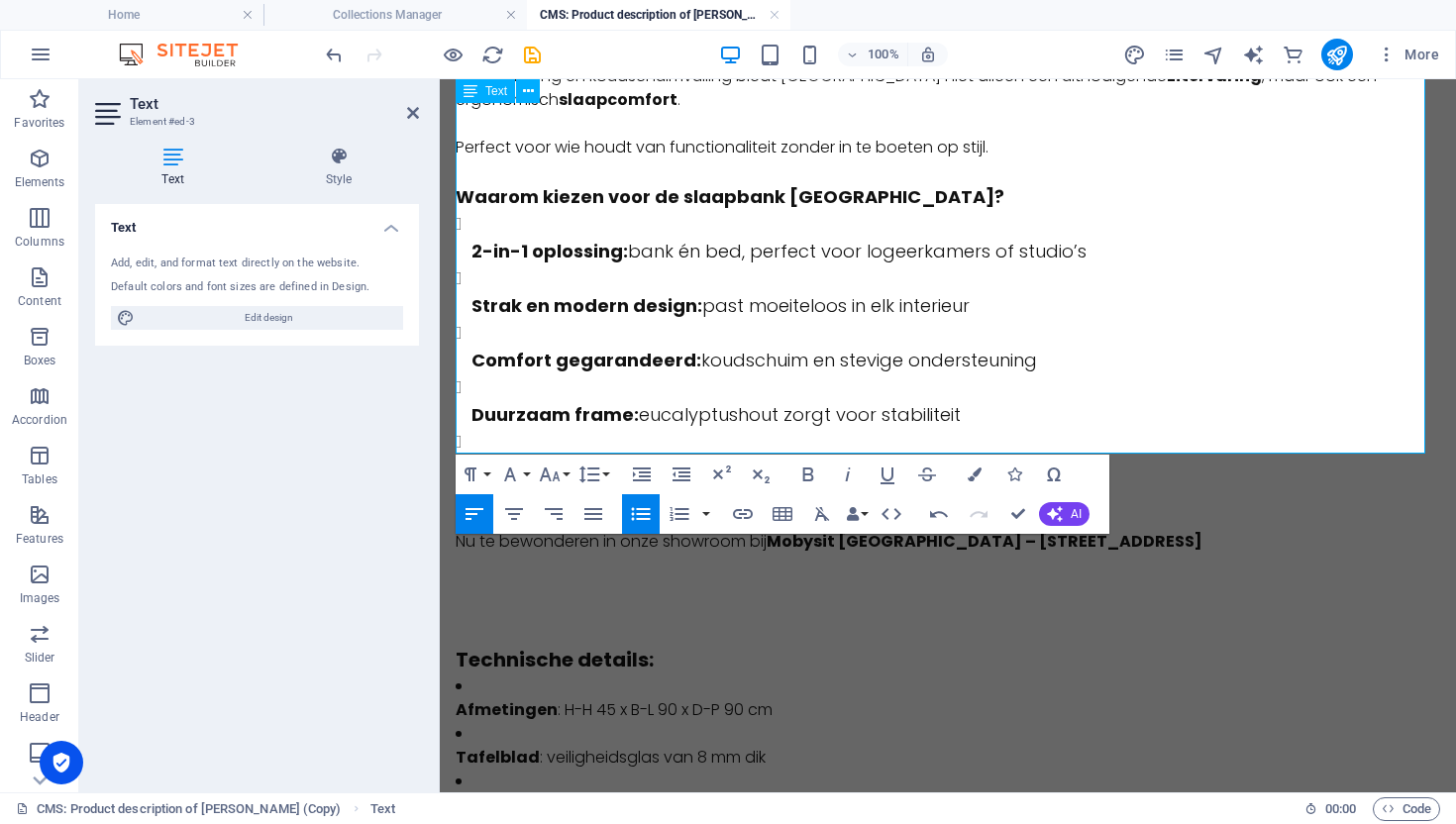 scroll, scrollTop: 479, scrollLeft: 0, axis: vertical 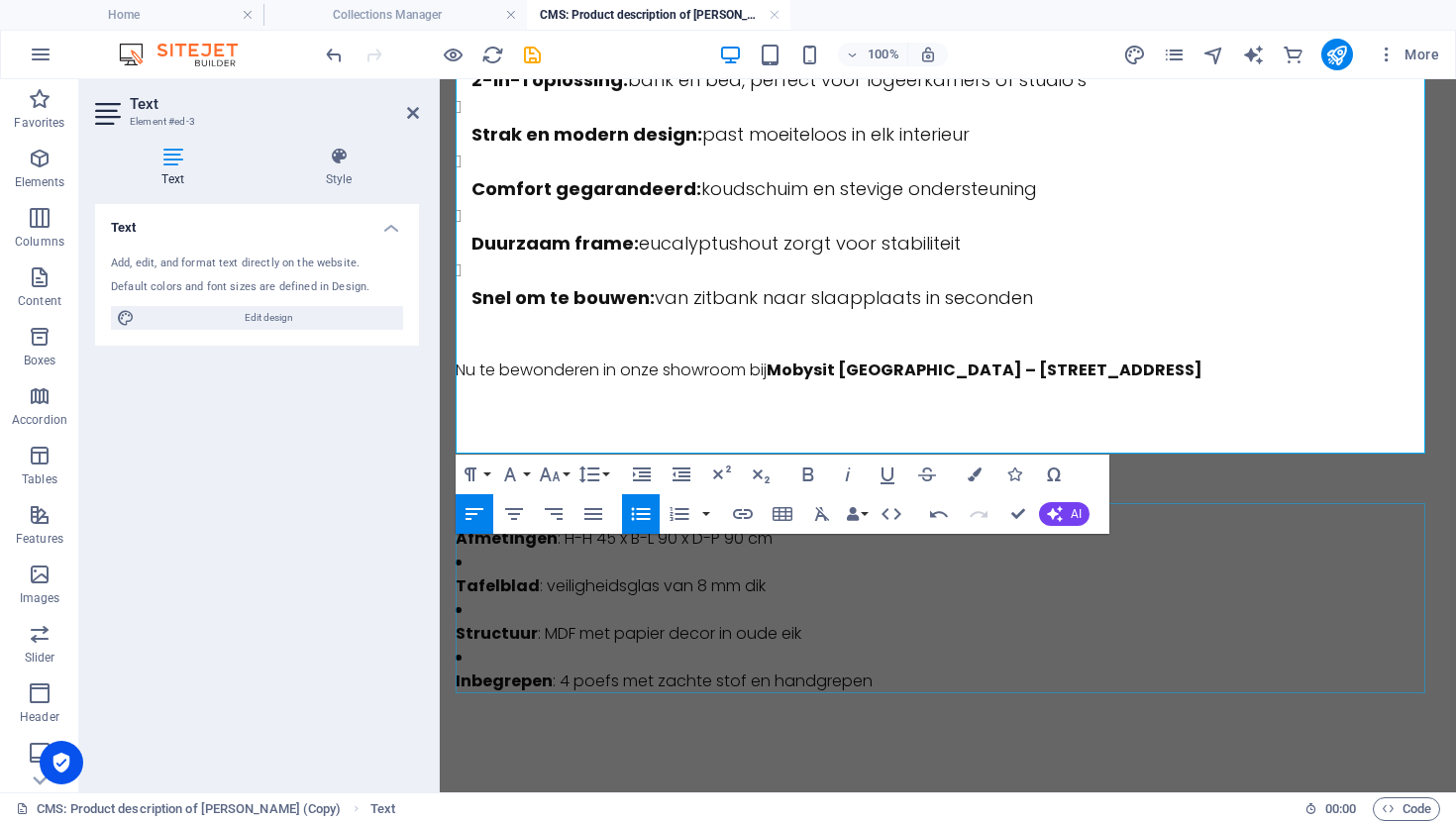 click on "Afmetingen : H-H 45 x B-L 90 x D-P 90 cm Tafelblad : veiligheidsglas van 8 mm dik Structuur : MDF met papier decor in oude eik Inbegrepen : 4 poefs met zachte stof en handgrepen" at bounding box center [948, 598] 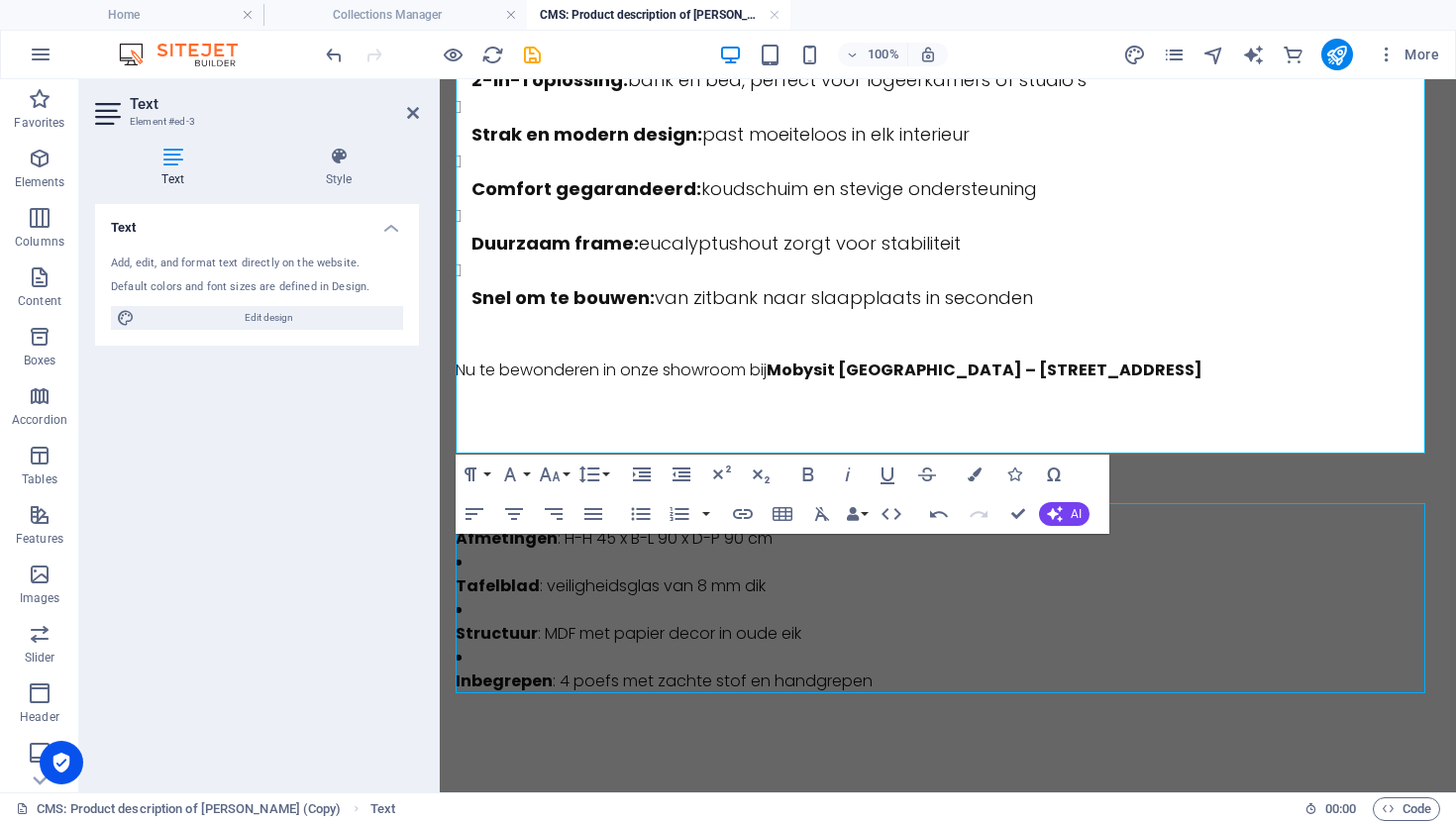 click on "Afmetingen : H-H 45 x B-L 90 x D-P 90 cm Tafelblad : veiligheidsglas van 8 mm dik Structuur : MDF met papier decor in oude eik Inbegrepen : 4 poefs met zachte stof en handgrepen" at bounding box center [948, 598] 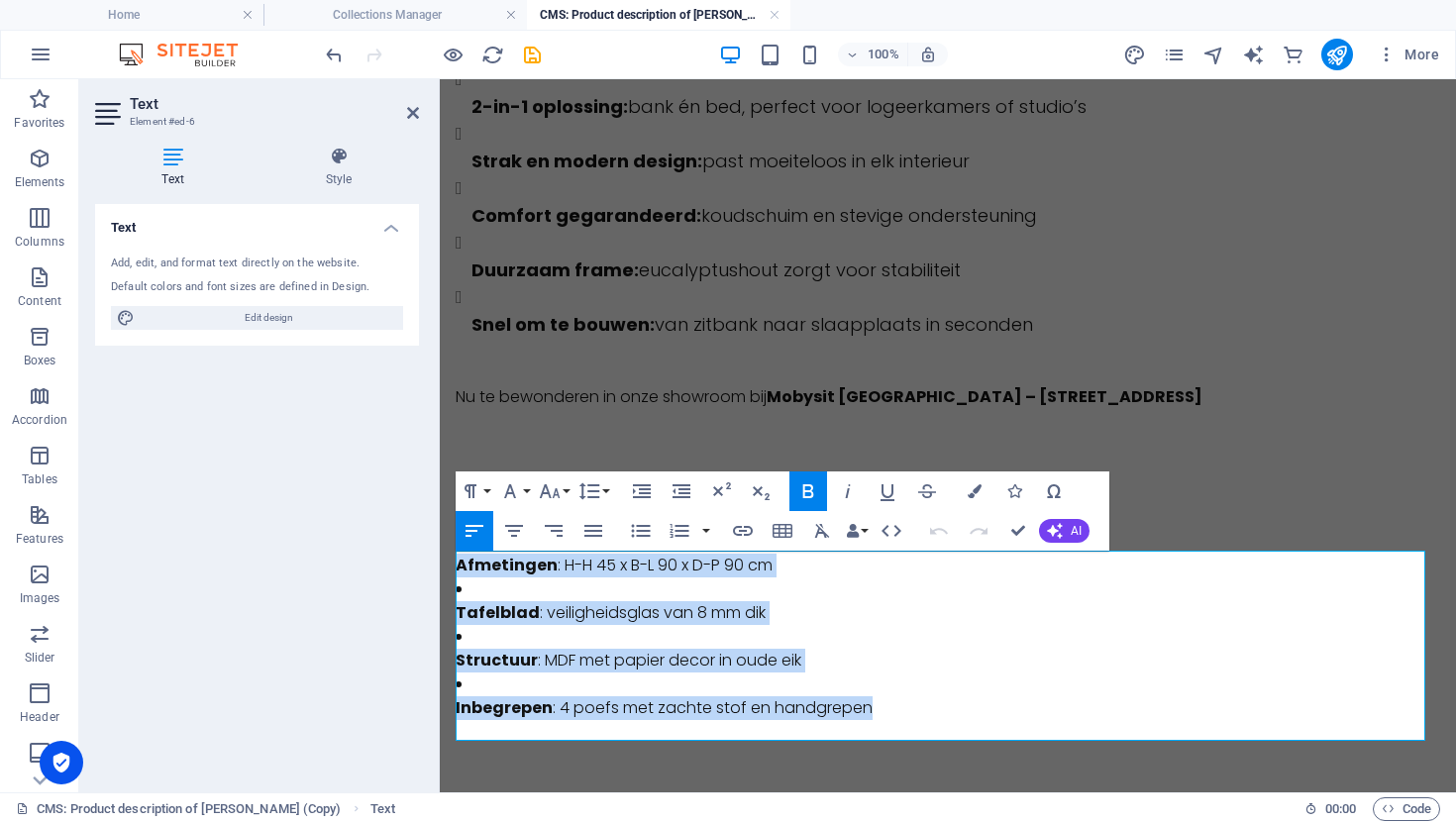 drag, startPoint x: 874, startPoint y: 728, endPoint x: 896, endPoint y: 630, distance: 100.439036 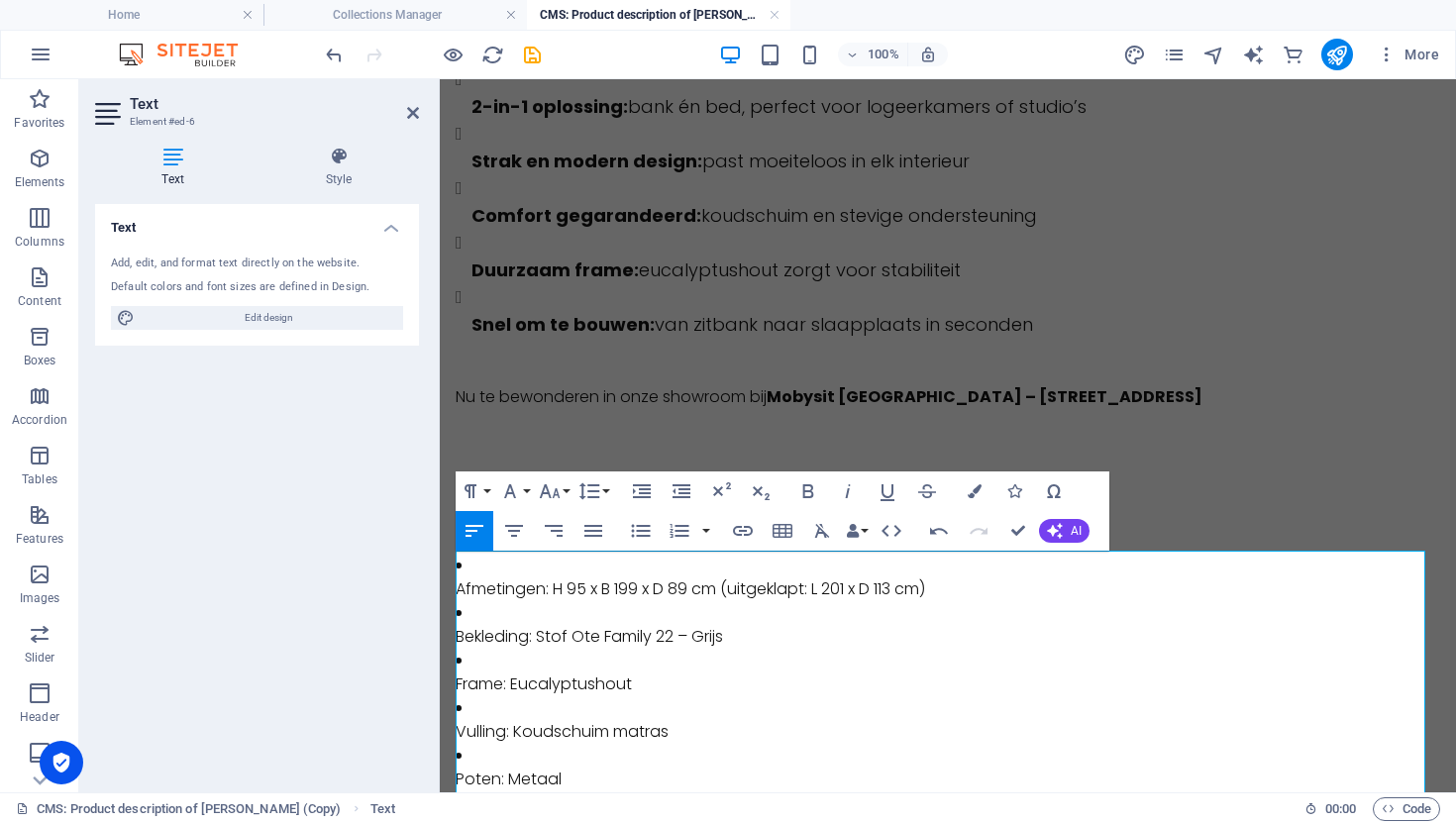 click on "Afmetingen: H 95 x B 199 x D 89 cm (uitgeklapt: L 201 x D 113 cm)" at bounding box center (948, 577) 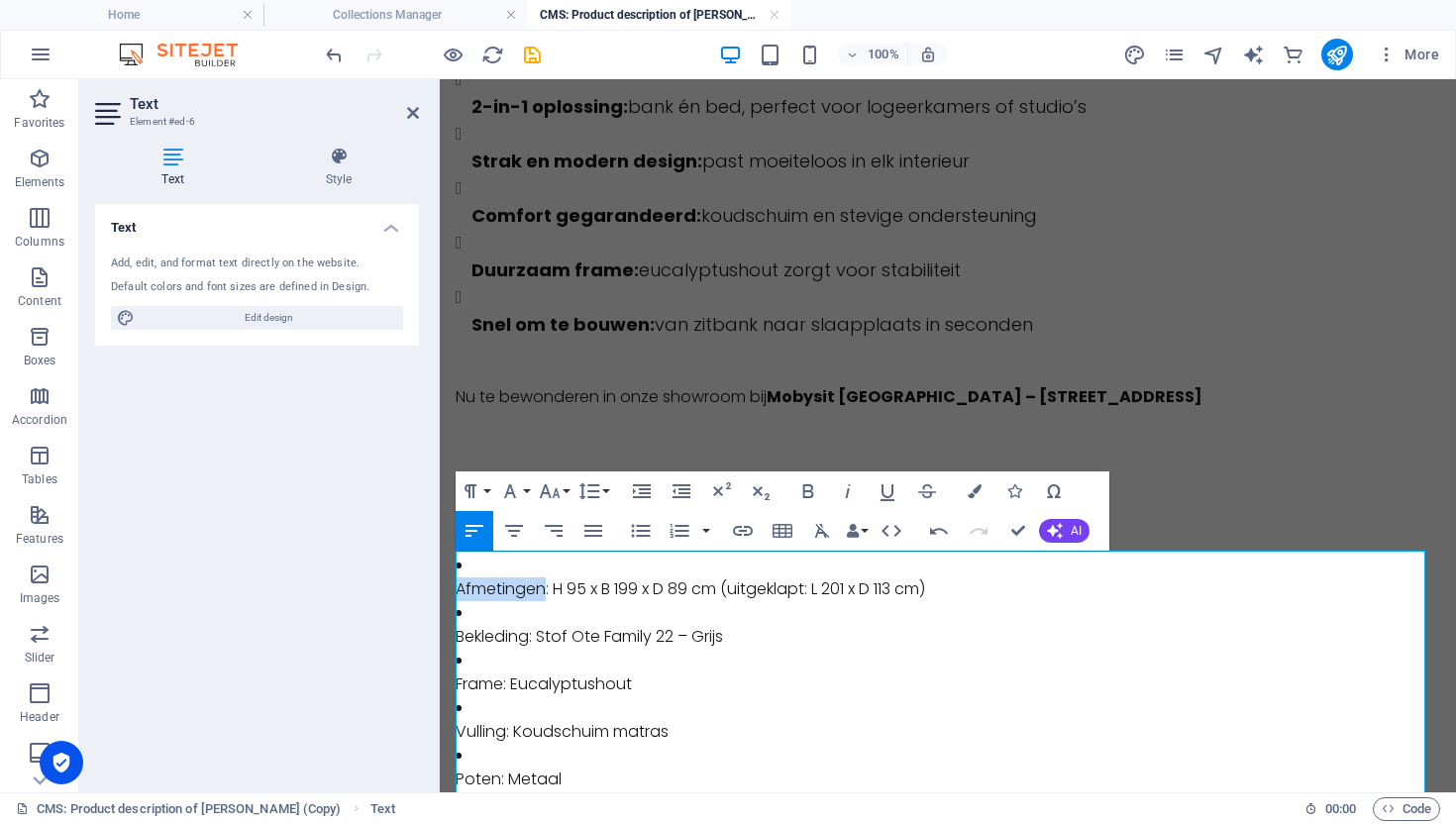 click on "Afmetingen: H 95 x B 199 x D 89 cm (uitgeklapt: L 201 x D 113 cm)" at bounding box center [948, 577] 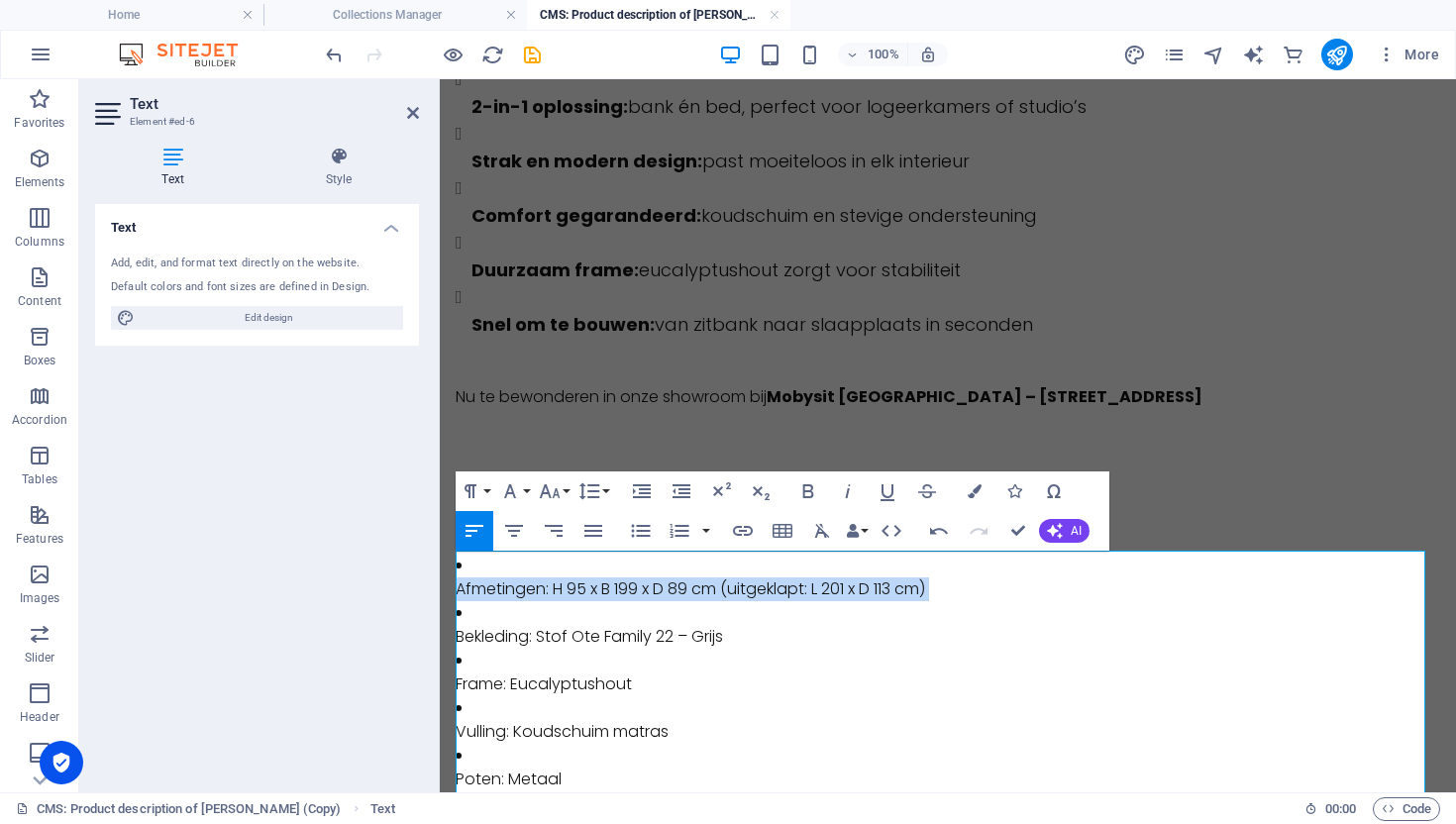 click on "Afmetingen: H 95 x B 199 x D 89 cm (uitgeklapt: L 201 x D 113 cm)" at bounding box center (948, 577) 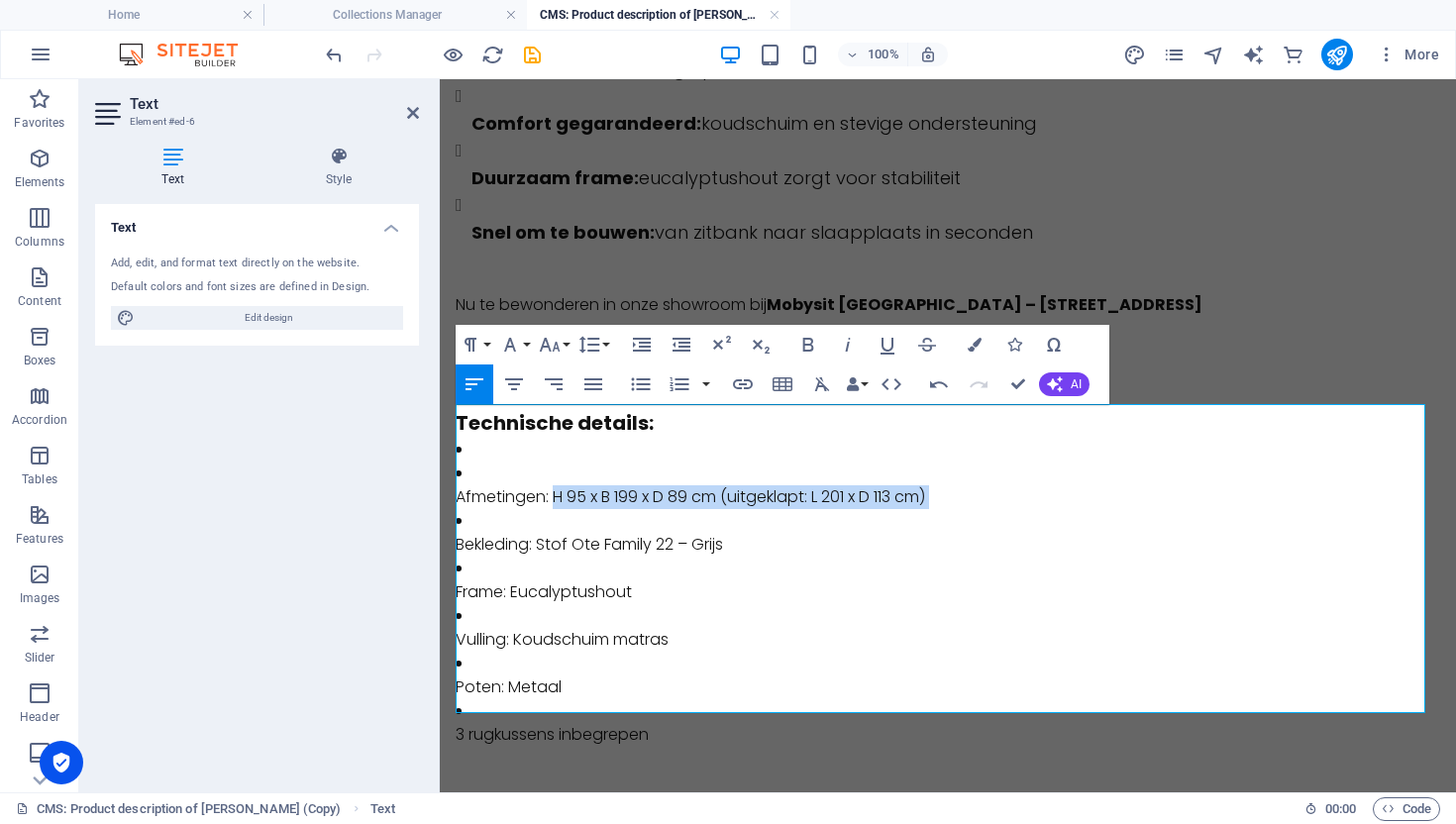 scroll, scrollTop: 598, scrollLeft: 0, axis: vertical 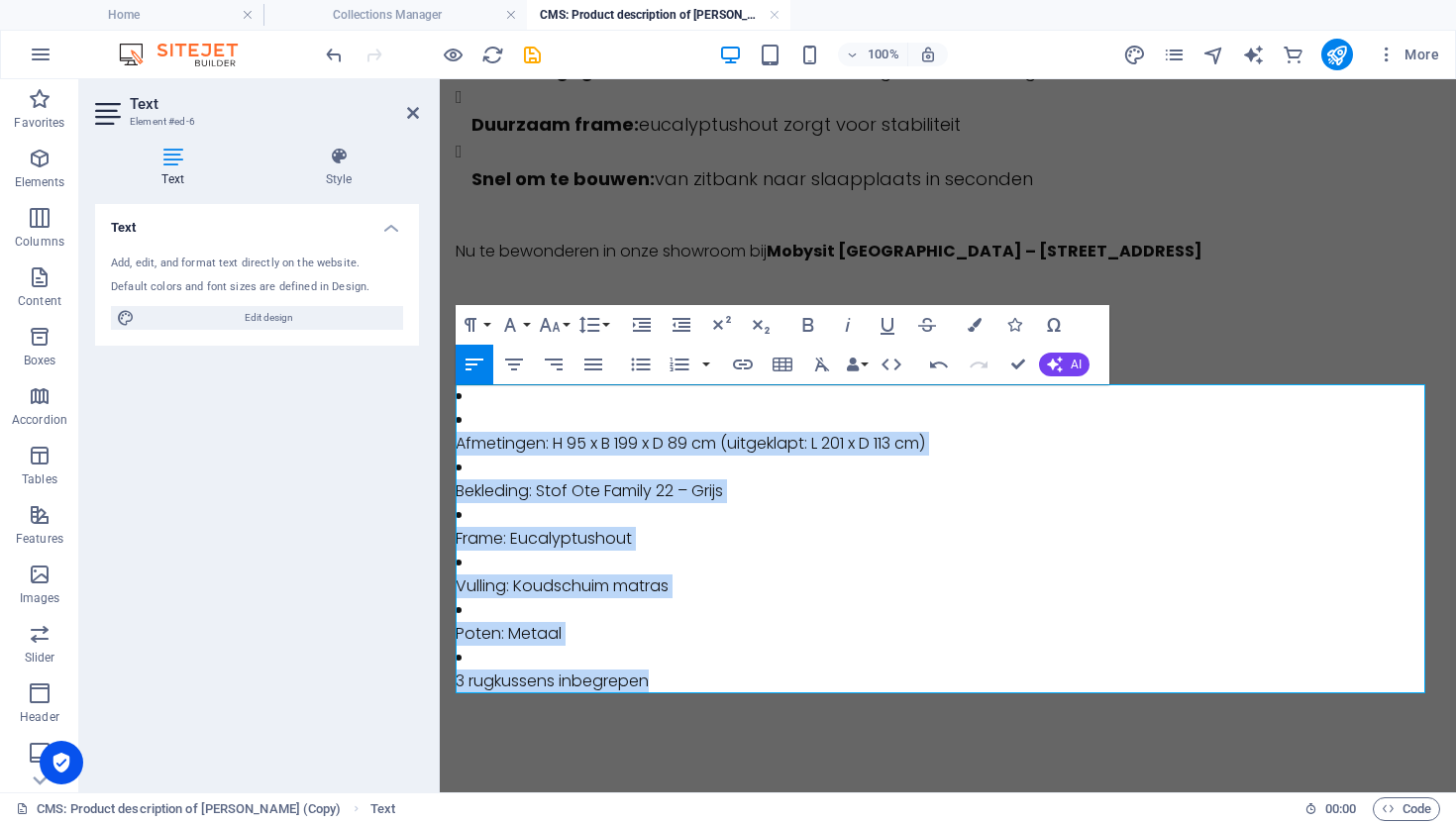 drag, startPoint x: 665, startPoint y: 678, endPoint x: 465, endPoint y: 385, distance: 354.75203 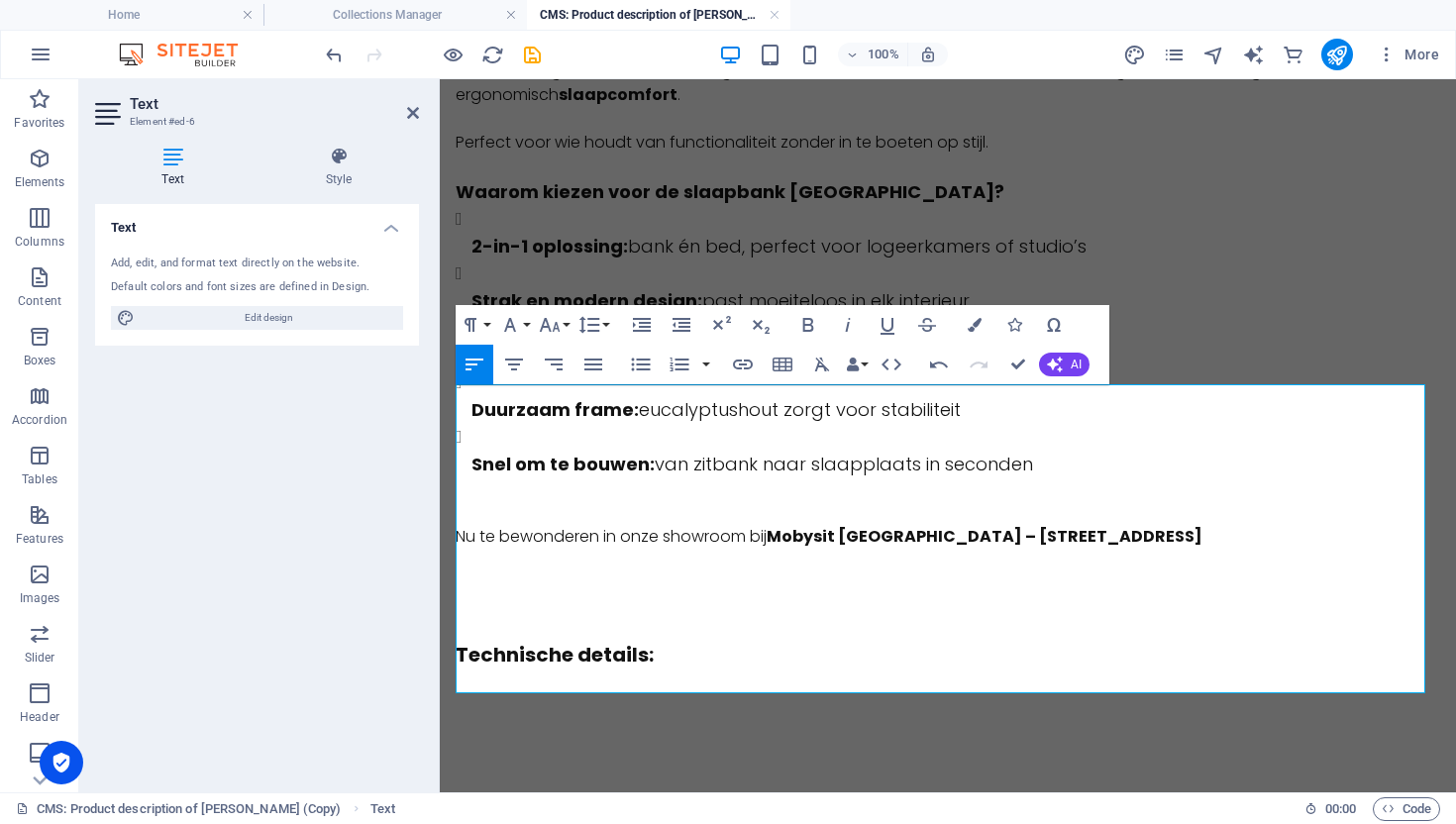 scroll, scrollTop: 313, scrollLeft: 0, axis: vertical 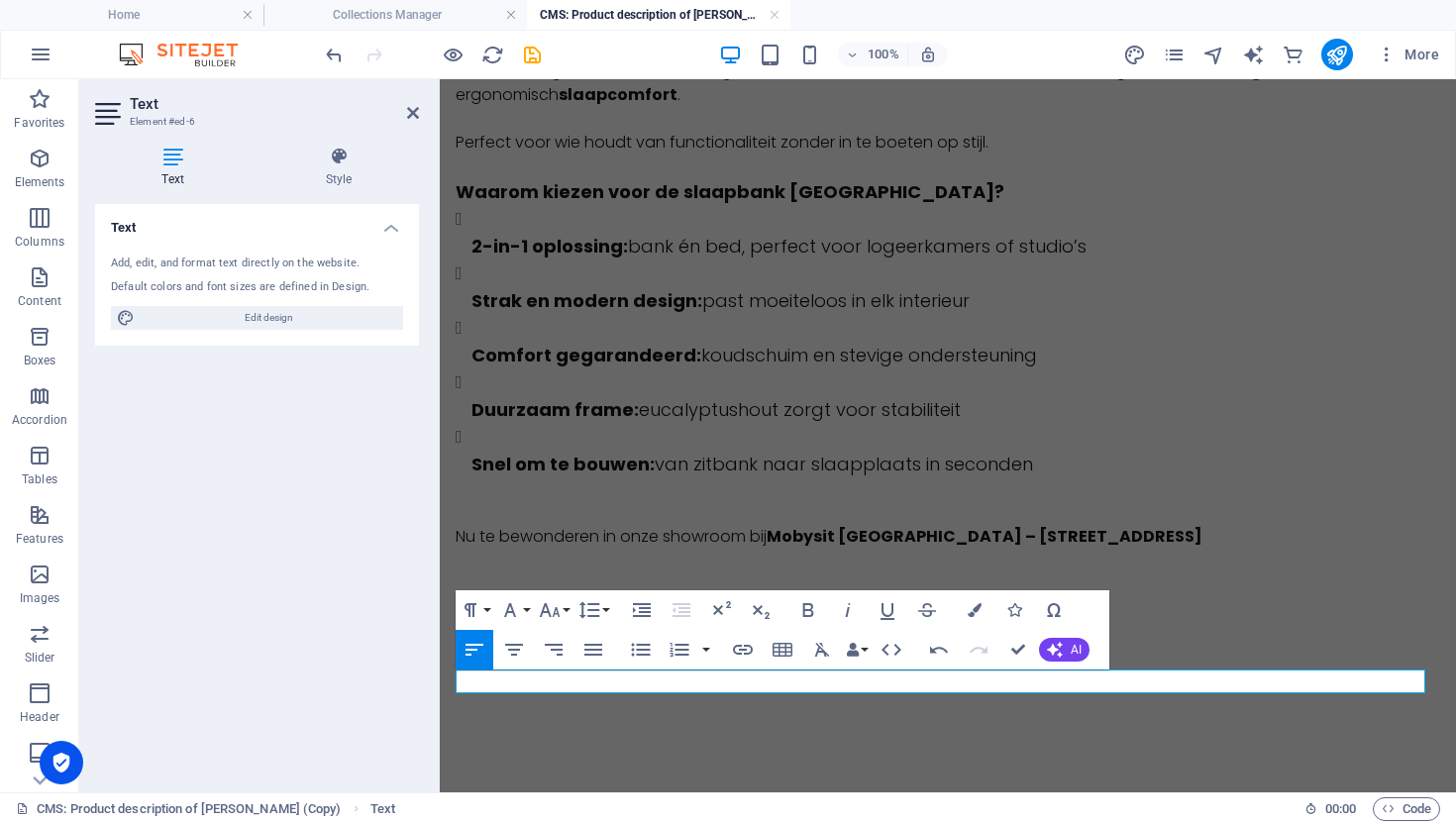 click at bounding box center (948, 681) 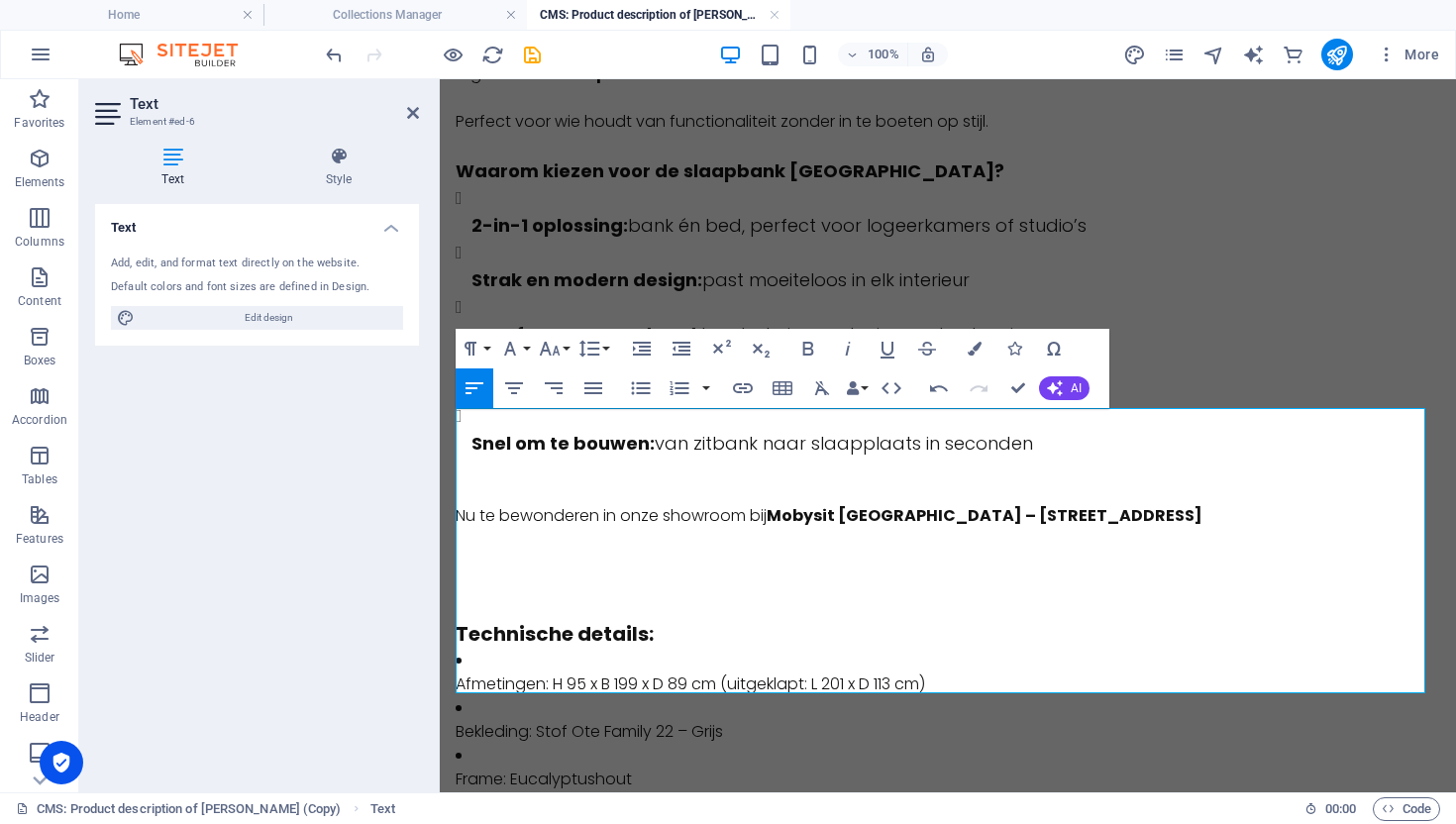 scroll, scrollTop: 574, scrollLeft: 0, axis: vertical 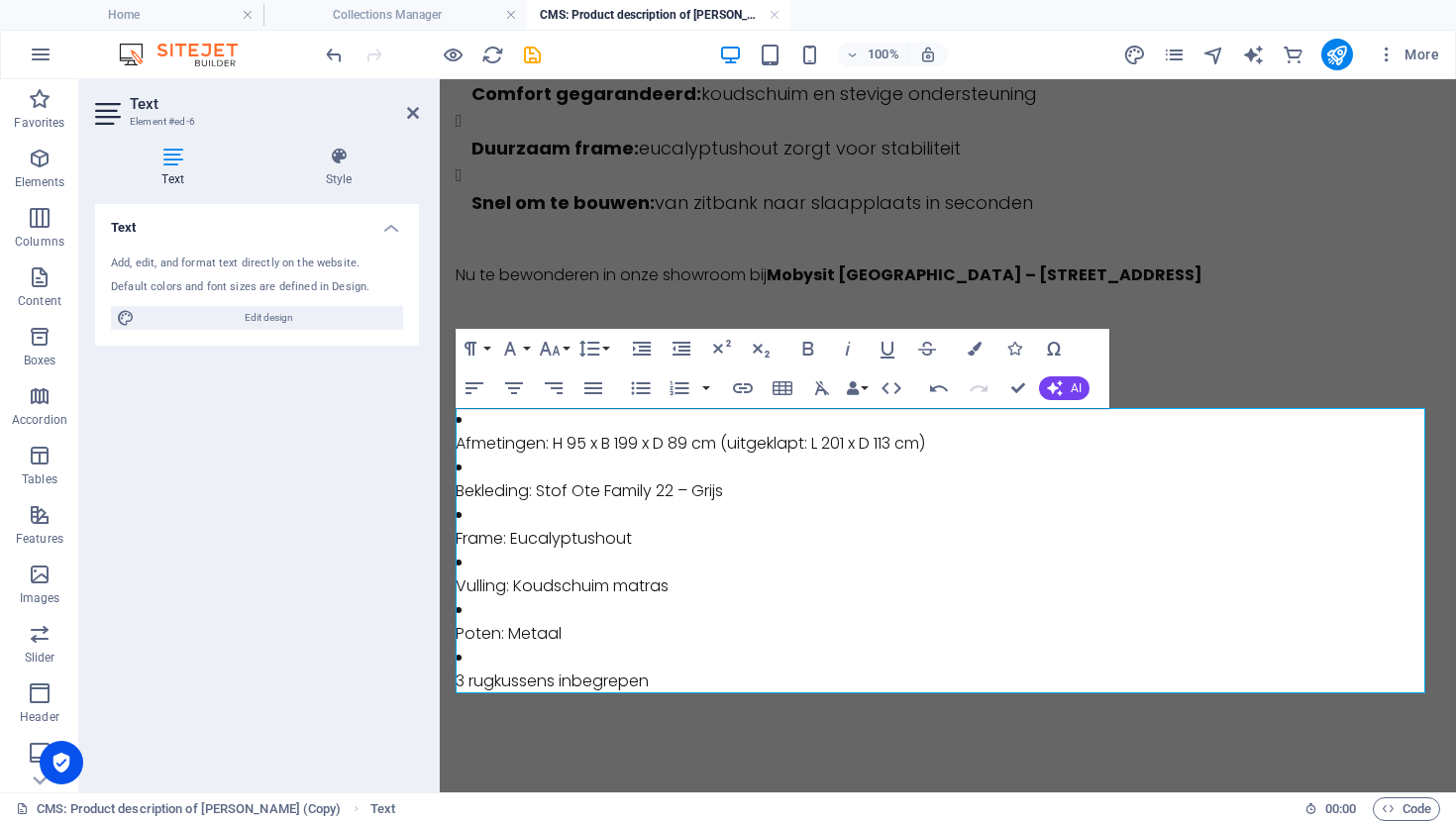 click on "SLaapbank sivas - stijlvolle veelzijdigheid voor elke ruimte Laat je verrassen door het slimme design en de  moderne  uitstraling van  slaapbank ‘[GEOGRAPHIC_DATA]’.   Deze  elegante  grijze zetel verandert in een handomdraai in een  comfortabel   bed , ideaal voor logees of kleine woonruimtes.  De strakke lijnen, fijne stiksels en stevige metalen poten zorgen voor een frisse, eigentijdse look. Dankzij de hoogwaardige stofbekleding en koudschuimvulling biedt [GEOGRAPHIC_DATA] niet alleen een uitnodigende  zitervaring , maar ook een ergonomisch  slaapcomfort . Perfect voor wie houdt van functionaliteit zonder in te boeten op stijl. Waarom kiezen voor de slaapbank [GEOGRAPHIC_DATA]? 2-in-1 oplossing :  bank én bed, perfect voor logeerkamers of studio’s Strak en modern design:  past moeiteloos in elk interieur Comfort gegarandeerd:  koudschuim en stevige ondersteuning Duurzaam frame:  eucalyptushout zorgt voor stabiliteit Snel om te bouwen:  van zitbank naar slaapplaats in seconden Nu te bewonderen in onze showroom bij  Poten: Metaal" at bounding box center [948, 158] 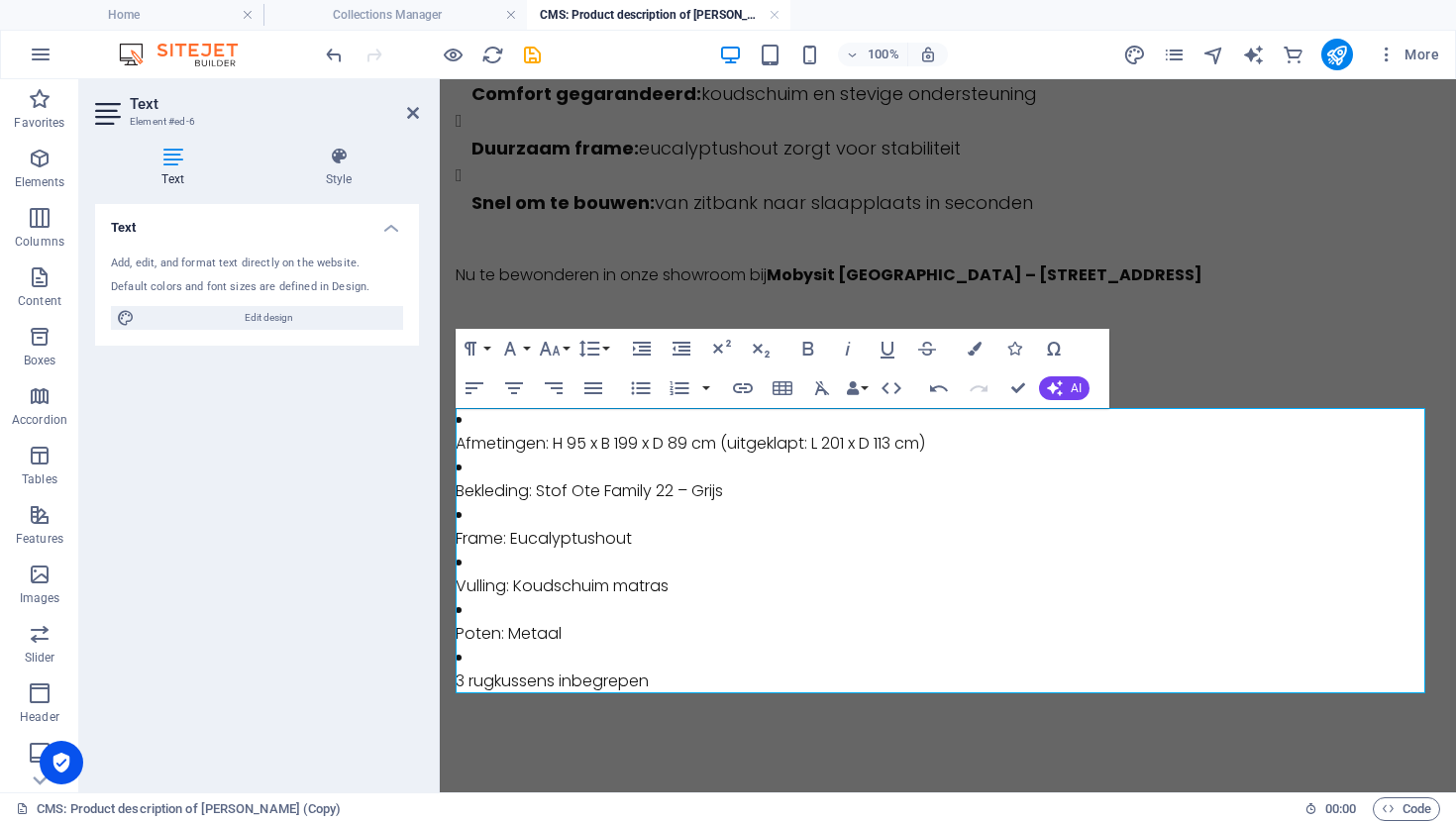 click on "Afmetingen: H 95 x B 199 x D 89 cm (uitgeklapt: L 201 x D 113 cm)" at bounding box center [948, 444] 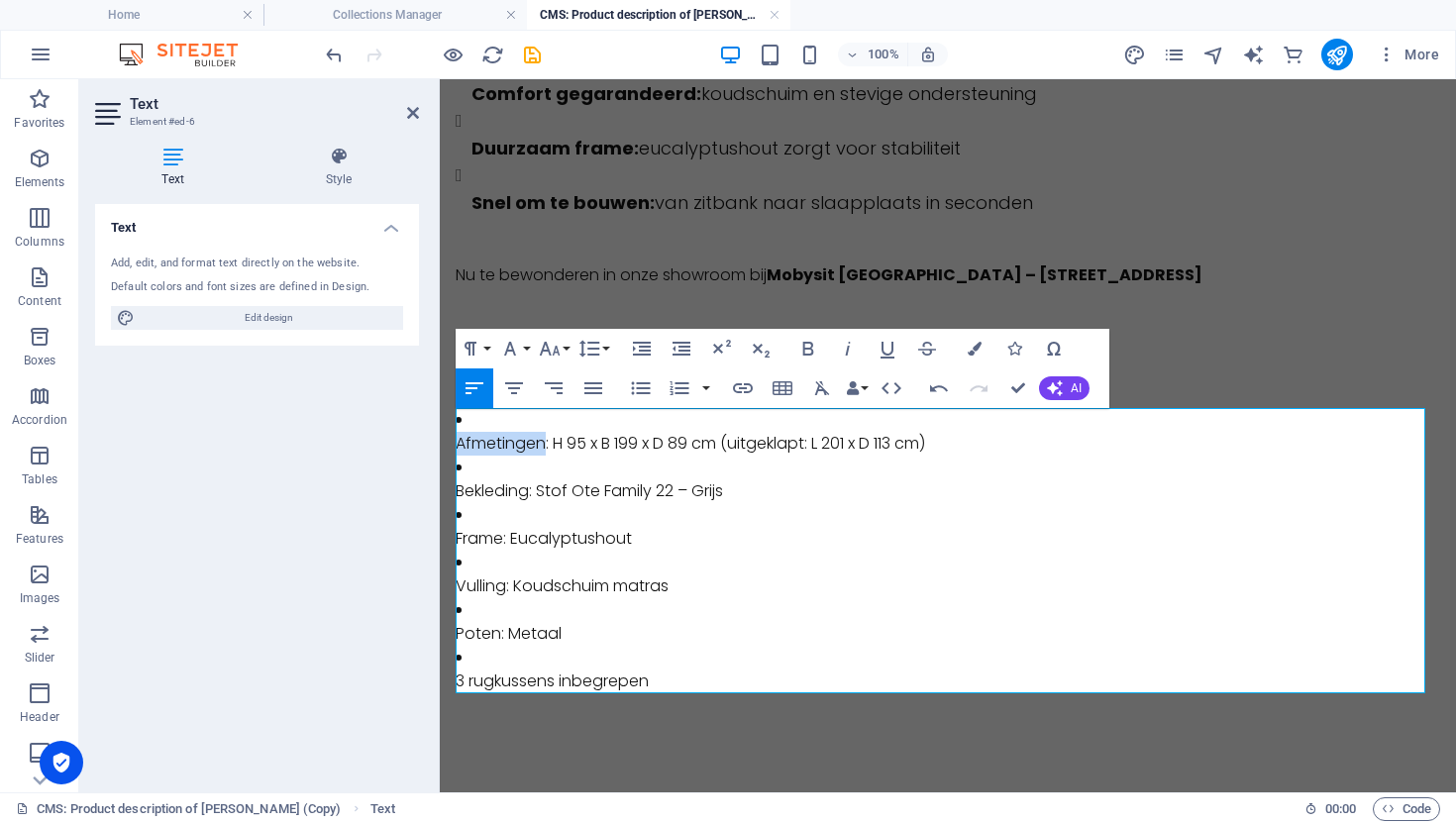 click on "Afmetingen: H 95 x B 199 x D 89 cm (uitgeklapt: L 201 x D 113 cm)" at bounding box center (948, 444) 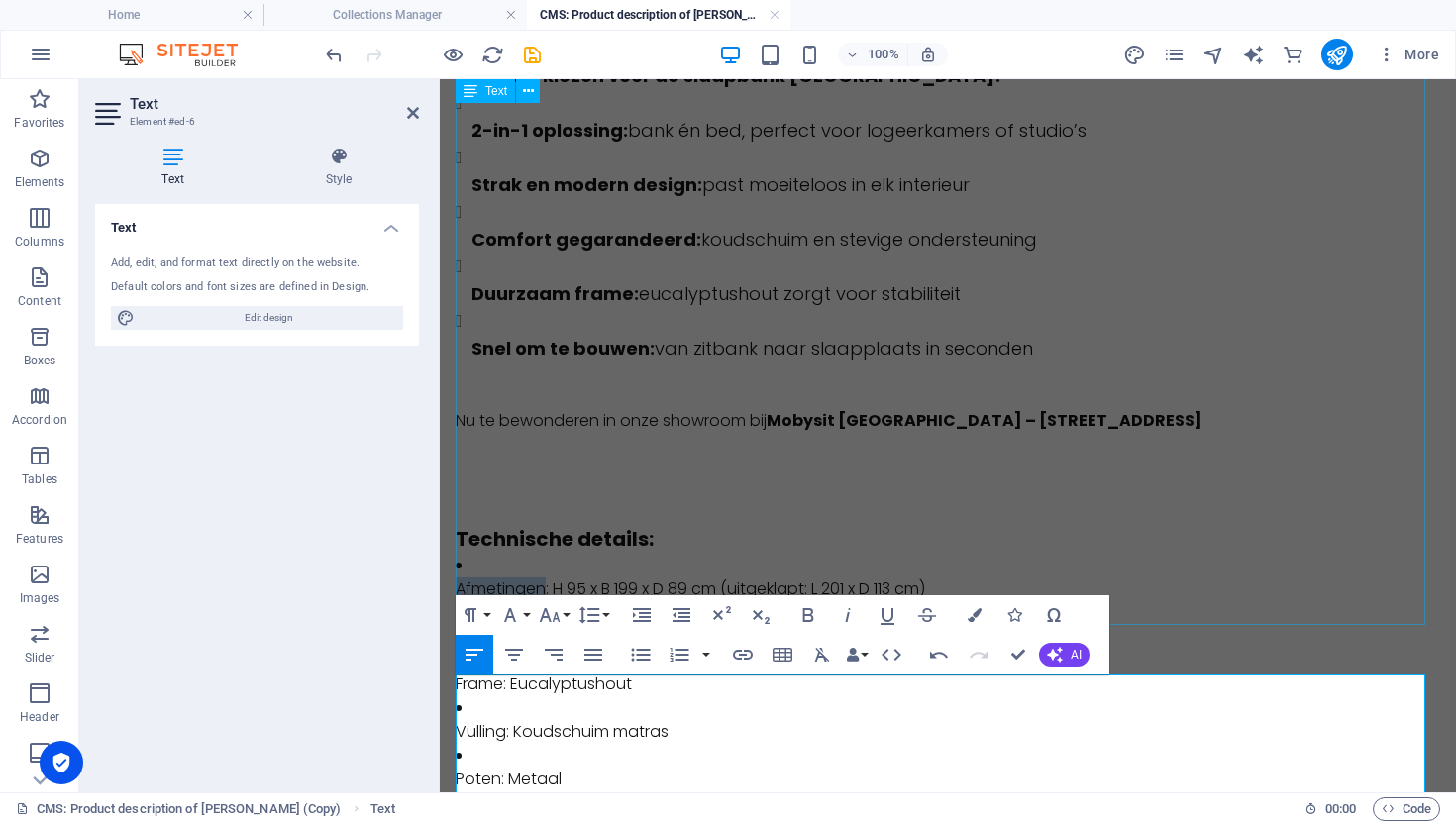 scroll, scrollTop: 574, scrollLeft: 0, axis: vertical 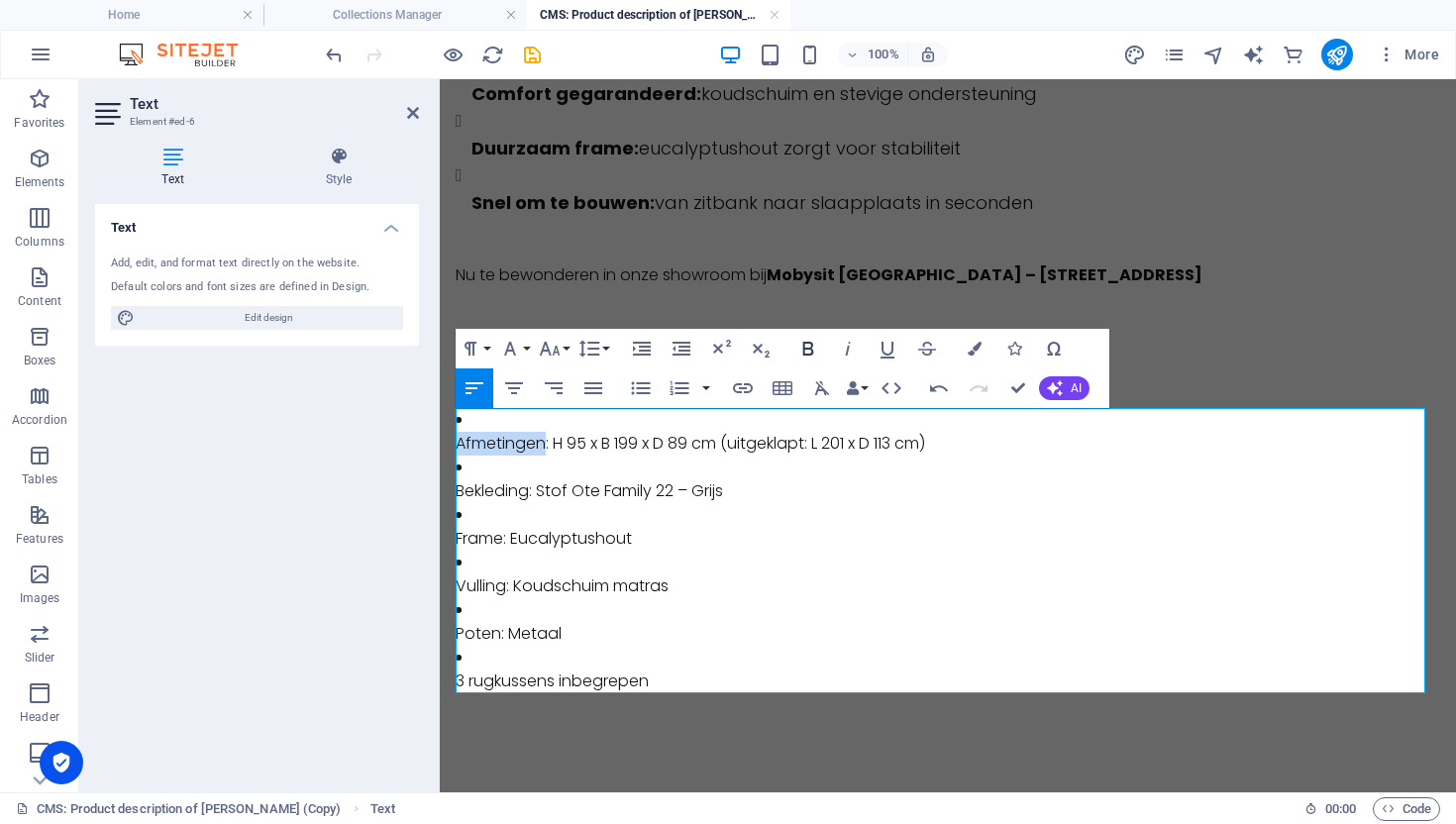 drag, startPoint x: 804, startPoint y: 346, endPoint x: 792, endPoint y: 345, distance: 12.0415946 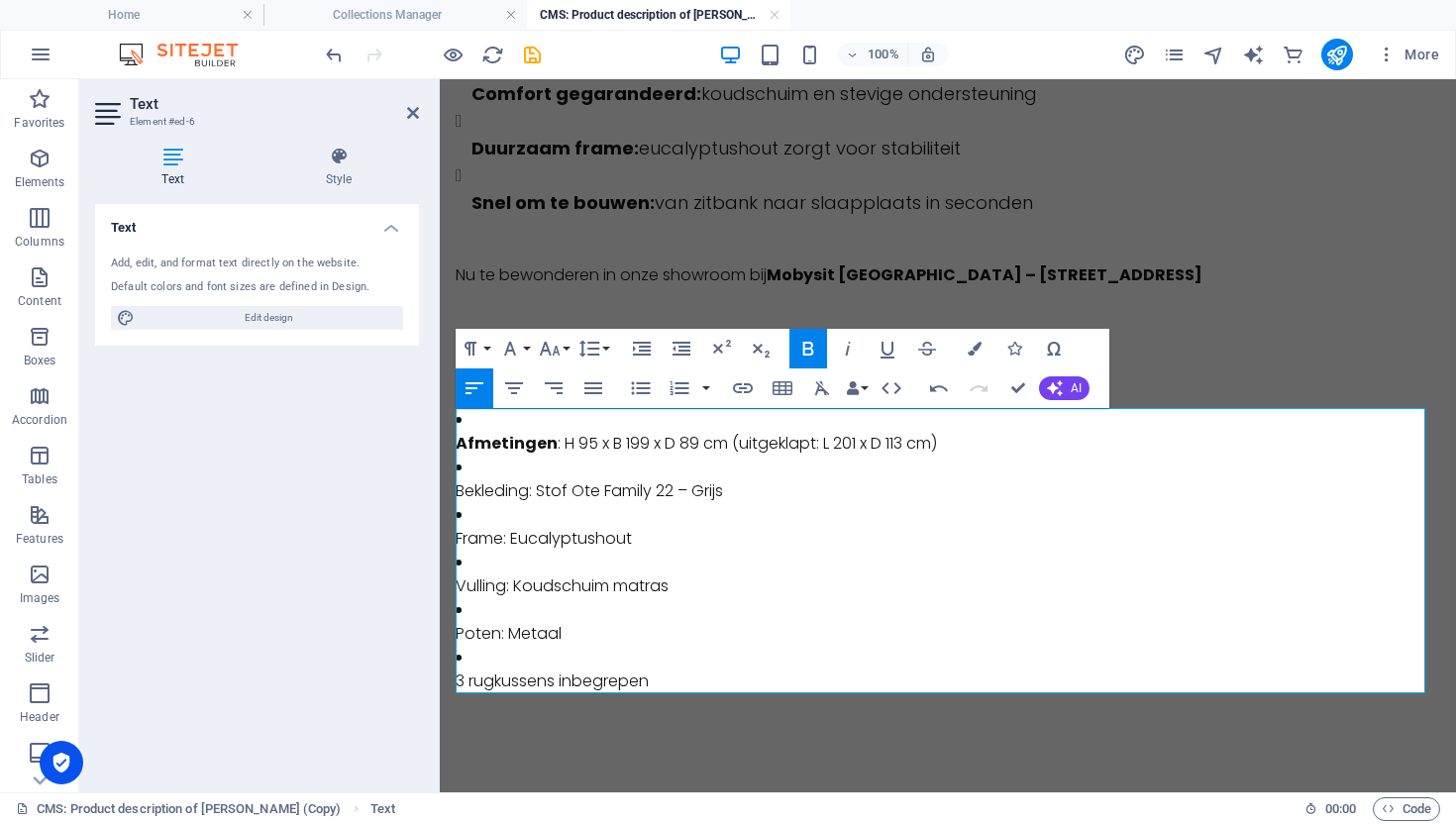 click on "Bekleding: Stof Ote Family 22 – Grijs" at bounding box center (948, 491) 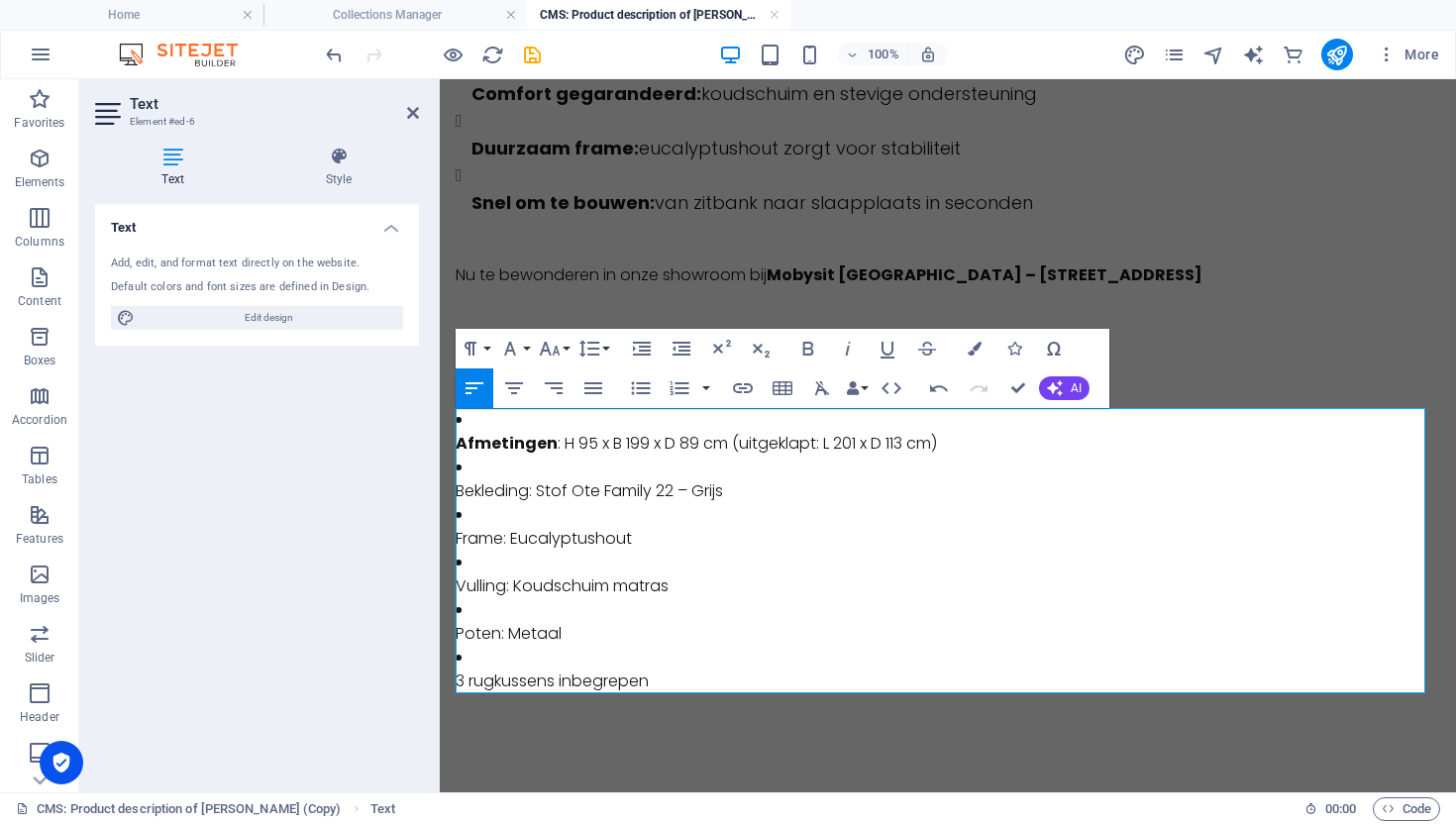 drag, startPoint x: 500, startPoint y: 490, endPoint x: 593, endPoint y: 463, distance: 96.8401 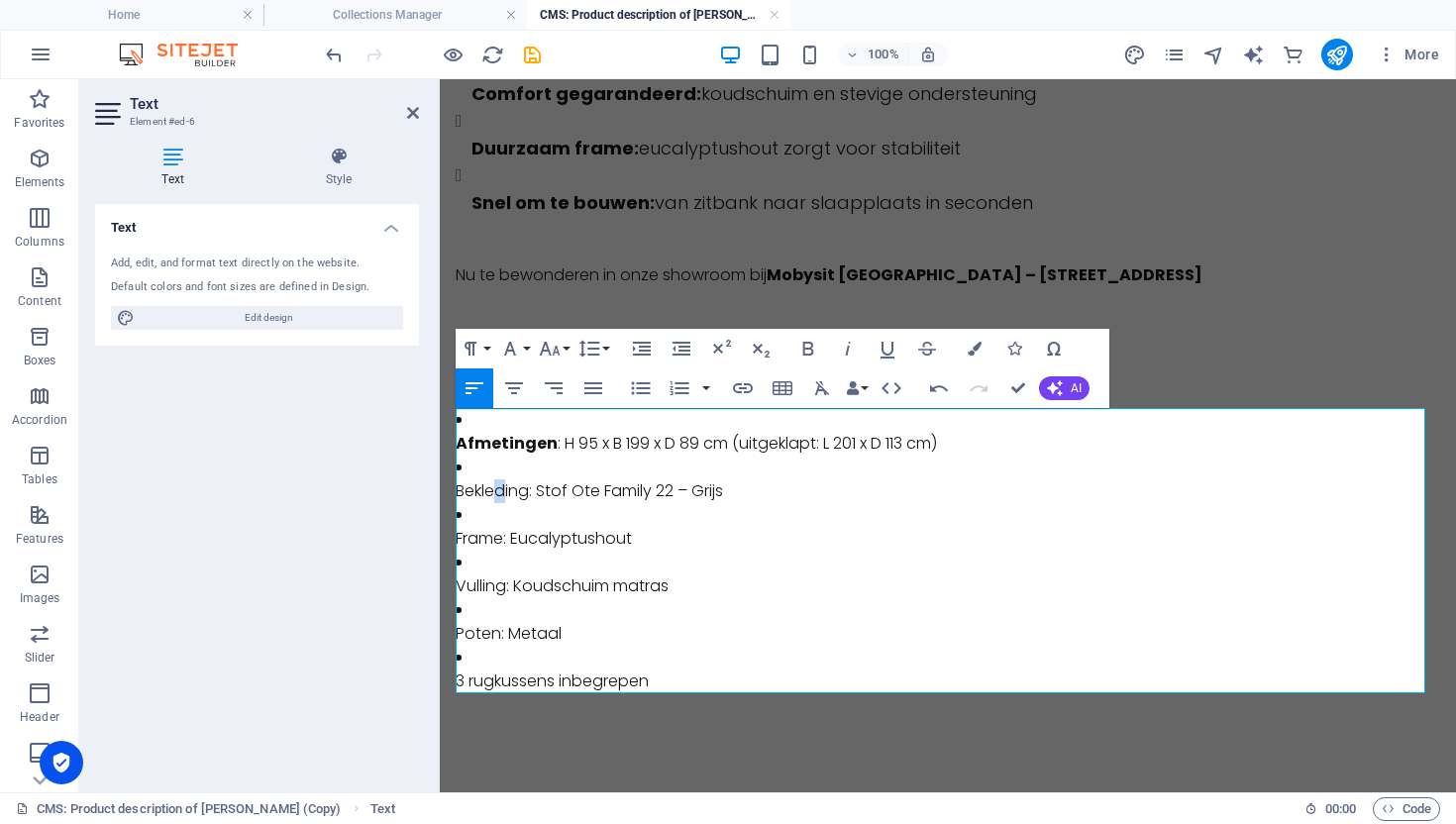 click on "Bekleding: Stof Ote Family 22 – Grijs" at bounding box center [948, 491] 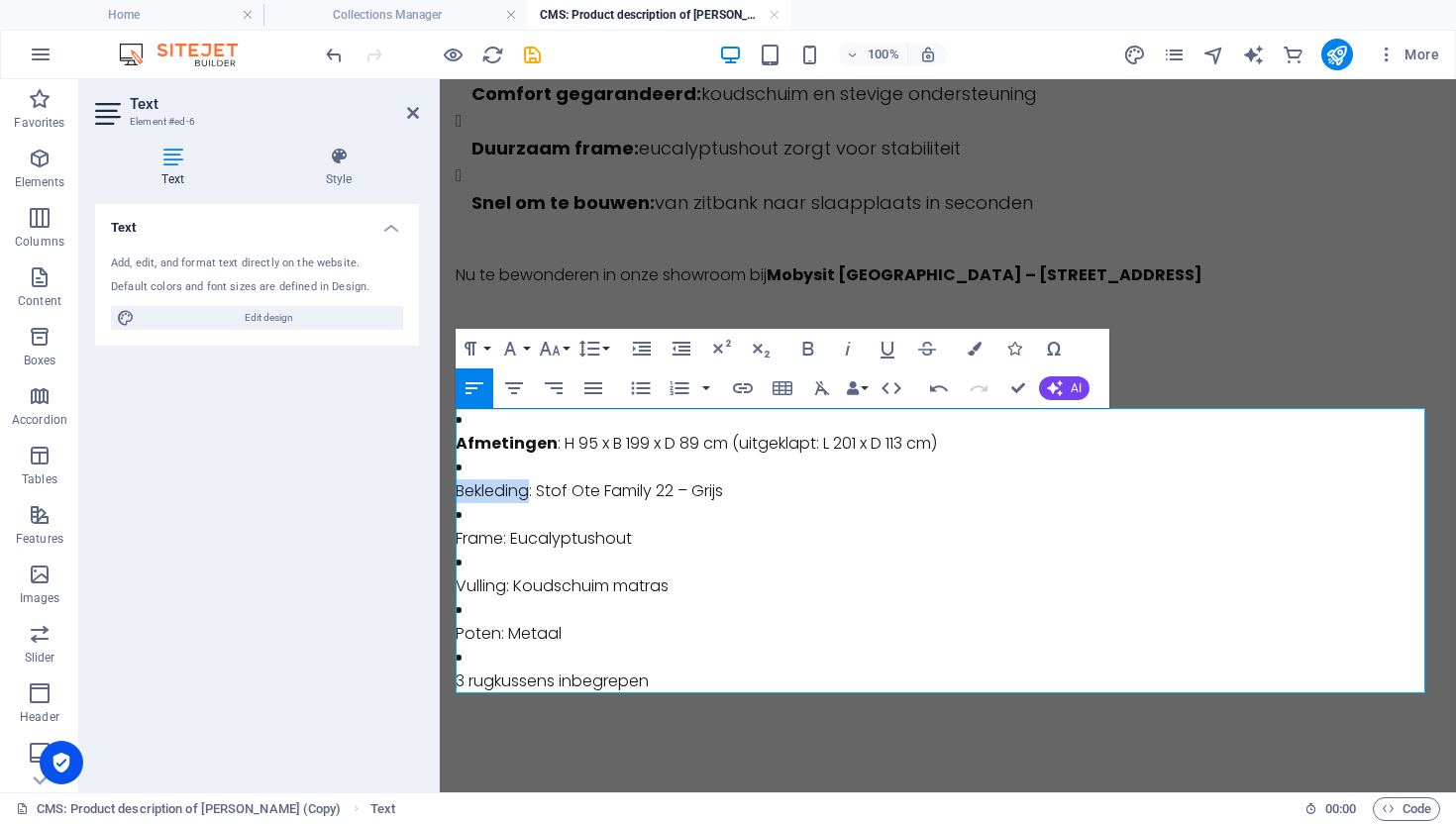 click on "Bekleding: Stof Ote Family 22 – Grijs" at bounding box center (948, 491) 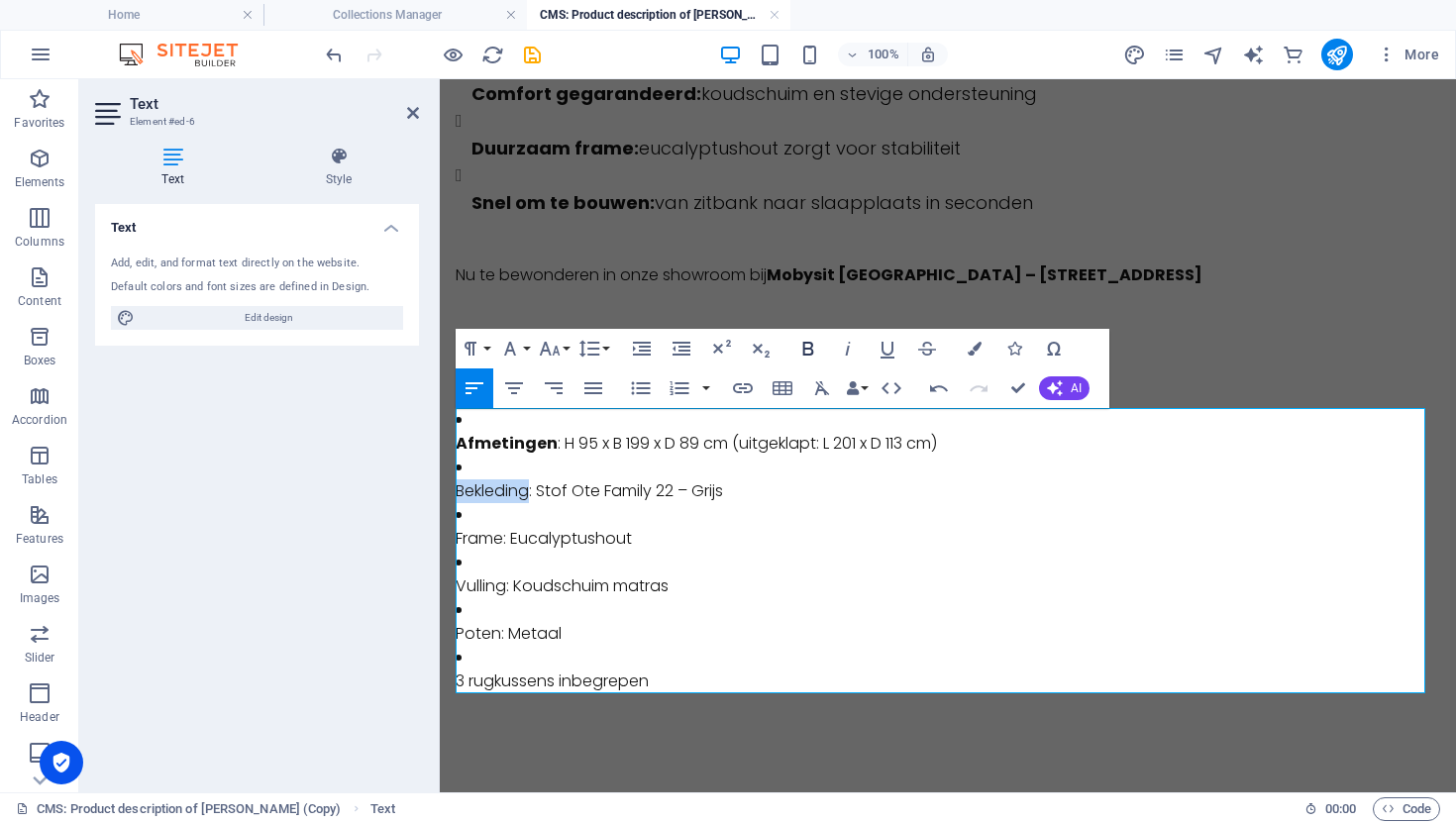 click 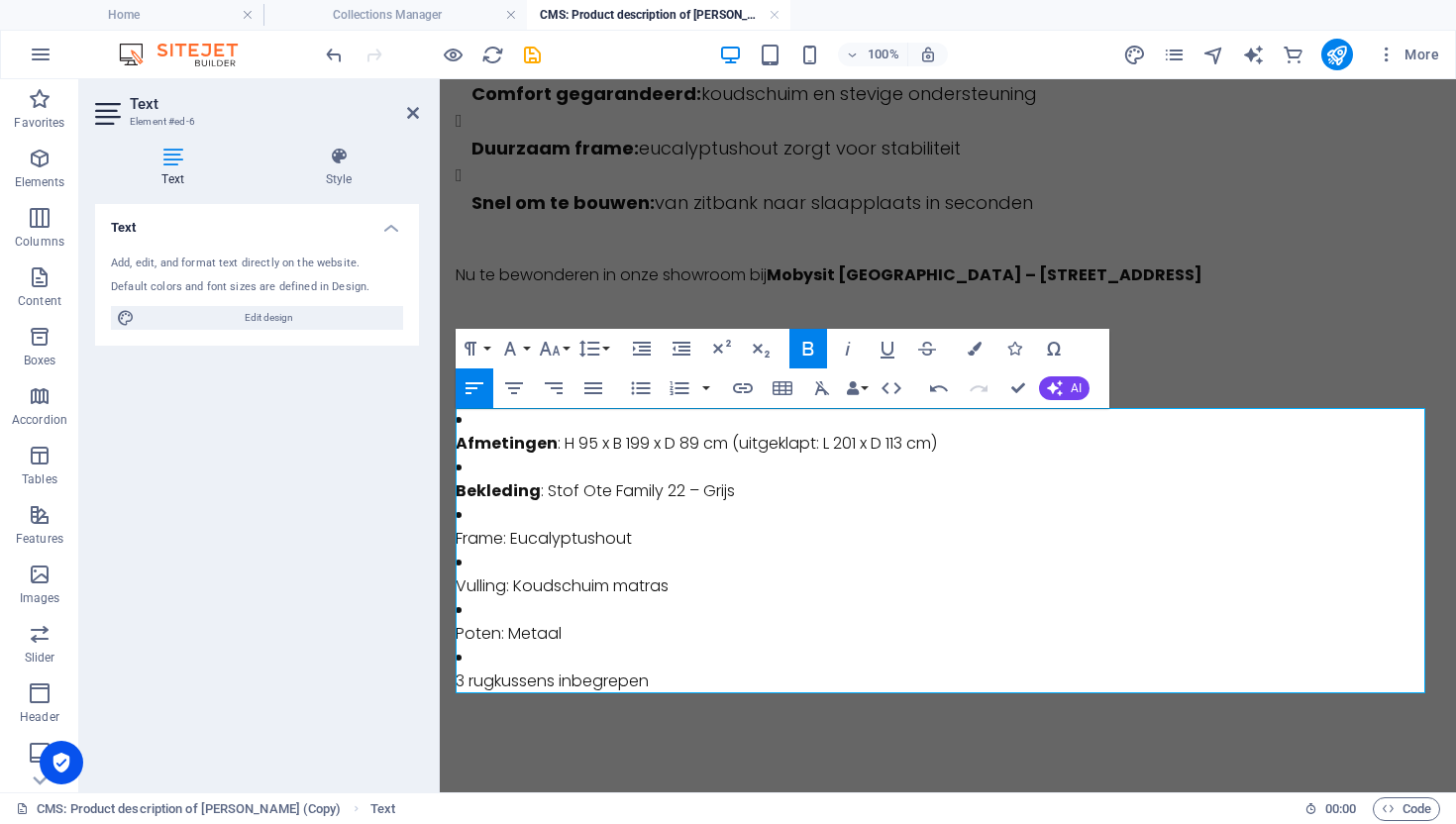click on "Frame: Eucalyptushout" at bounding box center (948, 539) 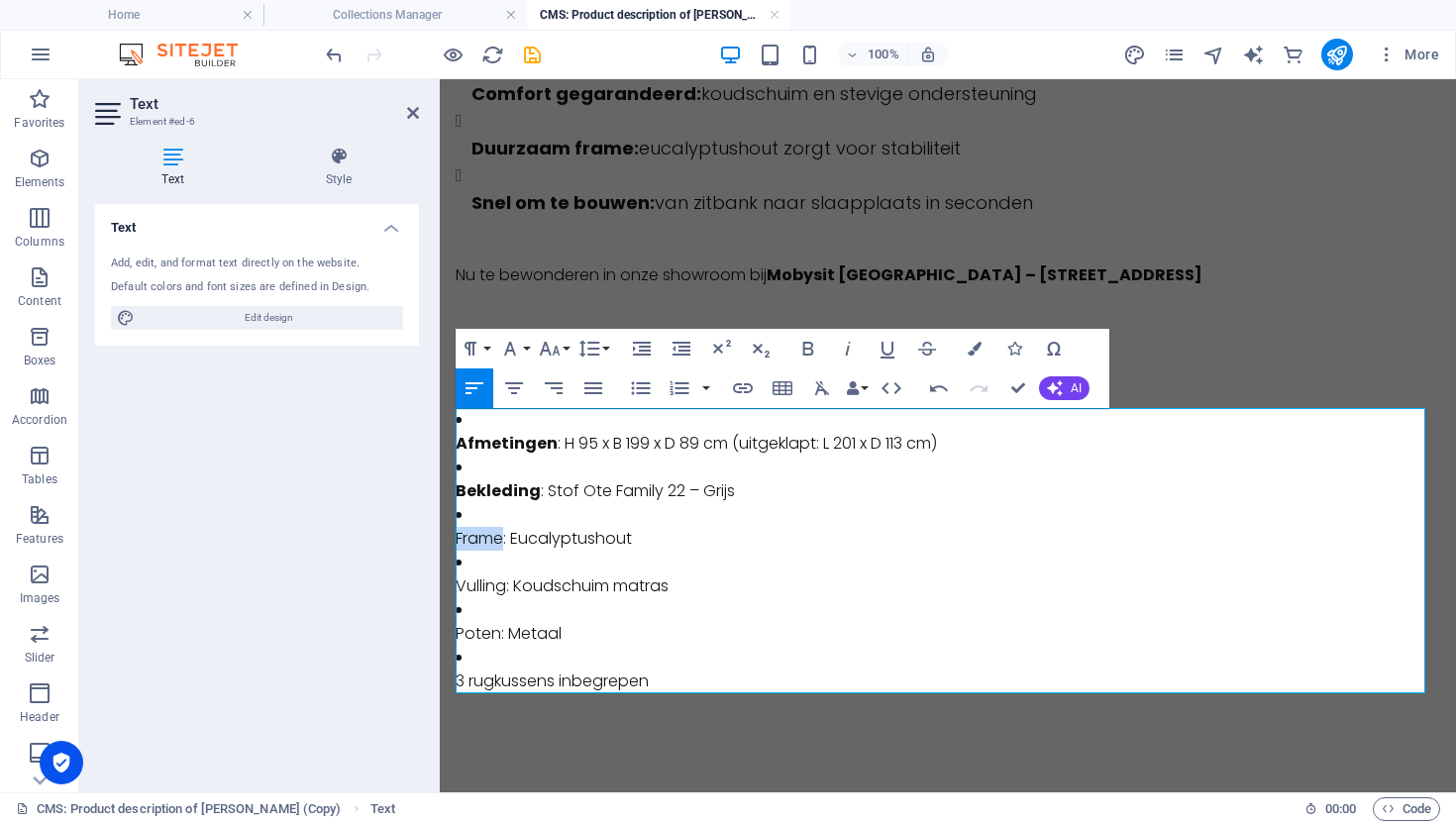 click on "Frame: Eucalyptushout" at bounding box center (948, 539) 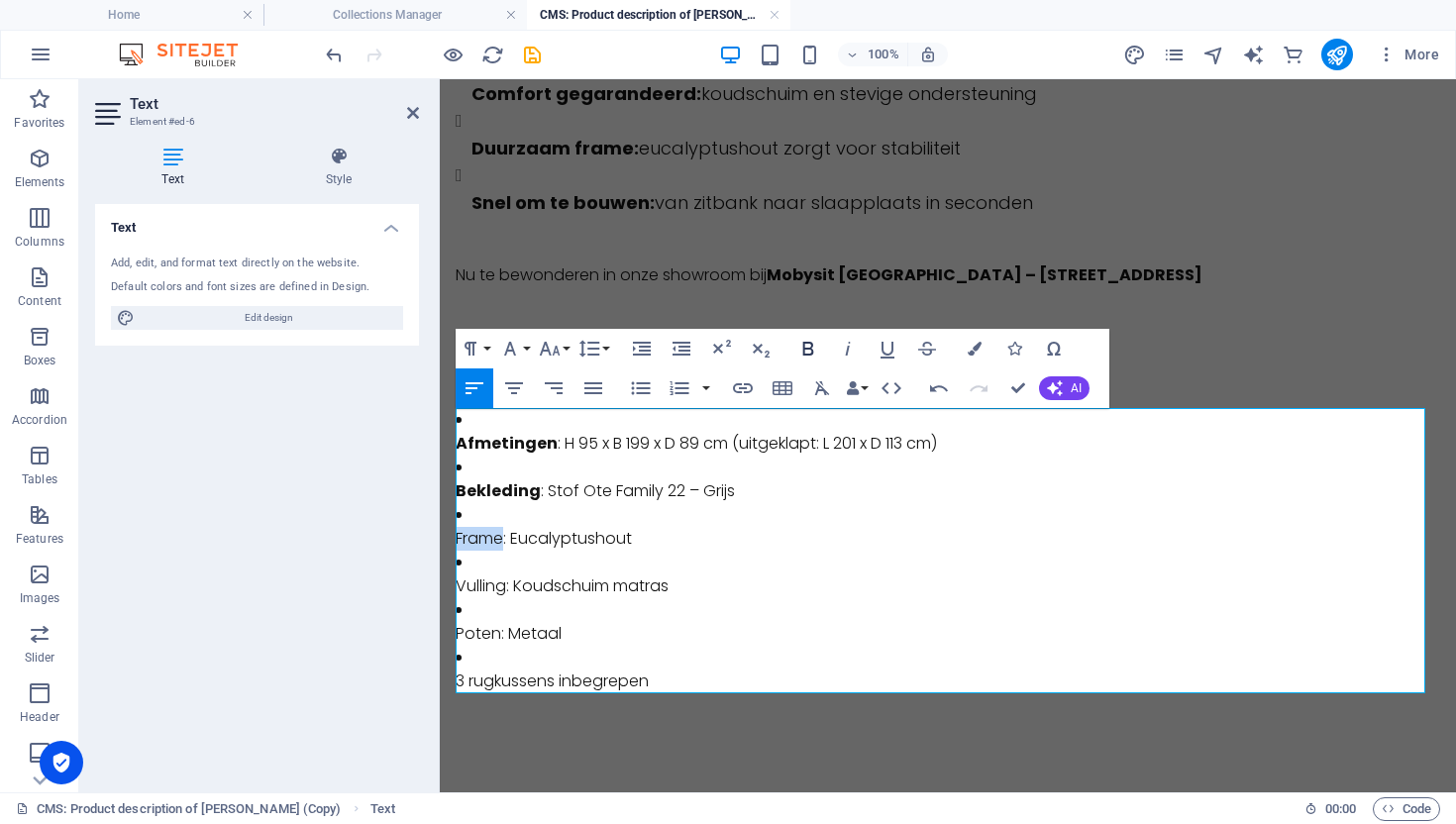 click 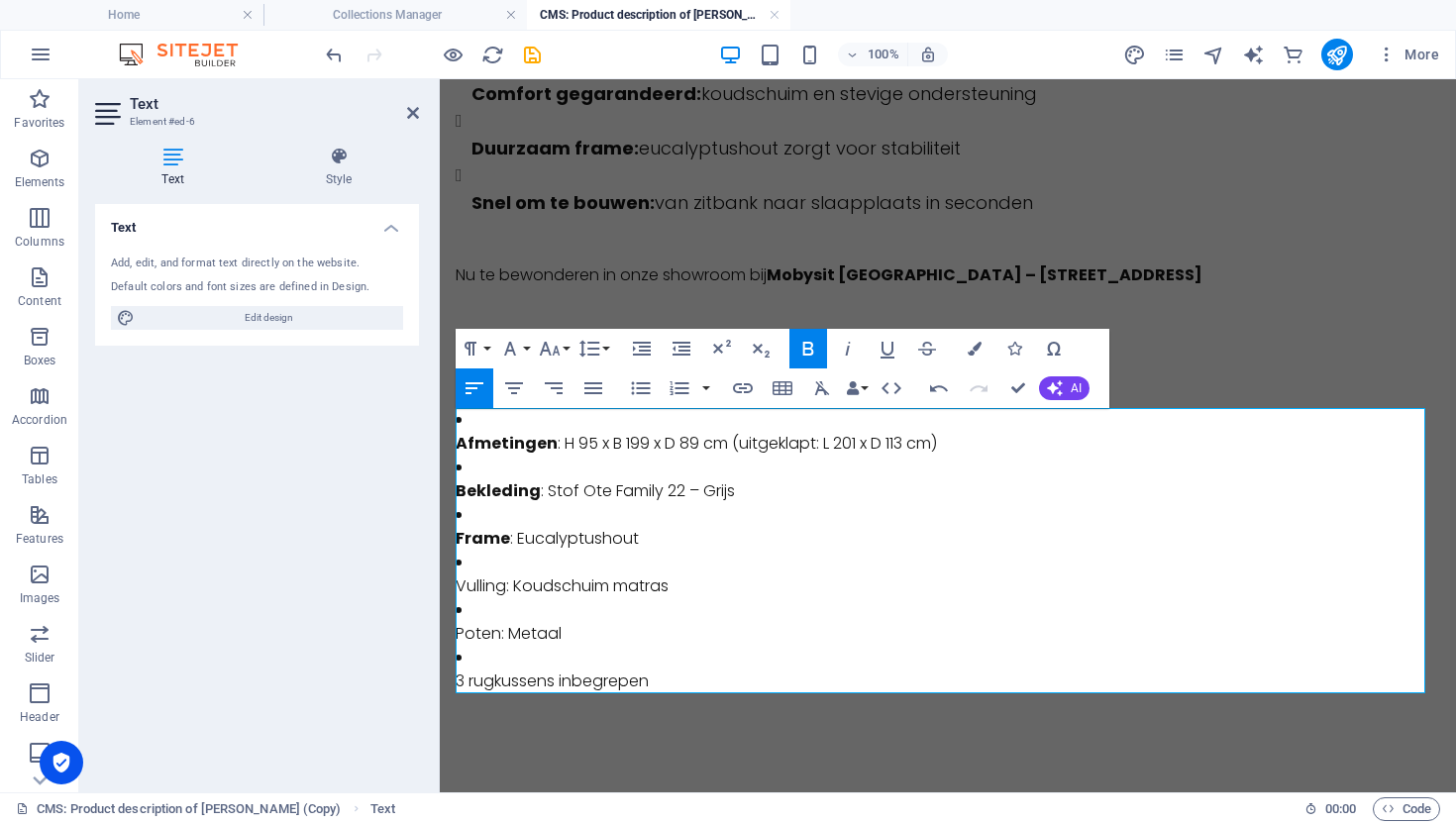click on "Vulling: Koudschuim matras" at bounding box center [948, 586] 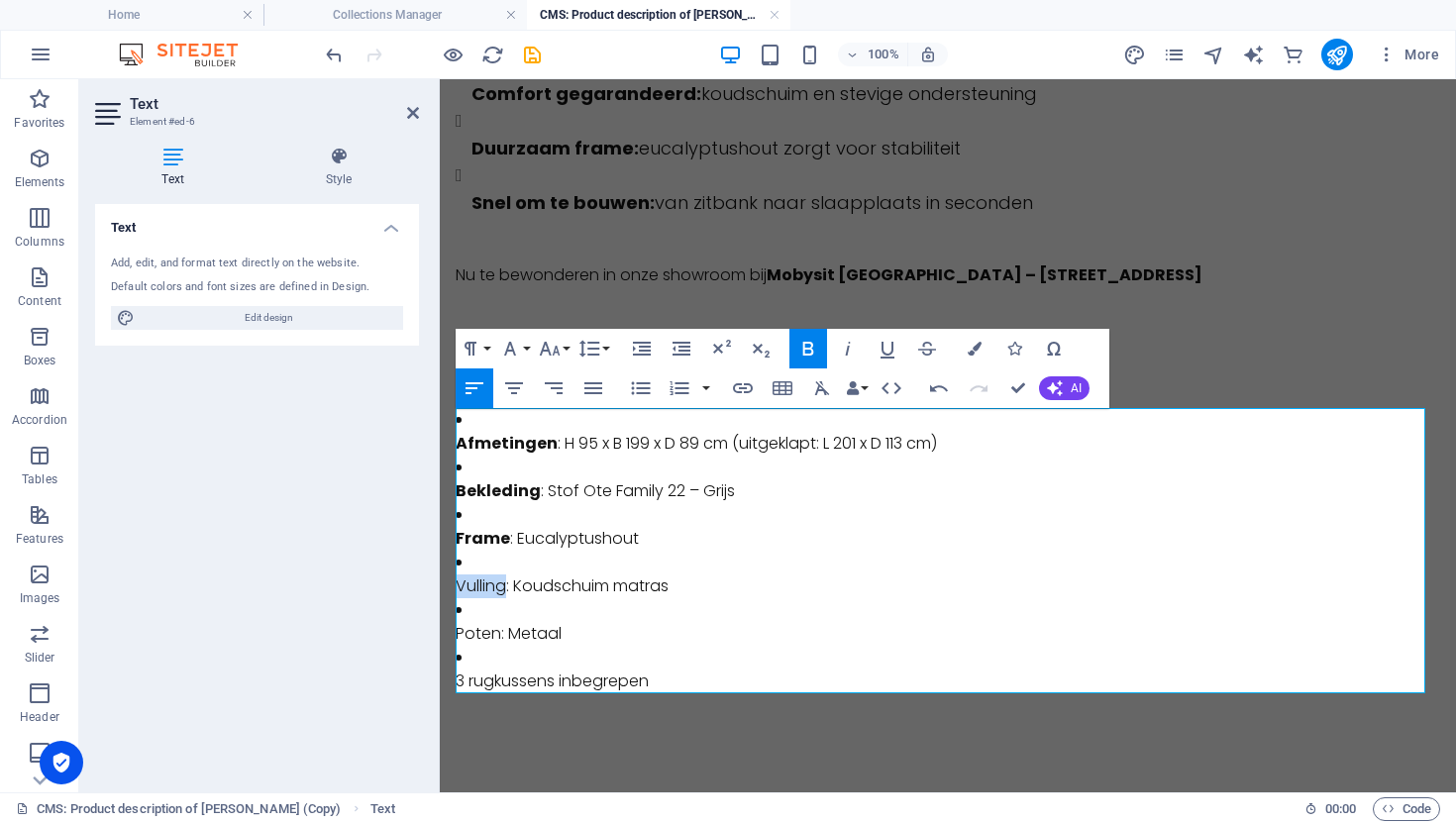 drag, startPoint x: 494, startPoint y: 589, endPoint x: 519, endPoint y: 585, distance: 25.317978 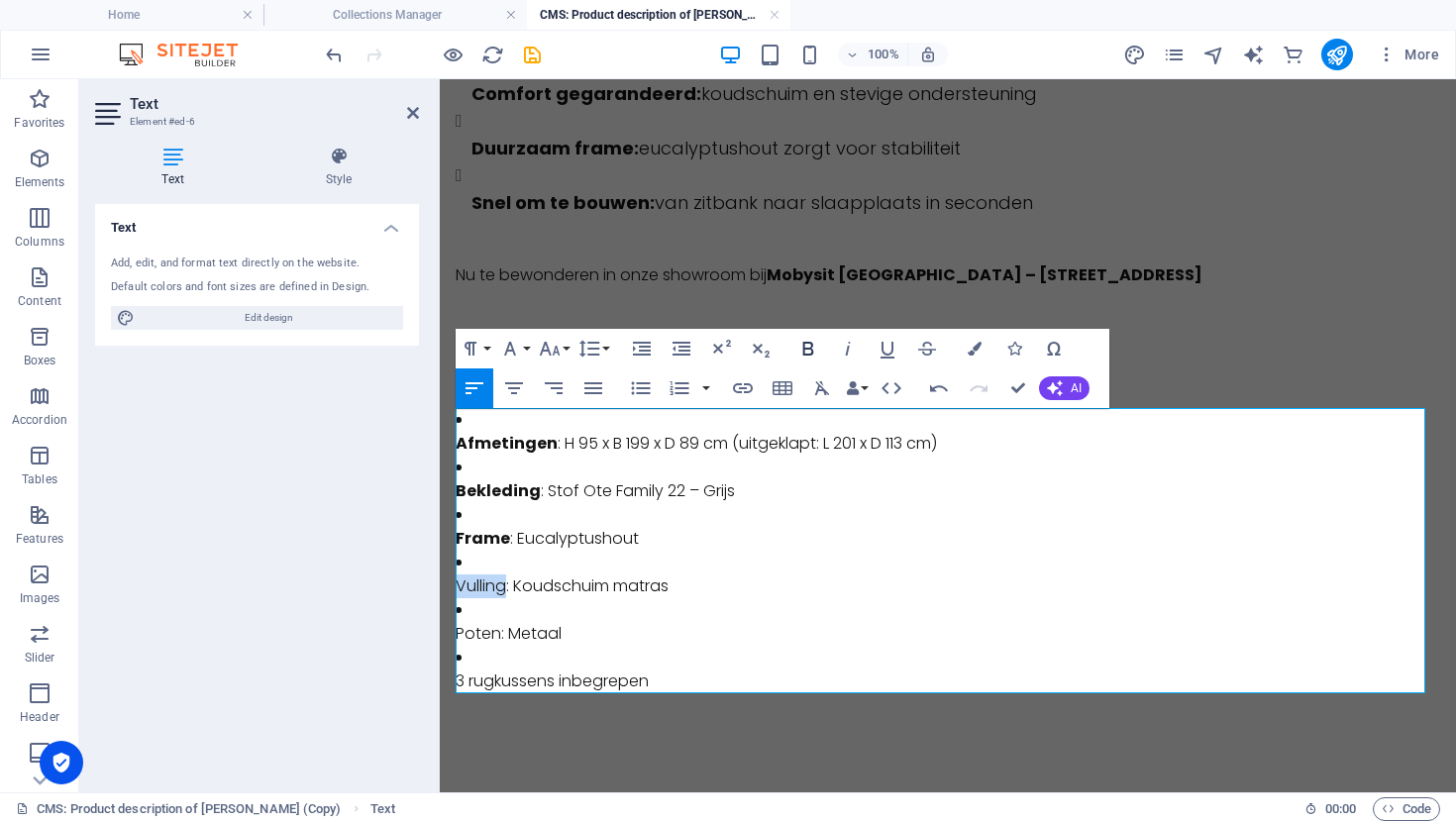 click 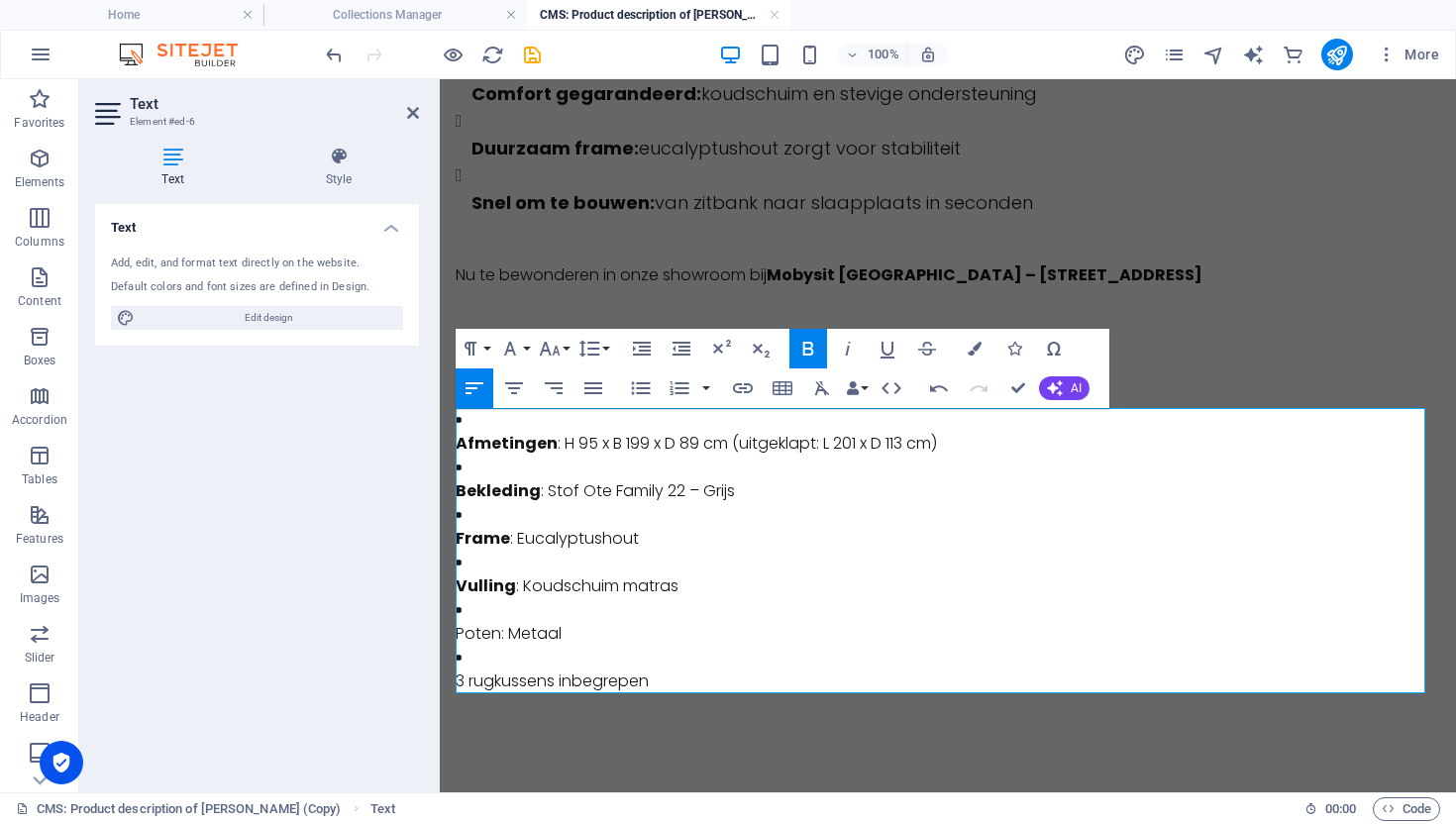 click on "Poten: Metaal" at bounding box center (948, 634) 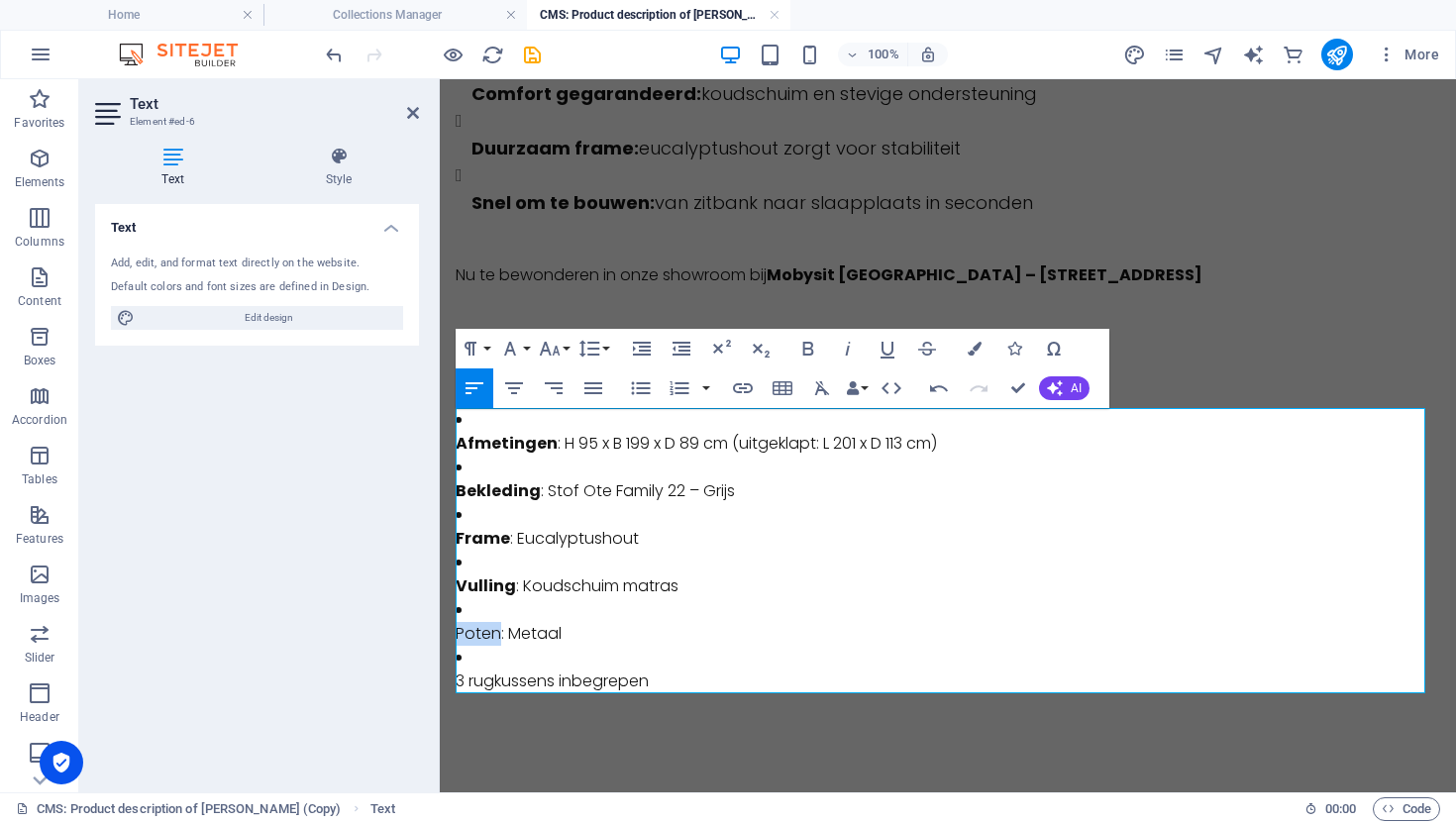click on "Poten: Metaal" at bounding box center (948, 634) 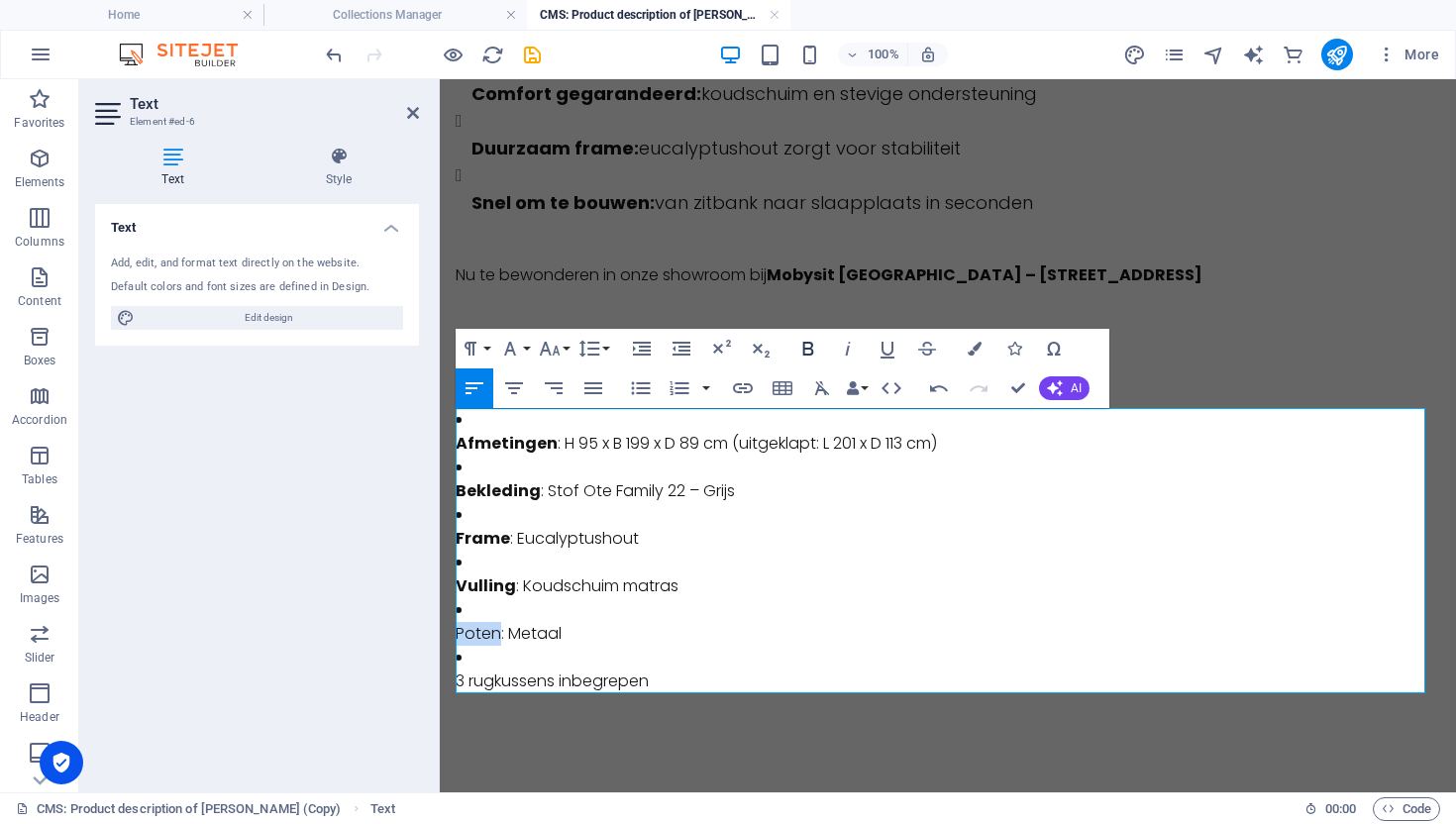 click 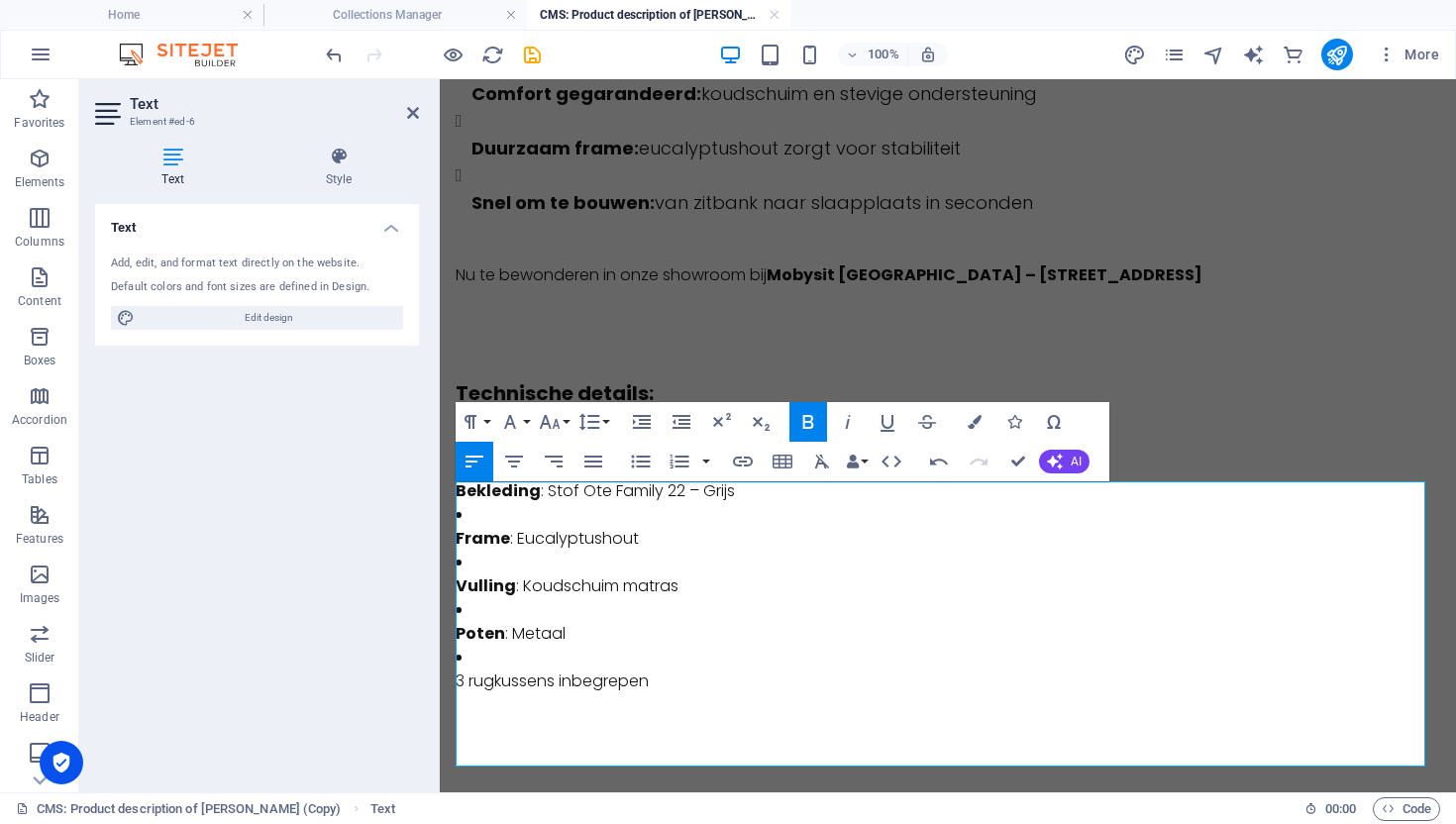 scroll, scrollTop: 574, scrollLeft: 0, axis: vertical 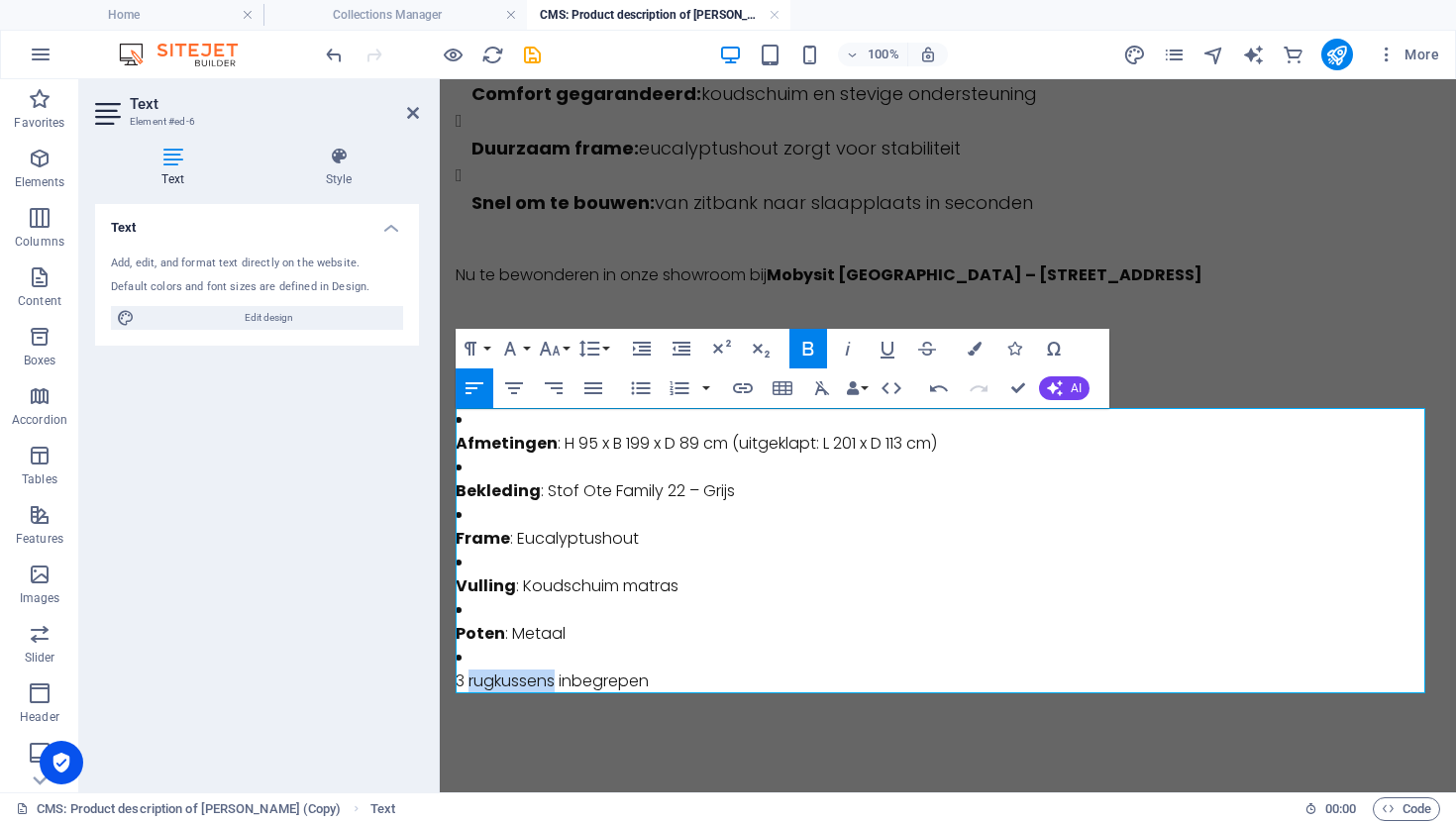 drag, startPoint x: 530, startPoint y: 681, endPoint x: 470, endPoint y: 689, distance: 60.530984 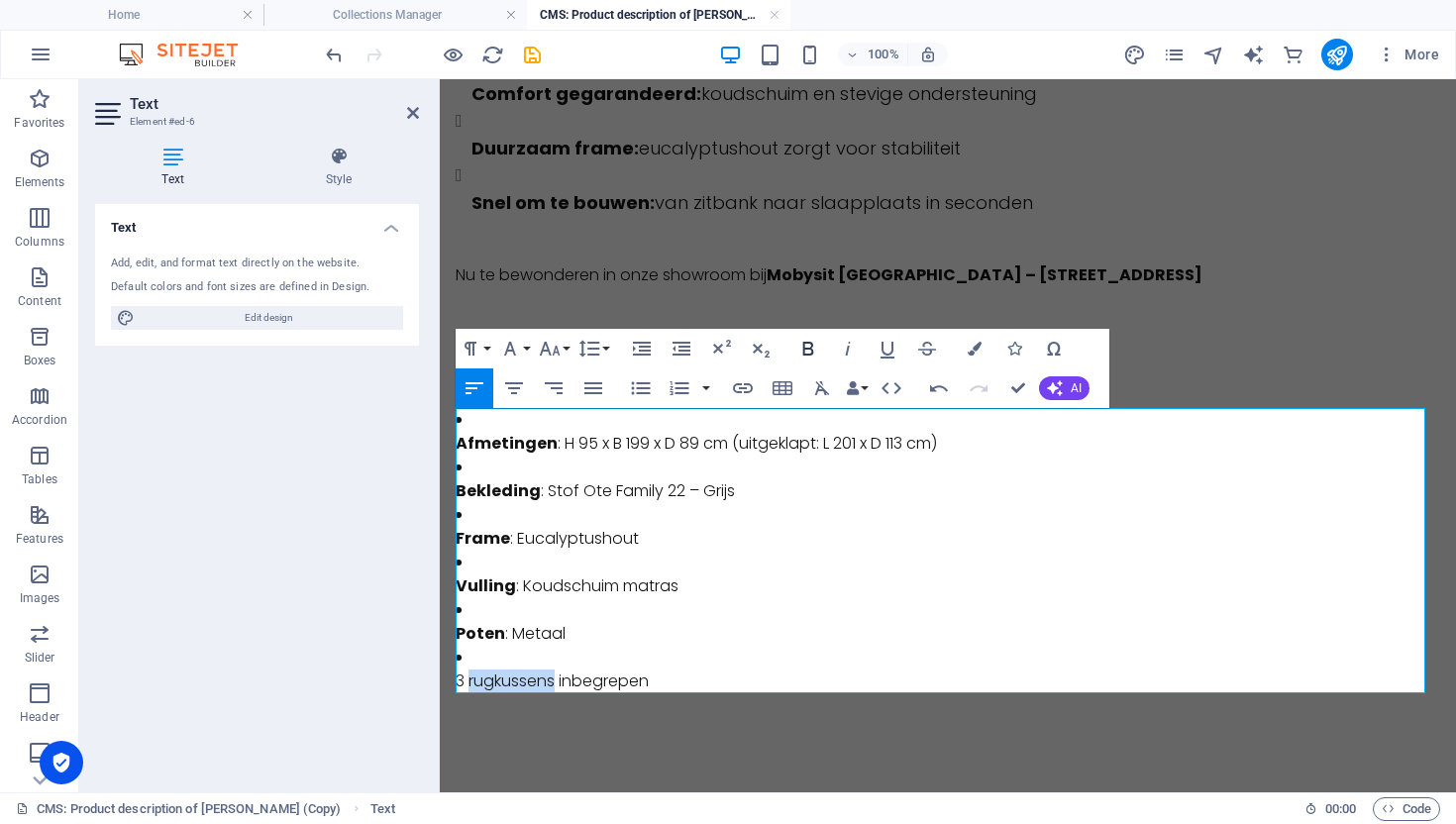 click on "Bold" at bounding box center (808, 349) 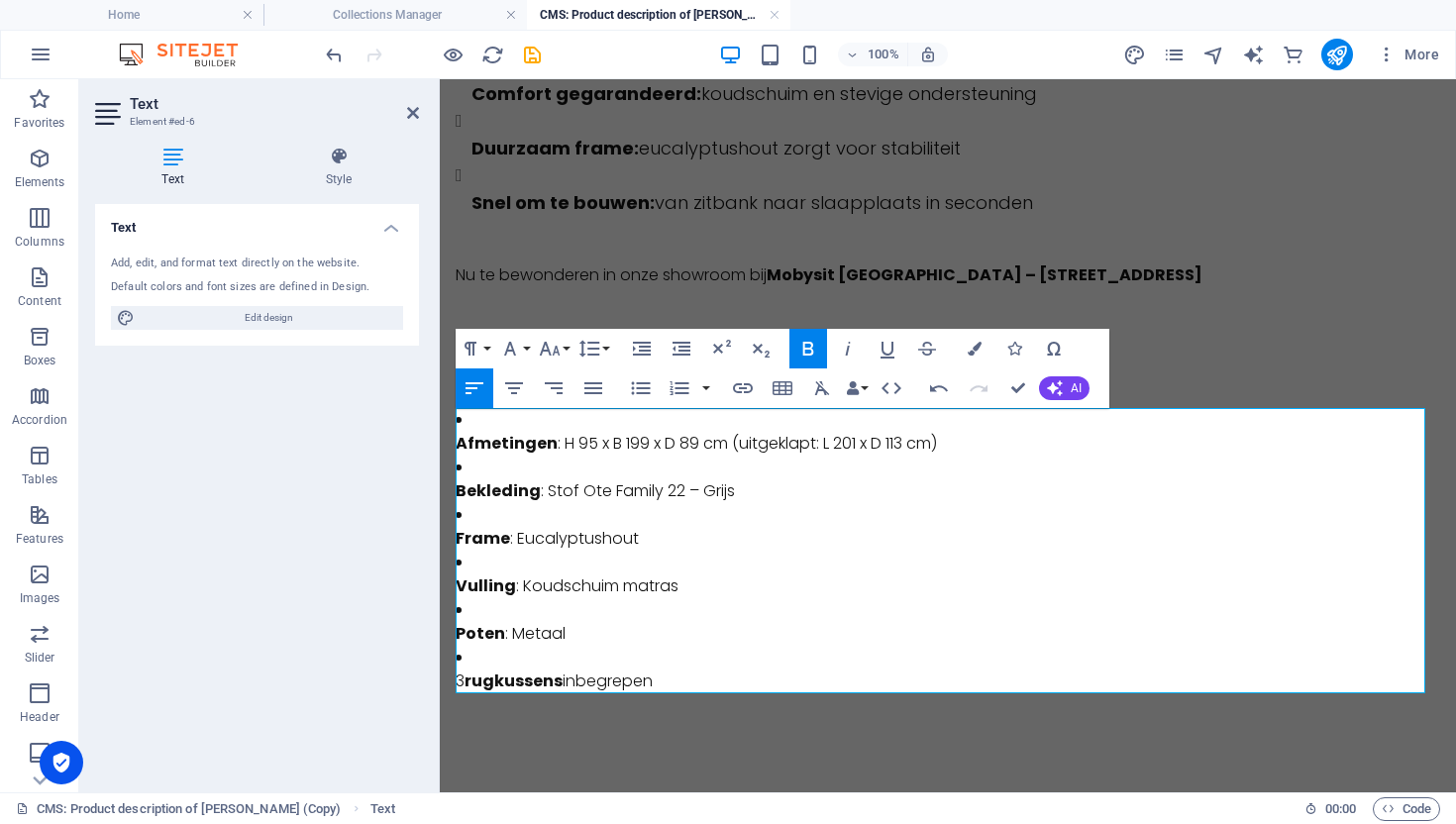 click on "Frame : Eucalyptushout" at bounding box center [948, 539] 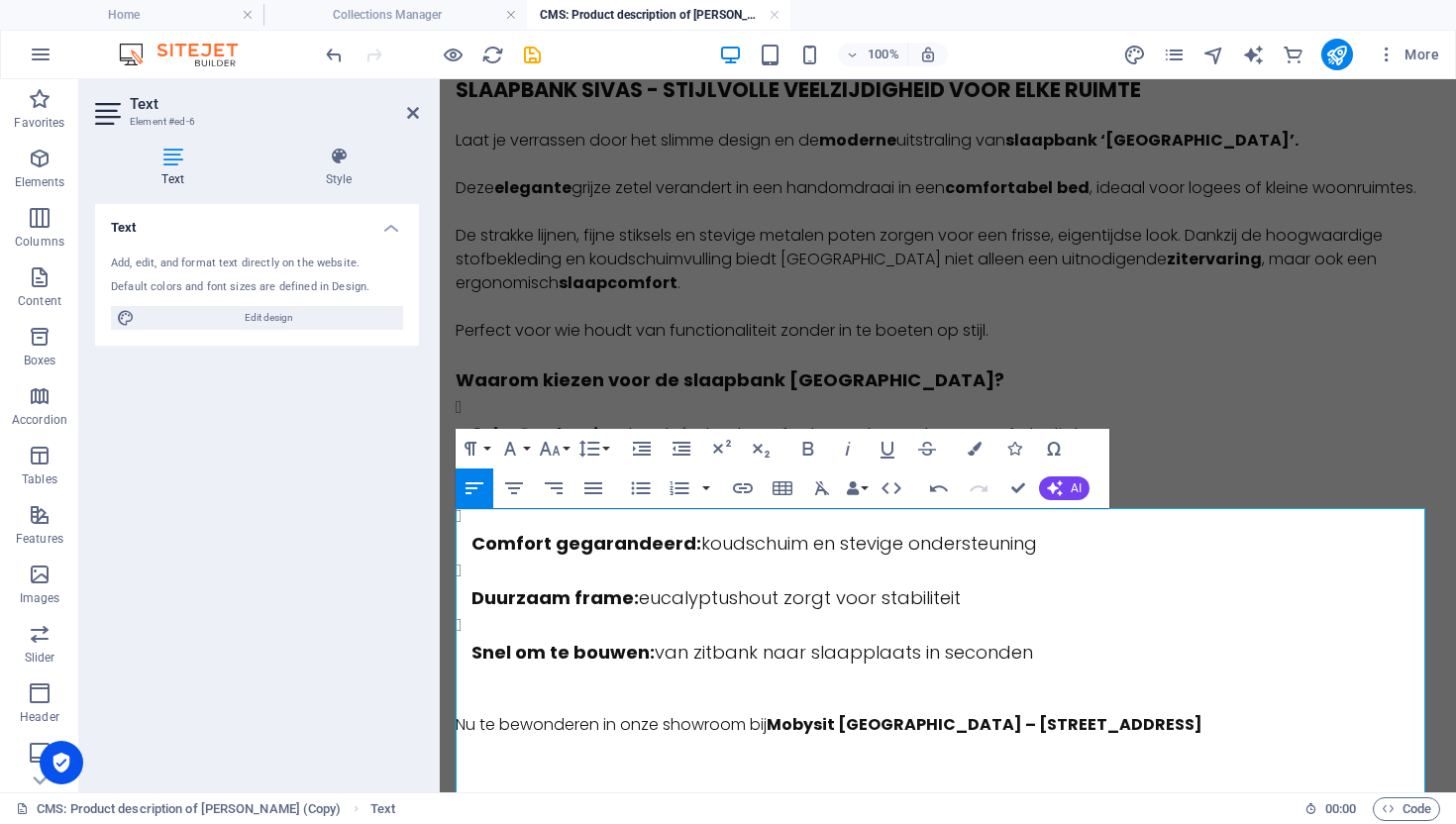 scroll, scrollTop: 0, scrollLeft: 0, axis: both 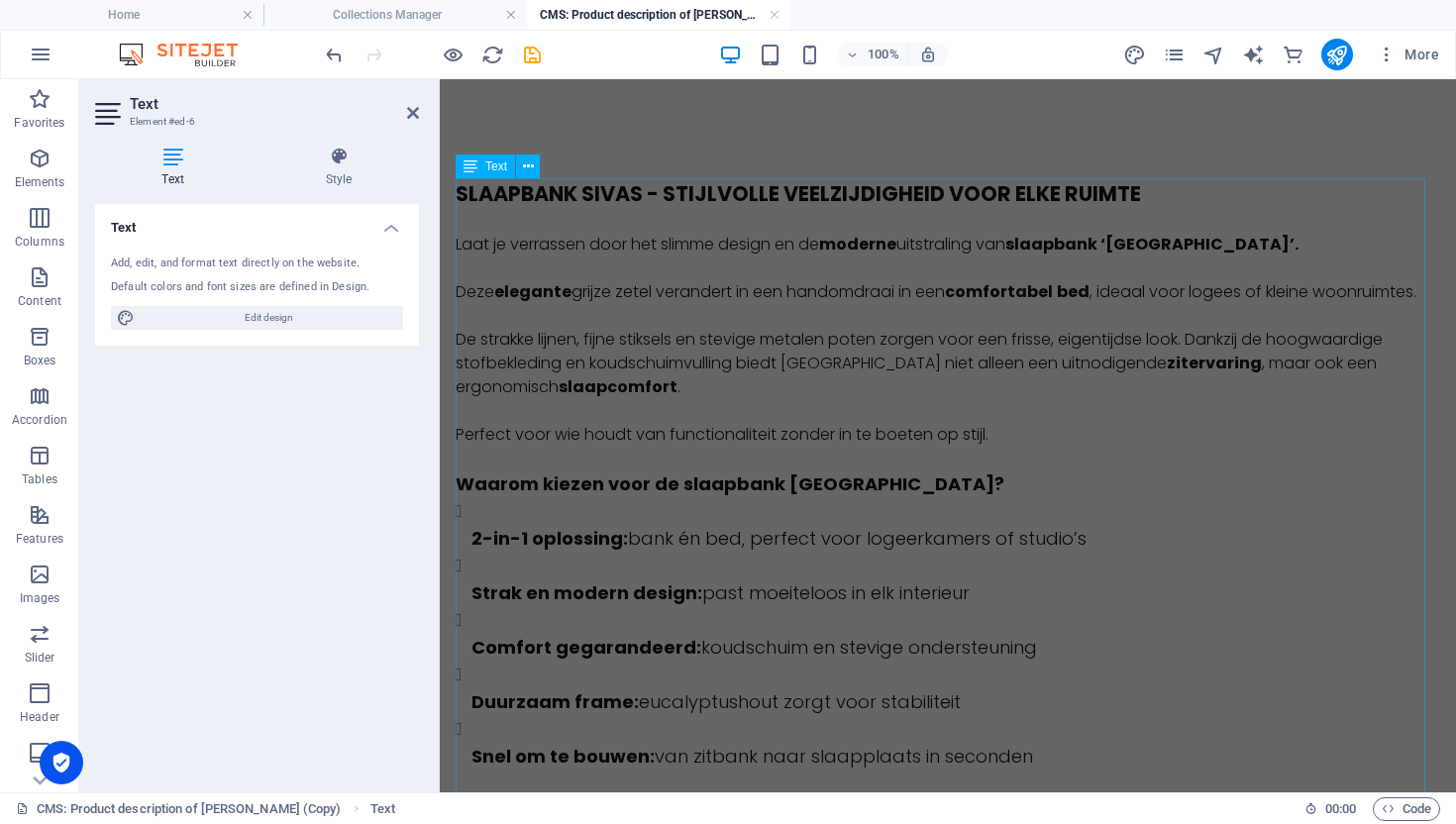 click on "SLaapbank sivas - stijlvolle veelzijdigheid voor elke ruimte Laat je verrassen door het slimme design en de  moderne  uitstraling van  slaapbank ‘[GEOGRAPHIC_DATA]’.   Deze  elegante  grijze zetel verandert in een handomdraai in een  comfortabel   bed , ideaal voor logees of kleine woonruimtes.  De strakke lijnen, fijne stiksels en stevige metalen poten zorgen voor een frisse, eigentijdse look. Dankzij de hoogwaardige stofbekleding en koudschuimvulling biedt [GEOGRAPHIC_DATA] niet alleen een uitnodigende  zitervaring , maar ook een ergonomisch  slaapcomfort . Perfect voor wie houdt van functionaliteit zonder in te boeten op stijl. Waarom kiezen voor de slaapbank [GEOGRAPHIC_DATA]? 2-in-1 oplossing :  bank én bed, perfect voor logeerkamers of studio’s Strak en modern design:  past moeiteloos in elk interieur Comfort gegarandeerd:  koudschuim en stevige ondersteuning Duurzaam frame:  eucalyptushout zorgt voor stabiliteit Snel om te bouwen:  van zitbank naar slaapplaats in seconden Nu te bewonderen in onze showroom bij" at bounding box center (948, 545) 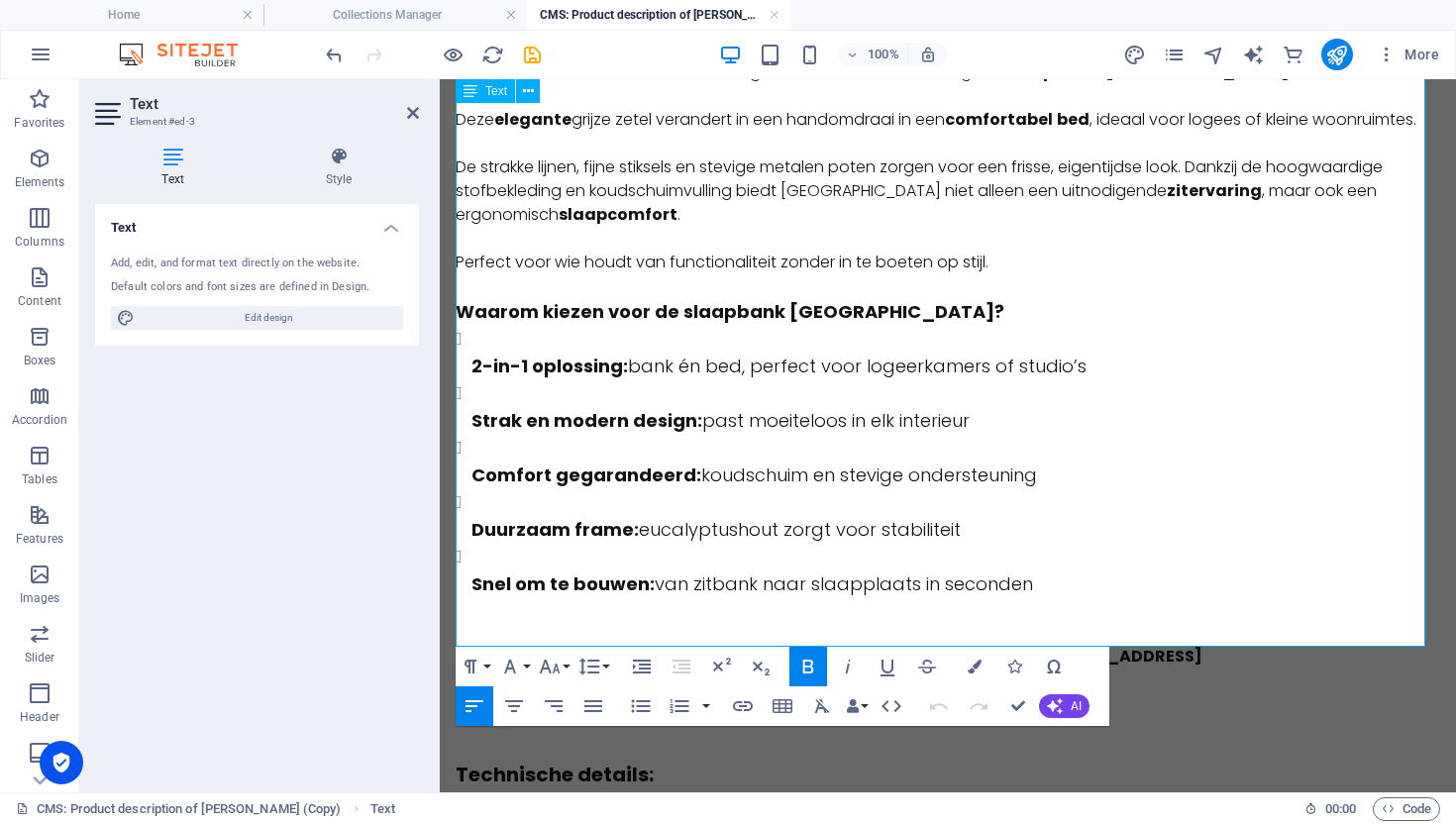 scroll, scrollTop: 0, scrollLeft: 0, axis: both 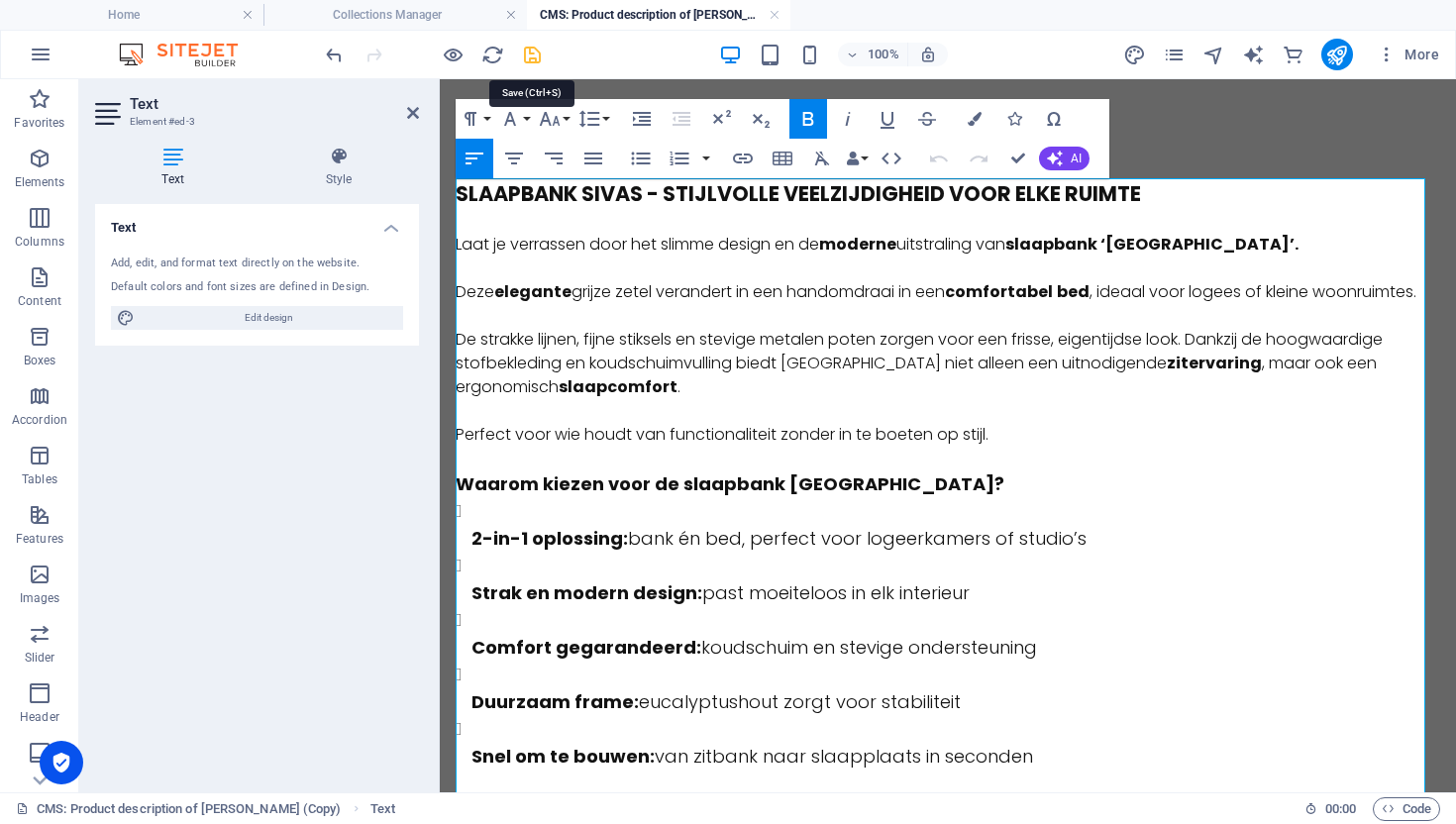 click at bounding box center [532, 54] 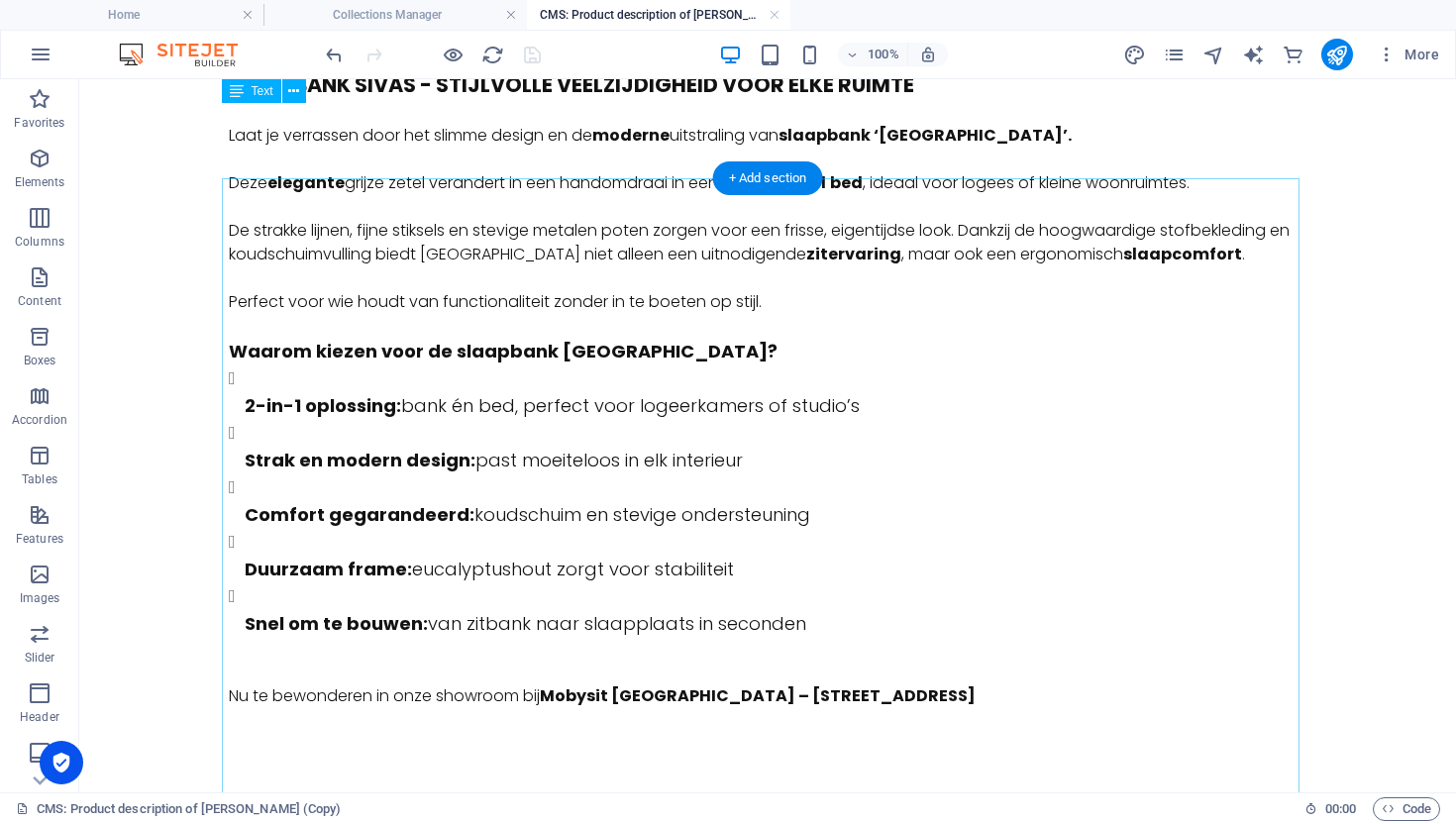 scroll, scrollTop: 0, scrollLeft: 0, axis: both 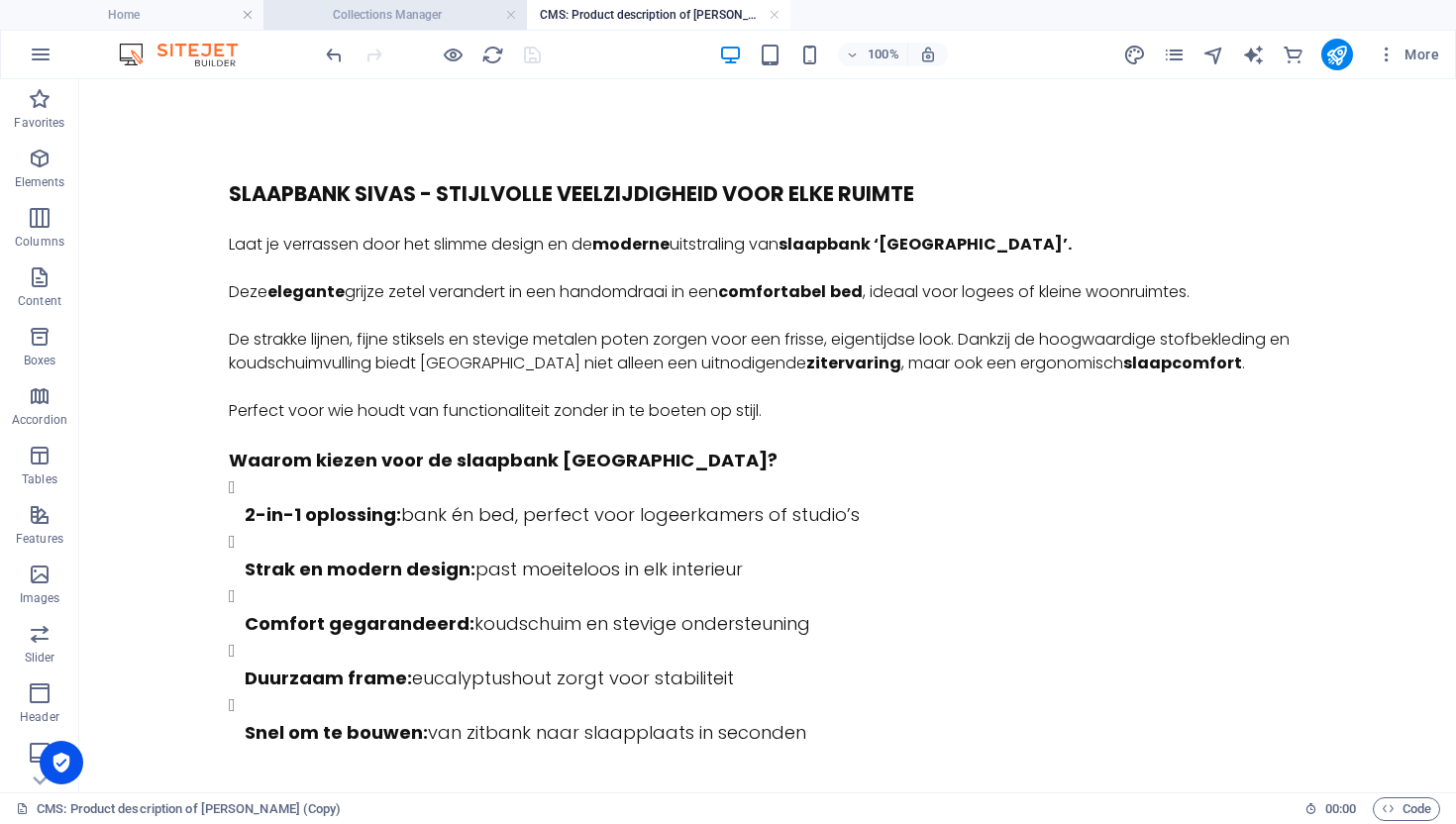 click on "Collections Manager" at bounding box center (395, 15) 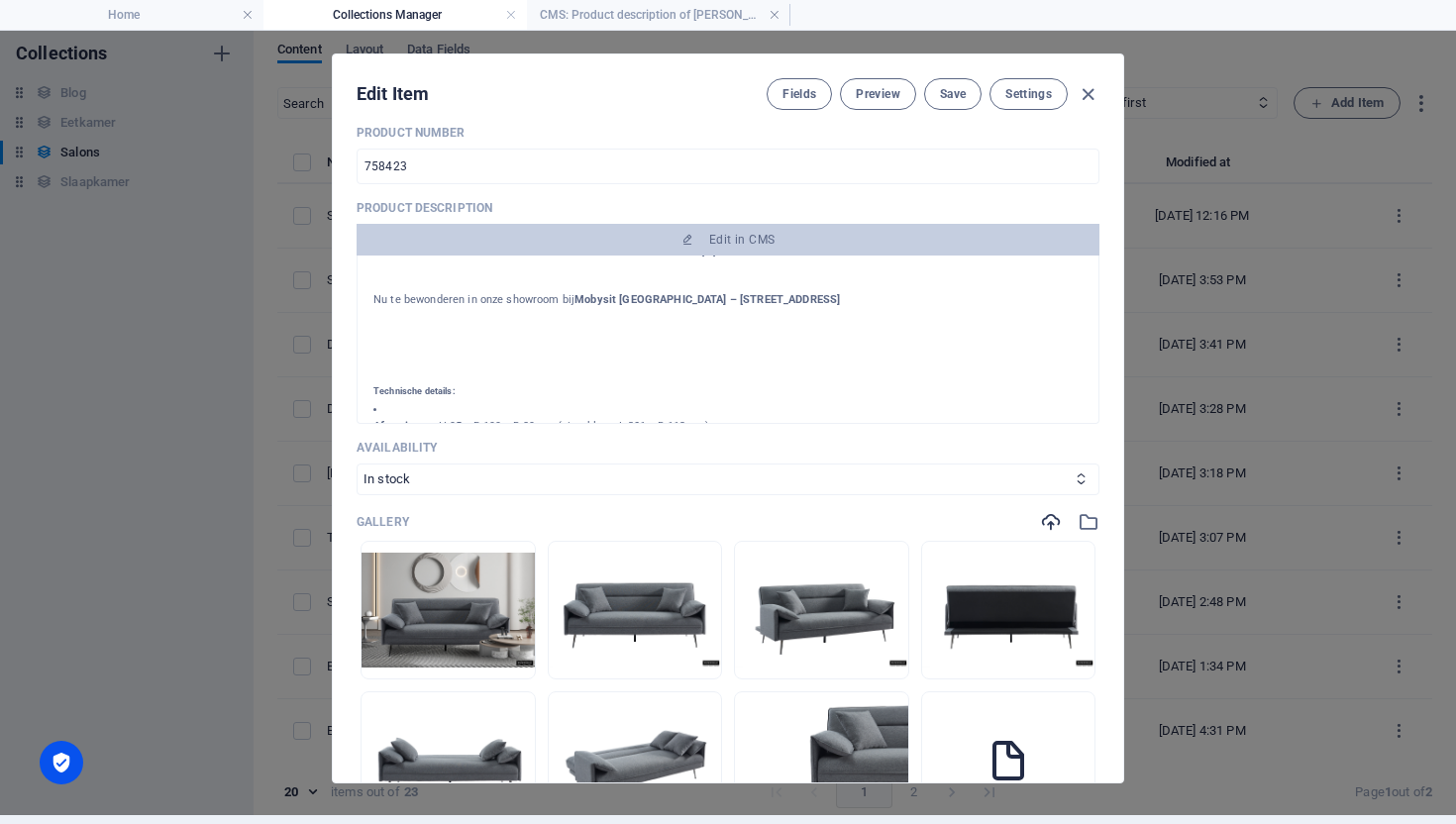 scroll, scrollTop: 547, scrollLeft: 0, axis: vertical 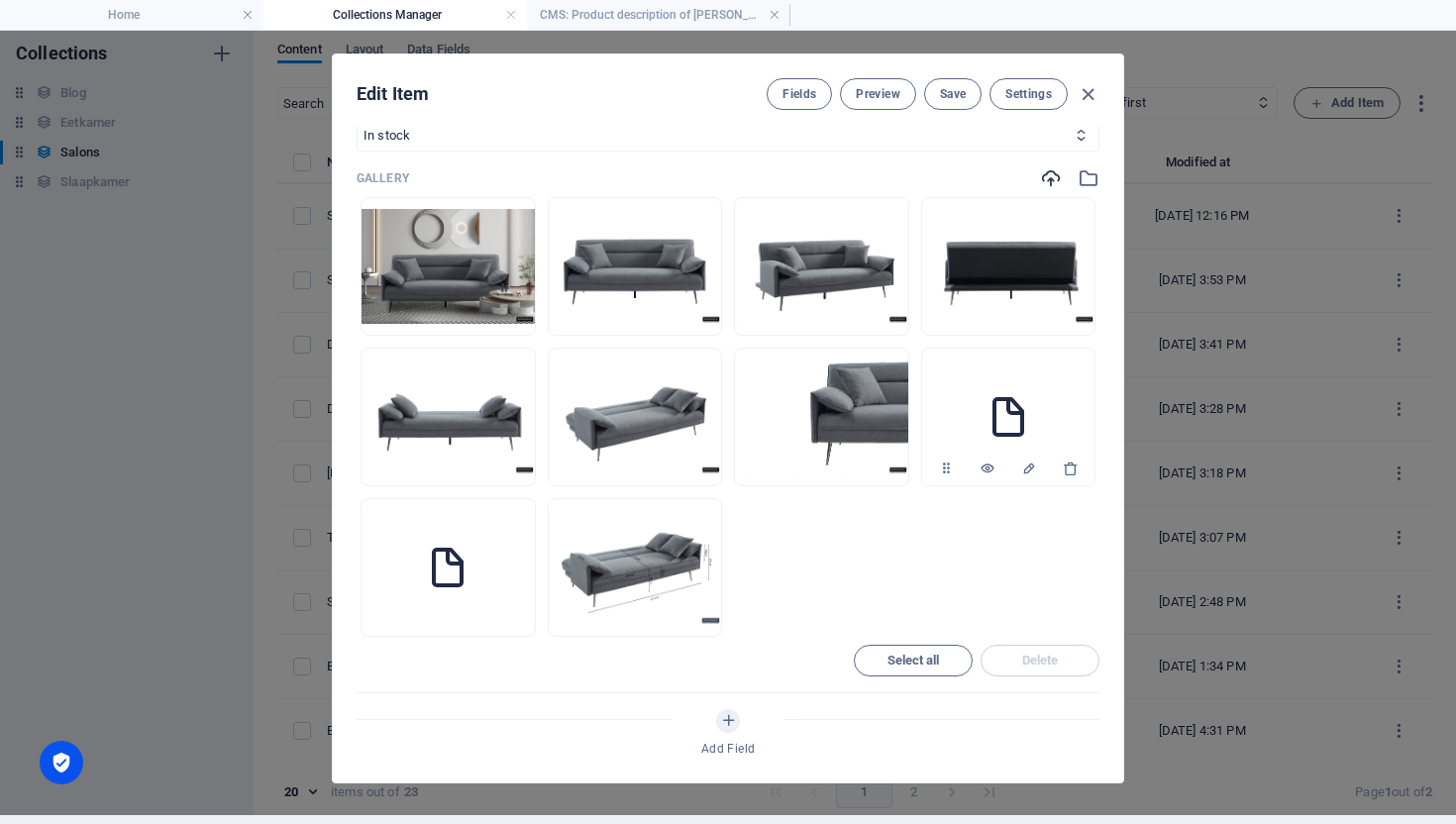 click at bounding box center [1008, 417] 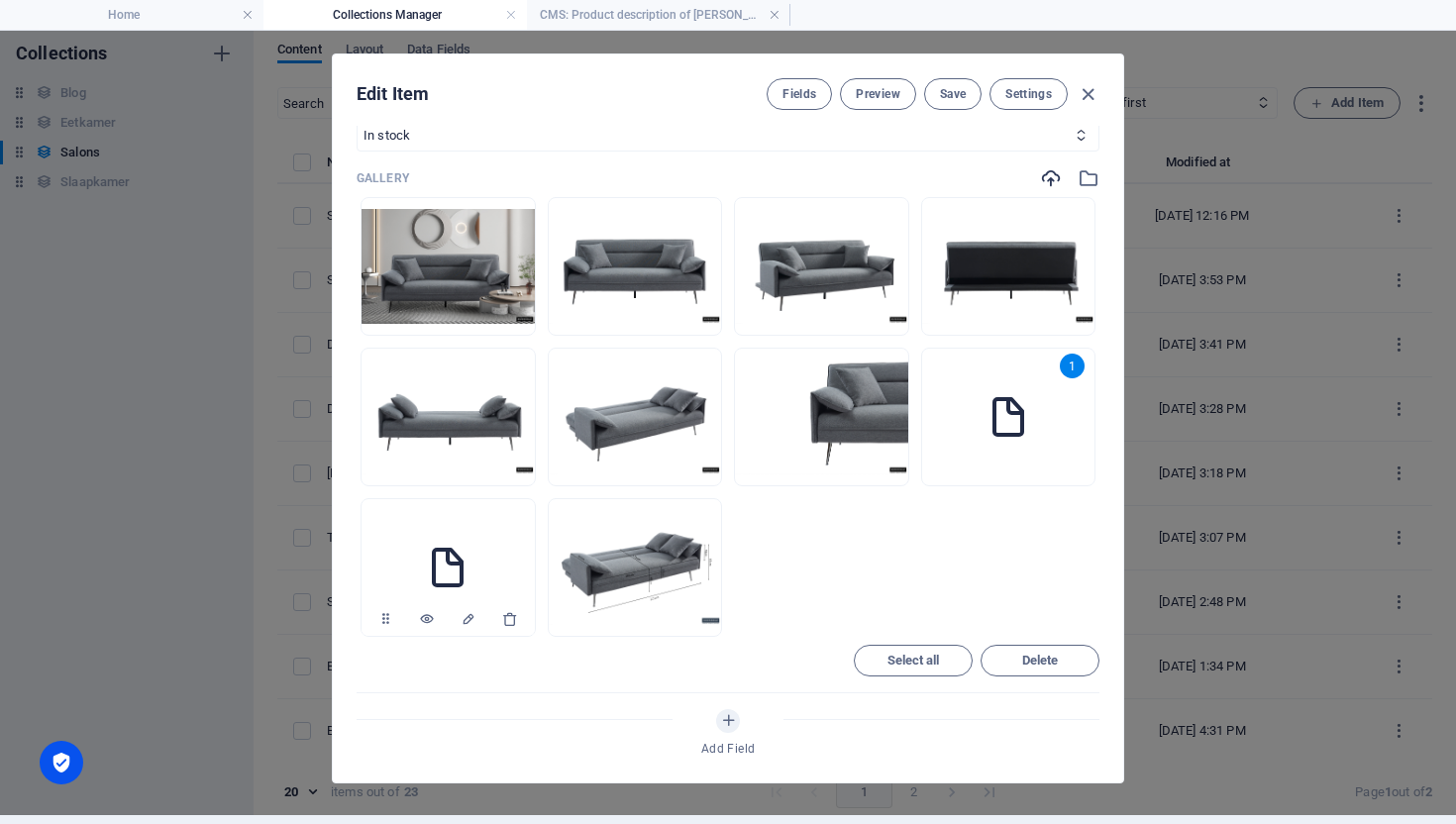 click at bounding box center [448, 567] 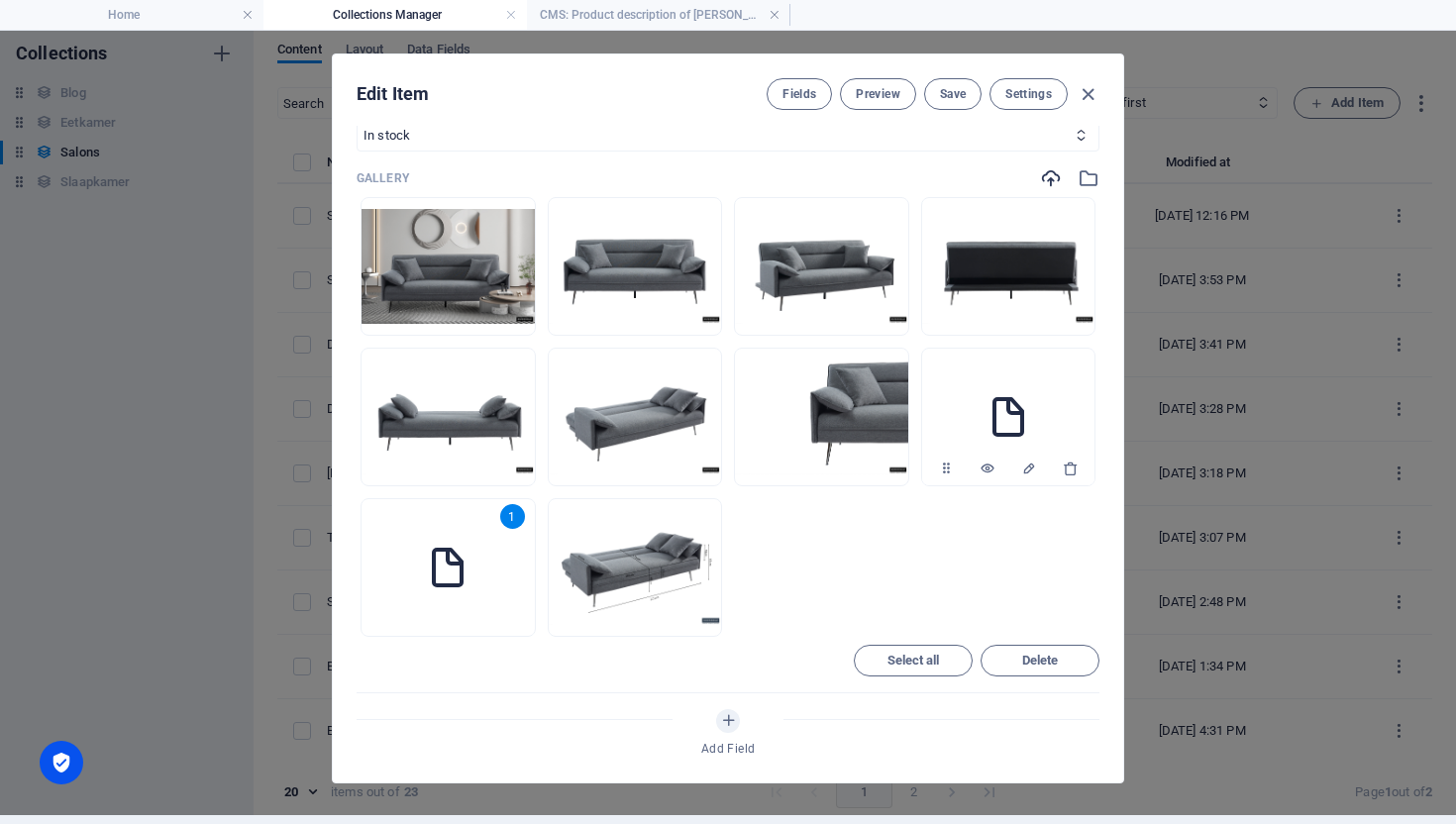 click at bounding box center [1008, 417] 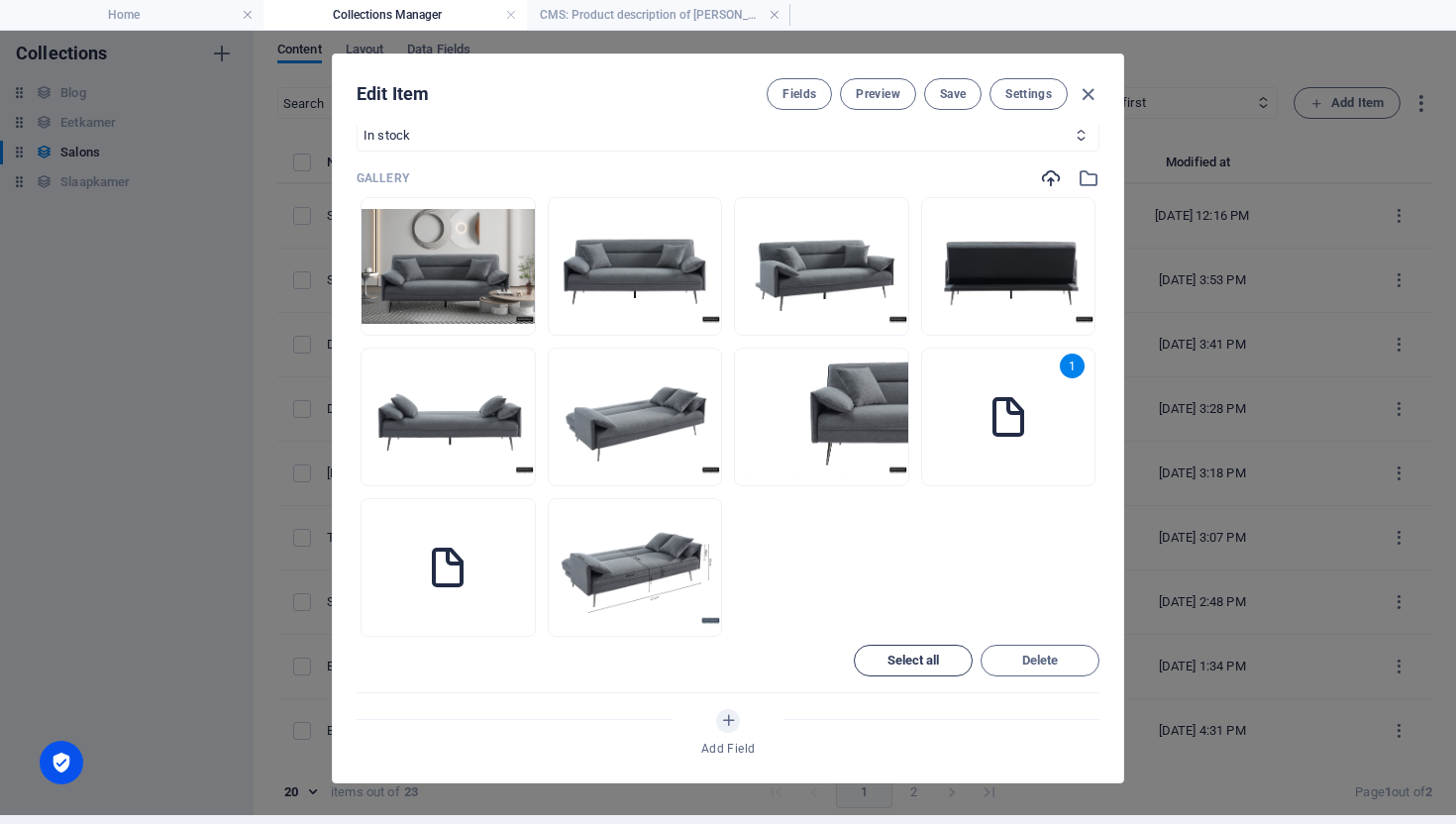 click on "Select all" at bounding box center (913, 661) 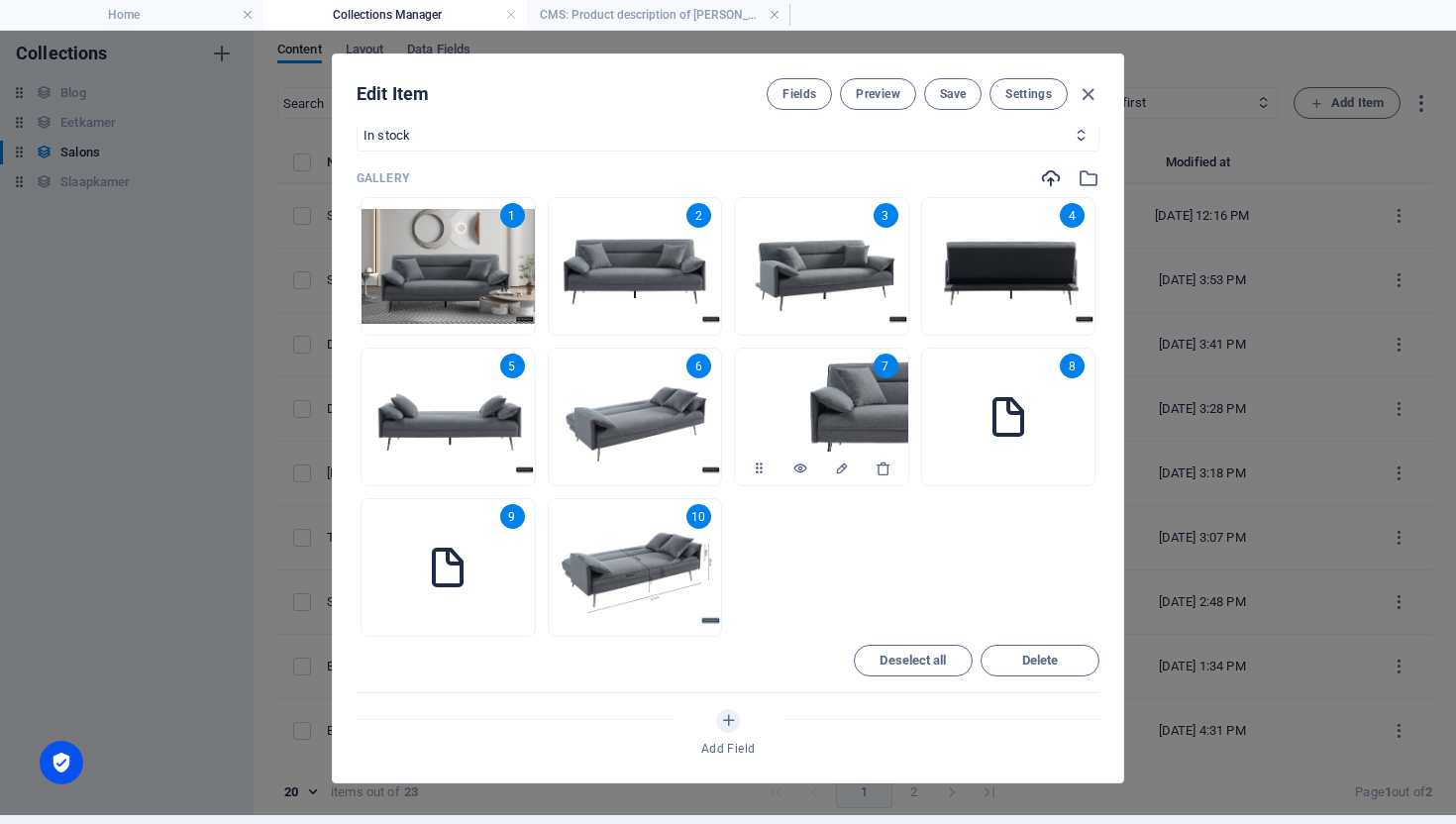 click at bounding box center [821, 417] 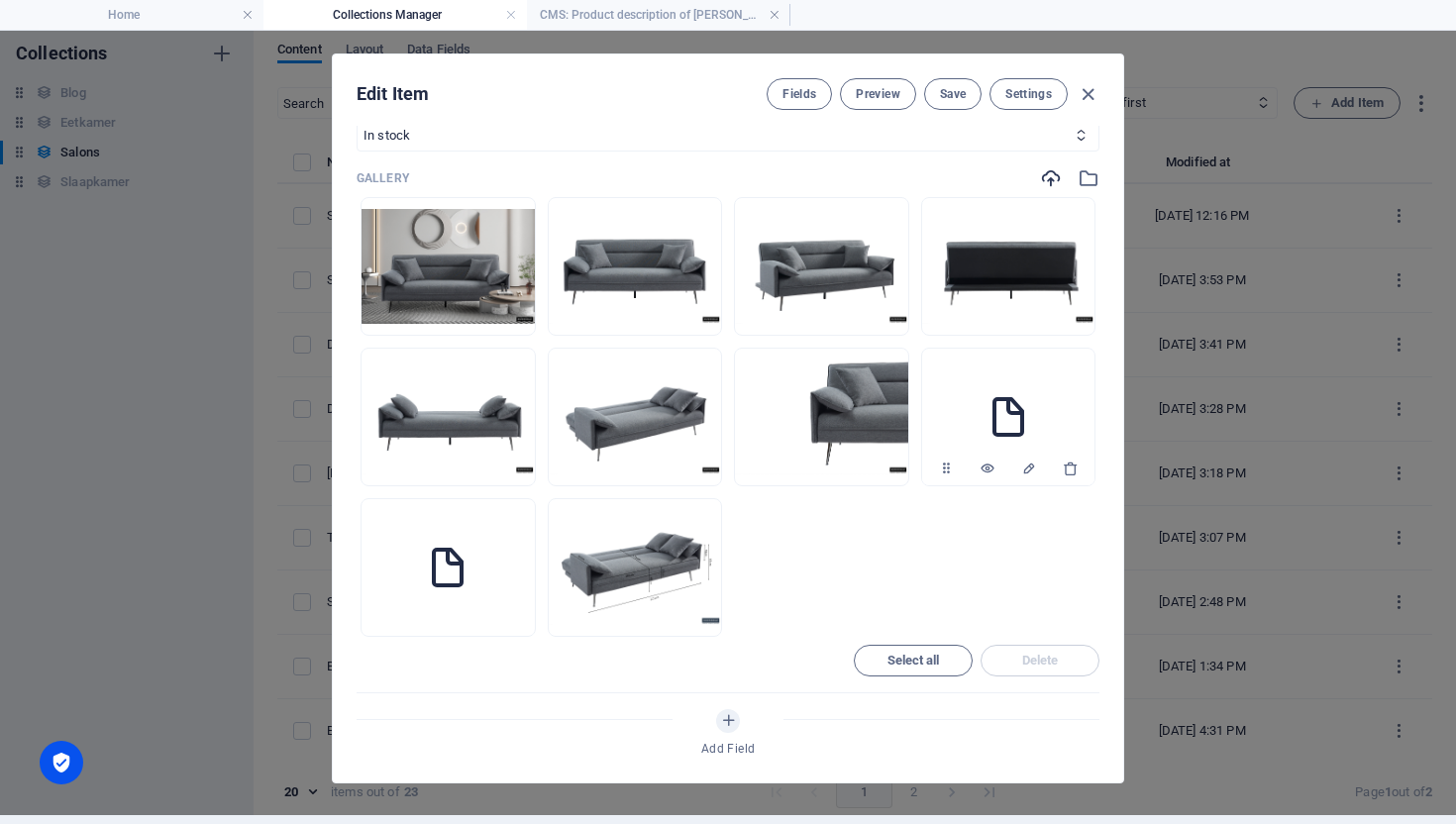 click at bounding box center [1008, 417] 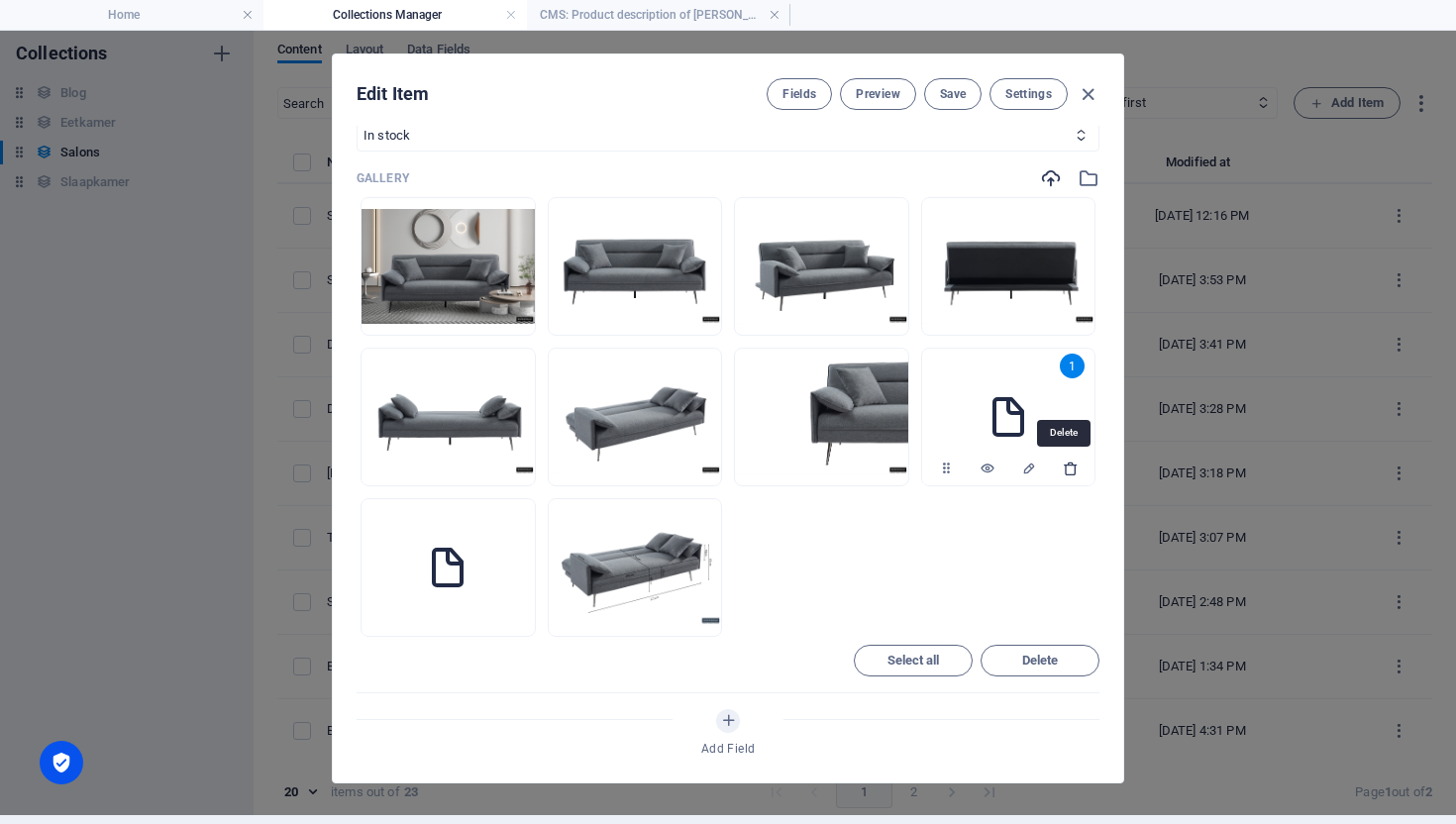 click at bounding box center (1071, 468) 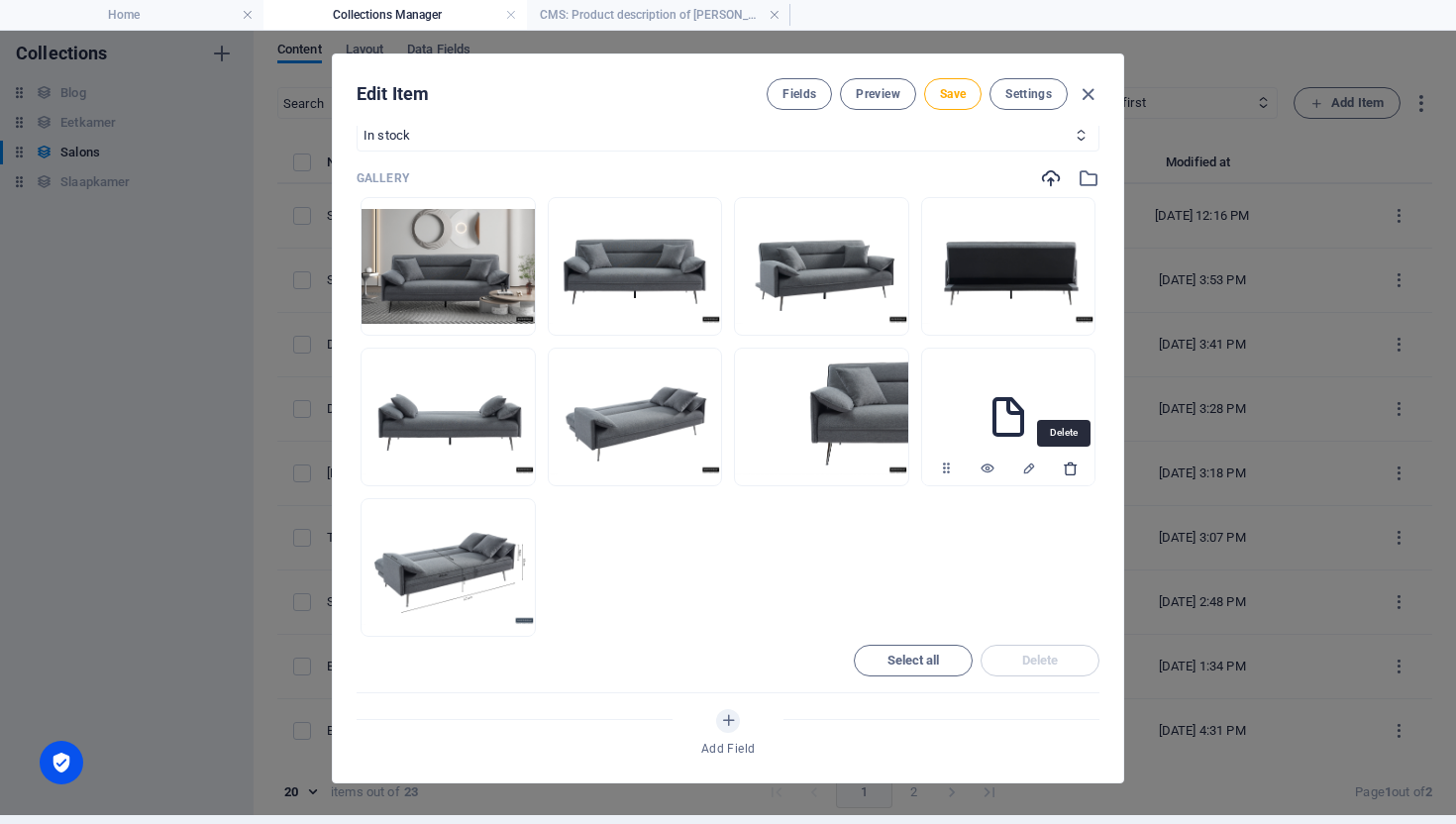click at bounding box center [1071, 468] 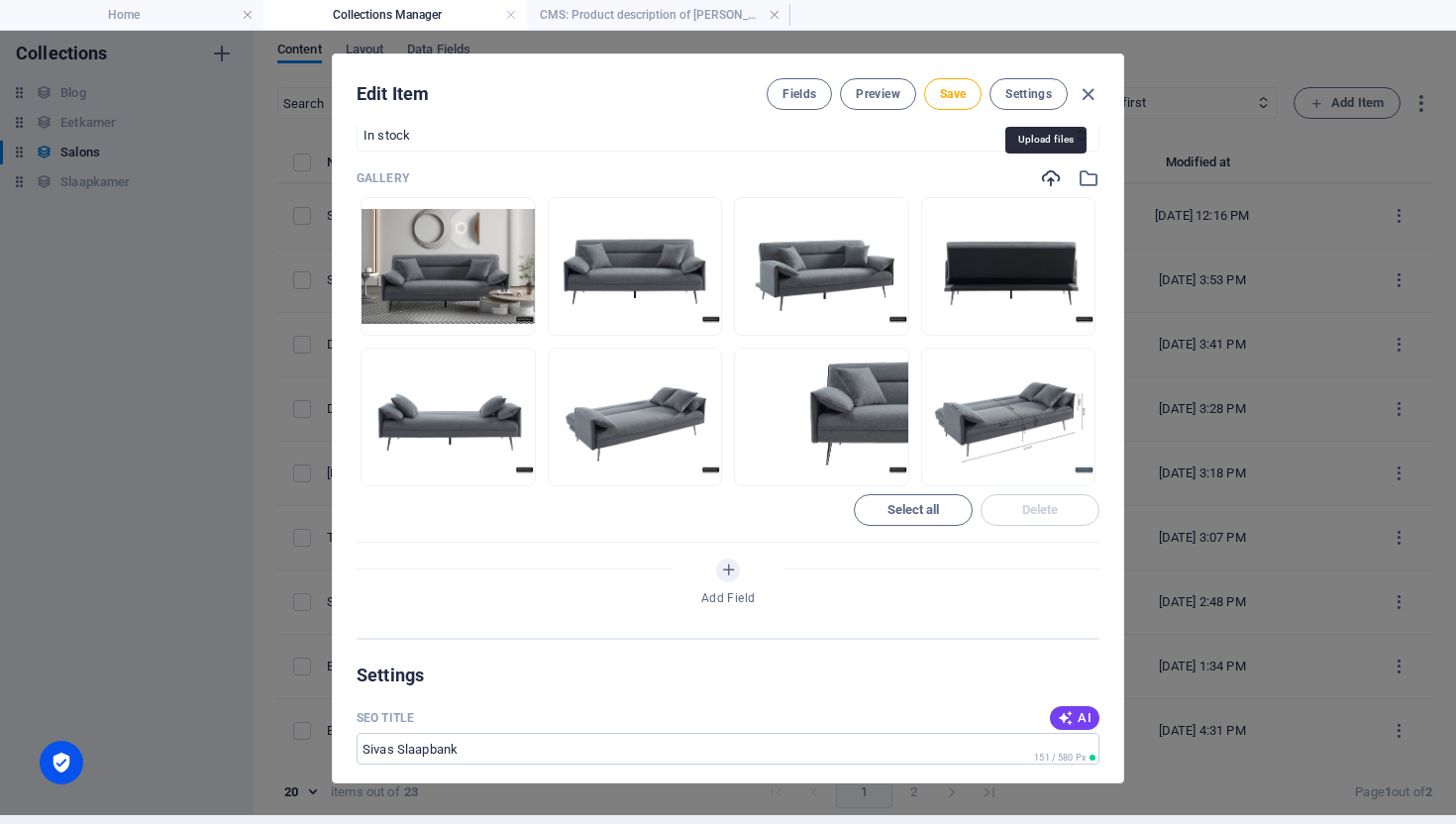 click at bounding box center (1051, 178) 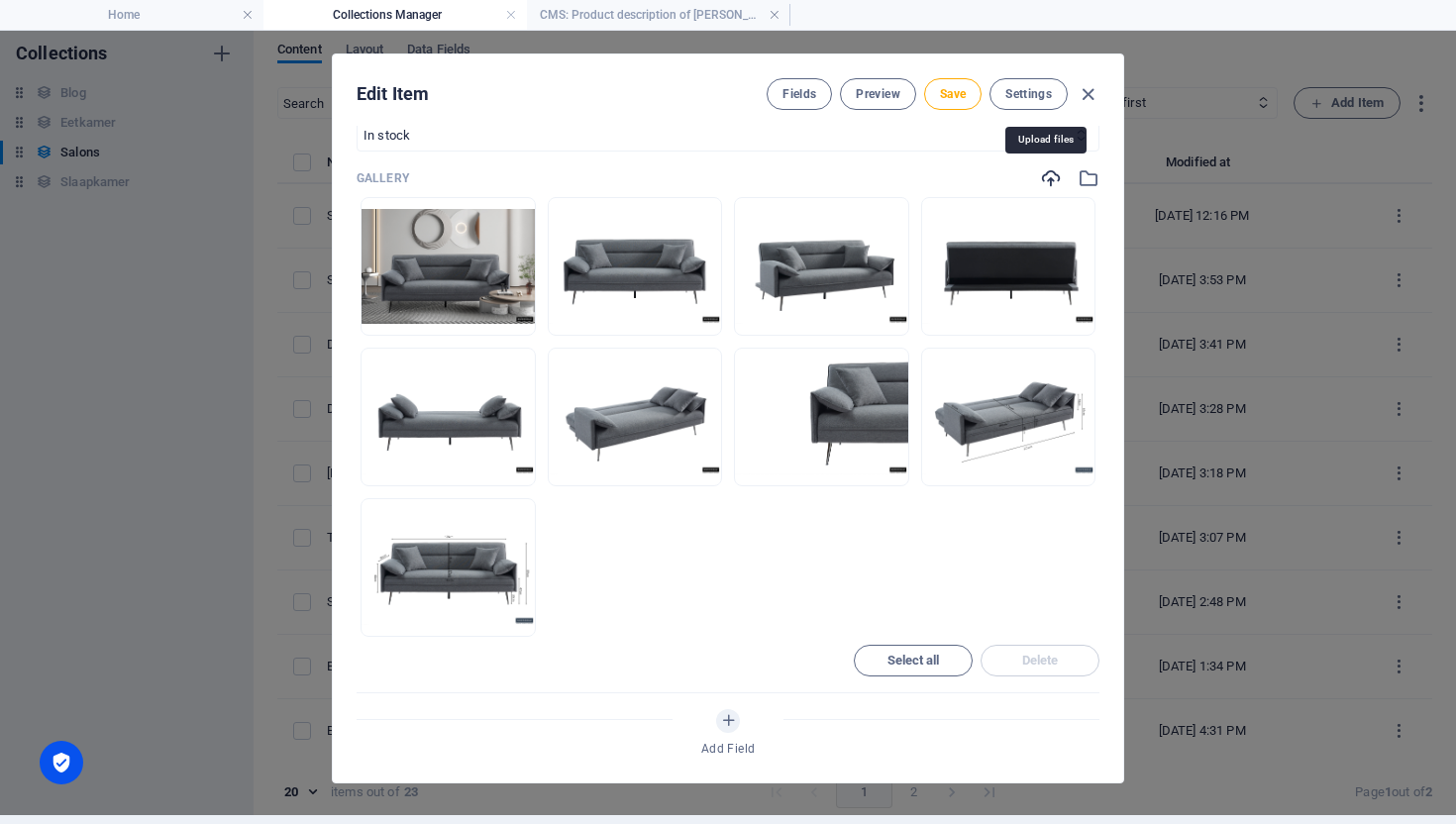 click at bounding box center [1051, 178] 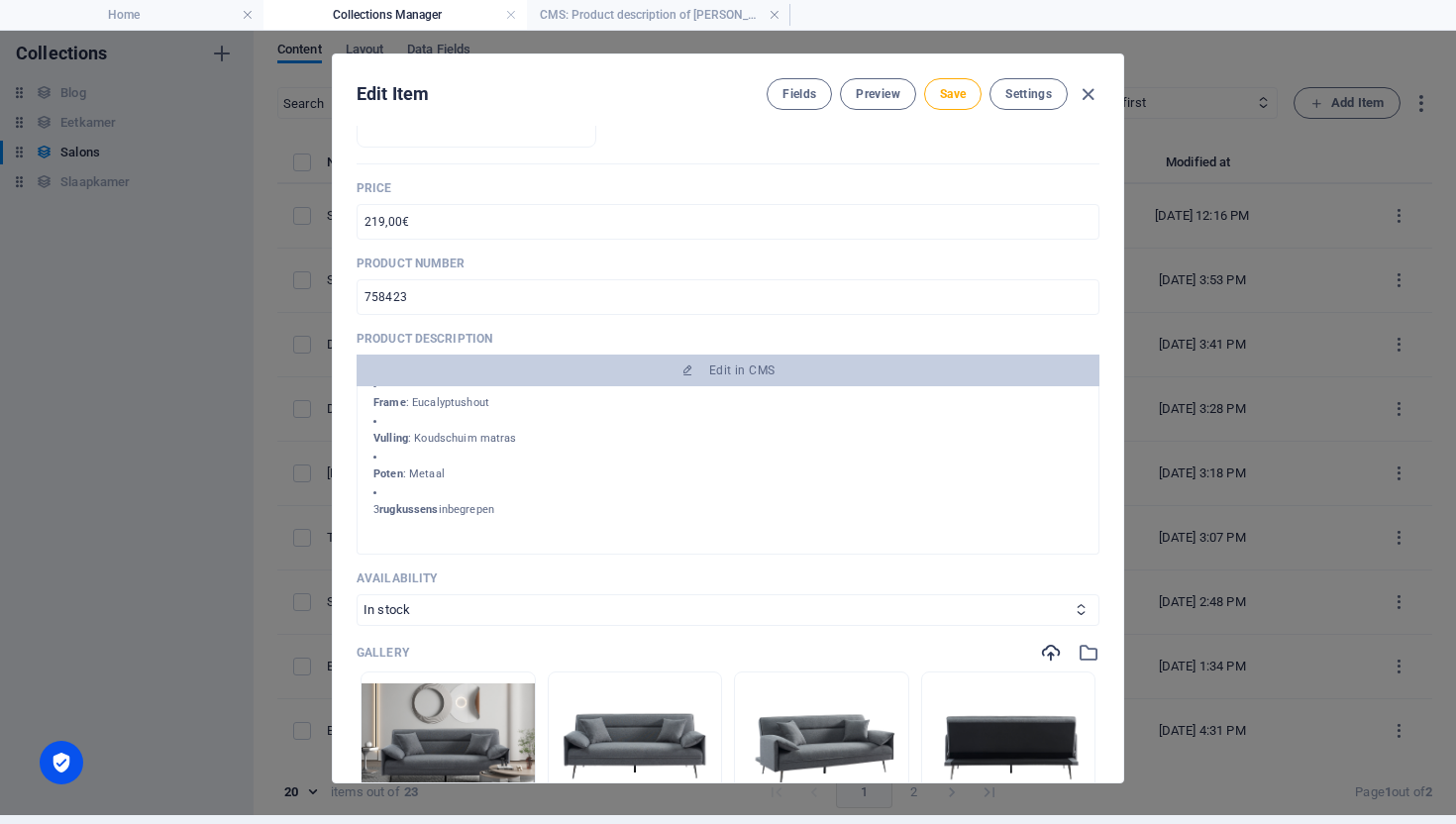 scroll, scrollTop: 413, scrollLeft: 0, axis: vertical 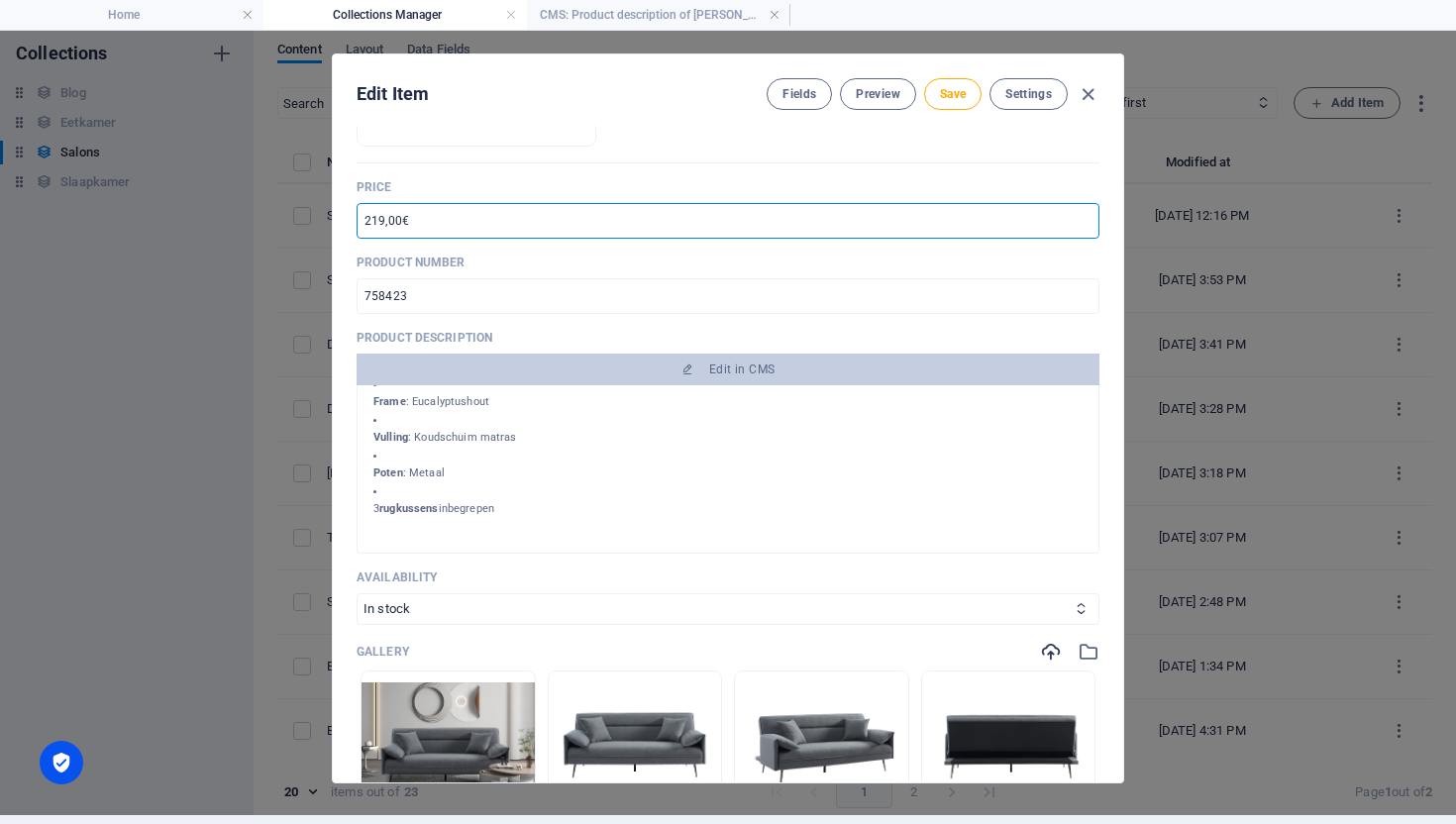 click on "219,00€" at bounding box center (728, 221) 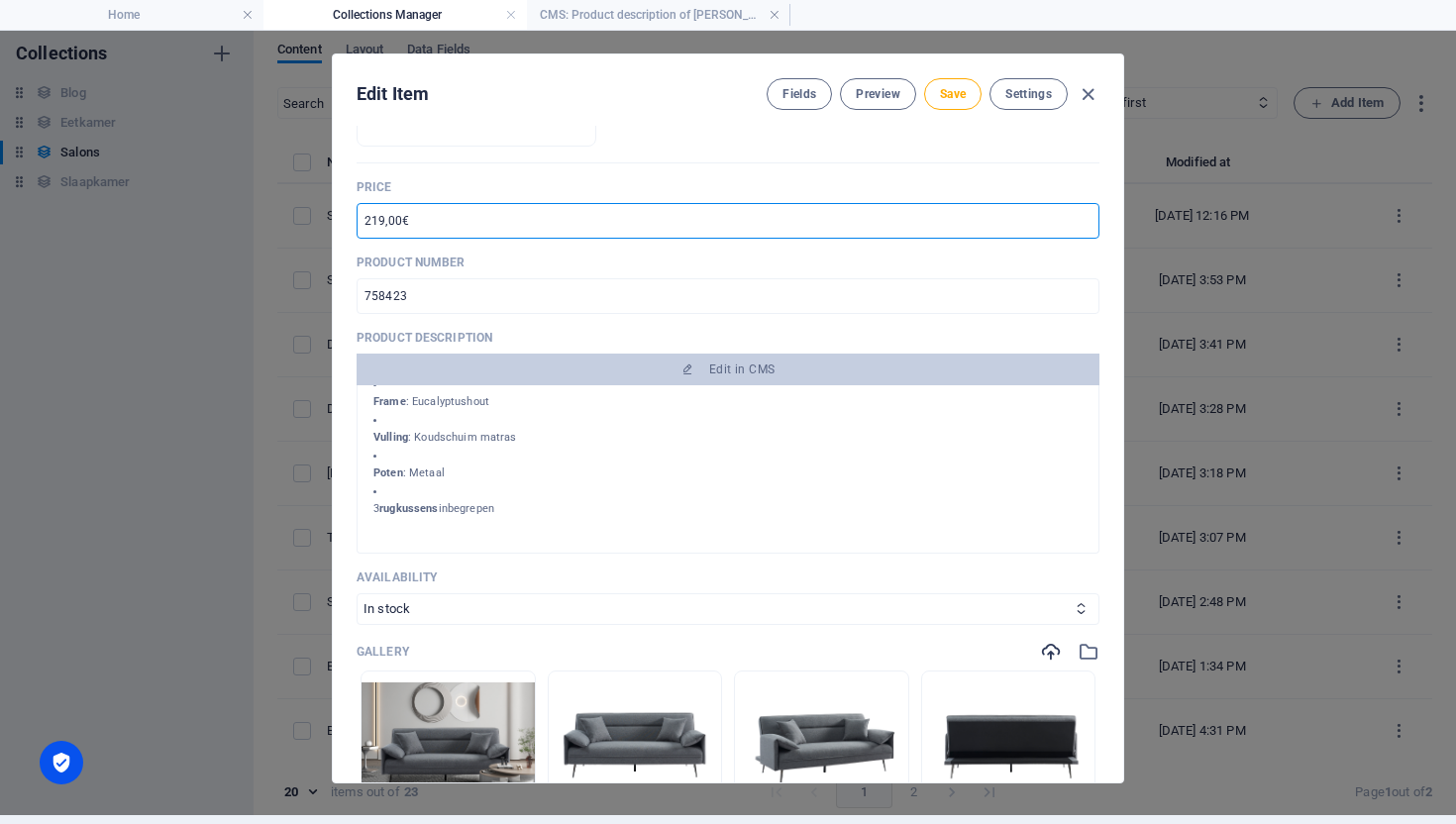 click on "219,00€" at bounding box center [728, 221] 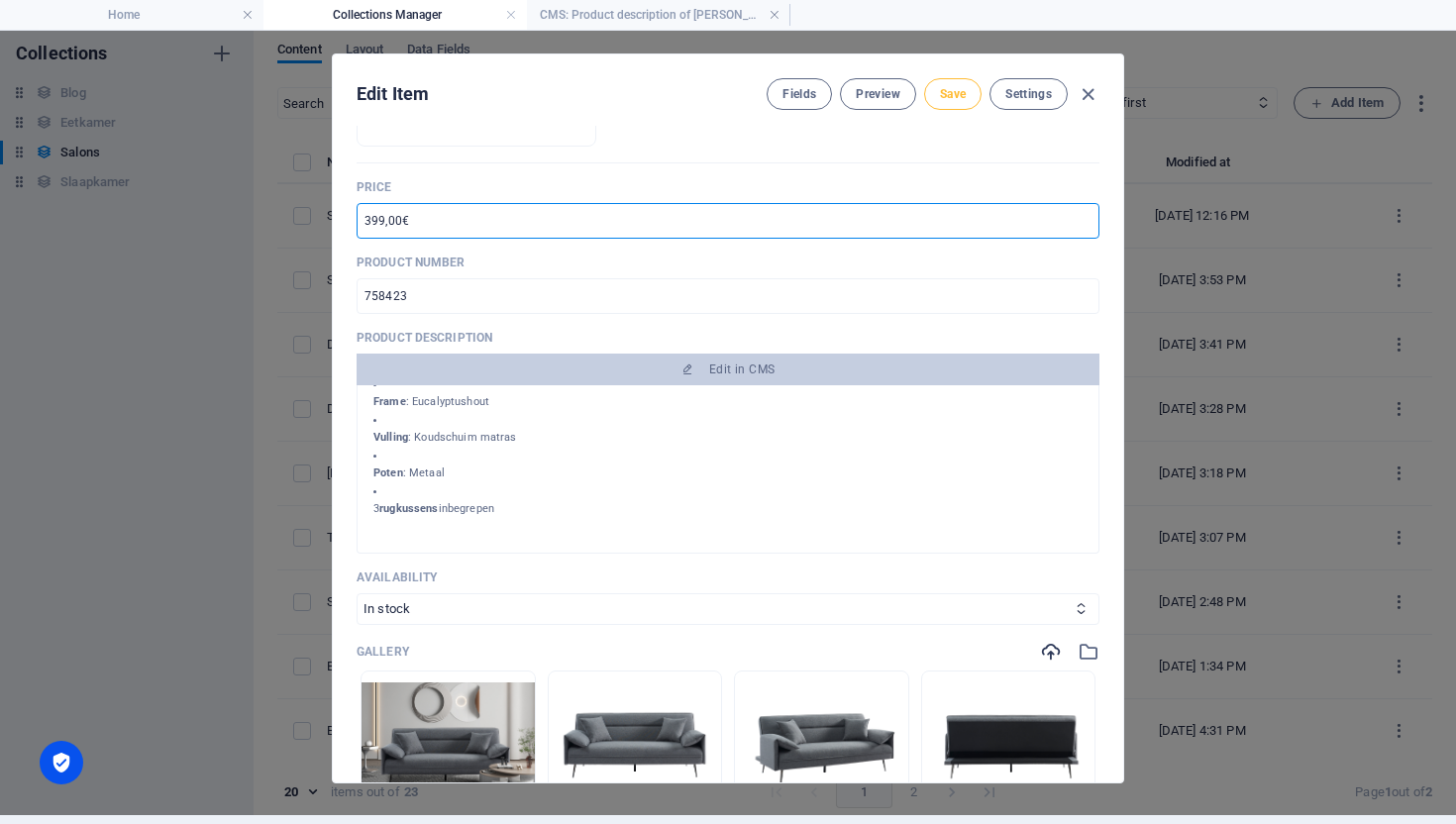type on "399,00€" 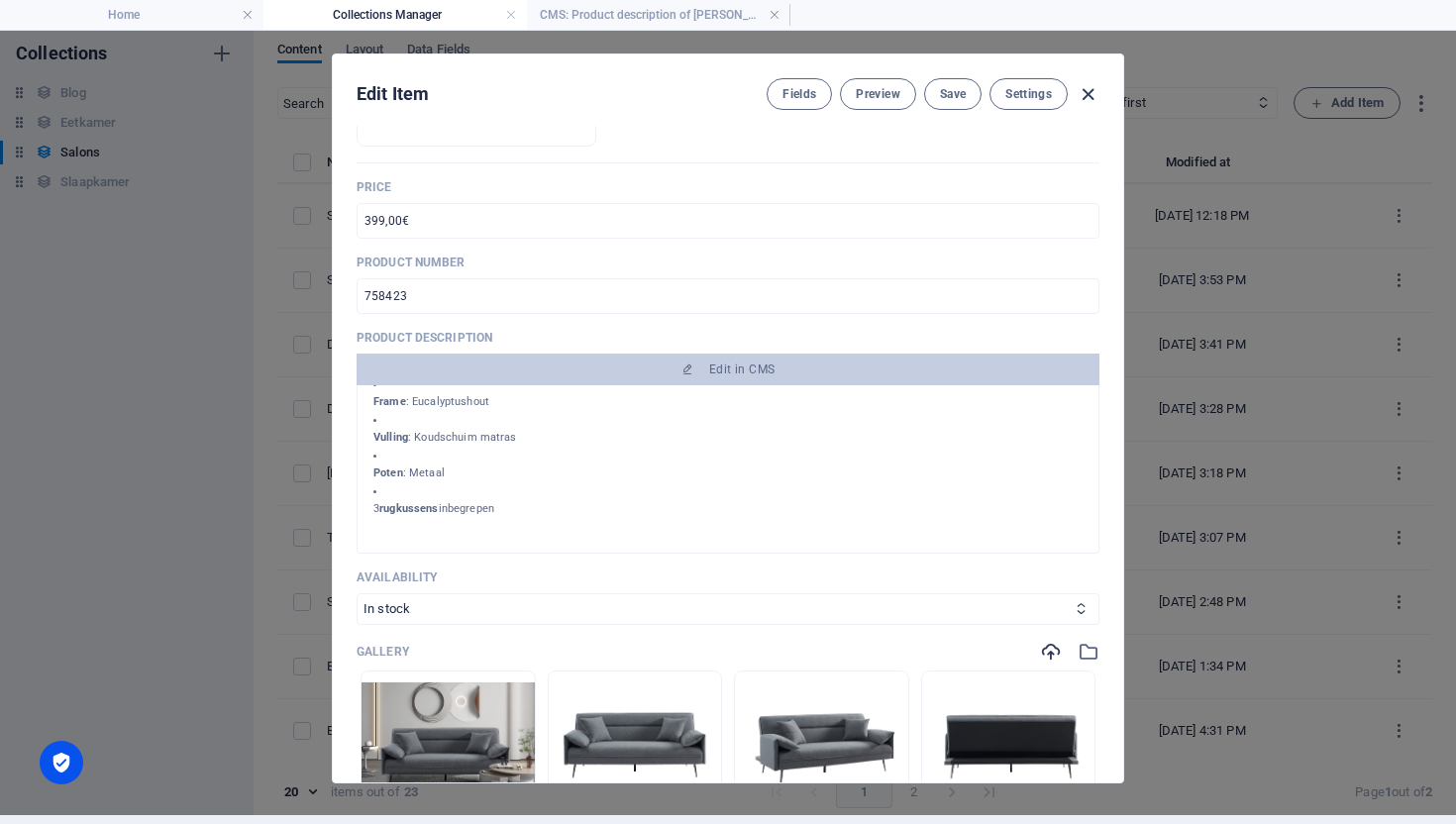 click at bounding box center (1088, 94) 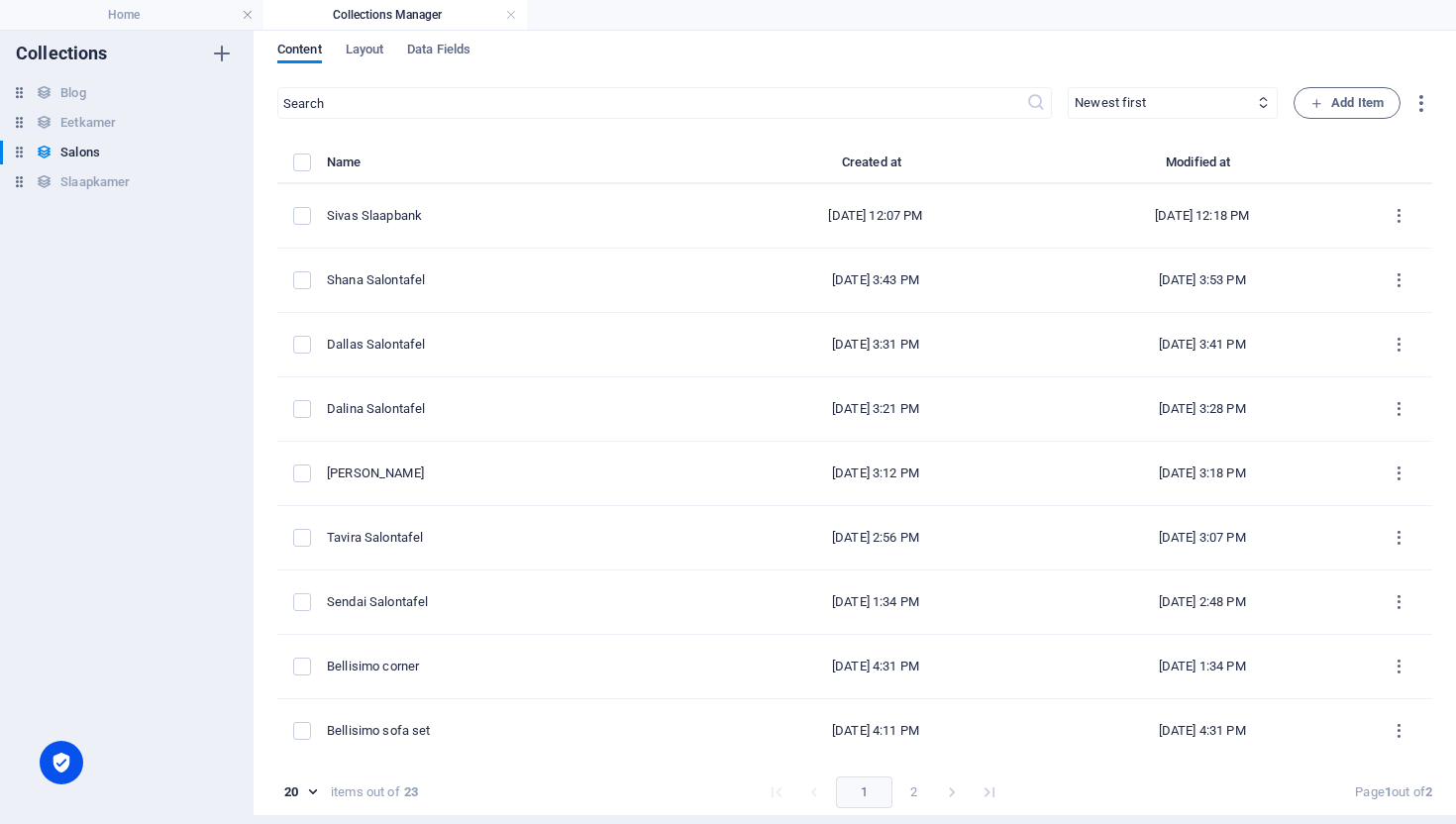 scroll, scrollTop: 0, scrollLeft: 0, axis: both 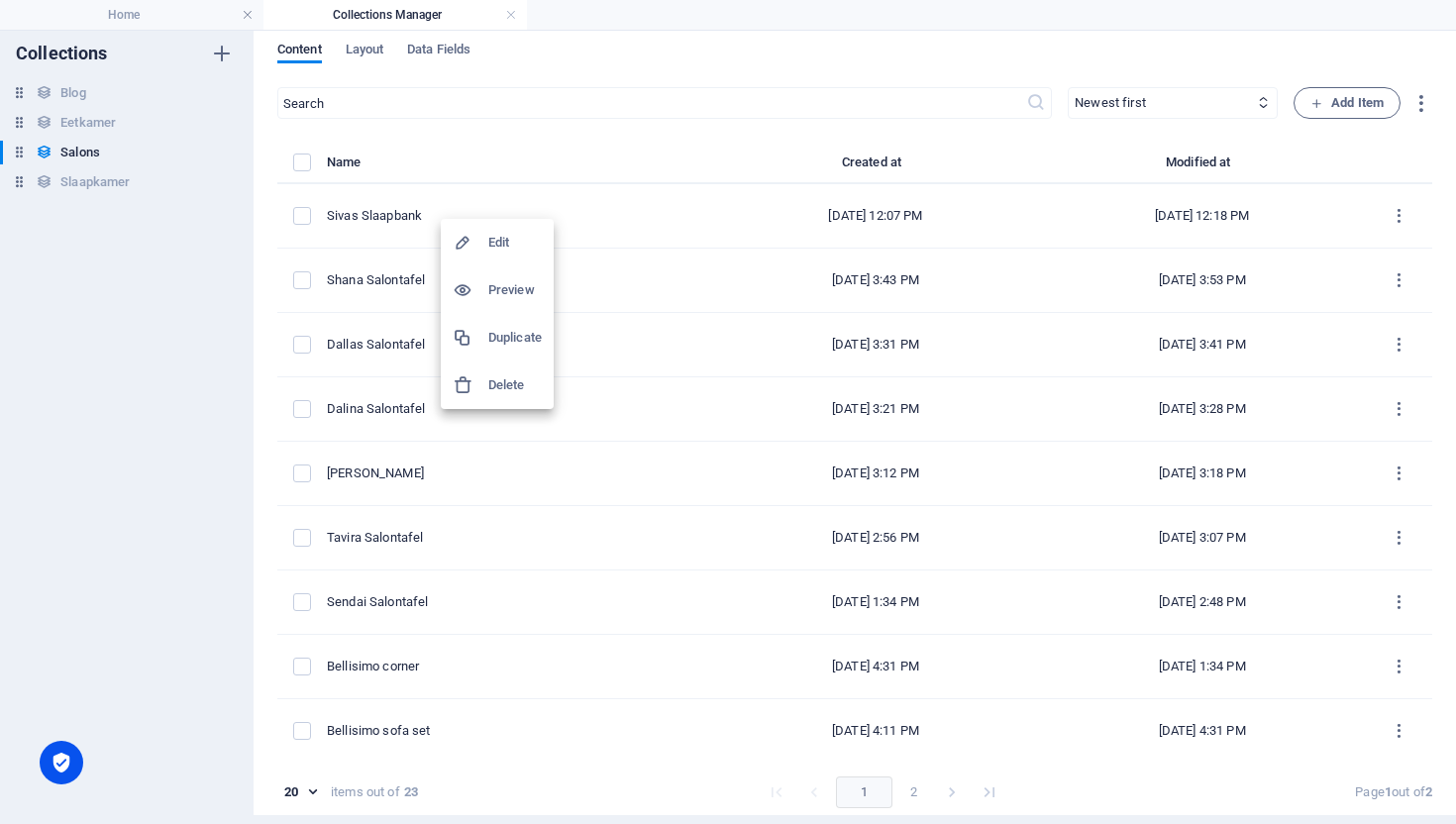 click at bounding box center [728, 412] 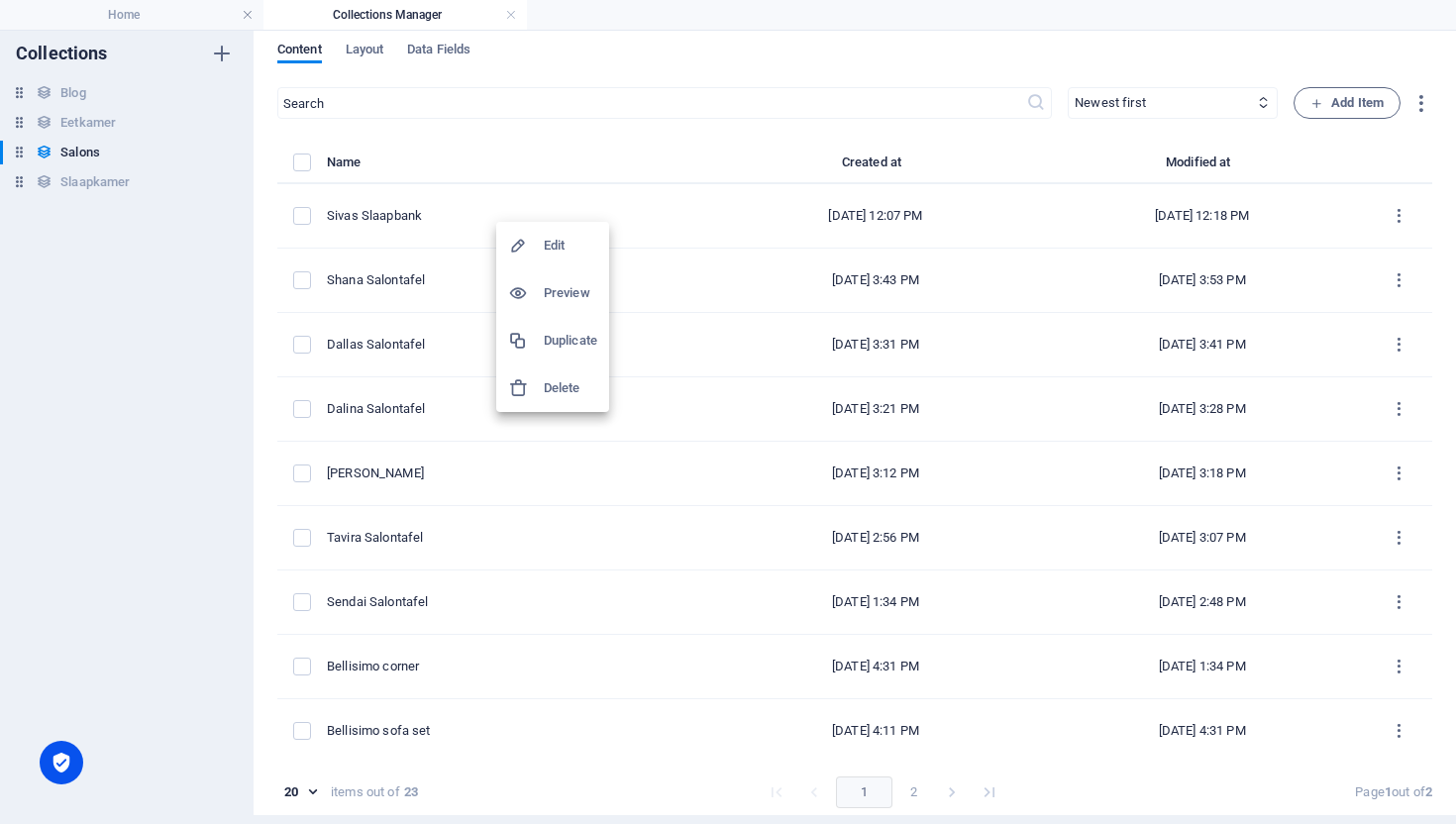 click on "Duplicate" at bounding box center [571, 341] 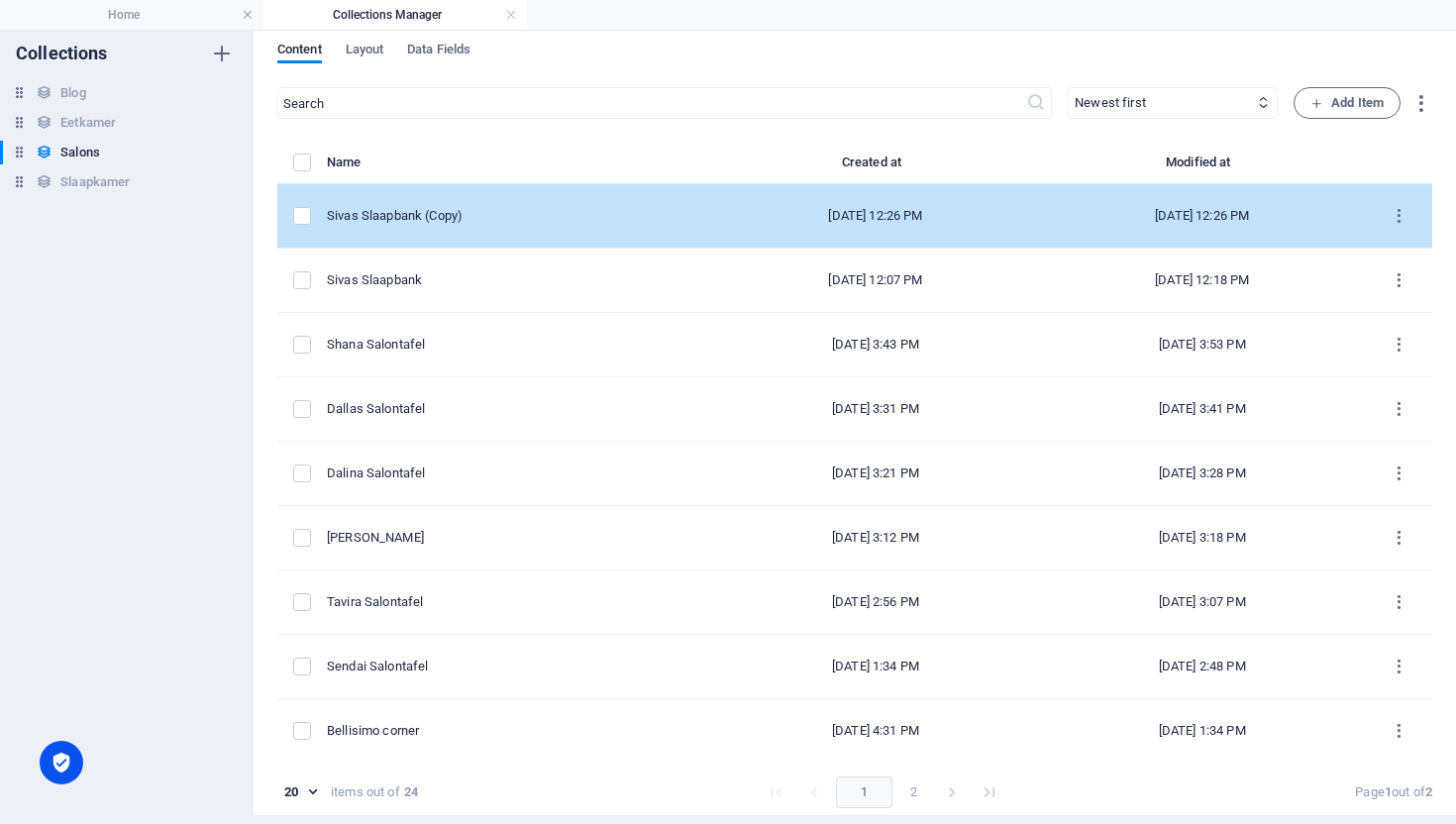 click on "Sivas Slaapbank (Copy)" at bounding box center [511, 216] 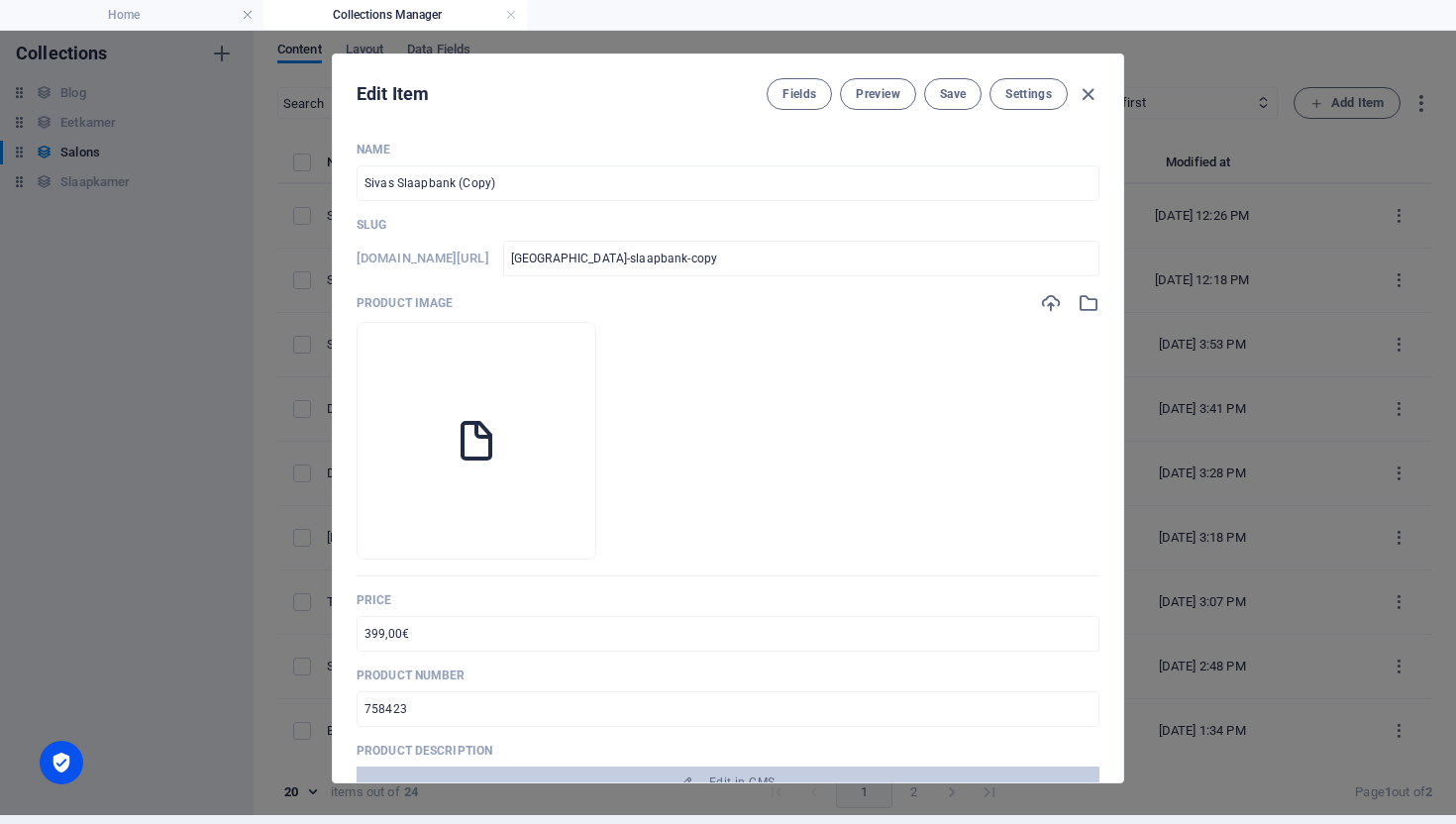 scroll, scrollTop: 0, scrollLeft: 0, axis: both 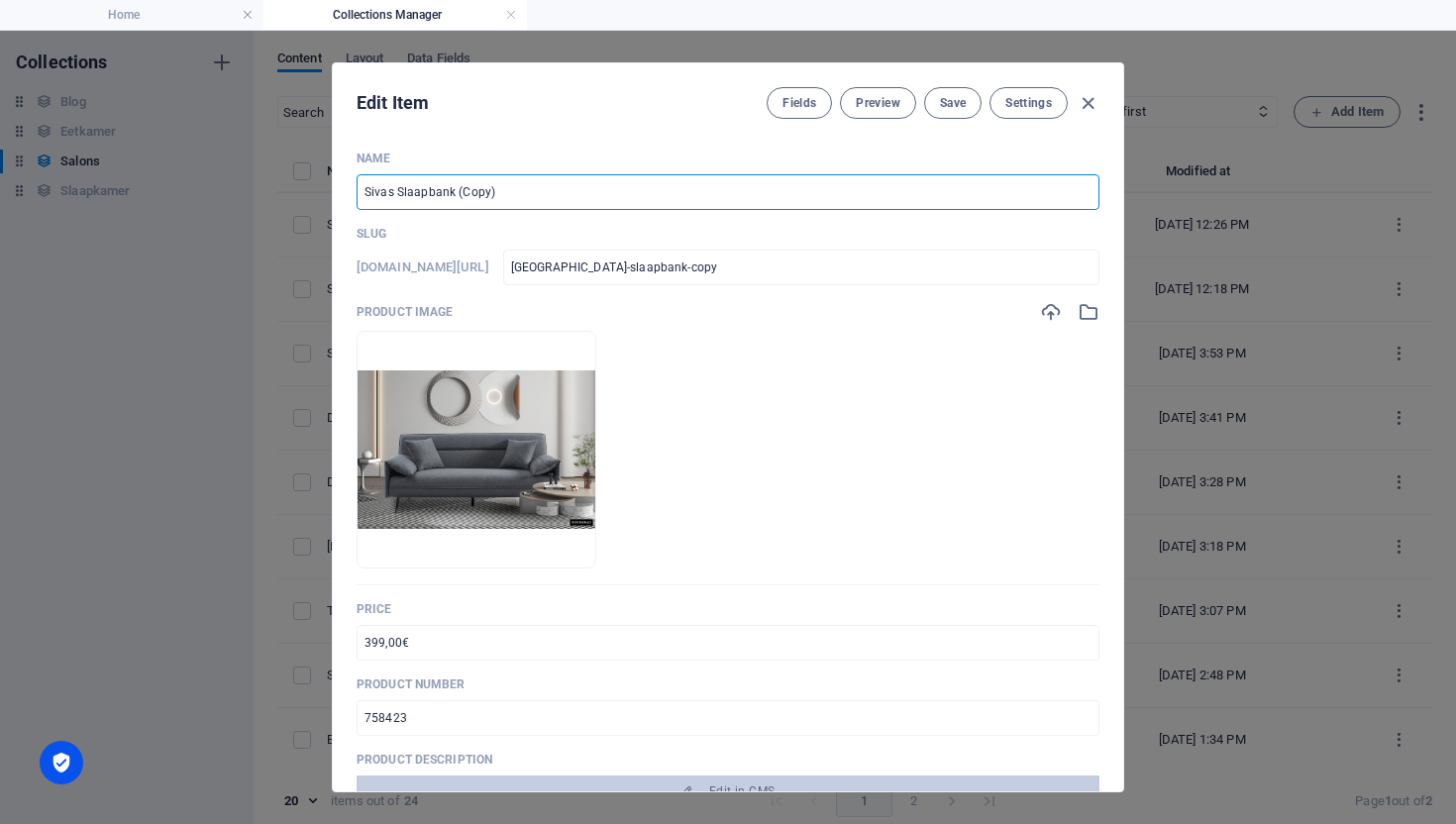 click on "Sivas Slaapbank (Copy)" at bounding box center [728, 192] 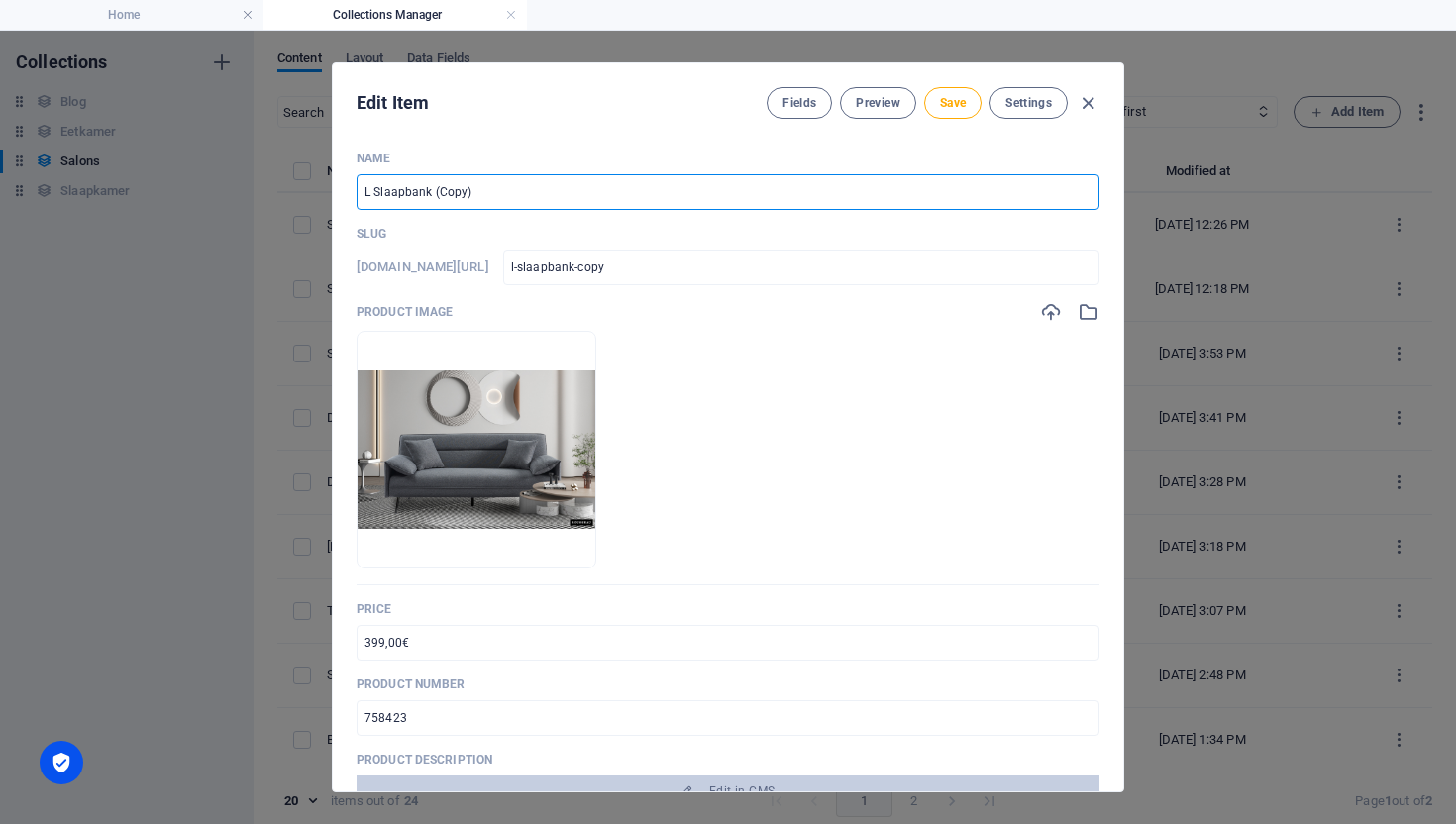type on "La Slaapbank (Copy)" 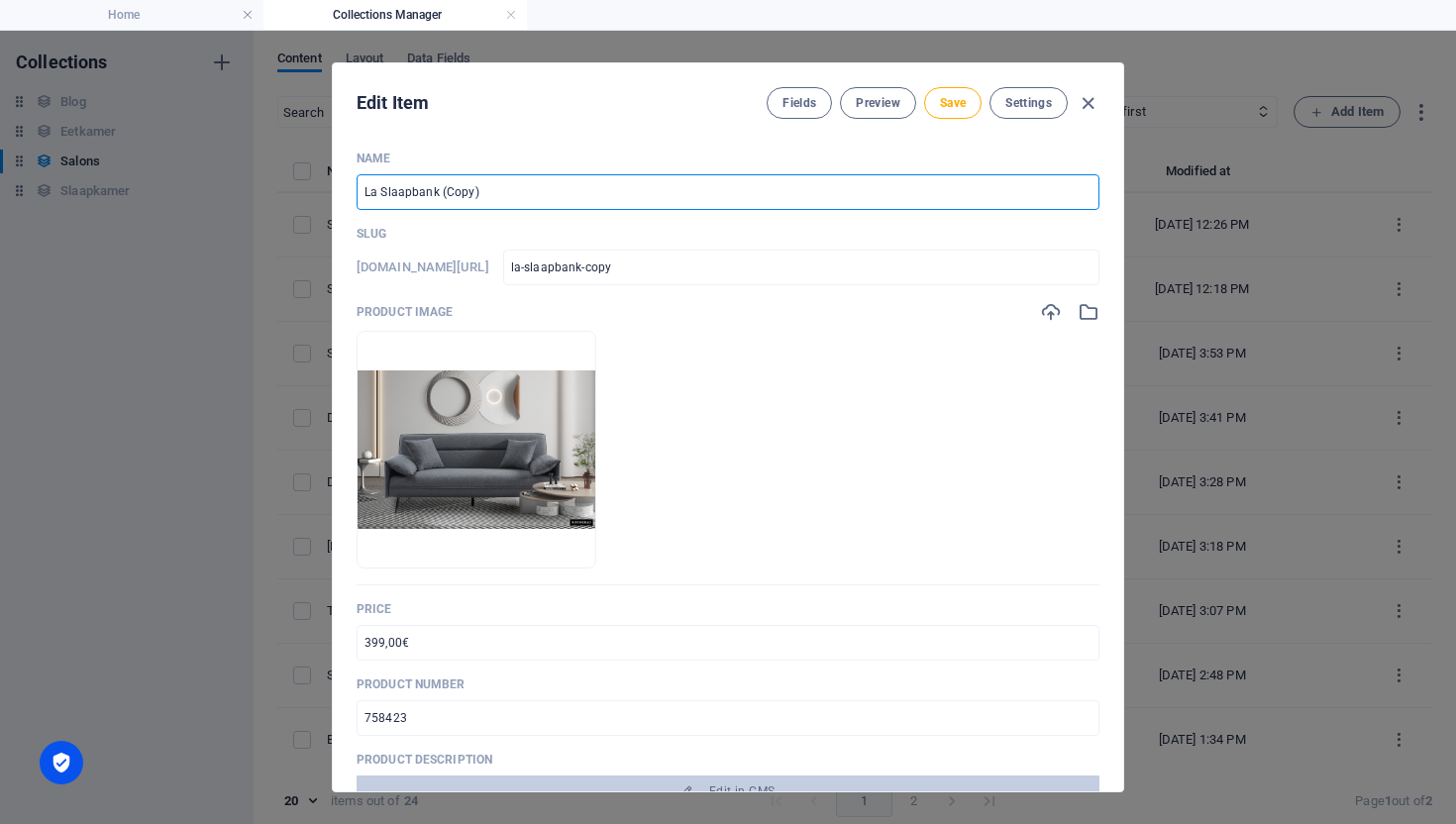 type on "Lag Slaapbank (Copy)" 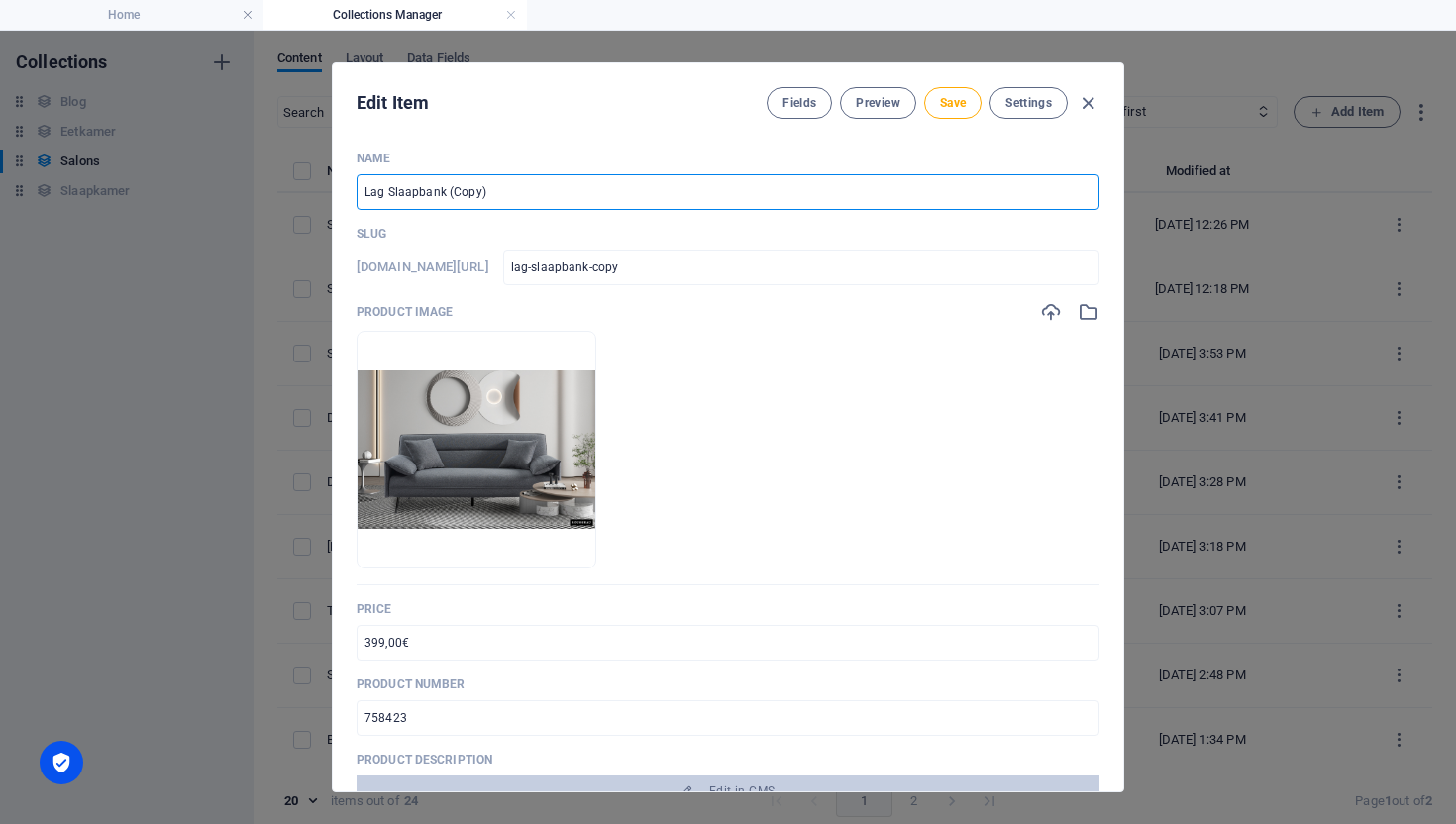type on "Lago Slaapbank (Copy)" 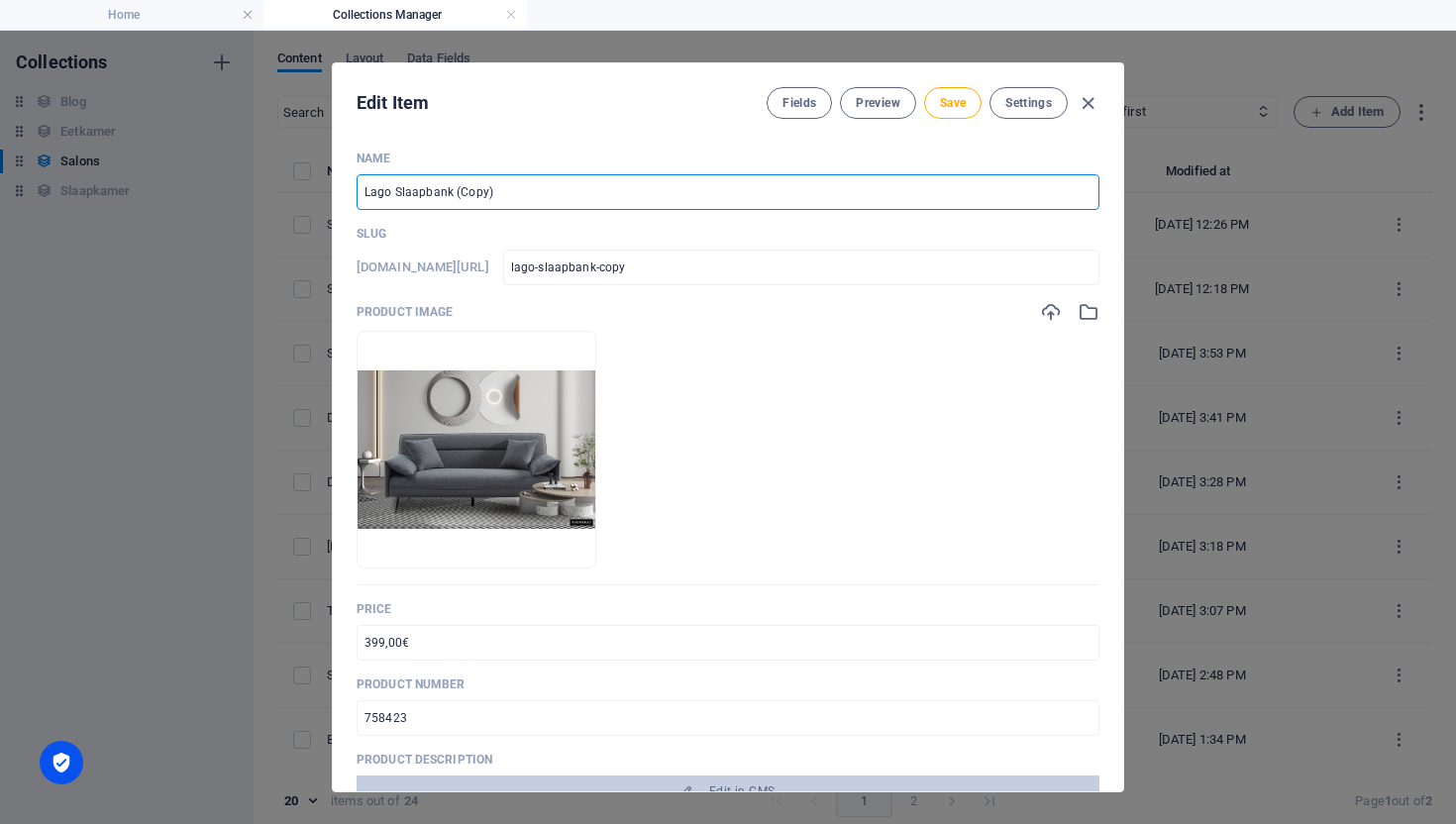 type on "Lagos Slaapbank (Copy)" 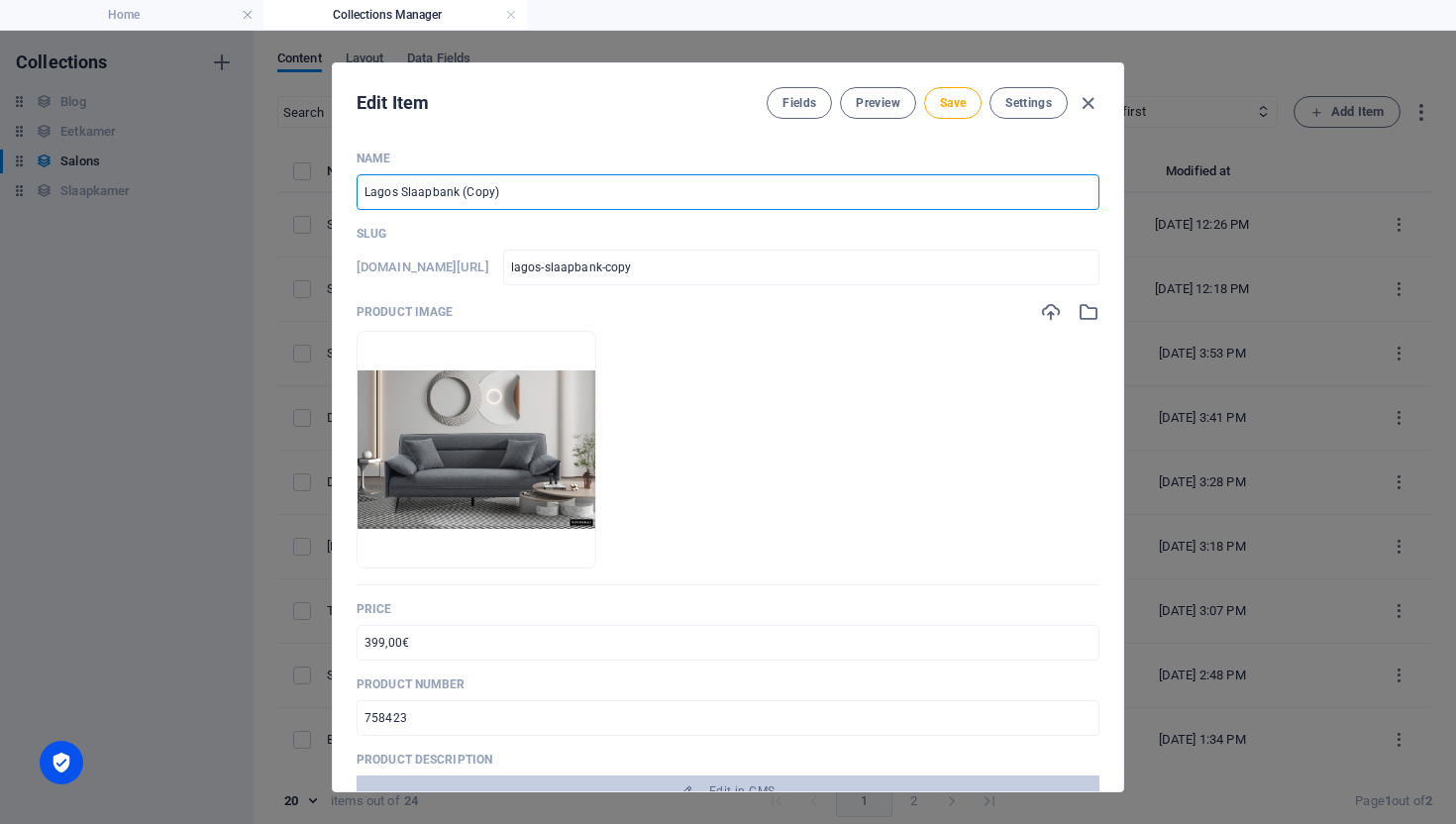 drag, startPoint x: 493, startPoint y: 197, endPoint x: 405, endPoint y: 197, distance: 88 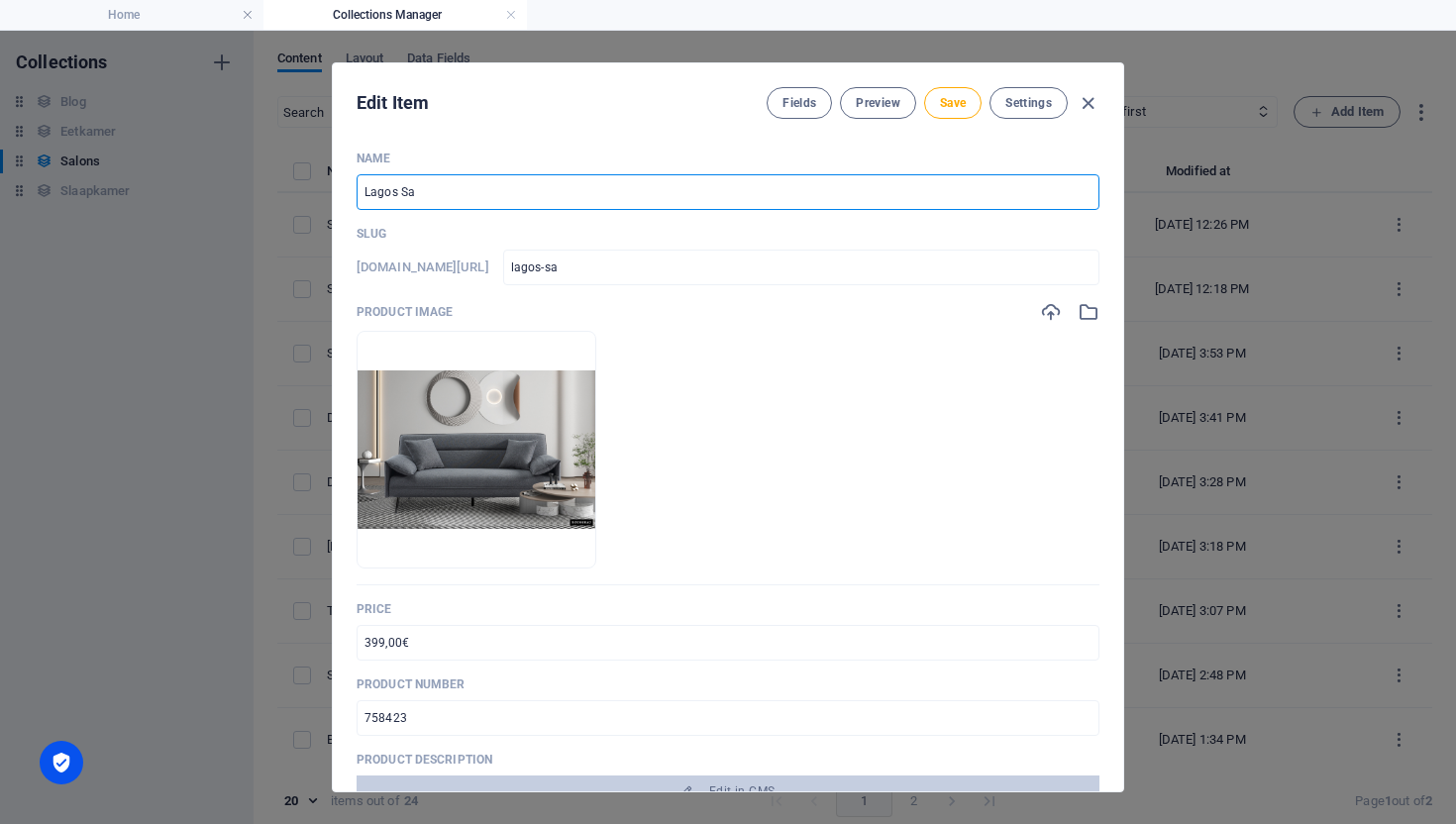 type on "Lagos Sal" 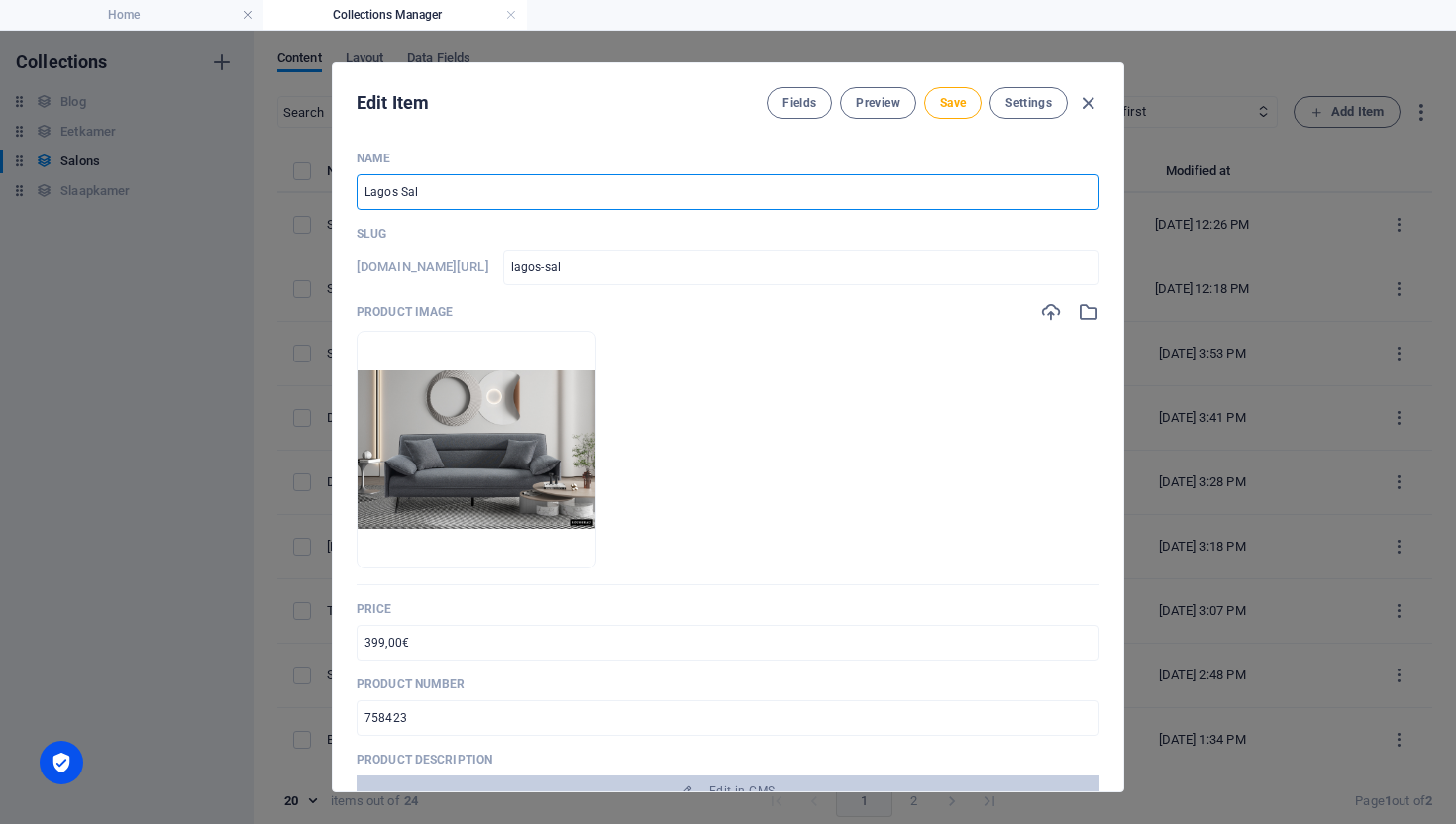 type on "Lagos Salo" 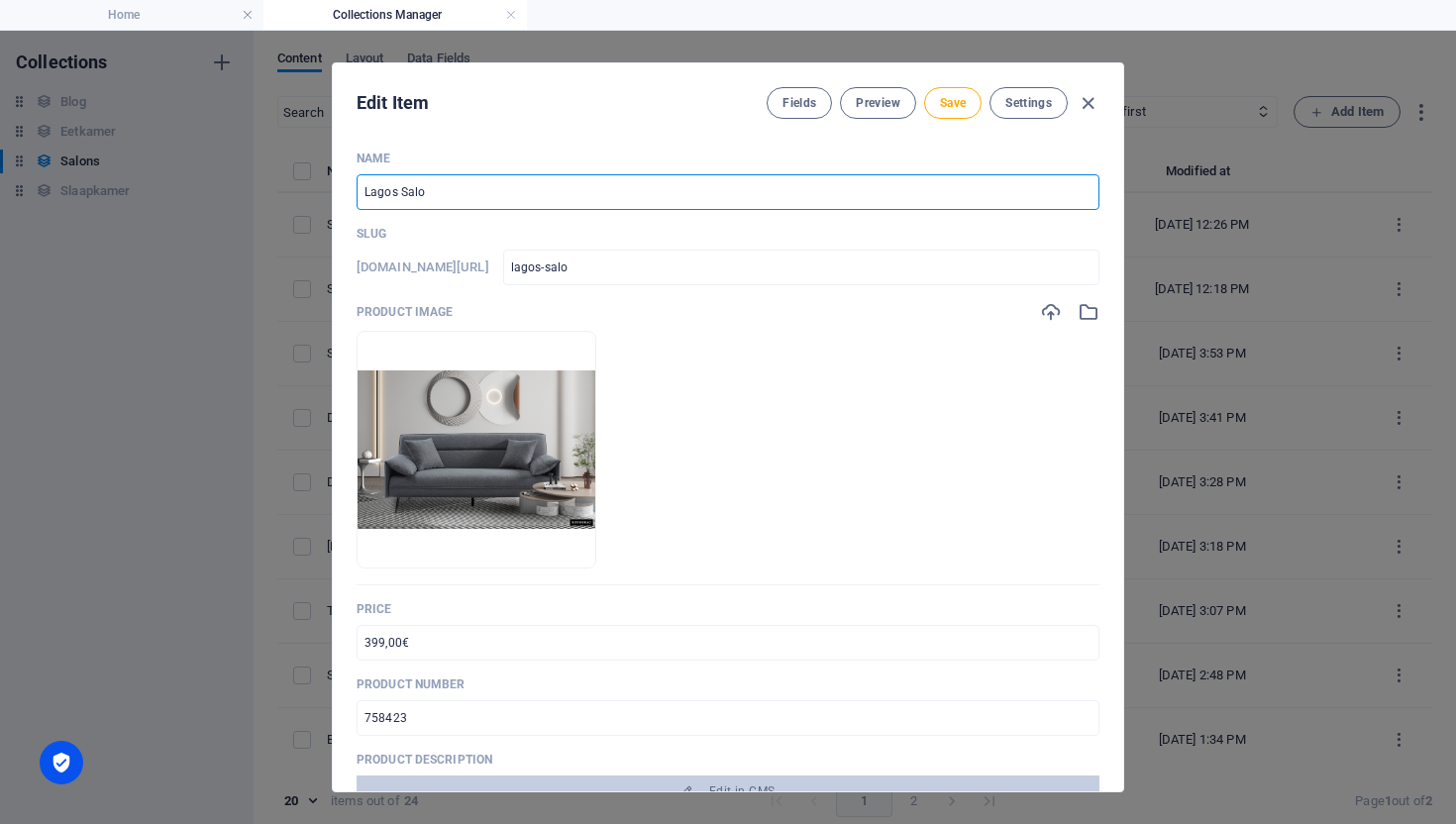 type on "Lagos Salon" 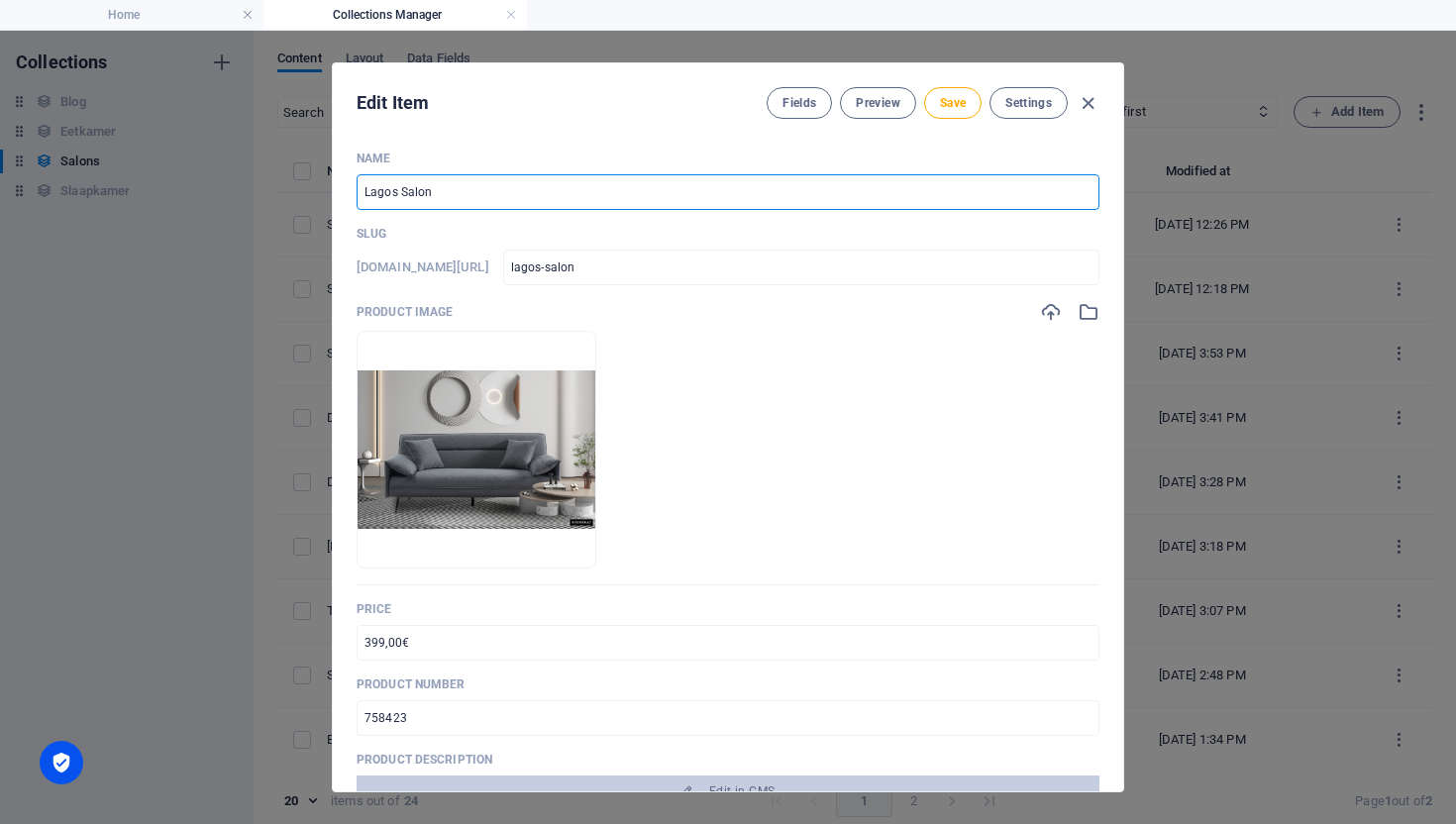 type on "Lagos Salont" 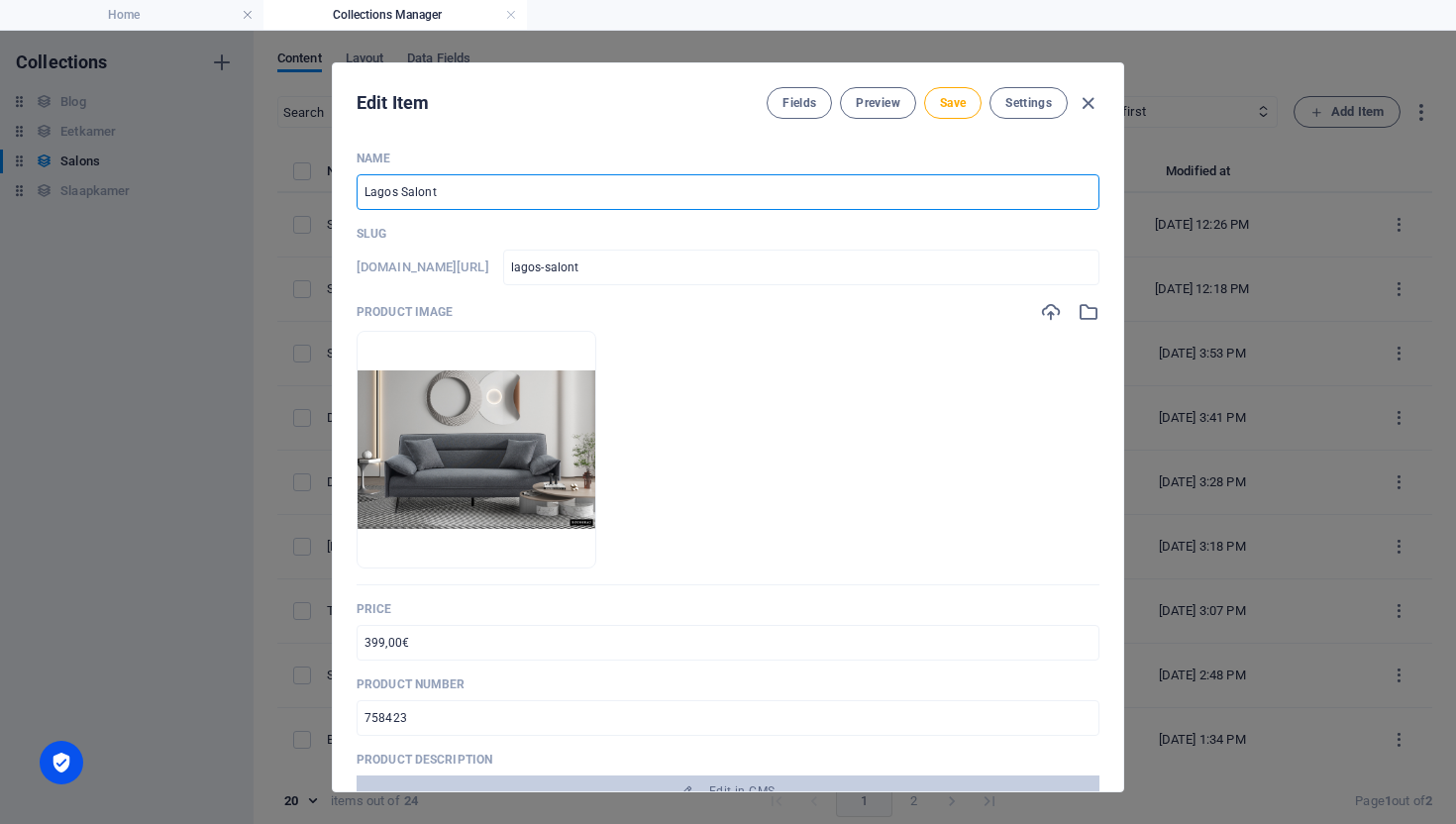 type on "Lagos Salonta" 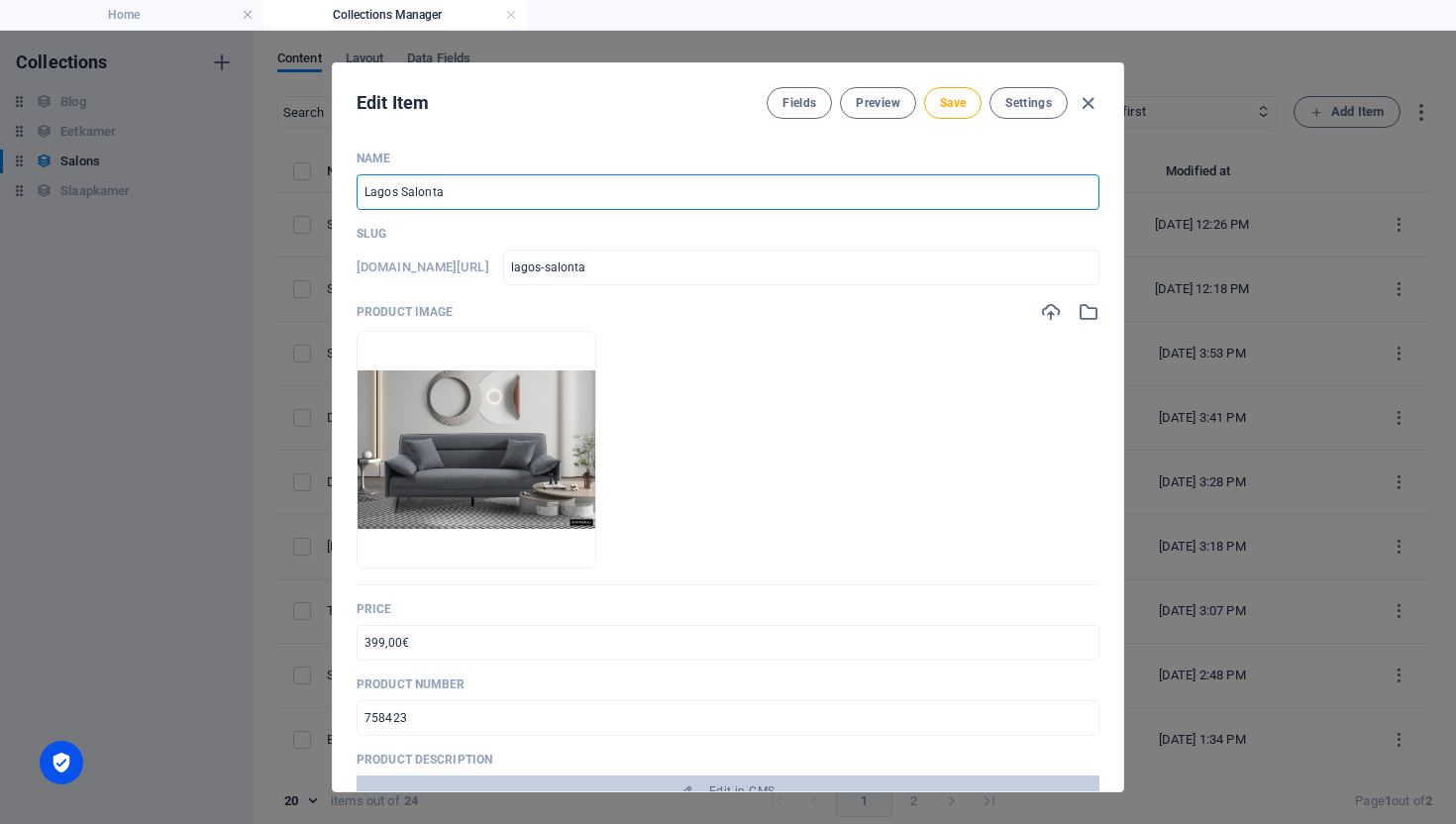 type on "Lagos Salontaf" 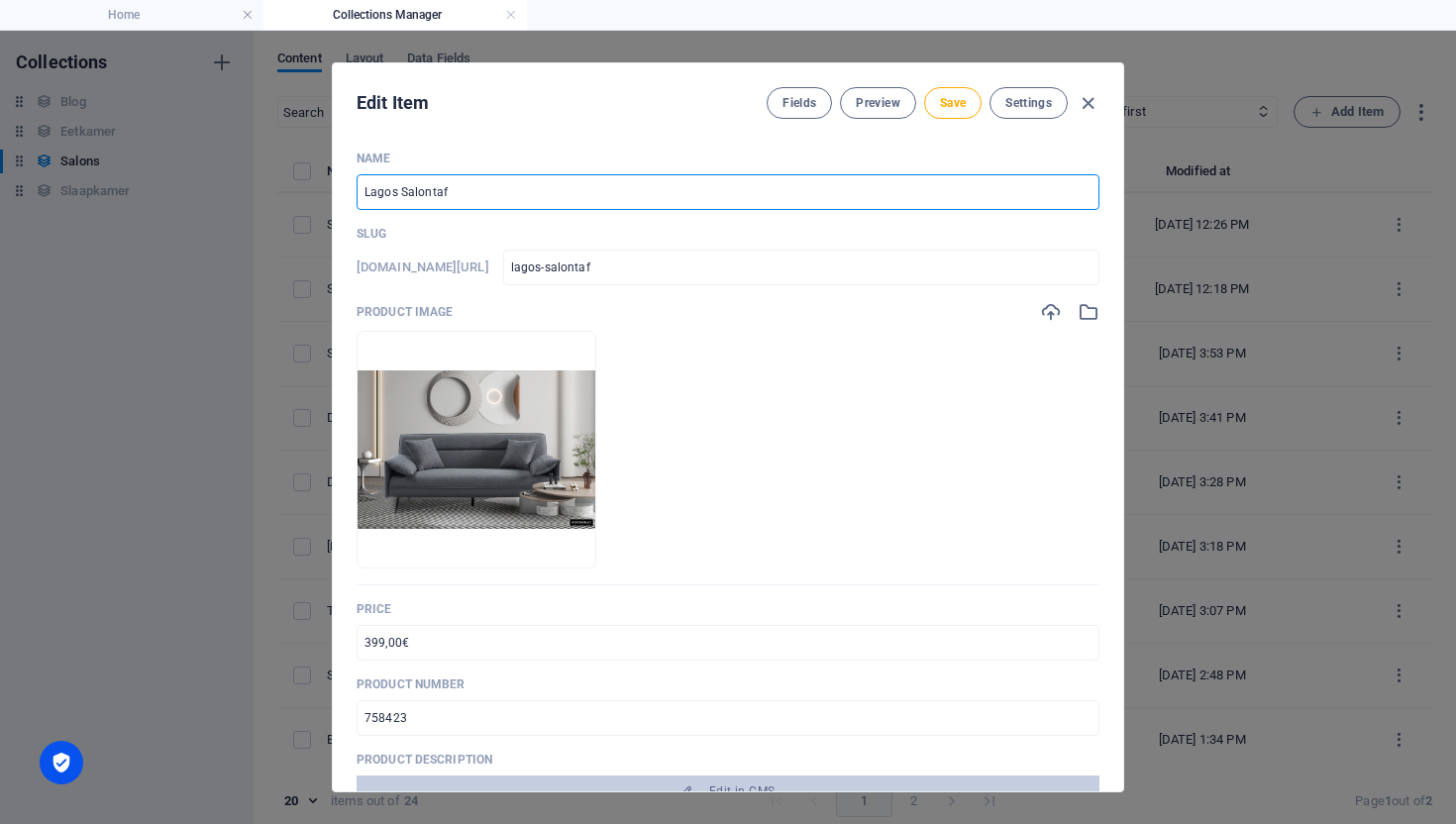 type on "Lagos Salontafe" 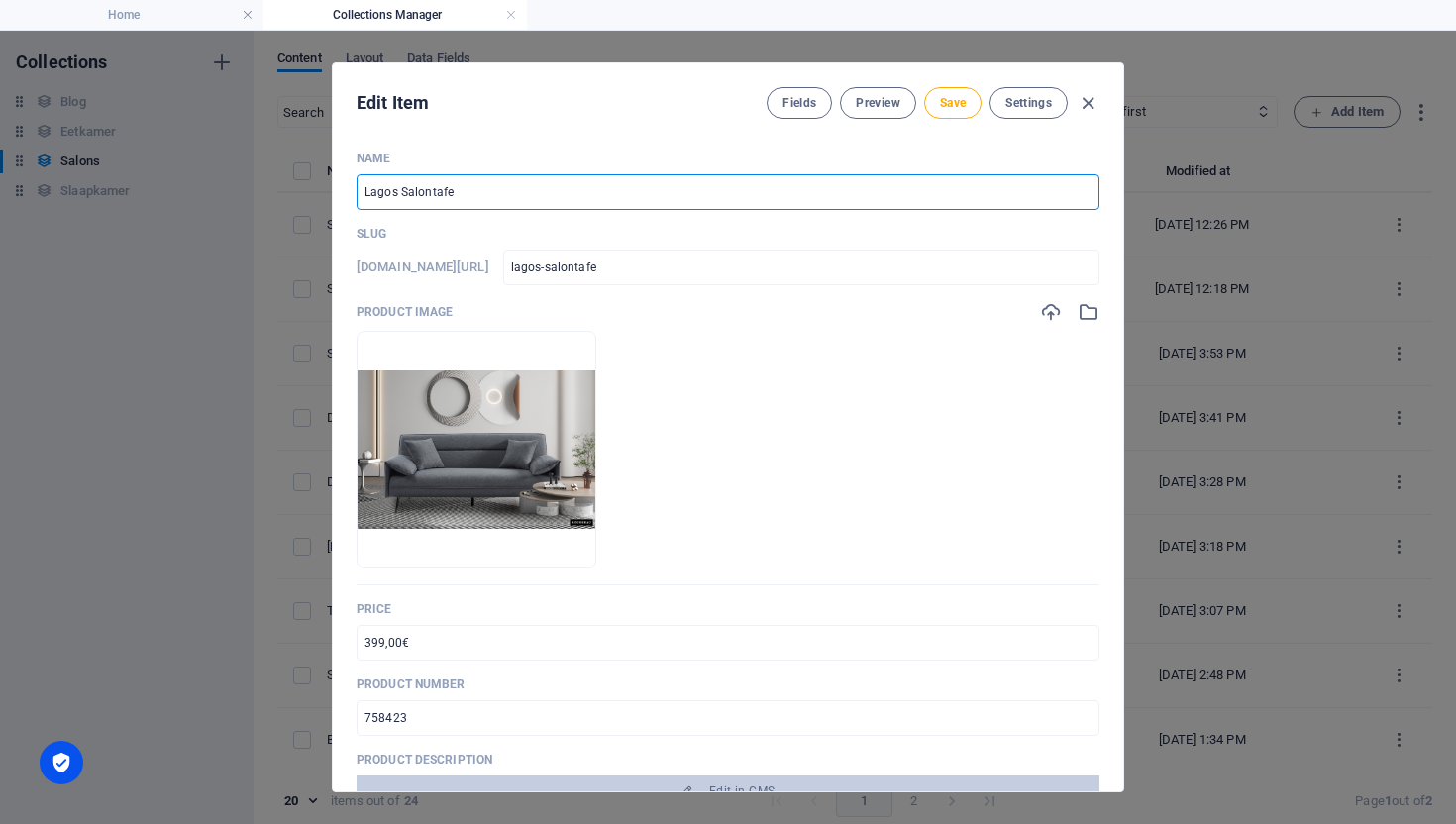 type on "Lagos Salontafel" 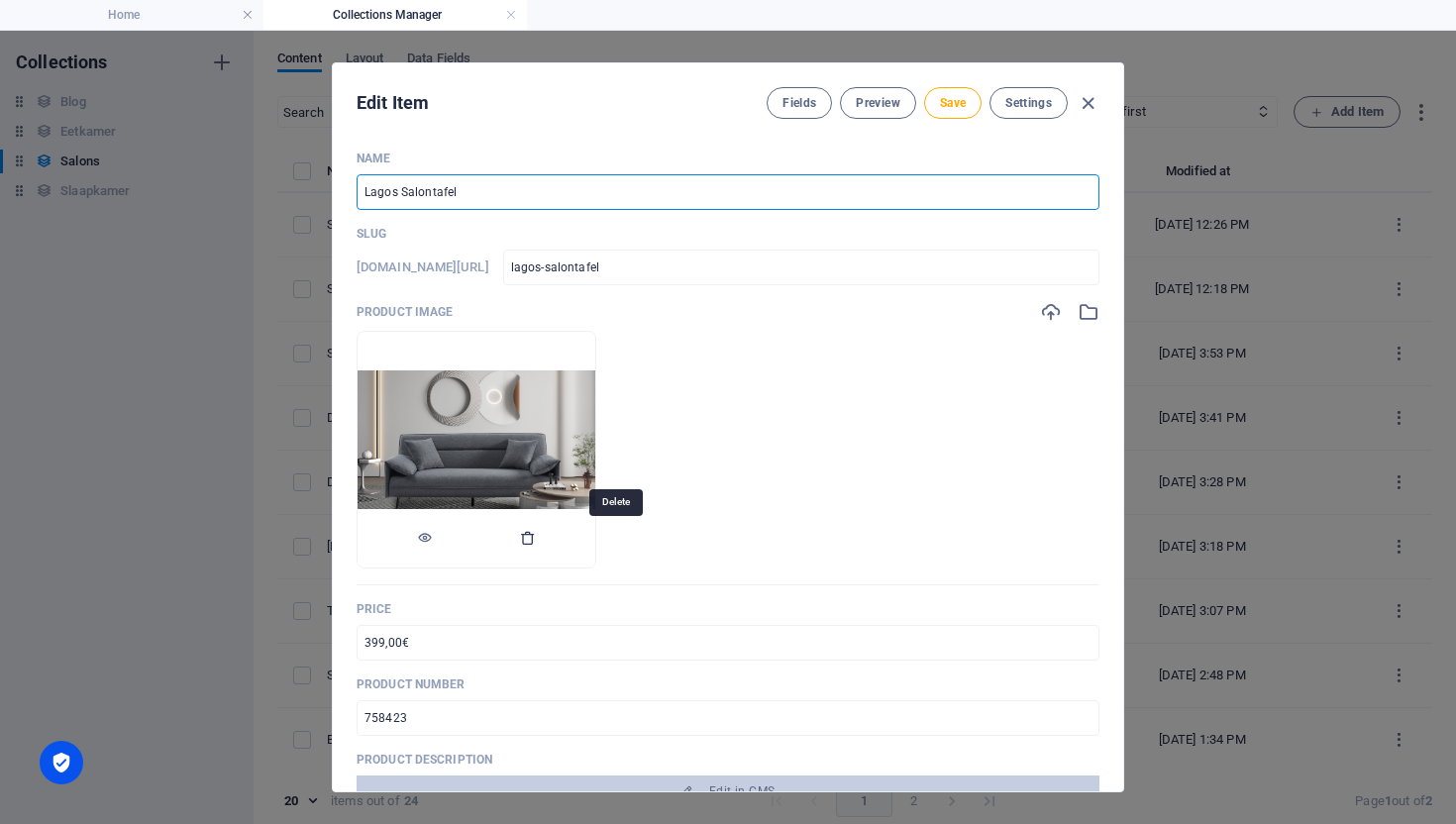 type on "Lagos Salontafel" 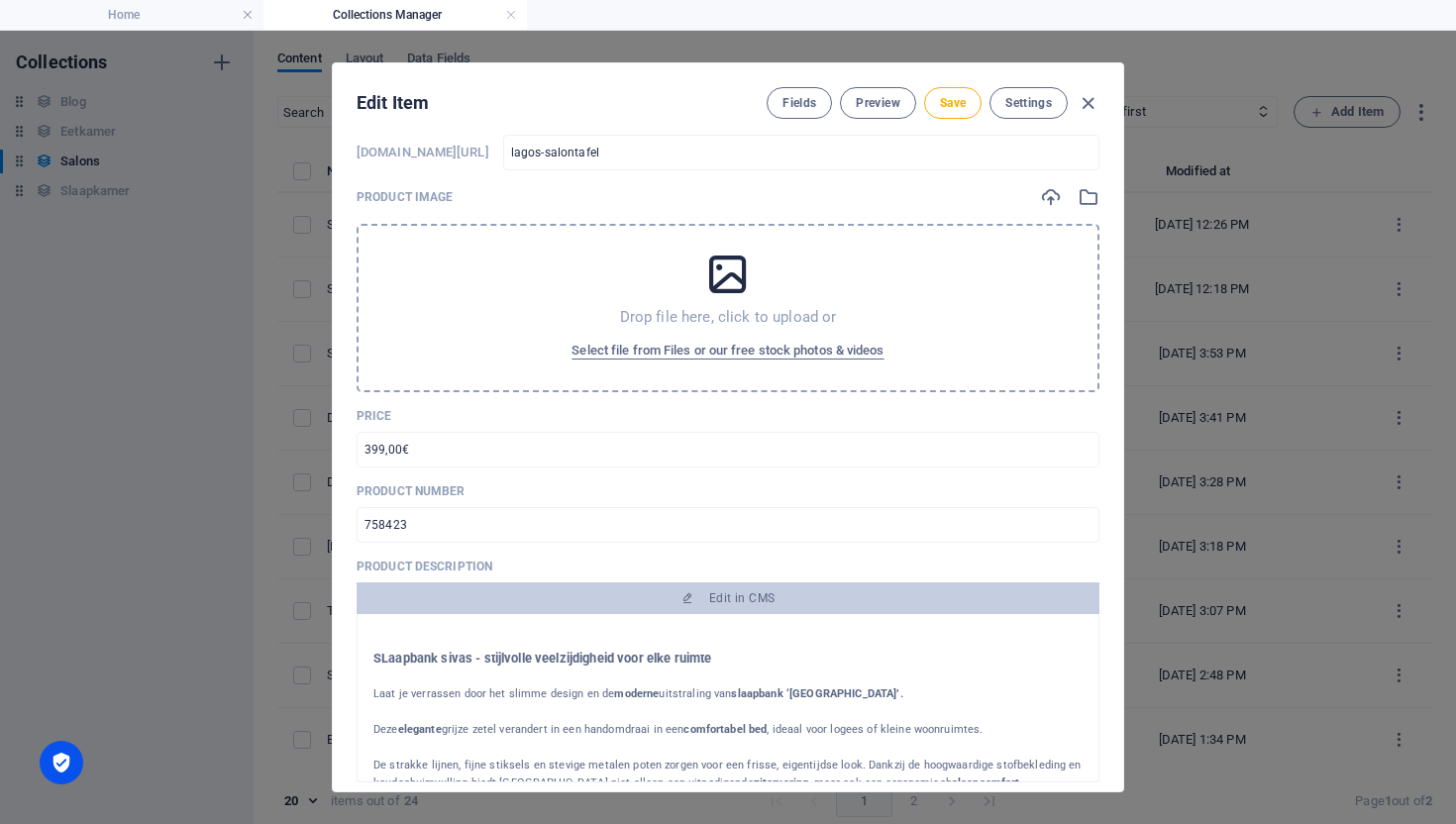 scroll, scrollTop: 116, scrollLeft: 0, axis: vertical 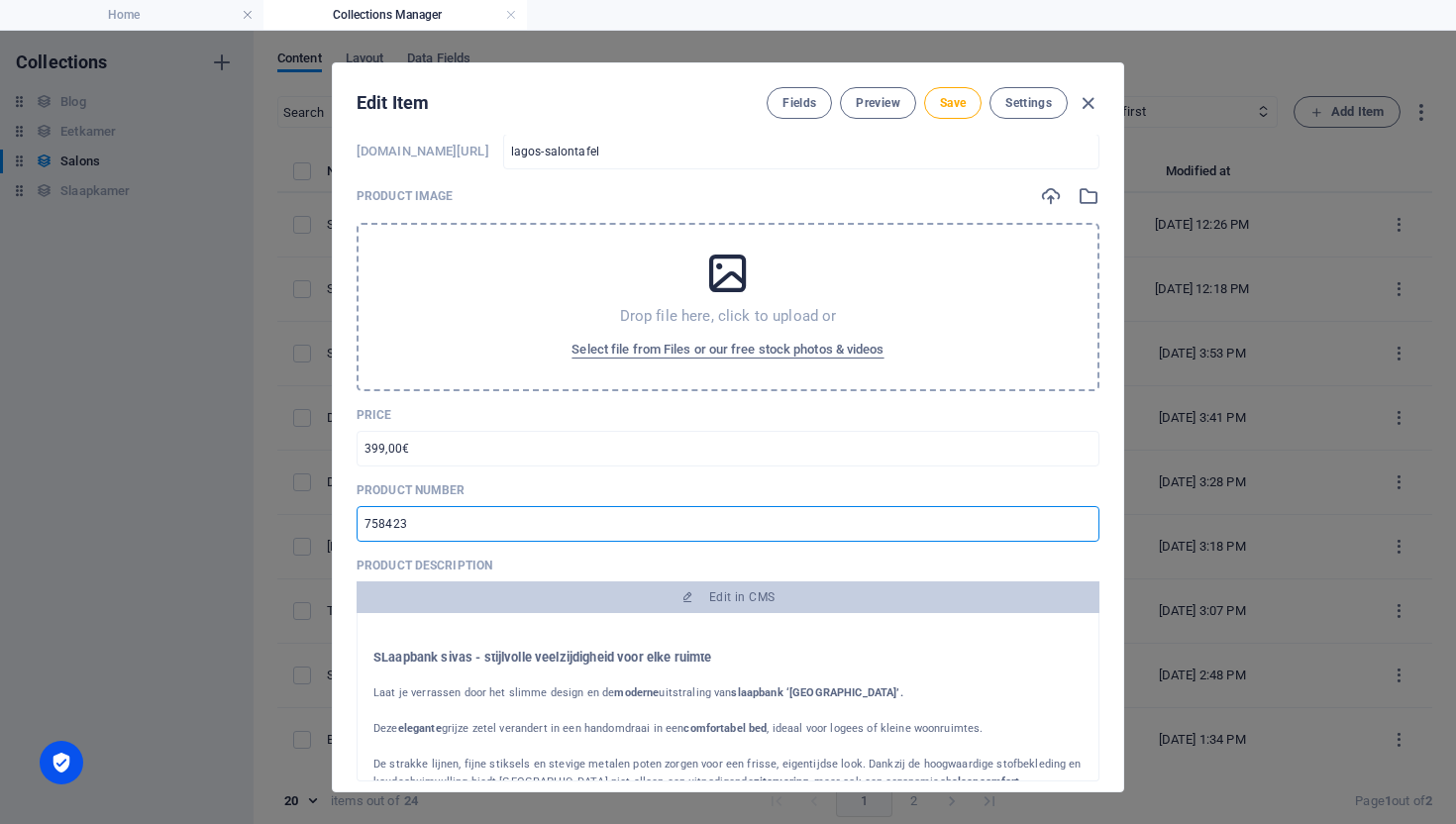 click on "758423" at bounding box center (728, 524) 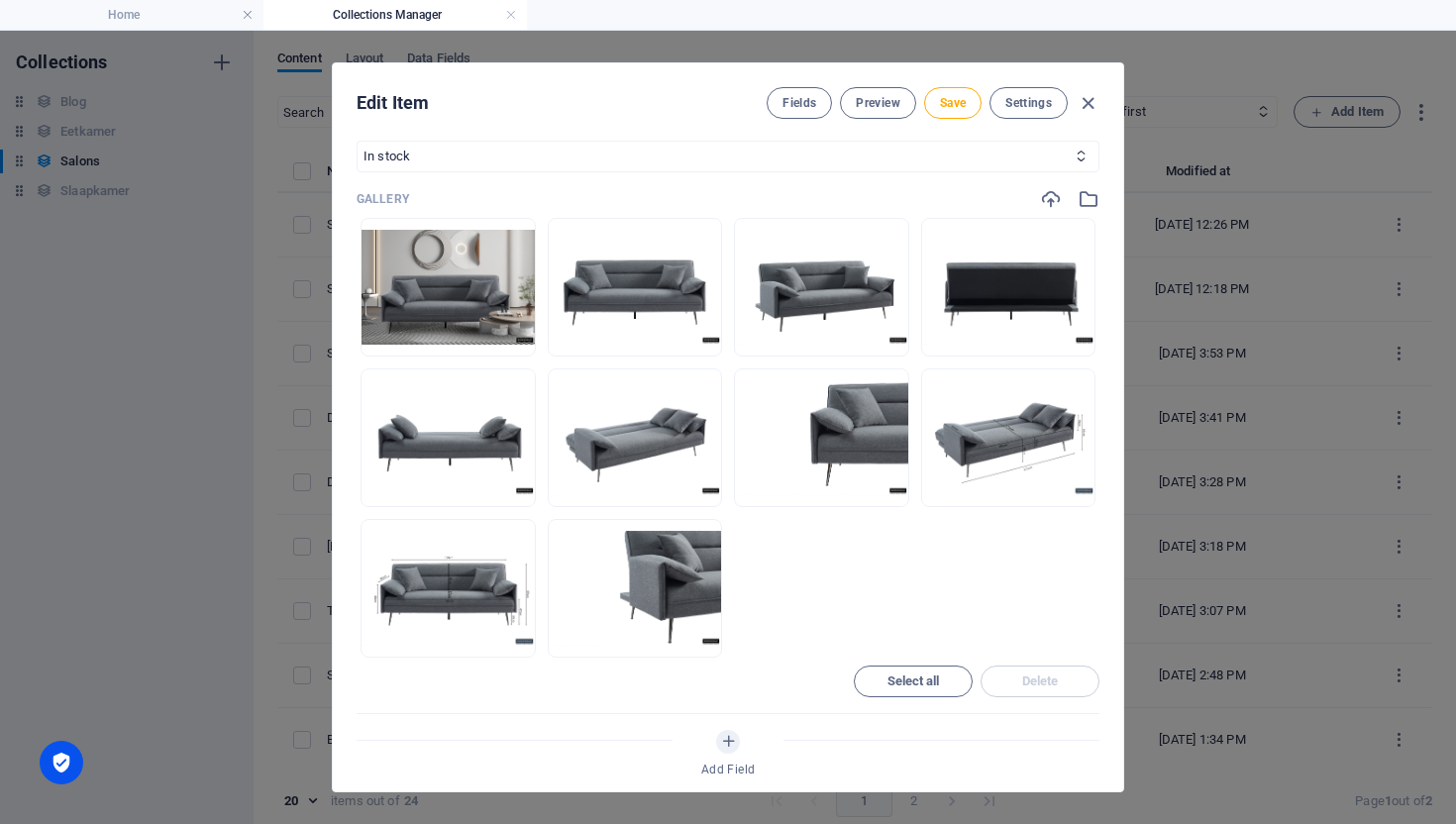 scroll, scrollTop: 893, scrollLeft: 0, axis: vertical 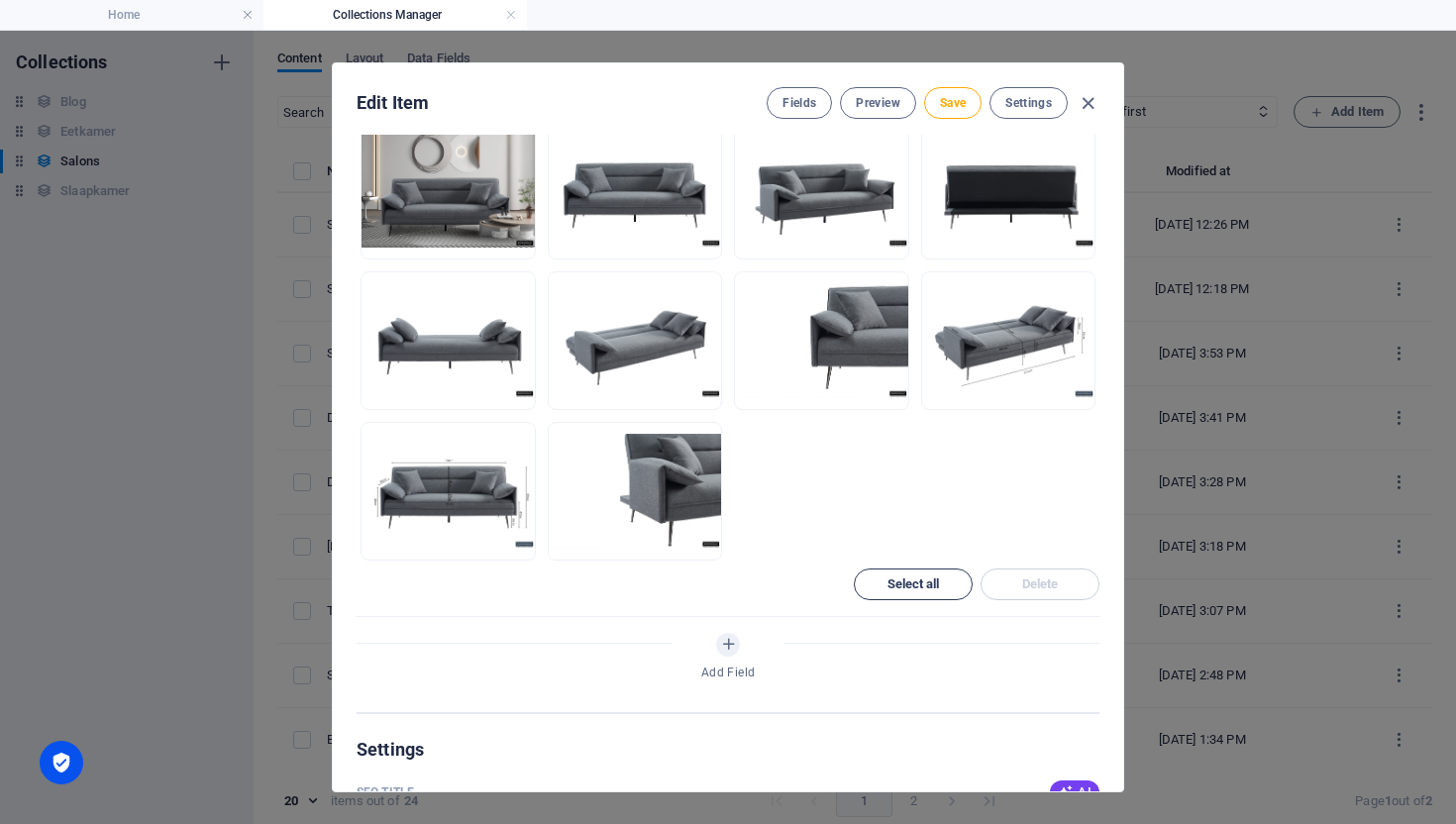type on "758424" 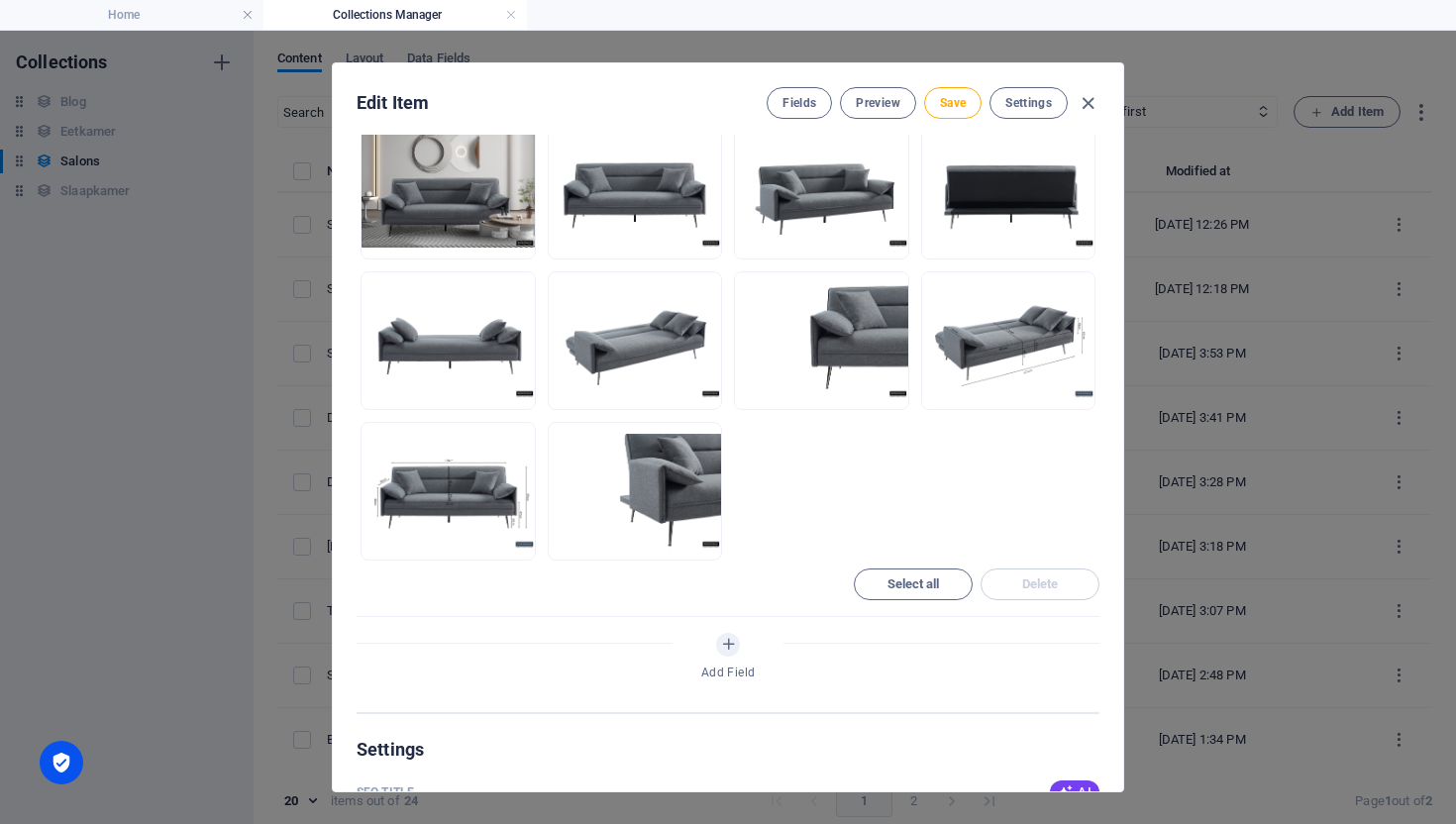 drag, startPoint x: 897, startPoint y: 589, endPoint x: 1017, endPoint y: 586, distance: 120.037494 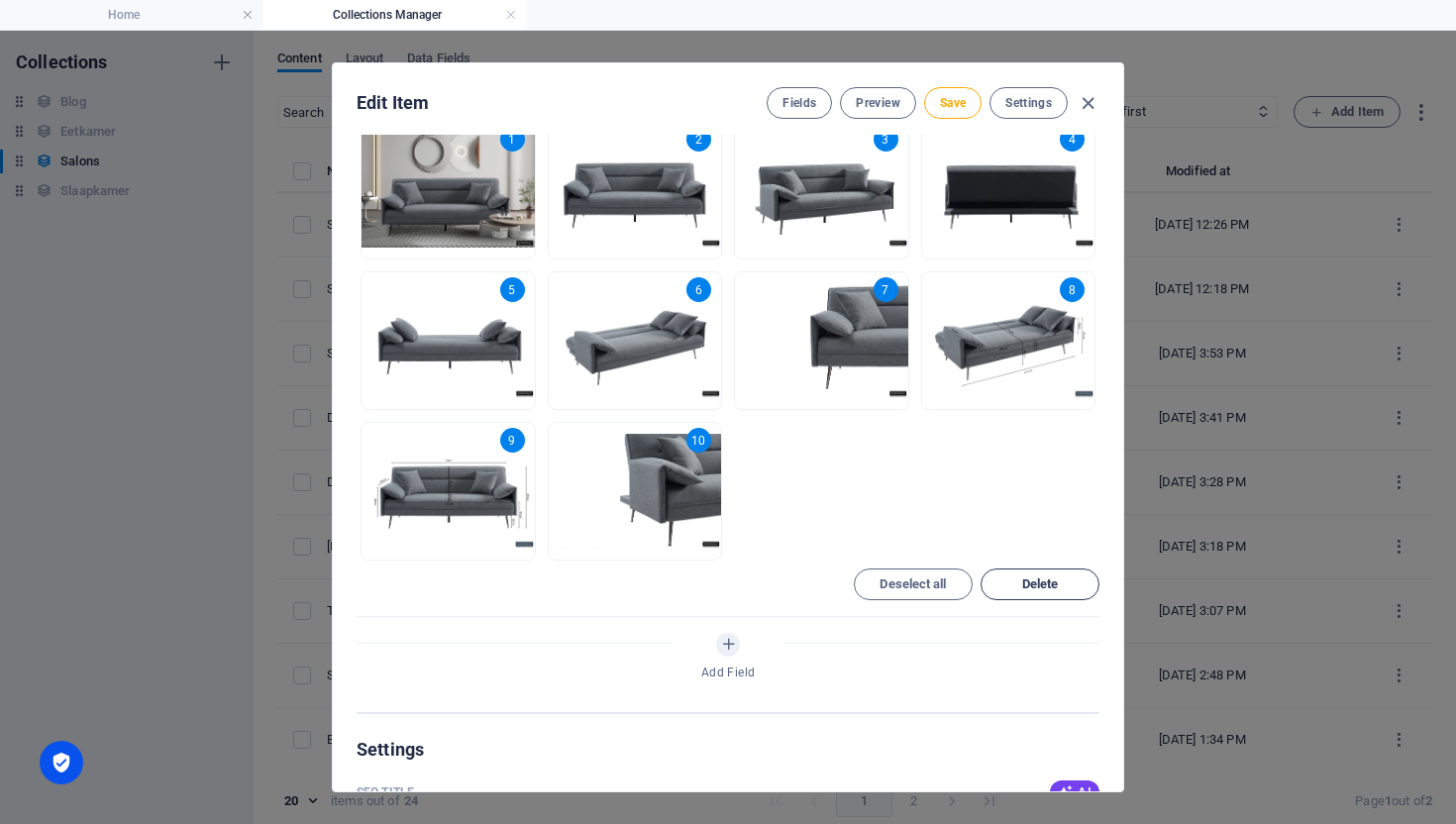 click on "Delete" at bounding box center (1040, 584) 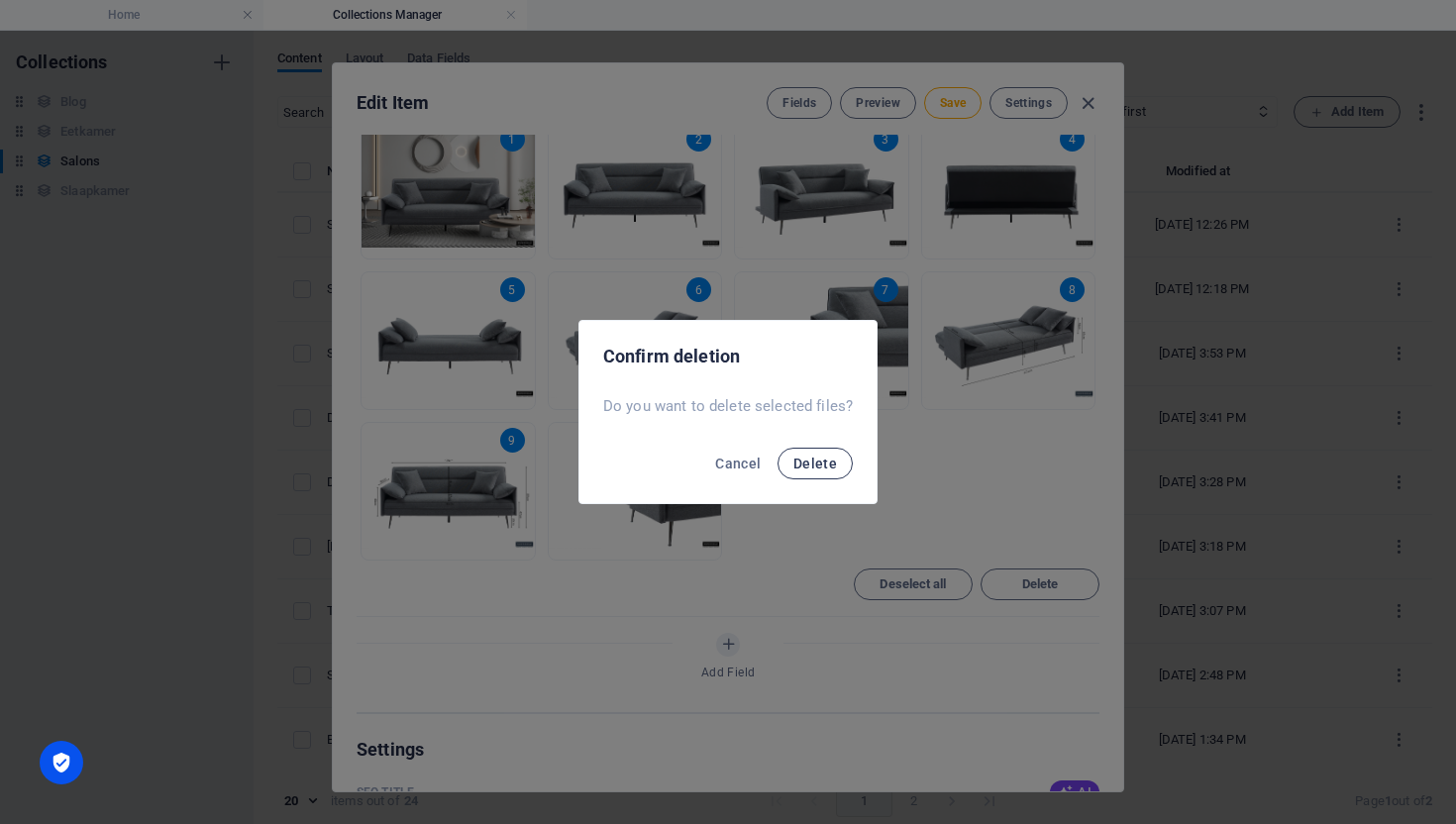 click on "Delete" at bounding box center [815, 464] 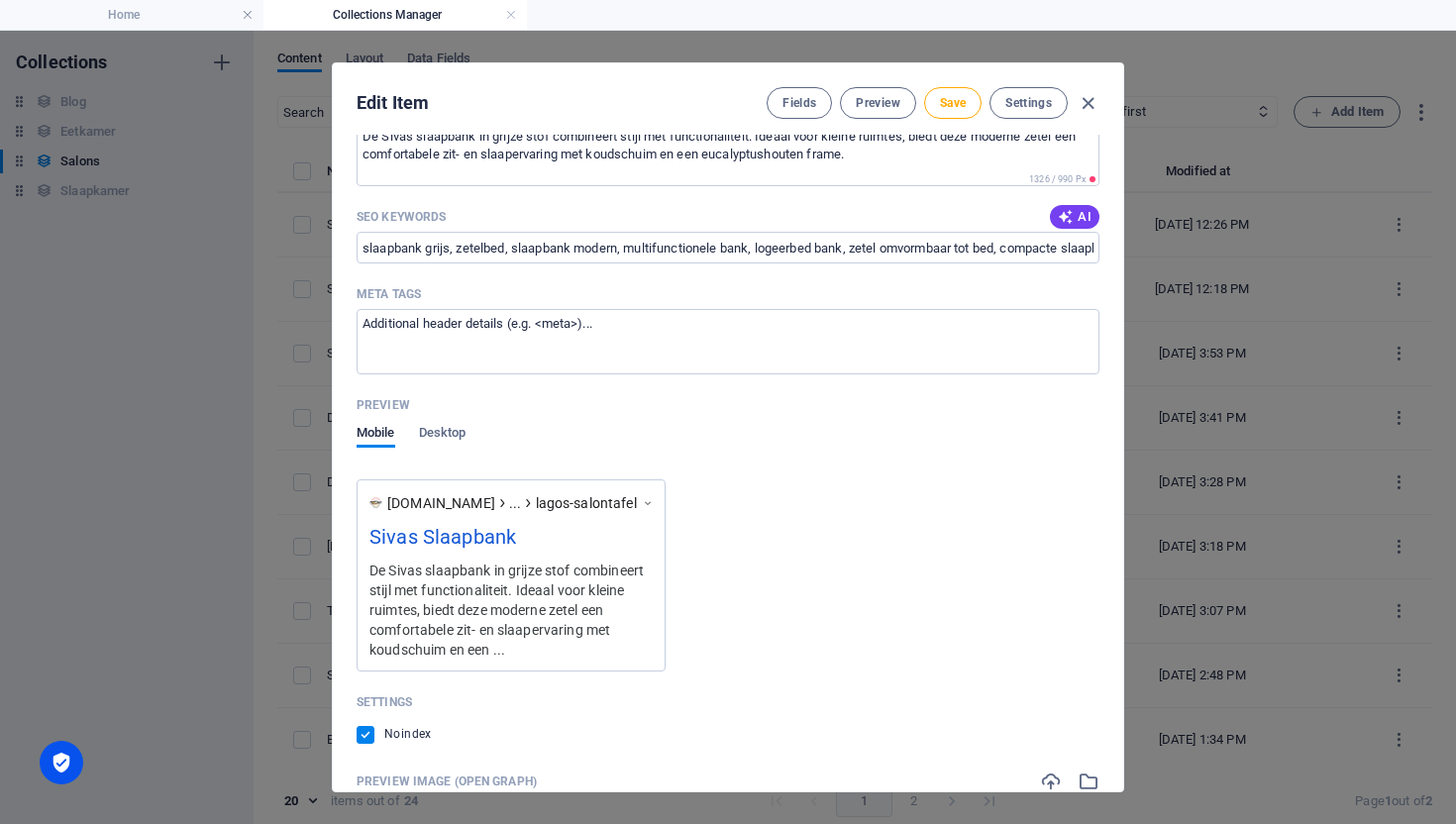 scroll, scrollTop: 1788, scrollLeft: 0, axis: vertical 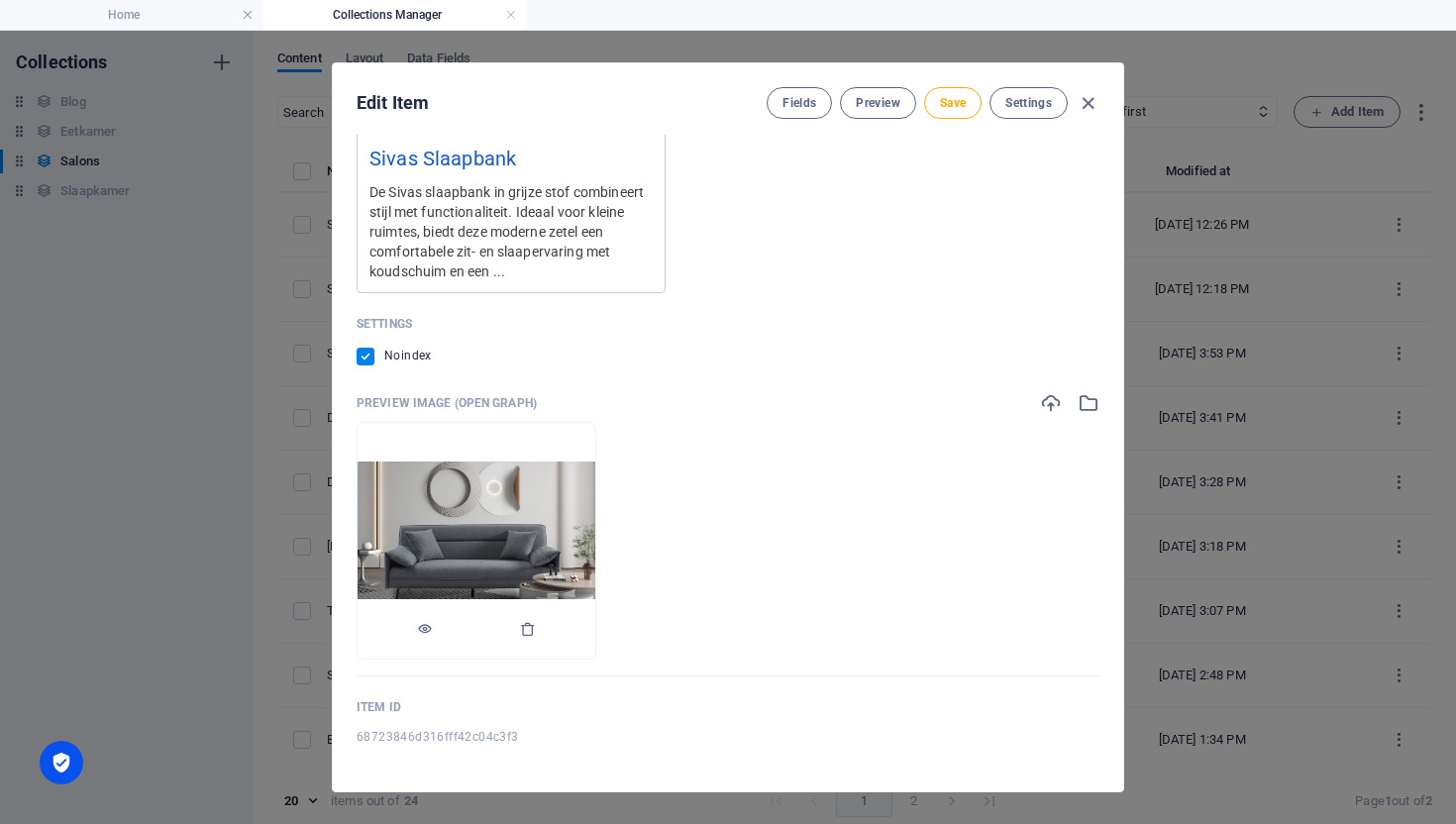 click at bounding box center [476, 629] 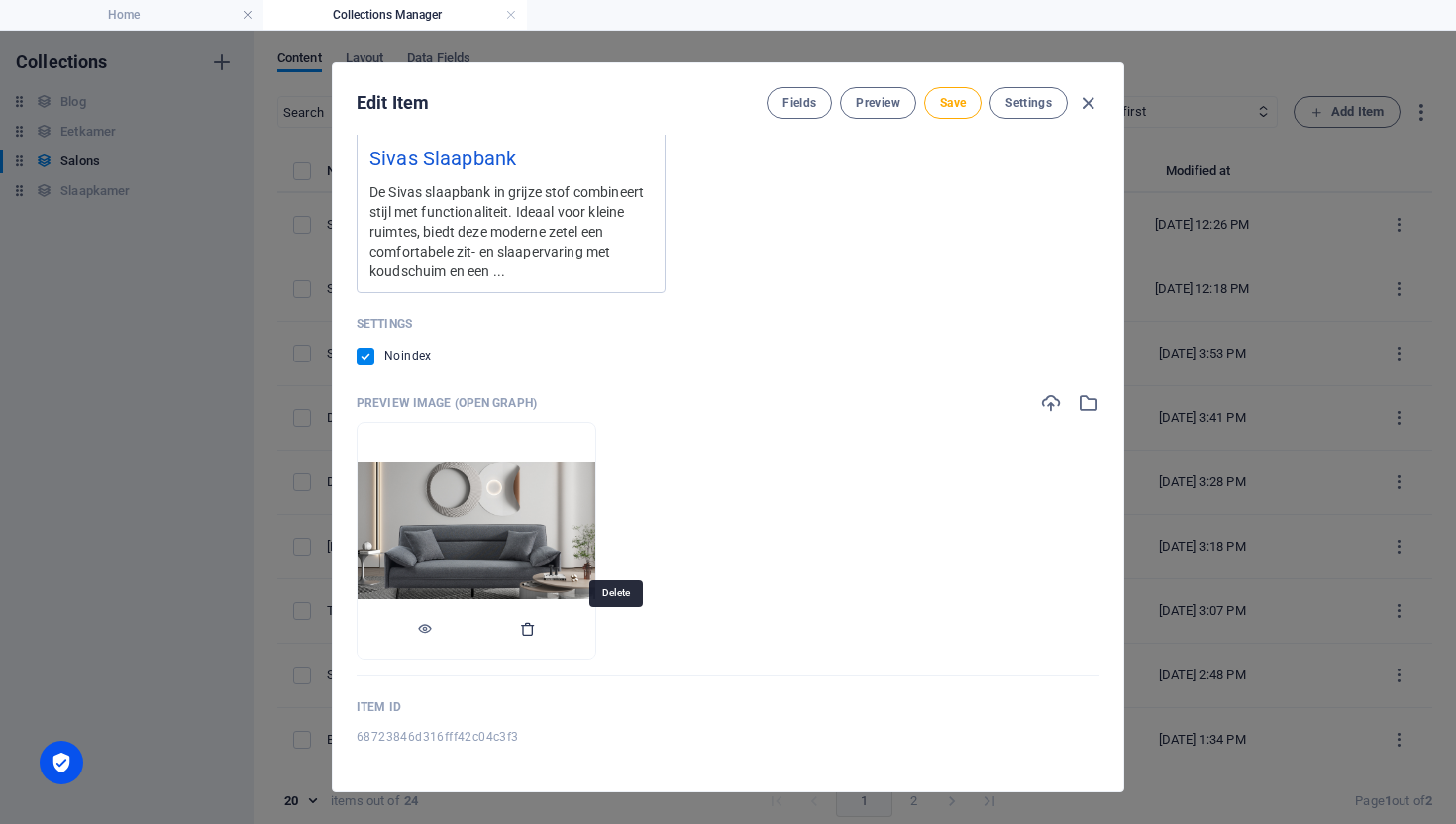click at bounding box center [528, 629] 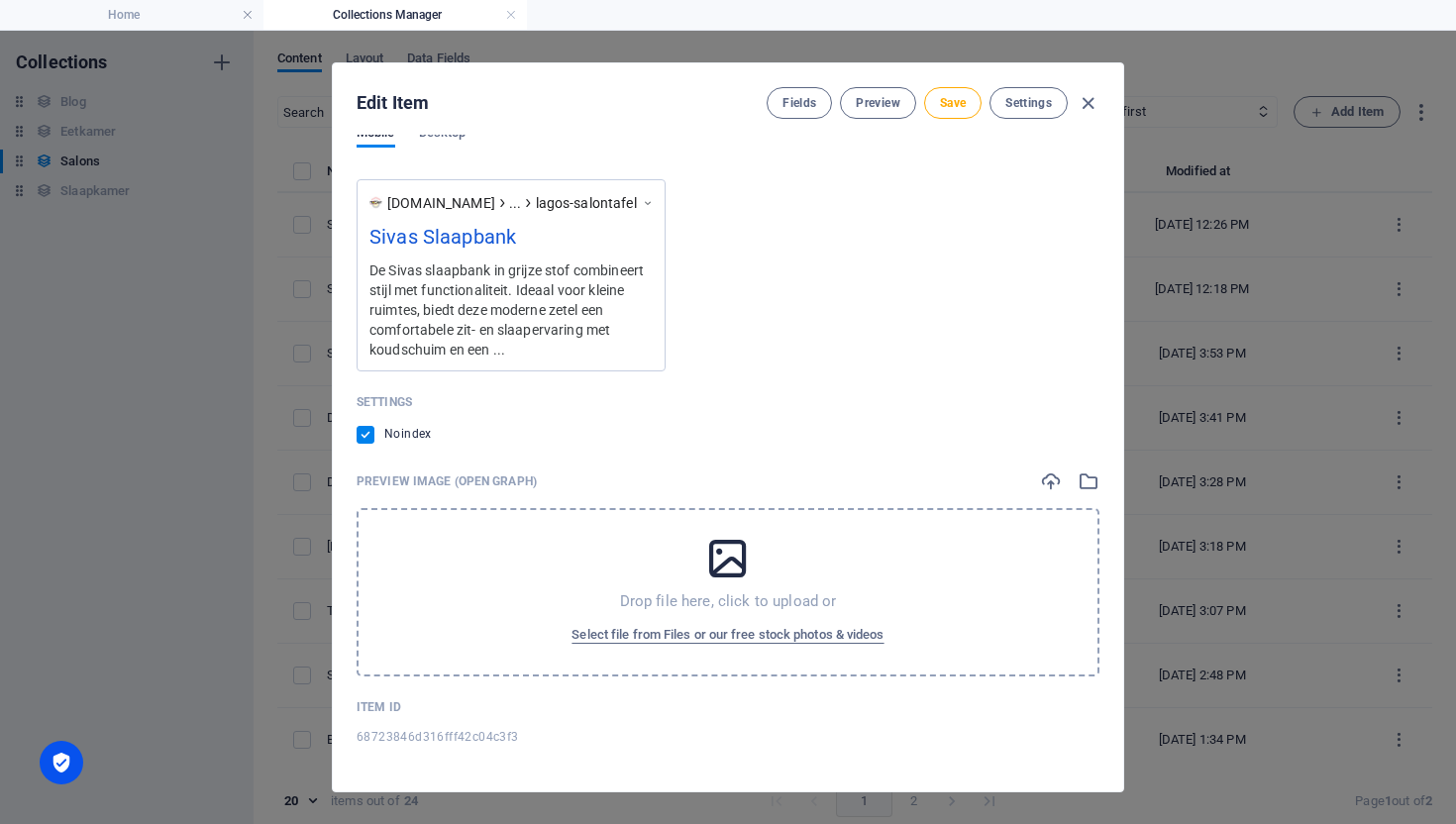 click at bounding box center (728, 559) 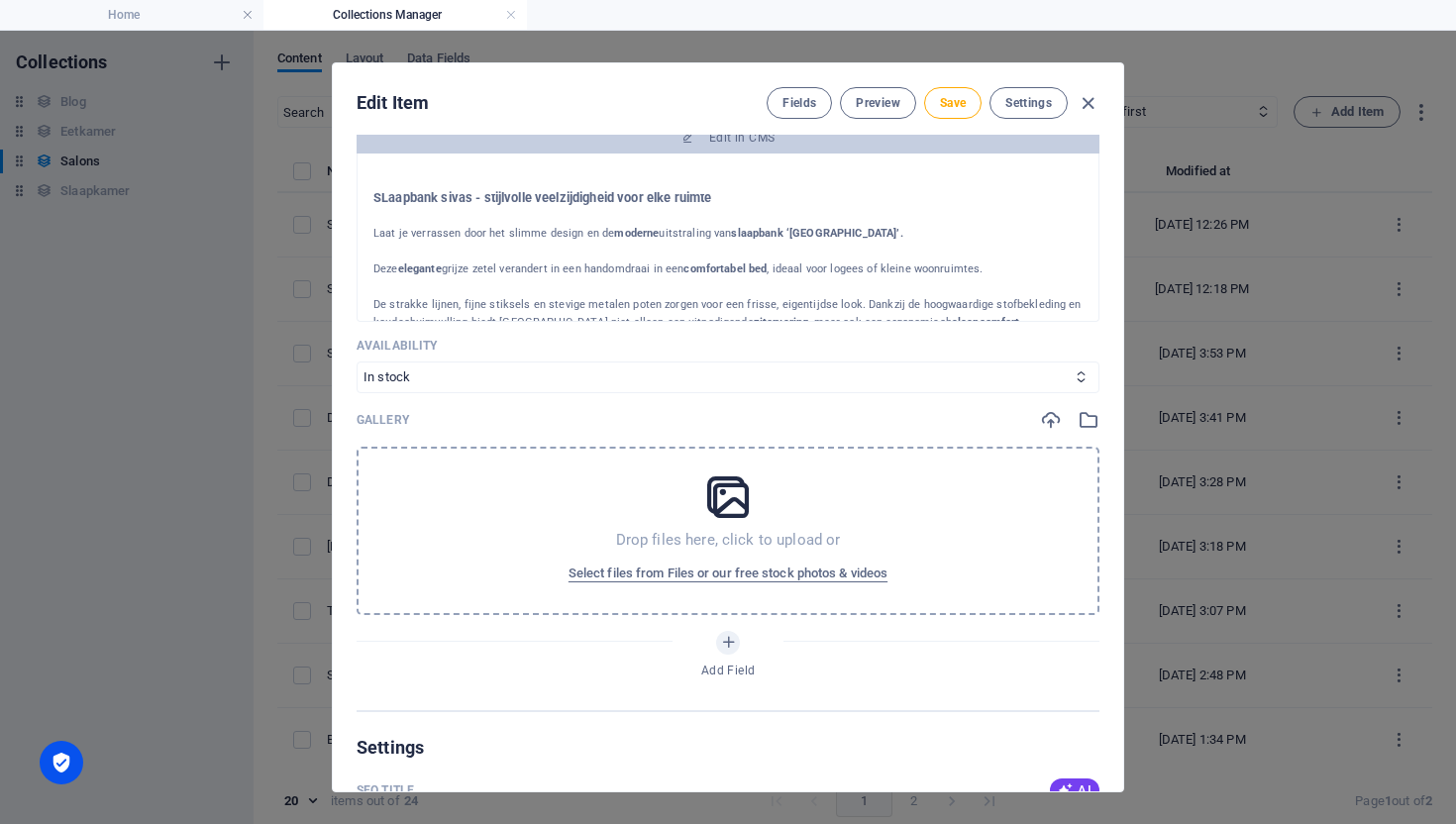 scroll, scrollTop: 0, scrollLeft: 0, axis: both 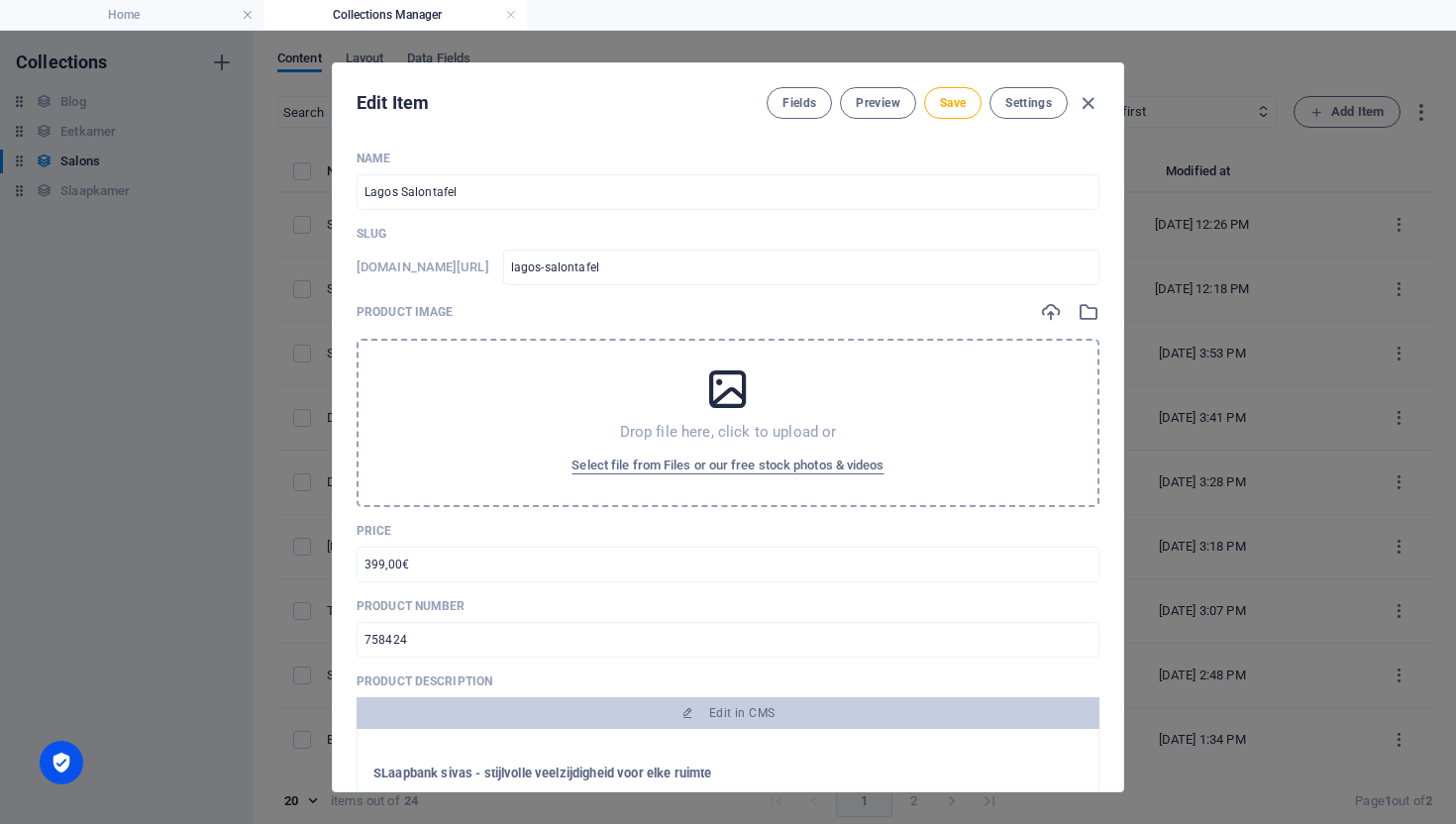 click at bounding box center [728, 389] 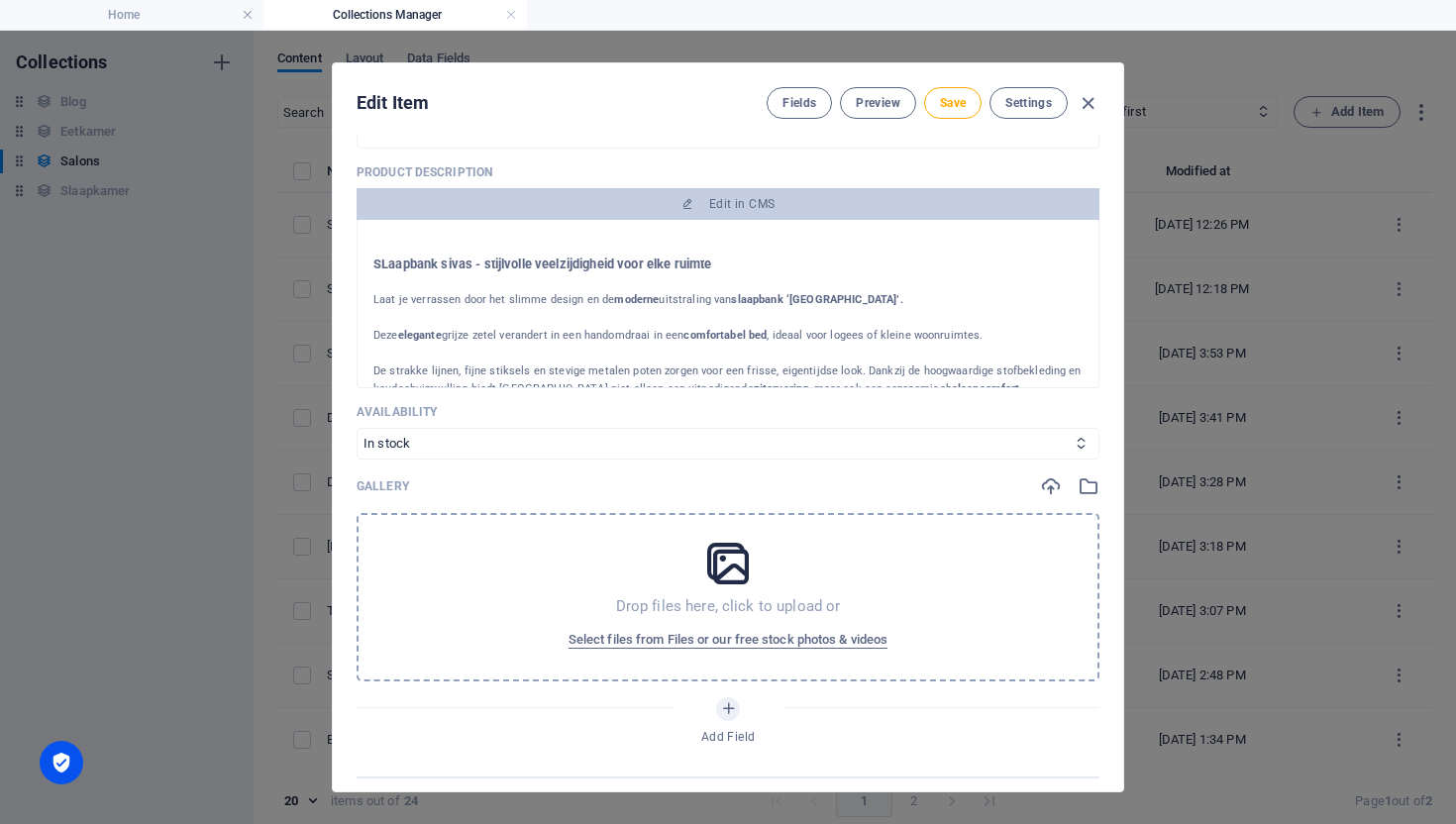 scroll, scrollTop: 554, scrollLeft: 0, axis: vertical 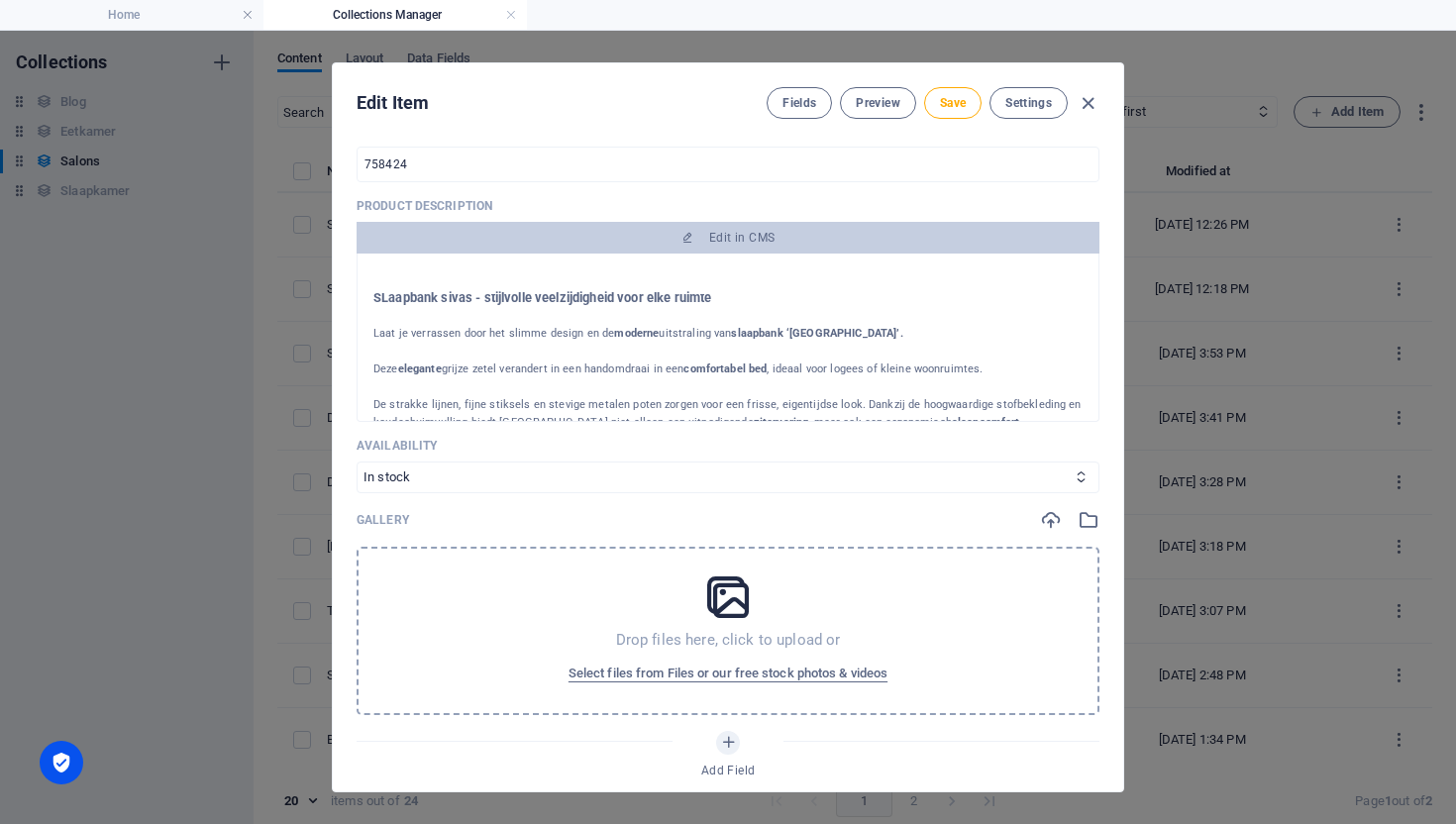 drag, startPoint x: 715, startPoint y: 593, endPoint x: 727, endPoint y: 593, distance: 12 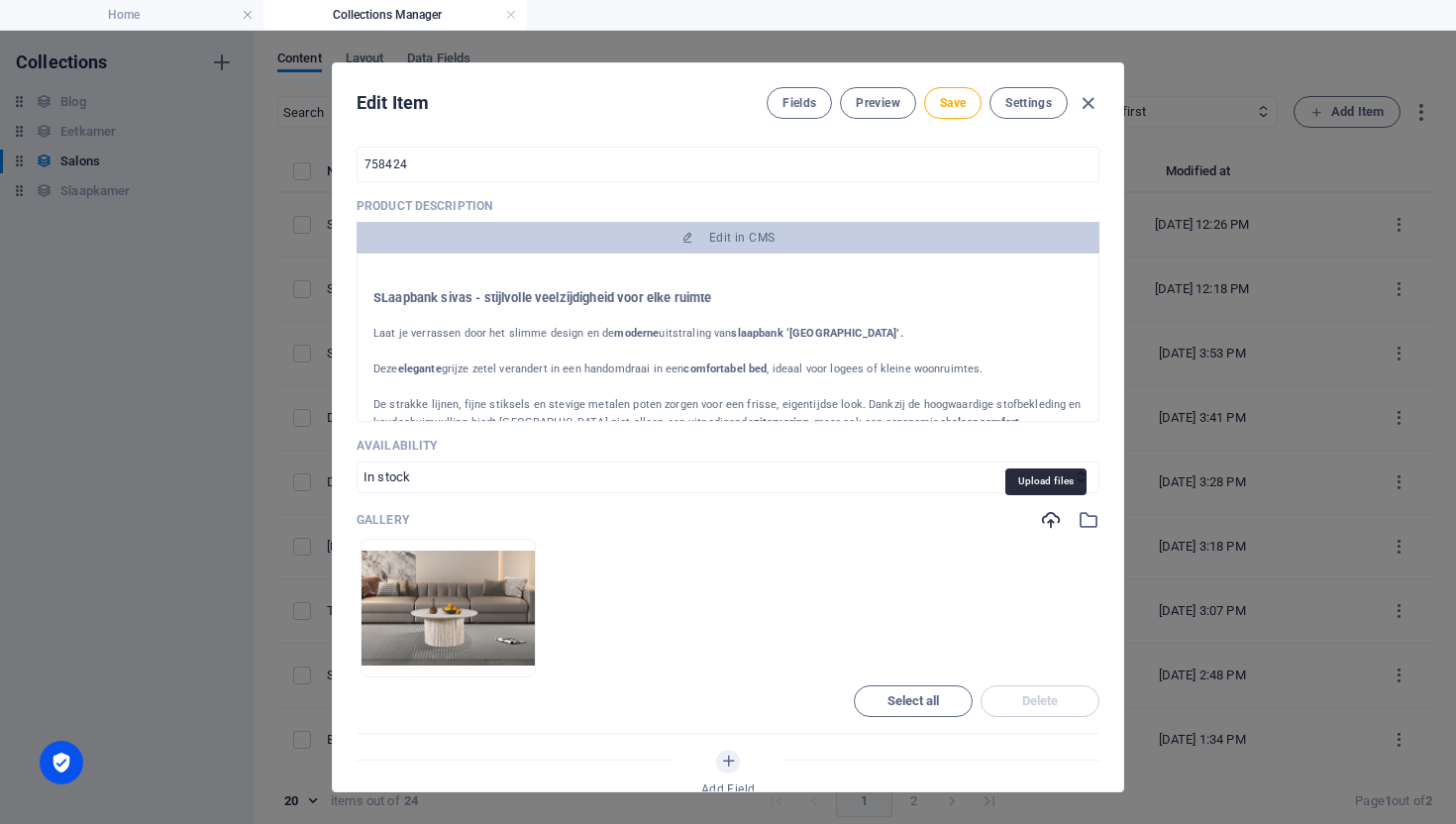 click at bounding box center [1051, 520] 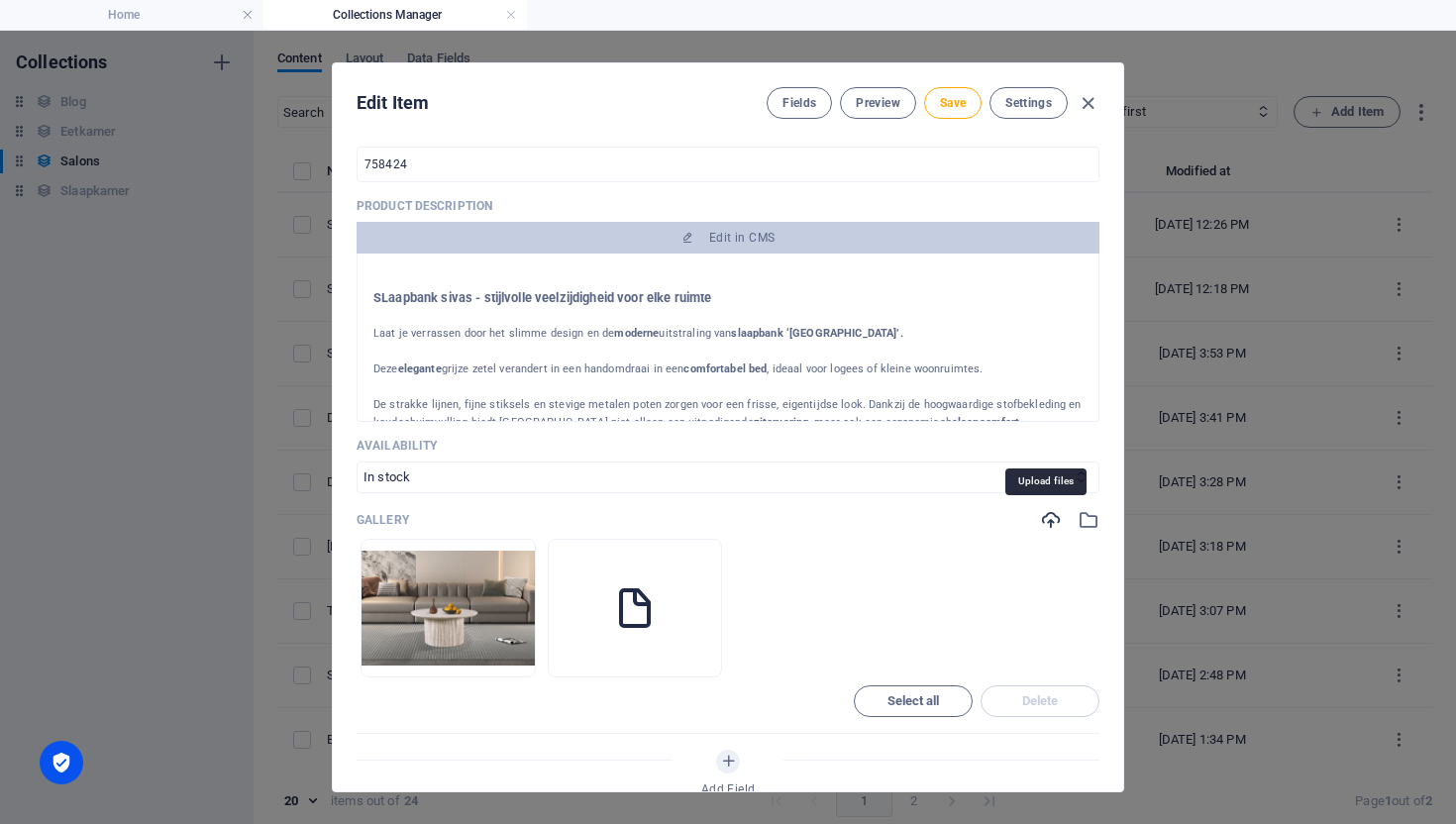 click at bounding box center [1051, 520] 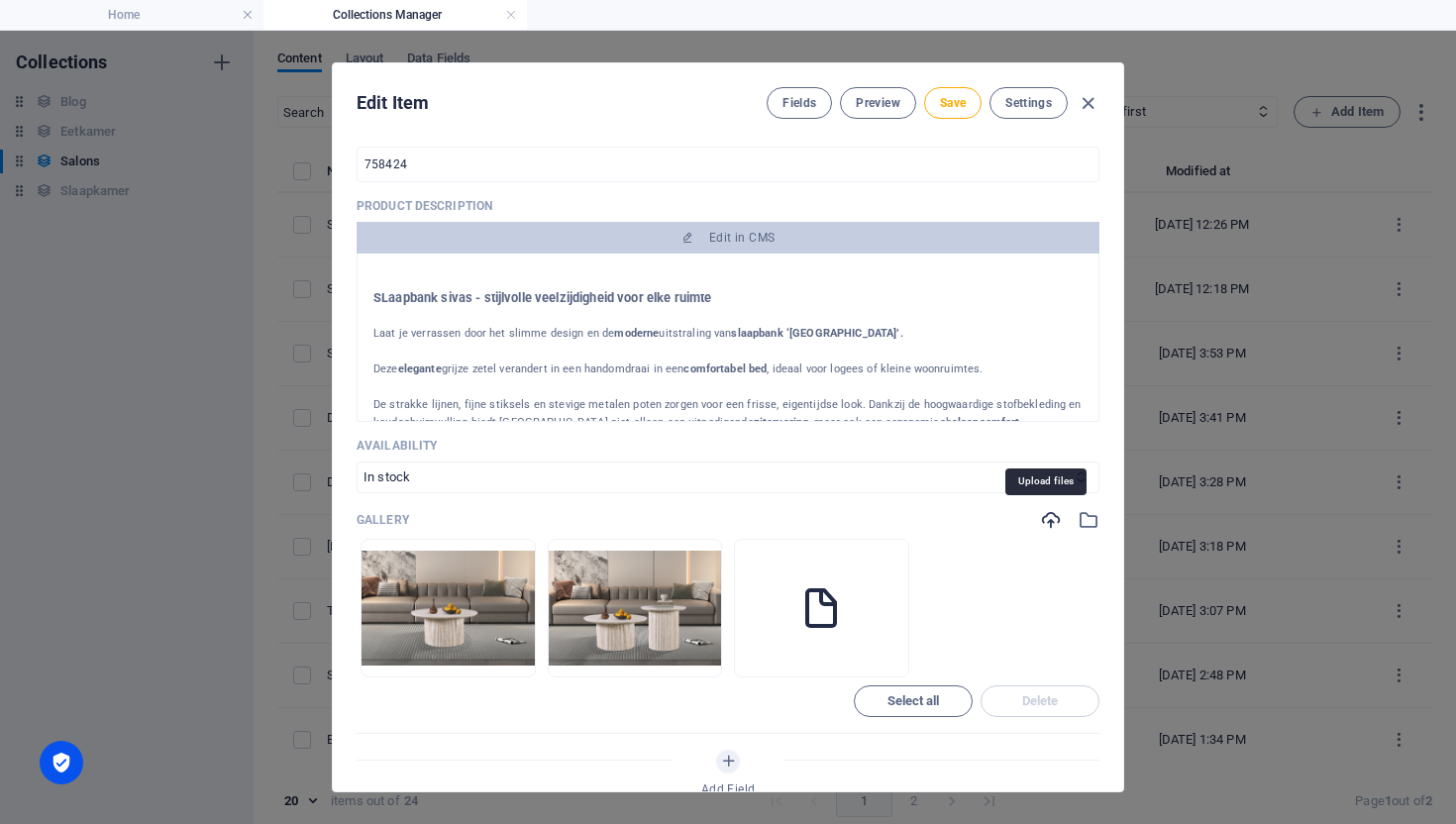 click at bounding box center [1051, 520] 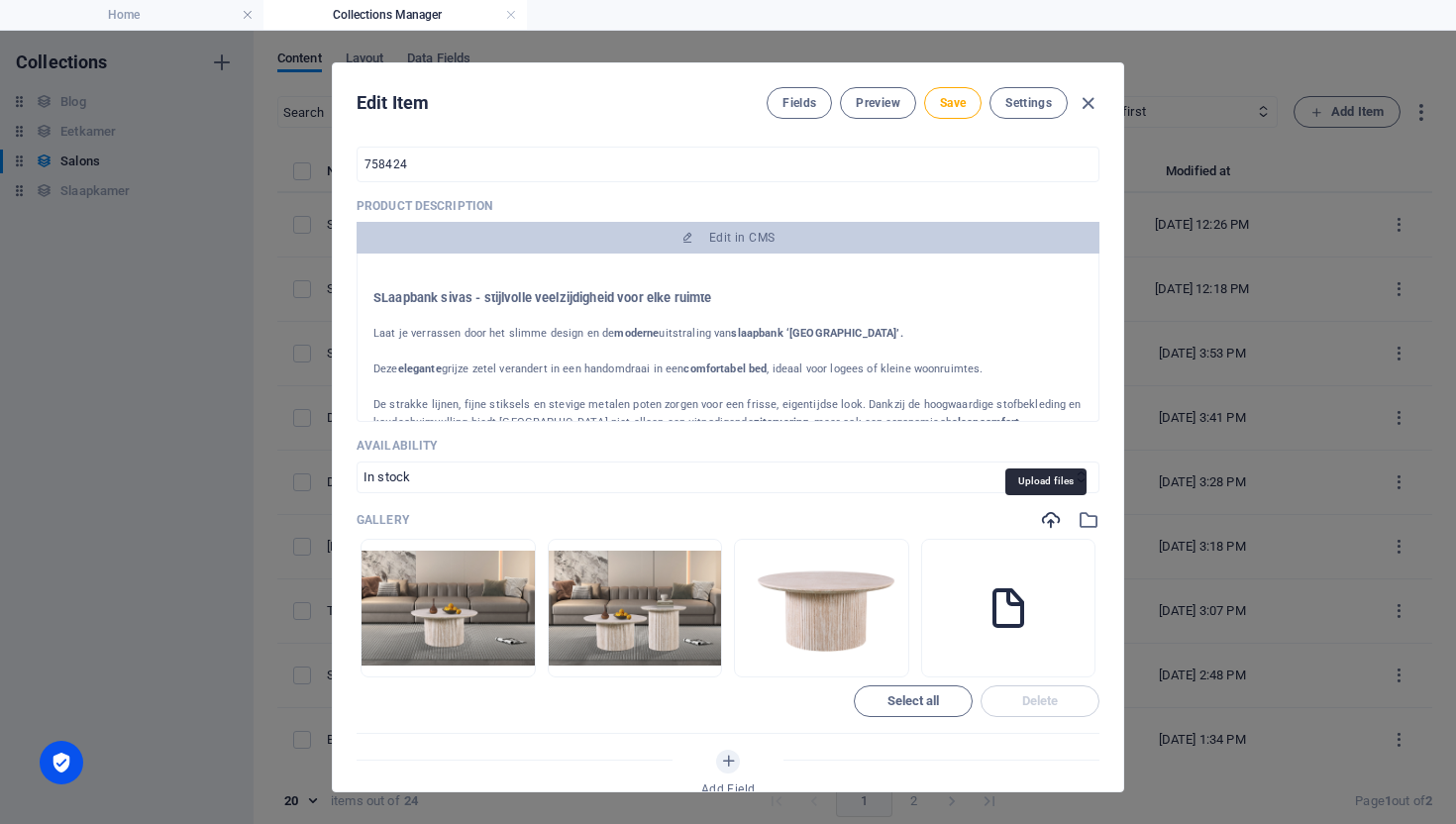 click at bounding box center (1051, 520) 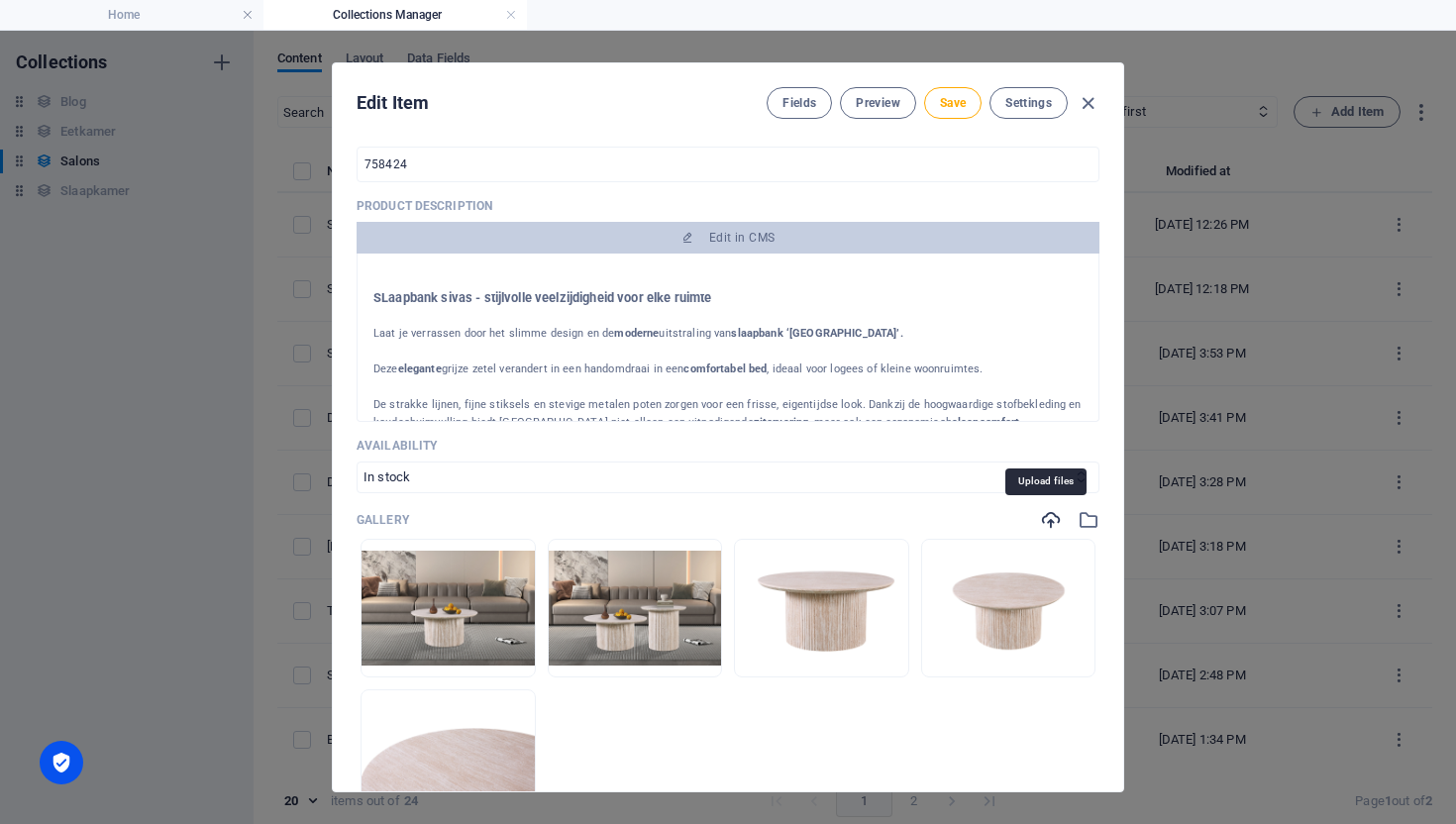 click at bounding box center (1051, 520) 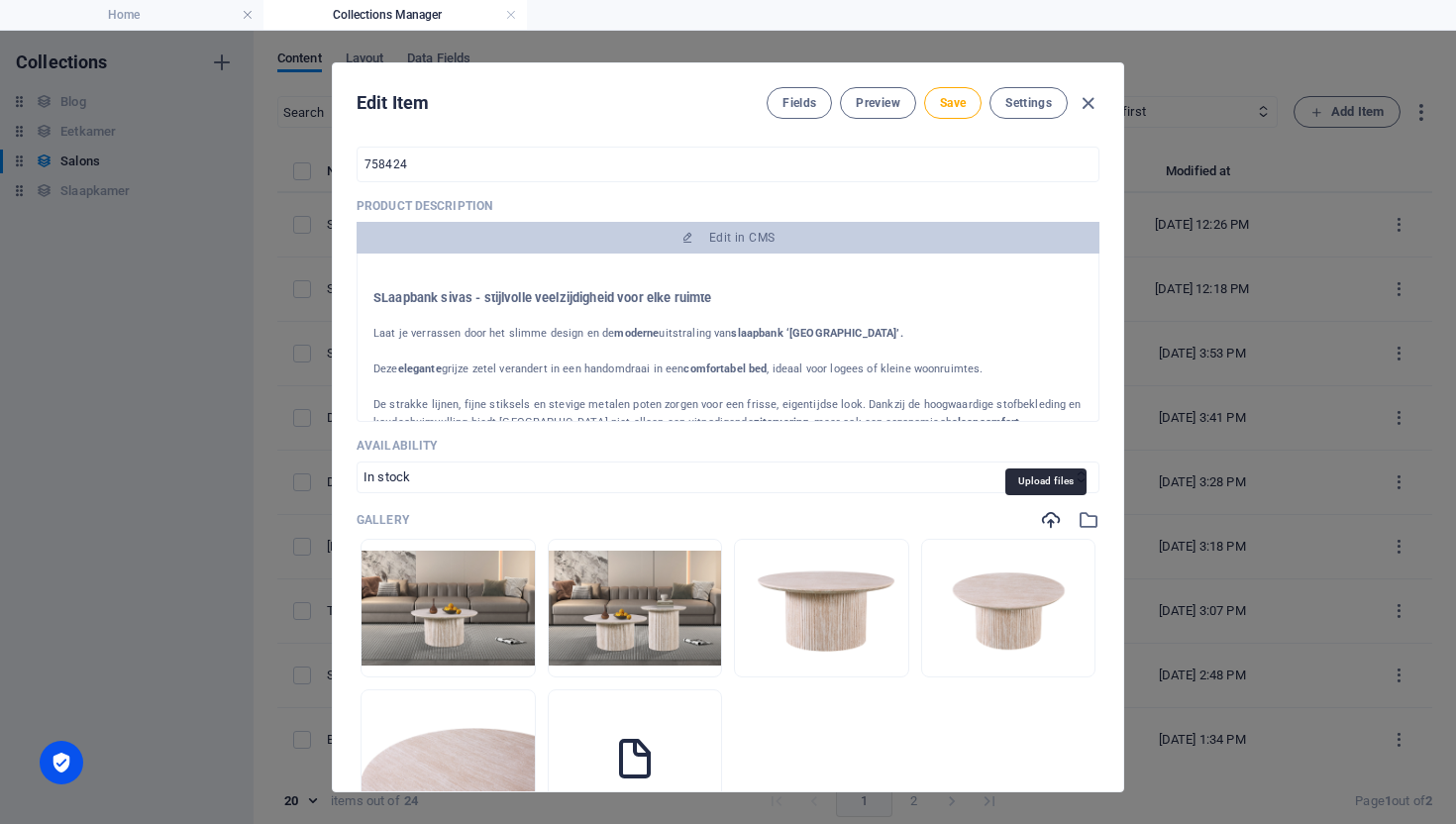 click at bounding box center [1051, 520] 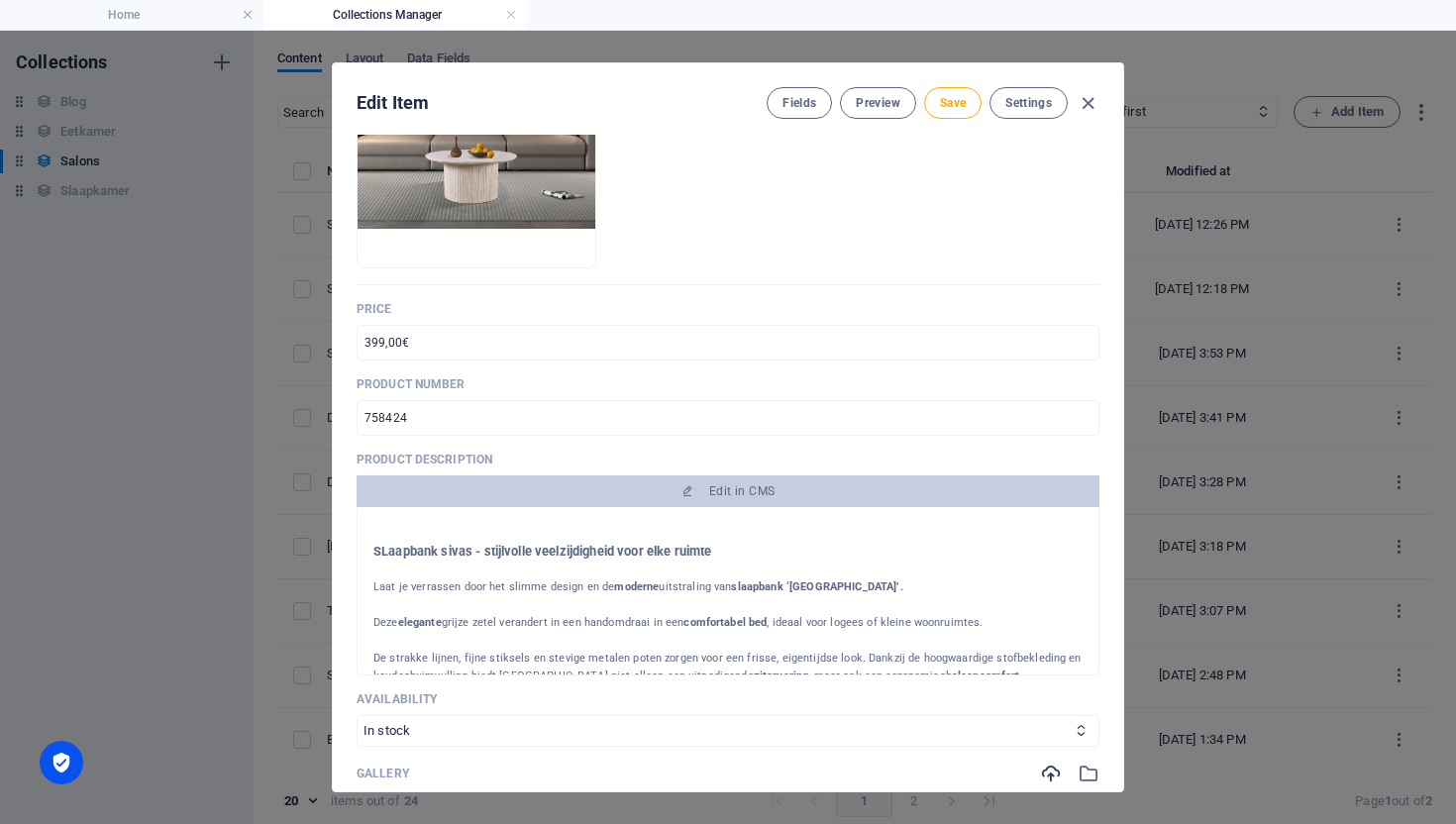 scroll, scrollTop: 291, scrollLeft: 0, axis: vertical 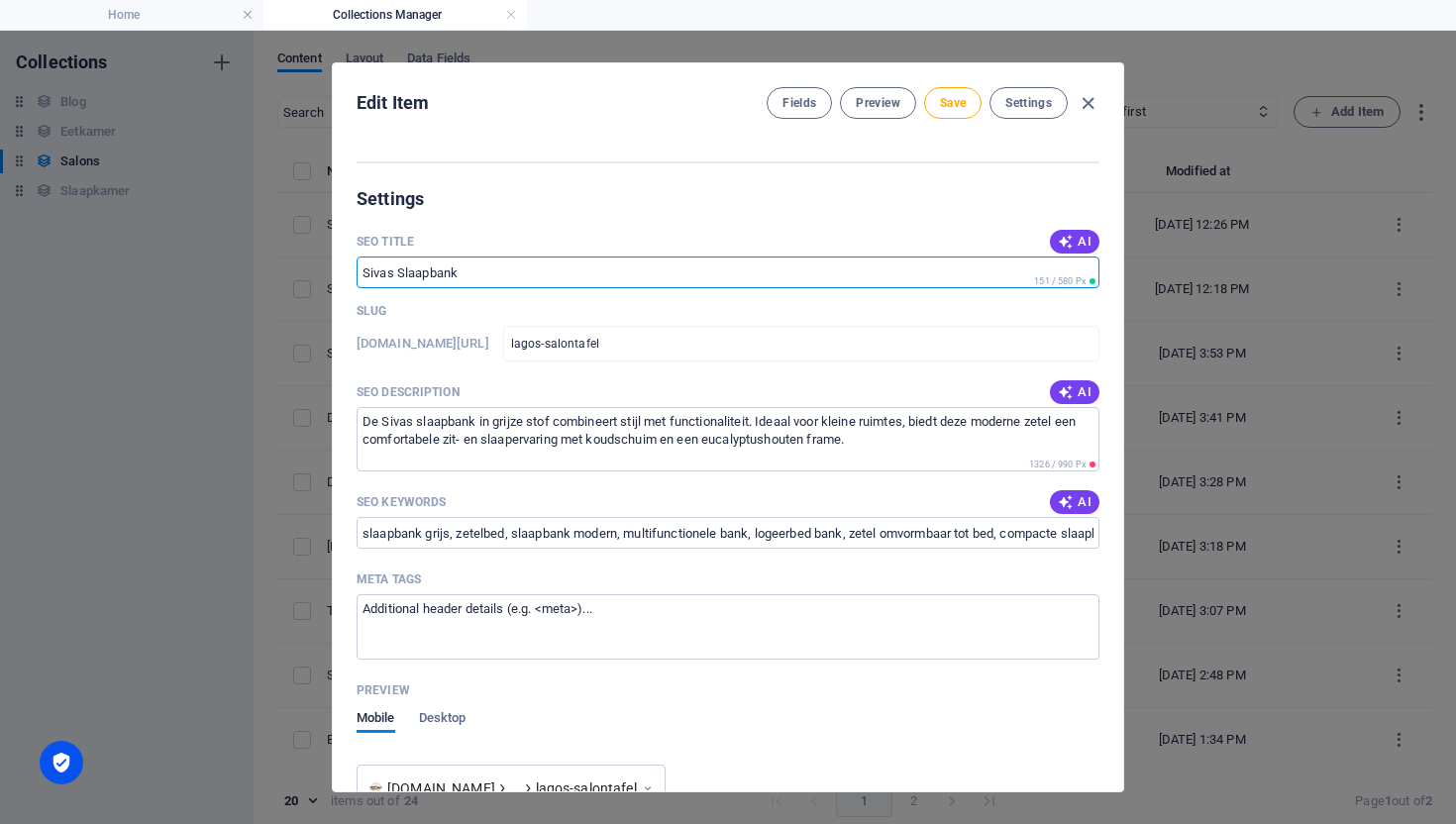click on "Sivas Slaapbank" at bounding box center (728, 272) 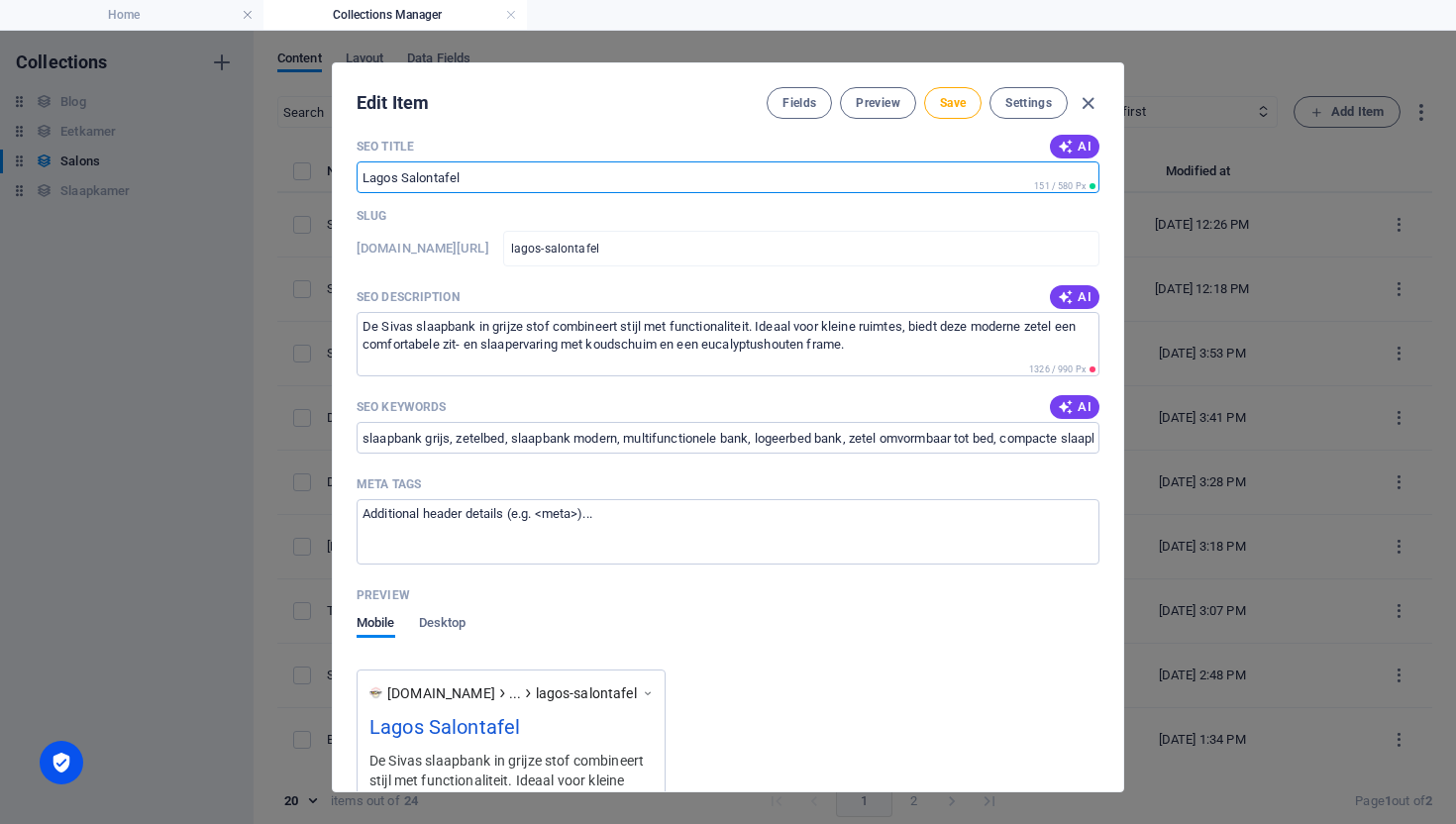 scroll, scrollTop: 1520, scrollLeft: 0, axis: vertical 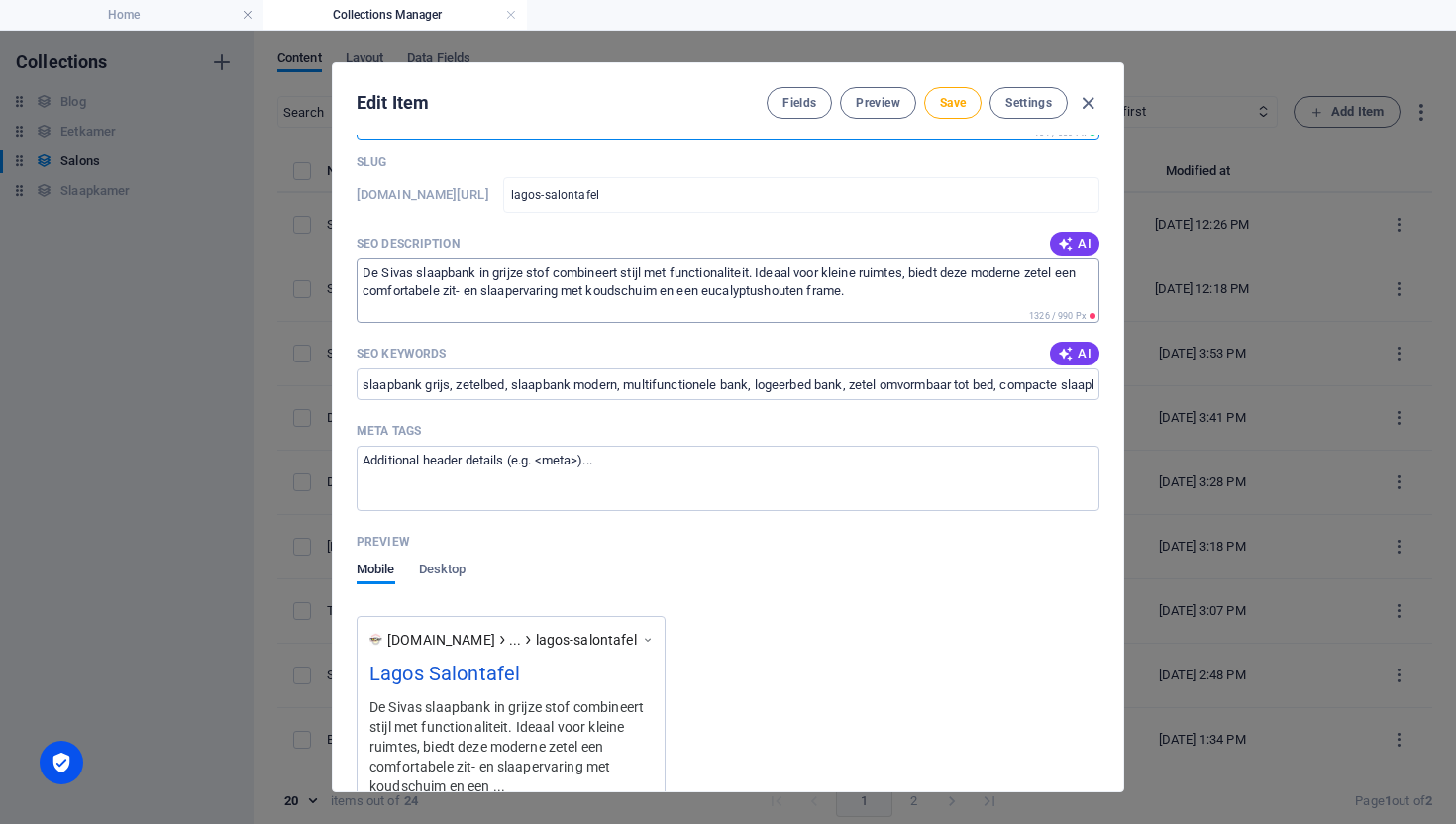 type on "Lagos Salontafel" 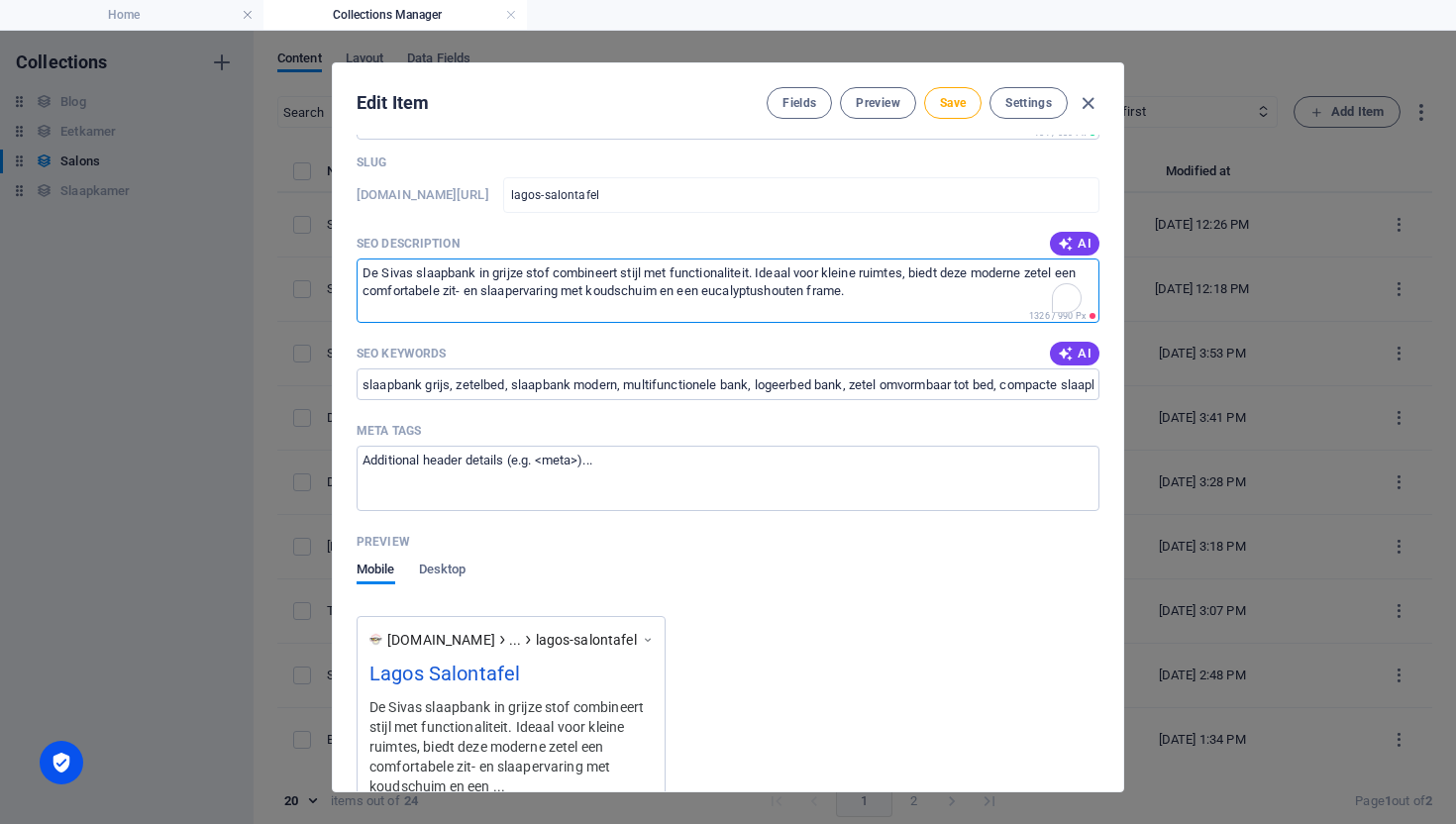 click on "De Sivas slaapbank in grijze stof combineert stijl met functionaliteit. Ideaal voor kleine ruimtes, biedt deze moderne zetel een comfortabele zit- en slaapervaring met koudschuim en een eucalyptushouten frame." at bounding box center [728, 290] 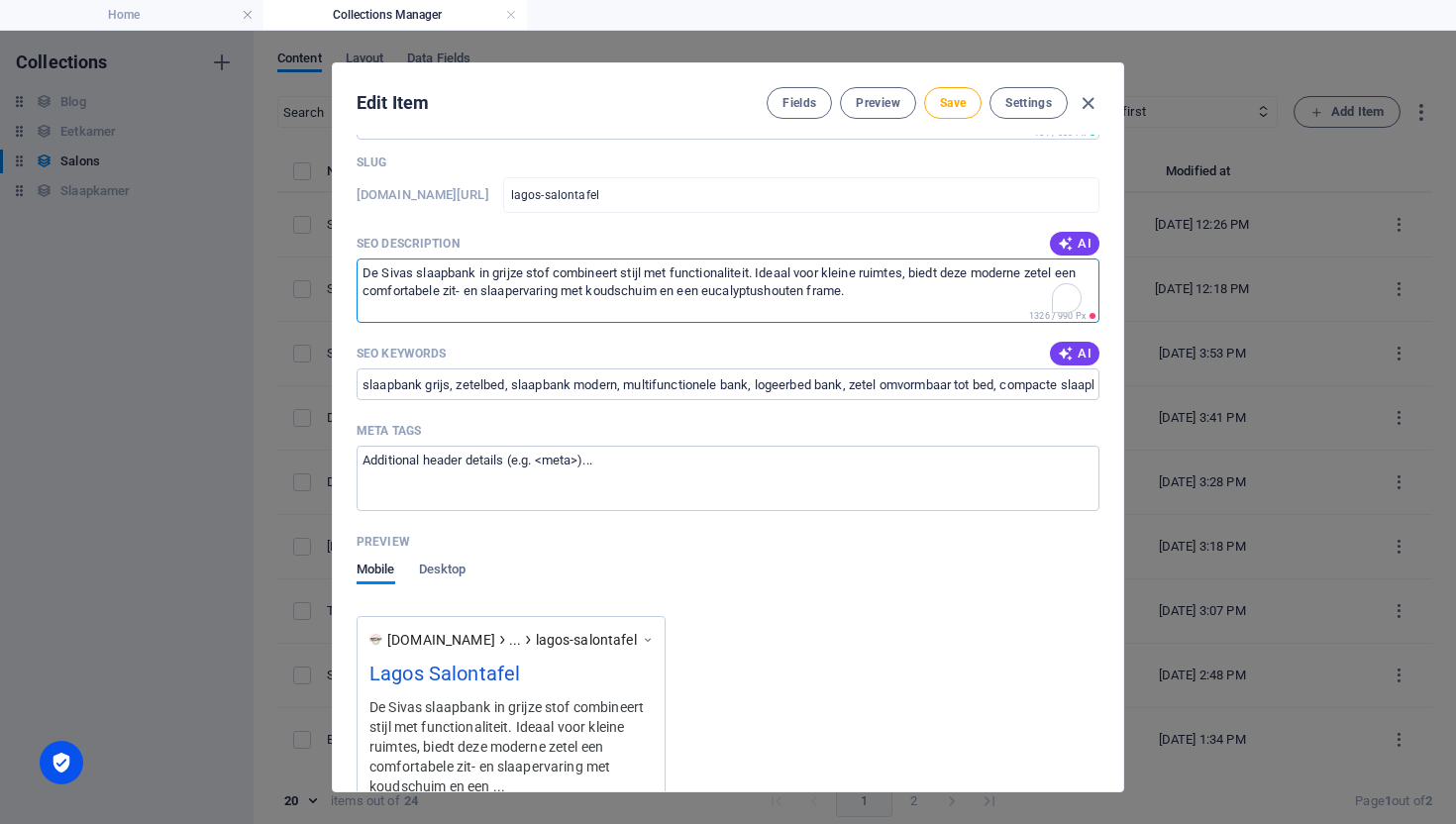 paste on "Moderne ronde salontafel in travertinlook. Model ‘Lagos’ straalt luxe en elegantie uit en past perfect in elk interieur. Compact, stevig en stijlvol." 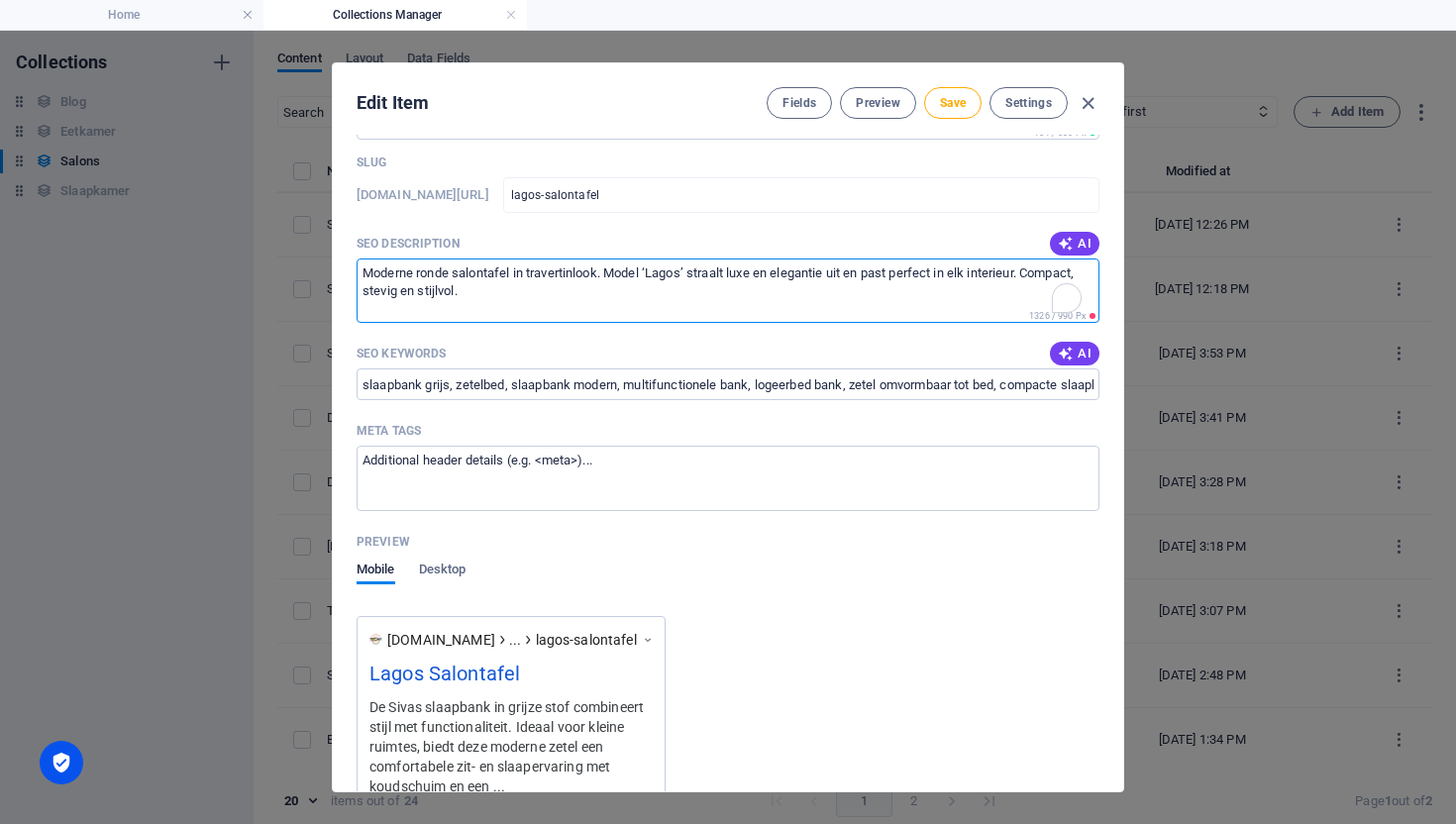 scroll, scrollTop: 10, scrollLeft: 0, axis: vertical 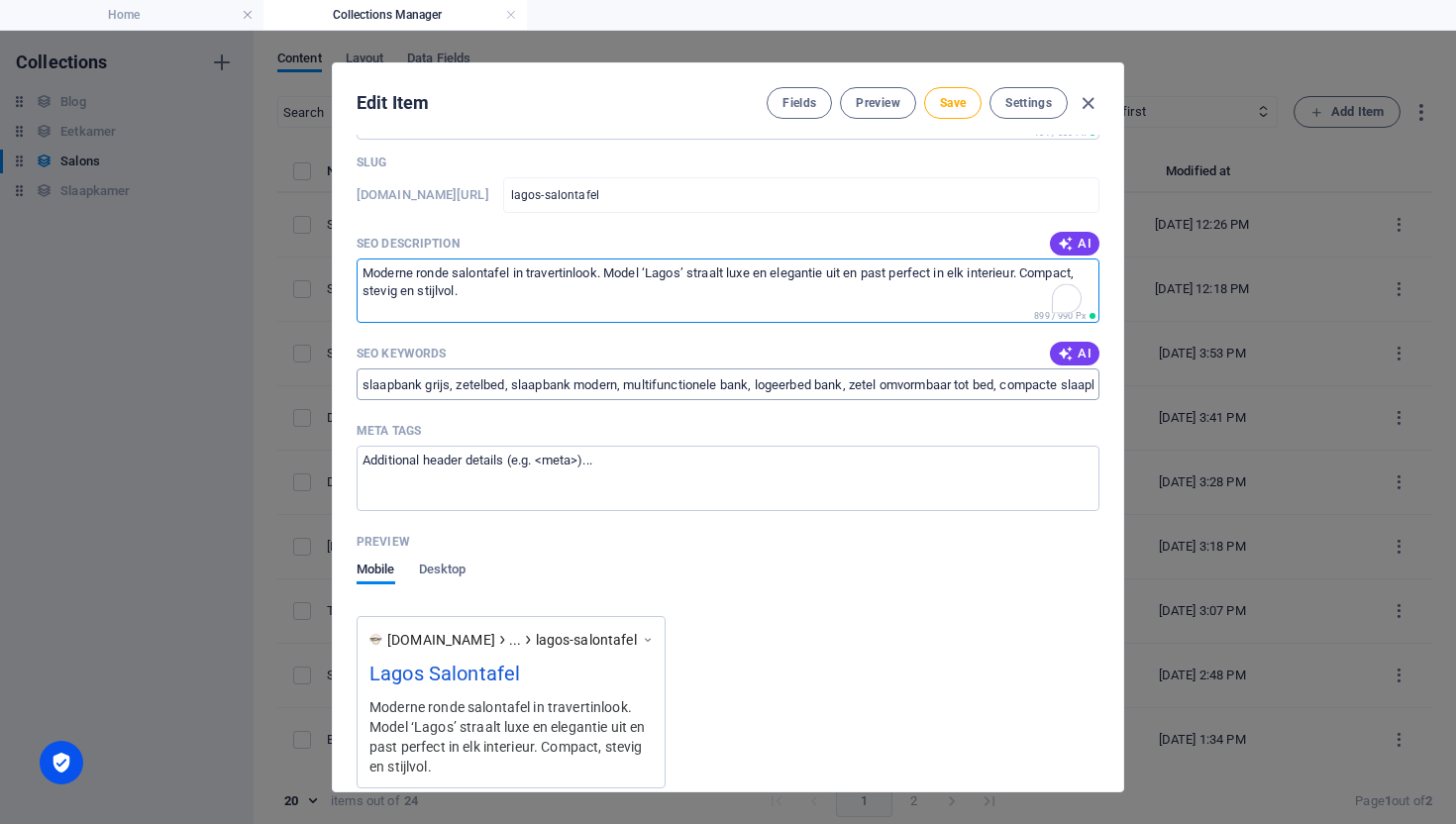 type on "Moderne ronde salontafel in travertinlook. Model ‘Lagos’ straalt luxe en elegantie uit en past perfect in elk interieur. Compact, stevig en stijlvol." 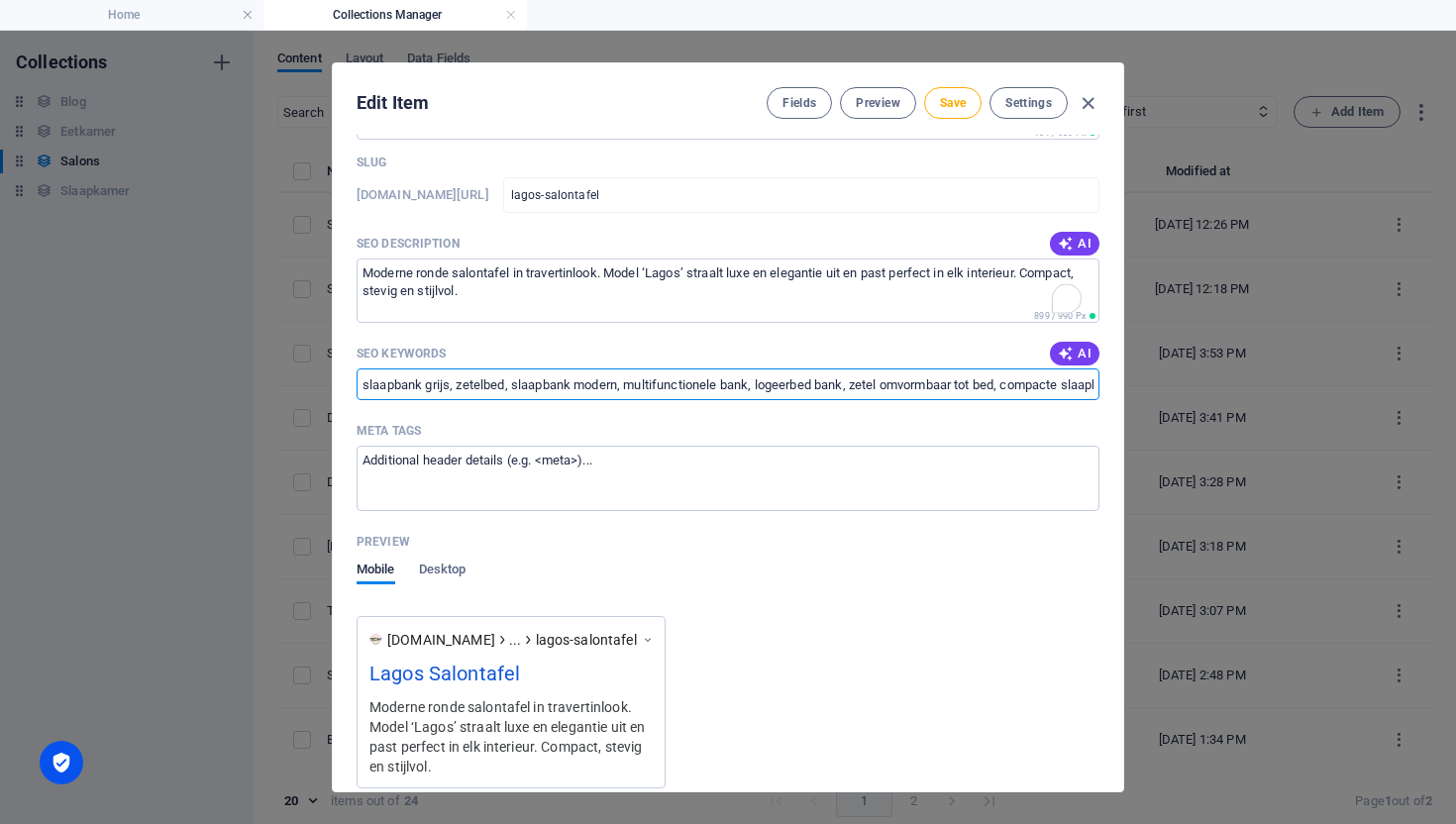 click on "slaapbank grijs, zetelbed, slaapbank modern, multifunctionele bank, logeerbed bank, zetel omvormbaar tot bed, compacte slaapbank, Sivas slaapbank, Rousseau meubelen, slaapbank stof grijs" at bounding box center (728, 384) 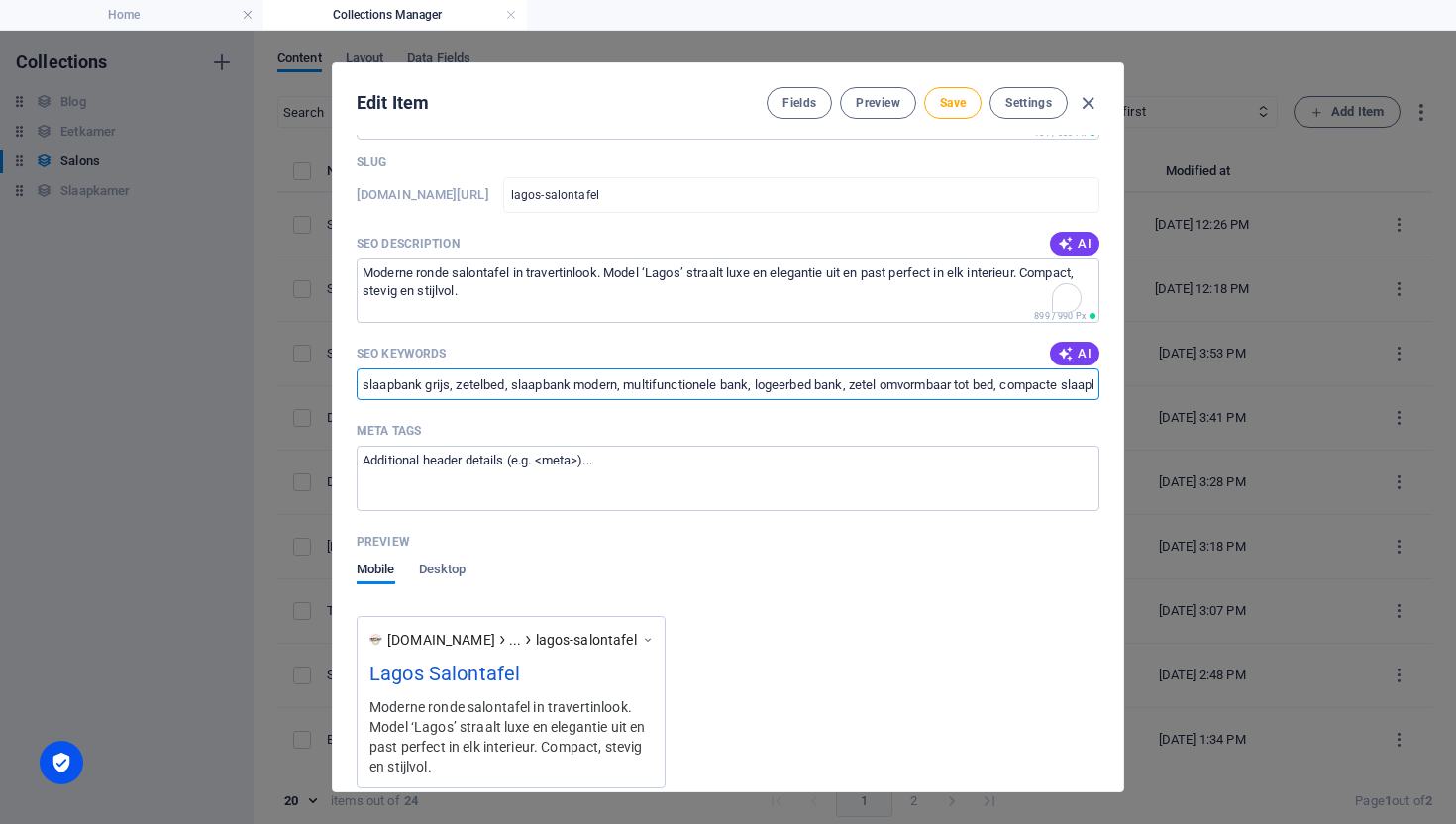 paste on "alontafel travertinlook, ronde salontafel, moderne salontafel, design [GEOGRAPHIC_DATA], salontafel wit beige, [GEOGRAPHIC_DATA], salon tafeltje rond, stijlvolle salontafel, salontafel klein appartement" 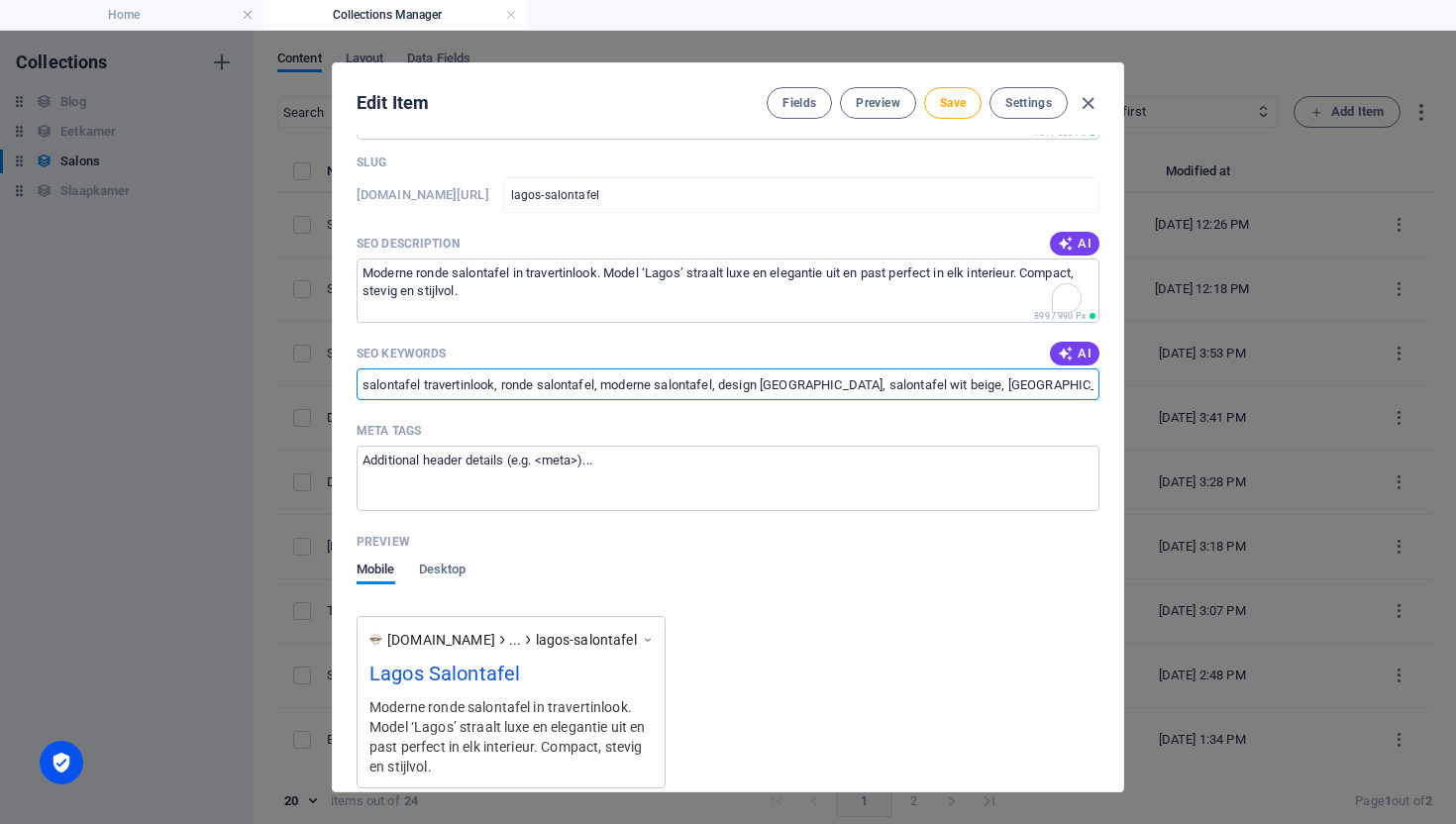 scroll, scrollTop: 0, scrollLeft: 359, axis: horizontal 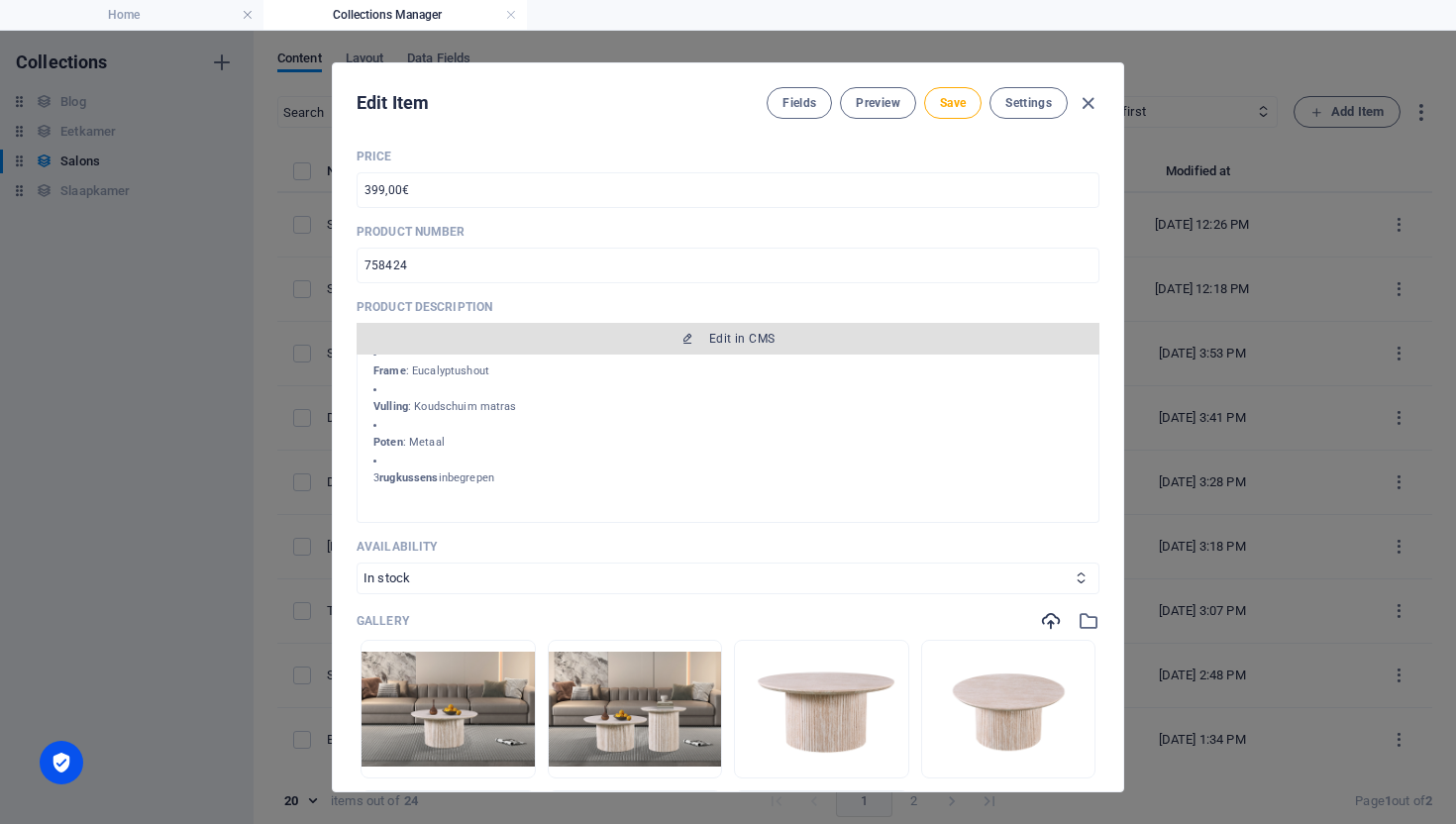 type on "salontafel travertinlook, ronde salontafel, moderne salontafel, design [GEOGRAPHIC_DATA], salontafel wit beige, [GEOGRAPHIC_DATA], salon tafeltje rond, stijlvolle salontafel, salontafel klein appartement" 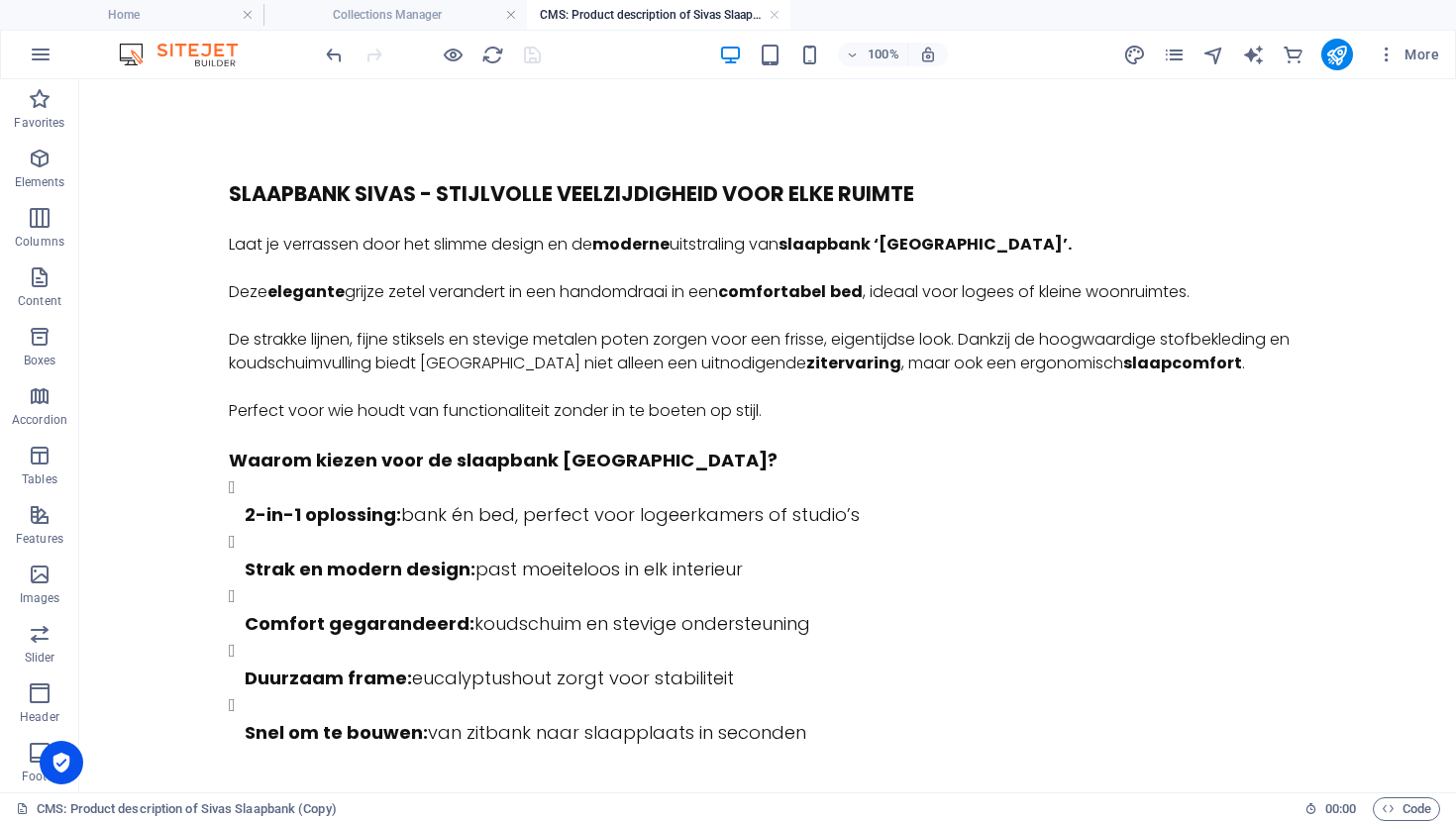 scroll, scrollTop: 0, scrollLeft: 0, axis: both 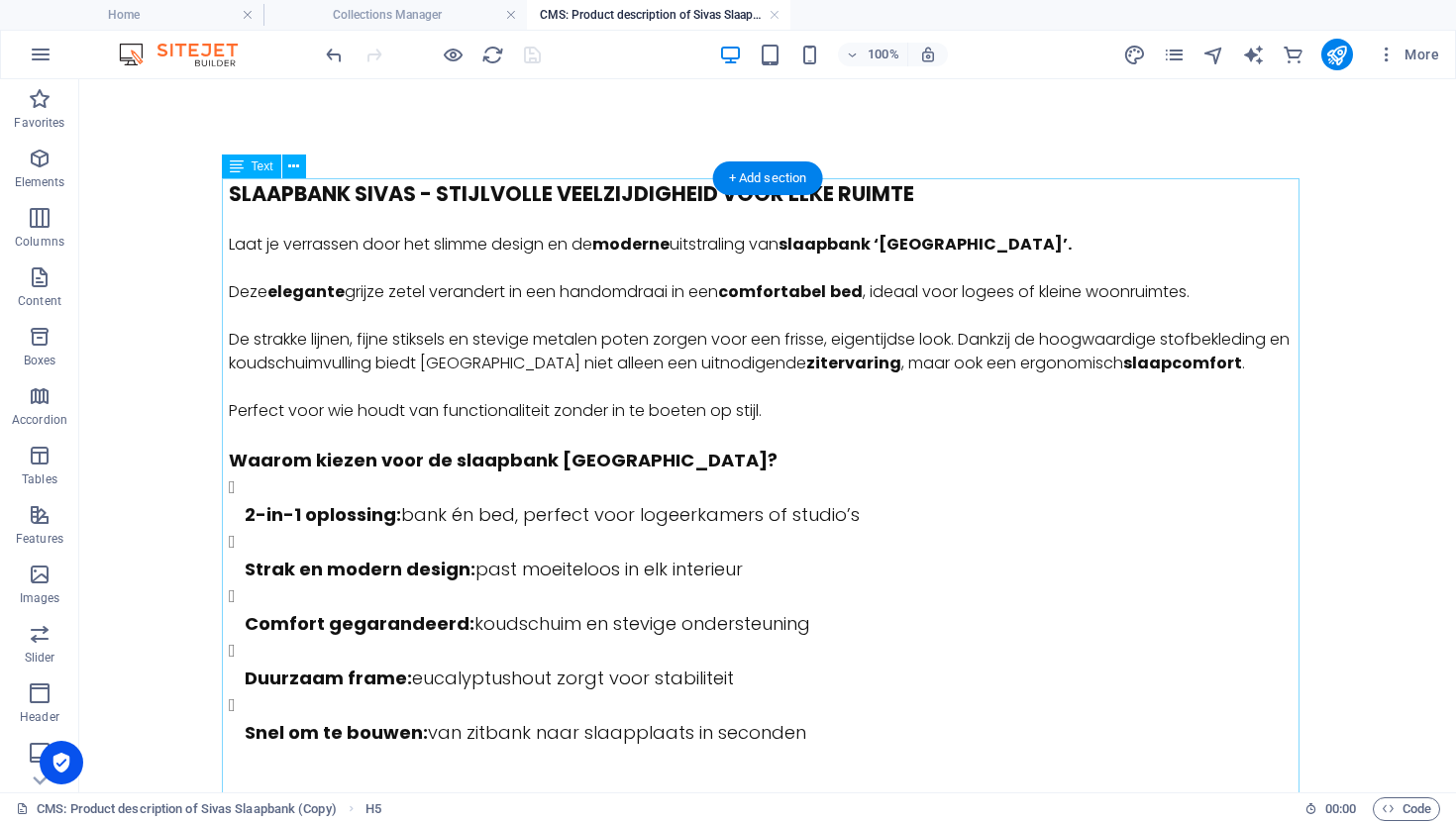 click on "SLaapbank sivas - stijlvolle veelzijdigheid voor elke ruimte Laat je verrassen door het slimme design en de  moderne  uitstraling van  slaapbank ‘[GEOGRAPHIC_DATA]’.   Deze  elegante  grijze zetel verandert in een handomdraai in een  comfortabel   bed , ideaal voor logees of kleine woonruimtes.  De strakke lijnen, fijne stiksels en stevige metalen poten zorgen voor een frisse, eigentijdse look. Dankzij de hoogwaardige stofbekleding en koudschuimvulling biedt [GEOGRAPHIC_DATA] niet alleen een uitnodigende  zitervaring , maar ook een ergonomisch  slaapcomfort . Perfect voor wie houdt van functionaliteit zonder in te boeten op stijl. Waarom kiezen voor de slaapbank [GEOGRAPHIC_DATA]? 2-in-1 oplossing :  bank én bed, perfect voor logeerkamers of studio’s Strak en modern design:  past moeiteloos in elk interieur Comfort gegarandeerd:  koudschuim en stevige ondersteuning Duurzaam frame:  eucalyptushout zorgt voor stabiliteit Snel om te bouwen:  van zitbank naar slaapplaats in seconden Nu te bewonderen in onze showroom bij" at bounding box center [768, 533] 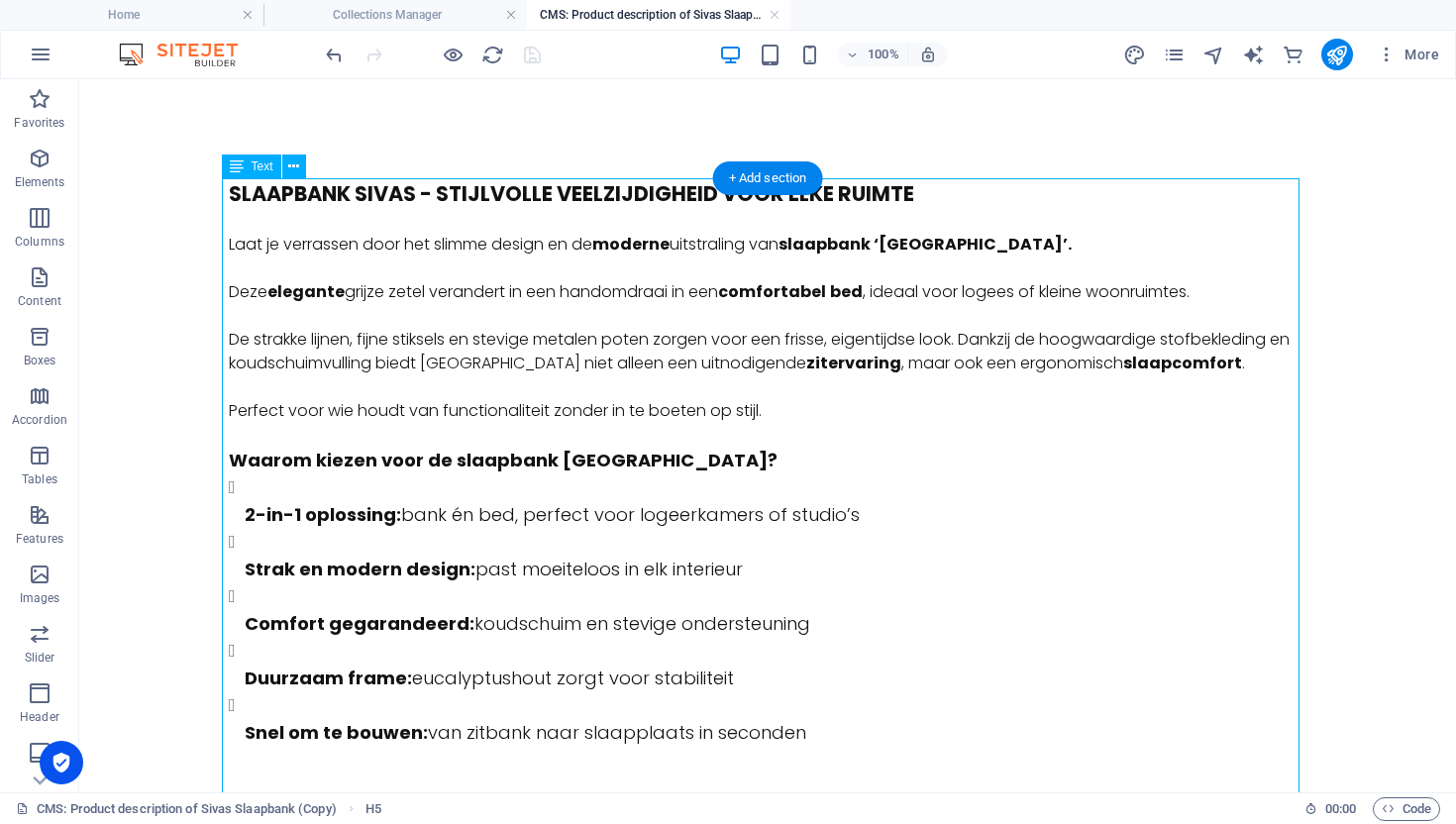 click on "SLaapbank sivas - stijlvolle veelzijdigheid voor elke ruimte Laat je verrassen door het slimme design en de  moderne  uitstraling van  slaapbank ‘[GEOGRAPHIC_DATA]’.   Deze  elegante  grijze zetel verandert in een handomdraai in een  comfortabel   bed , ideaal voor logees of kleine woonruimtes.  De strakke lijnen, fijne stiksels en stevige metalen poten zorgen voor een frisse, eigentijdse look. Dankzij de hoogwaardige stofbekleding en koudschuimvulling biedt [GEOGRAPHIC_DATA] niet alleen een uitnodigende  zitervaring , maar ook een ergonomisch  slaapcomfort . Perfect voor wie houdt van functionaliteit zonder in te boeten op stijl. Waarom kiezen voor de slaapbank [GEOGRAPHIC_DATA]? 2-in-1 oplossing :  bank én bed, perfect voor logeerkamers of studio’s Strak en modern design:  past moeiteloos in elk interieur Comfort gegarandeerd:  koudschuim en stevige ondersteuning Duurzaam frame:  eucalyptushout zorgt voor stabiliteit Snel om te bouwen:  van zitbank naar slaapplaats in seconden Nu te bewonderen in onze showroom bij" at bounding box center (768, 533) 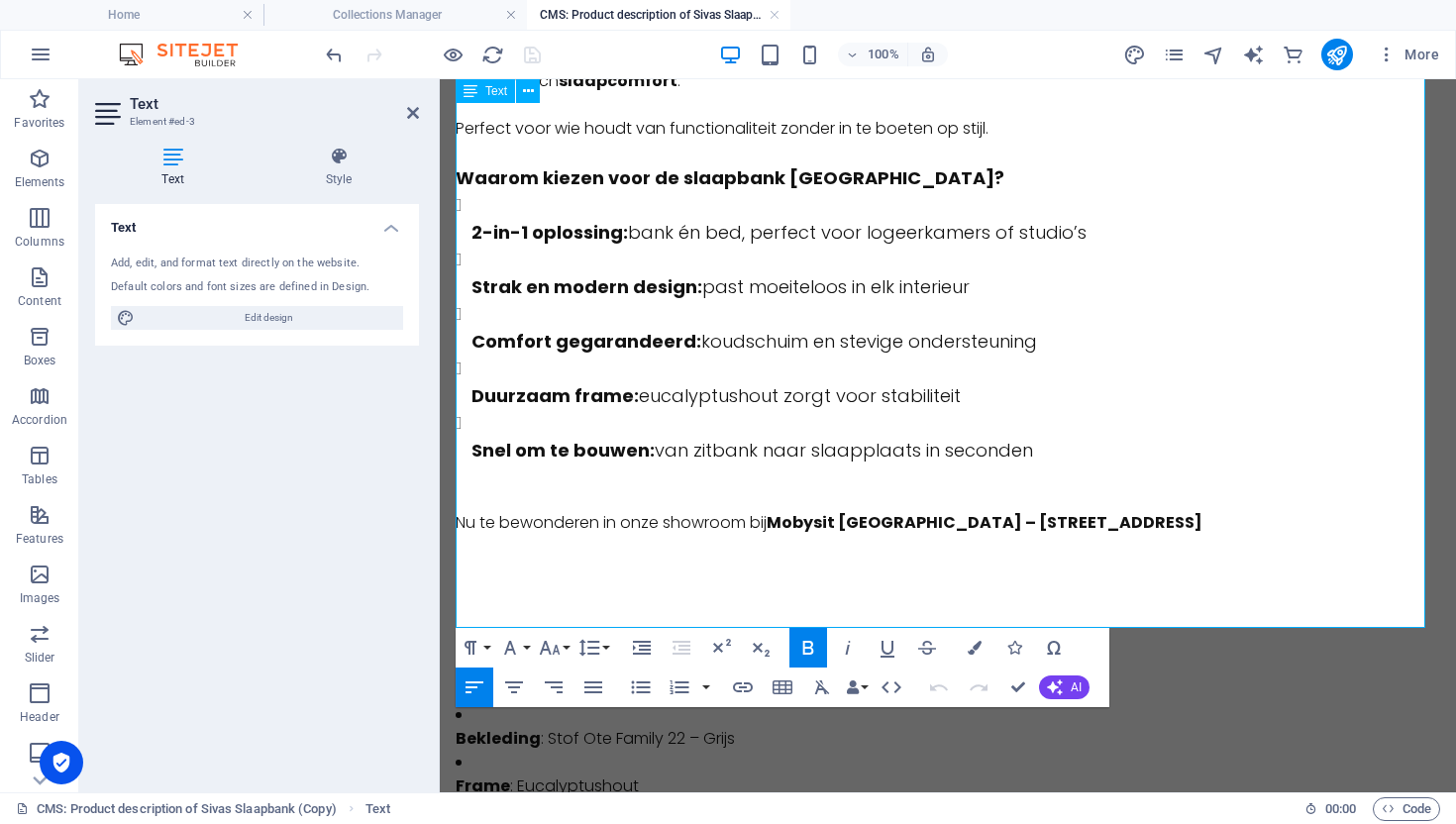 scroll, scrollTop: 270, scrollLeft: 0, axis: vertical 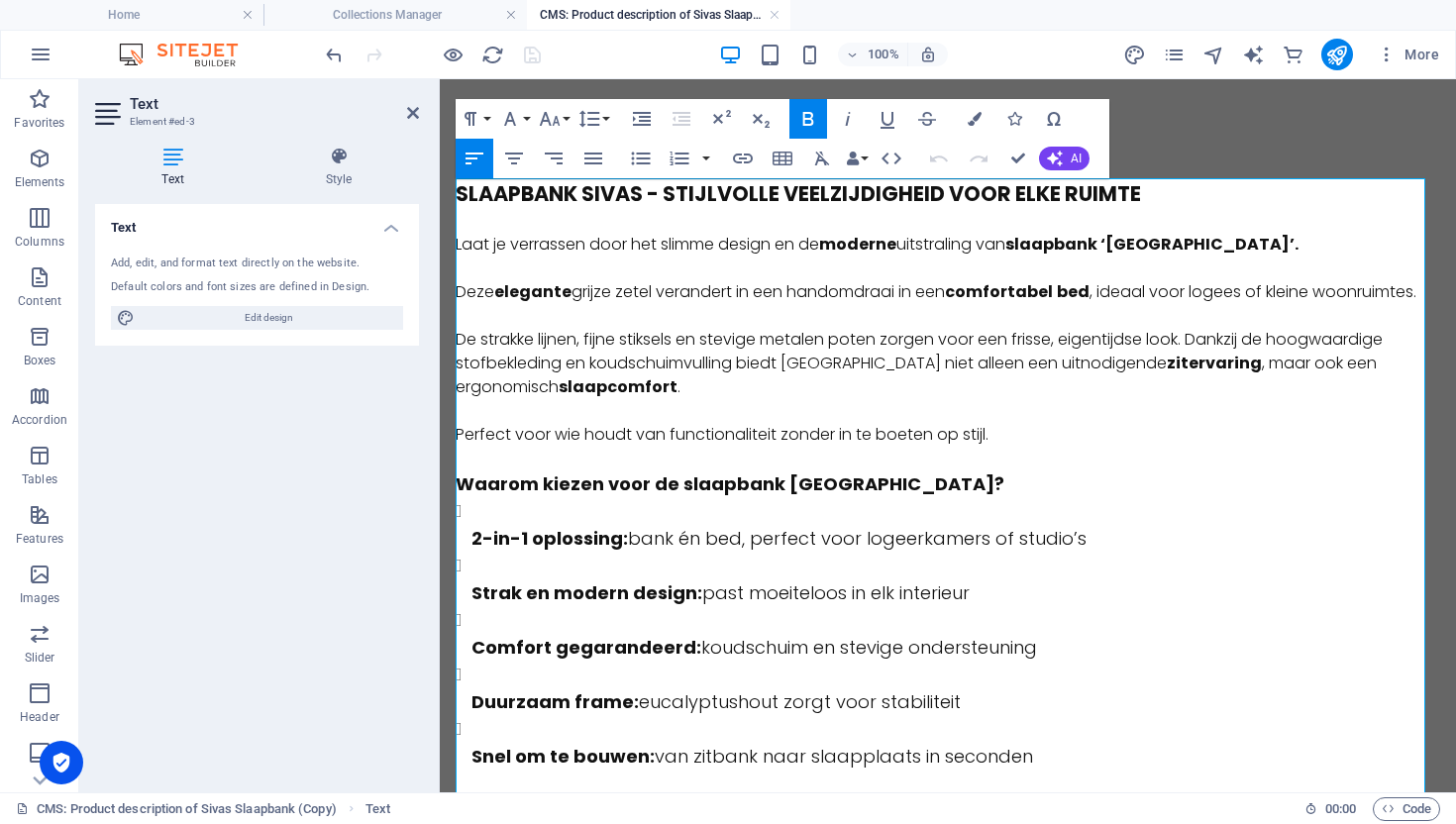 drag, startPoint x: 1028, startPoint y: 505, endPoint x: 443, endPoint y: 167, distance: 675.6249 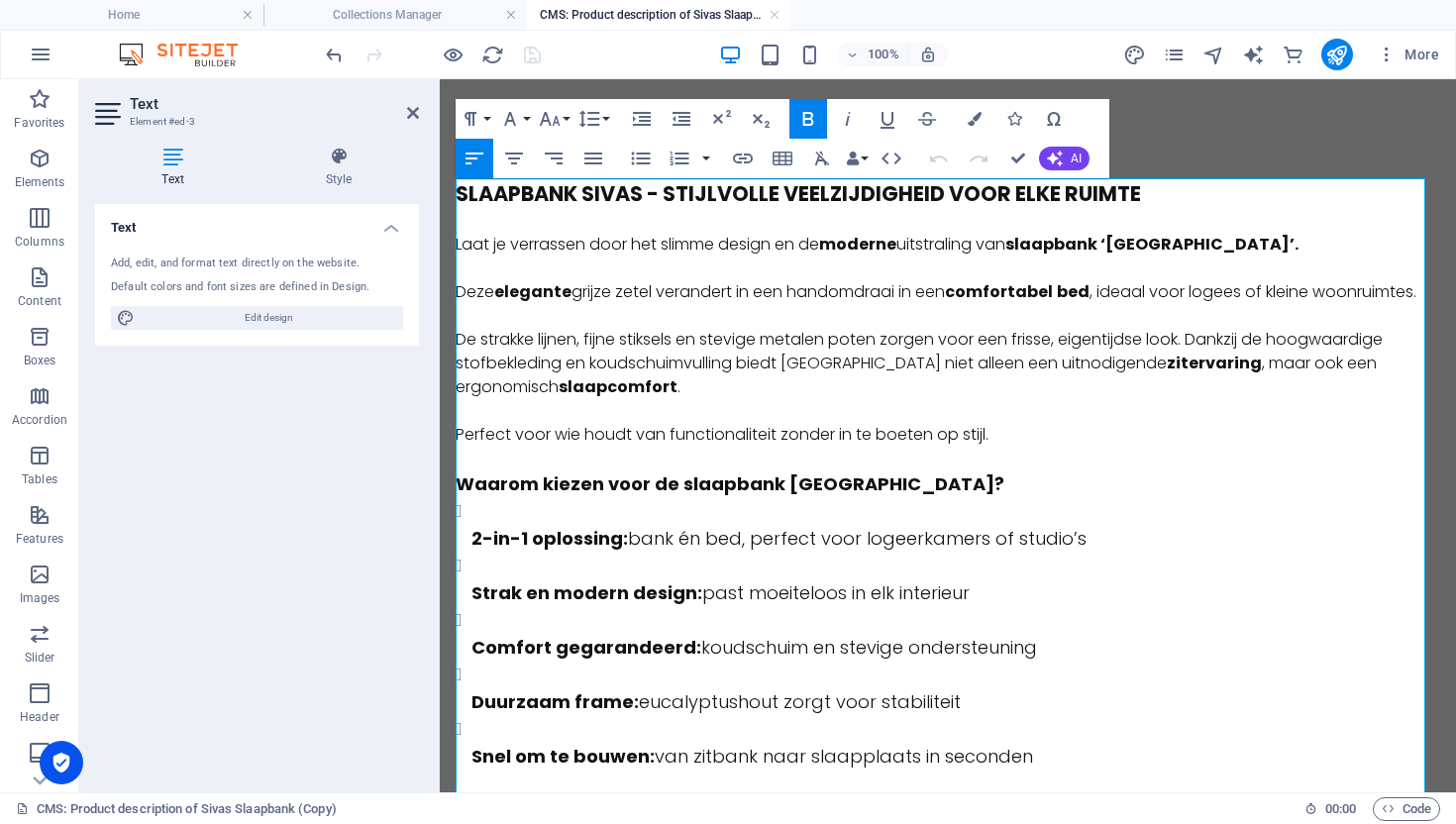 click at bounding box center (948, 268) 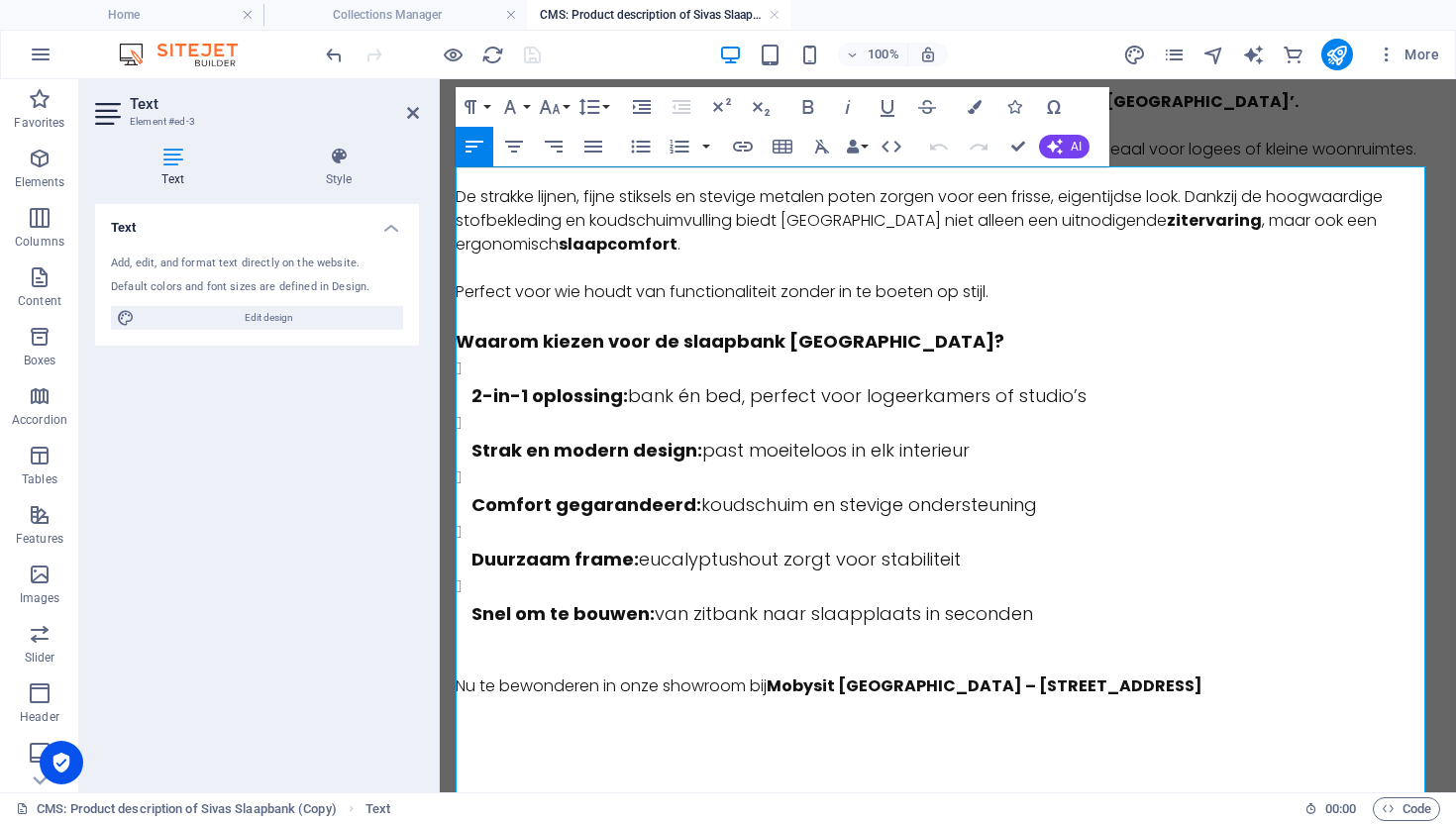 scroll, scrollTop: 150, scrollLeft: 0, axis: vertical 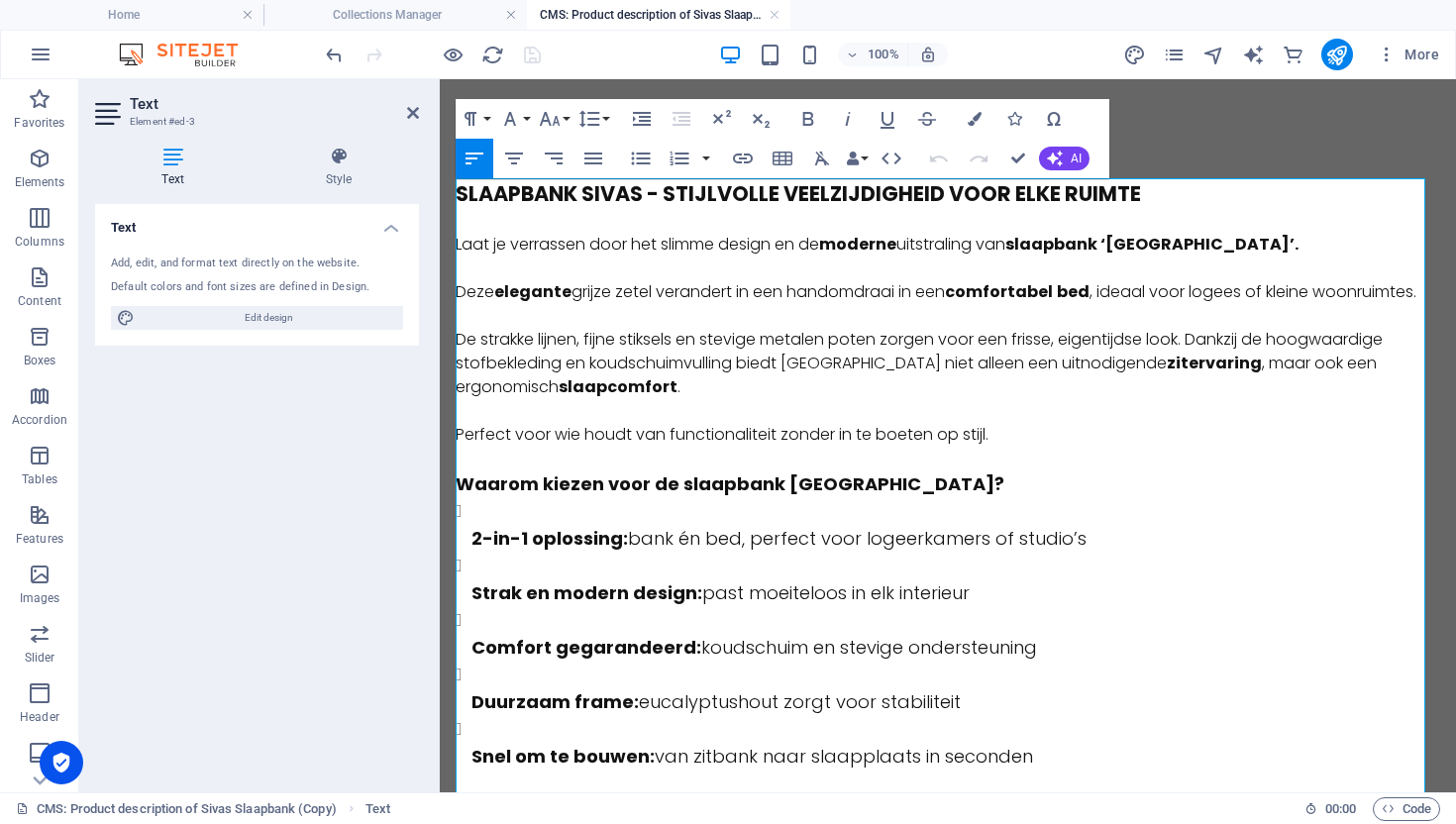 drag, startPoint x: 1031, startPoint y: 640, endPoint x: 454, endPoint y: 238, distance: 703.23 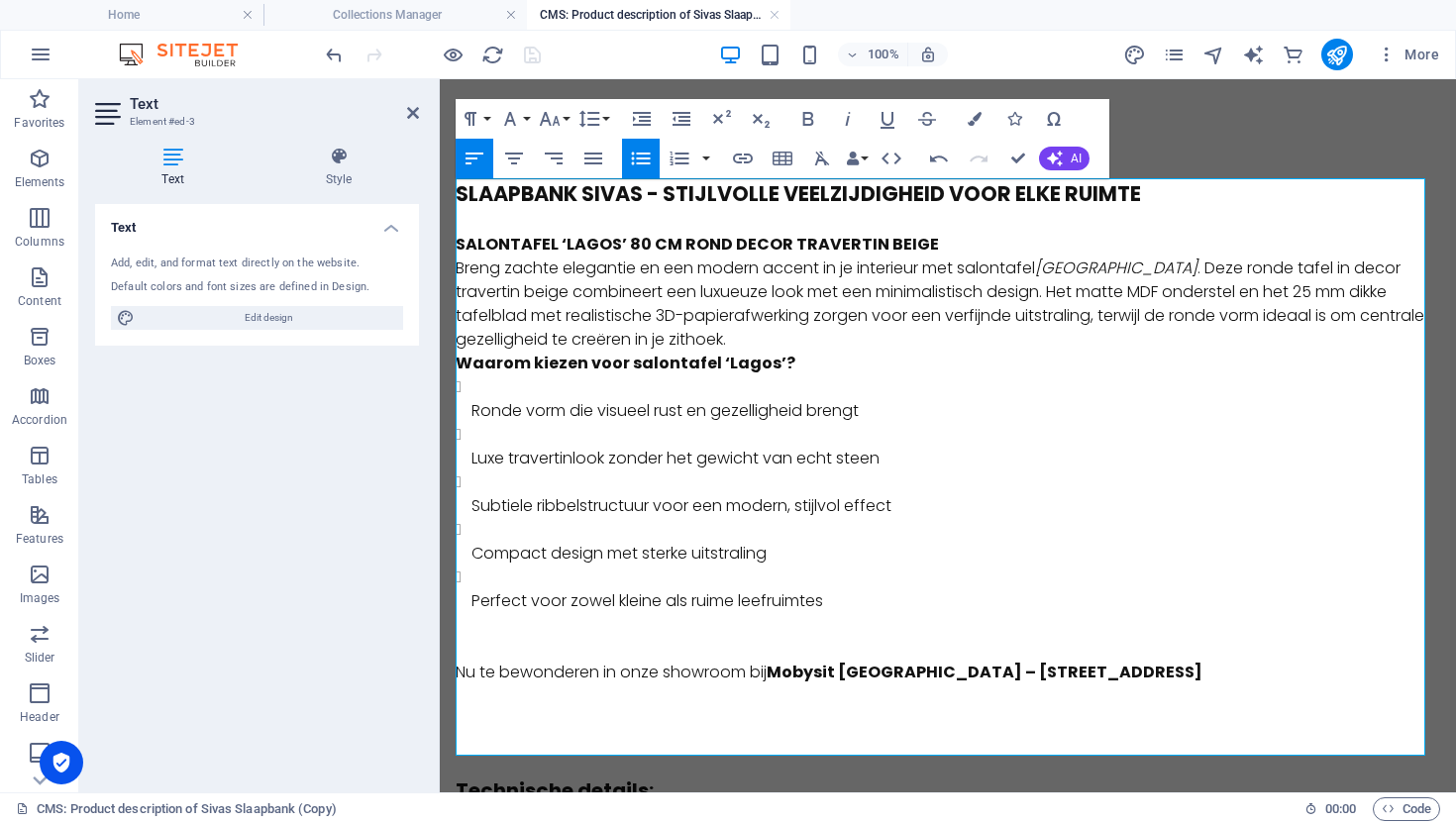click on "SALONTAFEL ‘LAGOS’ 80 CM ROND DECOR TRAVERTIN BEIGE" at bounding box center (948, 245) 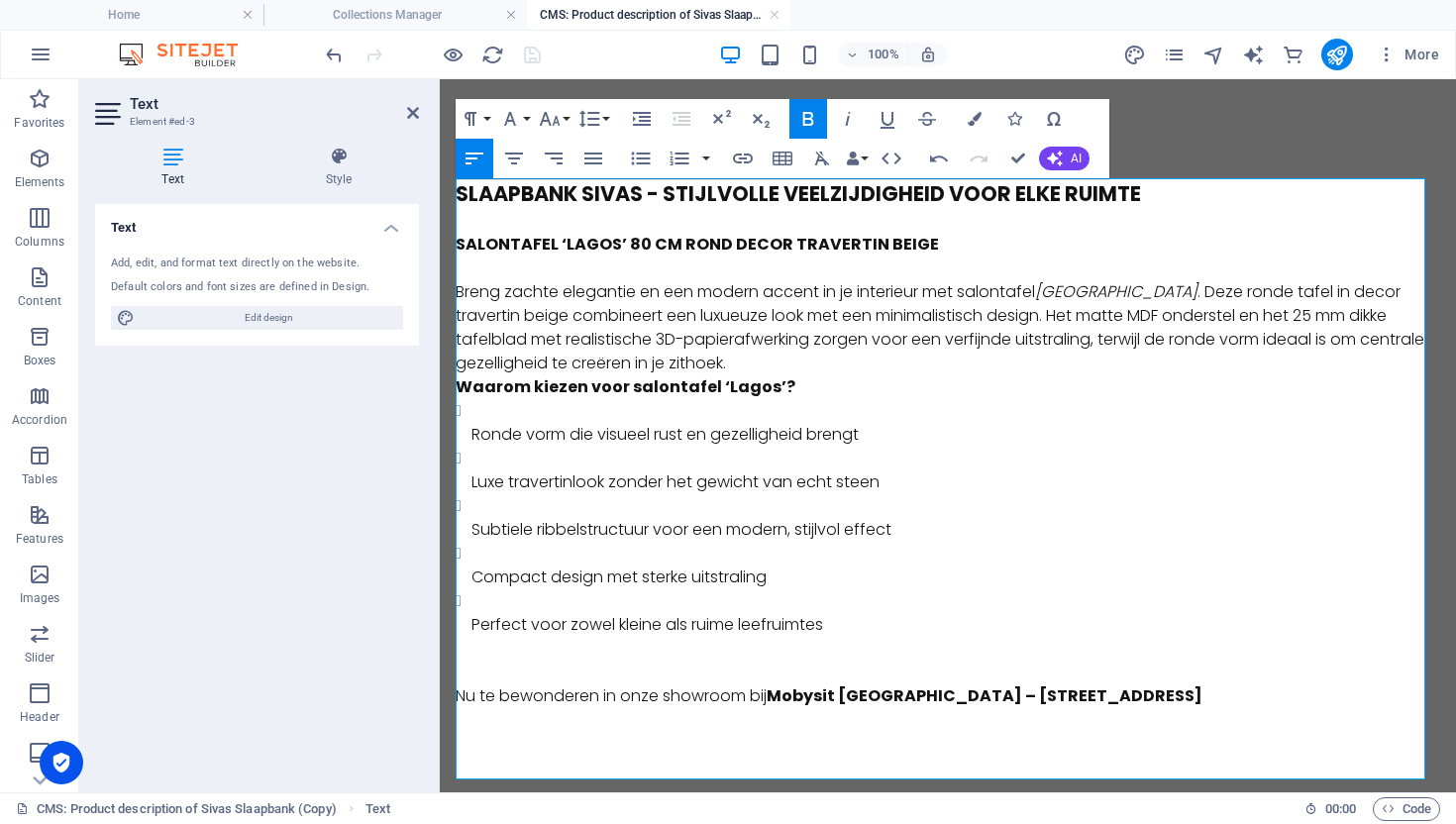 click on "SALONTAFEL ‘LAGOS’ 80 CM ROND DECOR TRAVERTIN BEIGE" at bounding box center (697, 244) 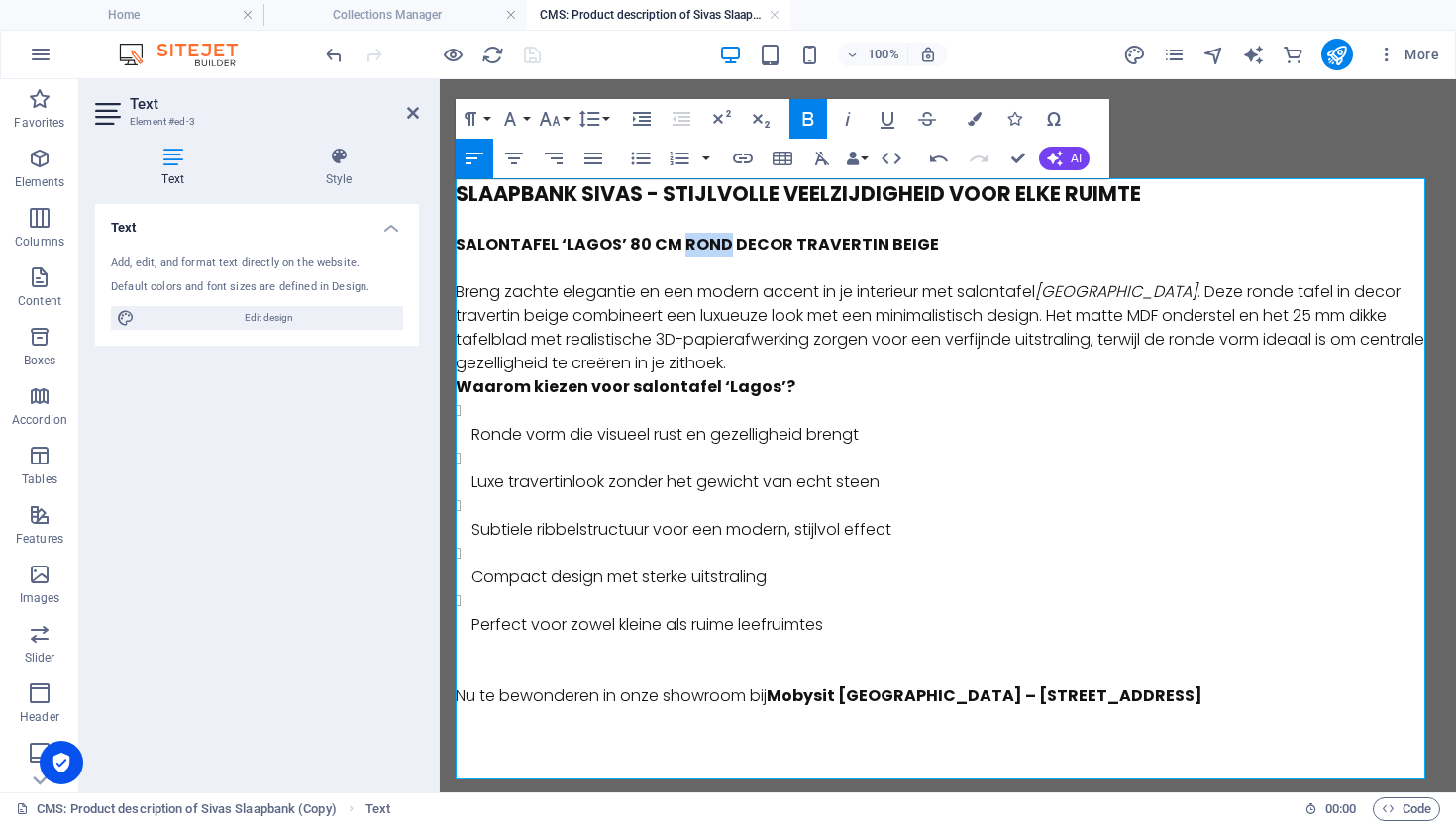 click on "SALONTAFEL ‘LAGOS’ 80 CM ROND DECOR TRAVERTIN BEIGE" at bounding box center (697, 244) 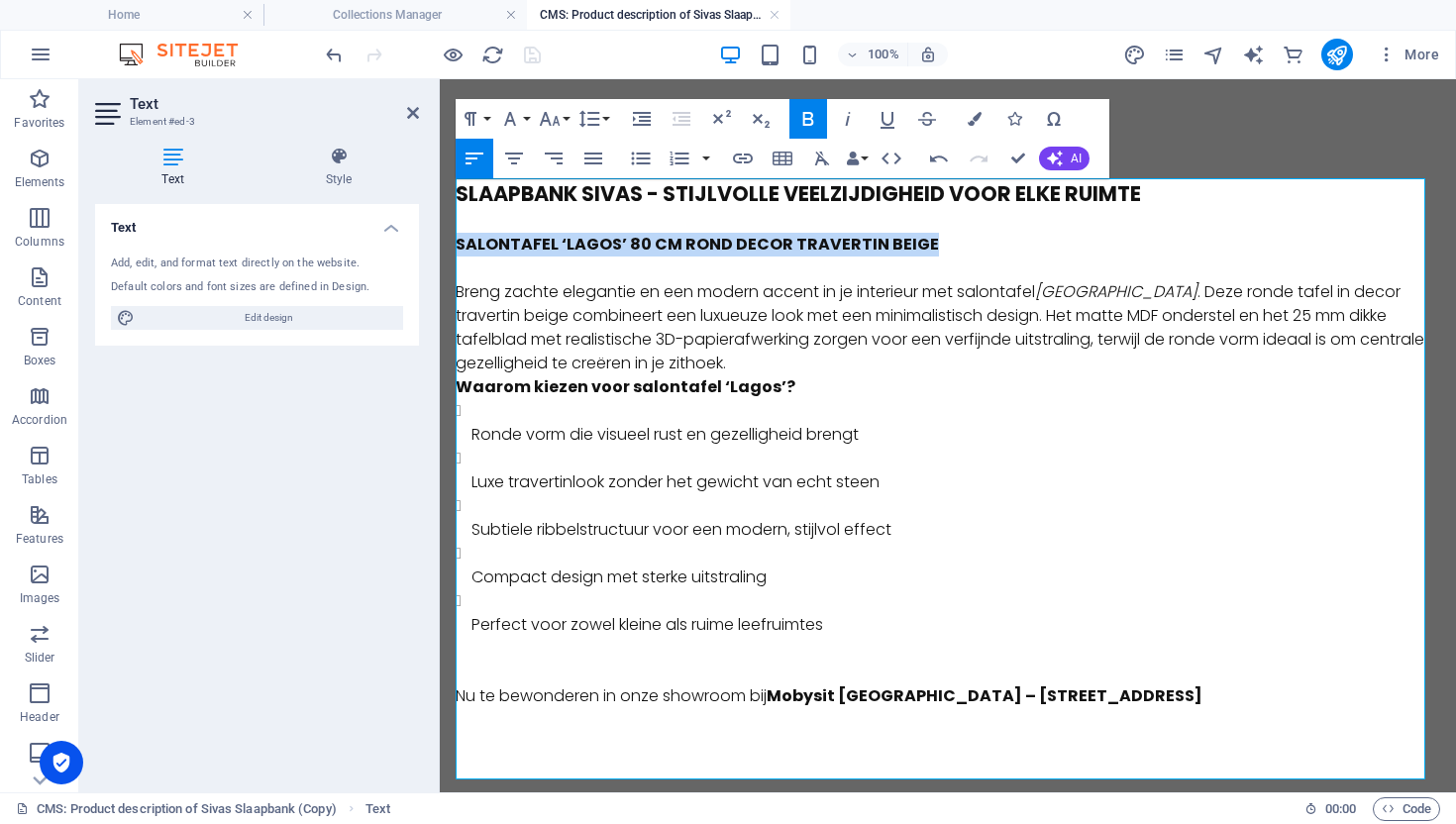 click on "SALONTAFEL ‘LAGOS’ 80 CM ROND DECOR TRAVERTIN BEIGE" at bounding box center (697, 244) 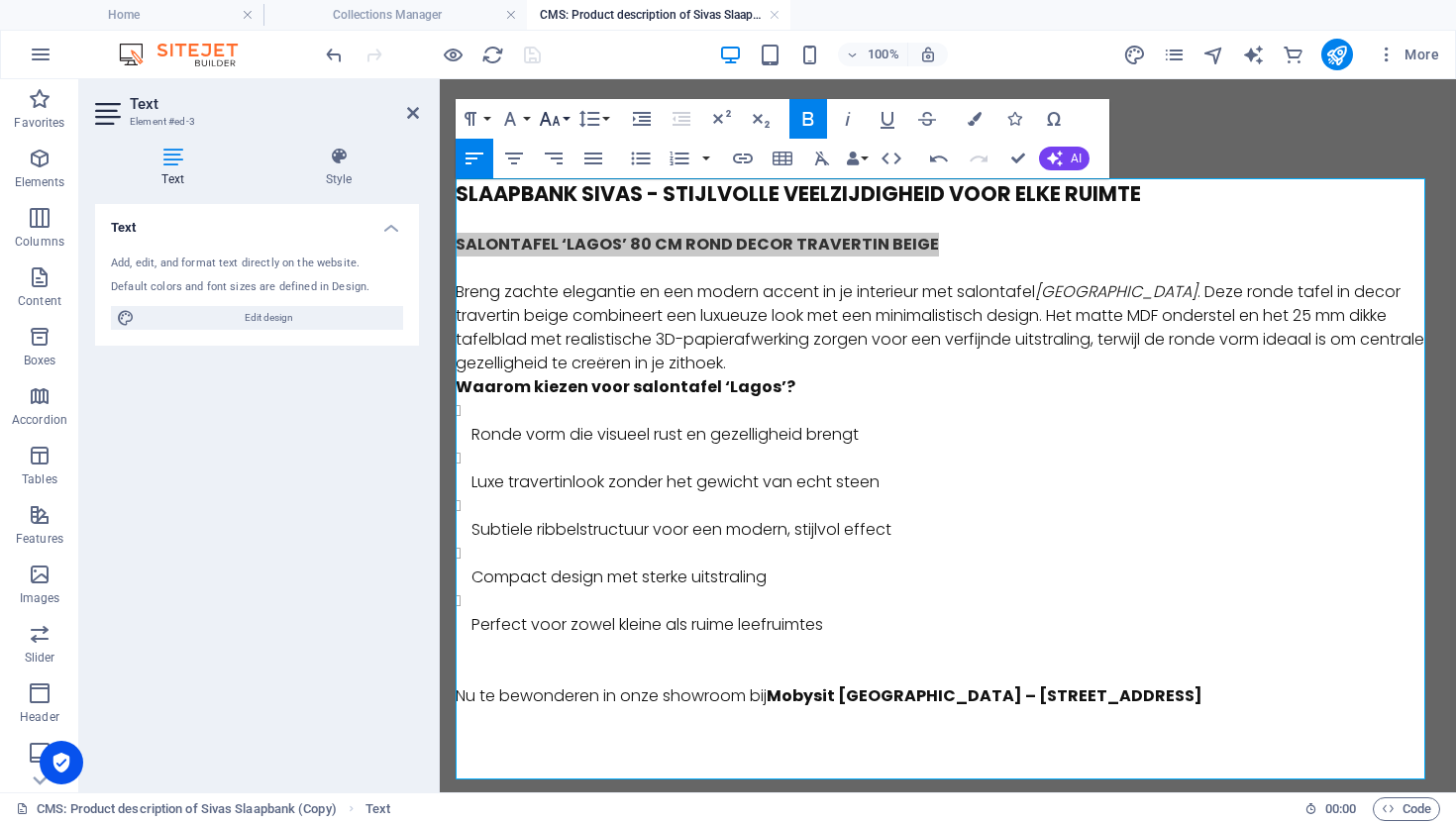 click on "Font Size" at bounding box center (554, 119) 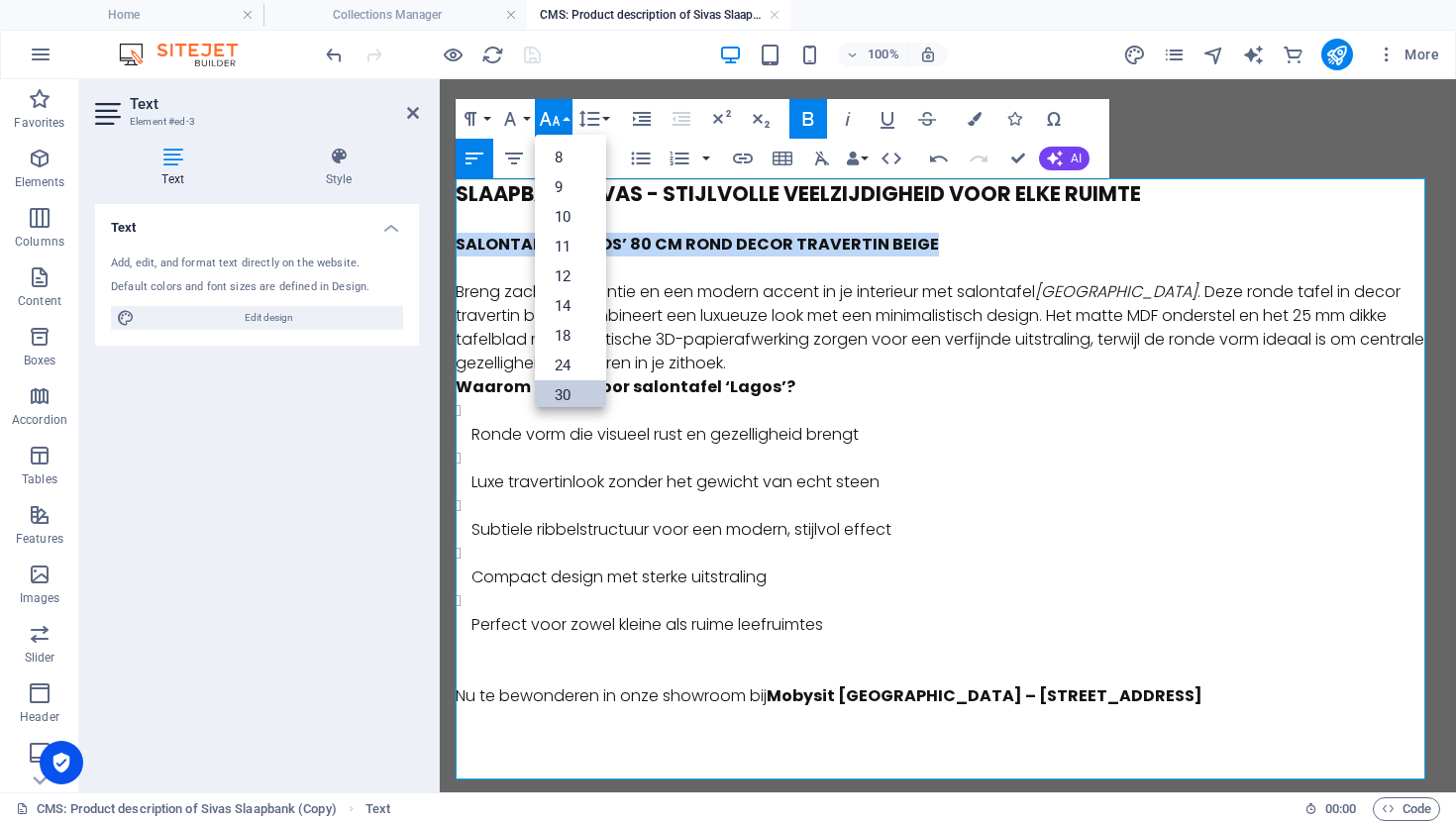 click on "30" at bounding box center (571, 395) 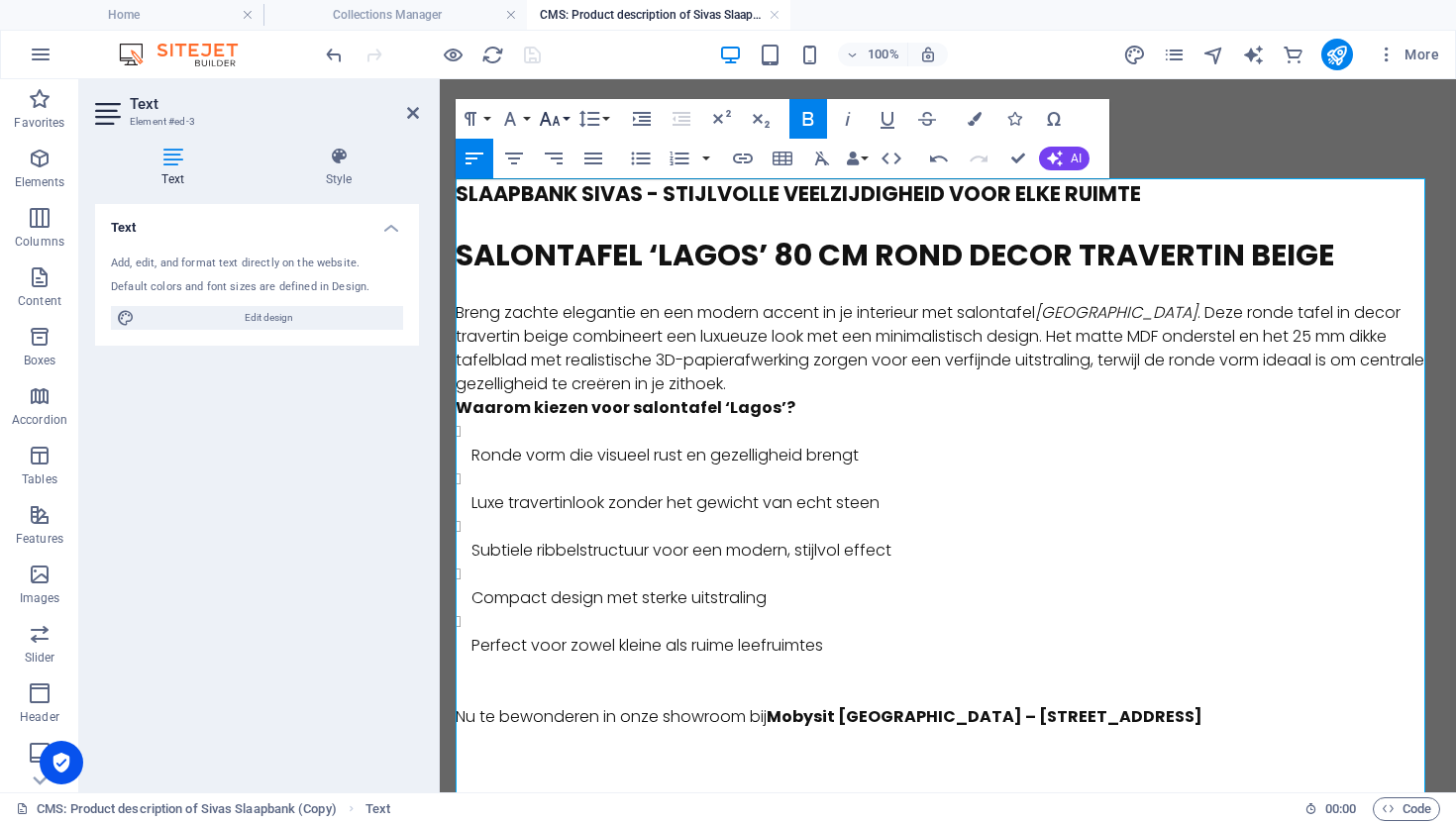 click on "Font Size" at bounding box center [554, 119] 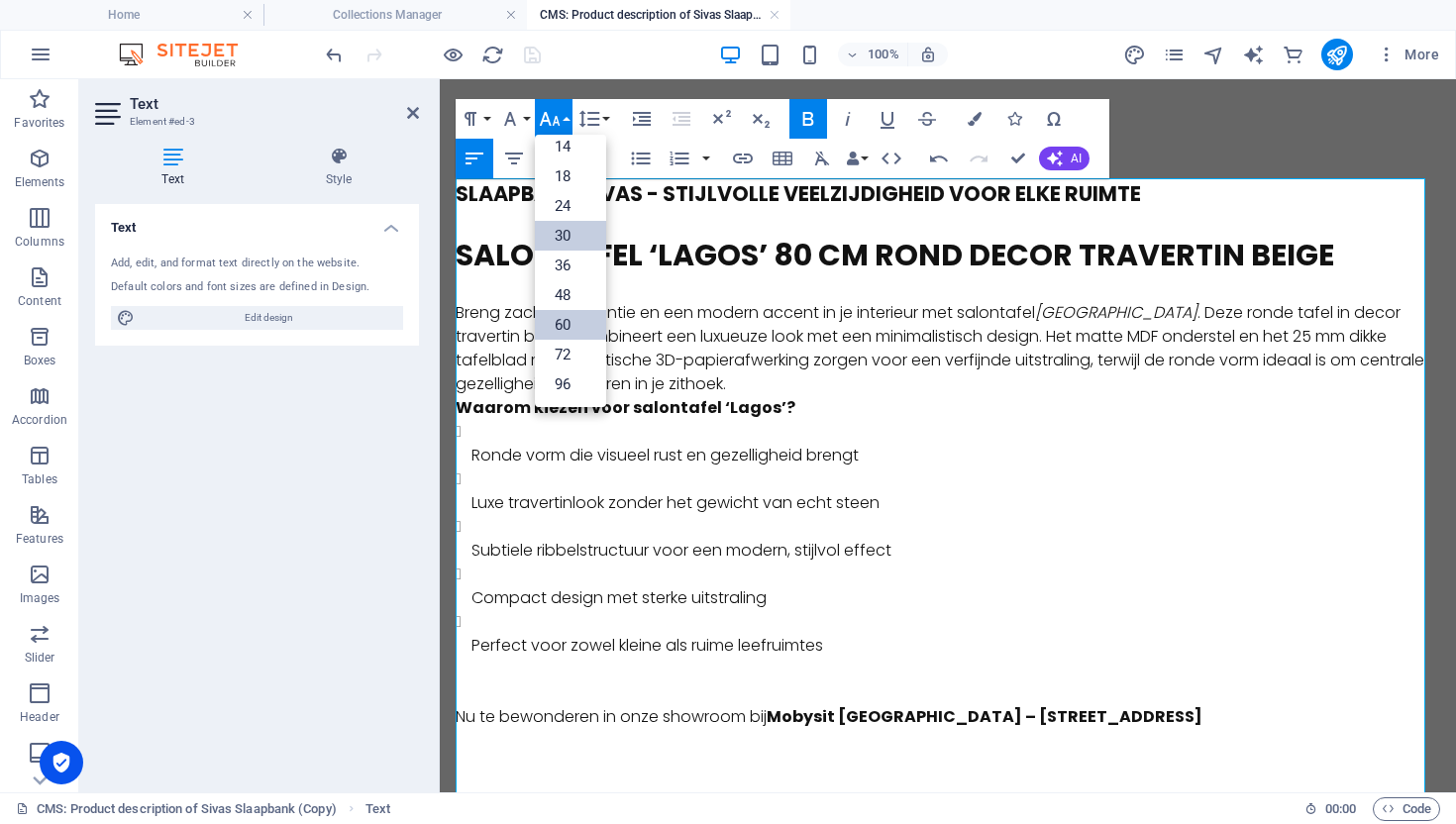 scroll, scrollTop: 159, scrollLeft: 0, axis: vertical 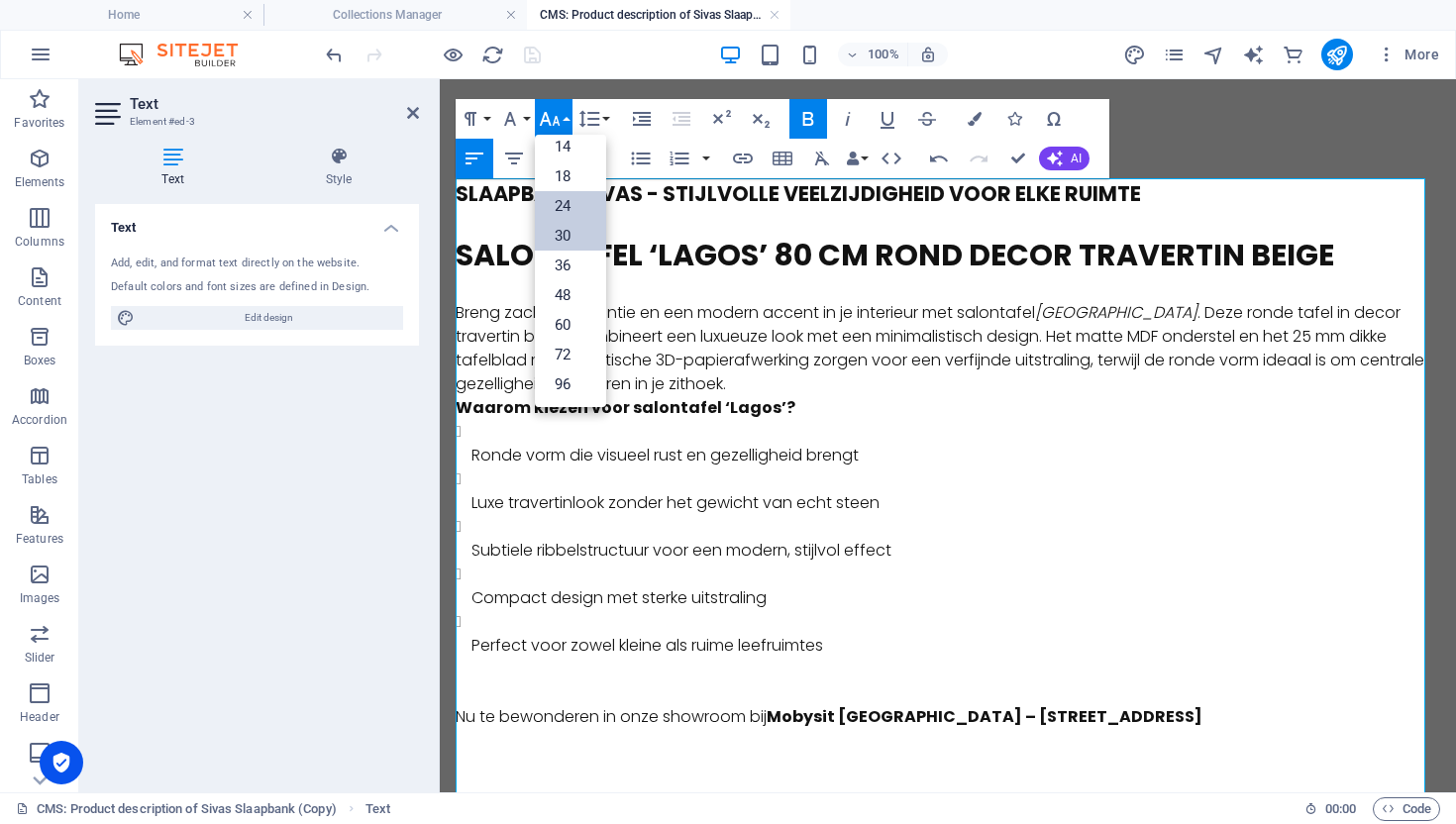 click on "24" at bounding box center (571, 206) 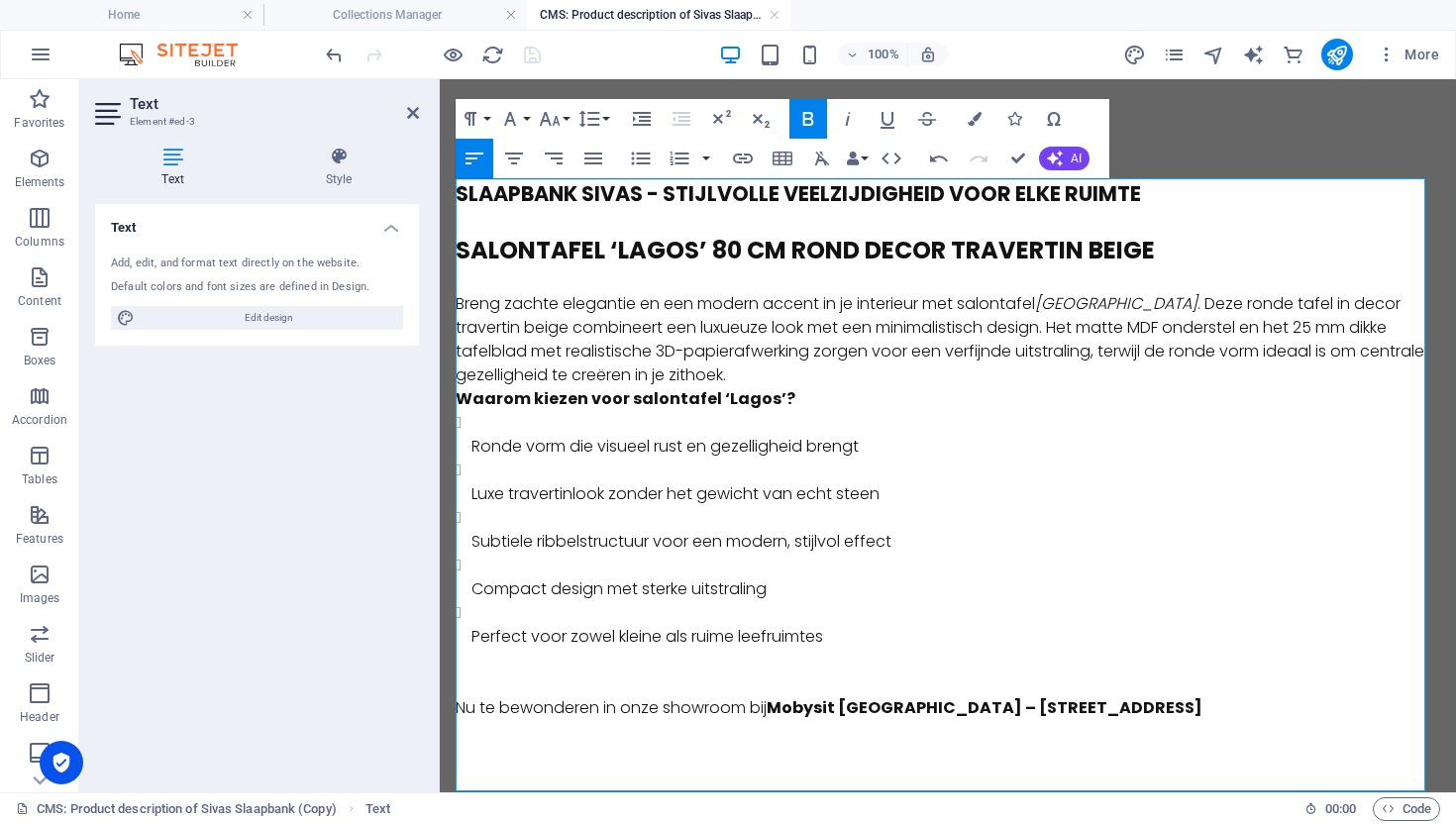 click on "SLaapbank sivas - stijlvolle veelzijdigheid voor elke ruimte" at bounding box center (798, 193) 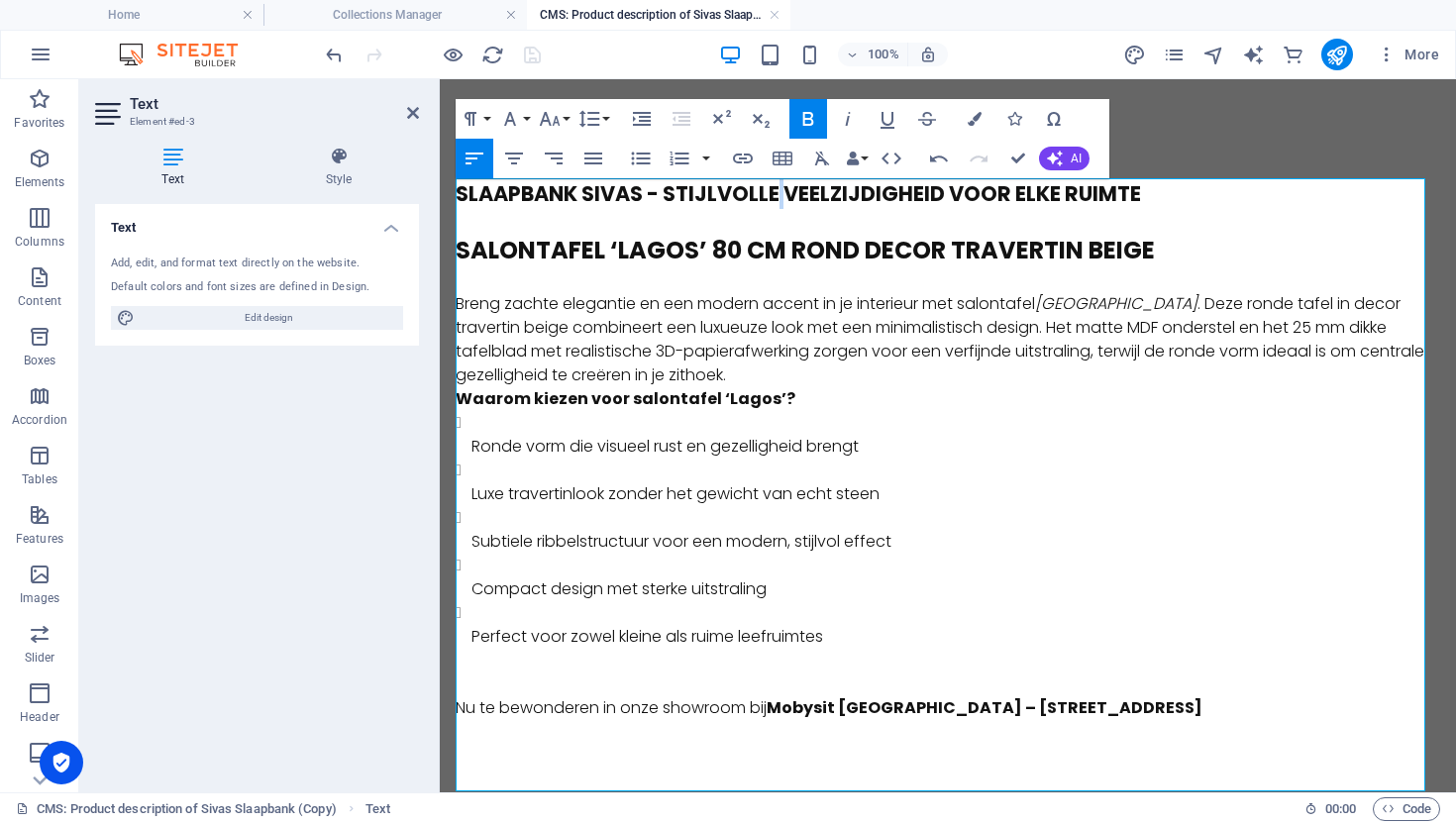 click on "SLaapbank sivas - stijlvolle veelzijdigheid voor elke ruimte" at bounding box center [798, 193] 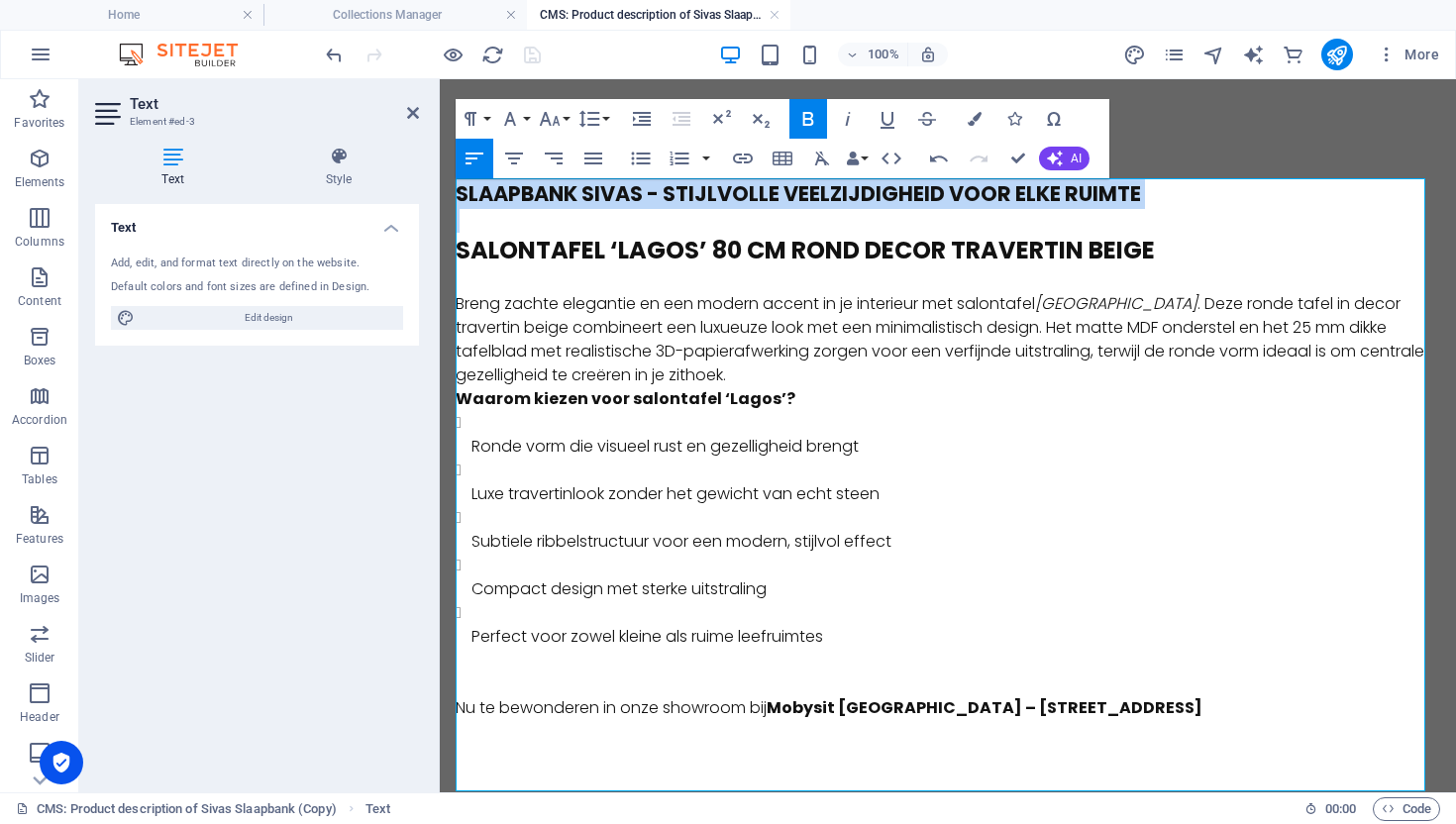 click on "SLaapbank sivas - stijlvolle veelzijdigheid voor elke ruimte" at bounding box center [798, 193] 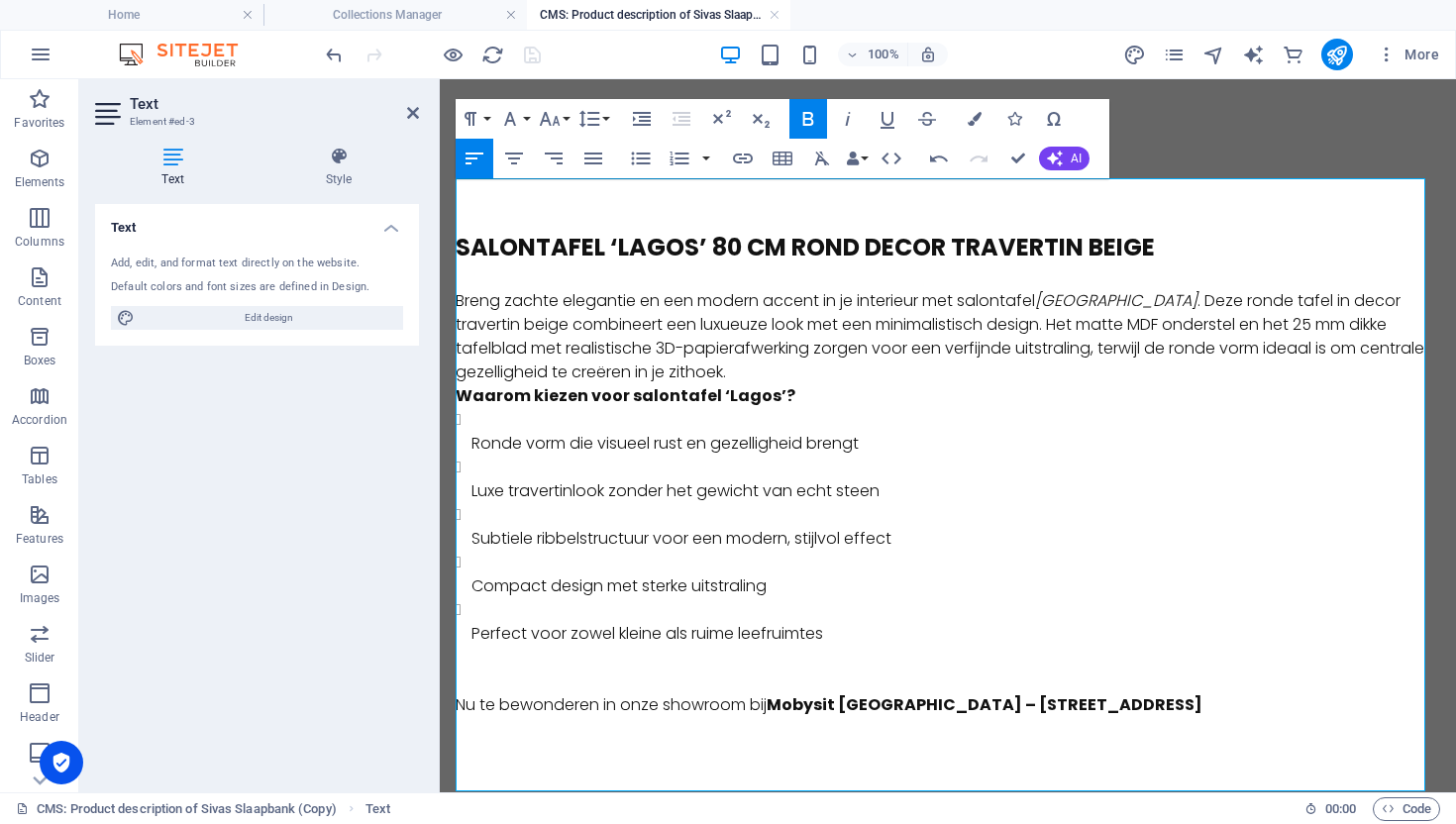 scroll, scrollTop: 4, scrollLeft: 0, axis: vertical 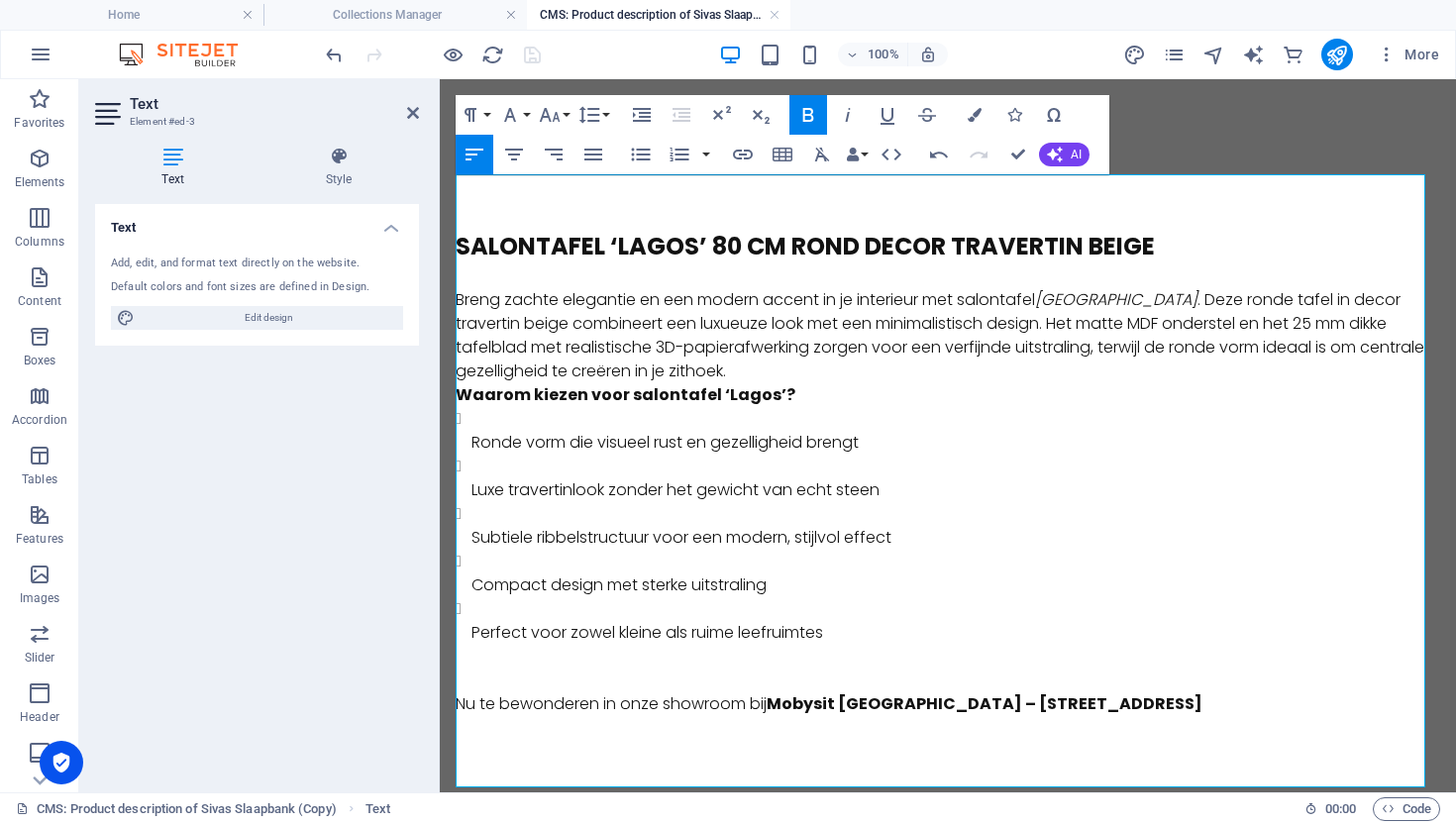 click on "SALONTAFEL ‘LAGOS’ 80 CM ROND DECOR TRAVERTIN BEIGE" at bounding box center (805, 246) 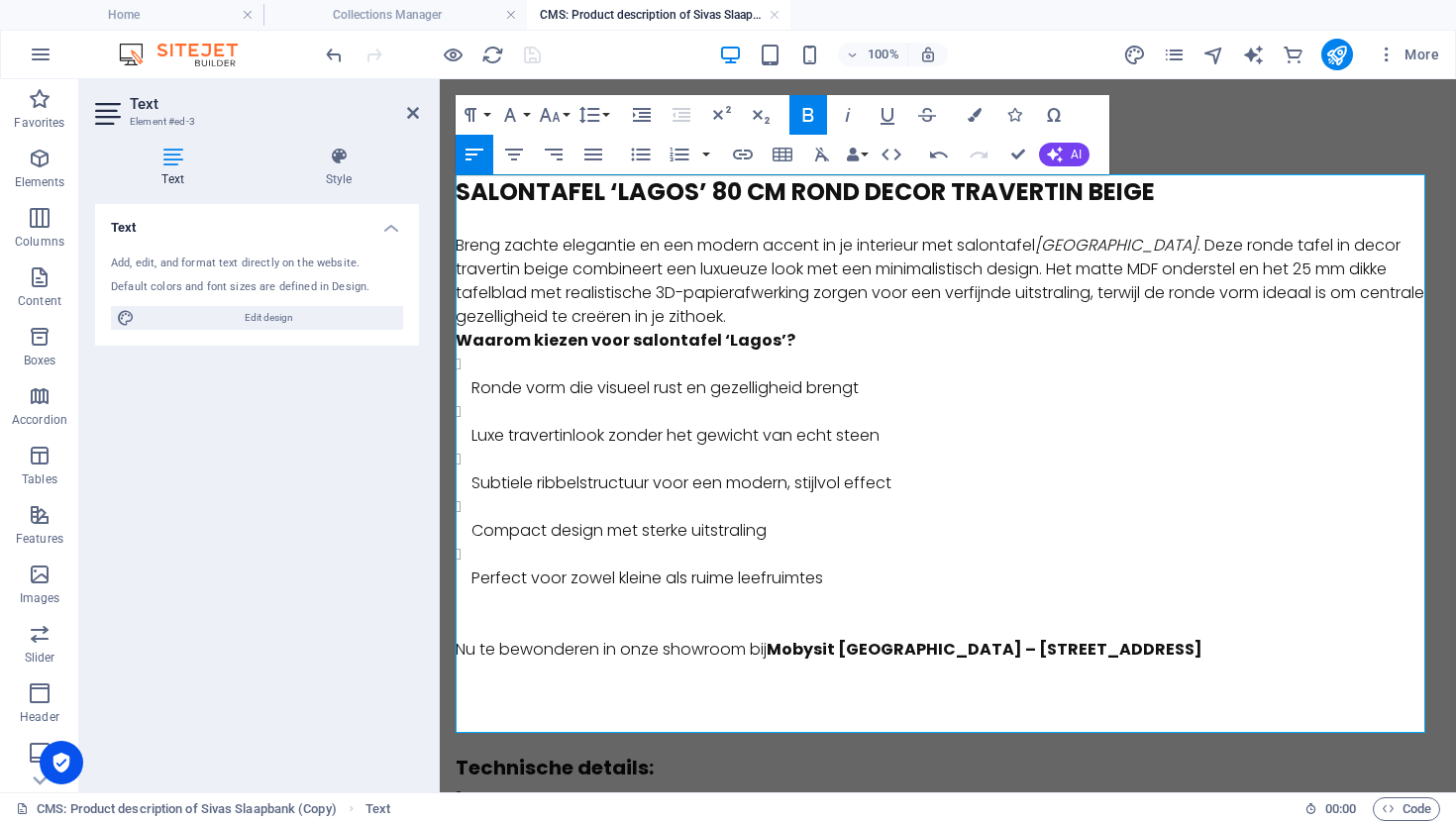 click on "Breng zachte elegantie en een modern accent in je interieur met salontafel  [GEOGRAPHIC_DATA] . Deze ronde tafel in decor travertin beige combineert een luxueuze look met een minimalistisch design. Het matte MDF onderstel en het 25 mm dikke tafelblad met realistische 3D-papierafwerking zorgen voor een verfijnde uitstraling, terwijl de ronde vorm ideaal is om centrale gezelligheid te creëren in je zithoek." at bounding box center (948, 281) 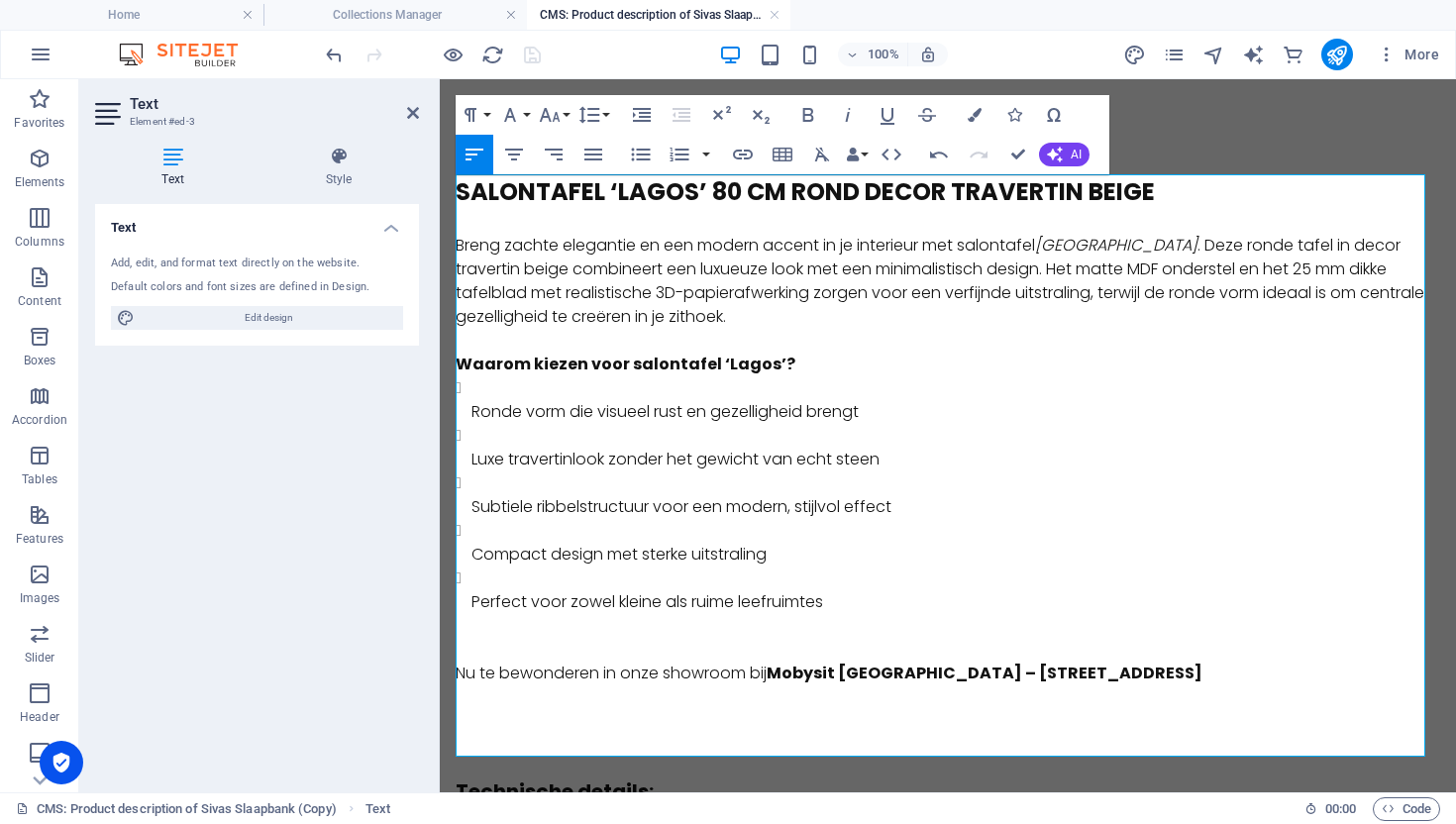 click on "Waarom kiezen voor salontafel ‘Lagos’?" at bounding box center [625, 363] 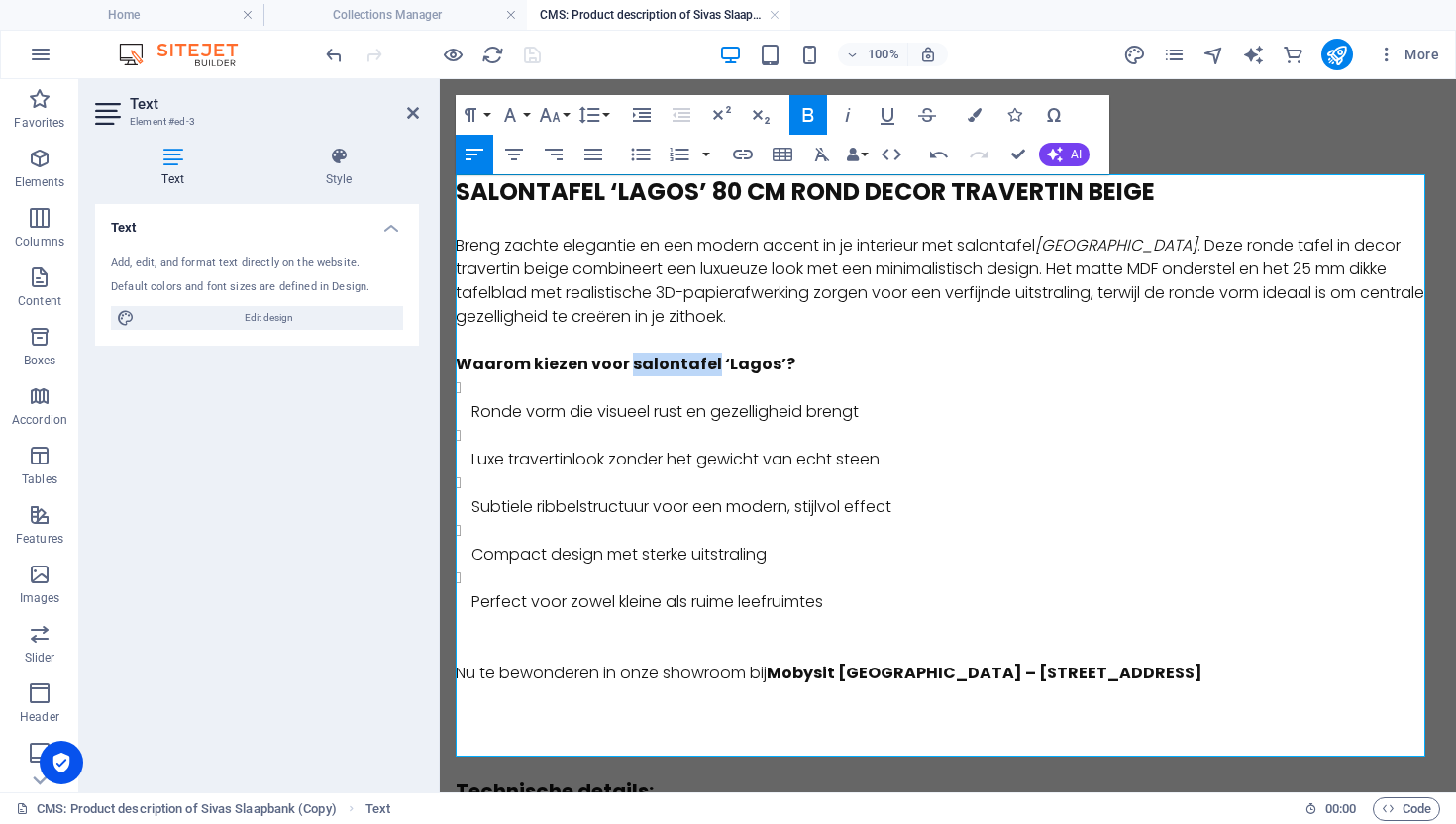 click on "Waarom kiezen voor salontafel ‘Lagos’?" at bounding box center [625, 363] 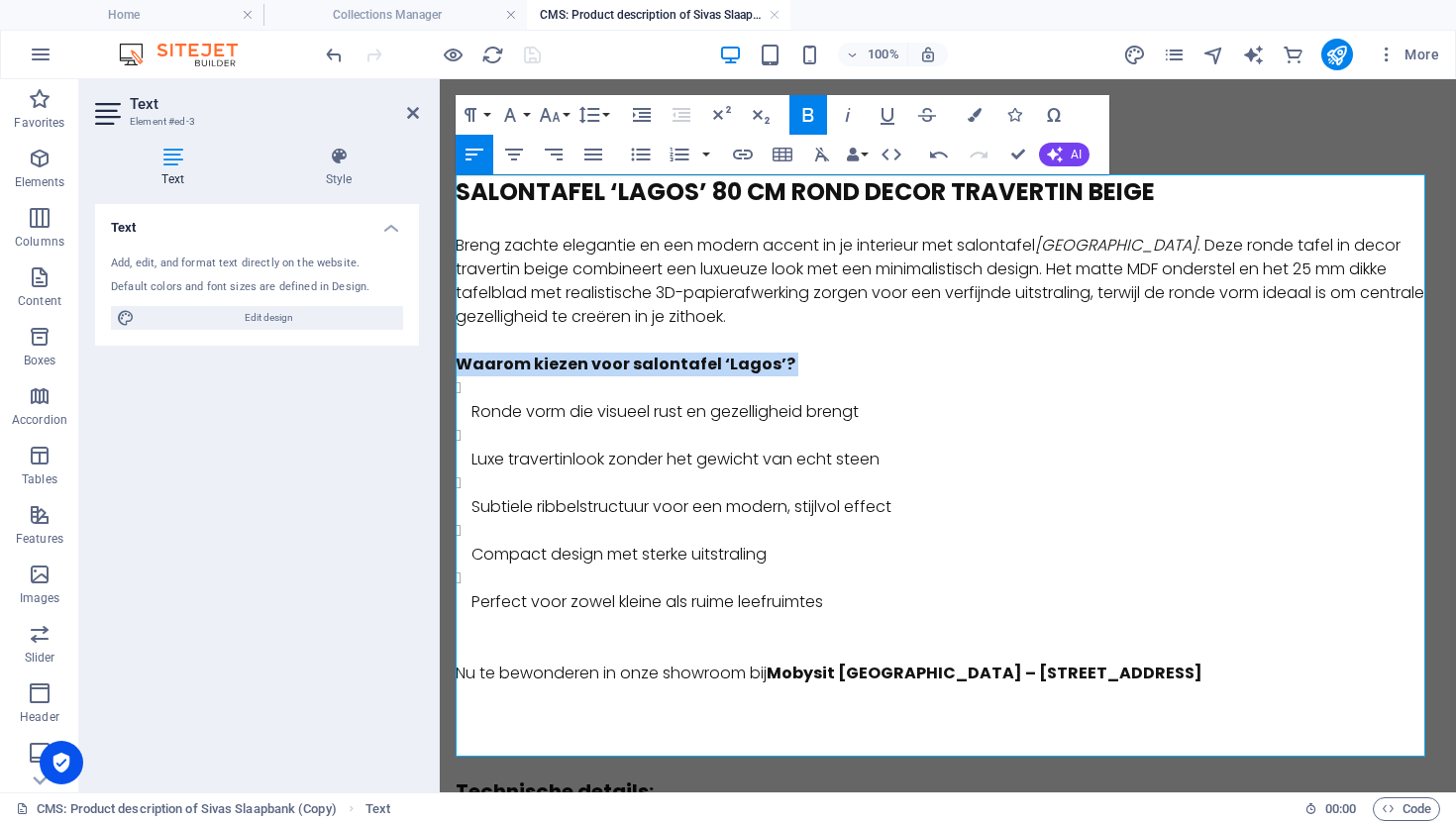 click on "Waarom kiezen voor salontafel ‘Lagos’?" at bounding box center [625, 363] 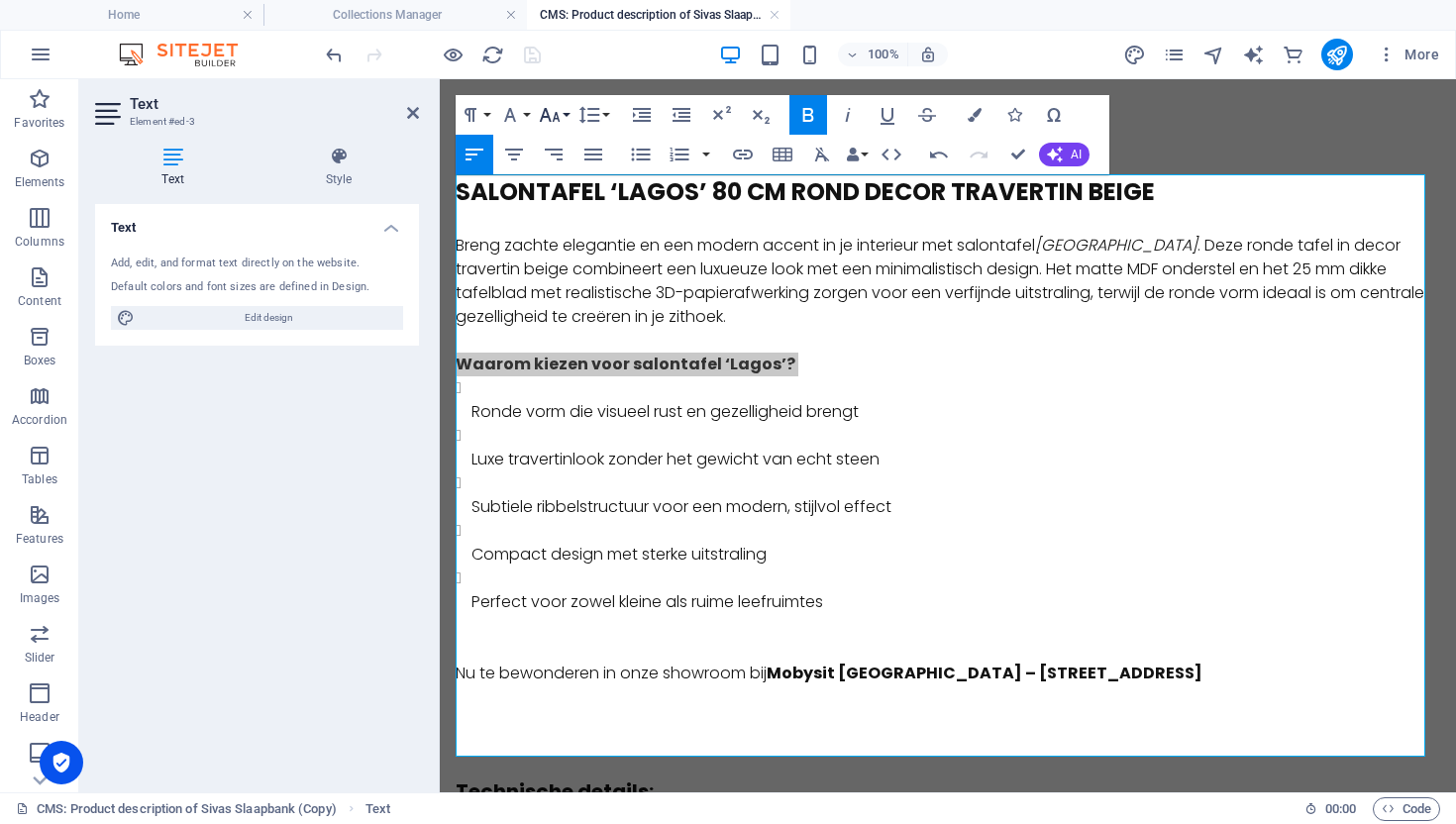 click on "Font Size" at bounding box center [554, 115] 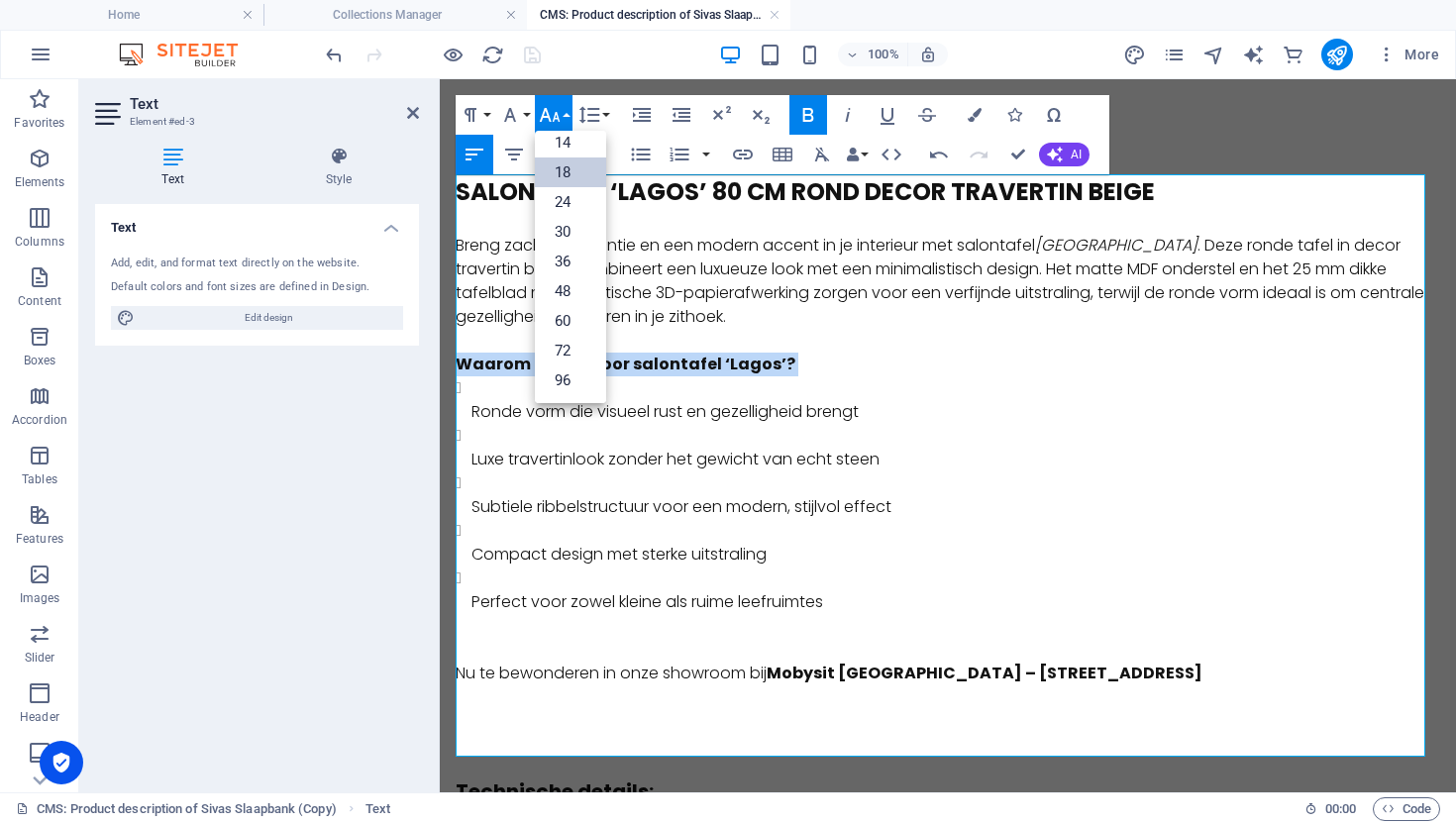 click on "18" at bounding box center [571, 172] 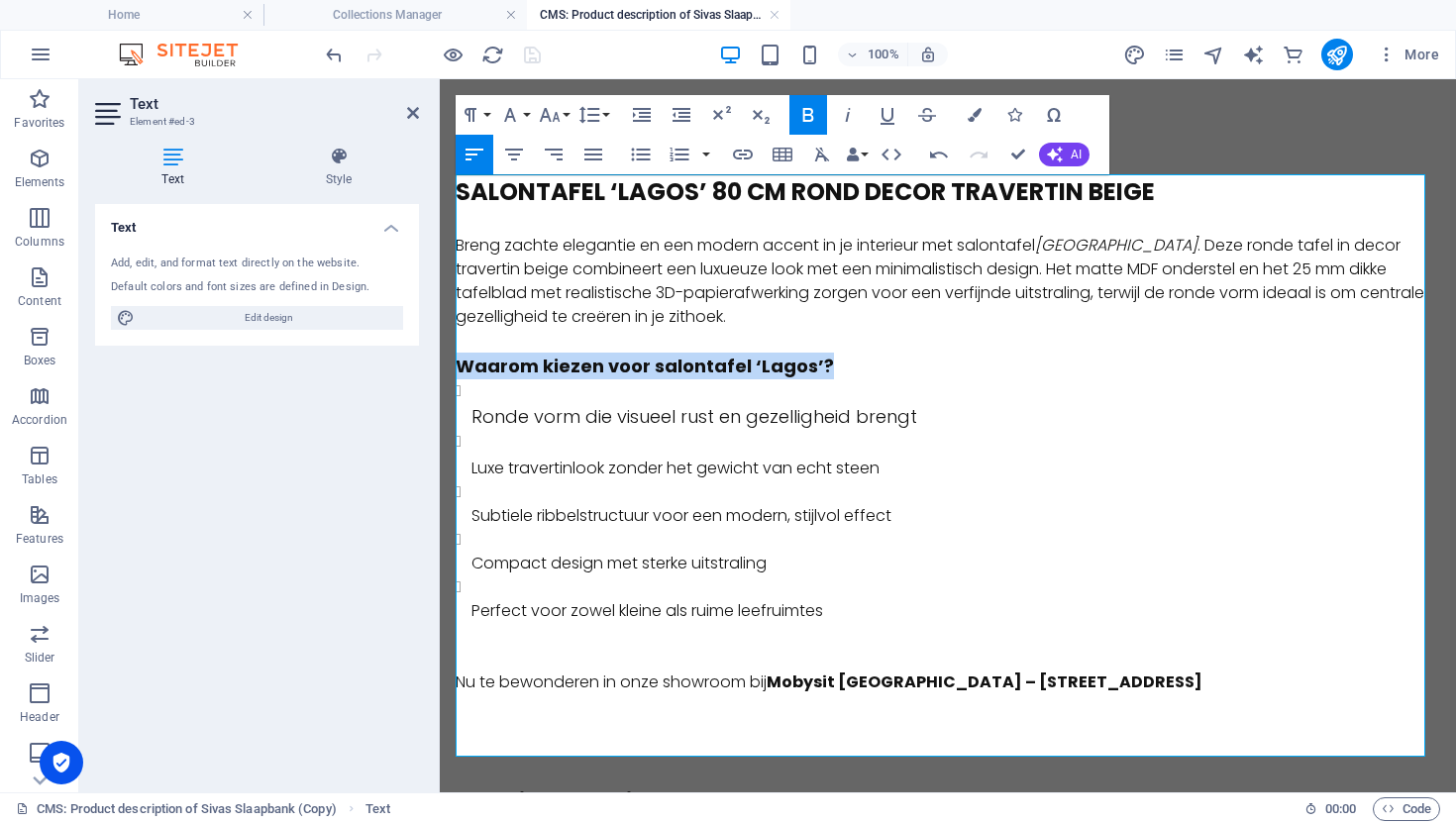drag, startPoint x: 950, startPoint y: 372, endPoint x: 814, endPoint y: 333, distance: 141.48 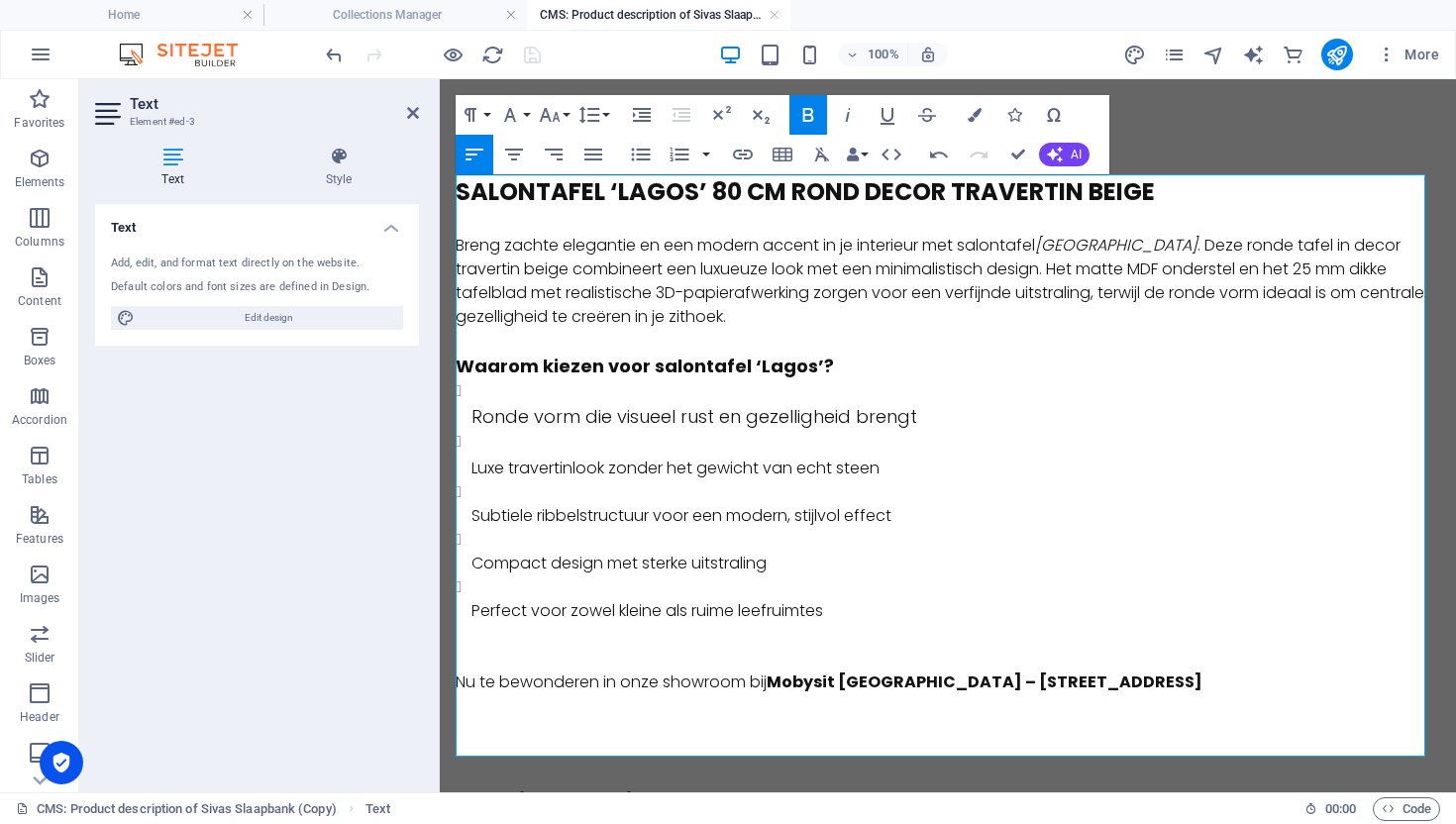 drag, startPoint x: 942, startPoint y: 269, endPoint x: 907, endPoint y: 299, distance: 46.09772 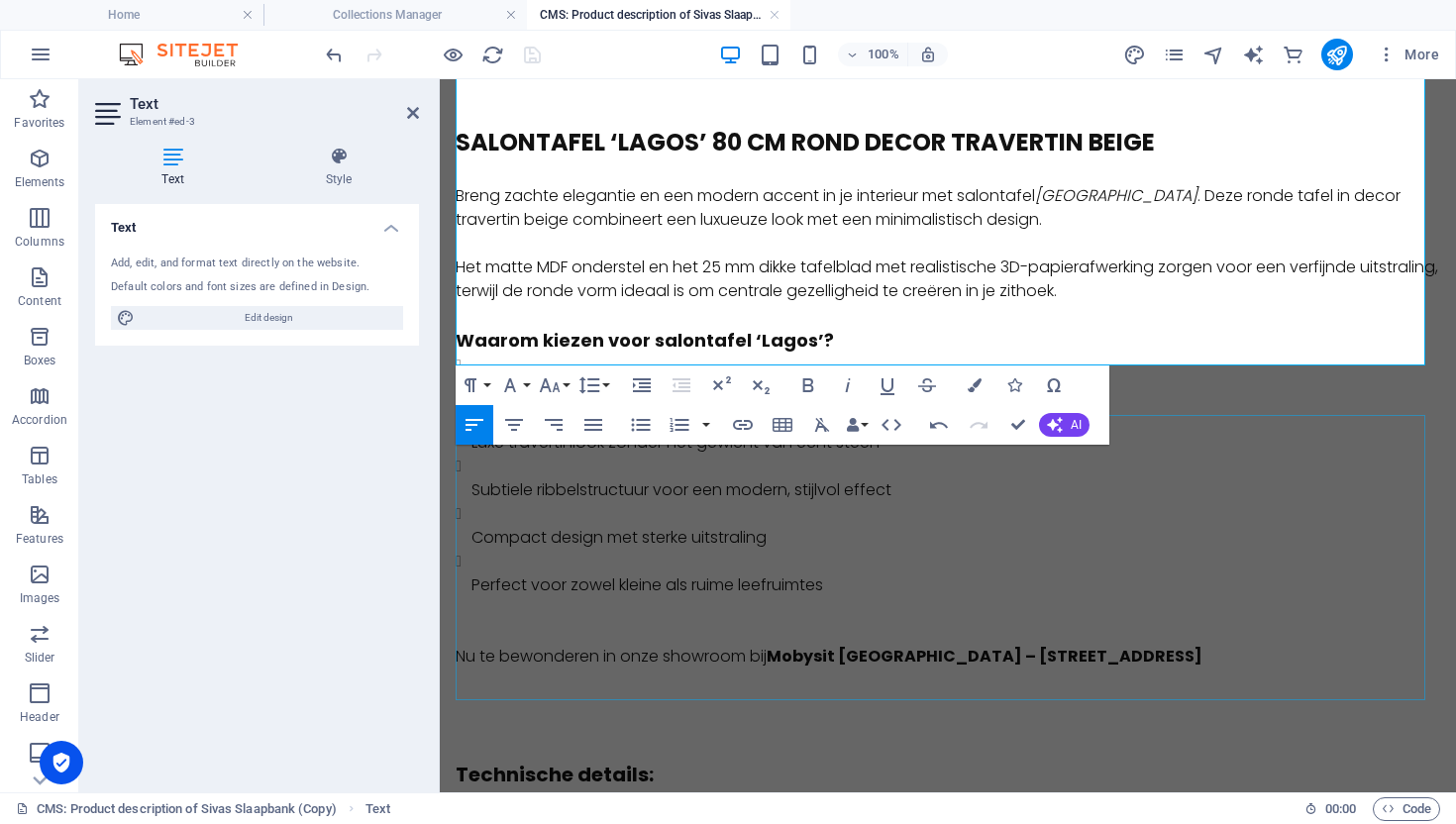 scroll, scrollTop: 0, scrollLeft: 0, axis: both 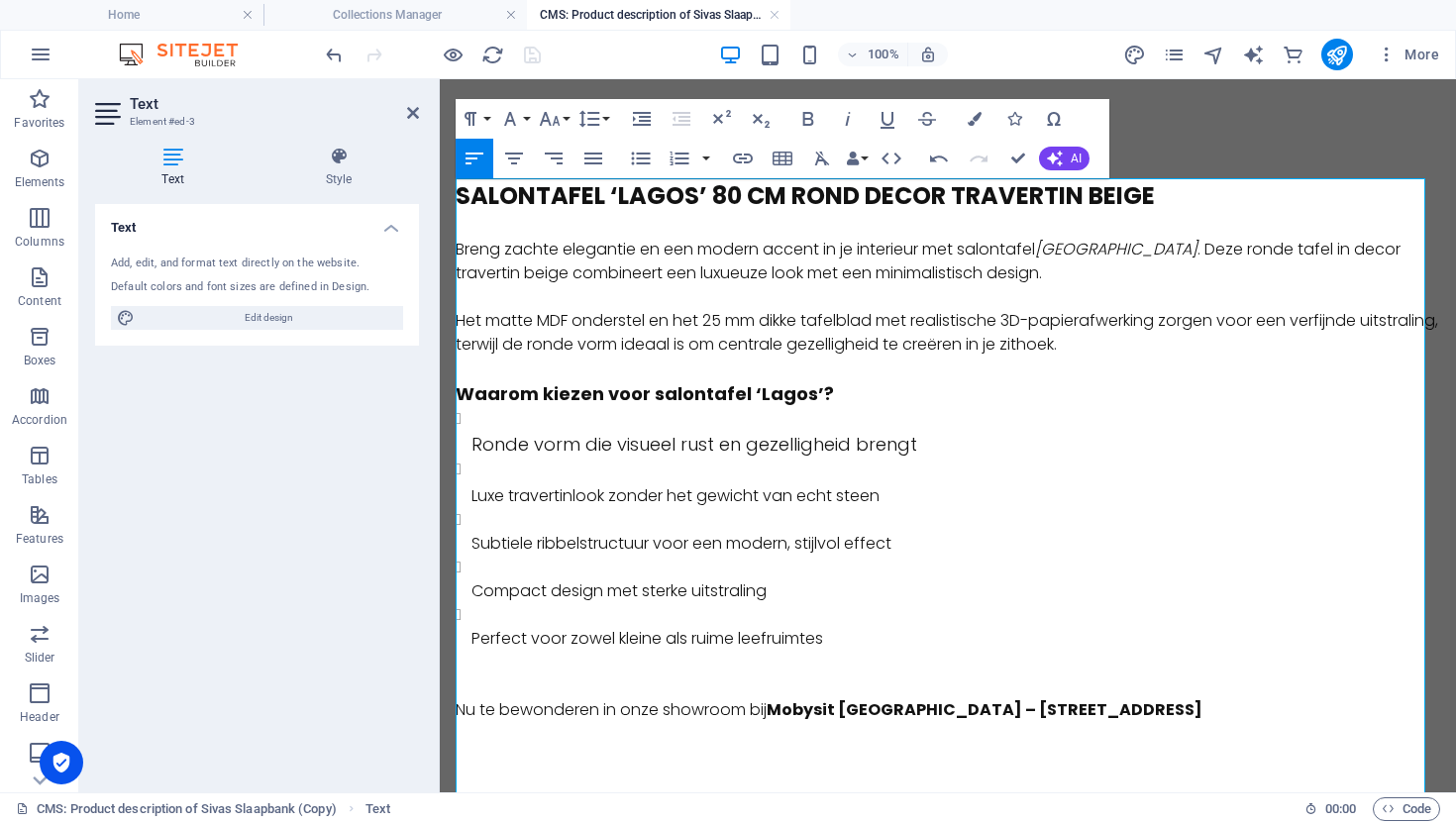 click on "Breng zachte elegantie en een modern accent in je interieur met salontafel  [GEOGRAPHIC_DATA] . Deze ronde tafel in decor travertin beige combineert een luxueuze look met een minimalistisch design." at bounding box center [948, 261] 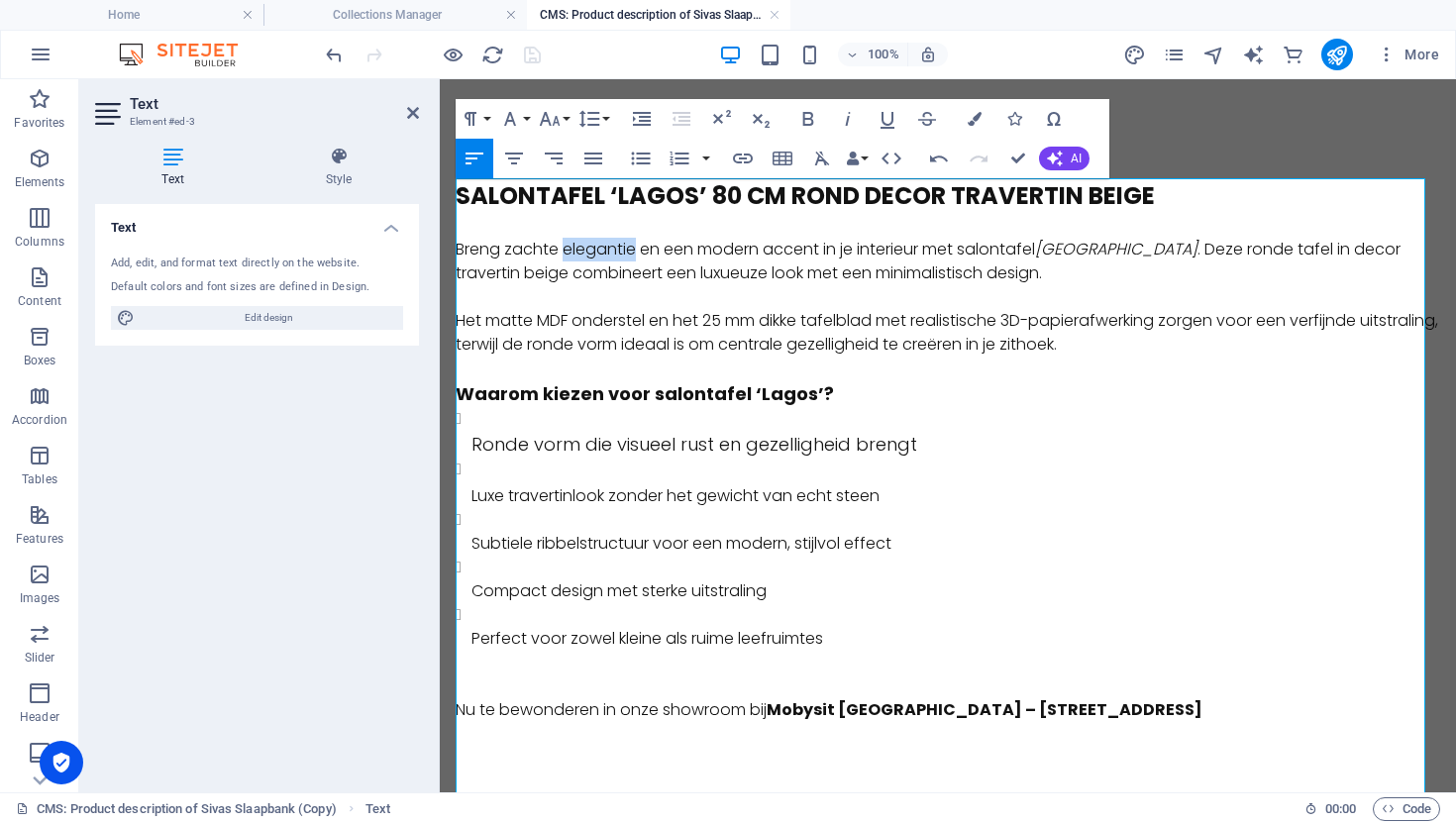 click on "Breng zachte elegantie en een modern accent in je interieur met salontafel  [GEOGRAPHIC_DATA] . Deze ronde tafel in decor travertin beige combineert een luxueuze look met een minimalistisch design." at bounding box center [948, 261] 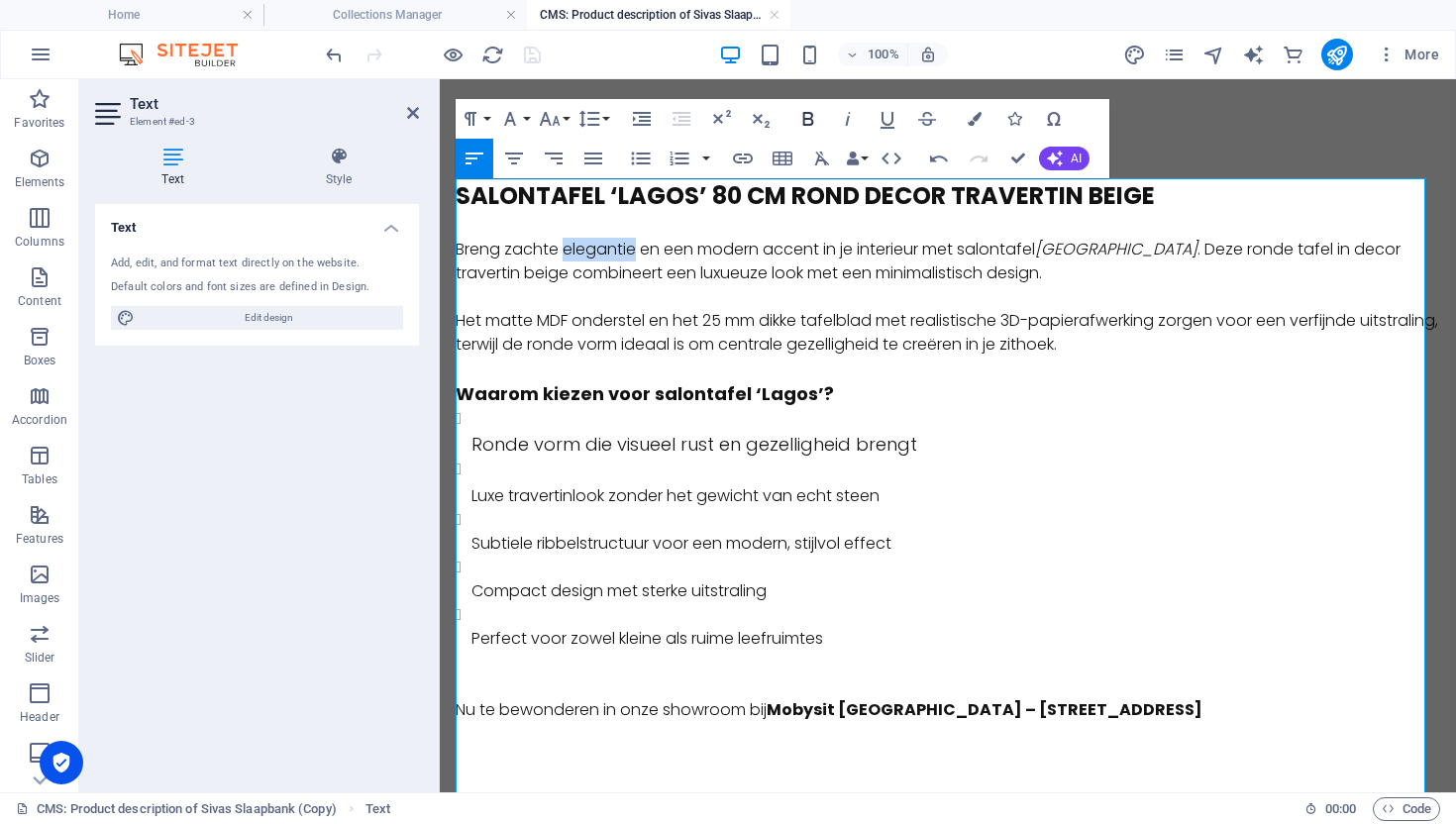 click 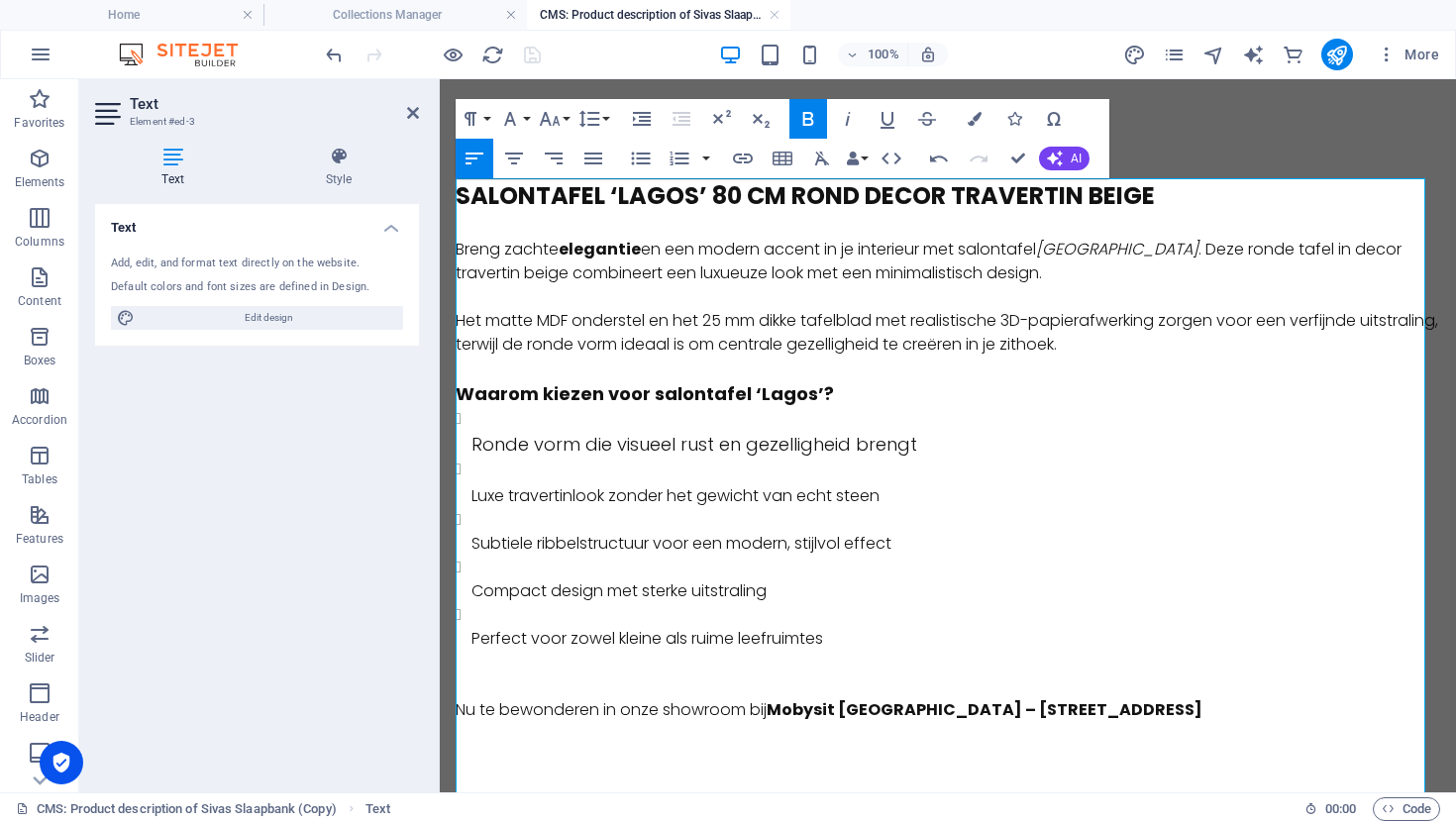 click on "Breng zachte  elegantie  en een modern accent in je interieur met salontafel  [GEOGRAPHIC_DATA] . Deze ronde tafel in decor travertin beige combineert een luxueuze look met een minimalistisch design." at bounding box center (948, 261) 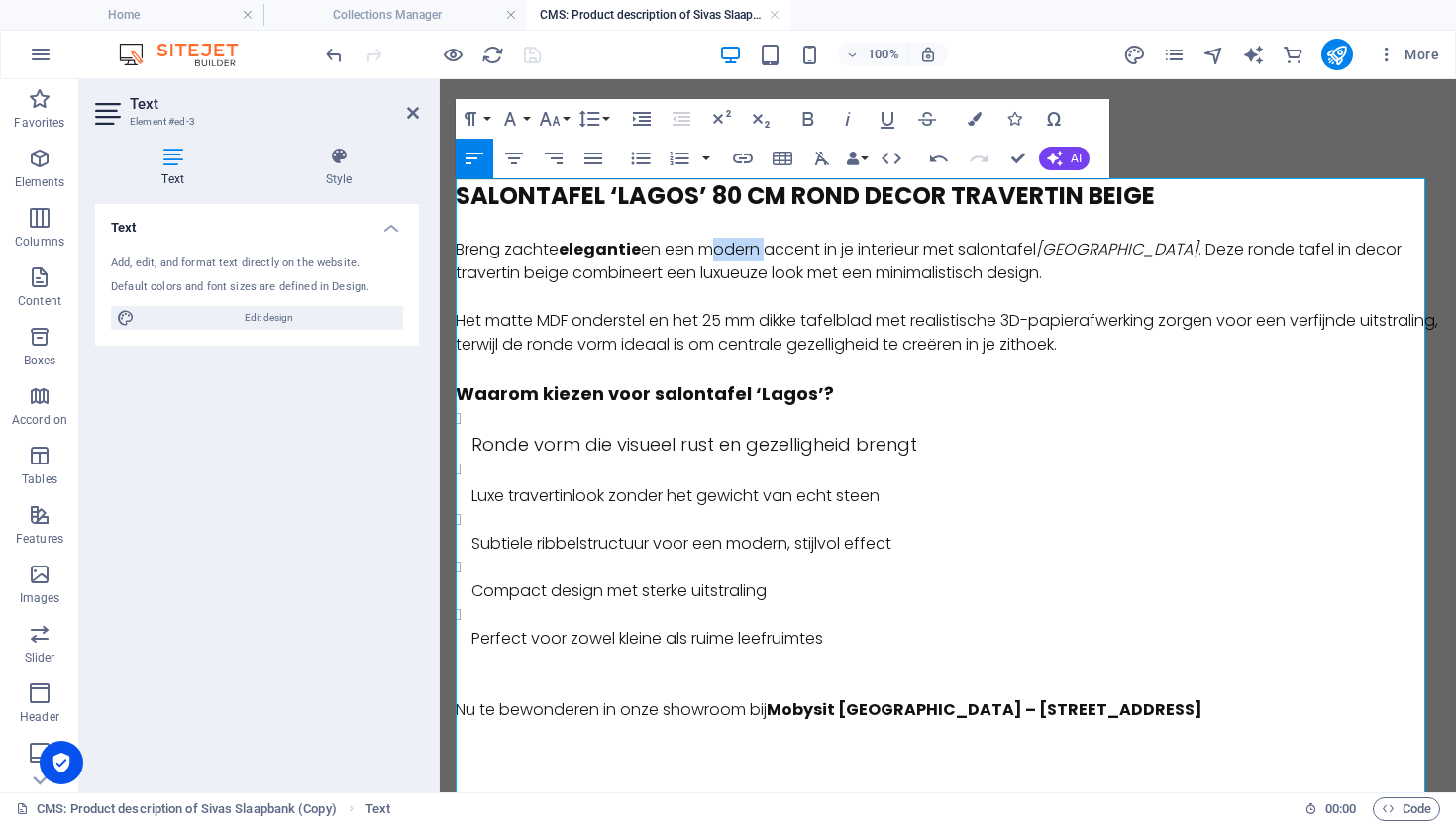 click on "Breng zachte  elegantie  en een modern accent in je interieur met salontafel  [GEOGRAPHIC_DATA] . Deze ronde tafel in decor travertin beige combineert een luxueuze look met een minimalistisch design." at bounding box center (948, 261) 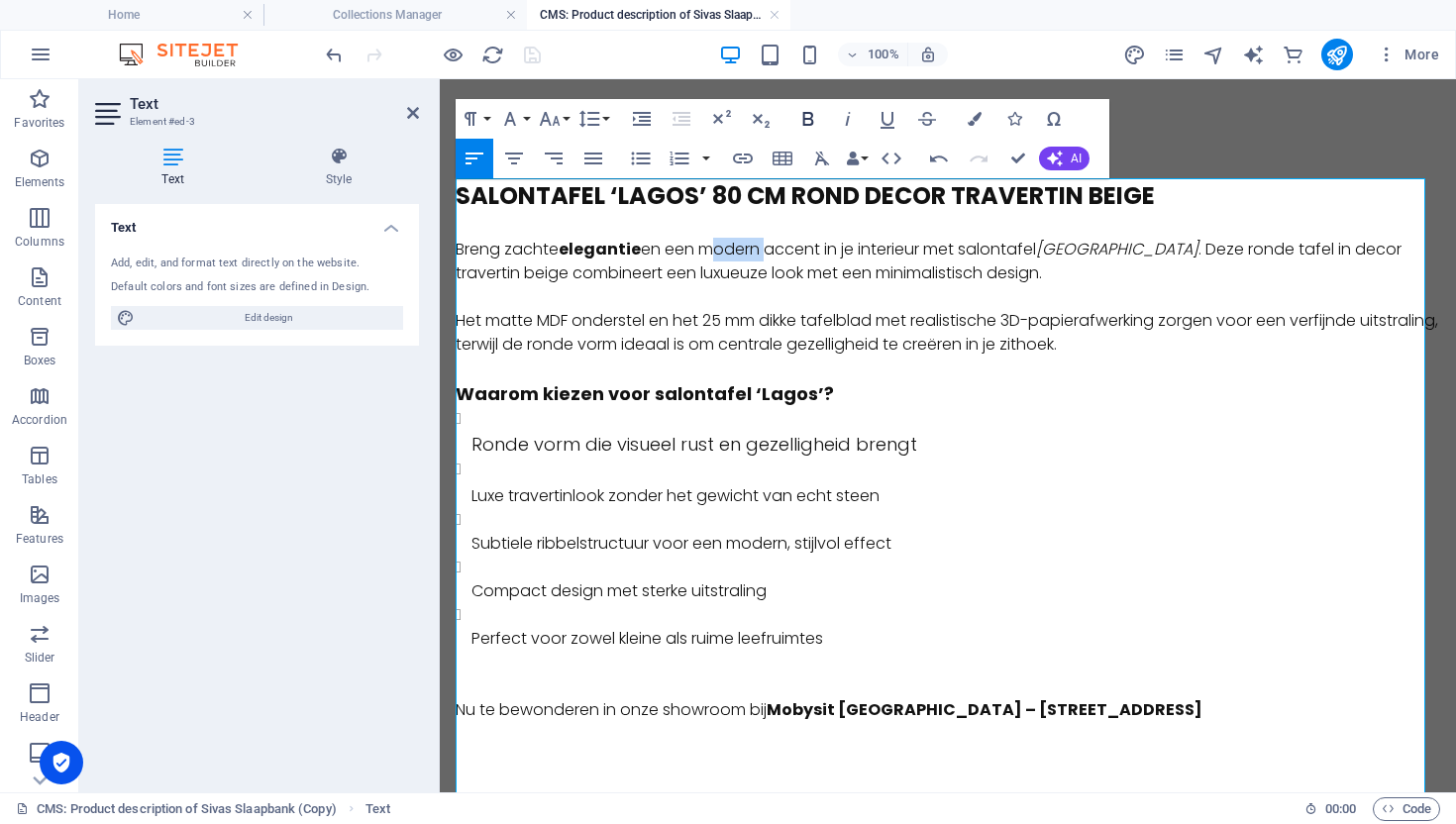 click 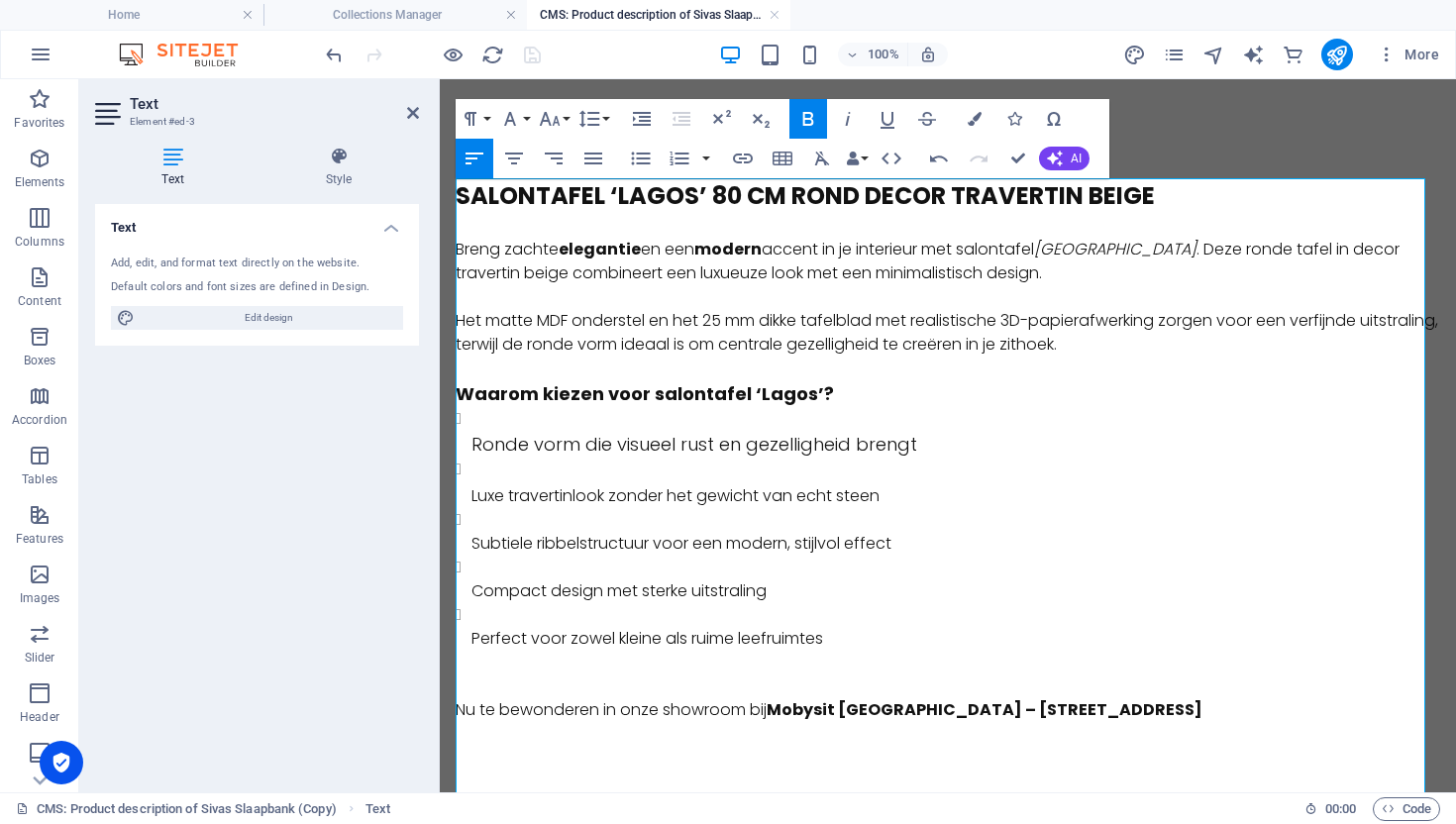 click on "[GEOGRAPHIC_DATA]" at bounding box center [1115, 249] 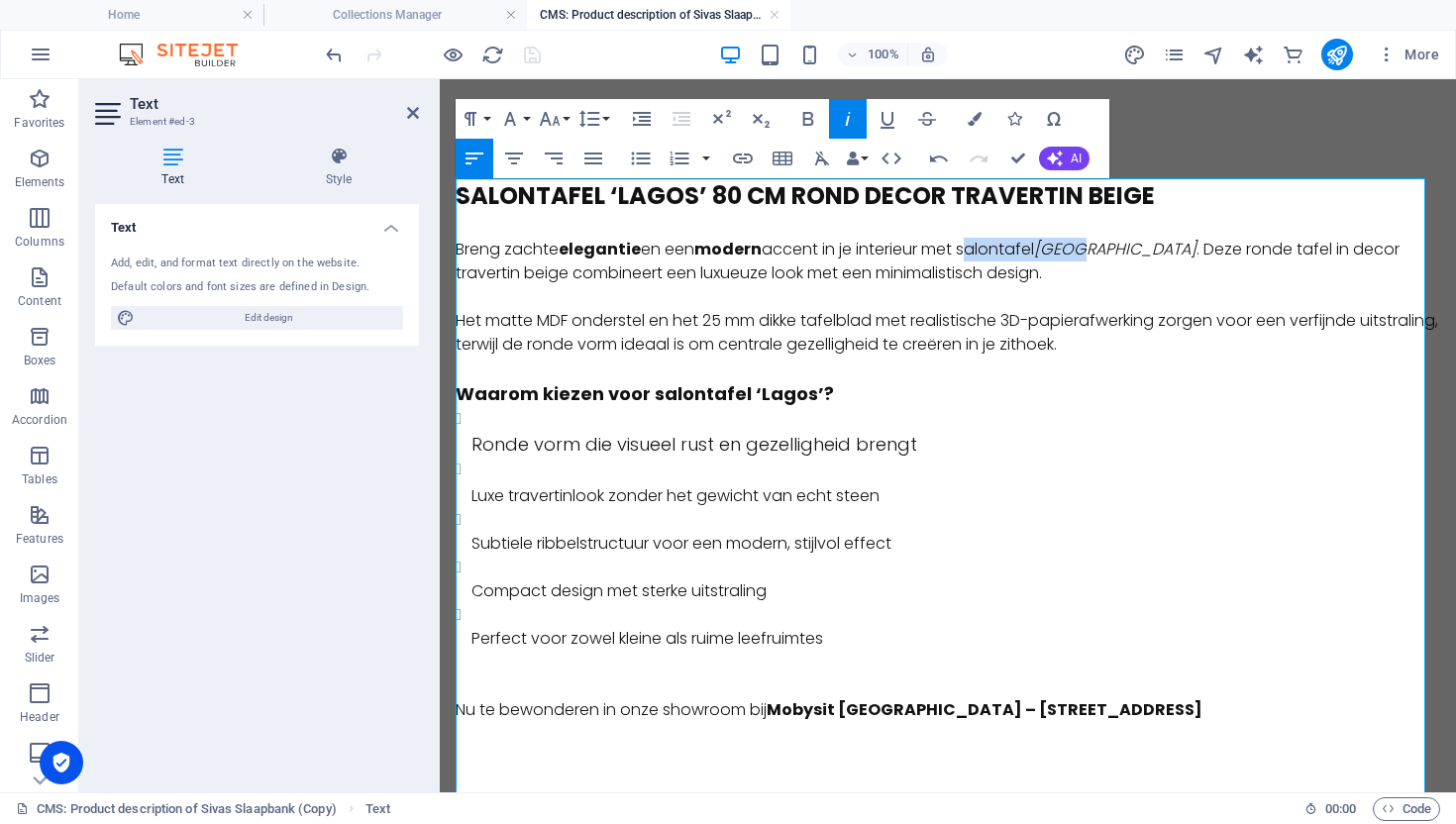 drag, startPoint x: 1097, startPoint y: 248, endPoint x: 972, endPoint y: 254, distance: 125.143917 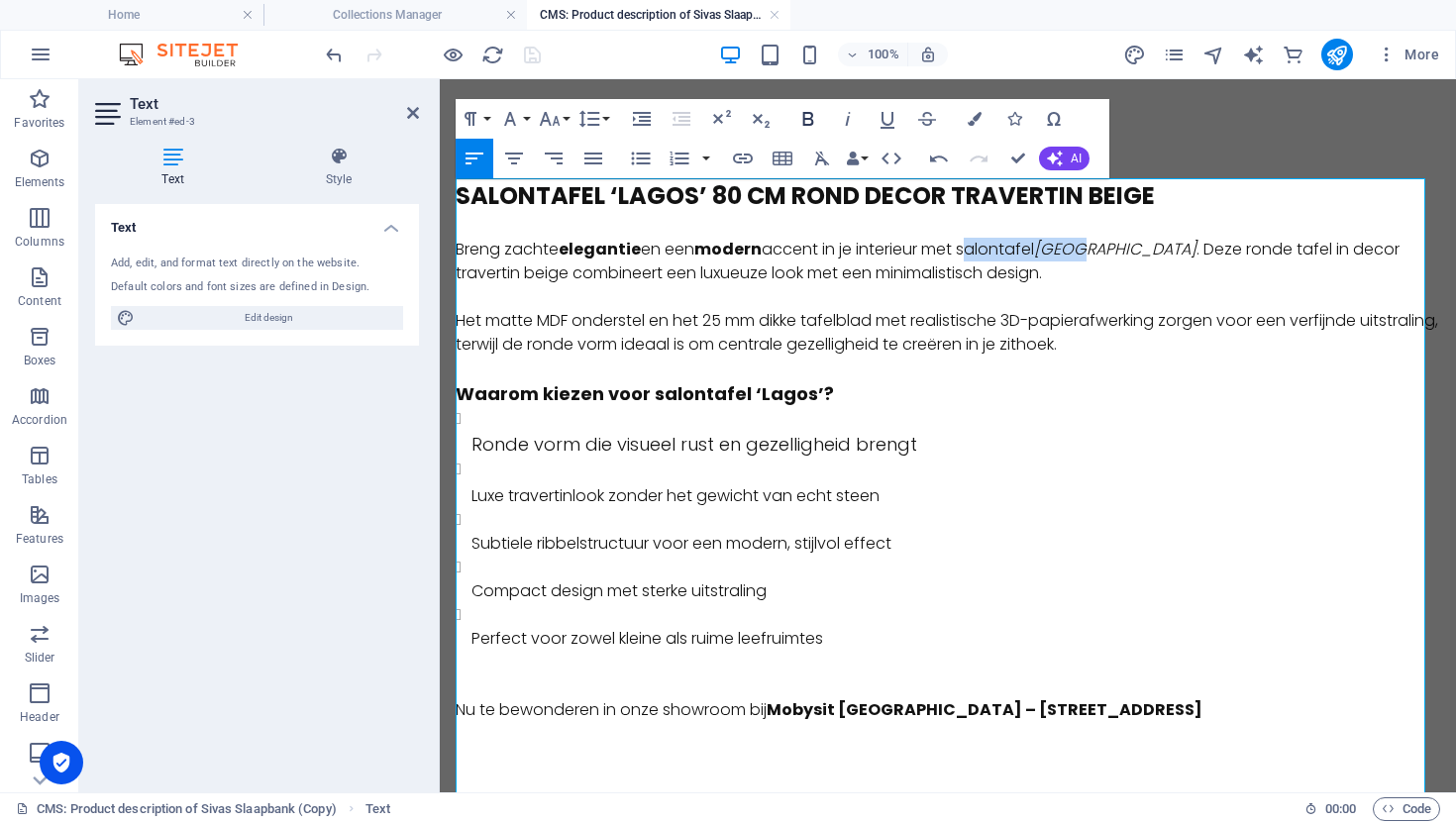 click 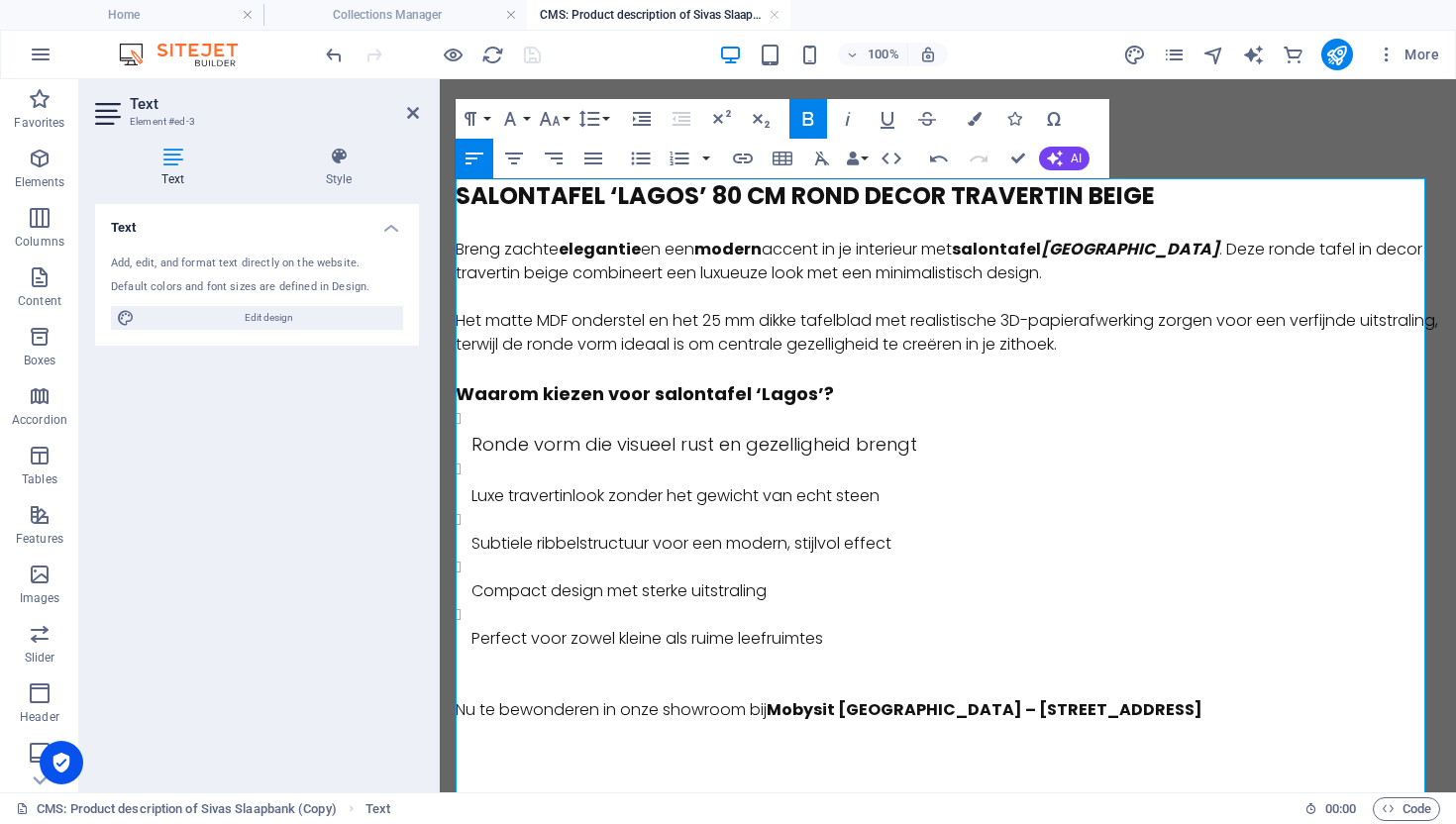 click on "Breng zachte  elegantie  en een  modern  accent in je interieur met  salontafel  [GEOGRAPHIC_DATA] . Deze ronde tafel in decor travertin beige combineert een luxueuze look met een minimalistisch design." at bounding box center (948, 261) 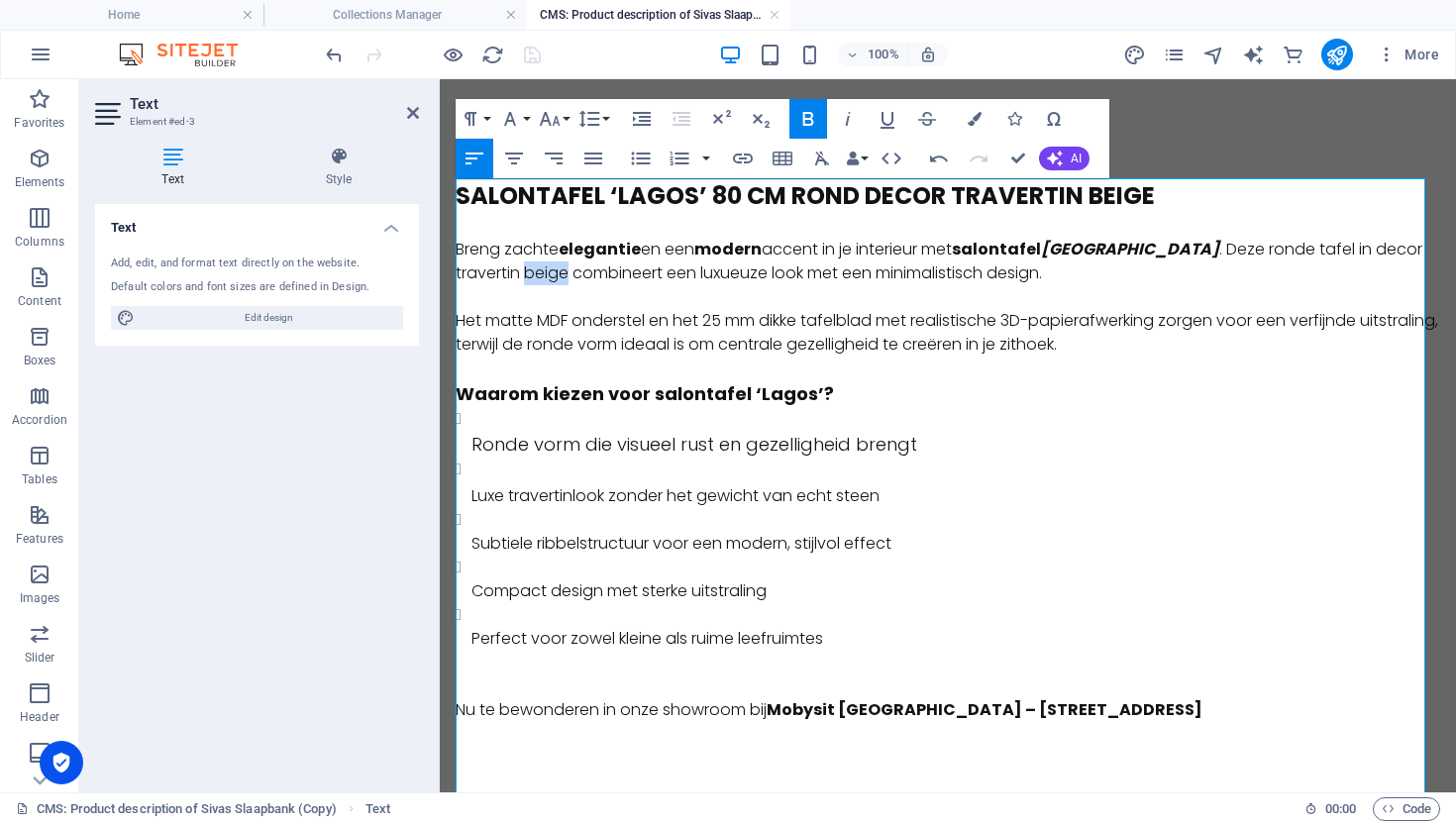 click on "Breng zachte  elegantie  en een  modern  accent in je interieur met  salontafel  [GEOGRAPHIC_DATA] . Deze ronde tafel in decor travertin beige combineert een luxueuze look met een minimalistisch design." at bounding box center [948, 261] 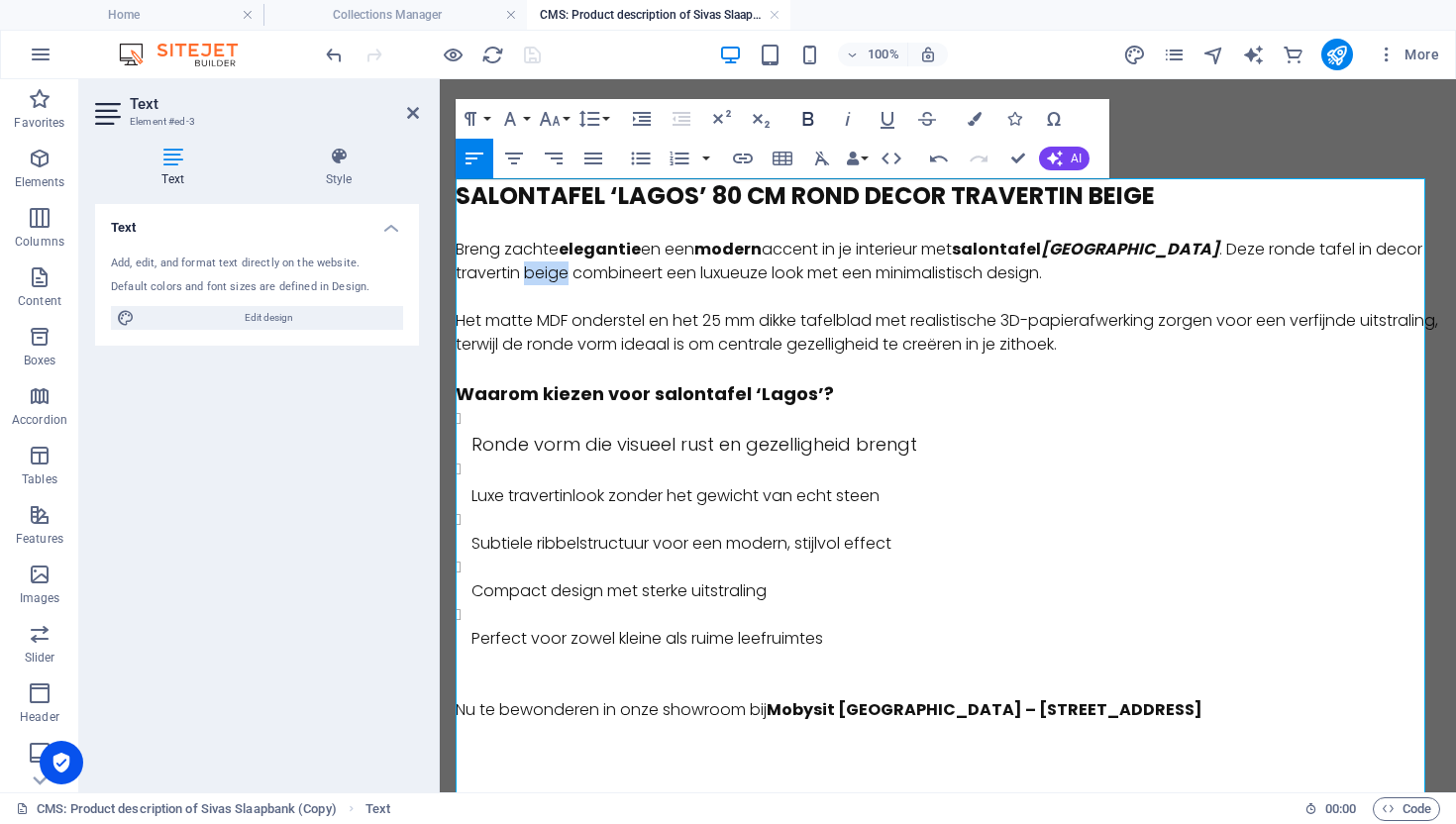 click 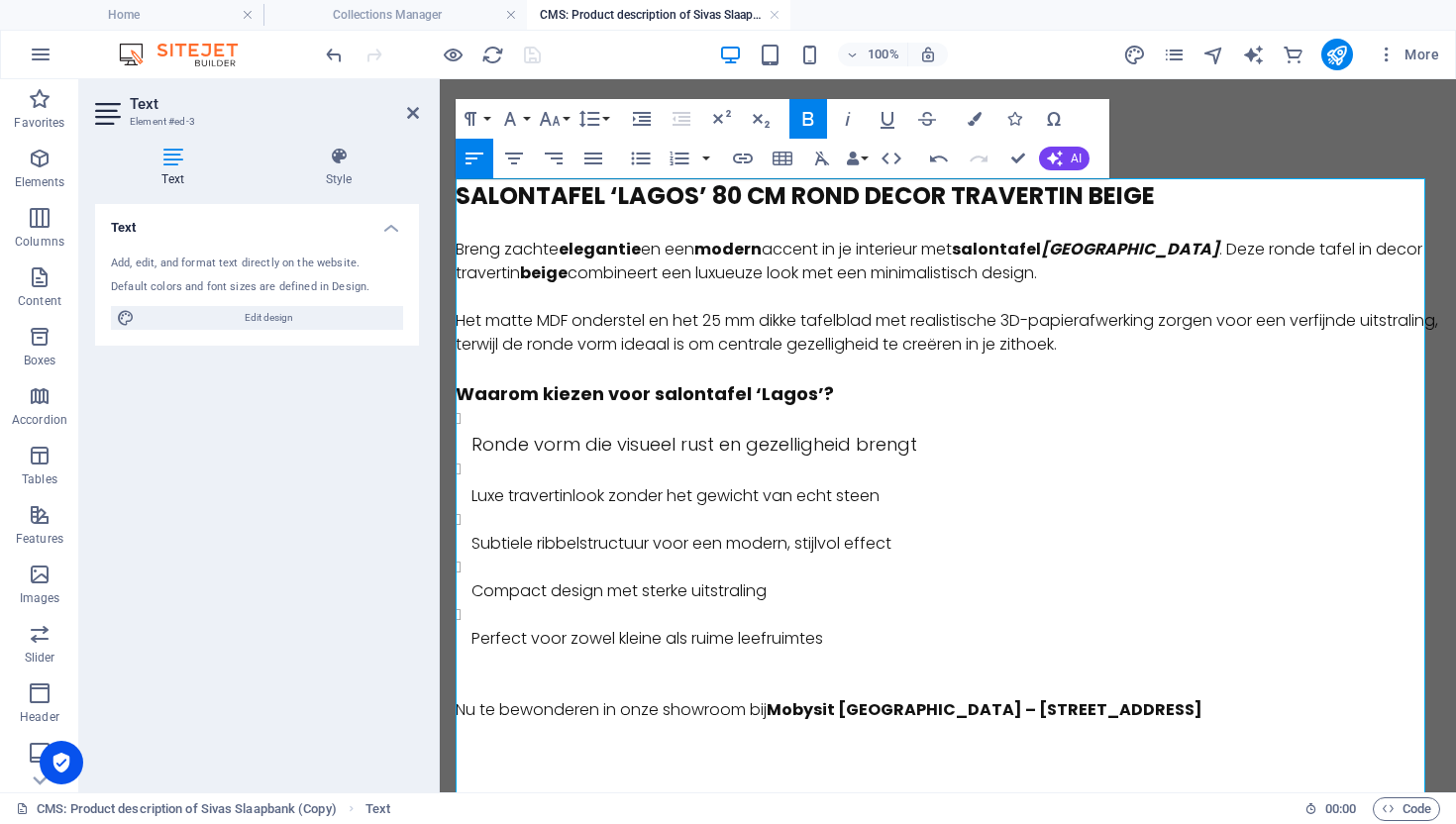 click on "Breng zachte  elegantie  en een  modern  accent in je interieur met  salontafel  [GEOGRAPHIC_DATA] . Deze ronde tafel in decor travertin  beige  combineert een luxueuze look met een minimalistisch design." at bounding box center [948, 261] 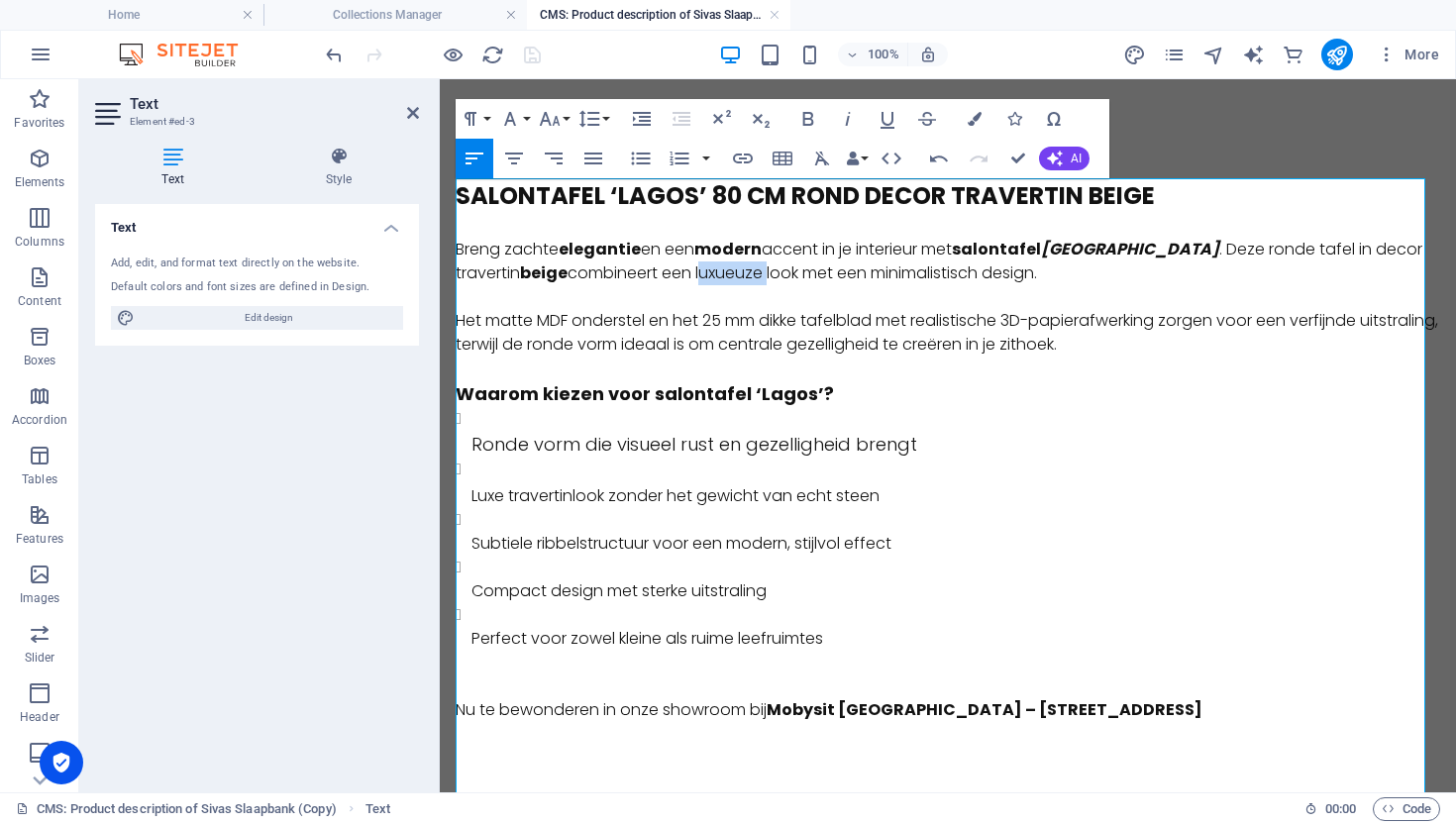 click on "Breng zachte  elegantie  en een  modern  accent in je interieur met  salontafel  [GEOGRAPHIC_DATA] . Deze ronde tafel in decor travertin  beige  combineert een luxueuze look met een minimalistisch design." at bounding box center [948, 261] 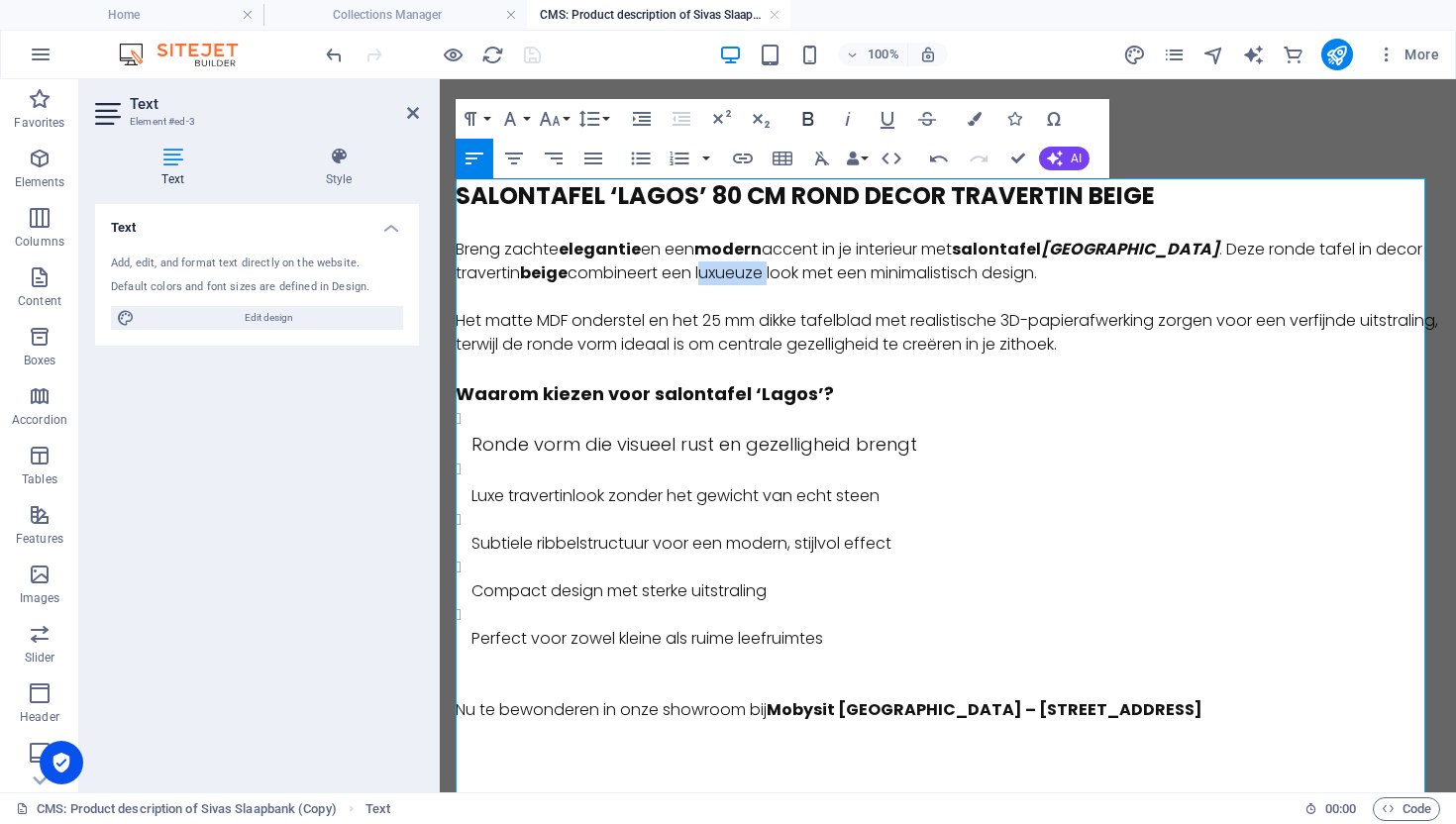 click 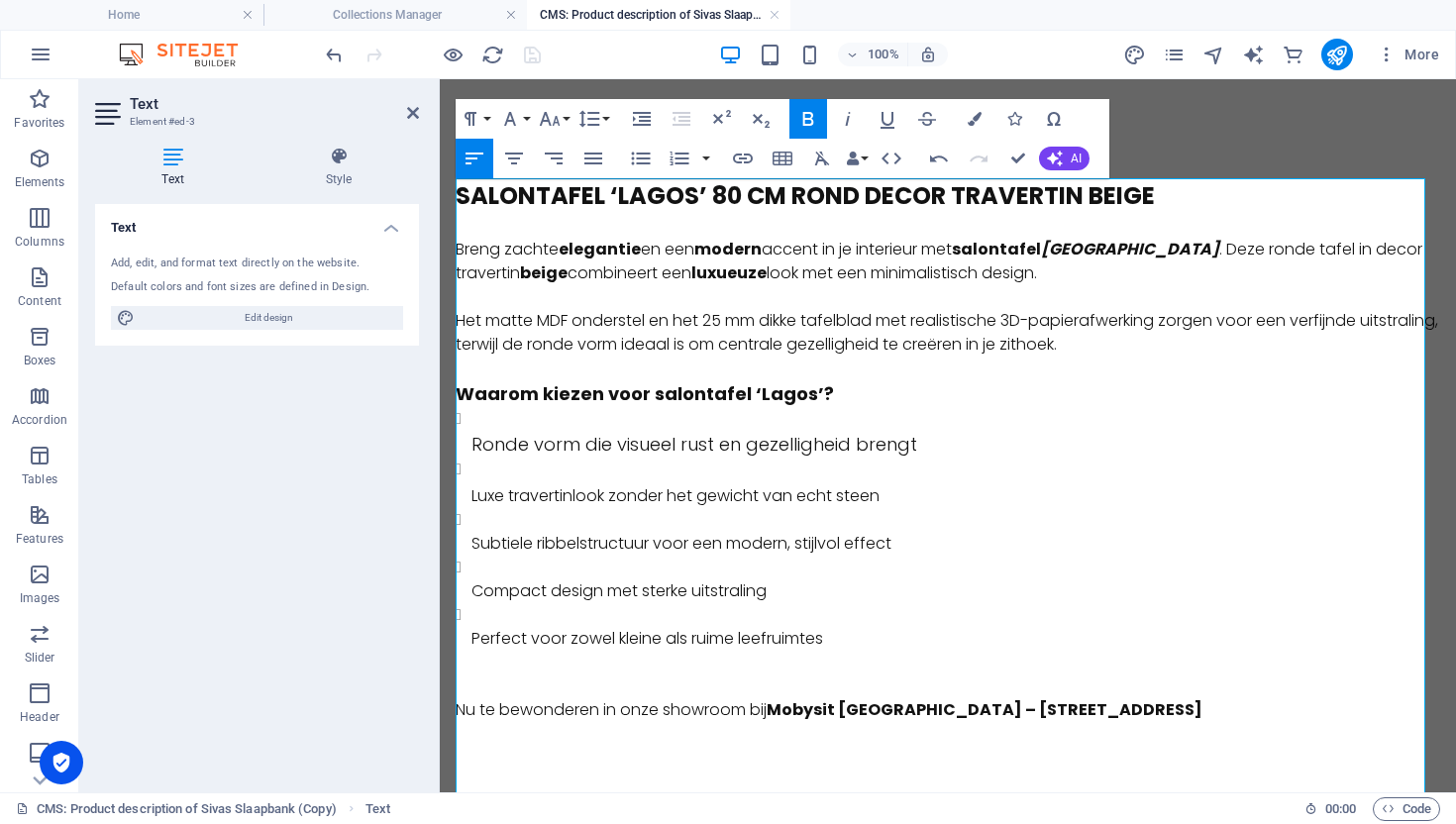 click on "Breng zachte  elegantie  en een  modern  accent in je interieur met  salontafel  [GEOGRAPHIC_DATA] . Deze ronde tafel in decor travertin  beige  combineert een  luxueuze  look met een minimalistisch design." at bounding box center (948, 261) 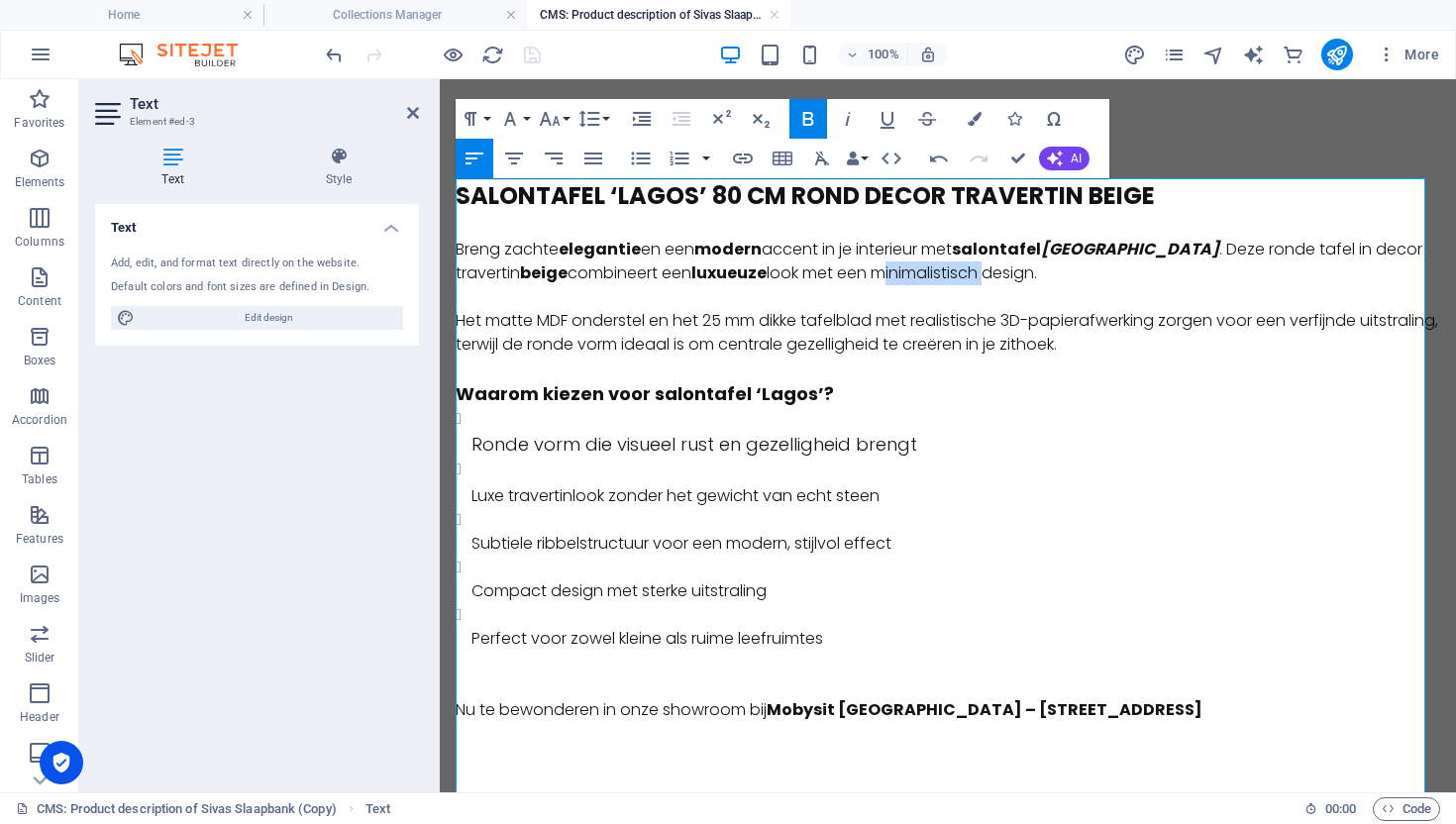 click on "Breng zachte  elegantie  en een  modern  accent in je interieur met  salontafel  [GEOGRAPHIC_DATA] . Deze ronde tafel in decor travertin  beige  combineert een  luxueuze  look met een minimalistisch design." at bounding box center (948, 261) 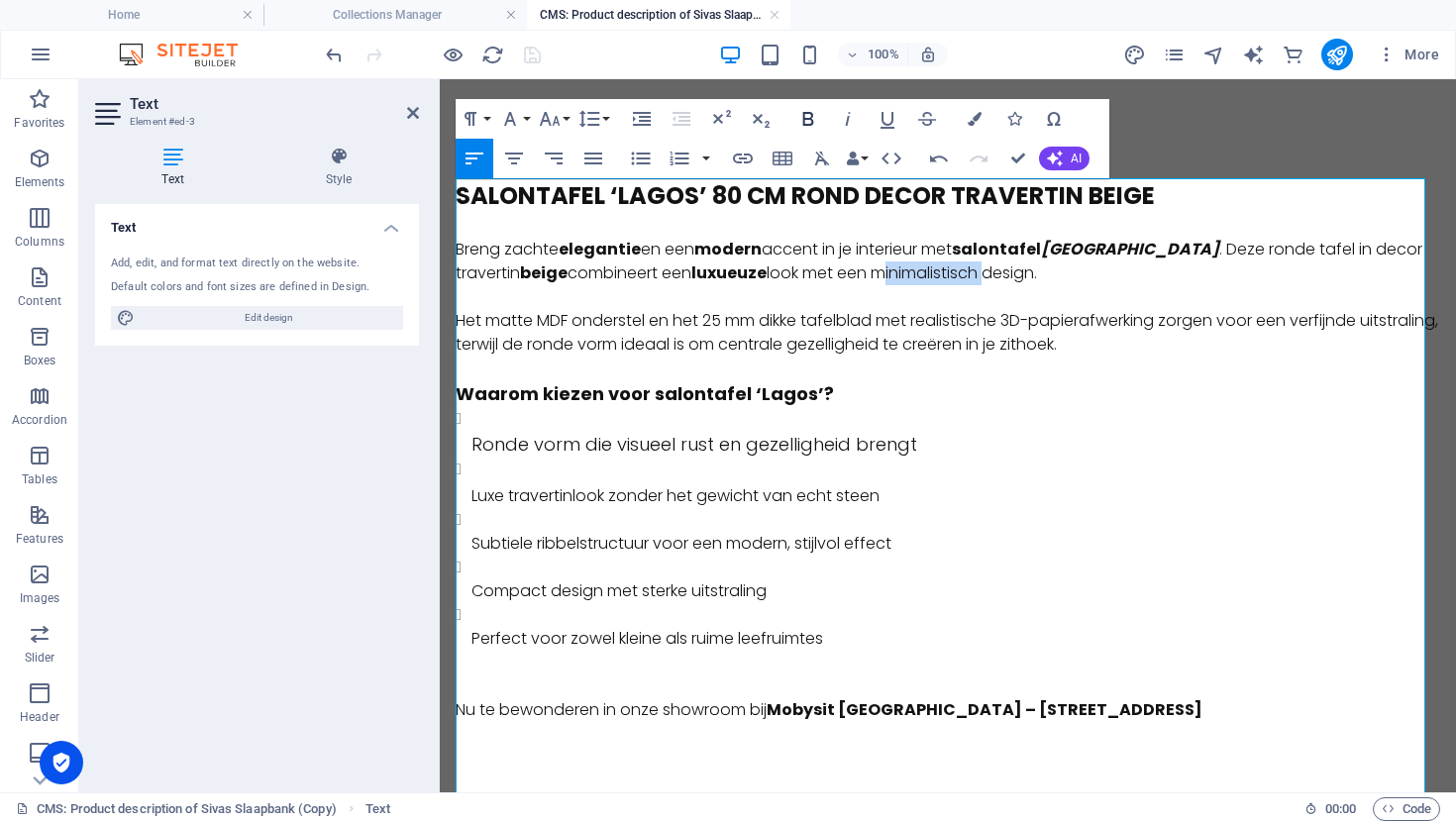 click 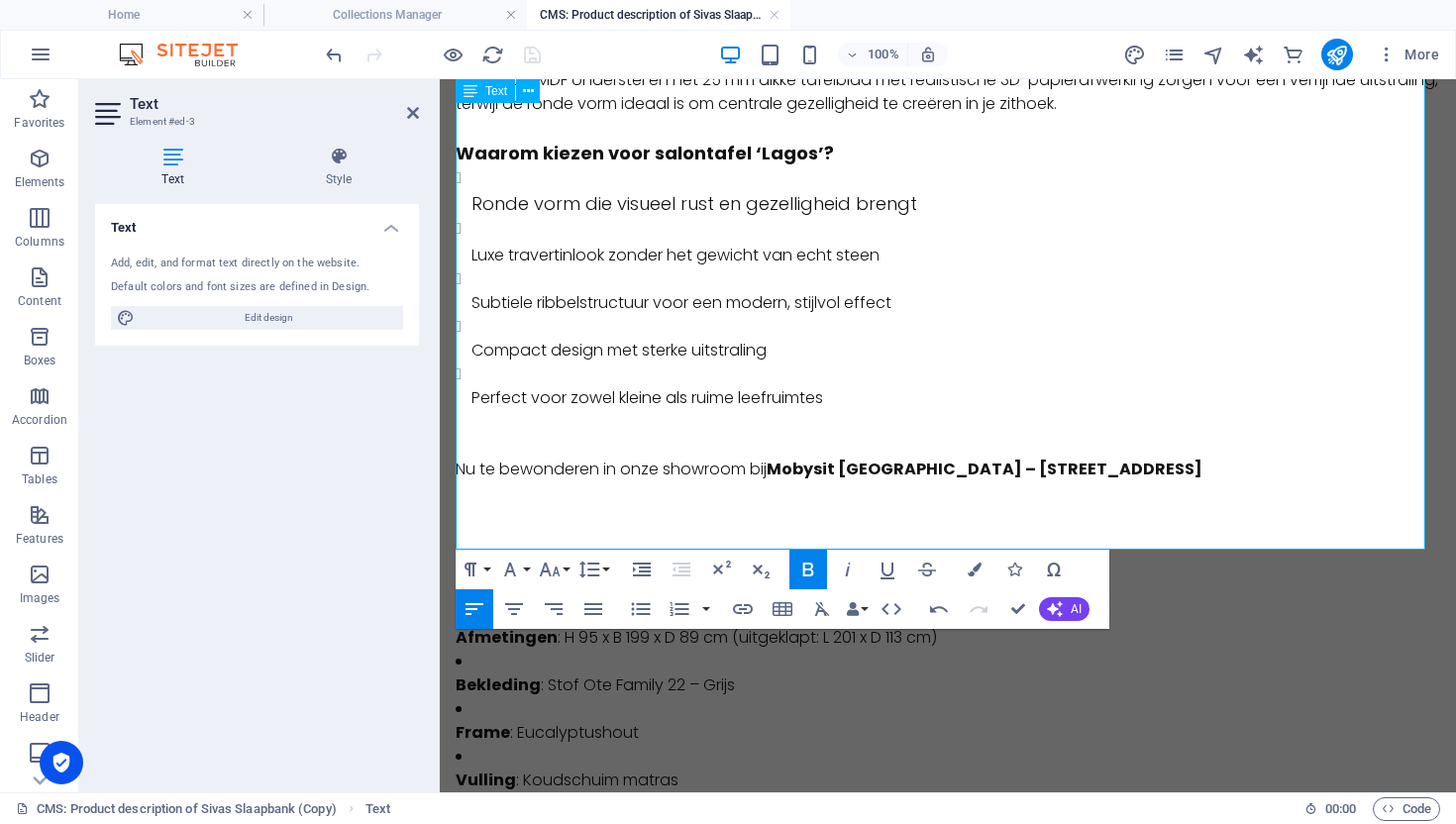 scroll, scrollTop: 239, scrollLeft: 0, axis: vertical 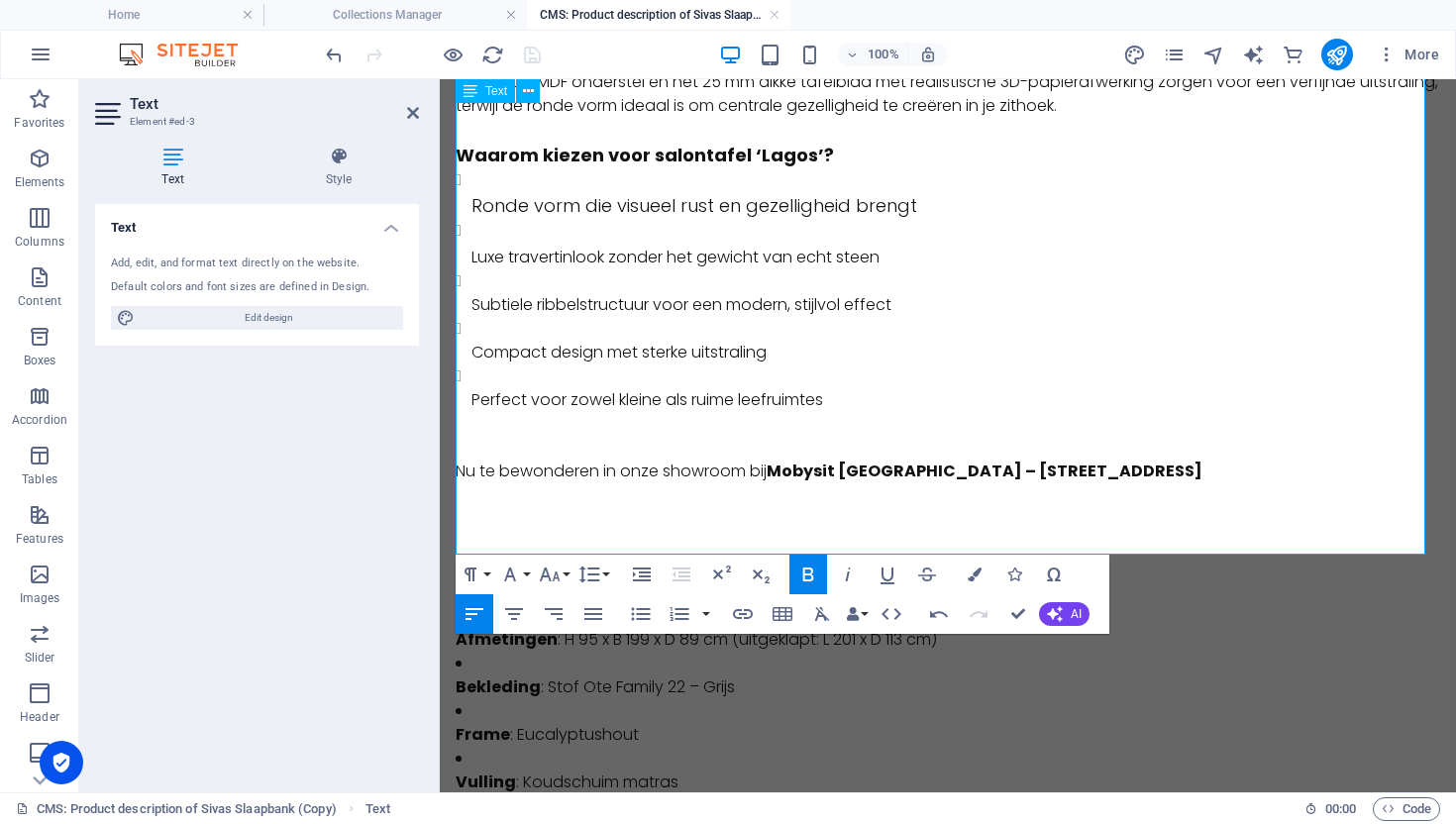 click on "Ronde vorm die visueel rust en gezelligheid brengt" at bounding box center (694, 205) 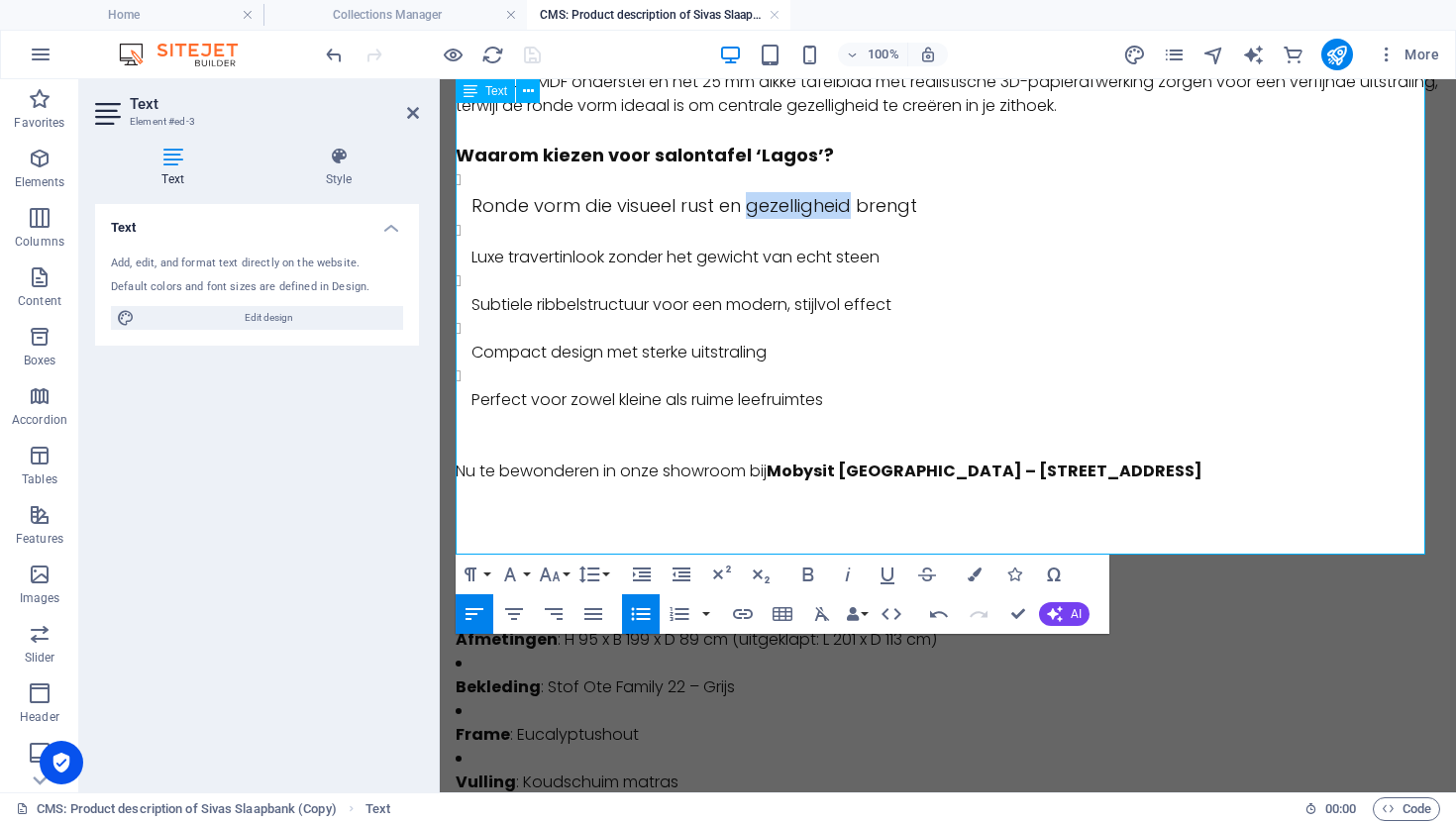 click on "Ronde vorm die visueel rust en gezelligheid brengt" at bounding box center (694, 205) 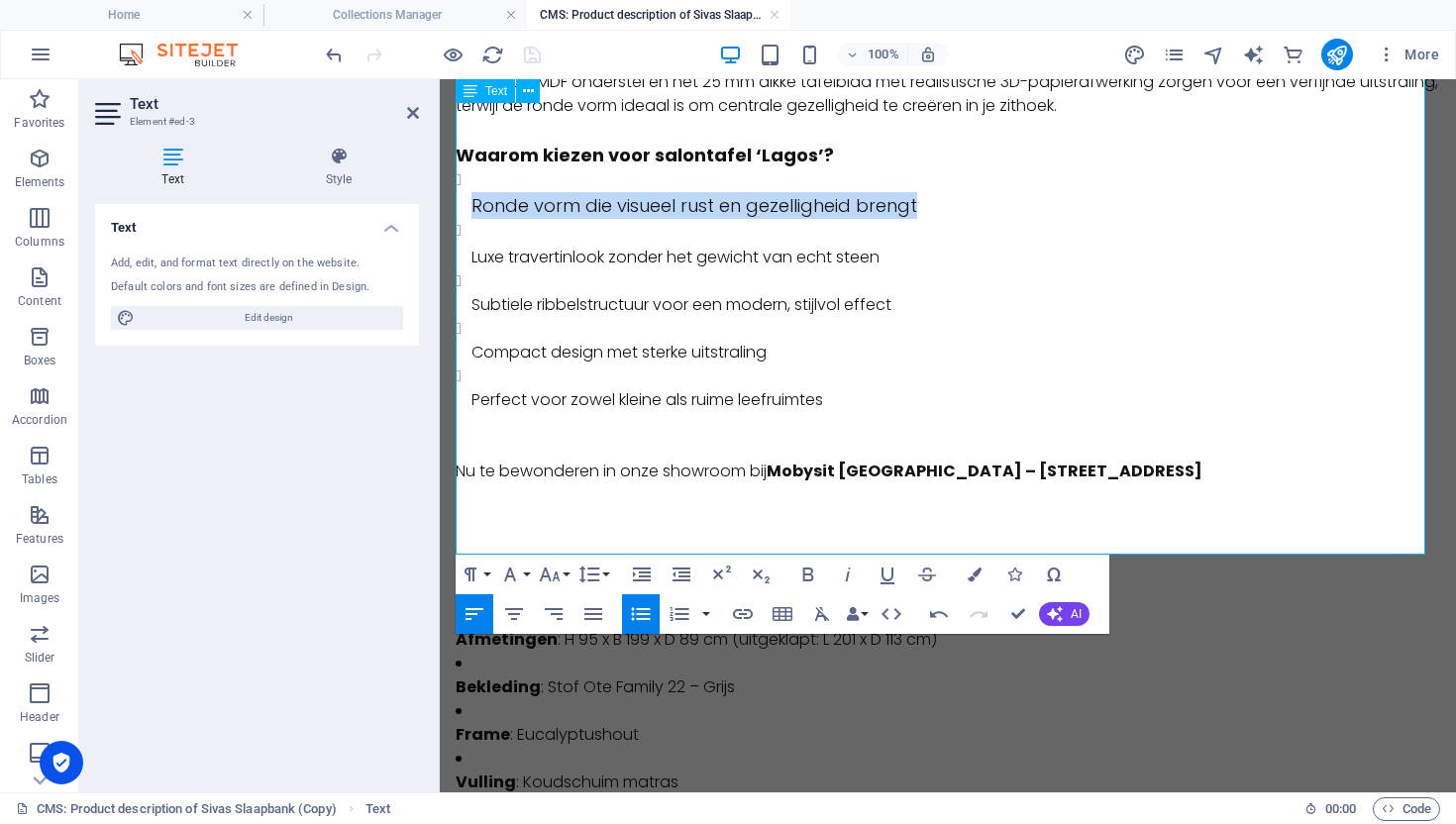 click on "Ronde vorm die visueel rust en gezelligheid brengt" at bounding box center (694, 205) 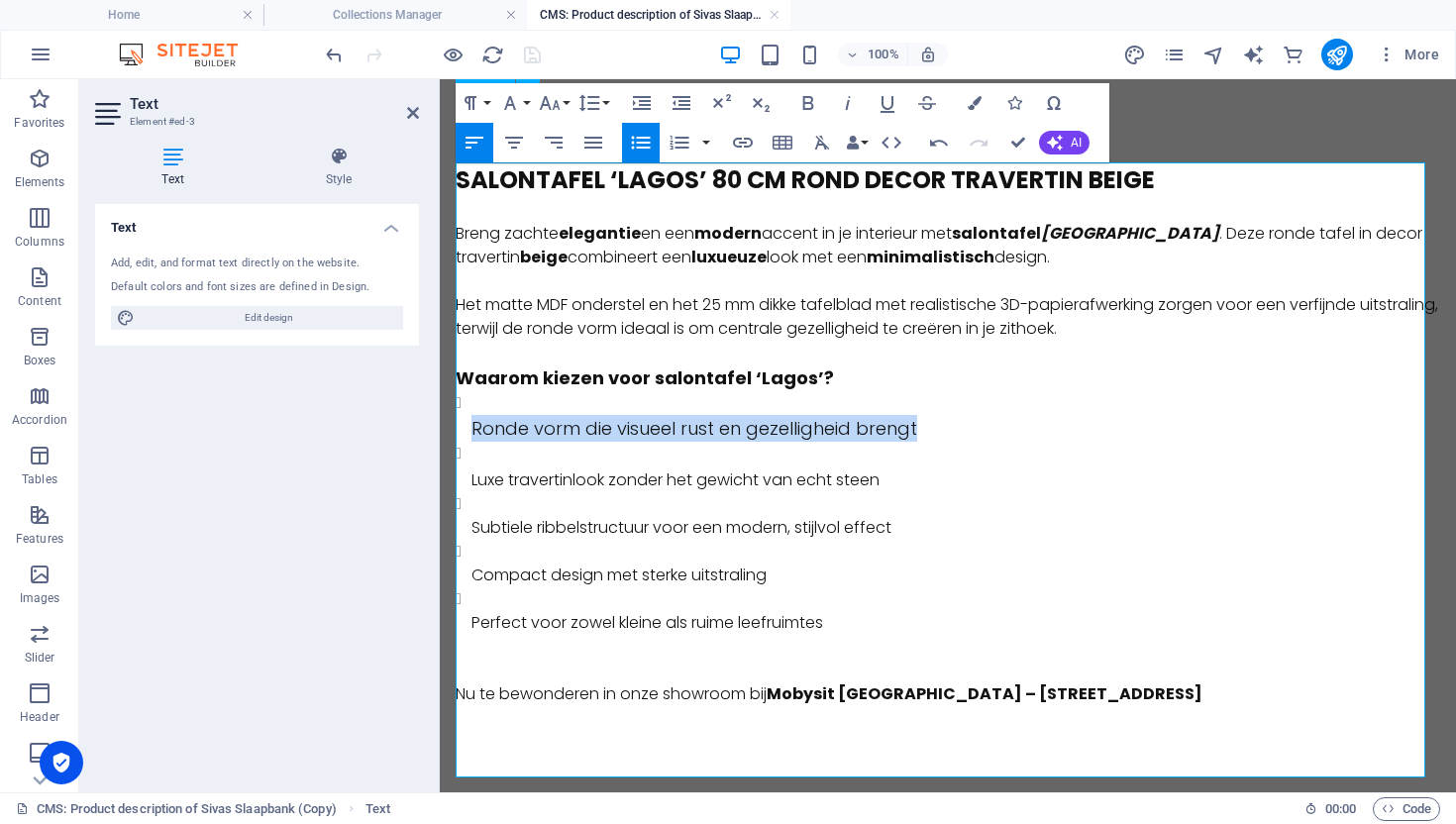scroll, scrollTop: 0, scrollLeft: 0, axis: both 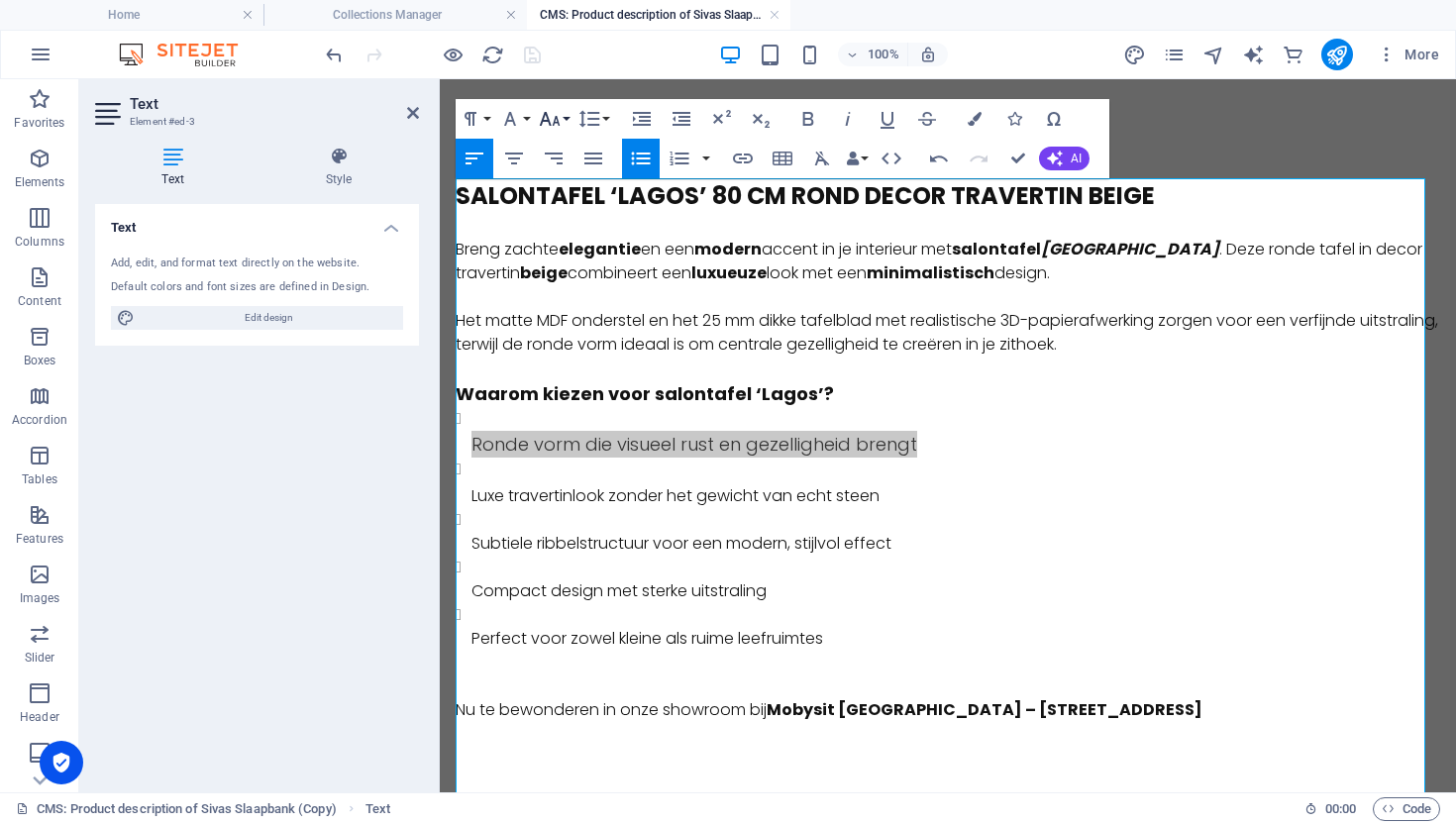 click on "Font Size" at bounding box center [554, 119] 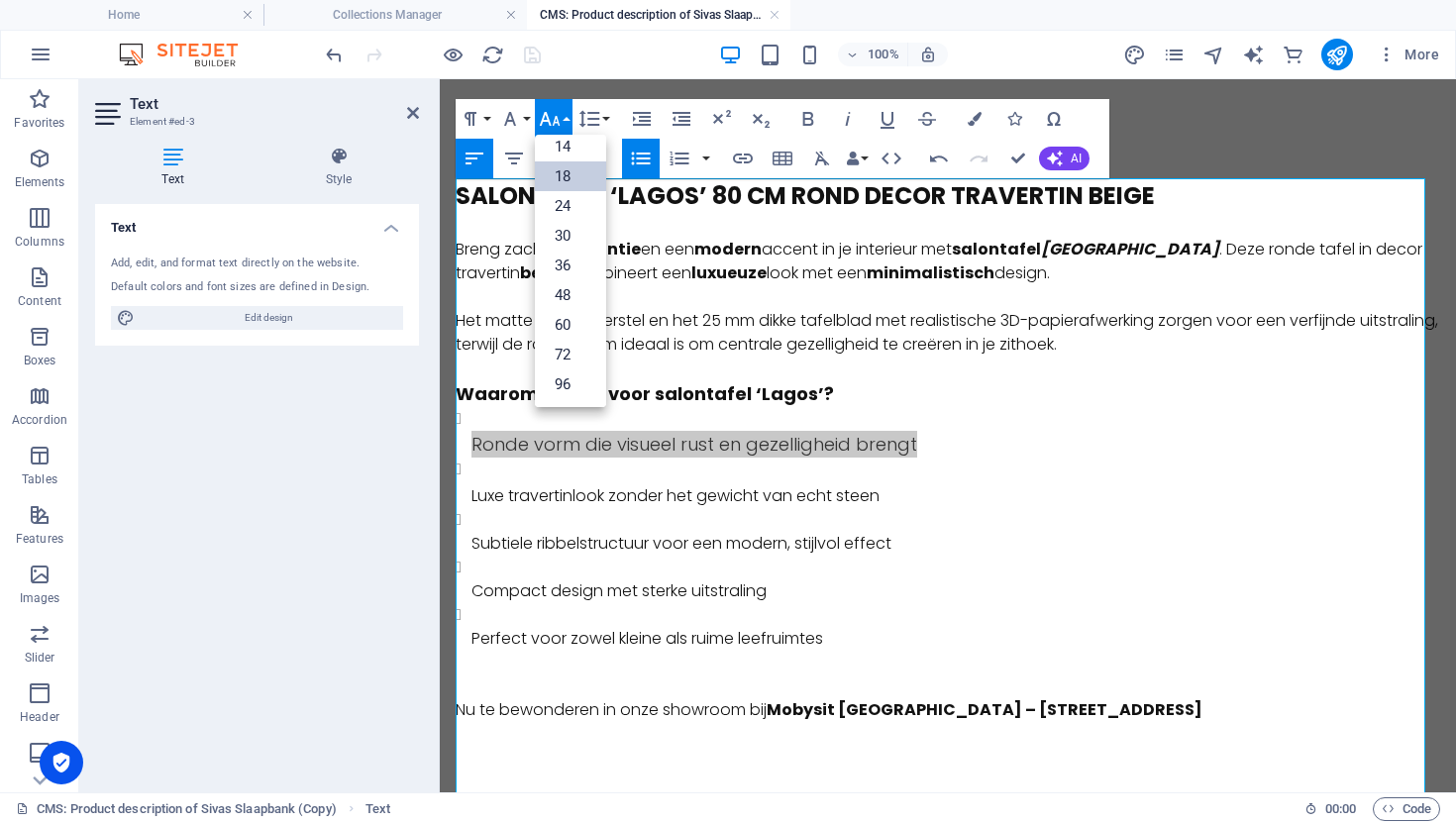 scroll, scrollTop: 159, scrollLeft: 0, axis: vertical 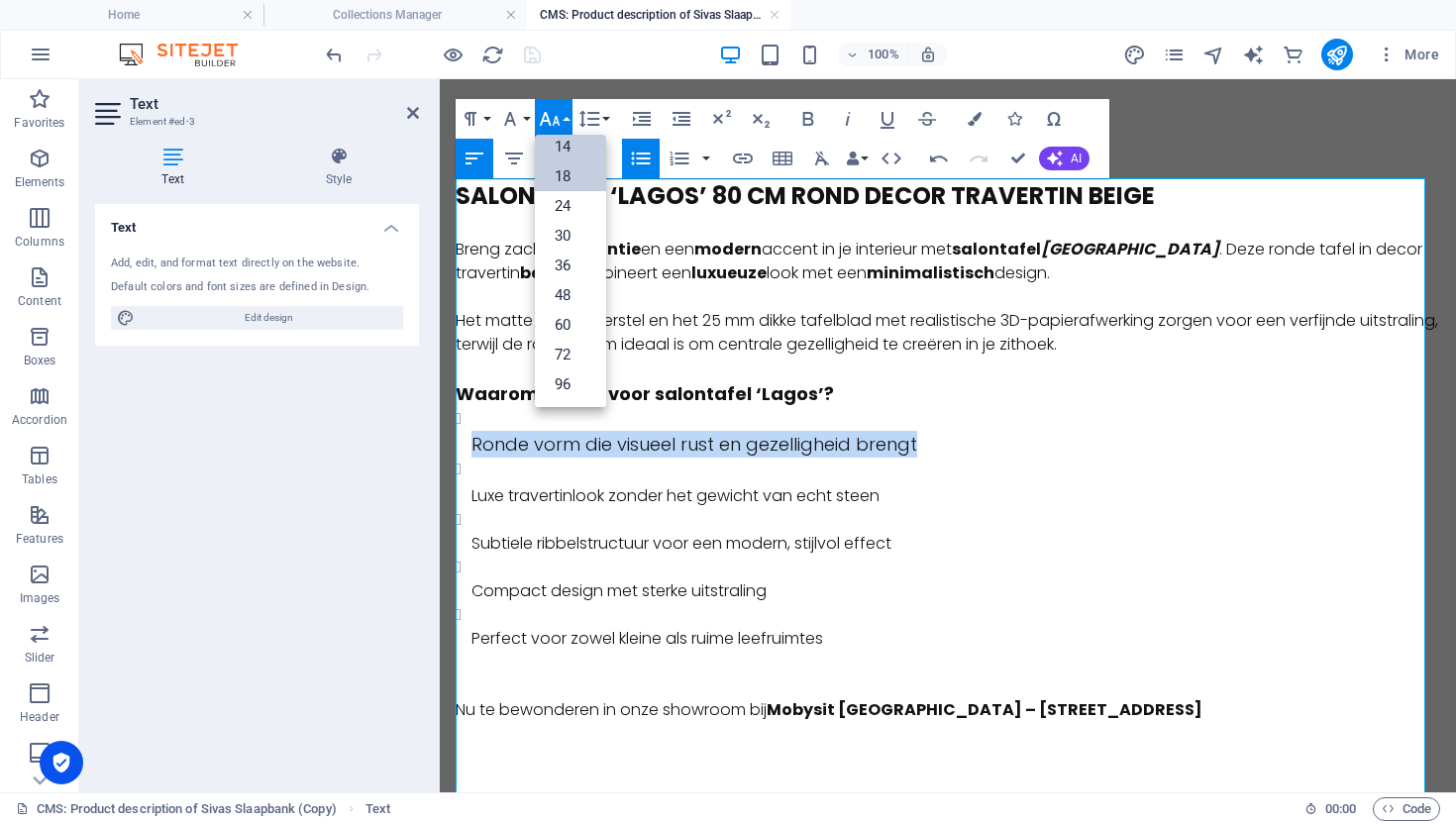 click on "14" at bounding box center (571, 147) 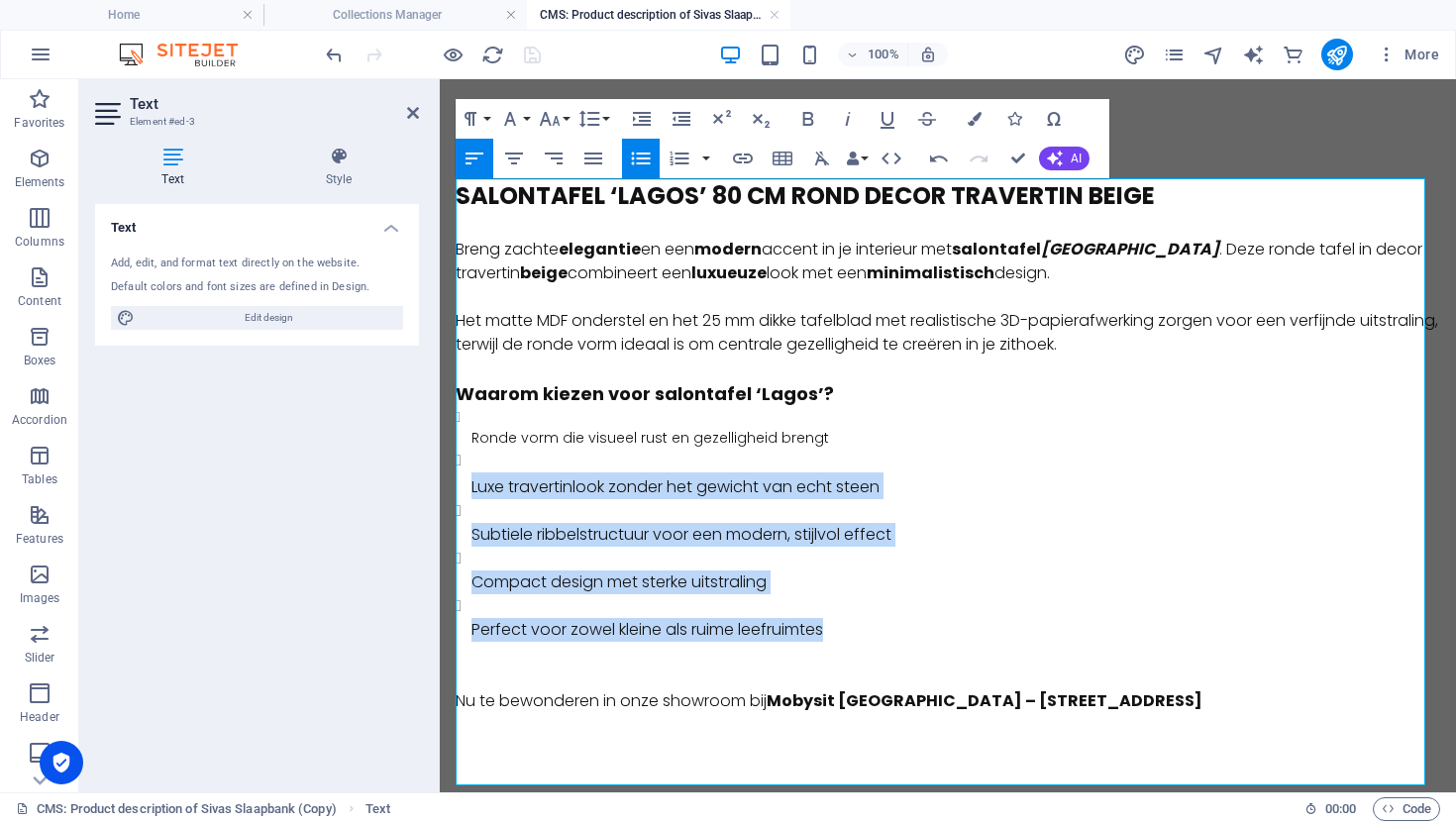 drag, startPoint x: 847, startPoint y: 633, endPoint x: 461, endPoint y: 481, distance: 414.84937 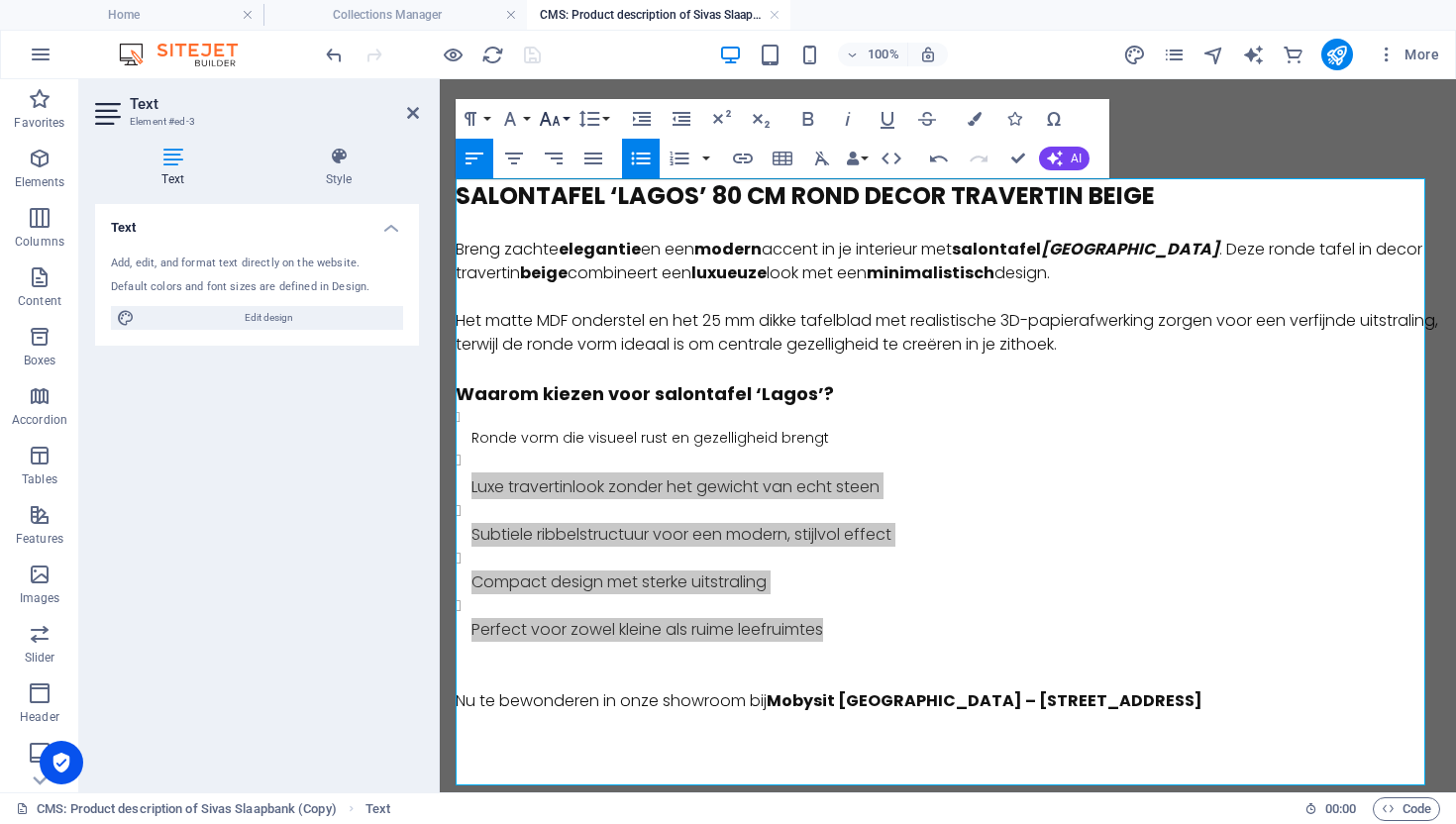click on "Font Size" at bounding box center [554, 119] 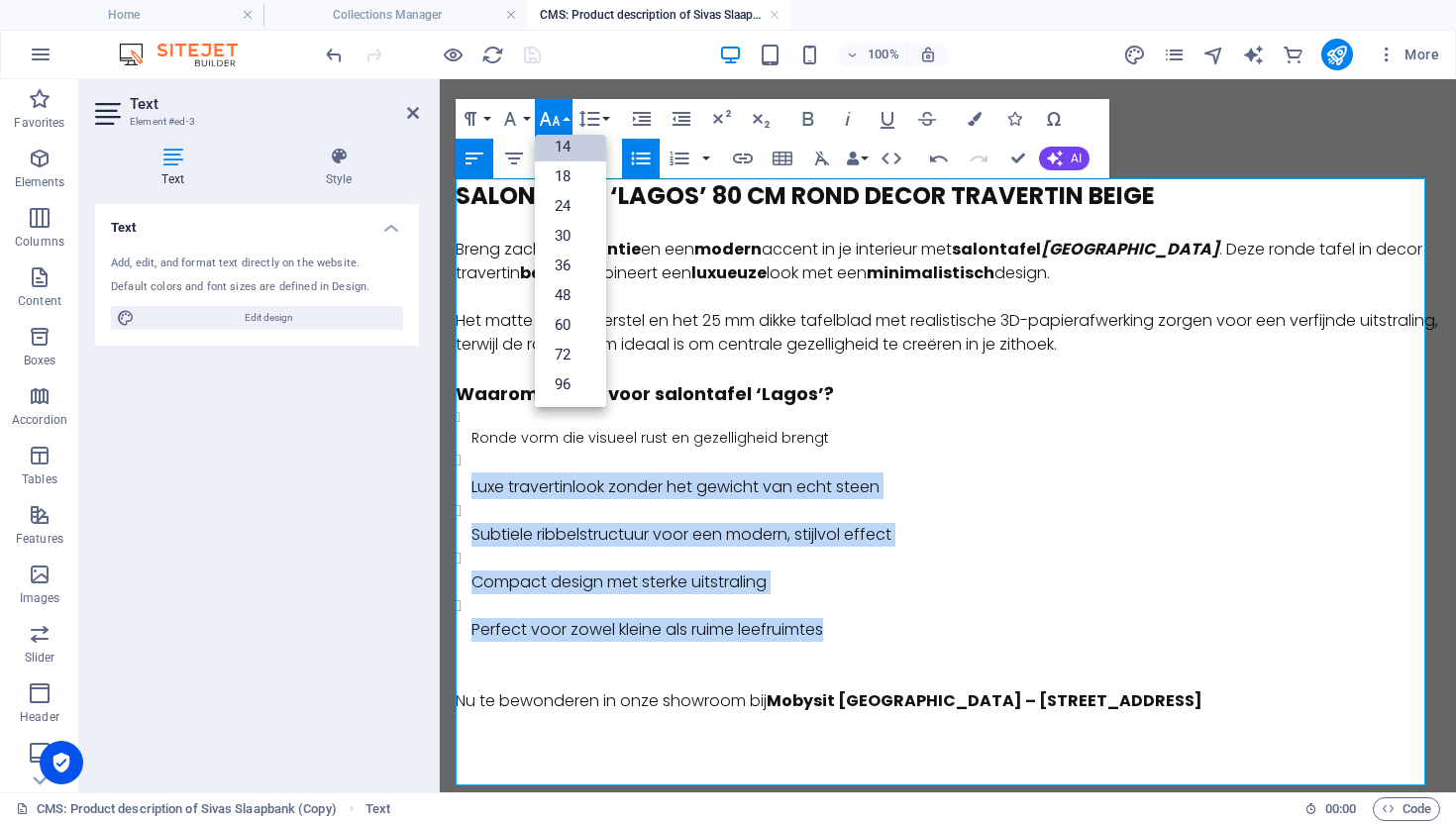 click on "14" at bounding box center [571, 147] 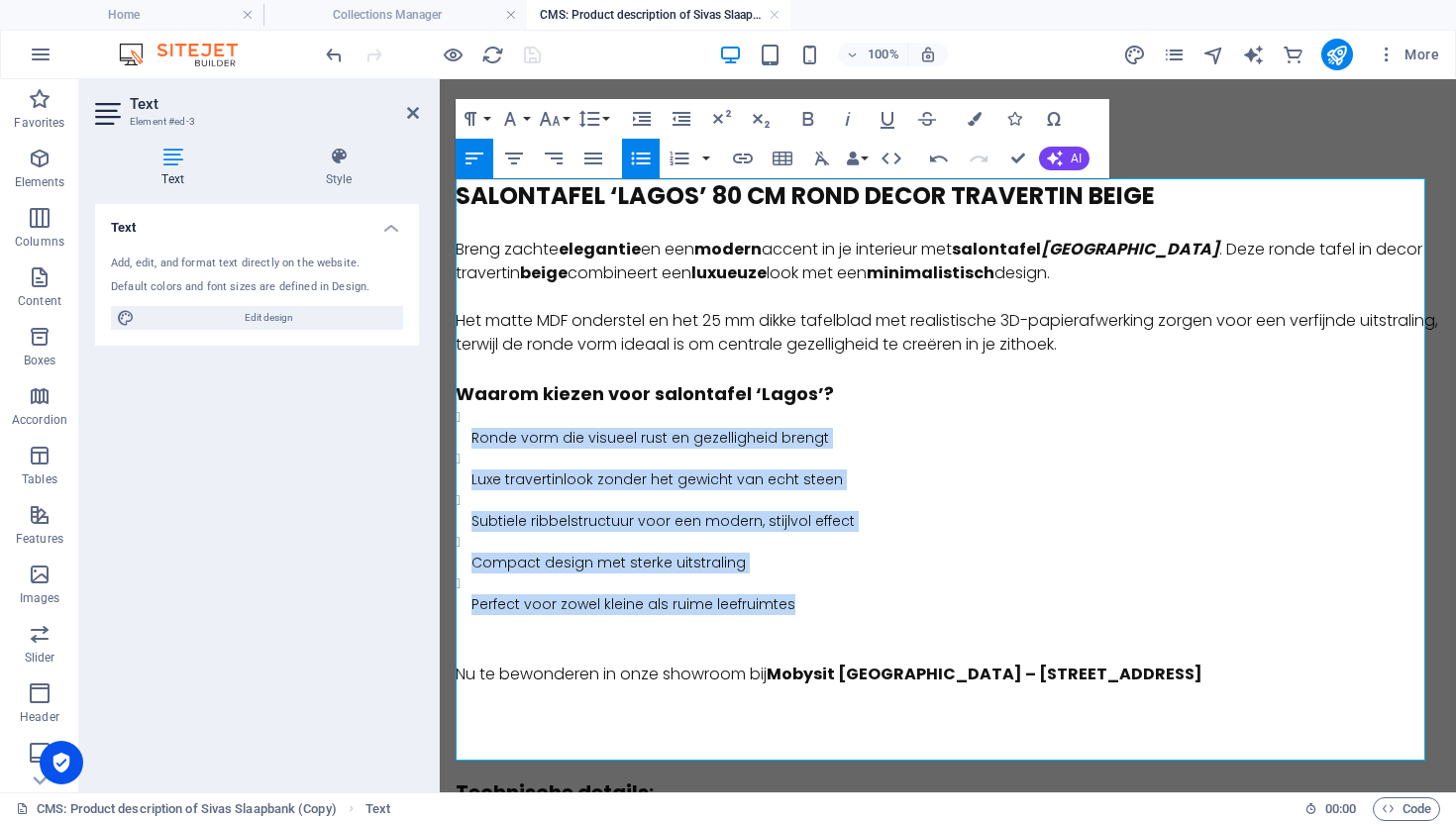 drag, startPoint x: 794, startPoint y: 598, endPoint x: 466, endPoint y: 437, distance: 365.38336 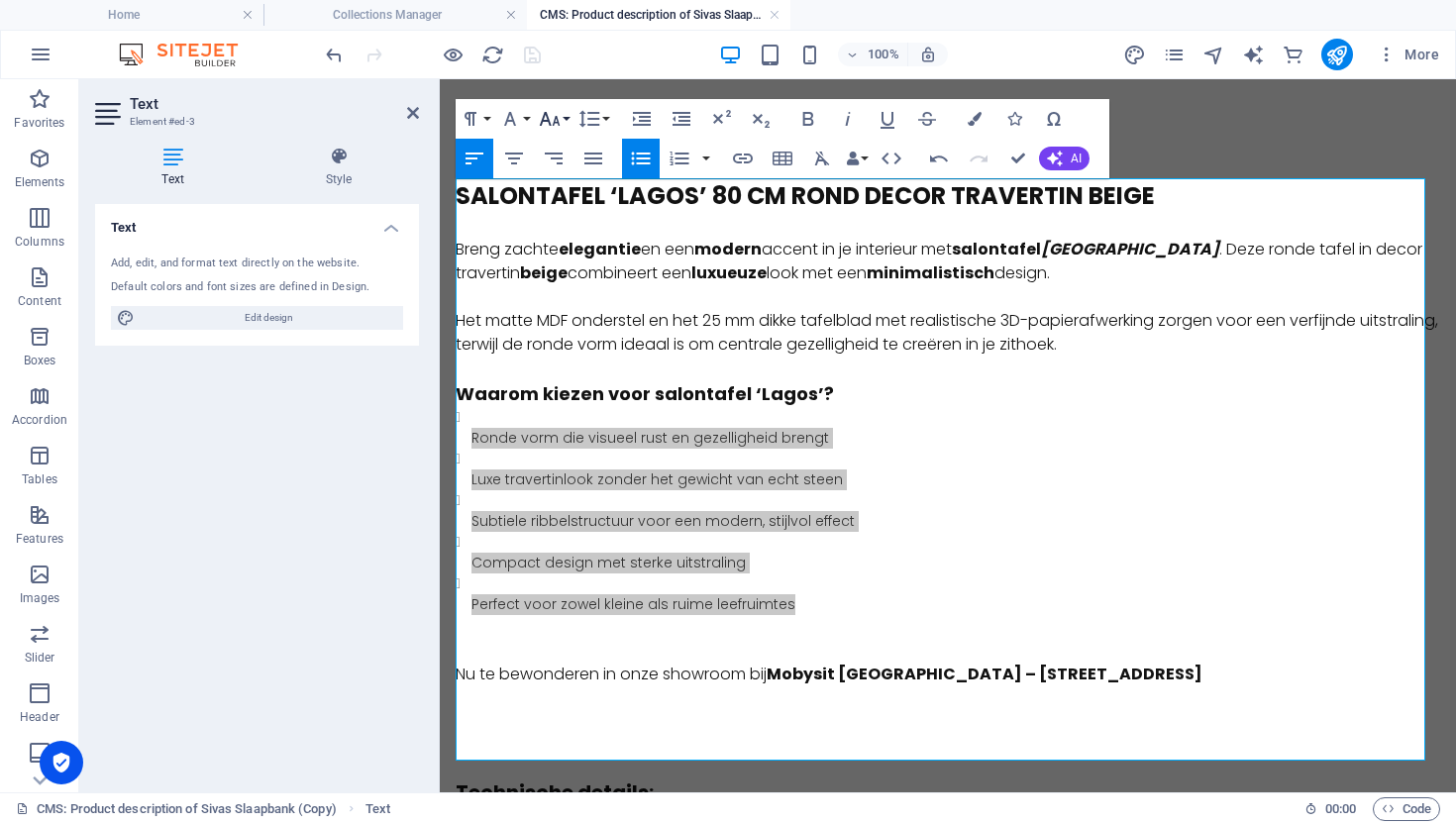 click on "Font Size" at bounding box center [554, 119] 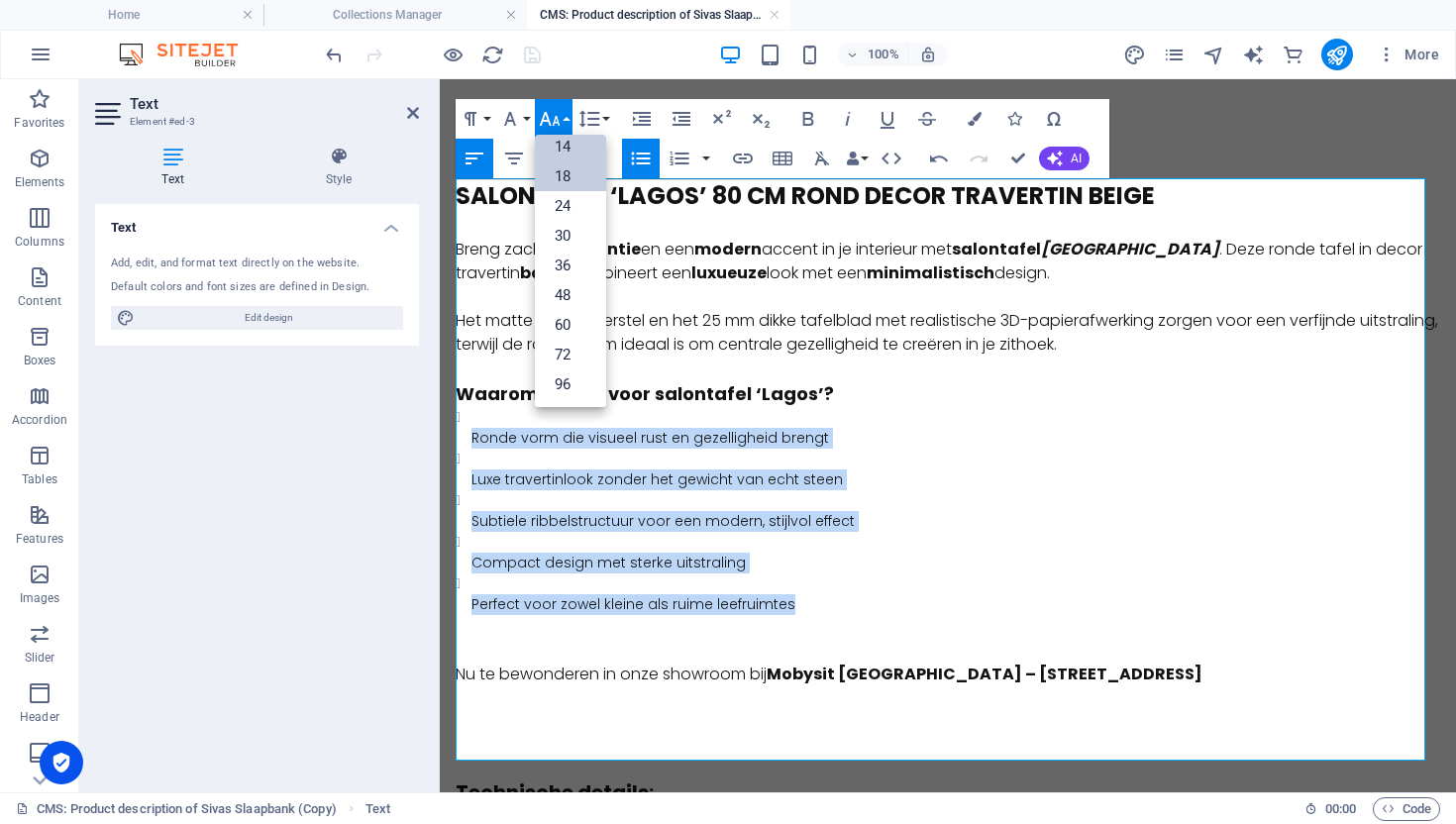 click on "18" at bounding box center [571, 176] 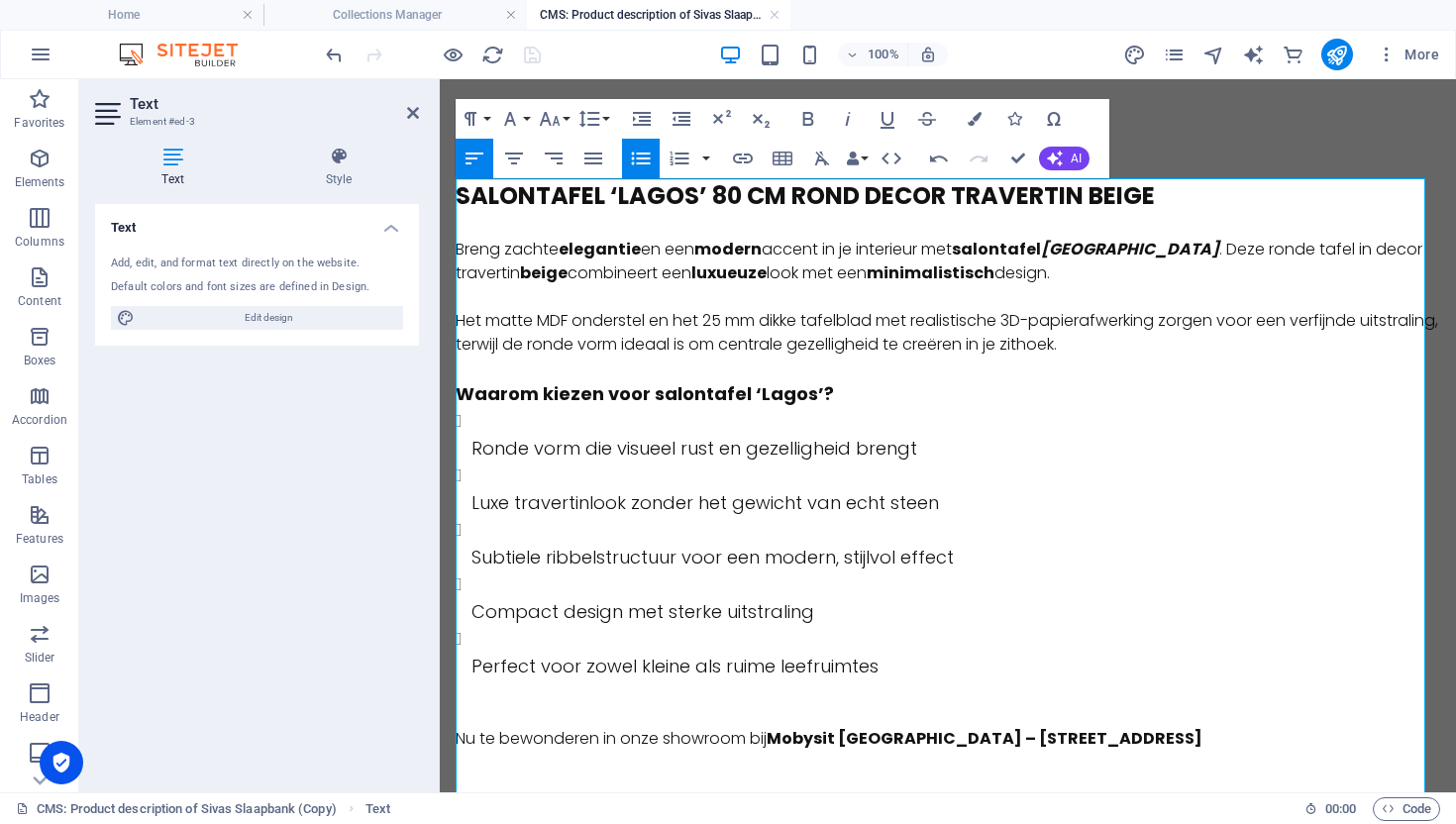 click on "Subtiele ribbelstructuur voor een modern, stijlvol effect" at bounding box center [956, 543] 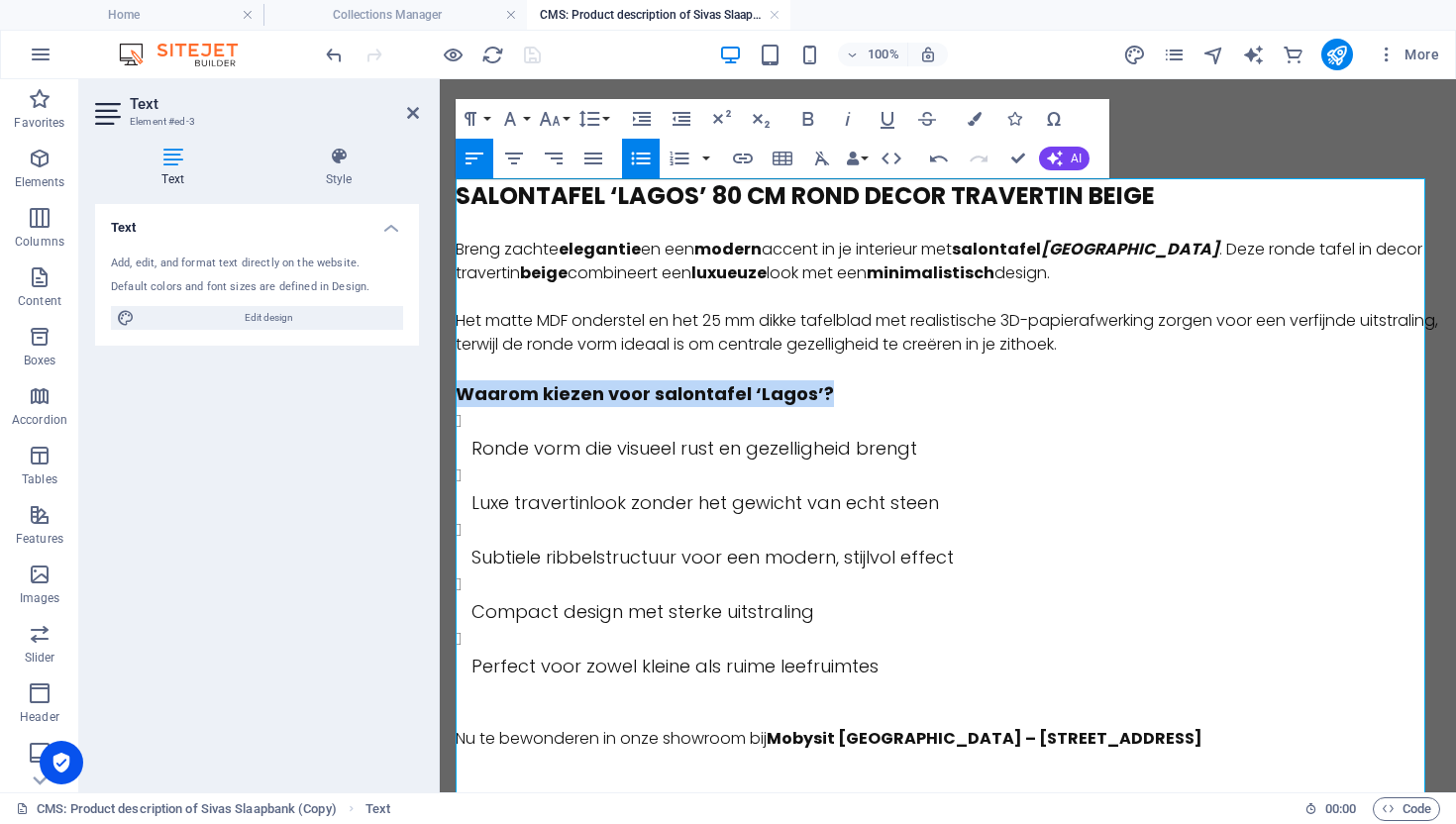 drag, startPoint x: 835, startPoint y: 391, endPoint x: 432, endPoint y: 383, distance: 403.0794 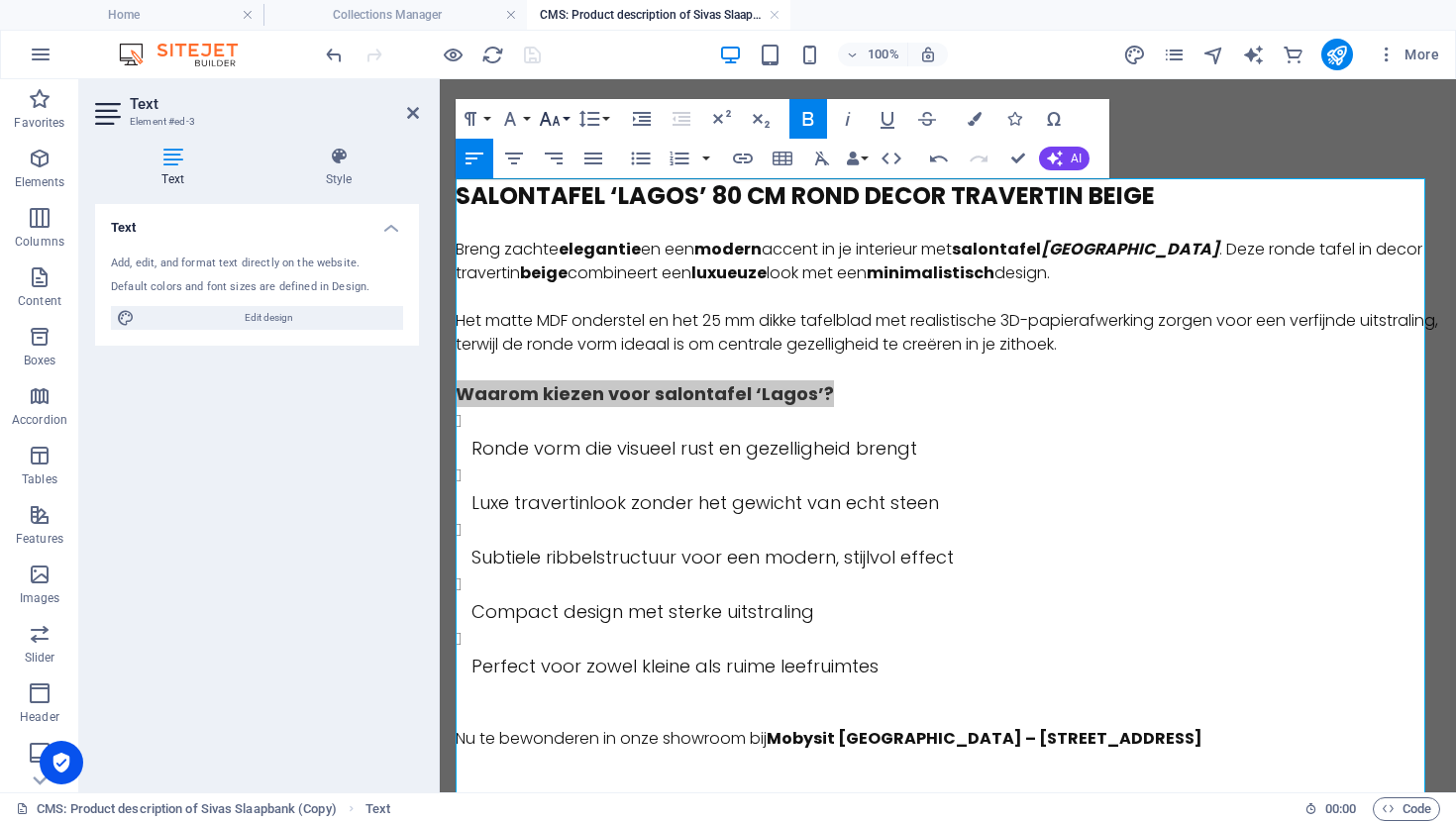 click on "Font Size" at bounding box center [554, 119] 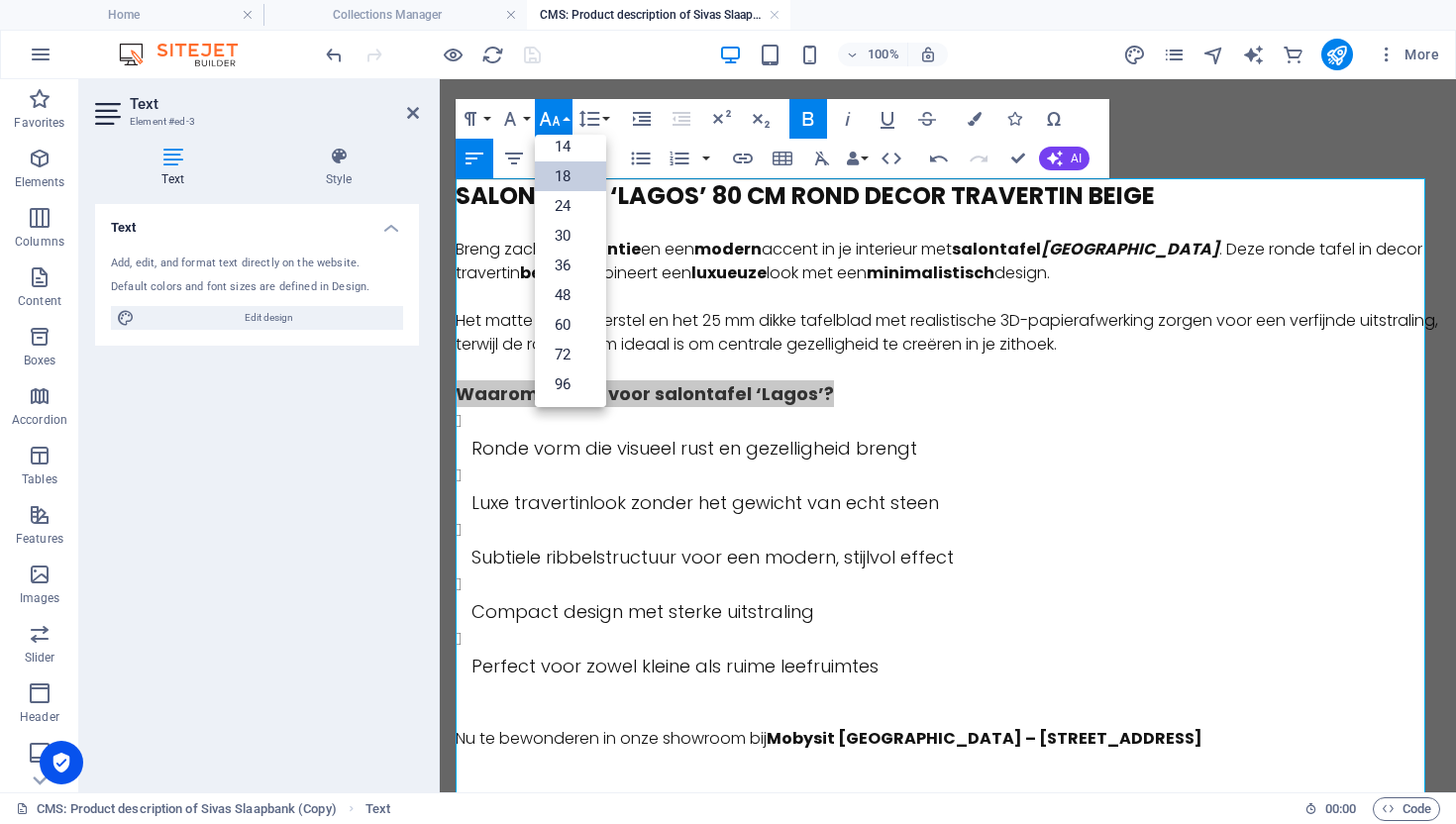 scroll, scrollTop: 159, scrollLeft: 0, axis: vertical 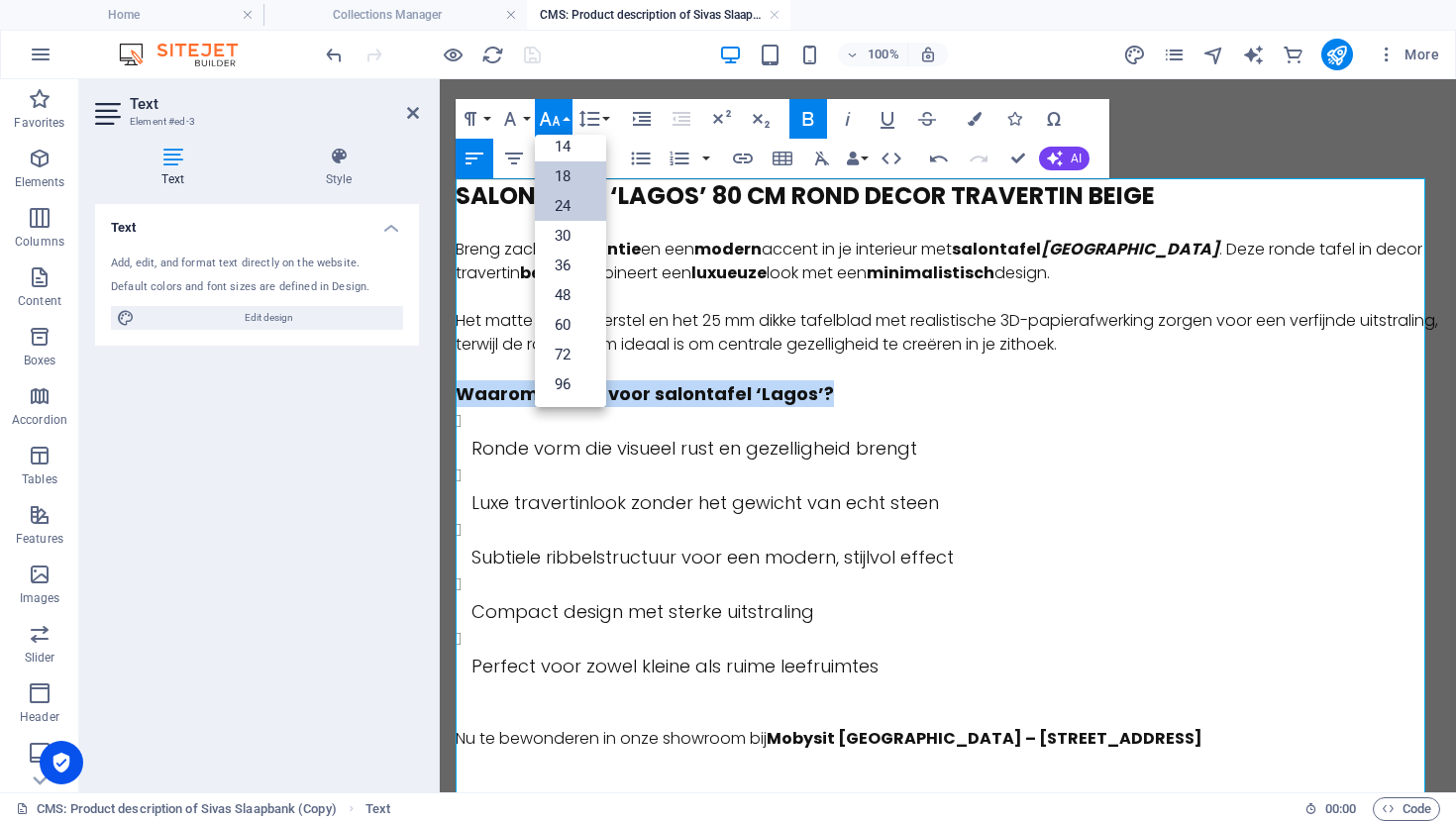click on "24" at bounding box center (571, 206) 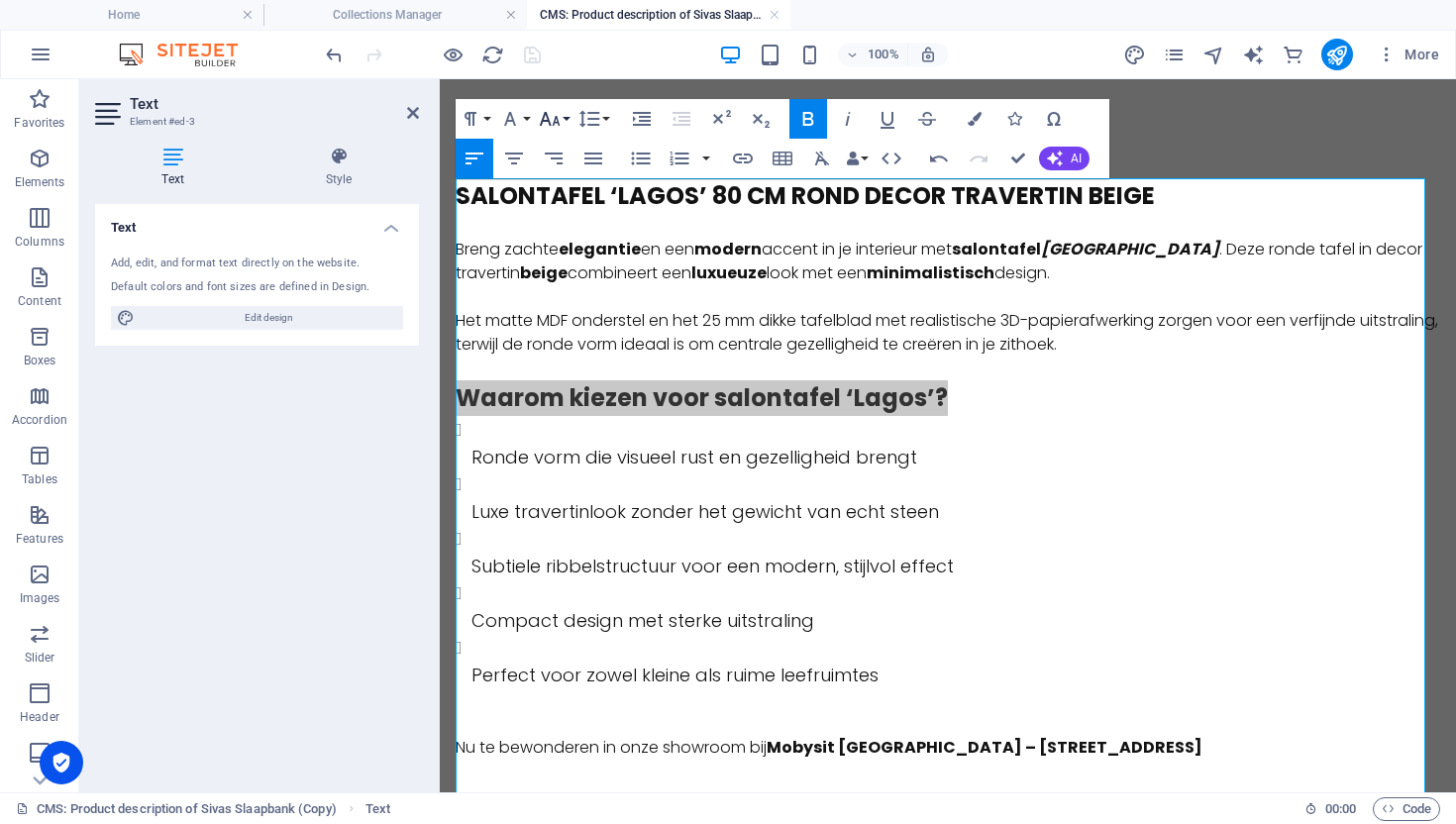 click on "Font Size" at bounding box center (554, 119) 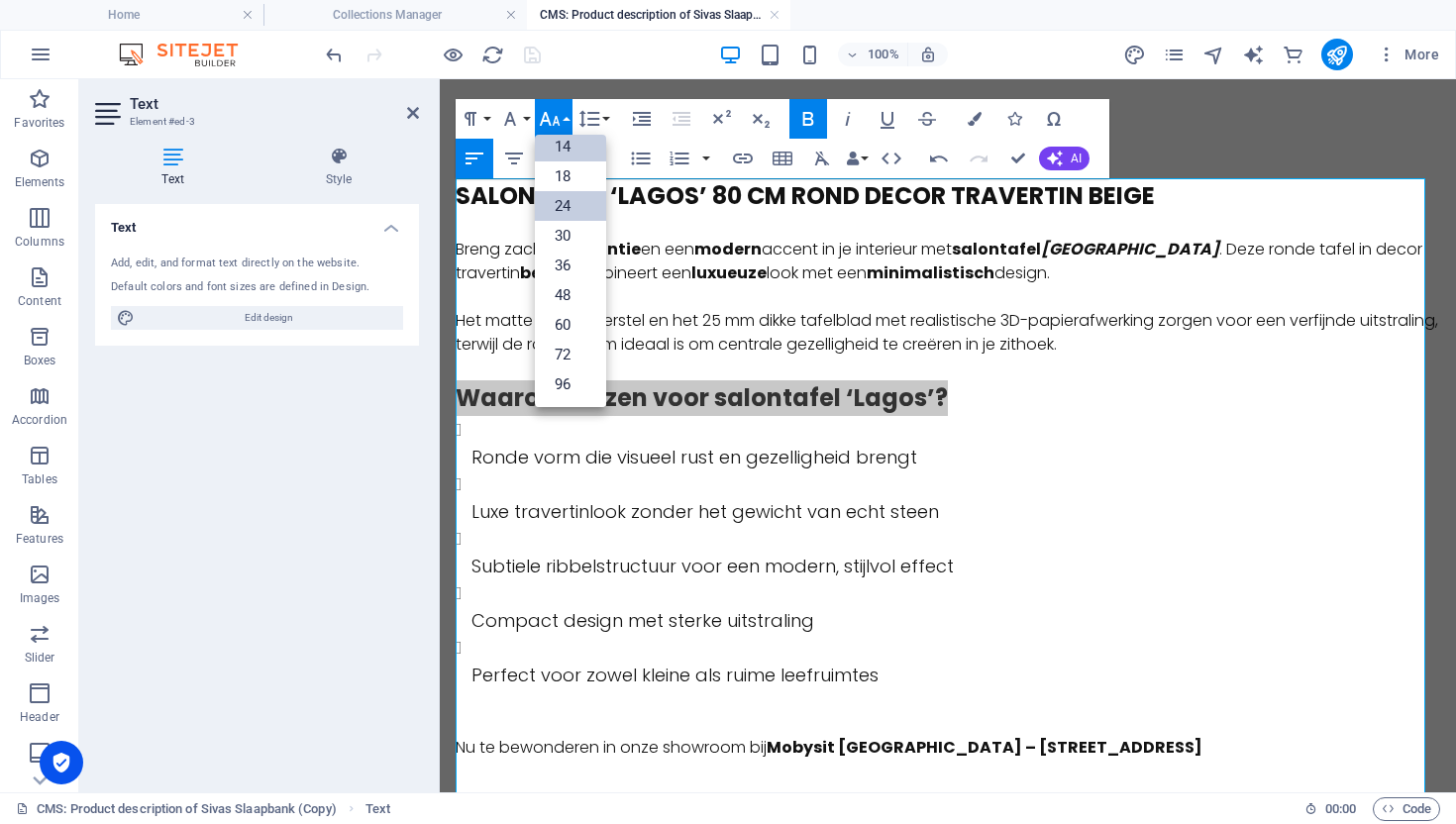 scroll, scrollTop: 159, scrollLeft: 0, axis: vertical 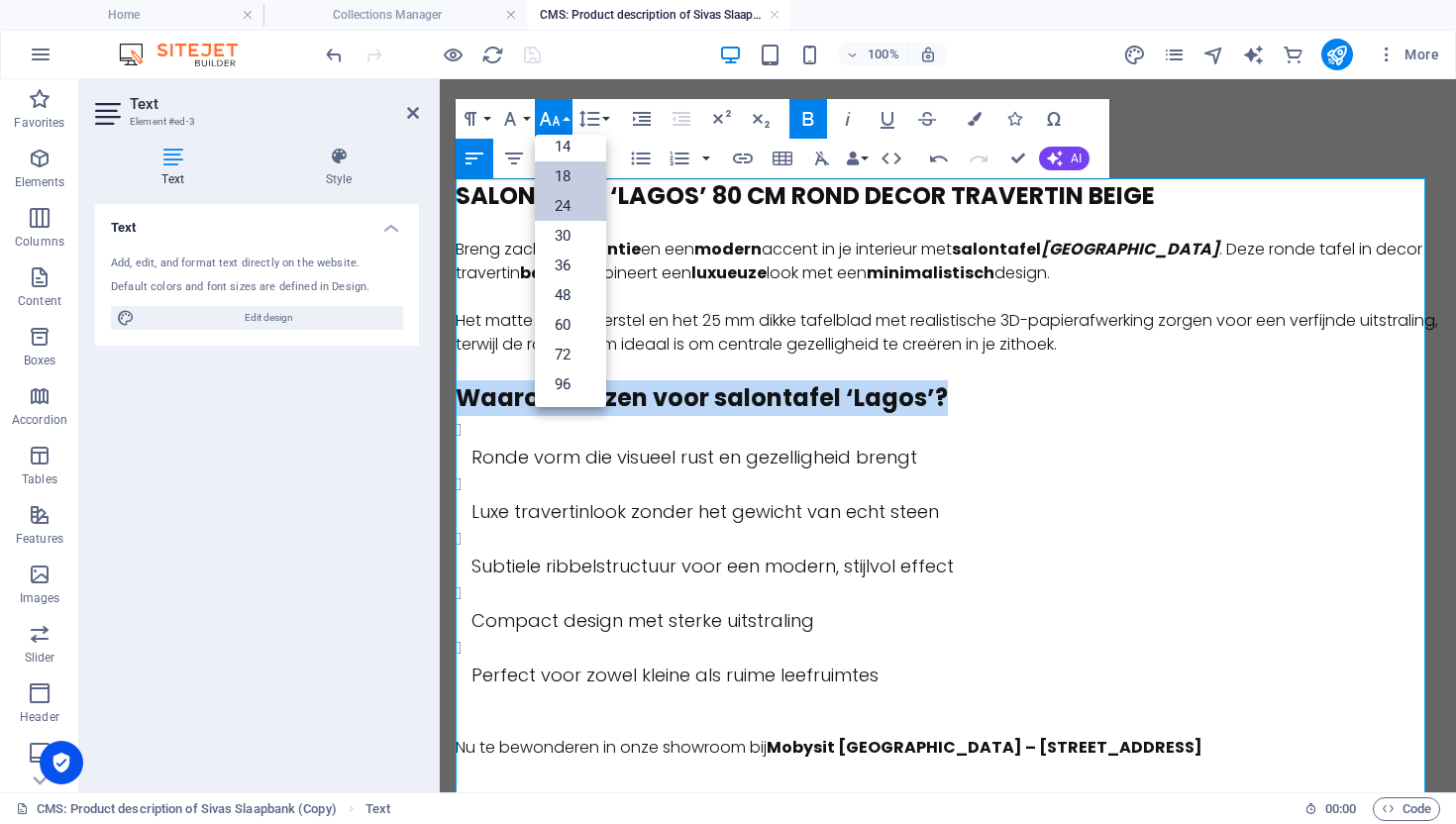 click on "18" at bounding box center [571, 176] 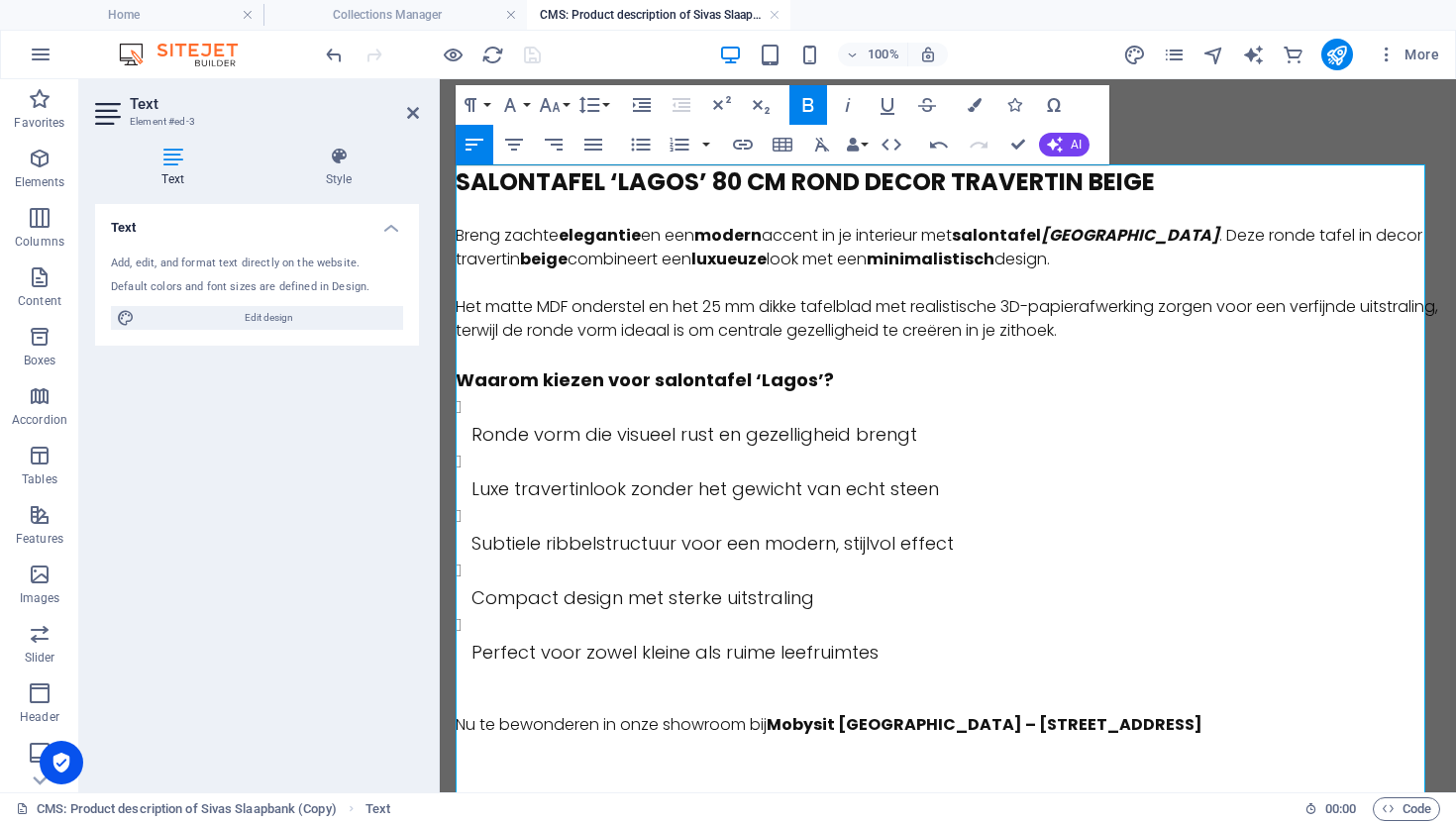 scroll, scrollTop: 16, scrollLeft: 0, axis: vertical 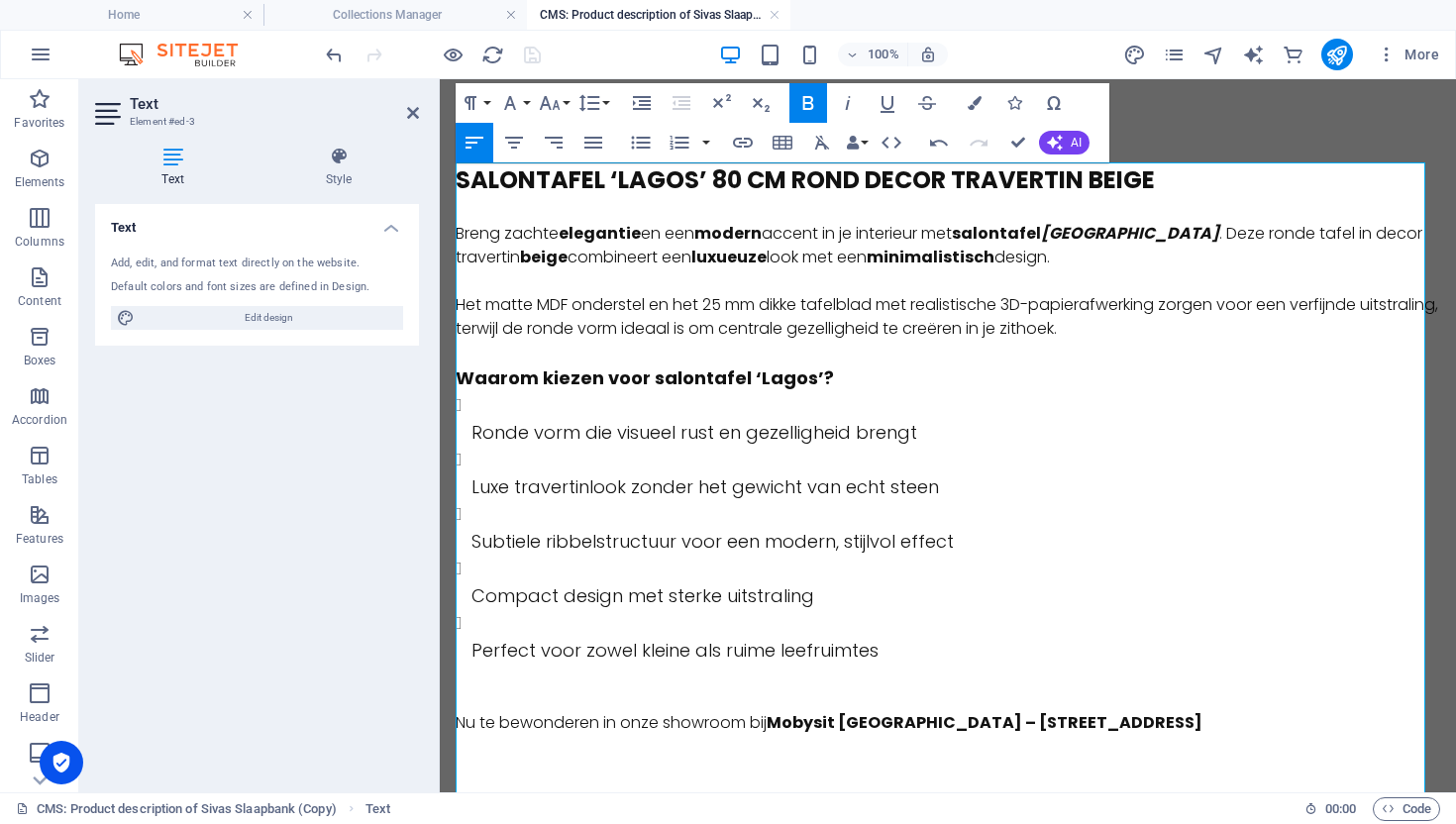 click on "Perfect voor zowel kleine als ruime leefruimtes" at bounding box center [956, 636] 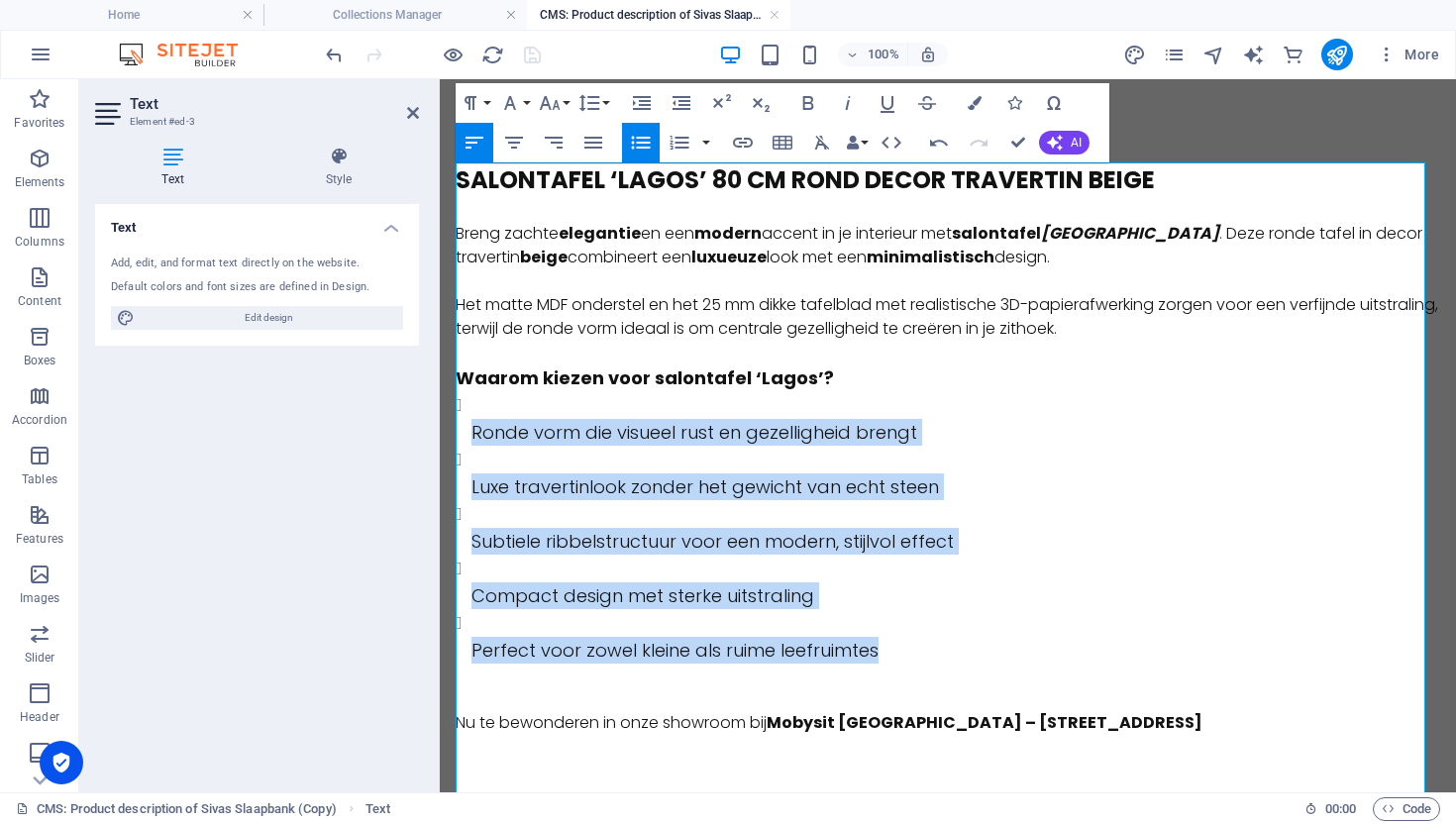 drag, startPoint x: 859, startPoint y: 651, endPoint x: 476, endPoint y: 416, distance: 449.34842 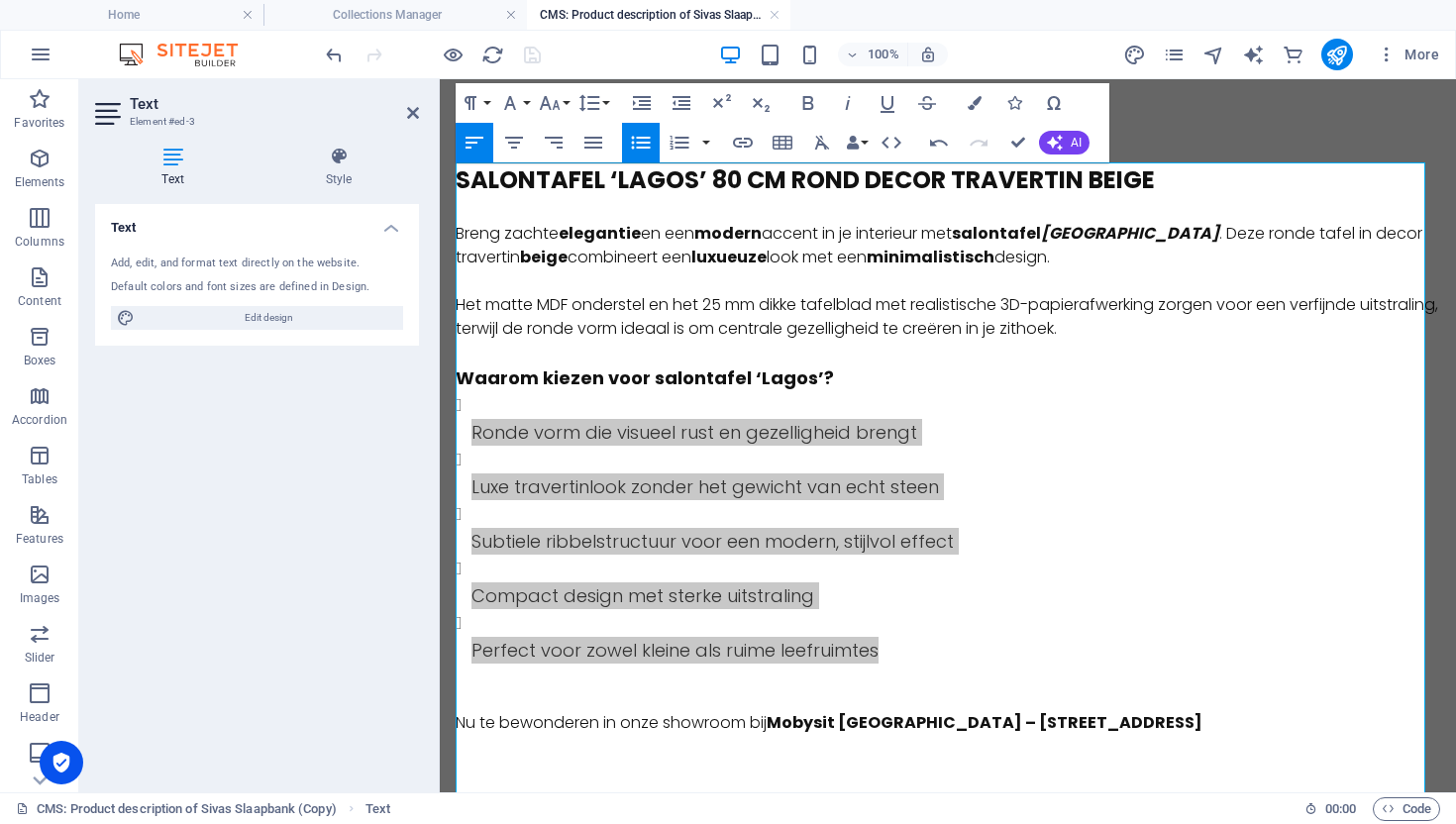 click on "Font Size" at bounding box center (554, 103) 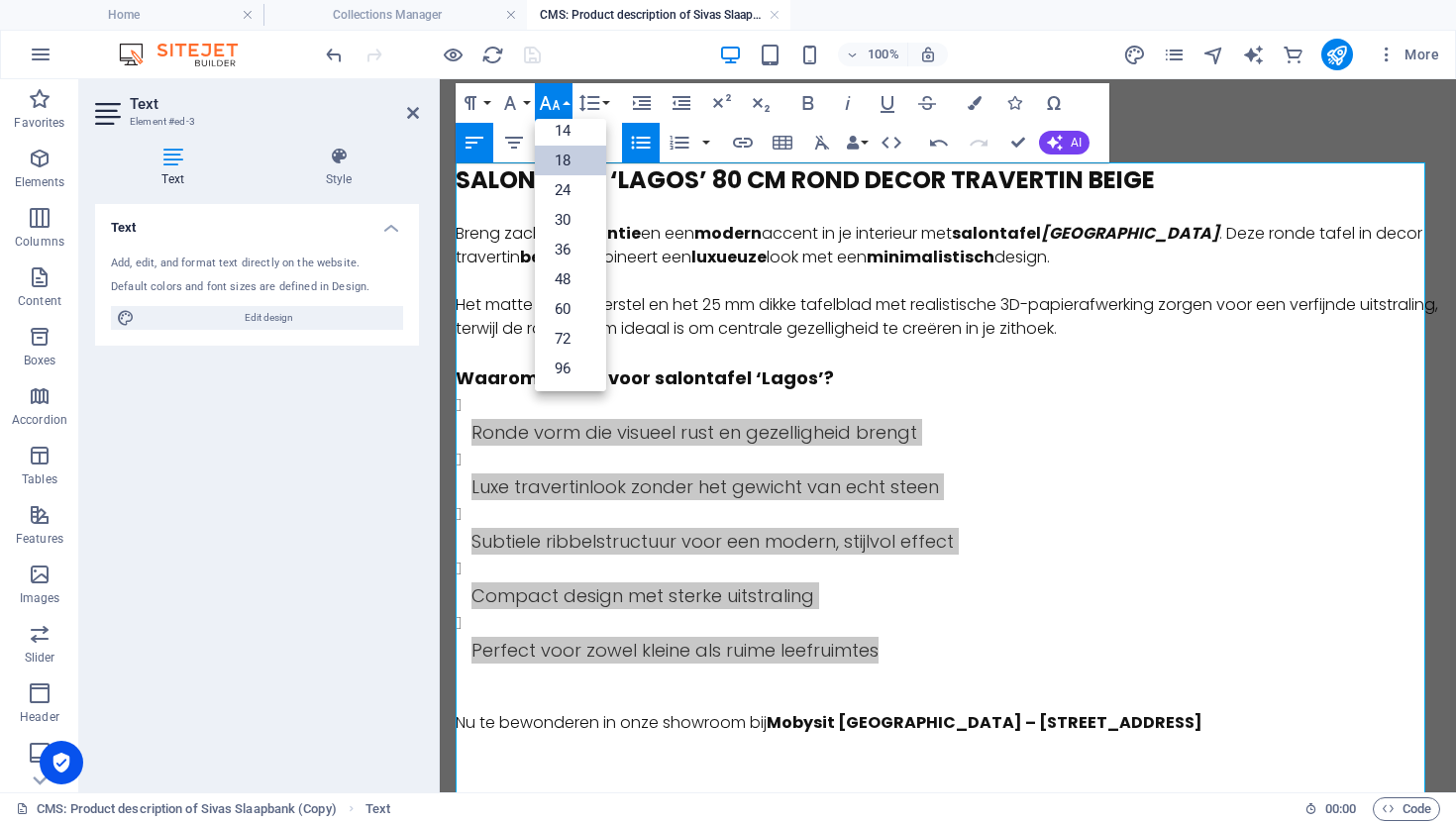 scroll, scrollTop: 159, scrollLeft: 0, axis: vertical 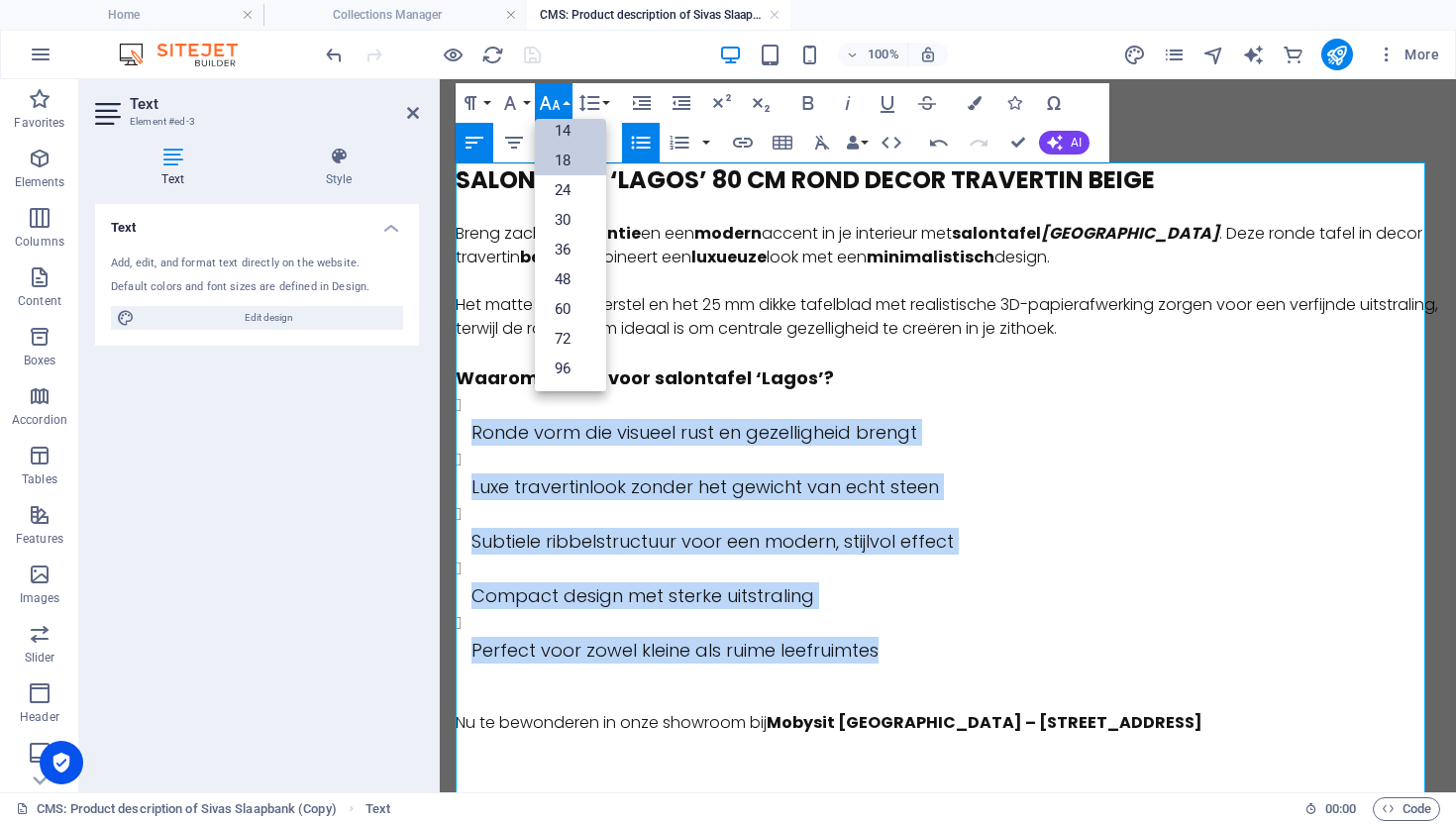 click on "14" at bounding box center [571, 131] 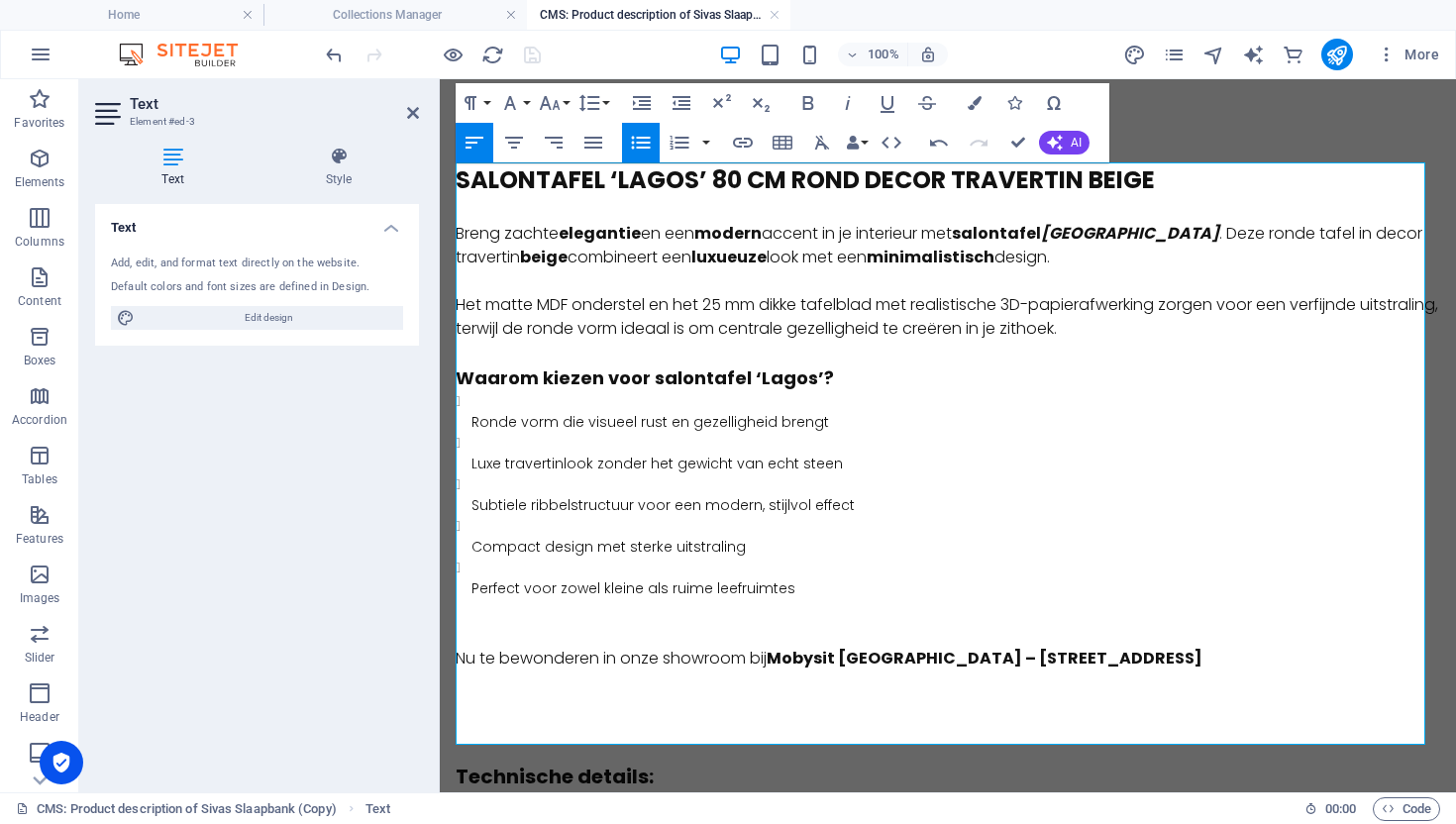 click on "Perfect voor zowel kleine als ruime leefruimtes" at bounding box center (956, 588) 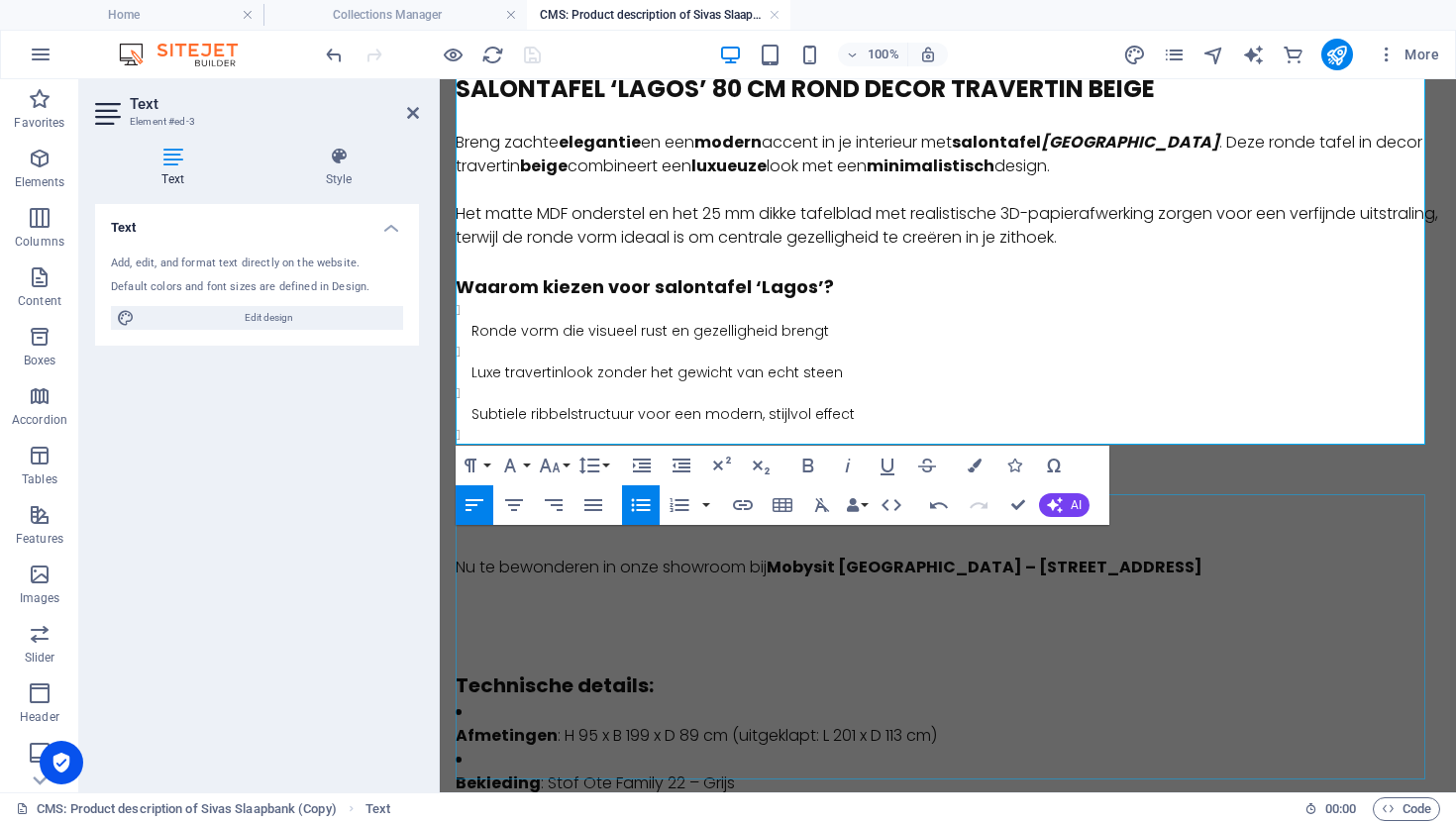 scroll, scrollTop: 0, scrollLeft: 0, axis: both 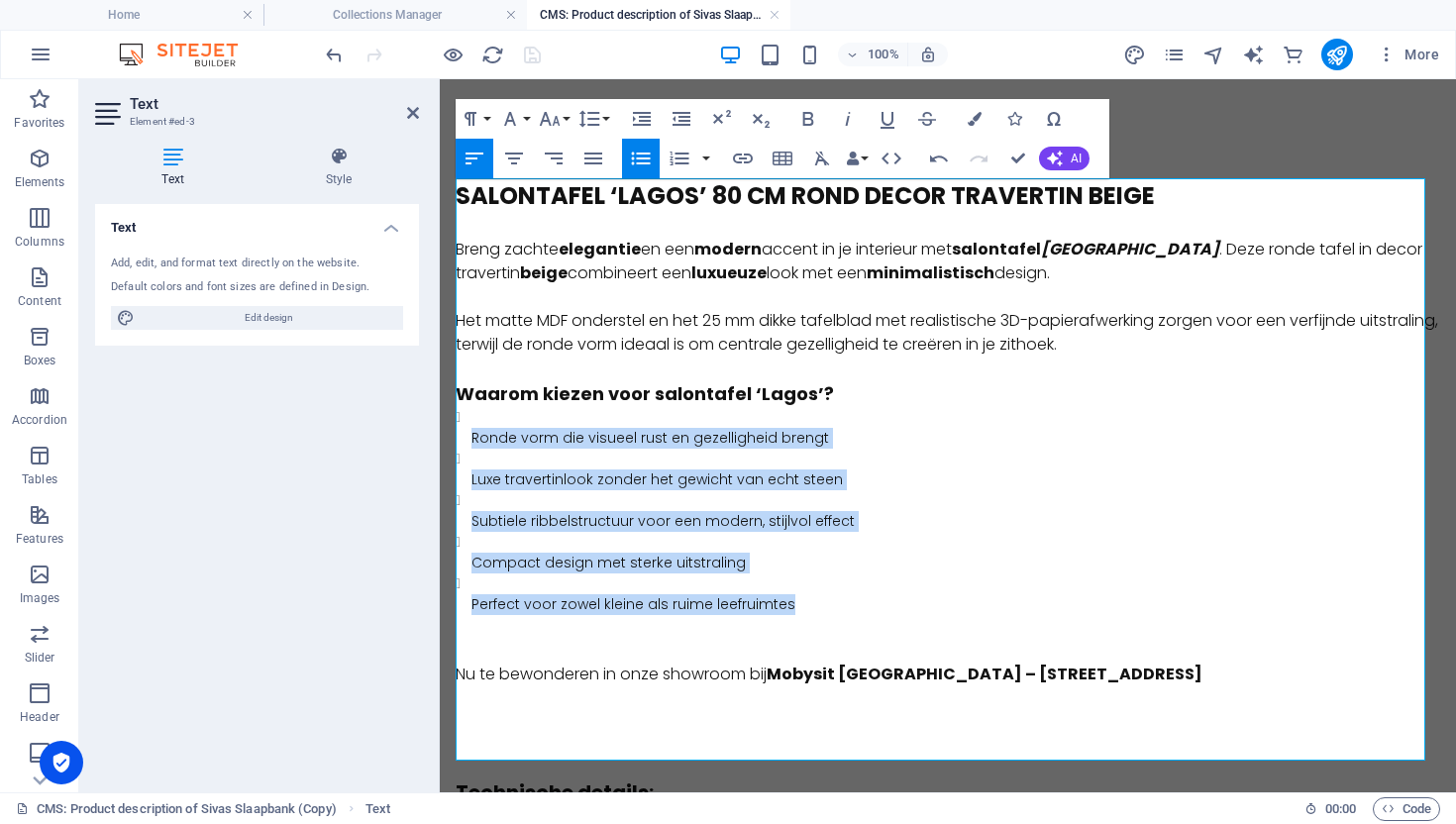 drag, startPoint x: 788, startPoint y: 605, endPoint x: 484, endPoint y: 421, distance: 355.34772 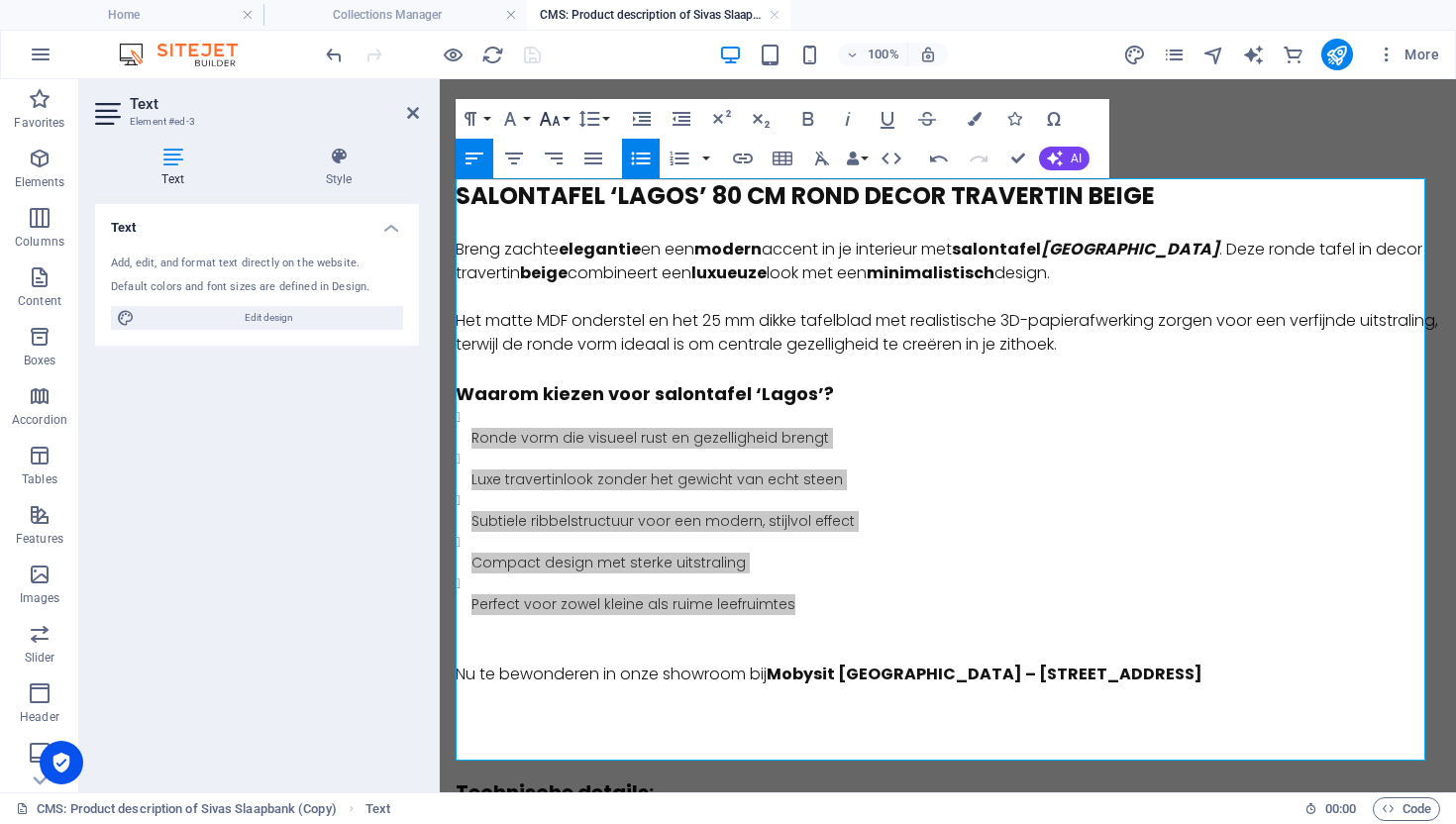 click 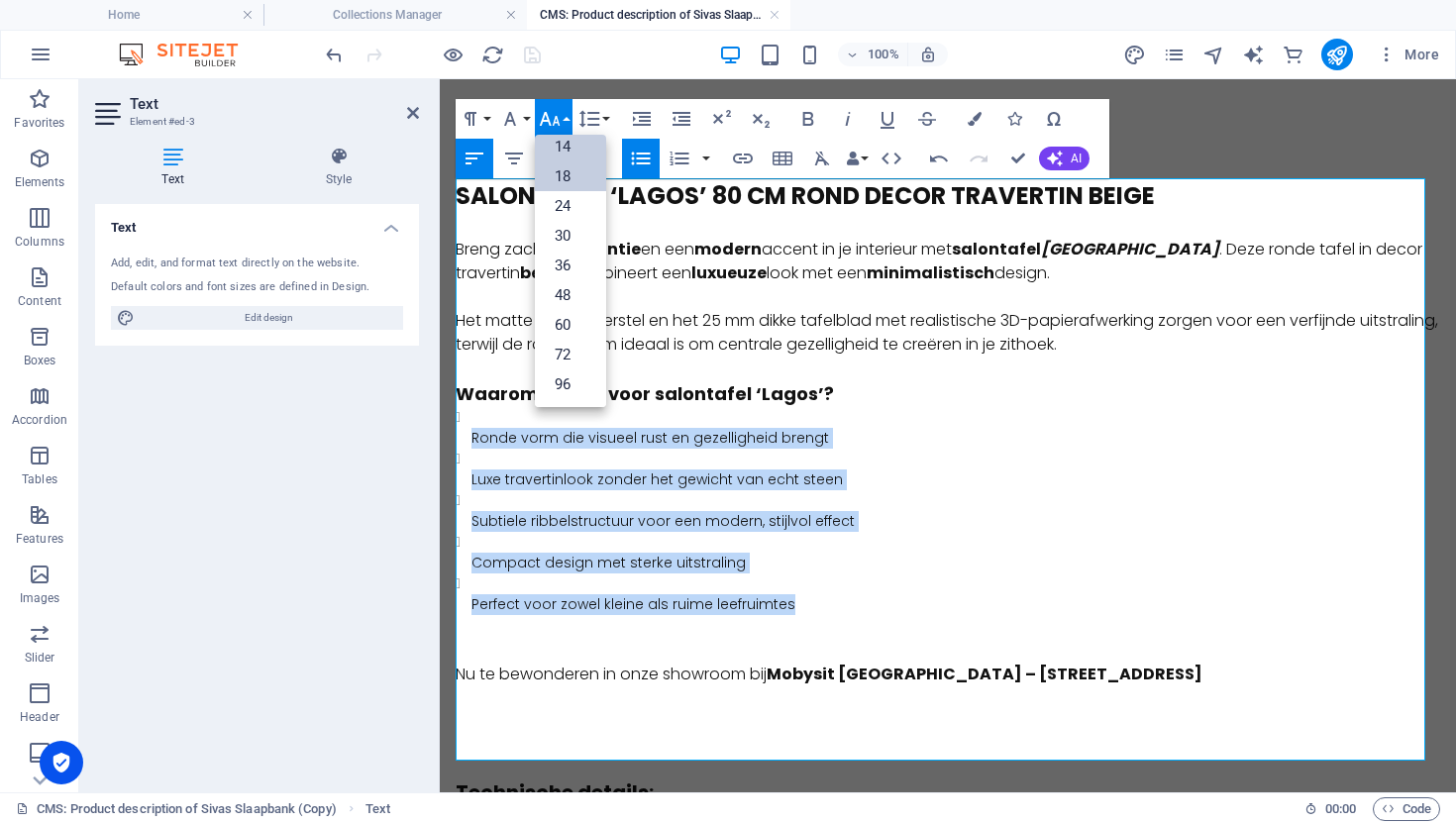 click on "18" at bounding box center [571, 176] 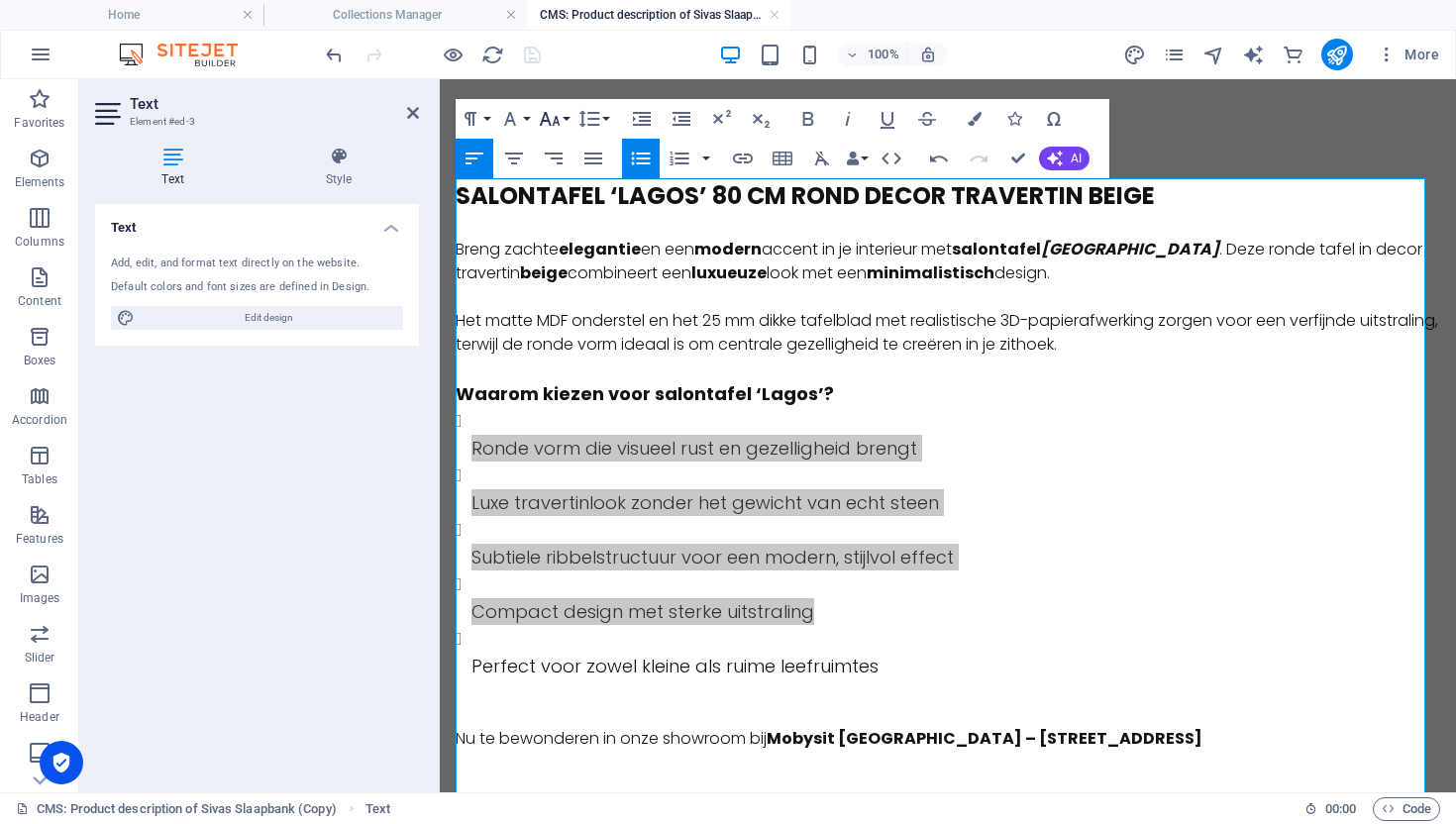 click 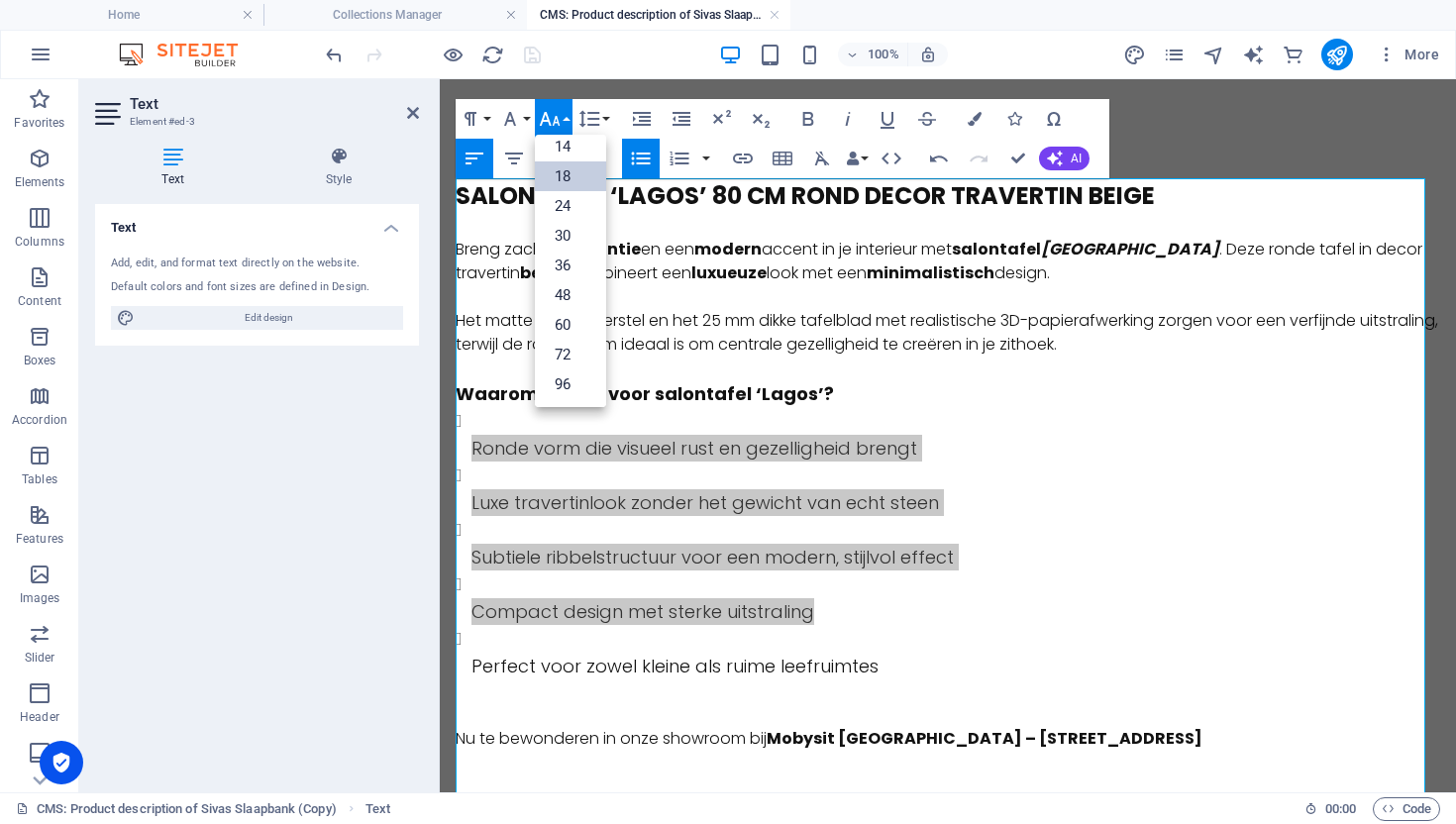 scroll, scrollTop: 159, scrollLeft: 0, axis: vertical 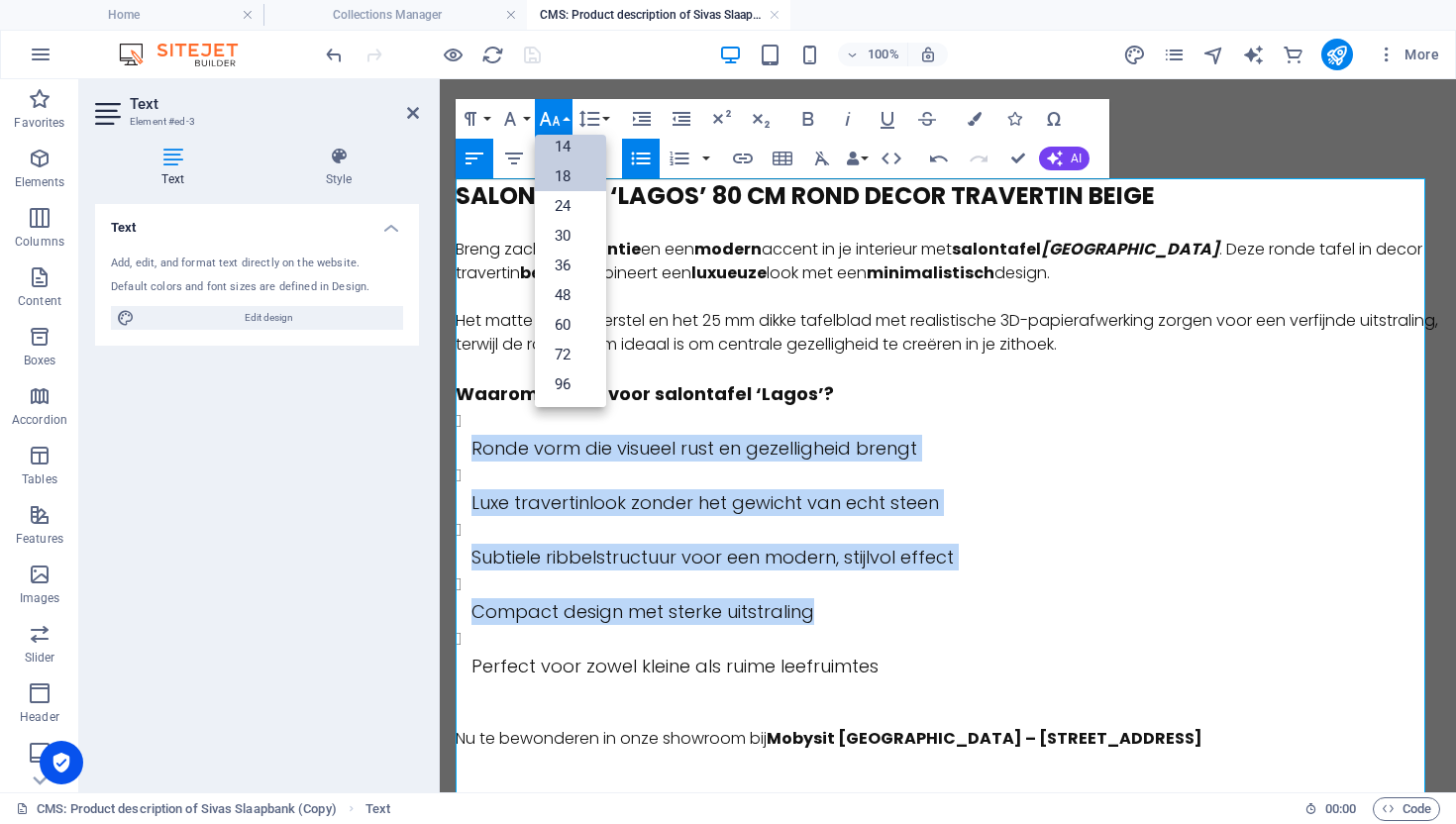 click on "14" at bounding box center [571, 147] 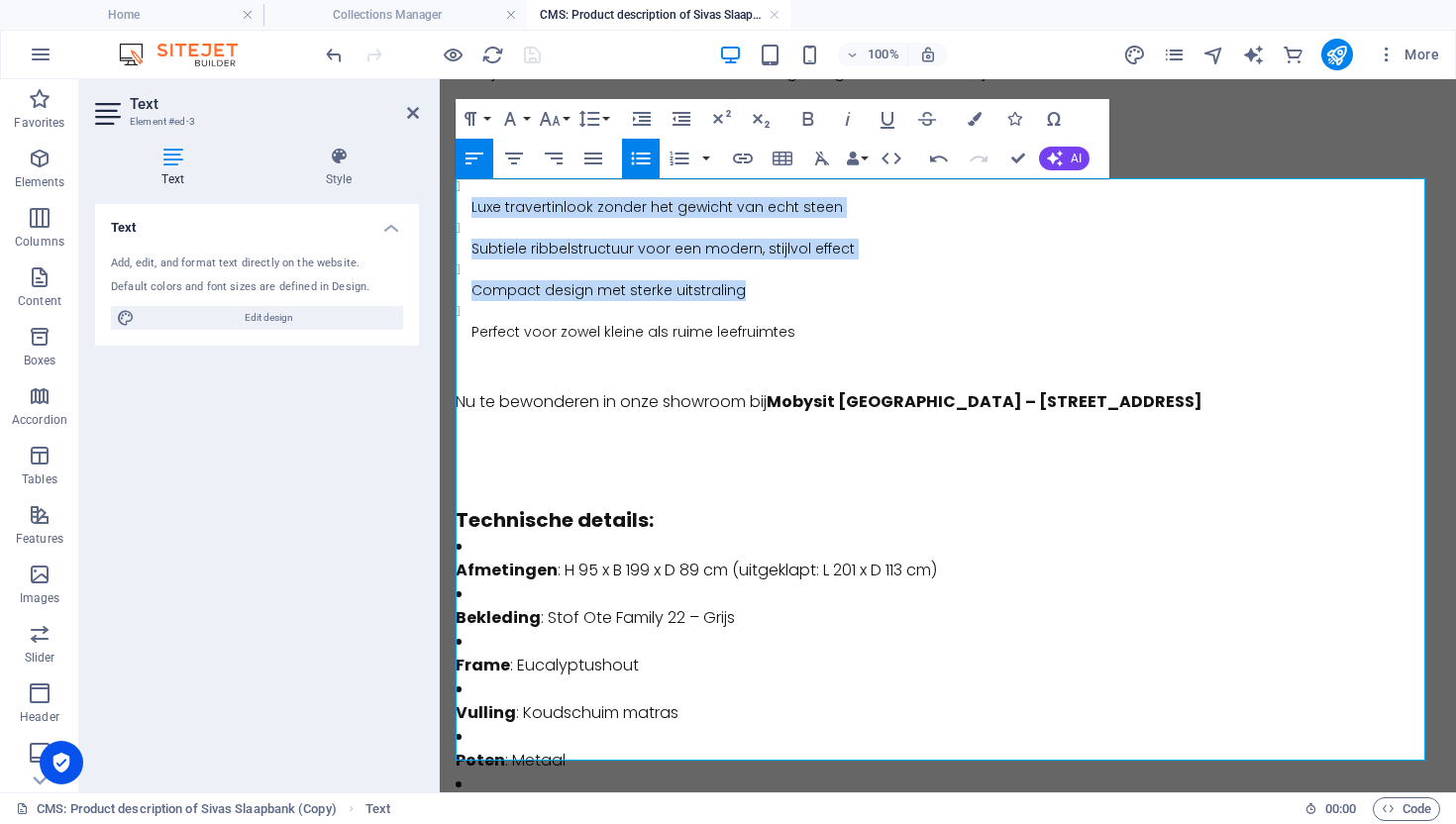scroll, scrollTop: 401, scrollLeft: 0, axis: vertical 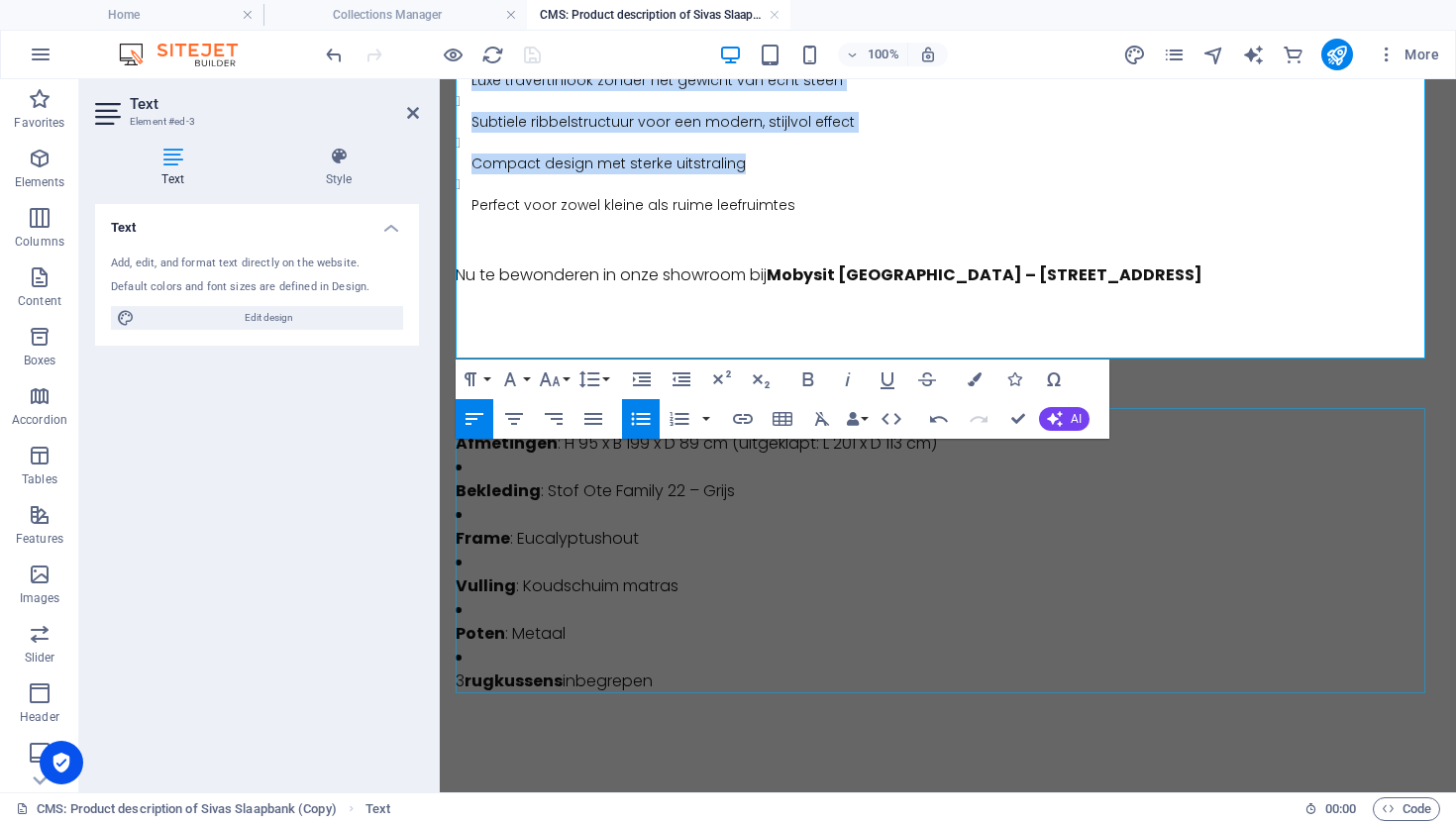 click on "Afmetingen : H 95 x B 199 x D 89 cm (uitgeklapt: L 201 x D 113 cm) Bekleding : Stof Ote Family 22 – Grijs Frame : Eucalyptushout Vulling : Koudschuim matras Poten : Metaal 3  rugkussens  inbegrepen" at bounding box center [948, 551] 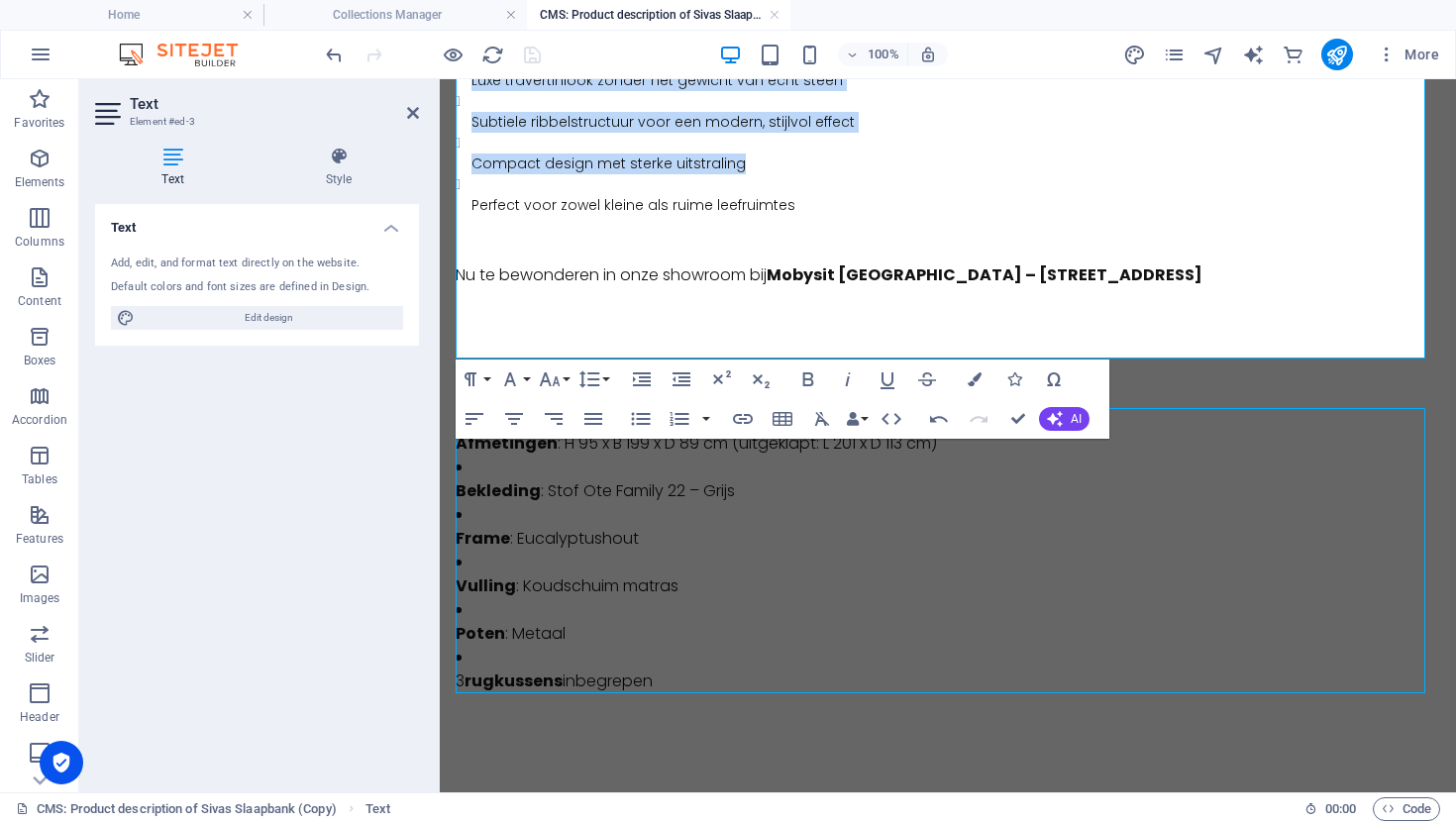 click on "Afmetingen : H 95 x B 199 x D 89 cm (uitgeklapt: L 201 x D 113 cm) Bekleding : Stof Ote Family 22 – Grijs Frame : Eucalyptushout Vulling : Koudschuim matras Poten : Metaal 3  rugkussens  inbegrepen" at bounding box center (948, 551) 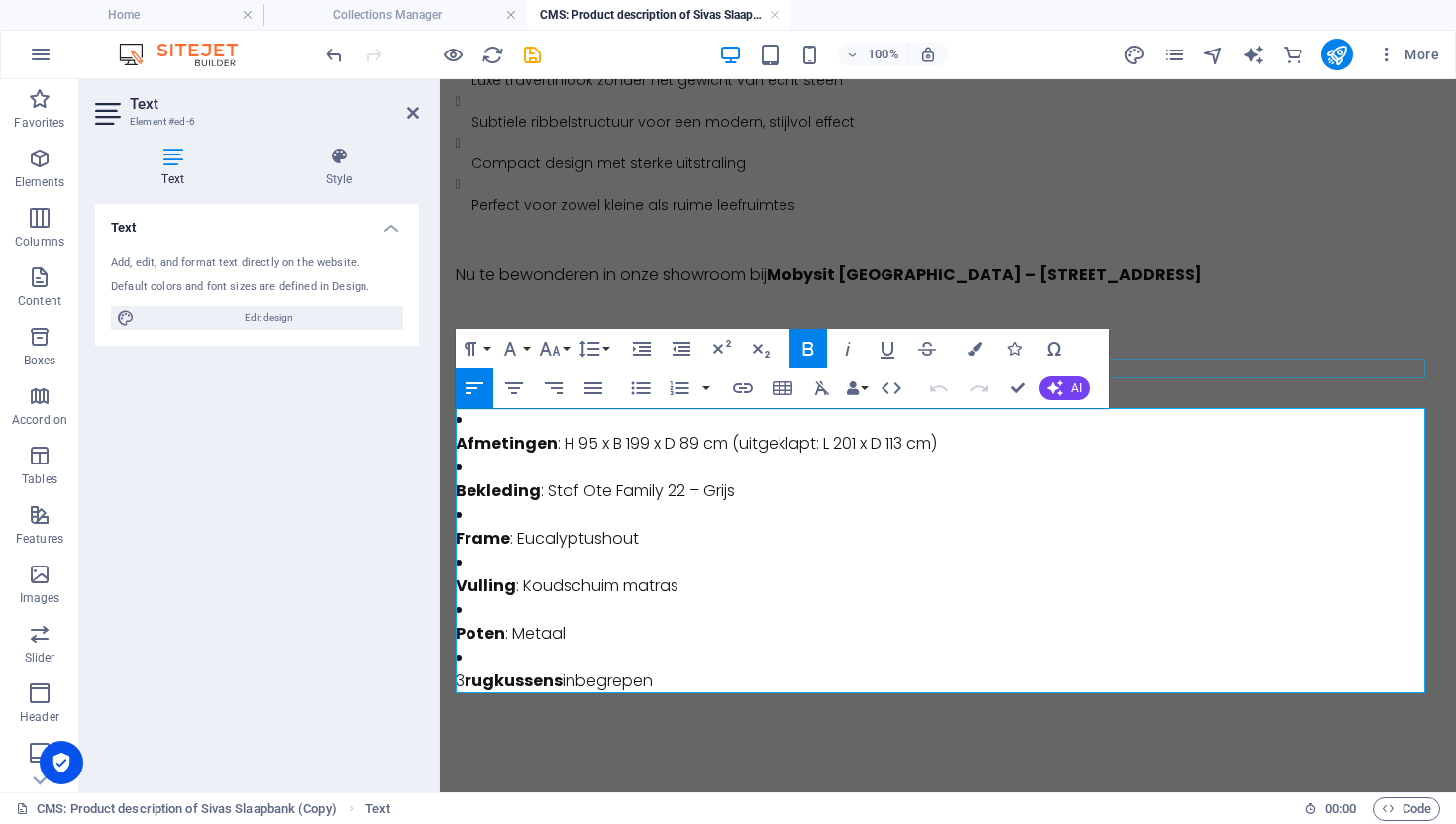 drag, startPoint x: 665, startPoint y: 678, endPoint x: 478, endPoint y: 372, distance: 358.6154 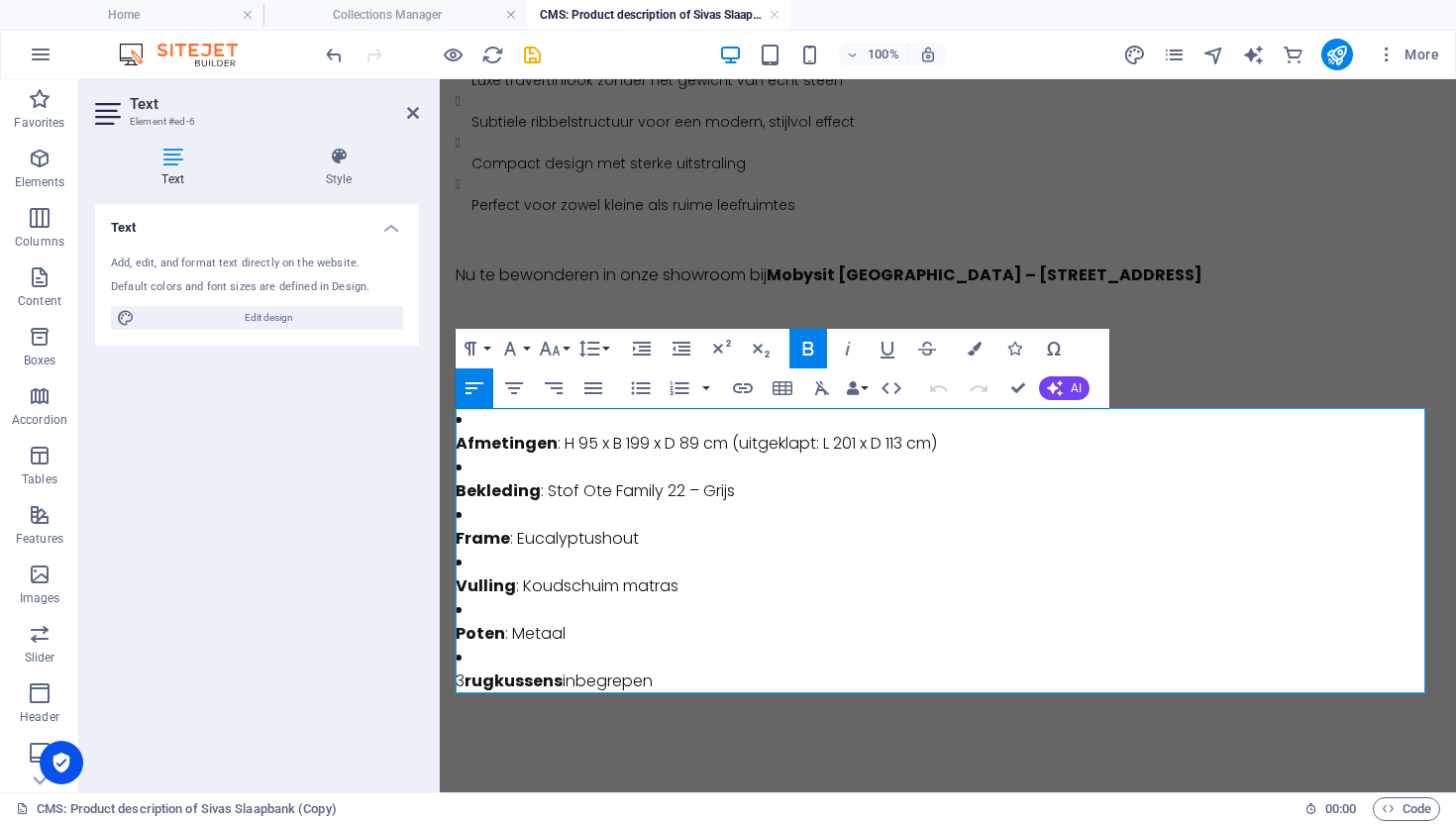 scroll, scrollTop: 140, scrollLeft: 0, axis: vertical 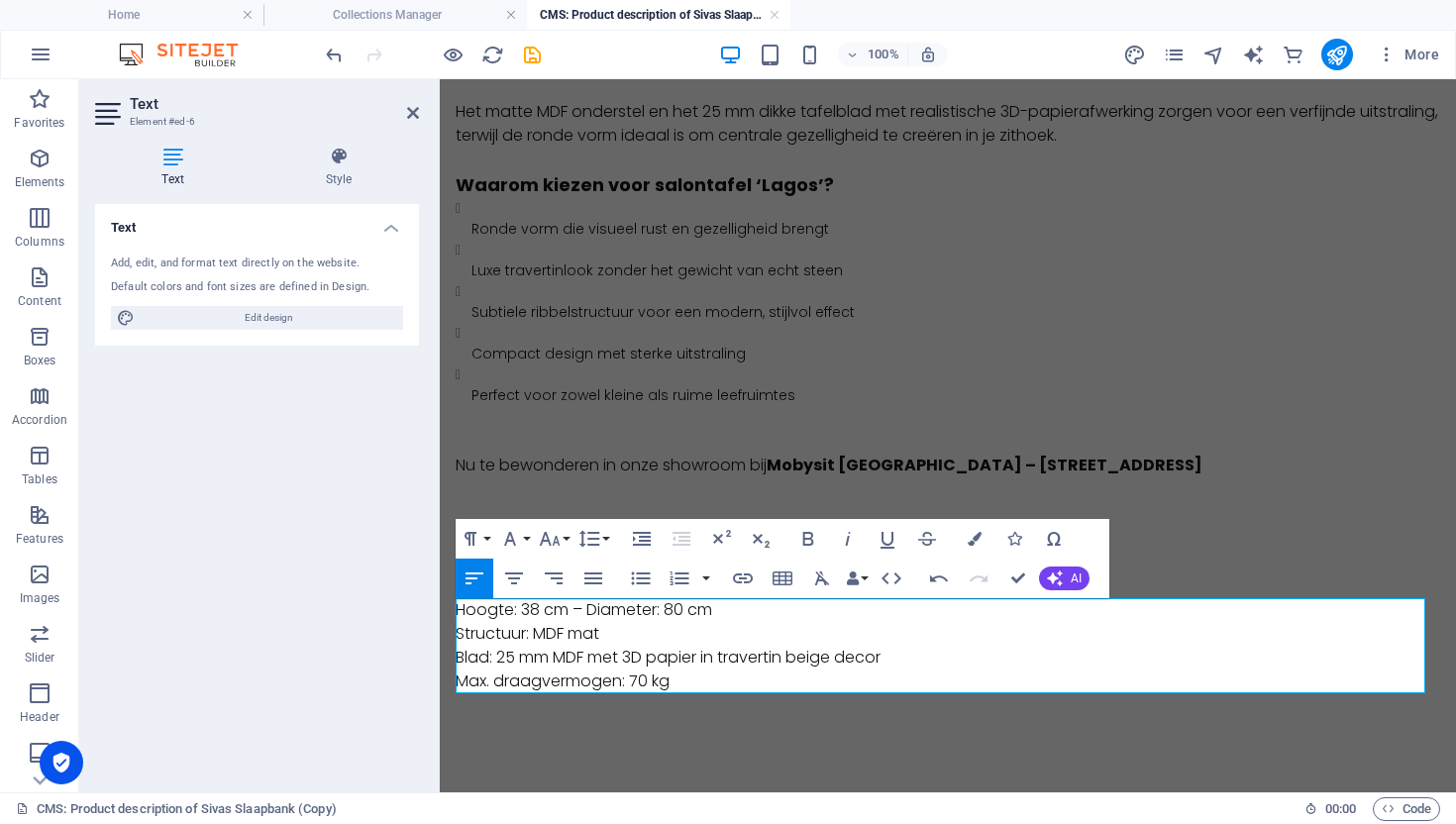 click on "Hoogte: 38 cm – Diameter: 80 cm Structuur: MDF mat Blad: 25 mm MDF met 3D papier in travertin beige decor Max. draagvermogen: 70 kg" at bounding box center (948, 646) 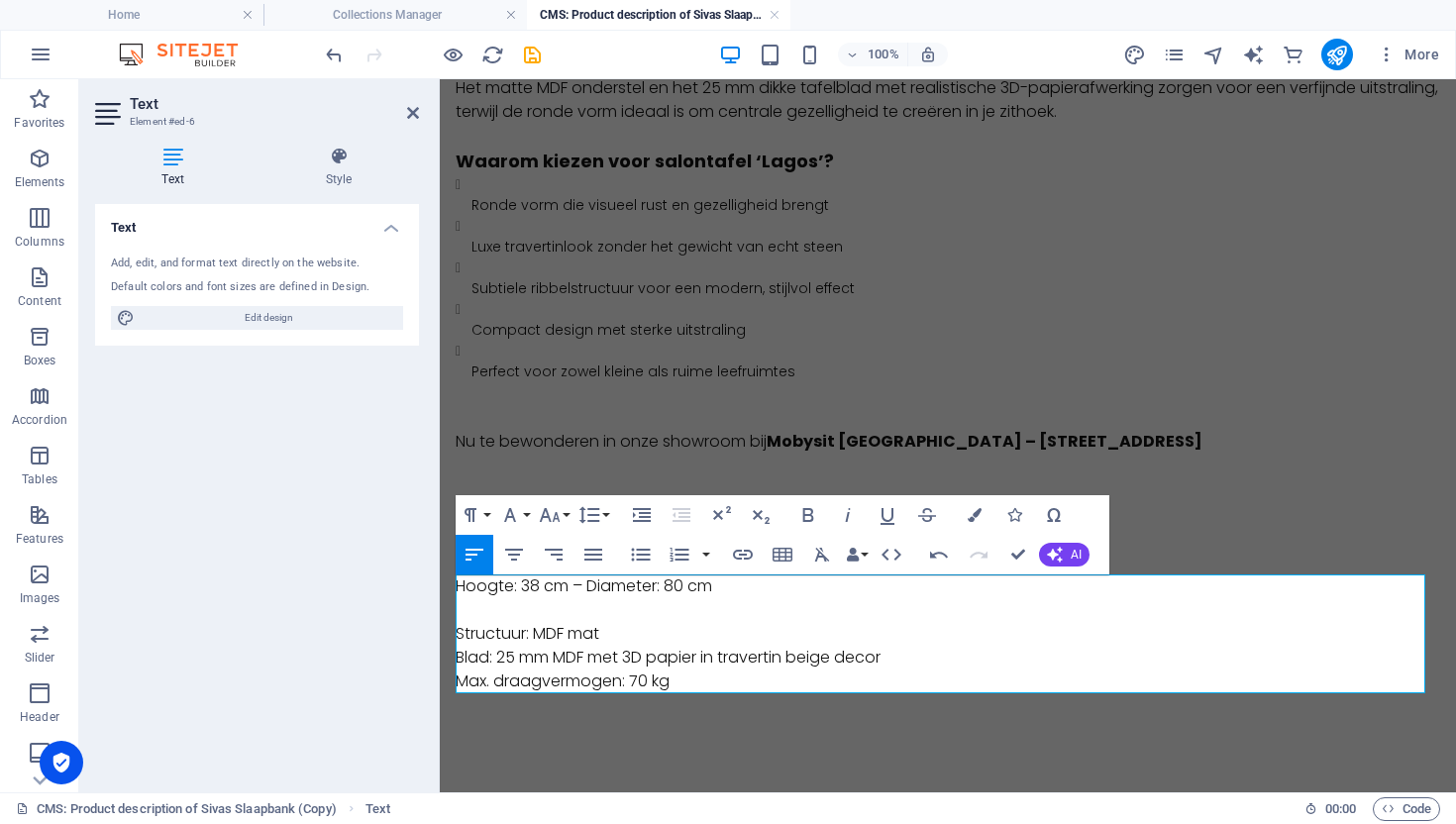 click on "Structuur: MDF mat Blad: 25 mm MDF met 3D papier in travertin beige decor Max. draagvermogen: 70 kg" at bounding box center (948, 646) 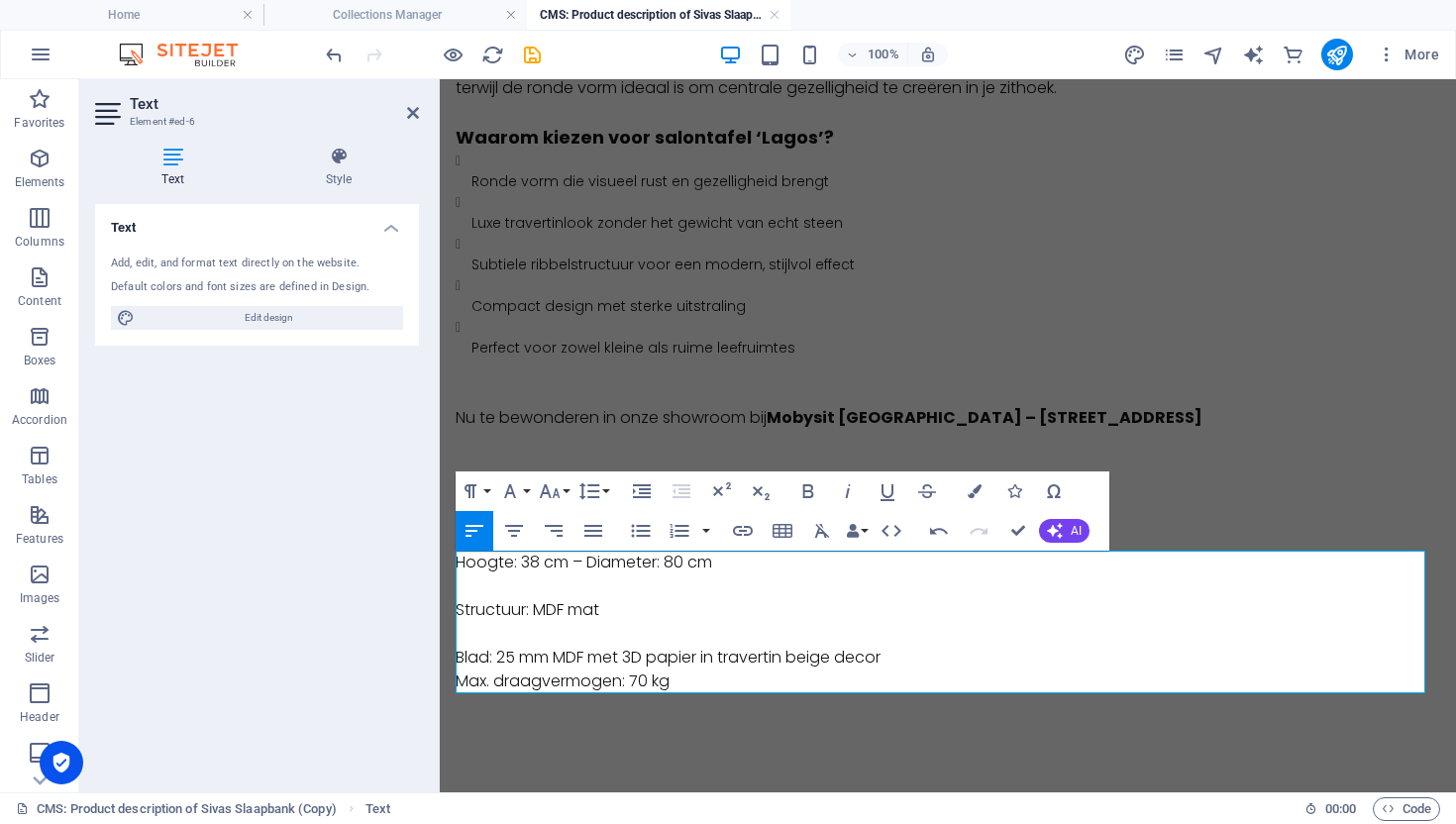 scroll, scrollTop: 282, scrollLeft: 0, axis: vertical 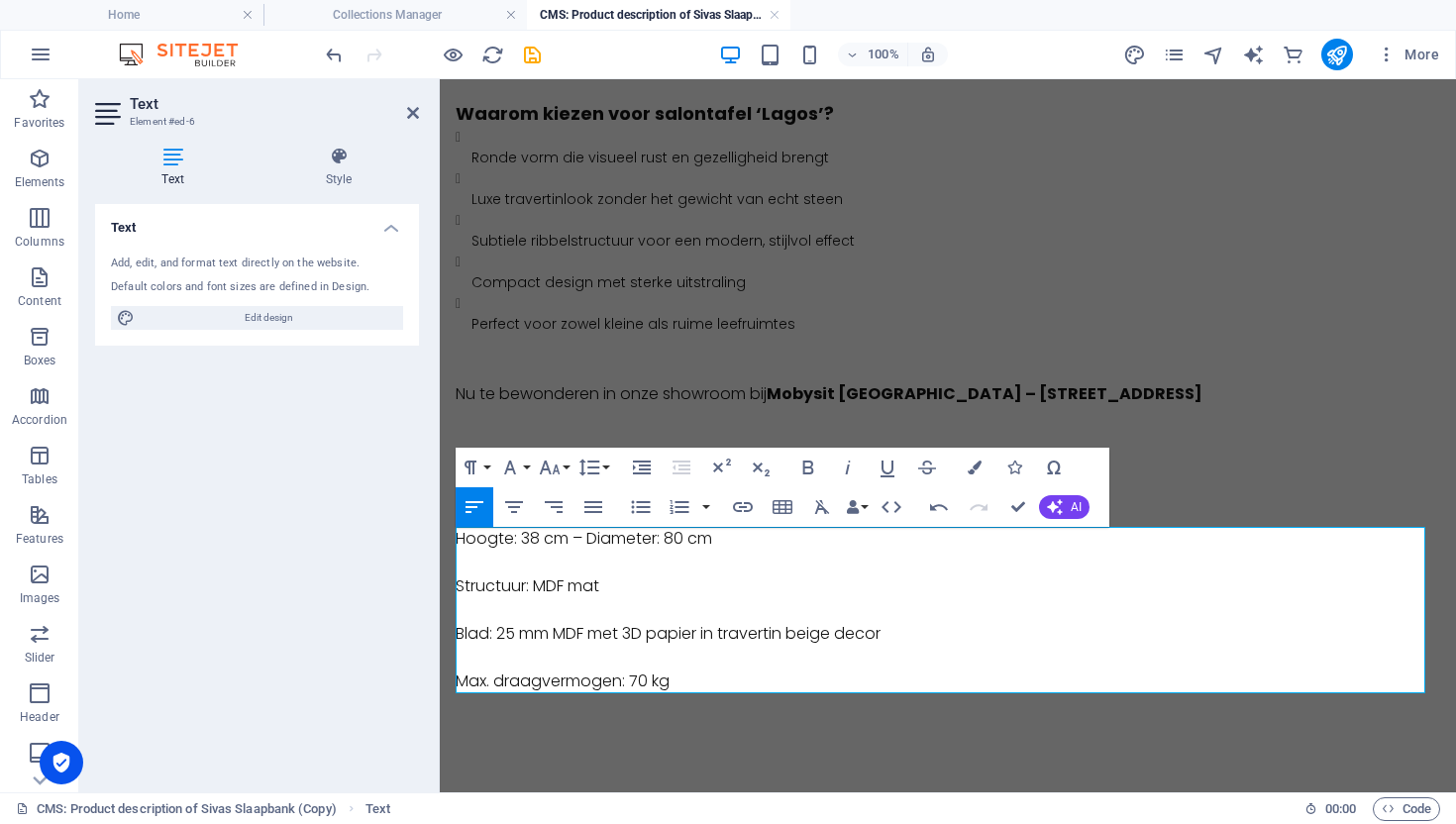 click on "Blad: 25 mm MDF met 3D papier in travertin beige decor" at bounding box center [948, 622] 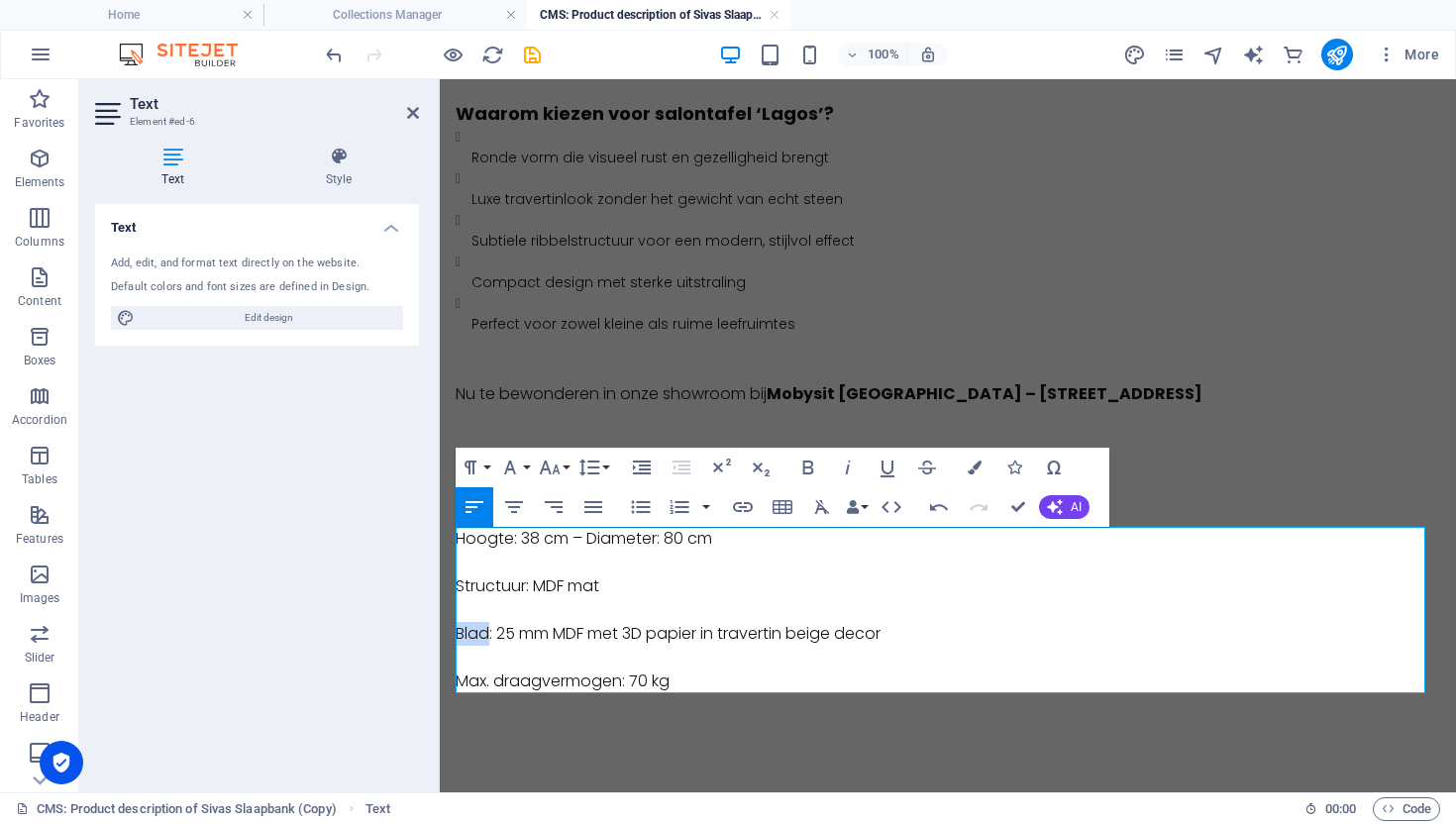 click on "Blad: 25 mm MDF met 3D papier in travertin beige decor" at bounding box center [948, 622] 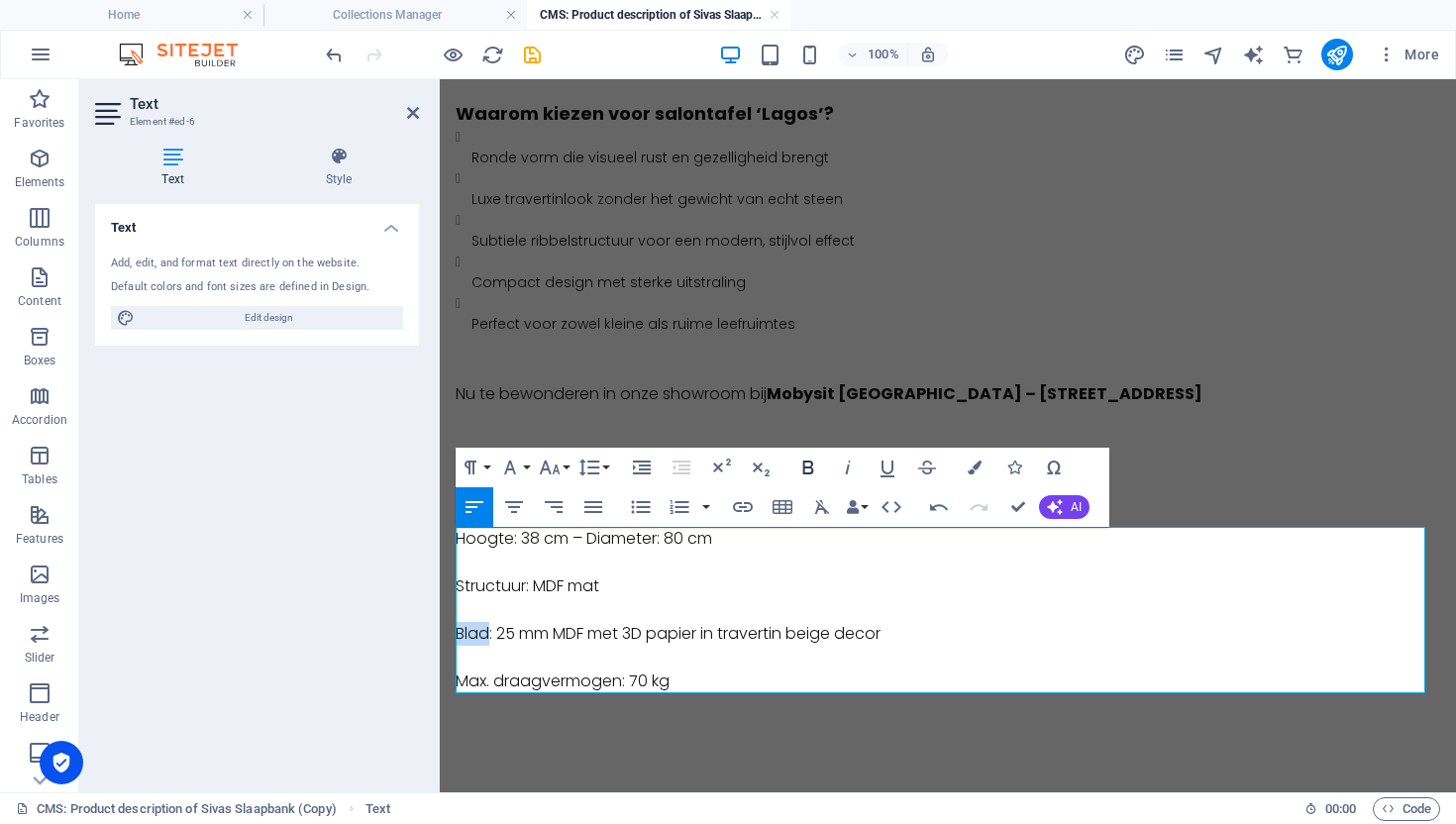 click 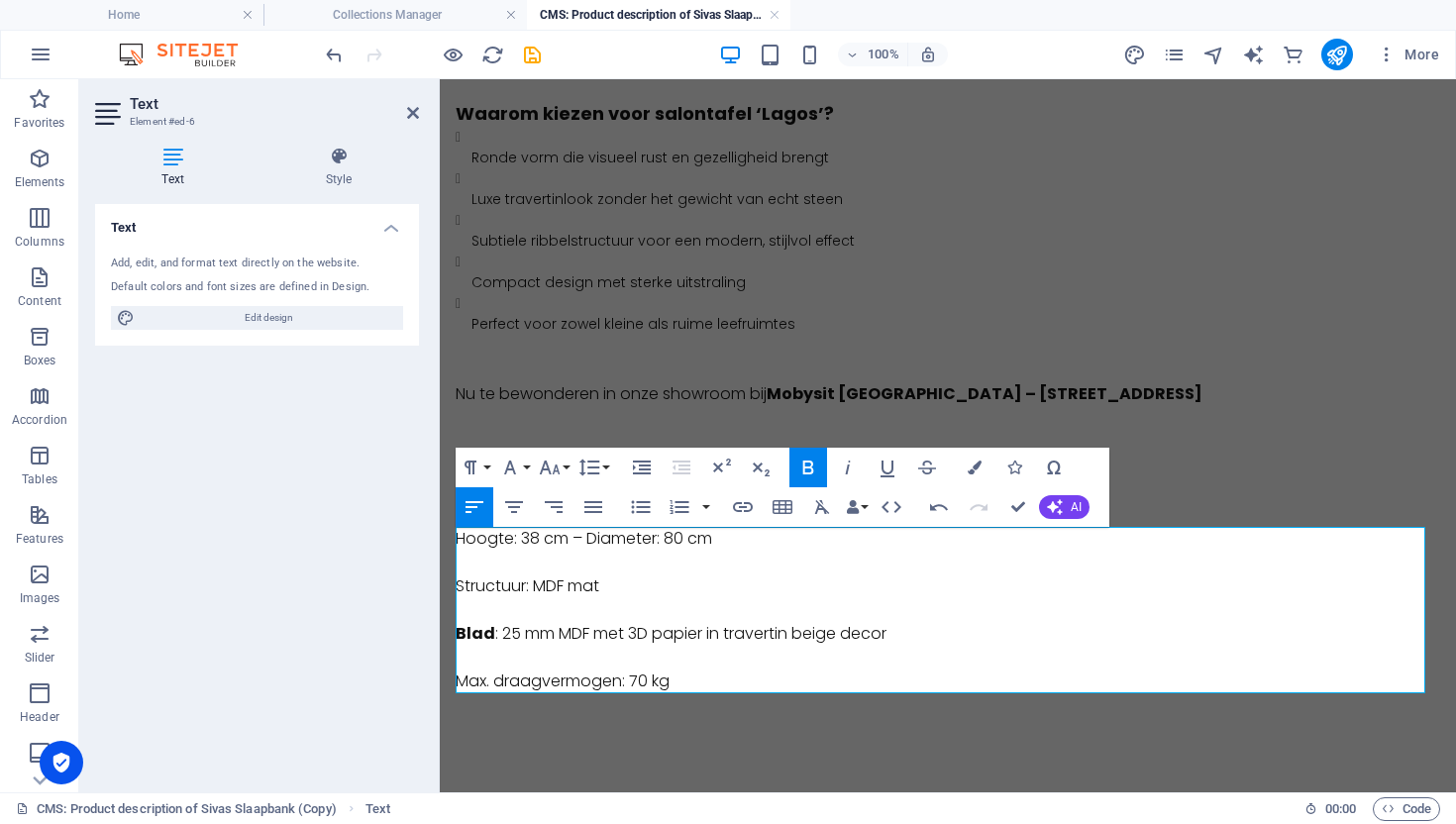 click on "Hoogte: 38 cm – Diameter: 80 cm" at bounding box center (948, 539) 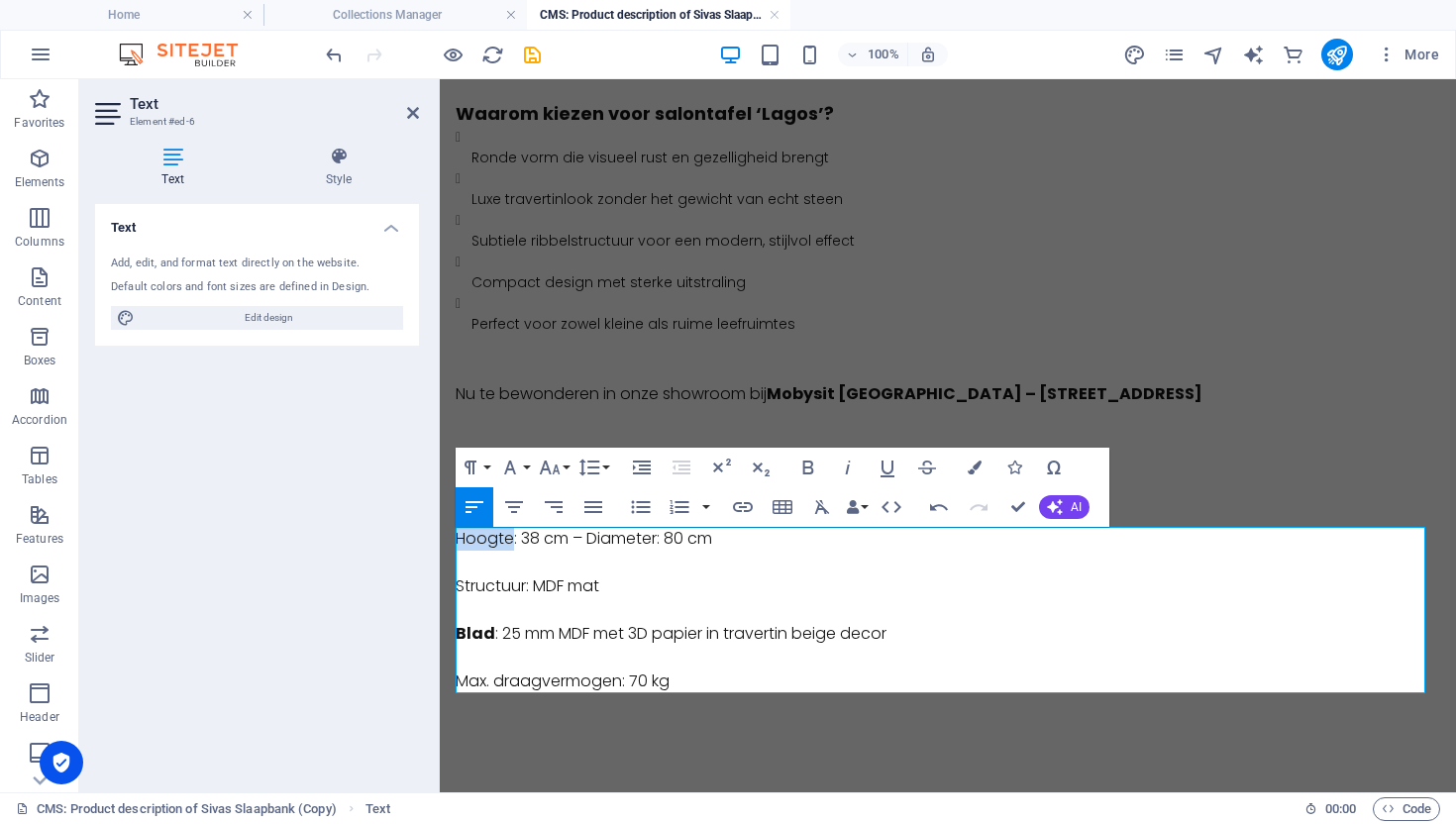 click on "Hoogte: 38 cm – Diameter: 80 cm" at bounding box center (948, 539) 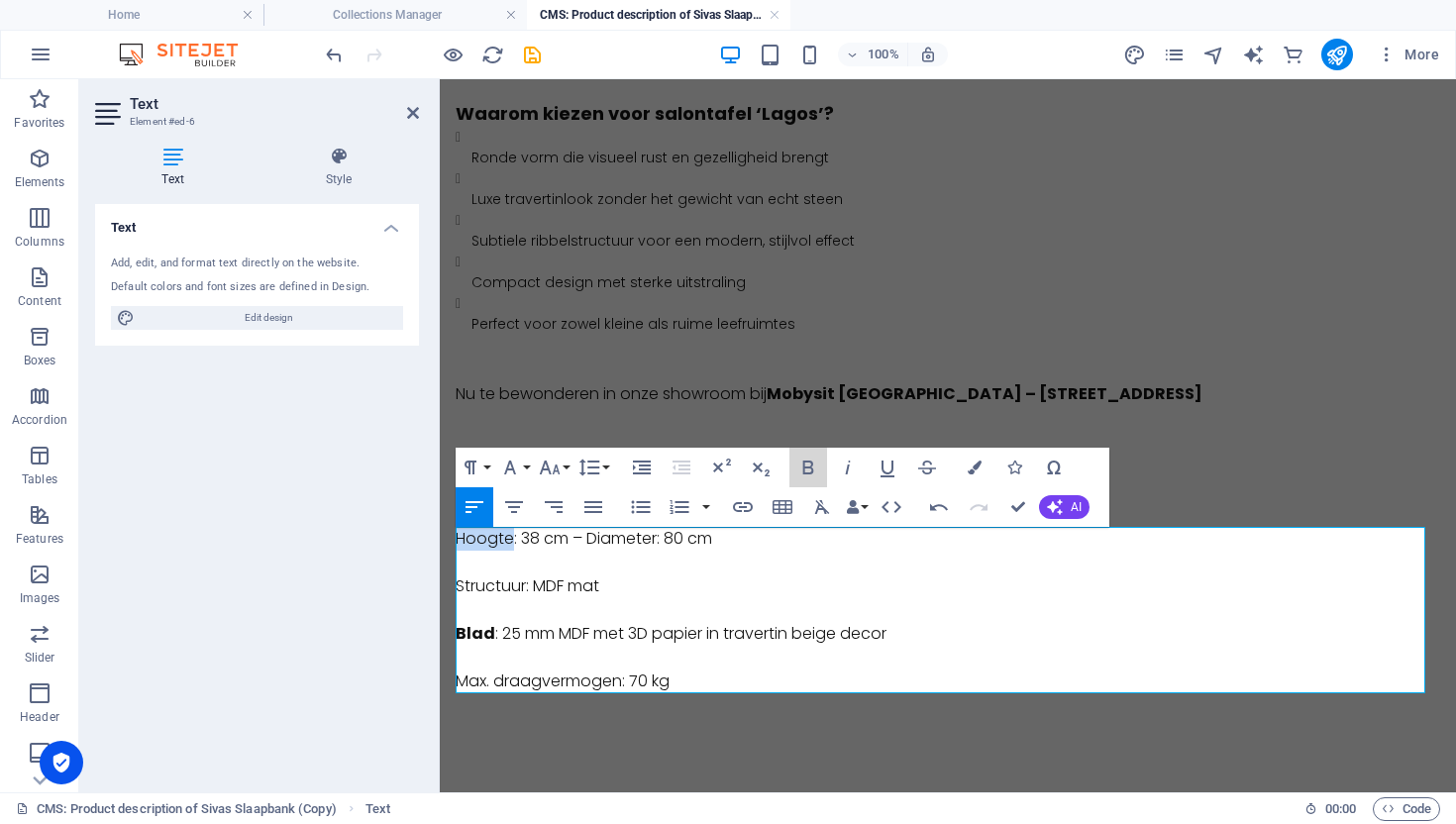 drag, startPoint x: 809, startPoint y: 463, endPoint x: 619, endPoint y: 520, distance: 198.36582 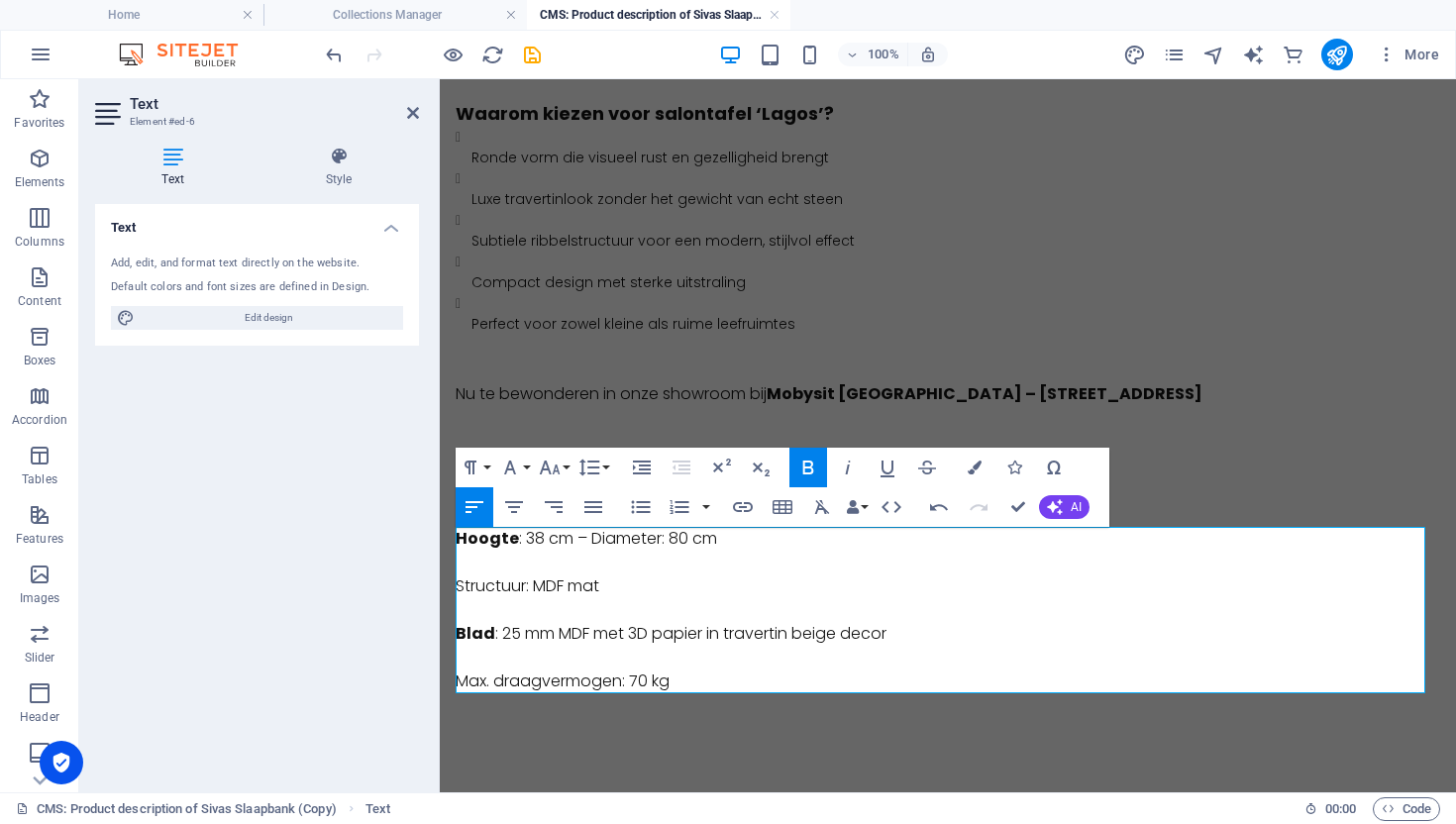 click on "Structuur: MDF mat" at bounding box center (948, 574) 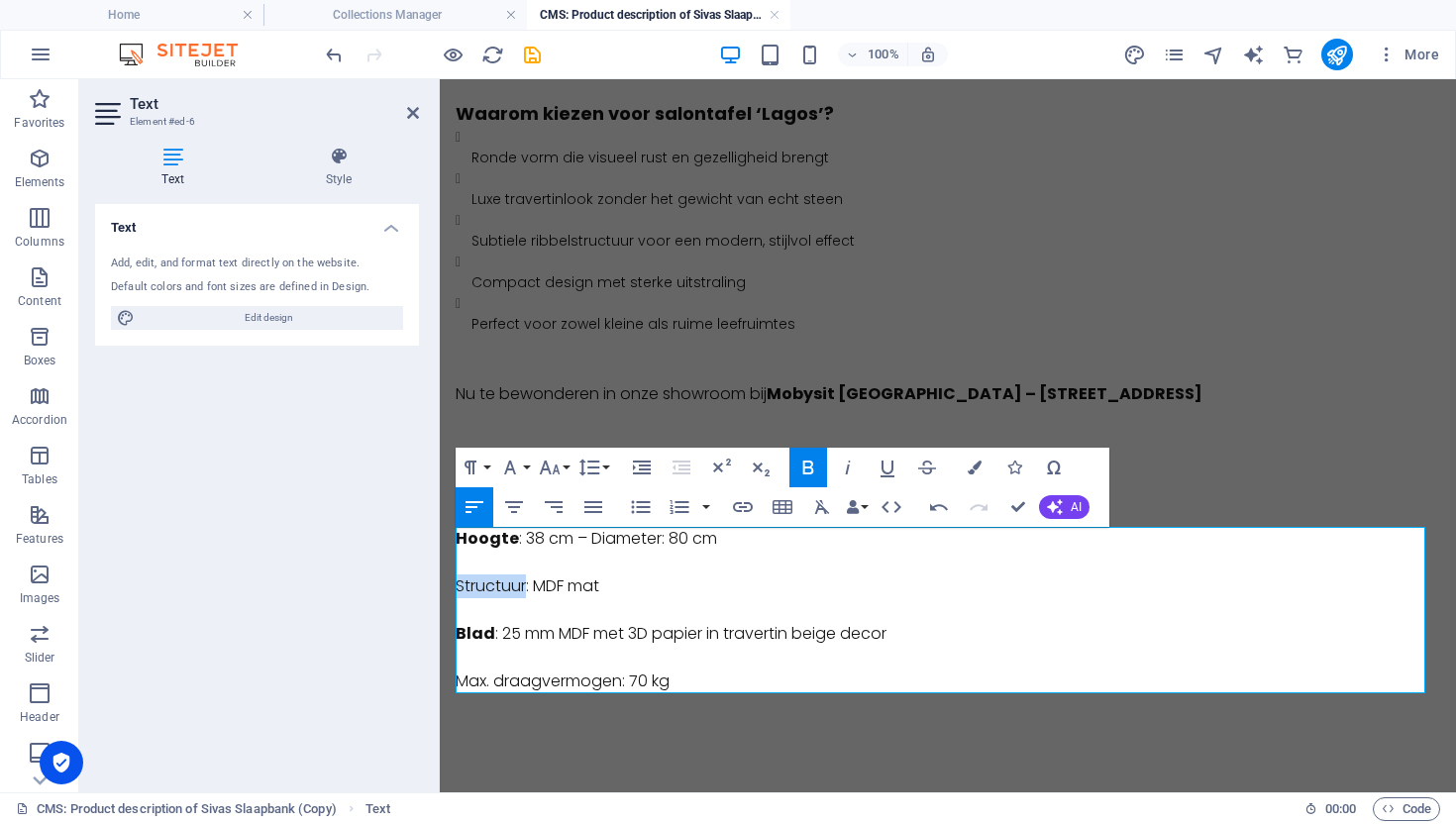 click on "Structuur: MDF mat" at bounding box center [948, 574] 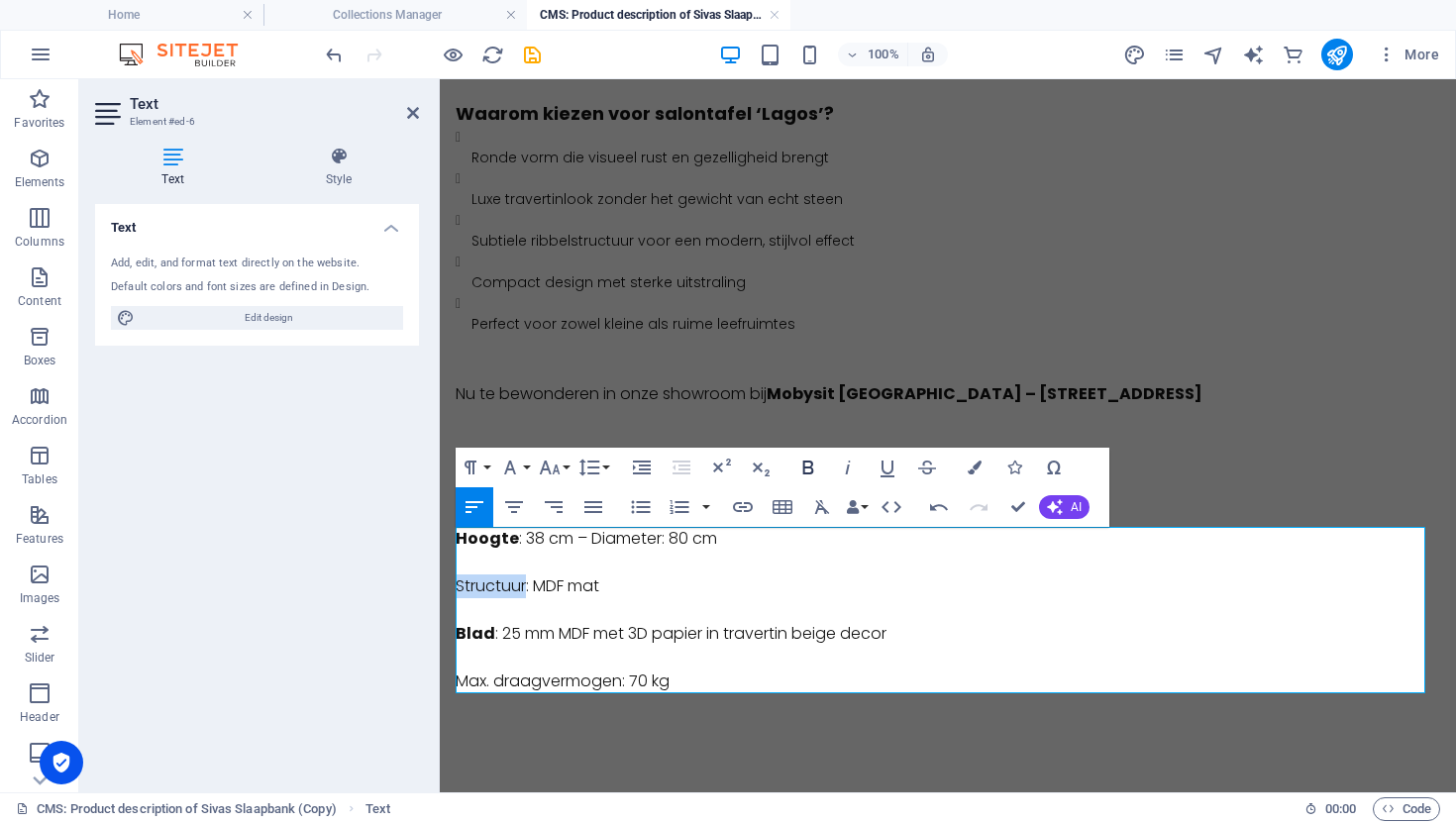 drag, startPoint x: 812, startPoint y: 462, endPoint x: 806, endPoint y: 473, distance: 12.529964 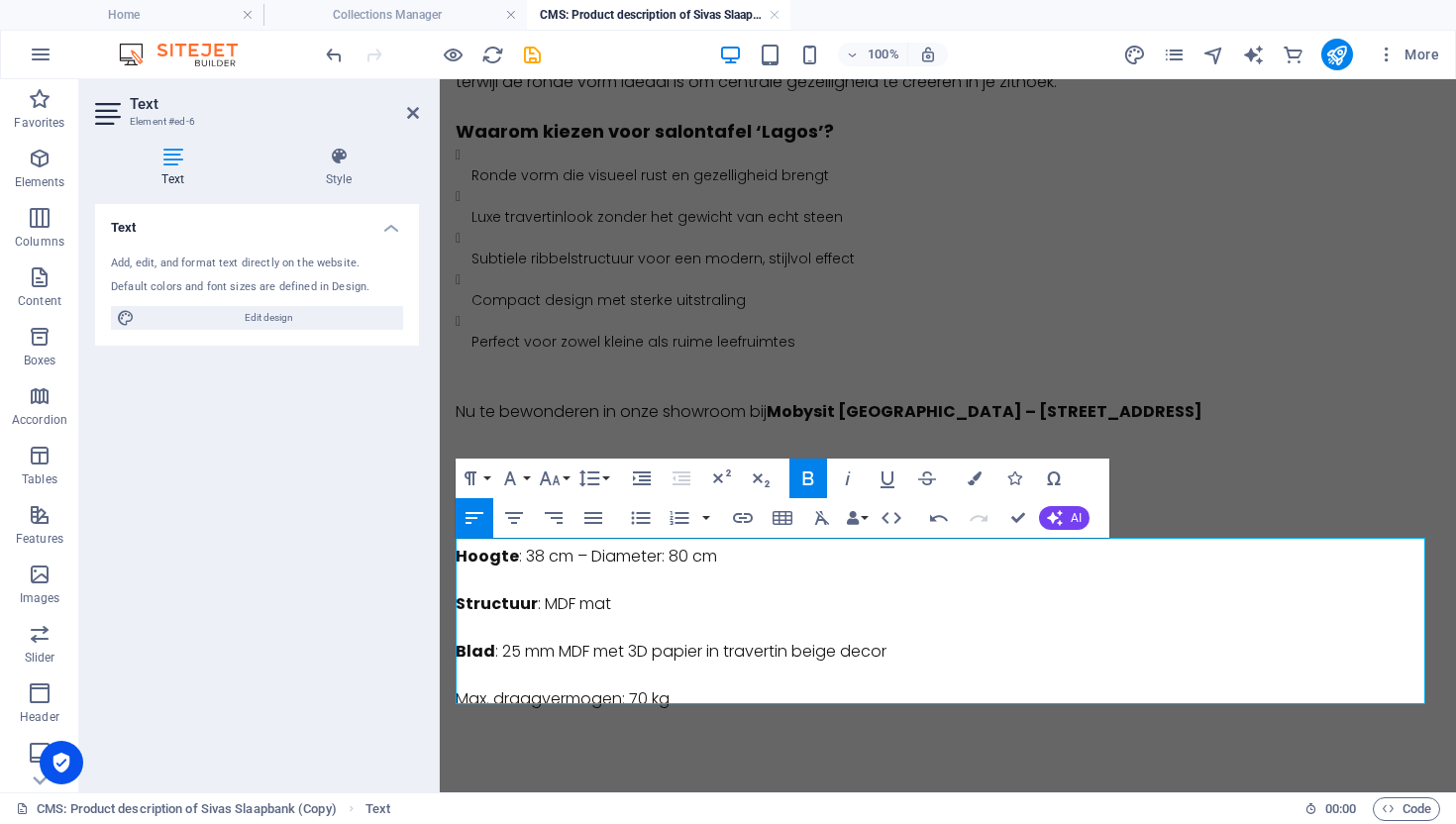 scroll, scrollTop: 261, scrollLeft: 0, axis: vertical 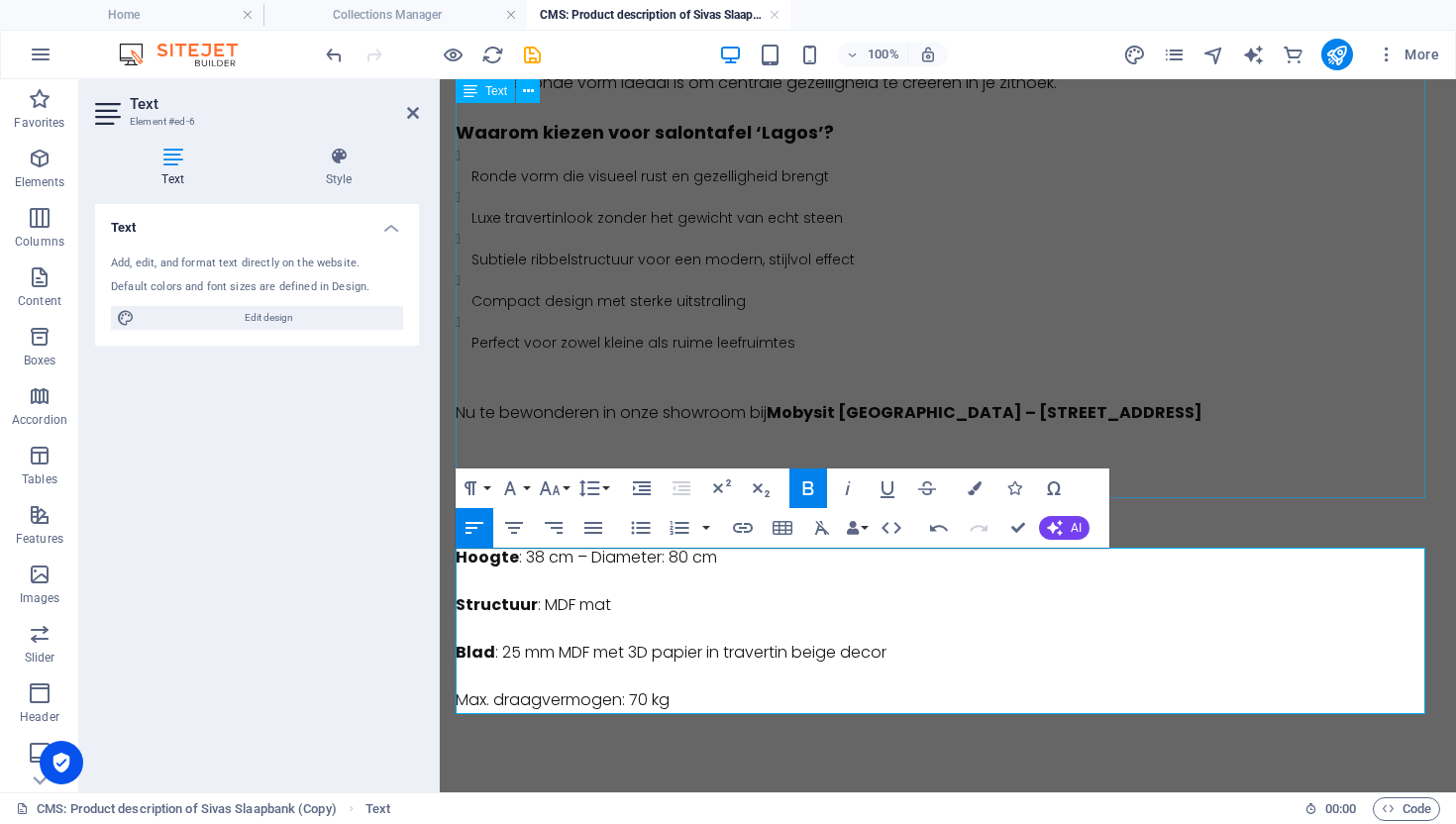 click on "SALONTAFEL ‘LAGOS’ 80 CM ROND DECOR TRAVERTIN BEIGE Breng zachte  elegantie  en een  modern  accent in je interieur met  salontafel  [GEOGRAPHIC_DATA] . Deze ronde tafel in decor travertin  beige  combineert een  luxueuze  look met een  minimalistisch  design.  Het matte MDF onderstel en het 25 mm dikke tafelblad met realistische 3D-papierafwerking zorgen voor een verfijnde uitstraling, terwijl de ronde vorm ideaal is om centrale gezelligheid te creëren in je zithoek. Waarom kiezen voor salontafel ‘Lagos’? Ronde vorm die visueel rust en gezelligheid brengt [PERSON_NAME] travertinlook zonder het gewicht van echt steen Subtiele ribbelstructuur voor een modern, stijlvol effect Compact design met sterke uitstraling Perfect voor zowel kleine als ruime leefruimtes Nu te bewonderen in onze showroom bij  Mobysit [GEOGRAPHIC_DATA] – [STREET_ADDRESS]" at bounding box center [948, 206] 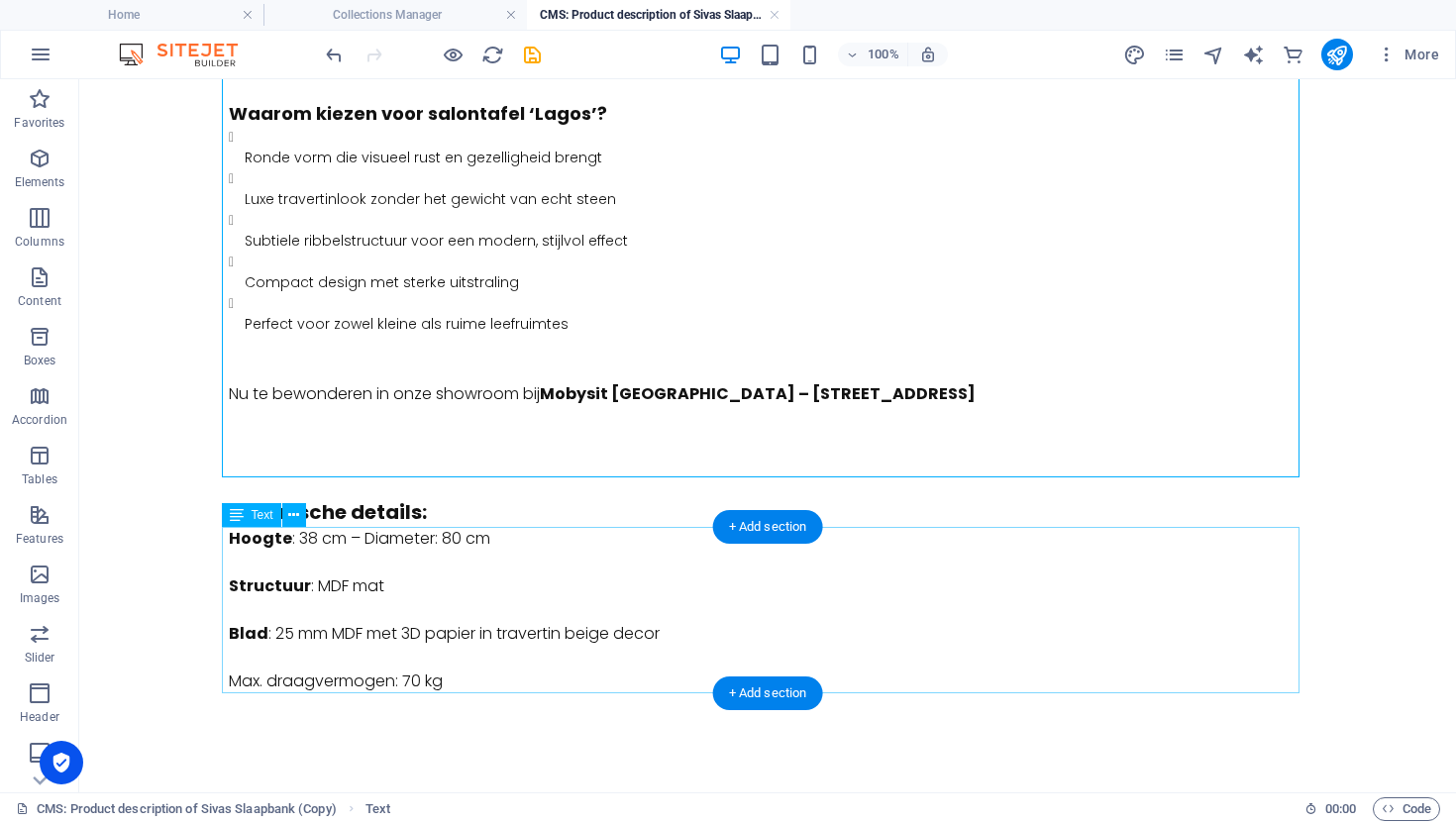 scroll, scrollTop: 0, scrollLeft: 0, axis: both 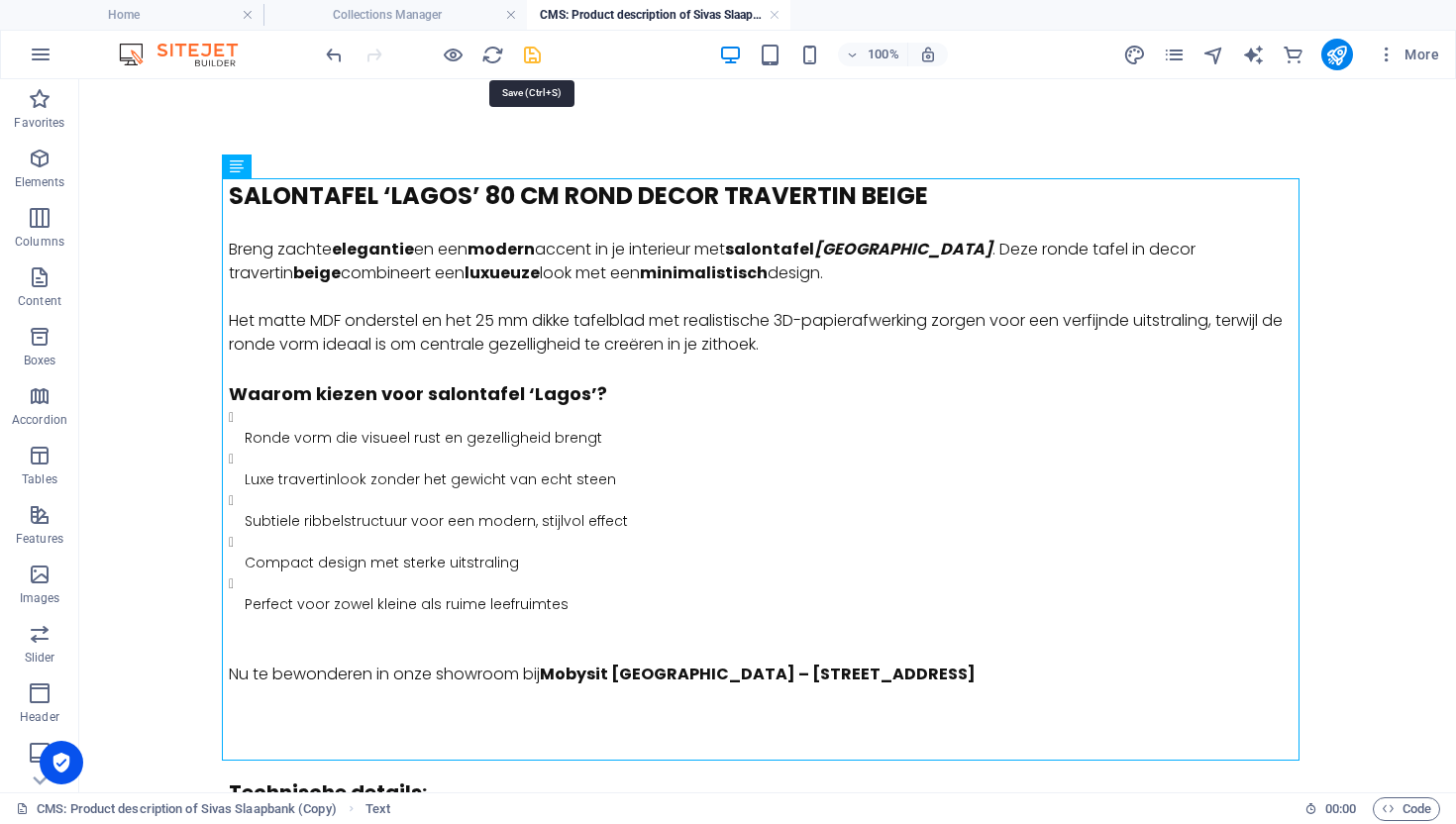 click at bounding box center (532, 54) 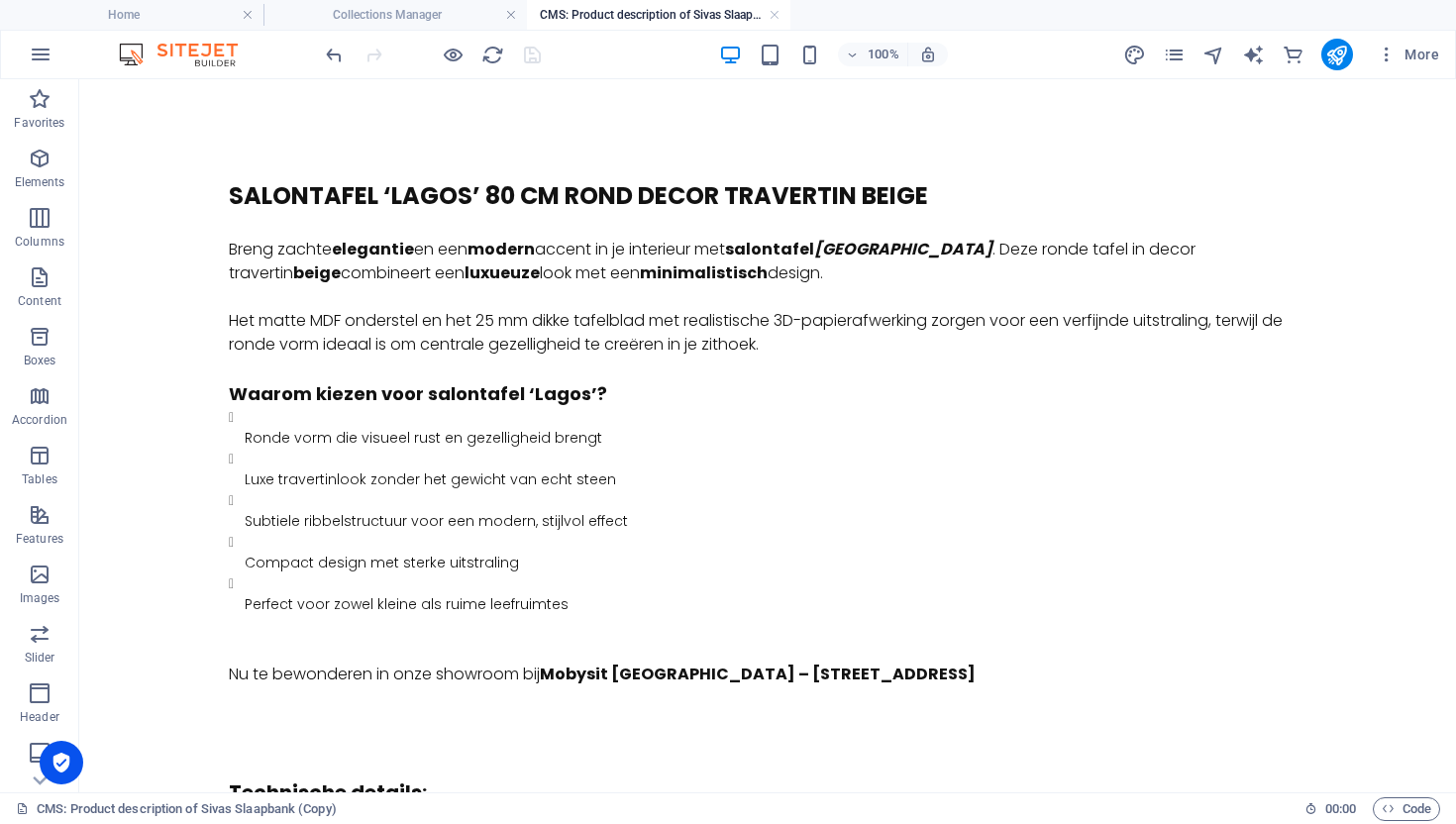 drag, startPoint x: 408, startPoint y: 10, endPoint x: 427, endPoint y: 60, distance: 53.48832 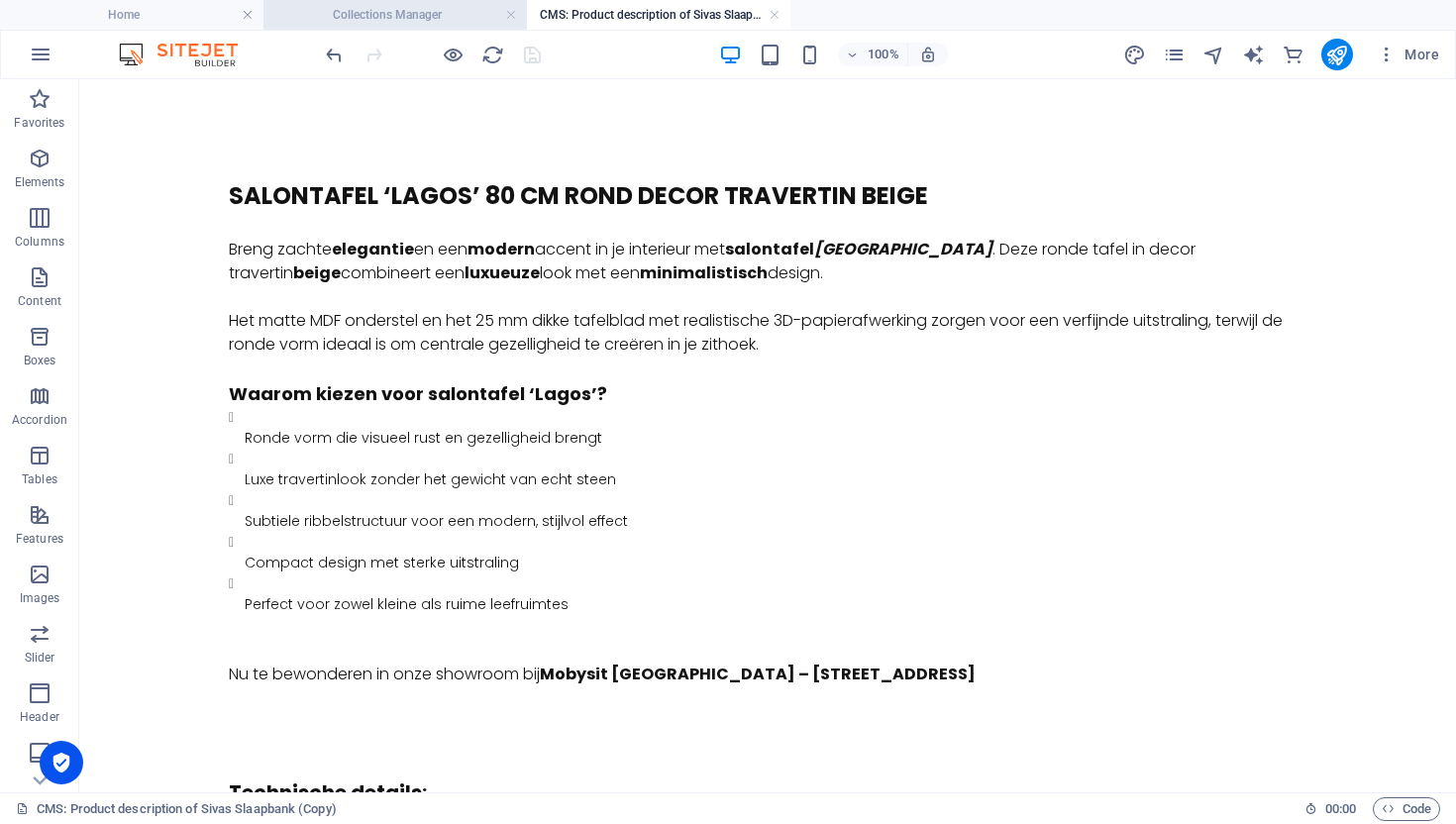 click on "Collections Manager" at bounding box center [395, 15] 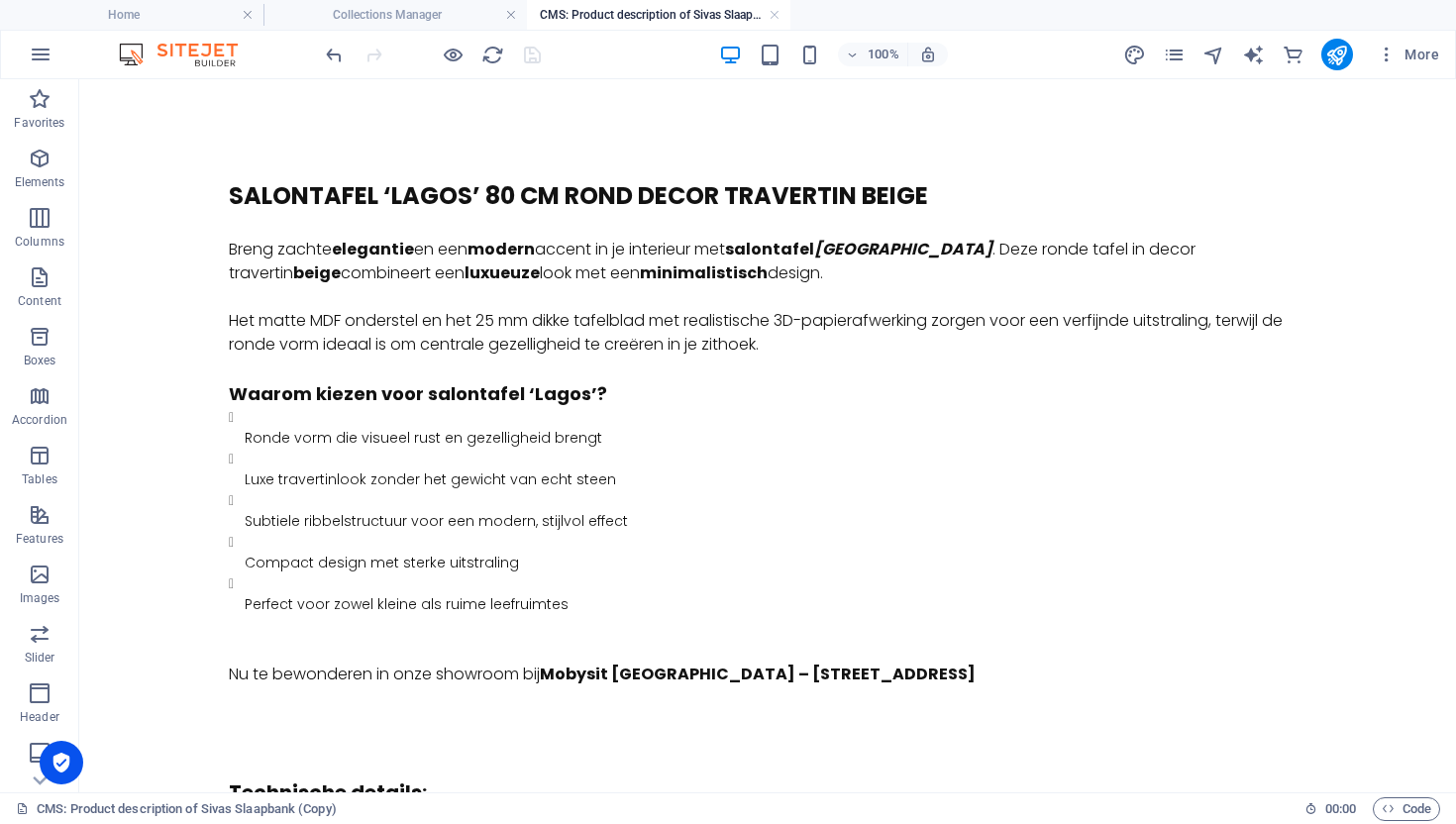 scroll, scrollTop: 430, scrollLeft: 0, axis: vertical 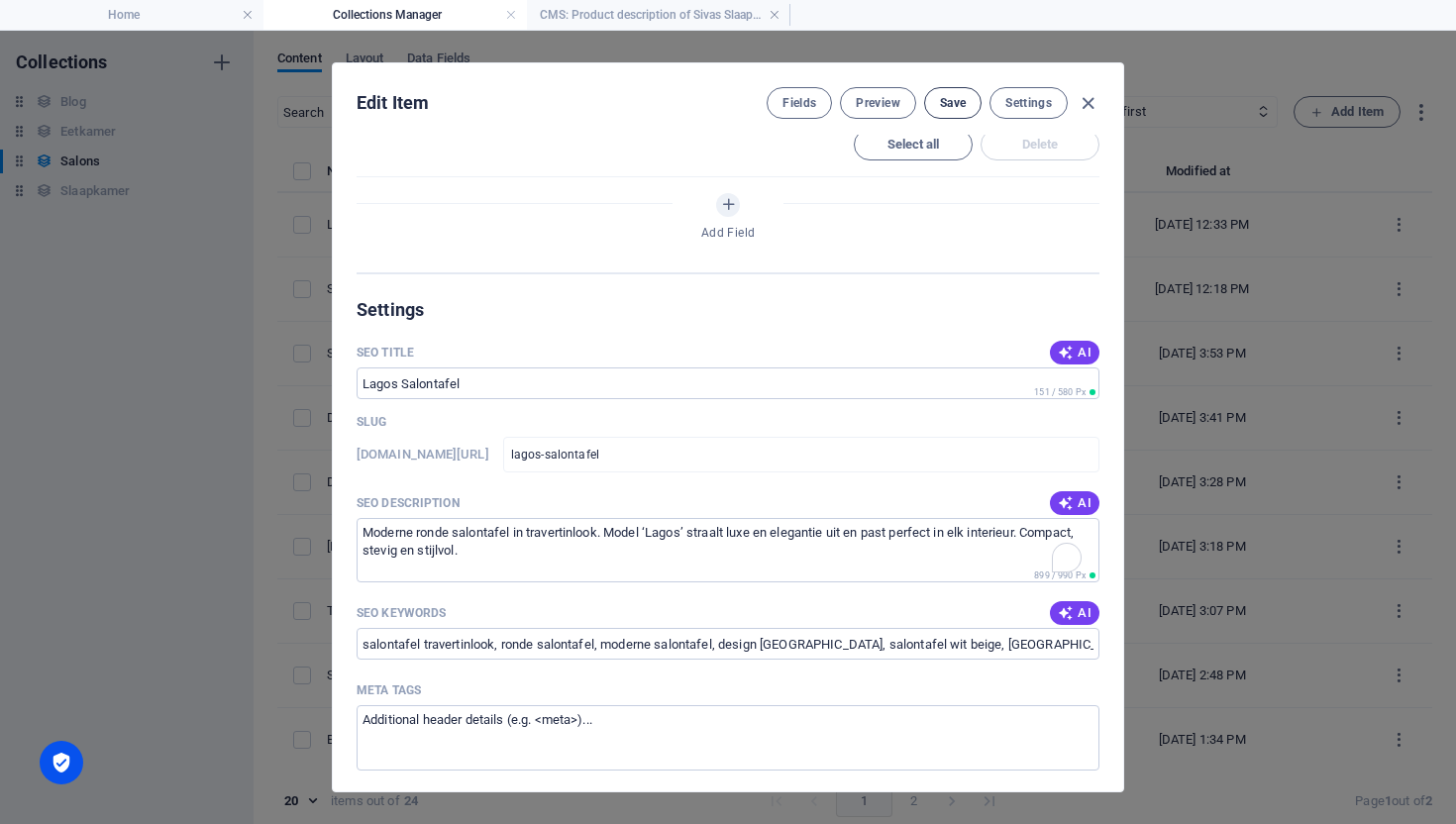 click on "Save" at bounding box center [953, 103] 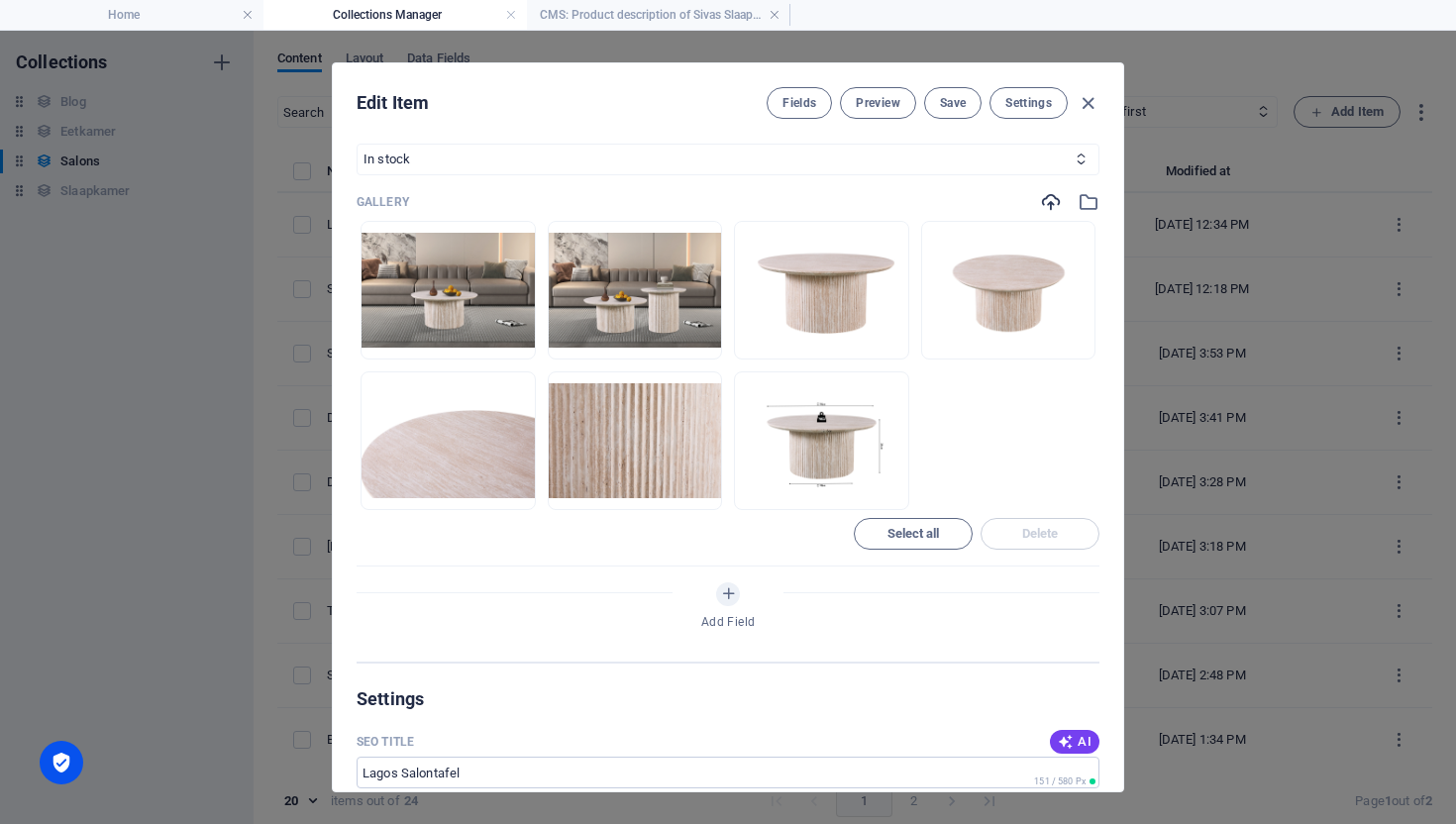 scroll, scrollTop: 364, scrollLeft: 0, axis: vertical 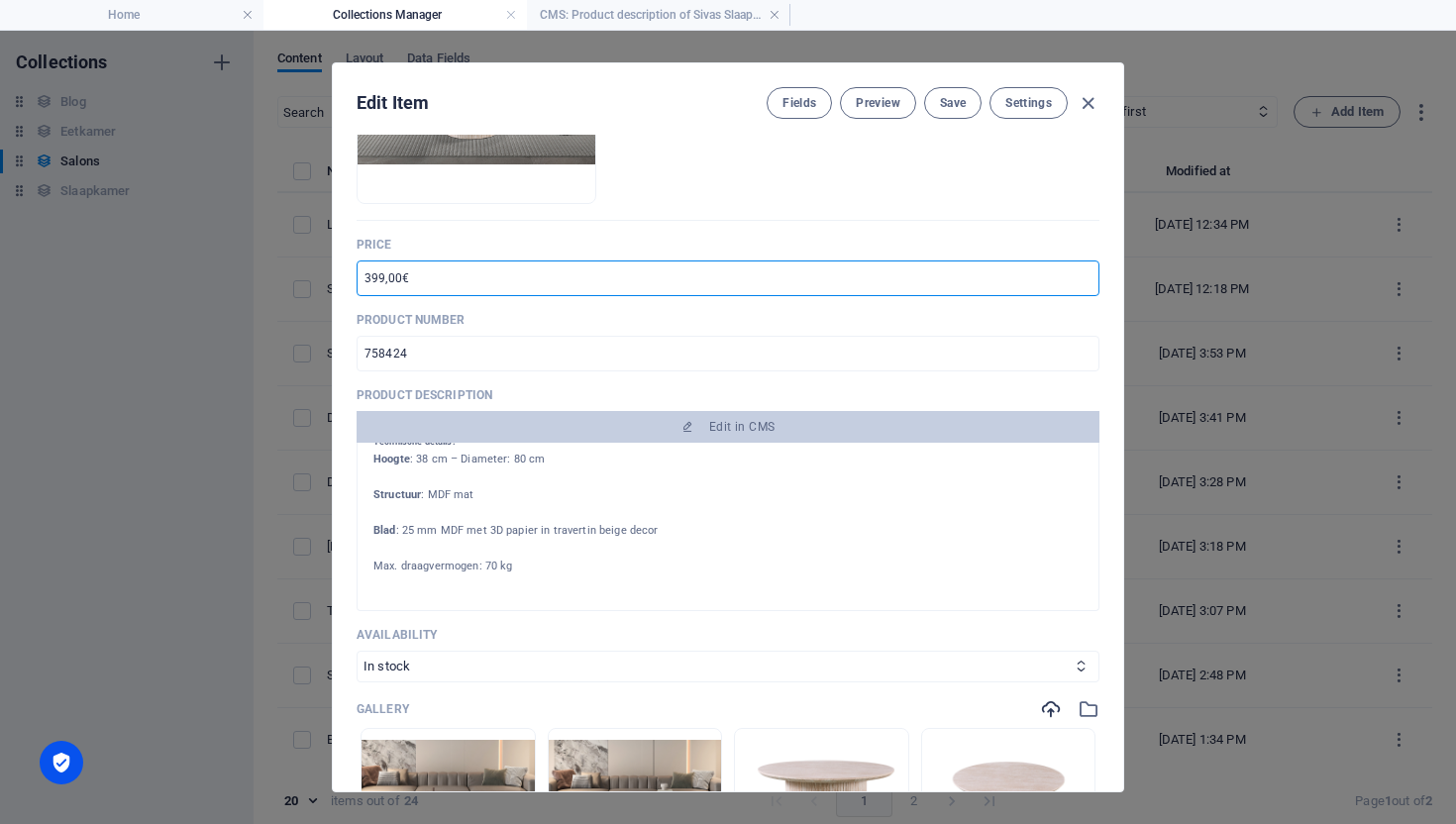 click on "399,00€" at bounding box center (728, 278) 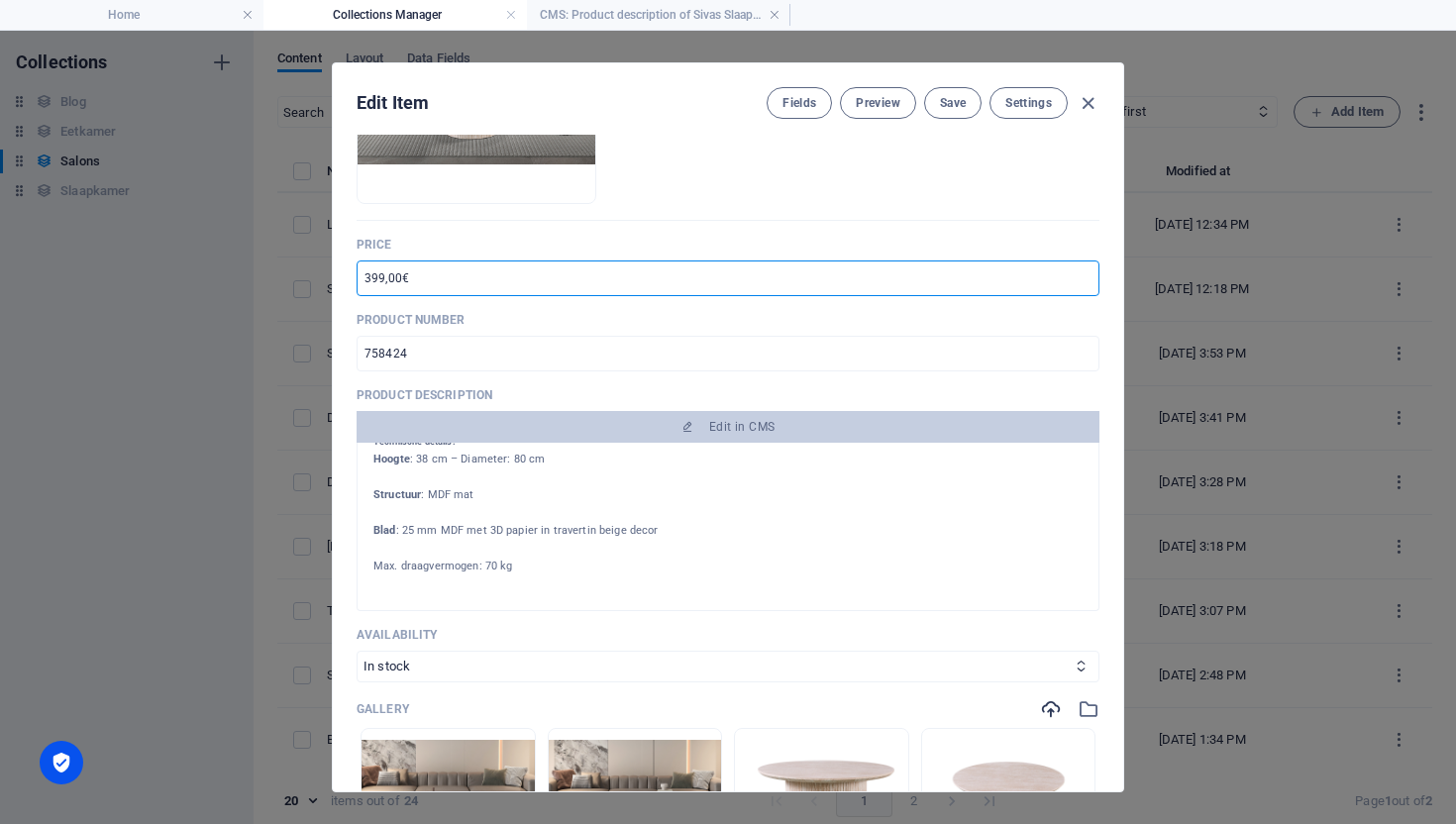 click on "399,00€" at bounding box center [728, 278] 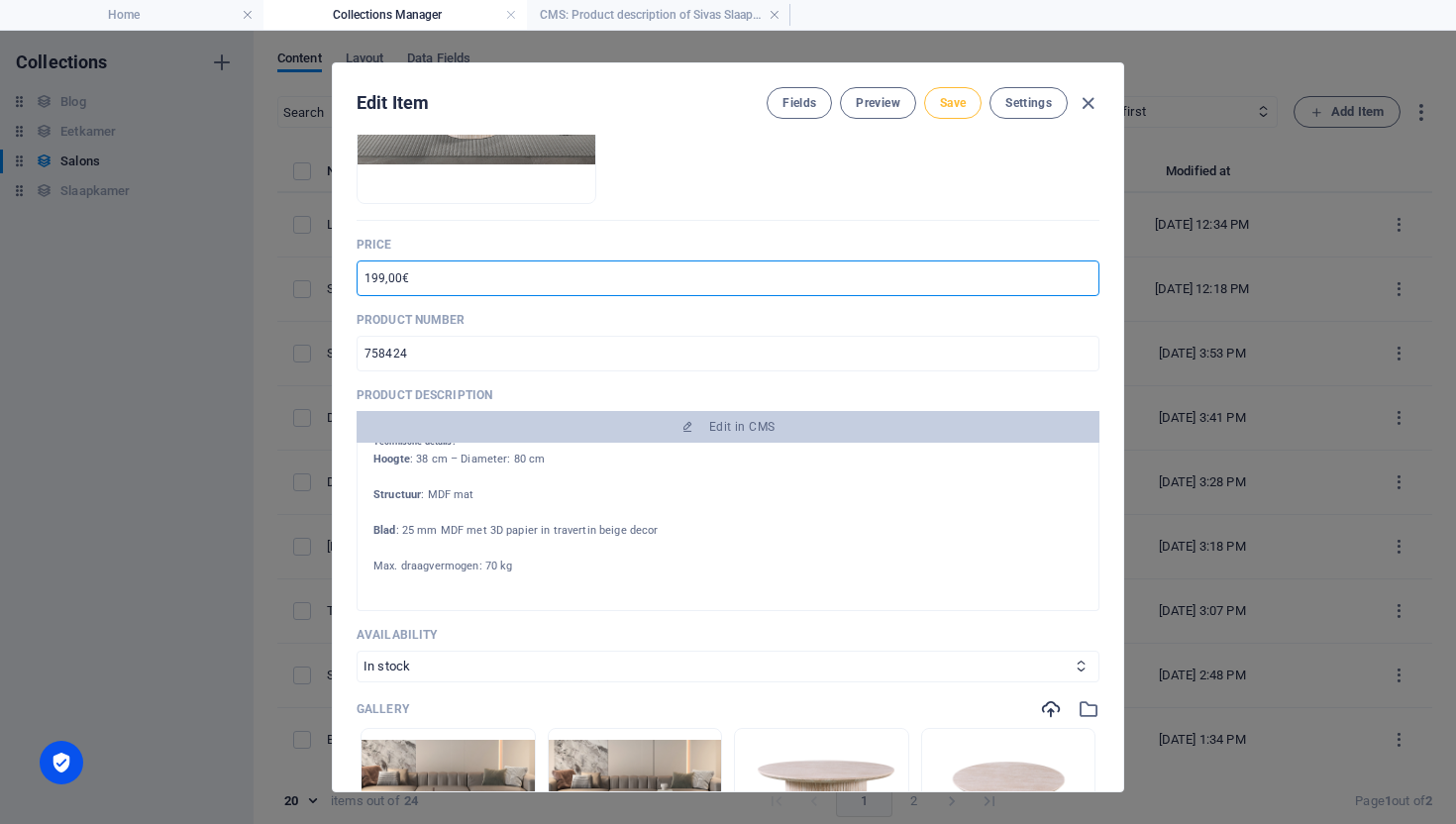 type on "199,00€" 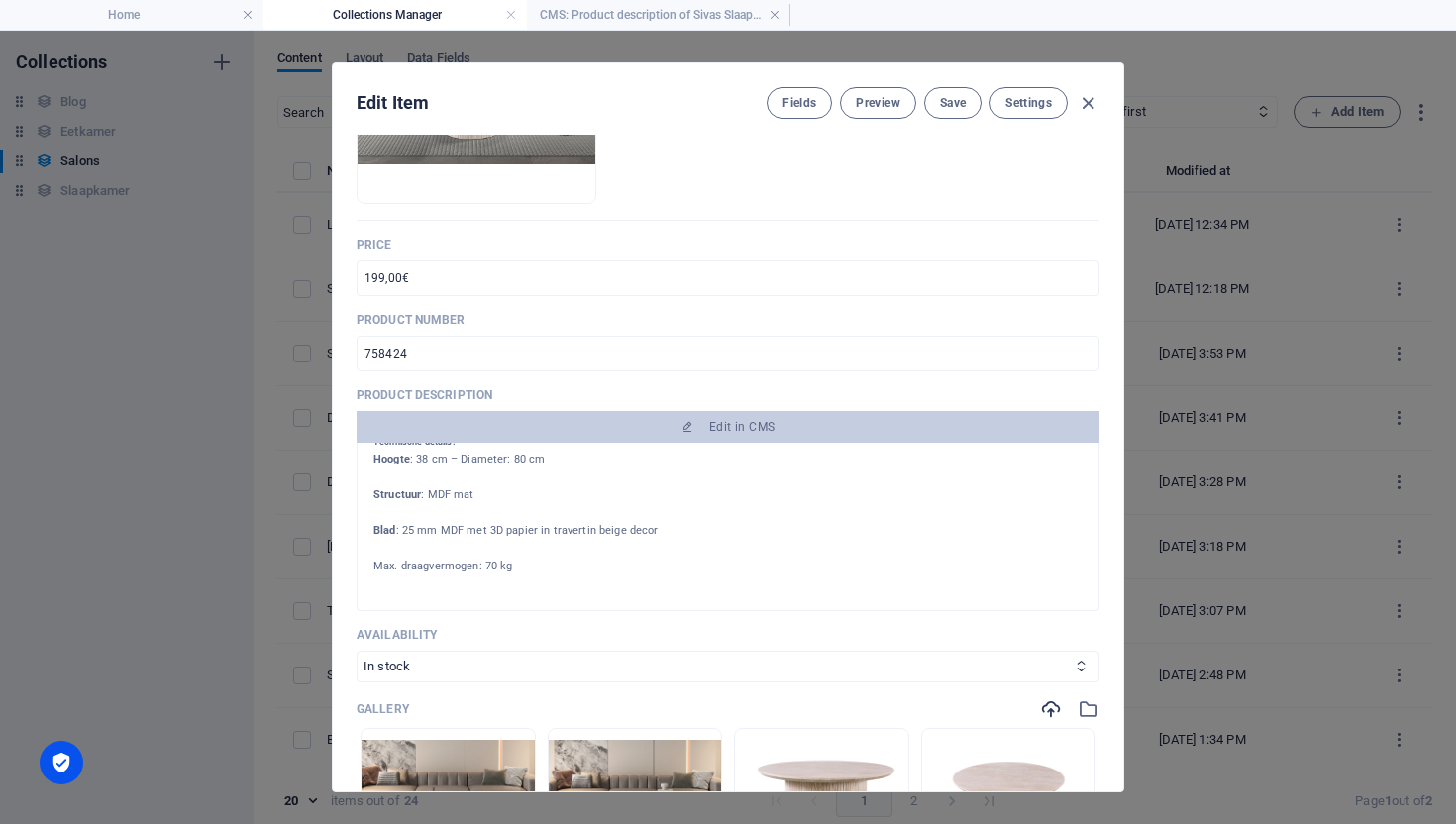 drag, startPoint x: 1086, startPoint y: 100, endPoint x: 1131, endPoint y: 360, distance: 263.8655 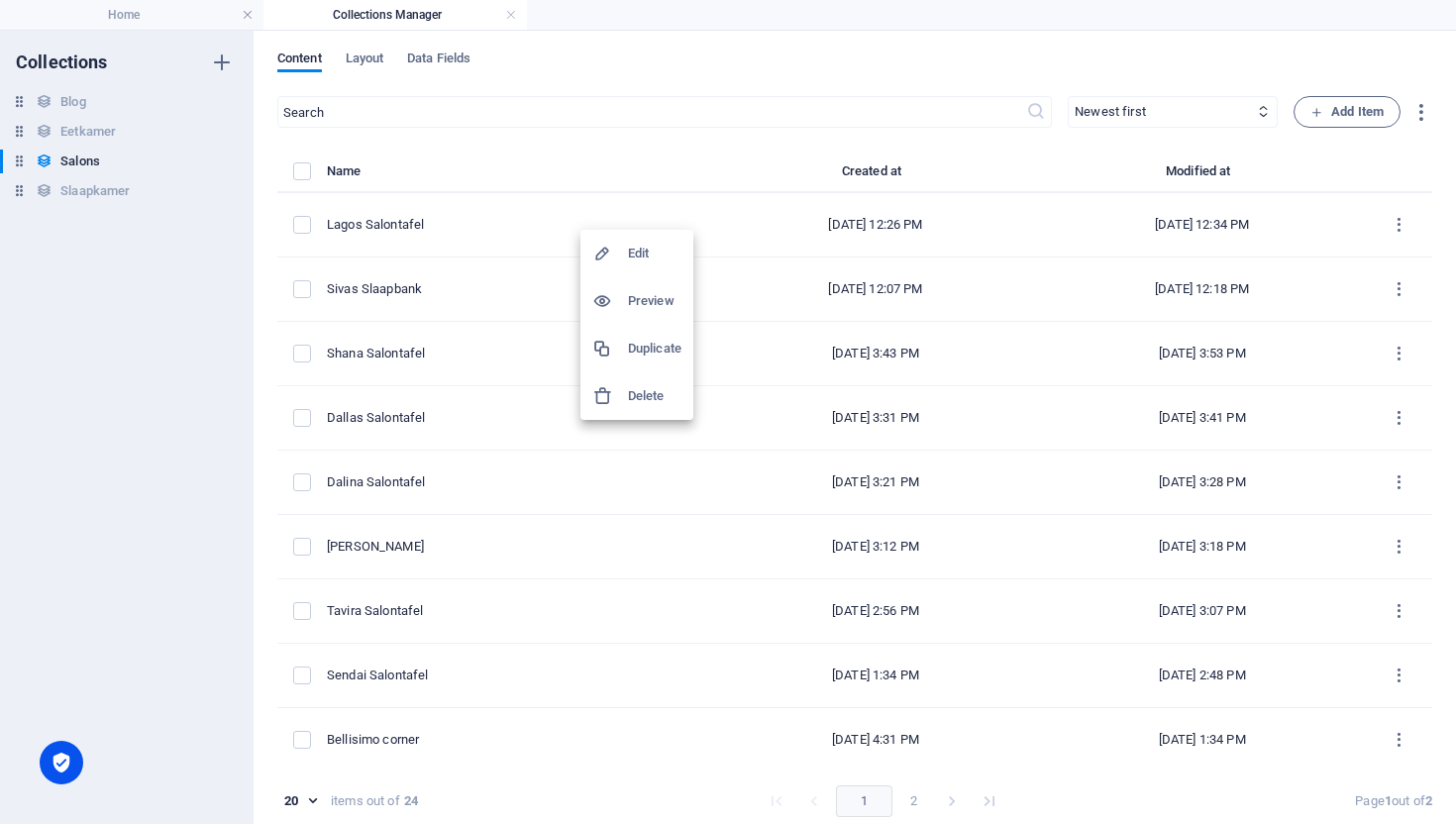 click on "Duplicate" at bounding box center [655, 349] 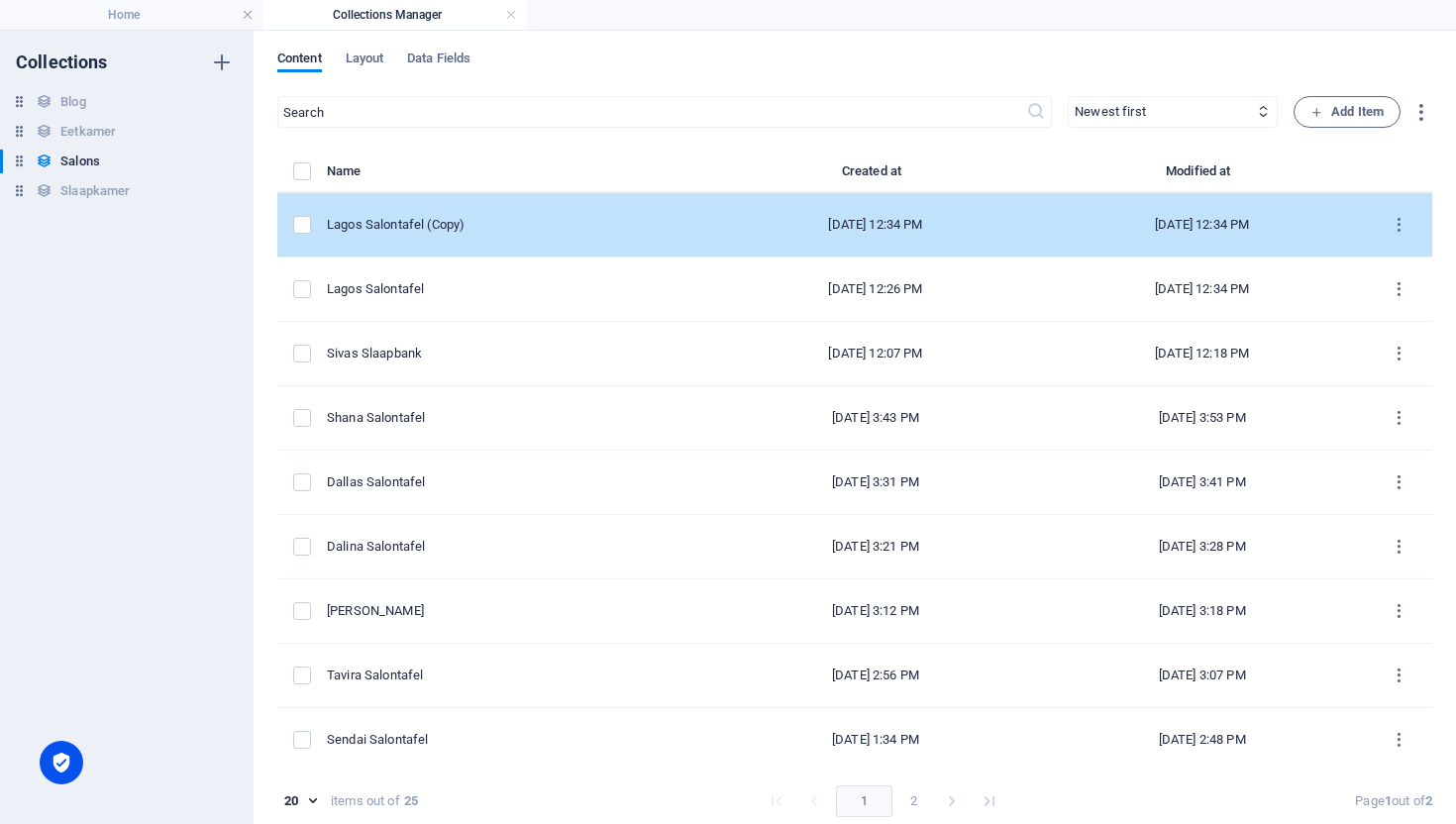 click on "Lagos Salontafel (Copy)" at bounding box center [511, 225] 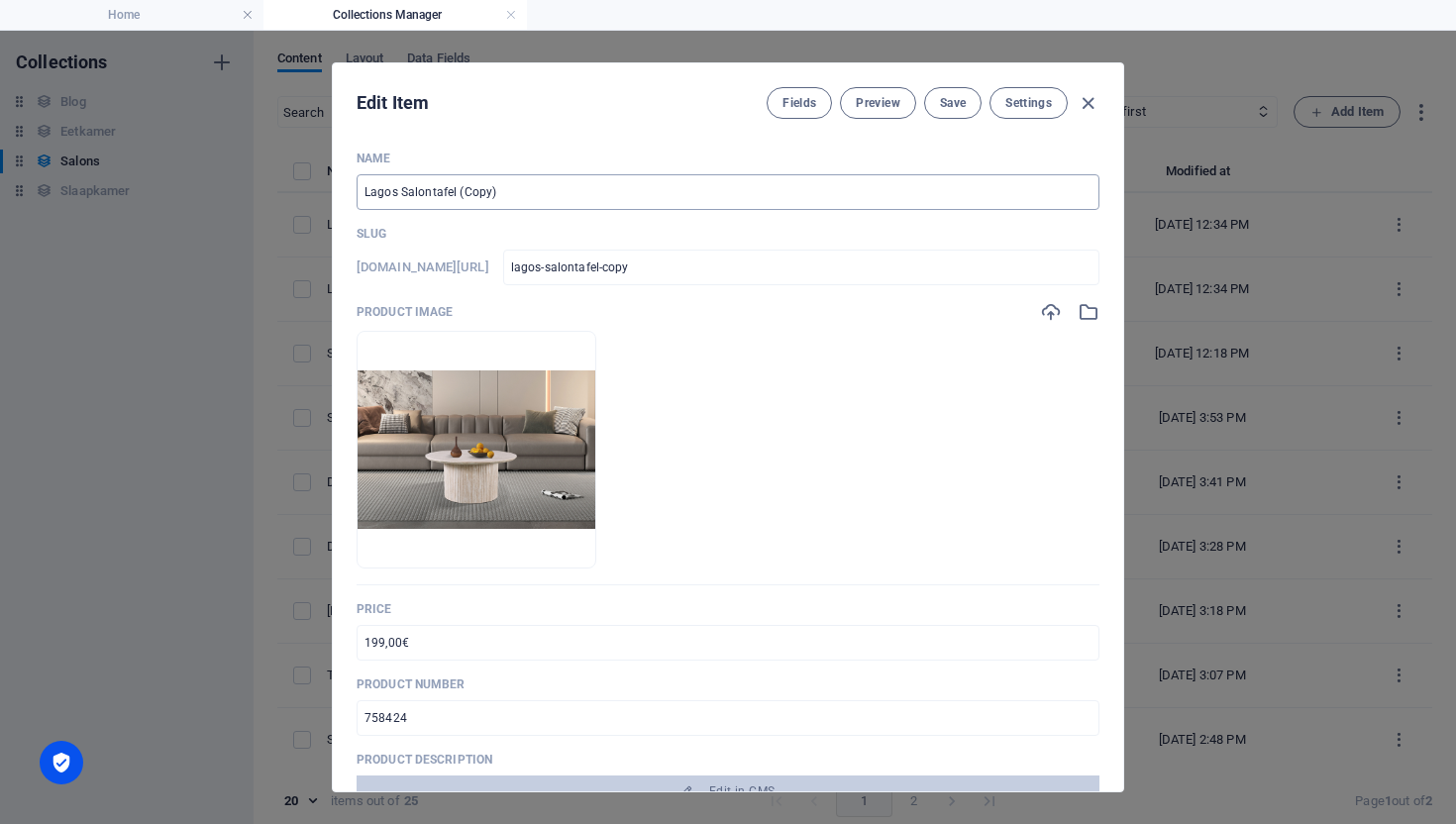 click on "Lagos Salontafel (Copy)" at bounding box center (728, 192) 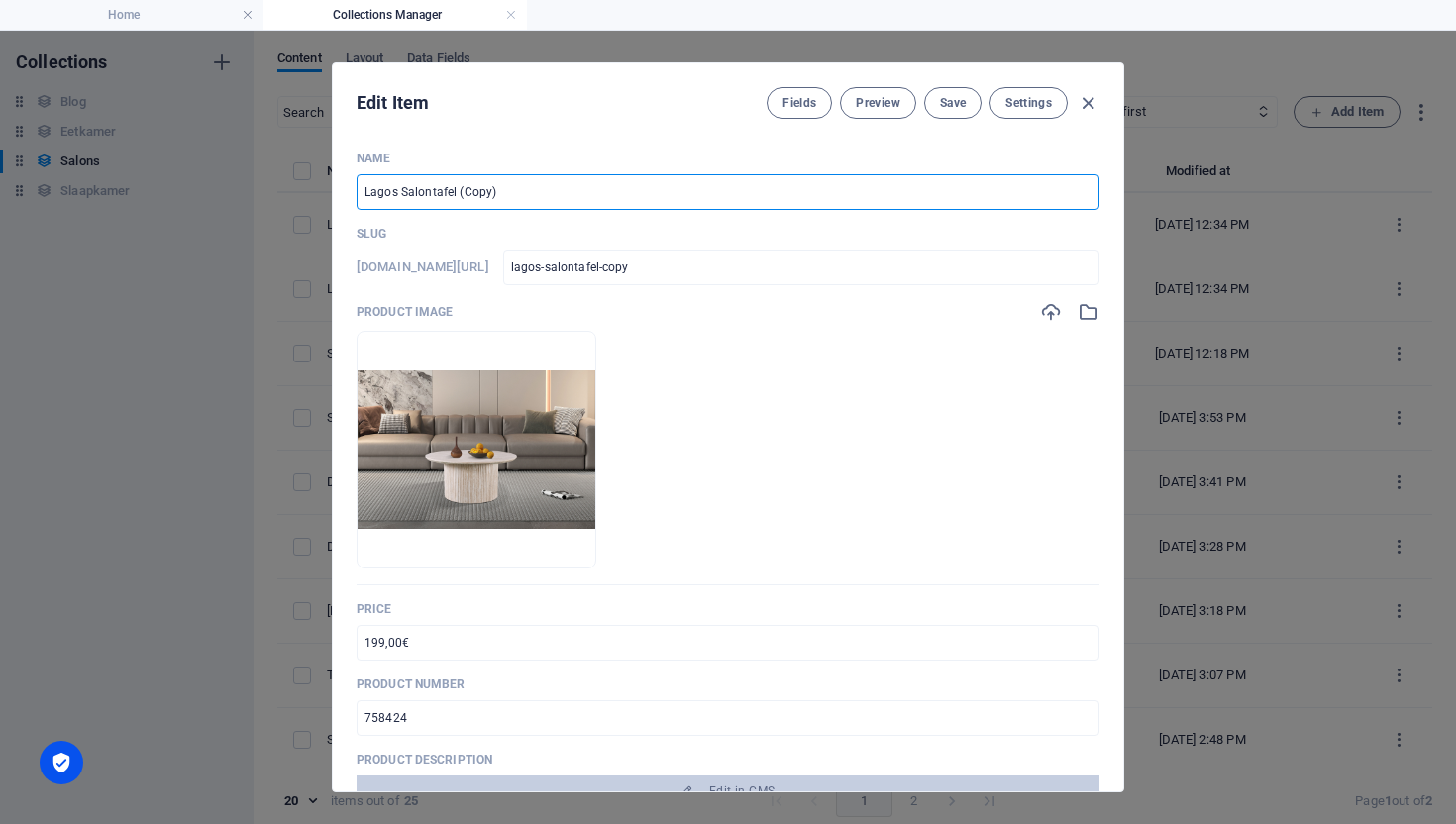 type on "T Salontafel (Copy)" 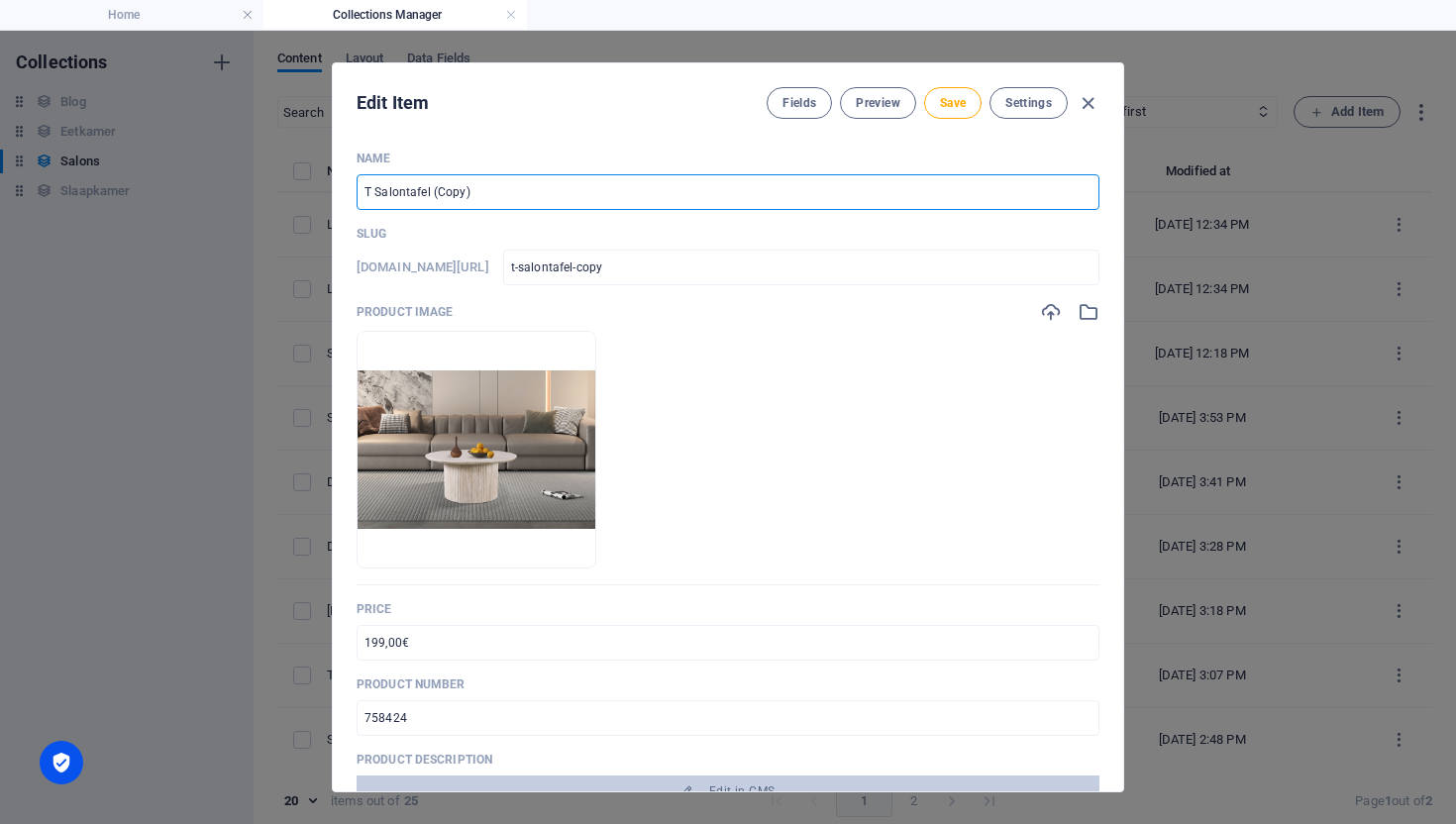 type on "Ta Salontafel (Copy)" 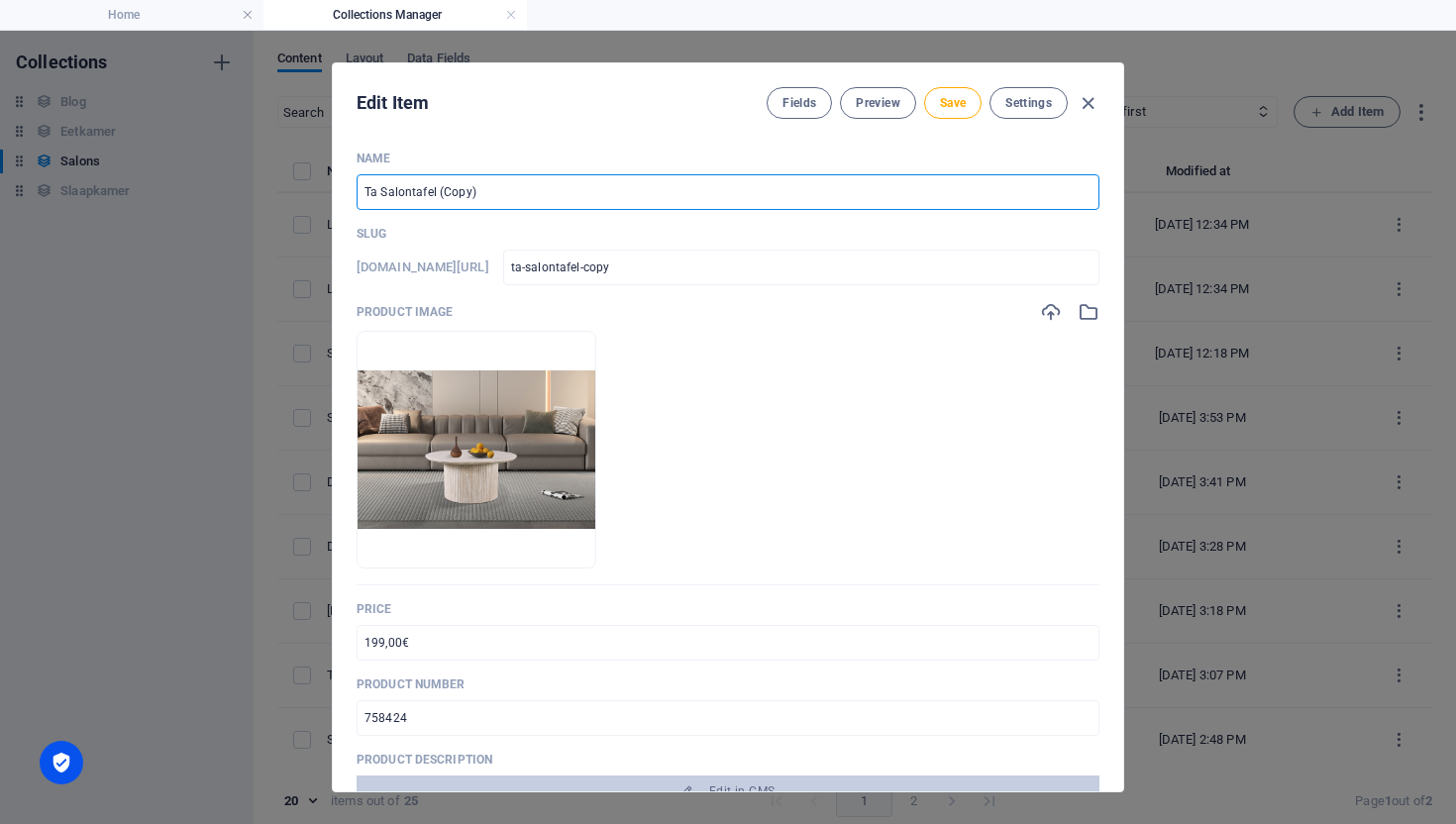 type on "Tav Salontafel (Copy)" 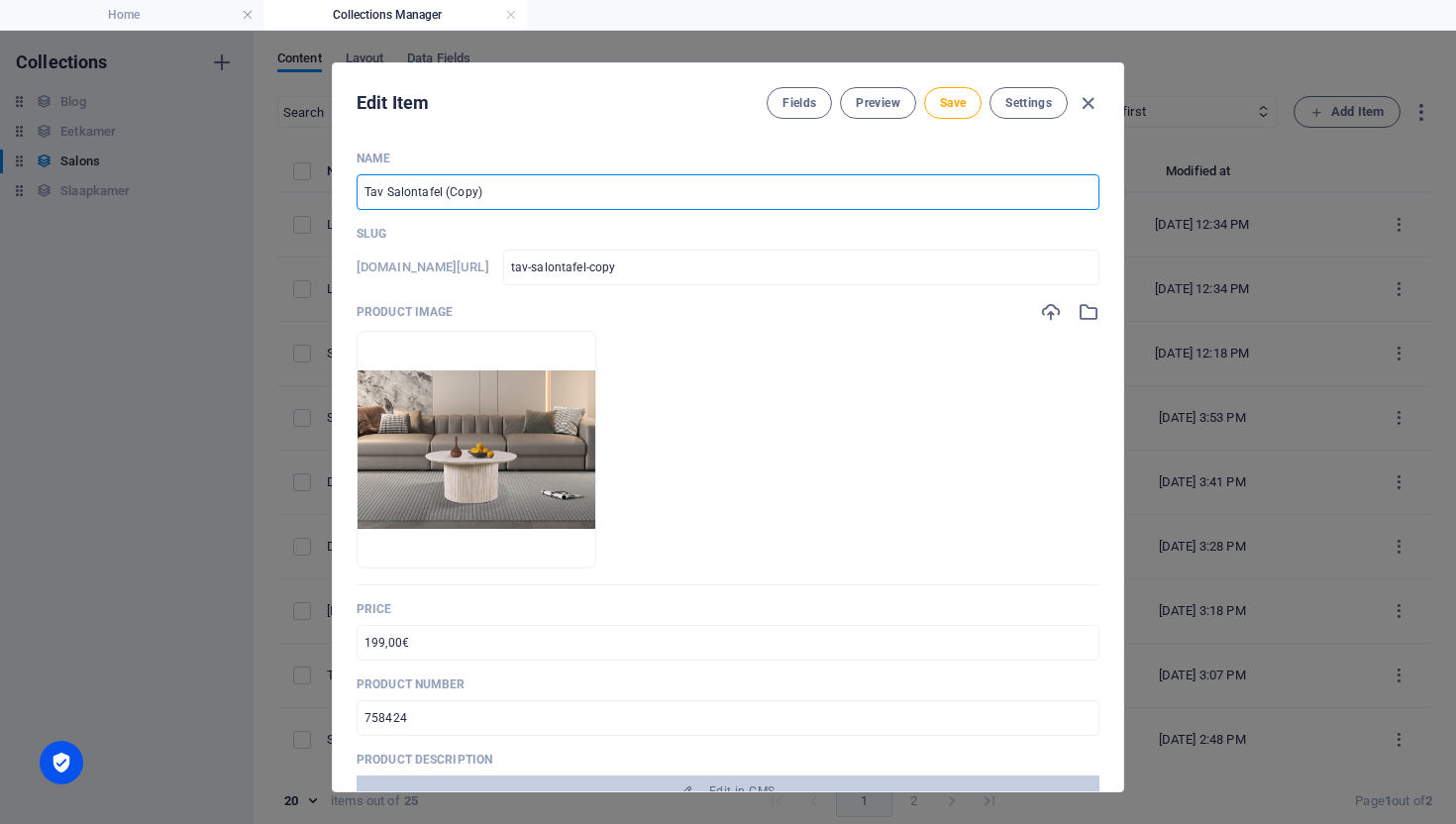 type on "Tavi Salontafel (Copy)" 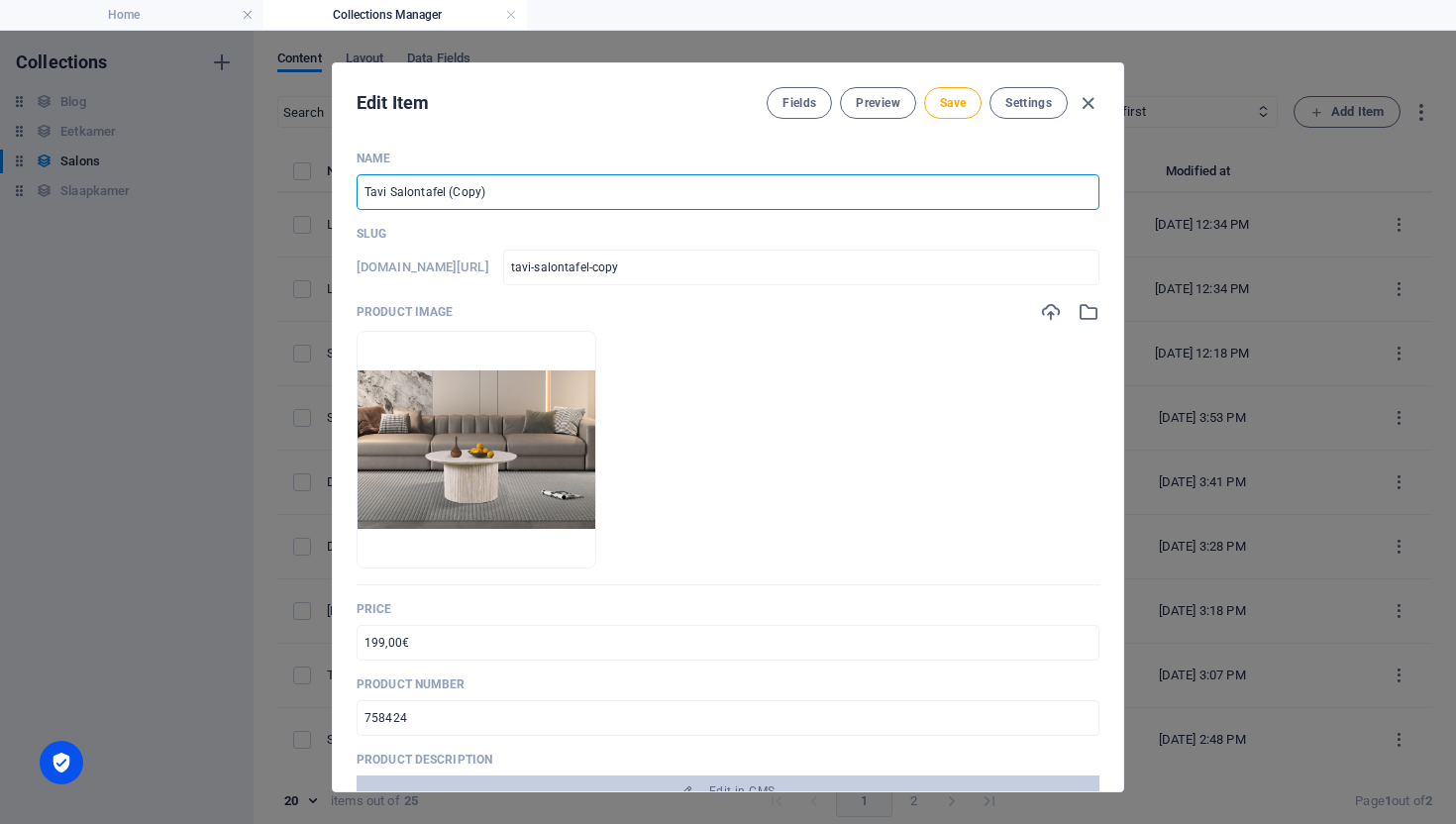 type on "Tavir Salontafel (Copy)" 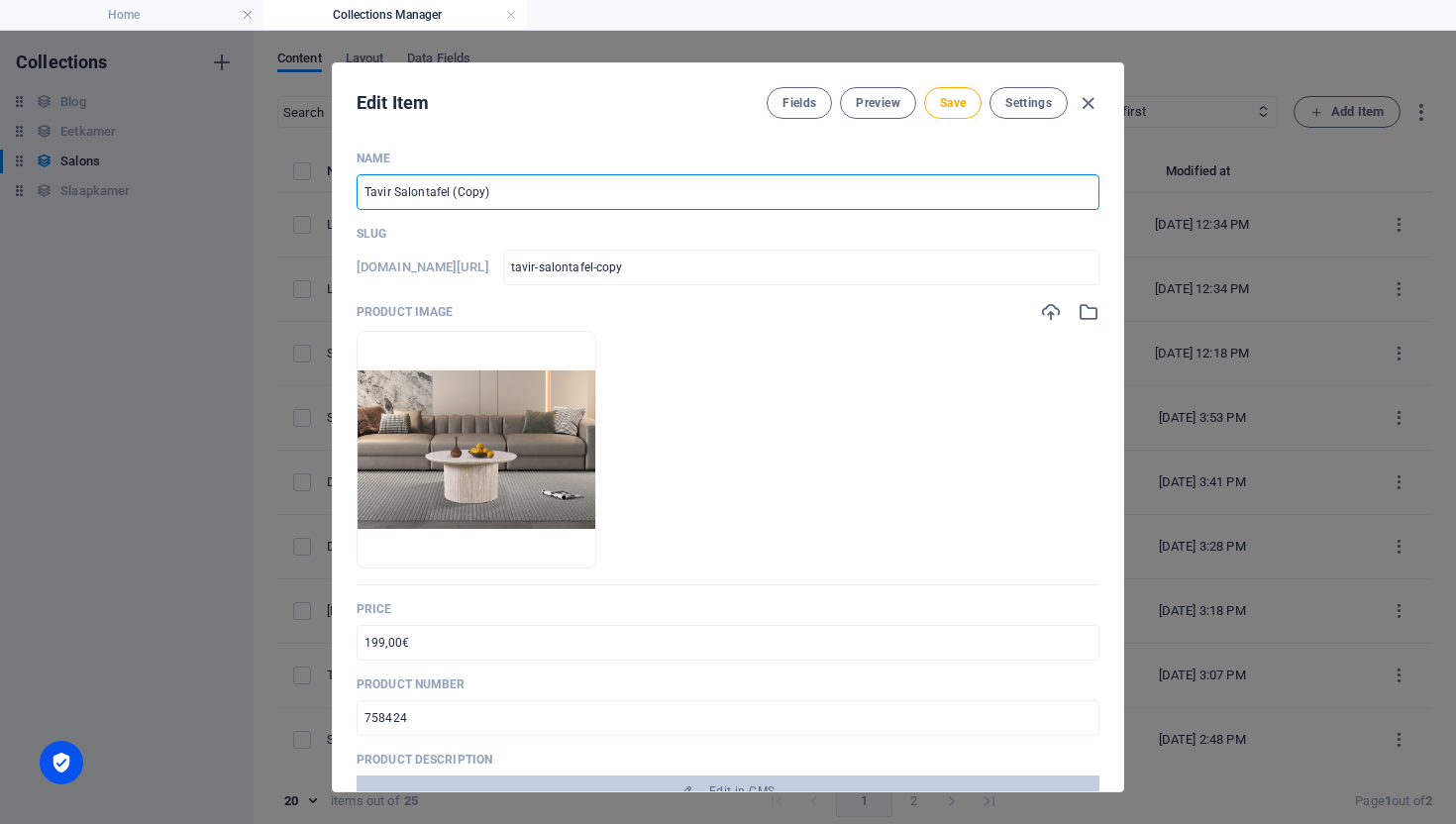 type on "Tavira Salontafel (Copy)" 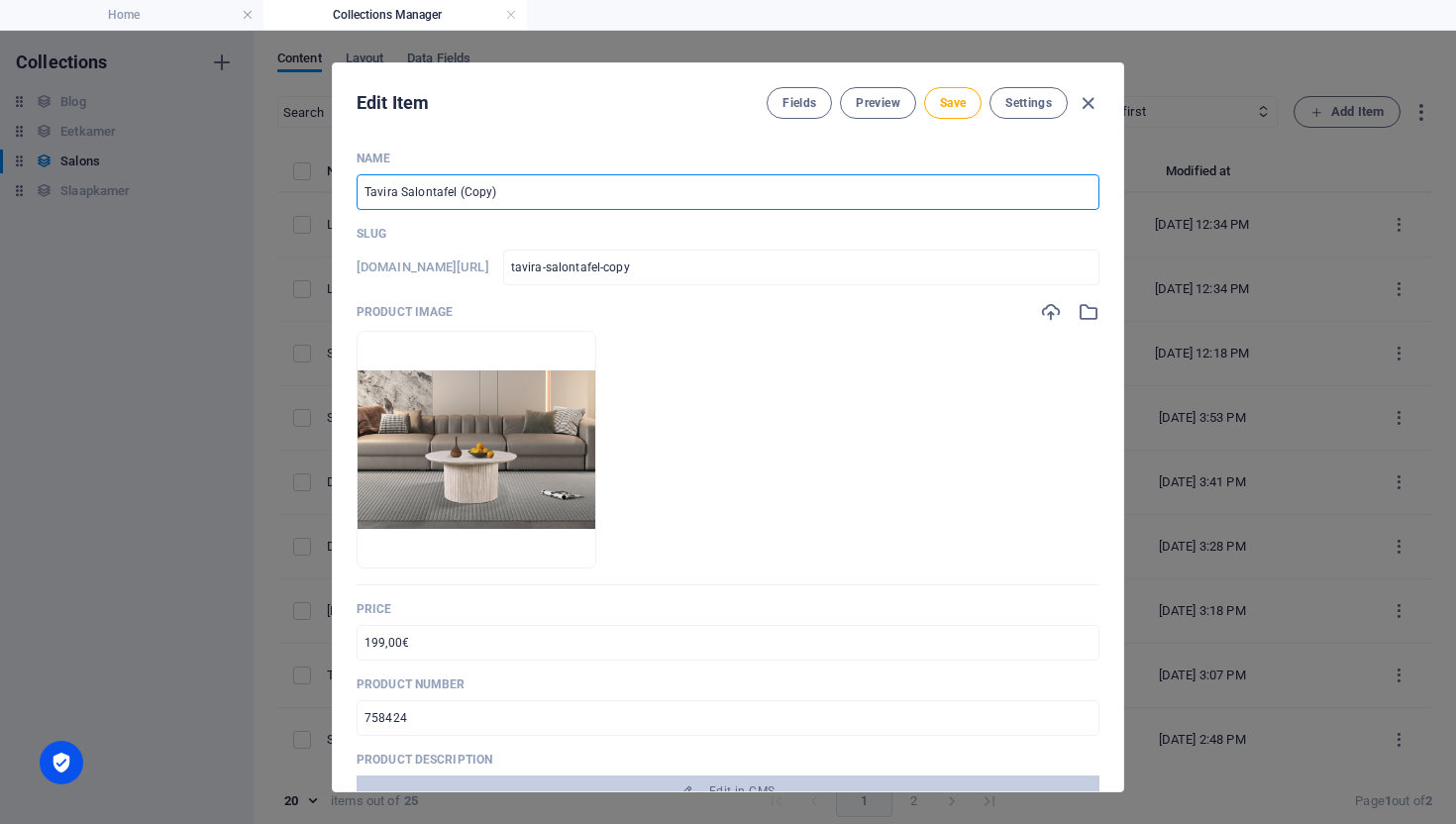 drag, startPoint x: 508, startPoint y: 197, endPoint x: 457, endPoint y: 192, distance: 51.24451 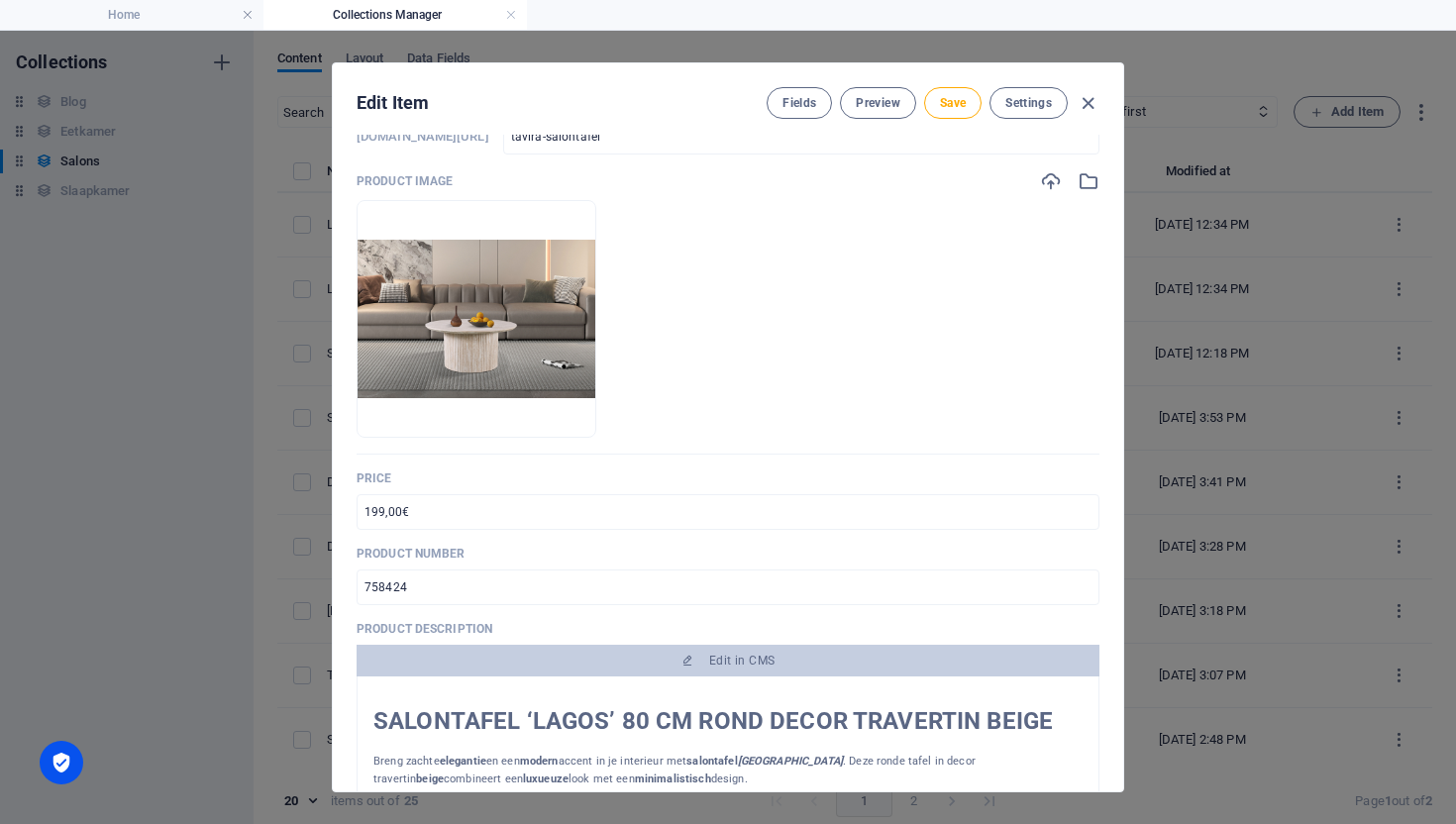 scroll, scrollTop: 134, scrollLeft: 0, axis: vertical 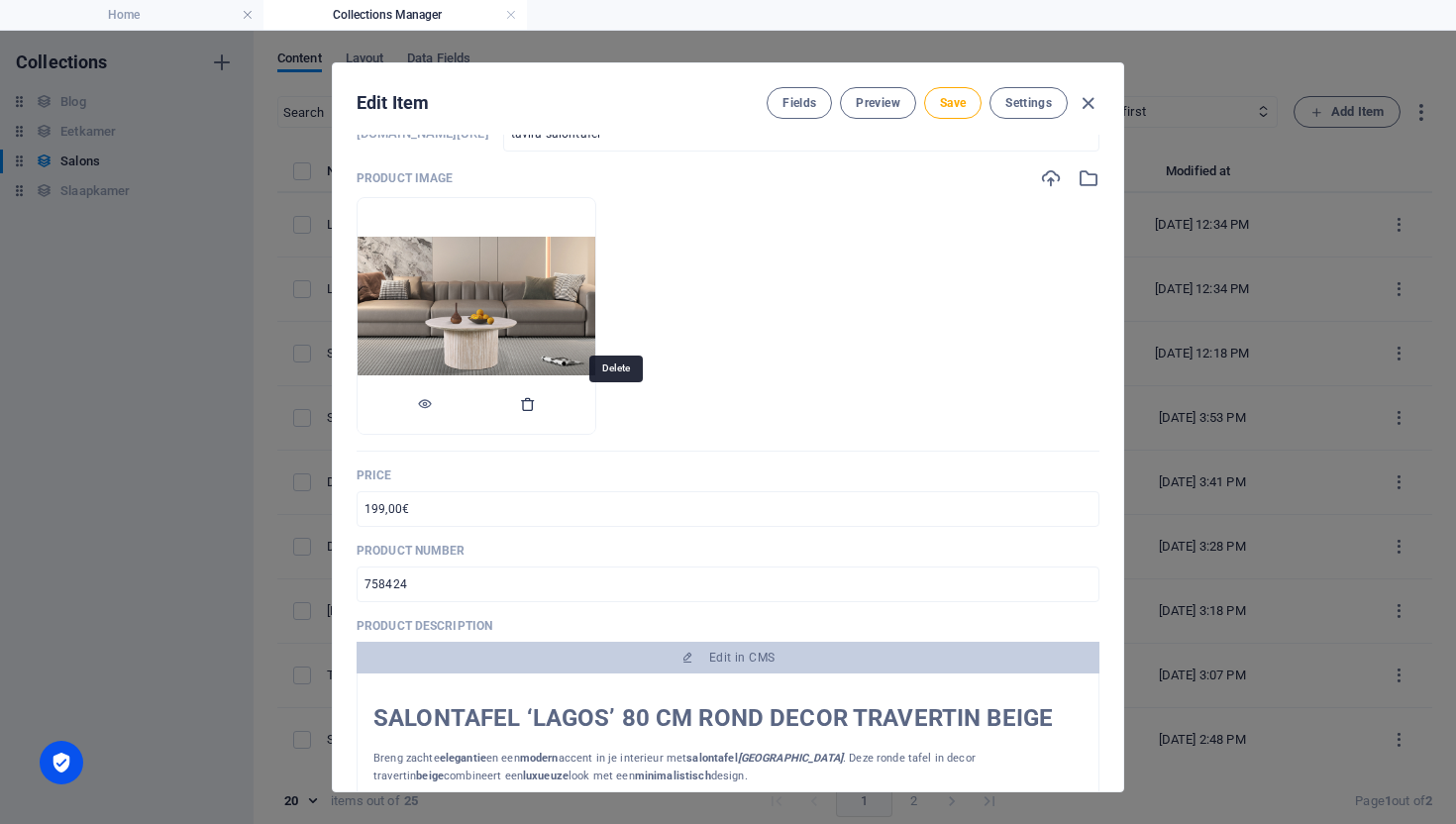 type on "Tavira Salontafel" 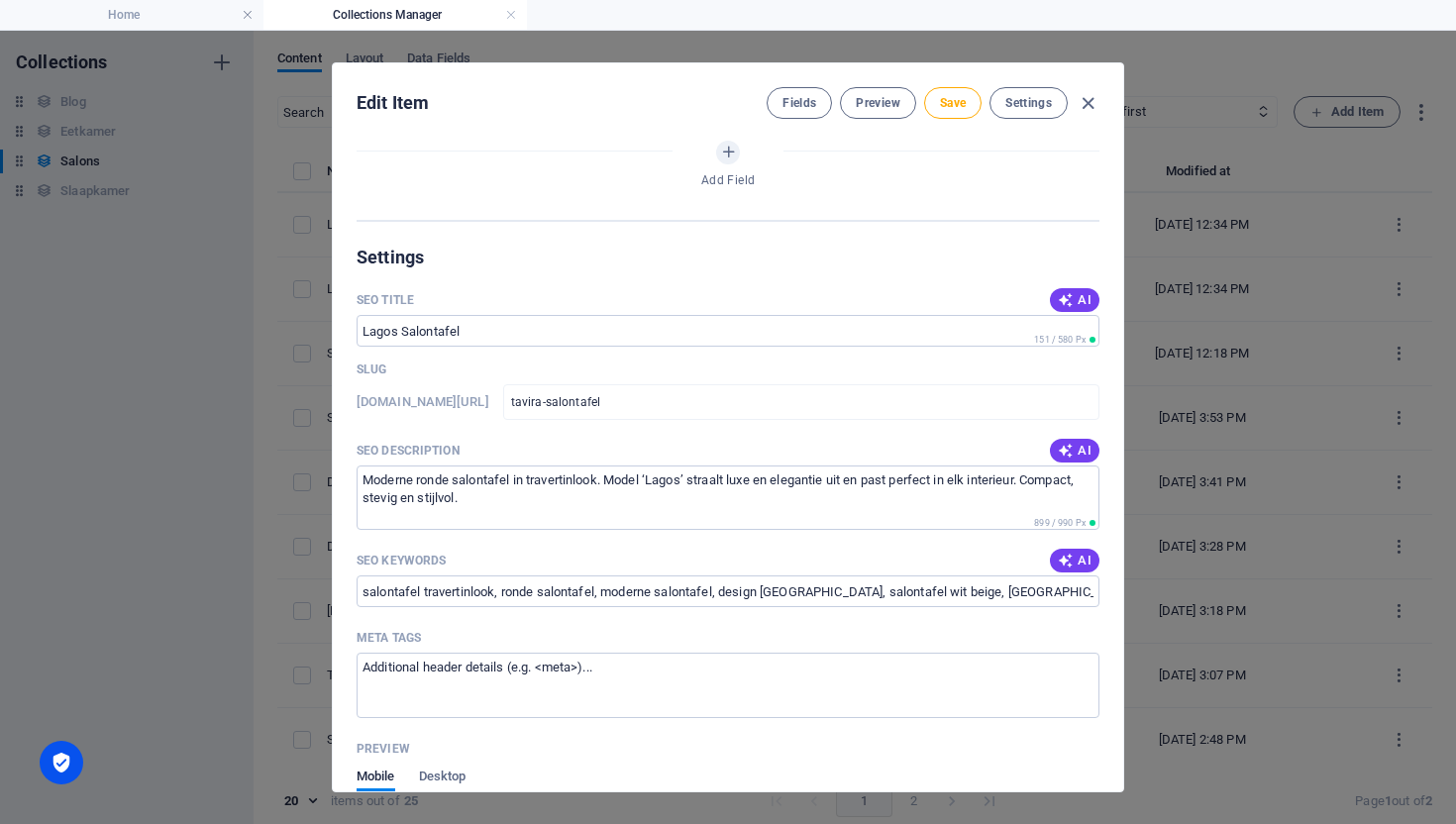 scroll, scrollTop: 1124, scrollLeft: 0, axis: vertical 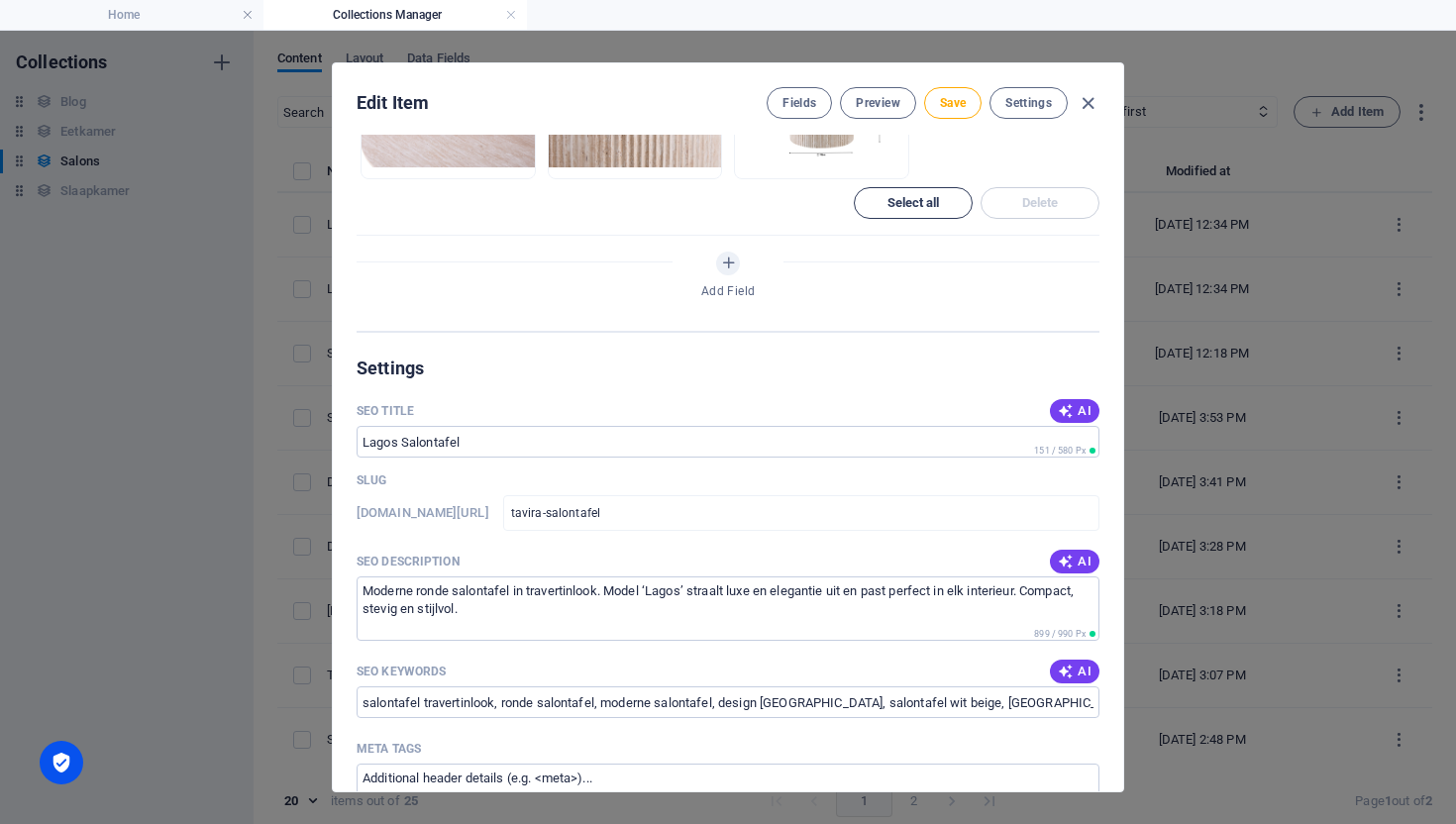 drag, startPoint x: 916, startPoint y: 201, endPoint x: 936, endPoint y: 209, distance: 21.540659 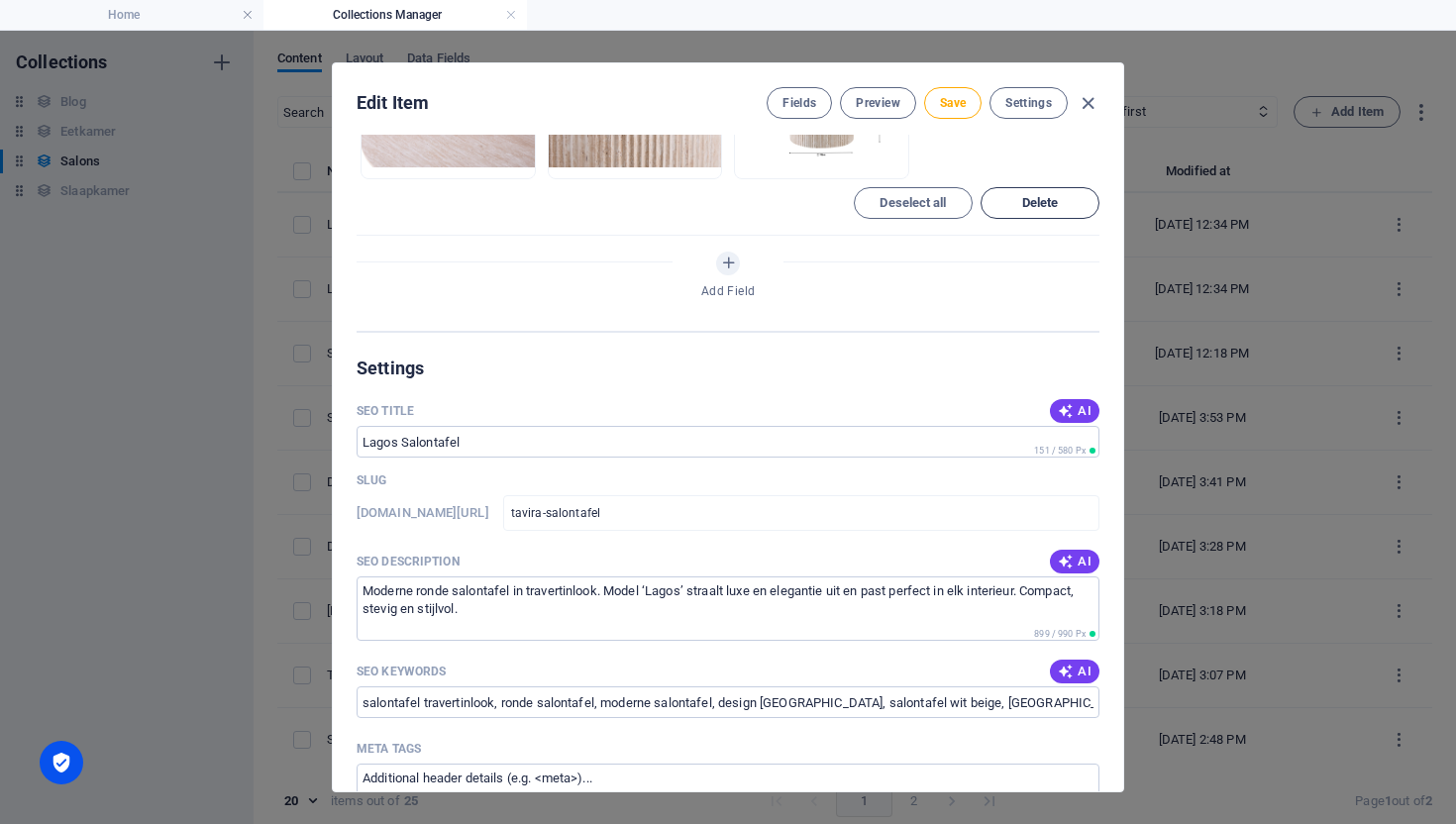 click on "Delete" at bounding box center [1040, 203] 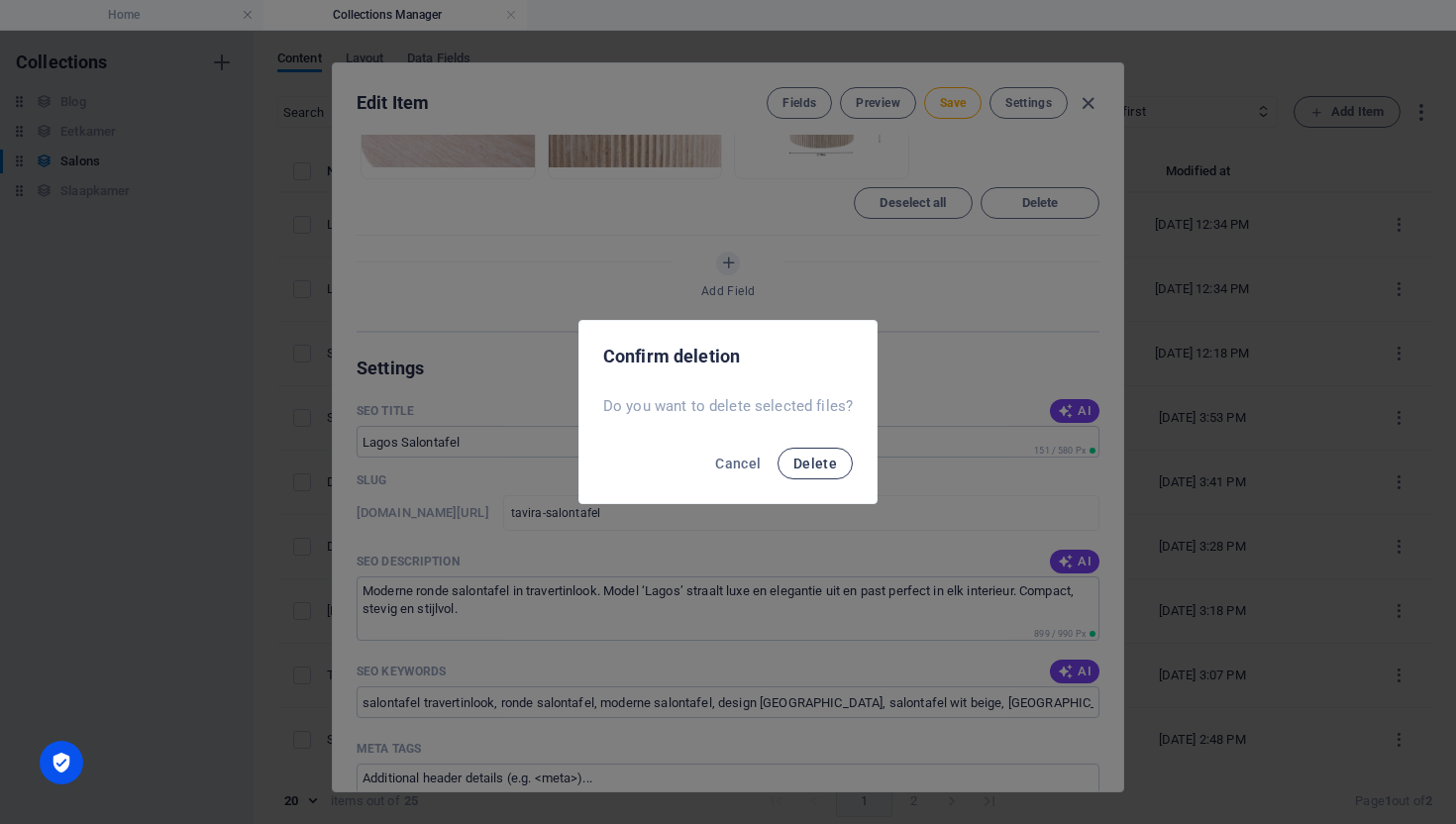 drag, startPoint x: 818, startPoint y: 462, endPoint x: 791, endPoint y: 496, distance: 43.41659 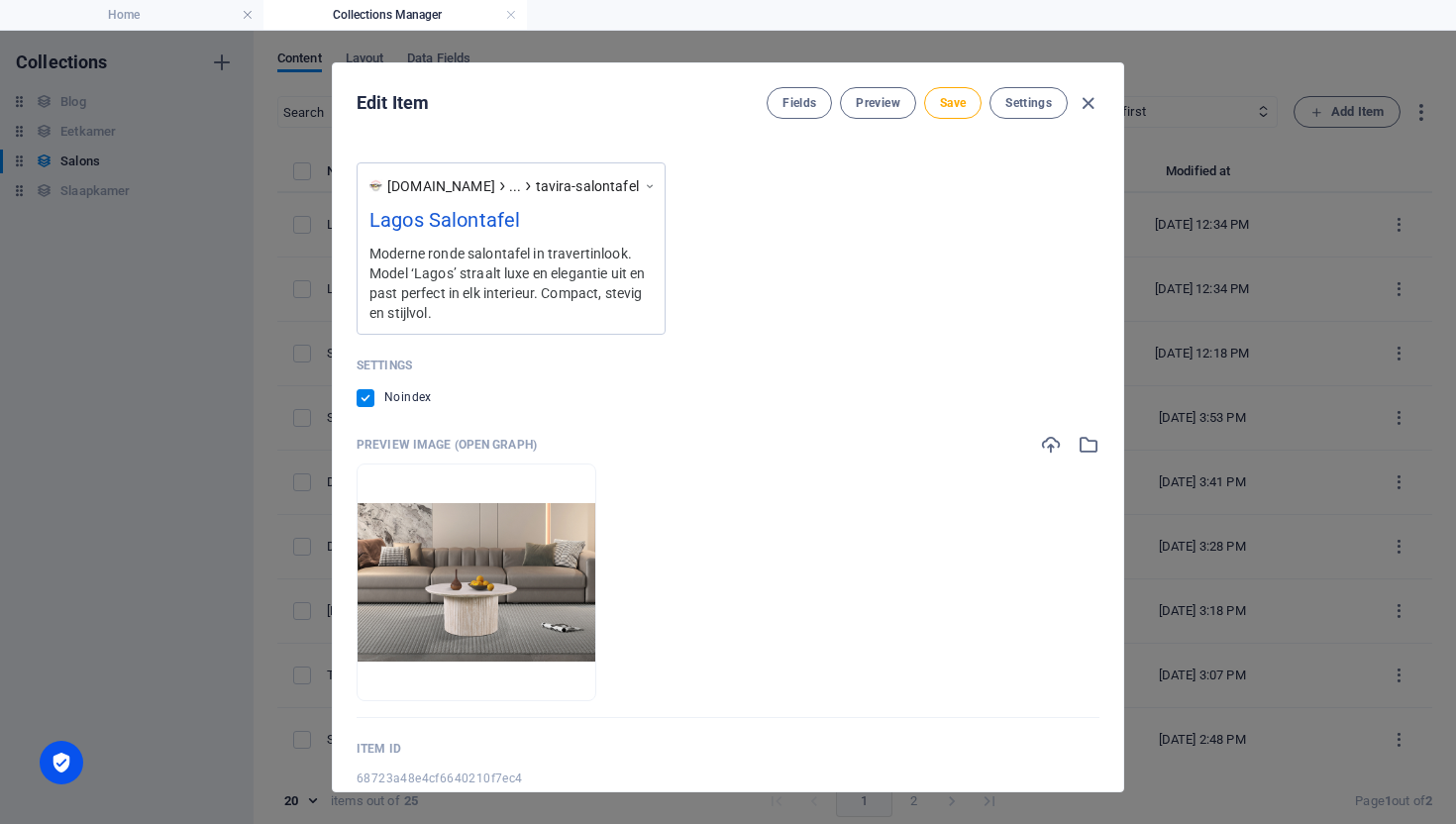 scroll, scrollTop: 1768, scrollLeft: 0, axis: vertical 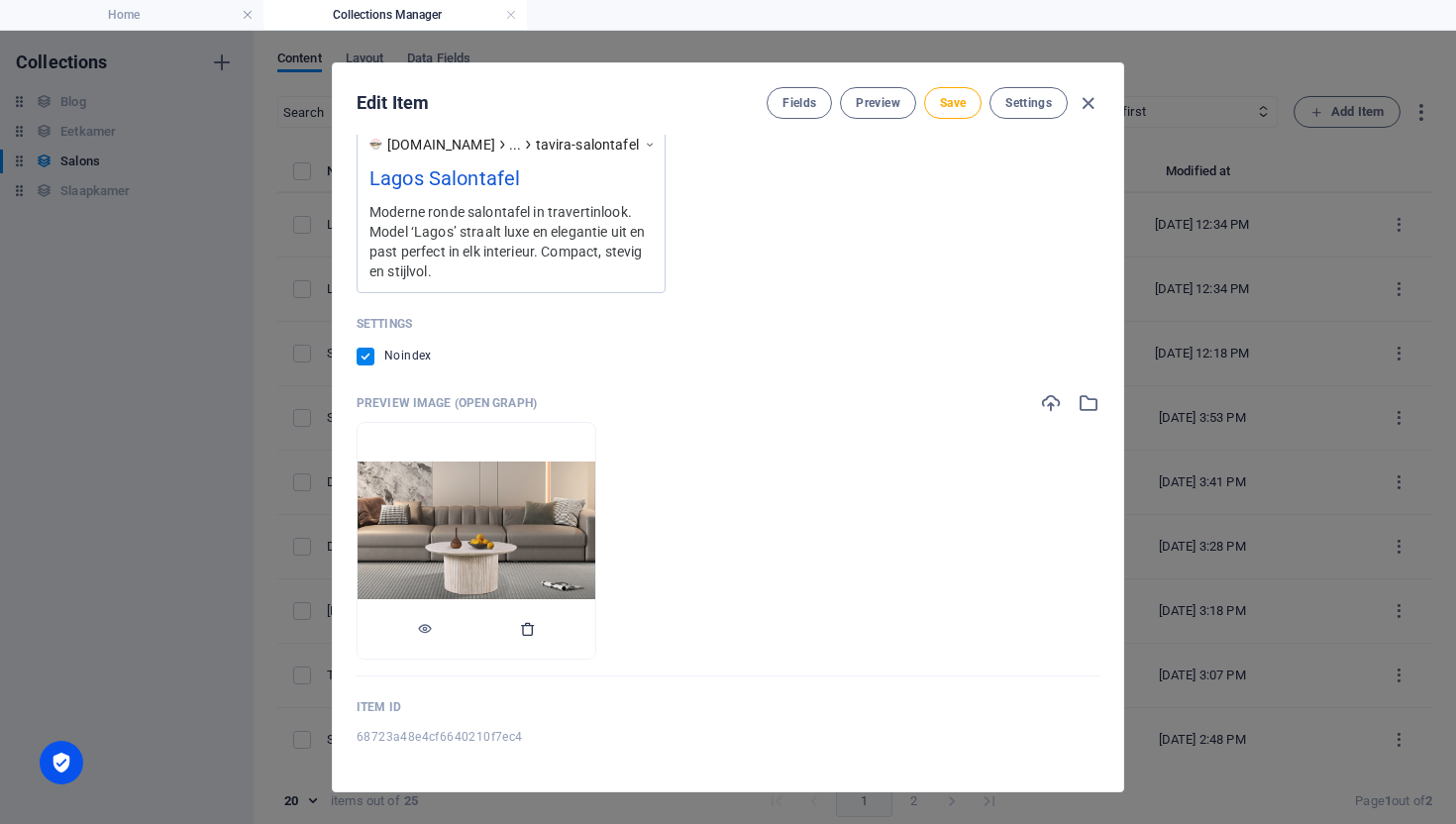 click at bounding box center [528, 629] 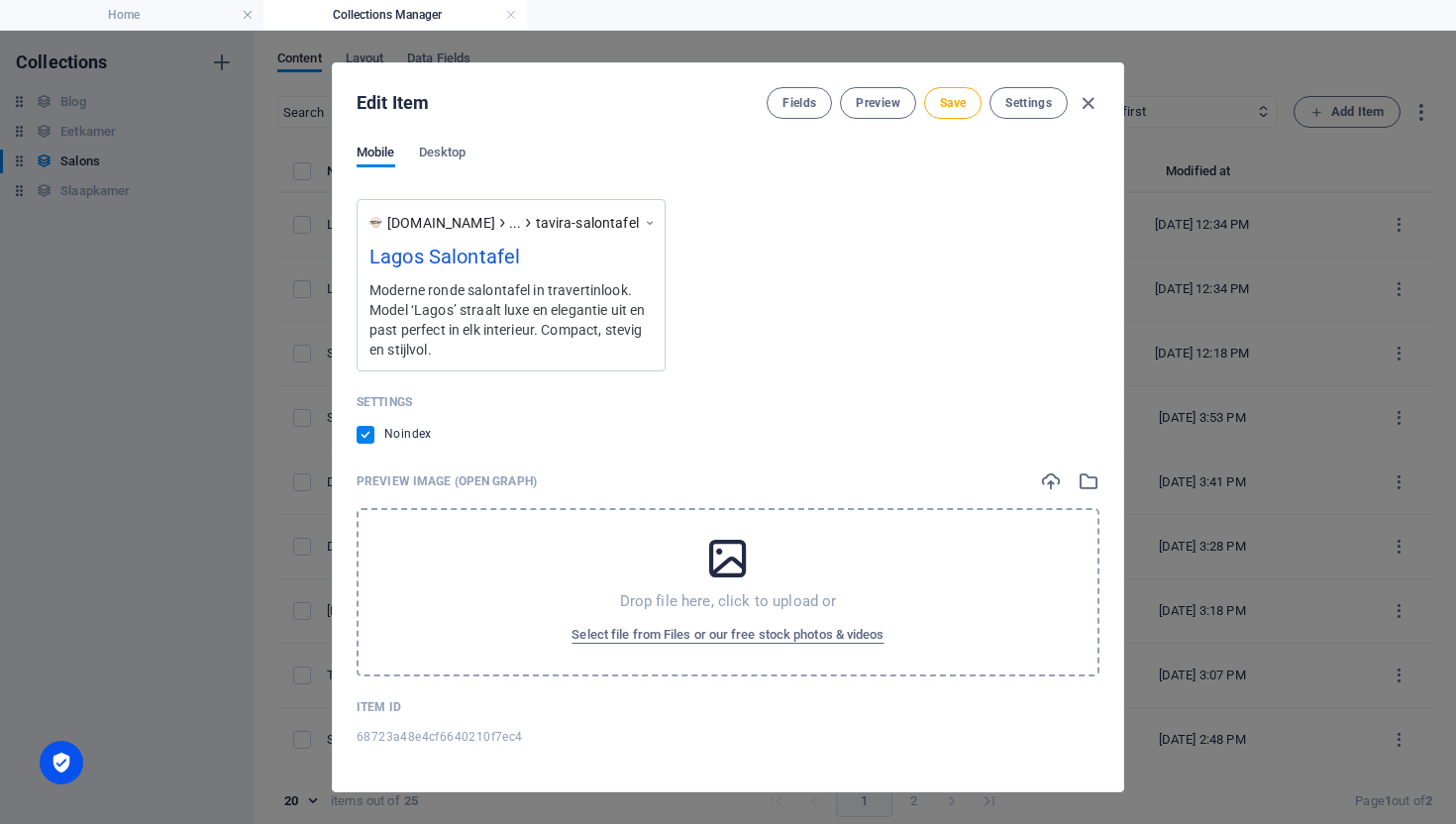 scroll, scrollTop: 1690, scrollLeft: 0, axis: vertical 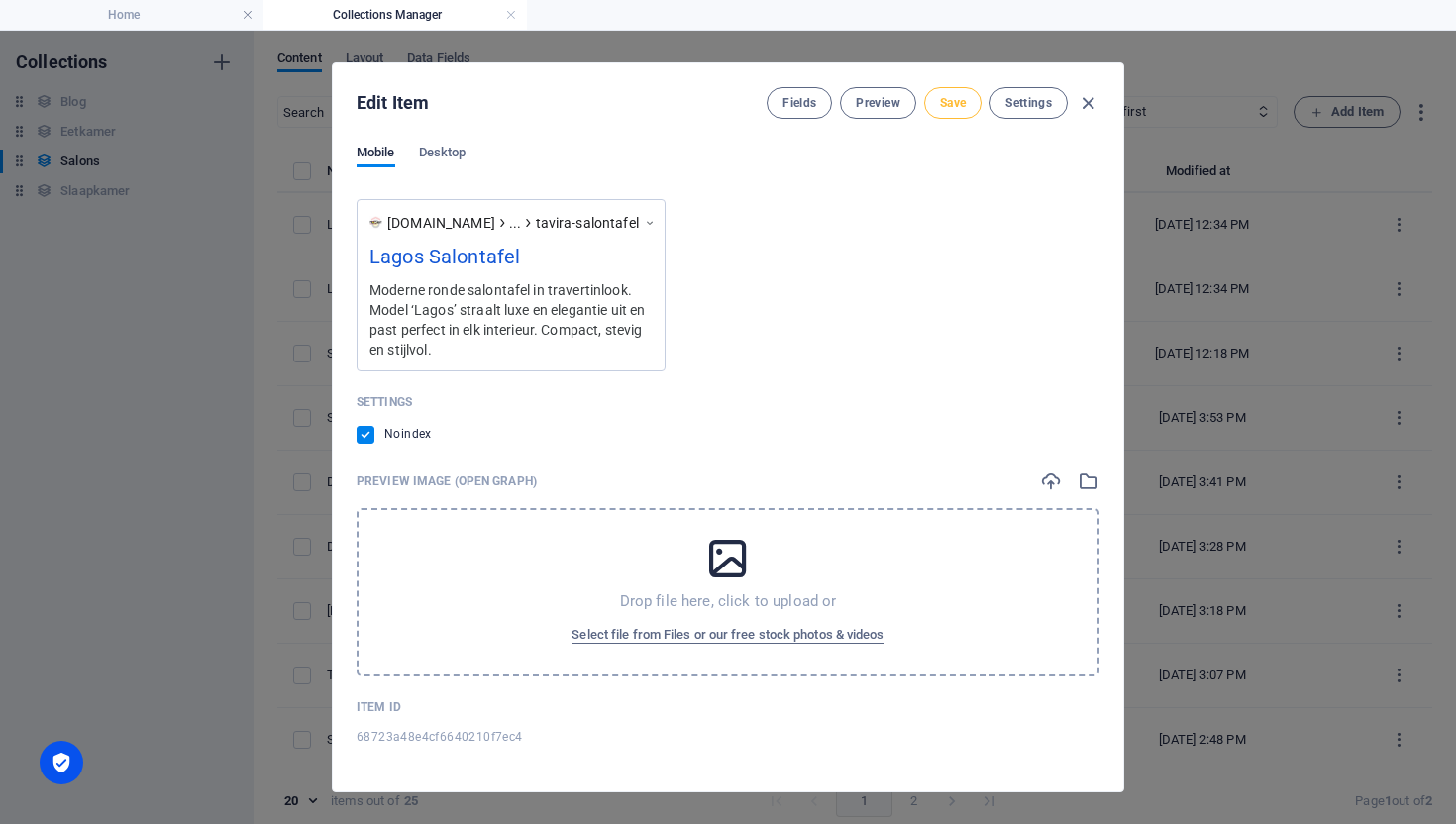 click on "Save" at bounding box center (953, 103) 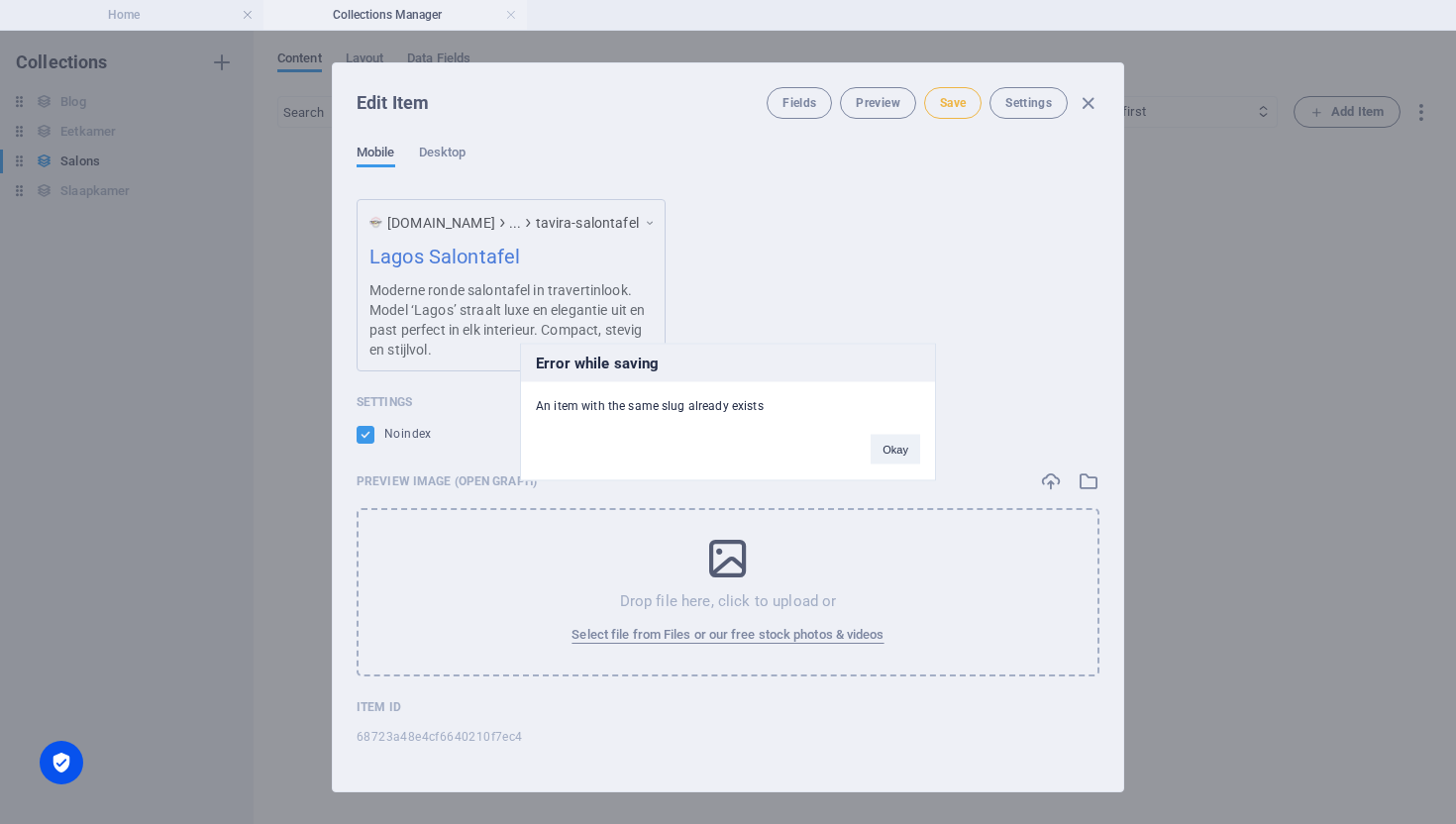 drag, startPoint x: 886, startPoint y: 437, endPoint x: 899, endPoint y: 436, distance: 13.038405 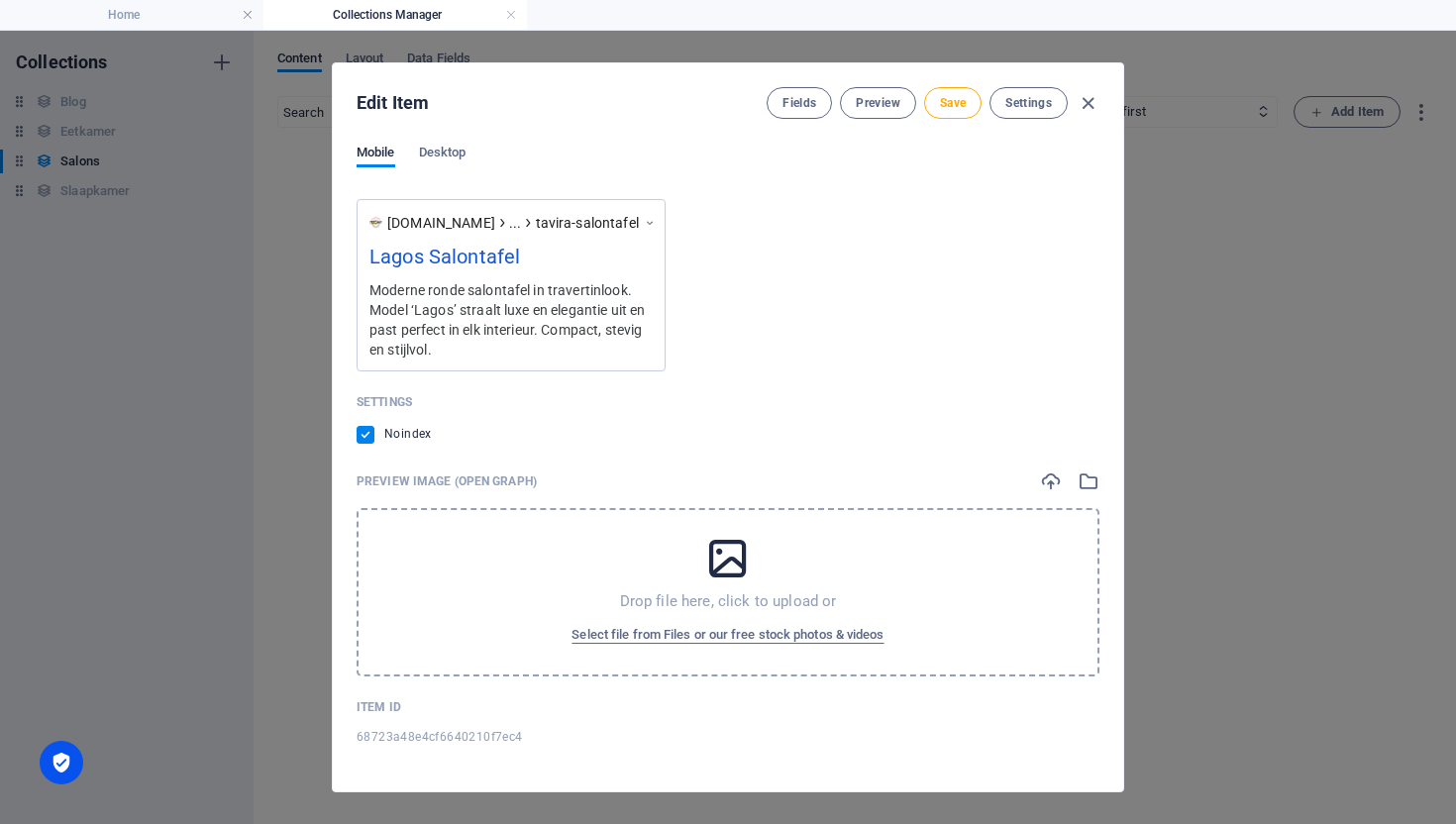 click at bounding box center (728, 559) 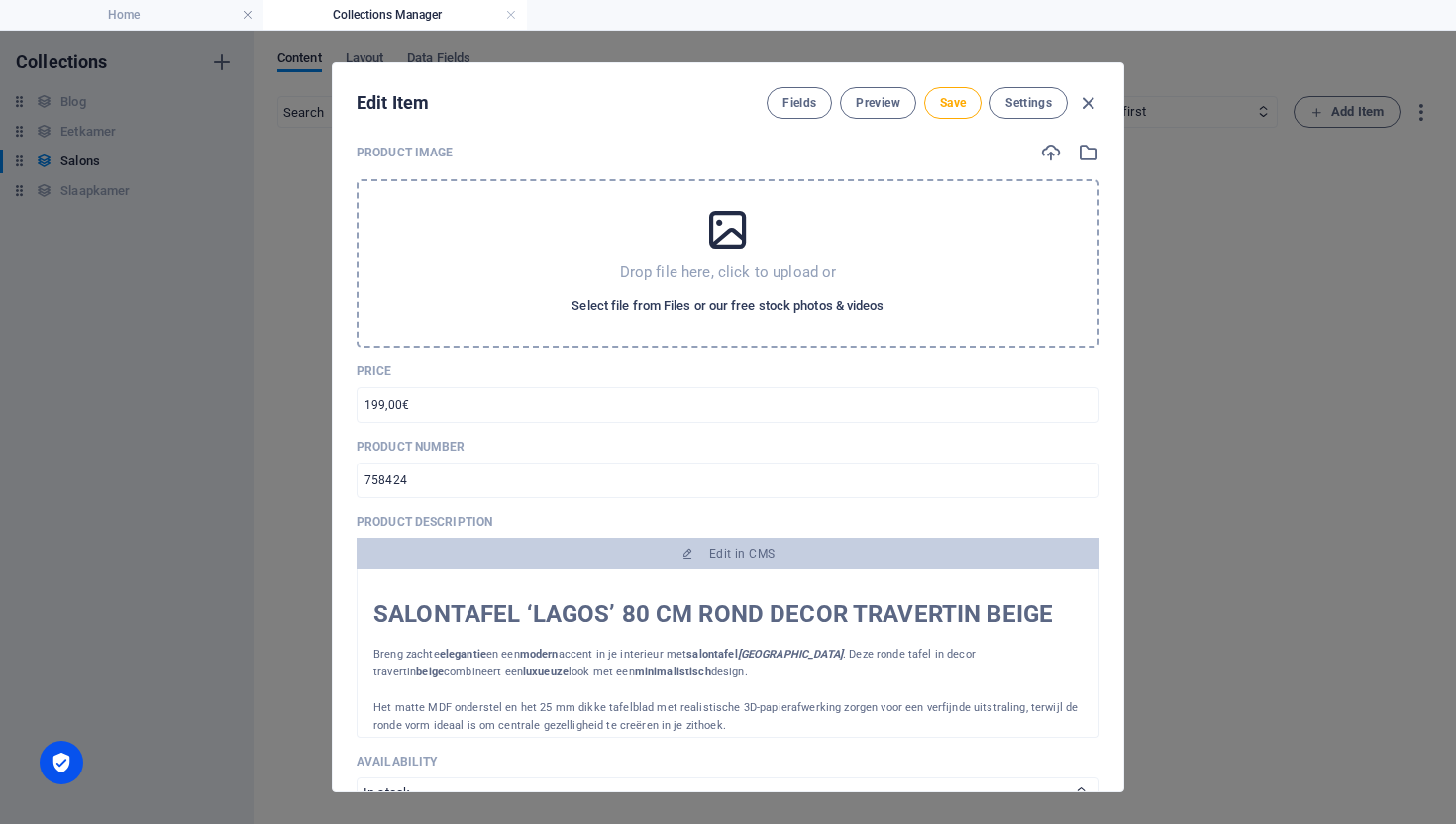 scroll, scrollTop: 0, scrollLeft: 0, axis: both 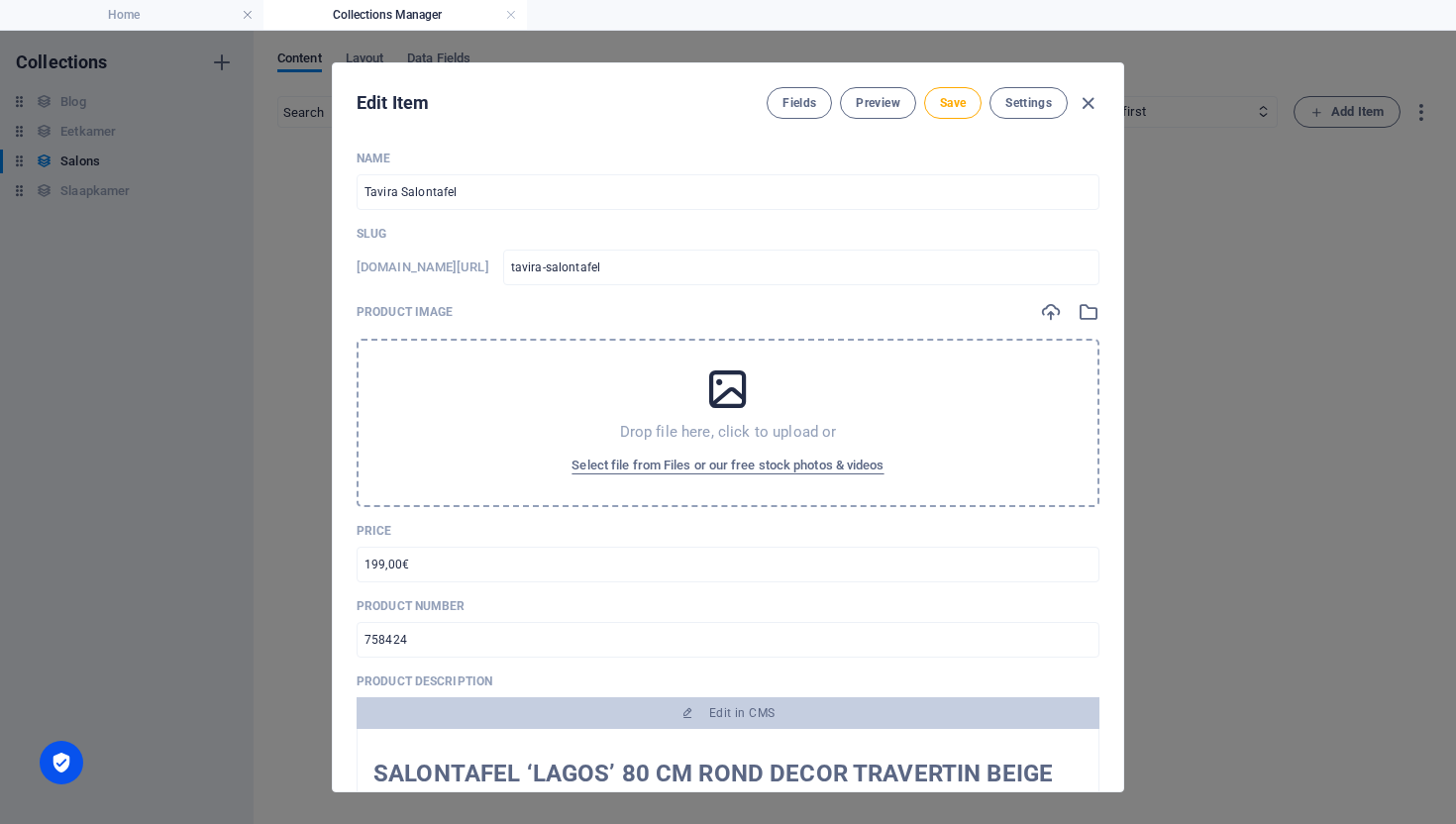 drag, startPoint x: 715, startPoint y: 394, endPoint x: 727, endPoint y: 394, distance: 12 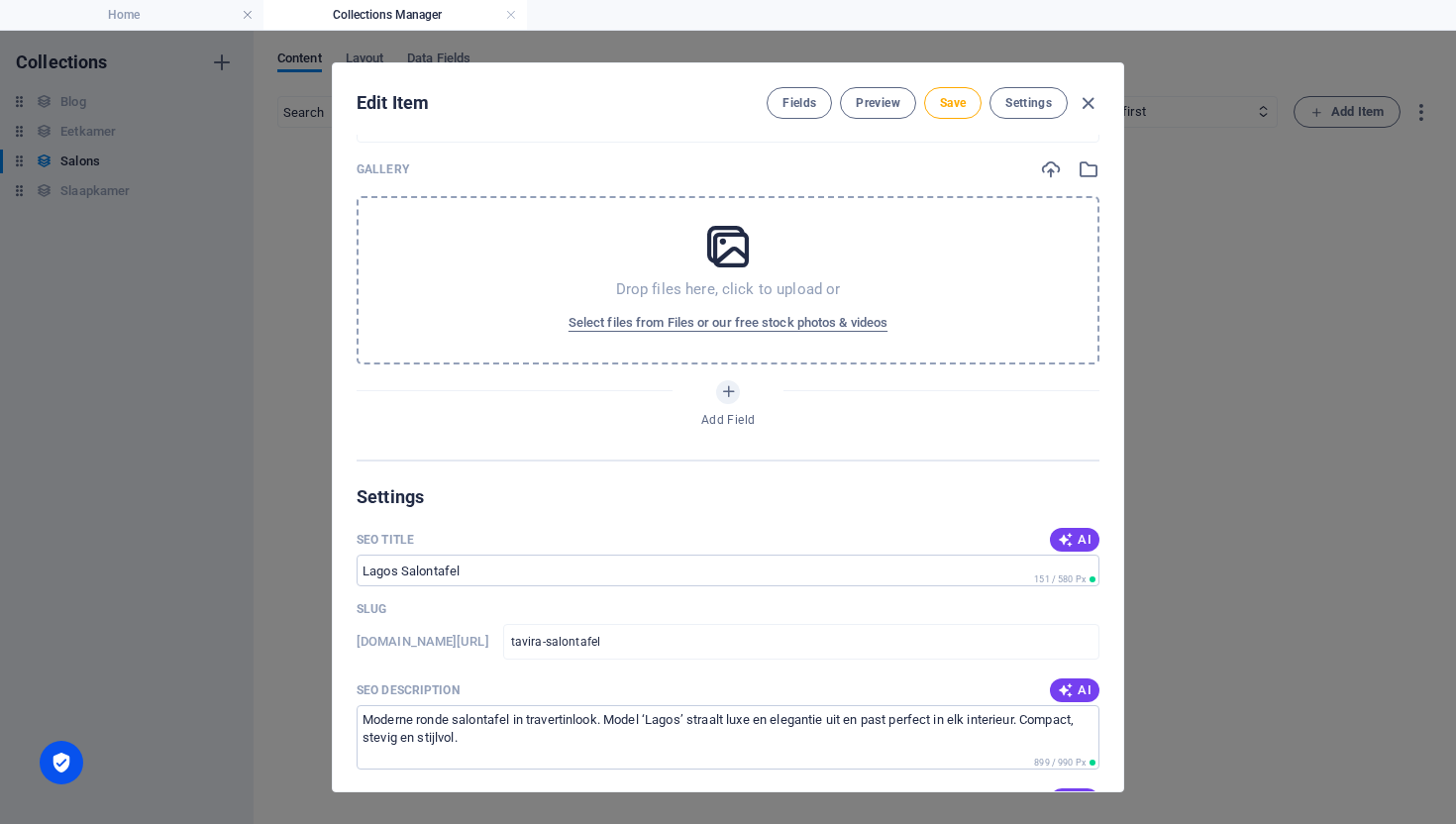 scroll, scrollTop: 910, scrollLeft: 0, axis: vertical 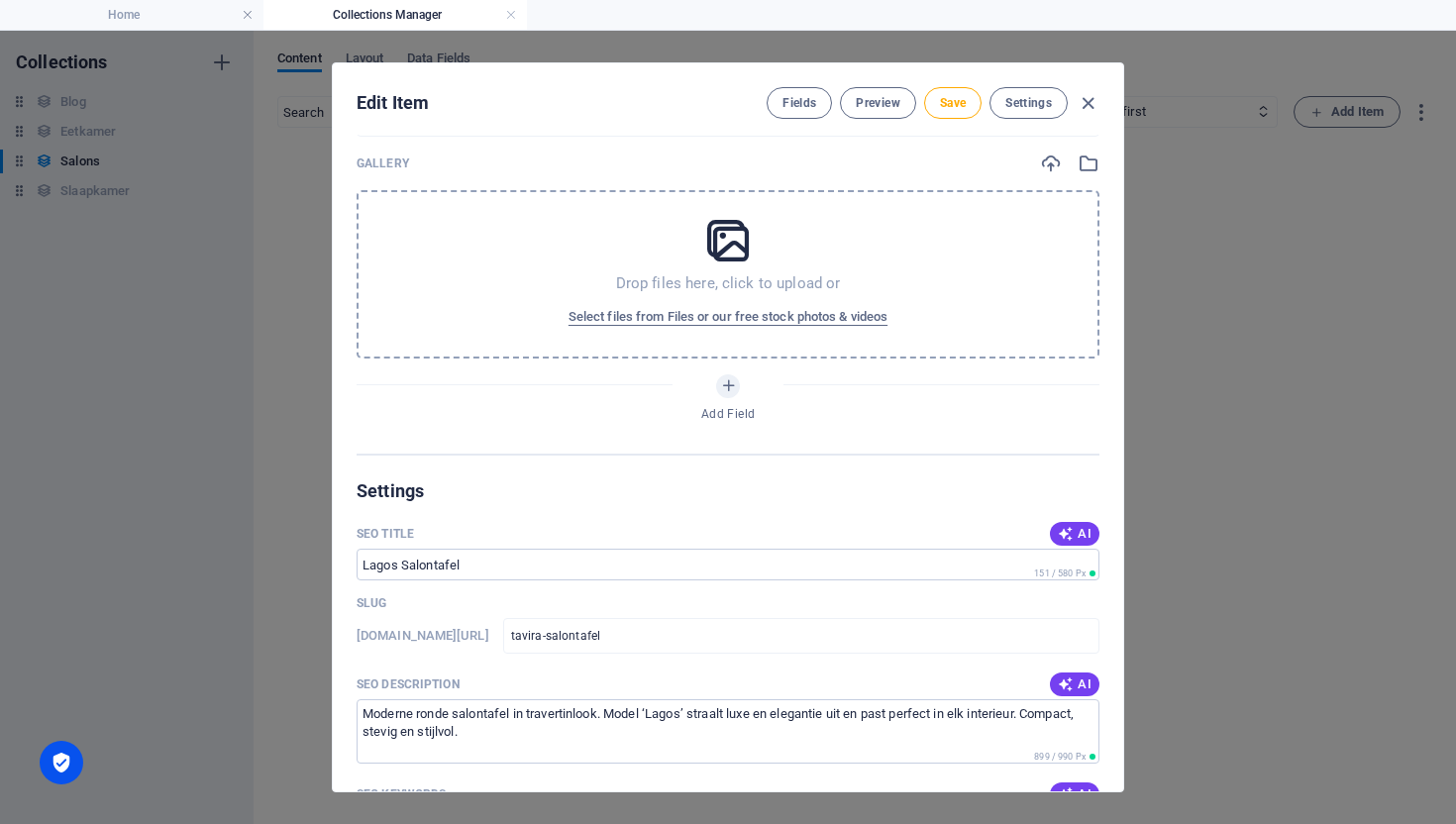 click at bounding box center [728, 241] 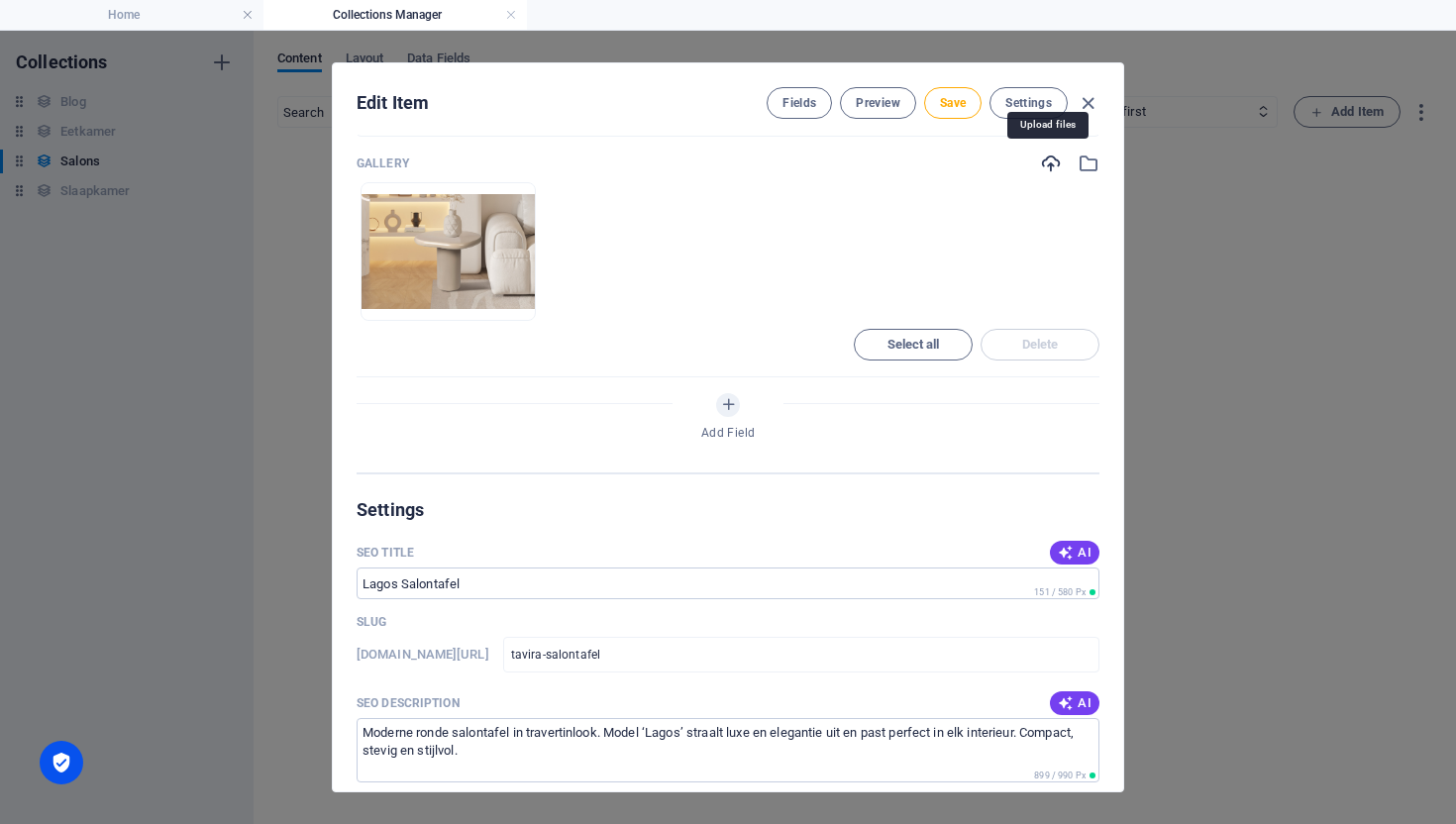 click at bounding box center [1051, 163] 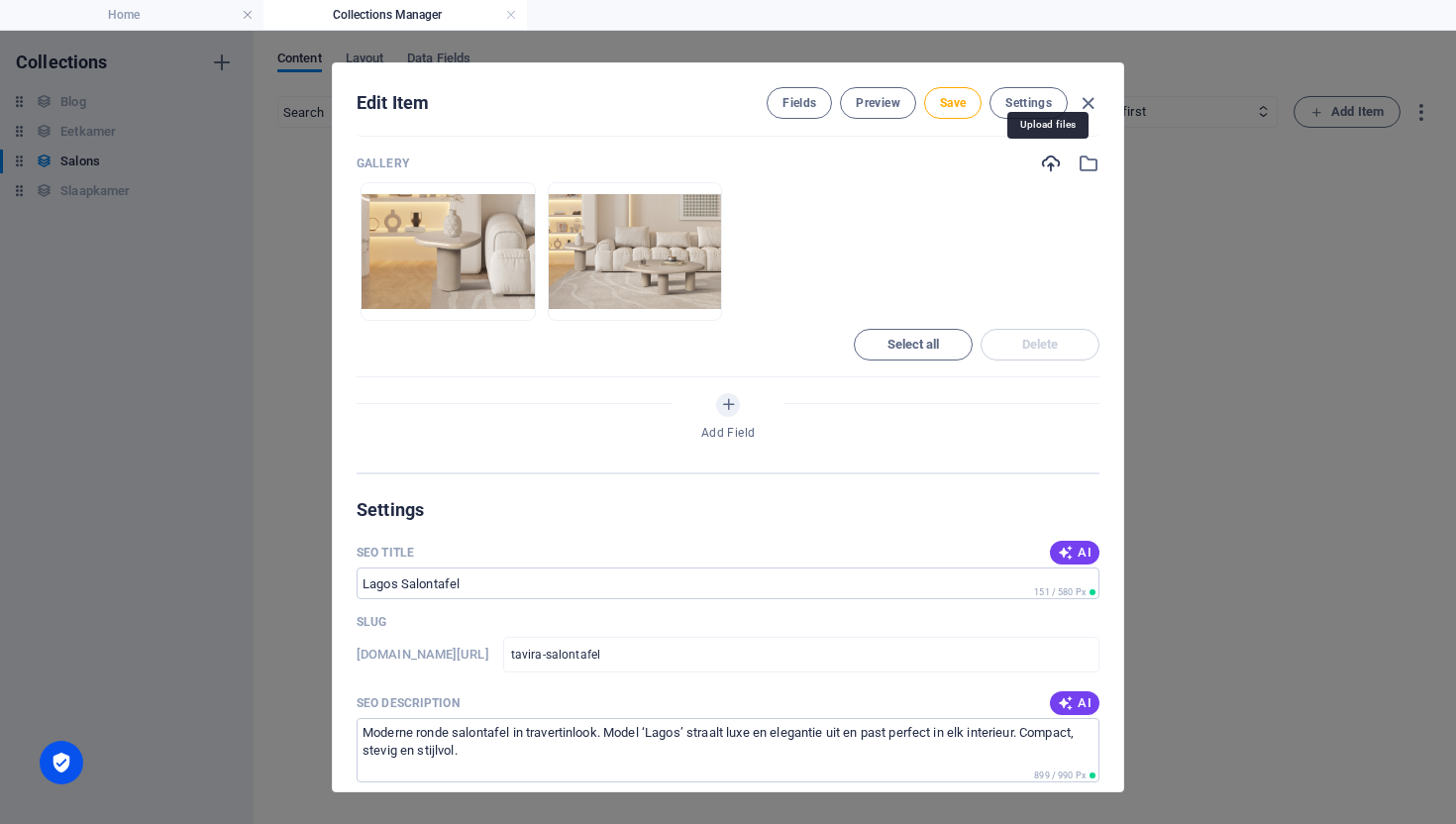 click at bounding box center (1051, 163) 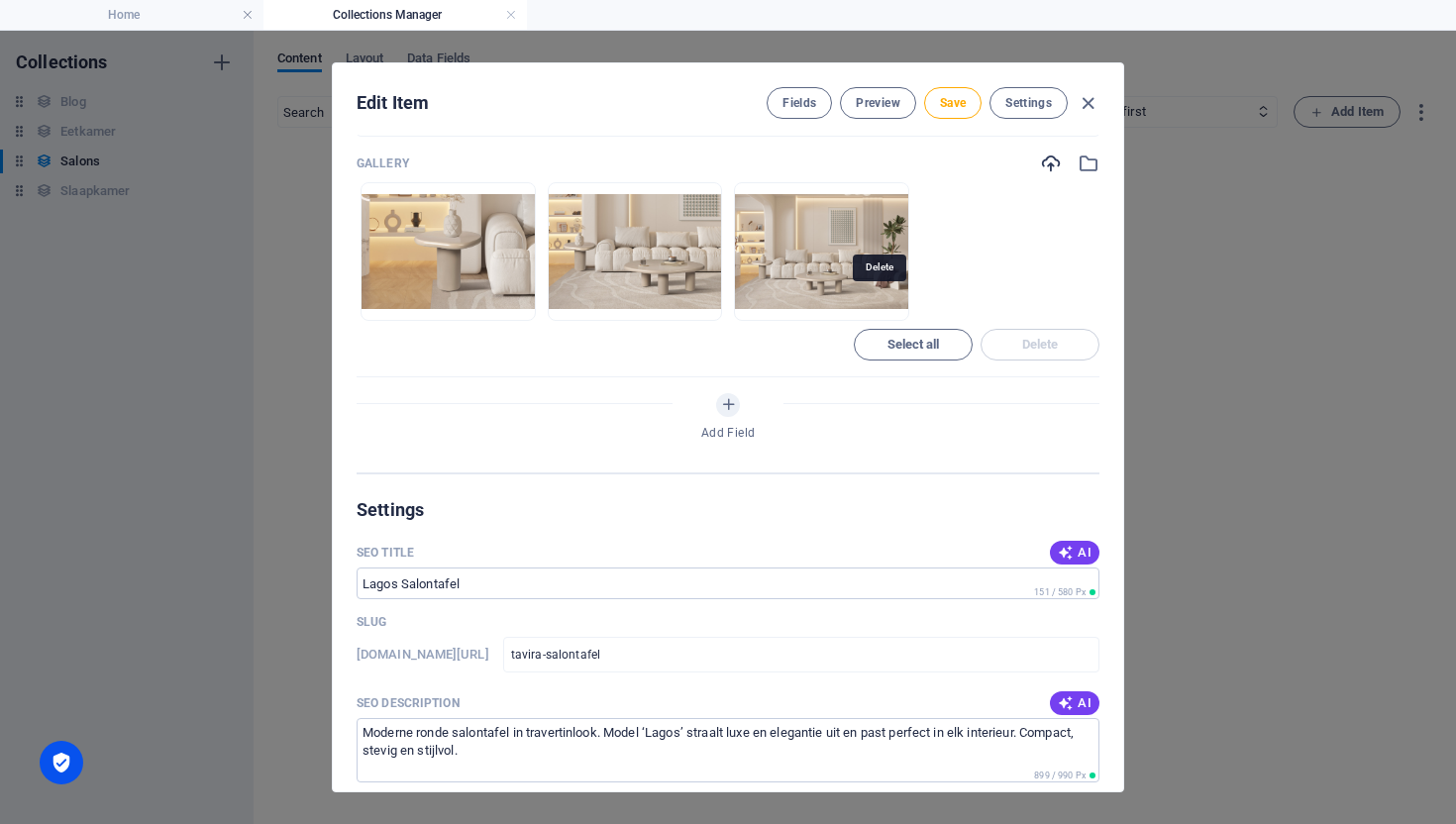drag, startPoint x: 876, startPoint y: 304, endPoint x: 888, endPoint y: 296, distance: 14.422205 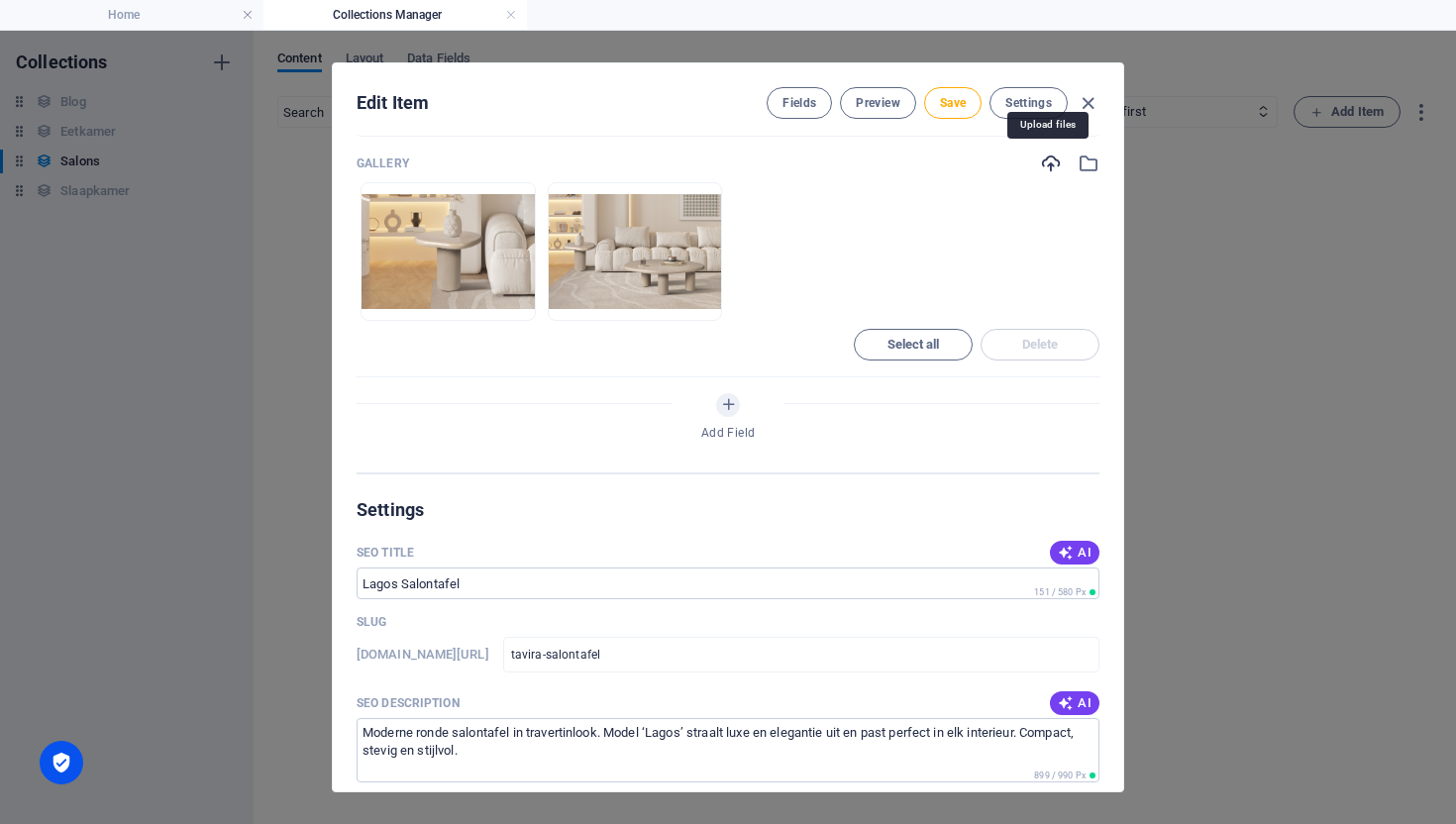 click at bounding box center (1051, 163) 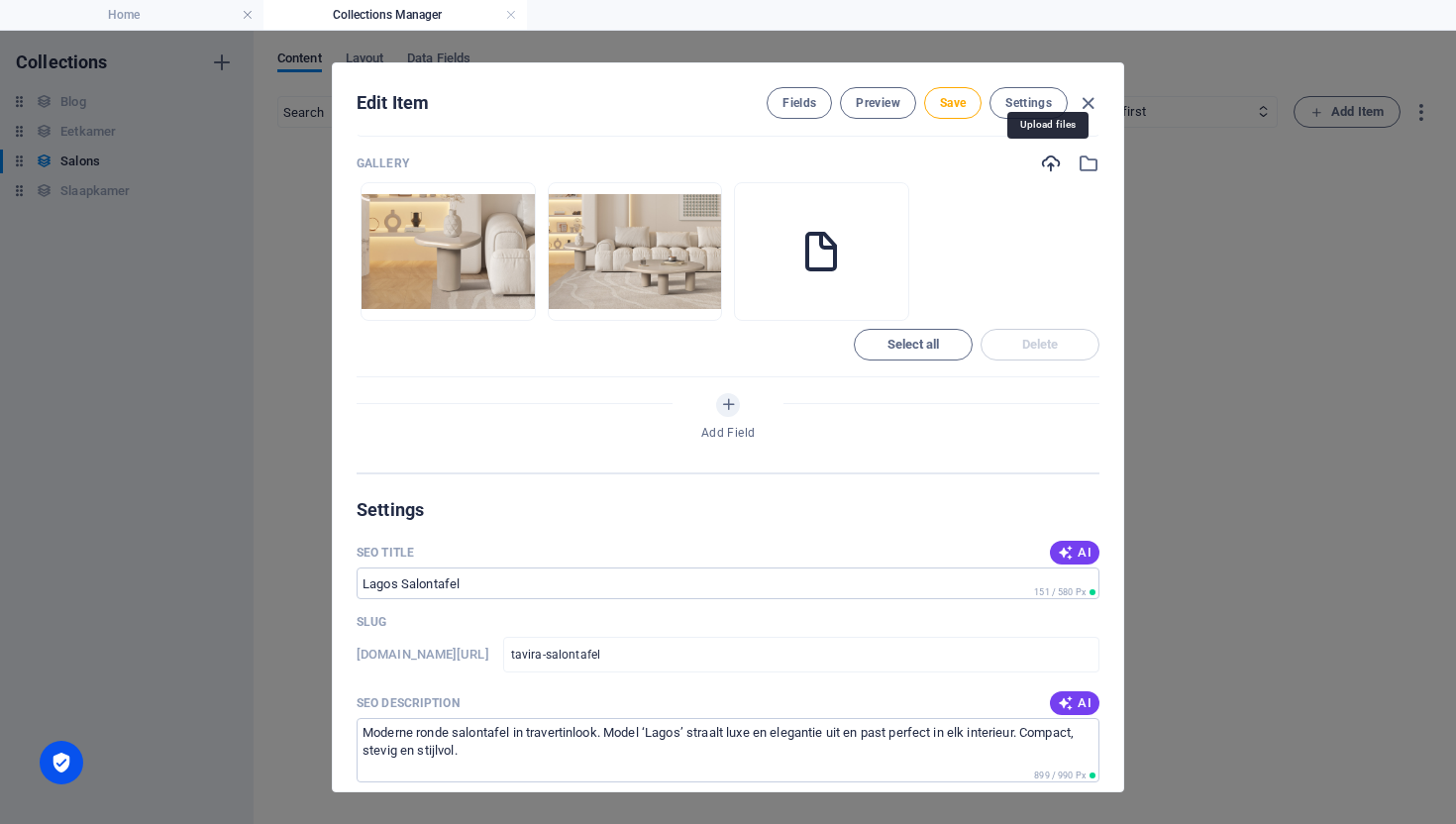 click at bounding box center (1051, 163) 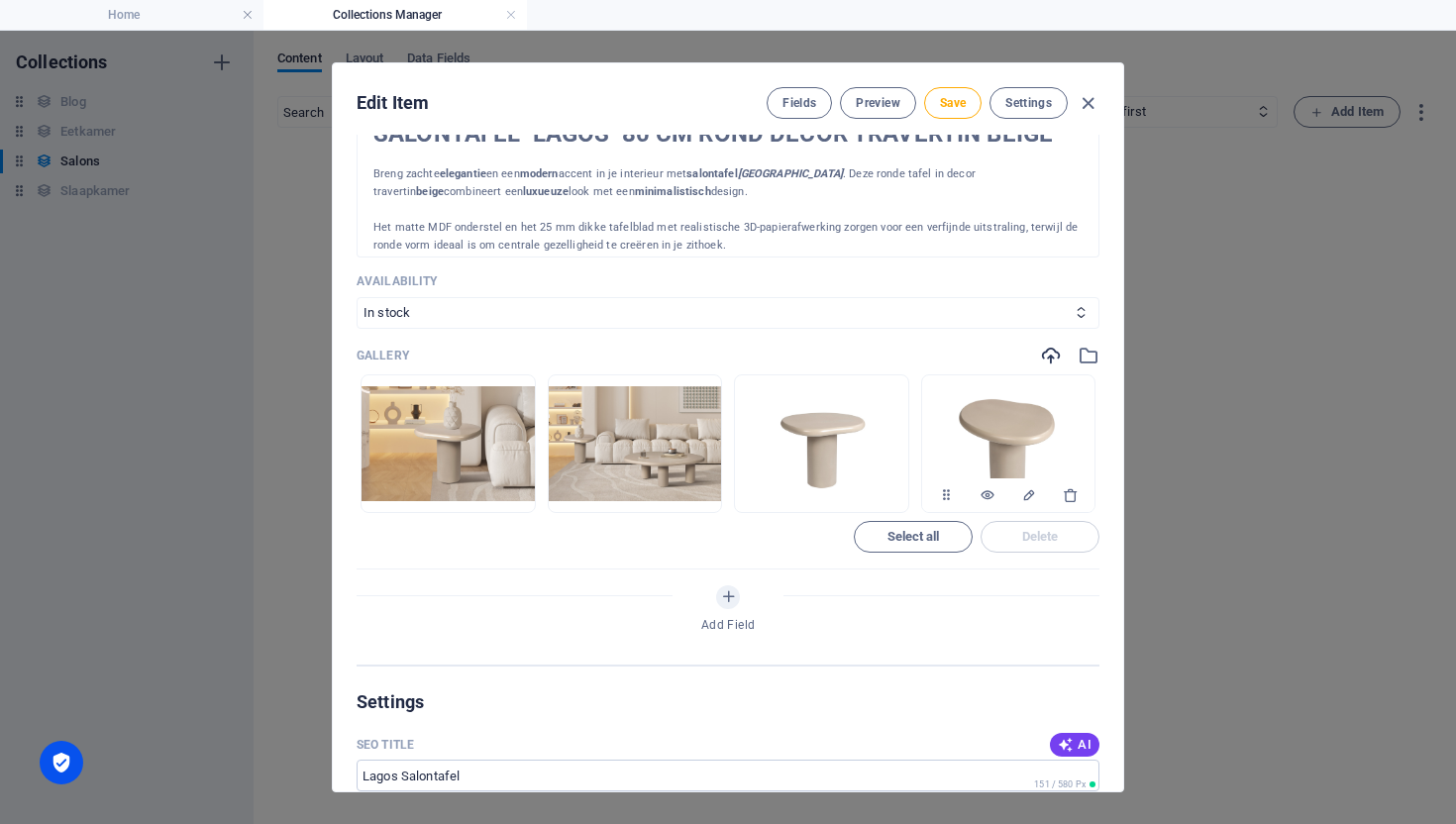 scroll, scrollTop: 572, scrollLeft: 0, axis: vertical 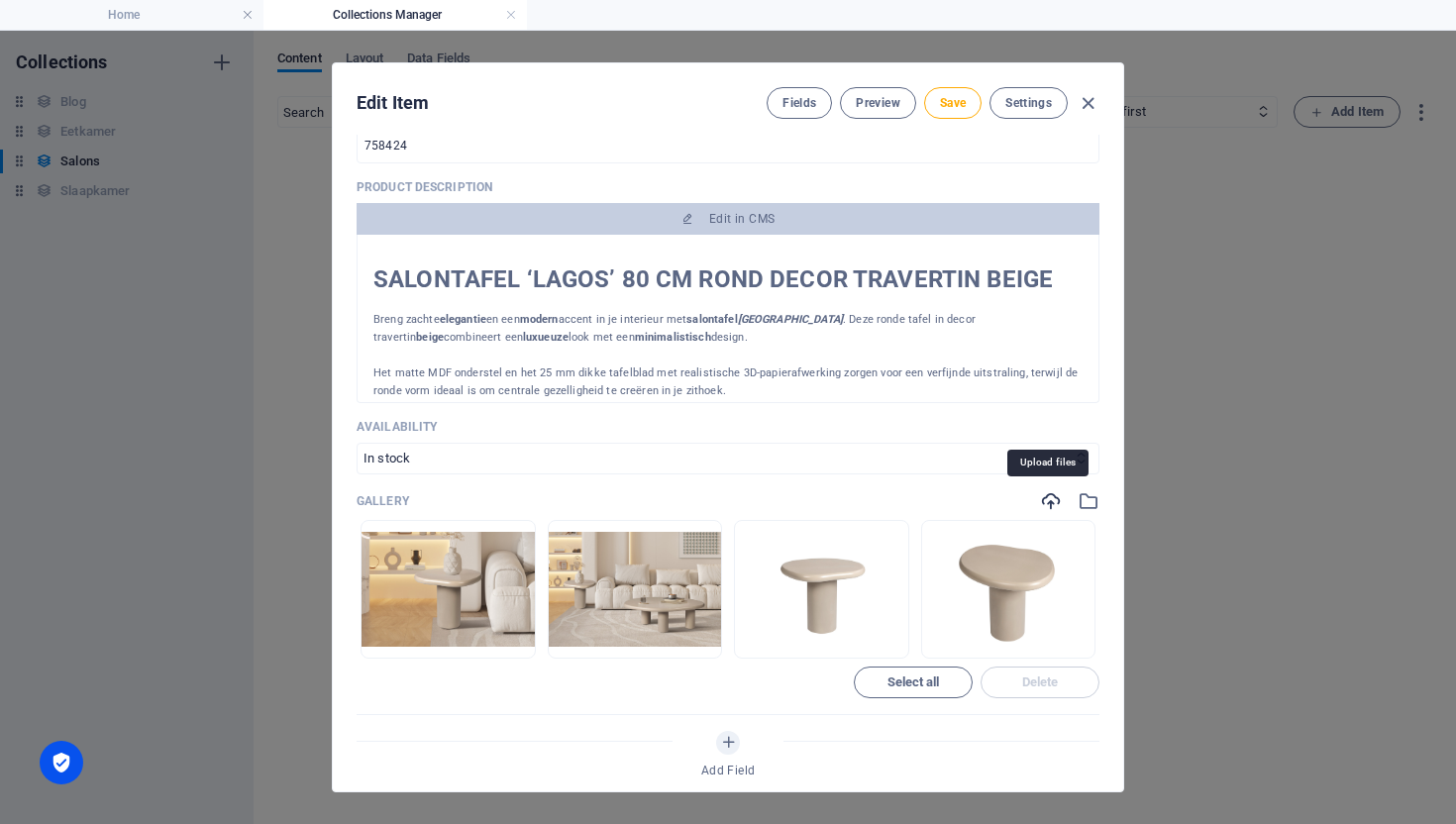 click at bounding box center [1051, 501] 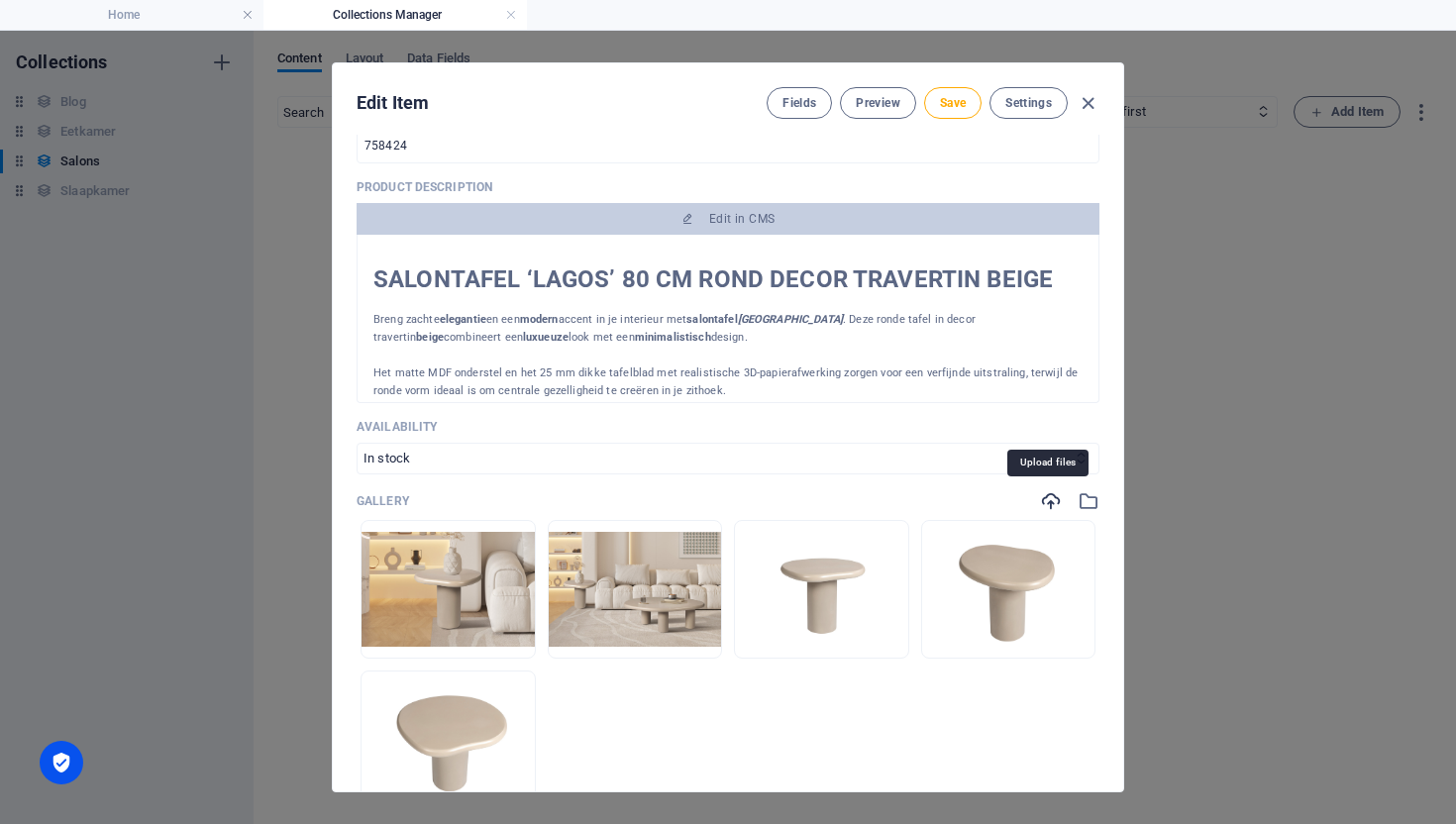 click at bounding box center [1051, 501] 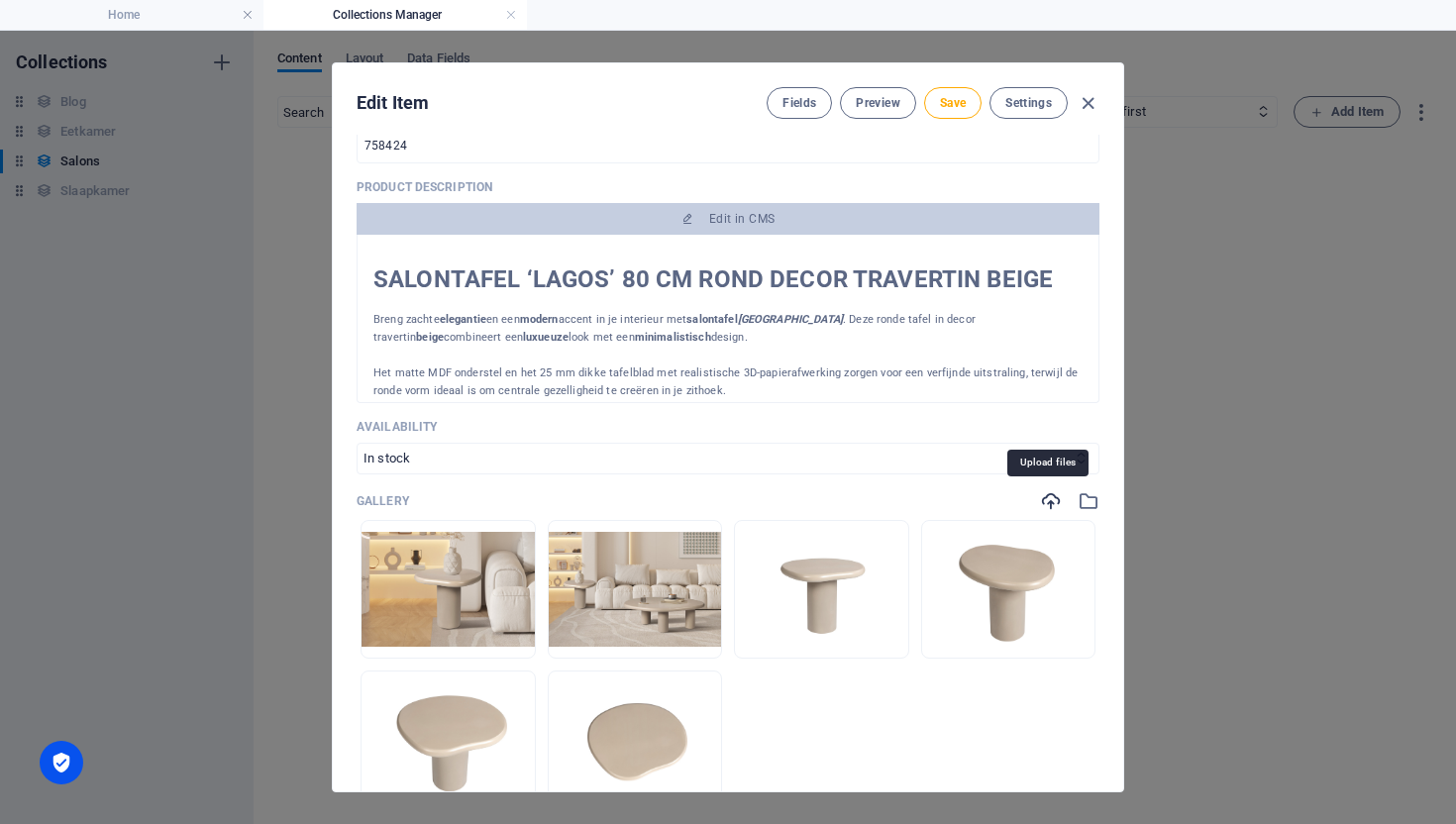 click at bounding box center [1051, 501] 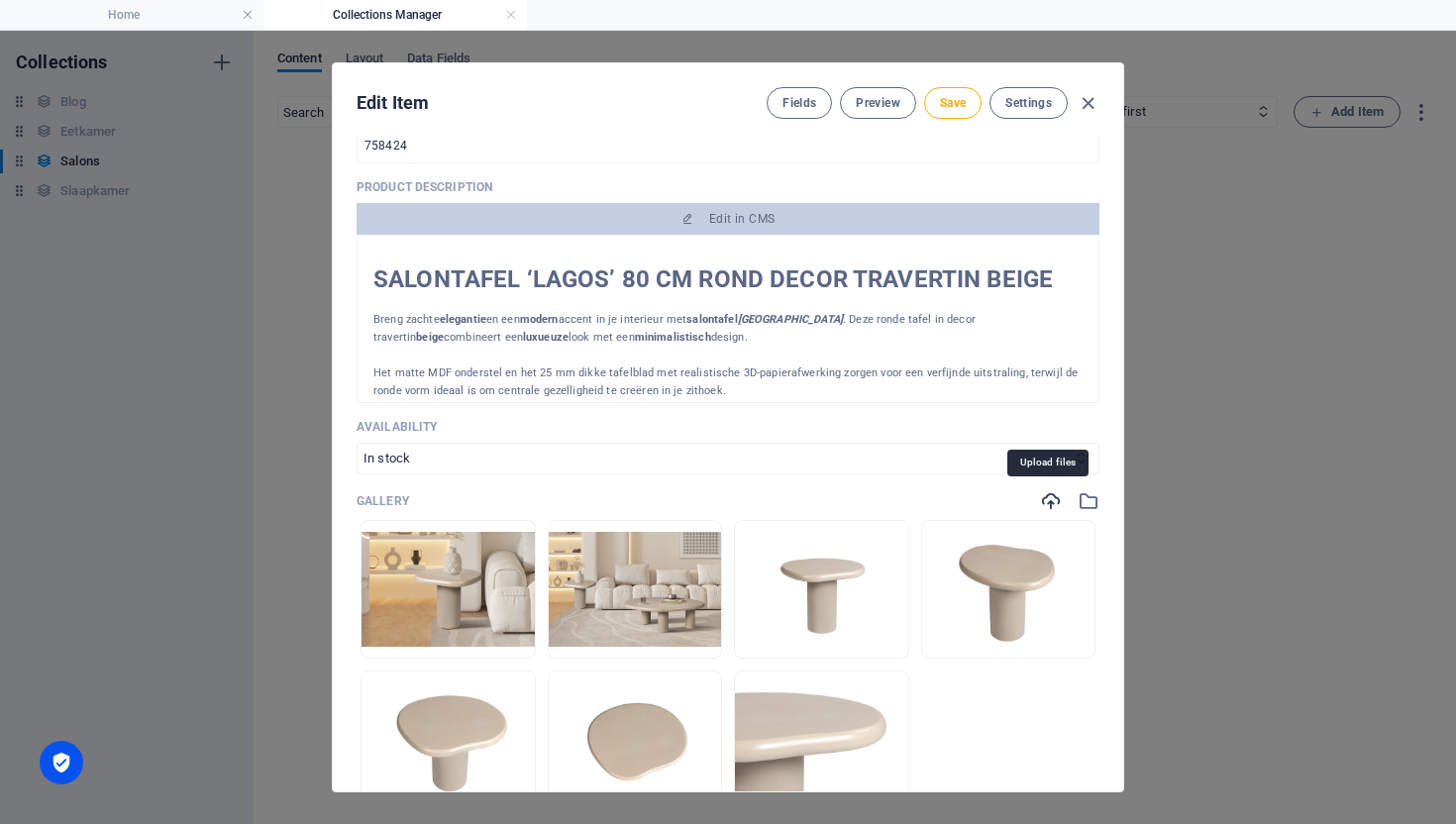 click at bounding box center (1051, 501) 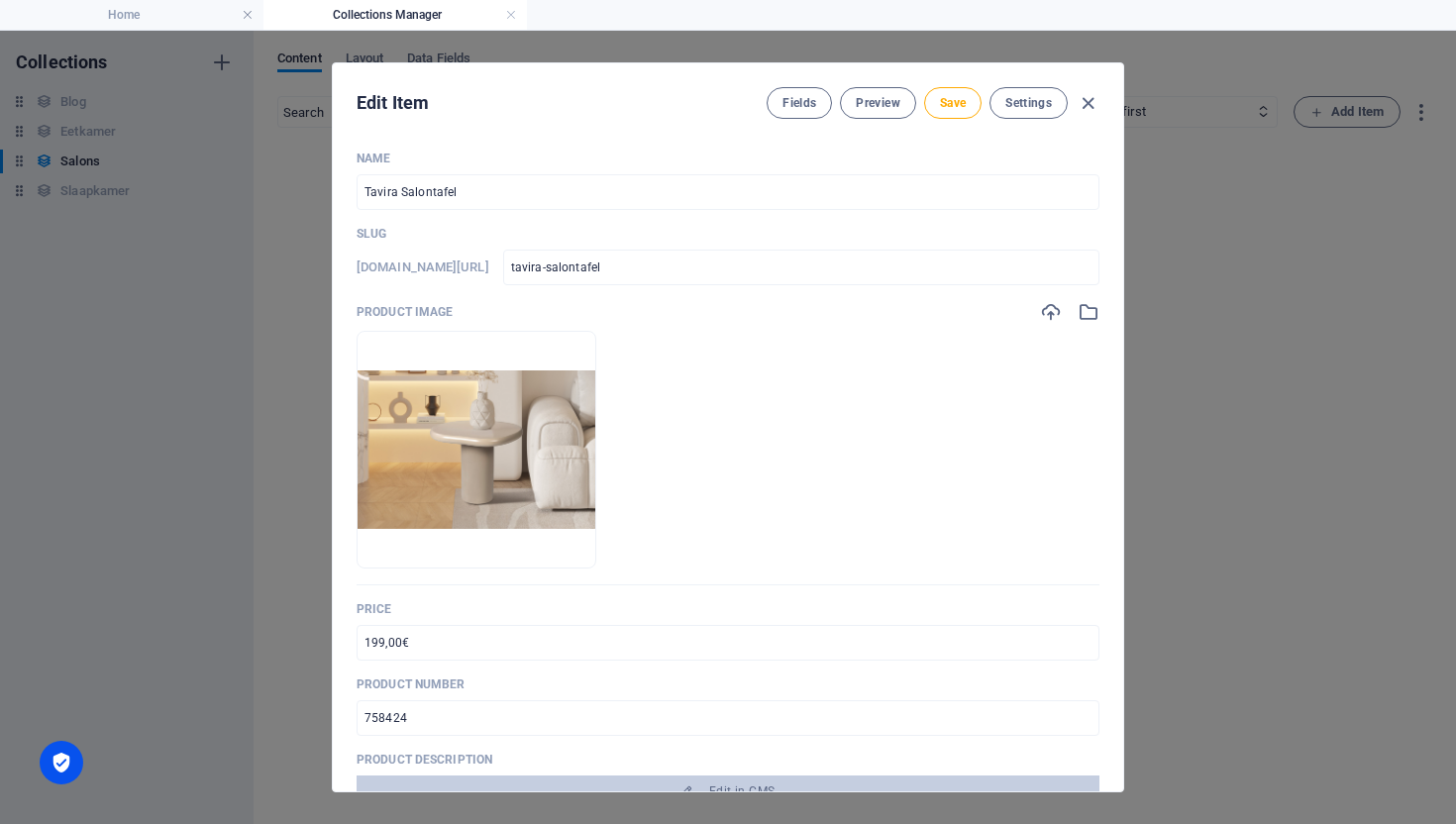 scroll, scrollTop: 223, scrollLeft: 0, axis: vertical 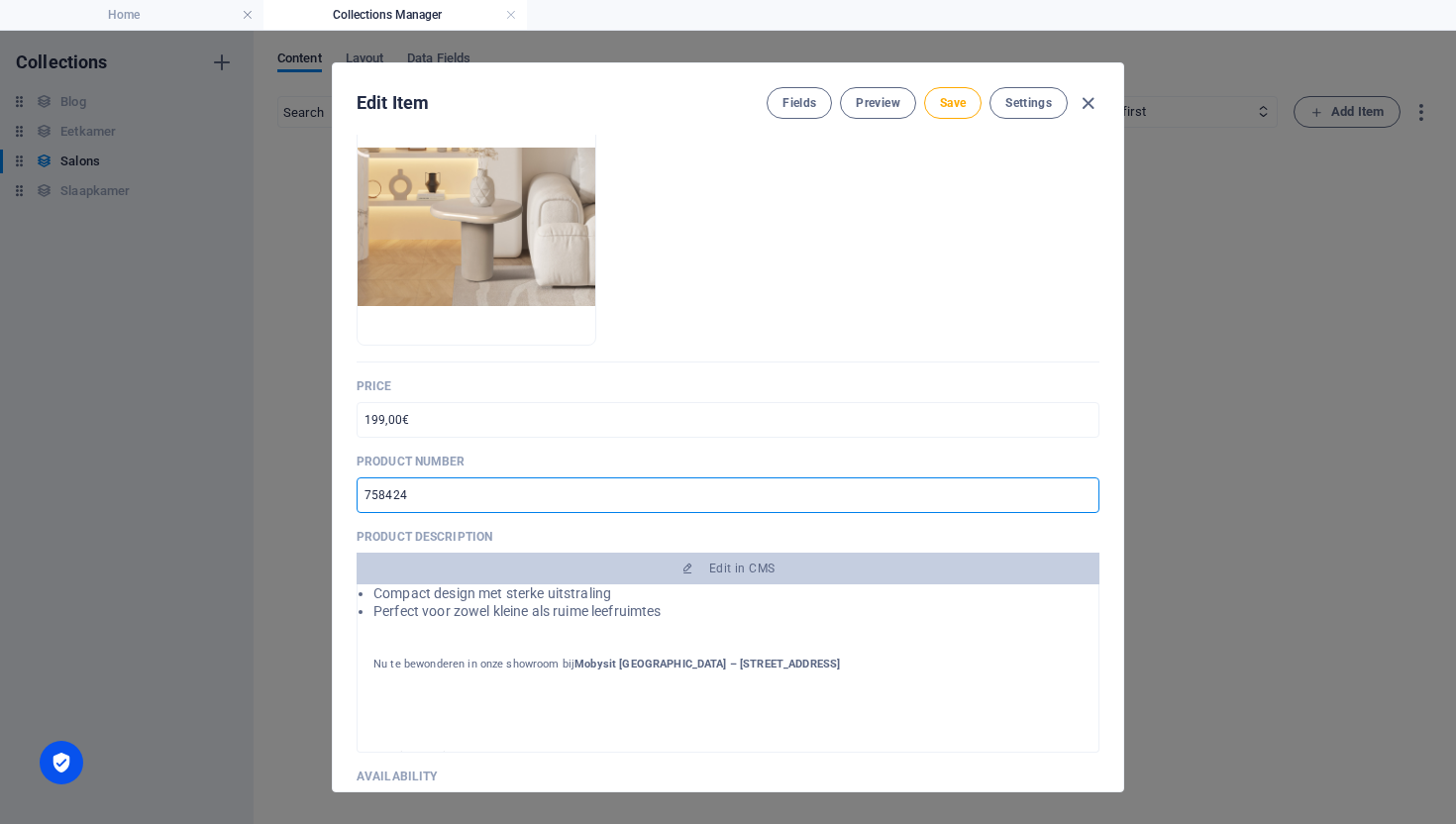 click on "758424" at bounding box center [728, 495] 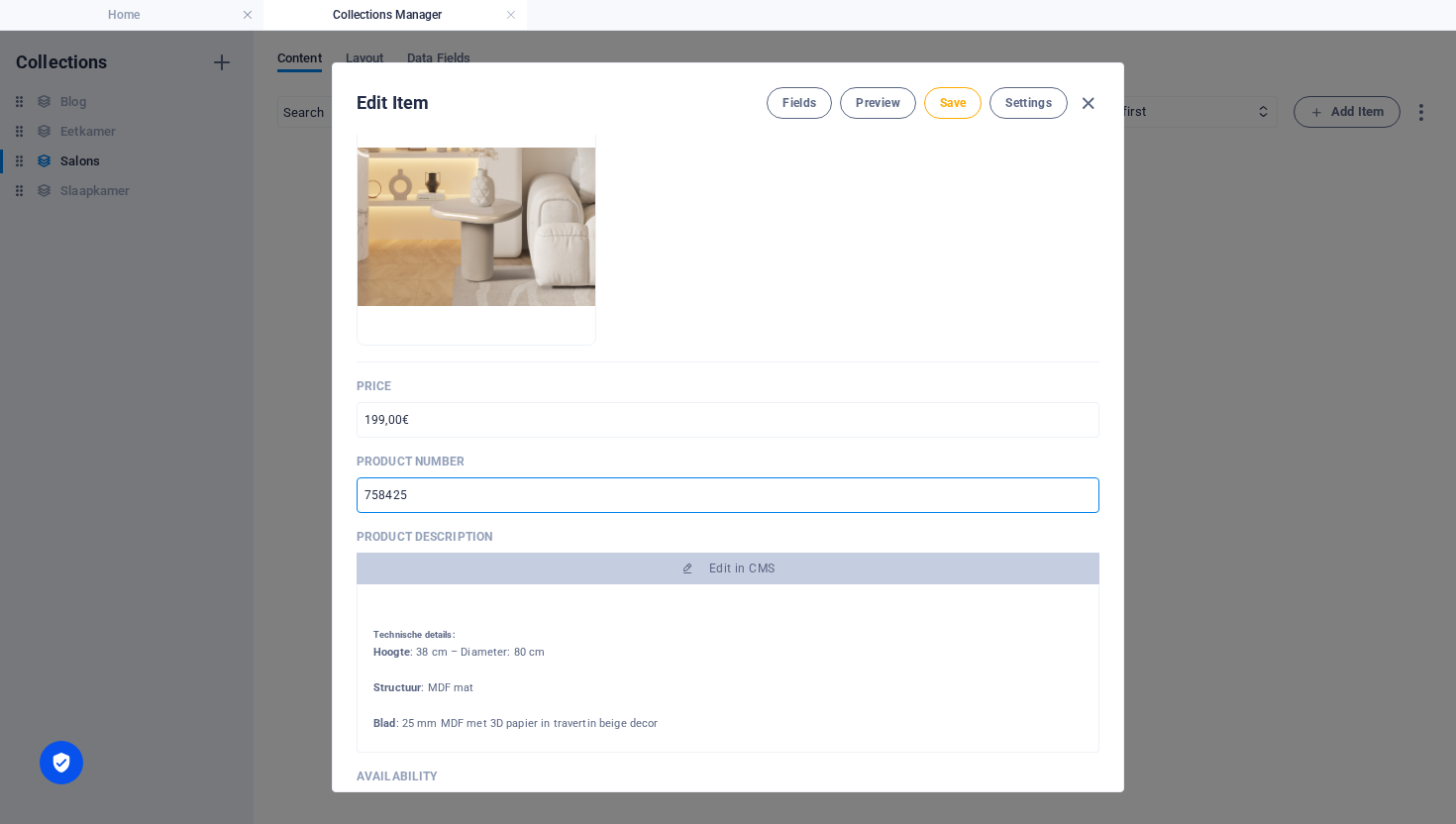 scroll, scrollTop: 430, scrollLeft: 0, axis: vertical 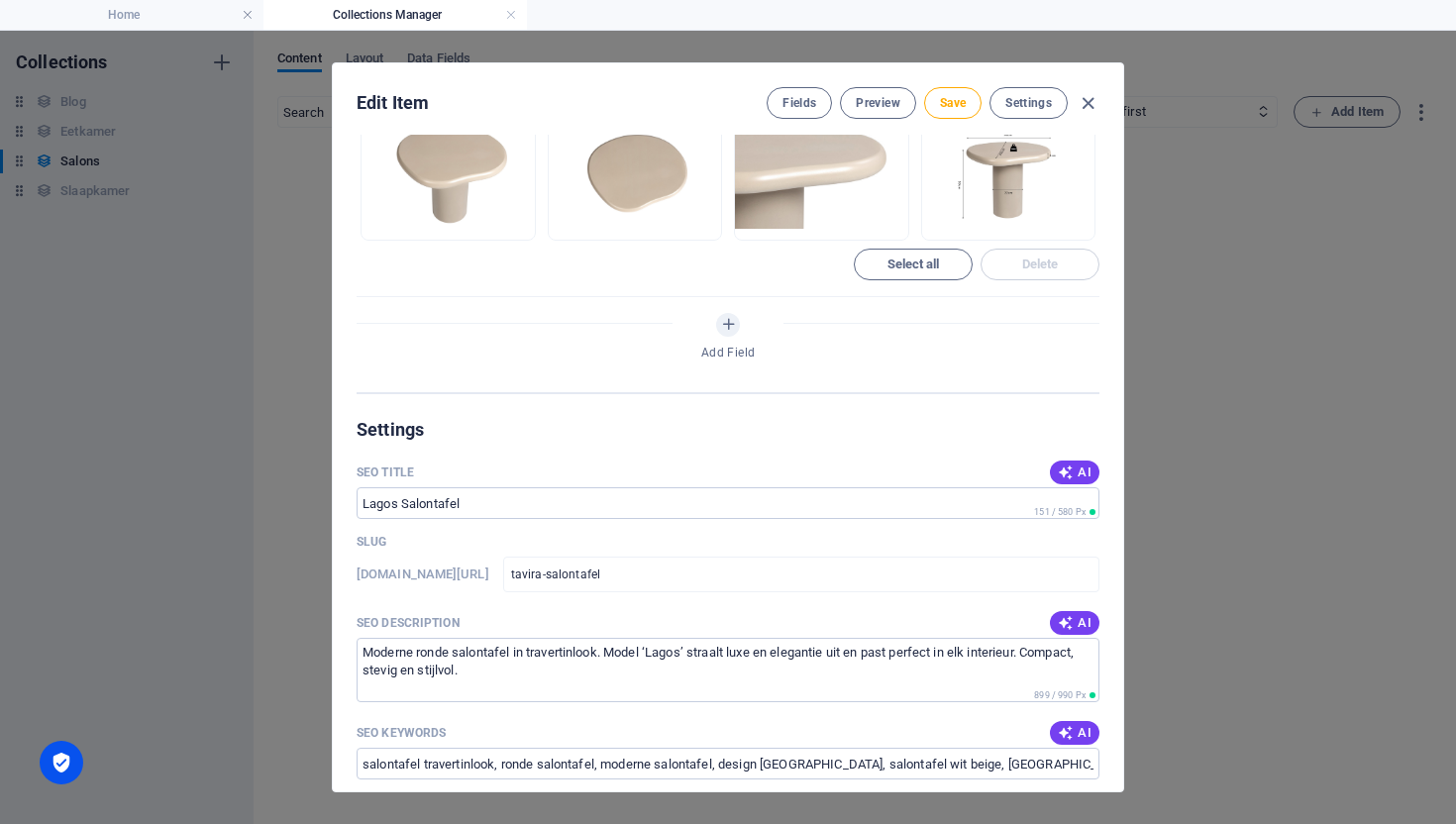 type on "758421" 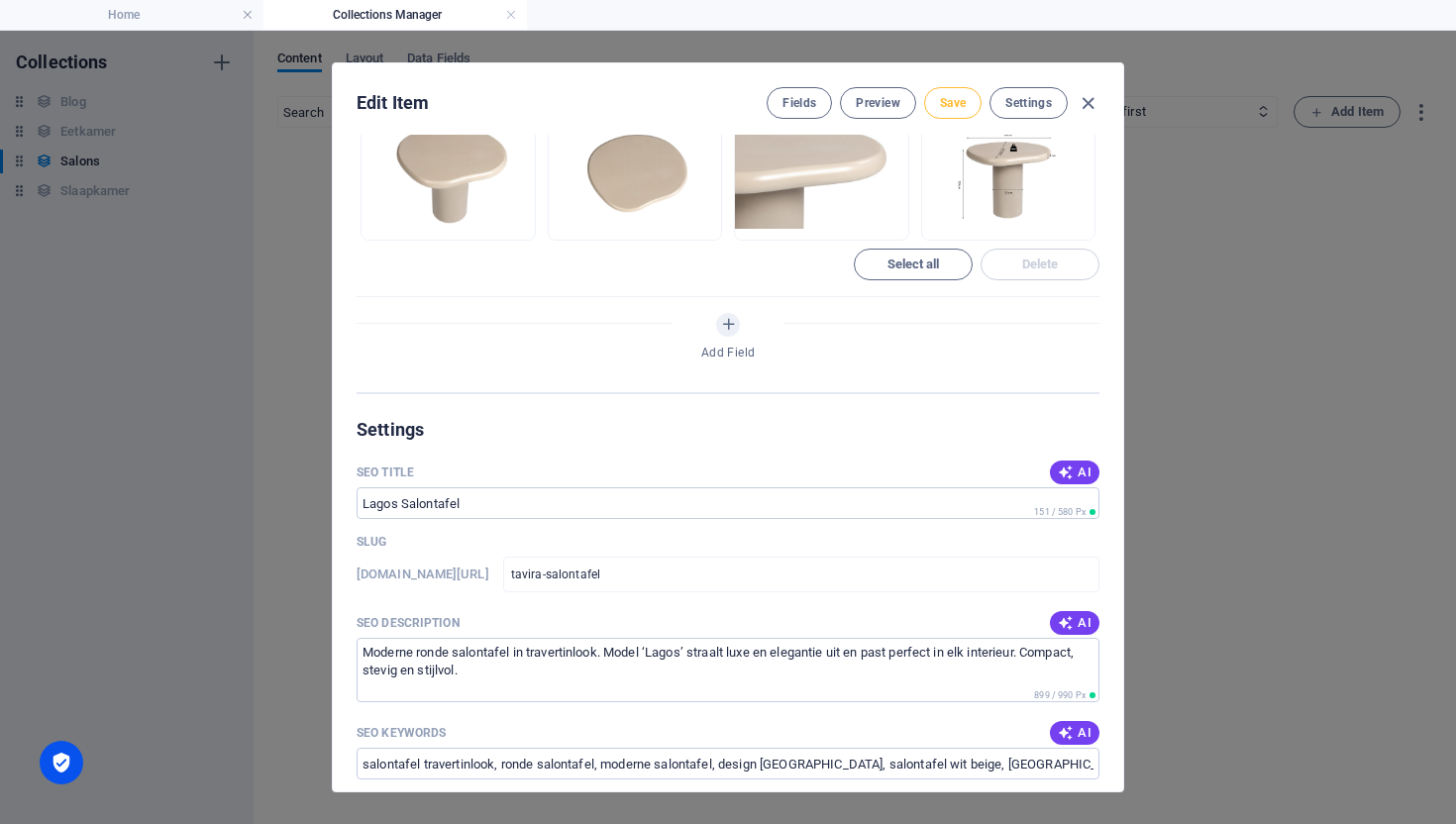click on "Save" at bounding box center (953, 103) 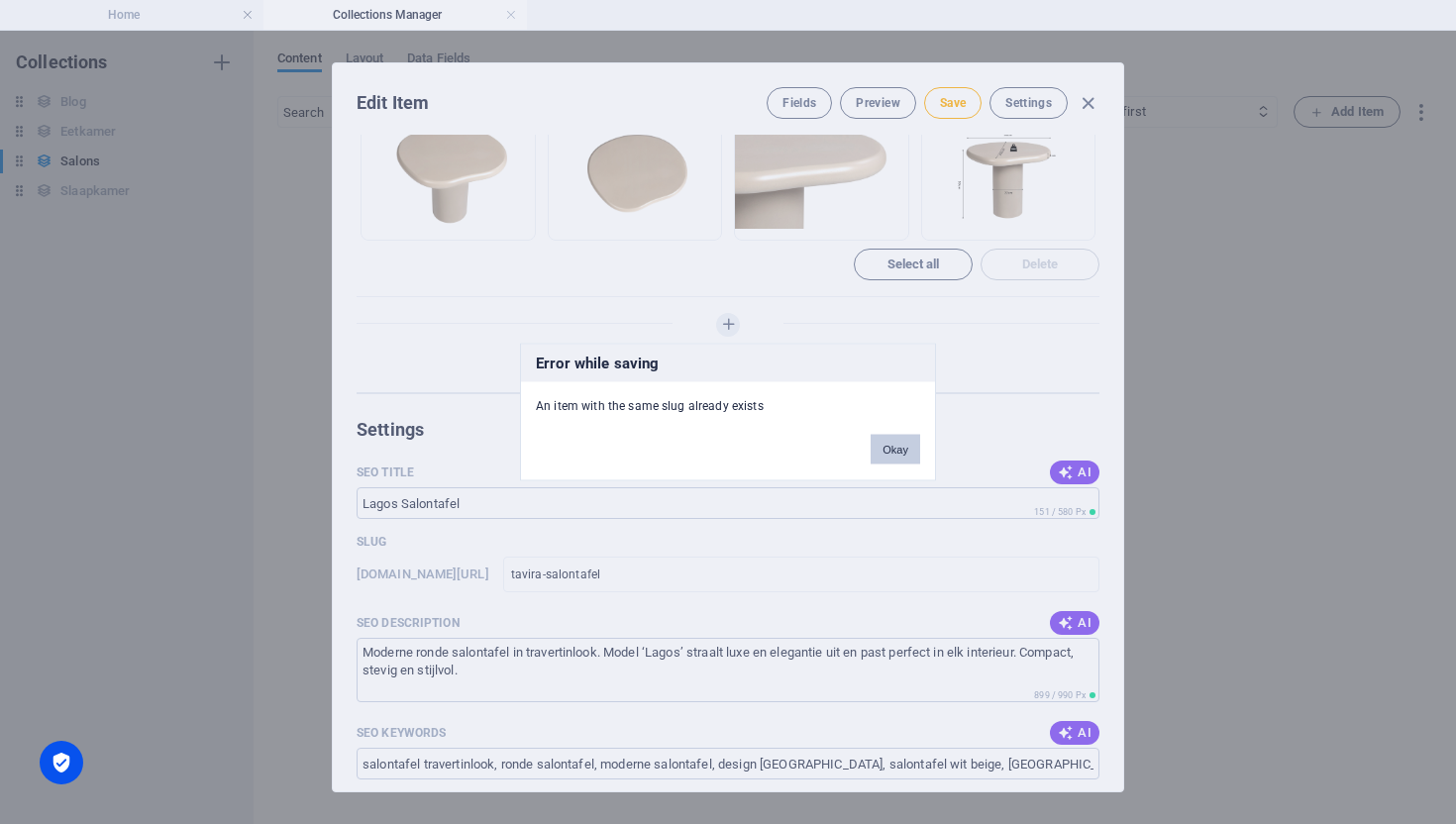 click on "Okay" at bounding box center [895, 450] 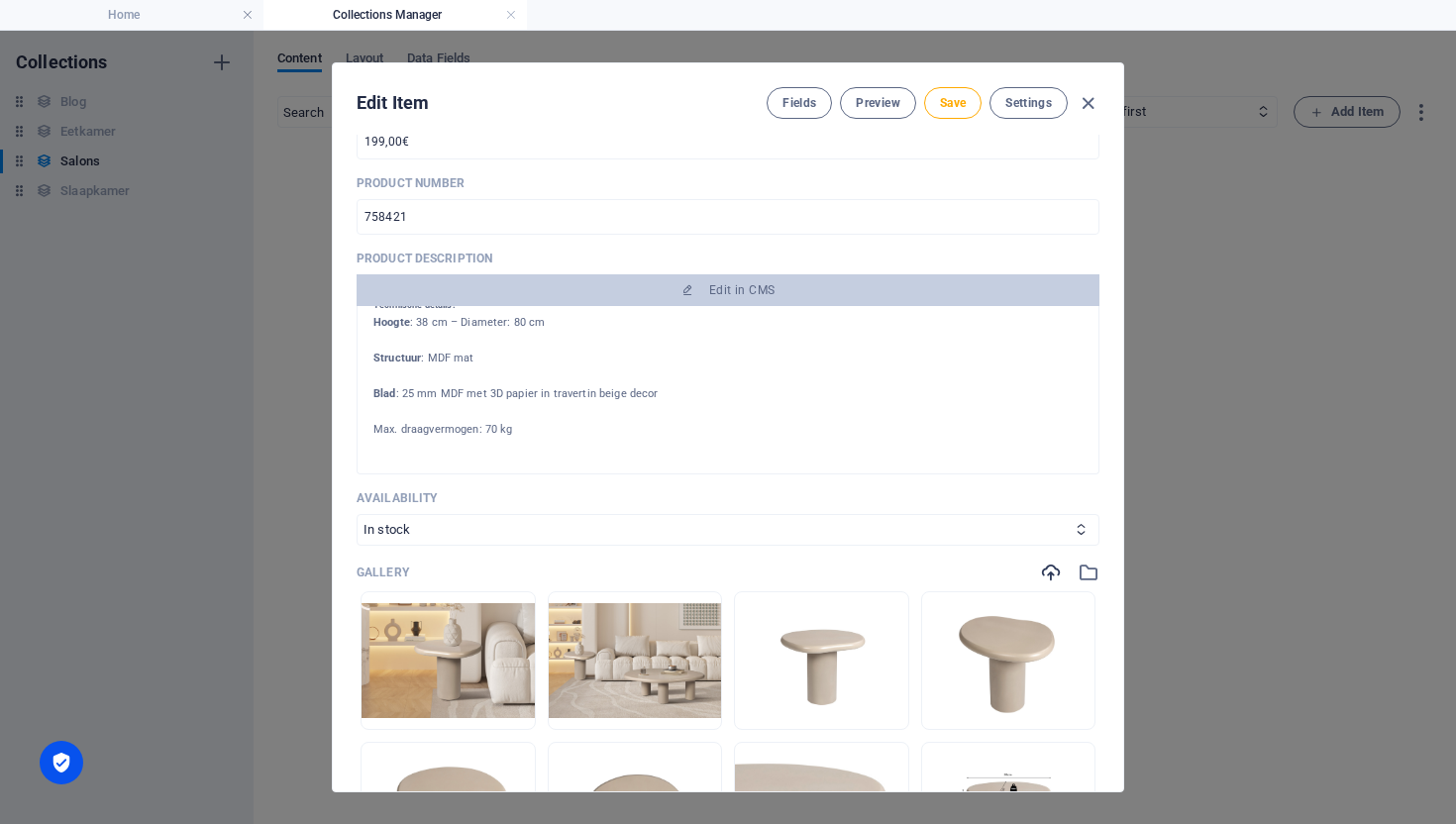 scroll, scrollTop: 0, scrollLeft: 0, axis: both 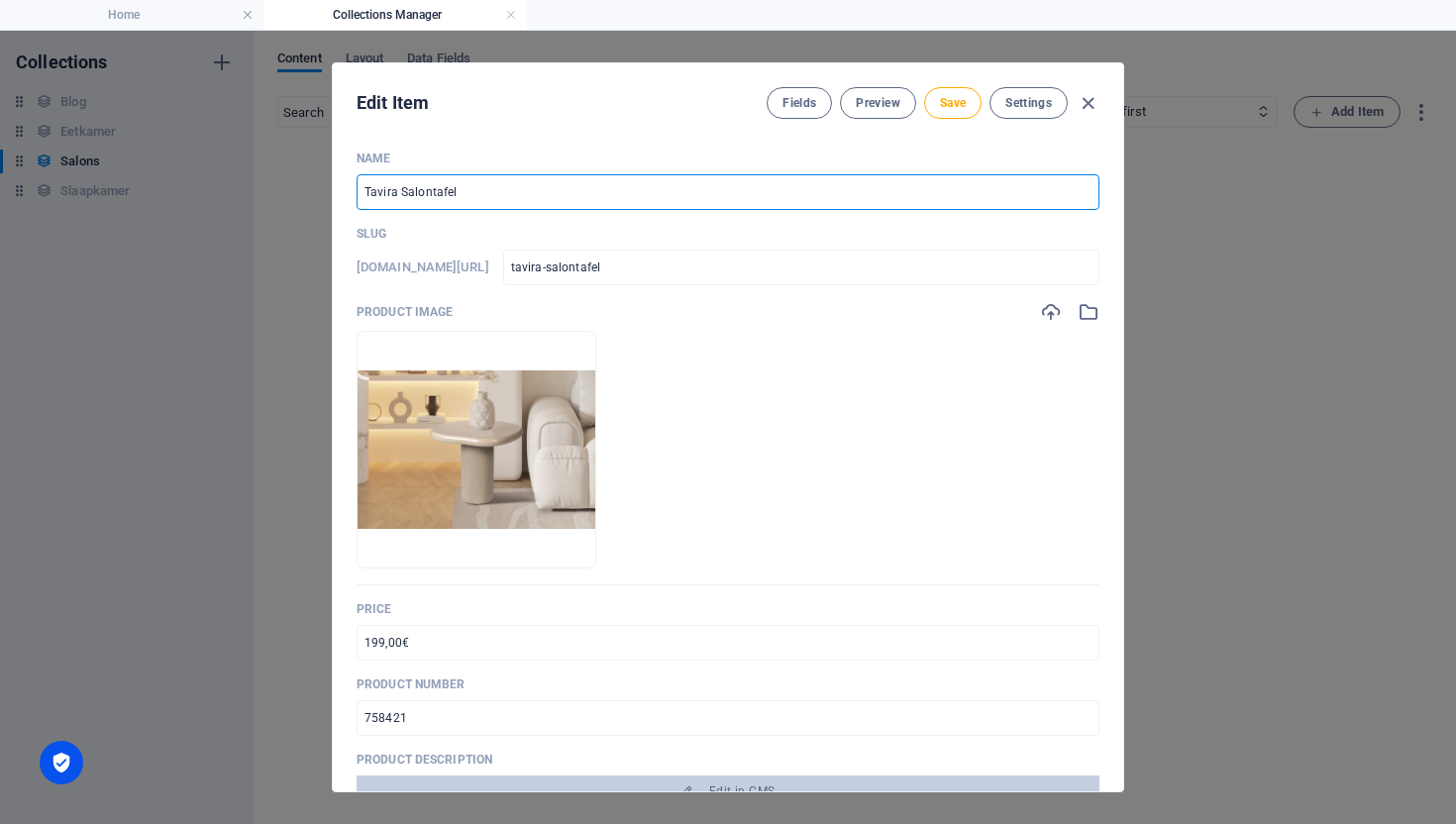 click on "Tavira Salontafel" at bounding box center (728, 192) 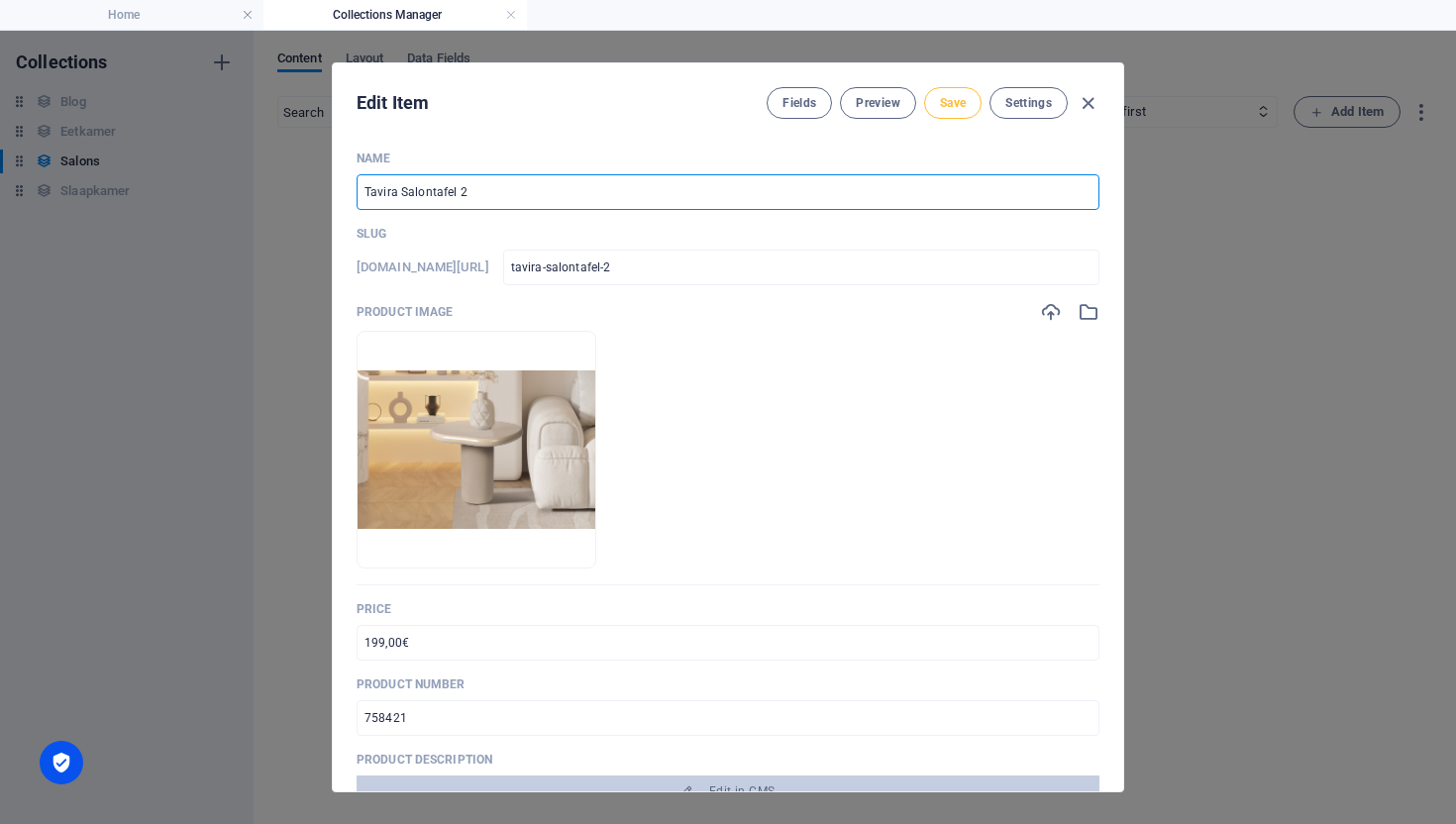 type on "Tavira Salontafel 2" 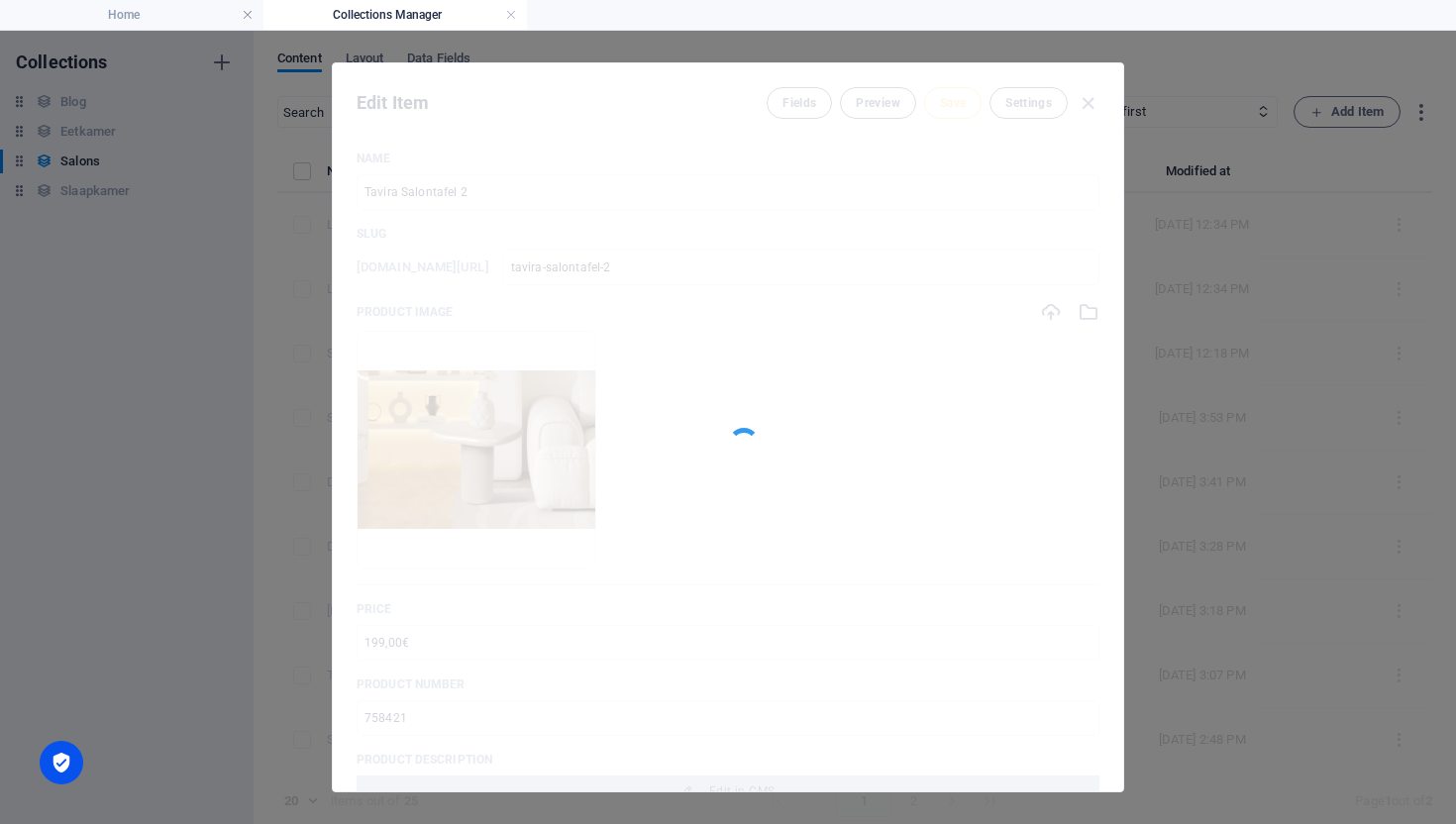 type on "tavira-salontafel-2" 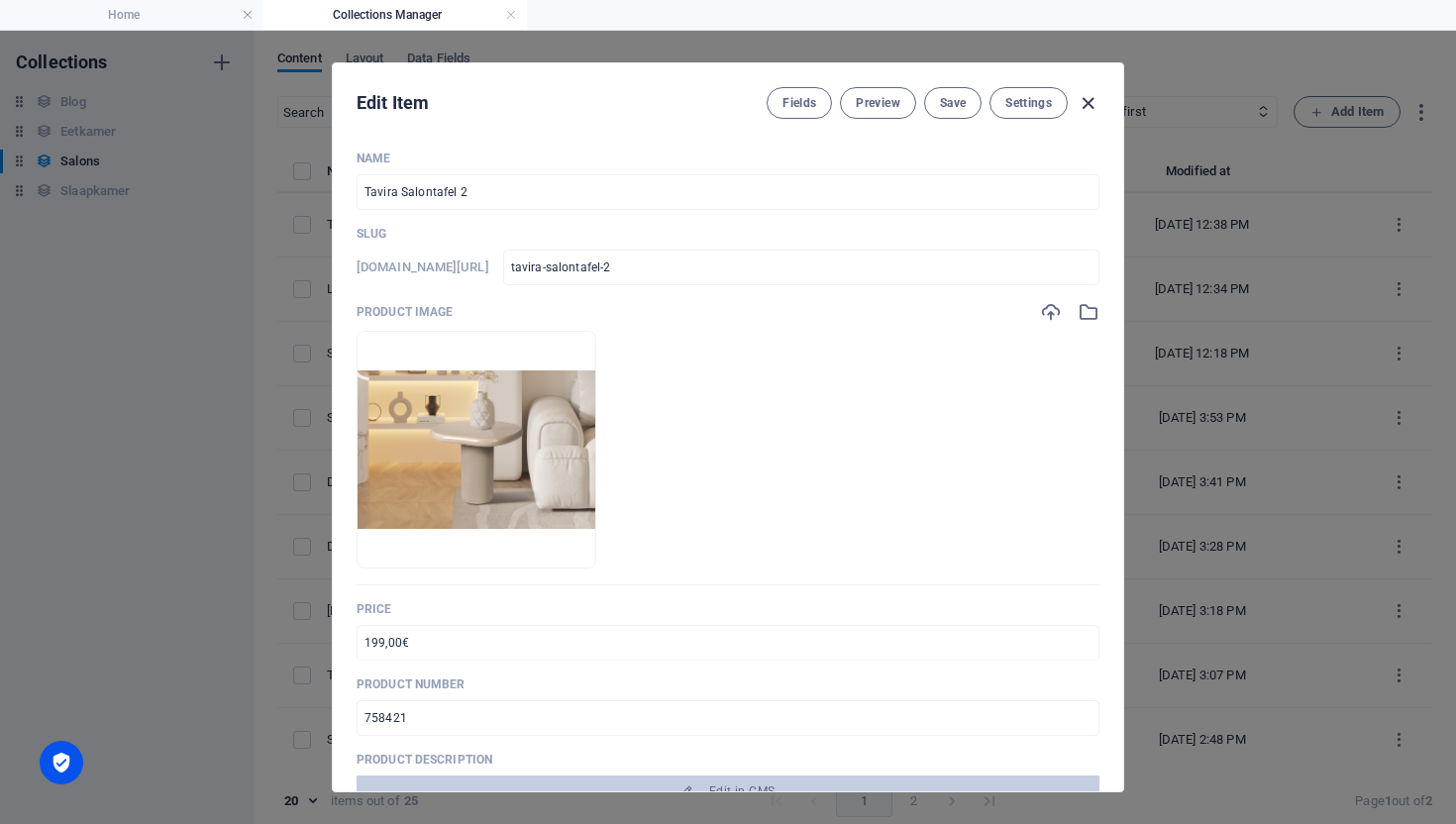 click at bounding box center (1088, 103) 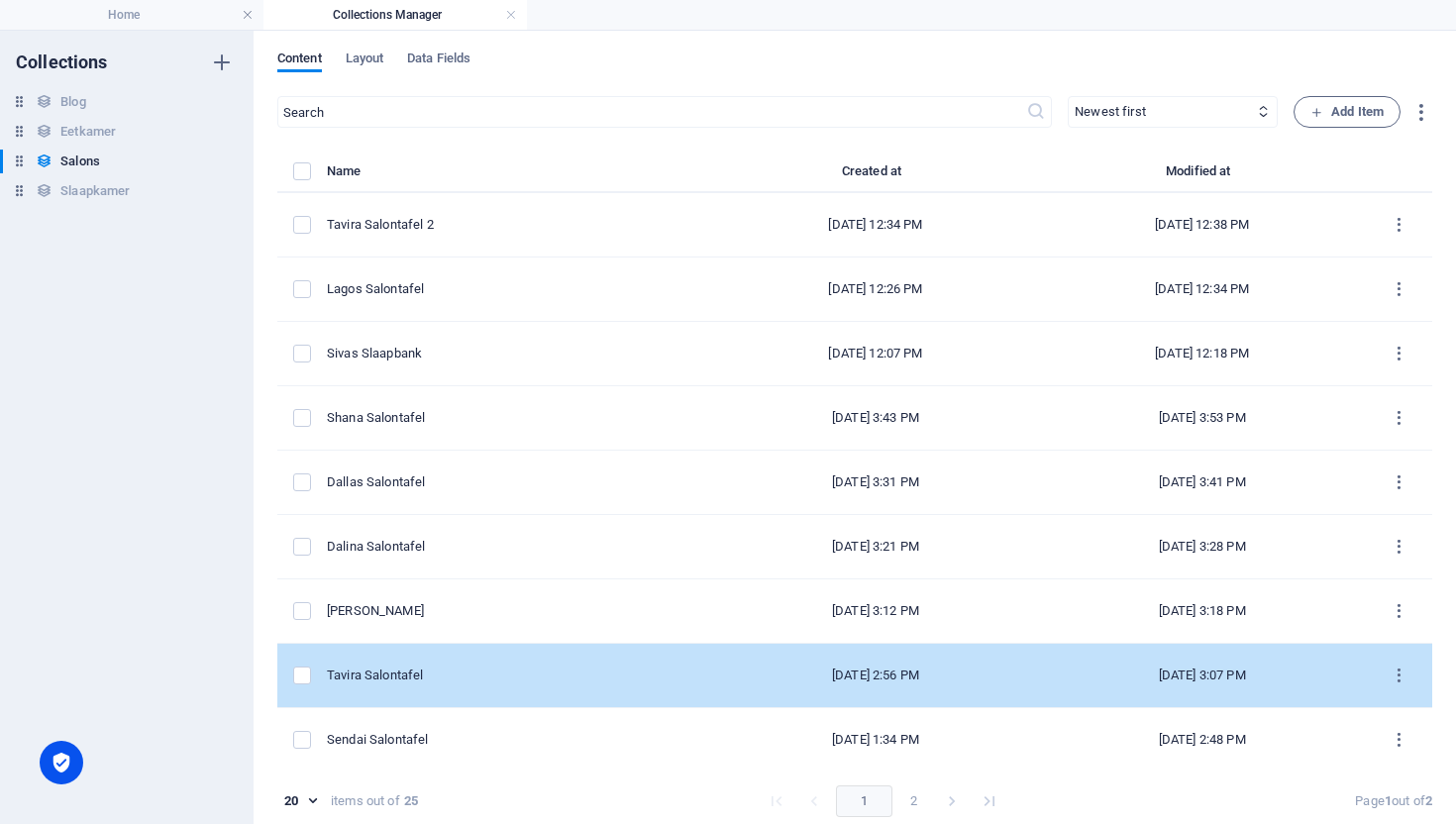 click on "Tavira Salontafel" at bounding box center [511, 675] 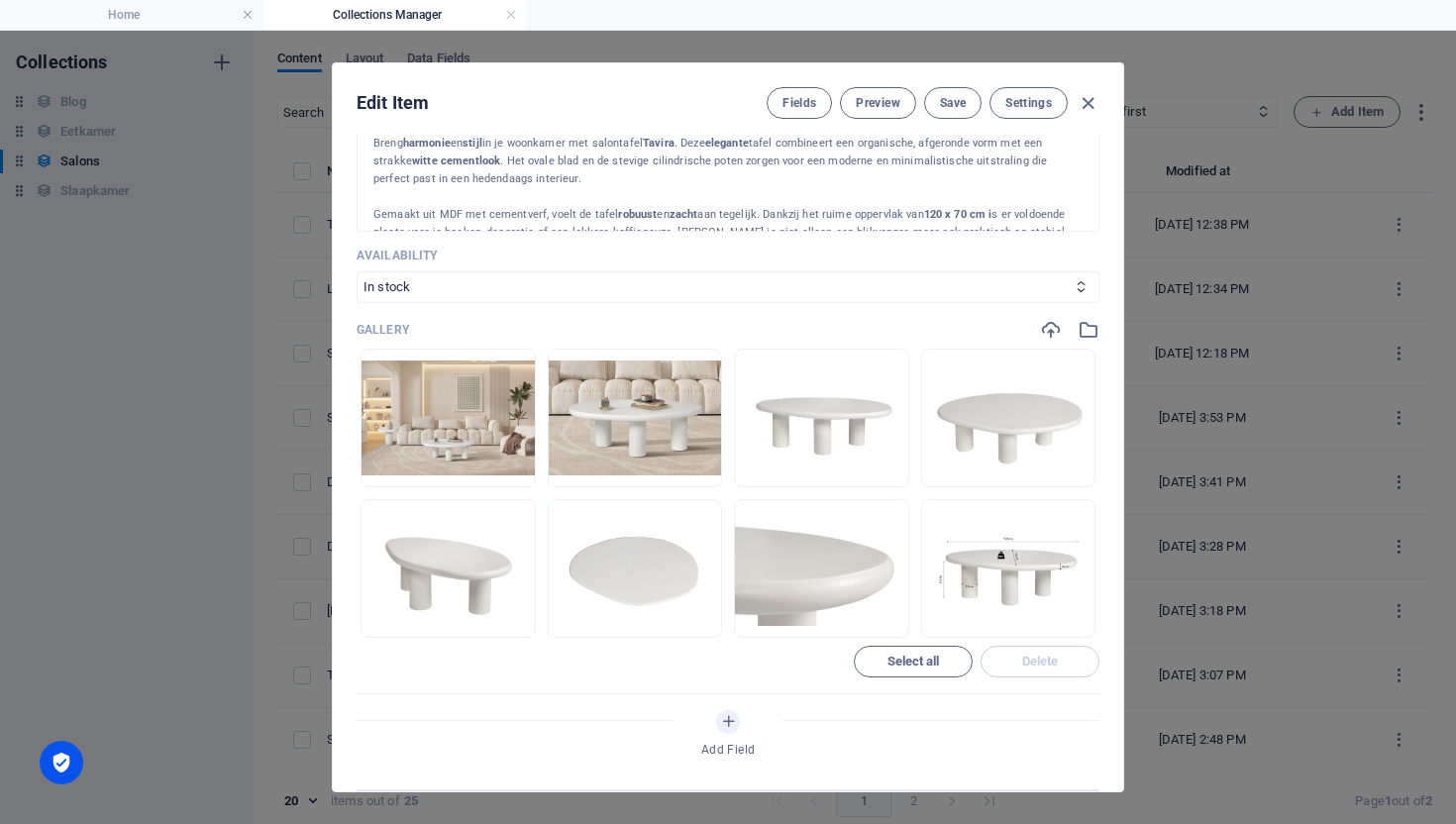scroll, scrollTop: 315, scrollLeft: 0, axis: vertical 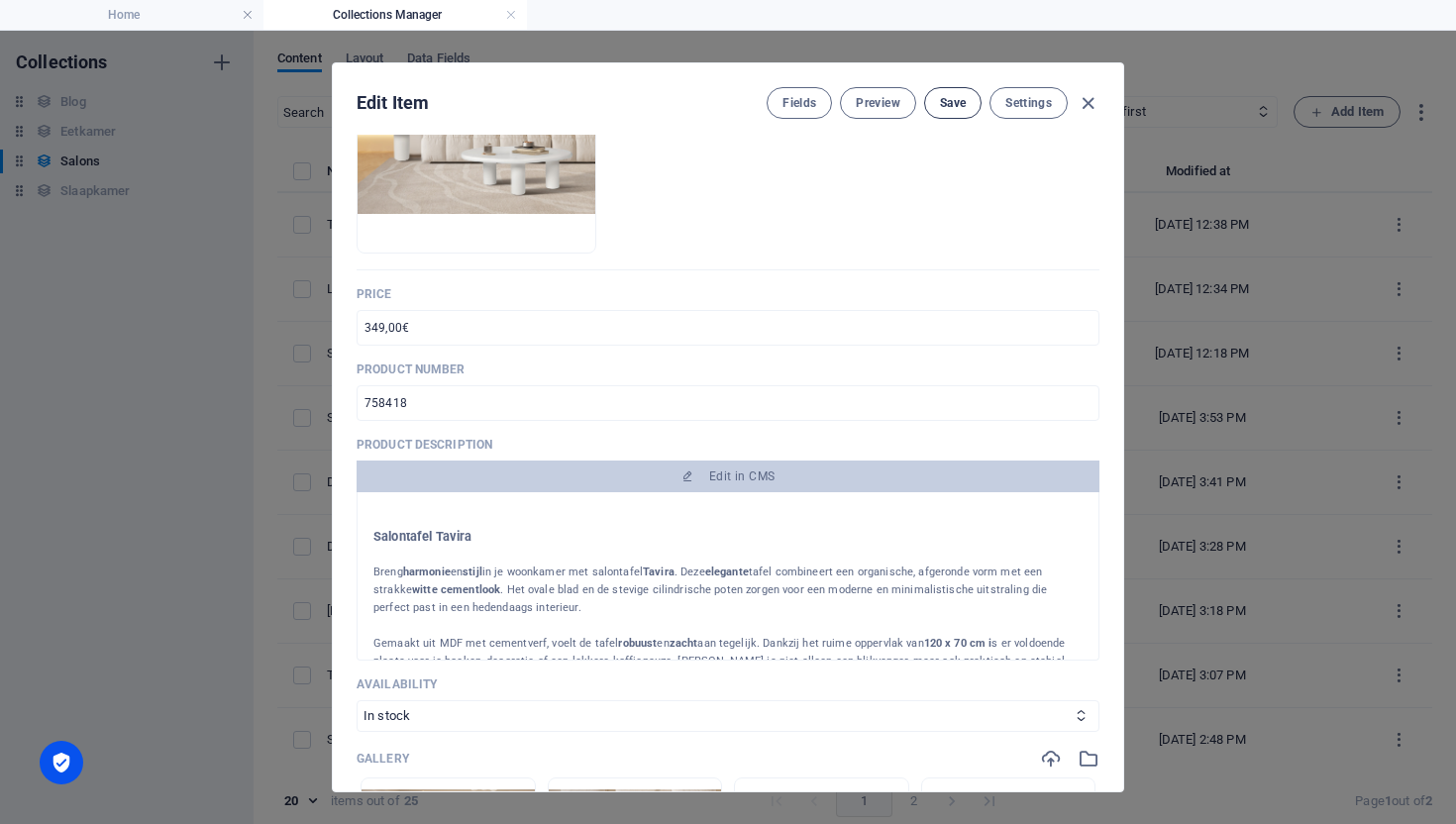 click on "Save" at bounding box center [953, 103] 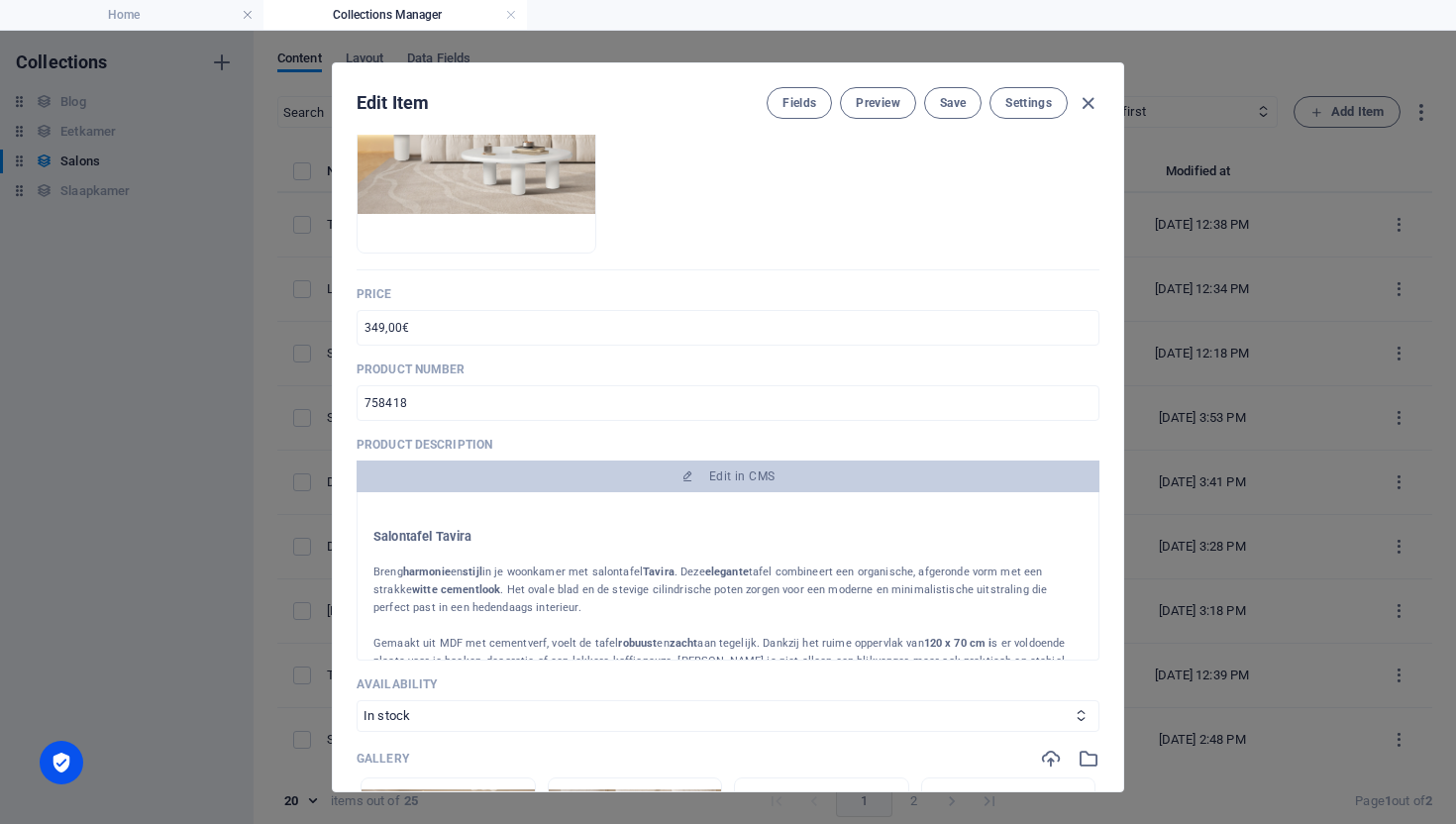 drag, startPoint x: 1092, startPoint y: 103, endPoint x: 1081, endPoint y: 123, distance: 22.825424 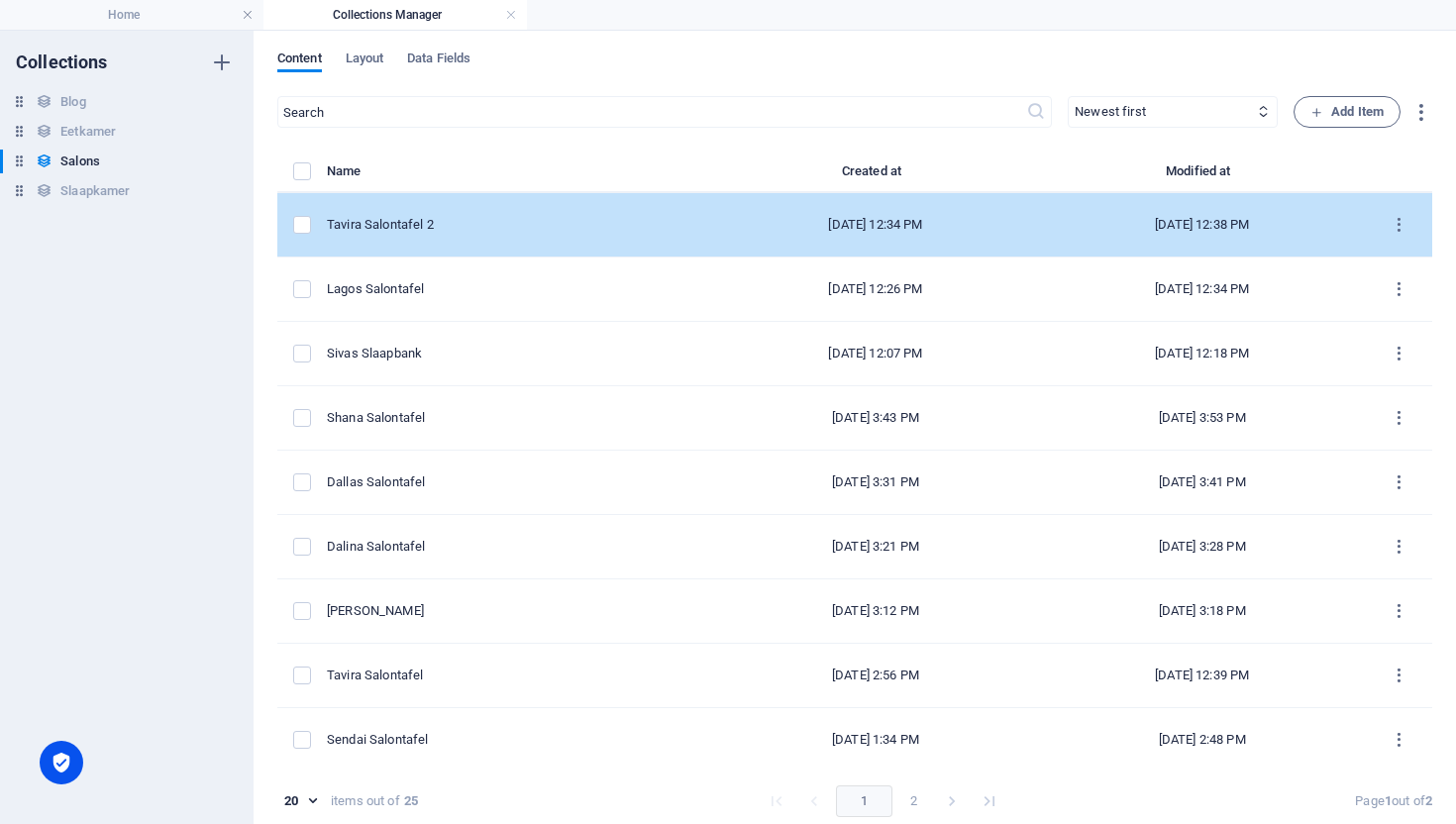 click on "Tavira Salontafel 2" at bounding box center [511, 225] 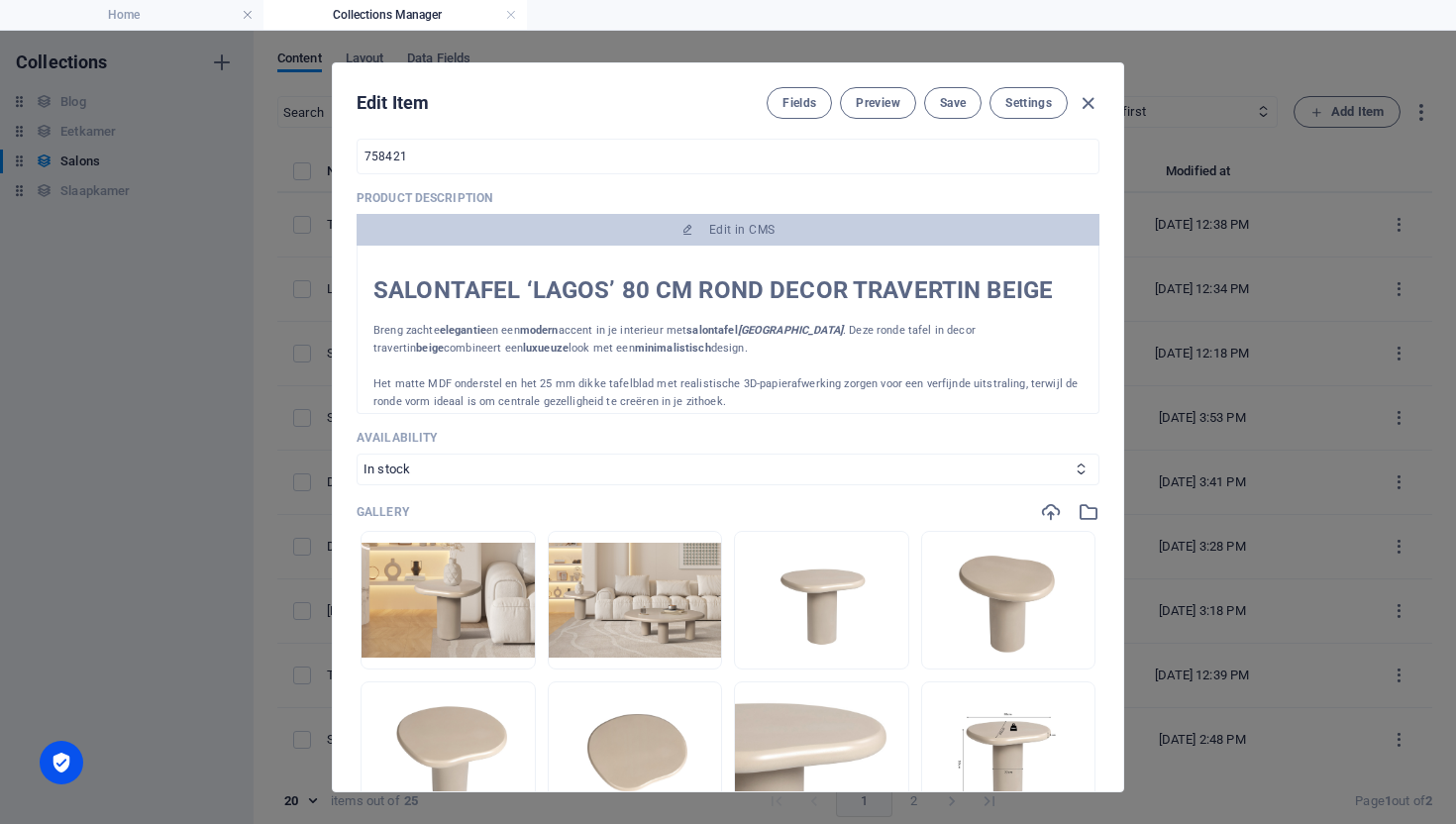 scroll, scrollTop: 563, scrollLeft: 0, axis: vertical 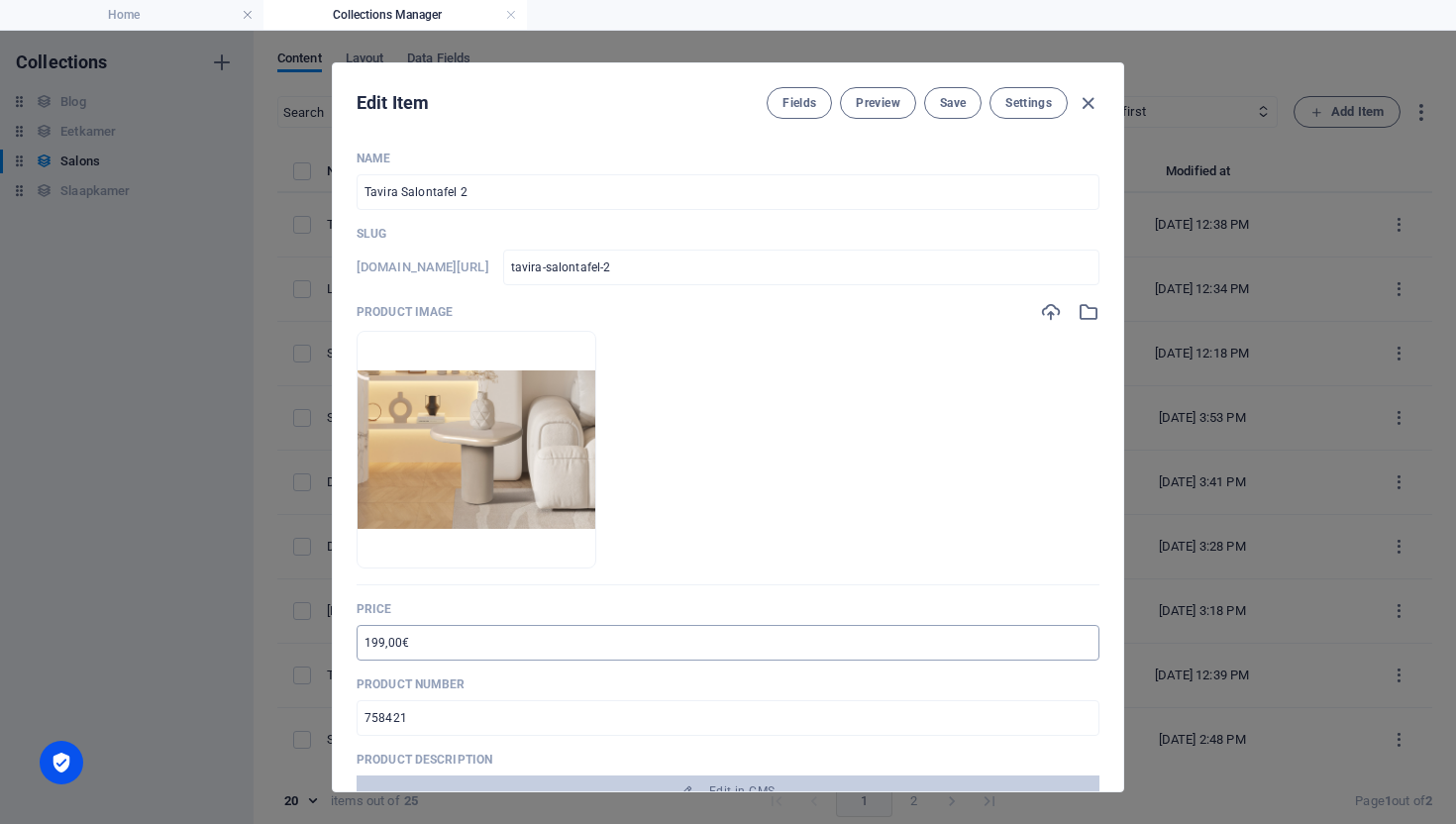 click on "199,00€" at bounding box center (728, 643) 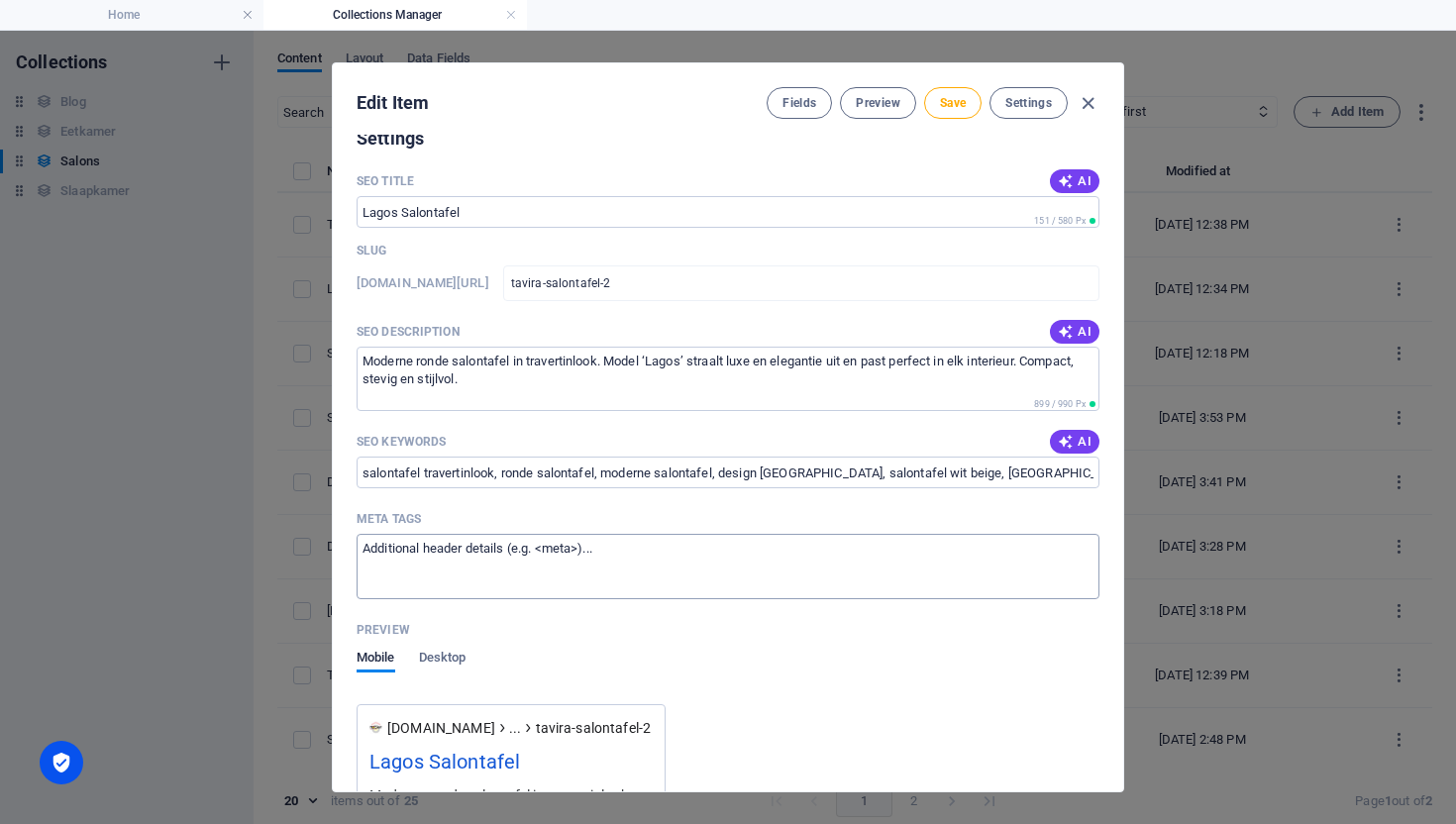 scroll, scrollTop: 1353, scrollLeft: 0, axis: vertical 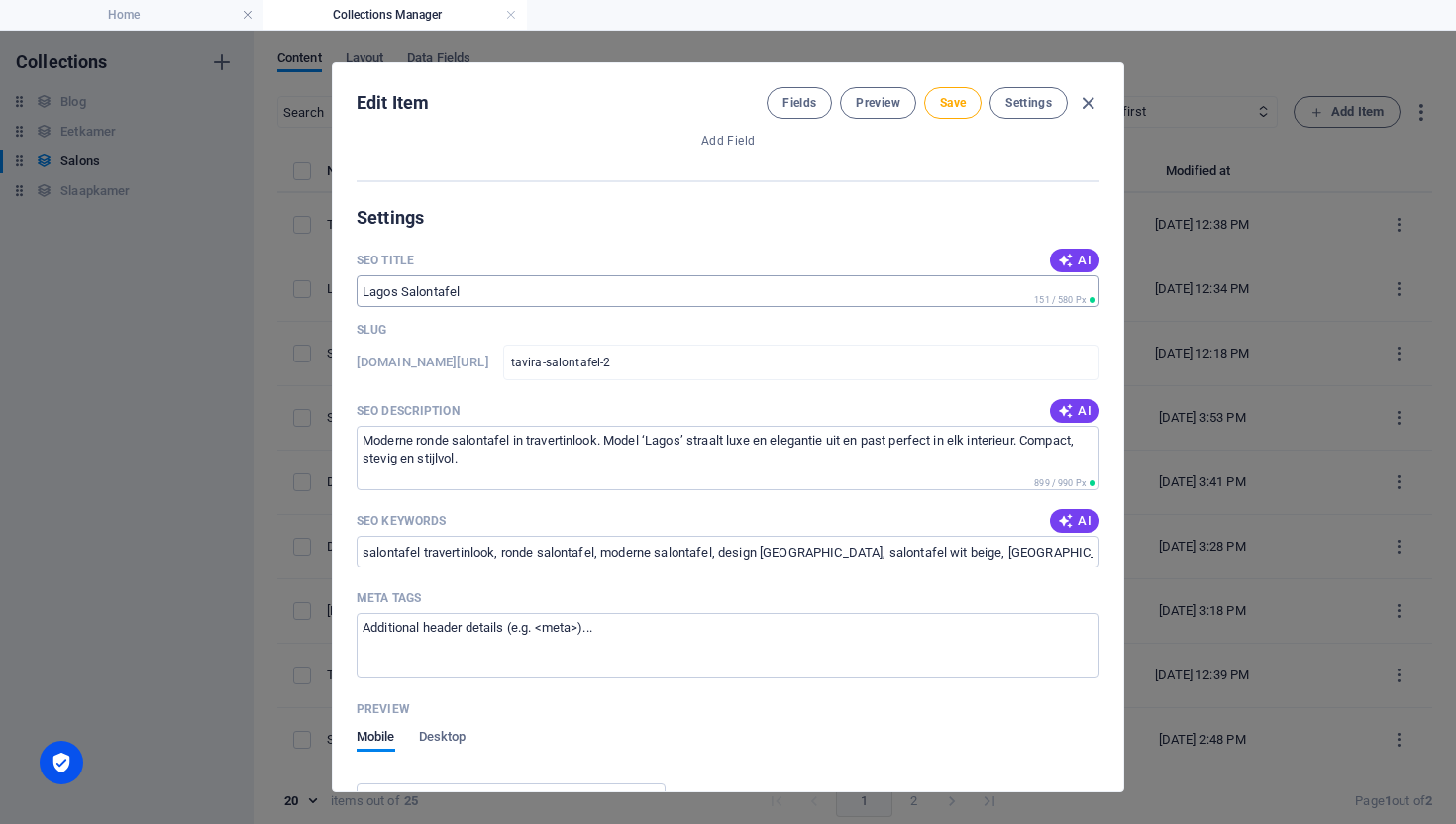 type on "149,00€" 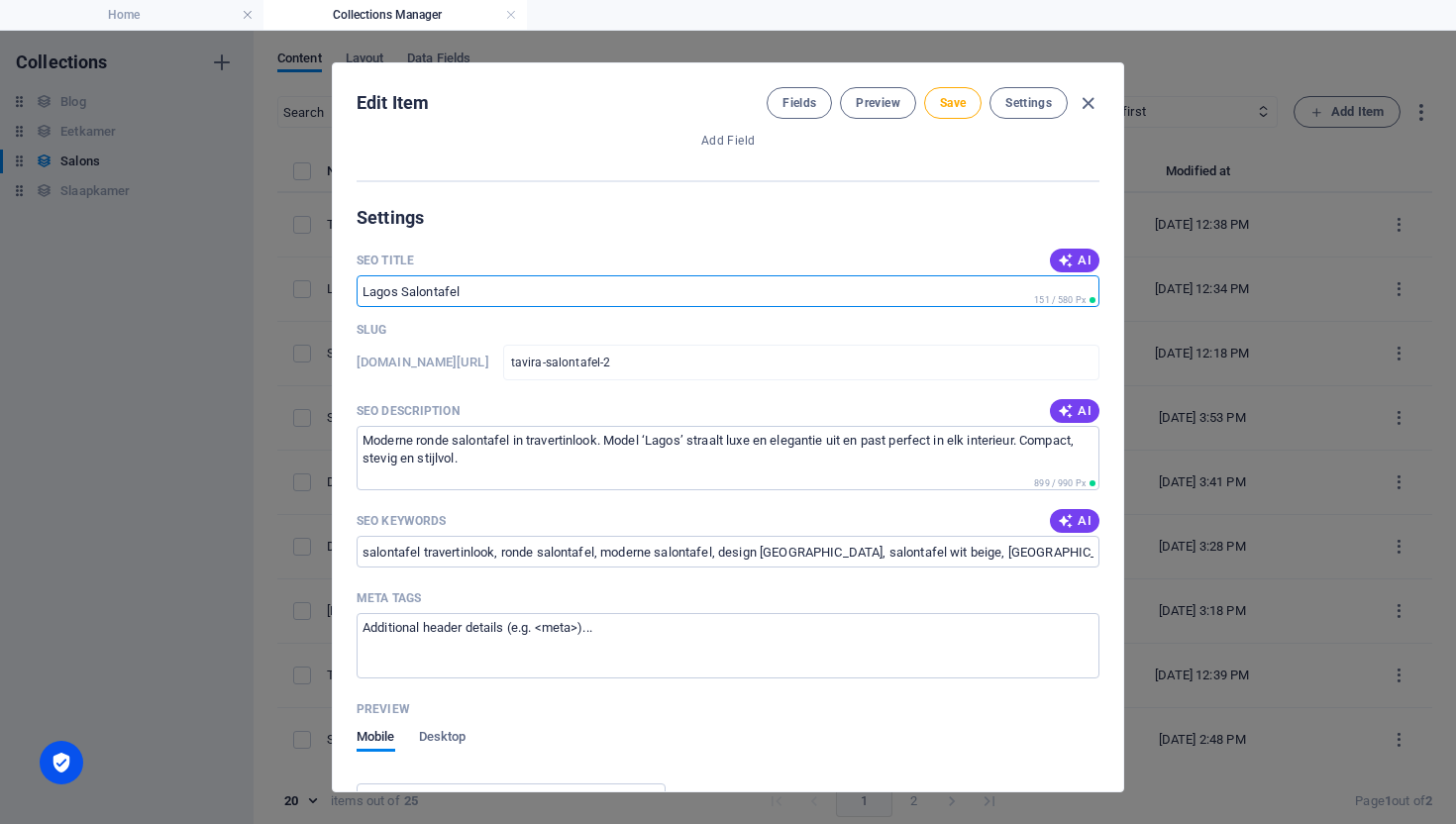click on "Lagos Salontafel" at bounding box center (728, 291) 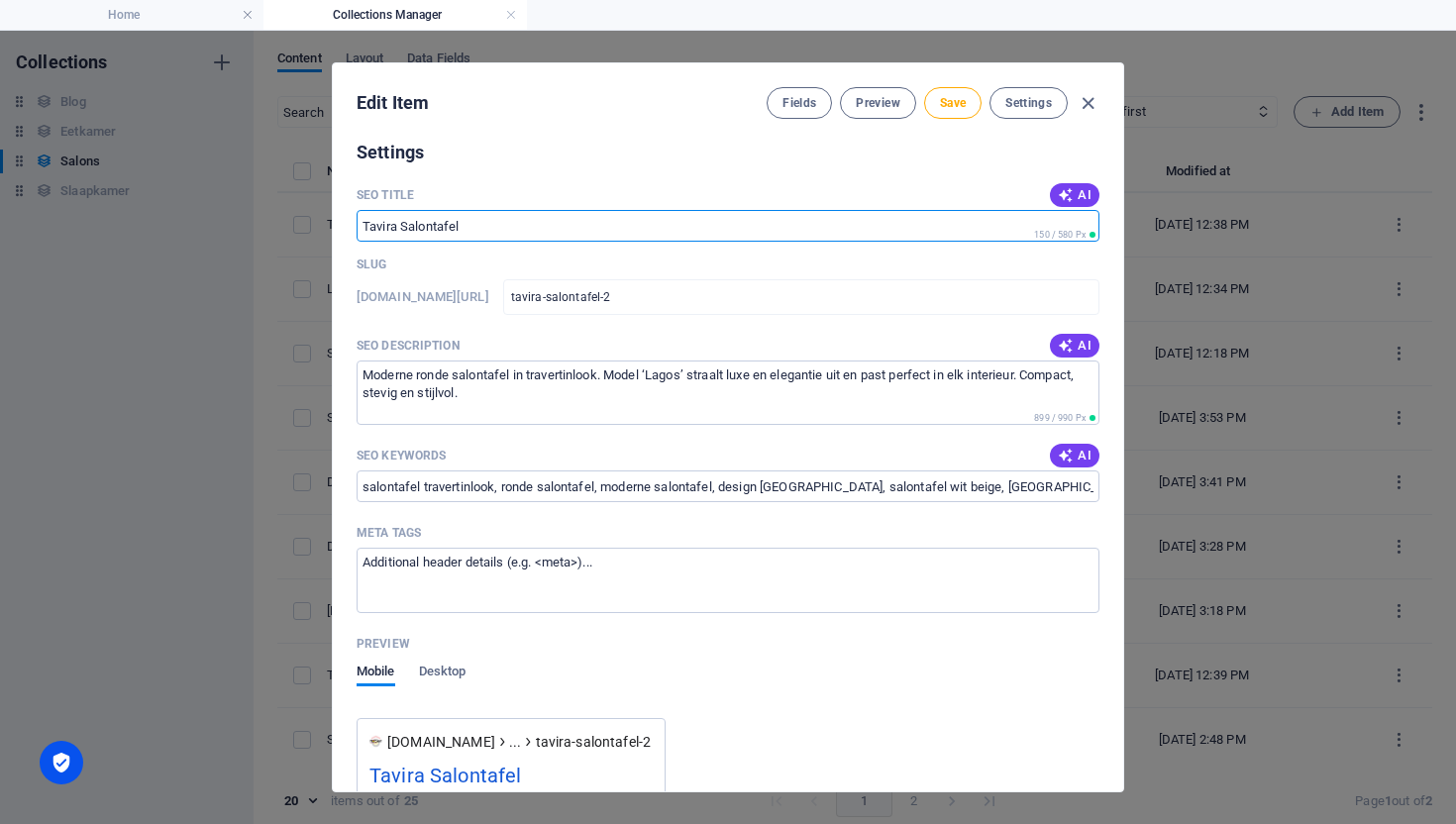 scroll, scrollTop: 1308, scrollLeft: 0, axis: vertical 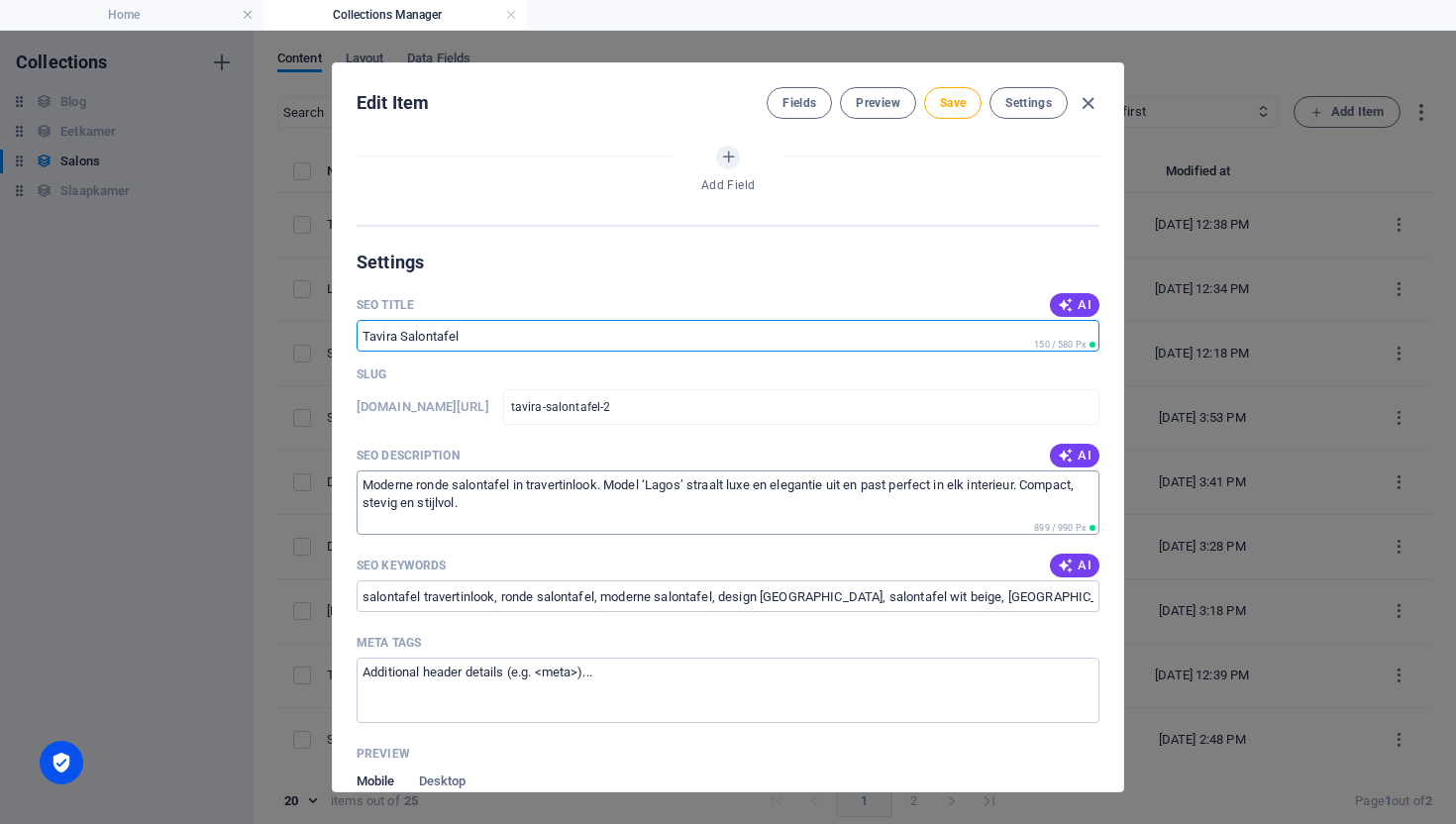type on "Tavira Salontafel" 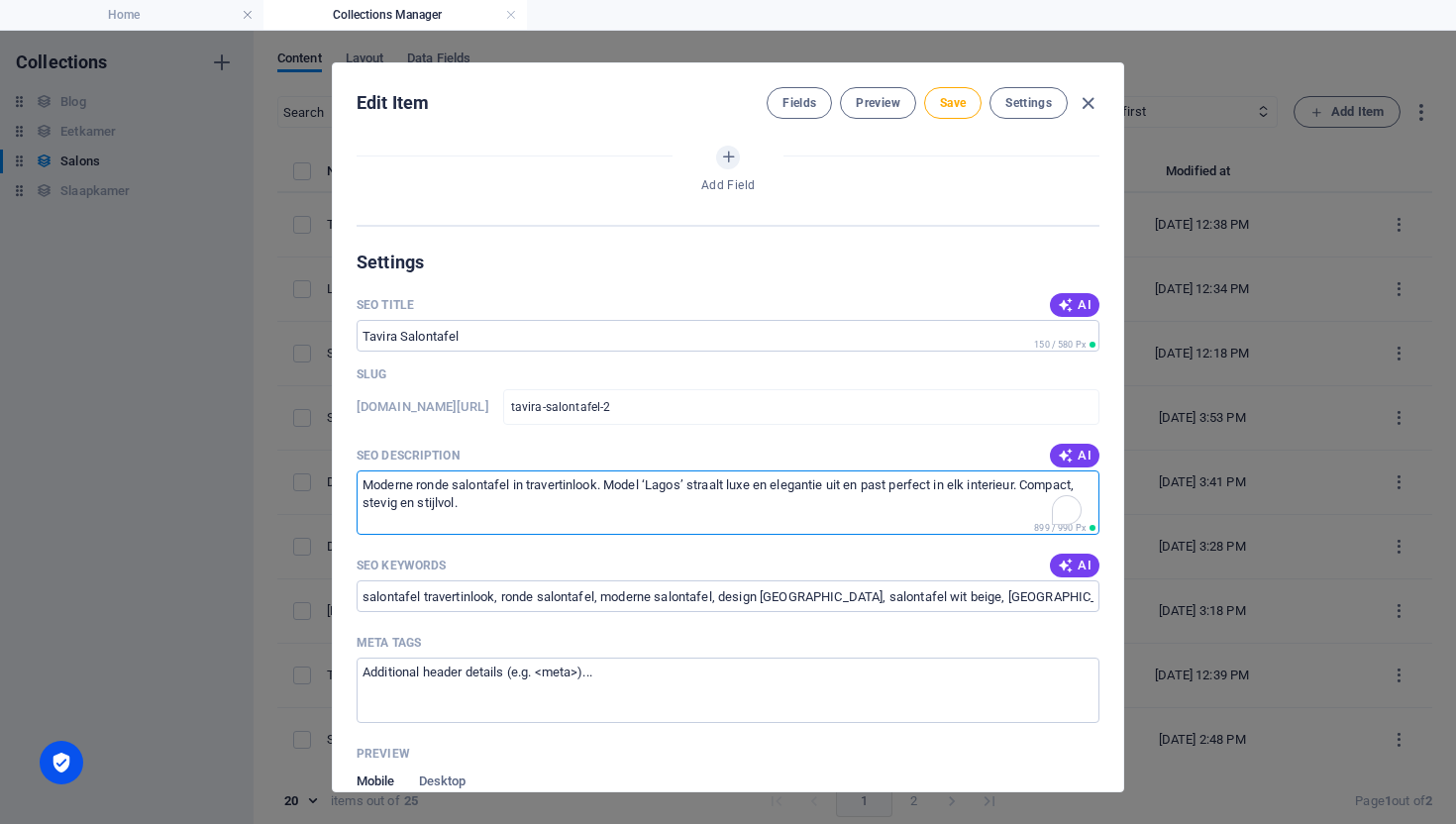 click on "Moderne ronde salontafel in travertinlook. Model ‘Lagos’ straalt luxe en elegantie uit en past perfect in elk interieur. Compact, stevig en stijlvol." at bounding box center [728, 502] 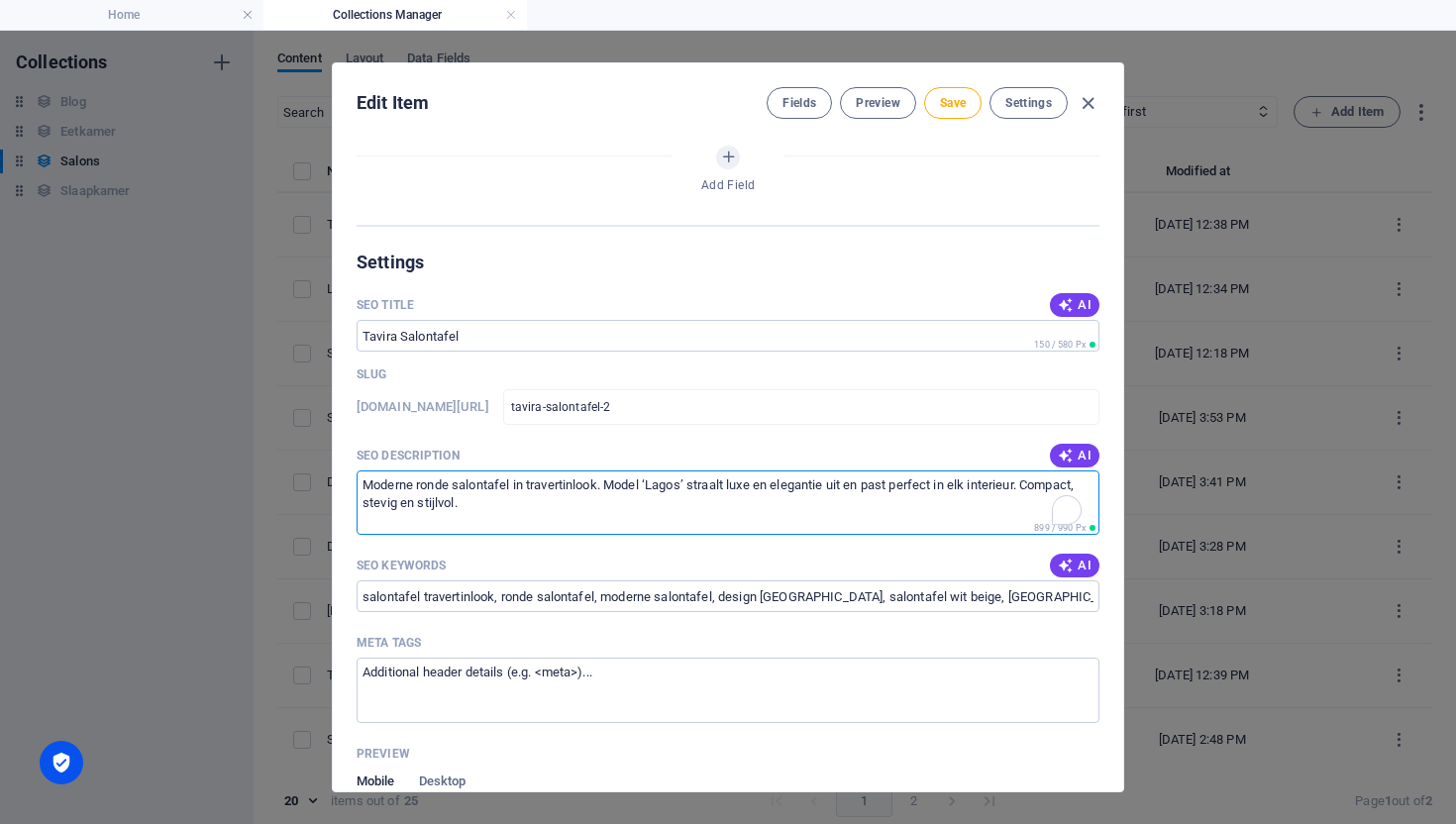 paste on "Salontafel Tavira 58 cm in cement beige. Moderne bijzettafel in organische vorm met stevige MDF-structuur en cementverf afwerking. Perfect voor elk interieur." 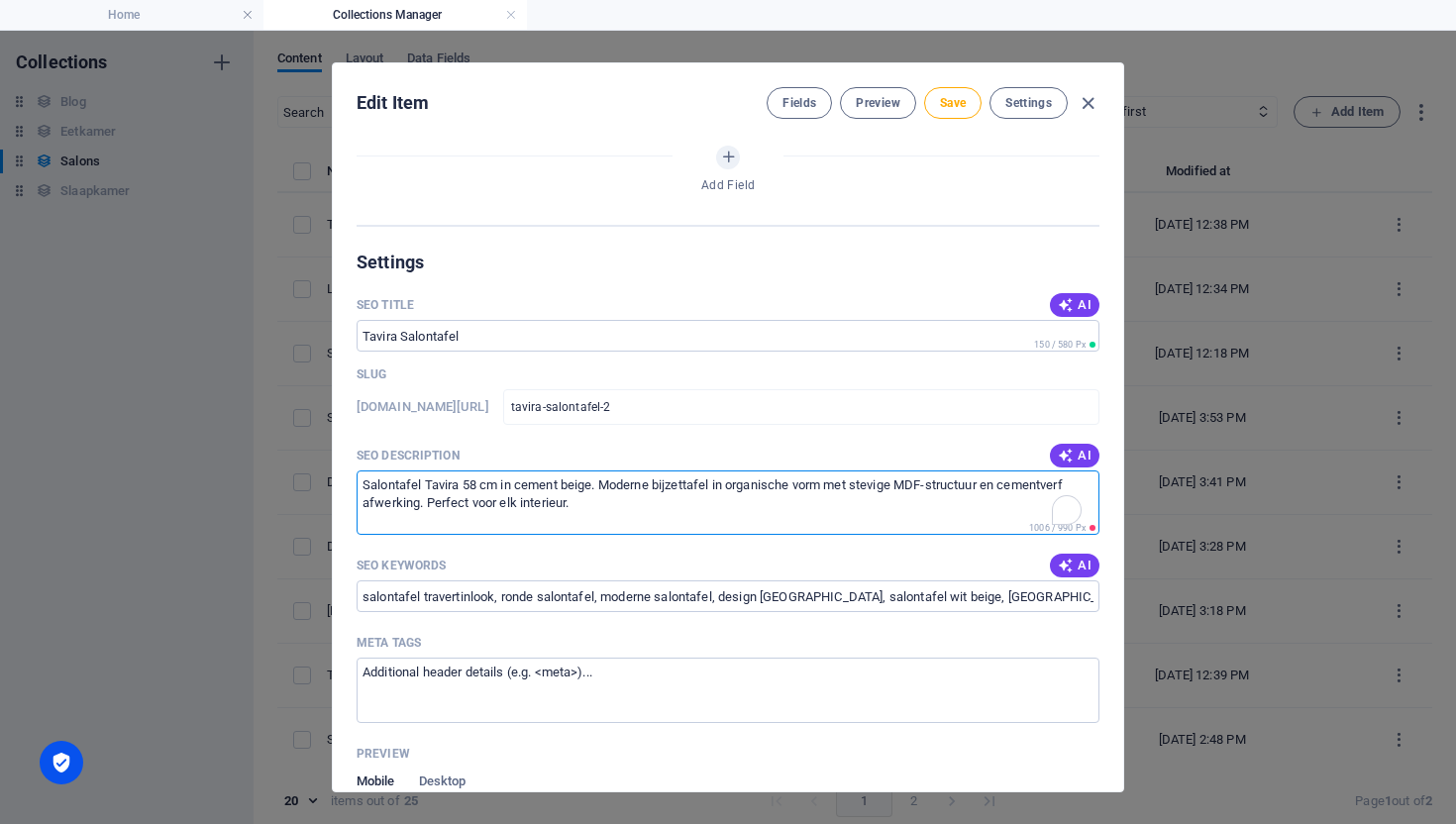 scroll, scrollTop: 10, scrollLeft: 0, axis: vertical 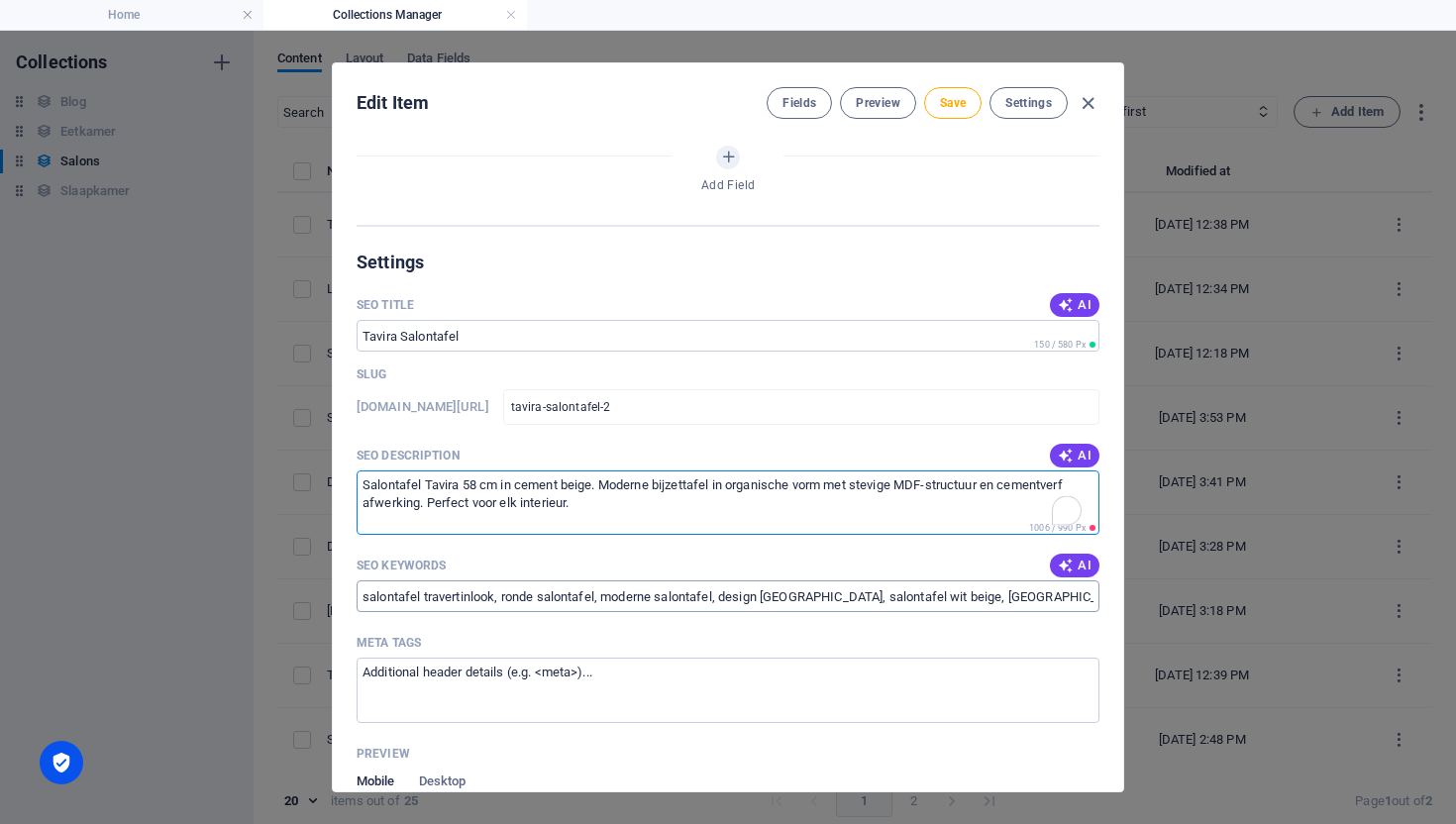type on "Salontafel Tavira 58 cm in cement beige. Moderne bijzettafel in organische vorm met stevige MDF-structuur en cementverf afwerking. Perfect voor elk interieur." 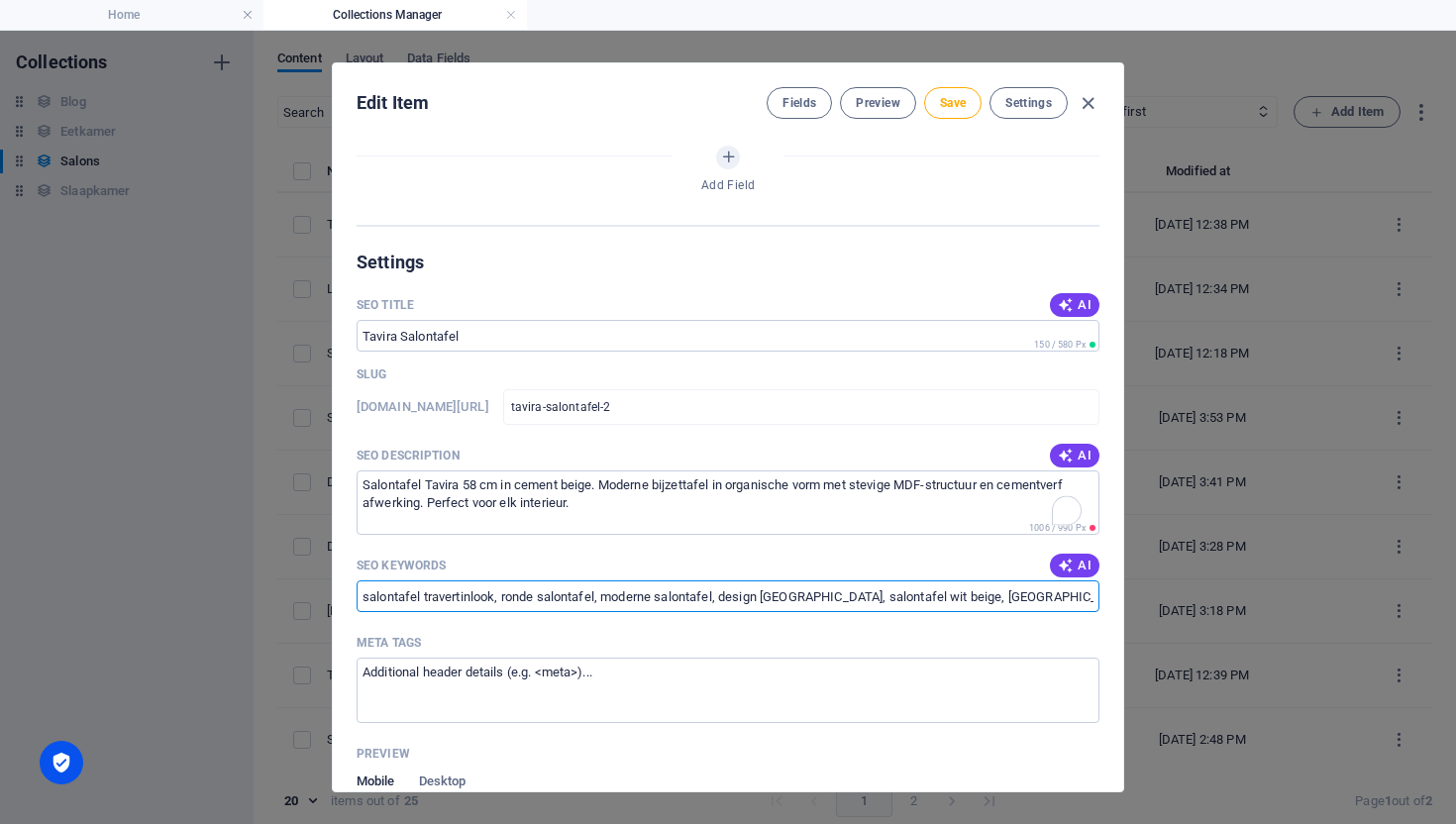 click on "salontafel travertinlook, ronde salontafel, moderne salontafel, design [GEOGRAPHIC_DATA], salontafel wit beige, [GEOGRAPHIC_DATA], salon tafeltje rond, stijlvolle salontafel, salontafel klein appartement" at bounding box center [728, 596] 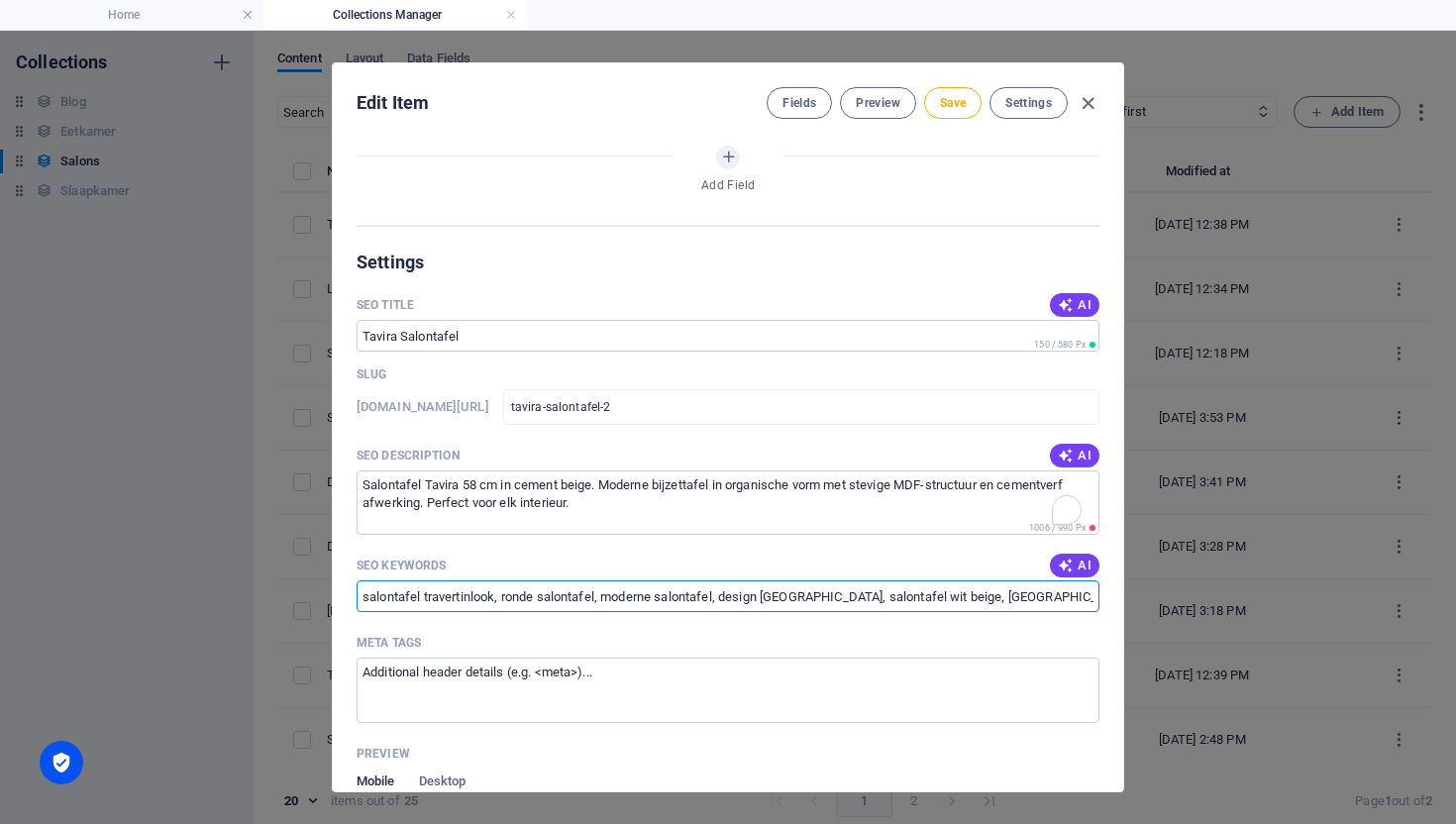 paste on "cement beige, bijzettafel modern, salontafel organische vorm, Tavira salontafel, cementlook tafel, ronde bijzettafel, design salontafel klein, moderne bijzettafel beige, salontafel MDF cementverf" 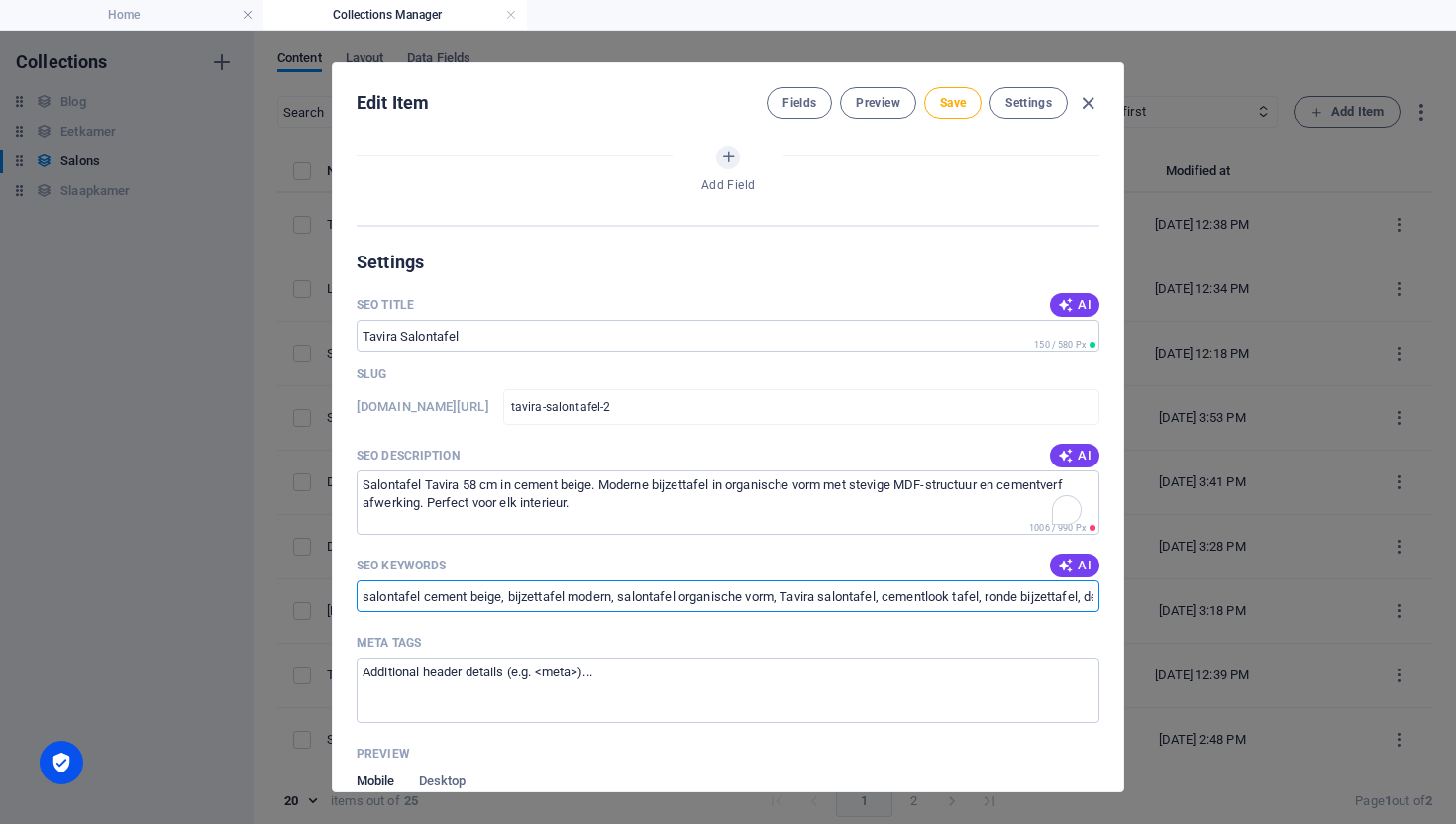 scroll, scrollTop: 0, scrollLeft: 454, axis: horizontal 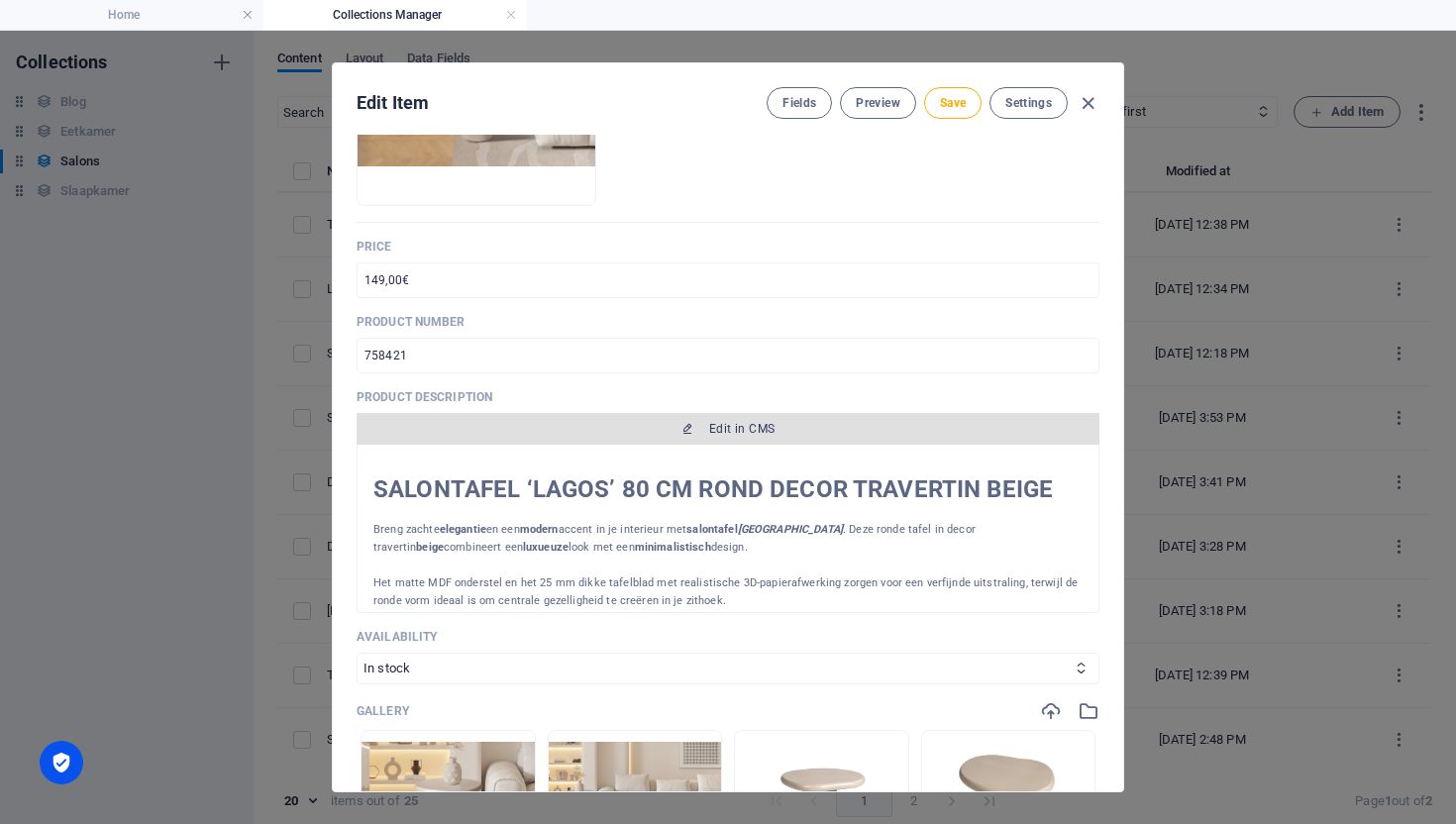 type on "salontafel cement beige, bijzettafel modern, salontafel organische vorm, Tavira salontafel, cementlook tafel, ronde bijzettafel, design salontafel klein, moderne bijzettafel beige, salontafel MDF cementverf" 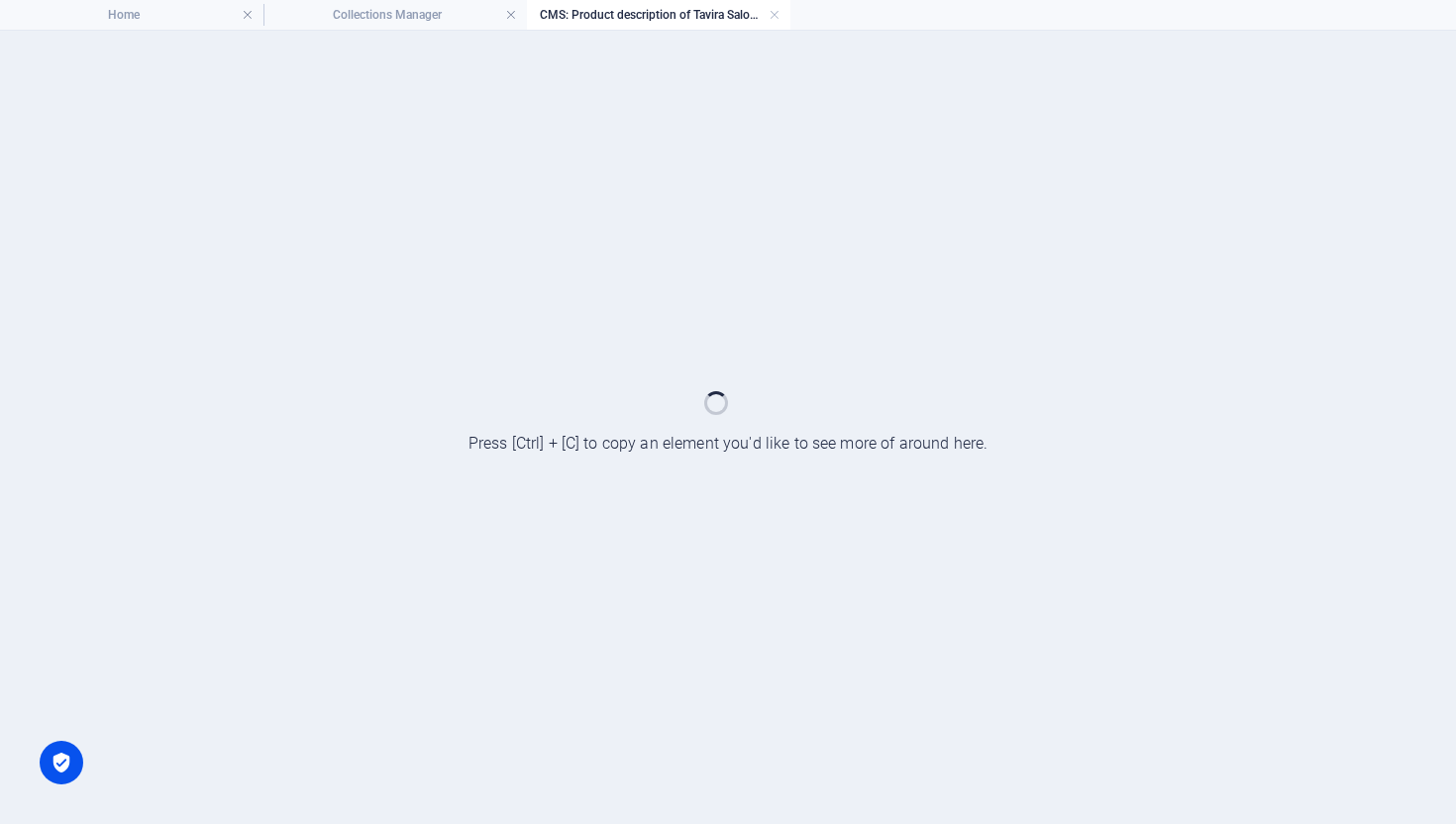 scroll, scrollTop: 0, scrollLeft: 0, axis: both 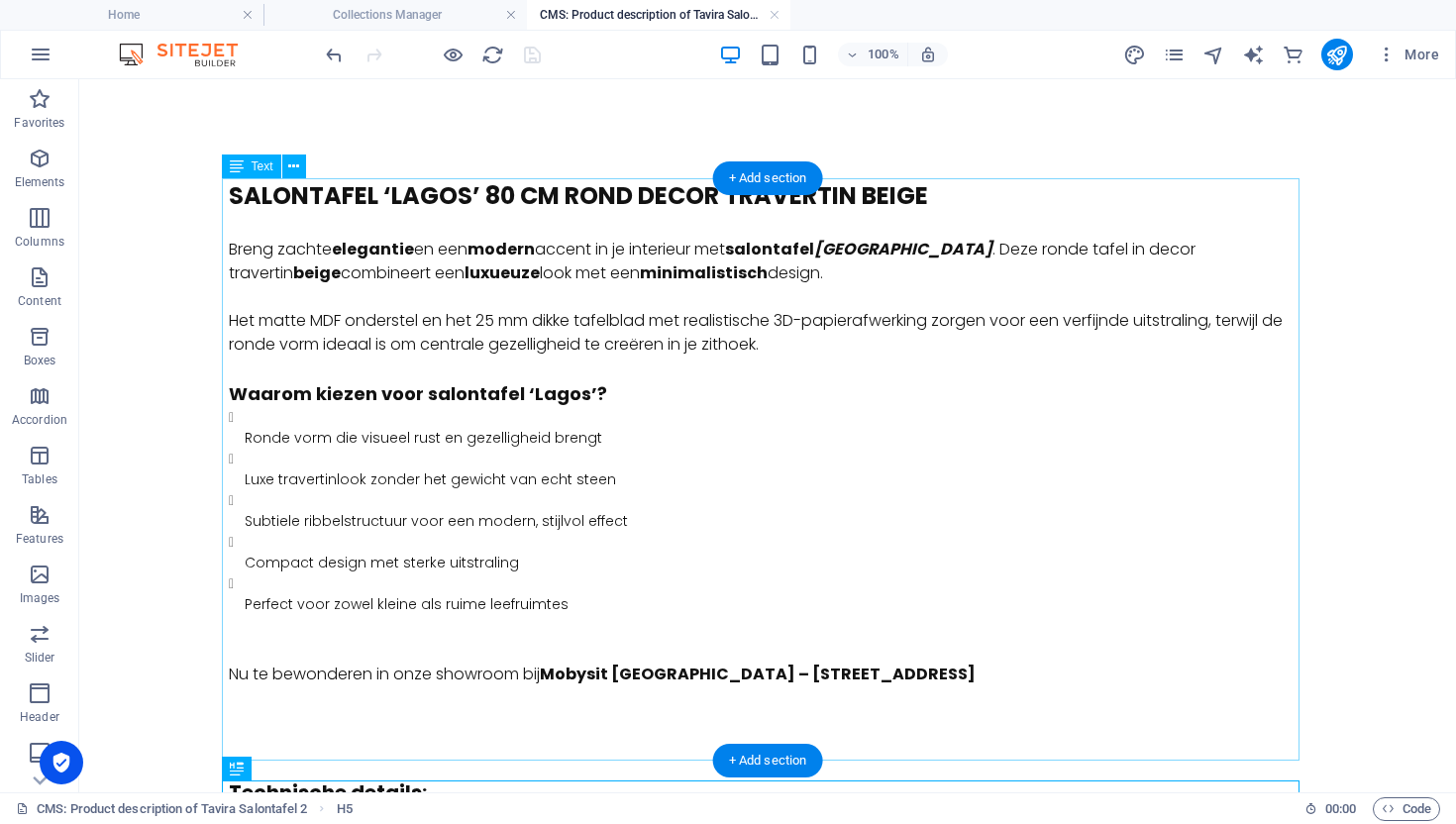 click on "SALONTAFEL ‘LAGOS’ 80 CM ROND DECOR TRAVERTIN BEIGE Breng zachte  elegantie  en een  modern  accent in je interieur met  salontafel  [GEOGRAPHIC_DATA] . Deze ronde tafel in decor travertin  beige  combineert een  luxueuze  look met een  minimalistisch  design.  Het matte MDF onderstel en het 25 mm dikke tafelblad met realistische 3D-papierafwerking zorgen voor een verfijnde uitstraling, terwijl de ronde vorm ideaal is om centrale gezelligheid te creëren in je zithoek. Waarom kiezen voor salontafel ‘Lagos’? Ronde vorm die visueel rust en gezelligheid brengt [PERSON_NAME] travertinlook zonder het gewicht van echt steen Subtiele ribbelstructuur voor een modern, stijlvol effect Compact design met sterke uitstraling Perfect voor zowel kleine als ruime leefruimtes Nu te bewonderen in onze showroom bij  Mobysit [GEOGRAPHIC_DATA] – [STREET_ADDRESS]" at bounding box center (768, 467) 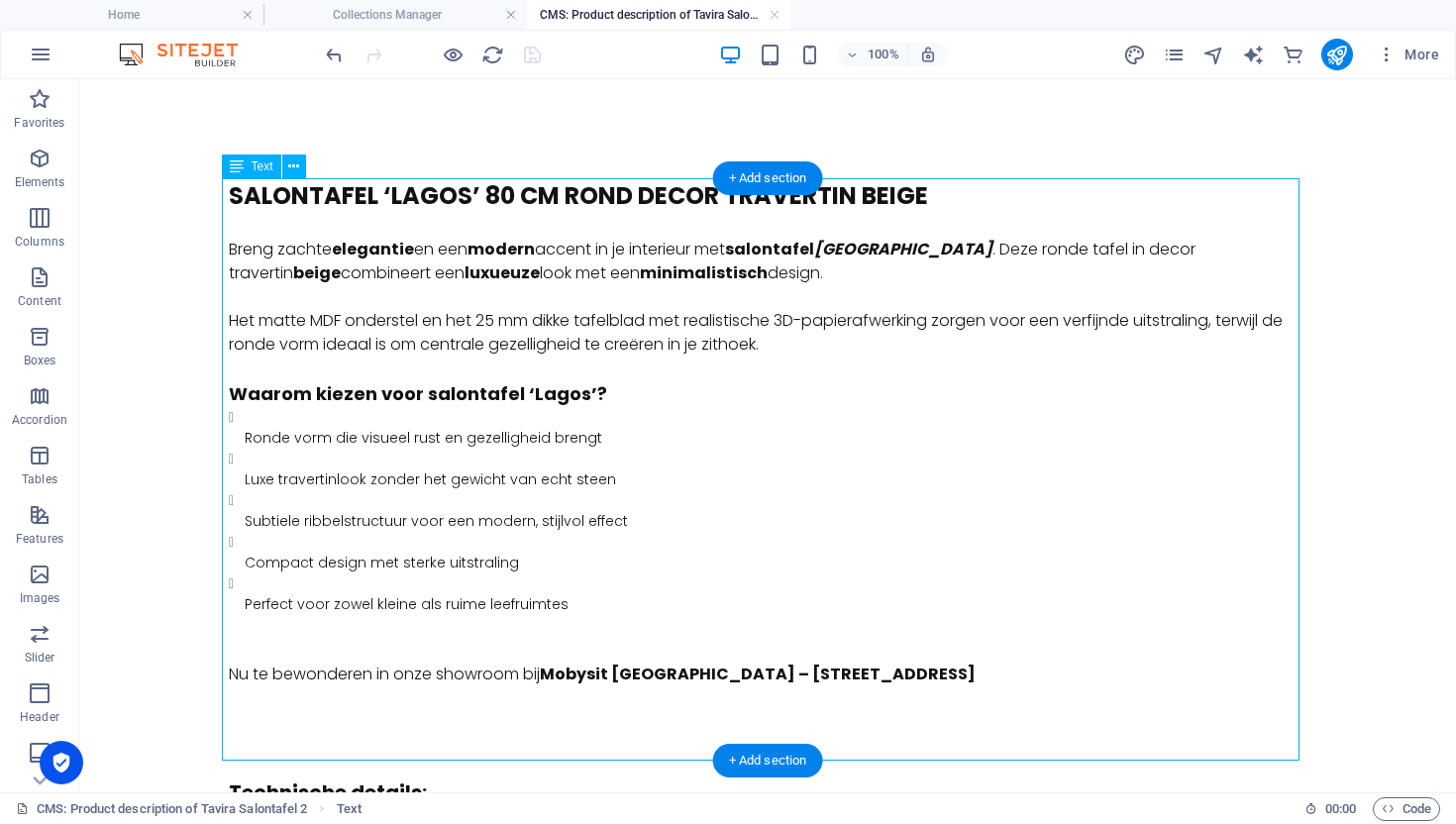 click on "SALONTAFEL ‘LAGOS’ 80 CM ROND DECOR TRAVERTIN BEIGE Breng zachte  elegantie  en een  modern  accent in je interieur met  salontafel  [GEOGRAPHIC_DATA] . Deze ronde tafel in decor travertin  beige  combineert een  luxueuze  look met een  minimalistisch  design.  Het matte MDF onderstel en het 25 mm dikke tafelblad met realistische 3D-papierafwerking zorgen voor een verfijnde uitstraling, terwijl de ronde vorm ideaal is om centrale gezelligheid te creëren in je zithoek. Waarom kiezen voor salontafel ‘Lagos’? Ronde vorm die visueel rust en gezelligheid brengt [PERSON_NAME] travertinlook zonder het gewicht van echt steen Subtiele ribbelstructuur voor een modern, stijlvol effect Compact design met sterke uitstraling Perfect voor zowel kleine als ruime leefruimtes Nu te bewonderen in onze showroom bij  Mobysit [GEOGRAPHIC_DATA] – [STREET_ADDRESS]" at bounding box center [768, 467] 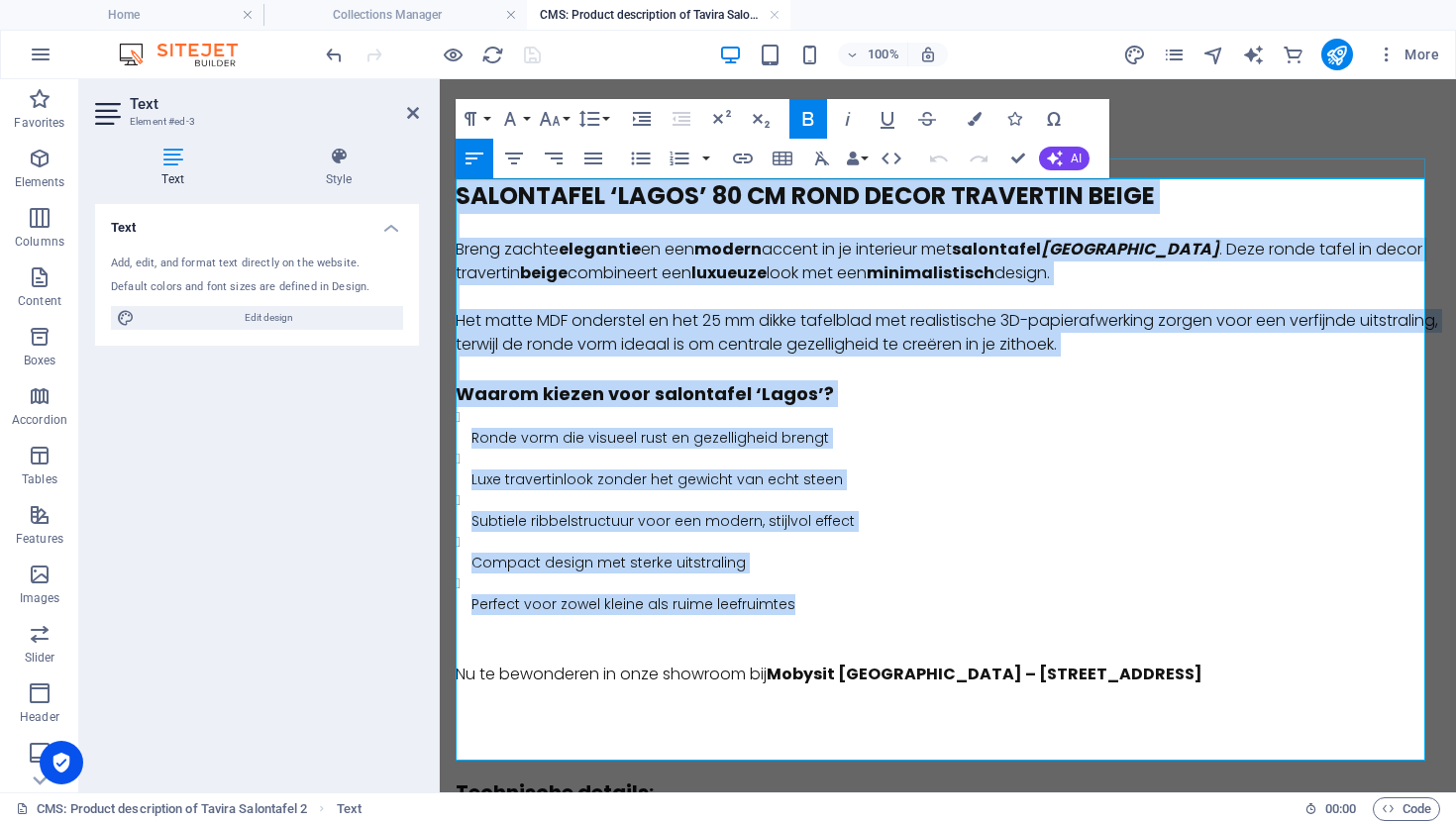 drag, startPoint x: 785, startPoint y: 608, endPoint x: 431, endPoint y: 164, distance: 567.84857 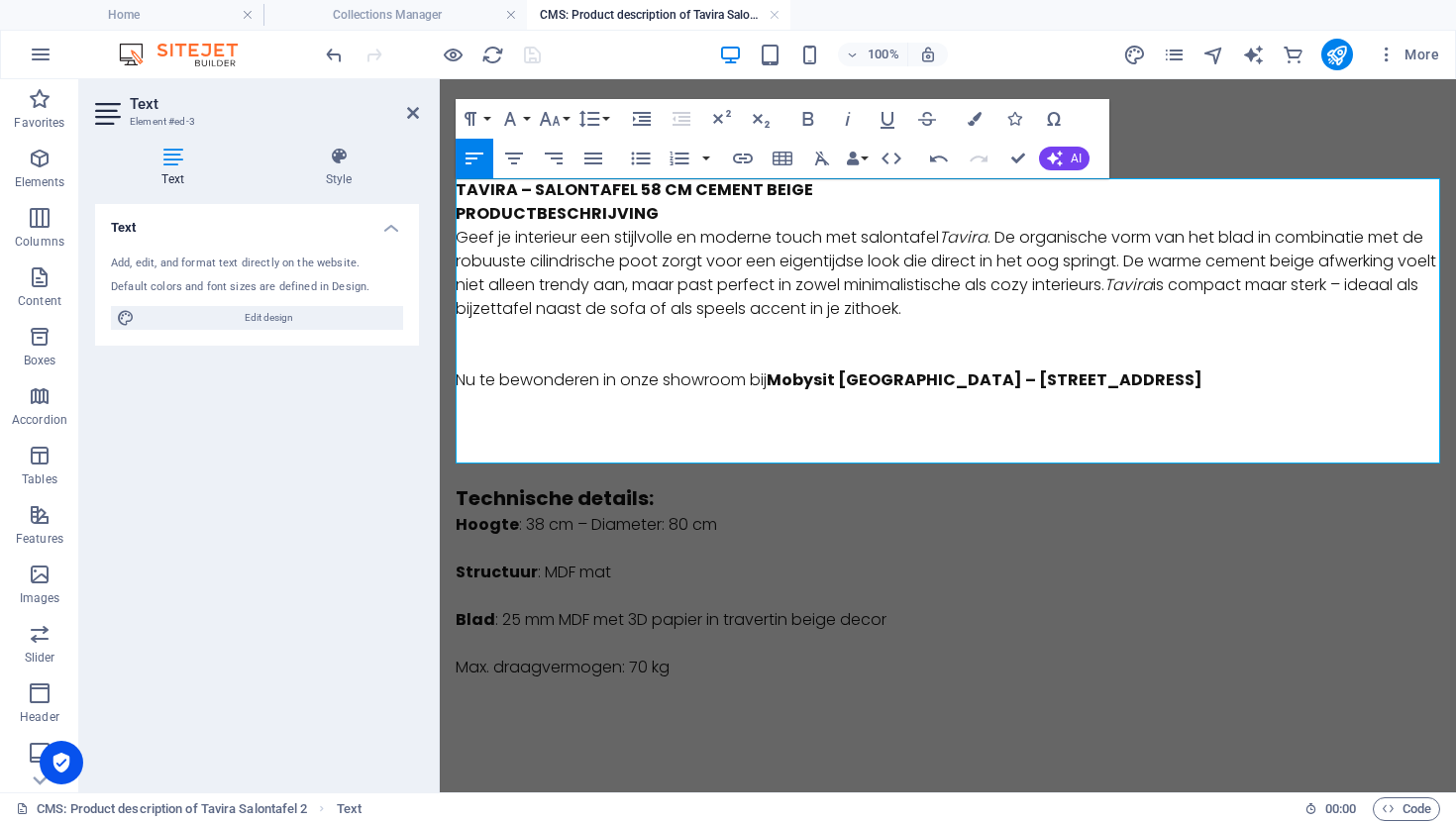click on "TAVIRA – SALONTAFEL 58 CM CEMENT BEIGE" at bounding box center [948, 190] 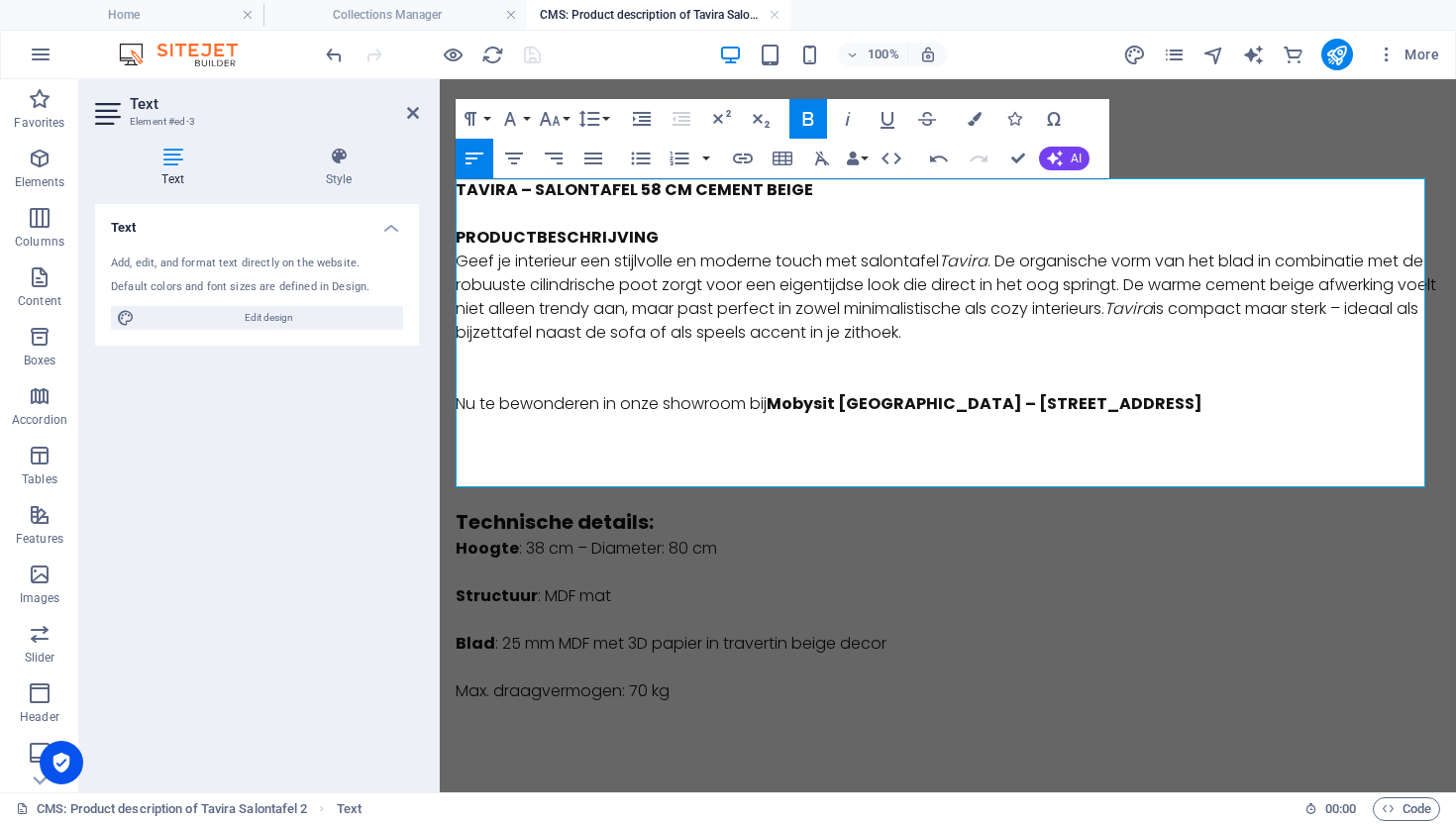 click on "PRODUCTBESCHRIJVING" at bounding box center [557, 237] 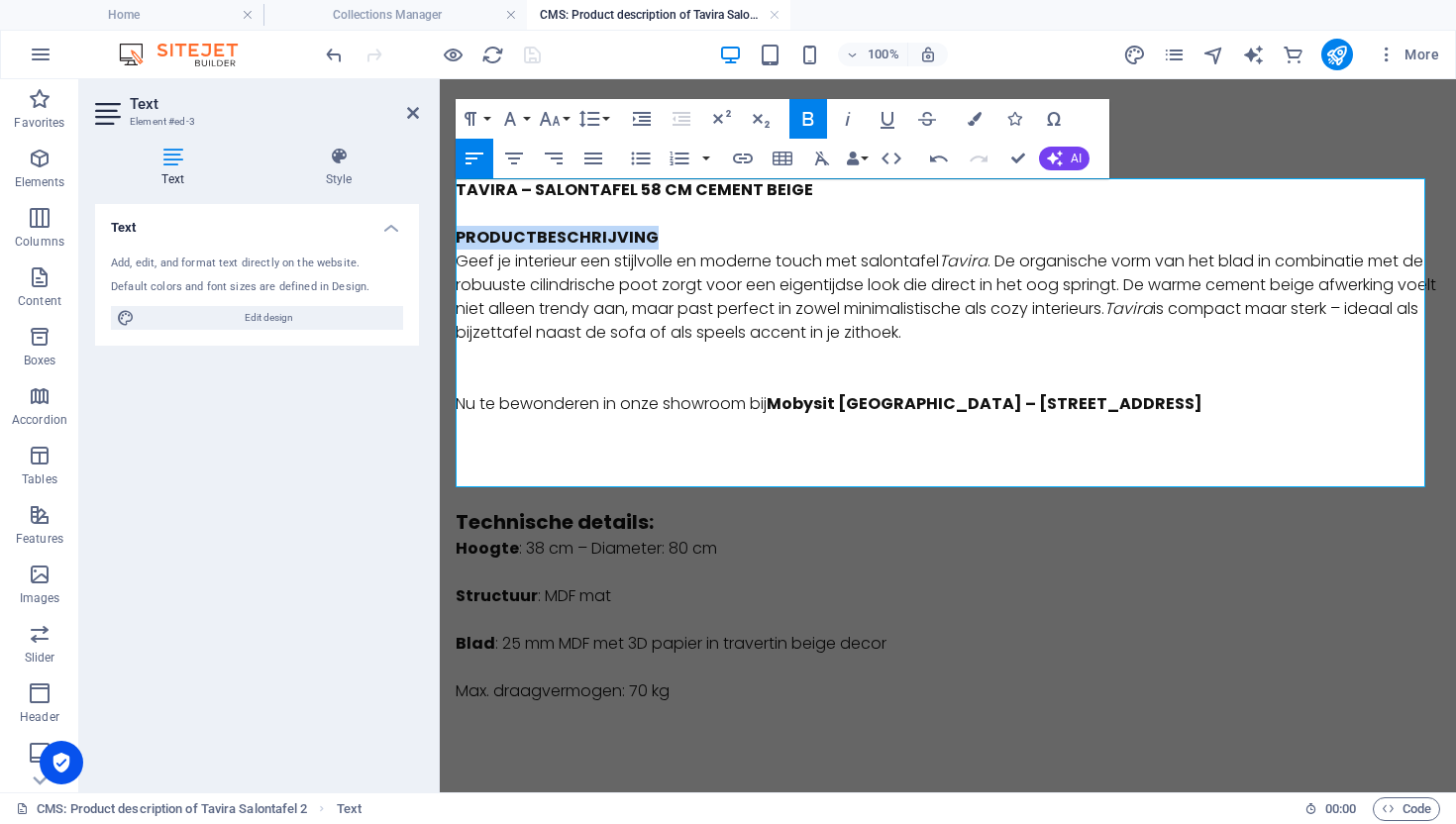 click on "PRODUCTBESCHRIJVING" at bounding box center [557, 237] 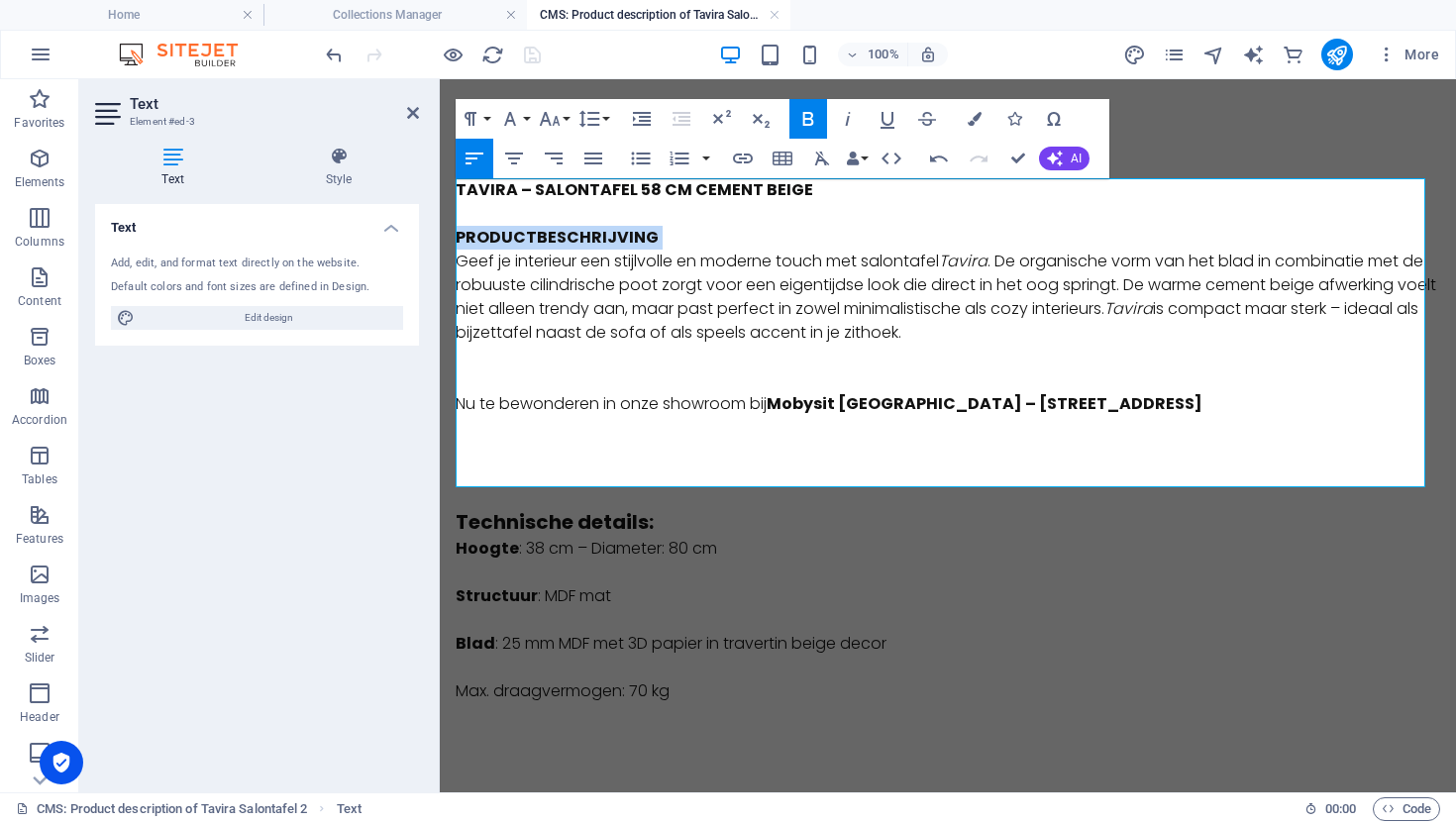 click on "PRODUCTBESCHRIJVING" at bounding box center (557, 237) 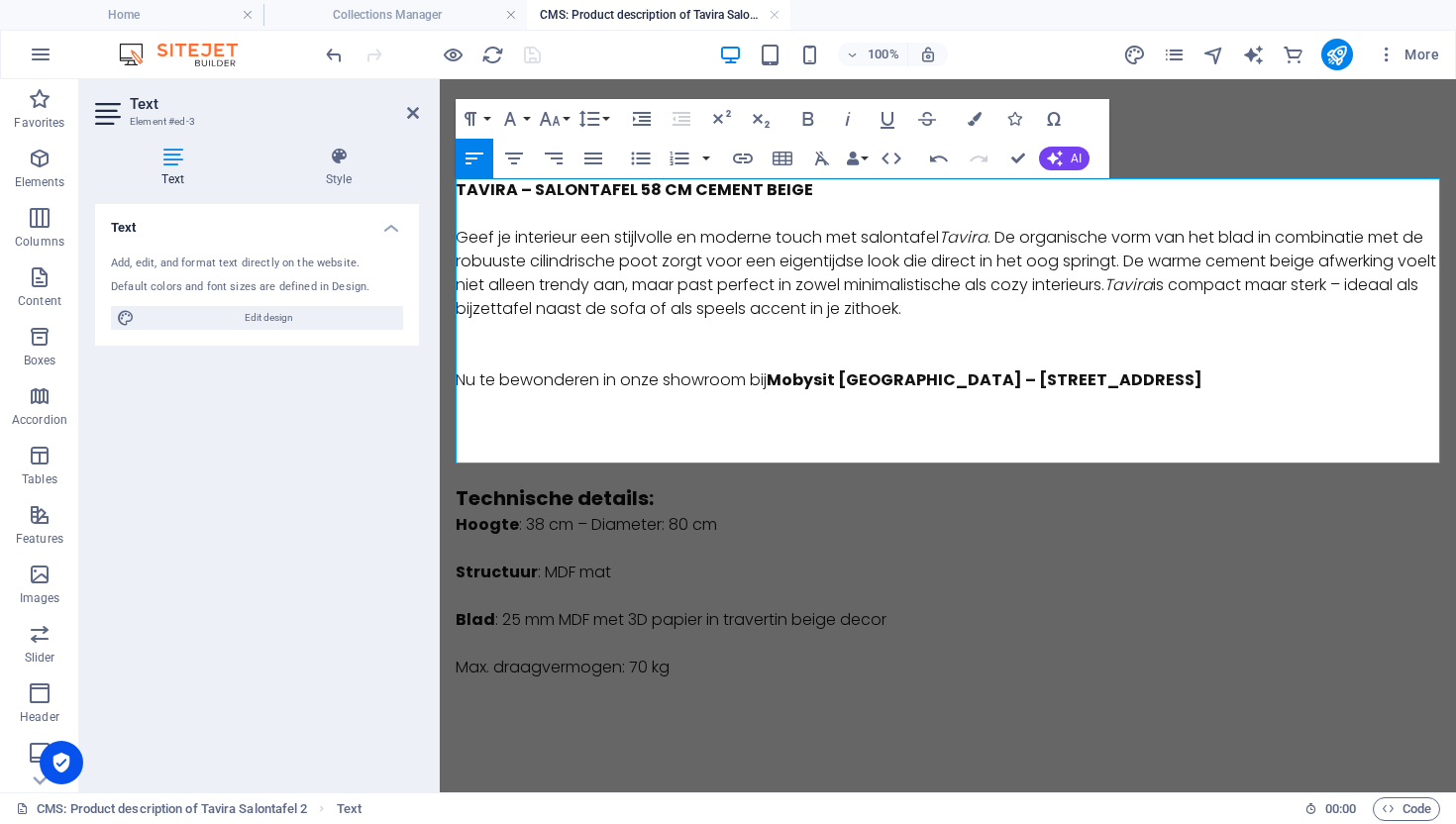 click on "TAVIRA – SALONTAFEL 58 CM CEMENT BEIGE" at bounding box center [634, 189] 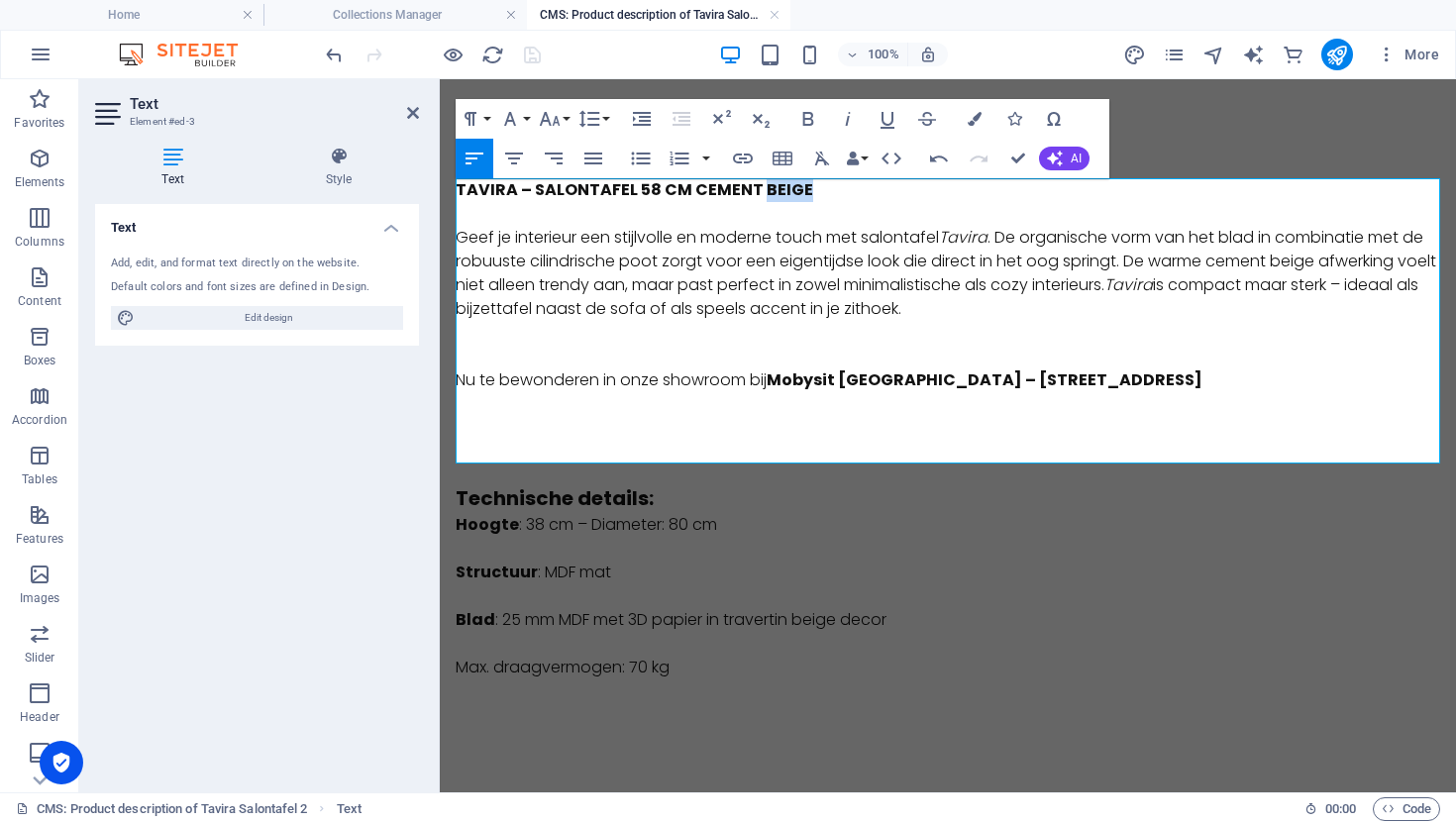 click on "TAVIRA – SALONTAFEL 58 CM CEMENT BEIGE" at bounding box center (634, 189) 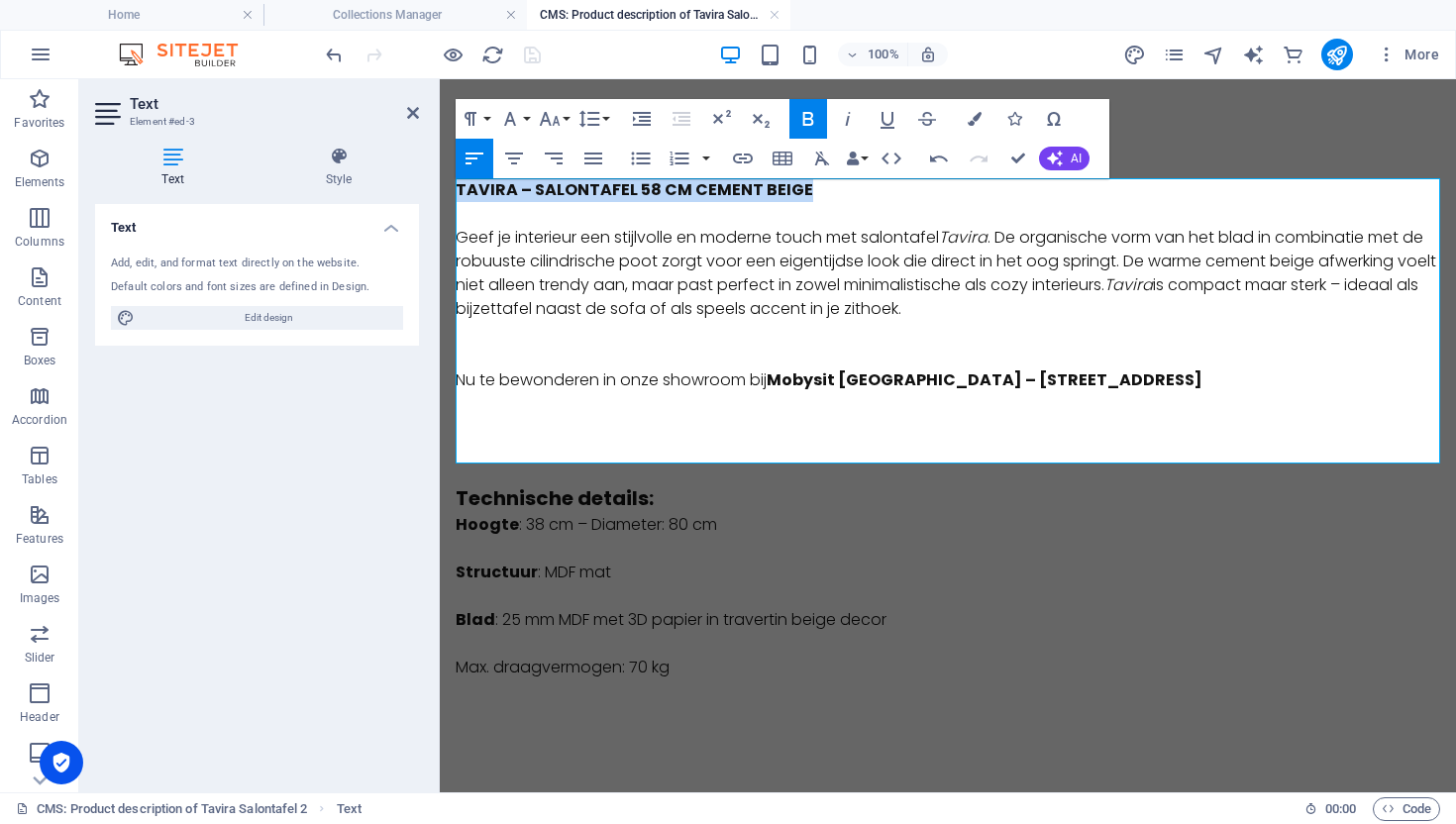 click on "TAVIRA – SALONTAFEL 58 CM CEMENT BEIGE" at bounding box center [634, 189] 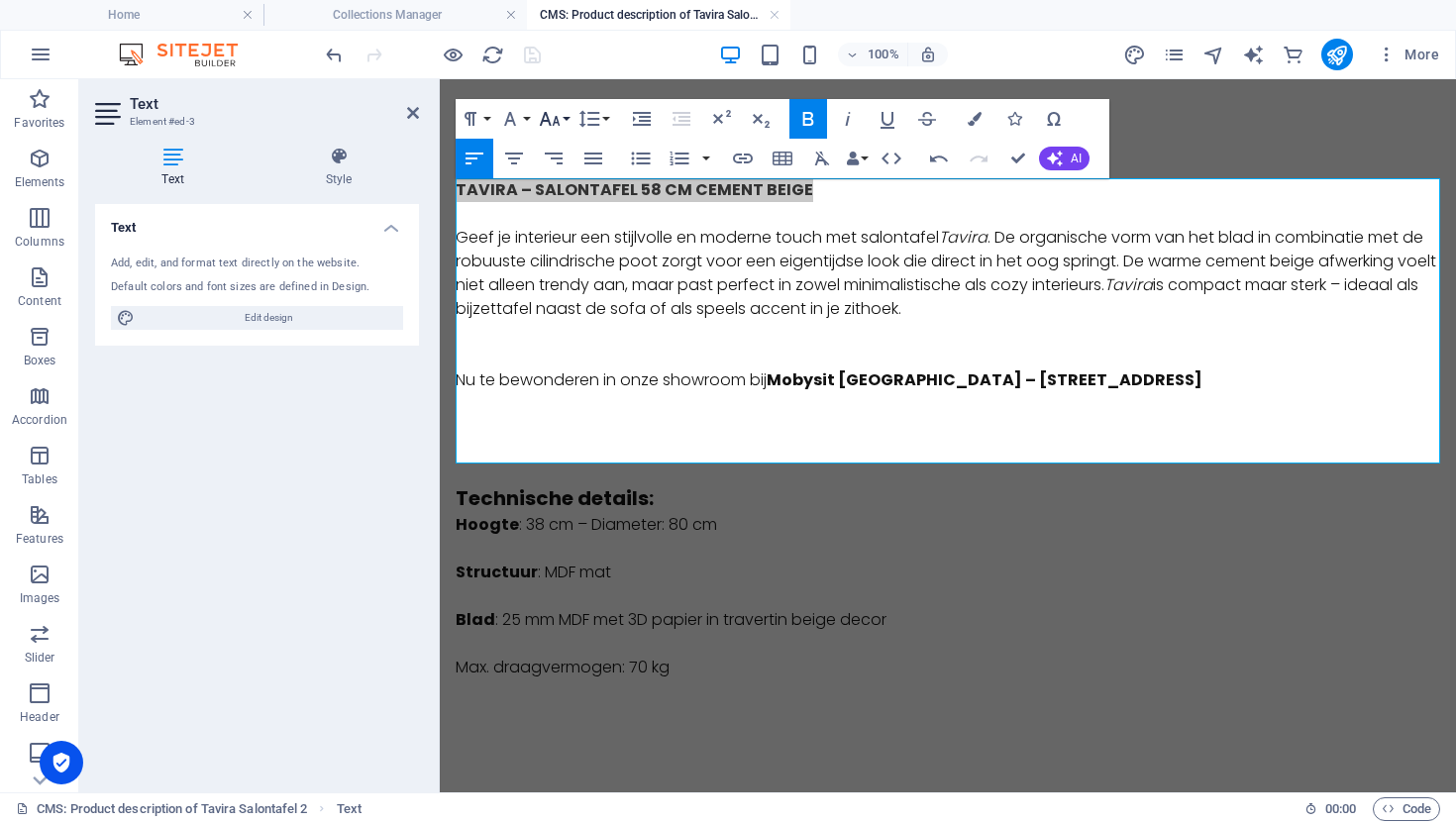 click 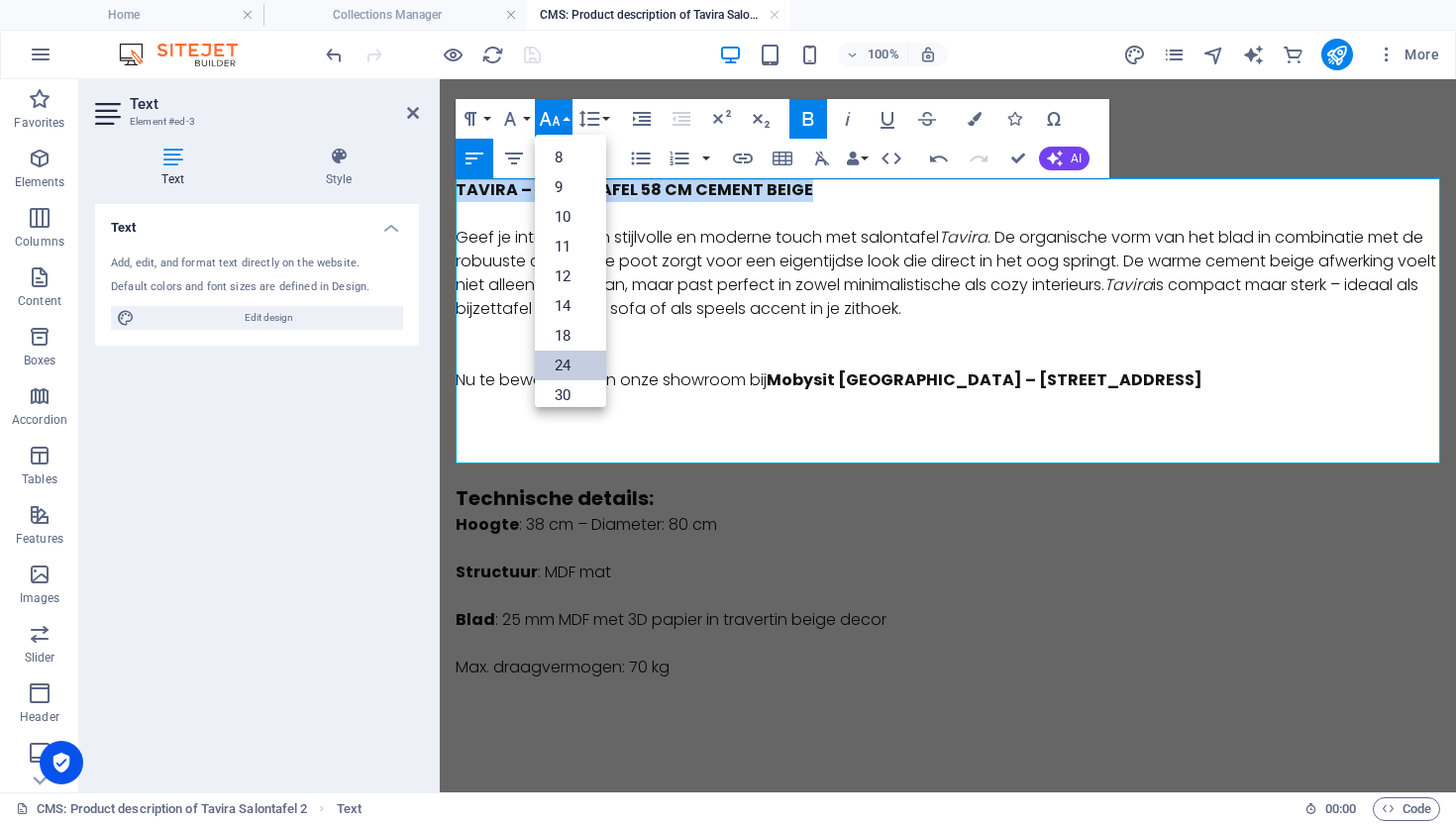 click on "24" at bounding box center [571, 365] 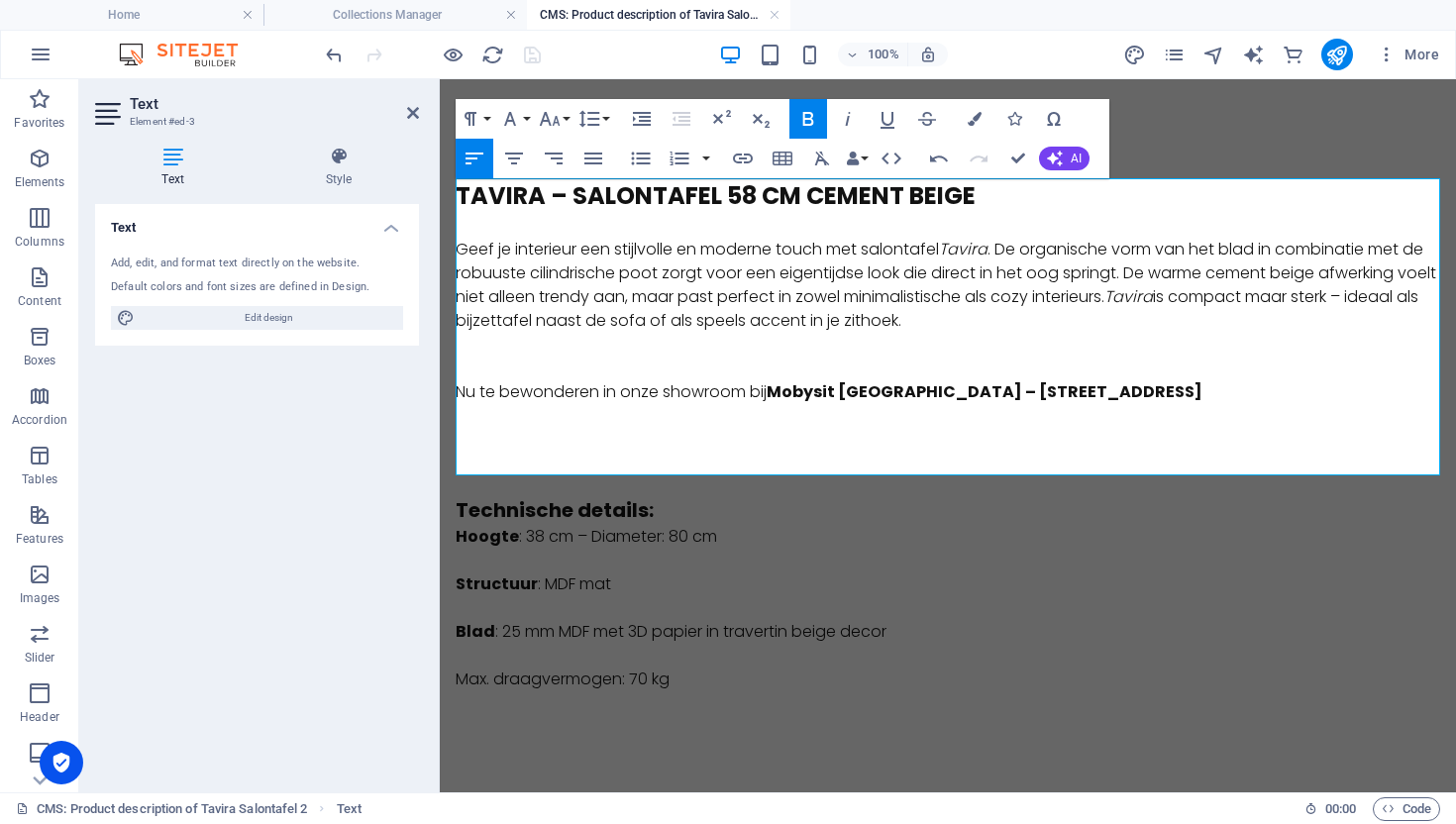 click on "Geef je interieur een stijlvolle en moderne touch met [PERSON_NAME] . De organische vorm van het blad in combinatie met de robuuste cilindrische poot zorgt voor een eigentijdse look die direct in het oog springt. De warme cement beige afwerking voelt niet alleen trendy aan, maar past perfect in zowel minimalistische als cozy interieurs.  Tavira  is compact maar sterk – ideaal als bijzettafel naast de sofa of als speels accent in je zithoek." at bounding box center (948, 285) 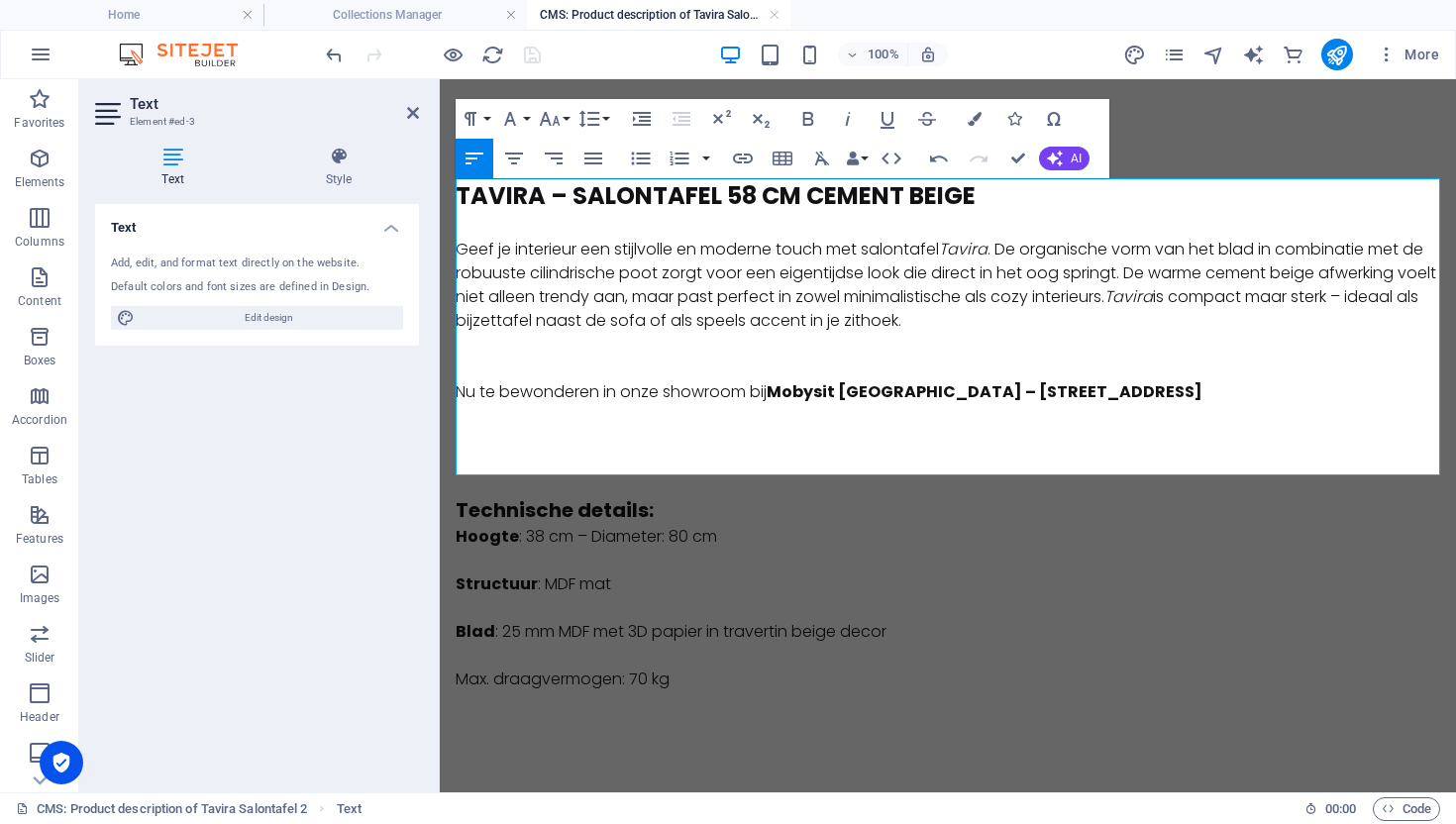click on "Geef je interieur een stijlvolle en moderne touch met [PERSON_NAME] . De organische vorm van het blad in combinatie met de robuuste cilindrische poot zorgt voor een eigentijdse look die direct in het oog springt. De warme cement beige afwerking voelt niet alleen trendy aan, maar past perfect in zowel minimalistische als cozy interieurs.  Tavira  is compact maar sterk – ideaal als bijzettafel naast de sofa of als speels accent in je zithoek." at bounding box center (948, 285) 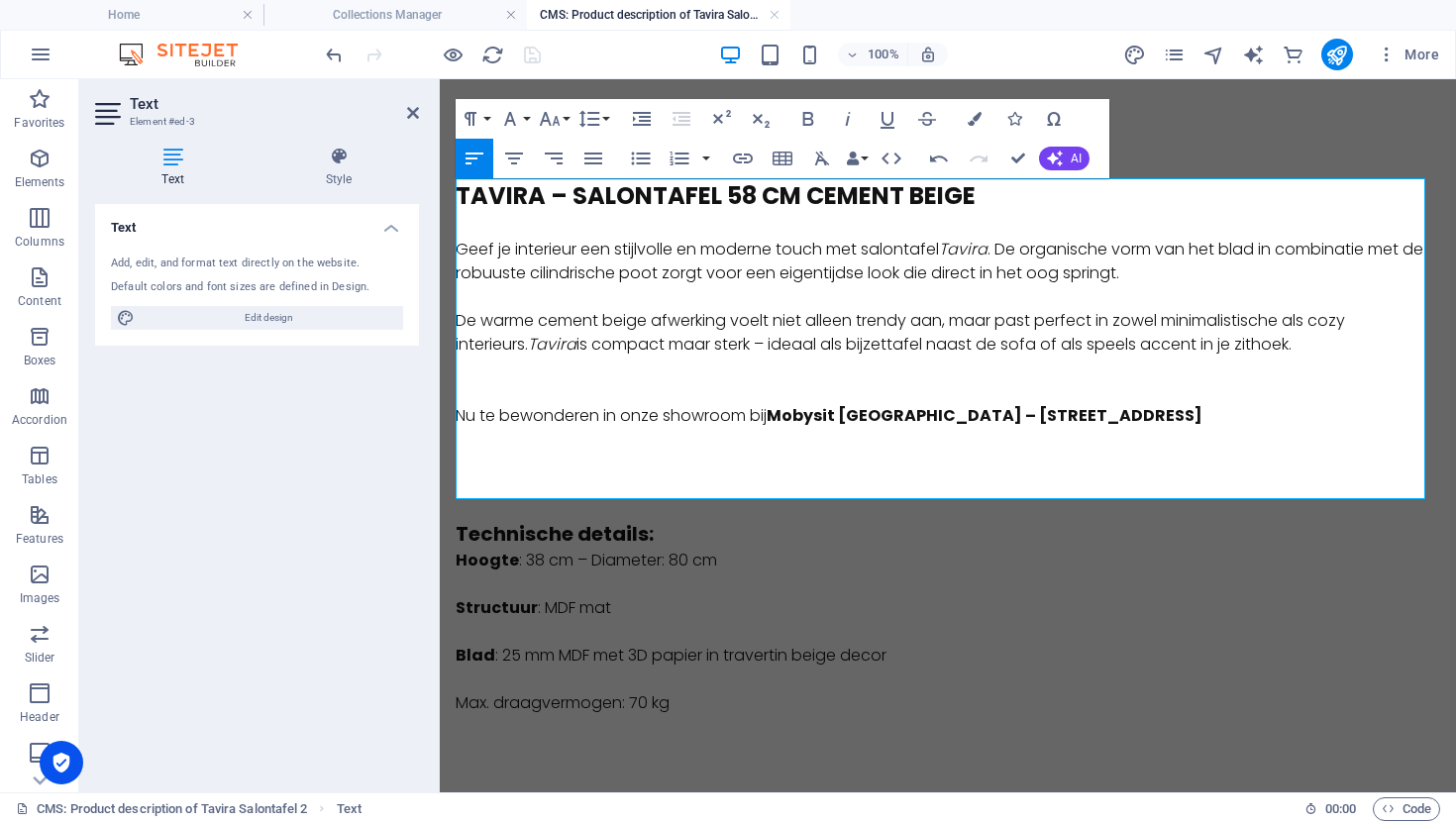 click on "Geef je interieur een stijlvolle en moderne touch met [PERSON_NAME] . De organische vorm van het blad in combinatie met de robuuste cilindrische poot zorgt voor een eigentijdse look die direct in het oog springt." at bounding box center (948, 261) 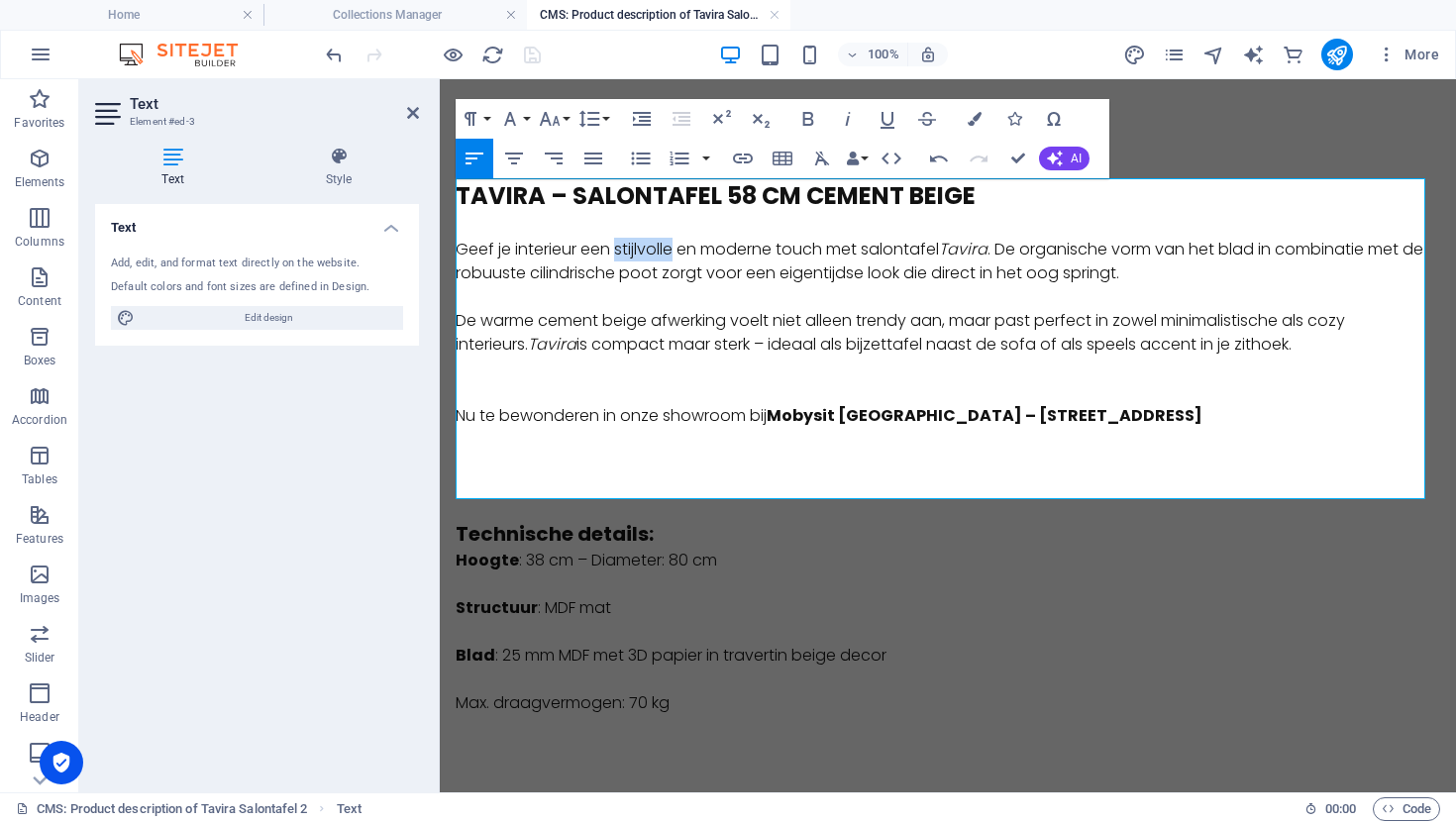 click on "Geef je interieur een stijlvolle en moderne touch met [PERSON_NAME] . De organische vorm van het blad in combinatie met de robuuste cilindrische poot zorgt voor een eigentijdse look die direct in het oog springt." at bounding box center [948, 261] 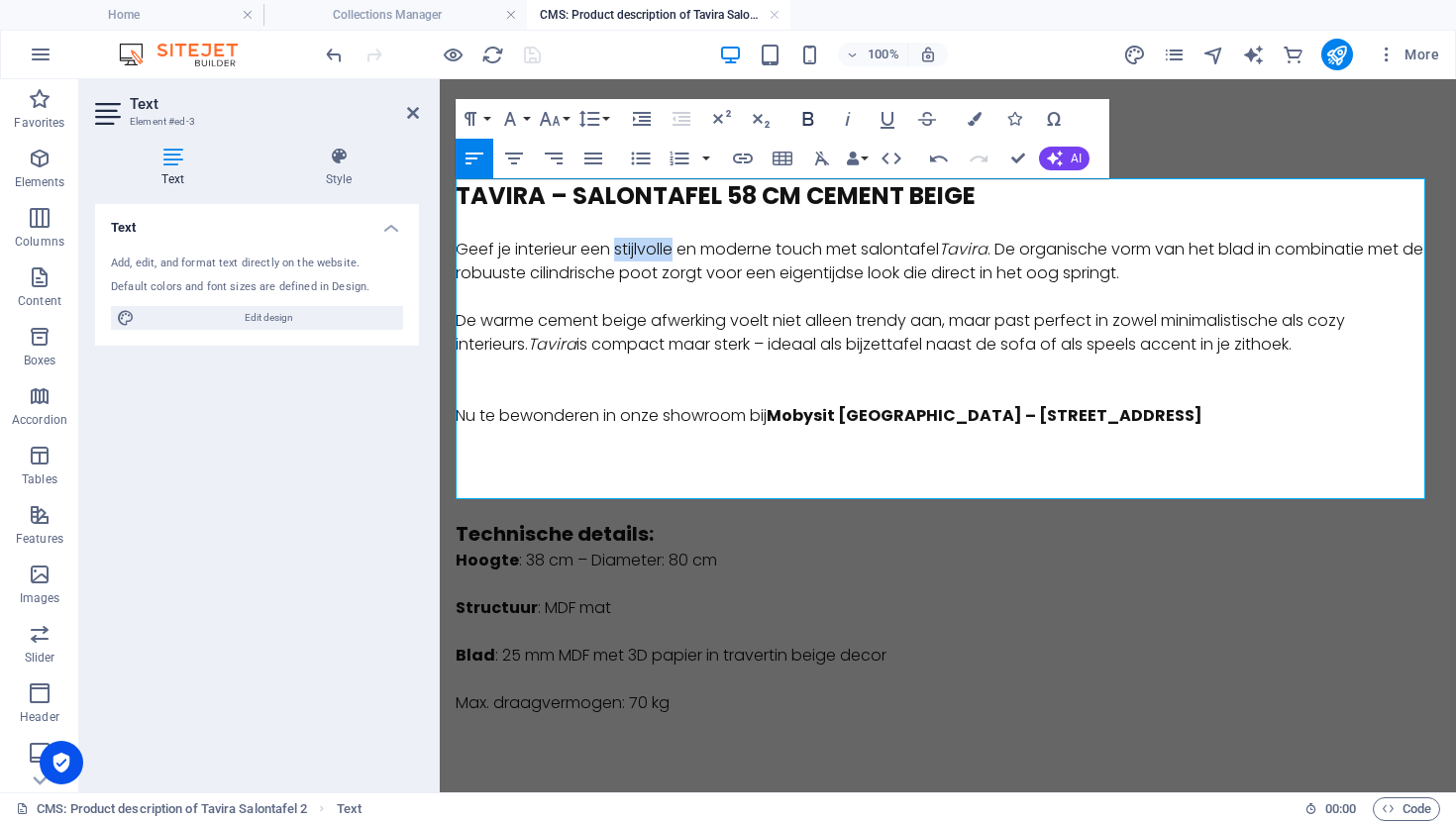 click 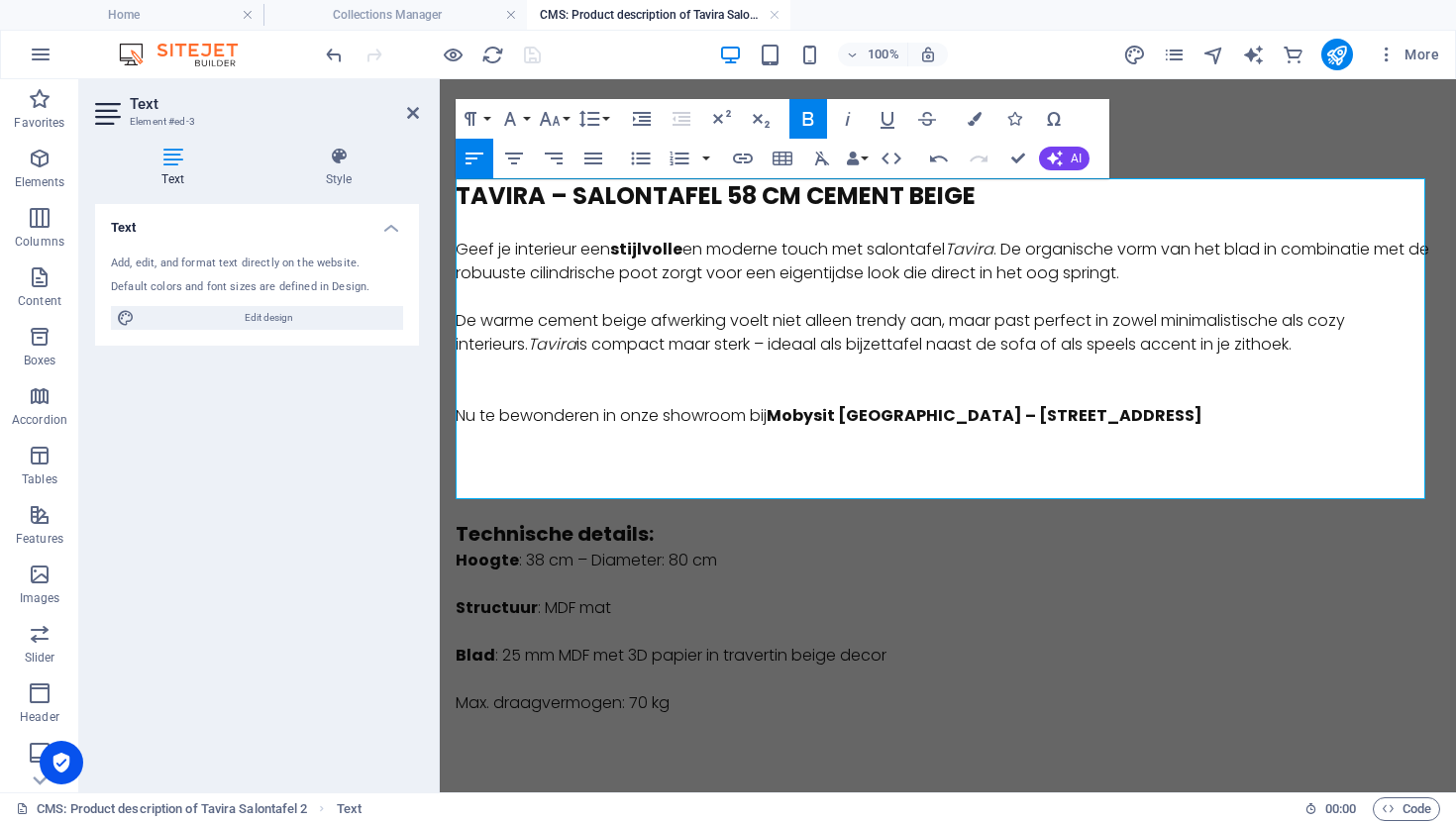 click on "​" at bounding box center (948, 226) 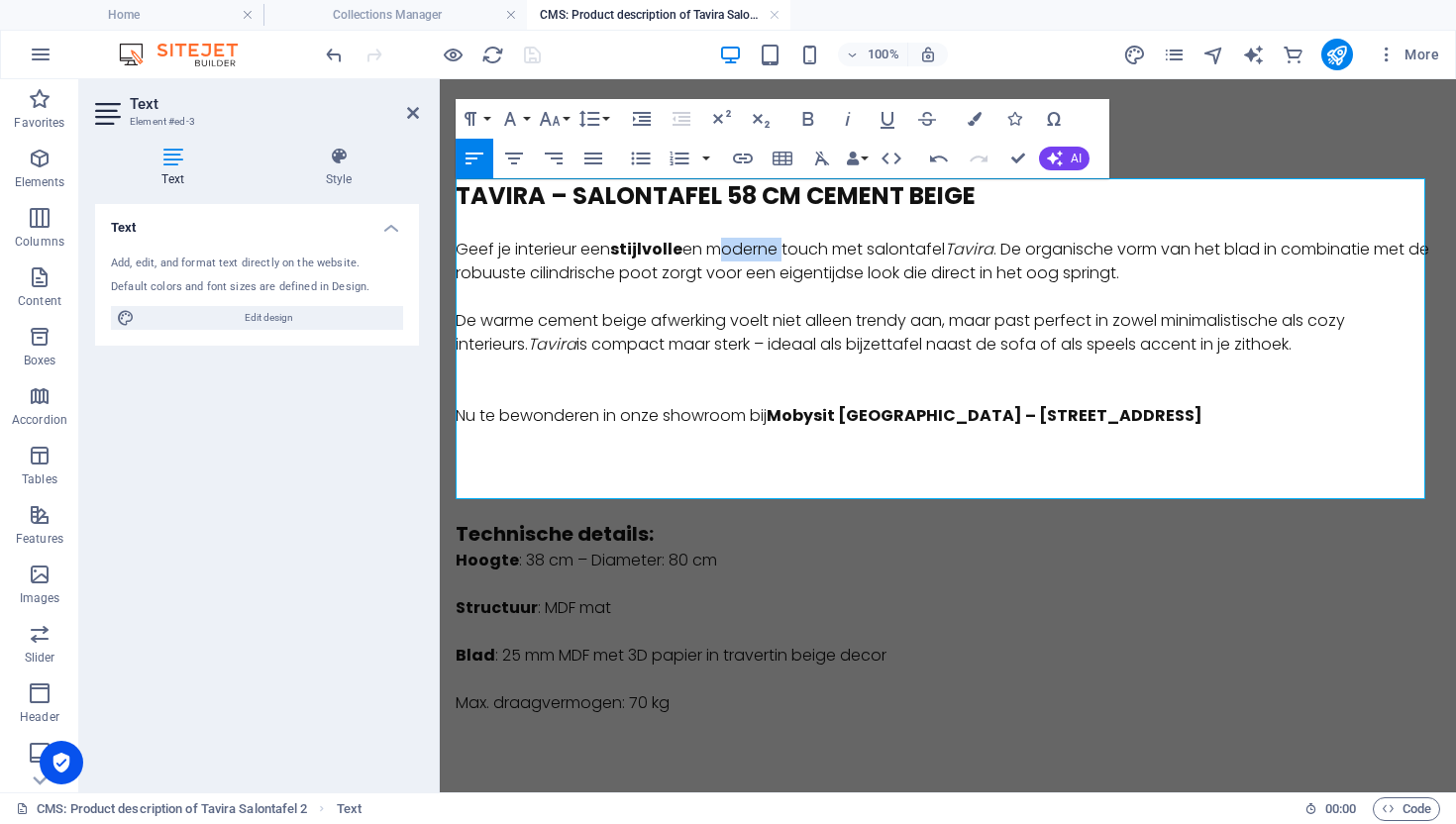 click on "Geef je interieur een  stijlvolle  en moderne touch met [PERSON_NAME] . De organische vorm van het blad in combinatie met de robuuste cilindrische poot zorgt voor een eigentijdse look die direct in het oog springt." at bounding box center [948, 261] 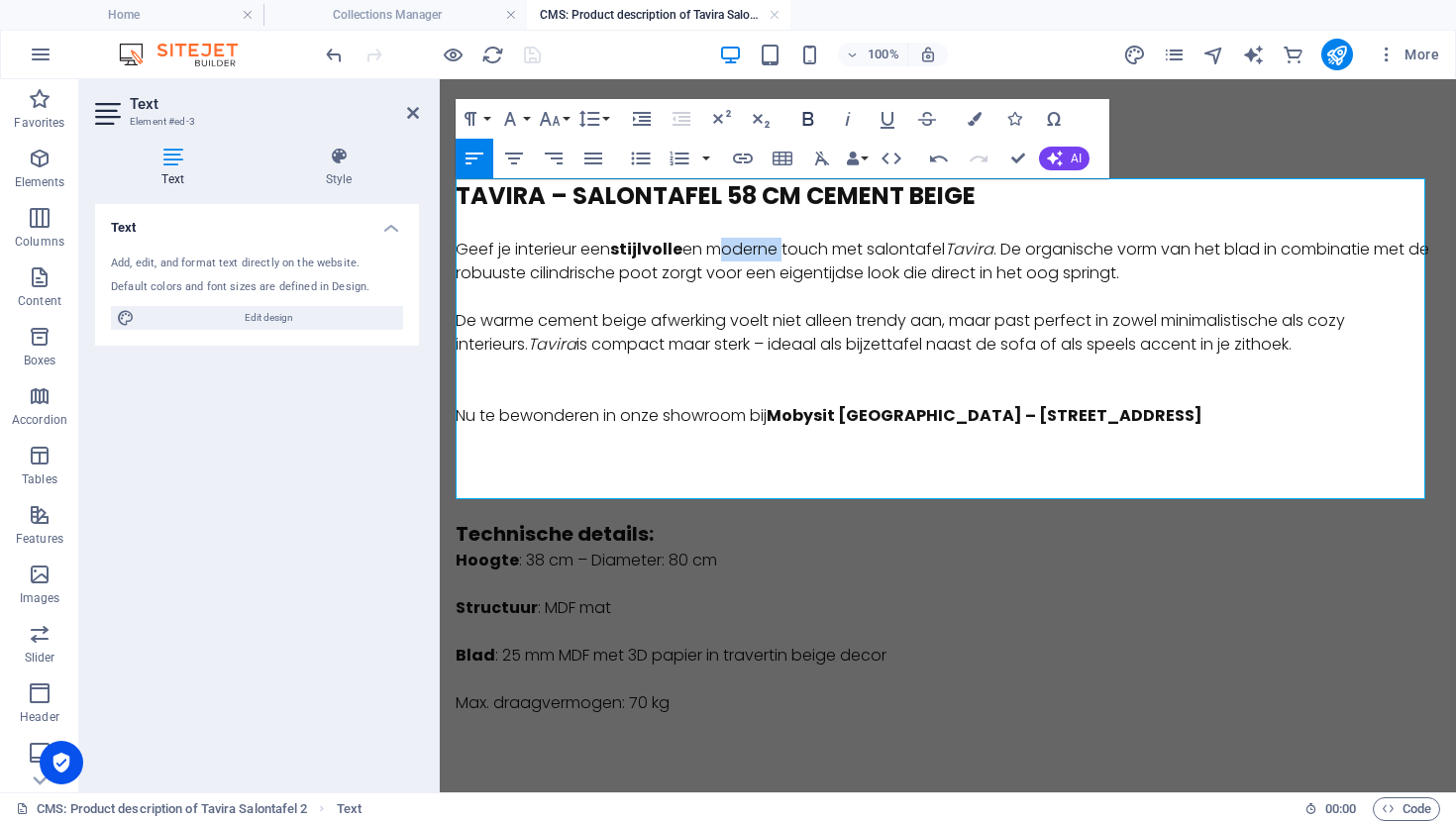 click 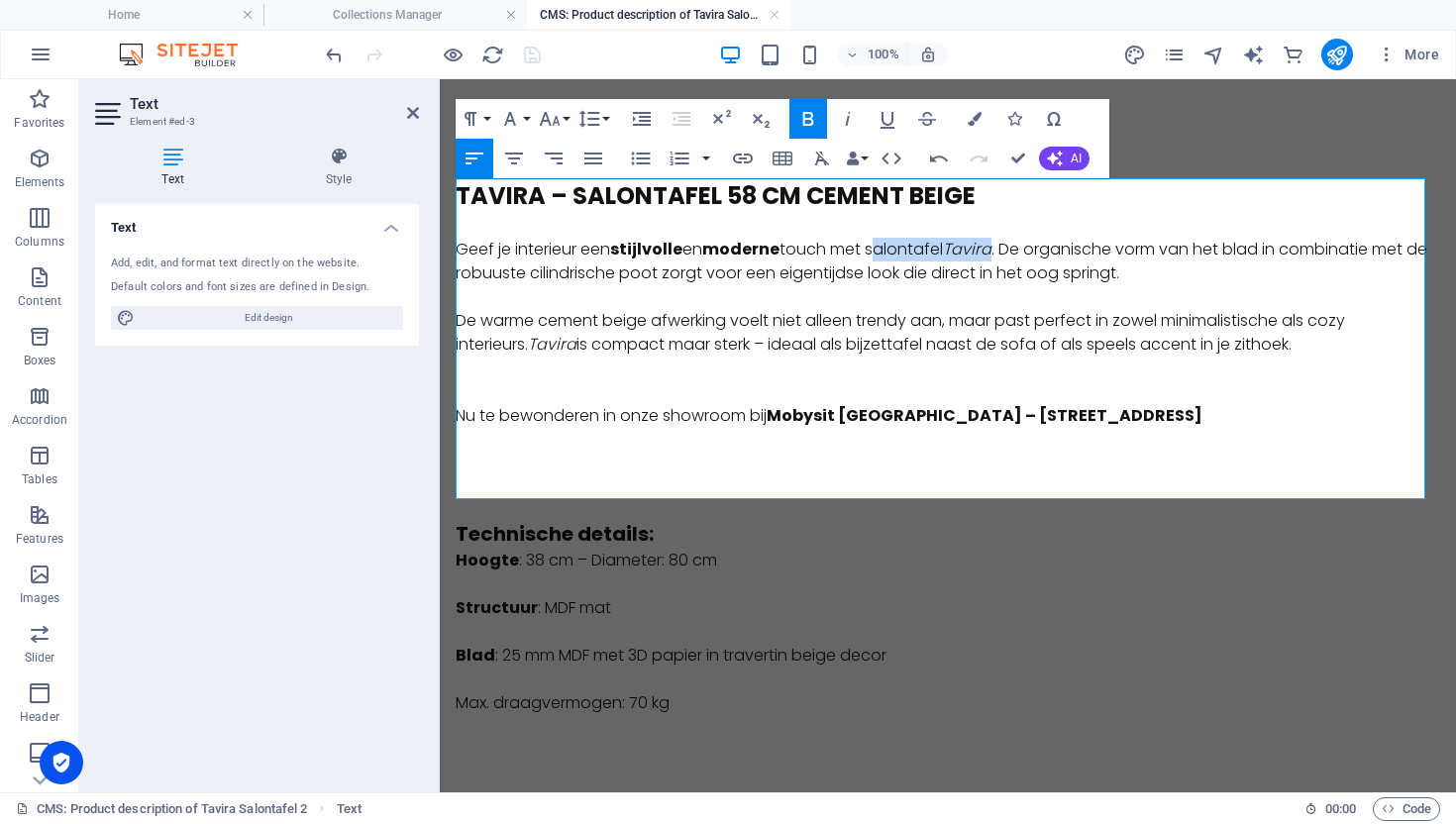 drag, startPoint x: 1004, startPoint y: 251, endPoint x: 883, endPoint y: 259, distance: 121.26417 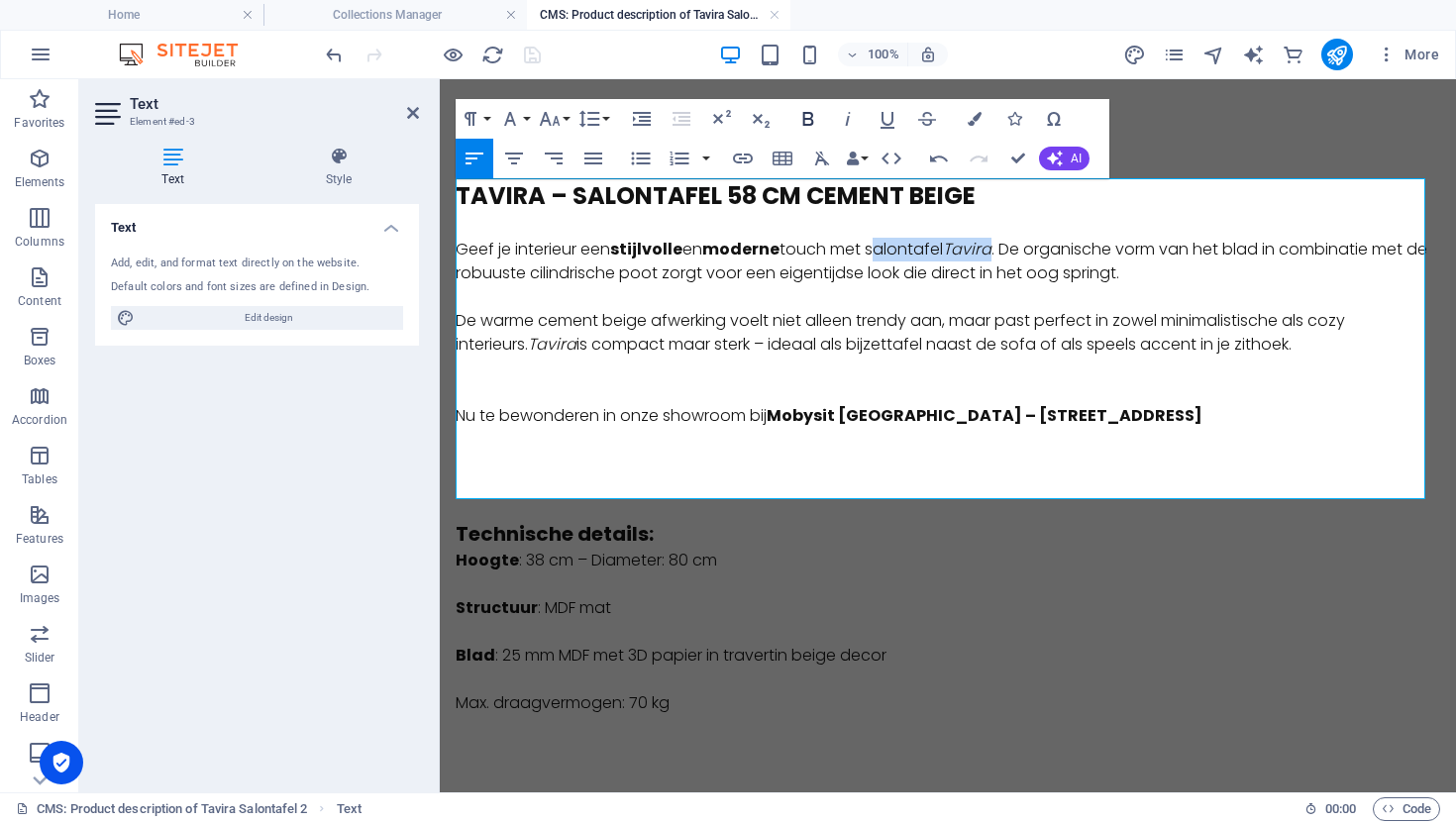 click 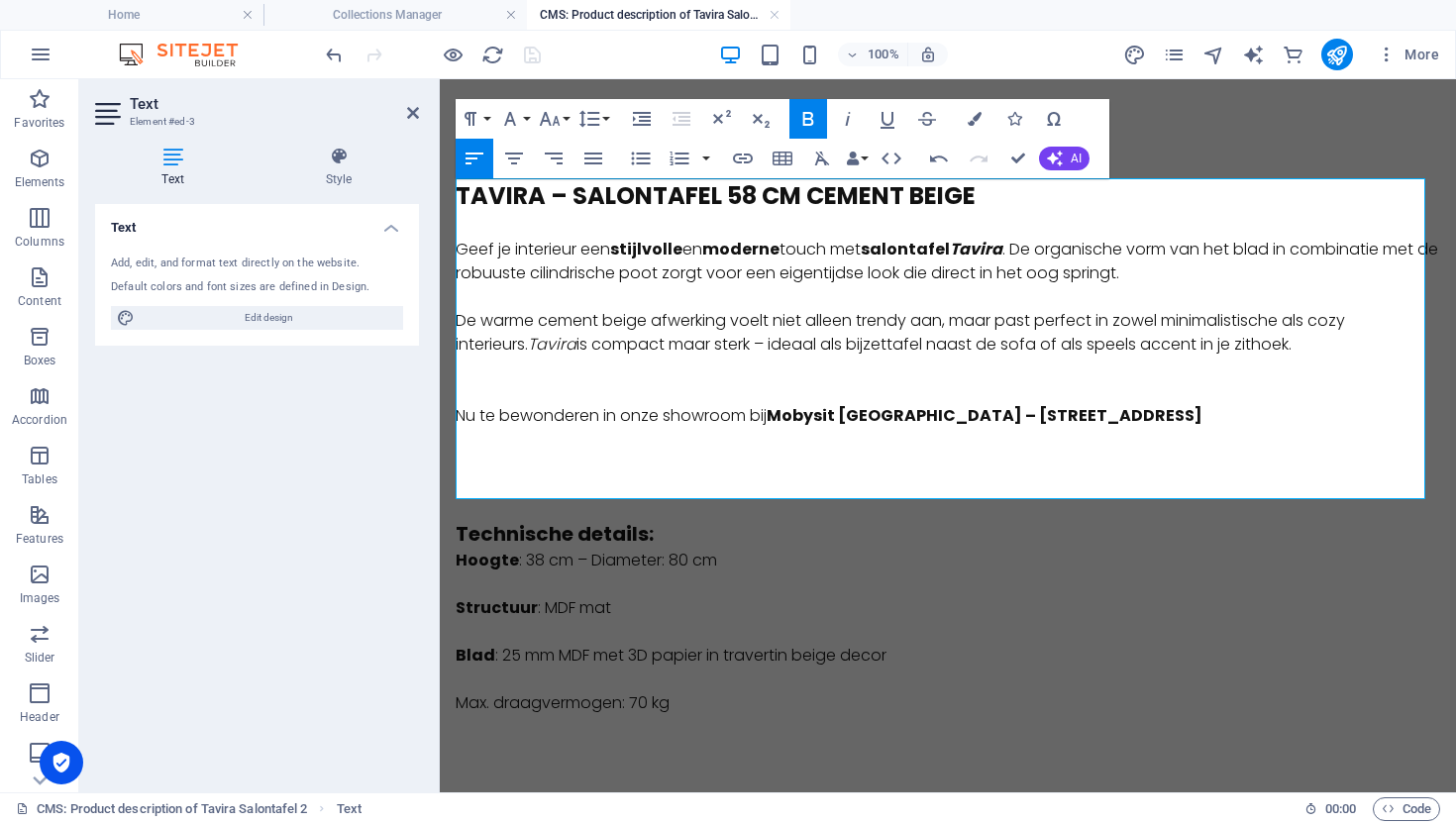 drag, startPoint x: 874, startPoint y: 287, endPoint x: 765, endPoint y: 328, distance: 116.456 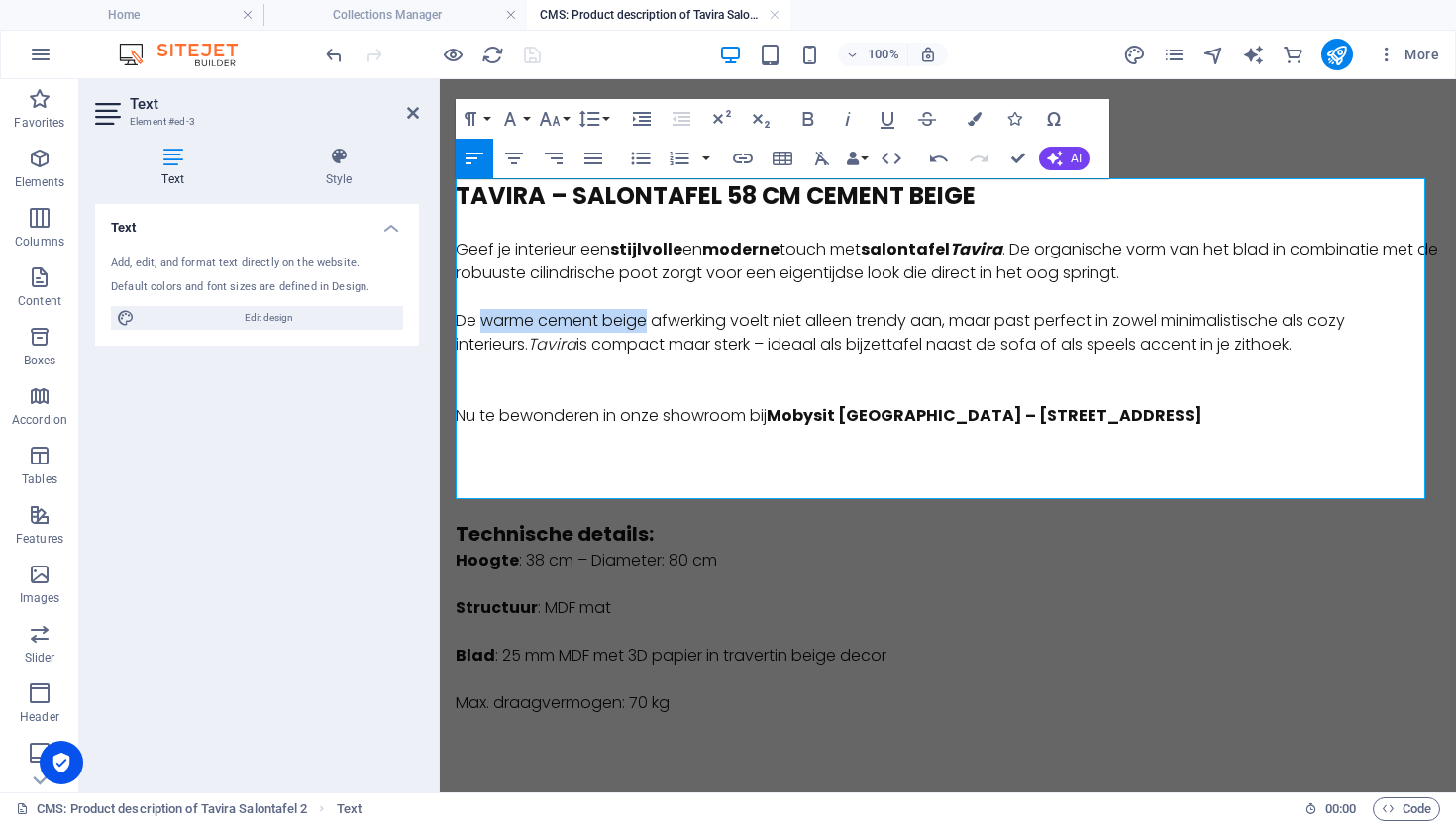 drag, startPoint x: 653, startPoint y: 318, endPoint x: 646, endPoint y: 254, distance: 64.38167 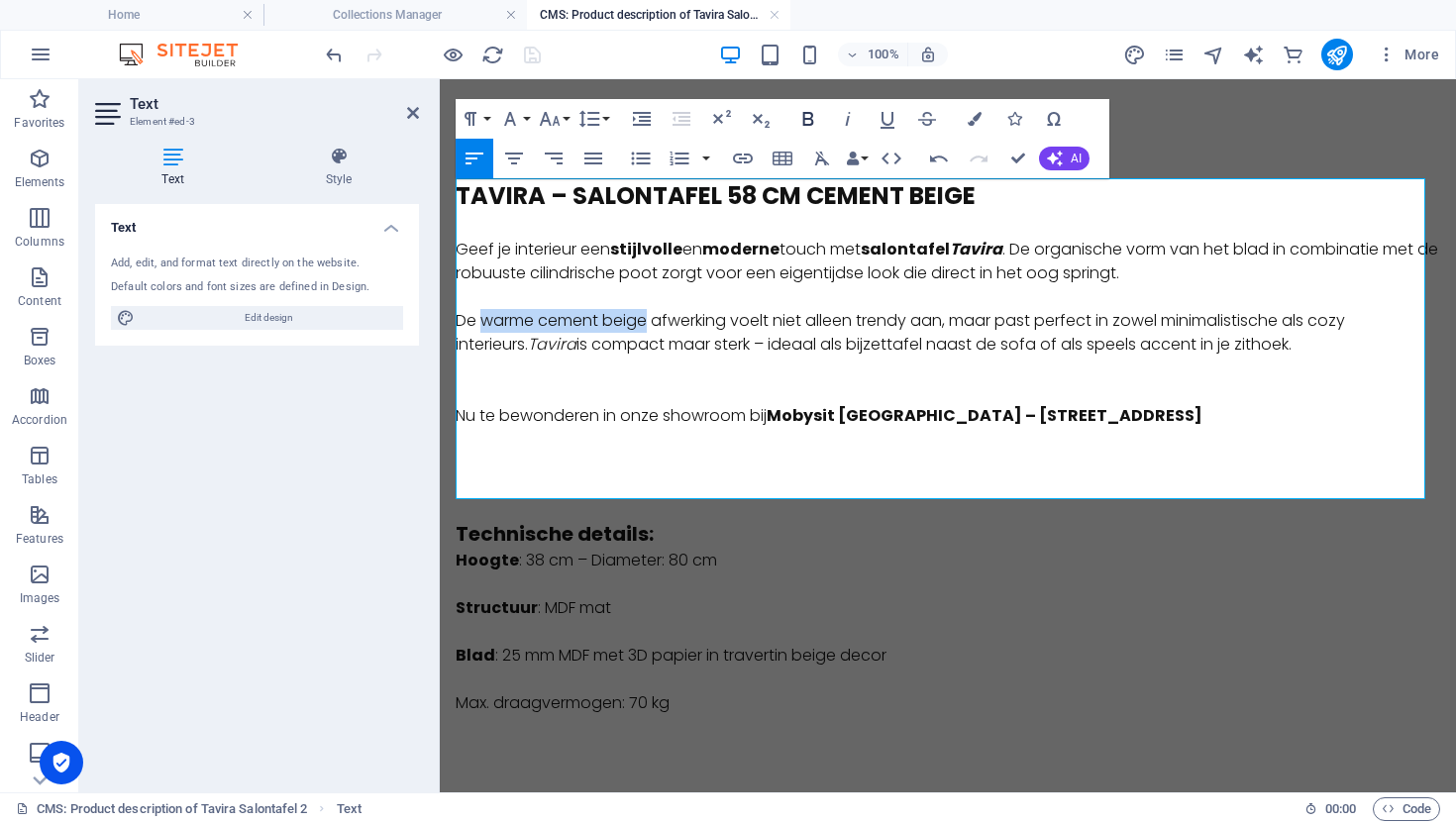 click 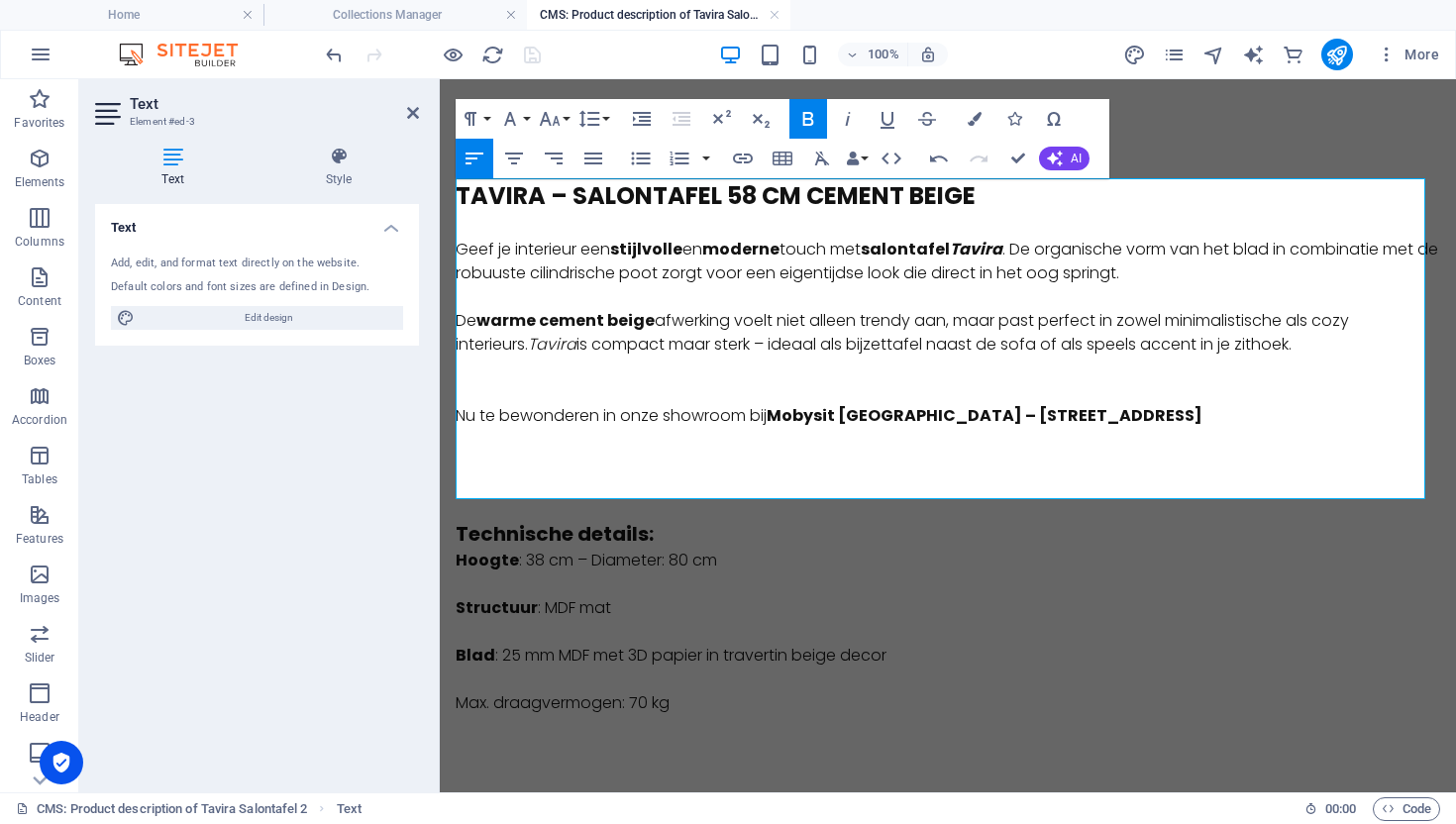 click at bounding box center (948, 392) 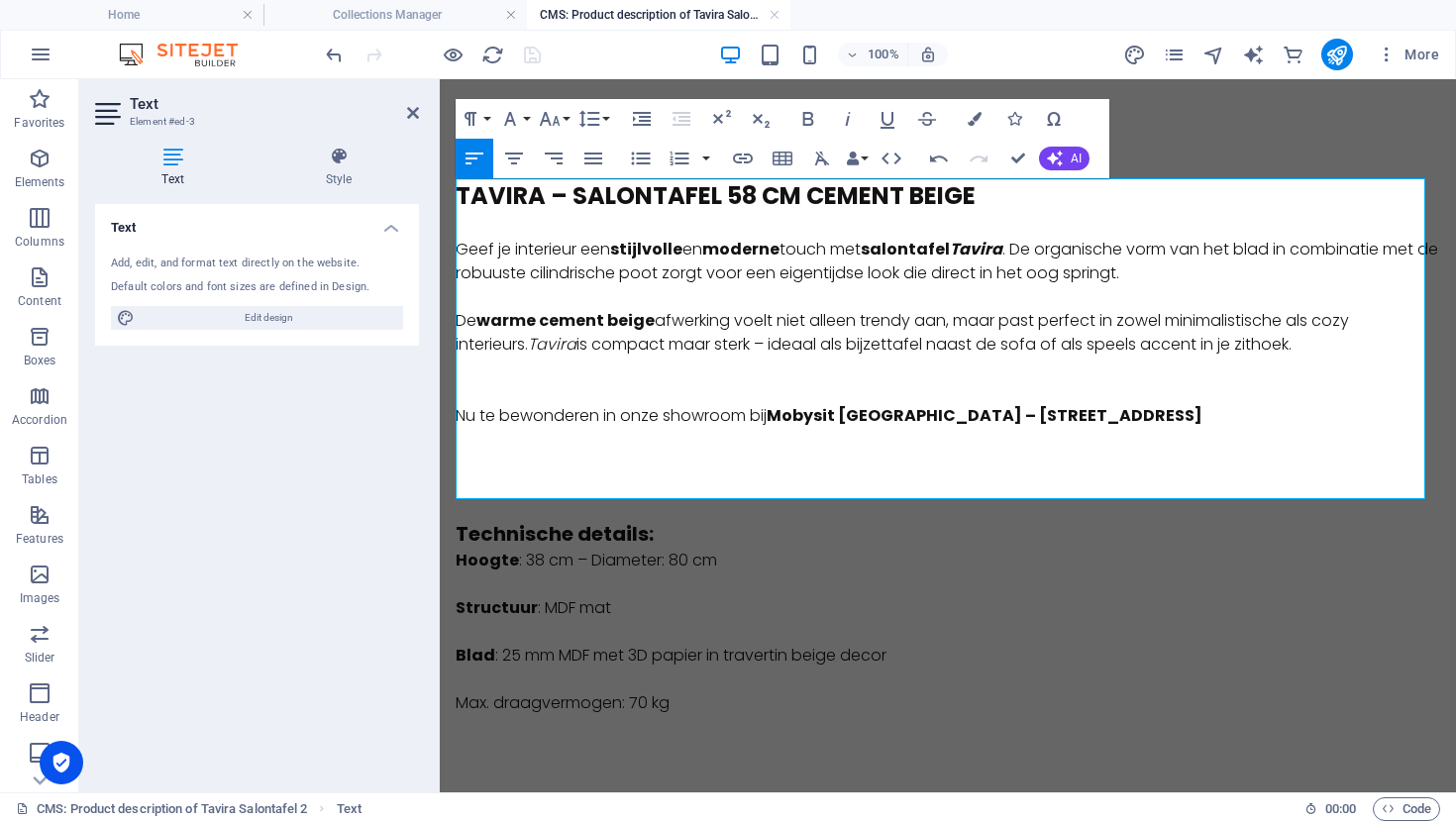 click on "De  warme cement beige  afwerking voelt niet alleen trendy aan, maar past perfect in zowel minimalistische als cozy interieurs.  Tavira  is compact maar sterk – ideaal als bijzettafel naast de sofa of als speels accent in je zithoek." at bounding box center [948, 333] 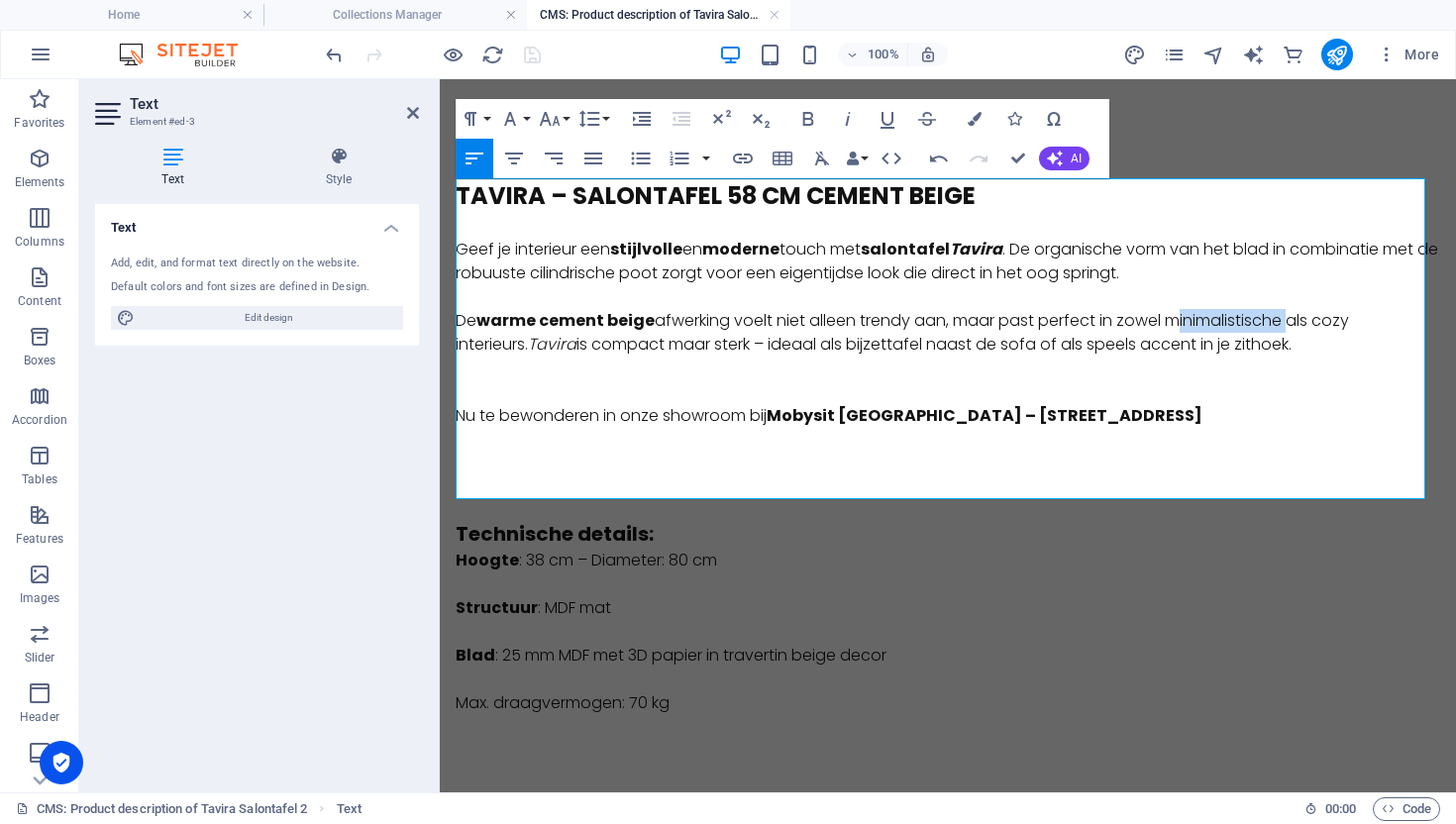 drag, startPoint x: 1219, startPoint y: 318, endPoint x: 1209, endPoint y: 304, distance: 17.20465 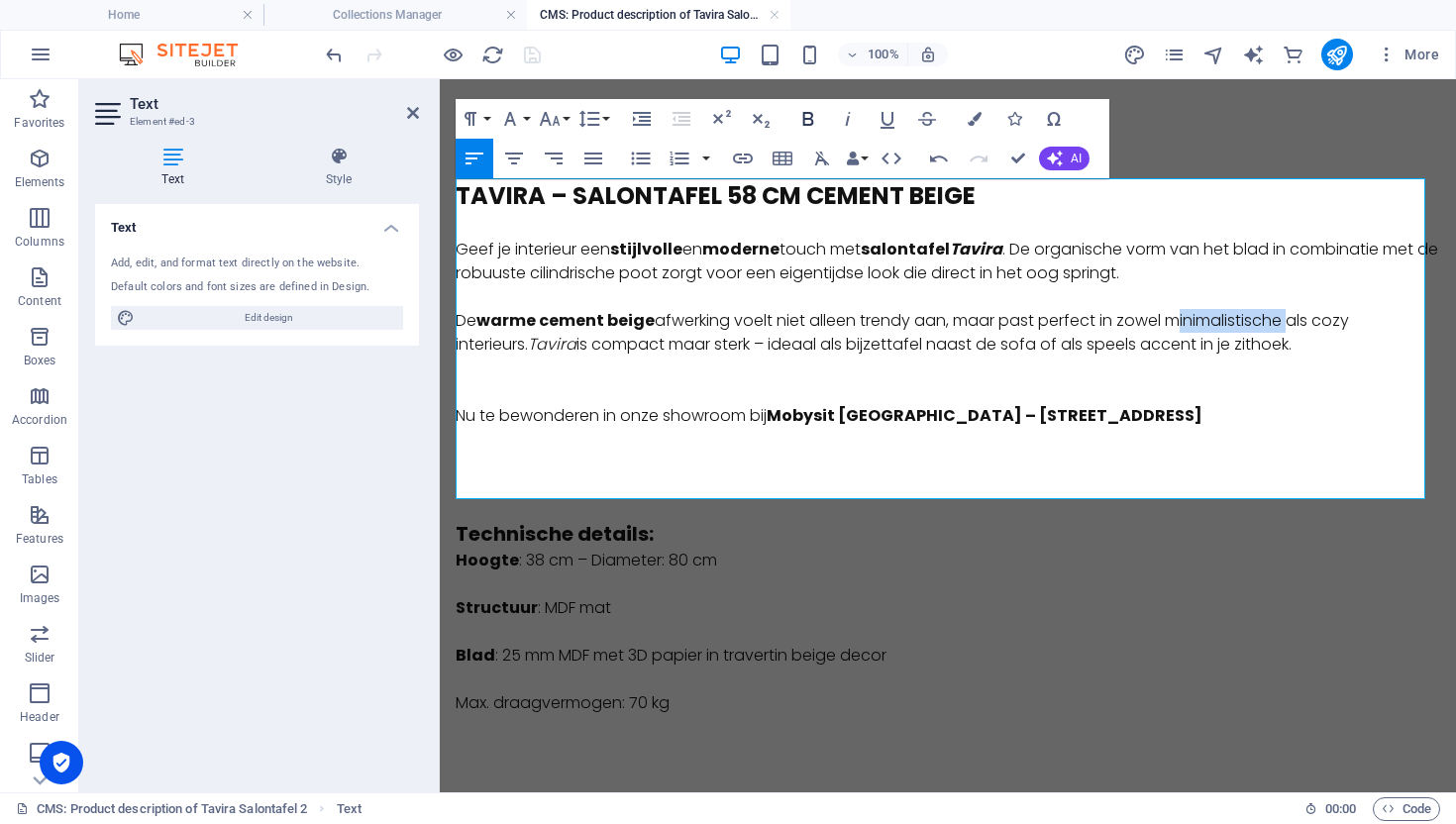 click 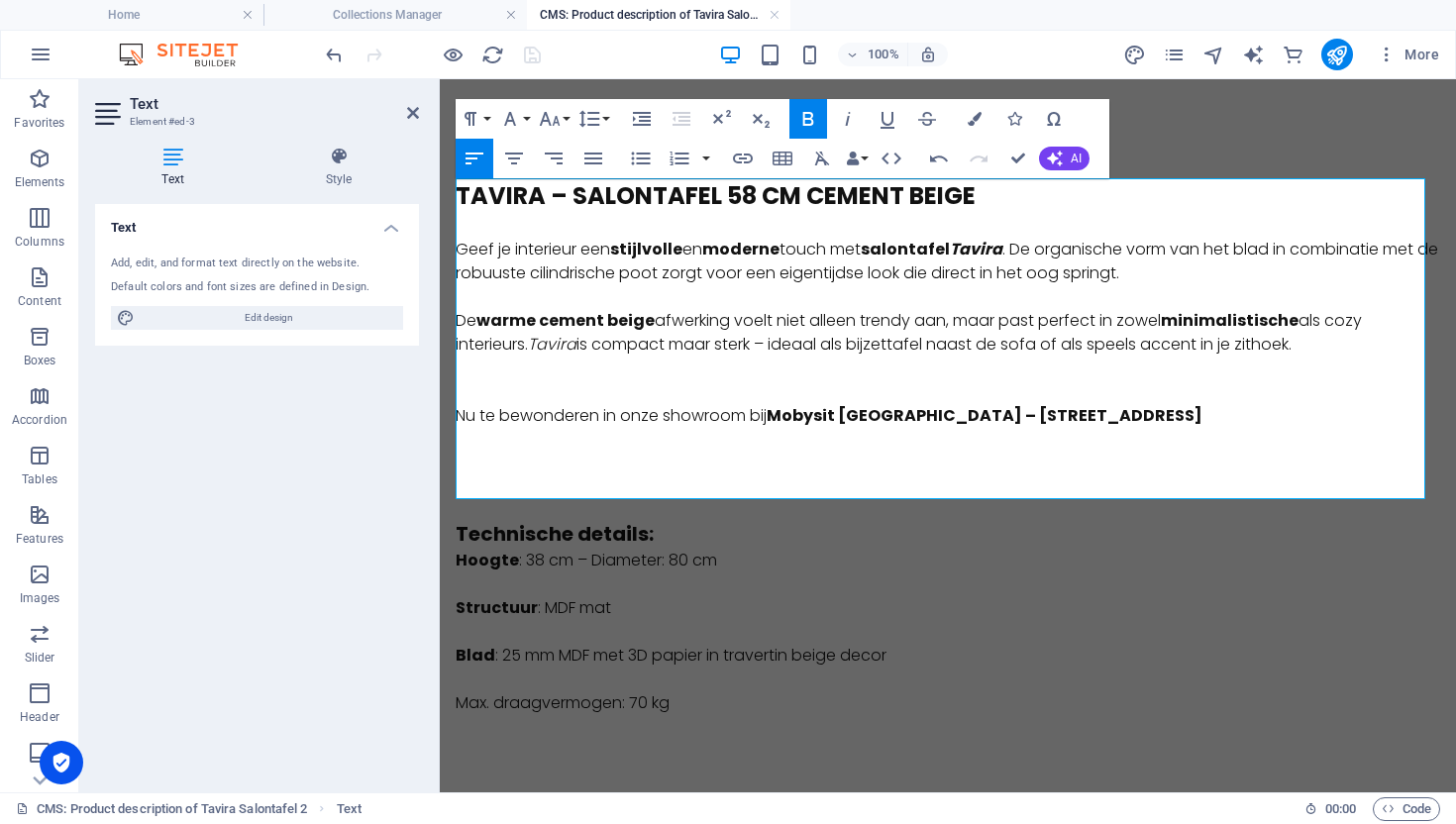 click on "De  warme cement beige  afwerking voelt niet alleen trendy aan, maar past perfect in zowel  minimalistische  als cozy interieurs.  Tavira  is compact maar sterk – ideaal als bijzettafel naast de sofa of als speels accent in je zithoek." at bounding box center [948, 333] 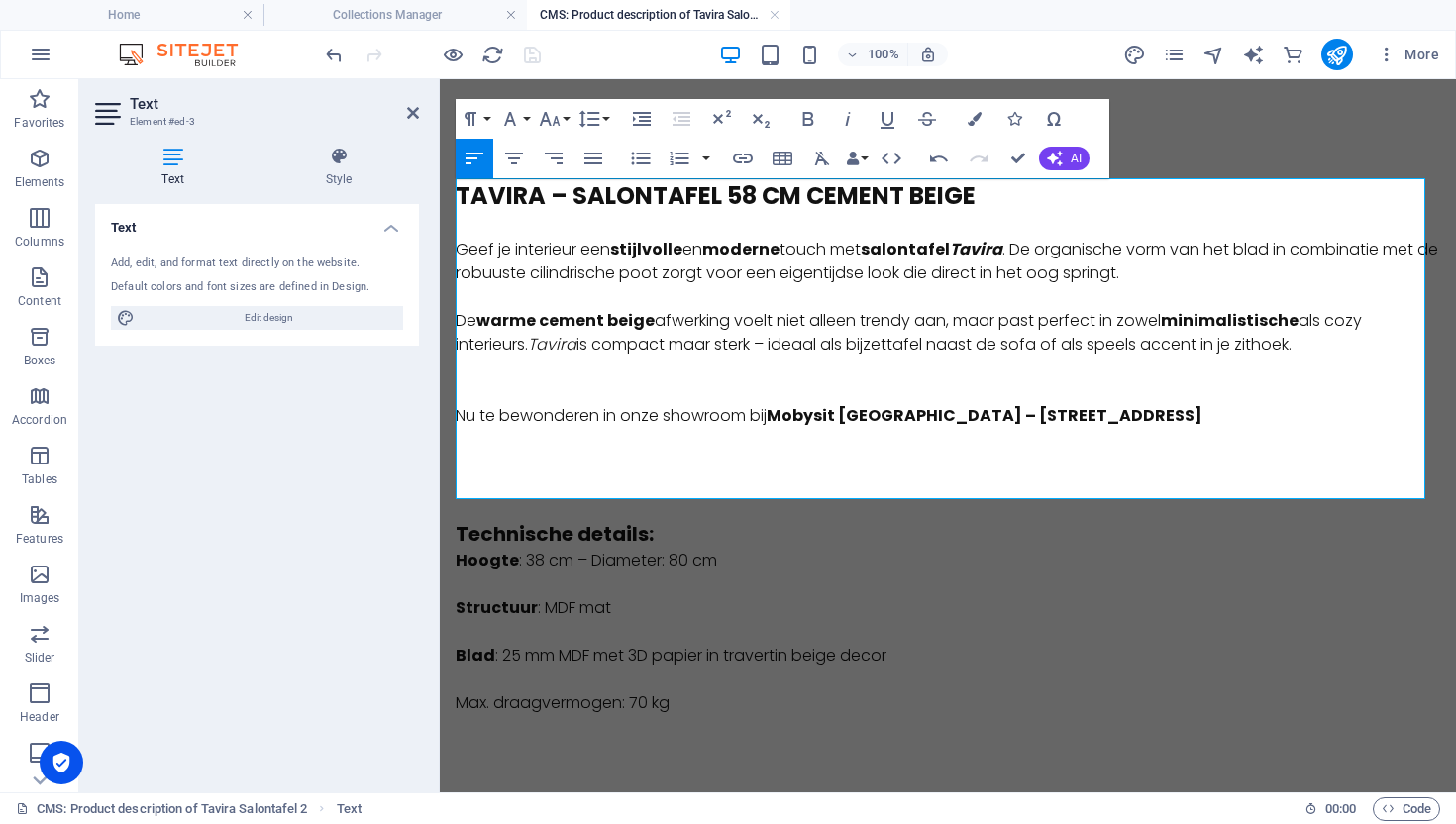 click on "De  warme cement beige  afwerking voelt niet alleen trendy aan, maar past perfect in zowel  minimalistische  als cozy interieurs.  Tavira  is compact maar sterk – ideaal als bijzettafel naast de sofa of als speels accent in je zithoek." at bounding box center (948, 333) 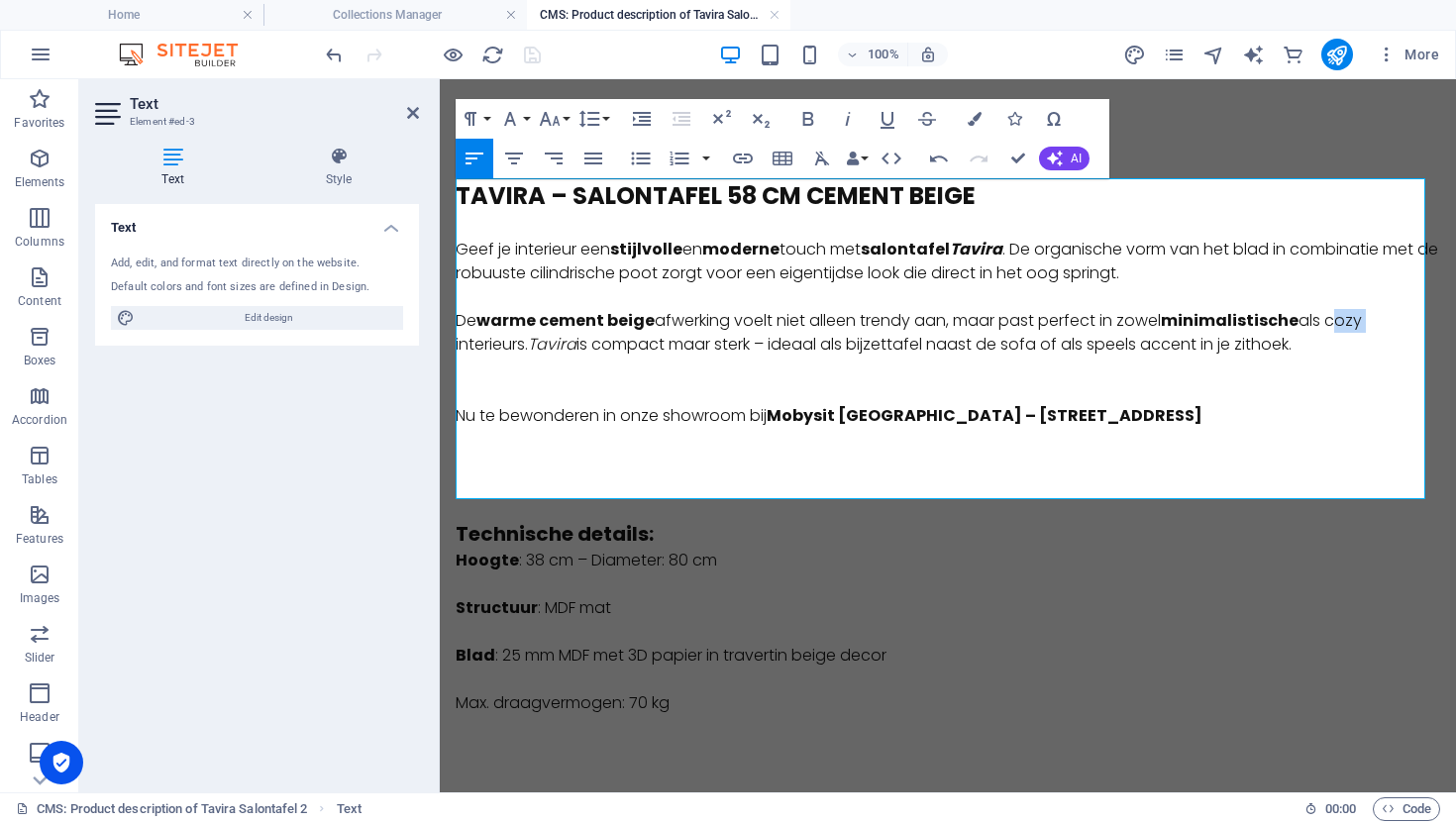 click on "De  warme cement beige  afwerking voelt niet alleen trendy aan, maar past perfect in zowel  minimalistische  als cozy interieurs.  Tavira  is compact maar sterk – ideaal als bijzettafel naast de sofa of als speels accent in je zithoek." at bounding box center (948, 333) 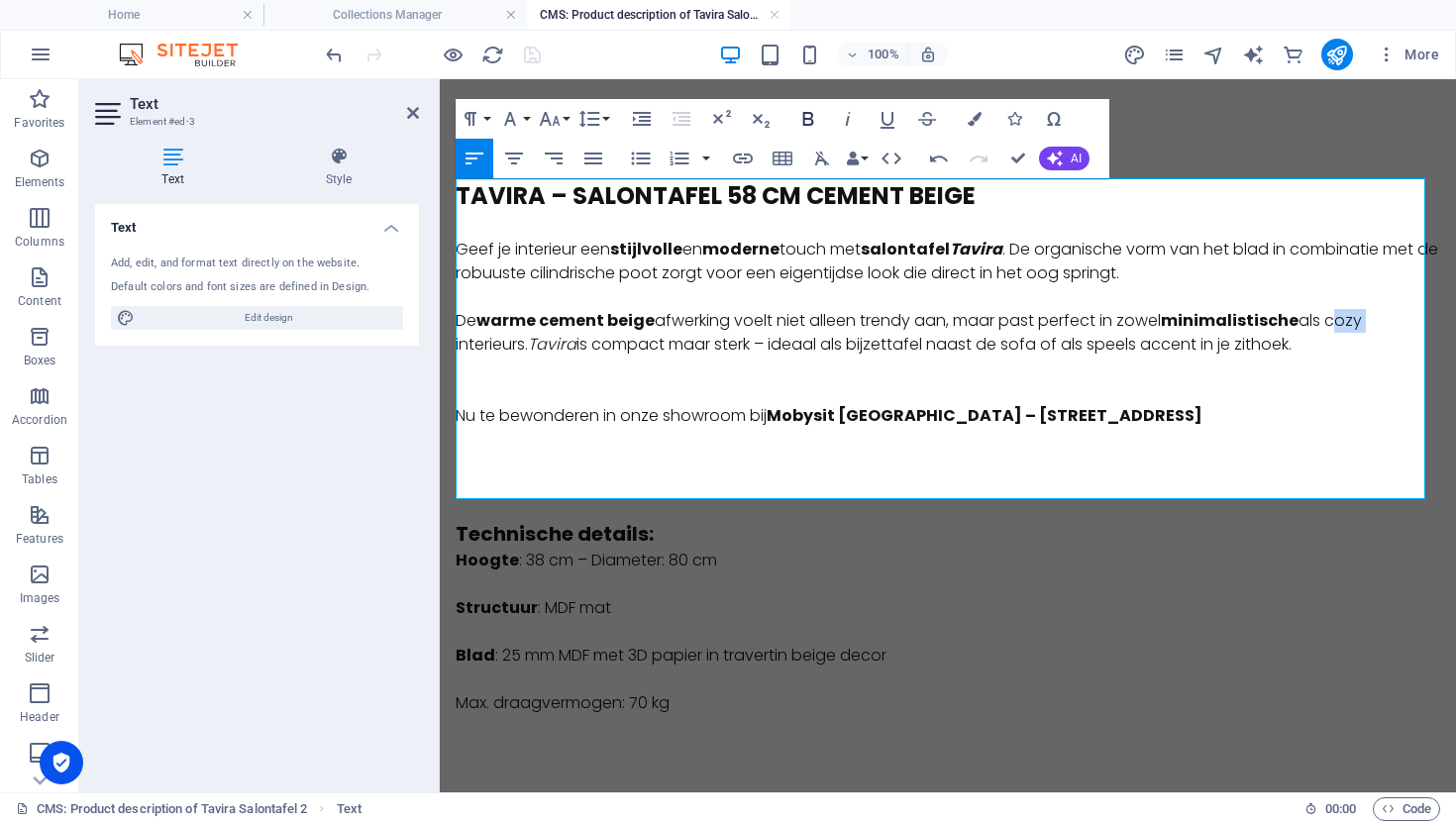 click 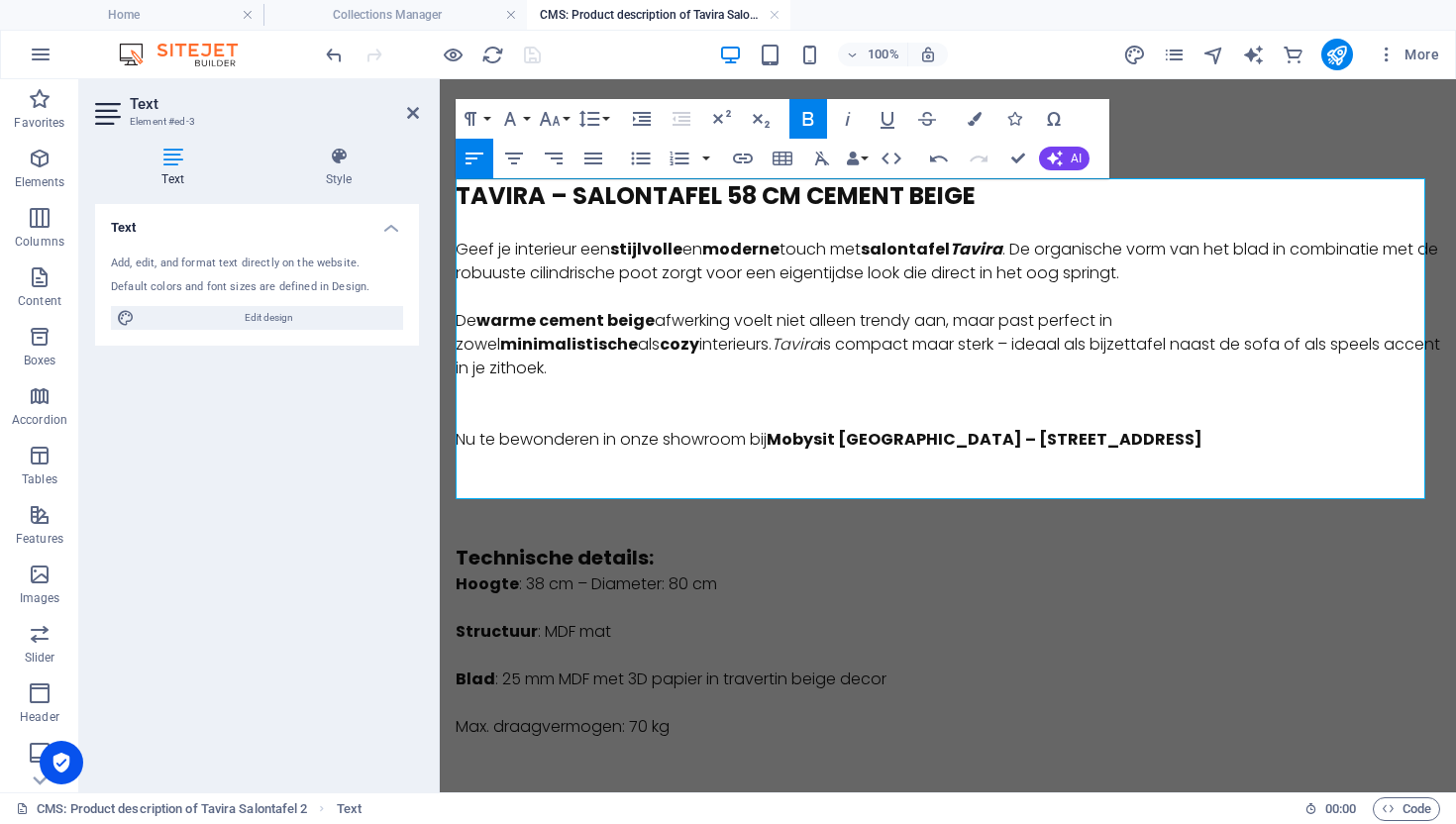 click on "De  warme cement beige  afwerking voelt niet alleen trendy aan, maar past perfect in zowel  minimalistische  als  cozy  interieurs.  Tavira  is compact maar sterk – ideaal als bijzettafel naast de sofa of als speels accent in je zithoek." at bounding box center (948, 345) 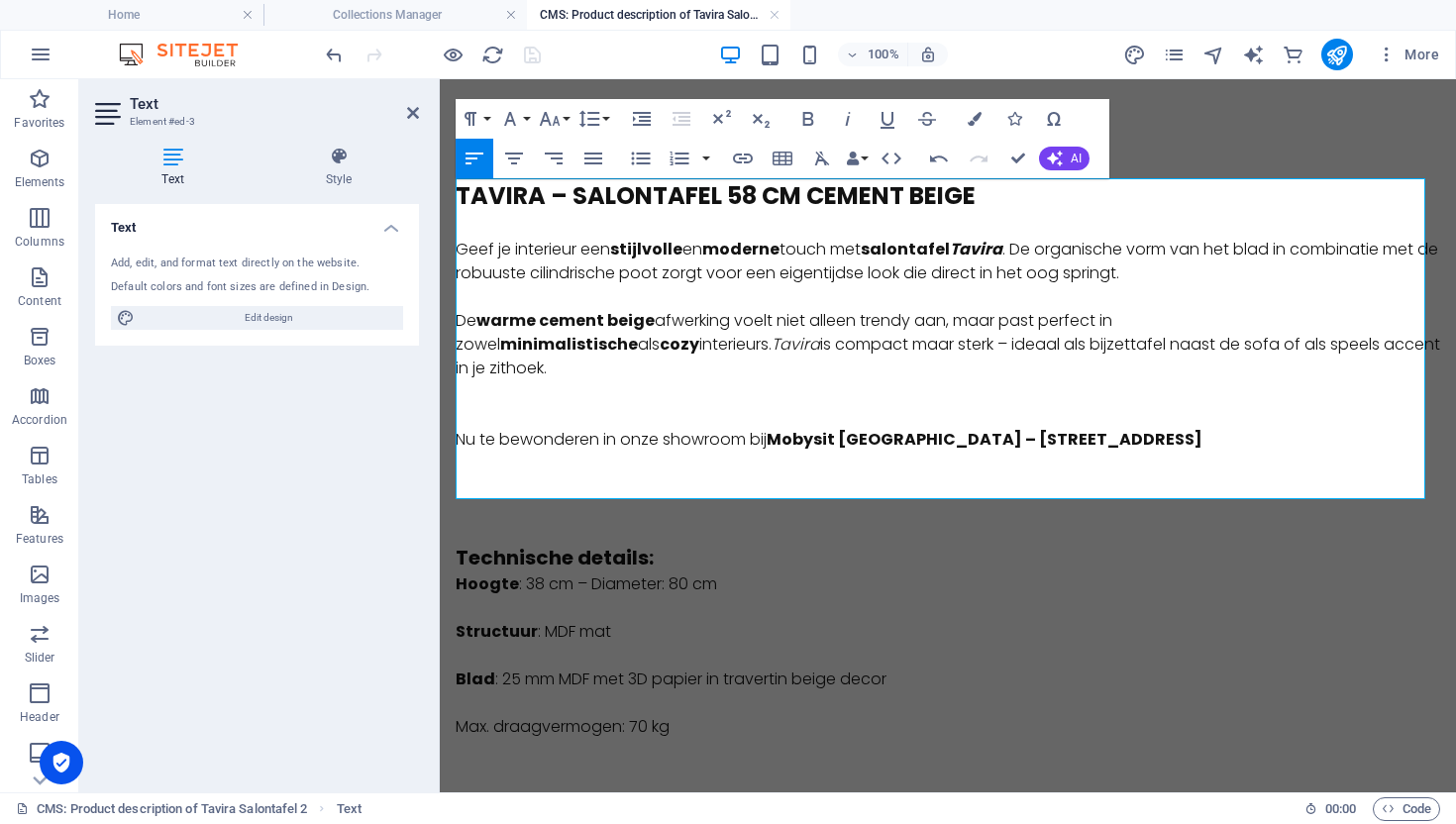 click on "Nu te bewonderen in onze showroom bij  [GEOGRAPHIC_DATA] – [STREET_ADDRESS]" at bounding box center [948, 440] 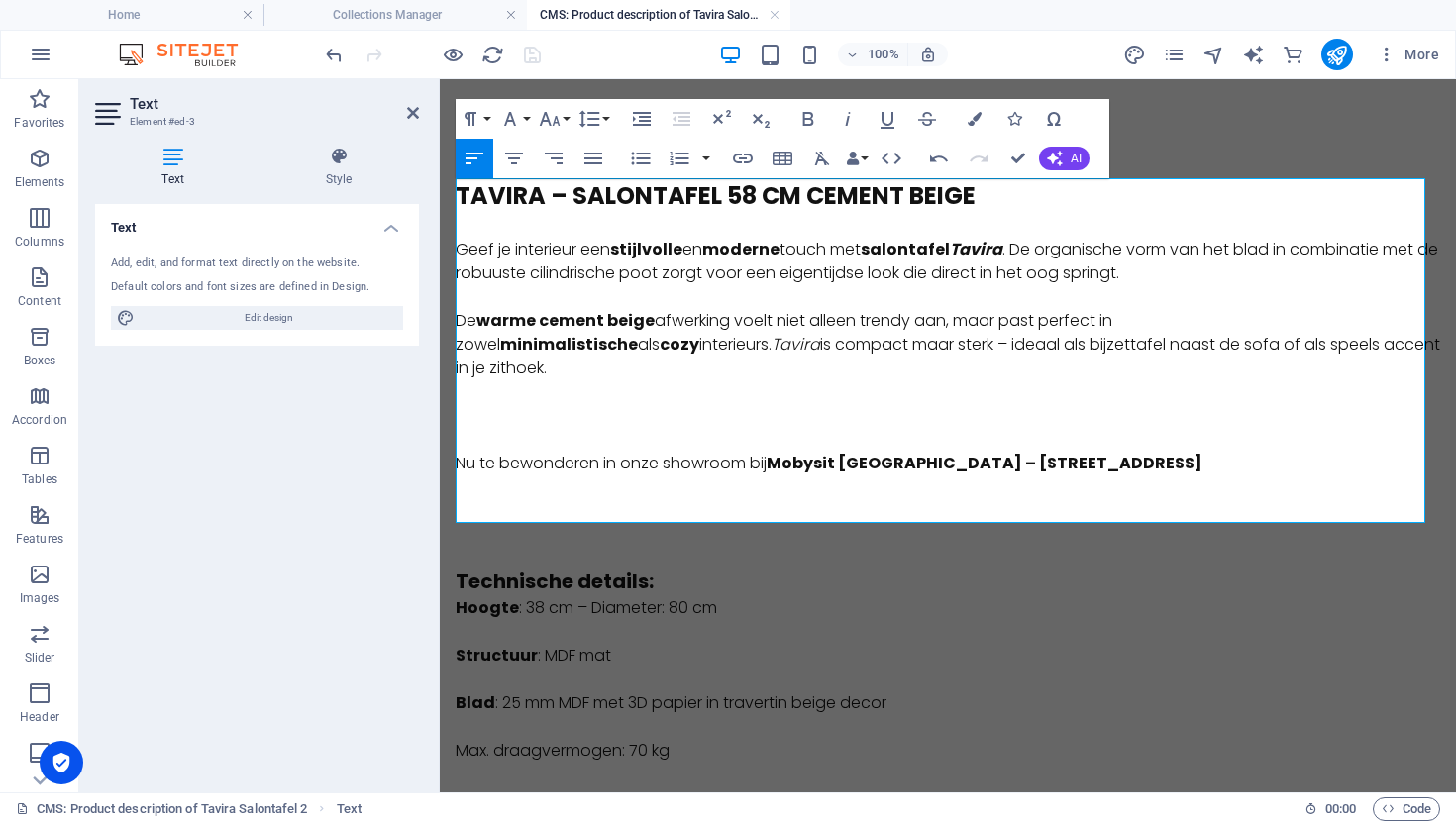 click at bounding box center [948, 416] 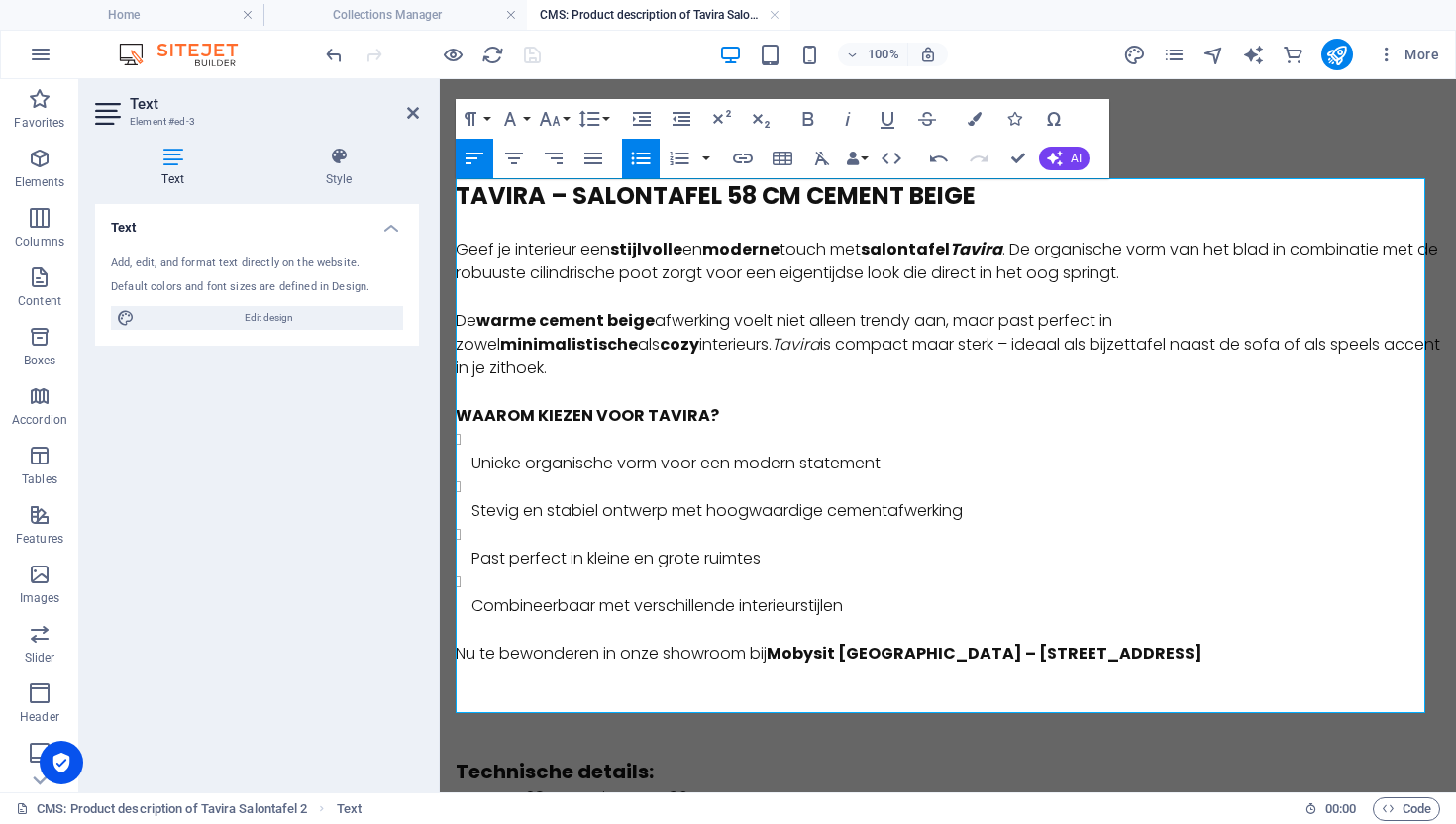 click on "WAAROM KIEZEN VOOR TAVIRA?" at bounding box center [715, 198] 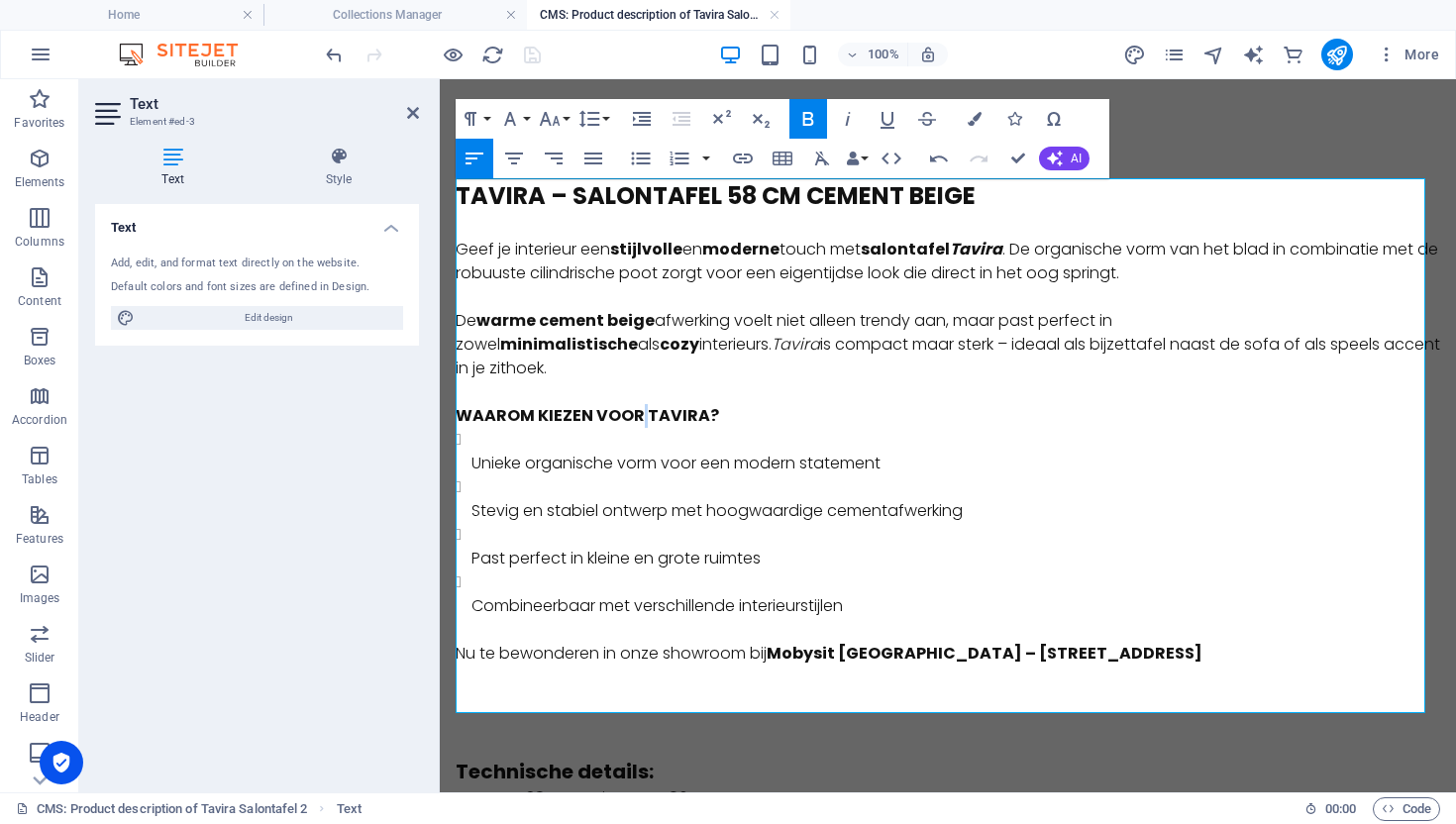 click on "WAAROM KIEZEN VOOR TAVIRA?" at bounding box center (715, 198) 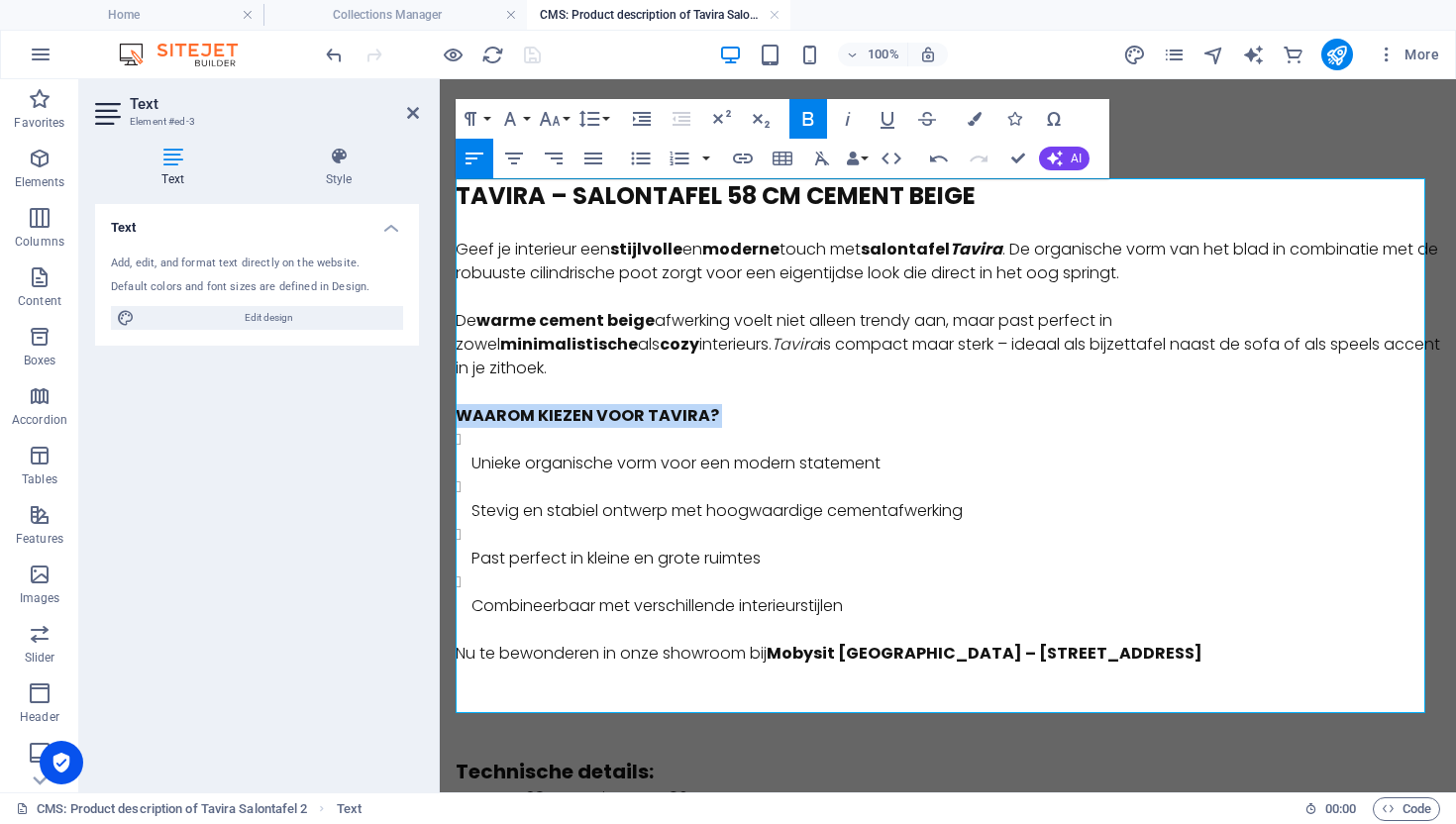 click on "WAAROM KIEZEN VOOR TAVIRA?" at bounding box center (715, 198) 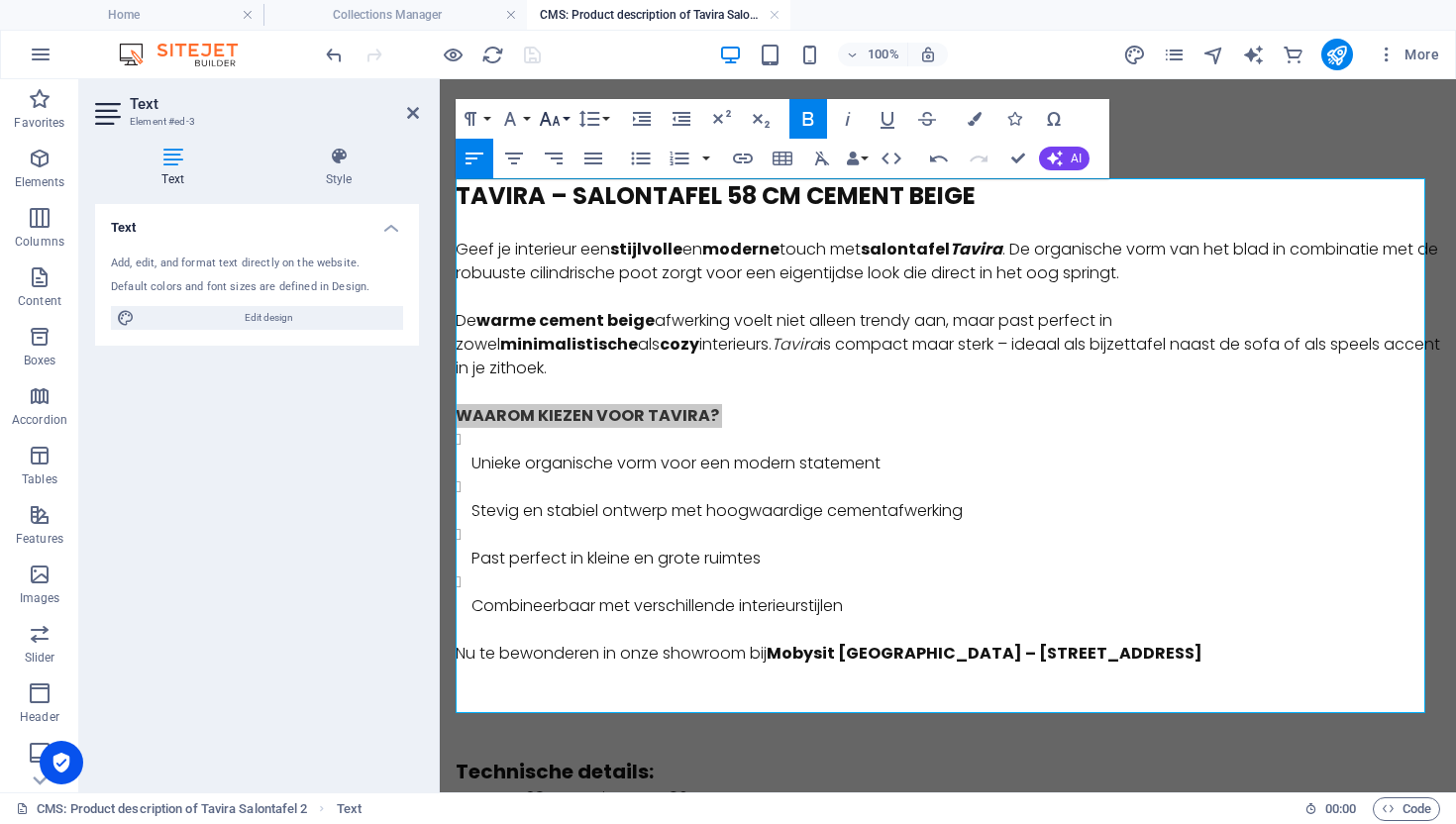 click on "Font Size" at bounding box center [554, 119] 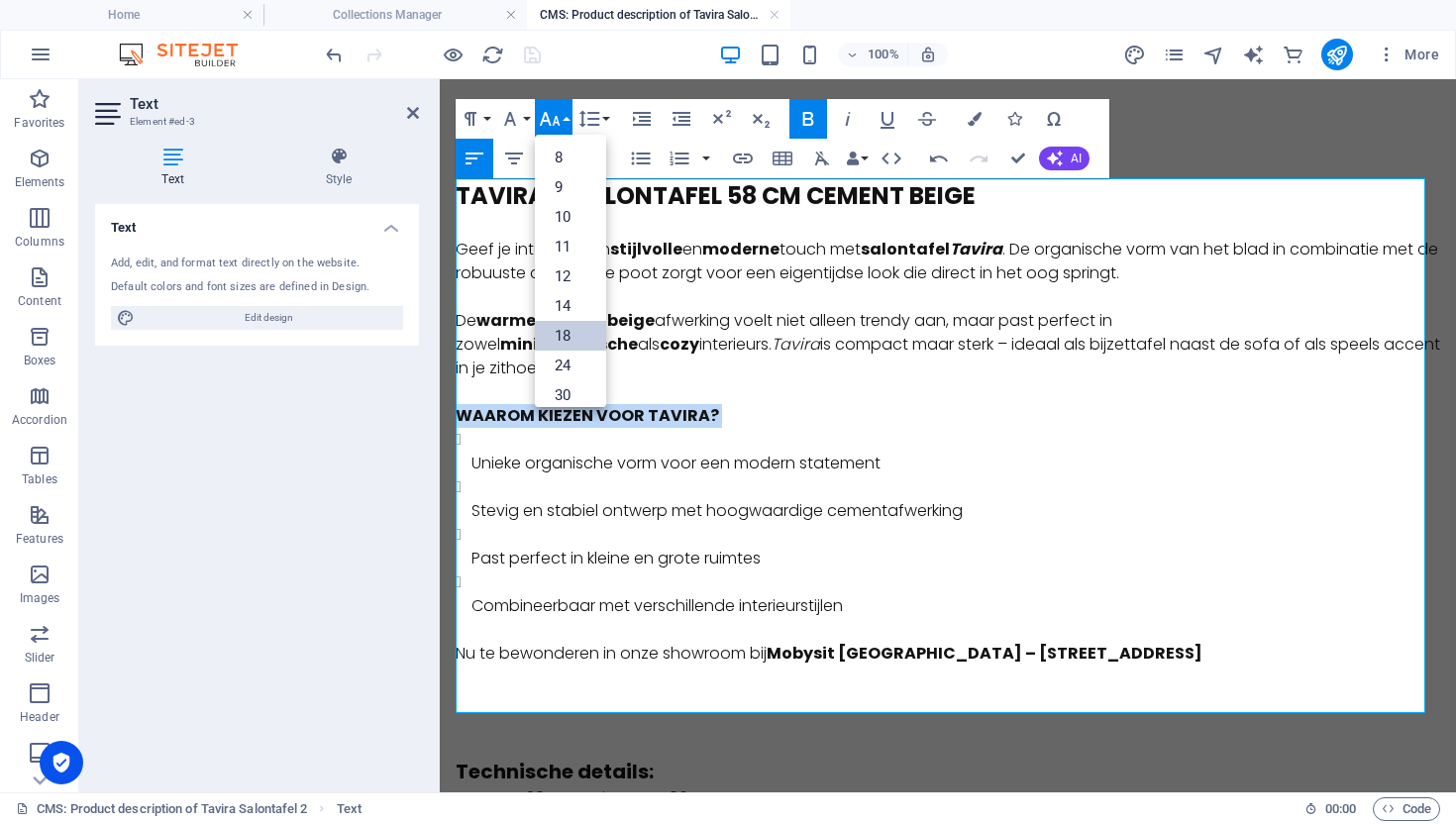 click on "18" at bounding box center (571, 336) 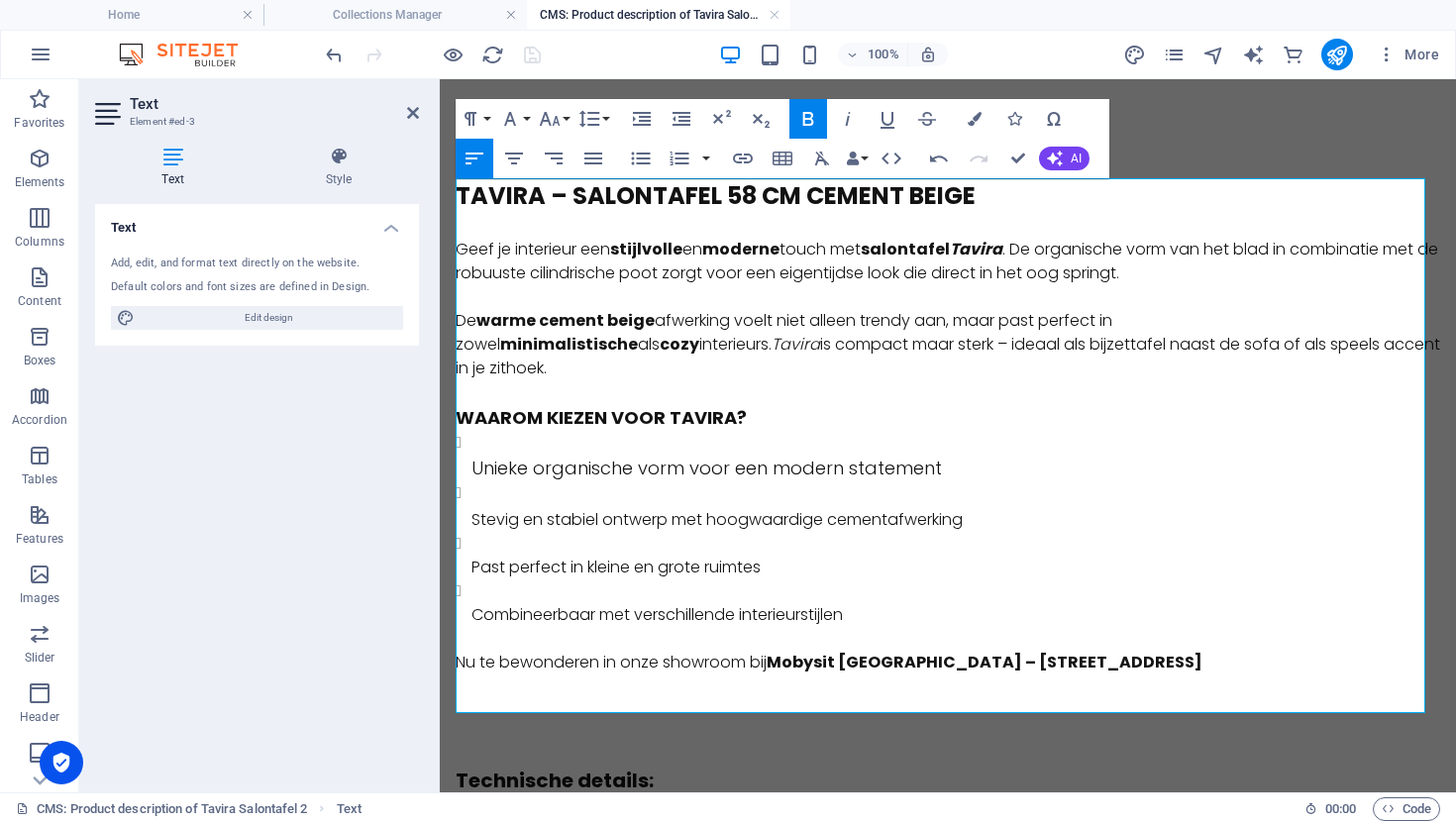 click on "Unieke organische vorm voor een modern statement" at bounding box center (706, 467) 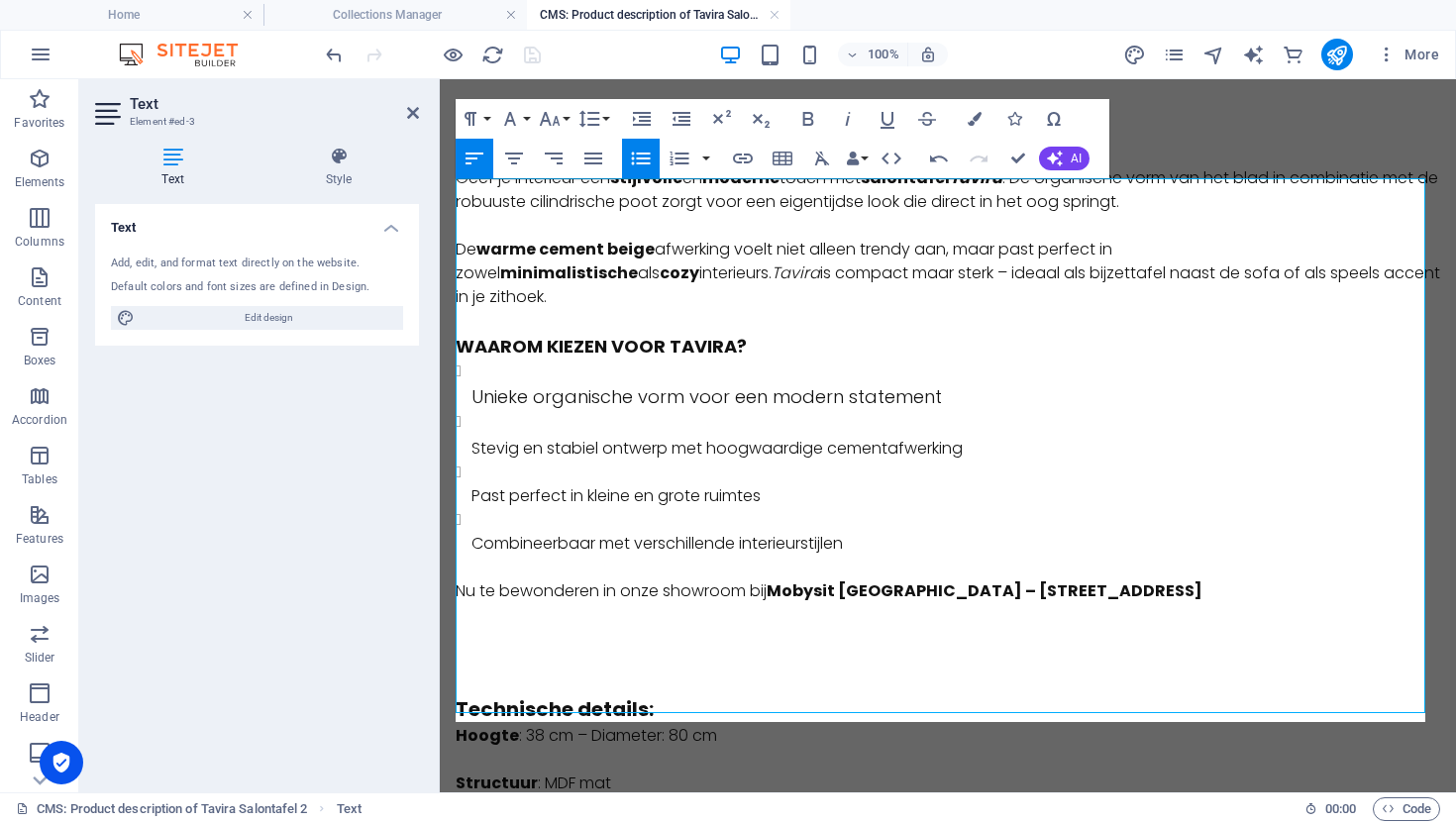 scroll, scrollTop: 245, scrollLeft: 0, axis: vertical 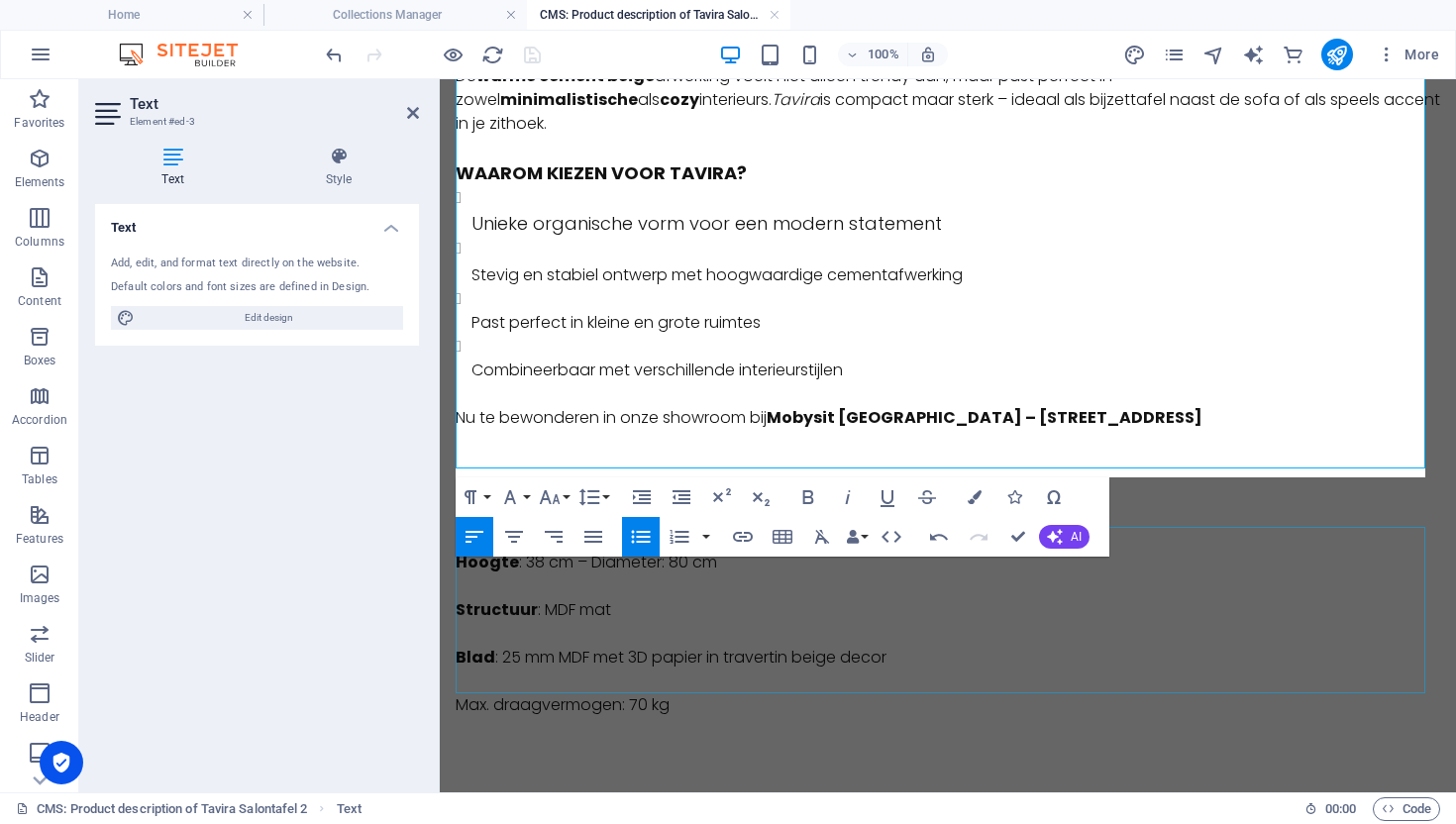 click on "Hoogte : 38 cm – Diameter: 80 cm Structuur : MDF mat Blad : 25 mm MDF met 3D papier in travertin beige decor Max. draagvermogen: 70 kg" at bounding box center [948, 634] 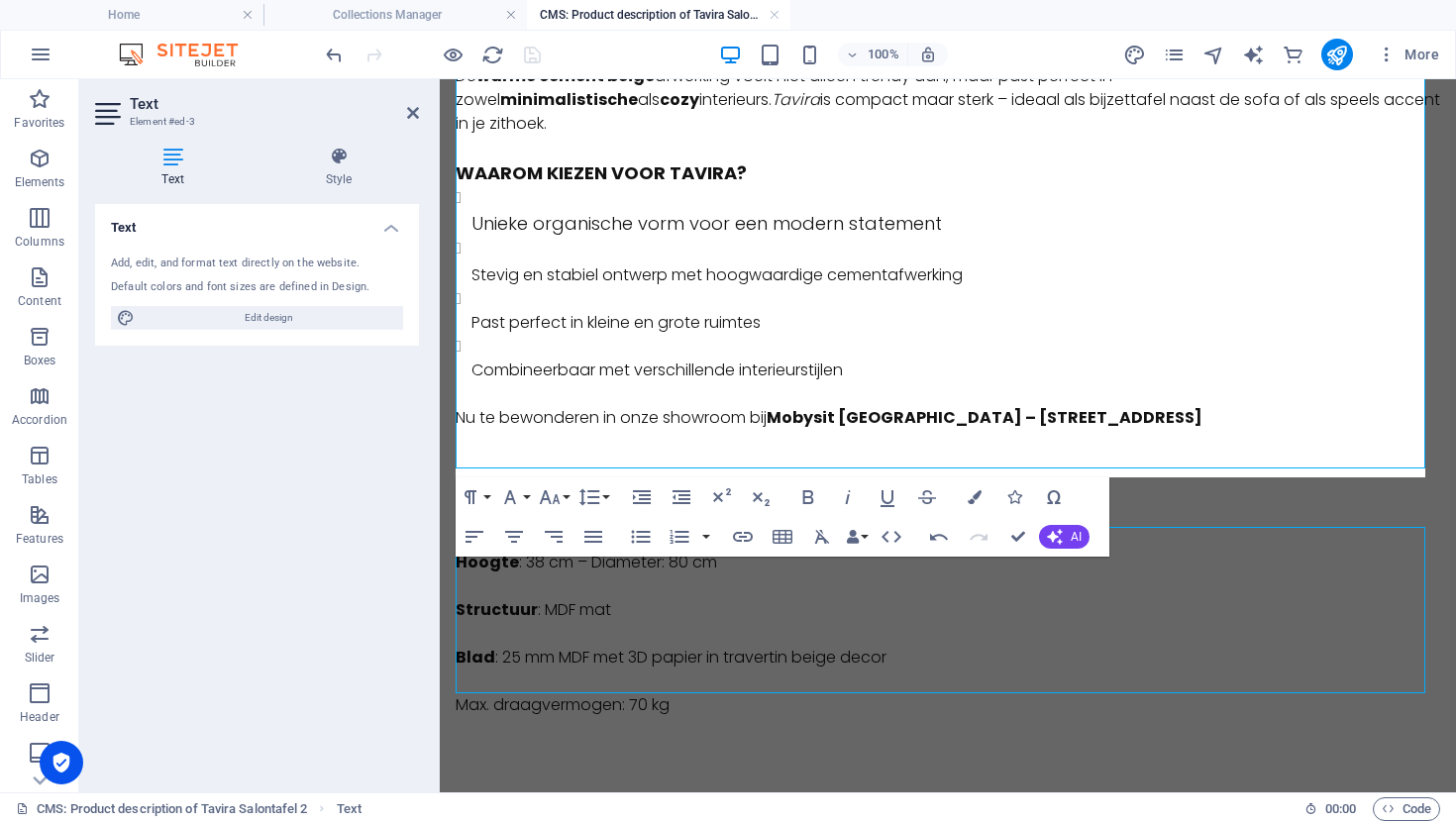 click on "Hoogte : 38 cm – Diameter: 80 cm Structuur : MDF mat Blad : 25 mm MDF met 3D papier in travertin beige decor Max. draagvermogen: 70 kg" at bounding box center (948, 634) 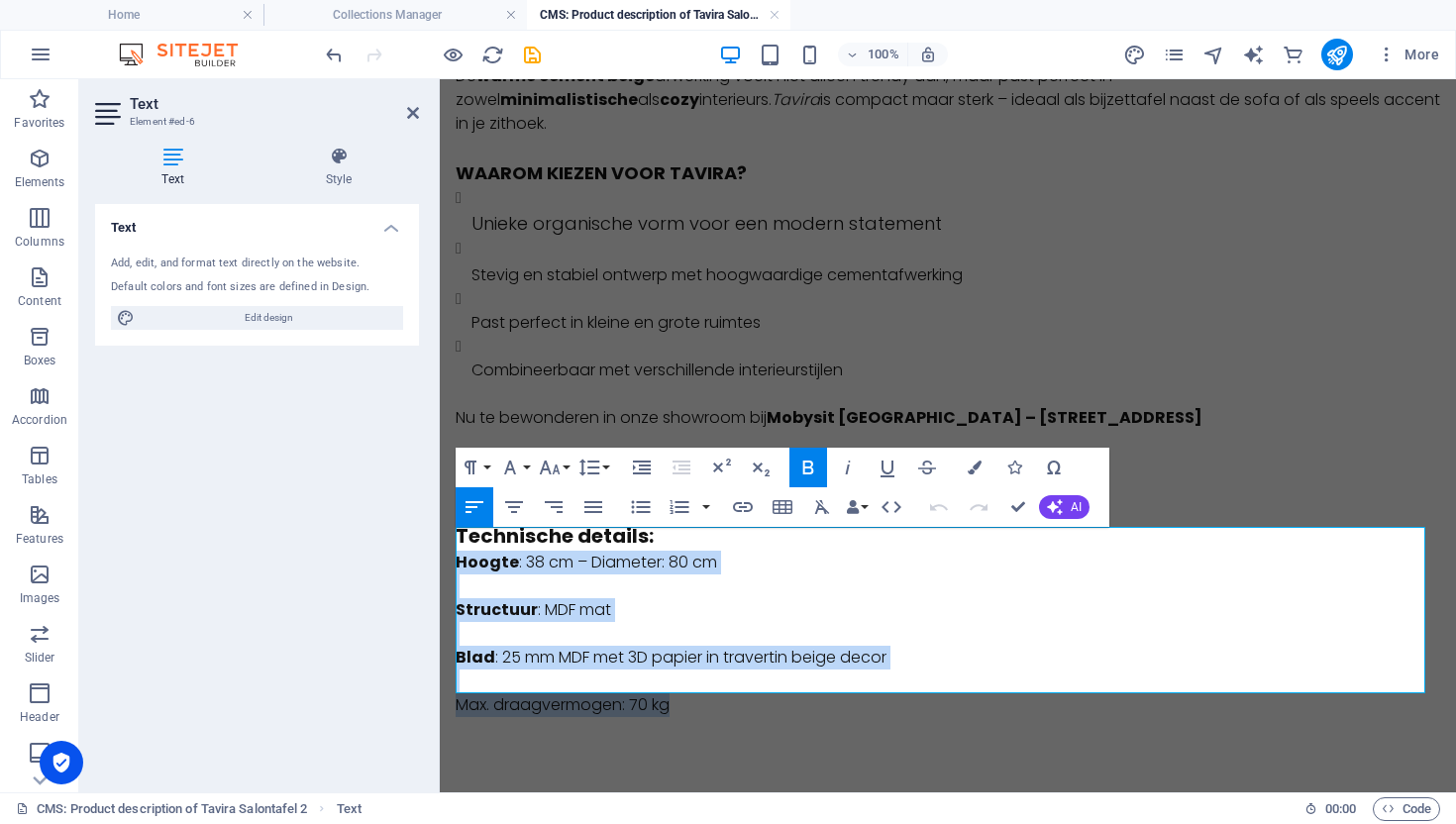 drag, startPoint x: 682, startPoint y: 680, endPoint x: 453, endPoint y: 529, distance: 274.30275 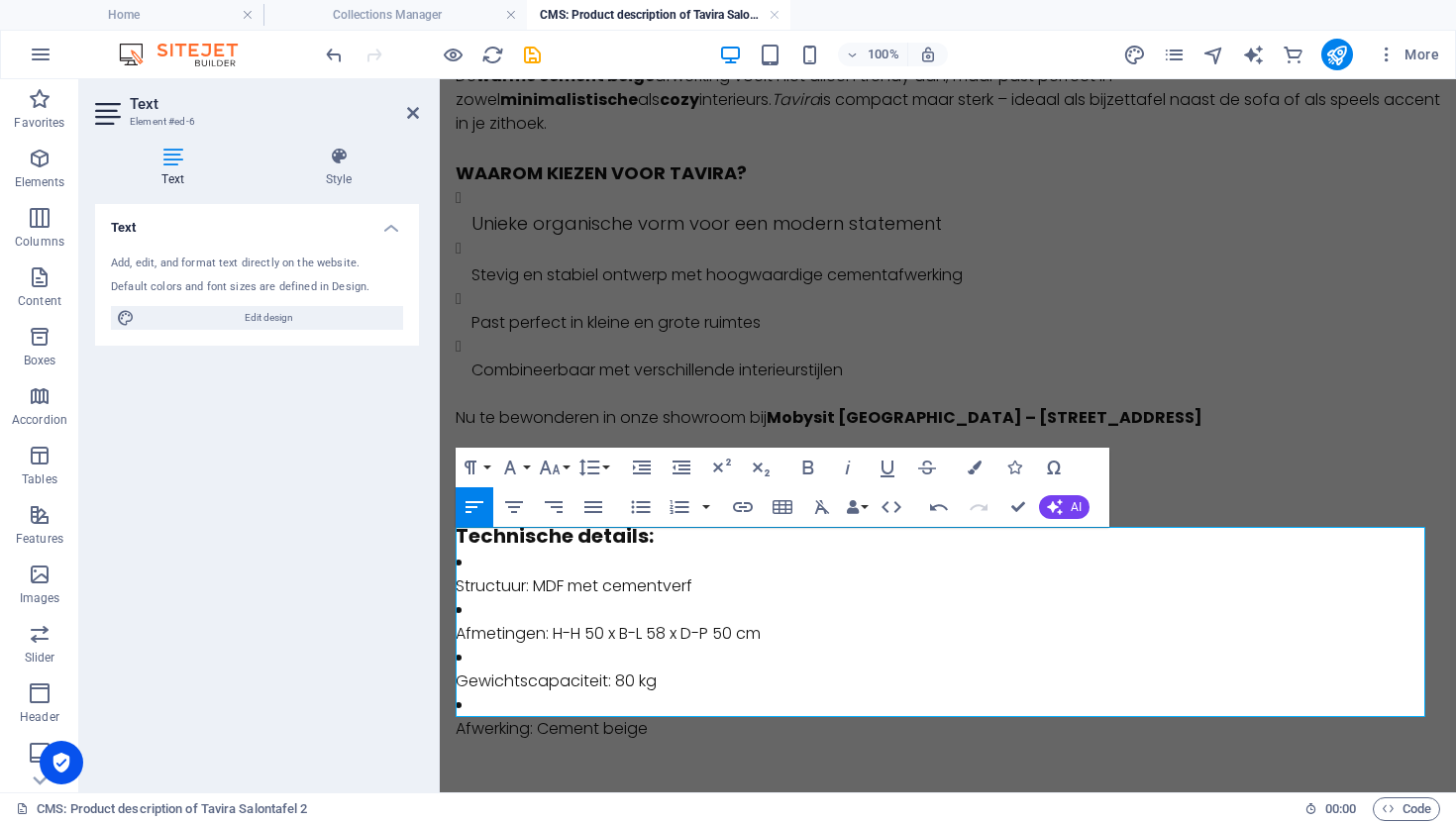 click on "Structuur: MDF met cementverf" at bounding box center (948, 586) 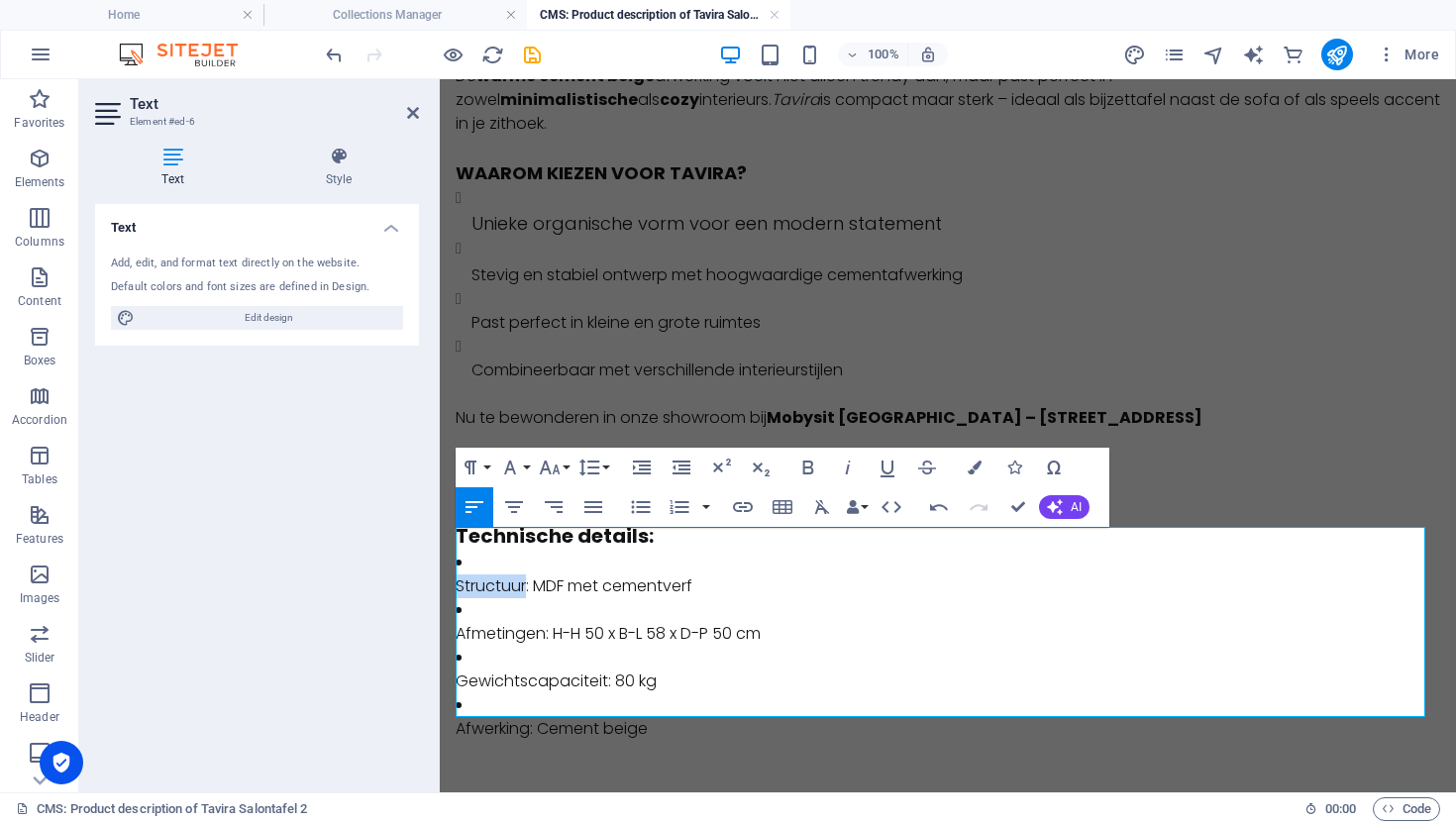 click on "Structuur: MDF met cementverf" at bounding box center [948, 586] 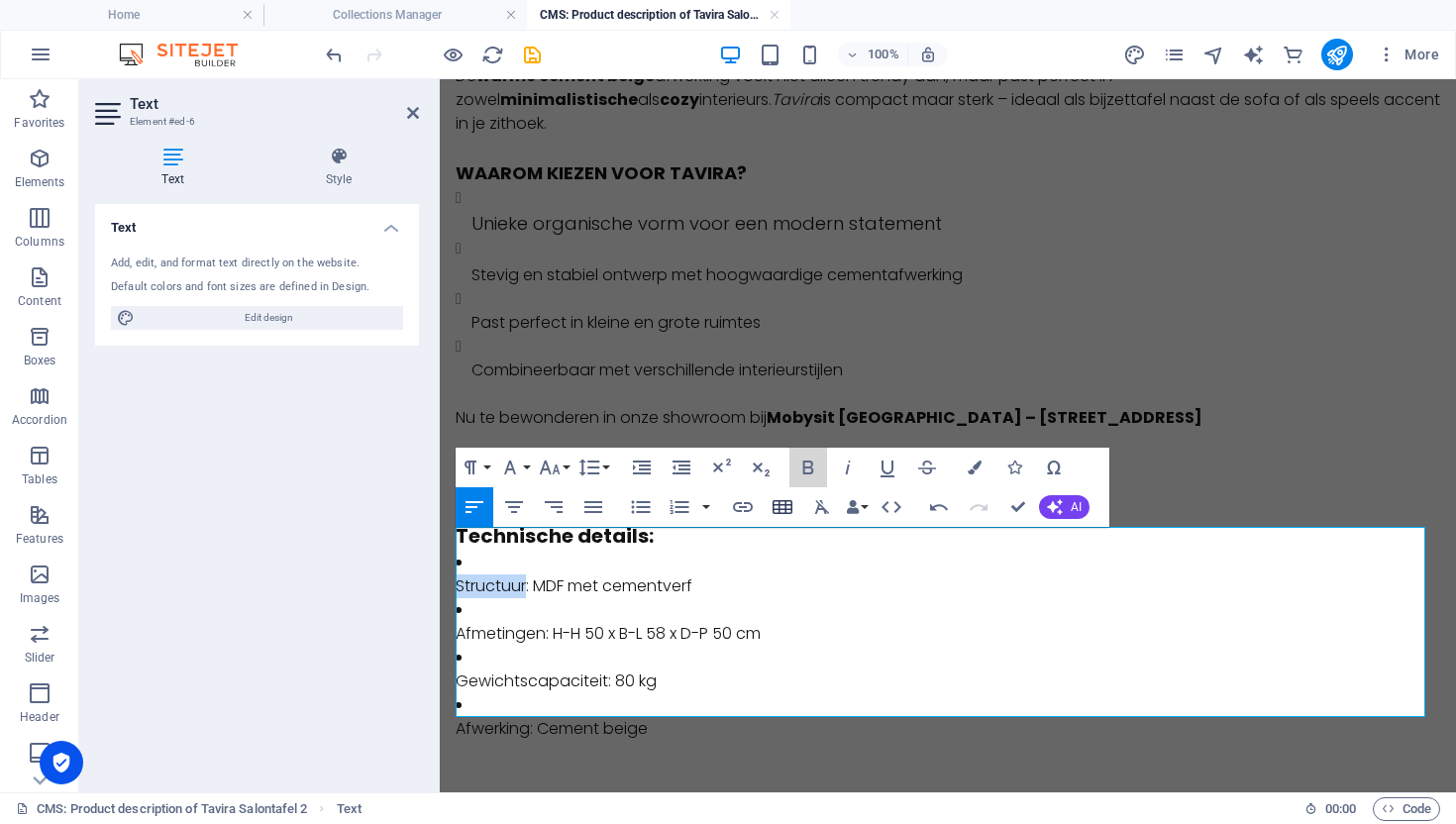 drag, startPoint x: 810, startPoint y: 460, endPoint x: 788, endPoint y: 498, distance: 43.908997 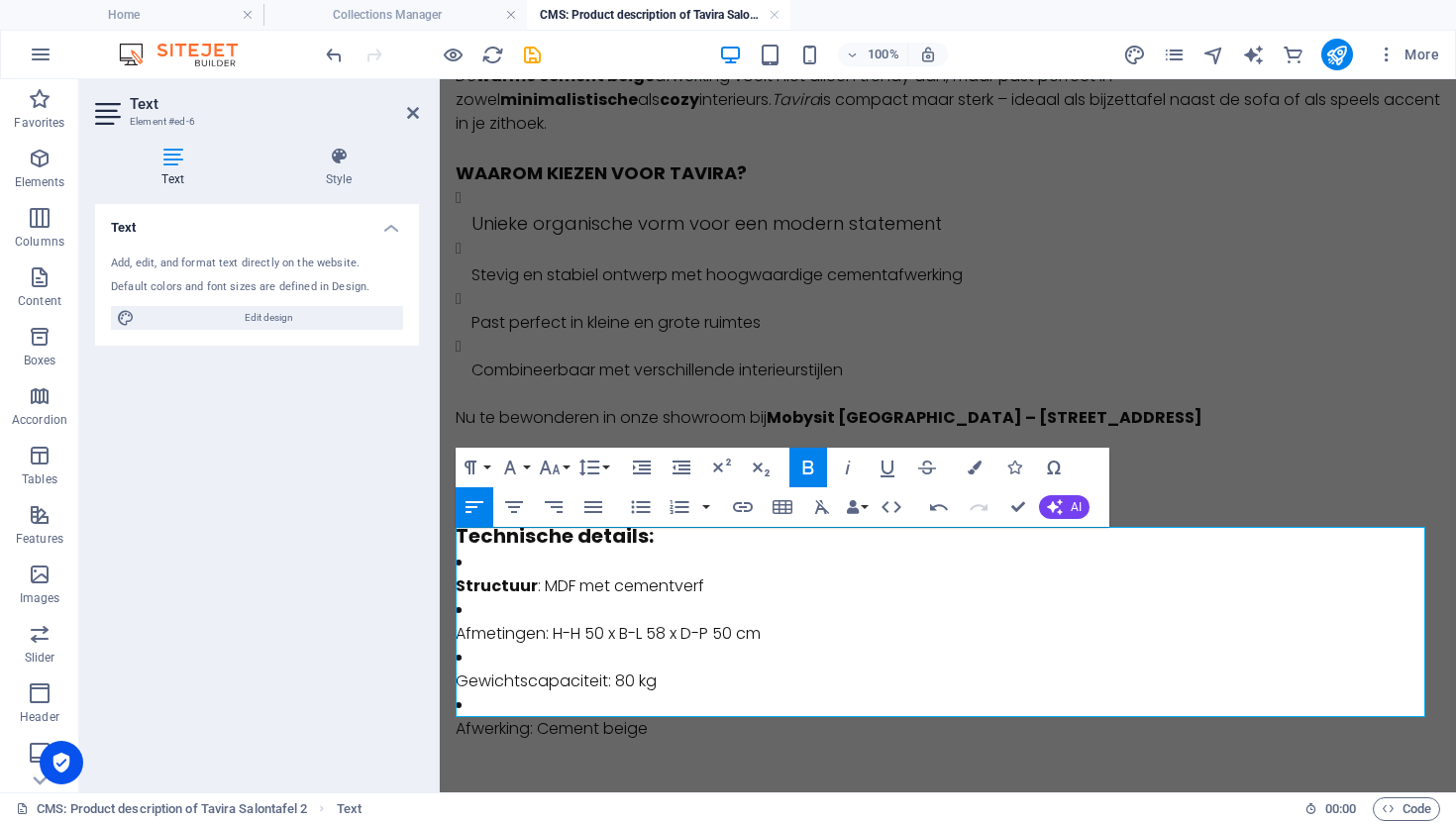 click on "Afmetingen: H-H 50 x B-L 58 x D-P 50 cm" at bounding box center [948, 634] 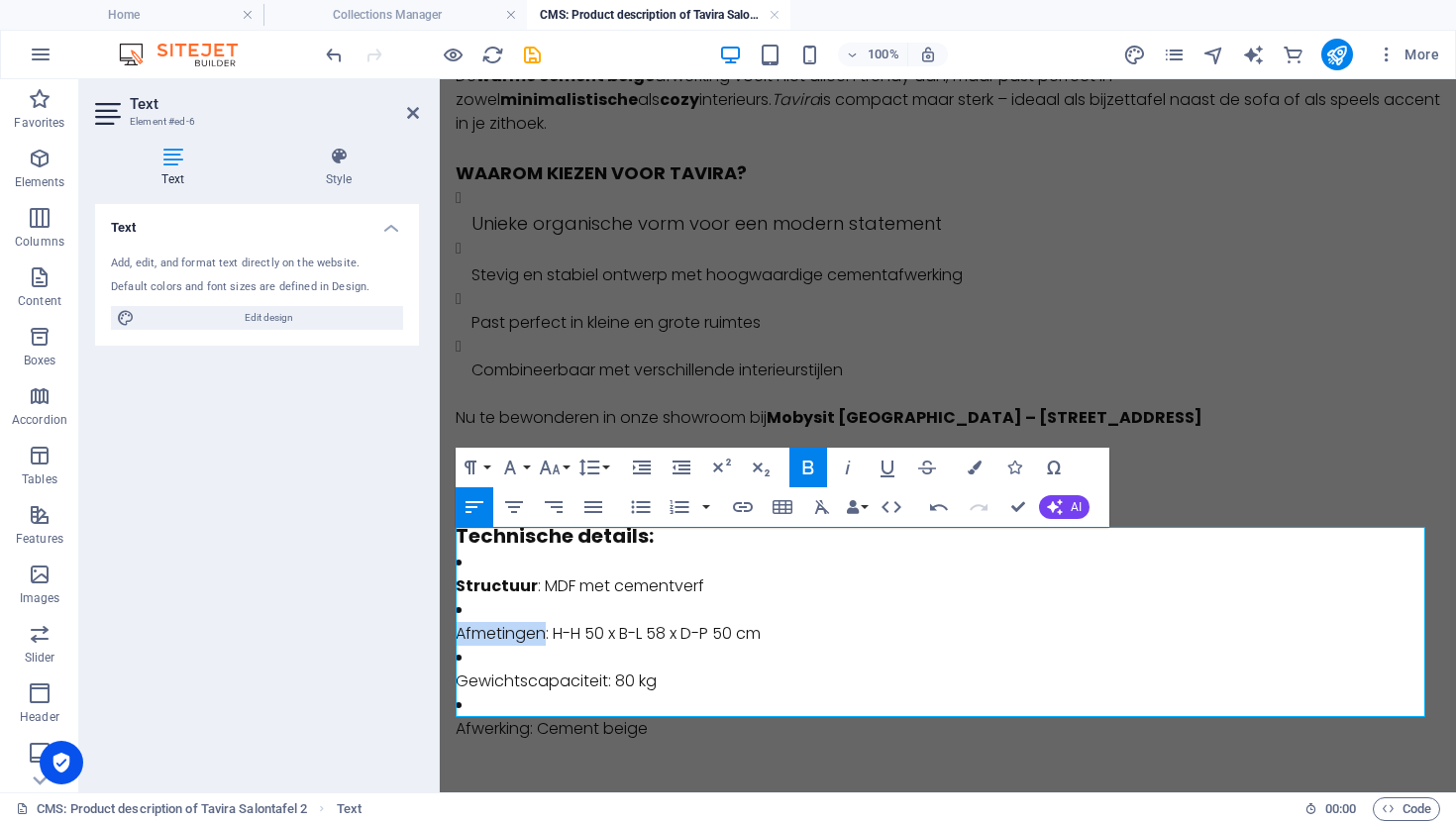 click on "Afmetingen: H-H 50 x B-L 58 x D-P 50 cm" at bounding box center [948, 634] 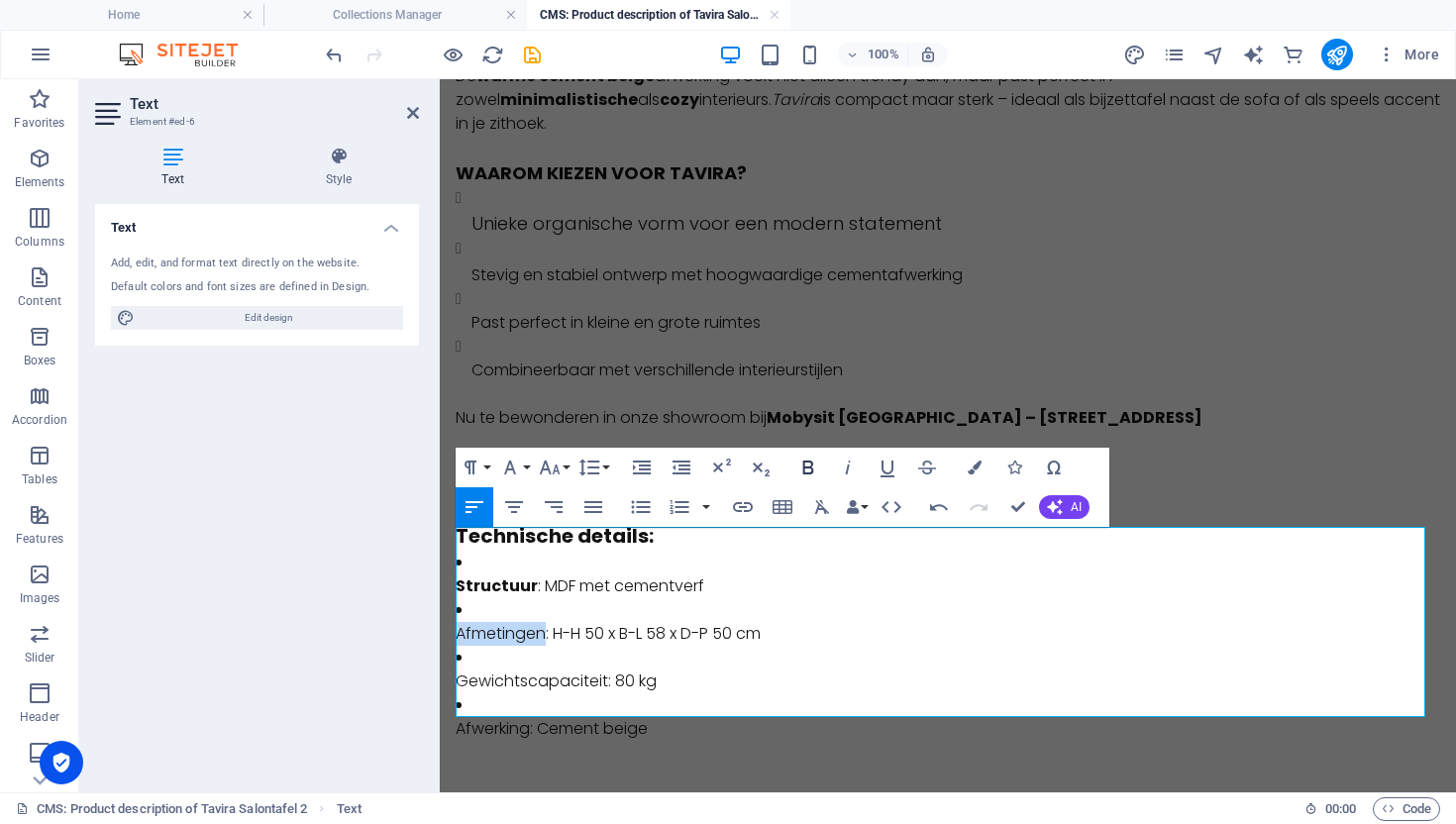 click 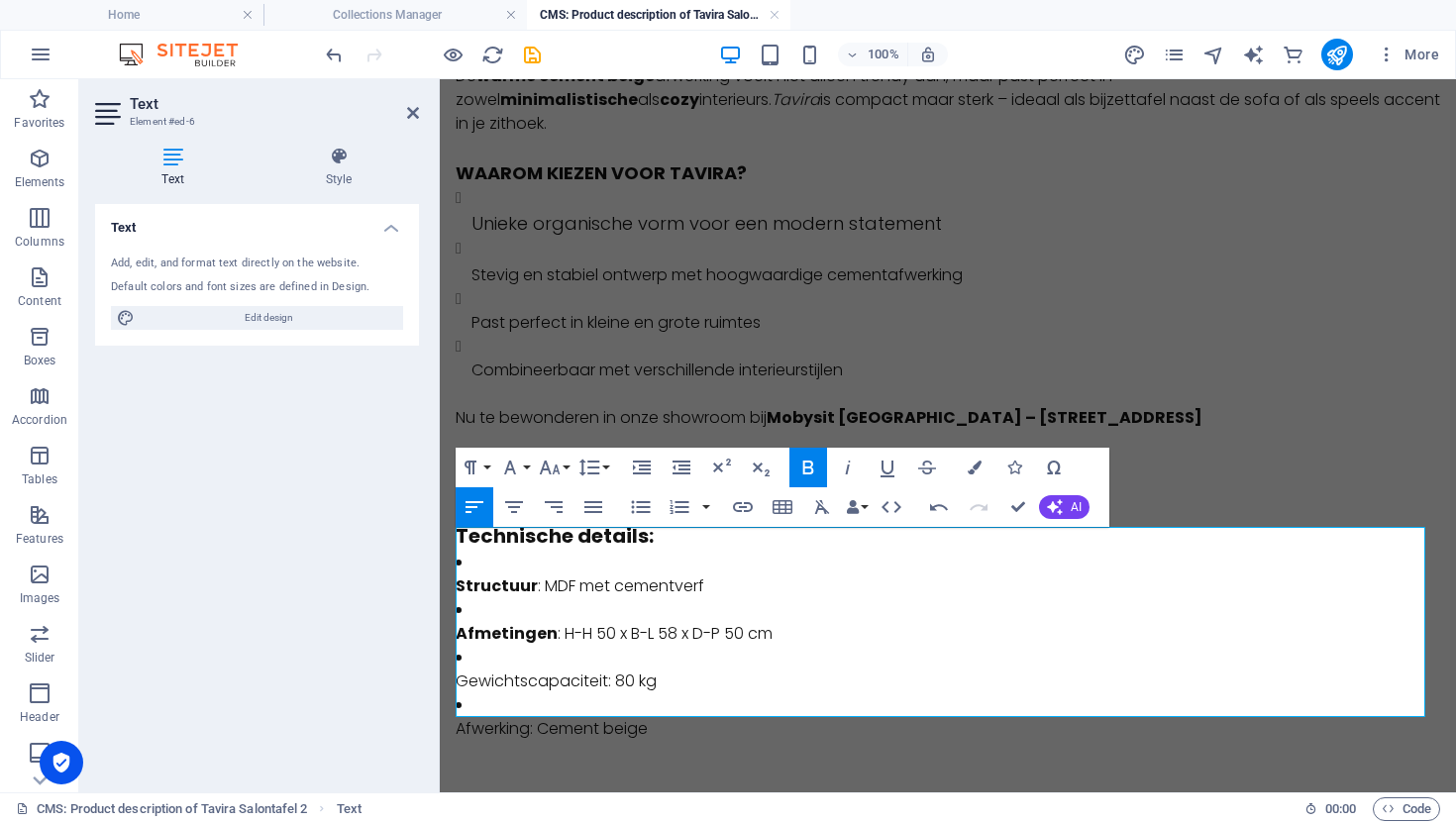 click on "Gewichtscapaciteit: 80 kg" at bounding box center [948, 681] 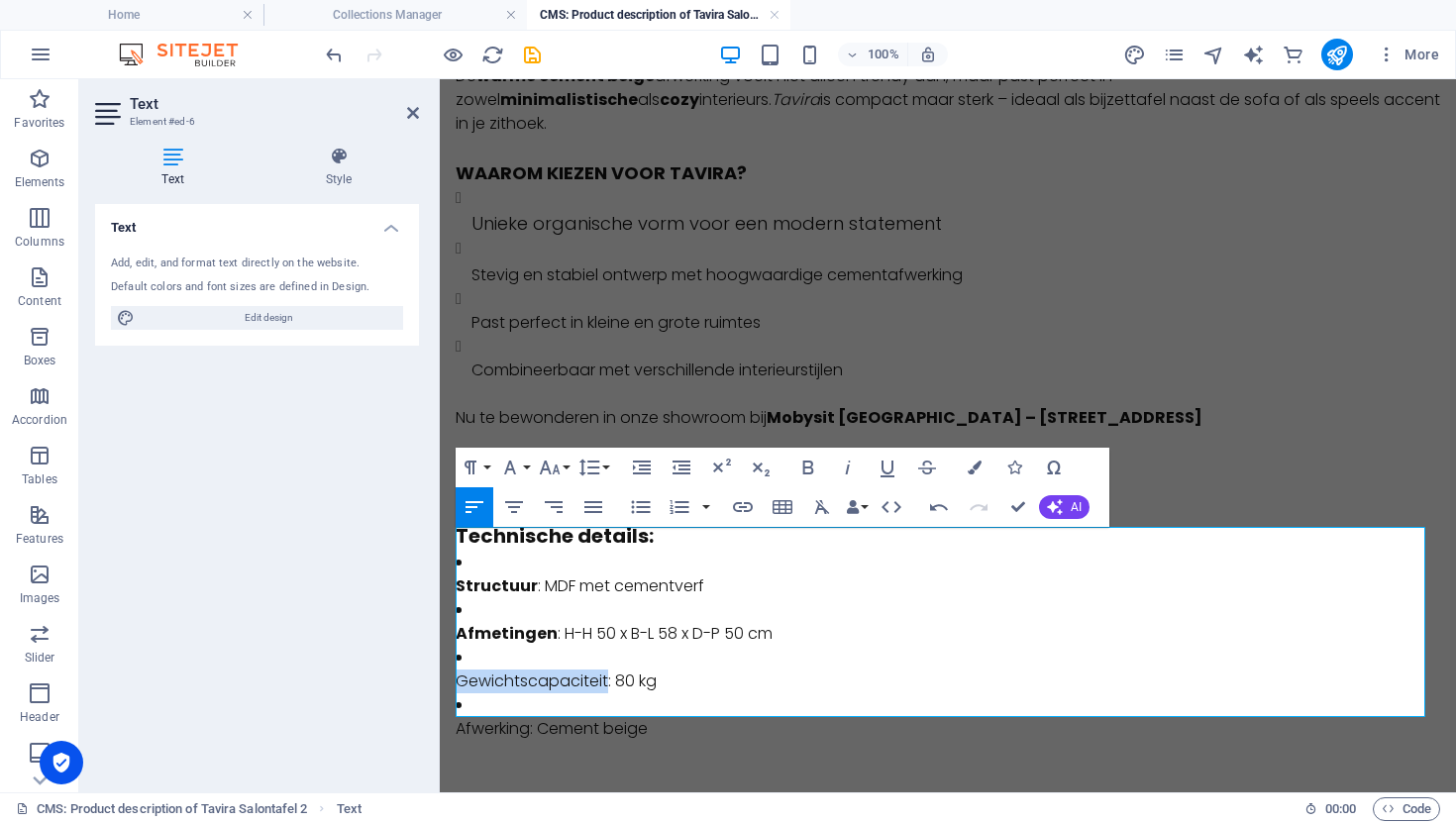 click on "Gewichtscapaciteit: 80 kg" at bounding box center [948, 681] 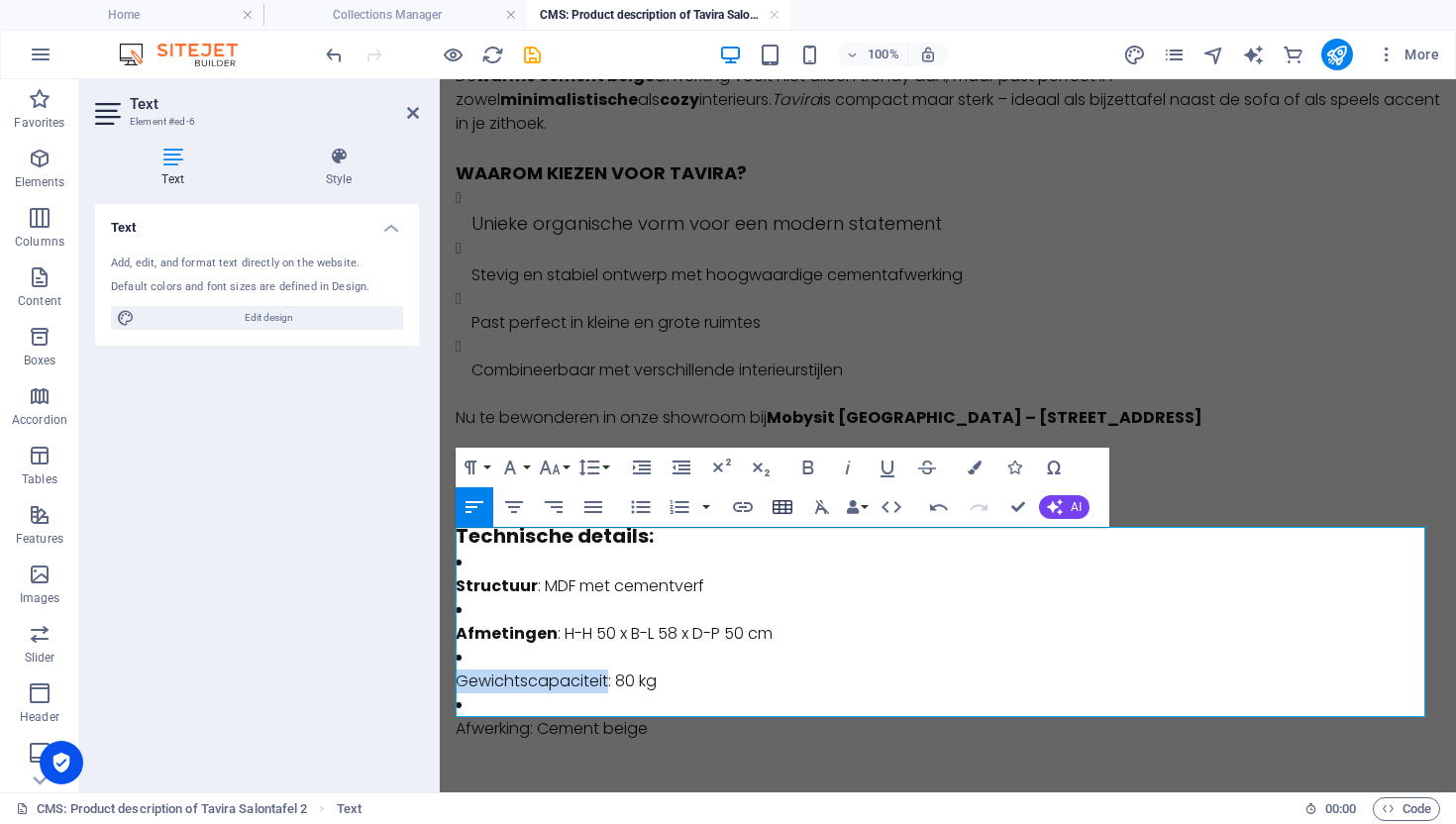 drag, startPoint x: 798, startPoint y: 467, endPoint x: 779, endPoint y: 516, distance: 52.554733 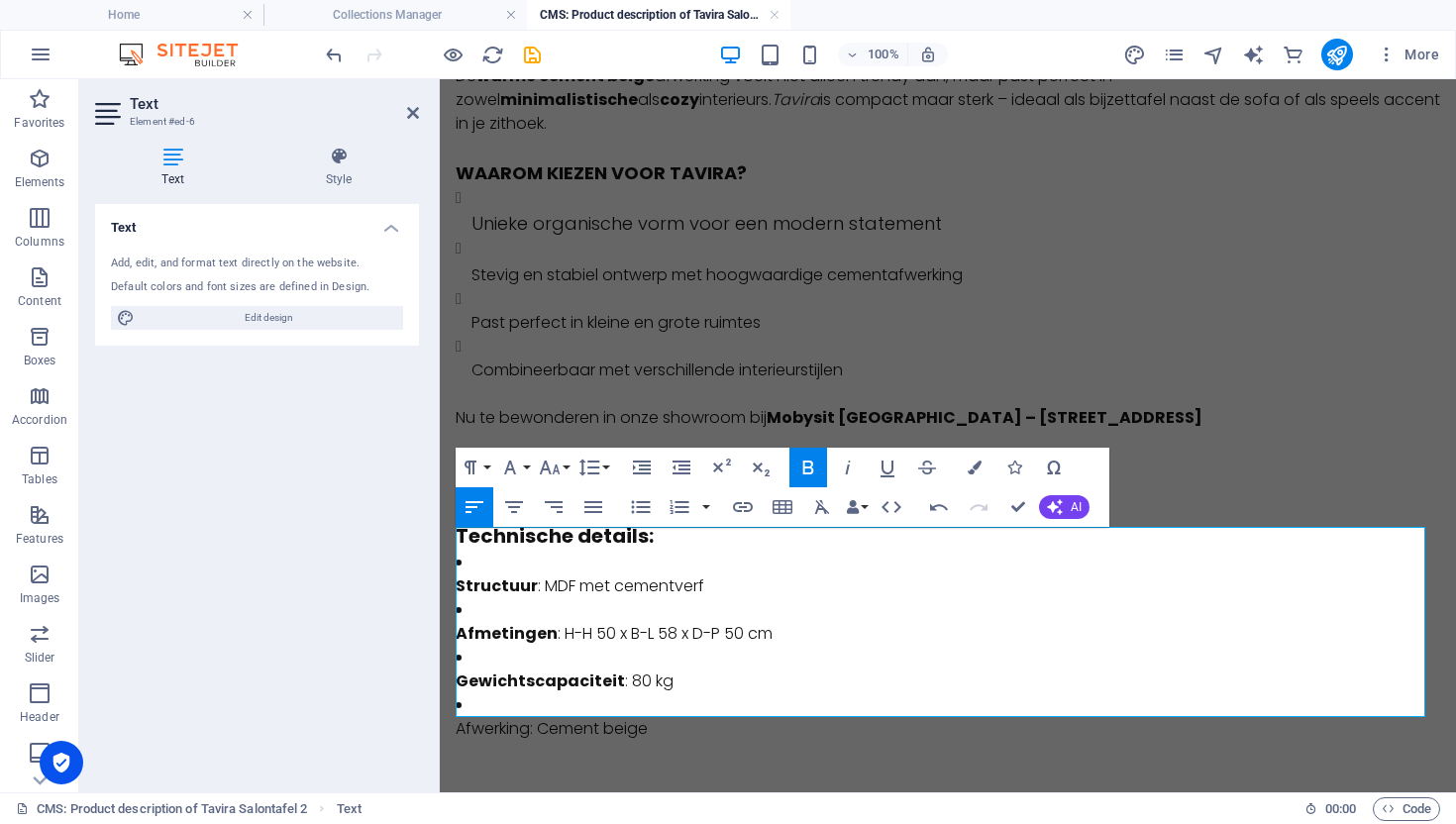 click on "Afwerking: Cement beige" at bounding box center [948, 729] 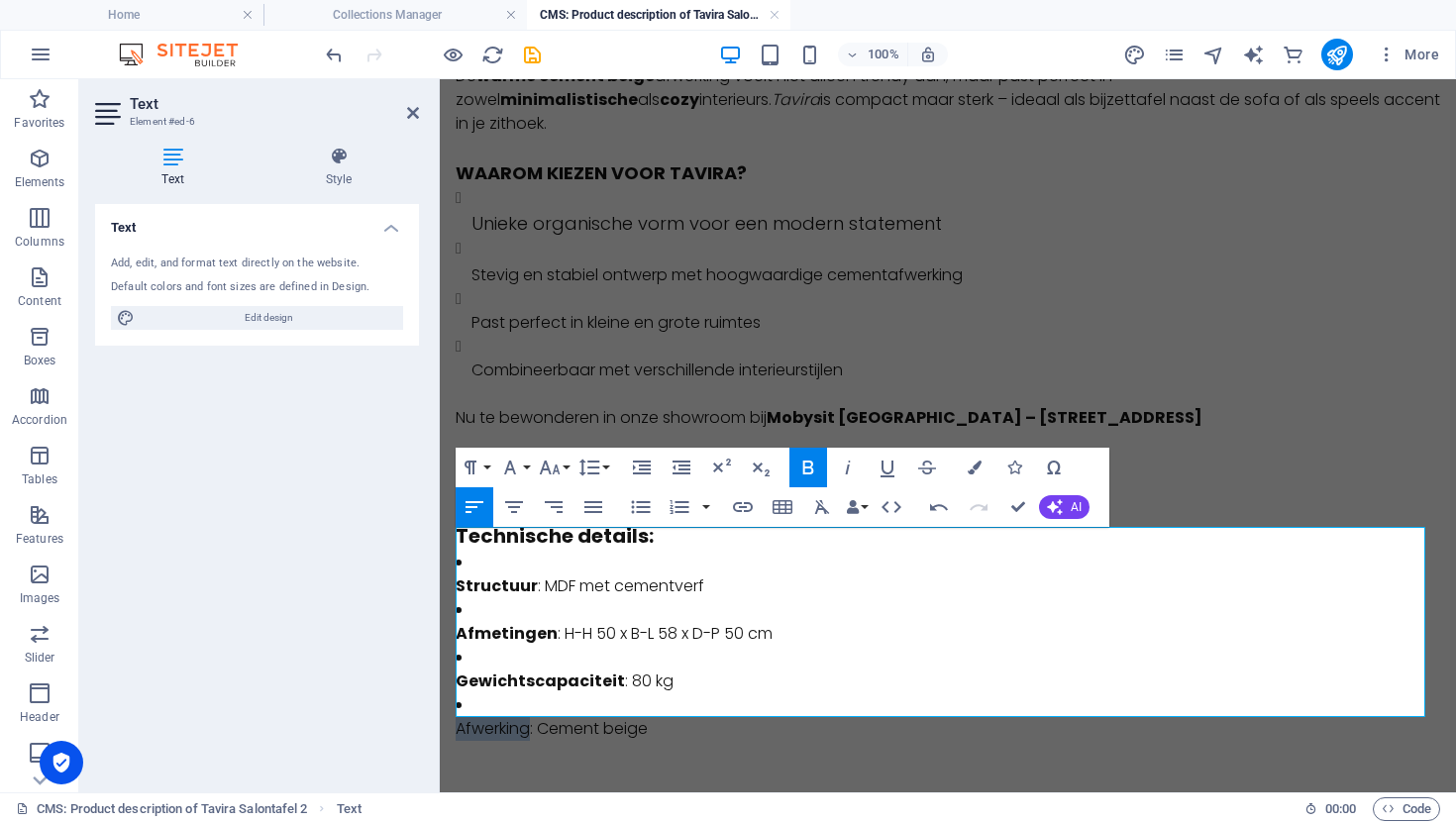 click on "Afwerking: Cement beige" at bounding box center [948, 729] 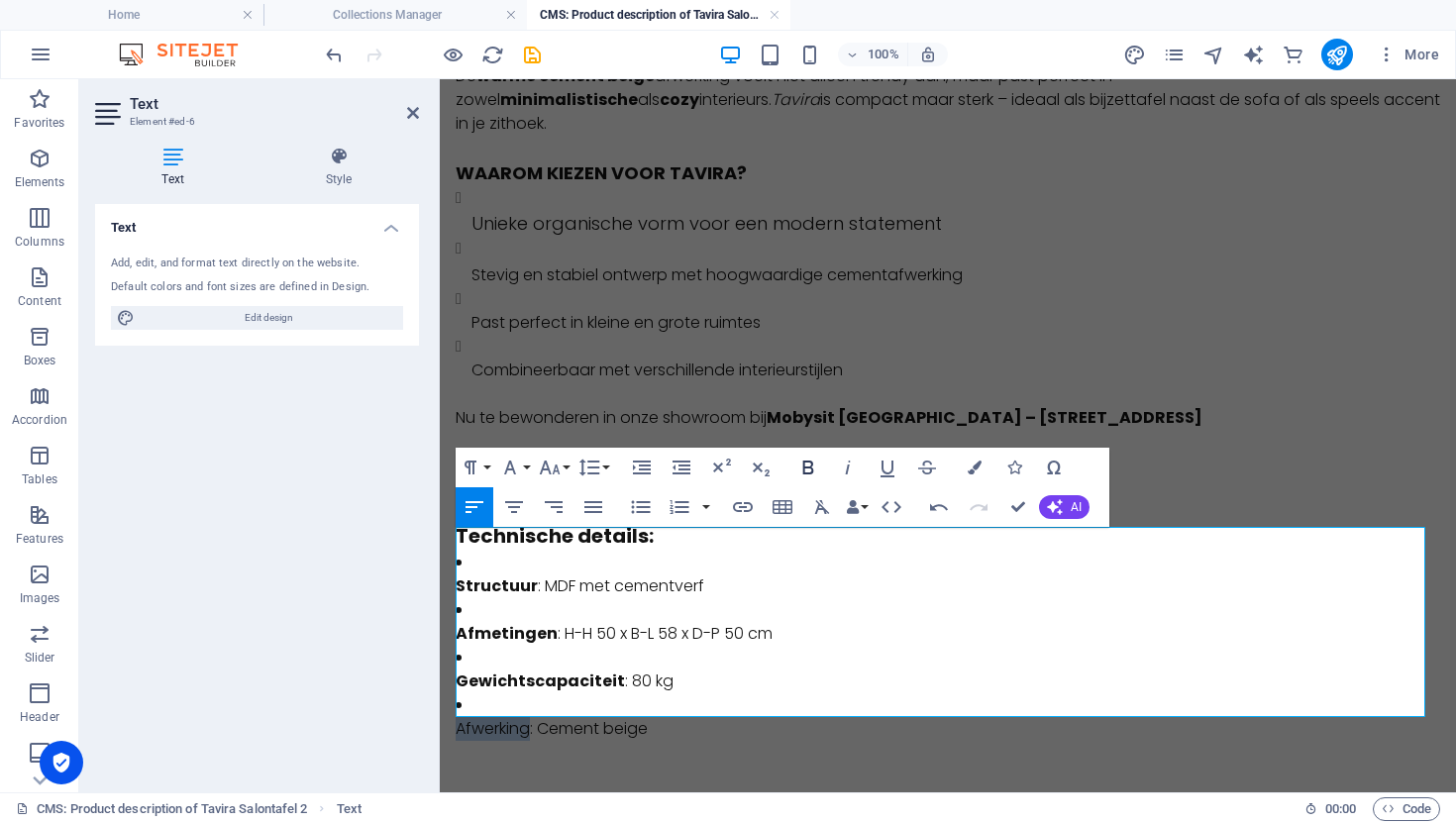 click 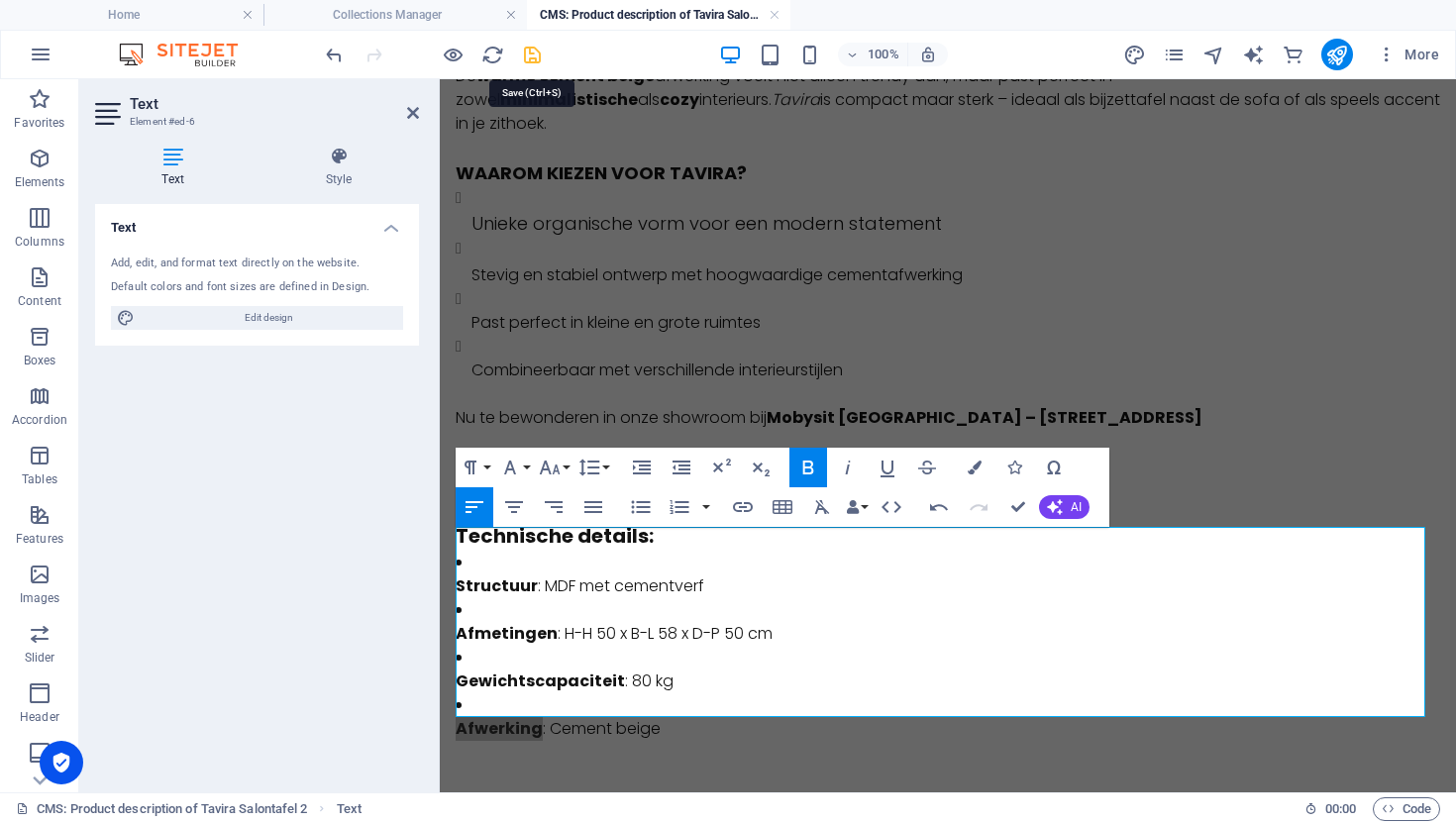 click at bounding box center [532, 54] 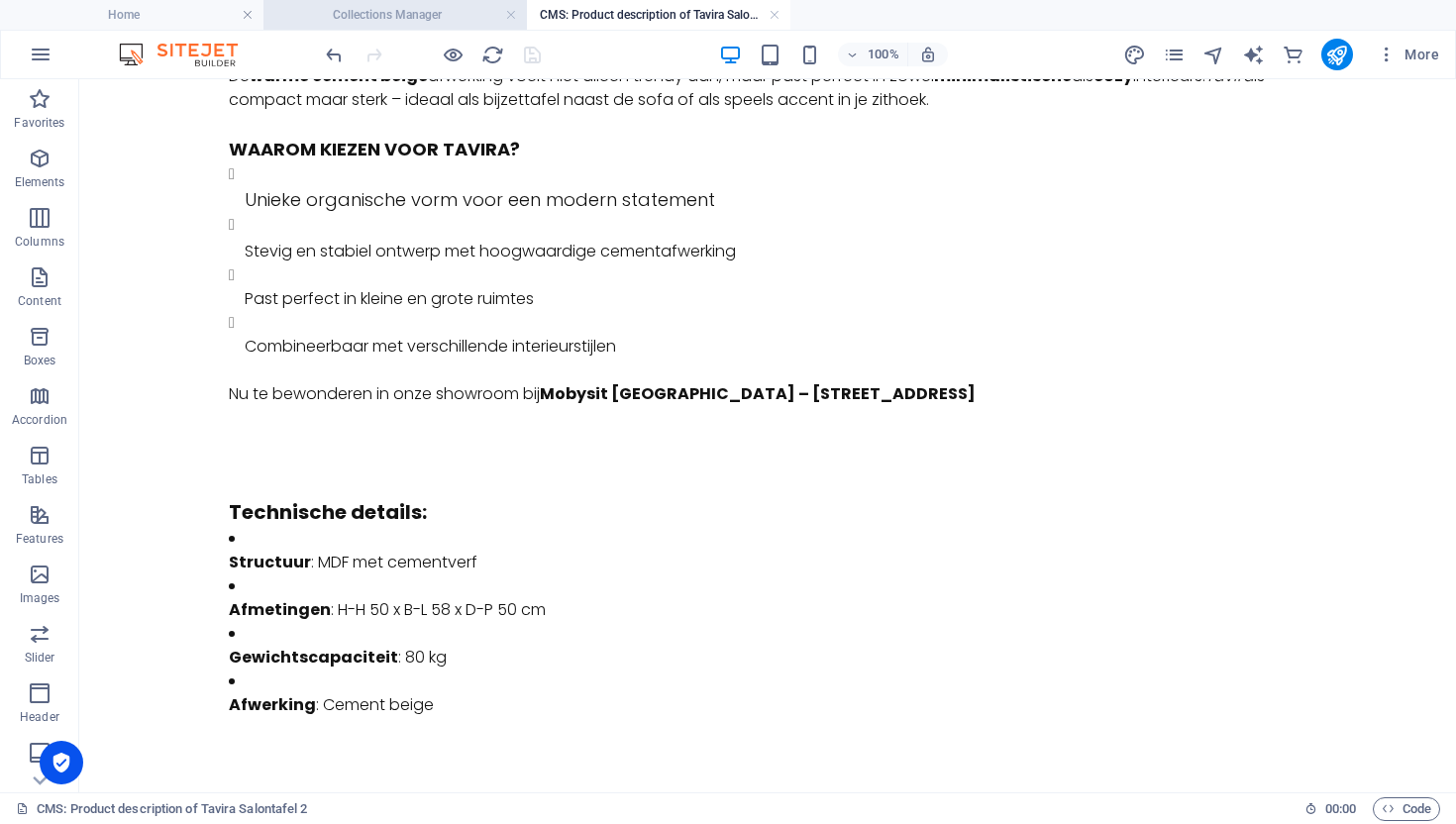 click on "Collections Manager" at bounding box center [395, 15] 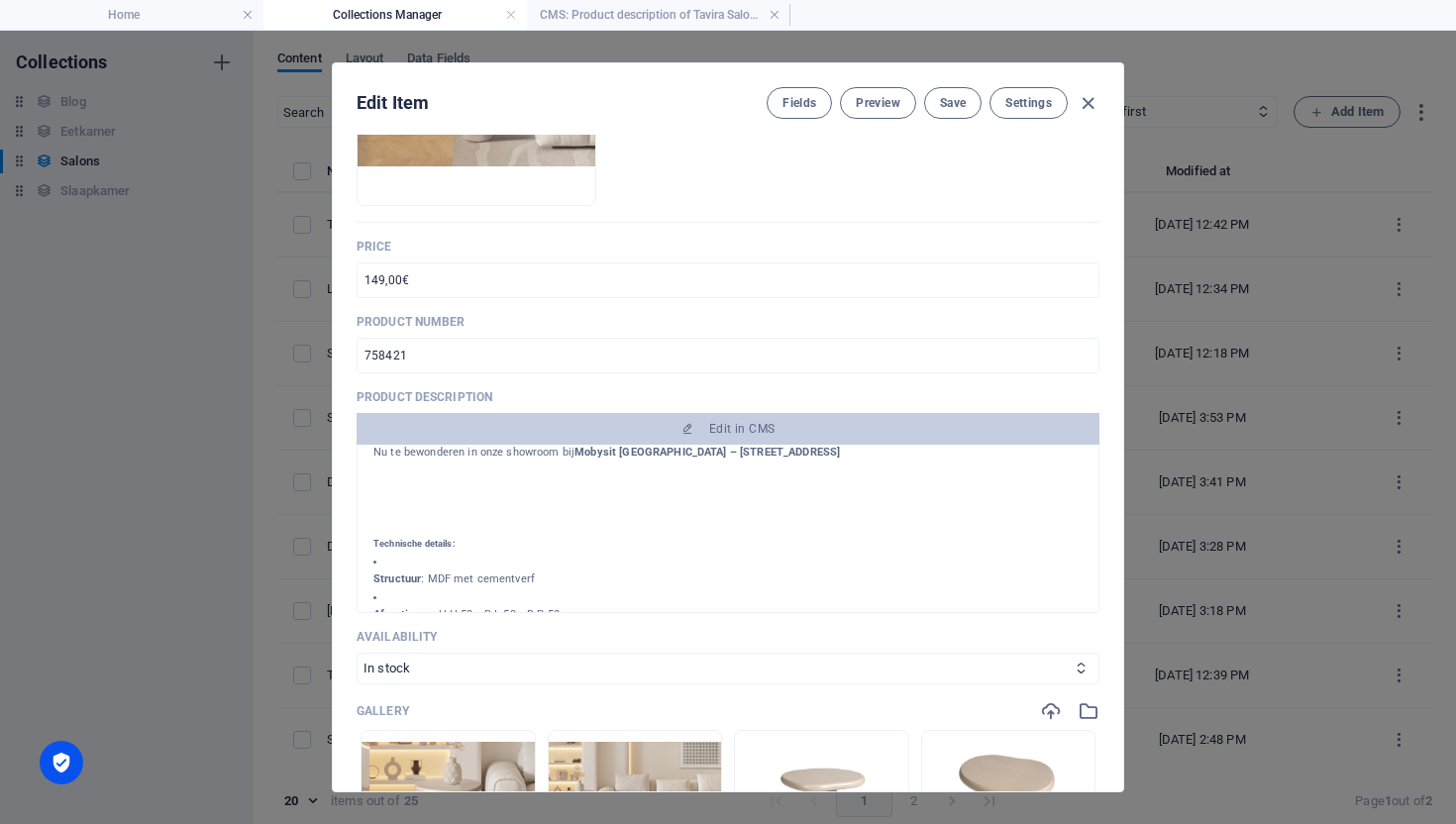 scroll, scrollTop: 417, scrollLeft: 0, axis: vertical 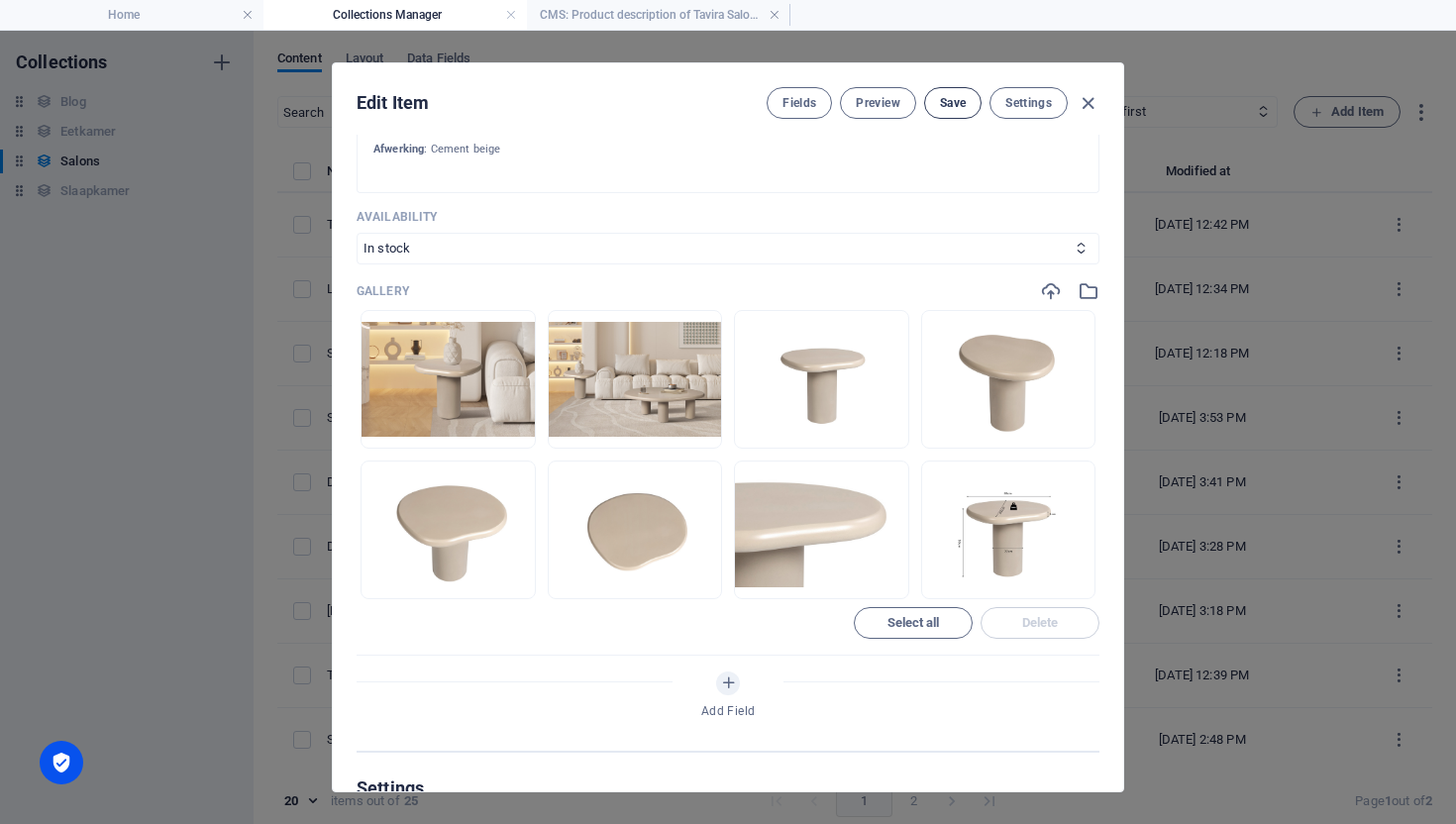 click on "Save" at bounding box center [953, 103] 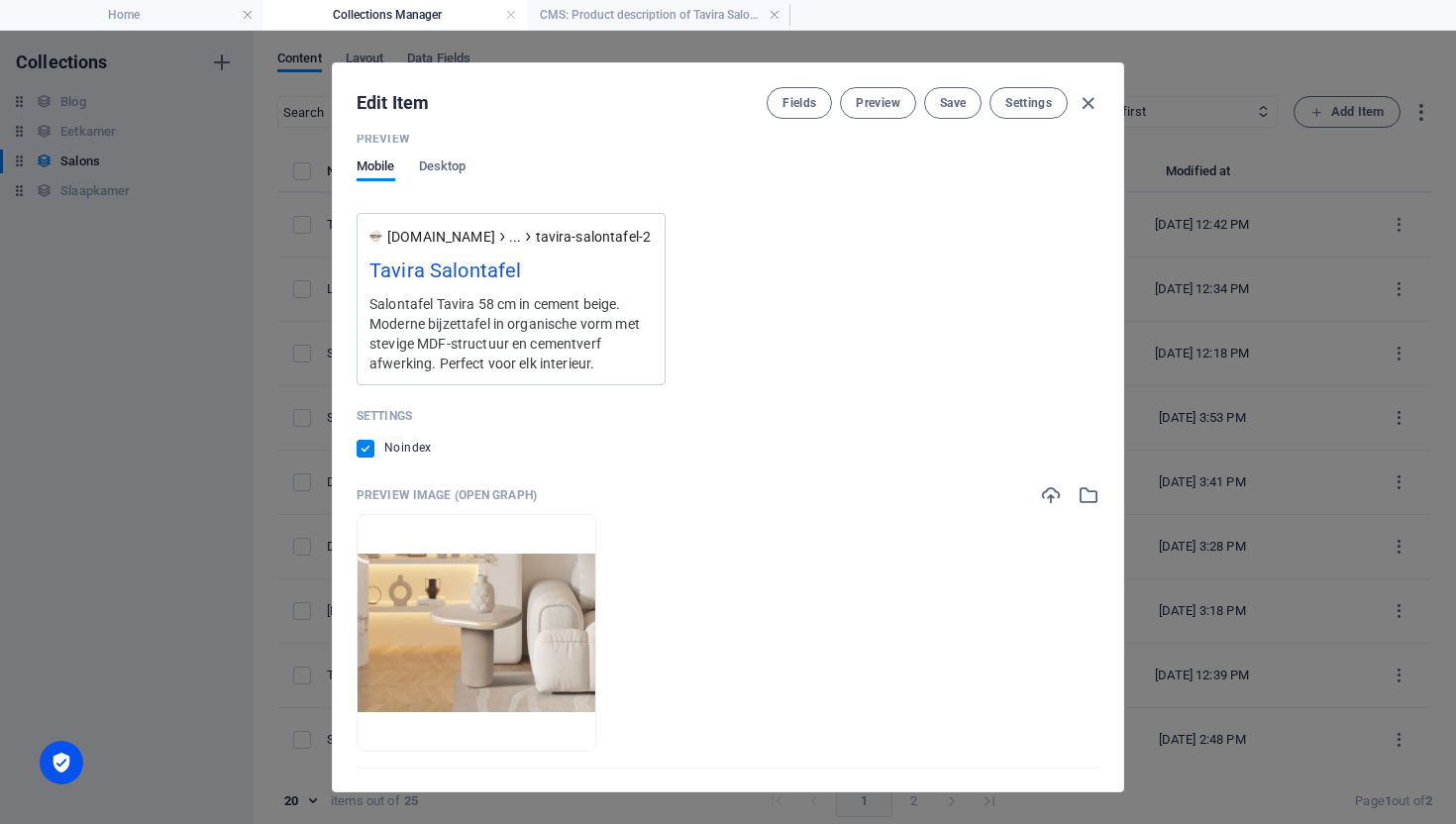 scroll, scrollTop: 2015, scrollLeft: 0, axis: vertical 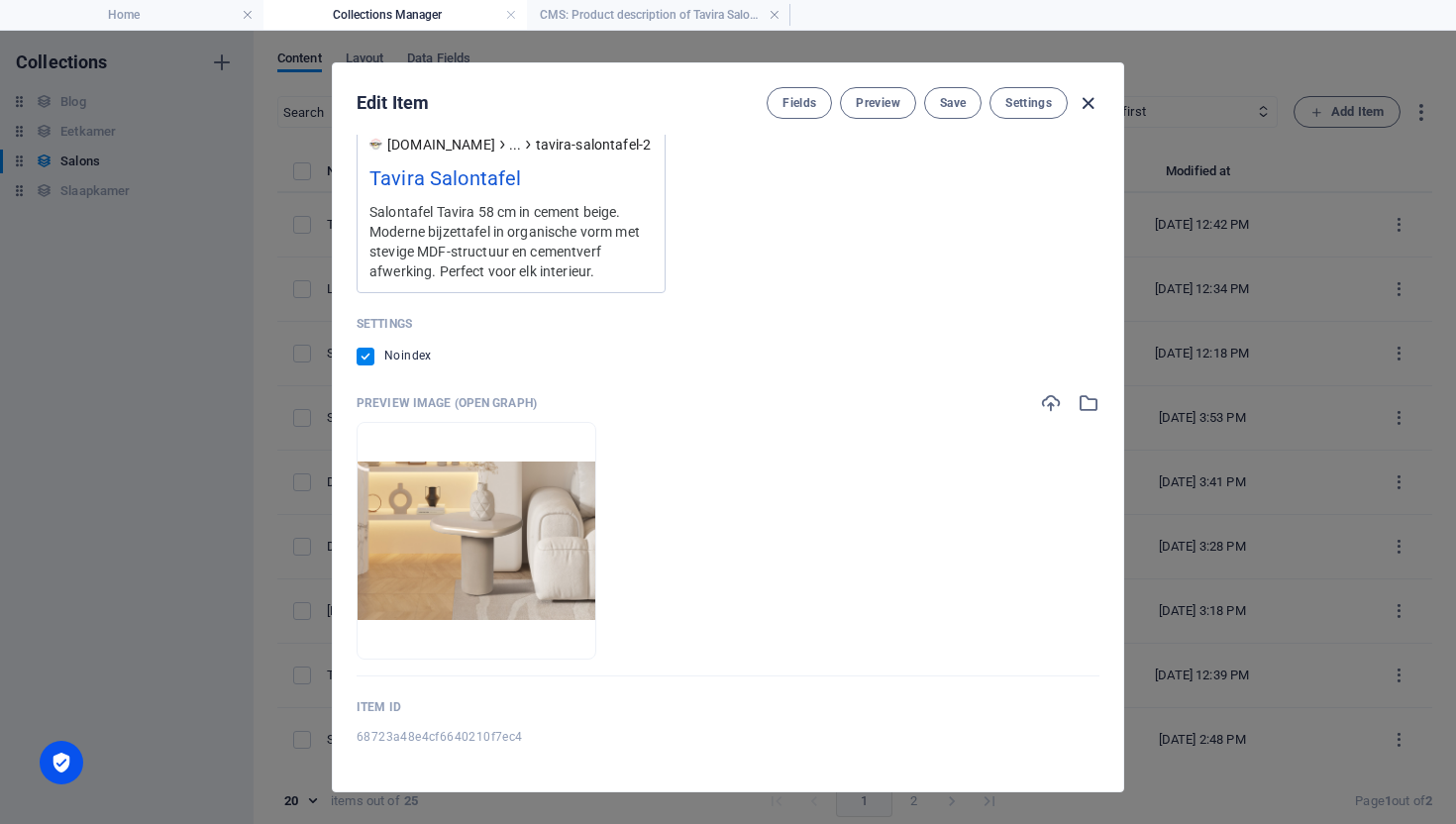 click at bounding box center [1088, 103] 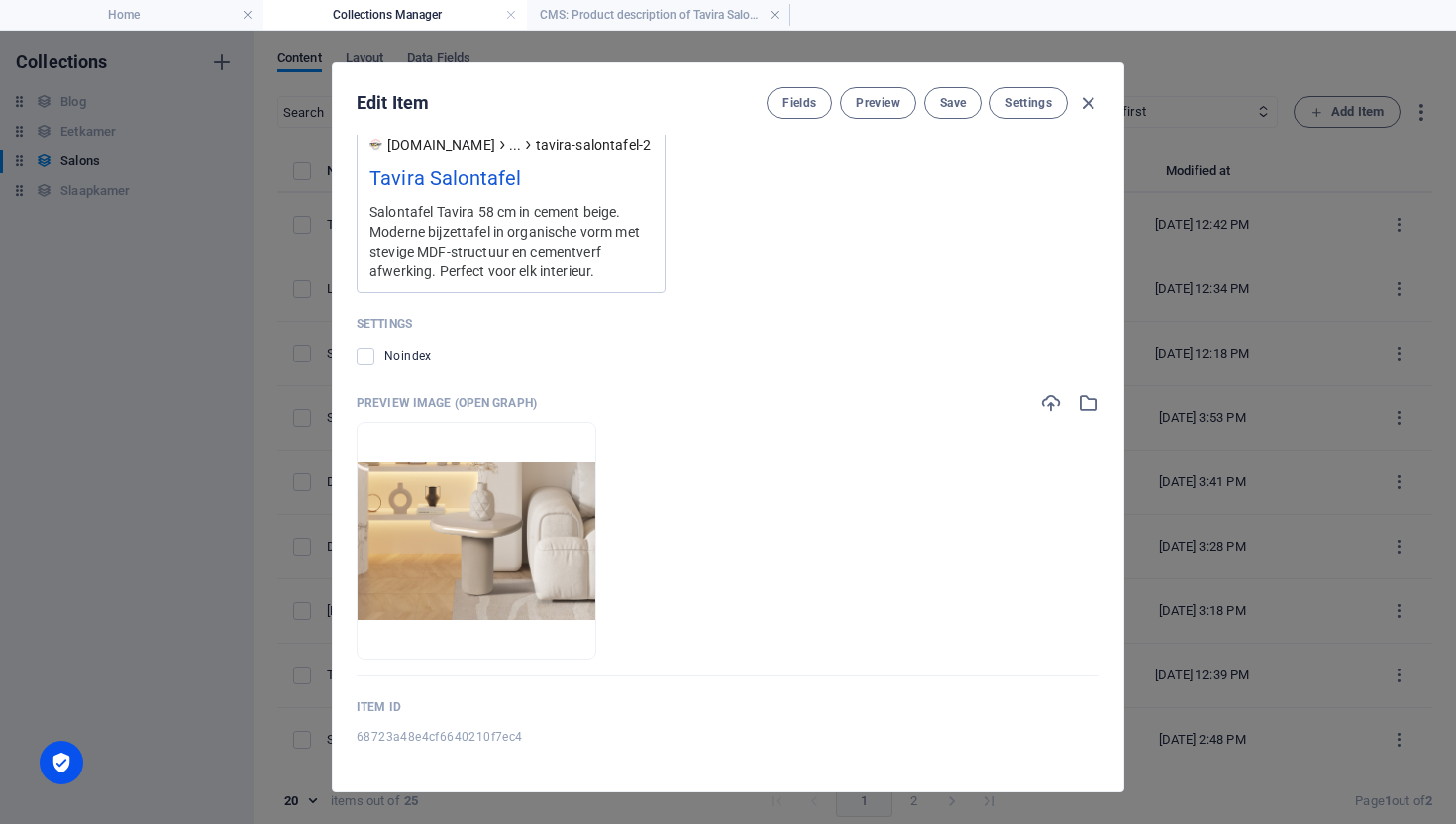 type 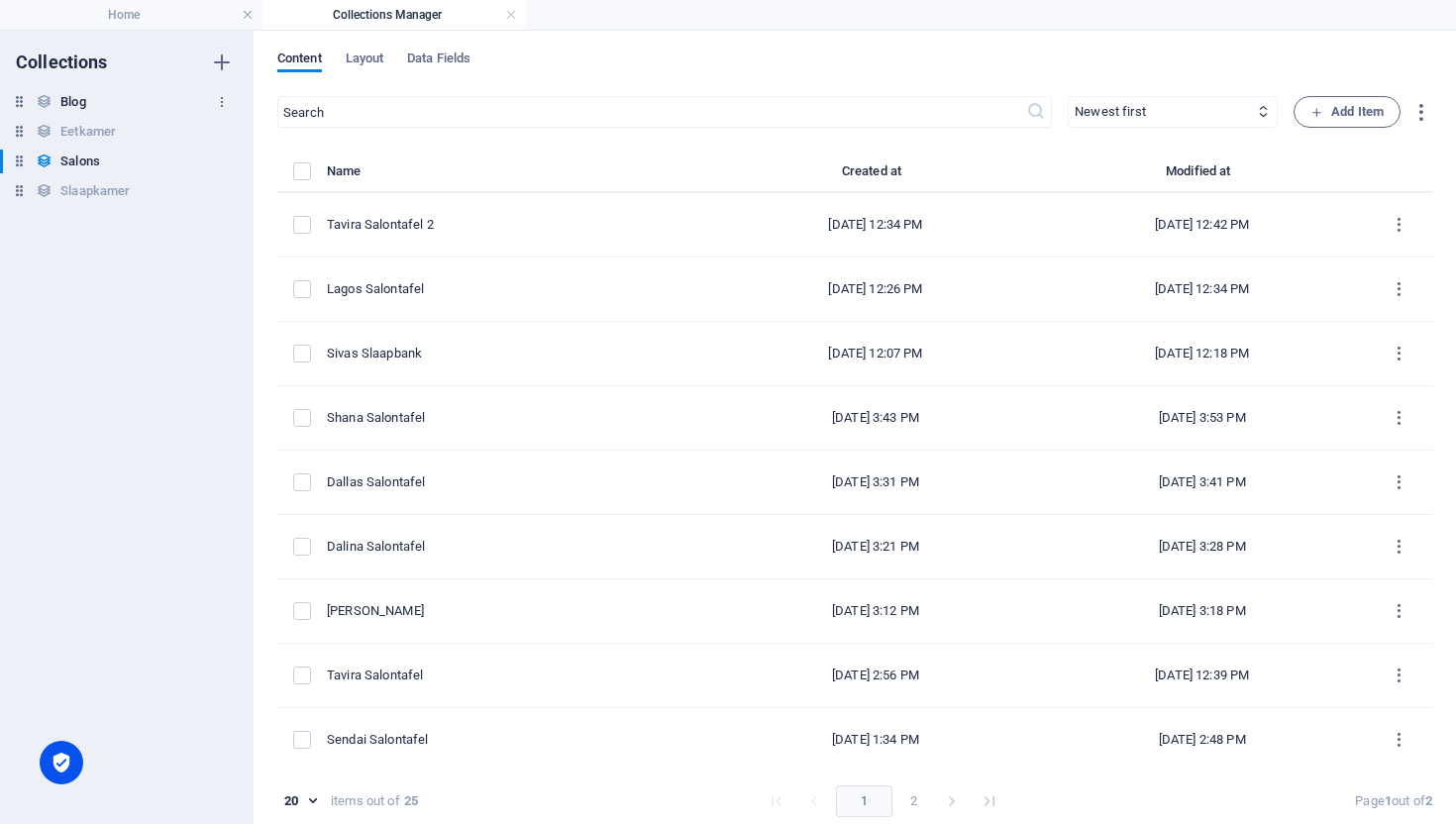 click on "Blog Blog" at bounding box center [117, 102] 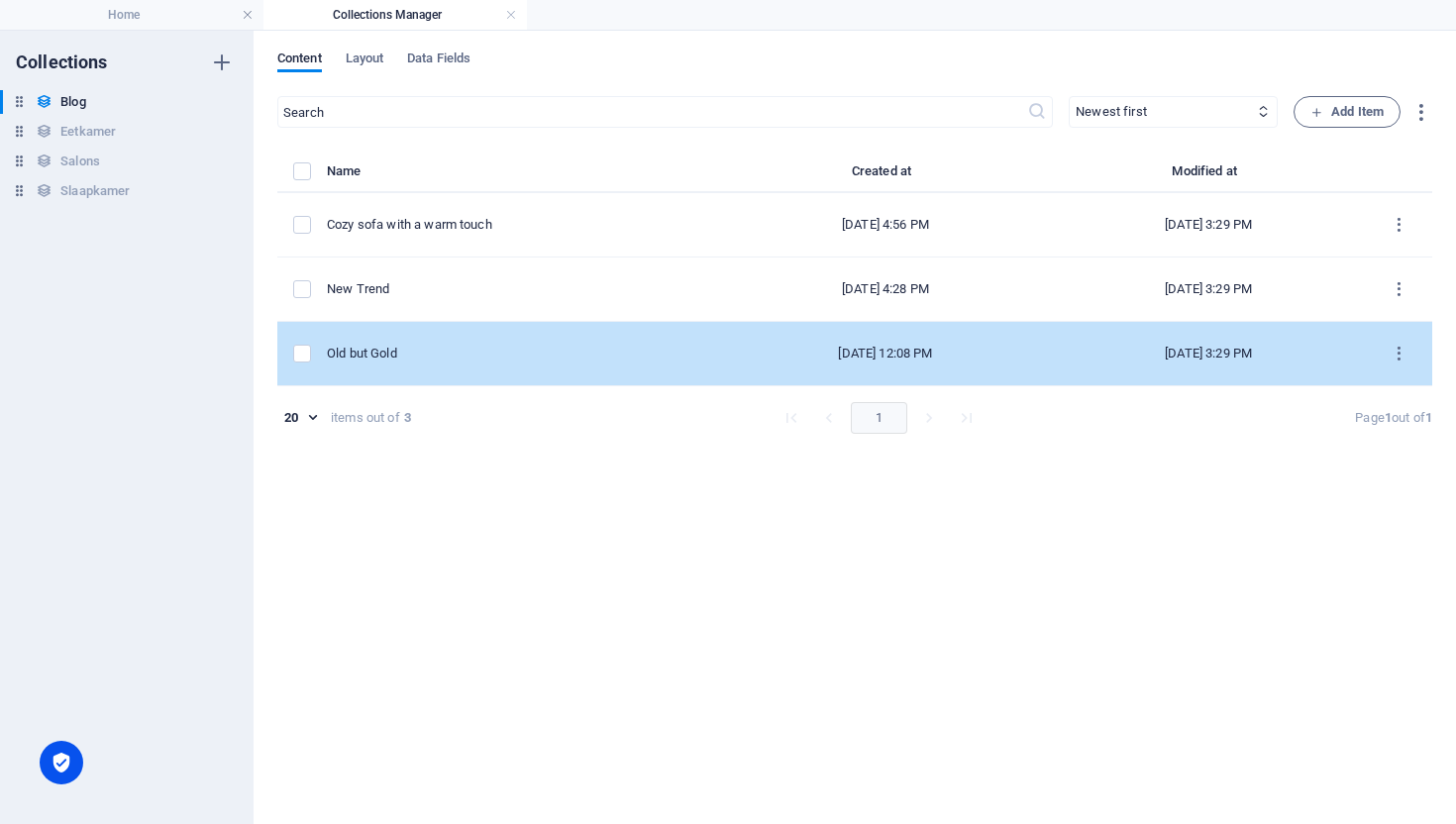 click on "Old but Gold" at bounding box center (515, 354) 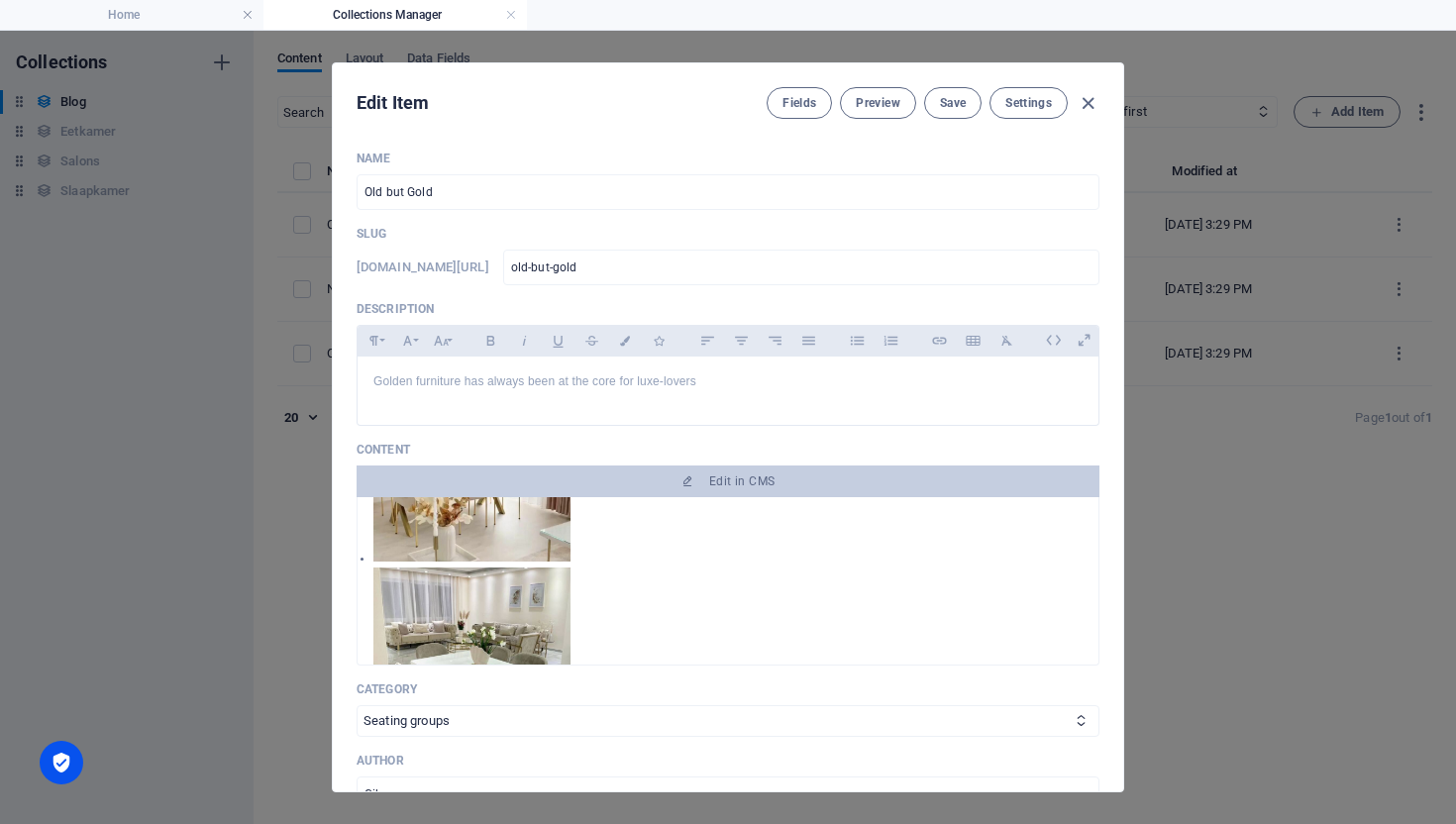 scroll, scrollTop: 461, scrollLeft: 0, axis: vertical 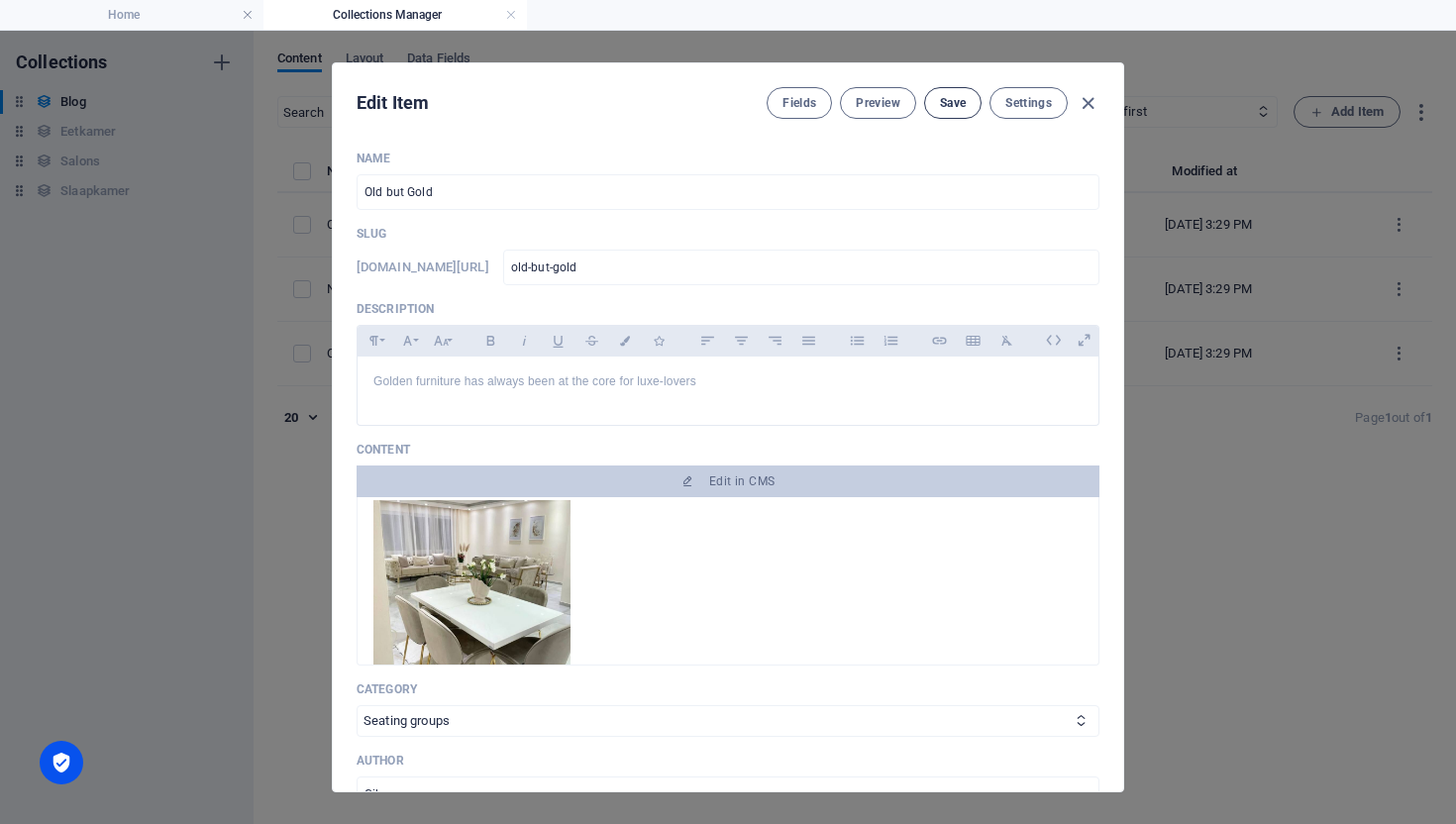 click on "Save" at bounding box center (953, 103) 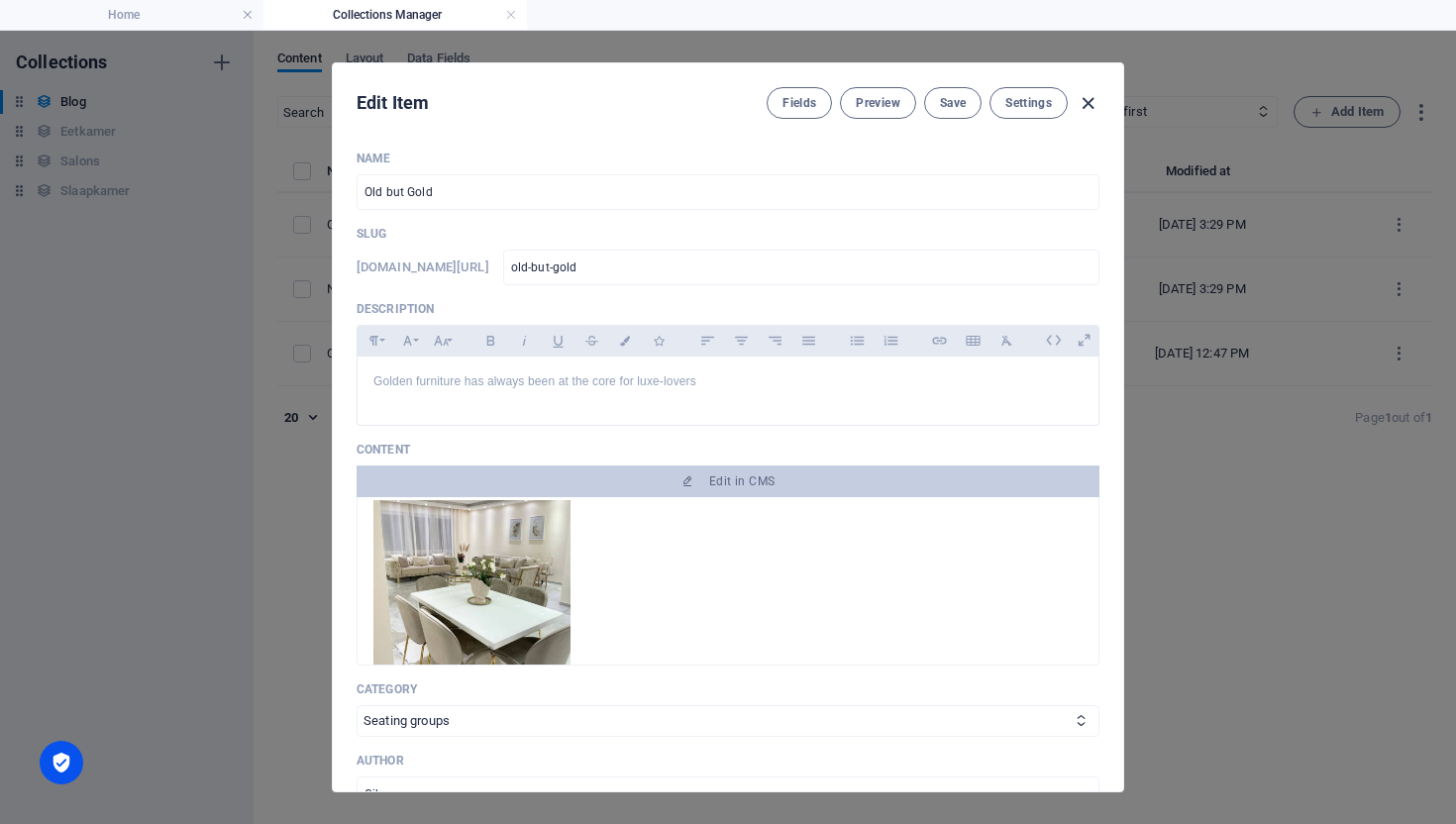 click at bounding box center (1088, 103) 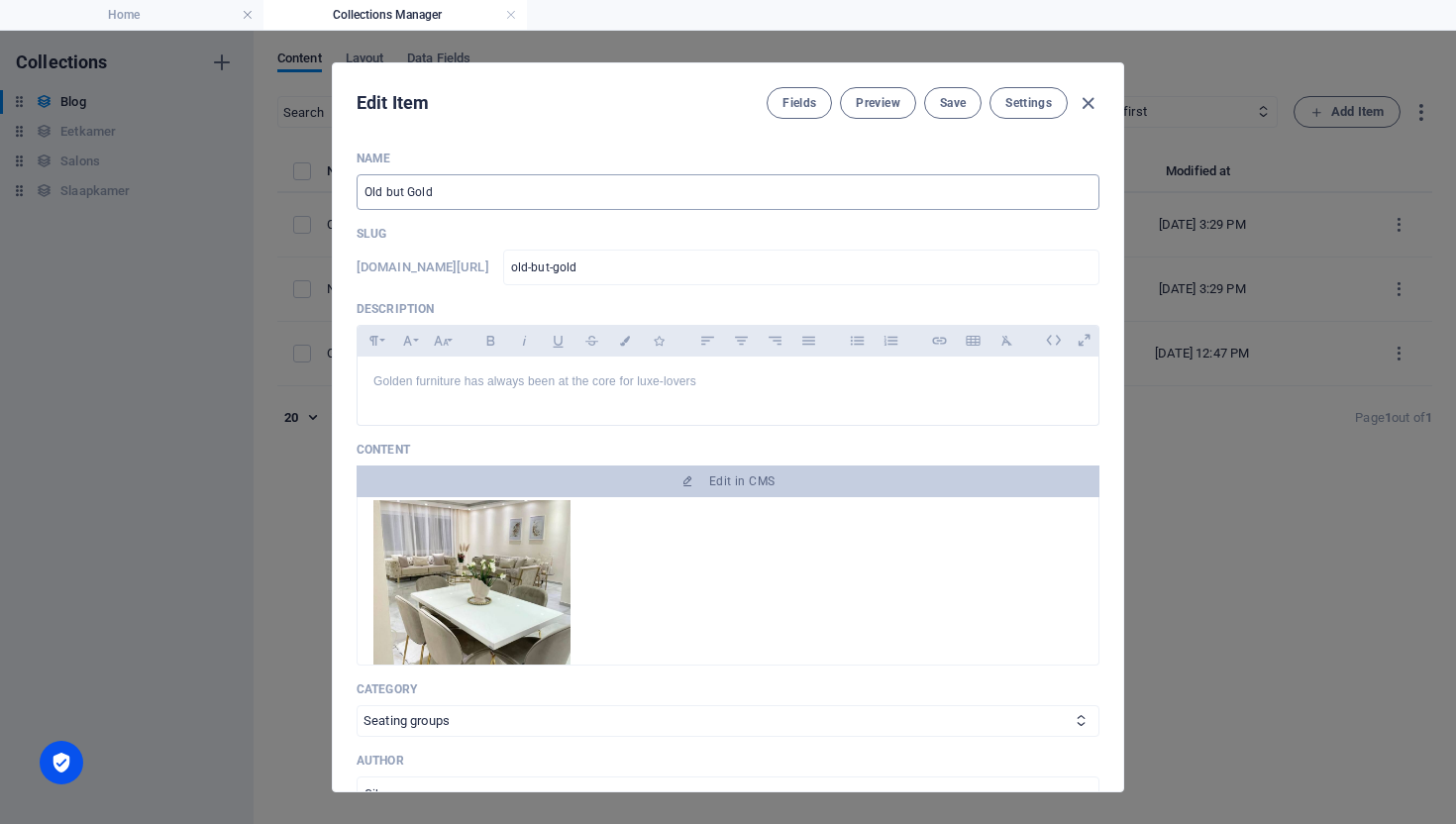 type on "[DATE]" 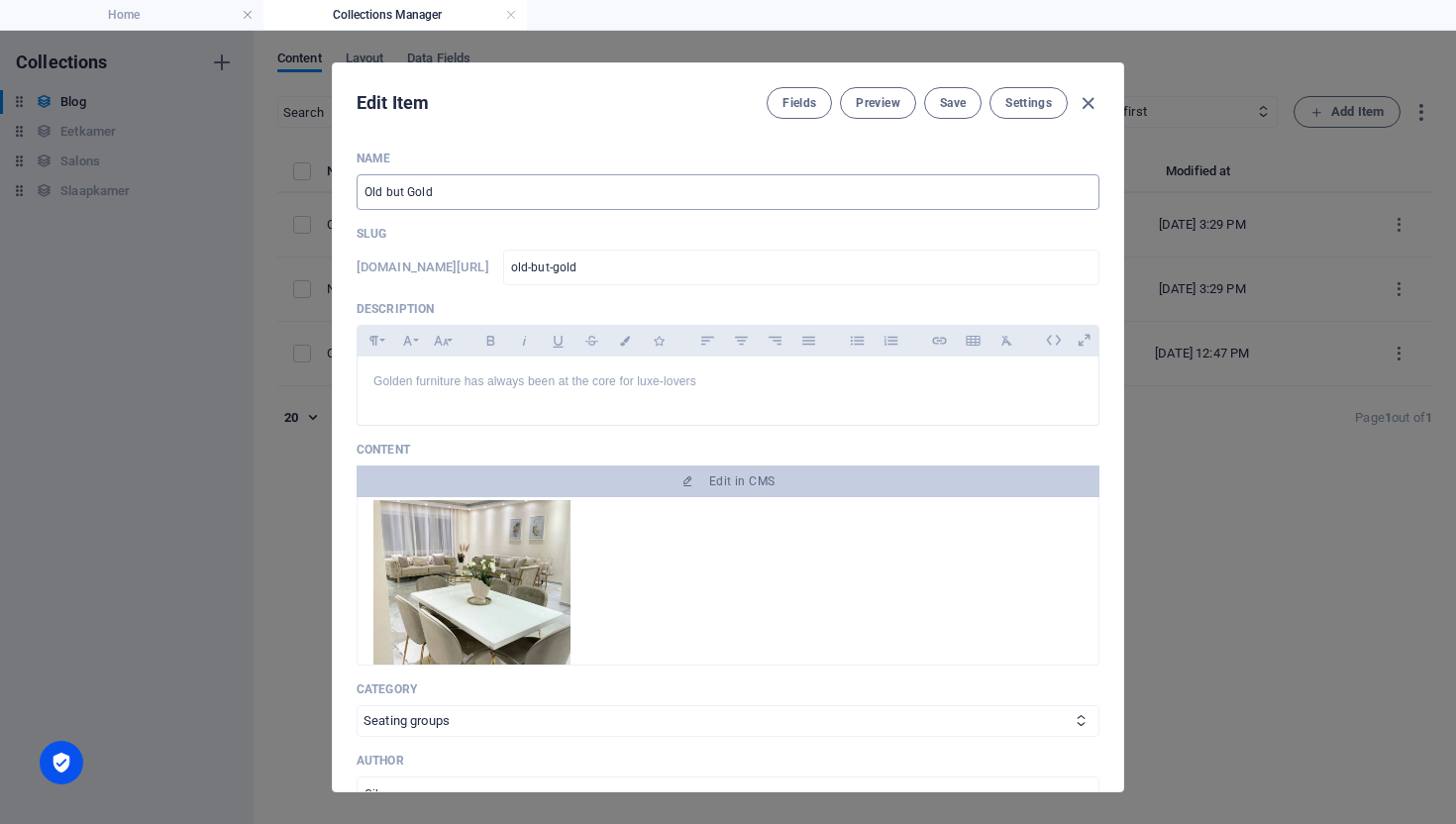 type 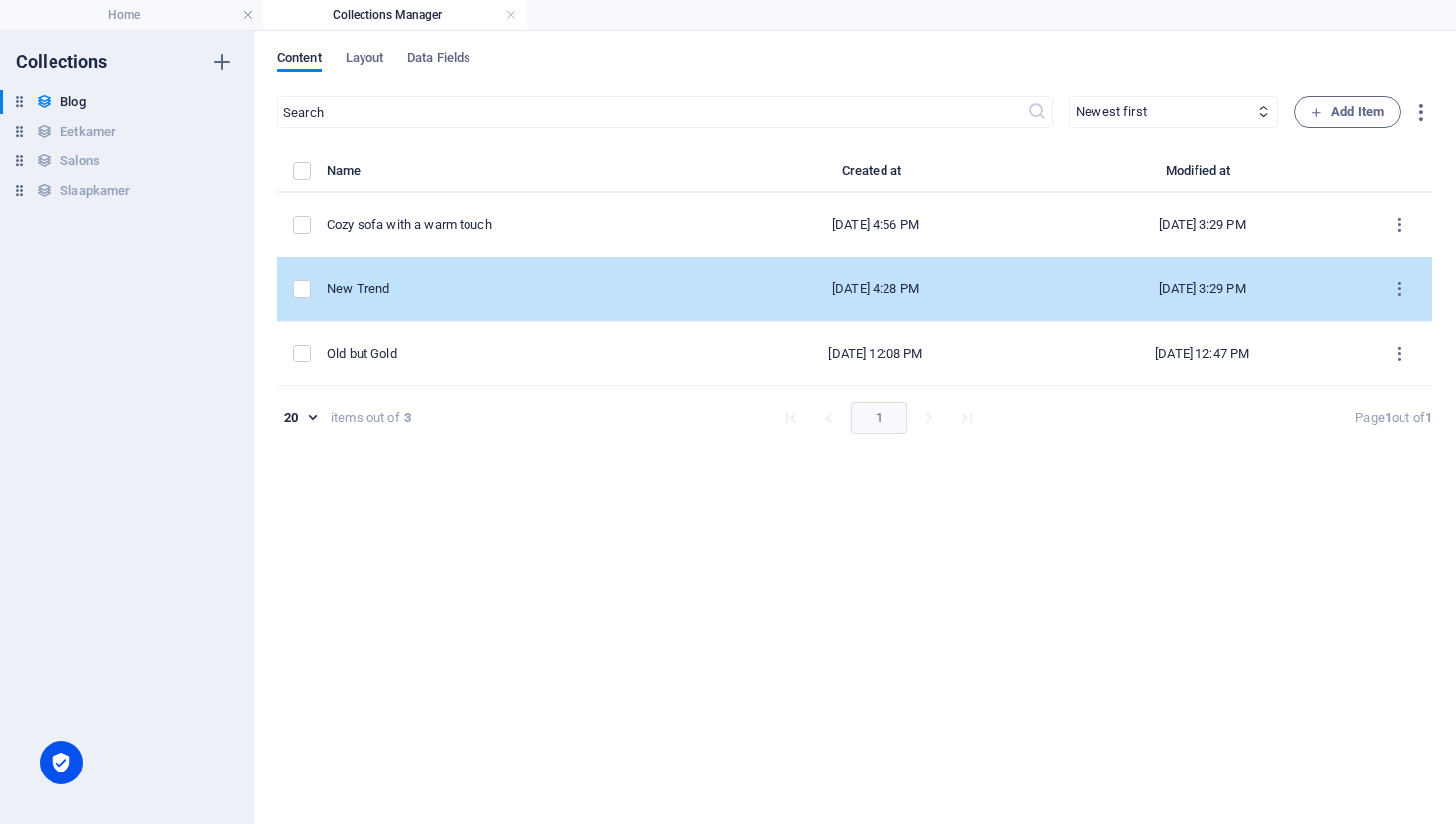 scroll, scrollTop: 0, scrollLeft: 0, axis: both 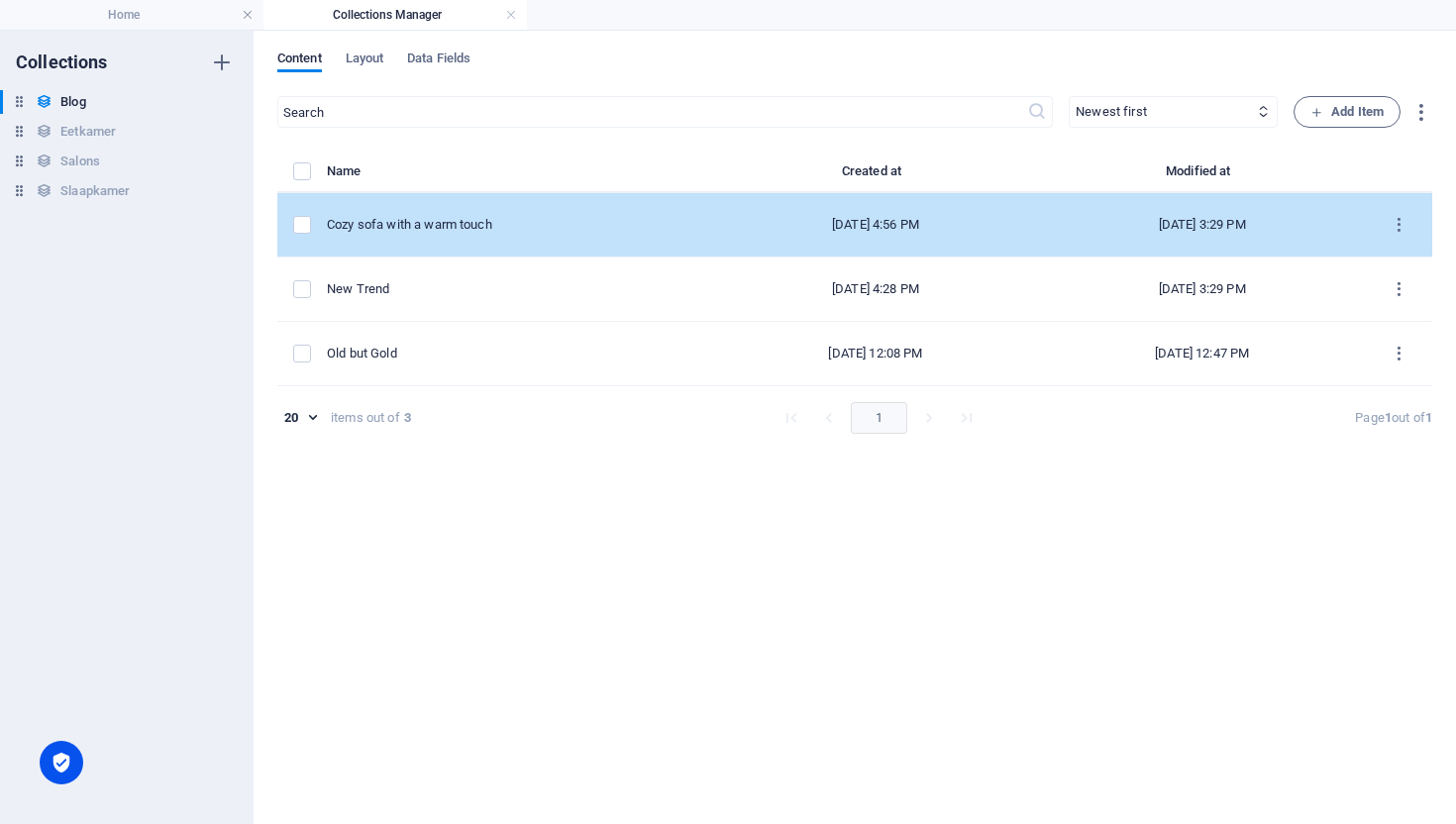 click on "Cozy sofa with a warm touch" at bounding box center (511, 225) 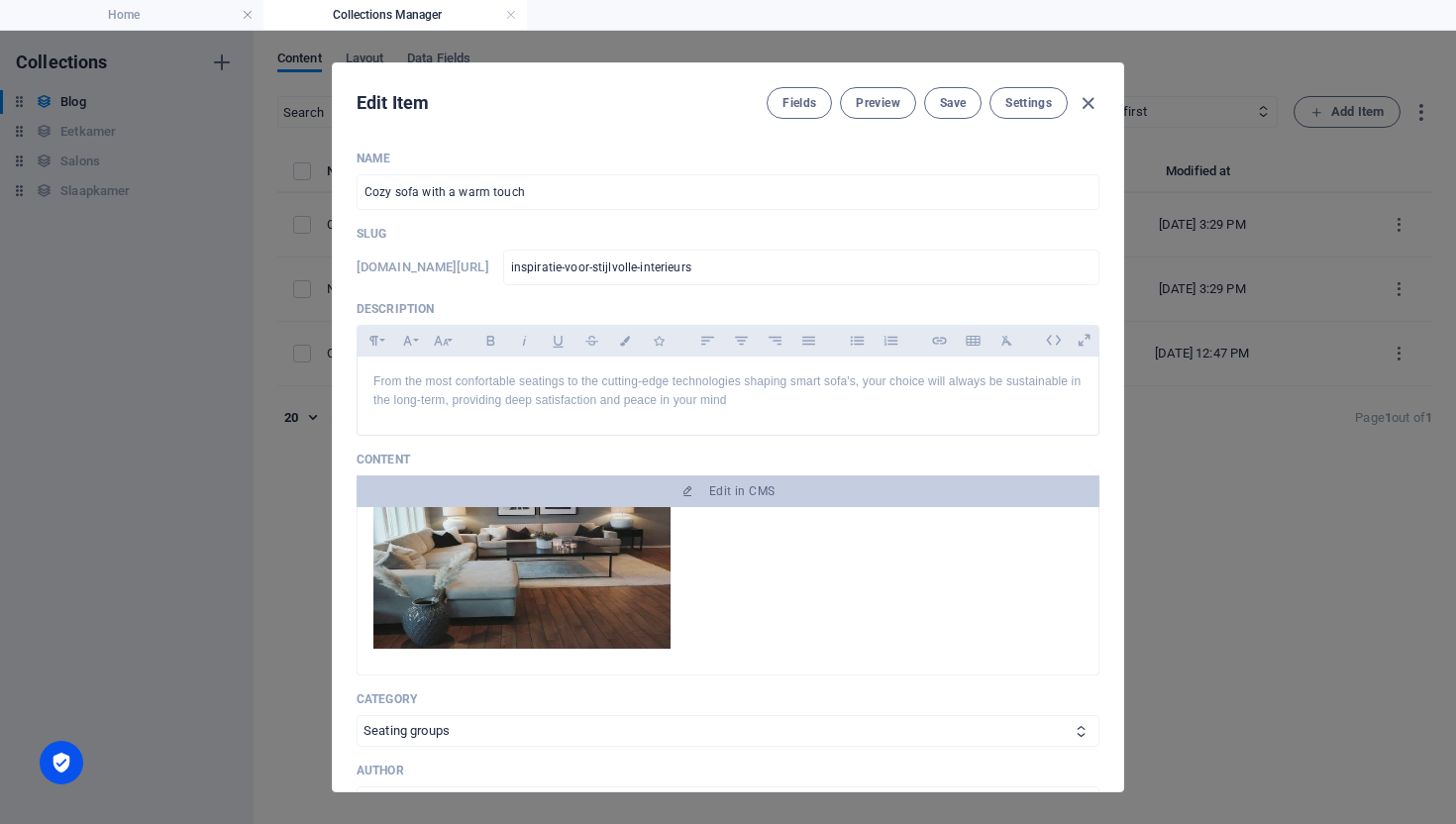 scroll, scrollTop: 1606, scrollLeft: 0, axis: vertical 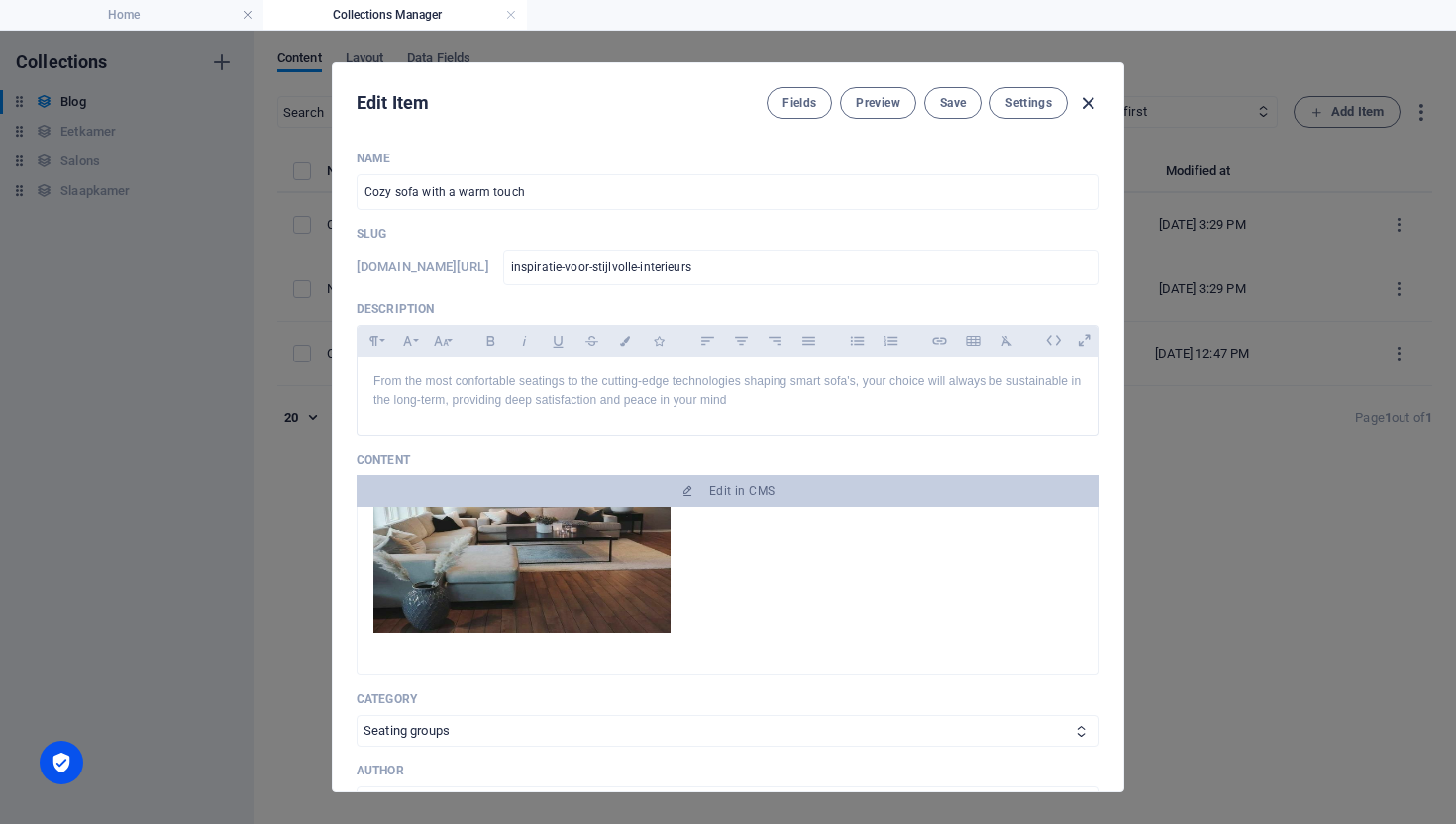 click at bounding box center (1088, 103) 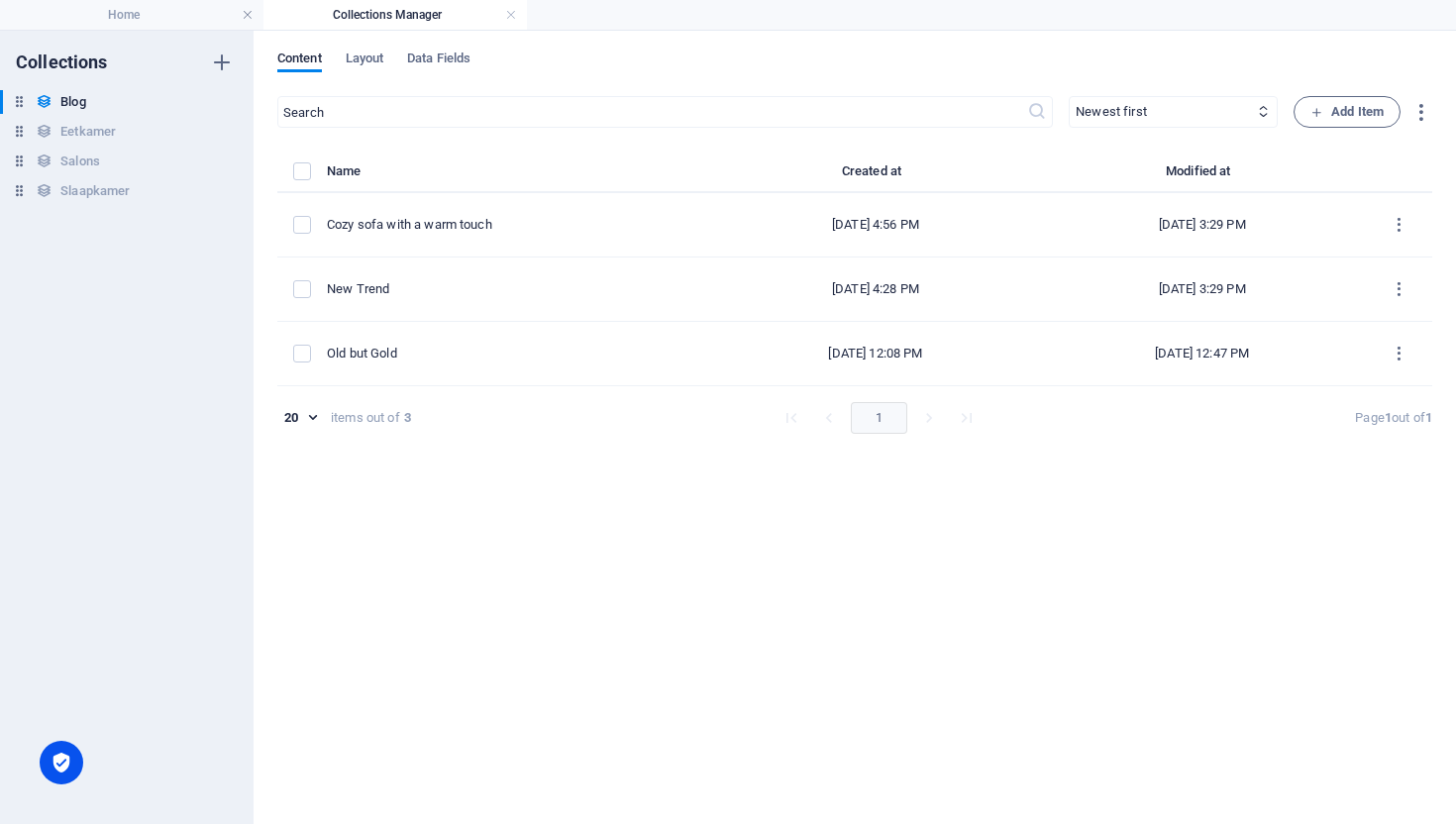 type on "cozy-sofa-with-a-warm-touch" 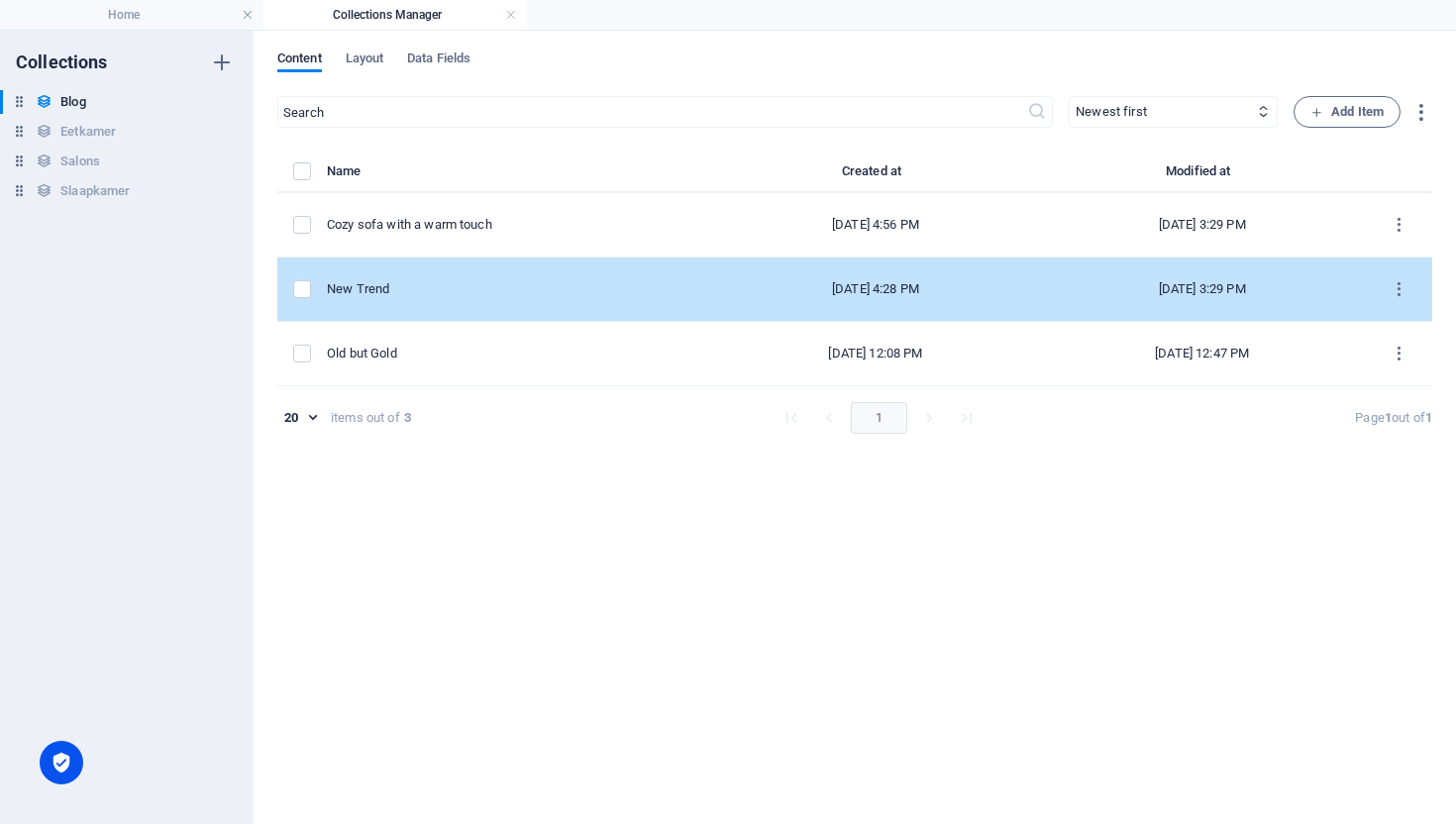 click on "New Trend" at bounding box center [511, 289] 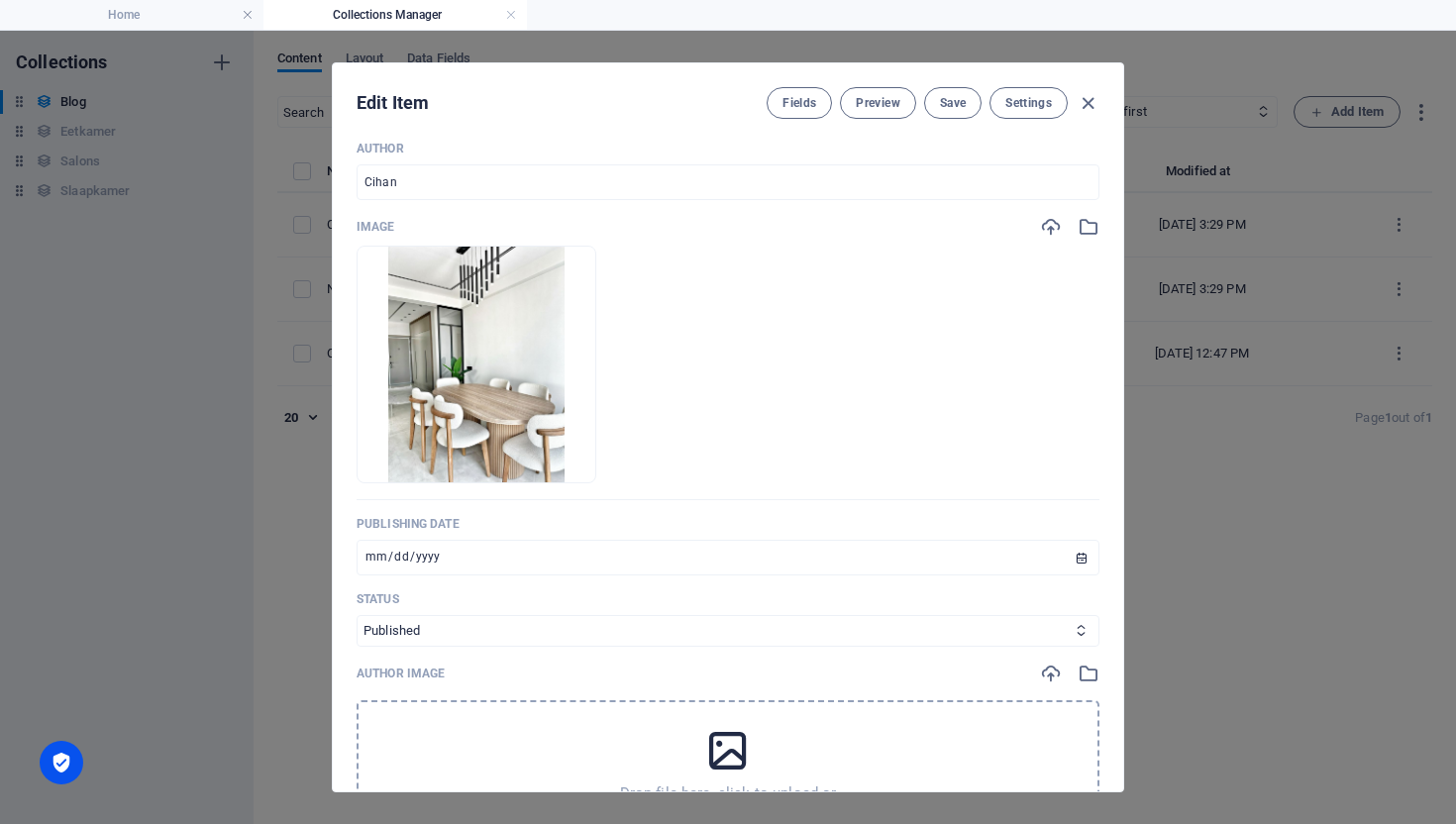 scroll, scrollTop: 0, scrollLeft: 0, axis: both 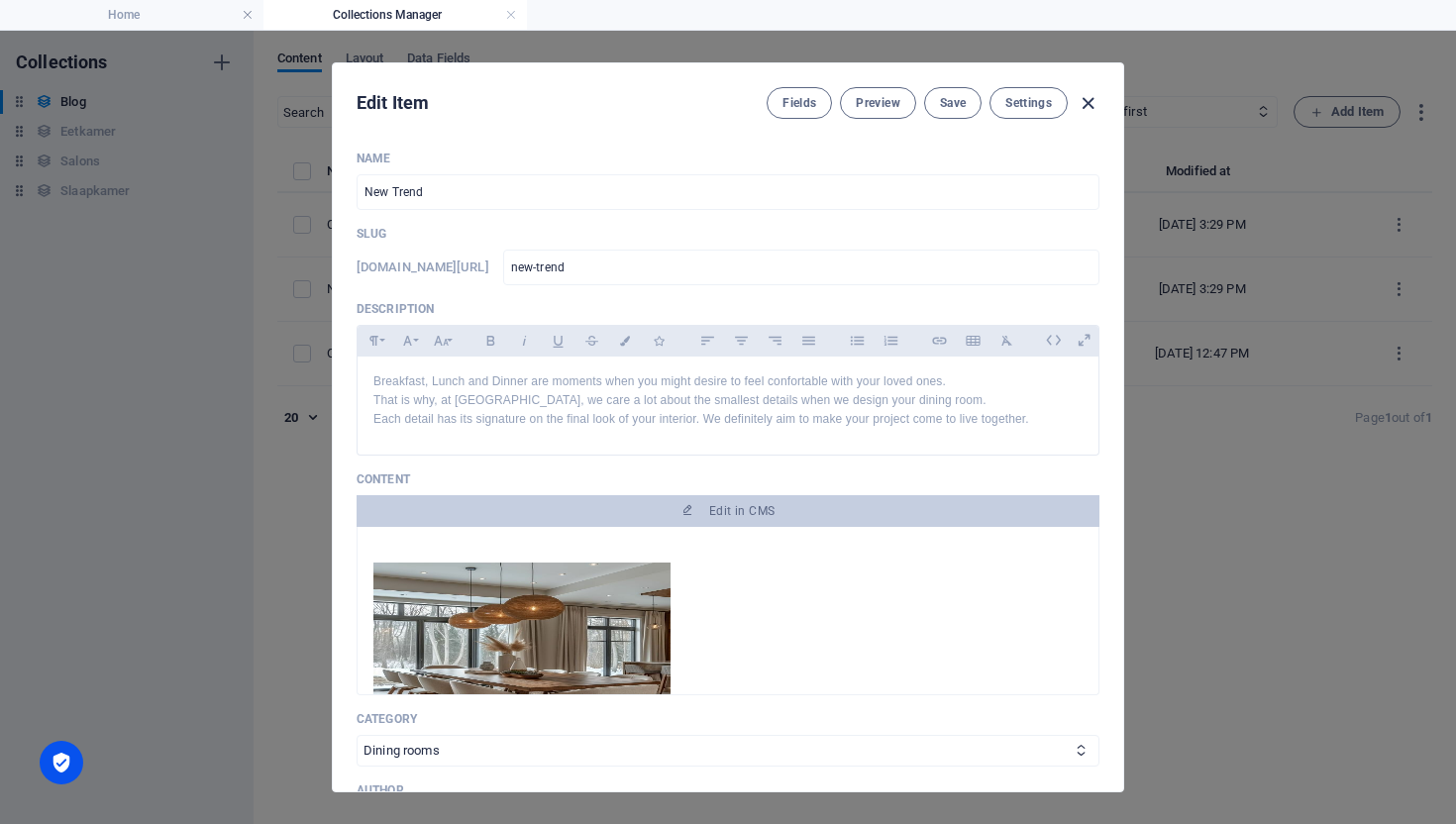click at bounding box center (1088, 103) 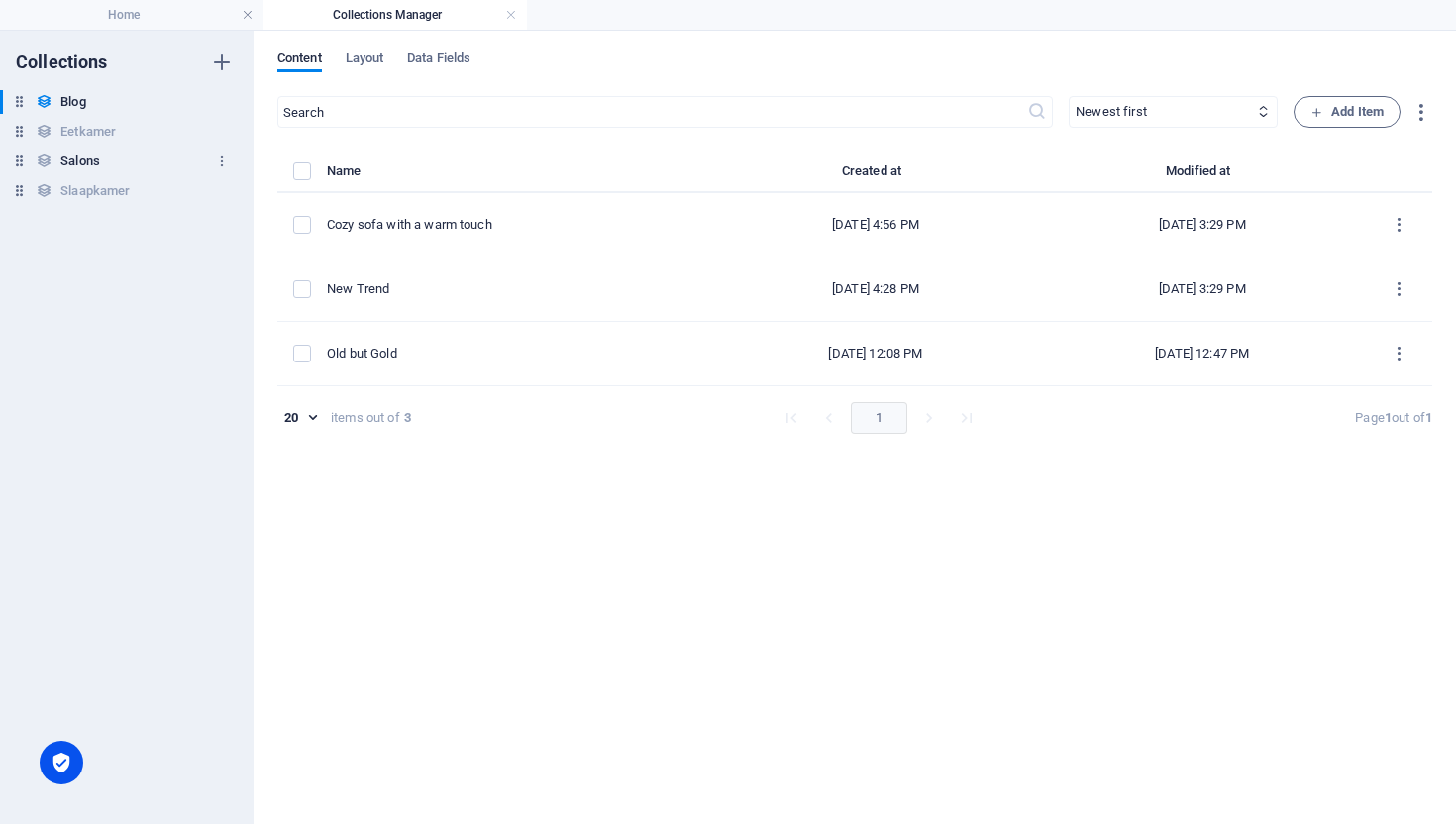 click on "Salons Salons" at bounding box center (117, 161) 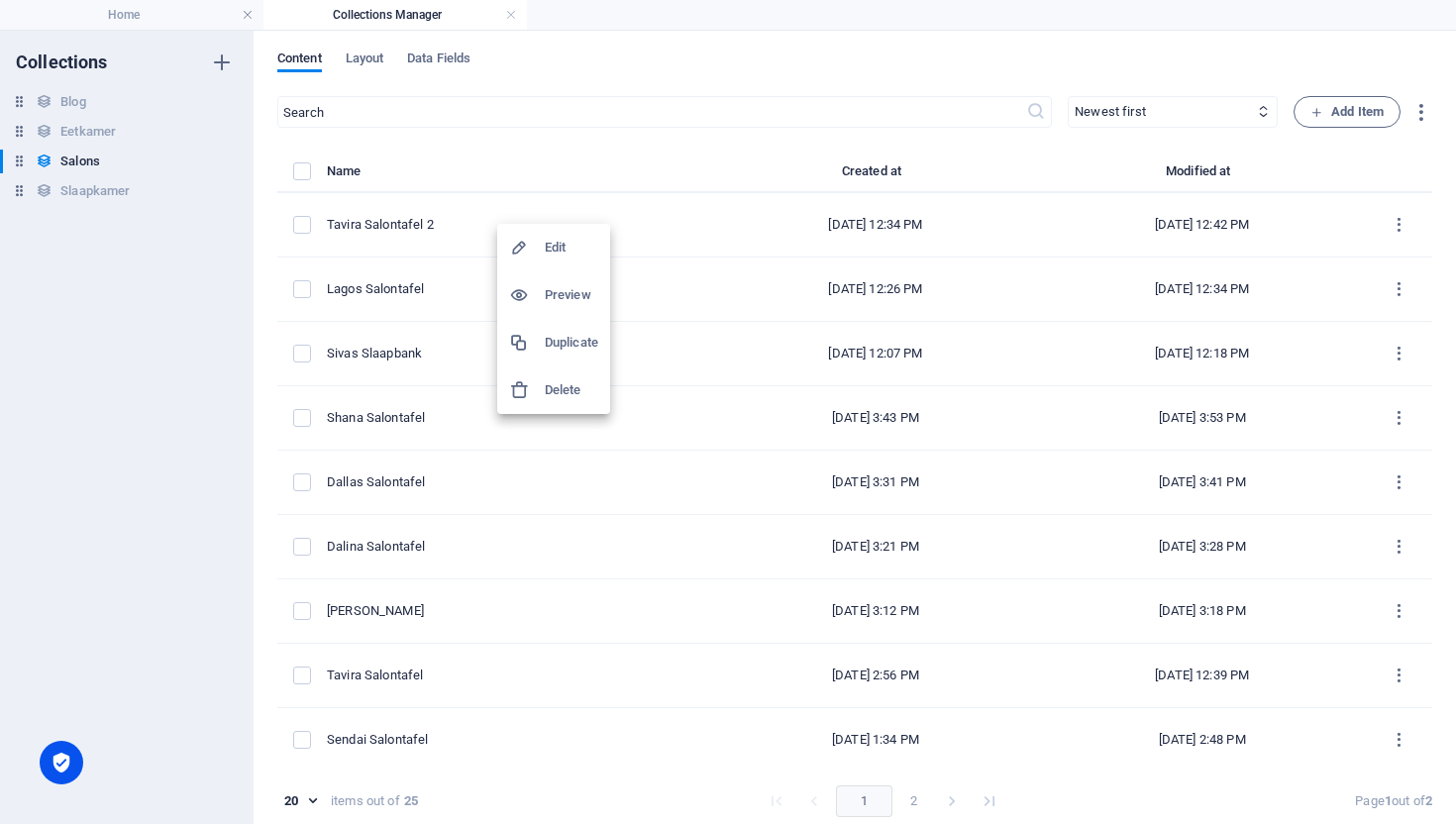 click on "Duplicate" at bounding box center (572, 343) 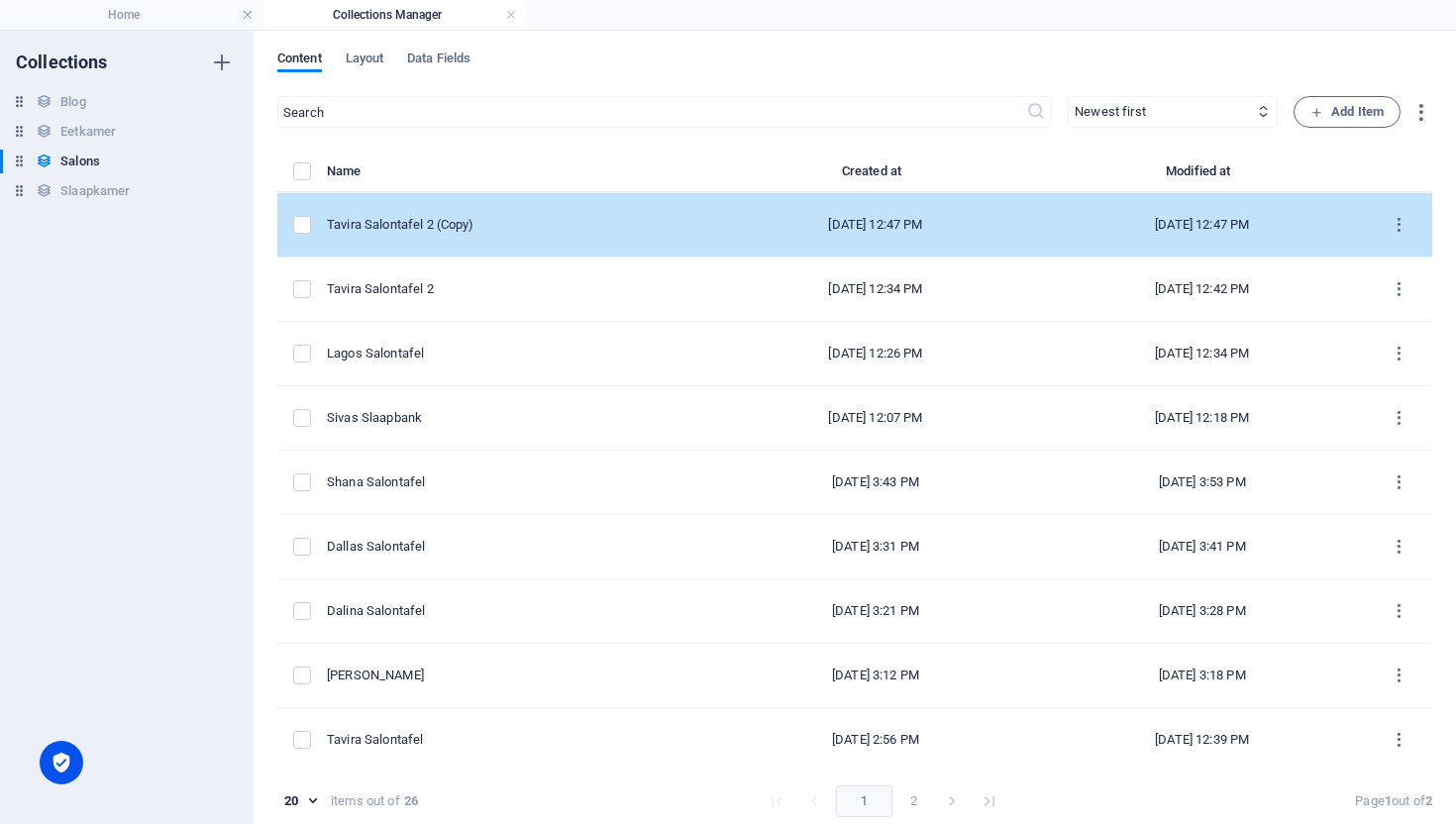 click on "Tavira Salontafel 2 (Copy)" at bounding box center [511, 225] 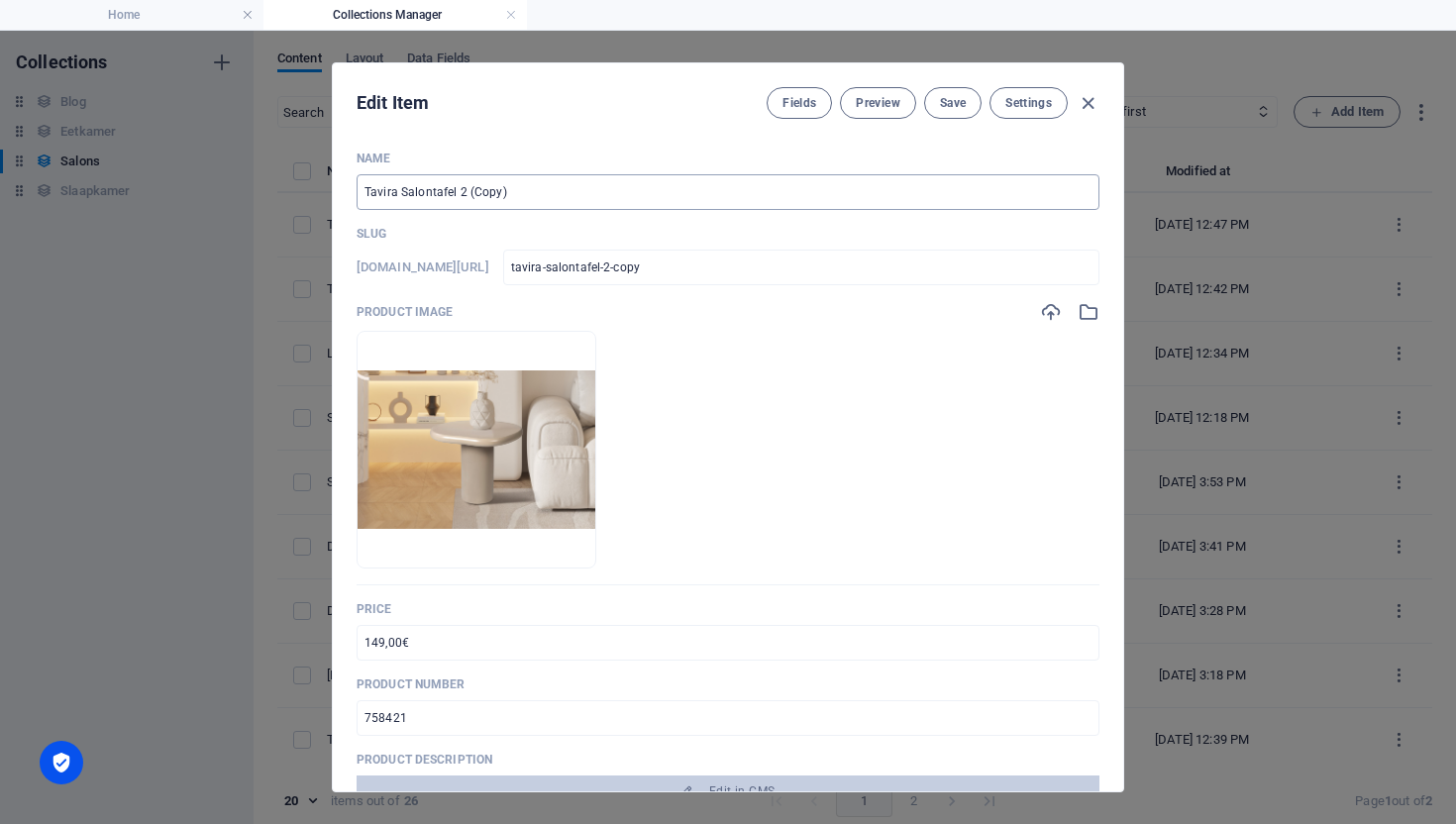 click on "Tavira Salontafel 2 (Copy)" at bounding box center (728, 192) 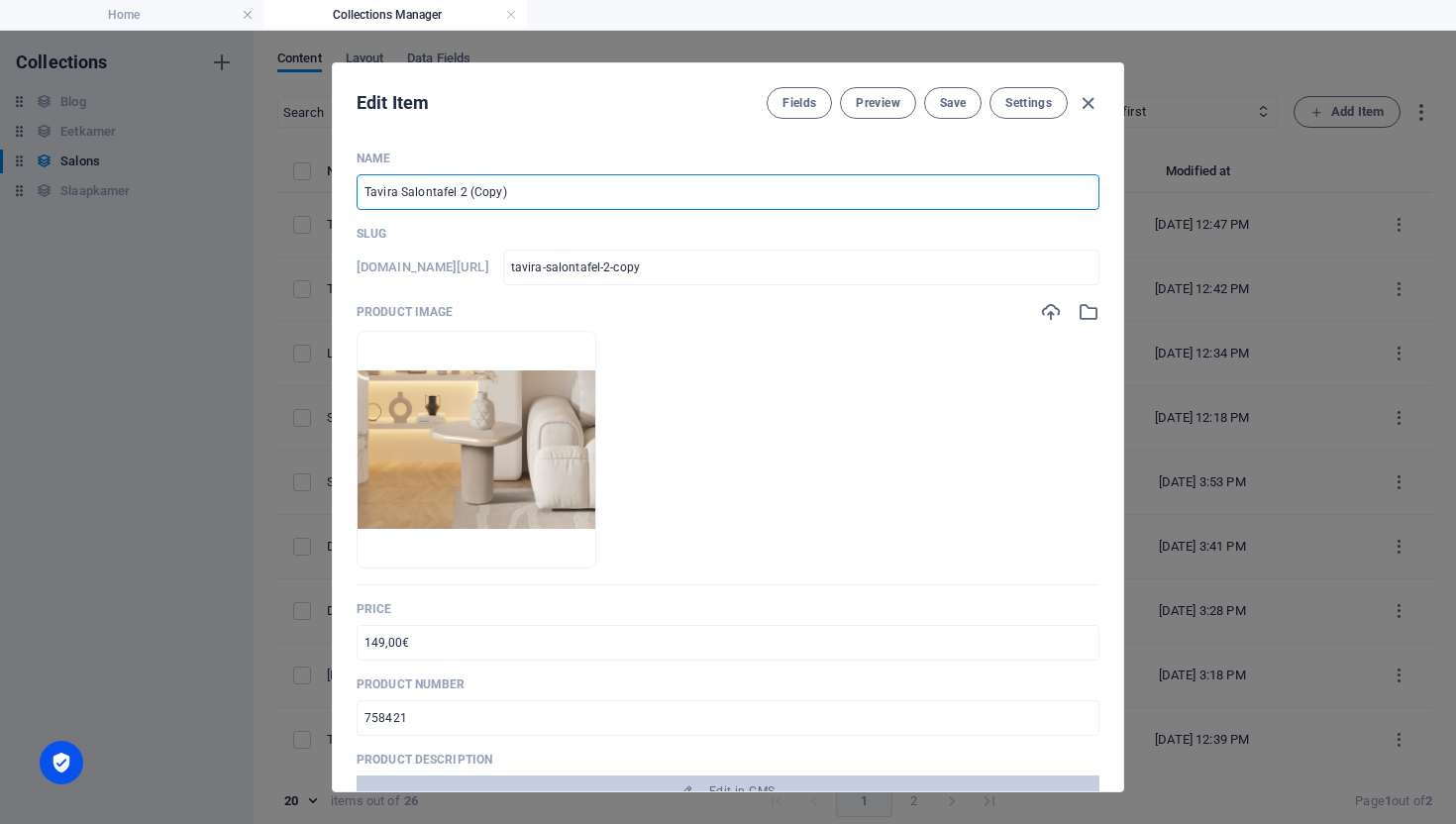 click on "Tavira Salontafel 2 (Copy)" at bounding box center (728, 192) 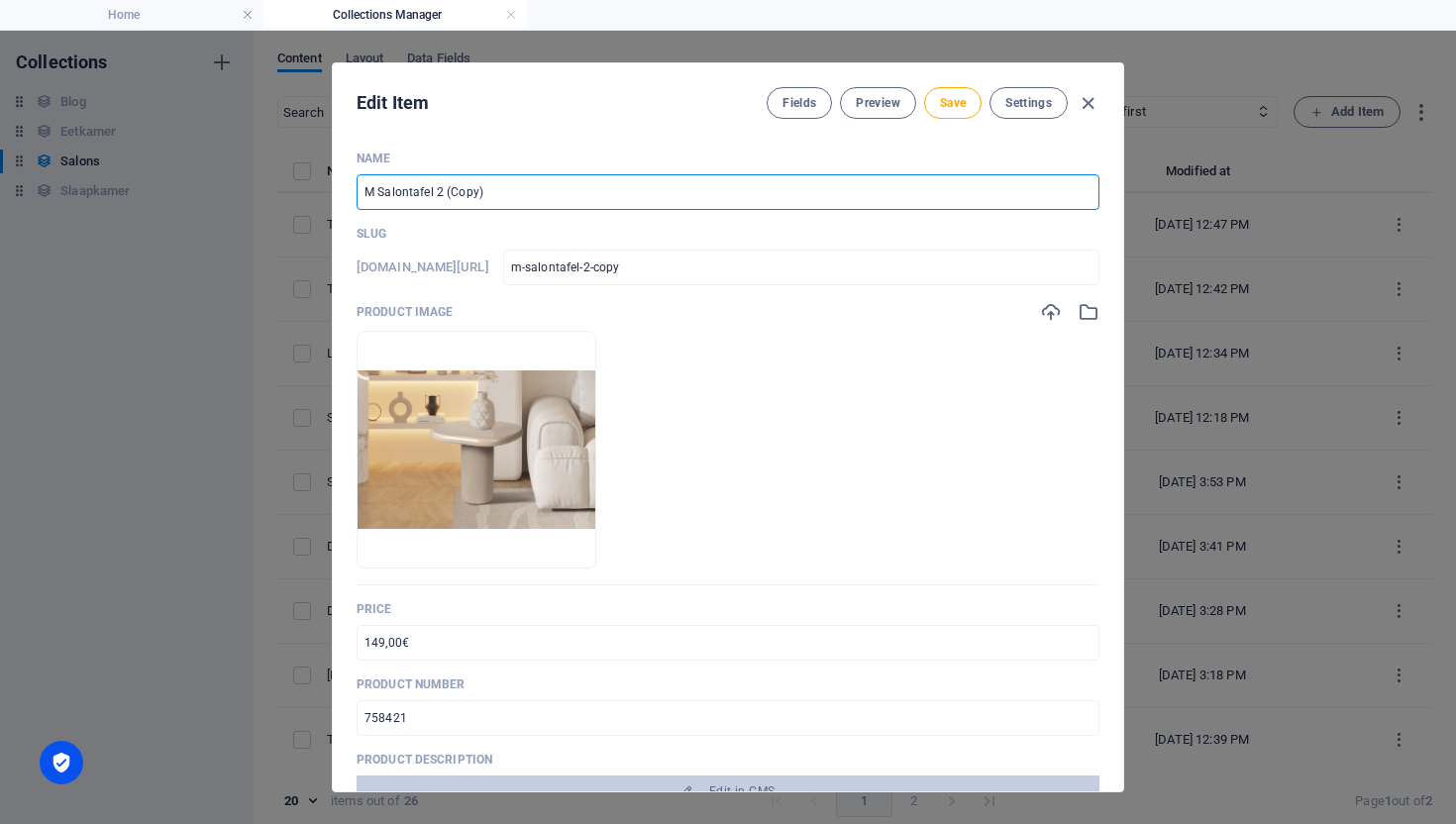 type on "Ma Salontafel 2 (Copy)" 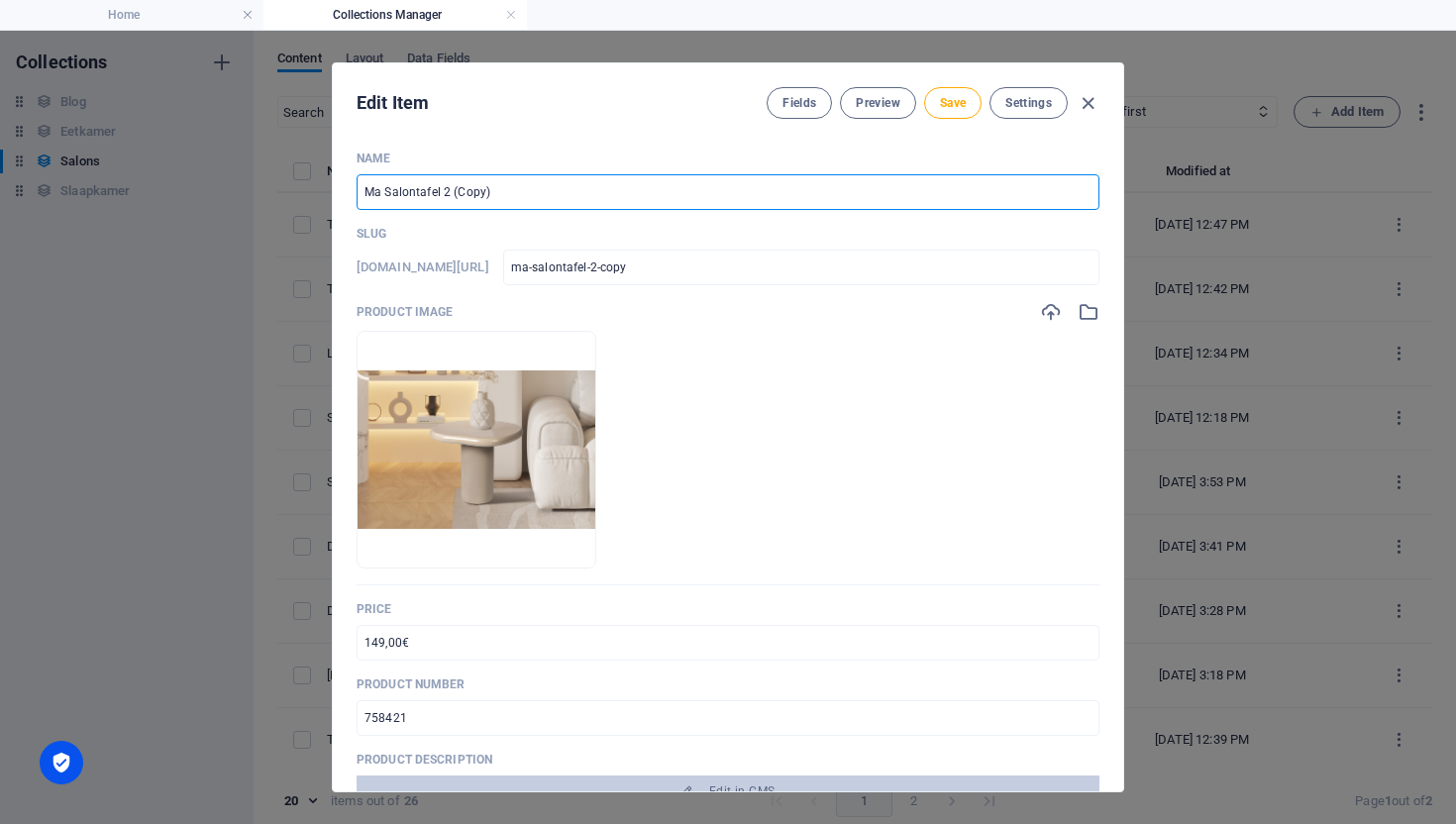 type on "Mar Salontafel 2 (Copy)" 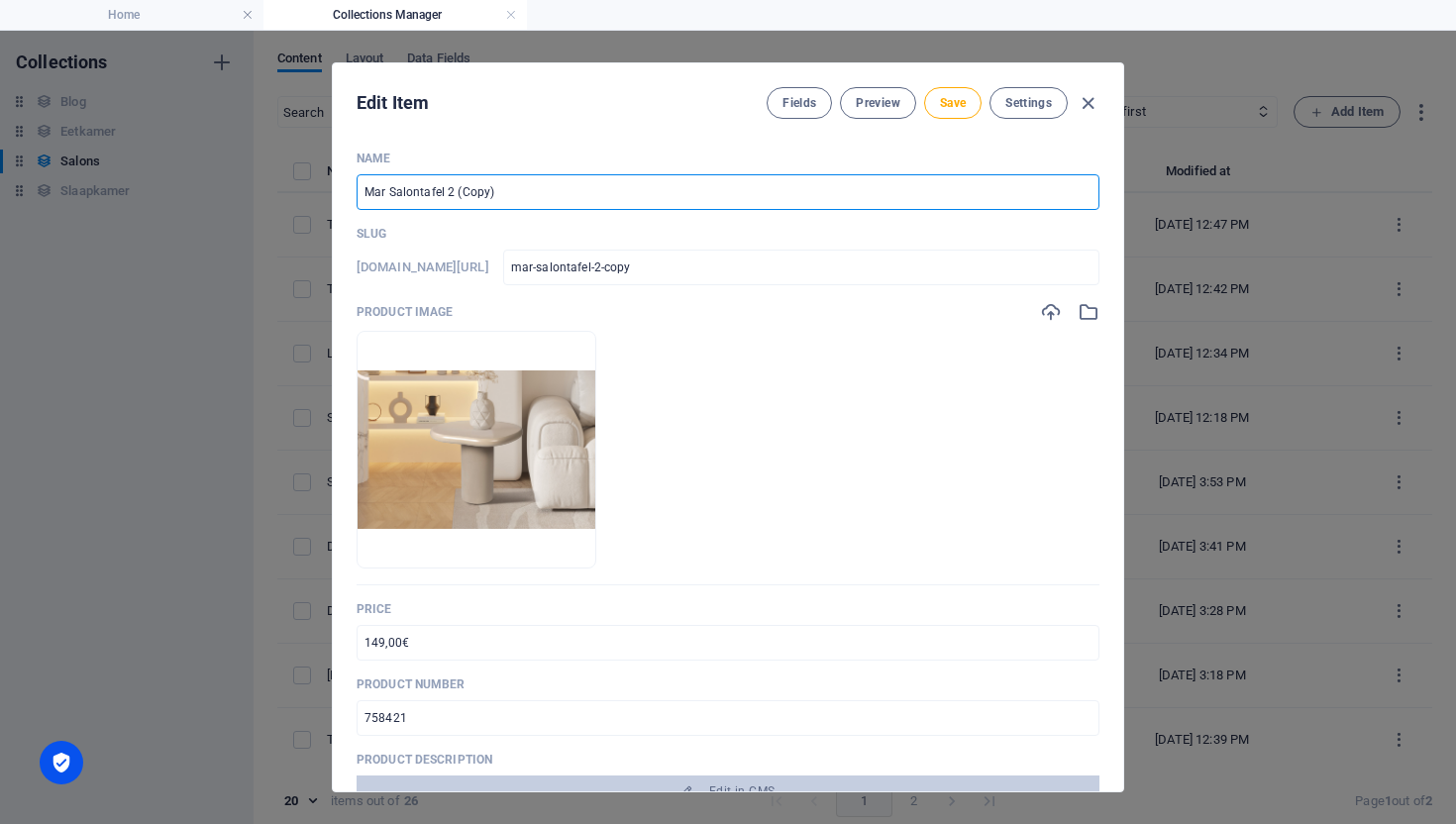 type on "[PERSON_NAME] 2 (Copy)" 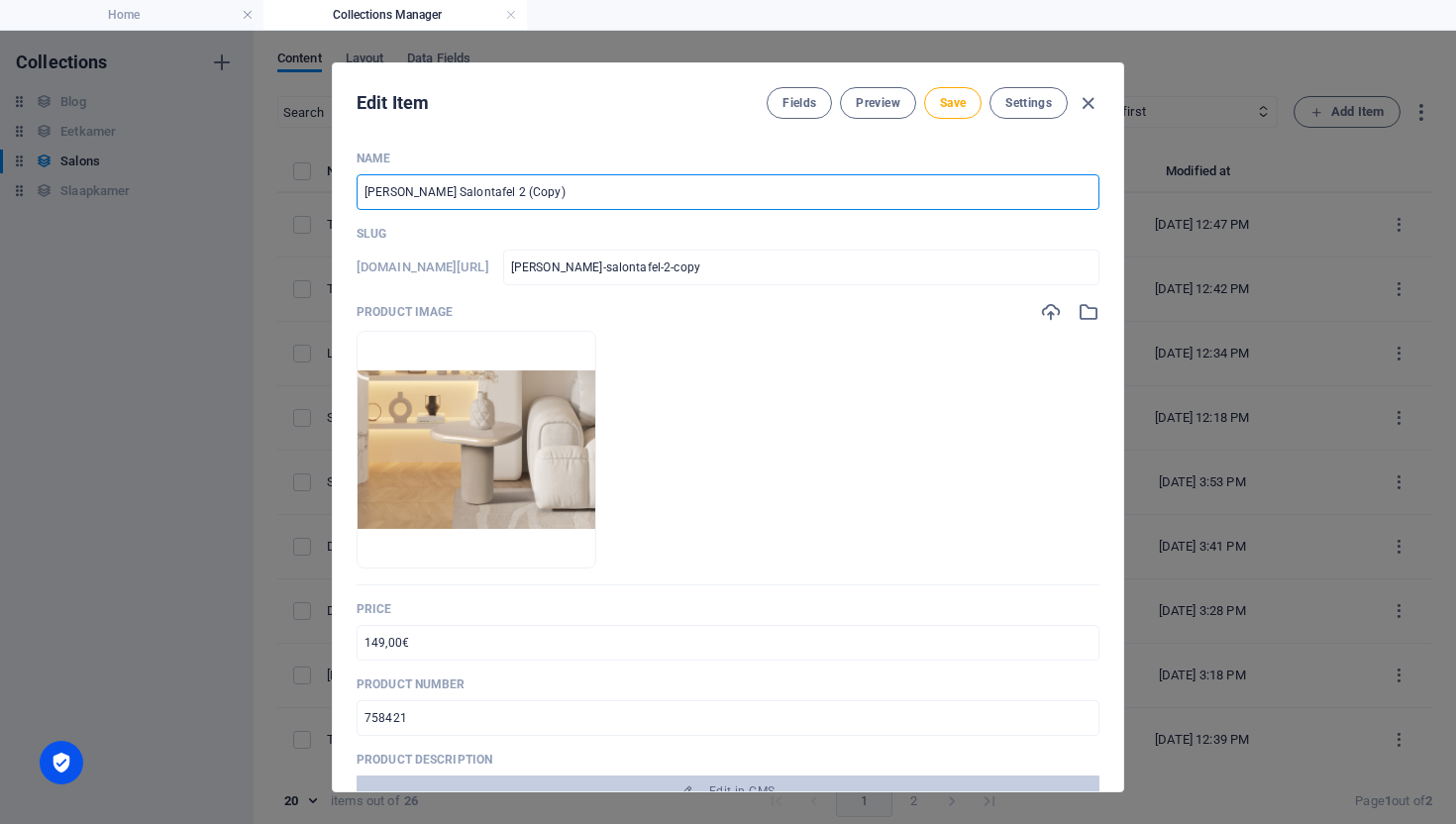 drag, startPoint x: 569, startPoint y: 196, endPoint x: 503, endPoint y: 193, distance: 66.068147 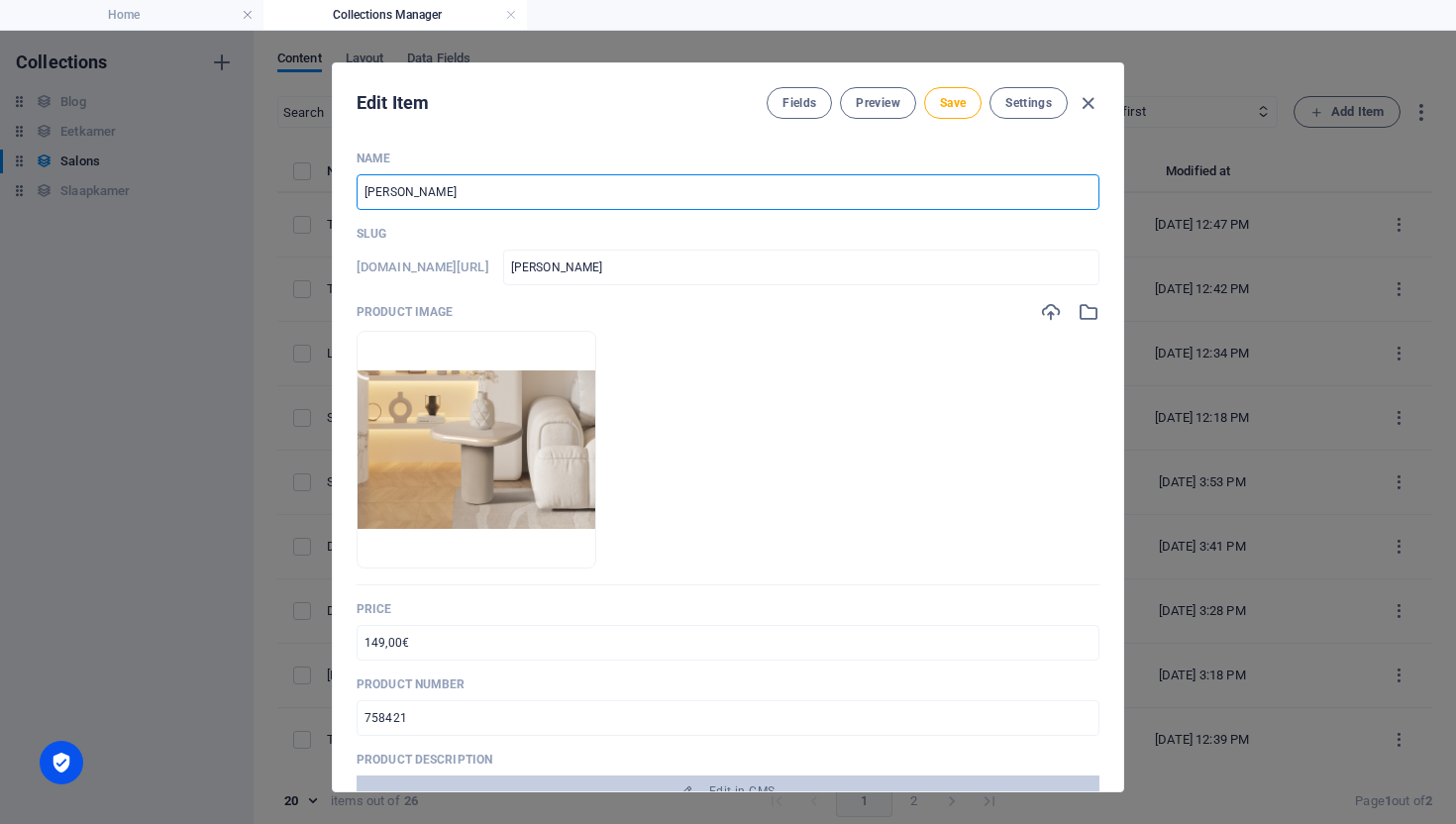click on "[PERSON_NAME]" at bounding box center (728, 192) 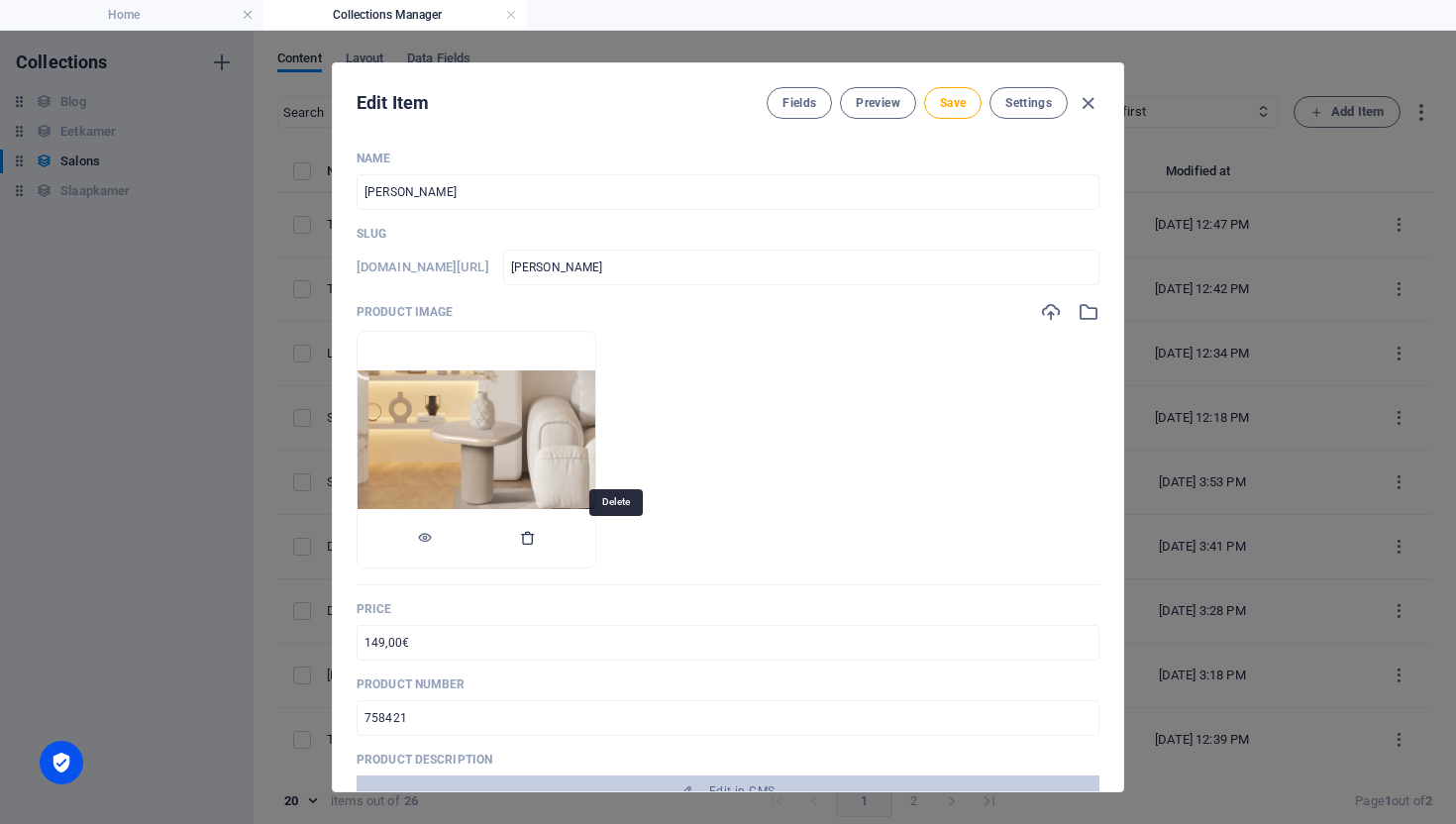 click at bounding box center (528, 538) 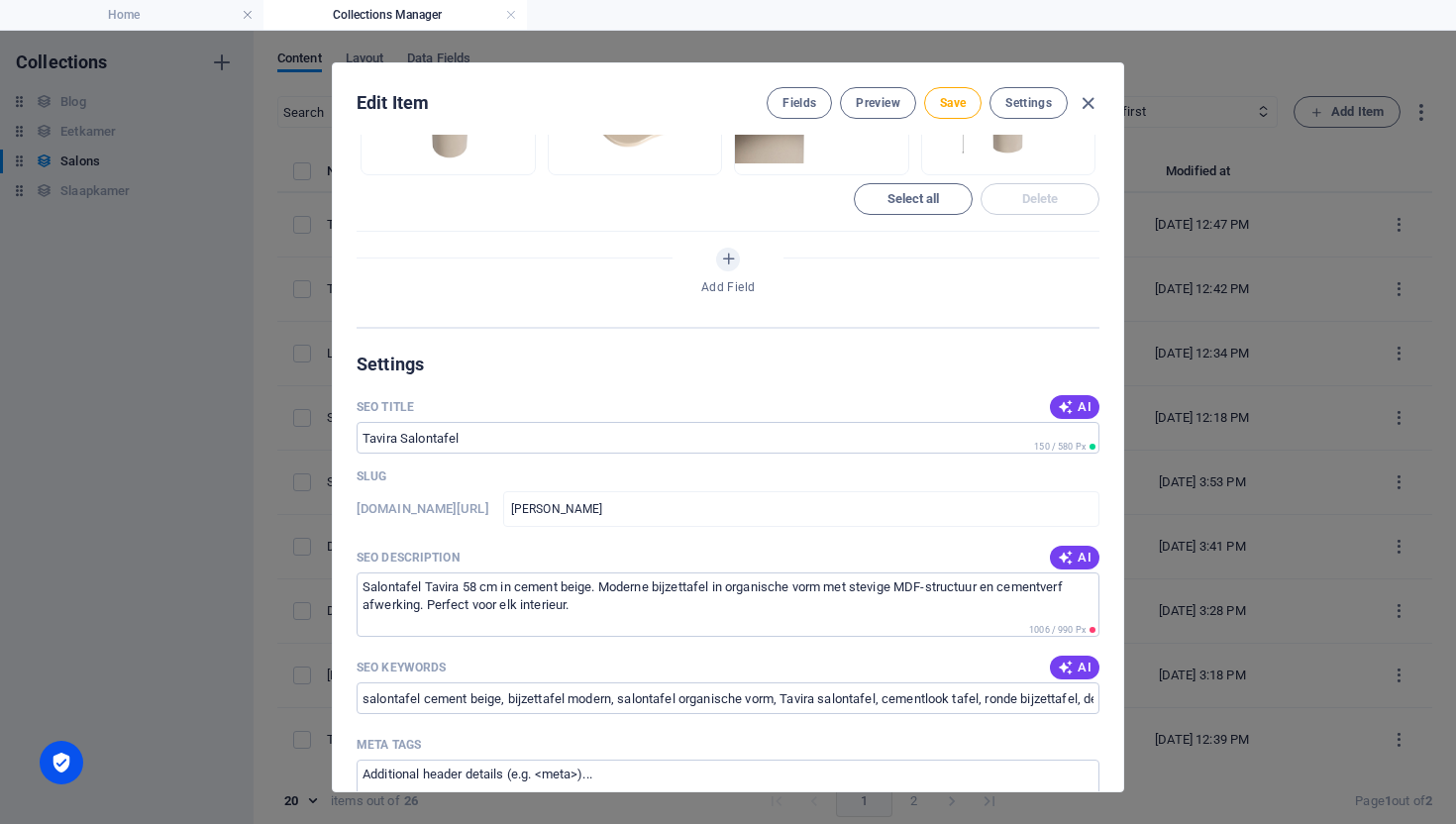 scroll, scrollTop: 1046, scrollLeft: 0, axis: vertical 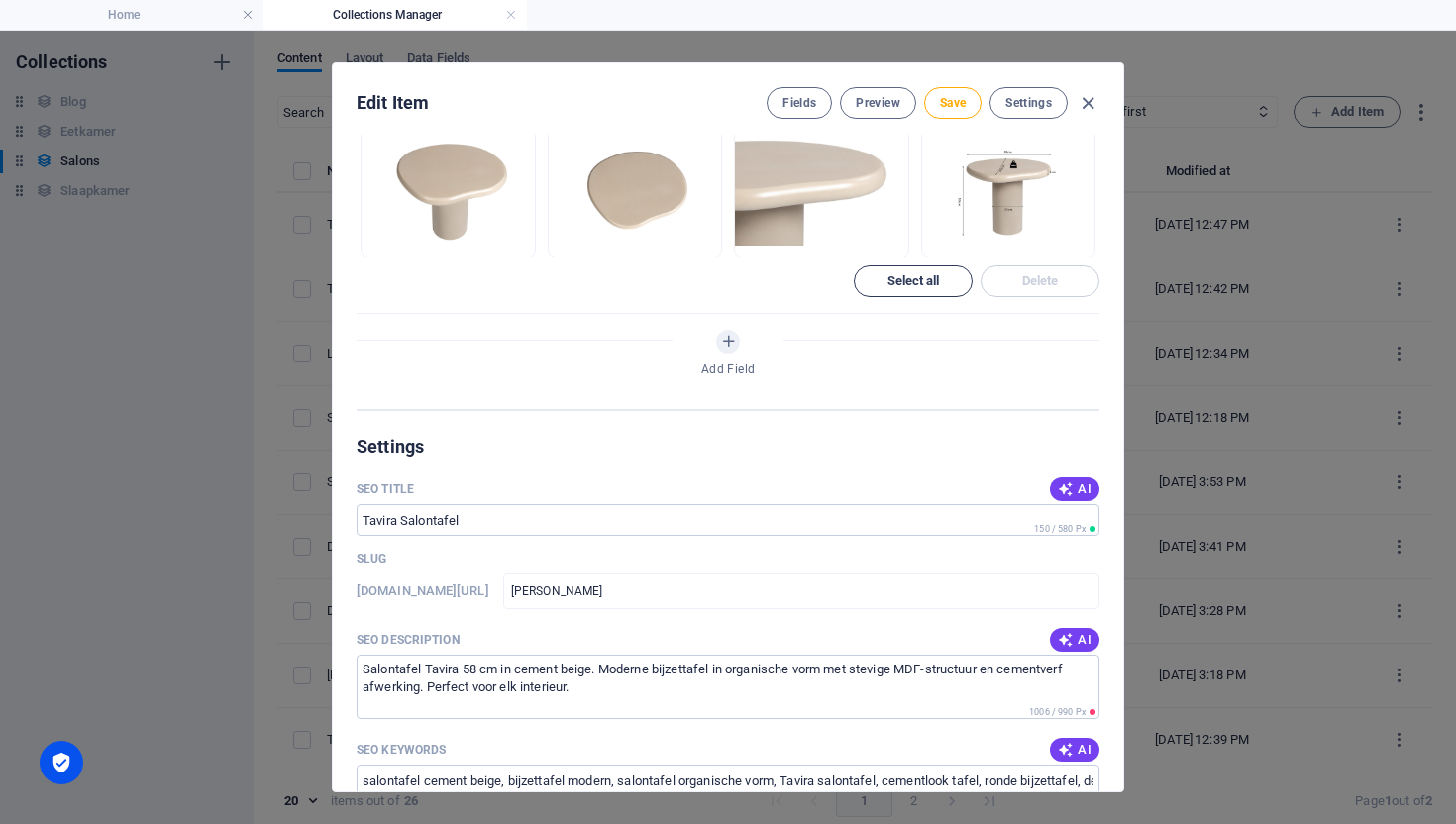 drag, startPoint x: 891, startPoint y: 279, endPoint x: 910, endPoint y: 284, distance: 19.646883 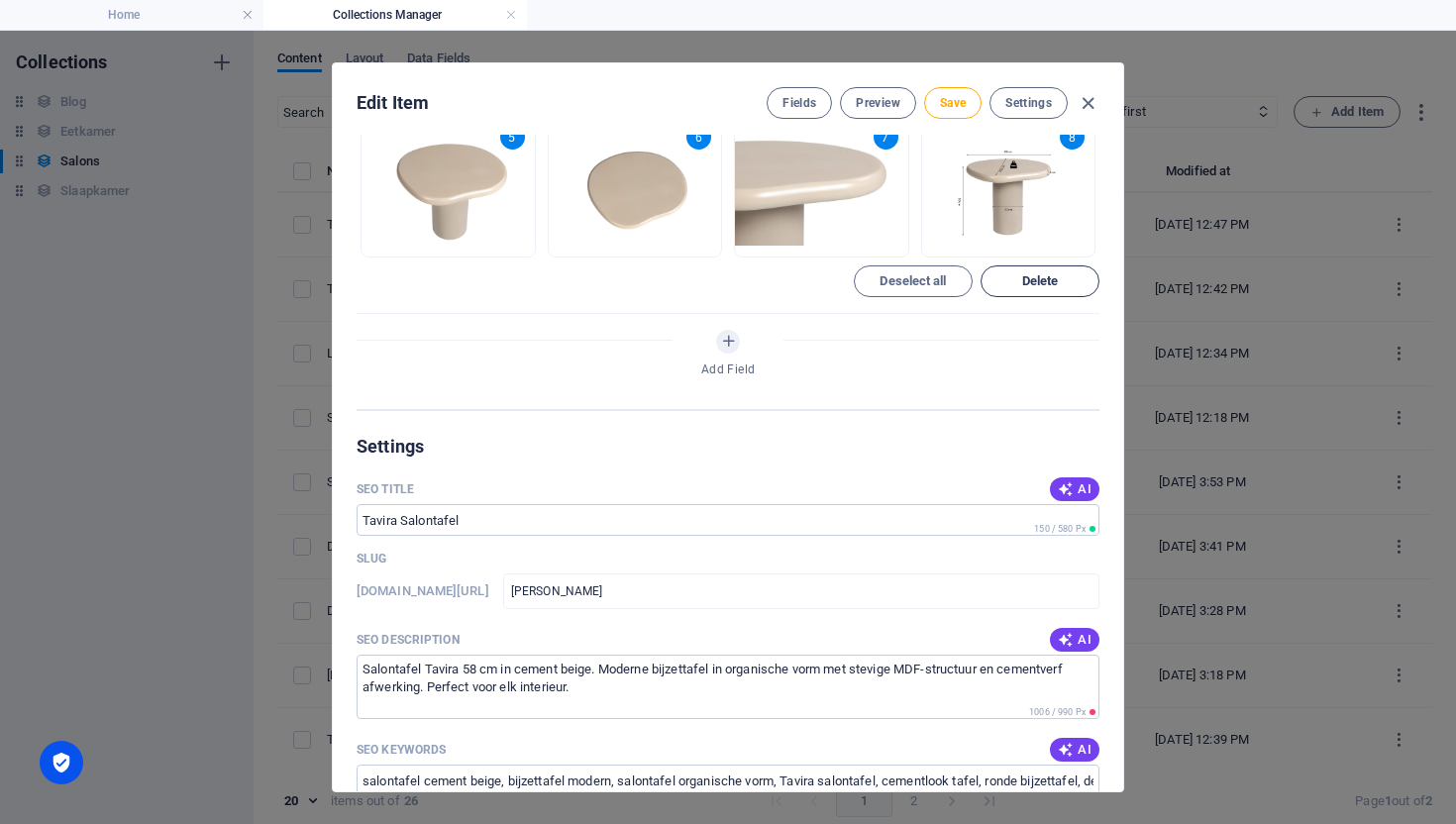 click on "Delete" at bounding box center (1040, 281) 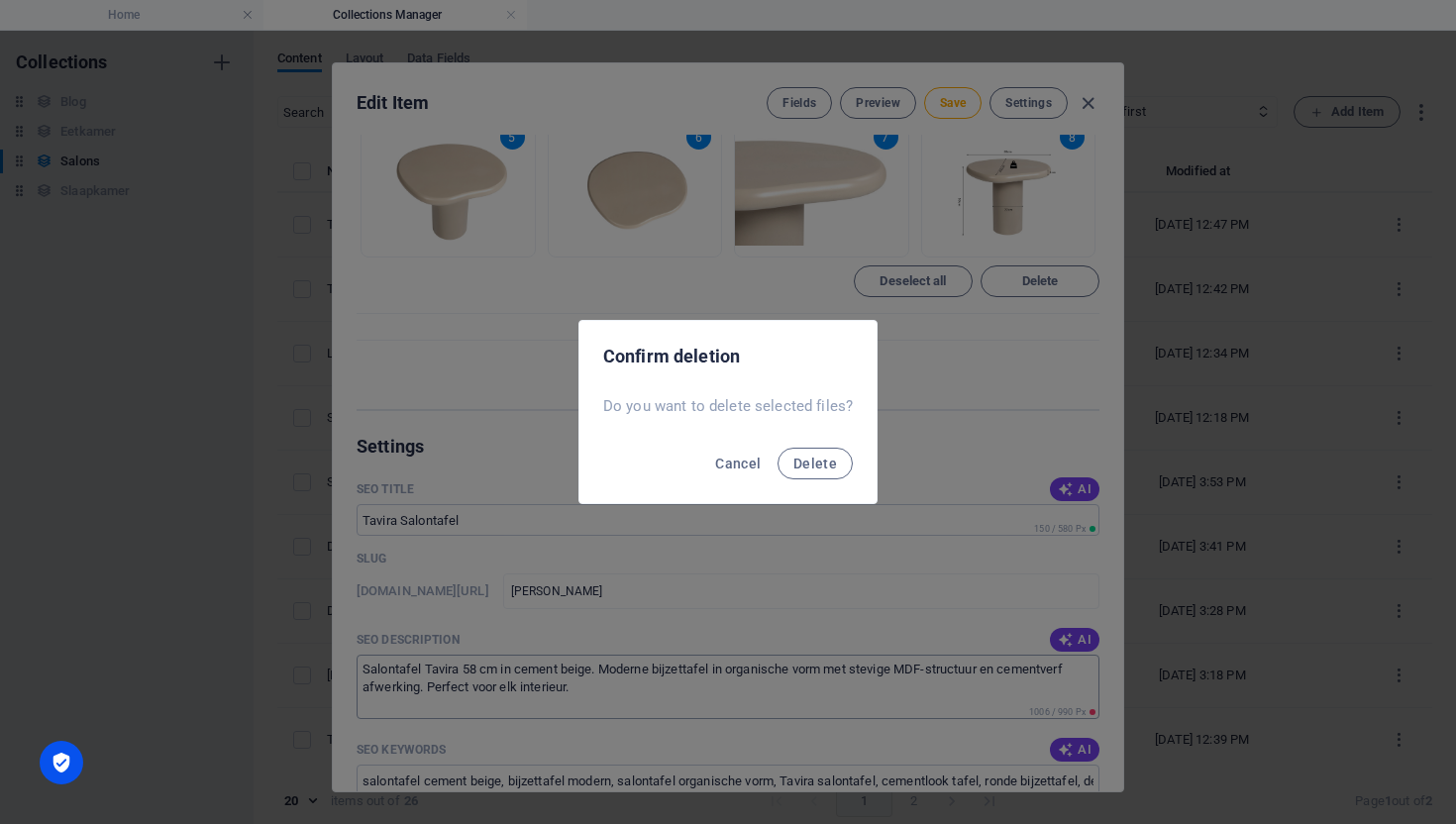 drag, startPoint x: 833, startPoint y: 464, endPoint x: 848, endPoint y: 489, distance: 29.15476 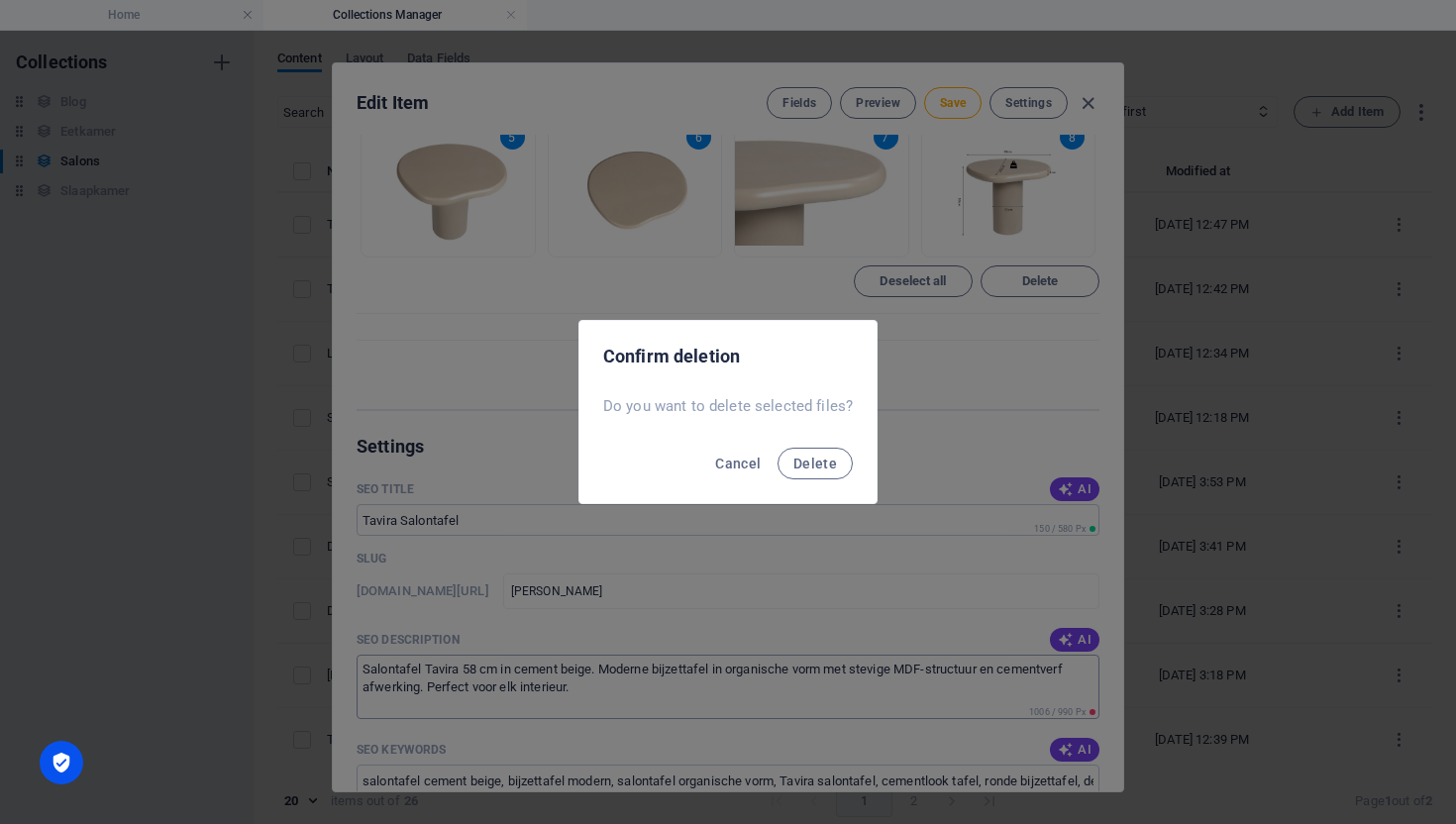 click on "Delete" at bounding box center [815, 464] 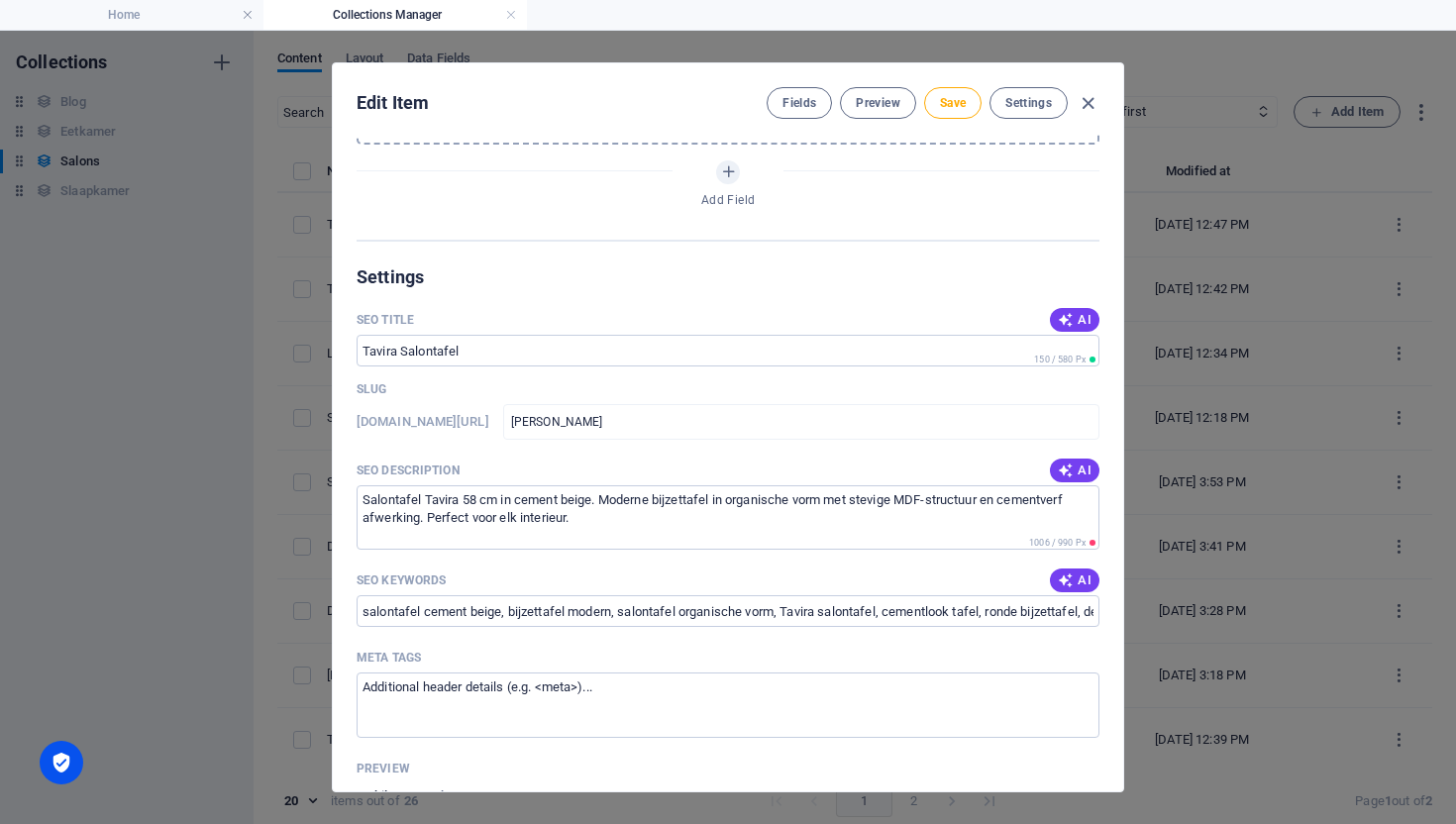 scroll, scrollTop: 70, scrollLeft: 0, axis: vertical 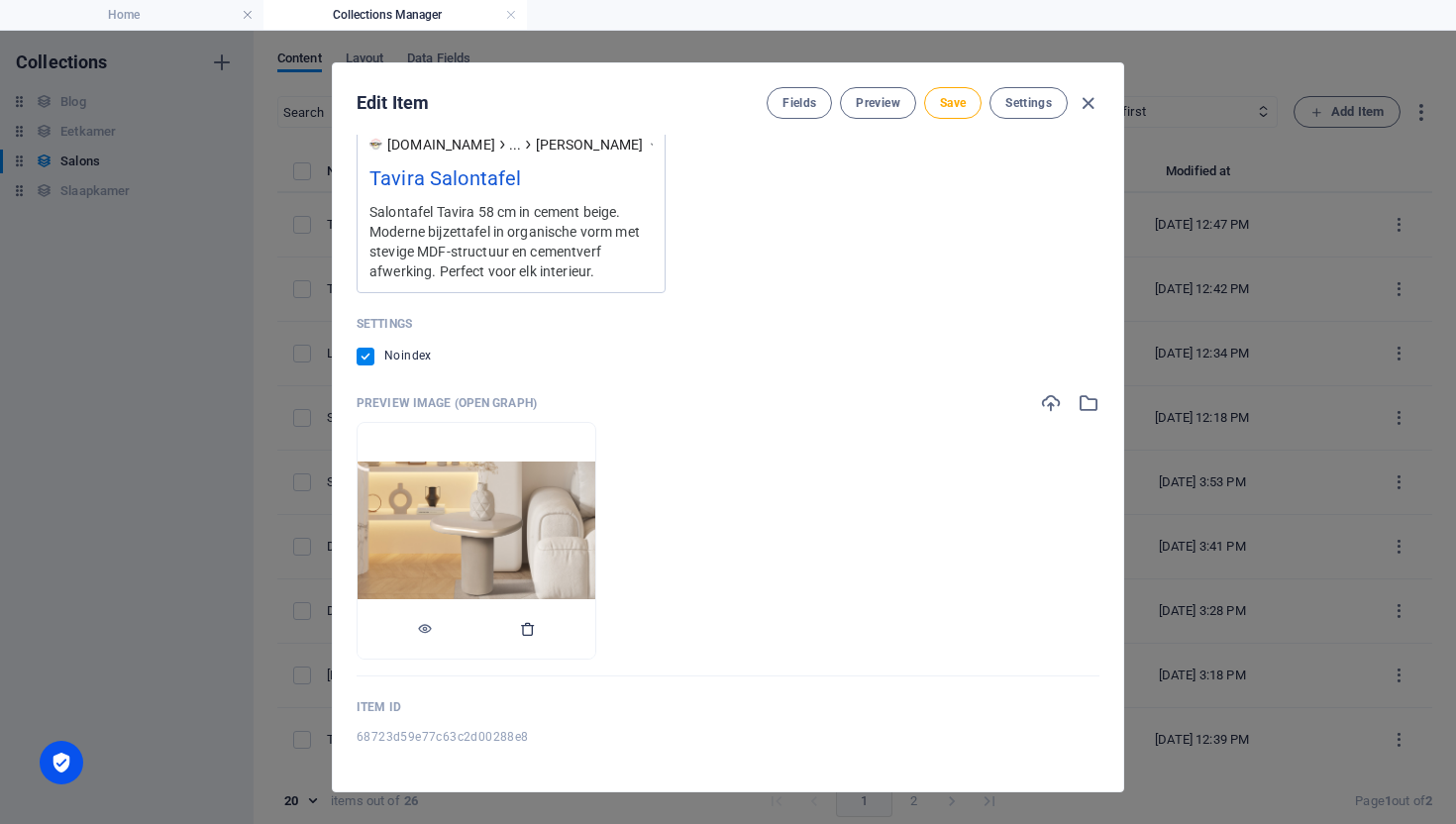 click at bounding box center [476, 629] 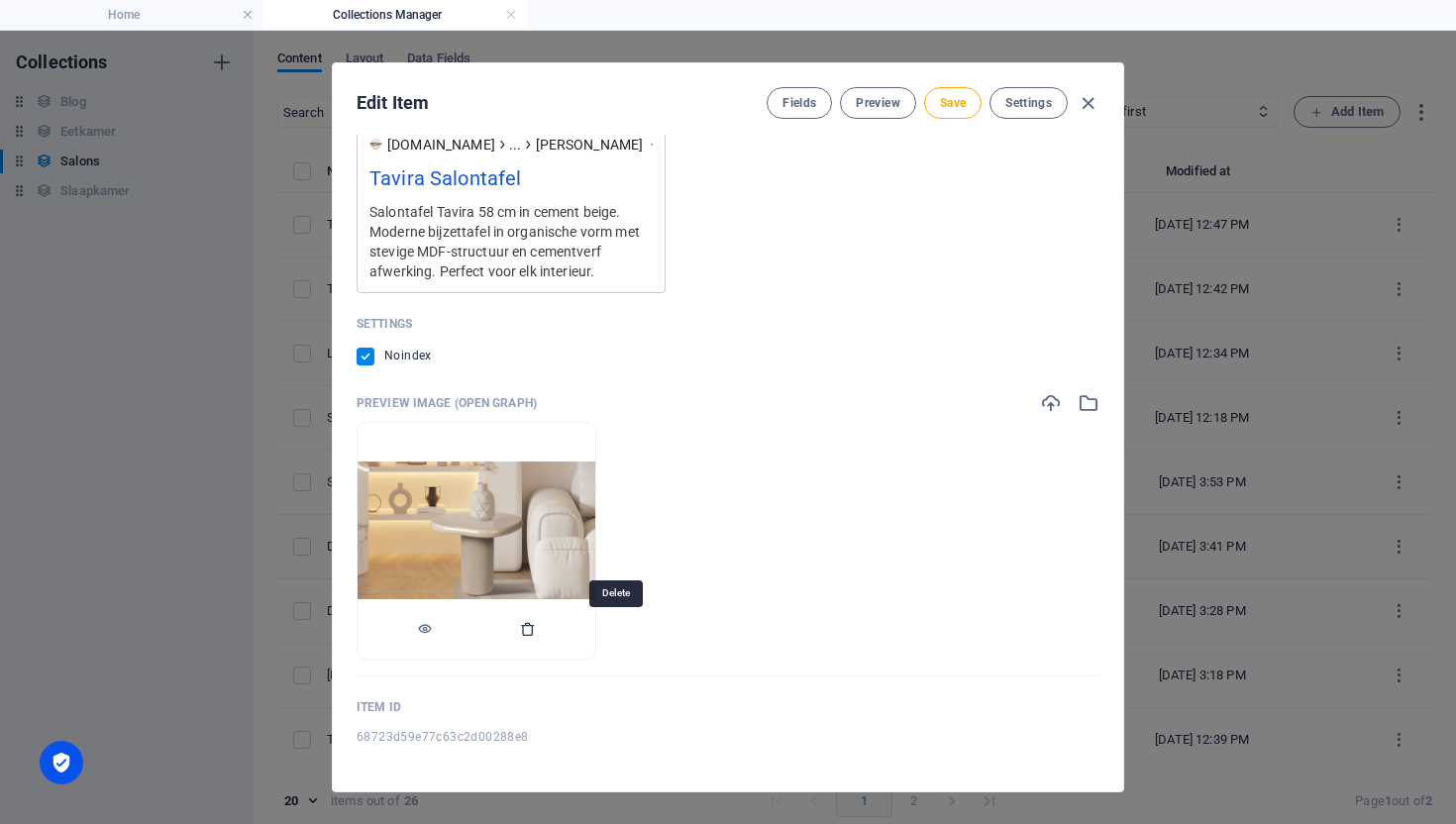 click at bounding box center [528, 629] 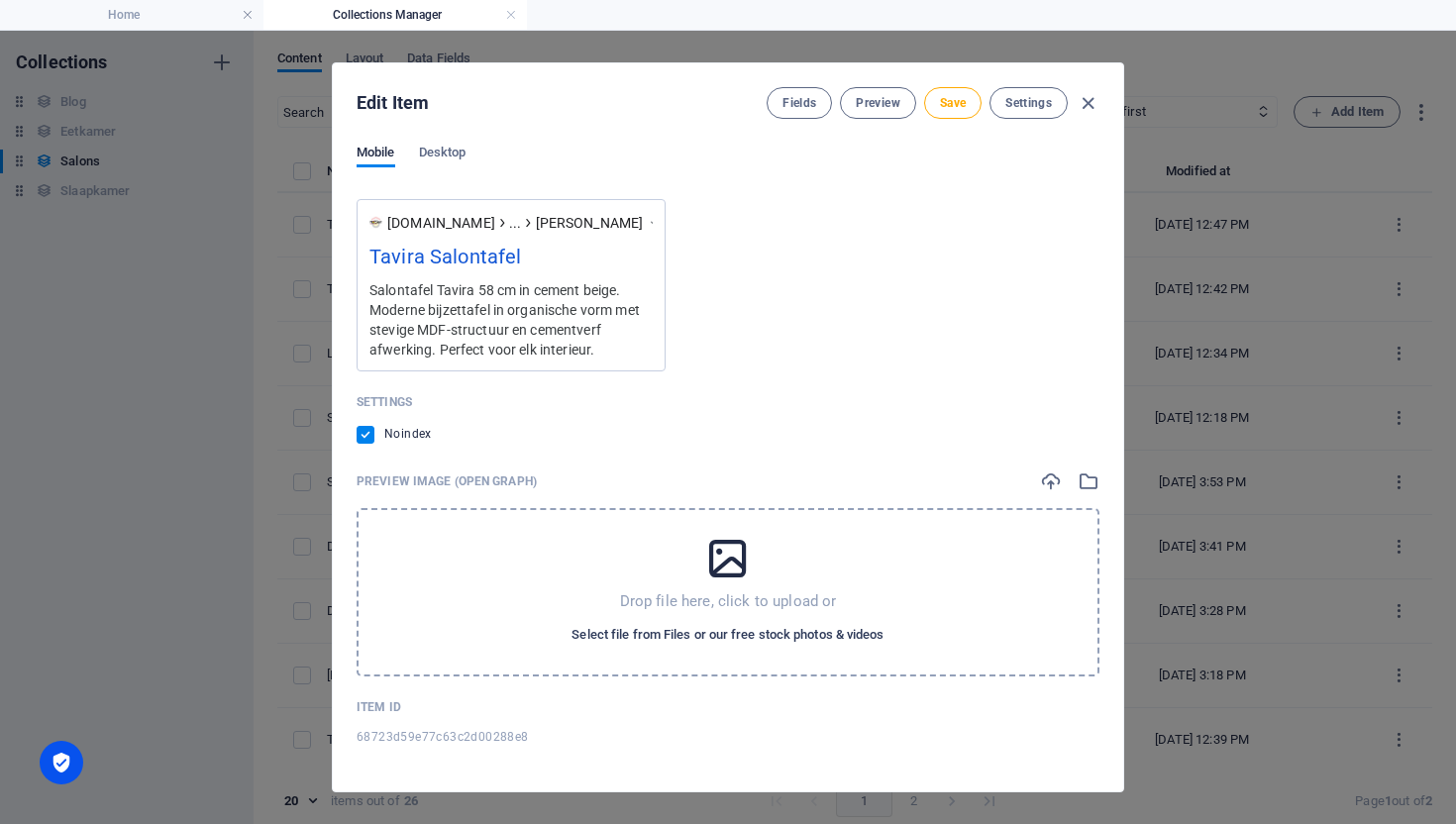 scroll, scrollTop: 1690, scrollLeft: 0, axis: vertical 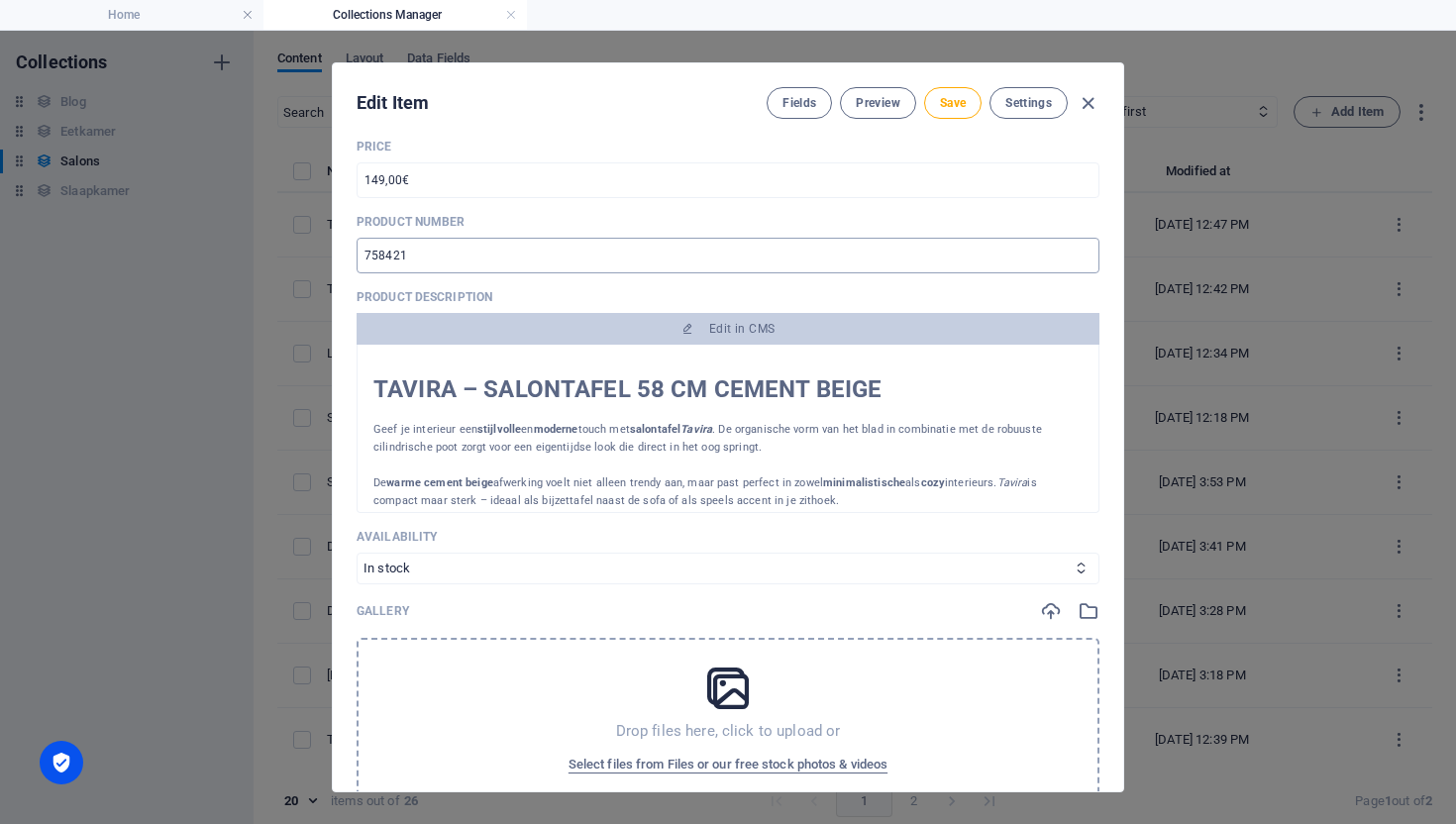 click on "758421" at bounding box center (728, 256) 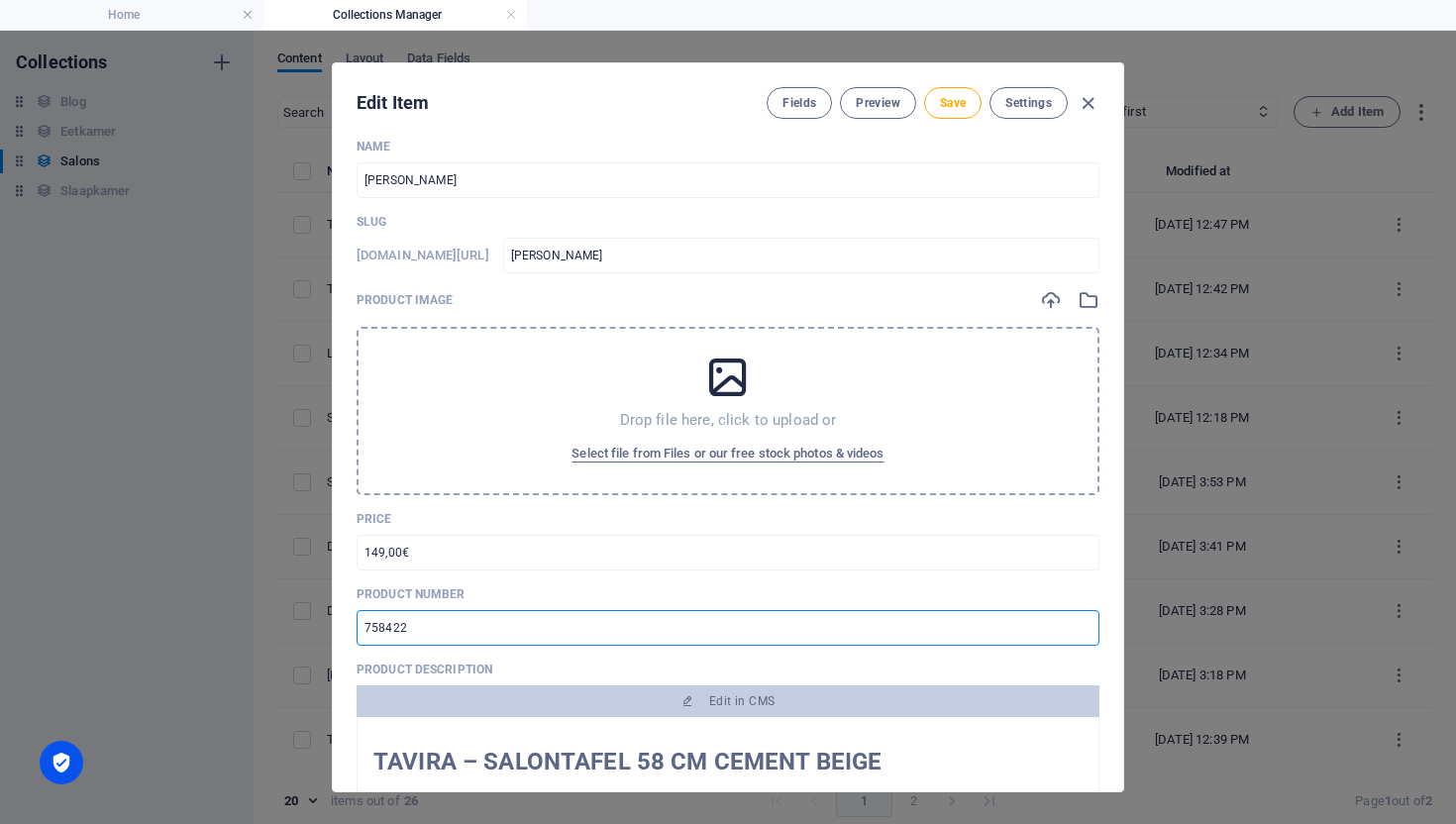 scroll, scrollTop: 0, scrollLeft: 0, axis: both 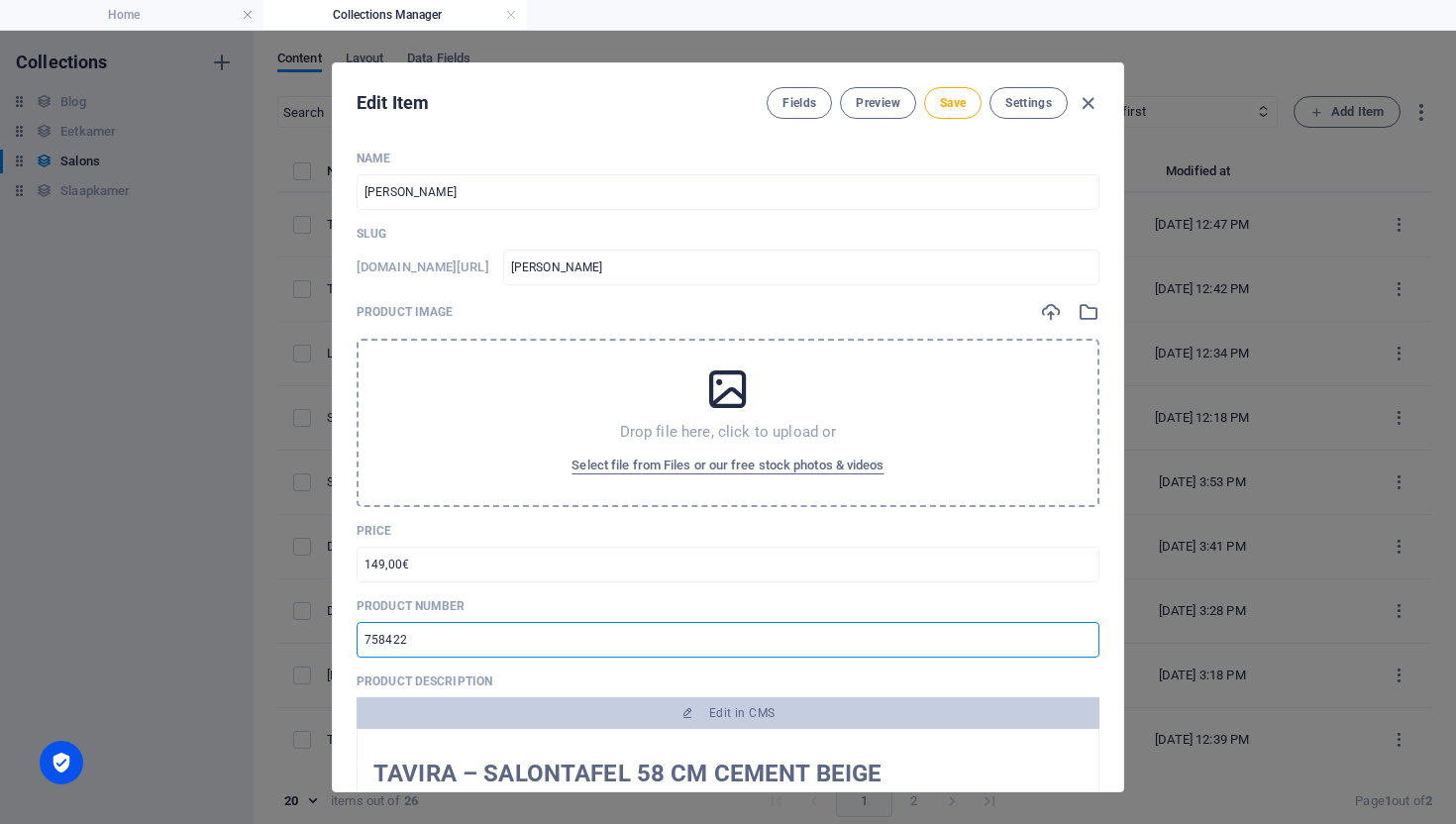 click at bounding box center [728, 389] 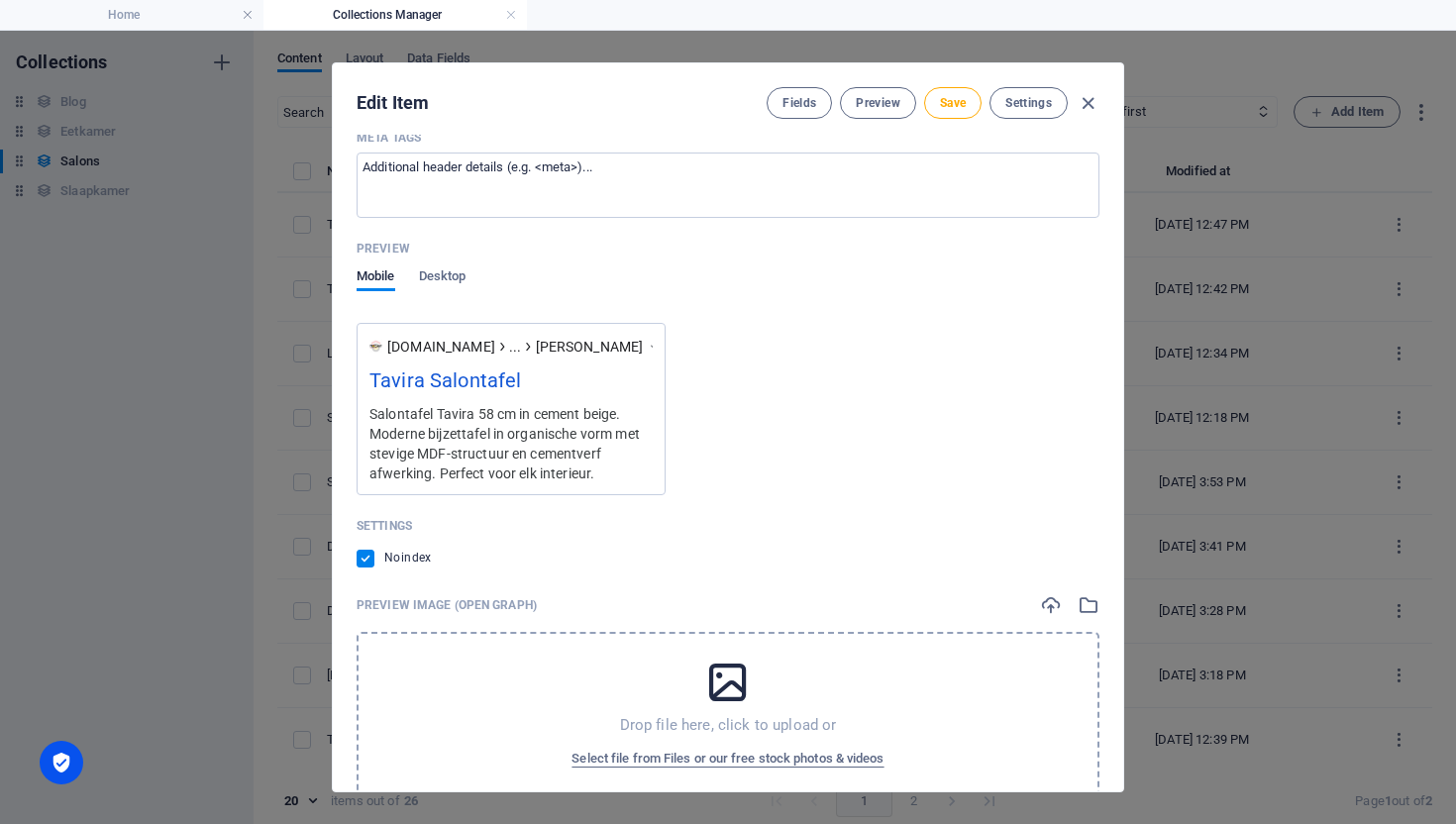 scroll, scrollTop: 1768, scrollLeft: 0, axis: vertical 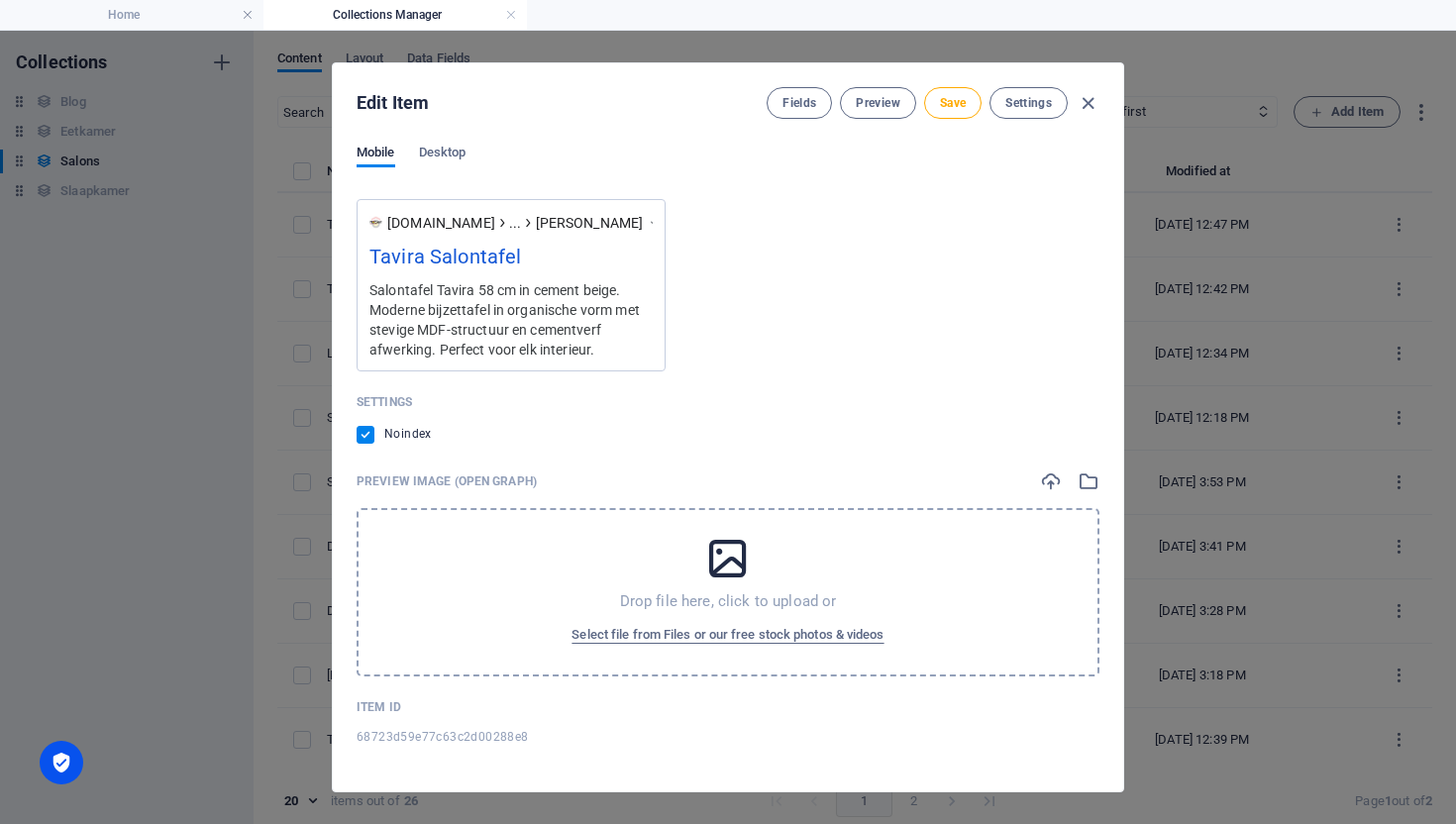 click at bounding box center (728, 559) 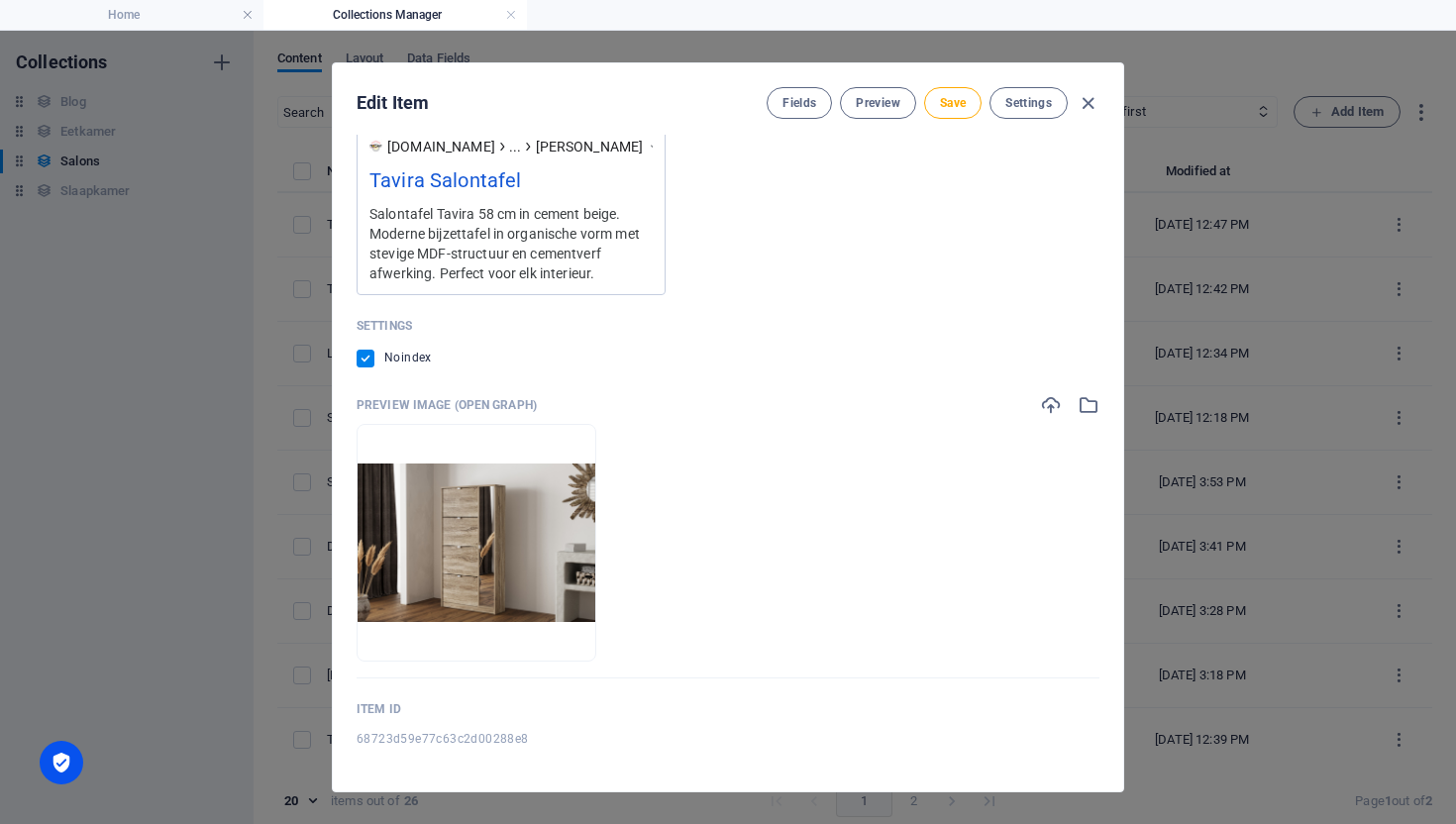 scroll, scrollTop: 1846, scrollLeft: 0, axis: vertical 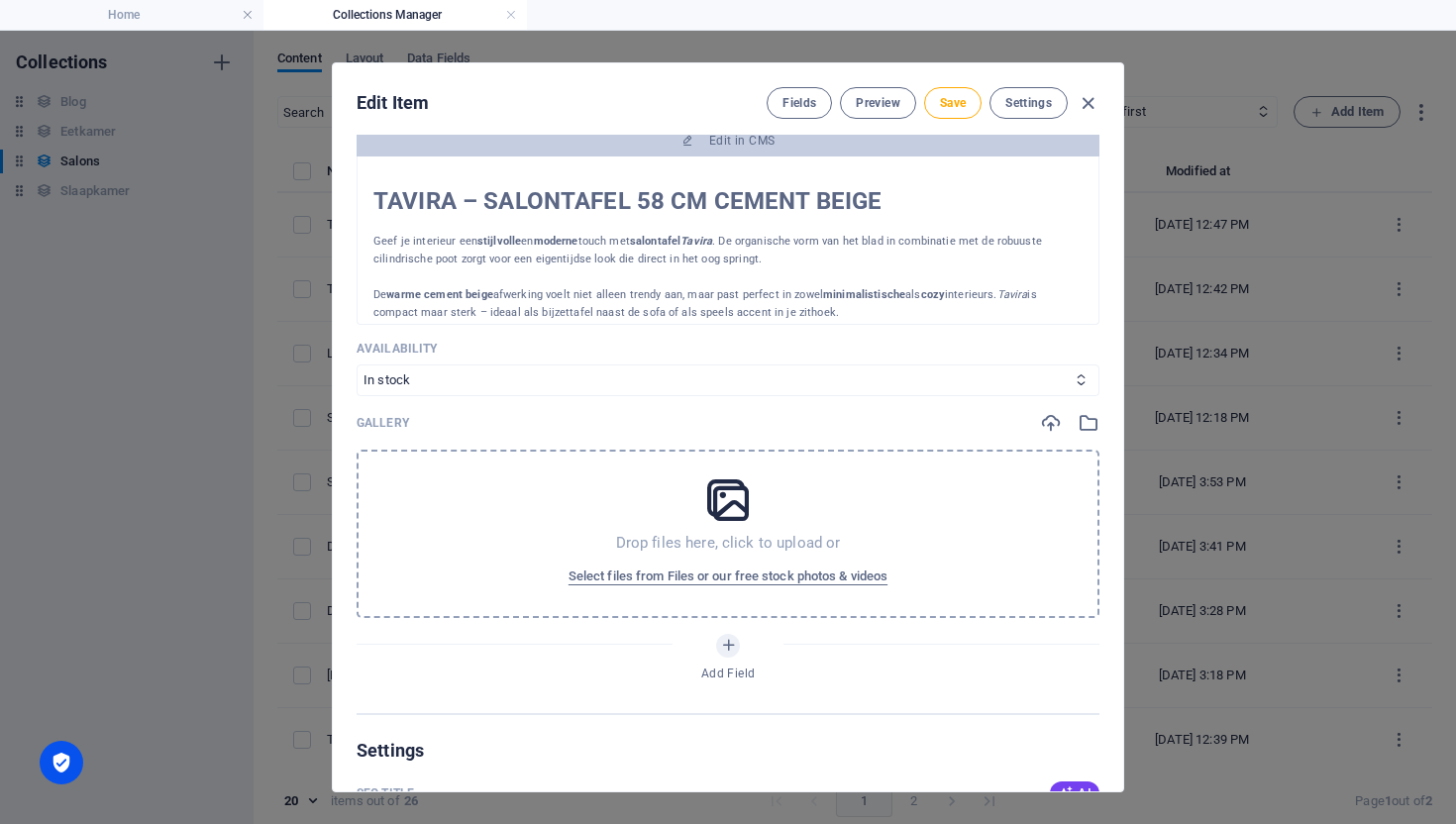 click at bounding box center [728, 500] 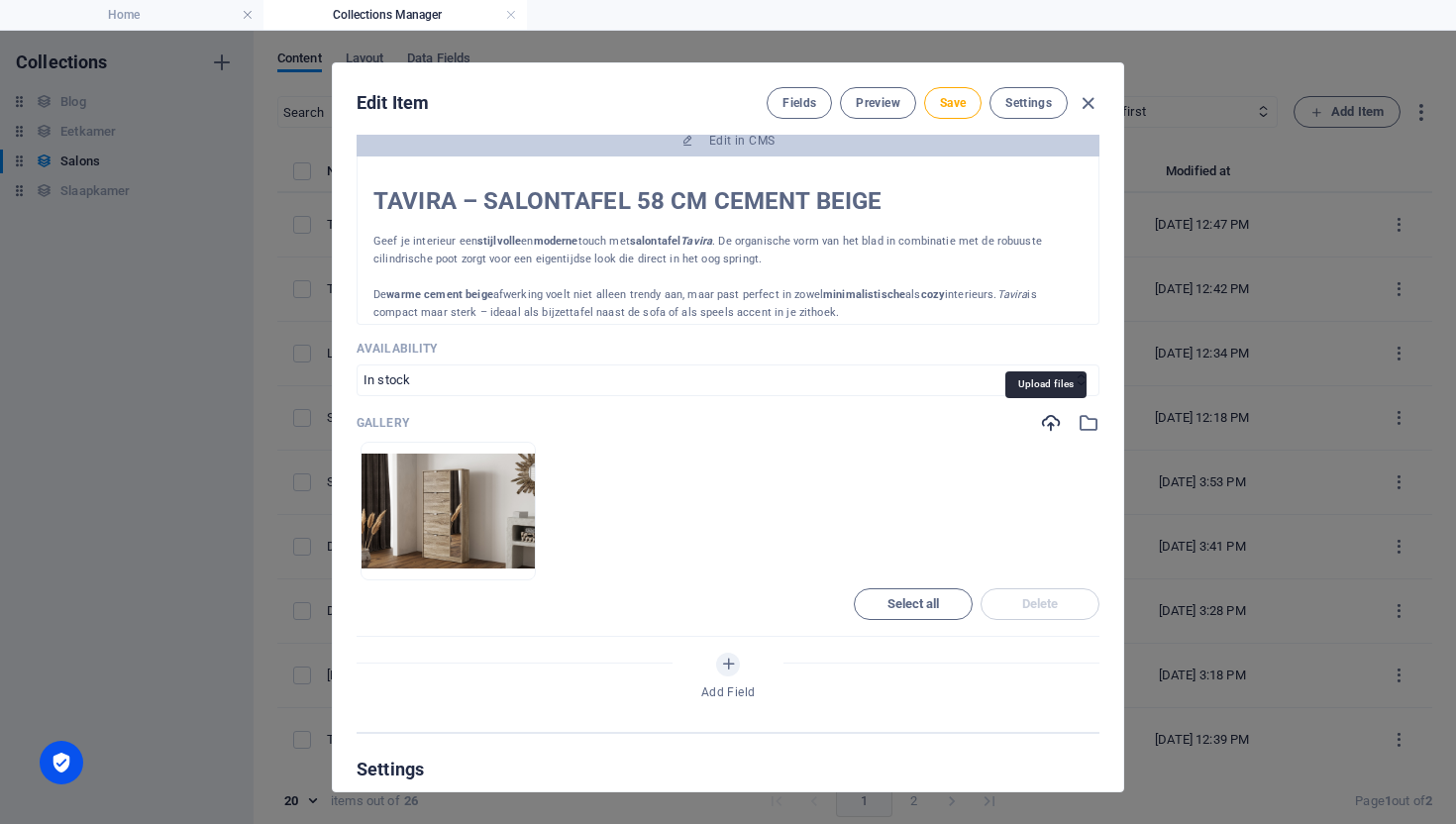 click at bounding box center [1051, 423] 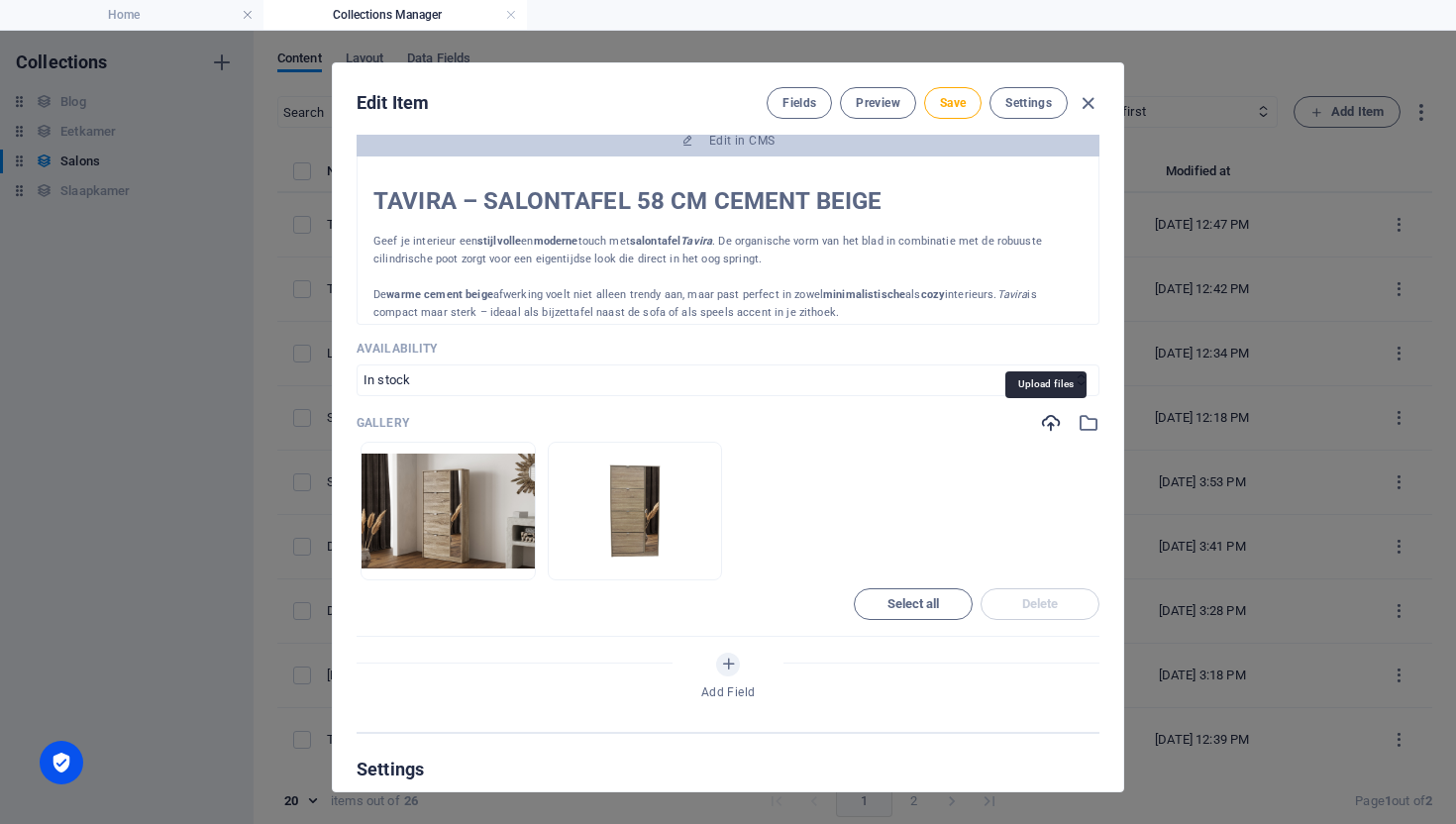 click at bounding box center [1051, 423] 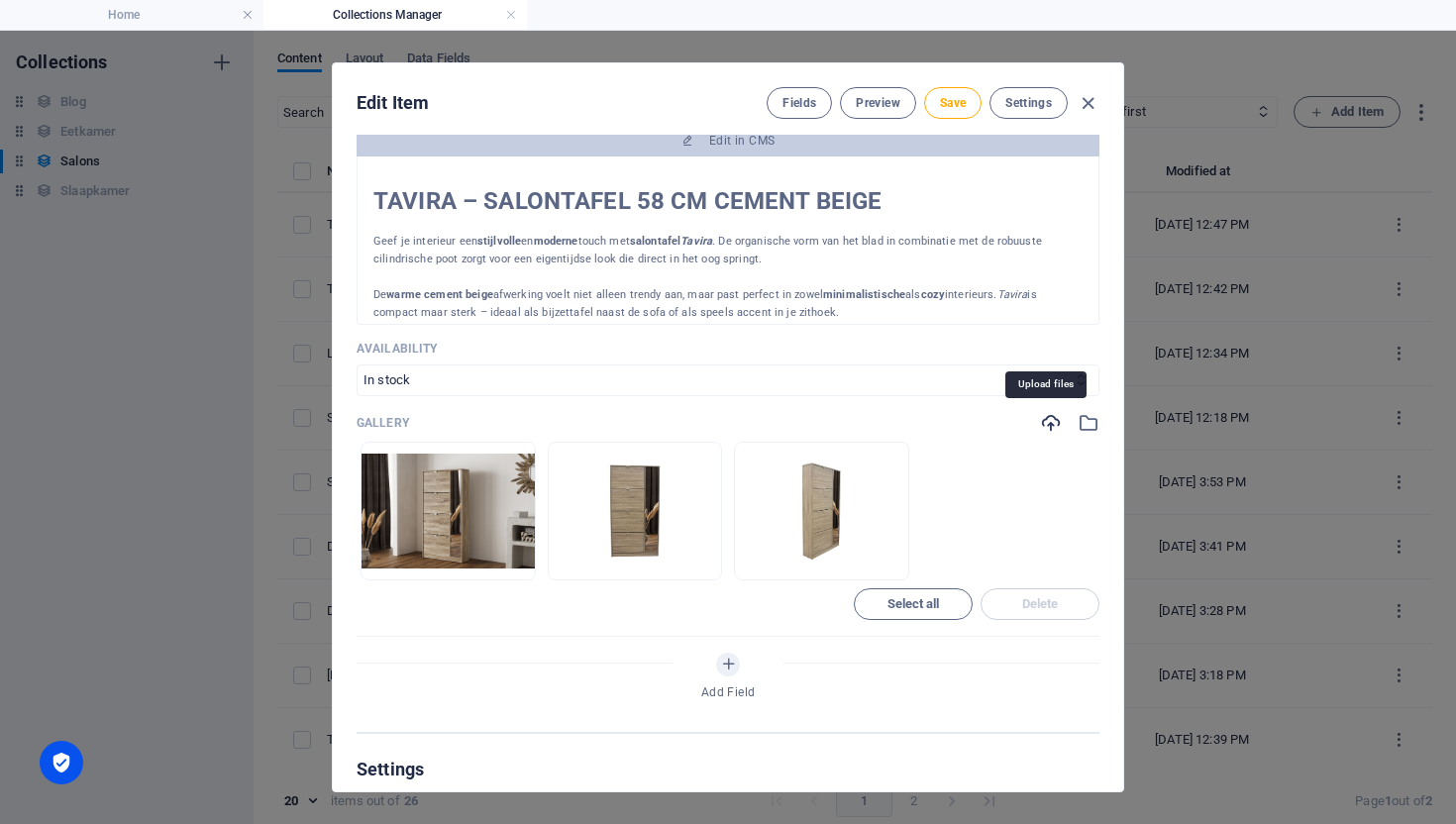 click at bounding box center (1051, 423) 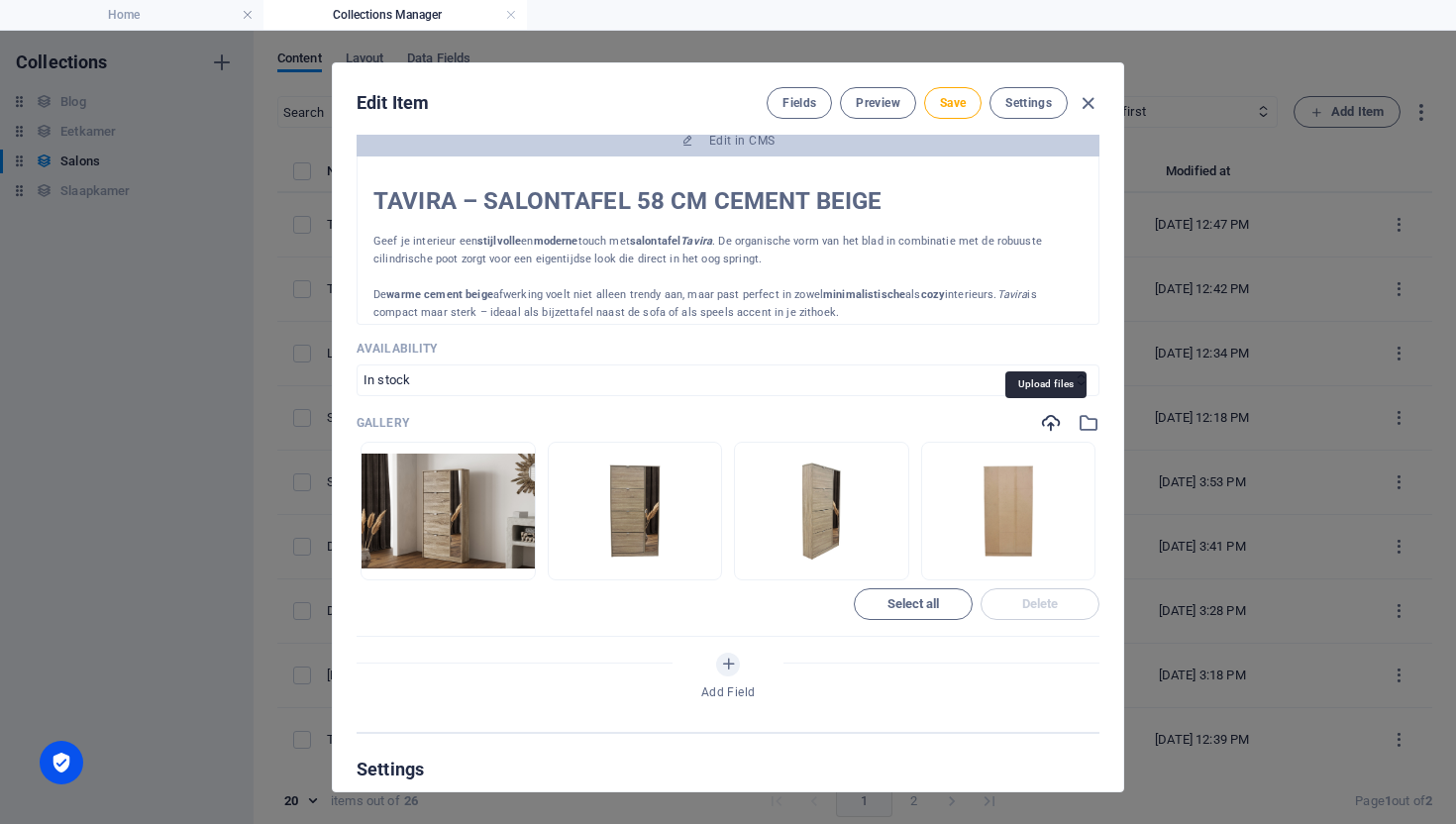 click at bounding box center (1051, 423) 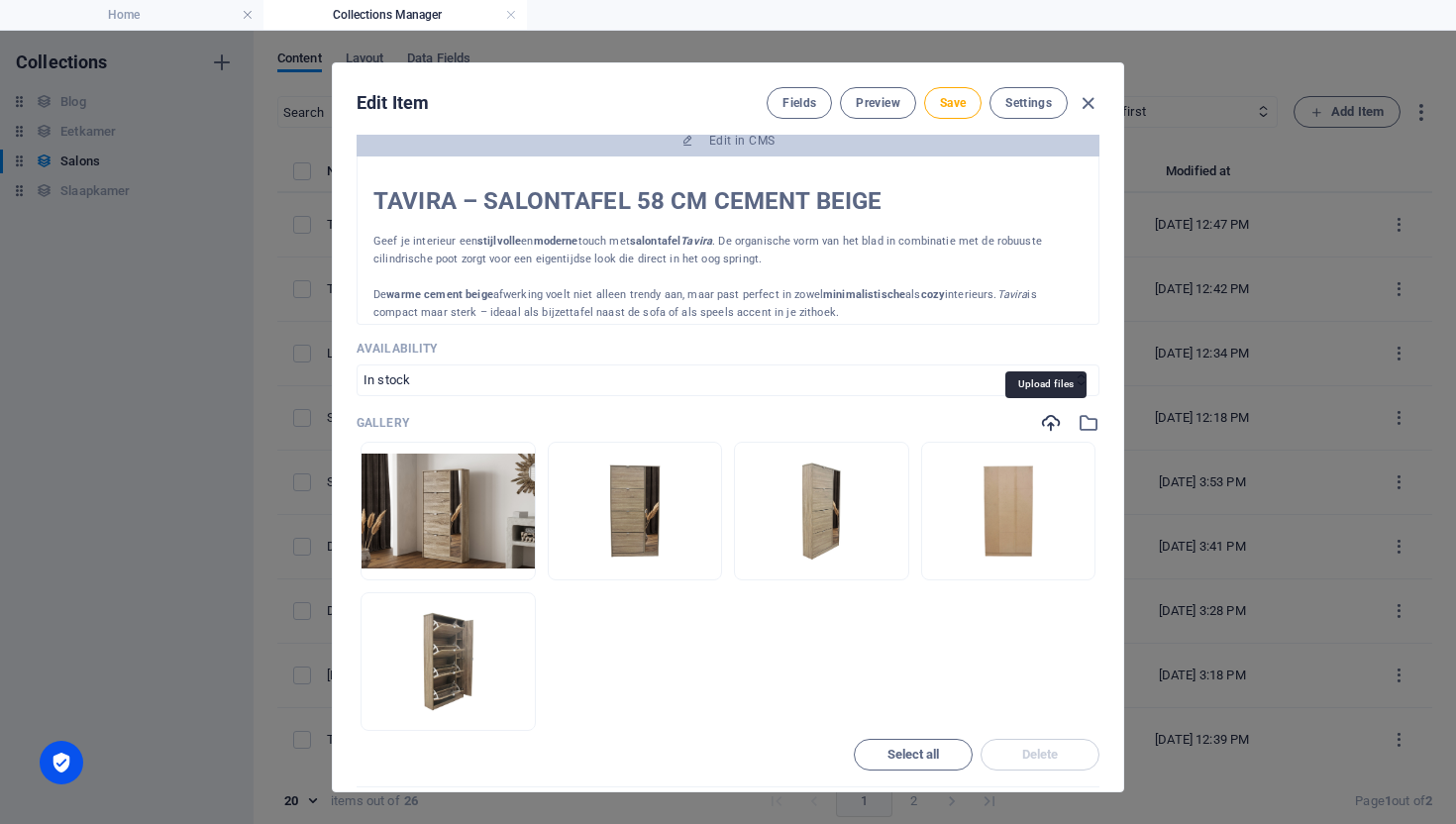 click at bounding box center (1051, 423) 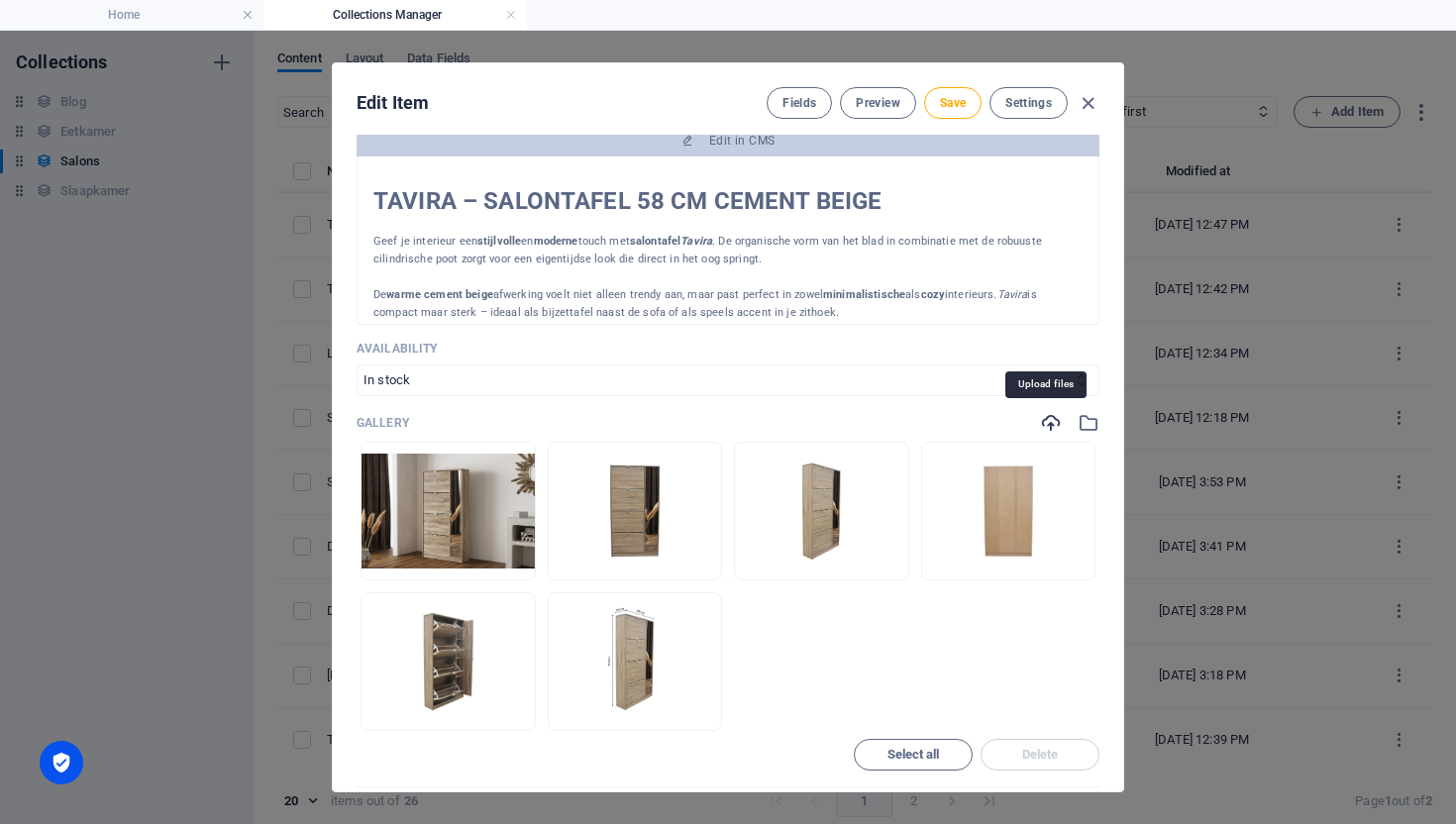 click at bounding box center (1051, 423) 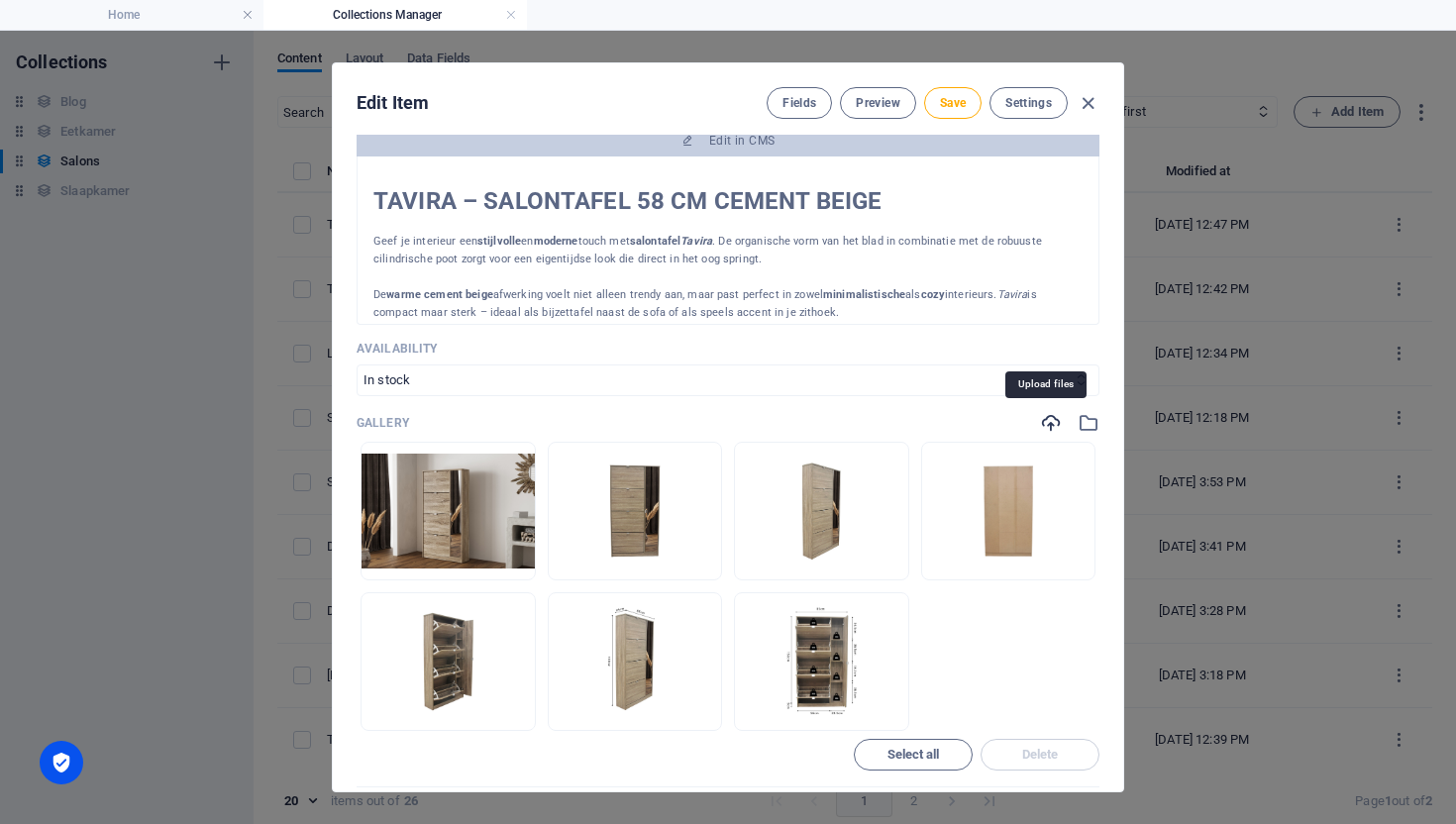 click at bounding box center [1051, 423] 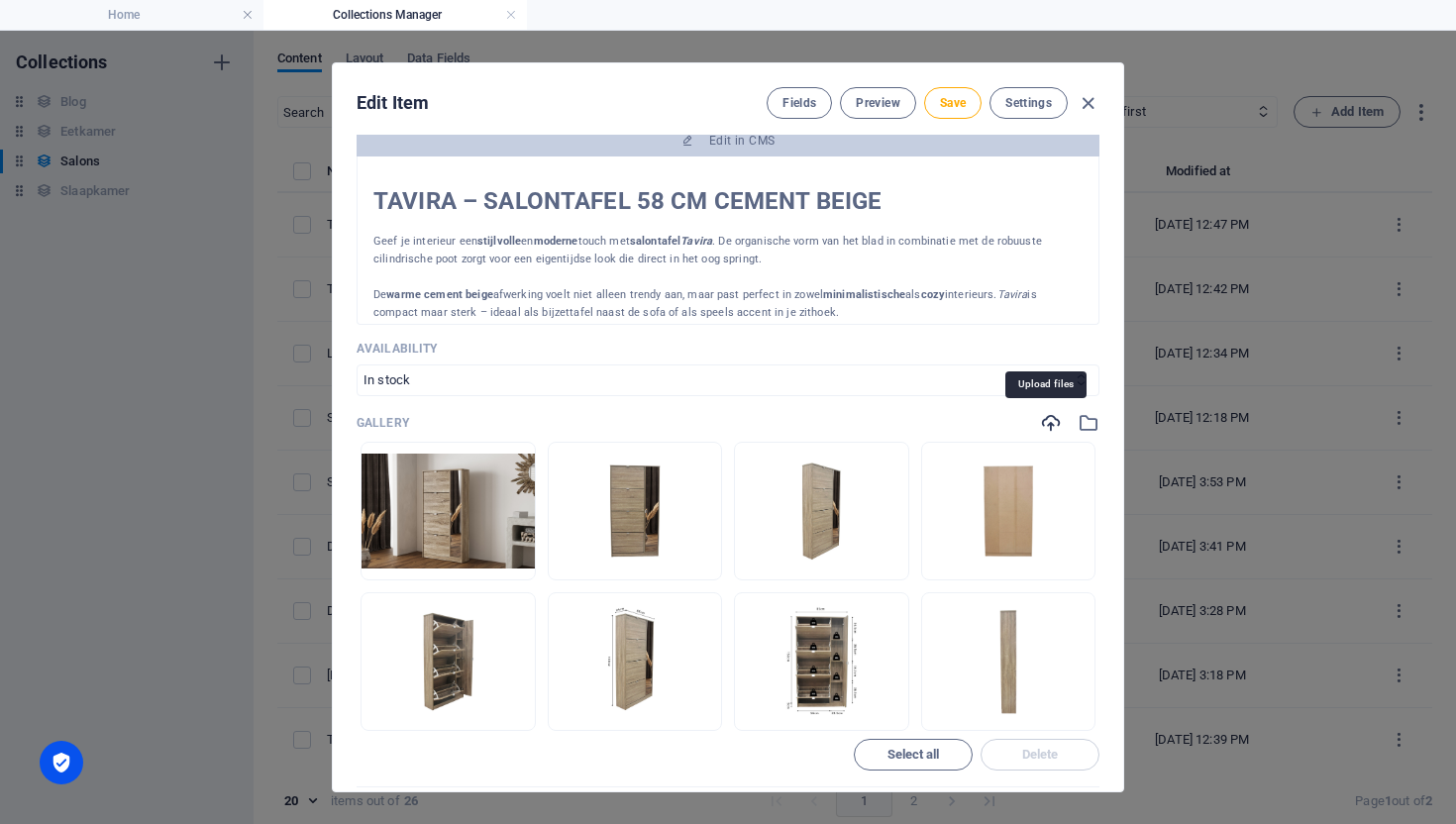 click at bounding box center (1051, 423) 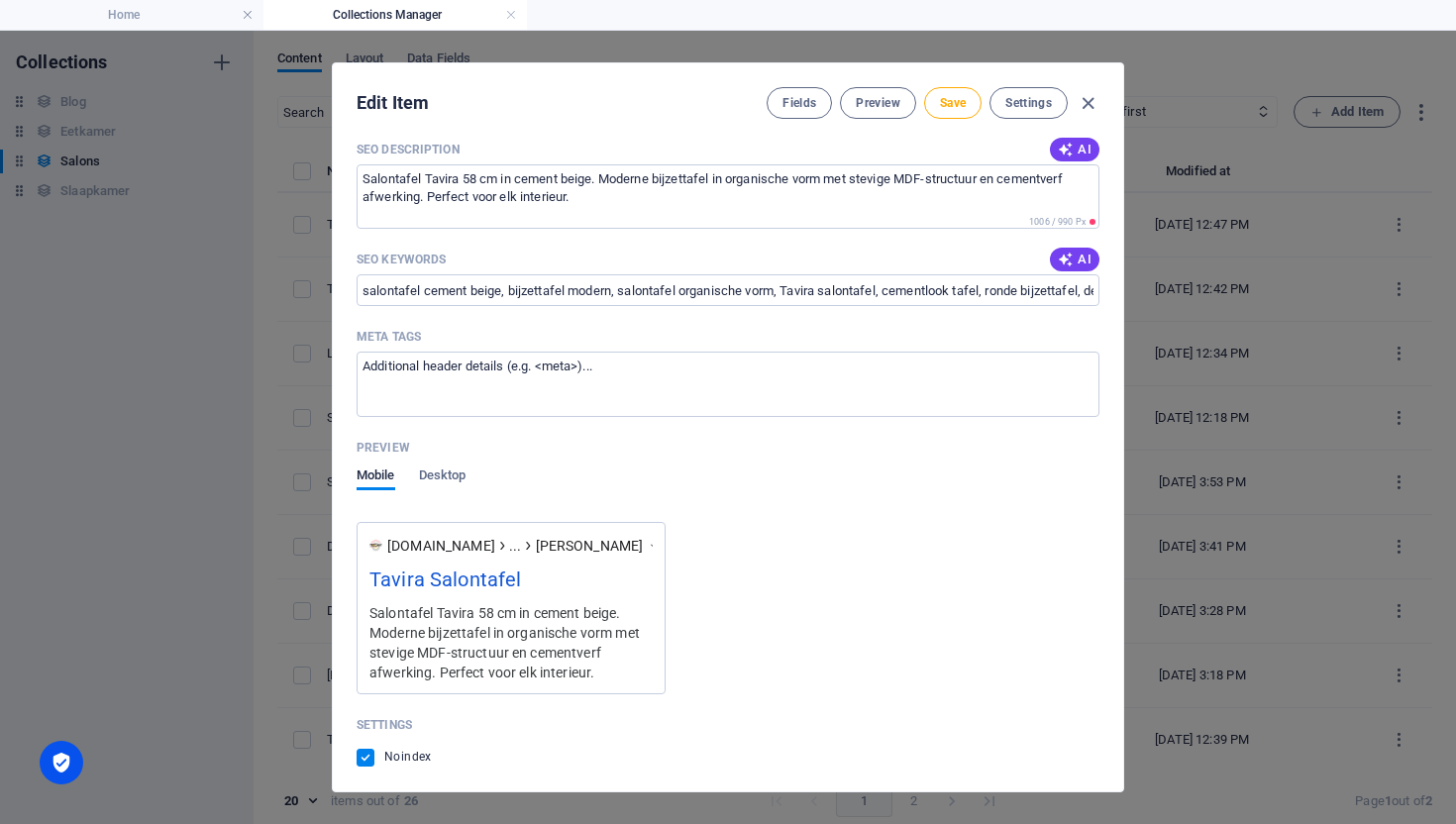 scroll, scrollTop: 2166, scrollLeft: 0, axis: vertical 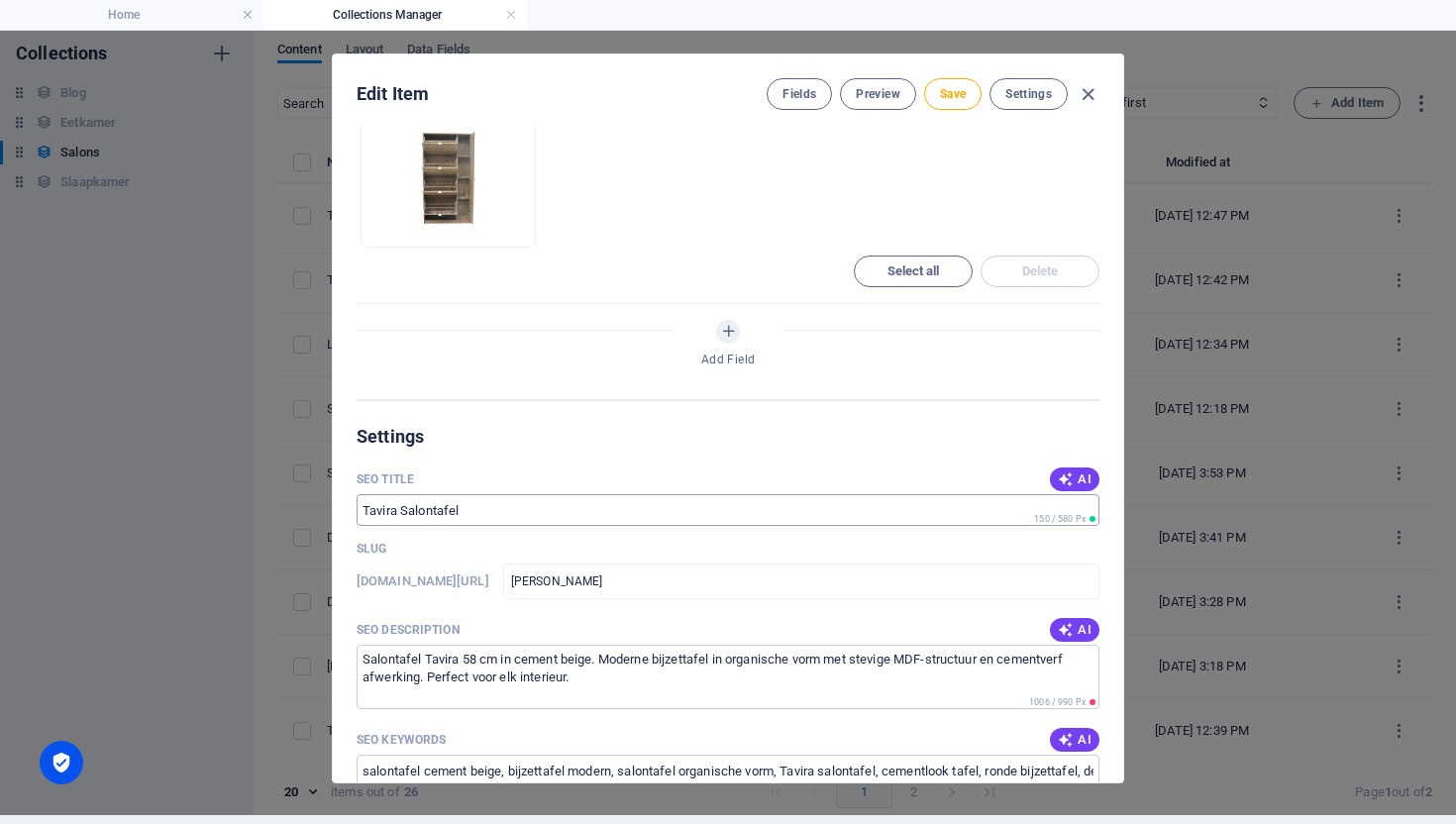 click on "Tavira Salontafel" at bounding box center [728, 510] 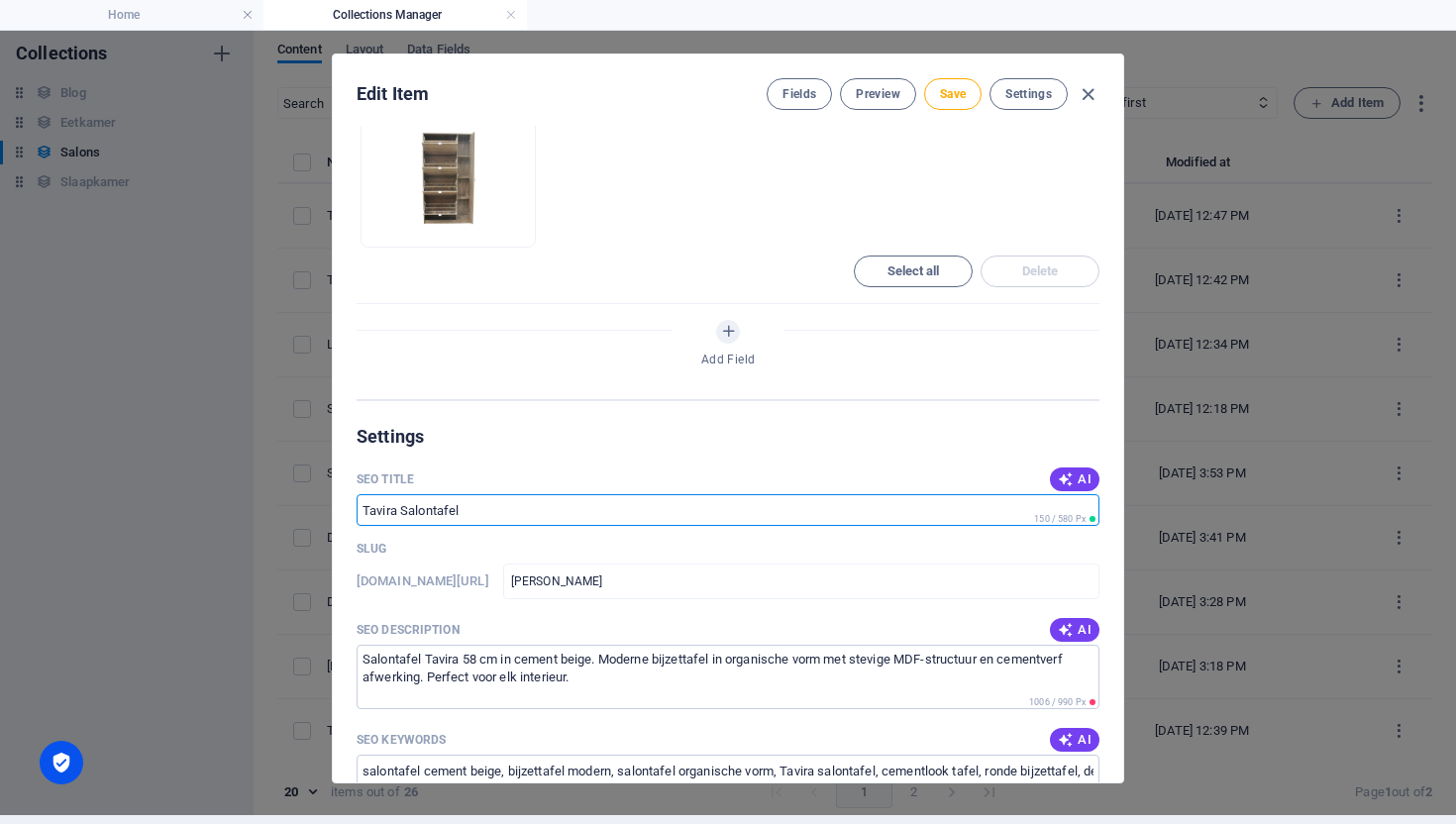 click on "Tavira Salontafel" at bounding box center (728, 510) 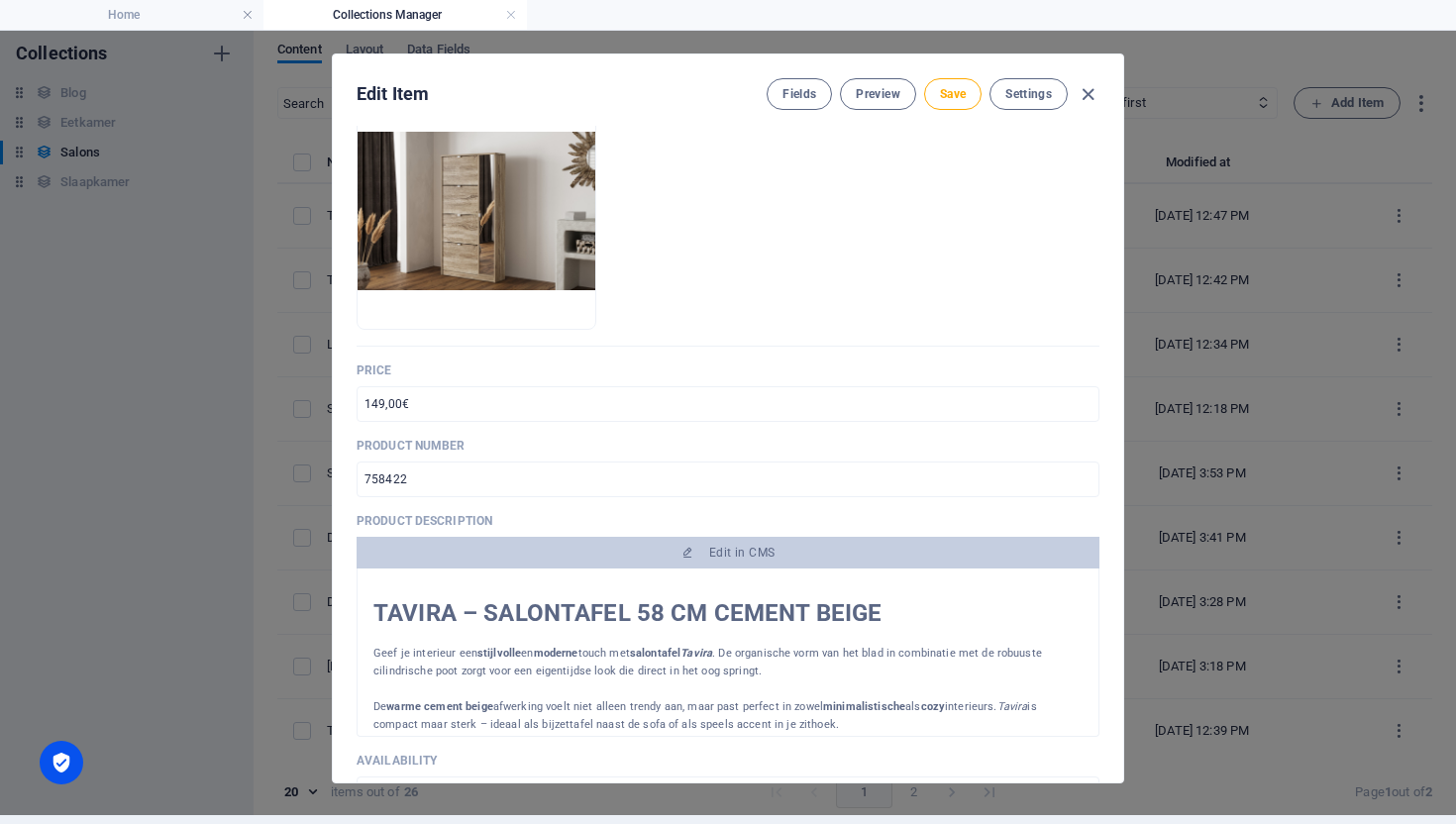 scroll, scrollTop: 0, scrollLeft: 0, axis: both 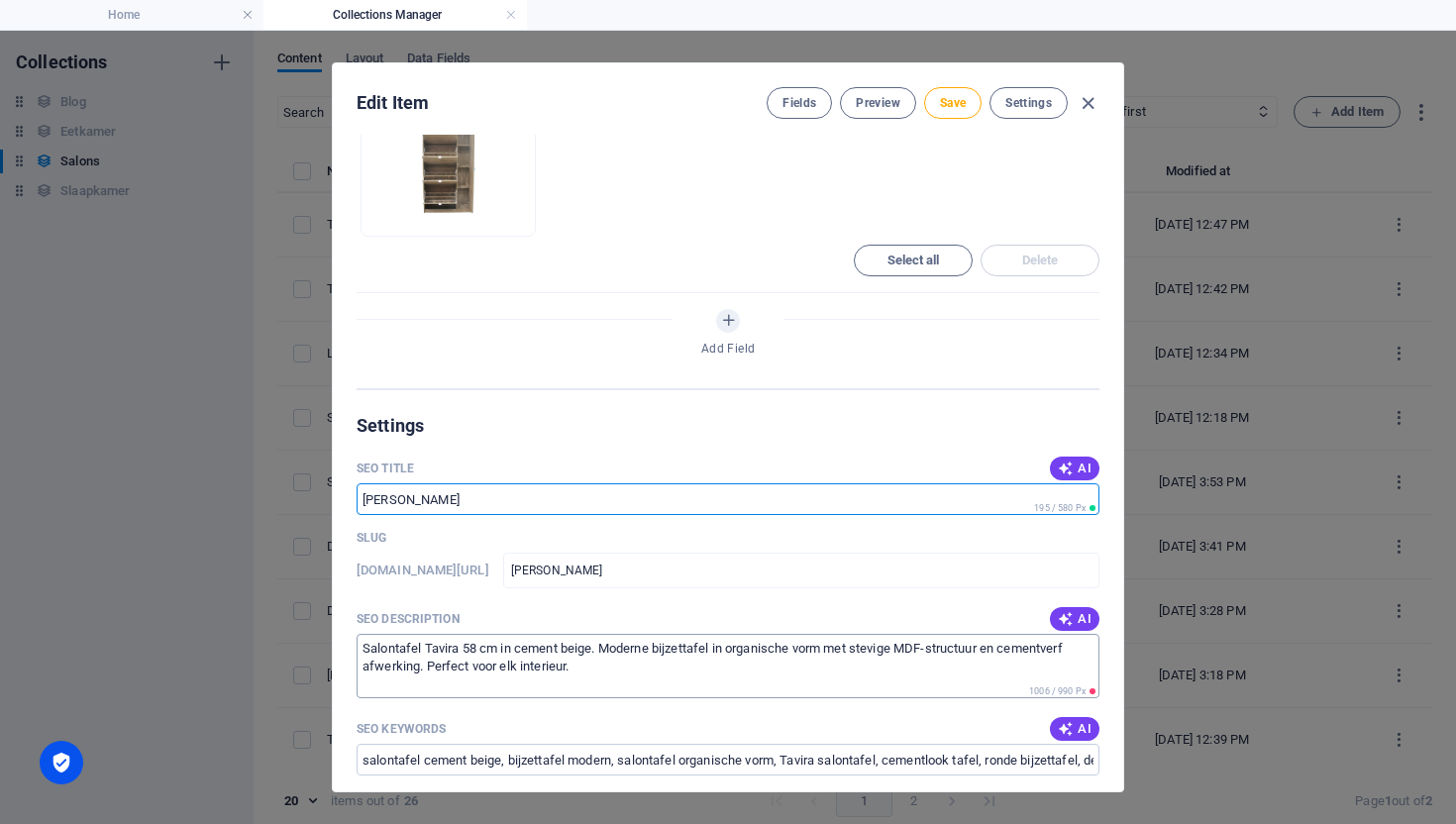click on "Salontafel Tavira 58 cm in cement beige. Moderne bijzettafel in organische vorm met stevige MDF-structuur en cementverf afwerking. Perfect voor elk interieur." at bounding box center [728, 666] 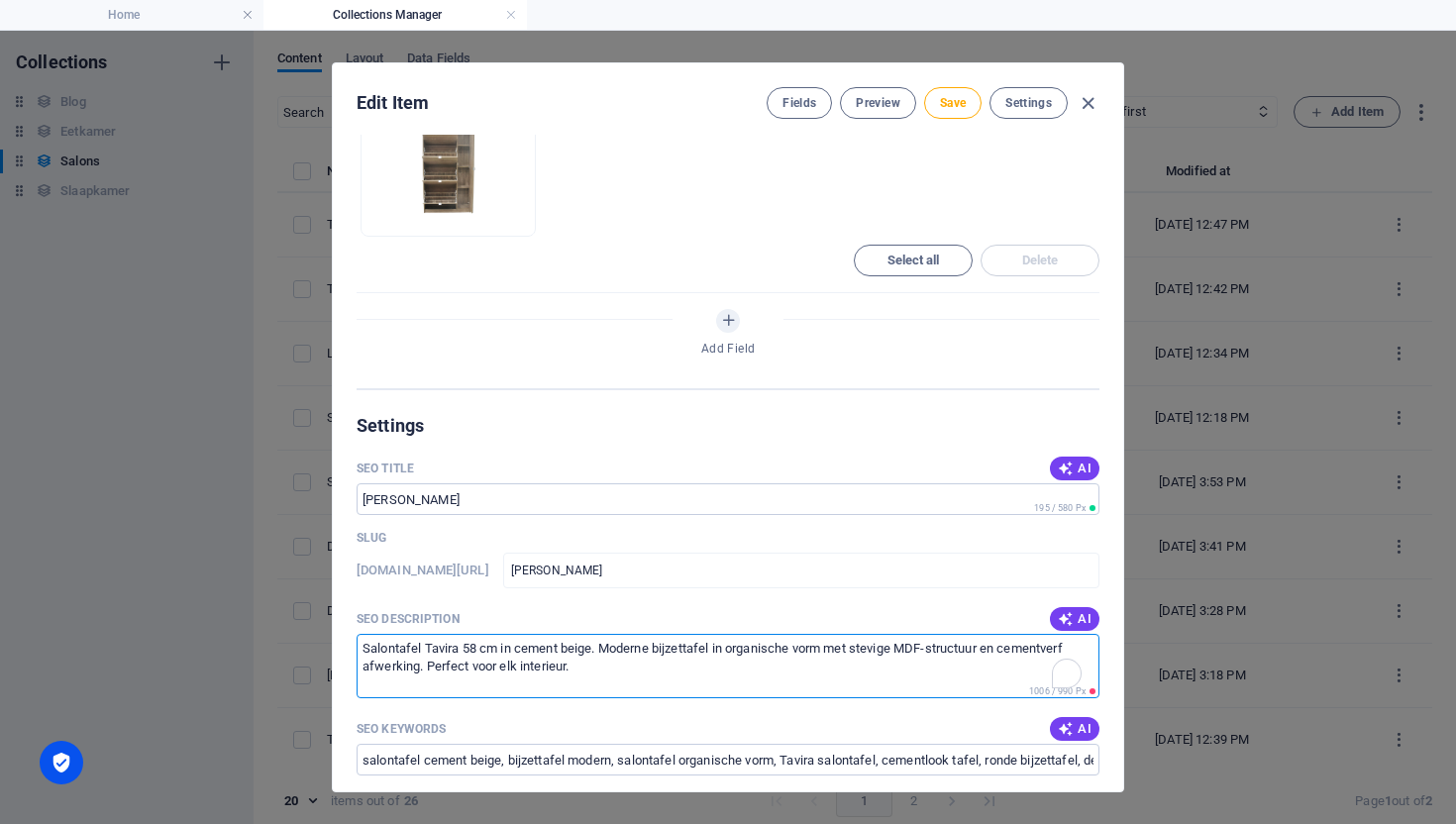 scroll, scrollTop: 70, scrollLeft: 0, axis: vertical 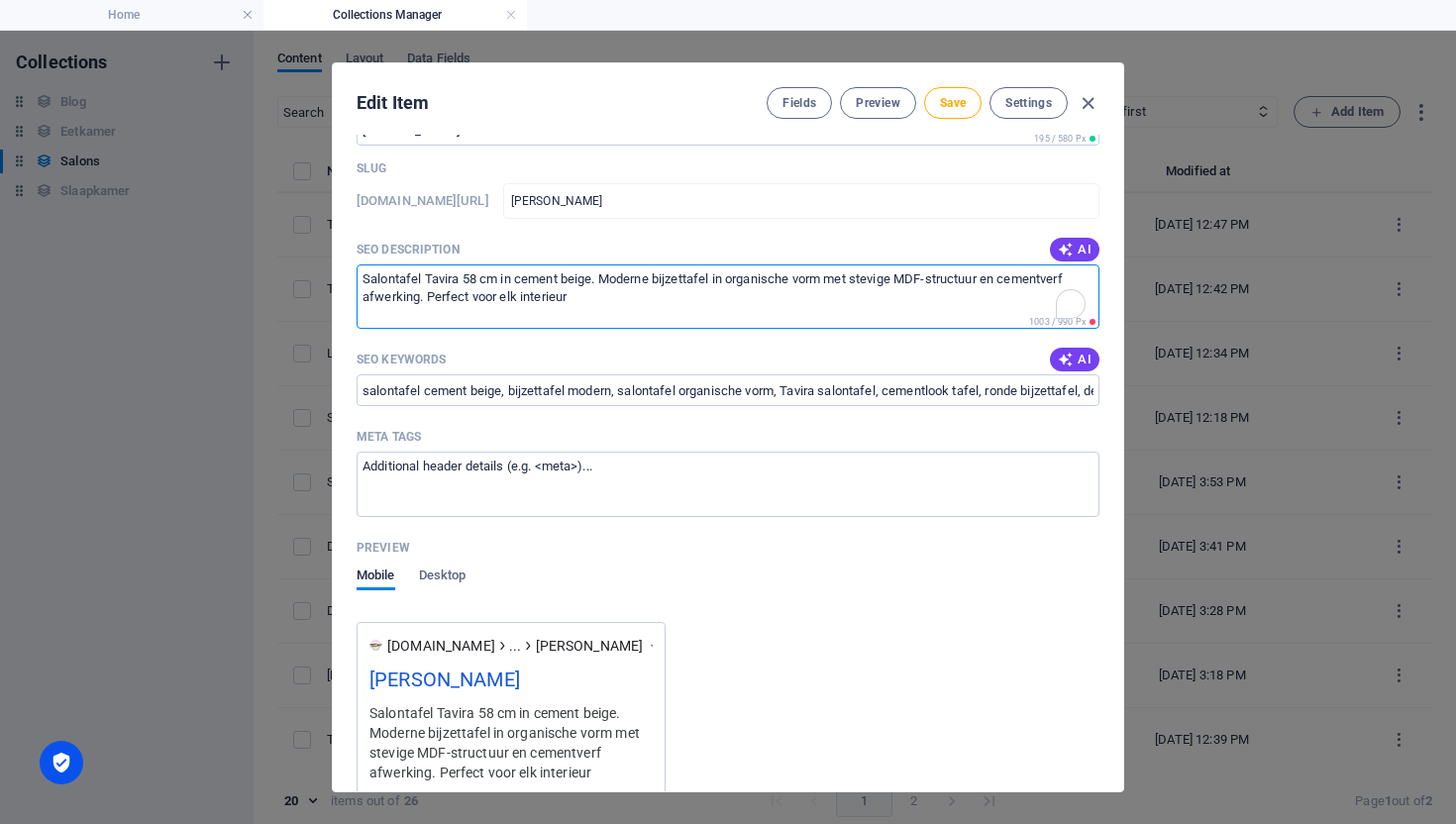click on "Salontafel Tavira 58 cm in cement beige. Moderne bijzettafel in organische vorm met stevige MDF-structuur en cementverf afwerking. Perfect voor elk interieur" at bounding box center (728, 296) 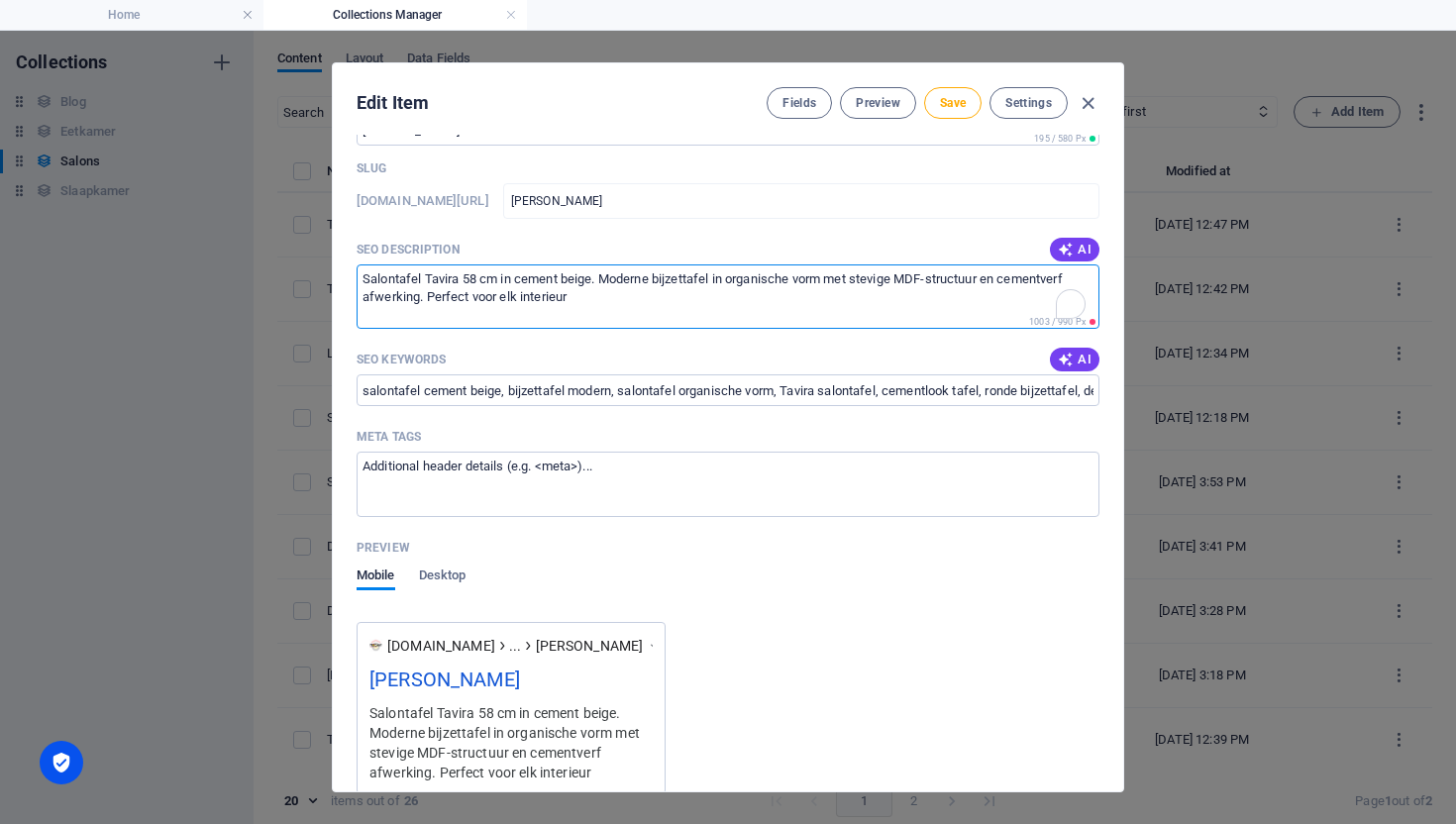 paste on "choenenkast [PERSON_NAME] is een slanke, stijlvolle opbergkast met spiegeldeur en vier ruime lades. Ideaal voor wie een smalle, maar praktische oplossing zoekt voor schoenenopslag in hal of slaapkamer." 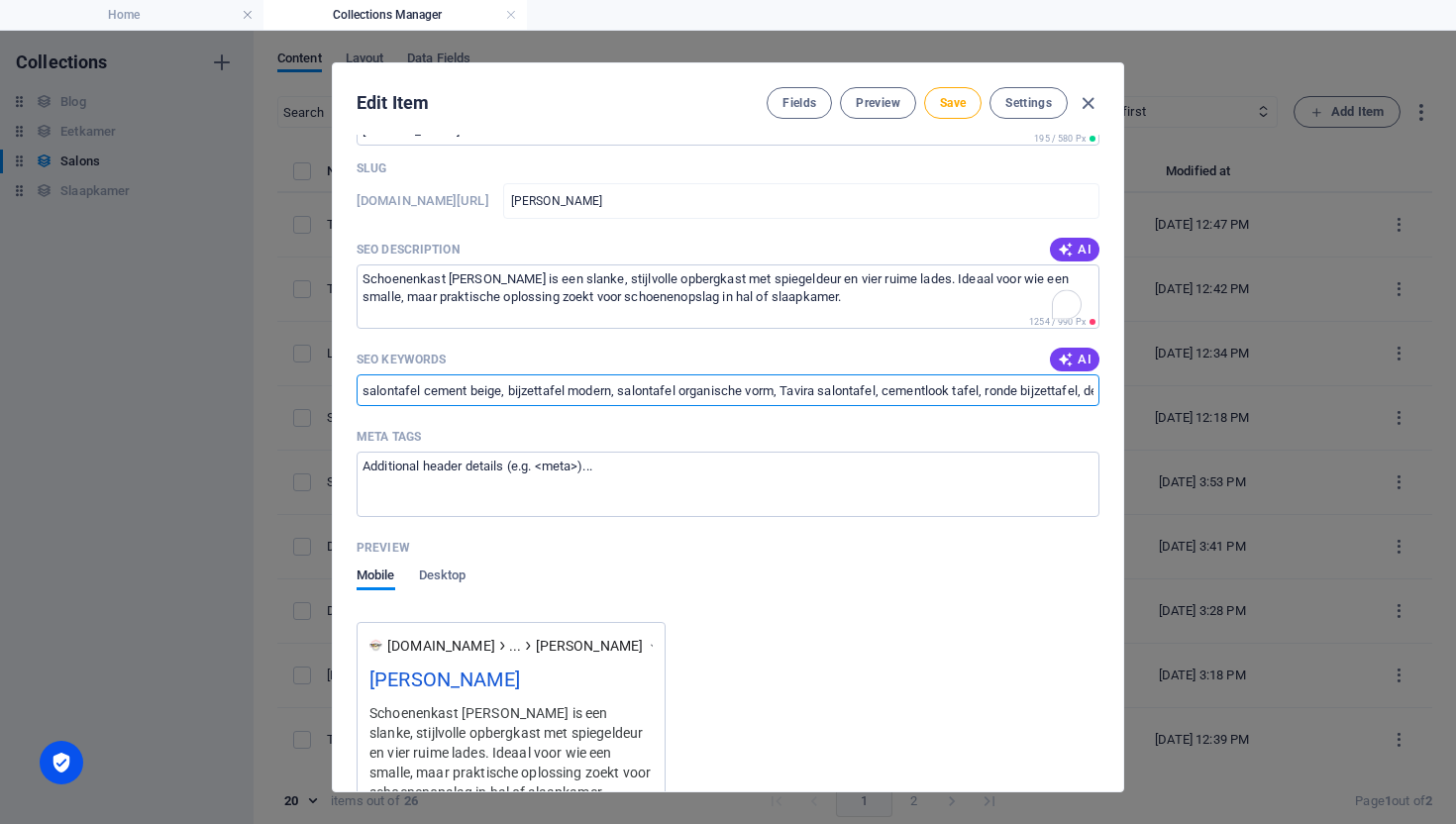 click on "salontafel cement beige, bijzettafel modern, salontafel organische vorm, Tavira salontafel, cementlook tafel, ronde bijzettafel, design salontafel klein, moderne bijzettafel beige, salontafel MDF cementverf" at bounding box center (728, 390) 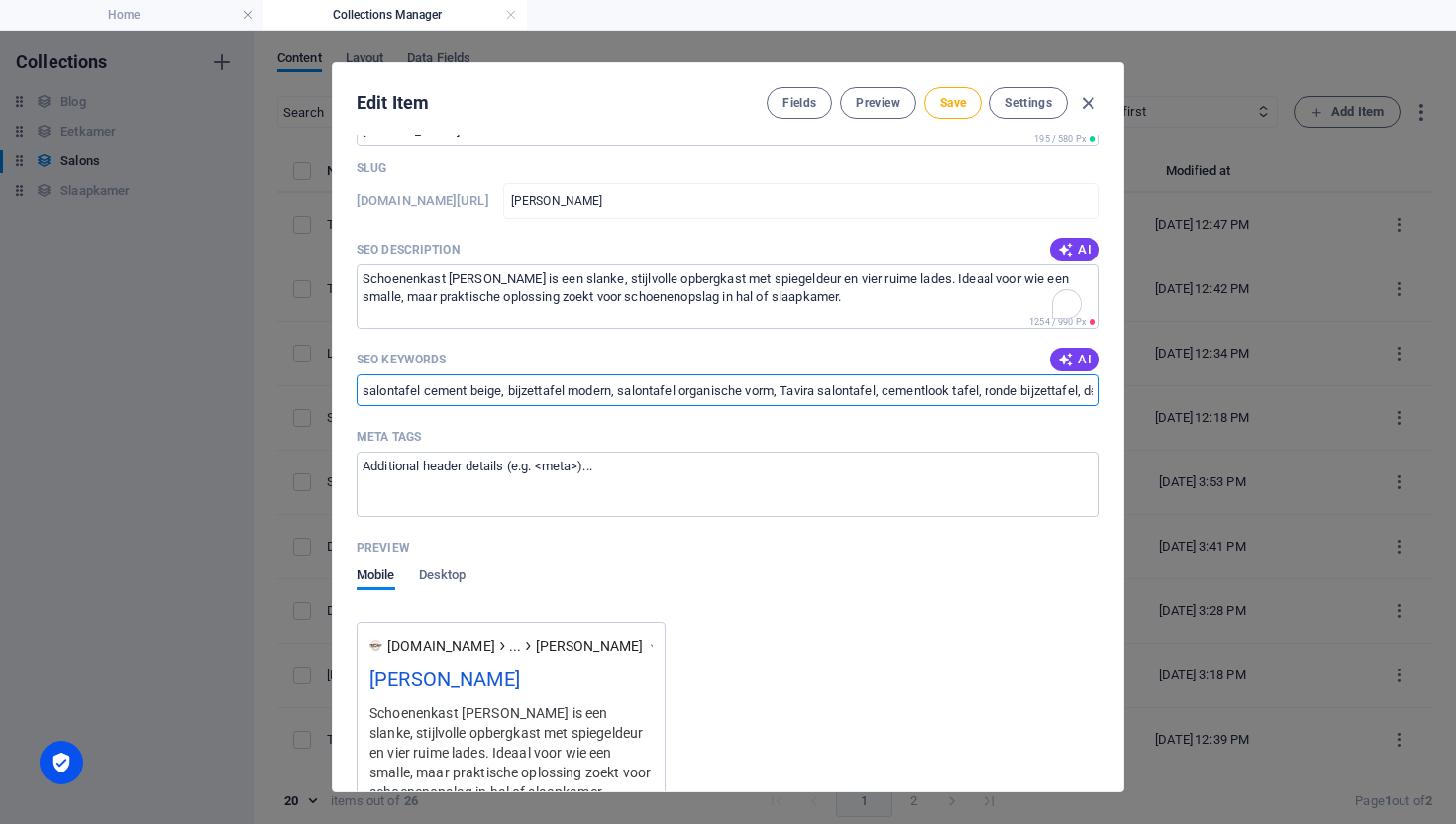 paste on "choenenkast met spiegel, smalle schoenenkast, opbergkast hal, schoenenkast decor sonoma, moderne schoenenkast, hoge schoenenkast, kast met spiegeldeur, halmeubel met spiegel, compacte schoenenkast, schoenenmeubel houtlook" 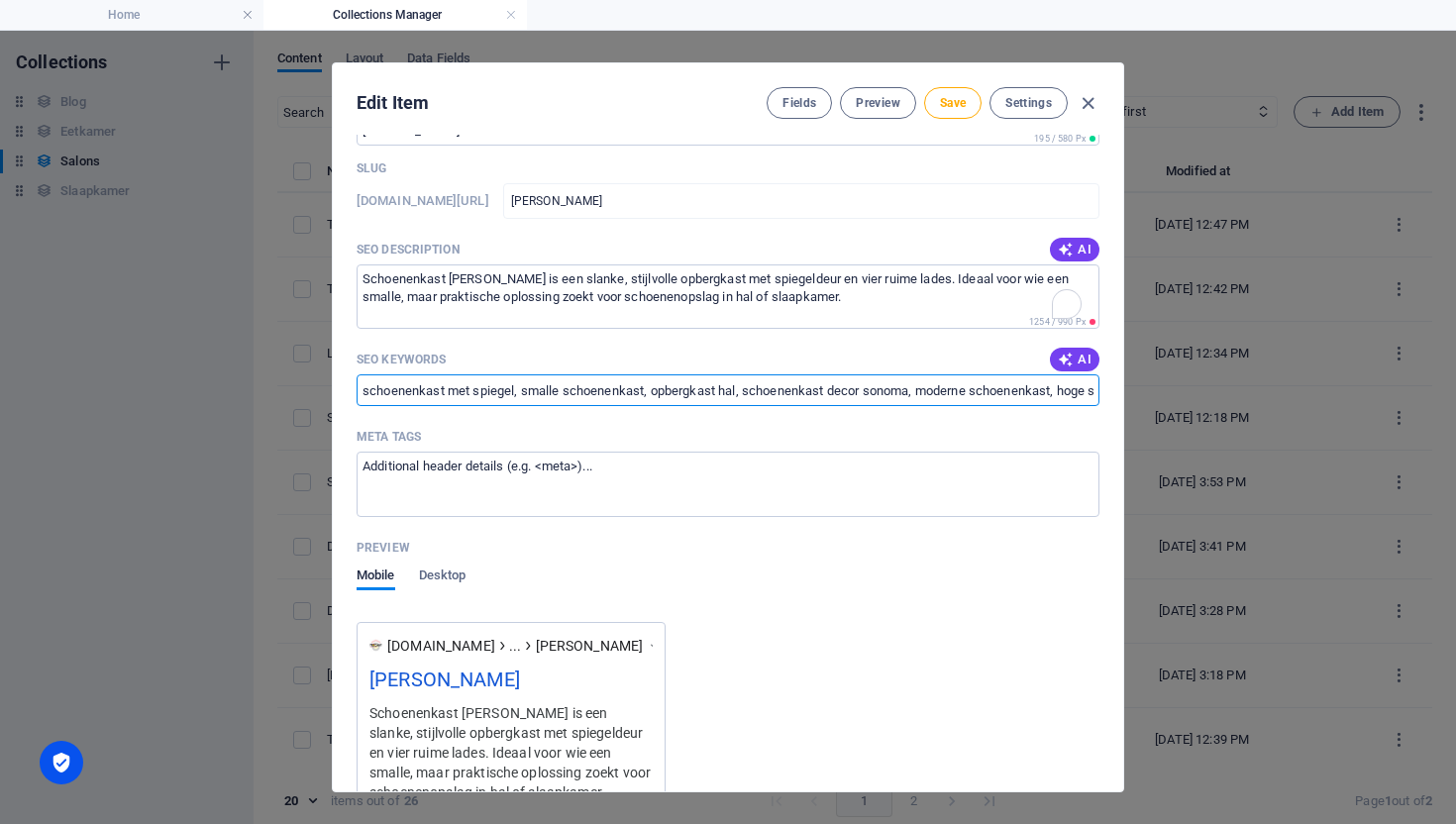 scroll, scrollTop: 0, scrollLeft: 664, axis: horizontal 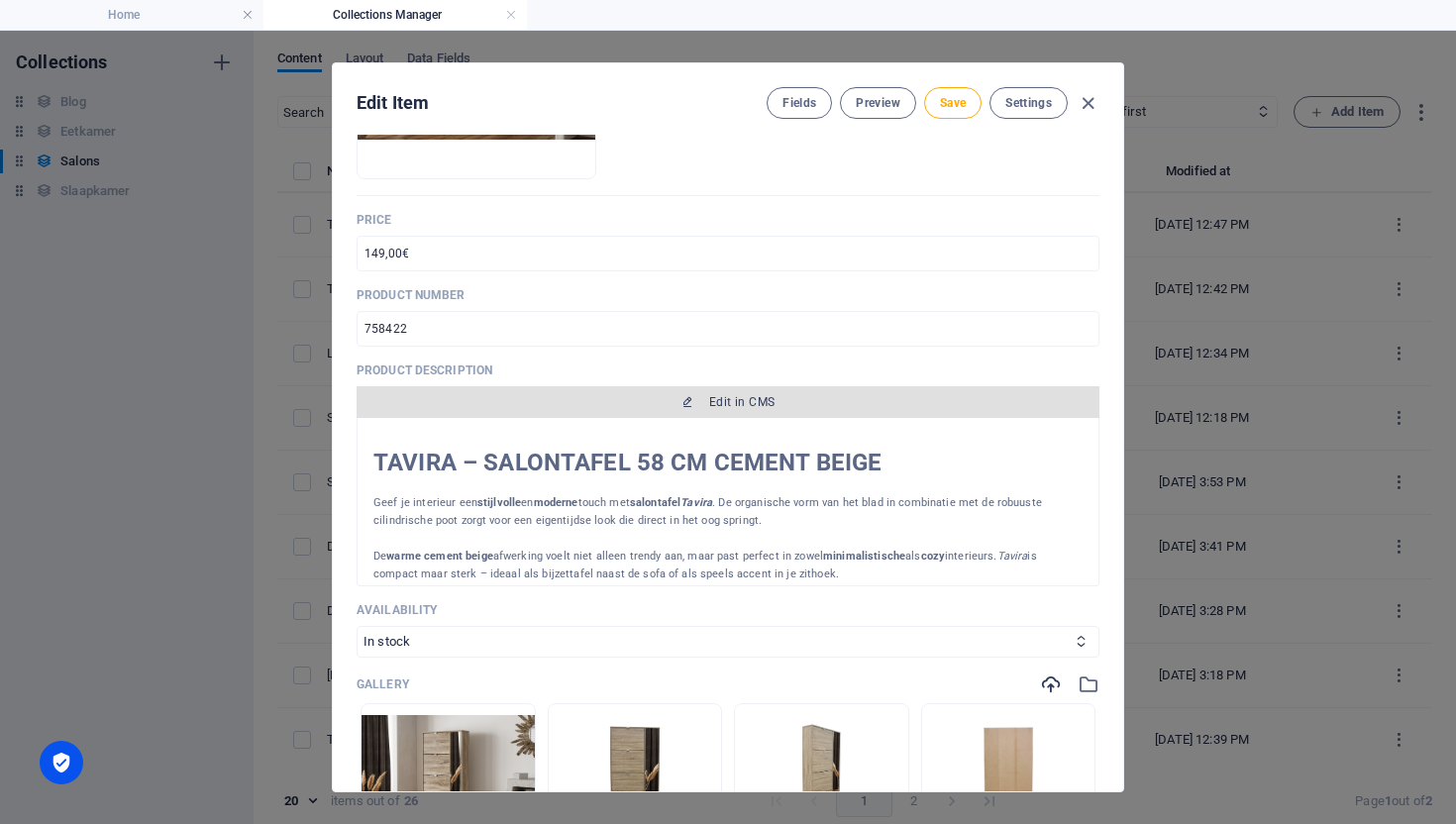 click on "Edit in CMS" at bounding box center (742, 402) 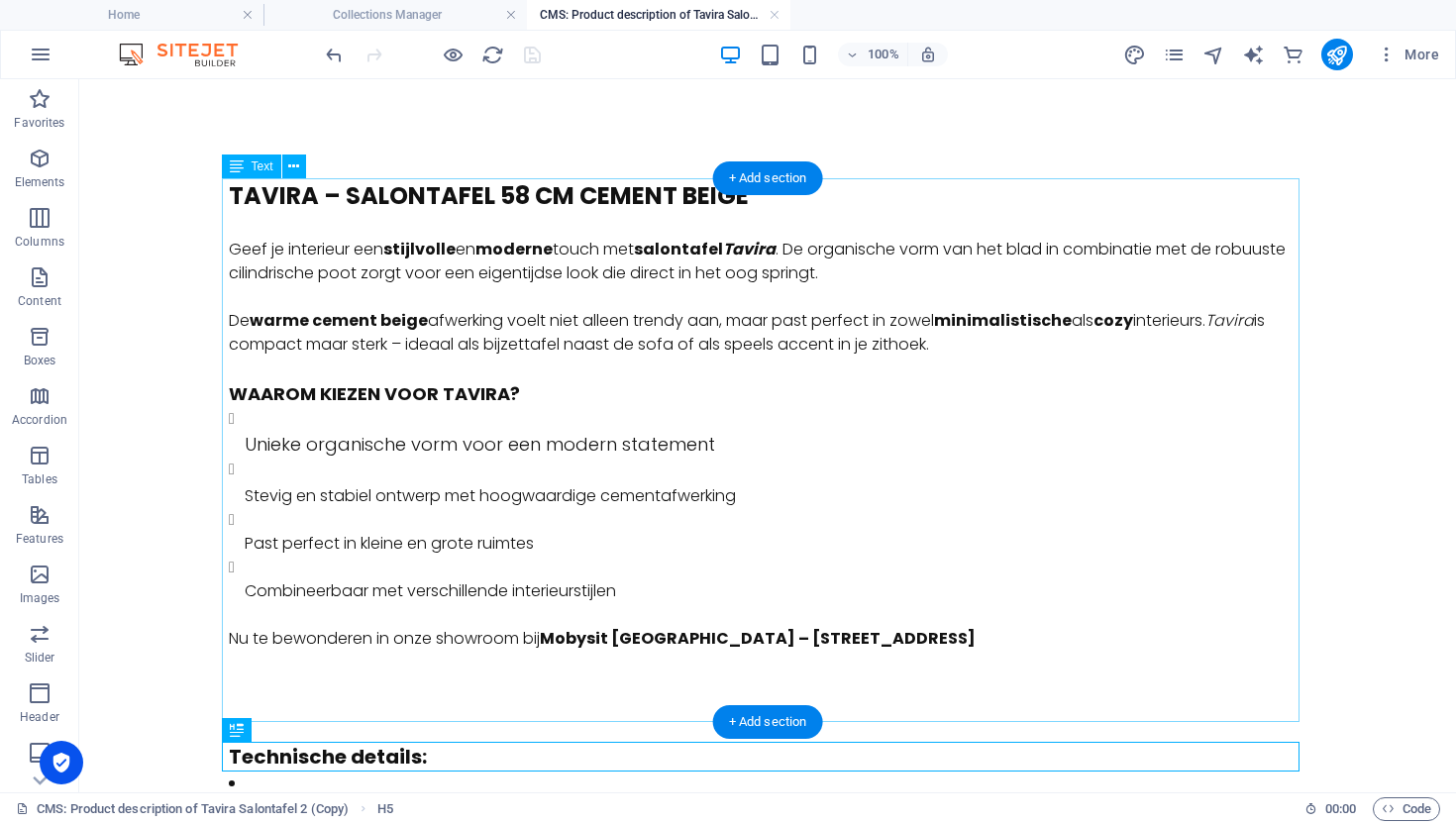 scroll, scrollTop: 0, scrollLeft: 0, axis: both 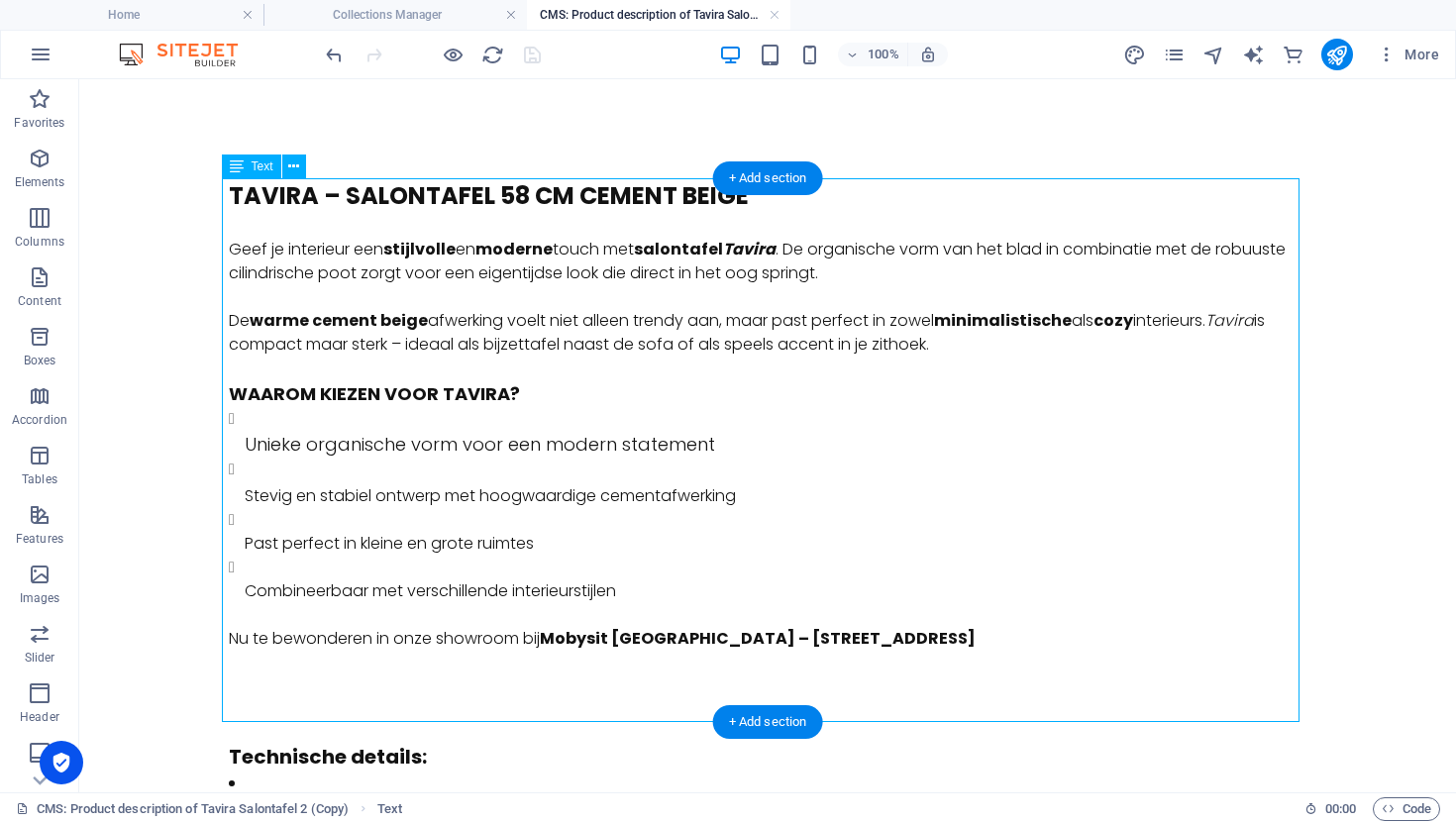 click on "TAVIRA – SALONTAFEL 58 CM CEMENT BEIGE Geef je interieur een  stijlvolle  en  moderne  touch met  salontafel  Tavira . De organische vorm van het blad in combinatie met de robuuste cilindrische poot zorgt voor een eigentijdse look die direct in het oog springt.  De  warme cement beige  afwerking voelt niet alleen trendy aan, maar past perfect in zowel  minimalistische  als  cozy  interieurs.  Tavira  is compact maar sterk – ideaal als bijzettafel naast de sofa of als speels accent in je zithoek. WAAROM KIEZEN VOOR [PERSON_NAME]? Unieke organische vorm voor een modern statement Stevig en stabiel ontwerp met hoogwaardige cementafwerking Past perfect in kleine en grote ruimtes Combineerbaar met verschillende interieurstijlen Nu te bewonderen in onze showroom bij  [GEOGRAPHIC_DATA] – [STREET_ADDRESS]" at bounding box center [768, 450] 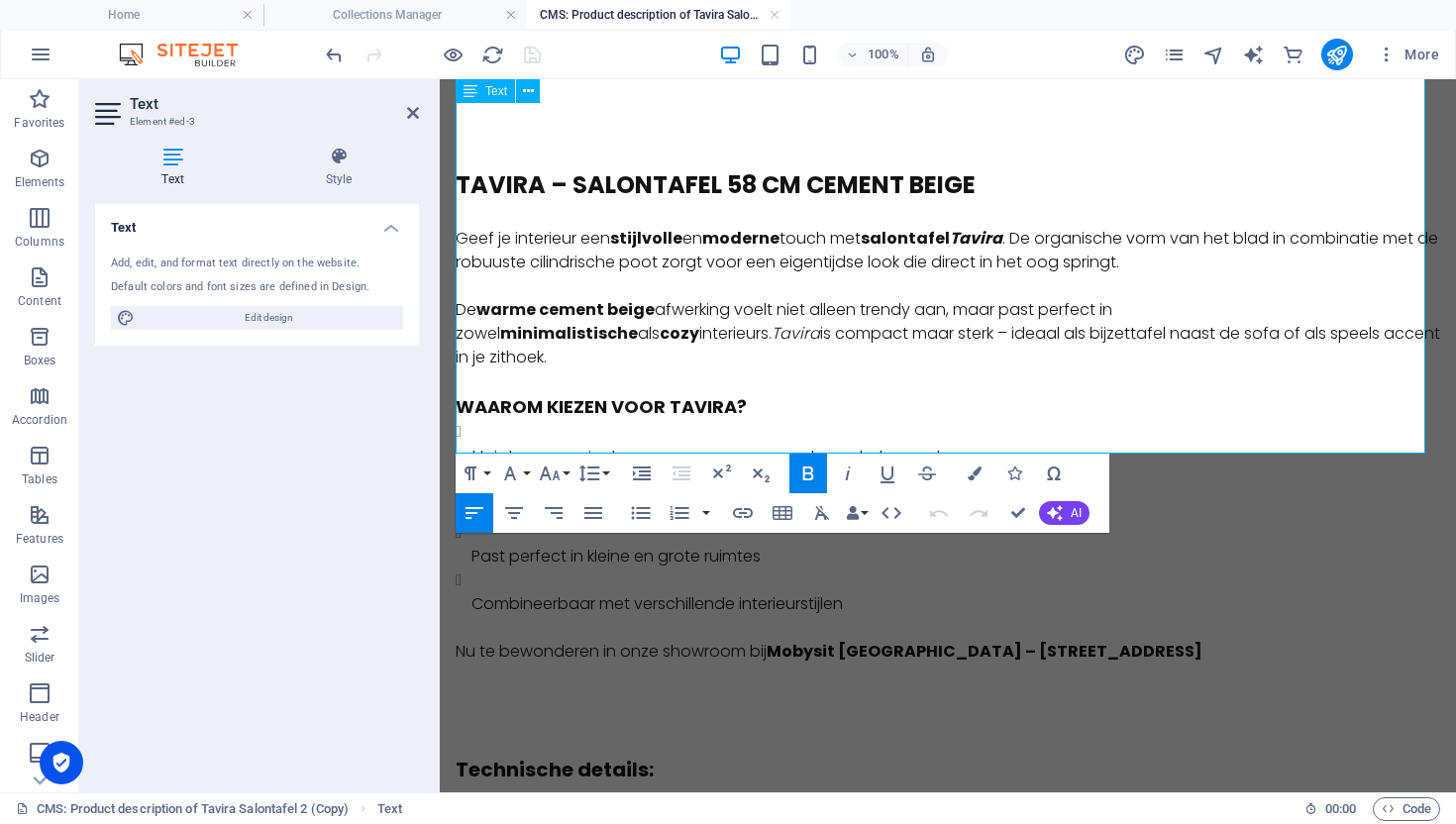scroll, scrollTop: 0, scrollLeft: 0, axis: both 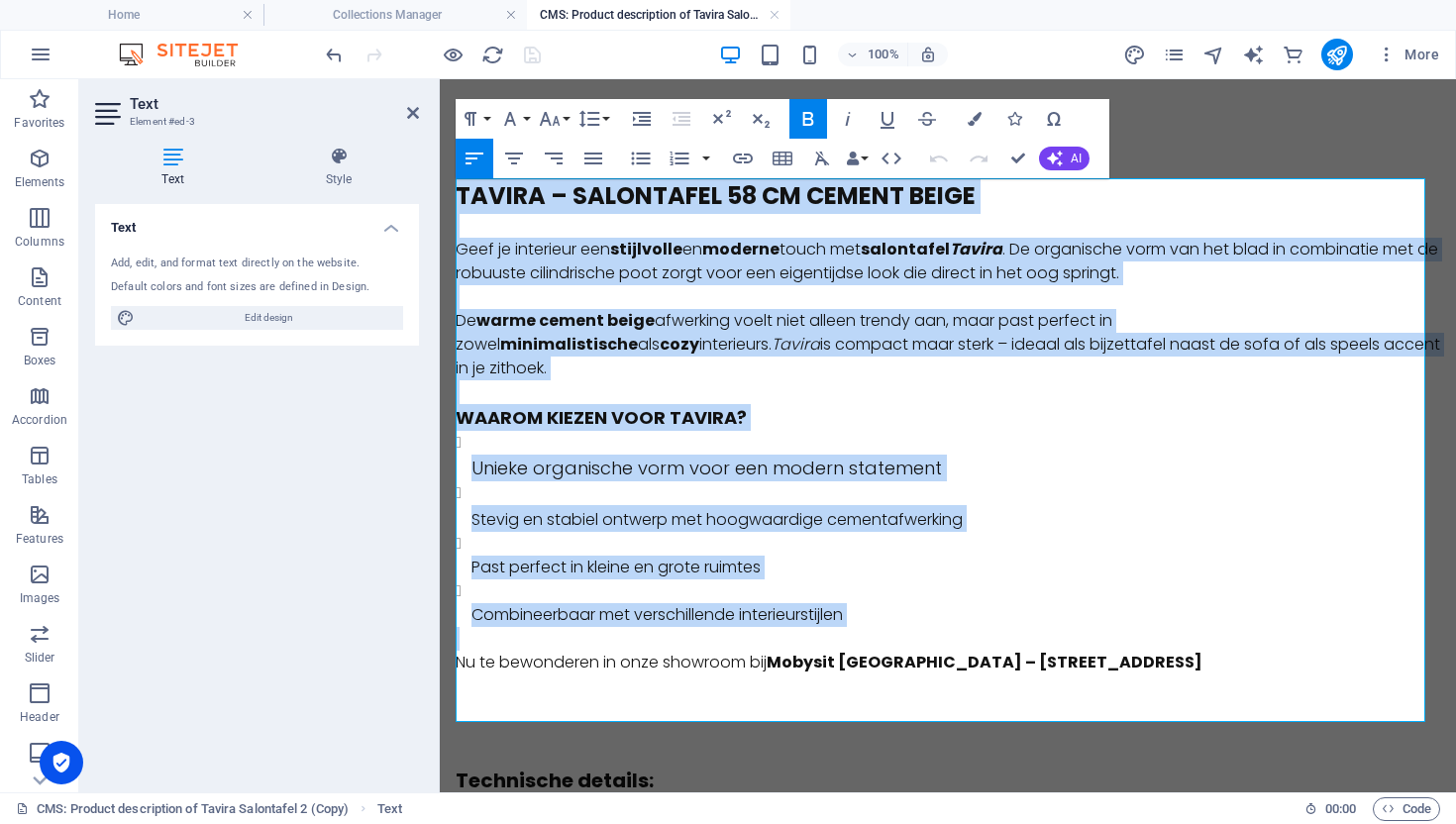 drag, startPoint x: 862, startPoint y: 610, endPoint x: 431, endPoint y: 170, distance: 615.92288 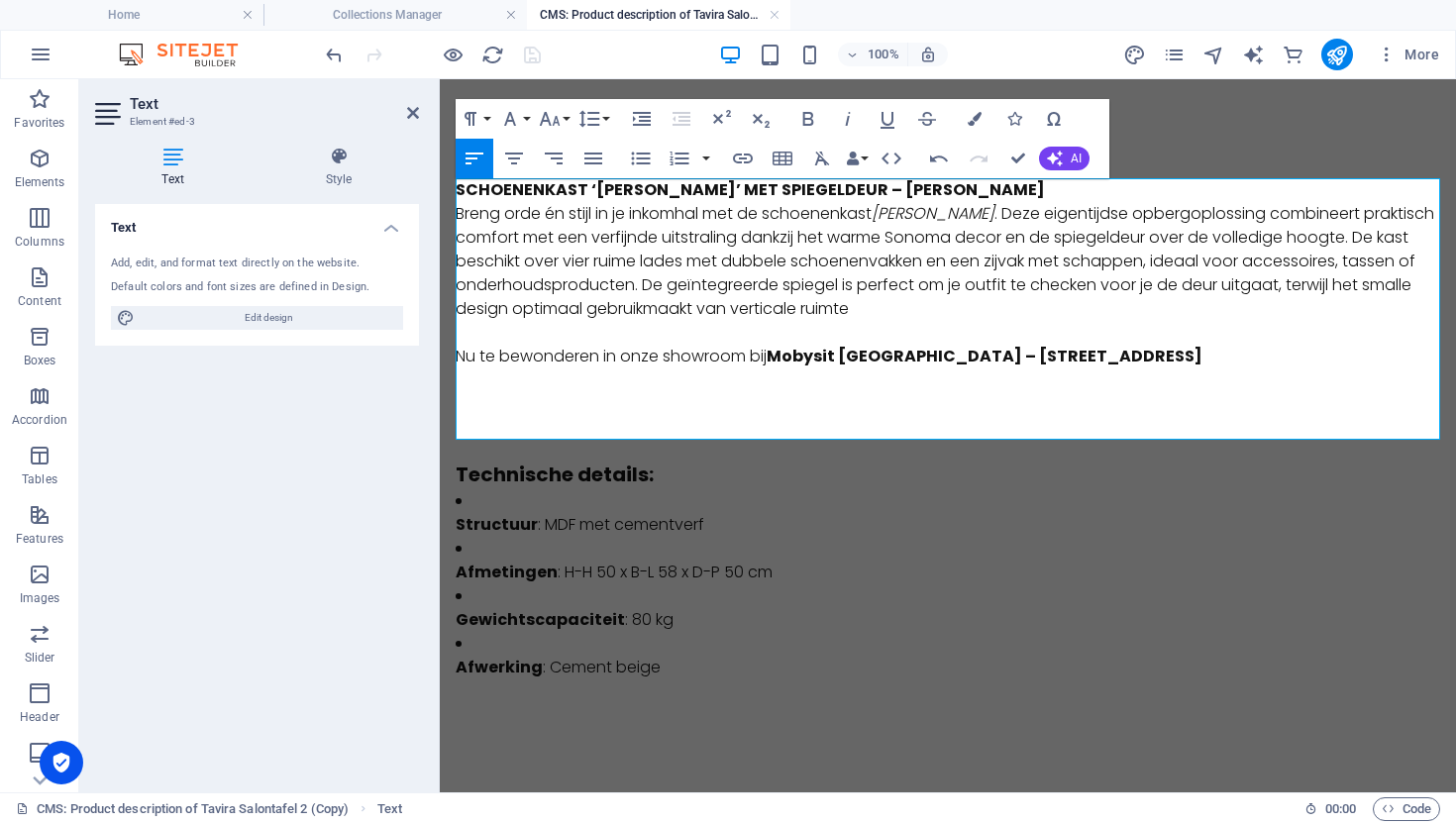 click on "Breng orde én stijl in je inkomhal met de schoenenkast  [PERSON_NAME] . Deze eigentijdse opbergoplossing combineert praktisch comfort met een verfijnde uitstraling dankzij het warme Sonoma decor en de spiegeldeur over de volledige hoogte. De kast beschikt over vier ruime lades met dubbele schoenenvakken en een zijvak met schappen, ideaal voor accessoires, tassen of onderhoudsproducten. De geïntegreerde spiegel is perfect om je outfit te checken voor je de deur uitgaat, terwijl het smalle design optimaal gebruikmaakt van verticale ruimte" at bounding box center (948, 261) 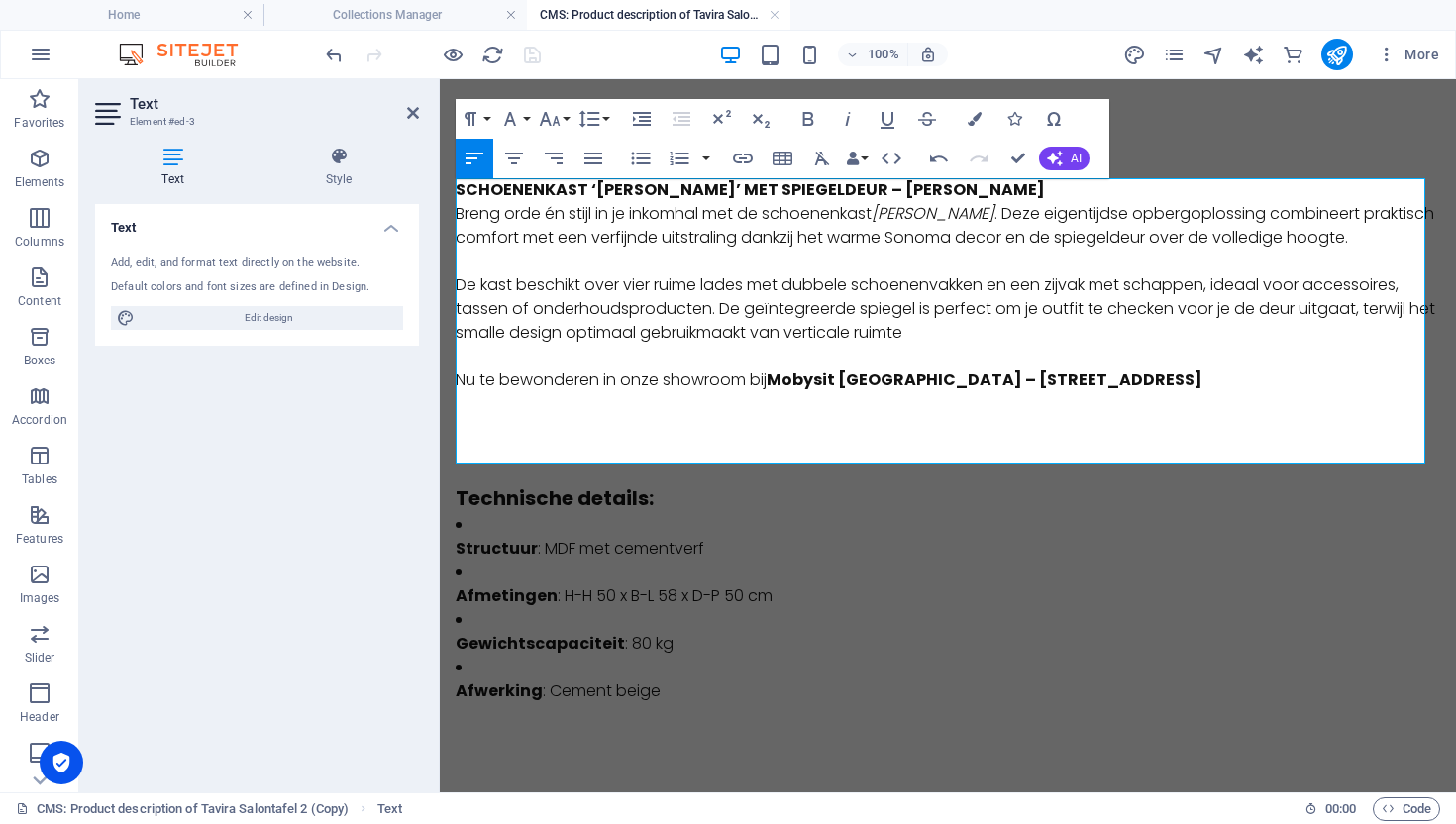 click on "SCHOENENKAST ‘[PERSON_NAME]’ MET SPIEGELDEUR – [PERSON_NAME]" at bounding box center (948, 190) 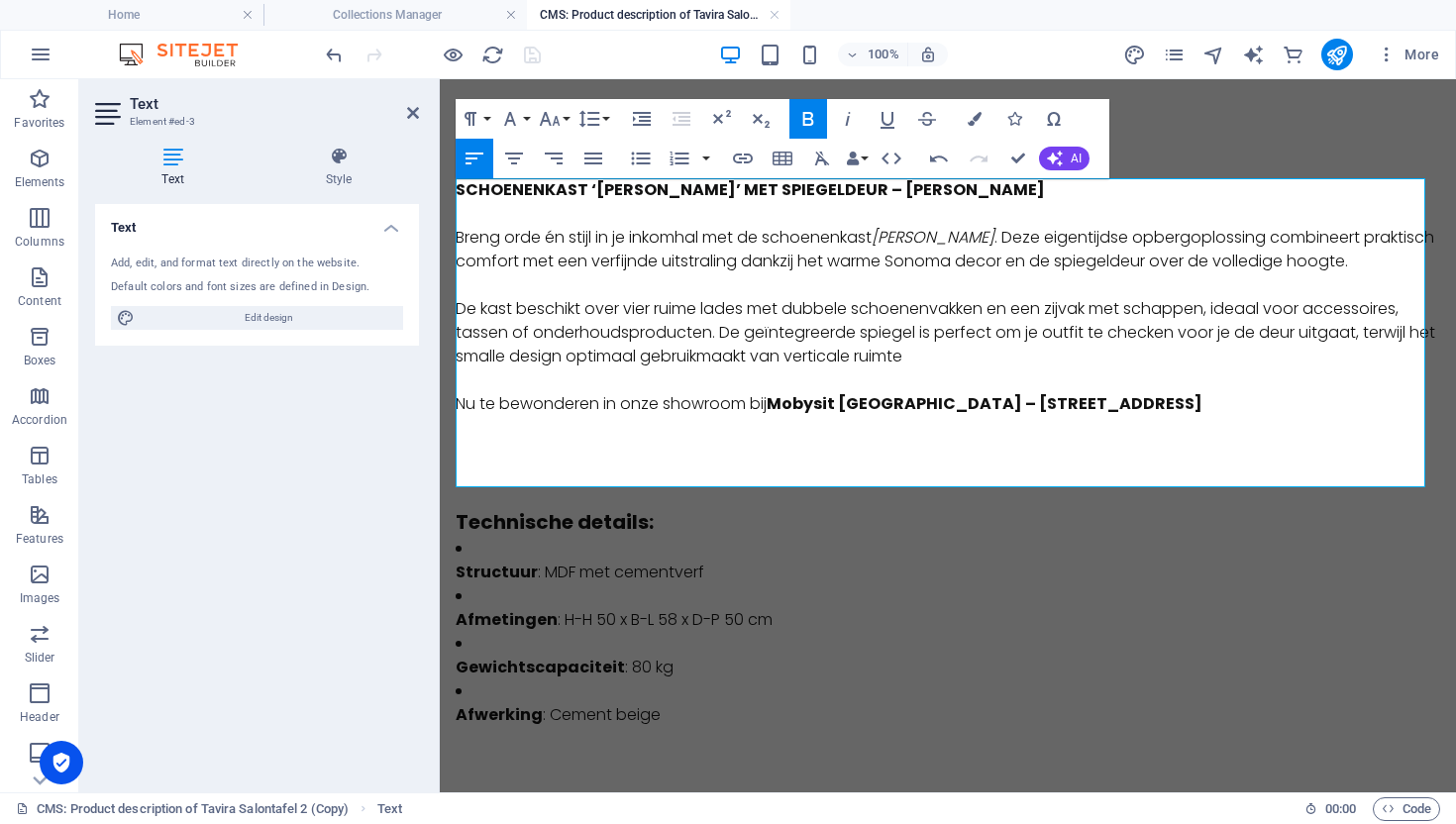 click on "SCHOENENKAST ‘[PERSON_NAME]’ MET SPIEGELDEUR – [PERSON_NAME]" at bounding box center (750, 189) 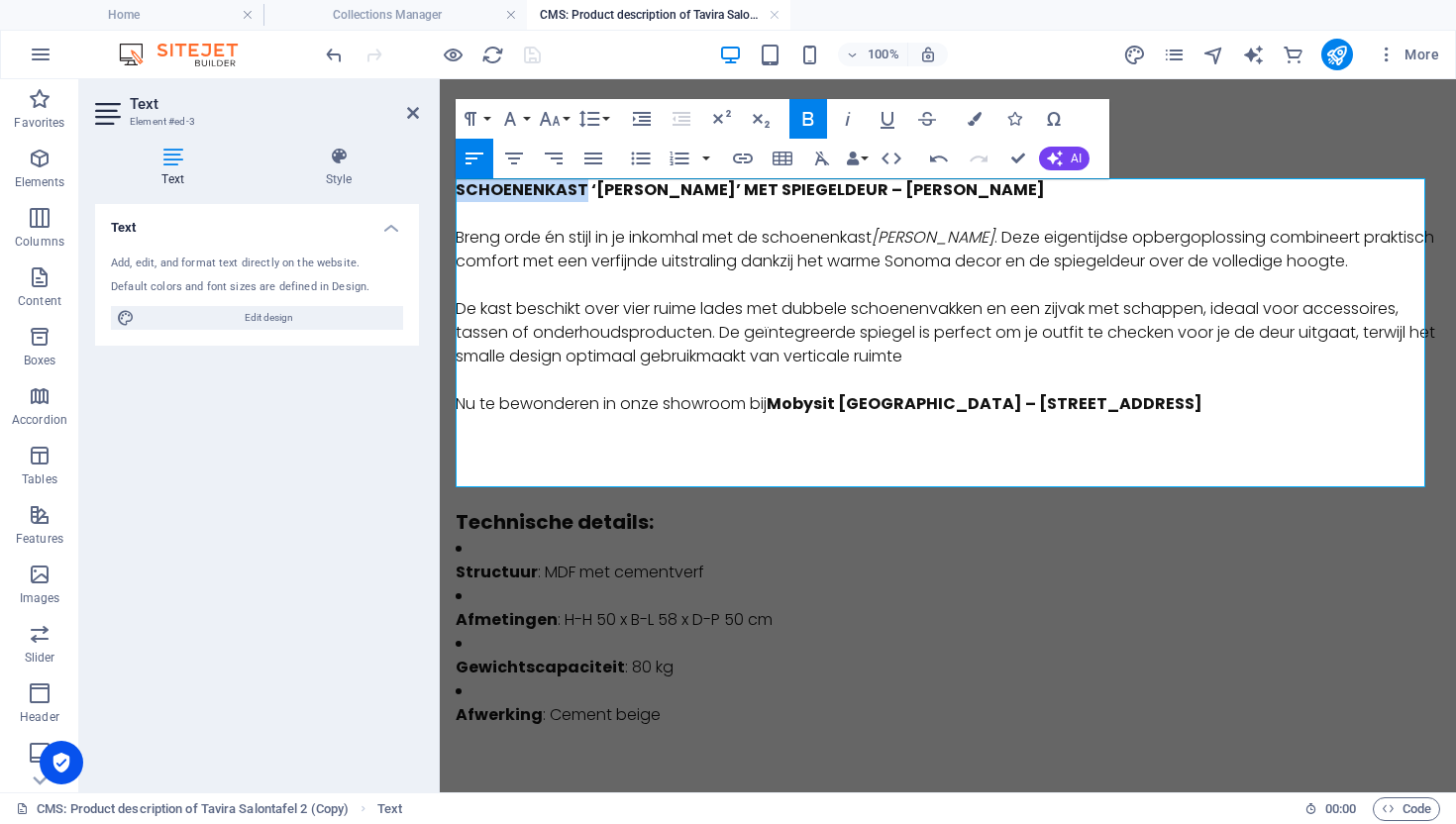 click on "SCHOENENKAST ‘[PERSON_NAME]’ MET SPIEGELDEUR – [PERSON_NAME]" at bounding box center (750, 189) 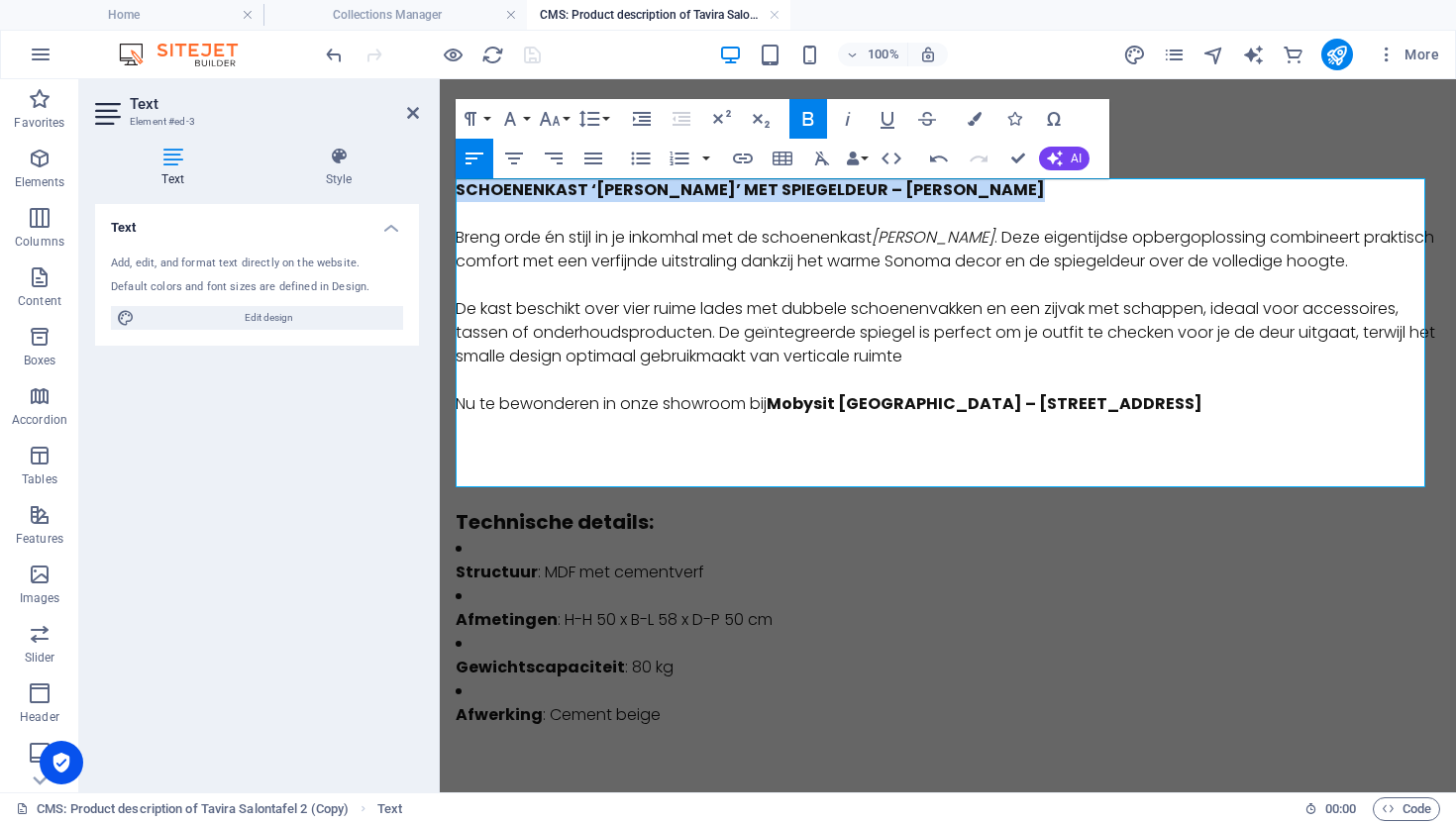 click on "SCHOENENKAST ‘[PERSON_NAME]’ MET SPIEGELDEUR – [PERSON_NAME]" at bounding box center (750, 189) 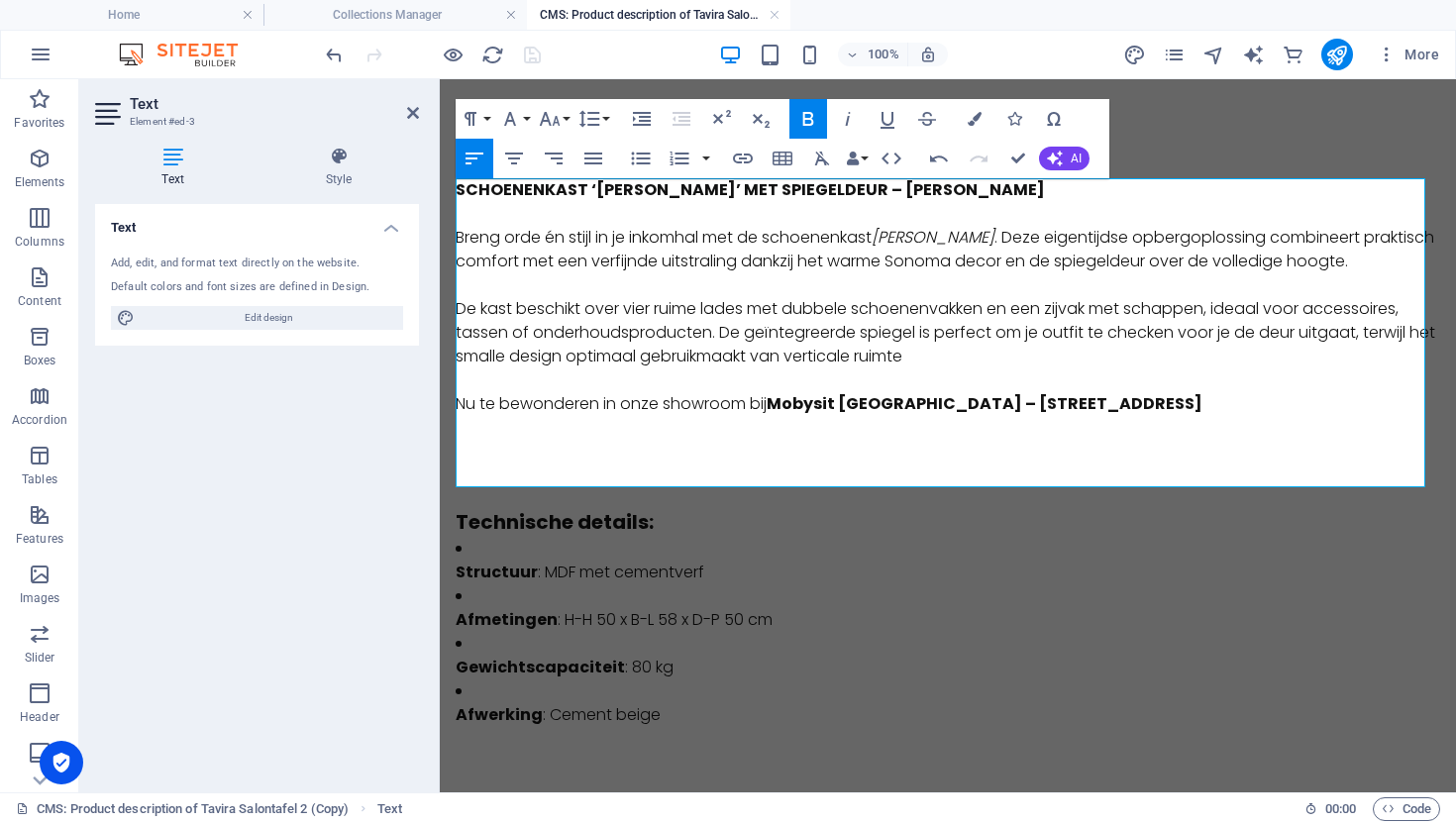 click on "SCHOENENKAST ‘[PERSON_NAME]’ MET SPIEGELDEUR – [PERSON_NAME]" at bounding box center (750, 189) 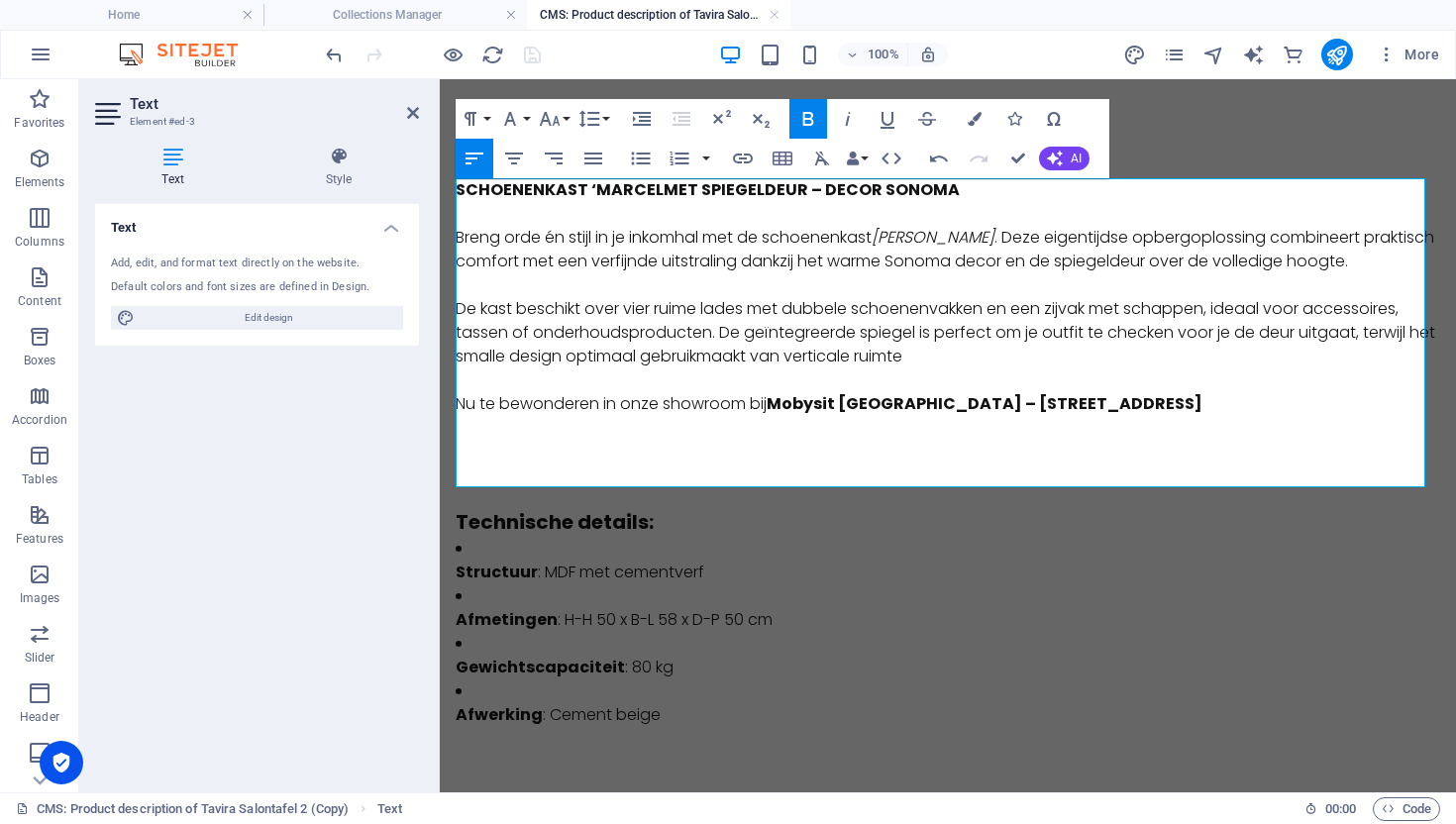 click on "SCHOENENKAST ‘[PERSON_NAME]  MET SPIEGELDEUR – [PERSON_NAME]" at bounding box center (707, 189) 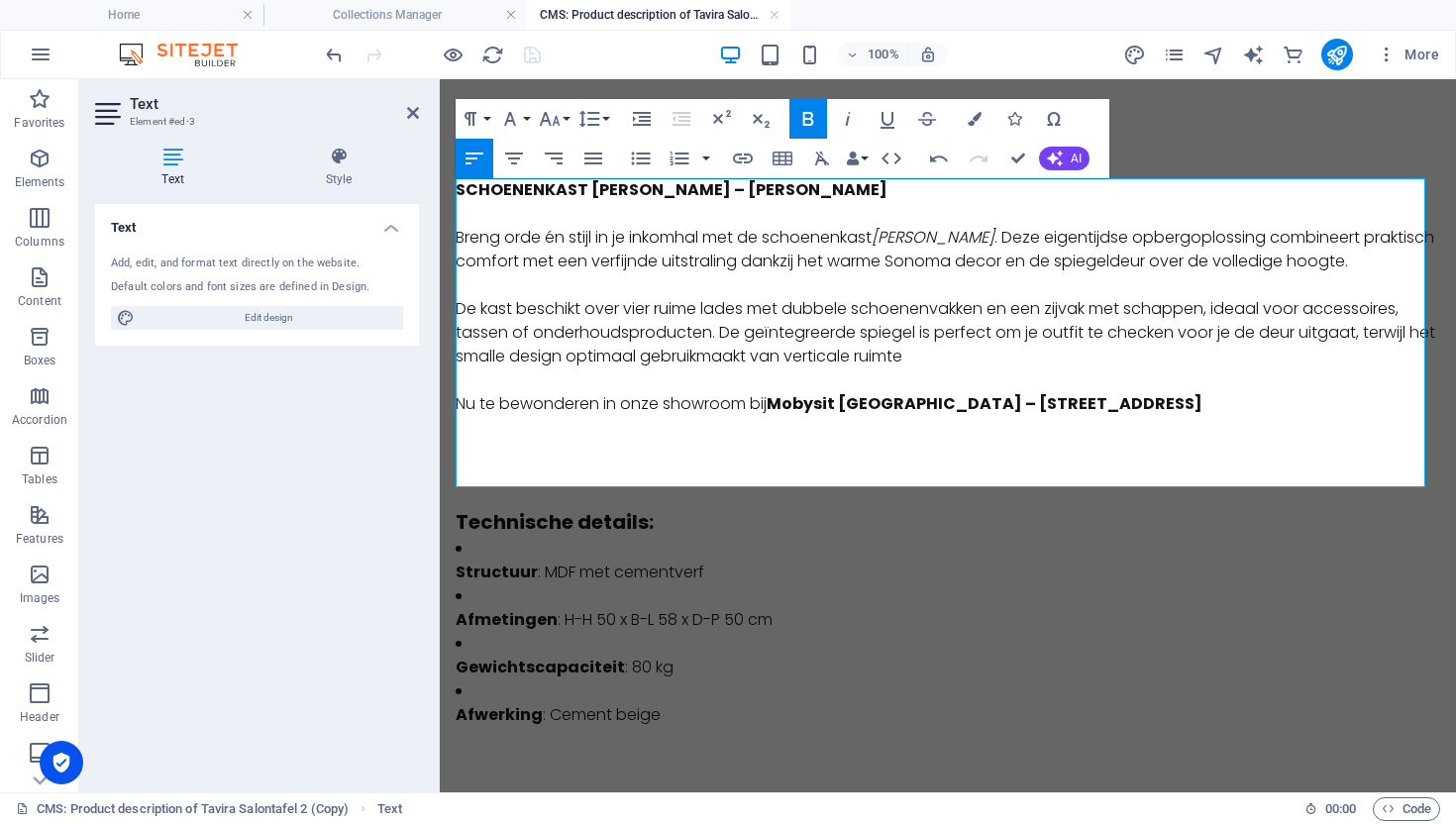 click on "SCHOENENKAST [PERSON_NAME] – [PERSON_NAME]" at bounding box center (672, 189) 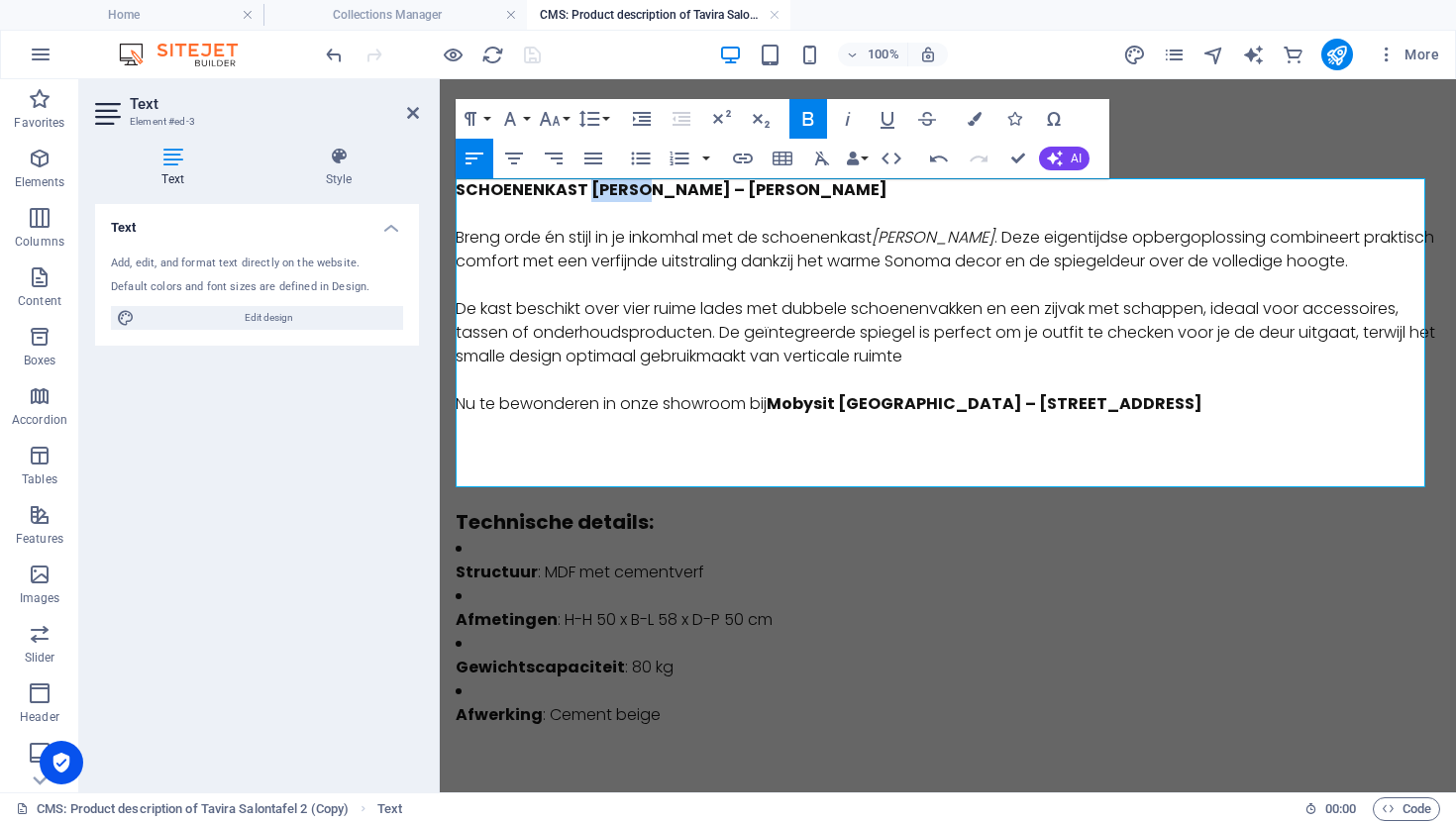 click on "SCHOENENKAST [PERSON_NAME] – [PERSON_NAME]" at bounding box center (672, 189) 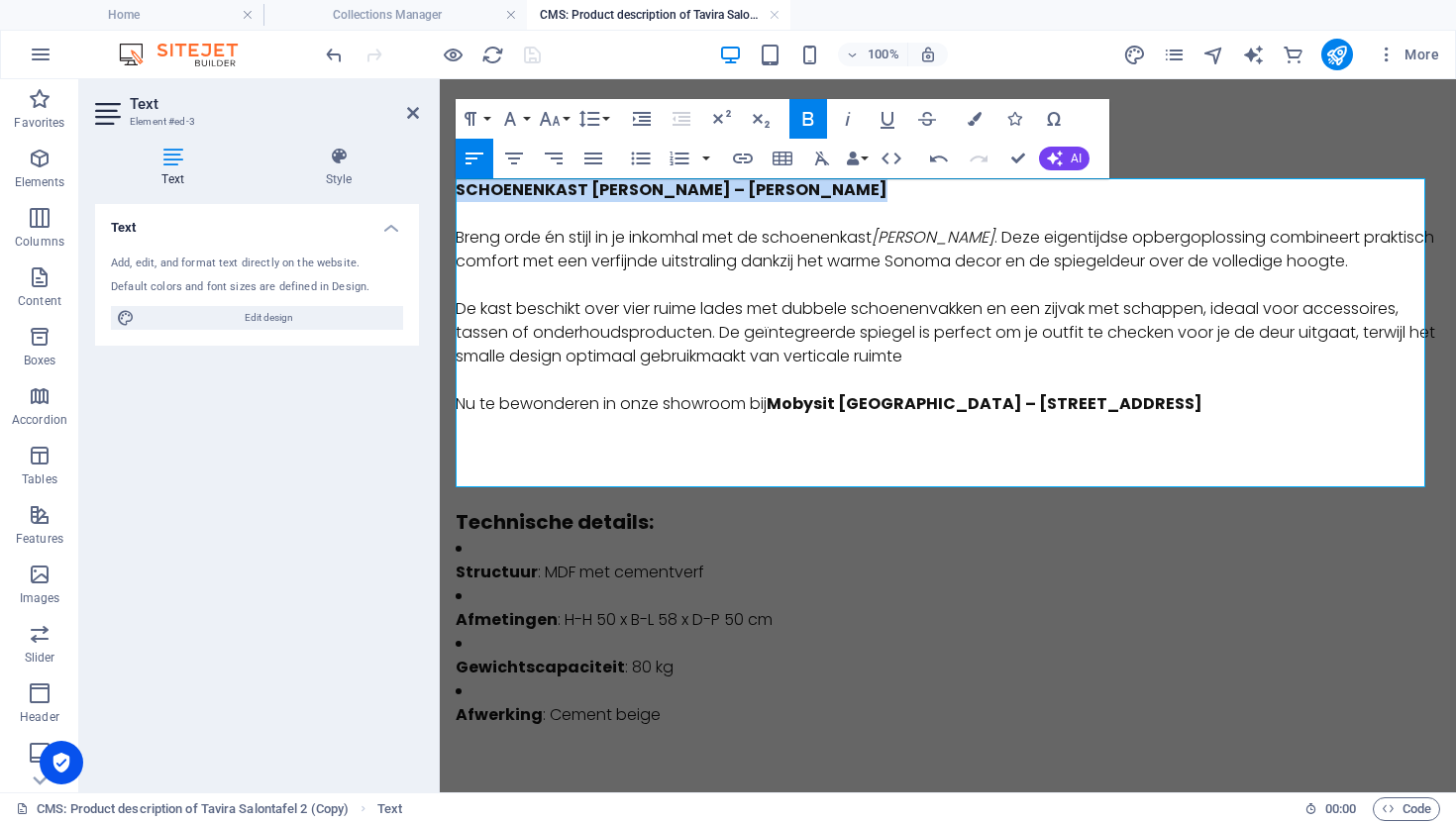 click on "SCHOENENKAST [PERSON_NAME] – [PERSON_NAME]" at bounding box center (672, 189) 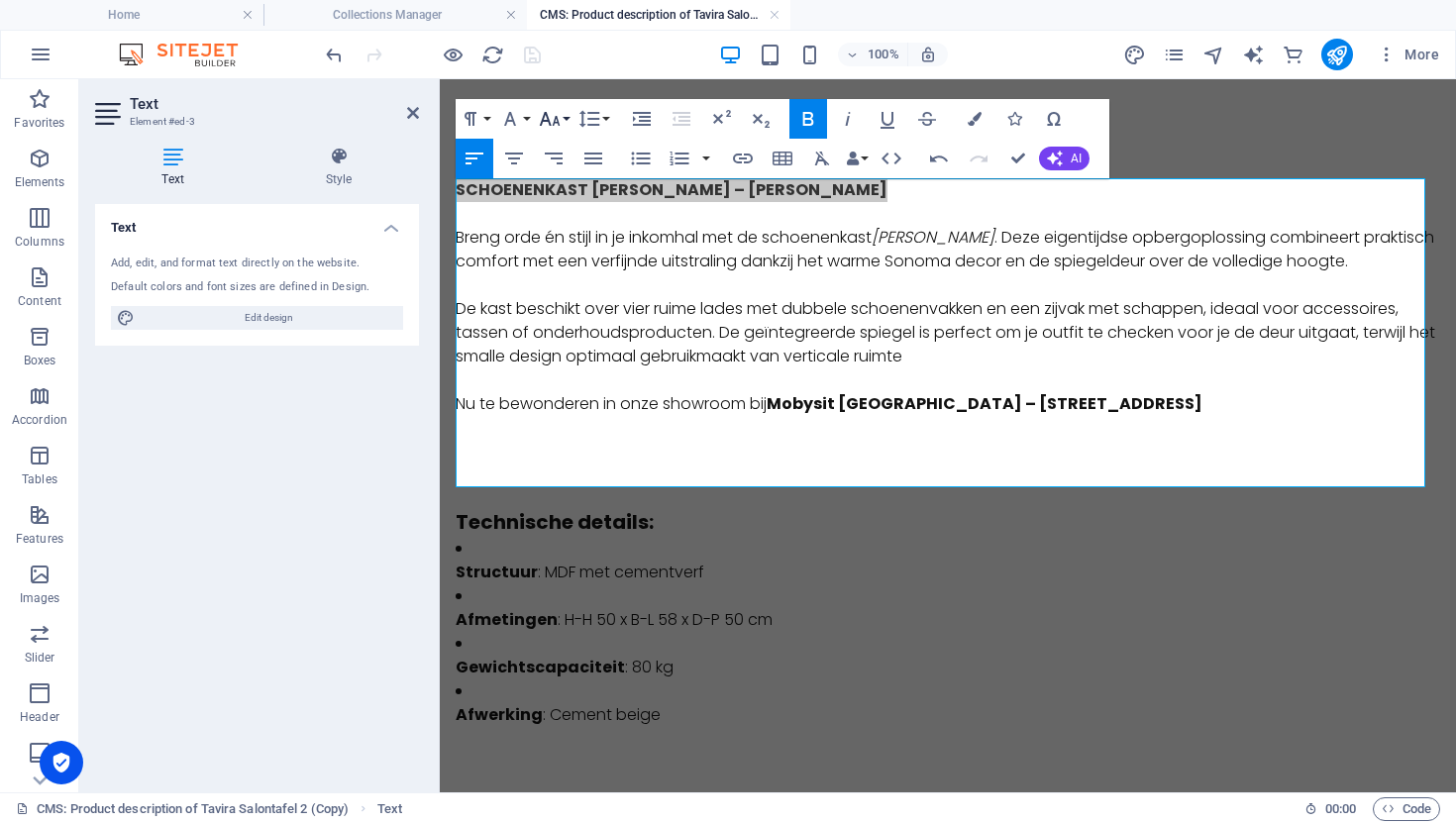 click 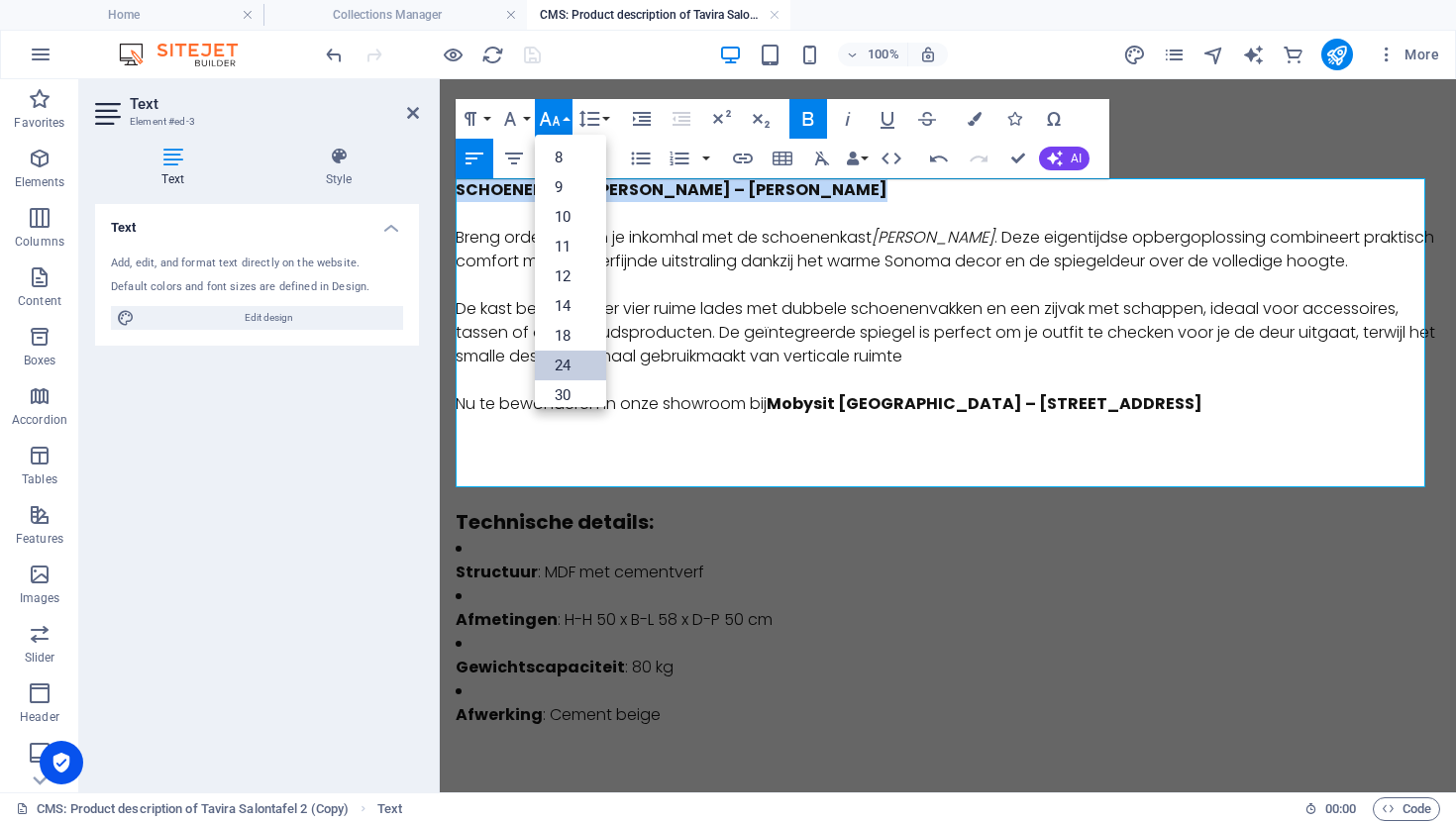 click on "24" at bounding box center [571, 365] 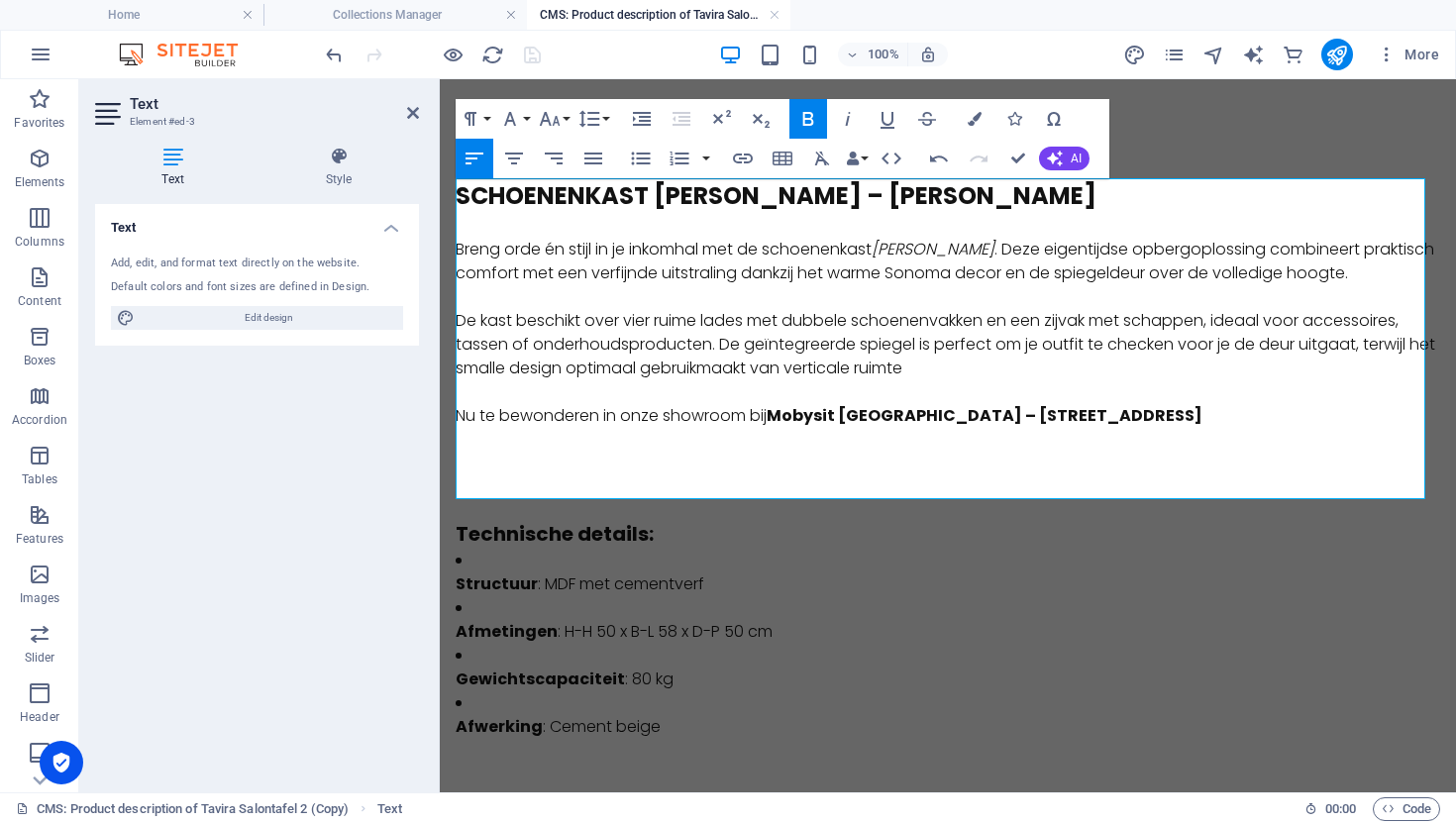 click at bounding box center (948, 297) 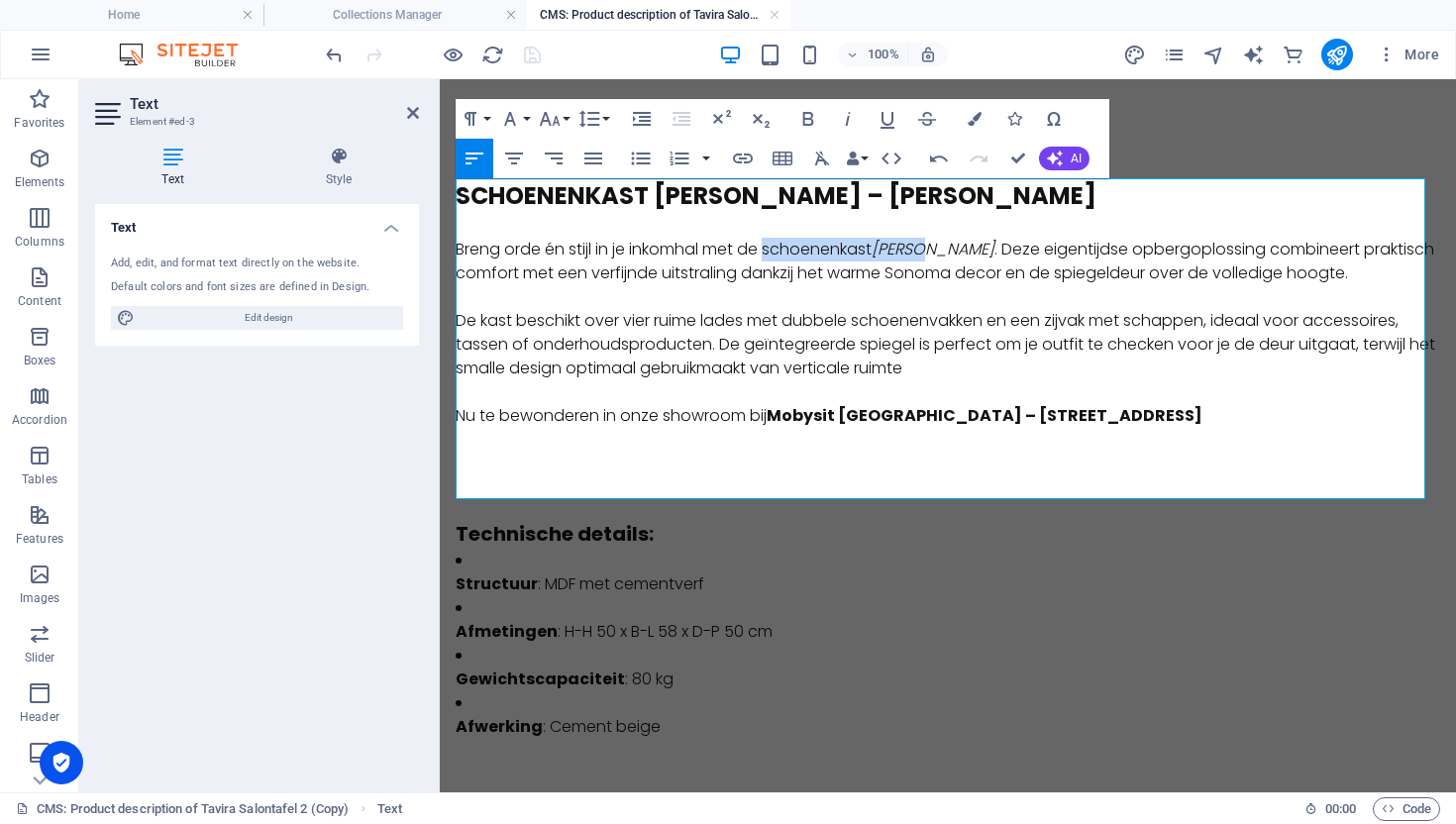 drag, startPoint x: 941, startPoint y: 250, endPoint x: 774, endPoint y: 248, distance: 167.01198 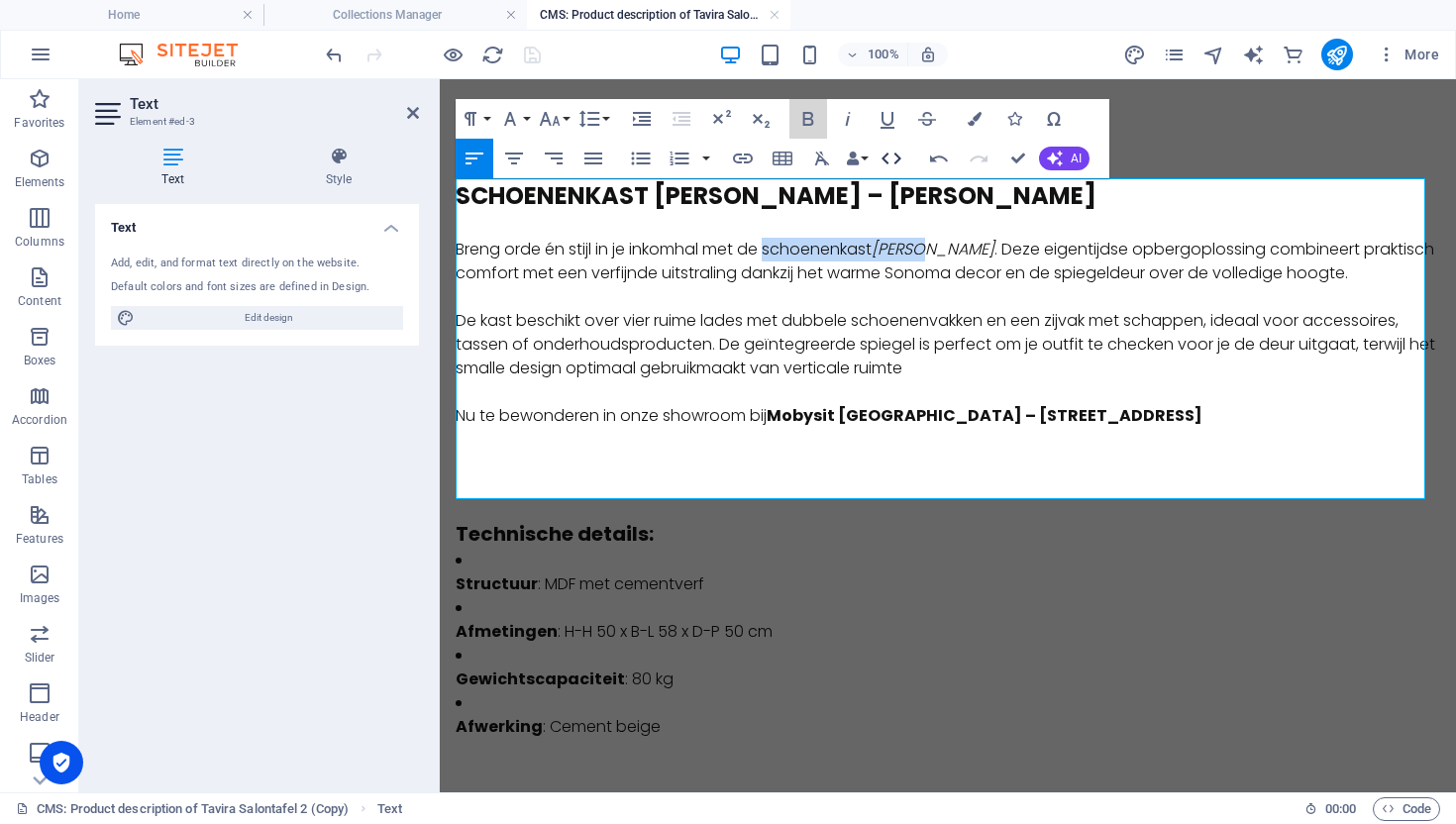 drag, startPoint x: 813, startPoint y: 115, endPoint x: 909, endPoint y: 168, distance: 109.65856 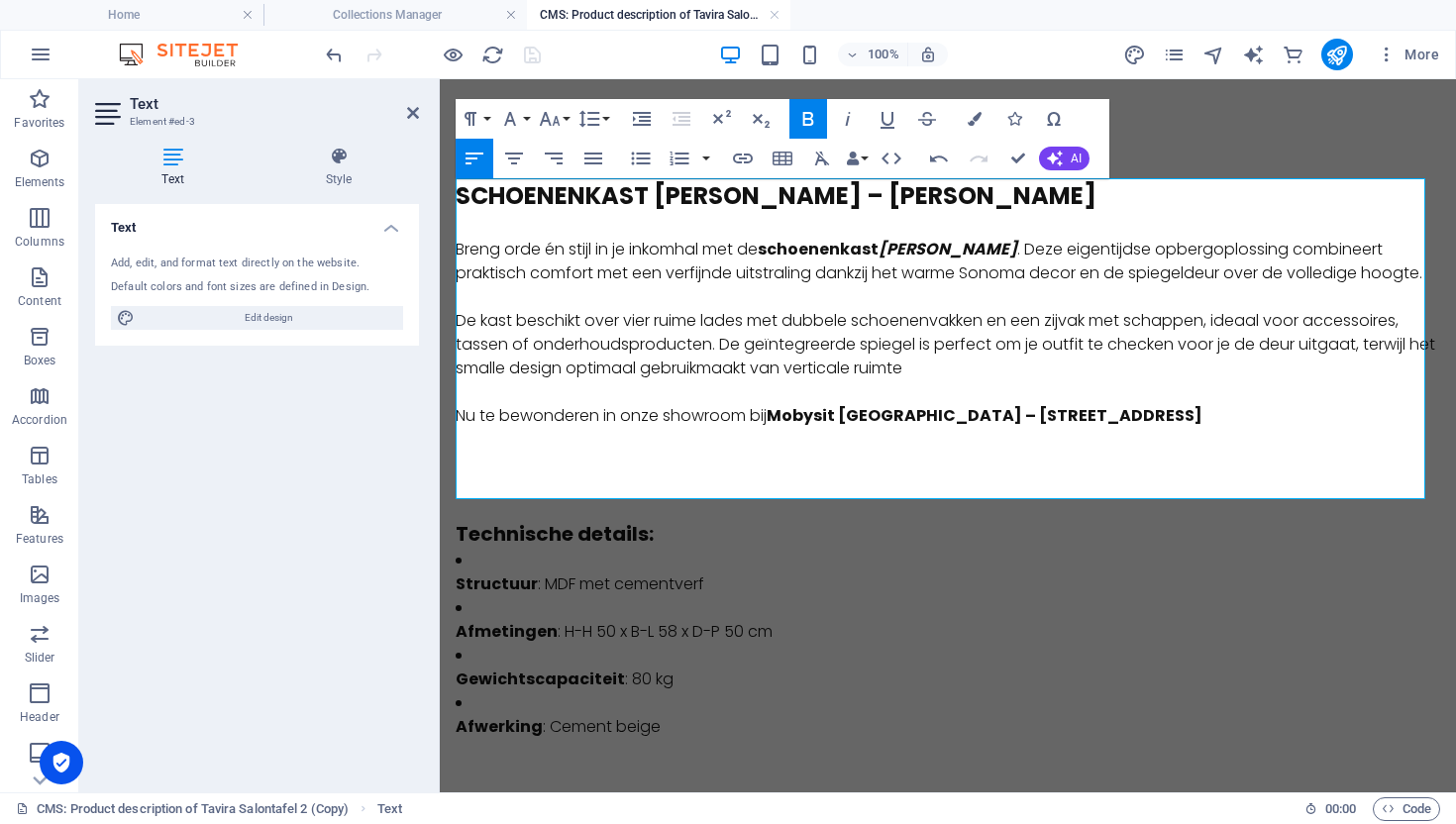 click on "Breng orde én stijl in je inkomhal met de  schoenenkast  [PERSON_NAME] . Deze eigentijdse opbergoplossing combineert praktisch comfort met een verfijnde uitstraling dankzij het warme Sonoma decor en de spiegeldeur over de volledige hoogte." at bounding box center (948, 261) 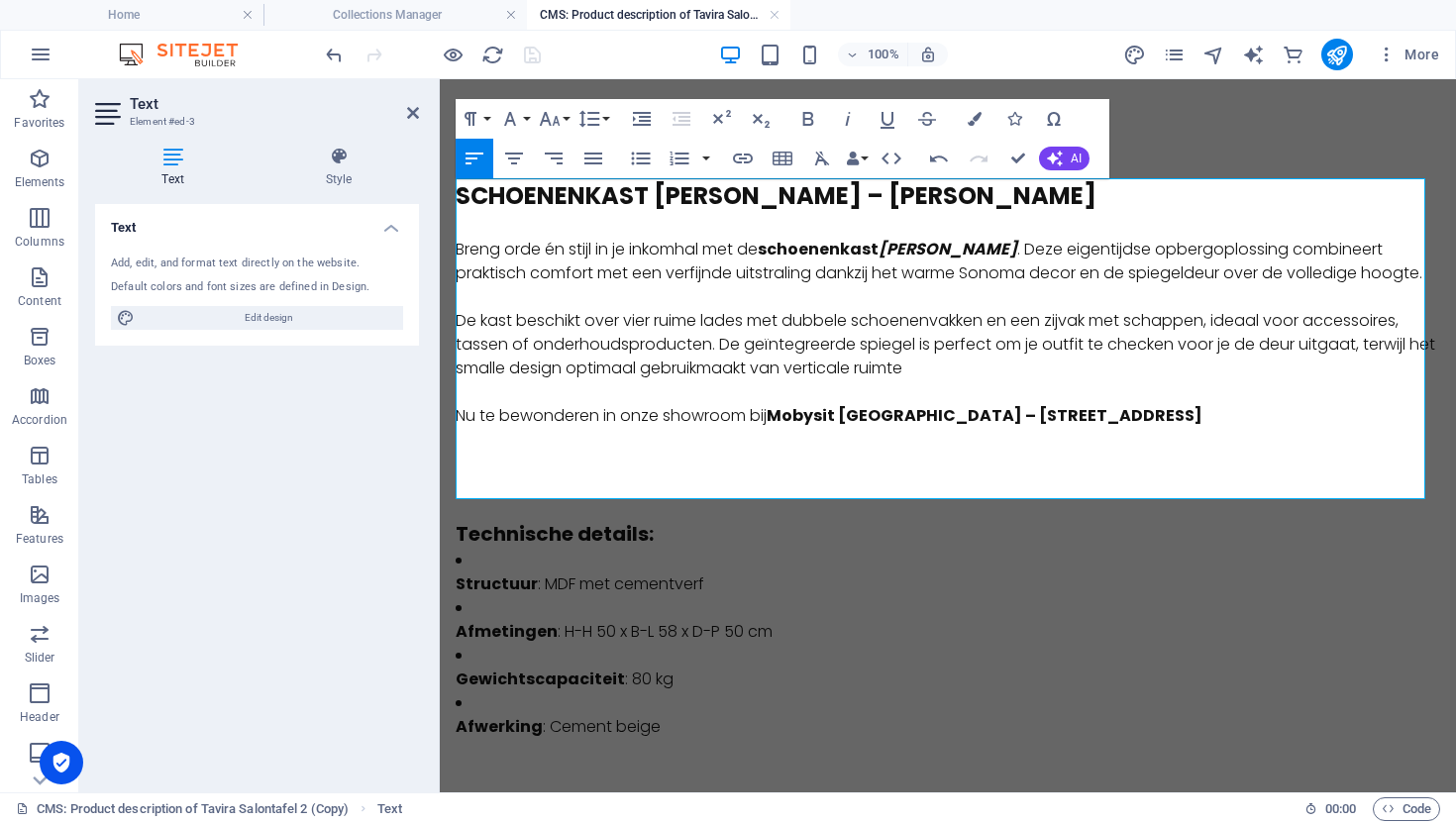 click on "Breng orde én stijl in je inkomhal met de  schoenenkast  [PERSON_NAME] . Deze eigentijdse opbergoplossing combineert praktisch comfort met een verfijnde uitstraling dankzij het warme Sonoma decor en de spiegeldeur over de volledige hoogte." at bounding box center [948, 261] 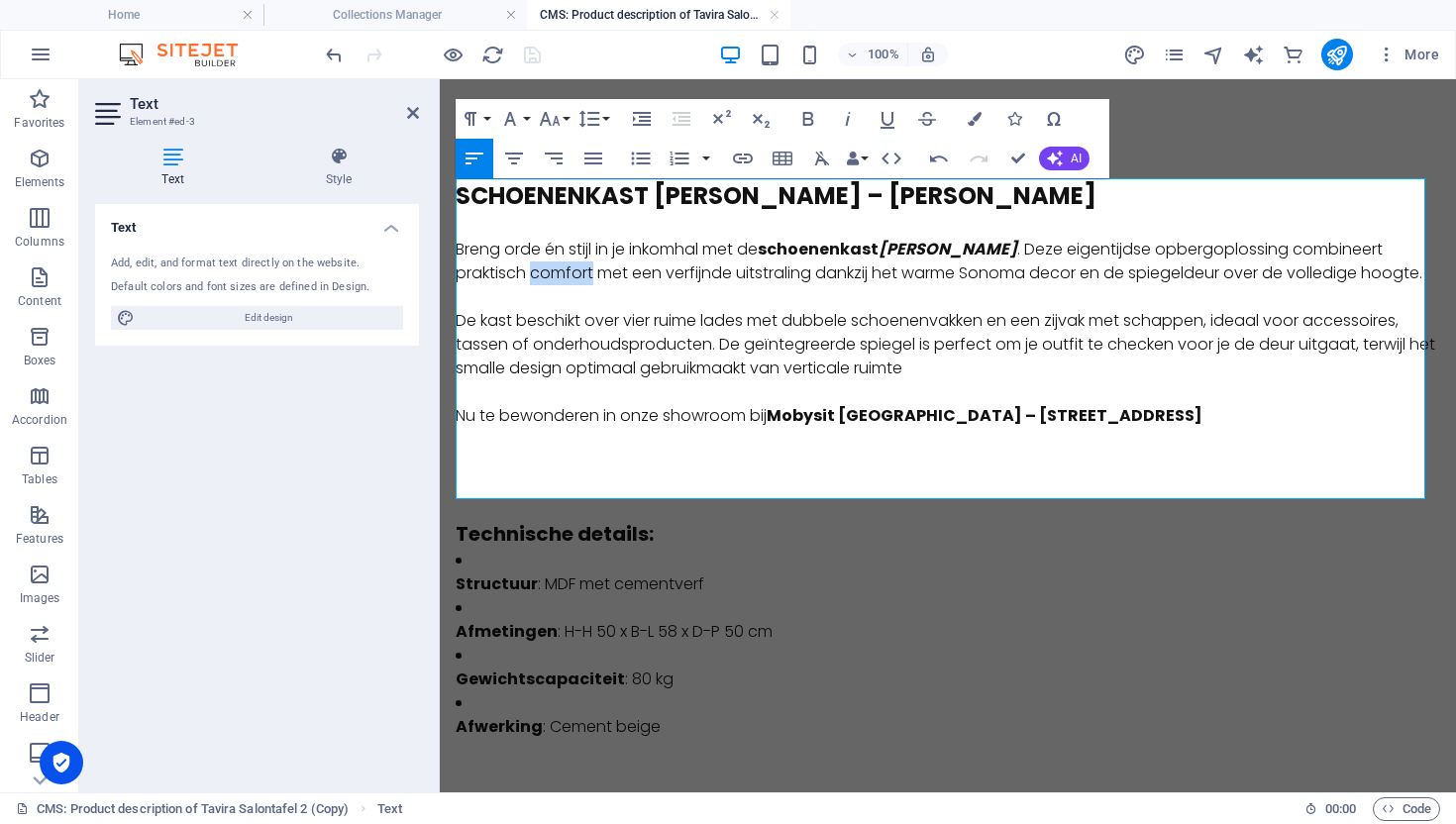 click on "Breng orde én stijl in je inkomhal met de  schoenenkast  [PERSON_NAME] . Deze eigentijdse opbergoplossing combineert praktisch comfort met een verfijnde uitstraling dankzij het warme Sonoma decor en de spiegeldeur over de volledige hoogte." at bounding box center [948, 261] 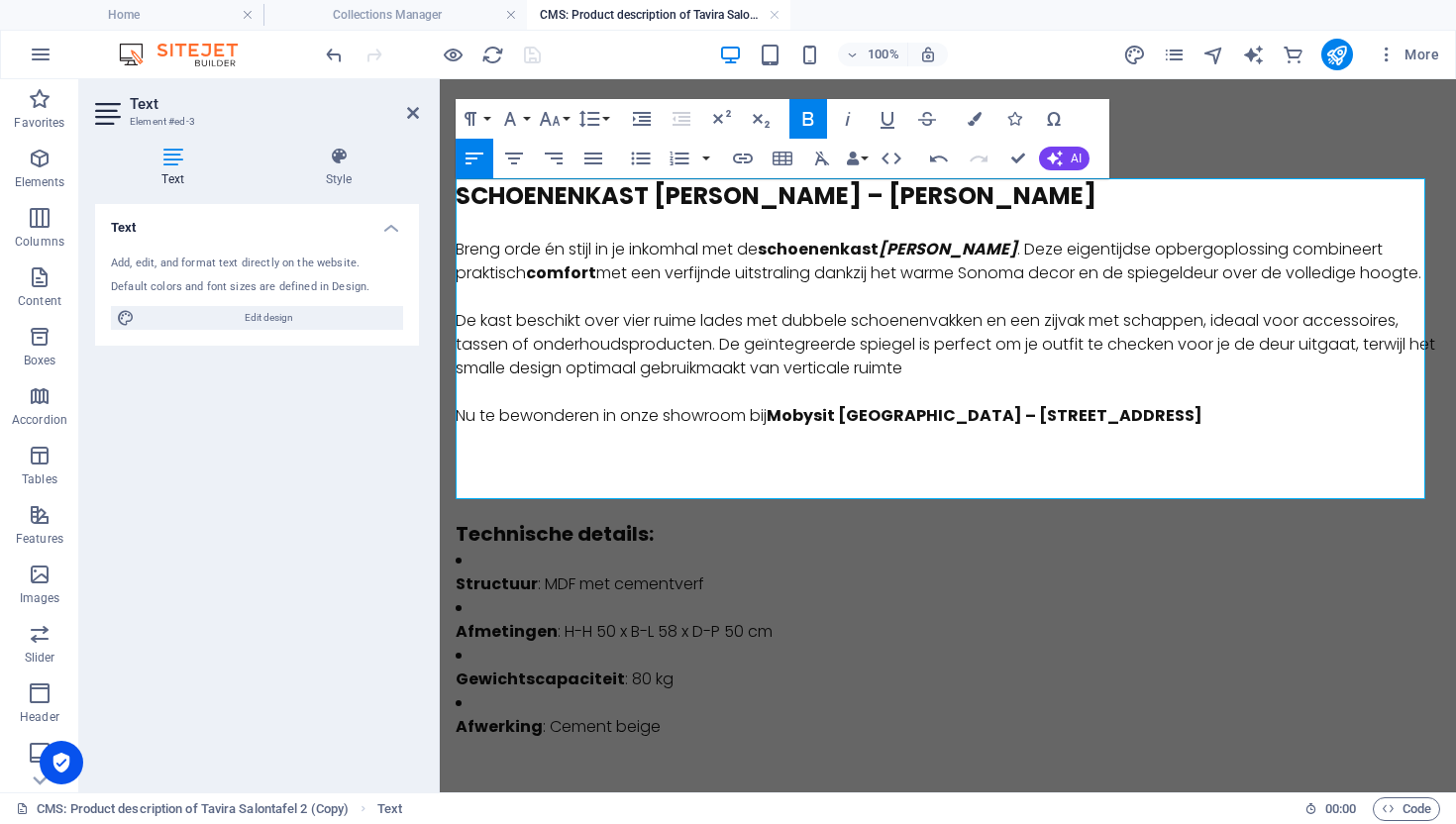 click on "Breng orde én stijl in je inkomhal met de  schoenenkast  [PERSON_NAME] . Deze eigentijdse opbergoplossing combineert praktisch  comfort  met een verfijnde uitstraling dankzij het warme Sonoma decor en de spiegeldeur over de volledige hoogte." at bounding box center (948, 261) 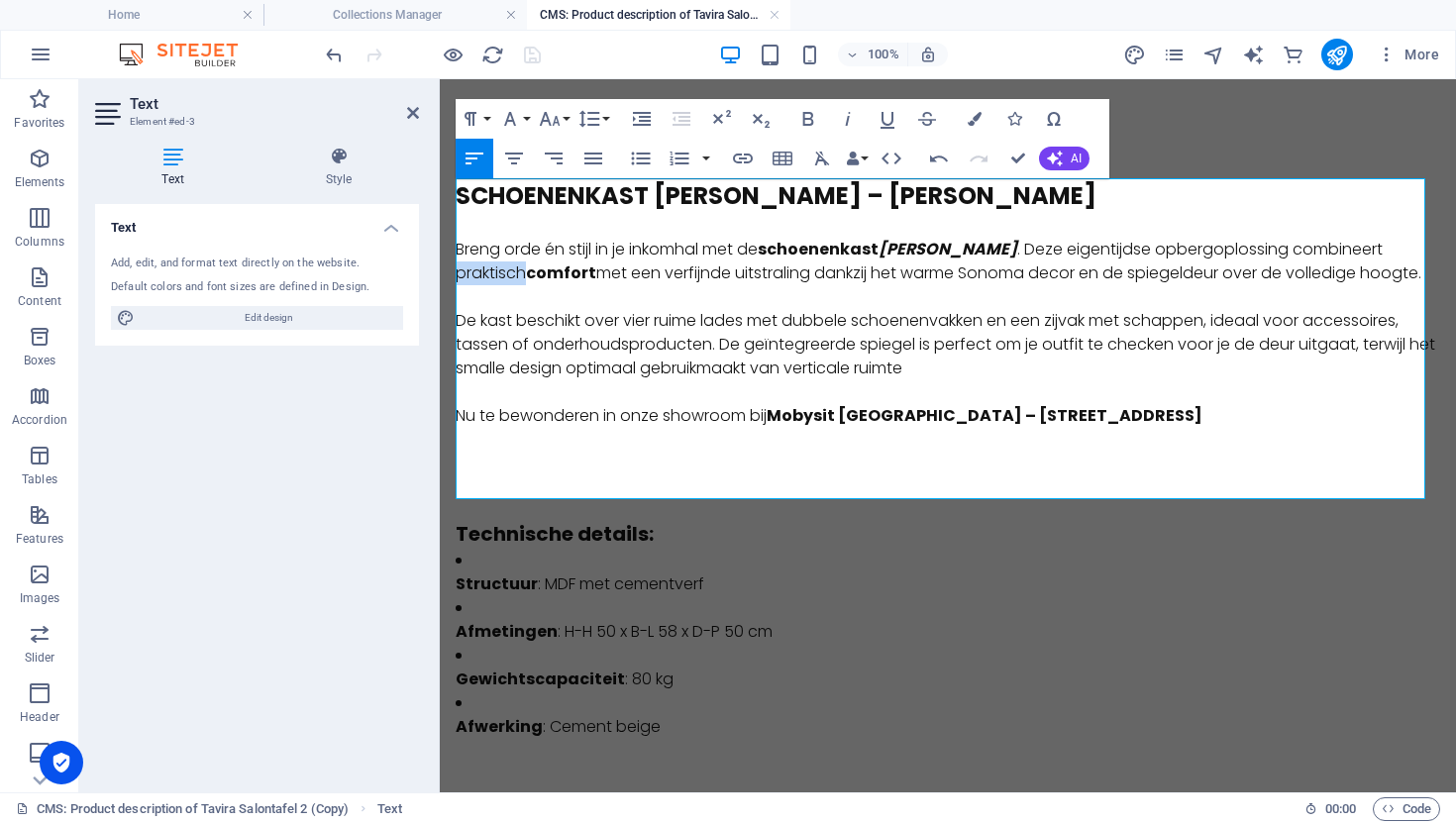 drag, startPoint x: 1343, startPoint y: 250, endPoint x: 1314, endPoint y: 244, distance: 29.614186 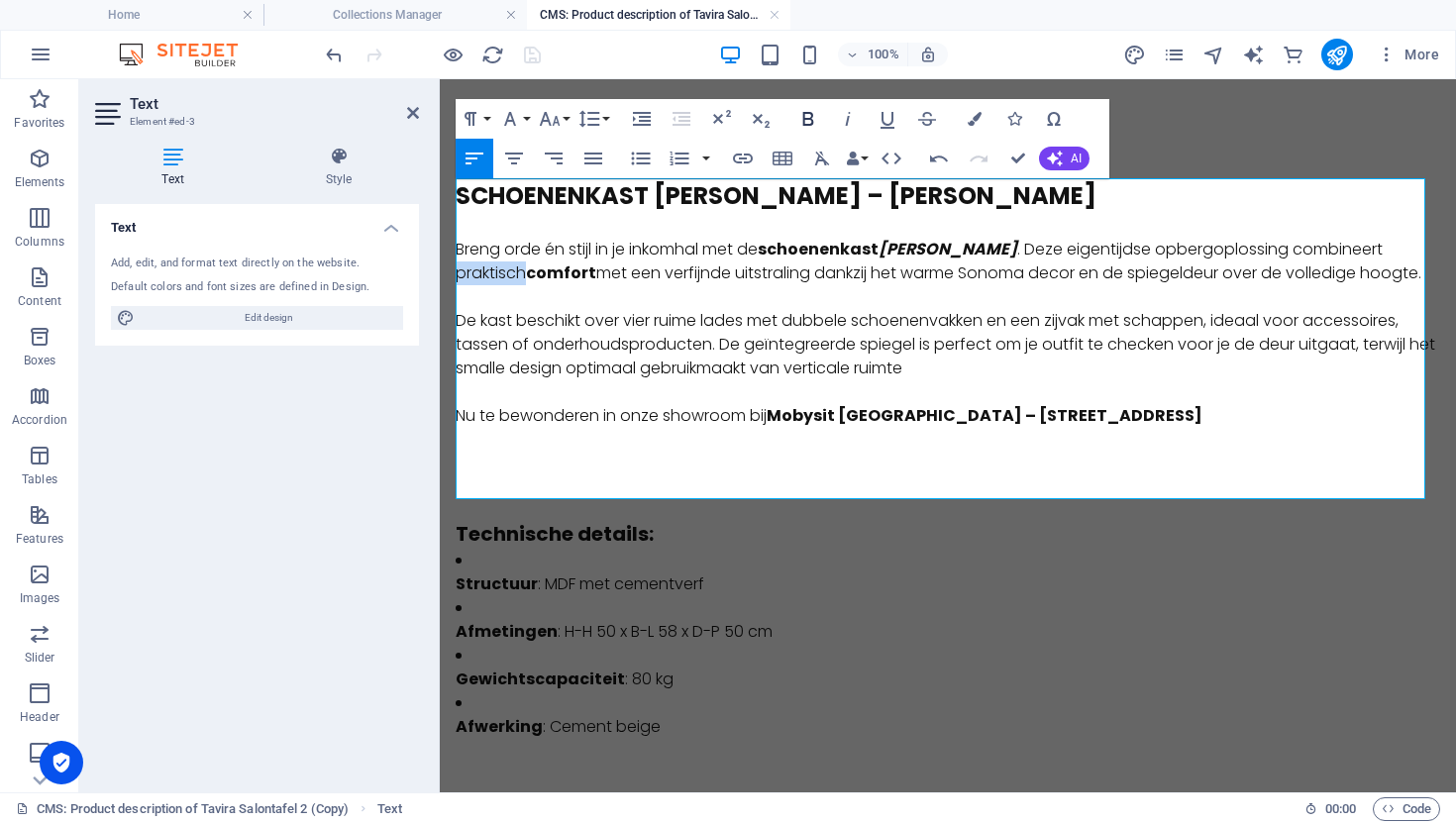drag, startPoint x: 821, startPoint y: 111, endPoint x: 811, endPoint y: 122, distance: 14.866069 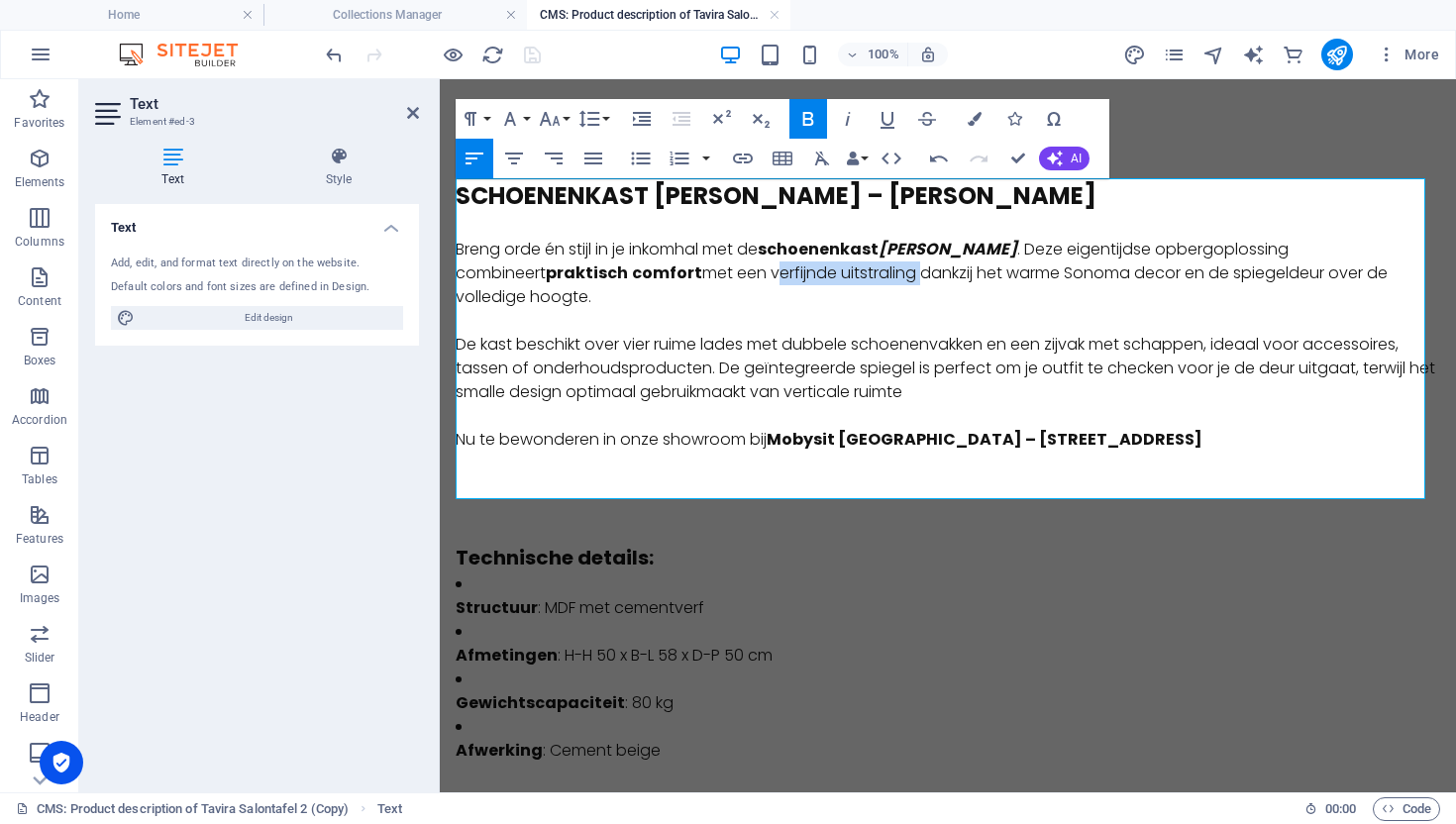 drag, startPoint x: 716, startPoint y: 263, endPoint x: 635, endPoint y: 227, distance: 88.63972 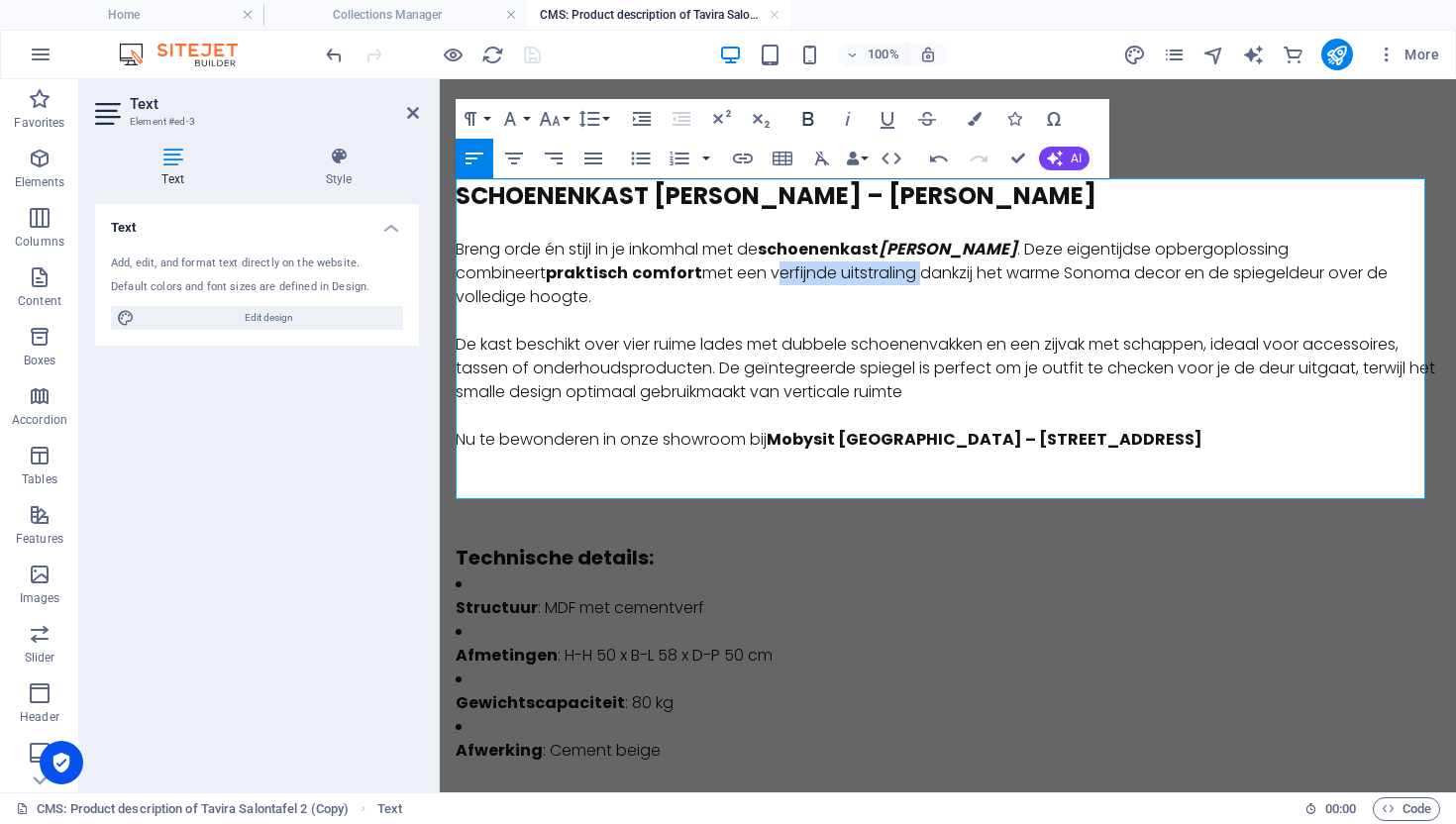 click 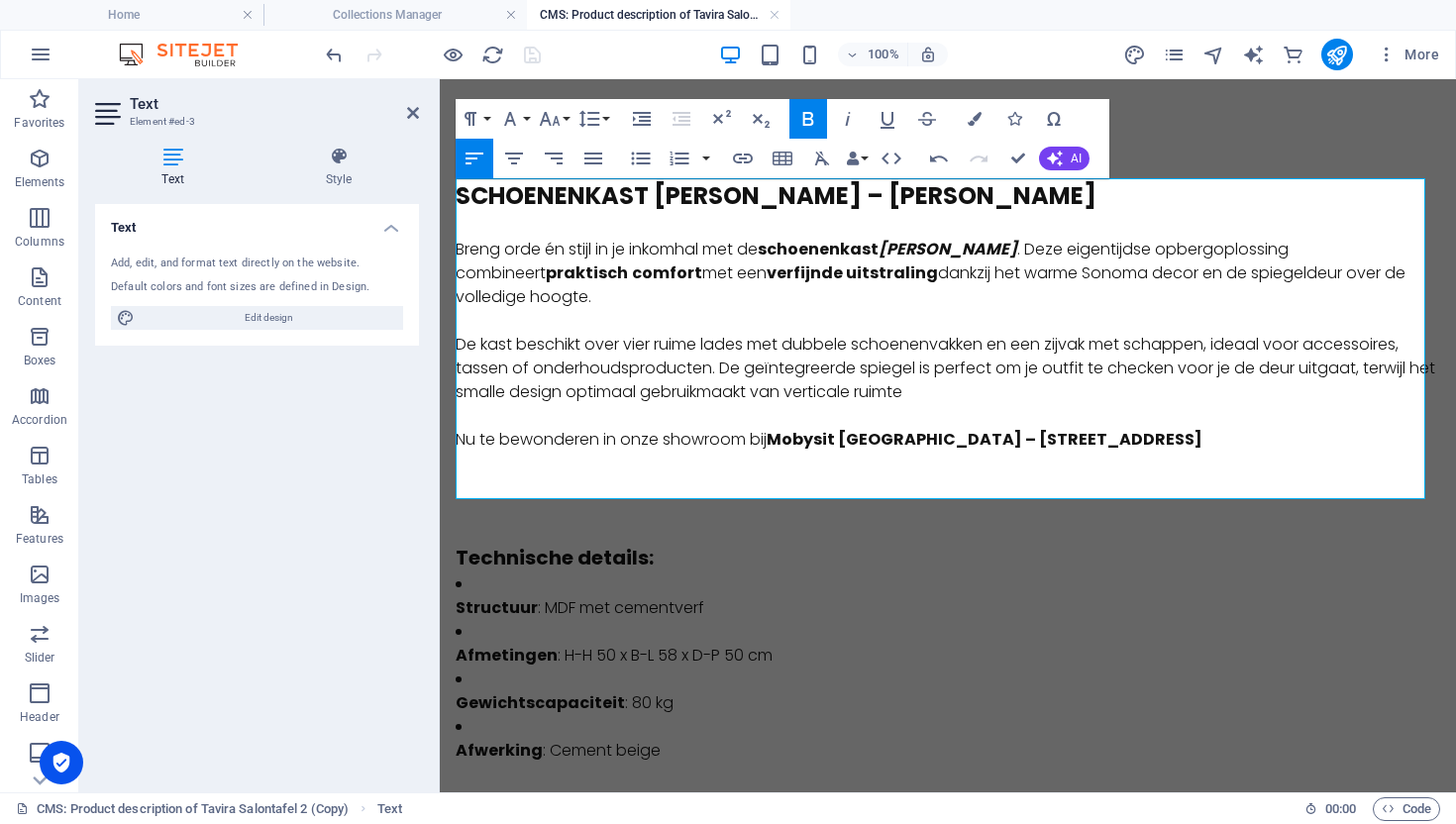 click on "Breng orde én stijl in je inkomhal met de  schoenenkast  [PERSON_NAME] . Deze eigentijdse opbergoplossing combineert  praktisch   comfort  met een  verfijnde uitstraling  dankzij het warme Sonoma decor en de spiegeldeur over de volledige hoogte." at bounding box center [948, 273] 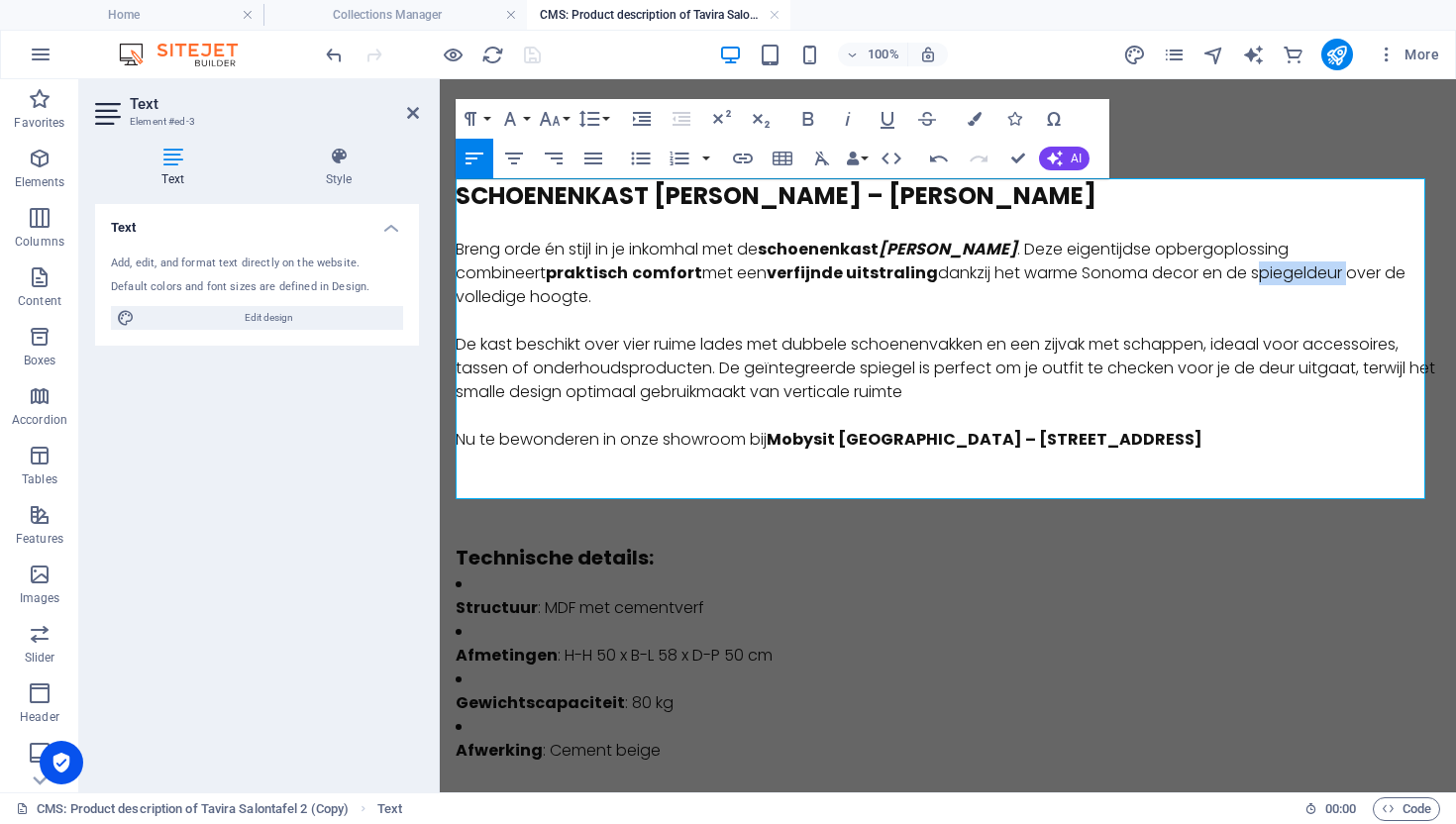 click on "Breng orde én stijl in je inkomhal met de  schoenenkast  [PERSON_NAME] . Deze eigentijdse opbergoplossing combineert  praktisch   comfort  met een  verfijnde uitstraling  dankzij het warme Sonoma decor en de spiegeldeur over de volledige hoogte." at bounding box center (948, 273) 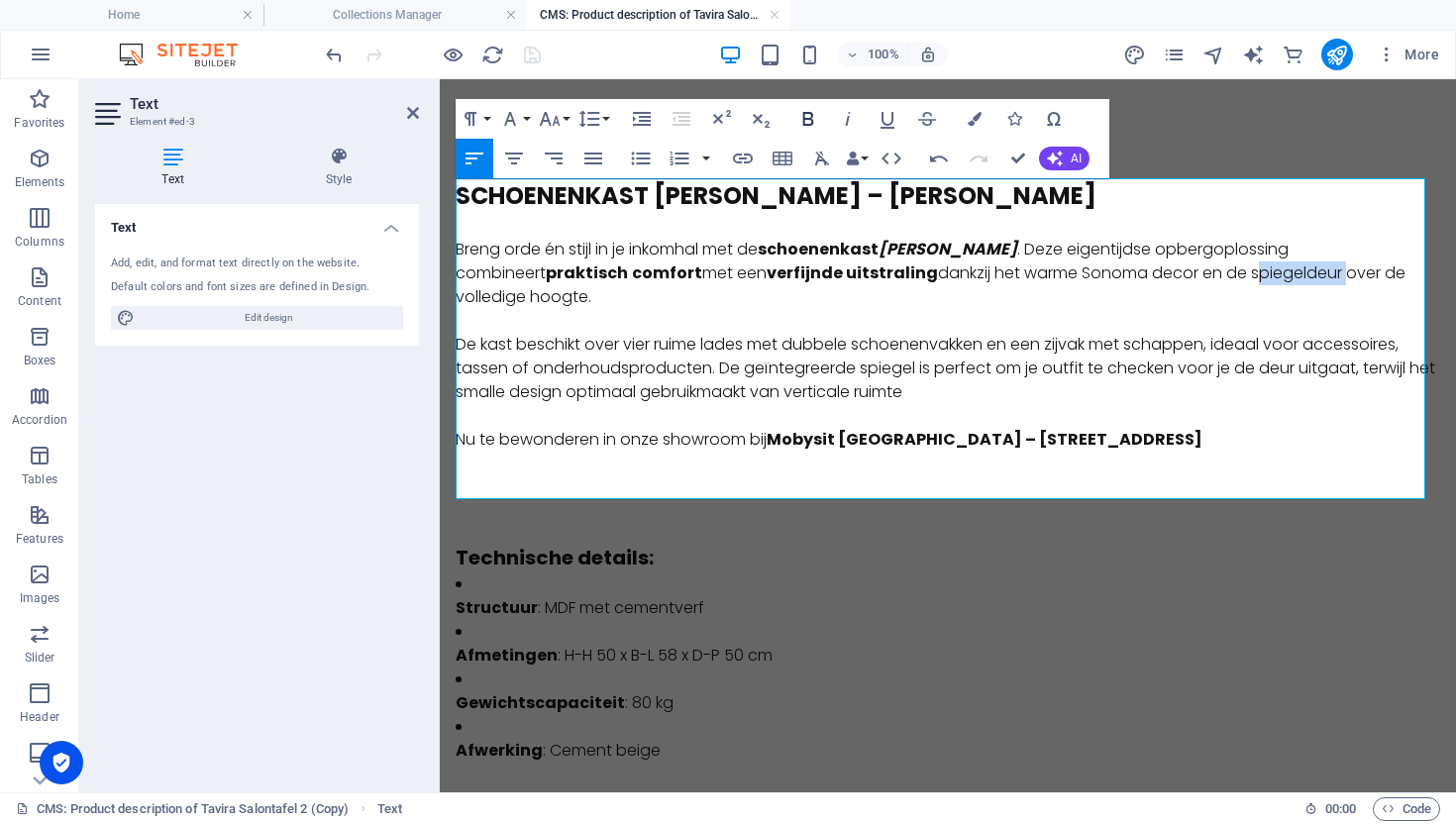 click 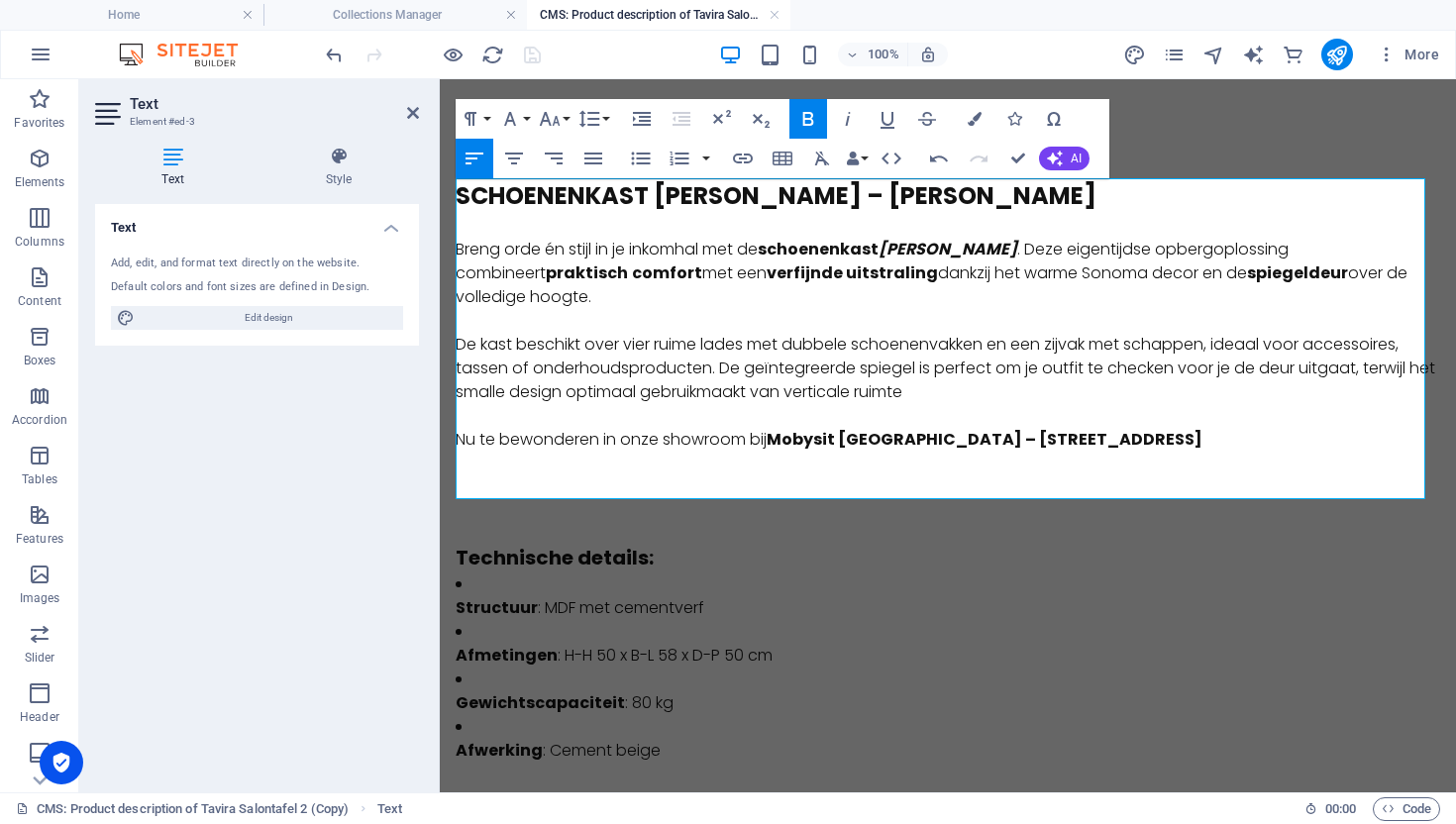 click at bounding box center [948, 487] 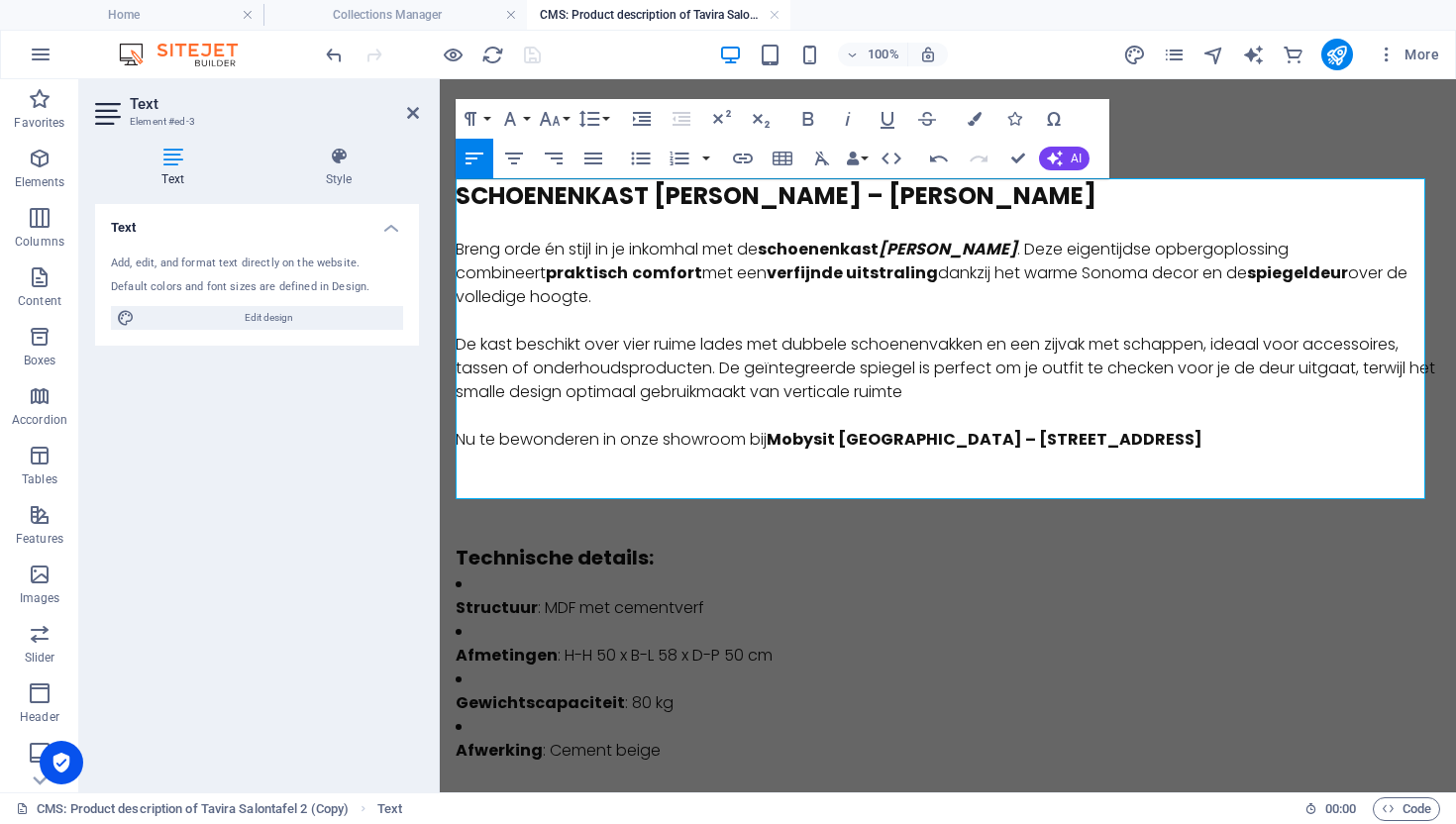 drag, startPoint x: 954, startPoint y: 368, endPoint x: 968, endPoint y: 381, distance: 19.104973 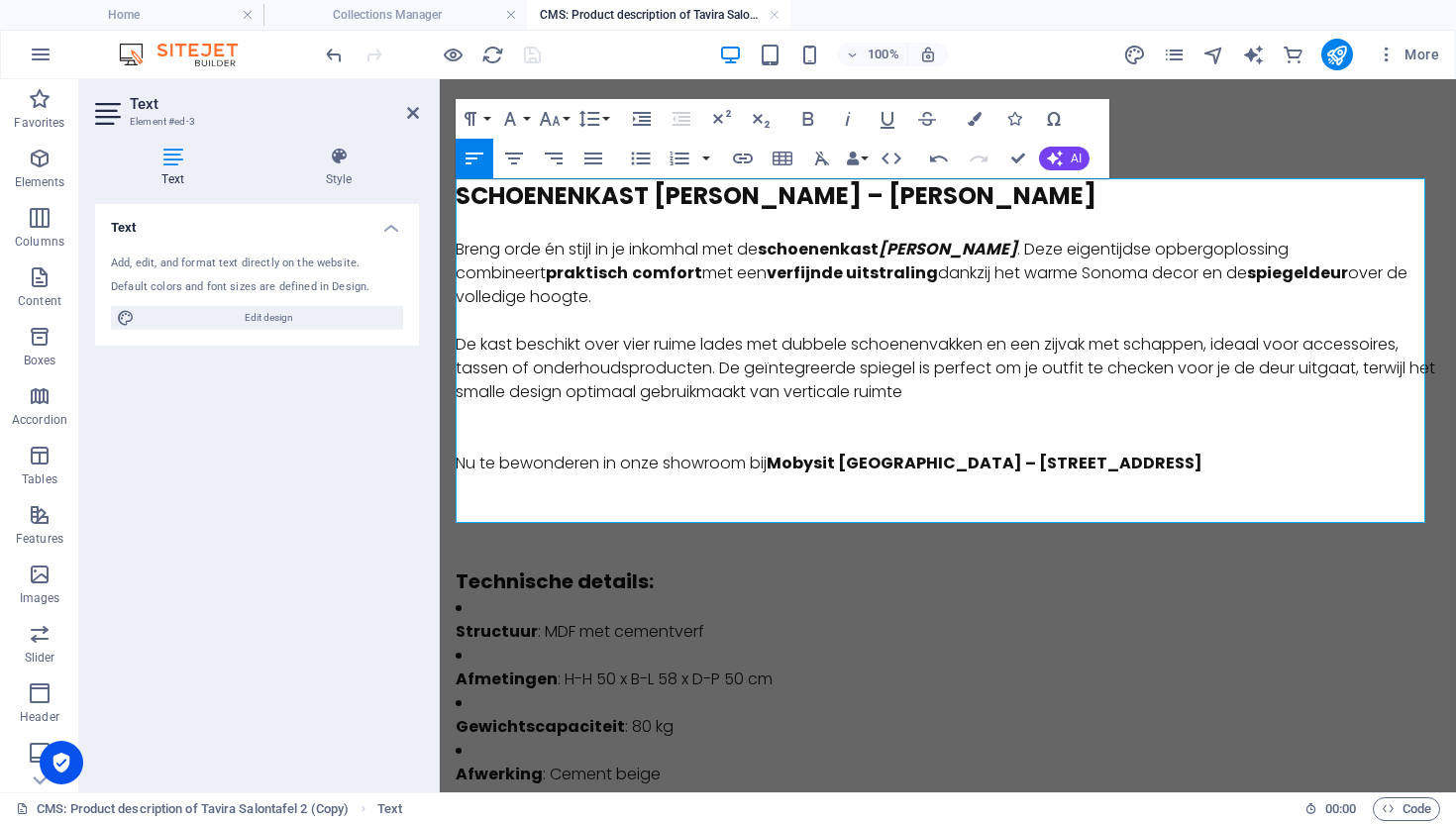 drag, startPoint x: 446, startPoint y: 403, endPoint x: 485, endPoint y: 402, distance: 39.012818 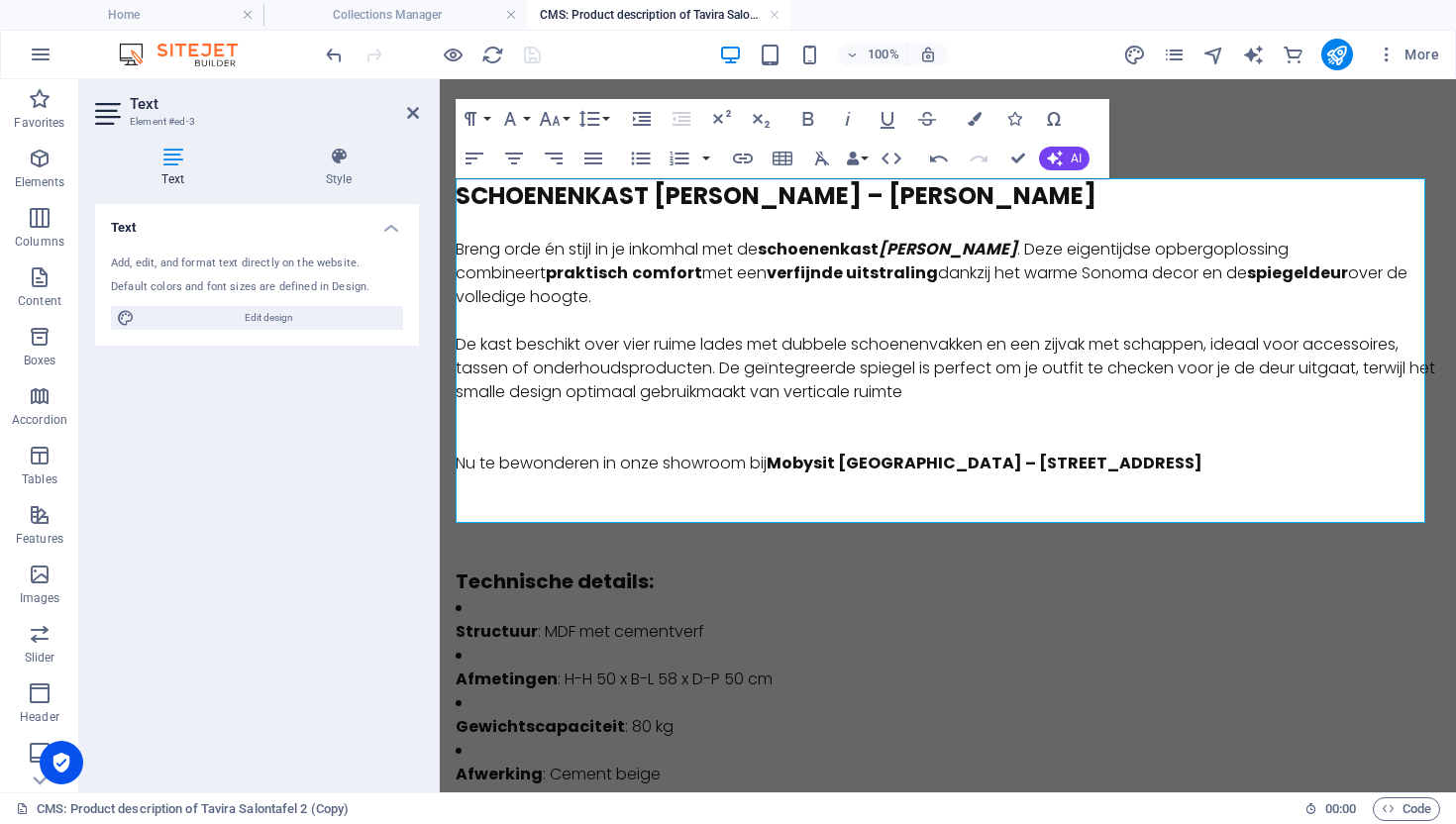 click at bounding box center (948, 416) 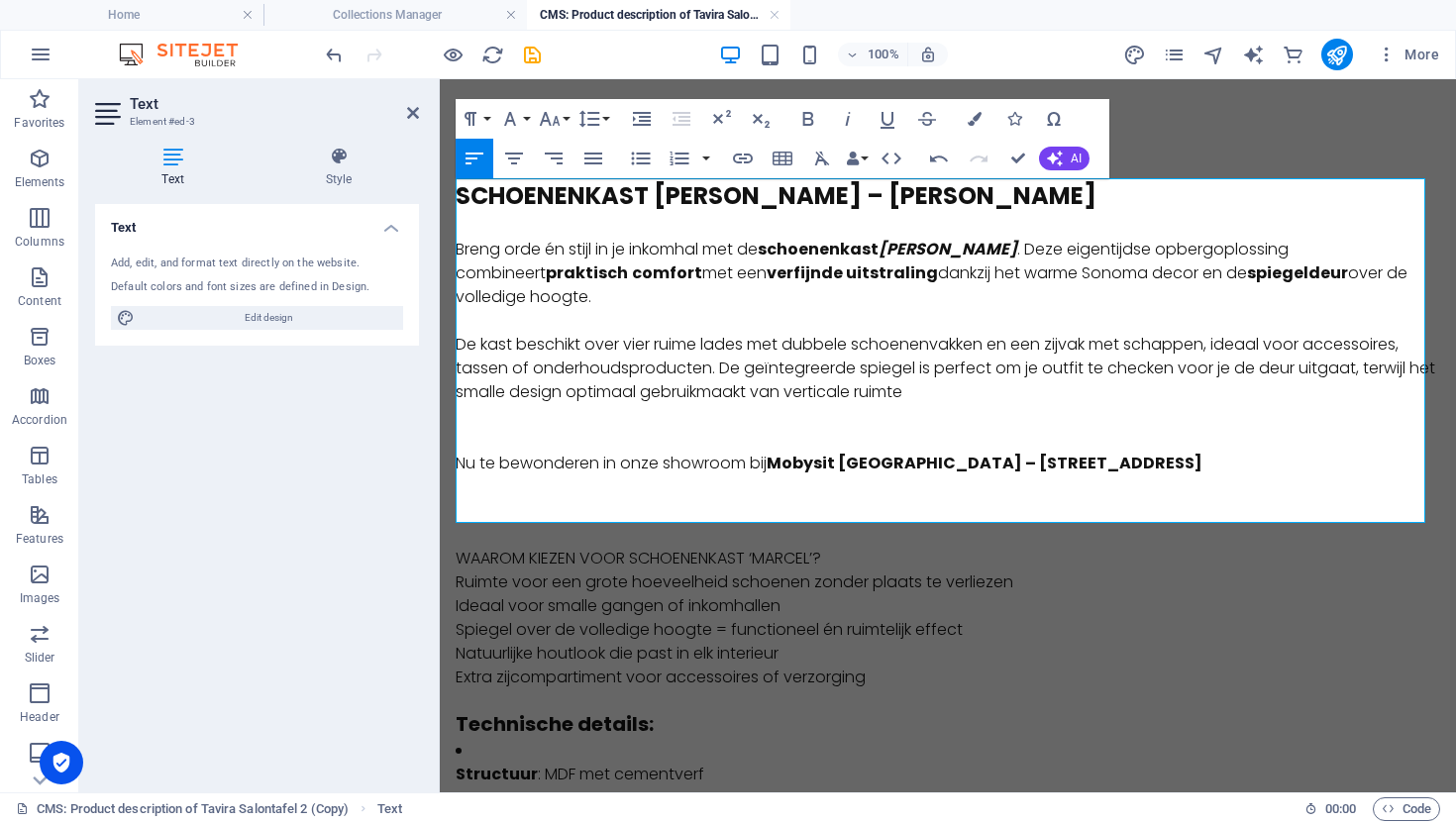click on "SCHOENENKAST [PERSON_NAME] MET SPIEGELDEUR – DECOR SONOMA ​ Breng orde én stijl in je inkomhal met de  schoenenkast  [PERSON_NAME] . Deze eigentijdse opbergoplossing combineert  praktisch   comfort  met een  verfijnde uitstraling  dankzij het warme Sonoma decor en de  spiegeldeur  over de volledige hoogte.  De kast beschikt over vier ruime lades met dubbele schoenenvakken en een zijvak met schappen, ideaal voor accessoires, tassen of onderhoudsproducten. De geïntegreerde spiegel is perfect om je outfit te checken voor je de deur uitgaat, terwijl het smalle design optimaal gebruikmaakt van verticale ruimte Nu te bewonderen in onze showroom bij  [GEOGRAPHIC_DATA] – [STREET_ADDRESS]" at bounding box center (948, 362) 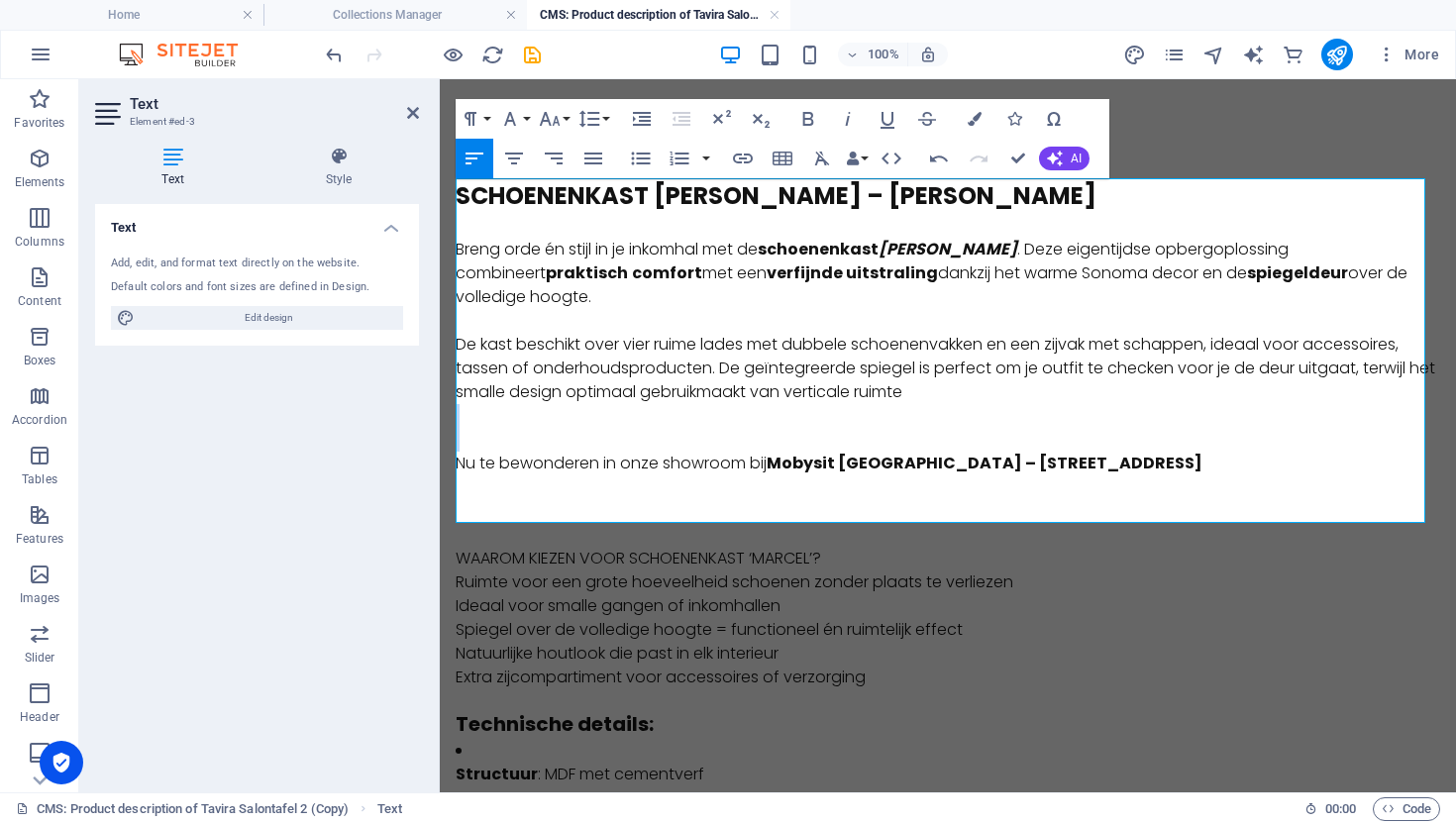 click at bounding box center [948, 440] 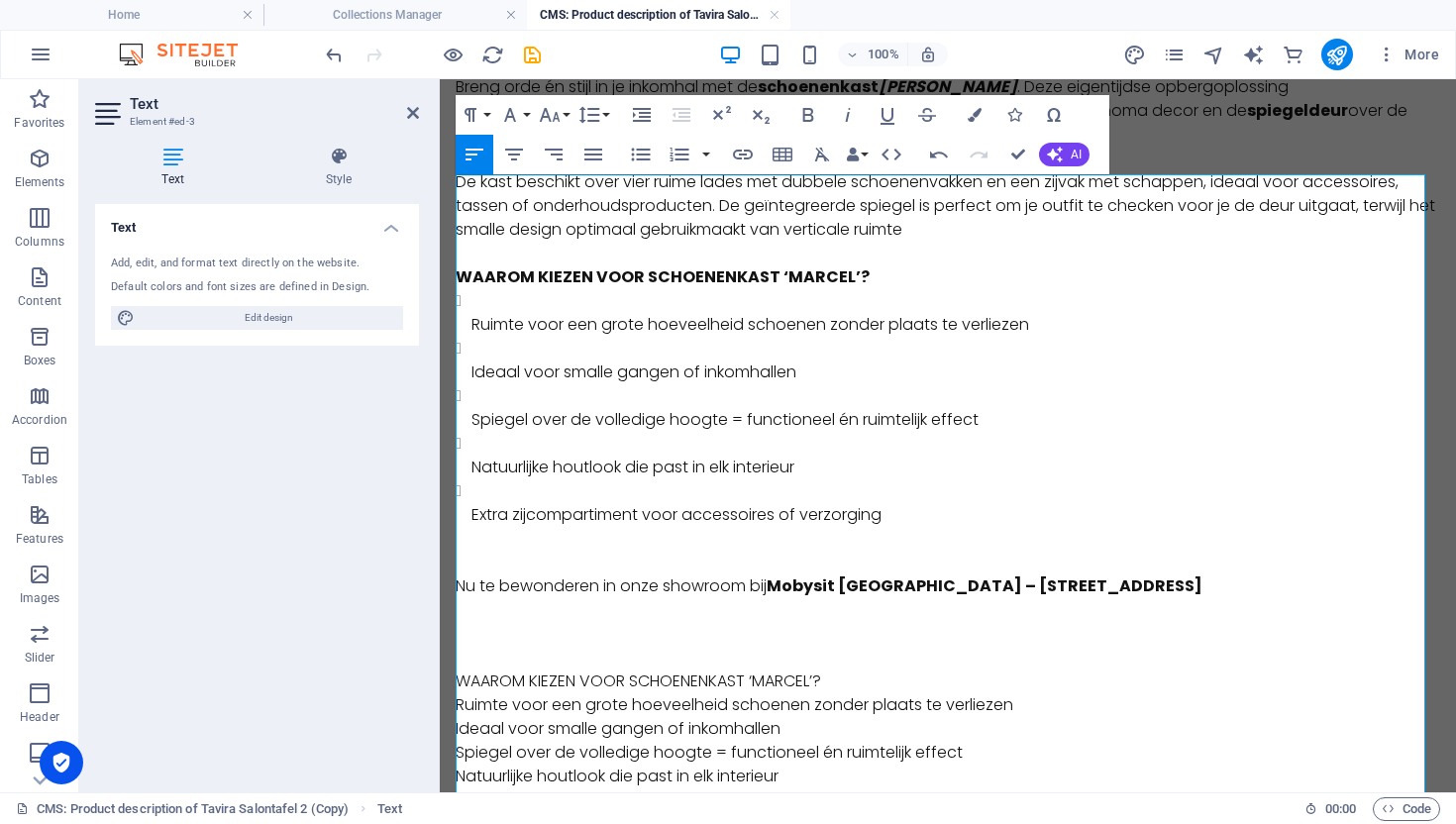 scroll, scrollTop: 421, scrollLeft: 0, axis: vertical 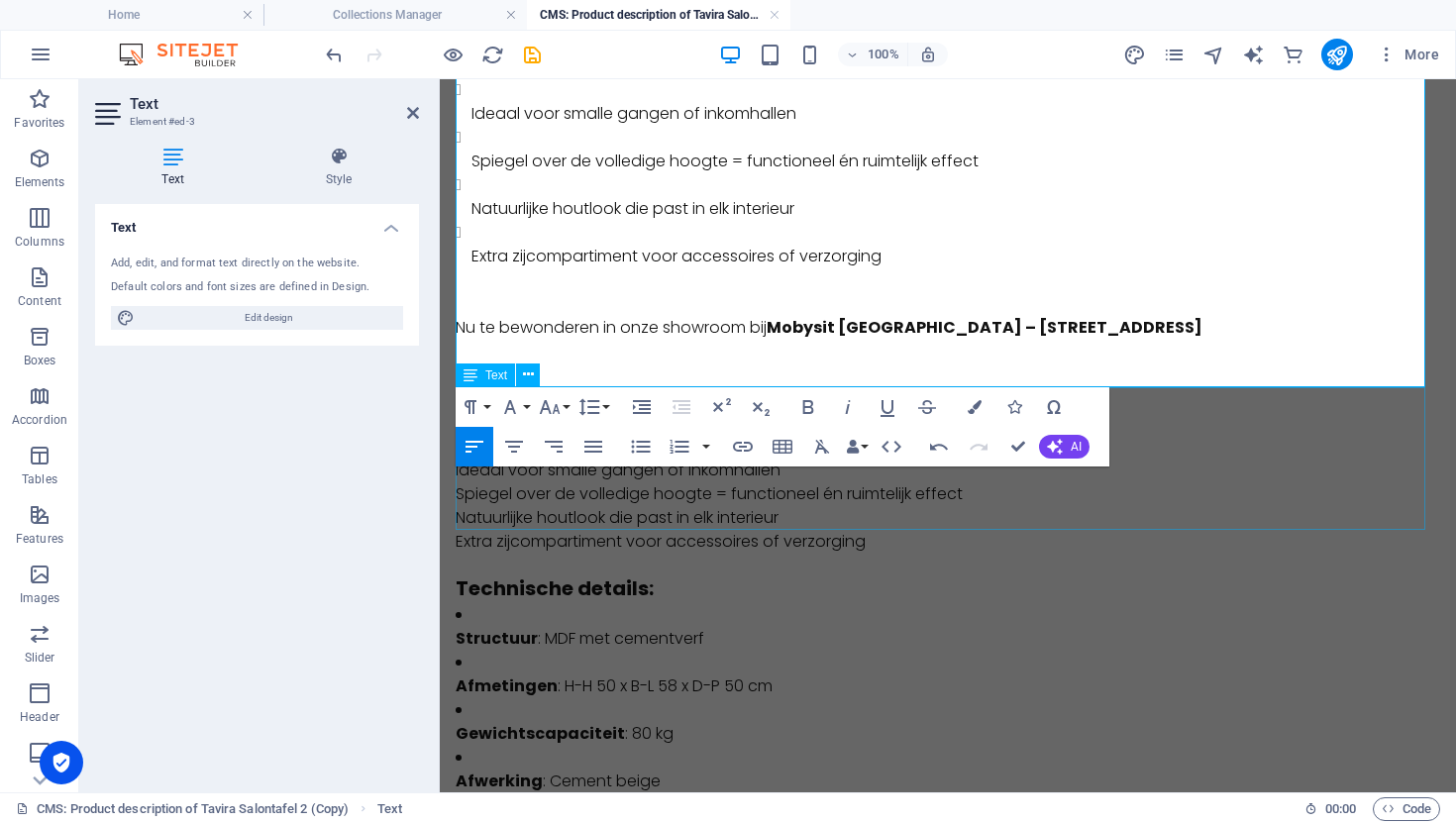 click on "WAAROM KIEZEN VOOR SCHOENENKAST ‘MARCEL’?
Ruimte voor een grote hoeveelheid schoenen zonder plaats te verliezen
Ideaal voor smalle gangen of inkomhallen
Spiegel over de volledige hoogte = functioneel én ruimtelijk effect
Natuurlijke houtlook die past in elk interieur
Extra zijcompartiment voor accessoires of verzorging" at bounding box center [948, 482] 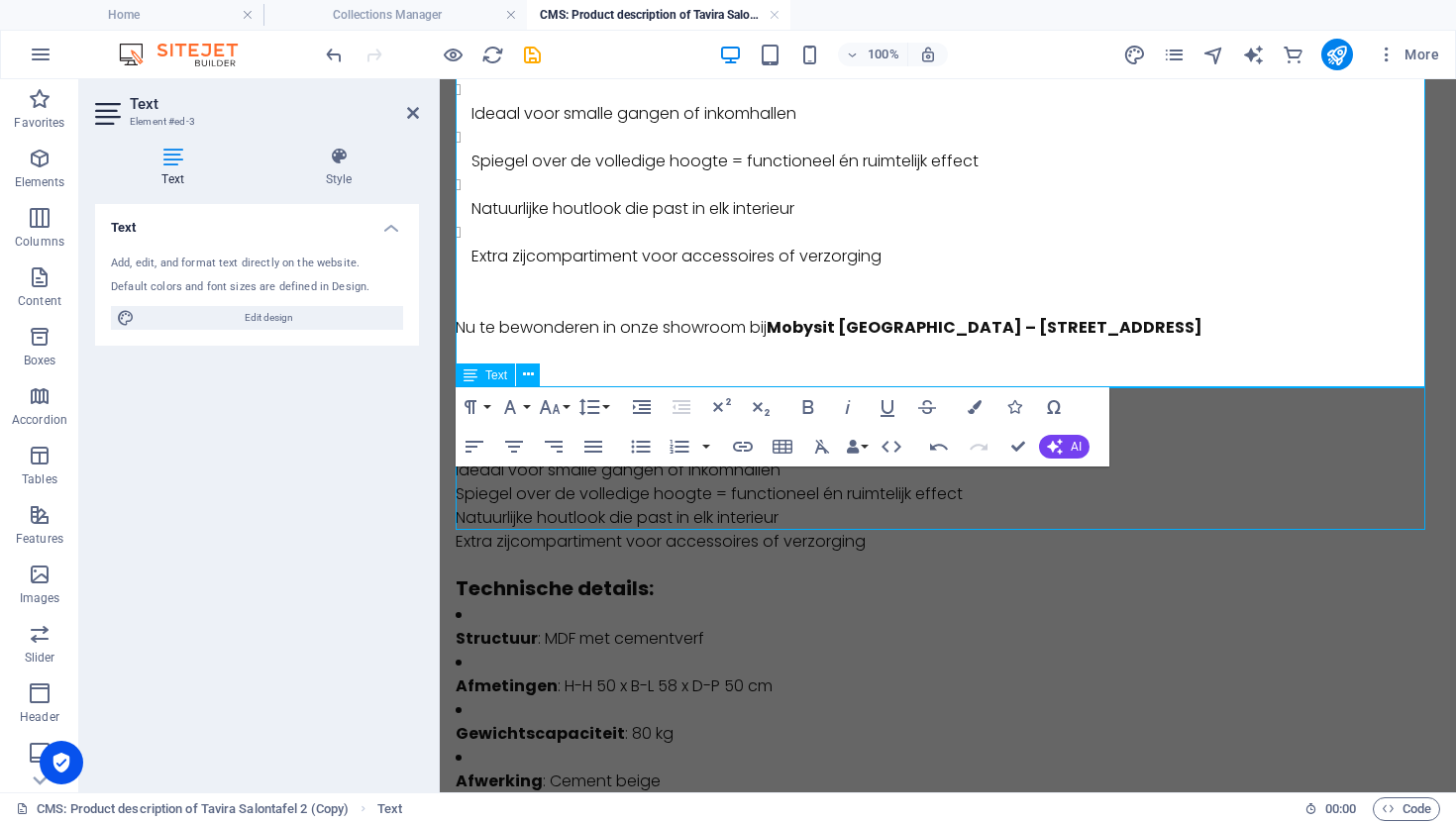 click on "WAAROM KIEZEN VOOR SCHOENENKAST ‘MARCEL’?
Ruimte voor een grote hoeveelheid schoenen zonder plaats te verliezen
Ideaal voor smalle gangen of inkomhallen
Spiegel over de volledige hoogte = functioneel én ruimtelijk effect
Natuurlijke houtlook die past in elk interieur
Extra zijcompartiment voor accessoires of verzorging" at bounding box center [948, 482] 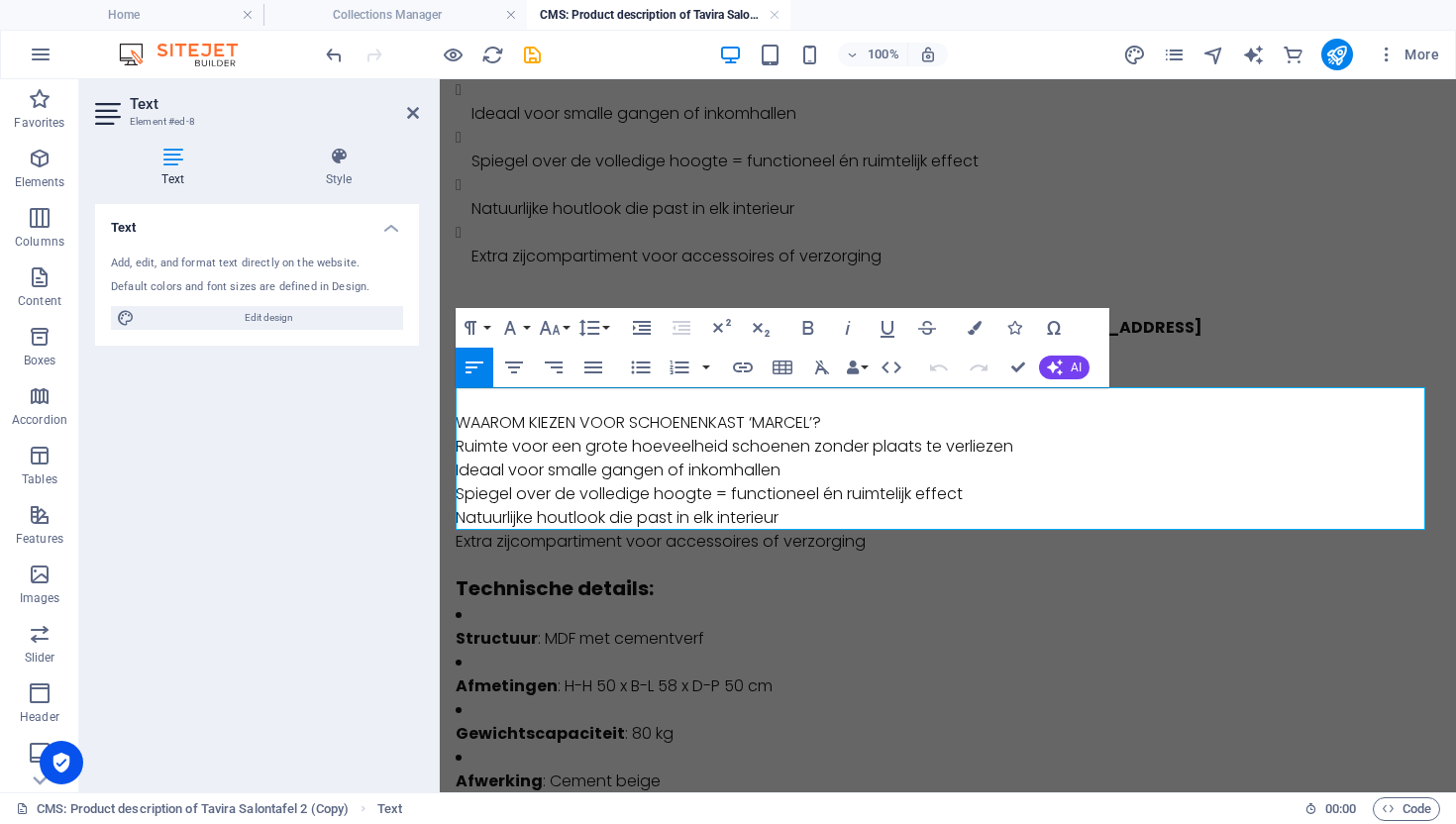 click on "Natuurlijke houtlook die past in elk interieur" at bounding box center [948, 518] 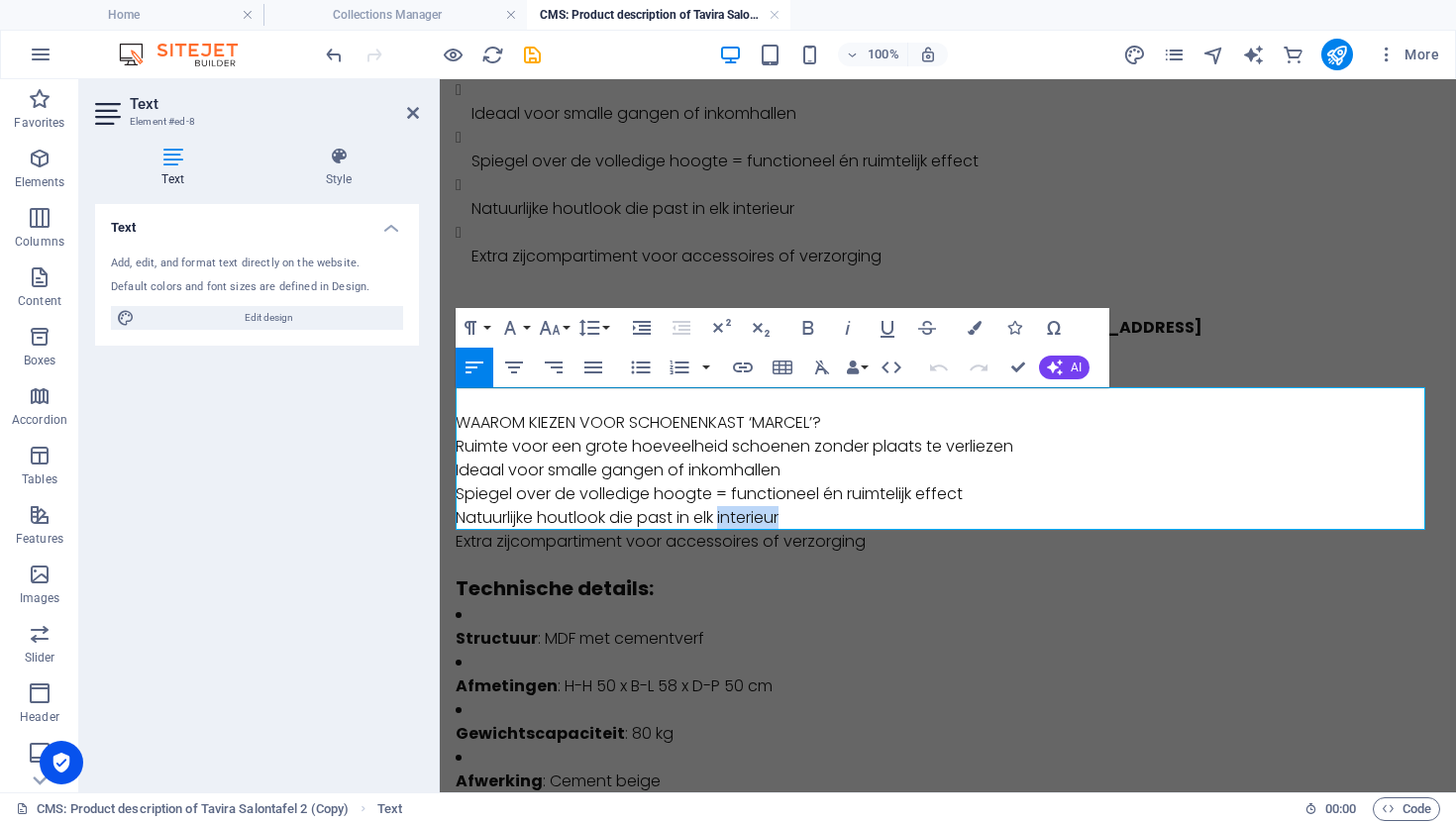 click on "Natuurlijke houtlook die past in elk interieur" at bounding box center (948, 518) 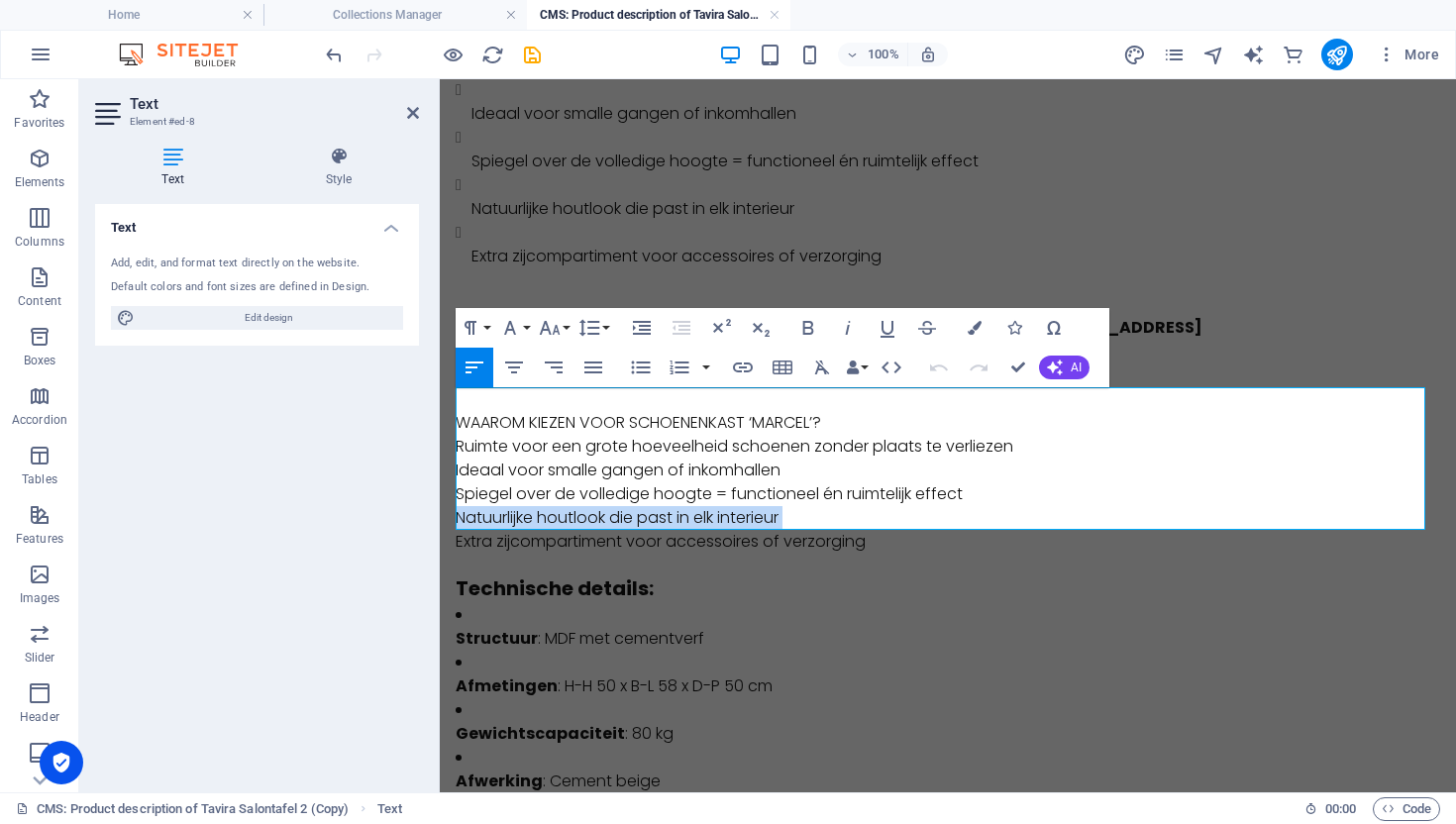 click on "Natuurlijke houtlook die past in elk interieur" at bounding box center [948, 518] 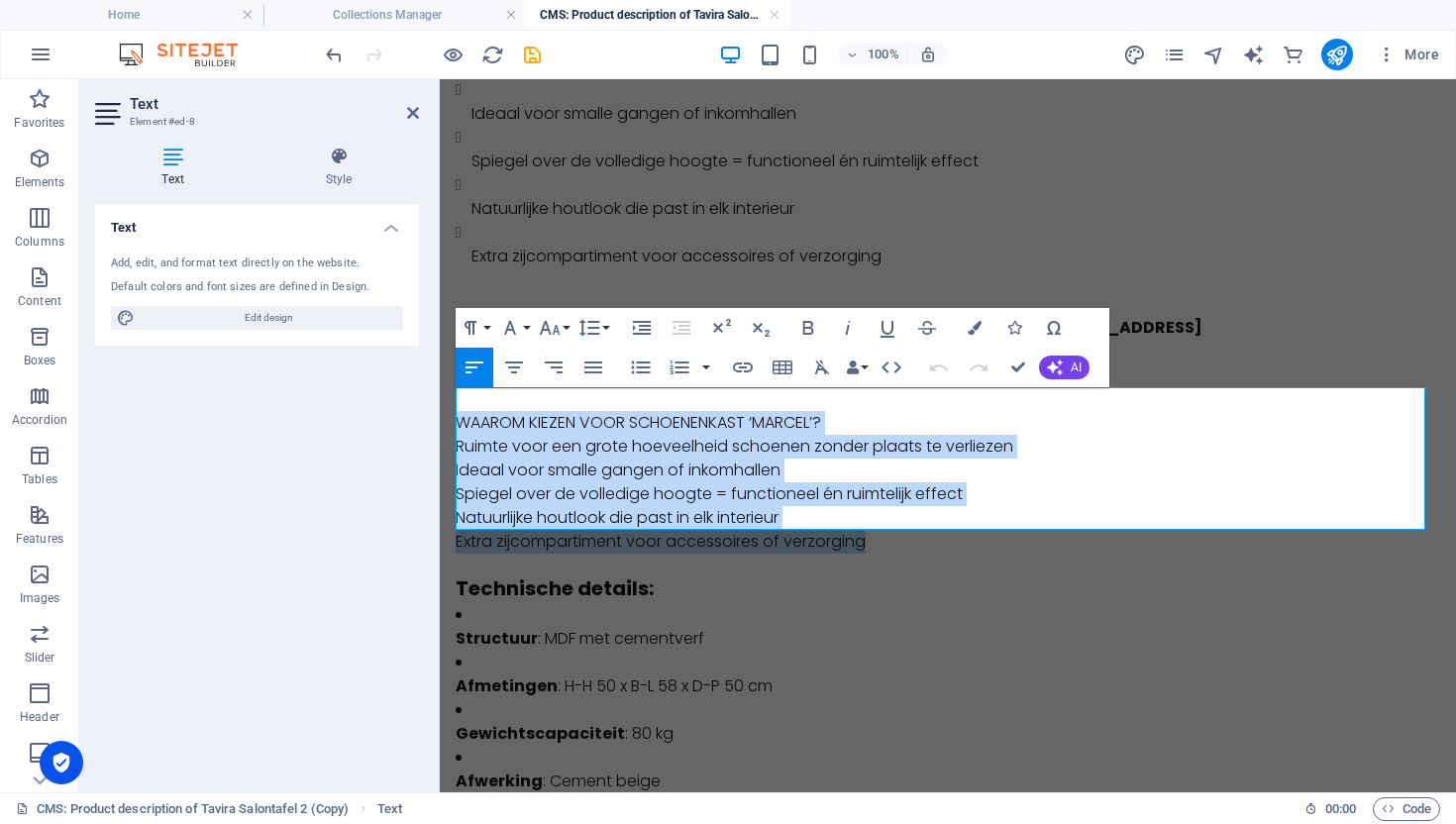 drag, startPoint x: 857, startPoint y: 499, endPoint x: 393, endPoint y: 336, distance: 491.79772 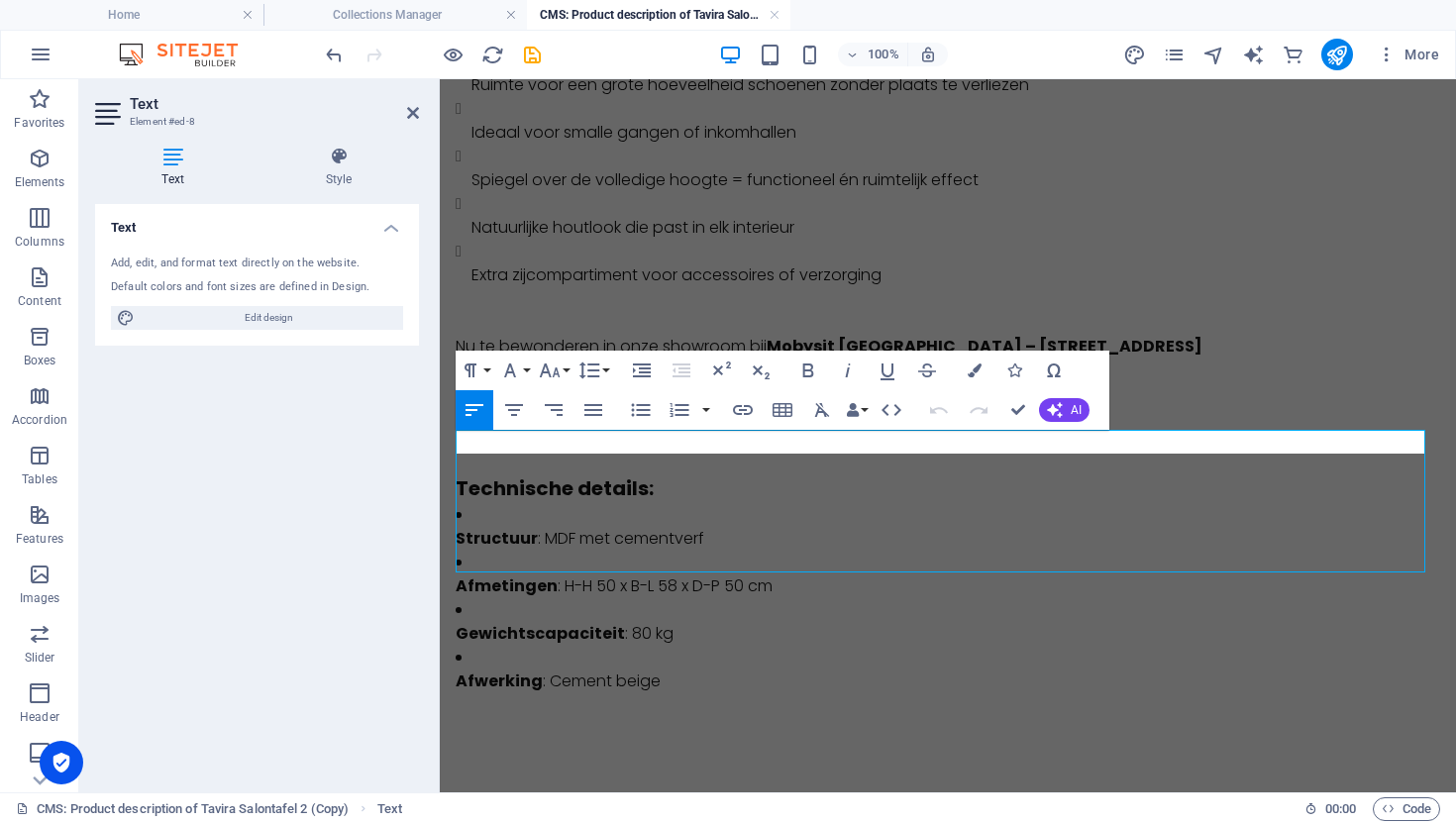 scroll, scrollTop: 378, scrollLeft: 0, axis: vertical 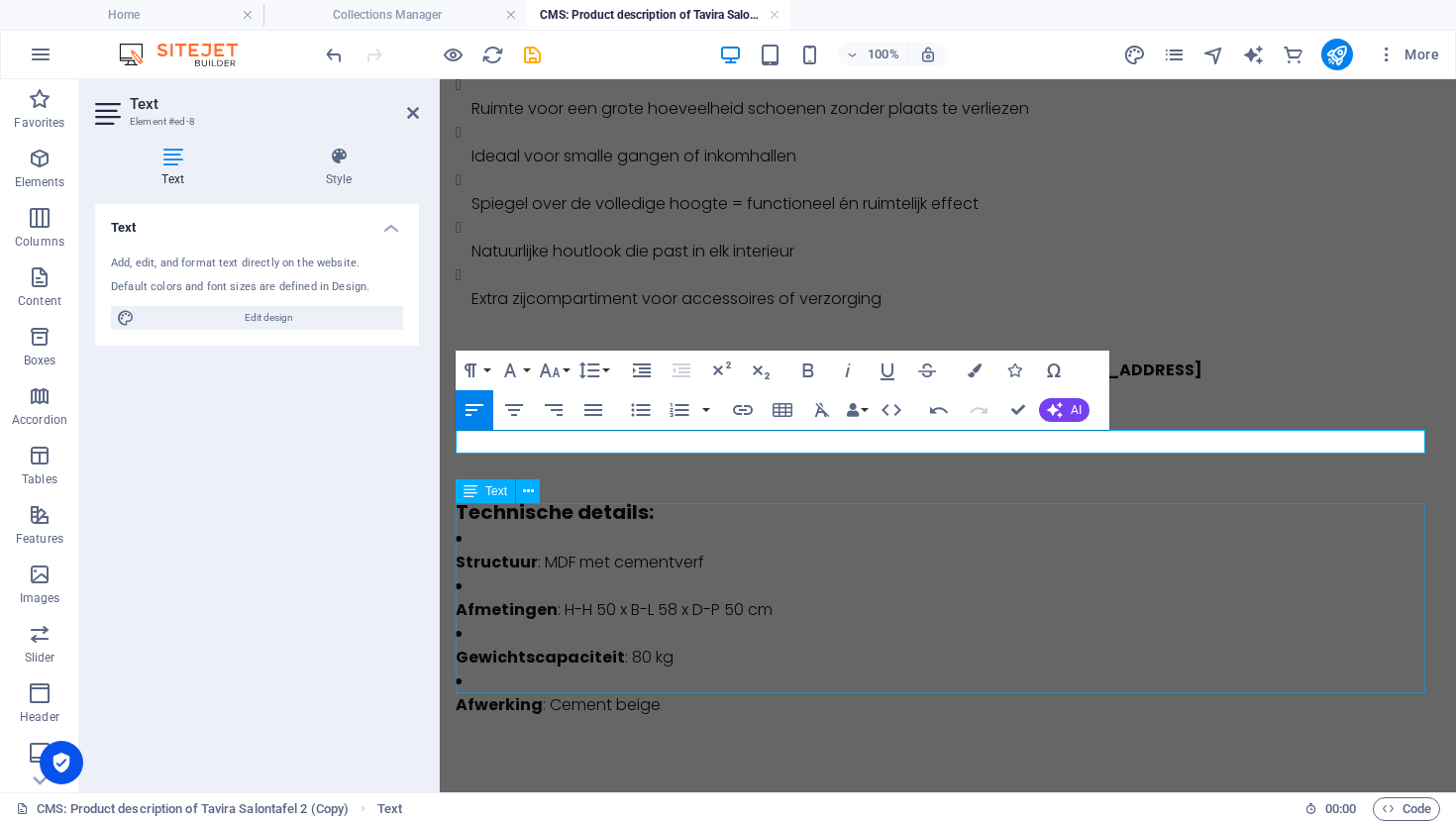 click on "Structuur : MDF met cementverf Afmetingen : H-H 50 x B-L 58 x D-P 50 cm Gewichtscapaciteit : 80 kg Afwerking : Cement beige" at bounding box center [948, 622] 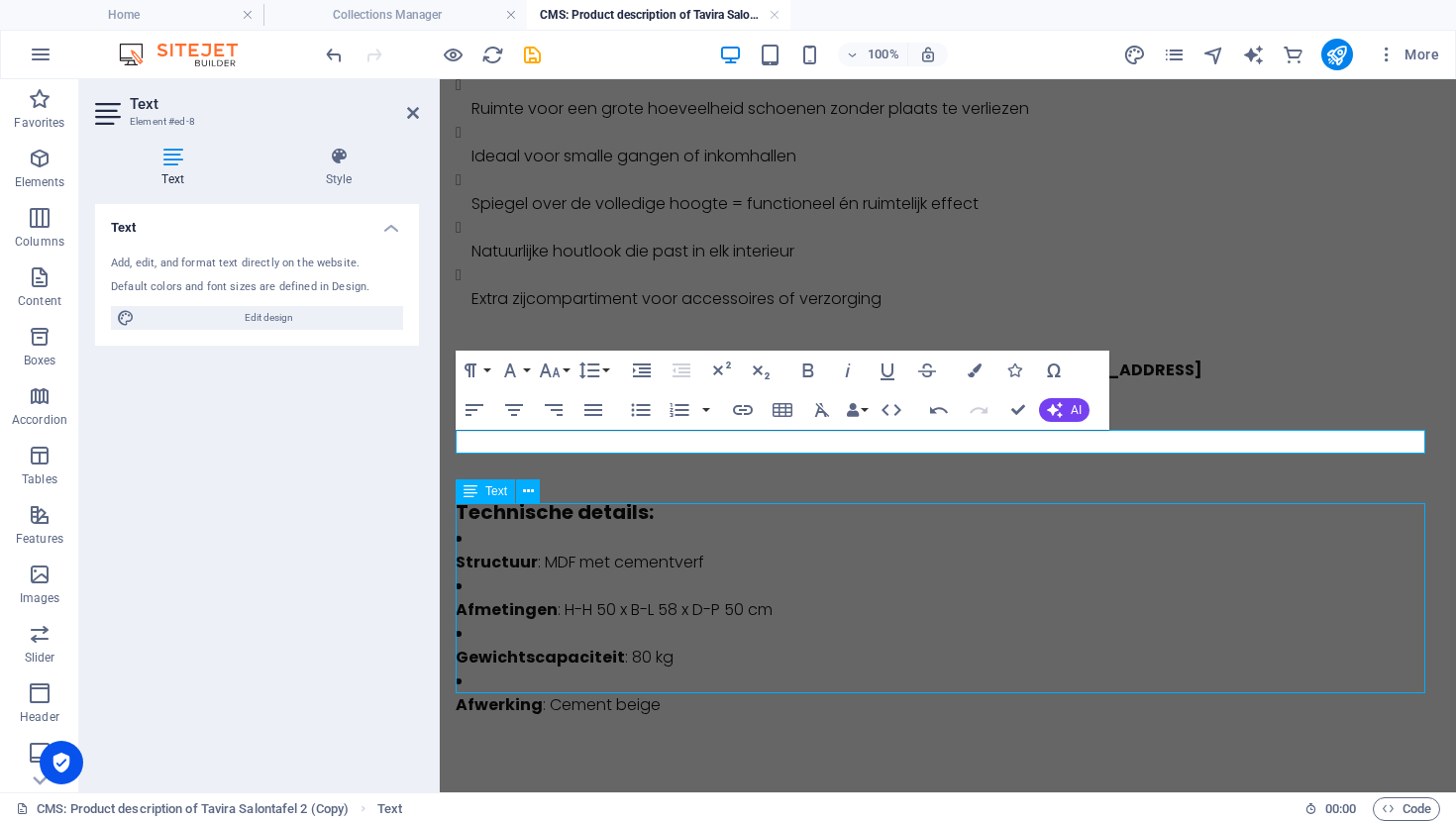 click on "Structuur : MDF met cementverf Afmetingen : H-H 50 x B-L 58 x D-P 50 cm Gewichtscapaciteit : 80 kg Afwerking : Cement beige" at bounding box center (948, 622) 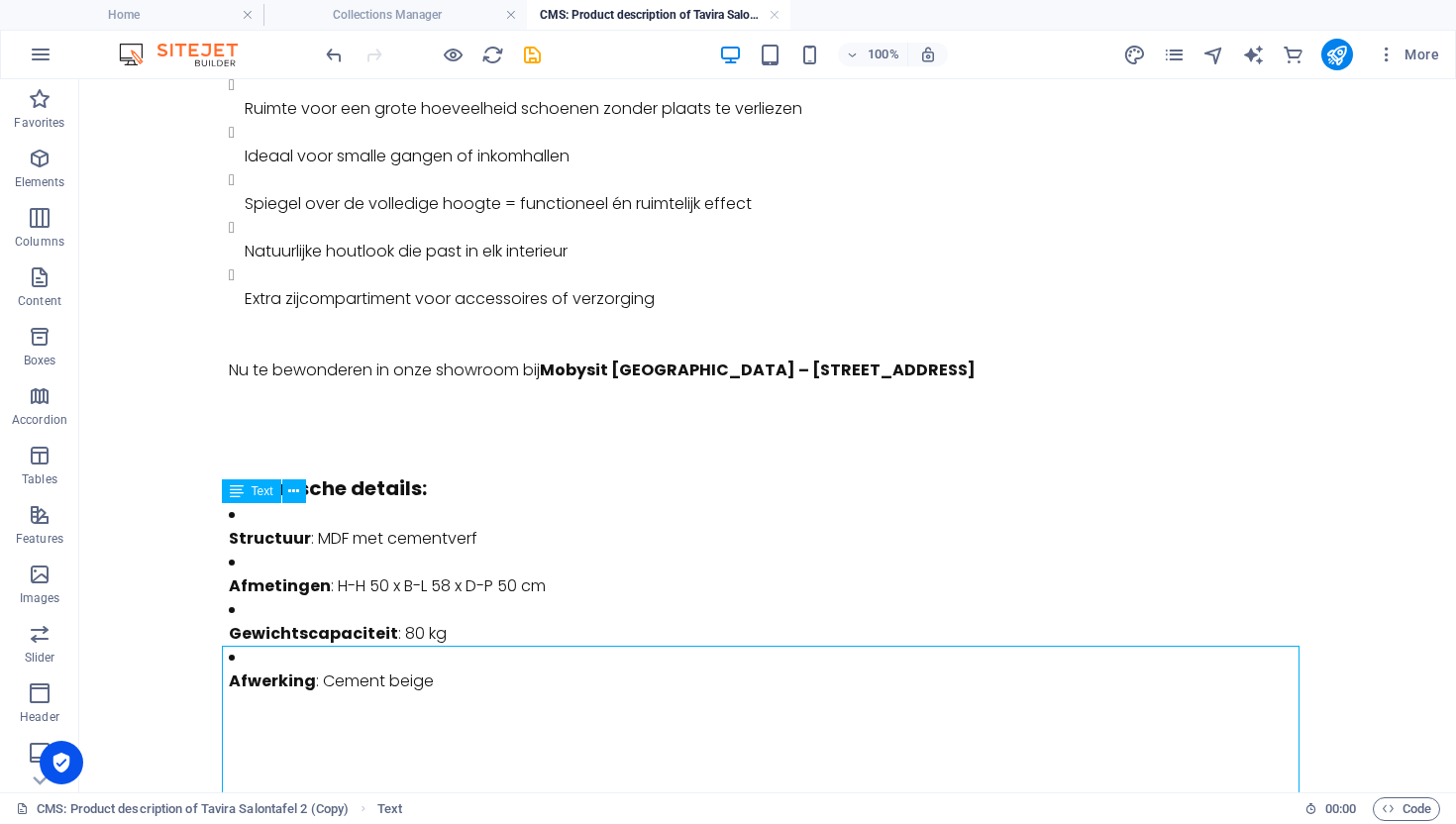 scroll, scrollTop: 355, scrollLeft: 0, axis: vertical 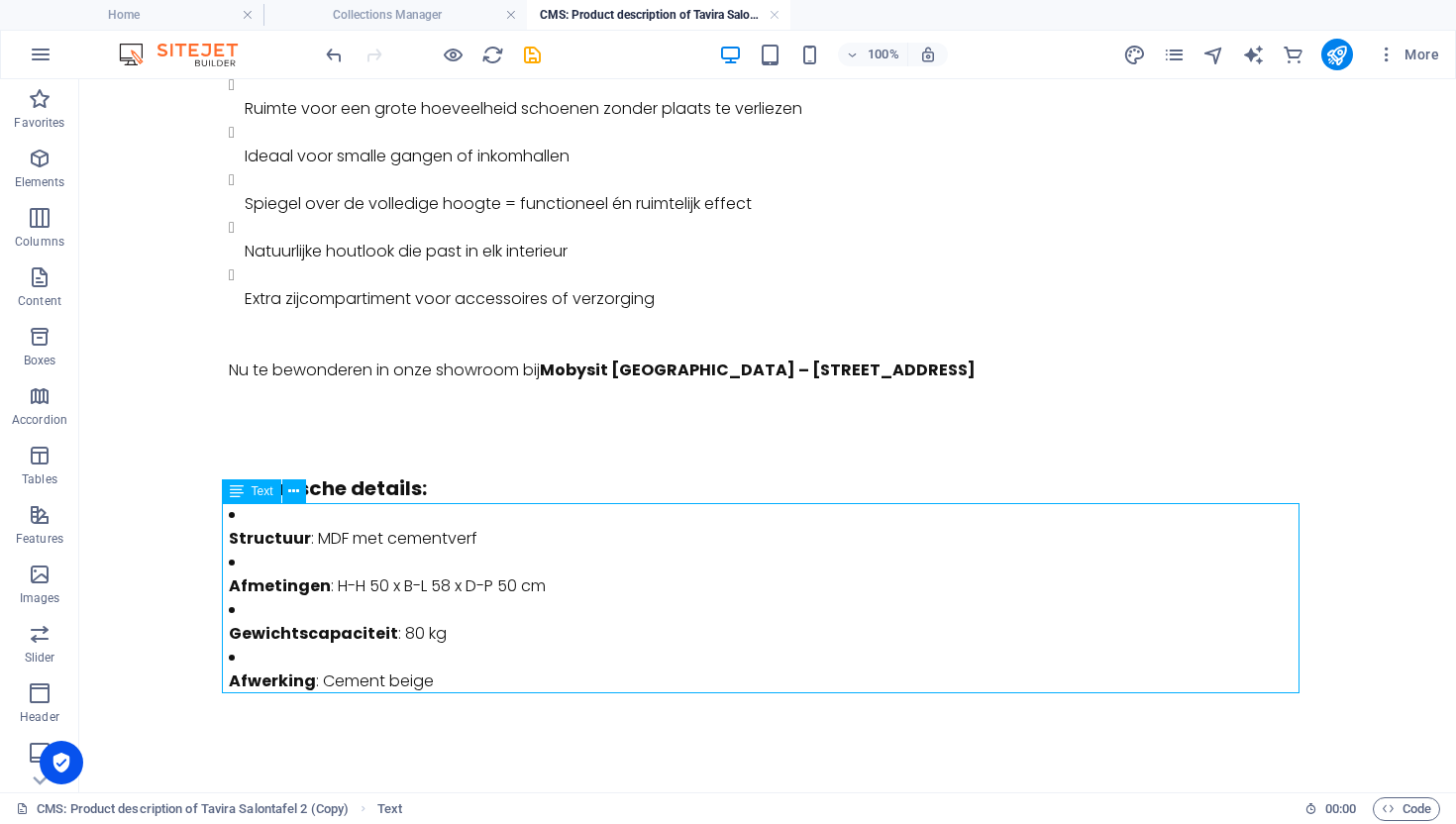 click on "Structuur : MDF met cementverf Afmetingen : H-H 50 x B-L 58 x D-P 50 cm Gewichtscapaciteit : 80 kg Afwerking : Cement beige" at bounding box center [768, 598] 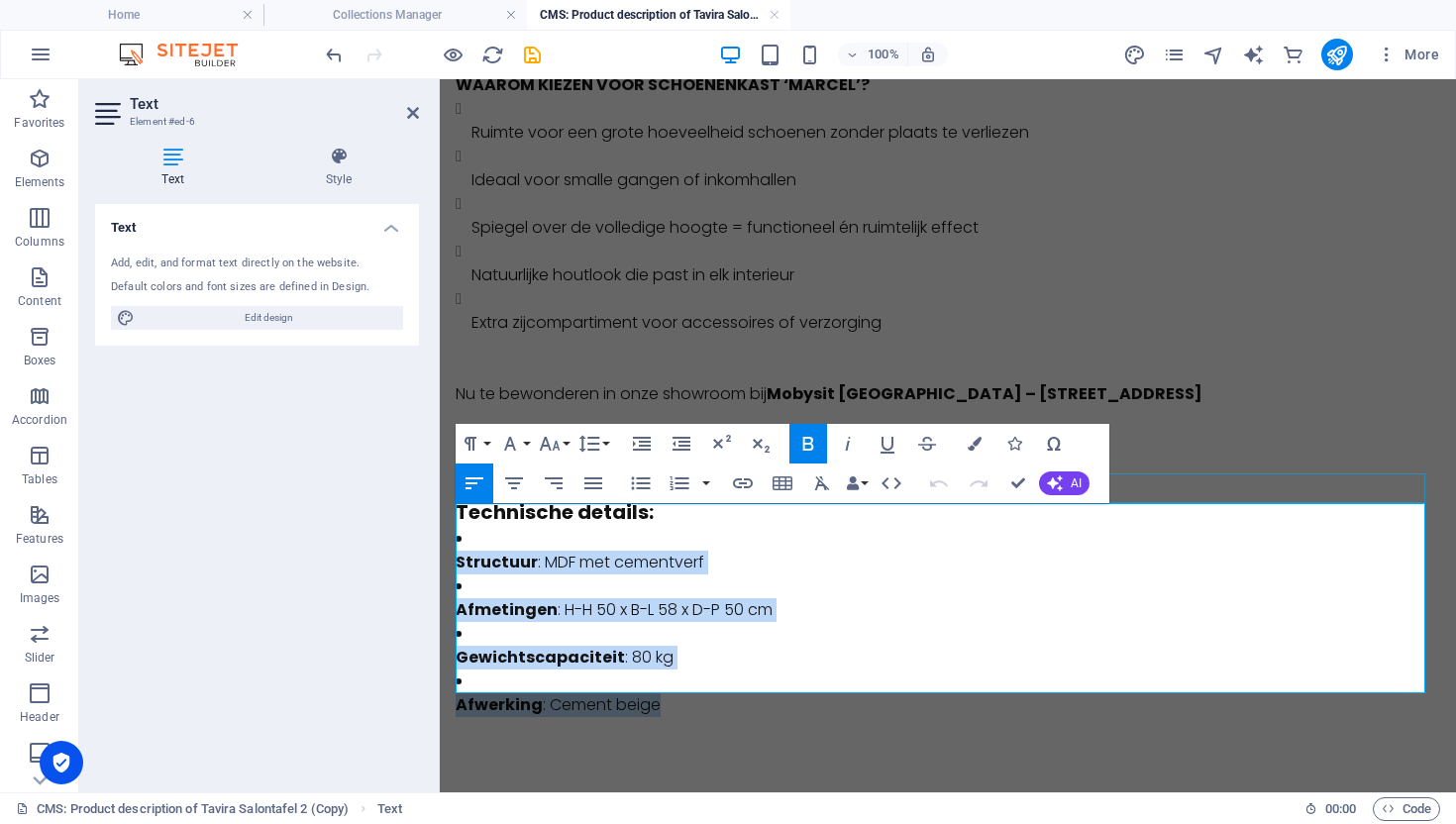 drag, startPoint x: 671, startPoint y: 677, endPoint x: 854, endPoint y: 579, distance: 207.58854 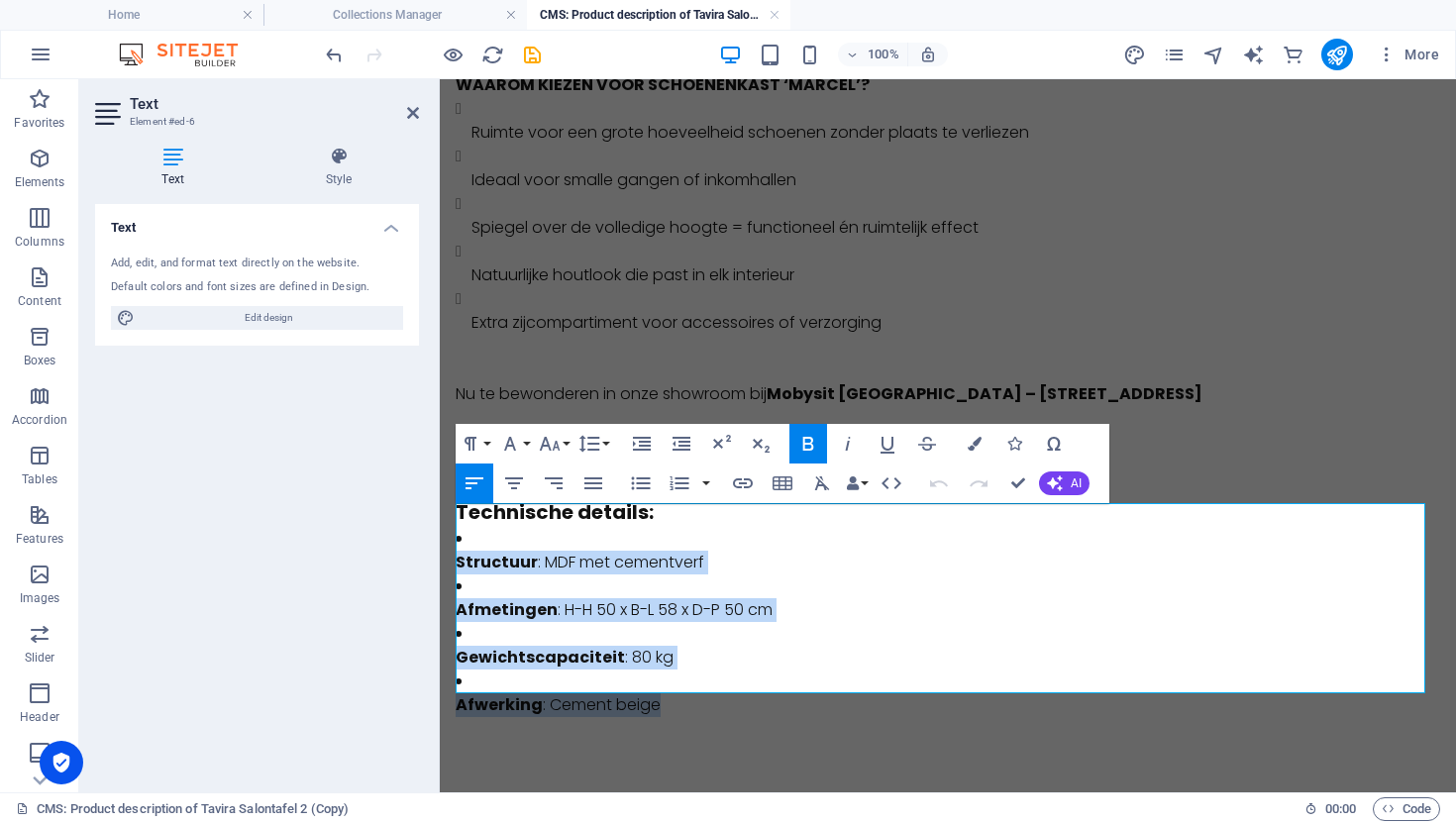 scroll, scrollTop: 188, scrollLeft: 0, axis: vertical 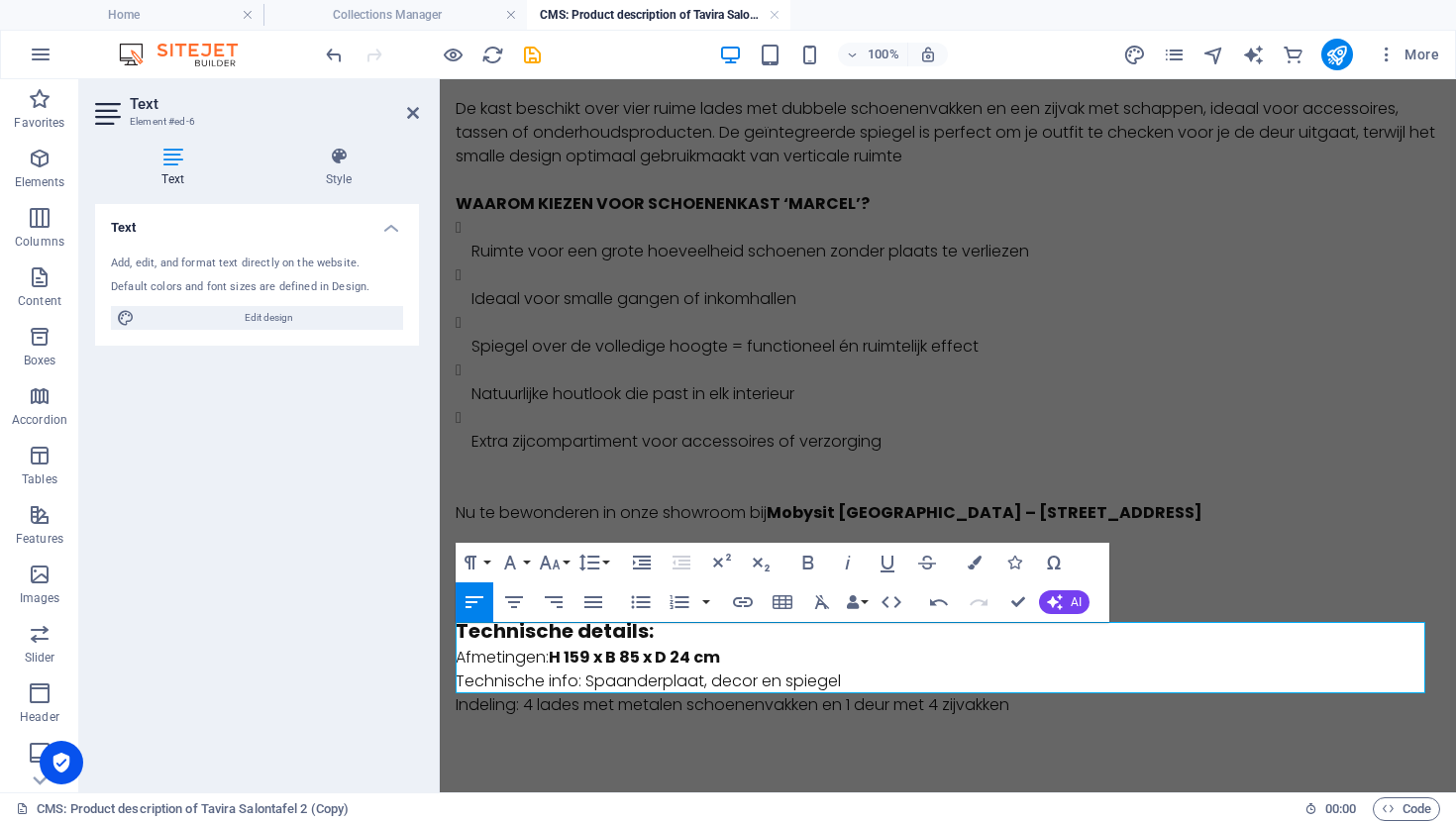 click on "Afmetingen:  H 159 x B 85 x D 24 cm Technische info: Spaanderplaat, decor en spiegel Indeling: 4 lades met metalen schoenenvakken en 1 deur met 4 zijvakken" at bounding box center [948, 681] 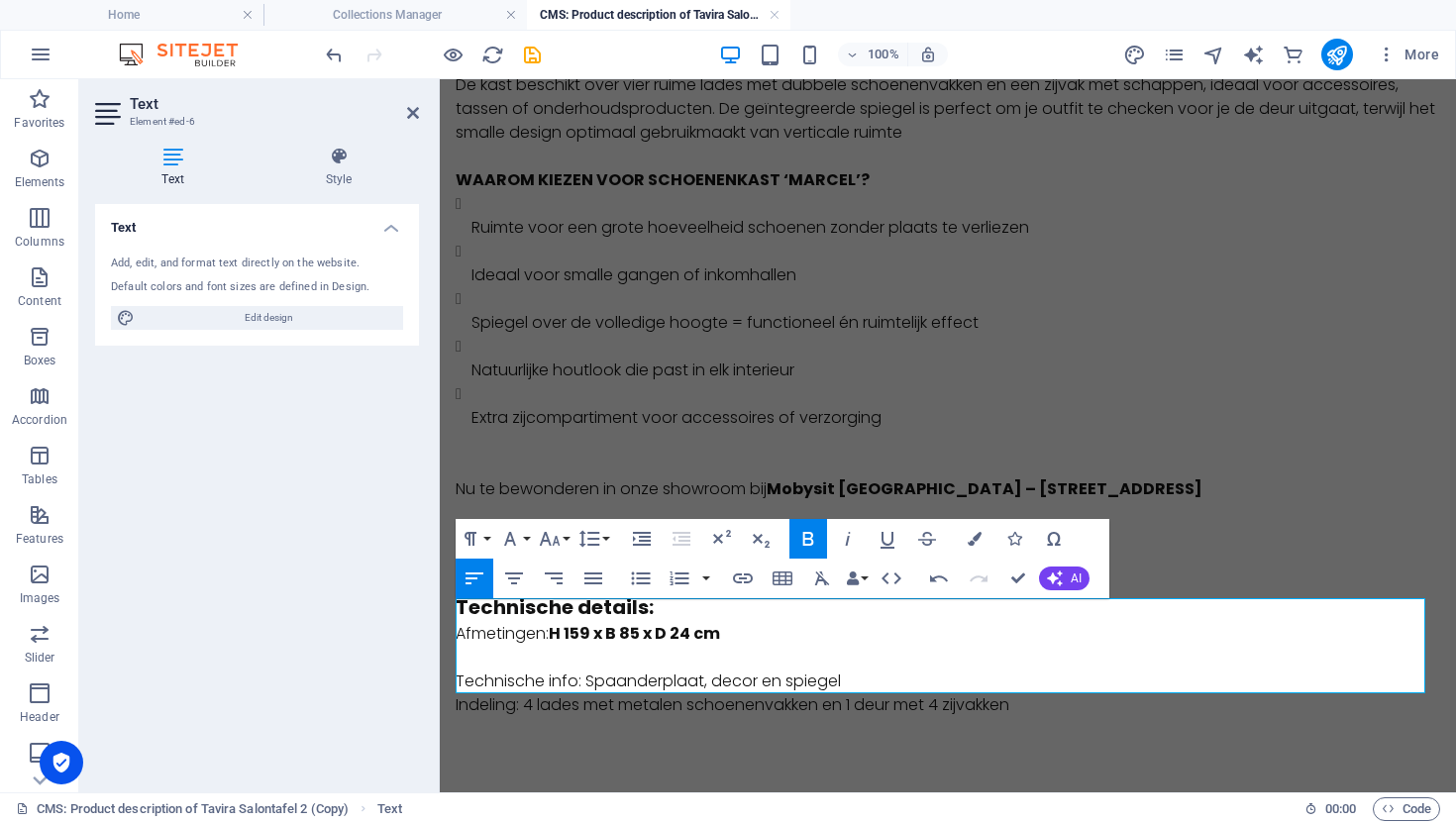 scroll, scrollTop: 283, scrollLeft: 0, axis: vertical 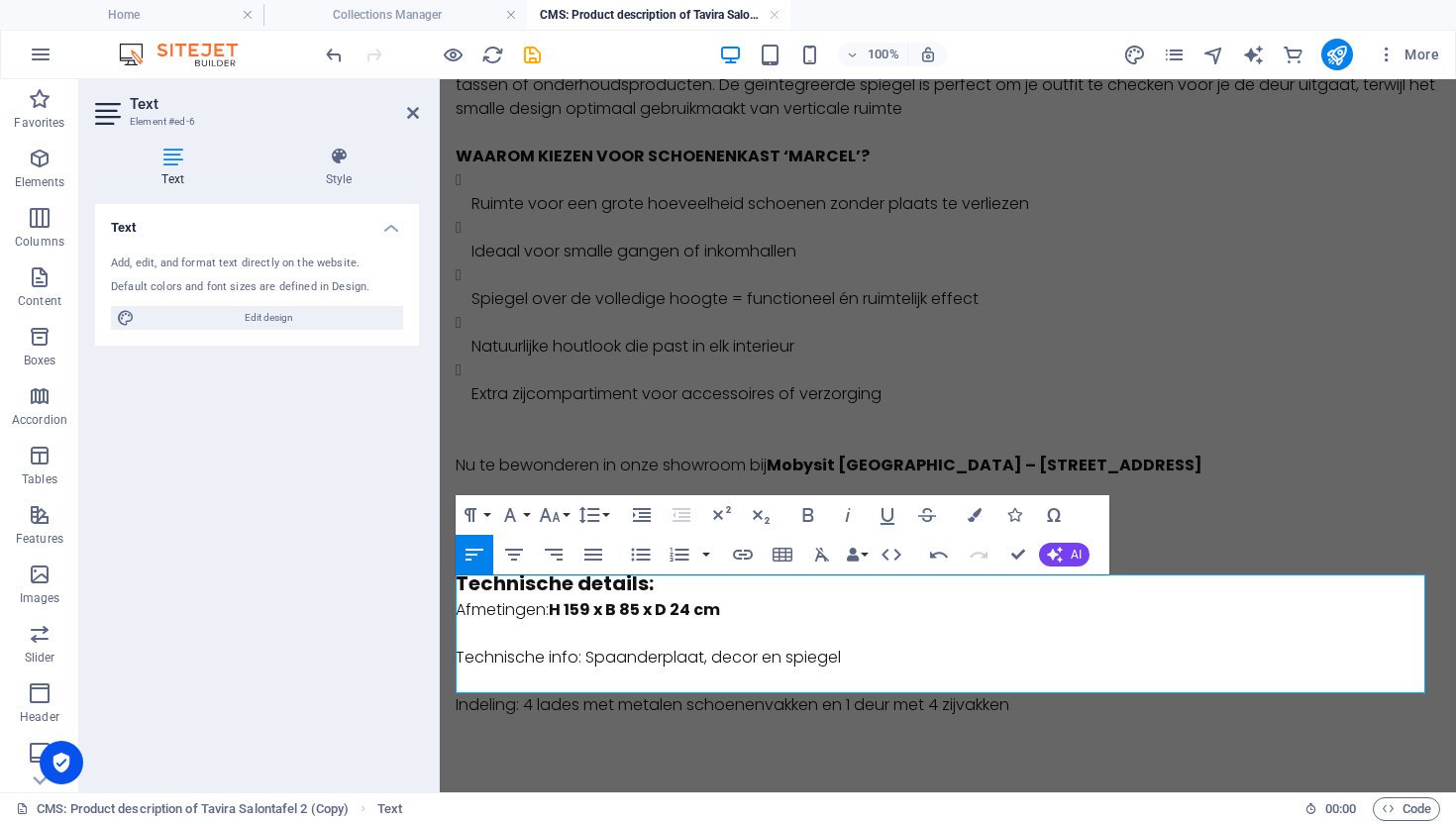click on "Indeling: 4 lades met metalen schoenenvakken en 1 deur met 4 zijvakken" at bounding box center (948, 693) 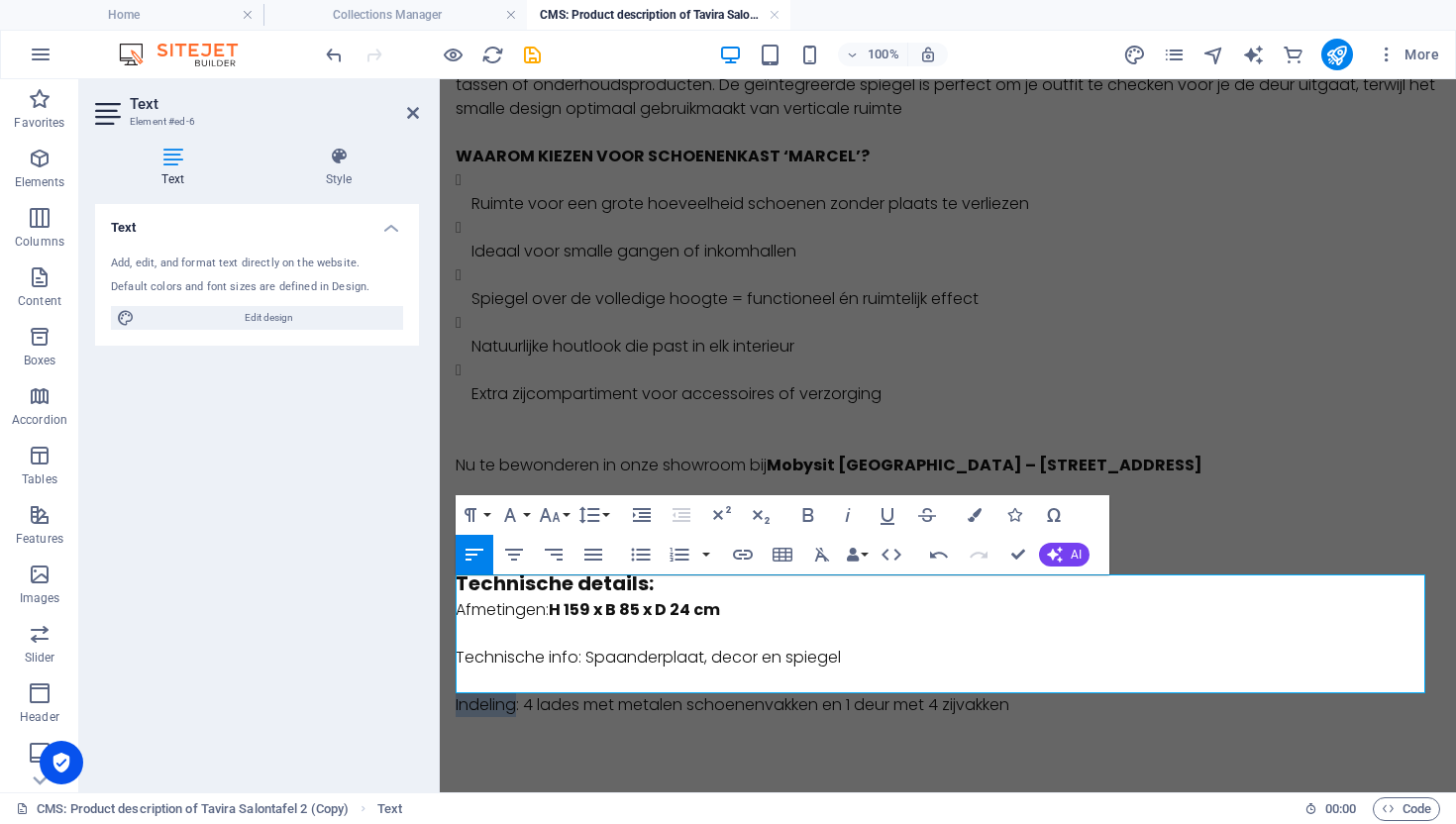 click on "Indeling: 4 lades met metalen schoenenvakken en 1 deur met 4 zijvakken" at bounding box center [948, 693] 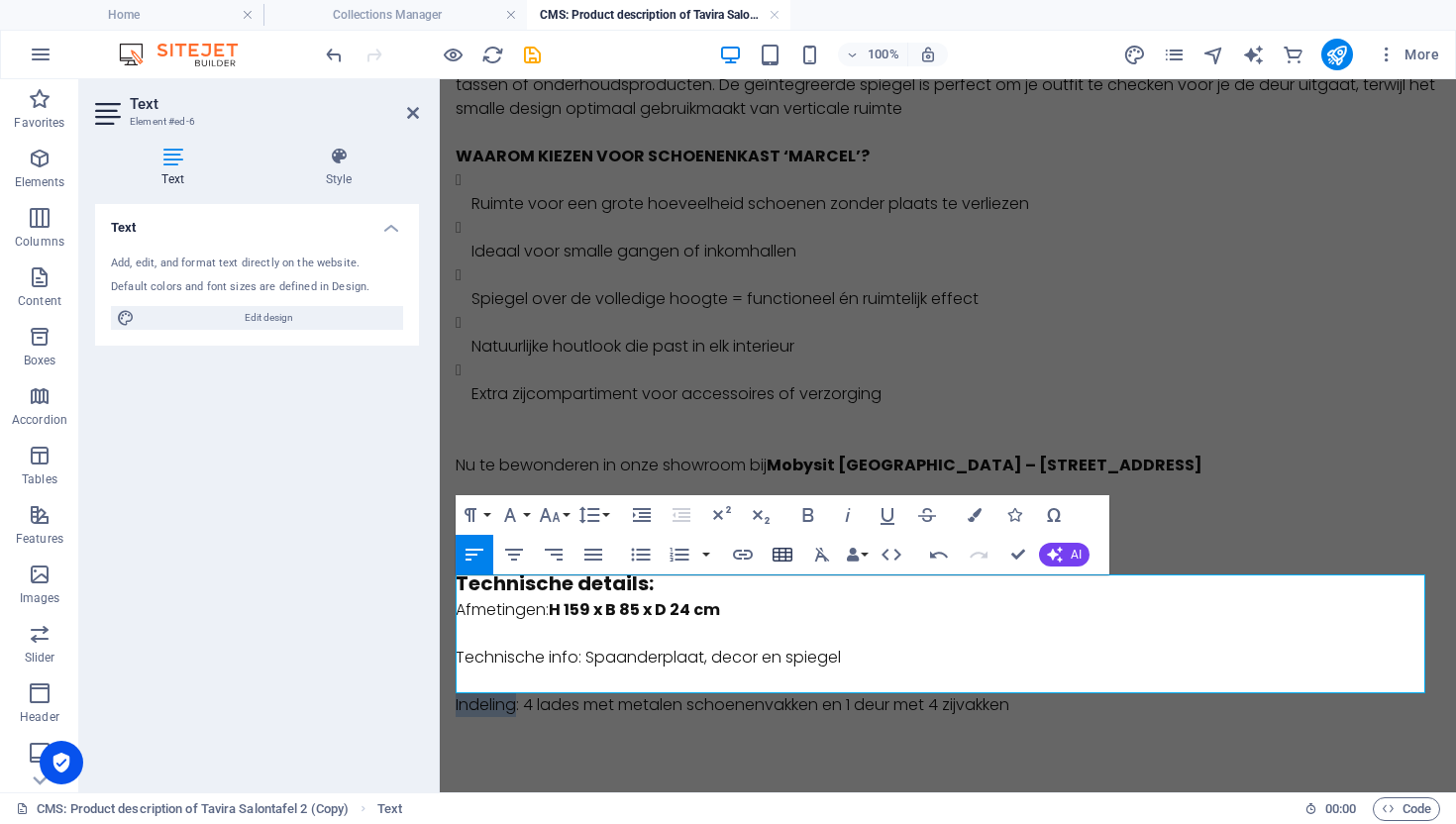drag, startPoint x: 813, startPoint y: 510, endPoint x: 764, endPoint y: 539, distance: 56.938563 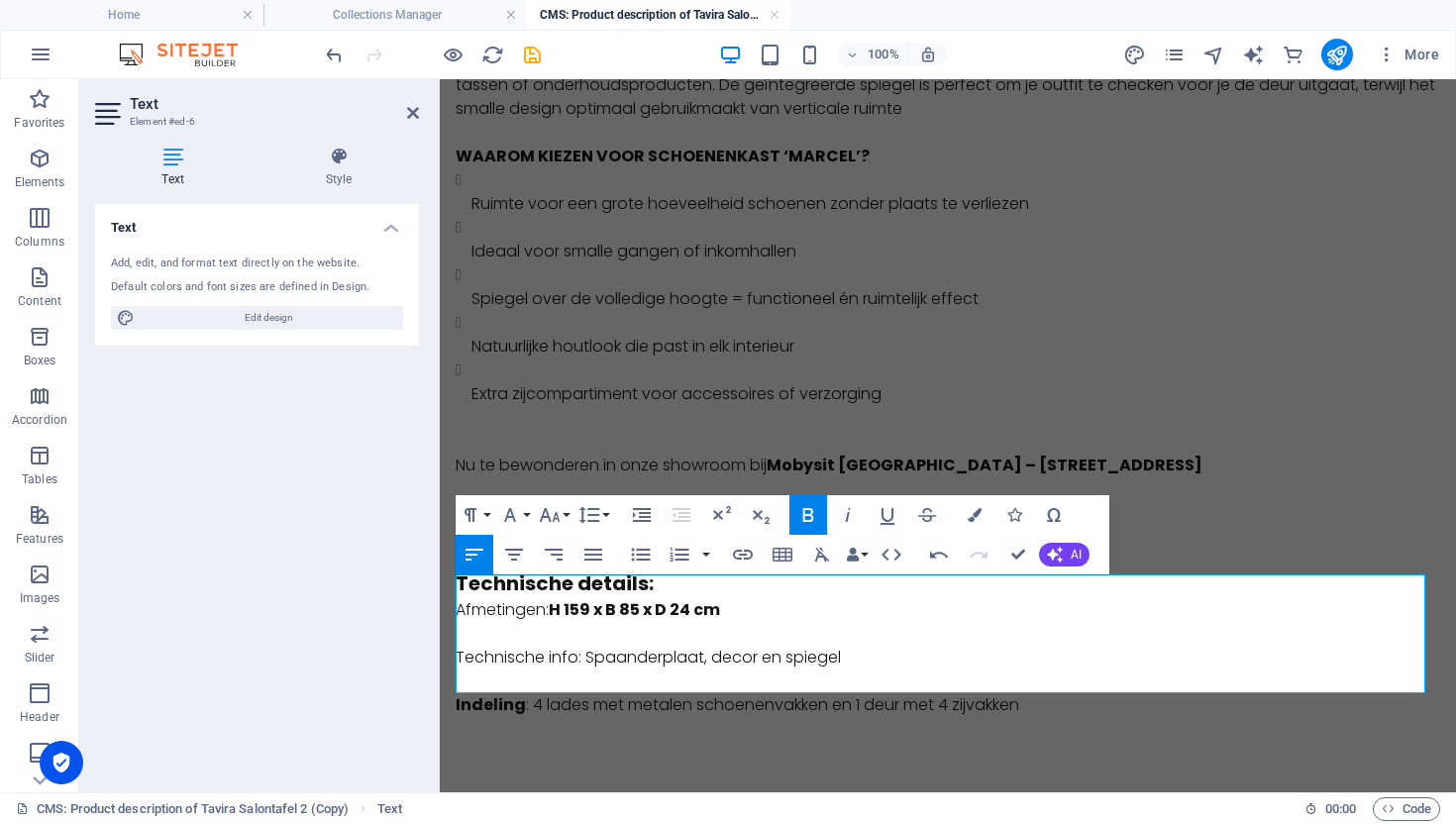 click on "Afmetingen:  H 159 x B 85 x D 24 cm" at bounding box center [948, 610] 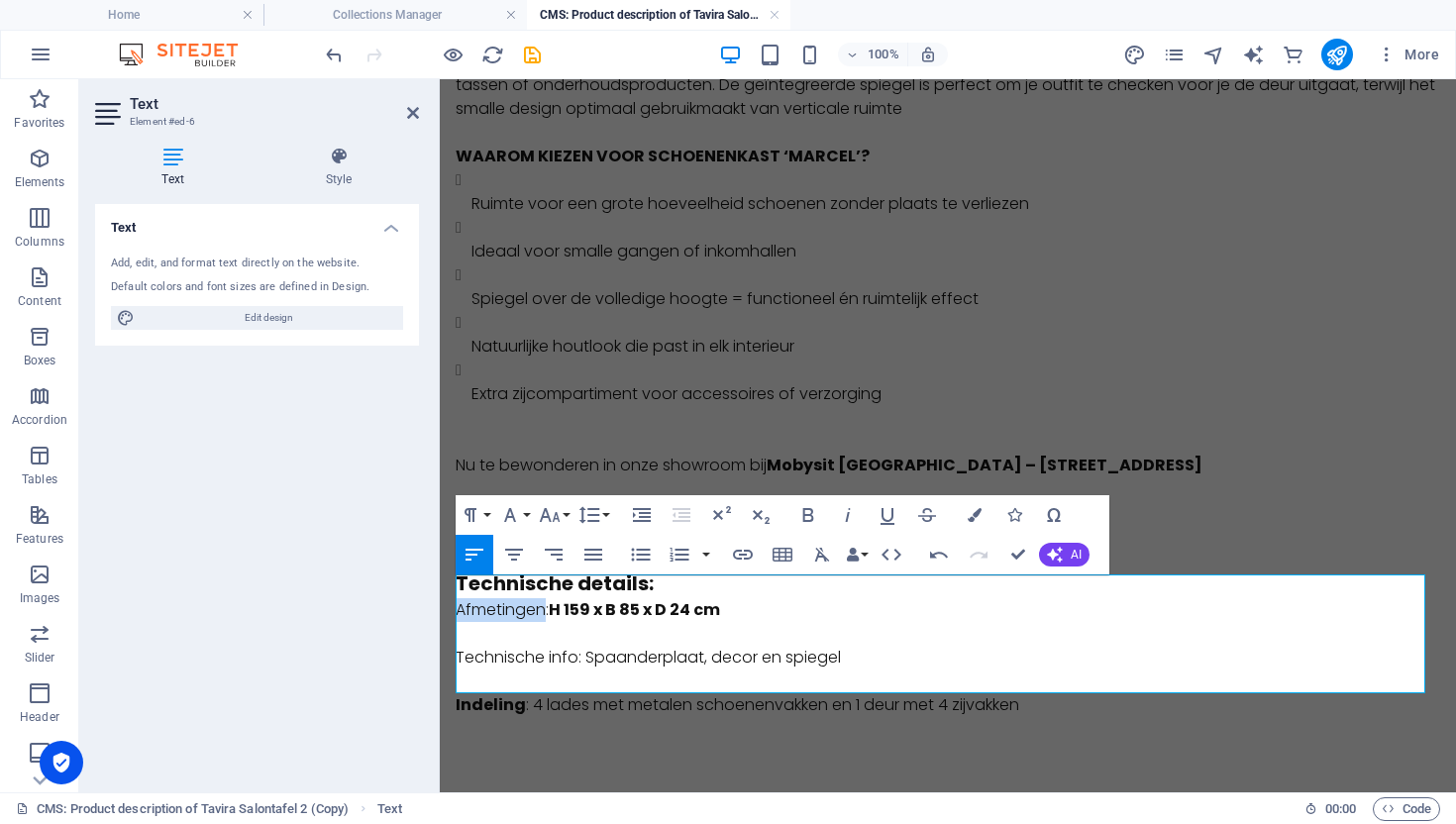 click on "Afmetingen:  H 159 x B 85 x D 24 cm" at bounding box center [948, 610] 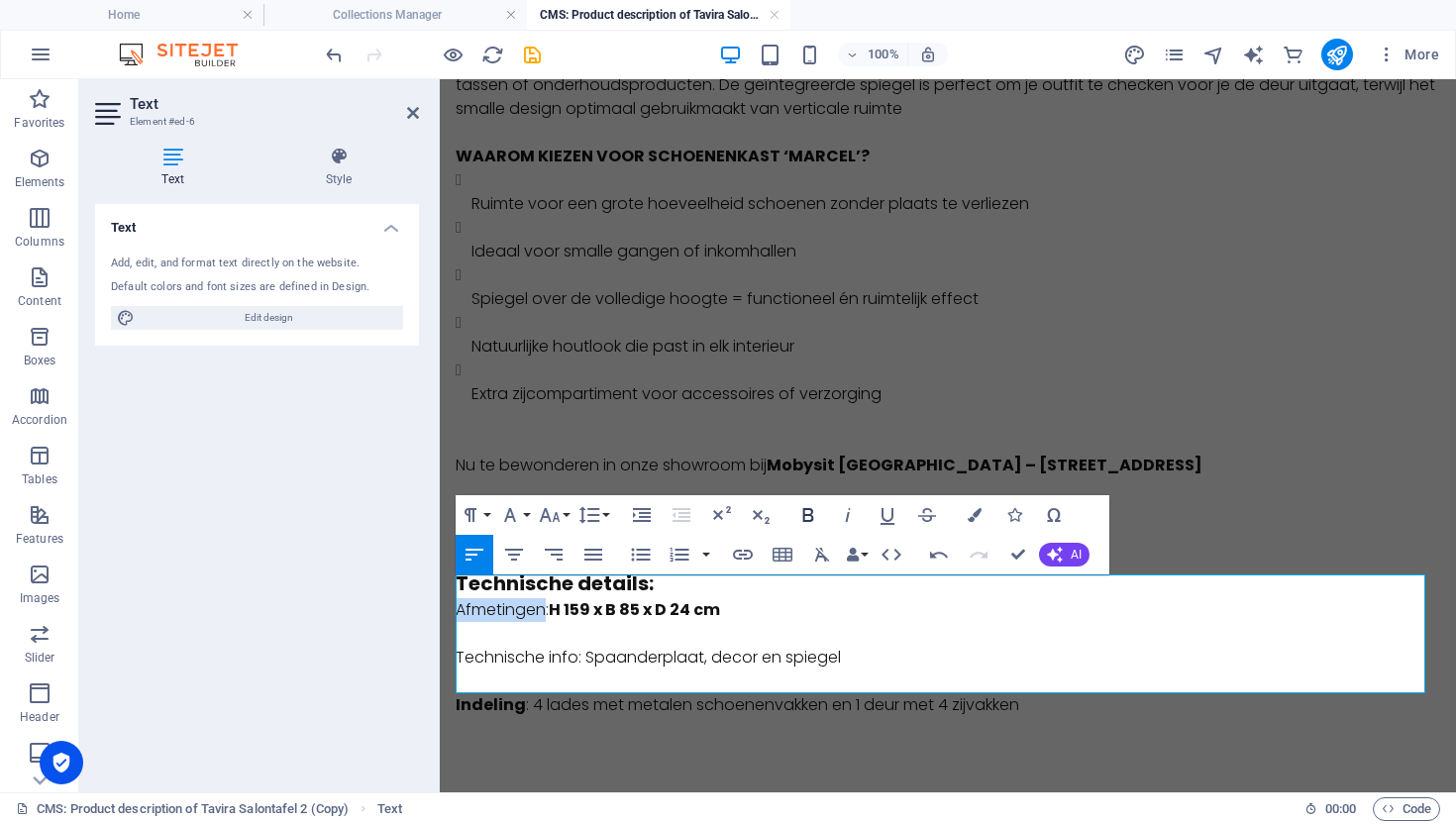 drag, startPoint x: 812, startPoint y: 515, endPoint x: 794, endPoint y: 523, distance: 19.697716 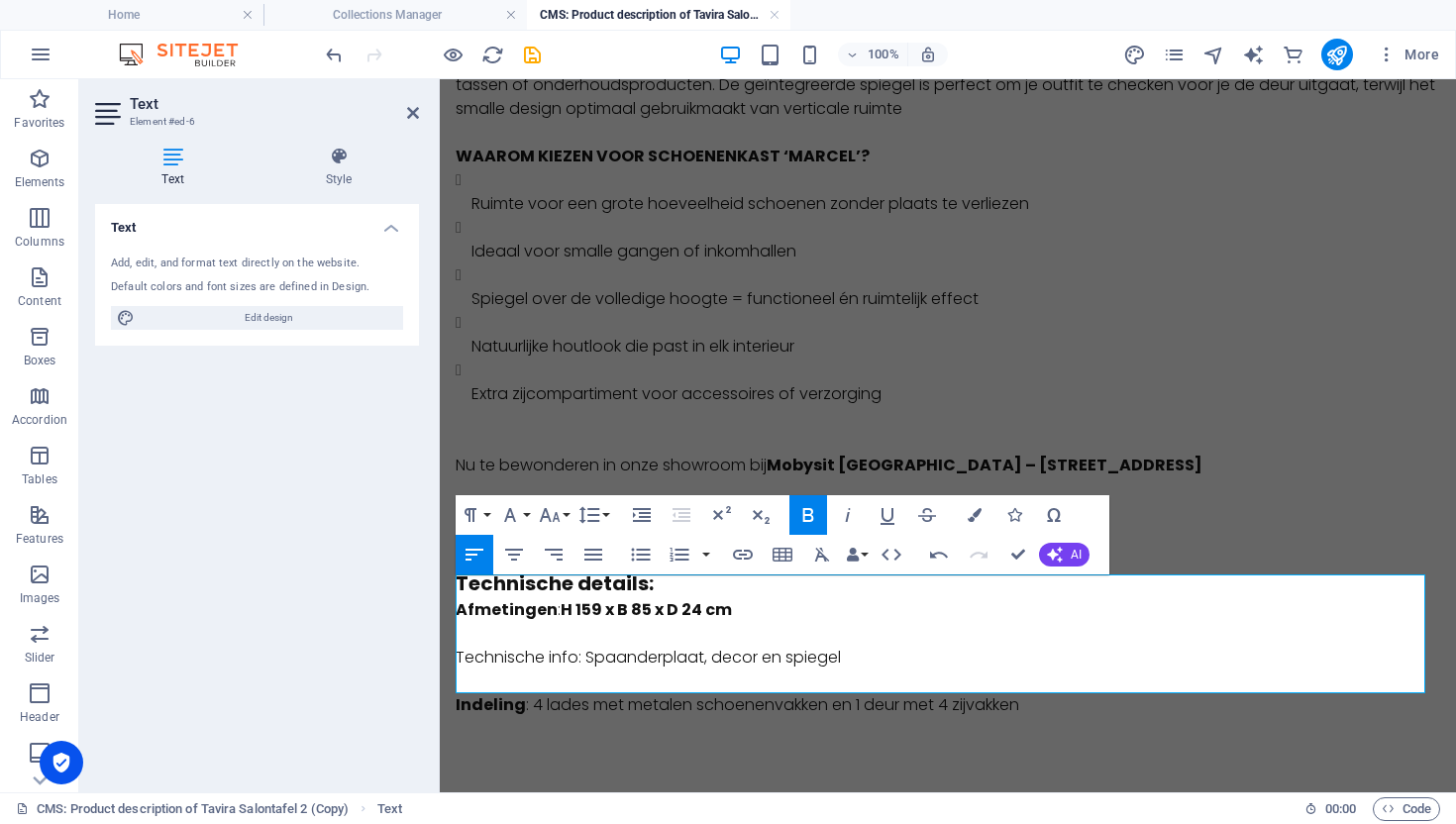 click on "​ Technische info: Spaanderplaat, decor en spiegel" at bounding box center (948, 646) 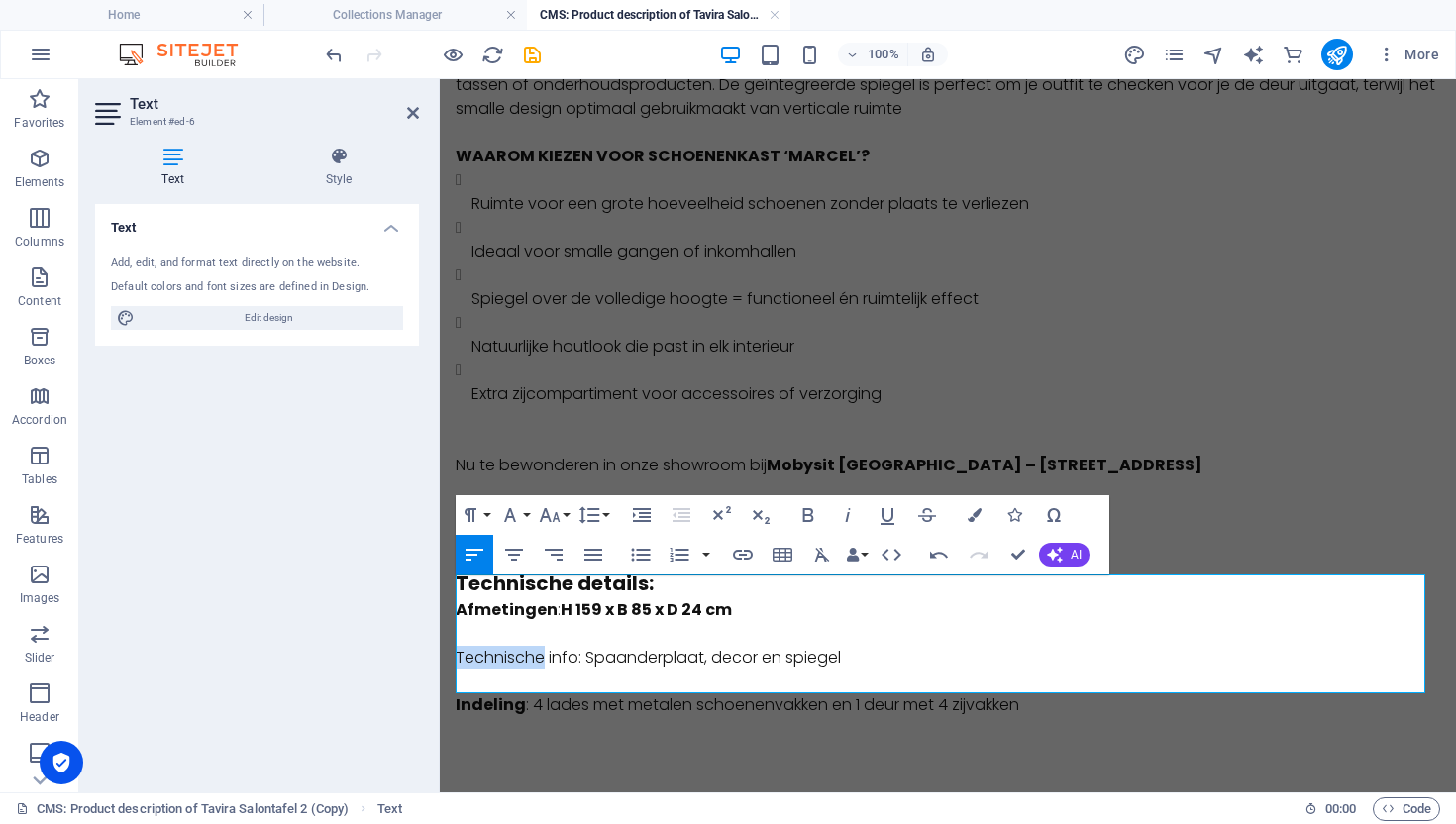 click on "​ Technische info: Spaanderplaat, decor en spiegel" at bounding box center (948, 646) 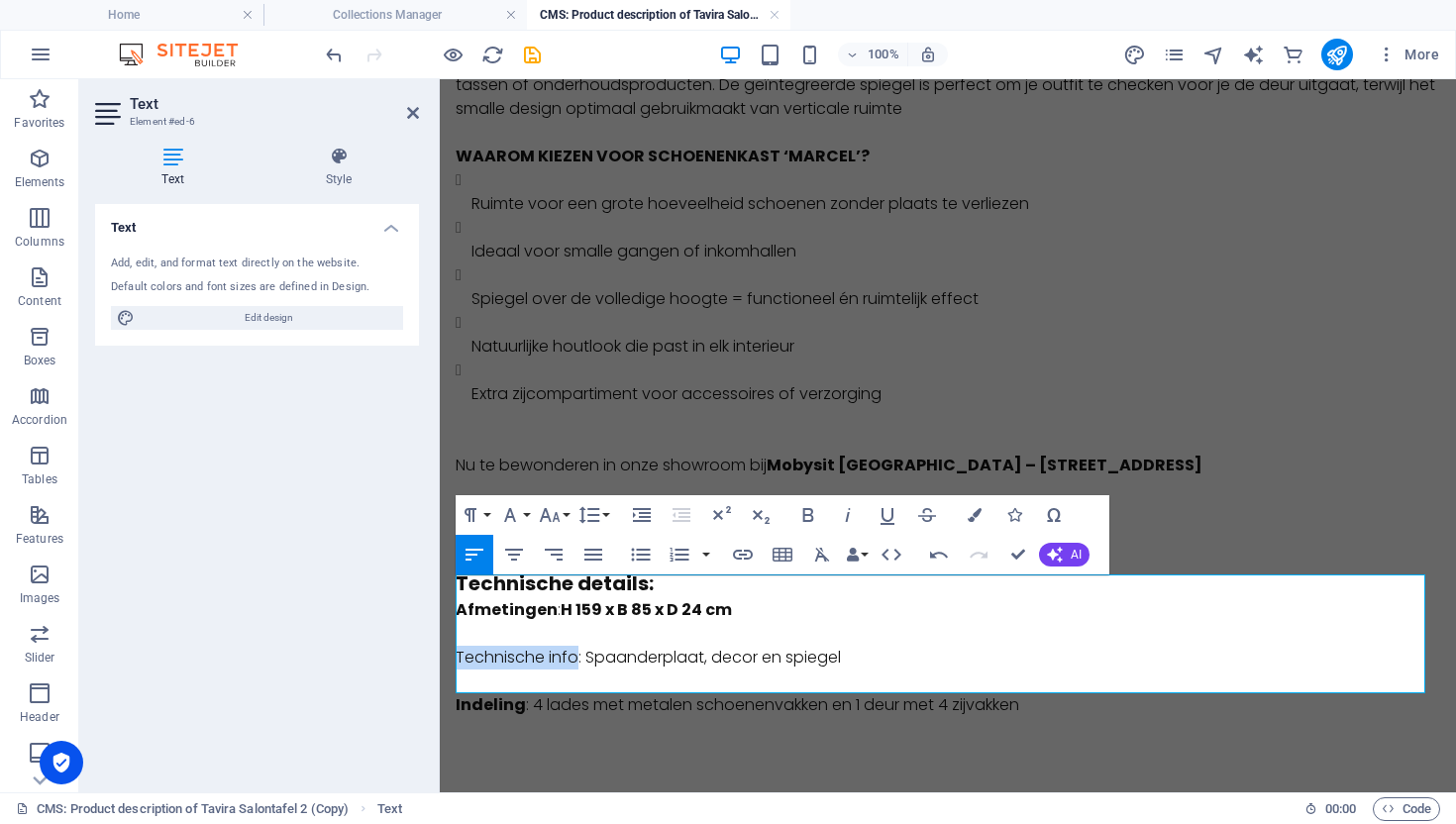 drag, startPoint x: 548, startPoint y: 633, endPoint x: 440, endPoint y: 625, distance: 108.29589 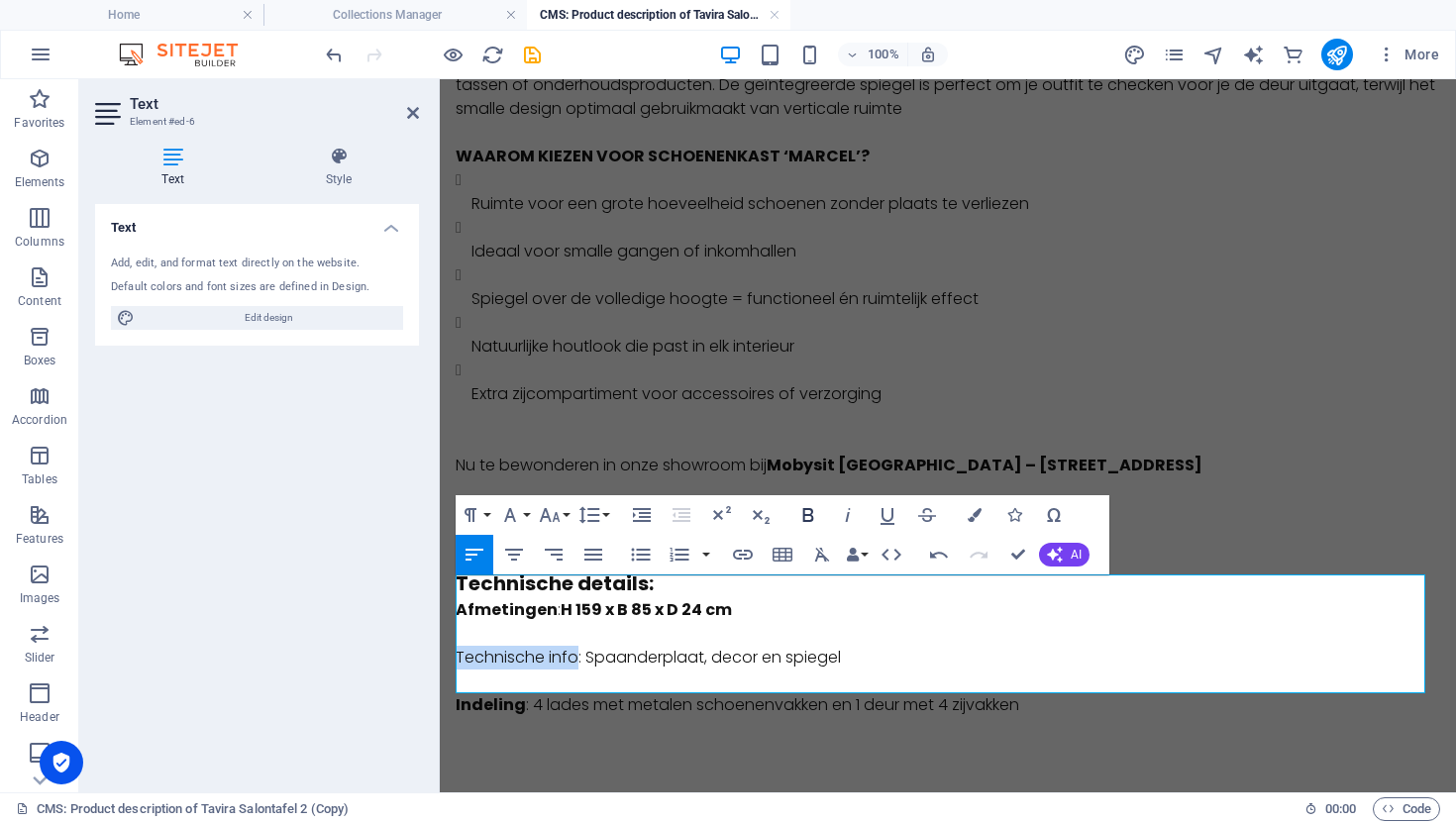 click 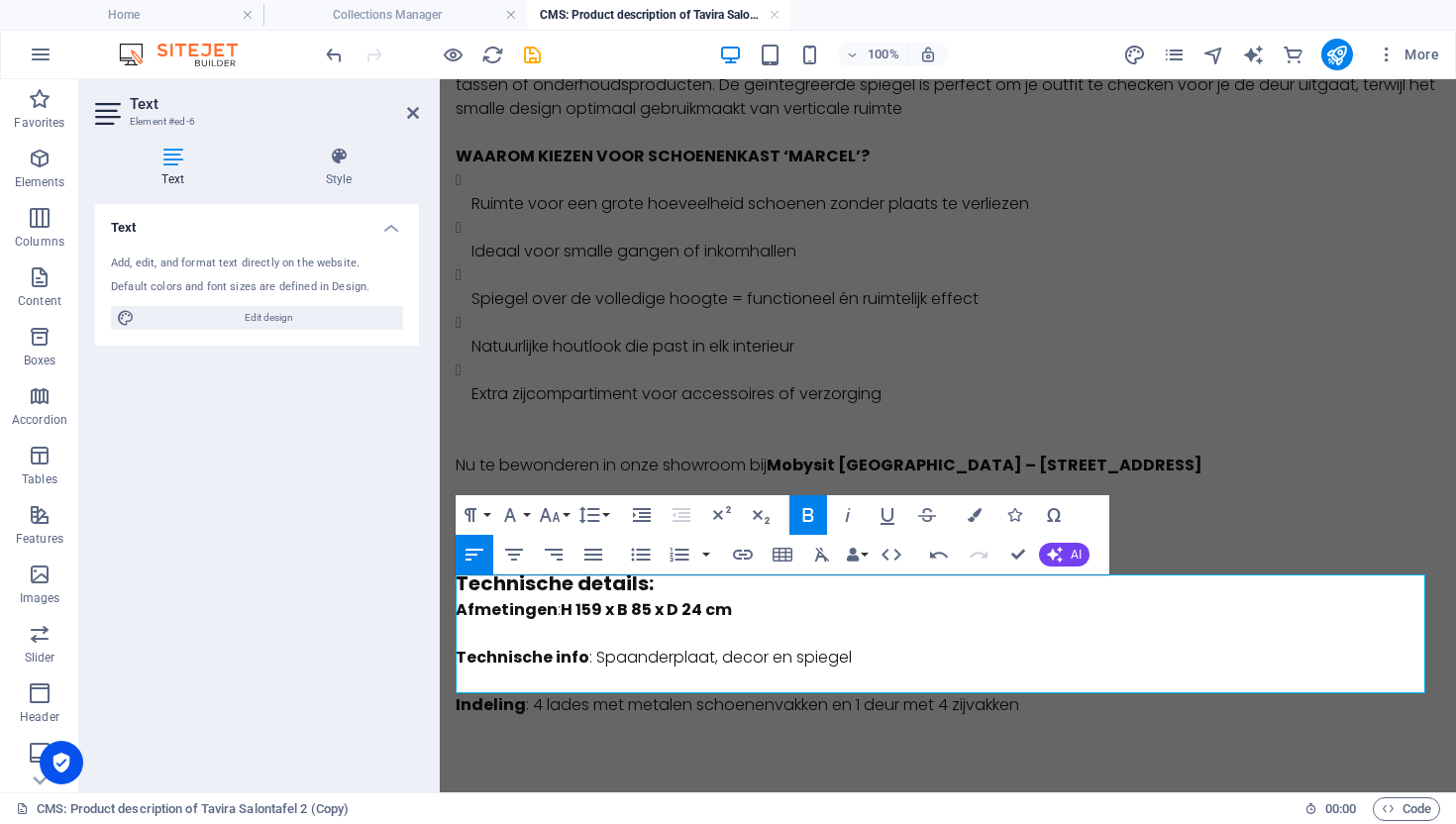click on "​ Technische info : Spaanderplaat, decor en spiegel" at bounding box center [948, 646] 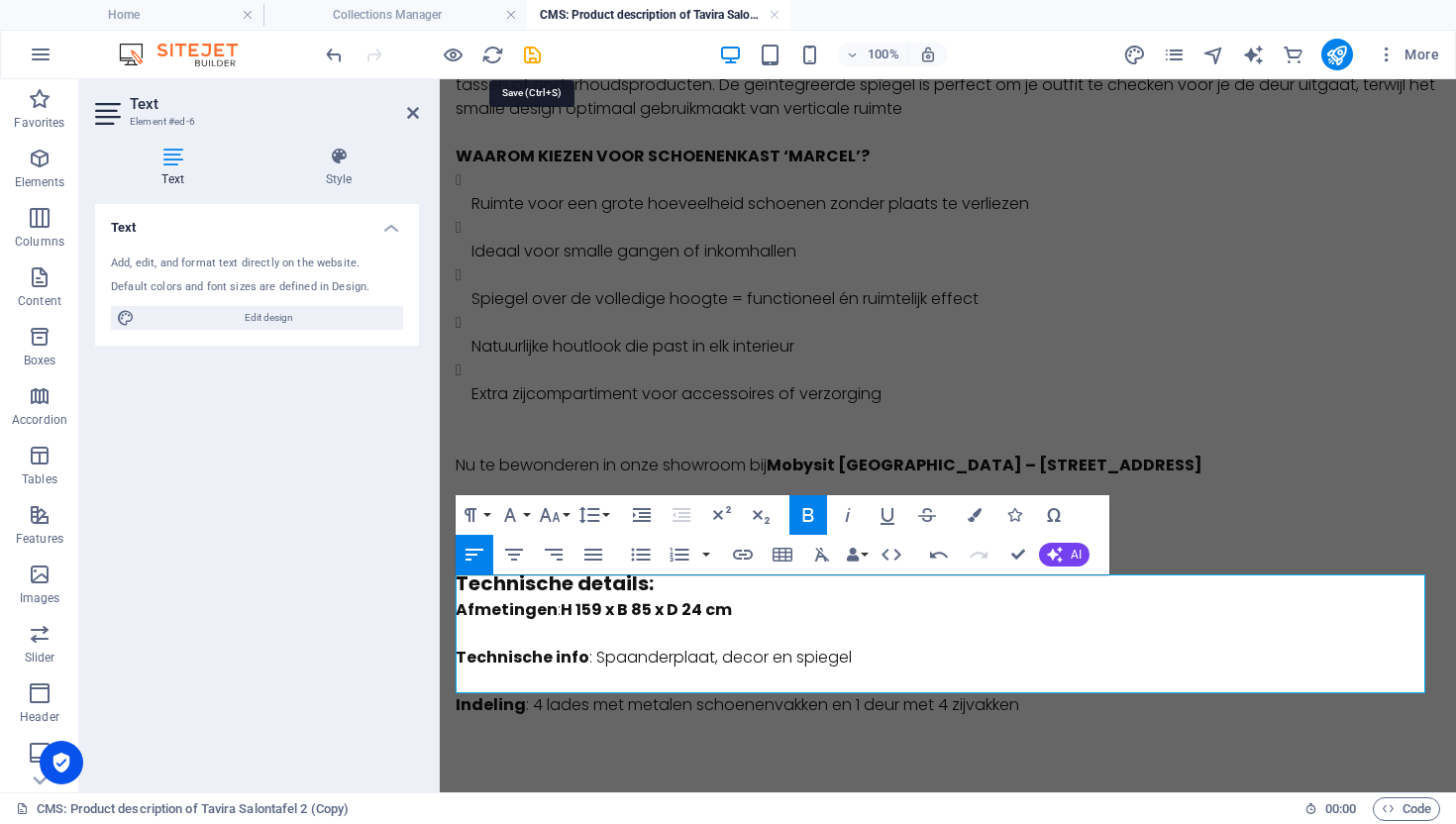 click at bounding box center [532, 54] 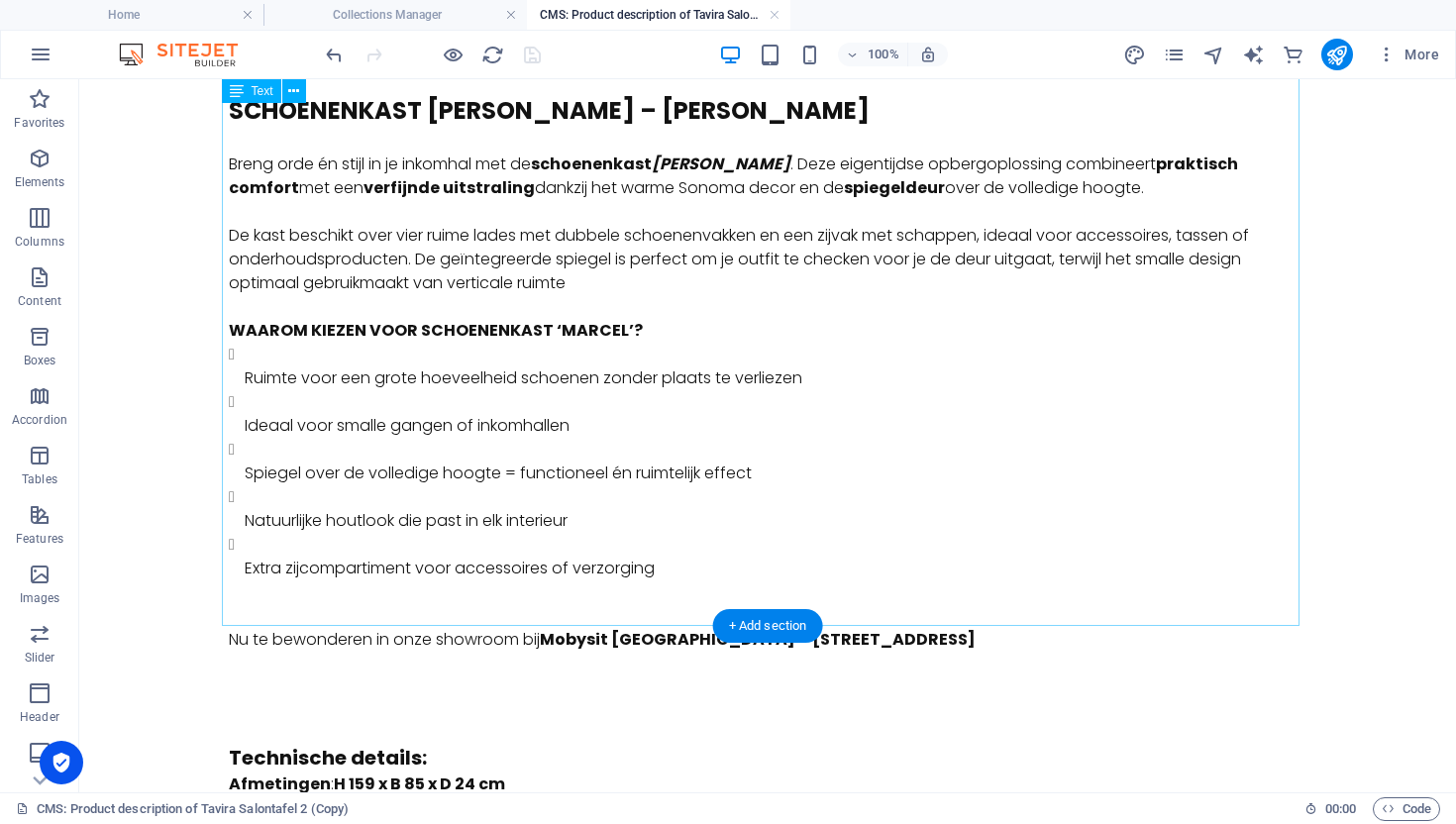 scroll, scrollTop: 182, scrollLeft: 0, axis: vertical 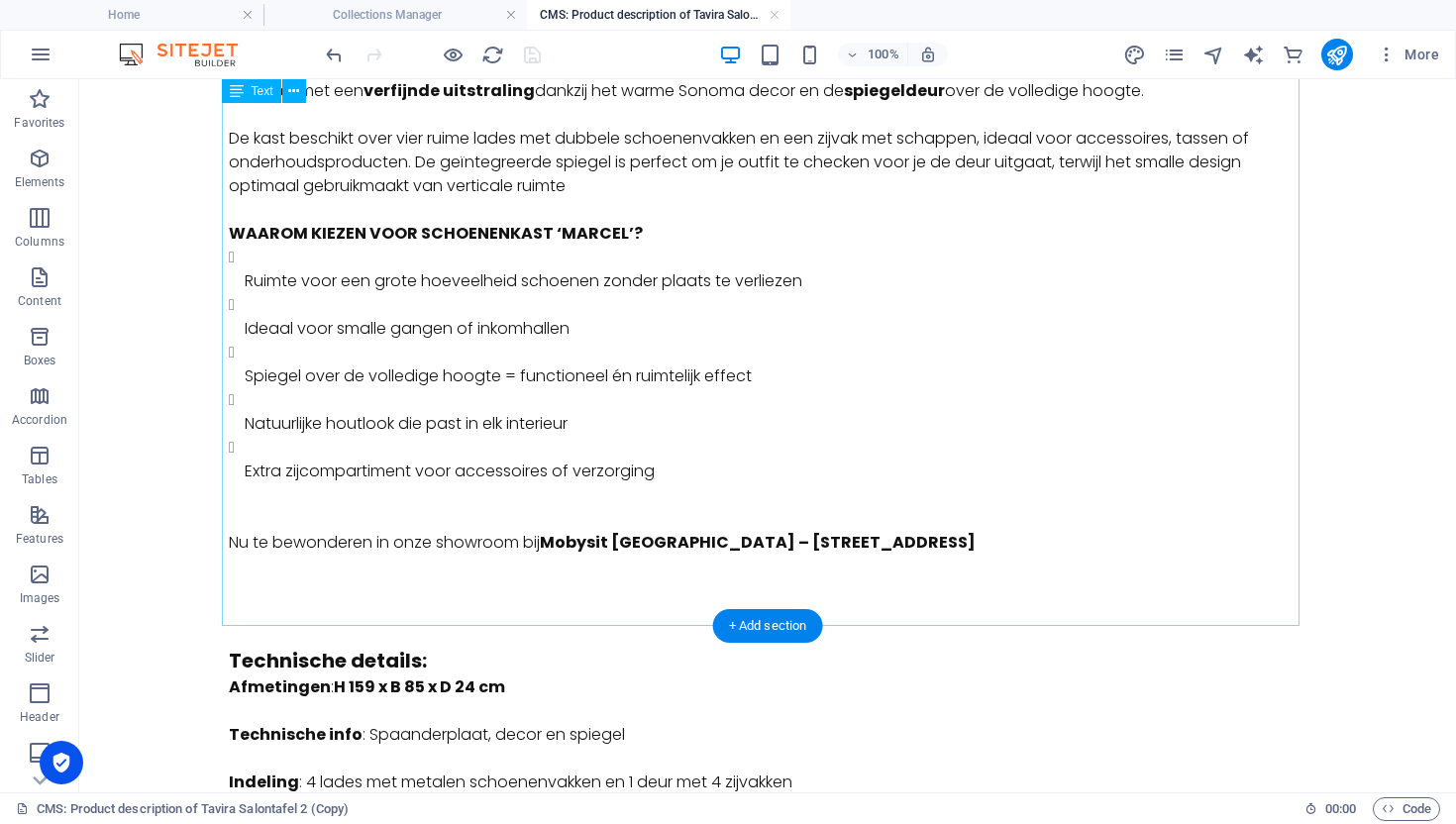 click on "SCHOENENKAST [PERSON_NAME] MET SPIEGELDEUR – DECOR SONOMA Breng orde én stijl in je inkomhal met de  schoenenkast  [PERSON_NAME] . Deze eigentijdse opbergoplossing combineert  praktisch   comfort  met een  verfijnde uitstraling  dankzij het warme Sonoma decor en de  spiegeldeur  over de volledige hoogte.  De kast beschikt over vier ruime lades met dubbele schoenenvakken en een zijvak met schappen, ideaal voor accessoires, tassen of onderhoudsproducten. De geïntegreerde spiegel is perfect om je outfit te checken voor je de deur uitgaat, terwijl het smalle design optimaal gebruikmaakt van verticale ruimte WAAROM KIEZEN VOOR SCHOENENKAST ‘MARCEL’? Ruimte voor een grote hoeveelheid schoenen zonder plaats te verliezen Ideaal voor smalle gangen of inkomhallen Spiegel over de volledige hoogte = functioneel én ruimtelijk effect Natuurlijke houtlook die past in elk interieur Extra zijcompartiment voor accessoires of verzorging Nu te bewonderen in onze showroom bij  [GEOGRAPHIC_DATA] – [STREET_ADDRESS]" at bounding box center (768, 311) 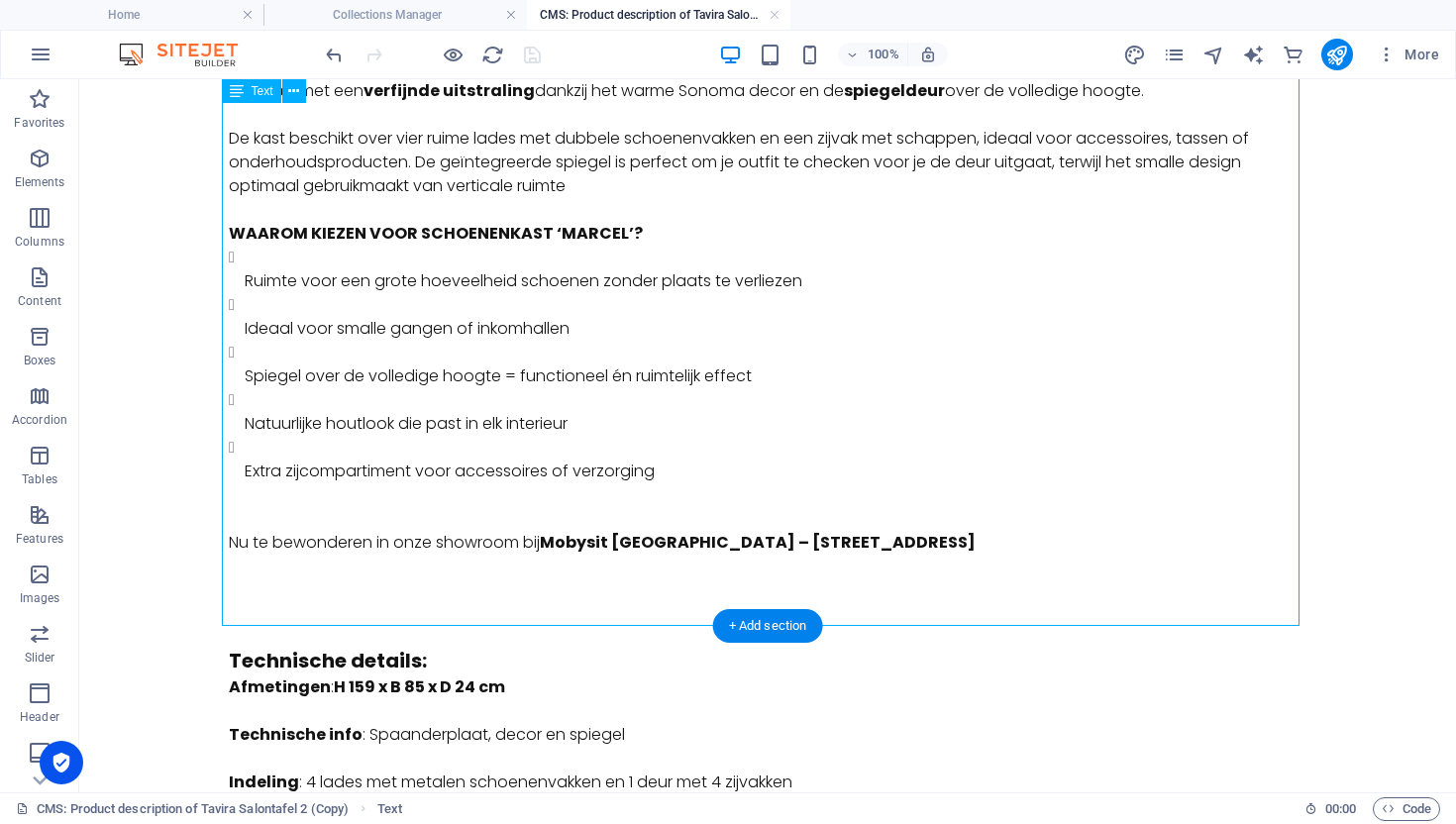 click on "SCHOENENKAST [PERSON_NAME] MET SPIEGELDEUR – DECOR SONOMA Breng orde én stijl in je inkomhal met de  schoenenkast  [PERSON_NAME] . Deze eigentijdse opbergoplossing combineert  praktisch   comfort  met een  verfijnde uitstraling  dankzij het warme Sonoma decor en de  spiegeldeur  over de volledige hoogte.  De kast beschikt over vier ruime lades met dubbele schoenenvakken en een zijvak met schappen, ideaal voor accessoires, tassen of onderhoudsproducten. De geïntegreerde spiegel is perfect om je outfit te checken voor je de deur uitgaat, terwijl het smalle design optimaal gebruikmaakt van verticale ruimte WAAROM KIEZEN VOOR SCHOENENKAST ‘MARCEL’? Ruimte voor een grote hoeveelheid schoenen zonder plaats te verliezen Ideaal voor smalle gangen of inkomhallen Spiegel over de volledige hoogte = functioneel én ruimtelijk effect Natuurlijke houtlook die past in elk interieur Extra zijcompartiment voor accessoires of verzorging Nu te bewonderen in onze showroom bij  [GEOGRAPHIC_DATA] – [STREET_ADDRESS]" at bounding box center (768, 311) 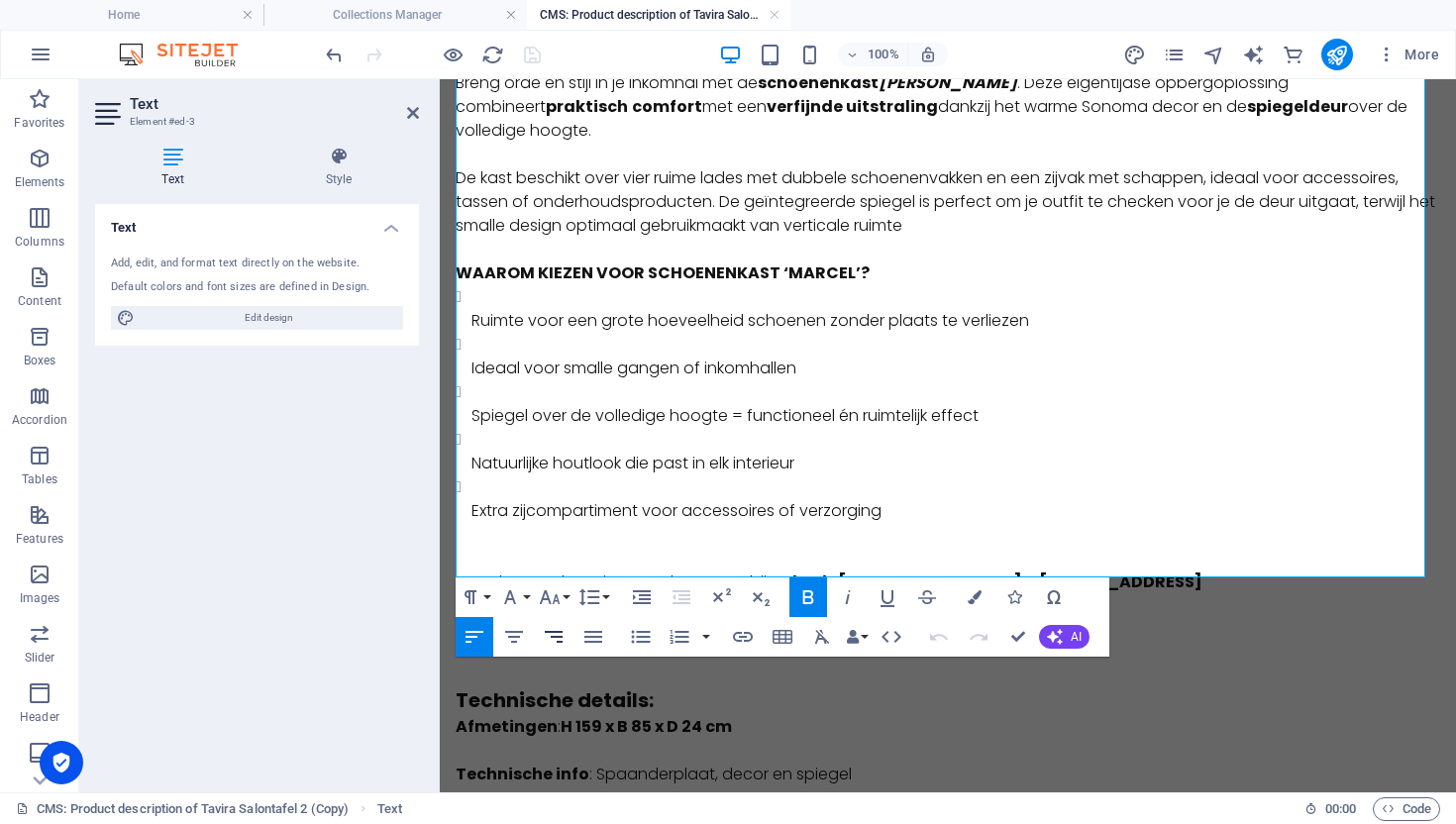 scroll, scrollTop: 283, scrollLeft: 0, axis: vertical 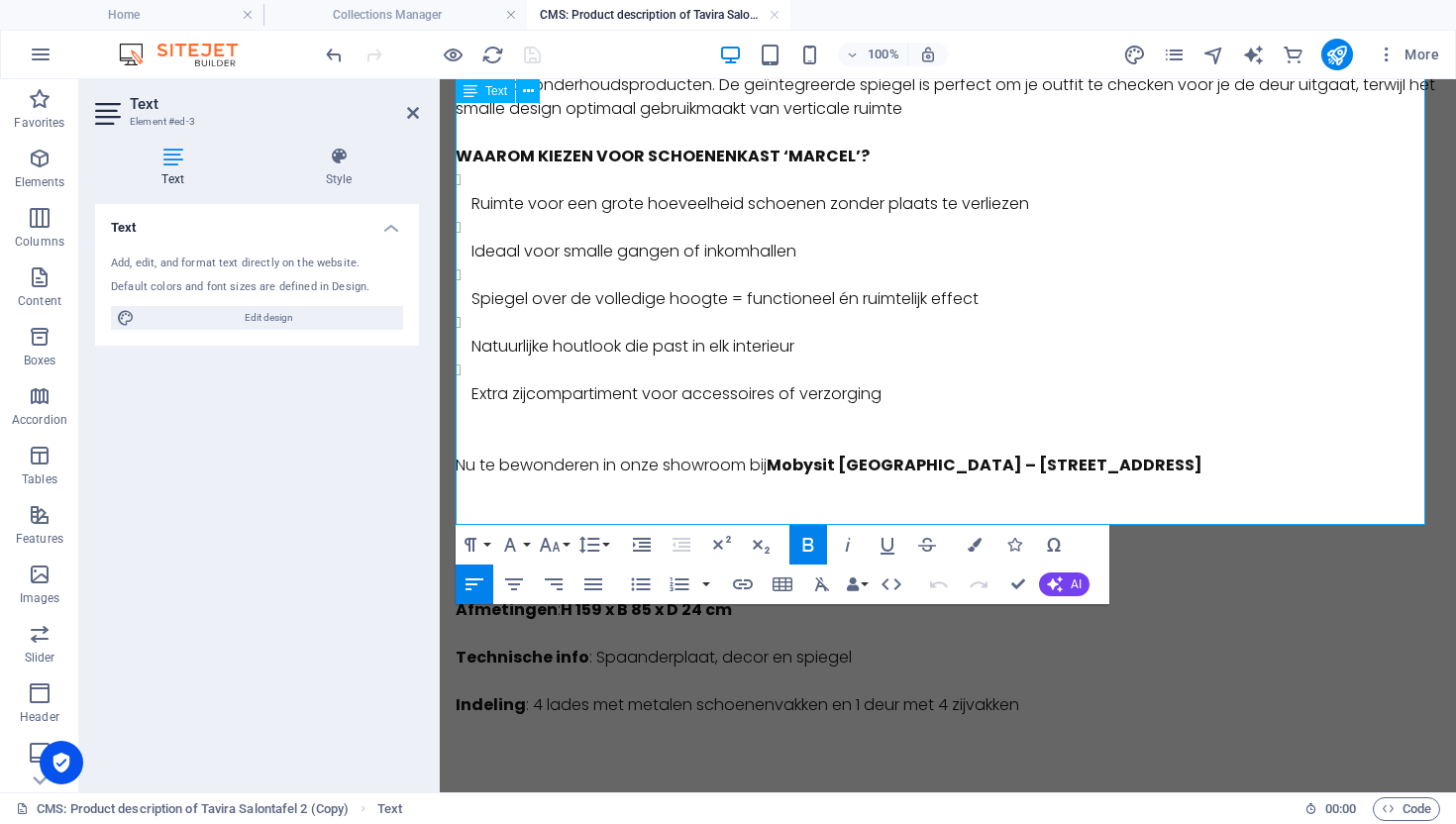 click at bounding box center [948, 513] 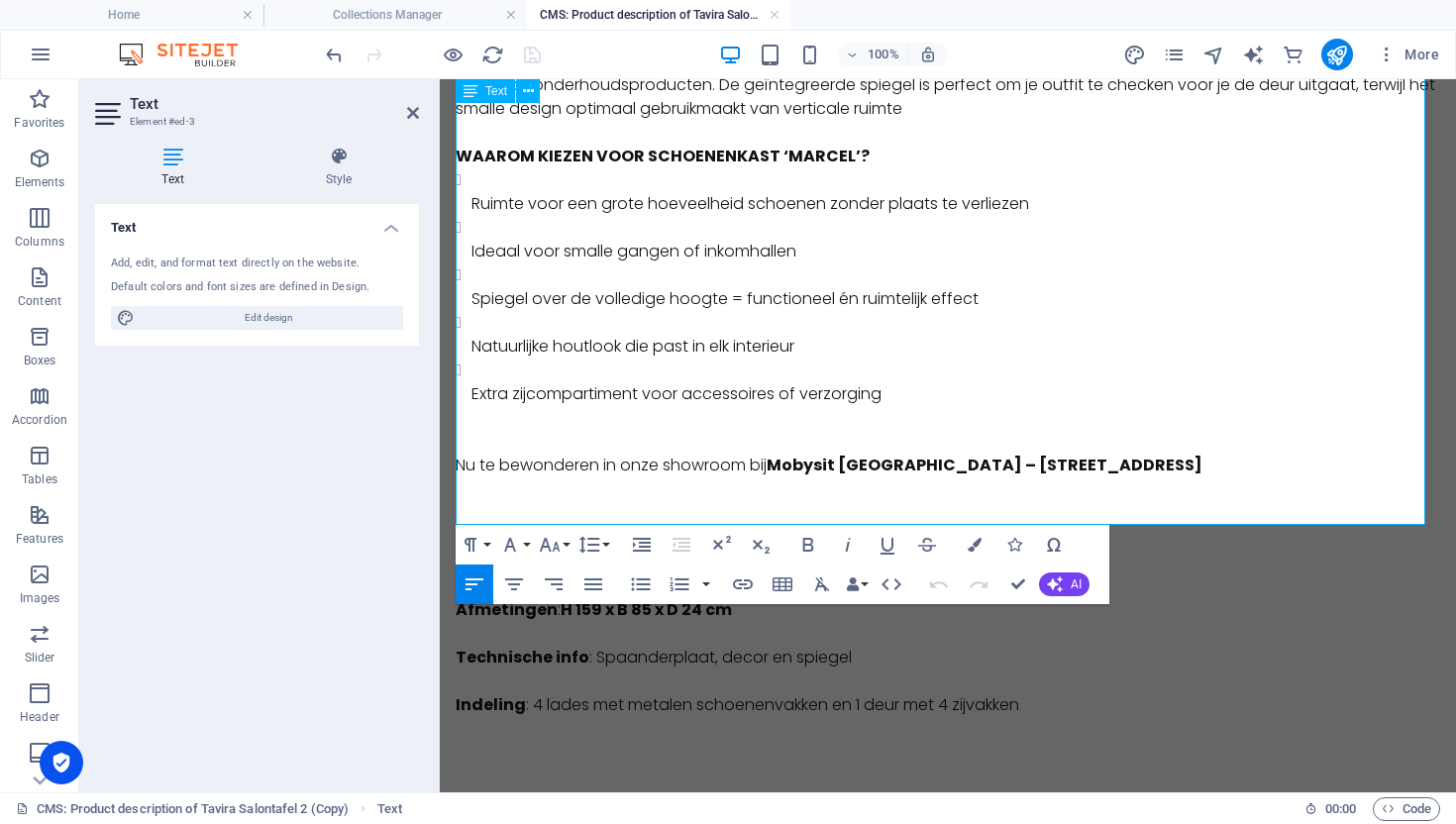 click at bounding box center [948, 537] 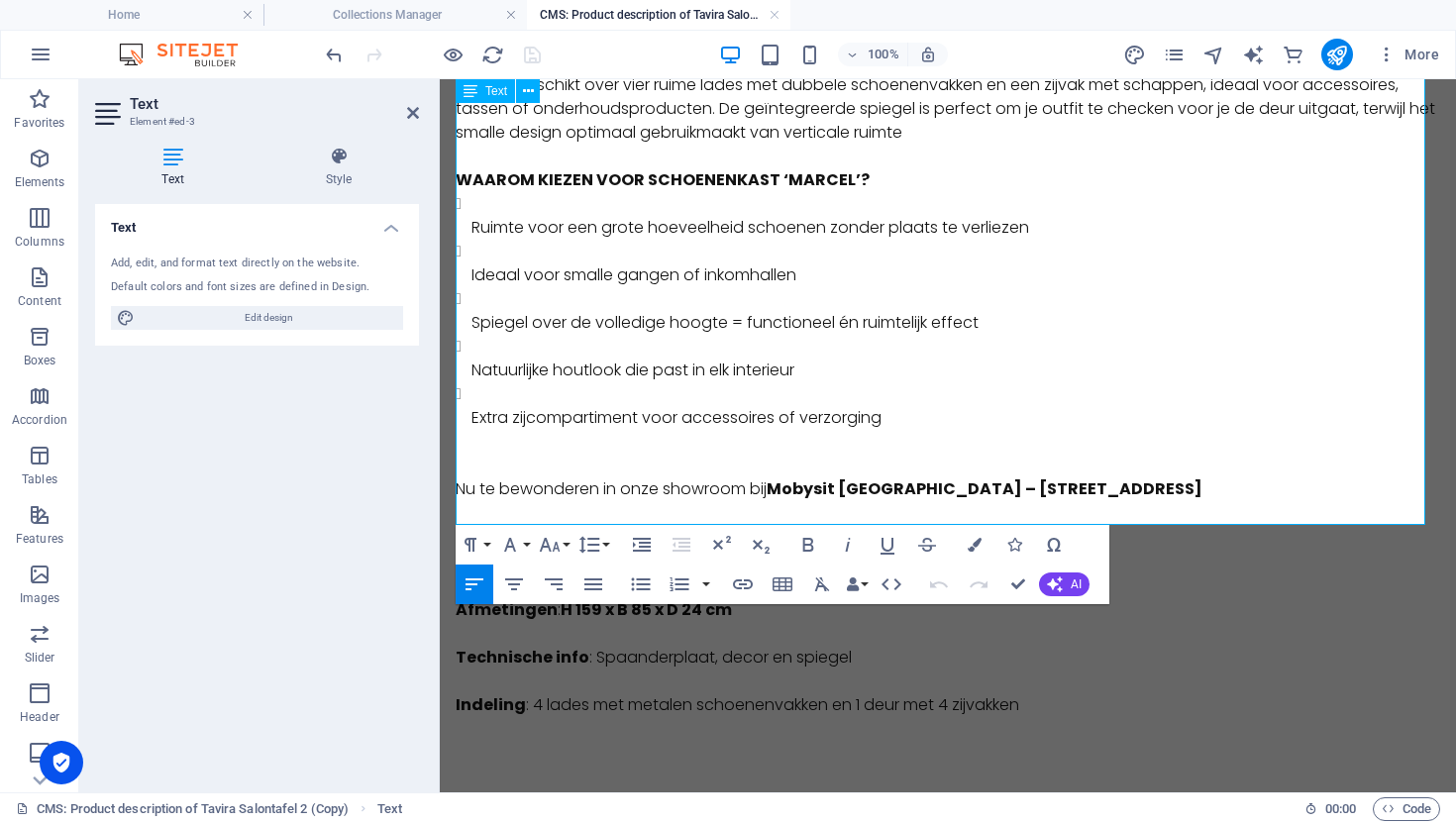 scroll, scrollTop: 236, scrollLeft: 0, axis: vertical 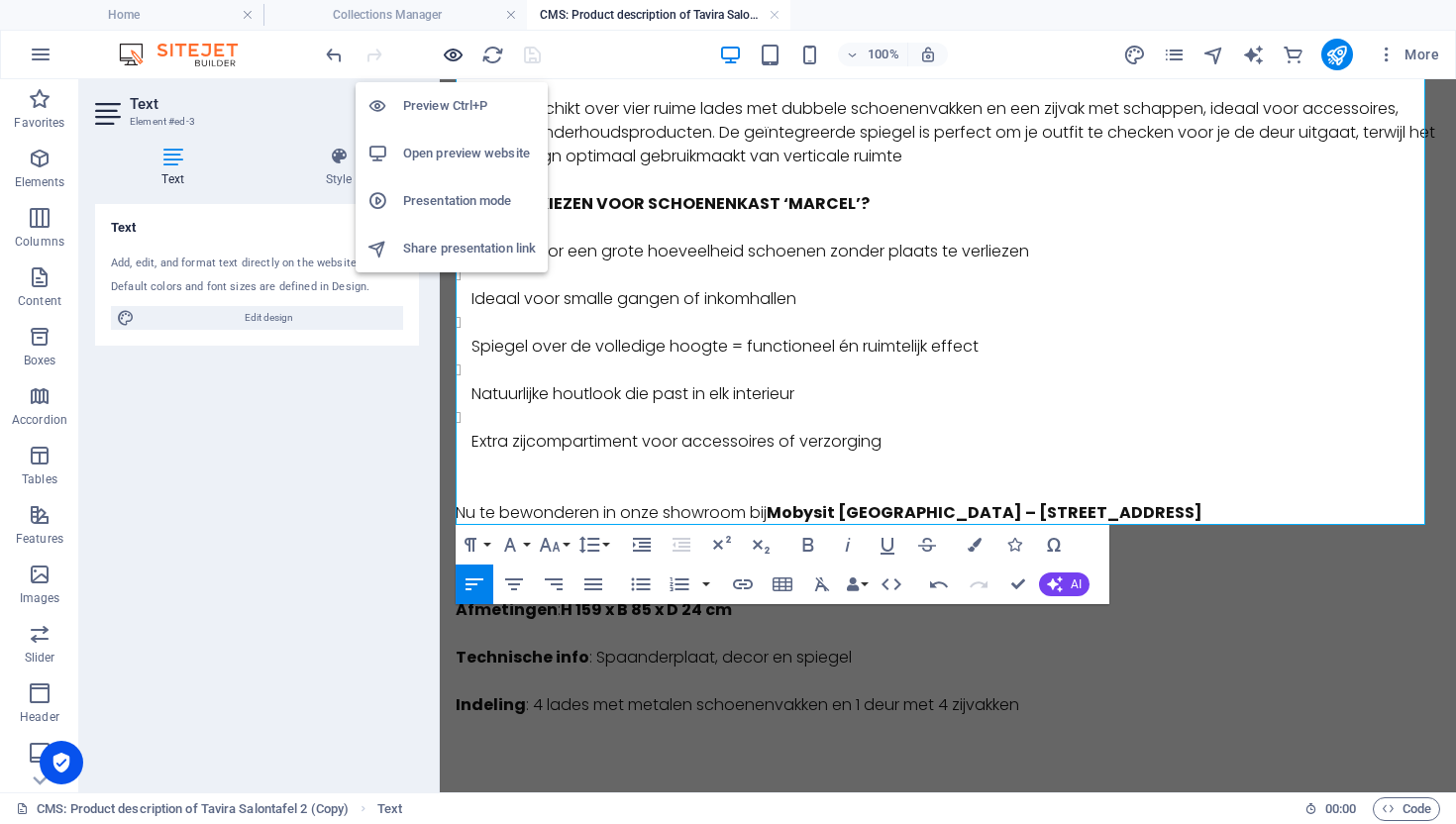 drag, startPoint x: 455, startPoint y: 52, endPoint x: 459, endPoint y: 61, distance: 9.848858 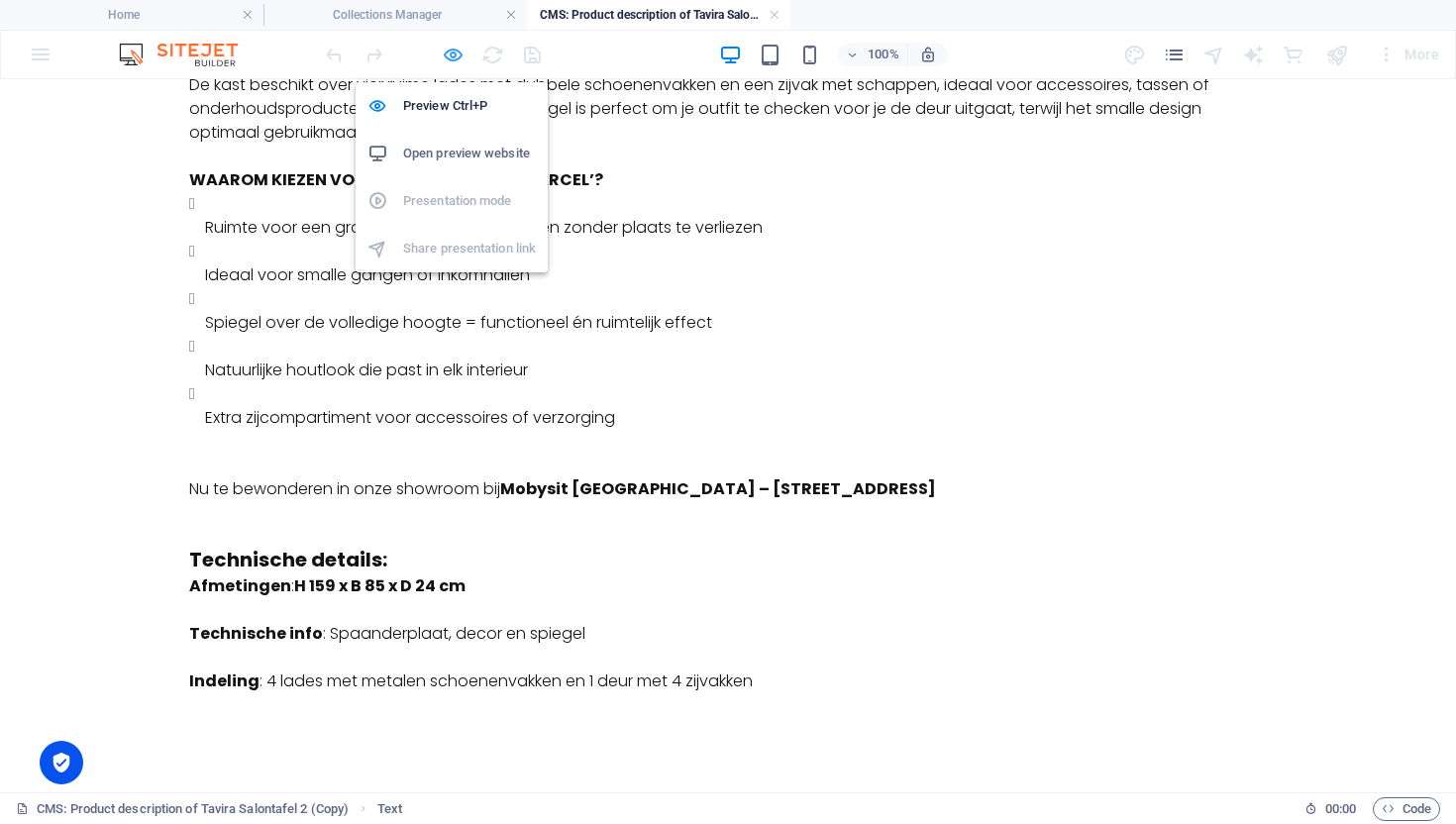 click at bounding box center (453, 54) 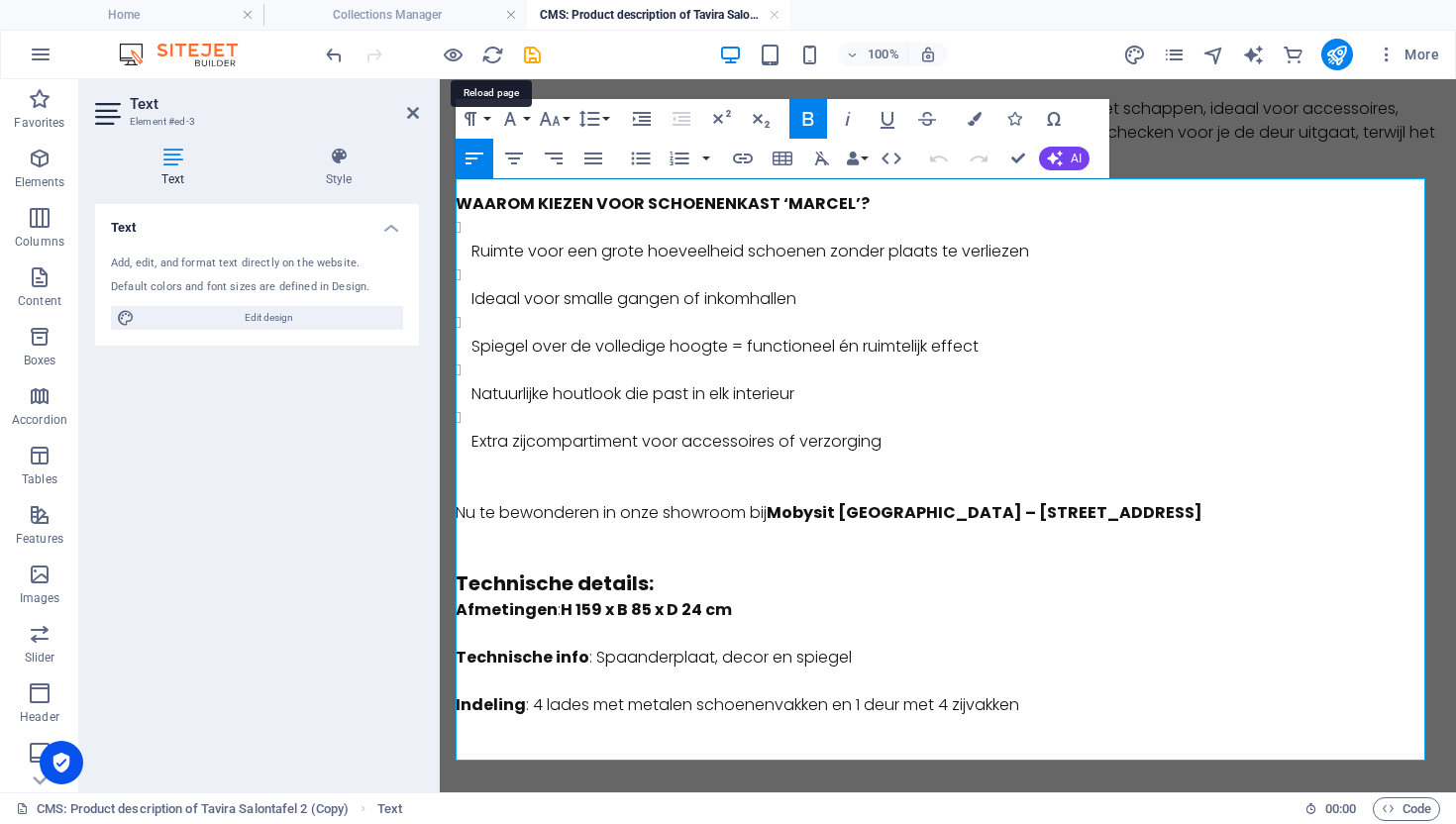 scroll, scrollTop: 0, scrollLeft: 0, axis: both 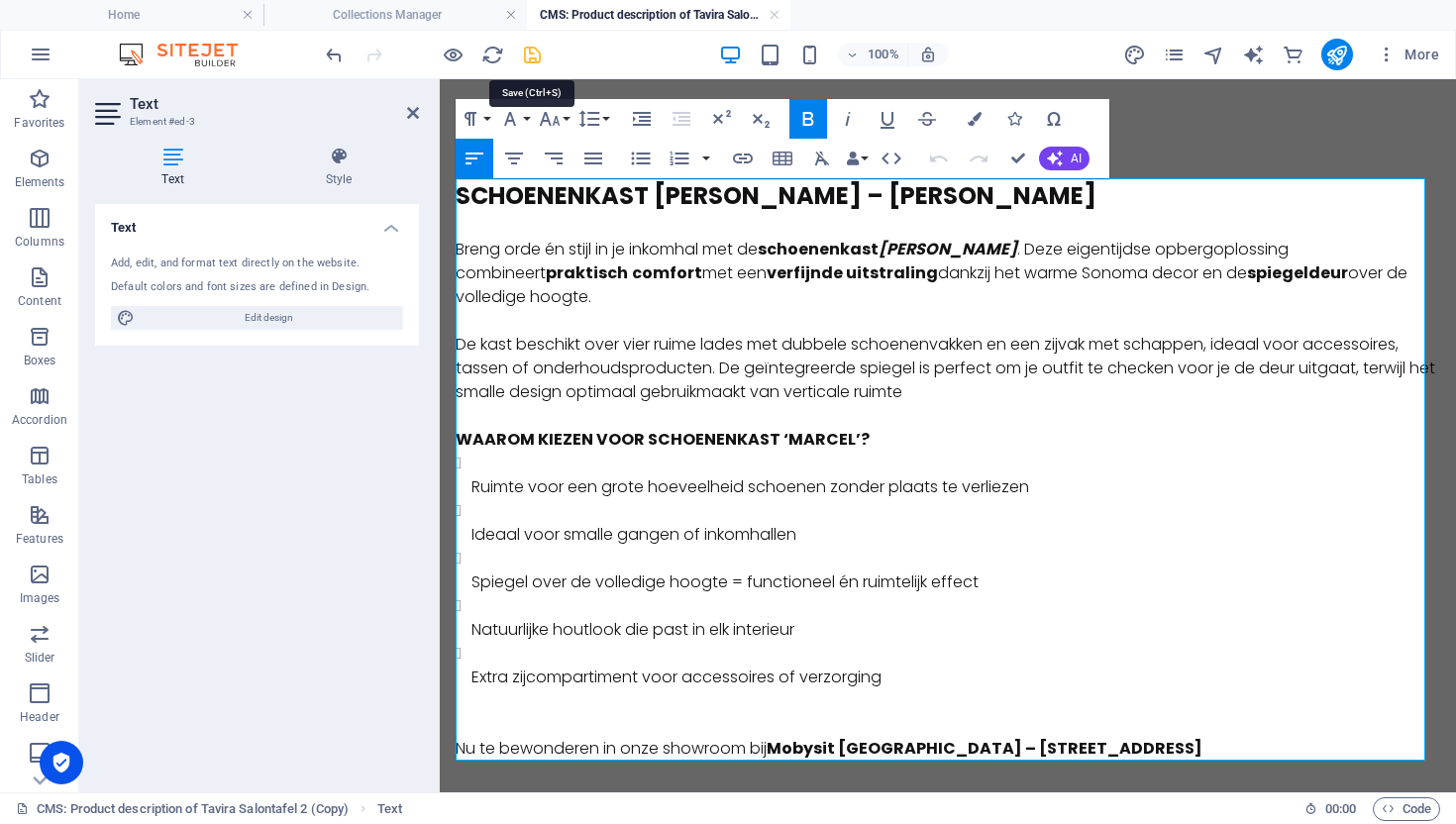 click at bounding box center (532, 54) 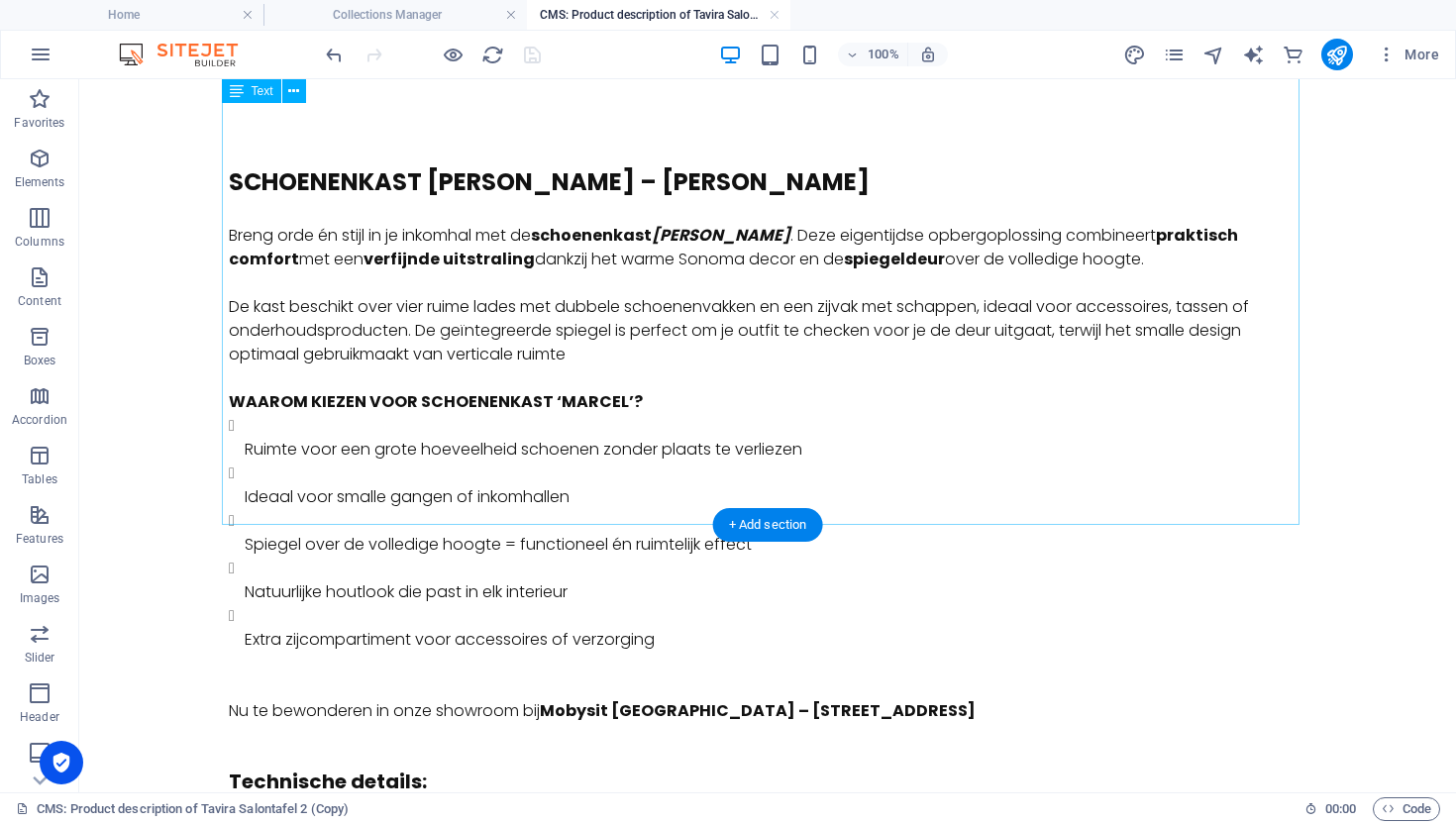 scroll, scrollTop: 0, scrollLeft: 0, axis: both 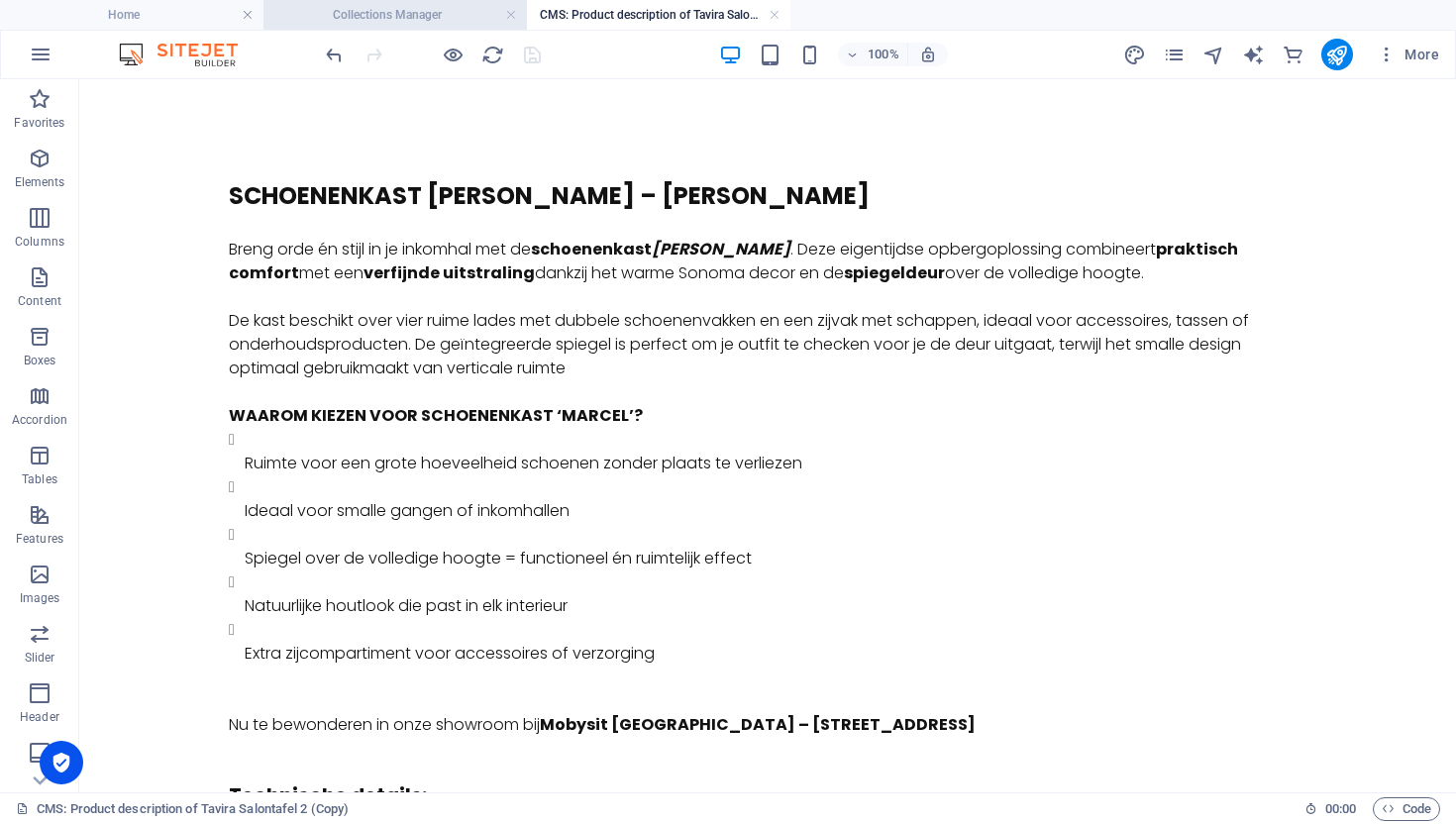 click on "Collections Manager" at bounding box center (395, 15) 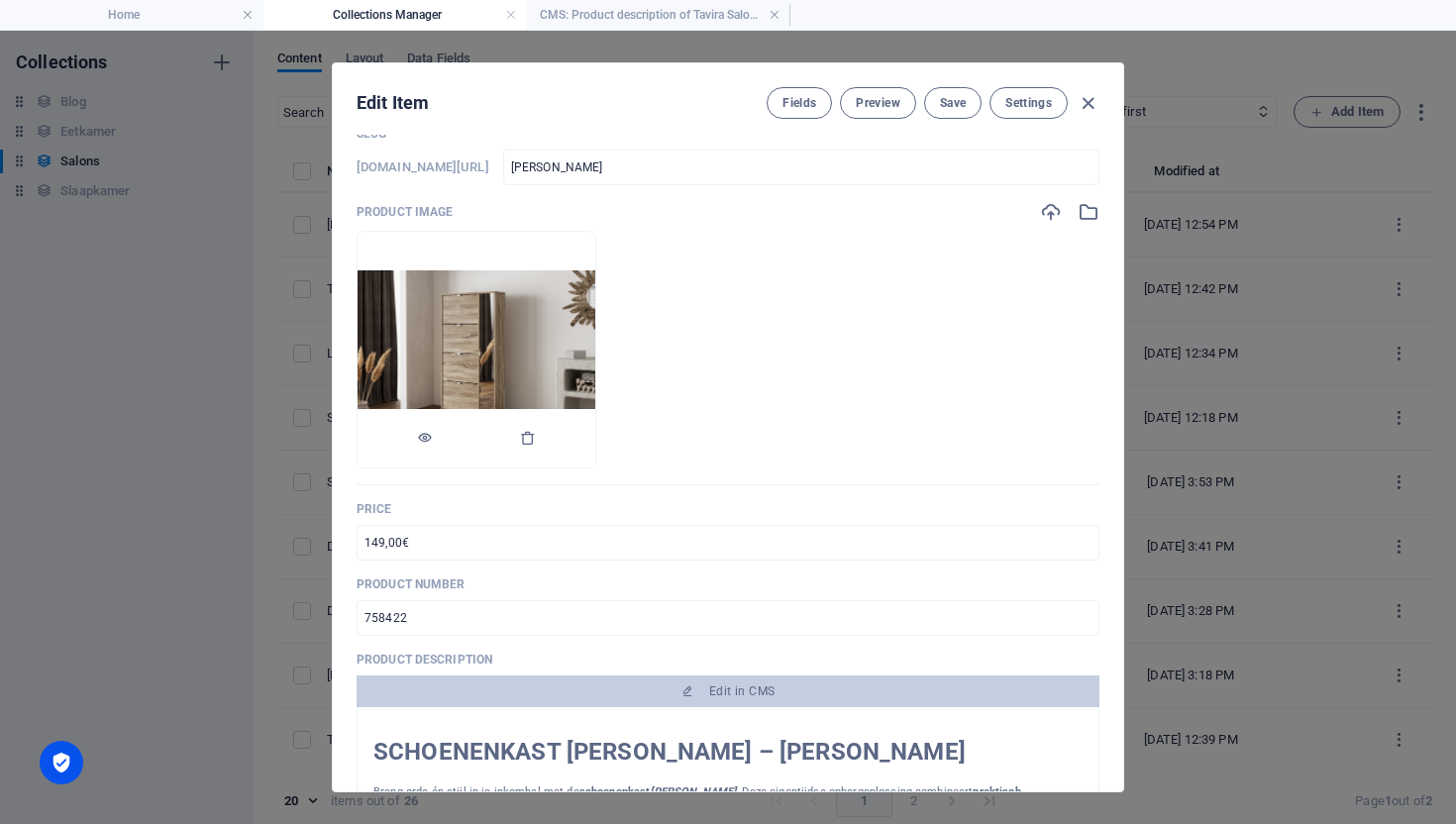 scroll, scrollTop: 182, scrollLeft: 0, axis: vertical 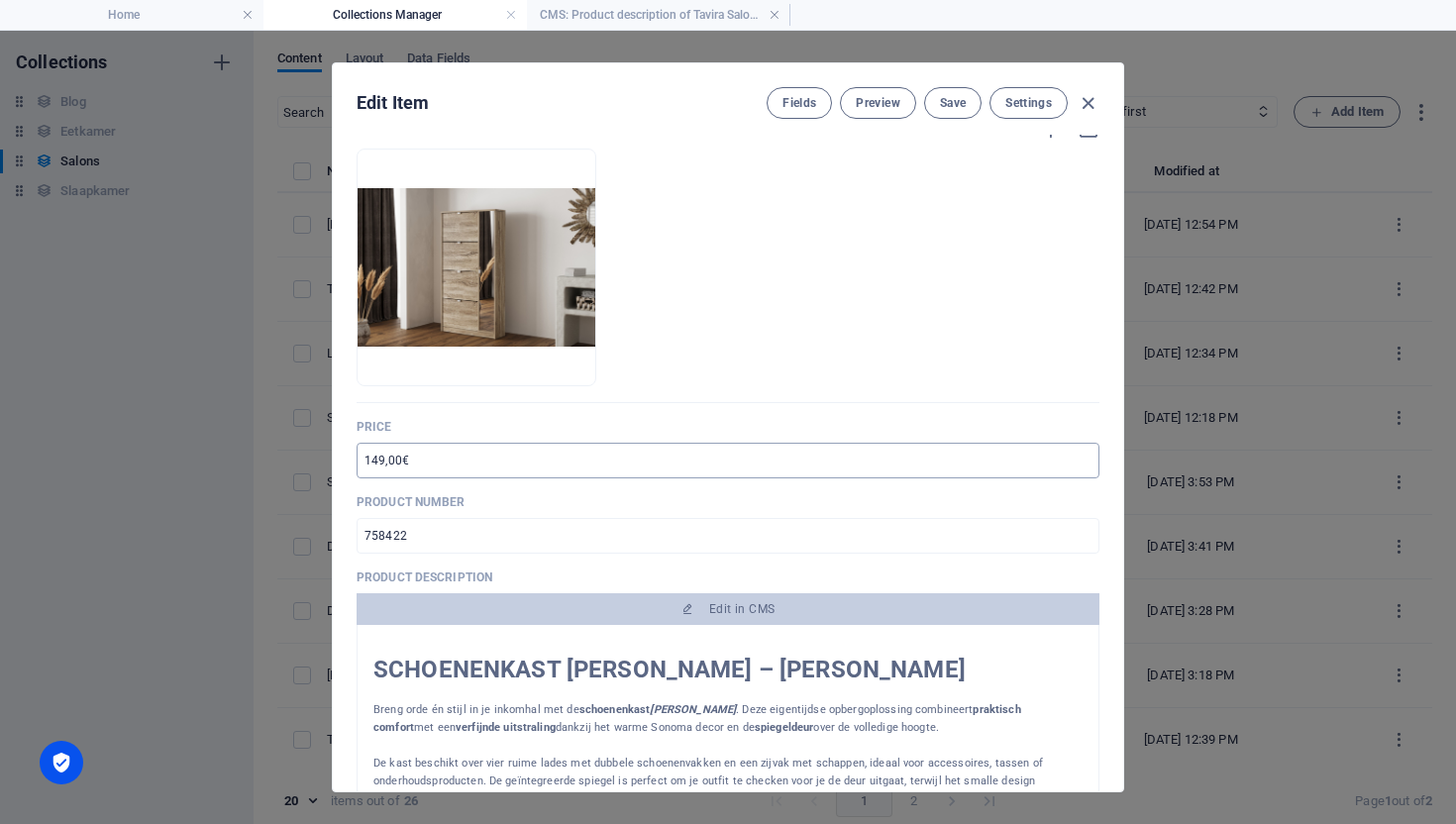 click on "149,00€" at bounding box center [728, 461] 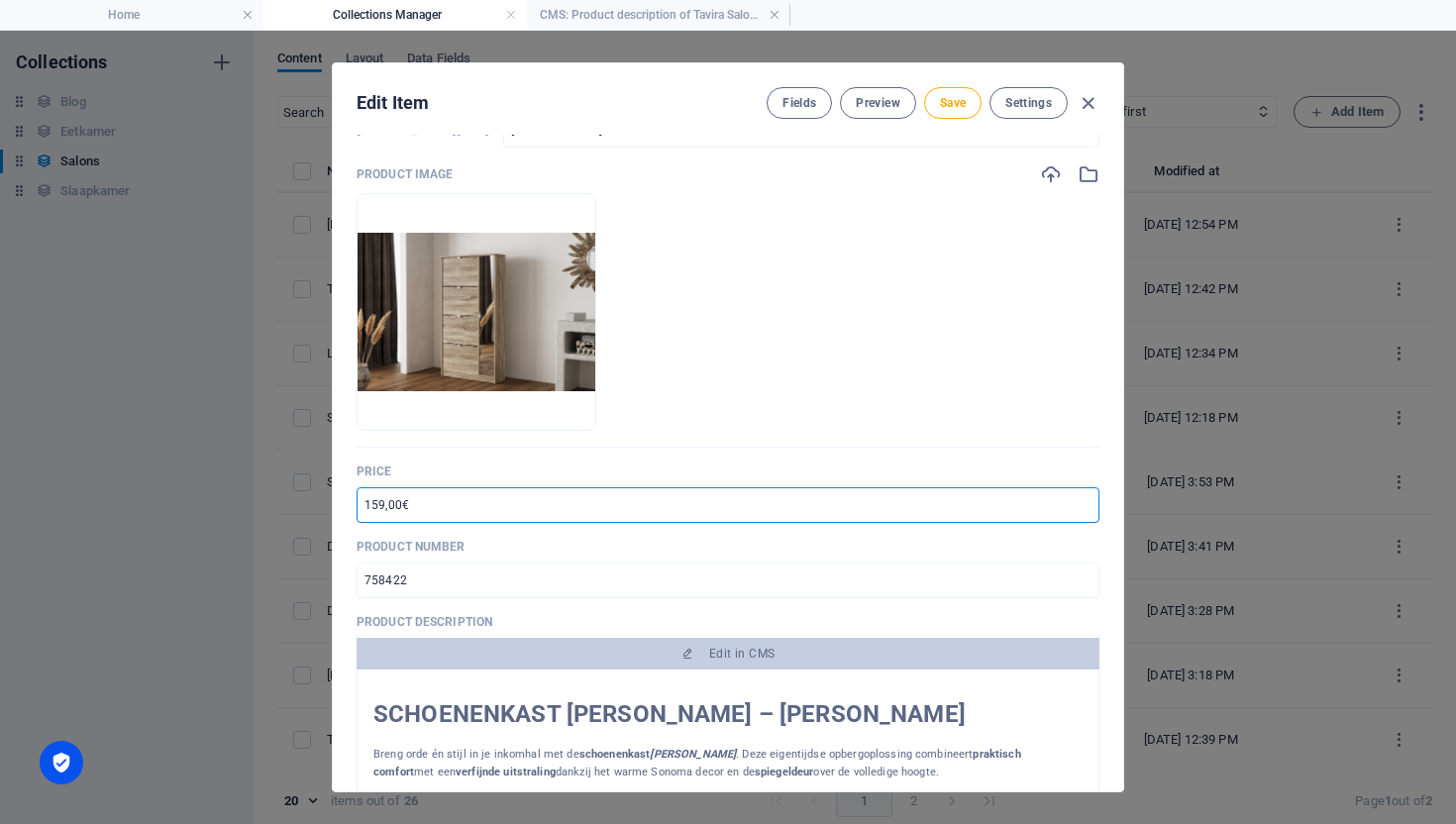 scroll, scrollTop: 0, scrollLeft: 0, axis: both 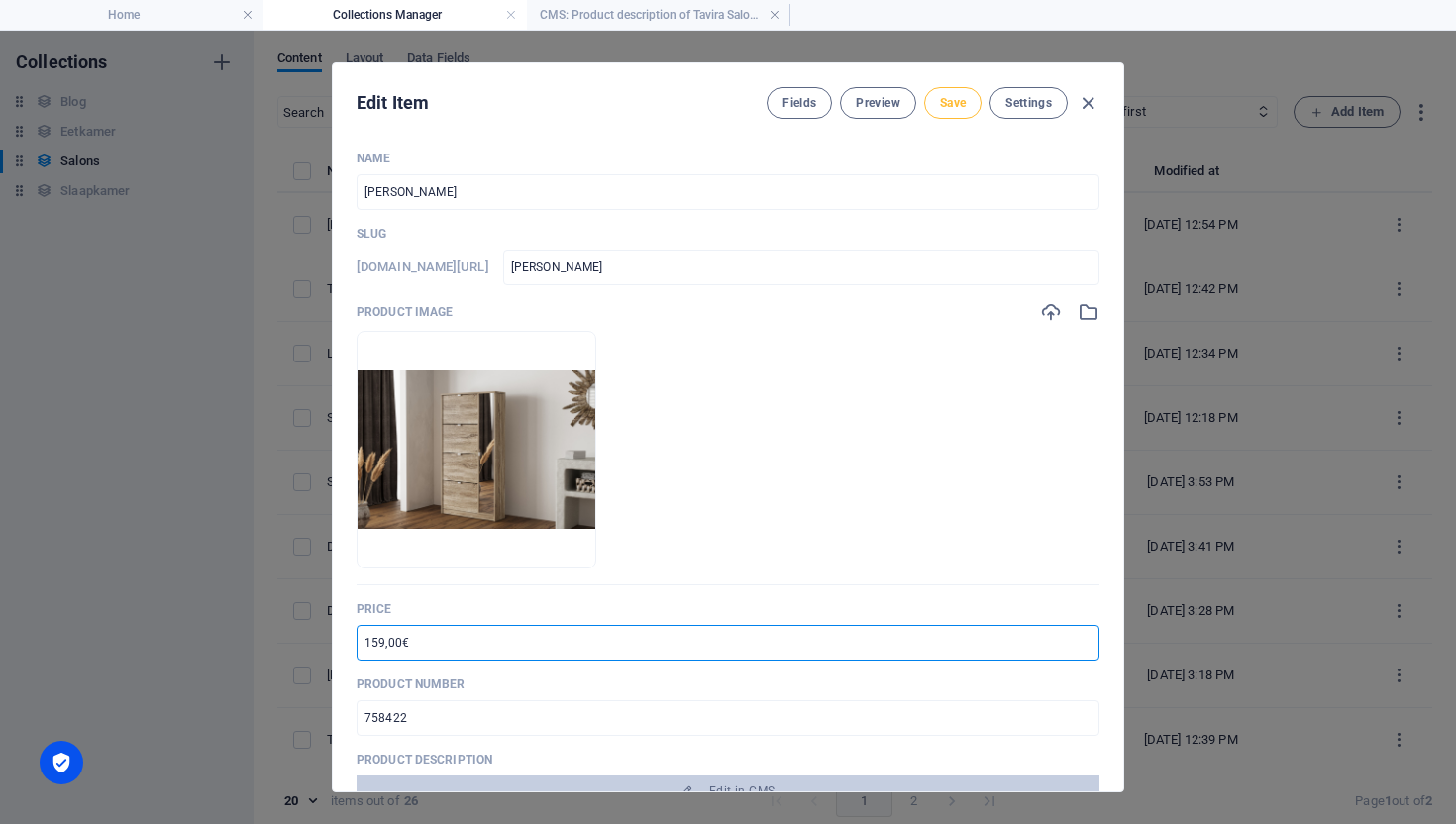 click on "Save" at bounding box center (953, 103) 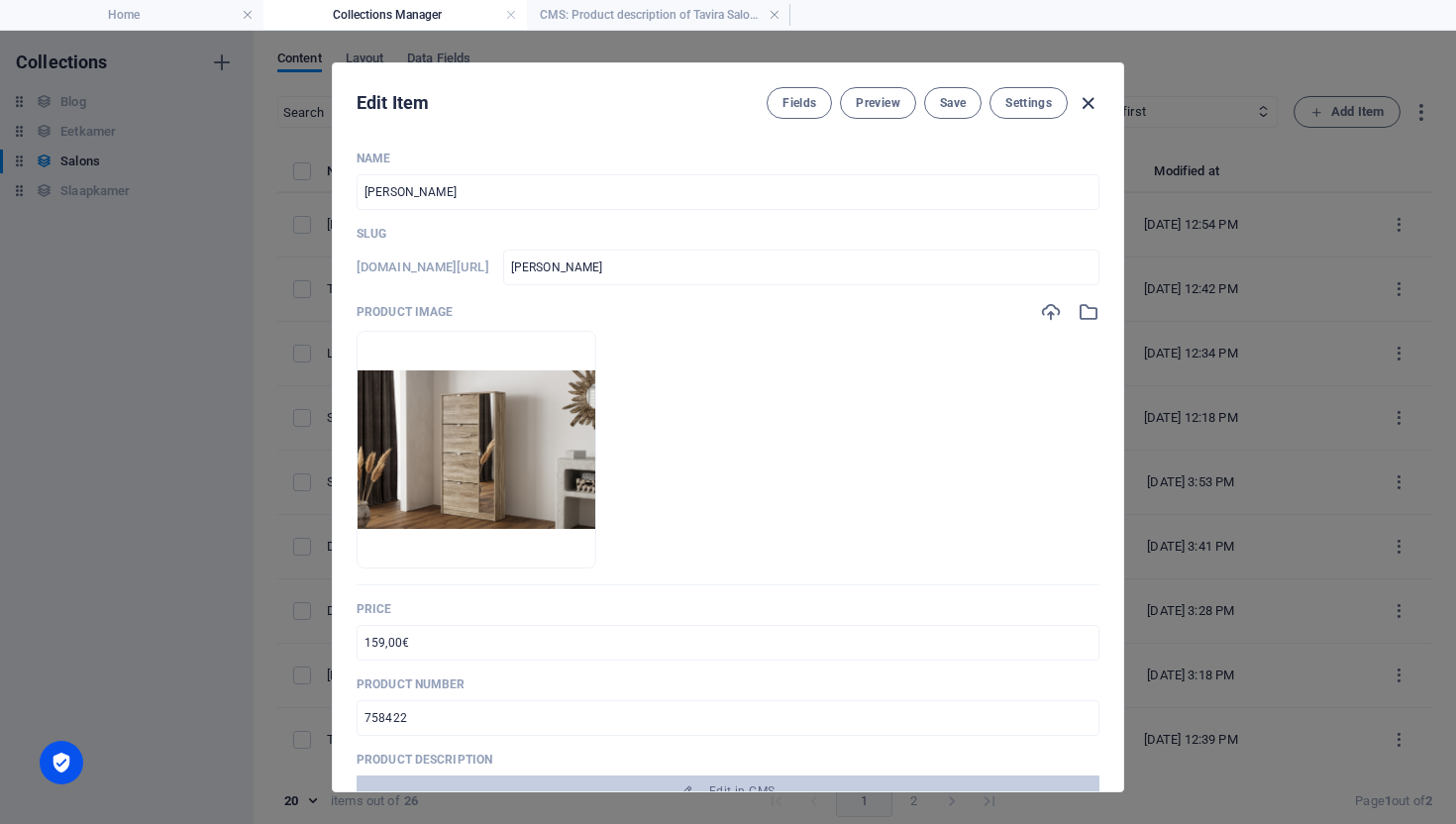 click at bounding box center [1088, 103] 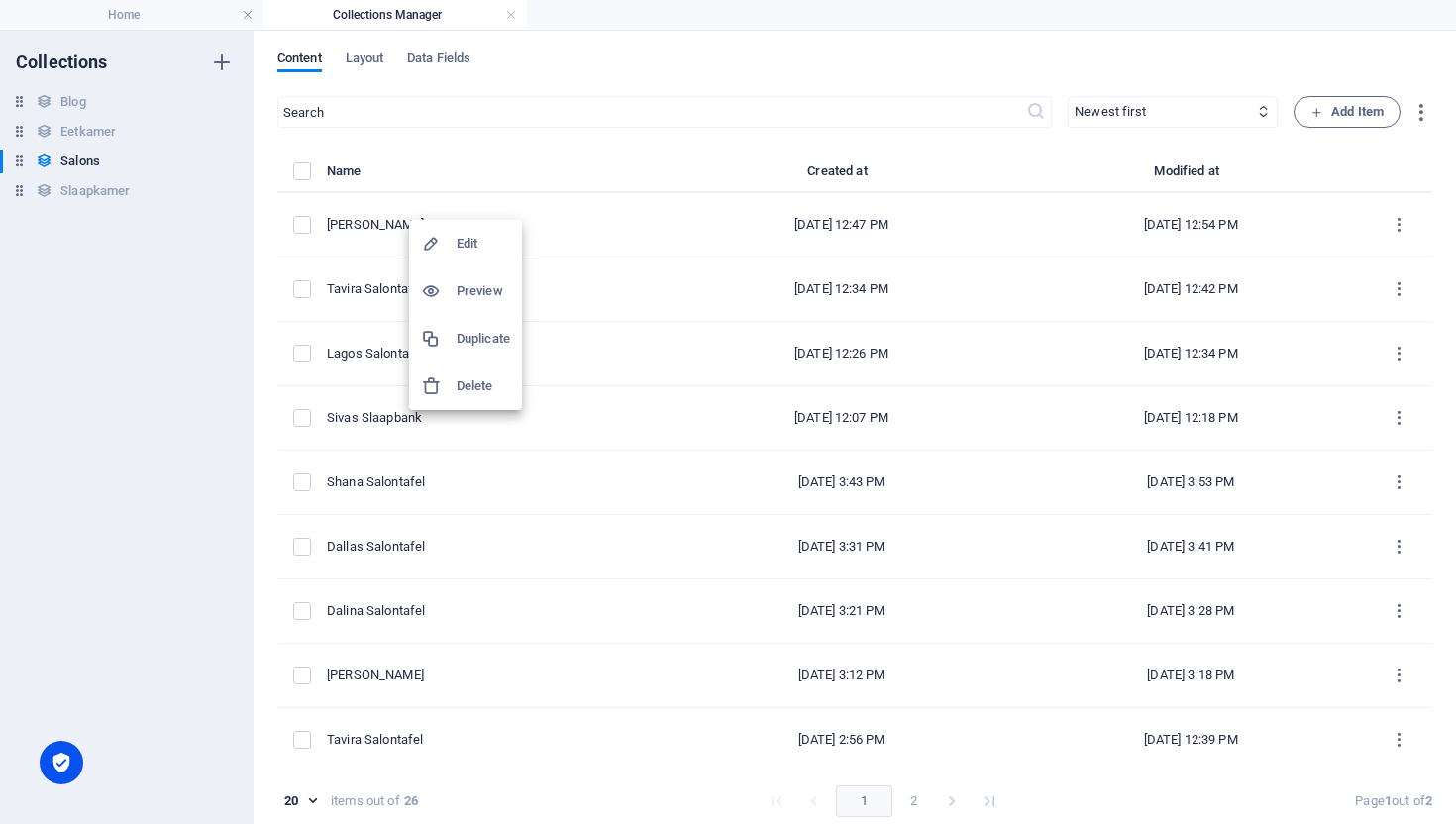 click on "Duplicate" at bounding box center (483, 339) 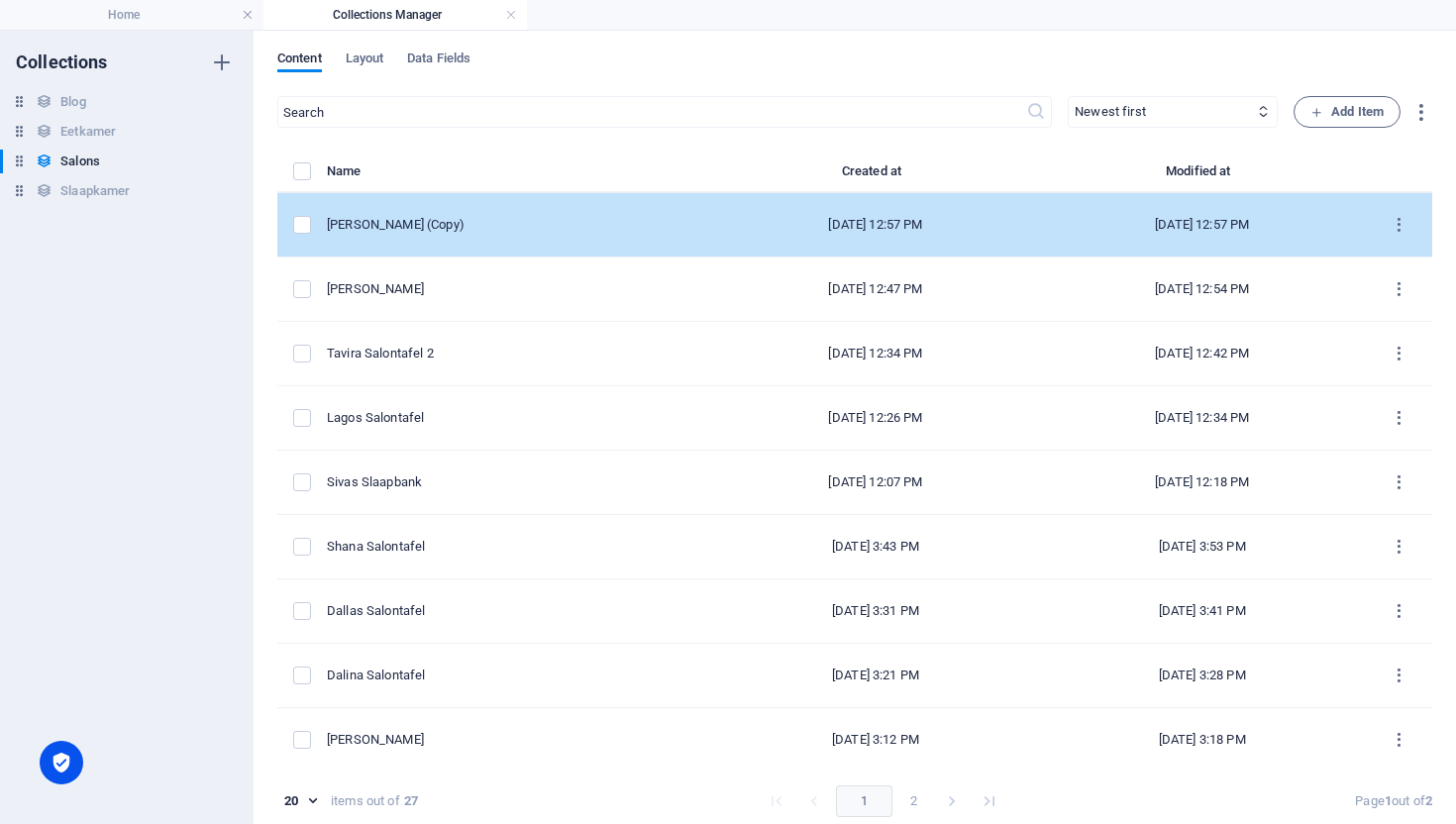 click on "[PERSON_NAME] (Copy)" at bounding box center (511, 225) 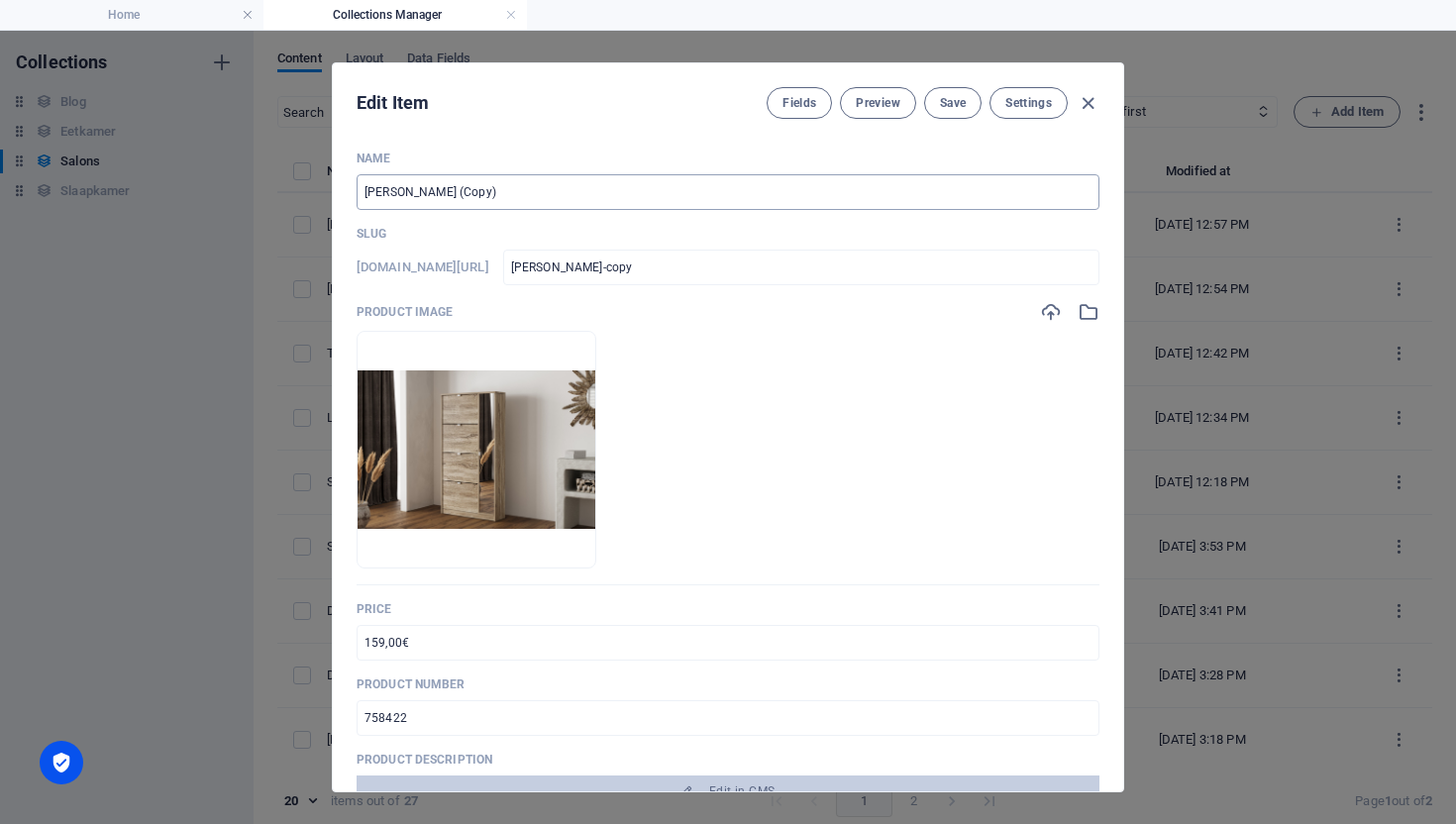 click on "[PERSON_NAME] (Copy)" at bounding box center (728, 192) 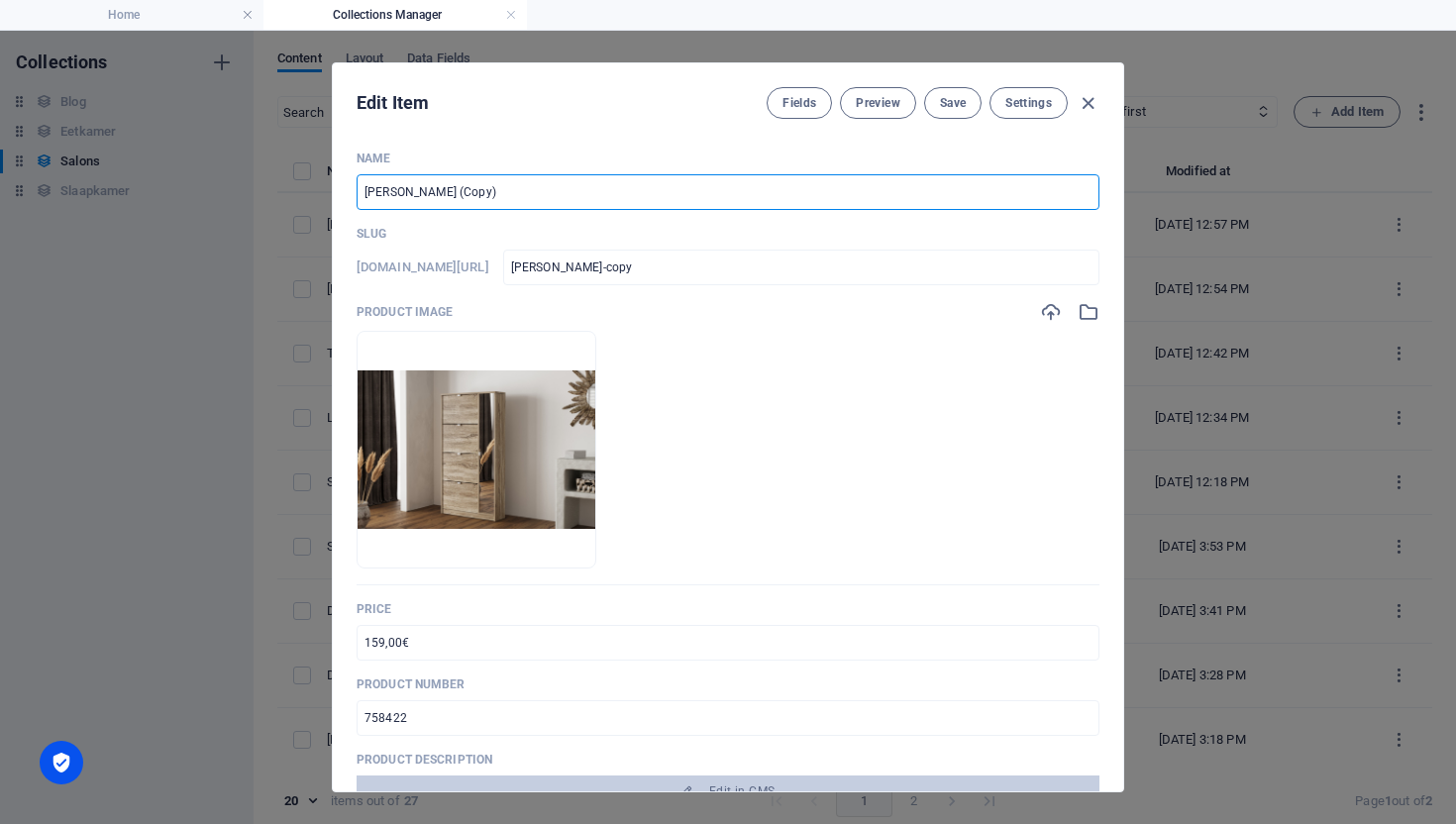 drag, startPoint x: 370, startPoint y: 190, endPoint x: 364, endPoint y: 203, distance: 14.3178211 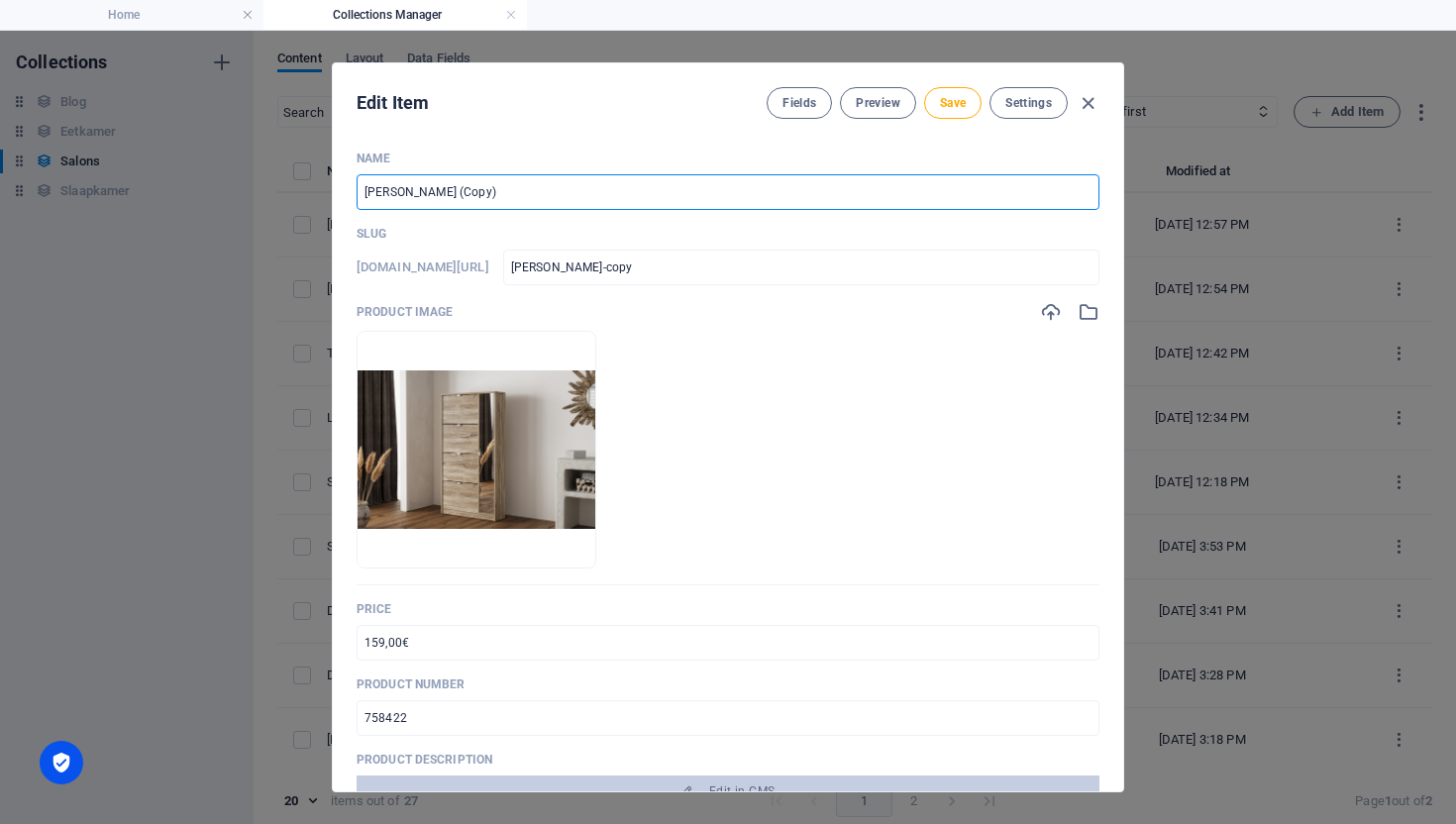 click on "[PERSON_NAME] (Copy)" at bounding box center (728, 192) 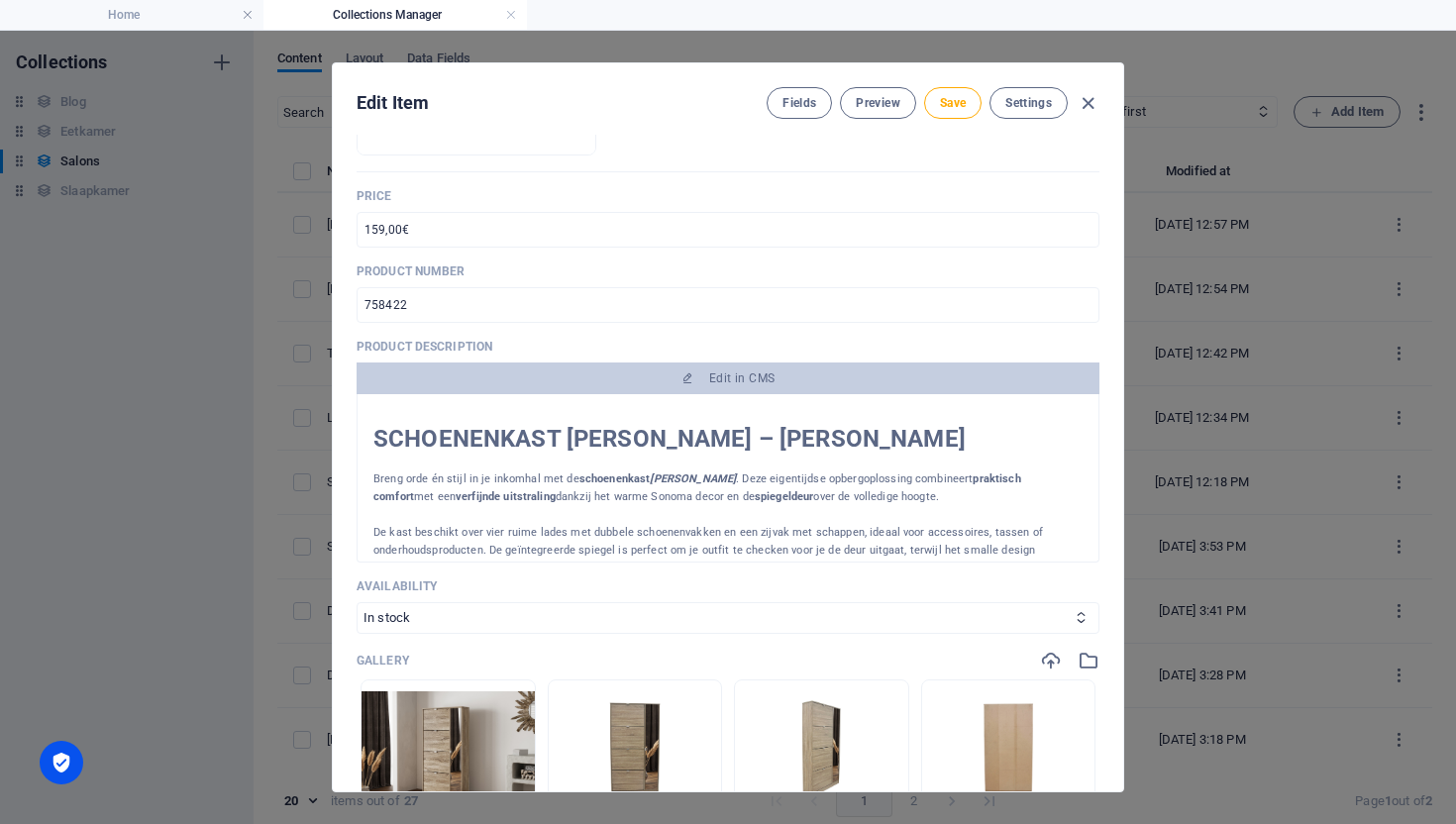 scroll, scrollTop: 436, scrollLeft: 0, axis: vertical 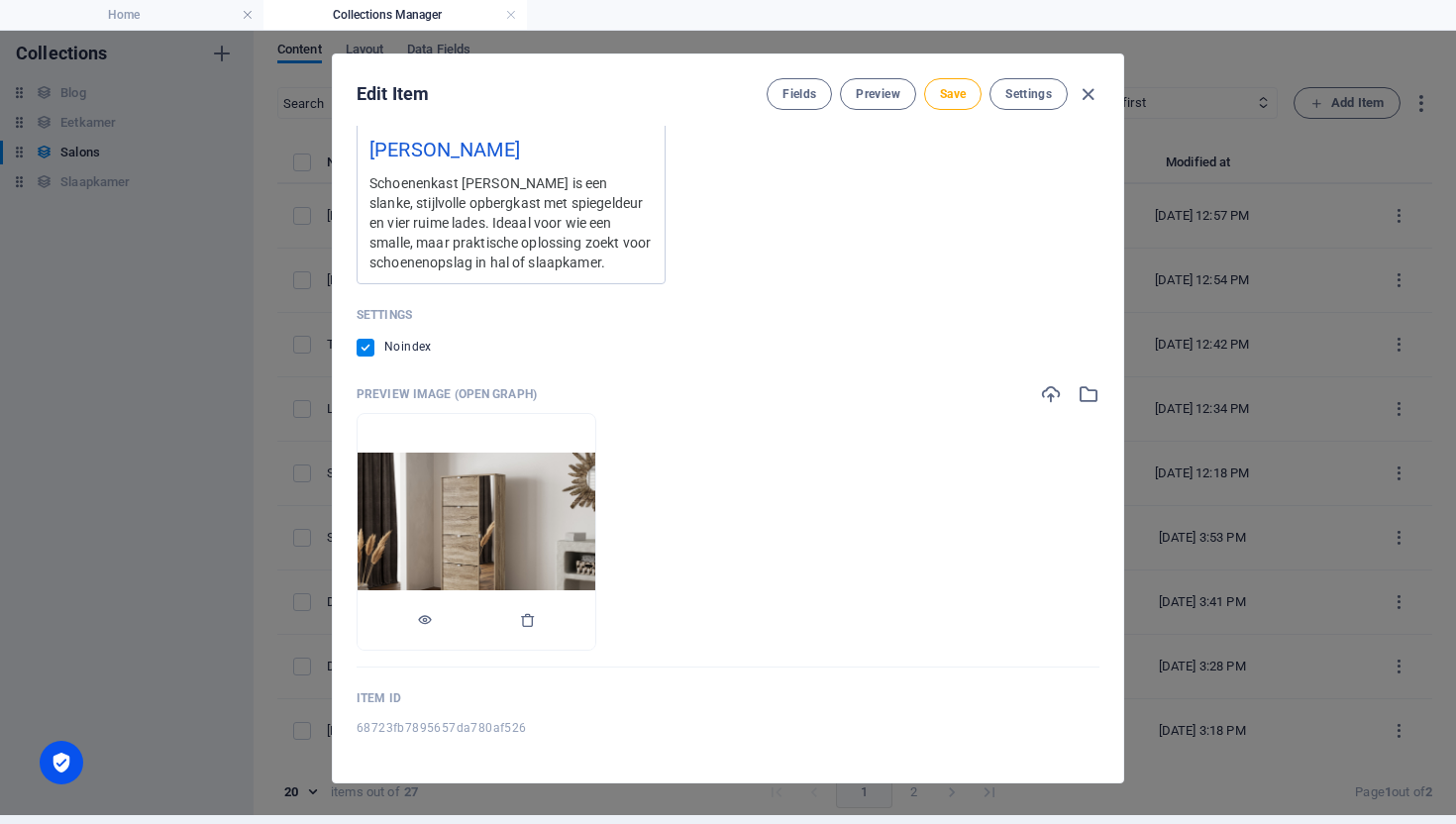 click at bounding box center [476, 620] 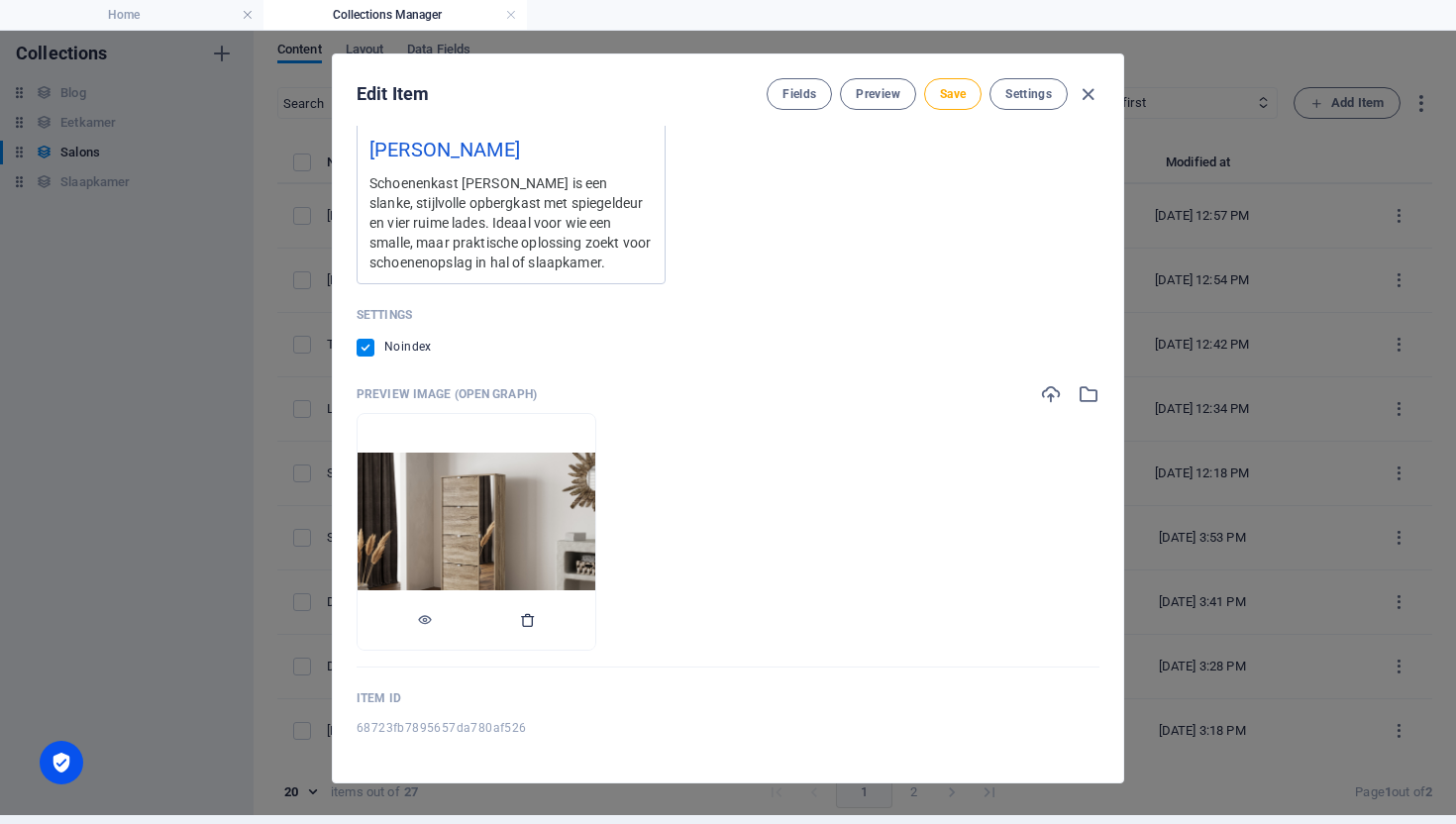 click at bounding box center (528, 620) 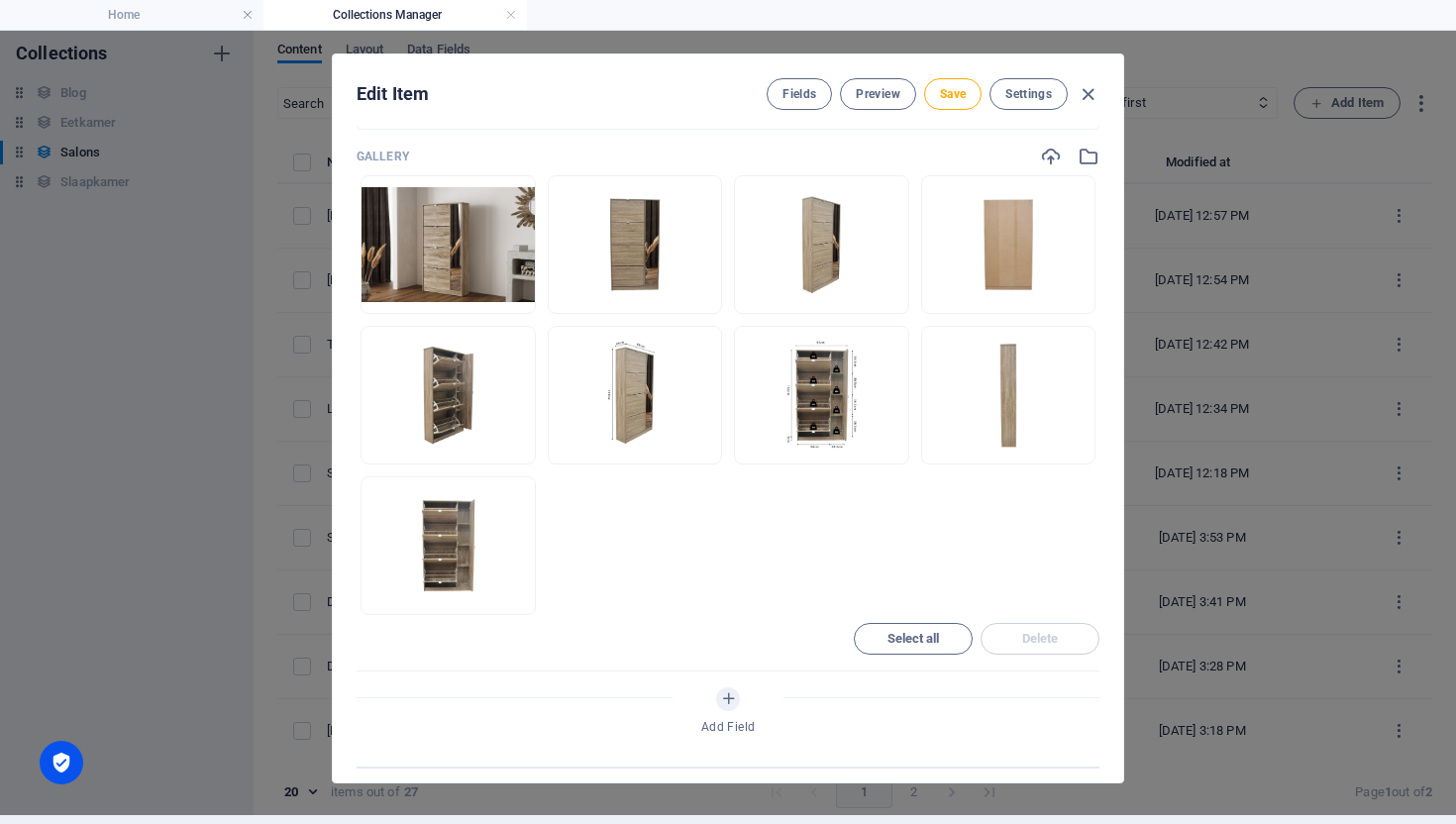 scroll, scrollTop: 799, scrollLeft: 0, axis: vertical 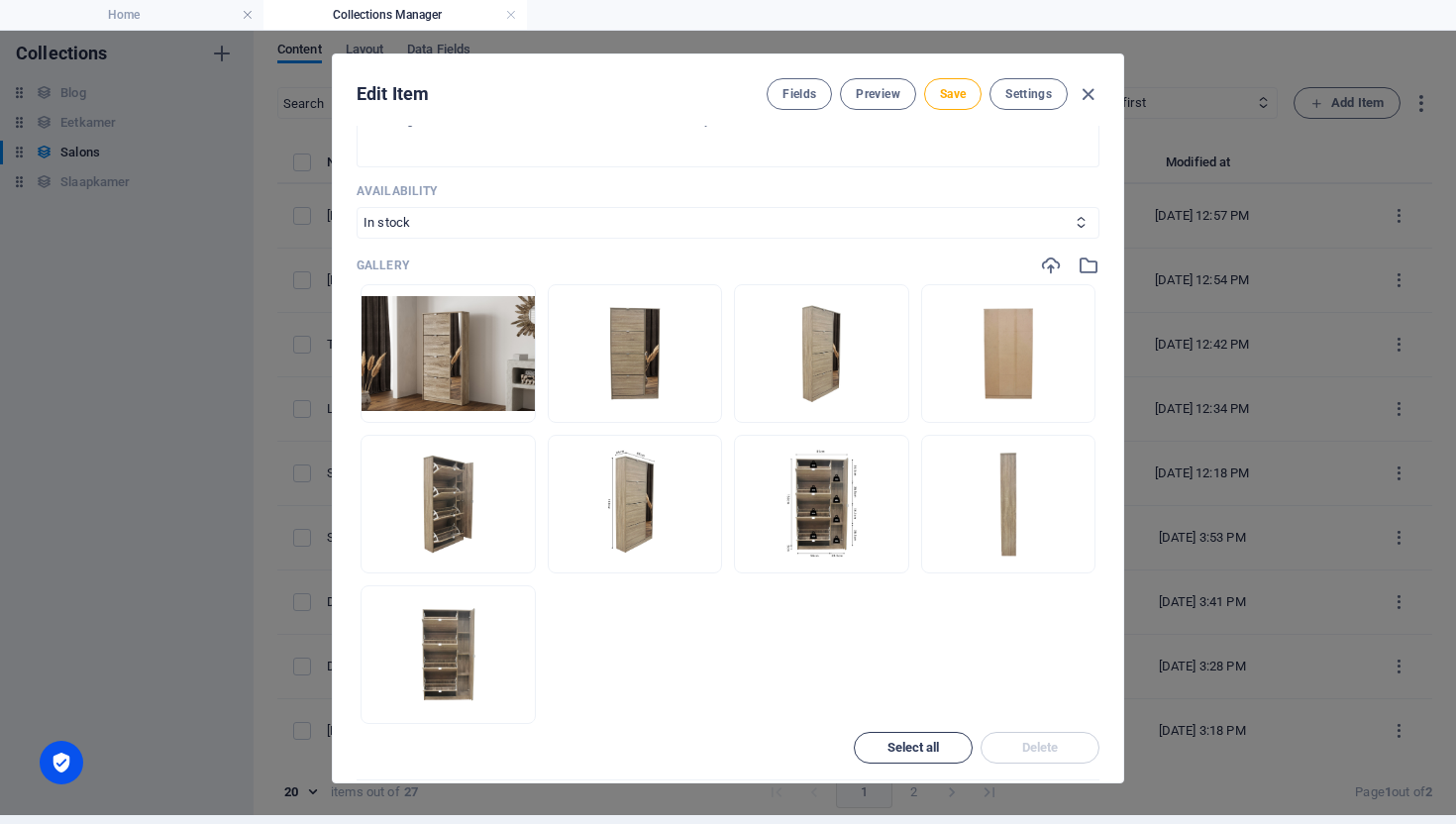 click on "Select all" at bounding box center (913, 748) 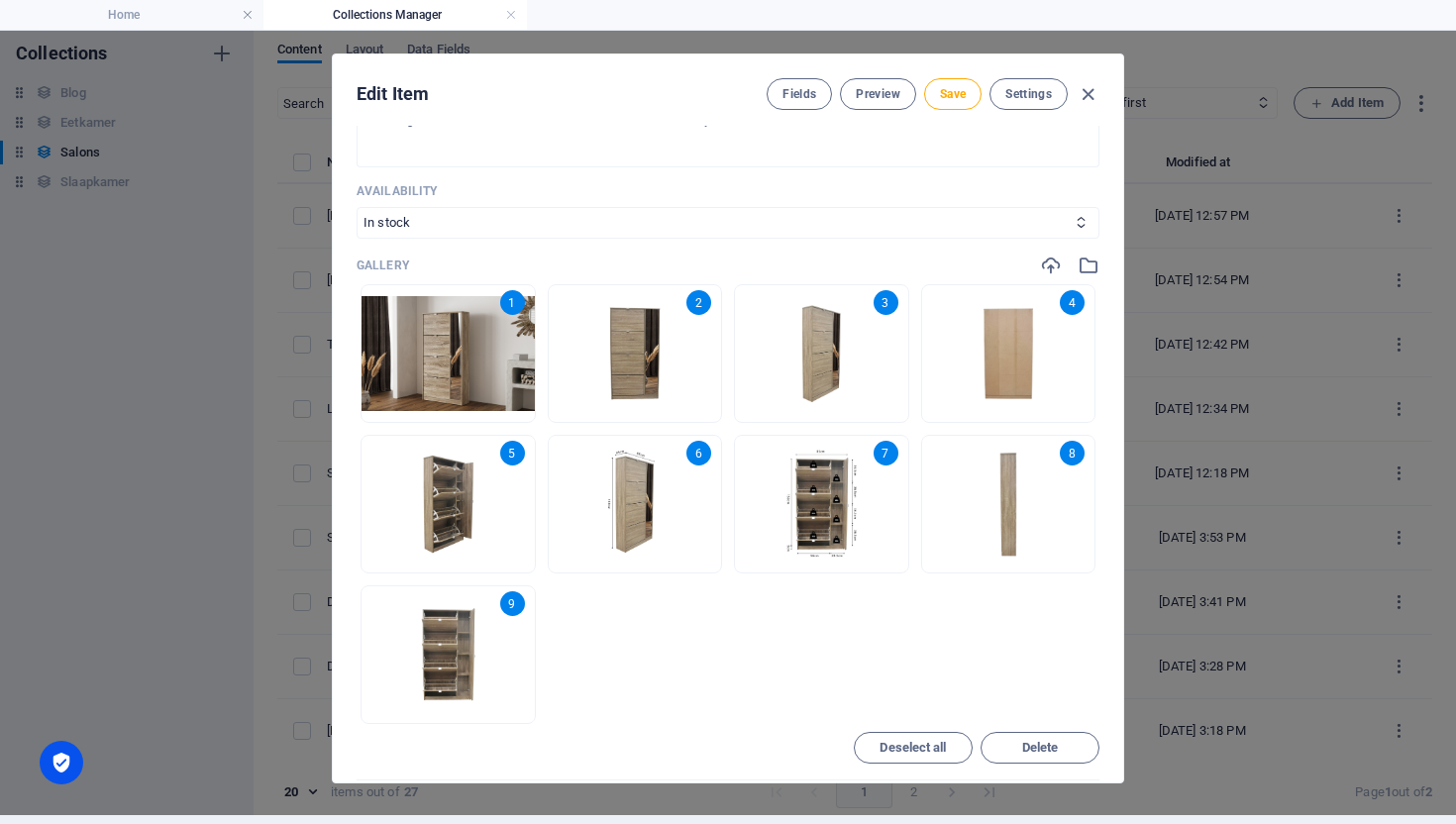 click on "Gallery 1 2 3 4 5 6 7 8 9 Drop files here to upload them instantly Deselect all Delete" at bounding box center (728, 517) 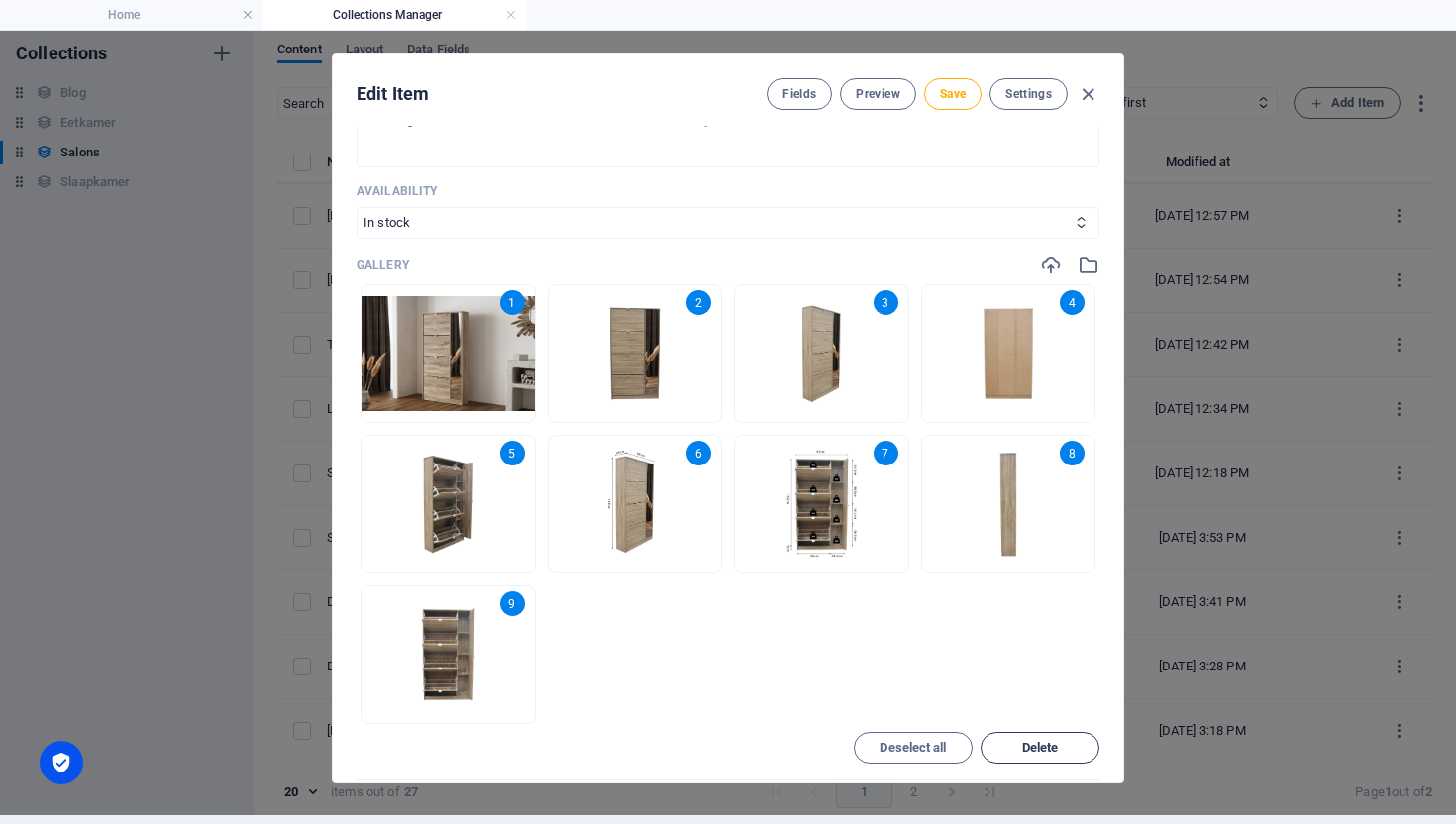 click on "Delete" at bounding box center [1040, 748] 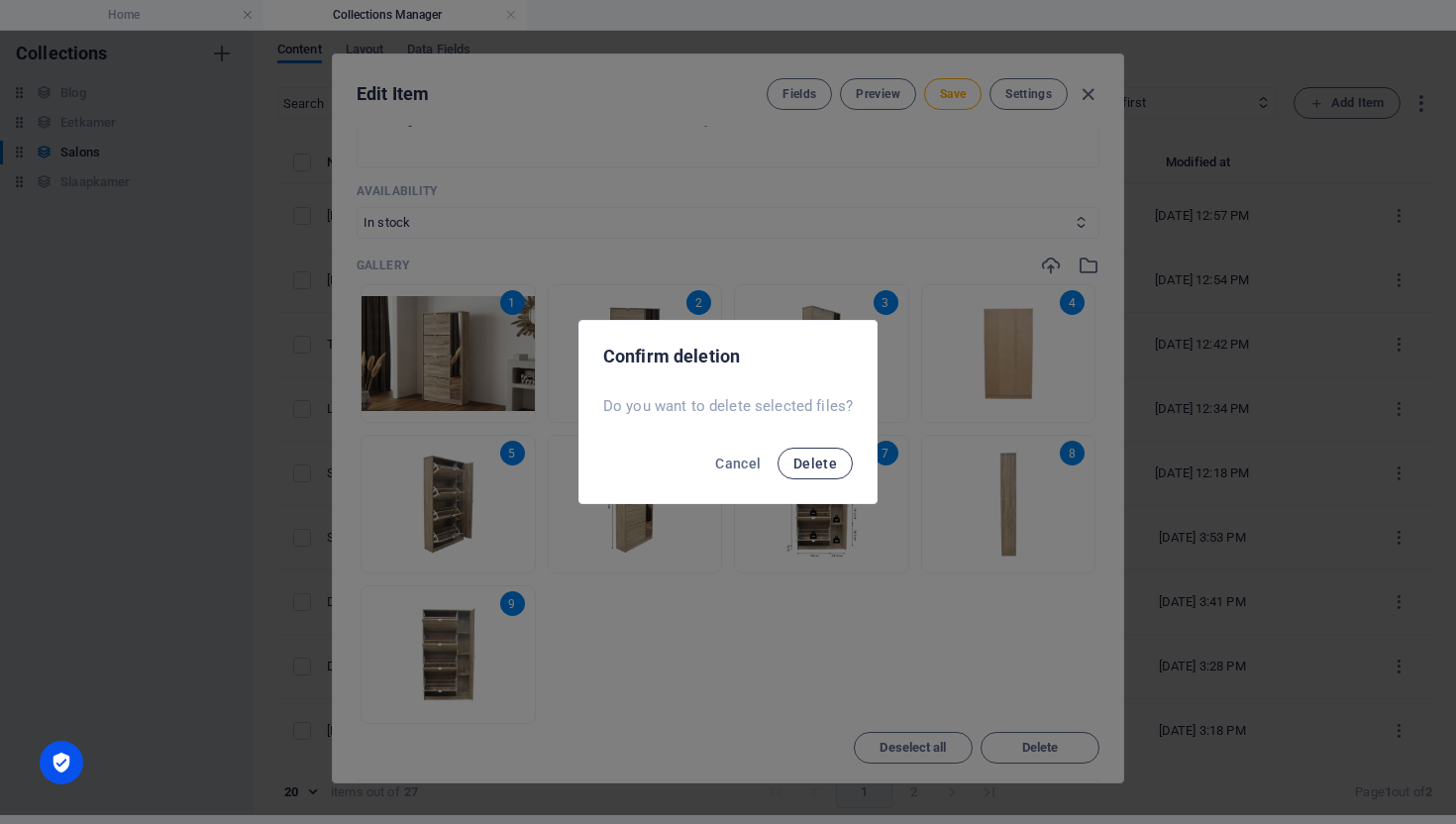 click on "Delete" at bounding box center [815, 464] 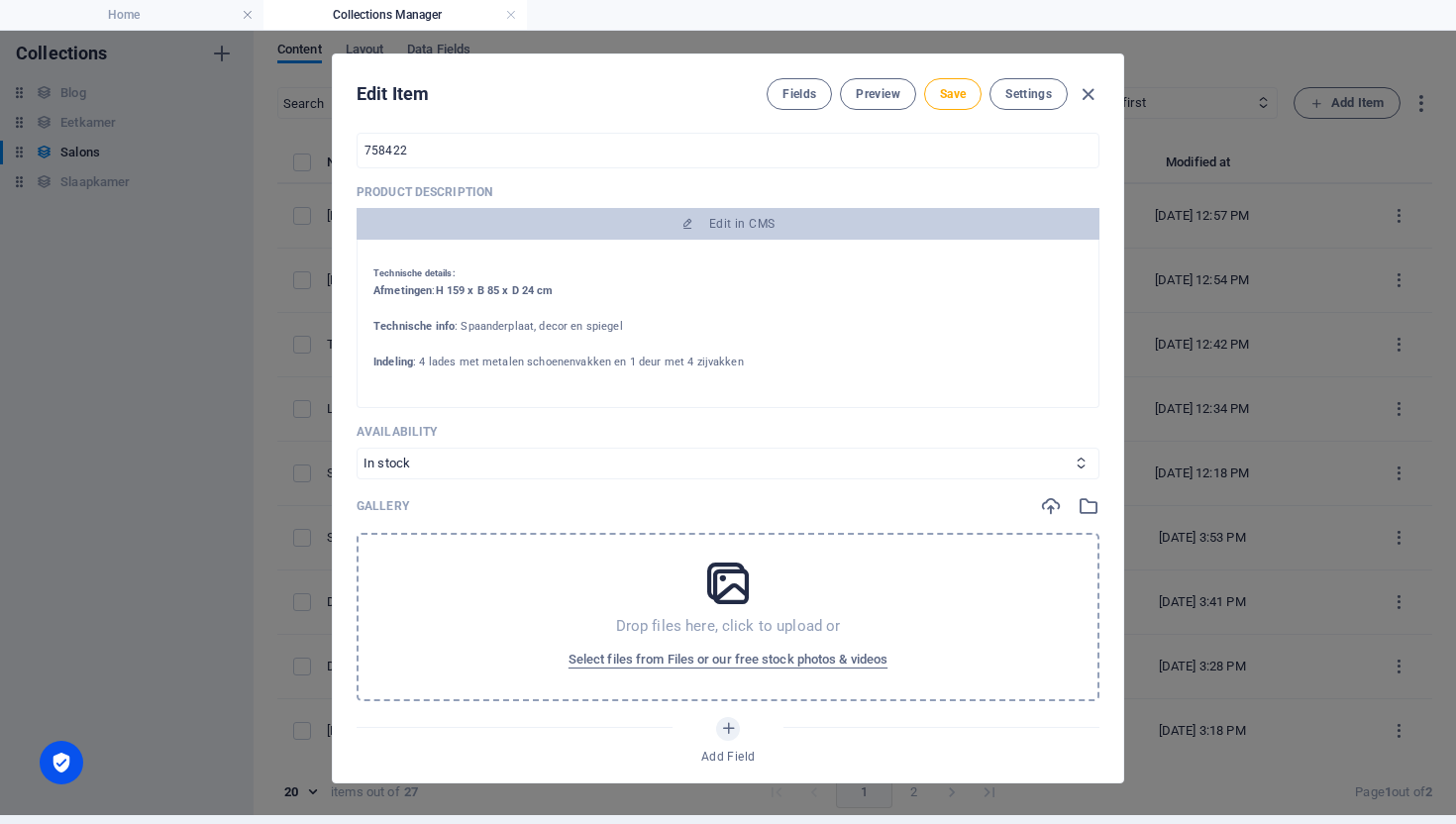 scroll, scrollTop: 0, scrollLeft: 0, axis: both 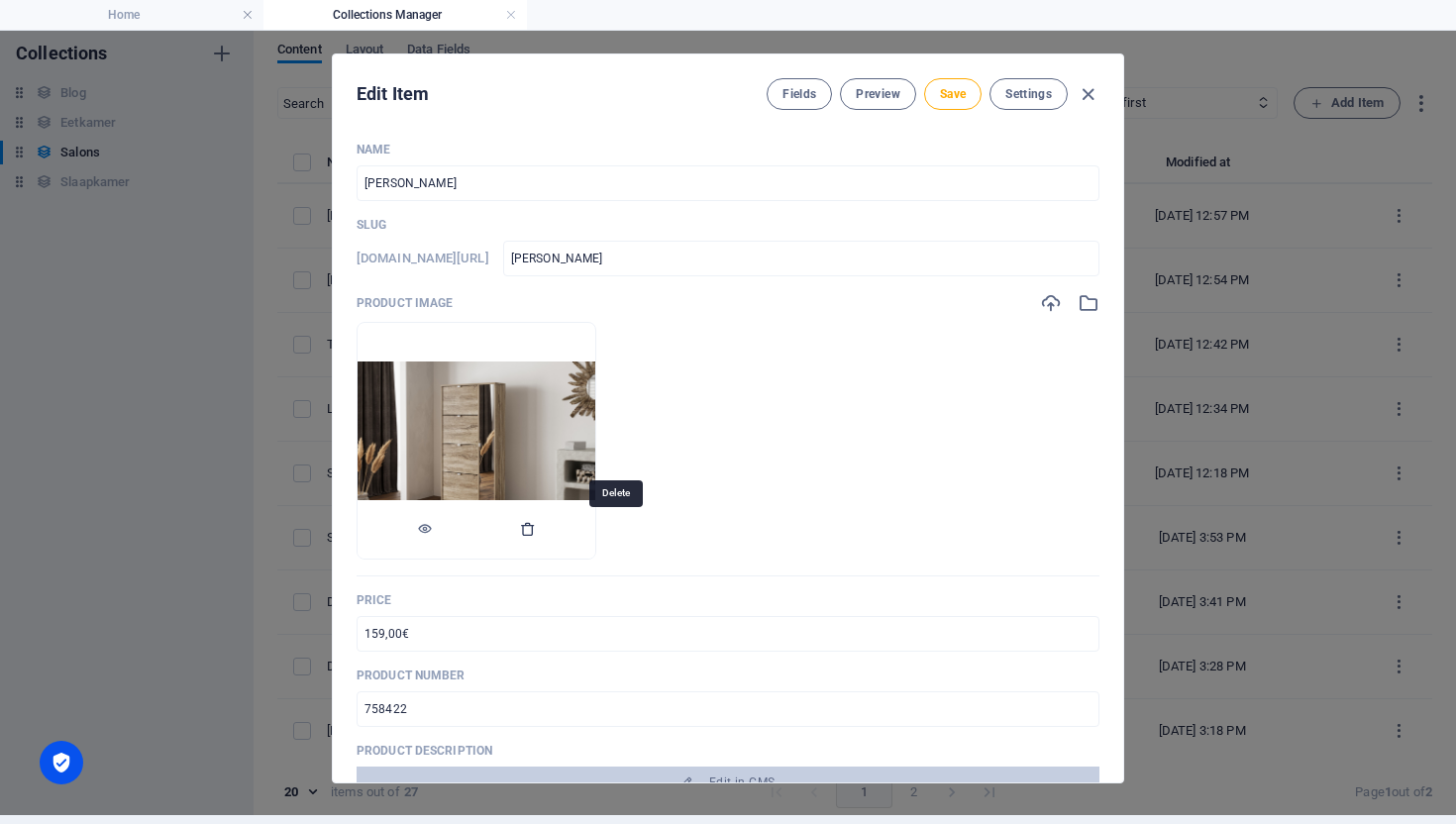 click at bounding box center (528, 529) 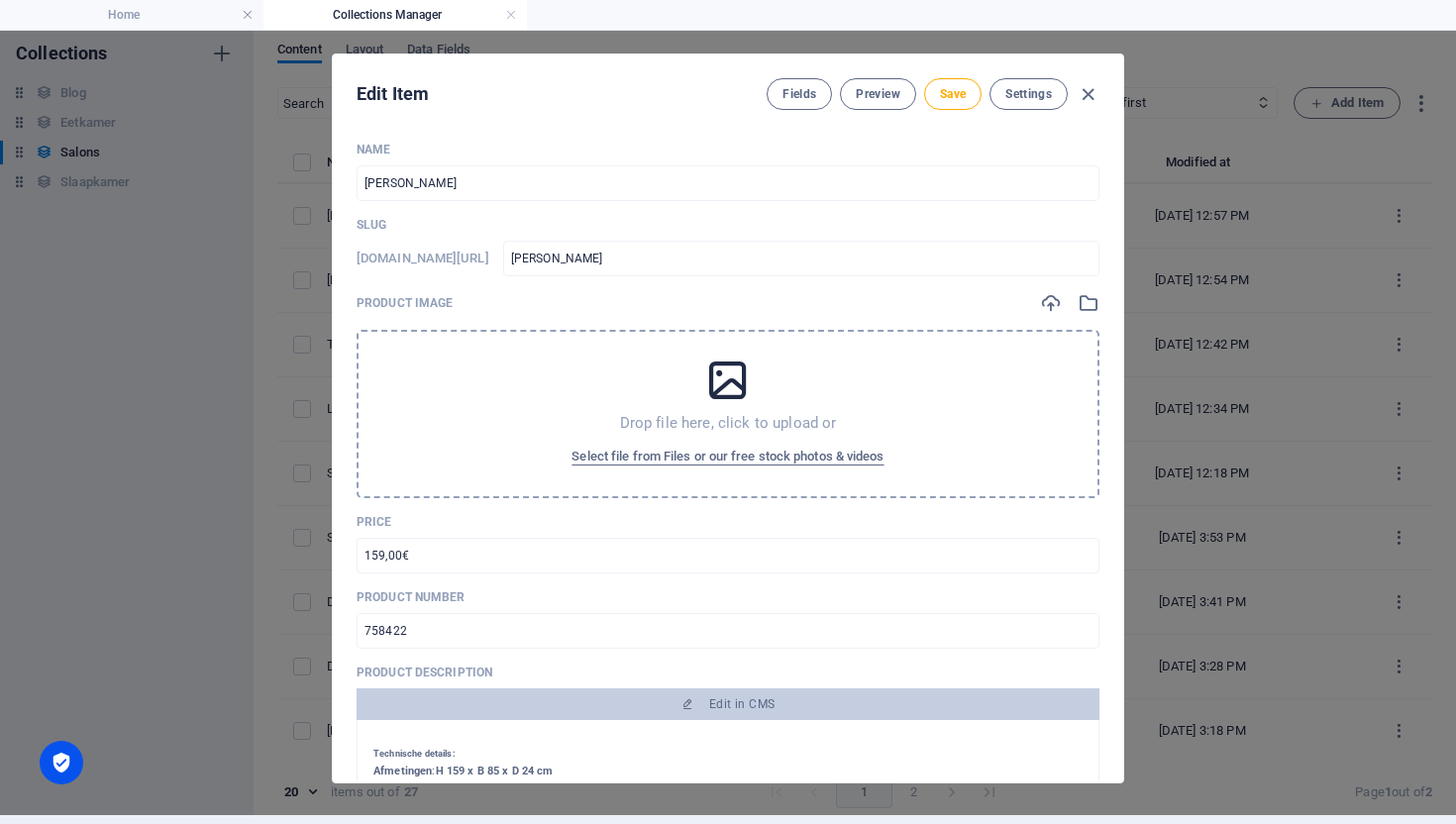 click at bounding box center [728, 380] 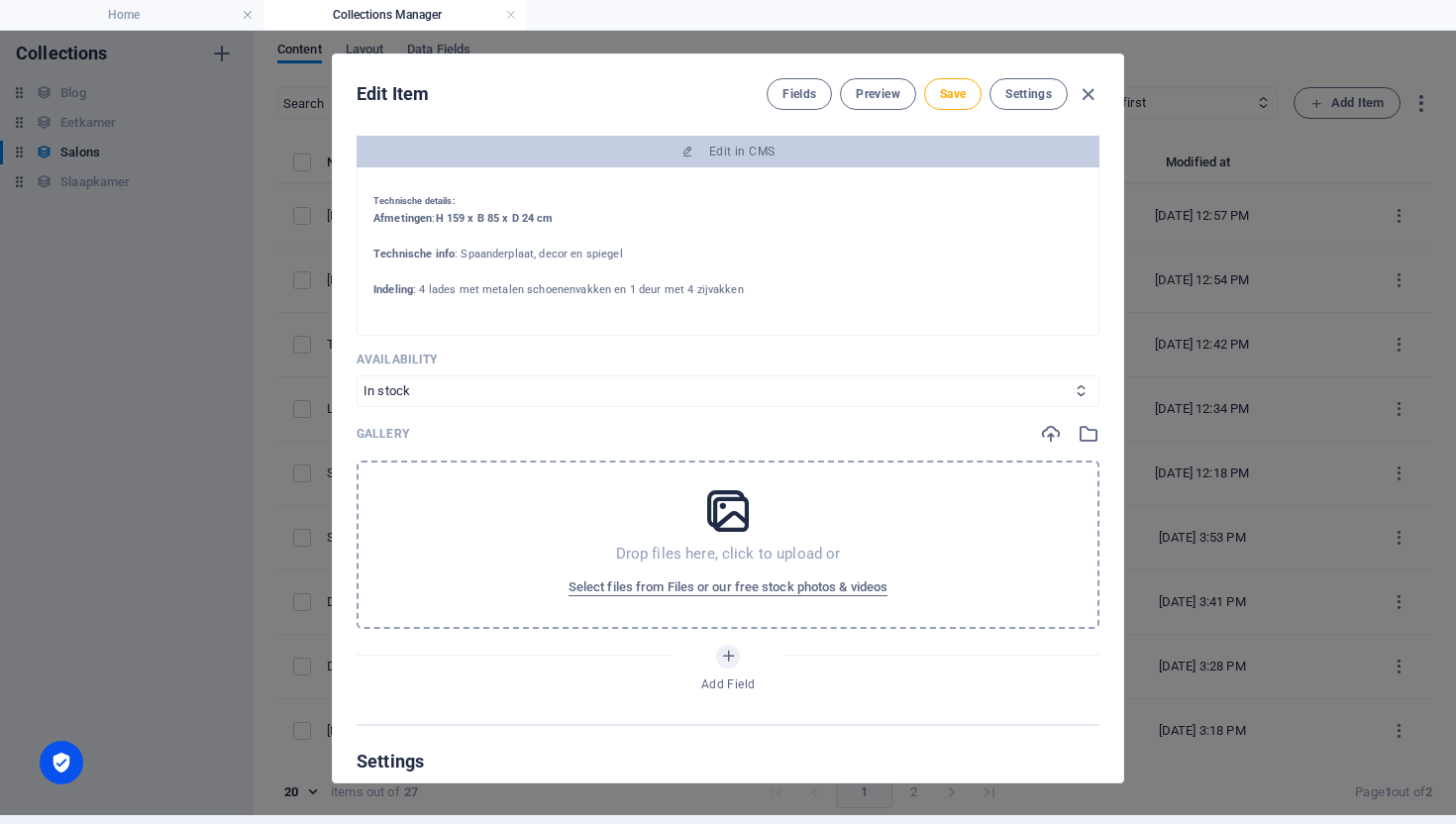 scroll, scrollTop: 1069, scrollLeft: 0, axis: vertical 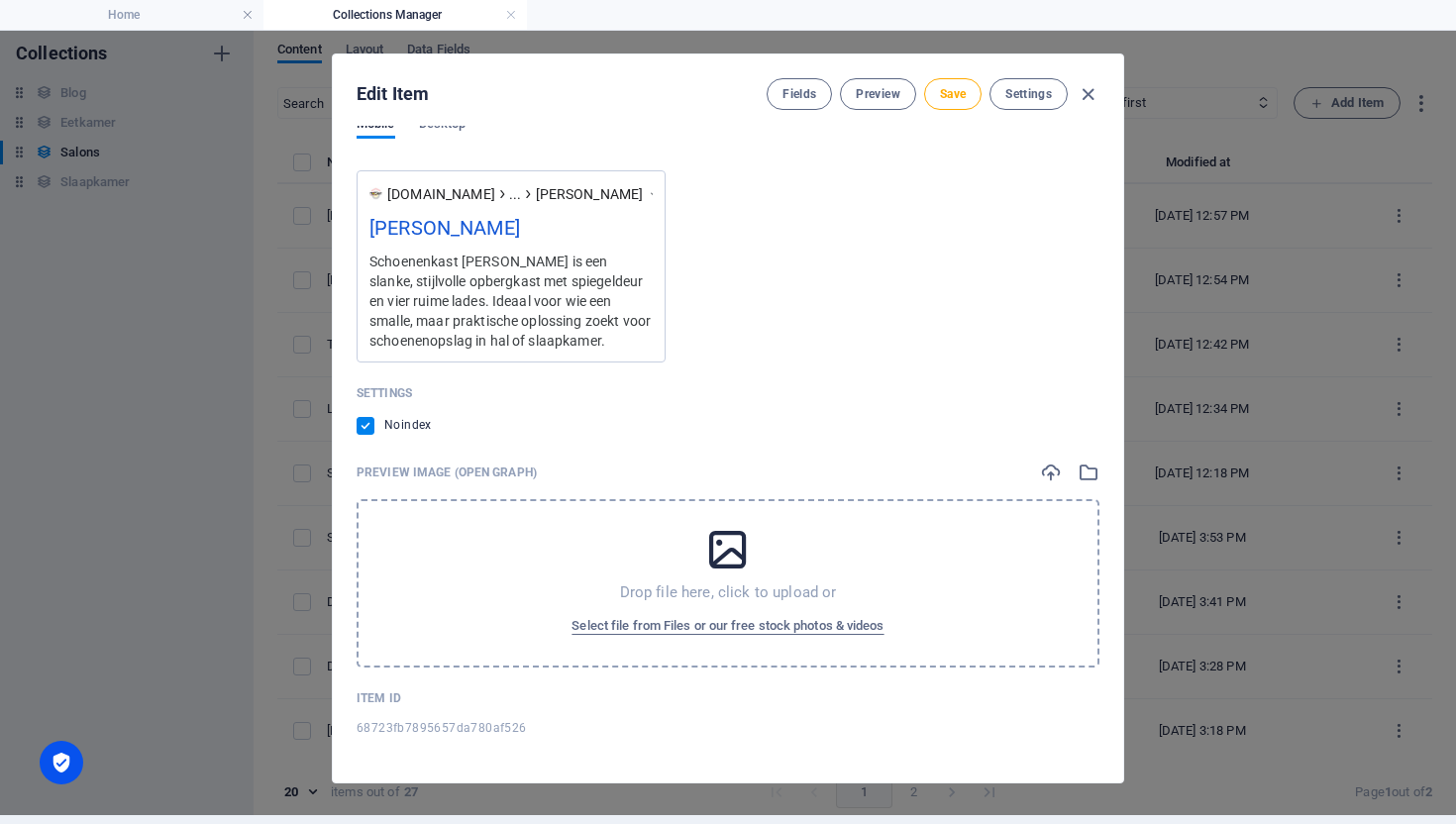 click at bounding box center [728, 550] 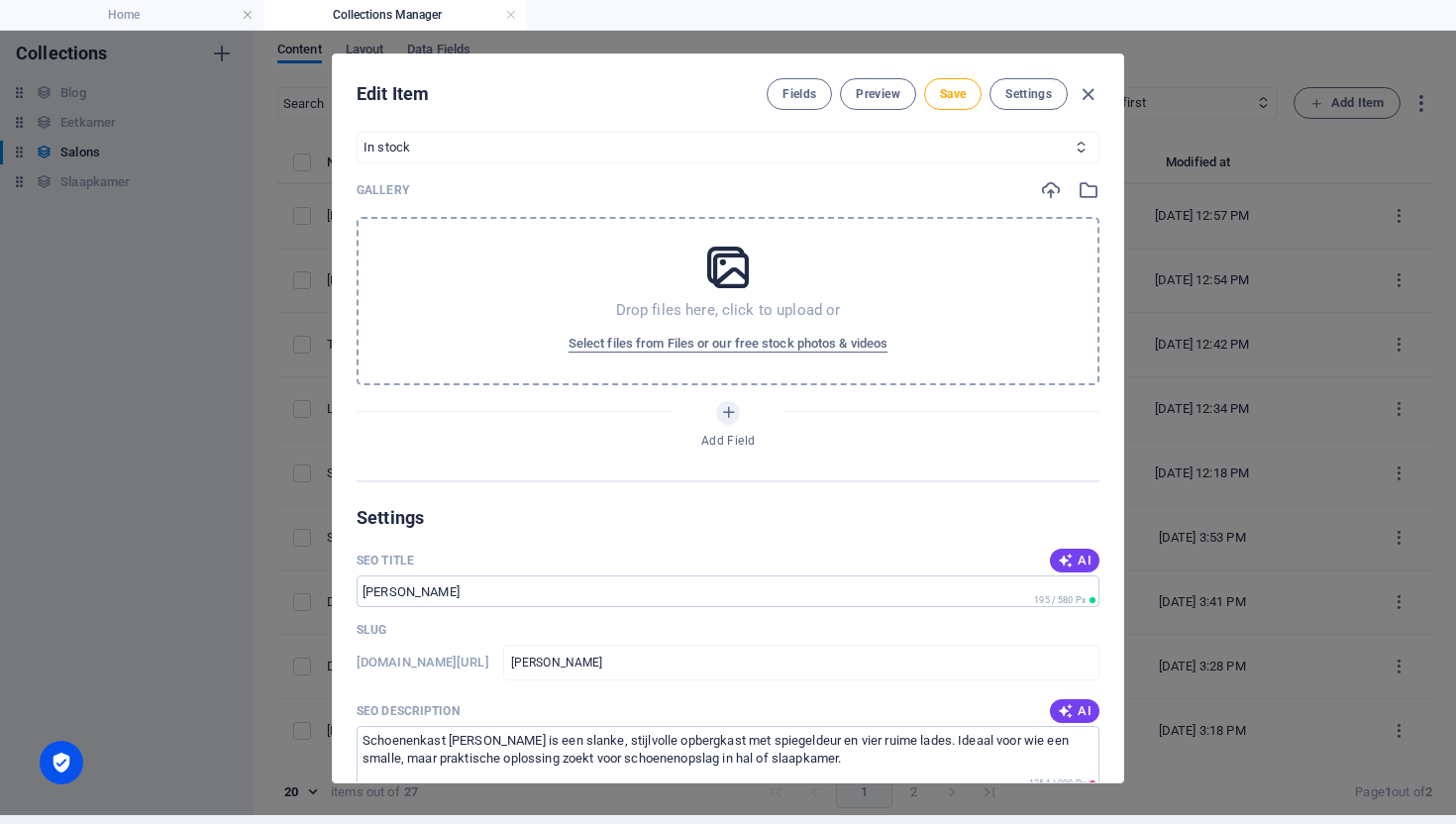 scroll, scrollTop: 823, scrollLeft: 0, axis: vertical 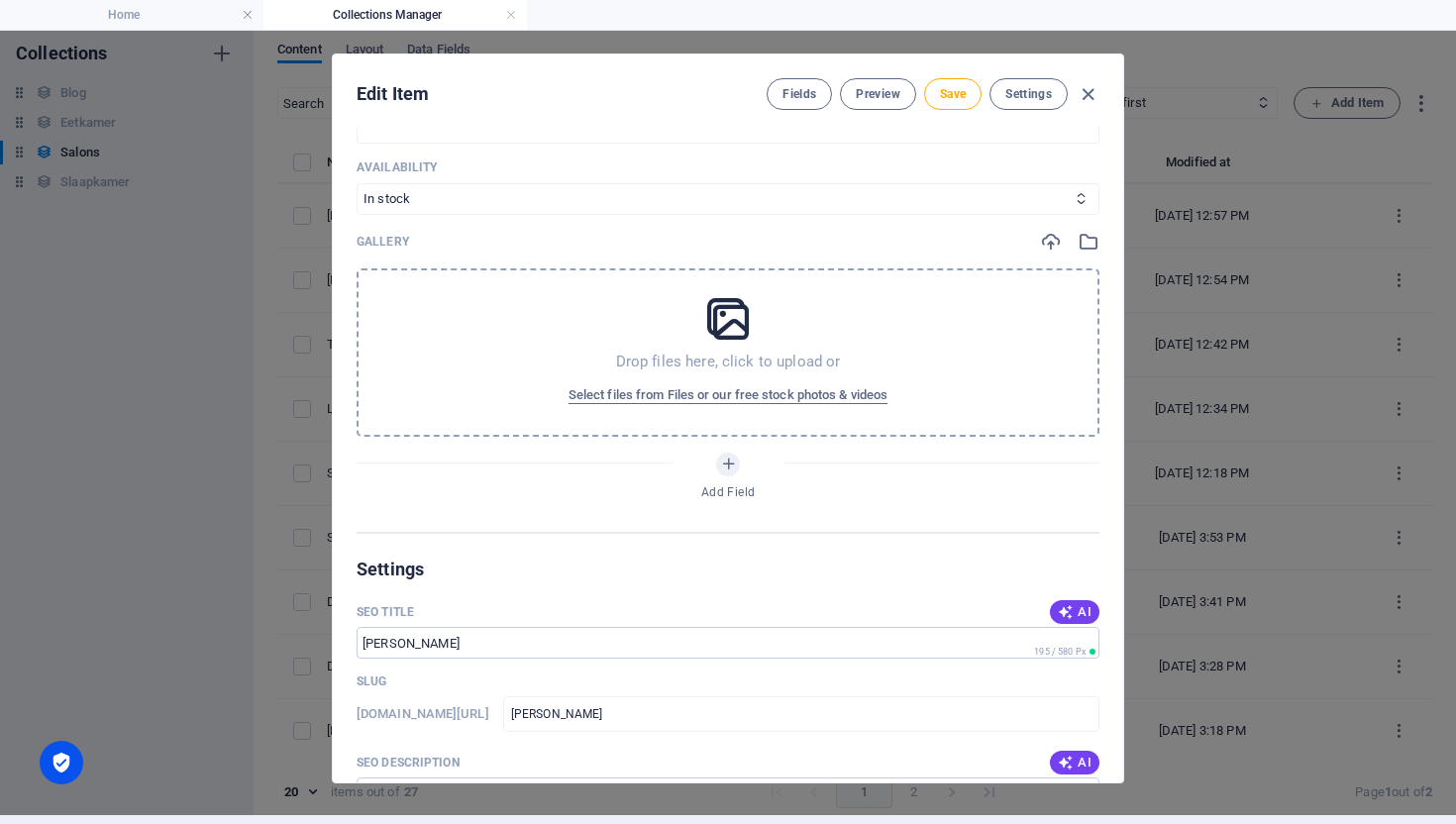 click at bounding box center (728, 319) 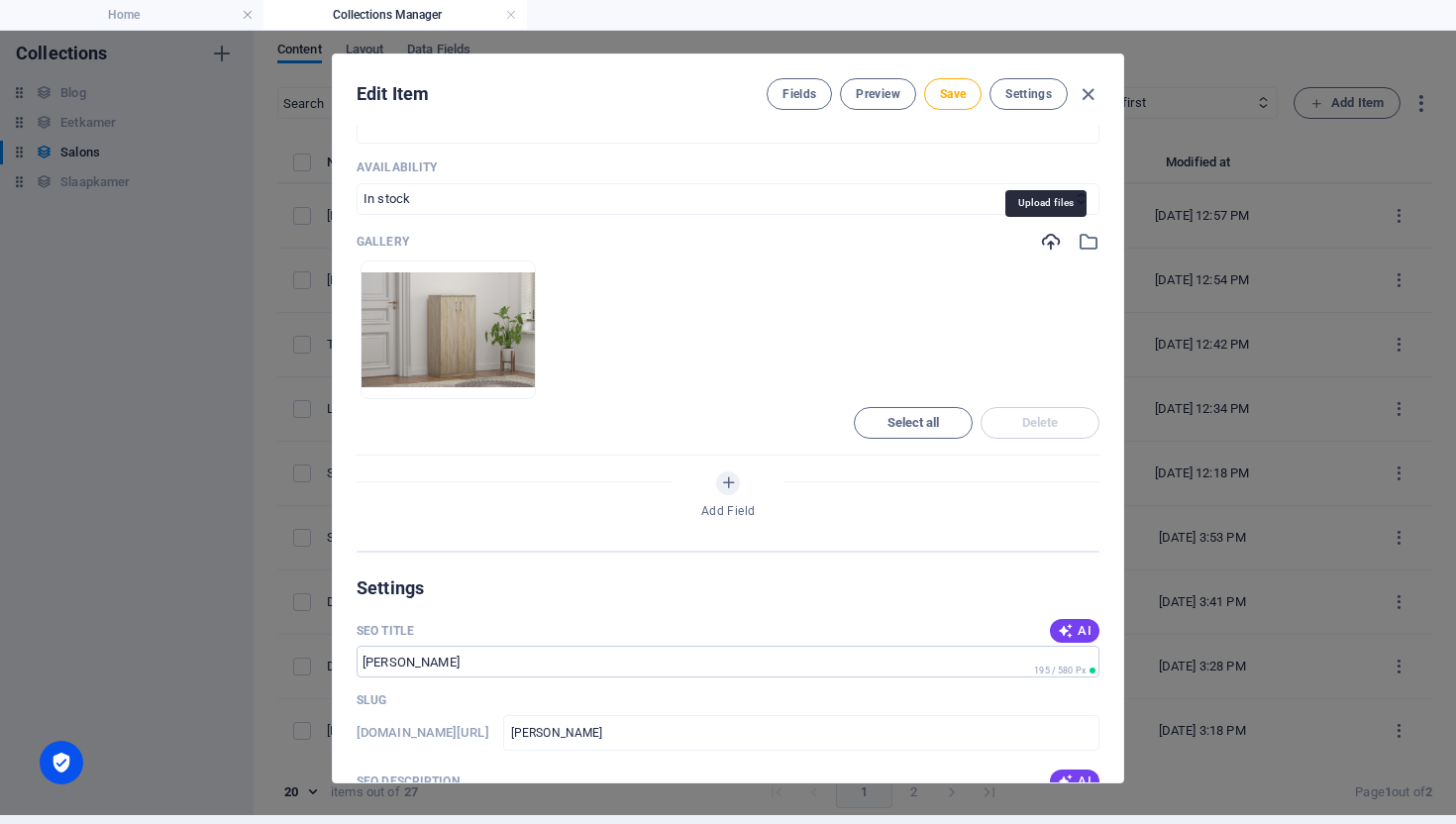 click at bounding box center (1051, 242) 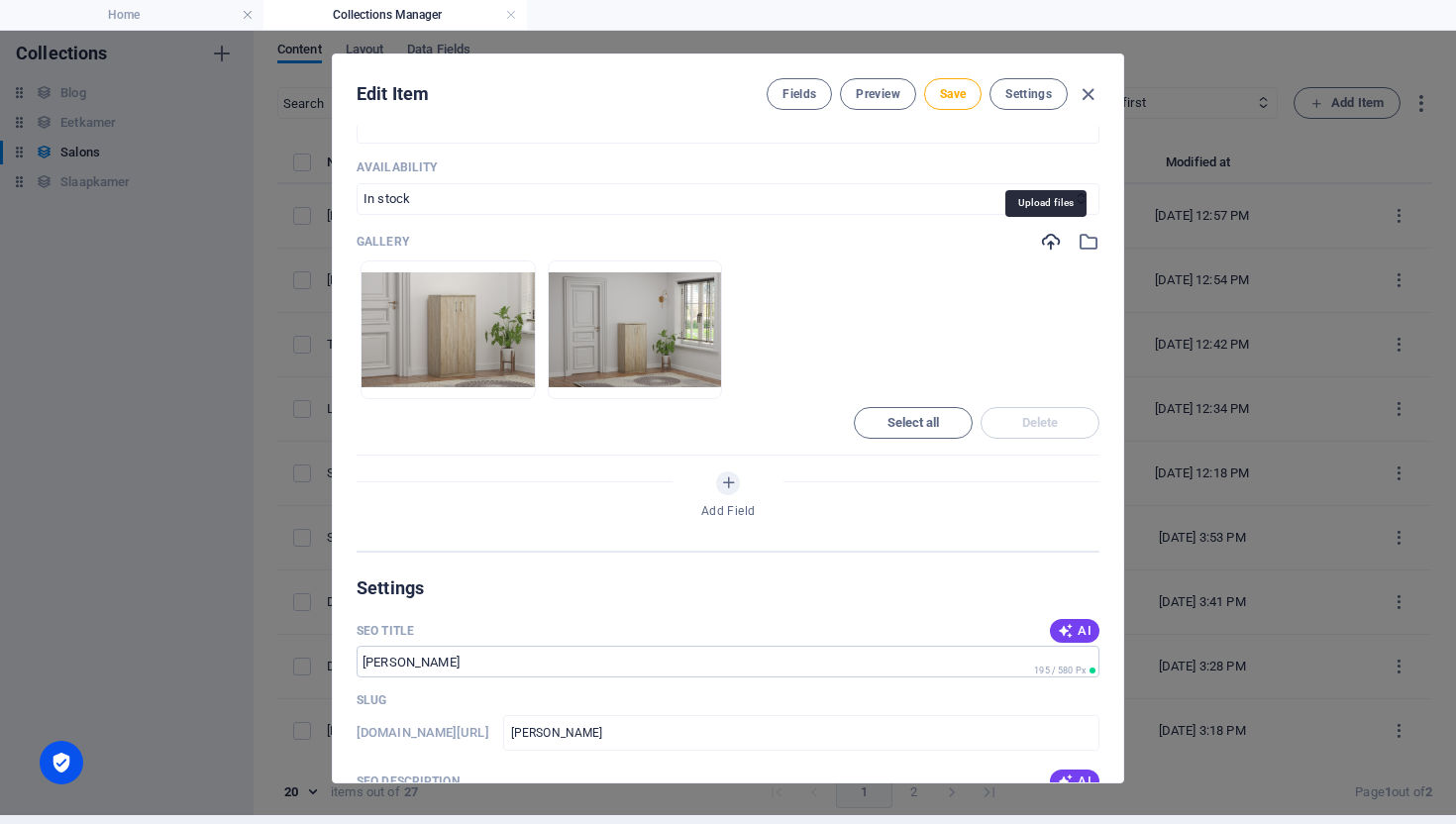 click at bounding box center (1051, 242) 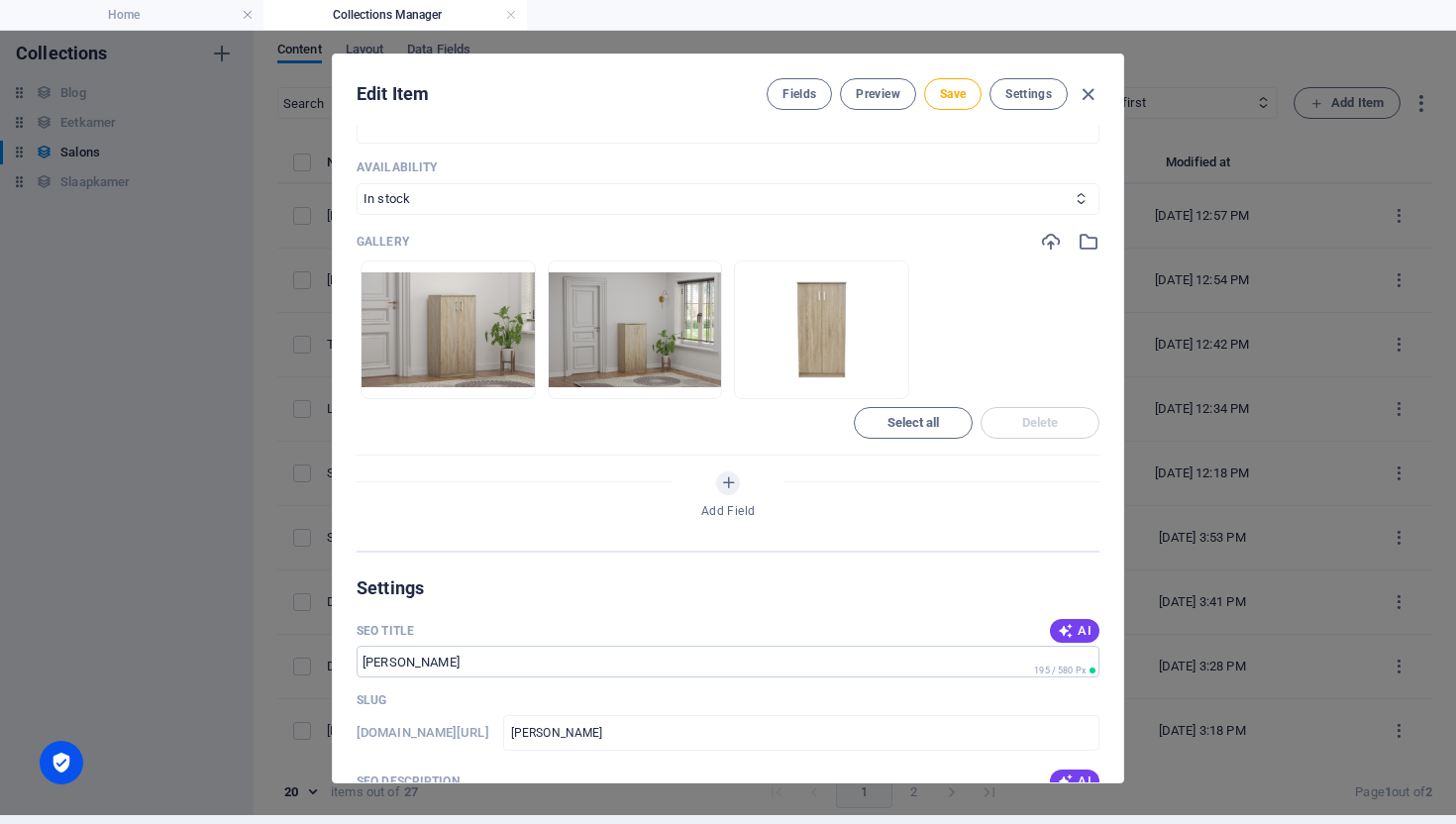click on "Gallery Drop files here to upload them instantly Select all Delete" at bounding box center [728, 343] 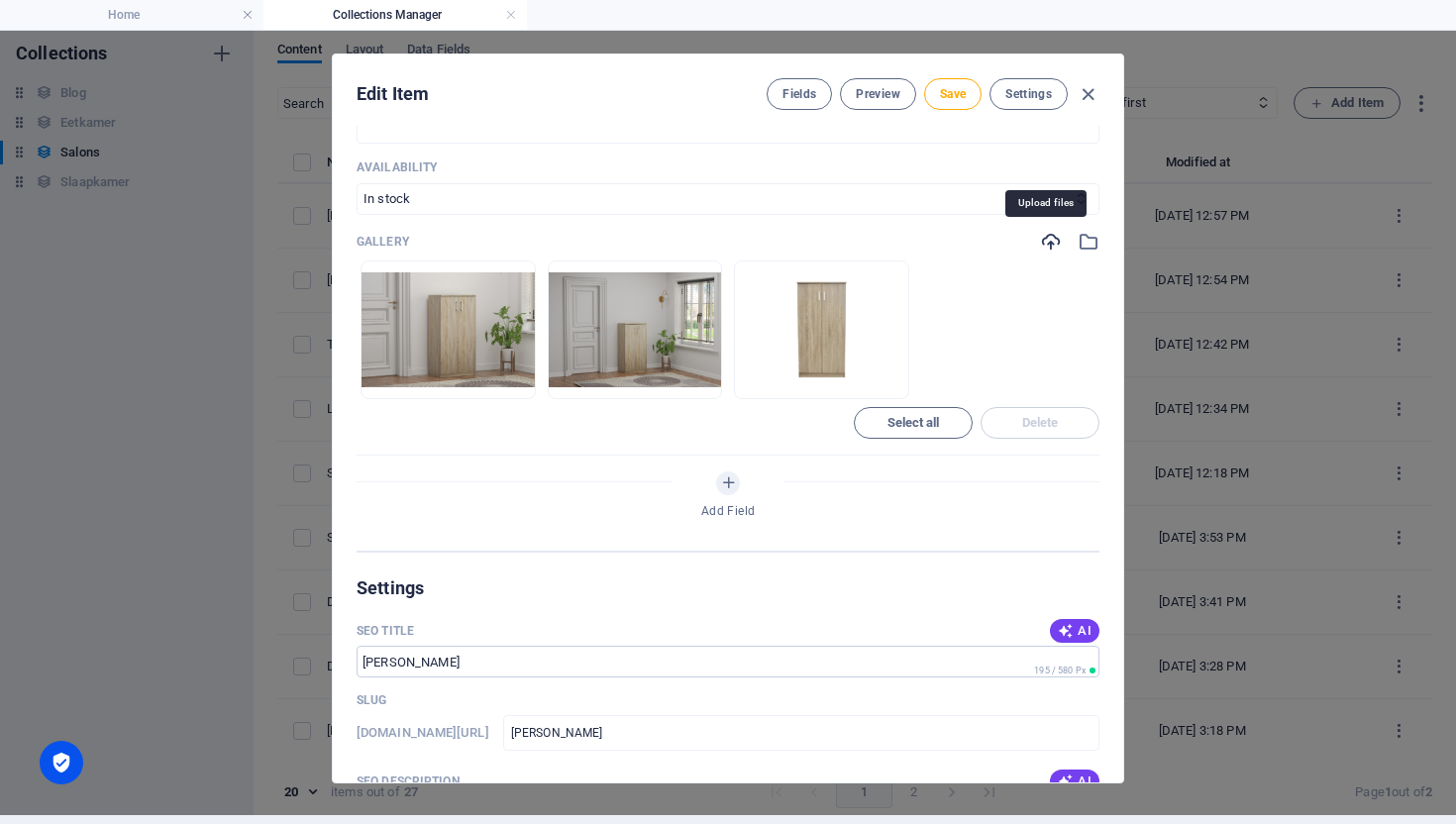 click at bounding box center (1051, 242) 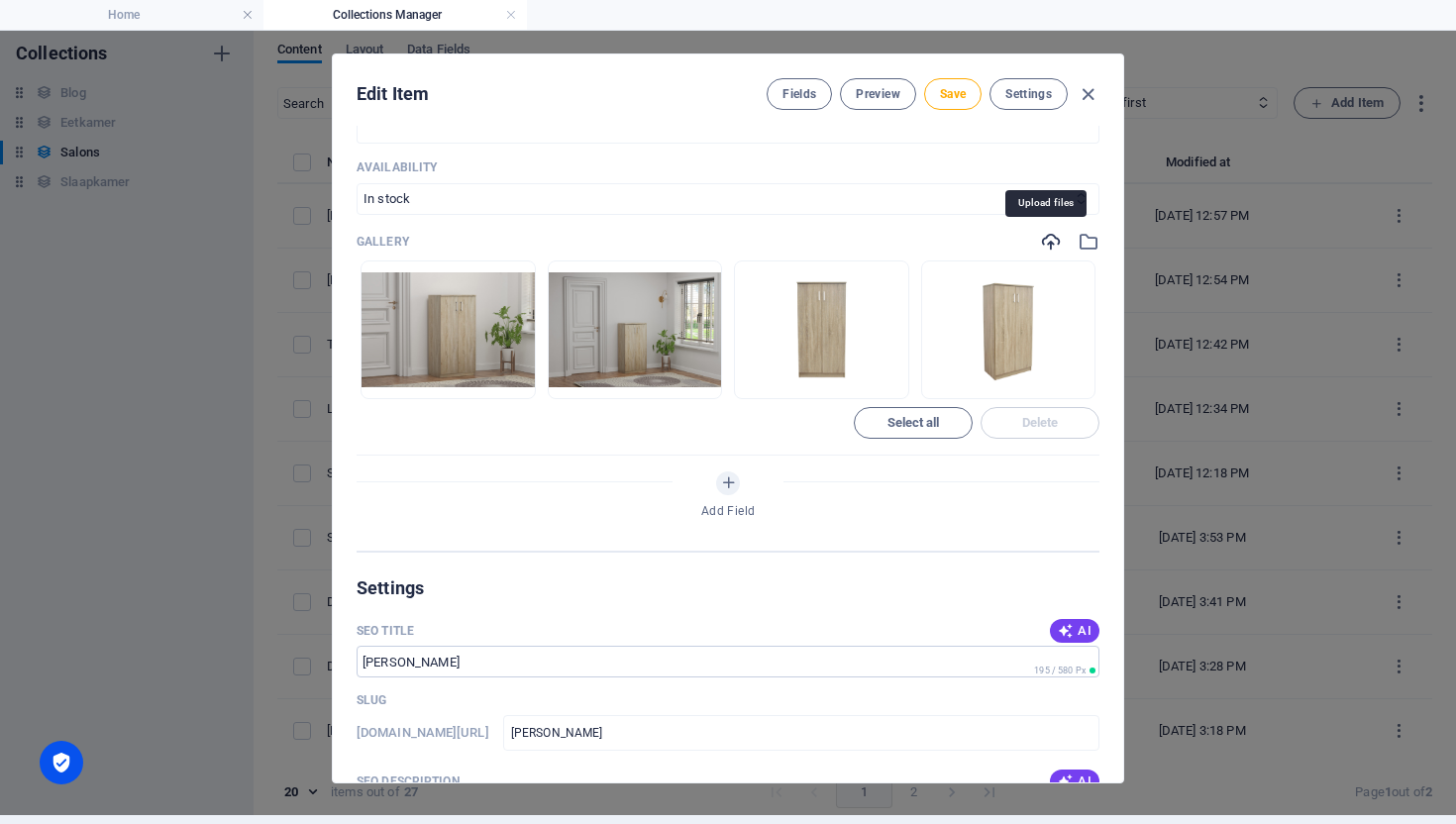 click at bounding box center (1051, 242) 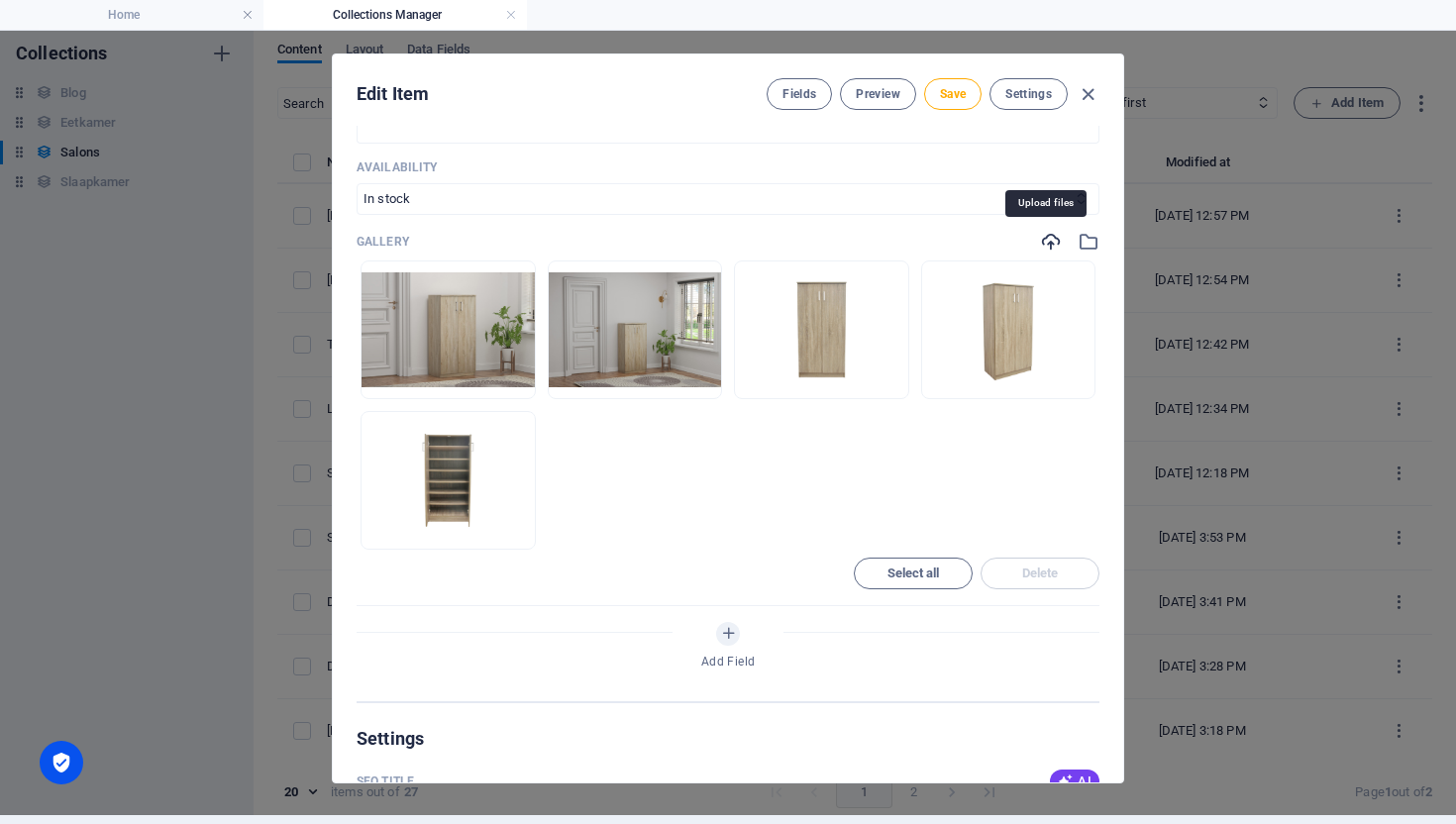 click at bounding box center [1051, 242] 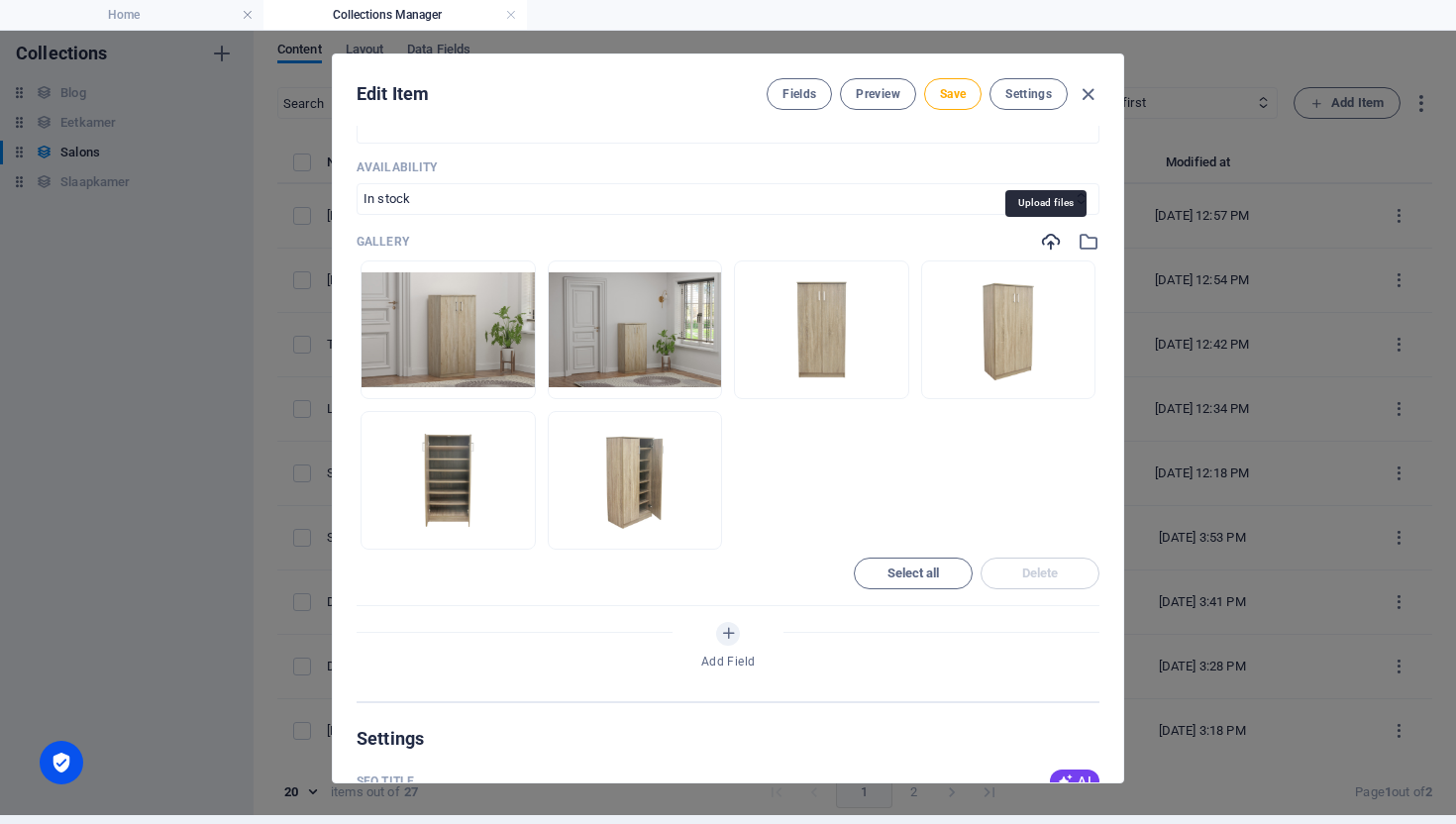 click at bounding box center [1051, 242] 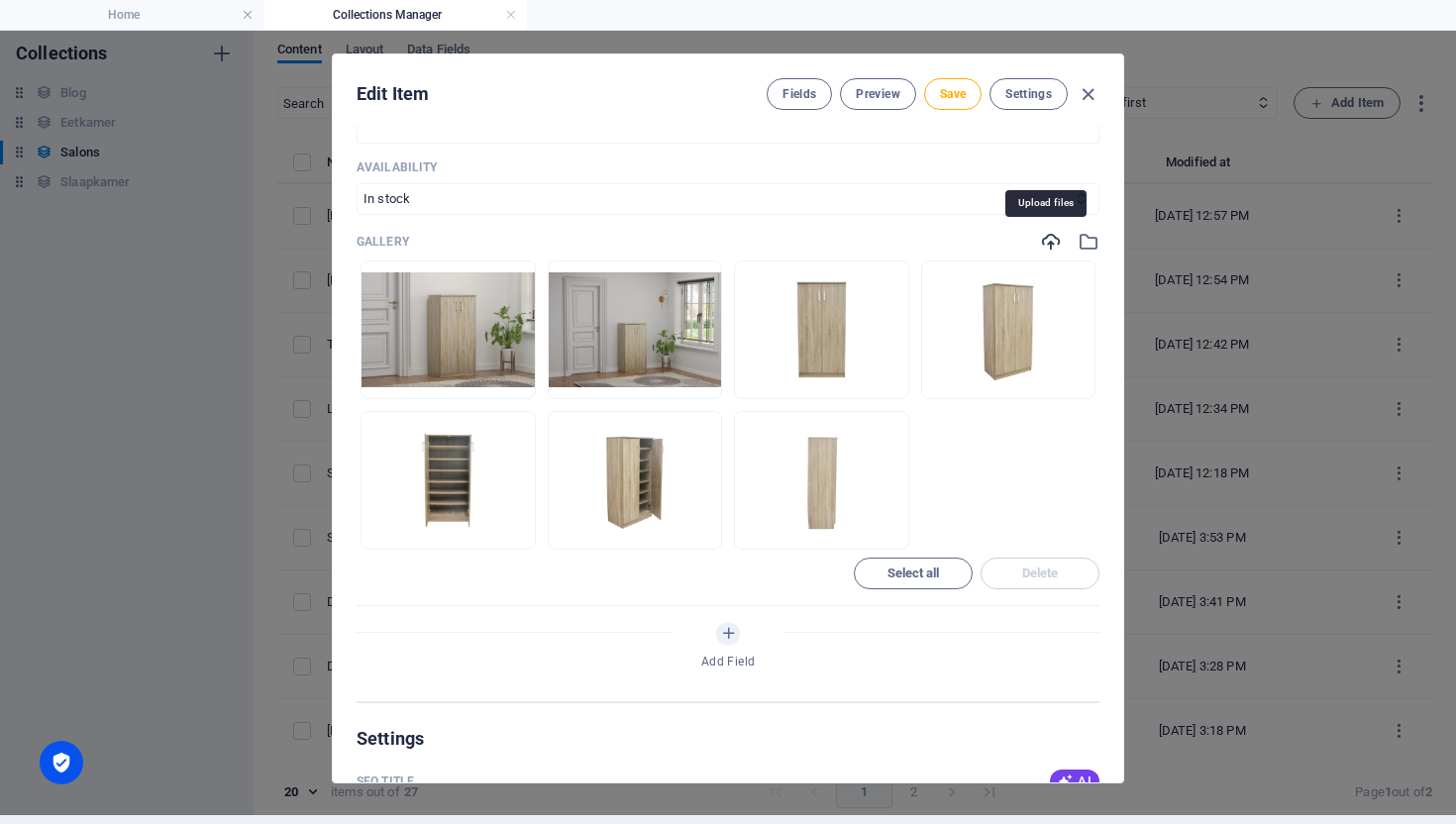 click at bounding box center (1051, 242) 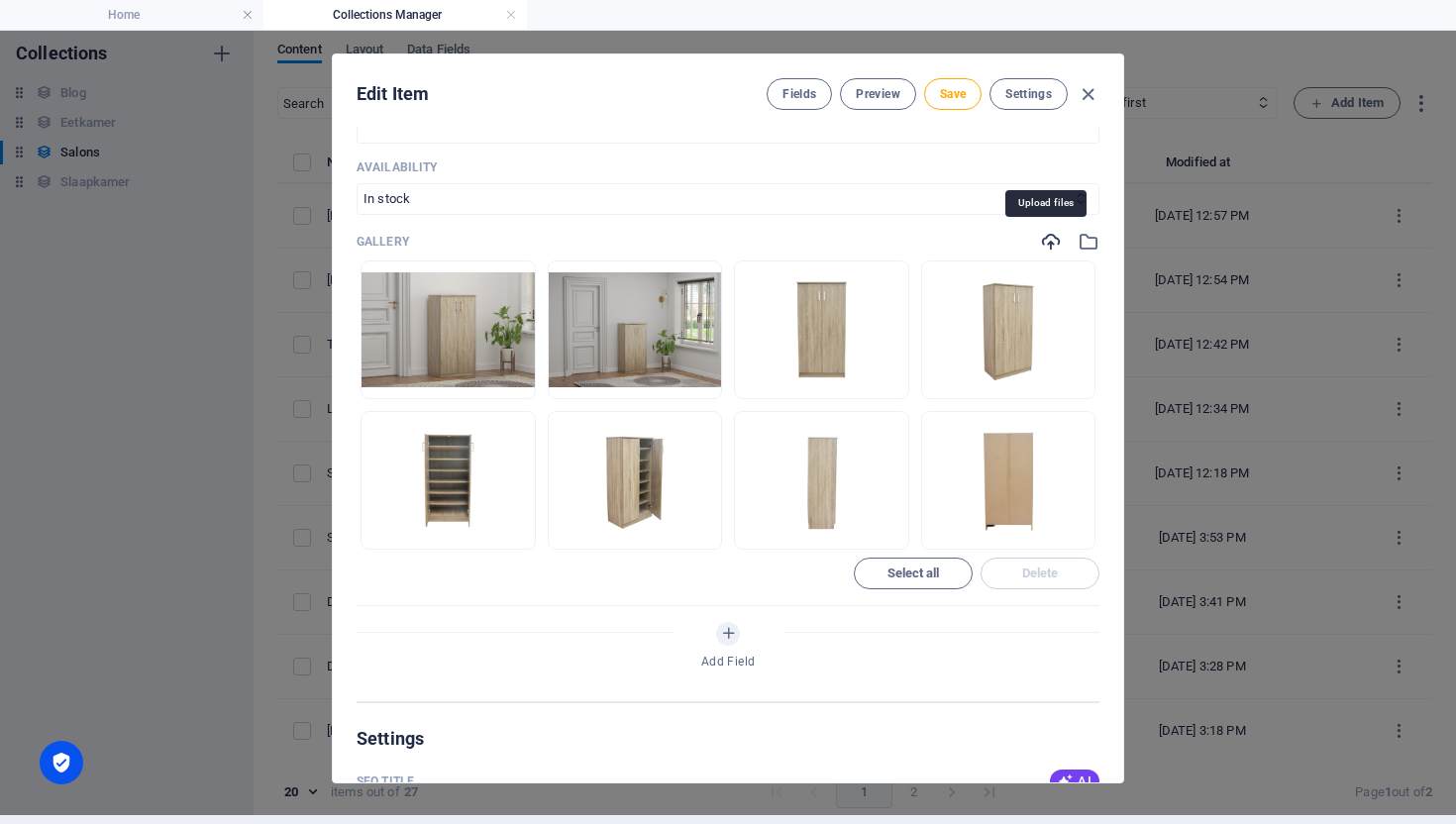 click at bounding box center (1051, 242) 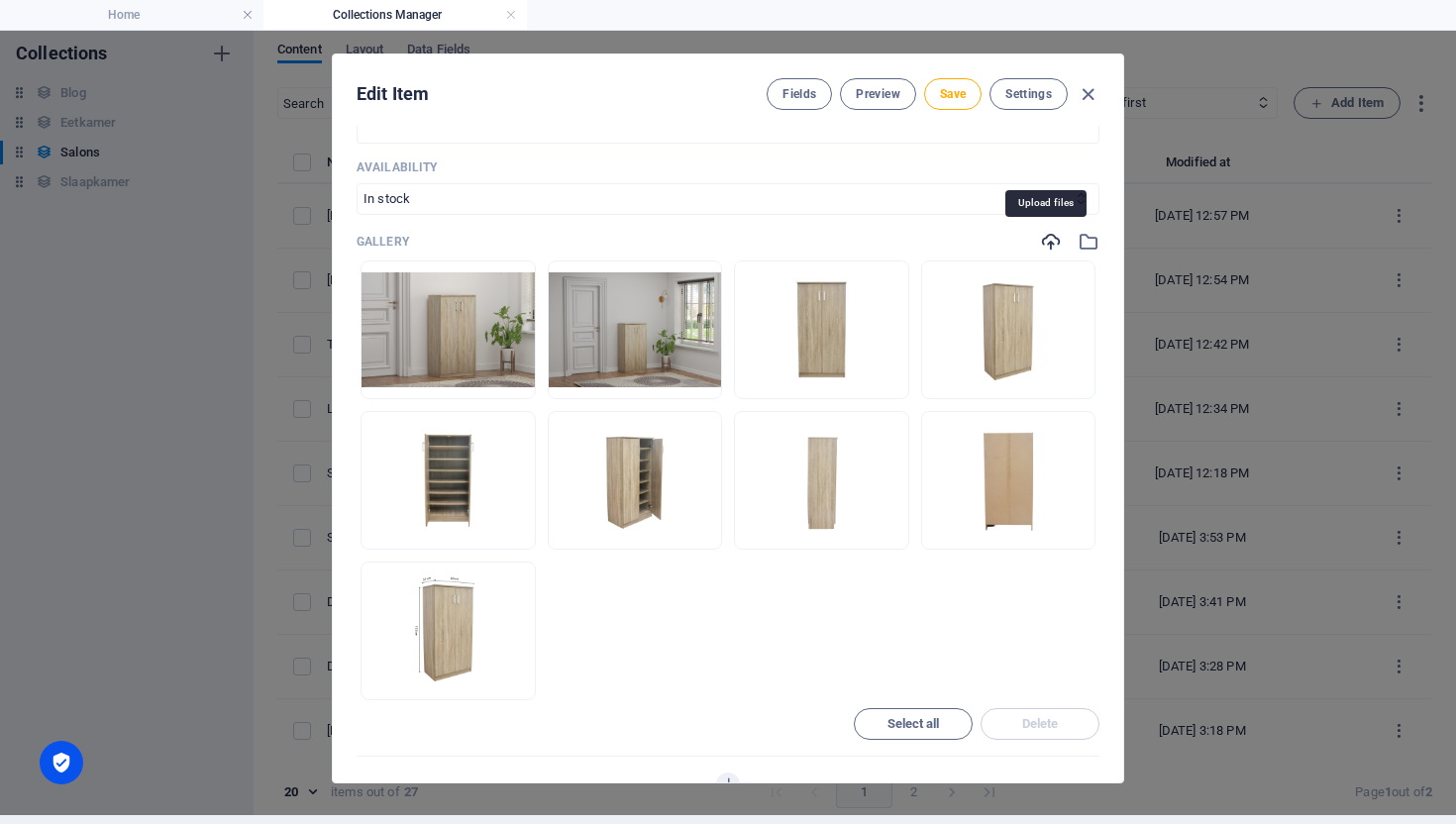 click at bounding box center (1051, 242) 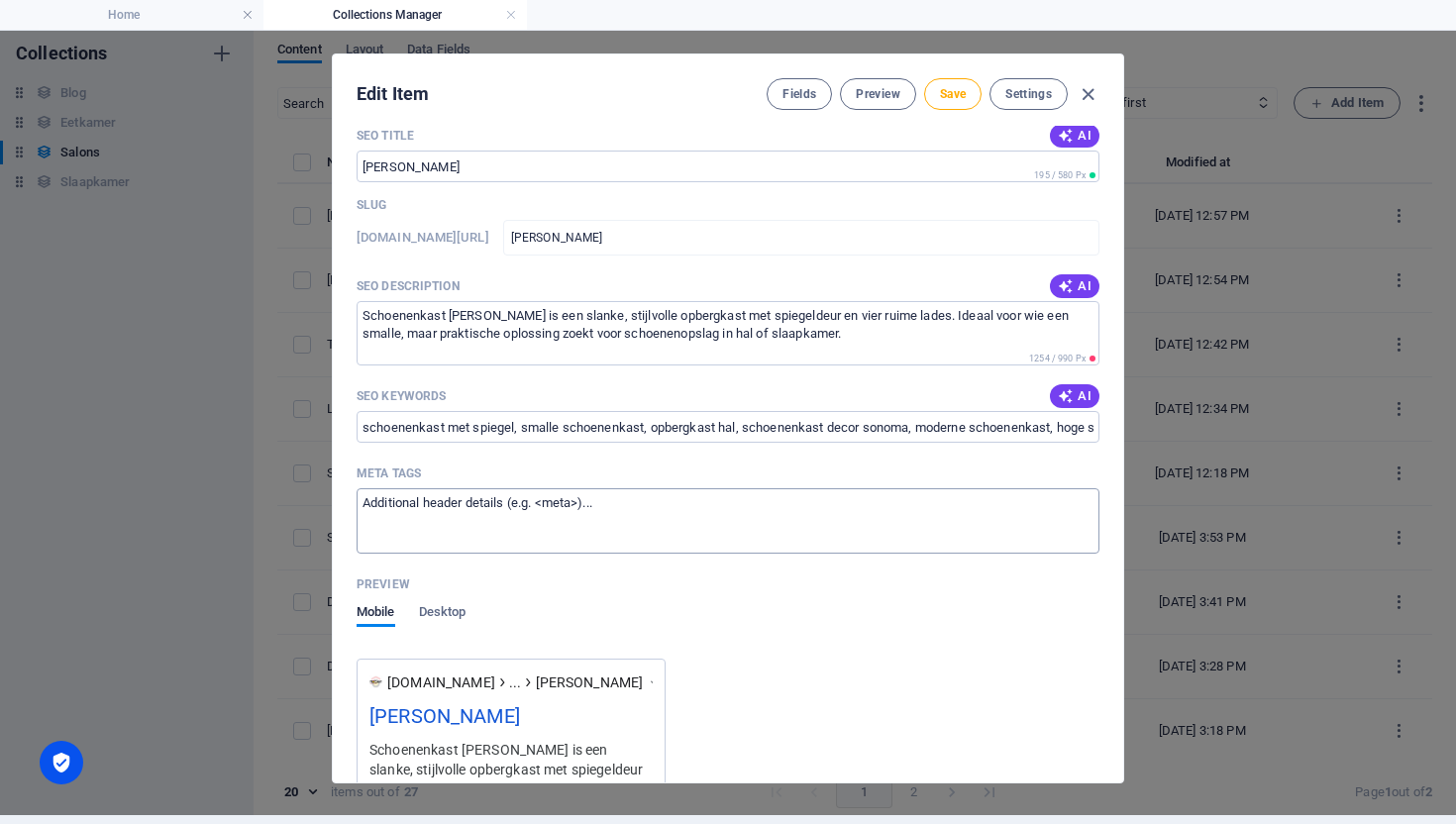 scroll, scrollTop: 1640, scrollLeft: 0, axis: vertical 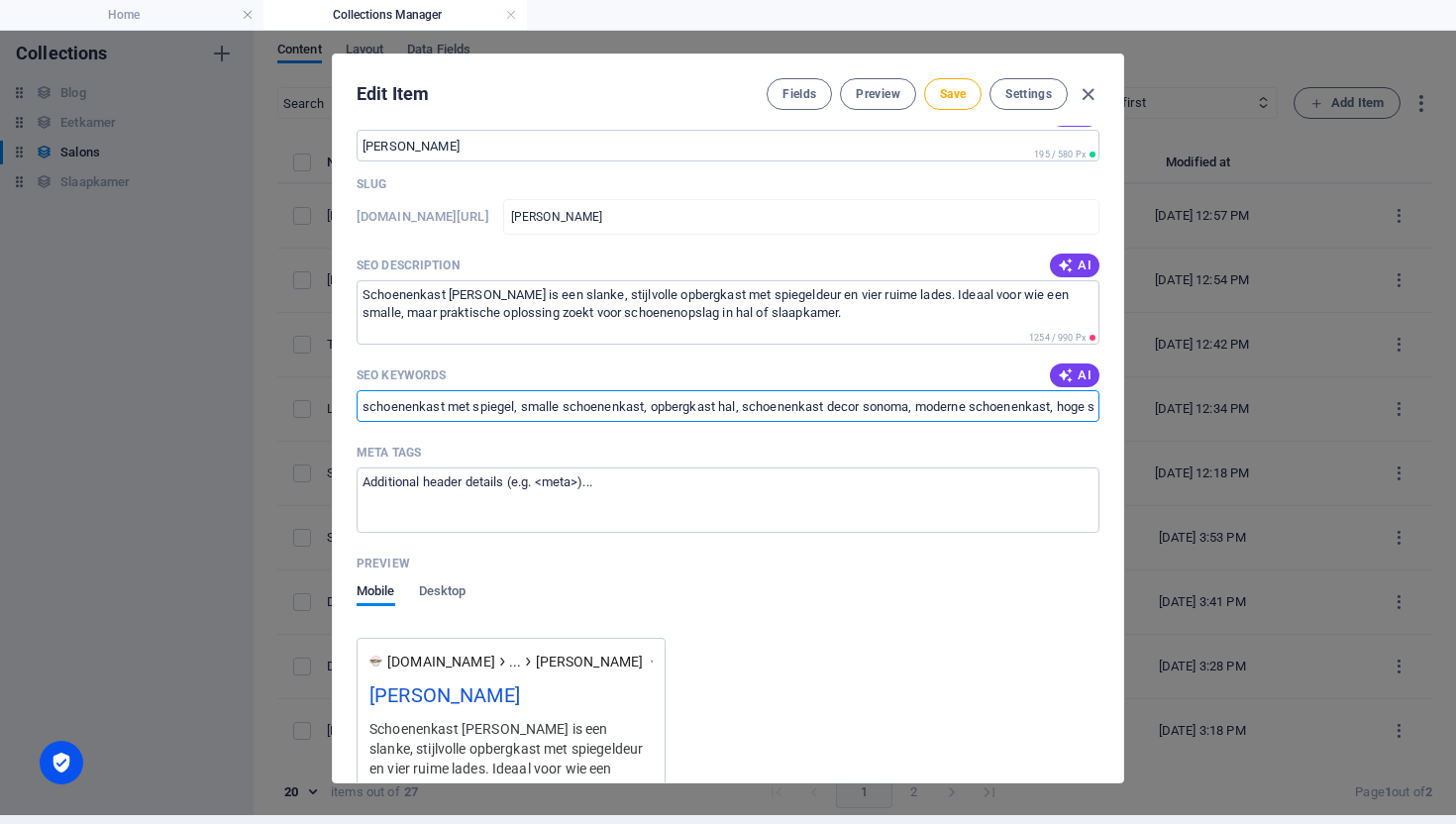 click on "schoenenkast met spiegel, smalle schoenenkast, opbergkast hal, schoenenkast decor sonoma, moderne schoenenkast, hoge schoenenkast, kast met spiegeldeur, halmeubel met spiegel, compacte schoenenkast, schoenenmeubel houtlook" at bounding box center [728, 406] 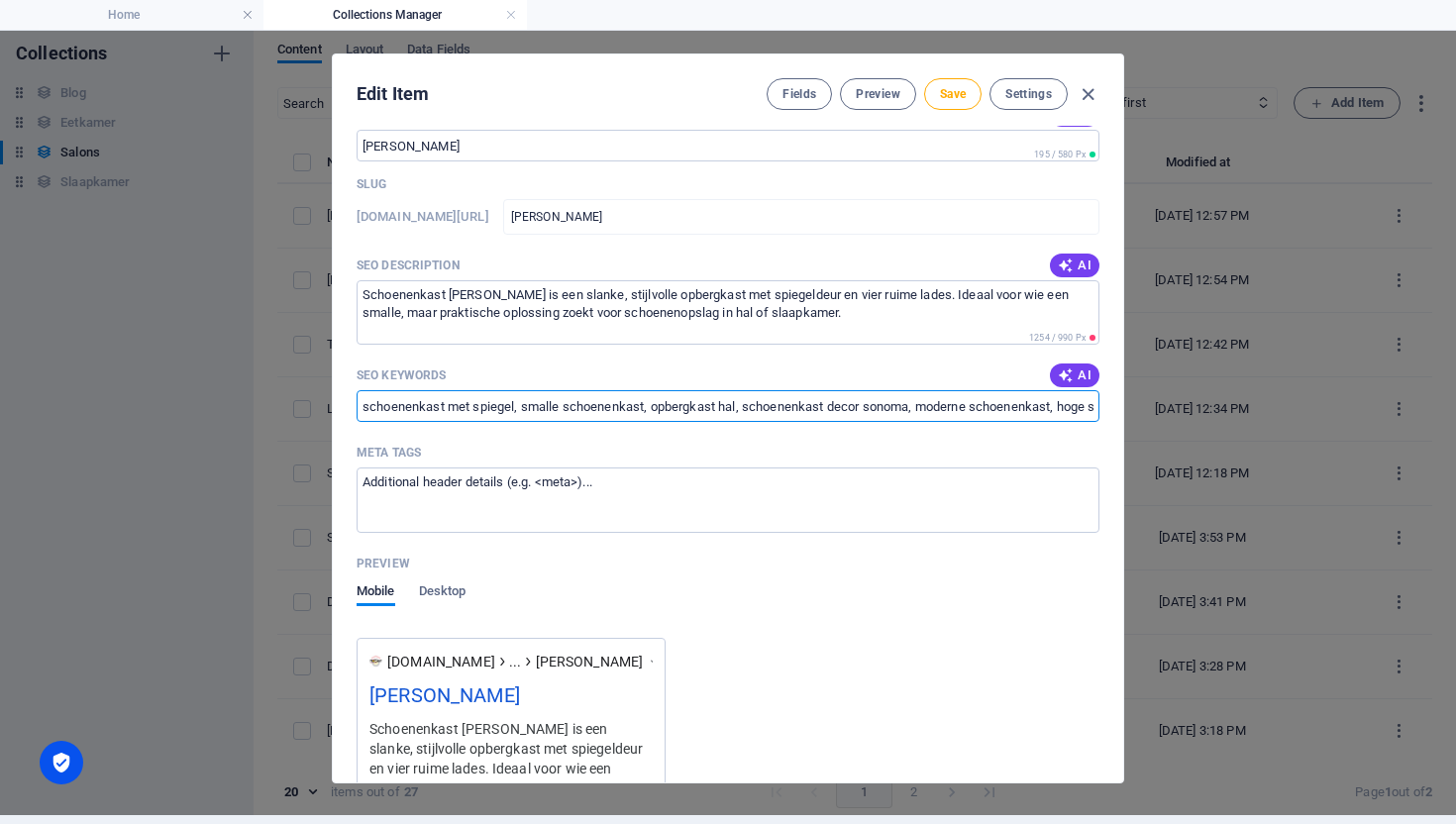 paste on "deuren, compacte schoenenkast, opbergkast Sonoma, kast voor [PERSON_NAME], Mobysit [GEOGRAPHIC_DATA]" 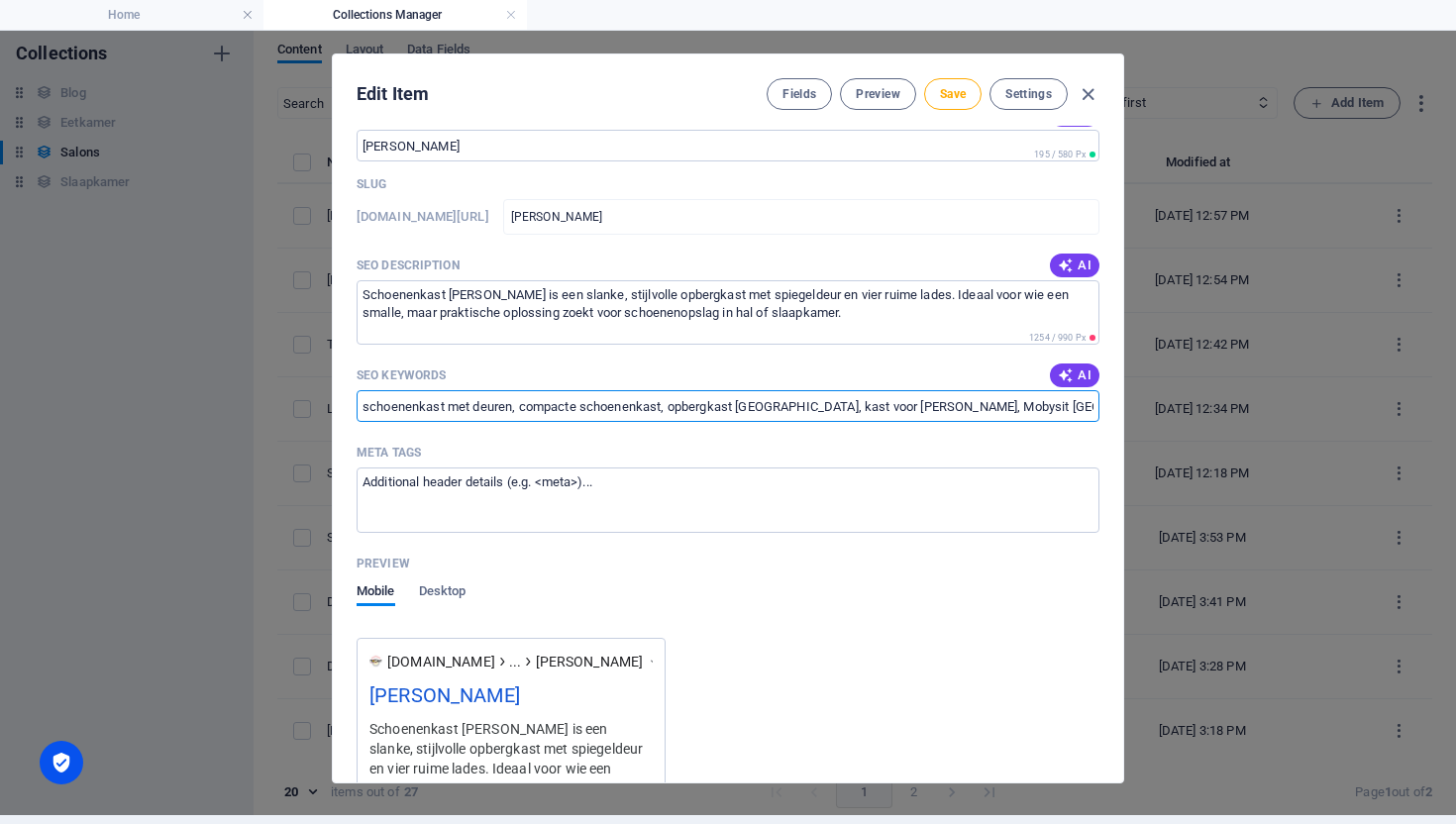 scroll, scrollTop: 0, scrollLeft: 75, axis: horizontal 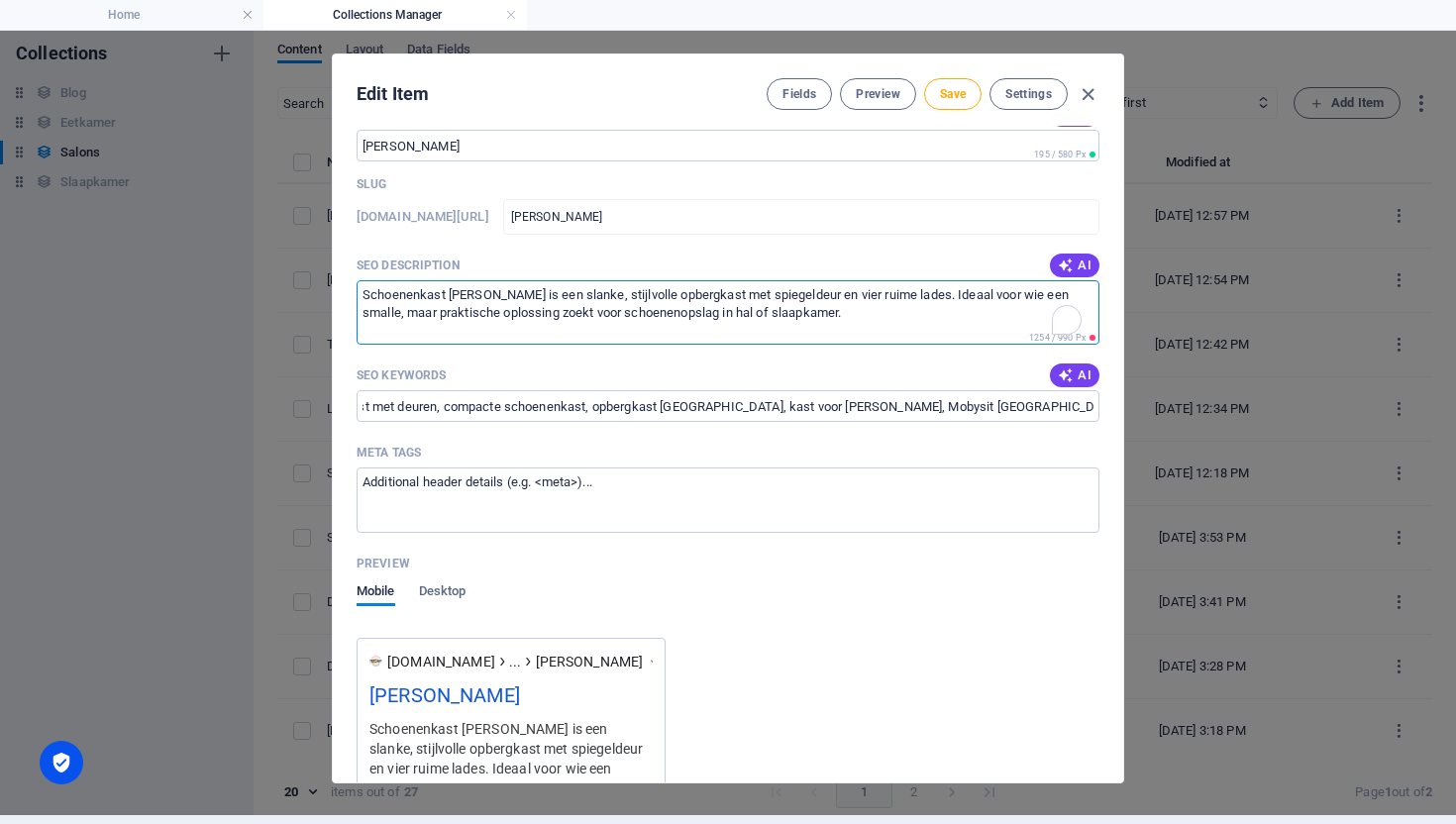 click on "Schoenenkast [PERSON_NAME] is een slanke, stijlvolle opbergkast met spiegeldeur en vier ruime lades. Ideaal voor wie een smalle, maar praktische oplossing zoekt voor schoenenopslag in hal of slaapkamer." at bounding box center (728, 312) 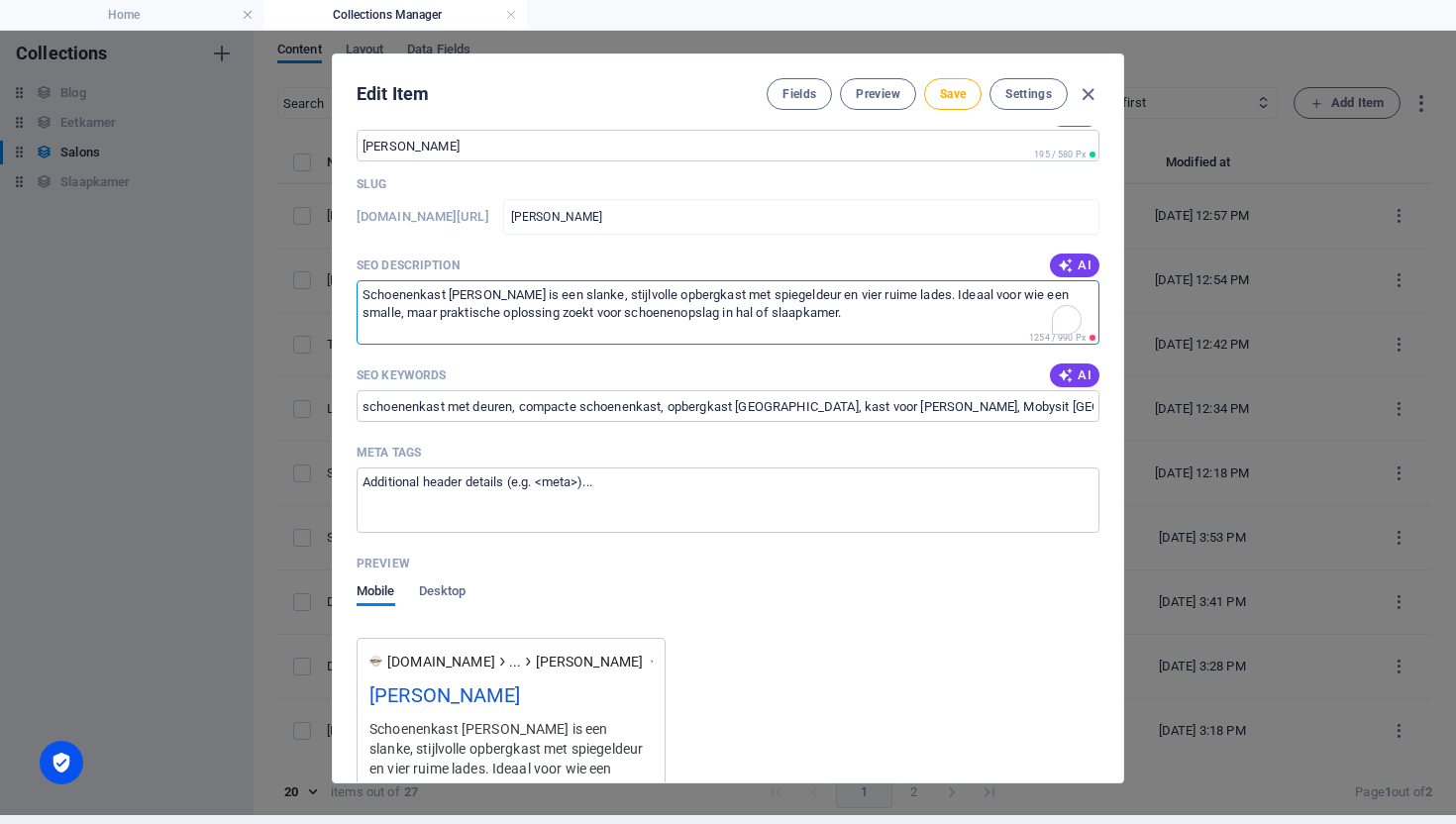 click on "Schoenenkast [PERSON_NAME] is een slanke, stijlvolle opbergkast met spiegeldeur en vier ruime lades. Ideaal voor wie een smalle, maar praktische oplossing zoekt voor schoenenopslag in hal of slaapkamer." at bounding box center (728, 312) 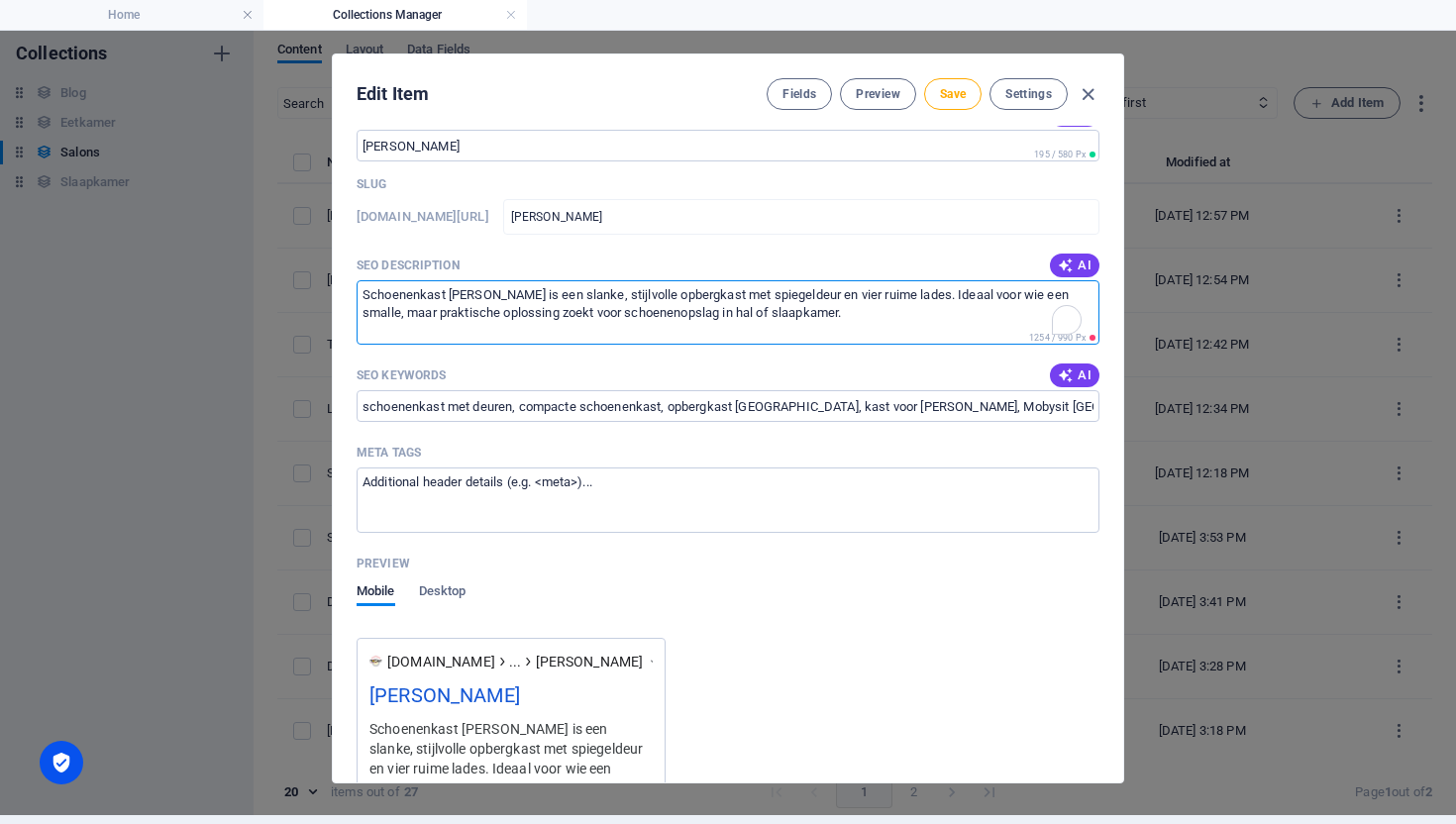 click on "Schoenenkast [PERSON_NAME] is een slanke, stijlvolle opbergkast met spiegeldeur en vier ruime lades. Ideaal voor wie een smalle, maar praktische oplossing zoekt voor schoenenopslag in hal of slaapkamer." at bounding box center (728, 312) 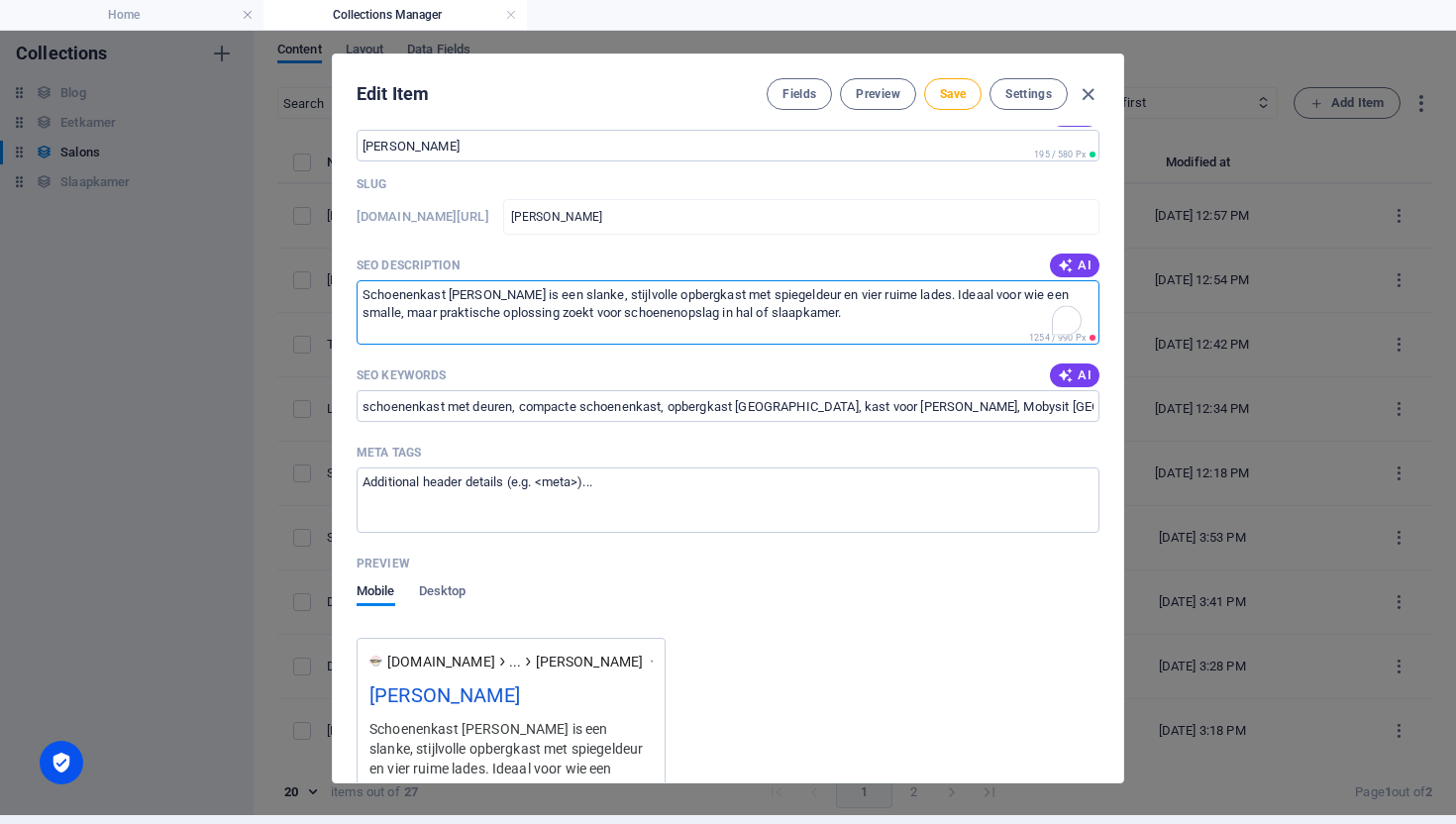 scroll, scrollTop: 0, scrollLeft: 0, axis: both 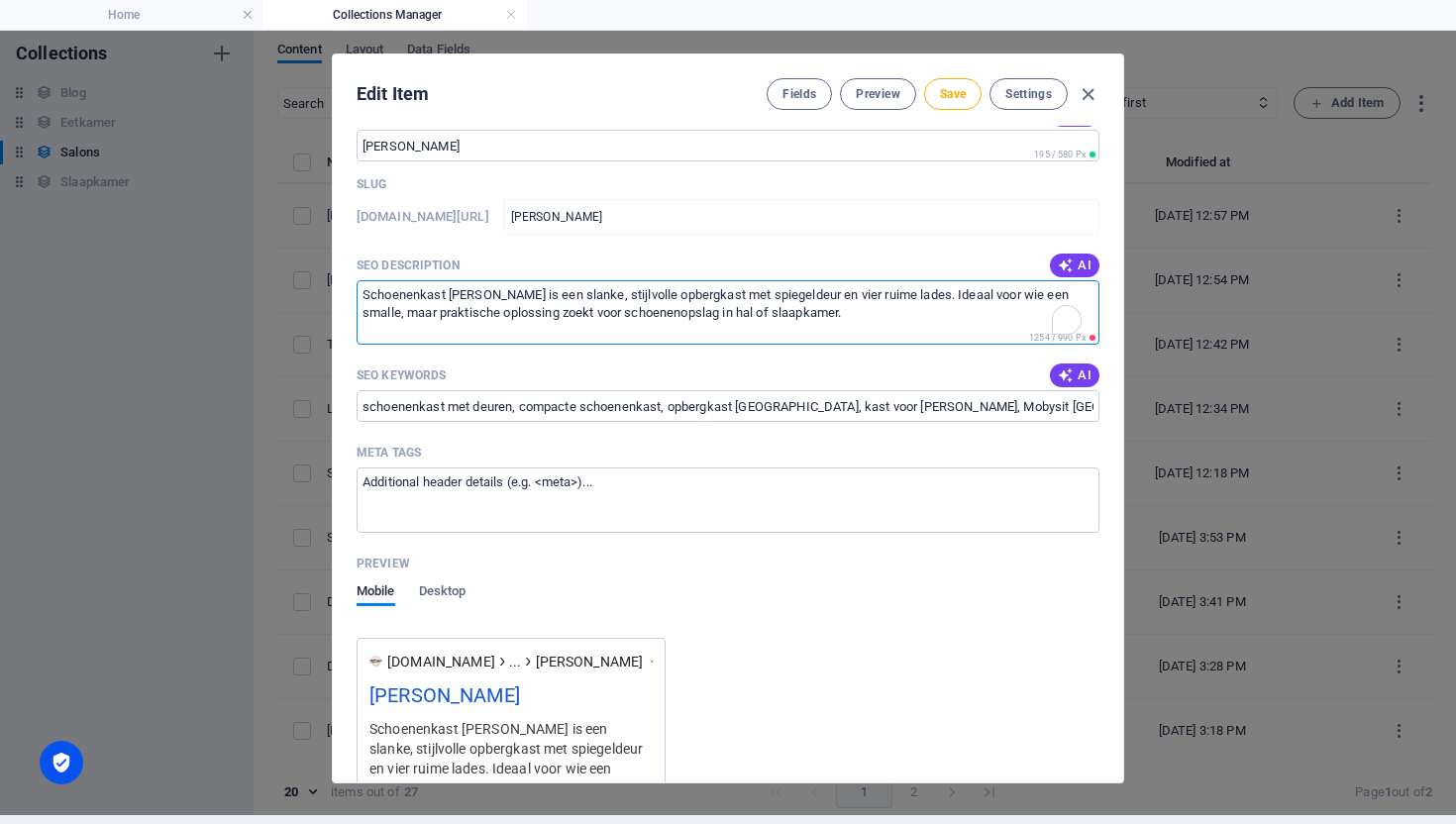 paste on "urice met 2 deuren in decor Sonoma. Compacte opbergkast met 7 legplanken voor schoenen. Ideaal voor inkomhal of dressing." 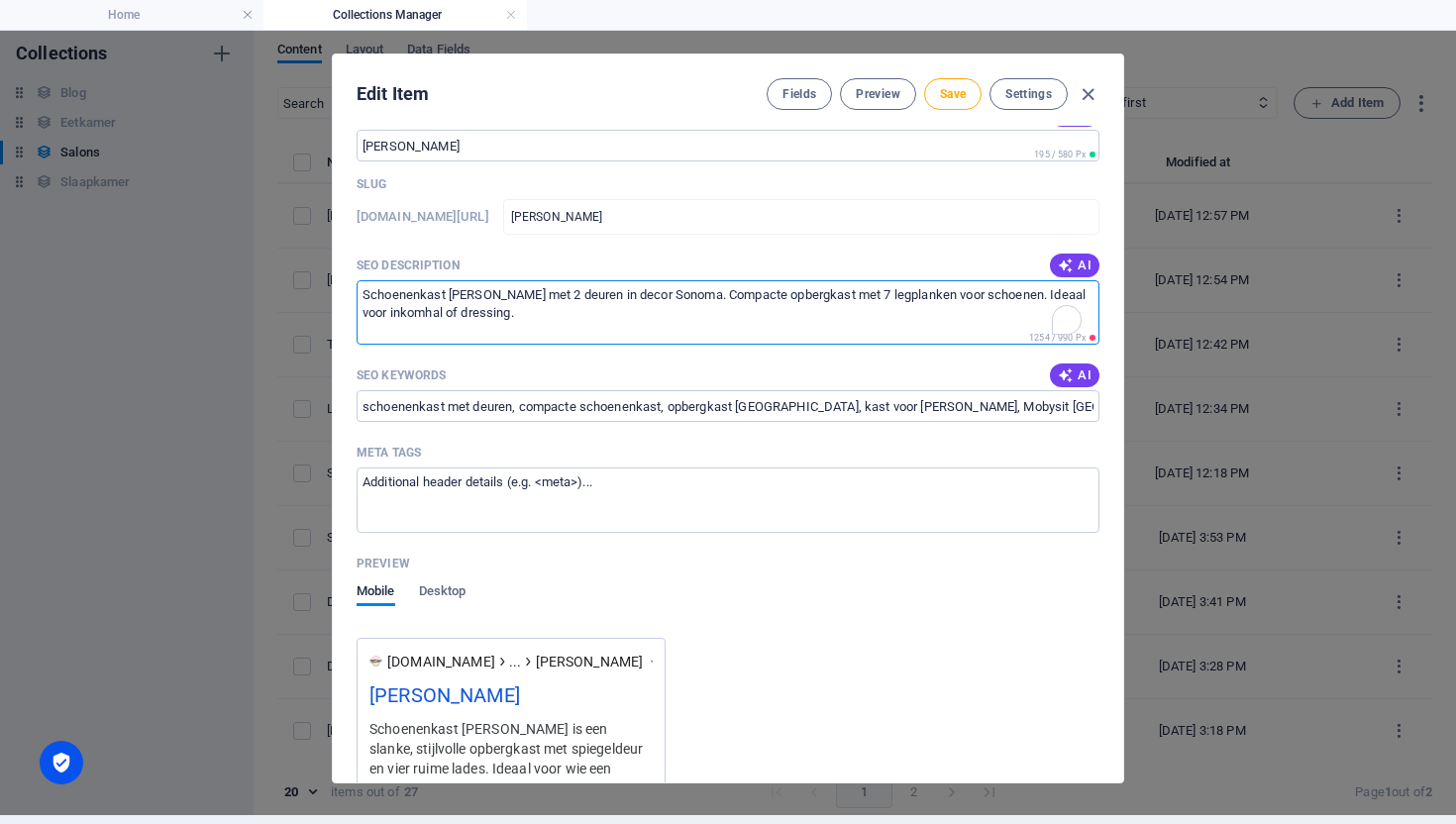 scroll, scrollTop: 10, scrollLeft: 0, axis: vertical 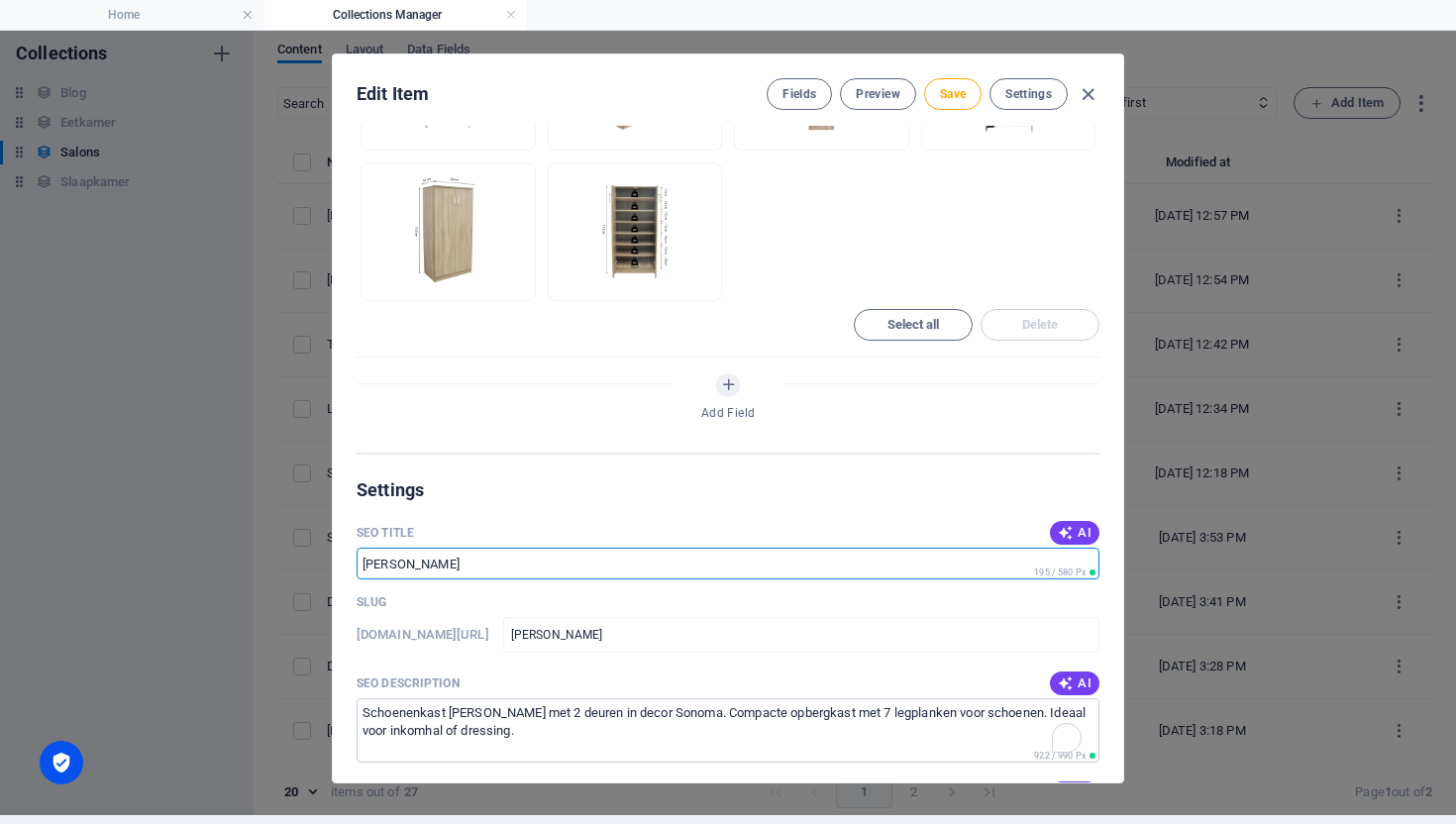 click on "[PERSON_NAME]" at bounding box center (728, 564) 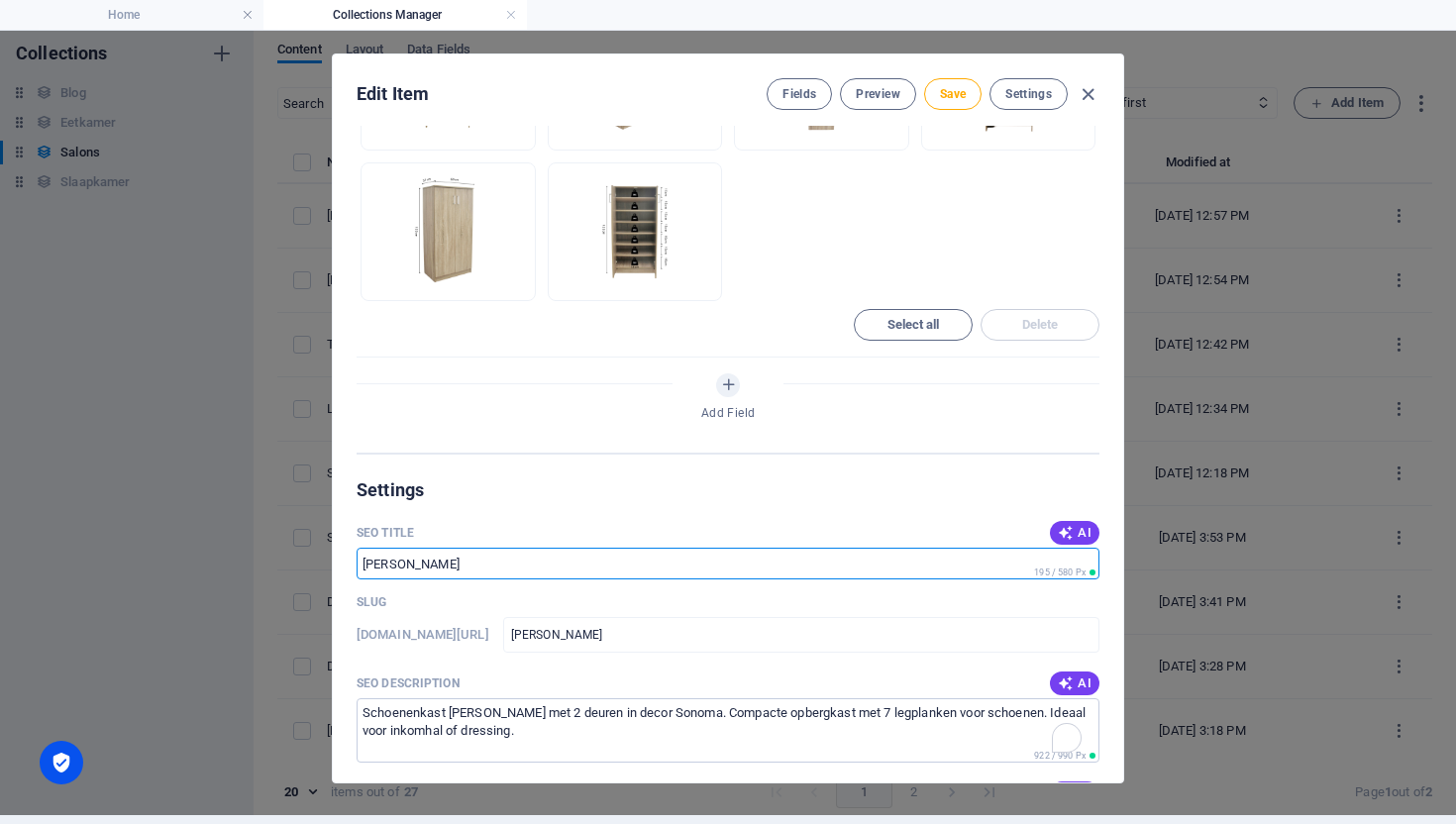 click on "[PERSON_NAME]" at bounding box center (728, 564) 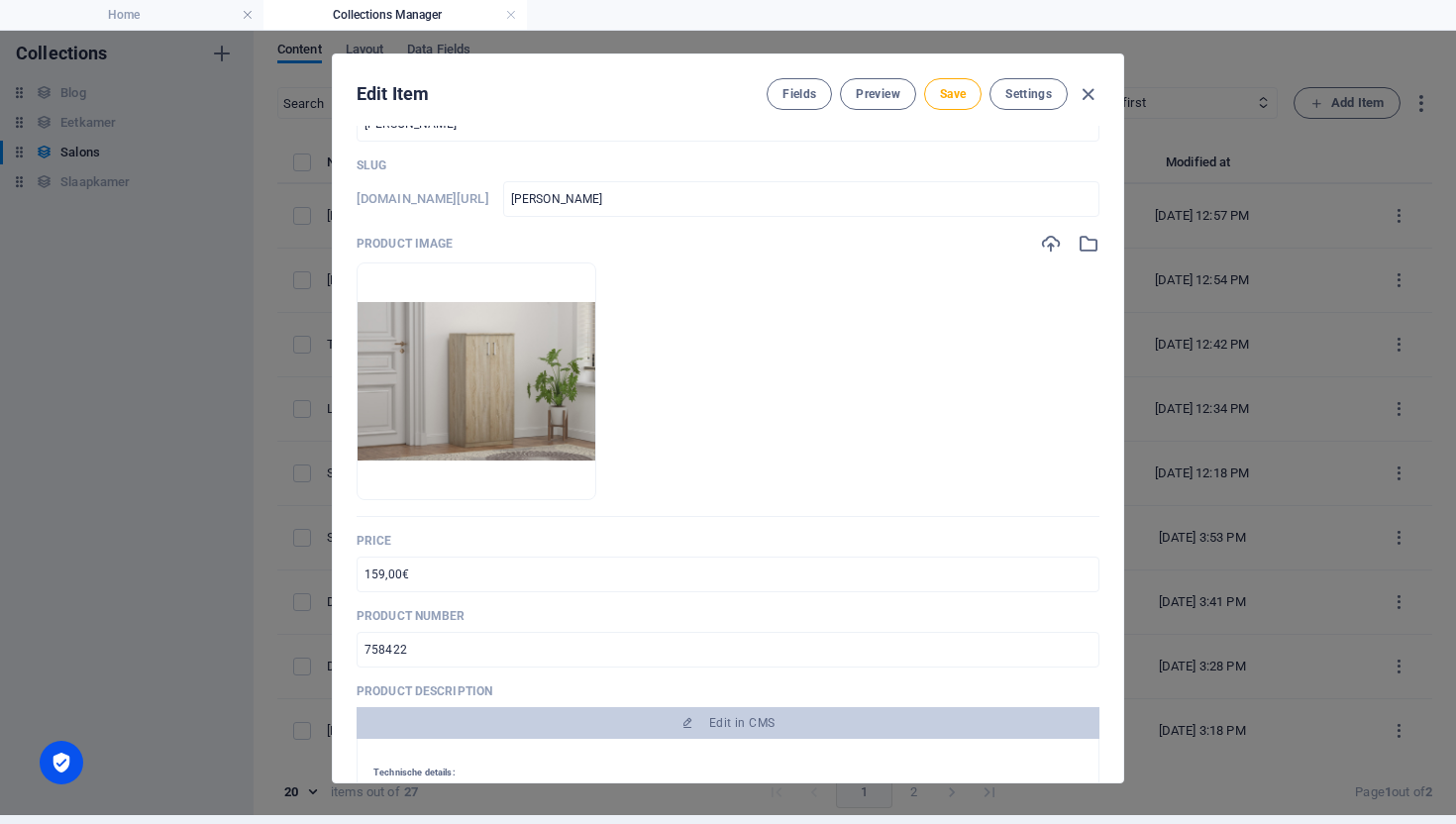 scroll, scrollTop: 78, scrollLeft: 0, axis: vertical 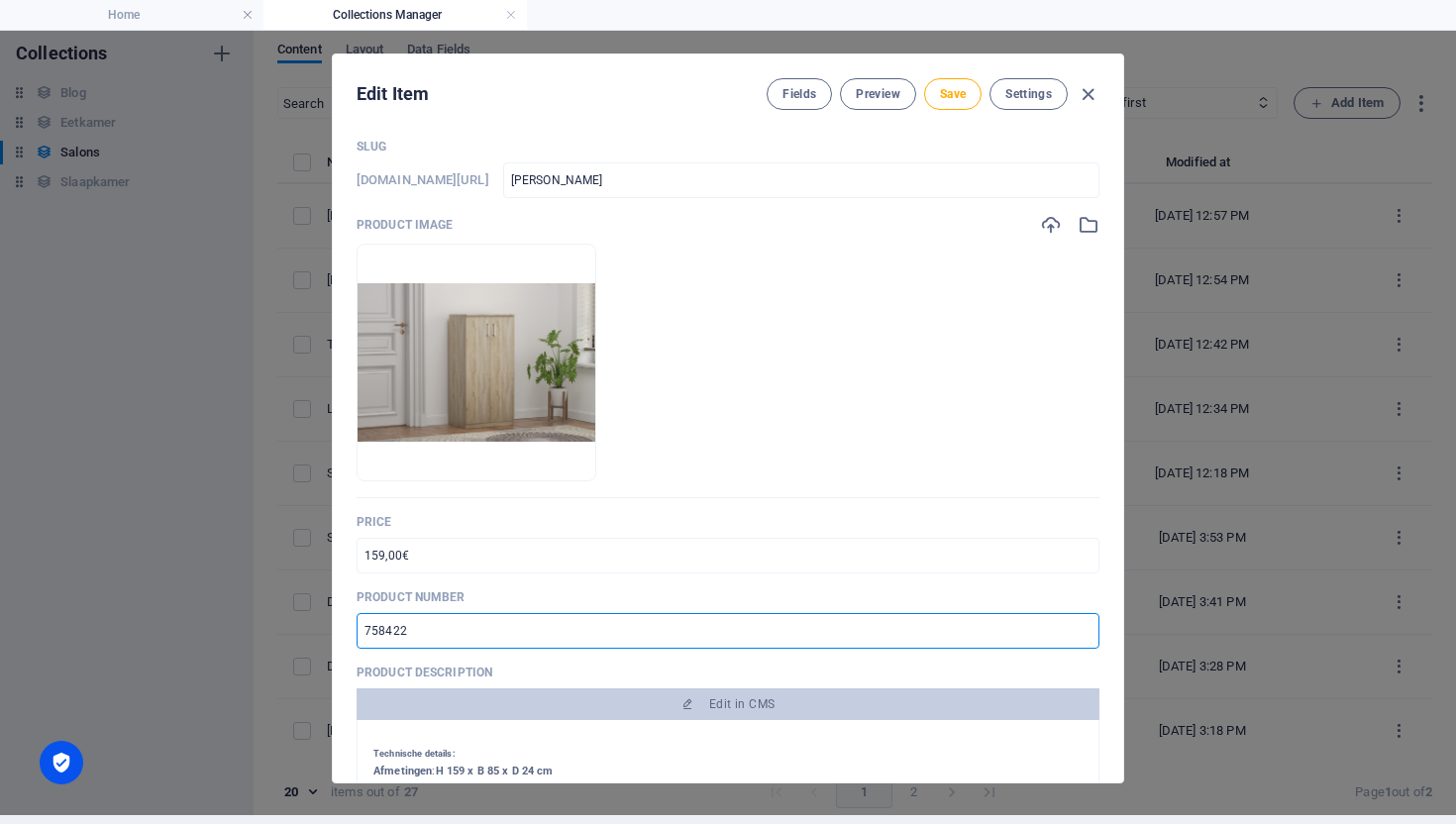 drag, startPoint x: 443, startPoint y: 630, endPoint x: 435, endPoint y: 607, distance: 24.351591 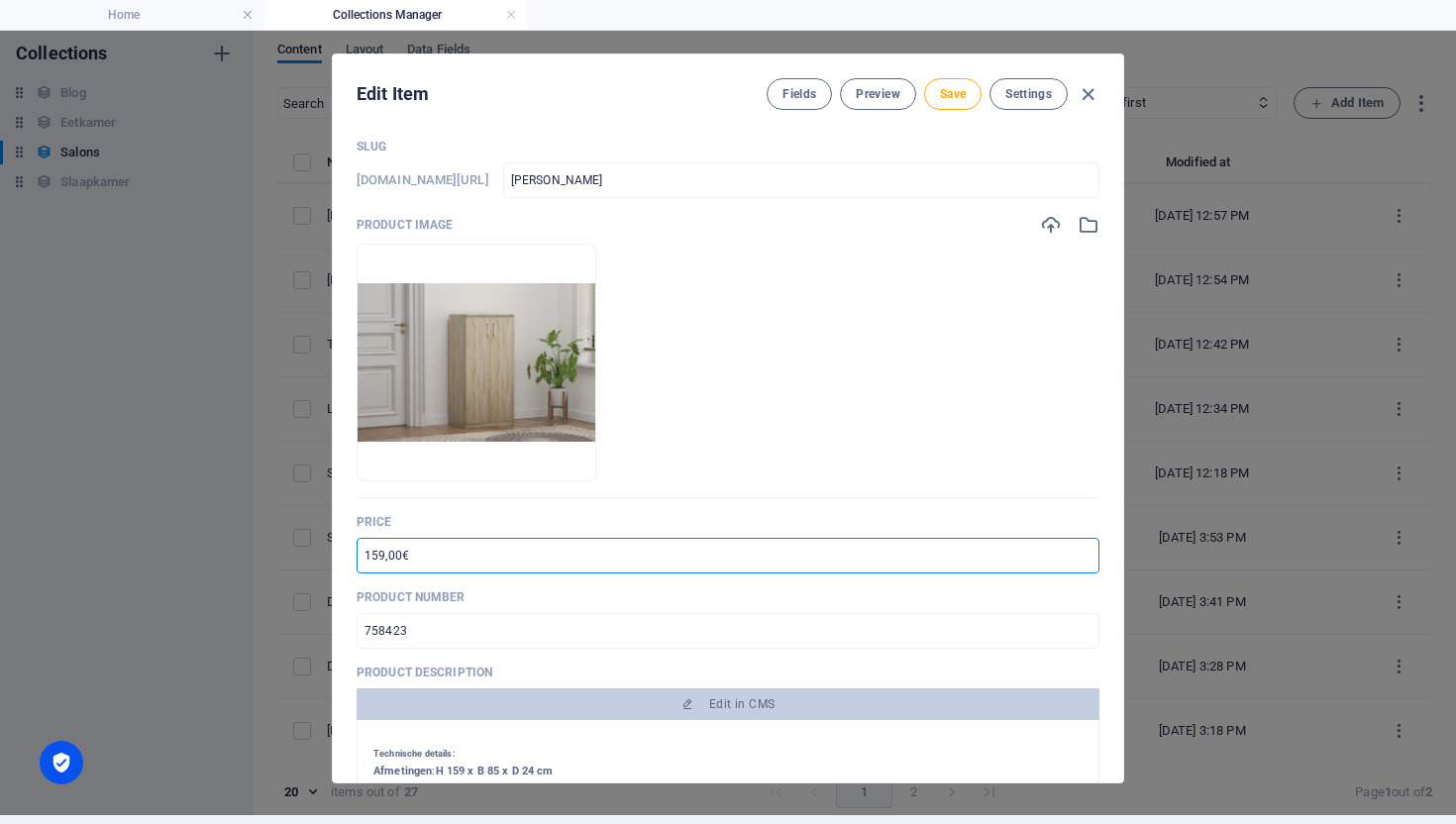 drag, startPoint x: 378, startPoint y: 561, endPoint x: 350, endPoint y: 550, distance: 30.083218 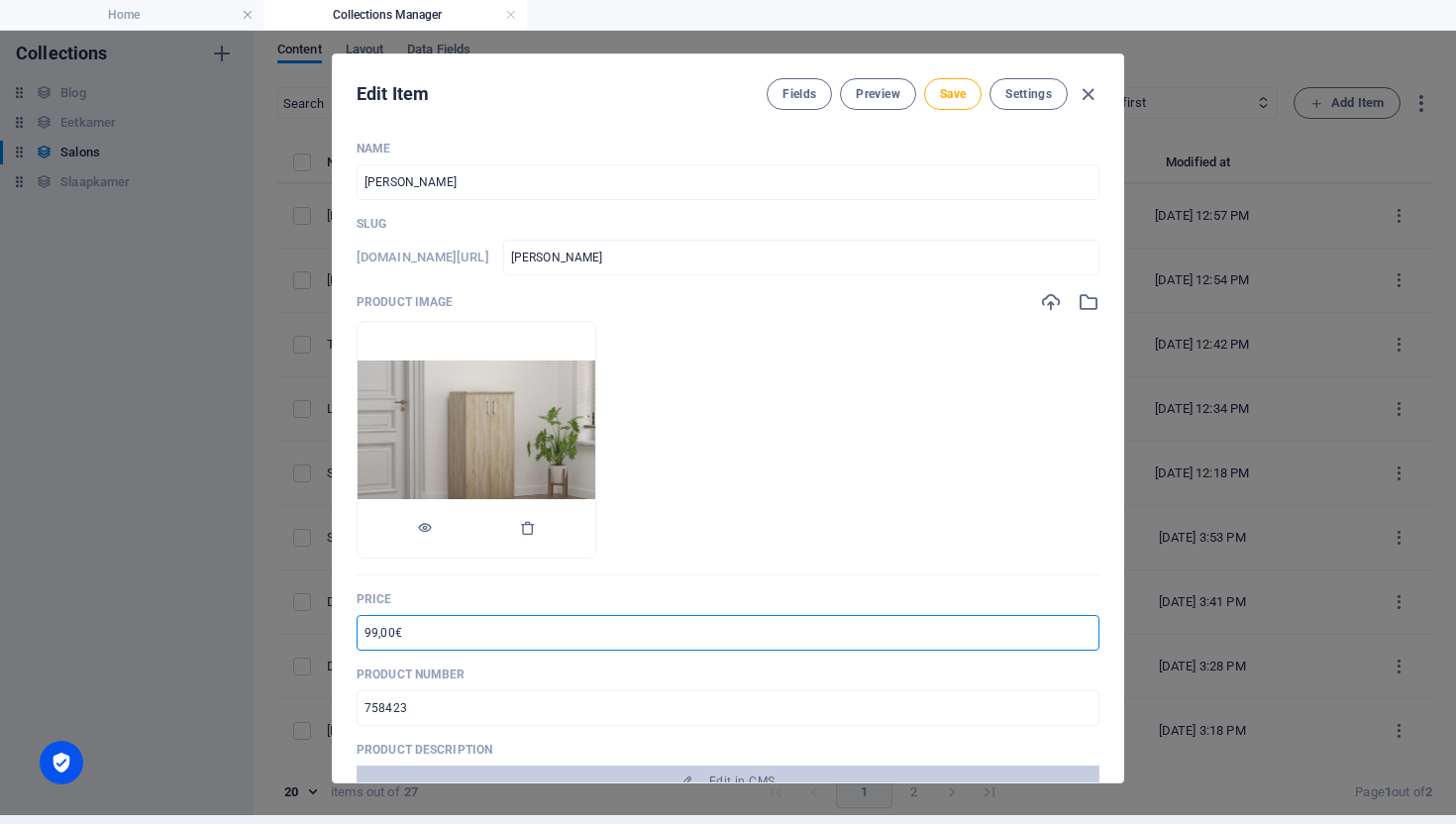 scroll, scrollTop: 0, scrollLeft: 0, axis: both 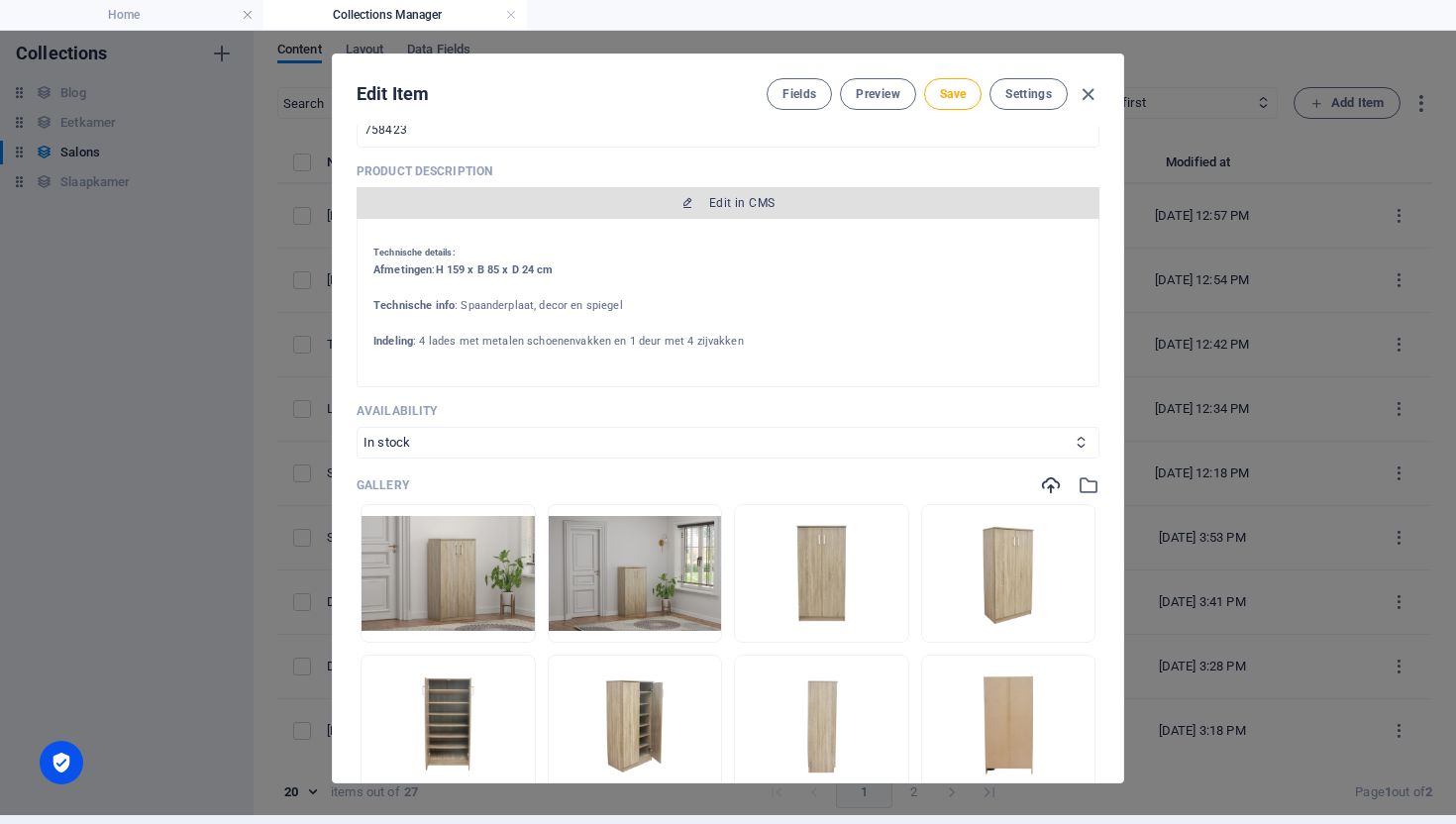 click on "Edit in CMS" at bounding box center [728, 203] 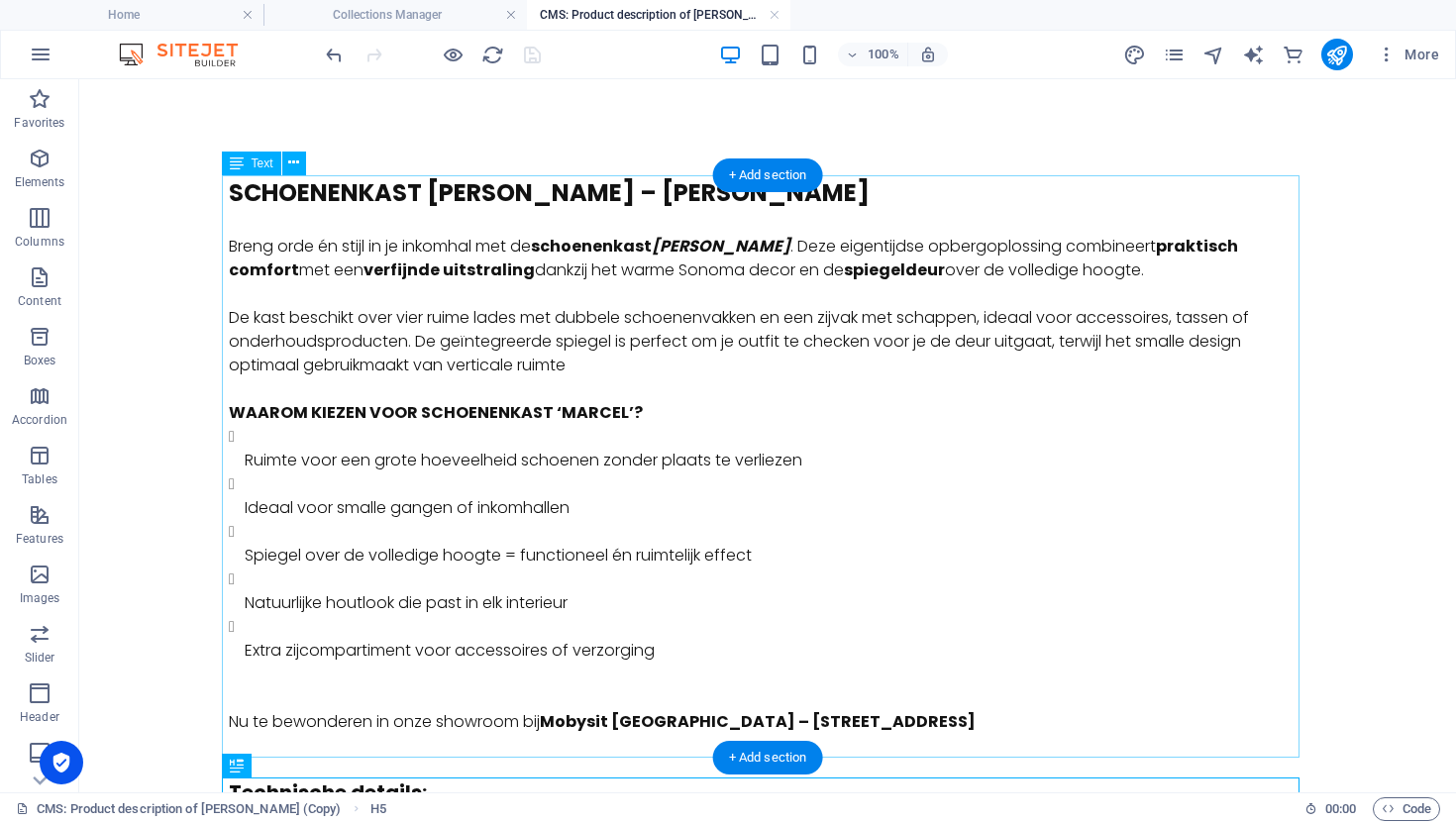 scroll, scrollTop: 4, scrollLeft: 0, axis: vertical 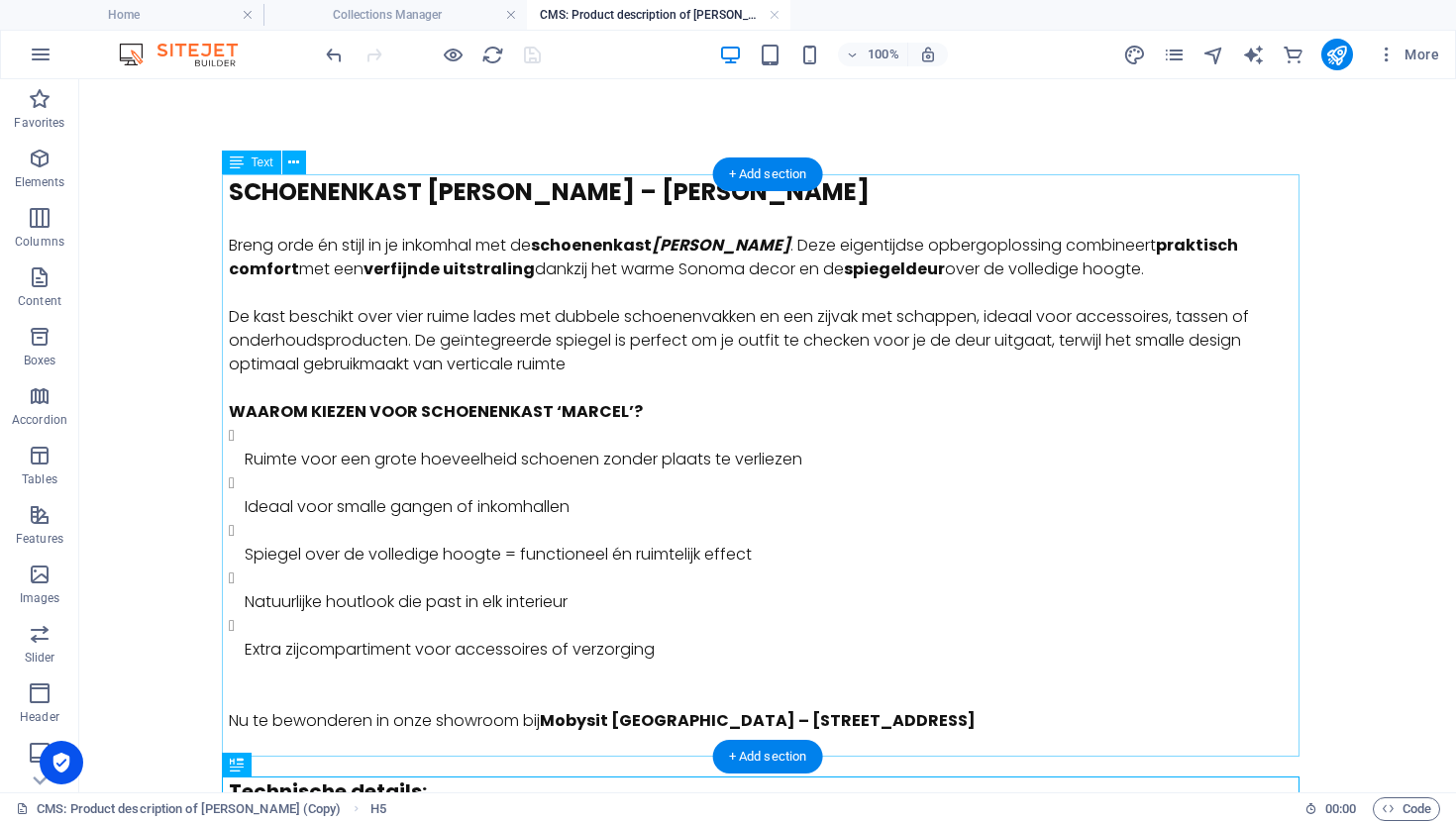 click on "SCHOENENKAST [PERSON_NAME] MET SPIEGELDEUR – DECOR SONOMA Breng orde én stijl in je inkomhal met de  schoenenkast  [PERSON_NAME] . Deze eigentijdse opbergoplossing combineert  praktisch   comfort  met een  verfijnde uitstraling  dankzij het warme Sonoma decor en de  spiegeldeur  over de volledige hoogte.  De kast beschikt over vier ruime lades met dubbele schoenenvakken en een zijvak met schappen, ideaal voor accessoires, tassen of onderhoudsproducten. De geïntegreerde spiegel is perfect om je outfit te checken voor je de deur uitgaat, terwijl het smalle design optimaal gebruikmaakt van verticale ruimte WAAROM KIEZEN VOOR SCHOENENKAST ‘MARCEL’? Ruimte voor een grote hoeveelheid schoenen zonder plaats te verliezen Ideaal voor smalle gangen of inkomhallen Spiegel over de volledige hoogte = functioneel én ruimtelijk effect Natuurlijke houtlook die past in elk interieur Extra zijcompartiment voor accessoires of verzorging Nu te bewonderen in onze showroom bij  [GEOGRAPHIC_DATA] – [STREET_ADDRESS]" at bounding box center (768, 465) 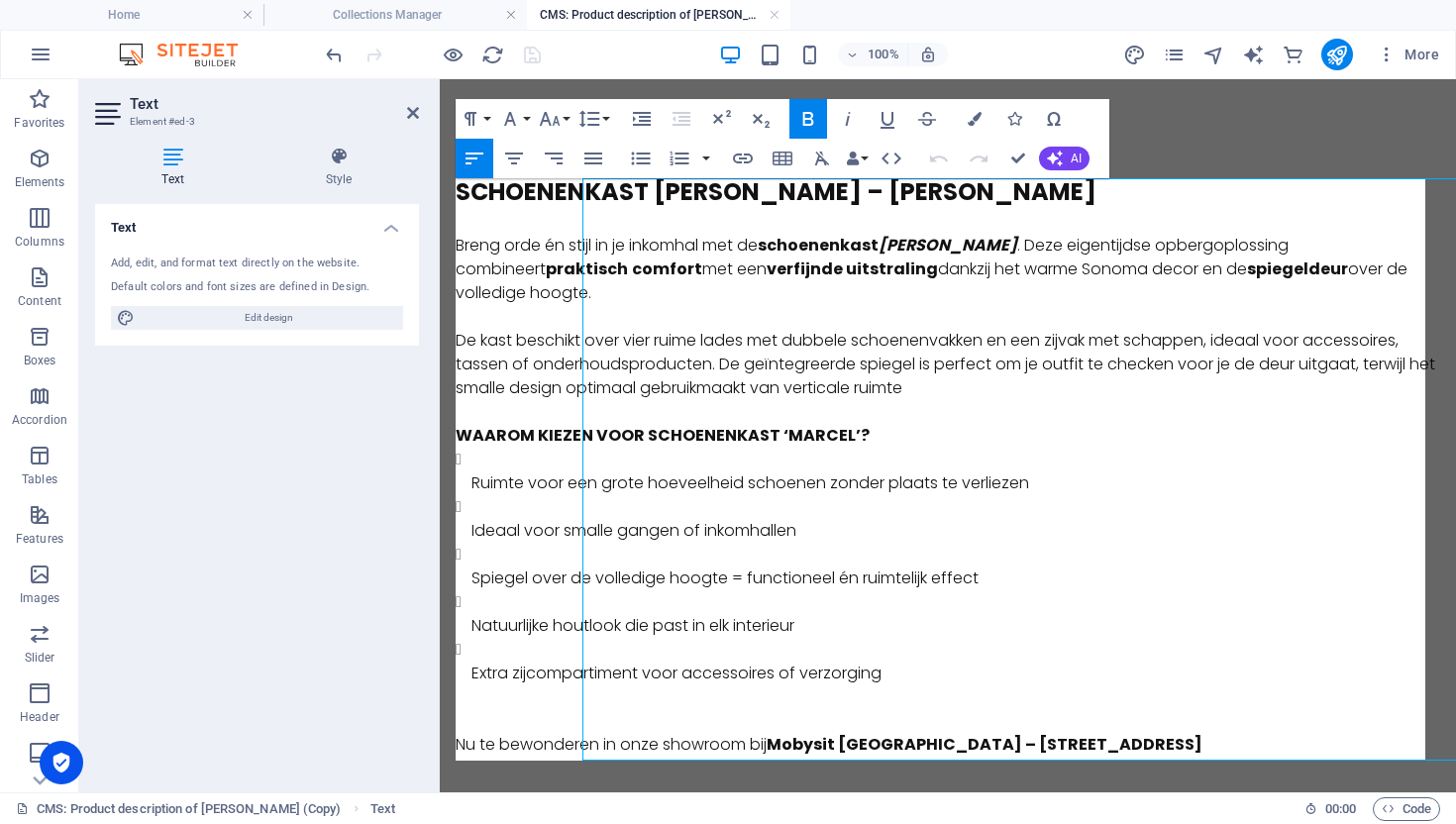 scroll, scrollTop: 0, scrollLeft: 0, axis: both 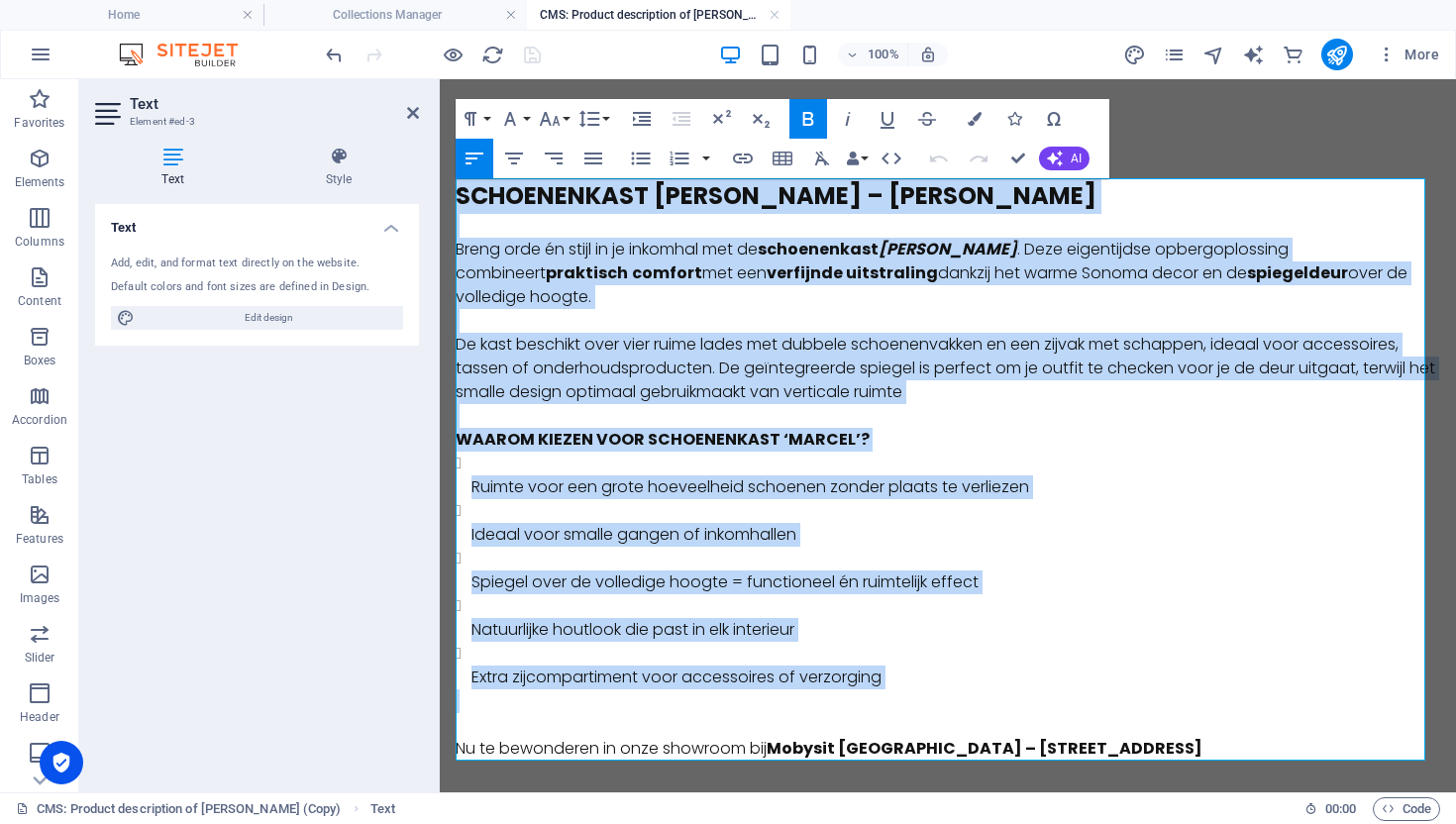 drag, startPoint x: 884, startPoint y: 655, endPoint x: 407, endPoint y: 136, distance: 704.9042 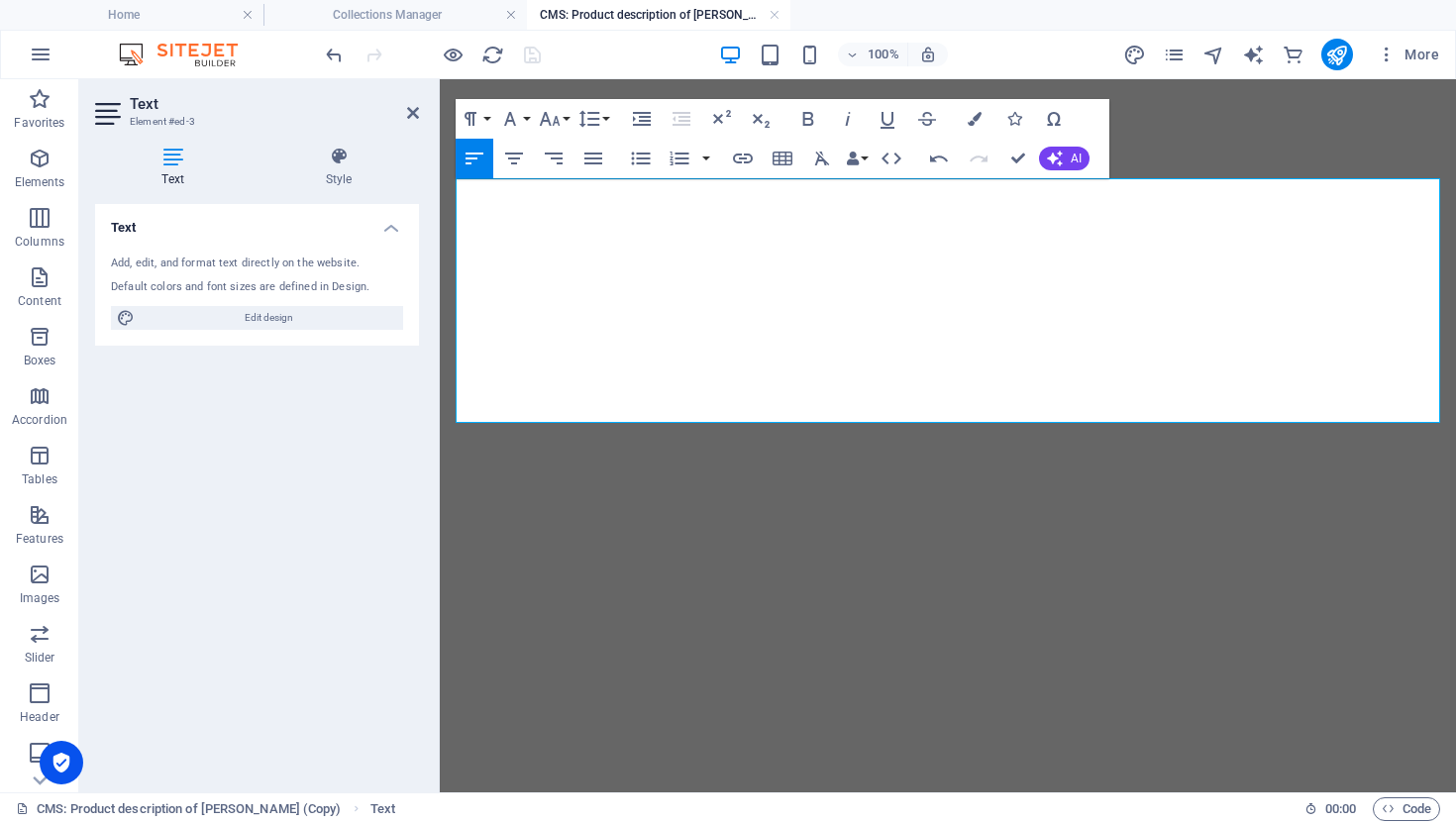 scroll, scrollTop: 0, scrollLeft: 0, axis: both 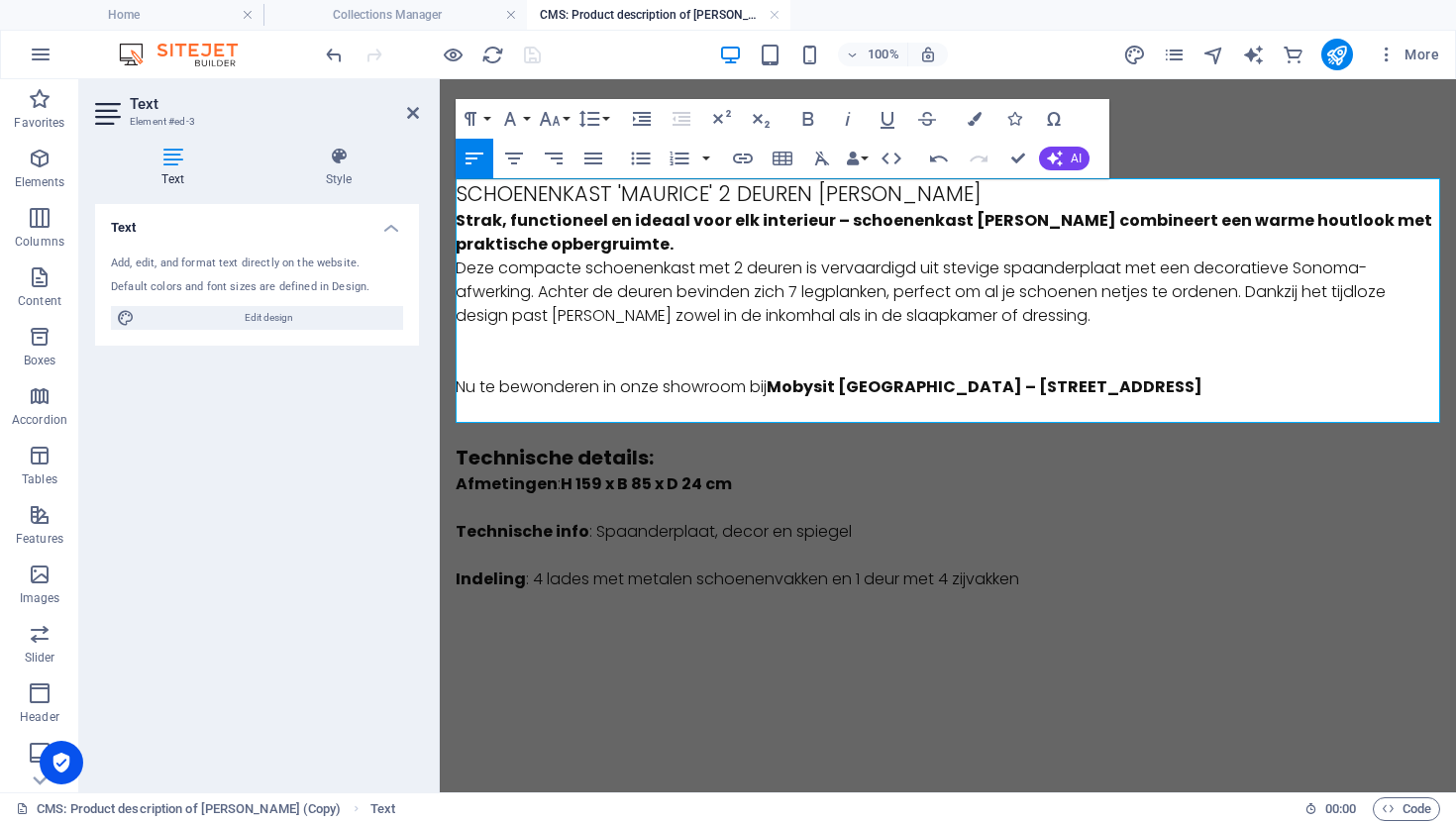 click on "Strak, functioneel en ideaal voor elk interieur – schoenenkast Maurice combineert een warme houtlook met praktische opbergruimte. Deze compacte schoenenkast met 2 deuren is vervaardigd uit stevige spaanderplaat met een decoratieve Sonoma-afwerking. Achter de deuren bevinden zich 7 legplanken, perfect om al je schoenen netjes te ordenen. Dankzij het tijdloze design past Maurice zowel in de inkomhal als in de slaapkamer of dressing." at bounding box center (948, 268) 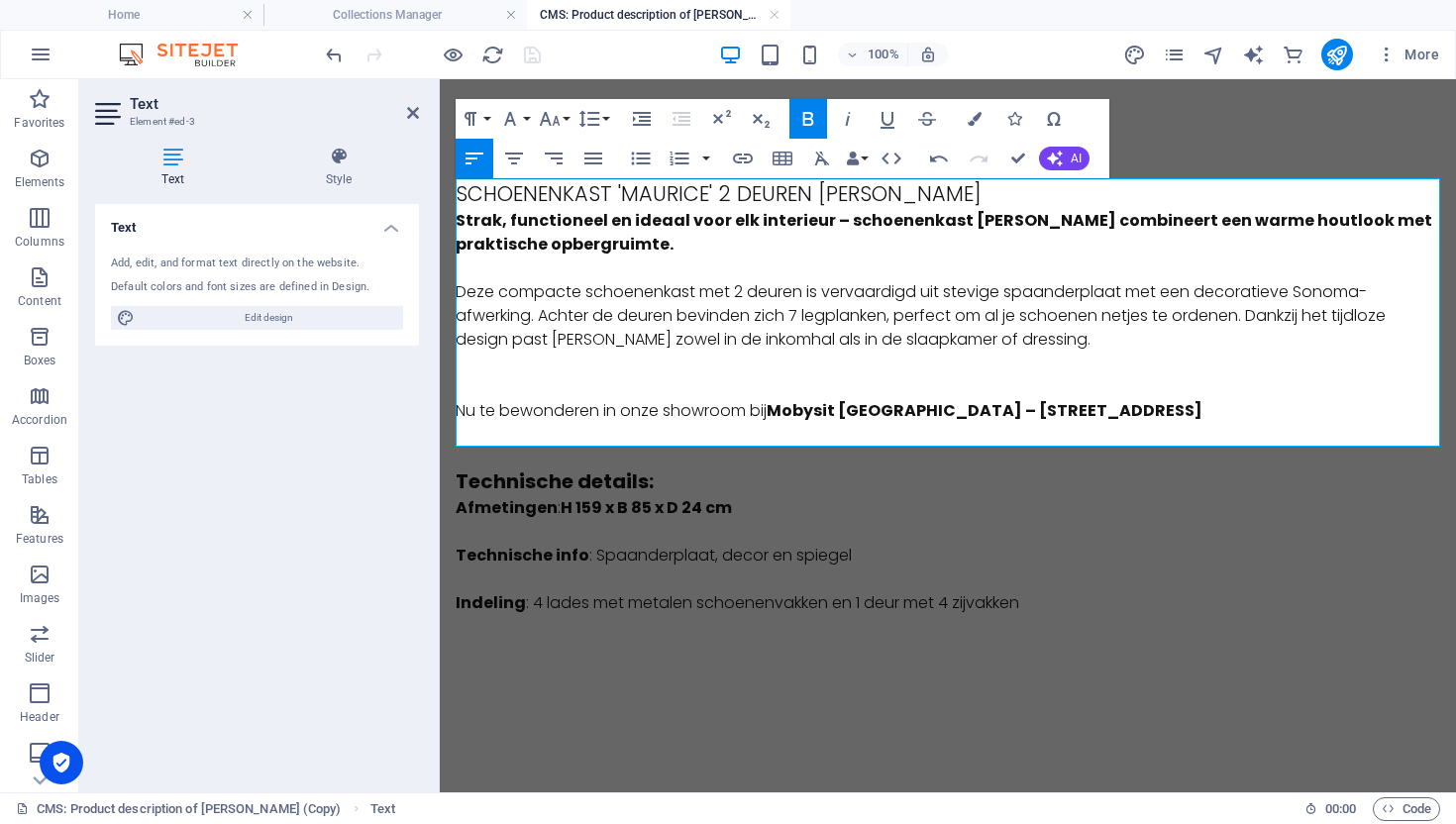 click on "SCHOENENKAST 'MAURICE' 2 DEUREN [PERSON_NAME]" at bounding box center [948, 193] 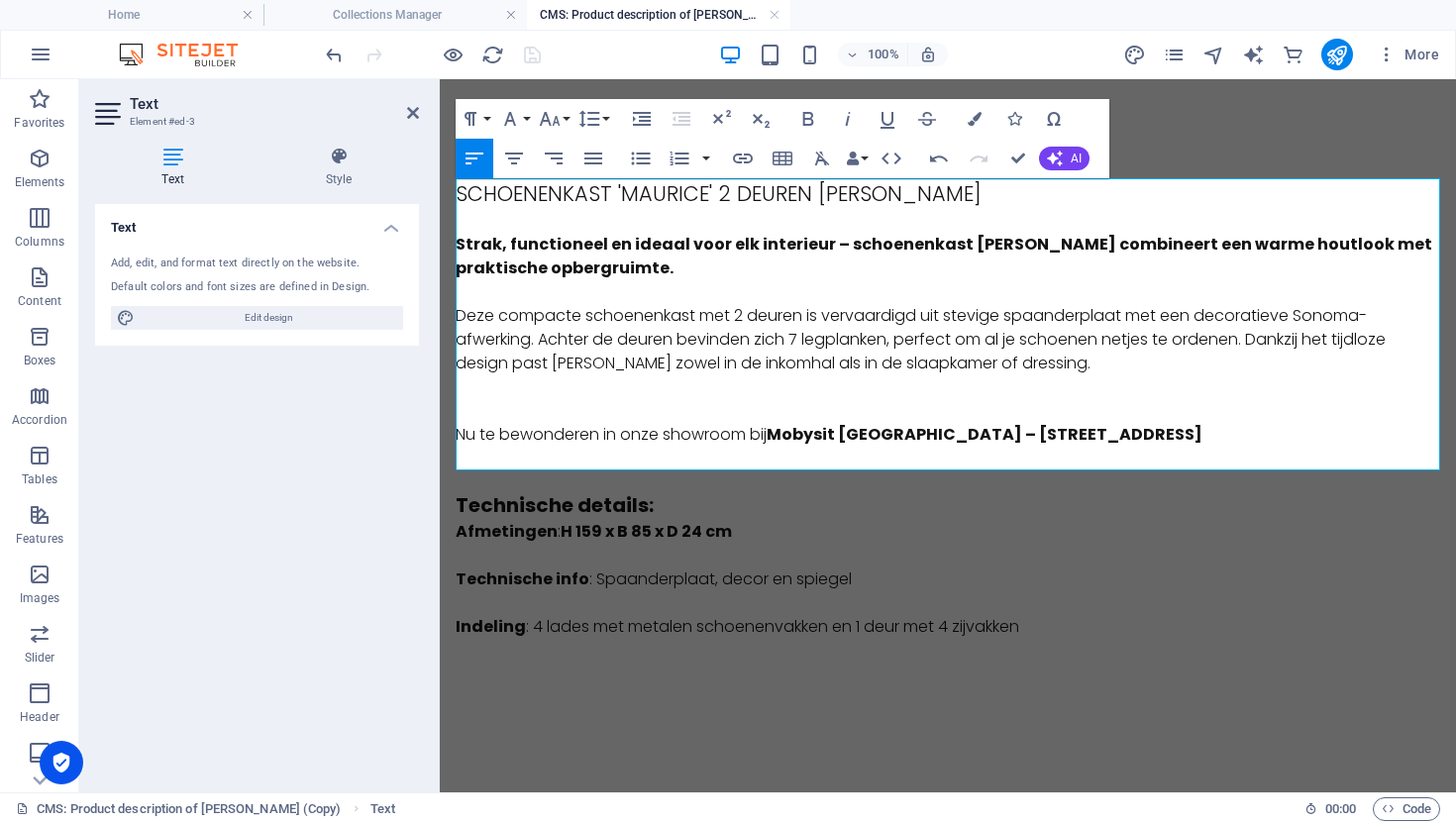 click on "SCHOENENKAST 'MAURICE' 2 DEUREN [PERSON_NAME]" at bounding box center (948, 193) 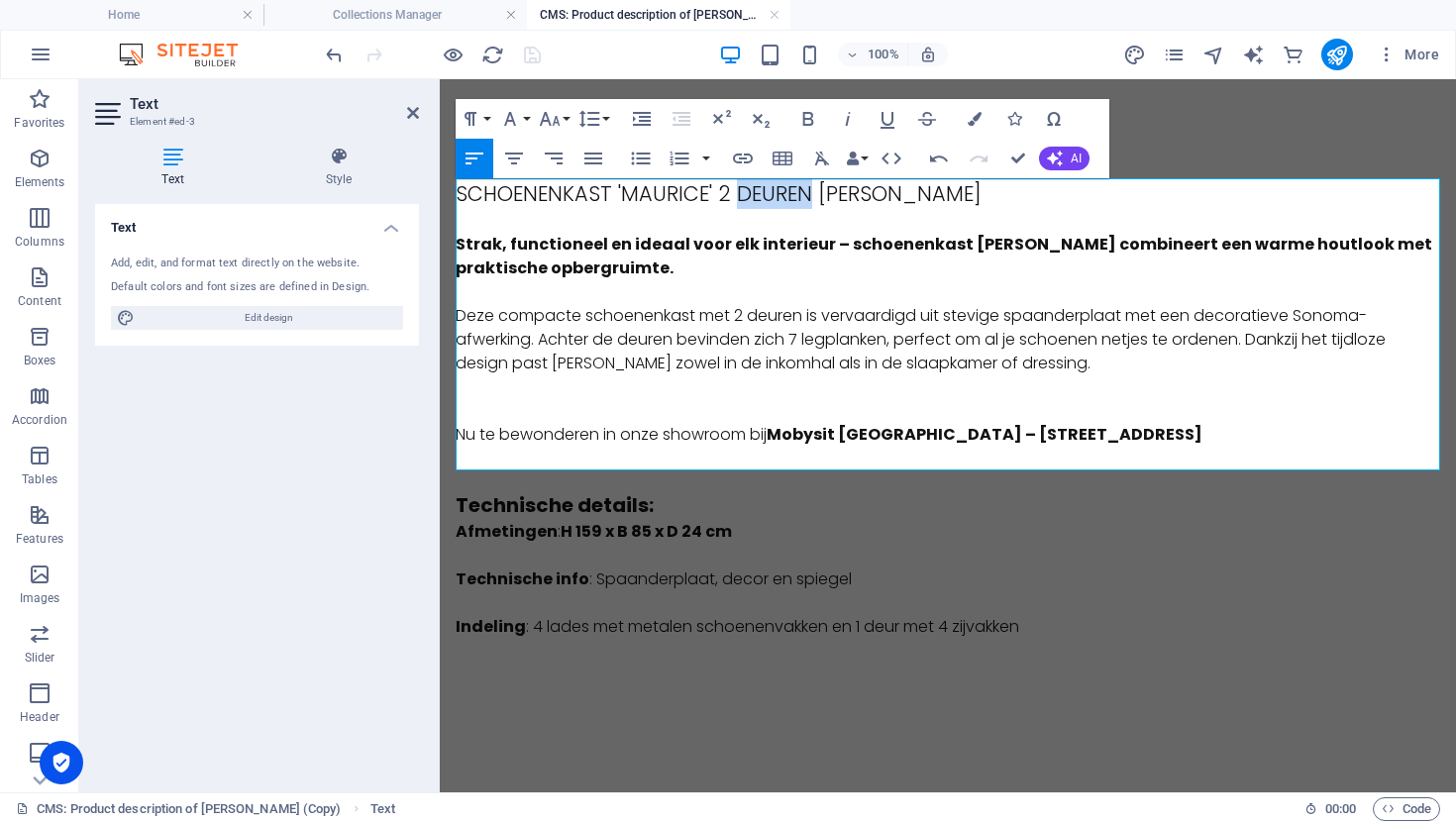 click on "SCHOENENKAST 'MAURICE' 2 DEUREN [PERSON_NAME]" at bounding box center [948, 193] 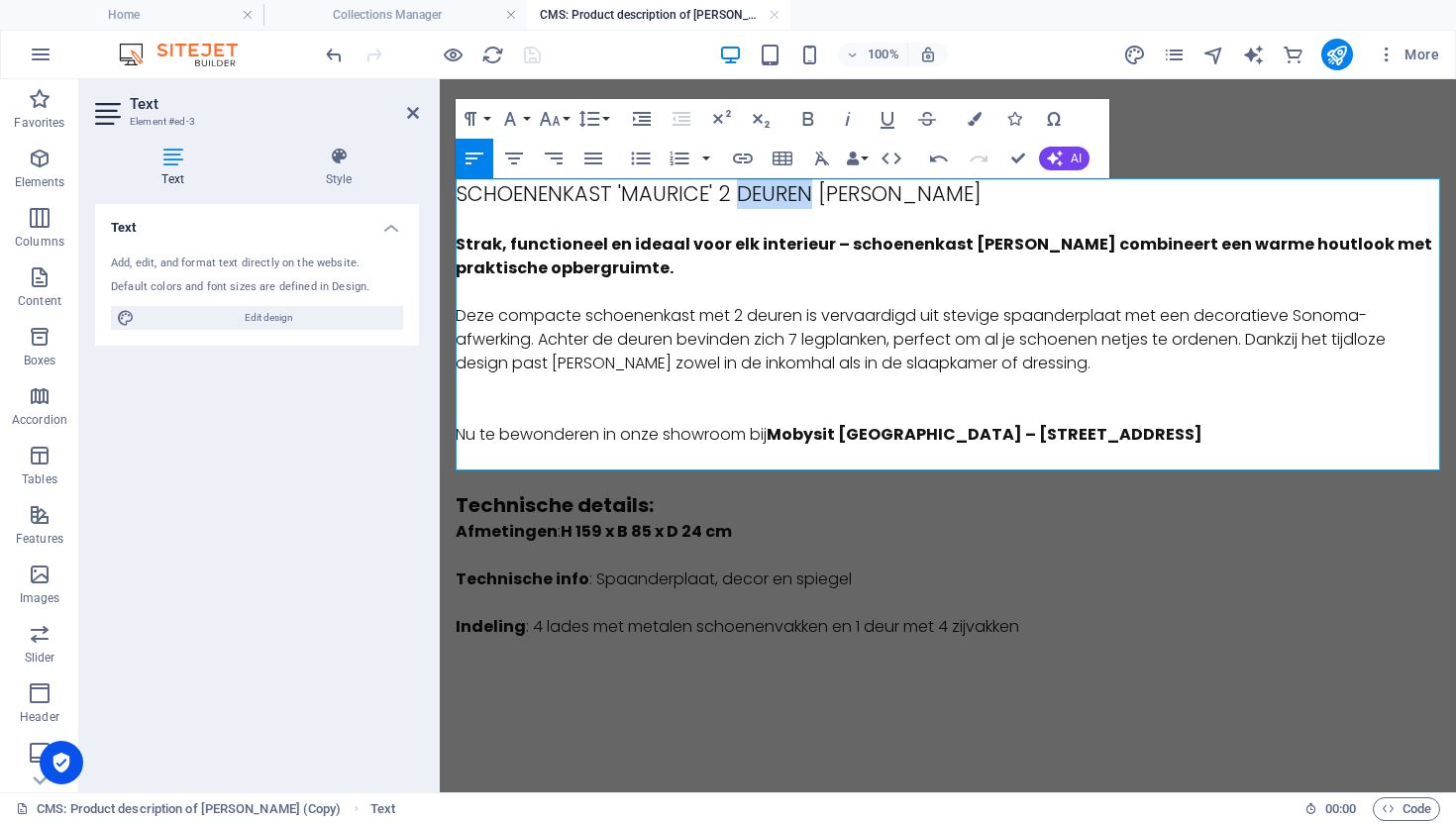 click on "SCHOENENKAST 'MAURICE' 2 DEUREN [PERSON_NAME]" at bounding box center (948, 193) 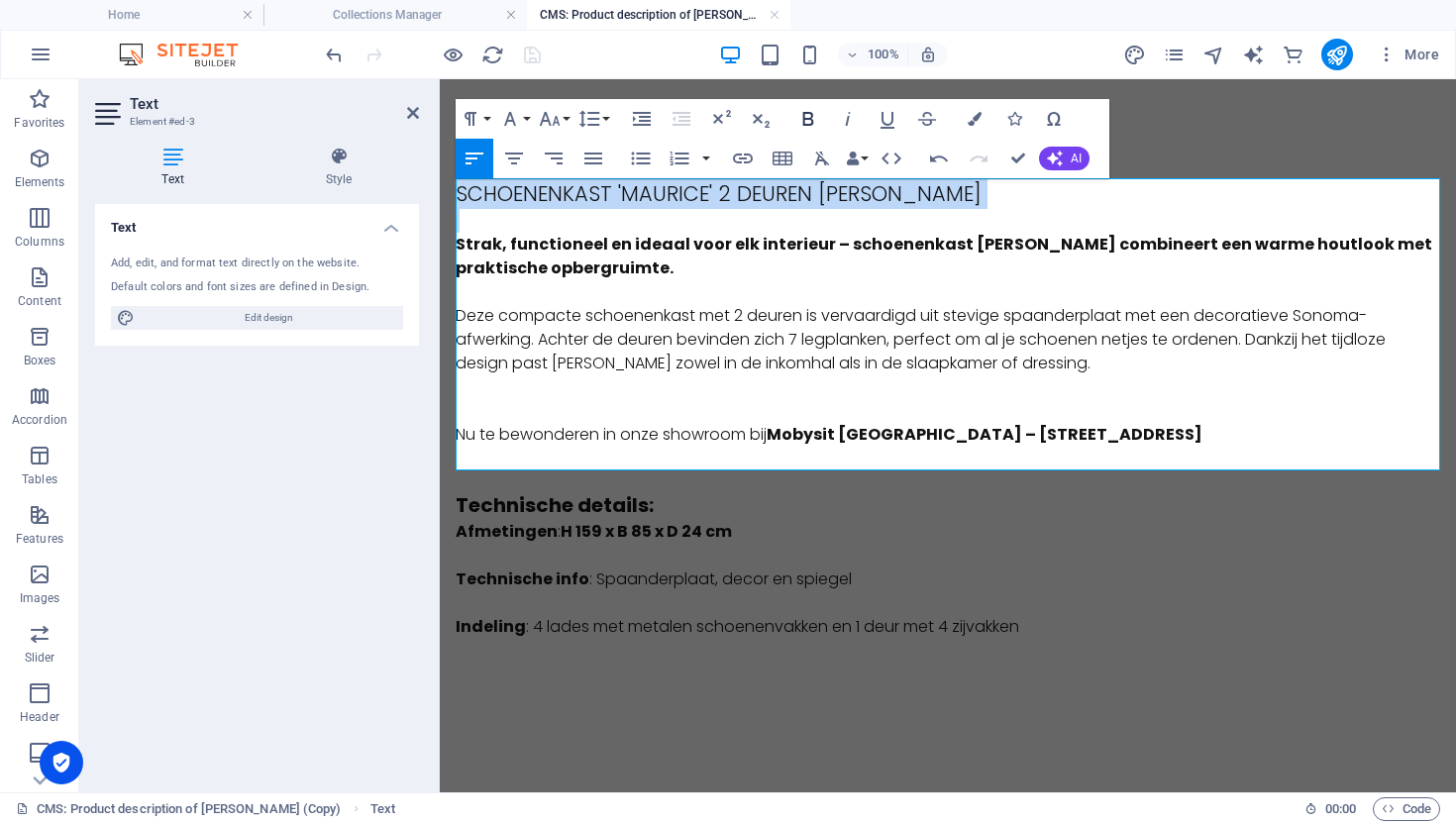 click 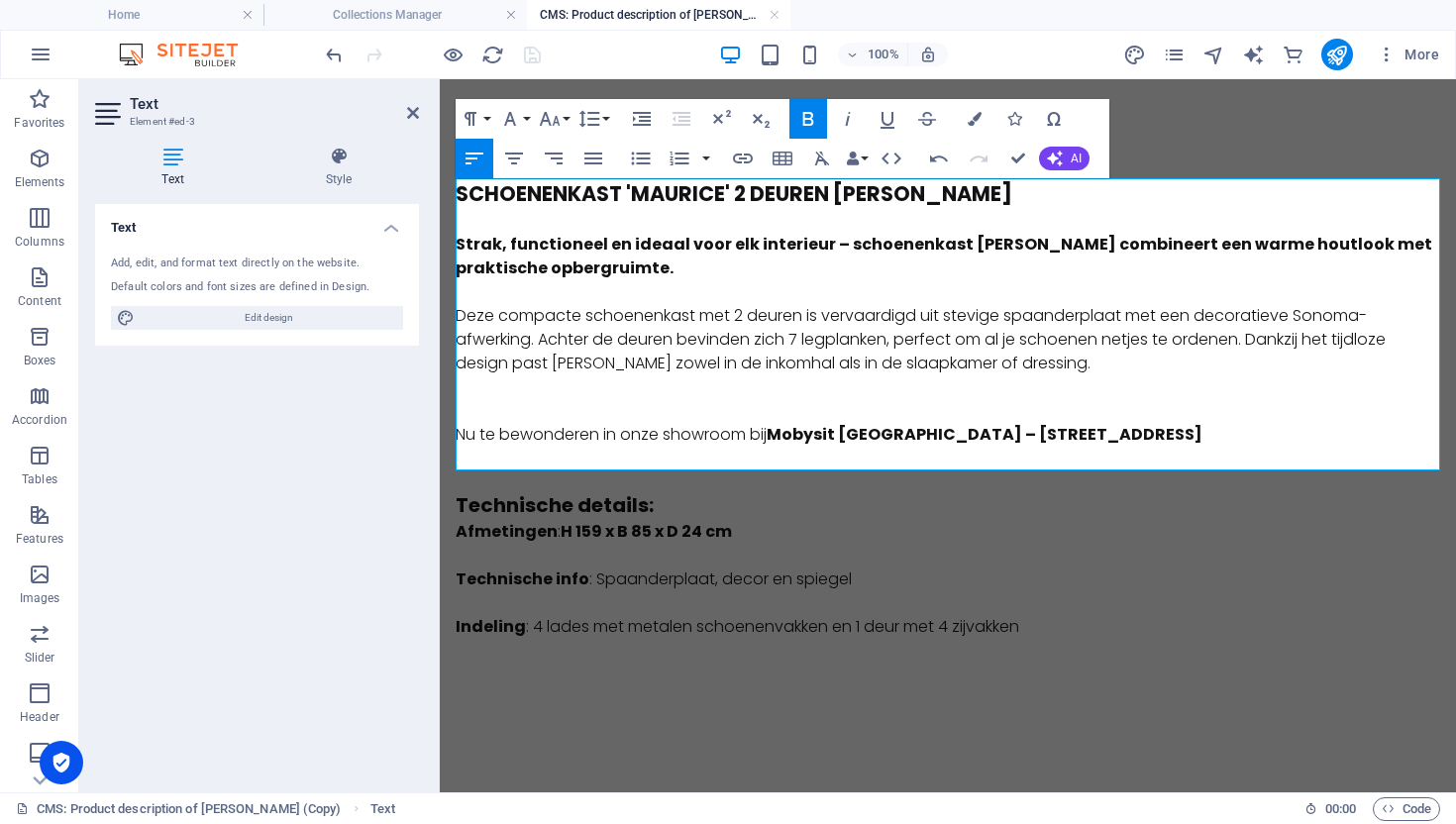 click on "​ Deze compacte schoenenkast met 2 deuren is vervaardigd uit stevige spaanderplaat met een decoratieve Sonoma-afwerking. Achter de deuren bevinden zich 7 legplanken, perfect om al je schoenen netjes te ordenen. Dankzij het tijdloze design past Maurice zowel in de inkomhal als in de slaapkamer of dressing." at bounding box center [948, 328] 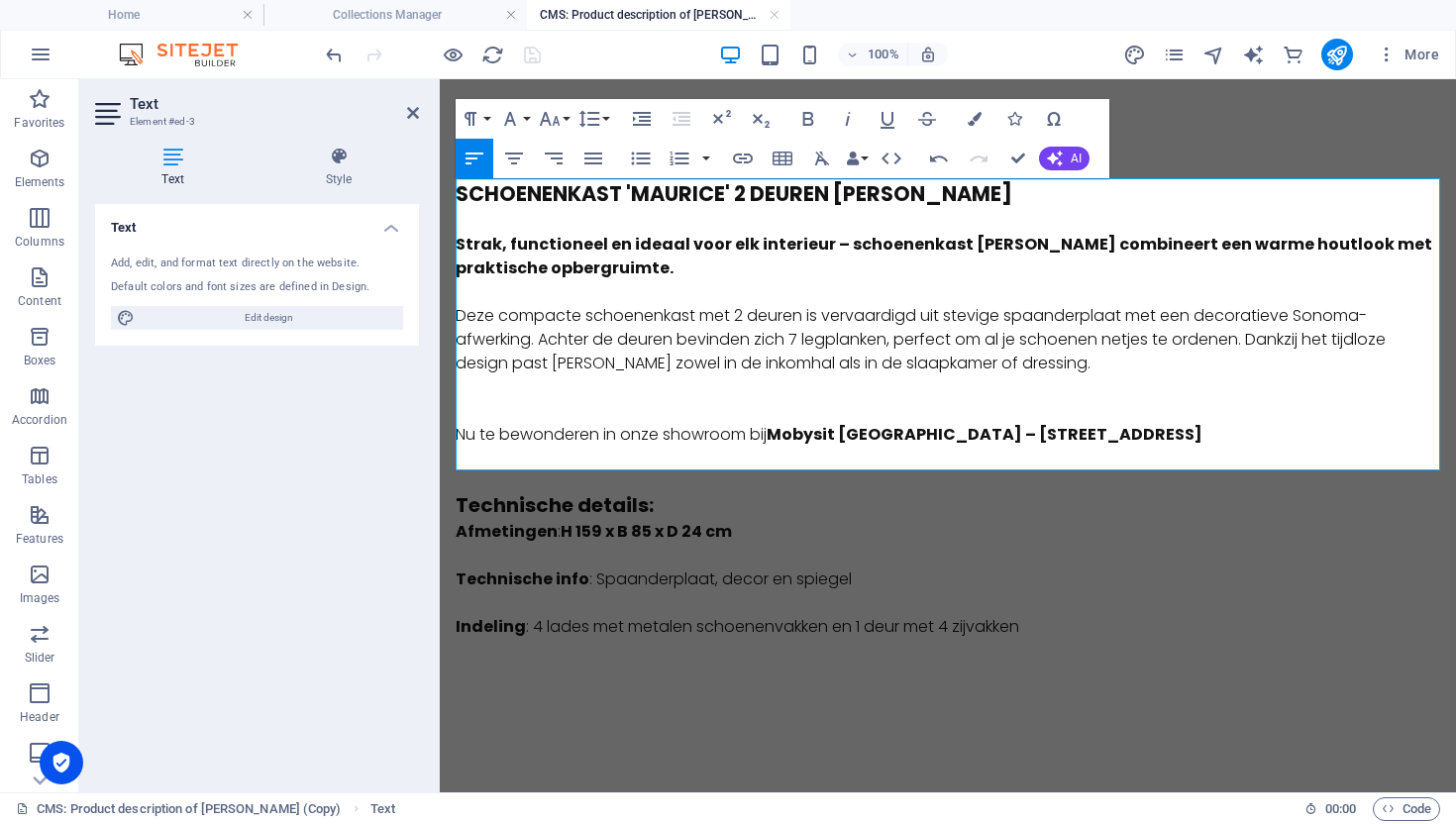 click on "SCHOENENKAST 'MAURICE' 2 DEUREN [PERSON_NAME]" at bounding box center [734, 193] 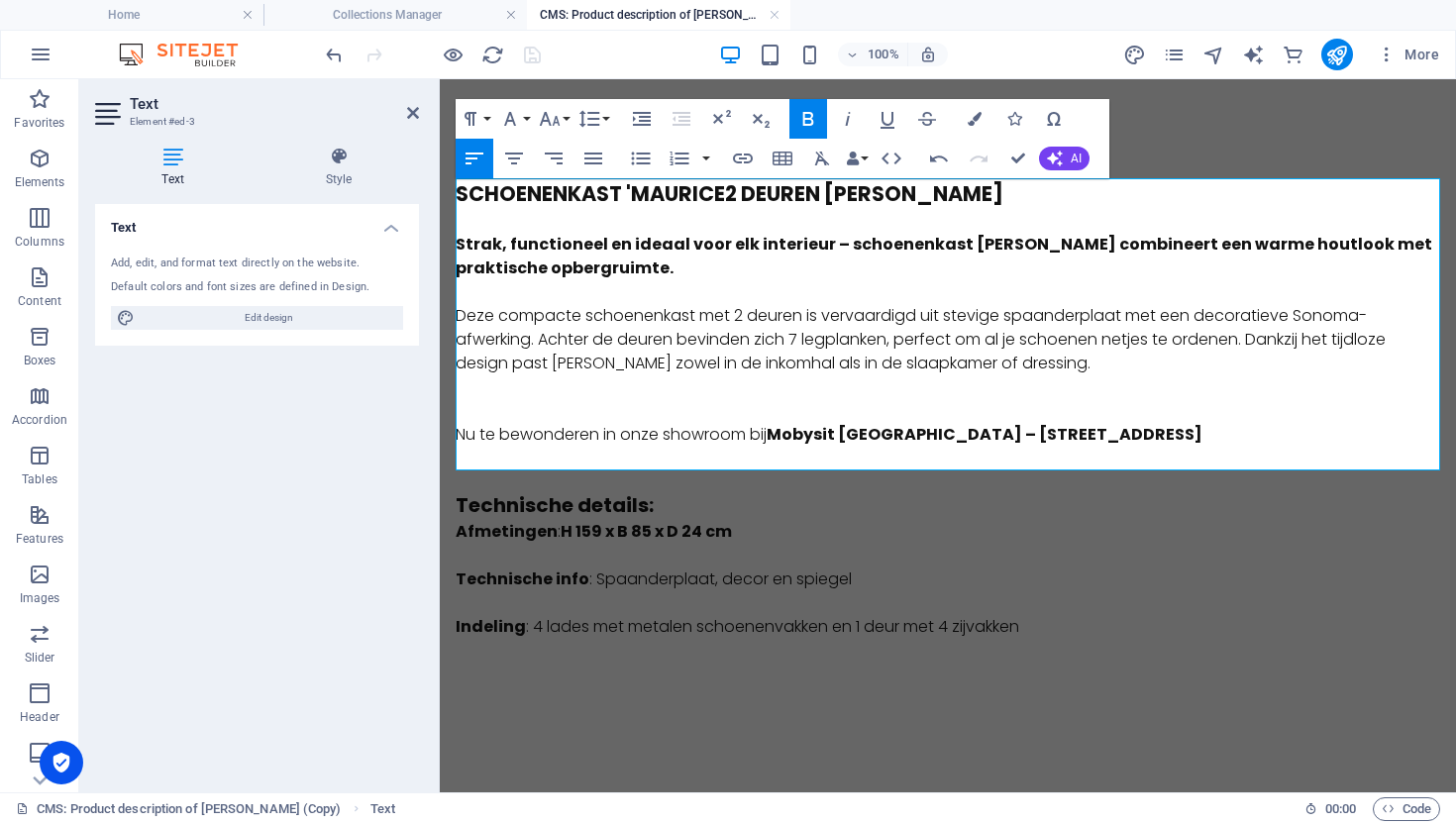 type 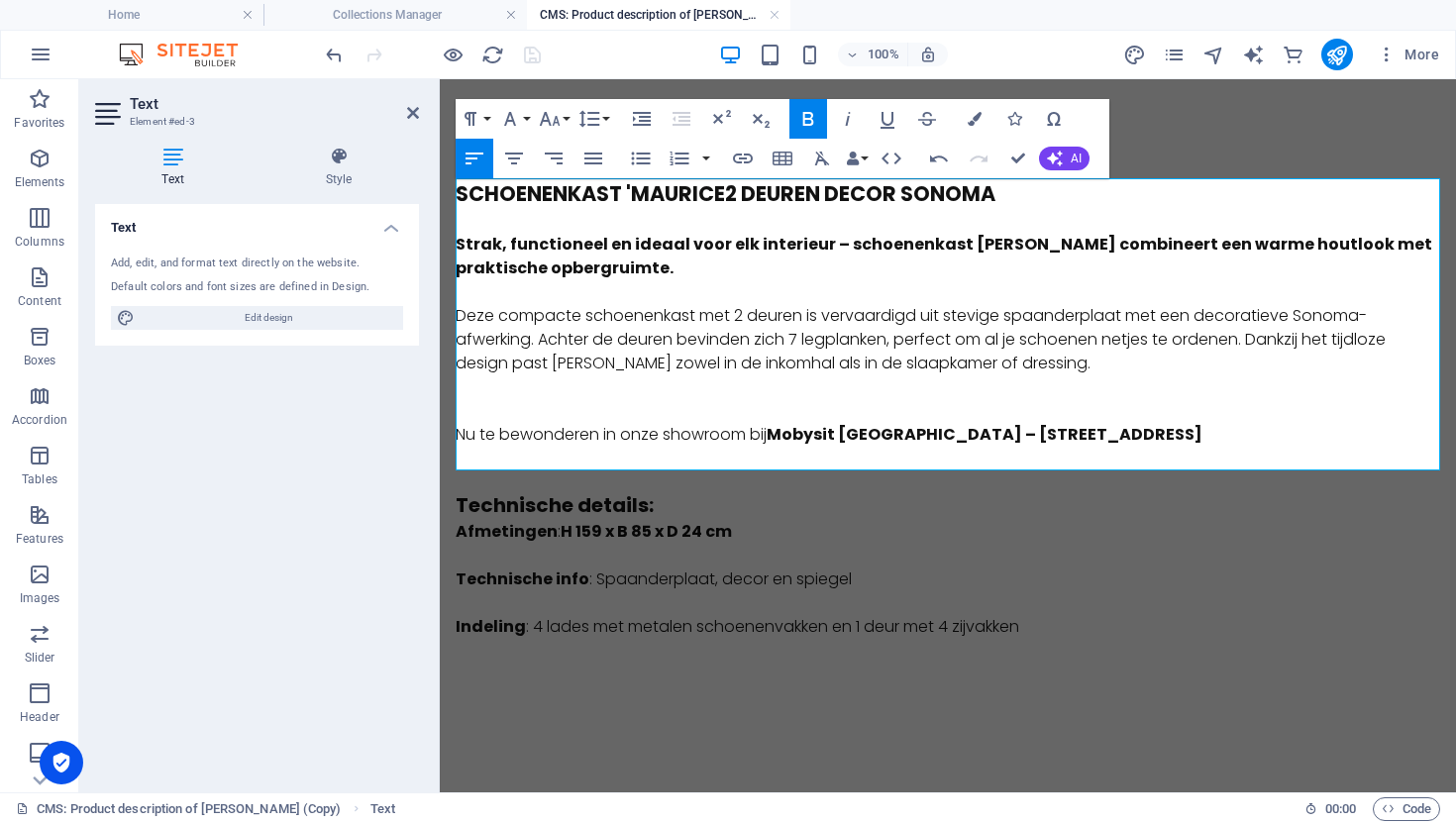 click on "SCHOENENKAST 'MAURICE  2 DEUREN DECOR SONOMA" at bounding box center (725, 193) 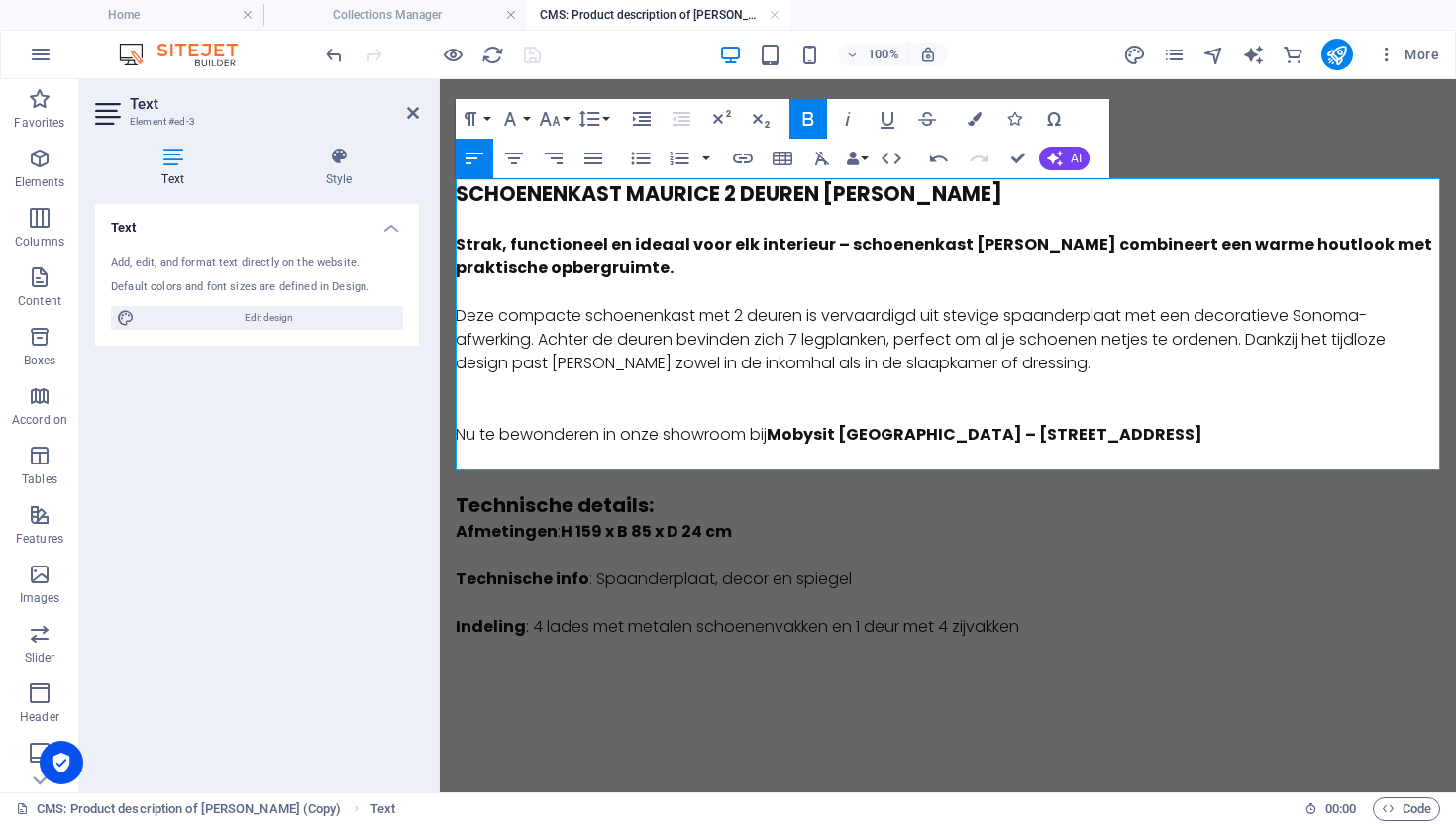 click on "​ Deze compacte schoenenkast met 2 deuren is vervaardigd uit stevige spaanderplaat met een decoratieve Sonoma-afwerking. Achter de deuren bevinden zich 7 legplanken, perfect om al je schoenen netjes te ordenen. Dankzij het tijdloze design past Maurice zowel in de inkomhal als in de slaapkamer of dressing." at bounding box center (948, 328) 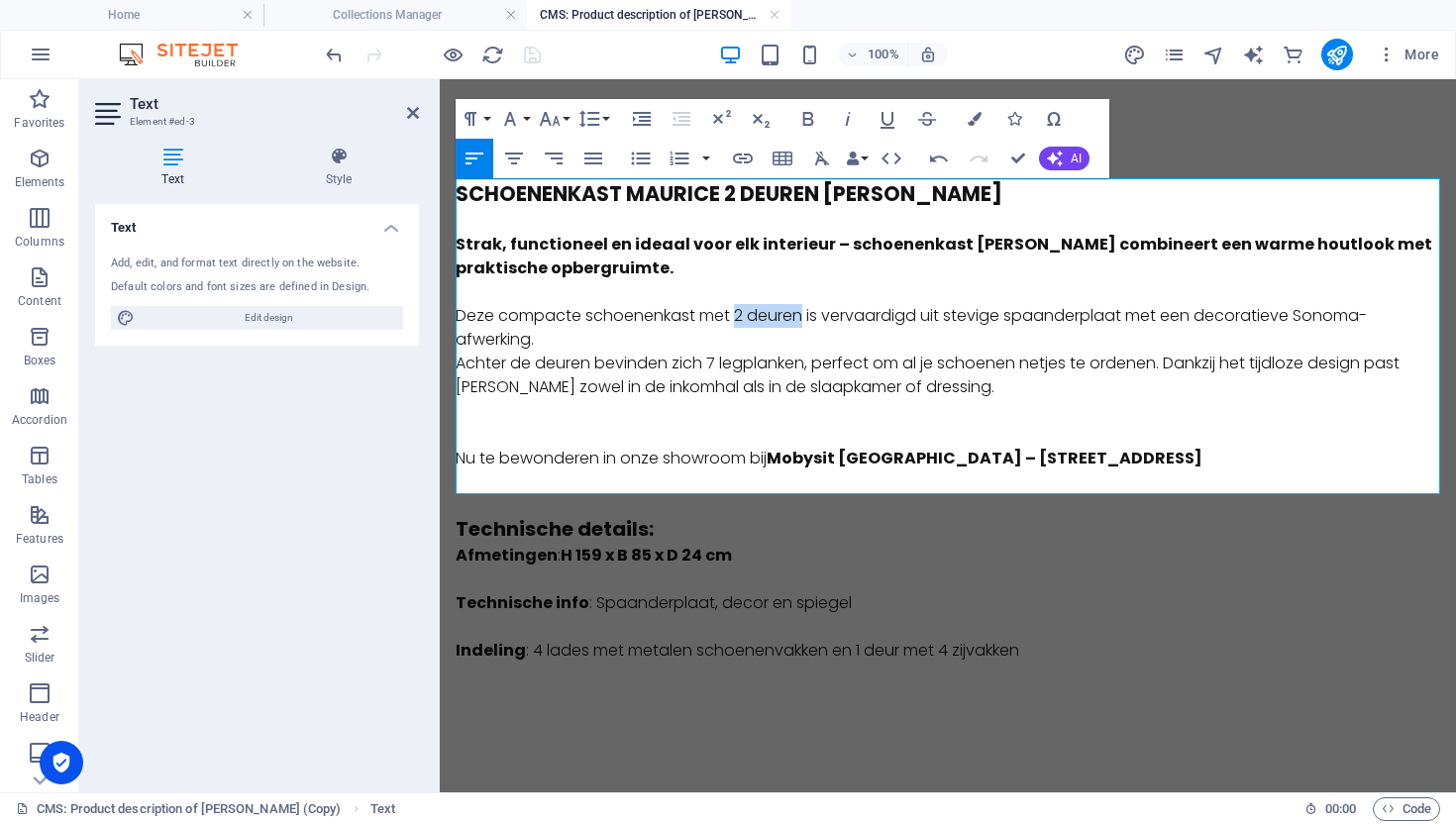 drag, startPoint x: 785, startPoint y: 314, endPoint x: 734, endPoint y: 325, distance: 52.17279 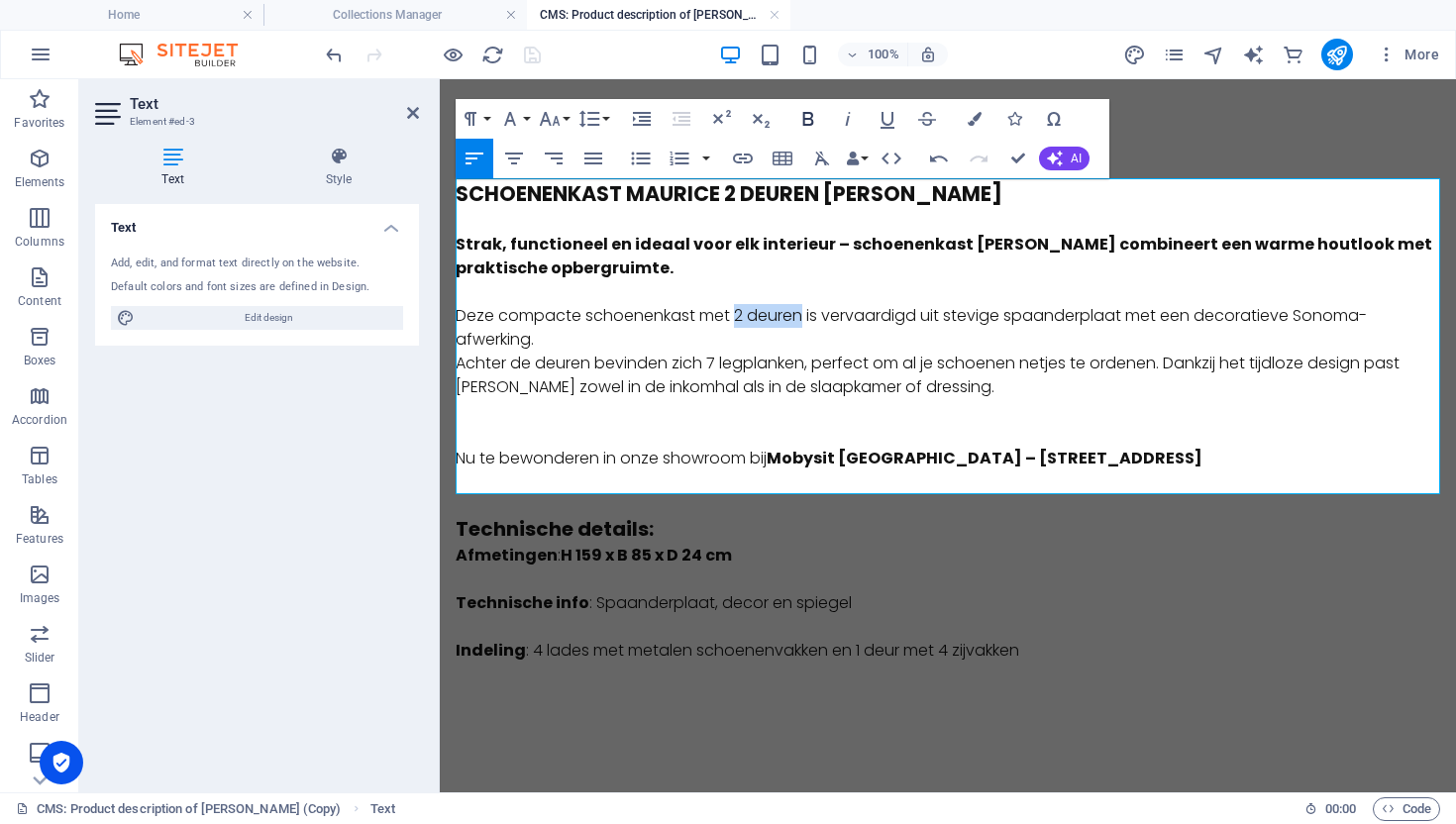 click 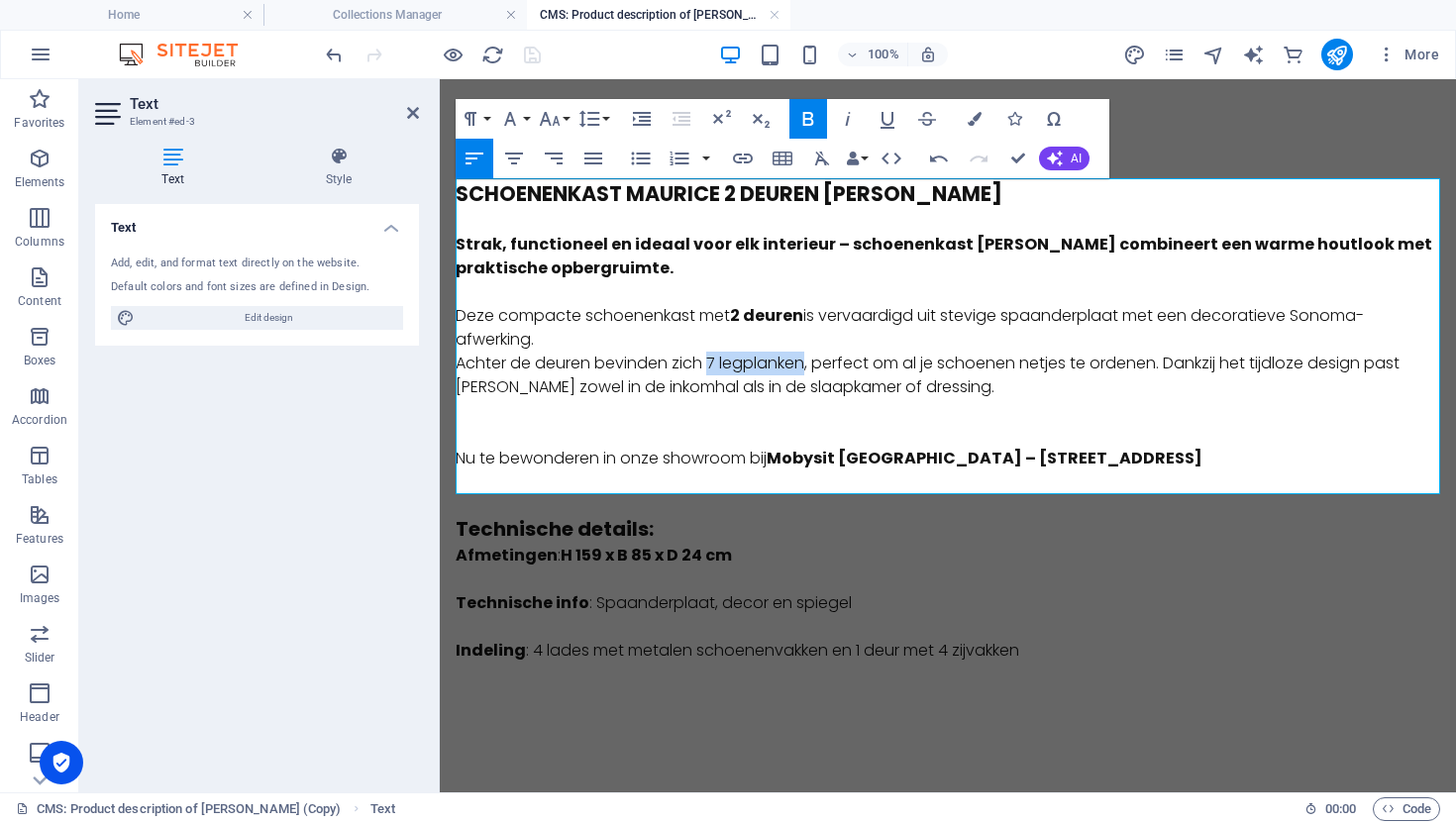 drag, startPoint x: 804, startPoint y: 364, endPoint x: 764, endPoint y: 260, distance: 111.427106 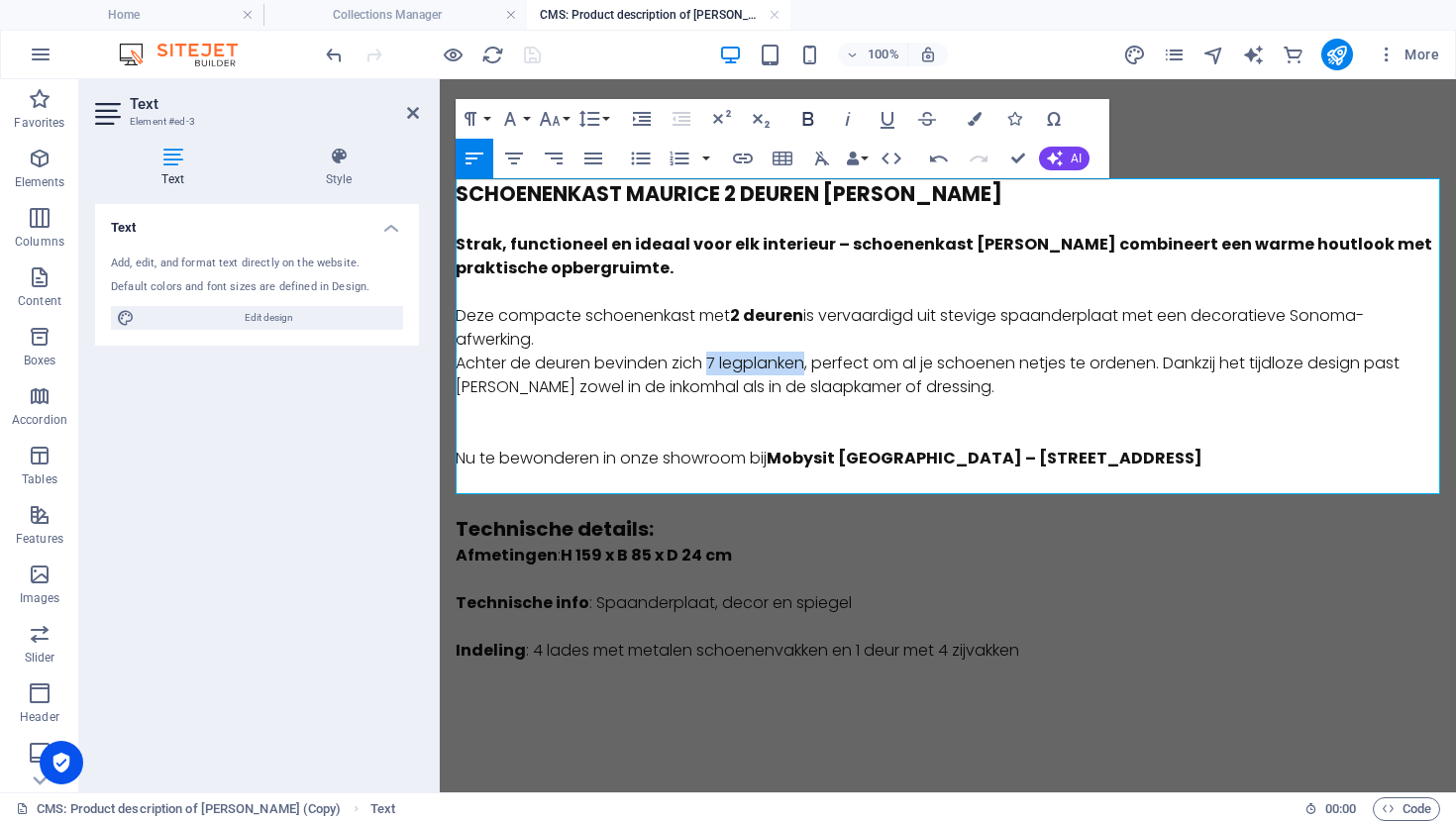 click 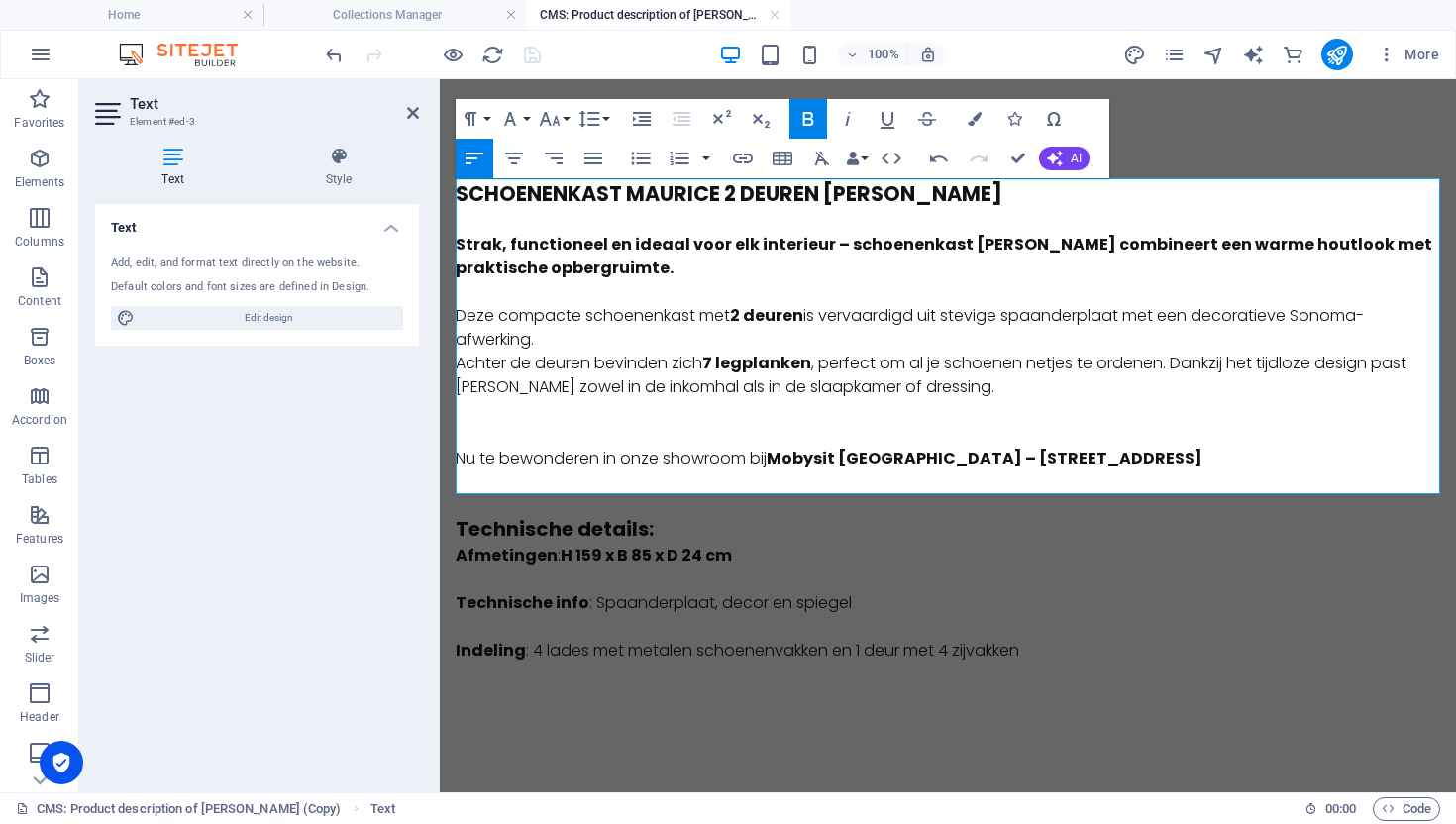 click at bounding box center (948, 411) 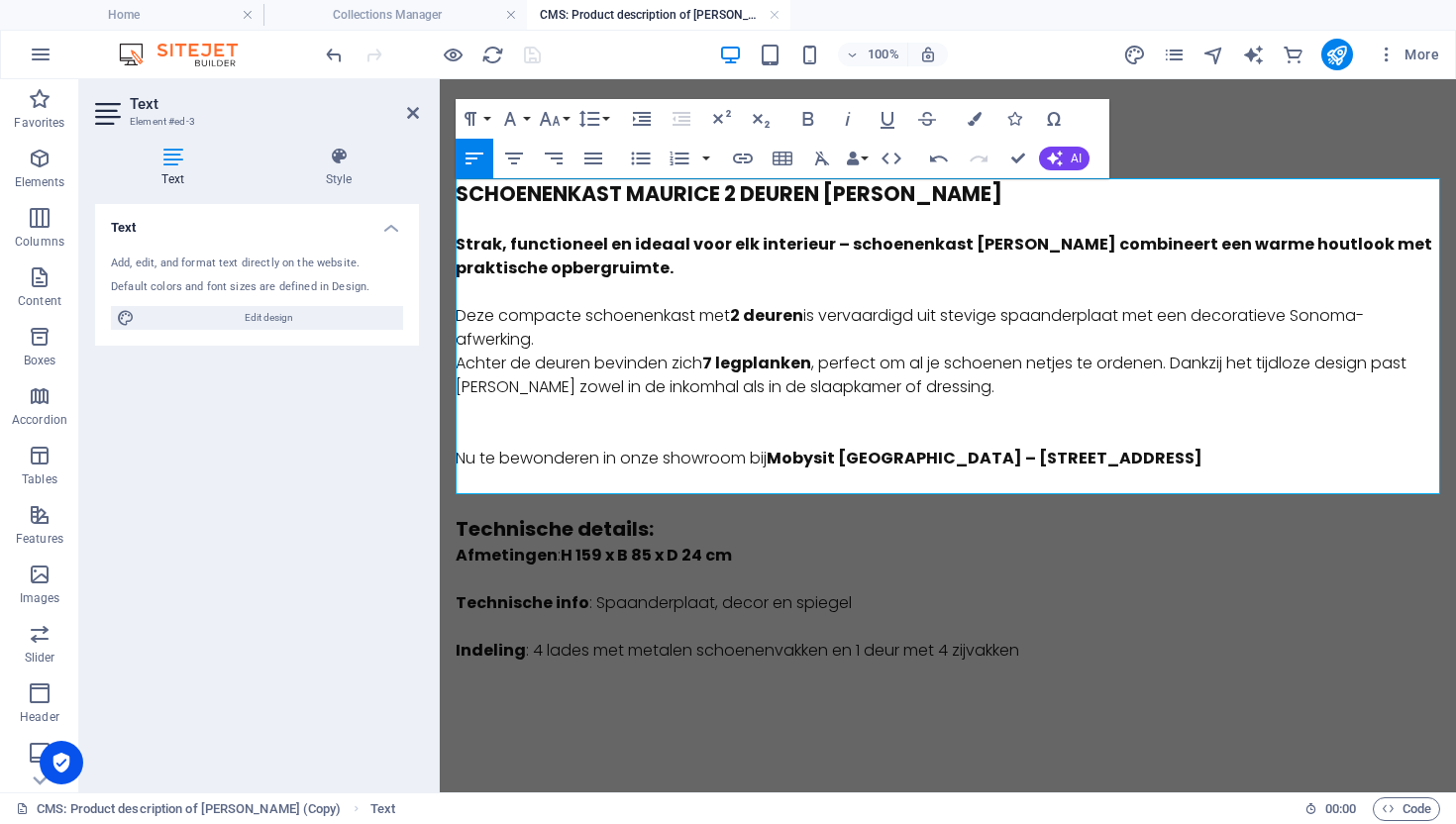click on "Achter de deuren bevinden zich  7 legplanken , perfect om al je schoenen netjes te ordenen. Dankzij het tijdloze design past Maurice zowel in de inkomhal als in de slaapkamer of dressing." at bounding box center (948, 375) 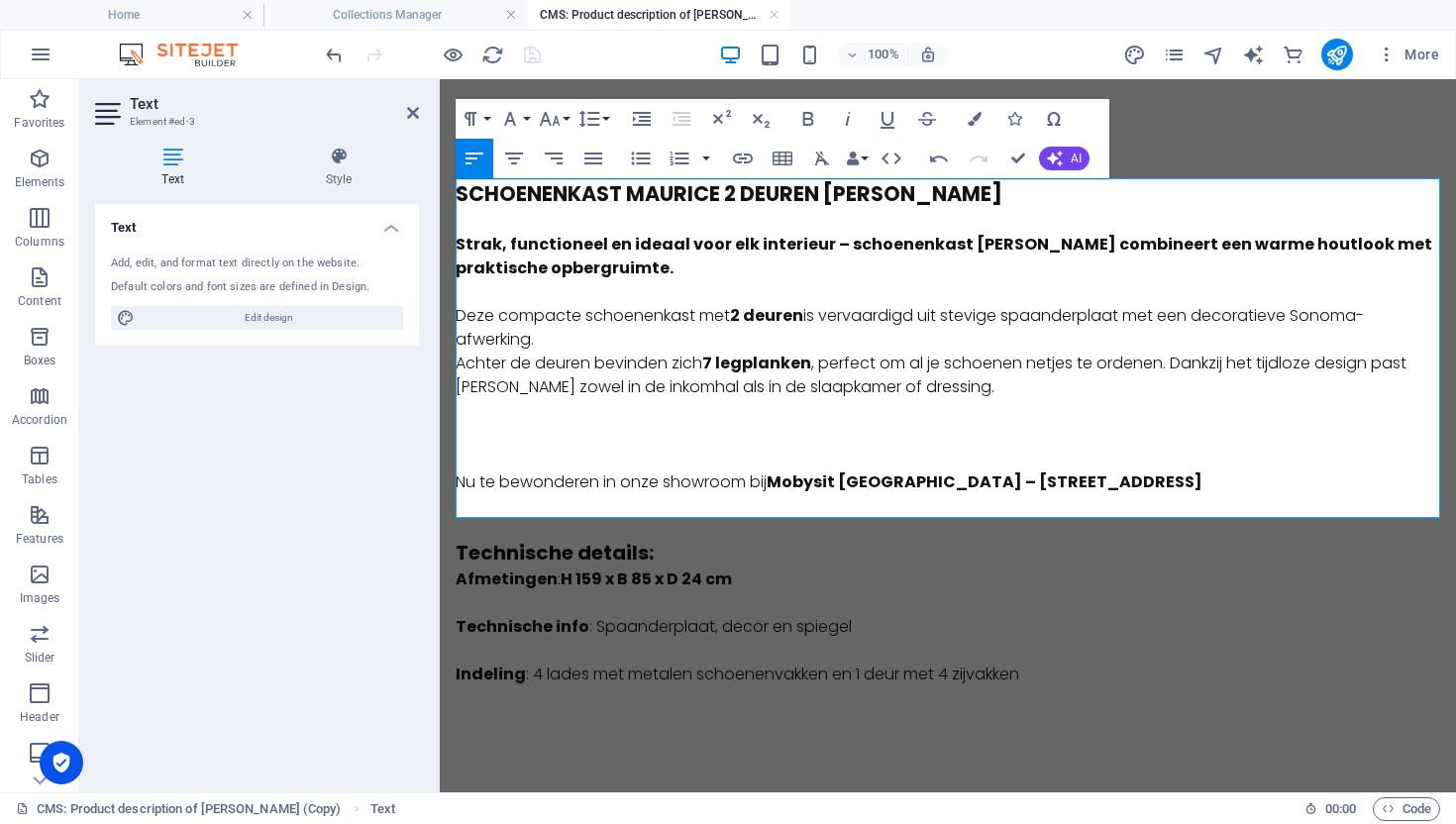 click on "​ Deze compacte schoenenkast met  2 deuren  is vervaardigd uit stevige spaanderplaat met een decoratieve Sonoma-afwerking." at bounding box center [948, 316] 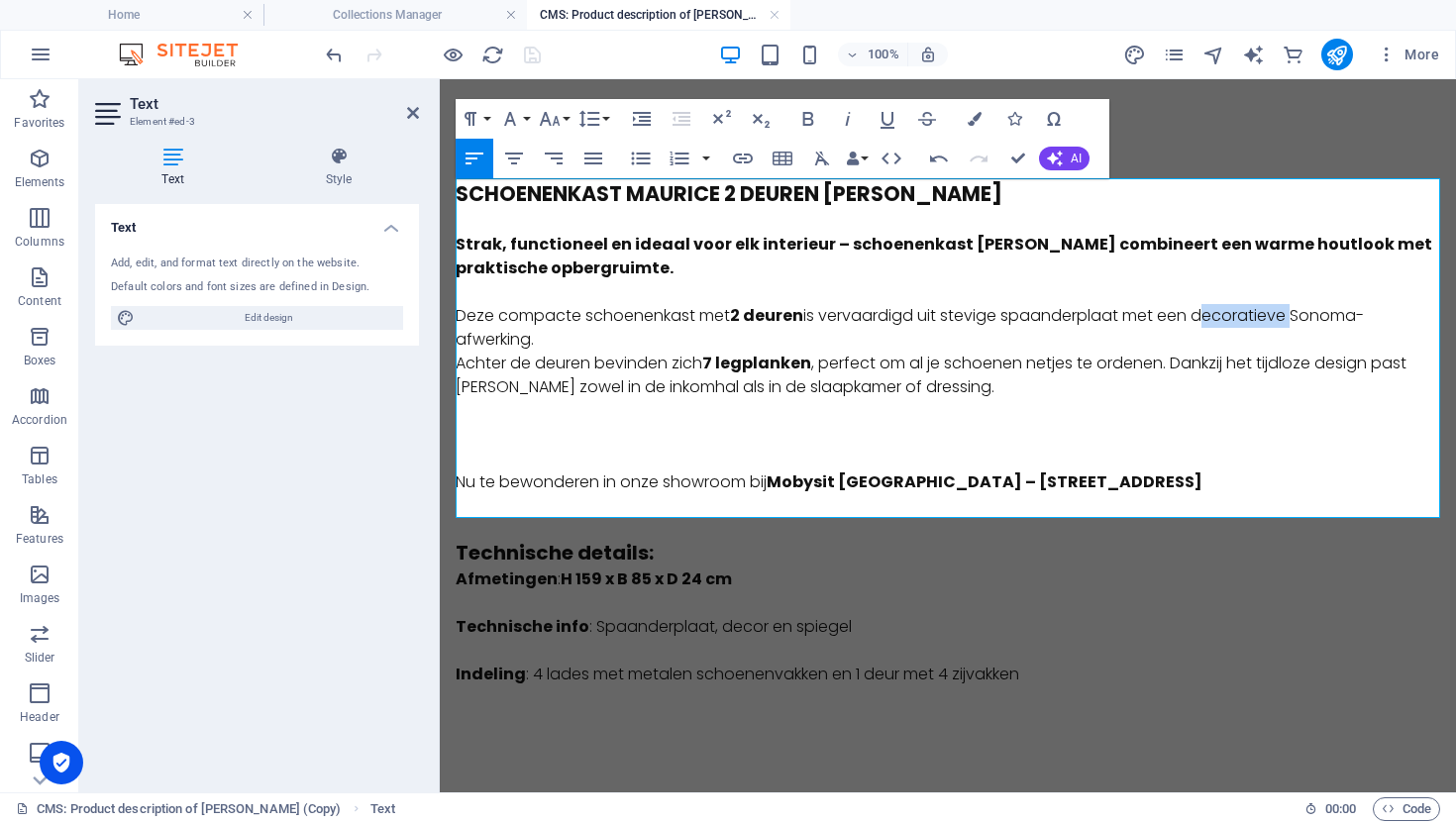 click on "​ Deze compacte schoenenkast met  2 deuren  is vervaardigd uit stevige spaanderplaat met een decoratieve Sonoma-afwerking." at bounding box center [948, 316] 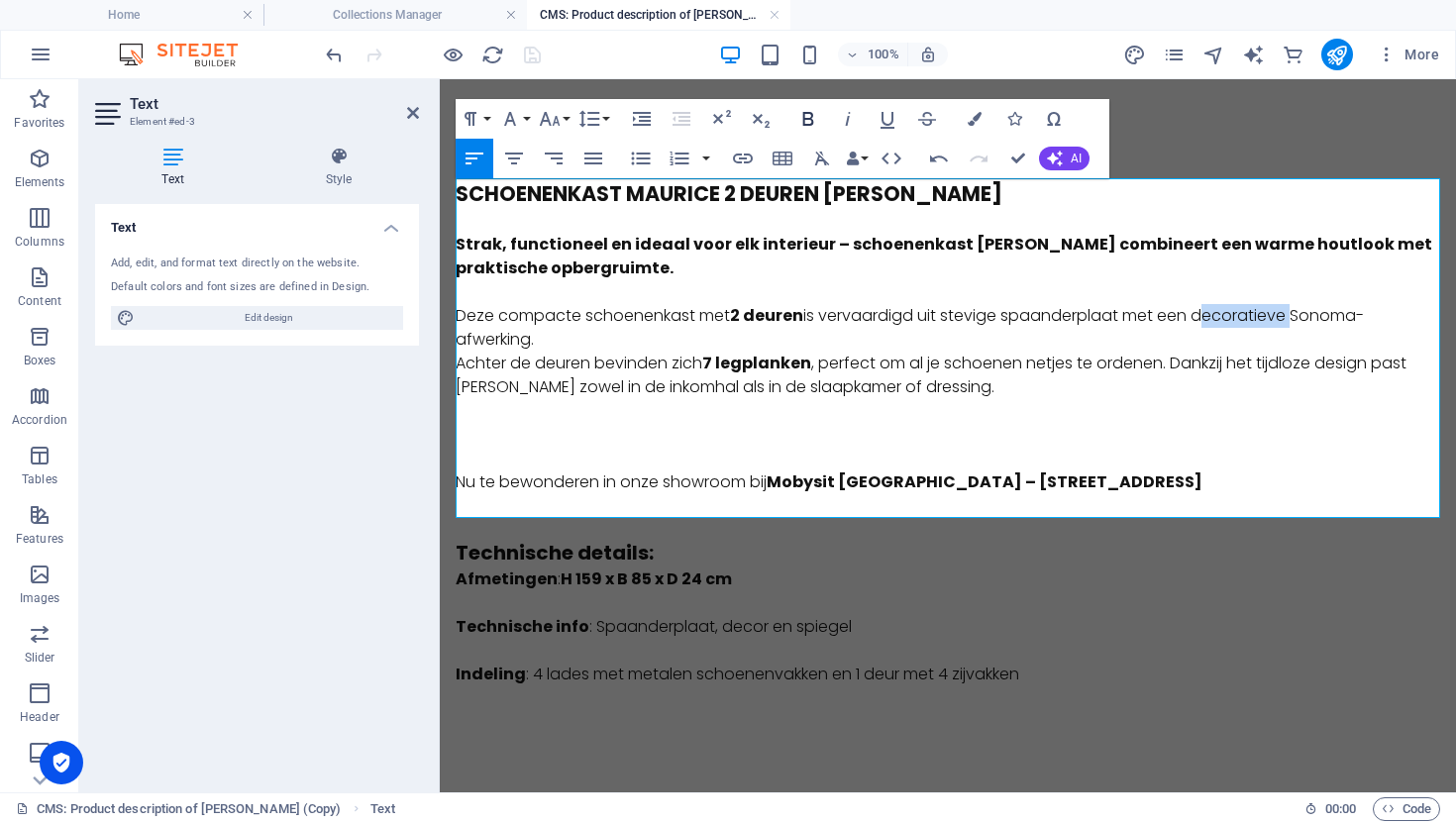 click 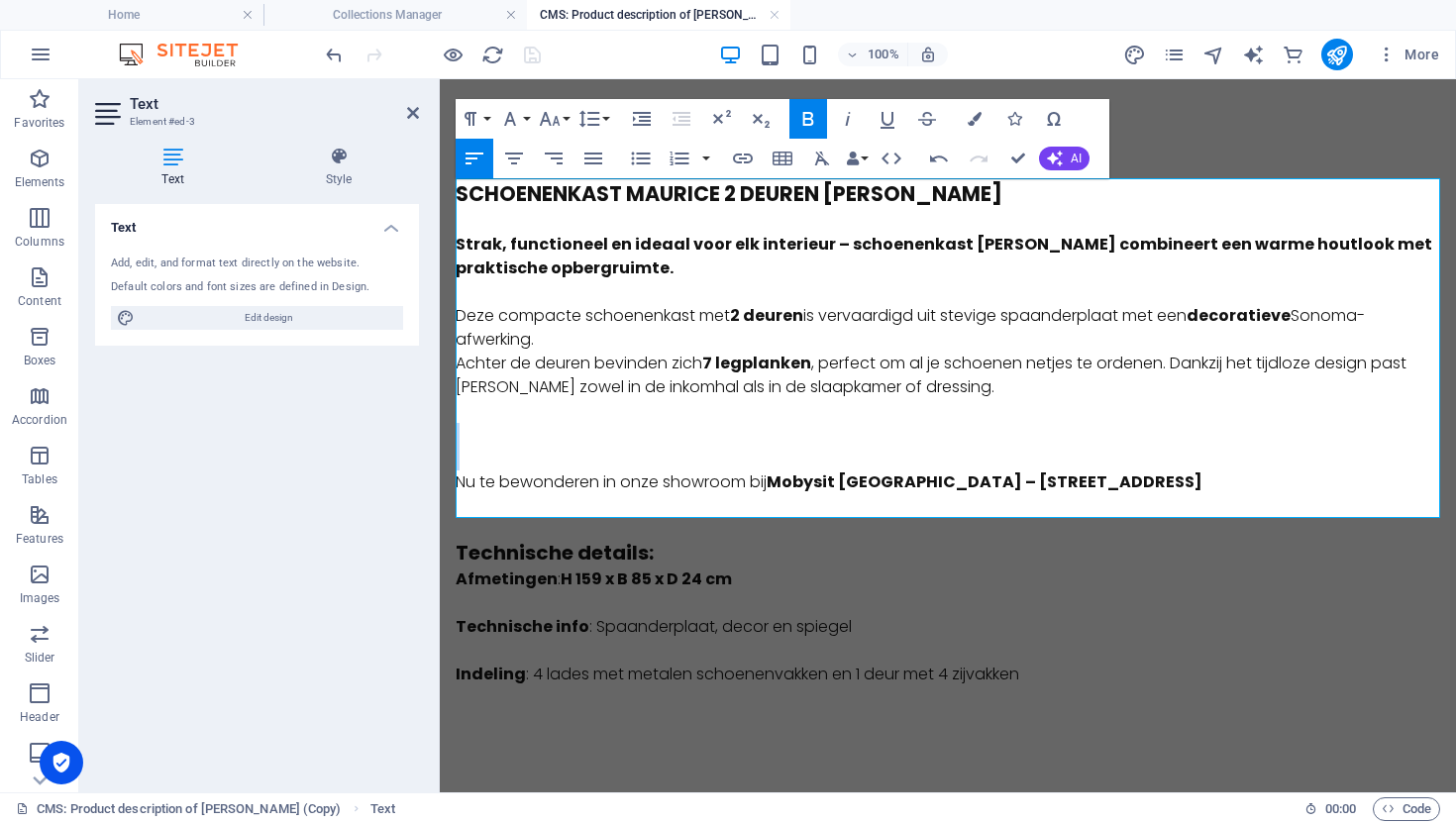 click on "SCHOENENKAST MAURICE 2 DEUREN DECOR SONOMA Strak, functioneel en ideaal voor elk interieur – schoenenkast Maurice combineert een warme houtlook met praktische opbergruimte. ​ Deze compacte schoenenkast met  2 deuren  is vervaardigd uit stevige spaanderplaat met een  decoratieve  Sonoma-afwerking.  Achter de deuren bevinden zich  7 legplanken , perfect om al je schoenen netjes te ordenen. Dankzij het tijdloze design past Maurice zowel in de inkomhal als in de slaapkamer of dressing. Nu te bewonderen in onze showroom bij  Mobysit Antwerpen – Berendrechtstraat 45" at bounding box center [948, 348] 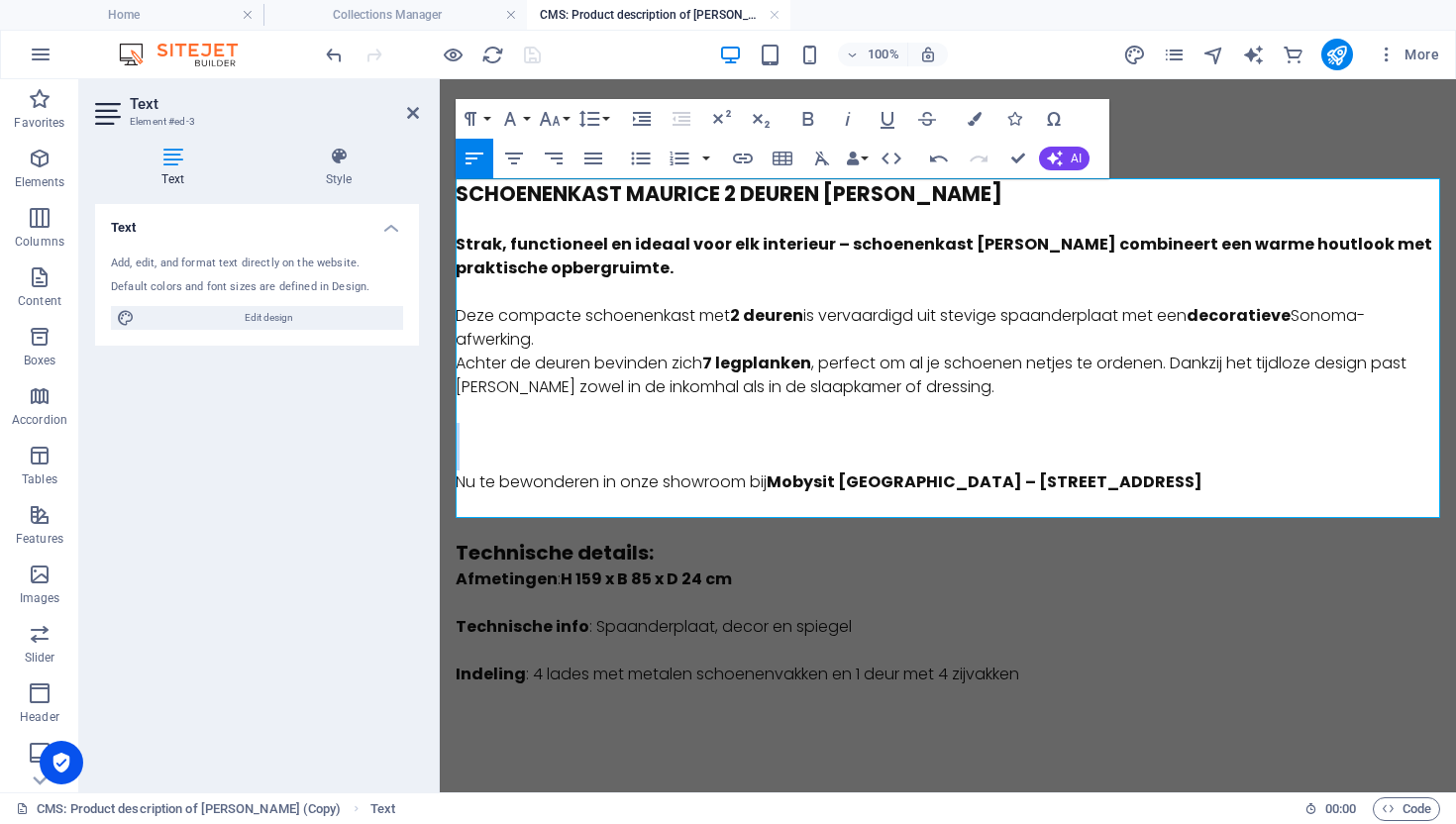 click at bounding box center (948, 459) 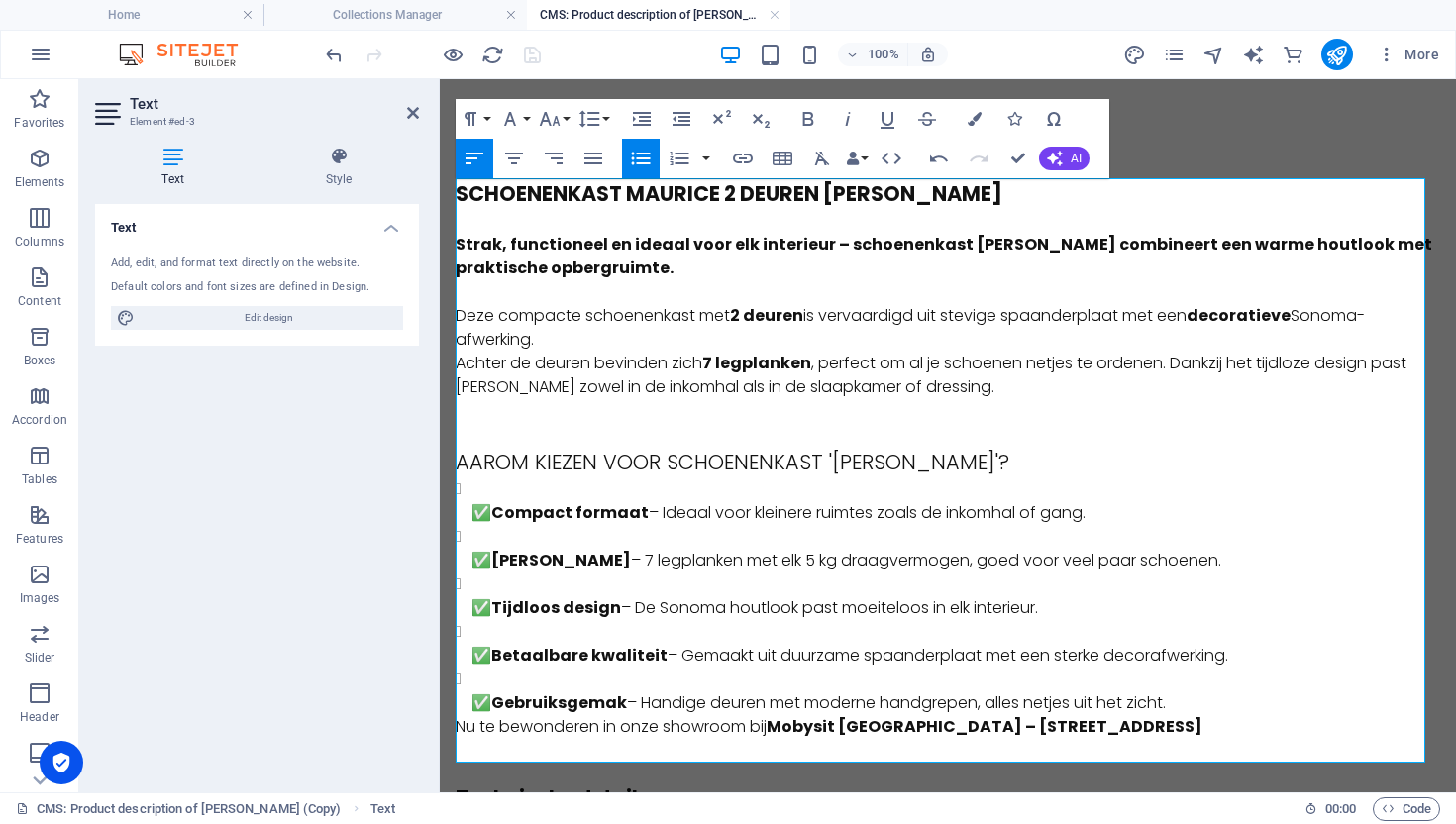 click on "SCHOENENKAST MAURICE 2 DEUREN DECOR SONOMA Strak, functioneel en ideaal voor elk interieur – schoenenkast Maurice combineert een warme houtlook met praktische opbergruimte. ​ Deze compacte schoenenkast met  2 deuren  is vervaardigd uit stevige spaanderplaat met een  decoratieve  Sonoma-afwerking.  Achter de deuren bevinden zich  7 legplanken , perfect om al je schoenen netjes te ordenen. Dankzij het tijdloze design past Maurice zowel in de inkomhal als in de slaapkamer of dressing. AAROM KIEZEN VOOR SCHOENENKAST 'MAURICE'? ✅  Compact formaat  – Ideaal voor kleinere ruimtes zoals de inkomhal of gang. ✅  Ruime opberging  – 7 legplanken met elk 5 kg draagvermogen, goed voor veel paar schoenen. ✅  Tijdloos design  – De Sonoma houtlook past moeiteloos in elk interieur. ✅  Betaalbare kwaliteit  – Gemaakt uit duurzame spaanderplaat met een sterke decorafwerking. ✅  Gebruiksgemak  – Handige deuren met moderne handgrepen, alles netjes uit het zicht. Nu te bewonderen in onze showroom bij  :" at bounding box center (948, 555) 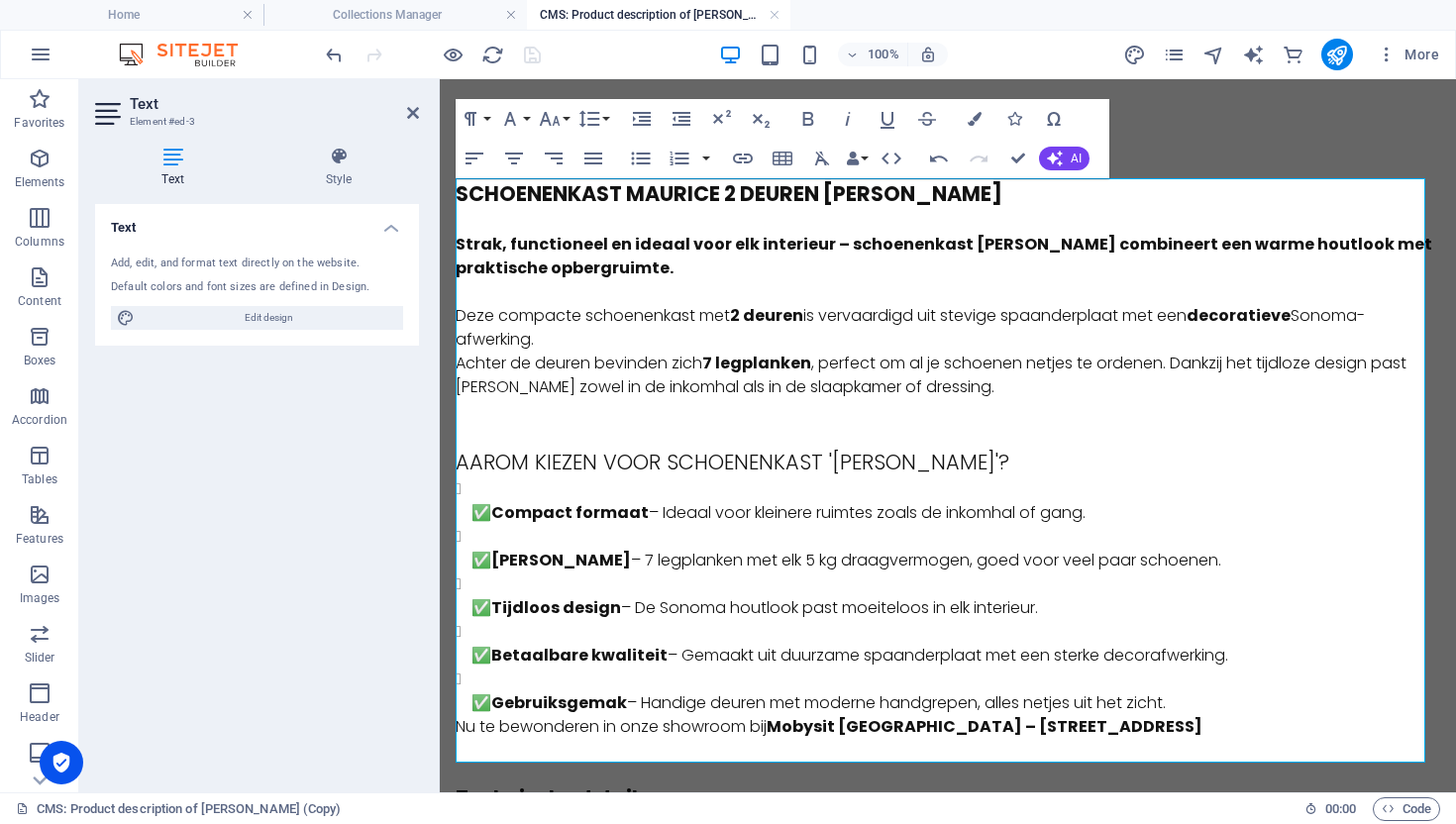 click on "AAROM KIEZEN VOOR SCHOENENKAST 'MAURICE'?" at bounding box center (948, 462) 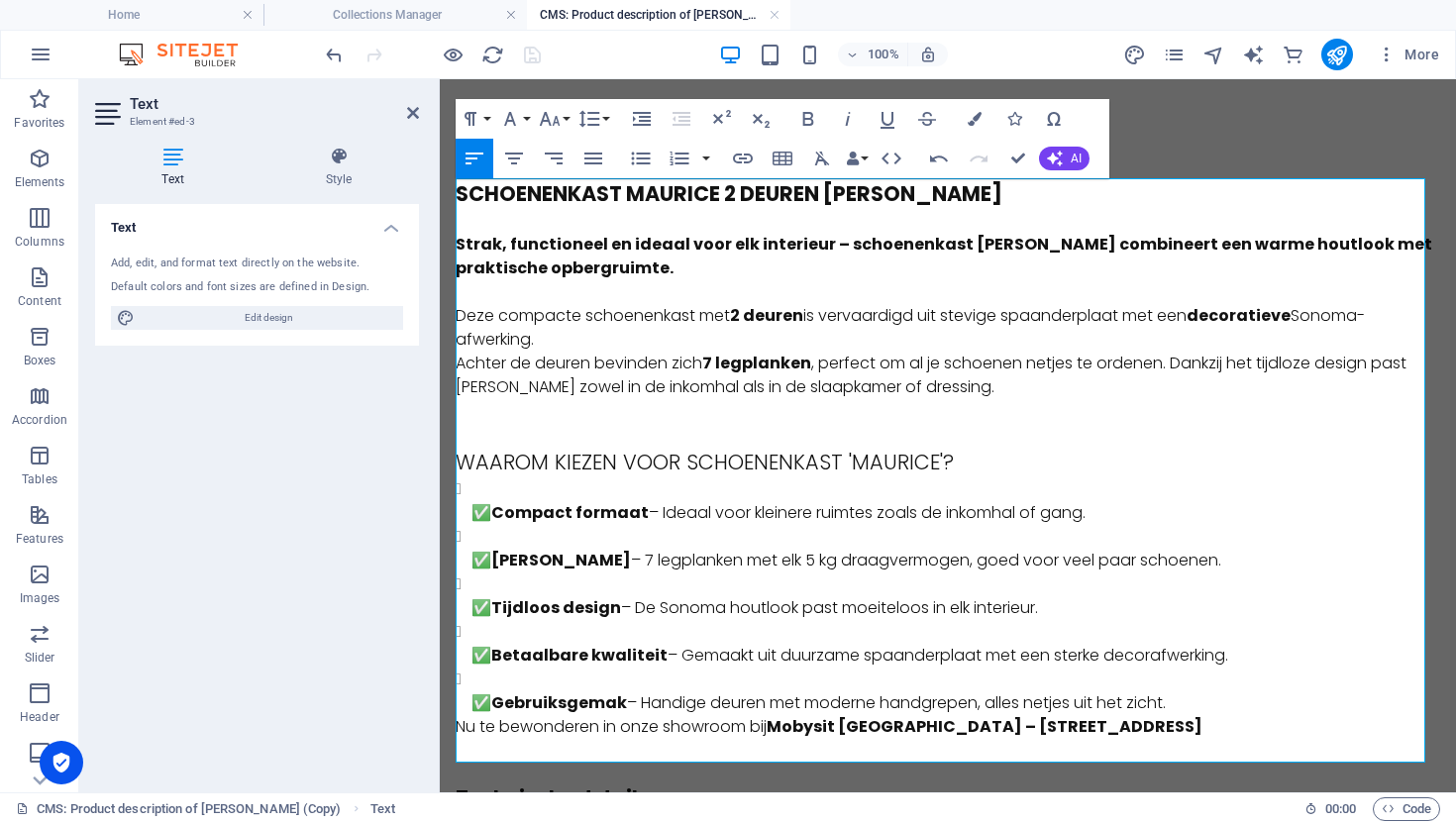 click on "WAAROM KIEZEN VOOR SCHOENENKAST 'MAURICE'?" at bounding box center (948, 462) 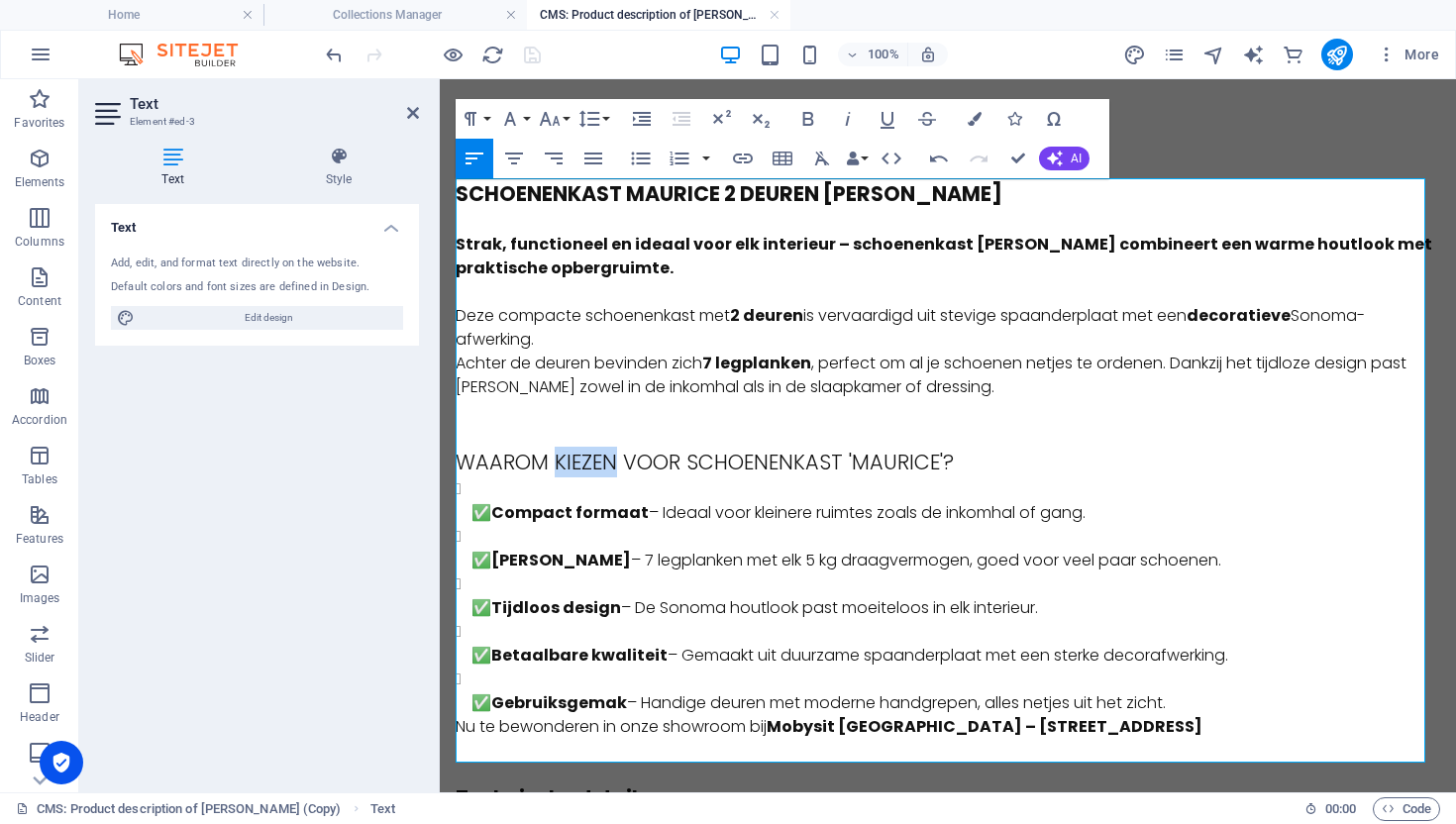 click on "WAAROM KIEZEN VOOR SCHOENENKAST 'MAURICE'?" at bounding box center [948, 462] 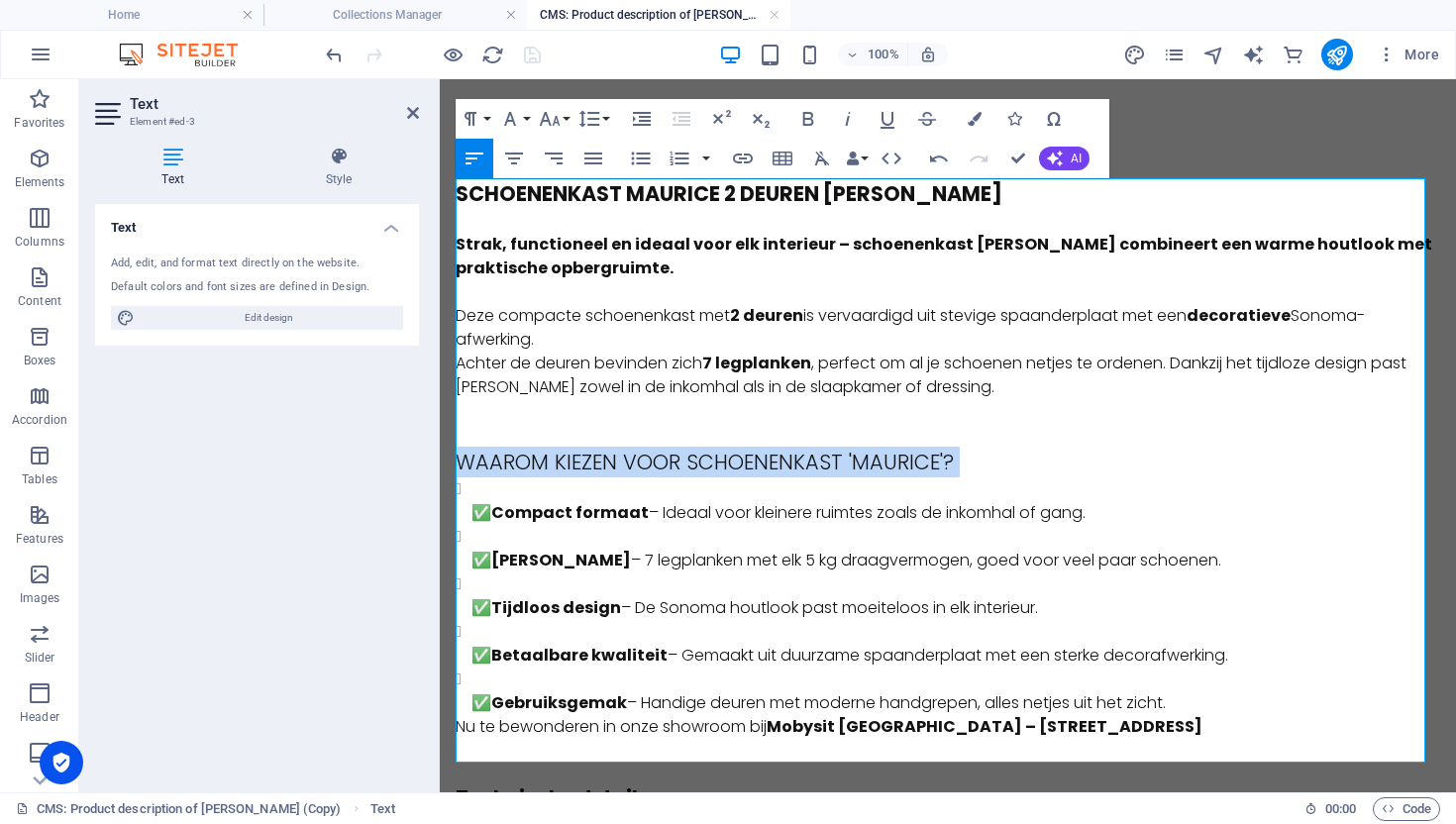 click on "WAAROM KIEZEN VOOR SCHOENENKAST 'MAURICE'?" at bounding box center [948, 462] 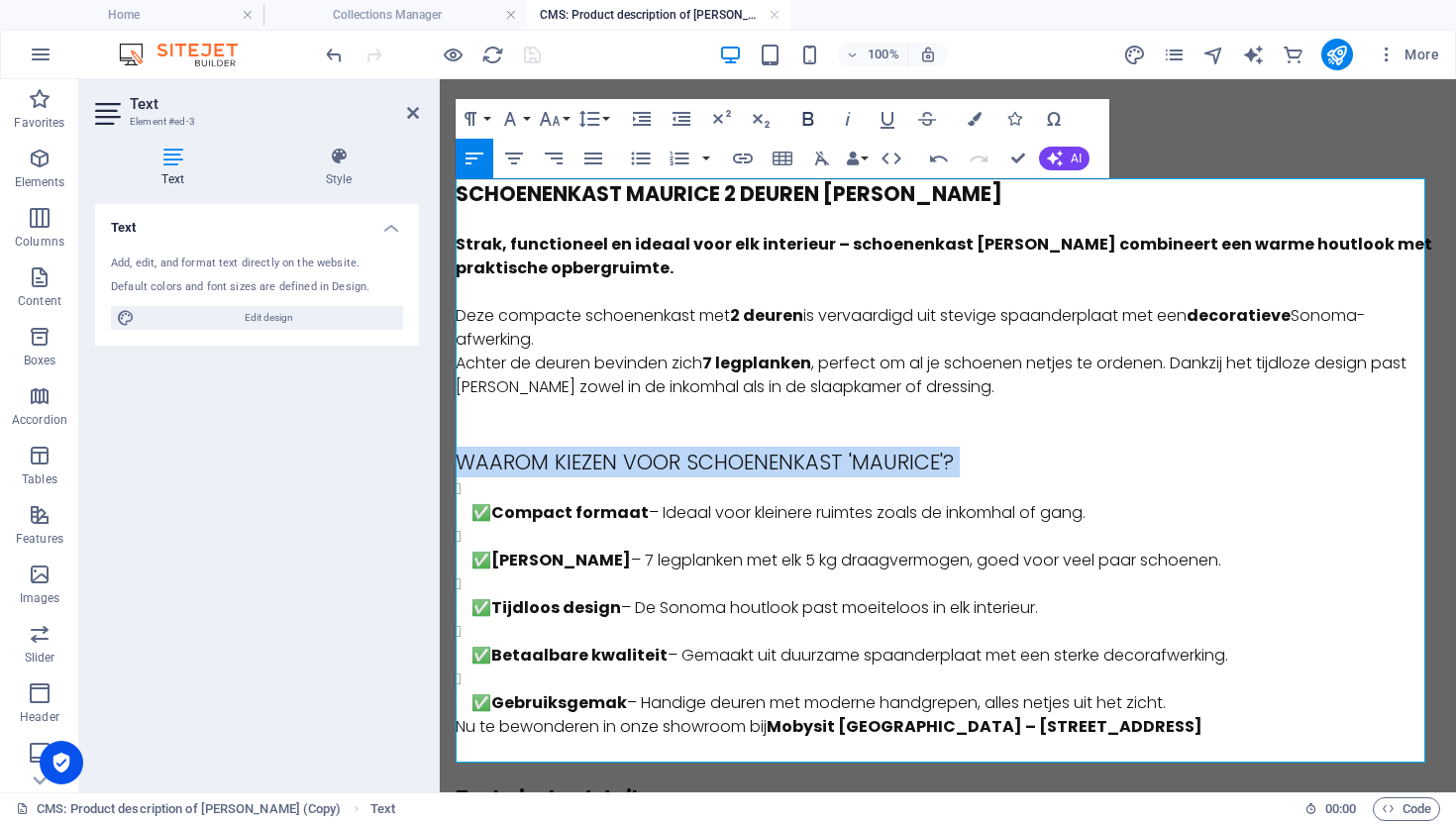 click 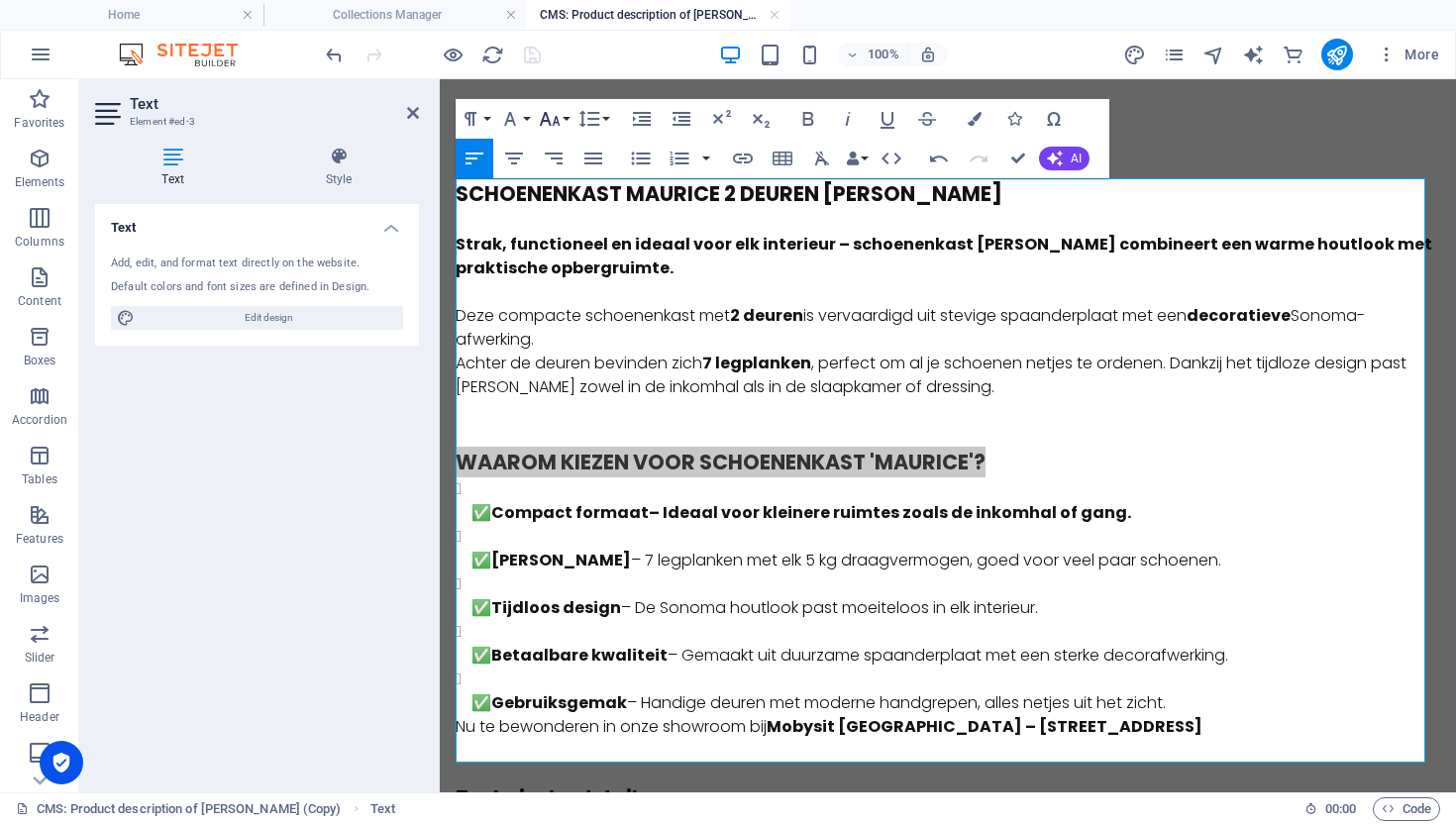 click on "Font Size" at bounding box center (554, 119) 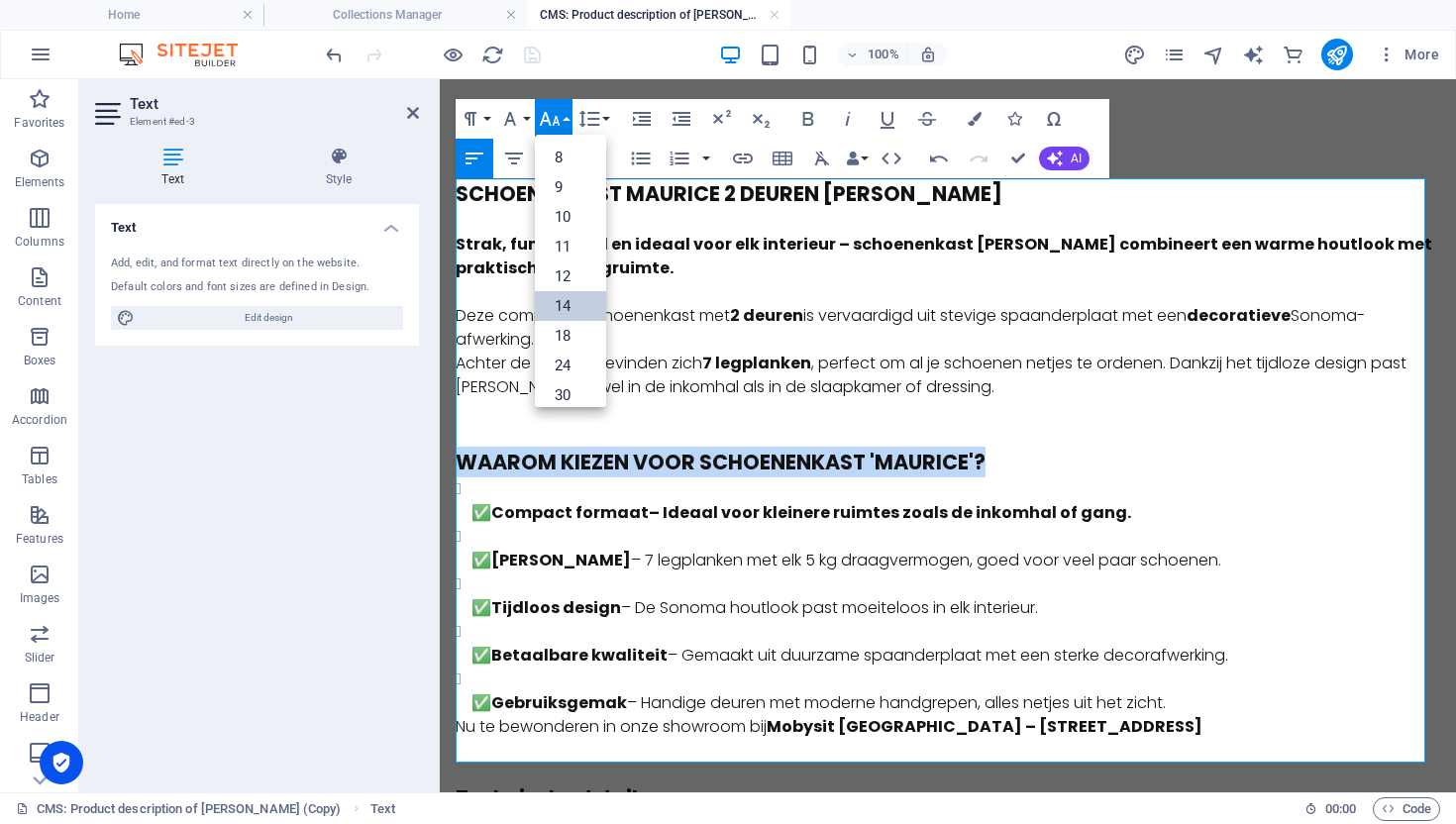 click on "14" at bounding box center (571, 306) 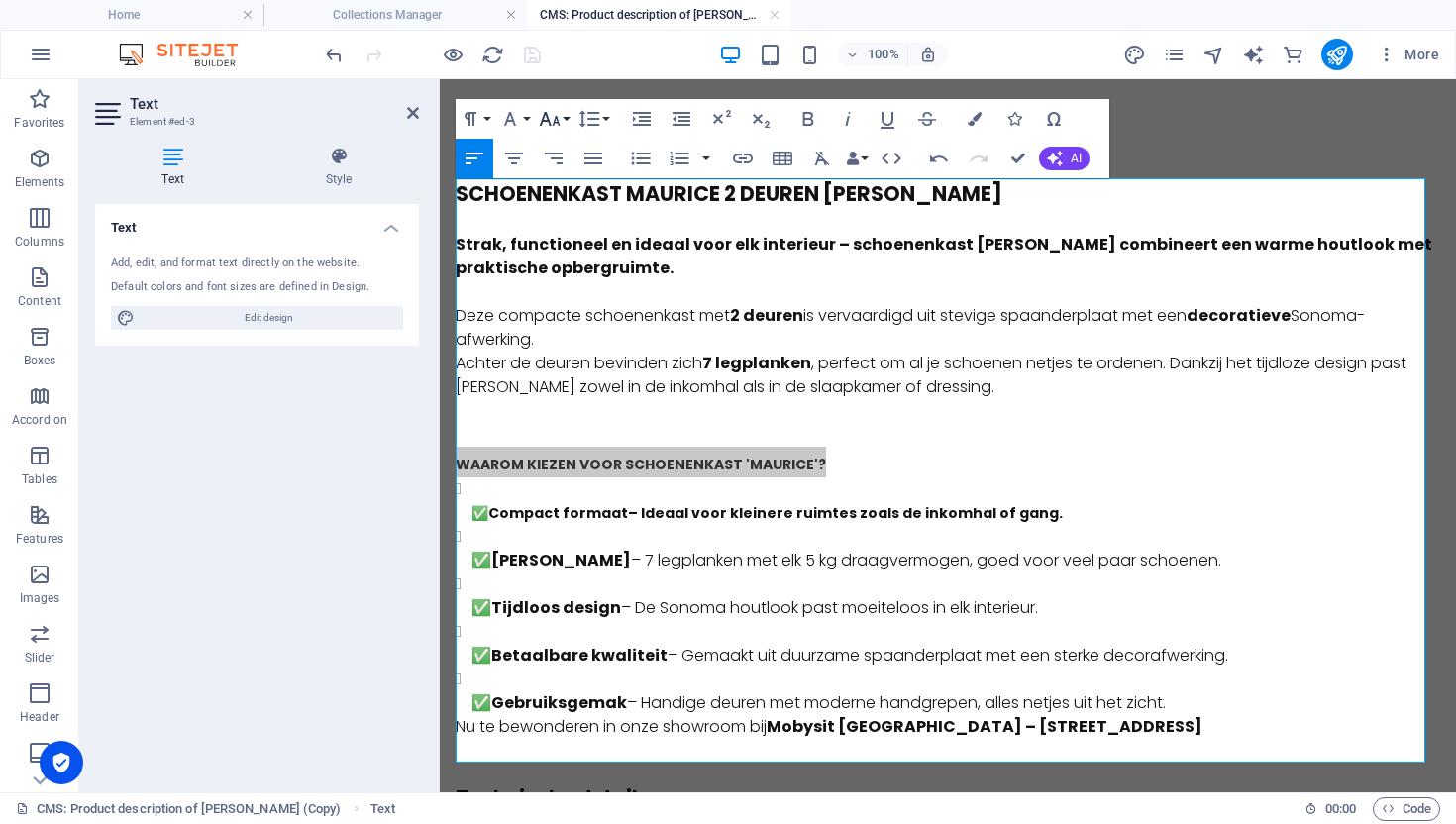 click 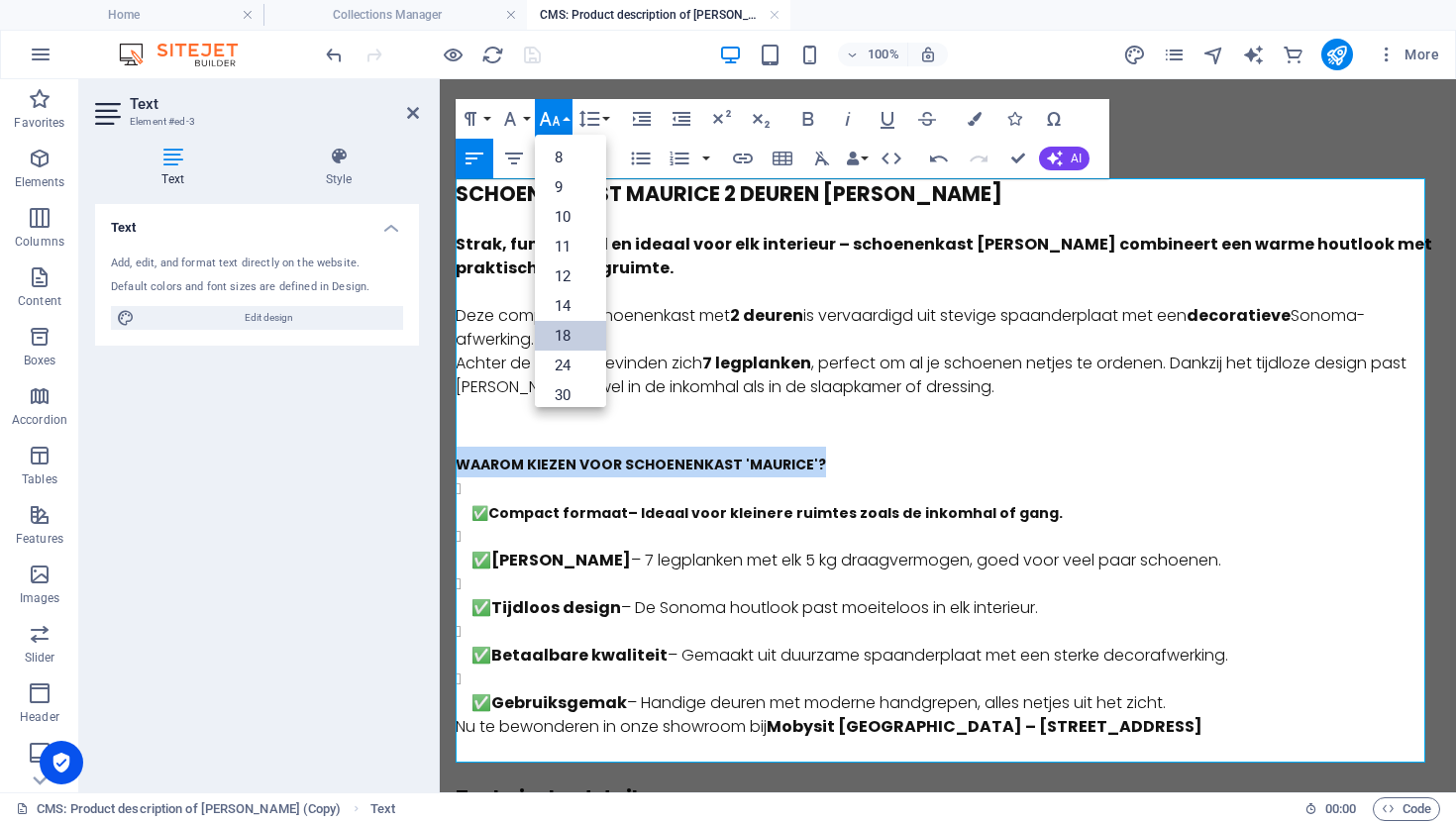 click on "18" at bounding box center [571, 336] 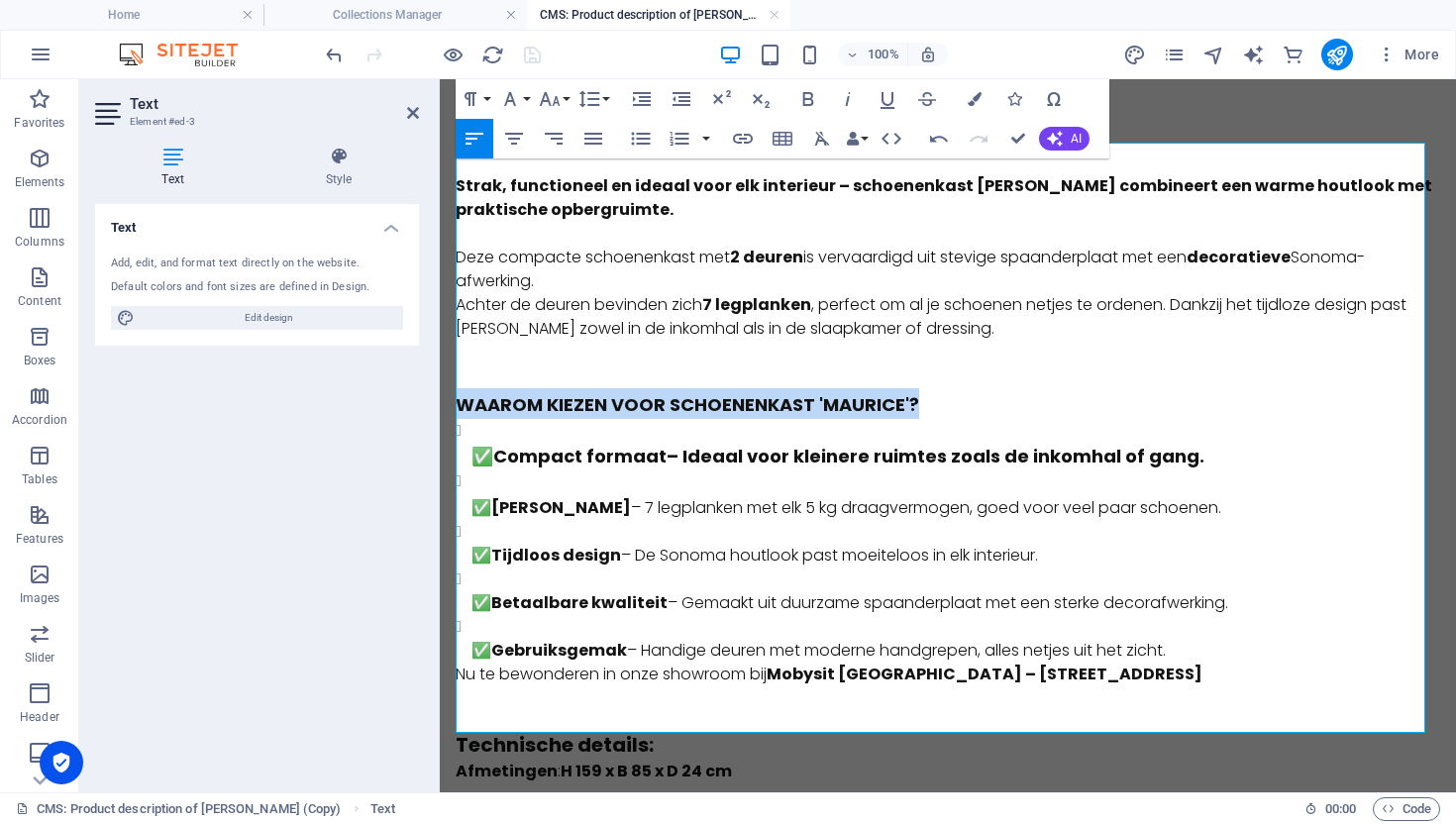 scroll, scrollTop: 244, scrollLeft: 0, axis: vertical 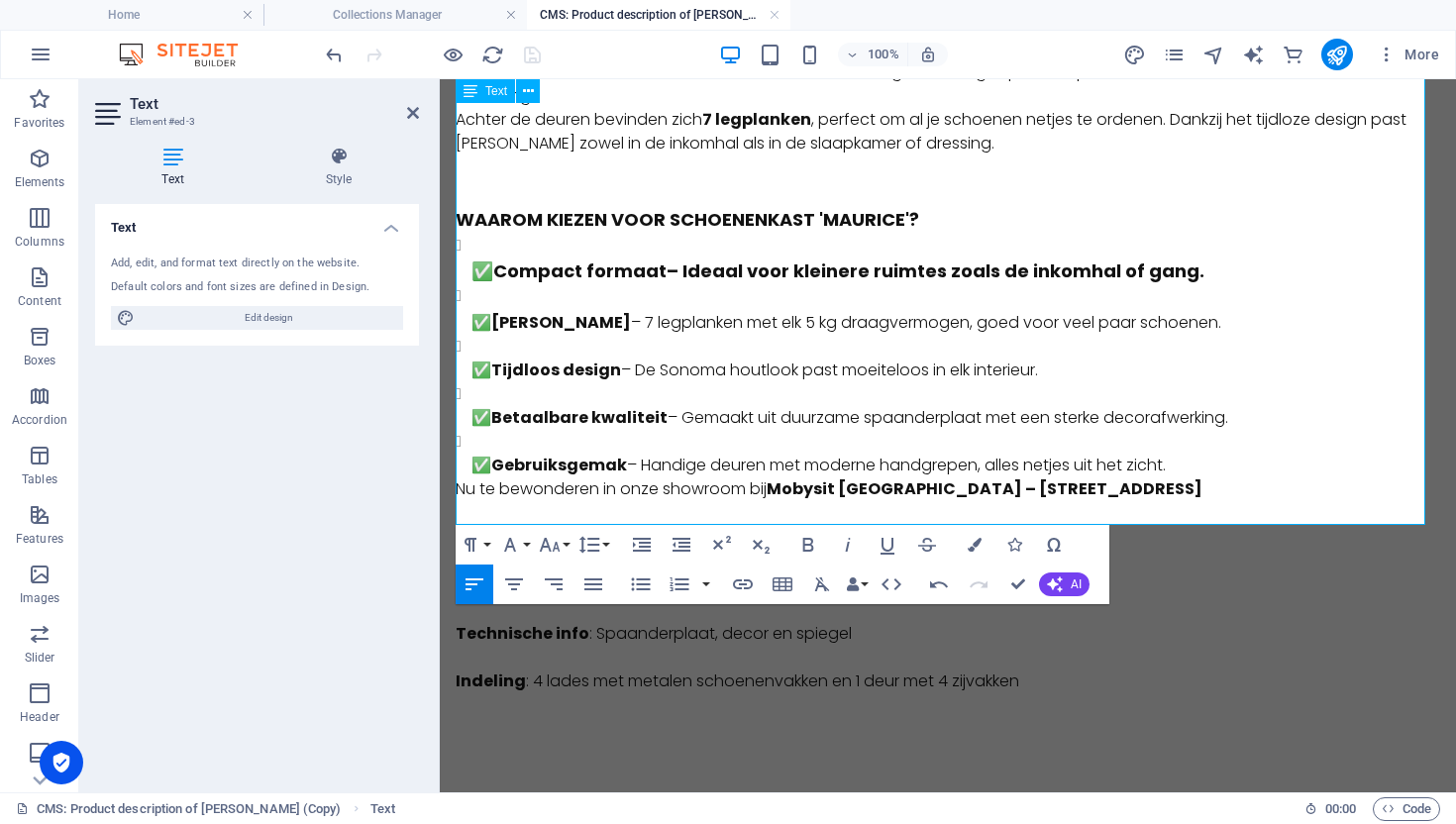 click on "Compact formaat" at bounding box center (579, 270) 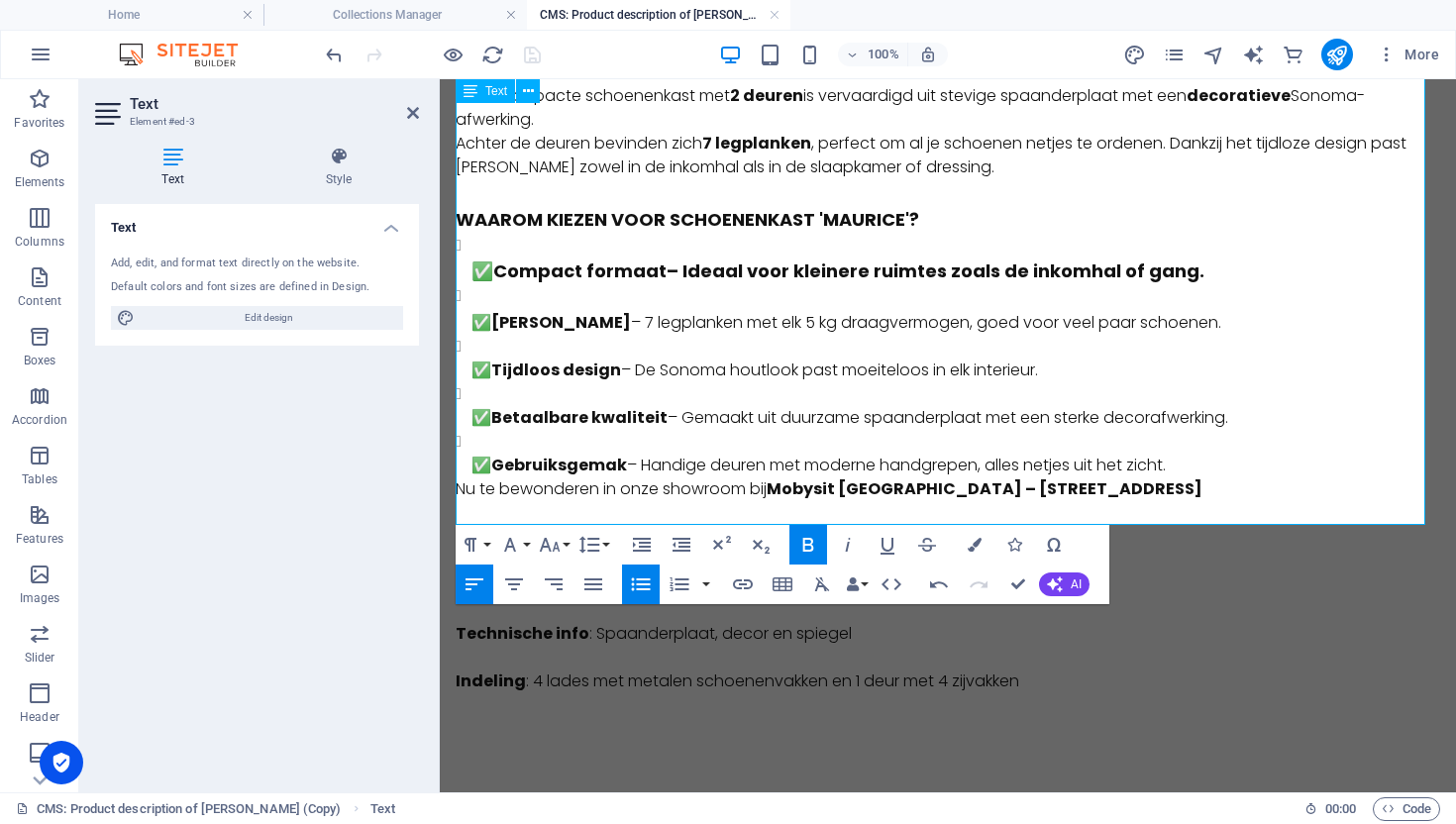 scroll, scrollTop: 196, scrollLeft: 0, axis: vertical 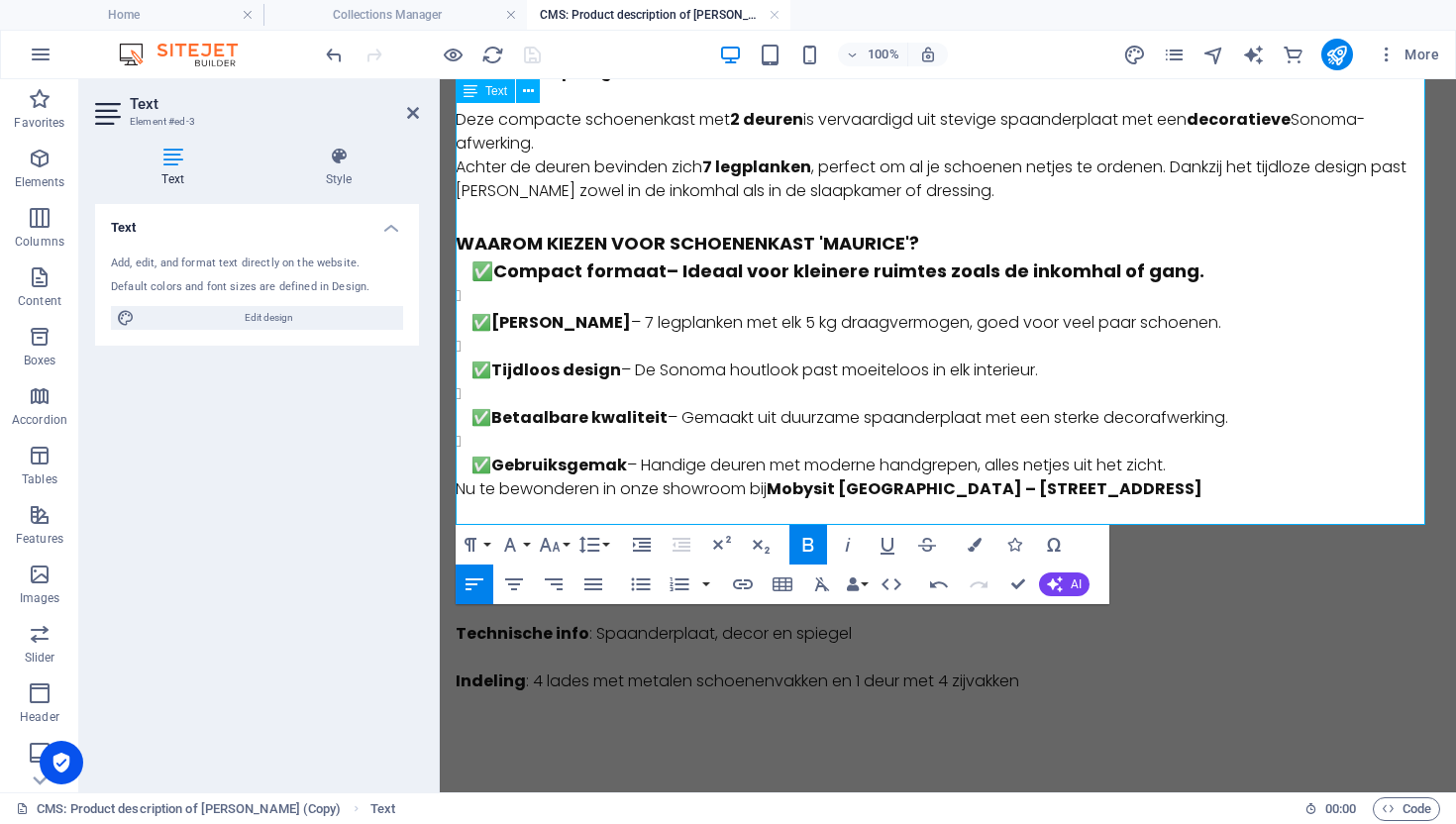 click on "WAAROM KIEZEN VOOR SCHOENENKAST 'MAURICE'?" at bounding box center [948, 242] 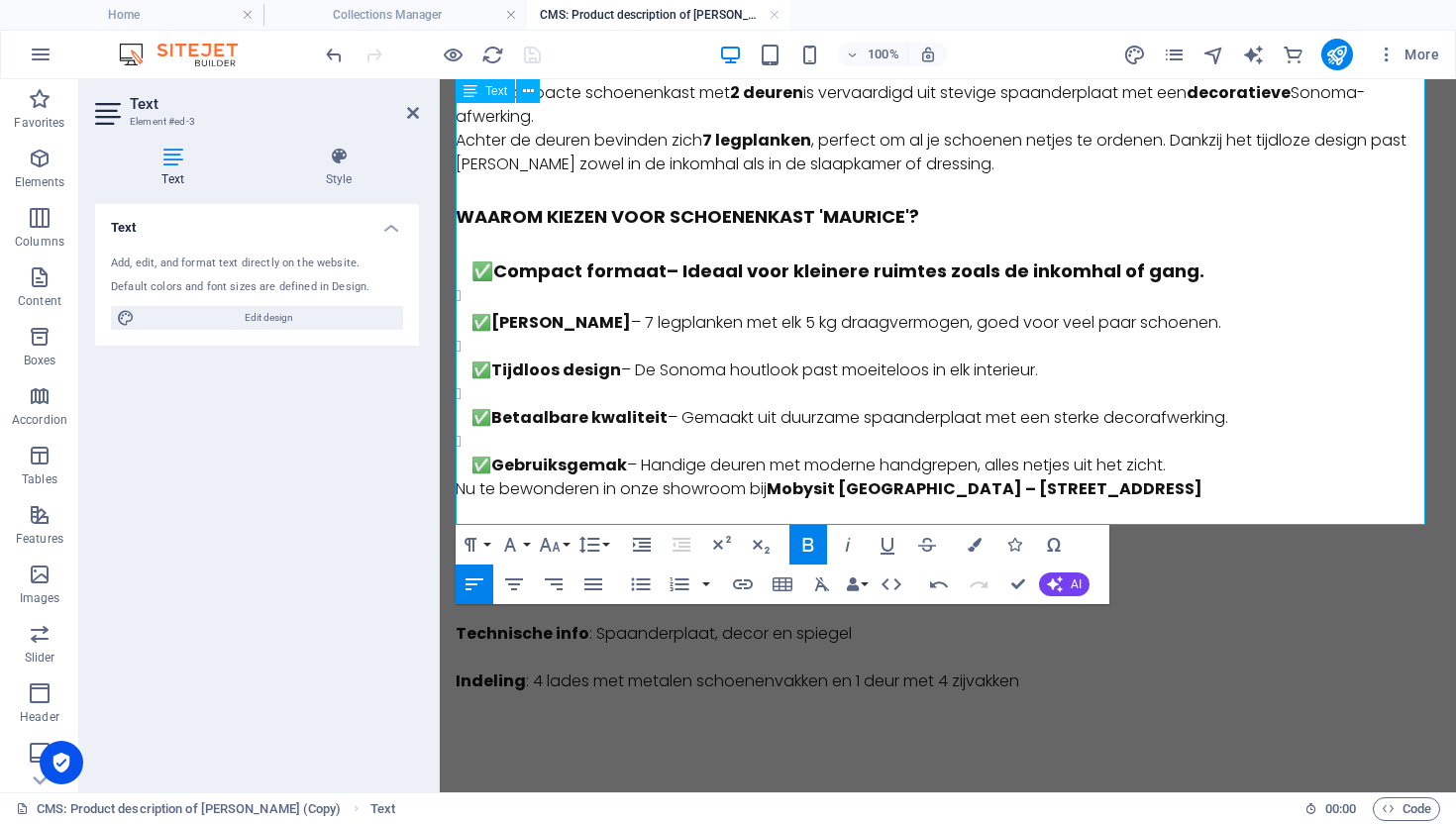 click on "✅  Compact formaat  – Ideaal voor kleinere ruimtes zoals de inkomhal of gang. ✅  Ruime opberging  – 7 legplanken met elk 5 kg draagvermogen, goed voor veel paar schoenen. ✅  Tijdloos design  – De Sonoma houtlook past moeiteloos in elk interieur. ✅  Betaalbare kwaliteit  – Gemaakt uit duurzame spaanderplaat met een sterke decorafwerking. ✅  Gebruiksgemak  – Handige deuren met moderne handgrepen, alles netjes uit het zicht." at bounding box center (948, 367) 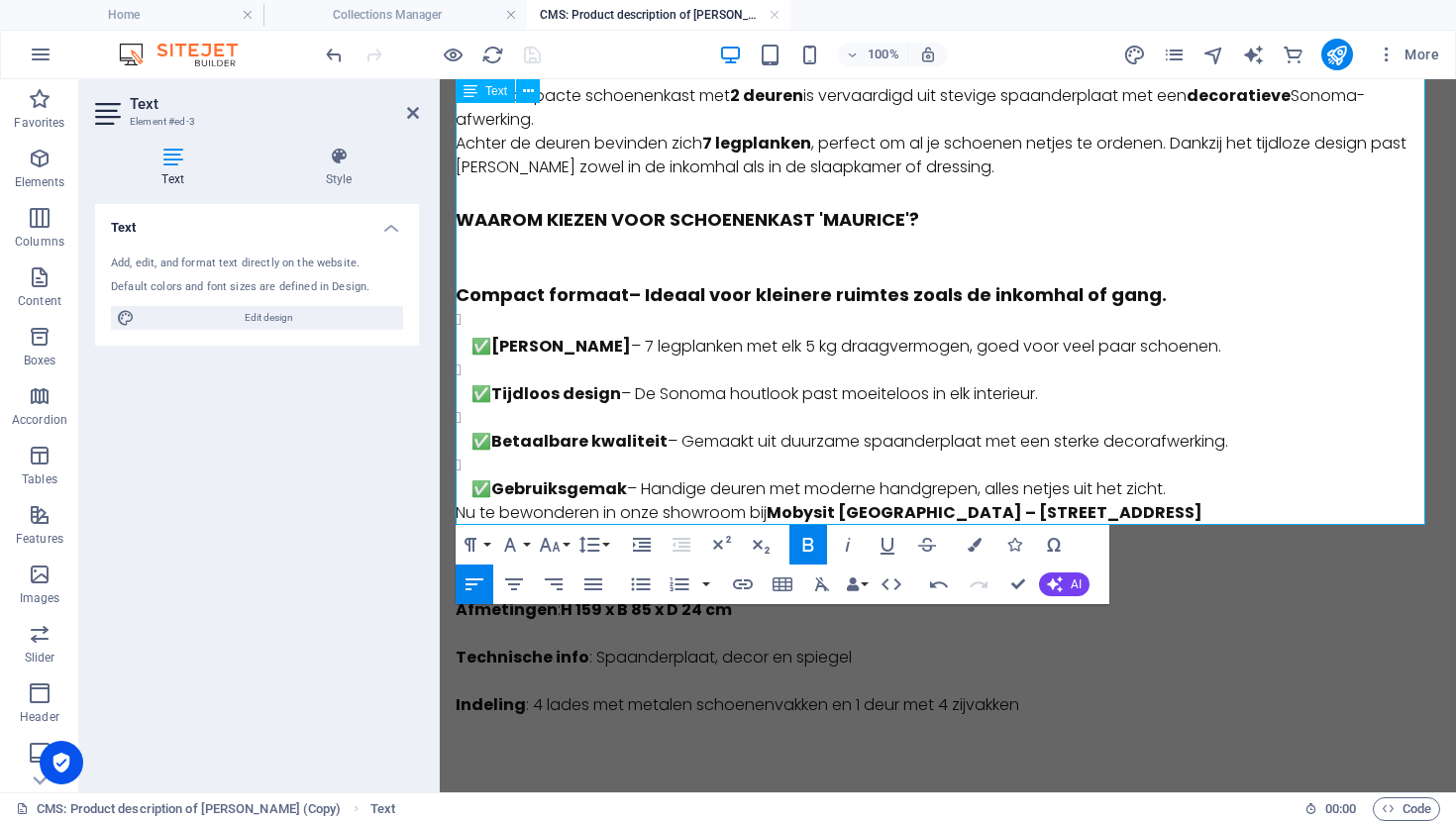 scroll, scrollTop: 244, scrollLeft: 0, axis: vertical 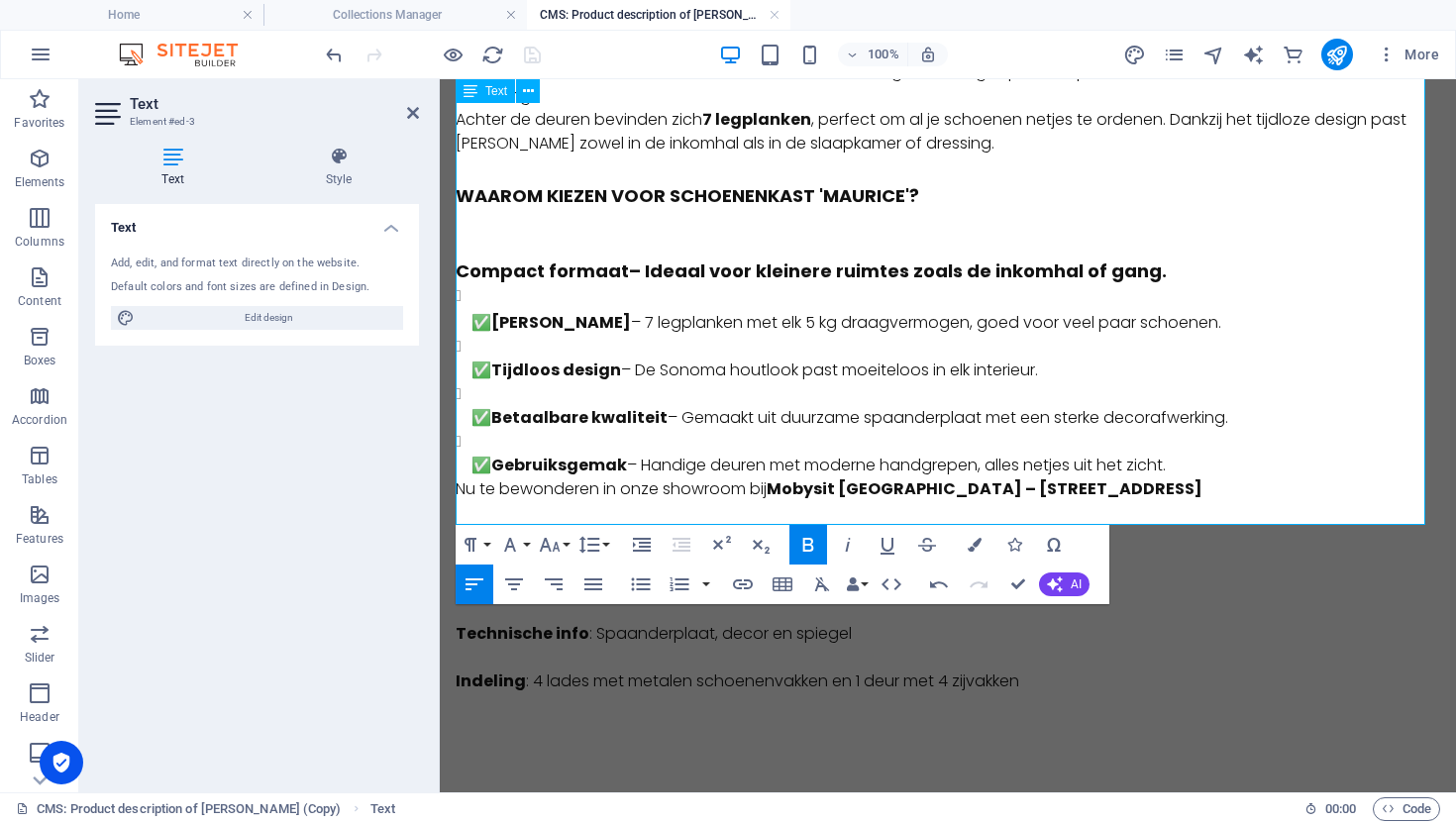 click on "Compact formaat" at bounding box center (542, 270) 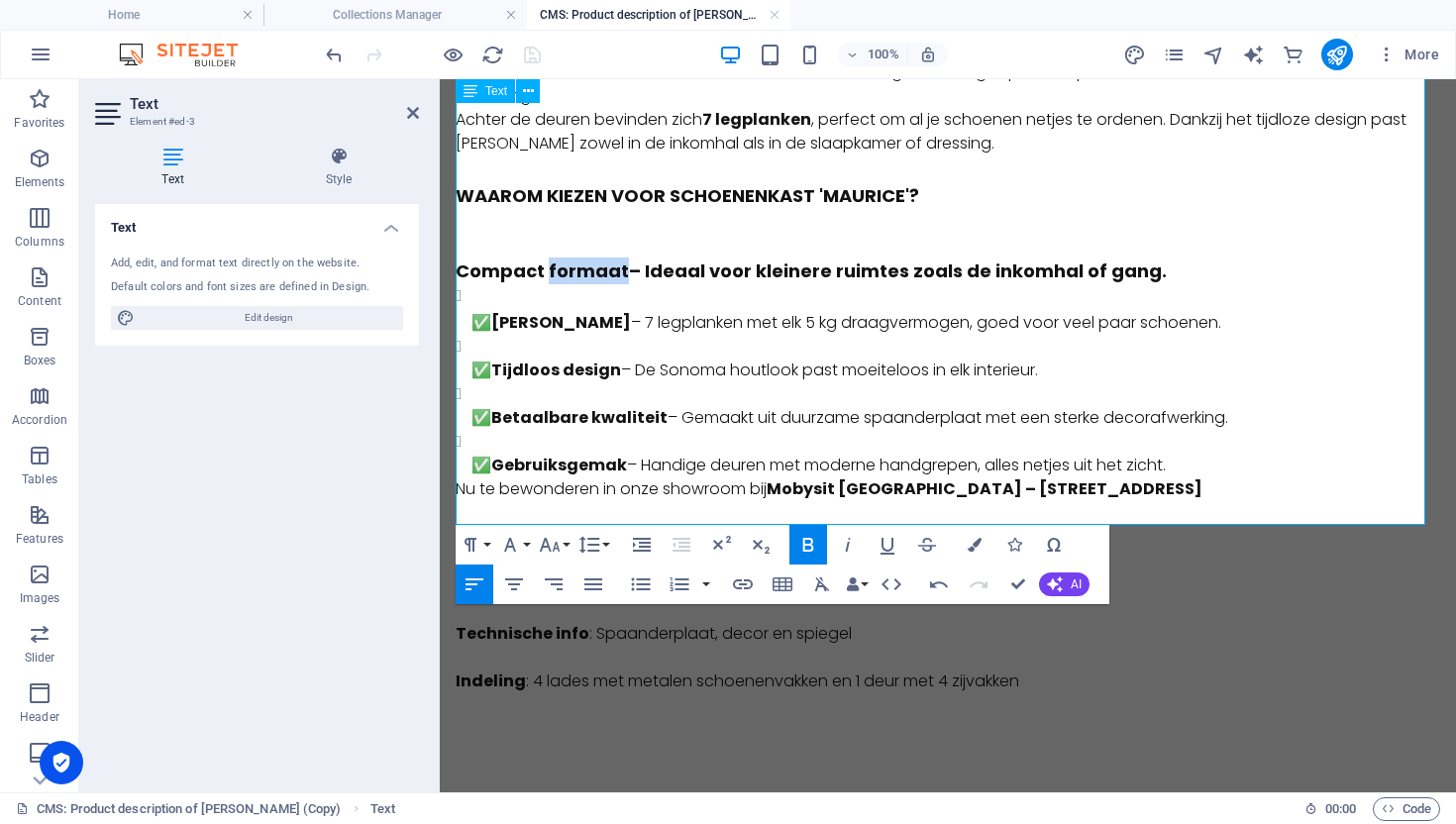 click on "Compact formaat" at bounding box center [542, 270] 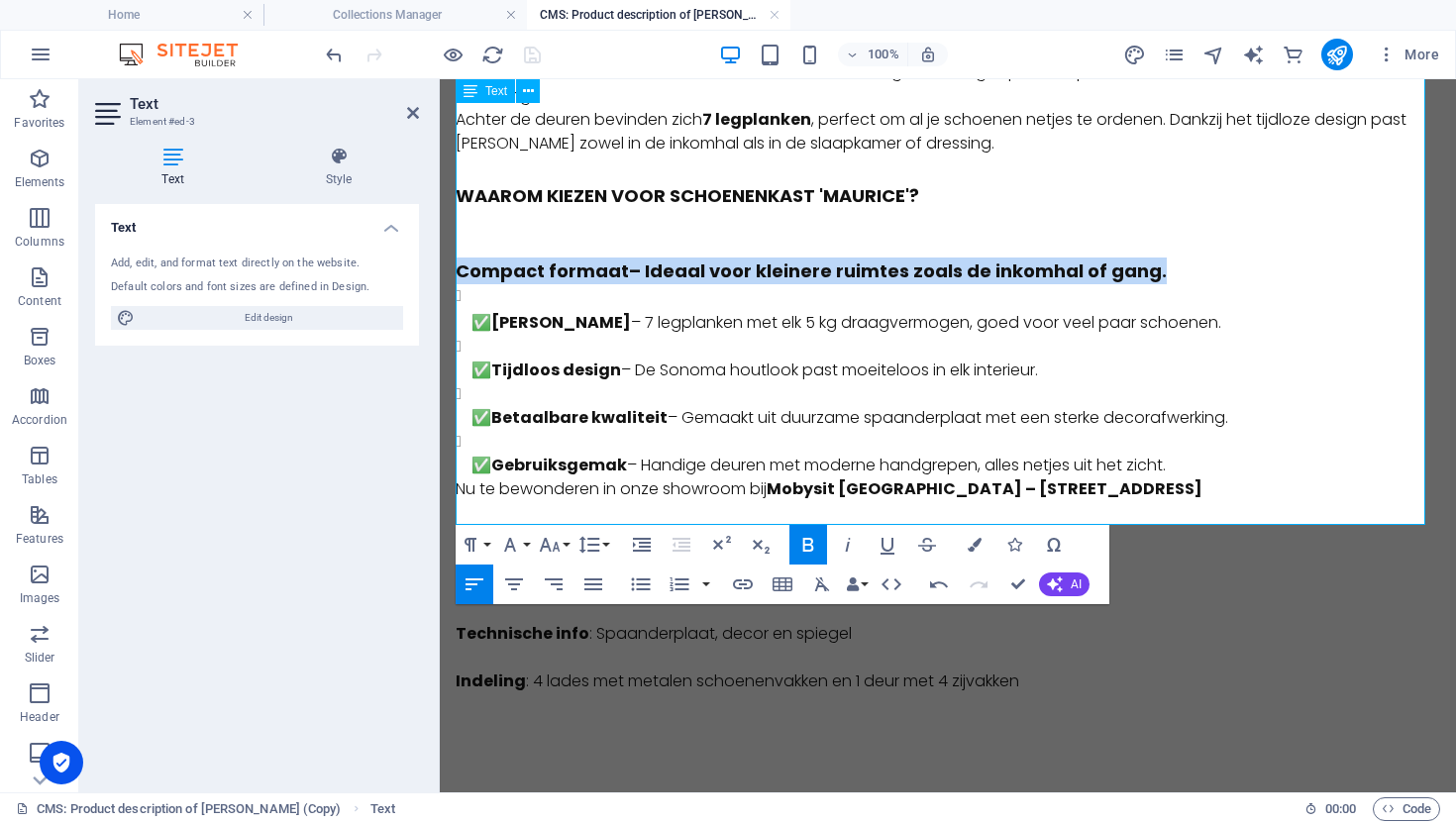 click on "Compact formaat" at bounding box center (542, 270) 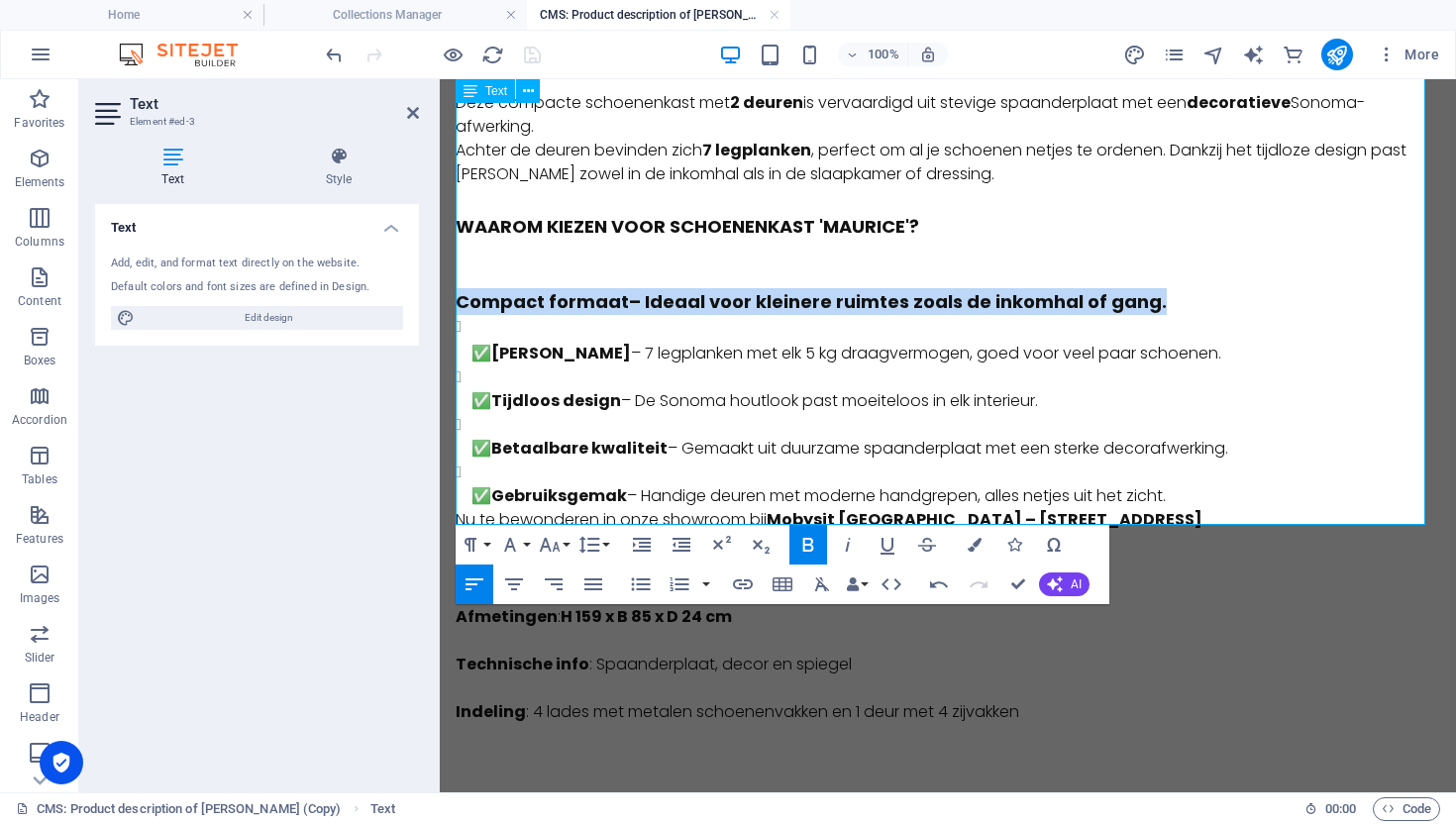 scroll, scrollTop: 0, scrollLeft: 0, axis: both 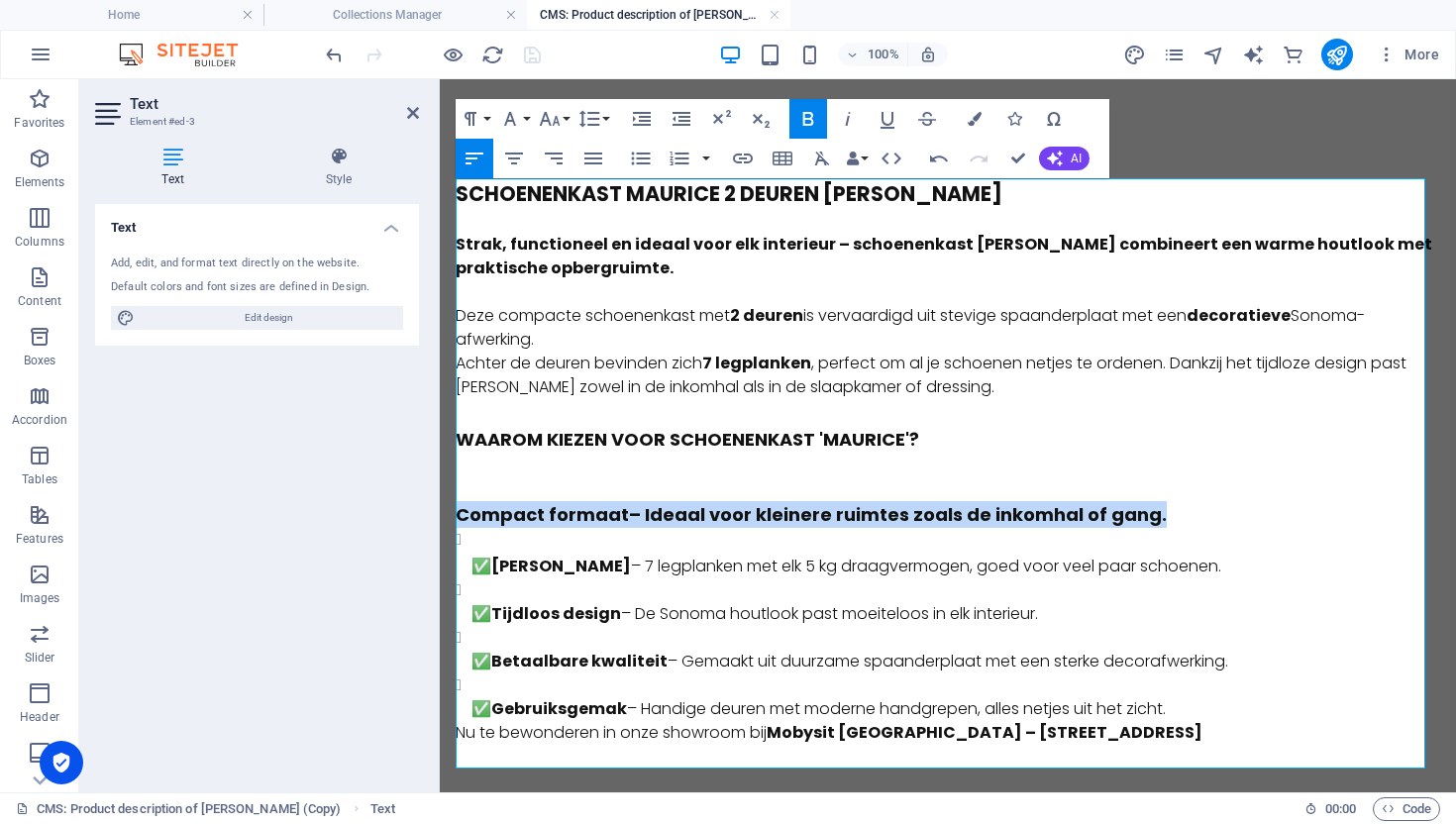 click 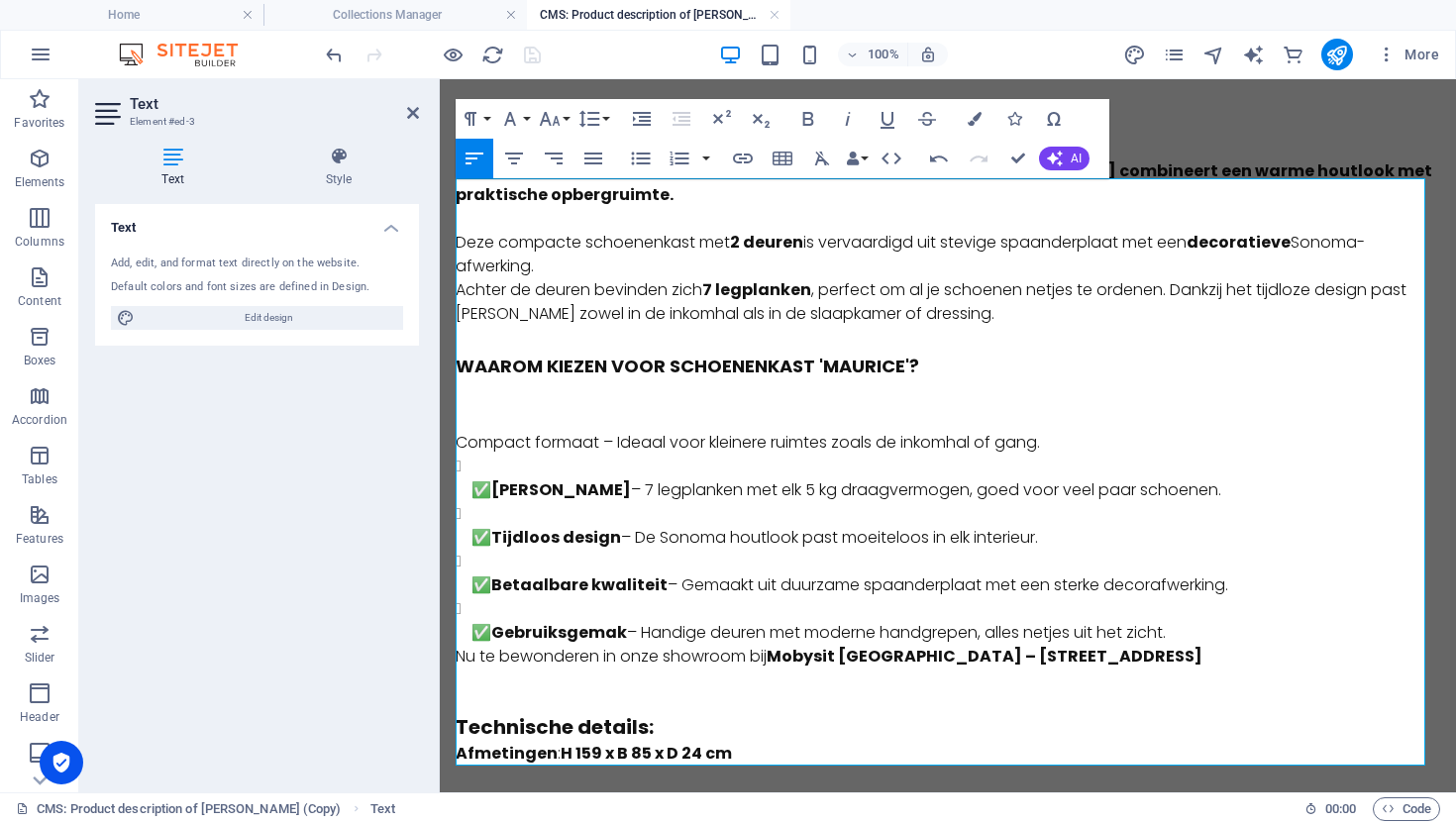 scroll, scrollTop: 155, scrollLeft: 0, axis: vertical 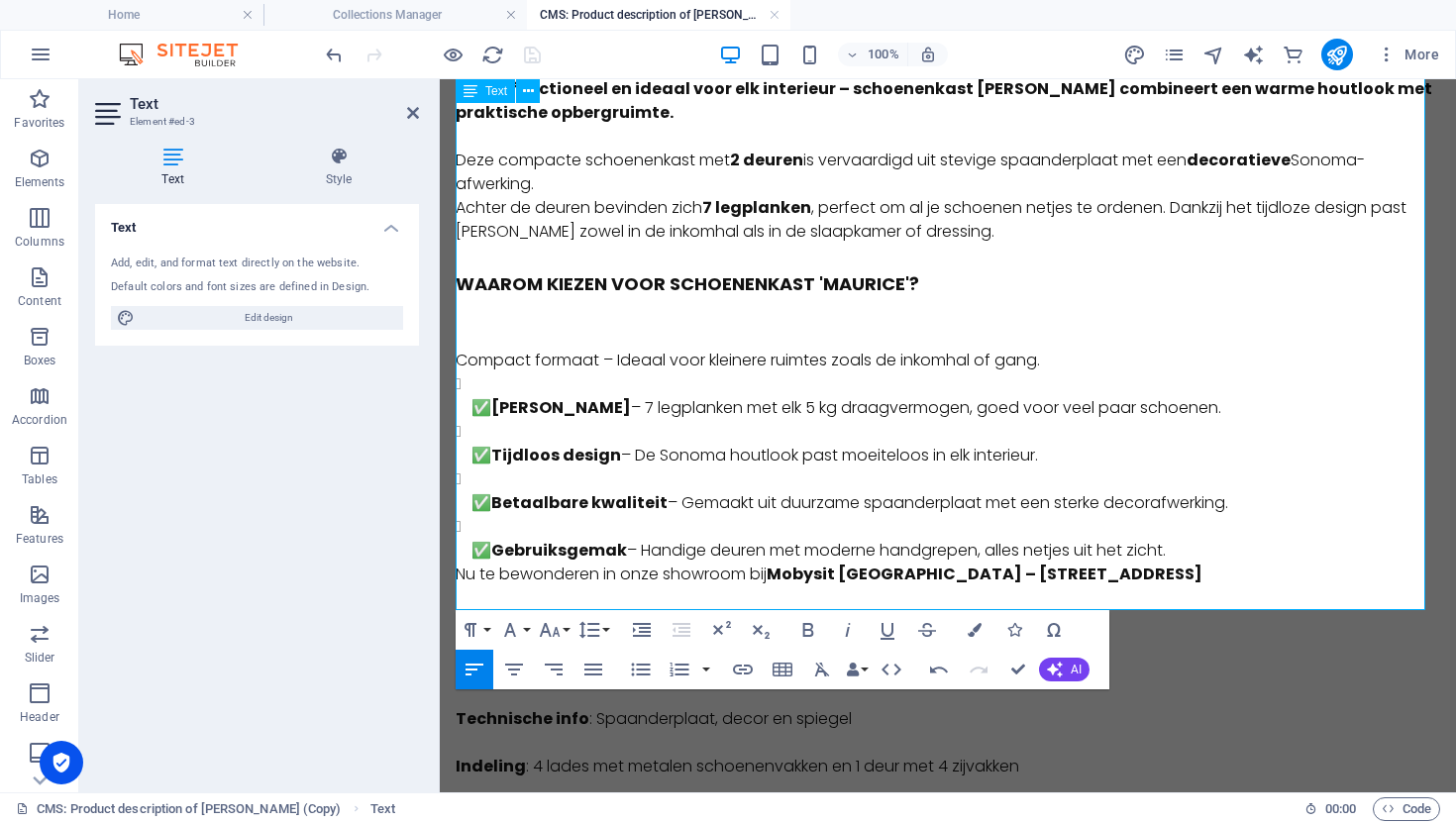 click on "​ Compact formaat – Ideaal voor kleinere ruimtes zoals de inkomhal of gang." at bounding box center [948, 359] 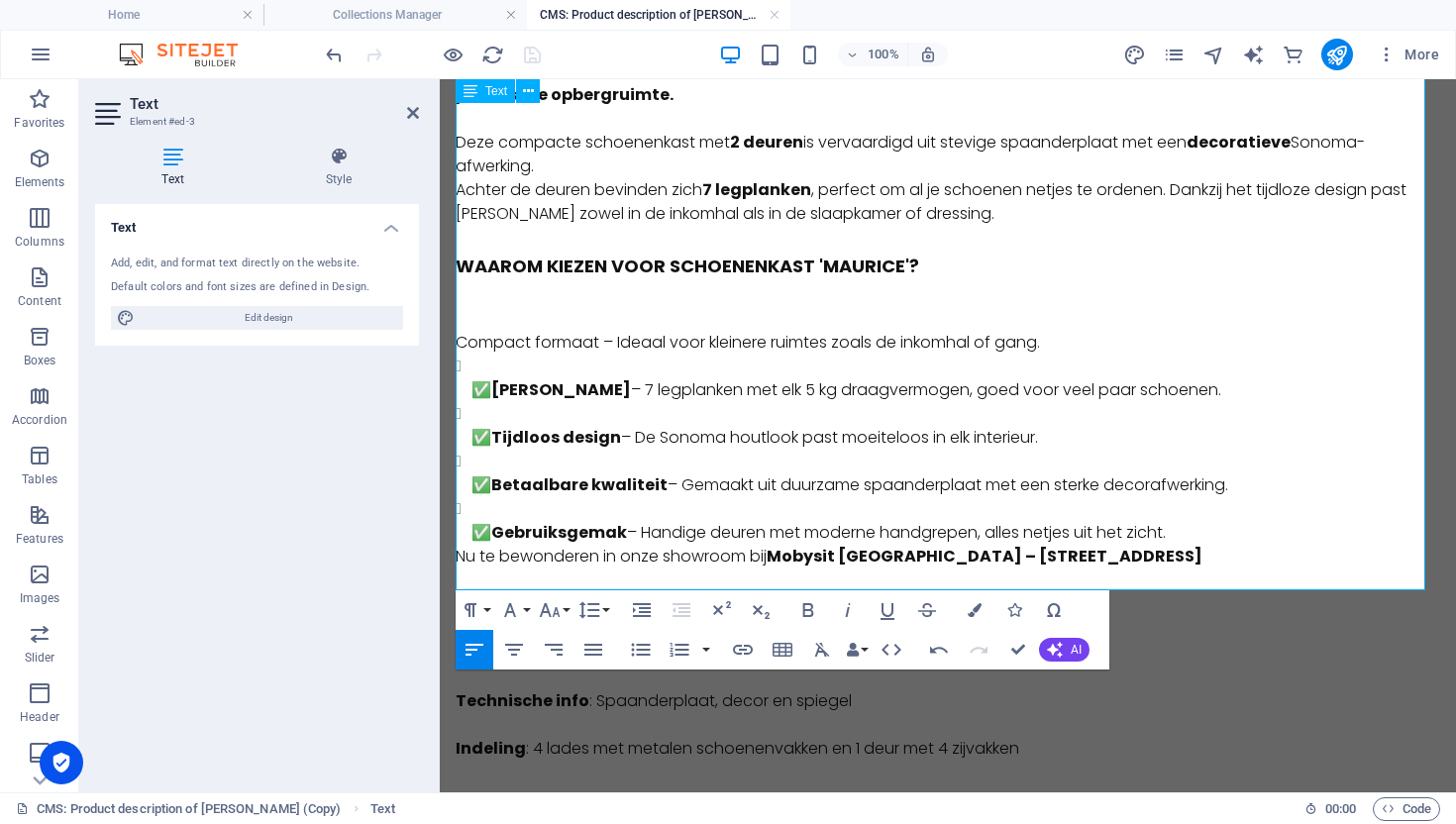 scroll, scrollTop: 175, scrollLeft: 0, axis: vertical 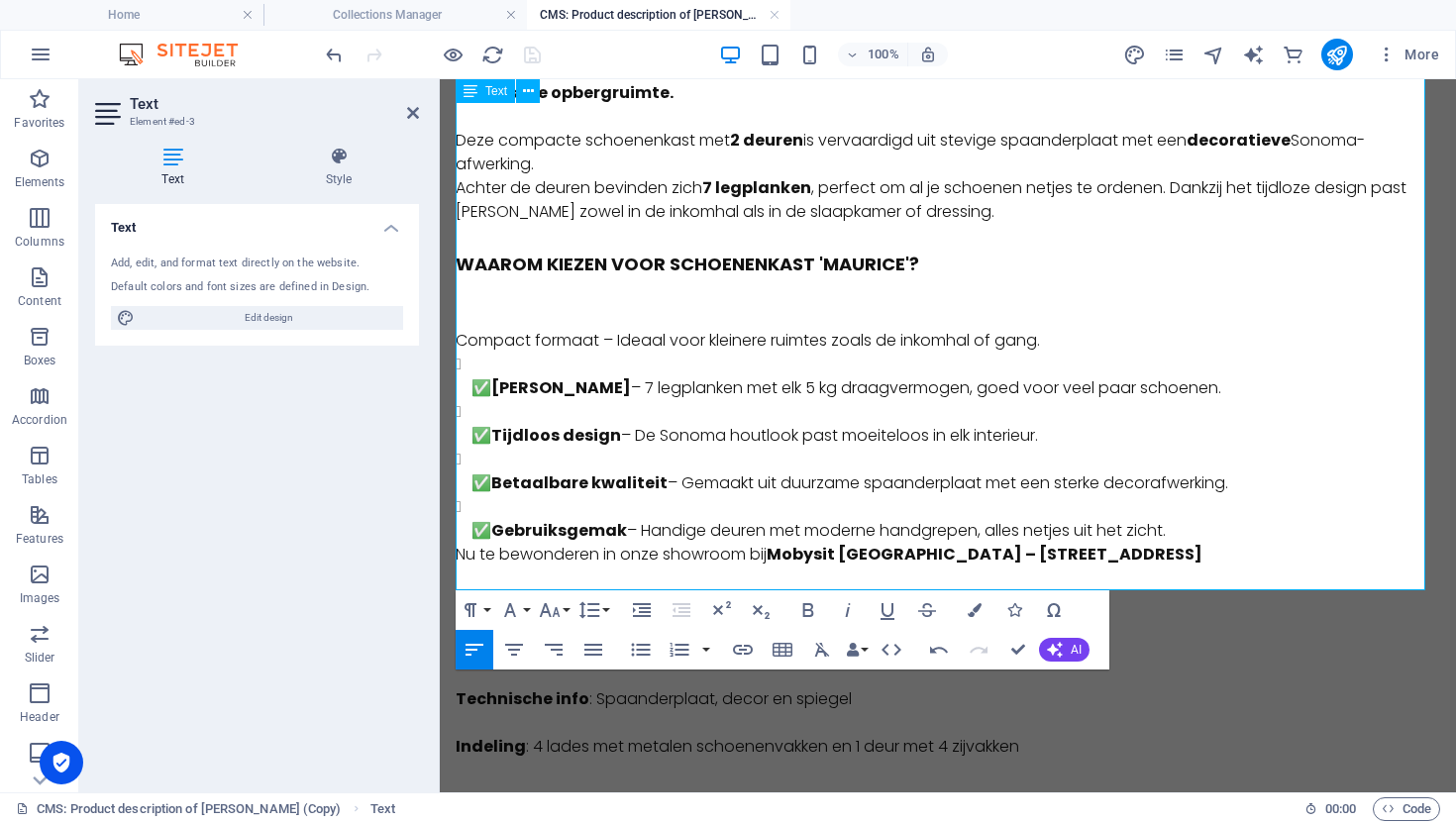 click on "✅  Ruime opberging  – 7 legplanken met elk 5 kg draagvermogen, goed voor veel paar schoenen." at bounding box center [956, 388] 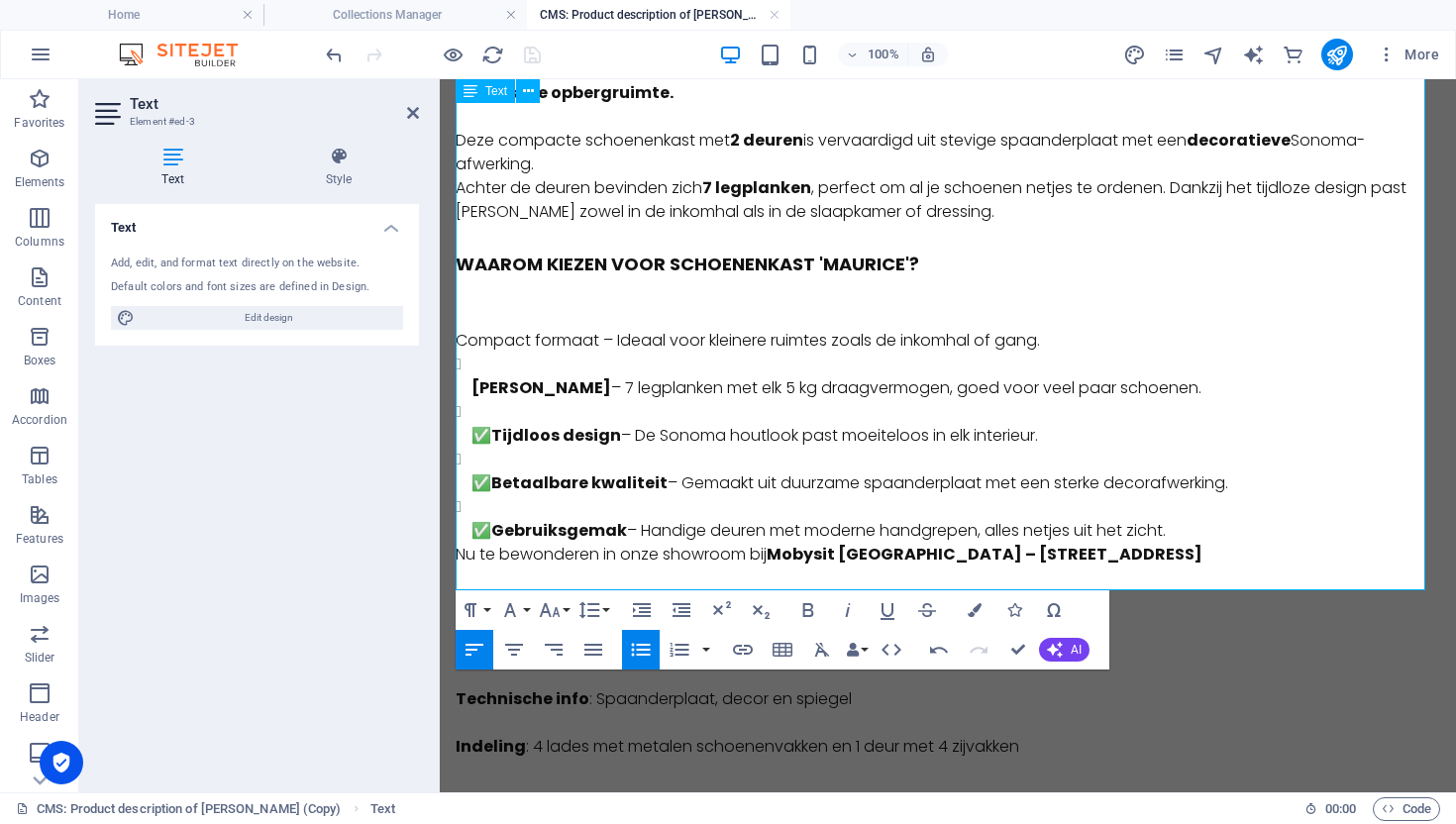 click on "Tijdloos design" at bounding box center (556, 435) 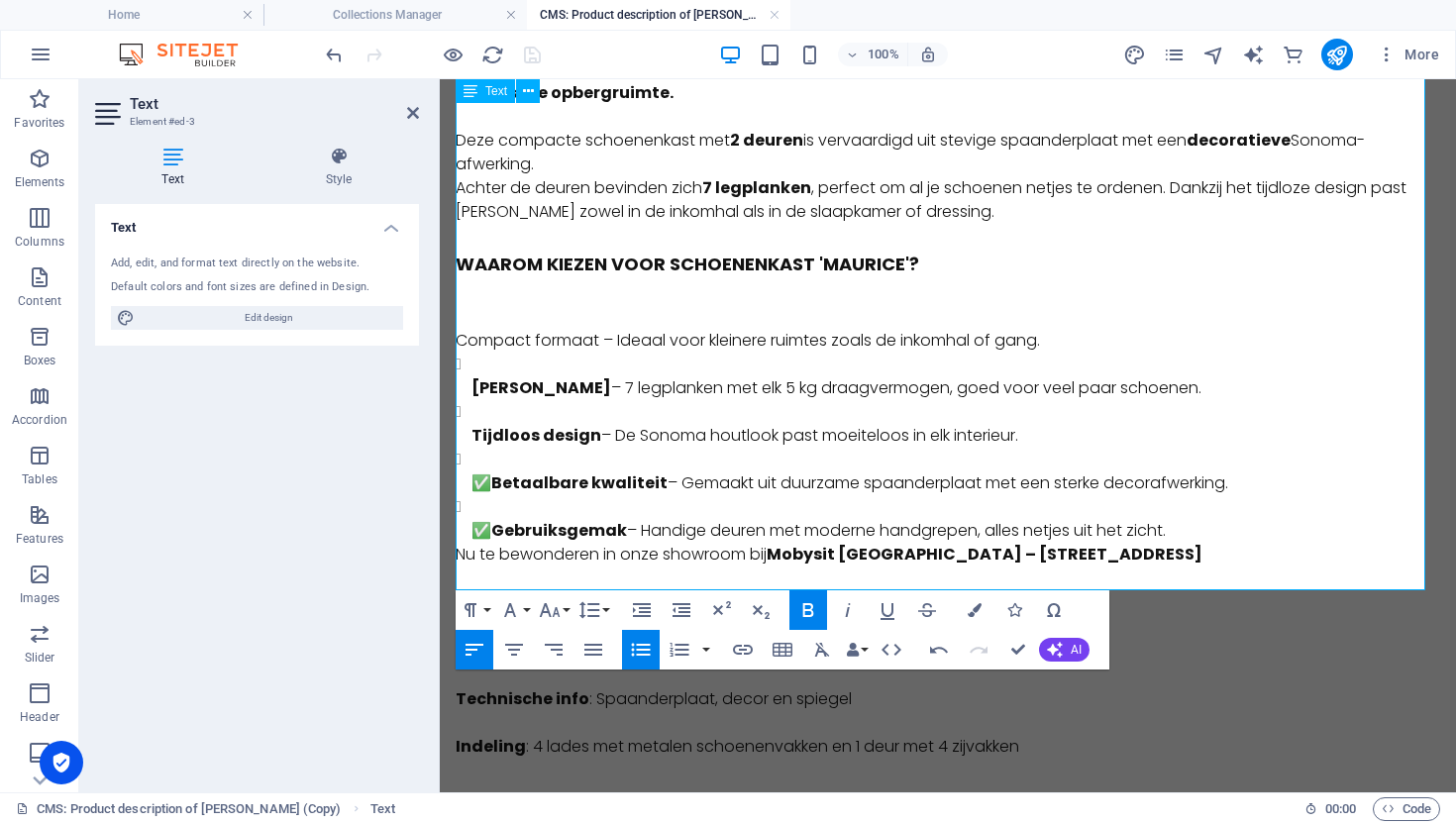 click on "✅  Betaalbare kwaliteit  – Gemaakt uit duurzame spaanderplaat met een sterke decorafwerking." at bounding box center (956, 483) 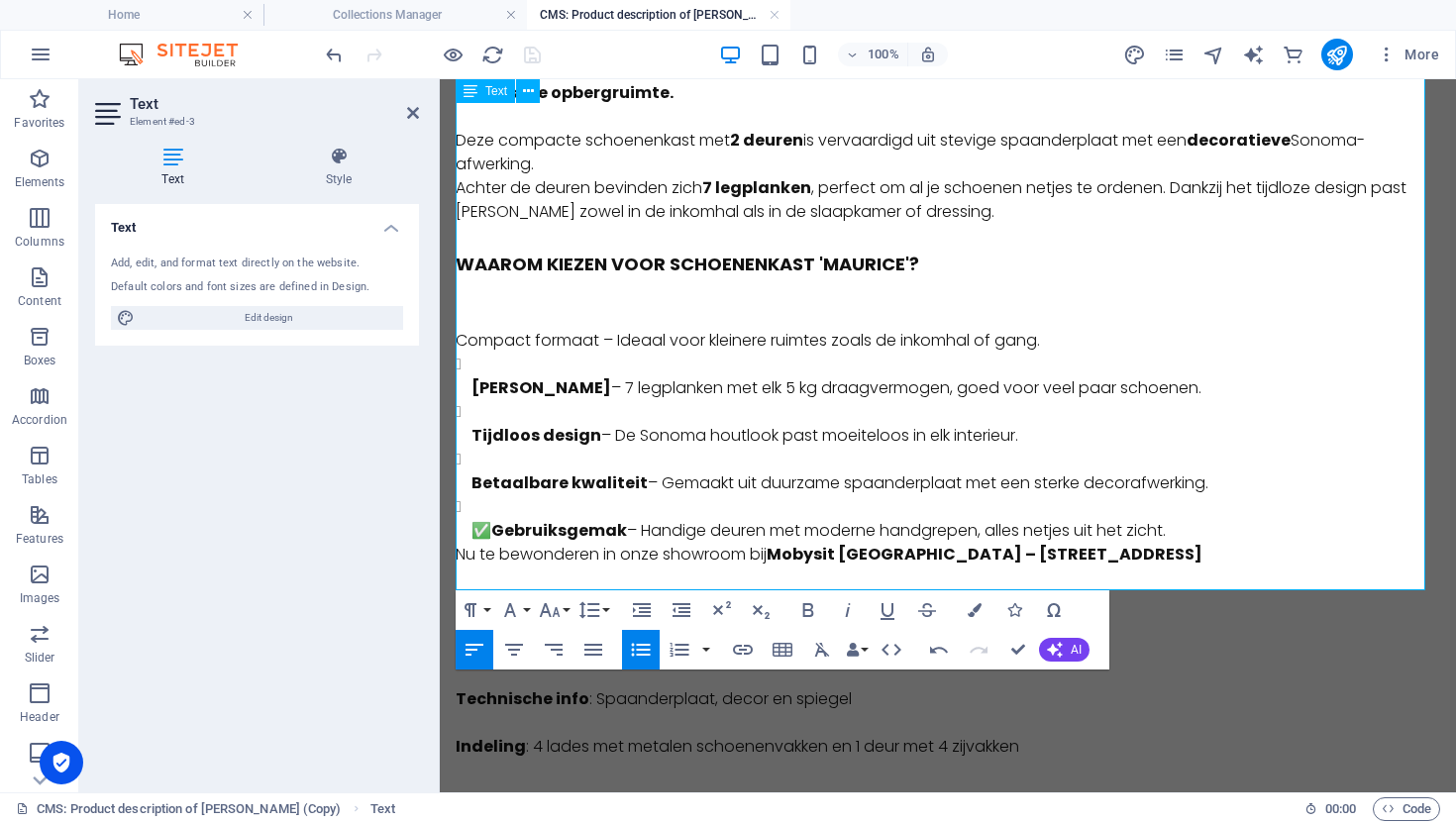 click on "Gebruiksgemak" at bounding box center [559, 530] 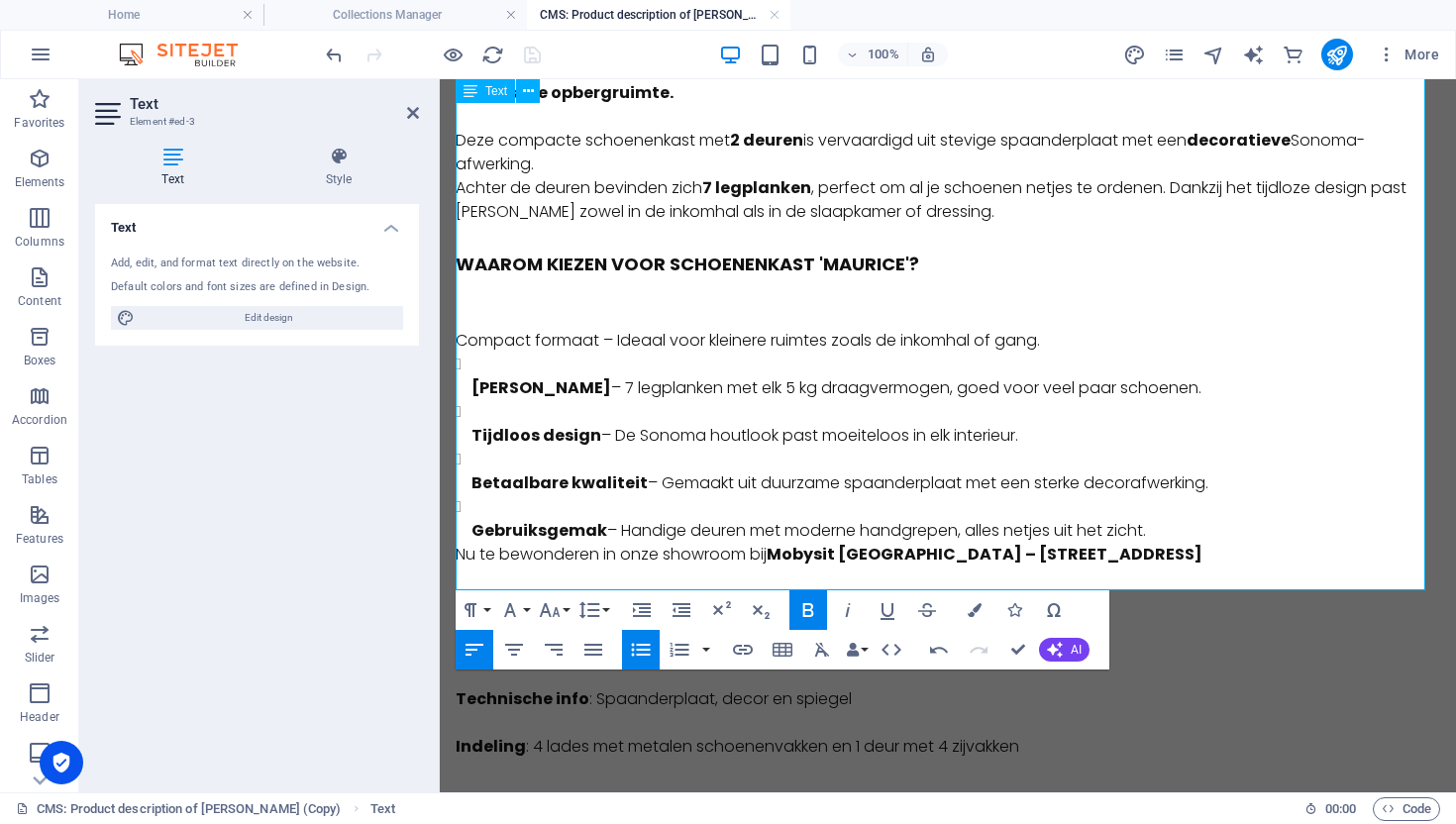 click on "Gebruiksgemak  – Handige deuren met moderne handgrepen, alles netjes uit het zicht." at bounding box center (956, 531) 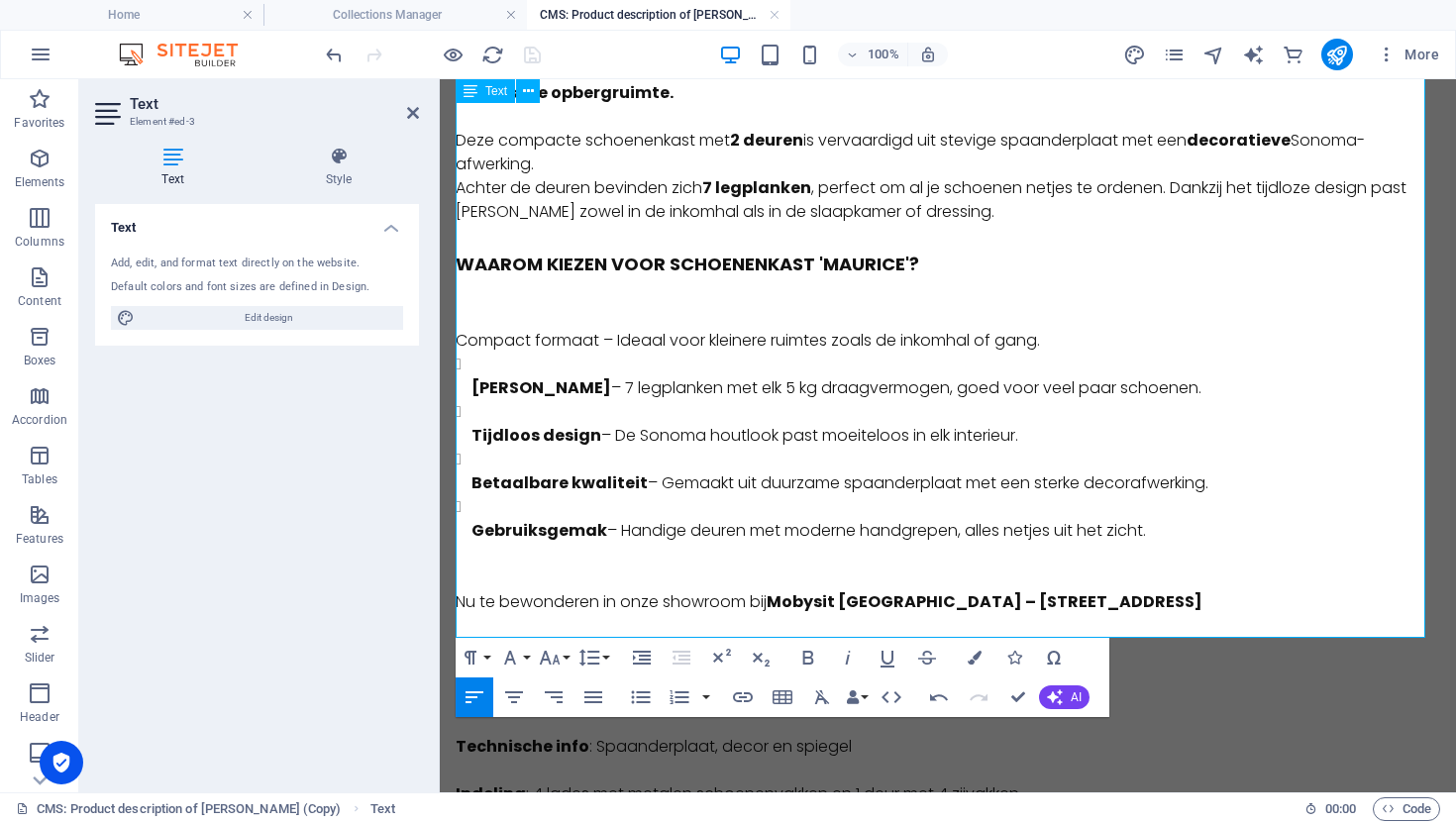 click on "​ Compact formaat – Ideaal voor kleinere ruimtes zoals de inkomhal of gang." at bounding box center (948, 339) 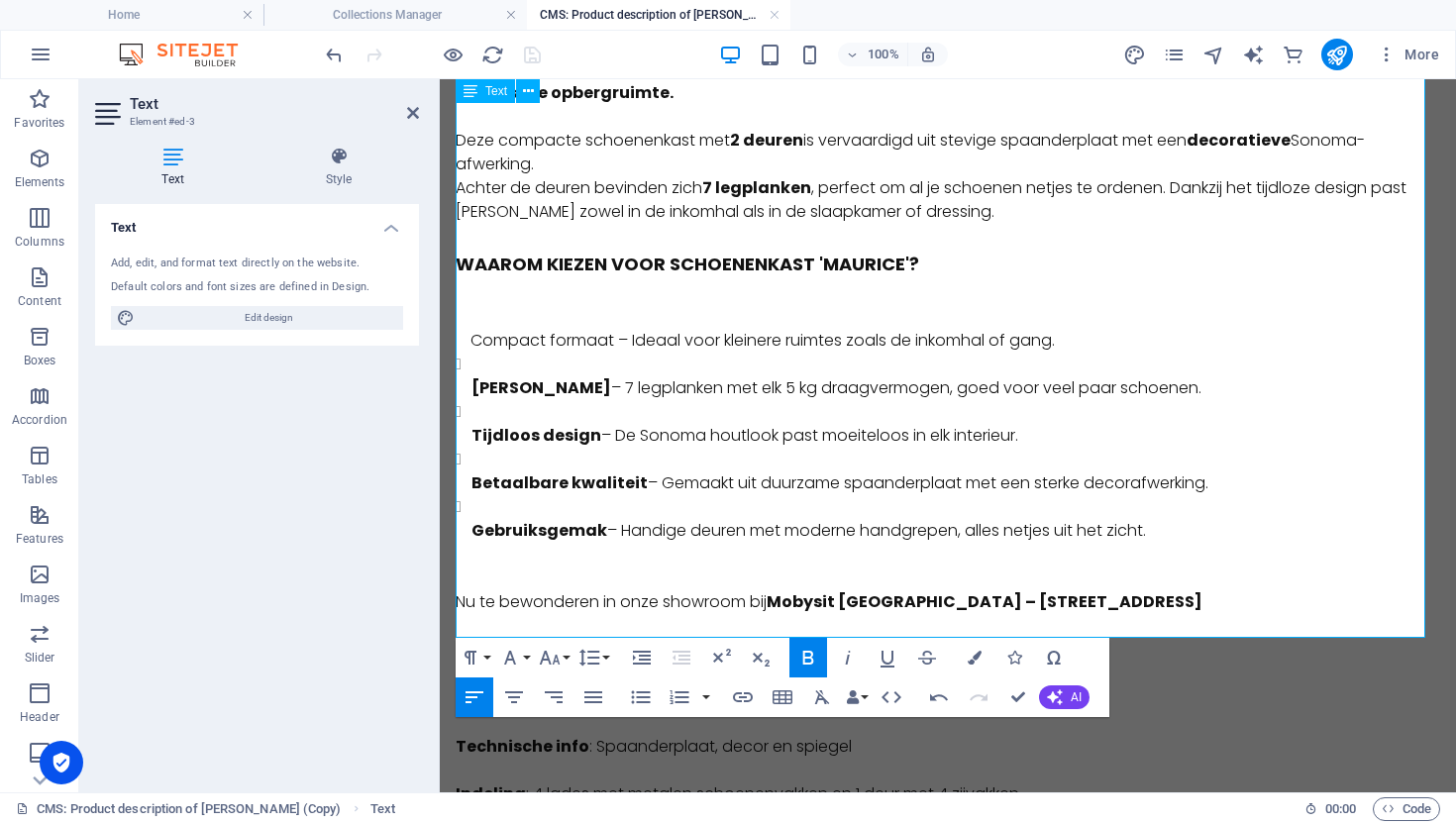 click on "Compact formaat – Ideaal voor kleinere ruimtes zoals de inkomhal of gang." at bounding box center [948, 339] 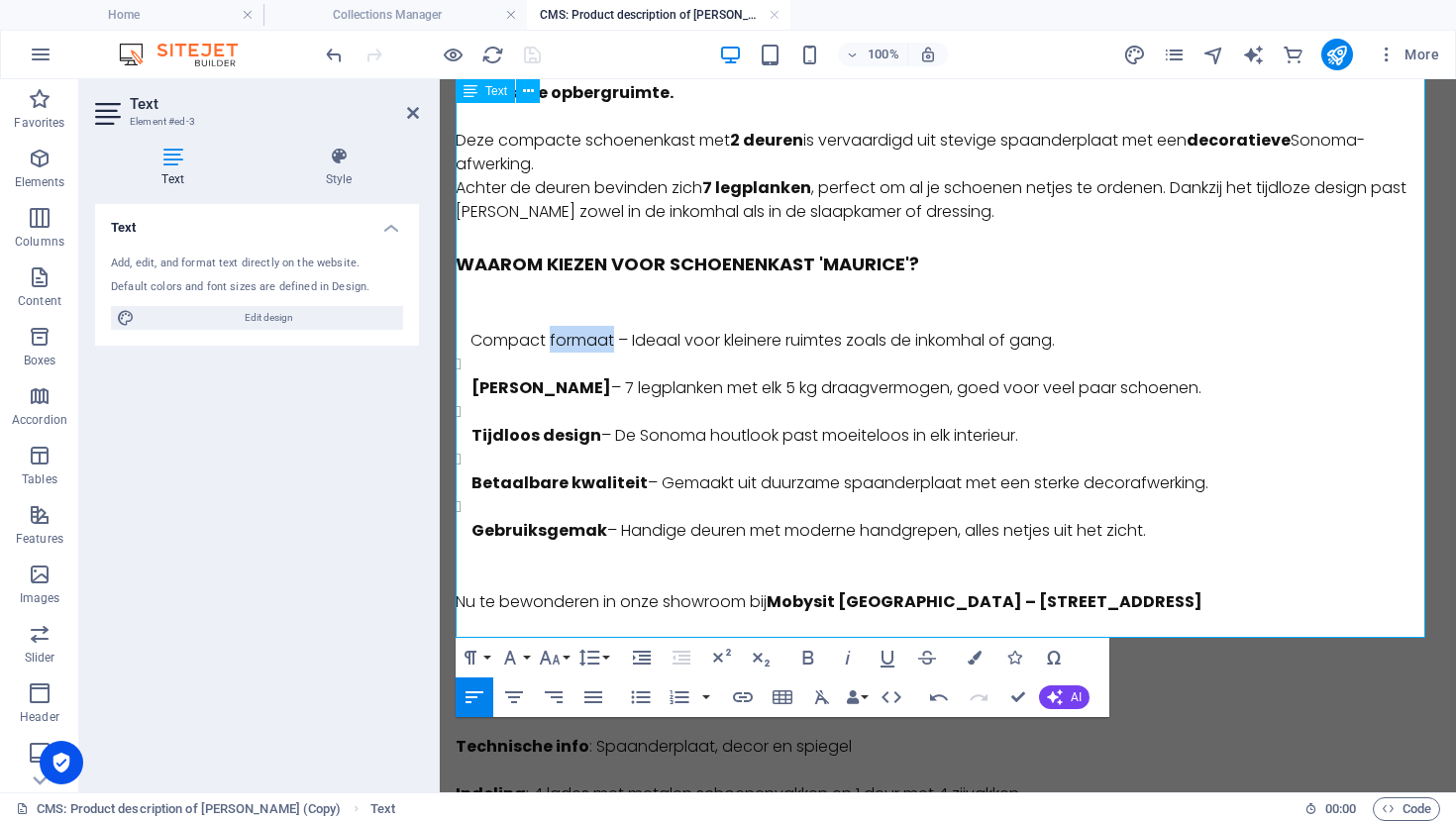 click on "Compact formaat – Ideaal voor kleinere ruimtes zoals de inkomhal of gang." at bounding box center (948, 339) 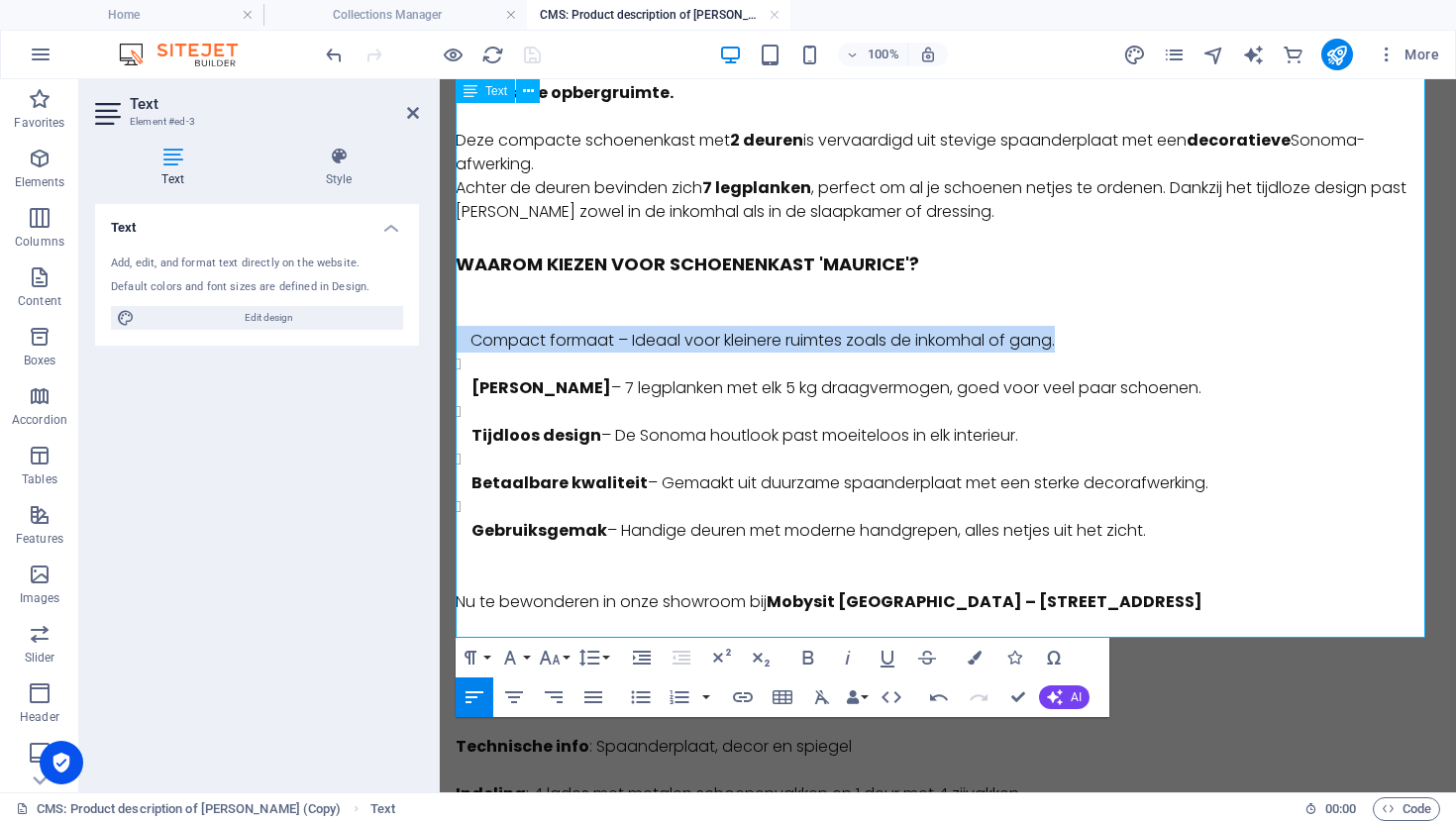 click on "Compact formaat – Ideaal voor kleinere ruimtes zoals de inkomhal of gang." at bounding box center [948, 339] 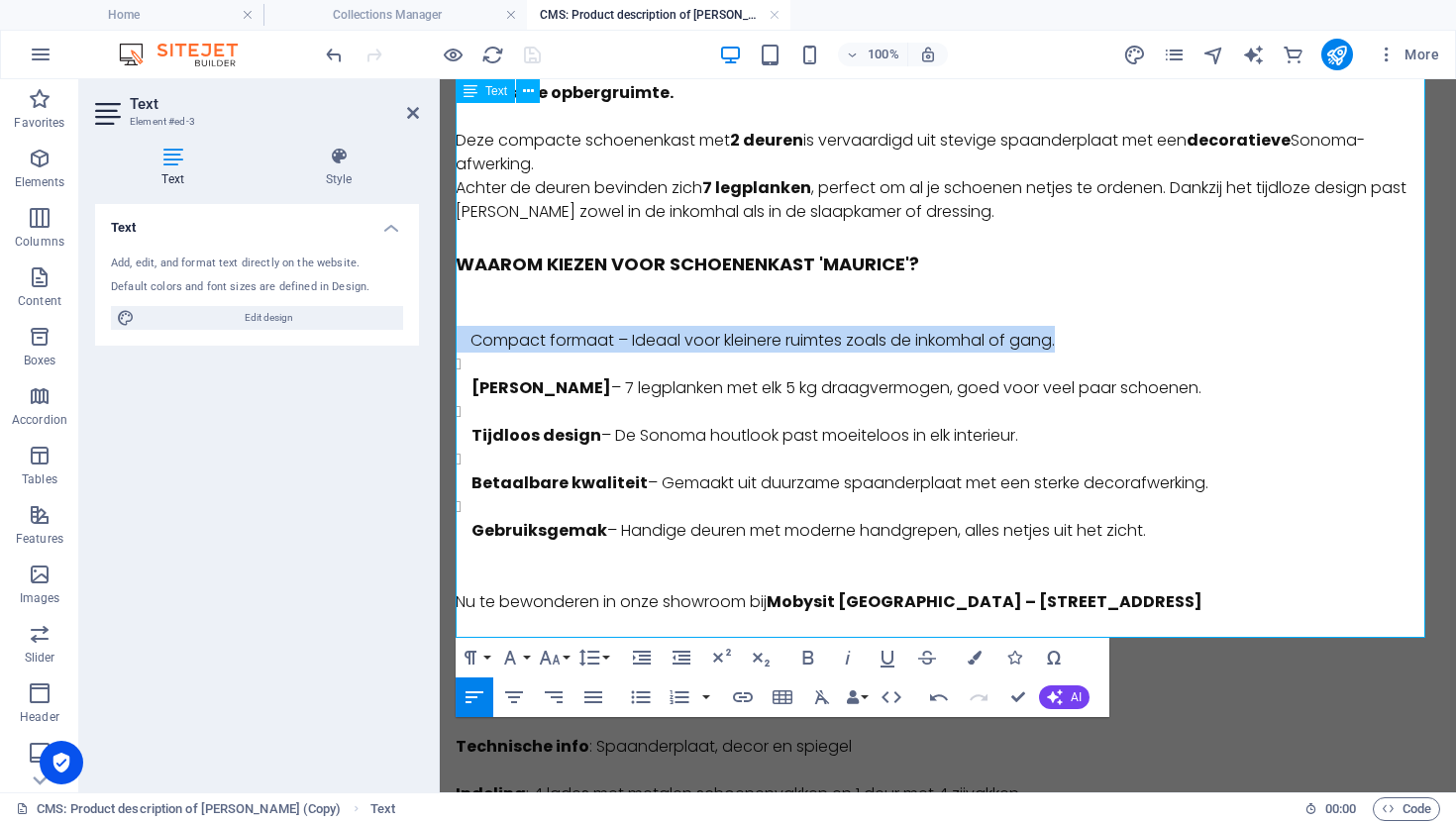 click on "Ruime opberging  – 7 legplanken met elk 5 kg draagvermogen, goed voor veel paar schoenen." at bounding box center [956, 376] 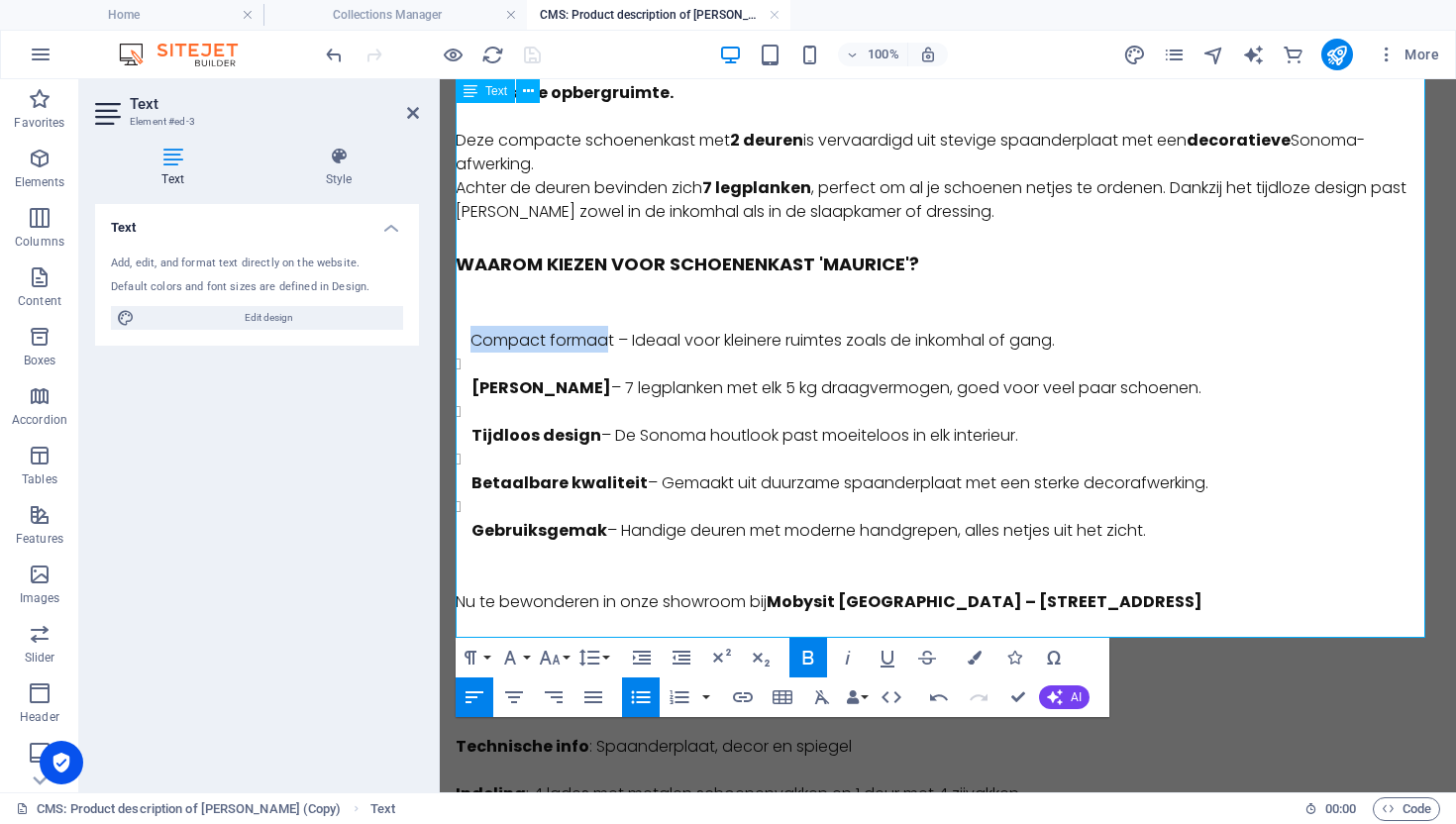 drag, startPoint x: 610, startPoint y: 341, endPoint x: 473, endPoint y: 352, distance: 137.4409 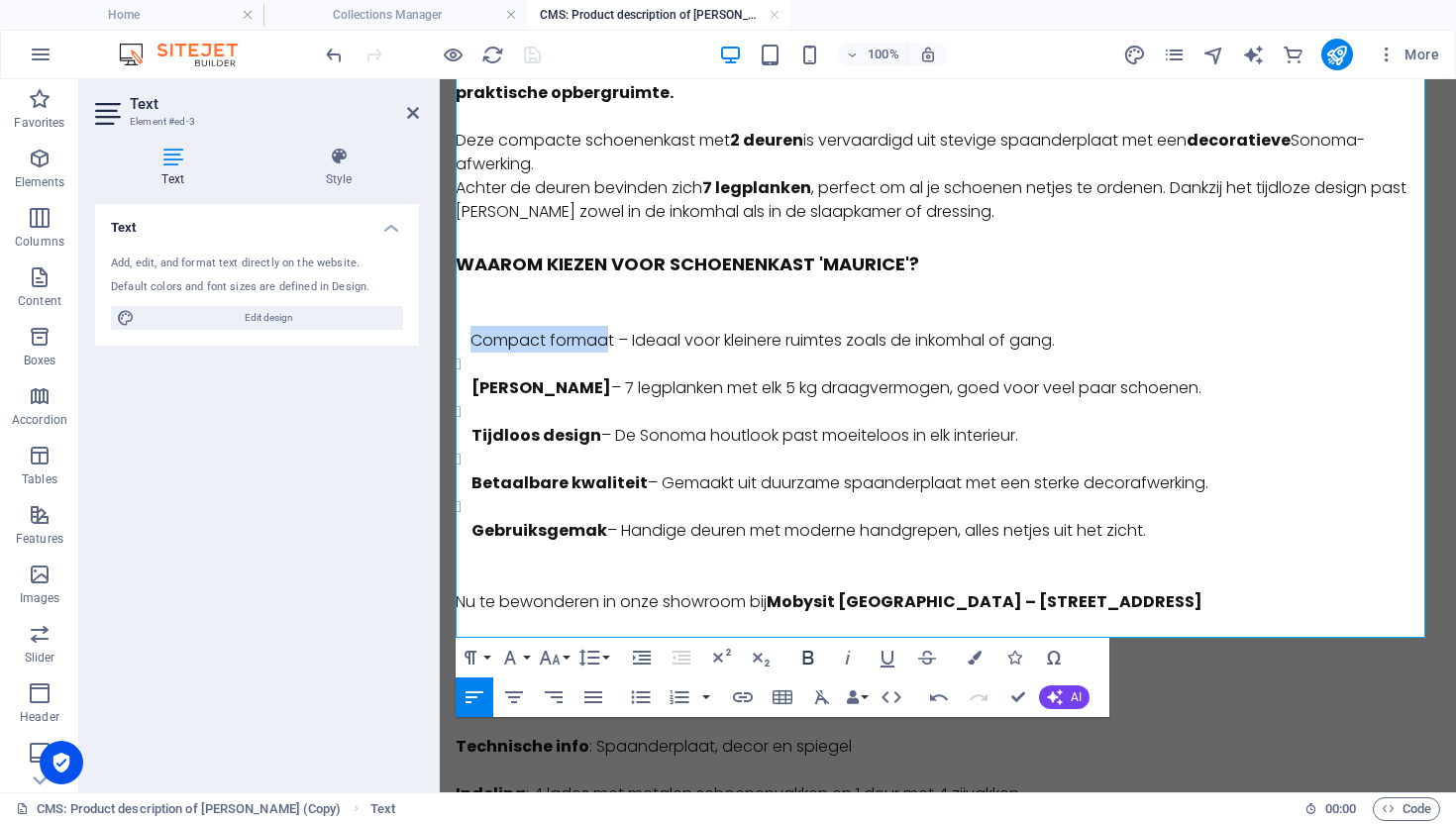 click 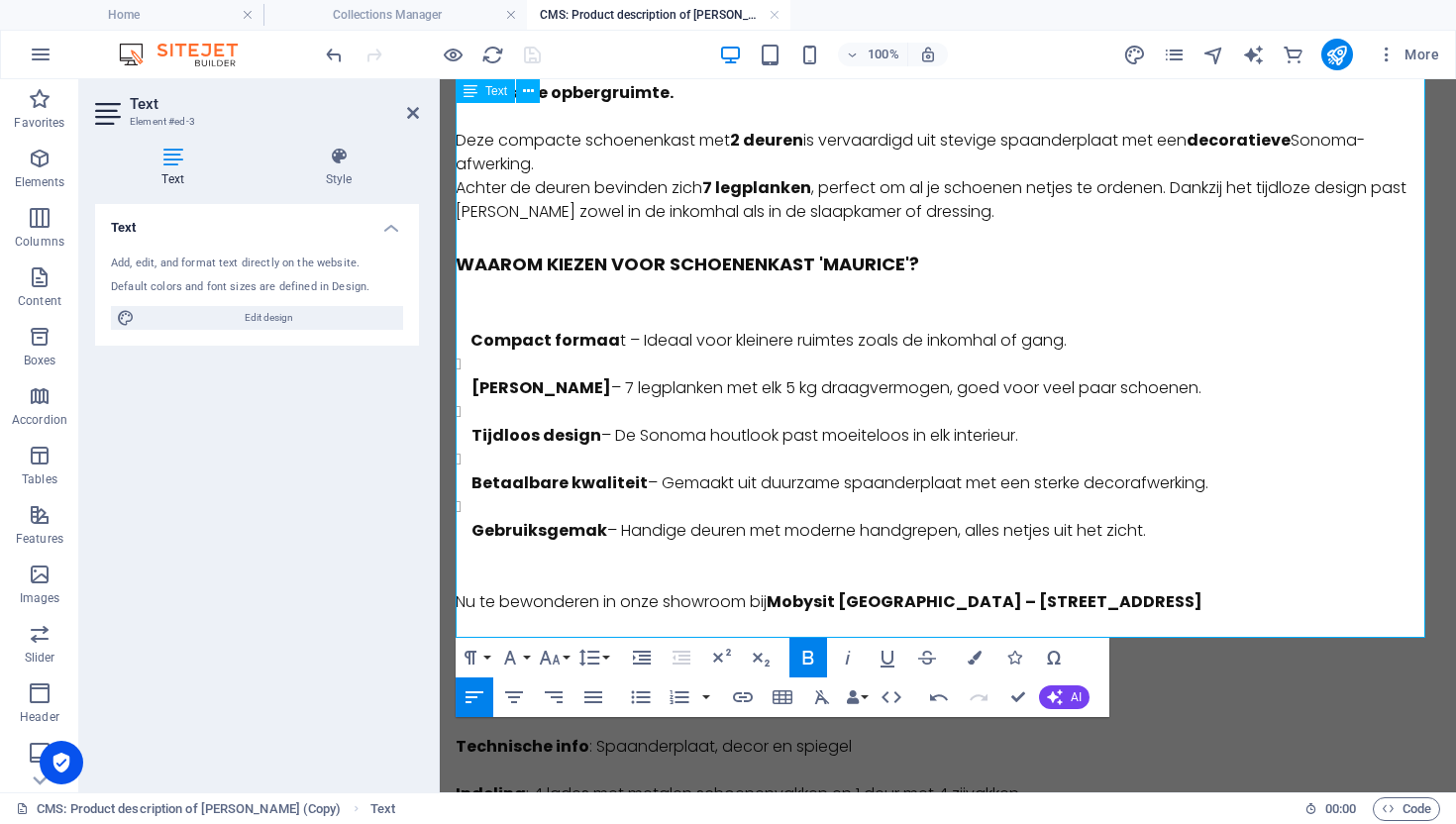 click on "Gebruiksgemak  – Handige deuren met moderne handgrepen, alles netjes uit het zicht." at bounding box center (956, 531) 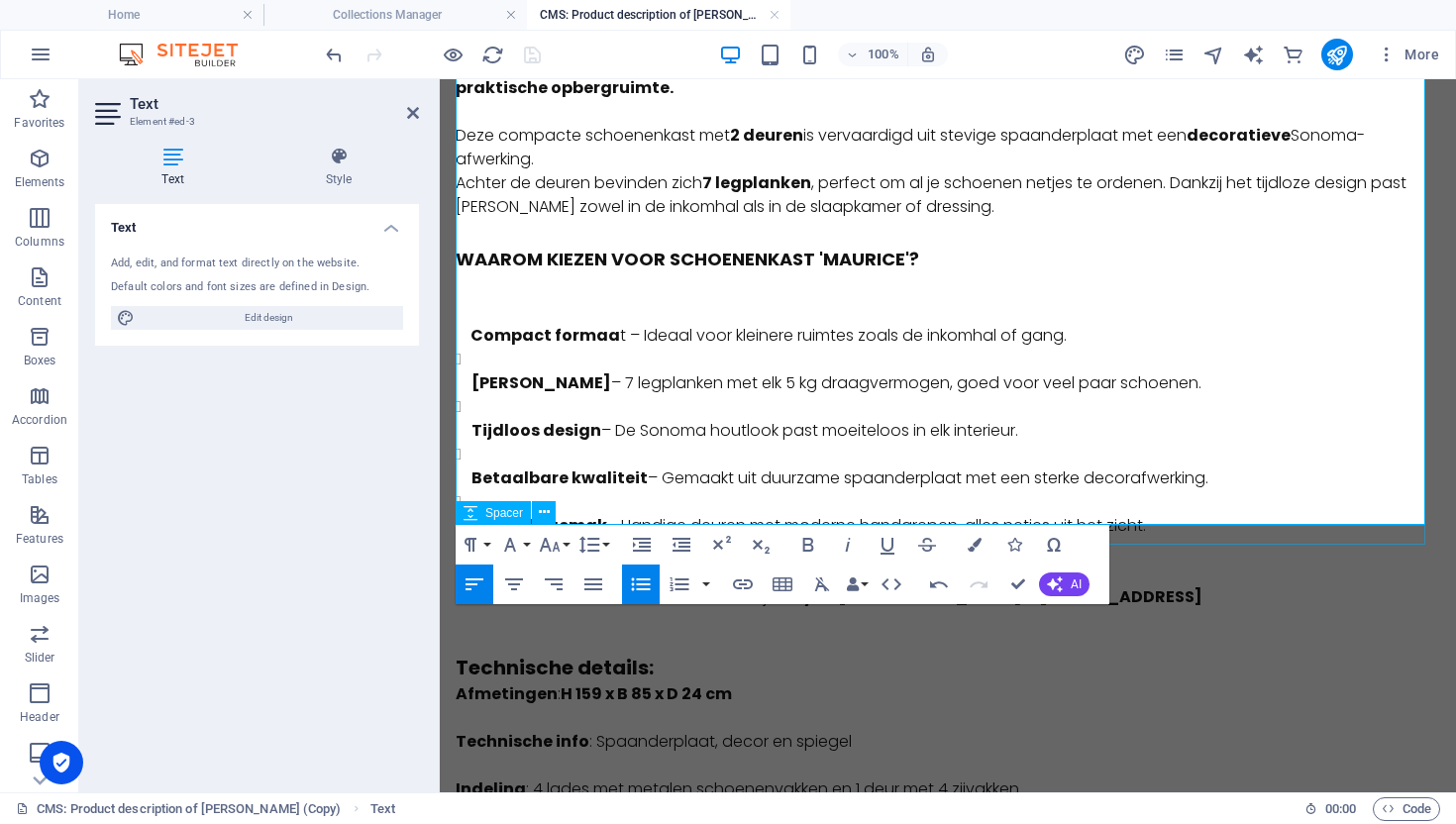 scroll, scrollTop: 288, scrollLeft: 0, axis: vertical 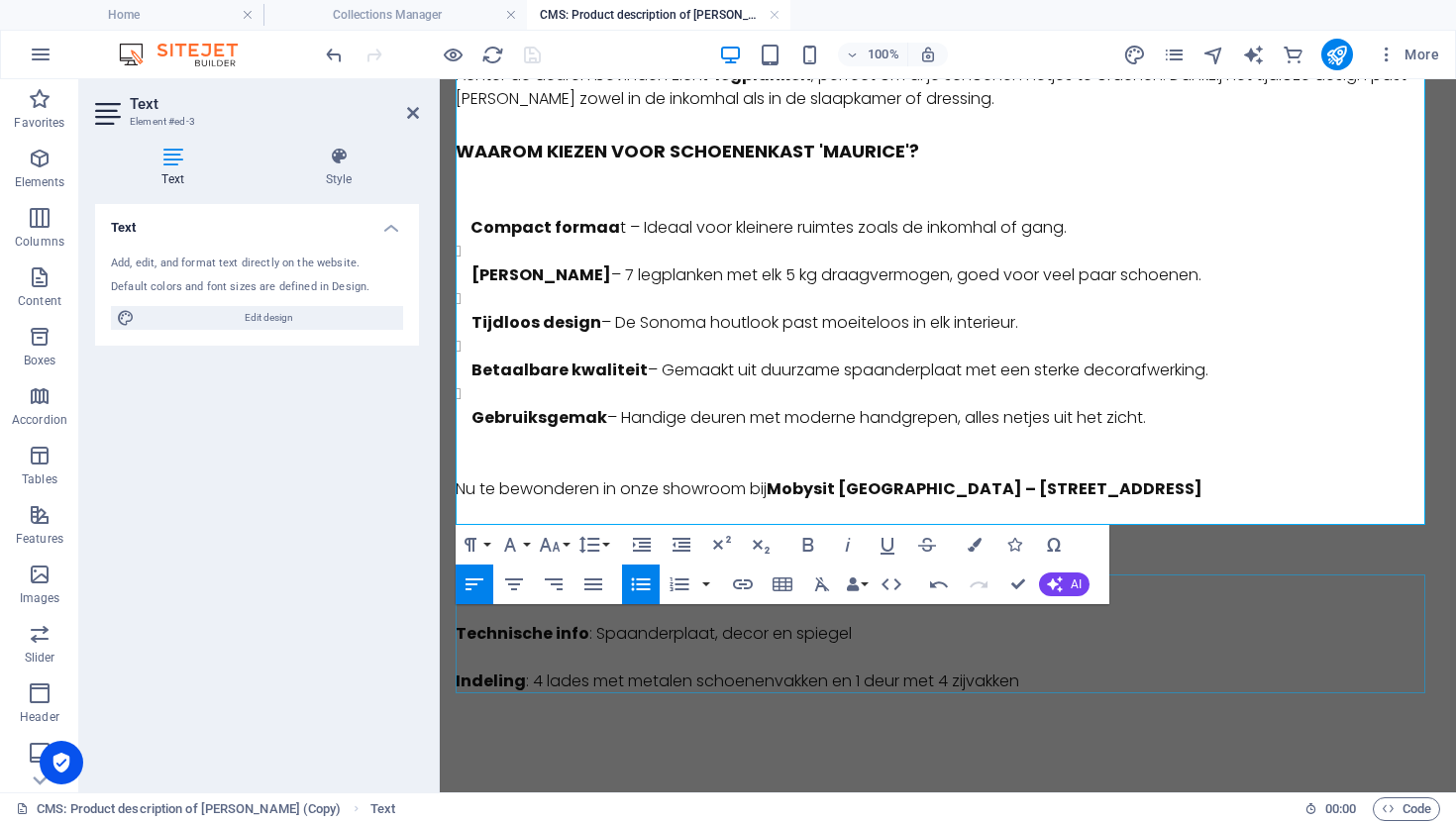 click on "Afmetingen :  H 159 x B 85 x D 24 cm Technische info : Spaanderplaat, decor en spiegel Indeling : 4 lades met metalen schoenenvakken en 1 deur met 4 zijvakken" at bounding box center (948, 634) 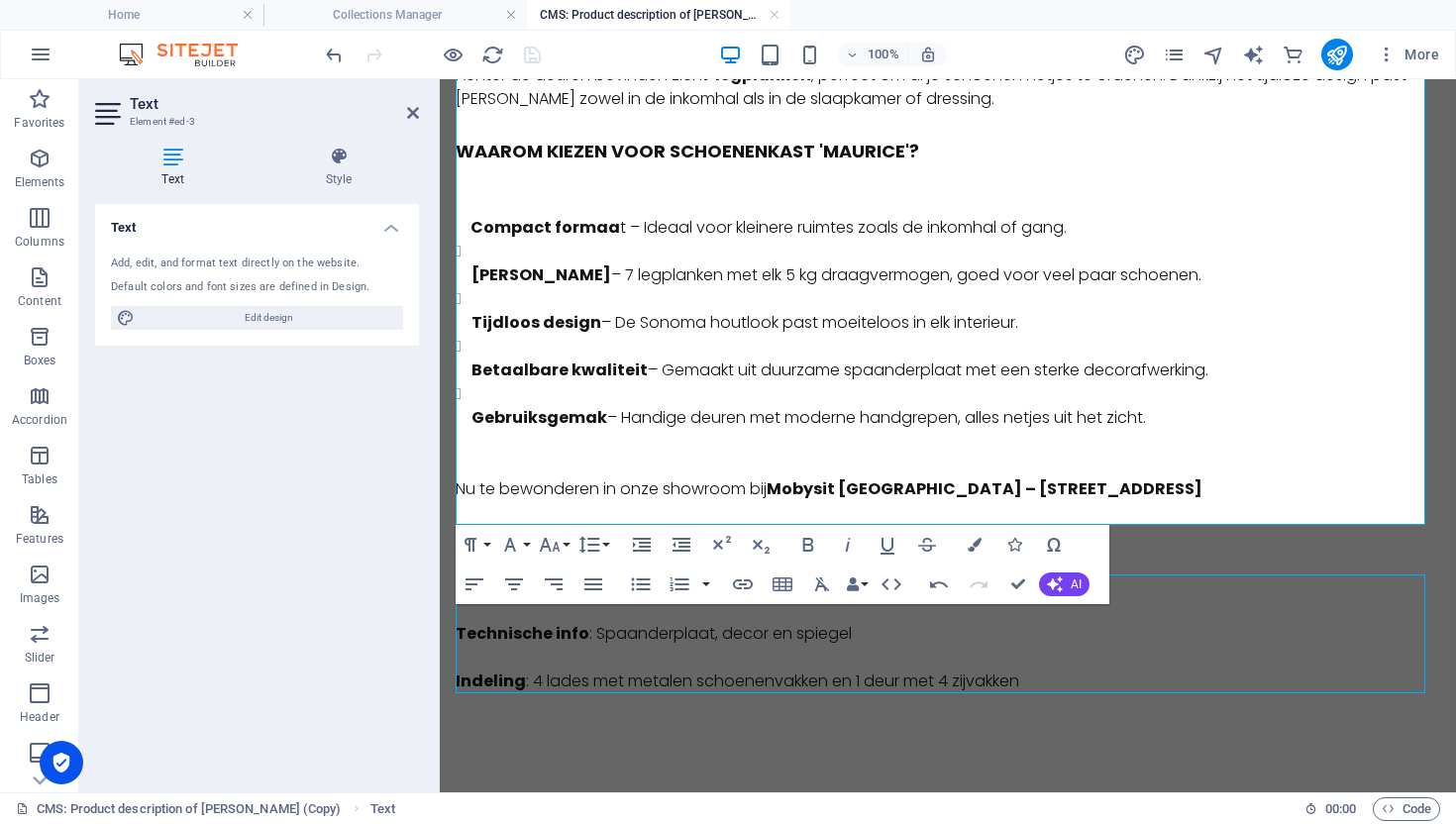 click on "Afmetingen :  H 159 x B 85 x D 24 cm Technische info : Spaanderplaat, decor en spiegel Indeling : 4 lades met metalen schoenenvakken en 1 deur met 4 zijvakken" at bounding box center (948, 634) 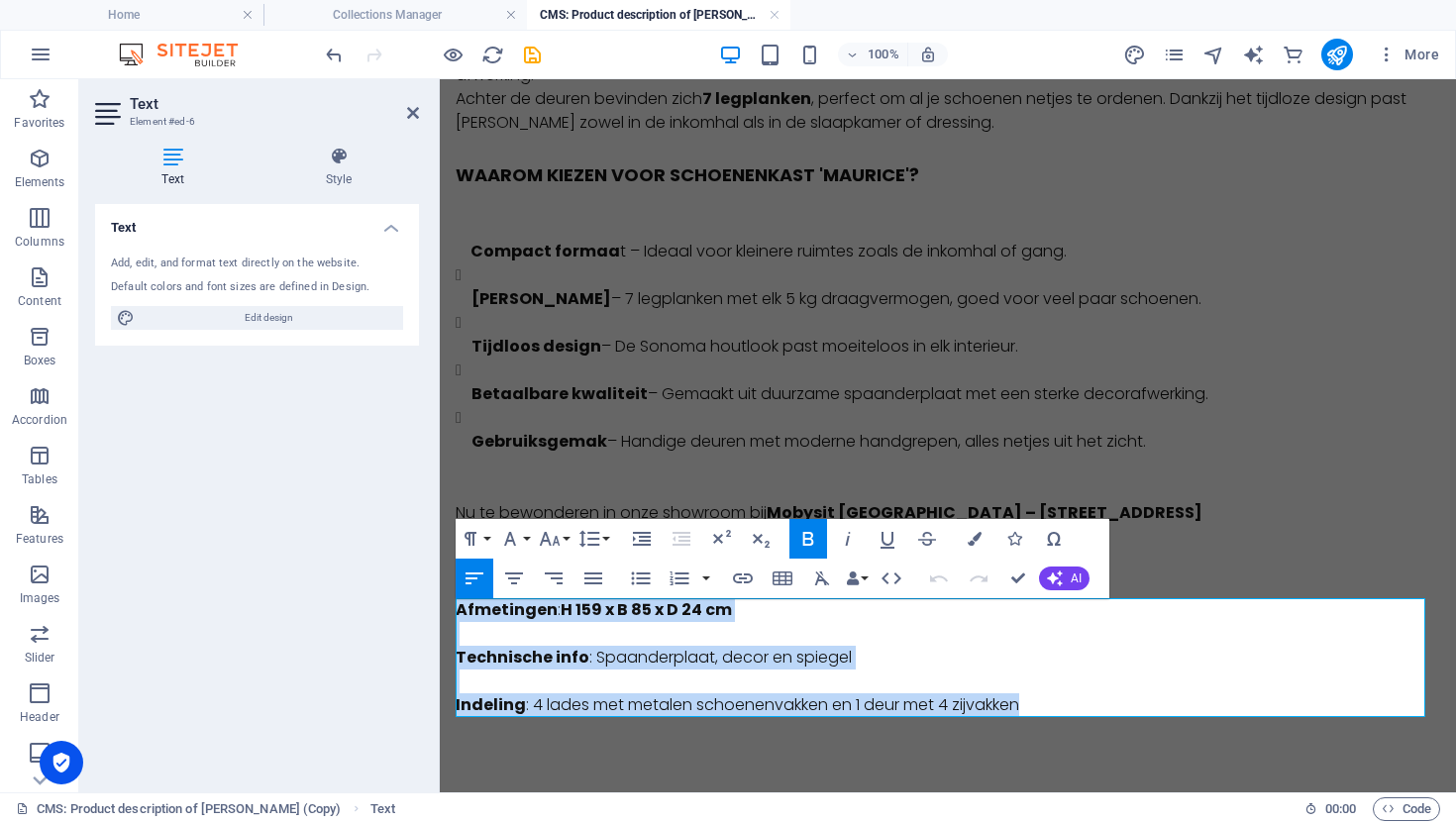 drag, startPoint x: 1012, startPoint y: 706, endPoint x: 854, endPoint y: 711, distance: 158.07909 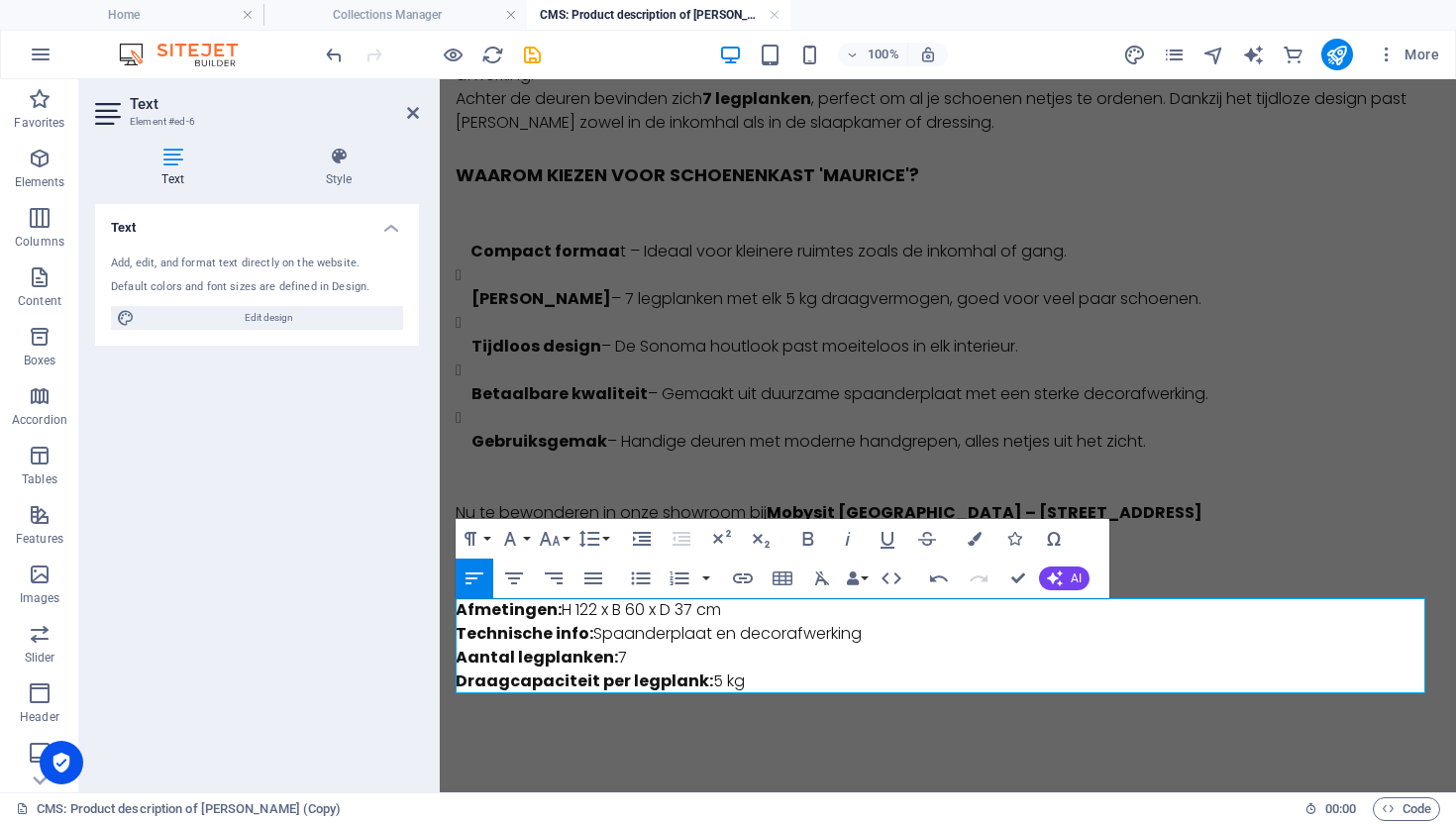 drag, startPoint x: 547, startPoint y: 672, endPoint x: 443, endPoint y: 677, distance: 104.12012 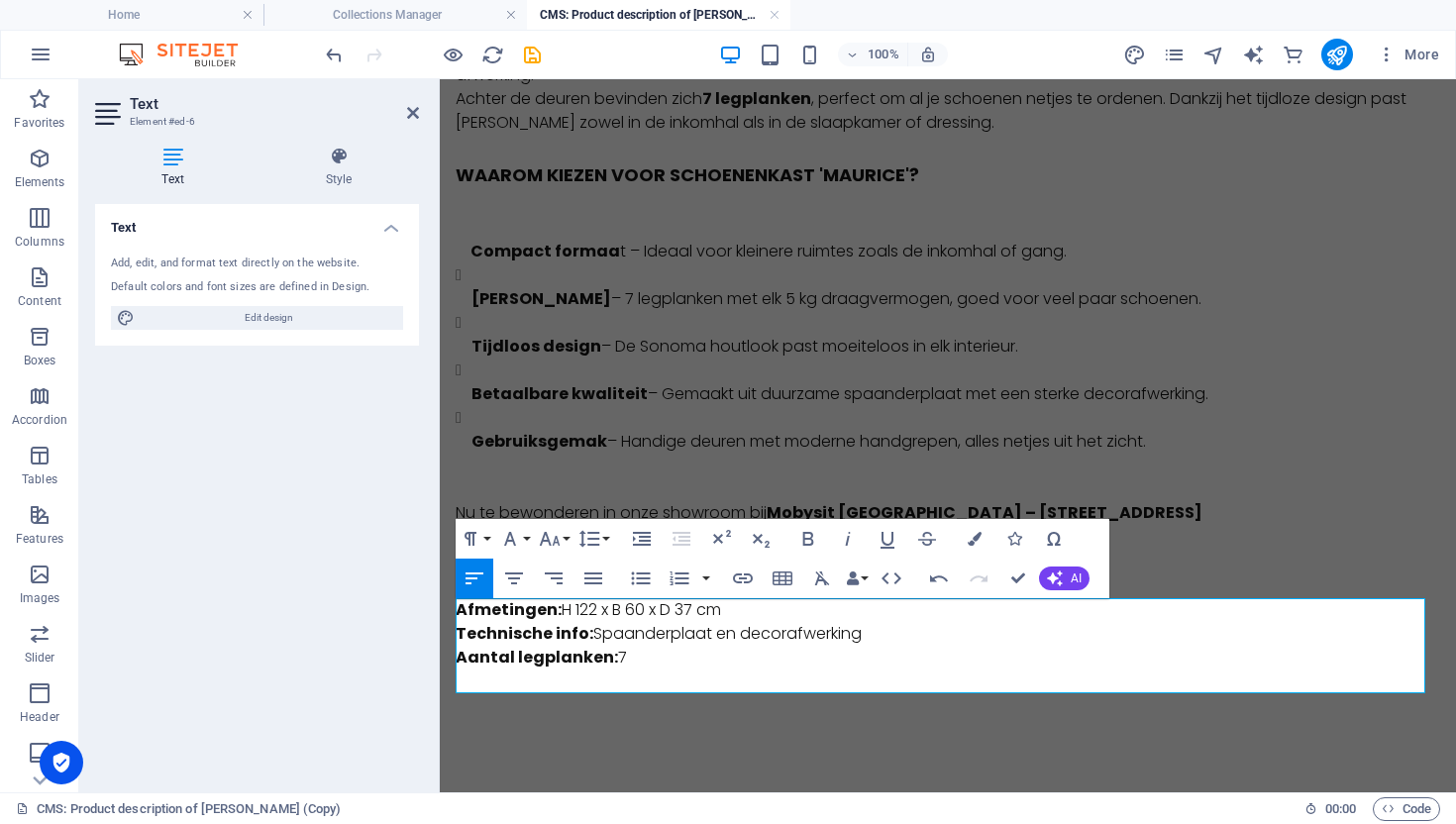 click on "Afmetingen:  H 122 x B 60 x D 37 cm Technische info:  Spaanderplaat en decorafwerking Aantal legplanken:  7" at bounding box center (948, 646) 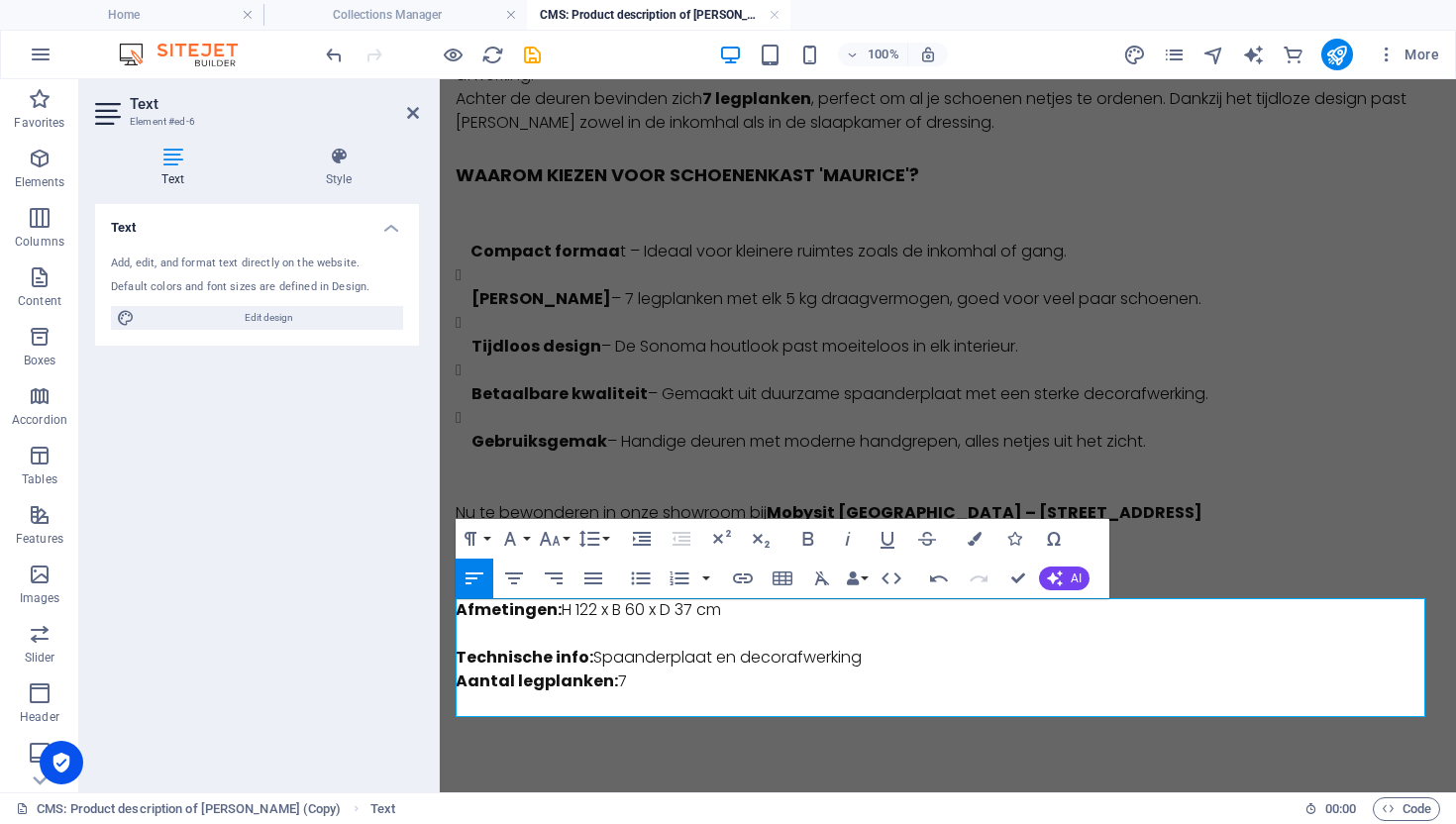 click on "Technische info:  Spaanderplaat en decorafwerking Aantal legplanken:  7" at bounding box center [948, 670] 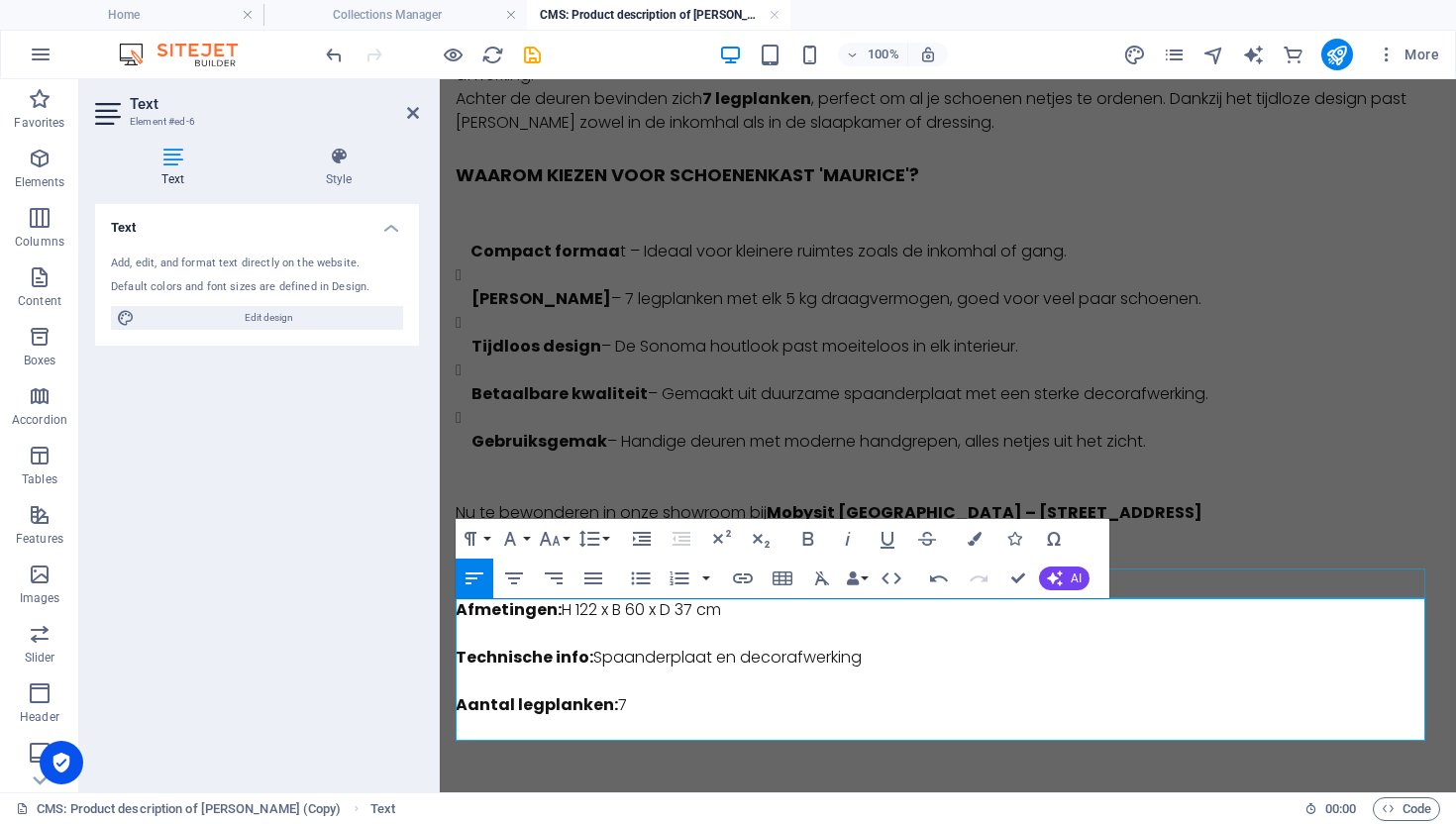 click on "Technische details:" at bounding box center [948, 583] 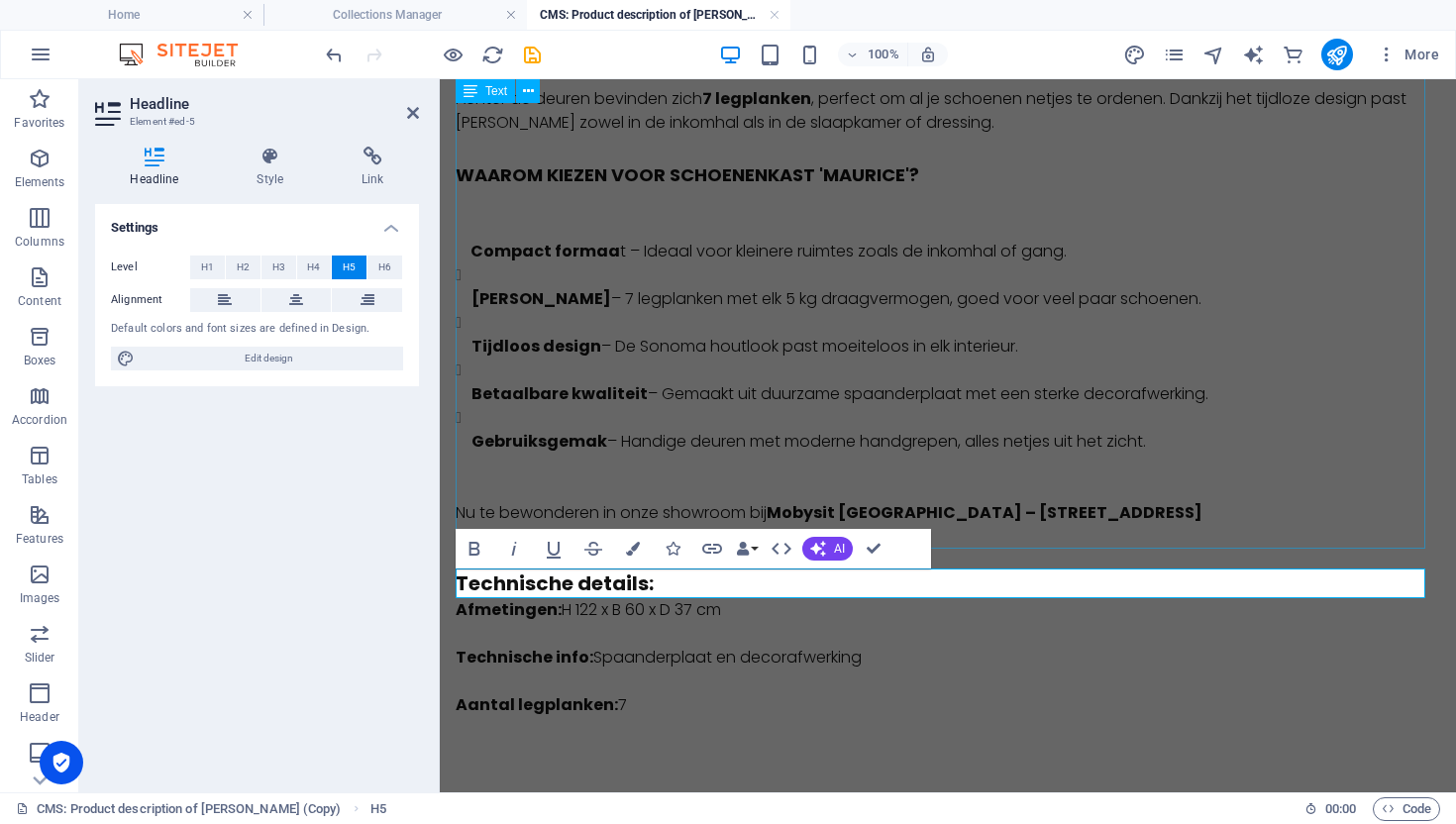 click on "SCHOENENKAST MAURICE 2 DEUREN DECOR SONOMA Strak, functioneel en ideaal voor elk interieur – schoenenkast Maurice combineert een warme houtlook met praktische opbergruimte. Deze compacte schoenenkast met  2 deuren  is vervaardigd uit stevige spaanderplaat met een  decoratieve  Sonoma-afwerking.  Achter de deuren bevinden zich  7 legplanken , perfect om al je schoenen netjes te ordenen. Dankzij het tijdloze design past Maurice zowel in de inkomhal als in de slaapkamer of dressing. WAAROM KIEZEN VOOR SCHOENENKAST 'MAURICE'?     Compact formaa t – Ideaal voor kleinere ruimtes zoals de inkomhal of gang.   Ruime opberging  – 7 legplanken met elk 5 kg draagvermogen, goed voor veel paar schoenen. Tijdloos design  – De Sonoma houtlook past moeiteloos in elk interieur.   Betaalbare kwaliteit  – Gemaakt uit duurzame spaanderplaat met een sterke decorafwerking. Gebruiksgemak  – Handige deuren met moderne handgrepen, alles netjes uit het zicht. Nu te bewonderen in onze showroom bij" at bounding box center [948, 231] 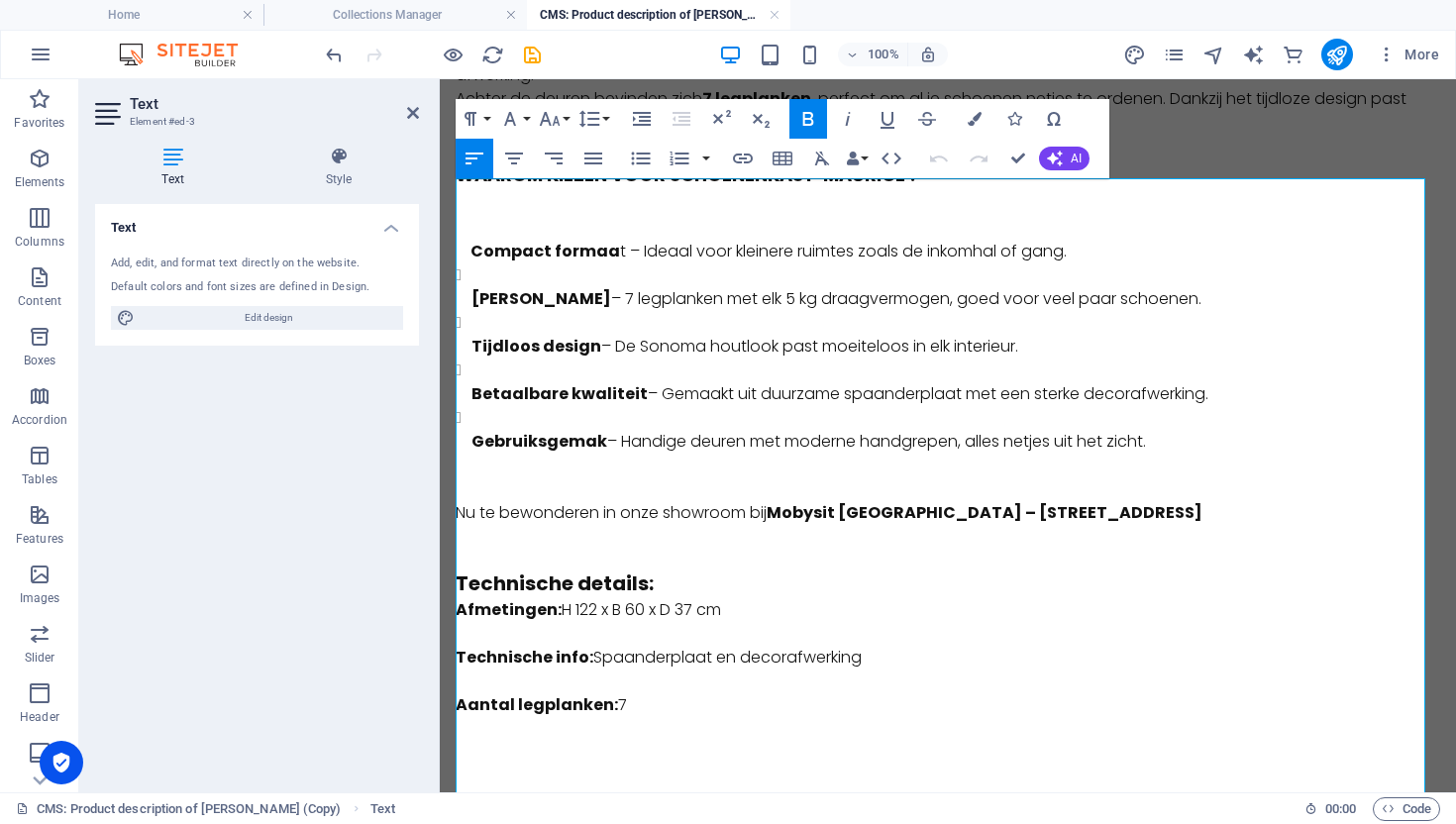 scroll, scrollTop: 0, scrollLeft: 0, axis: both 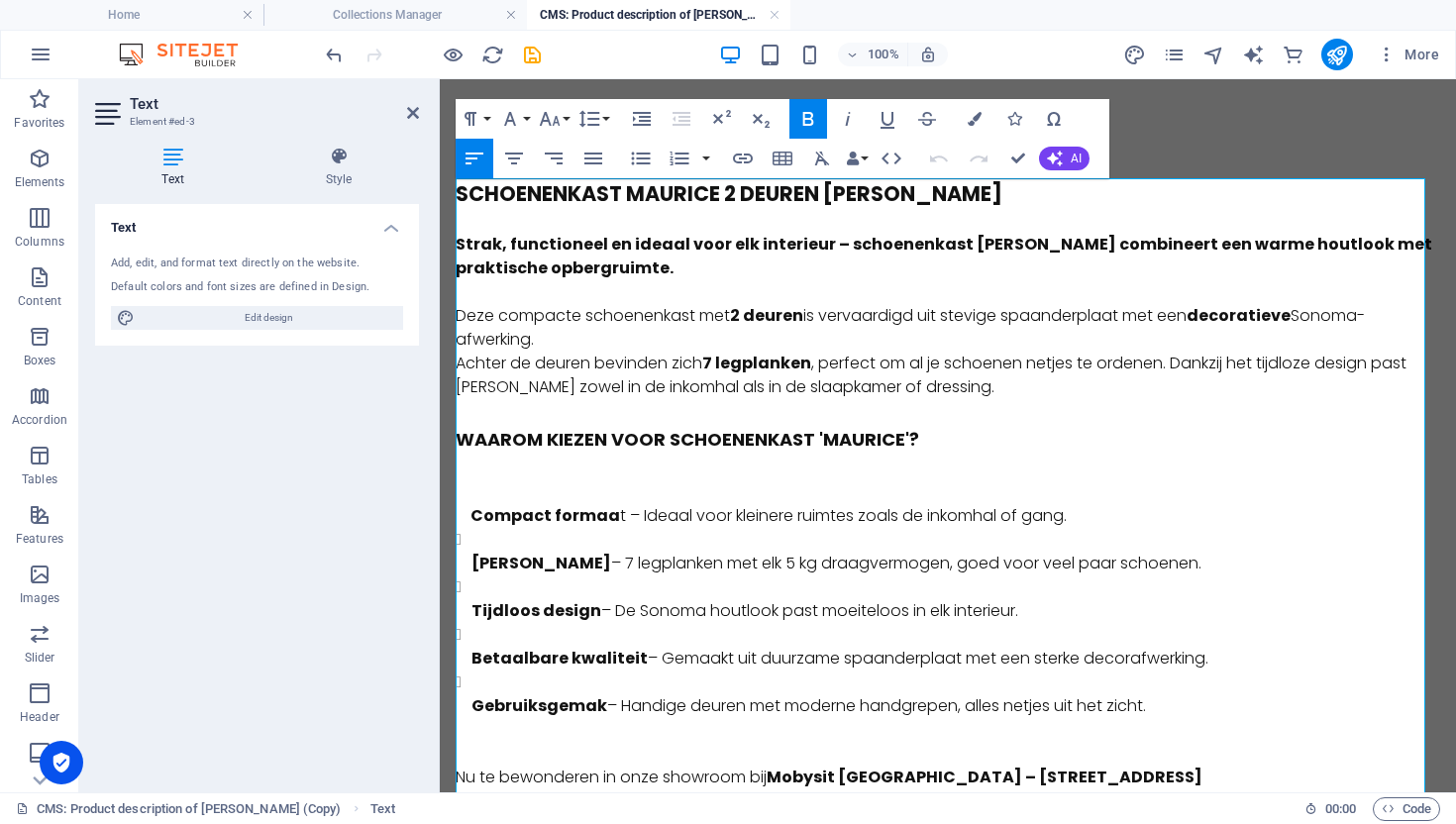 click at bounding box center [532, 54] 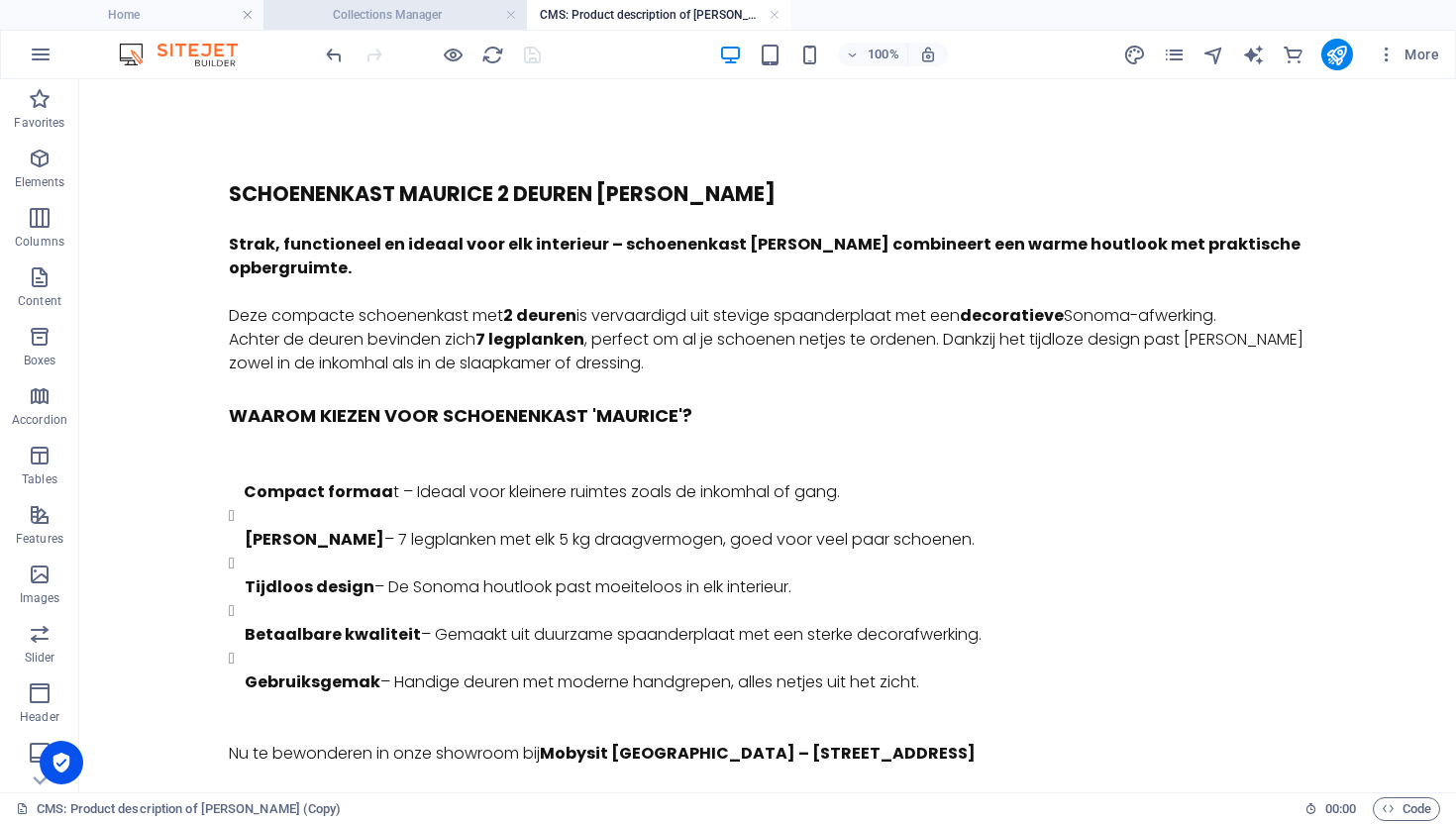 click on "Collections Manager" at bounding box center (395, 15) 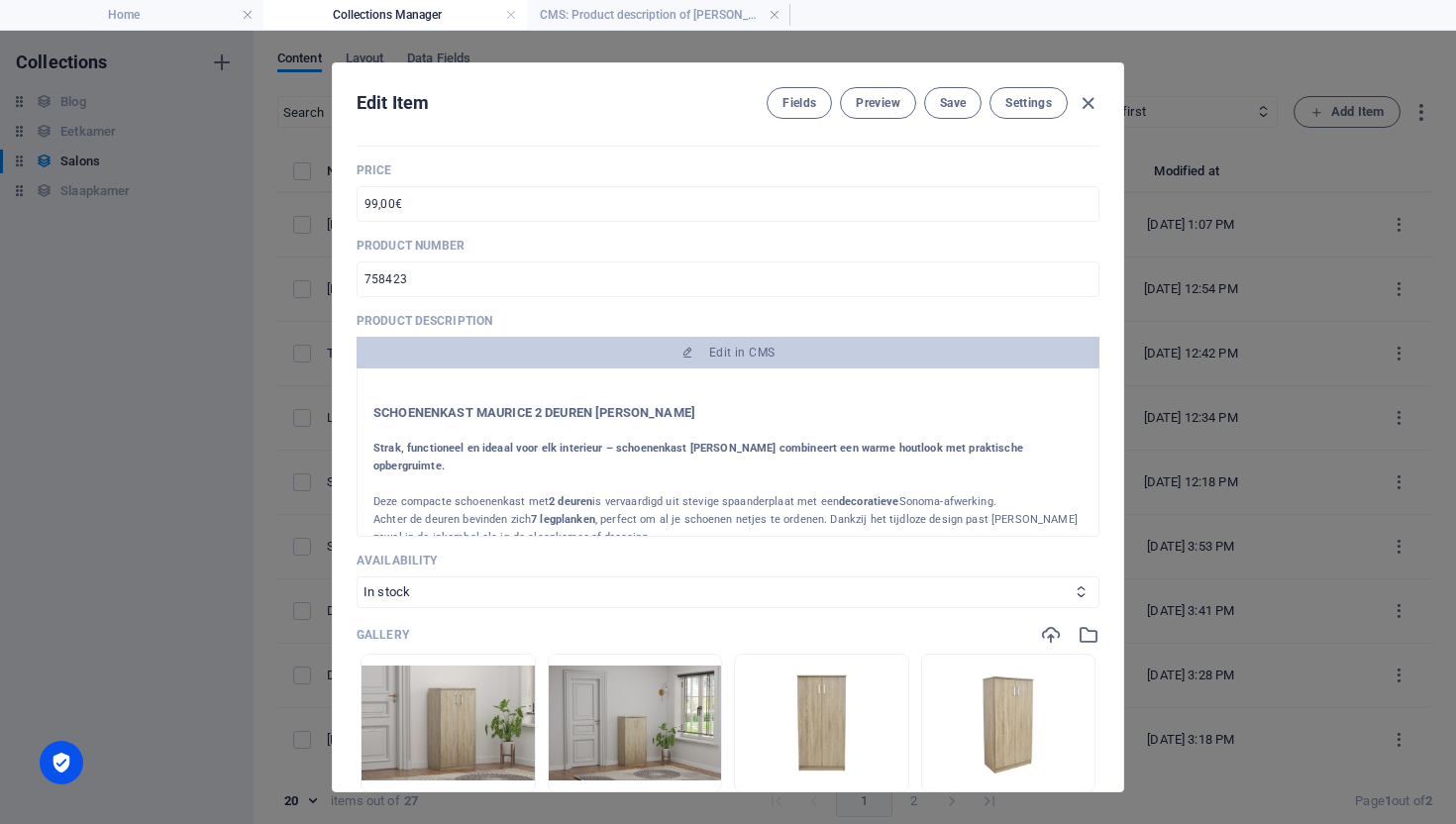 scroll, scrollTop: 0, scrollLeft: 0, axis: both 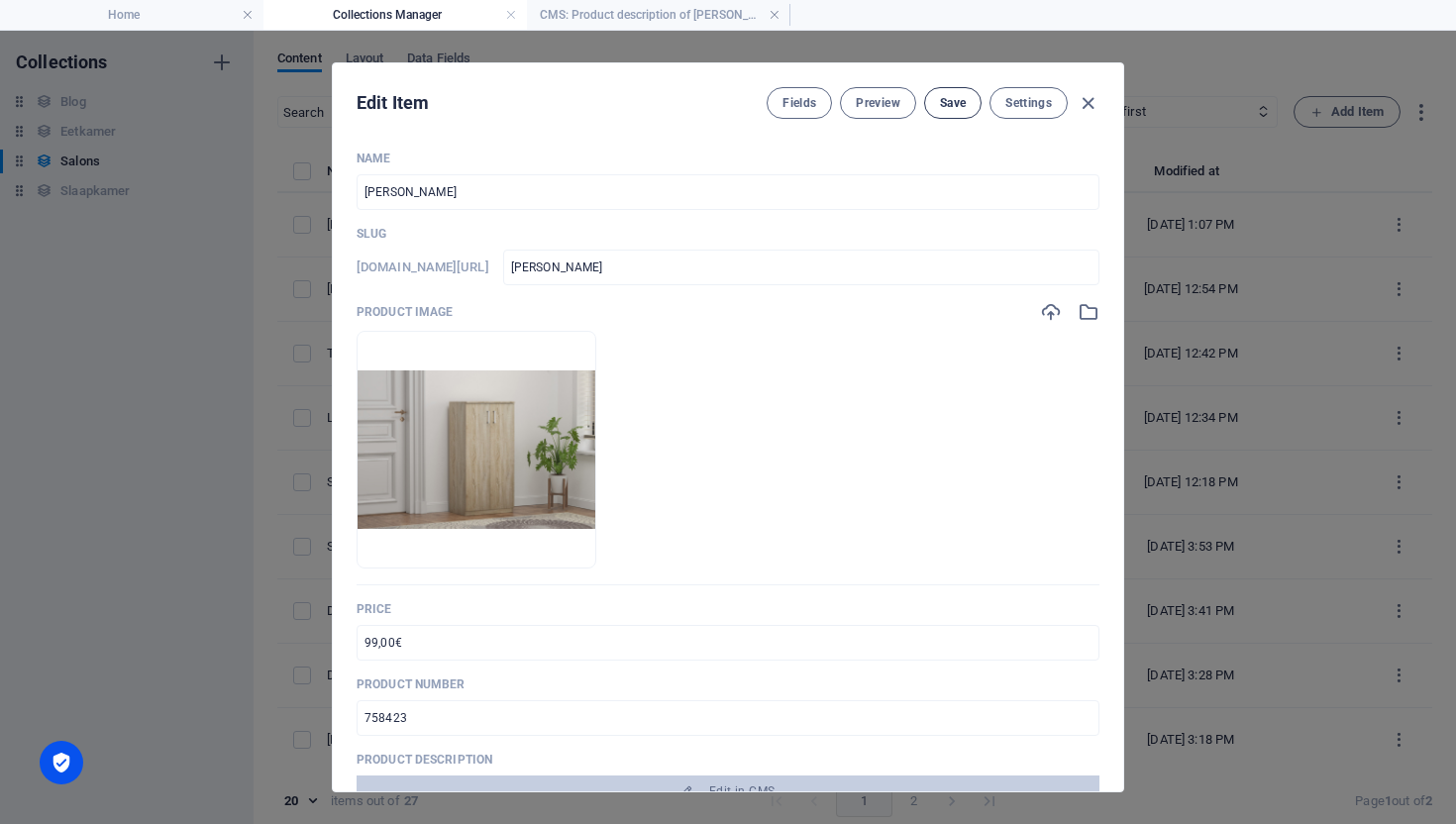 click on "Save" at bounding box center (953, 103) 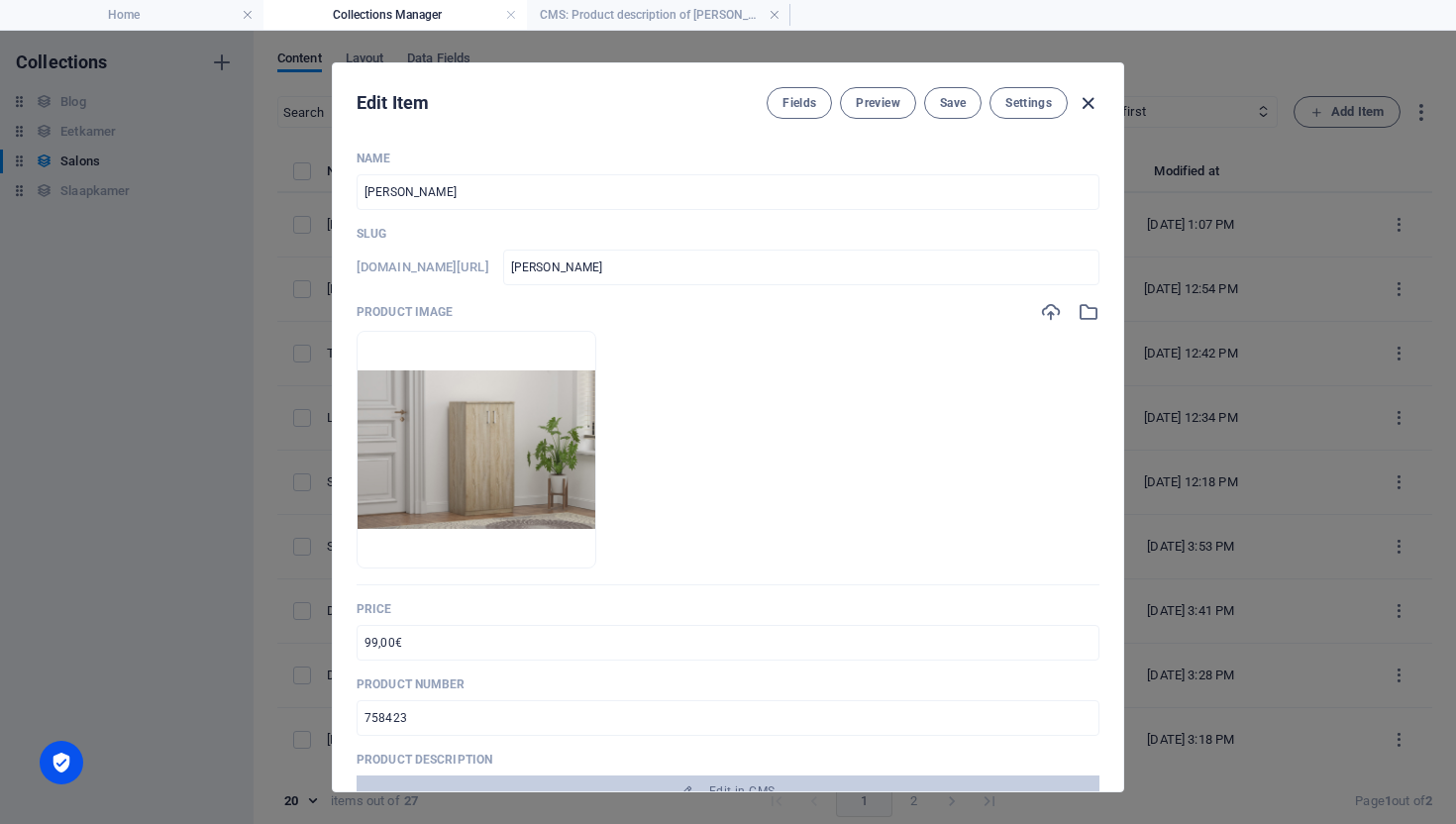 click at bounding box center [1088, 103] 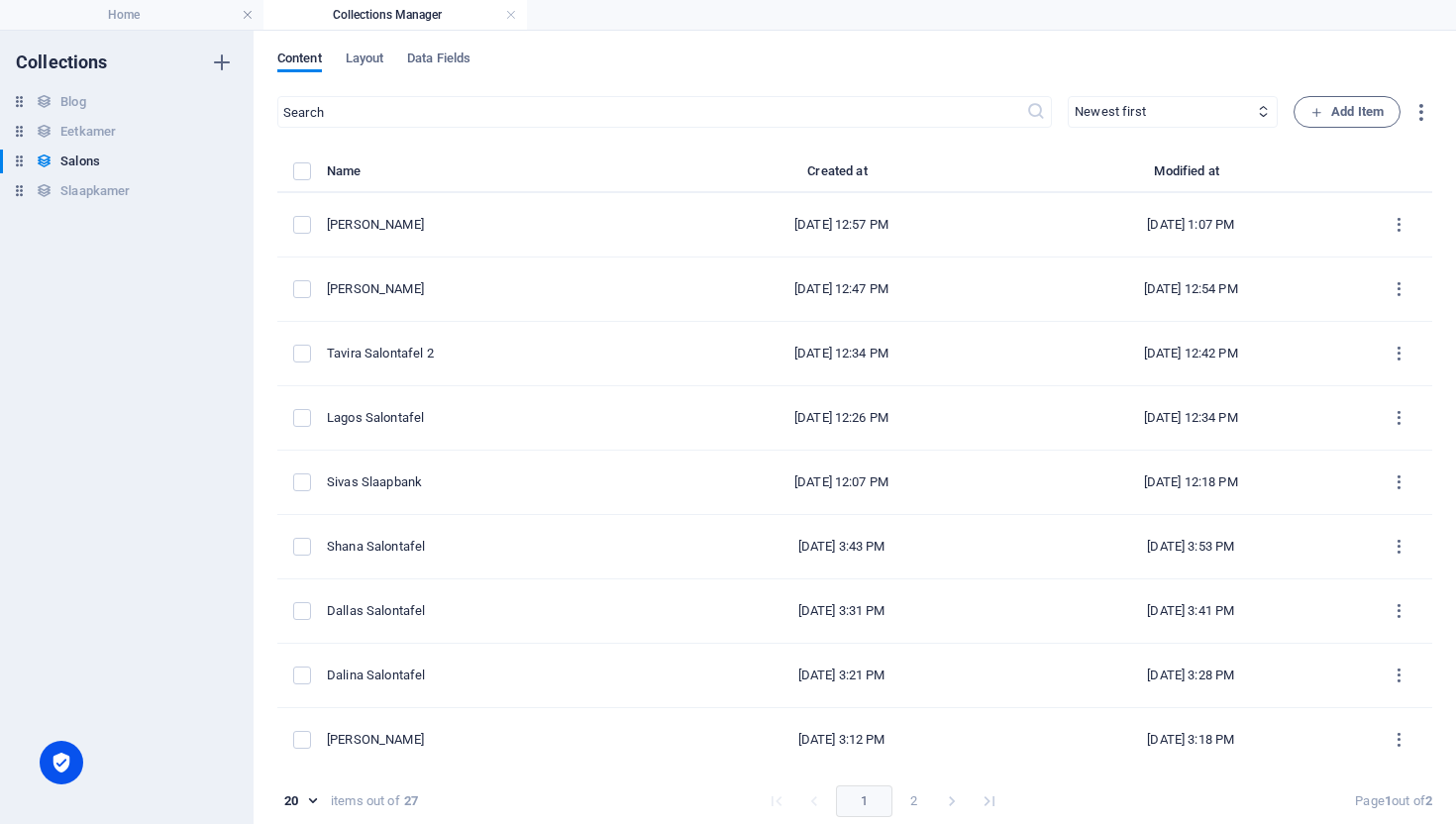 scroll, scrollTop: 0, scrollLeft: 0, axis: both 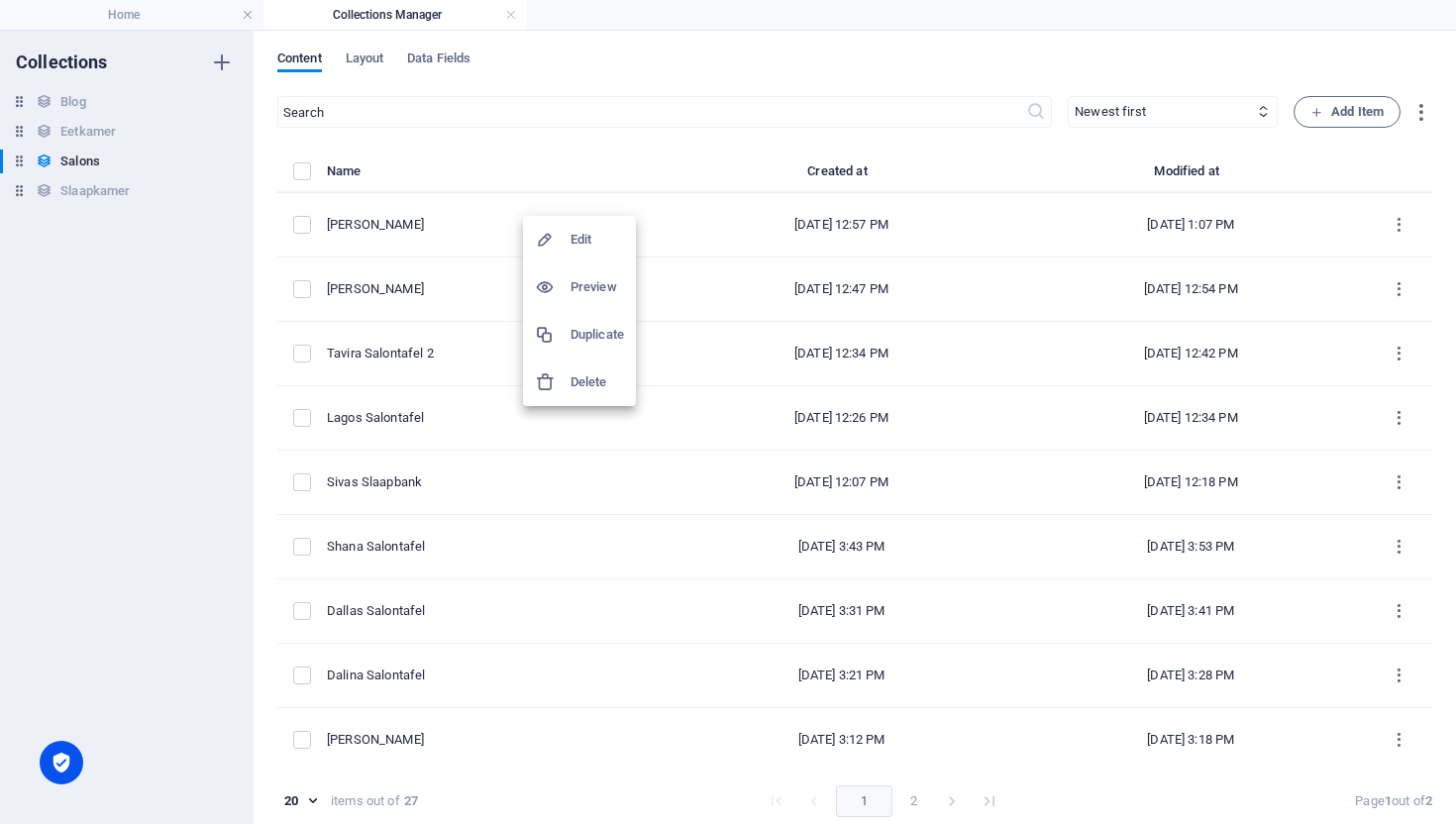 click on "Duplicate" at bounding box center (597, 335) 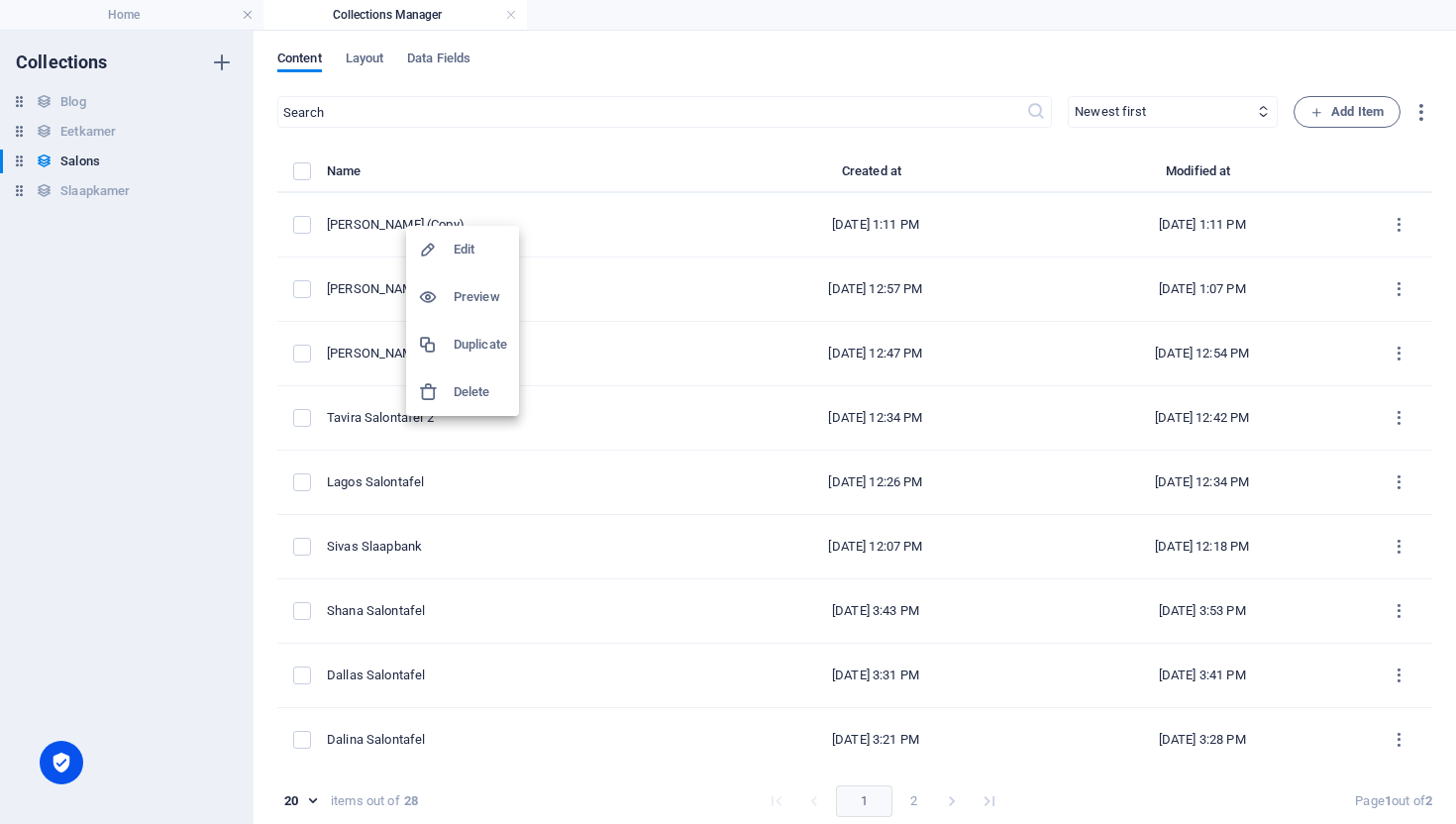 click on "Duplicate" at bounding box center [480, 345] 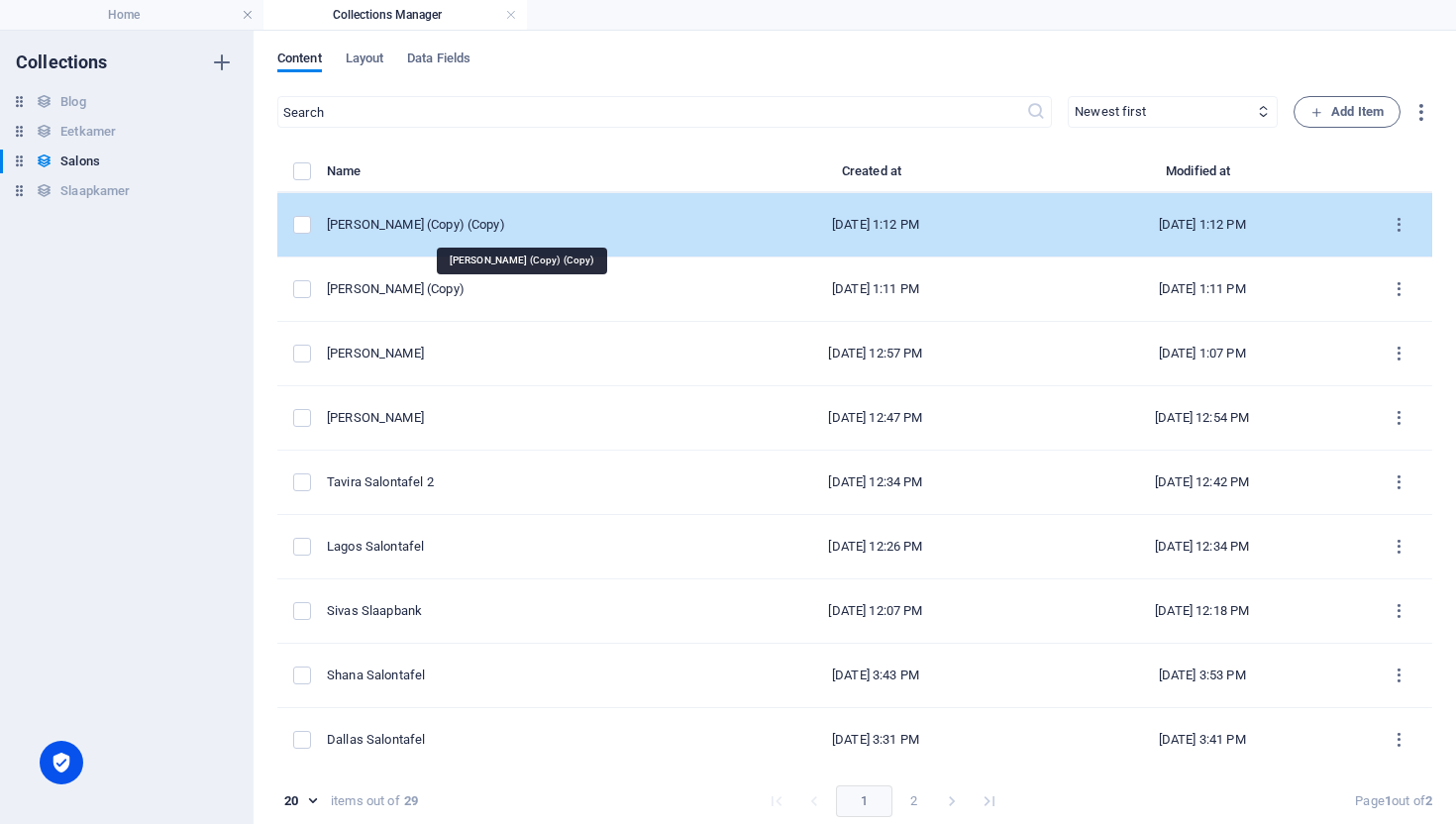 click on "Maurice Schoenenkast (Copy) (Copy)" at bounding box center (511, 225) 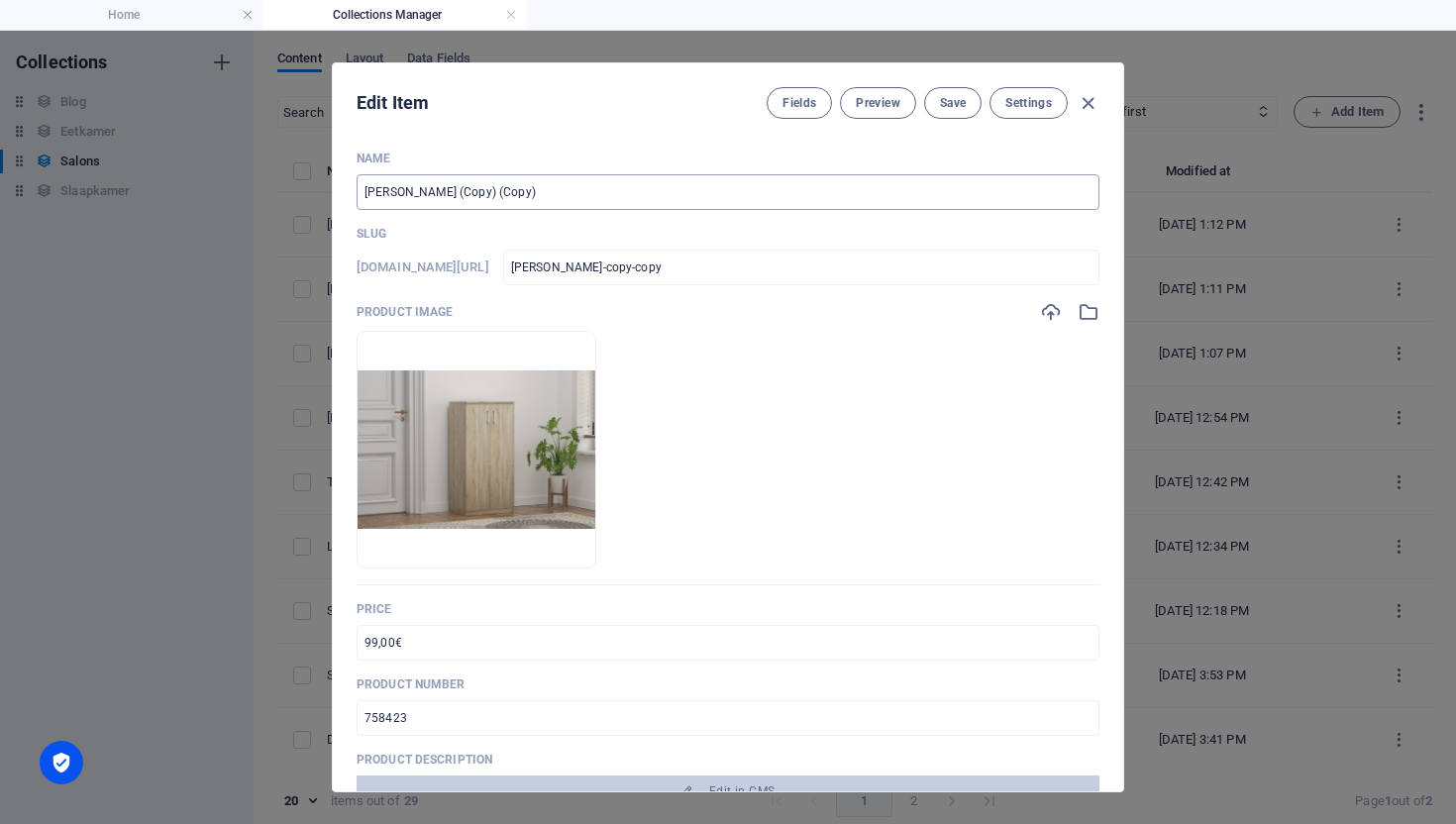 click on "Maurice Schoenenkast (Copy) (Copy)" at bounding box center [728, 192] 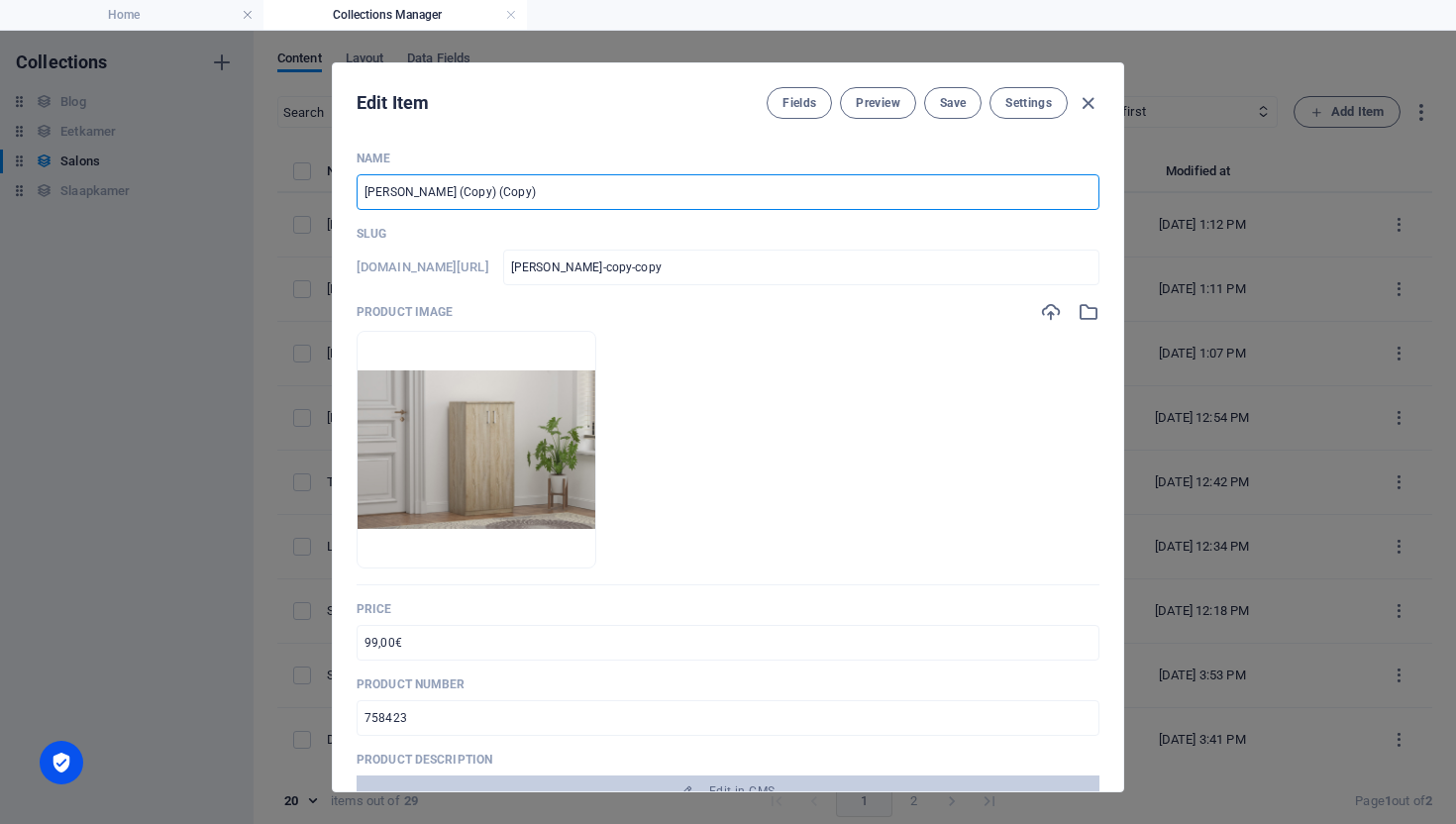 click on "Maurice Schoenenkast (Copy) (Copy)" at bounding box center [728, 192] 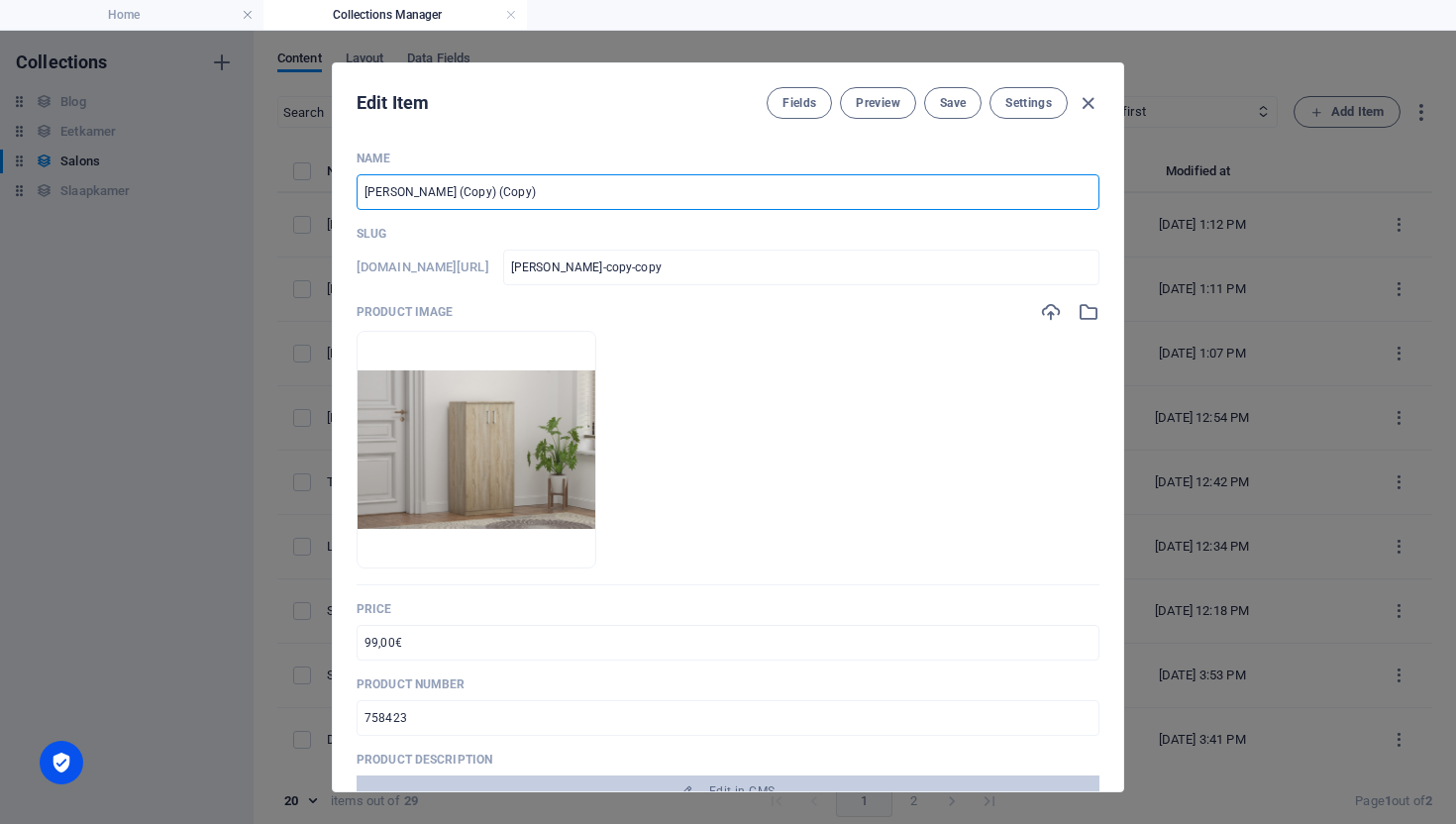 type on "L" 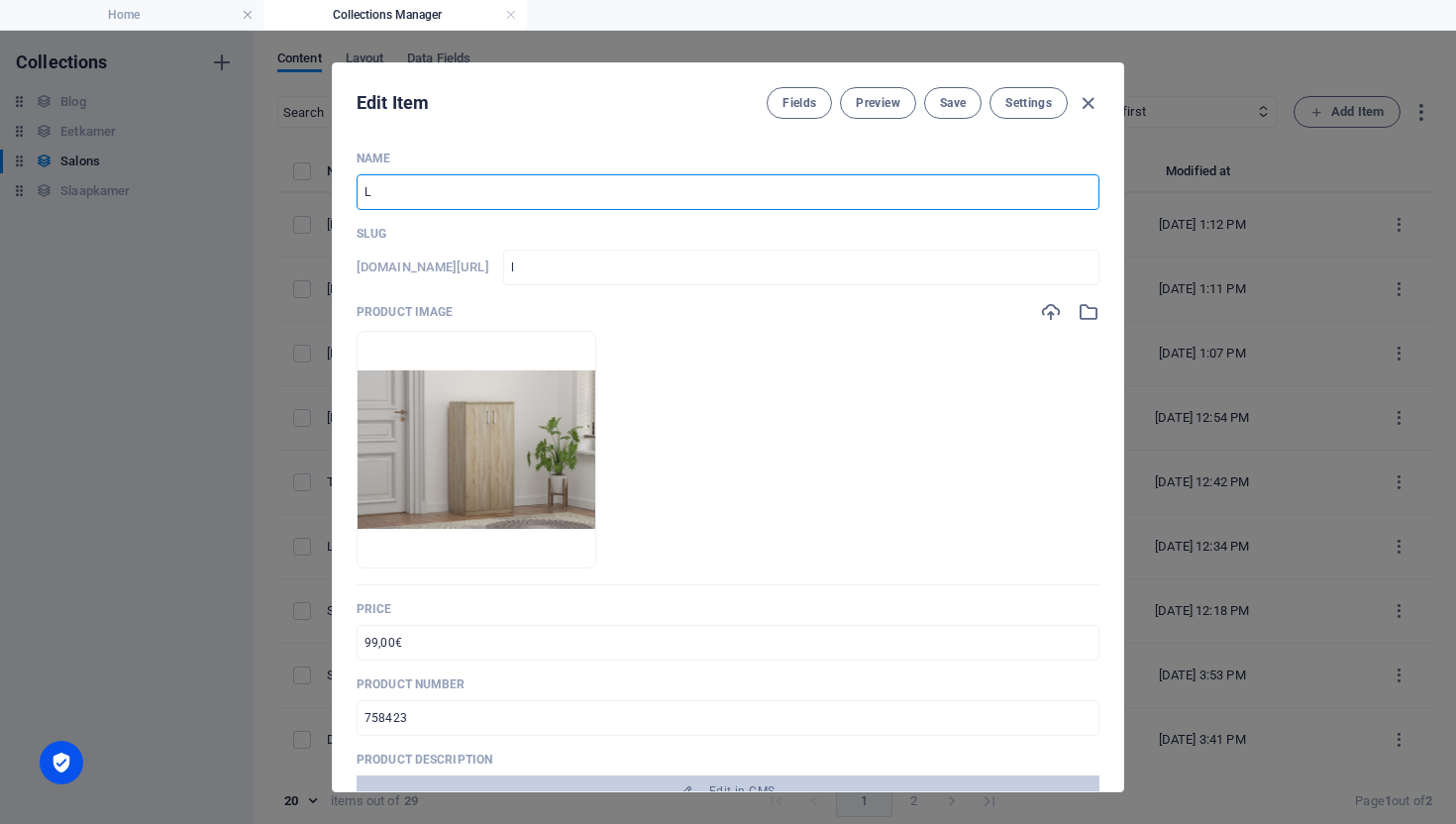 type on "Li" 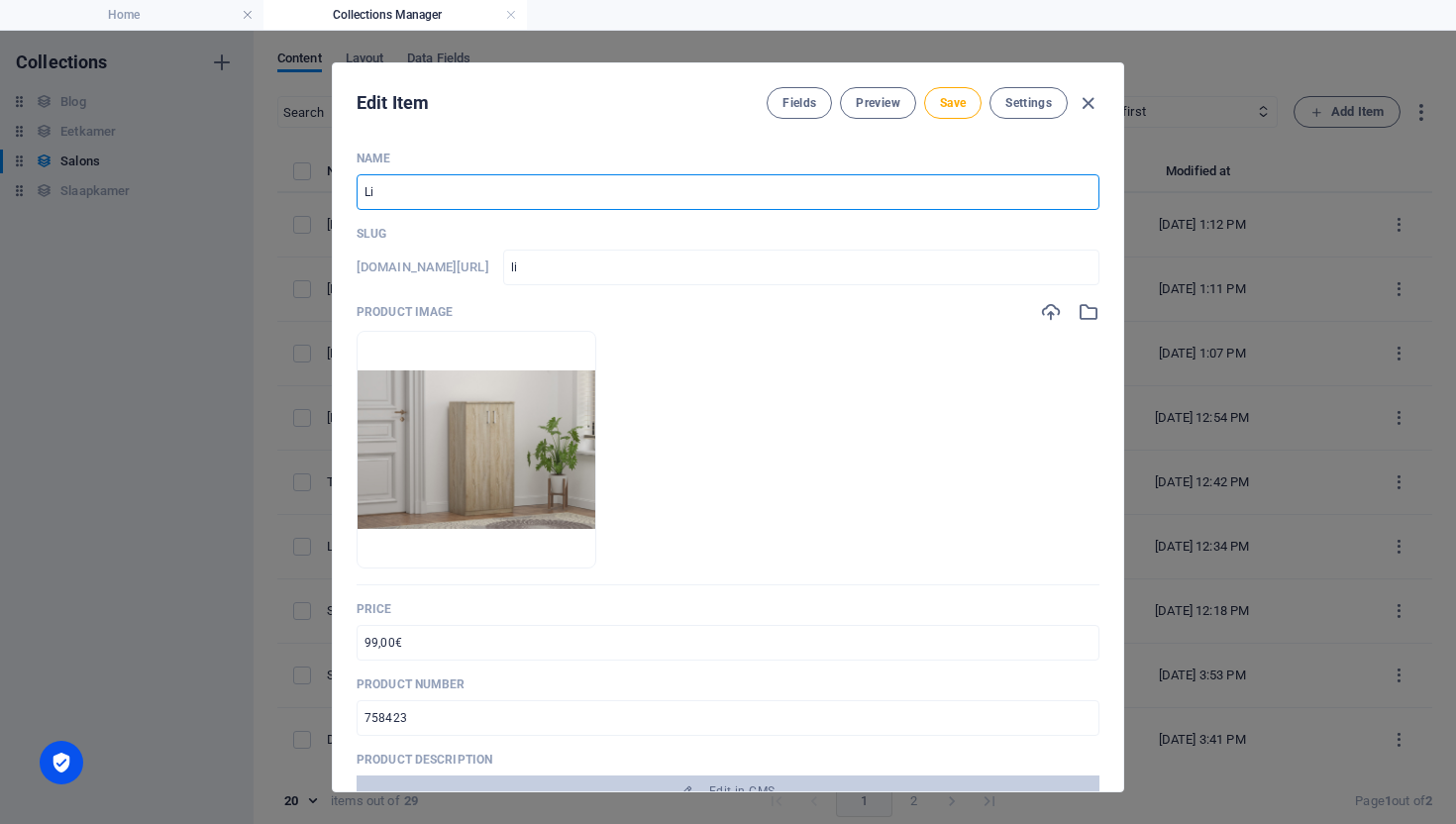 type on "Lis" 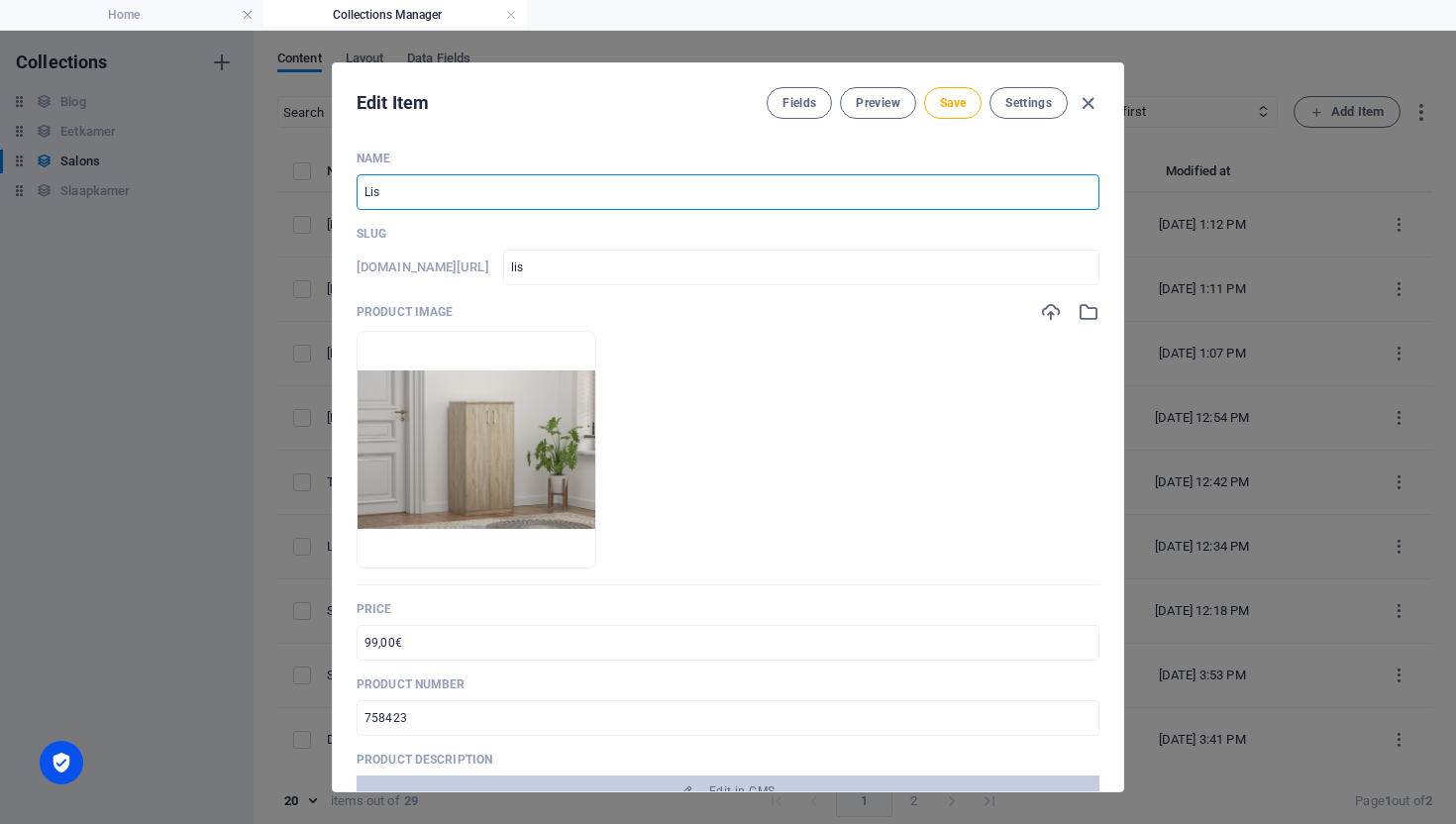 type on "Lisa" 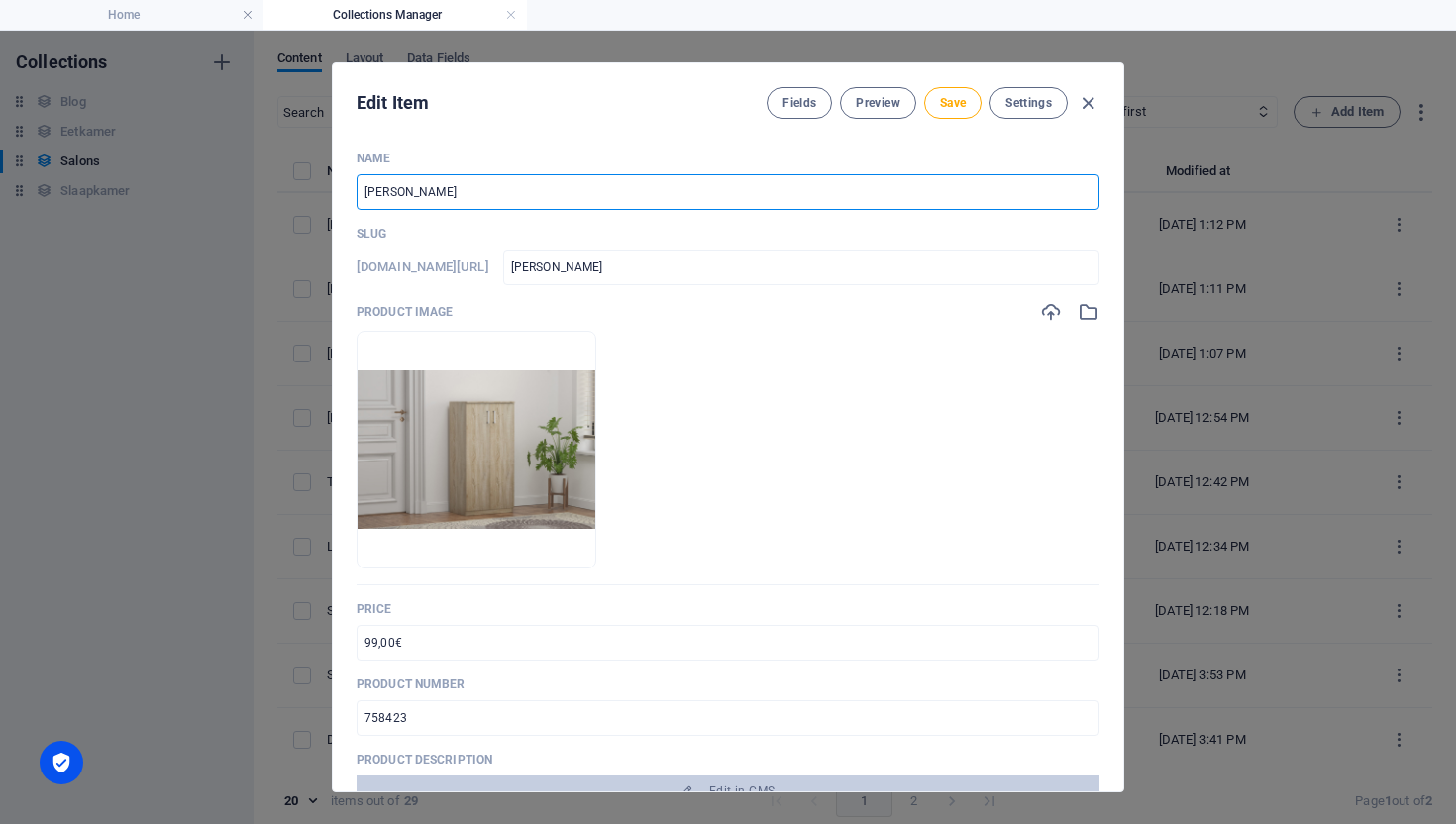 type on "Lisa c" 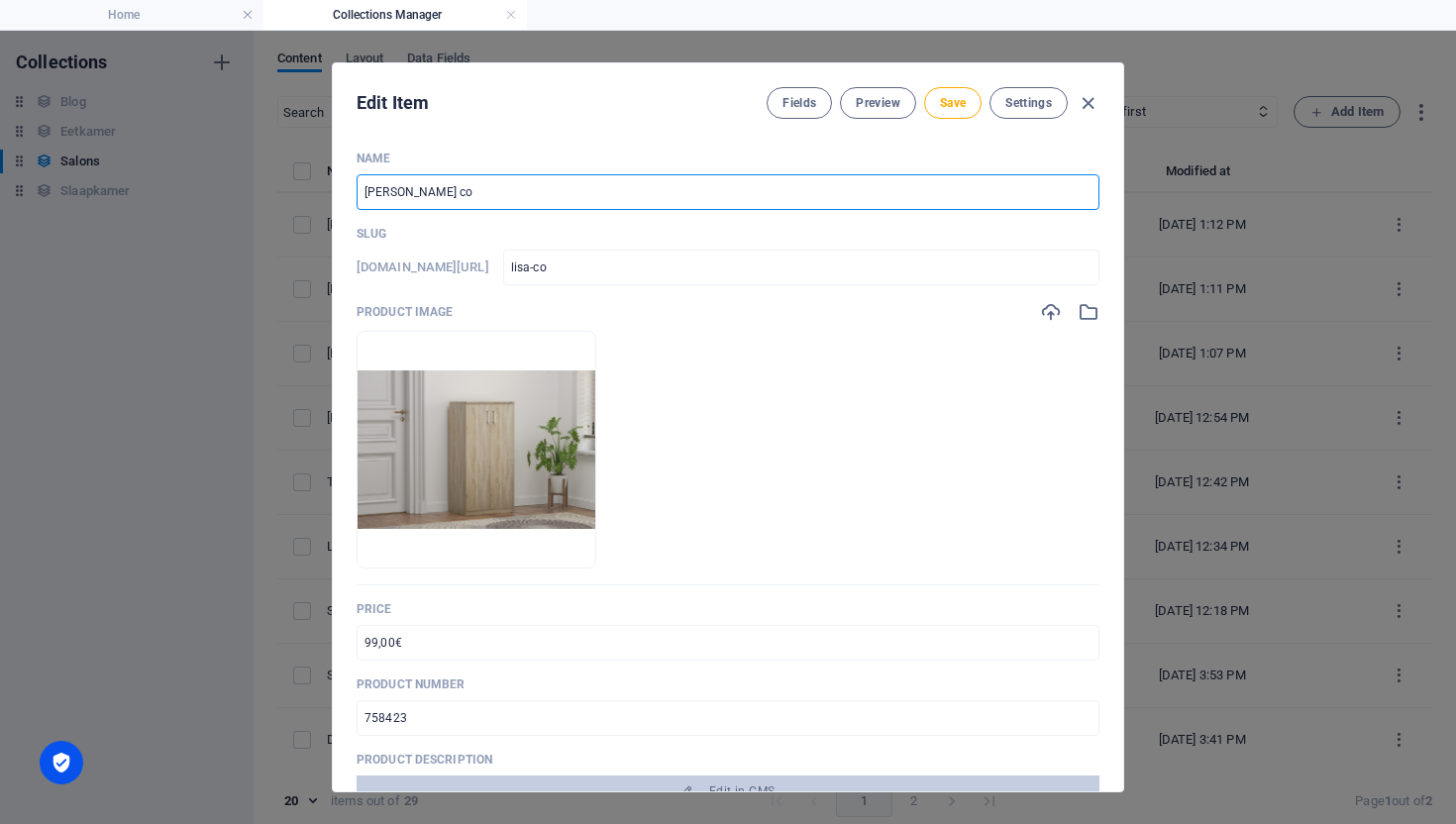 type on "Lisa c" 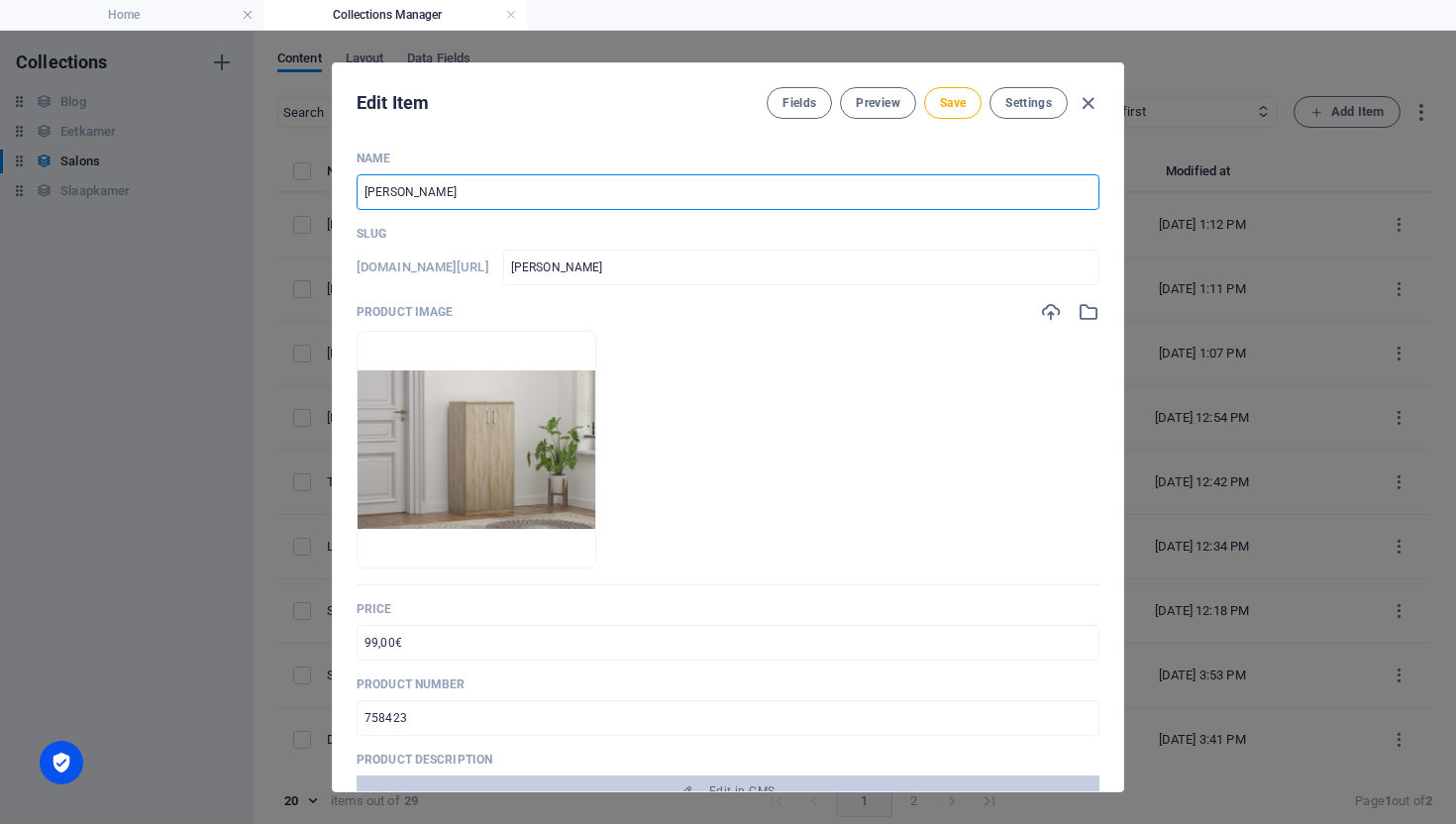 type on "Lisa" 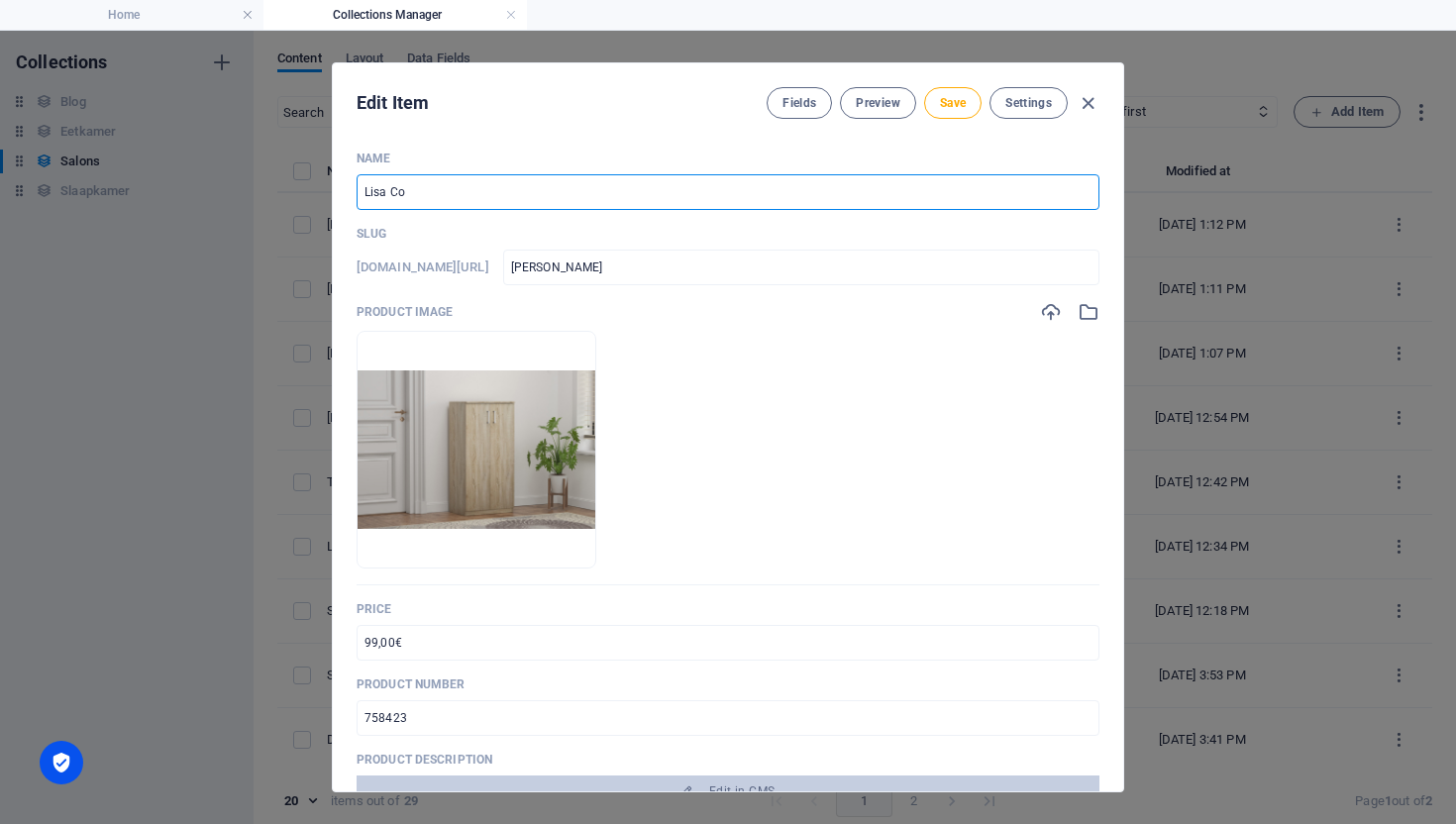 type on "lisa-co" 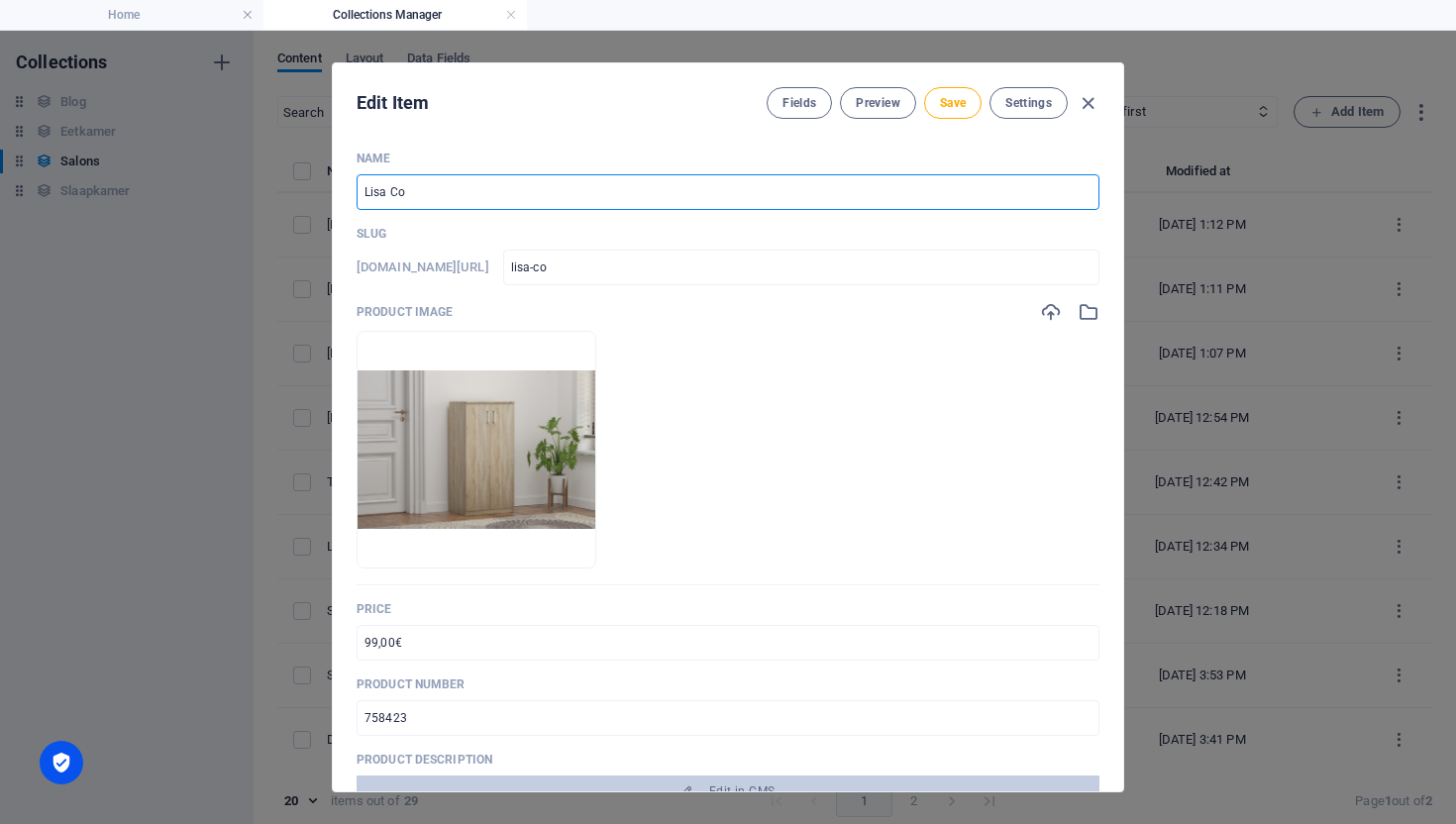 type on "Lisa C" 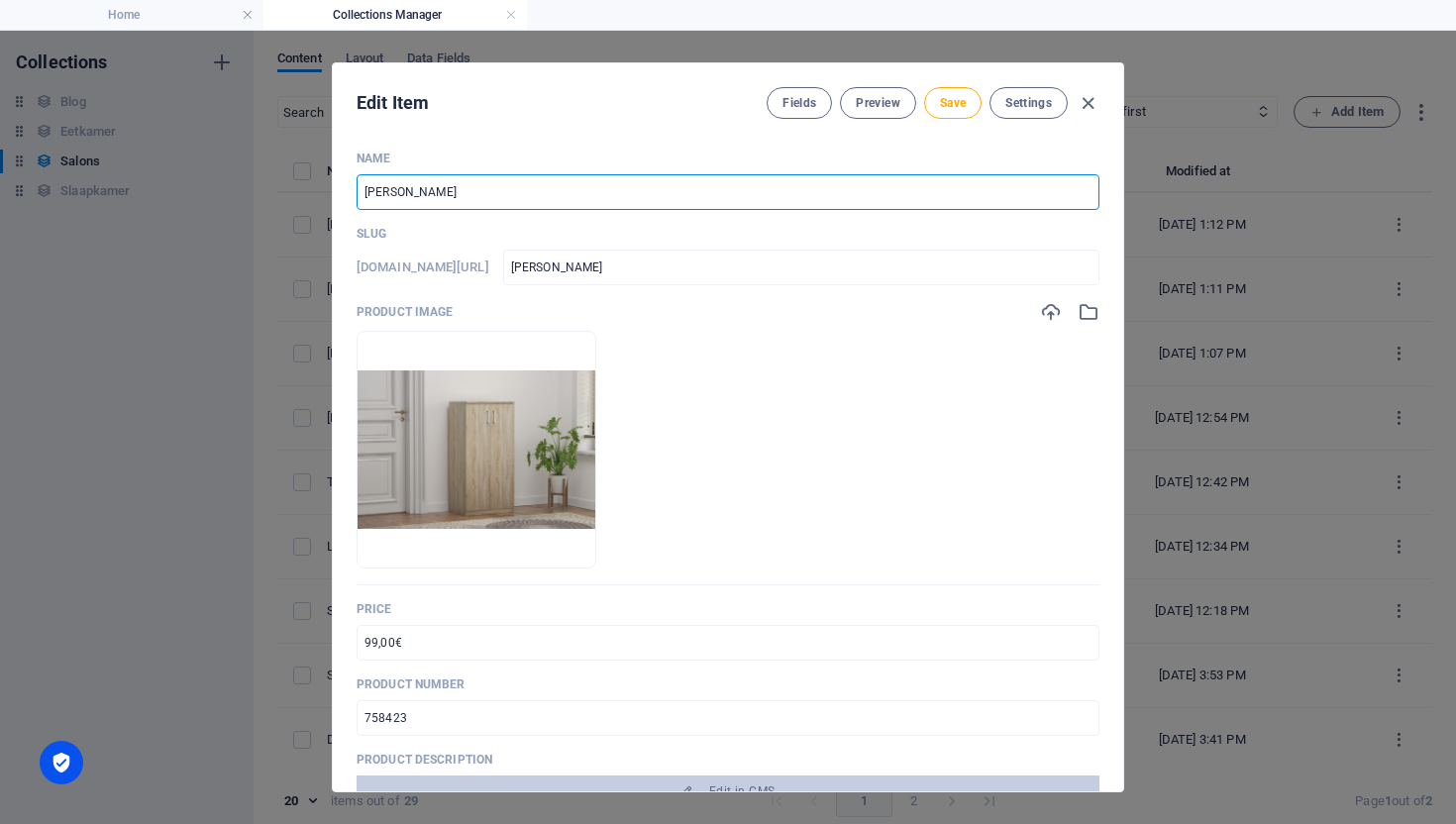 type on "Lisa" 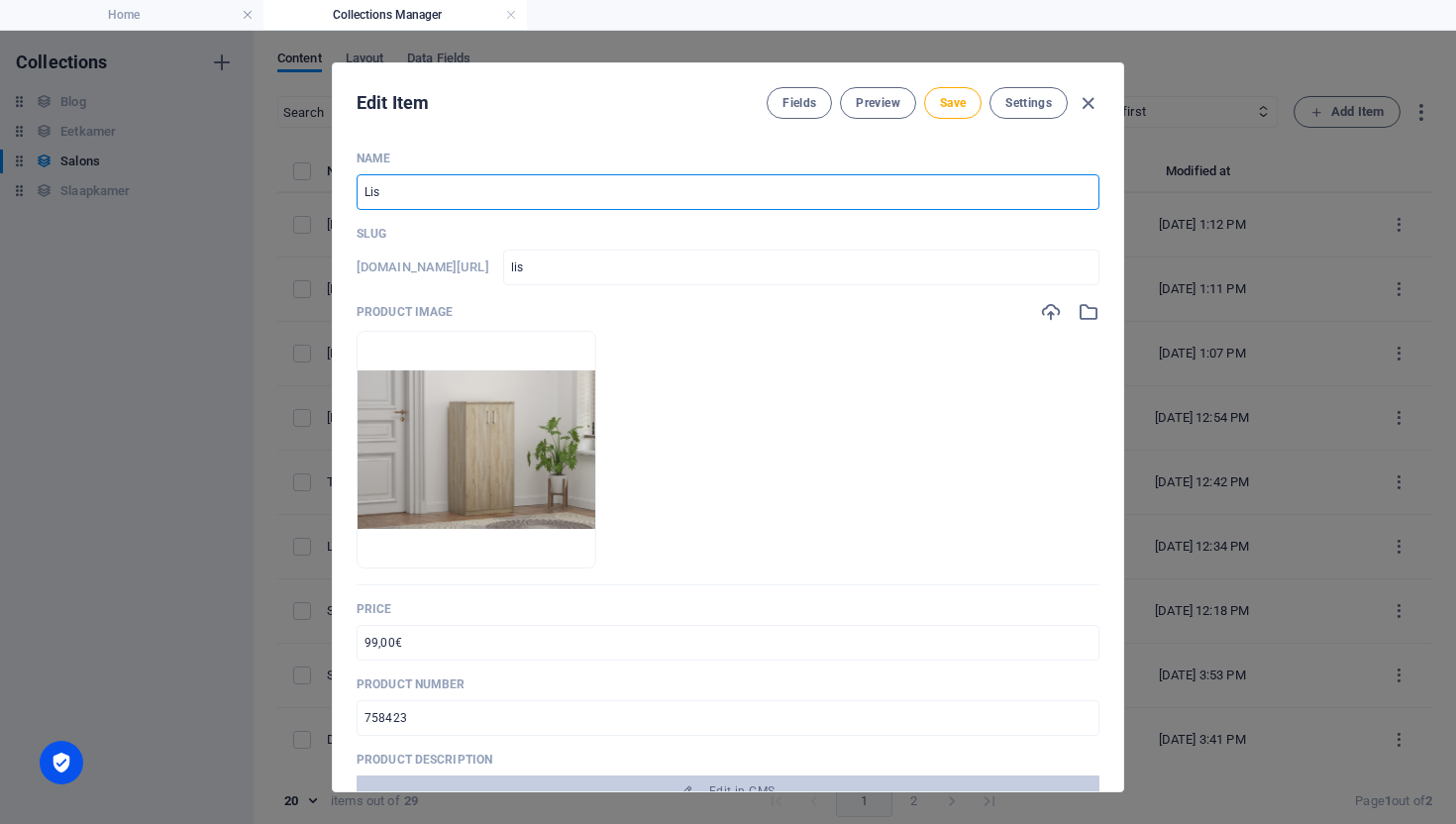 type on "Li" 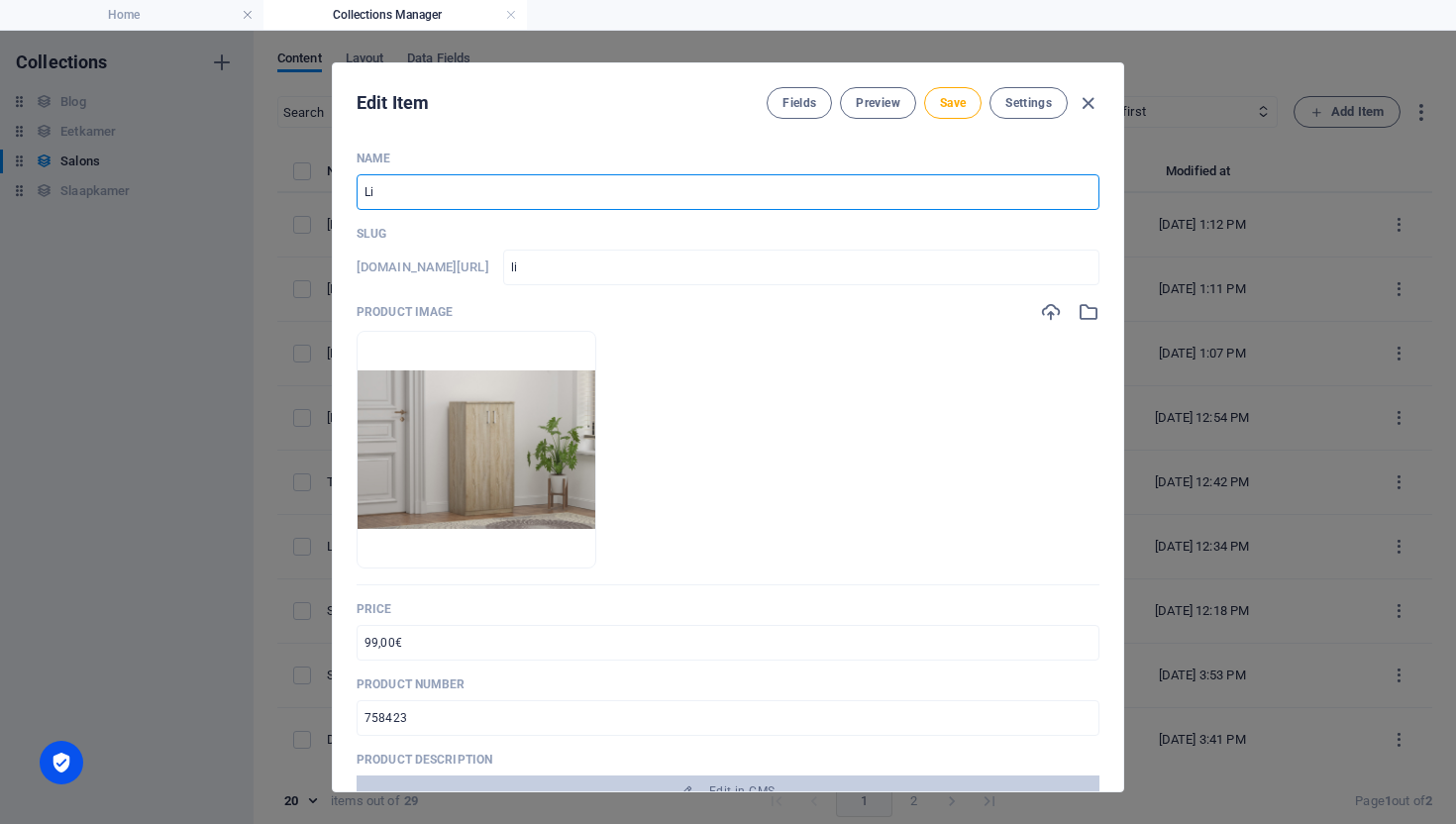 type on "L" 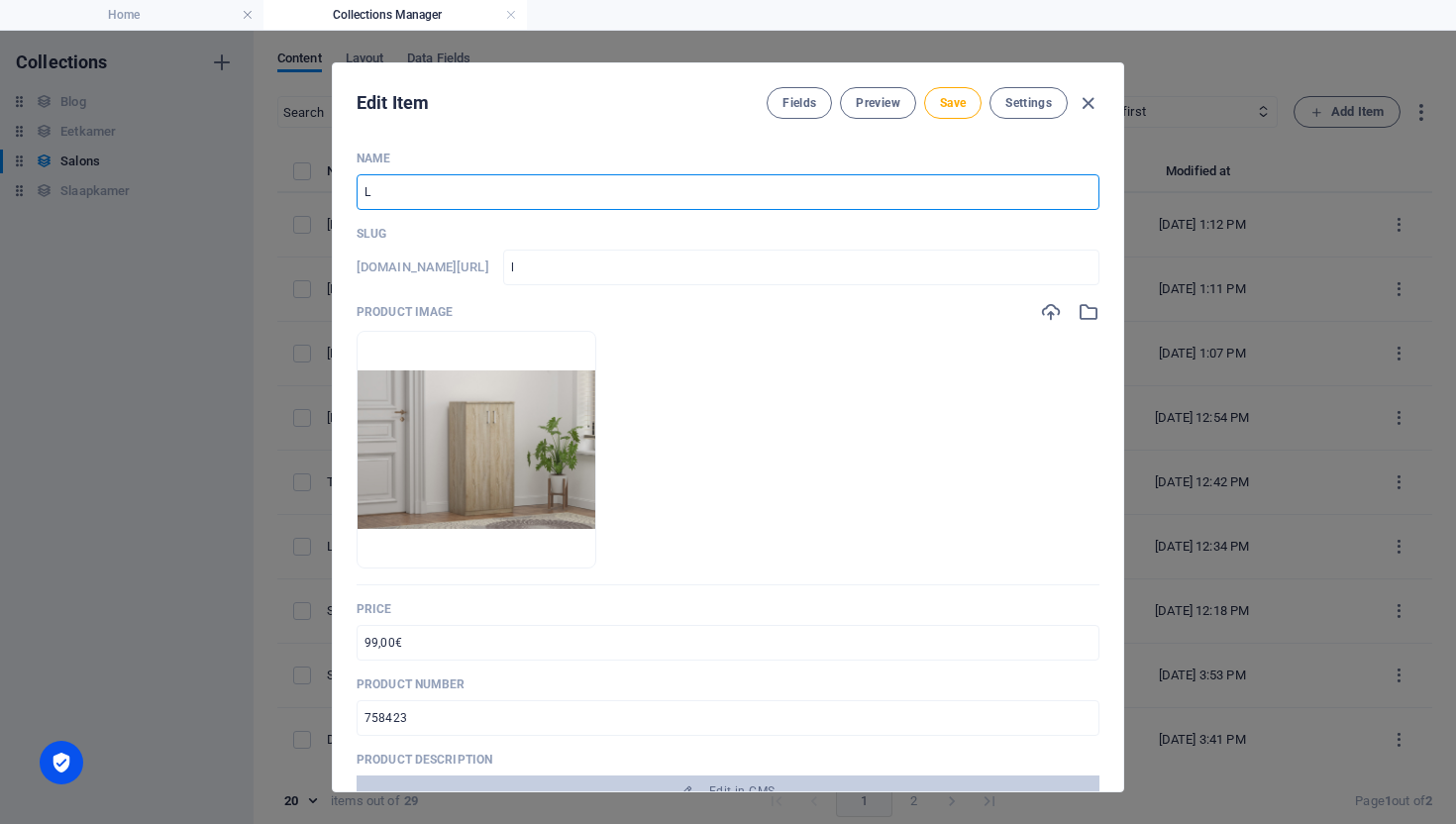 type 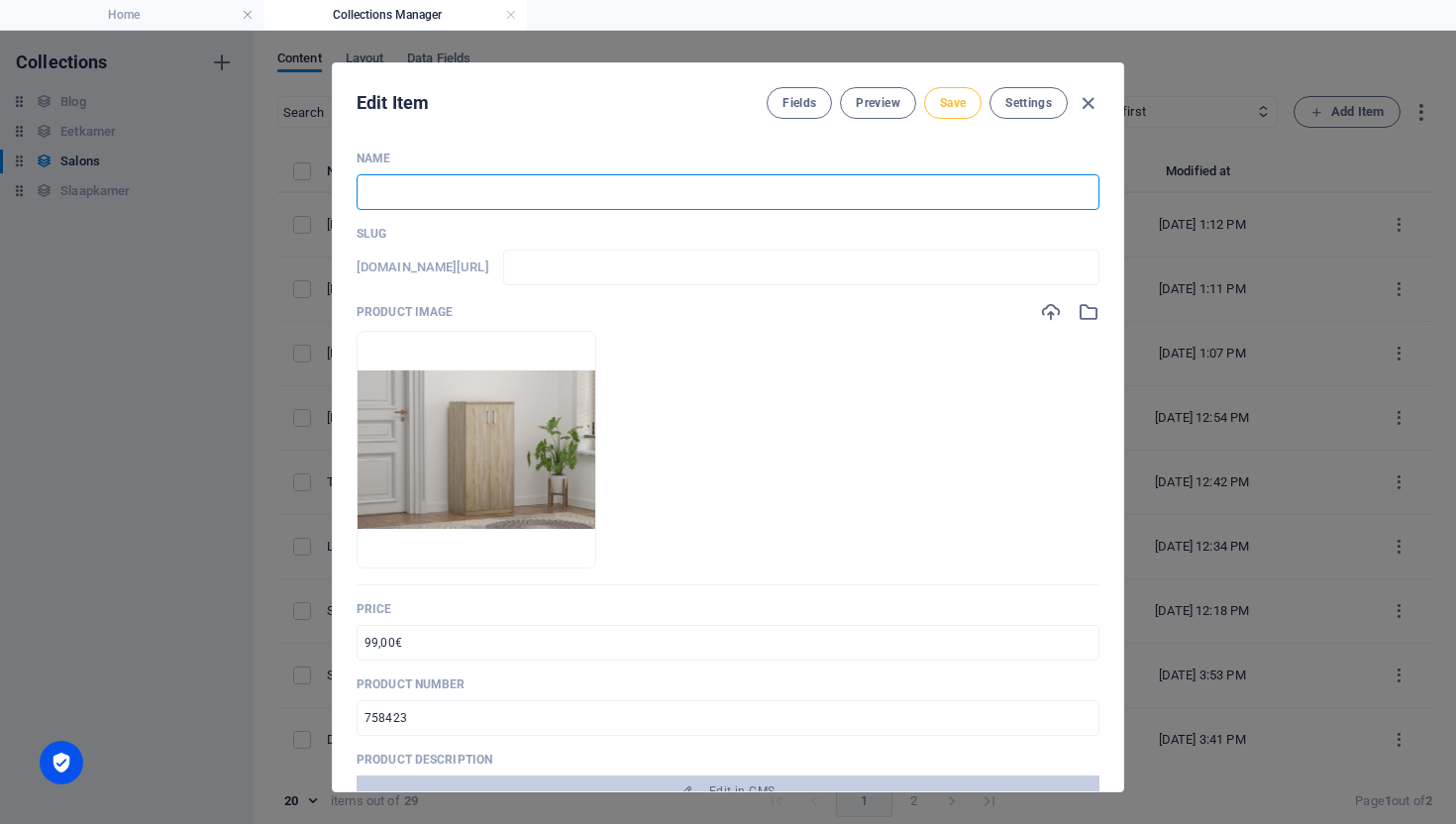 drag, startPoint x: 909, startPoint y: 107, endPoint x: 970, endPoint y: 108, distance: 61.008196 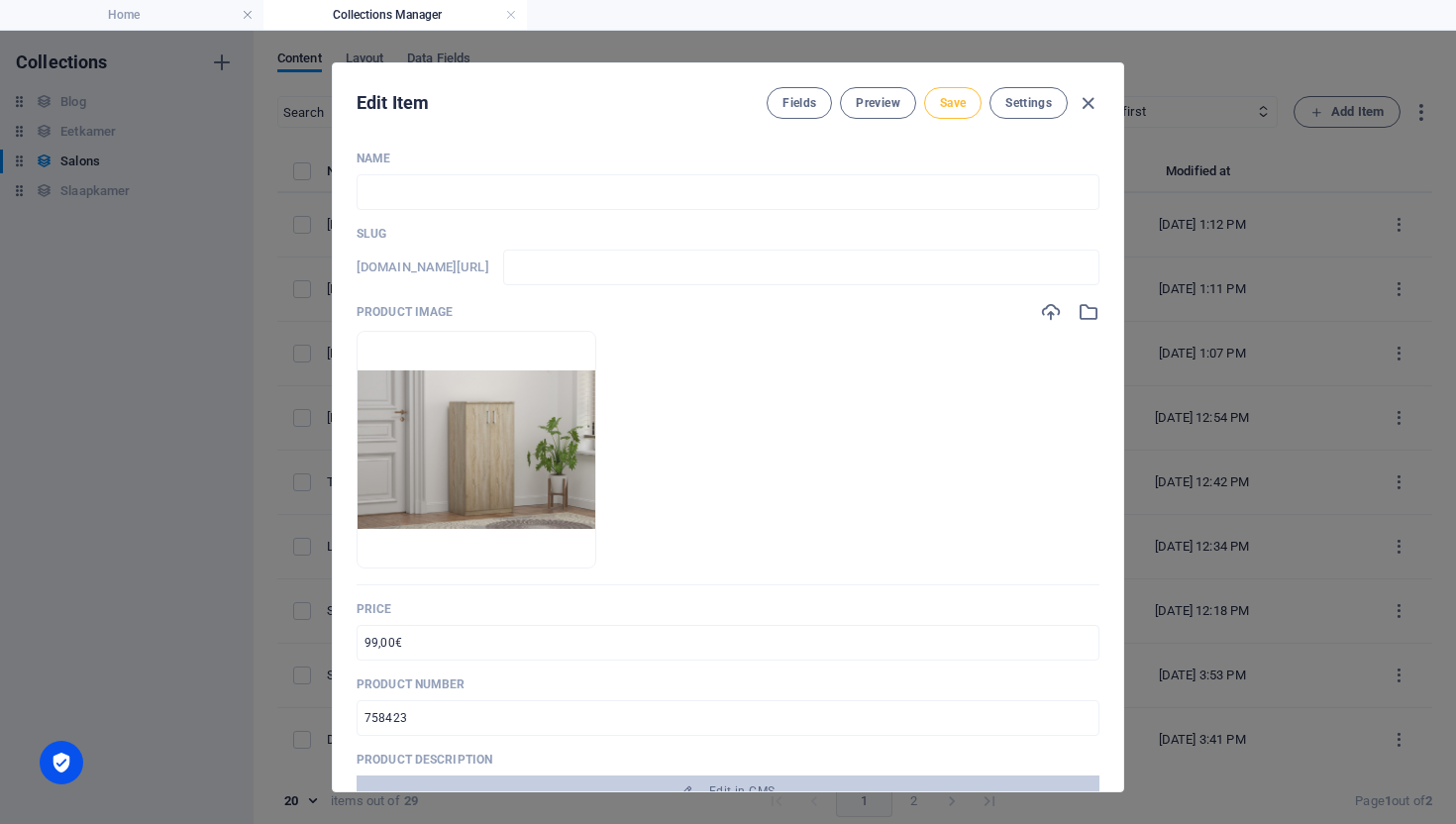 click on "Save" at bounding box center [953, 103] 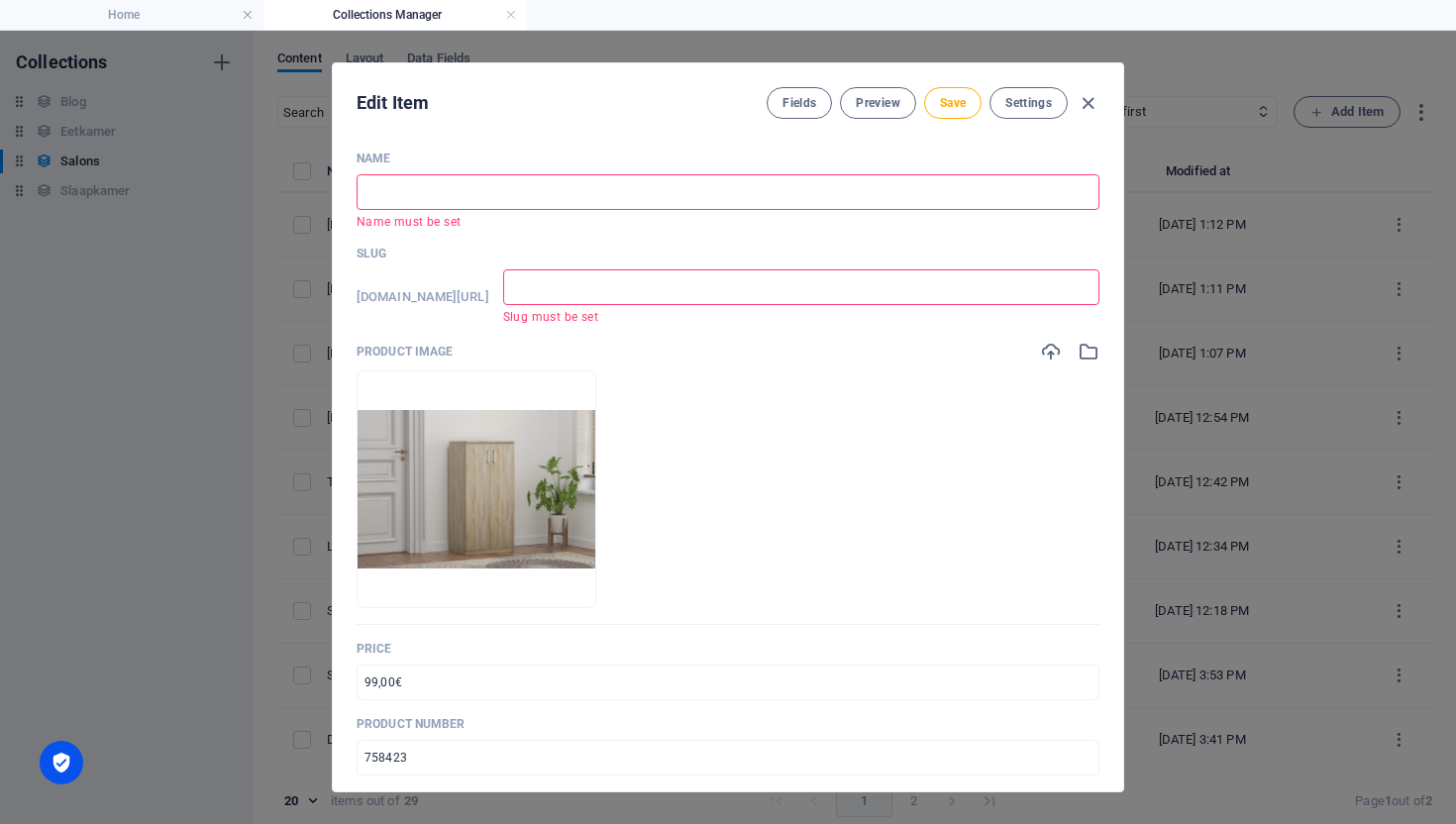 type on "c" 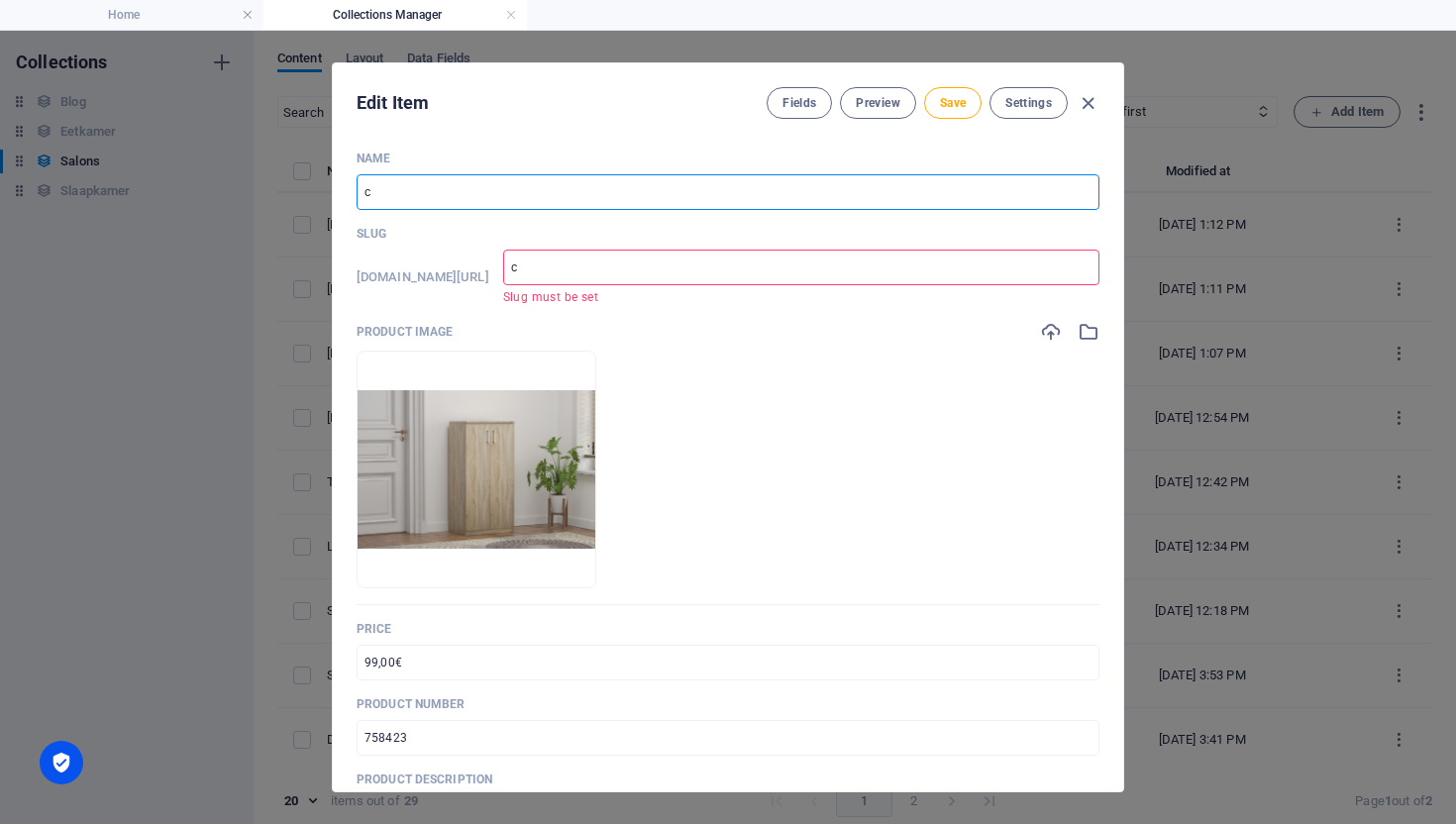 type on "ce" 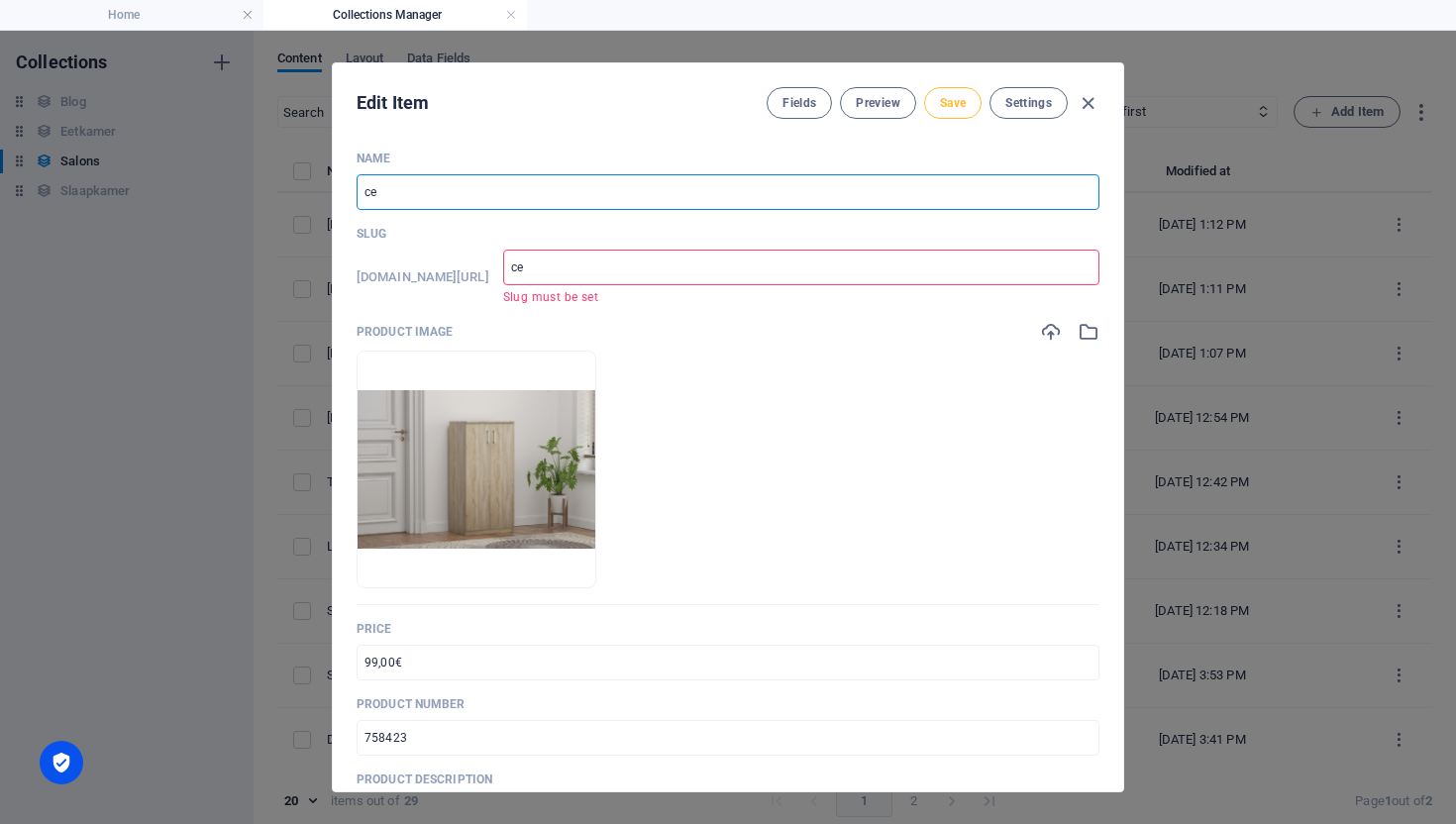 type on "ce" 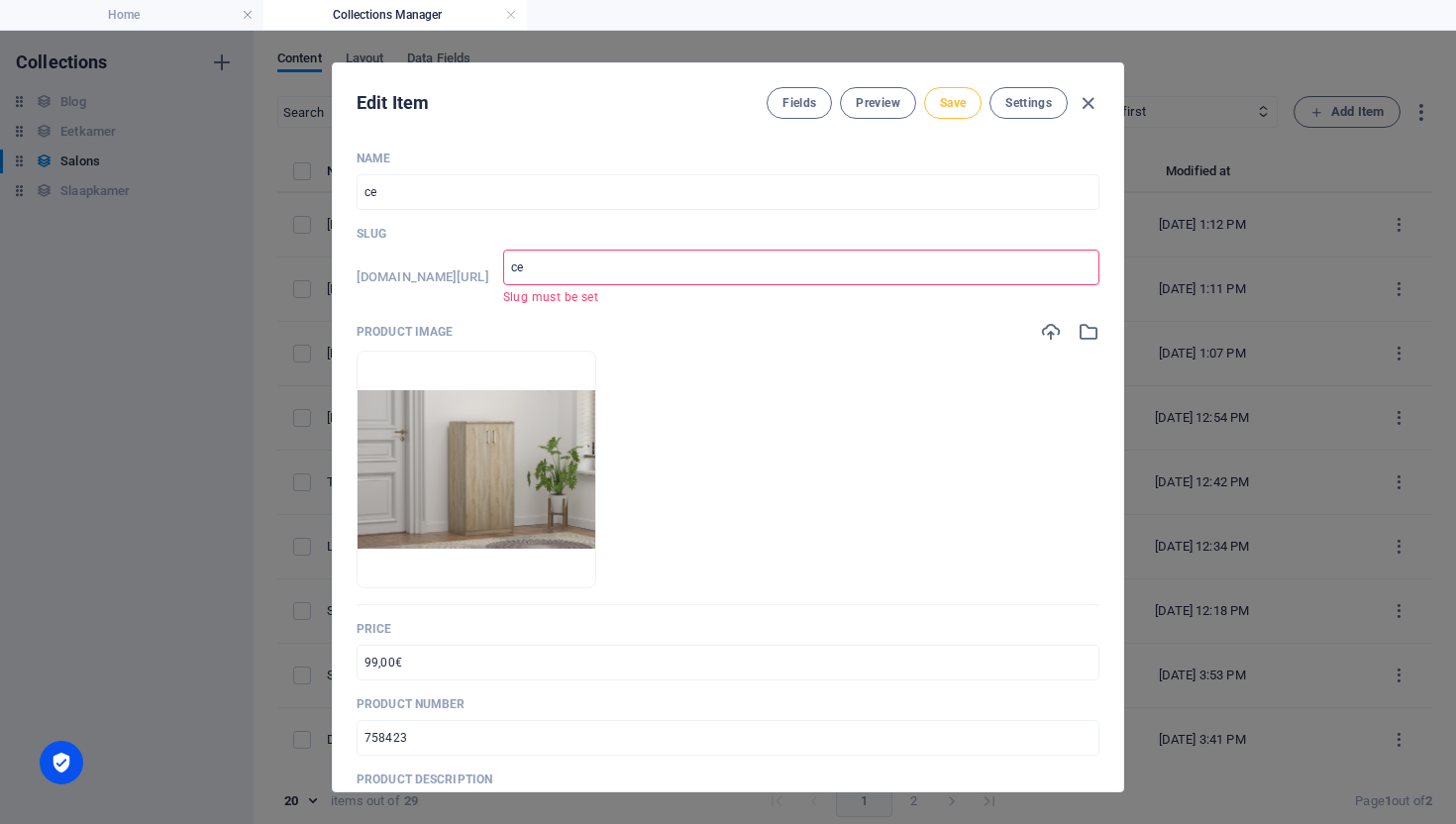 drag, startPoint x: 938, startPoint y: 96, endPoint x: 950, endPoint y: 99, distance: 12.369317 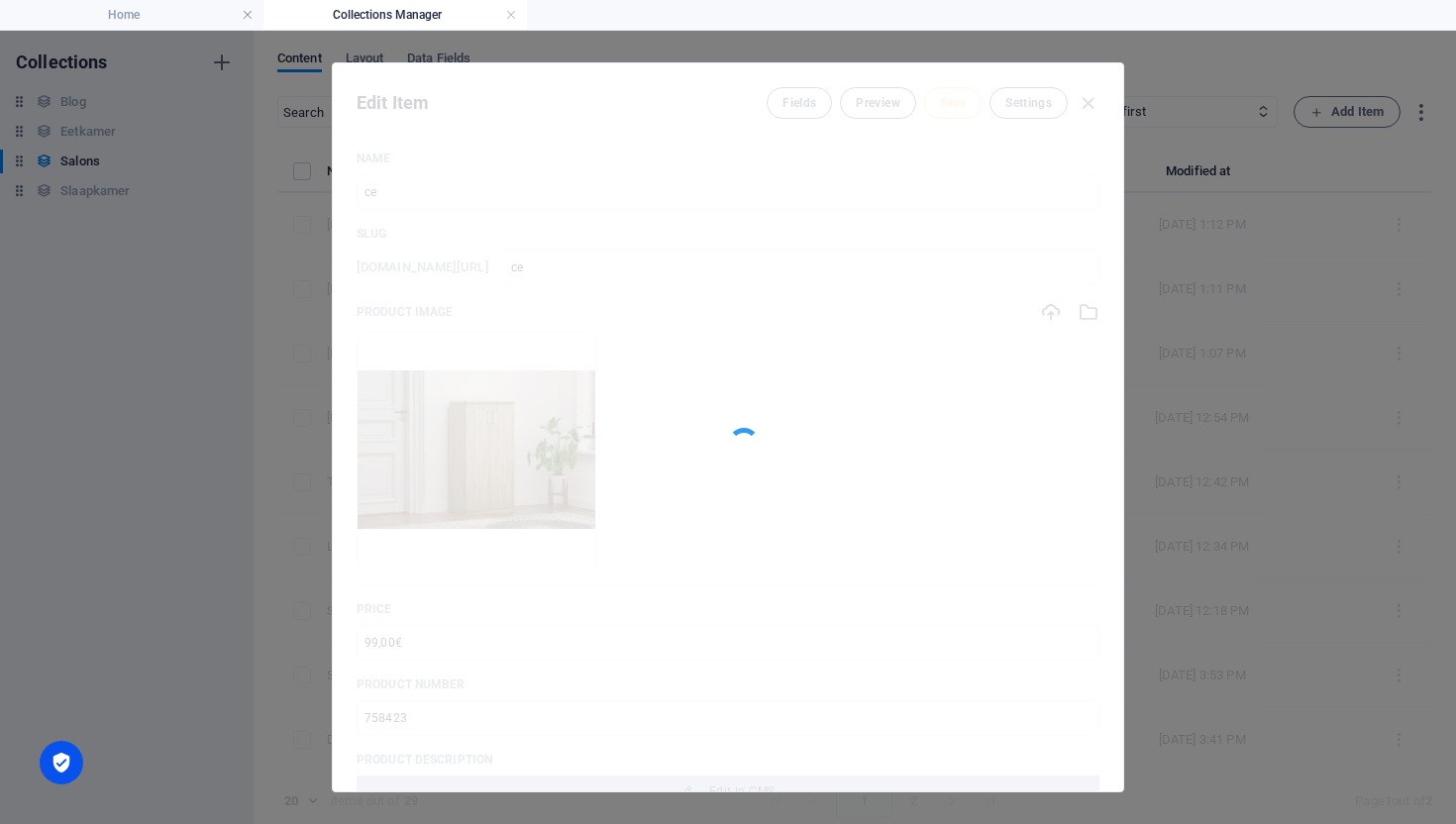 type on "ce" 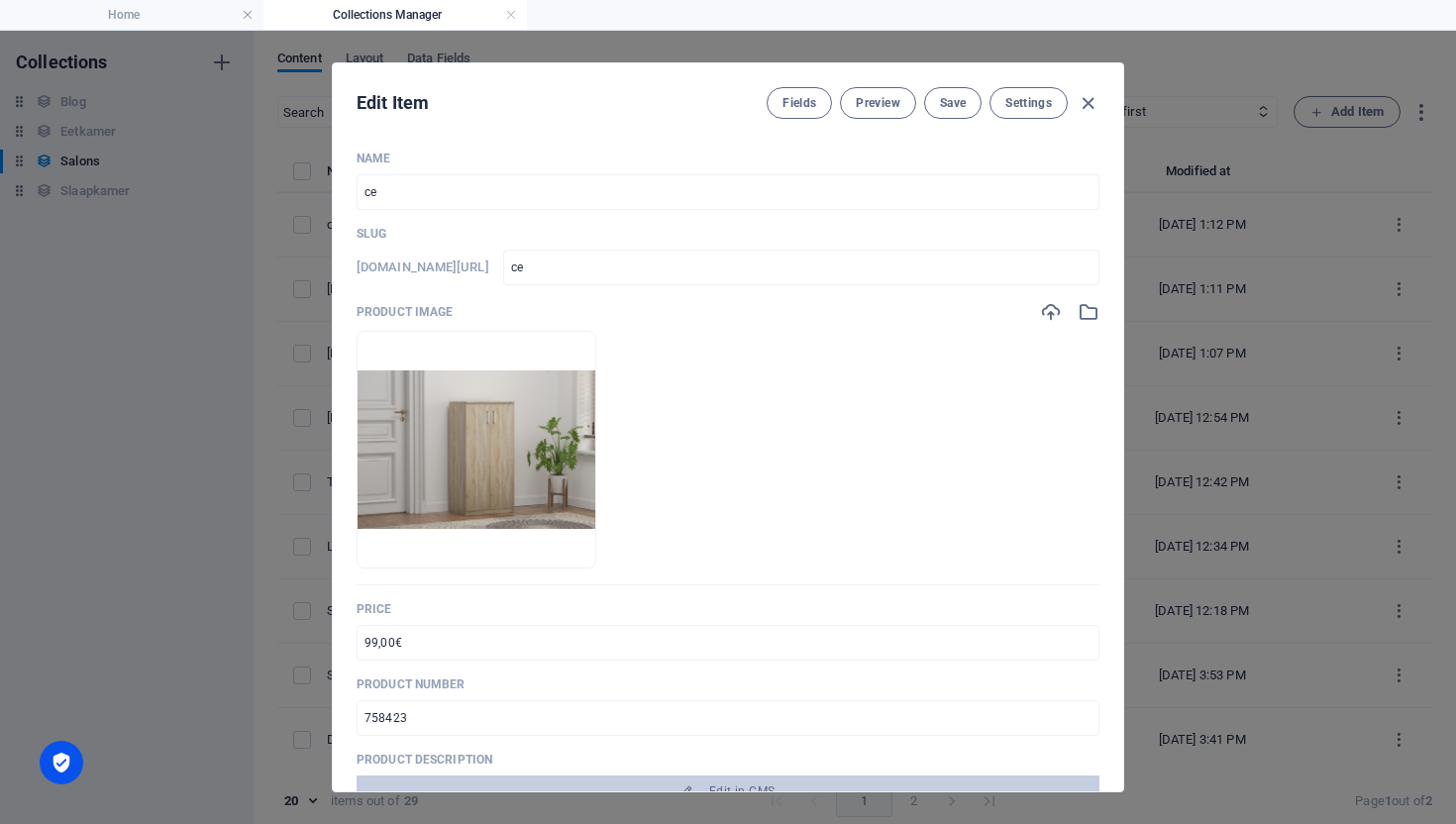 drag, startPoint x: 1081, startPoint y: 106, endPoint x: 962, endPoint y: 140, distance: 123.761868 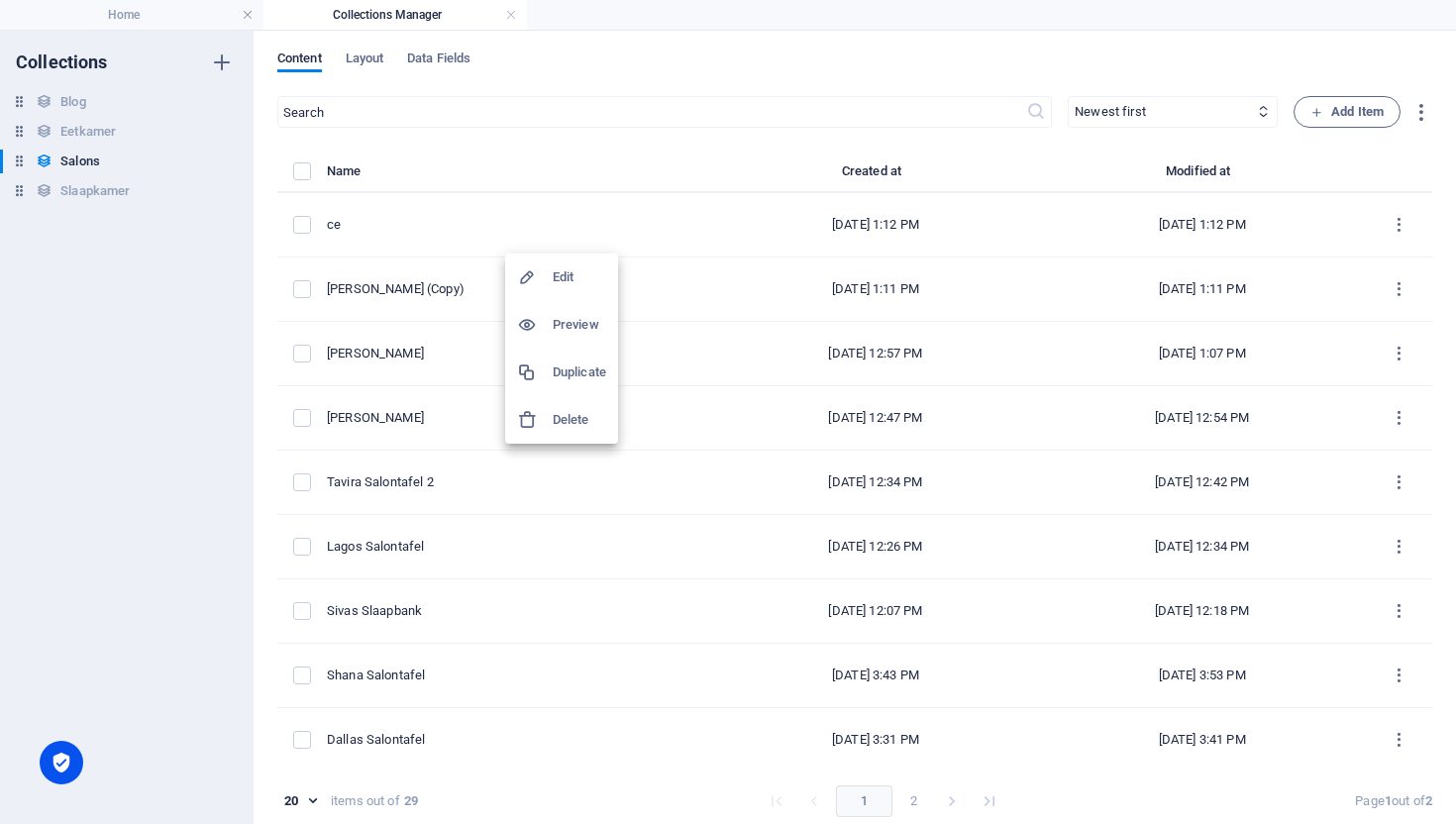 click on "Delete" at bounding box center [562, 420] 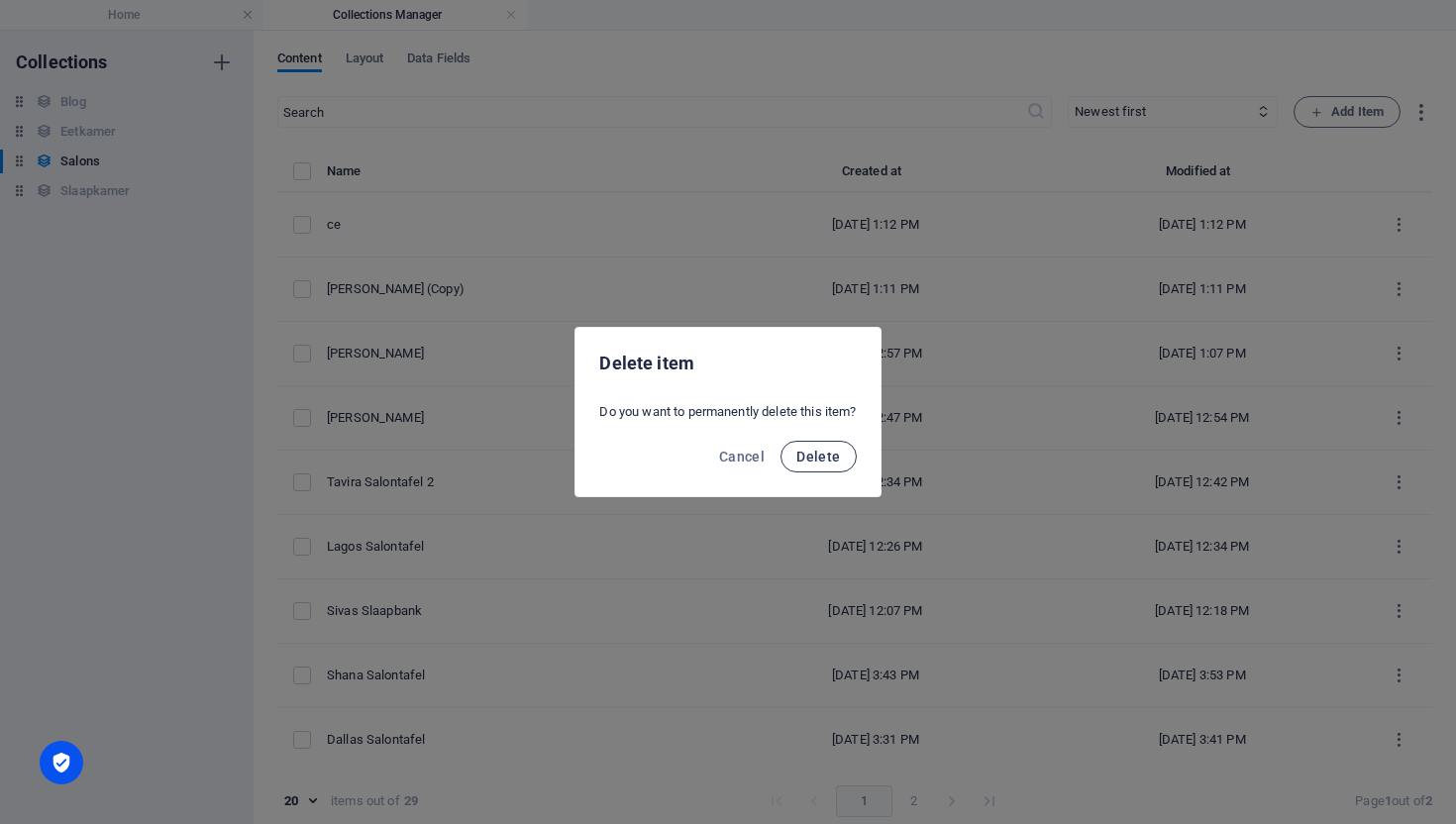 click on "Delete" at bounding box center (818, 457) 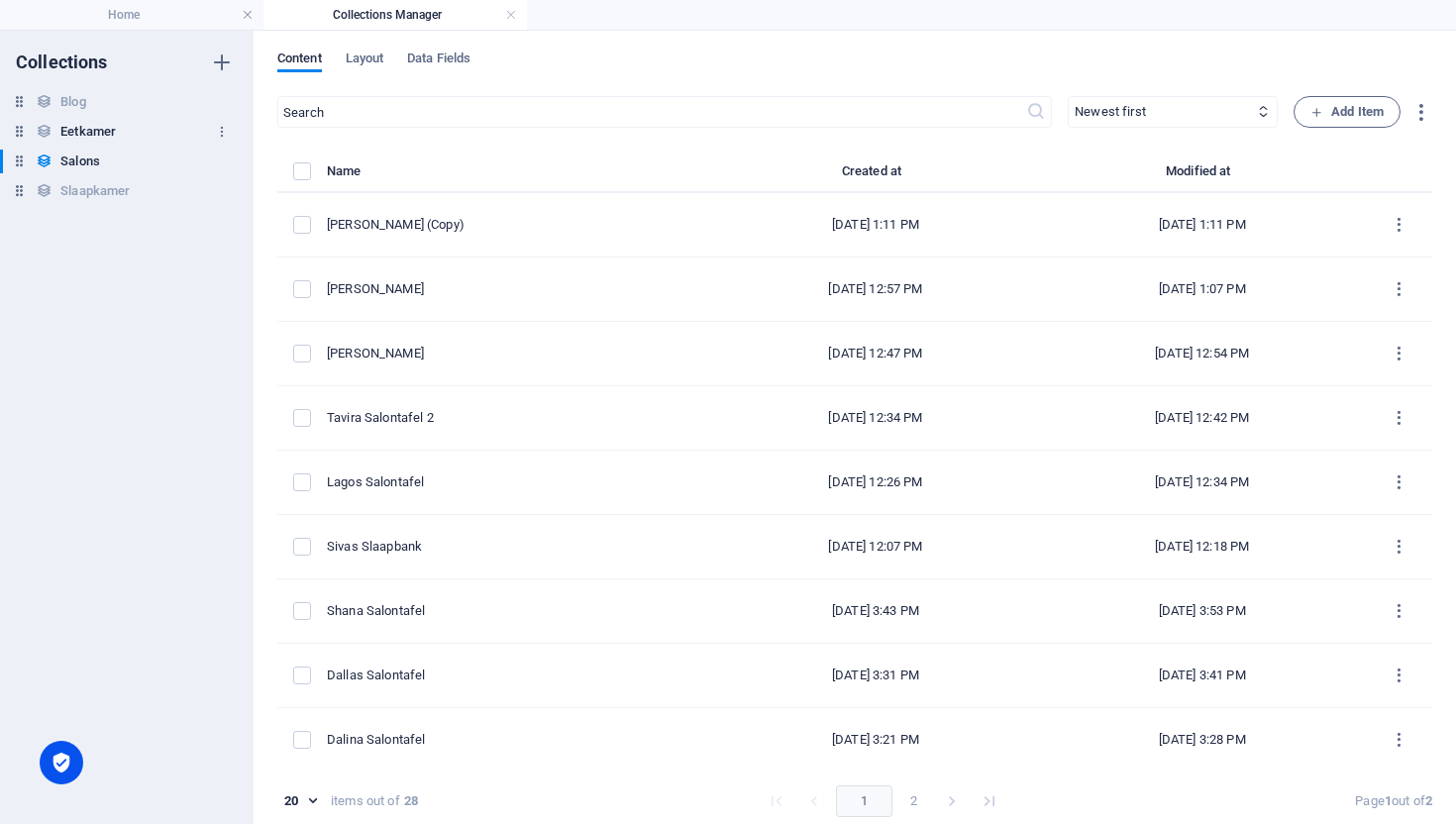 click on "Eetkamer Eetkamer" at bounding box center [117, 132] 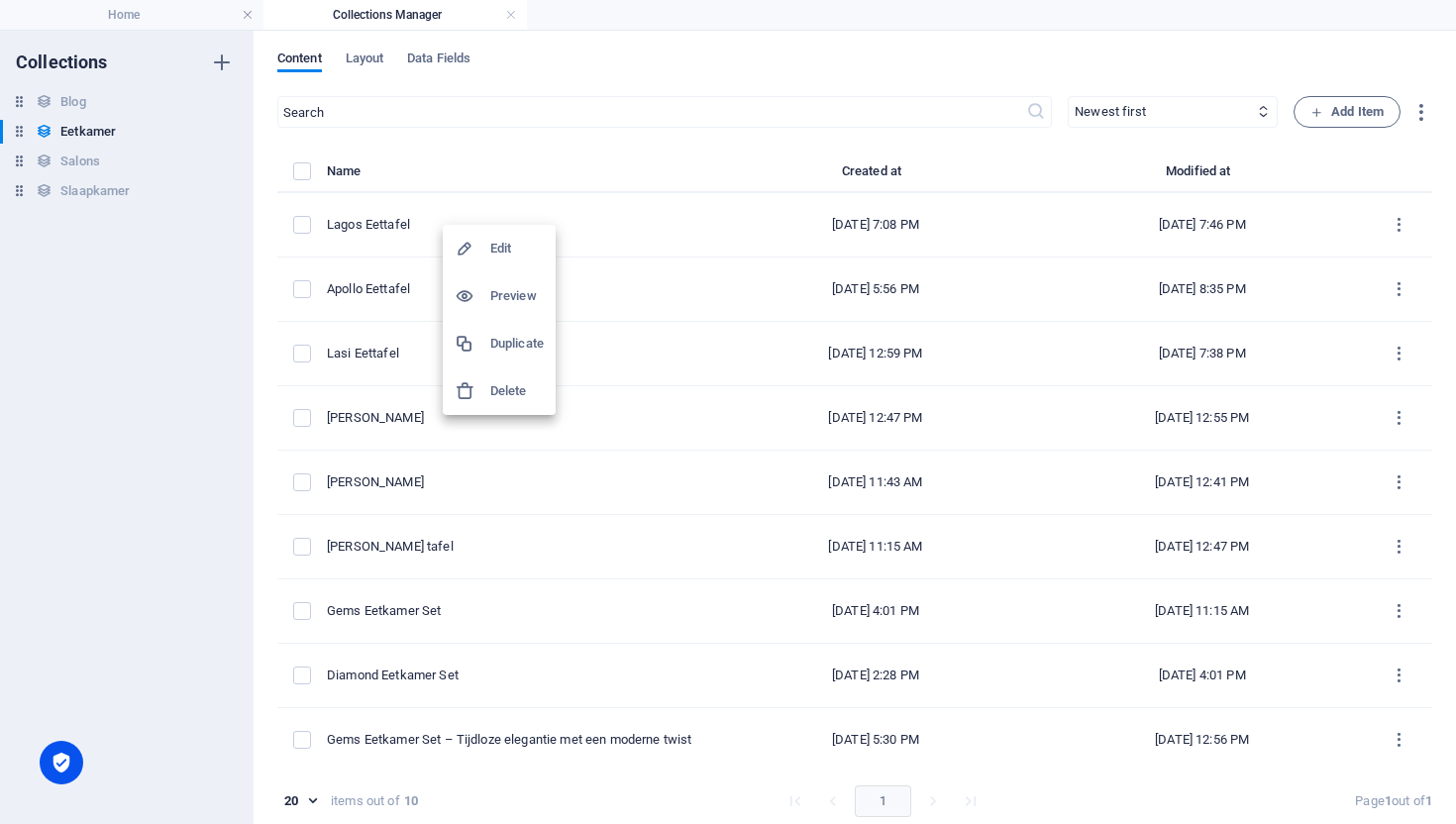 click on "Duplicate" at bounding box center (517, 344) 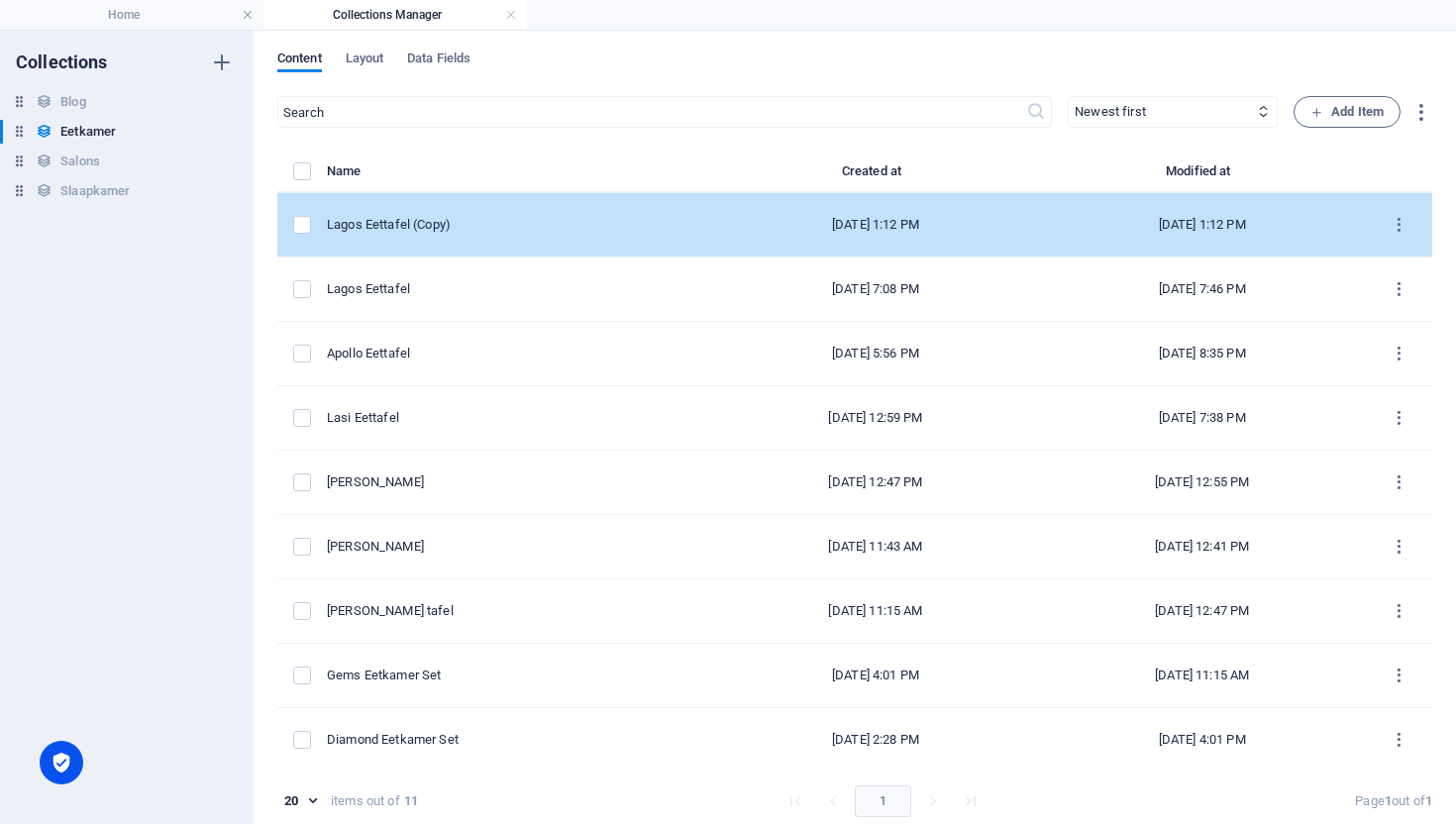 click on "Lagos  Eettafel (Copy)" at bounding box center (519, 225) 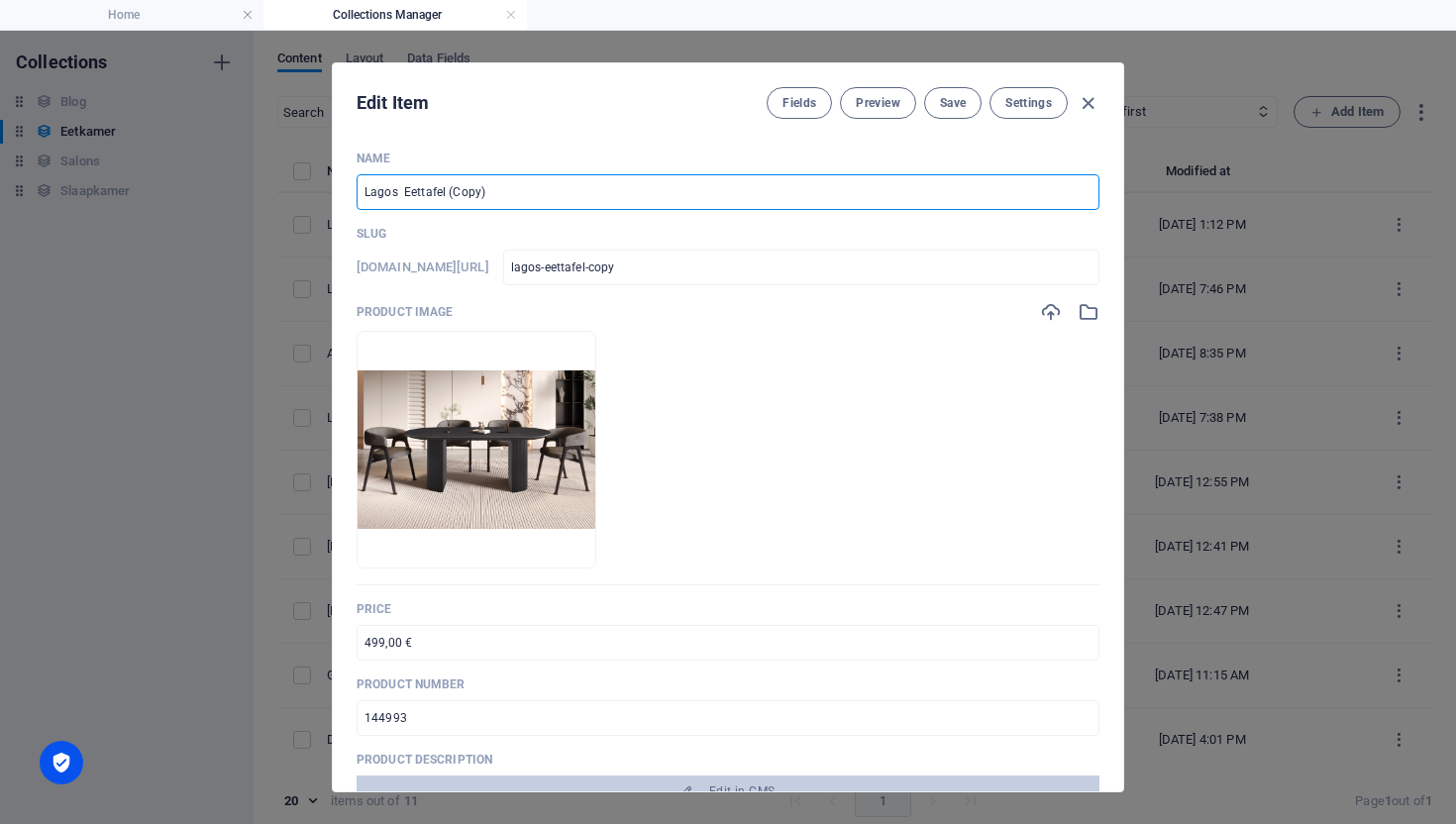 click on "Lagos  Eettafel (Copy)" at bounding box center [728, 192] 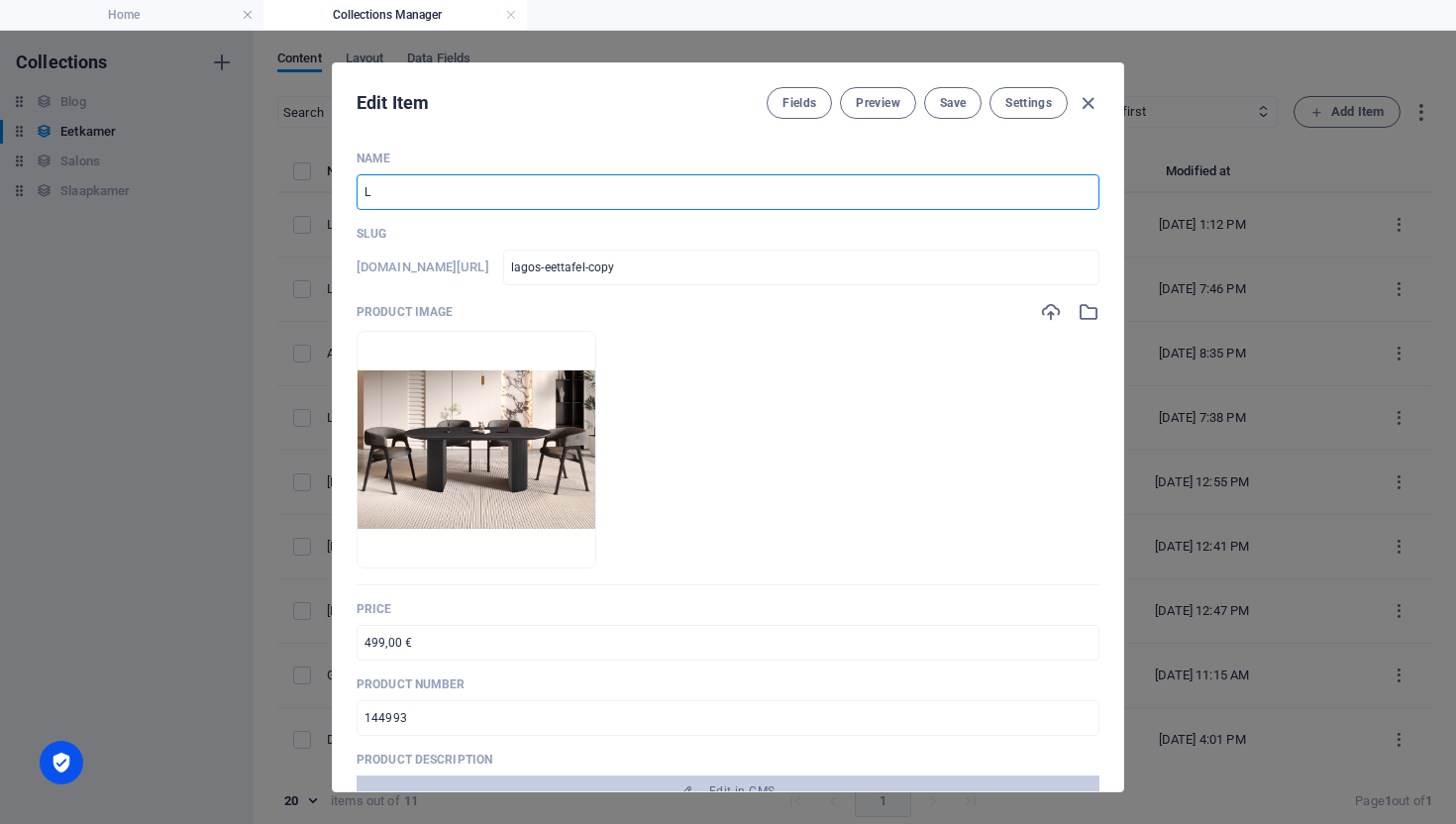 type on "l" 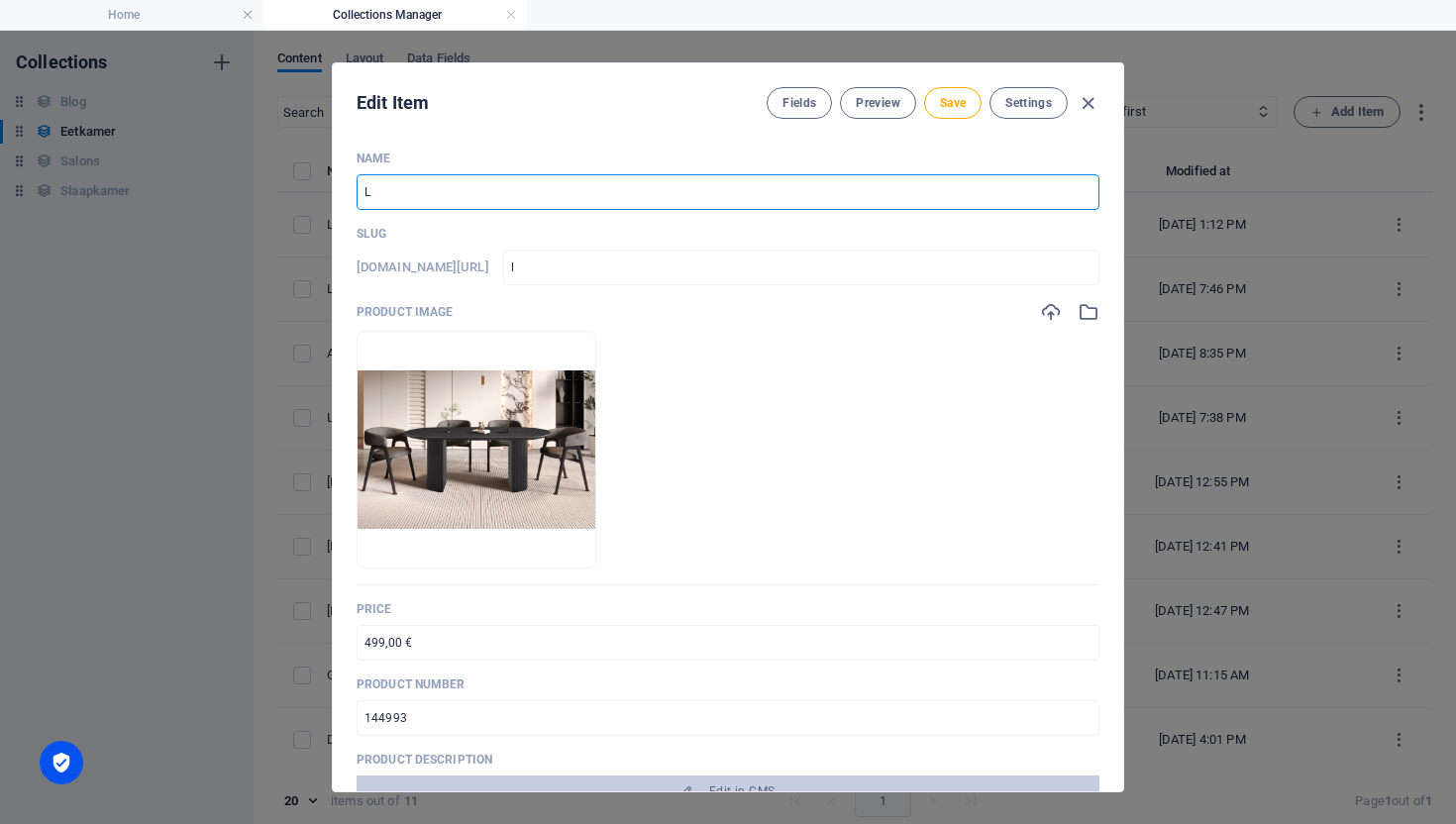 type on "Li" 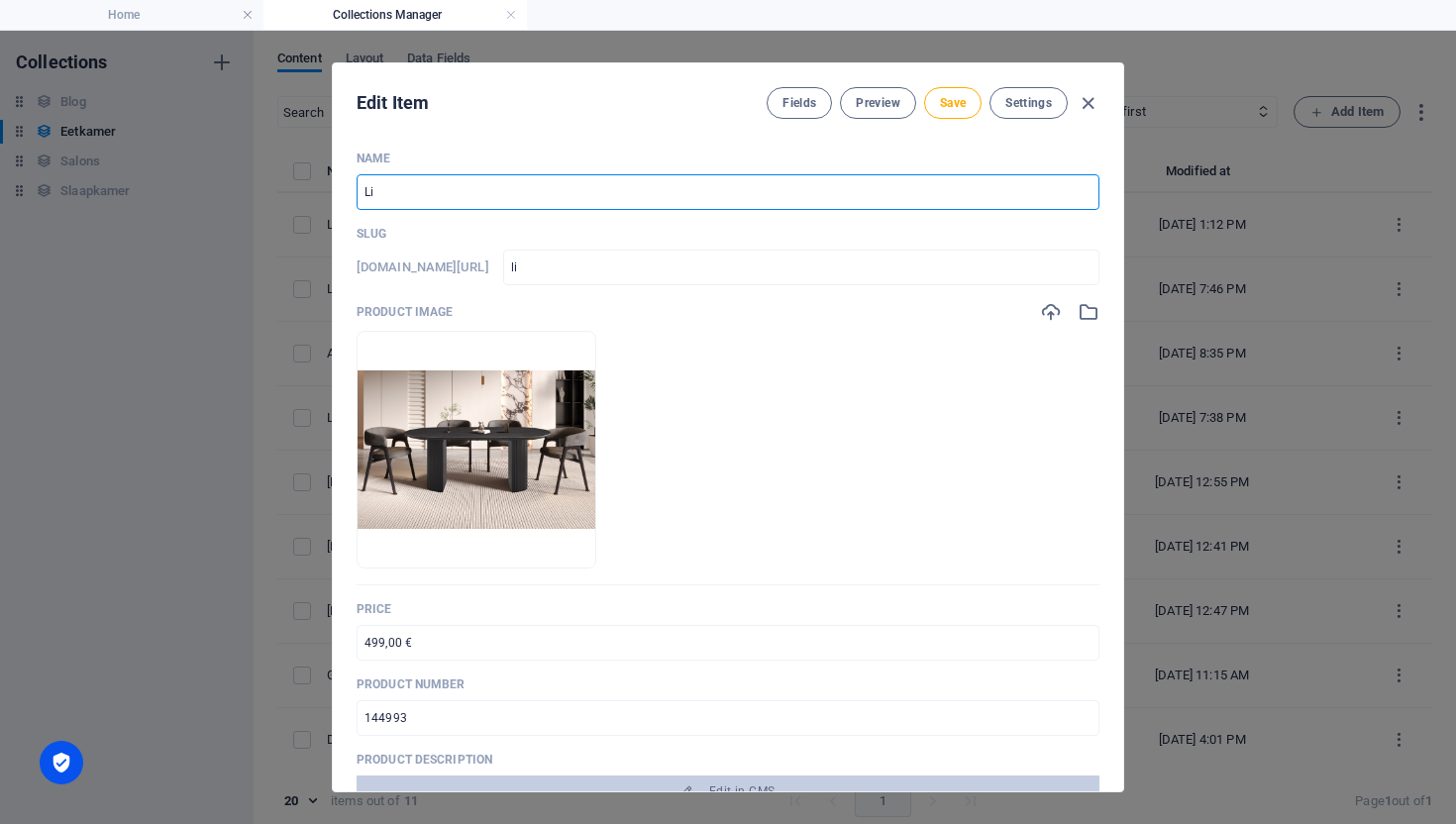 type on "Lis" 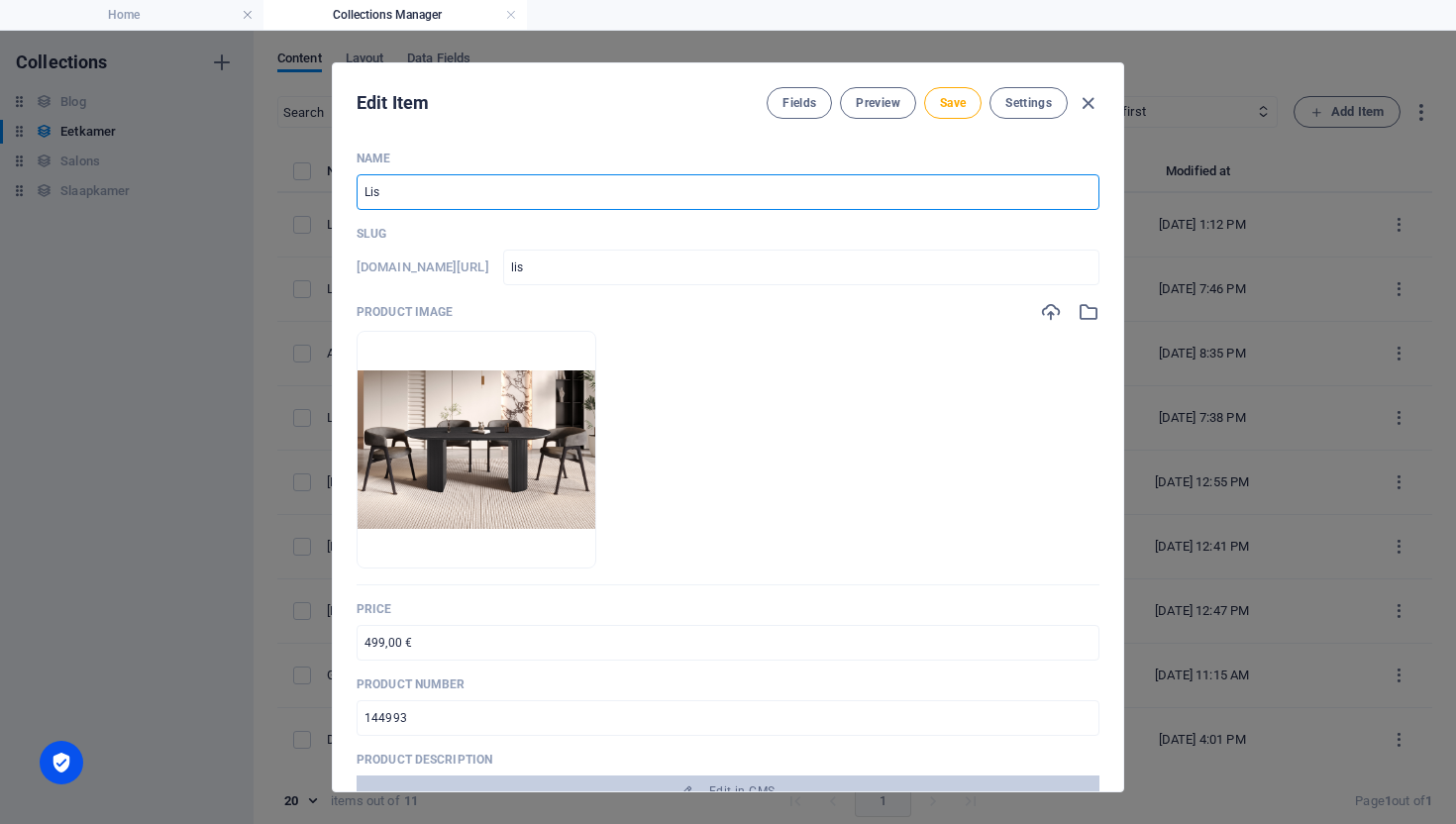 type on "Lisa" 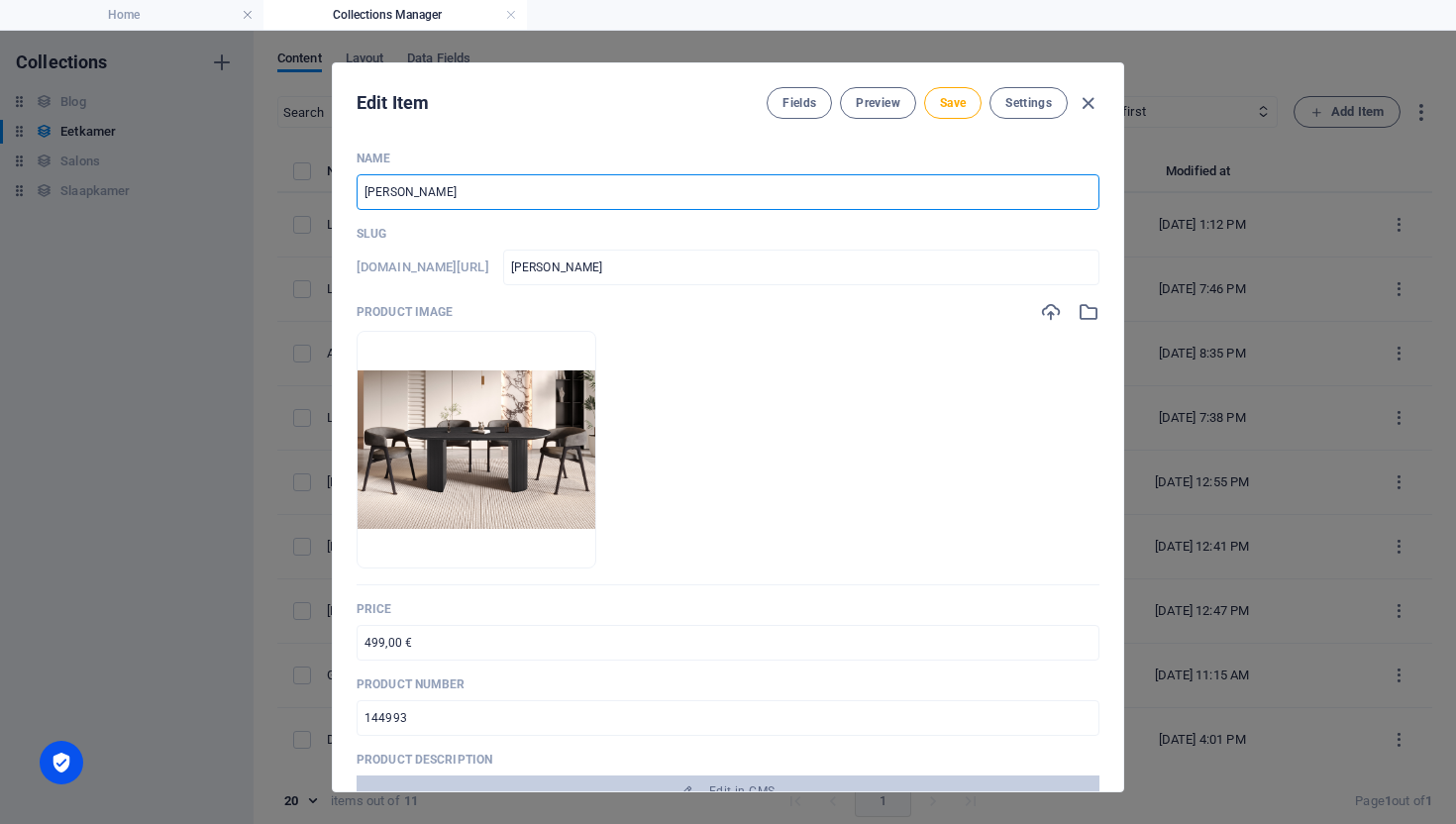 type on "Lisa C" 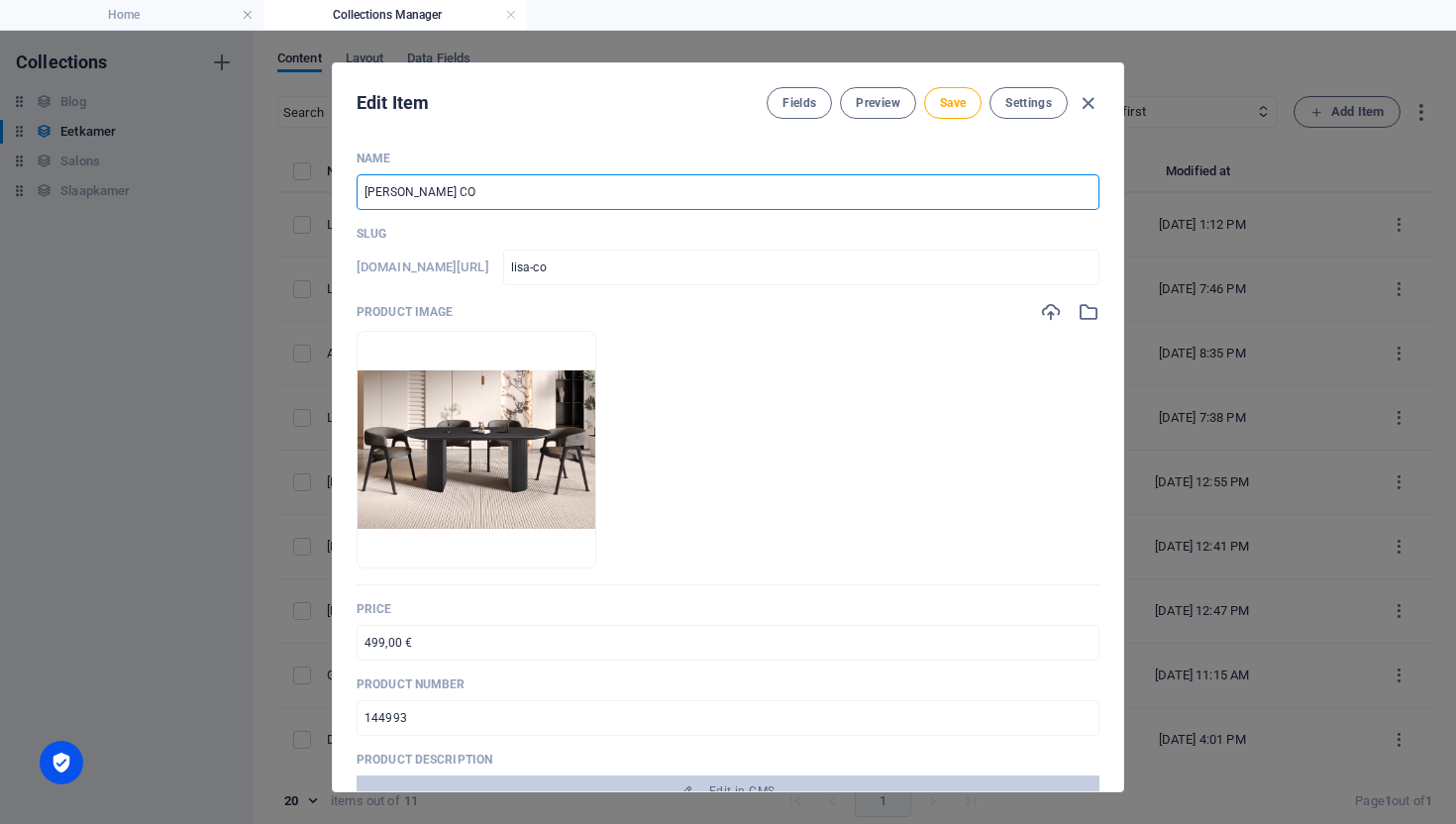 type on "Lisa COU" 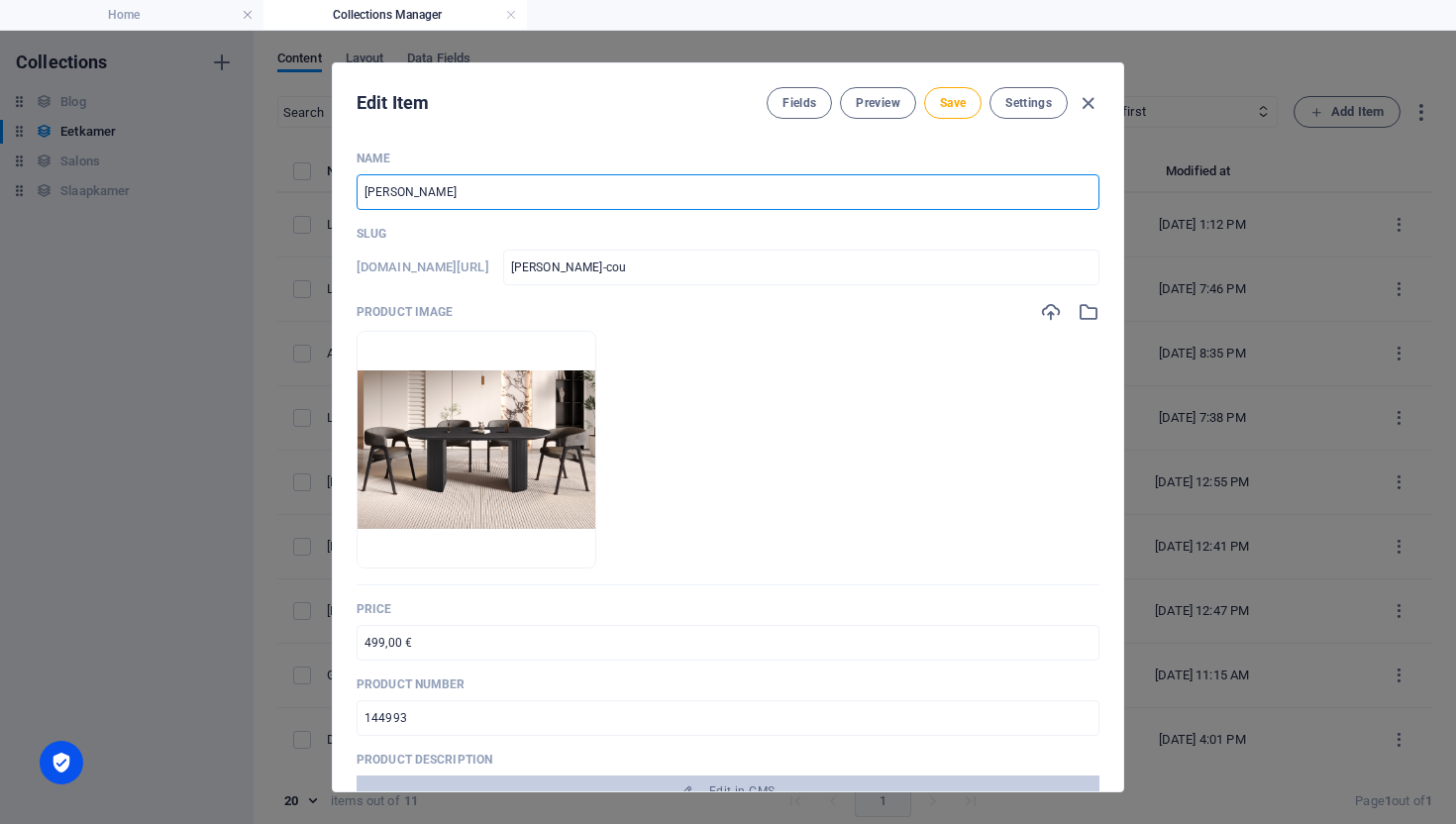 type on "Lisa CO" 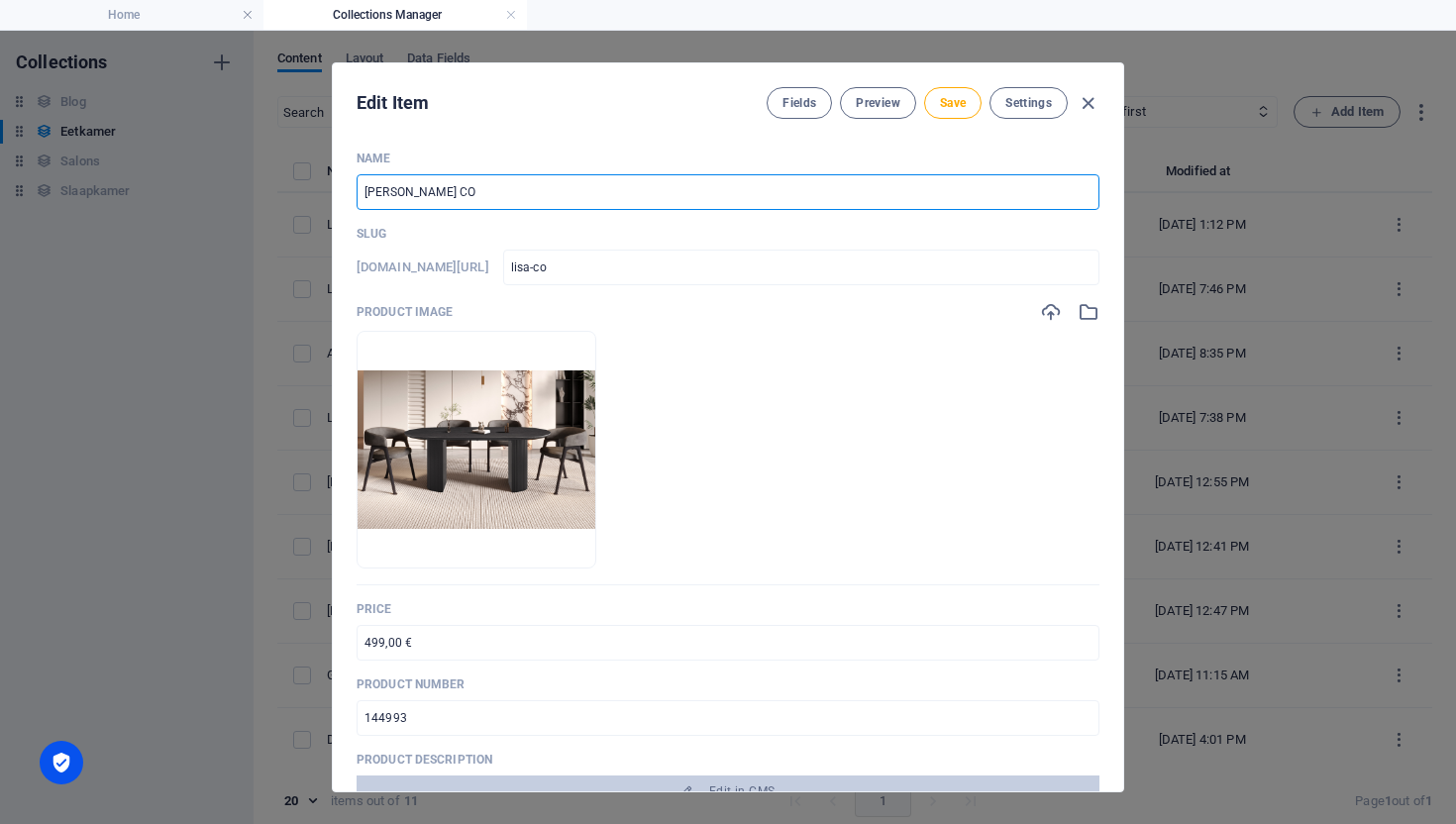 type on "Lisa C" 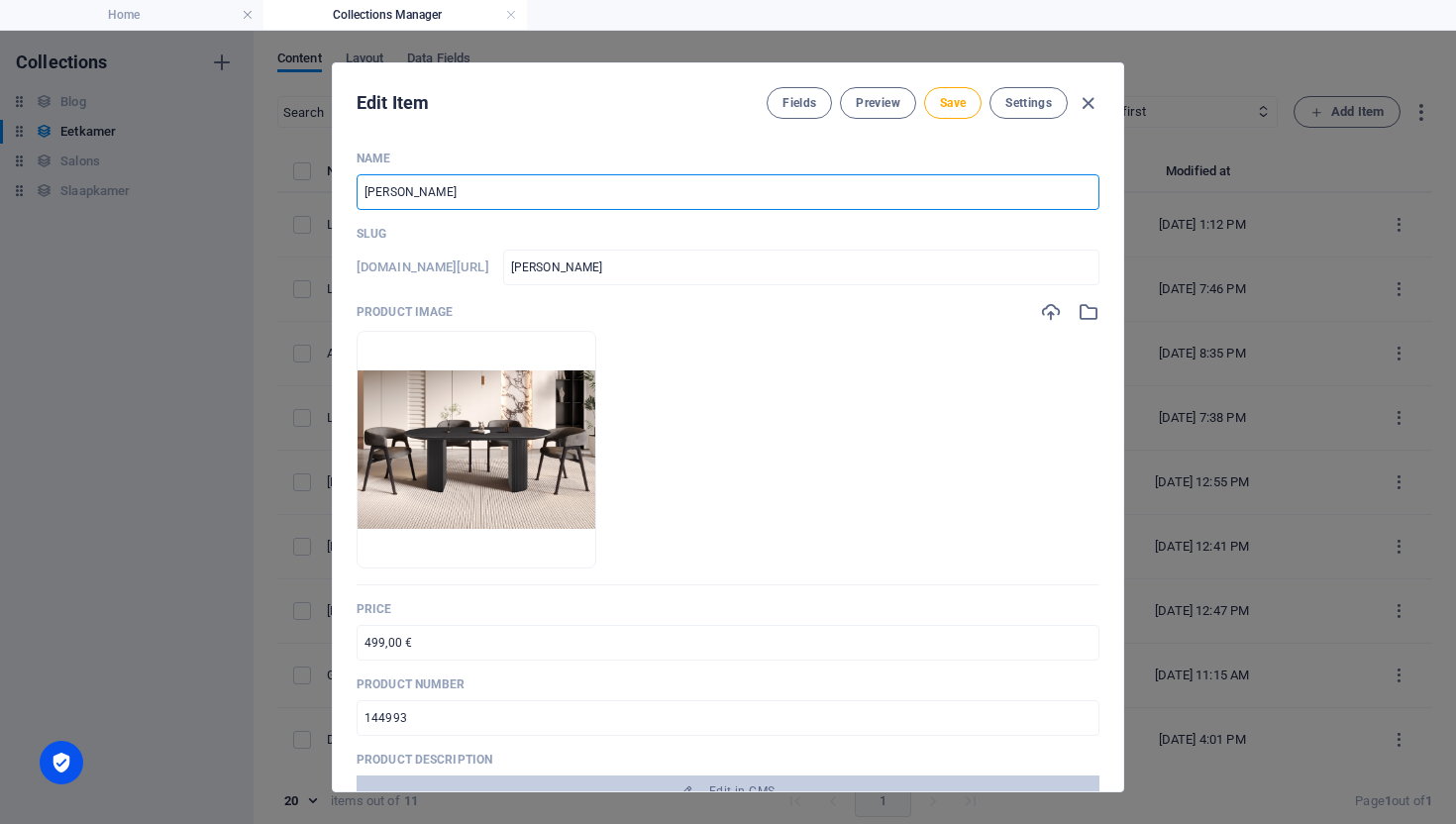 type on "Lisa Co" 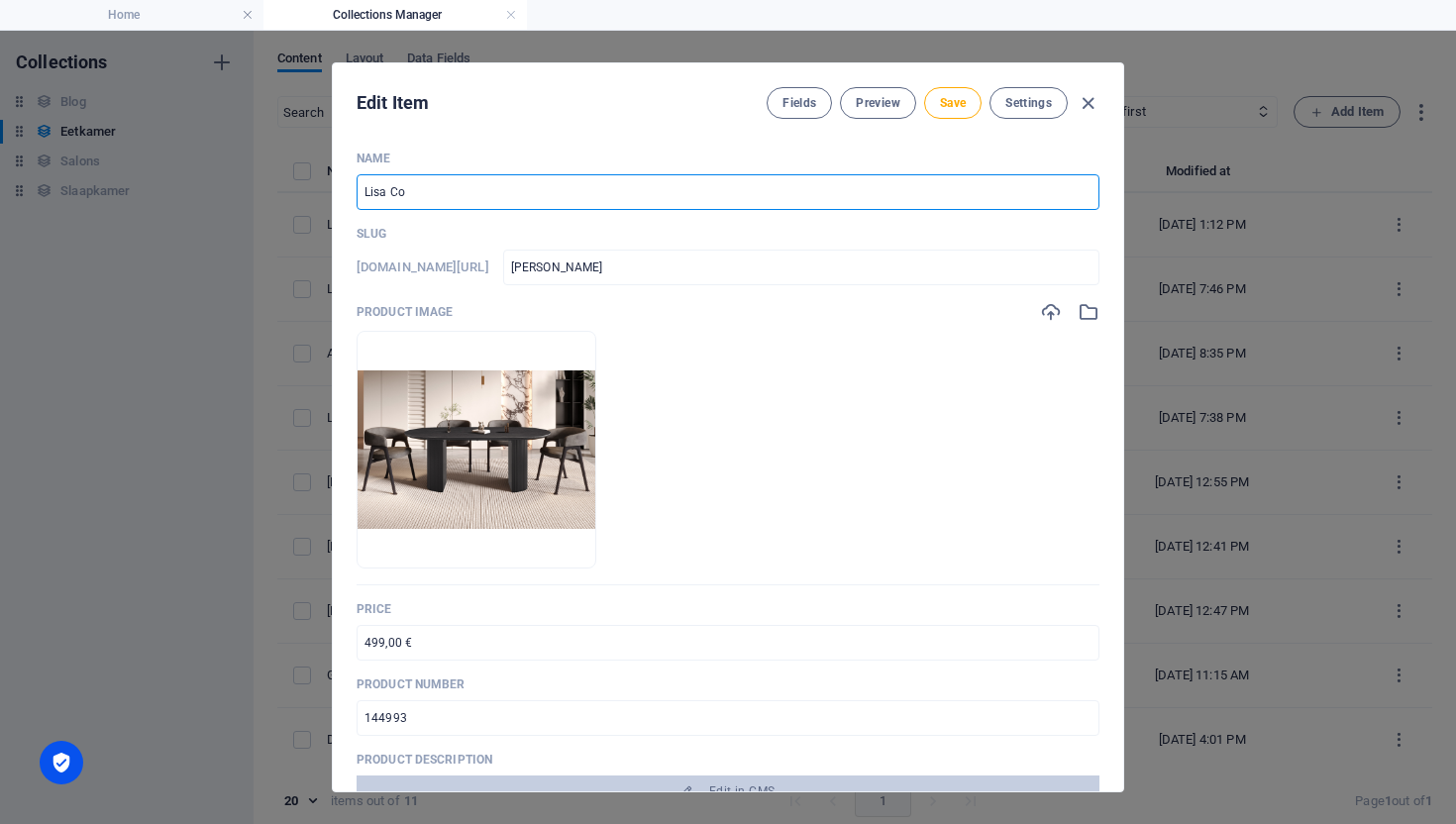 type on "lisa-co" 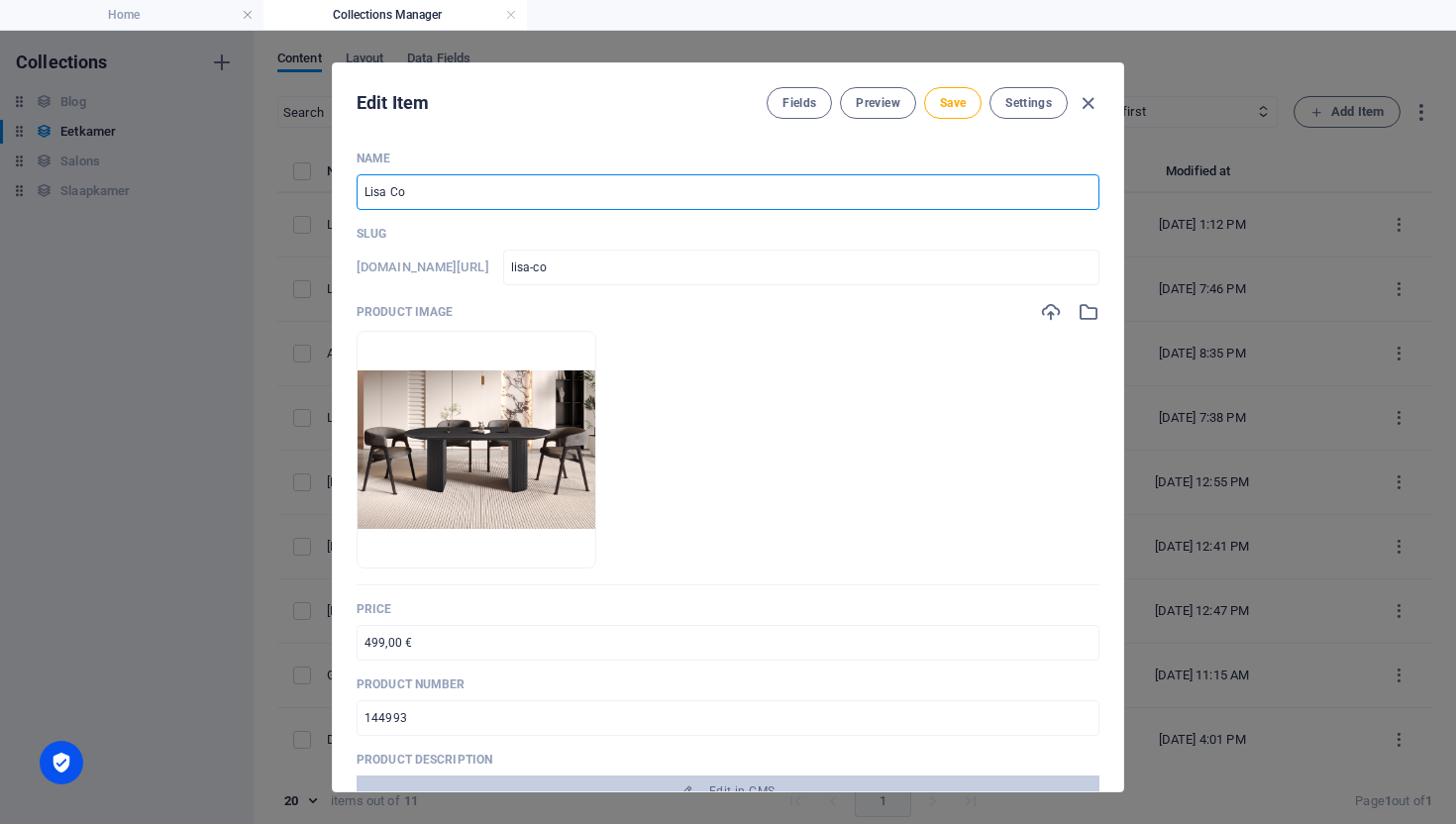 type on "Lisa Cou" 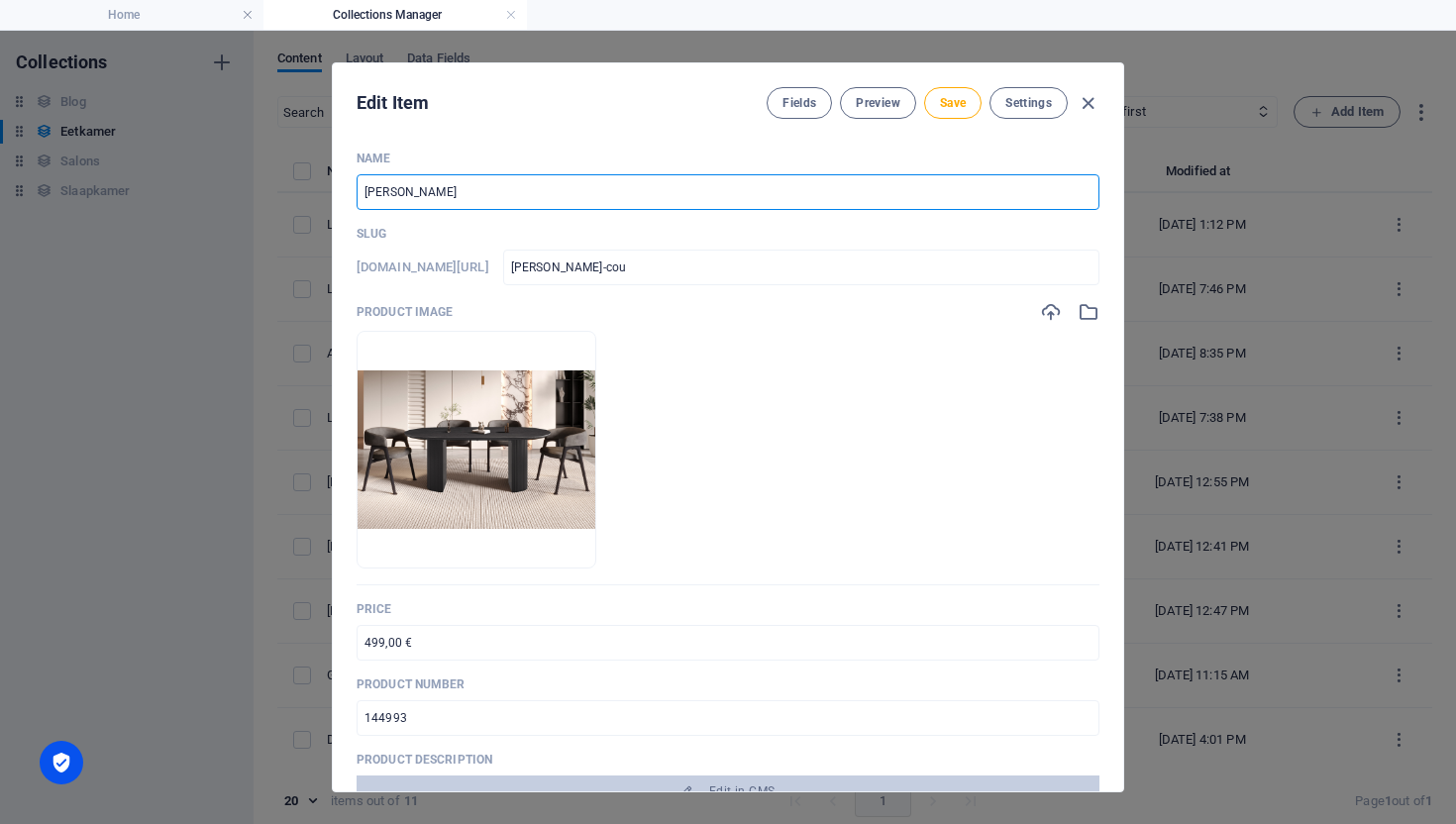 type on "Lisa Coun" 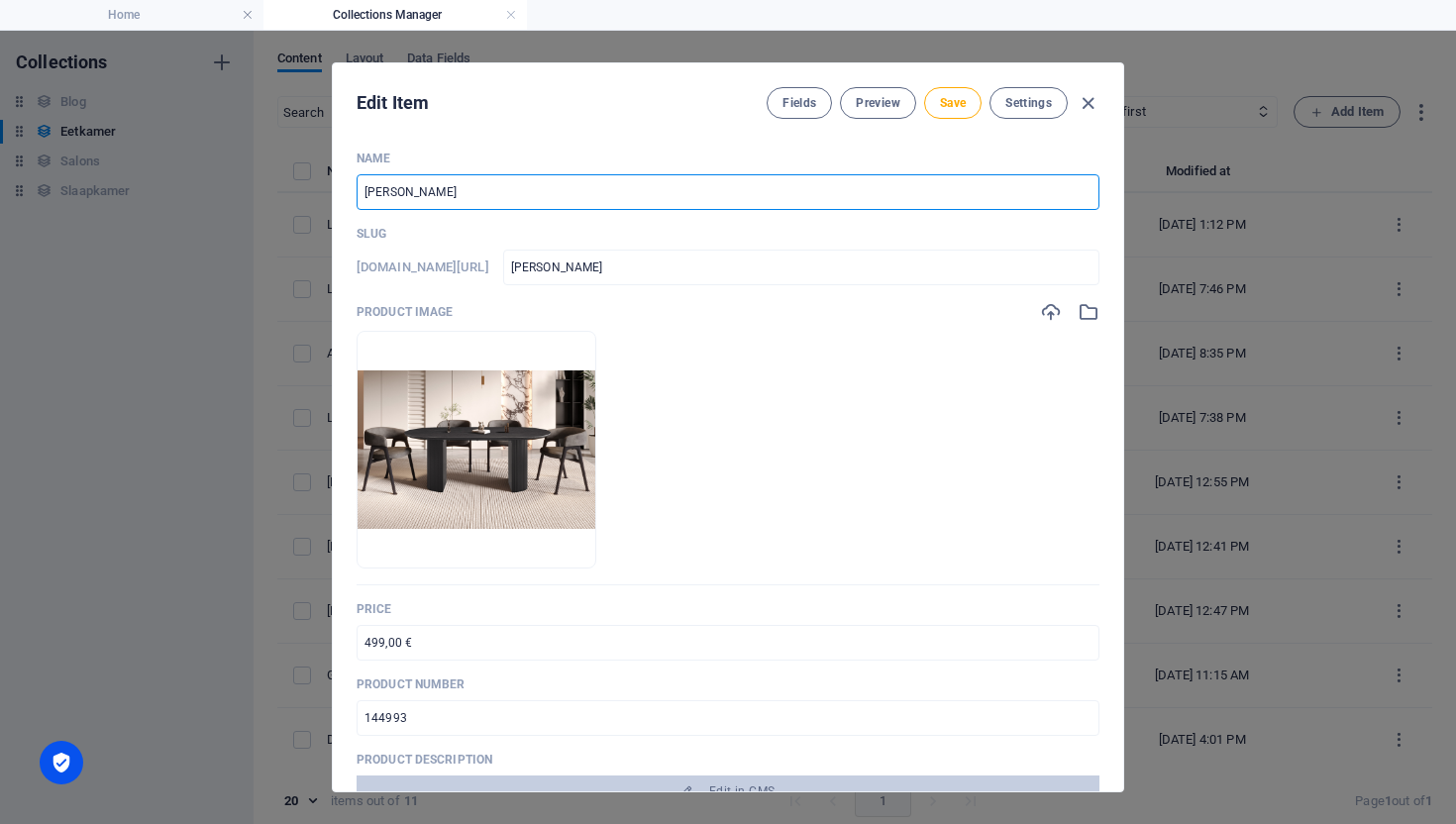 type on "Lisa Count" 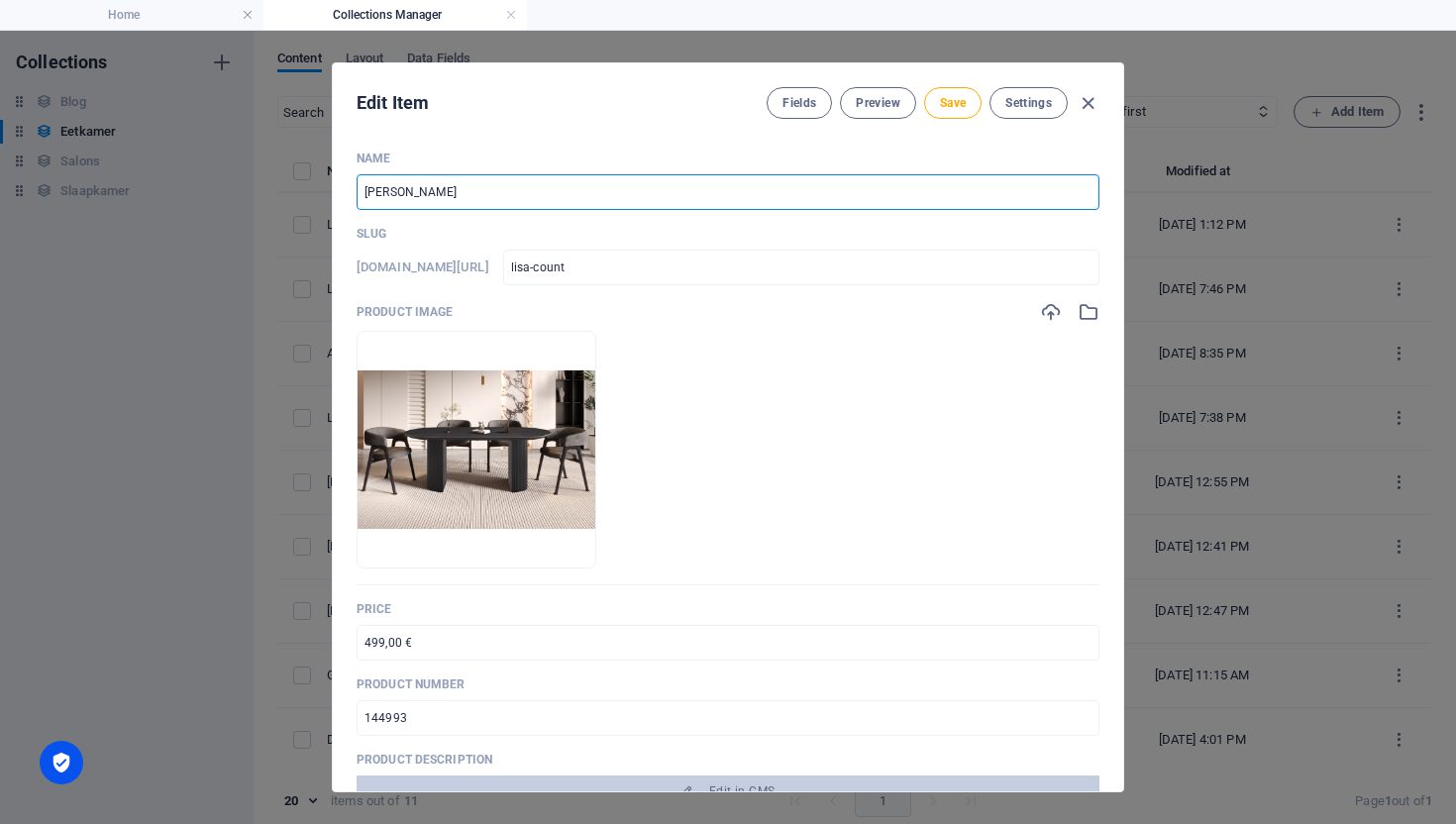 type on "Lisa Counte" 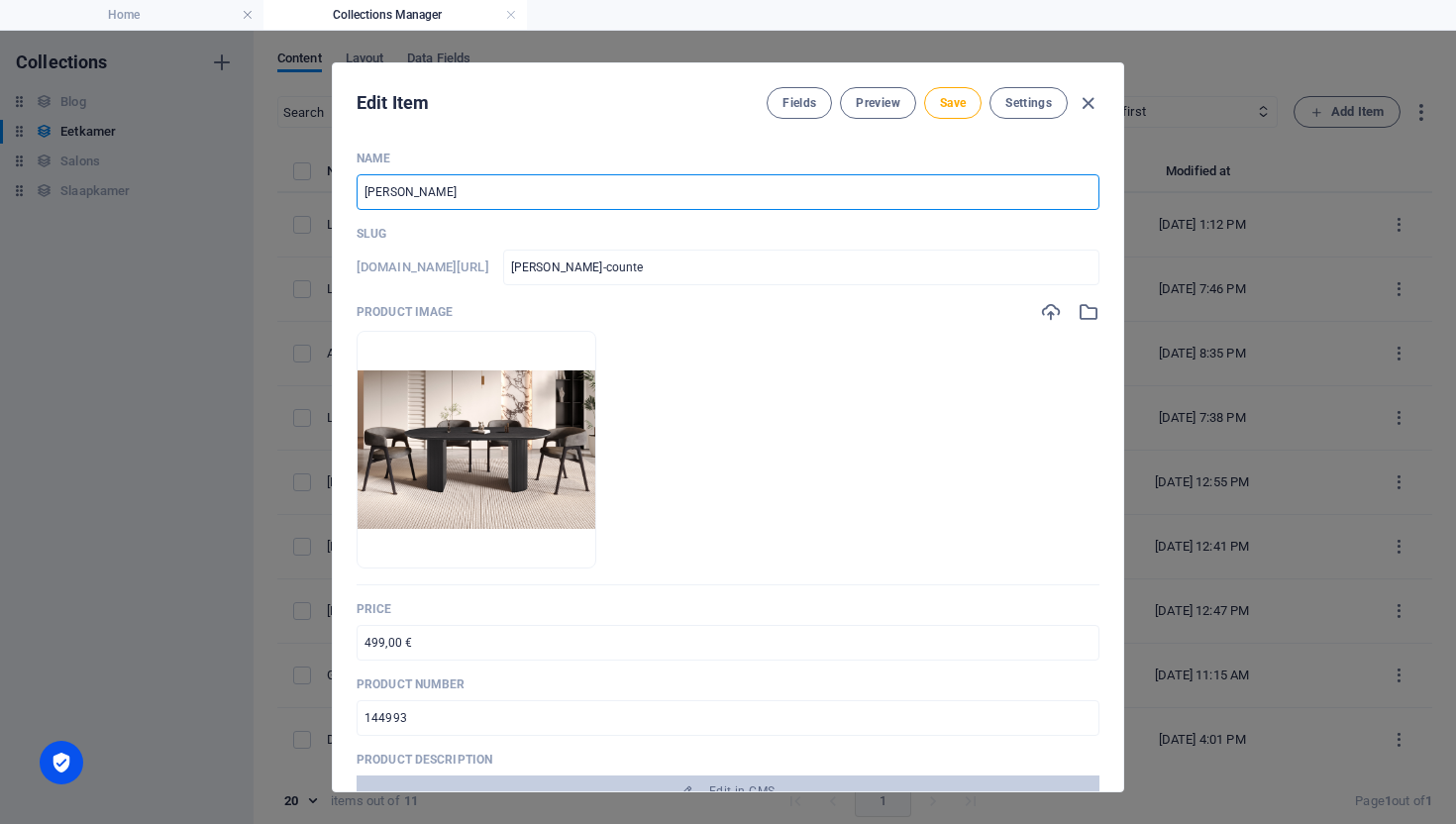 type on "Lisa Counter" 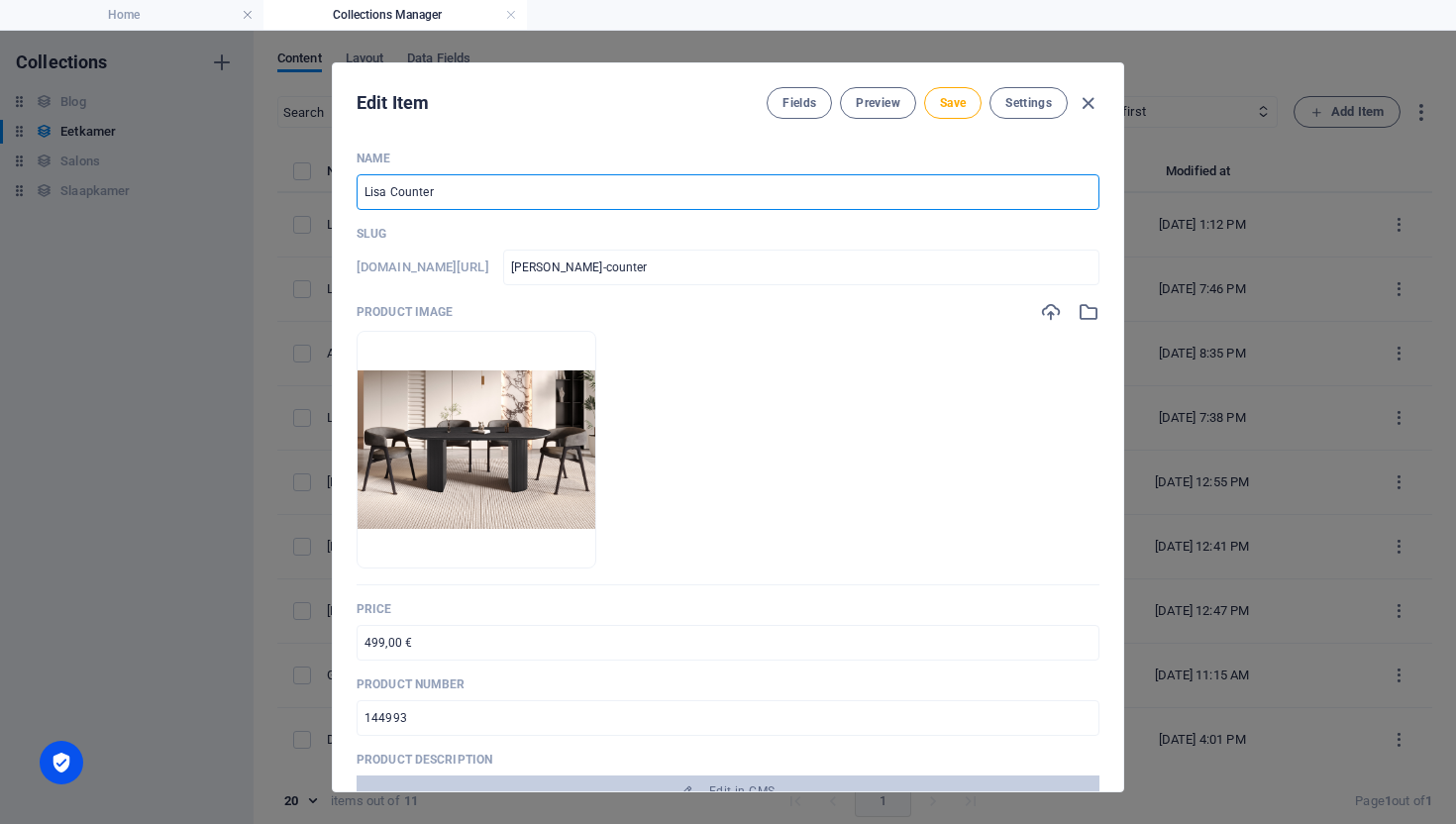 type on "Lisa Counters" 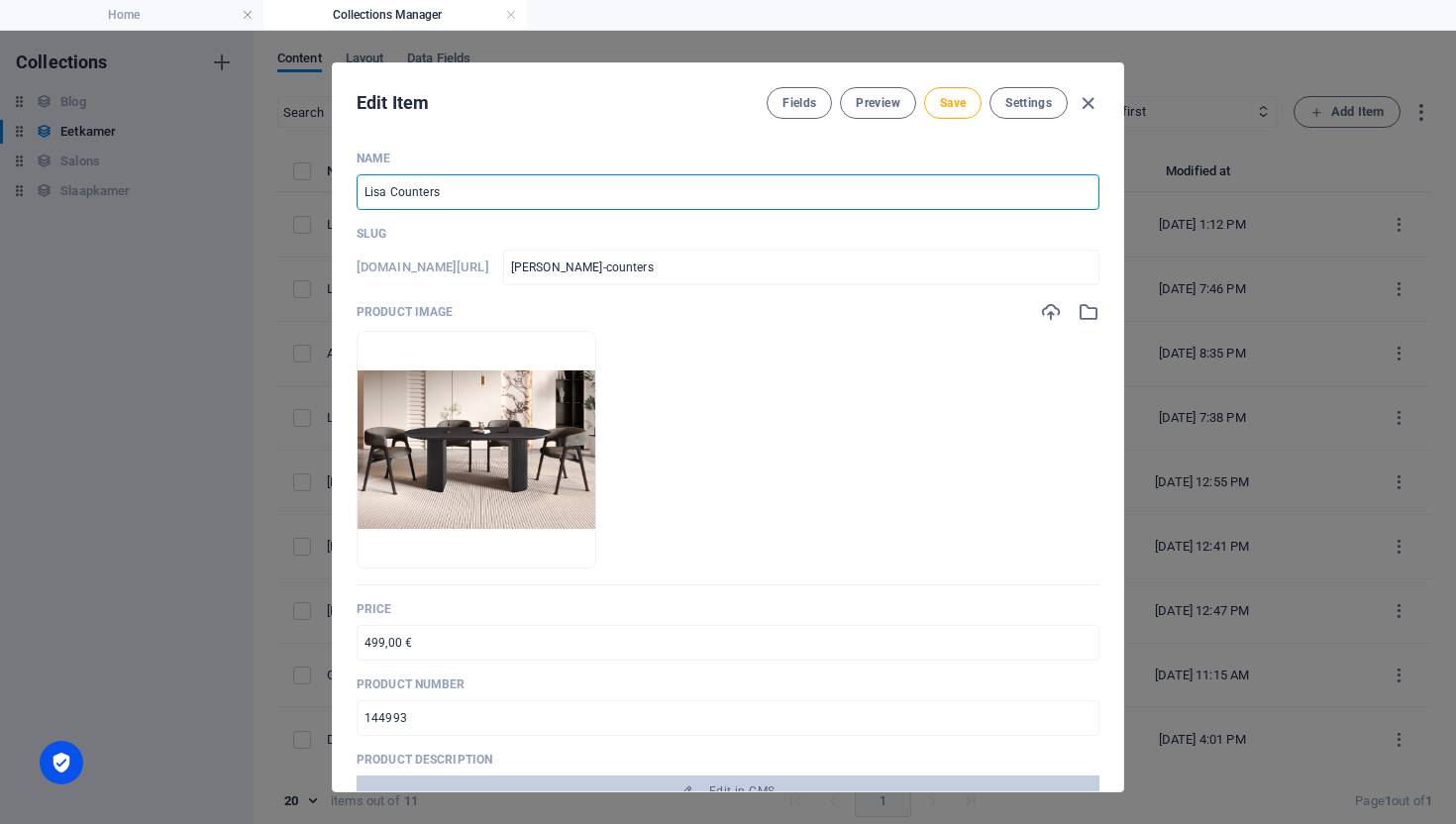 type on "Lisa Counterst" 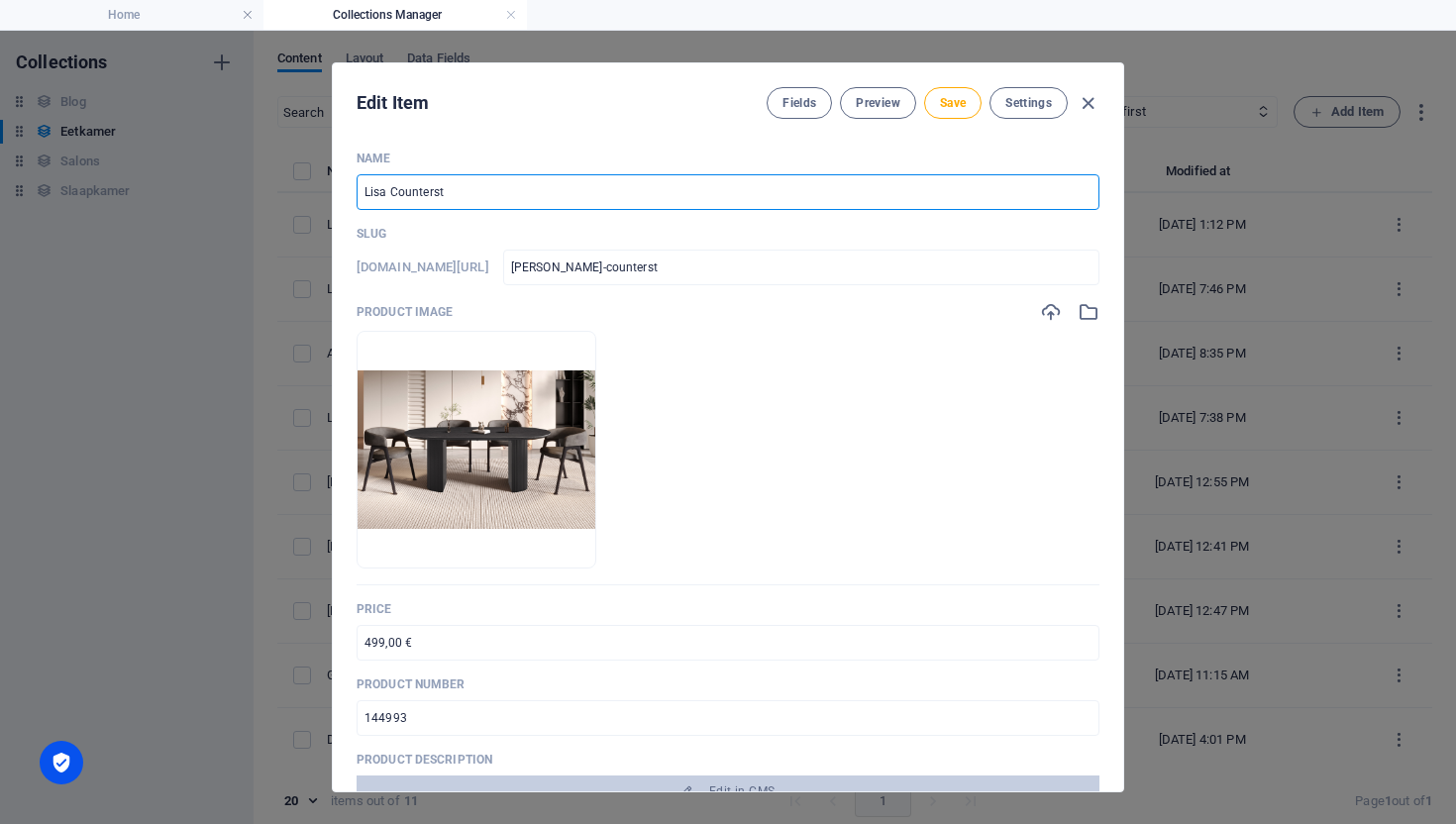 type on "Lisa Countersto" 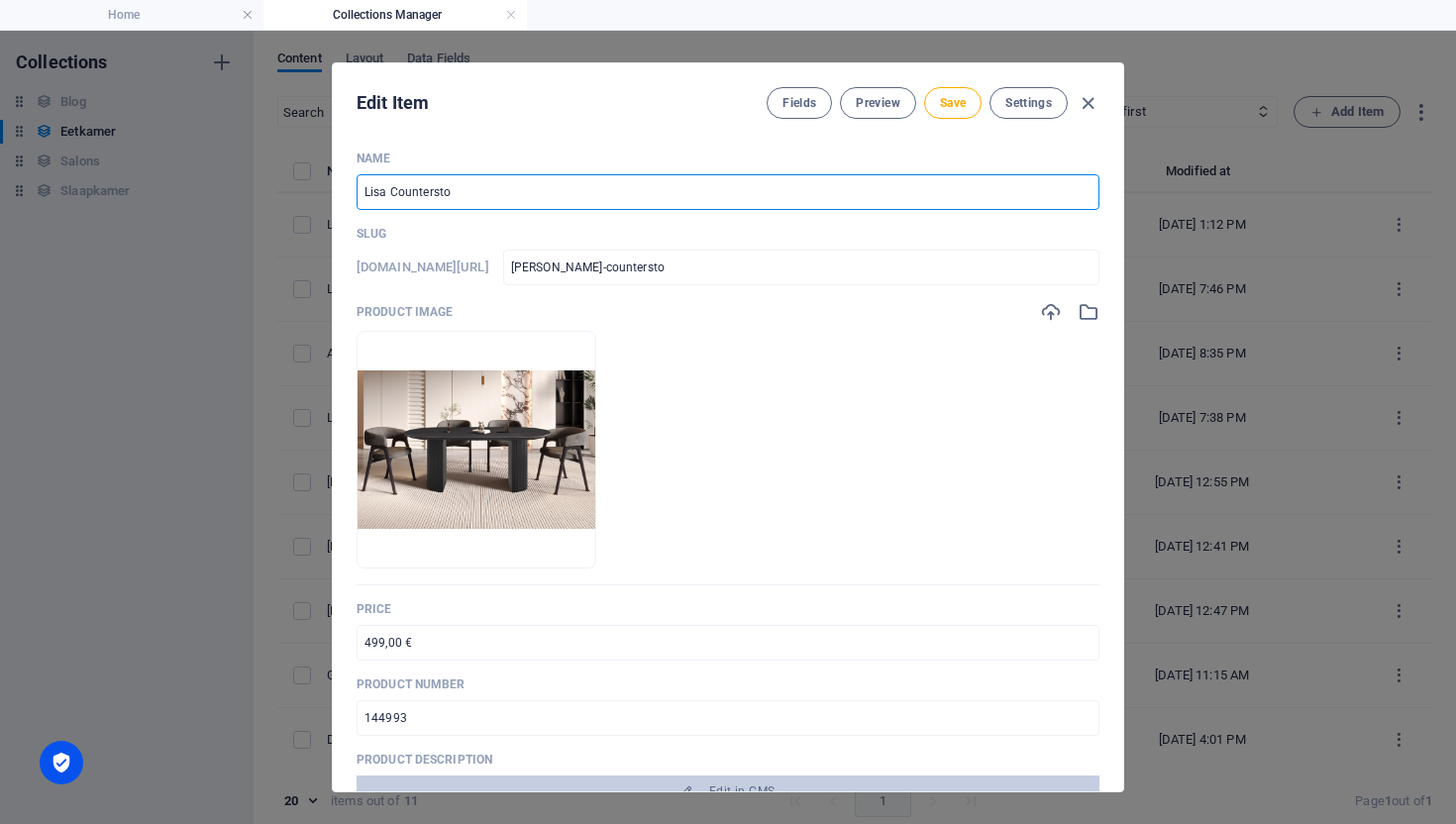 type on "Lisa Counterstoe" 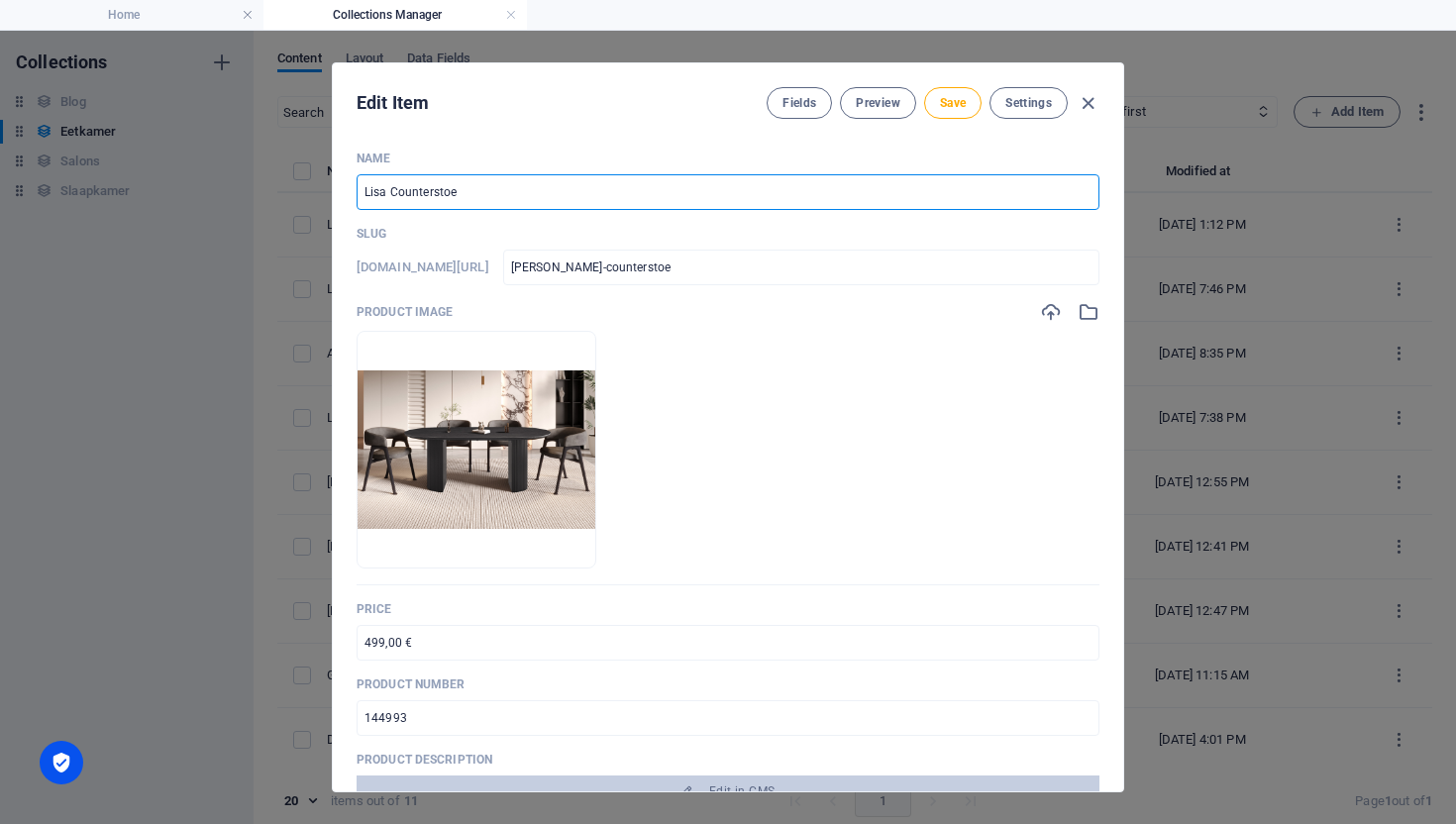 type on "Lisa Counterstoel" 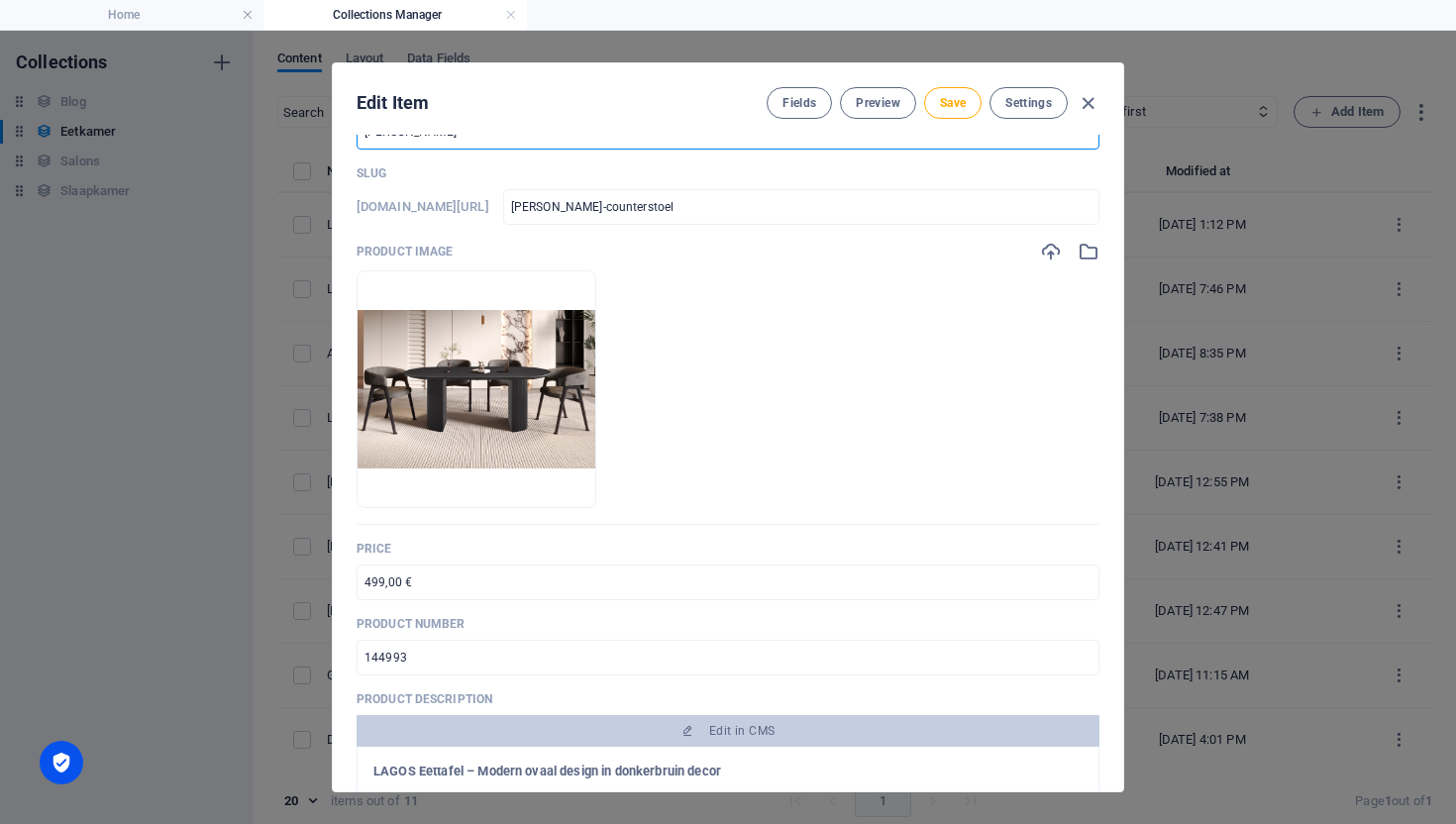 scroll, scrollTop: 288, scrollLeft: 0, axis: vertical 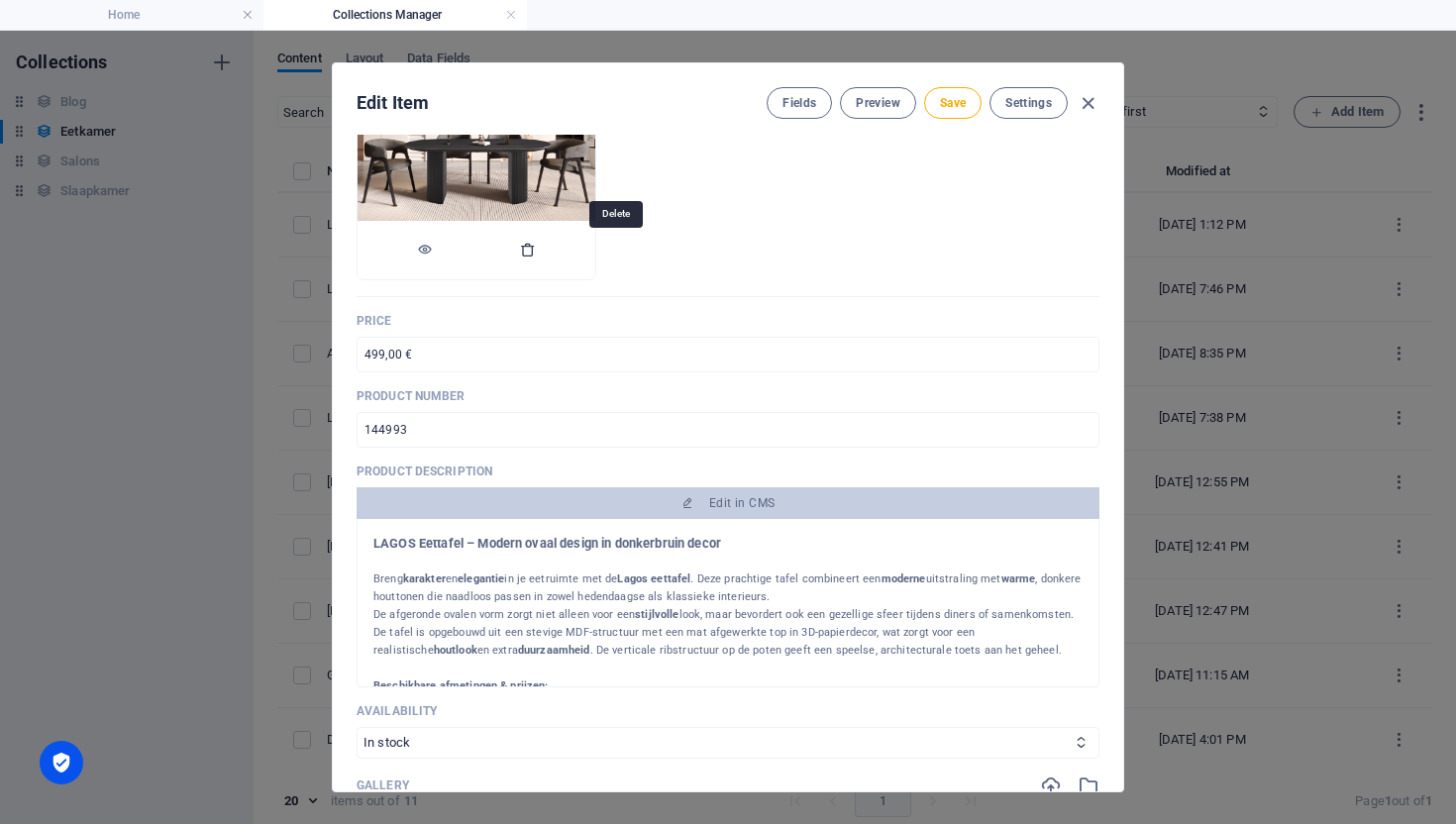type on "Lisa Counterstoel" 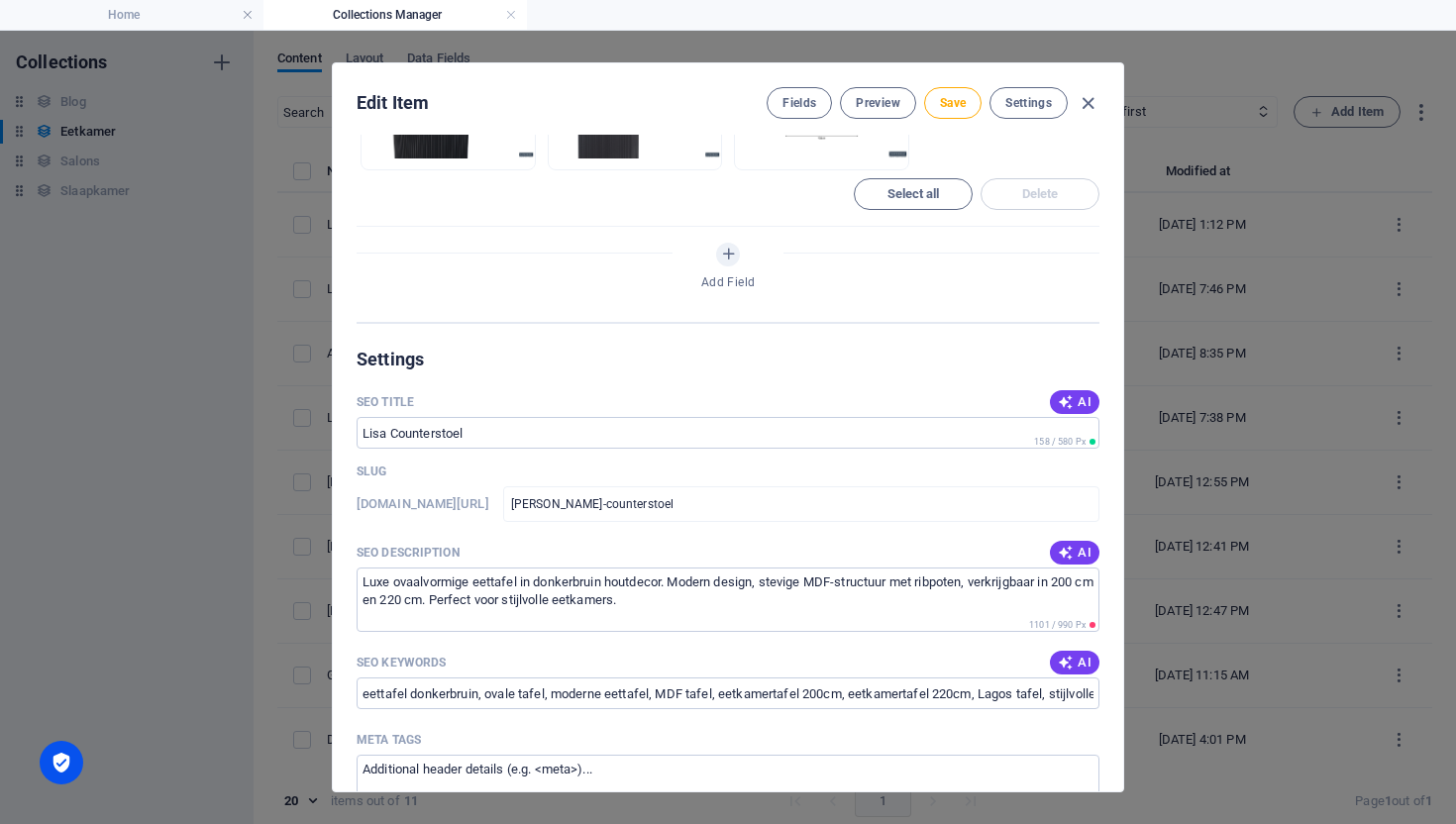 scroll, scrollTop: 894, scrollLeft: 0, axis: vertical 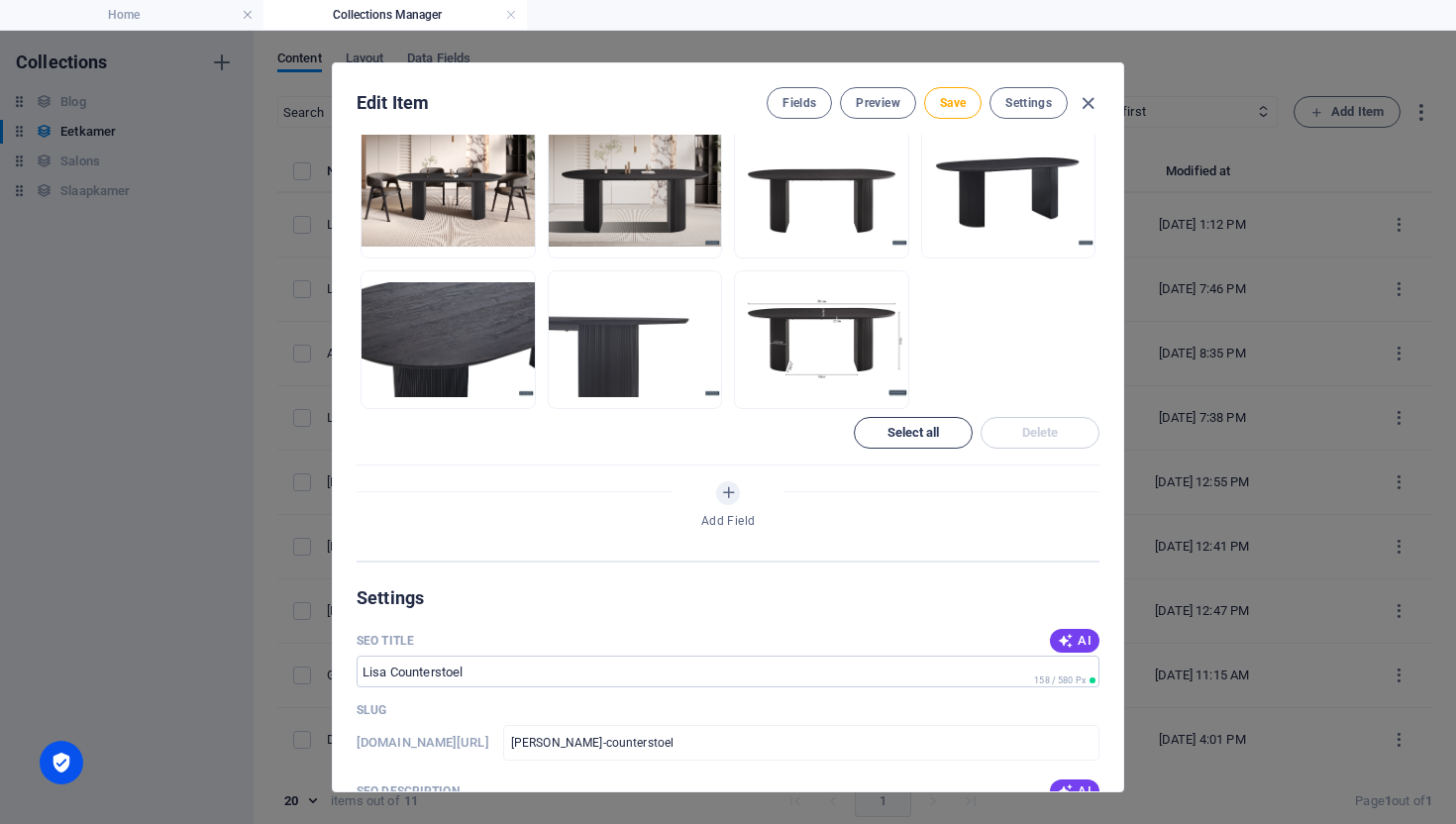 click on "Select all" at bounding box center (913, 433) 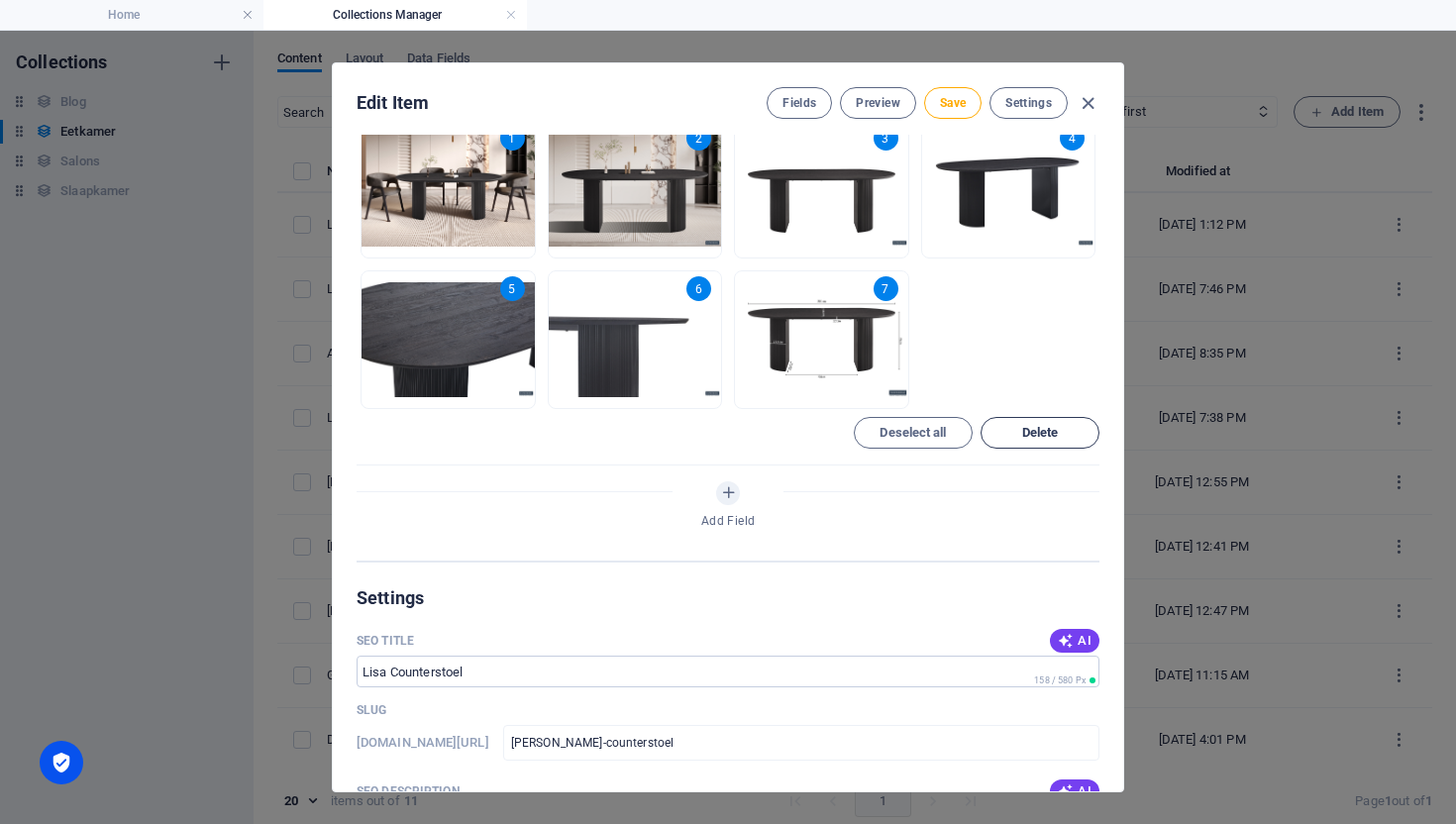 click on "Delete" at bounding box center [1040, 433] 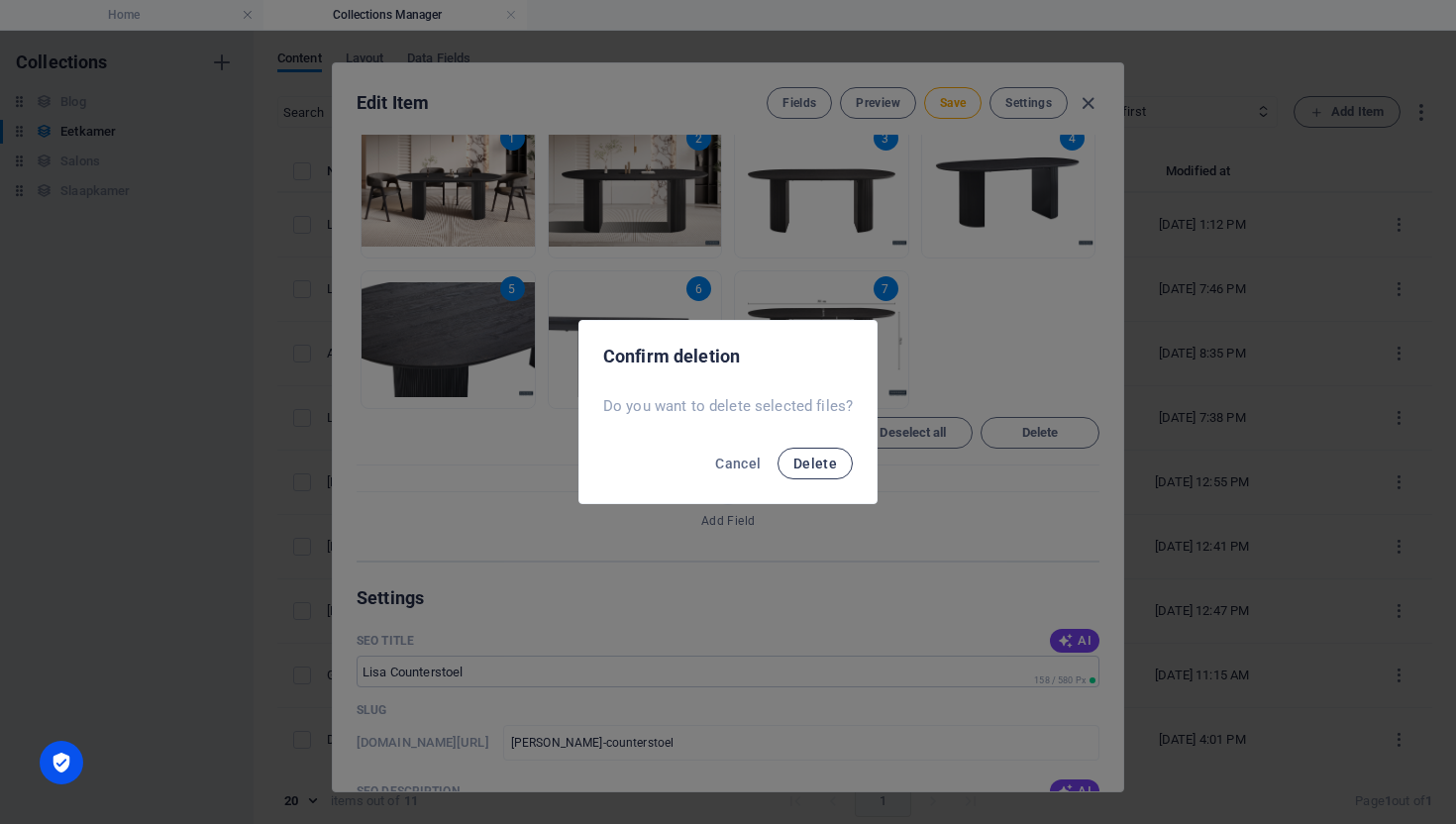 click on "Delete" at bounding box center (815, 464) 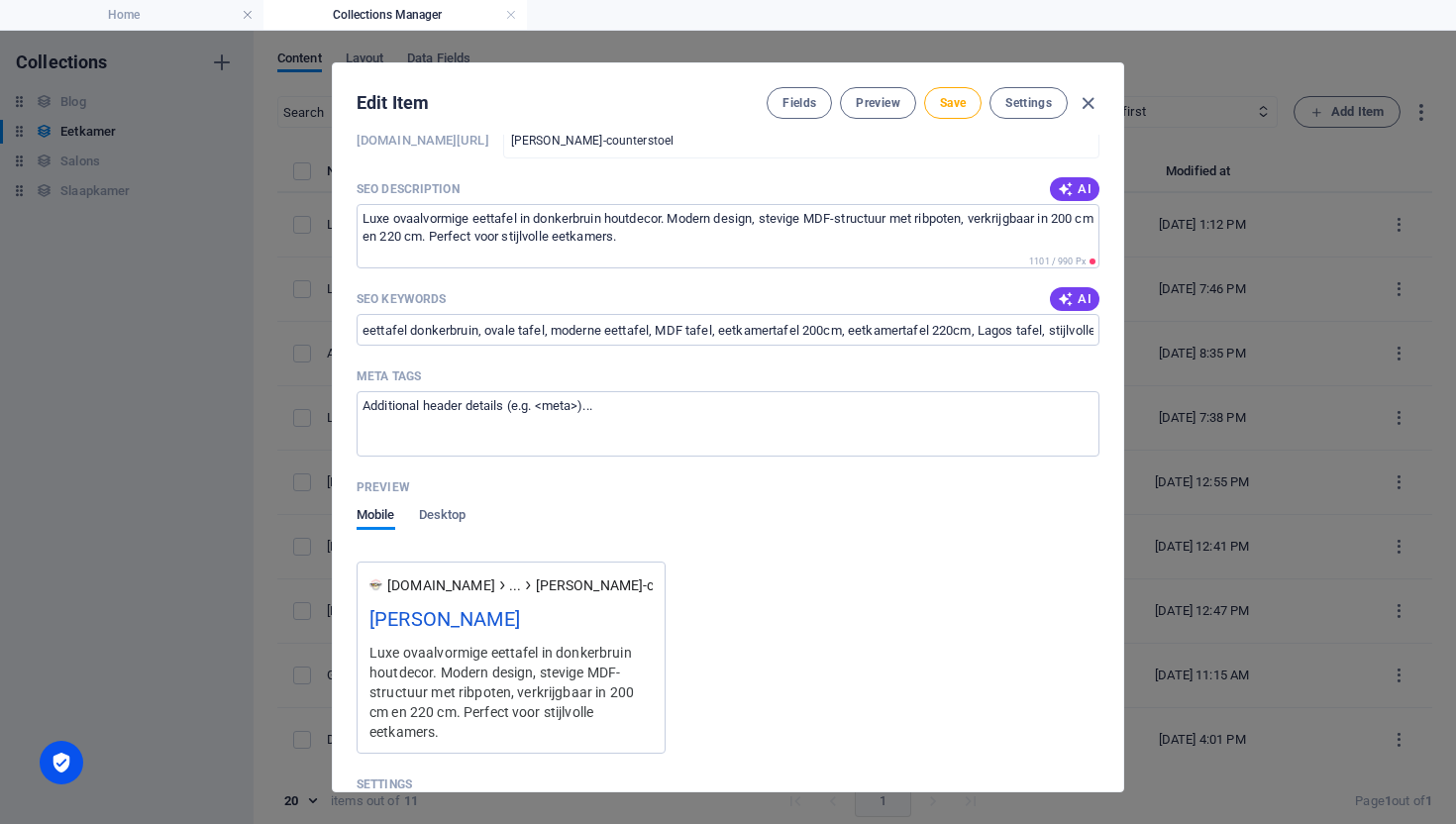 scroll, scrollTop: 1788, scrollLeft: 0, axis: vertical 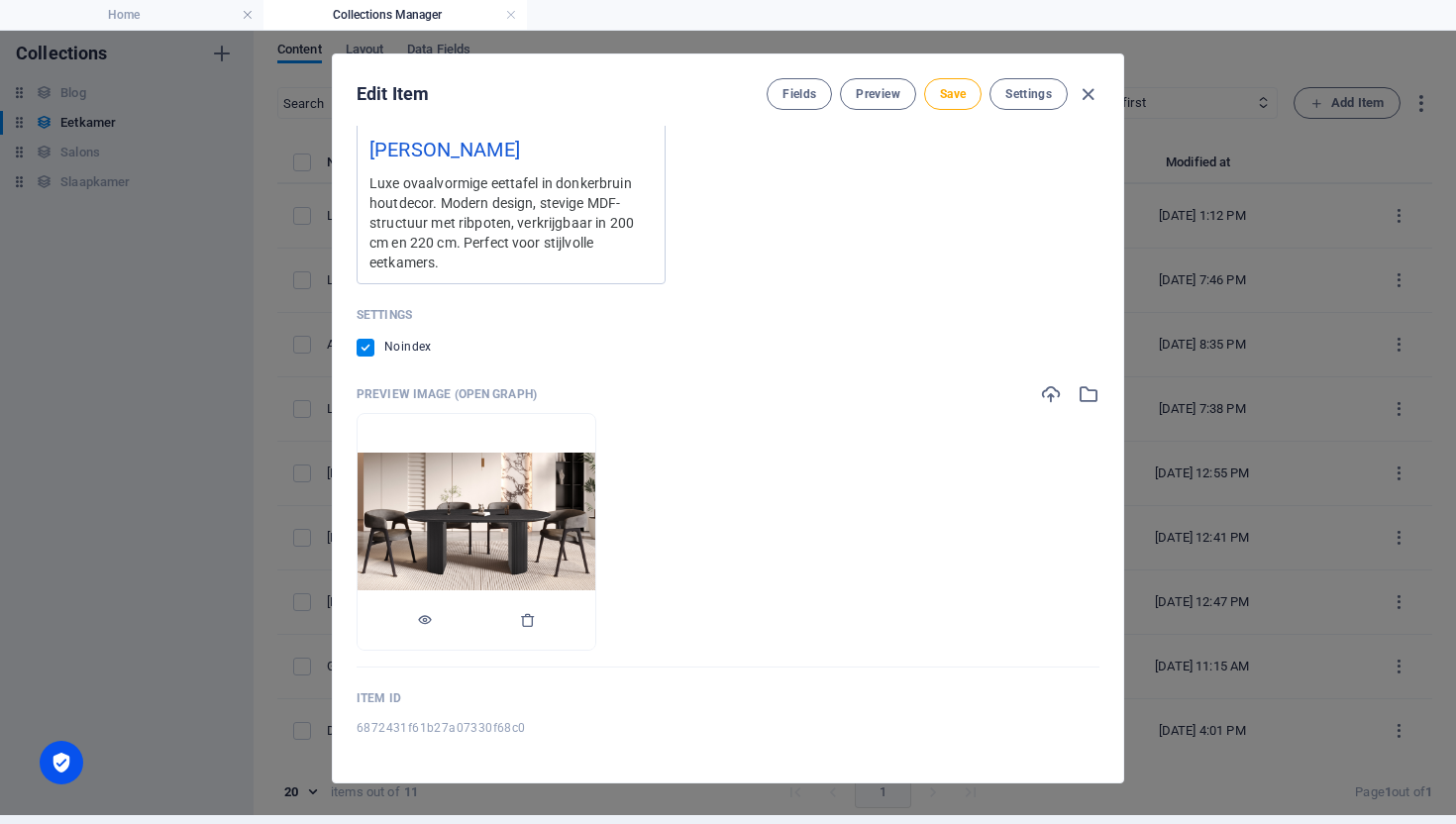 click at bounding box center (476, 620) 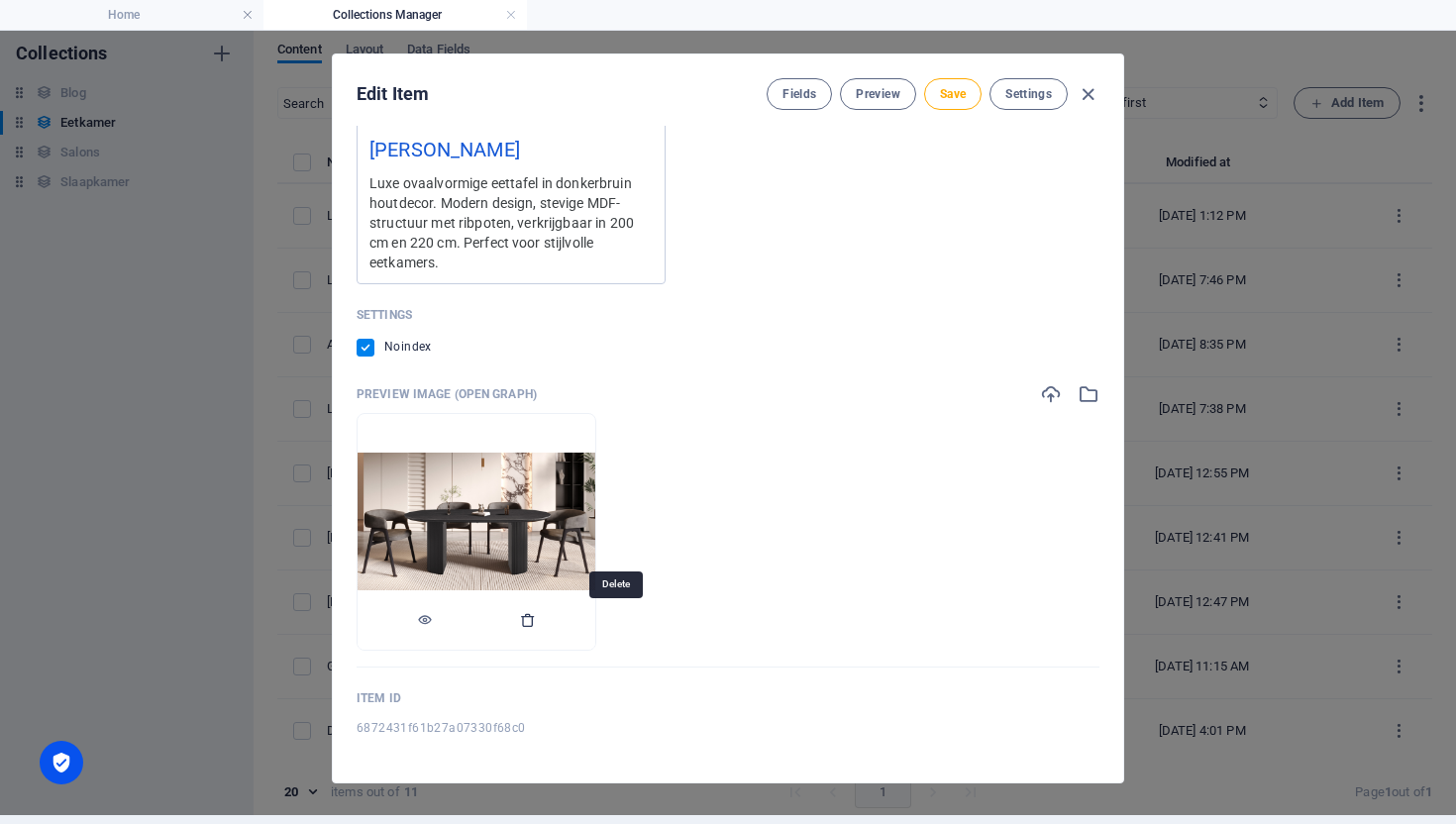 click at bounding box center (528, 620) 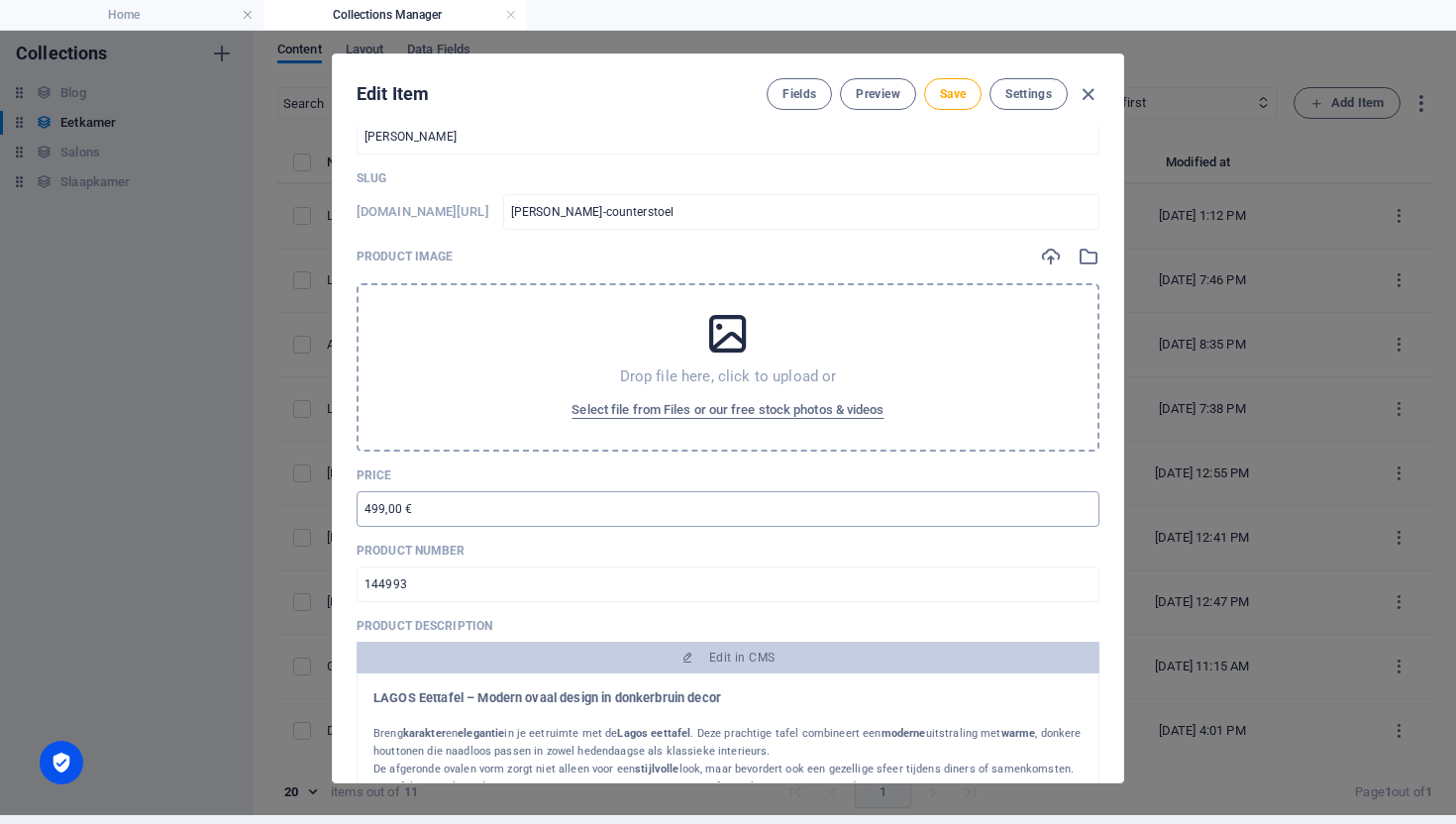 scroll, scrollTop: 0, scrollLeft: 0, axis: both 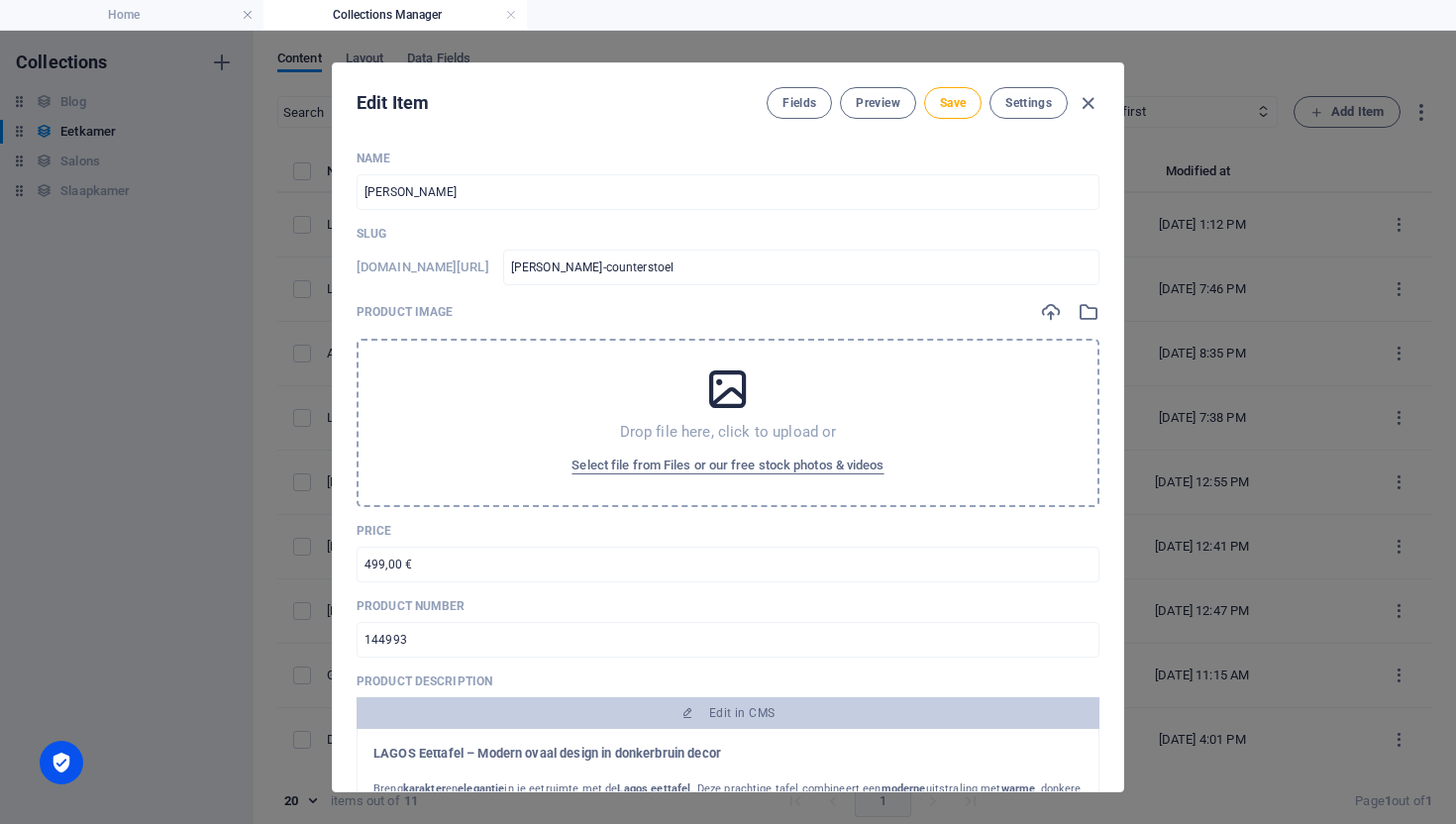 click at bounding box center (728, 389) 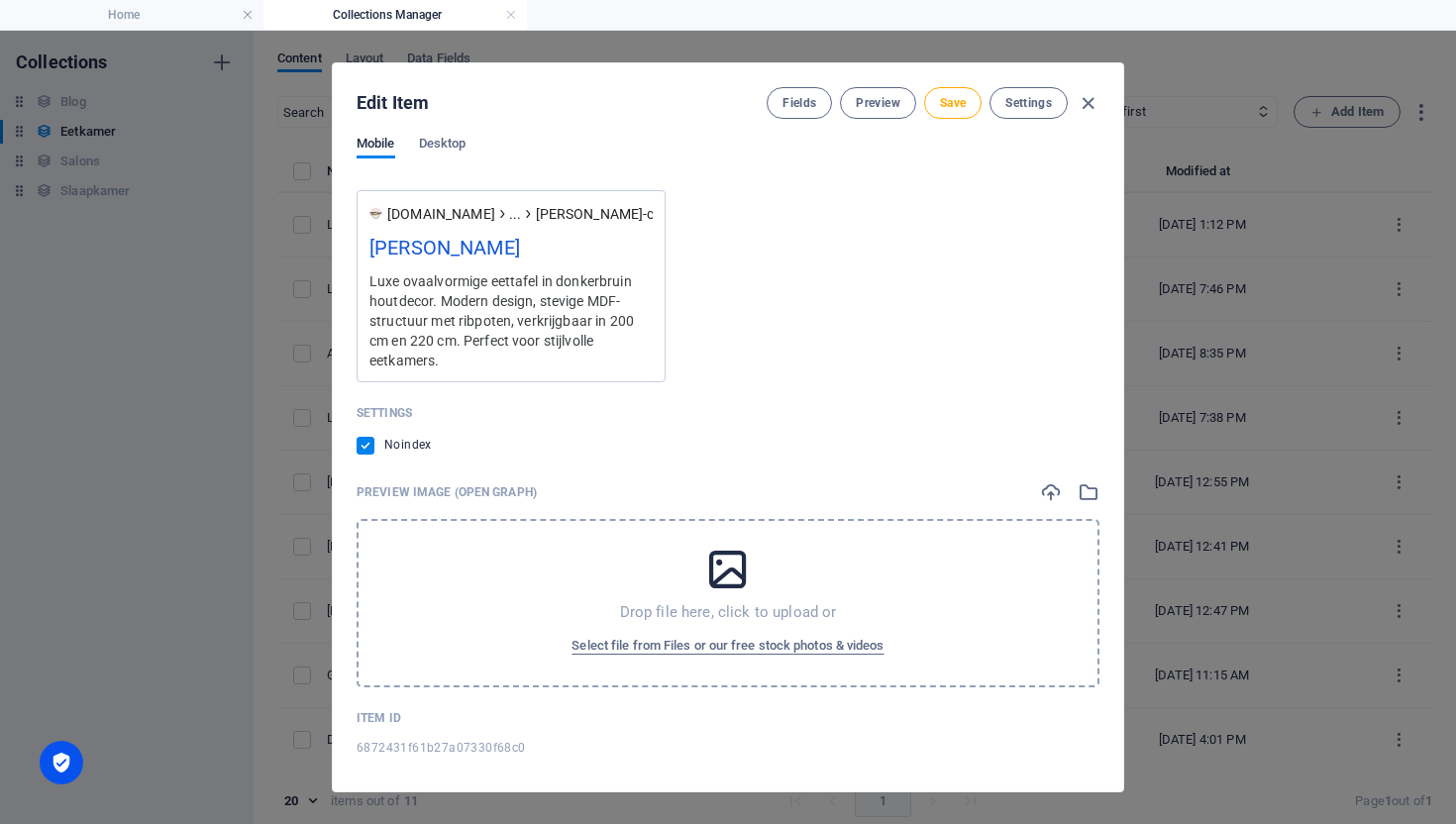 scroll, scrollTop: 1788, scrollLeft: 0, axis: vertical 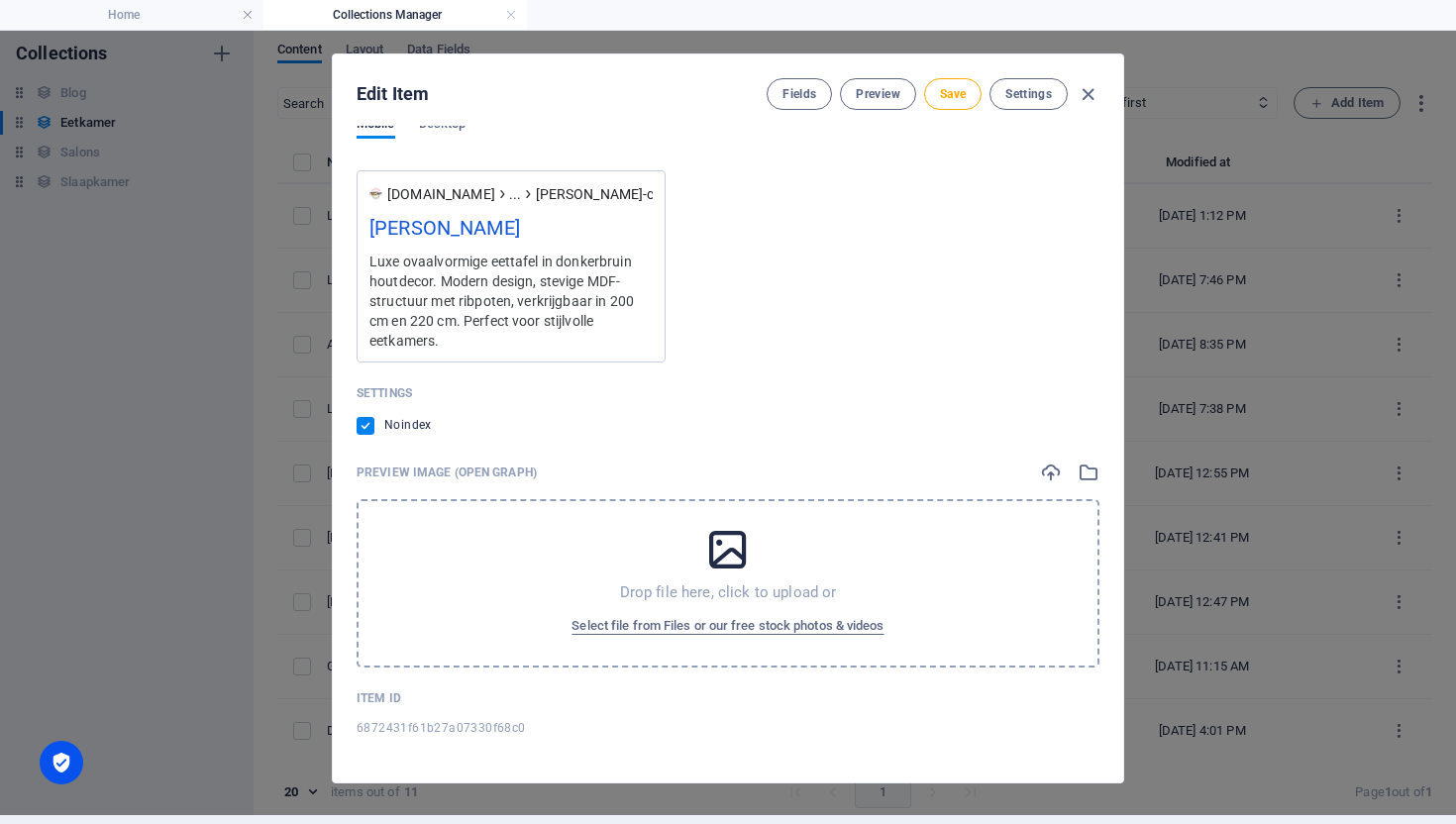 click on "Drop file here, click to upload or Select file from Files or our free stock photos & videos" at bounding box center [728, 583] 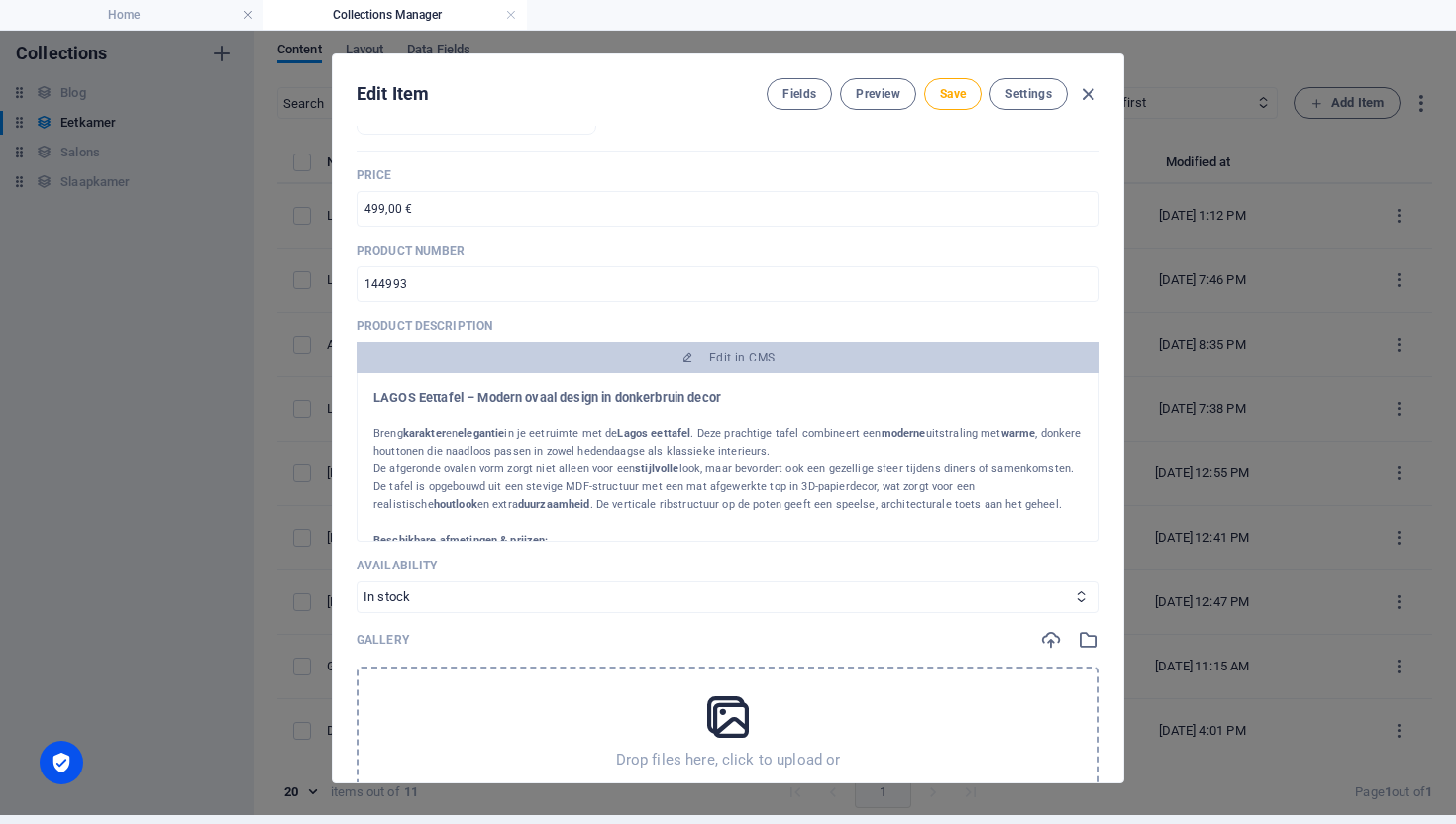 scroll, scrollTop: 820, scrollLeft: 0, axis: vertical 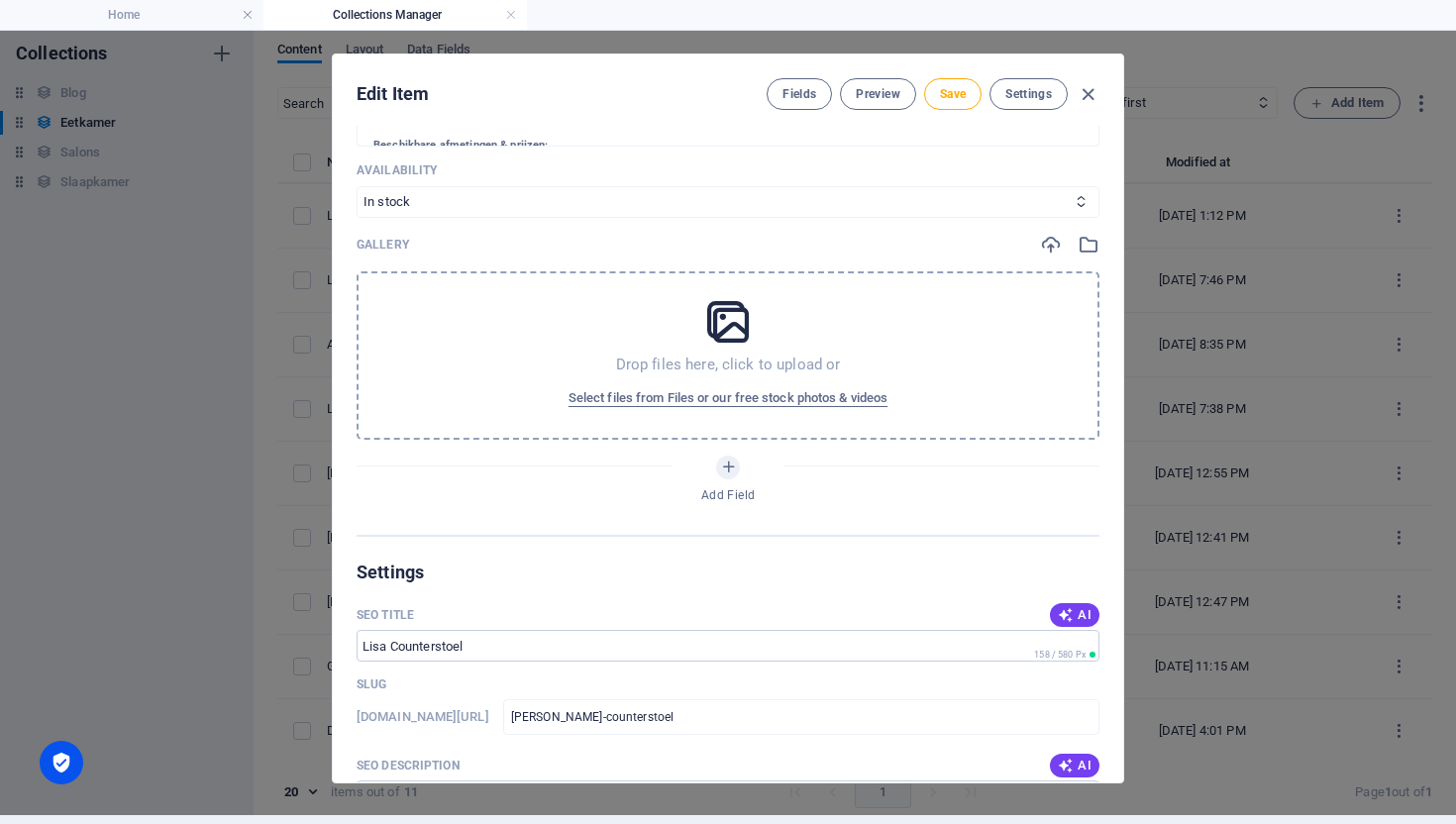 click at bounding box center [728, 322] 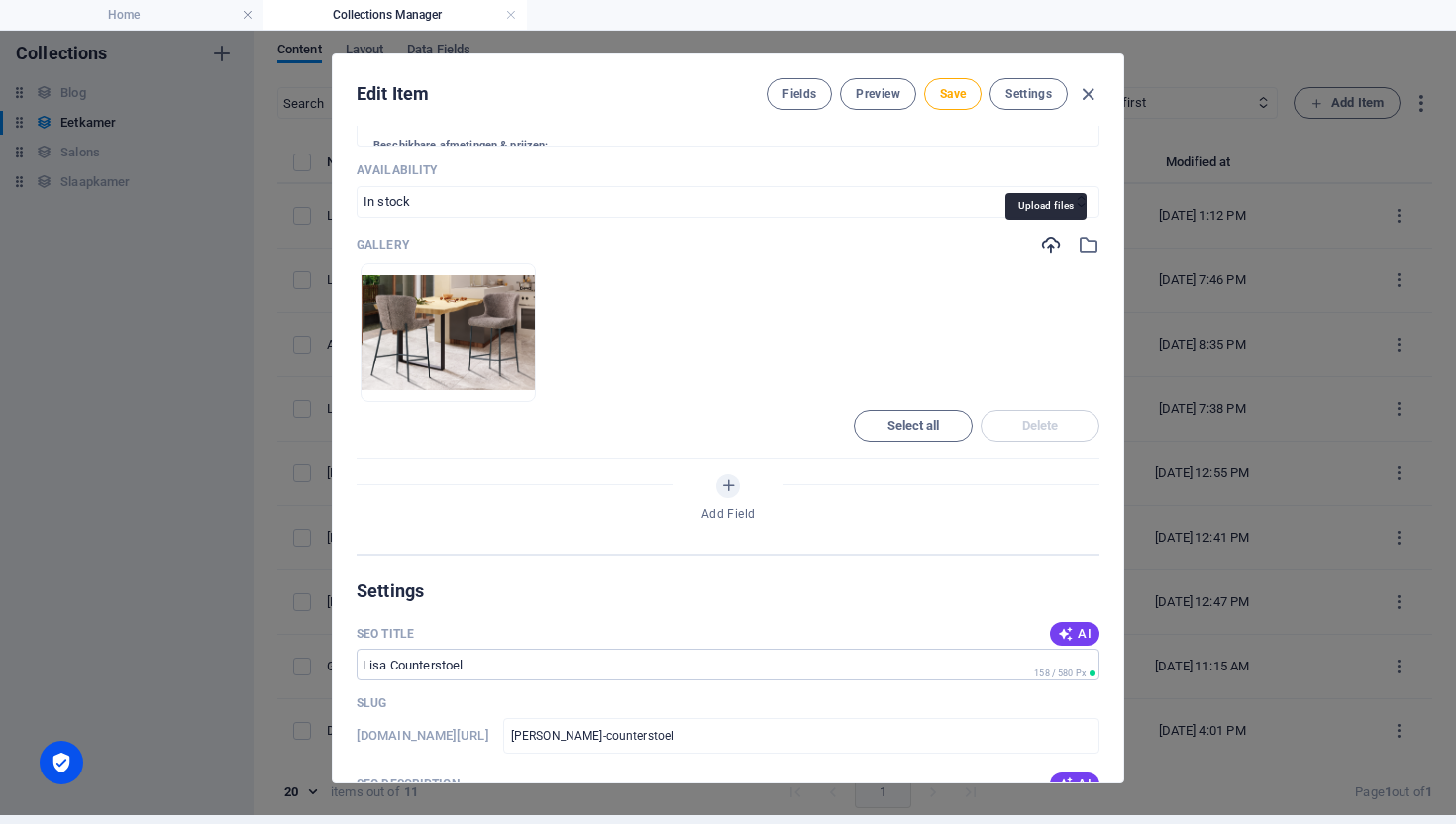 click at bounding box center [1051, 245] 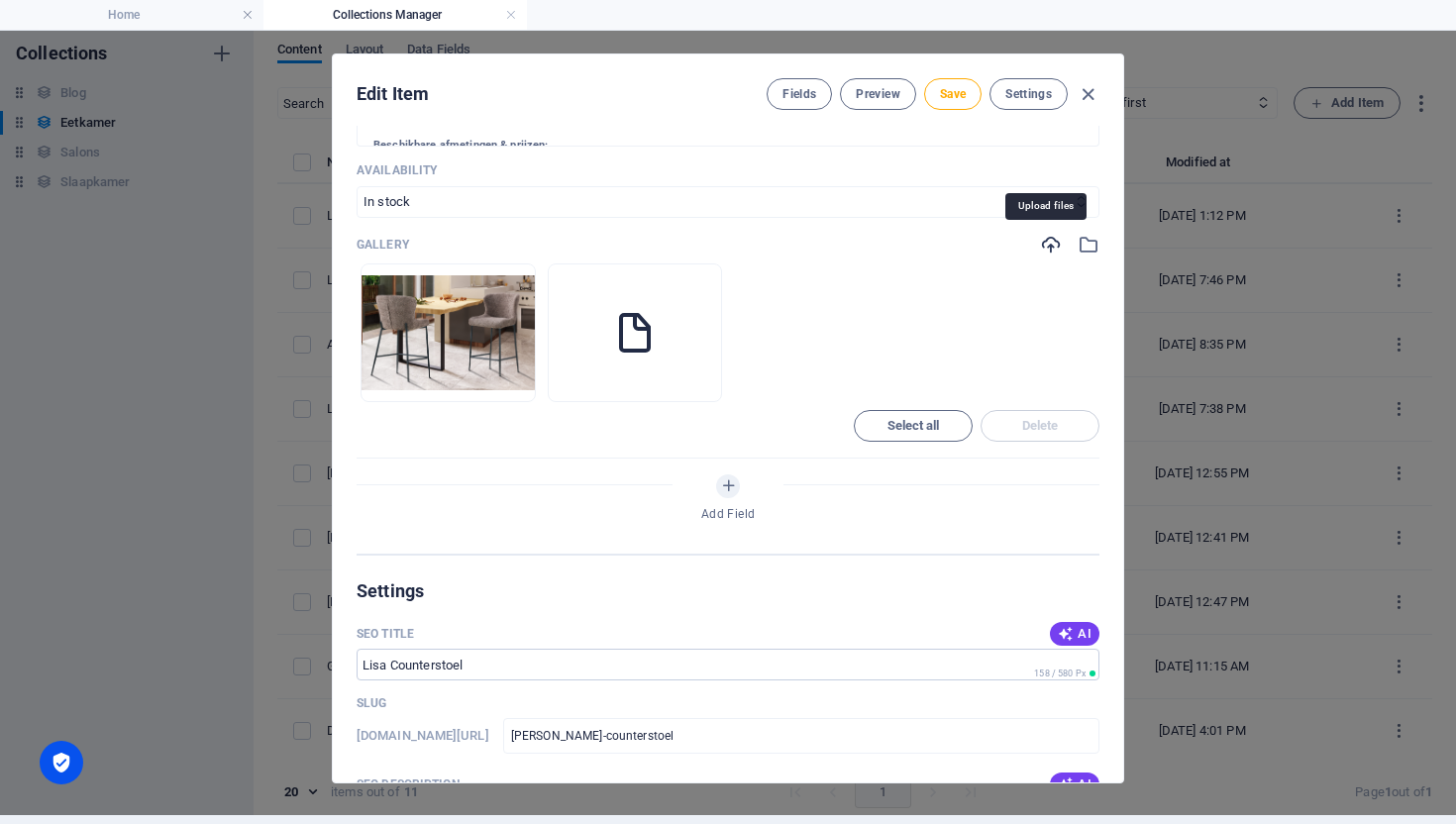 click at bounding box center (1051, 245) 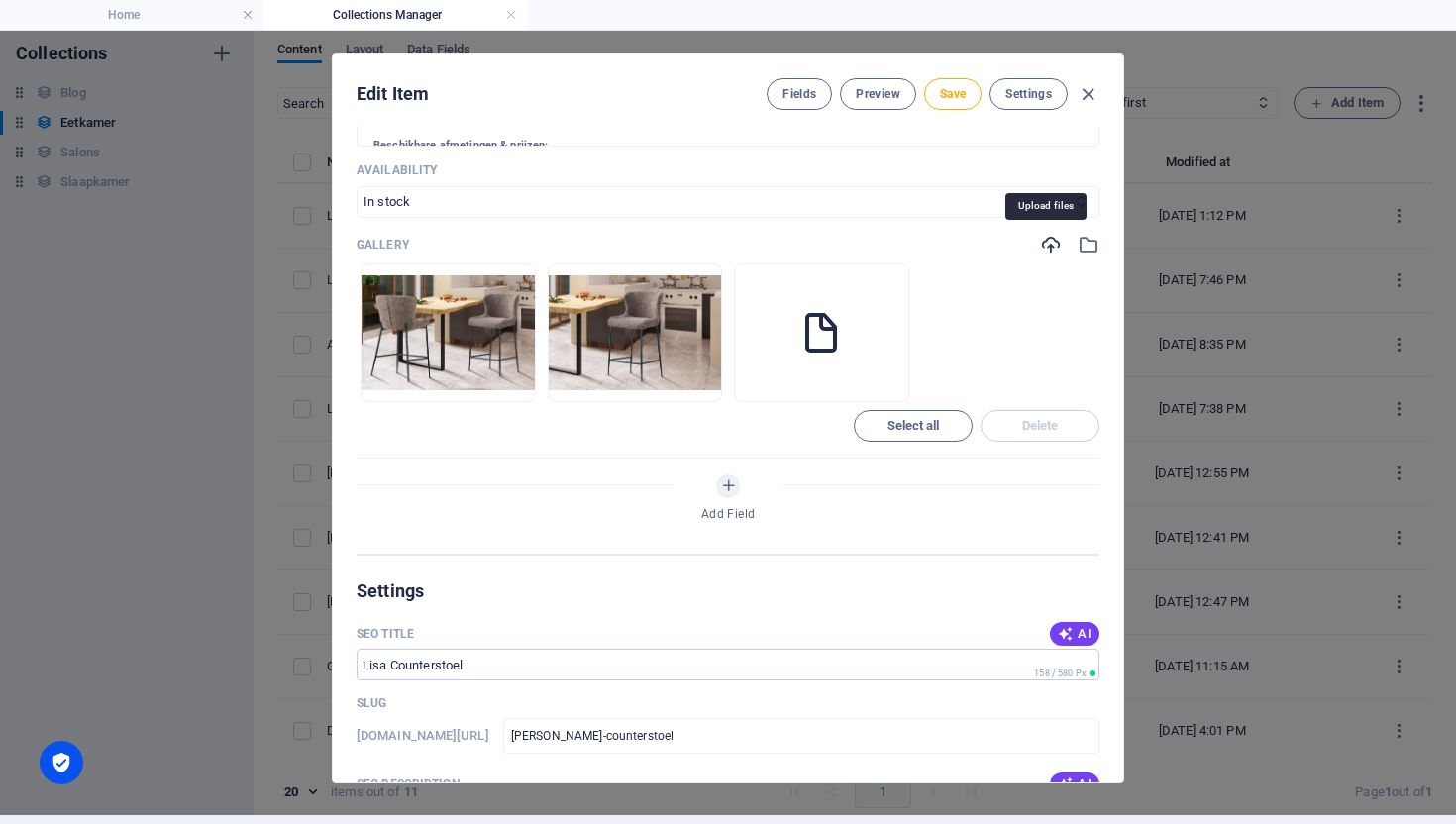 click at bounding box center [1051, 245] 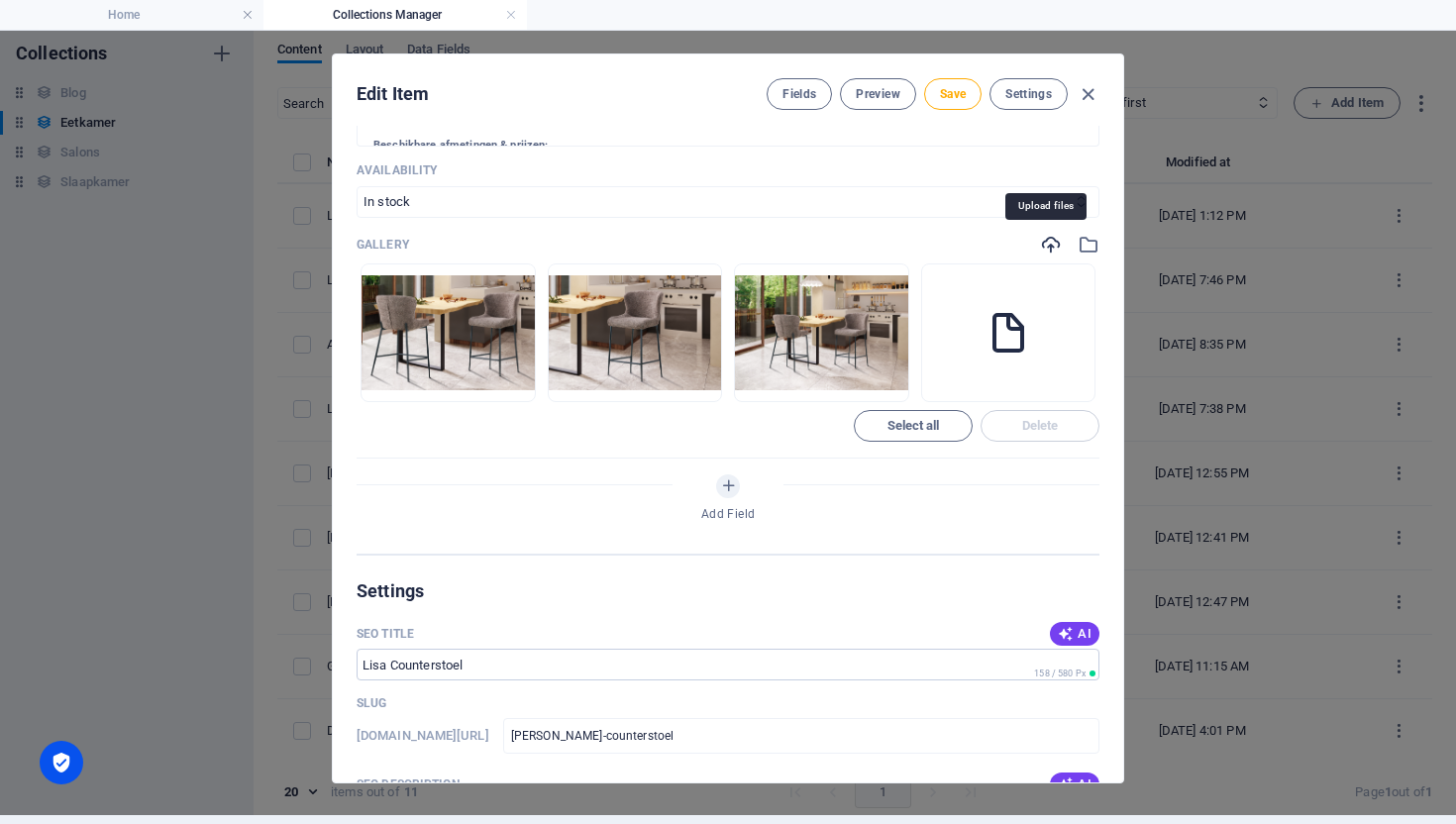 click at bounding box center [1051, 245] 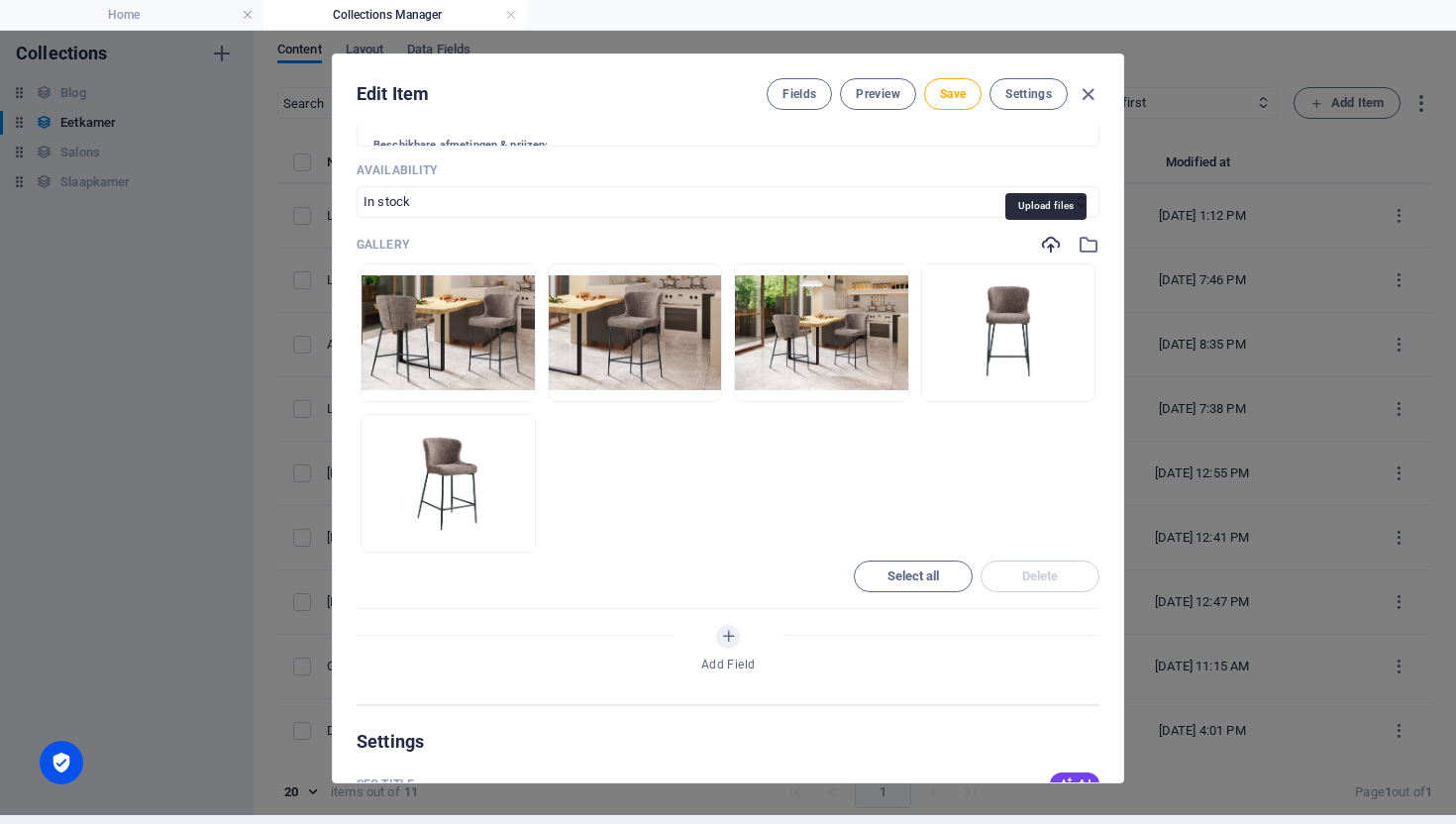 click at bounding box center [1051, 245] 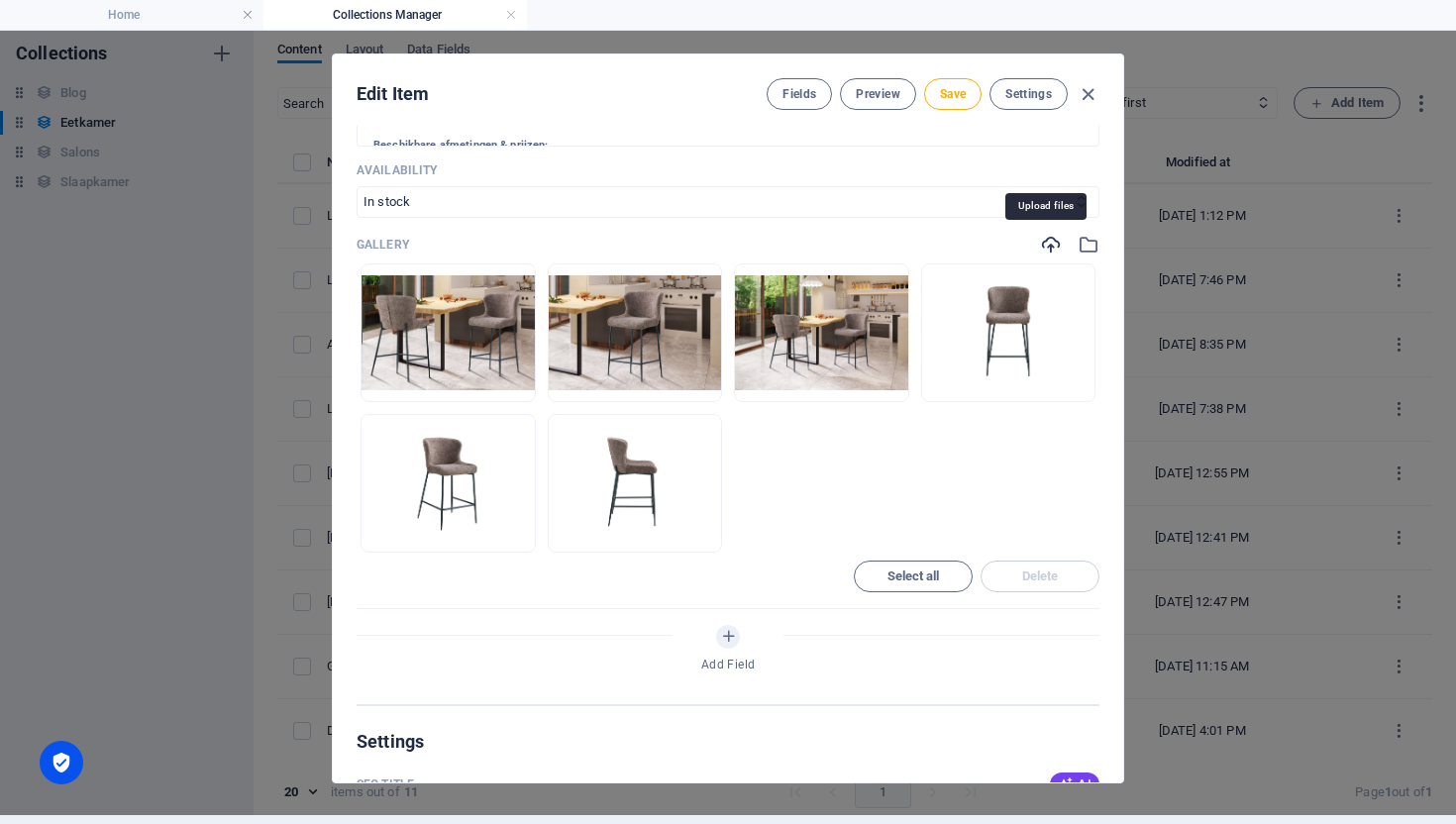 click at bounding box center [1051, 245] 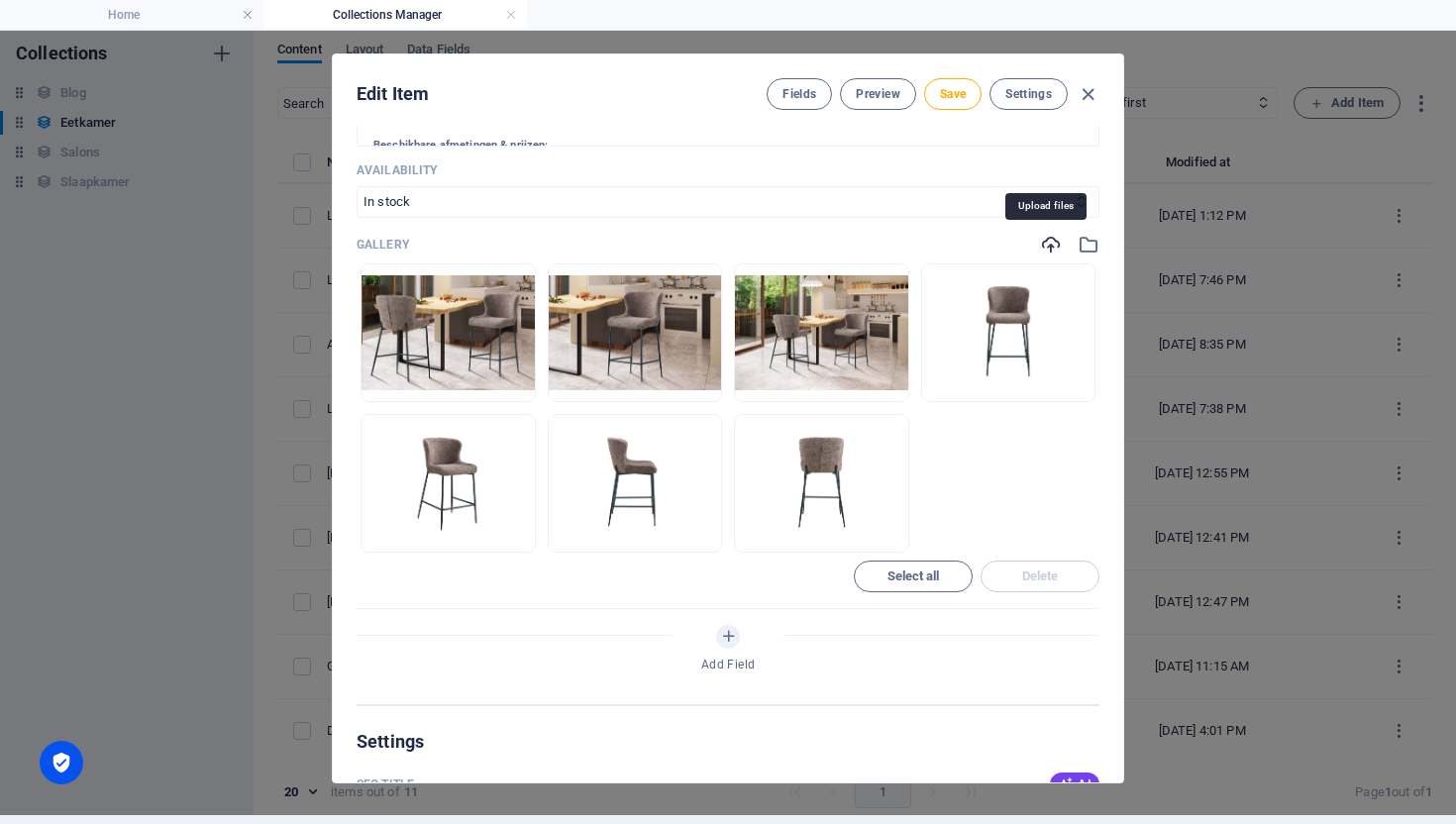 click at bounding box center (1051, 245) 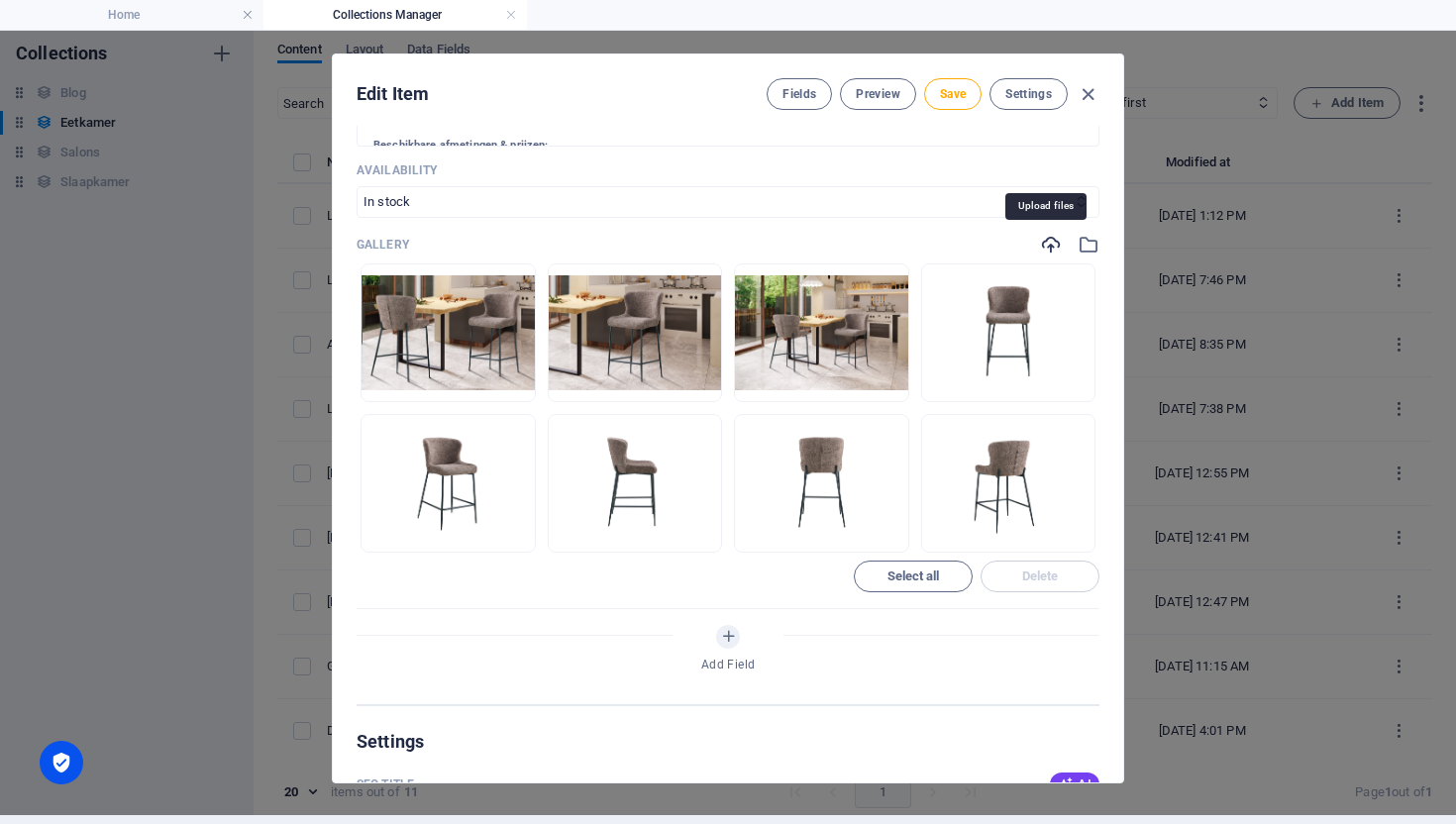 click at bounding box center (1051, 245) 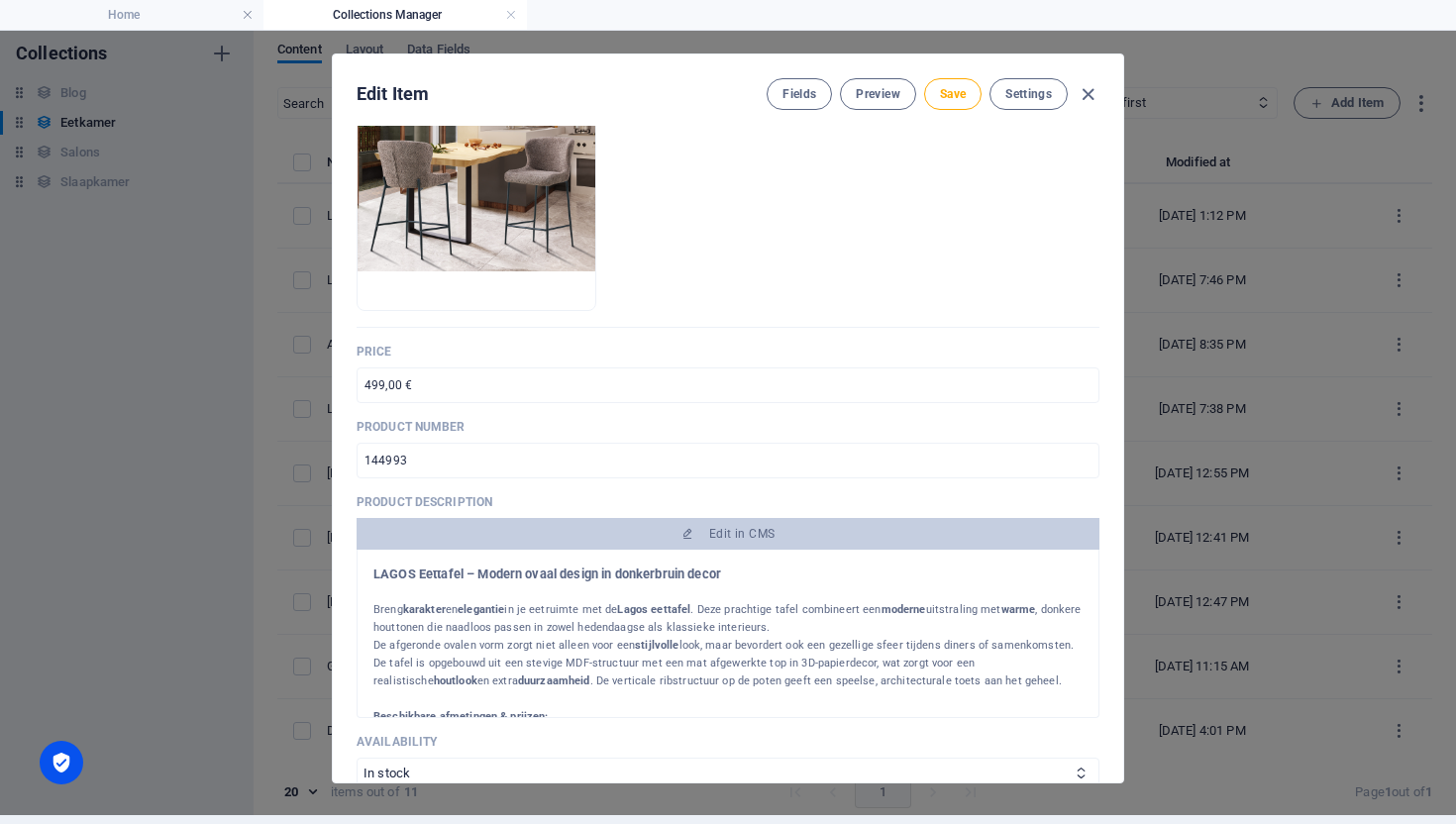 scroll, scrollTop: 379, scrollLeft: 0, axis: vertical 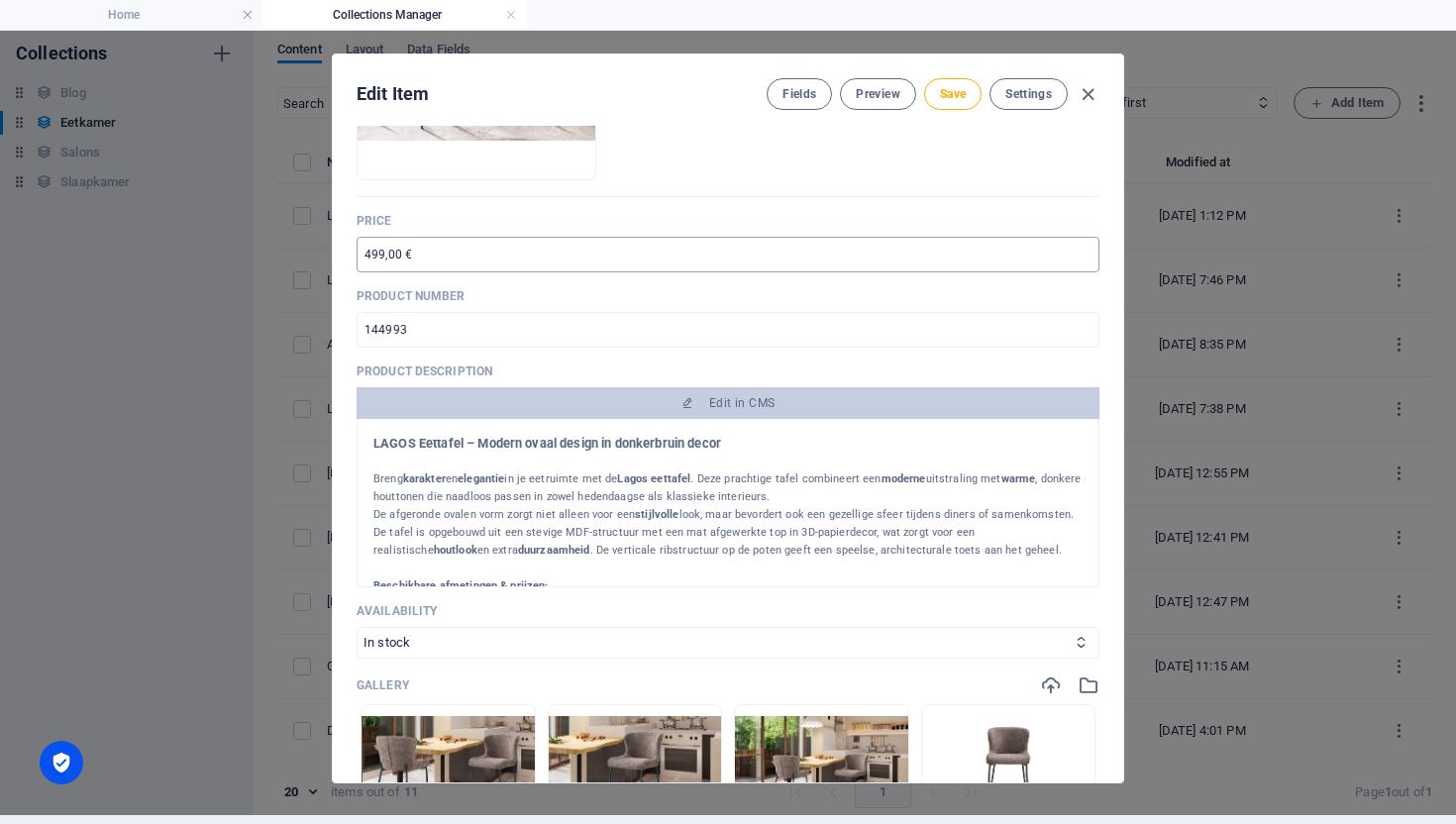 click on "499,00 €" at bounding box center (728, 255) 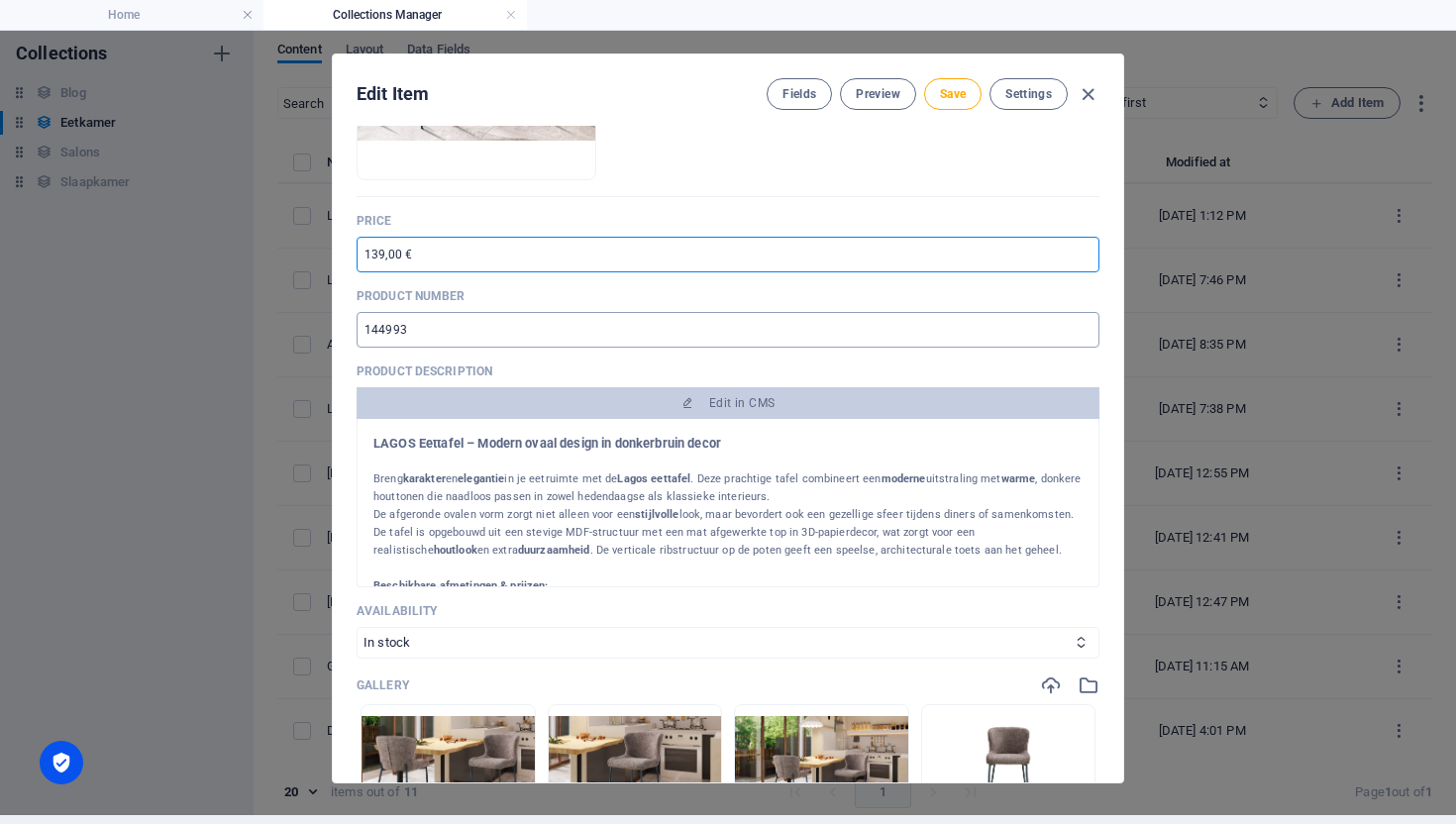 type on "139,00 €" 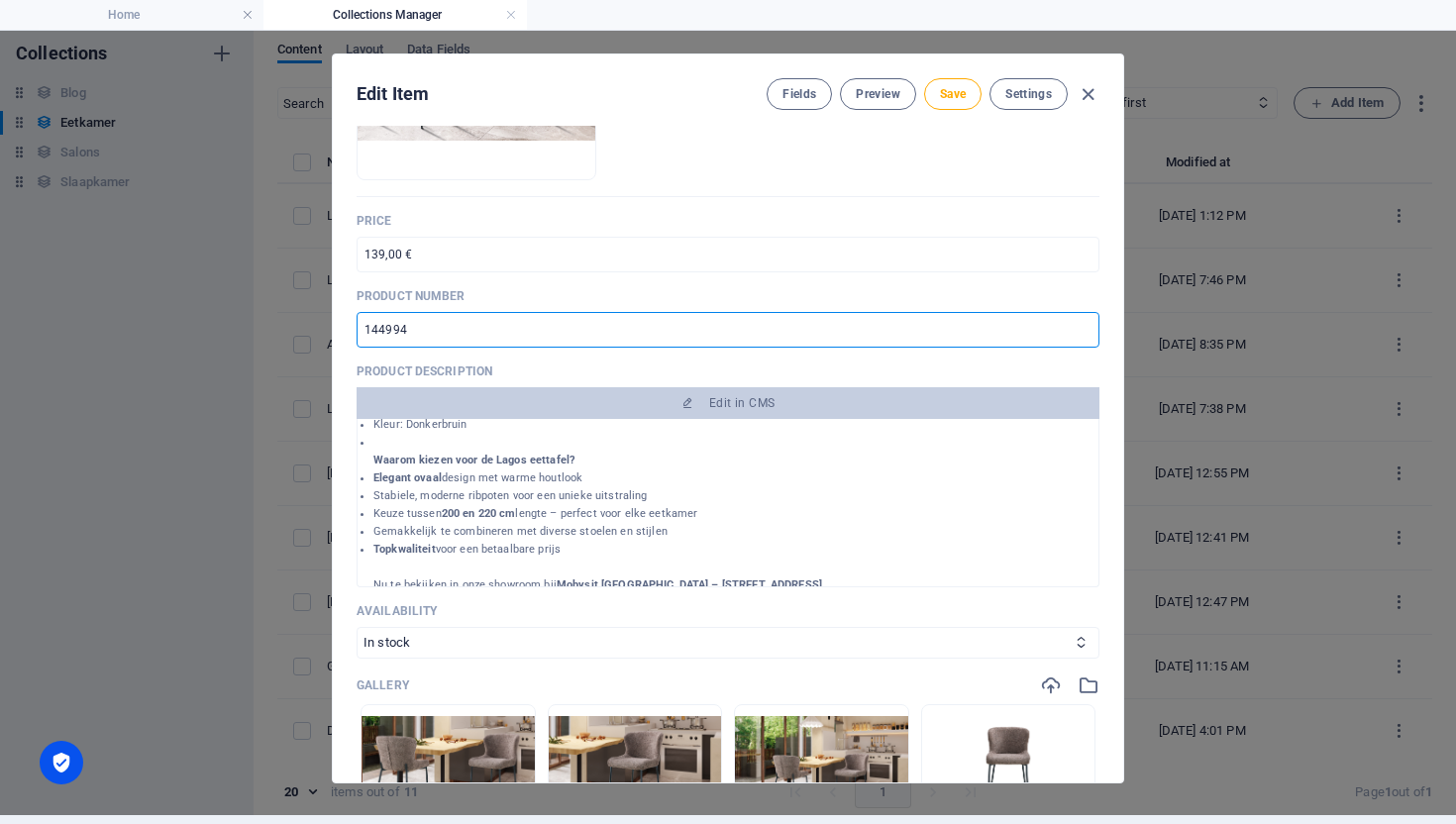 scroll, scrollTop: 399, scrollLeft: 0, axis: vertical 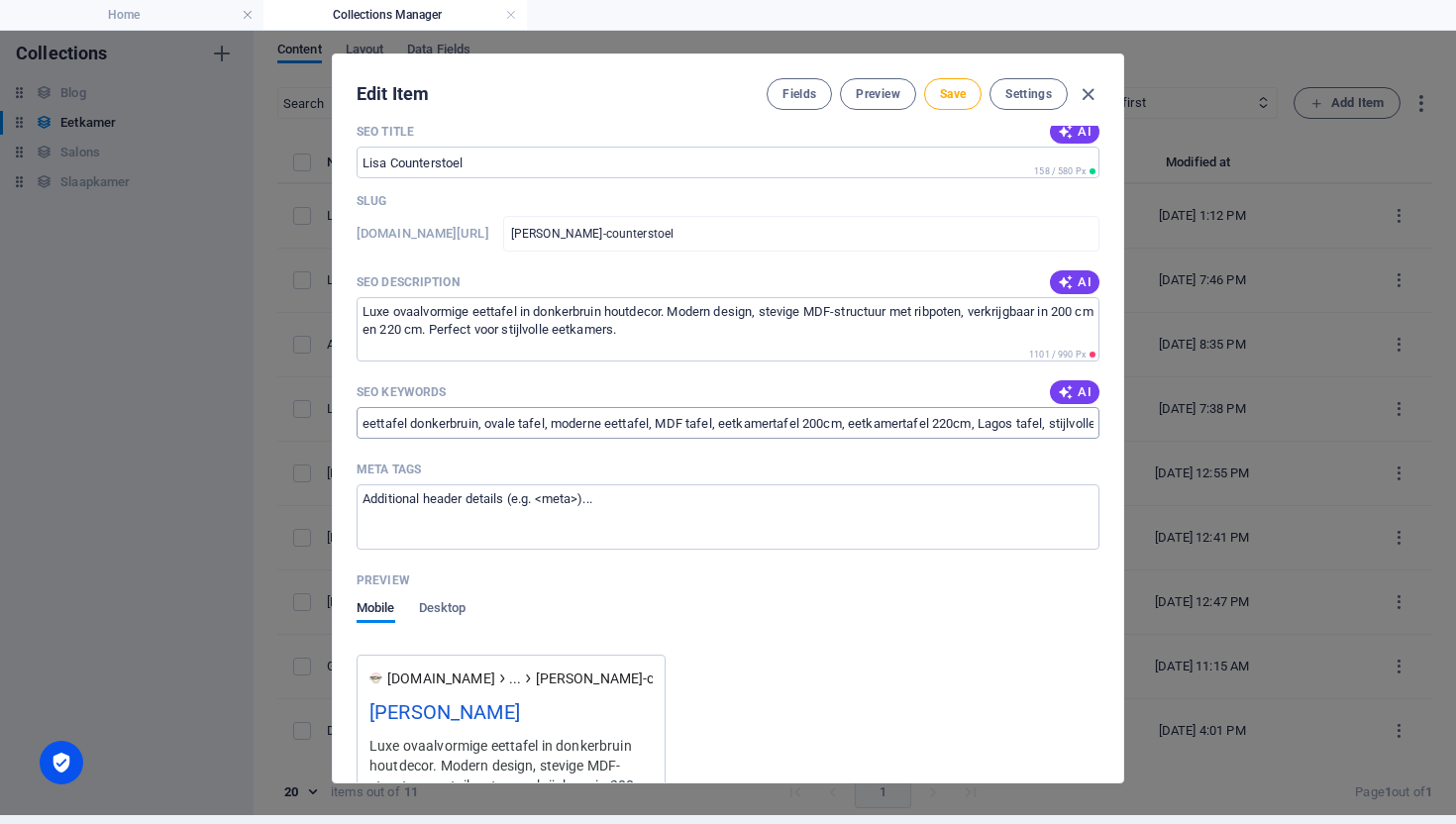 type on "144994" 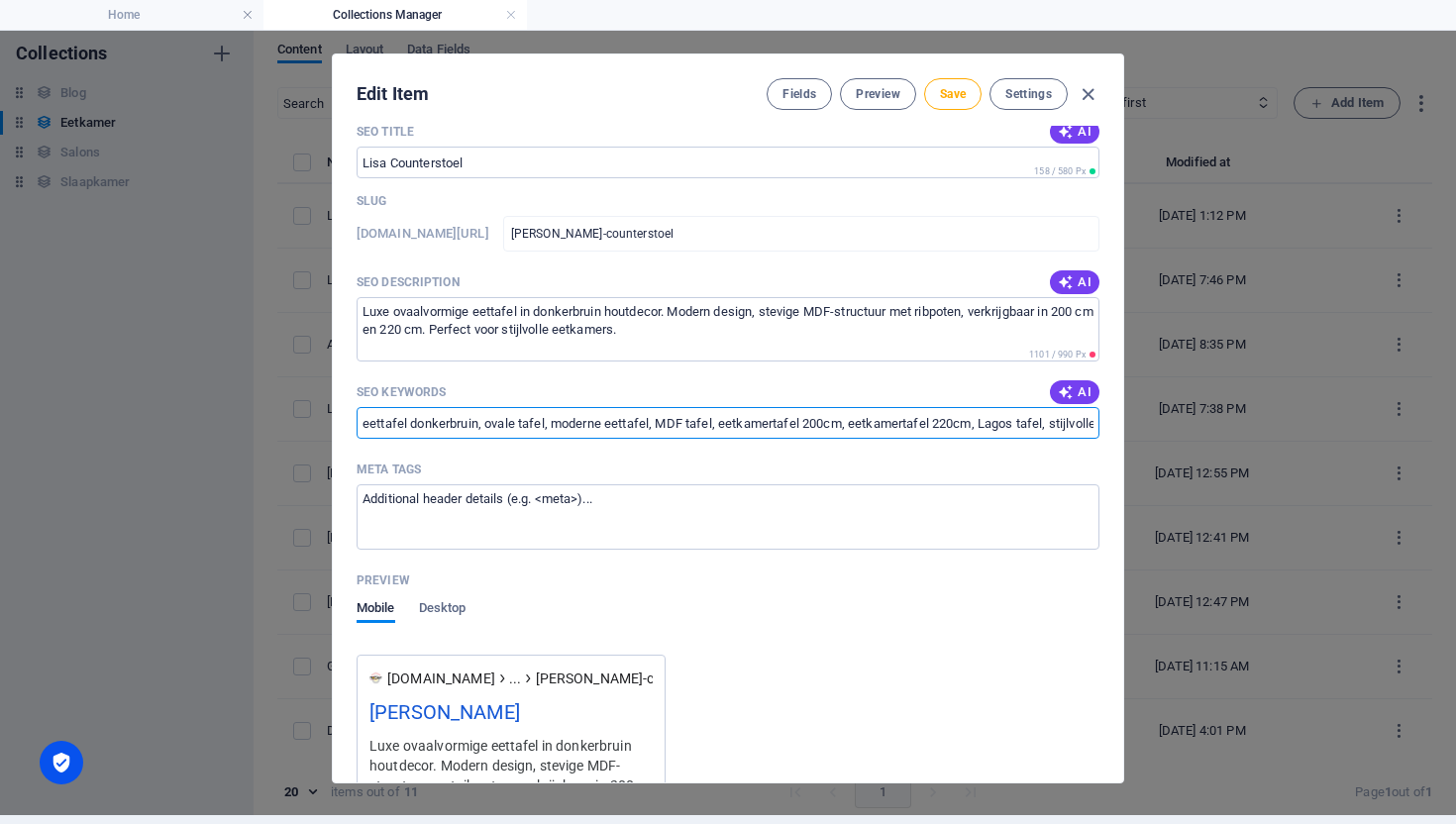 click on "eettafel donkerbruin, ovale tafel, moderne eettafel, MDF tafel, eetkamertafel 200cm, eetkamertafel 220cm, Lagos tafel, stijlvolle eettafel, design tafel, ribpoten tafel, ovaal eetmeubel, donkerbruin houtdecor, Mobysit Antwerpen, Rousseau meubels" at bounding box center (728, 423) 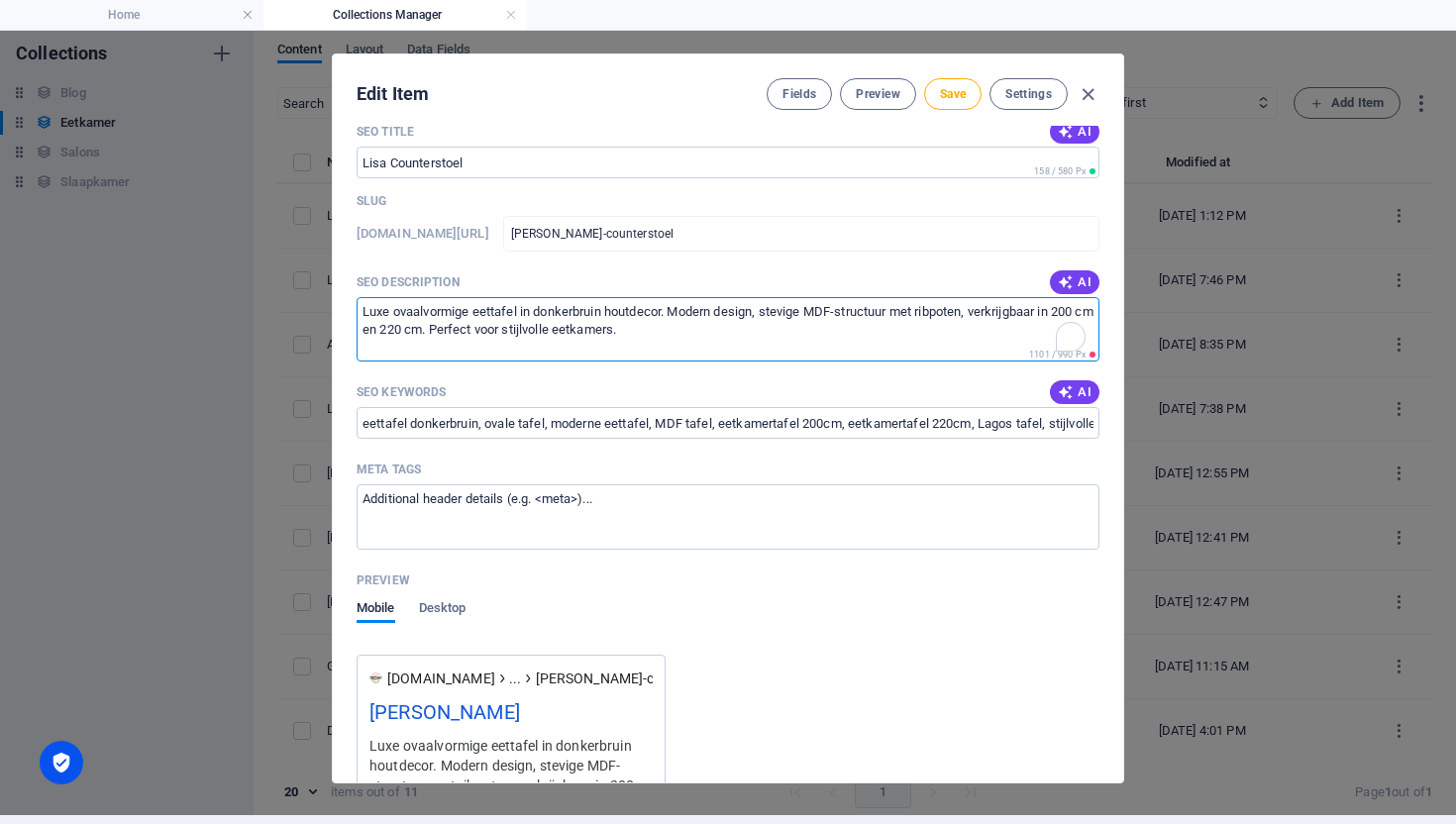 click on "Luxe ovaalvormige eettafel in donkerbruin houtdecor. Modern design, stevige MDF-structuur met ribpoten, verkrijgbaar in 200 cm en 220 cm. Perfect voor stijlvolle eetkamers." at bounding box center (728, 329) 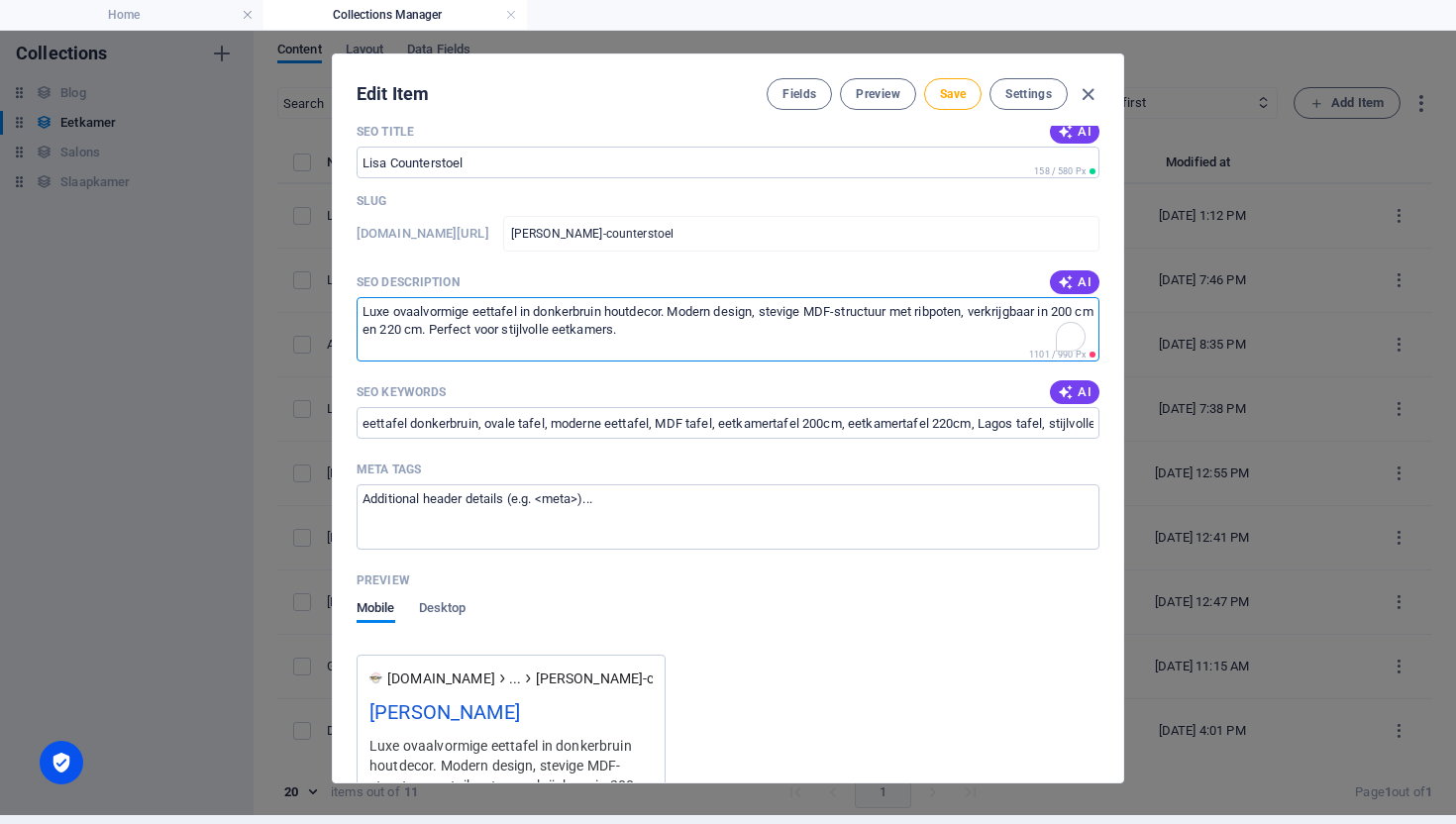 click on "Luxe ovaalvormige eettafel in donkerbruin houtdecor. Modern design, stevige MDF-structuur met ribpoten, verkrijgbaar in 200 cm en 220 cm. Perfect voor stijlvolle eetkamers." at bounding box center (728, 329) 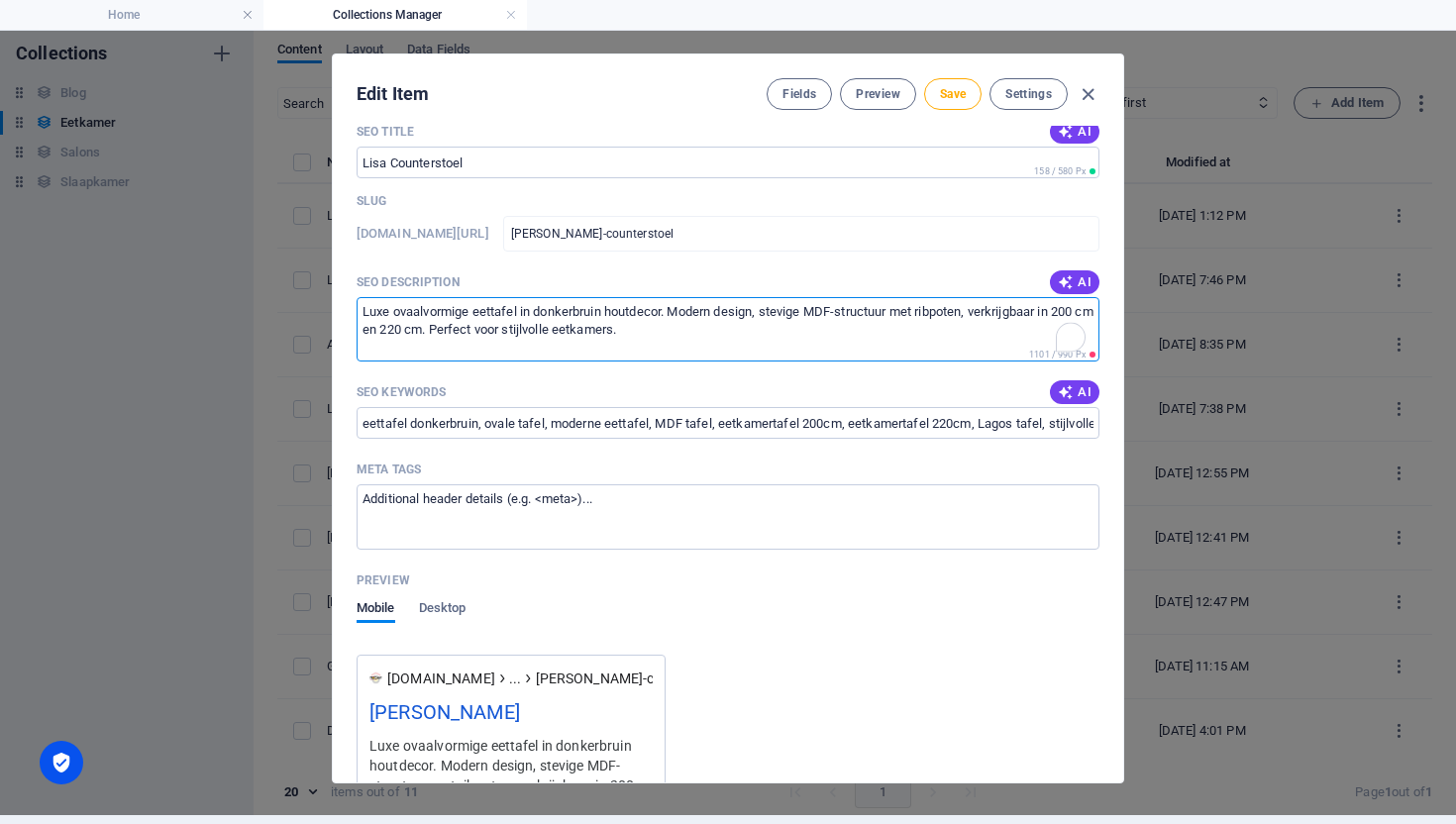 paste on "Ontdek de counterstoel Lisa in bouclé zand – een stijlvolle en comfortabele barkruk met metalen poten en ergonomisch design. Perfect voor keukeneilanden, ontbijthoeken en baropstellingen. Combineer tijdloze elegantie met moderne stevigheid." 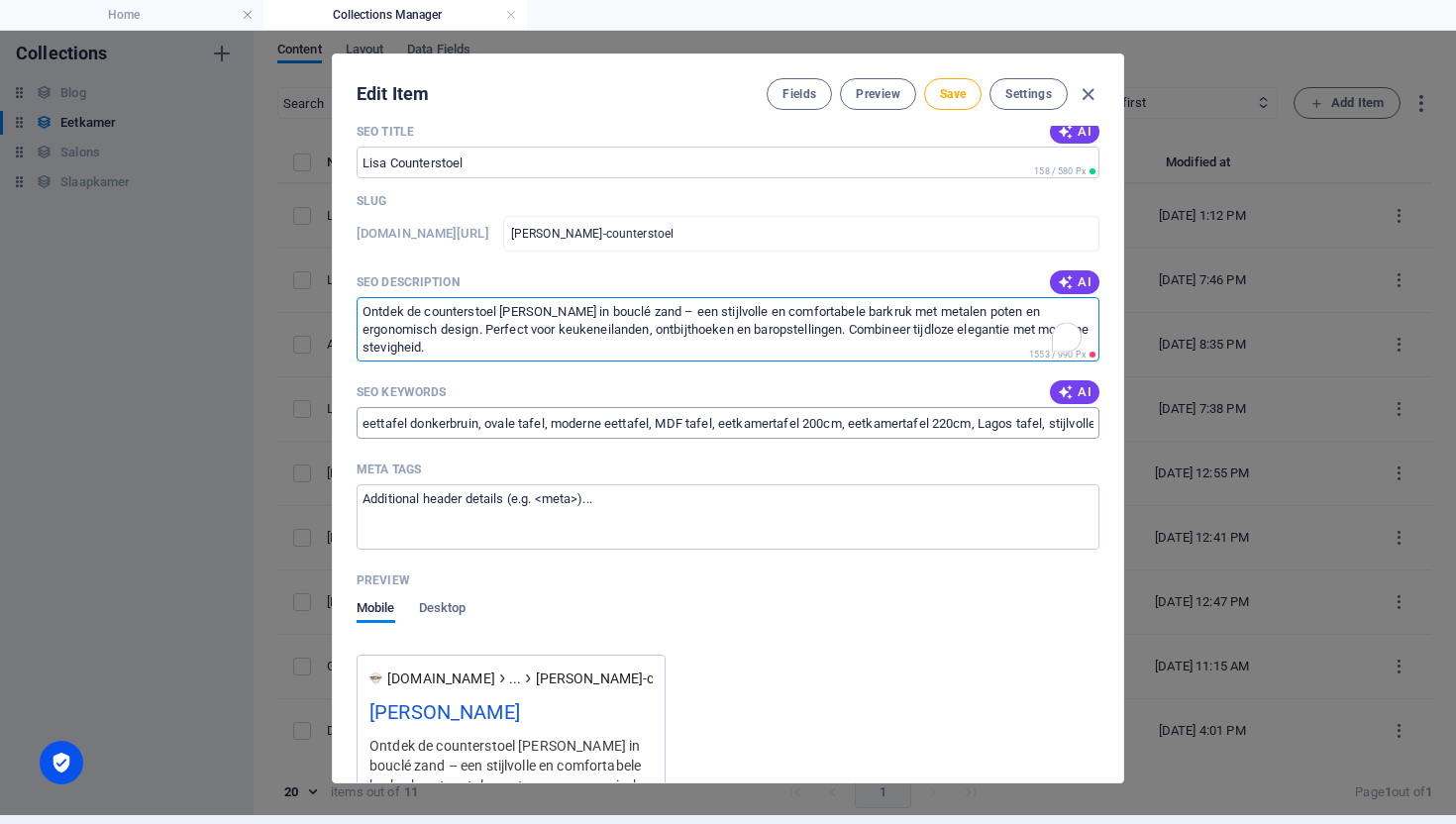 type on "Ontdek de counterstoel Lisa in bouclé zand – een stijlvolle en comfortabele barkruk met metalen poten en ergonomisch design. Perfect voor keukeneilanden, ontbijthoeken en baropstellingen. Combineer tijdloze elegantie met moderne stevigheid." 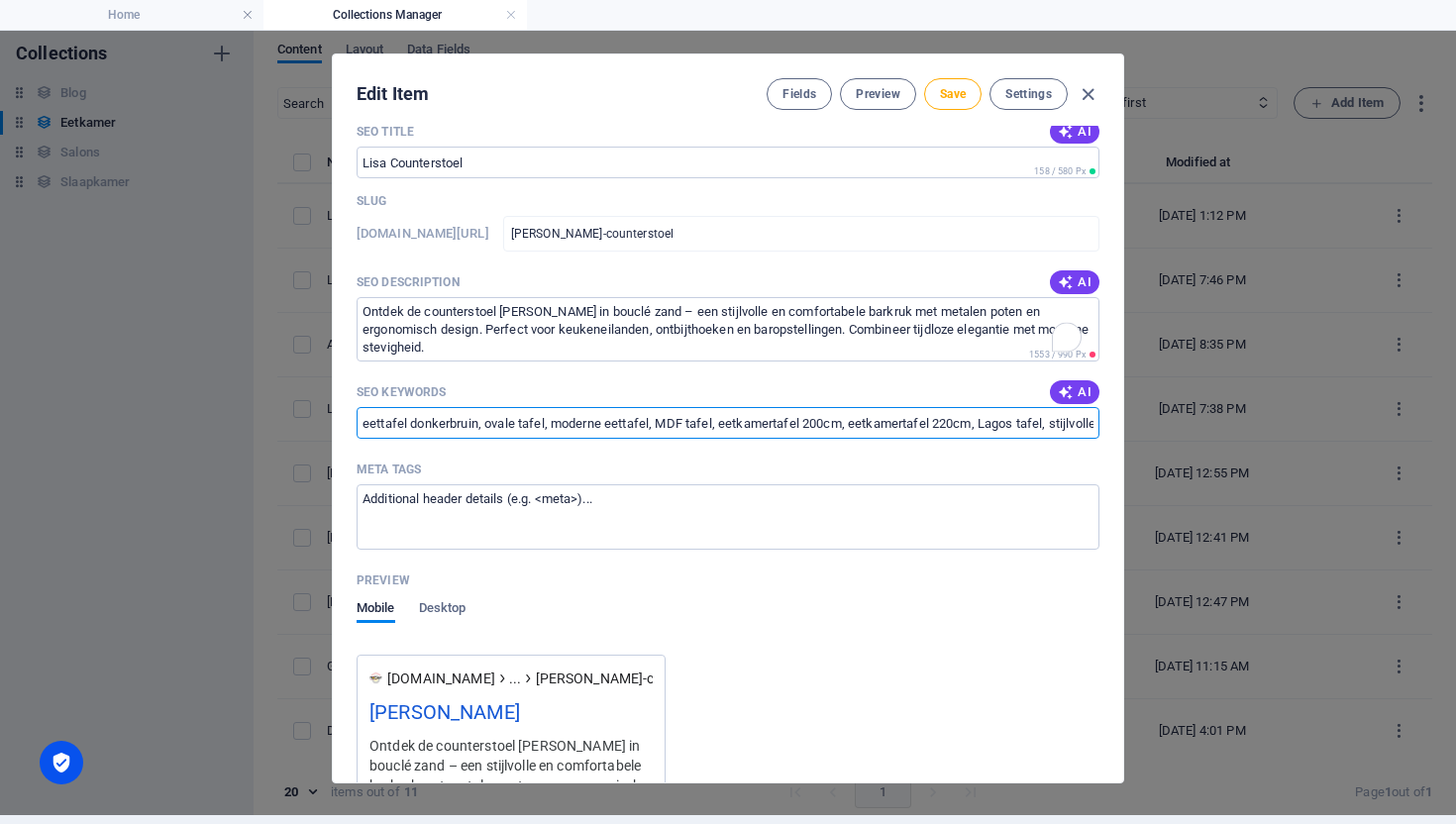 click on "eettafel donkerbruin, ovale tafel, moderne eettafel, MDF tafel, eetkamertafel 200cm, eetkamertafel 220cm, Lagos tafel, stijlvolle eettafel, design tafel, ribpoten tafel, ovaal eetmeubel, donkerbruin houtdecor, Mobysit Antwerpen, Rousseau meubels" at bounding box center [728, 423] 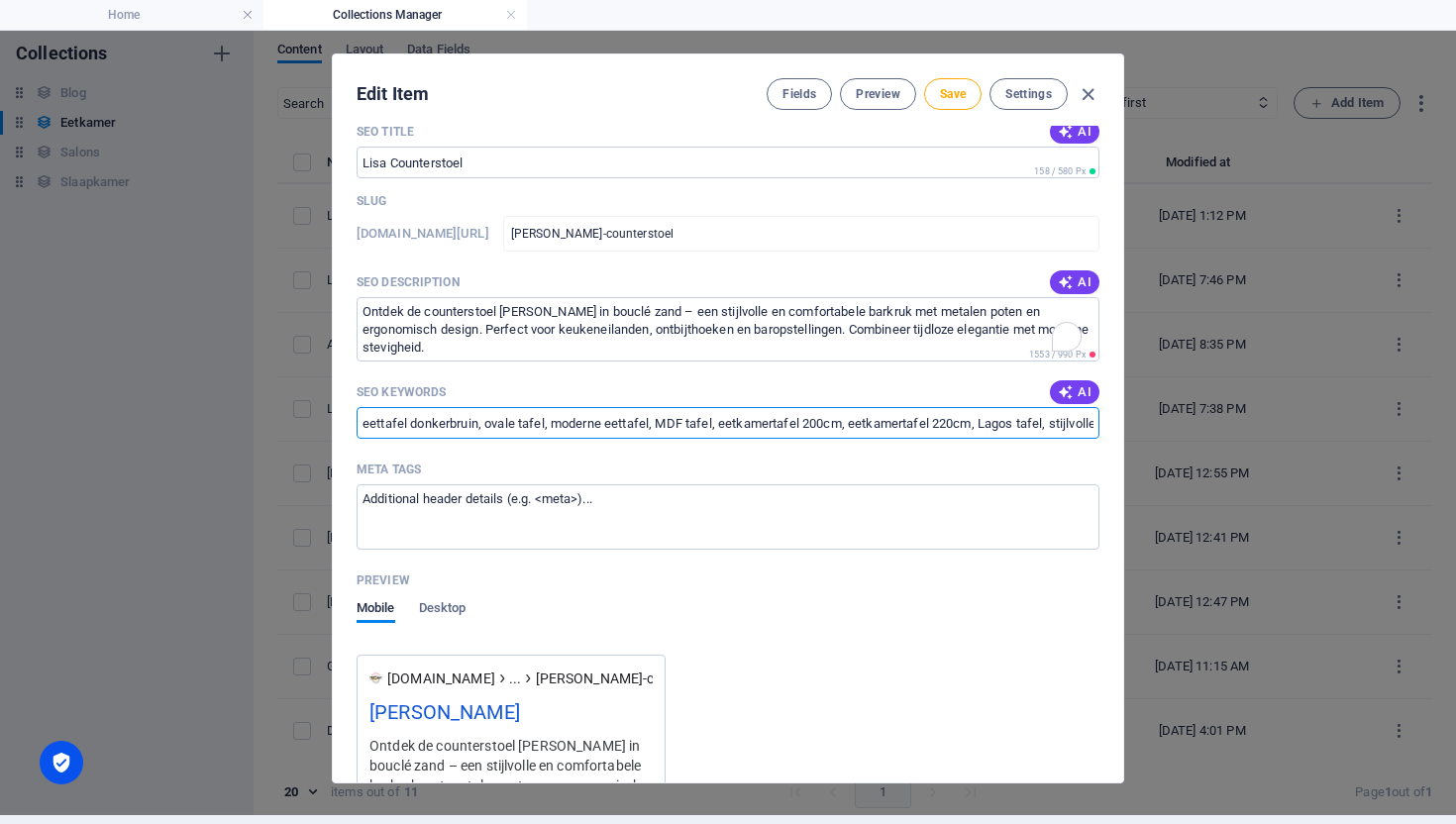 click on "eettafel donkerbruin, ovale tafel, moderne eettafel, MDF tafel, eetkamertafel 200cm, eetkamertafel 220cm, Lagos tafel, stijlvolle eettafel, design tafel, ribpoten tafel, ovaal eetmeubel, donkerbruin houtdecor, Mobysit Antwerpen, Rousseau meubels" at bounding box center (728, 423) 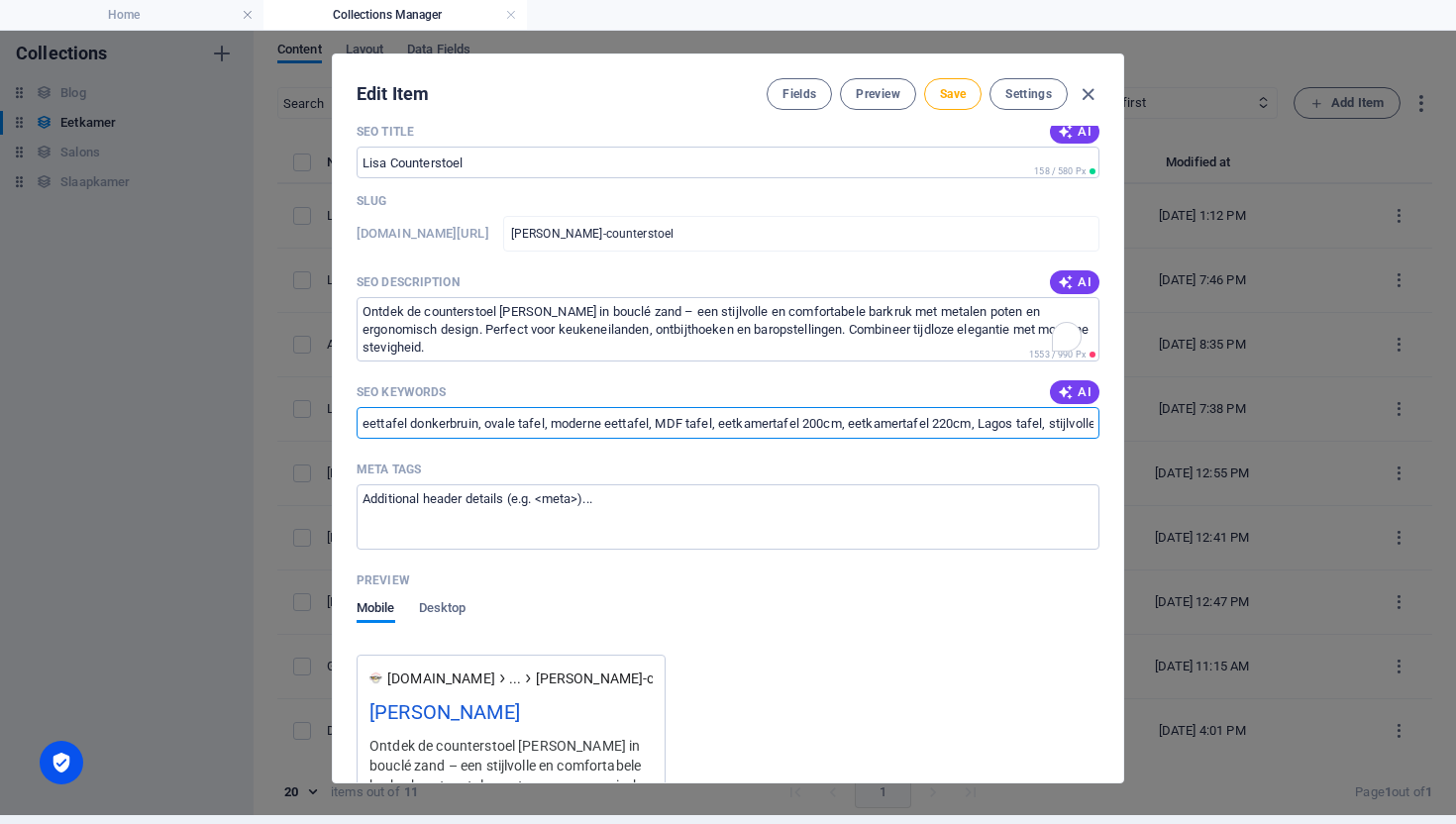 paste on "counterstoel, barkruk, bouclé stoel, hoge stoel, keukenstoel, comfortabele zithoogte, metalen poten, rugleuning bouclé, zithoogte 67 cm, ergonomische barstoel, barkruk kopen, trendy counterstoel, bouclé barstoel aanbieding, design stoel bar, stijlvolle barkruk bouclé" 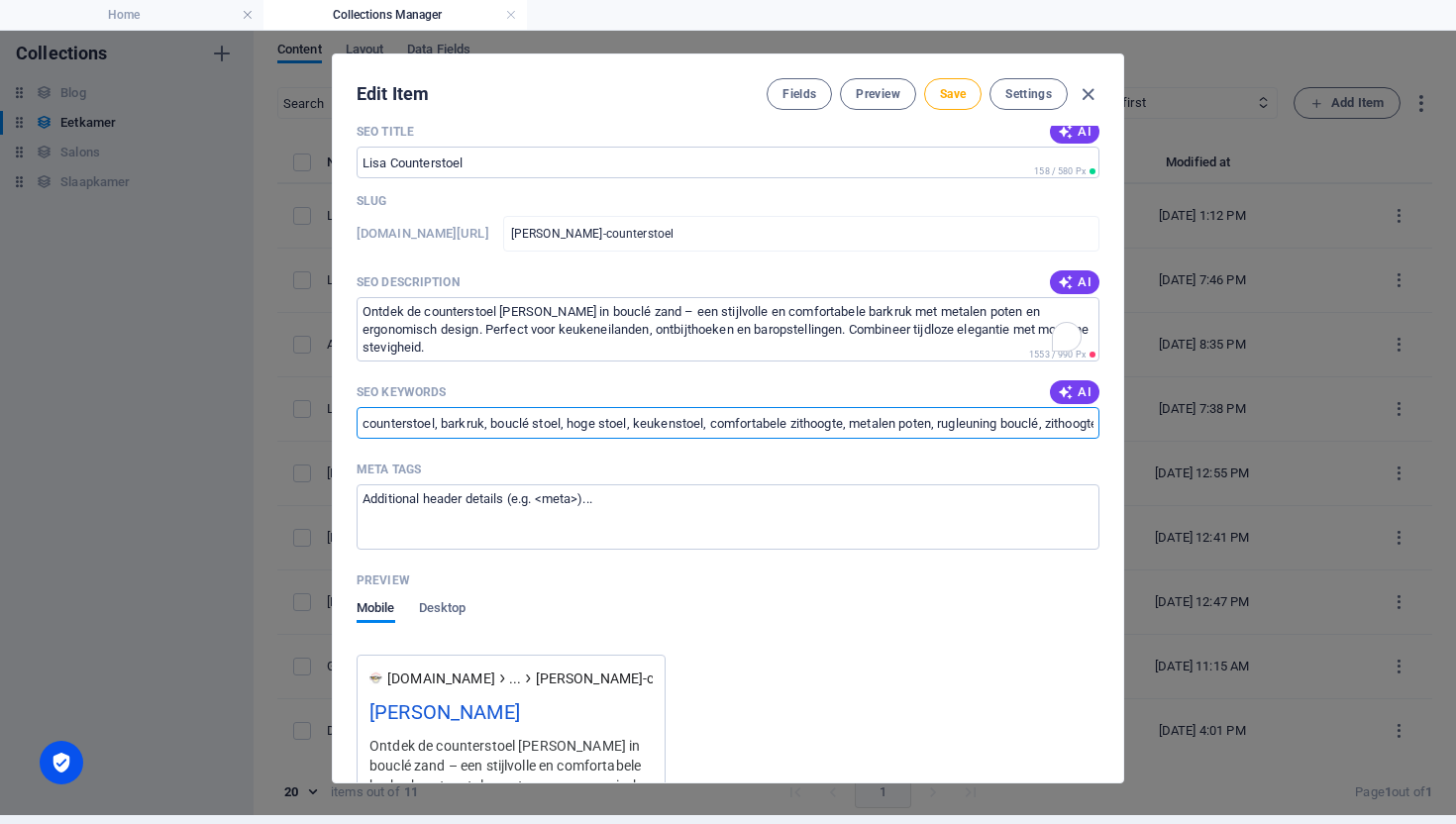 scroll, scrollTop: 0, scrollLeft: 817, axis: horizontal 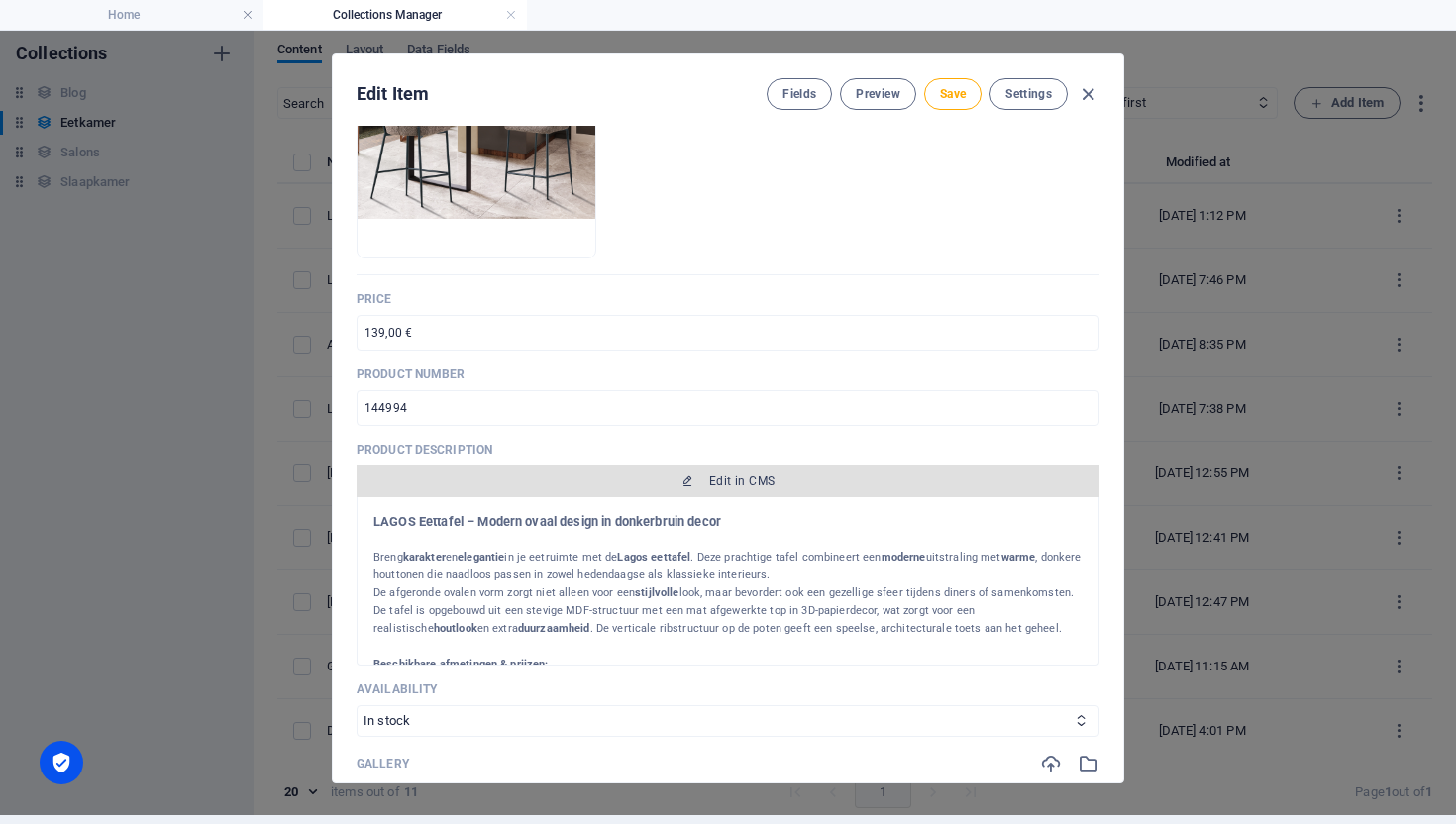 type on "counterstoel, barkruk, bouclé stoel, hoge stoel, keukenstoel, comfortabele zithoogte, metalen poten, rugleuning bouclé, zithoogte 67 cm, ergonomische barstoel, barkruk kopen, trendy counterstoel, bouclé barstoel aanbieding, design stoel bar, stijlvolle barkruk bouclé" 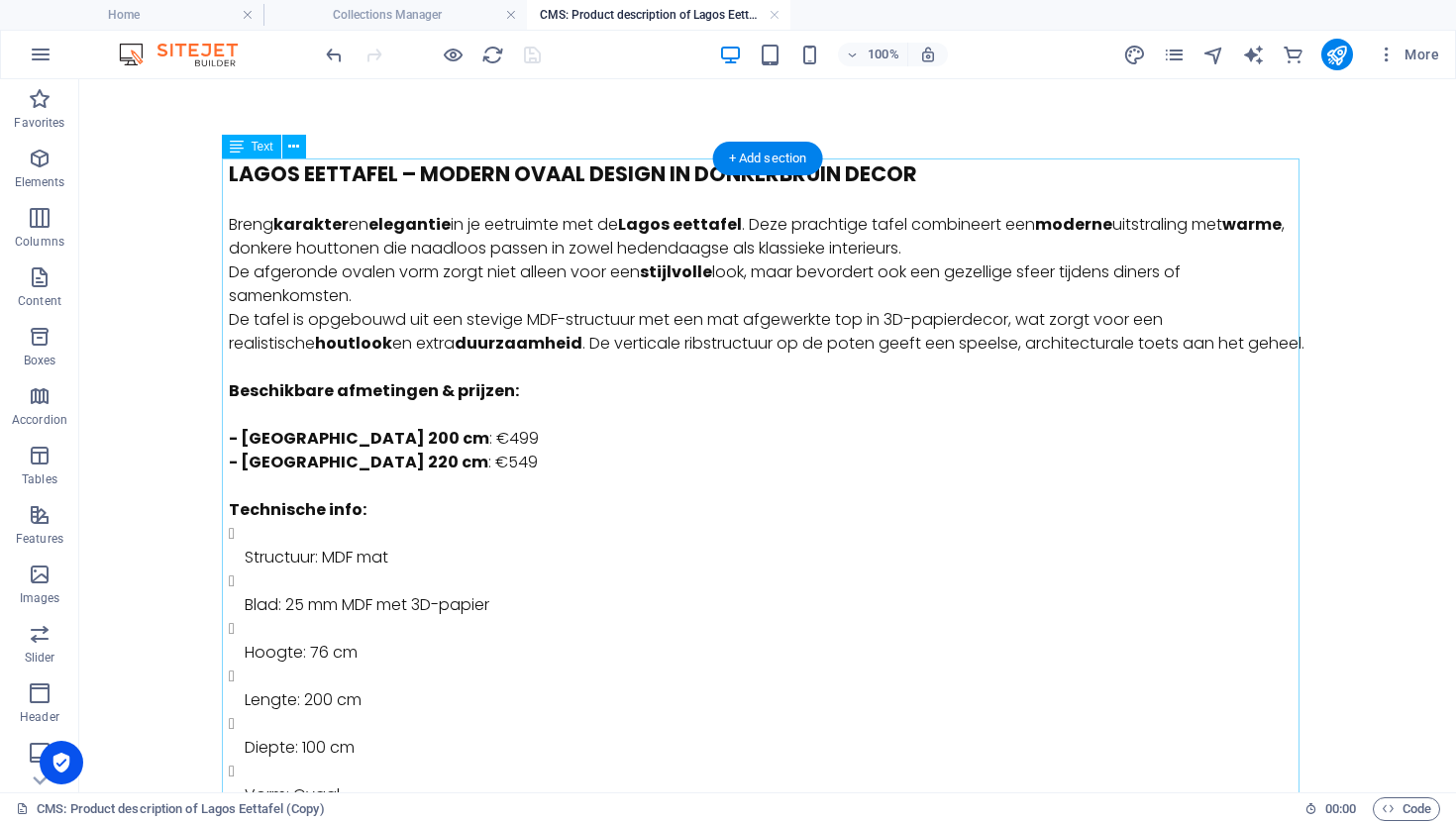scroll, scrollTop: 0, scrollLeft: 0, axis: both 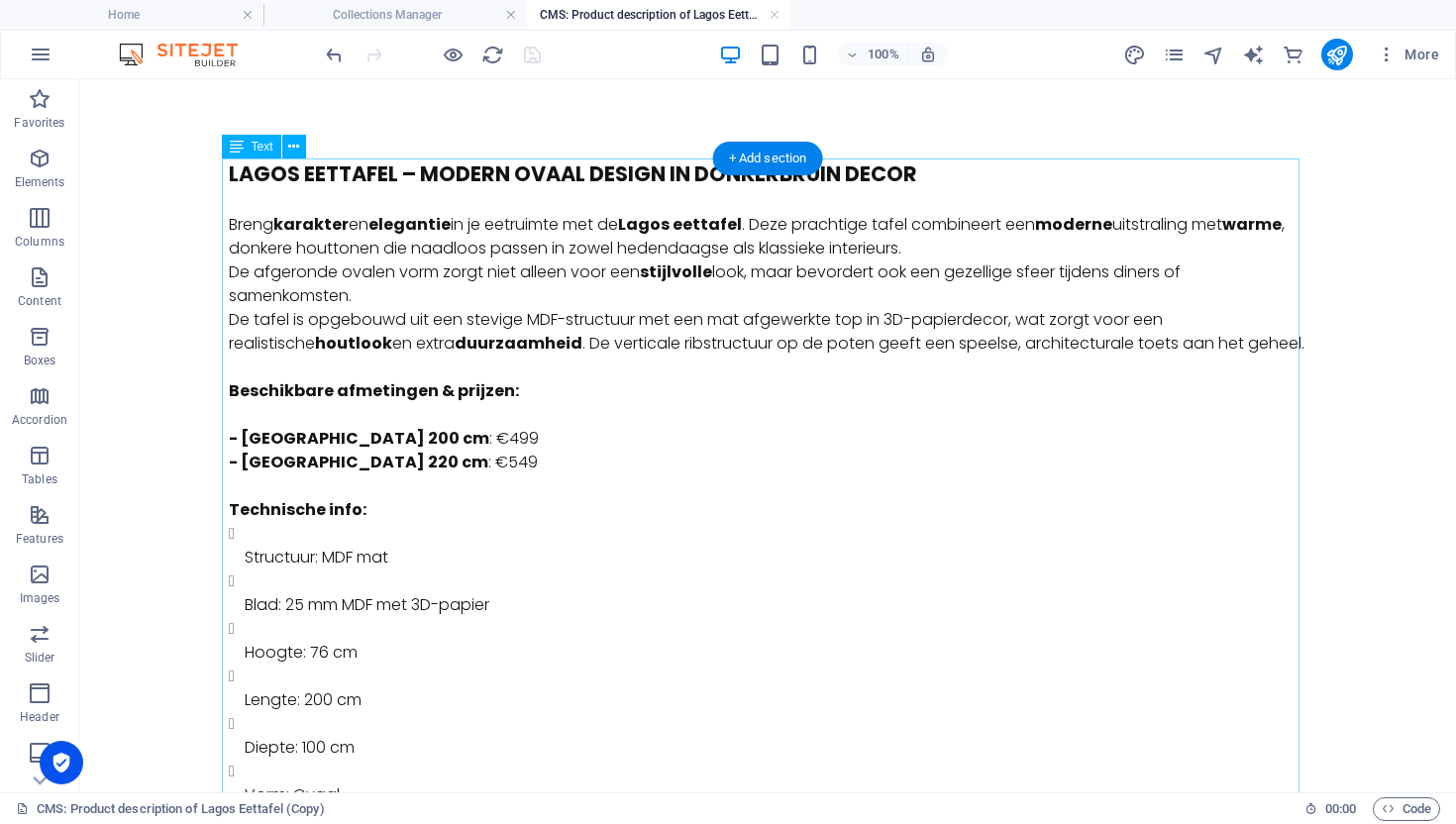 click on "LAGOS Eettafel – Modern ovaal design in donkerbruin decor  Breng  karakter  en  elegantie  in je eetruimte met de  Lagos eettafel . Deze prachtige tafel combineert een  moderne  uitstraling met  warme , donkere houttonen die naadloos passen in zowel hedendaagse als klassieke interieurs. De afgeronde ovalen vorm zorgt niet alleen voor een  stijlvolle  look, maar bevordert ook een gezellige sfeer tijdens diners of samenkomsten. De tafel is opgebouwd uit een stevige MDF-structuur met een mat afgewerkte top in 3D-papierdecor, wat zorgt voor een realistische  houtlook  en extra  duurzaamheid . De verticale ribstructuur op de poten geeft een speelse, architecturale toets aan het geheel. Beschikbare afmetingen & prijzen: - Lagos 200 cm : €499 - Lagos 220 cm : €549 Technische info: Structuur: MDF mat Blad: 25 mm MDF met 3D-papier Hoogte: 76 cm Lengte: 200 cm Diepte: 100 cm Vorm: Ovaal Kleur: Donkerbruin Waarom kiezen voor de Lagos eettafel? Elegant ovaal  design met warme houtlook Keuze tussen  Topkwaliteit" at bounding box center (768, 684) 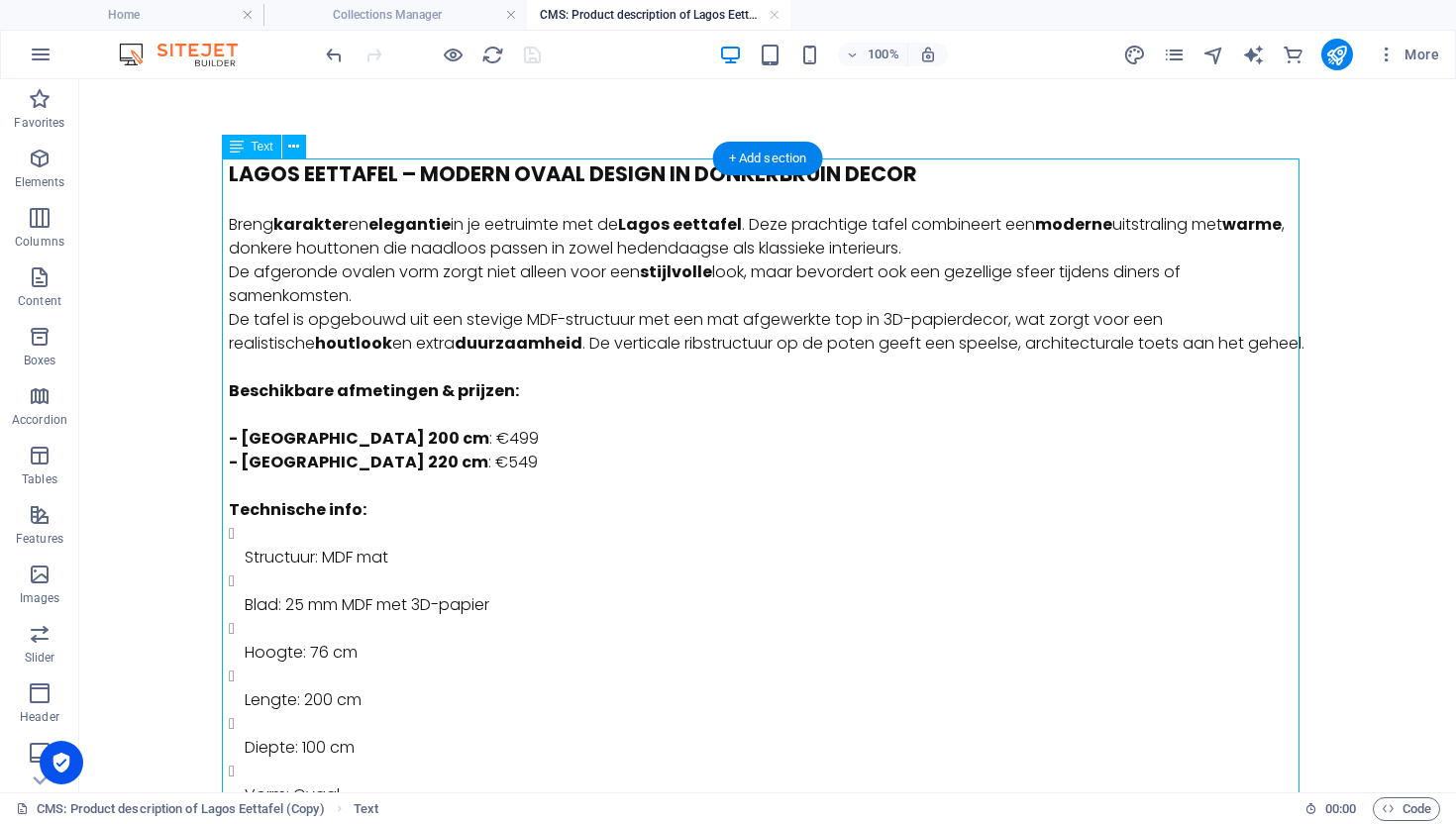 click on "LAGOS Eettafel – Modern ovaal design in donkerbruin decor  Breng  karakter  en  elegantie  in je eetruimte met de  Lagos eettafel . Deze prachtige tafel combineert een  moderne  uitstraling met  warme , donkere houttonen die naadloos passen in zowel hedendaagse als klassieke interieurs. De afgeronde ovalen vorm zorgt niet alleen voor een  stijlvolle  look, maar bevordert ook een gezellige sfeer tijdens diners of samenkomsten. De tafel is opgebouwd uit een stevige MDF-structuur met een mat afgewerkte top in 3D-papierdecor, wat zorgt voor een realistische  houtlook  en extra  duurzaamheid . De verticale ribstructuur op de poten geeft een speelse, architecturale toets aan het geheel. Beschikbare afmetingen & prijzen: - Lagos 200 cm : €499 - Lagos 220 cm : €549 Technische info: Structuur: MDF mat Blad: 25 mm MDF met 3D-papier Hoogte: 76 cm Lengte: 200 cm Diepte: 100 cm Vorm: Ovaal Kleur: Donkerbruin Waarom kiezen voor de Lagos eettafel? Elegant ovaal  design met warme houtlook Keuze tussen  Topkwaliteit" at bounding box center [768, 684] 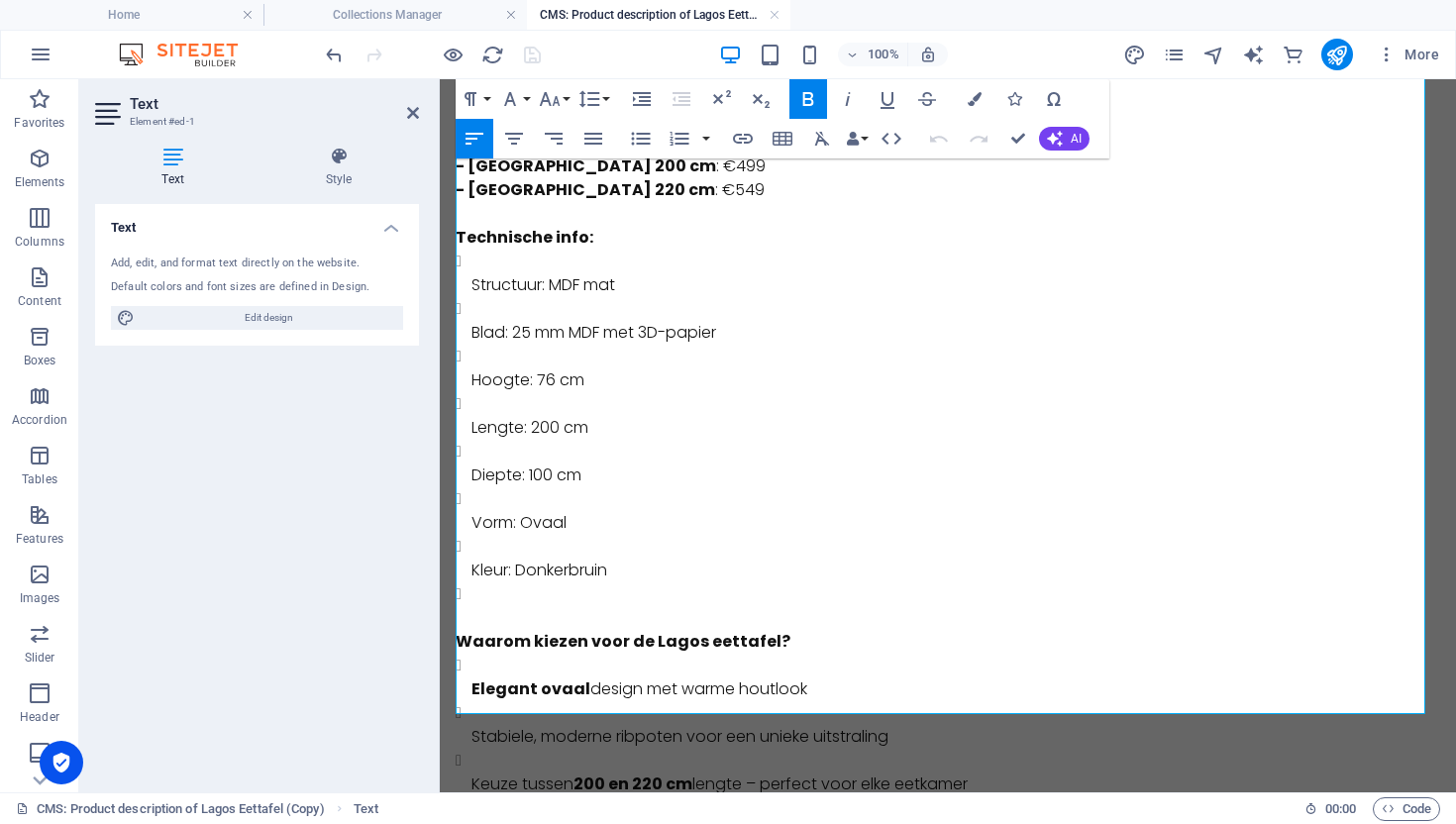 scroll, scrollTop: 522, scrollLeft: 0, axis: vertical 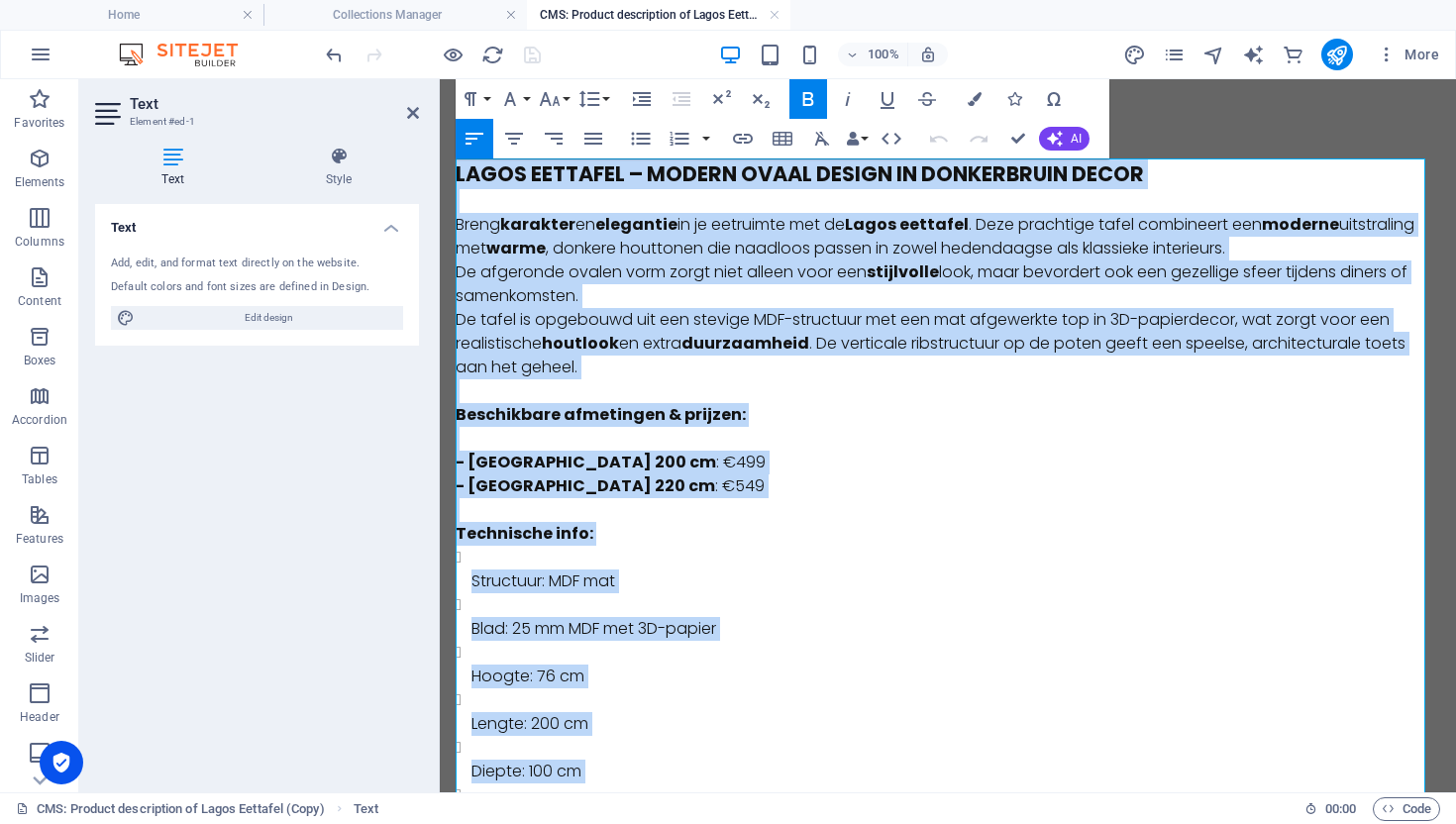 drag, startPoint x: 654, startPoint y: 350, endPoint x: 1059, endPoint y: 211, distance: 428.18921 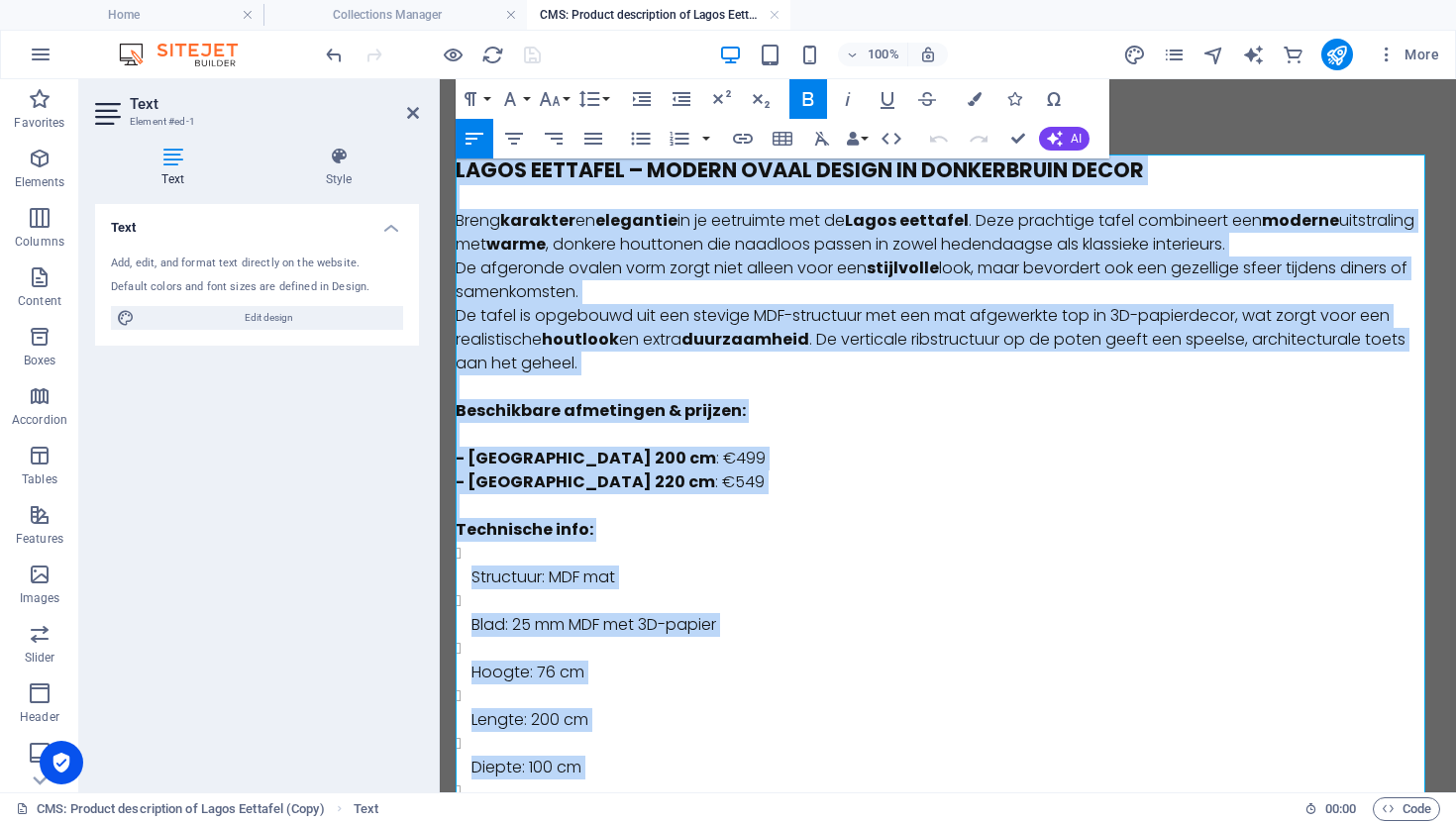click on "Hoogte: 76 cm" at bounding box center (956, 661) 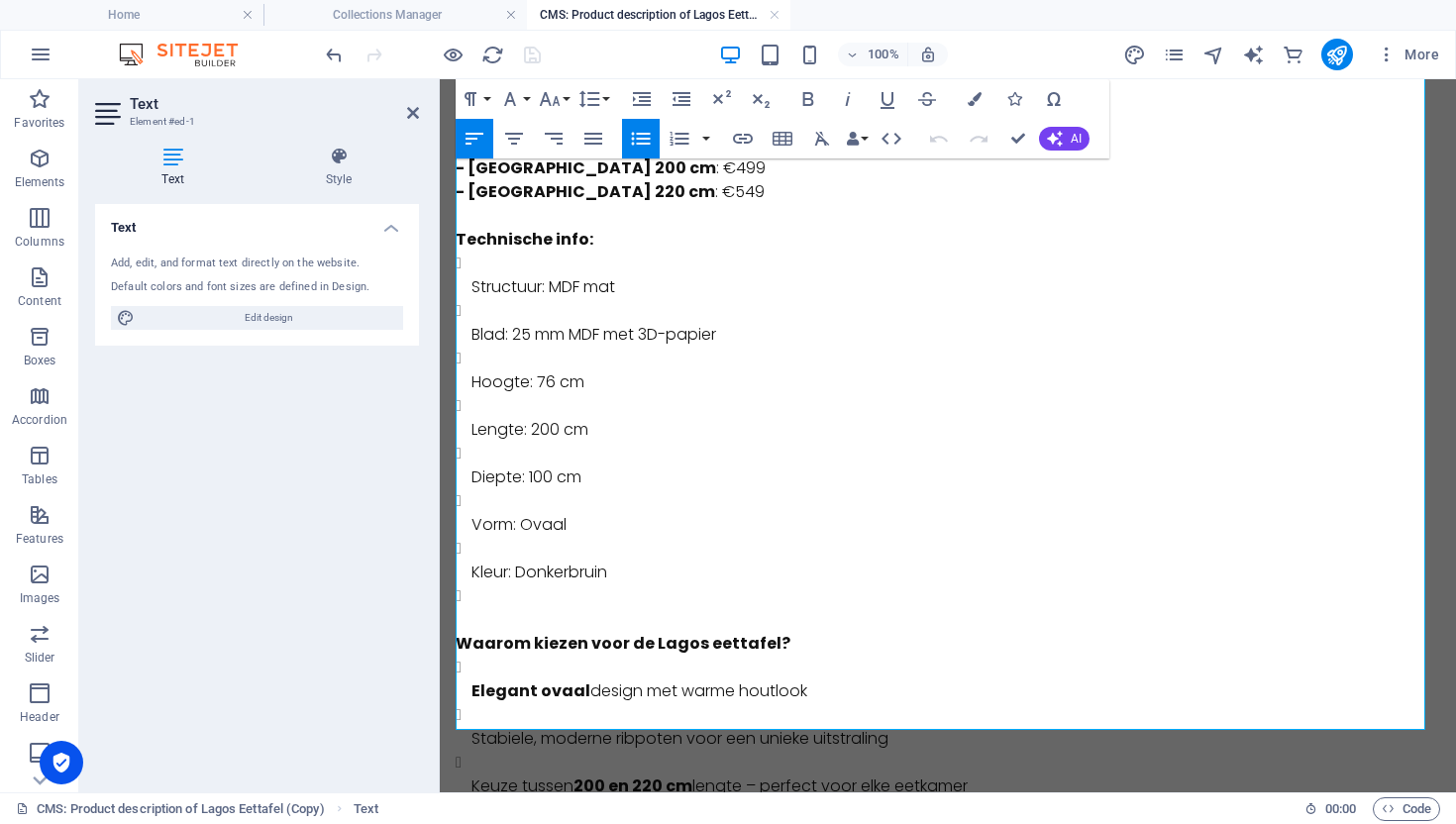scroll, scrollTop: 522, scrollLeft: 0, axis: vertical 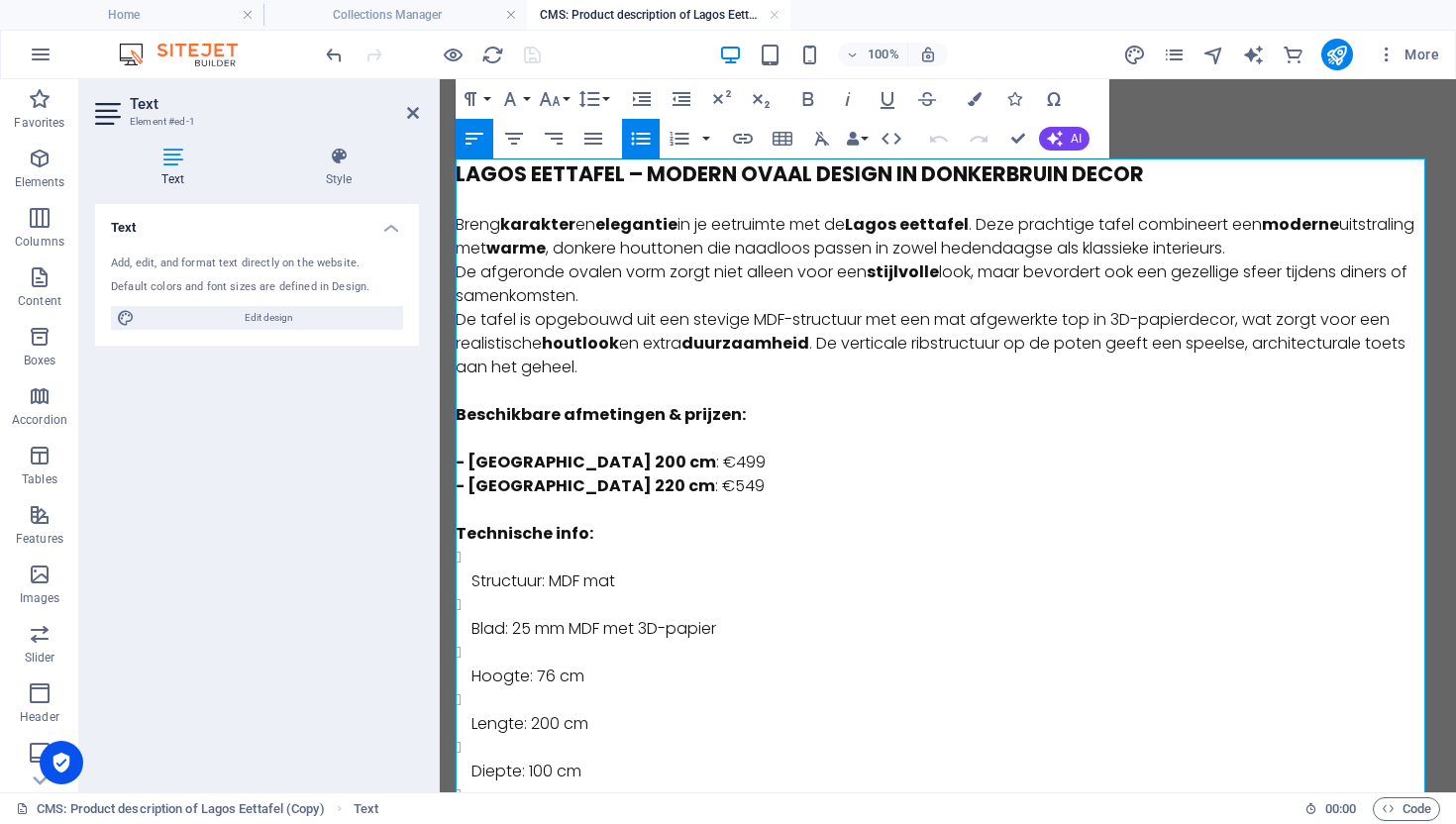 drag, startPoint x: 803, startPoint y: 651, endPoint x: 1039, endPoint y: 217, distance: 494.01619 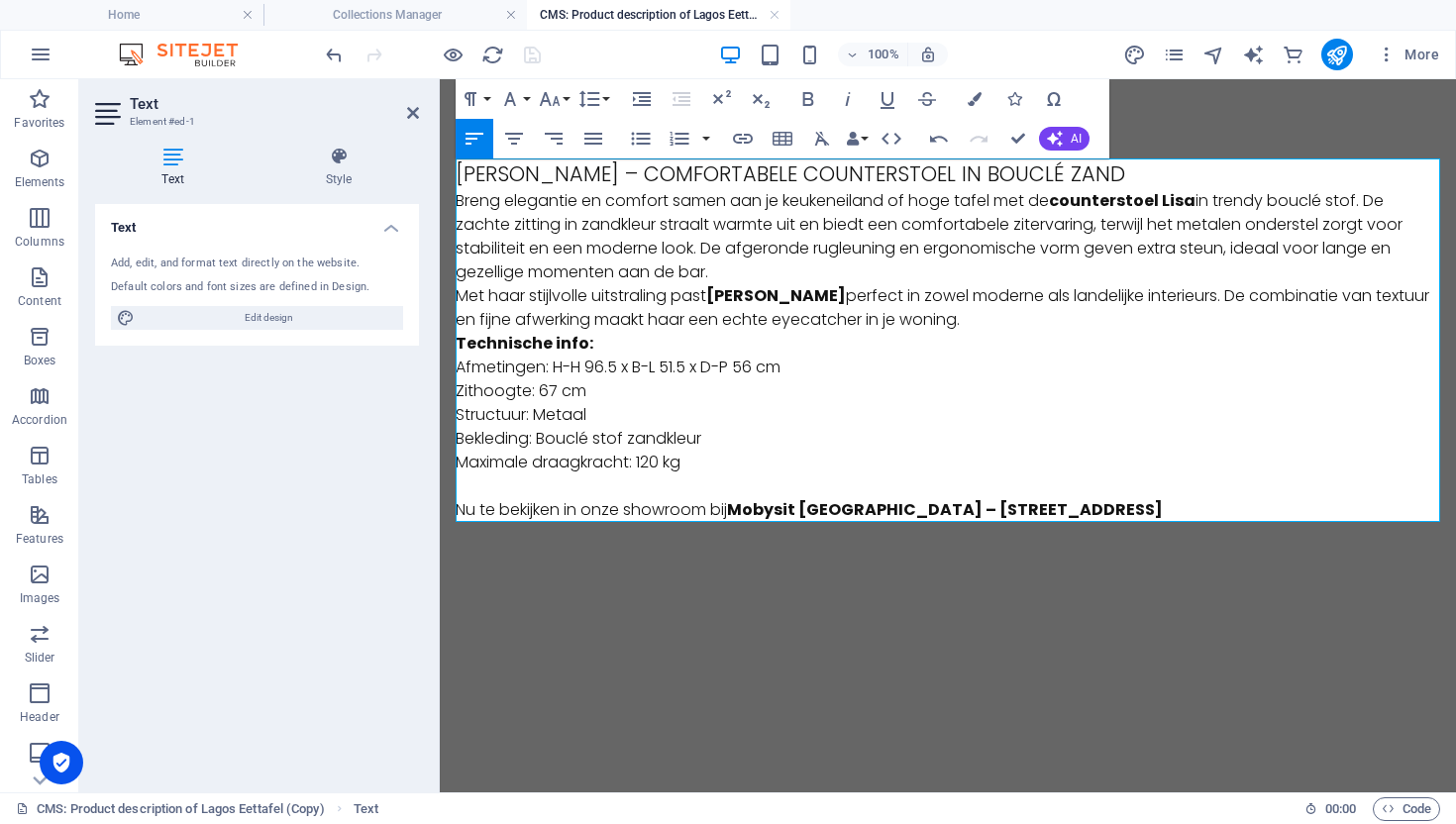 click on "counterstoel Lisa" at bounding box center (1122, 200) 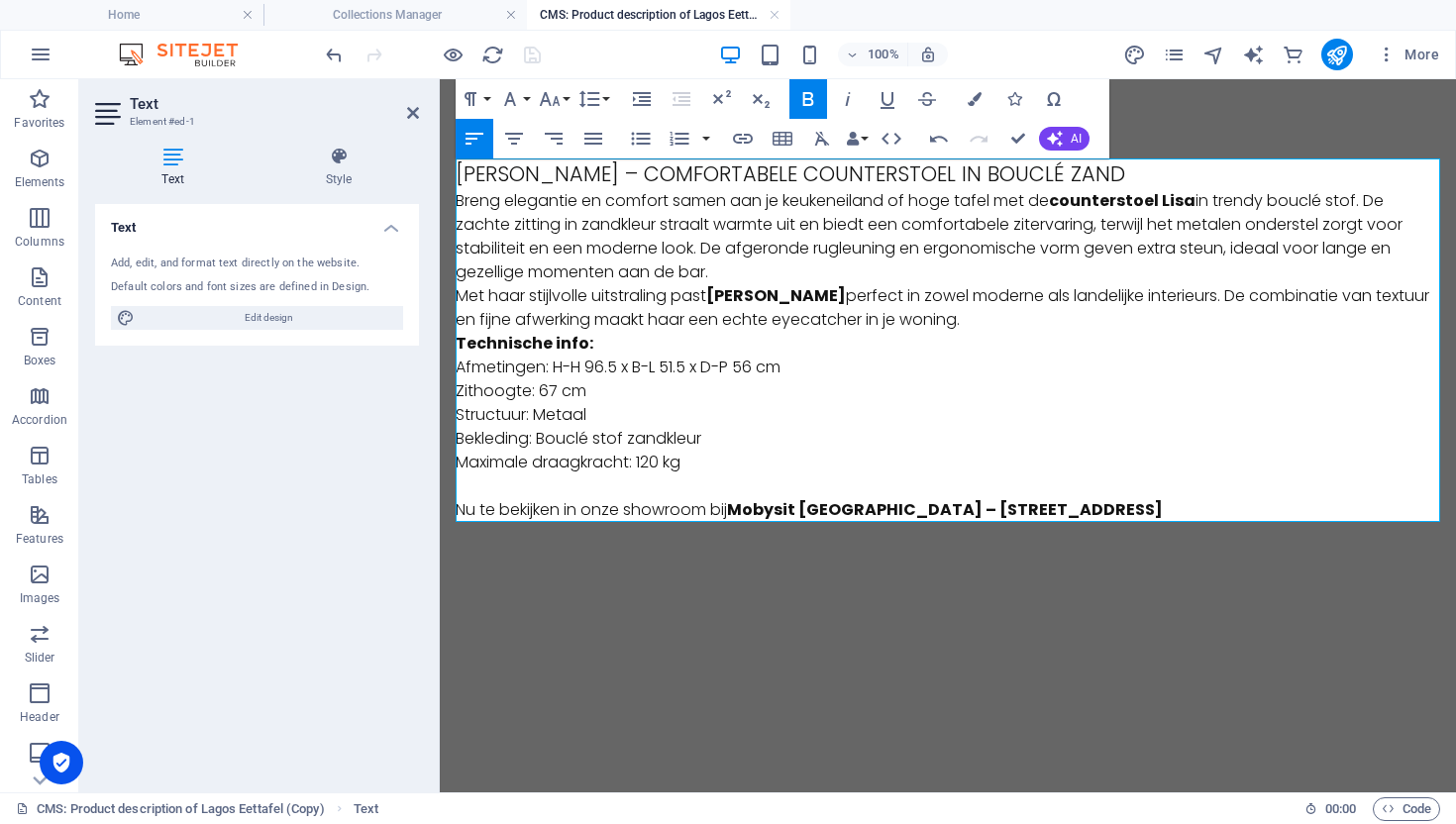 click on "LISA – COMFORTABELE COUNTERSTOEL IN BOUCLÉ ZAND" at bounding box center (948, 173) 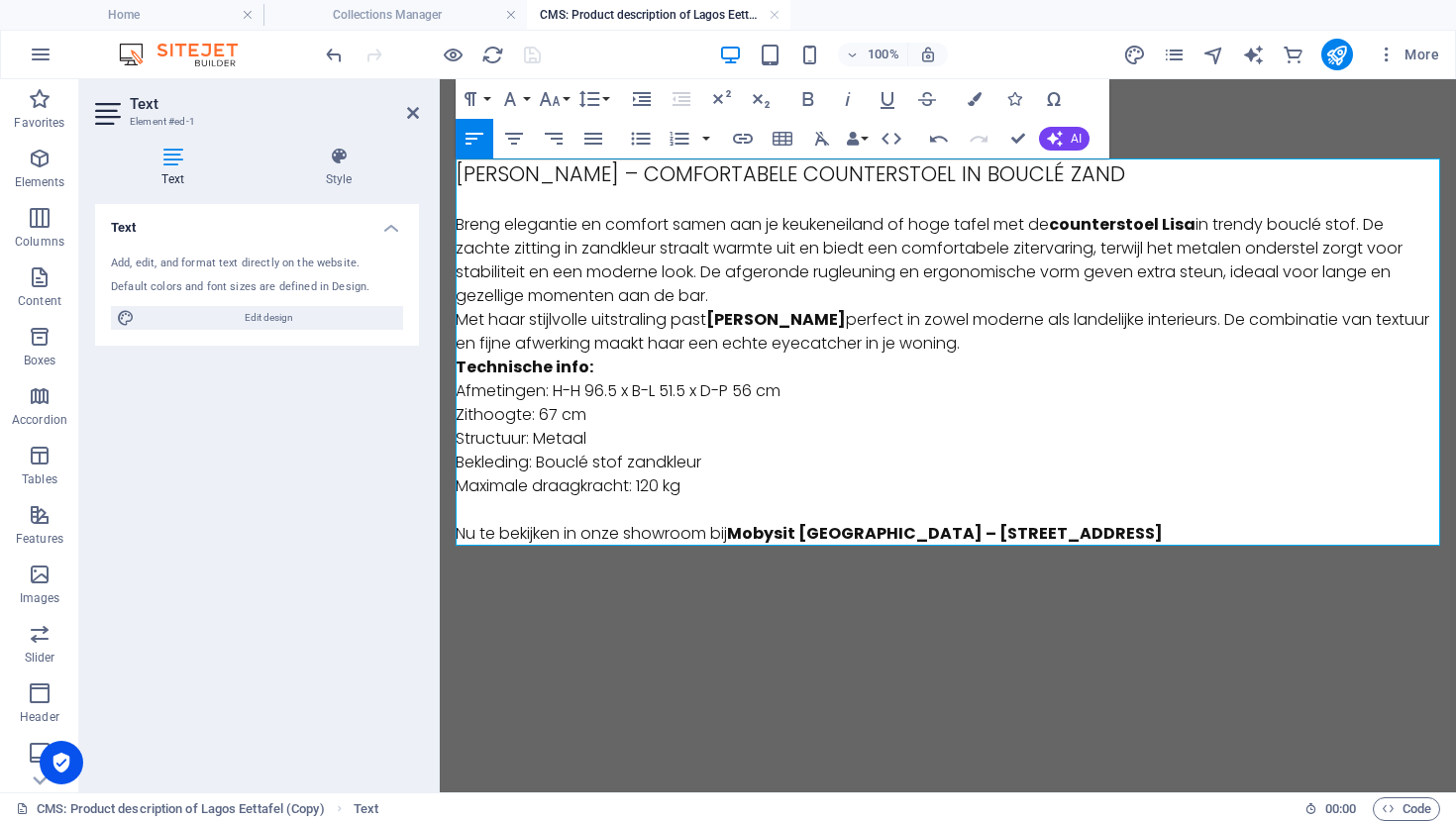 click on "LISA – COMFORTABELE COUNTERSTOEL IN BOUCLÉ ZAND" at bounding box center [948, 173] 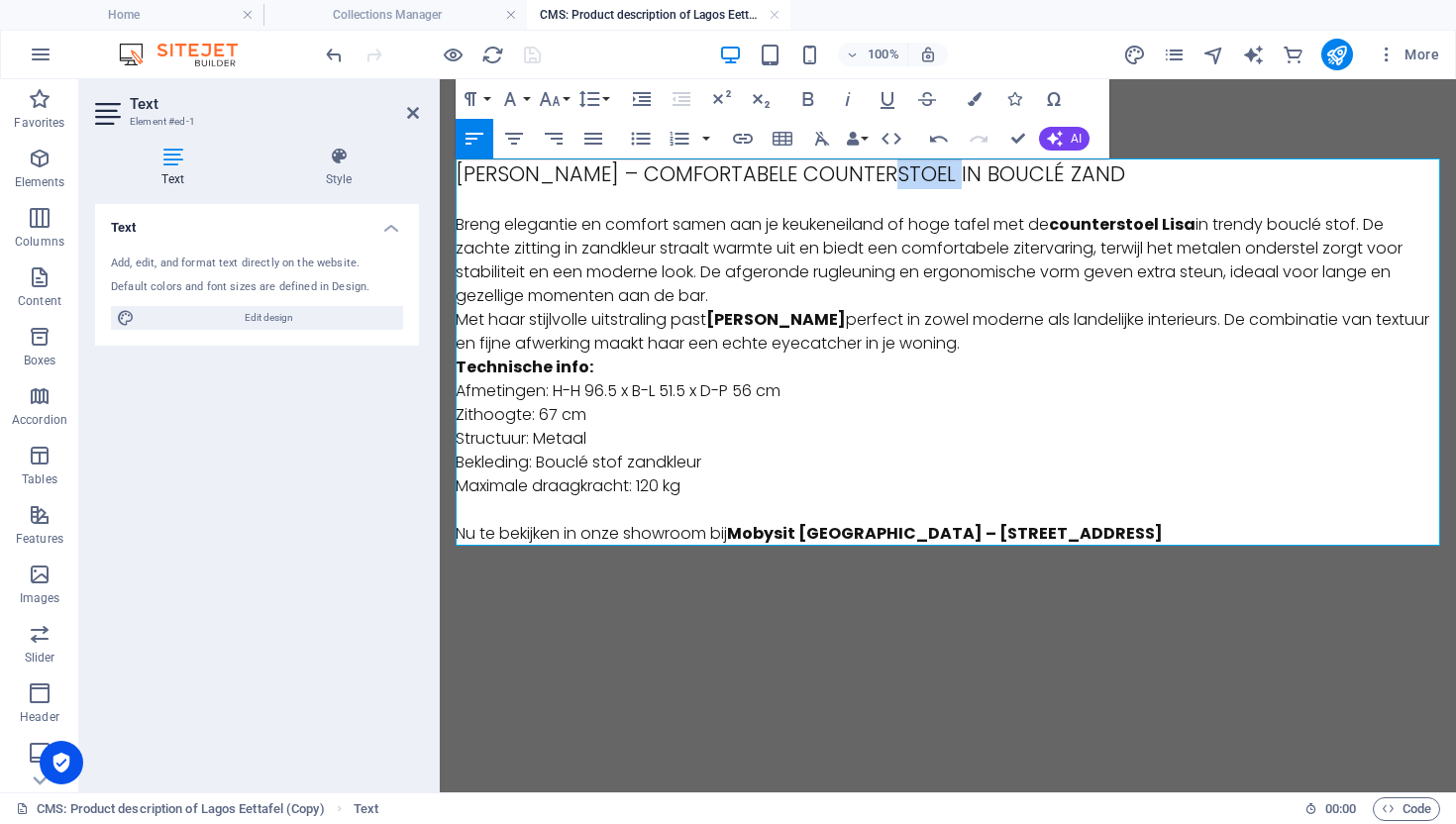 click on "LISA – COMFORTABELE COUNTERSTOEL IN BOUCLÉ ZAND" at bounding box center (948, 173) 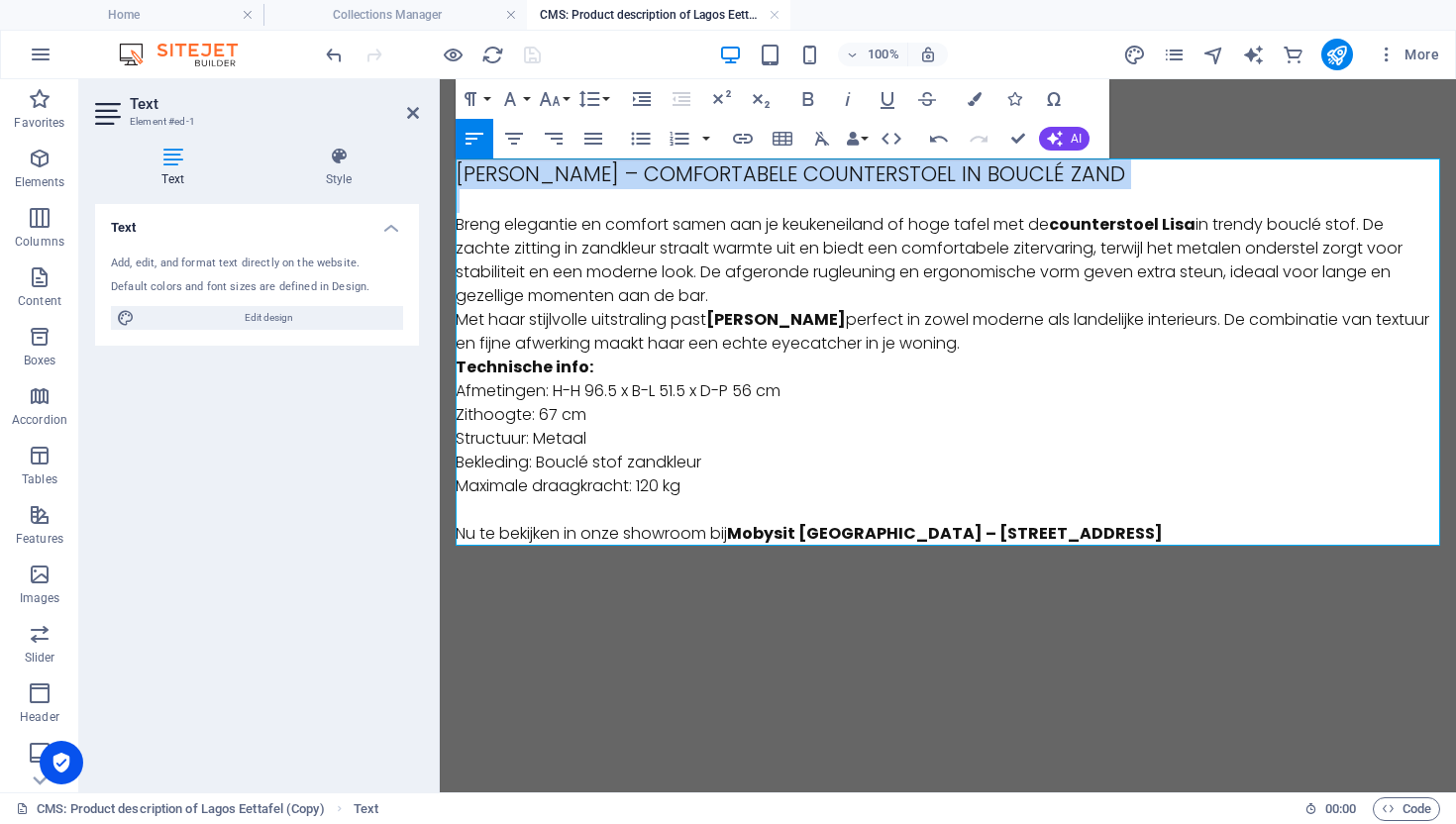 click on "LISA – COMFORTABELE COUNTERSTOEL IN BOUCLÉ ZAND" at bounding box center [948, 173] 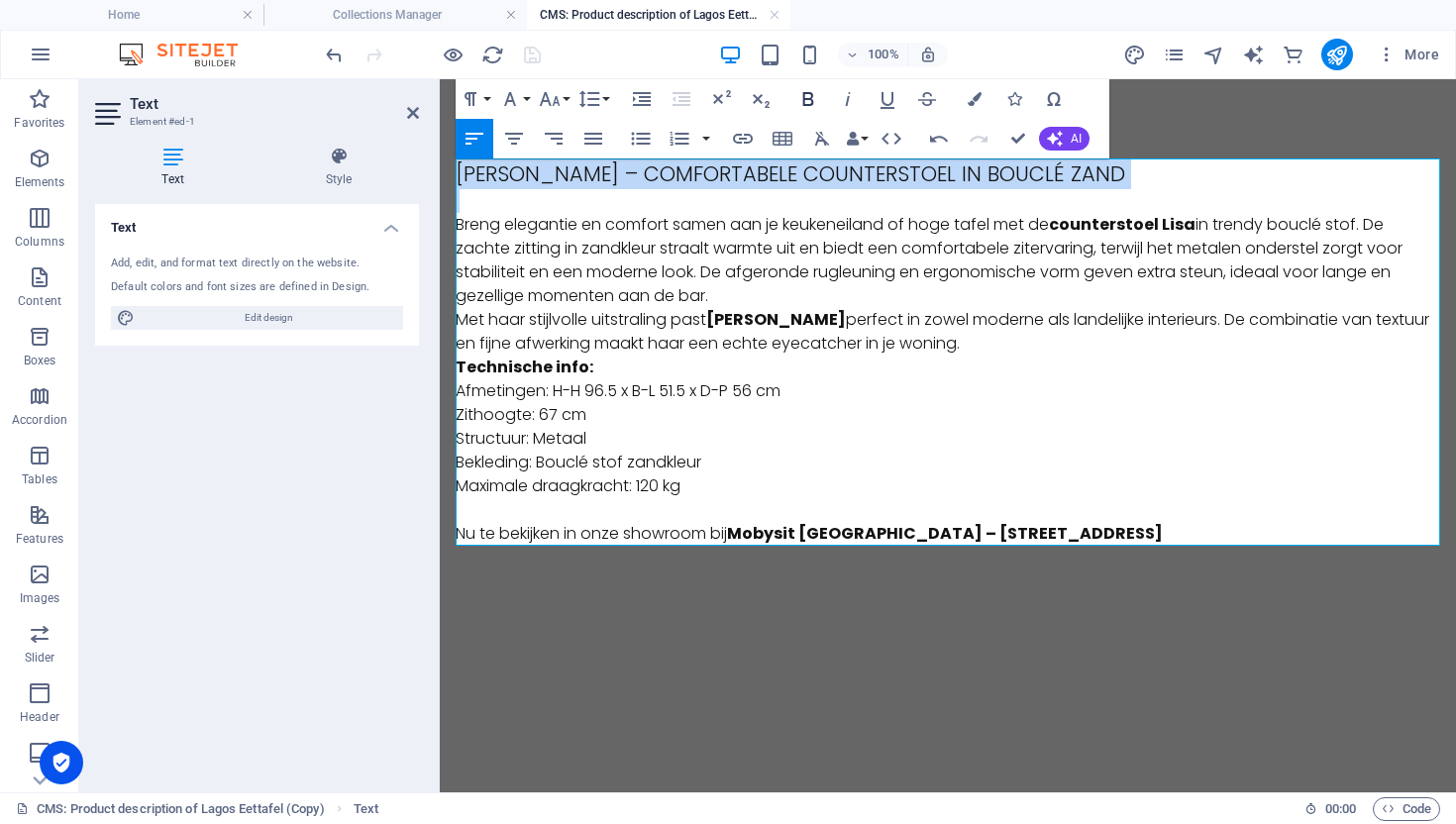 click 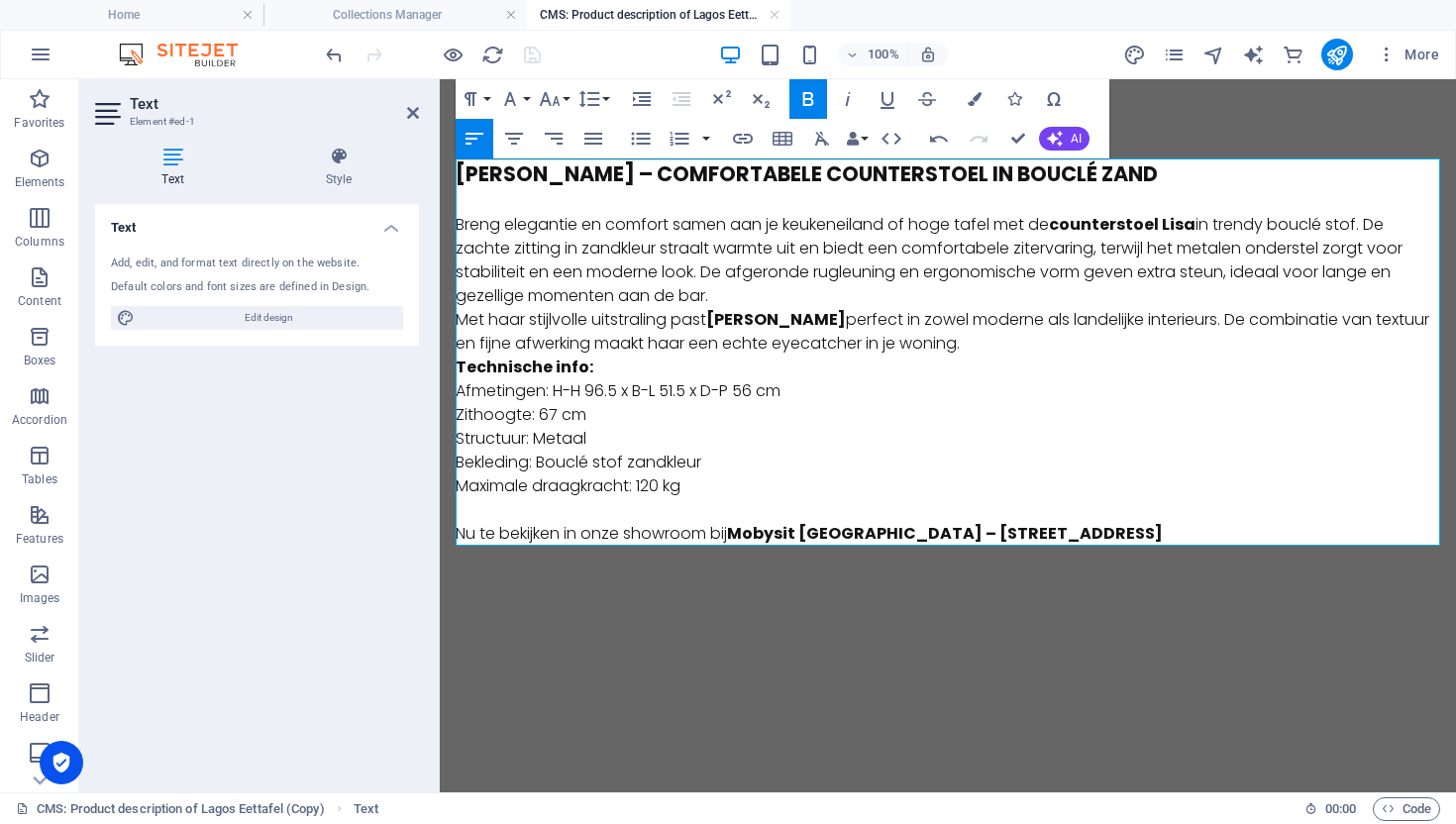 click on "Breng elegantie en comfort samen aan je keukeneiland of hoge tafel met de  counterstoel Lisa  in trendy bouclé stof. De zachte zitting in zandkleur straalt warmte uit en biedt een comfortabele zitervaring, terwijl het metalen onderstel zorgt voor stabiliteit en een moderne look. De afgeronde rugleuning en ergonomische vorm geven extra steun, ideaal voor lange en gezellige momenten aan de bar." at bounding box center [948, 260] 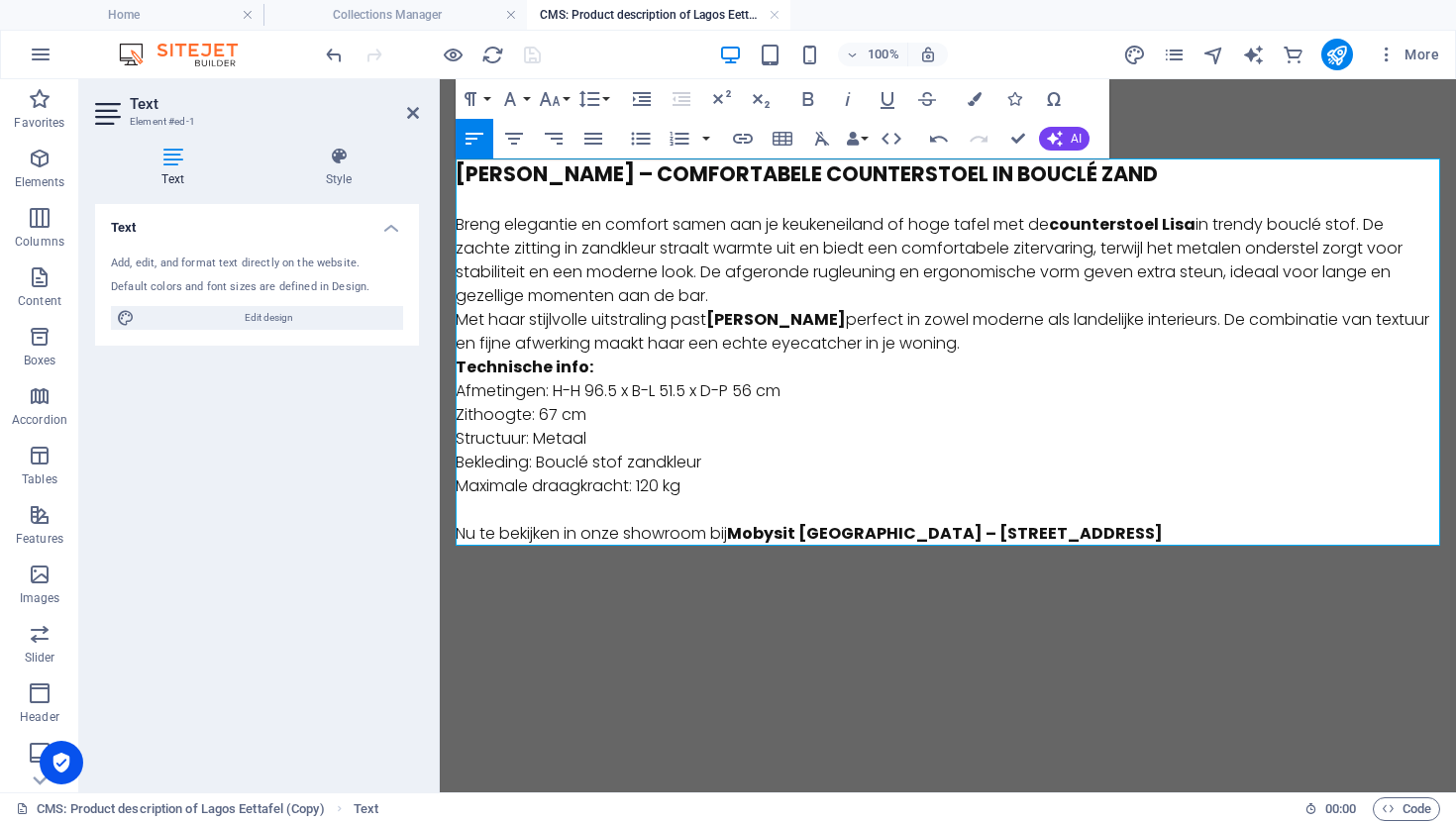 click on "Breng elegantie en comfort samen aan je keukeneiland of hoge tafel met de  counterstoel Lisa  in trendy bouclé stof. De zachte zitting in zandkleur straalt warmte uit en biedt een comfortabele zitervaring, terwijl het metalen onderstel zorgt voor stabiliteit en een moderne look. De afgeronde rugleuning en ergonomische vorm geven extra steun, ideaal voor lange en gezellige momenten aan de bar." at bounding box center [948, 260] 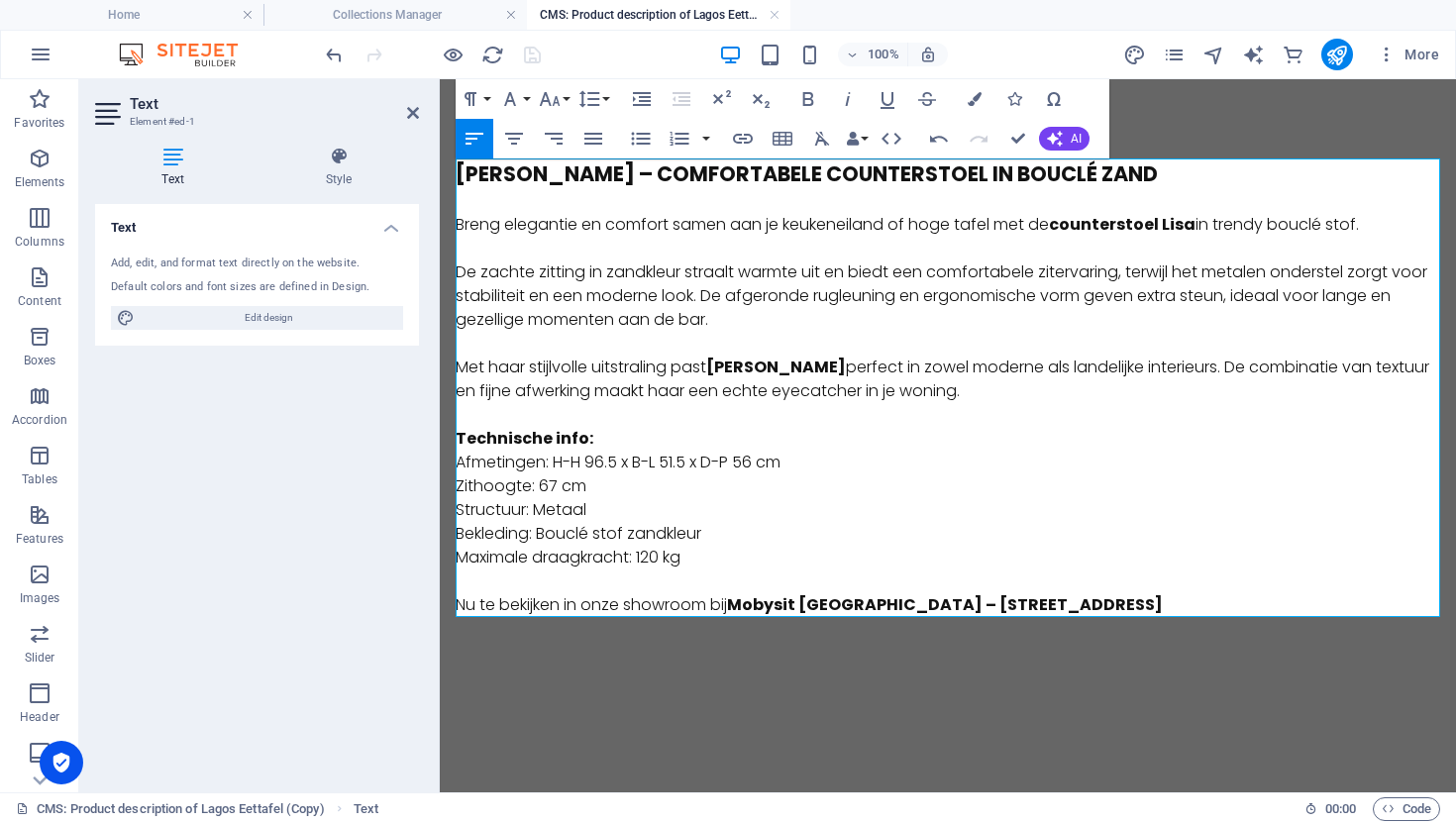 click on "Technische info: Afmetingen: H-H 96.5 x B-L 51.5 x D-P 56 cm Zithoogte: 67 cm Structuur: Metaal Bekleding: Bouclé stof zandkleur Maximale draagkracht: 120 kg" at bounding box center (948, 498) 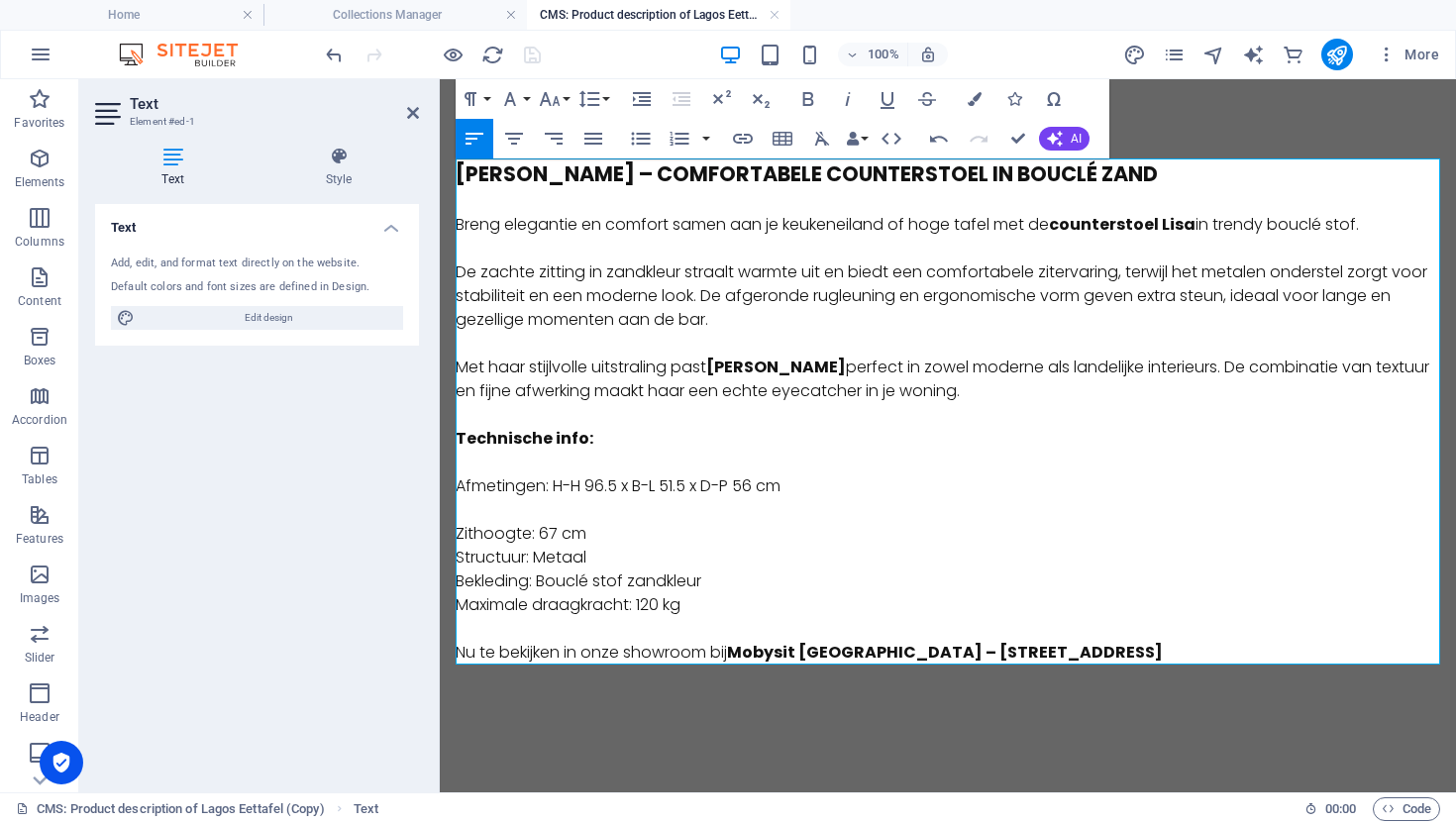 click on "Zithoogte: 67 cm Structuur: Metaal Bekleding: Bouclé stof zandkleur Maximale draagkracht: 120 kg" at bounding box center [948, 558] 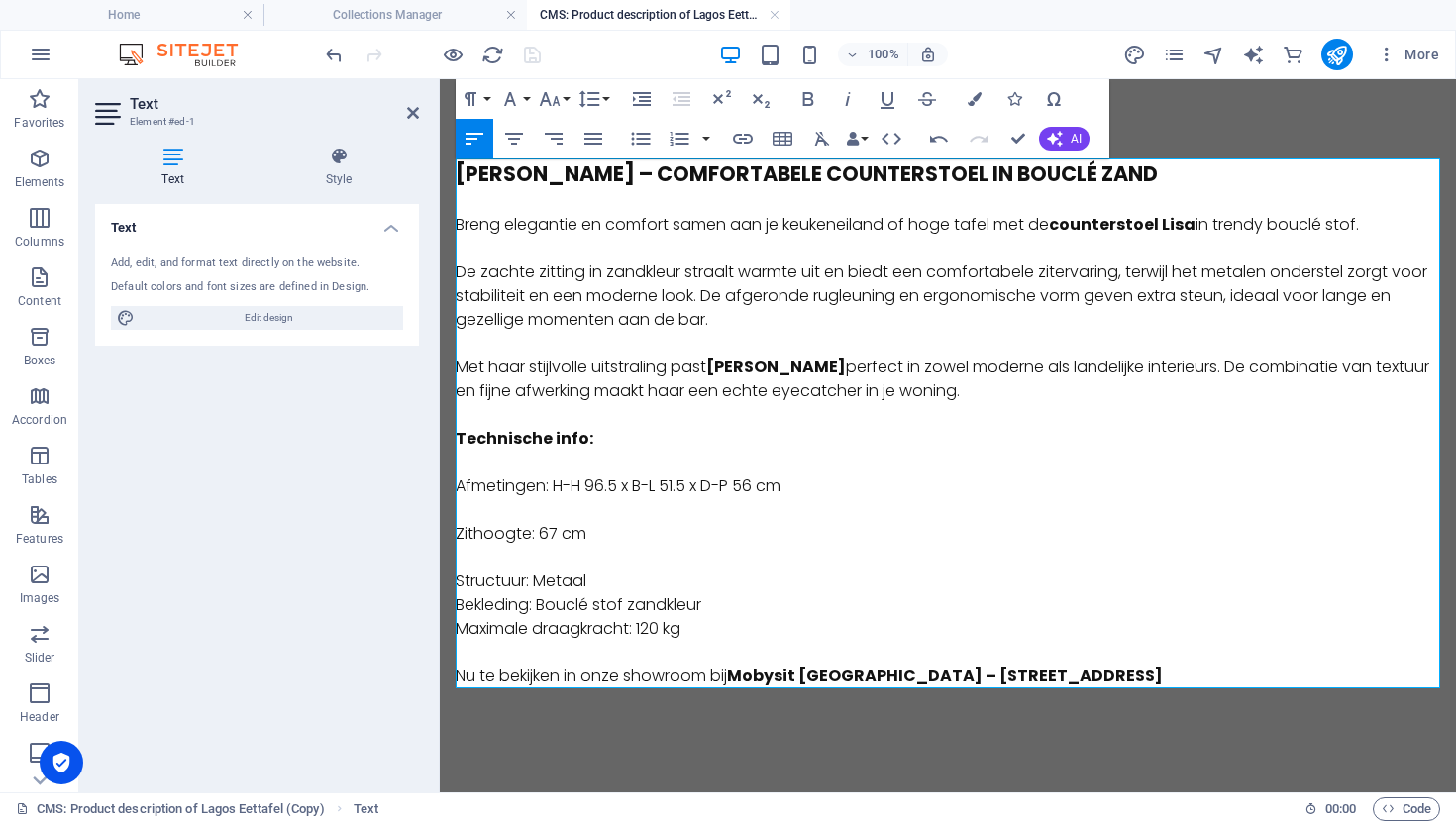 click on "Structuur: Metaal Bekleding: Bouclé stof zandkleur Maximale draagkracht: 120 kg" at bounding box center [948, 593] 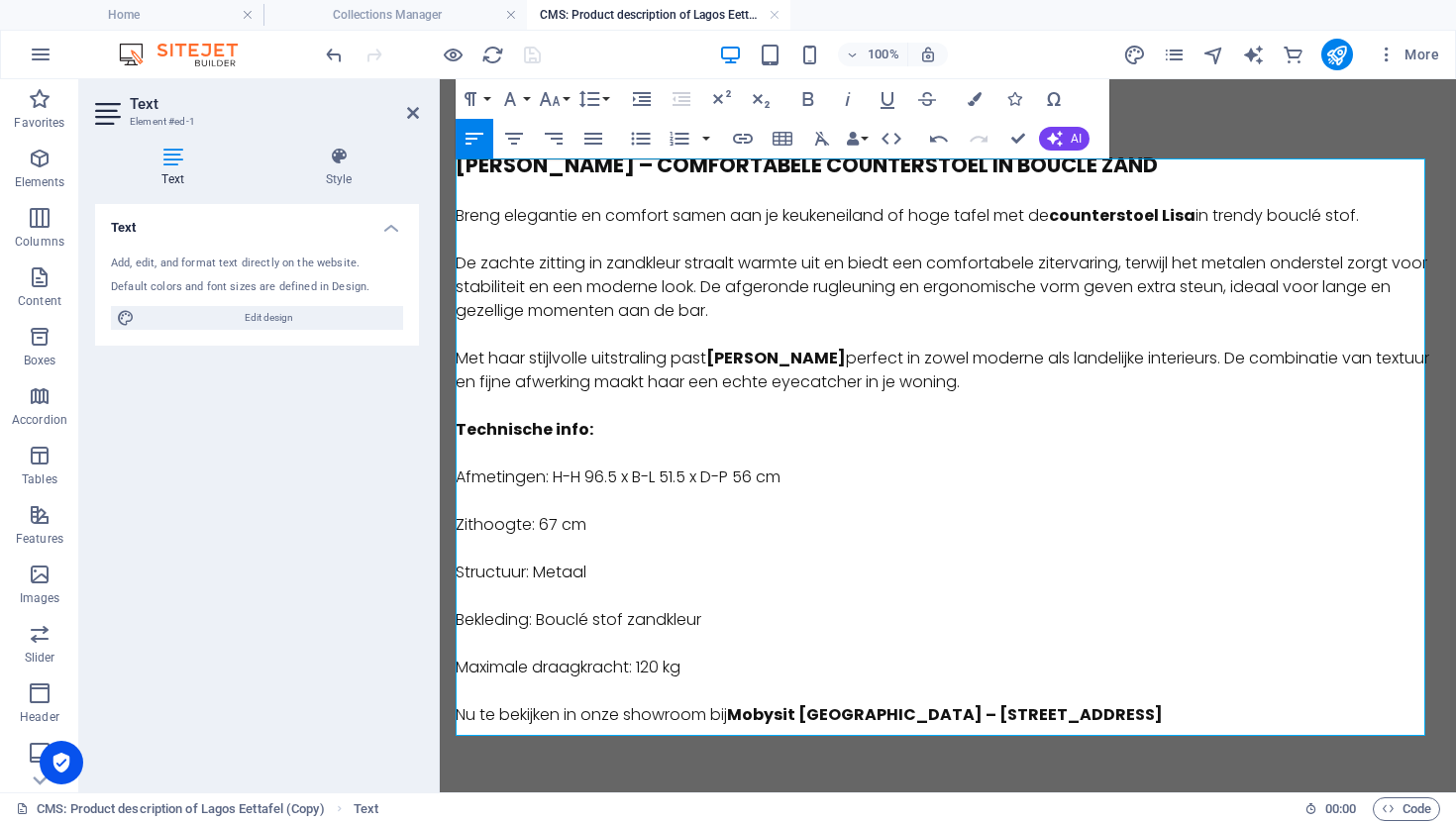 scroll, scrollTop: 0, scrollLeft: 0, axis: both 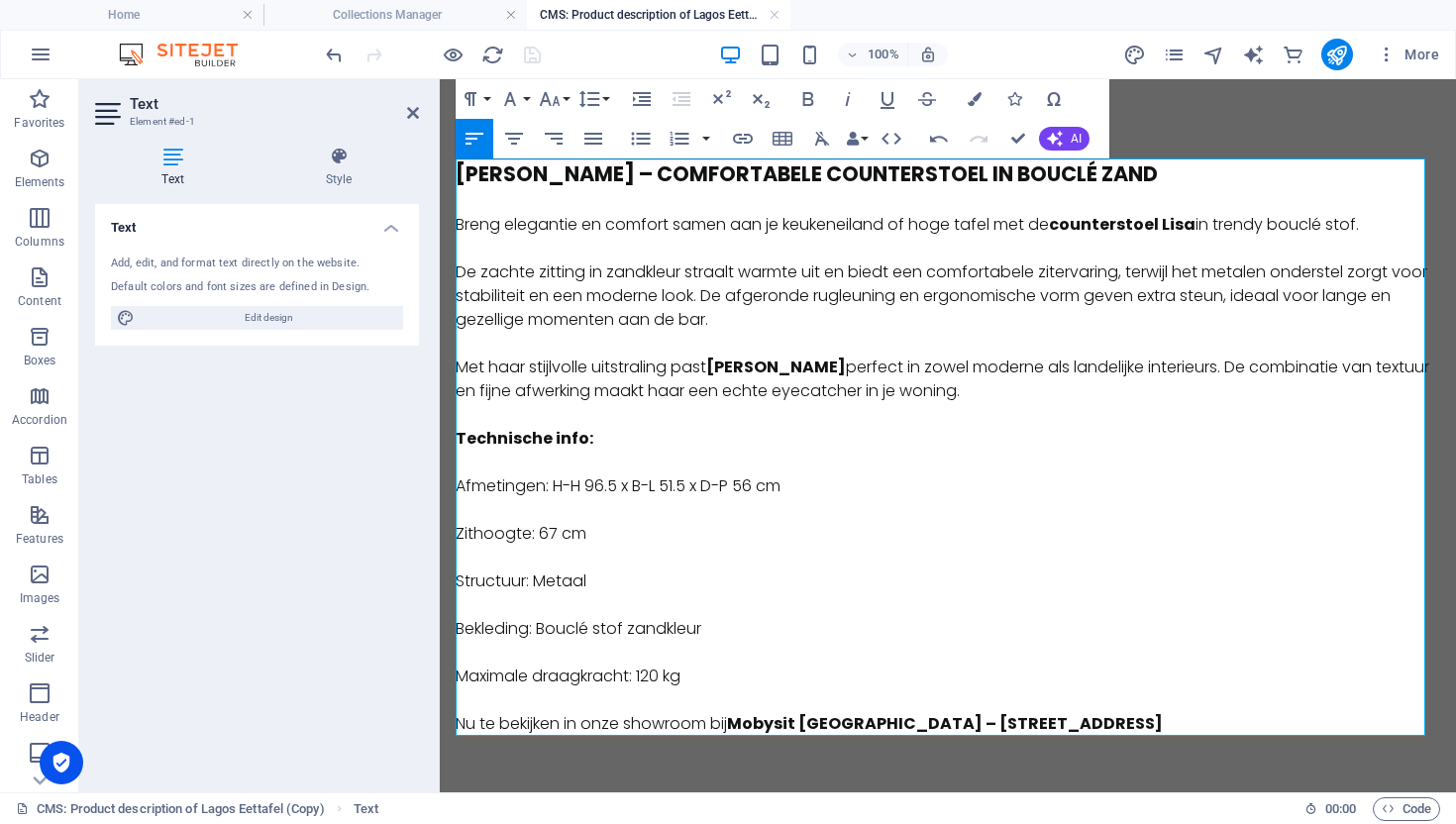 click at bounding box center (948, 249) 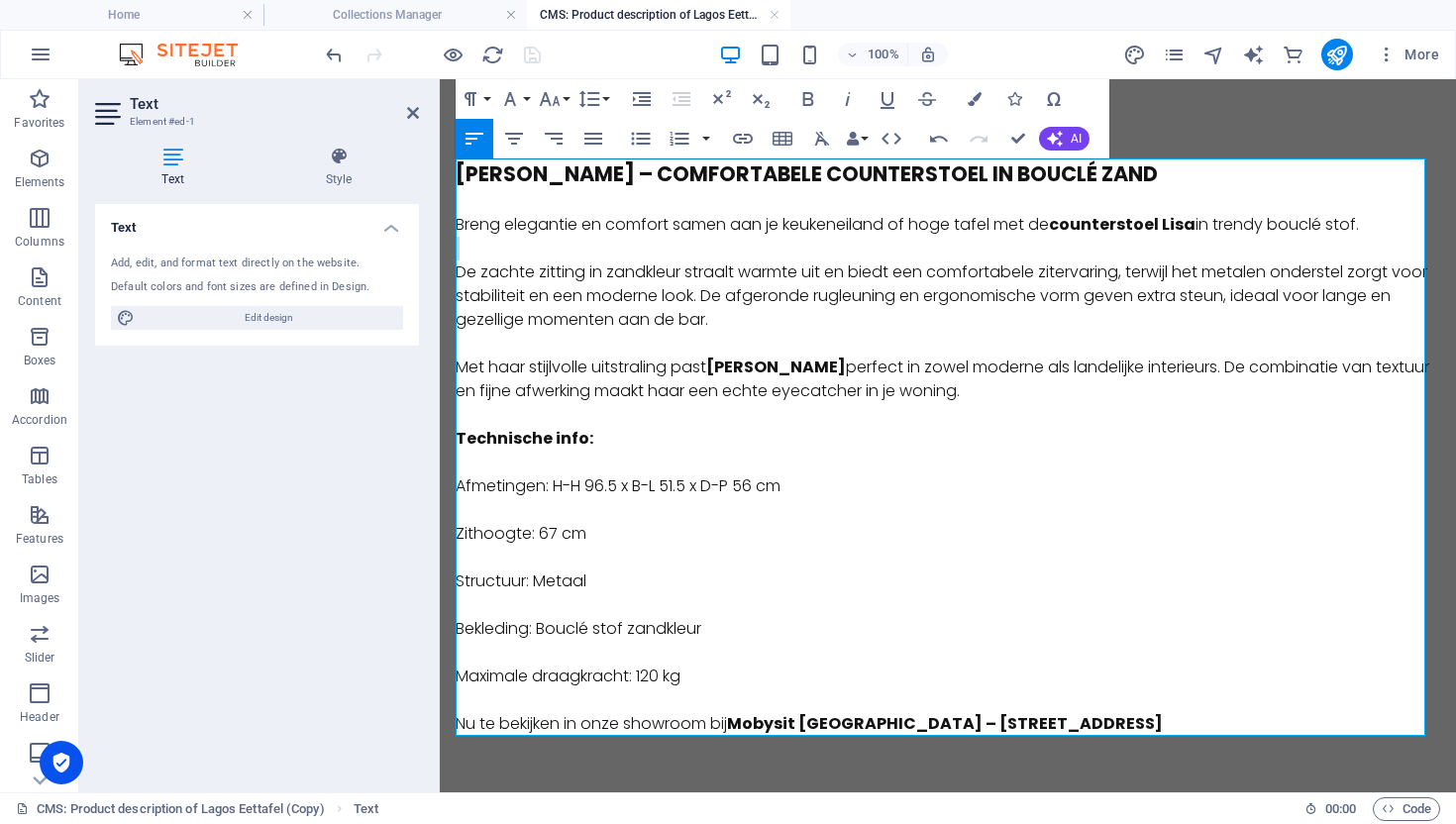 click at bounding box center [948, 249] 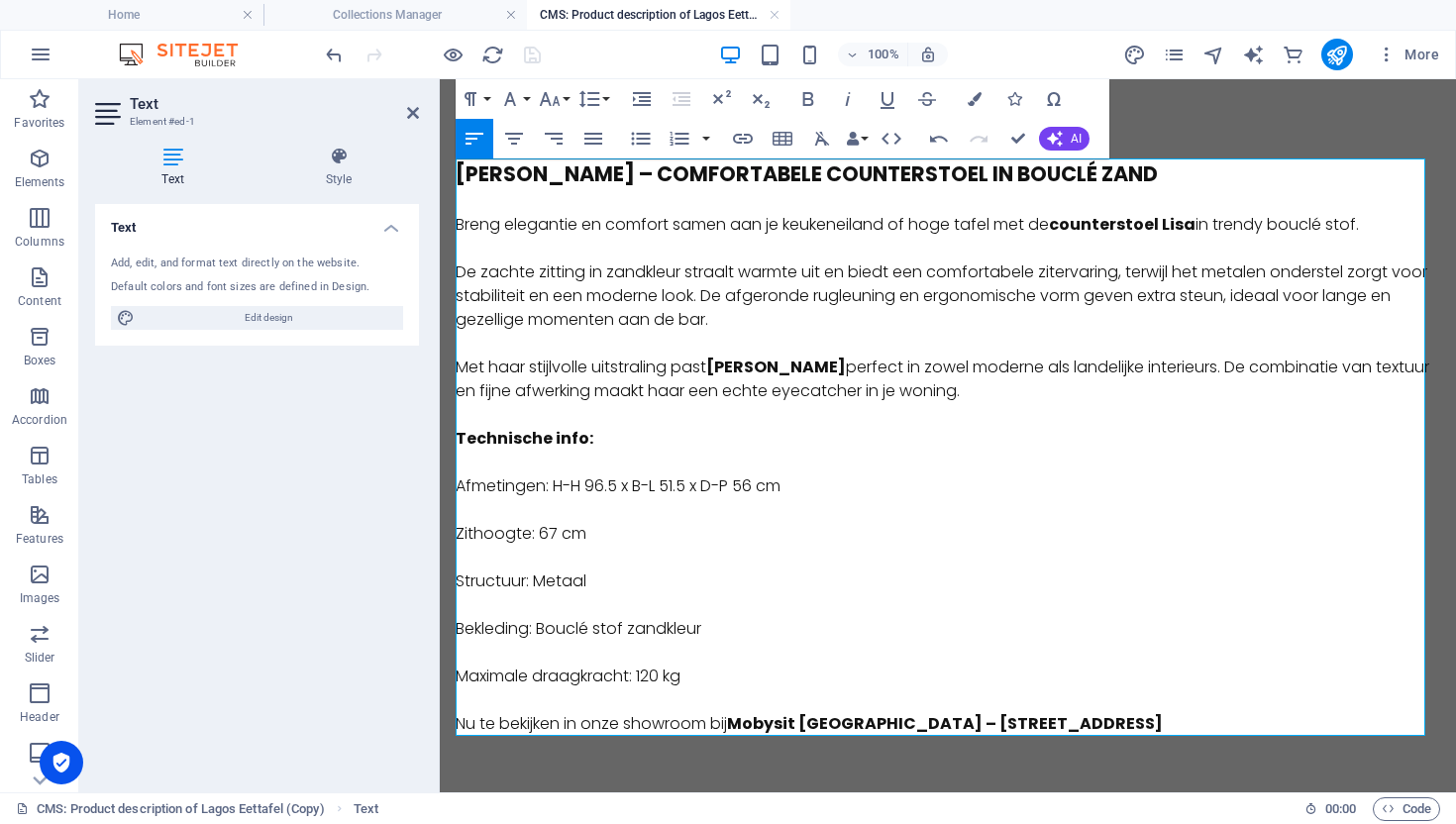 click on "Breng elegantie en comfort samen aan je keukeneiland of hoge tafel met de  counterstoel Lisa  in trendy bouclé stof." at bounding box center [948, 225] 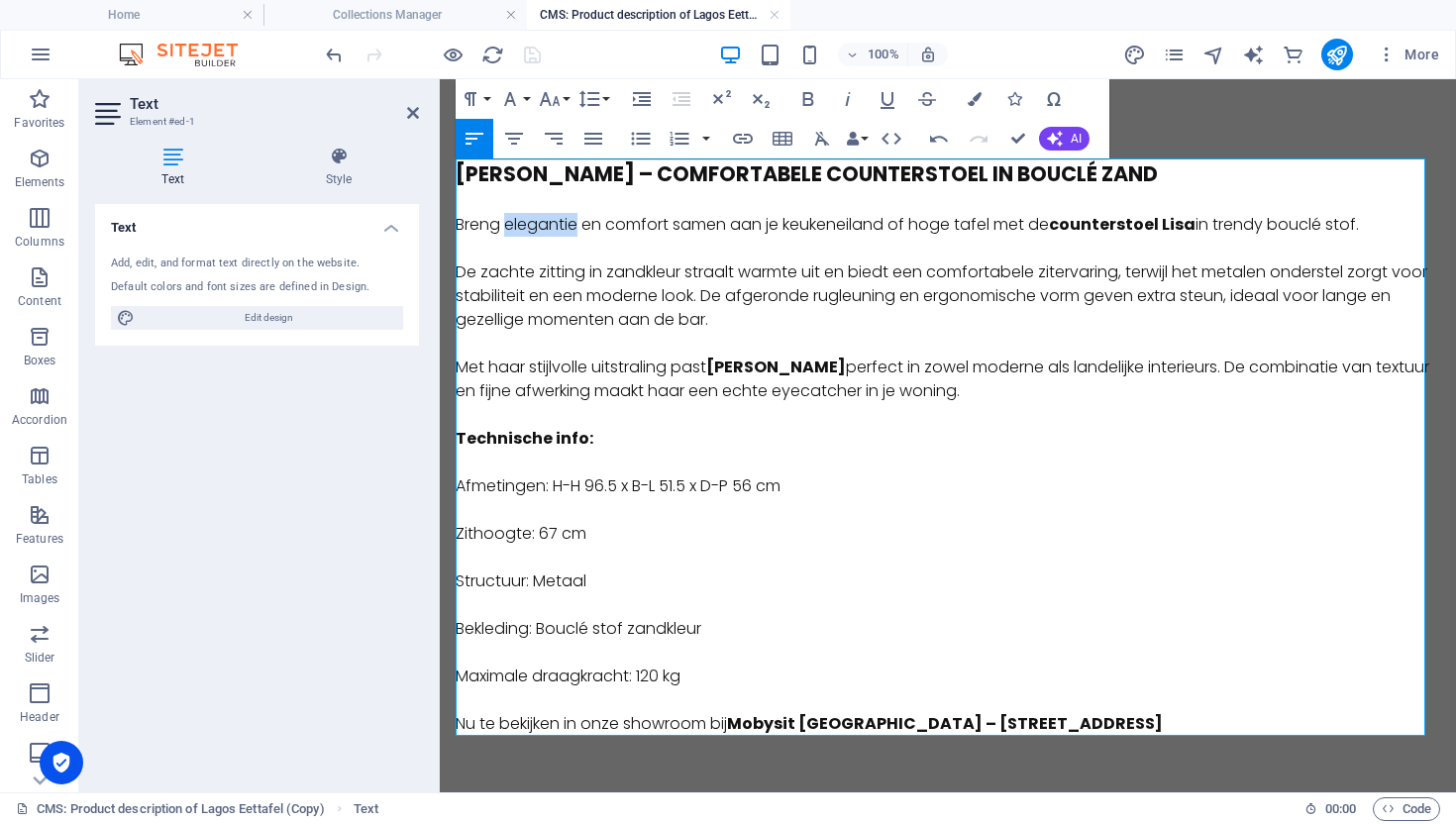 click on "Breng elegantie en comfort samen aan je keukeneiland of hoge tafel met de  counterstoel Lisa  in trendy bouclé stof." at bounding box center [948, 225] 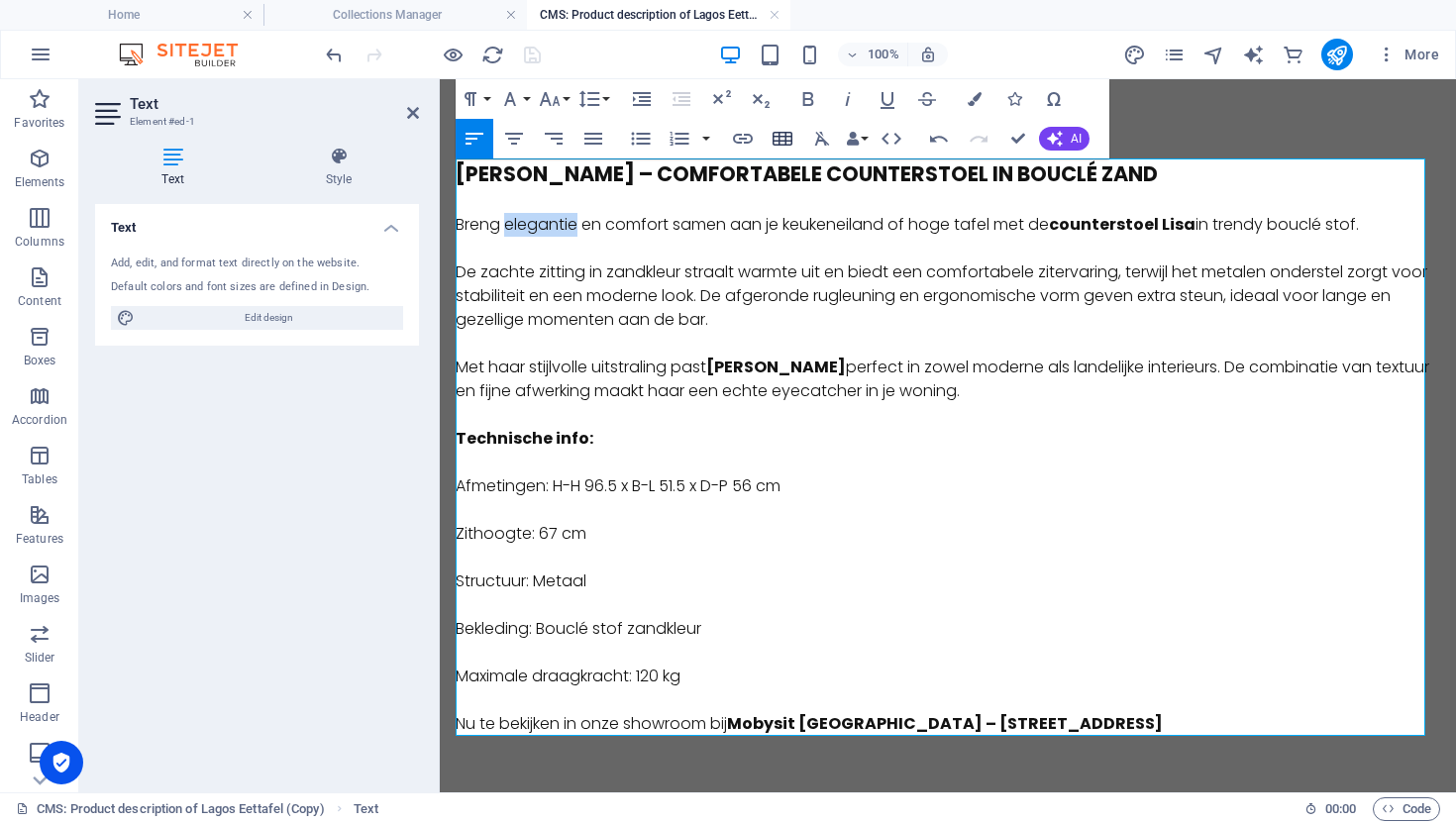 drag, startPoint x: 810, startPoint y: 102, endPoint x: 795, endPoint y: 142, distance: 42.72002 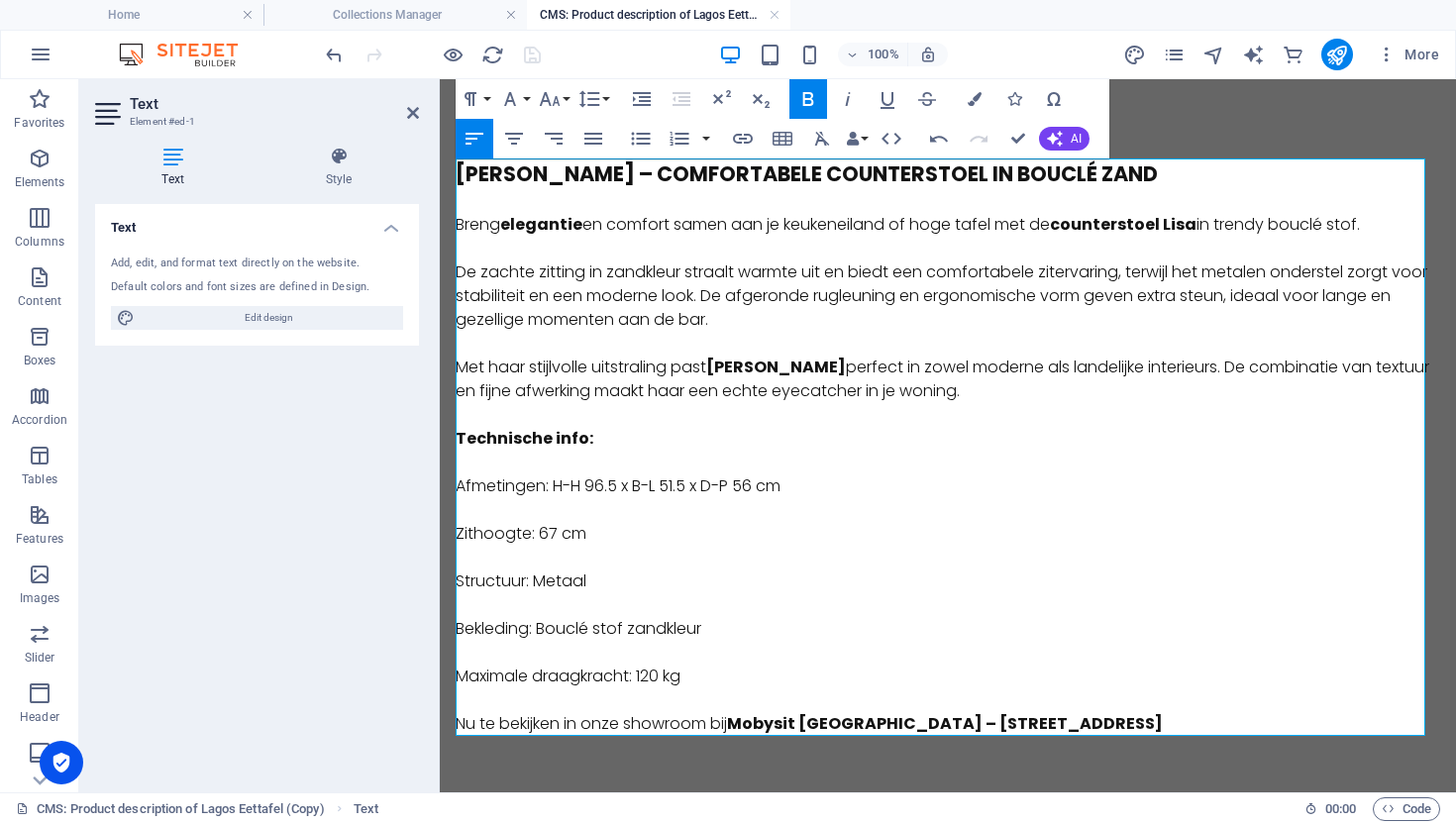 click on "Breng  elegantie  en comfort samen aan je keukeneiland of hoge tafel met de  counterstoel Lisa  in trendy bouclé stof." at bounding box center [948, 225] 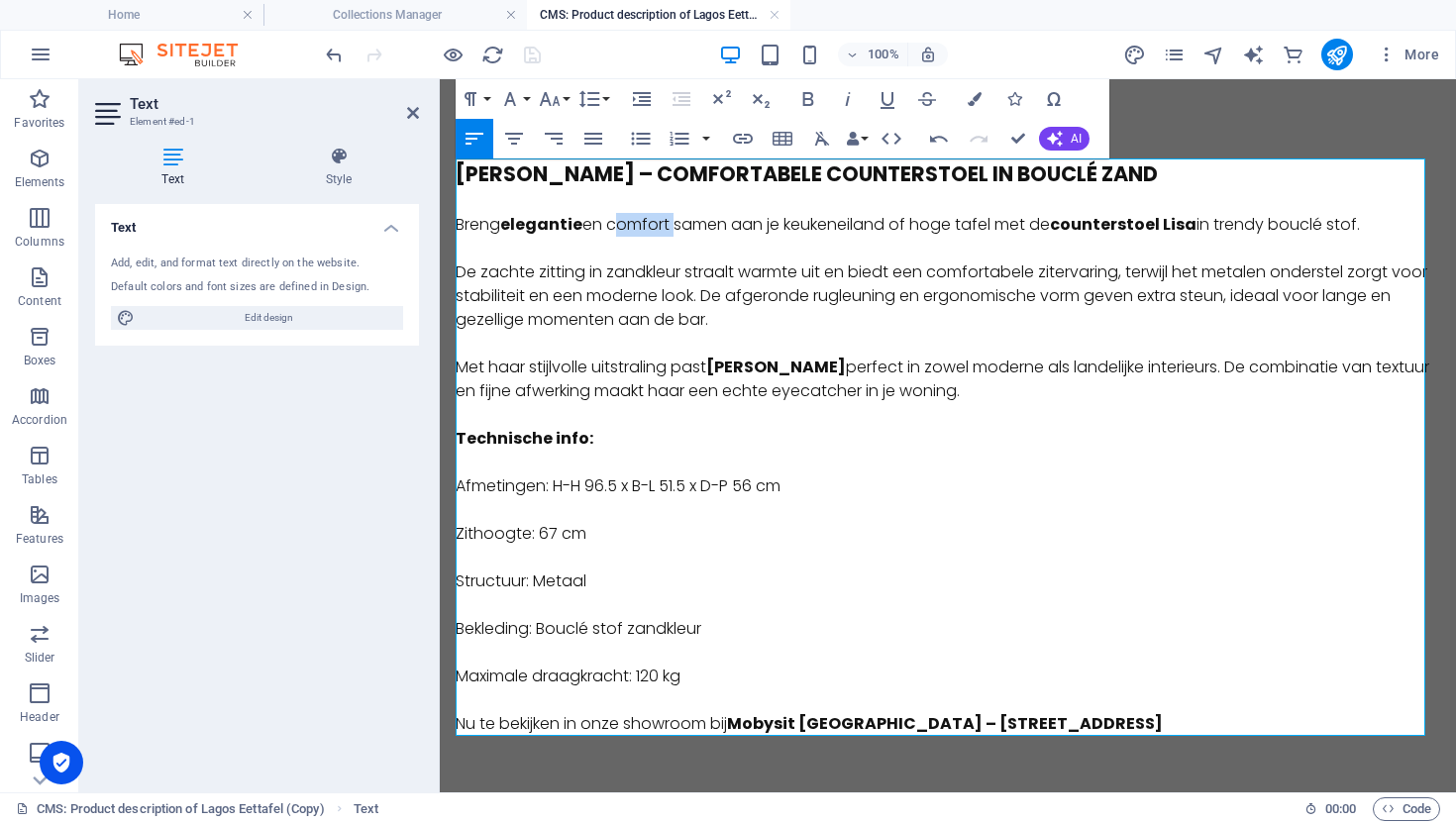 click on "Breng  elegantie  en comfort samen aan je keukeneiland of hoge tafel met de  counterstoel Lisa  in trendy bouclé stof." at bounding box center [948, 225] 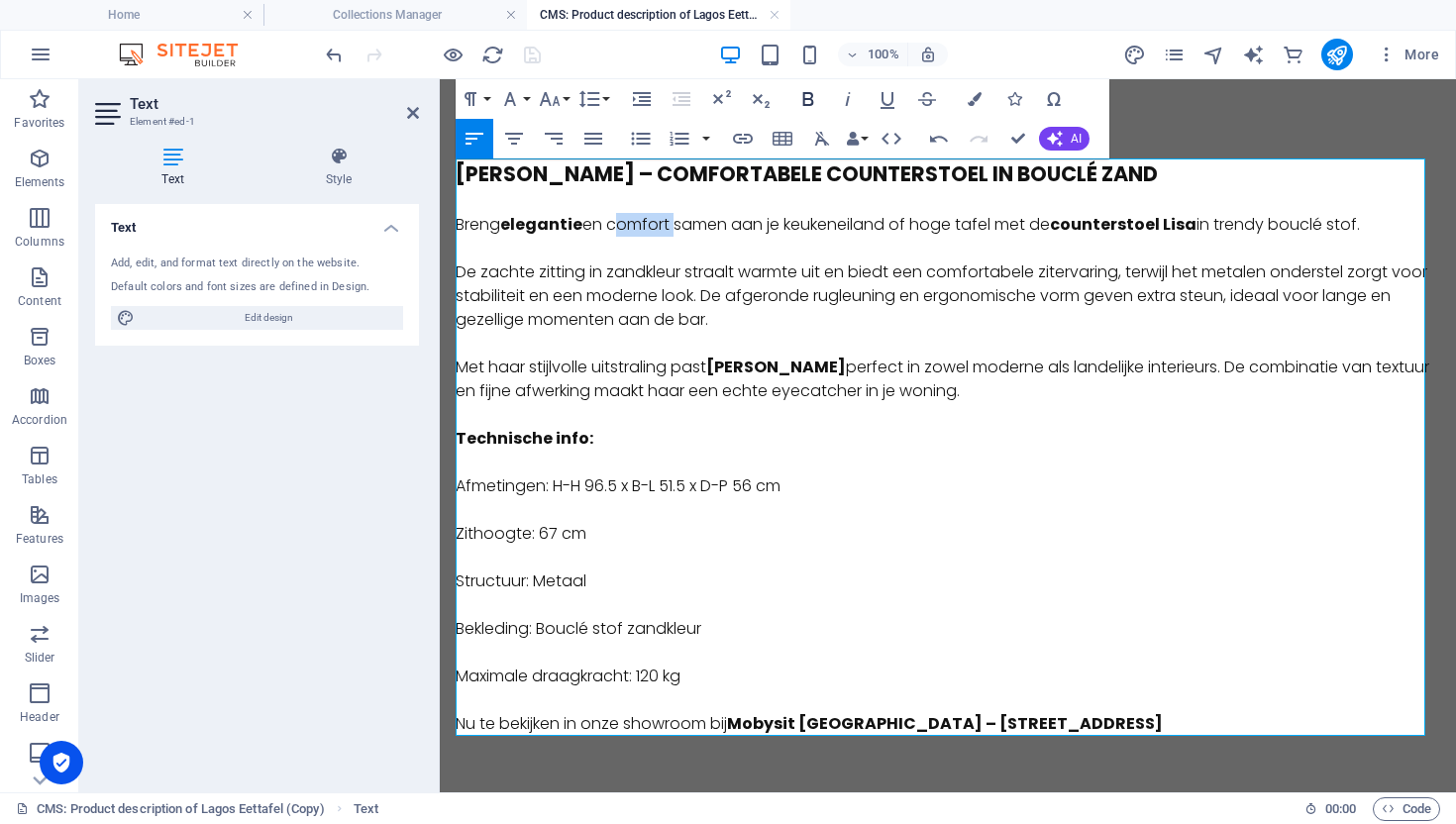 click 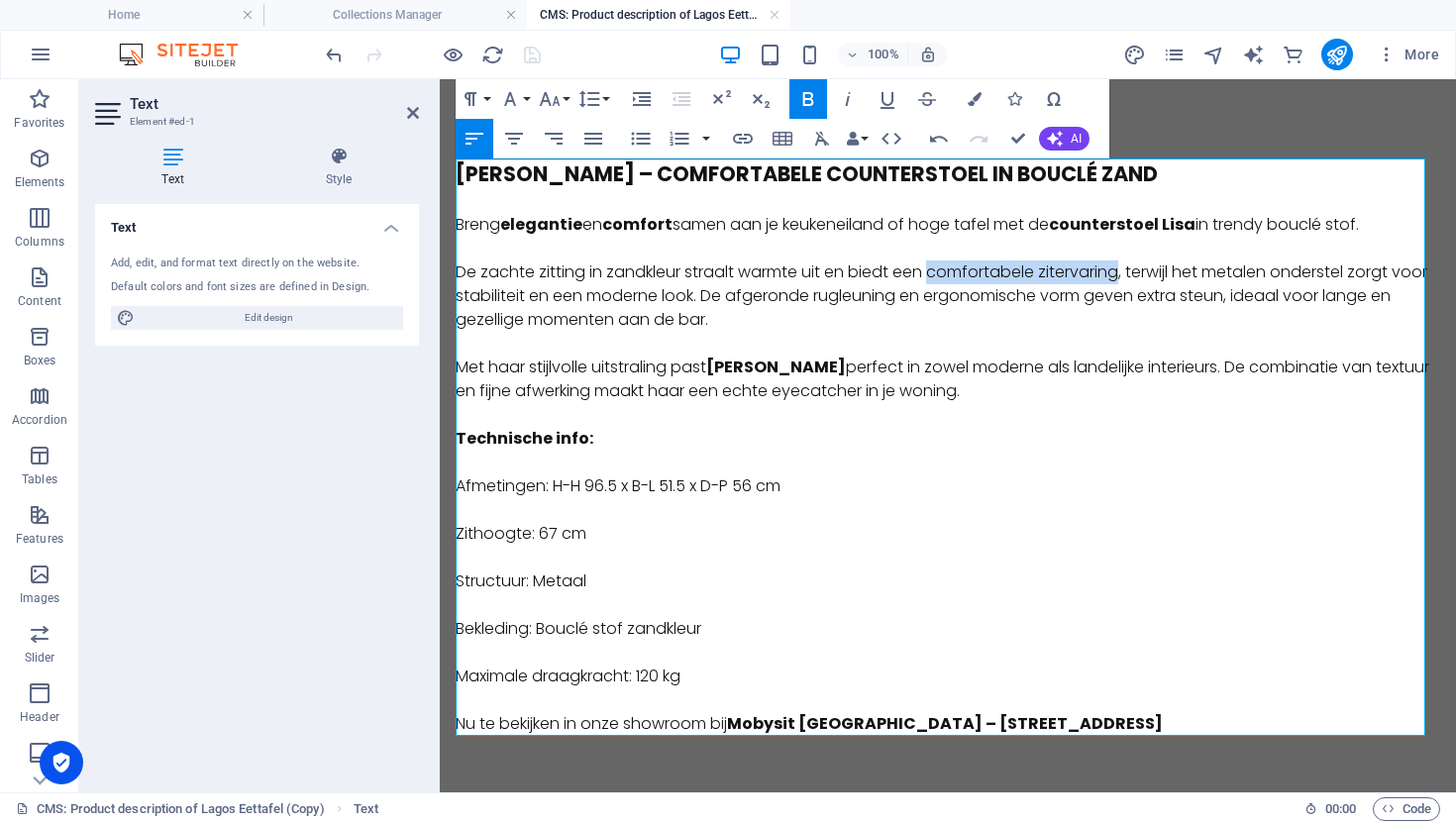 drag, startPoint x: 1123, startPoint y: 274, endPoint x: 931, endPoint y: 278, distance: 192.04166 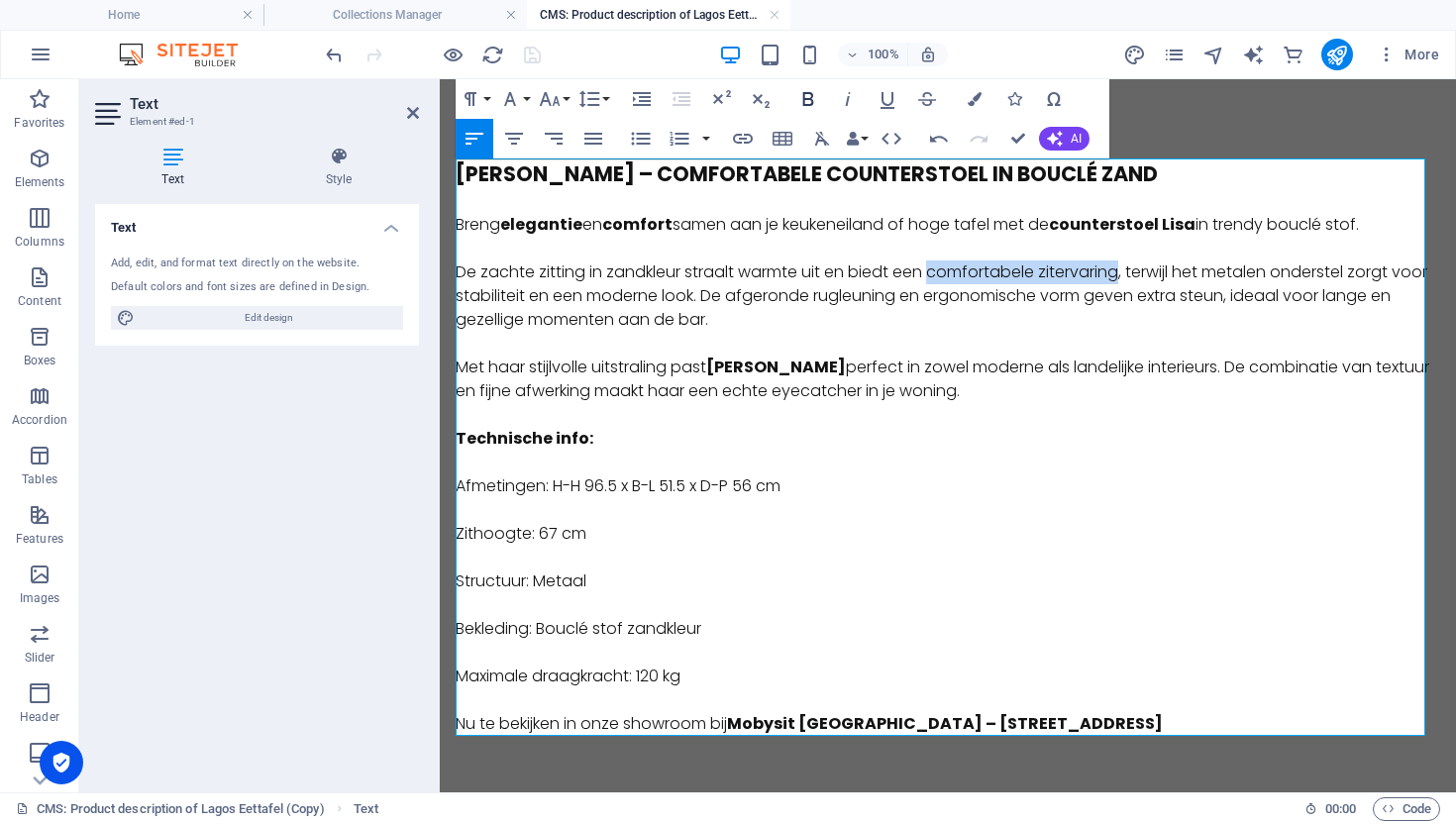 click 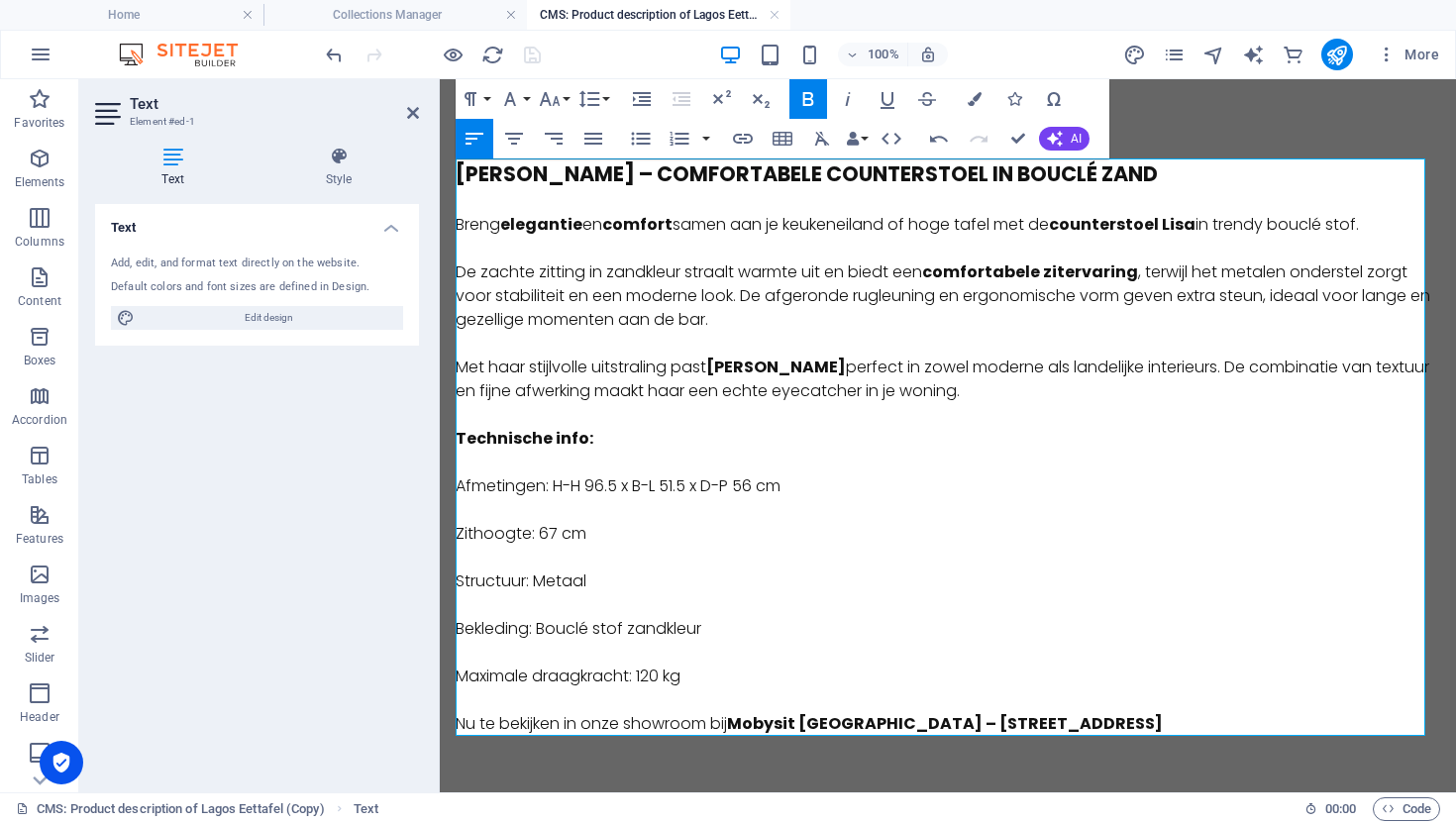 click at bounding box center [948, 344] 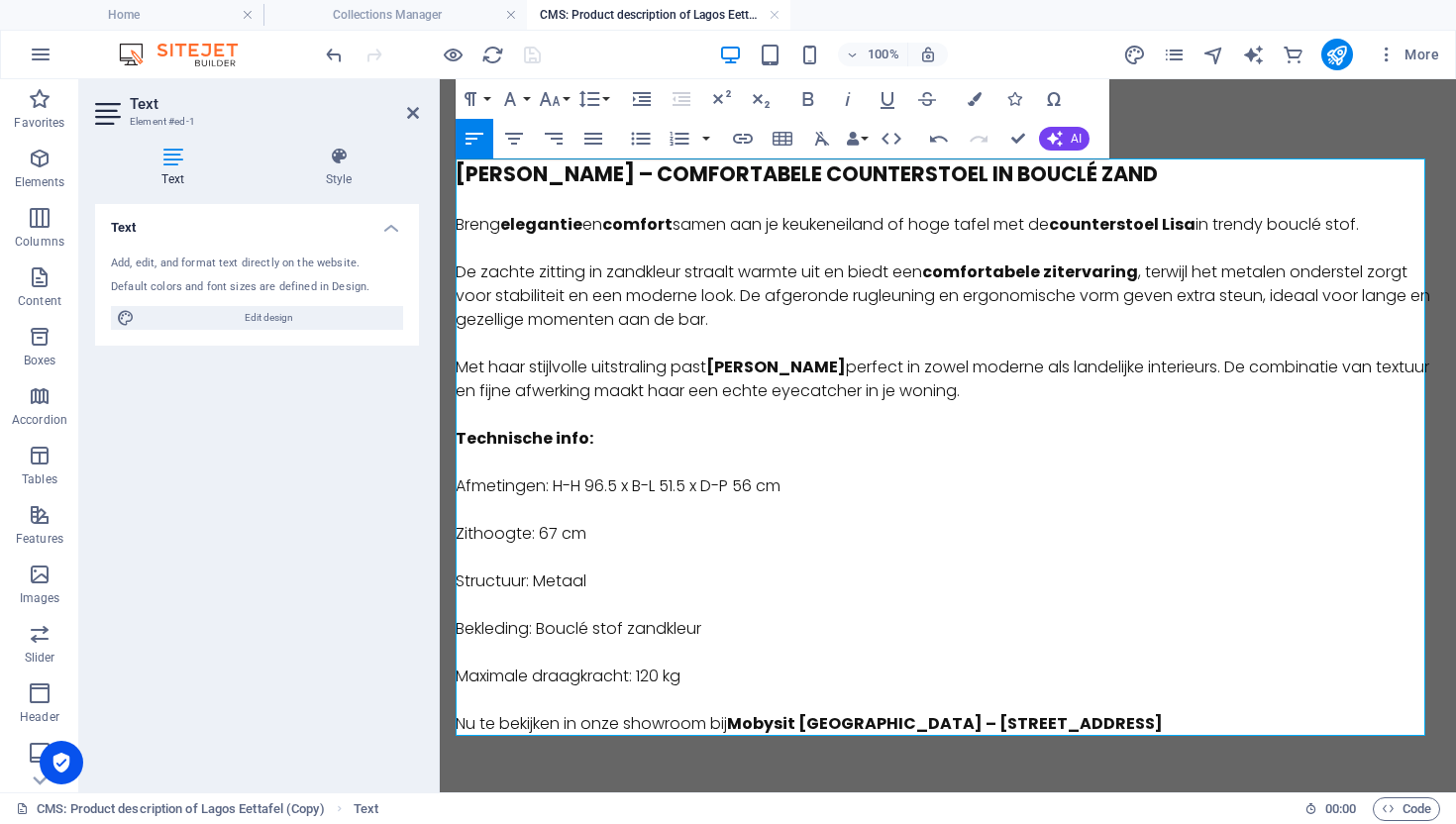 click on "De zachte zitting in zandkleur straalt warmte uit en biedt een  comfortabele zitervaring , terwijl het metalen onderstel zorgt voor stabiliteit en een moderne look. De afgeronde rugleuning en ergonomische vorm geven extra steun, ideaal voor lange en gezellige momenten aan de bar." at bounding box center [948, 296] 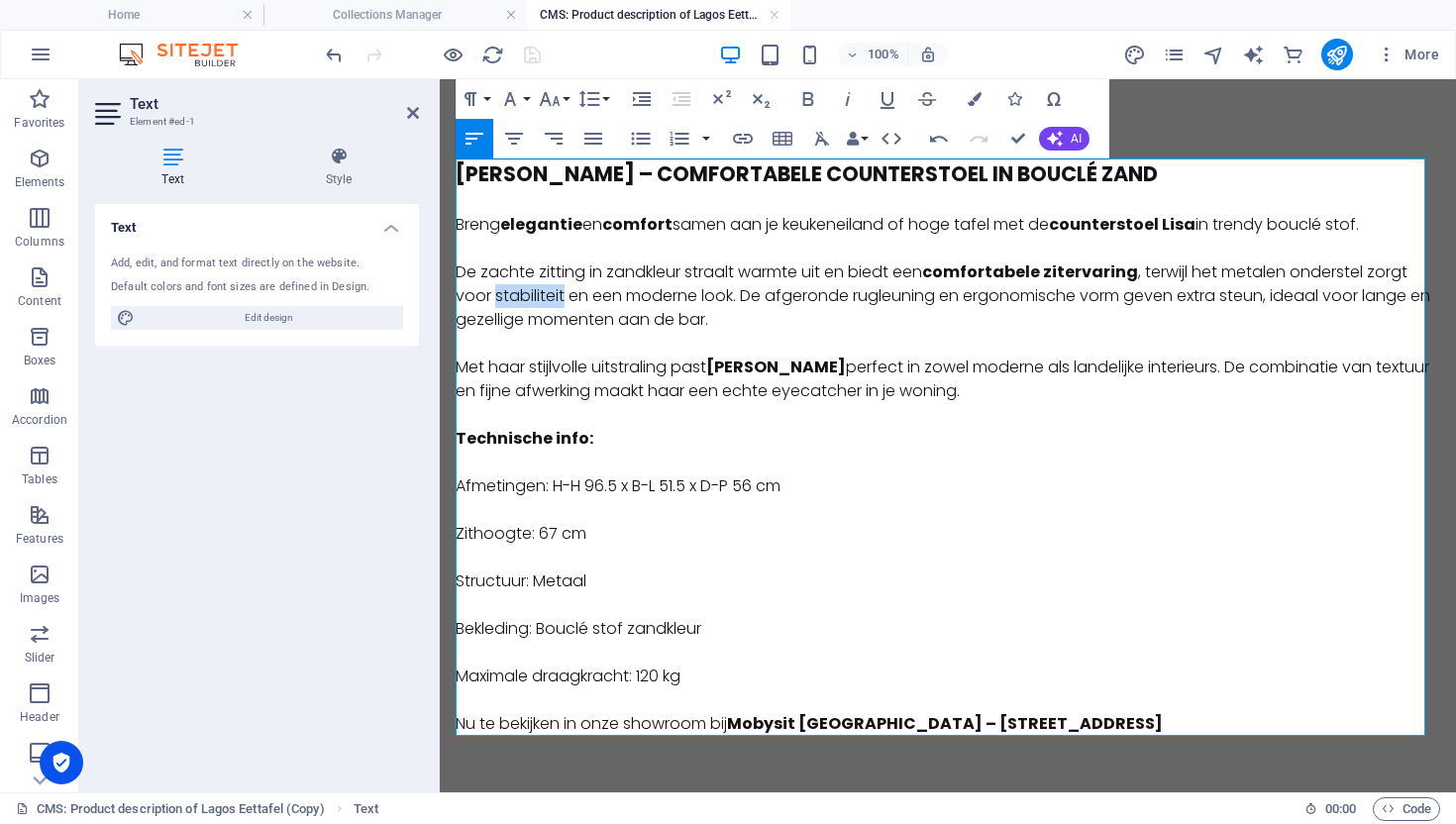drag, startPoint x: 538, startPoint y: 303, endPoint x: 545, endPoint y: 292, distance: 13.038405 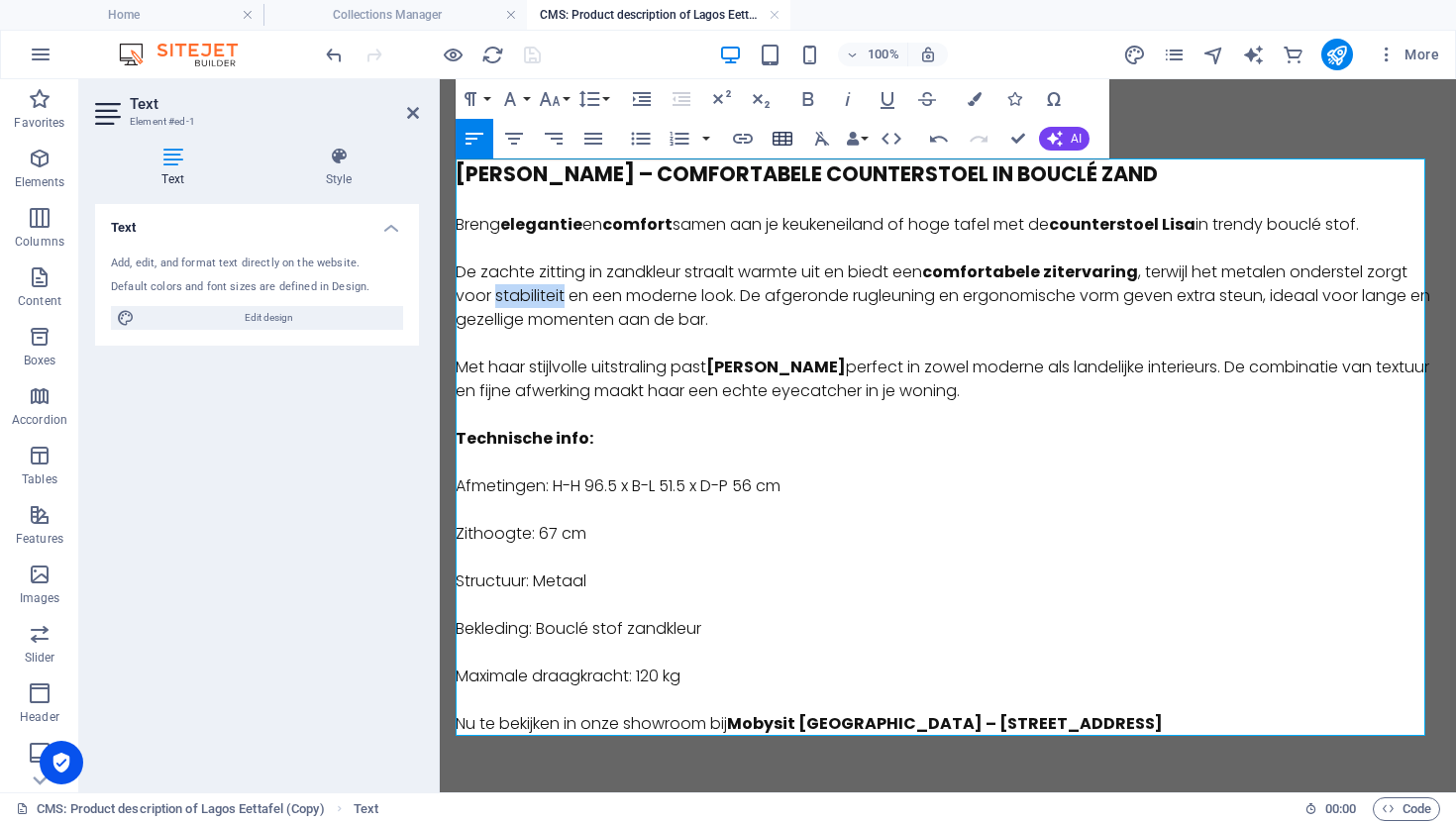 drag, startPoint x: 801, startPoint y: 96, endPoint x: 784, endPoint y: 142, distance: 49.0408 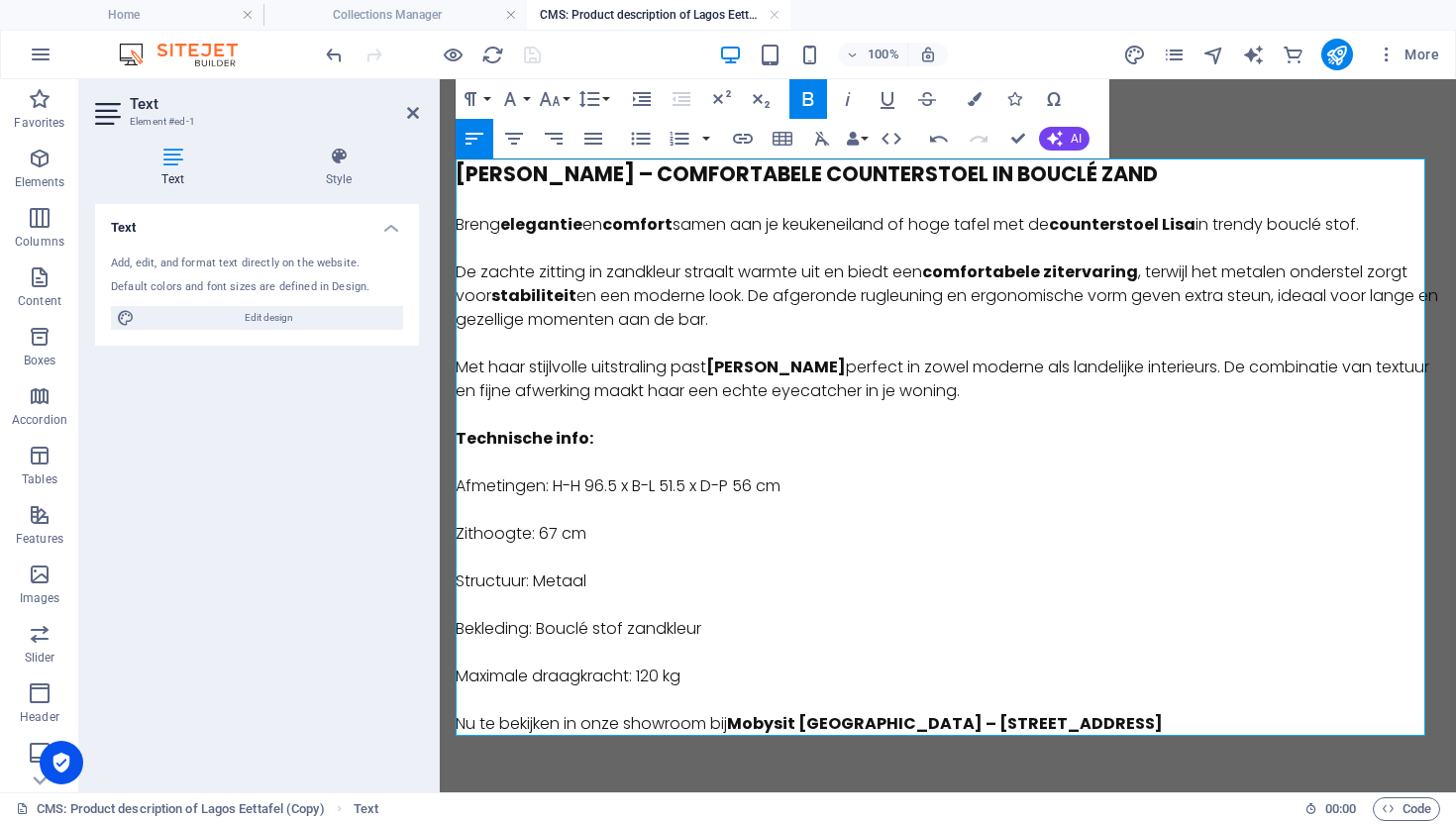 click on "De zachte zitting in zandkleur straalt warmte uit en biedt een  comfortabele zitervaring , terwijl het metalen onderstel zorgt voor  stabiliteit  en een moderne look. De afgeronde rugleuning en ergonomische vorm geven extra steun, ideaal voor lange en gezellige momenten aan de bar." at bounding box center (948, 296) 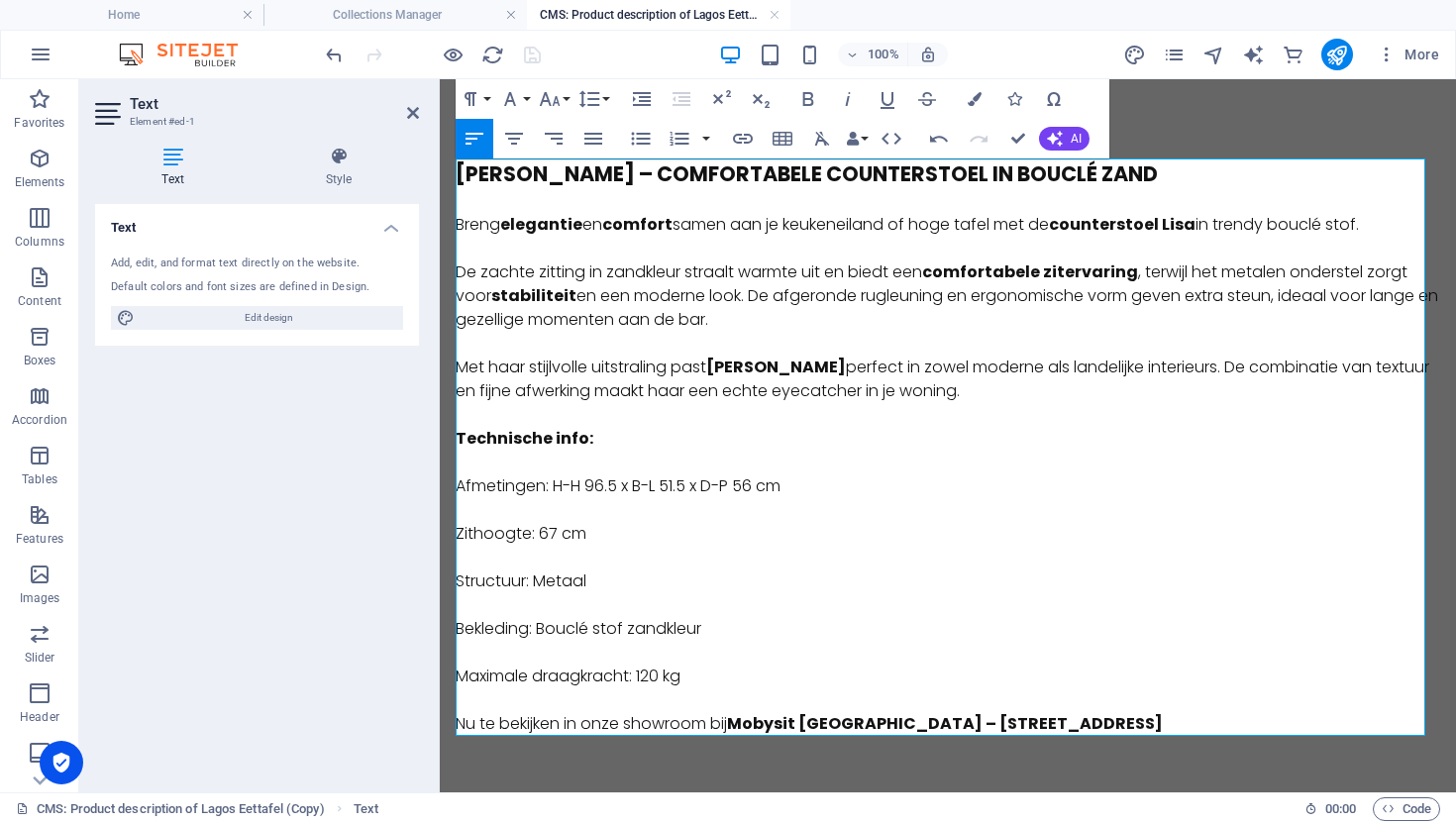 click on "De zachte zitting in zandkleur straalt warmte uit en biedt een  comfortabele zitervaring , terwijl het metalen onderstel zorgt voor  stabiliteit  en een moderne look. De afgeronde rugleuning en ergonomische vorm geven extra steun, ideaal voor lange en gezellige momenten aan de bar." at bounding box center [948, 296] 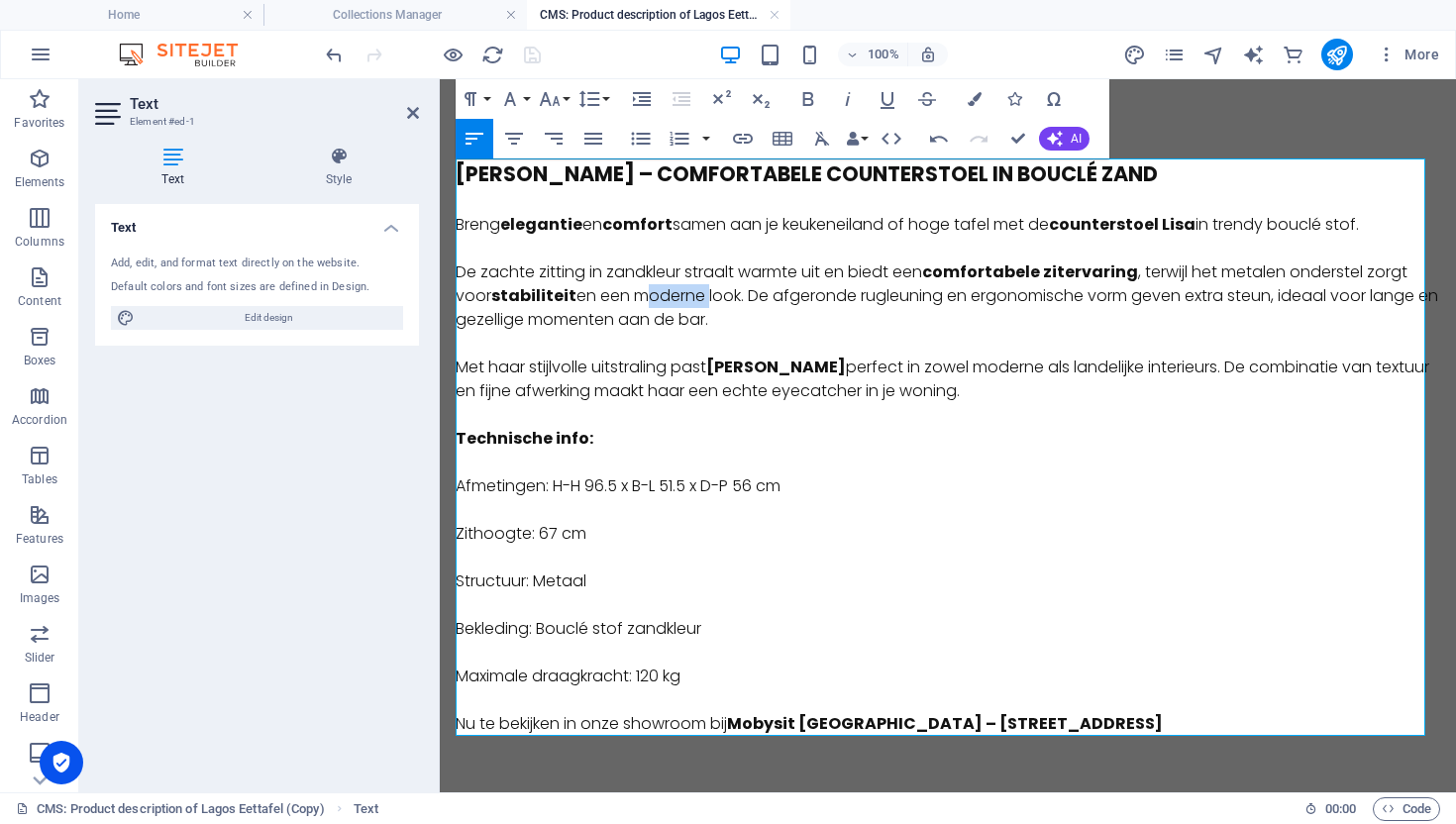 click on "De zachte zitting in zandkleur straalt warmte uit en biedt een  comfortabele zitervaring , terwijl het metalen onderstel zorgt voor  stabiliteit  en een moderne look. De afgeronde rugleuning en ergonomische vorm geven extra steun, ideaal voor lange en gezellige momenten aan de bar." at bounding box center [948, 296] 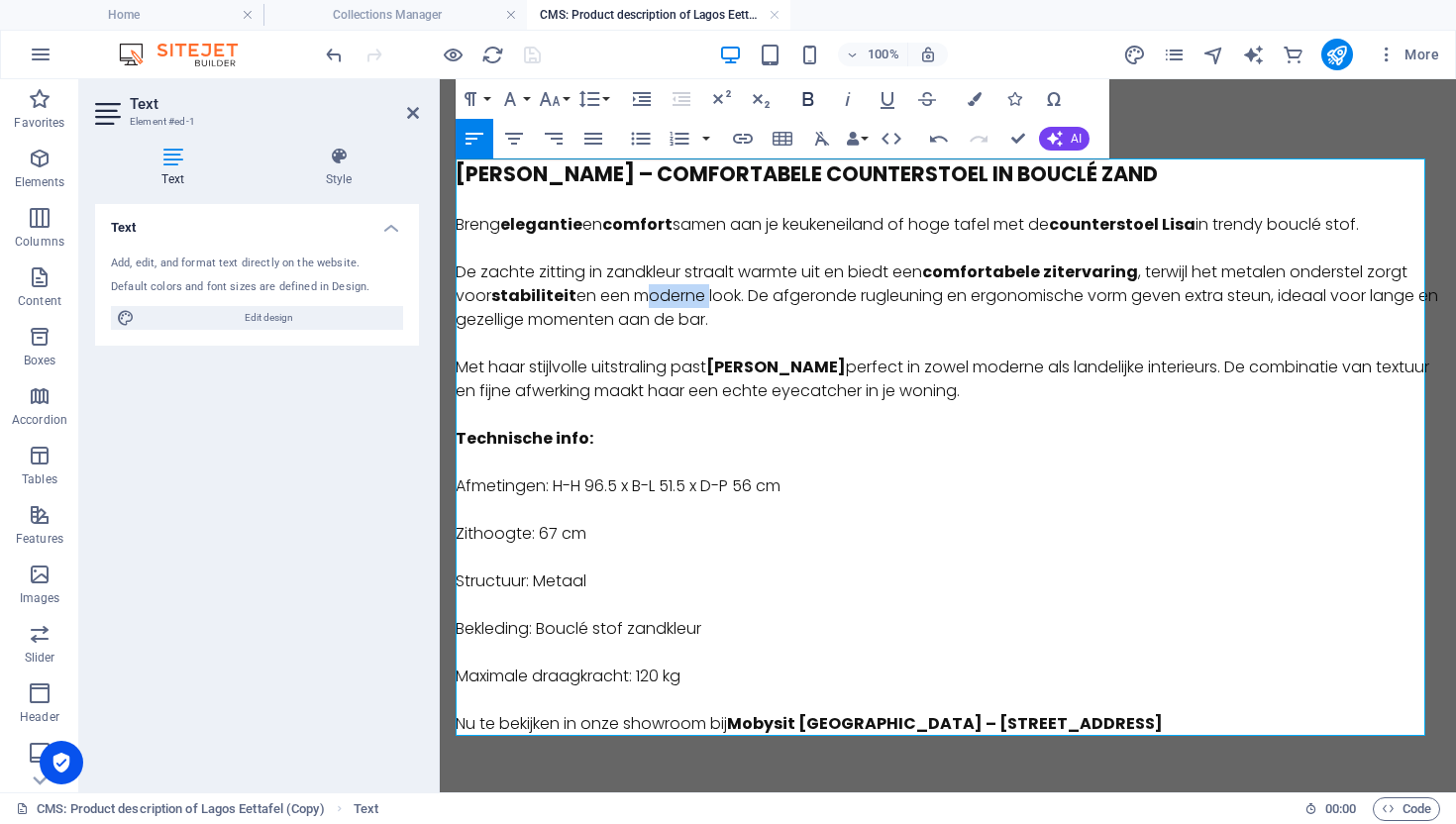 click 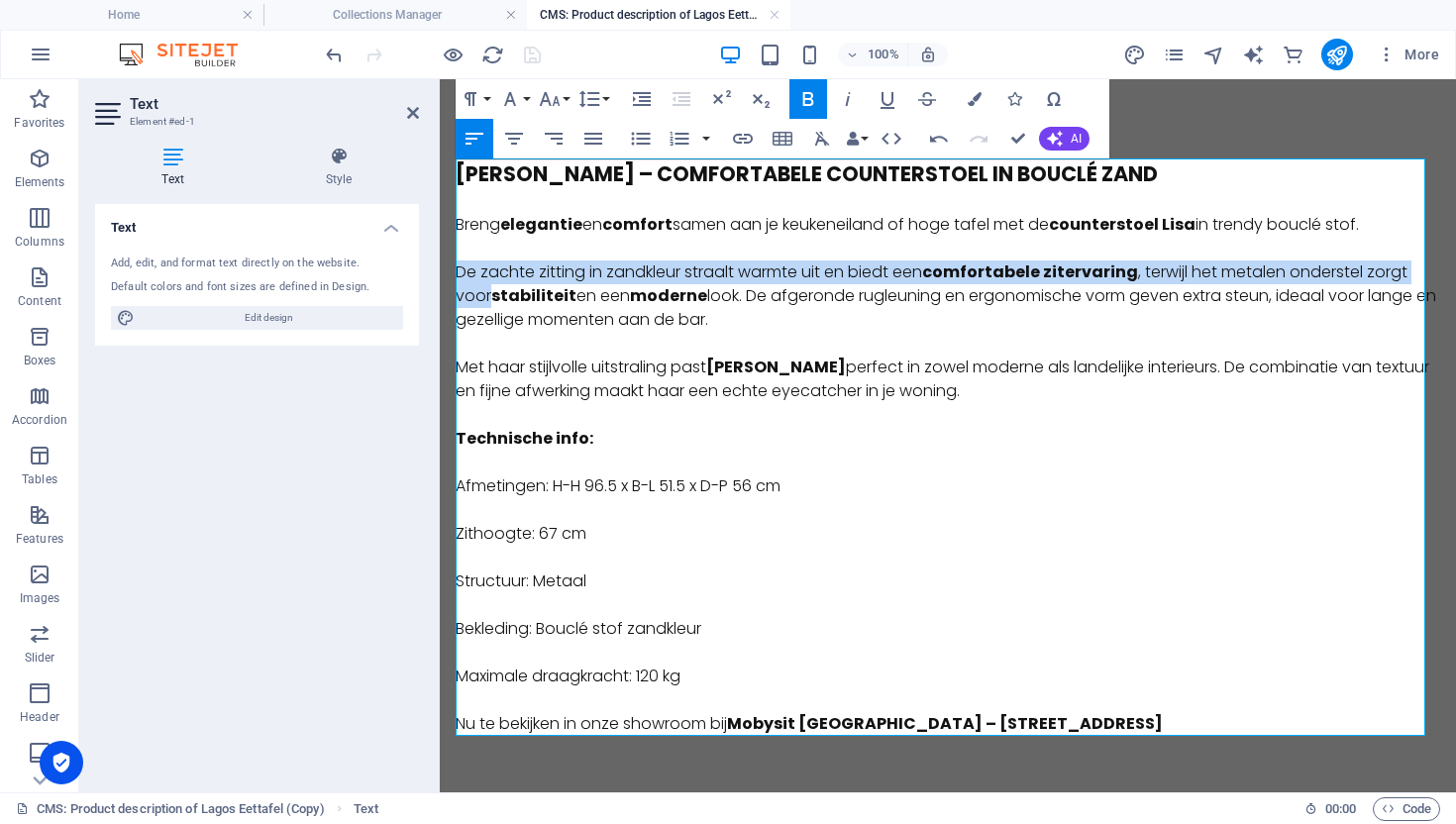 scroll, scrollTop: 23, scrollLeft: 0, axis: vertical 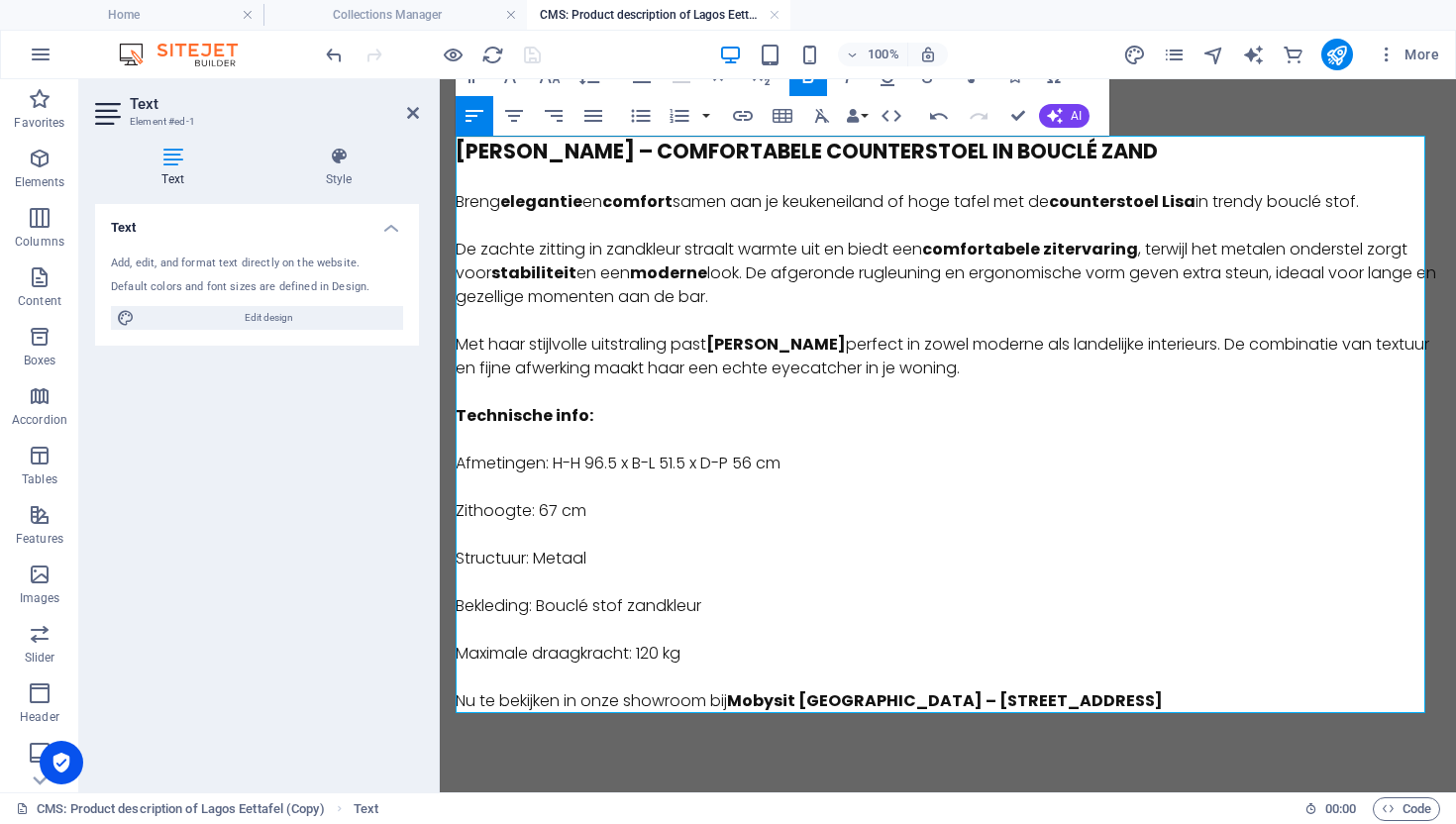 click on "Met haar stijlvolle uitstraling past  Lisa  perfect in zowel moderne als landelijke interieurs. De combinatie van textuur en fijne afwerking maakt haar een echte eyecatcher in je woning." at bounding box center (948, 357) 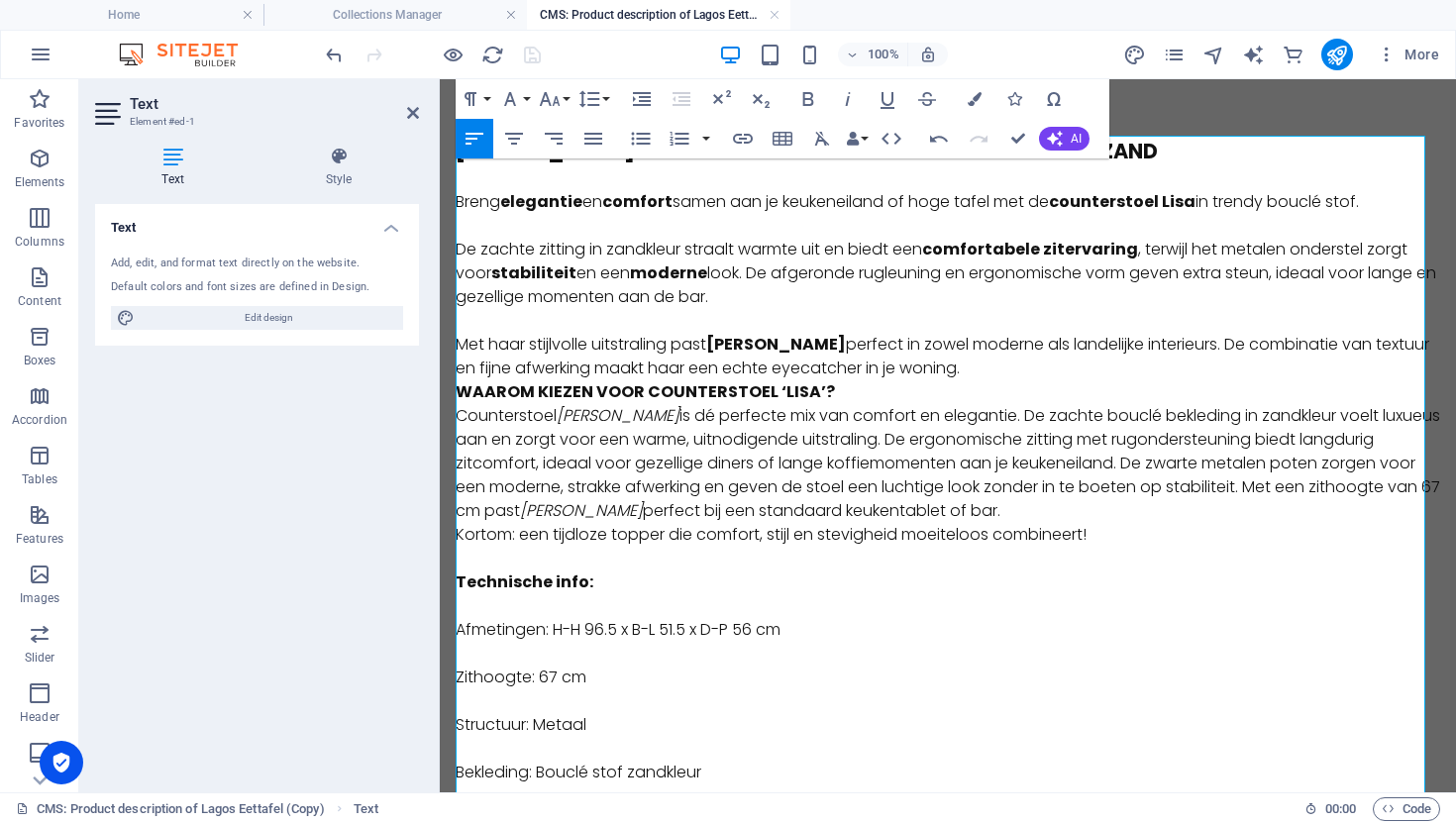 click on "Met haar stijlvolle uitstraling past  Lisa  perfect in zowel moderne als landelijke interieurs. De combinatie van textuur en fijne afwerking maakt haar een echte eyecatcher in je woning." at bounding box center [948, 357] 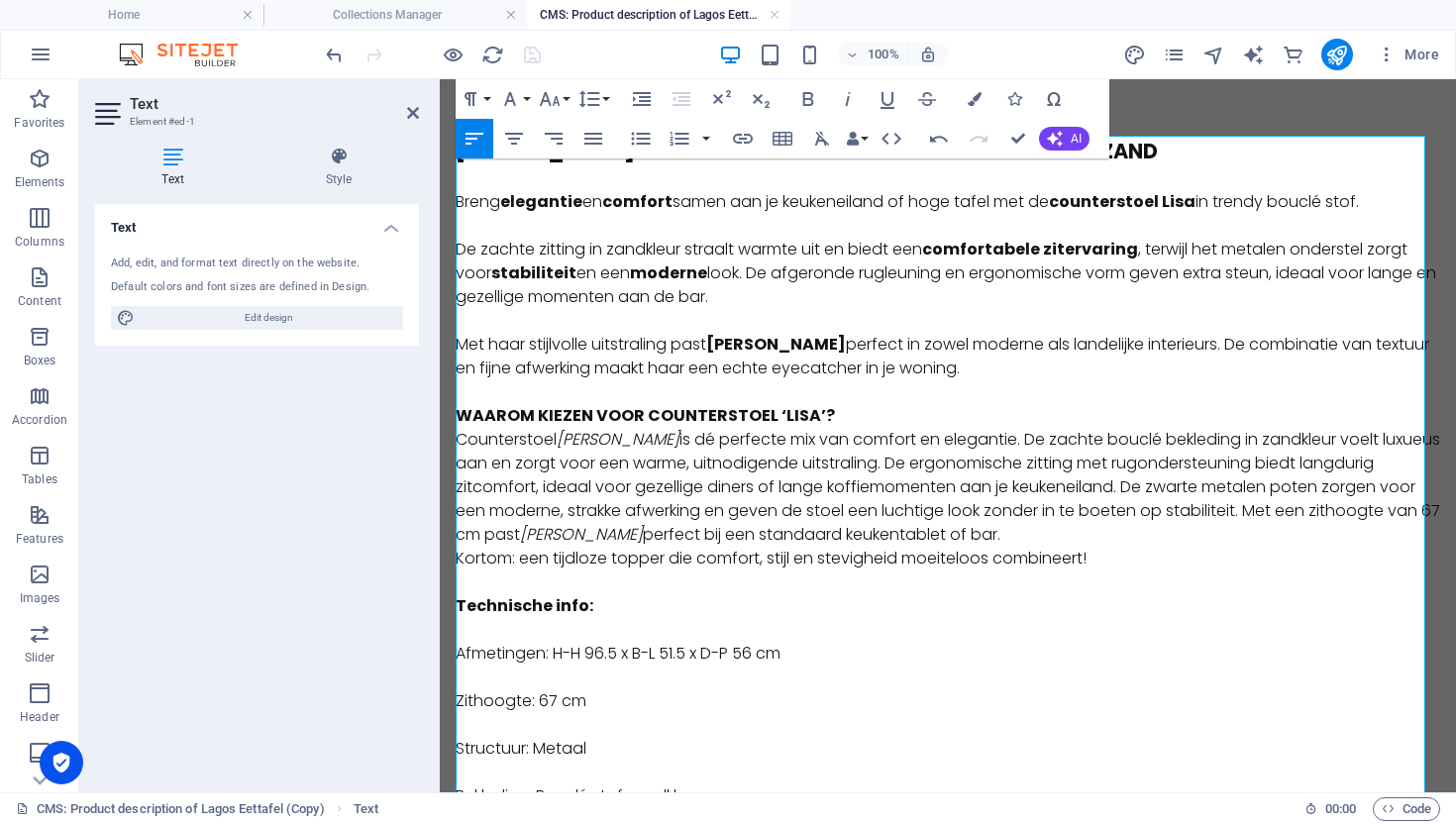 click on "WAAROM KIEZEN VOOR COUNTERSTOEL ‘LISA’? Counterstoel  Lisa  is dé perfecte mix van comfort en elegantie. De zachte bouclé bekleding in zandkleur voelt luxueus aan en zorgt voor een warme, uitnodigende uitstraling. De ergonomische zitting met rugondersteuning biedt langdurig zitcomfort, ideaal voor gezellige diners of lange koffiemomenten aan je keukeneiland. De zwarte metalen poten zorgen voor een moderne, strakke afwerking en geven de stoel een luchtige look zonder in te boeten op stabiliteit. Met een zithoogte van 67 cm past  Lisa  perfect bij een standaard keukentablet of bar." at bounding box center [948, 475] 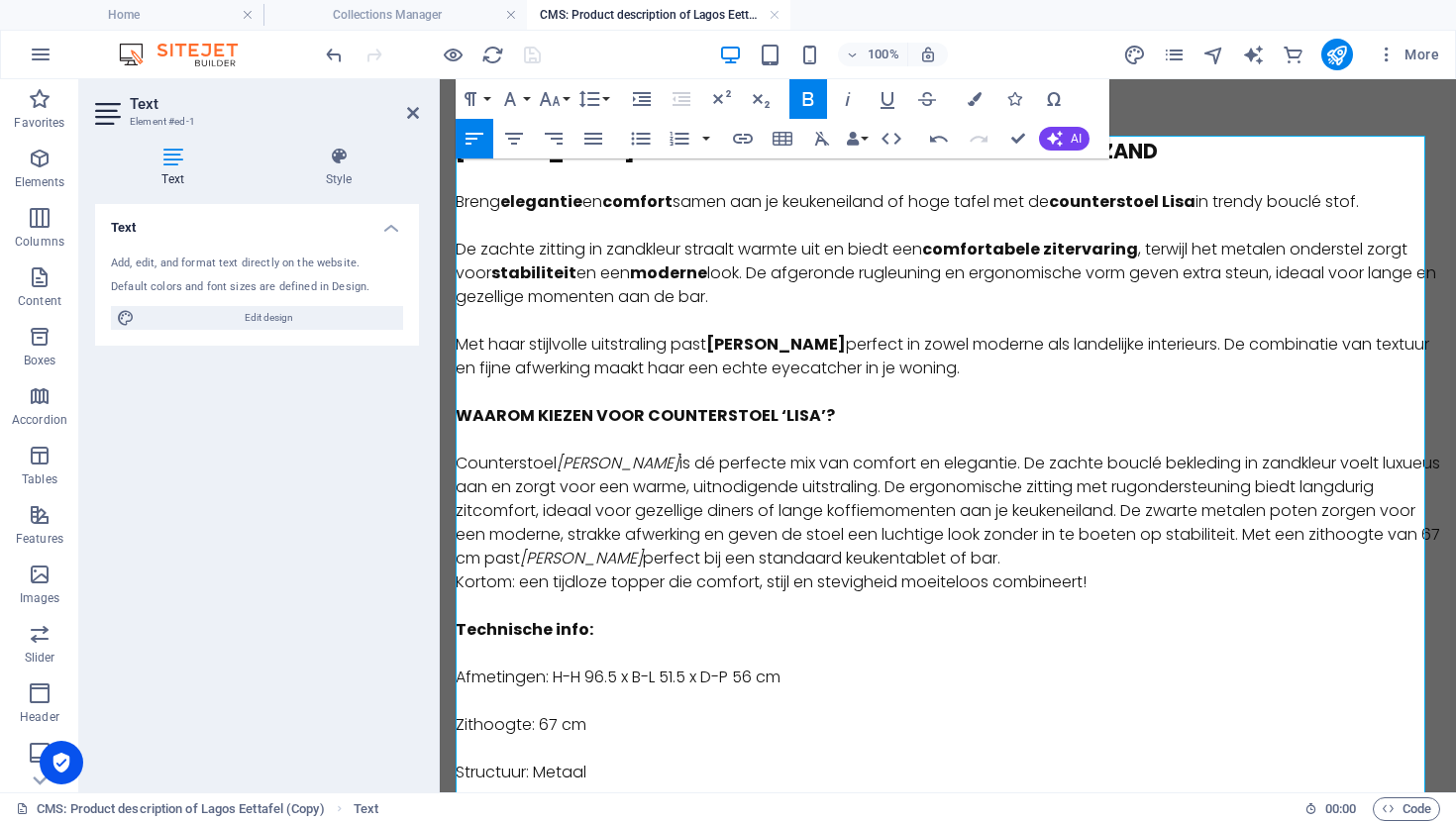 click on "​ Counterstoel  Lisa  is dé perfecte mix van comfort en elegantie. De zachte bouclé bekleding in zandkleur voelt luxueus aan en zorgt voor een warme, uitnodigende uitstraling. De ergonomische zitting met rugondersteuning biedt langdurig zitcomfort, ideaal voor gezellige diners of lange koffiemomenten aan je keukeneiland. De zwarte metalen poten zorgen voor een moderne, strakke afwerking en geven de stoel een luchtige look zonder in te boeten op stabiliteit. Met een zithoogte van 67 cm past  Lisa  perfect bij een standaard keukentablet of bar." at bounding box center [948, 499] 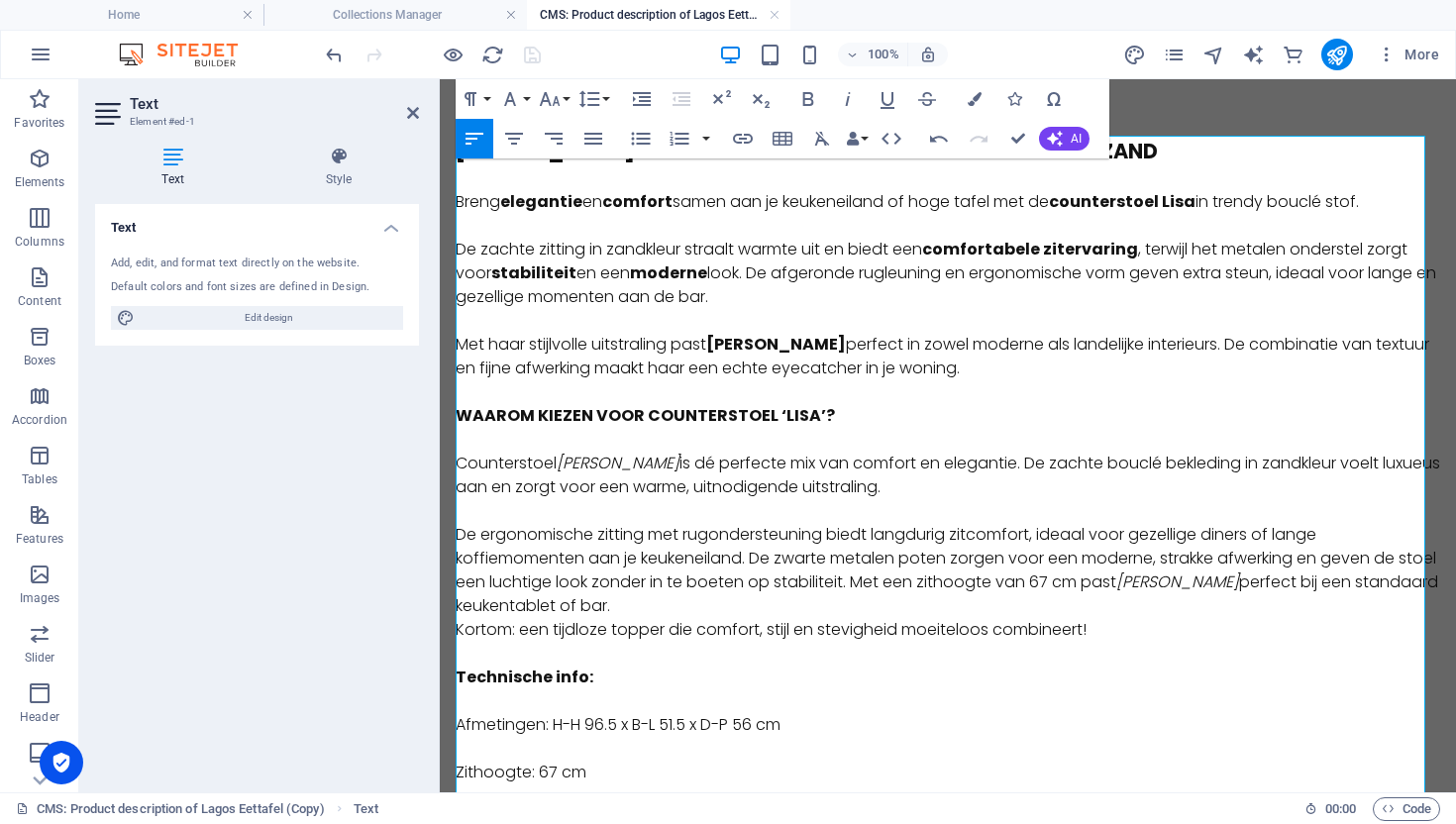 click on "De ergonomische zitting met rugondersteuning biedt langdurig zitcomfort, ideaal voor gezellige diners of lange koffiemomenten aan je keukeneiland. De zwarte metalen poten zorgen voor een moderne, strakke afwerking en geven de stoel een luchtige look zonder in te boeten op stabiliteit. Met een zithoogte van 67 cm past  Lisa  perfect bij een standaard keukentablet of bar." at bounding box center [948, 570] 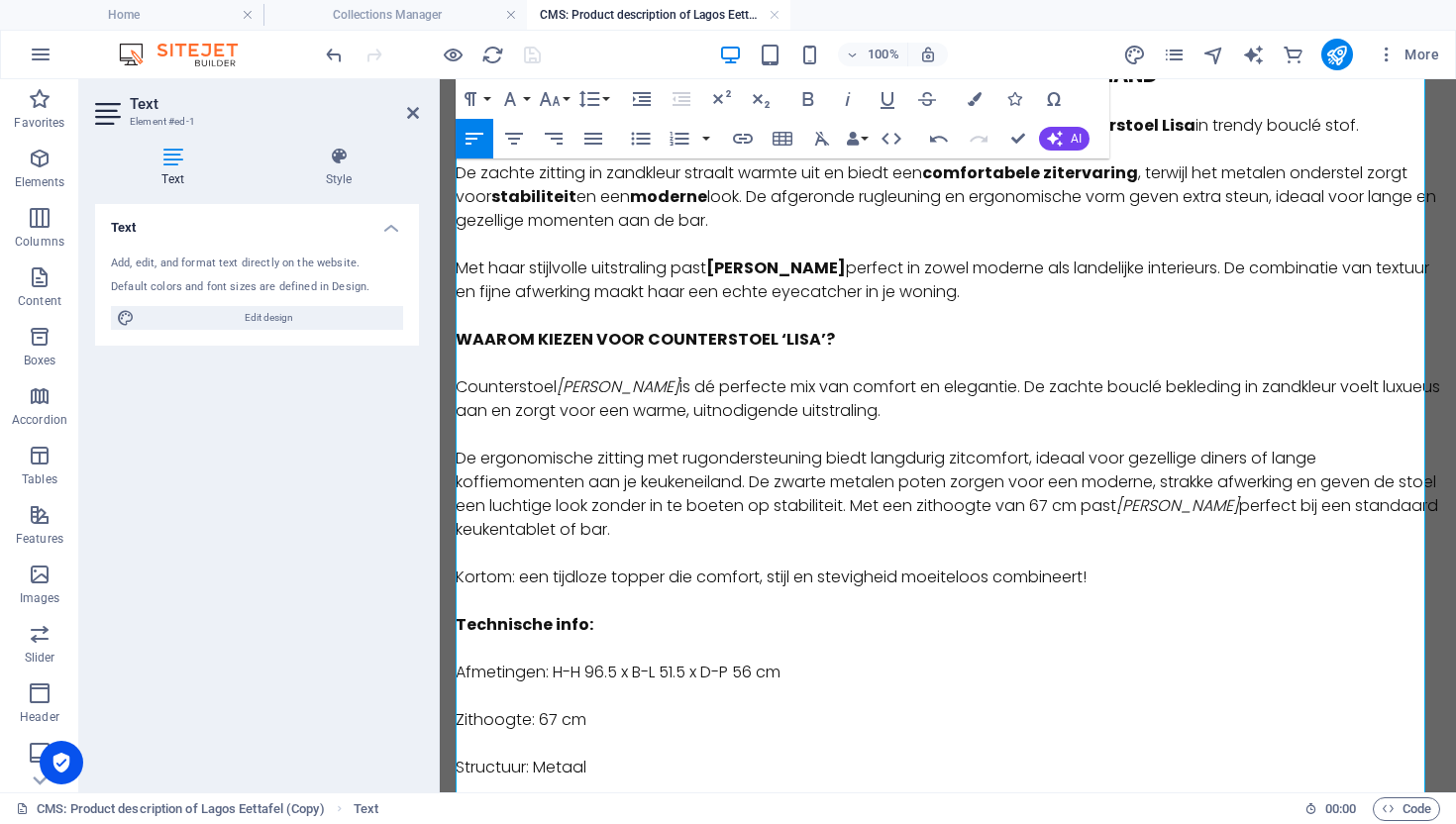 scroll, scrollTop: 194, scrollLeft: 0, axis: vertical 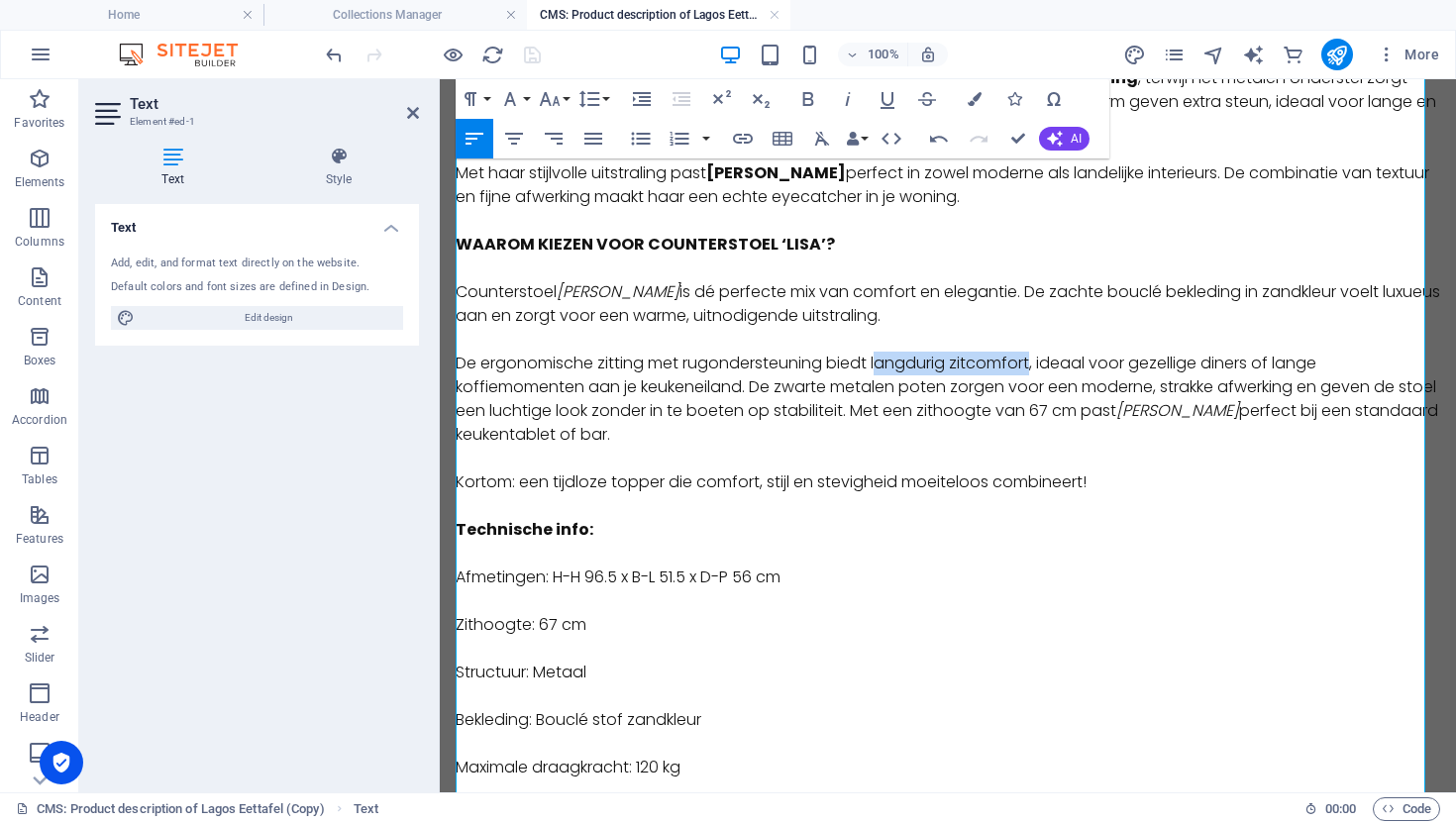 drag, startPoint x: 1035, startPoint y: 364, endPoint x: 879, endPoint y: 362, distance: 156.01282 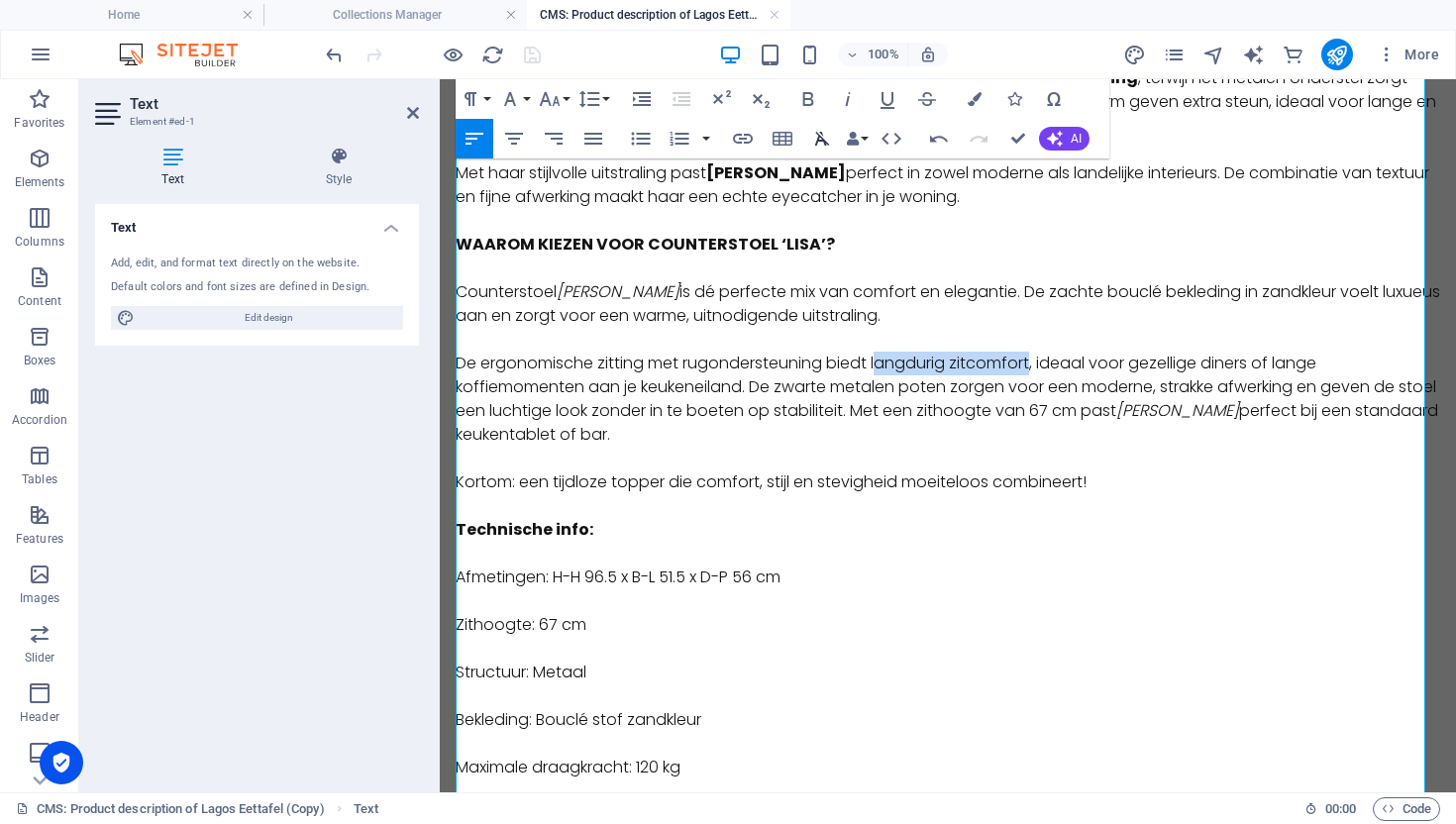 drag, startPoint x: 805, startPoint y: 94, endPoint x: 815, endPoint y: 141, distance: 48.052055 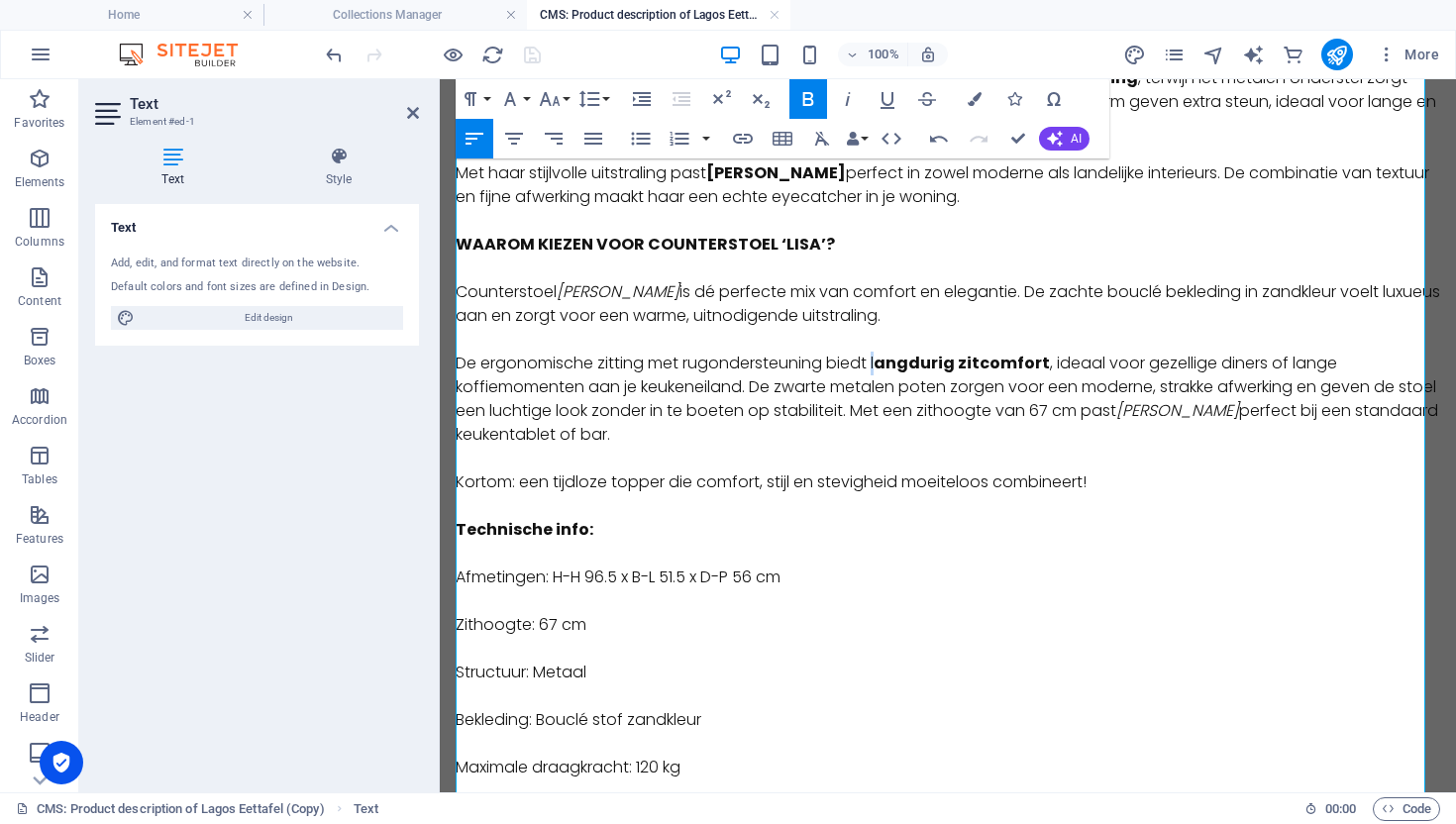 click on "De ergonomische zitting met rugondersteuning biedt l angdurig zitcomfort , ideaal voor gezellige diners of lange koffiemomenten aan je keukeneiland. De zwarte metalen poten zorgen voor een moderne, strakke afwerking en geven de stoel een luchtige look zonder in te boeten op stabiliteit. Met een zithoogte van 67 cm past  Lisa  perfect bij een standaard keukentablet of bar." at bounding box center [948, 399] 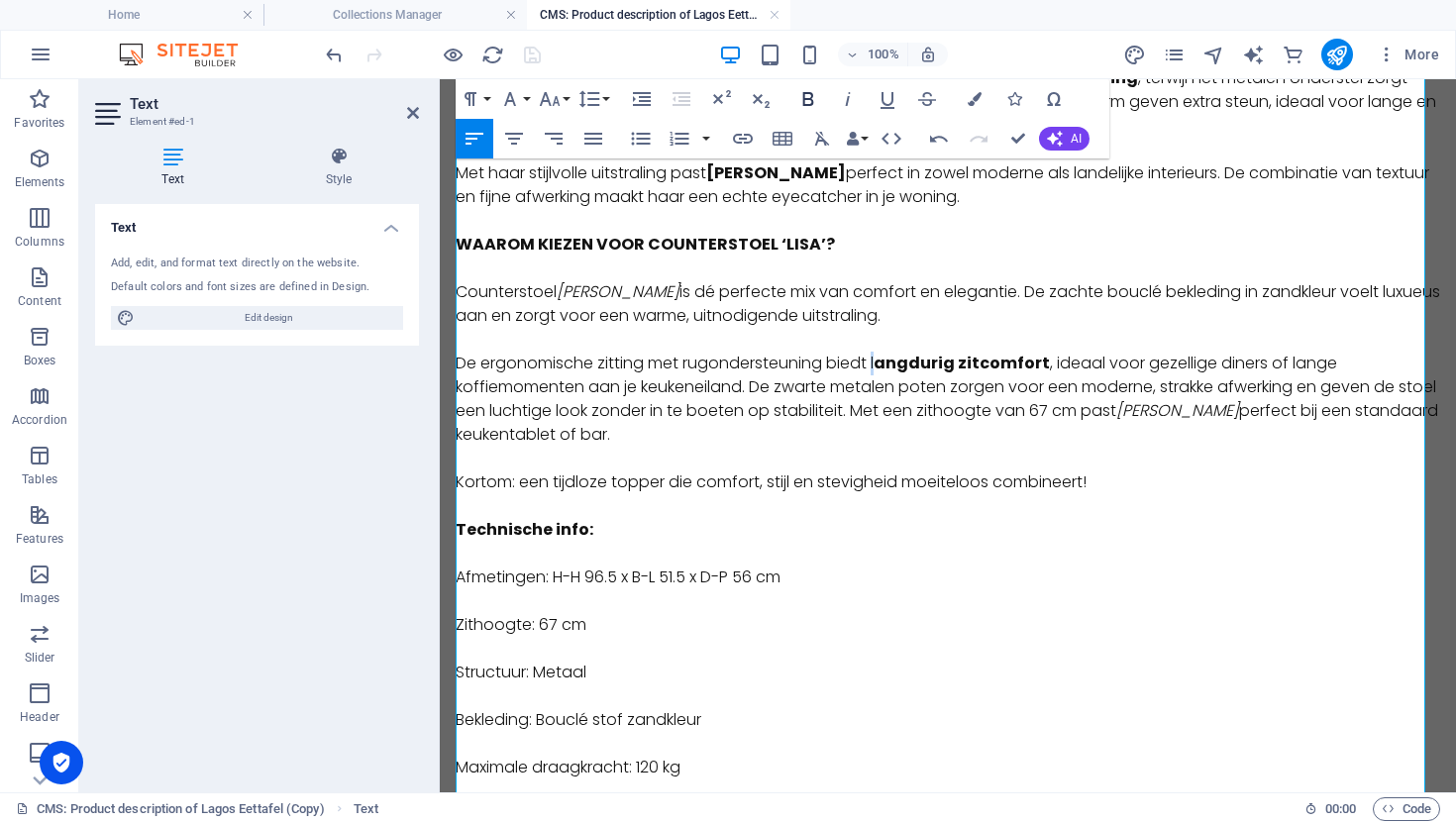 click 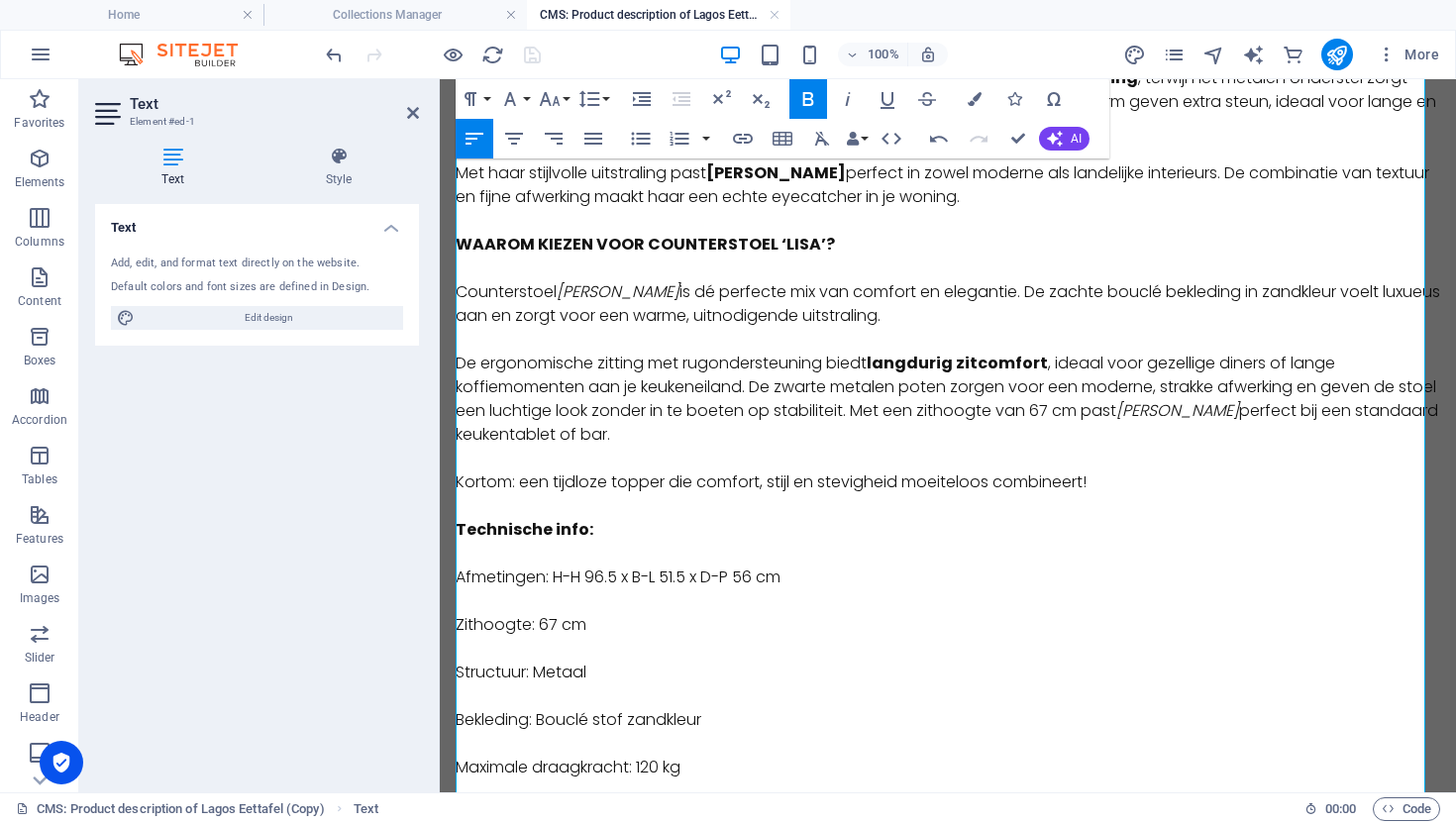 click on "Kortom: een tijdloze topper die comfort, stijl en stevigheid moeiteloos combineert!" at bounding box center [948, 482] 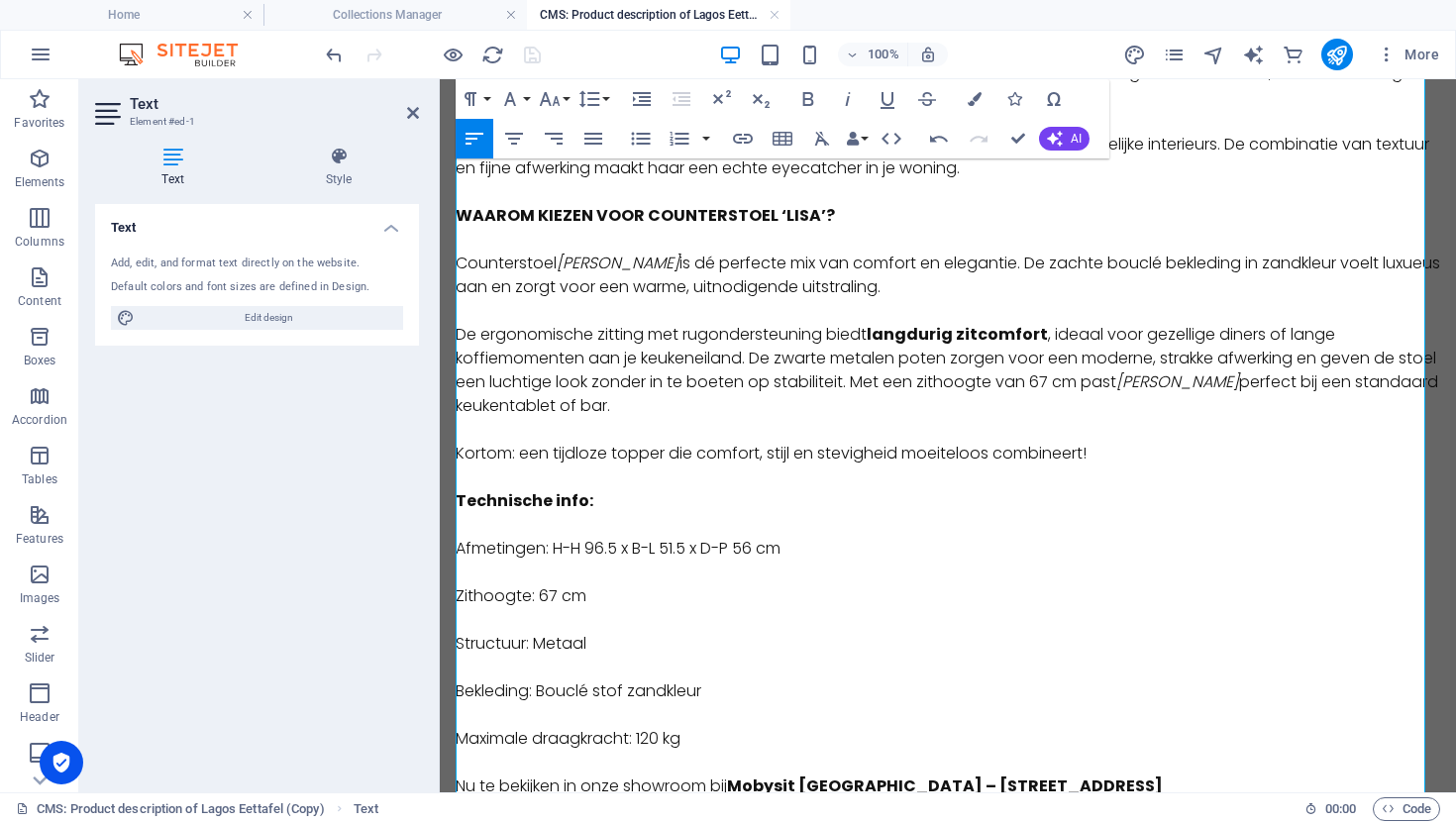 scroll, scrollTop: 308, scrollLeft: 0, axis: vertical 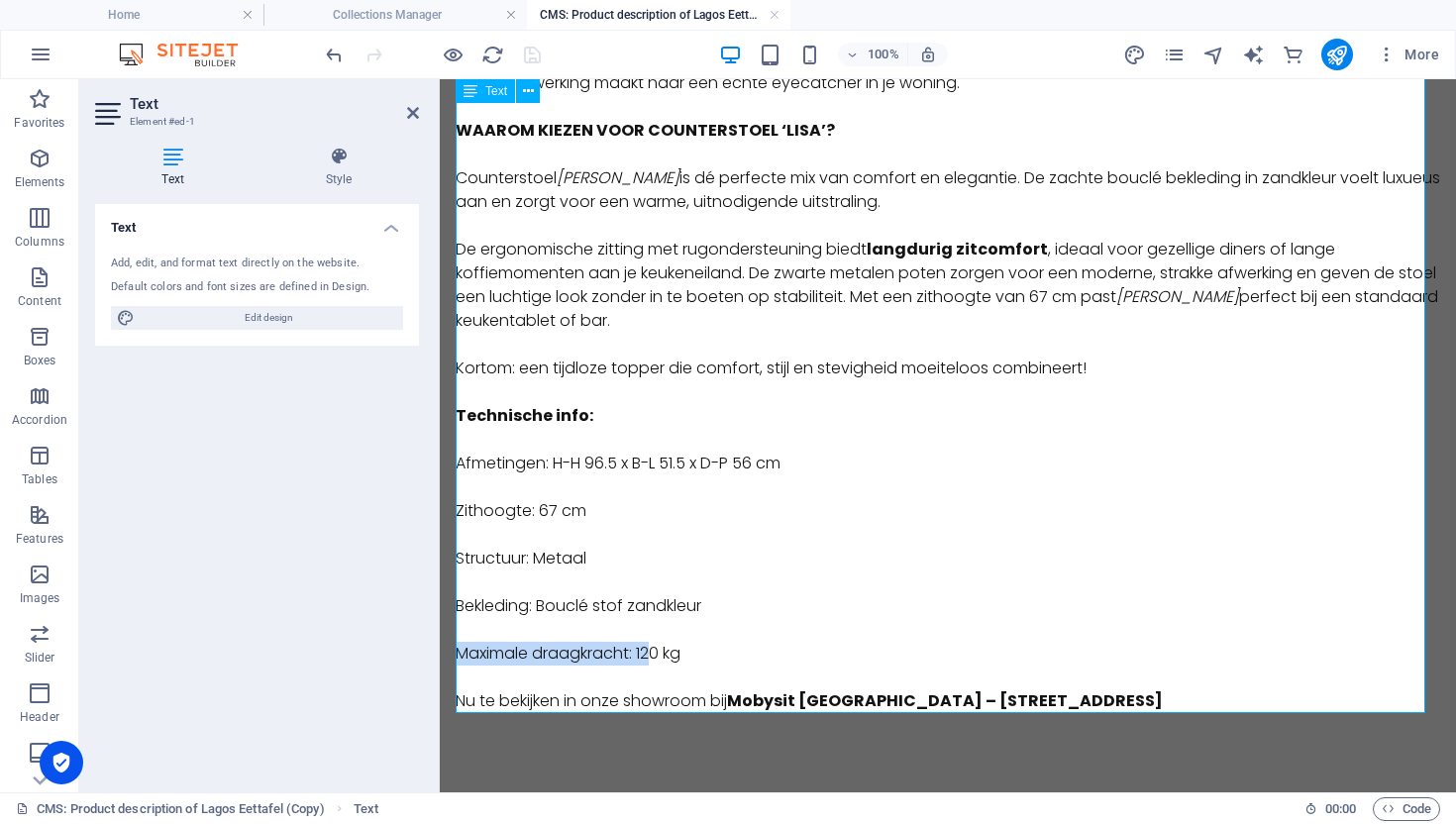 drag, startPoint x: 625, startPoint y: 657, endPoint x: 385, endPoint y: 655, distance: 240.00833 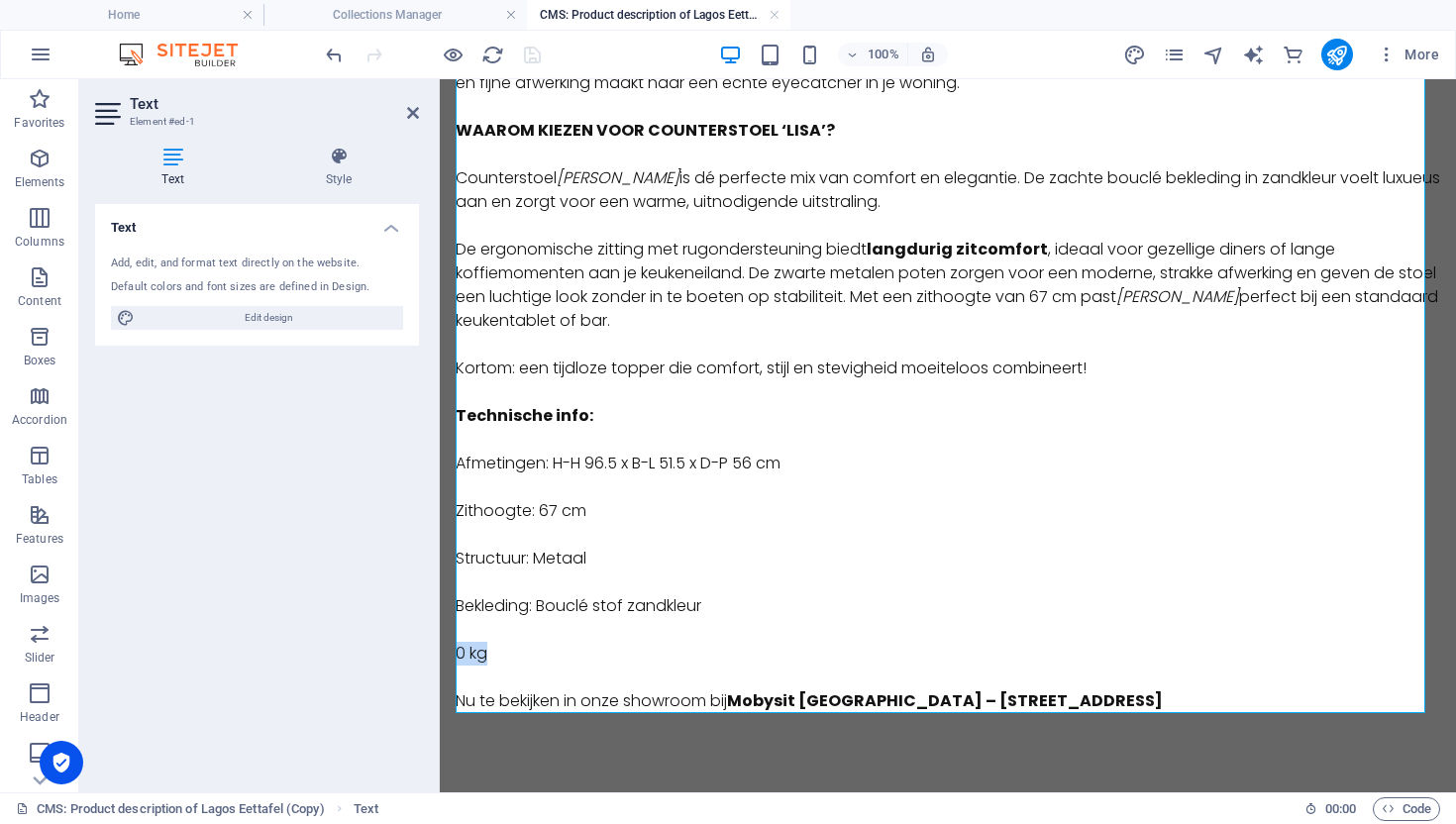 drag, startPoint x: 392, startPoint y: 649, endPoint x: 366, endPoint y: 649, distance: 26 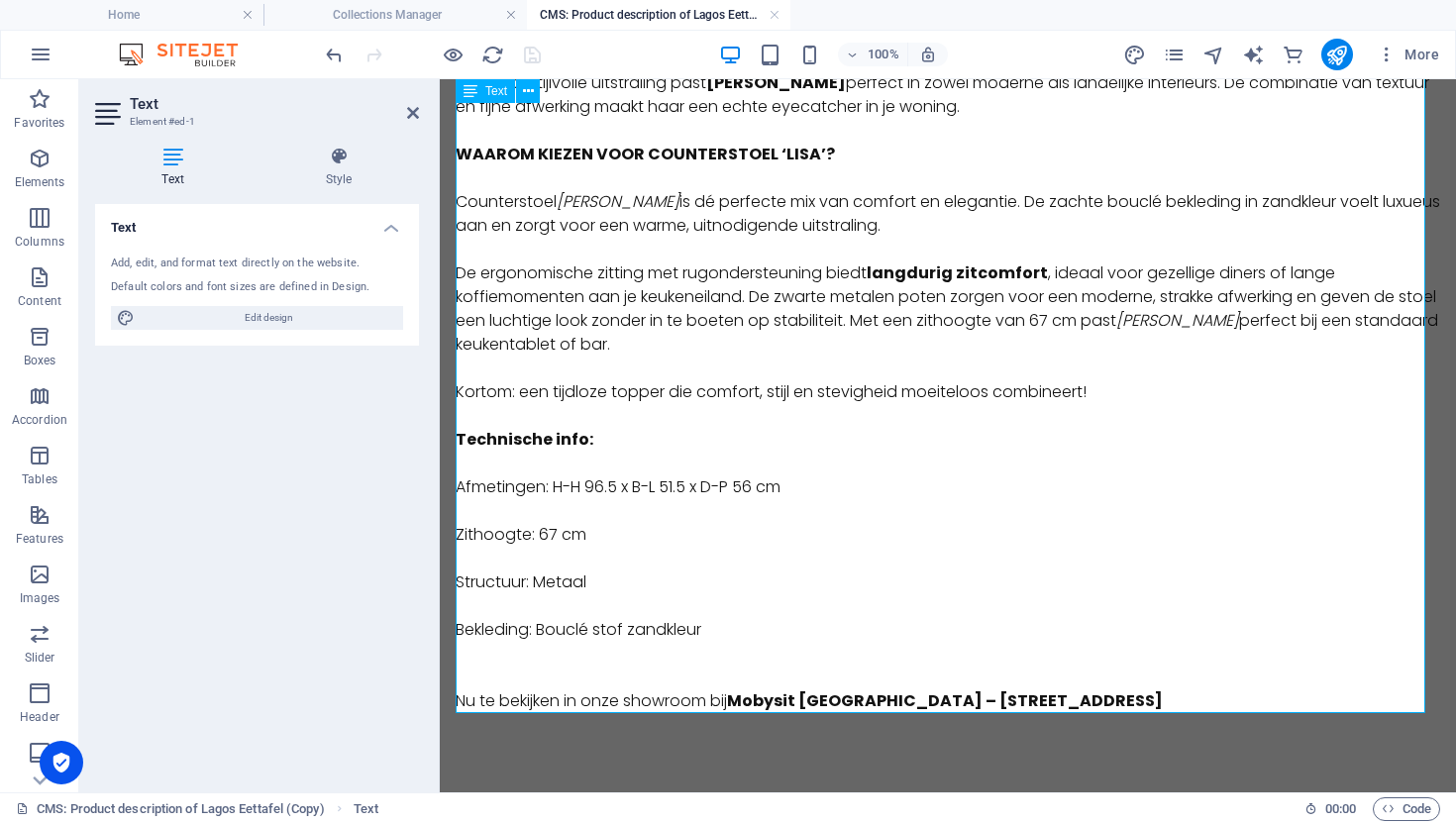 click at bounding box center [948, 654] 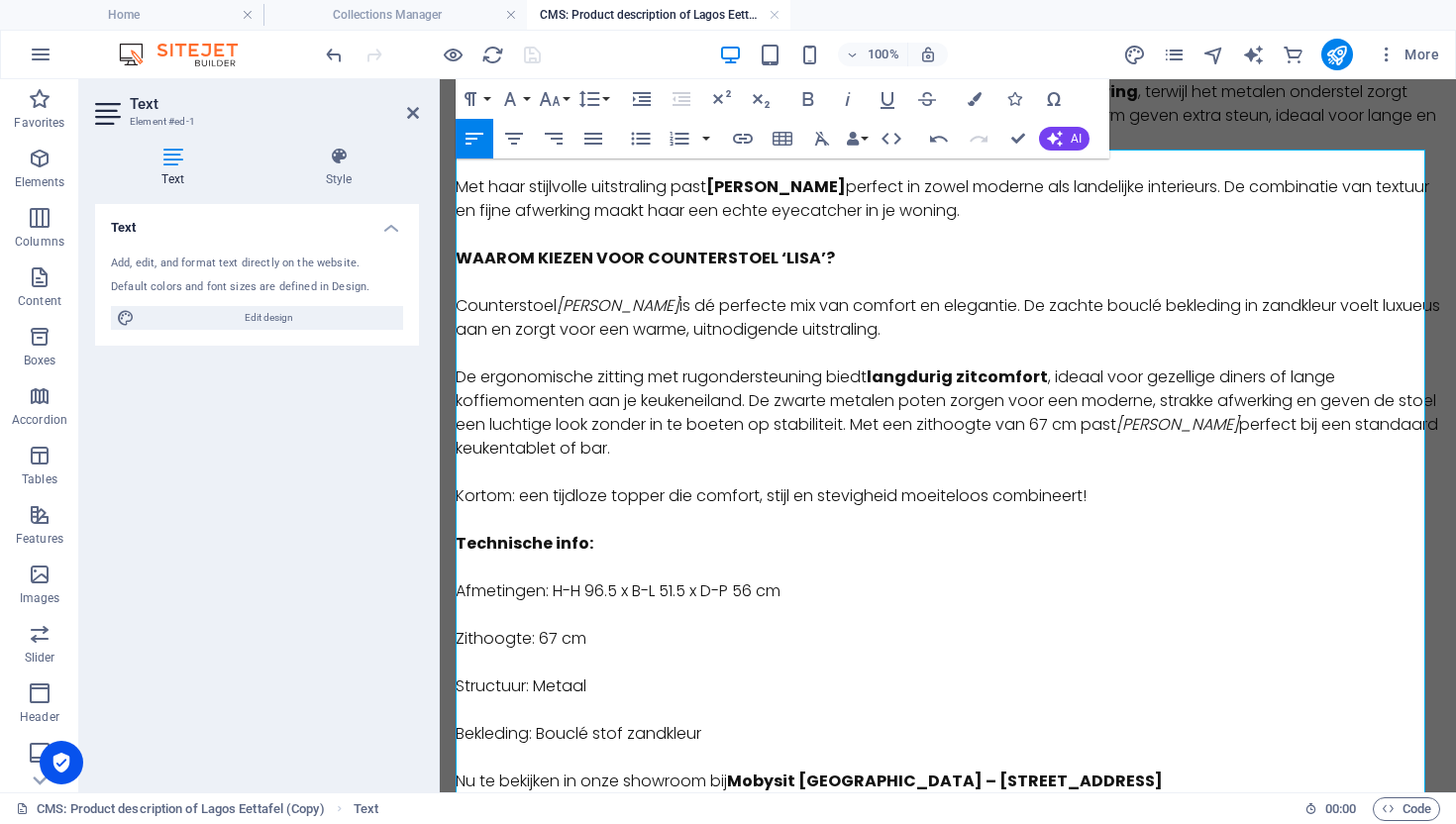 scroll, scrollTop: 260, scrollLeft: 0, axis: vertical 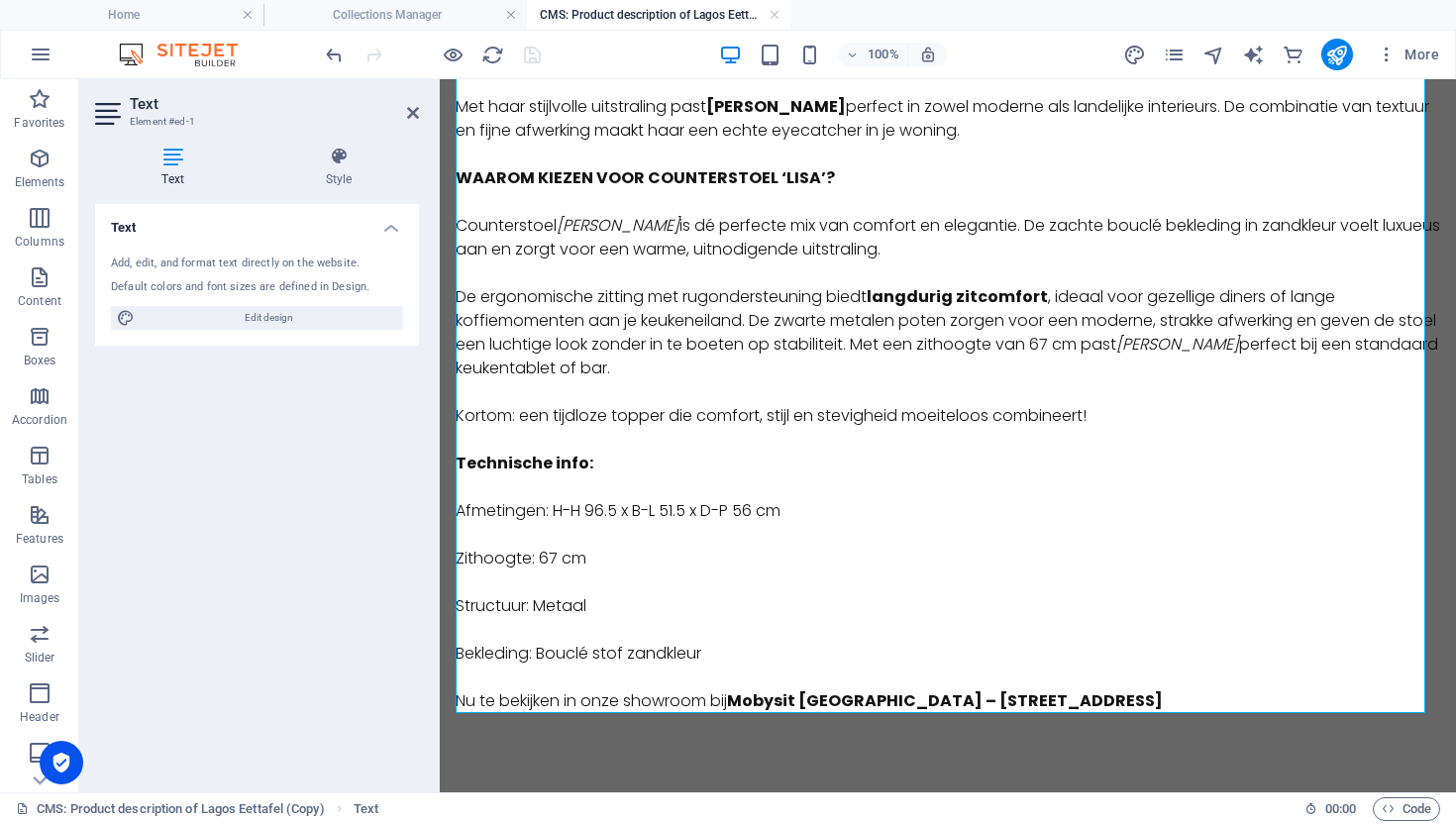 click on "LISA – COMFORTABELE COUNTERSTOEL IN BOUCLÉ ZAND Breng  elegantie  en  comfort  samen aan je keukeneiland of hoge tafel met de  counterstoel Lisa  in trendy bouclé stof.  De zachte zitting in zandkleur straalt warmte uit en biedt een  comfortabele zitervaring , terwijl het metalen onderstel zorgt voor  stabiliteit  en een  moderne  look. De afgeronde rugleuning en ergonomische vorm geven extra steun, ideaal voor lange en gezellige momenten aan de bar. Met haar stijlvolle uitstraling past  Lisa  perfect in zowel moderne als landelijke interieurs. De combinatie van textuur en fijne afwerking maakt haar een echte eyecatcher in je woning. WAAROM KIEZEN VOOR COUNTERSTOEL ‘LISA’? ​ Counterstoel  Lisa  is dé perfecte mix van comfort en elegantie. De zachte bouclé bekleding in zandkleur voelt luxueus aan en zorgt voor een warme, uitnodigende uitstraling.  De ergonomische zitting met rugondersteuning biedt  l angdurig zitcomfort Lisa  perfect bij een standaard keukentablet of bar. Technische info: ​" at bounding box center (948, 305) 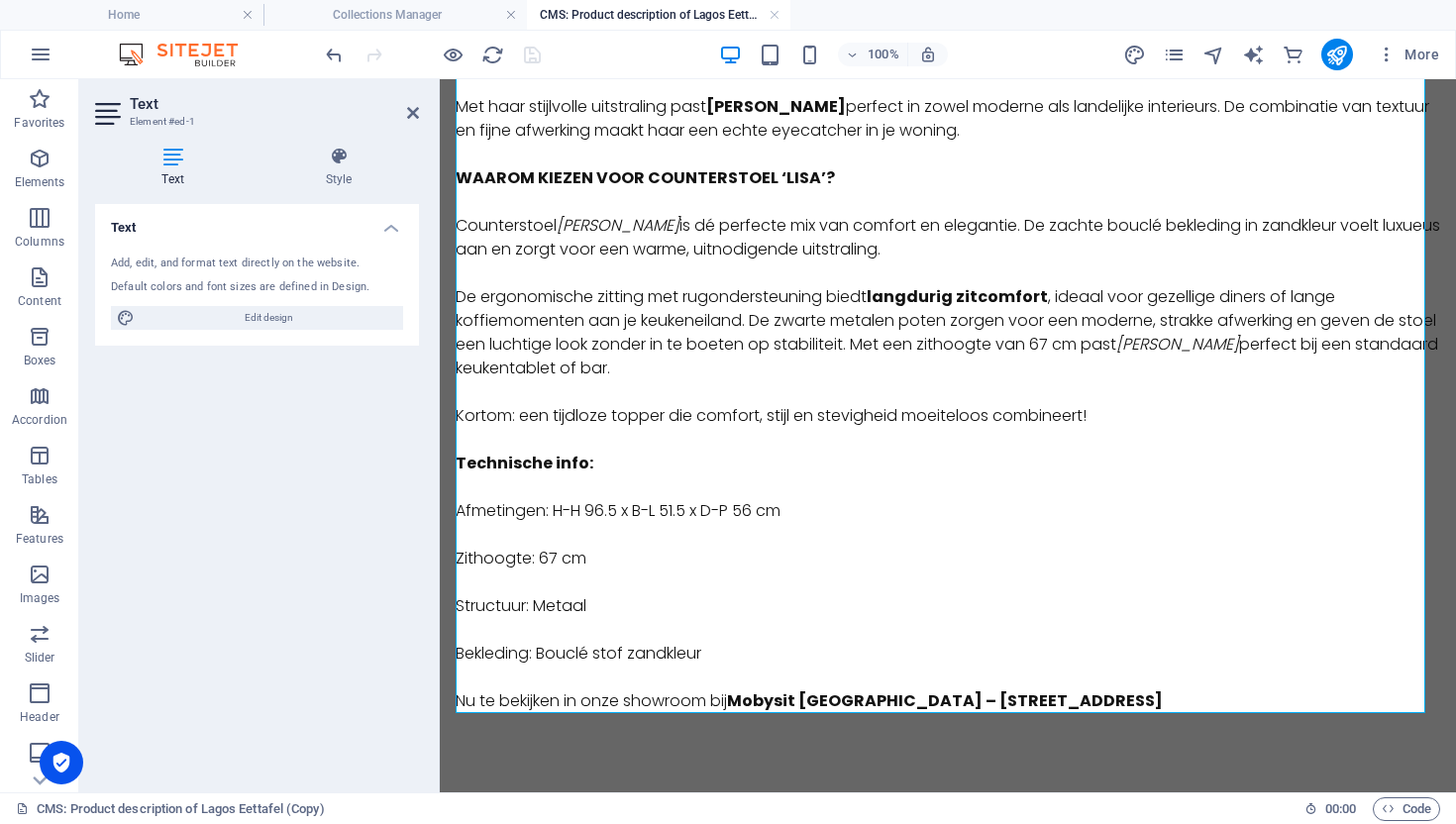 click on "LISA – COMFORTABELE COUNTERSTOEL IN BOUCLÉ ZAND Breng  elegantie  en  comfort  samen aan je keukeneiland of hoge tafel met de  counterstoel Lisa  in trendy bouclé stof.  De zachte zitting in zandkleur straalt warmte uit en biedt een  comfortabele zitervaring , terwijl het metalen onderstel zorgt voor  stabiliteit  en een  moderne  look. De afgeronde rugleuning en ergonomische vorm geven extra steun, ideaal voor lange en gezellige momenten aan de bar. Met haar stijlvolle uitstraling past  Lisa  perfect in zowel moderne als landelijke interieurs. De combinatie van textuur en fijne afwerking maakt haar een echte eyecatcher in je woning. WAAROM KIEZEN VOOR COUNTERSTOEL ‘LISA’? ​ Counterstoel  Lisa  is dé perfecte mix van comfort en elegantie. De zachte bouclé bekleding in zandkleur voelt luxueus aan en zorgt voor een warme, uitnodigende uitstraling.  De ergonomische zitting met rugondersteuning biedt  l angdurig zitcomfort Lisa  perfect bij een standaard keukentablet of bar. Technische info: ​" at bounding box center (948, 305) 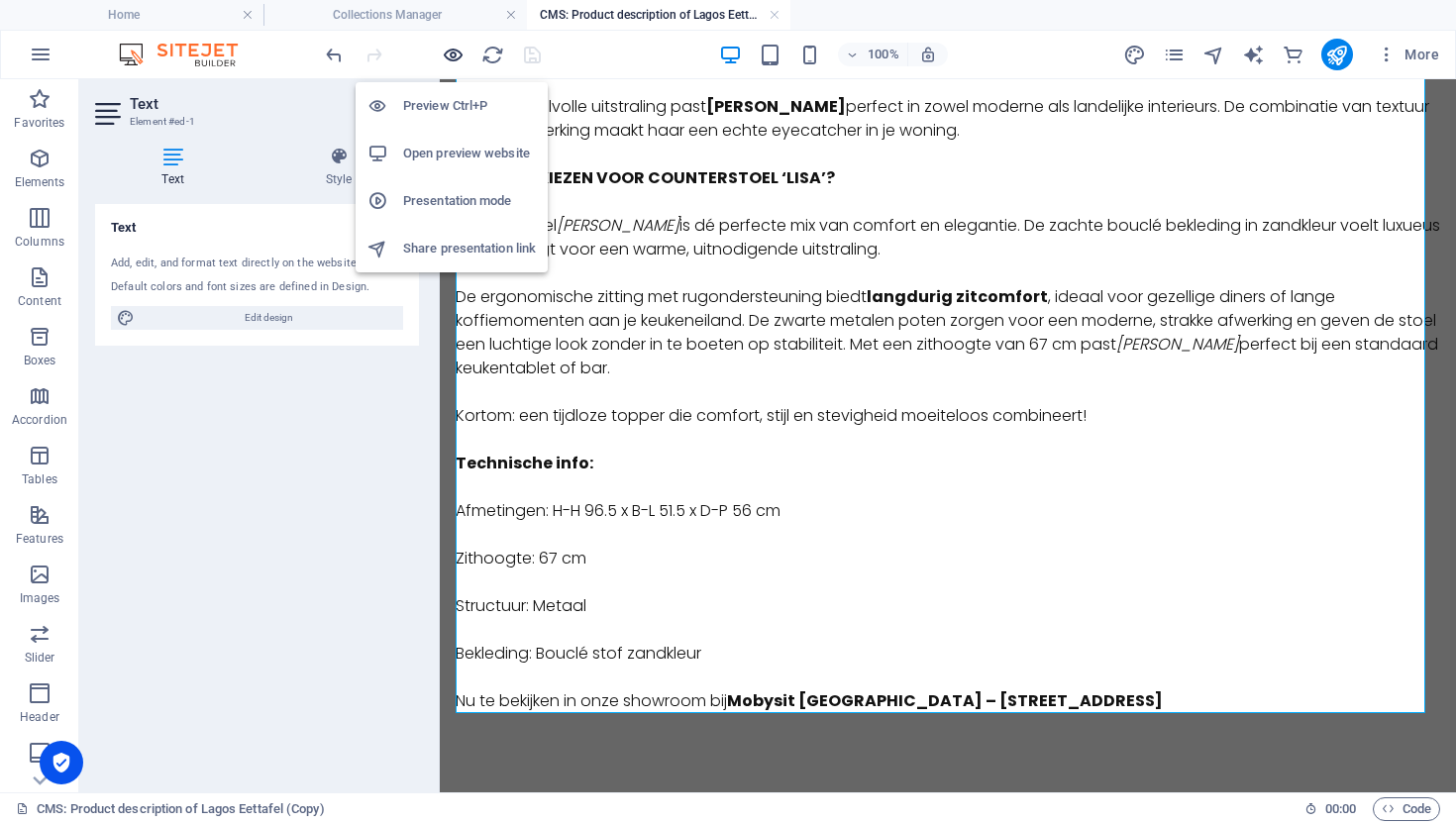 click at bounding box center (453, 54) 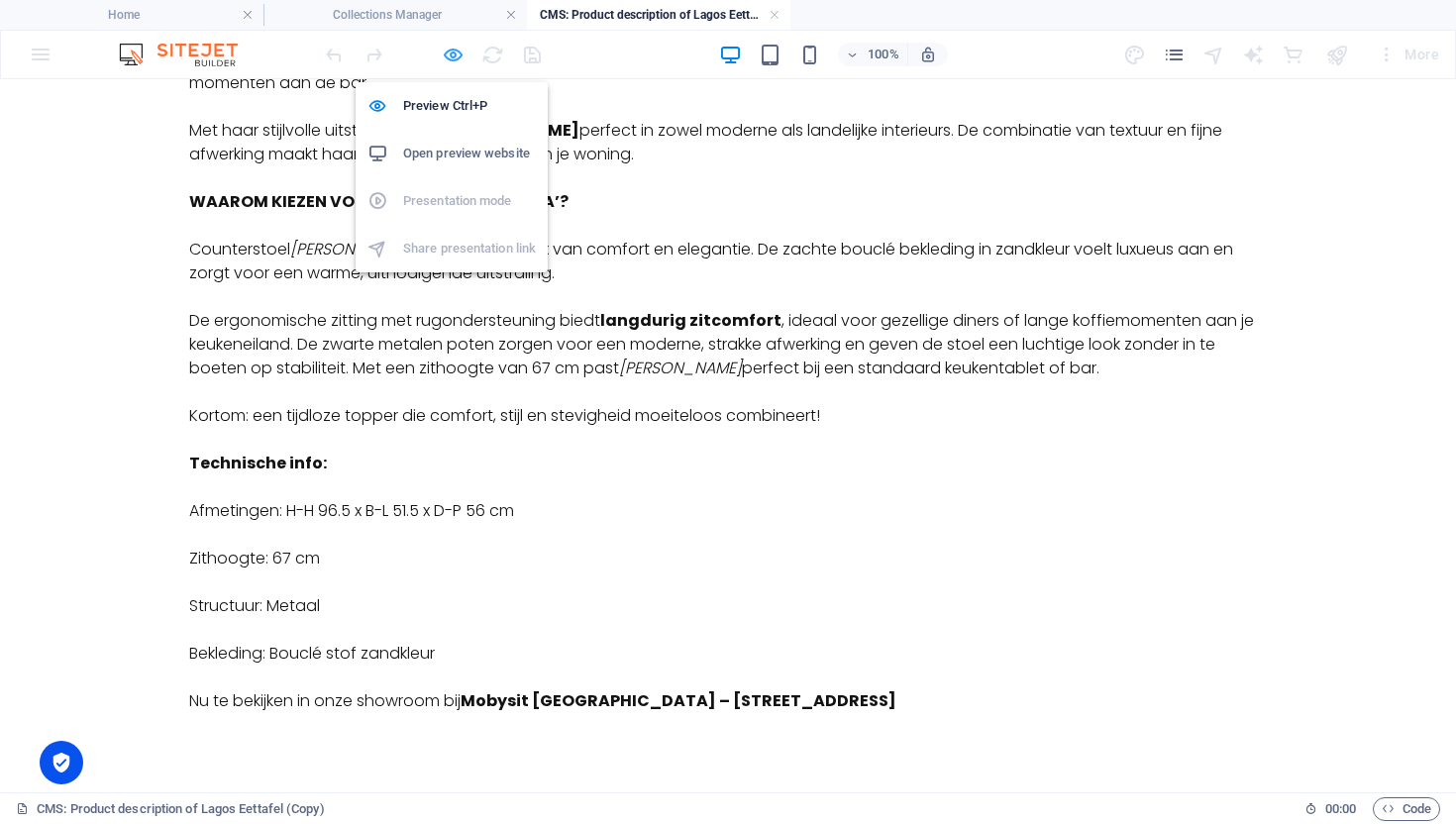 scroll, scrollTop: 237, scrollLeft: 0, axis: vertical 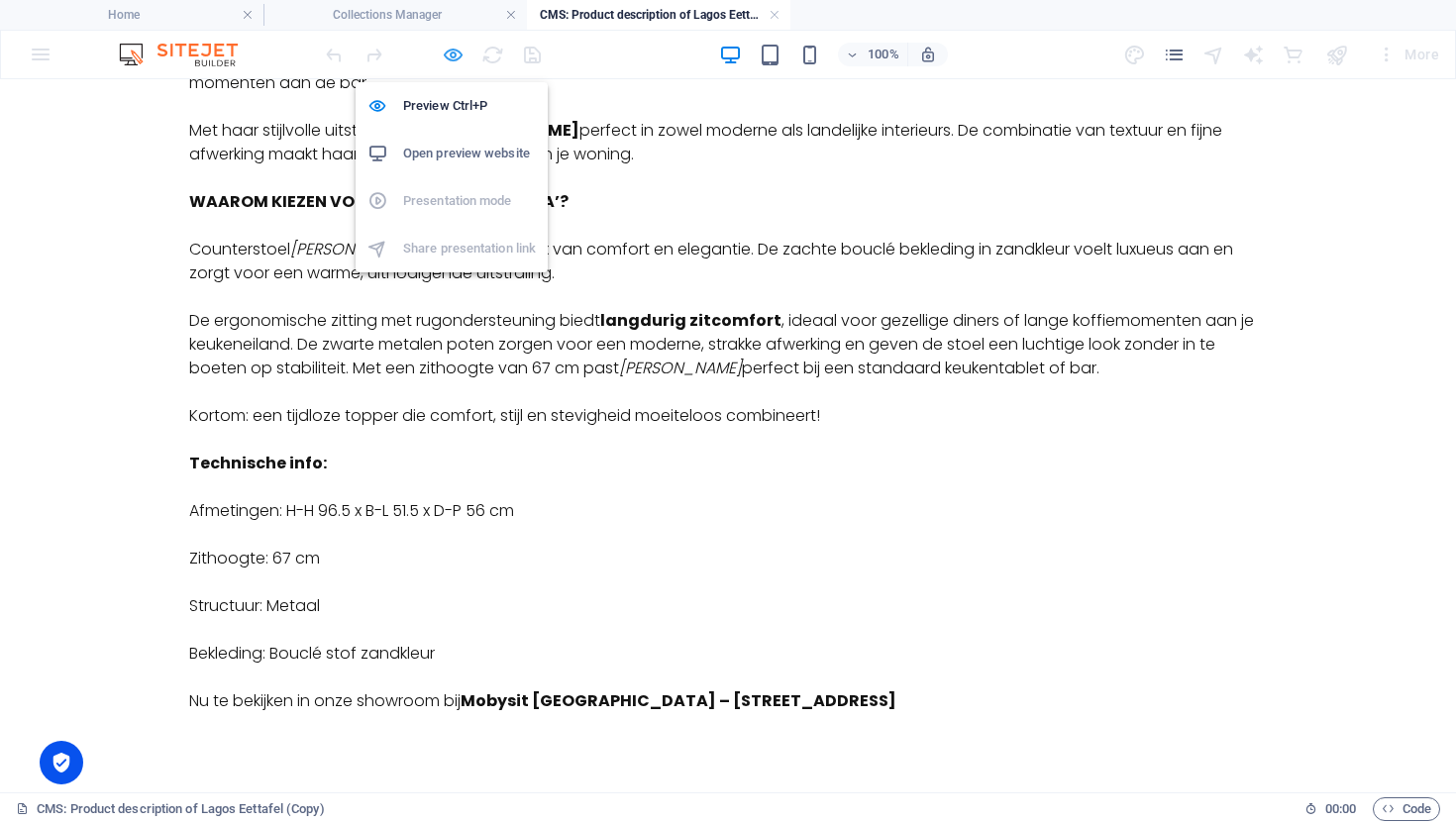 click at bounding box center [453, 54] 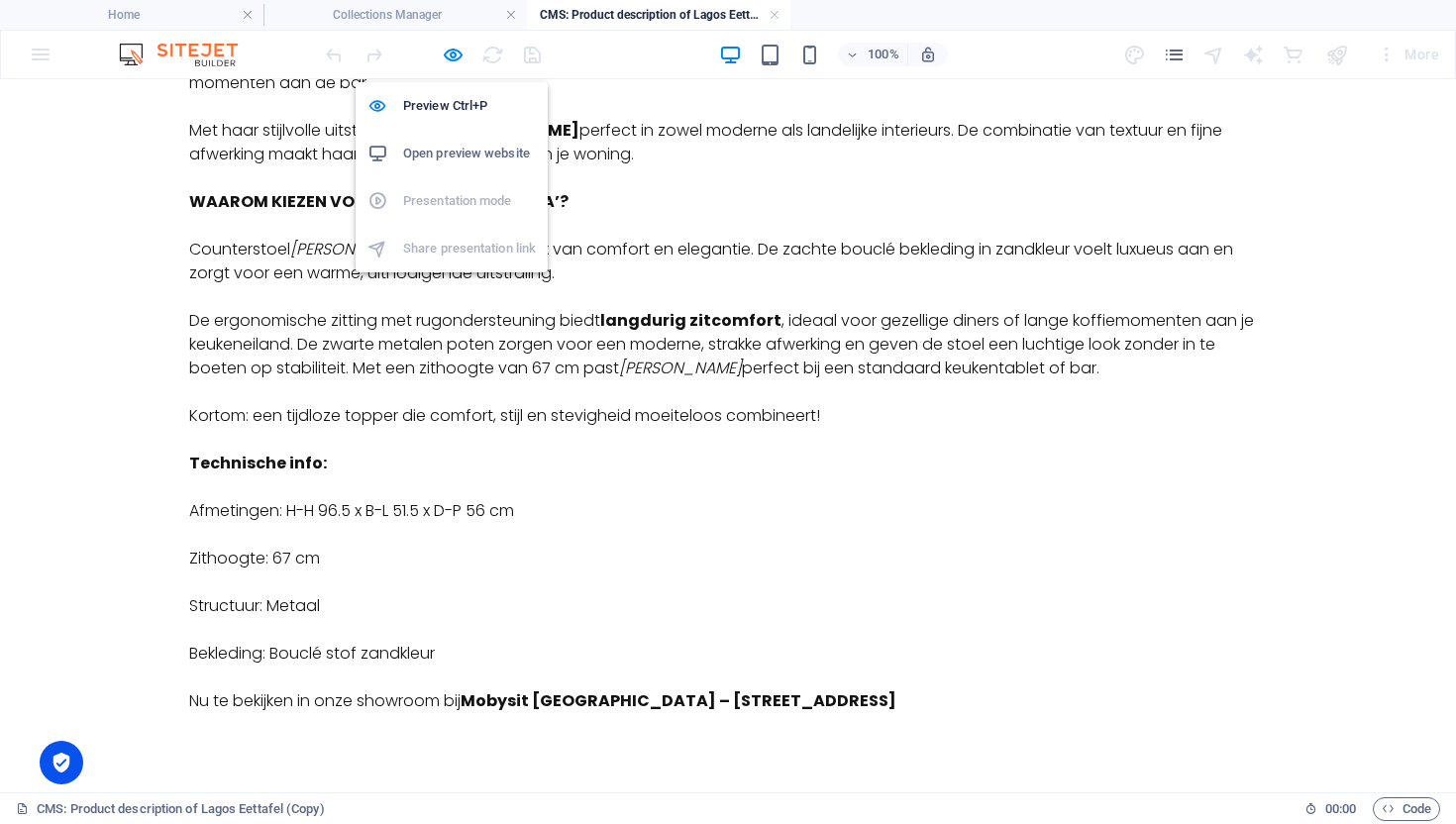 scroll, scrollTop: 0, scrollLeft: 0, axis: both 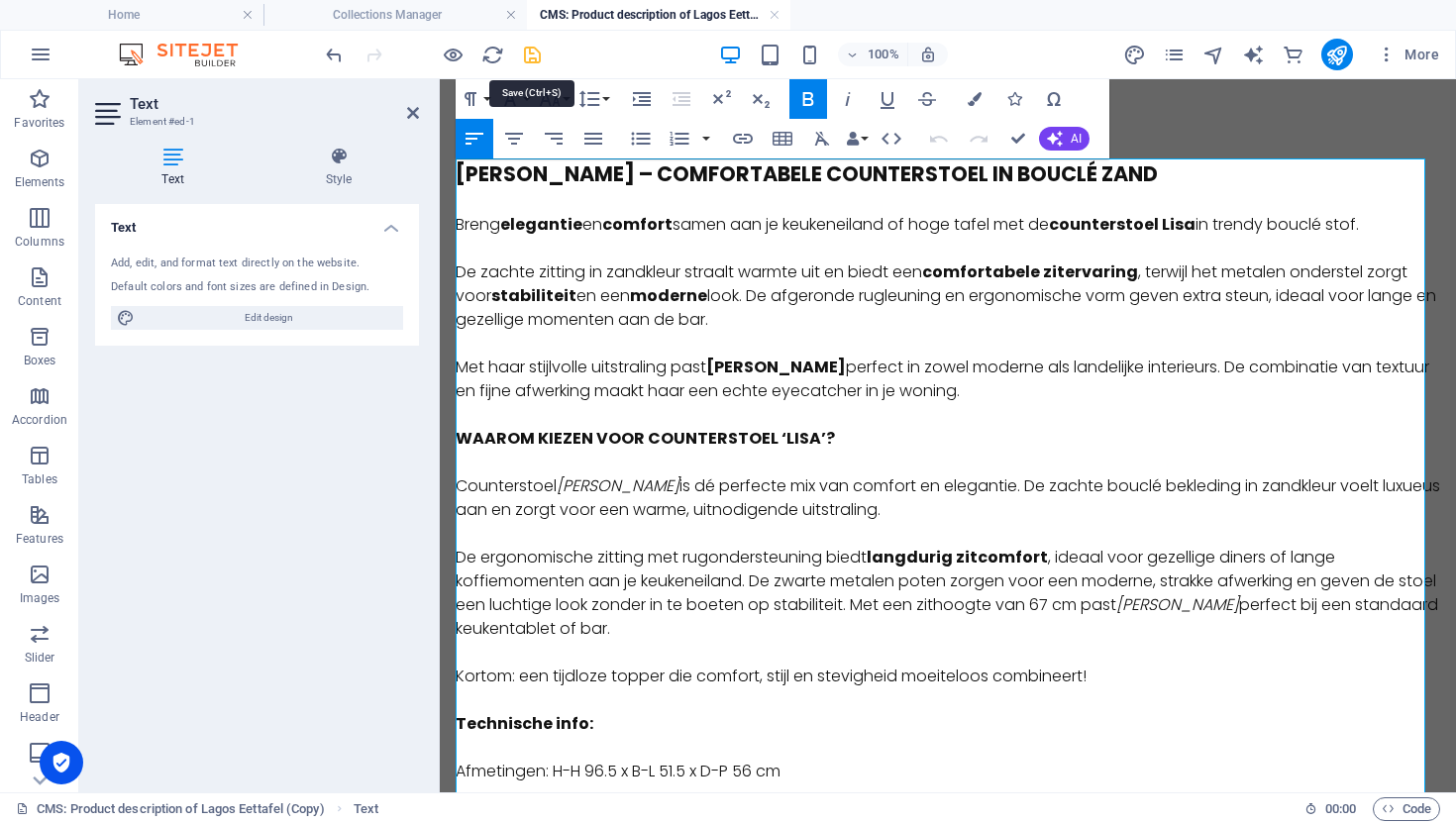 click at bounding box center (532, 54) 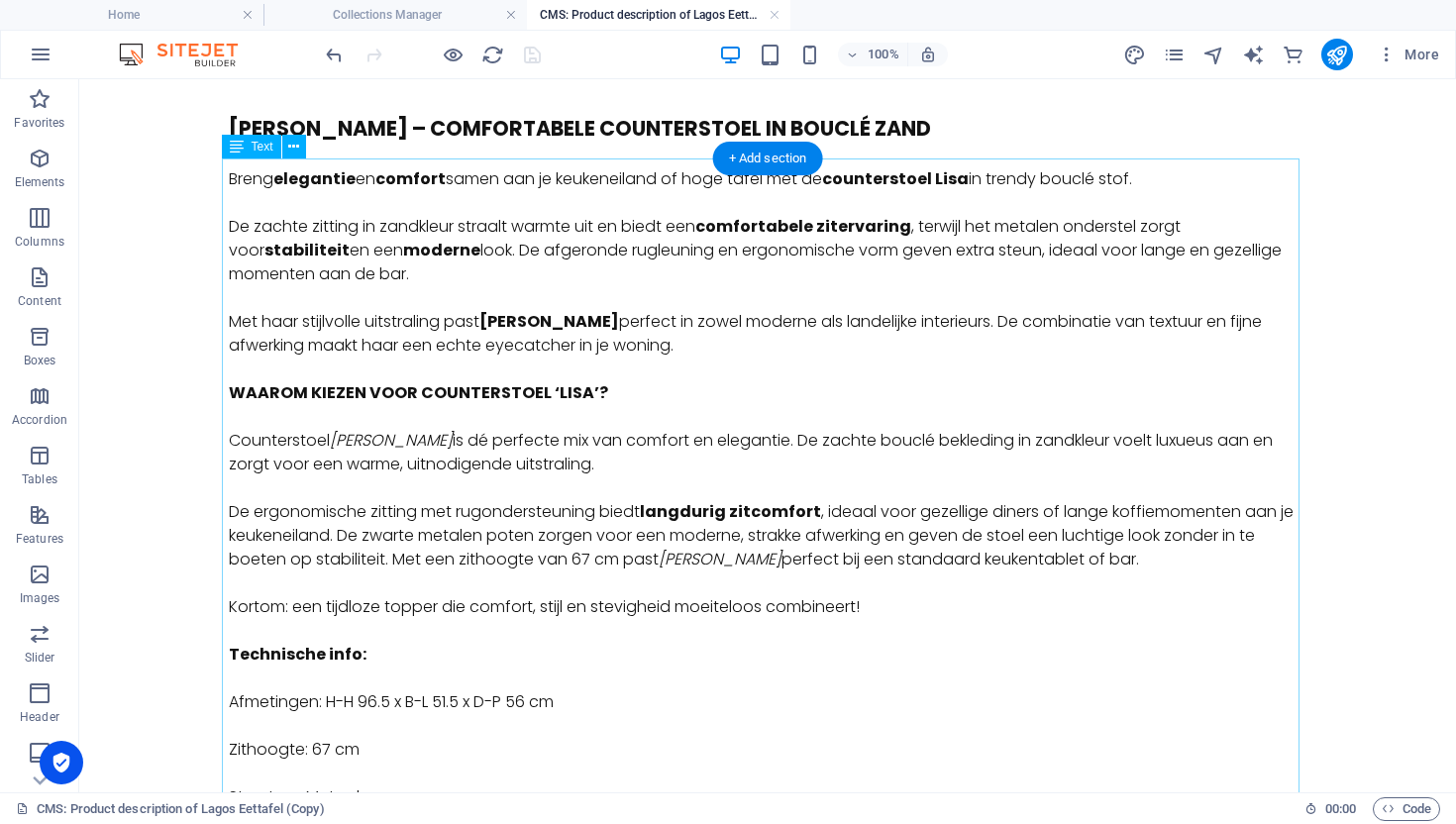 scroll, scrollTop: 0, scrollLeft: 0, axis: both 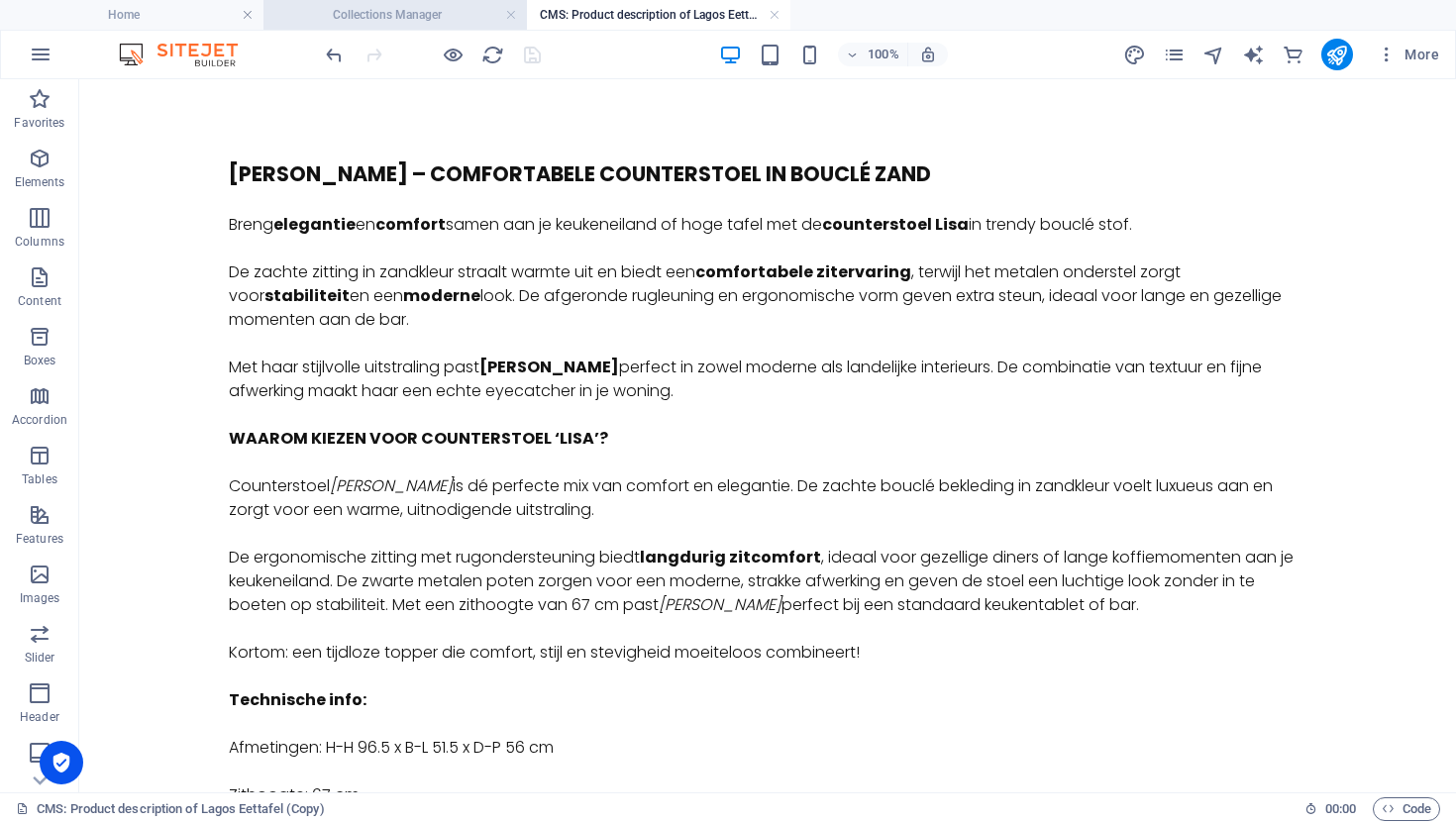 click on "Collections Manager" at bounding box center [395, 15] 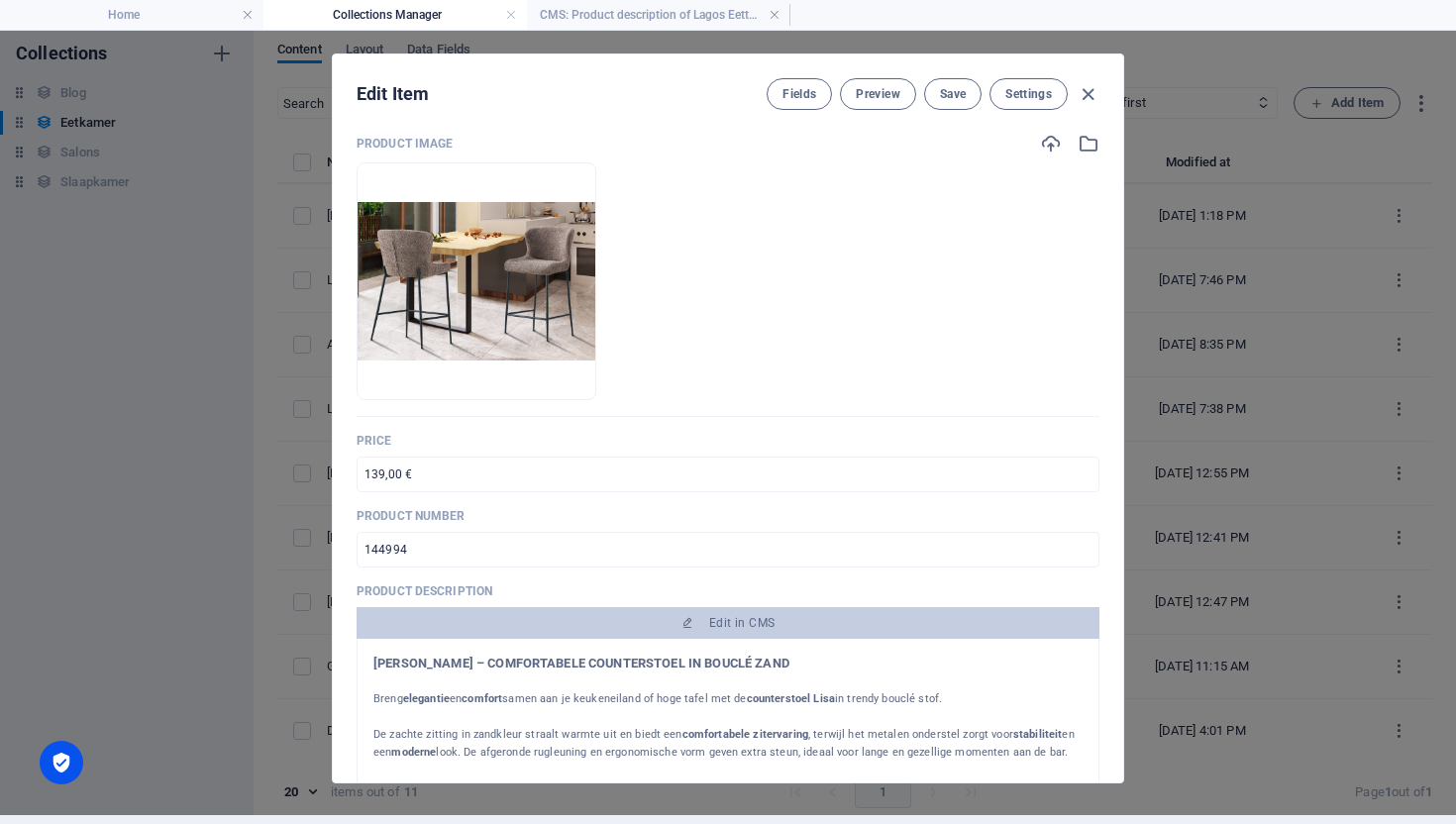 scroll, scrollTop: 0, scrollLeft: 0, axis: both 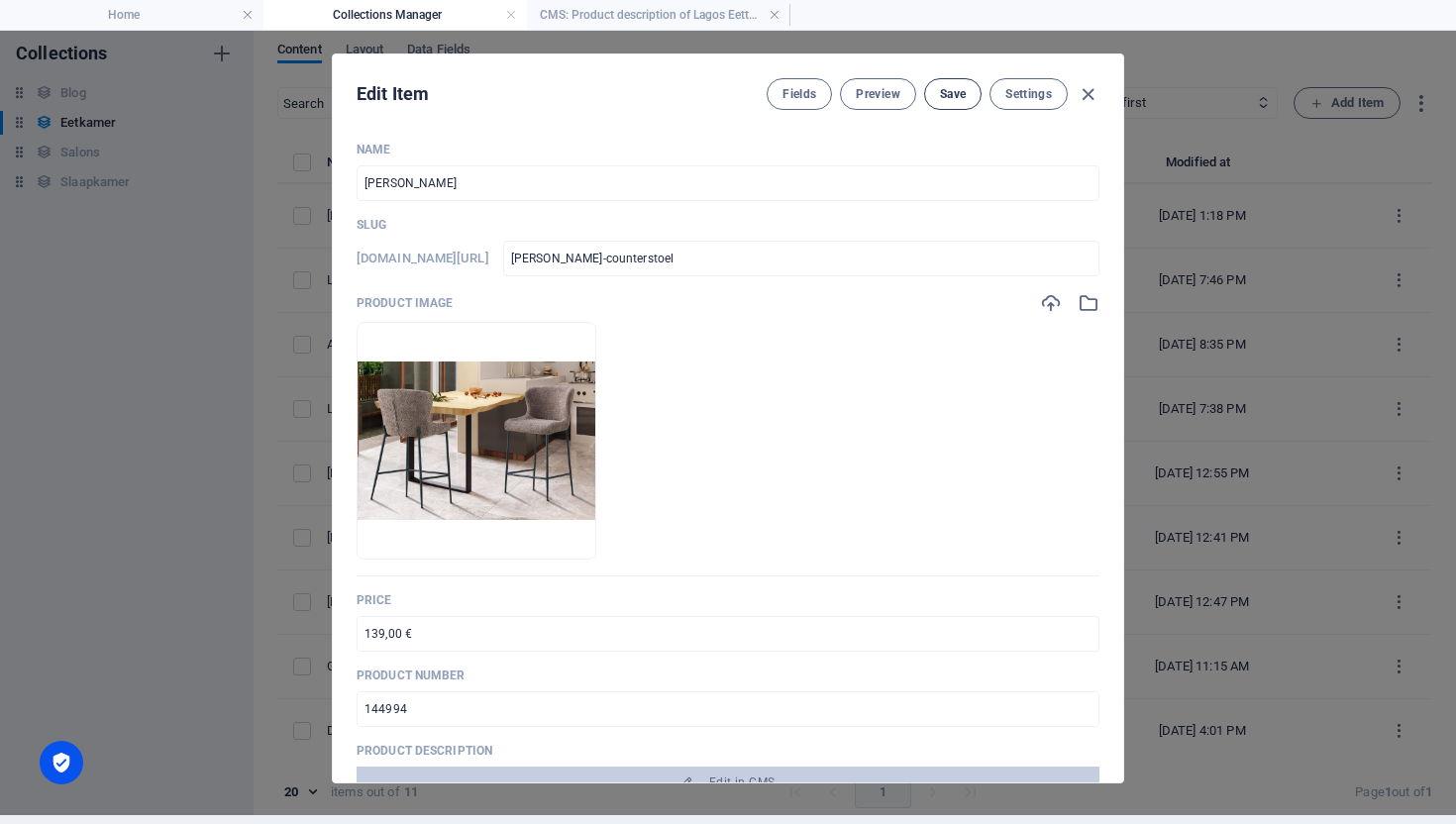click on "Save" at bounding box center (953, 94) 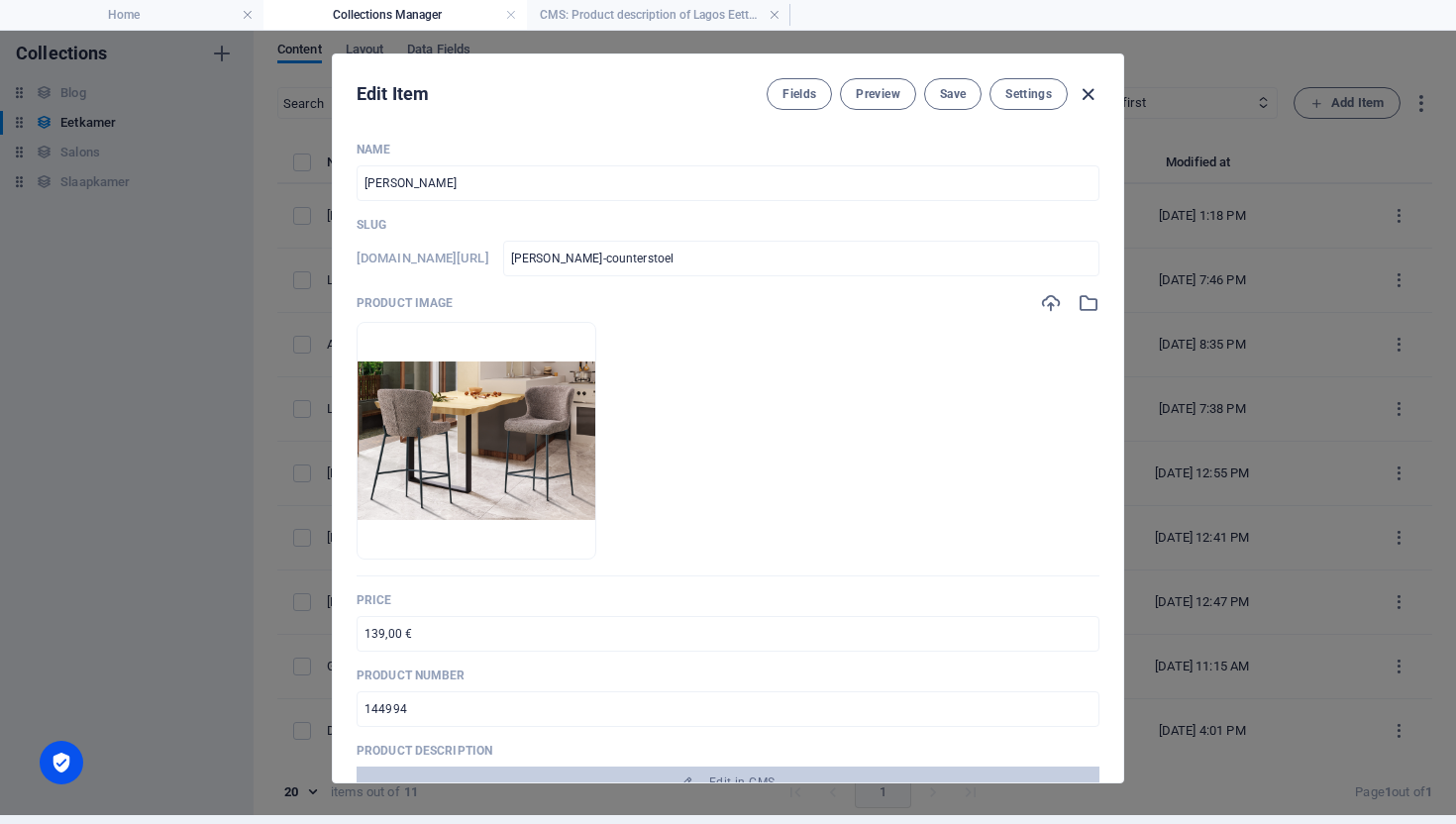click at bounding box center (1088, 94) 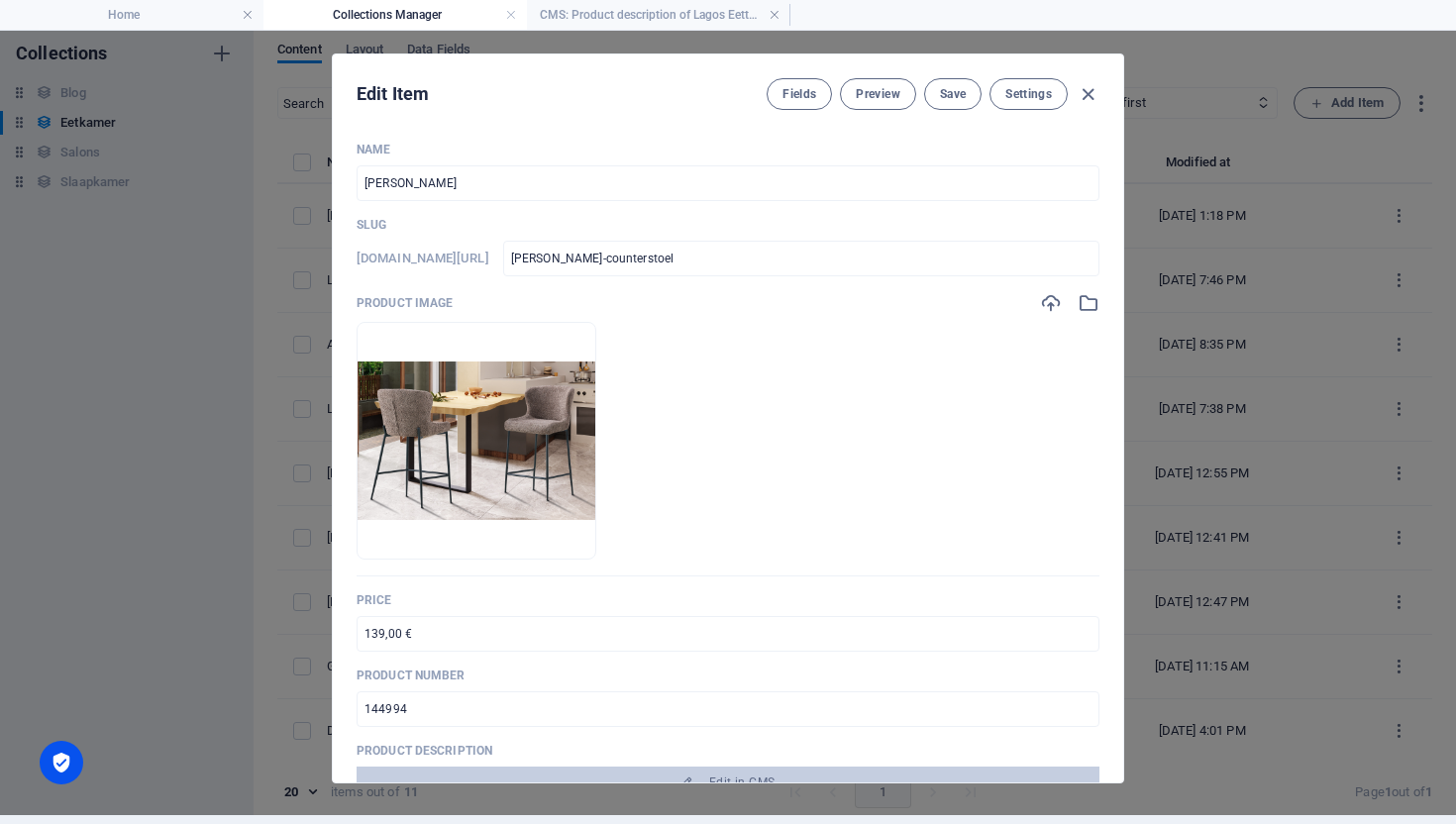 type on "lisa-counterstoel" 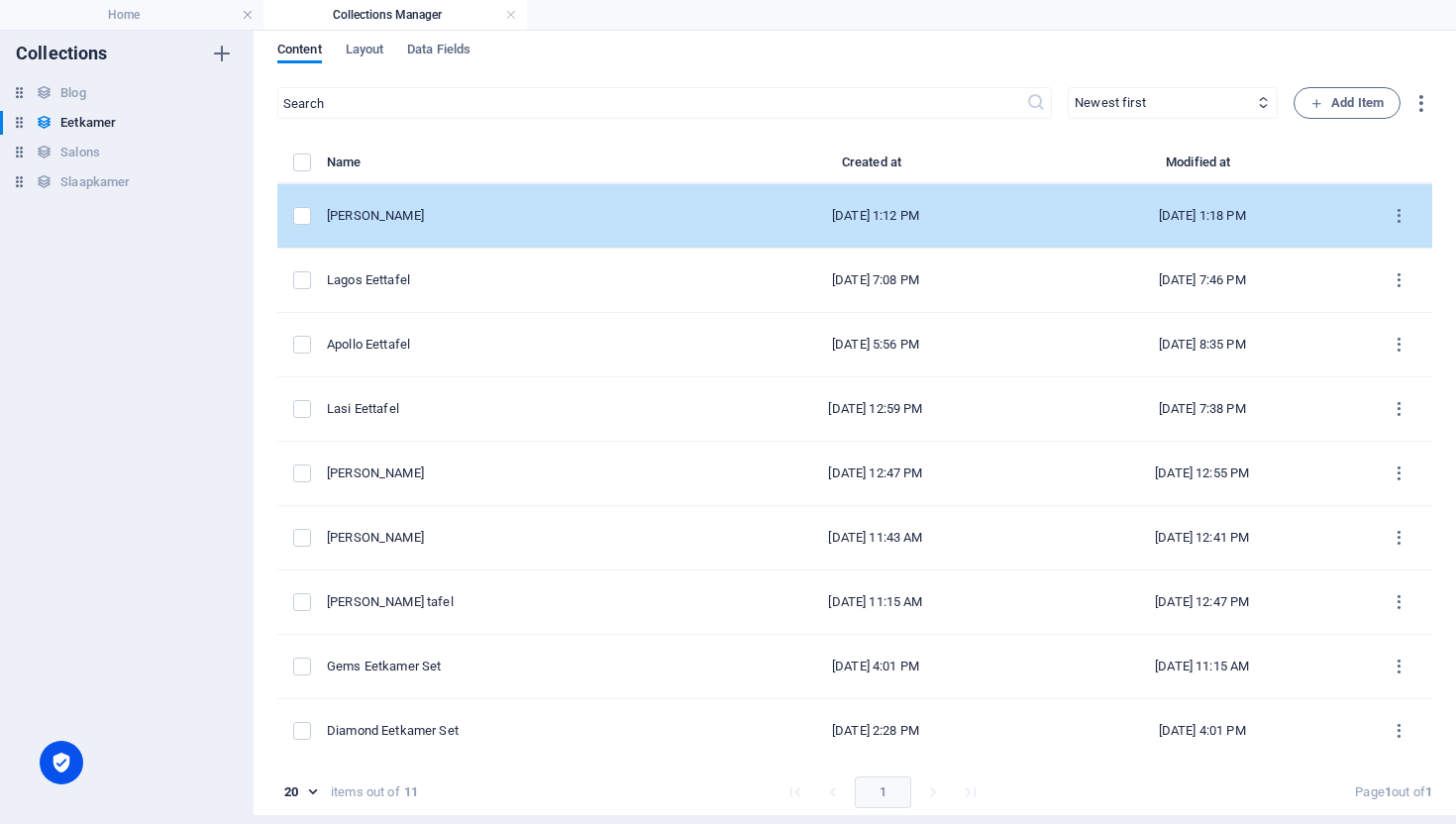 click on "Lisa Counterstoel" at bounding box center (519, 216) 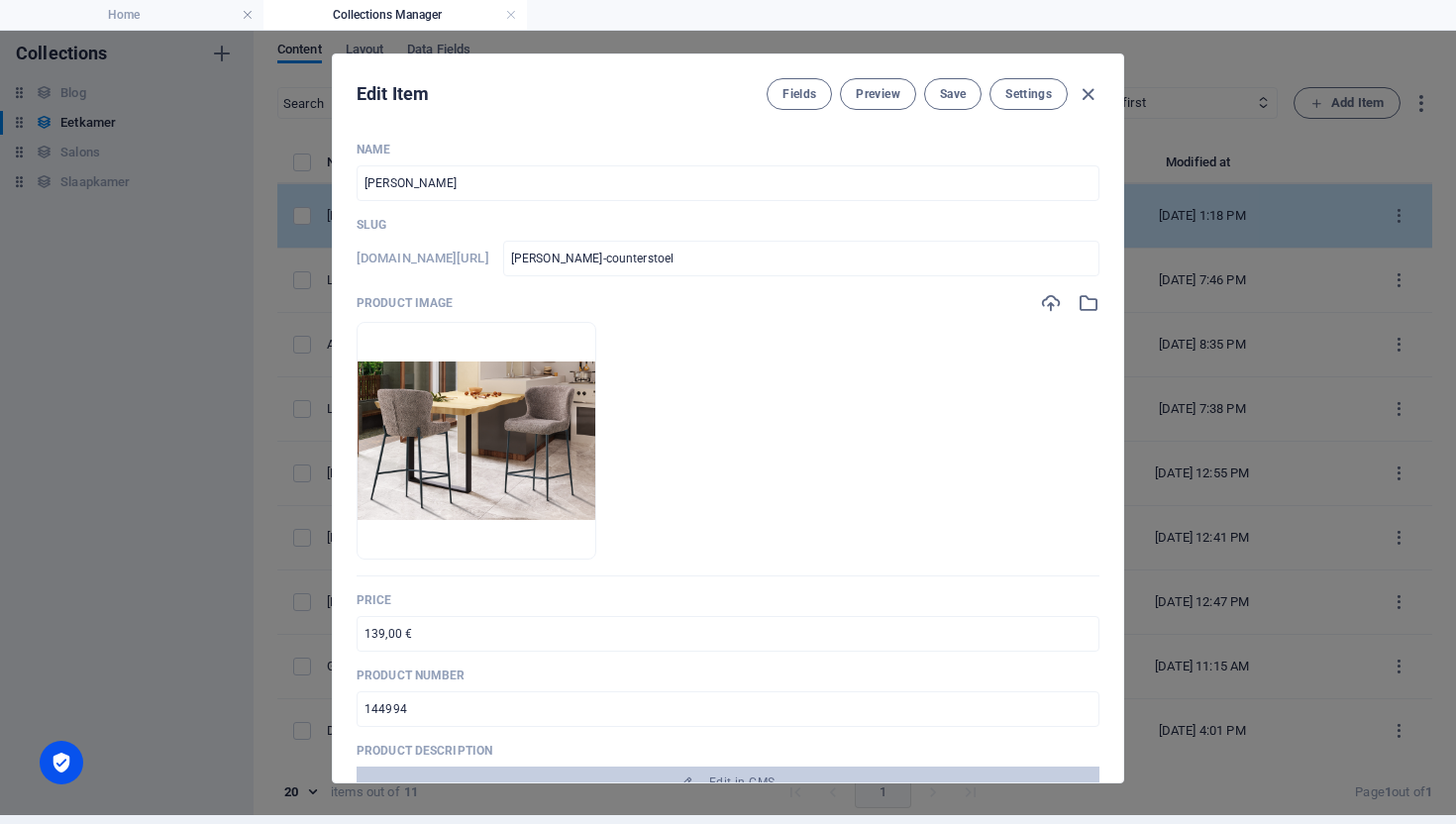 scroll, scrollTop: 0, scrollLeft: 0, axis: both 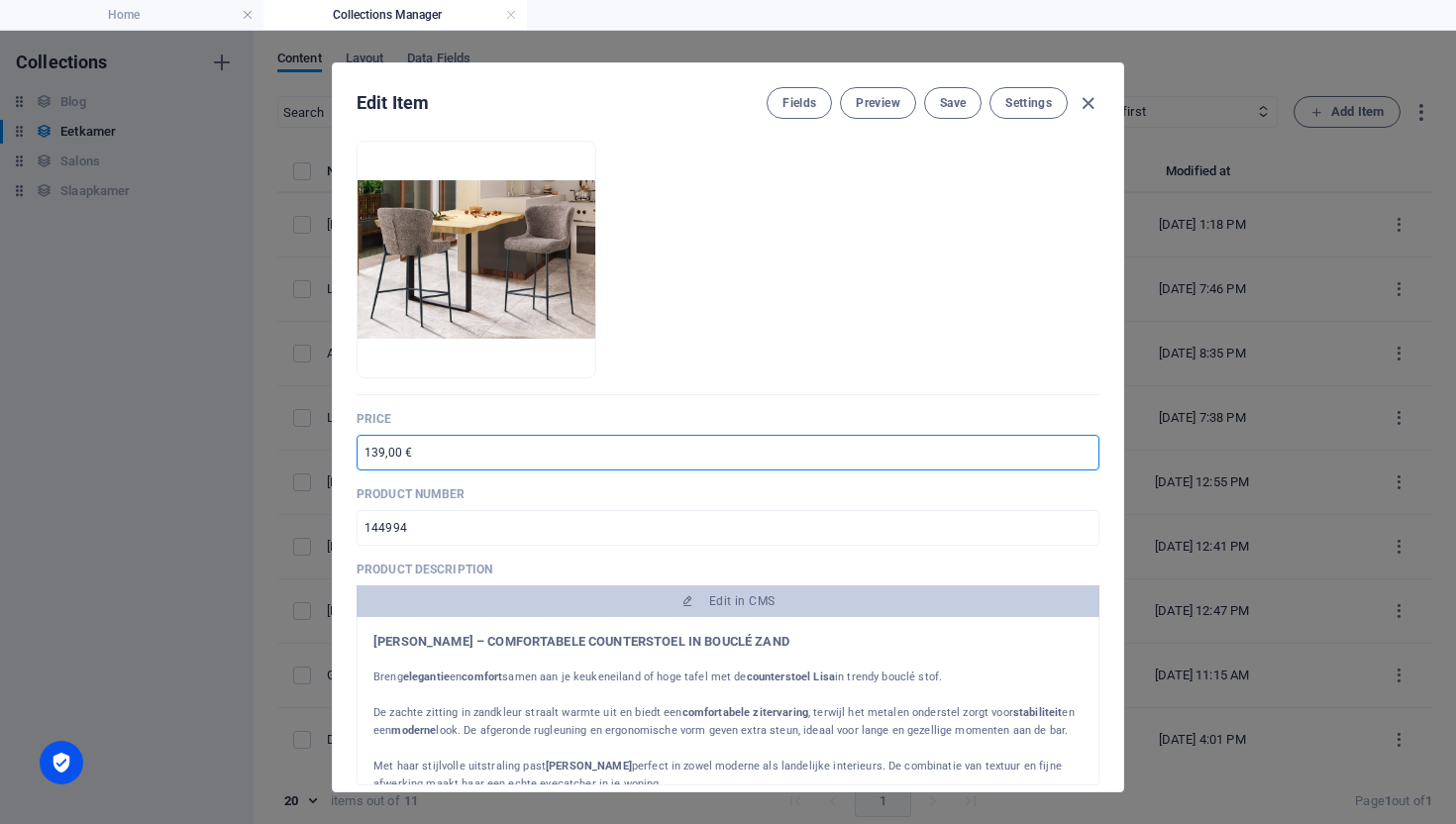 drag, startPoint x: 371, startPoint y: 453, endPoint x: 326, endPoint y: 439, distance: 47.12749 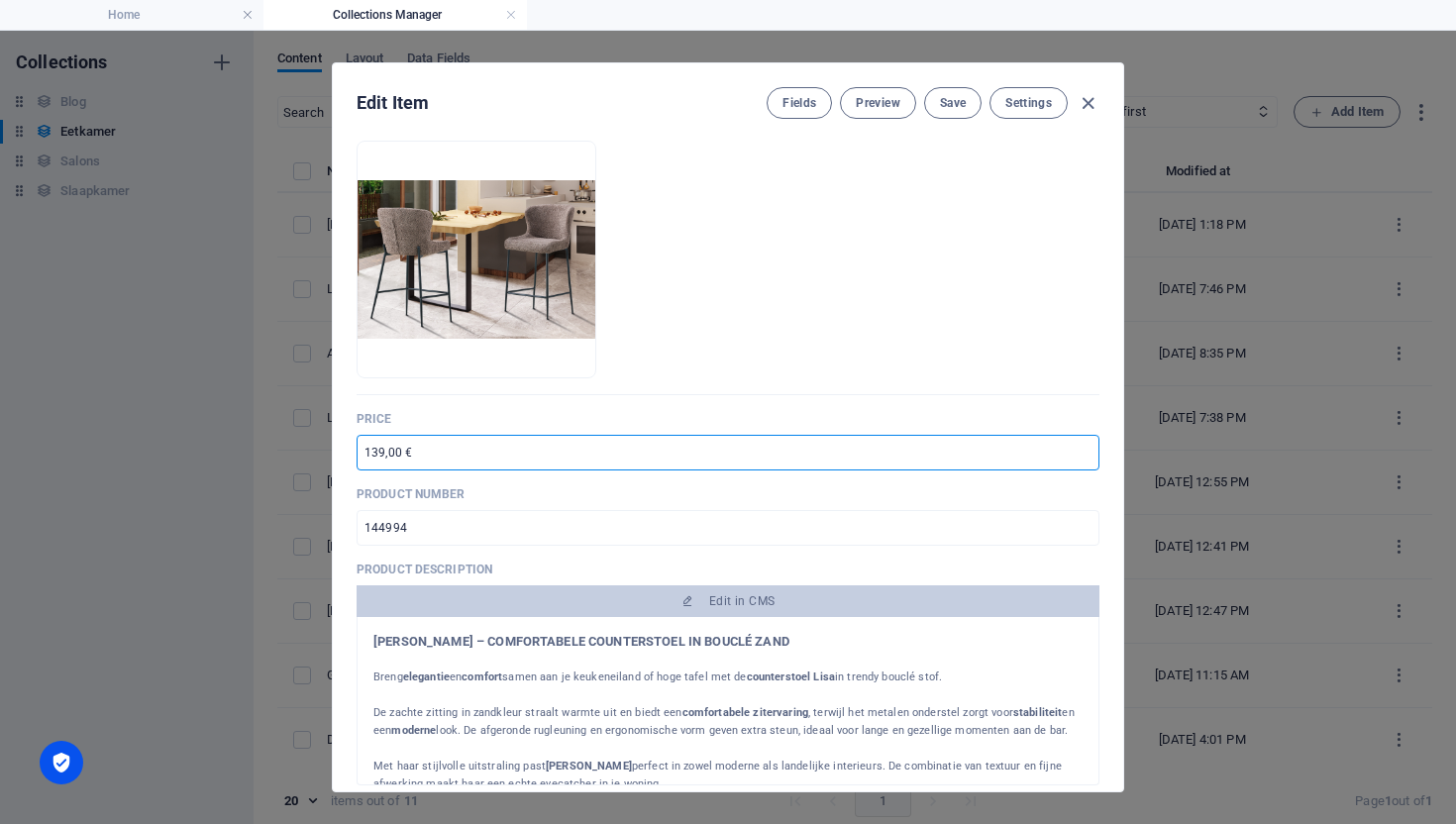 drag, startPoint x: 372, startPoint y: 450, endPoint x: 328, endPoint y: 447, distance: 44.102154 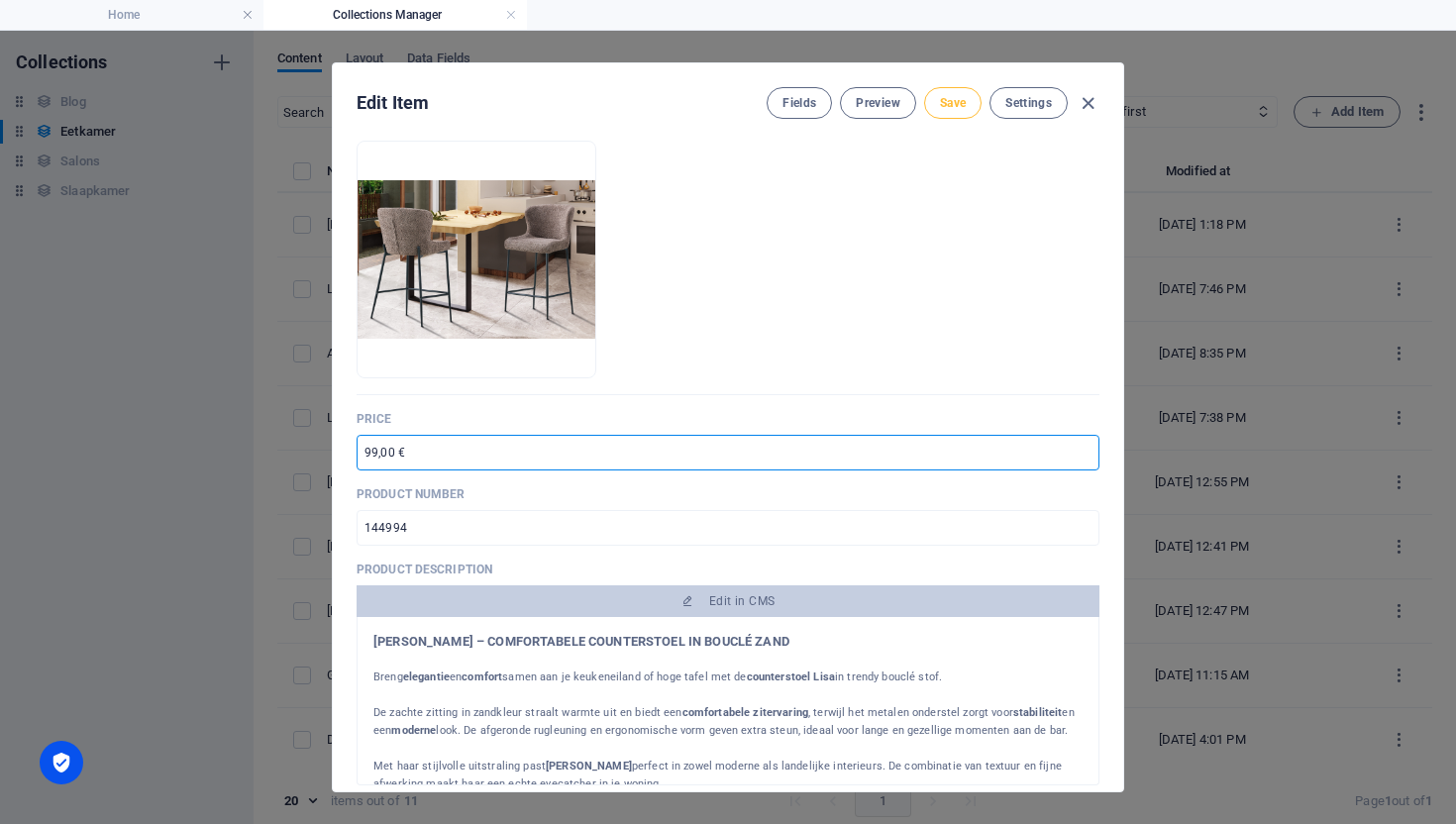type on "99,00 €" 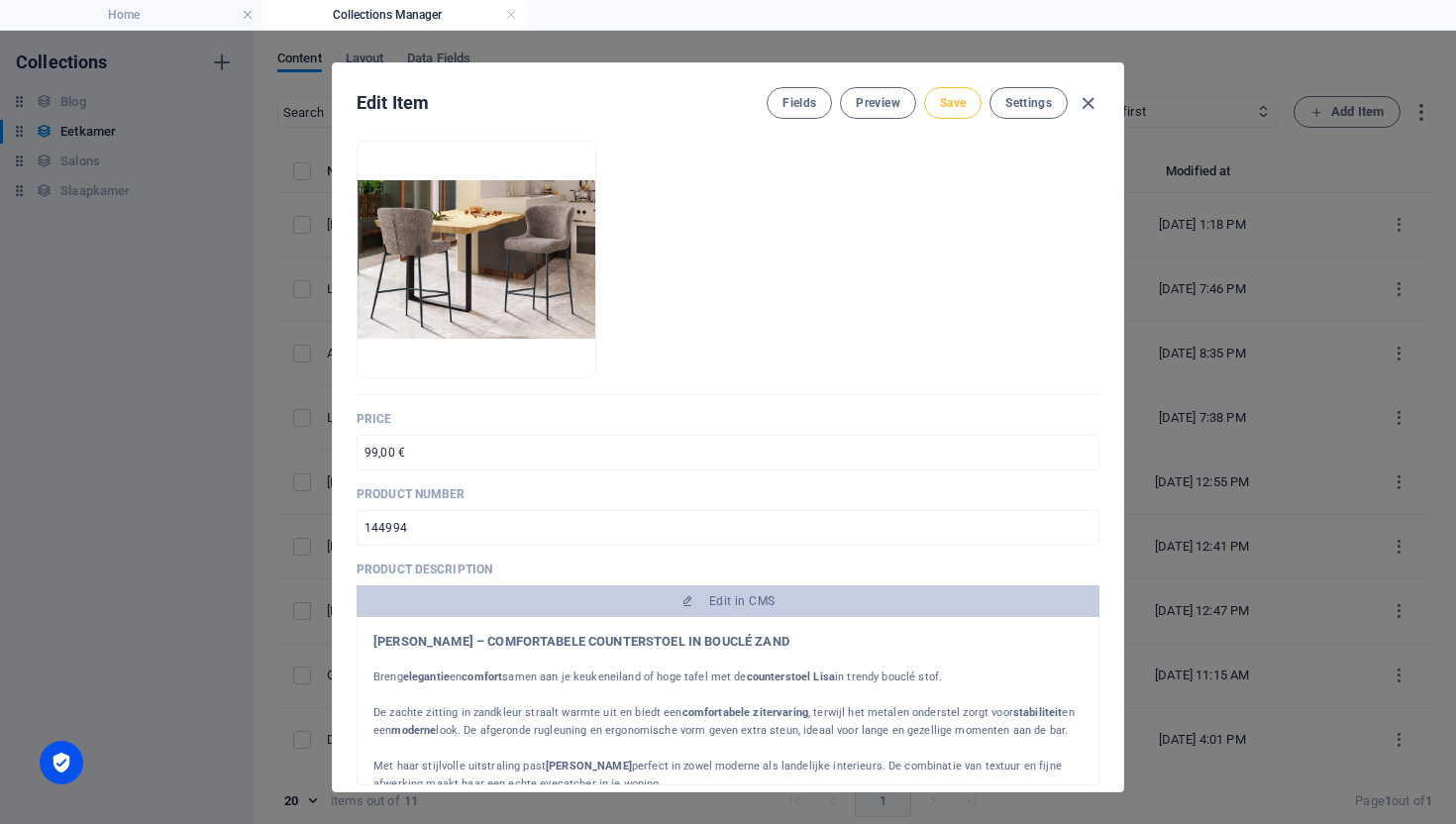 click on "Save" at bounding box center [953, 103] 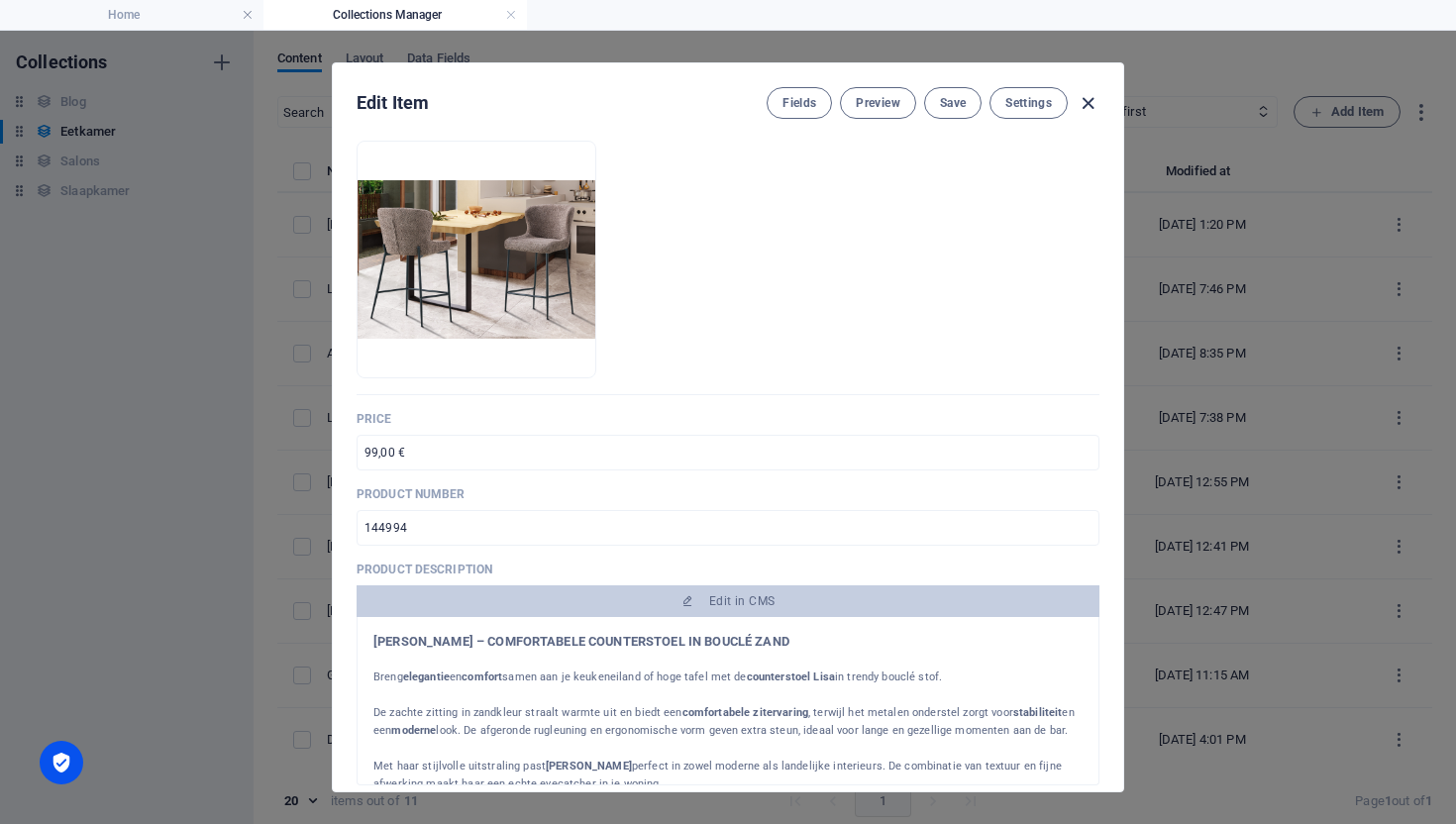 click at bounding box center (1088, 103) 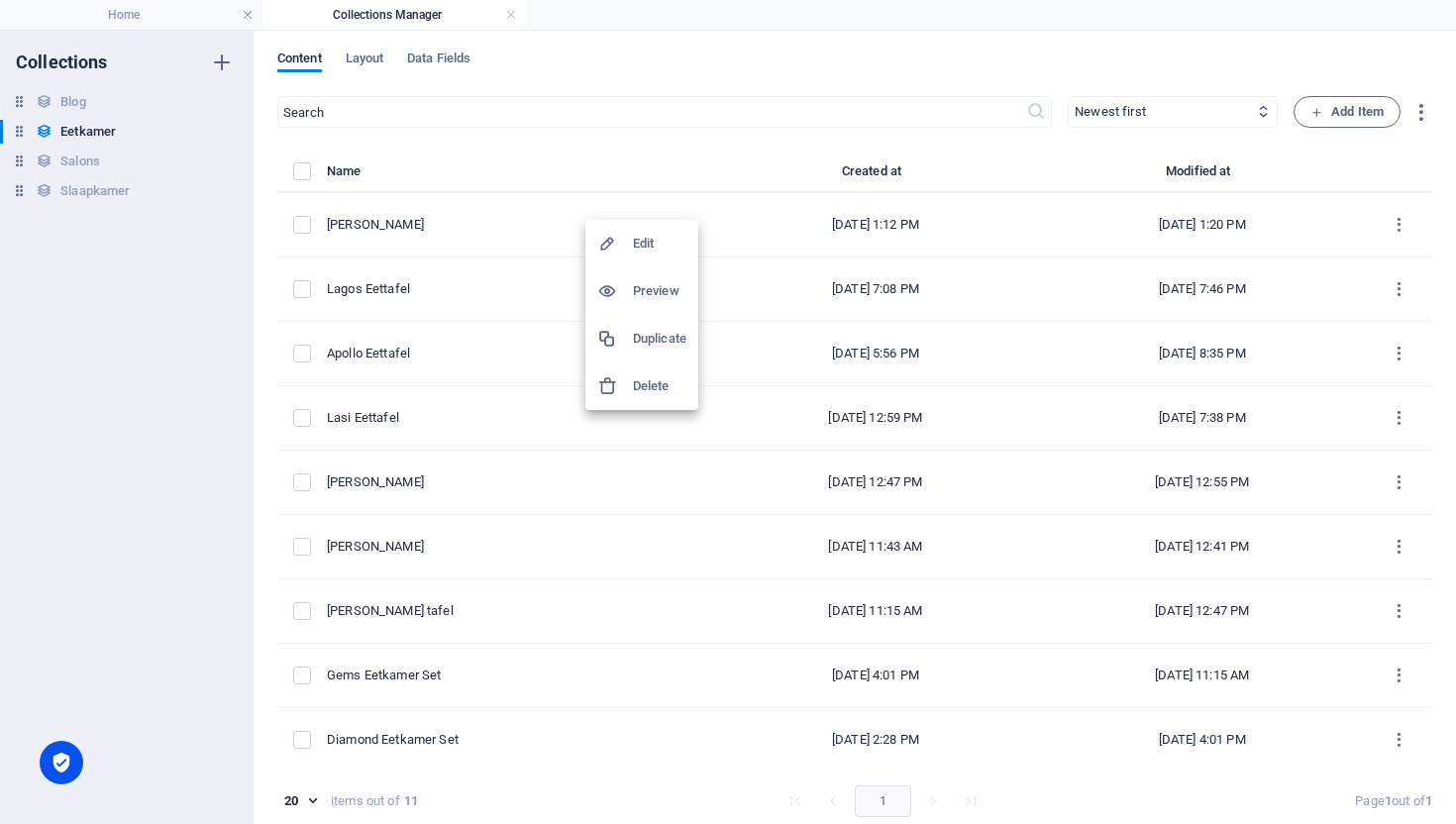 click on "Duplicate" at bounding box center [660, 339] 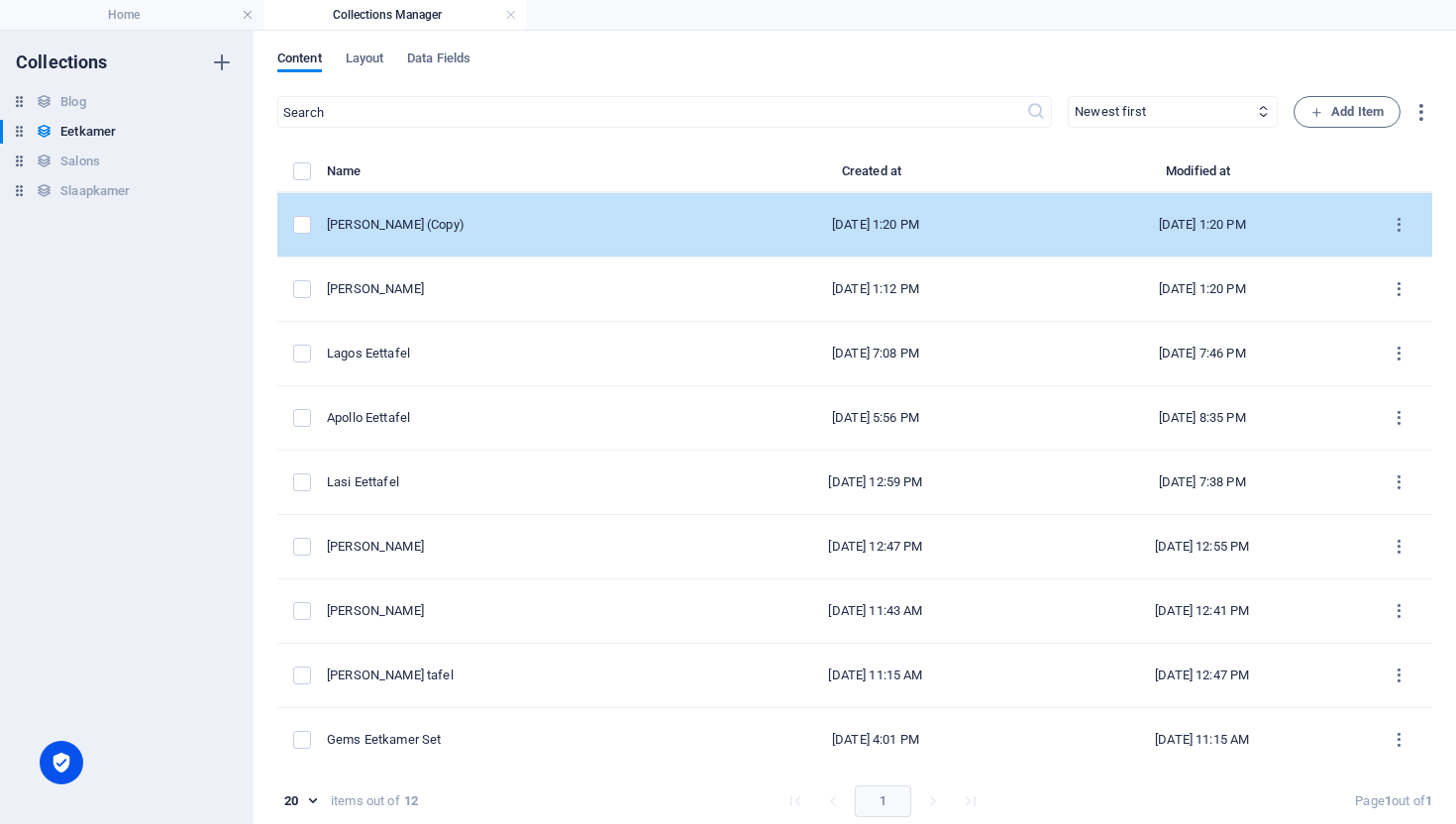 click on "Lisa Counterstoel (Copy)" at bounding box center (511, 225) 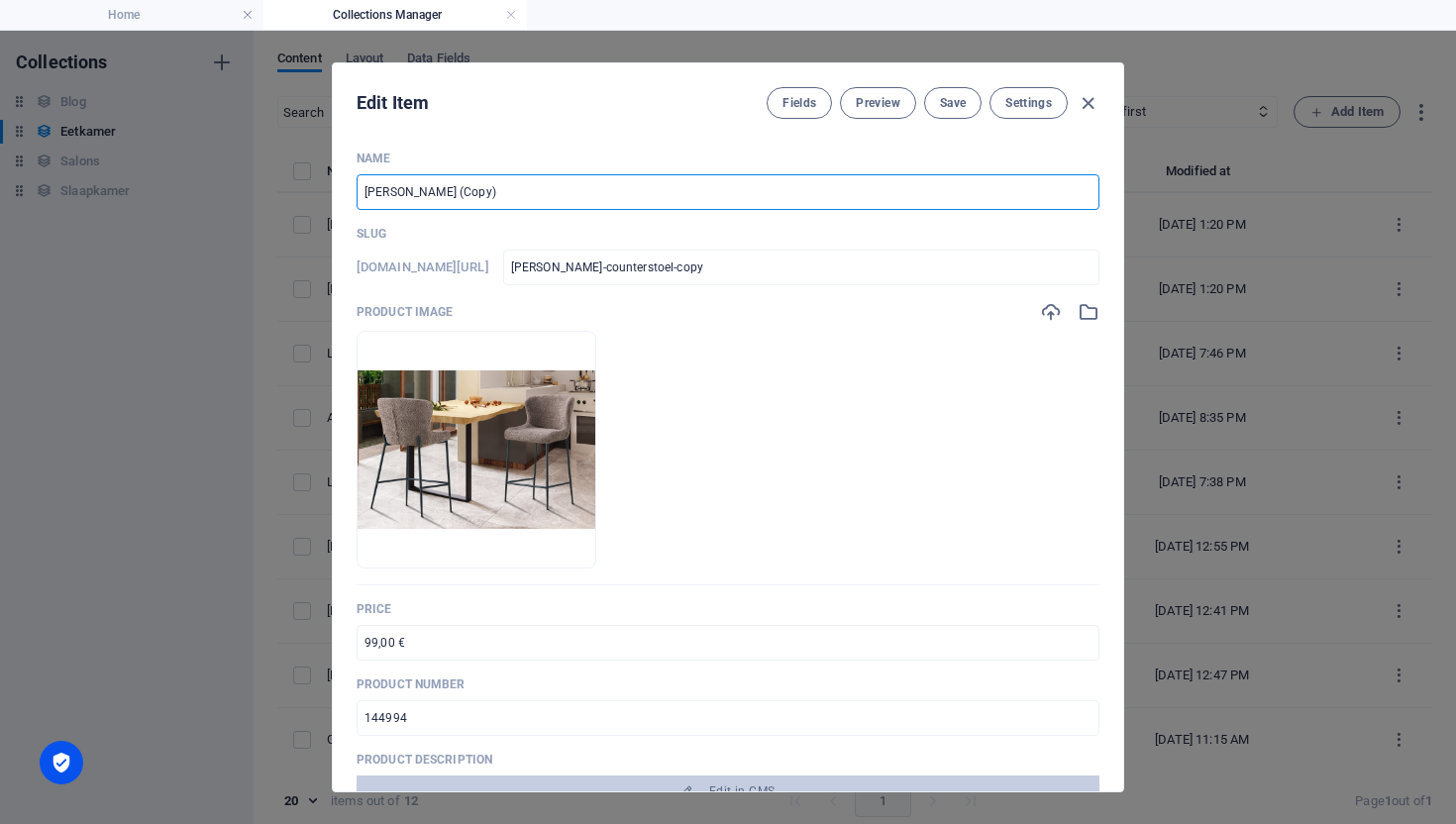 drag, startPoint x: 504, startPoint y: 192, endPoint x: 492, endPoint y: 198, distance: 13.416408 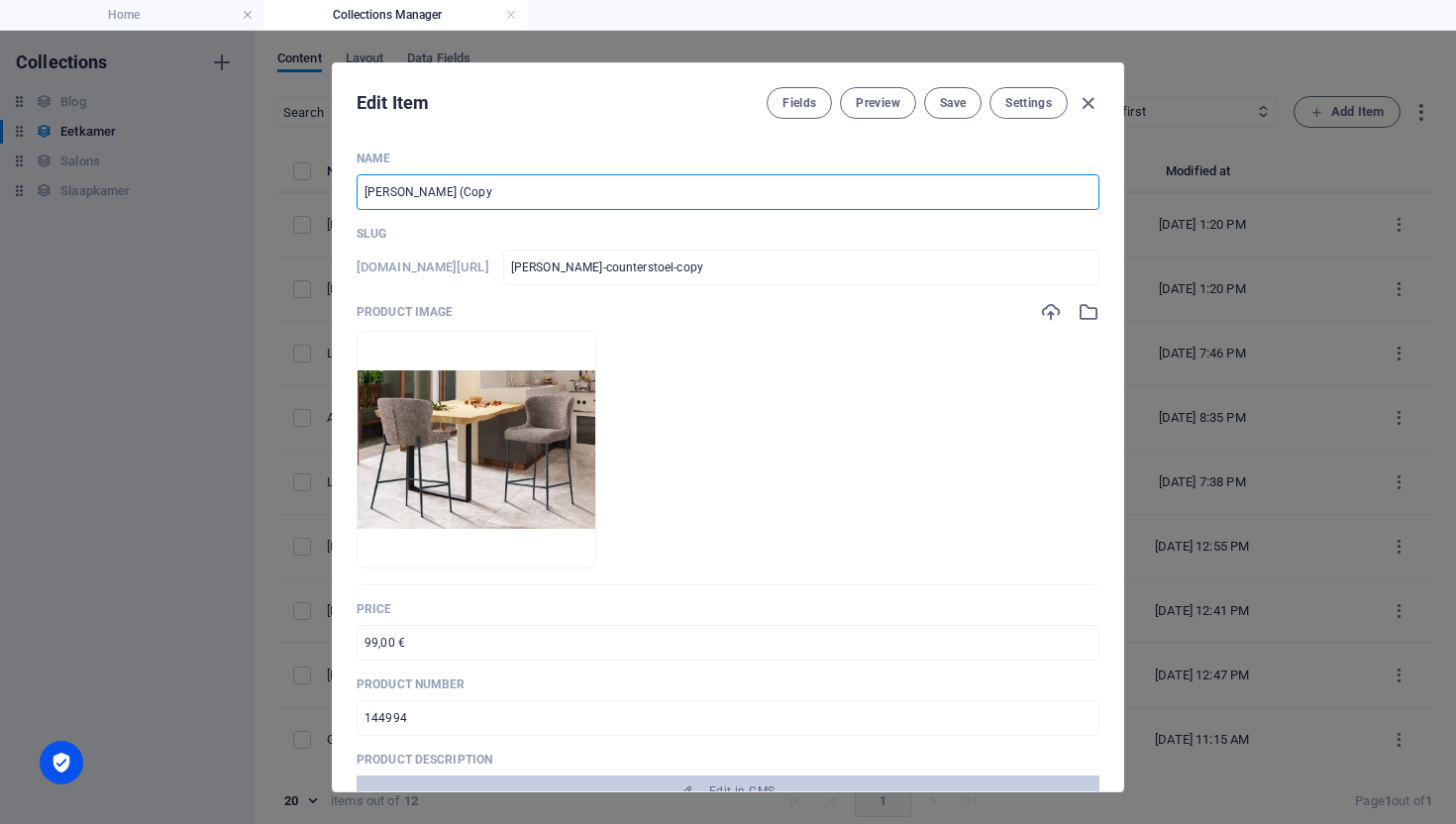 type on "Lisa Counterstoel (Cop" 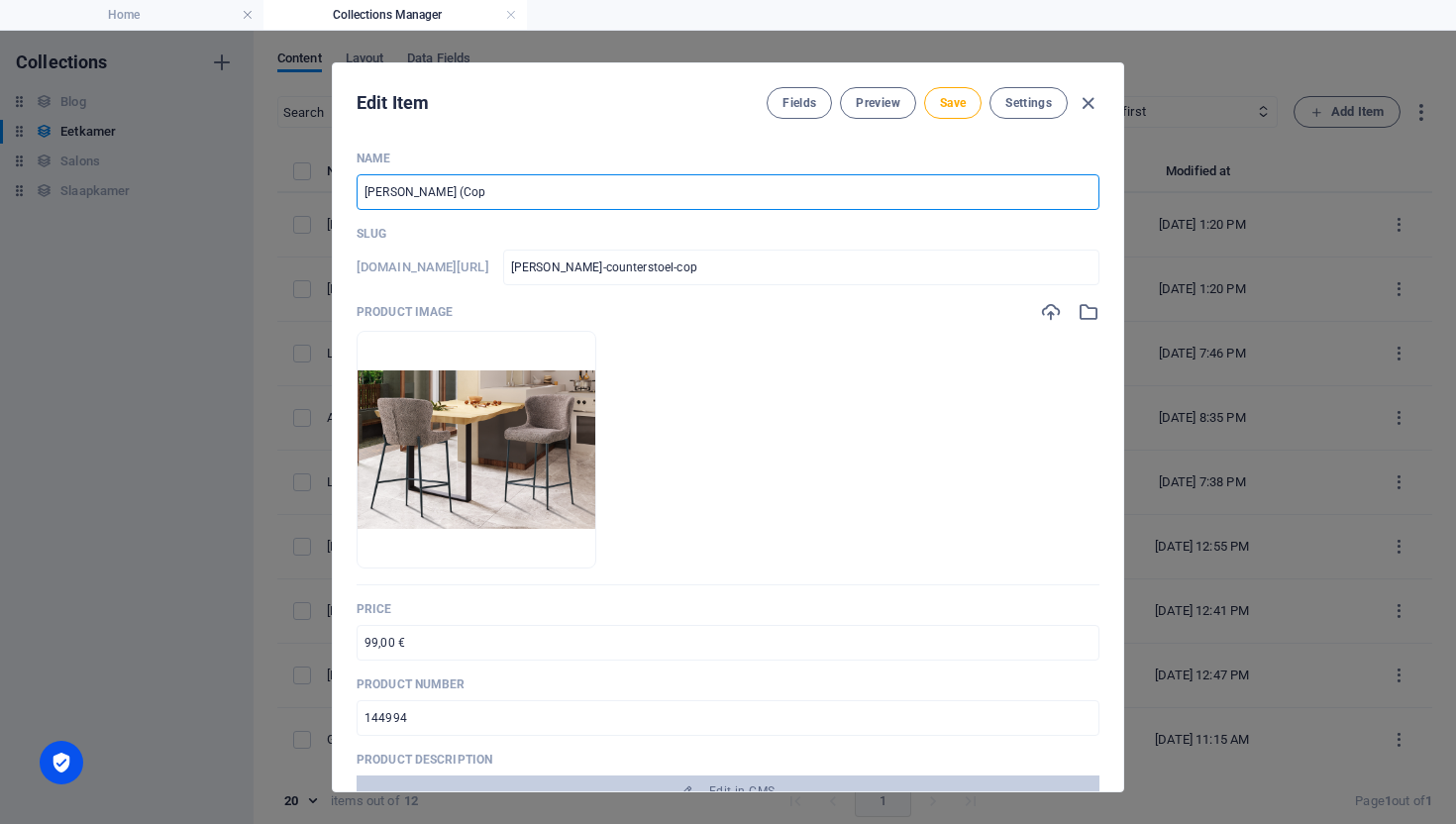 type on "Lisa Counterstoel (Co" 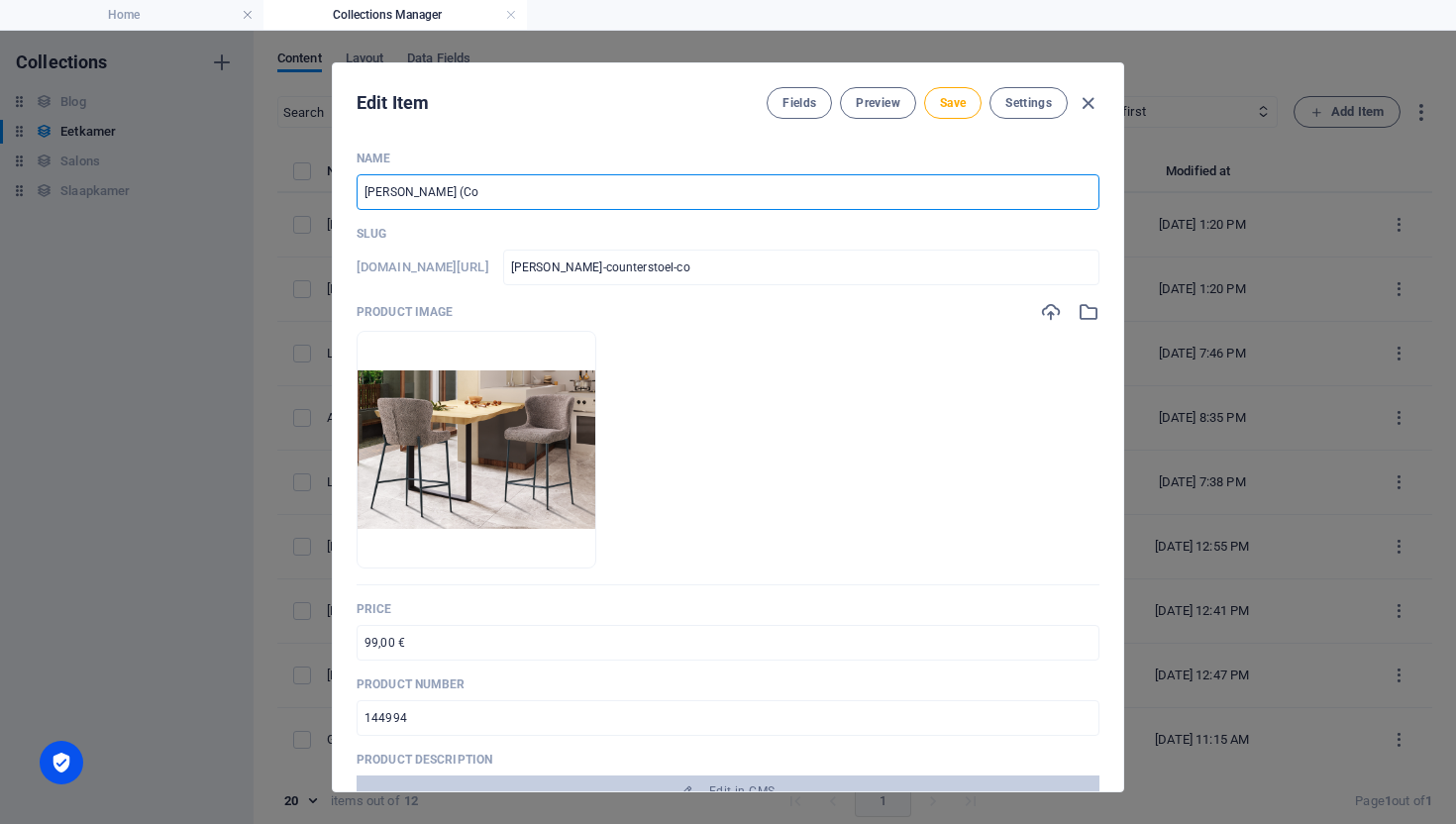 type on "Lisa Counterstoel (C" 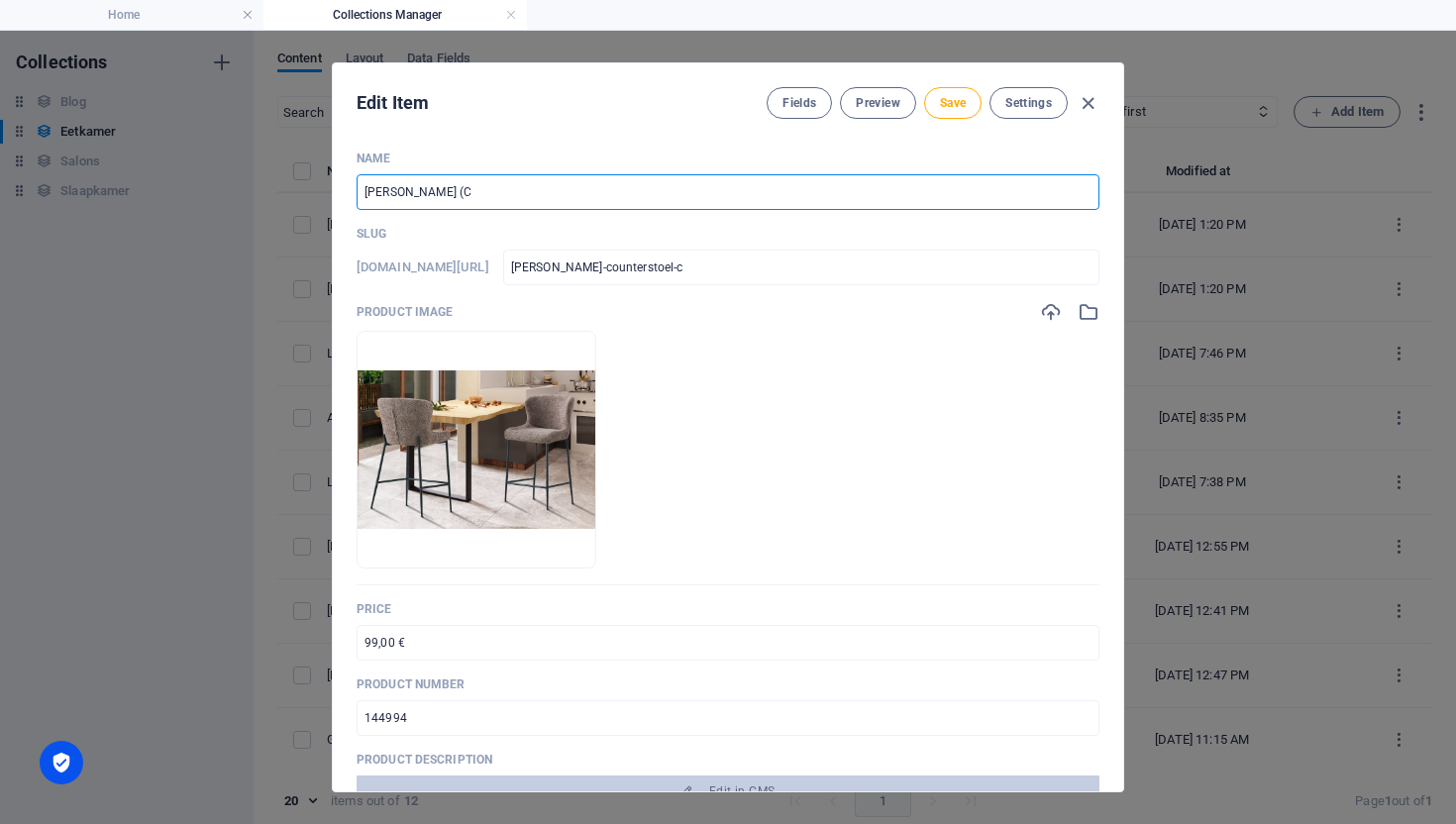 type on "Lisa Counterstoel (" 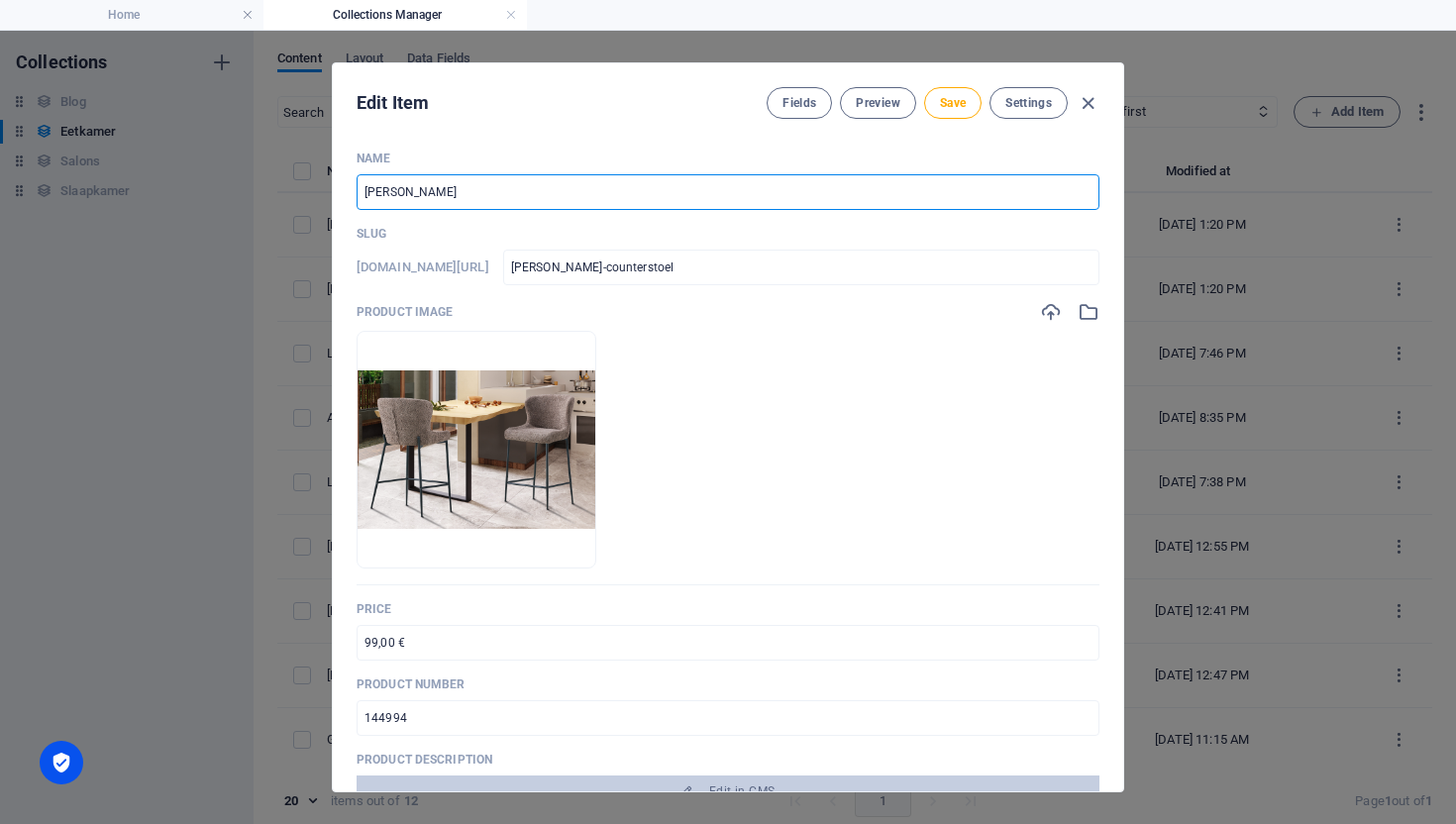 type on "Lisa Counterstoel 2" 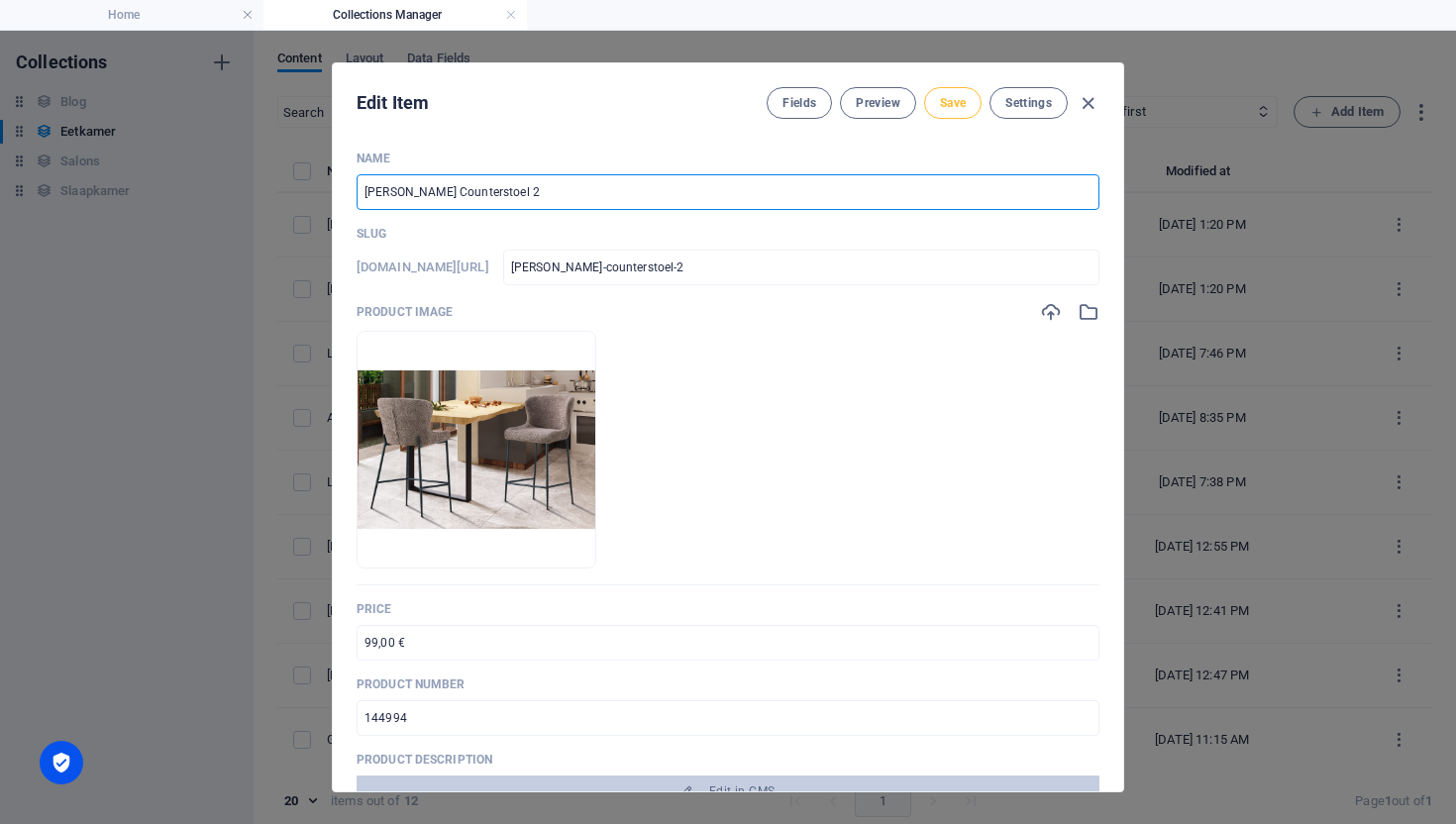 type on "Lisa Counterstoel 2" 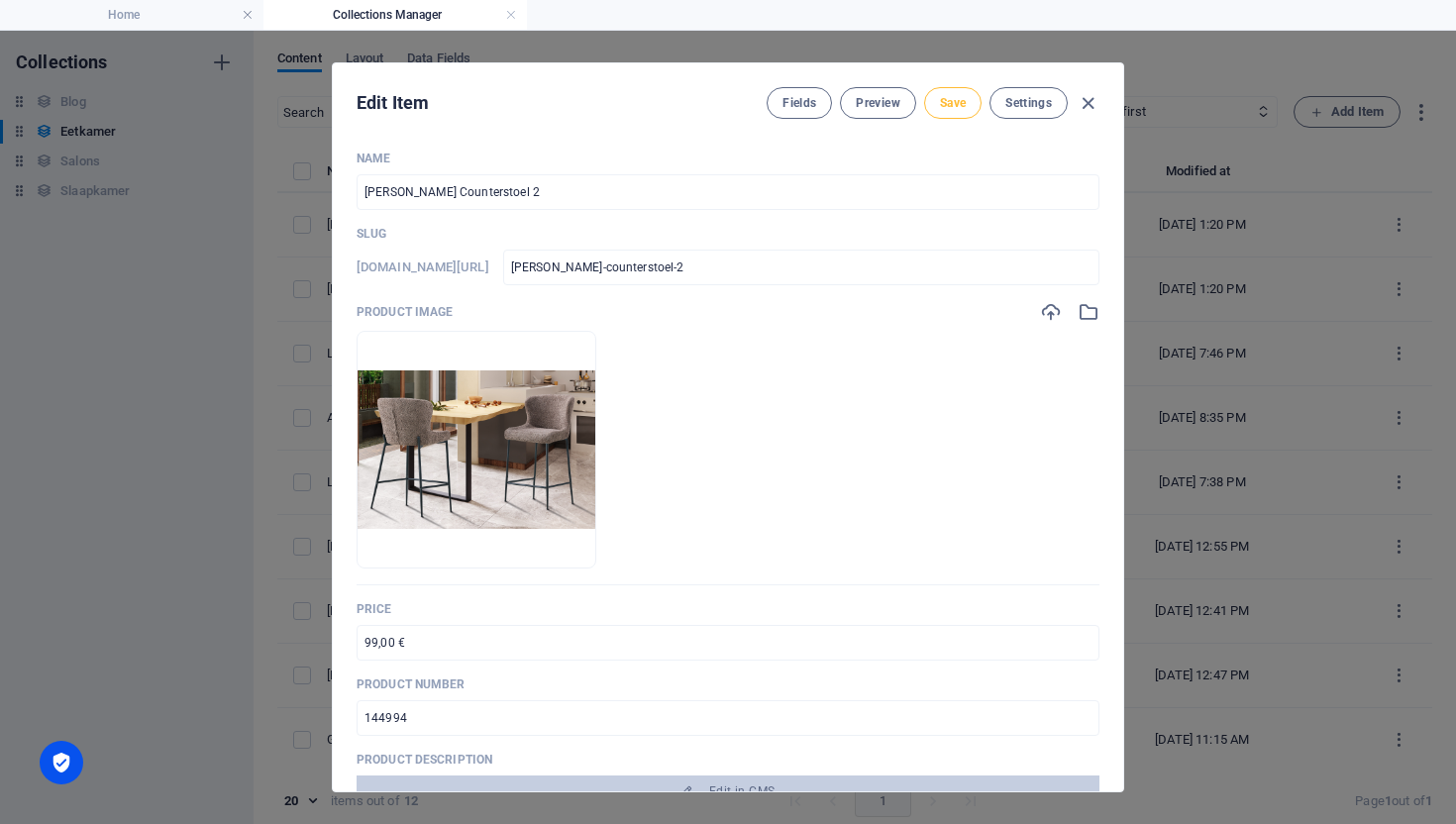 click on "Save" at bounding box center (953, 103) 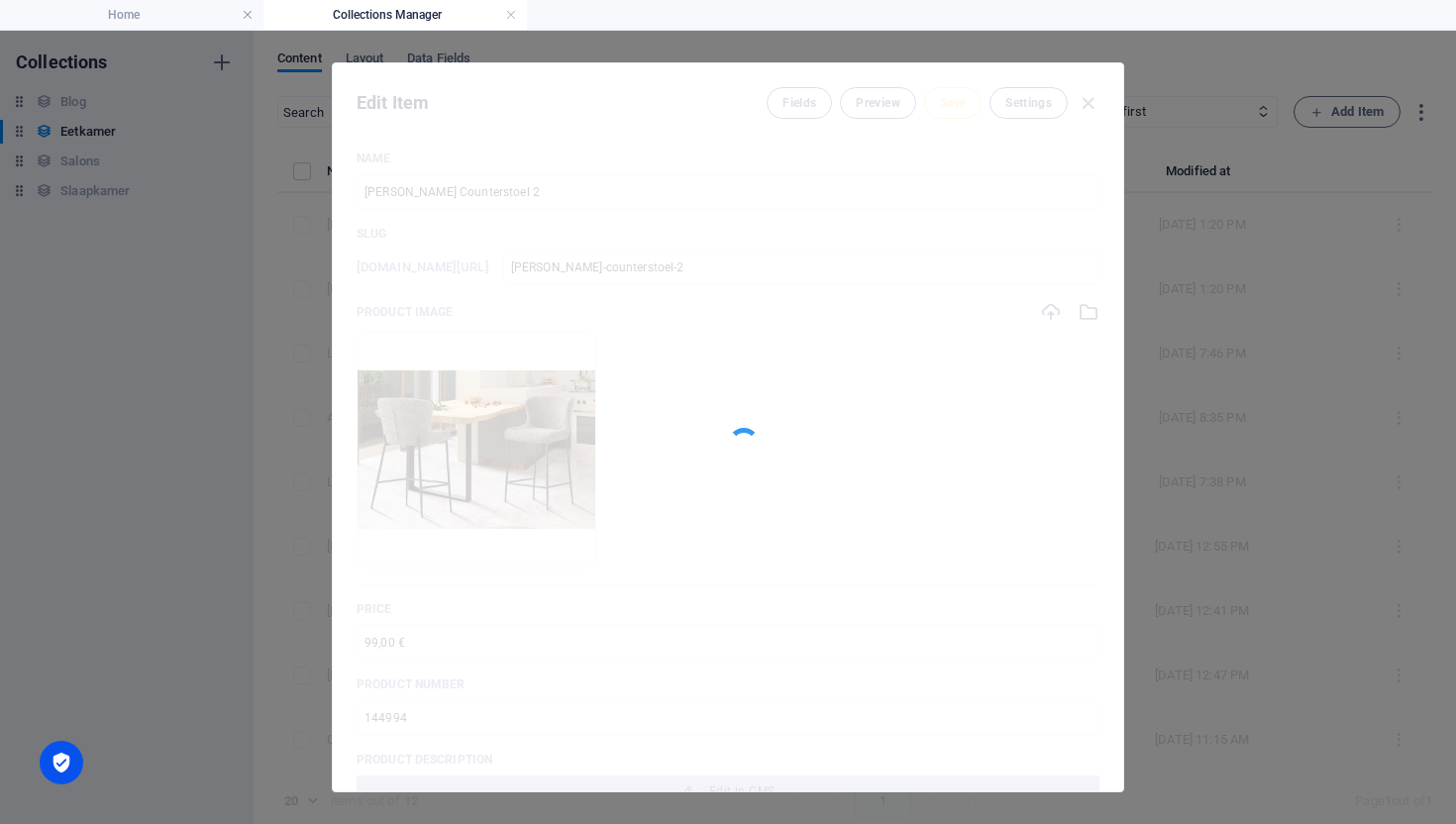 type on "lisa-counterstoel-2" 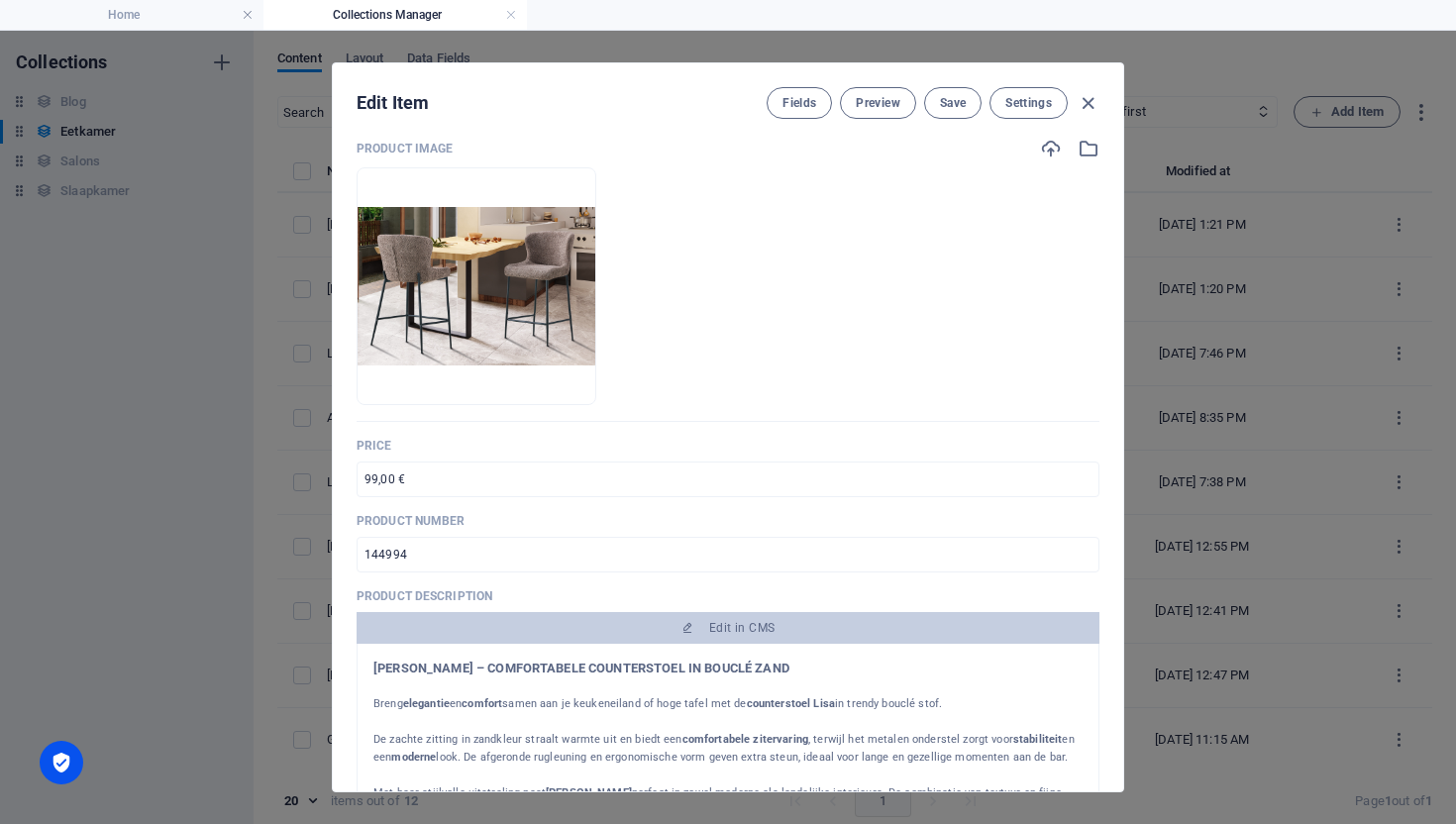 scroll, scrollTop: 165, scrollLeft: 0, axis: vertical 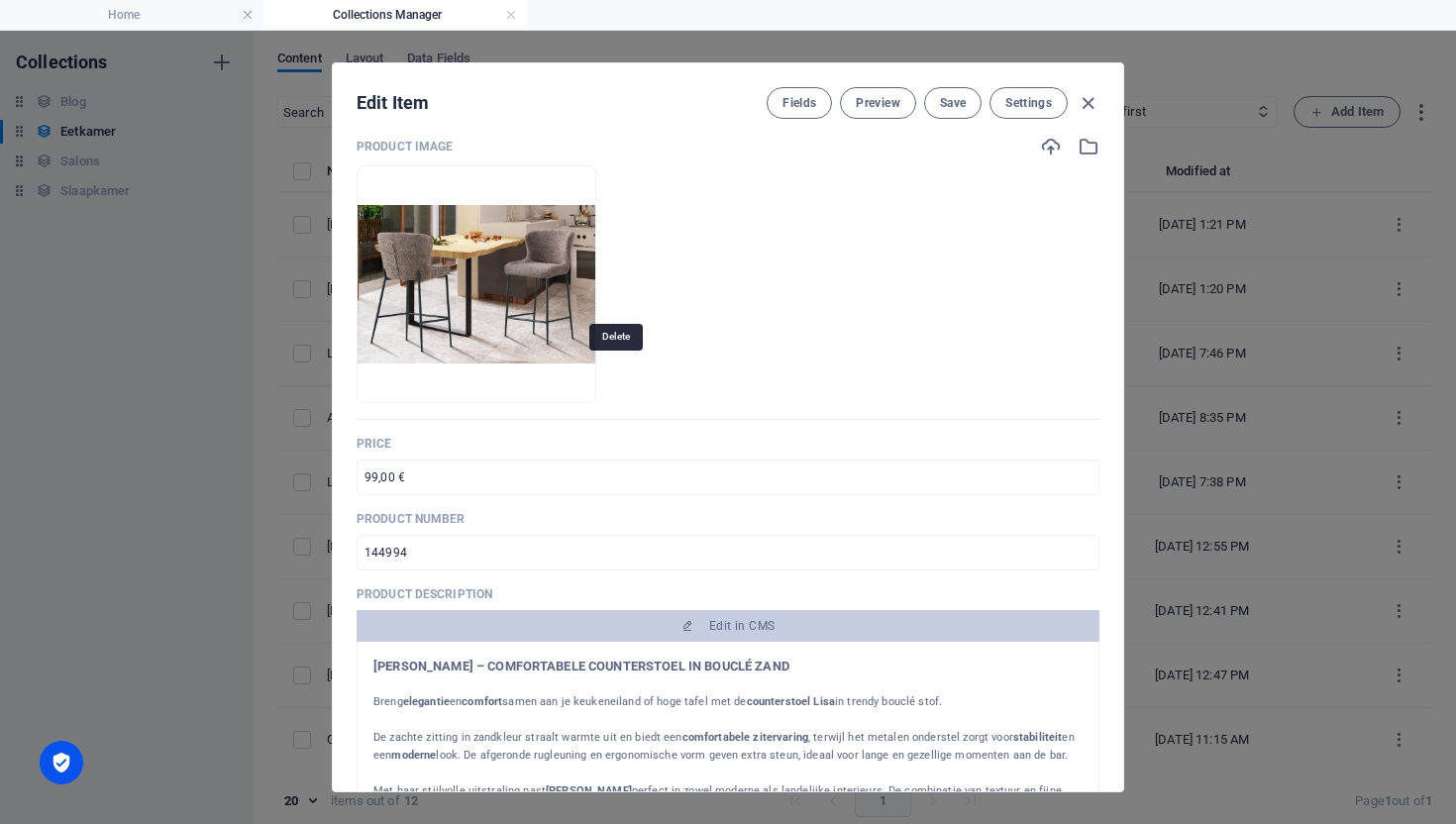 click at bounding box center (528, 372) 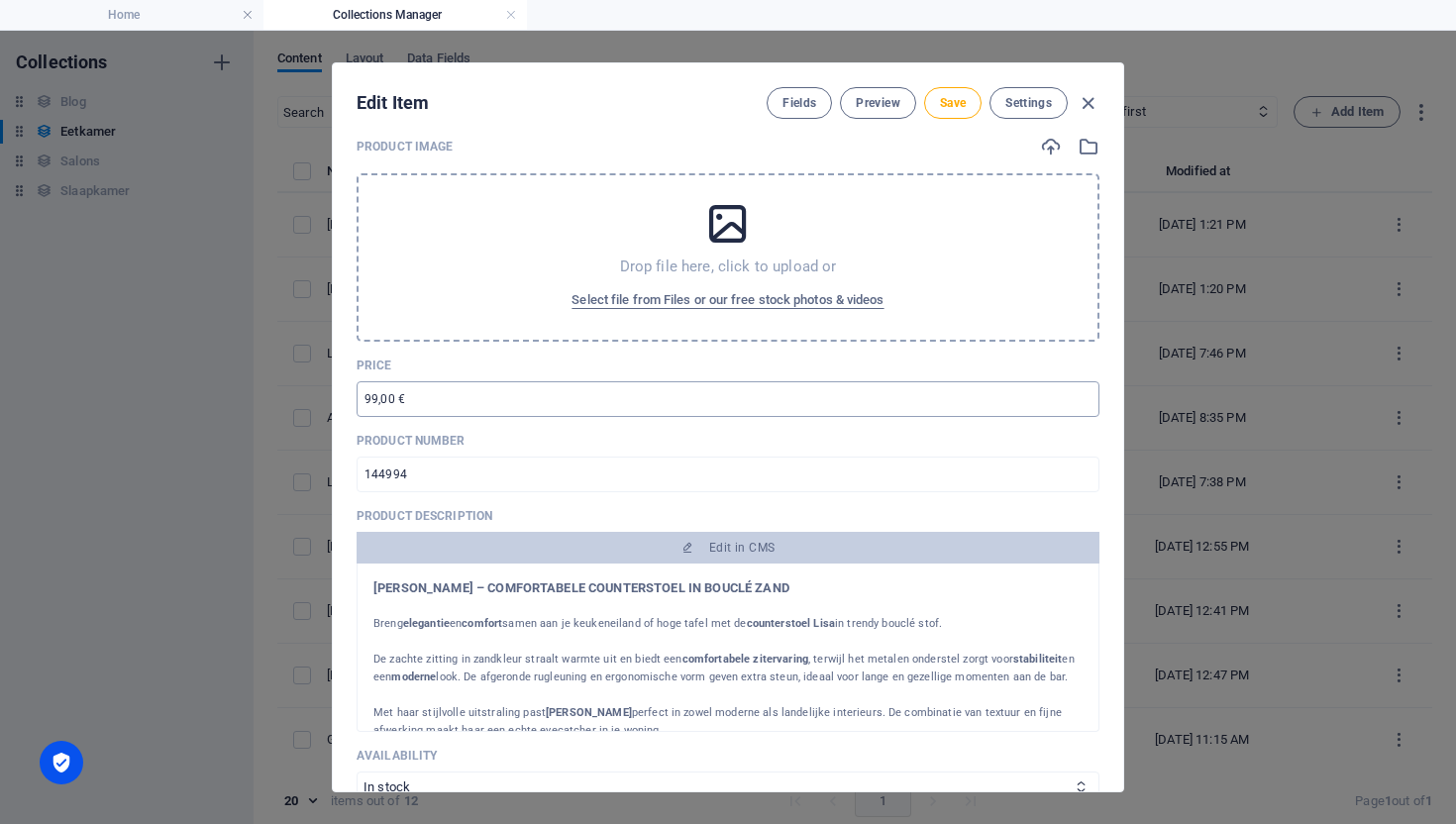 click on "99,00 €" at bounding box center [728, 399] 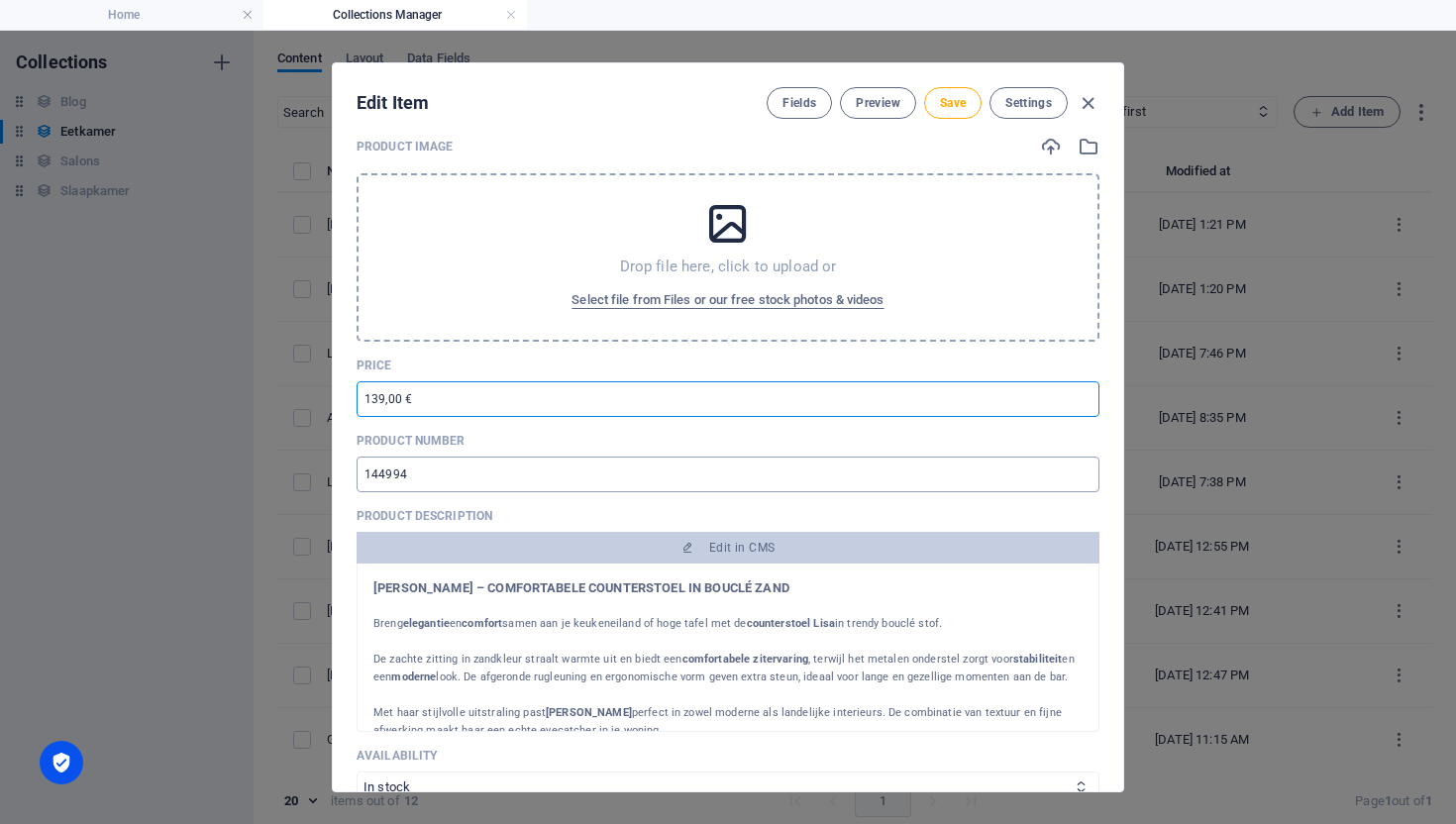 type on "139,00 €" 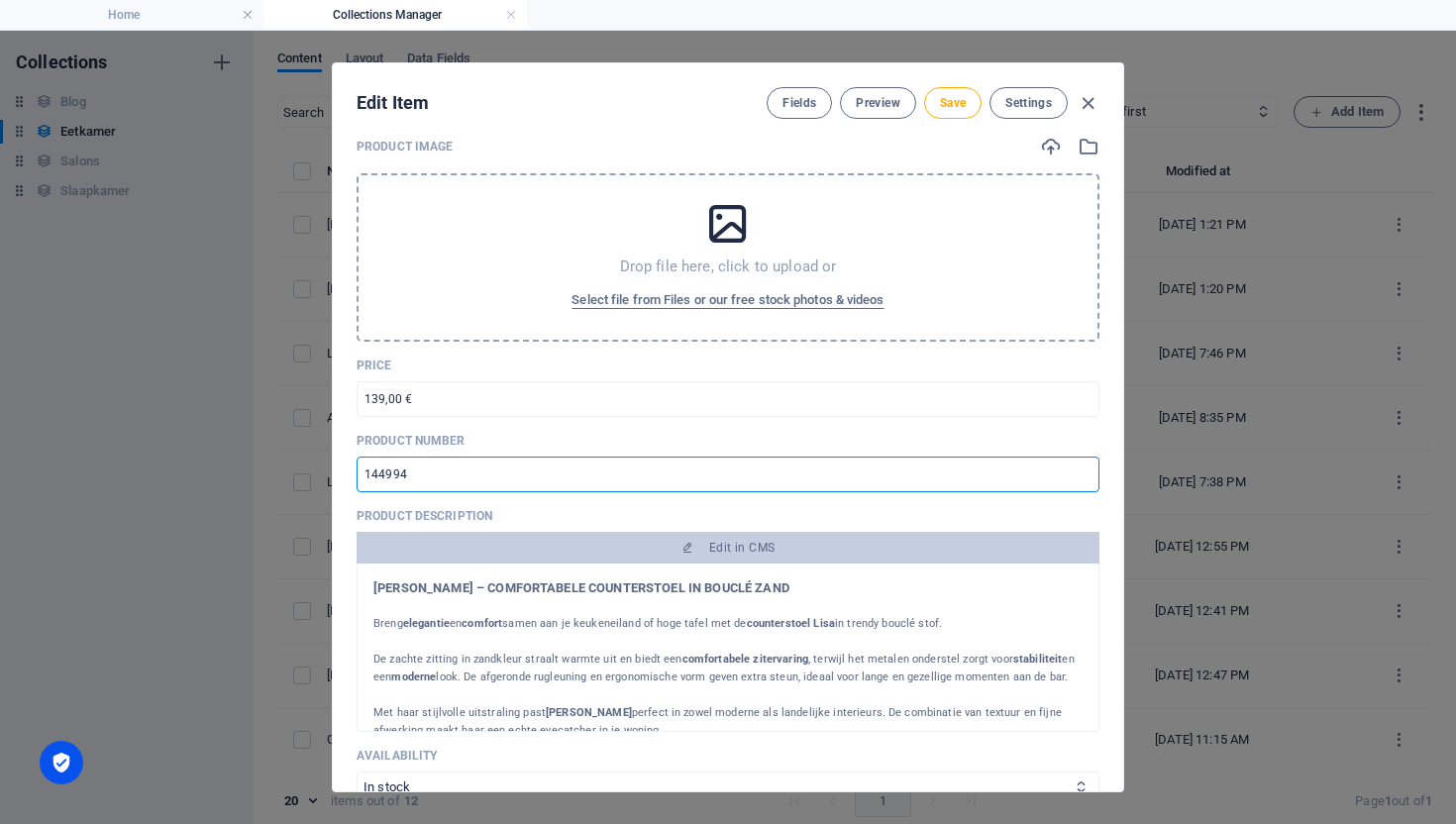click on "144994" at bounding box center [728, 474] 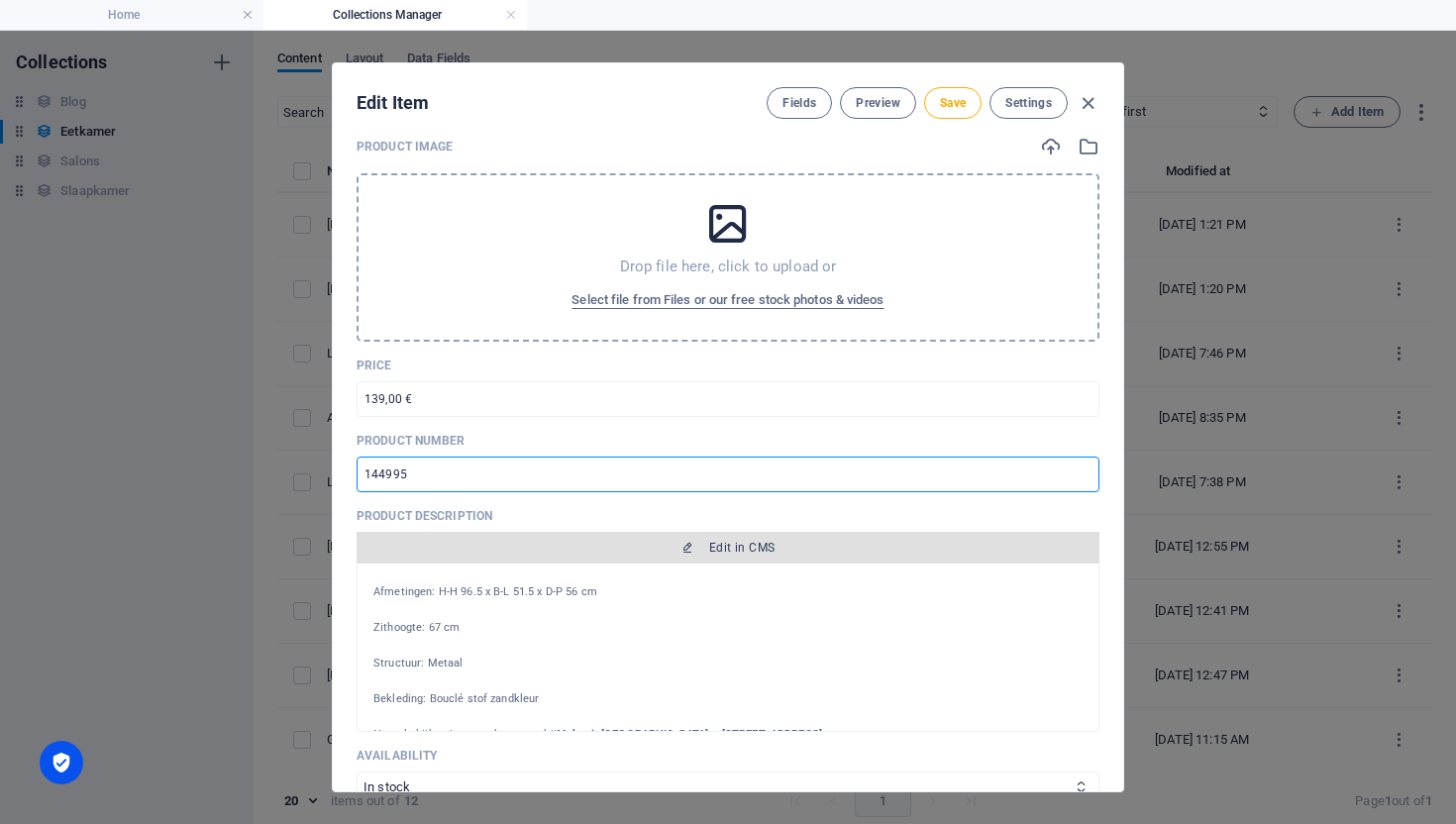 scroll, scrollTop: 435, scrollLeft: 0, axis: vertical 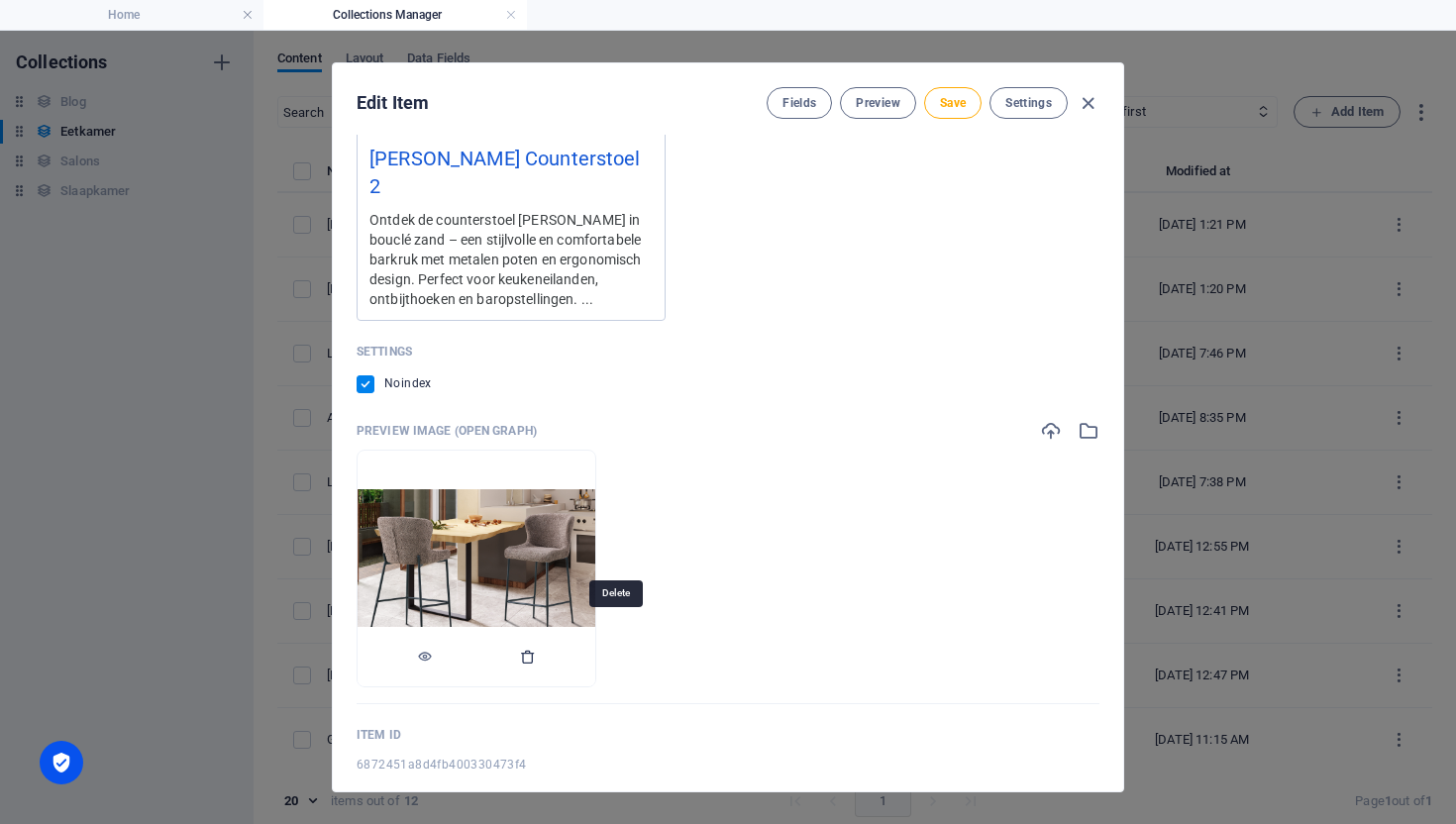 type on "144995" 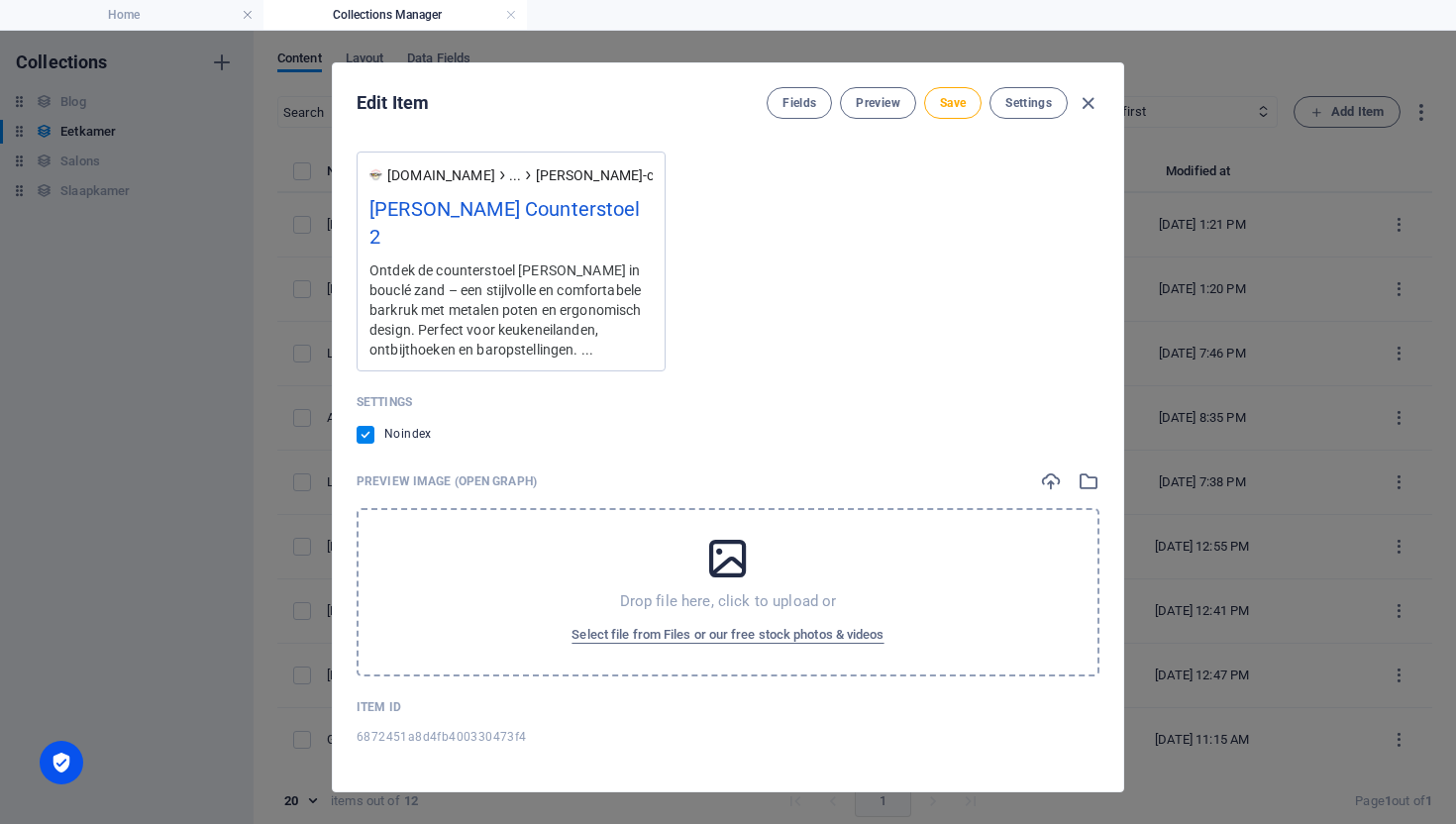 scroll, scrollTop: 2029, scrollLeft: 0, axis: vertical 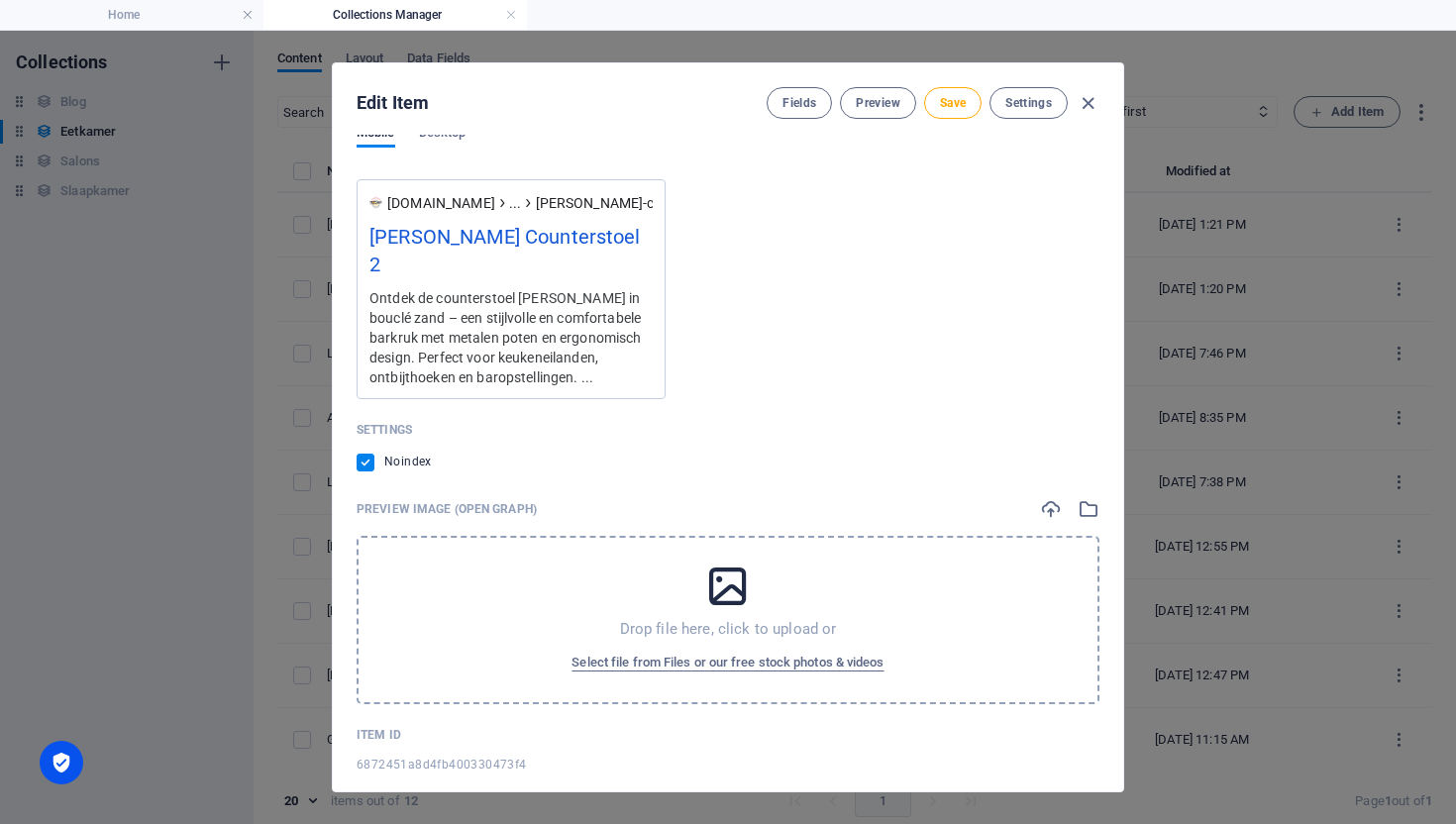 click at bounding box center [728, 586] 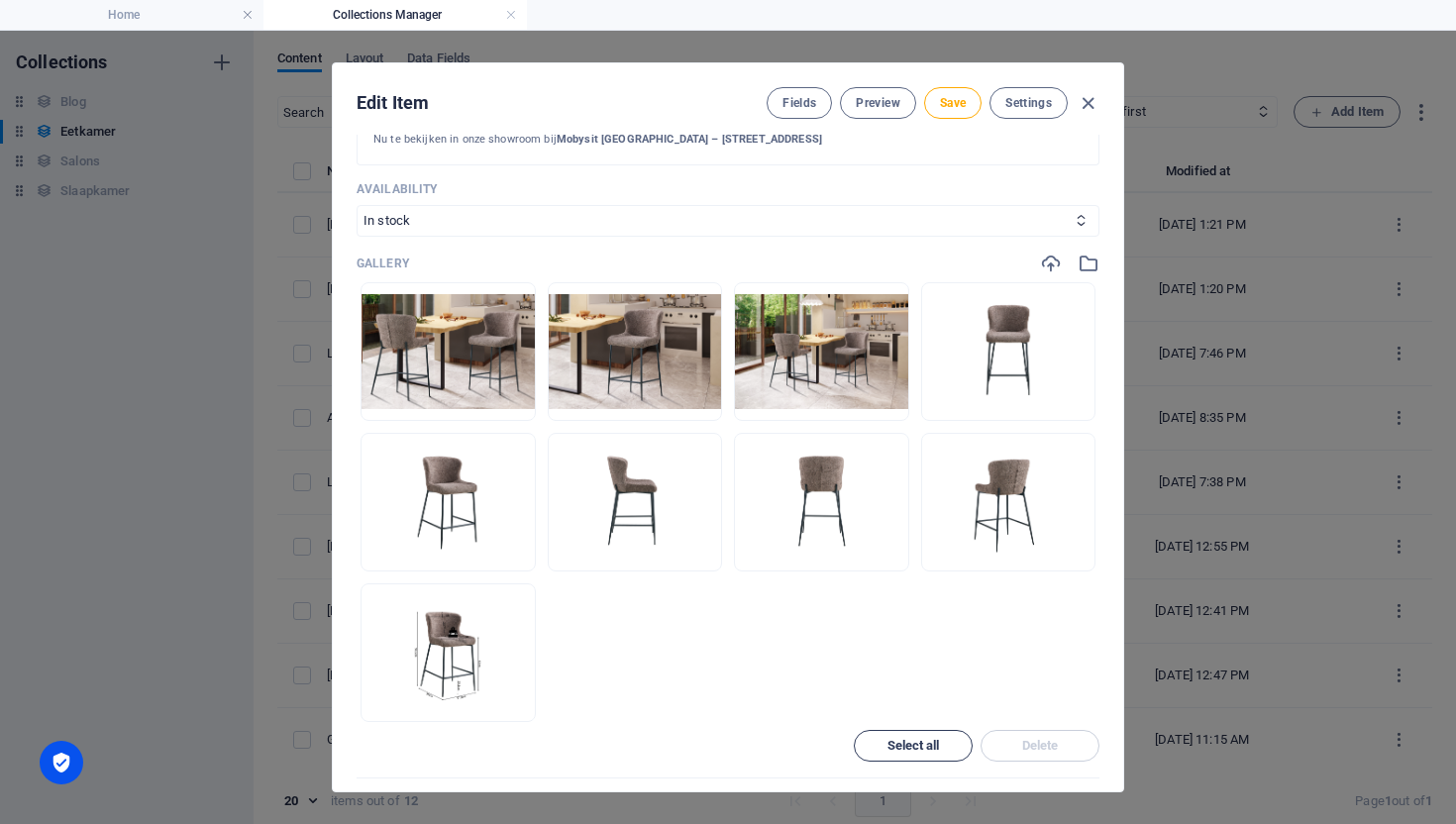 click on "Select all" at bounding box center [913, 746] 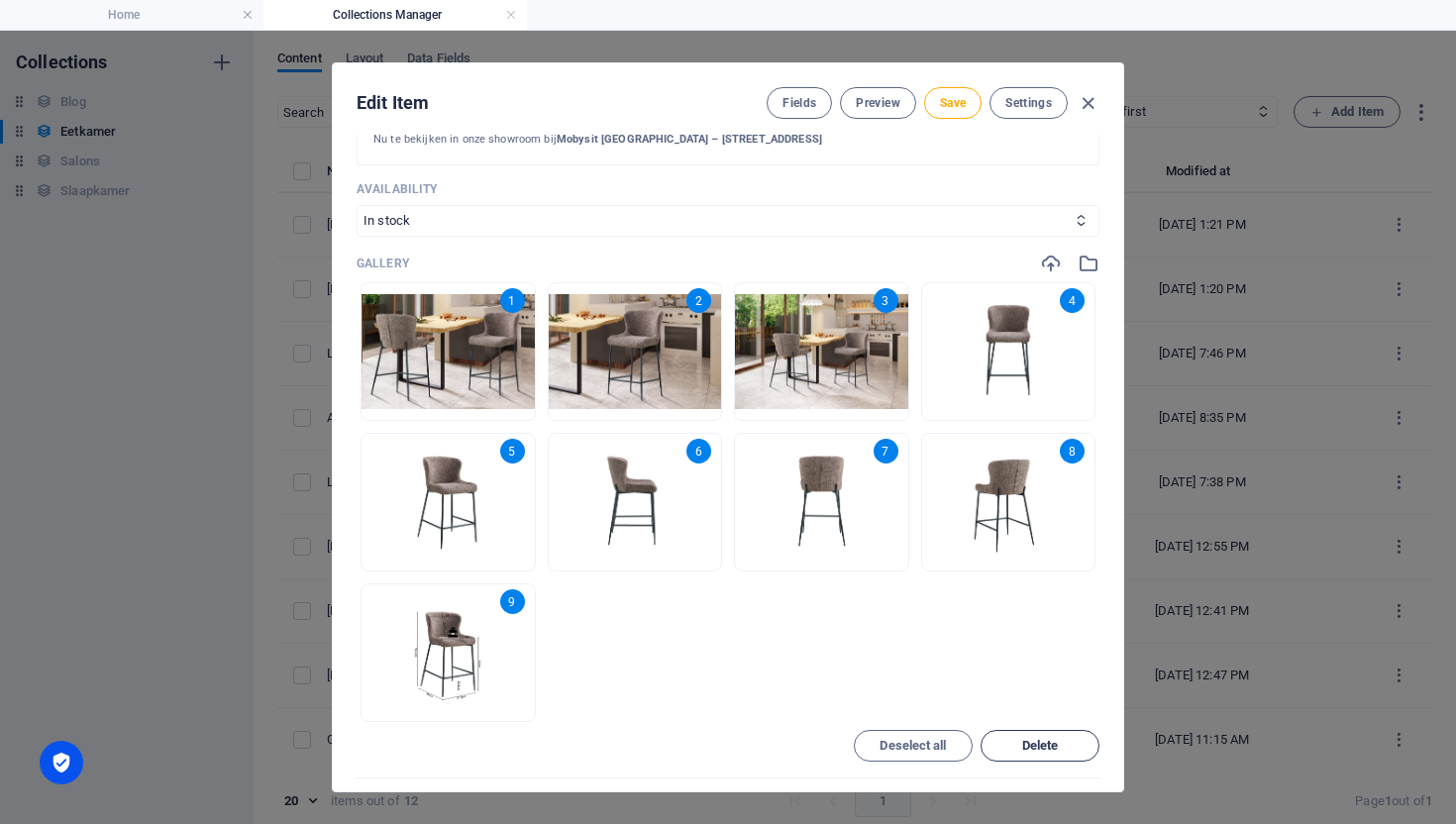 click on "Delete" at bounding box center (1040, 746) 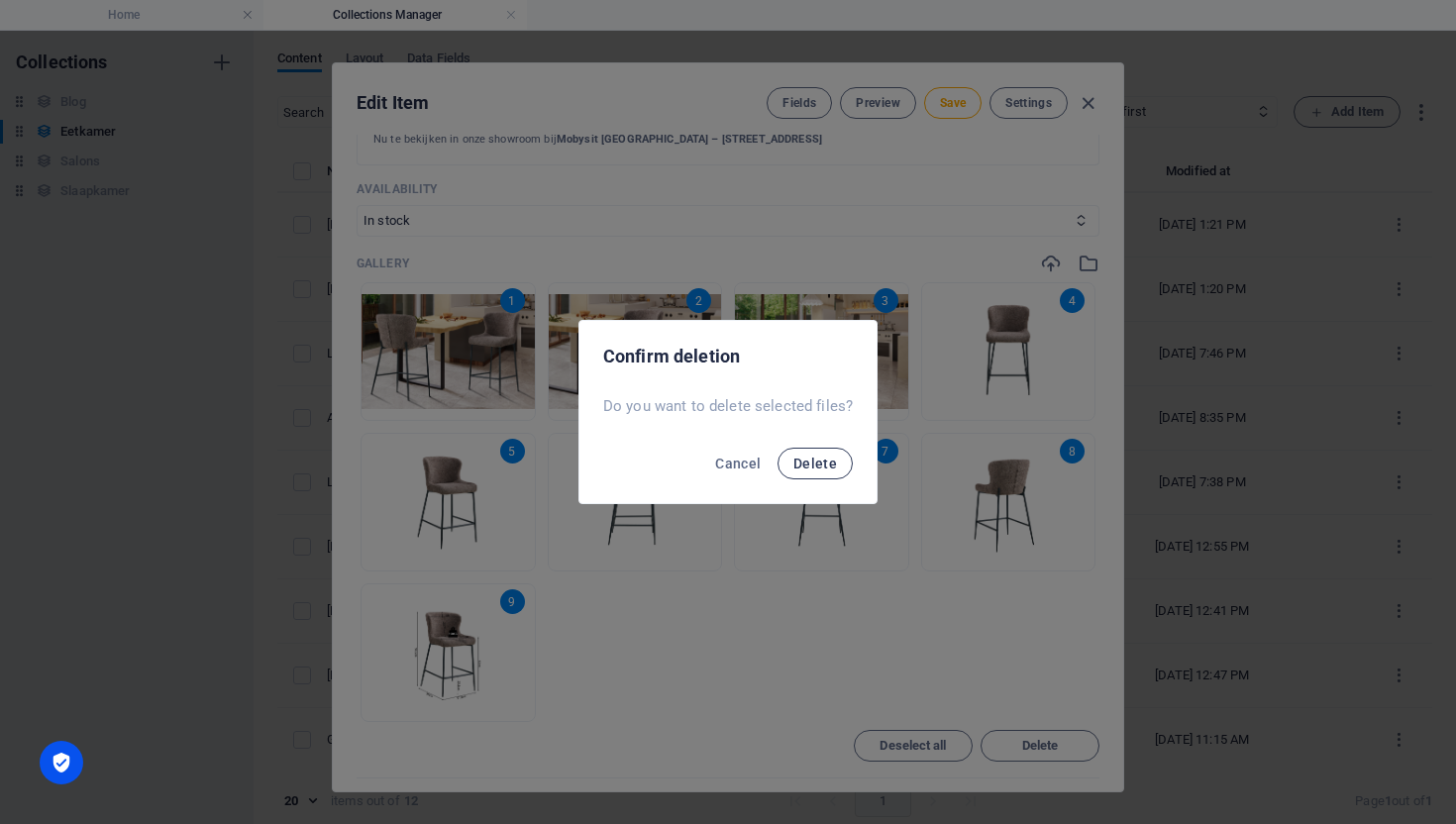 click on "Delete" at bounding box center (815, 464) 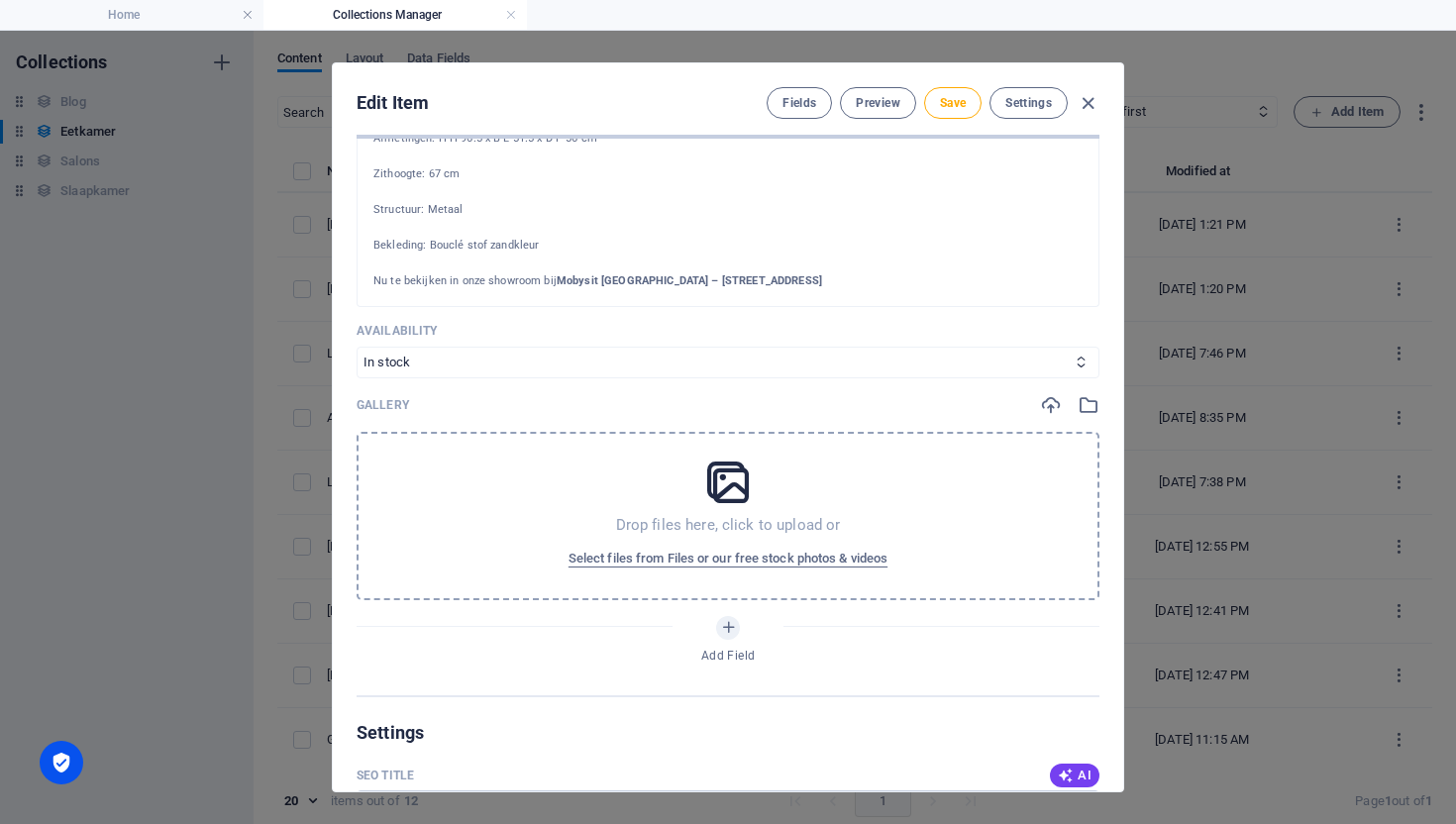 scroll, scrollTop: 0, scrollLeft: 0, axis: both 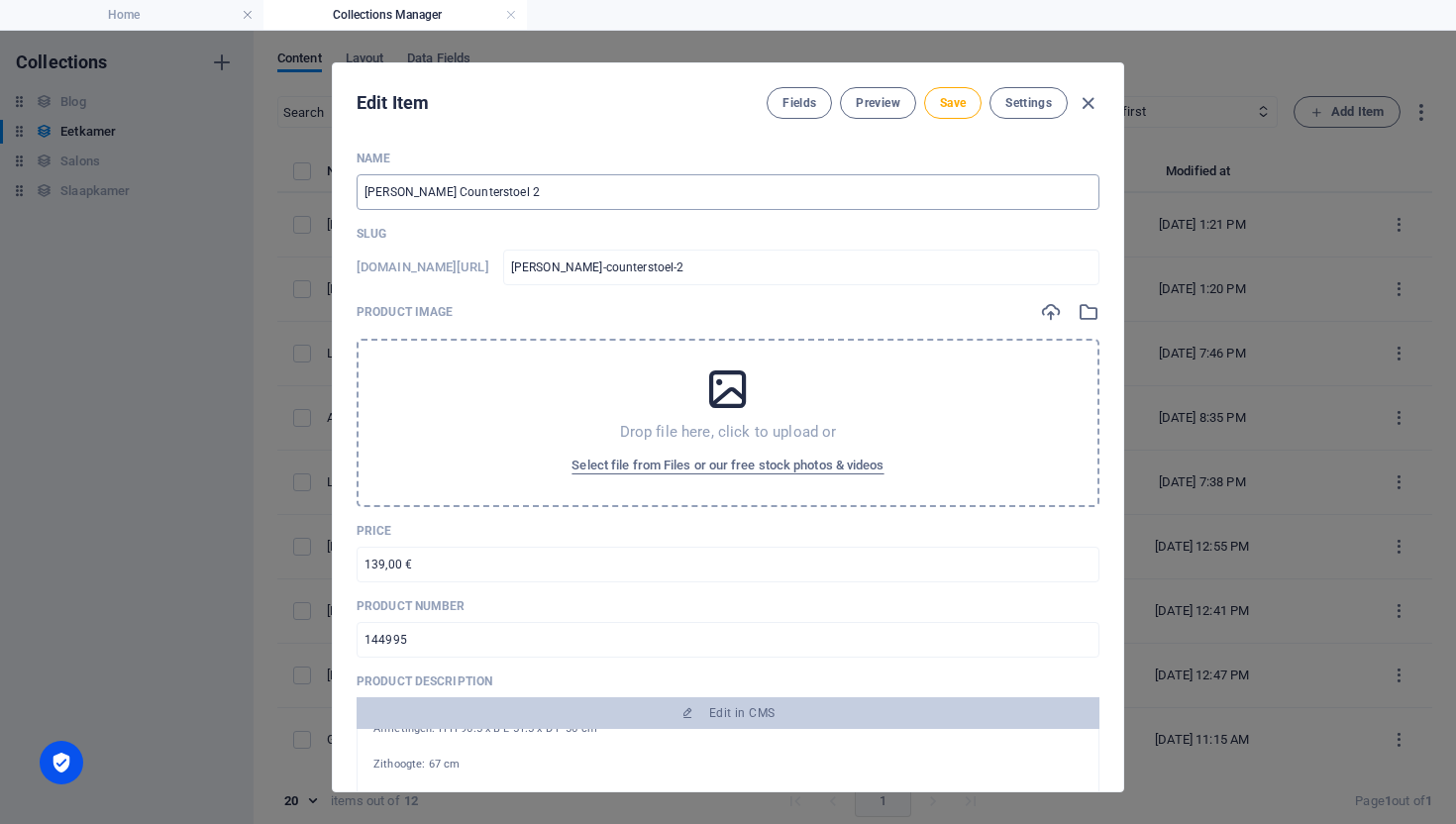 click on "Lisa Counterstoel 2" at bounding box center (728, 192) 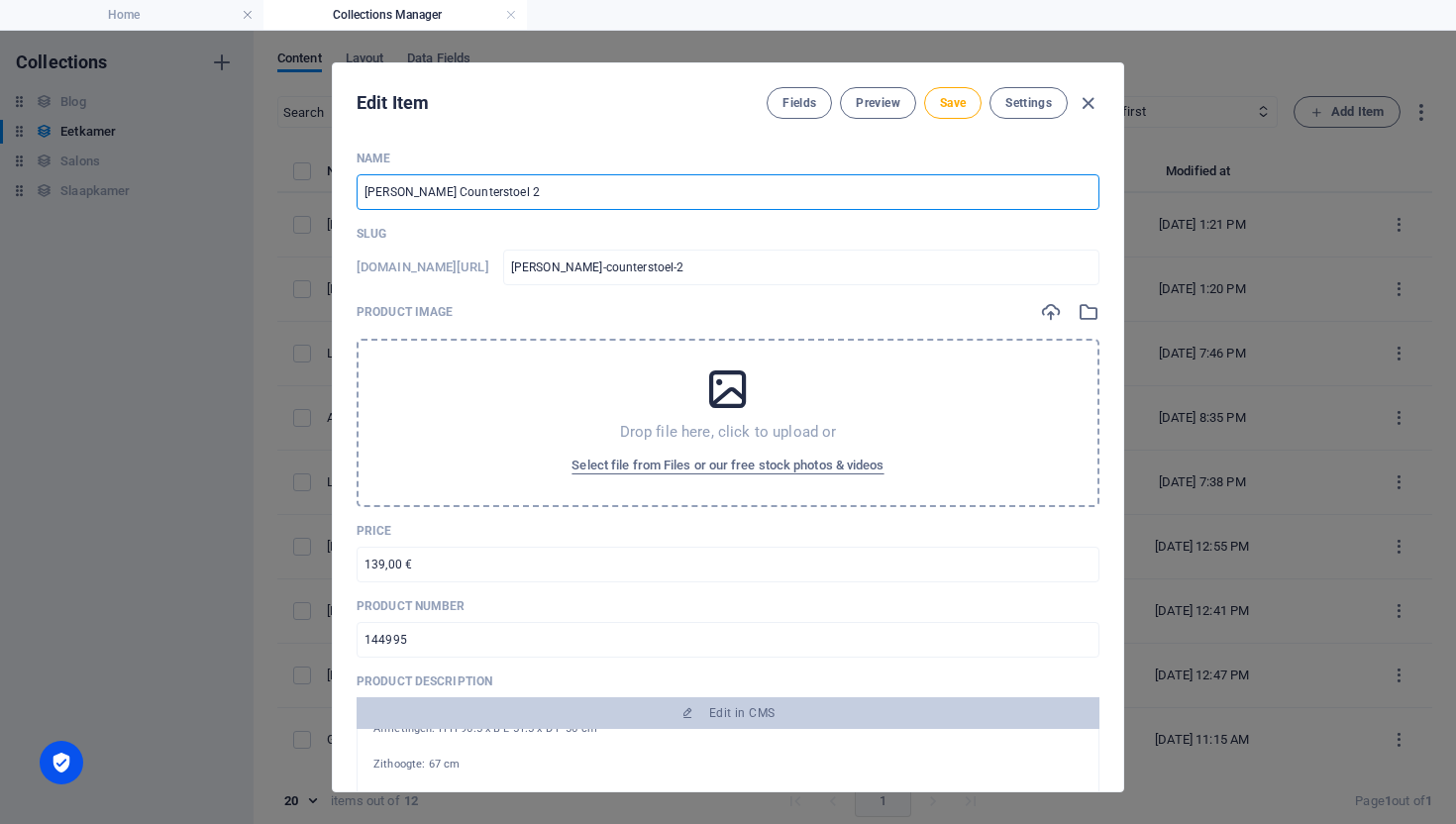 type on "H Counterstoel 2" 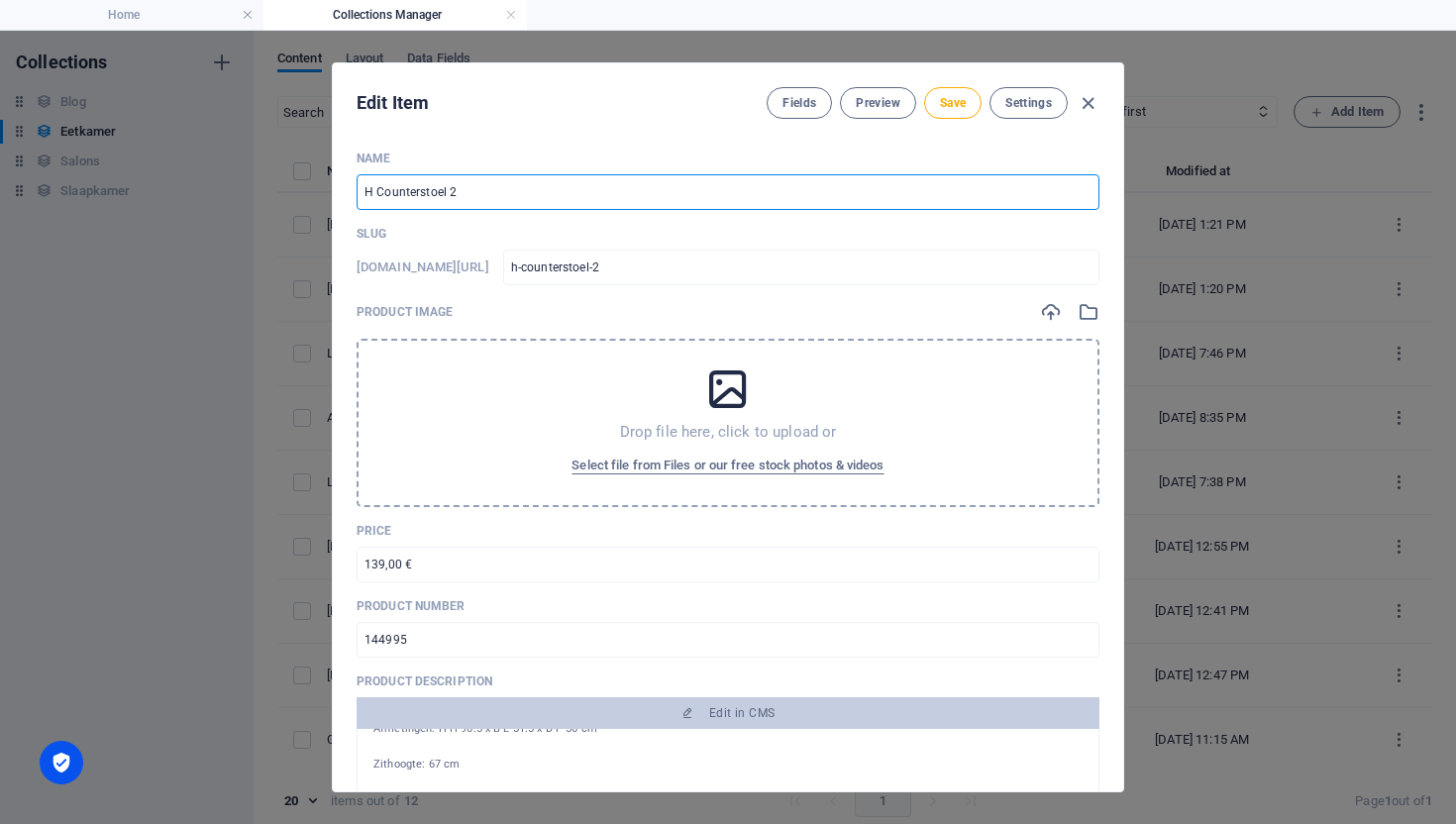type on "Hi Counterstoel 2" 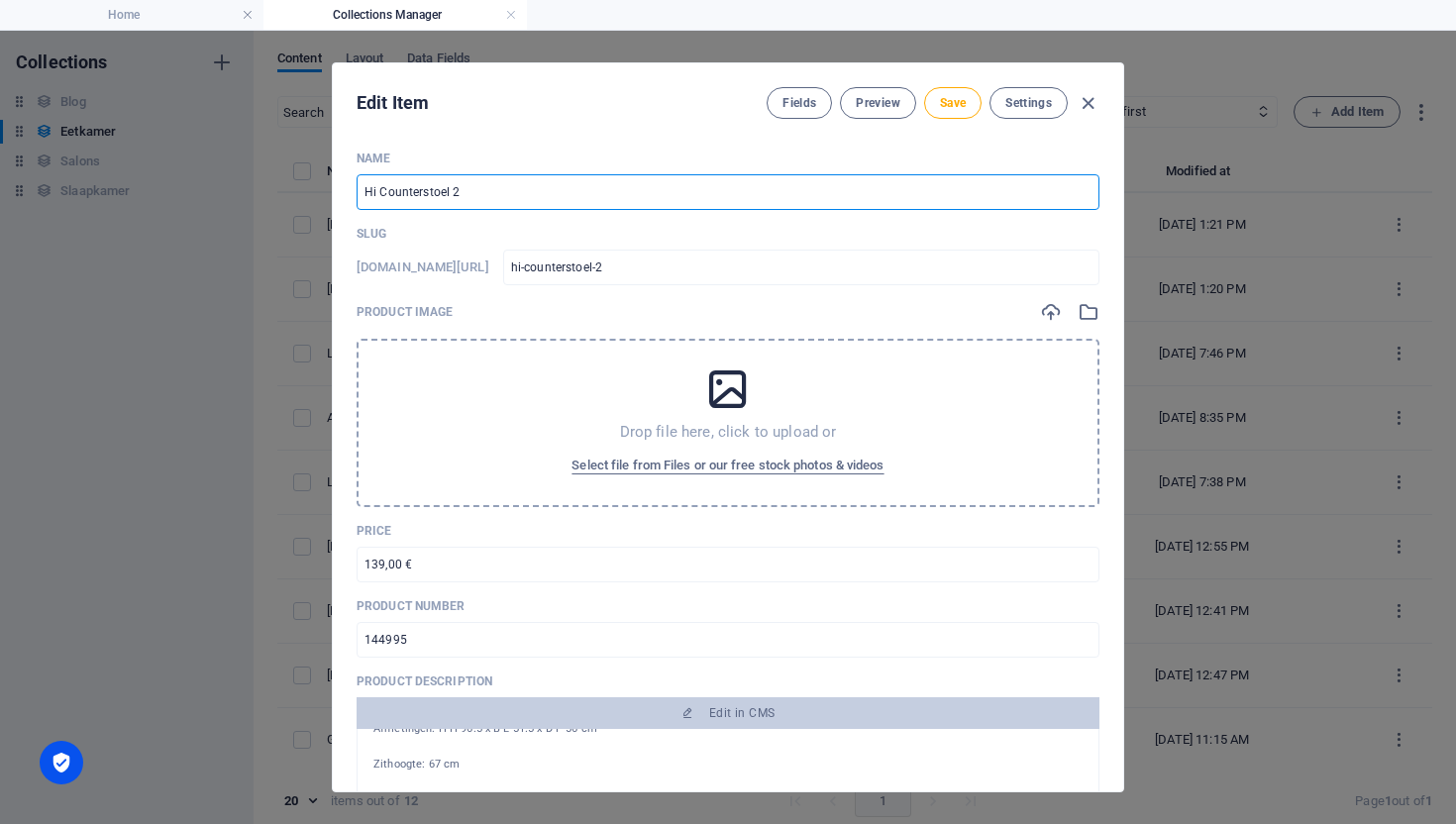 type on "H Counterstoel 2" 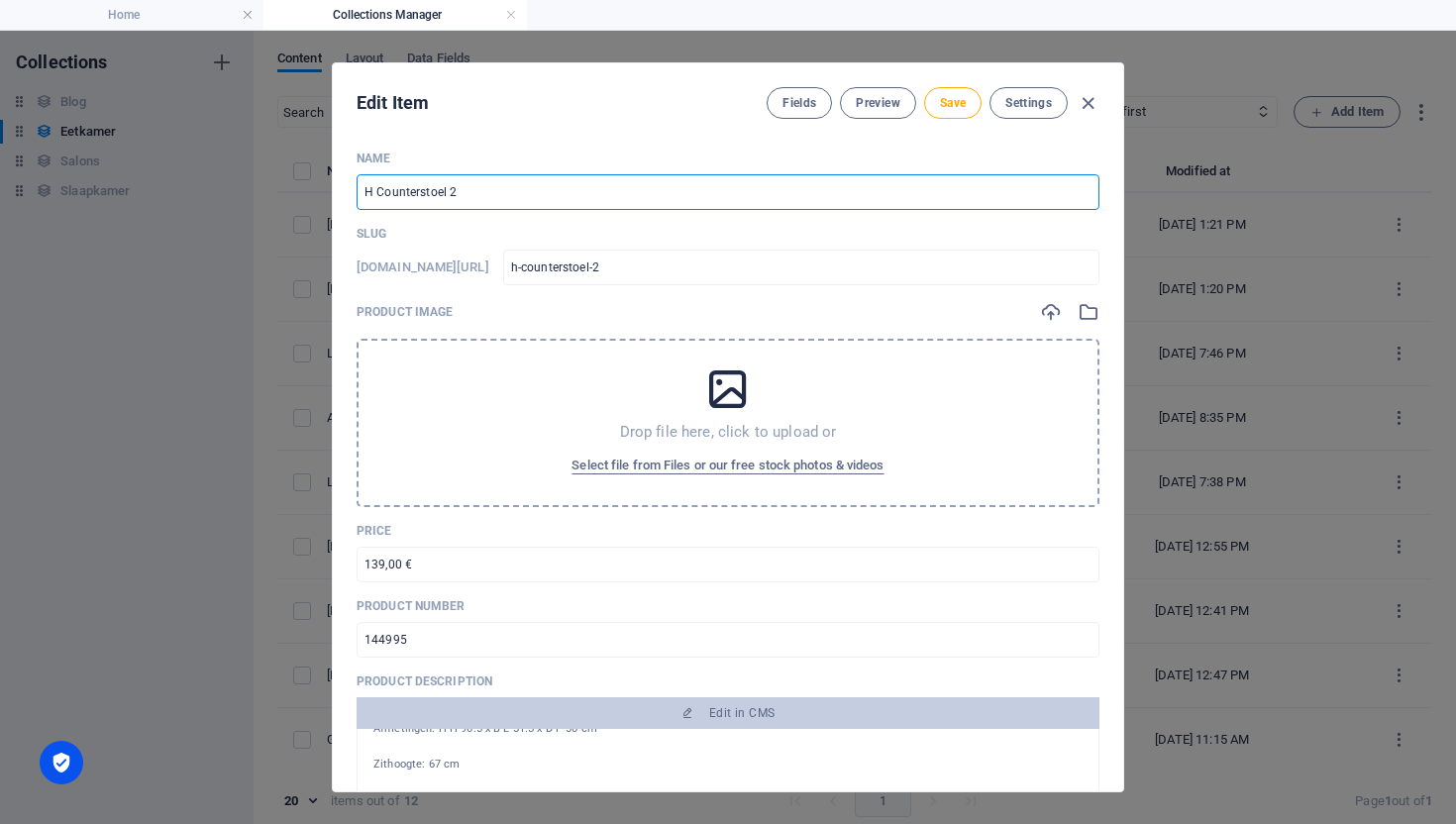 type on "Hu Counterstoel 2" 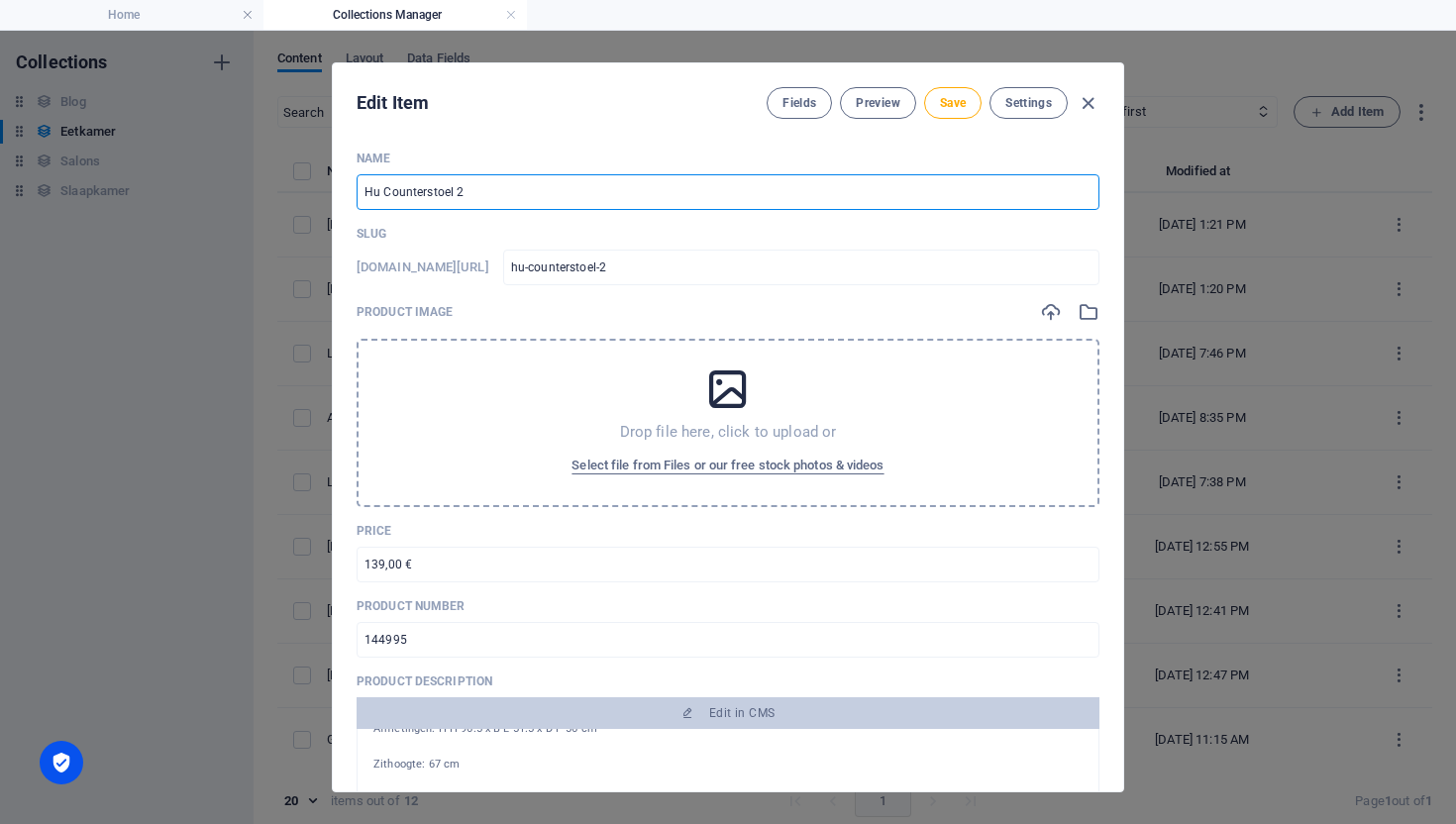 type on "Hug Counterstoel 2" 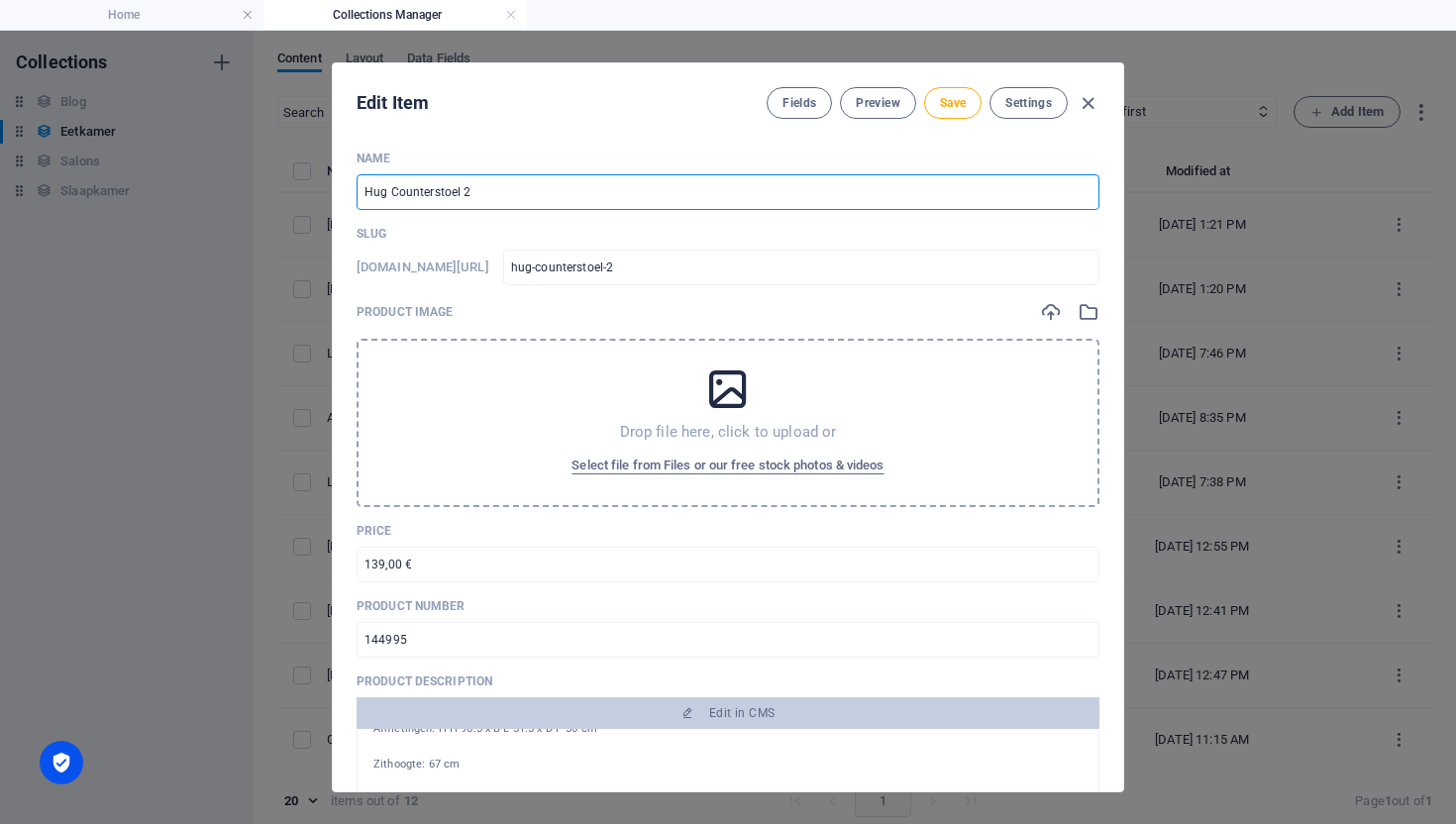 type on "Hugo Counterstoel 2" 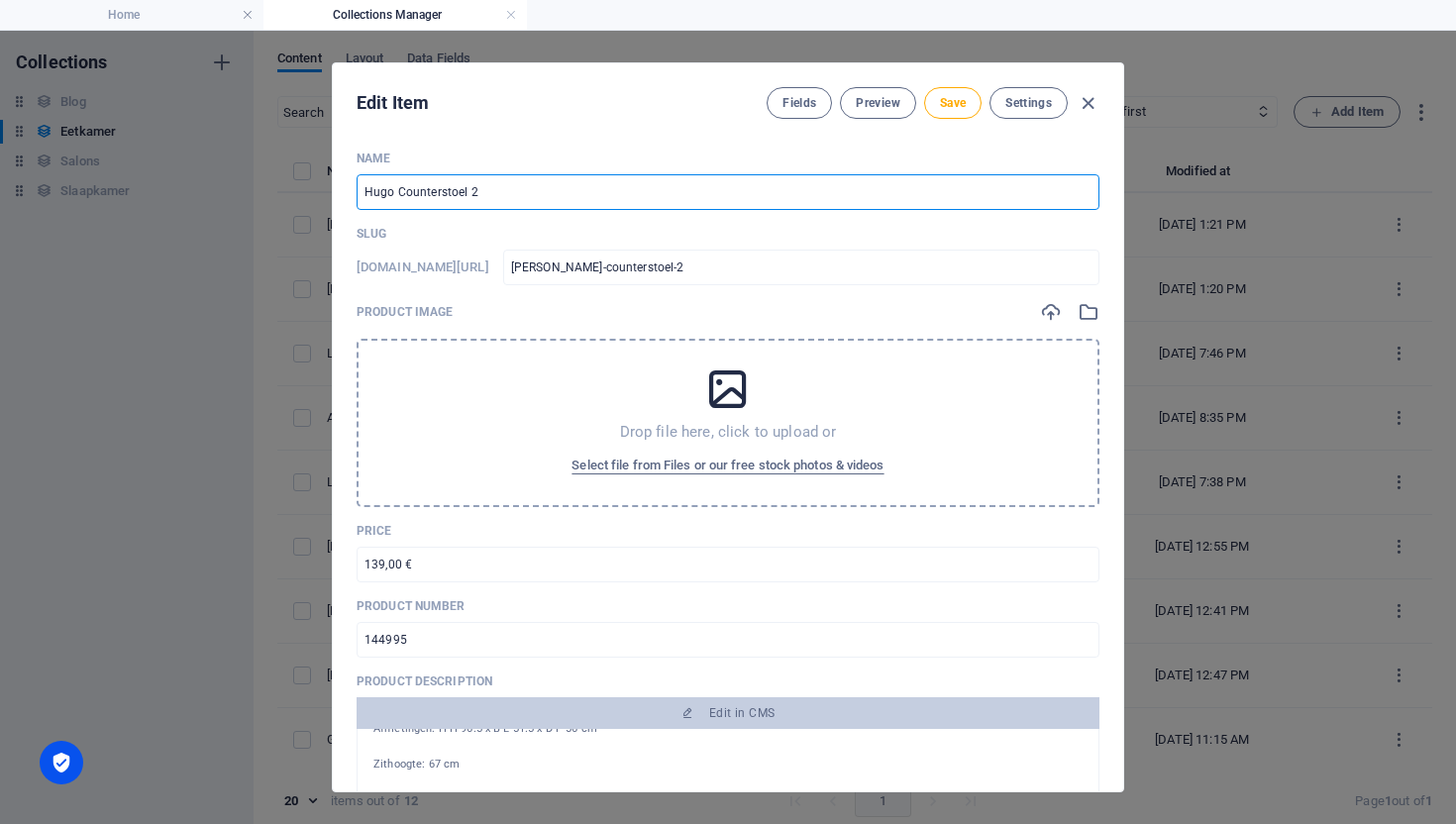 drag, startPoint x: 496, startPoint y: 200, endPoint x: 481, endPoint y: 201, distance: 15.033296 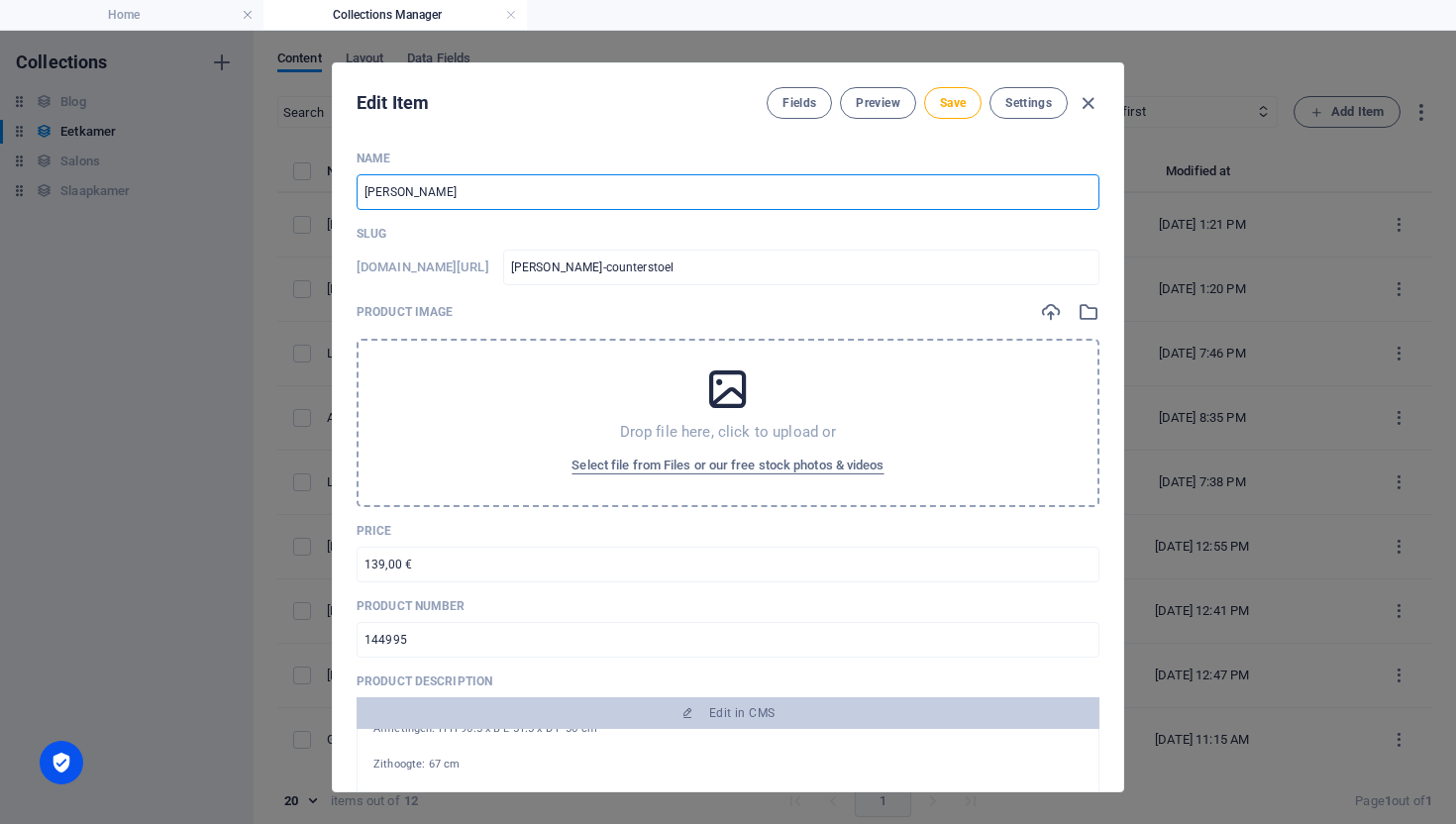 type on "Hugo Counterstoel" 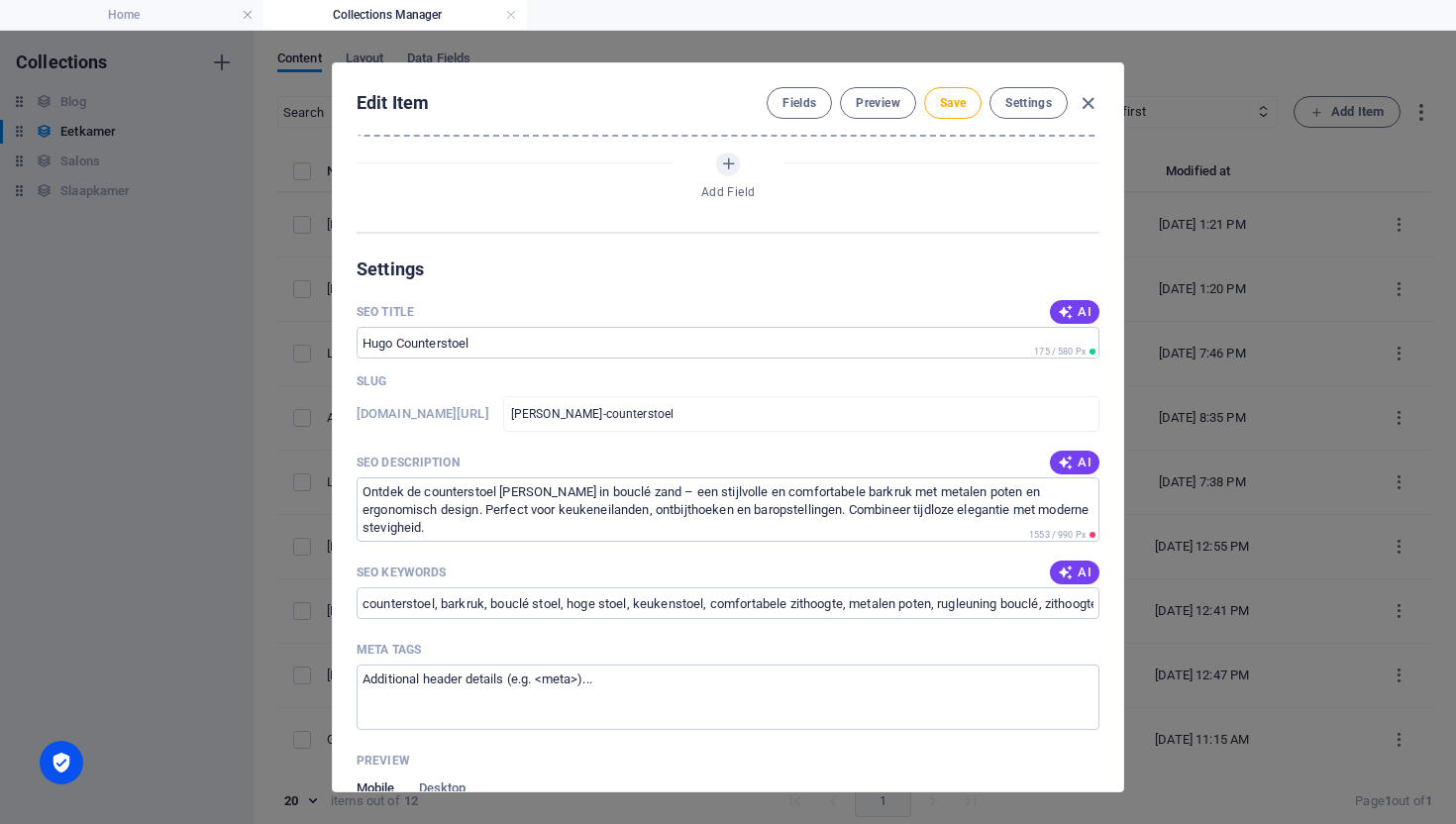 scroll, scrollTop: 904, scrollLeft: 0, axis: vertical 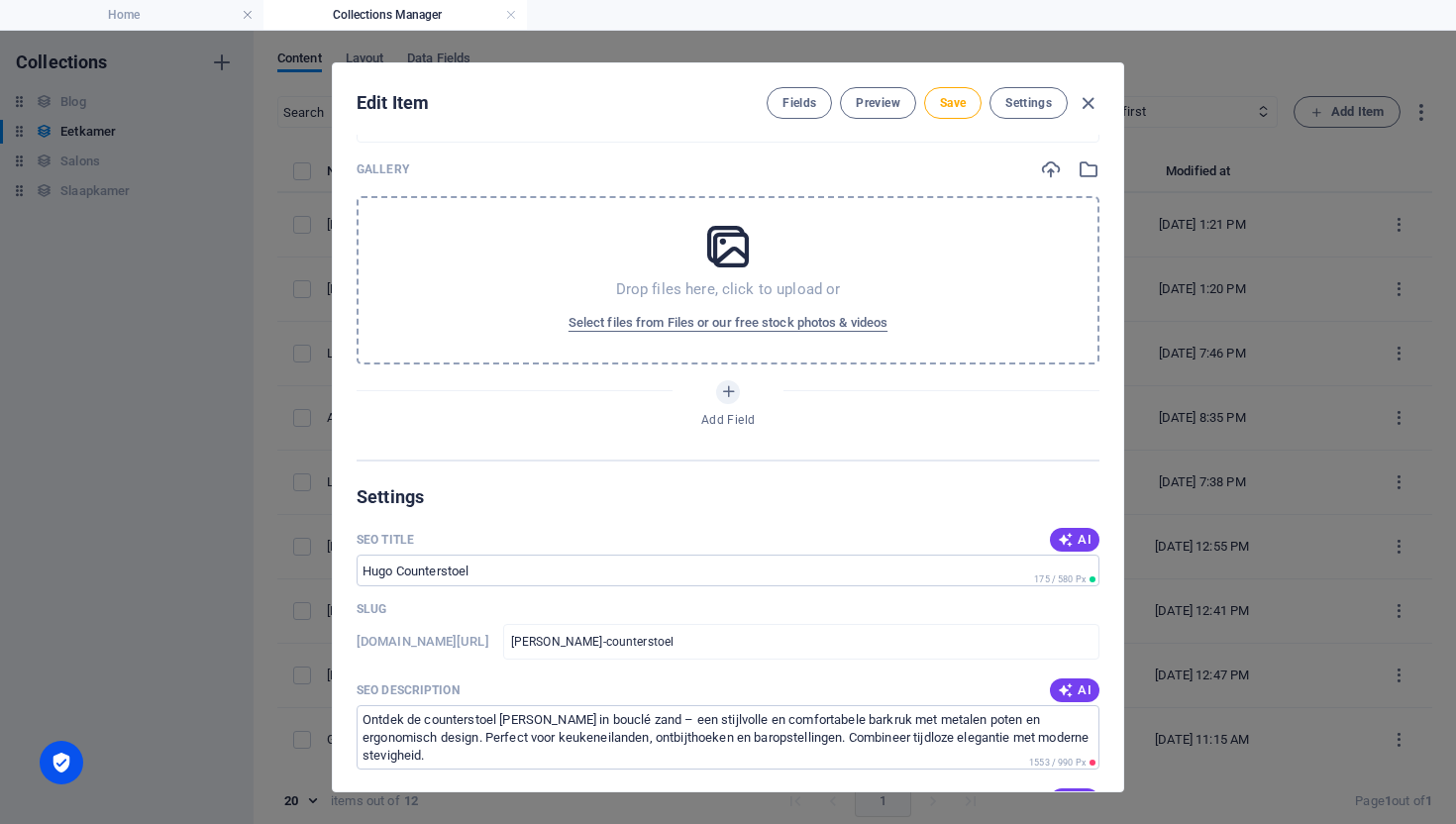 click on "Drop files here, click to upload or Select files from Files or our free stock photos & videos" at bounding box center [728, 280] 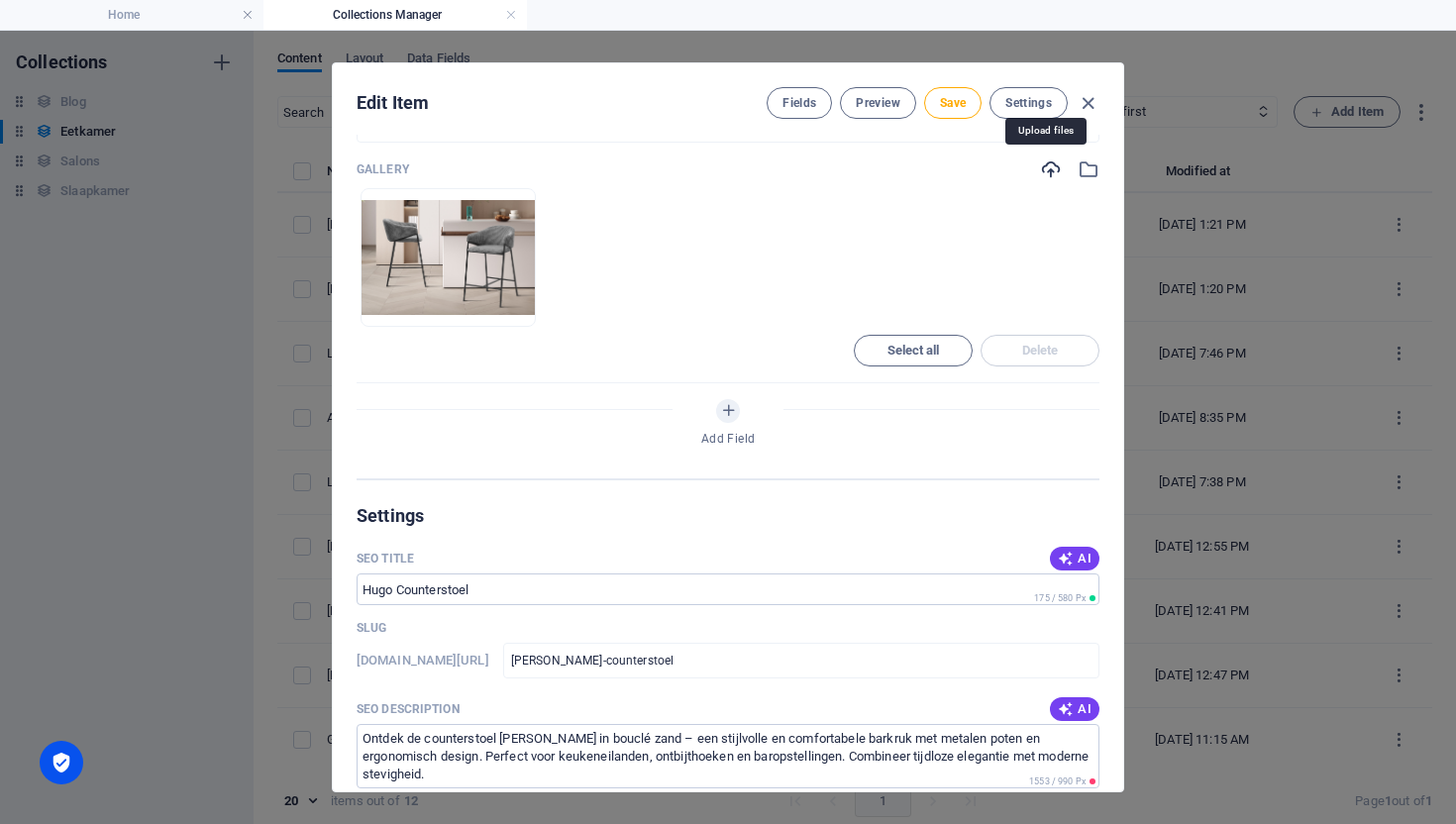 click at bounding box center [1051, 169] 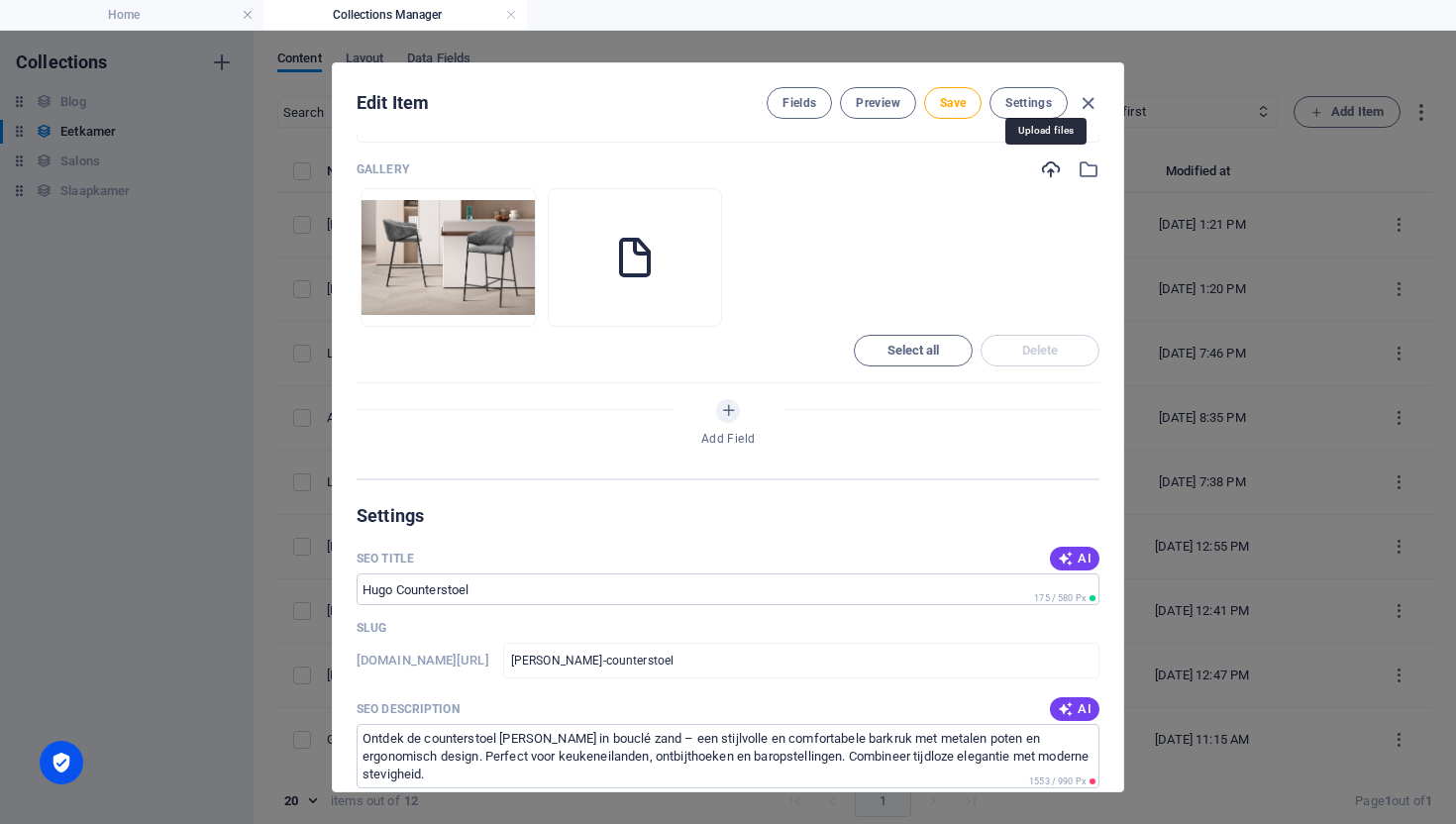 click at bounding box center [1051, 169] 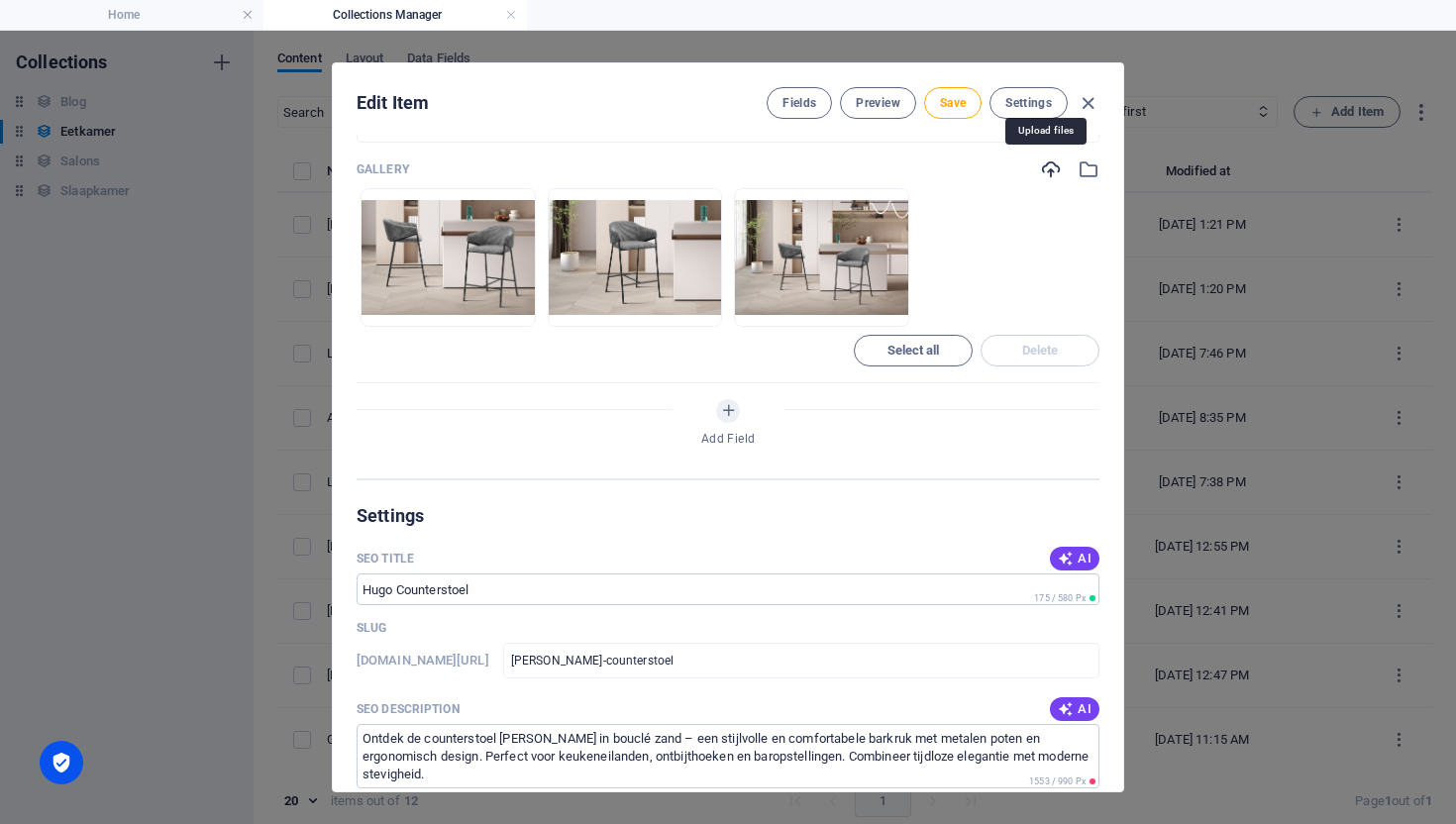 click at bounding box center (1051, 169) 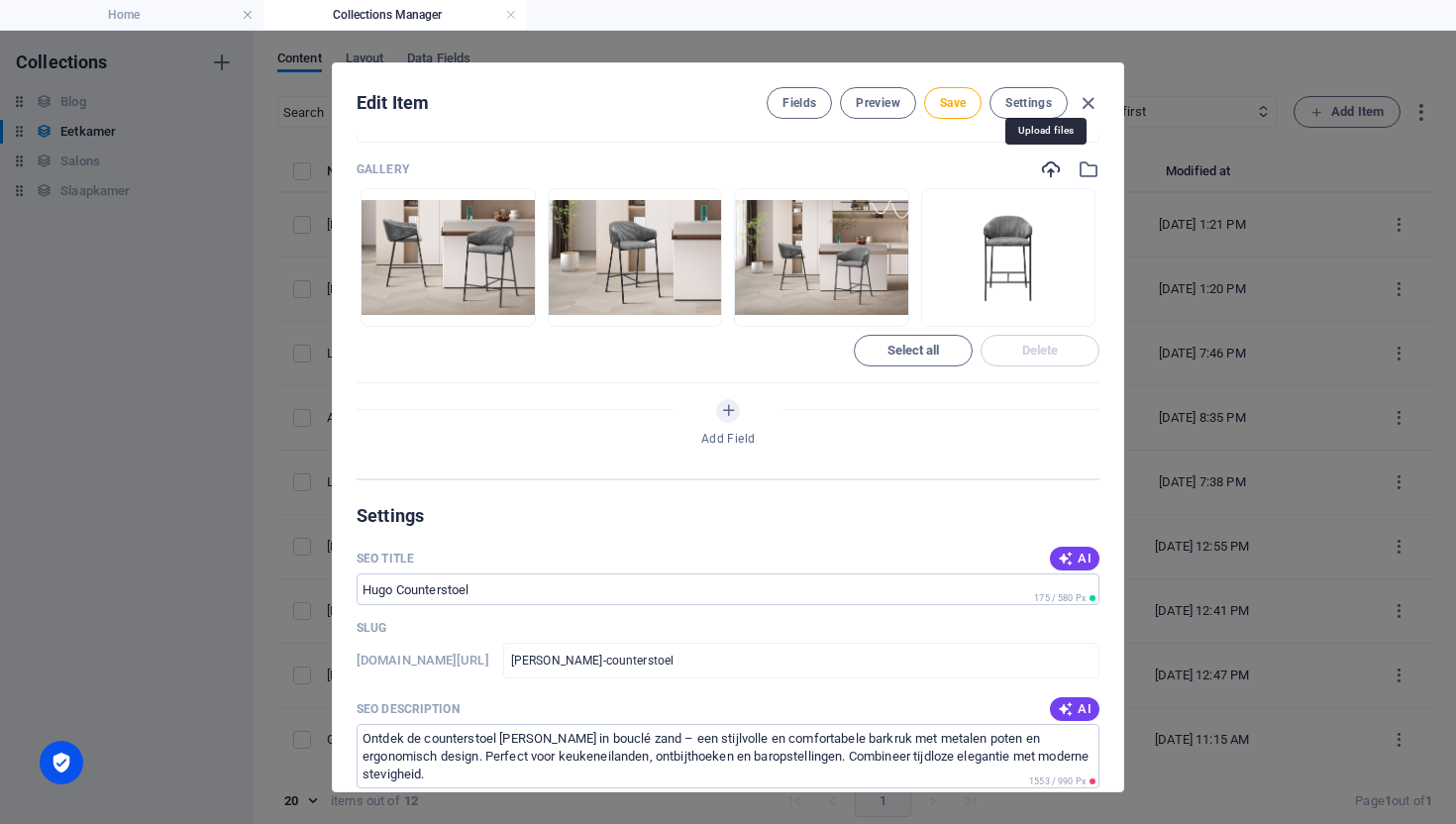 click at bounding box center (1051, 169) 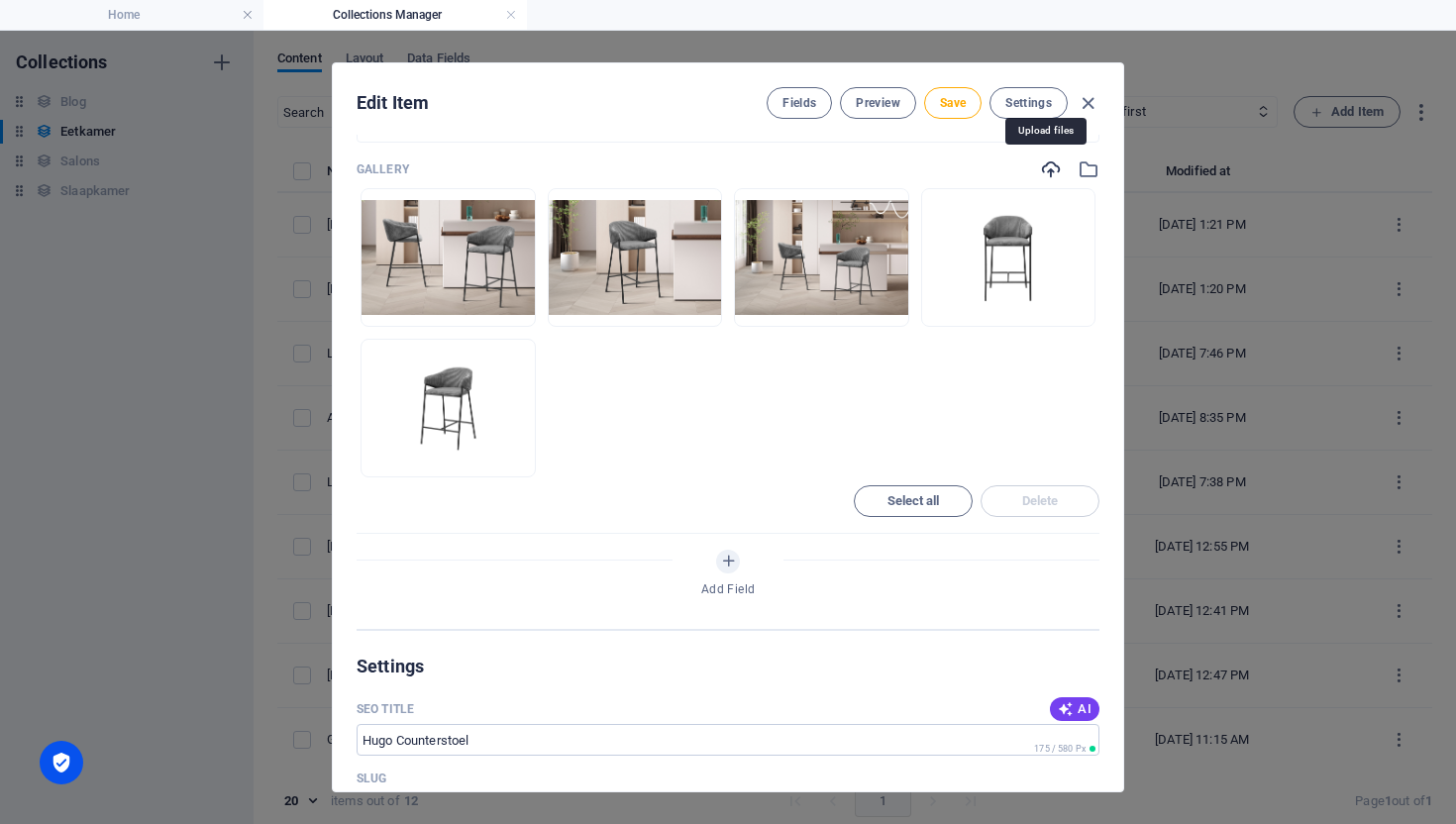click at bounding box center (1051, 169) 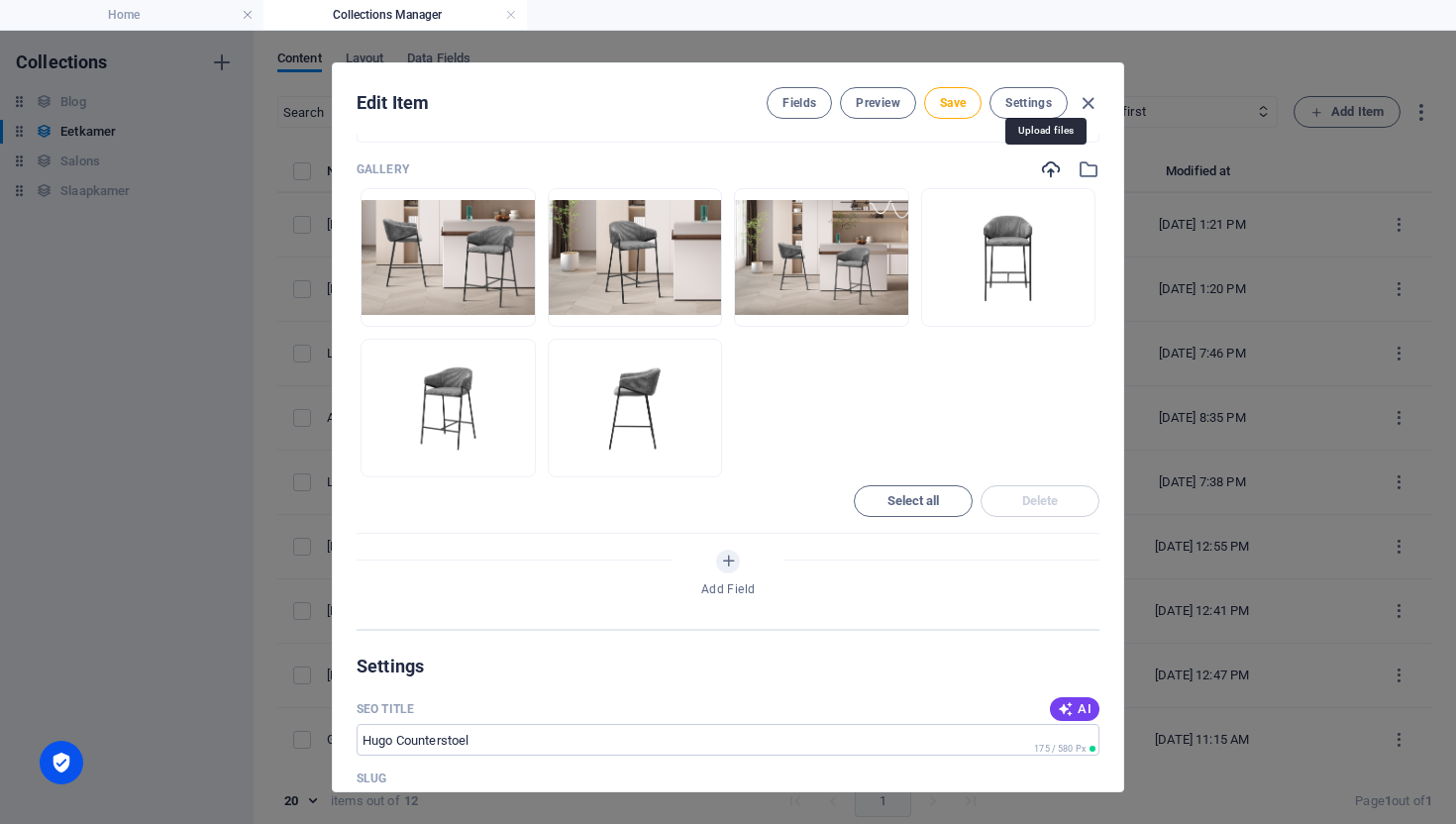 click at bounding box center (1051, 169) 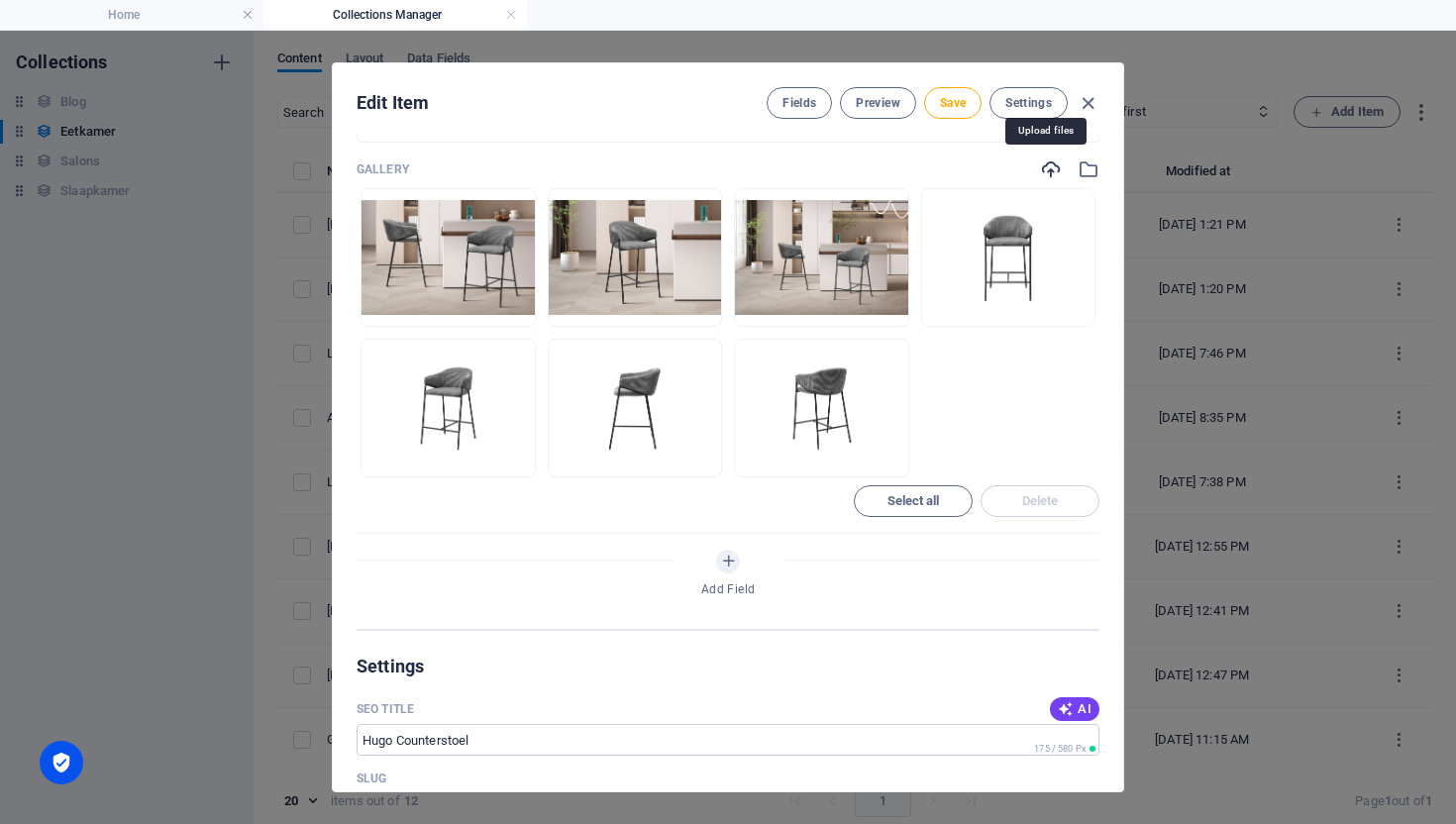 click at bounding box center (1051, 169) 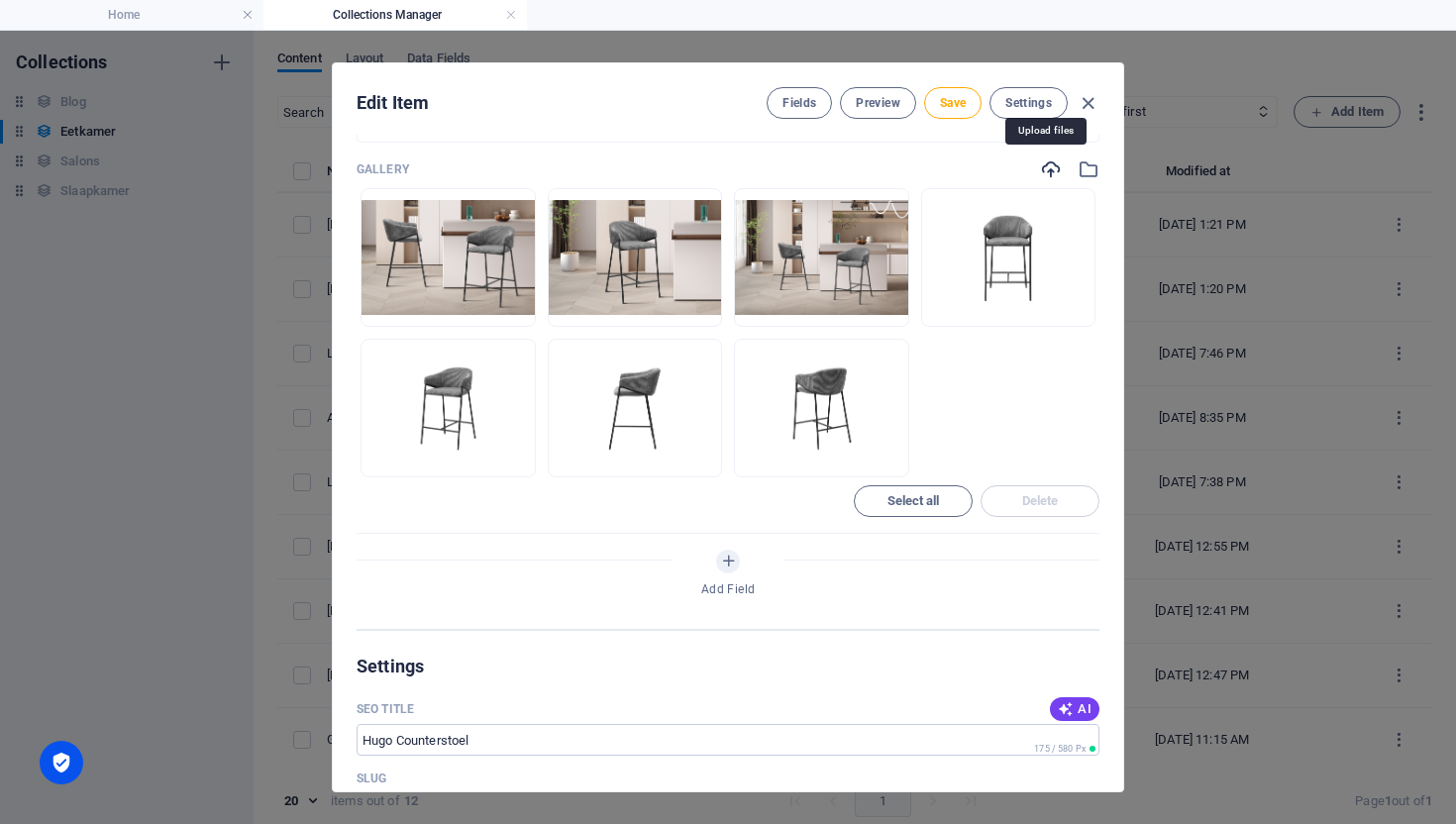 click at bounding box center [1051, 169] 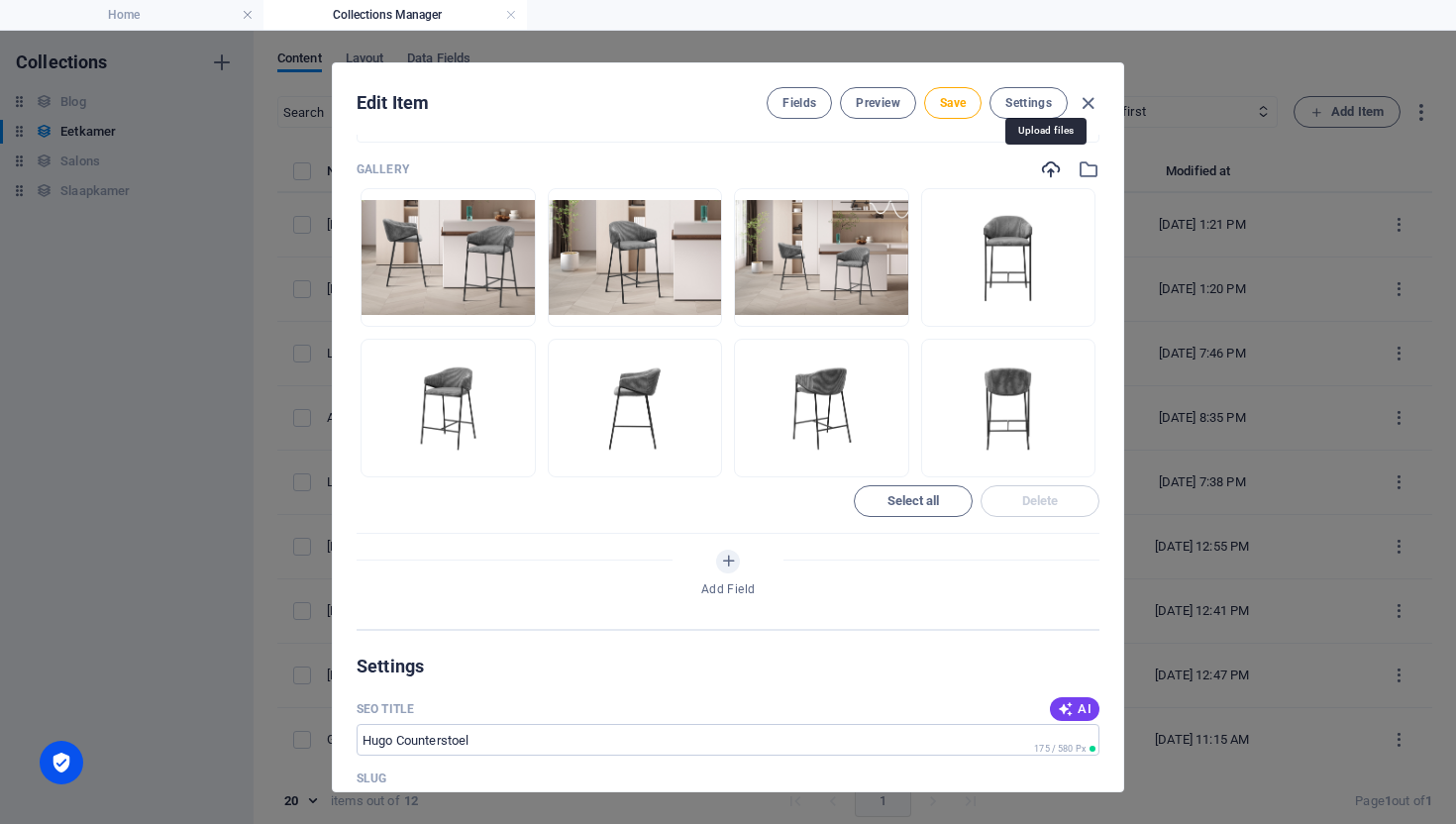click at bounding box center (1051, 169) 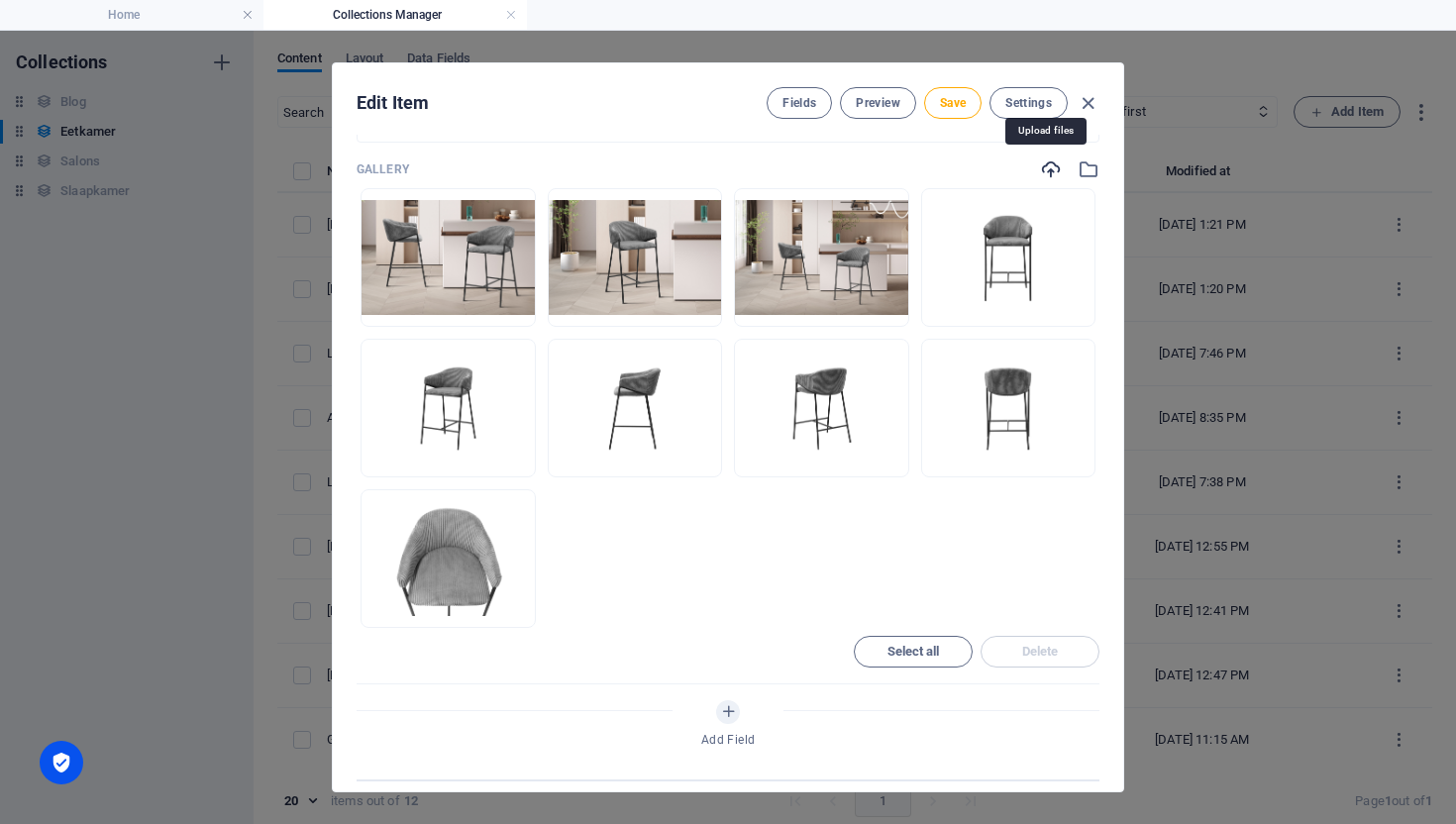 click at bounding box center (1051, 169) 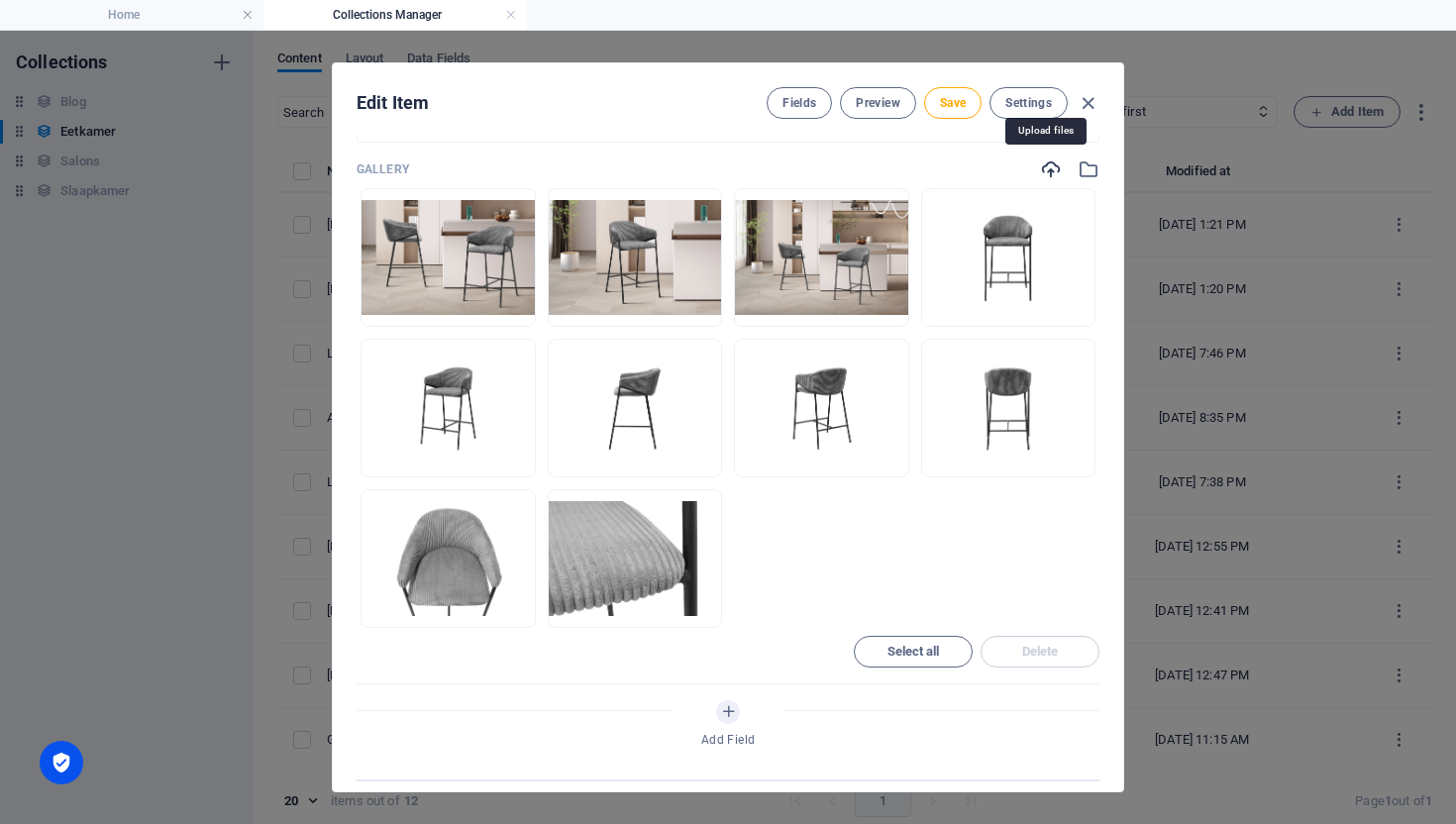 click at bounding box center (1051, 169) 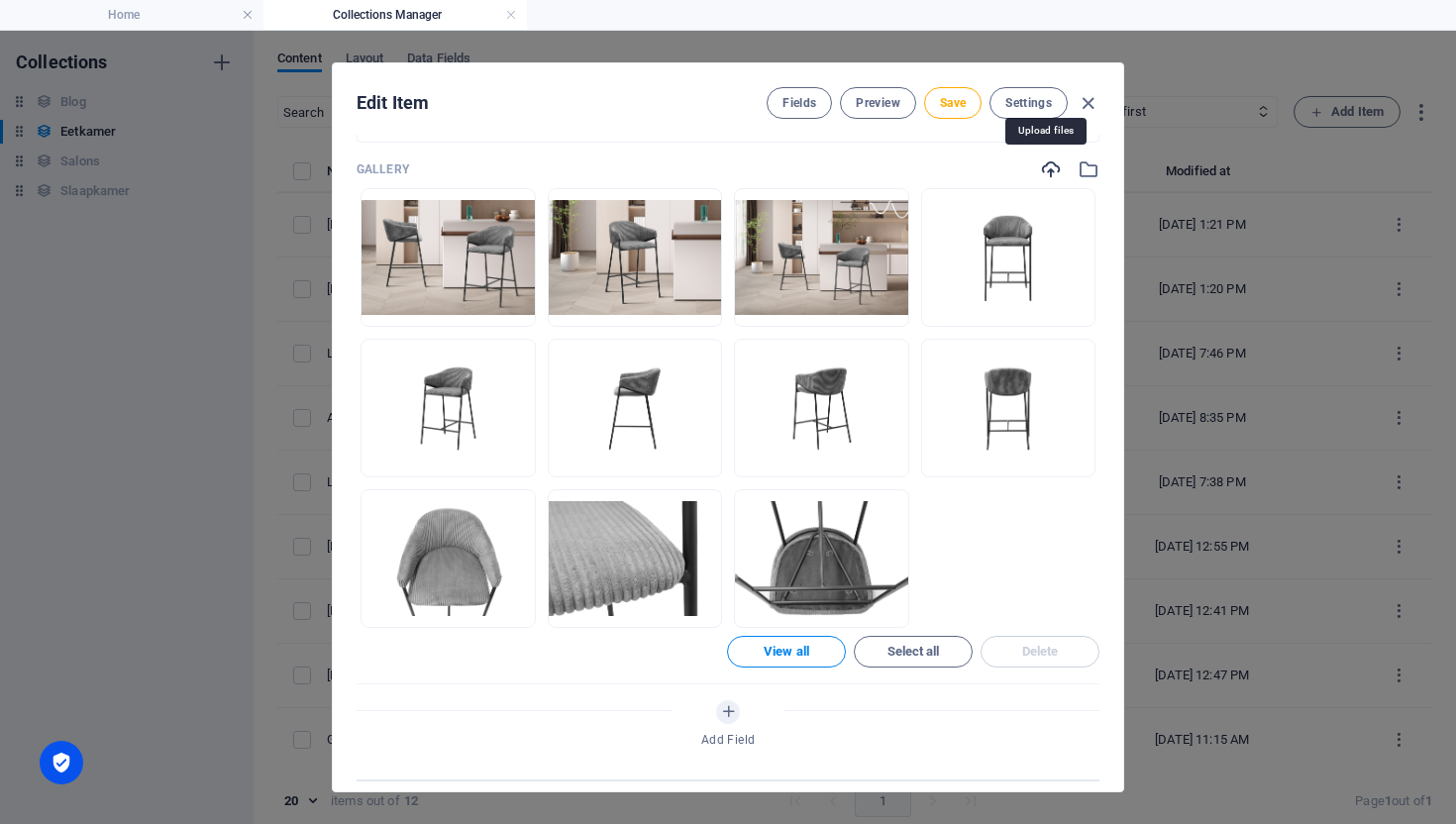 click at bounding box center (1051, 169) 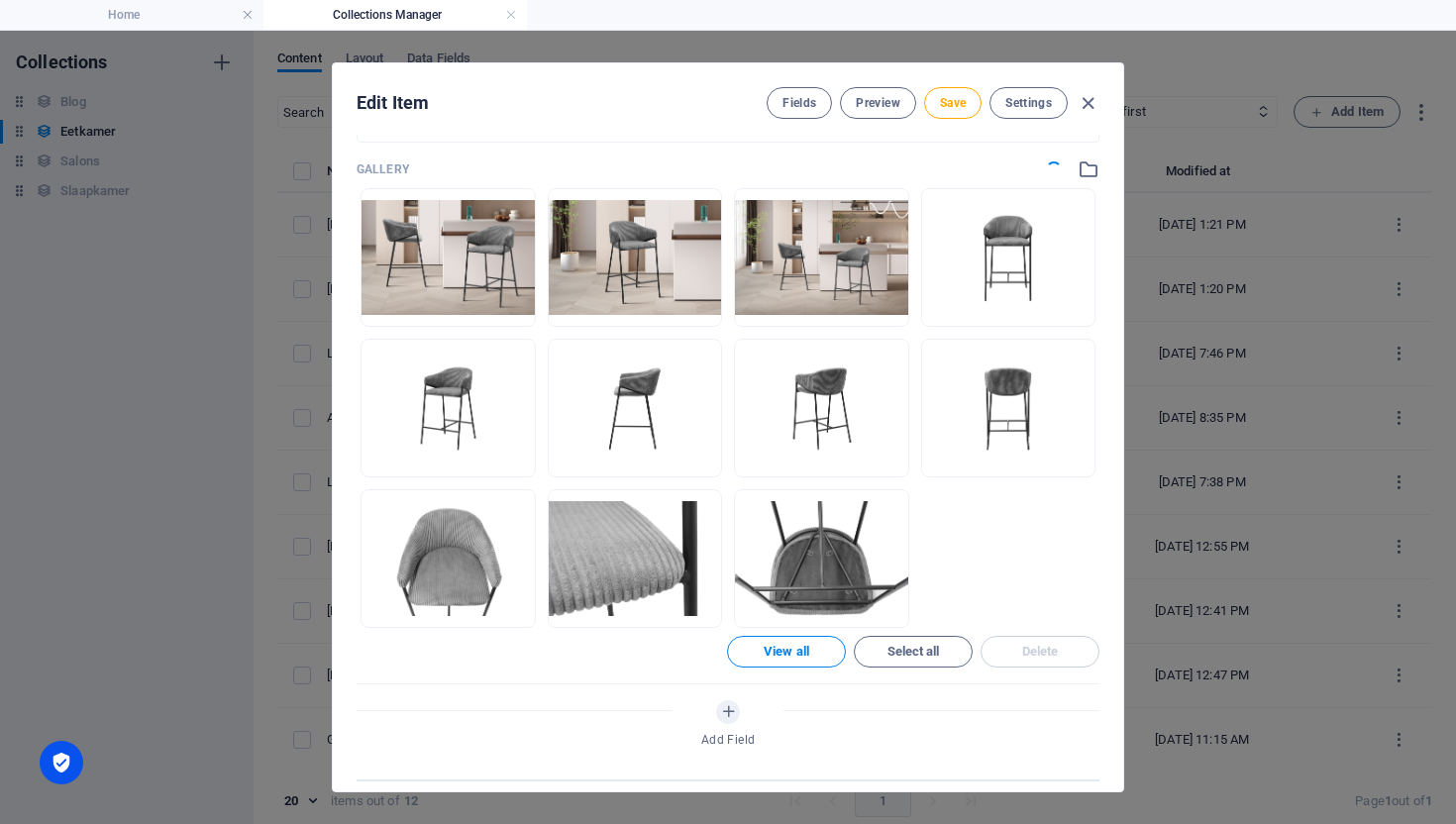 scroll, scrollTop: 2108, scrollLeft: 0, axis: vertical 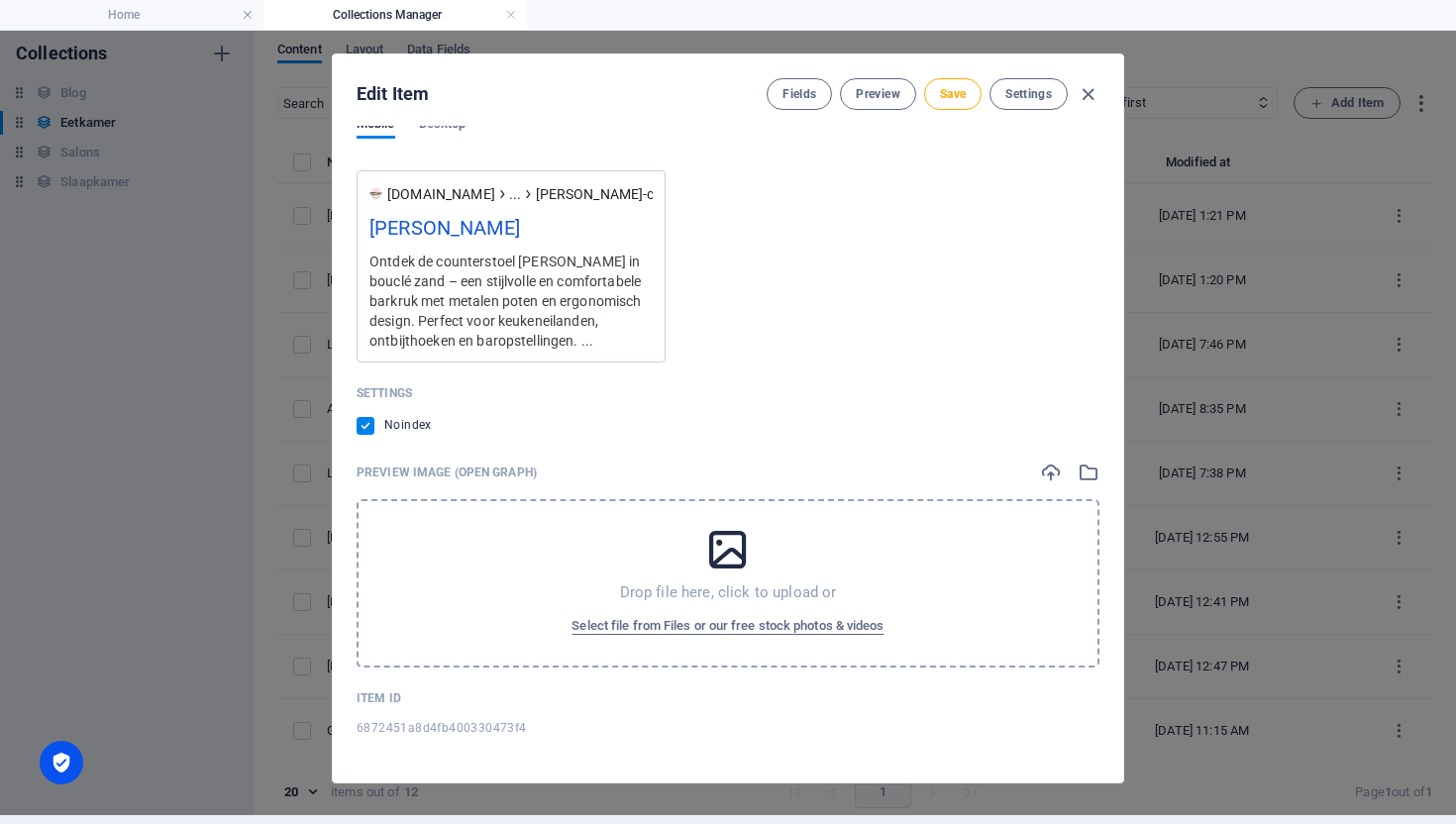 click at bounding box center [728, 550] 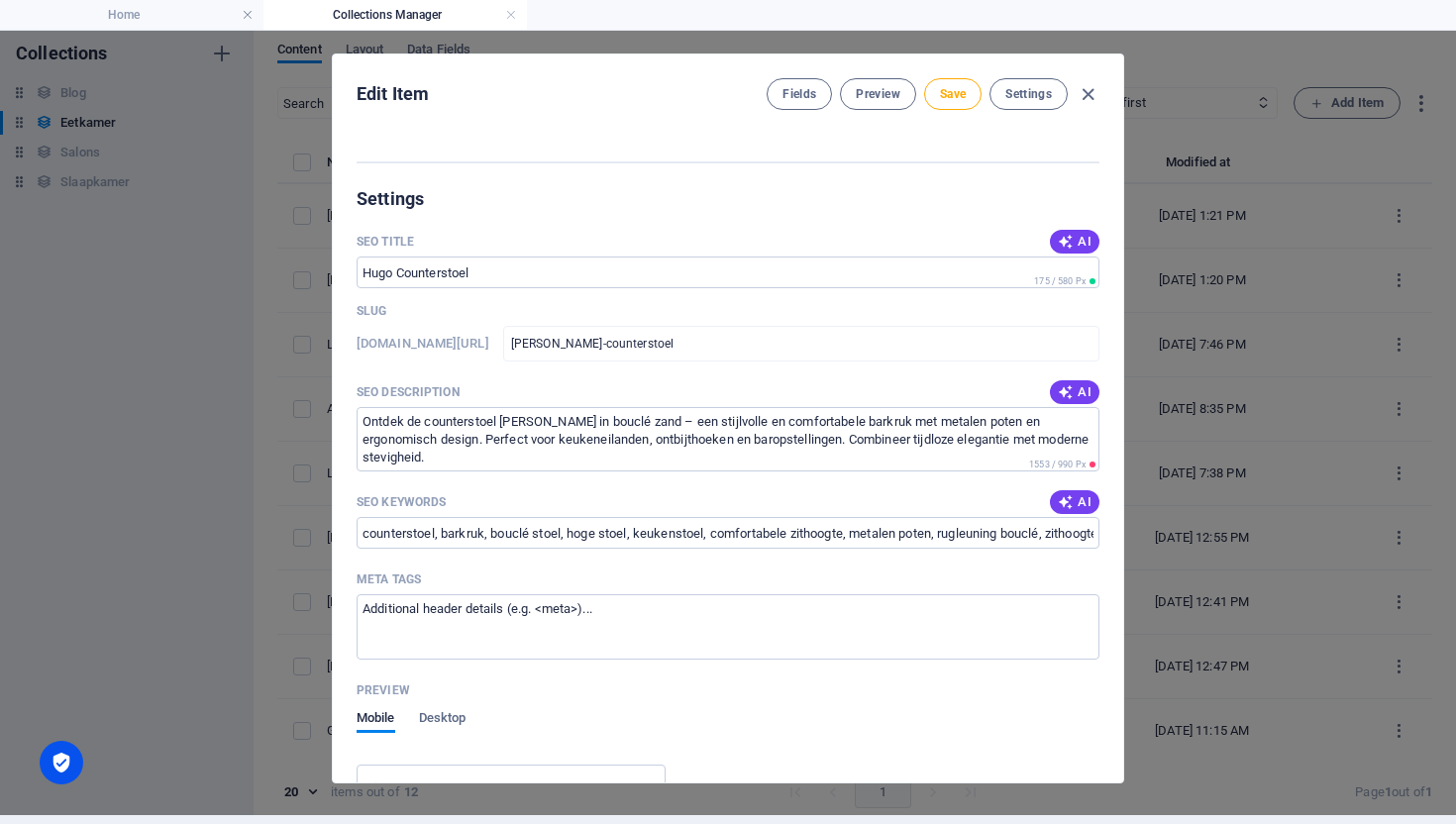 scroll, scrollTop: 1512, scrollLeft: 0, axis: vertical 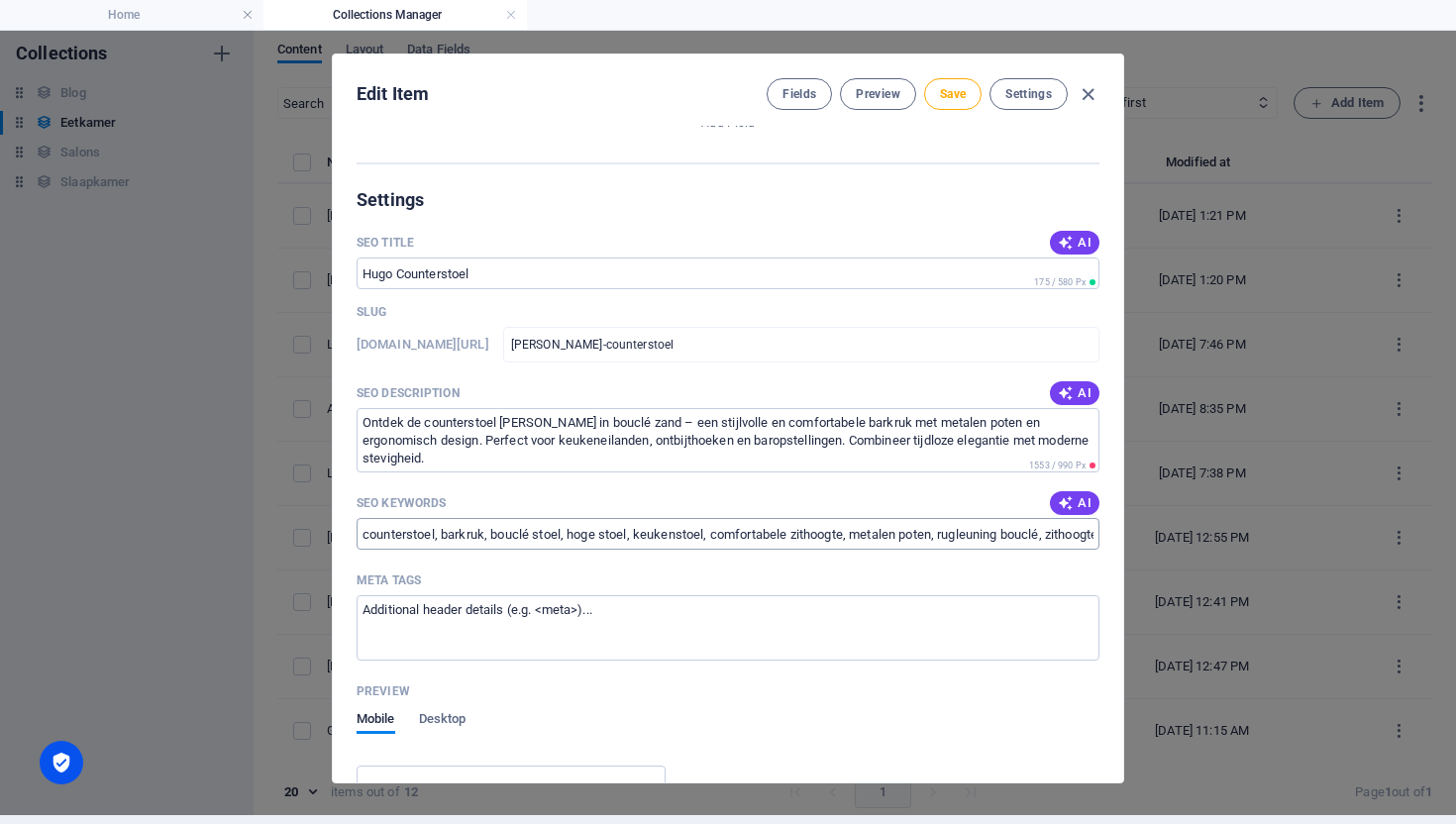 click on "counterstoel, barkruk, bouclé stoel, hoge stoel, keukenstoel, comfortabele zithoogte, metalen poten, rugleuning bouclé, zithoogte 67 cm, ergonomische barstoel, barkruk kopen, trendy counterstoel, bouclé barstoel aanbieding, design stoel bar, stijlvolle barkruk bouclé" at bounding box center [728, 534] 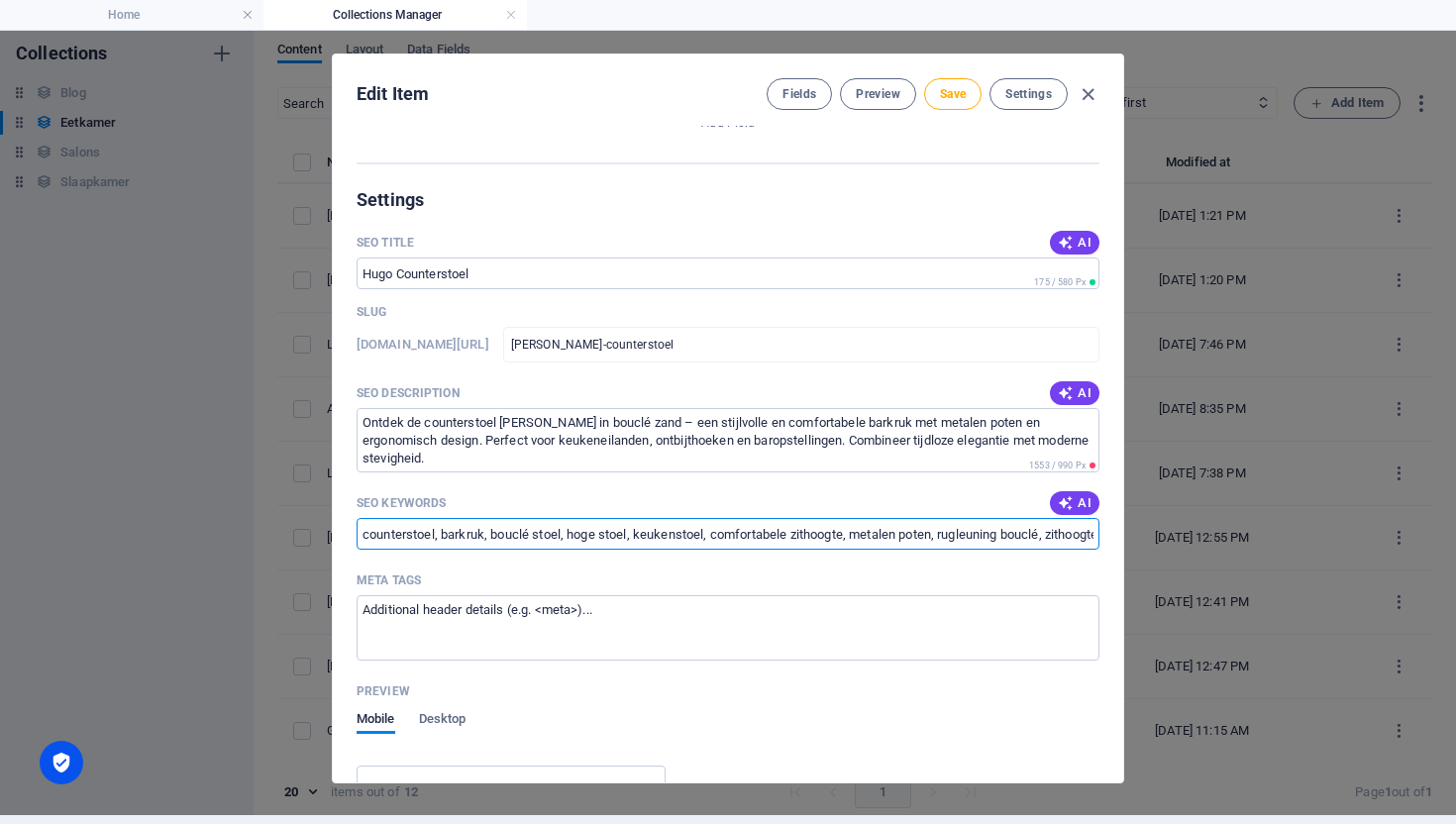 click on "counterstoel, barkruk, bouclé stoel, hoge stoel, keukenstoel, comfortabele zithoogte, metalen poten, rugleuning bouclé, zithoogte 67 cm, ergonomische barstoel, barkruk kopen, trendy counterstoel, bouclé barstoel aanbieding, design stoel bar, stijlvolle barkruk bouclé" at bounding box center (728, 534) 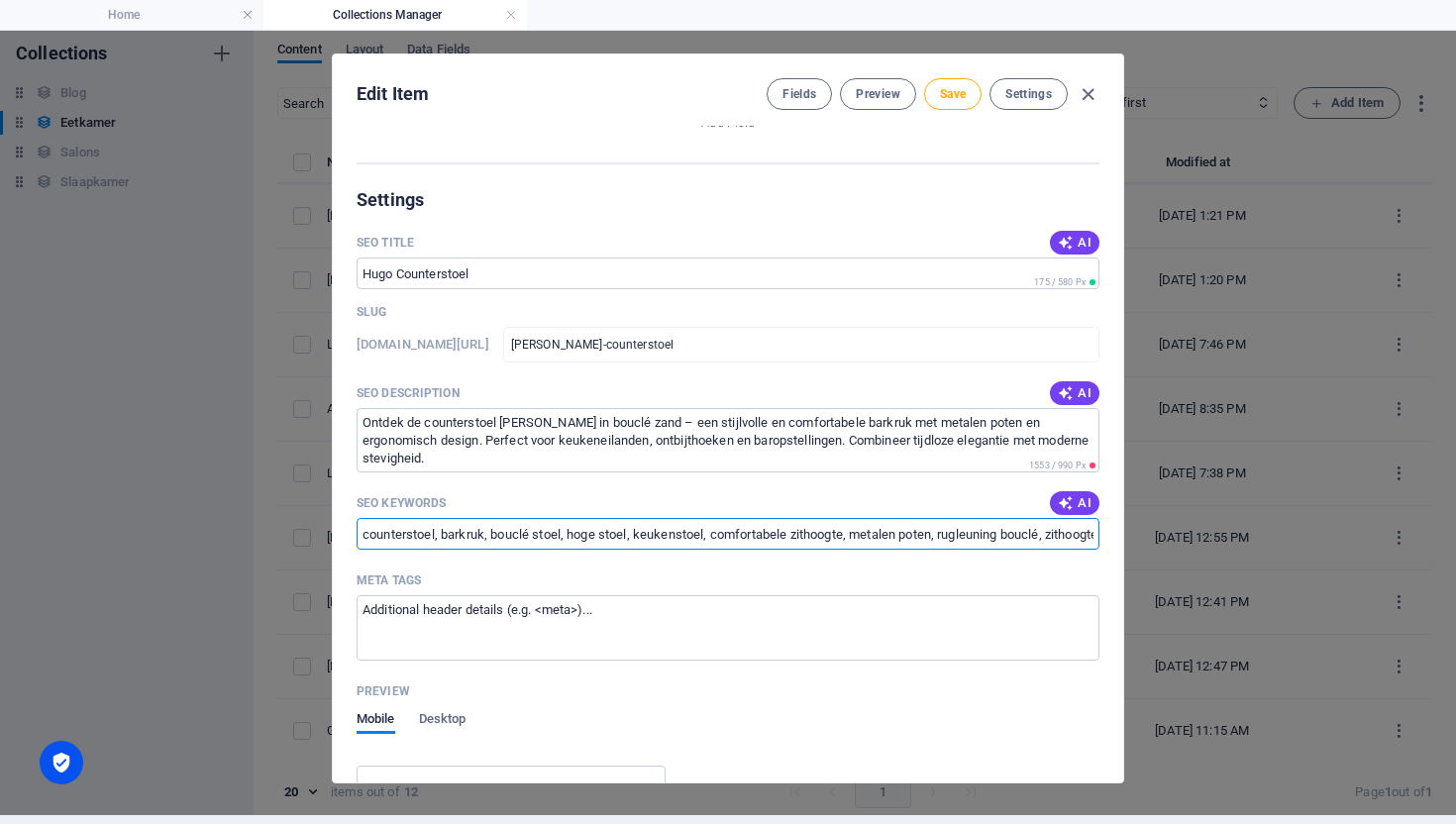 paste on "hugo, corduroy, ribfluweel, barstoel, toogstoel, industrieel, modern, donkergrijs, metaal, keukenstoel, hoge stoel, comfy design" 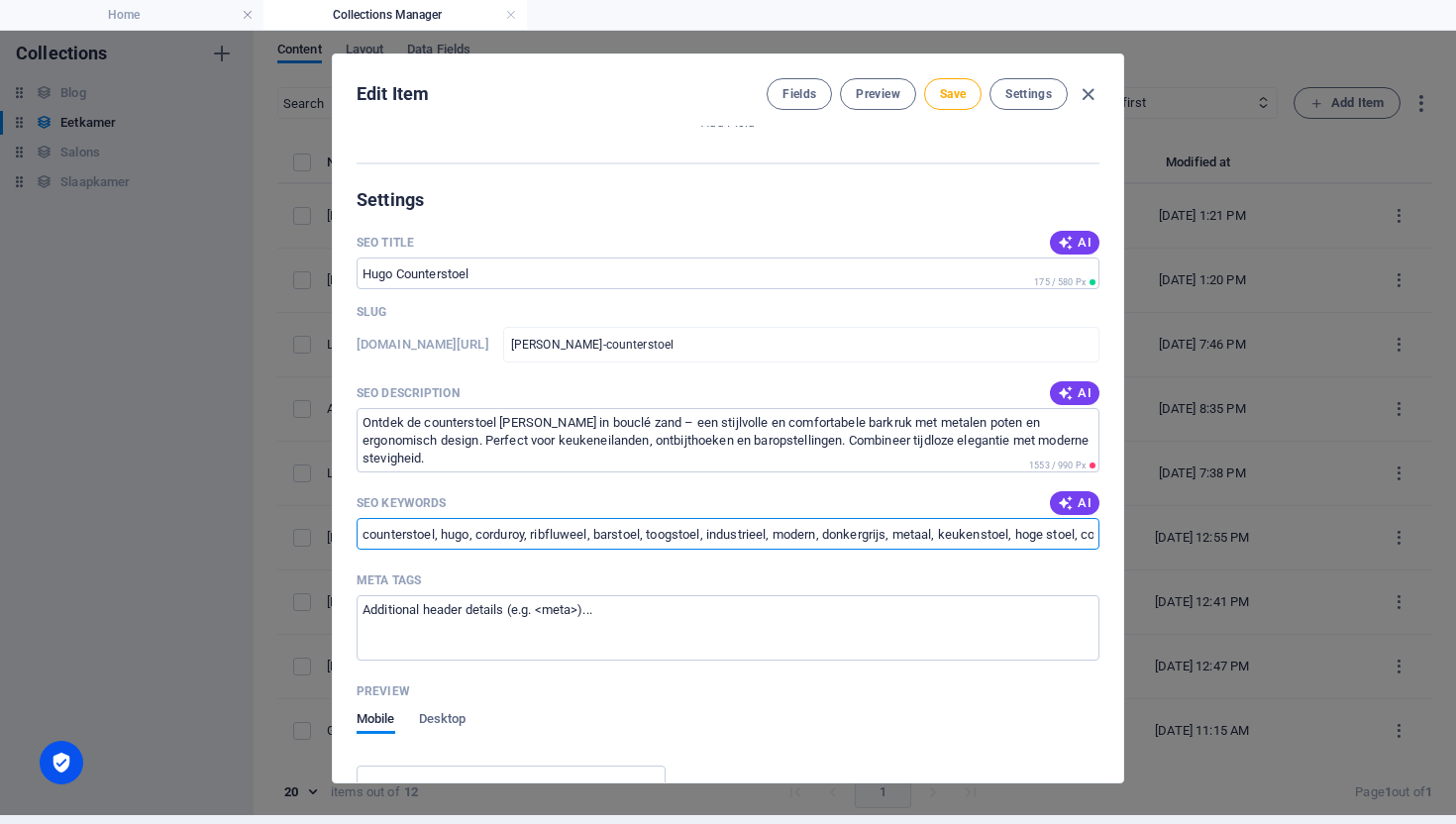scroll, scrollTop: 0, scrollLeft: 80, axis: horizontal 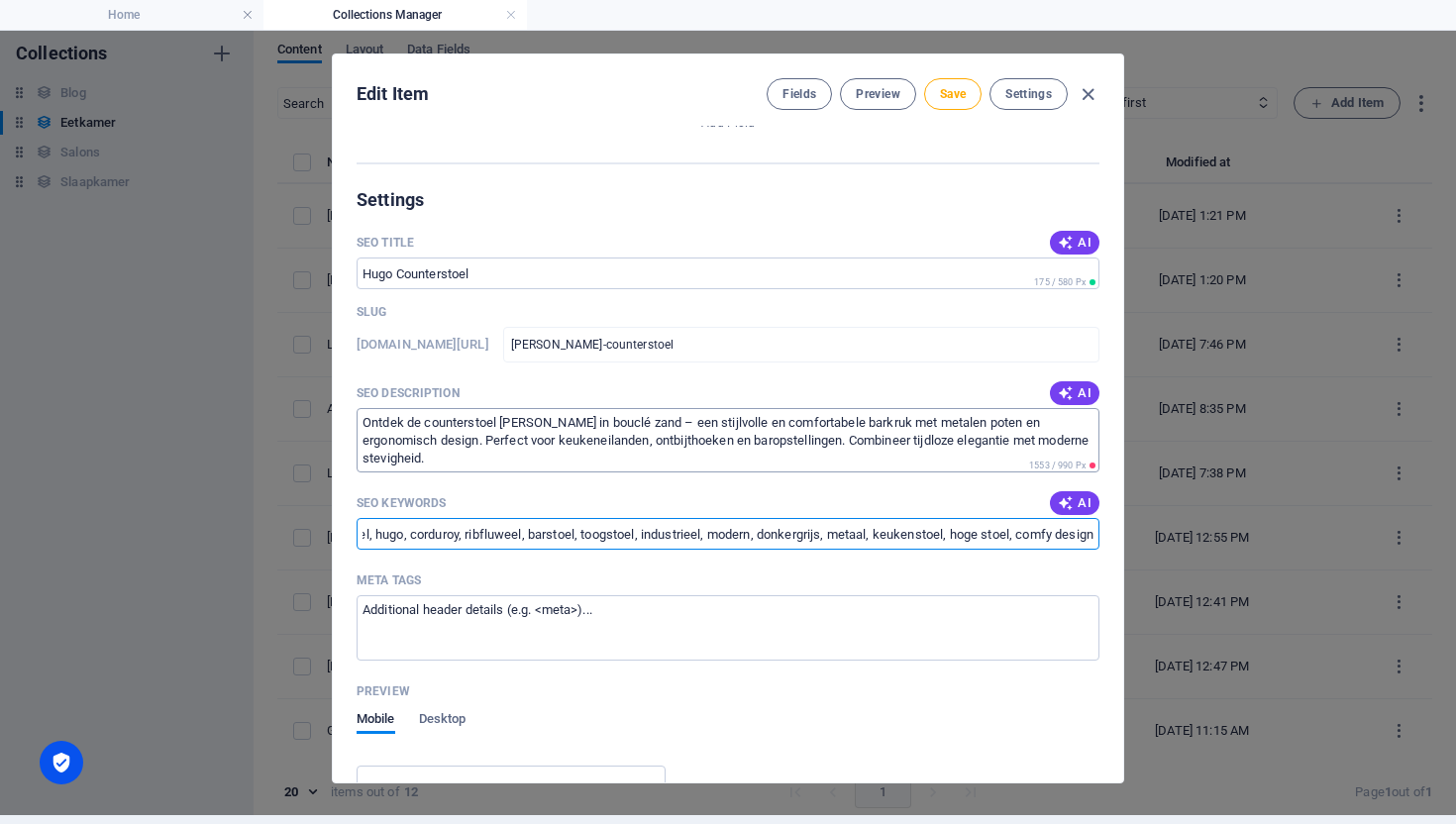 type on "counterstoel, hugo, corduroy, ribfluweel, barstoel, toogstoel, industrieel, modern, donkergrijs, metaal, keukenstoel, hoge stoel, comfy design" 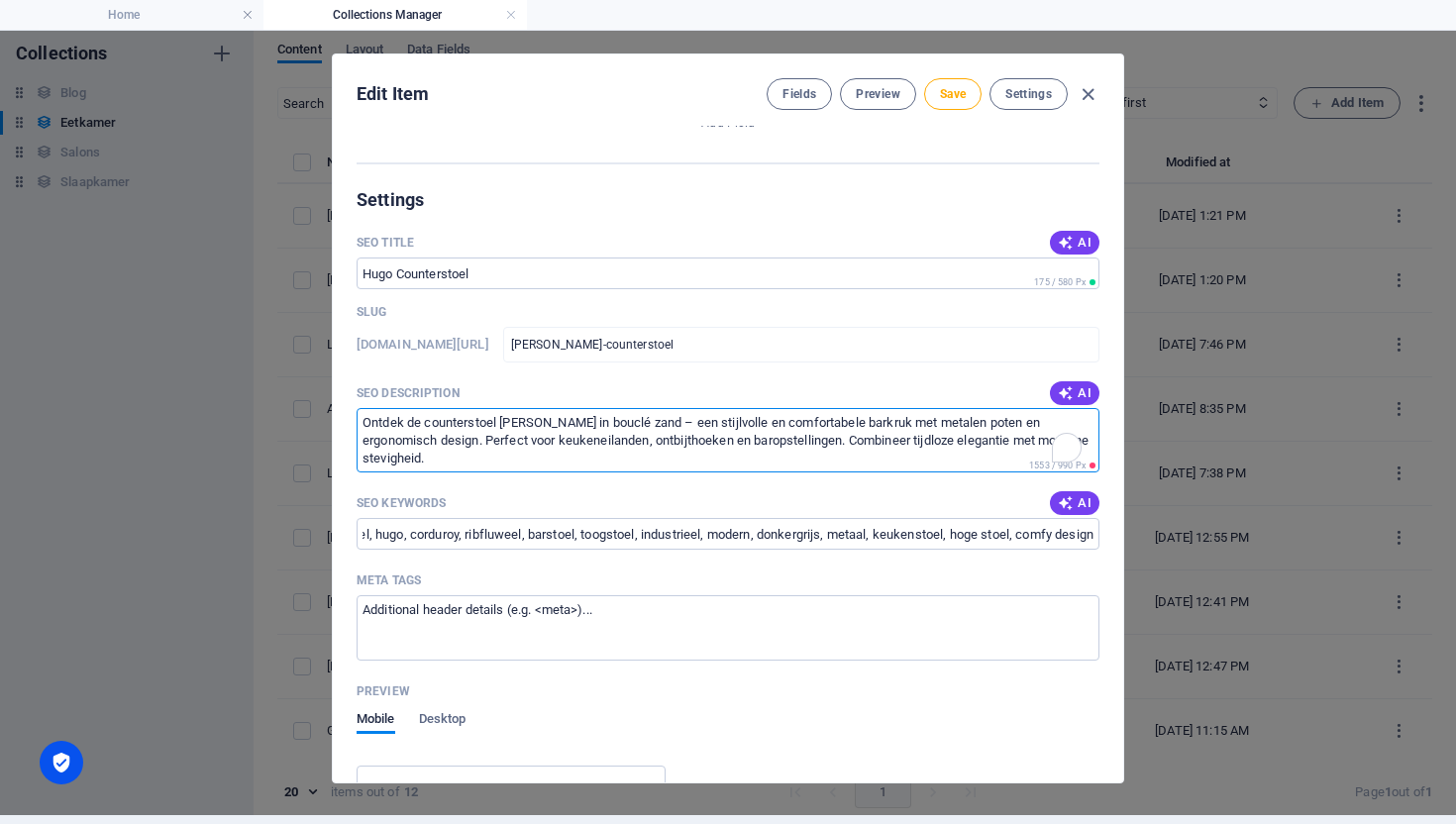click on "Ontdek de counterstoel Lisa in bouclé zand – een stijlvolle en comfortabele barkruk met metalen poten en ergonomisch design. Perfect voor keukeneilanden, ontbijthoeken en baropstellingen. Combineer tijdloze elegantie met moderne stevigheid." at bounding box center [728, 440] 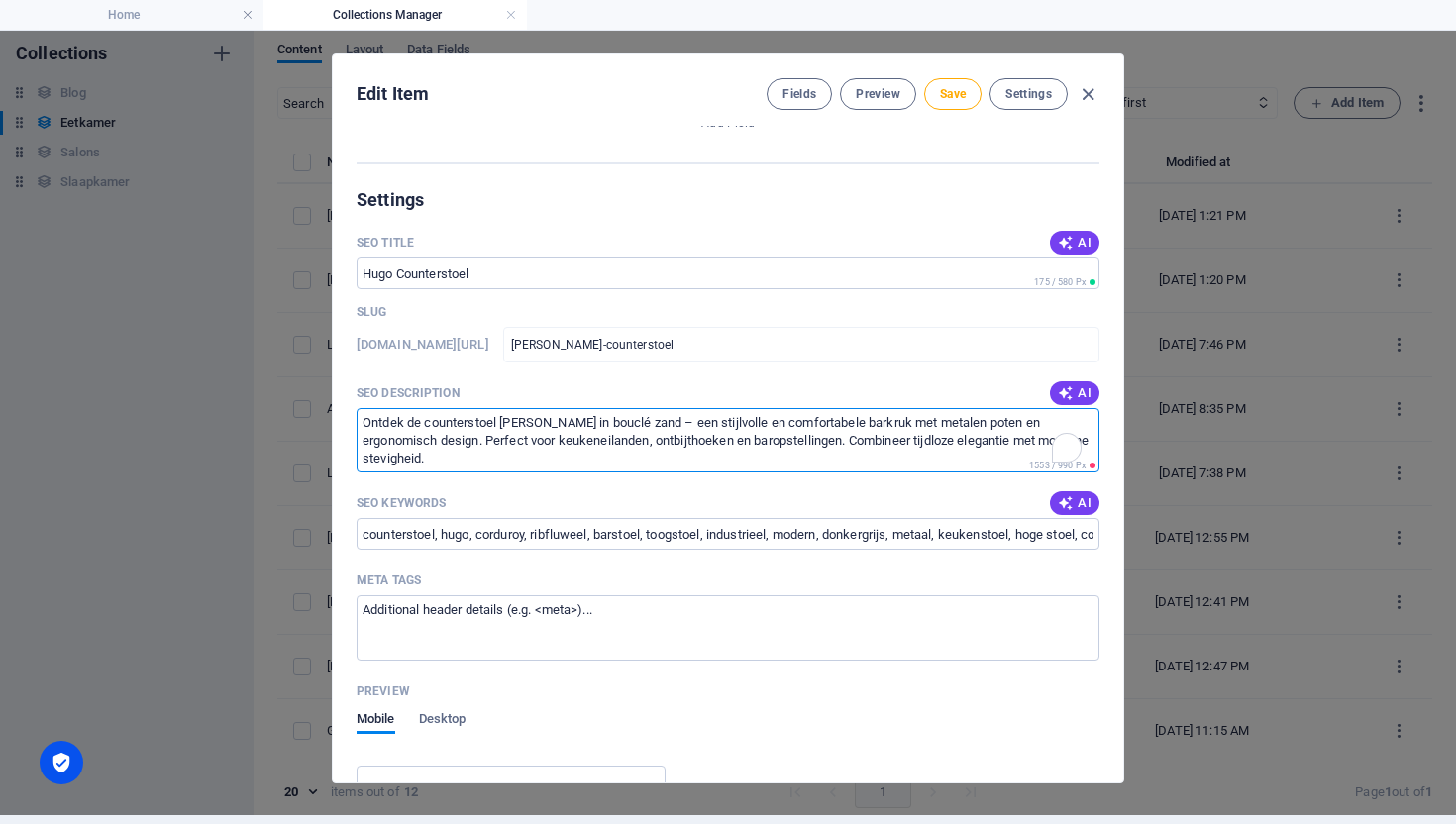 click on "Ontdek de counterstoel Lisa in bouclé zand – een stijlvolle en comfortabele barkruk met metalen poten en ergonomisch design. Perfect voor keukeneilanden, ontbijthoeken en baropstellingen. Combineer tijdloze elegantie met moderne stevigheid." at bounding box center [728, 440] 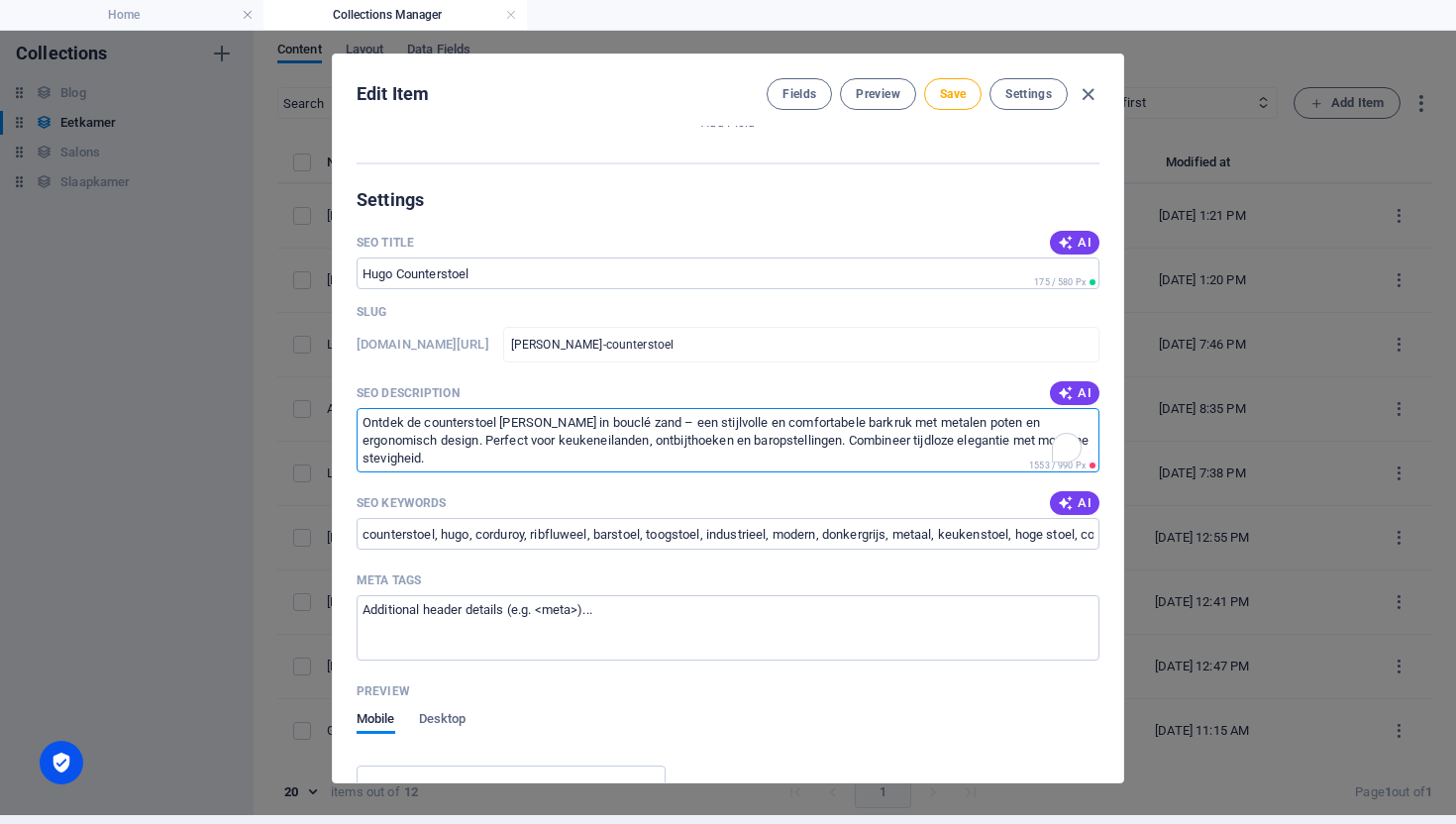 click on "Ontdek de counterstoel Lisa in bouclé zand – een stijlvolle en comfortabele barkruk met metalen poten en ergonomisch design. Perfect voor keukeneilanden, ontbijthoeken en baropstellingen. Combineer tijdloze elegantie met moderne stevigheid." at bounding box center [728, 440] 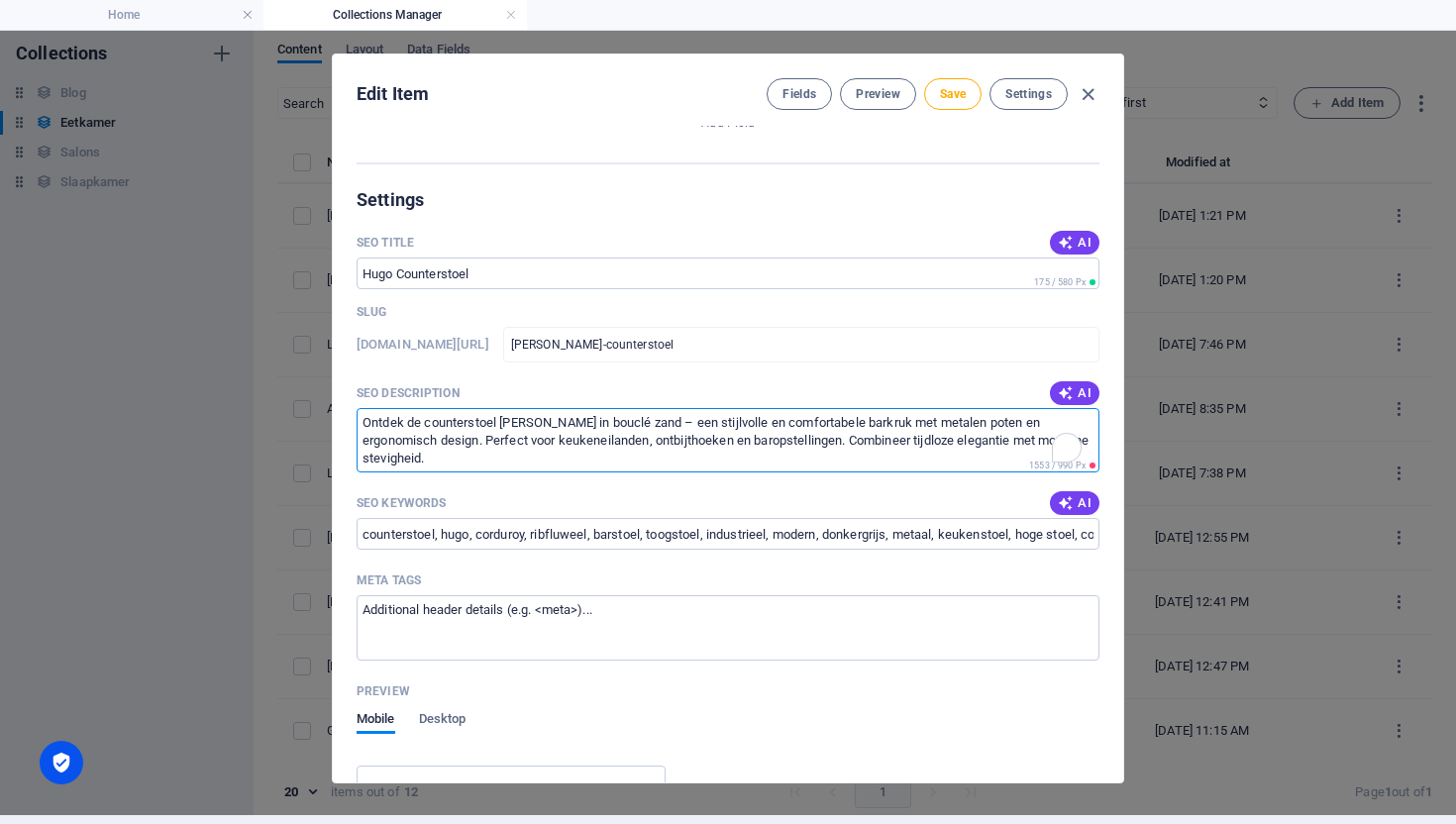 paste on "mfortabele en stijlvolle counterstoel ‘Hugo’ in donkergrijze corduroy. Perfect voor moderne keukens en barmeubels. Met stevige metalen poten en een zachte ribfluweelbekleding." 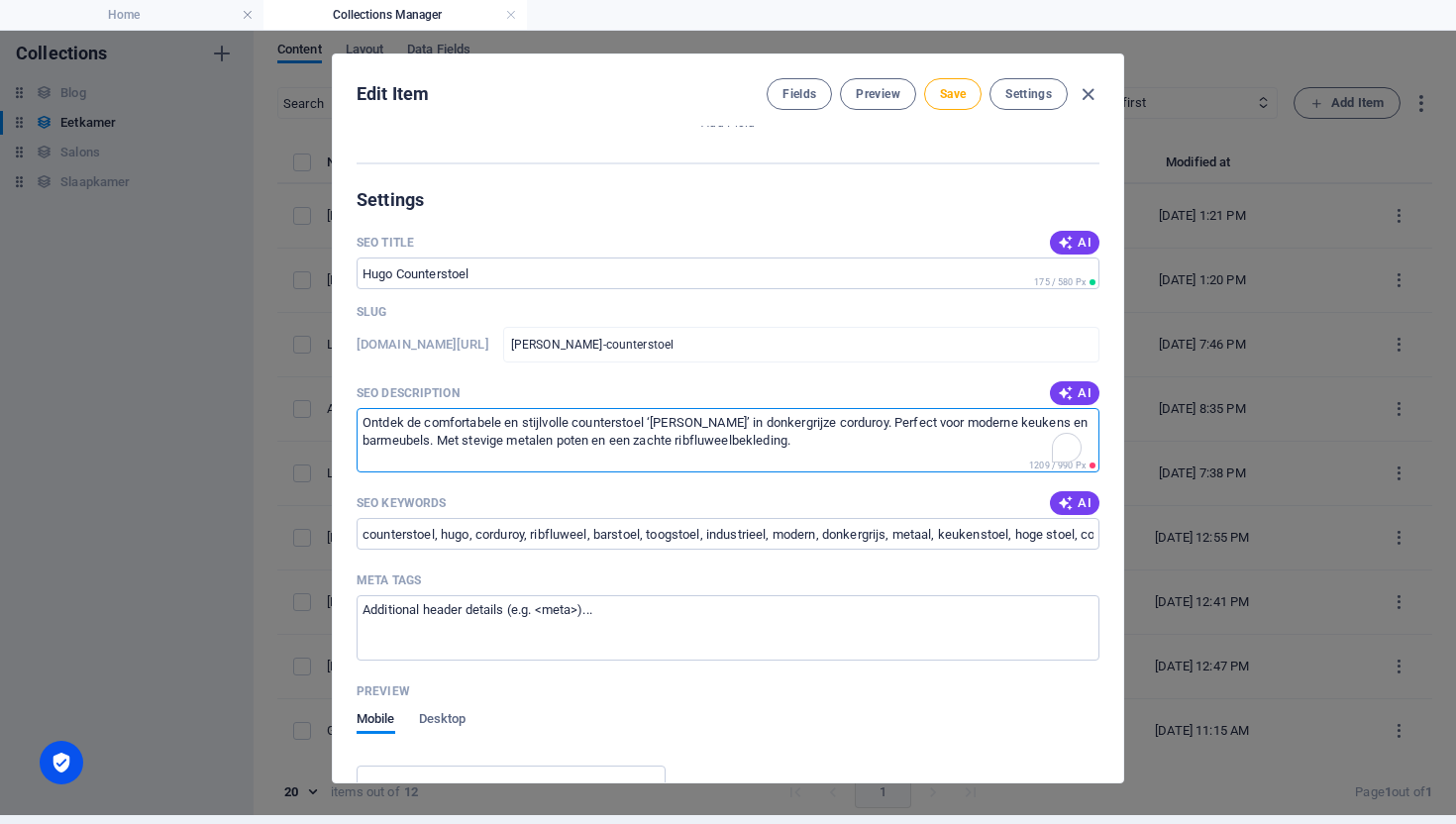 scroll, scrollTop: 10, scrollLeft: 0, axis: vertical 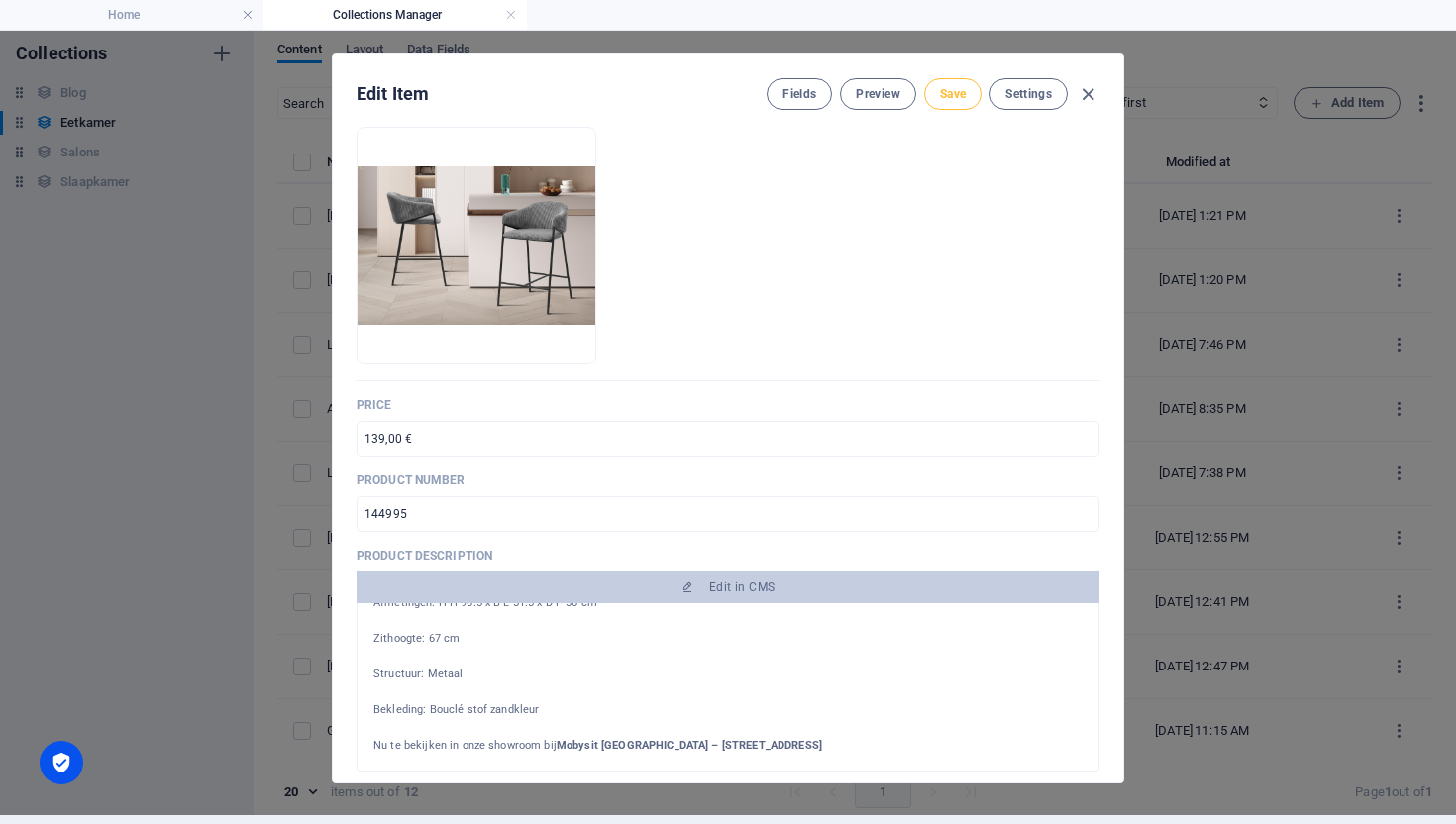 type on "Ontdek de comfortabele en stijlvolle counterstoel ‘Hugo’ in donkergrijze corduroy. Perfect voor moderne keukens en barmeubels. Met stevige metalen poten en een zachte ribfluweelbekleding." 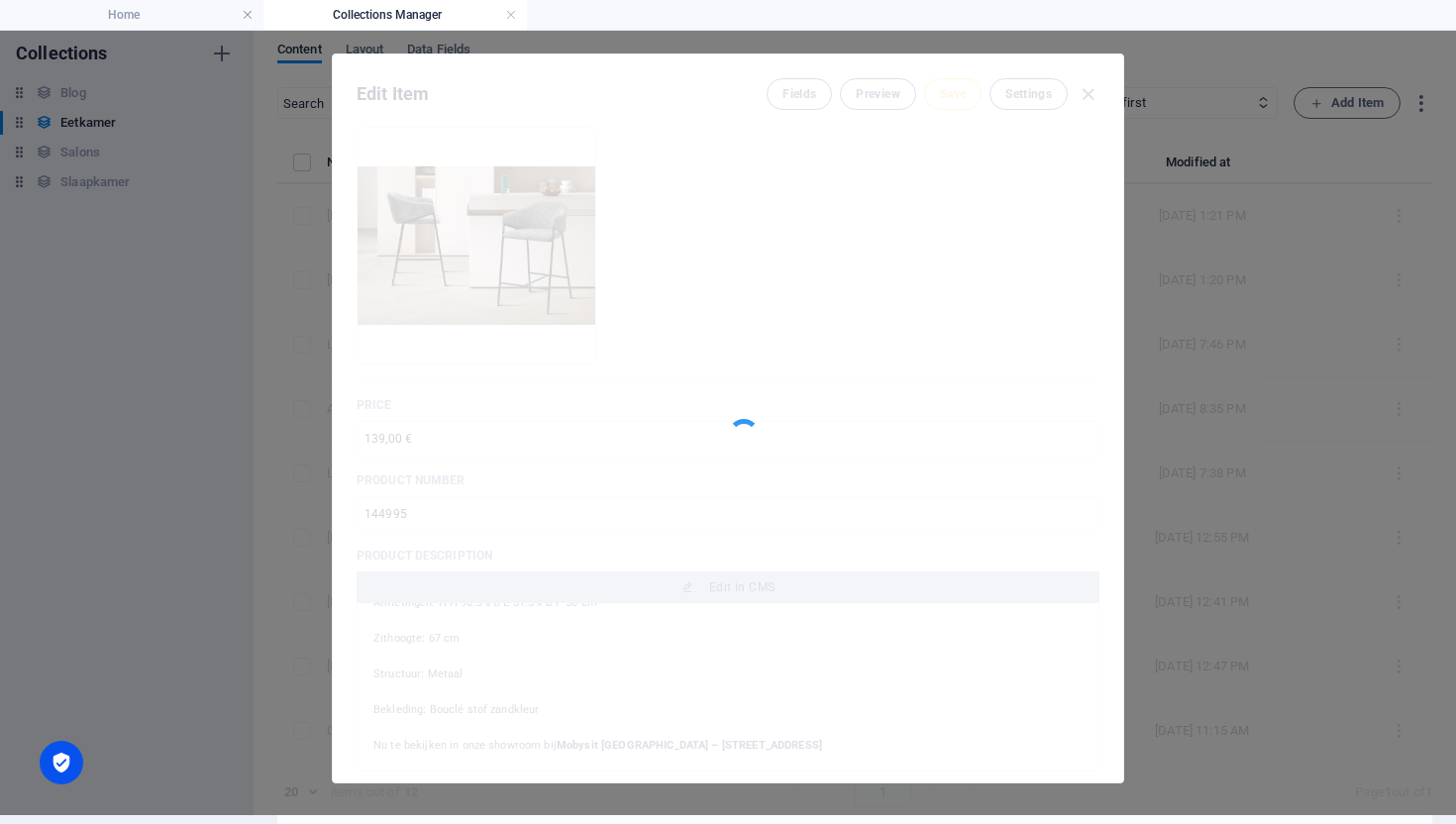 type on "hugo-counterstoel" 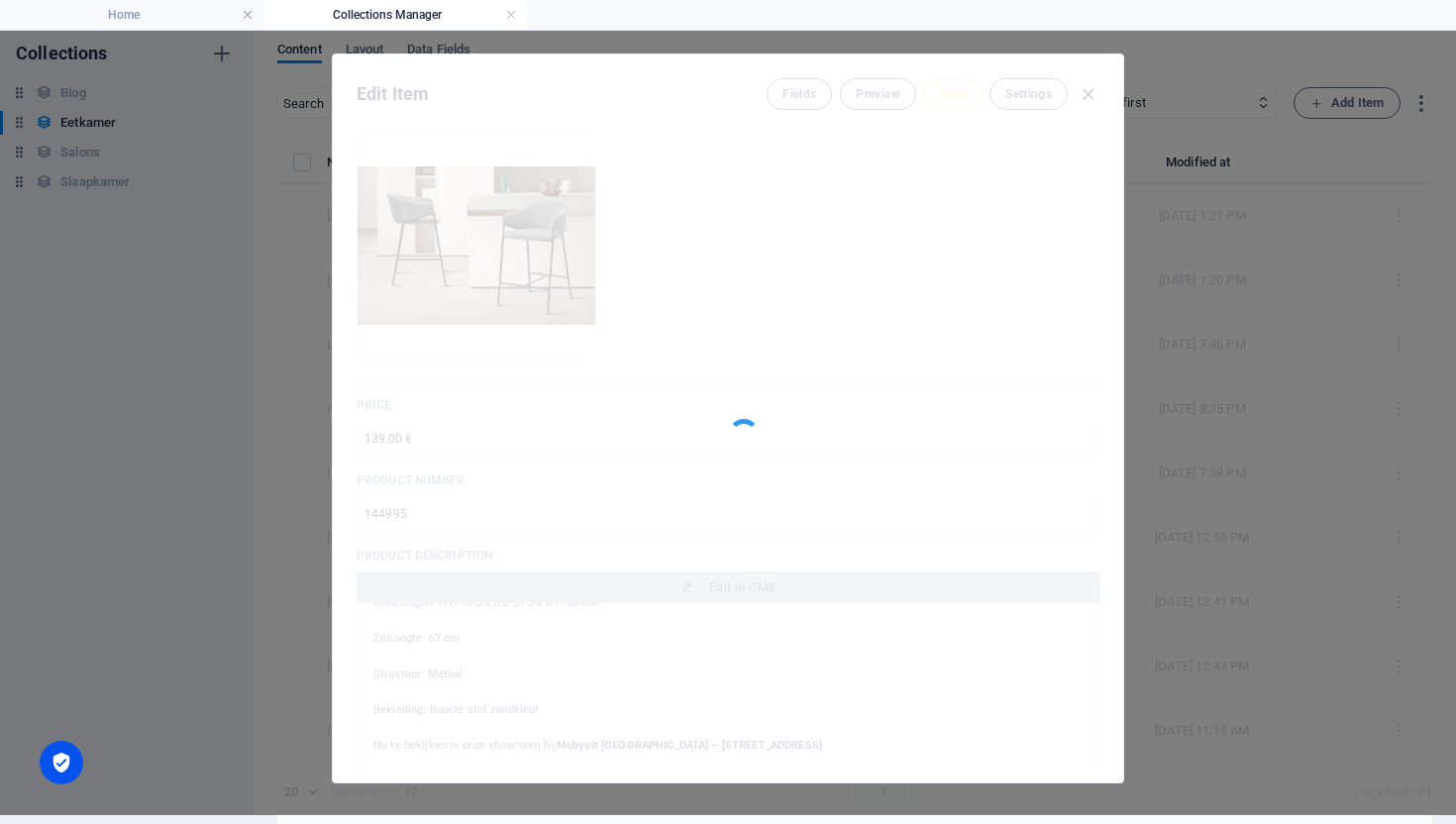 type on "Hugo Counterstoel" 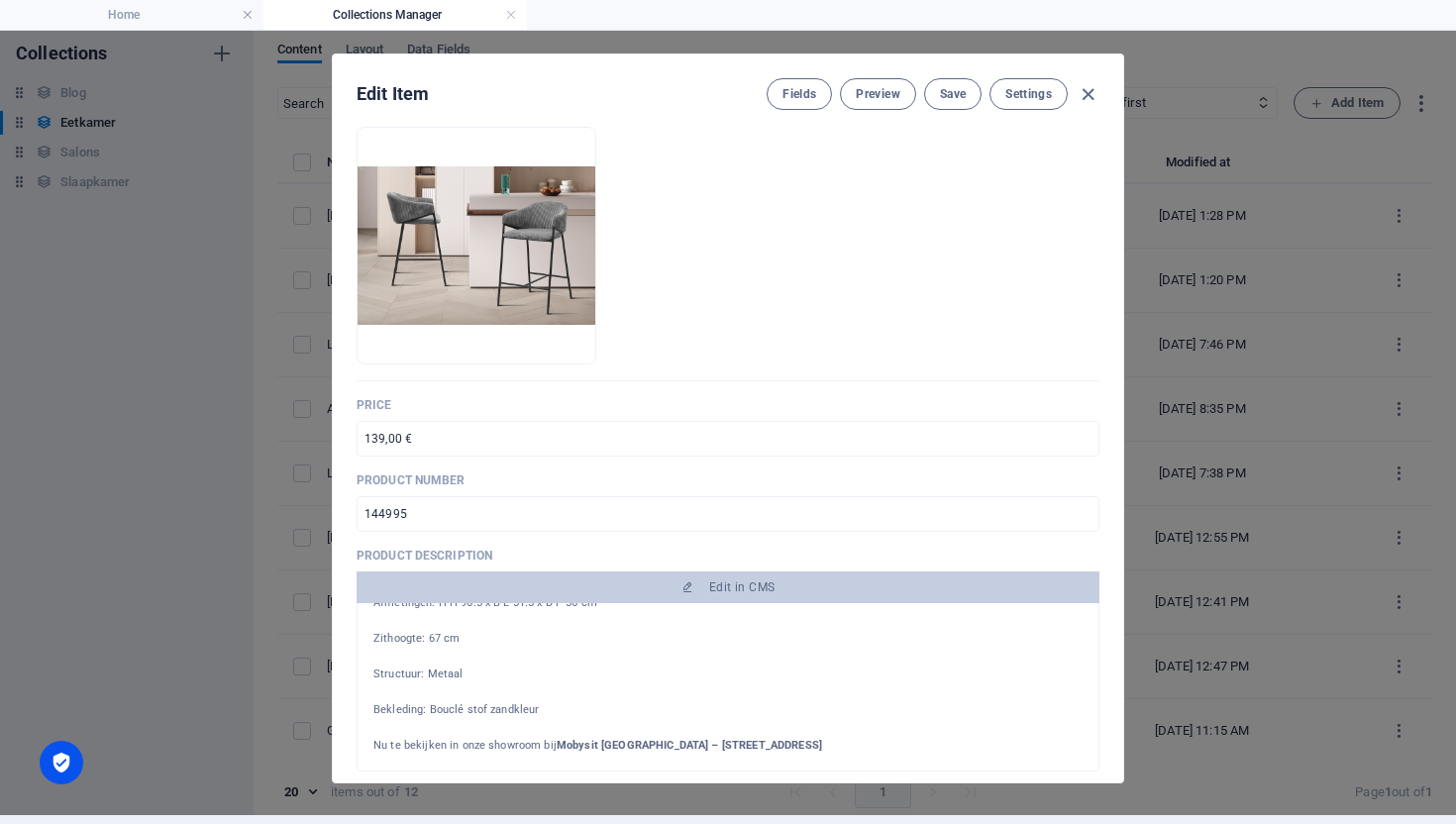 drag, startPoint x: 1082, startPoint y: 95, endPoint x: 1048, endPoint y: 112, distance: 38.013156 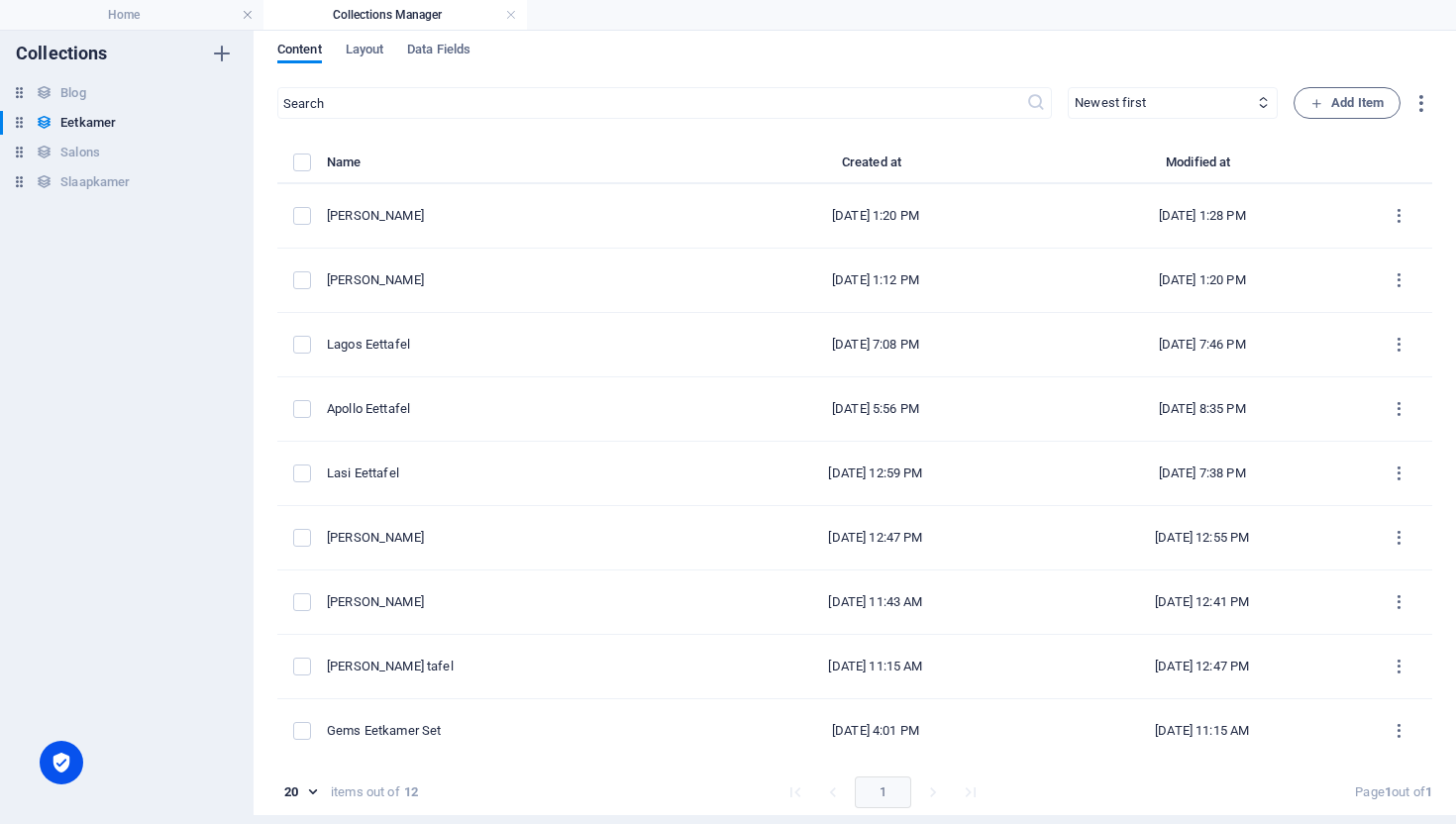 type on "hugo-counterstoel" 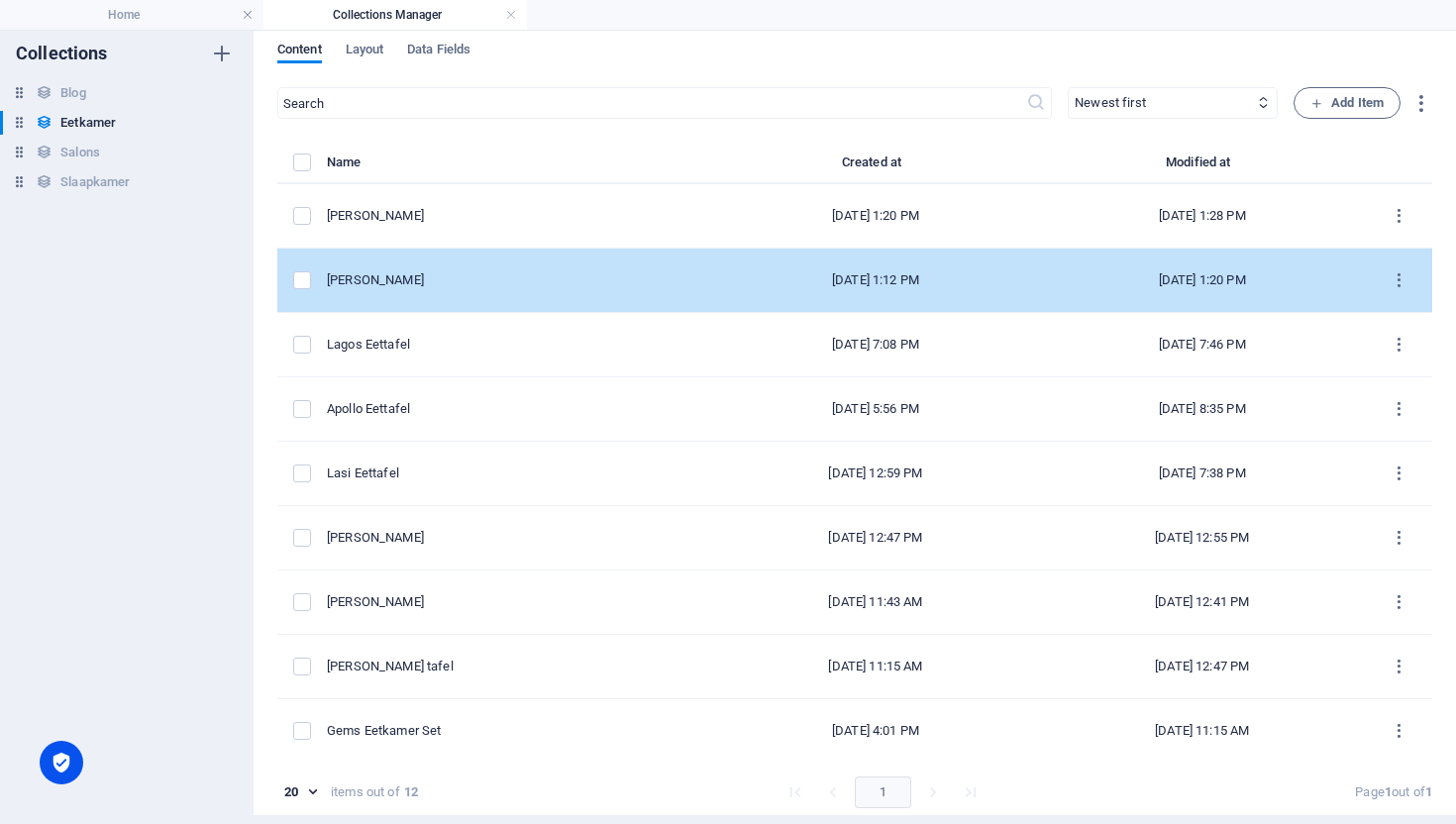 scroll, scrollTop: 0, scrollLeft: 0, axis: both 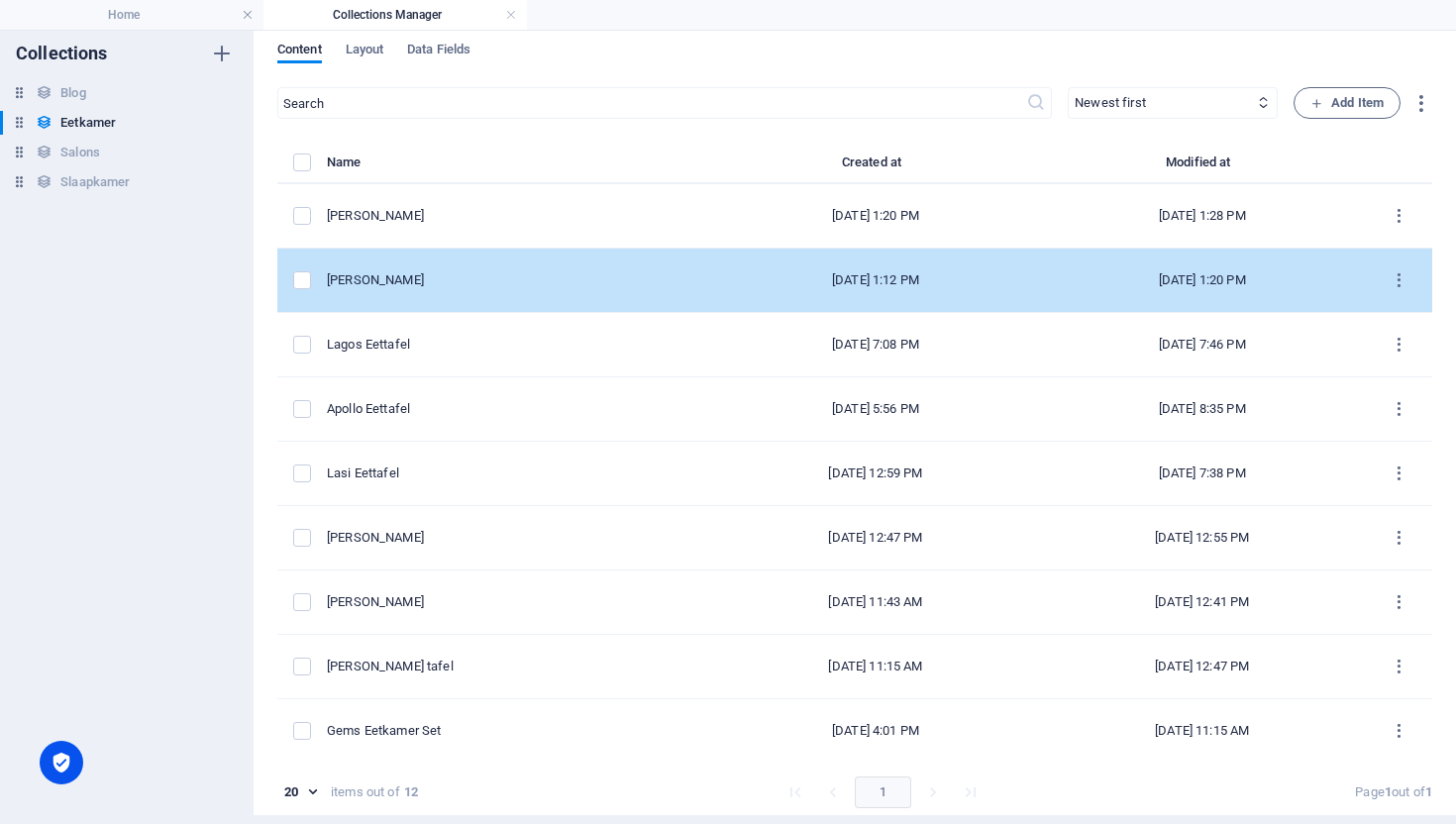 click on "Lisa Counterstoel" at bounding box center (519, 280) 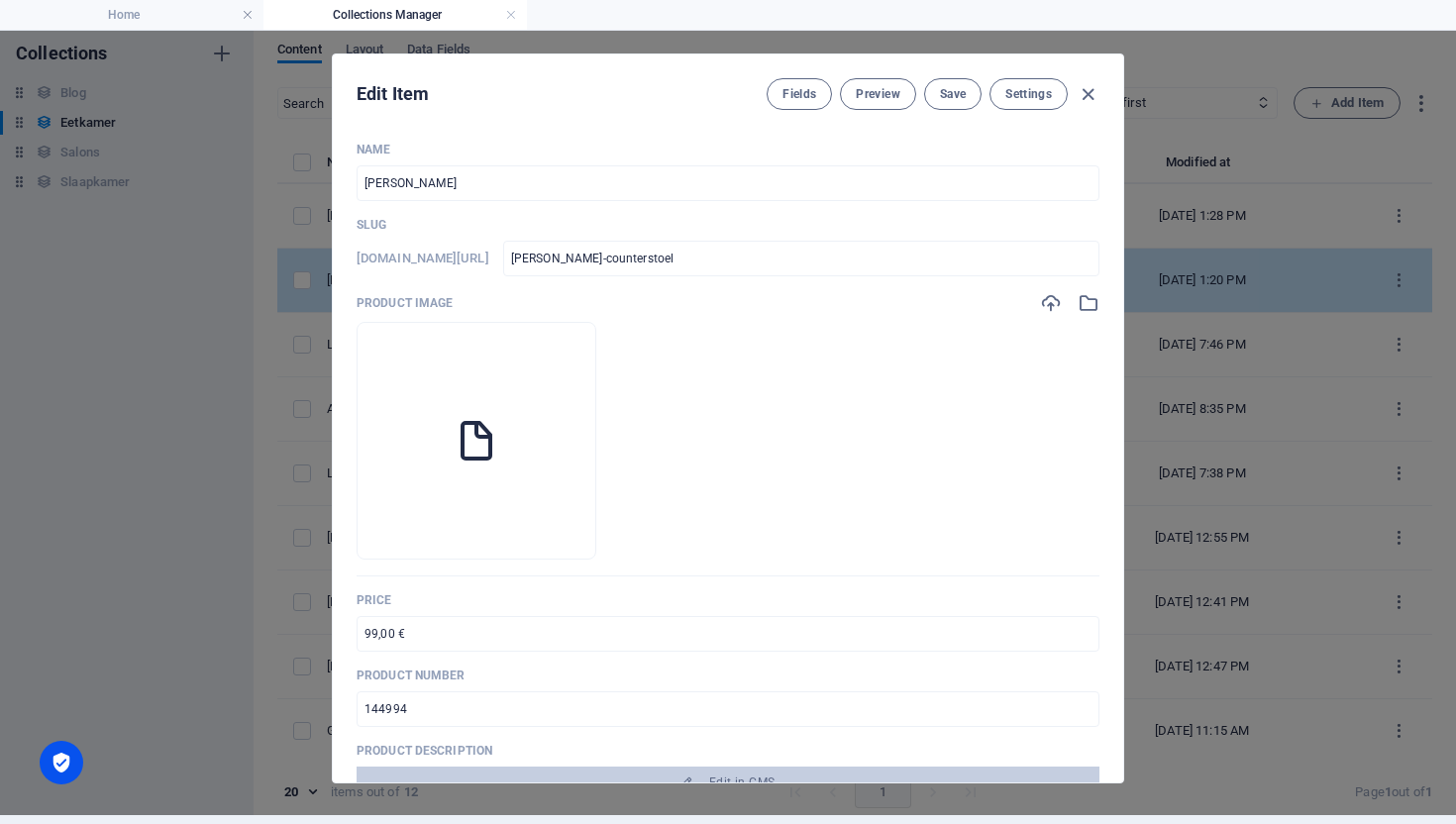 scroll, scrollTop: 0, scrollLeft: 0, axis: both 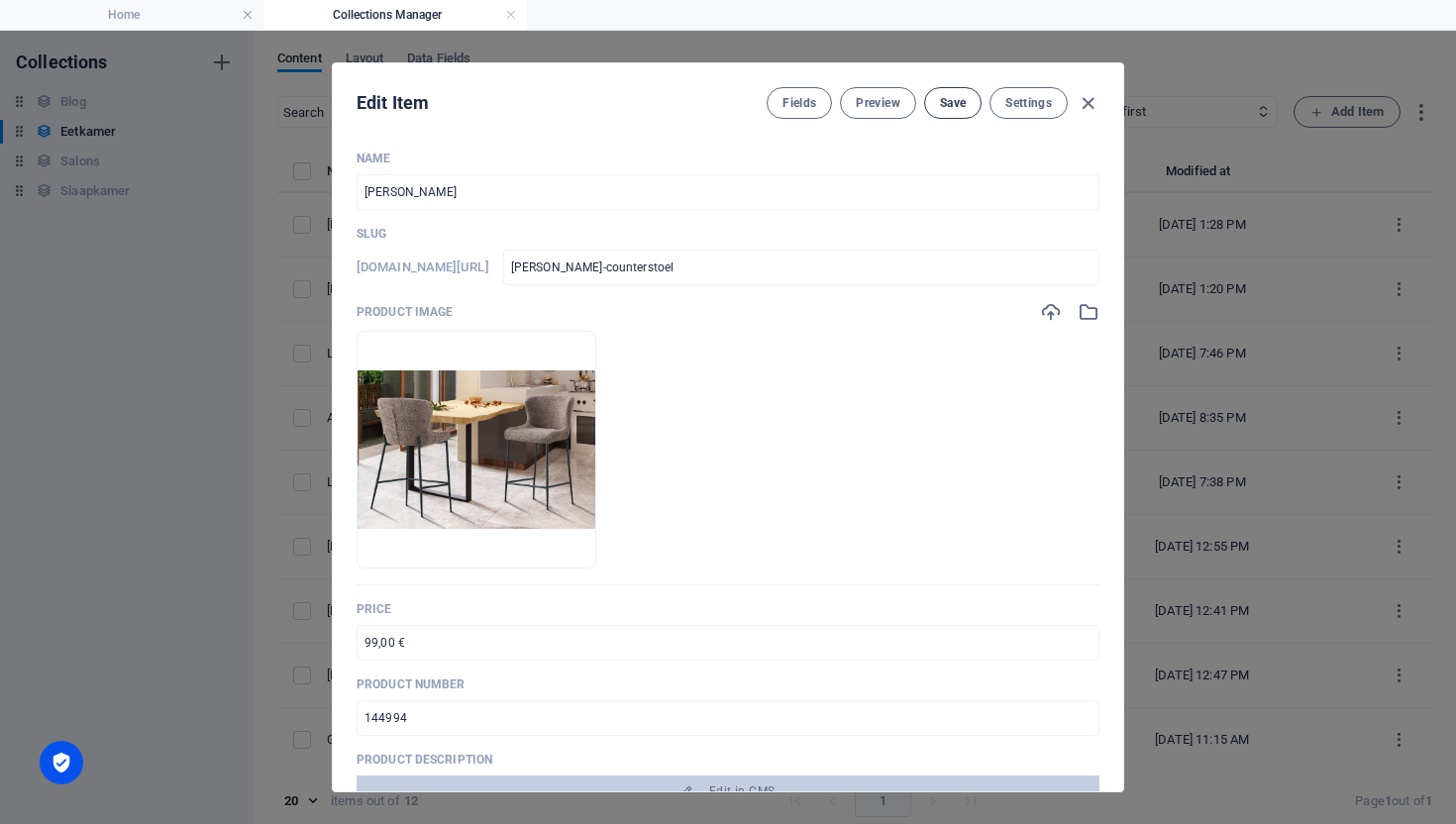 click on "Save" at bounding box center (953, 103) 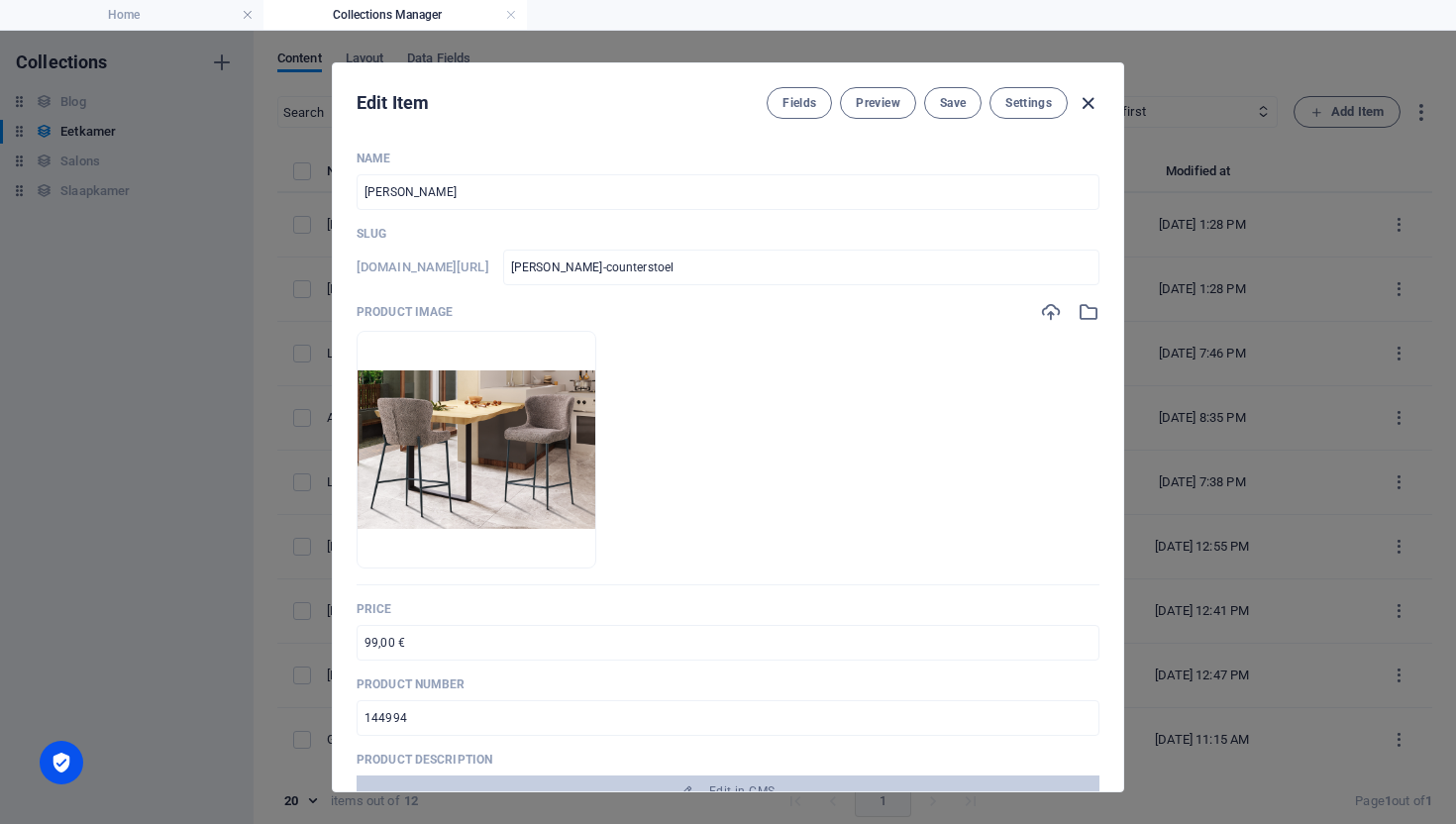 click at bounding box center (1088, 103) 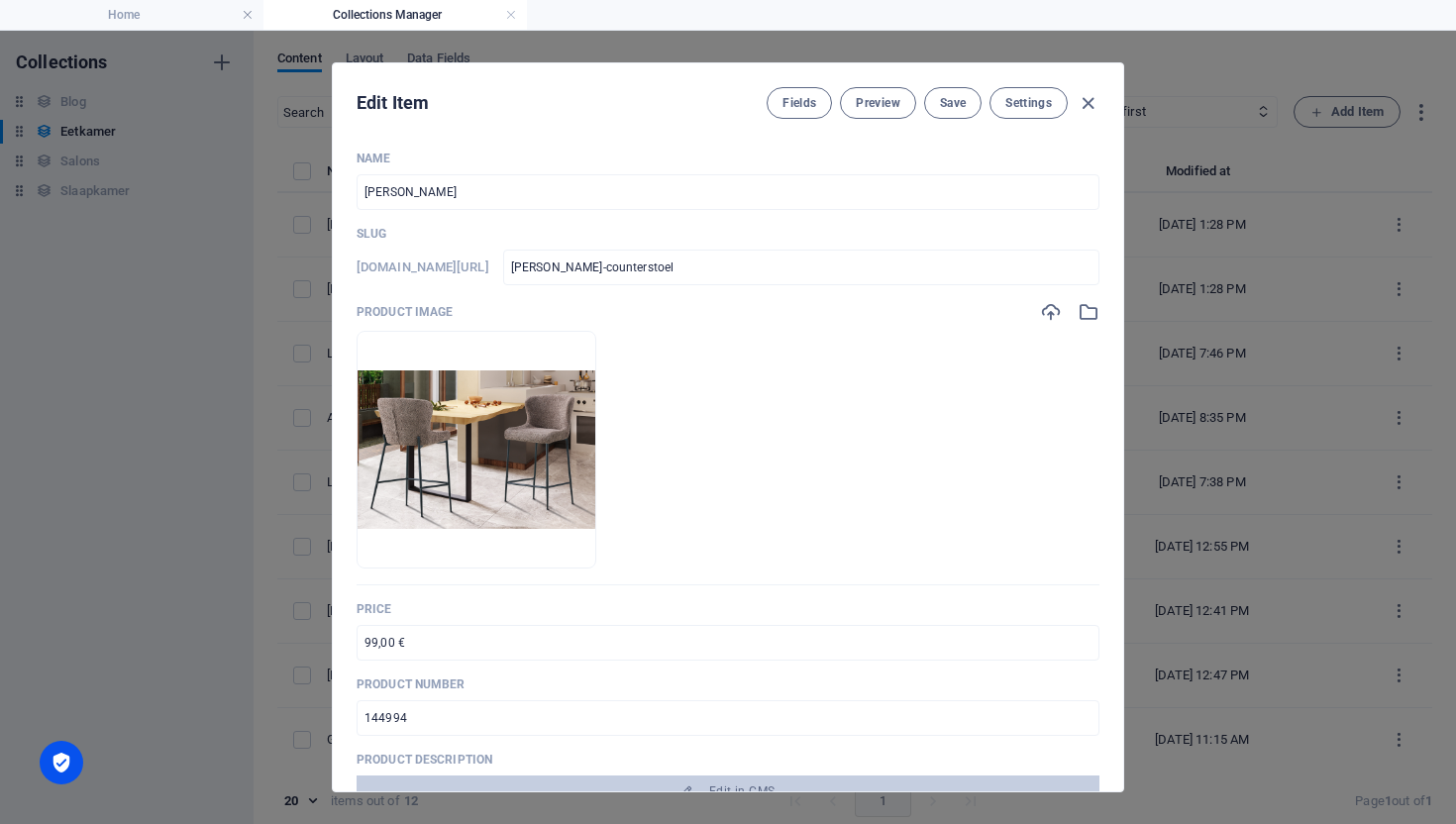 type on "lisa-counterstoel" 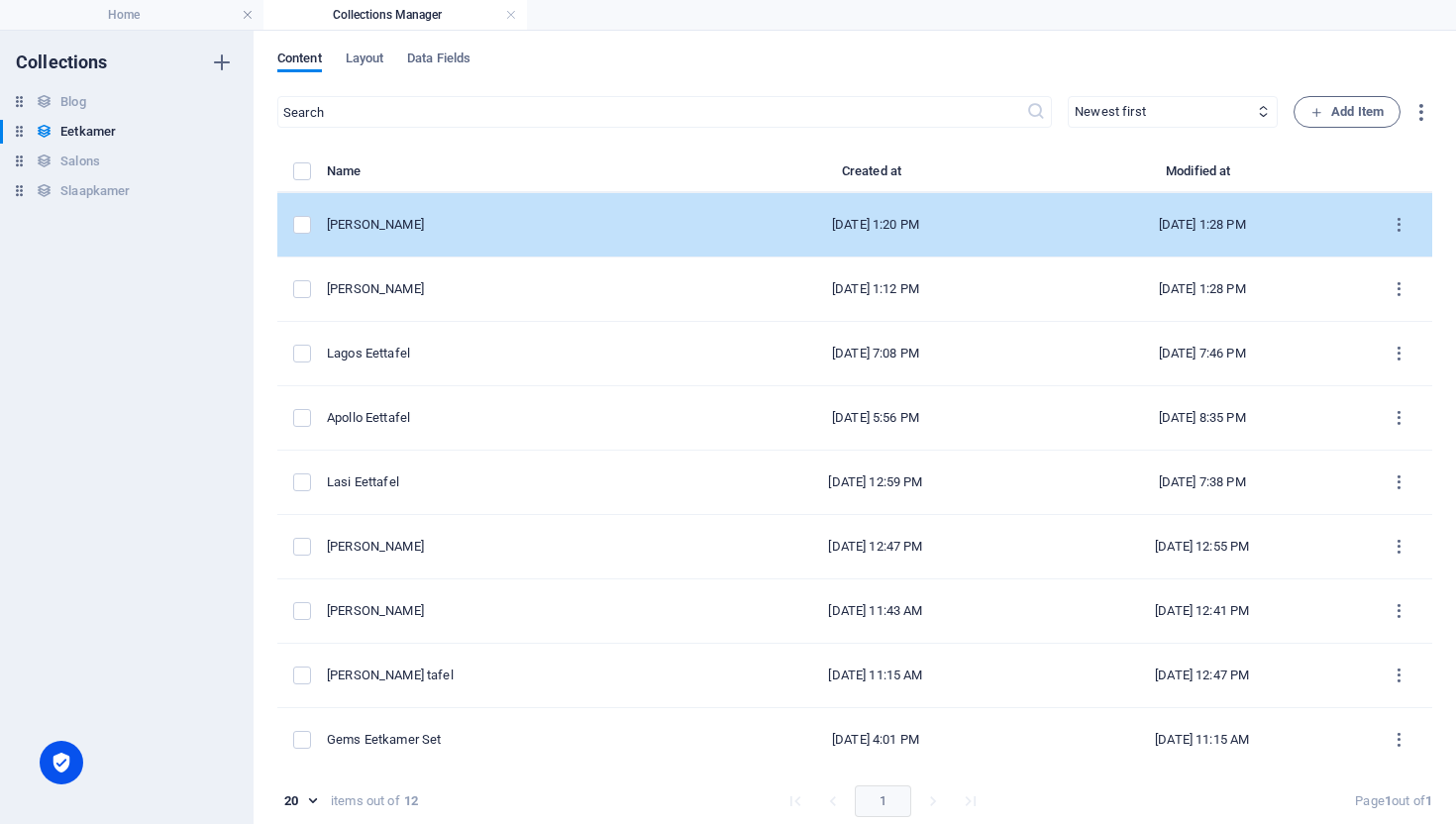 click on "Hugo Counterstoel" at bounding box center (511, 225) 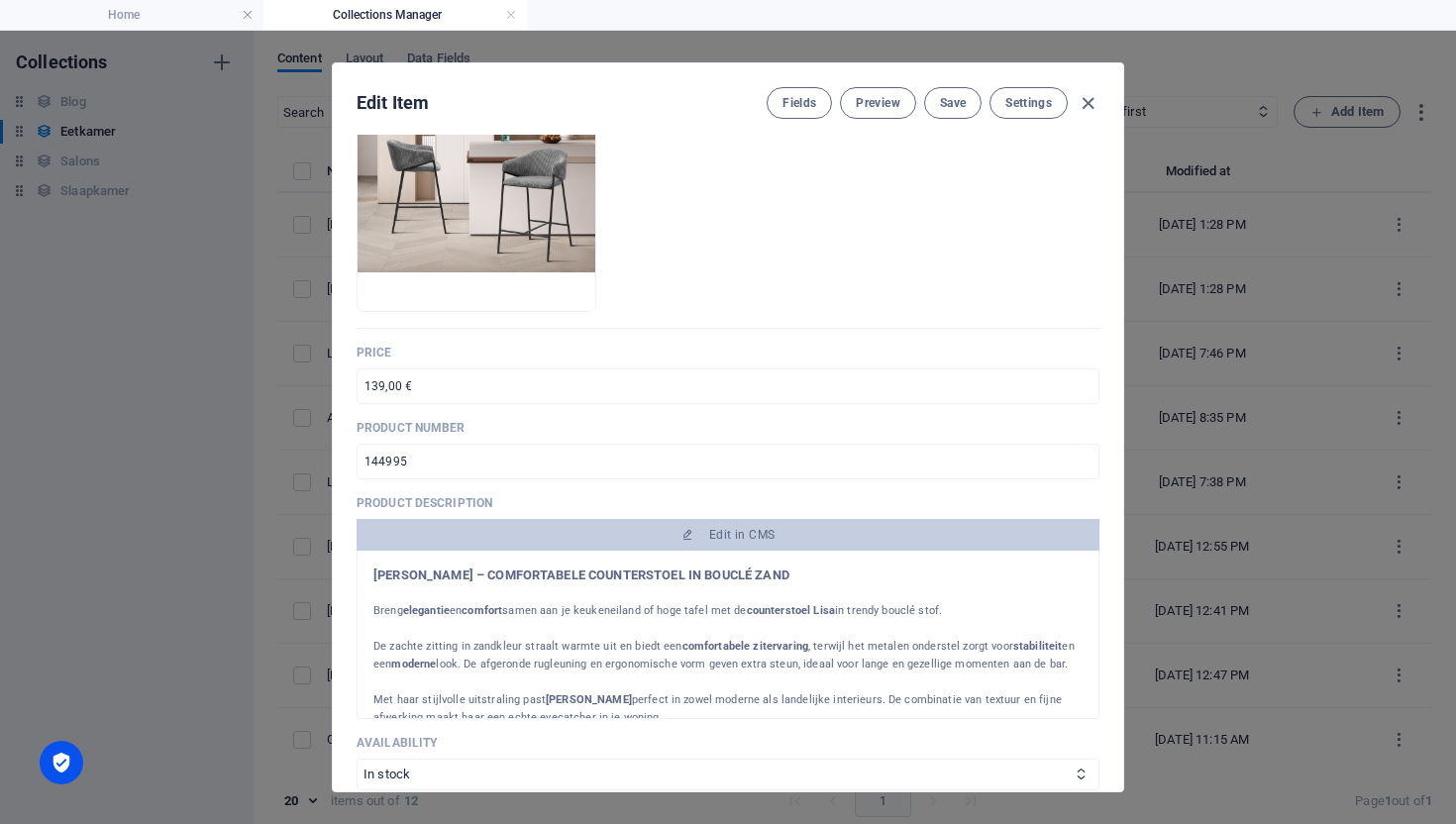 scroll, scrollTop: 260, scrollLeft: 0, axis: vertical 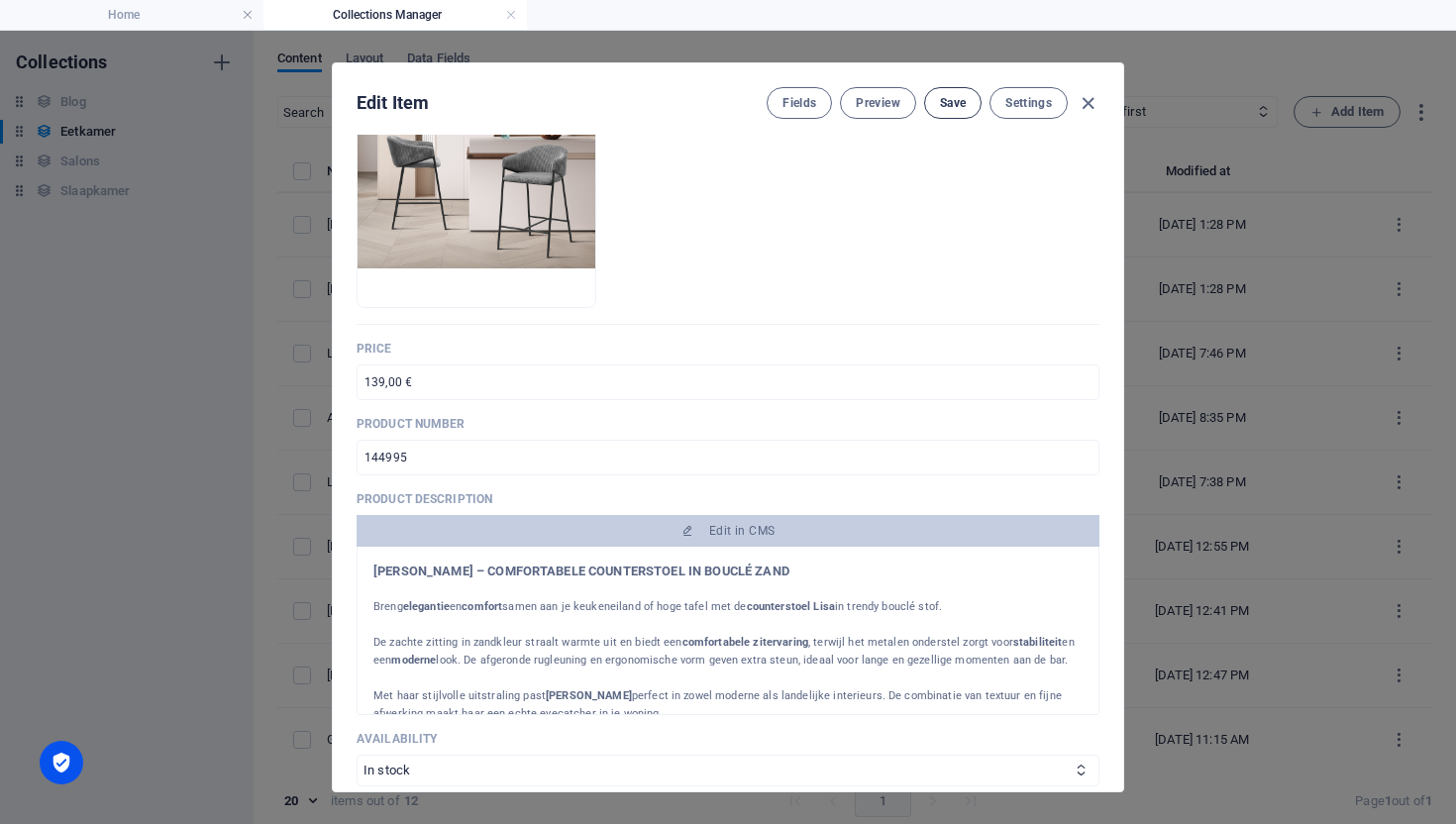 click on "Save" at bounding box center (953, 103) 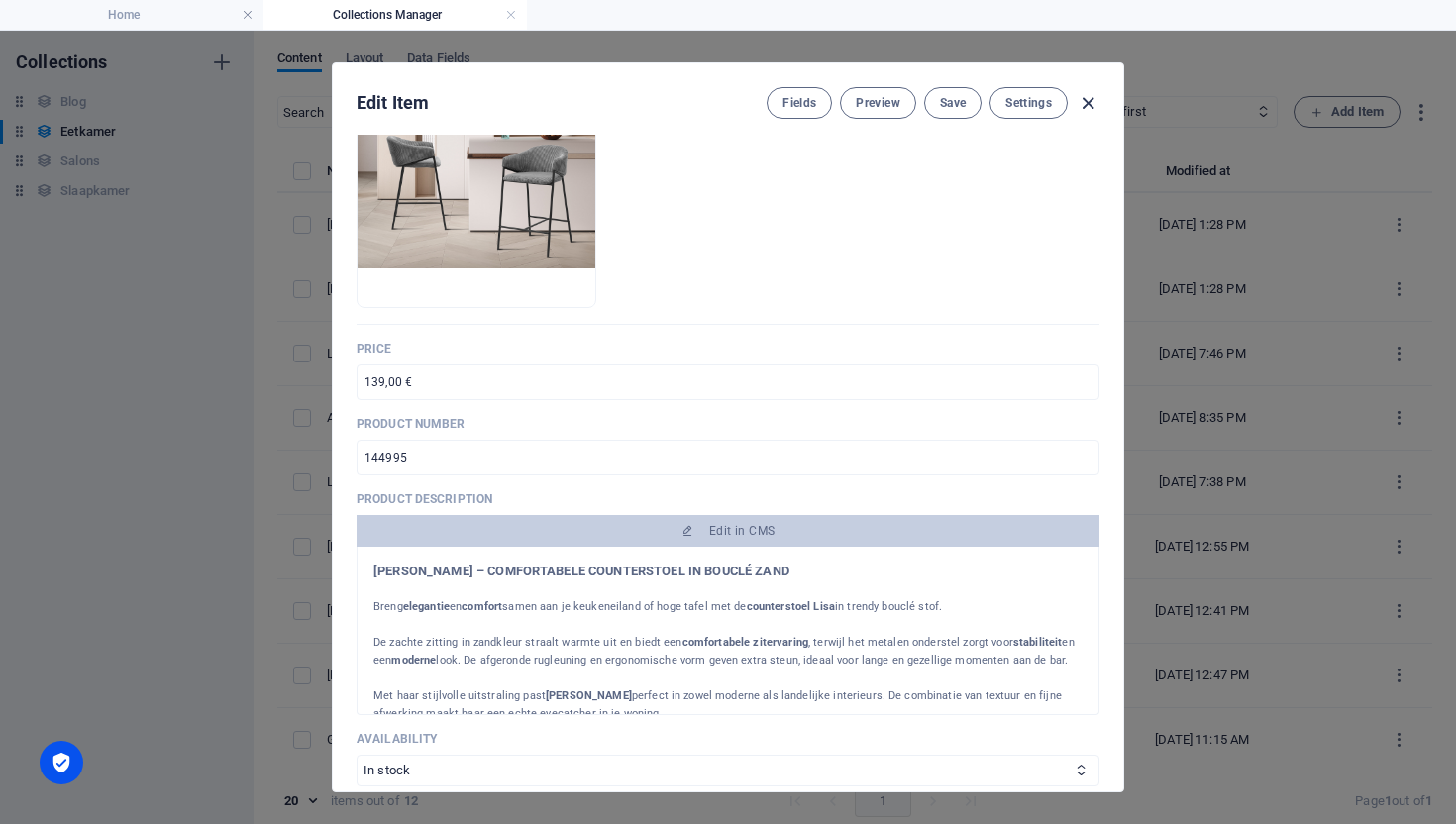 click at bounding box center [1088, 103] 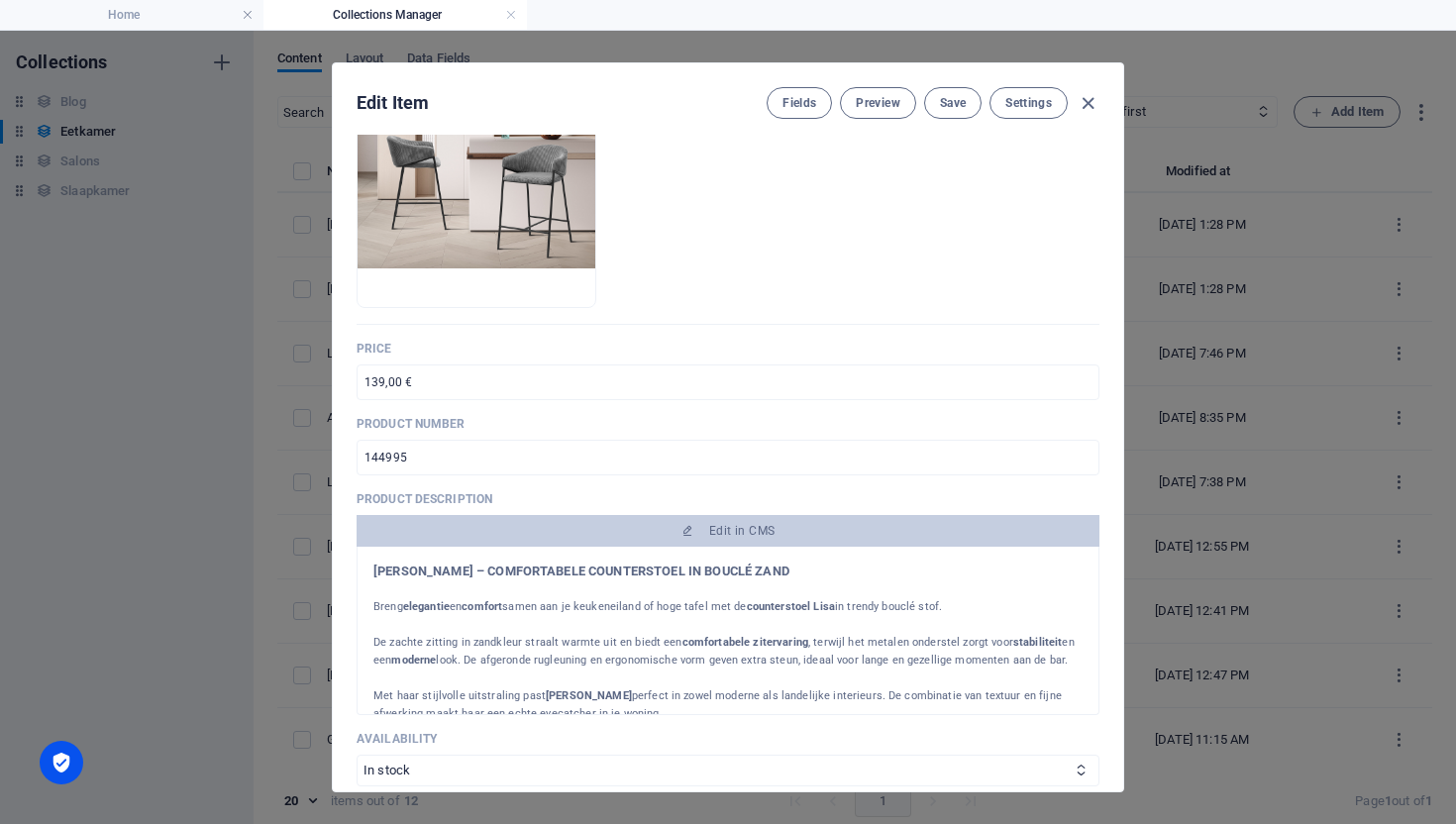 type on "hugo-counterstoel" 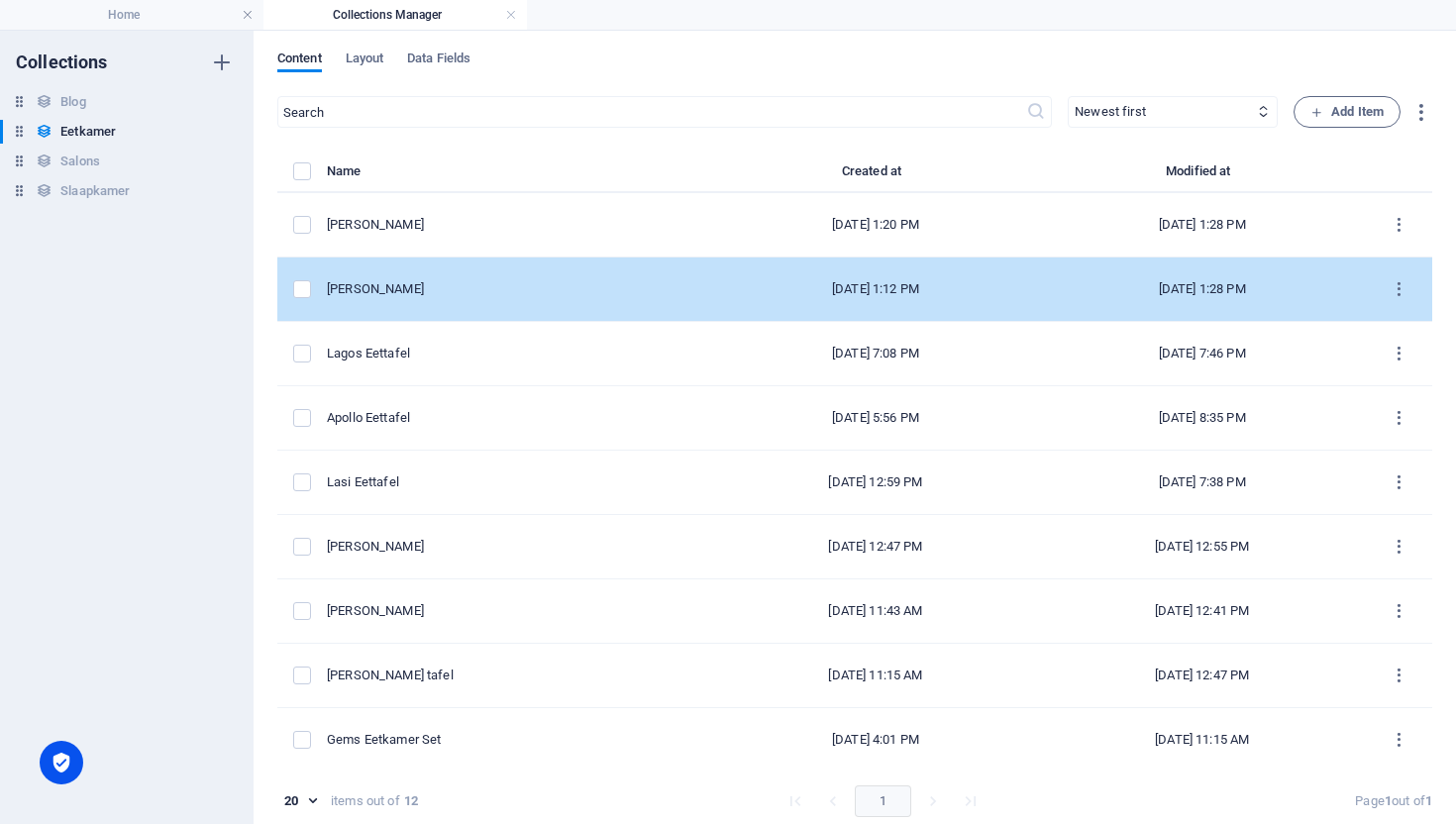 click on "Lisa Counterstoel" at bounding box center [519, 289] 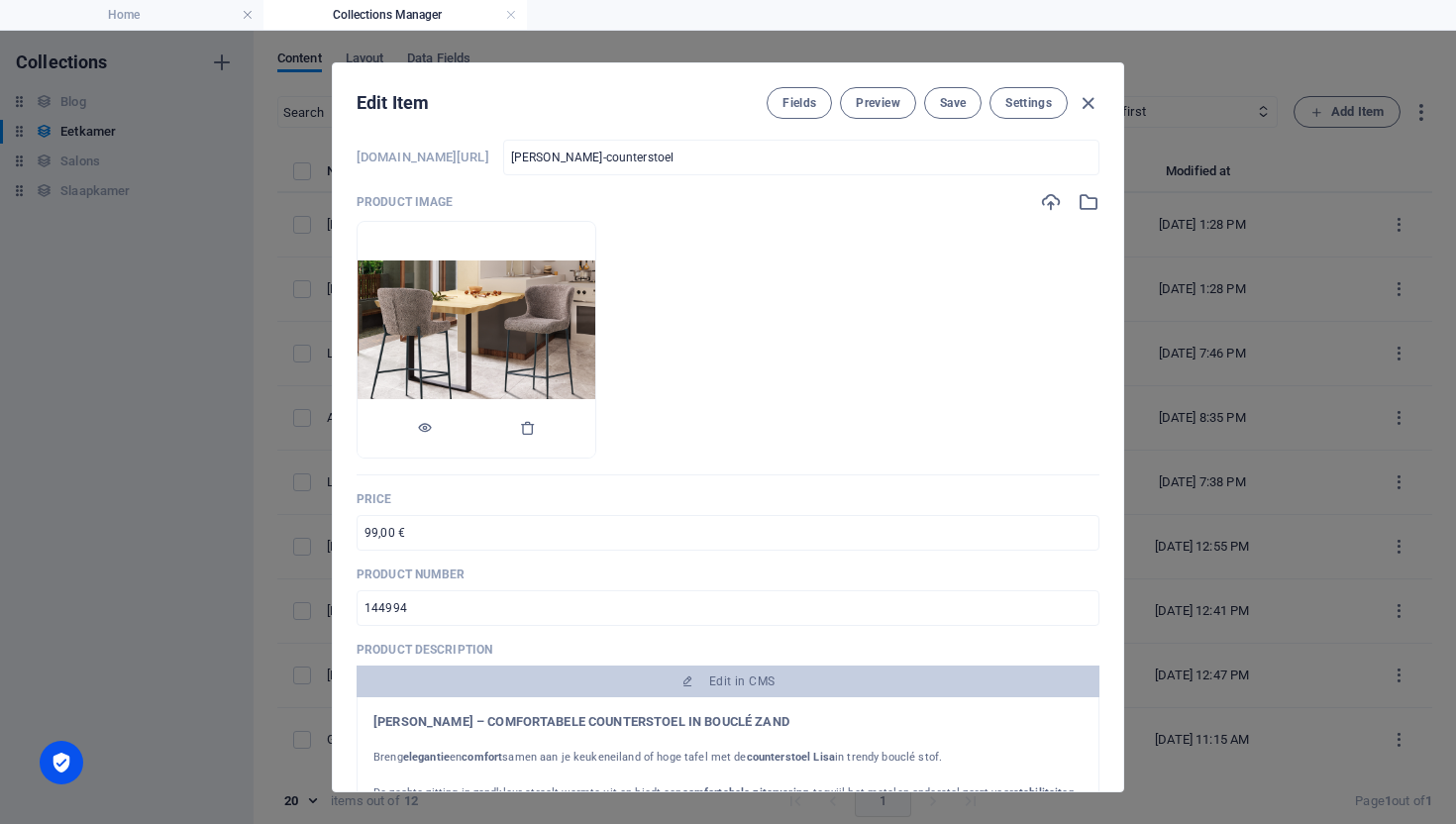 scroll, scrollTop: 116, scrollLeft: 0, axis: vertical 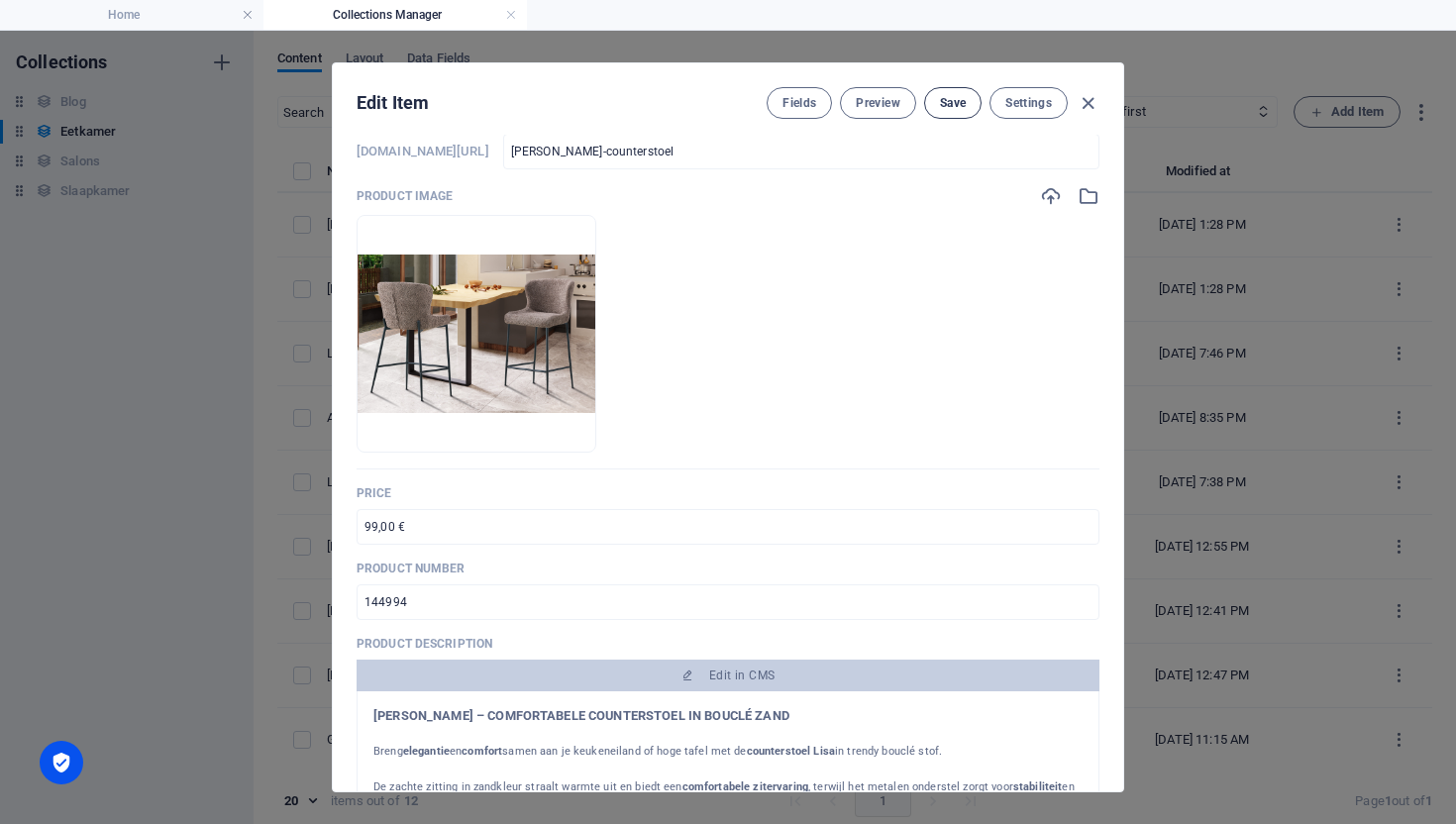click on "Save" at bounding box center (953, 103) 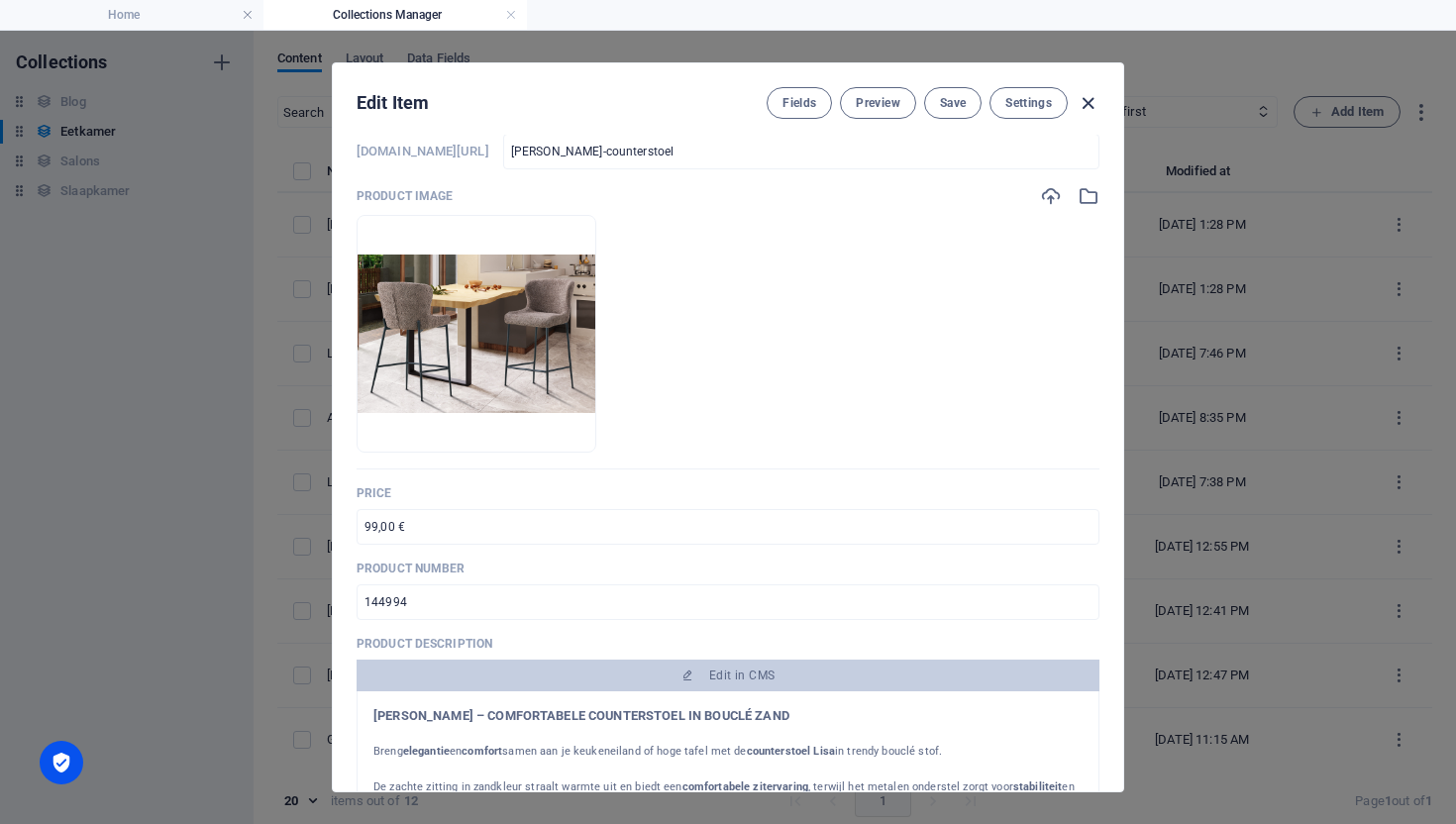 click at bounding box center [1088, 103] 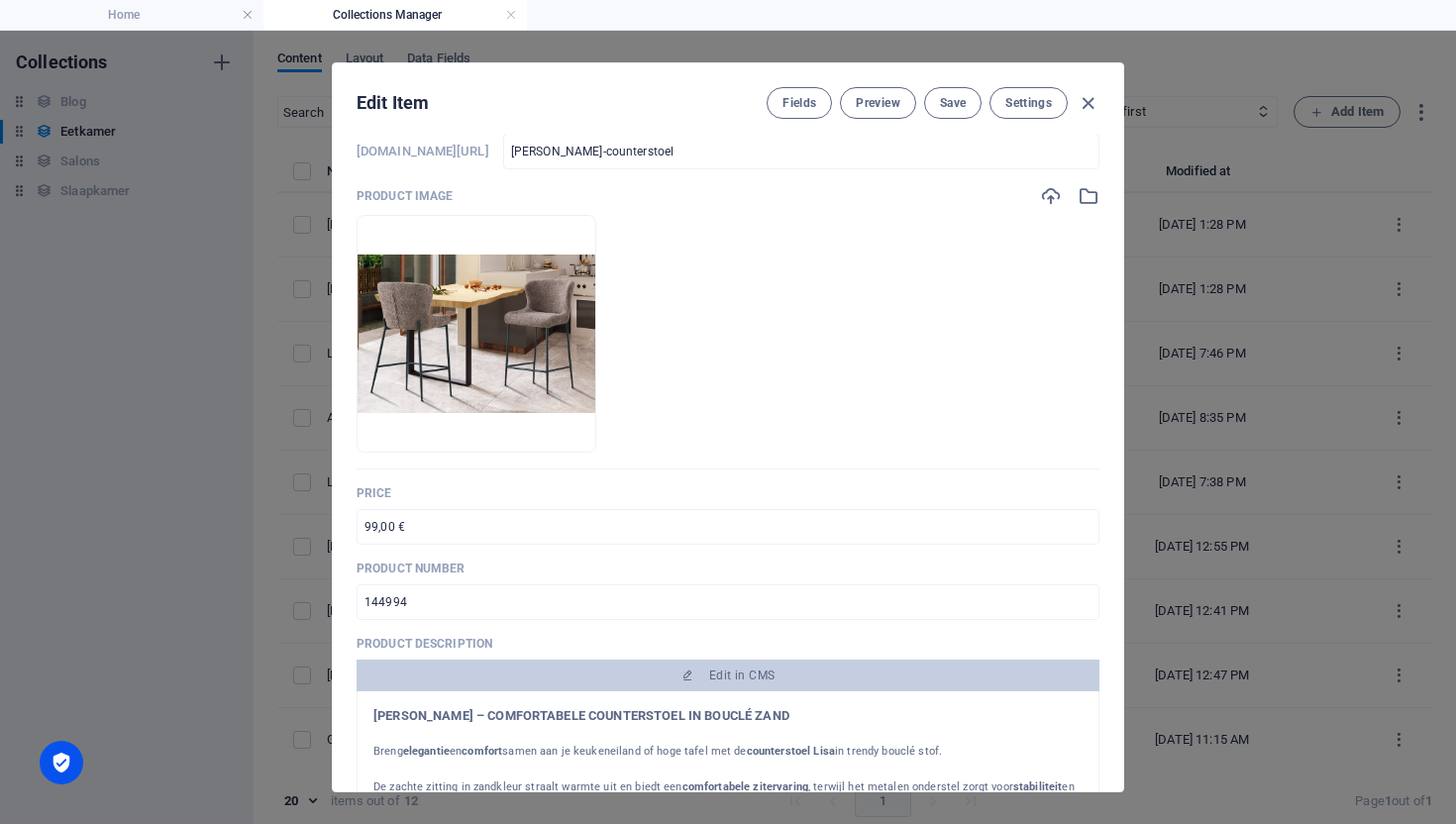type on "lisa-counterstoel" 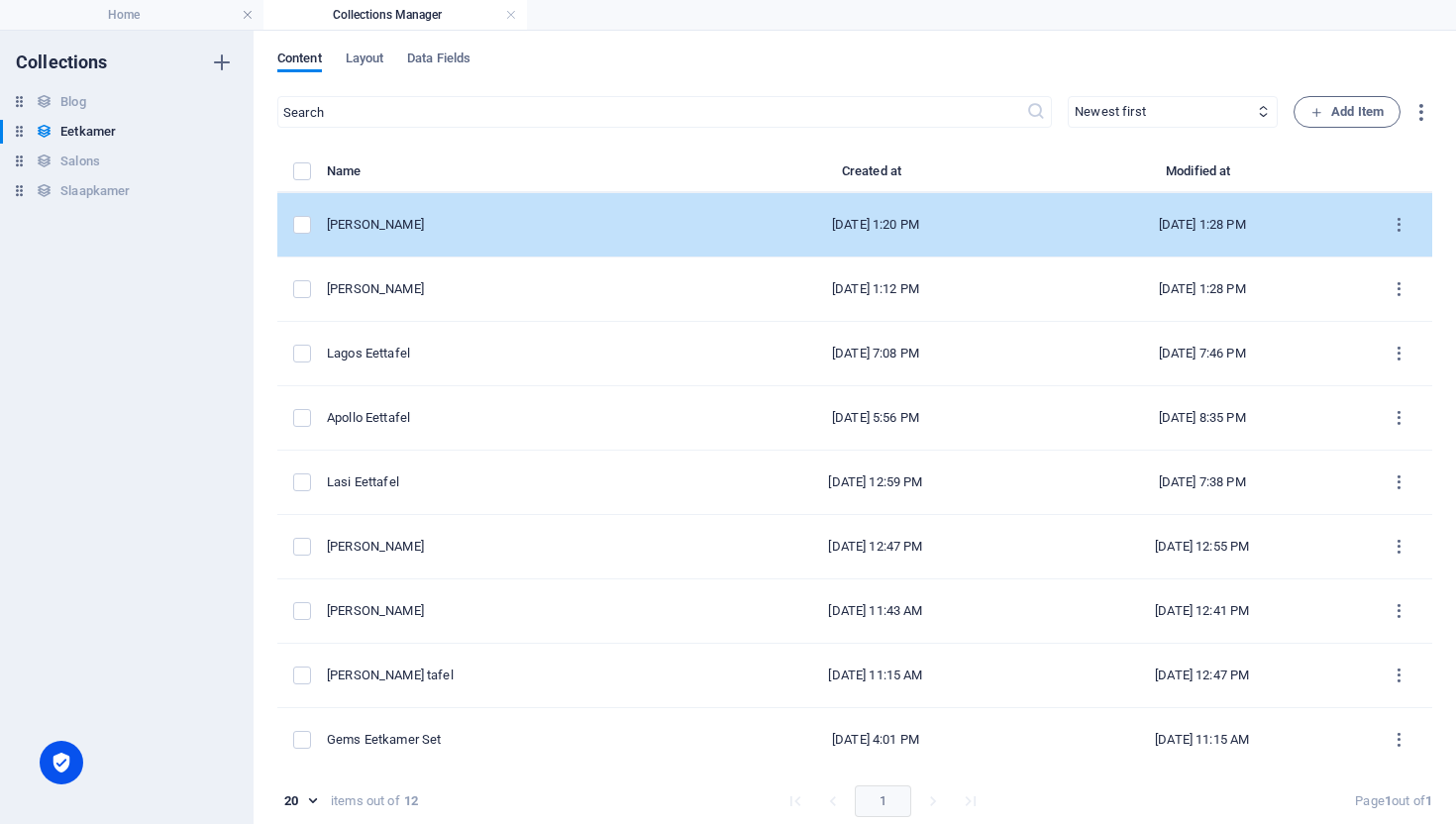 click on "Hugo Counterstoel" at bounding box center [519, 225] 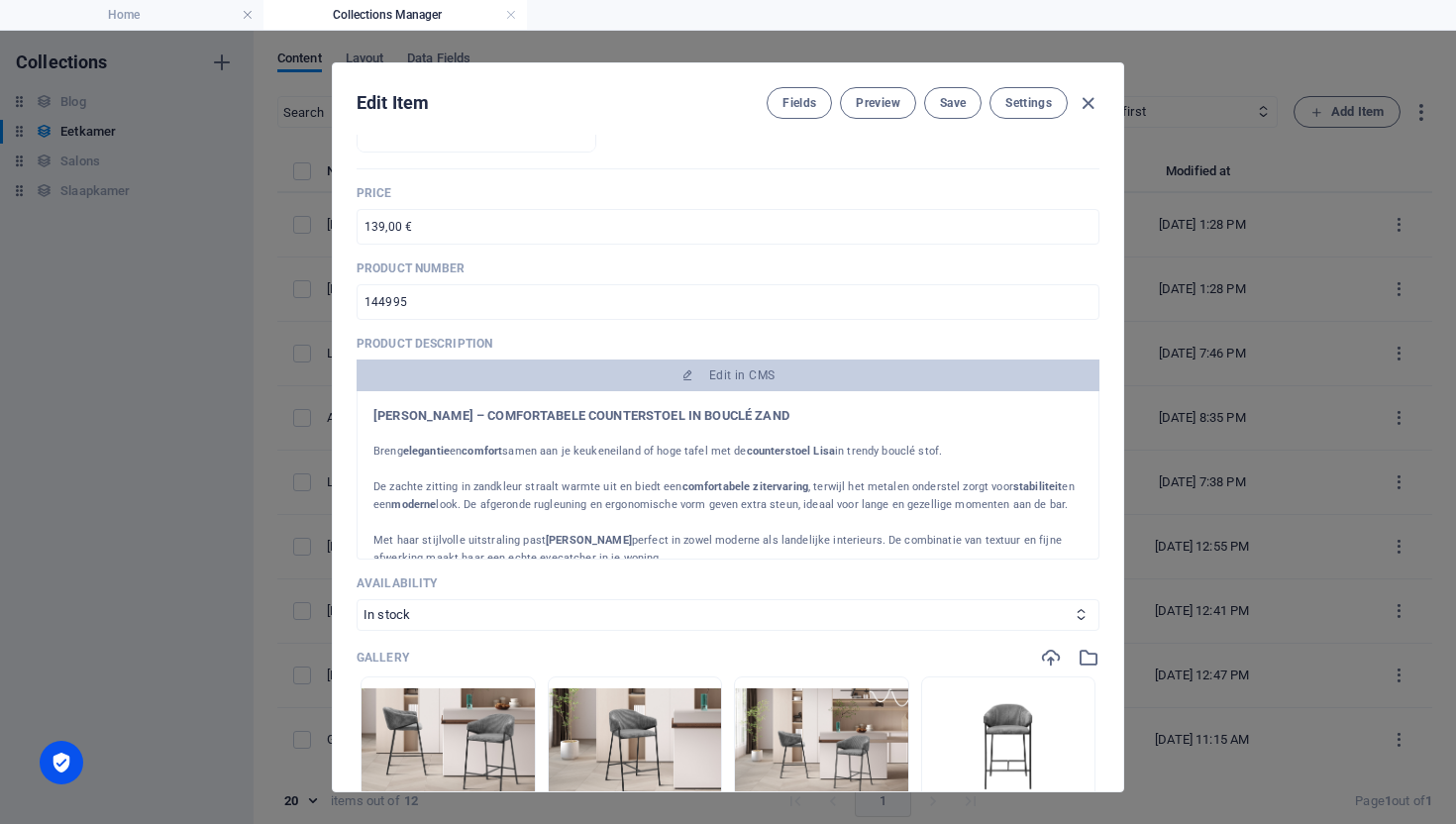 scroll, scrollTop: 460, scrollLeft: 0, axis: vertical 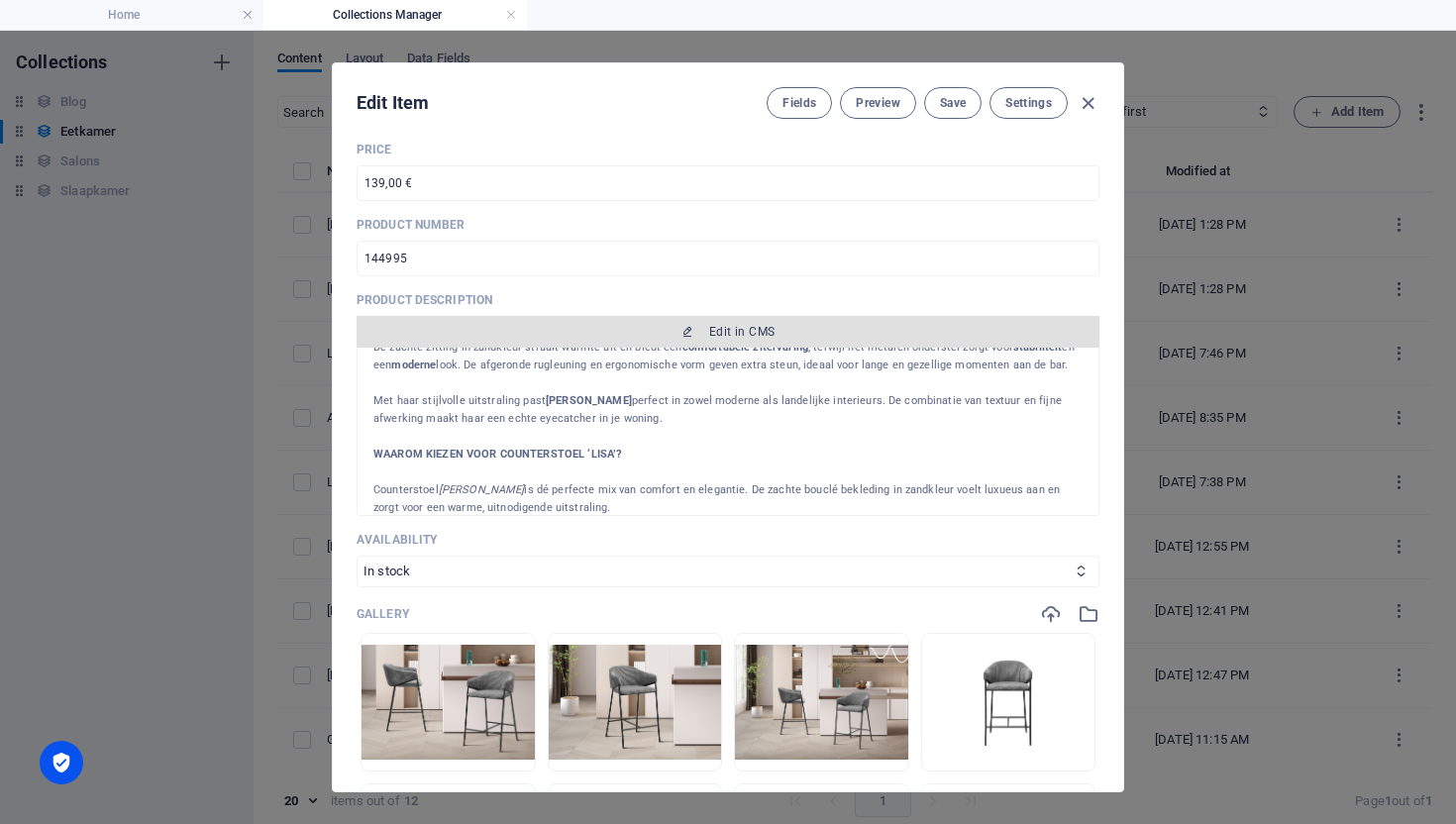 click on "Edit in CMS" at bounding box center (742, 332) 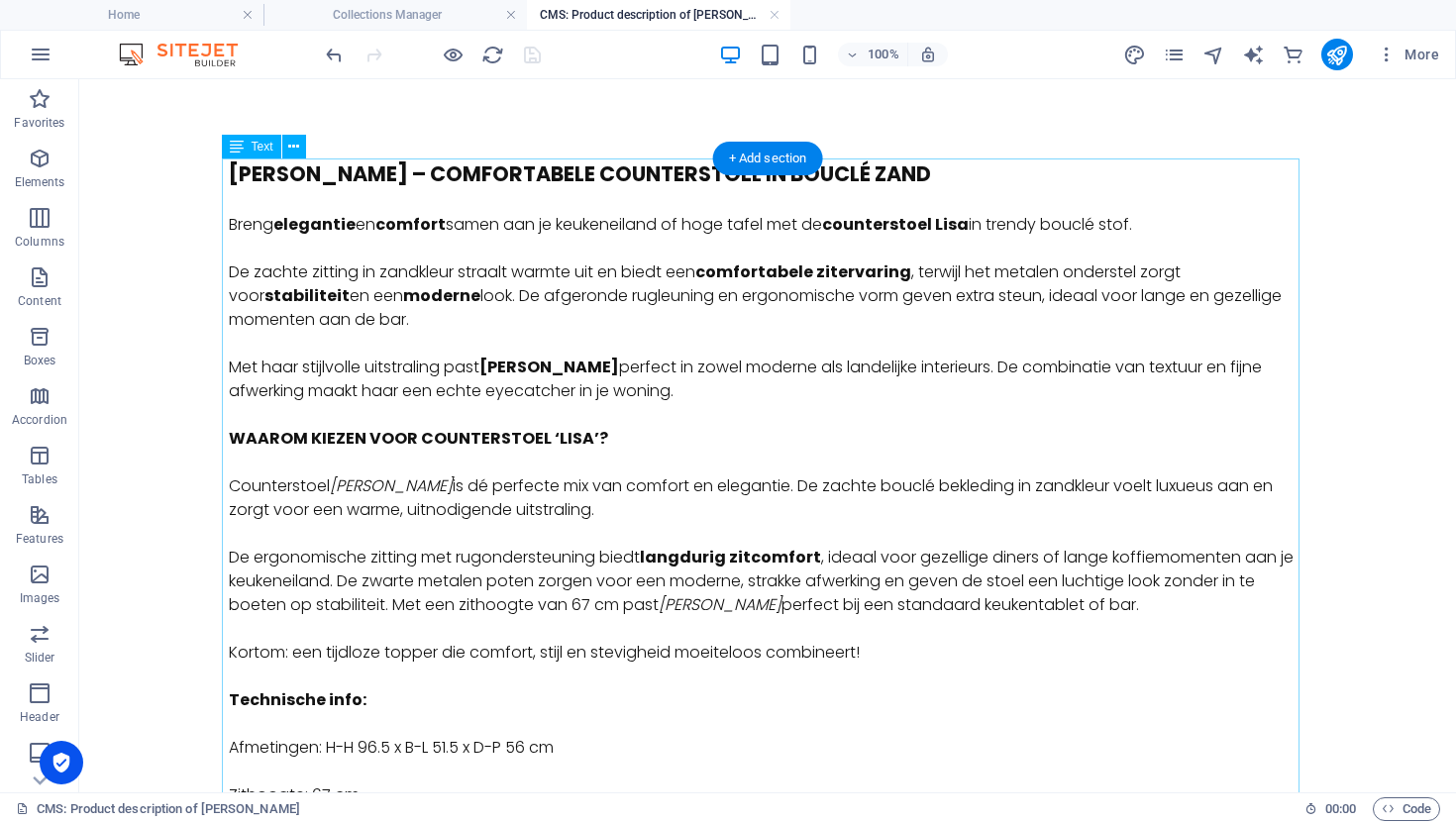 scroll, scrollTop: 0, scrollLeft: 0, axis: both 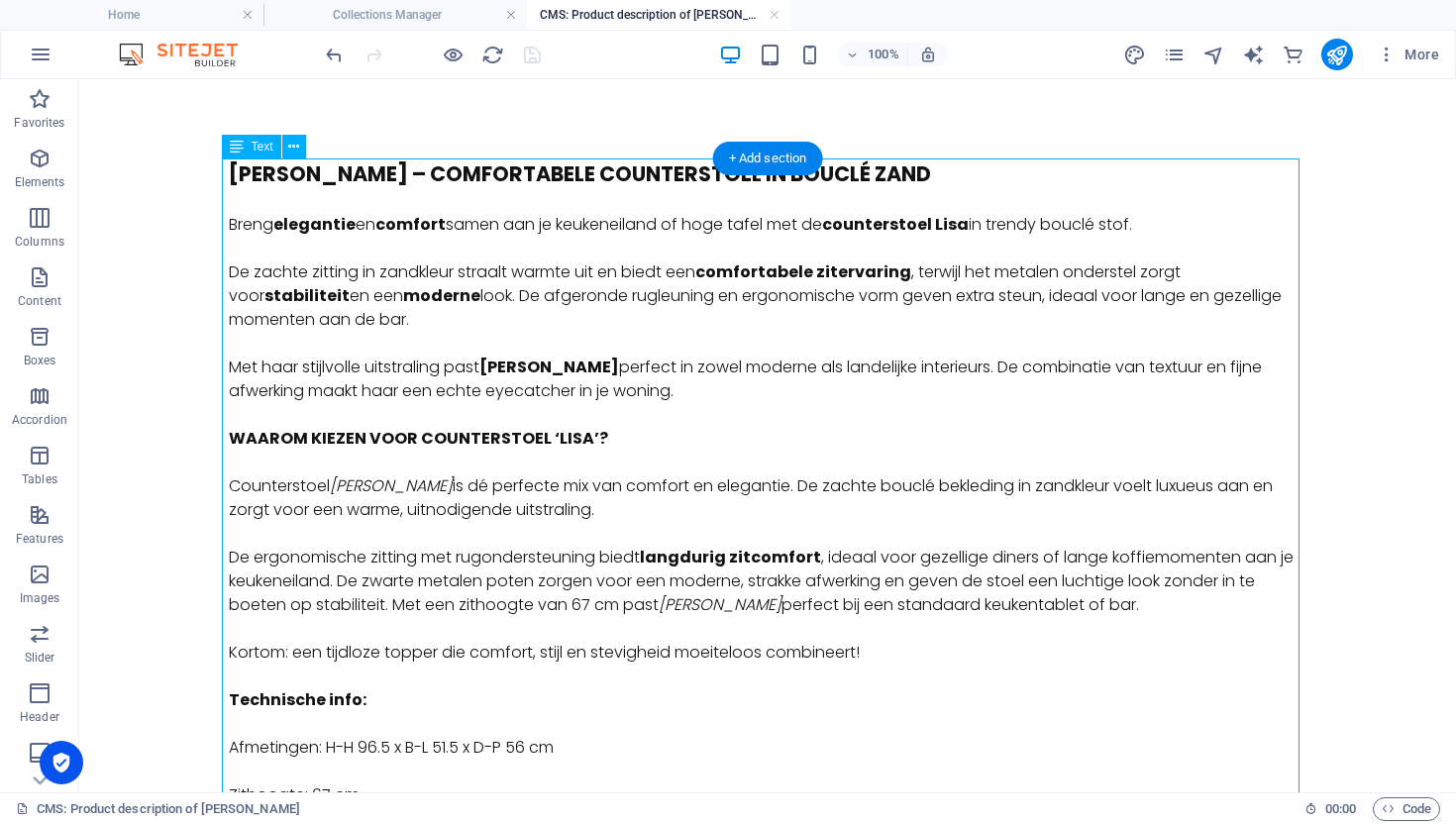 click on "LISA – COMFORTABELE COUNTERSTOEL IN BOUCLÉ ZAND Breng  elegantie  en  comfort  samen aan je keukeneiland of hoge tafel met de  counterstoel Lisa  in trendy bouclé stof.  De zachte zitting in zandkleur straalt warmte uit en biedt een  comfortabele zitervaring , terwijl het metalen onderstel zorgt voor  stabiliteit  en een  moderne  look. De afgeronde rugleuning en ergonomische vorm geven extra steun, ideaal voor lange en gezellige momenten aan de bar. Met haar stijlvolle uitstraling past  Lisa  perfect in zowel moderne als landelijke interieurs. De combinatie van textuur en fijne afwerking maakt haar een echte eyecatcher in je woning. WAAROM KIEZEN VOOR COUNTERSTOEL ‘LISA’? Counterstoel  Lisa  is dé perfecte mix van comfort en elegantie. De zachte bouclé bekleding in zandkleur voelt luxueus aan en zorgt voor een warme, uitnodigende uitstraling.  De ergonomische zitting met rugondersteuning biedt  l angdurig zitcomfort Lisa  perfect bij een standaard keukentablet of bar. Technische info:" at bounding box center (768, 554) 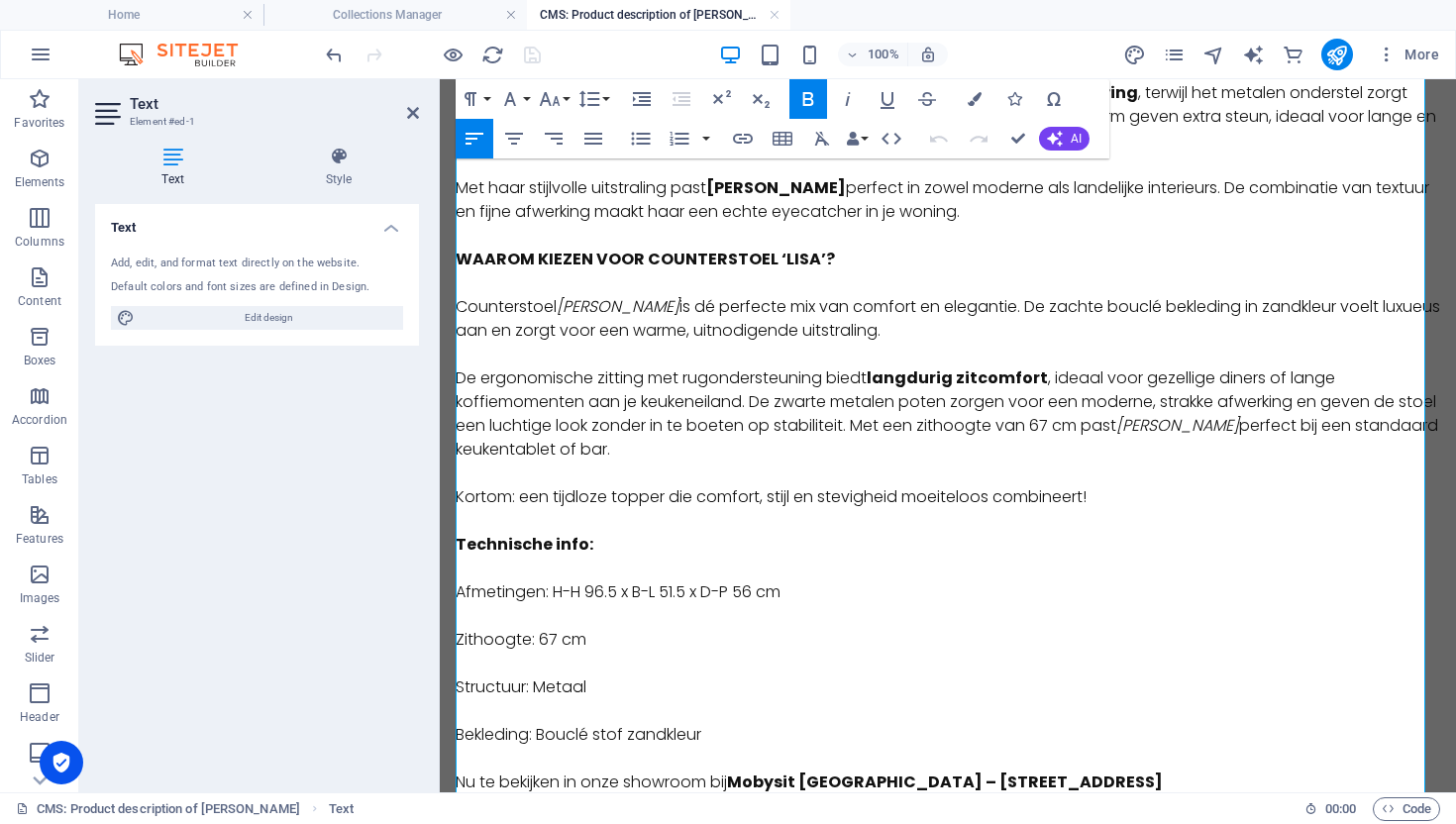 scroll, scrollTop: 260, scrollLeft: 0, axis: vertical 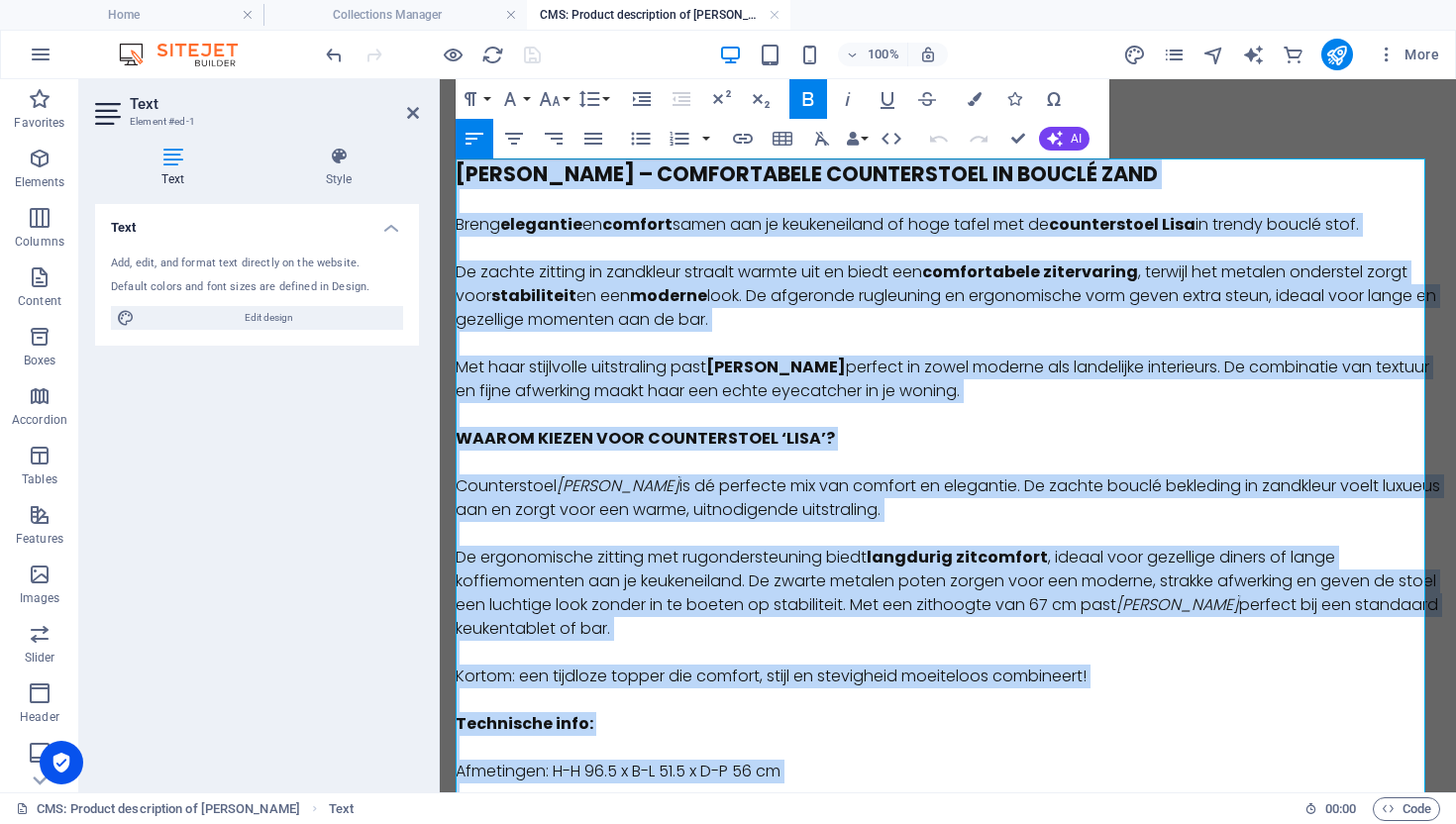 drag, startPoint x: 718, startPoint y: 652, endPoint x: 537, endPoint y: 114, distance: 567.631 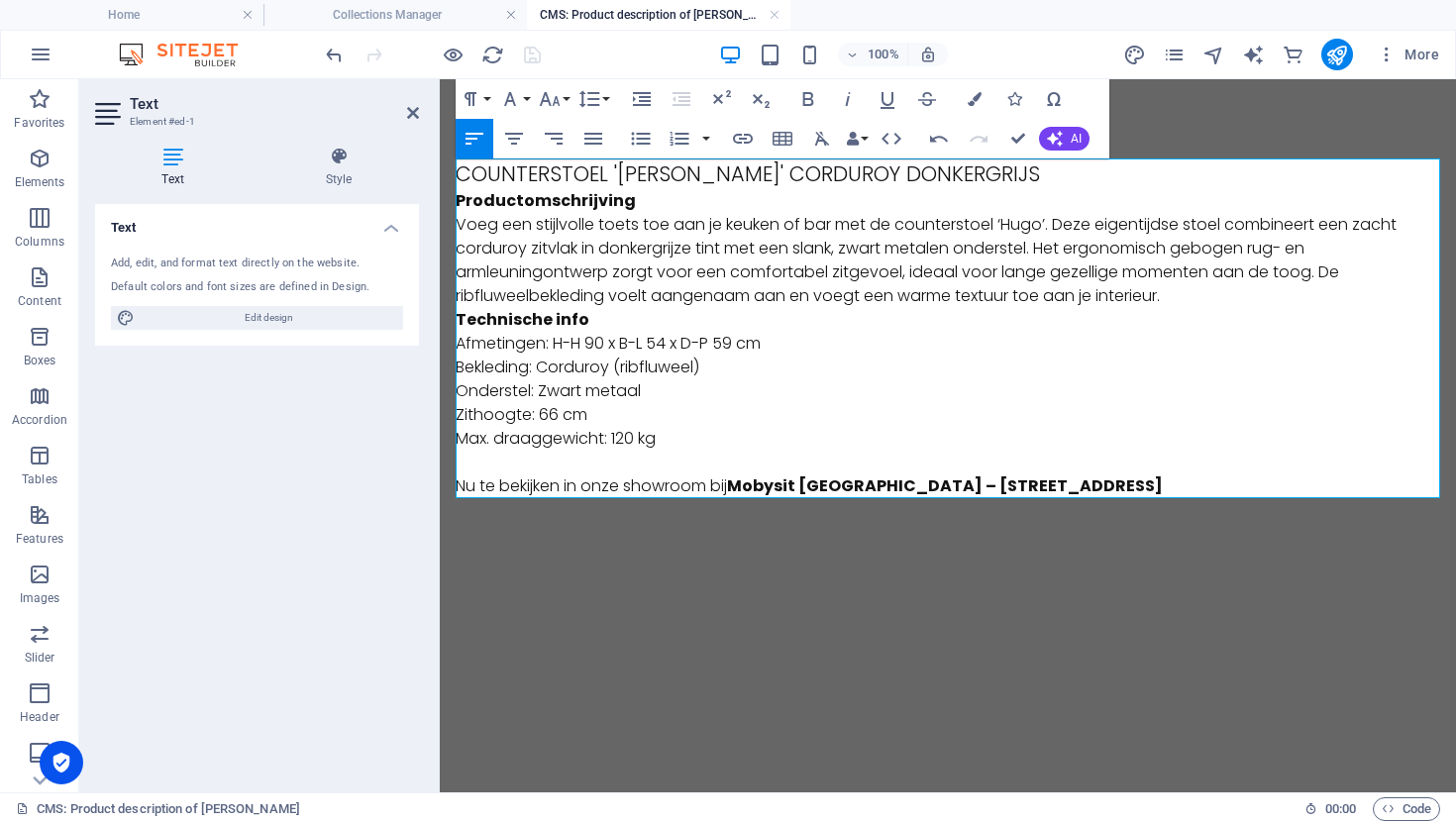 click on "COUNTERSTOEL 'HUGO' CORDUROY DONKERGRIJS" at bounding box center (948, 173) 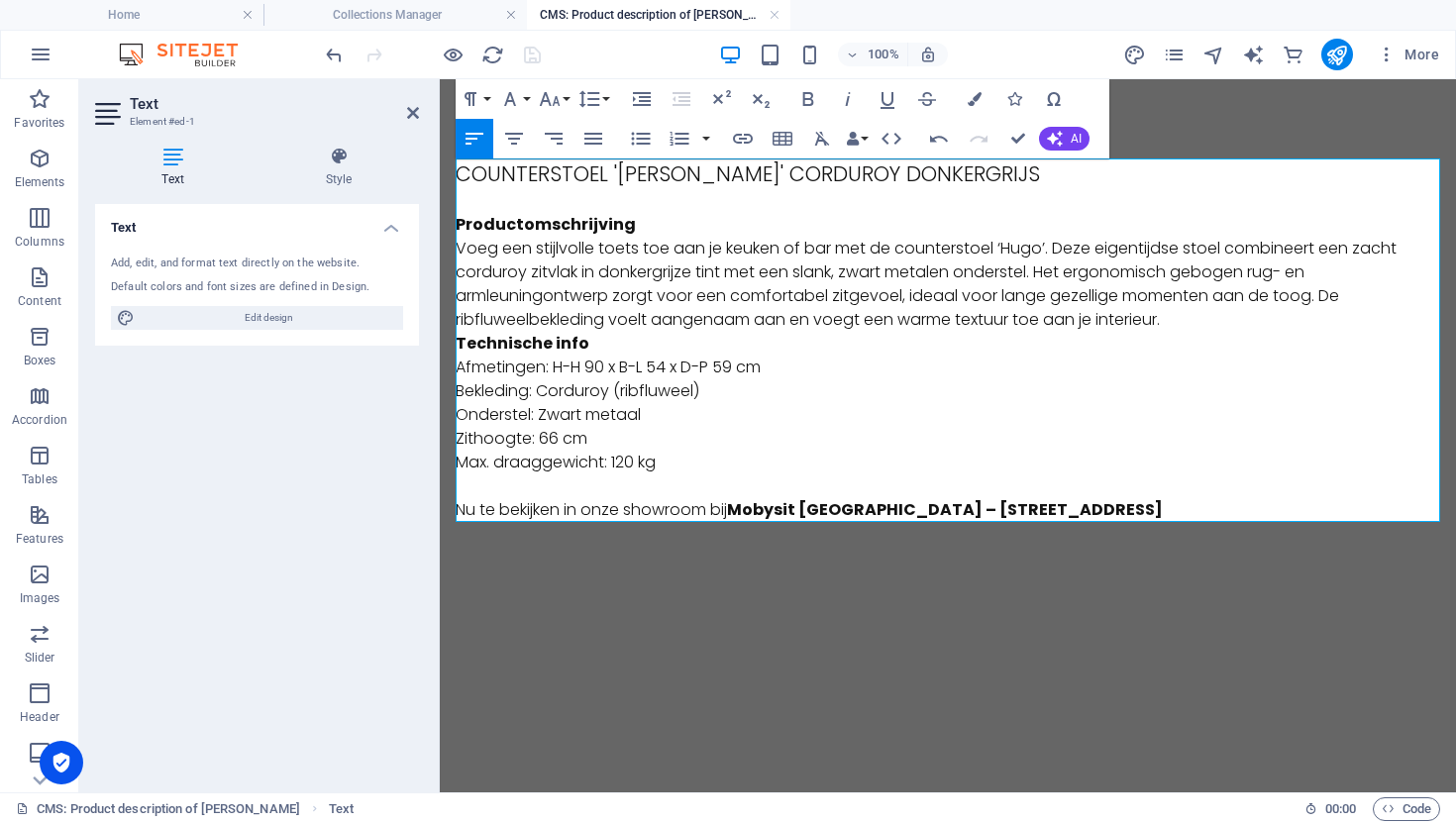 click on "COUNTERSTOEL 'HUGO' CORDUROY DONKERGRIJS" at bounding box center (948, 173) 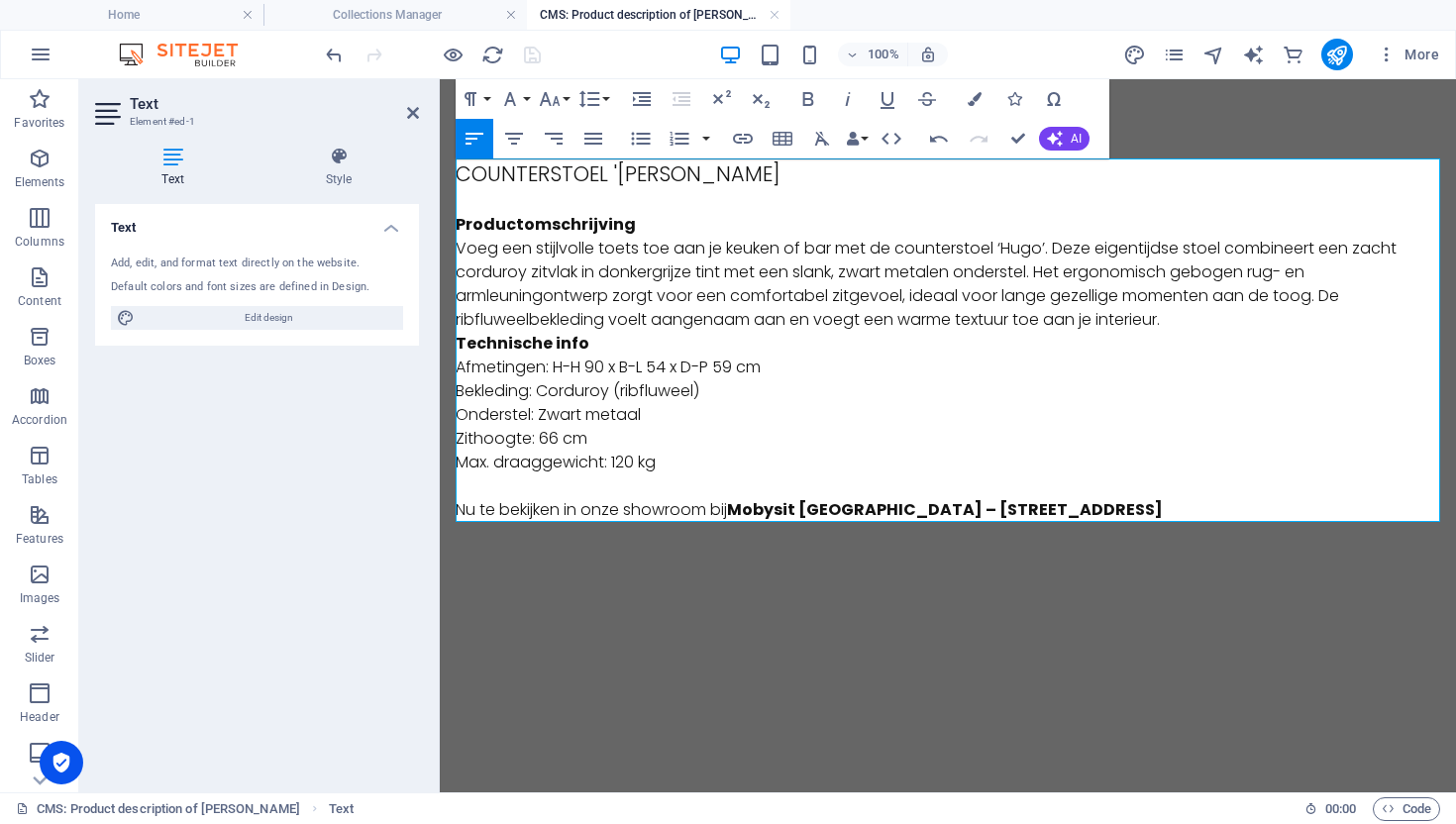 click on "COUNTERSTOEL 'HUGO CORDUROY DONKERGRIJS" at bounding box center [948, 173] 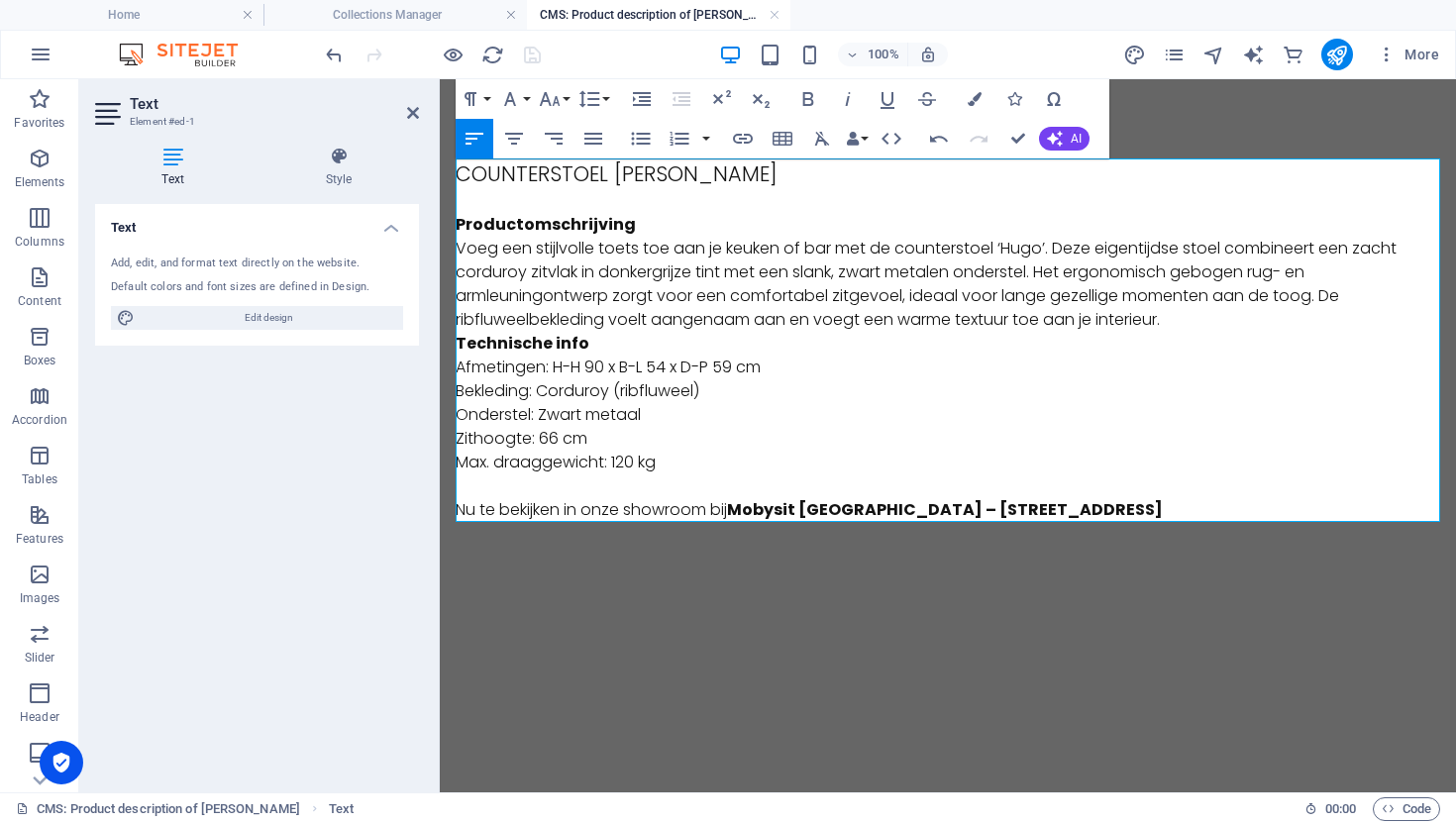 click on "COUNTERSTOEL HUGO CORDUROY DONKERGRIJS" at bounding box center [948, 173] 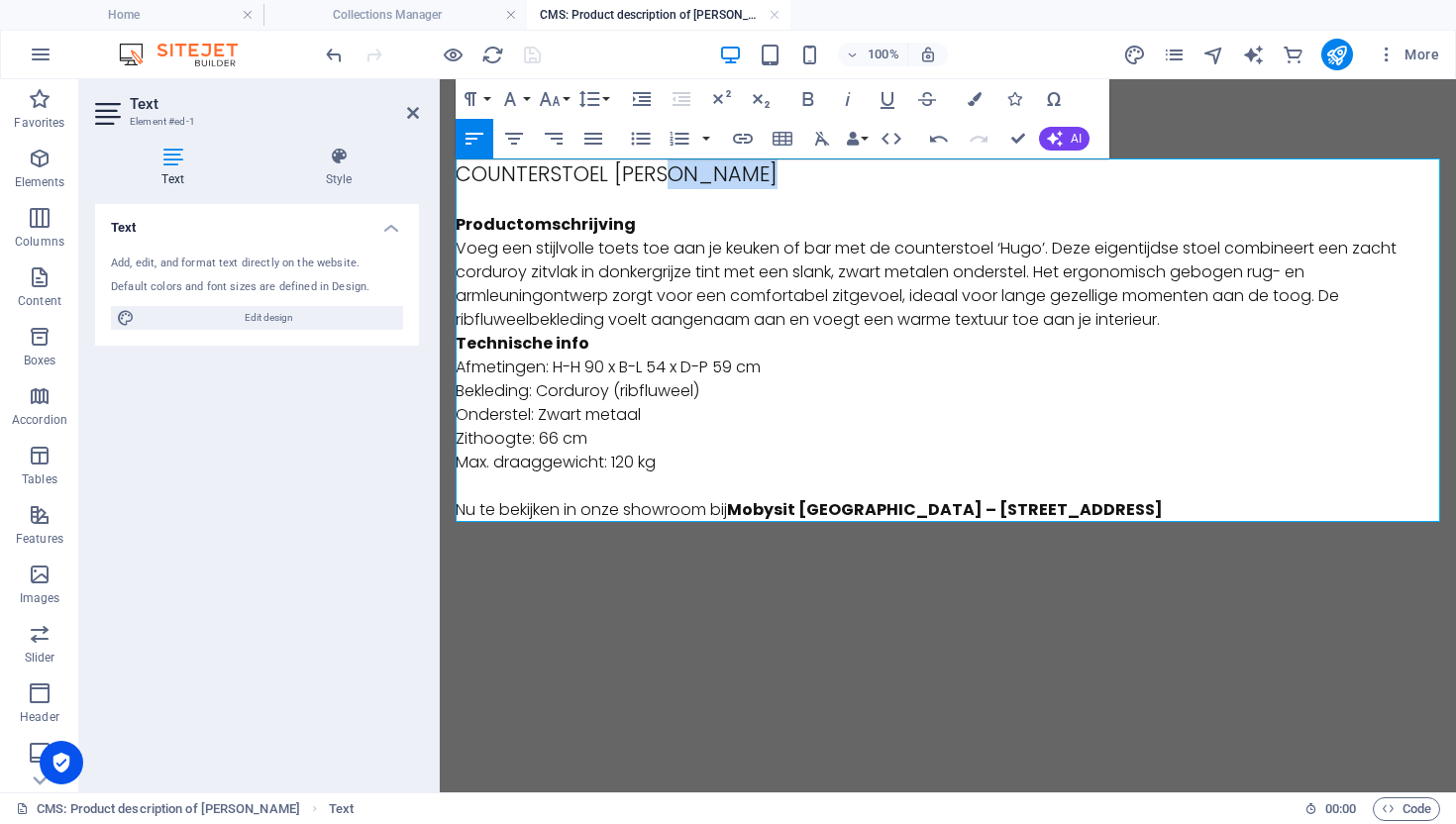 click on "COUNTERSTOEL HUGO CORDUROY DONKERGRIJS" at bounding box center (948, 173) 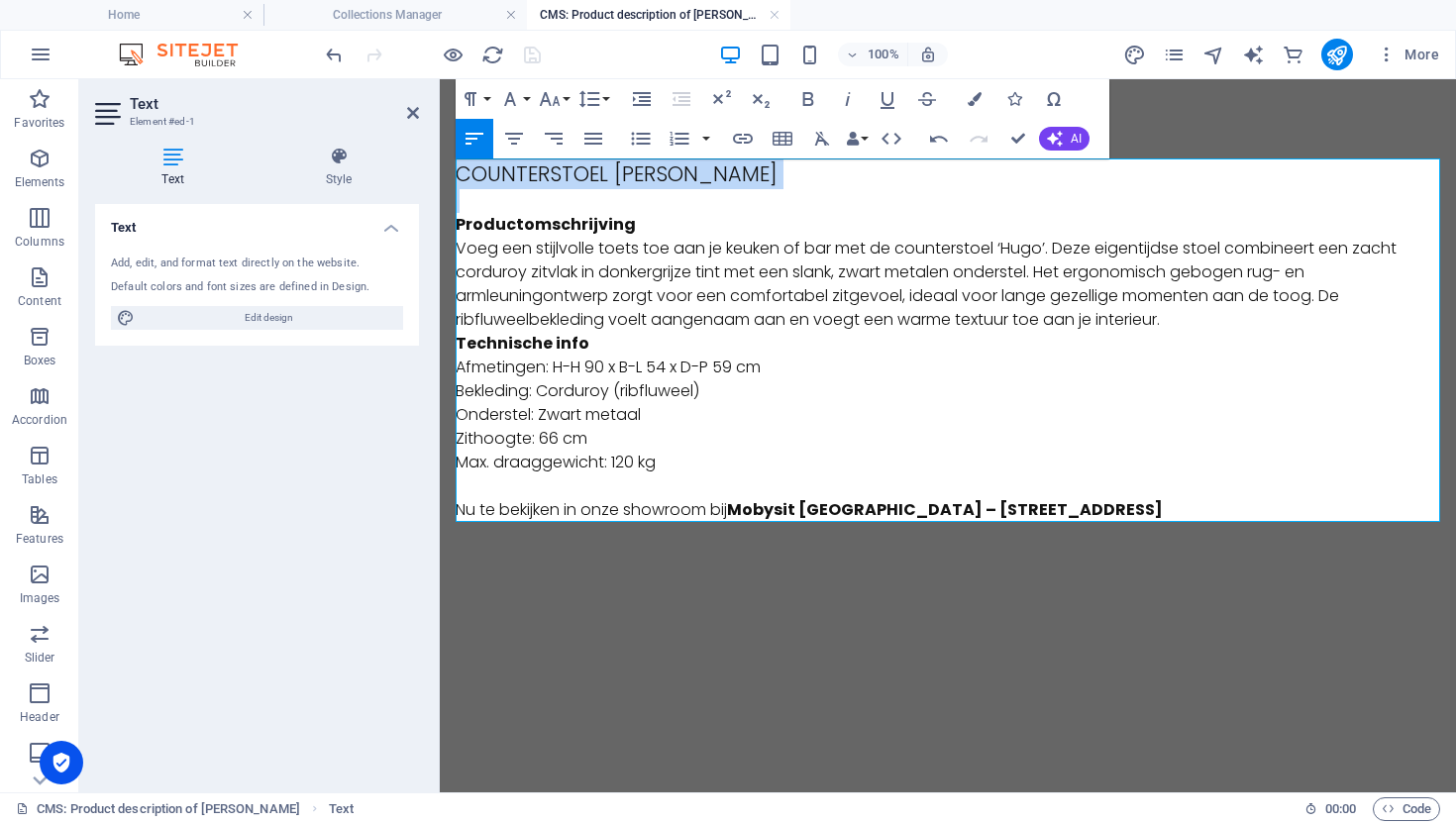click on "COUNTERSTOEL HUGO CORDUROY DONKERGRIJS" at bounding box center (948, 173) 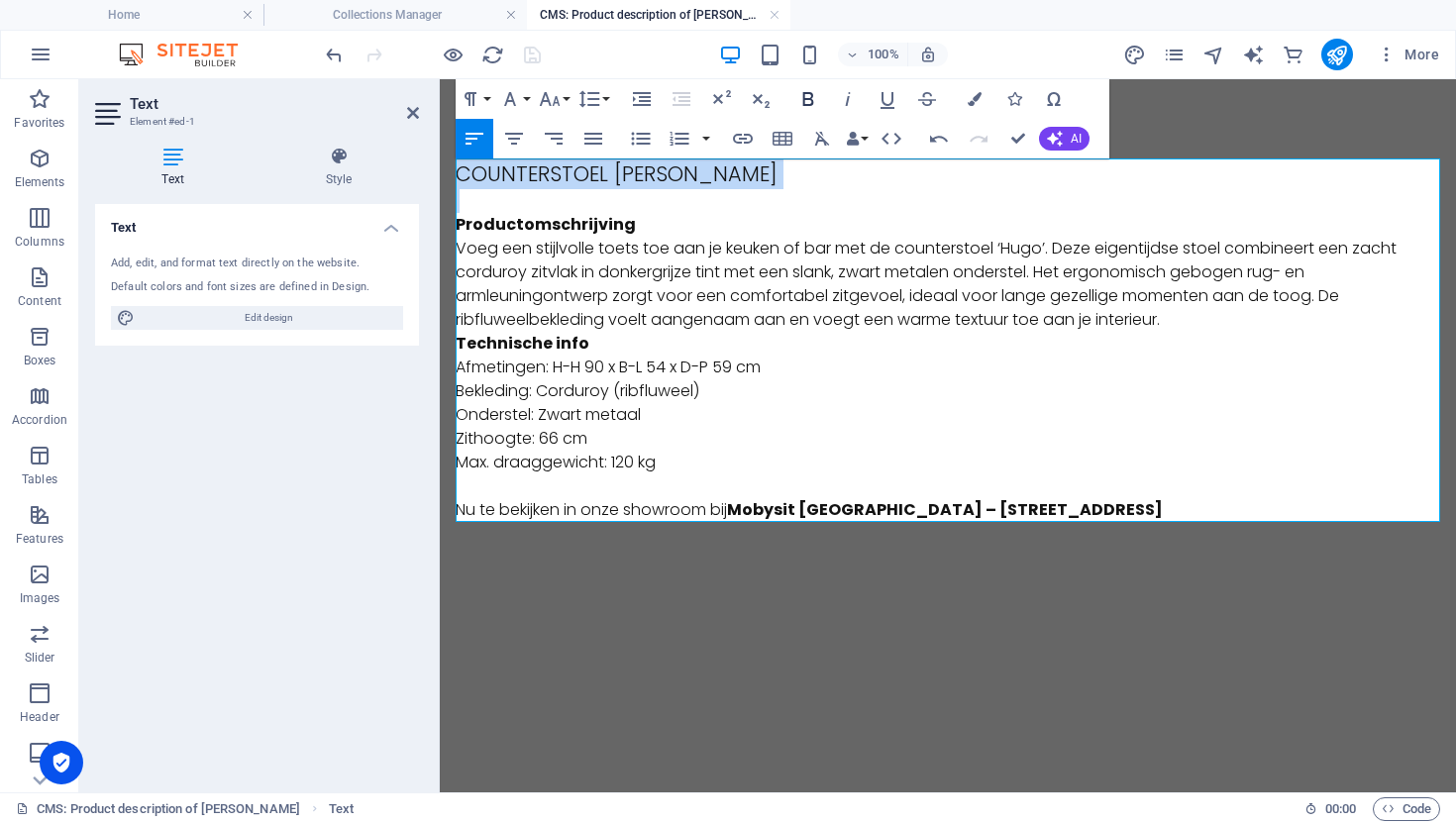 click 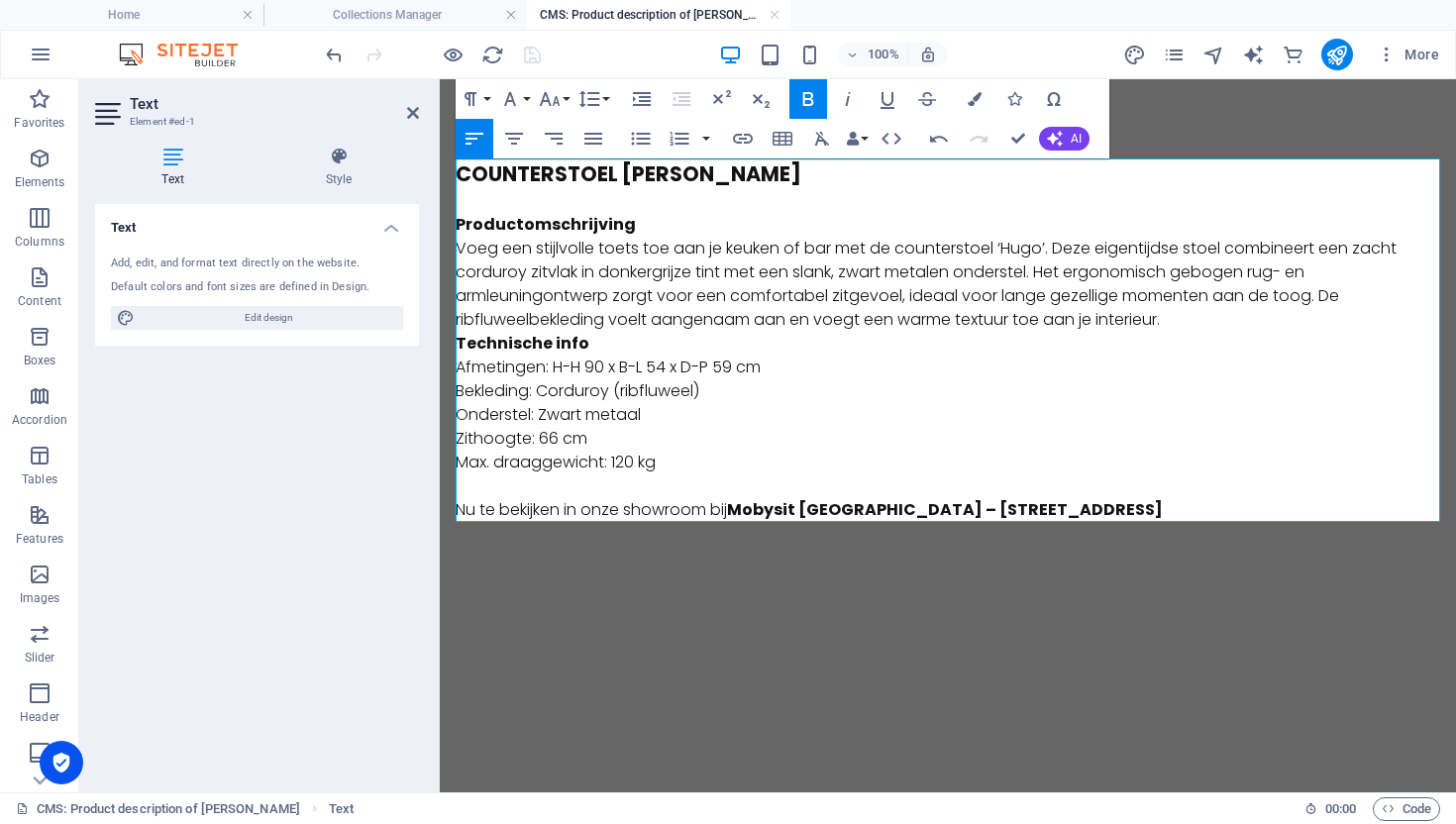 click on "Productomschrijving" at bounding box center (546, 224) 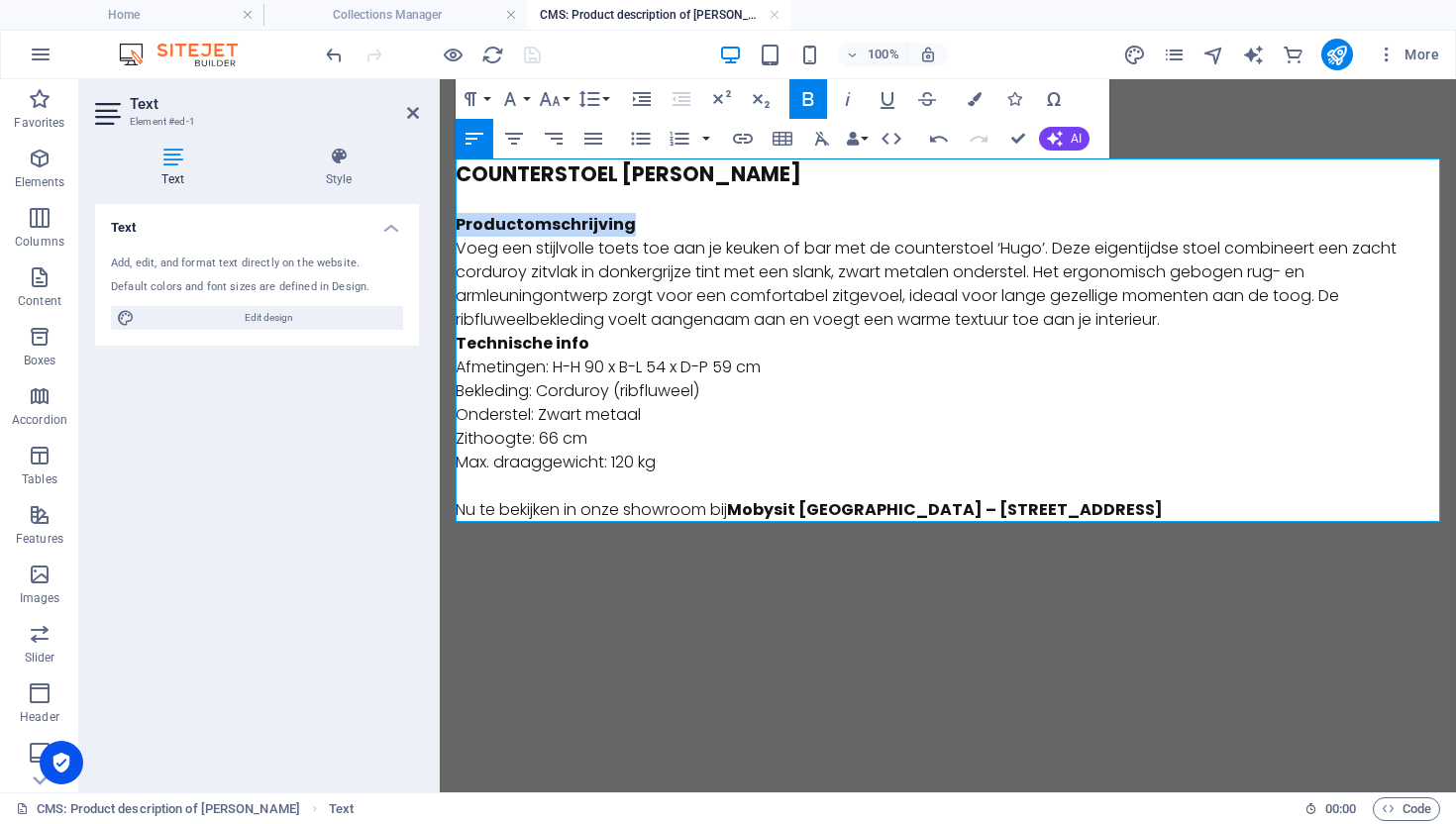 click on "Productomschrijving" at bounding box center (546, 224) 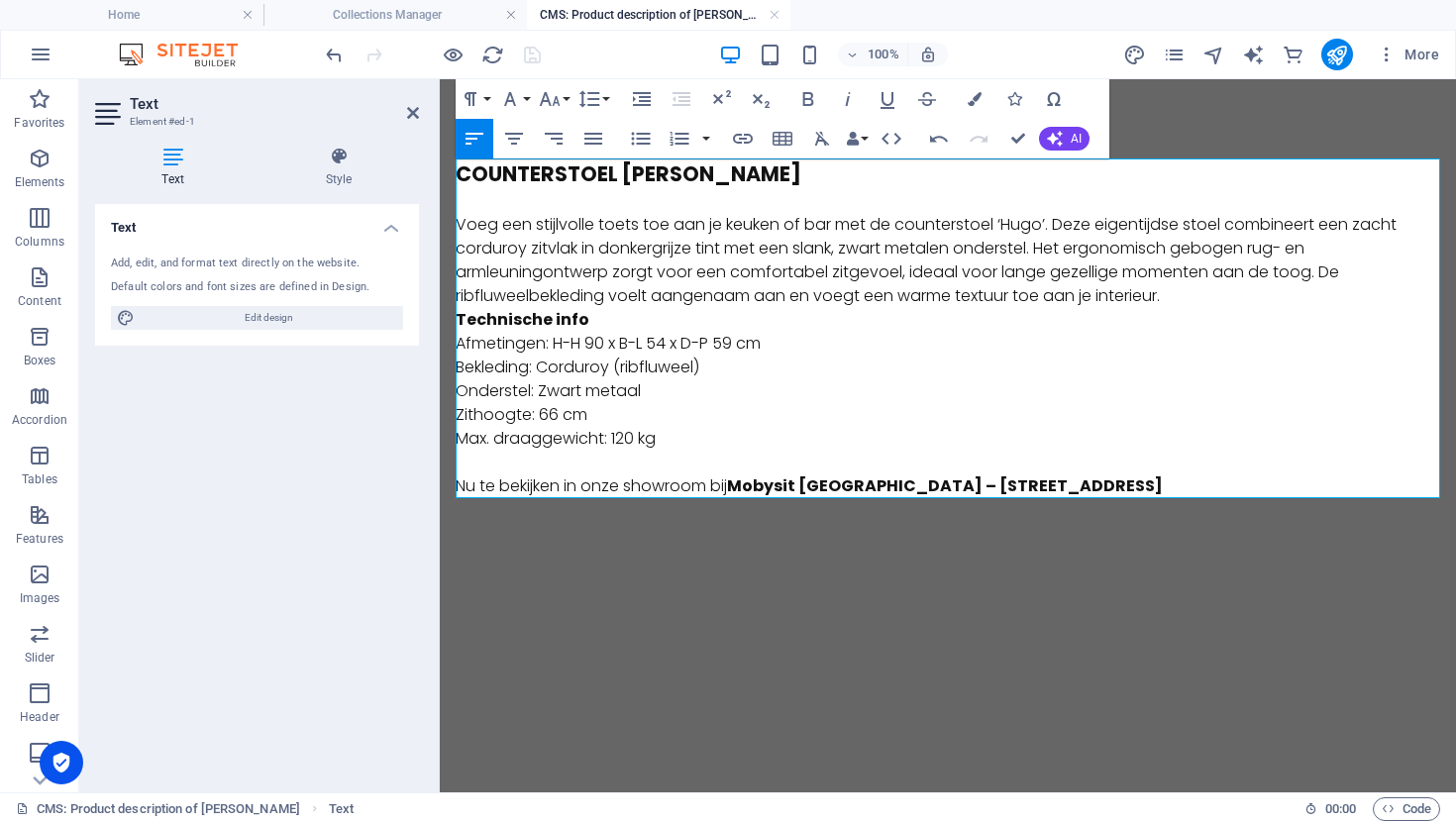 click on "Voeg een stijlvolle toets toe aan je keuken of bar met de counterstoel ‘Hugo’. Deze eigentijdse stoel combineert een zacht corduroy zitvlak in donkergrijze tint met een slank, zwart metalen onderstel. Het ergonomisch gebogen rug- en armleuningontwerp zorgt voor een comfortabel zitgevoel, ideaal voor lange gezellige momenten aan de toog. De ribfluweelbekleding voelt aangenaam aan en voegt een warme textuur toe aan je interieur." at bounding box center [948, 249] 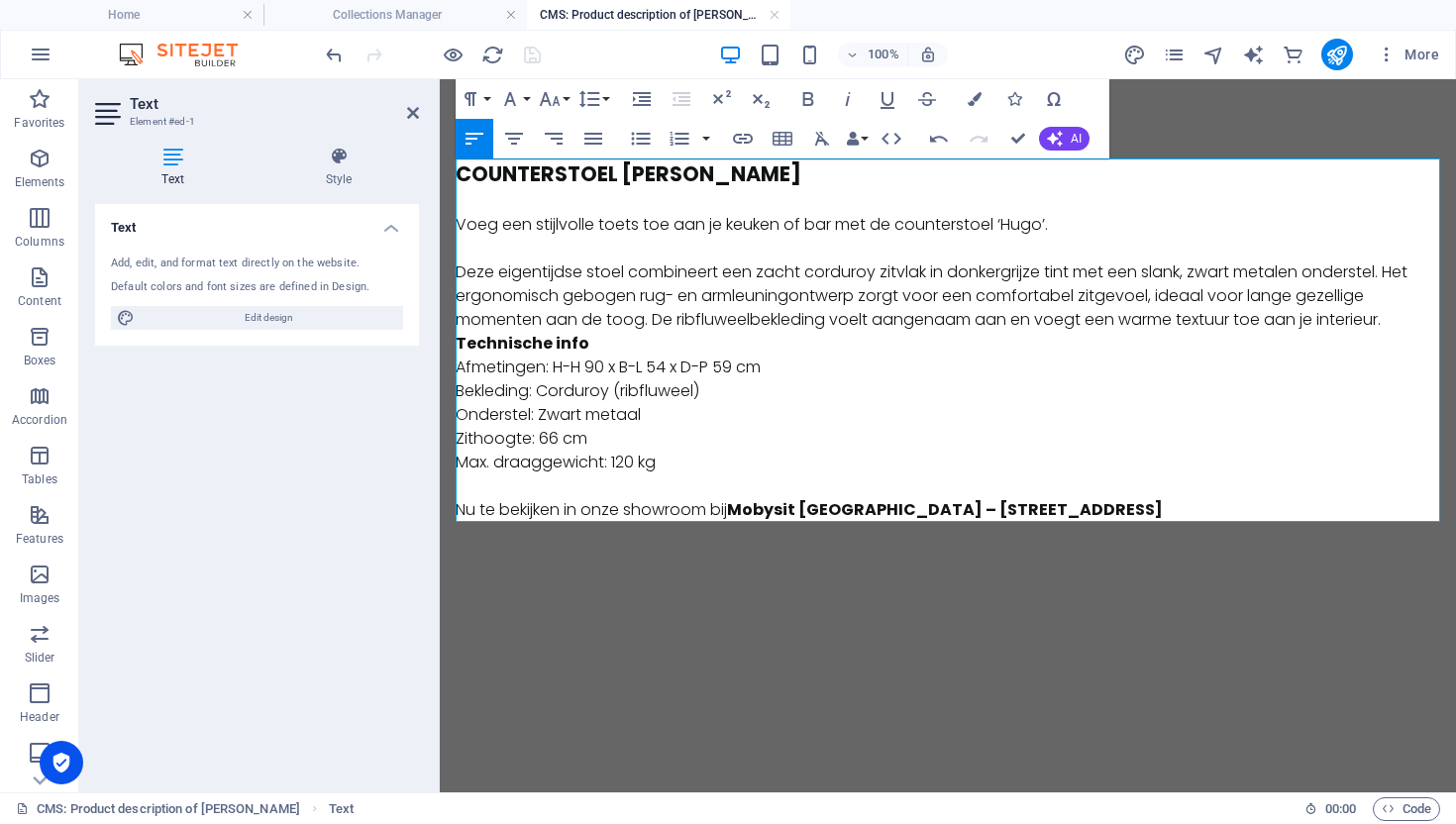 click on "Deze eigentijdse stoel combineert een zacht corduroy zitvlak in donkergrijze tint met een slank, zwart metalen onderstel. Het ergonomisch gebogen rug- en armleuningontwerp zorgt voor een comfortabel zitgevoel, ideaal voor lange gezellige momenten aan de toog. De ribfluweelbekleding voelt aangenaam aan en voegt een warme textuur toe aan je interieur." at bounding box center (948, 296) 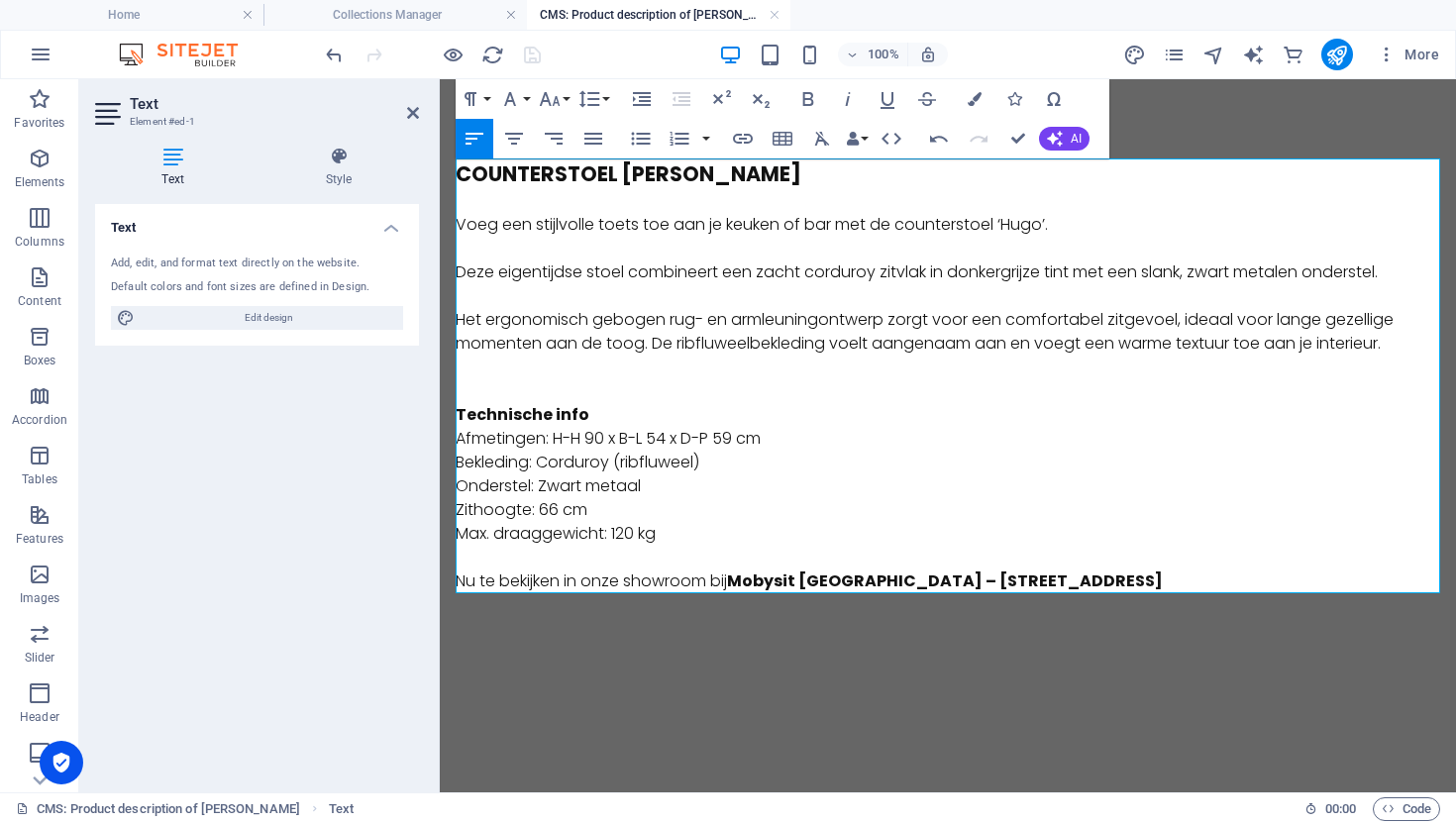 click at bounding box center [948, 391] 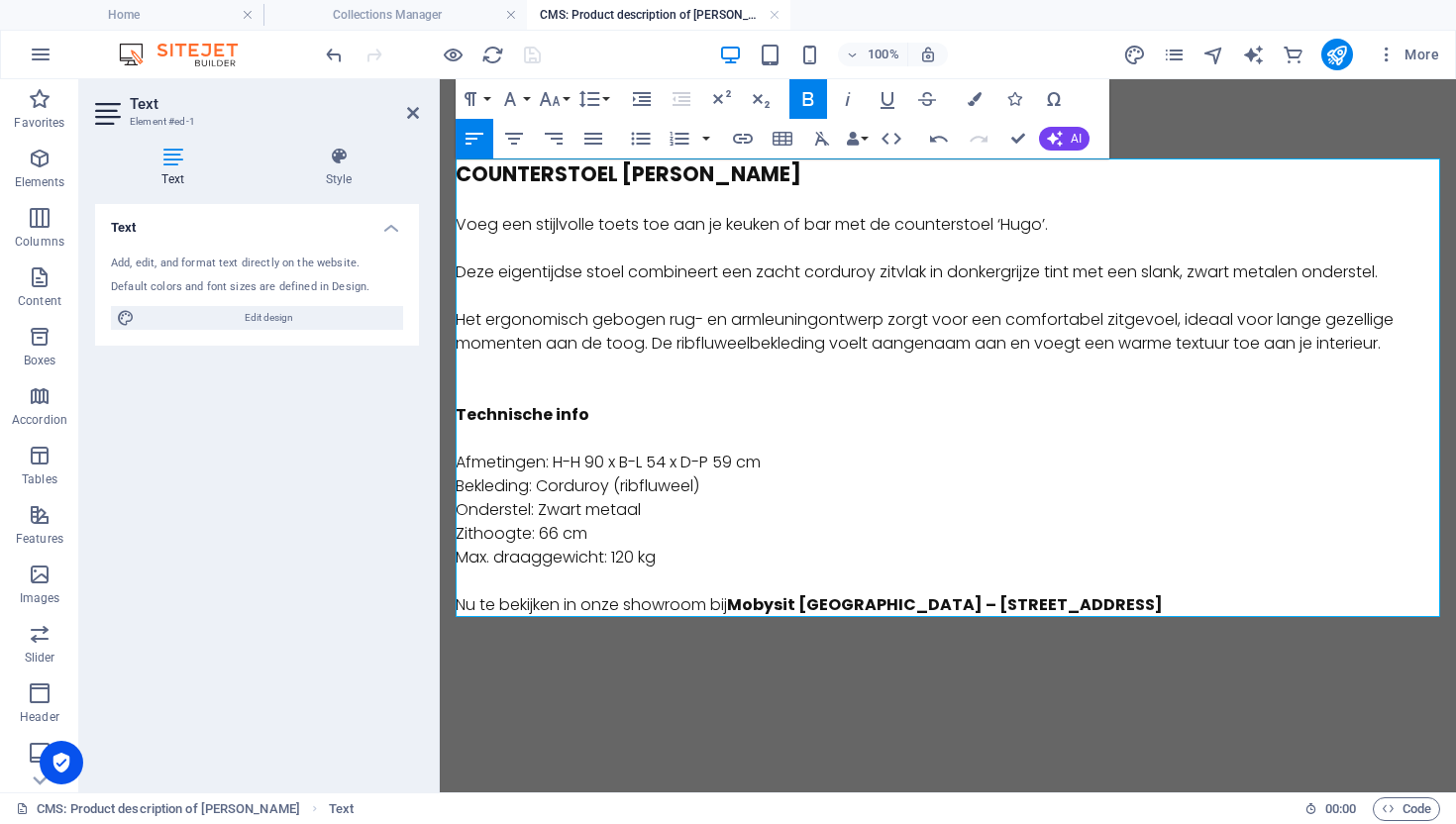 click on "​ Afmetingen: H-H 90 x B-L 54 x D-P 59 cm Bekleding: Corduroy (ribfluweel) Onderstel: Zwart metaal Zithoogte: 66 cm Max. draaggewicht: 120 kg" at bounding box center (948, 498) 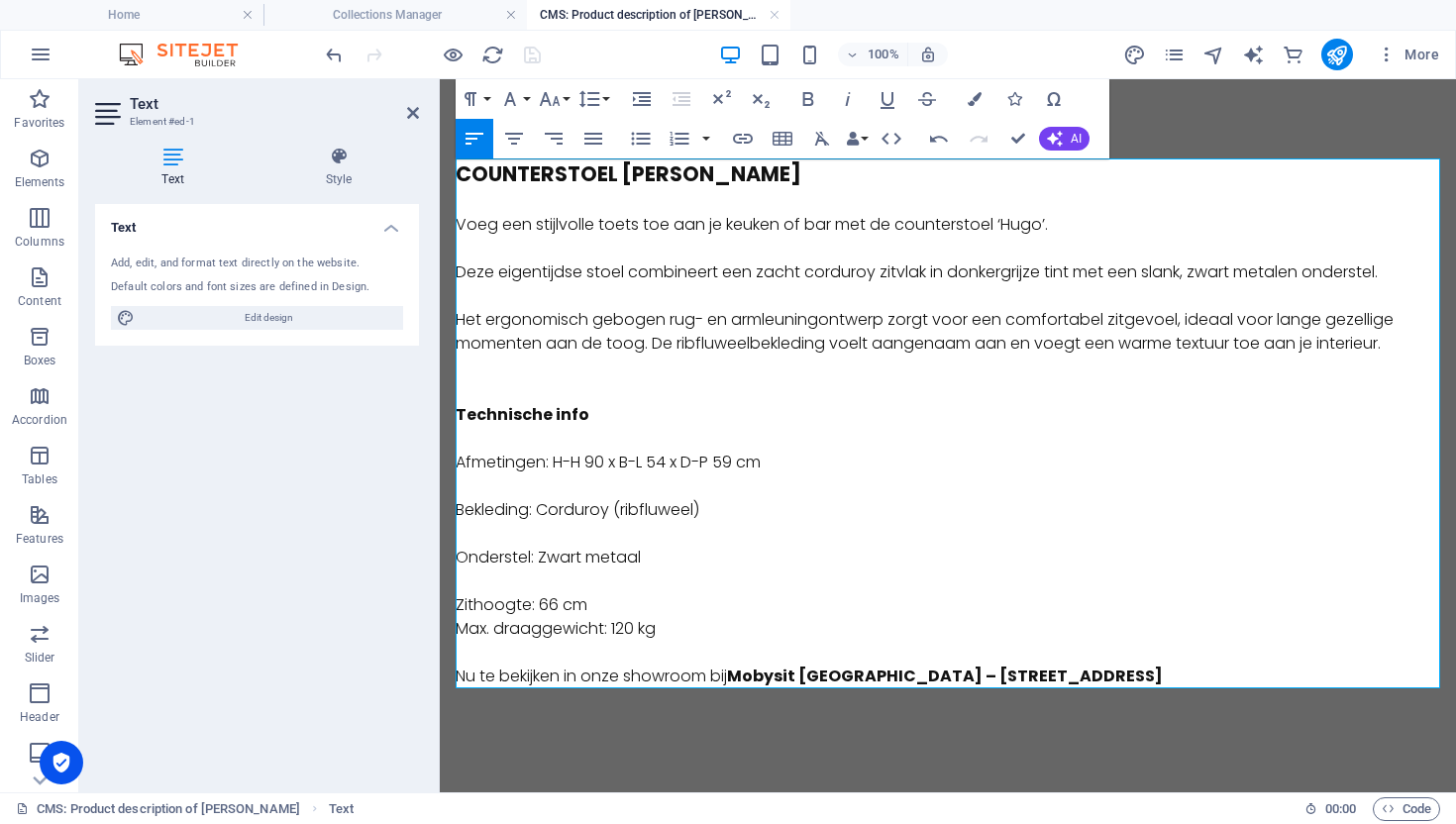 click on "Zithoogte: 66 cm Max. draaggewicht: 120 kg" at bounding box center (948, 605) 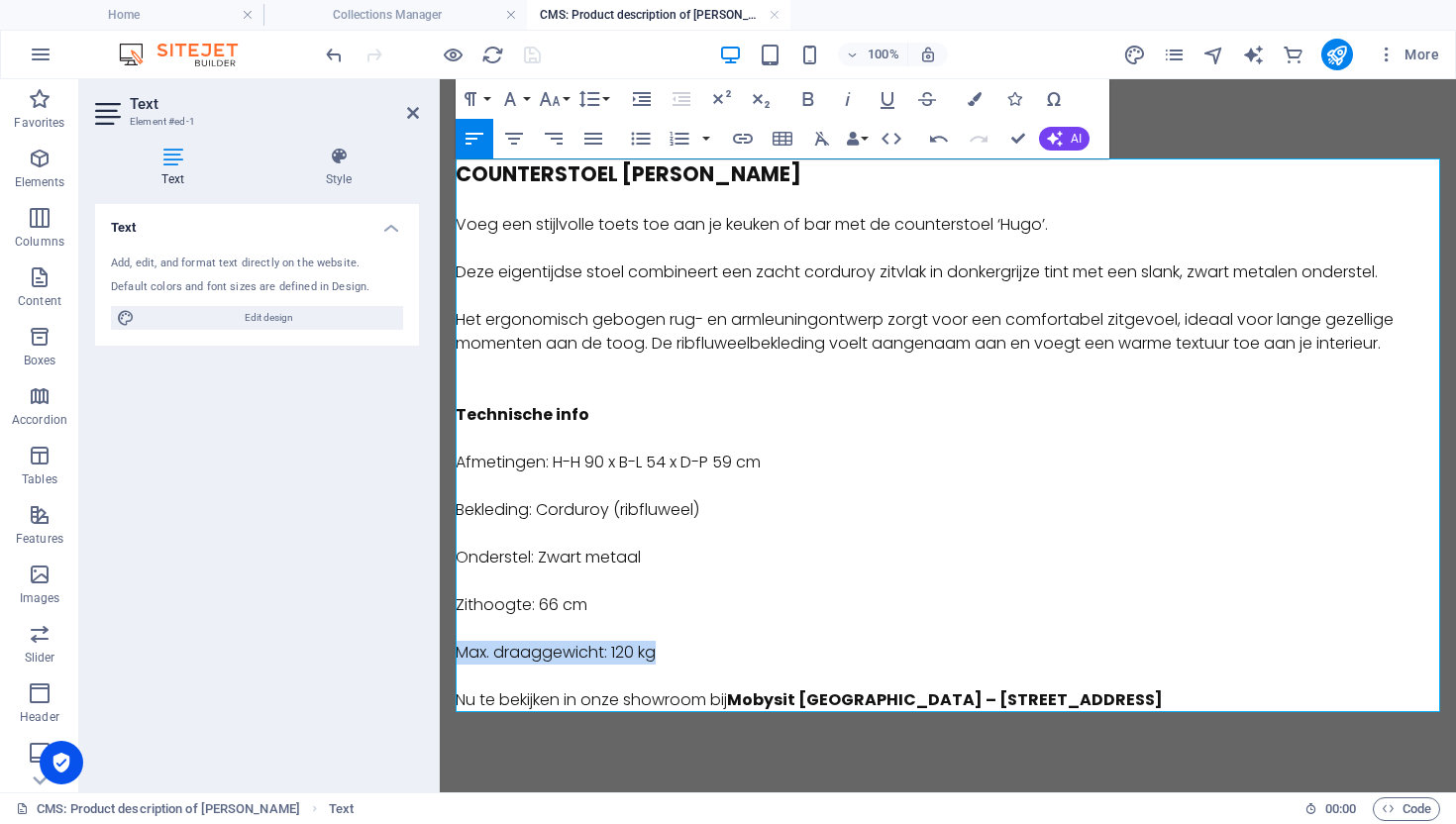 drag, startPoint x: 671, startPoint y: 659, endPoint x: 401, endPoint y: 640, distance: 270.66769 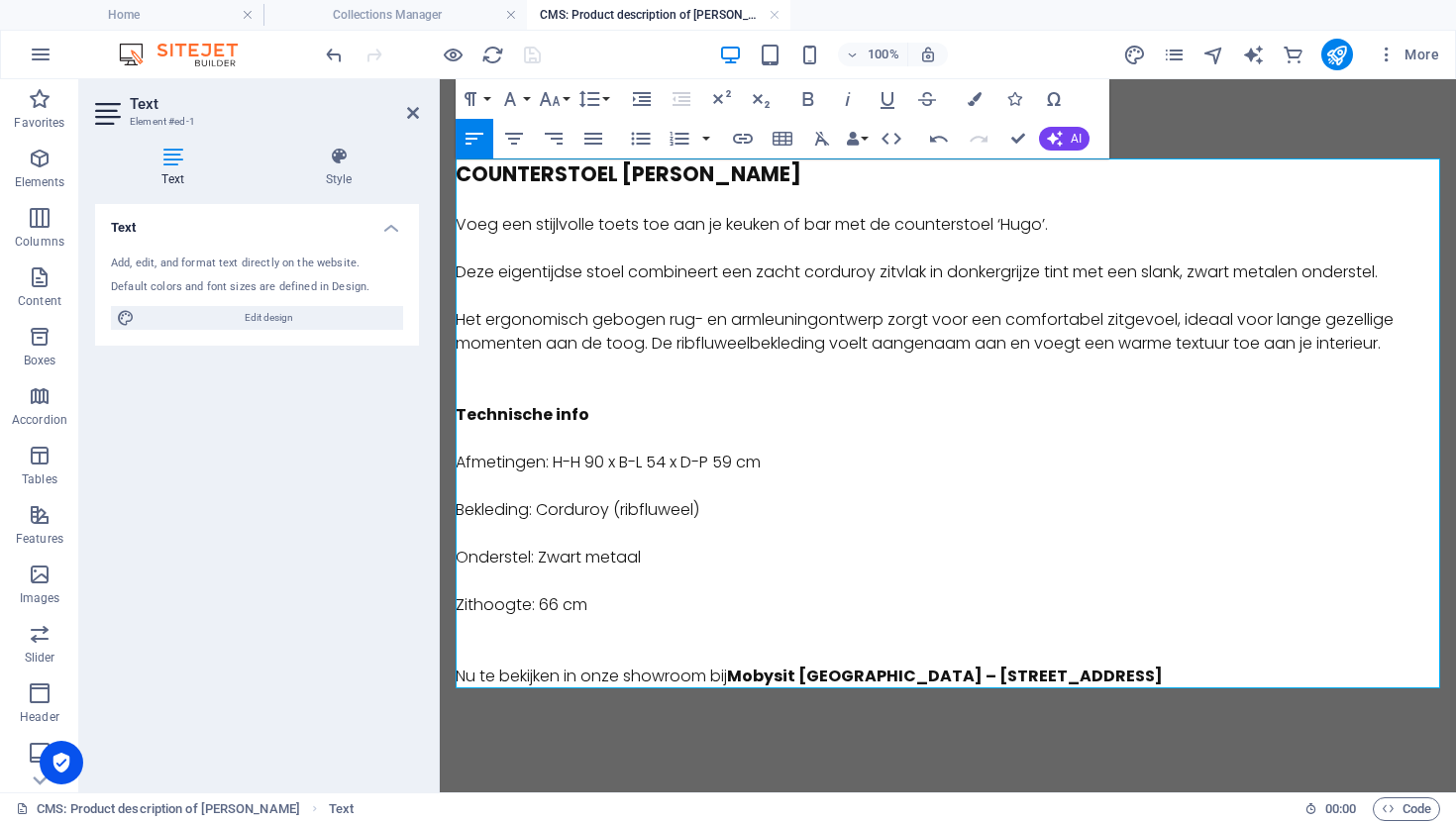 click at bounding box center (948, 367) 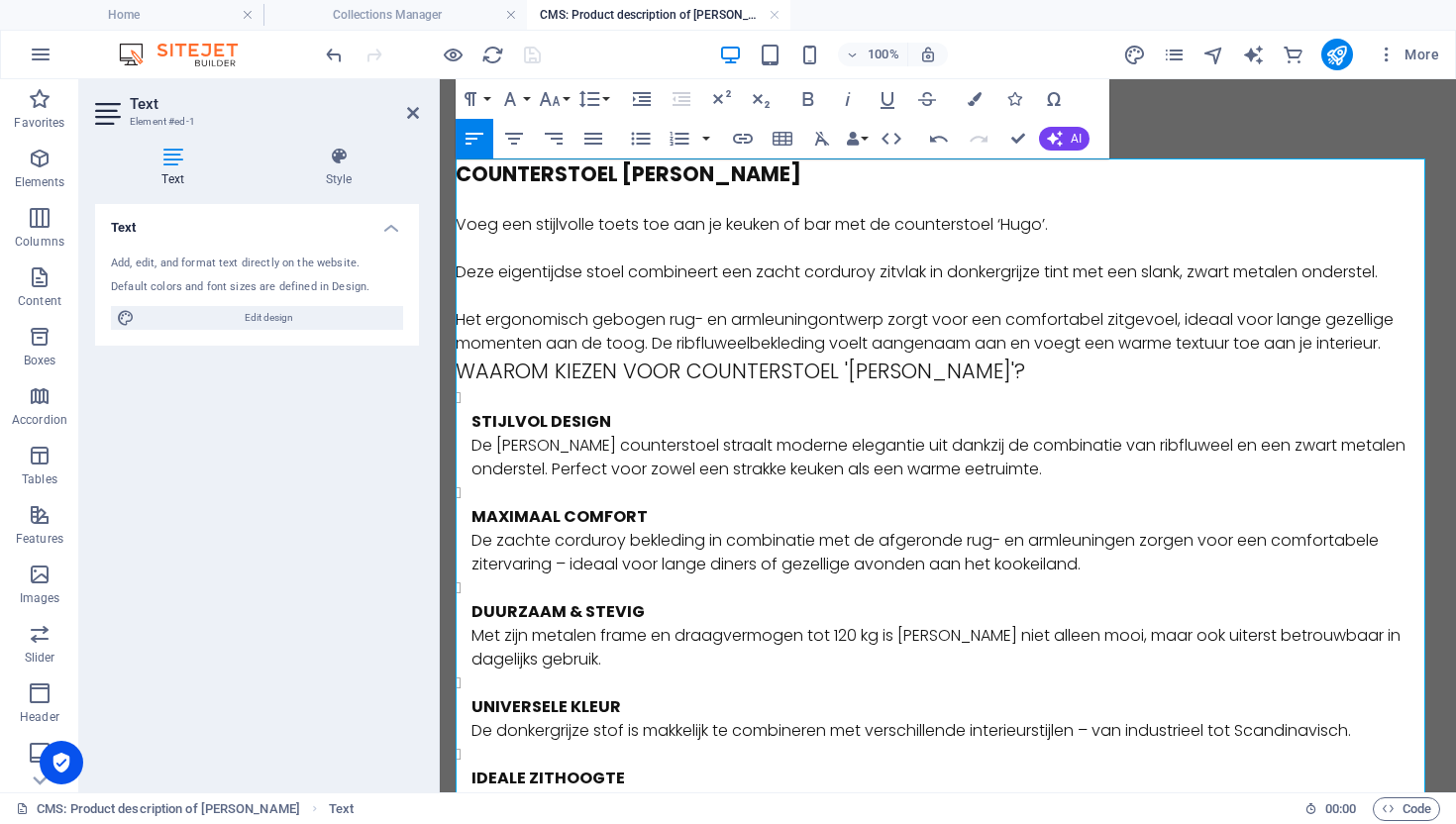click on "Het ergonomisch gebogen rug- en armleuningontwerp zorgt voor een comfortabel zitgevoel, ideaal voor lange gezellige momenten aan de toog. De ribfluweelbekleding voelt aangenaam aan en voegt een warme textuur toe aan je interieur." at bounding box center (948, 332) 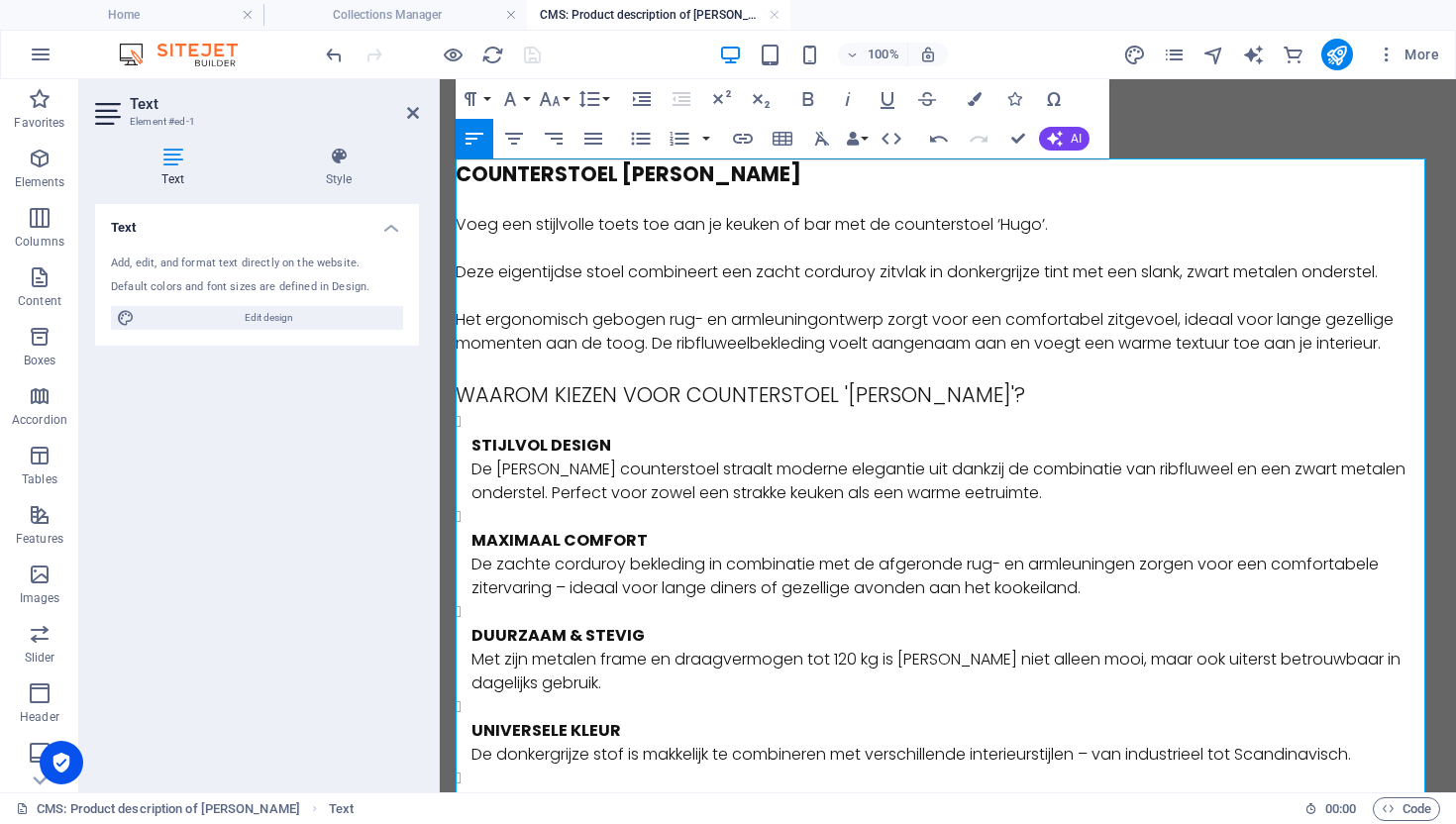 click on "WAAROM KIEZEN VOOR COUNTERSTOEL 'HUGO'?" at bounding box center [948, 394] 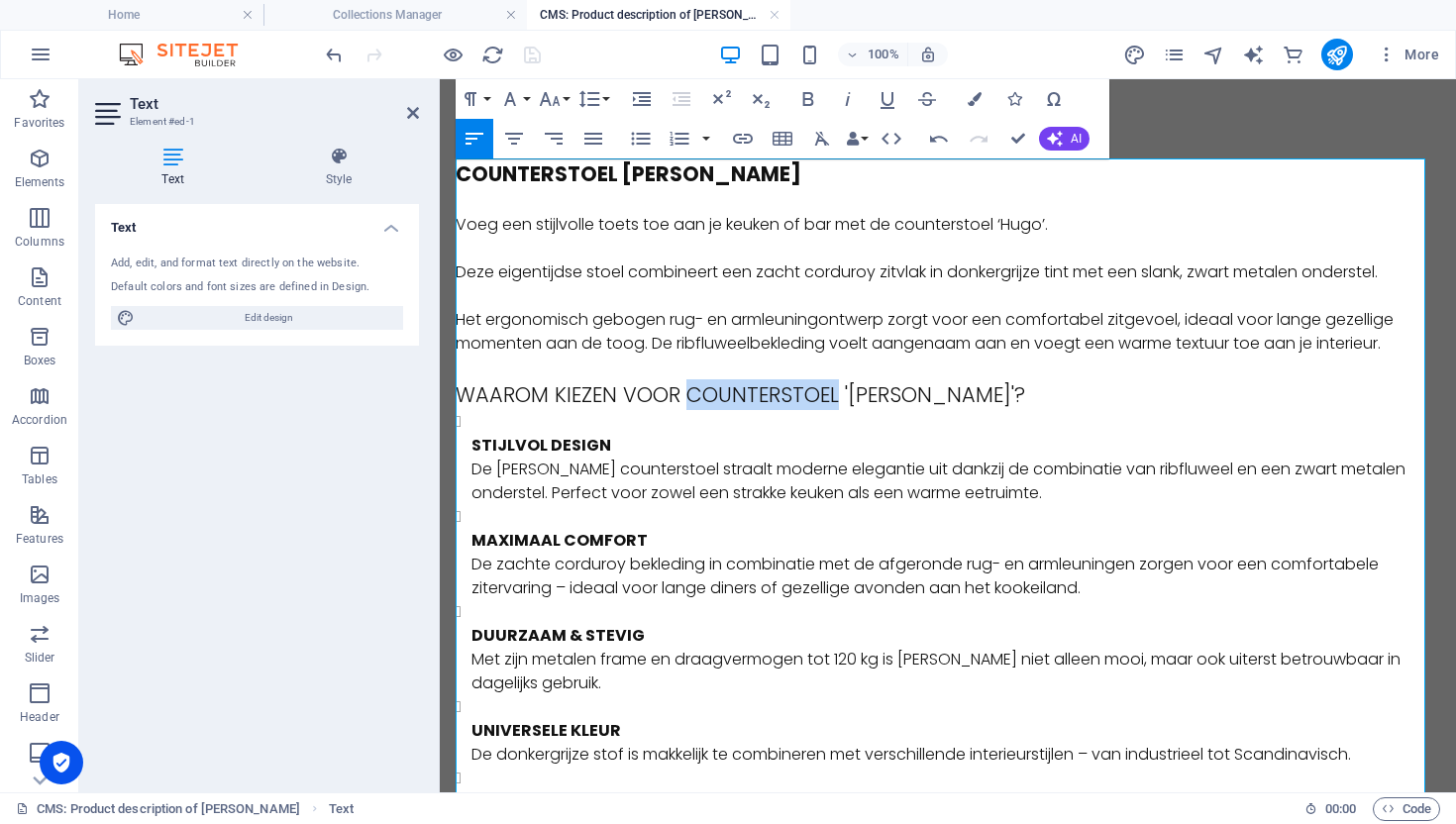 click on "WAAROM KIEZEN VOOR COUNTERSTOEL 'HUGO'?" at bounding box center [948, 394] 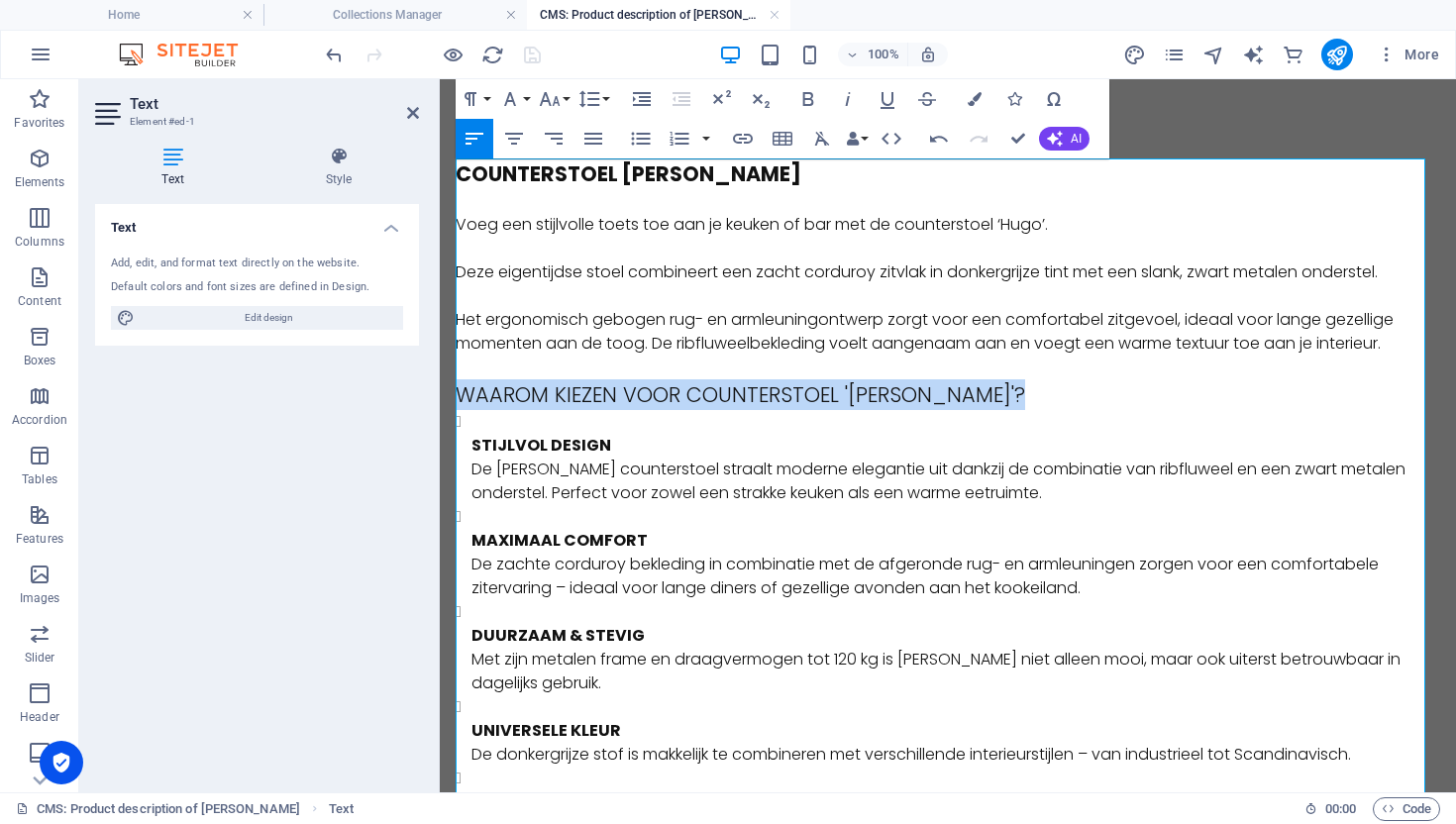 click on "WAAROM KIEZEN VOOR COUNTERSTOEL 'HUGO'?" at bounding box center (948, 394) 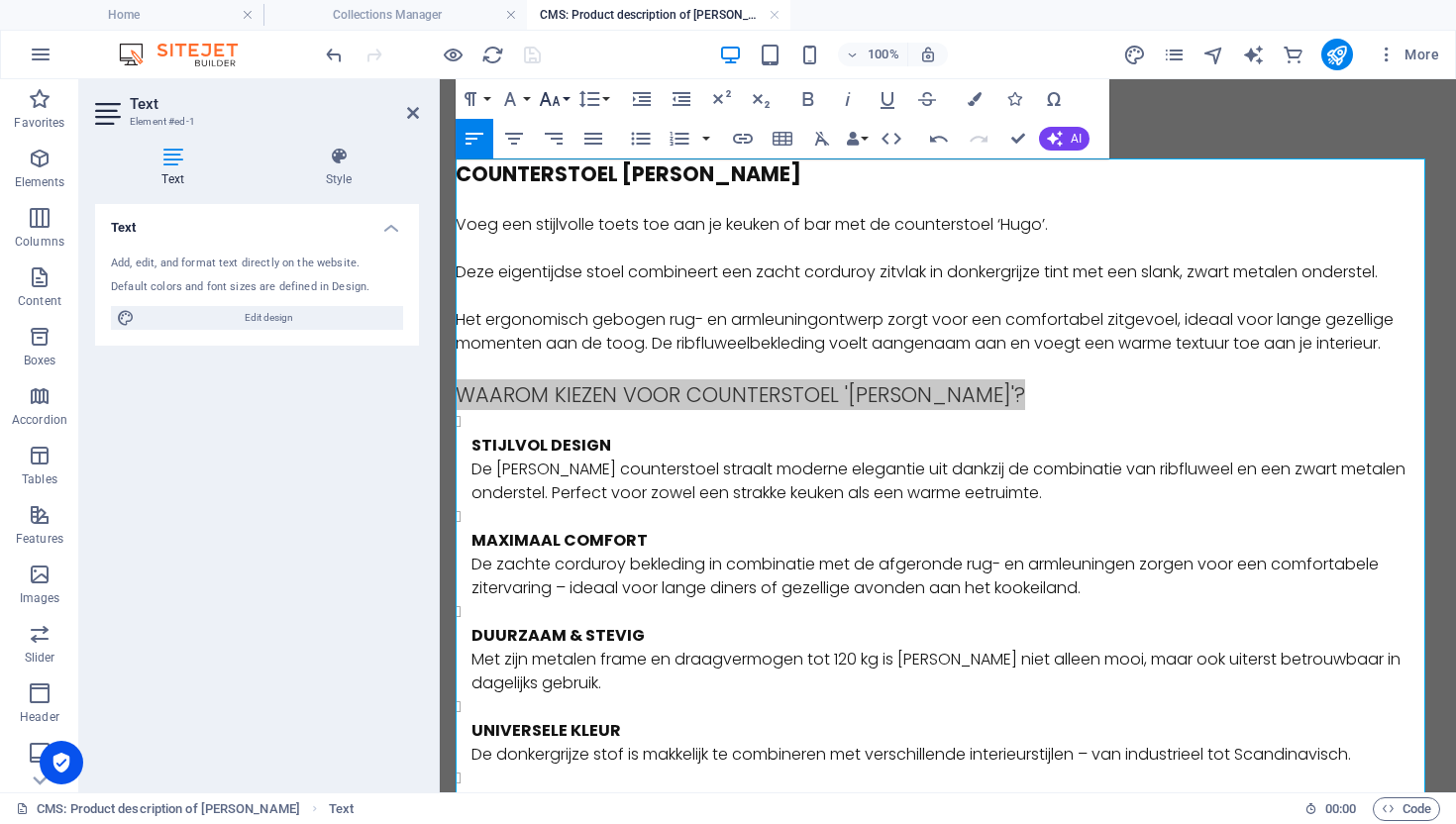 click 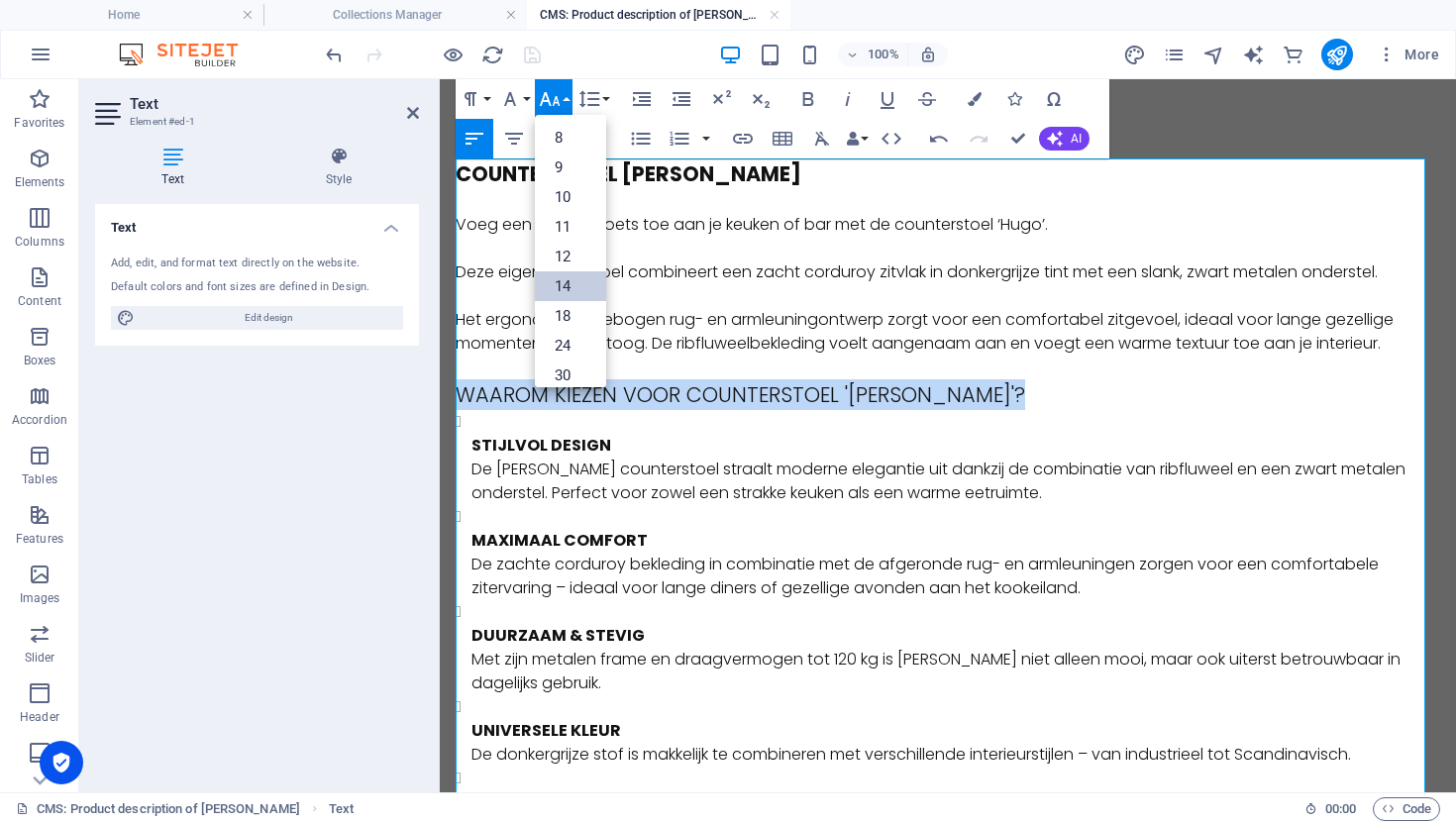 click on "14" at bounding box center [571, 286] 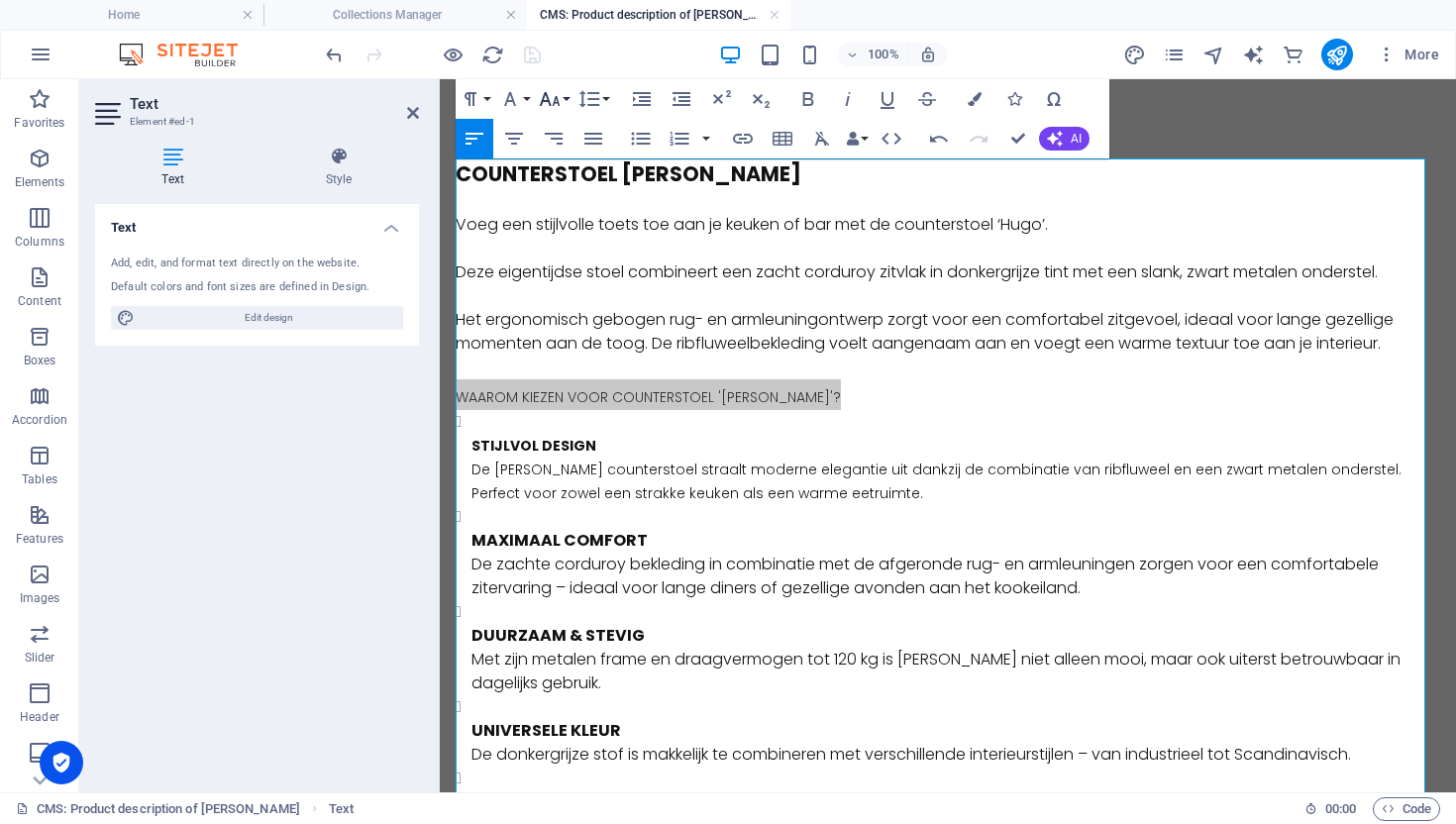 click 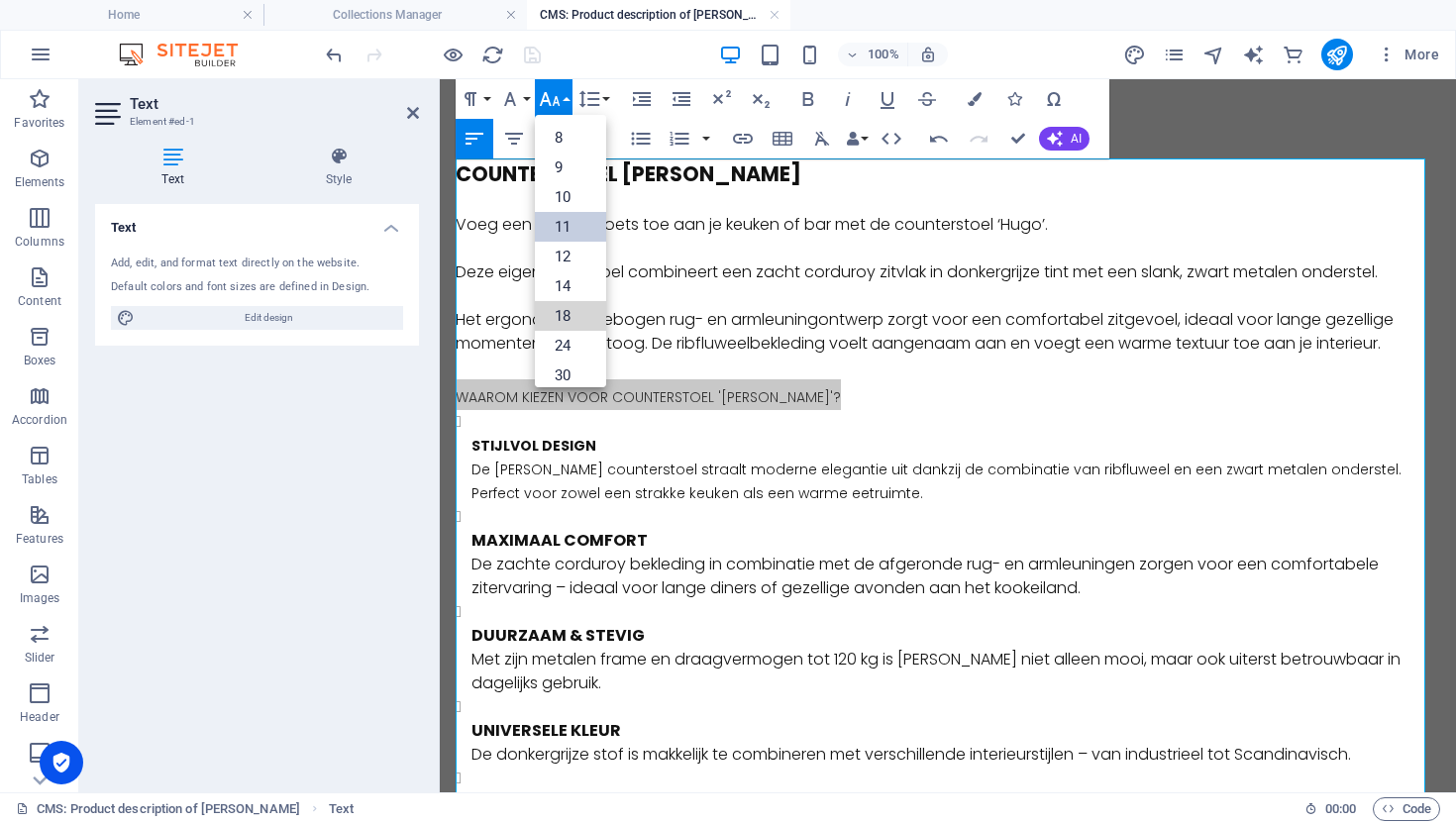 drag, startPoint x: 568, startPoint y: 305, endPoint x: 586, endPoint y: 234, distance: 73.24616 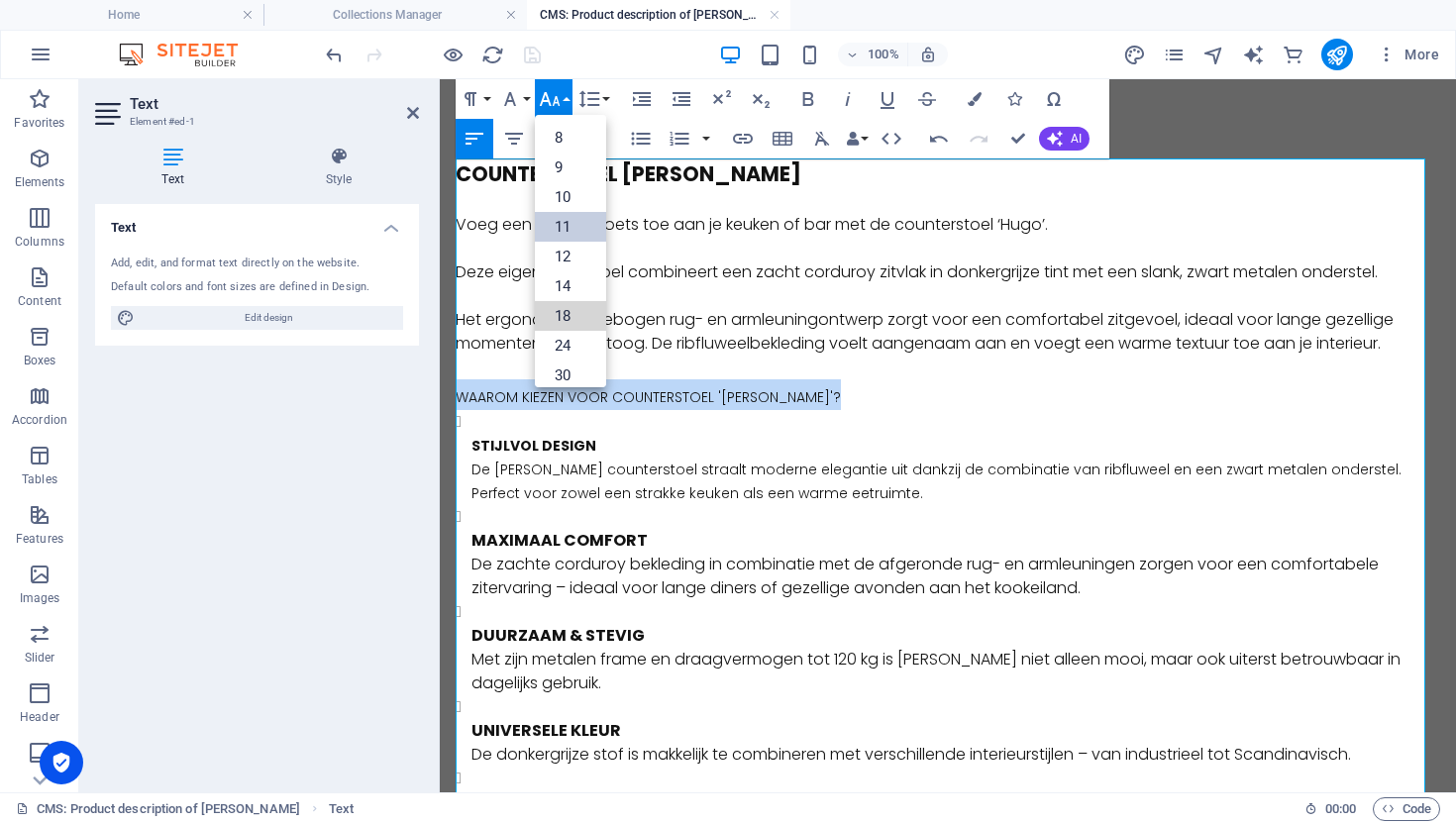 click on "18" at bounding box center (571, 316) 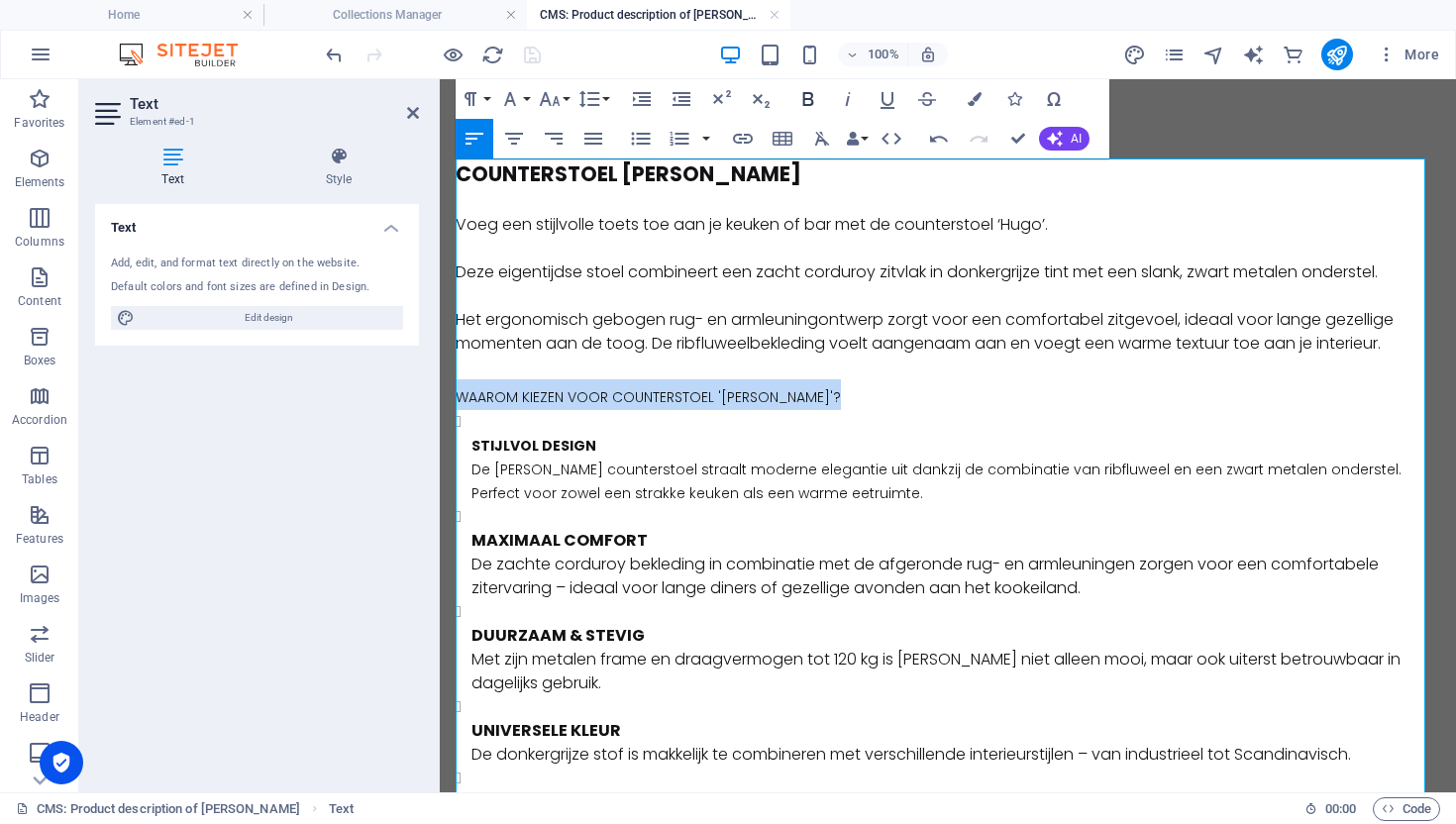 click 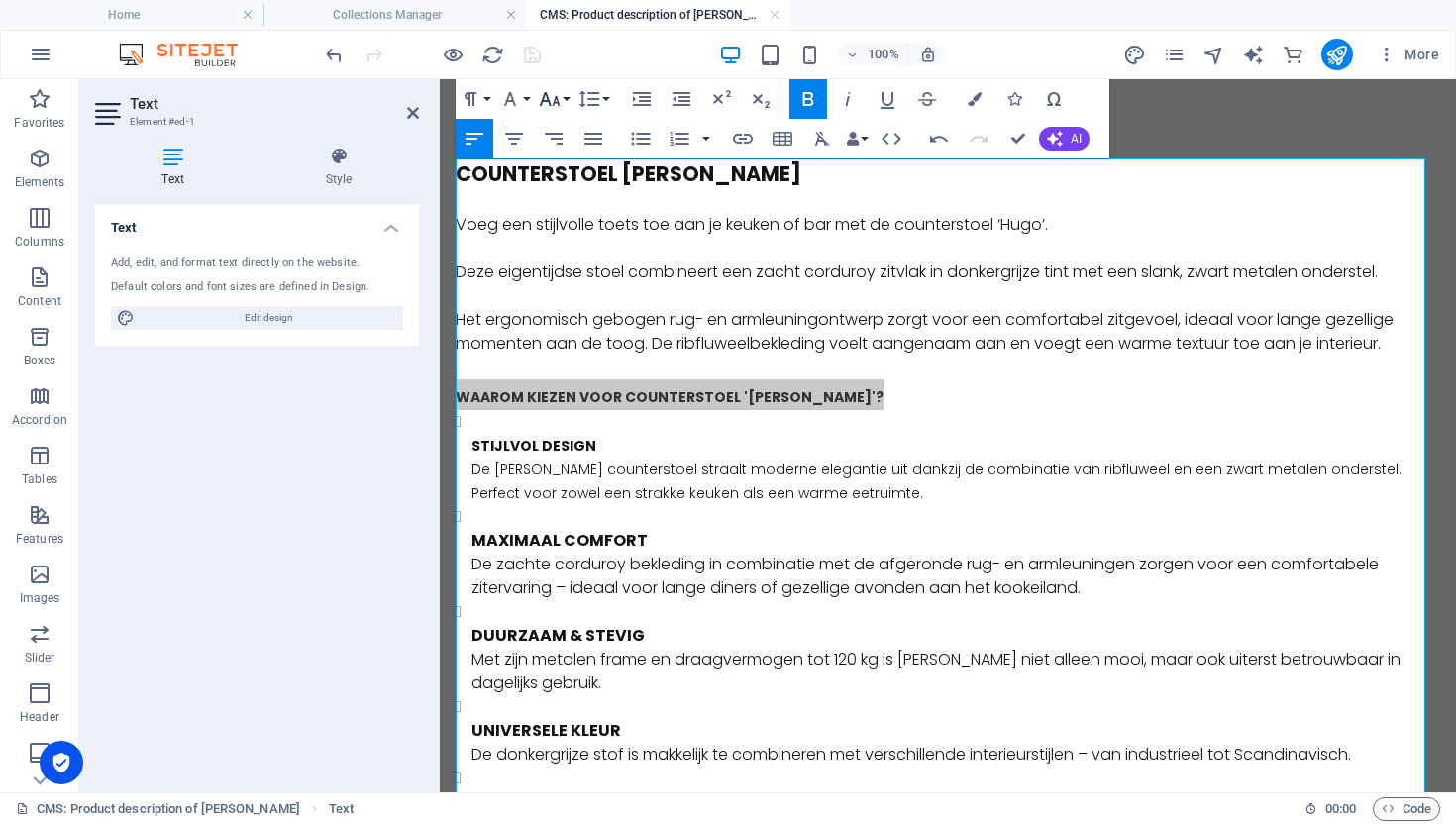click 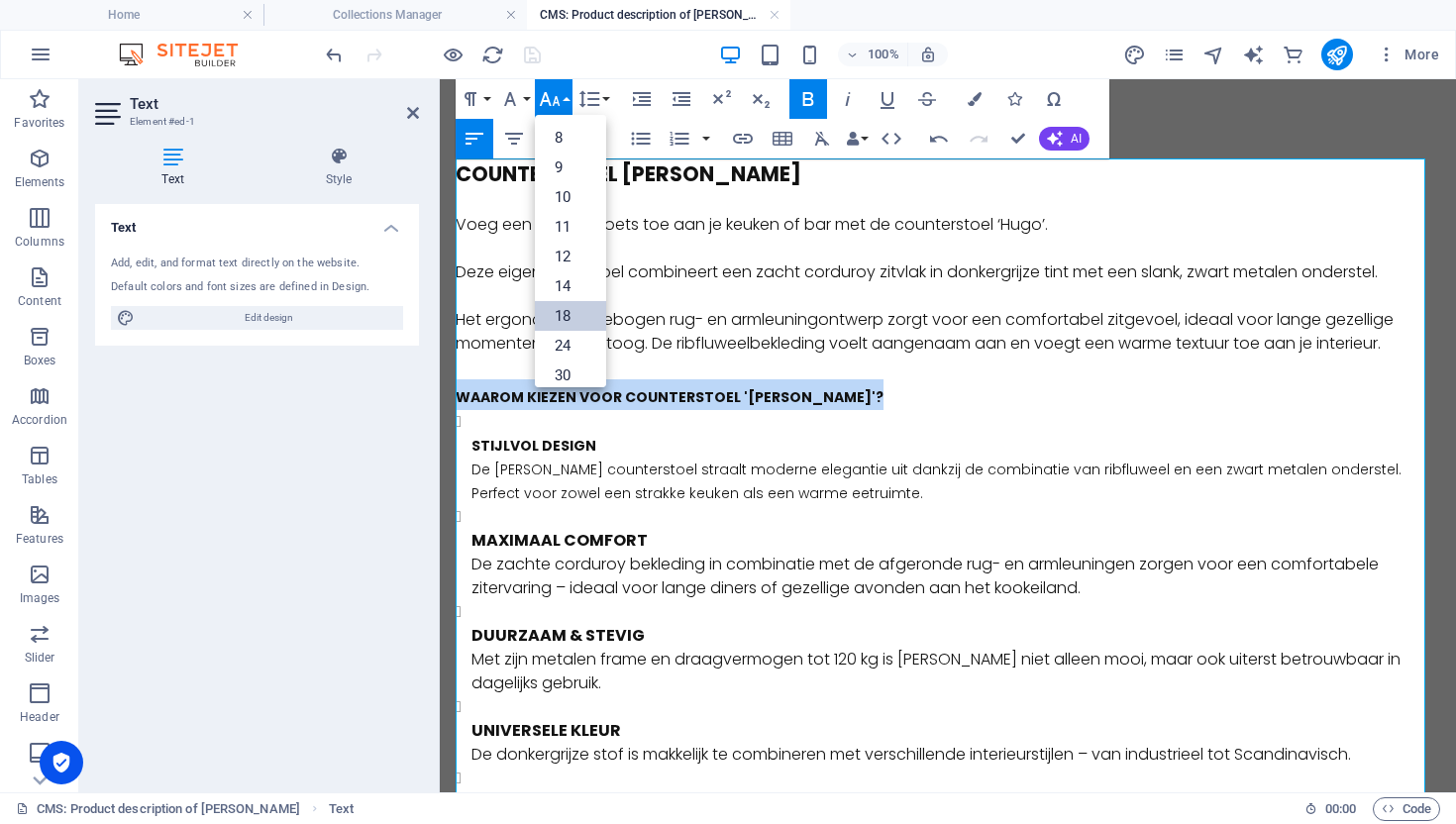 click on "18" at bounding box center [571, 316] 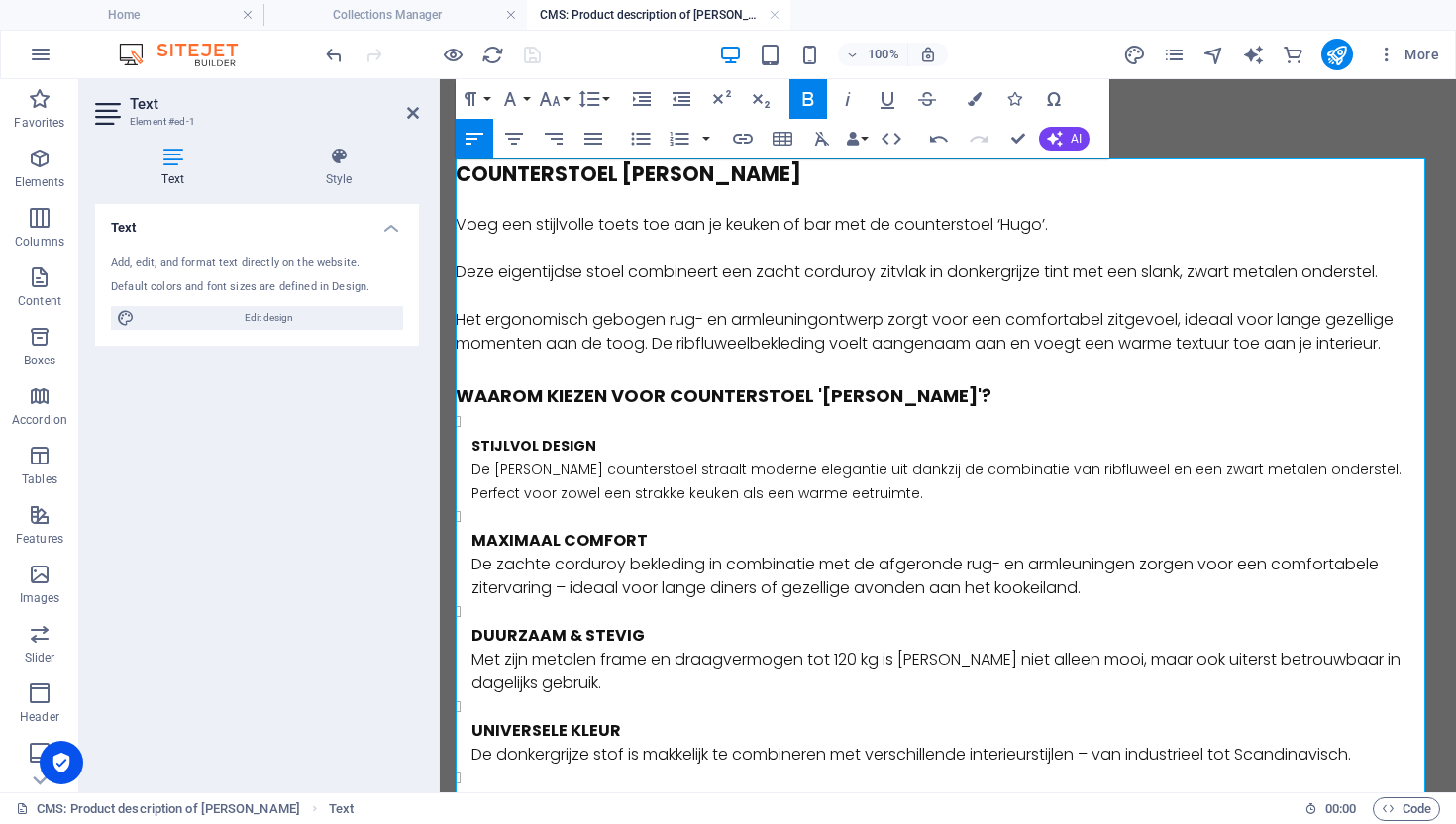 click on "MAXIMAAL COMFORT De zachte corduroy bekleding in combinatie met de afgeronde rug- en armleuningen zorgen voor een comfortabele zitervaring – ideaal voor lange diners of gezellige avonden aan het kookeiland." at bounding box center [956, 553] 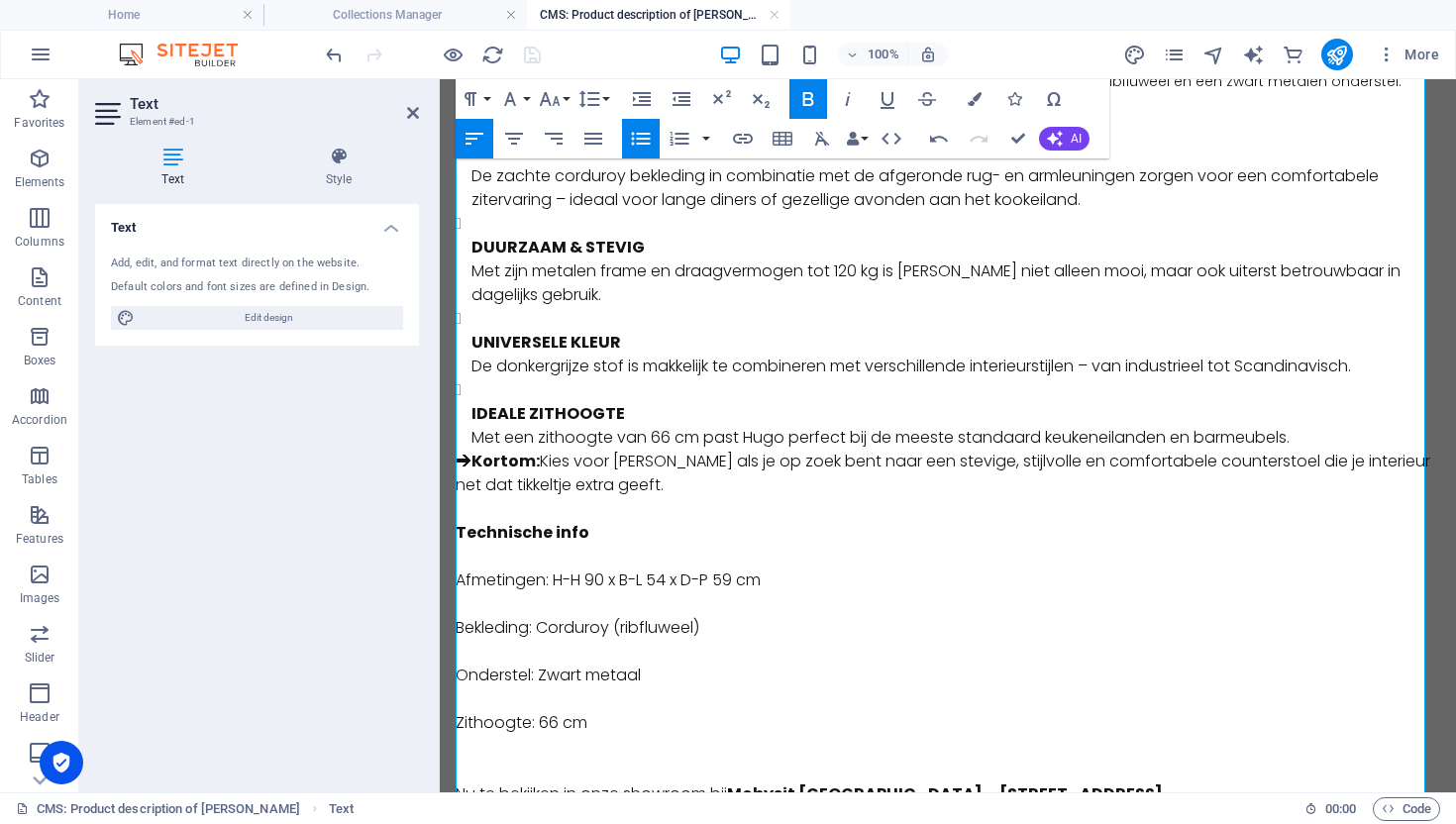 scroll, scrollTop: 450, scrollLeft: 0, axis: vertical 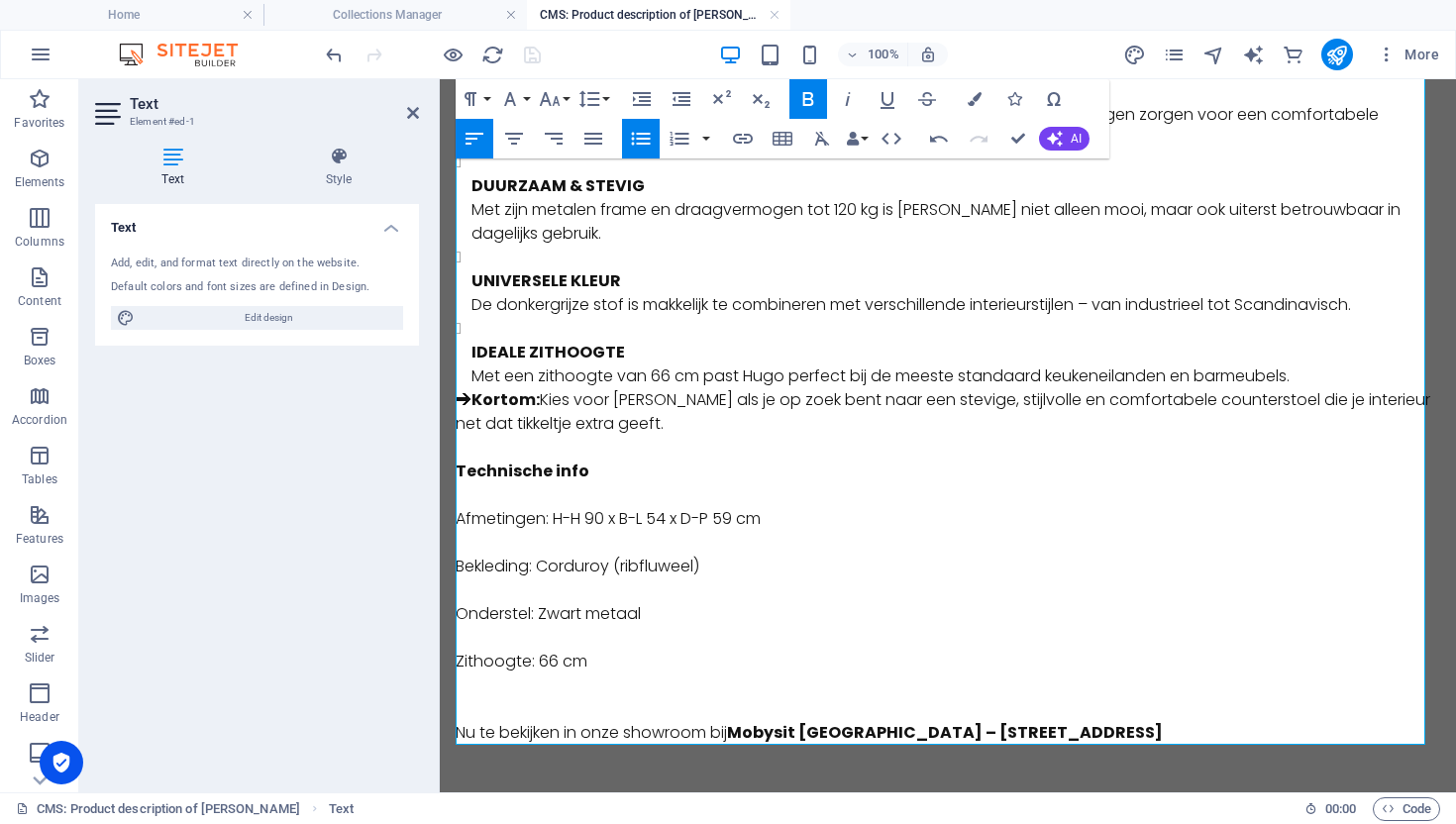 click on "🡲  Kortom:  Kies voor Hugo als je op zoek bent naar een stevige, stijlvolle en comfortabele counterstoel die je interieur net dat tikkeltje extra geeft." at bounding box center (948, 412) 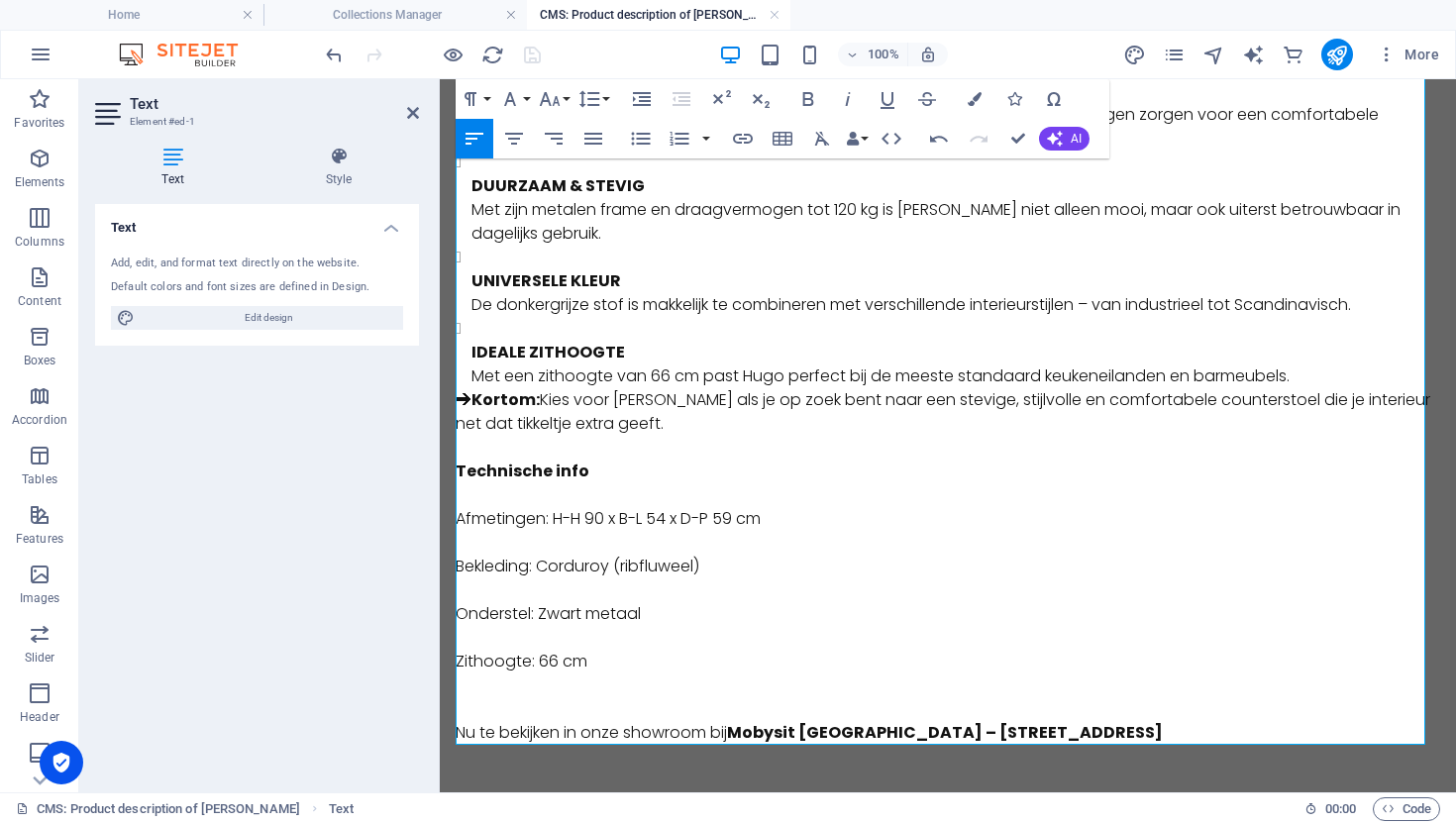 click on "🡲  Kortom:  Kies voor Hugo als je op zoek bent naar een stevige, stijlvolle en comfortabele counterstoel die je interieur net dat tikkeltje extra geeft." at bounding box center [948, 412] 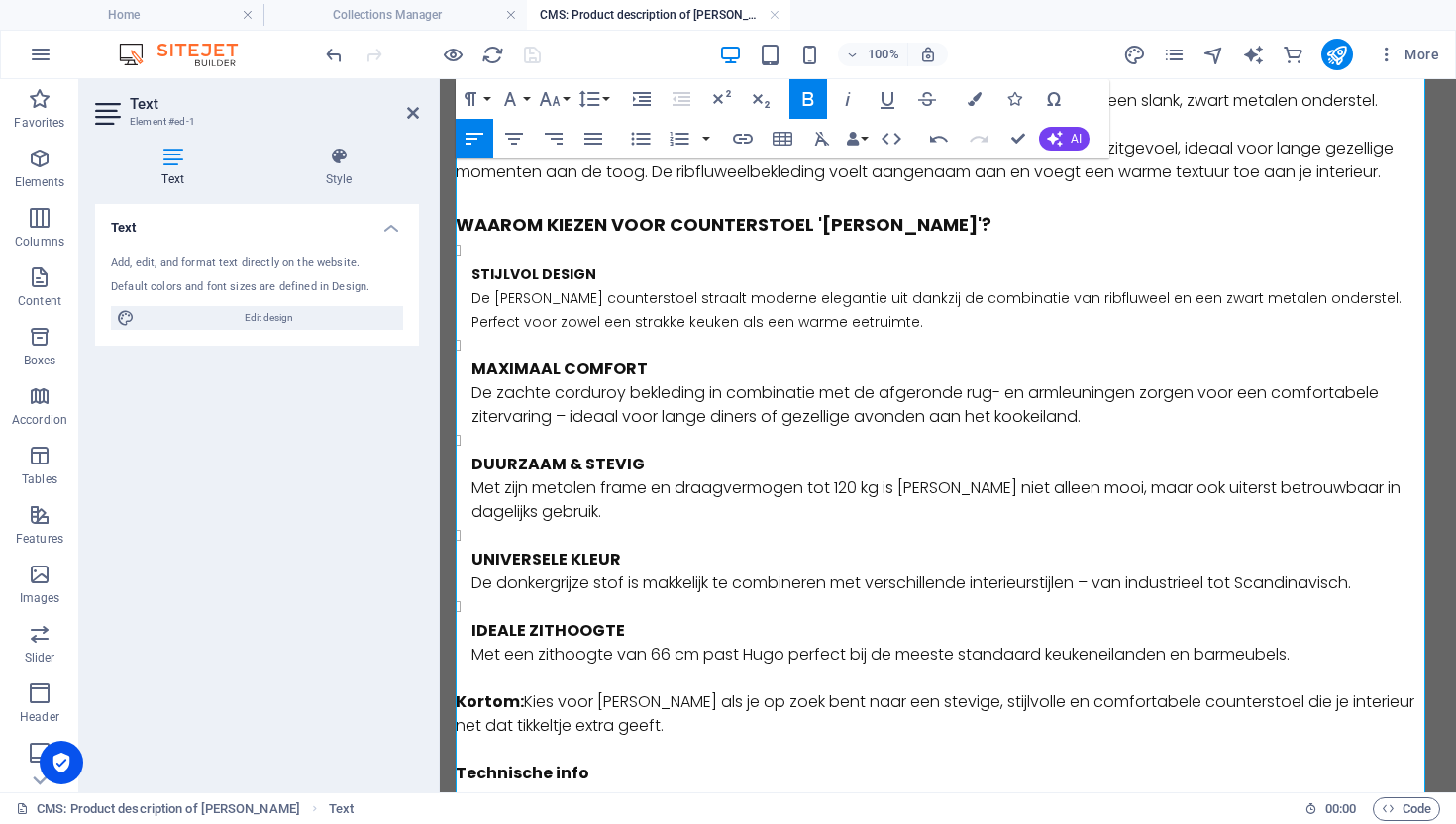 scroll, scrollTop: 92, scrollLeft: 0, axis: vertical 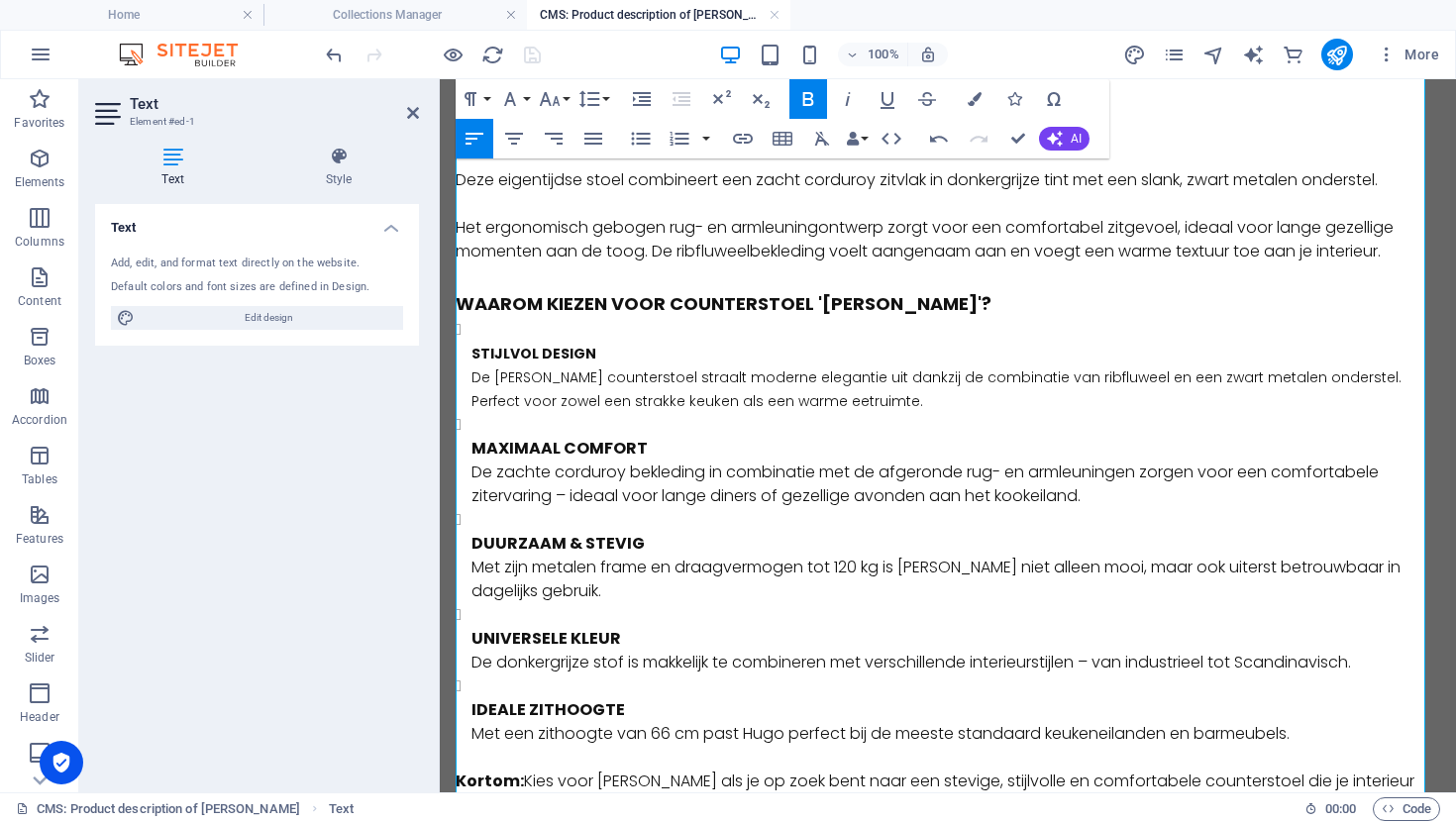 click on "MAXIMAAL COMFORT" at bounding box center (560, 448) 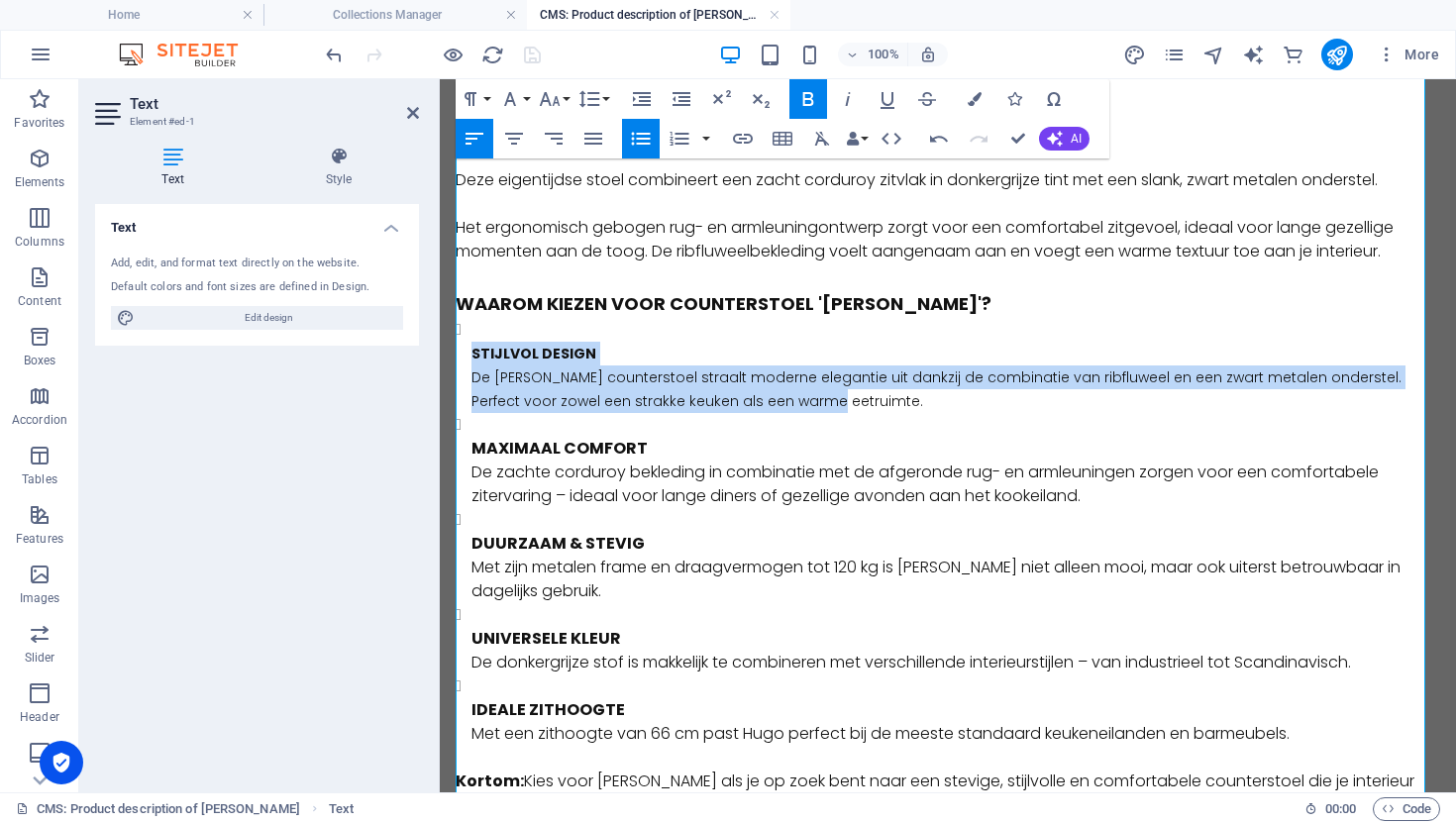 drag, startPoint x: 667, startPoint y: 400, endPoint x: 464, endPoint y: 360, distance: 206.9034 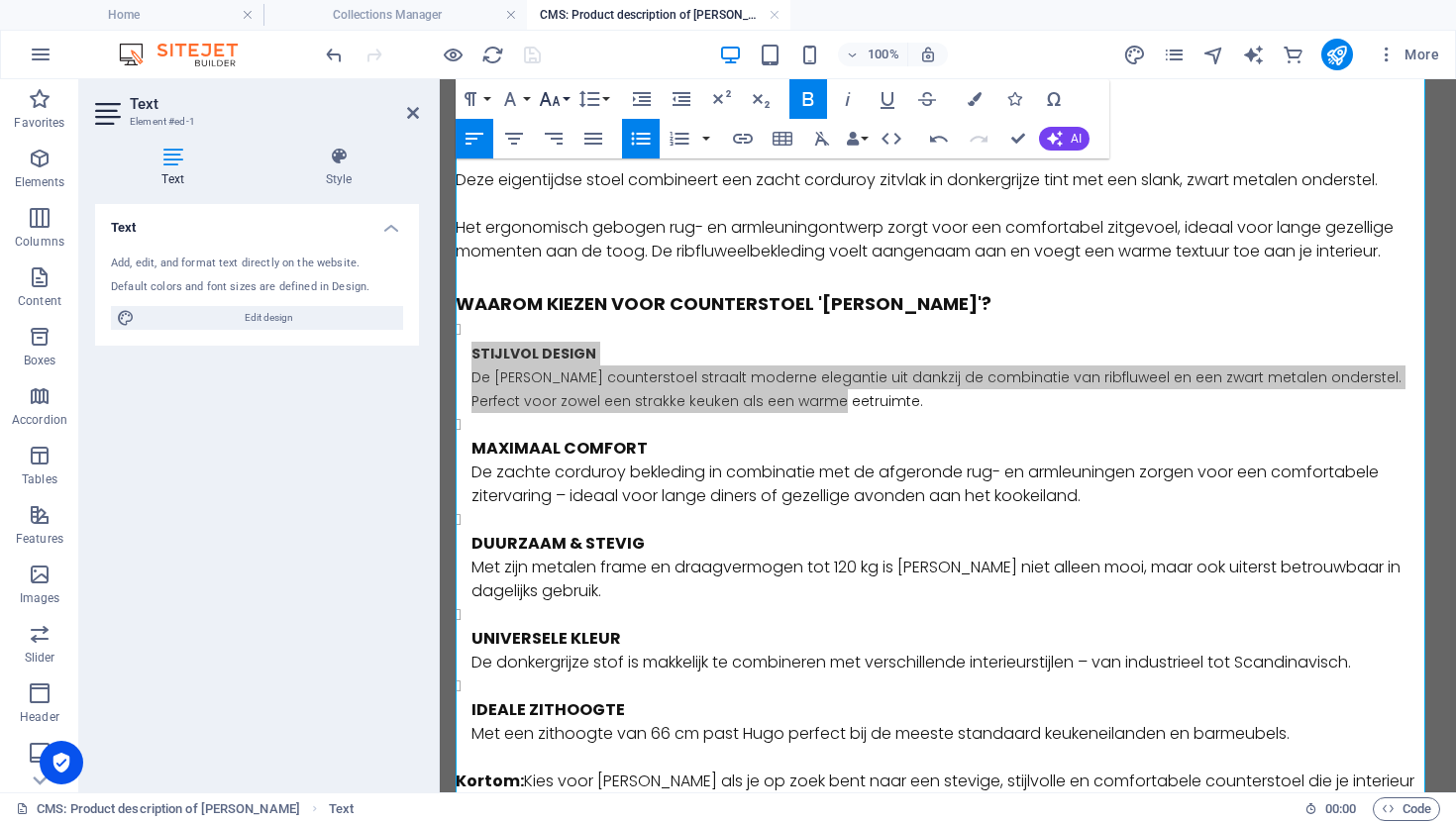 click on "Font Size" at bounding box center (554, 99) 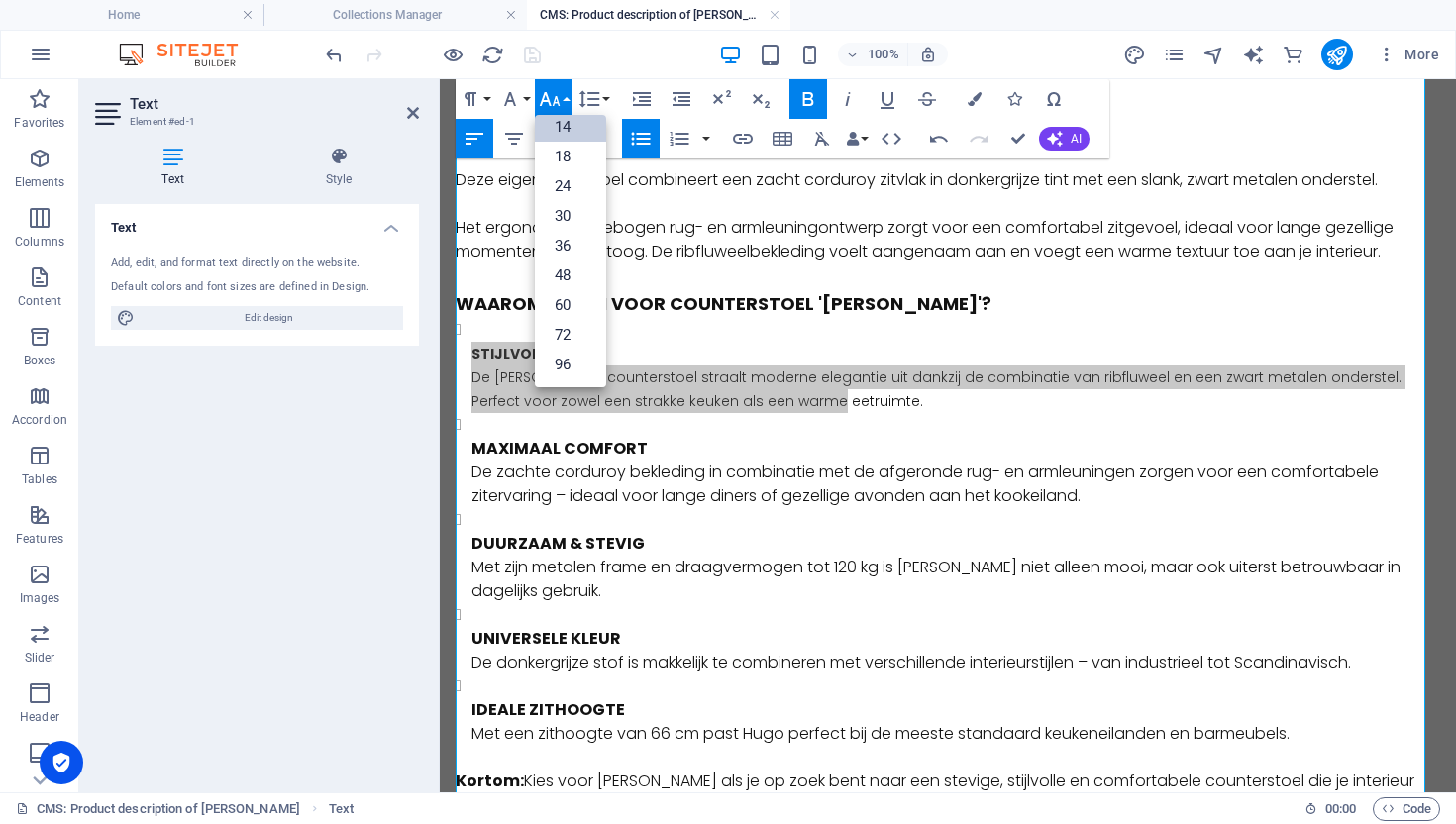 scroll, scrollTop: 159, scrollLeft: 0, axis: vertical 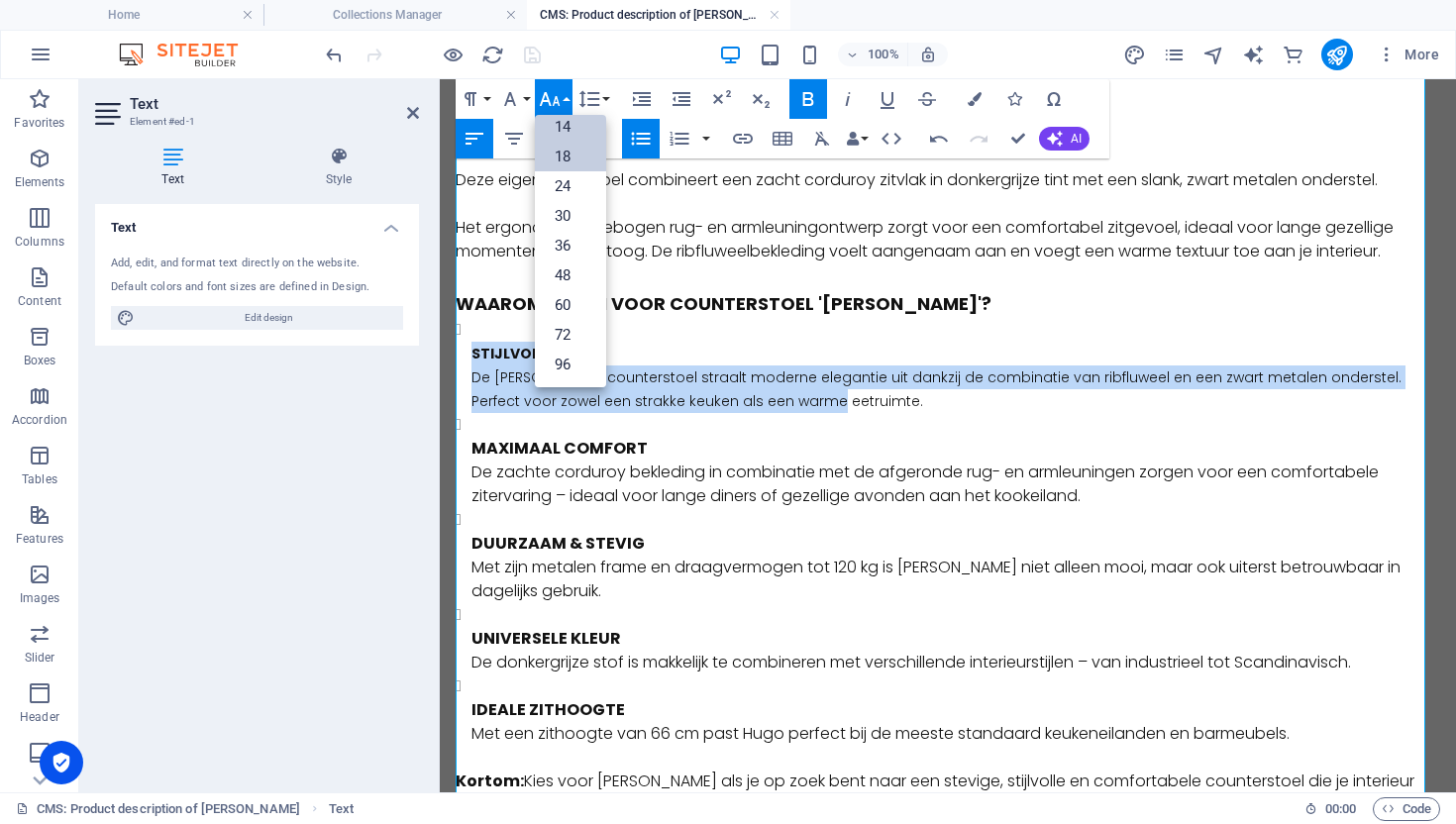 click on "18" at bounding box center (571, 156) 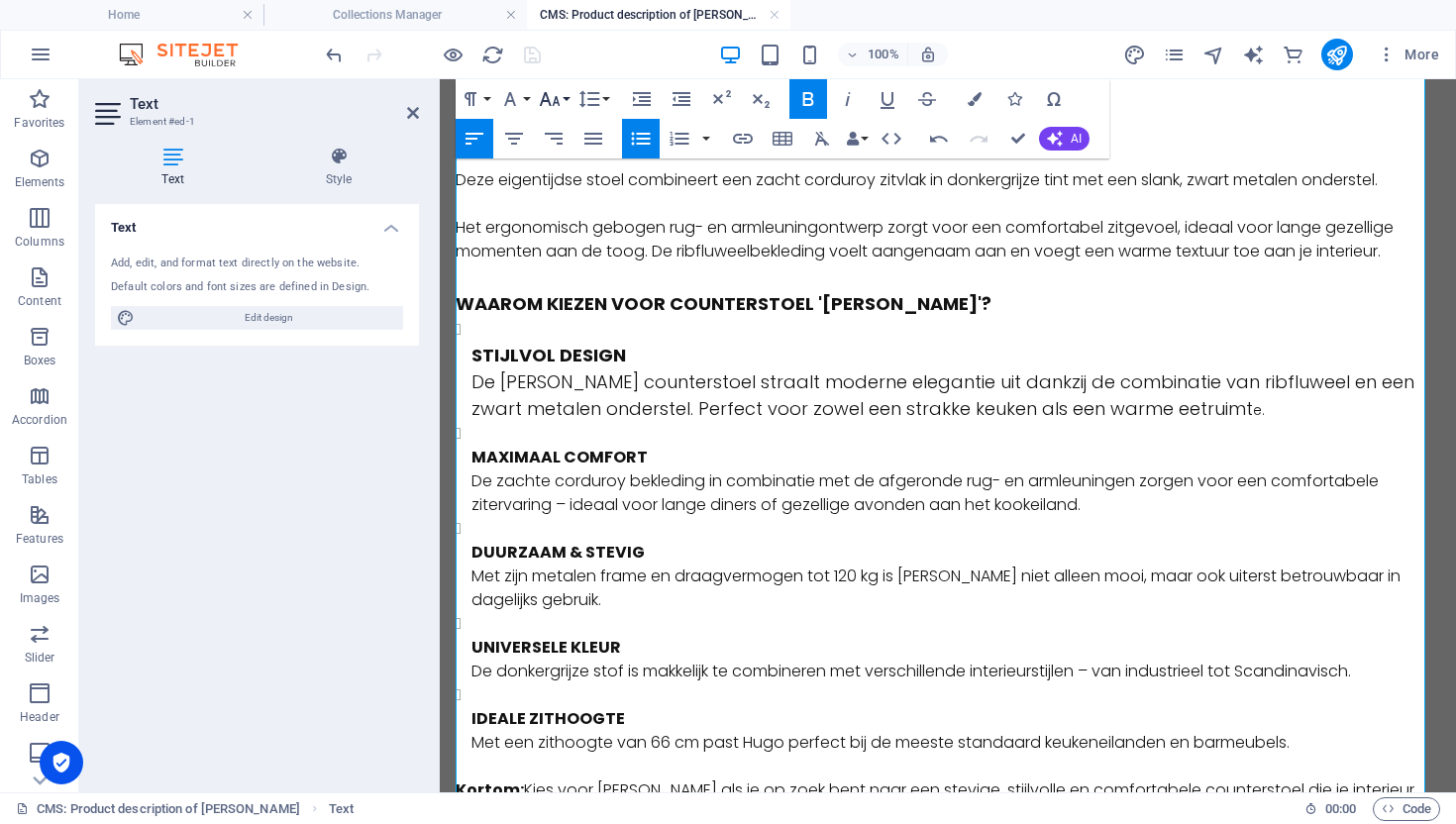 click on "Font Size" at bounding box center [554, 99] 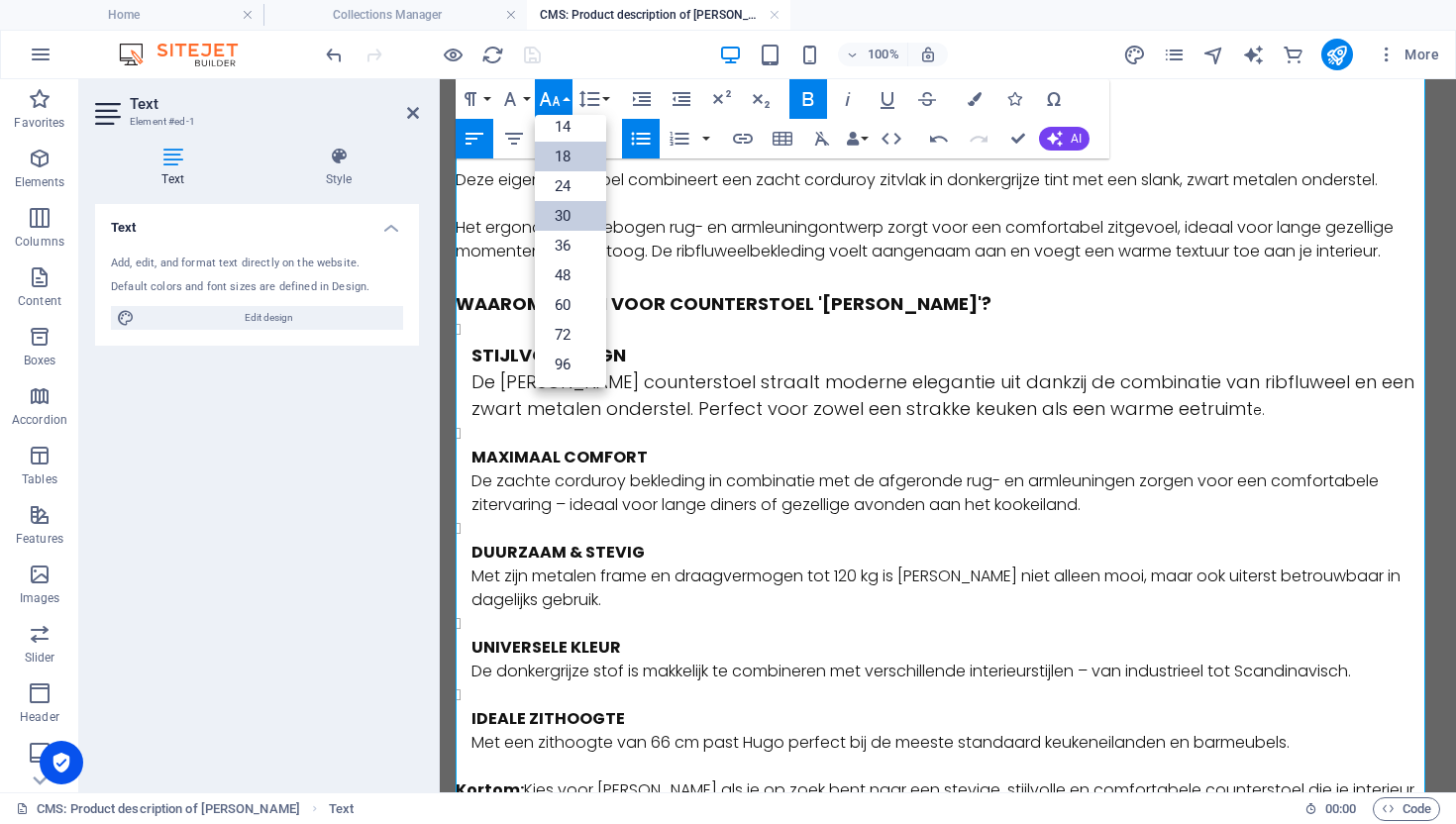 scroll, scrollTop: 159, scrollLeft: 0, axis: vertical 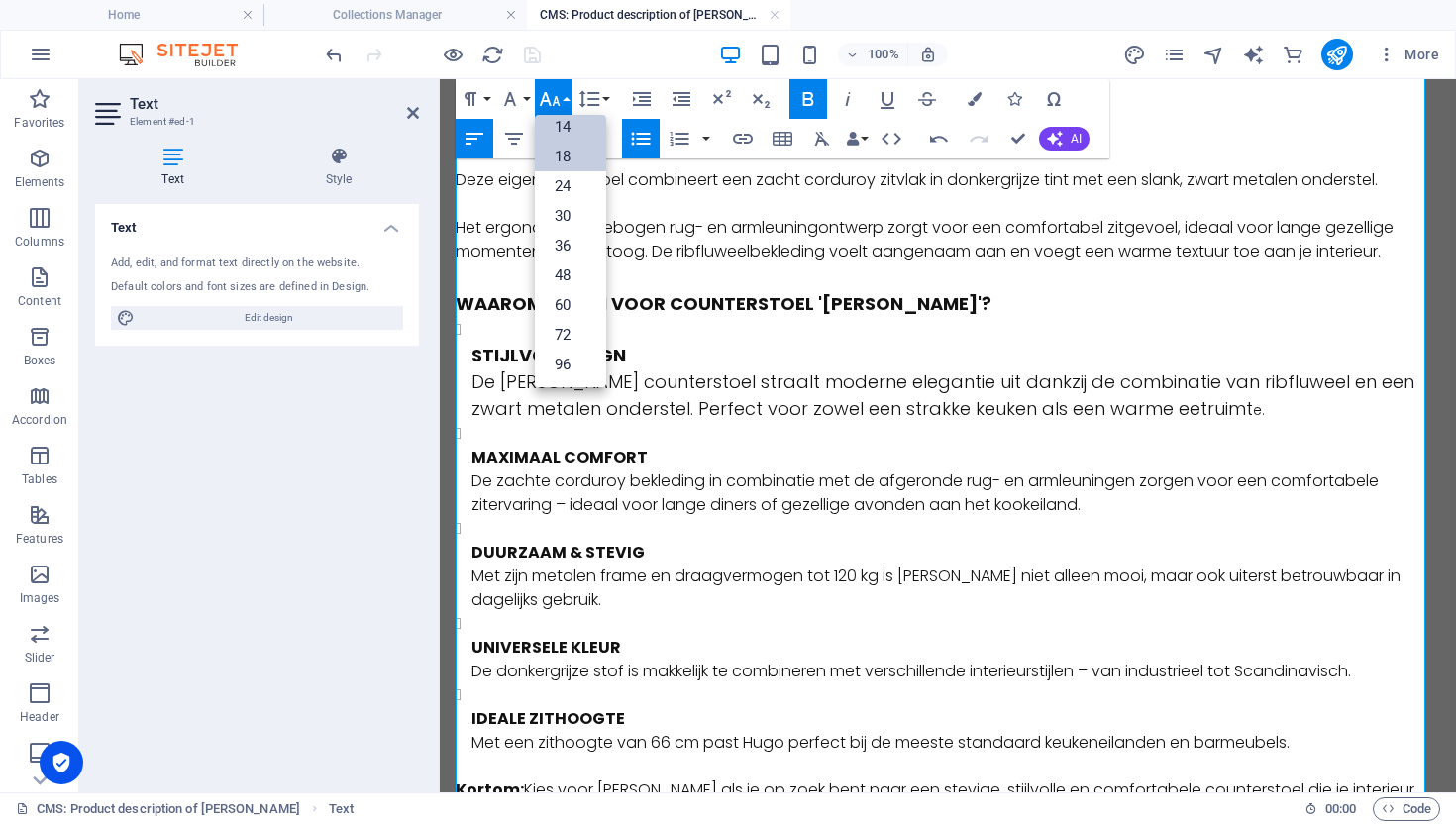 click on "14" at bounding box center (571, 127) 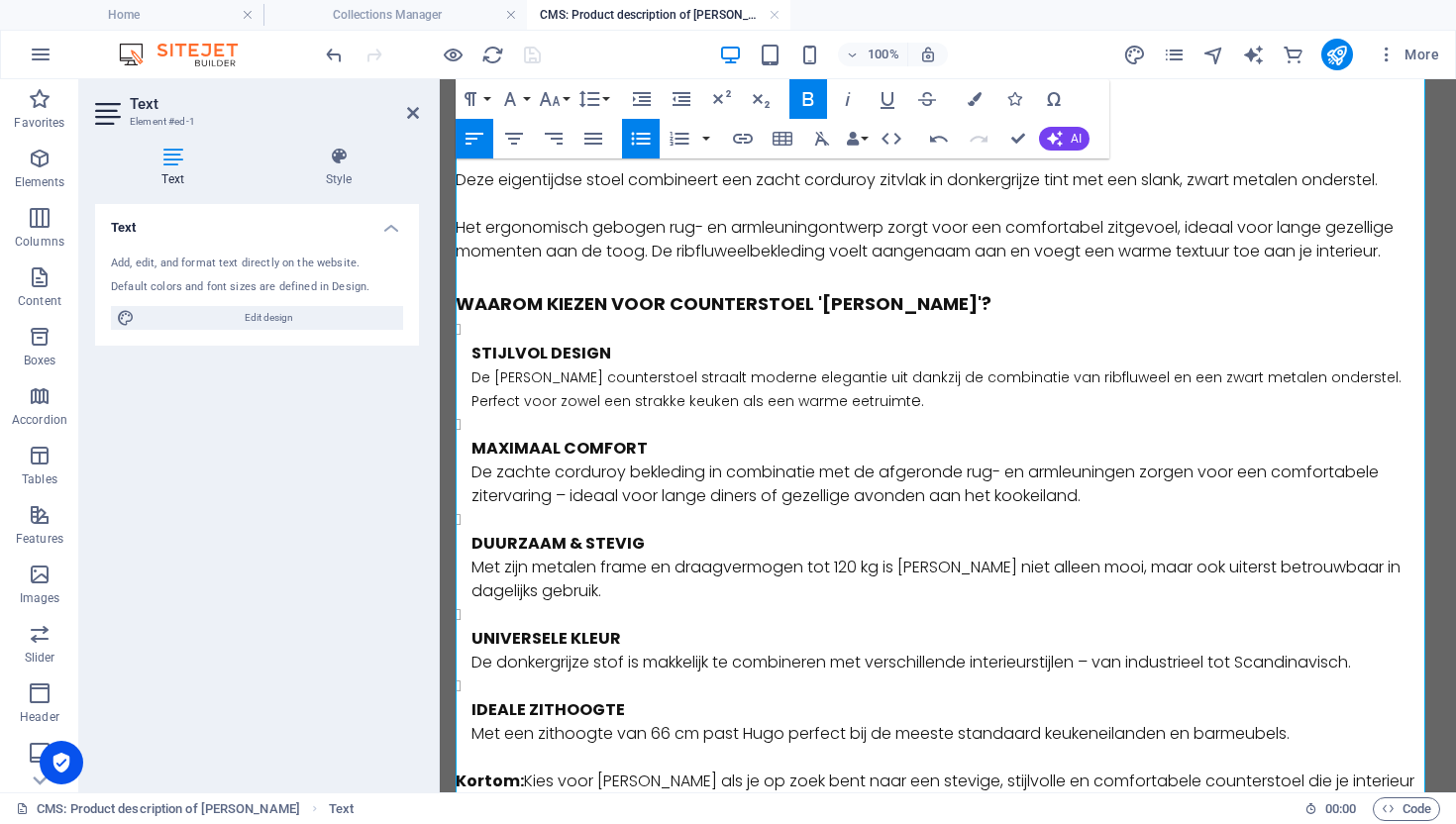 click on "DUURZAAM & STEVIG Met zijn metalen frame en draagvermogen tot 120 kg is Hugo niet alleen mooi, maar ook uiterst betrouwbaar in dagelijks gebruik." at bounding box center [956, 556] 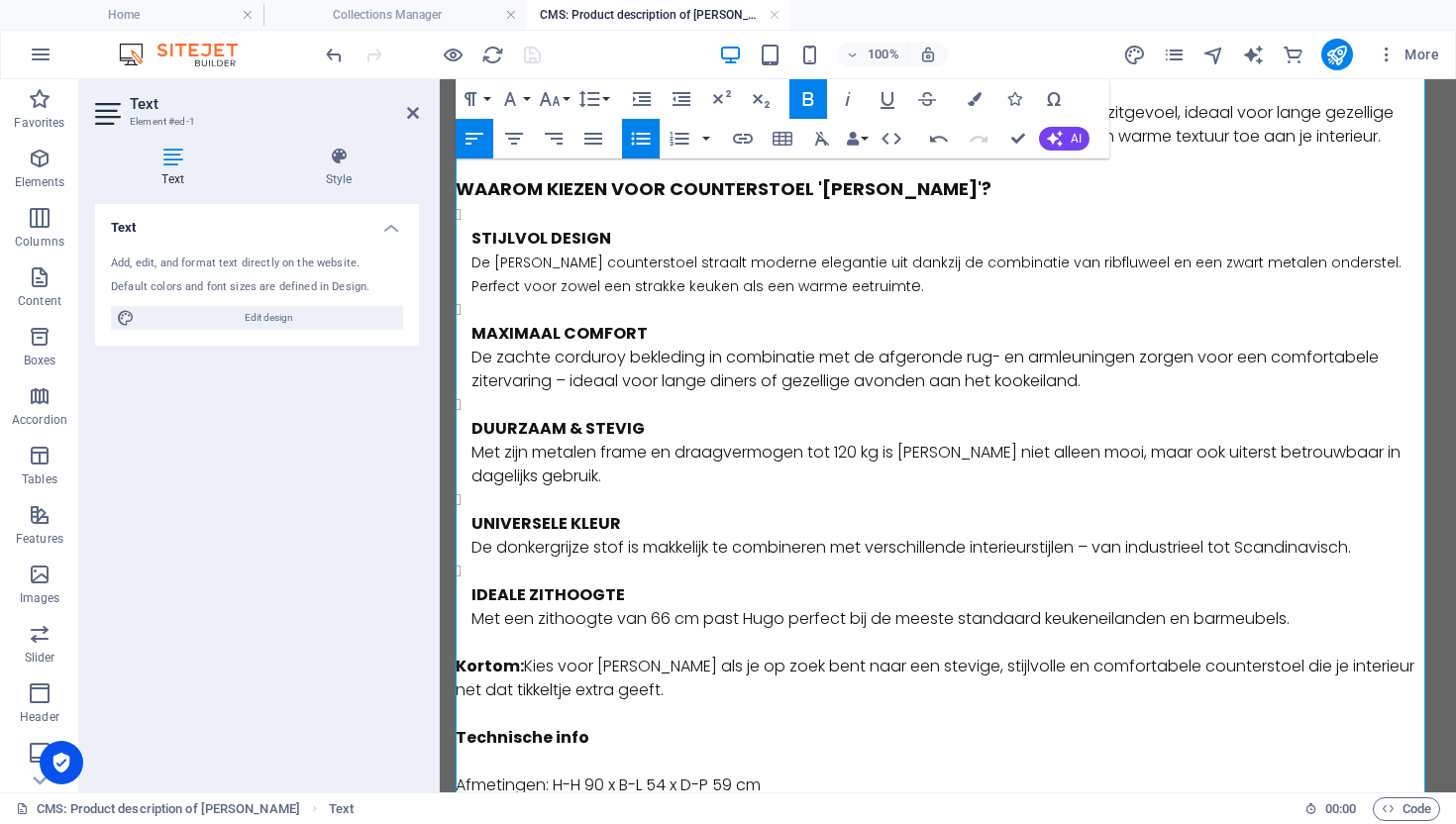 scroll, scrollTop: 244, scrollLeft: 0, axis: vertical 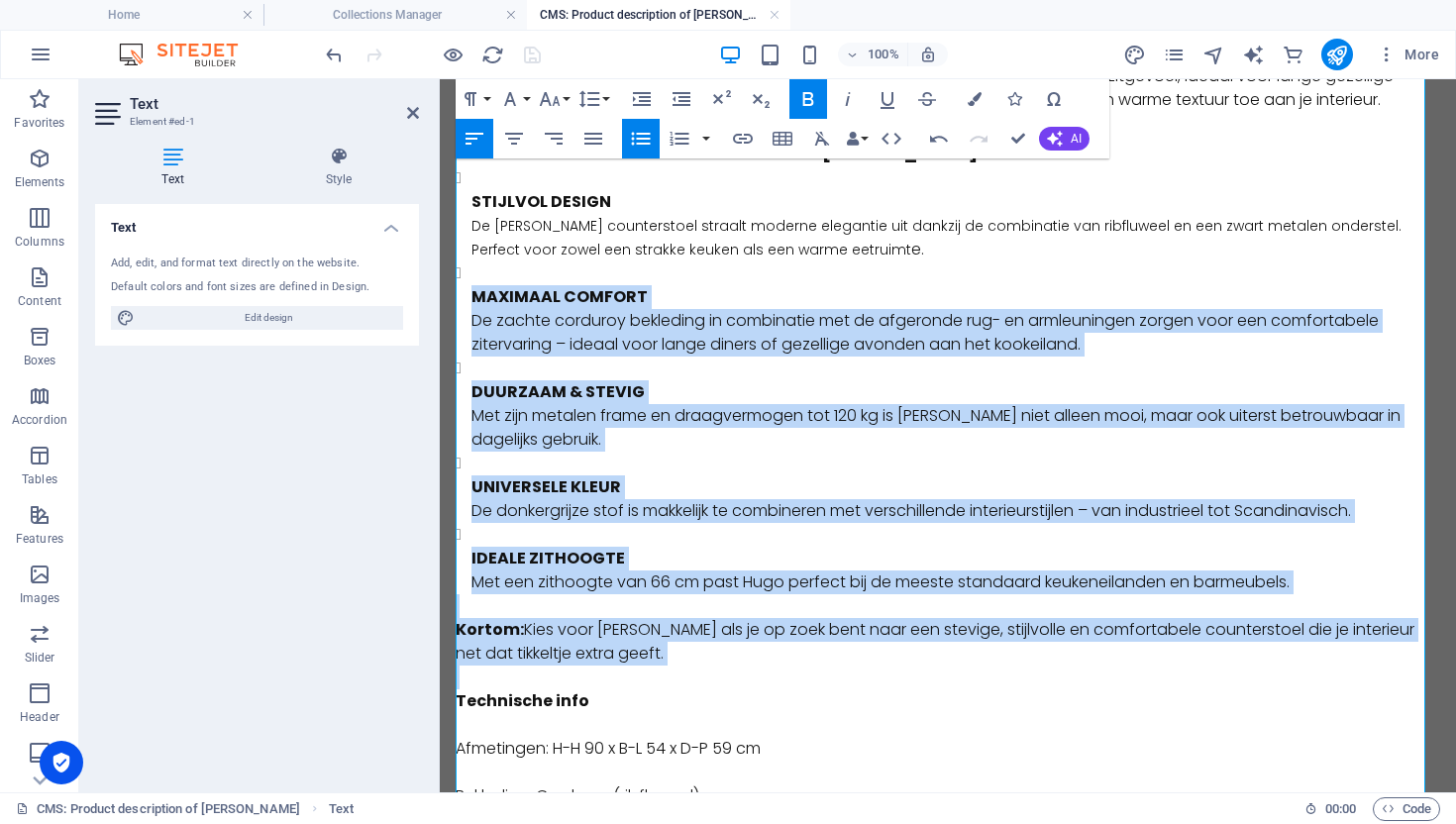 drag, startPoint x: 633, startPoint y: 669, endPoint x: 472, endPoint y: 275, distance: 425.62542 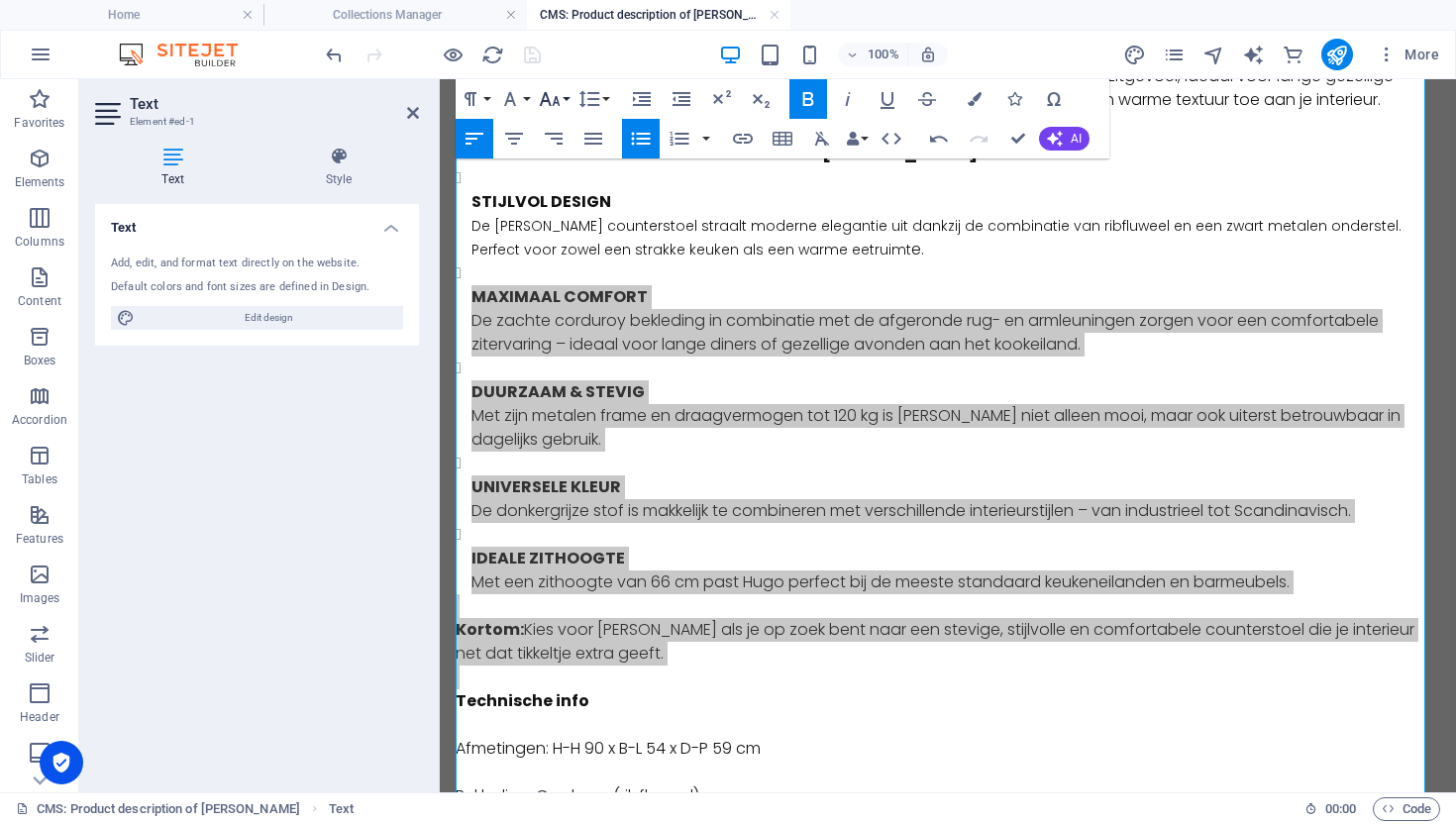 click on "Font Size" at bounding box center (554, 99) 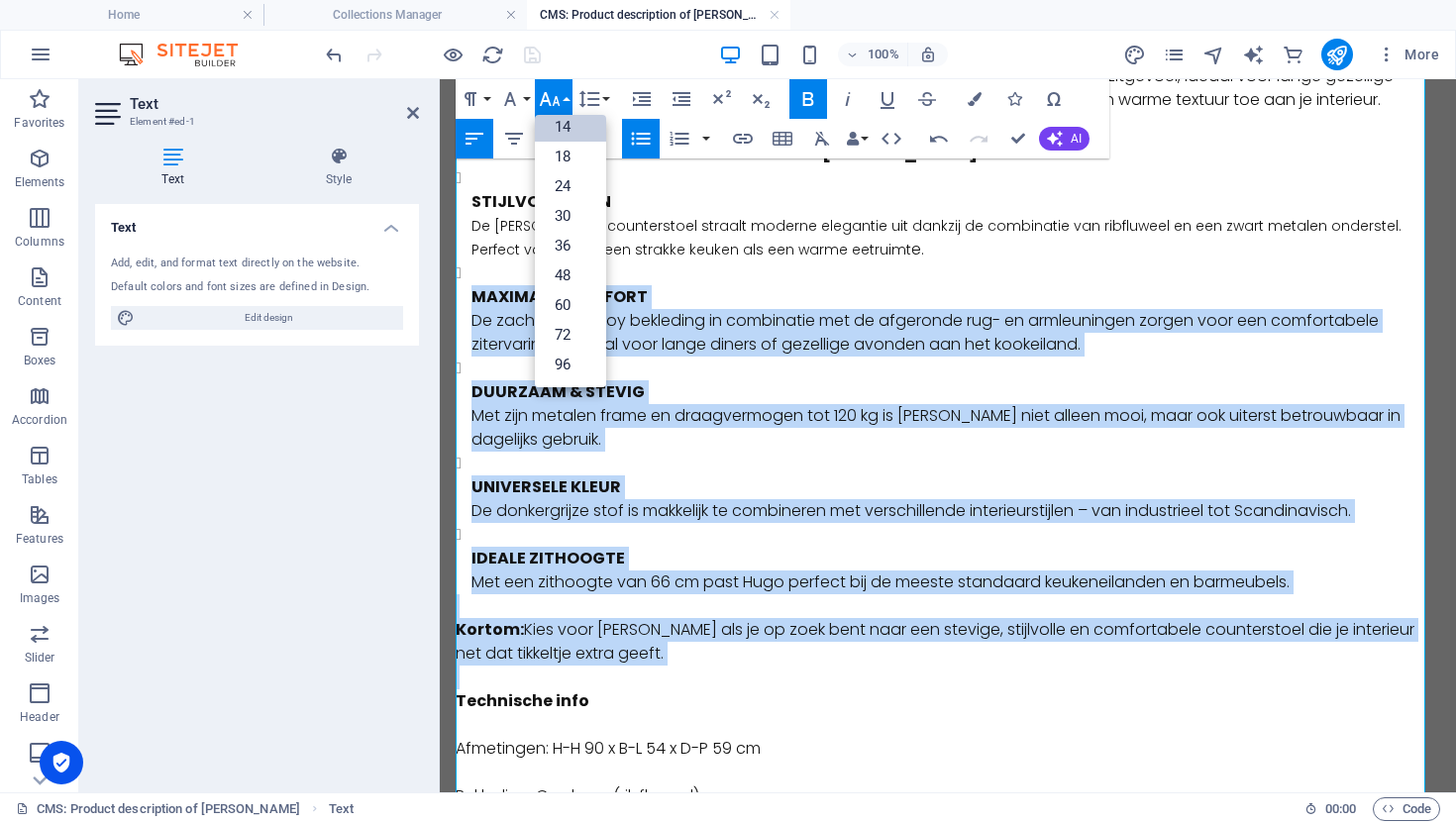 click on "14" at bounding box center (571, 127) 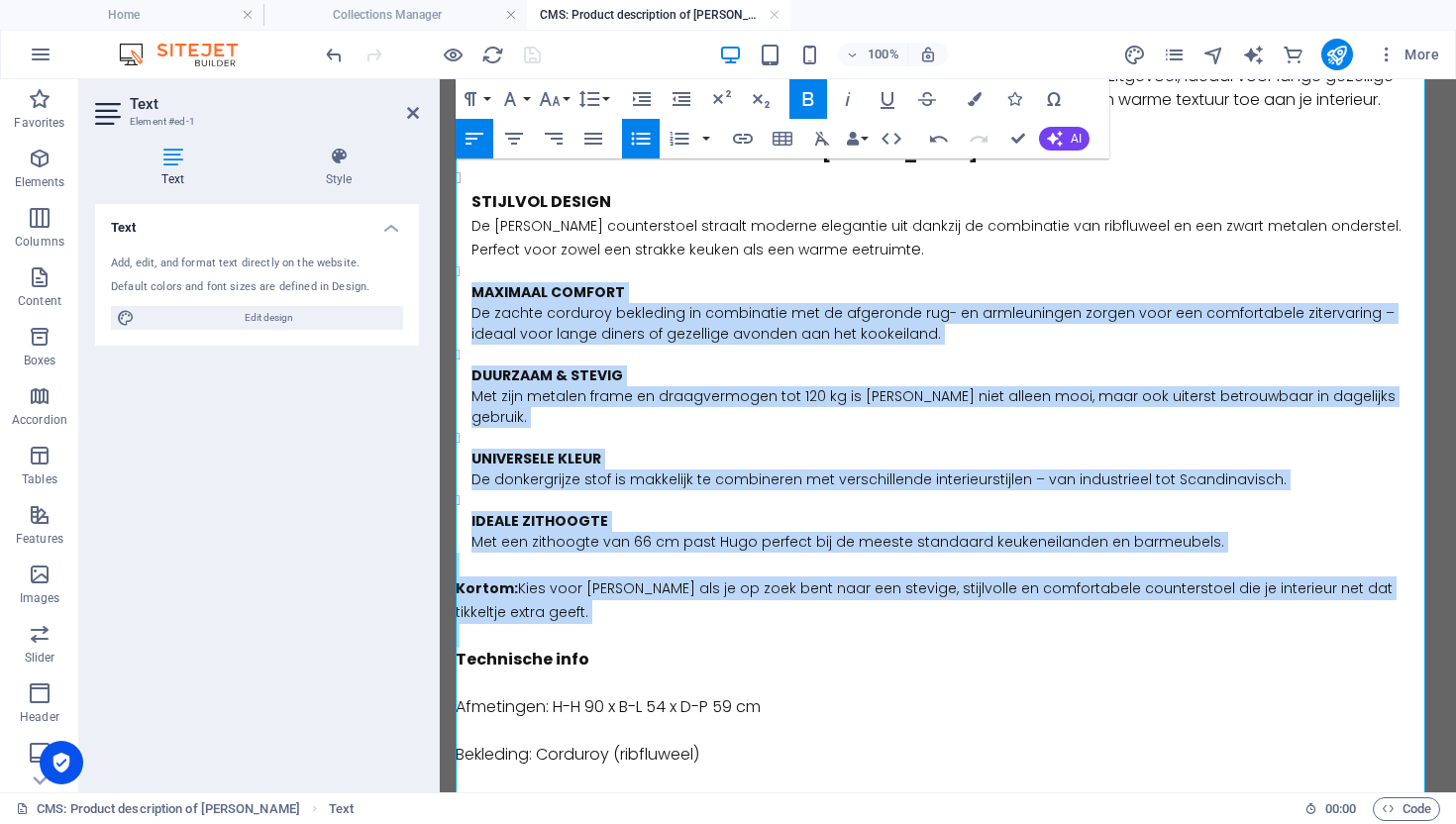drag, startPoint x: 672, startPoint y: 580, endPoint x: 772, endPoint y: 583, distance: 100.04499 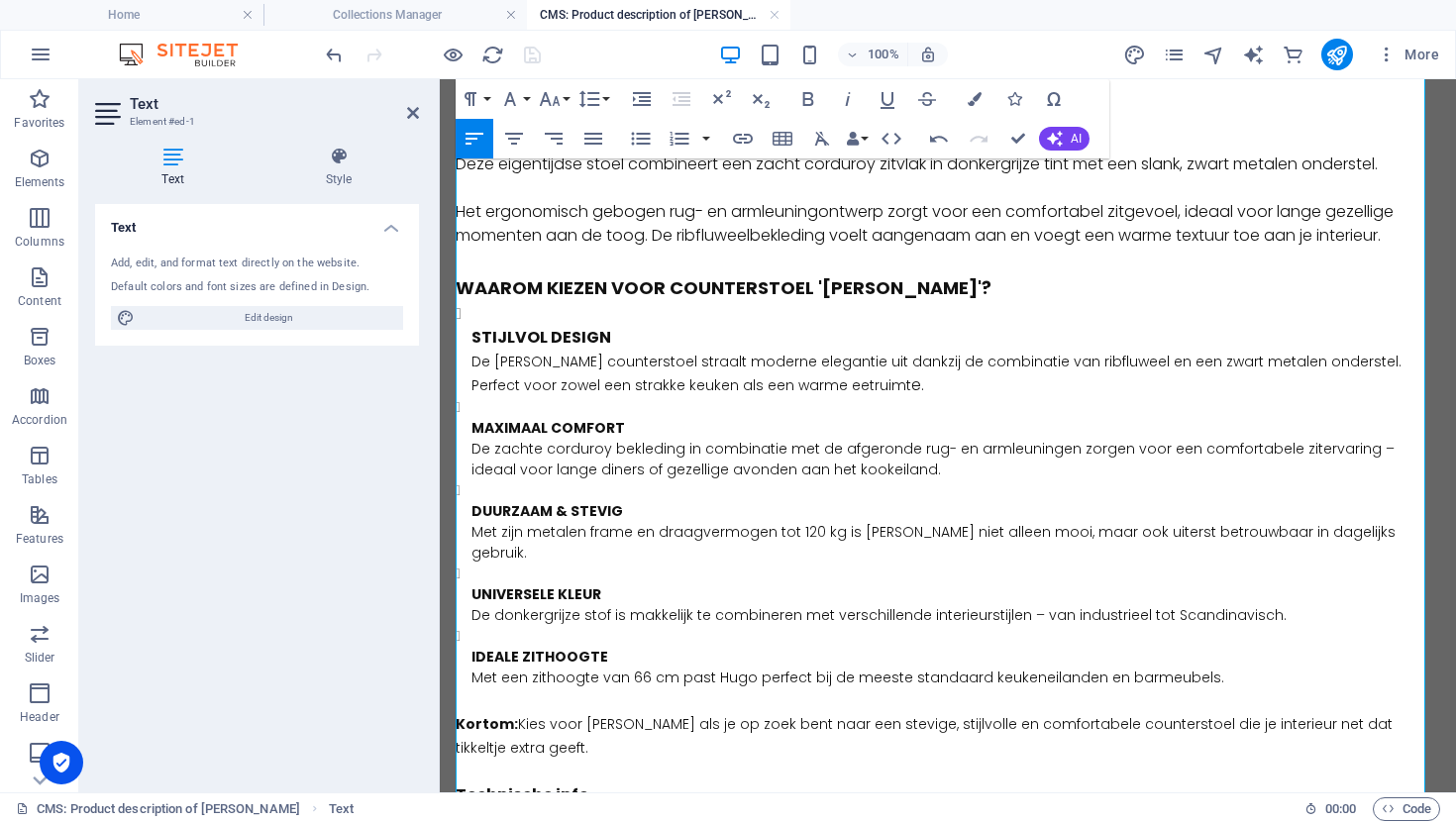 scroll, scrollTop: 118, scrollLeft: 0, axis: vertical 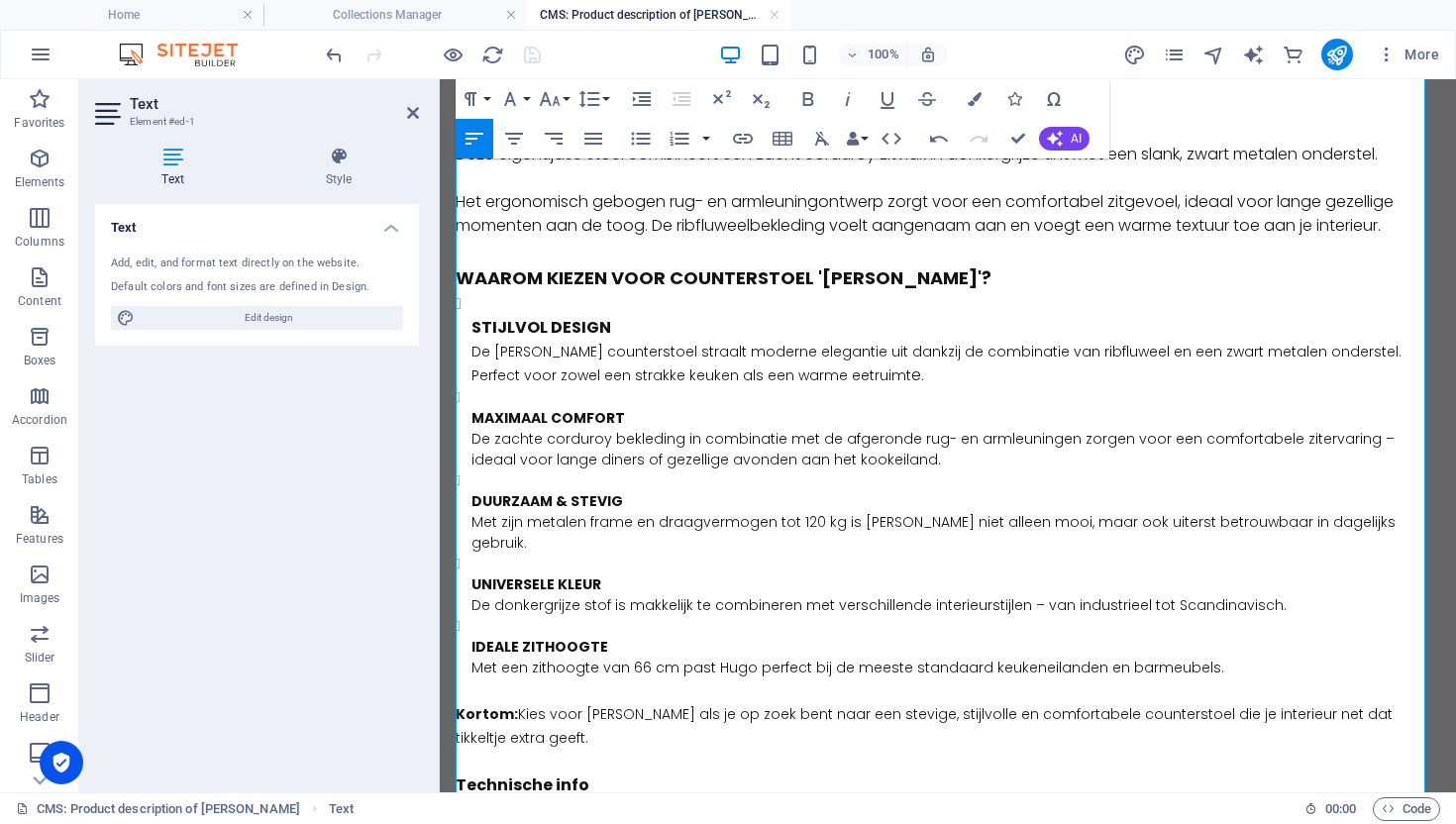 click on "STIJLVOL DESIGN" at bounding box center [541, 327] 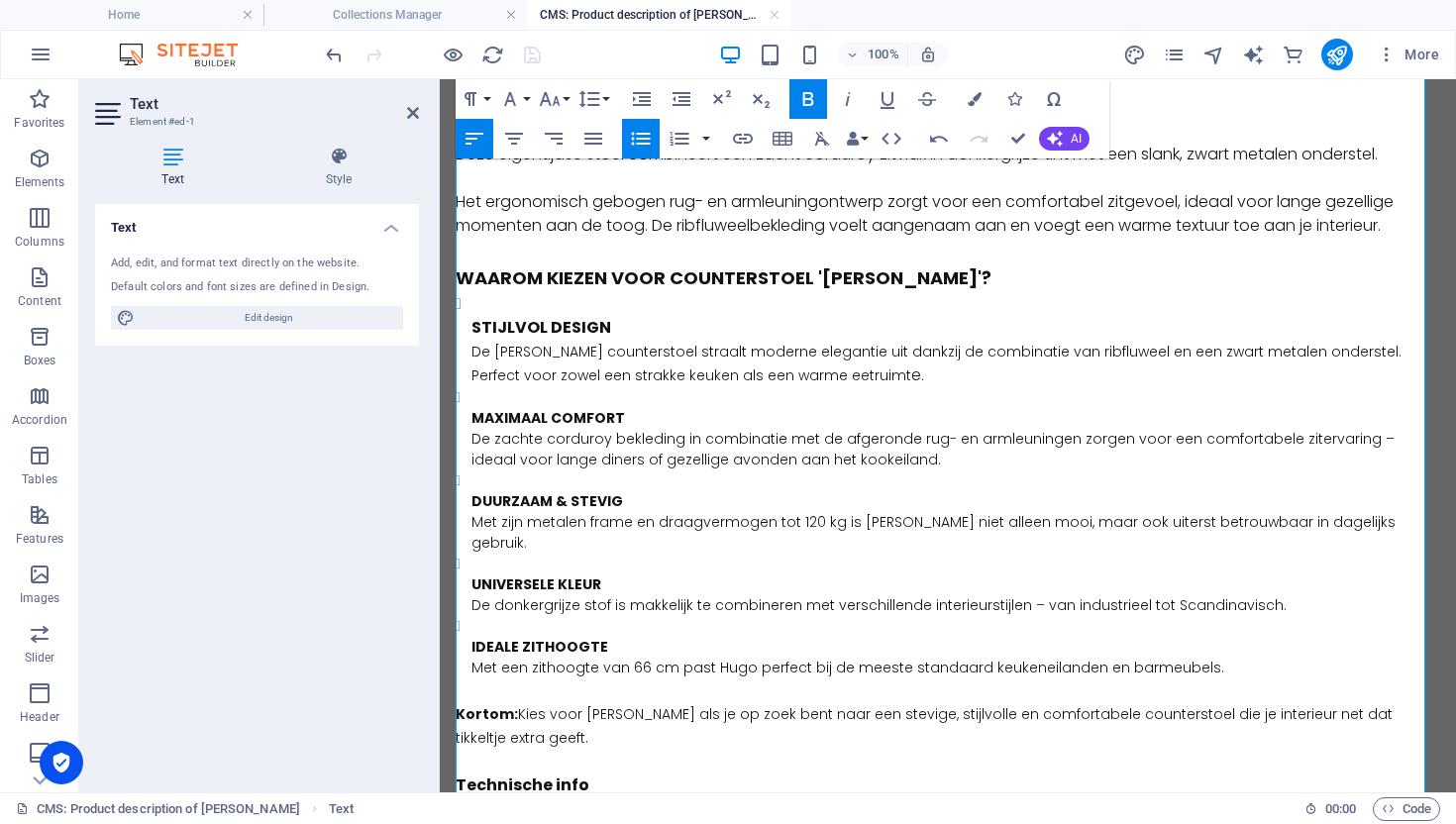 click on "STIJLVOL DESIGN" at bounding box center (541, 327) 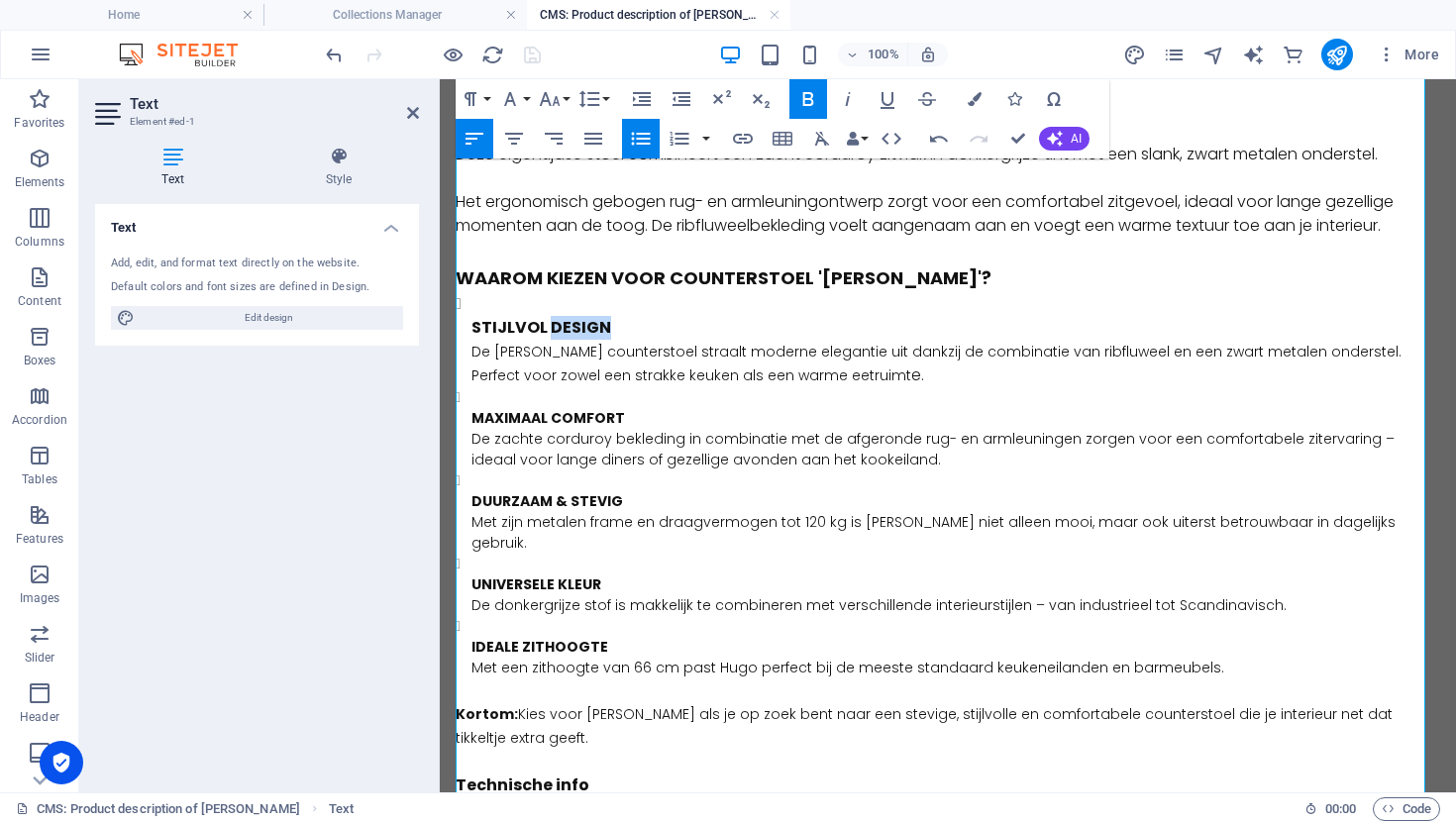 click on "STIJLVOL DESIGN" at bounding box center [541, 327] 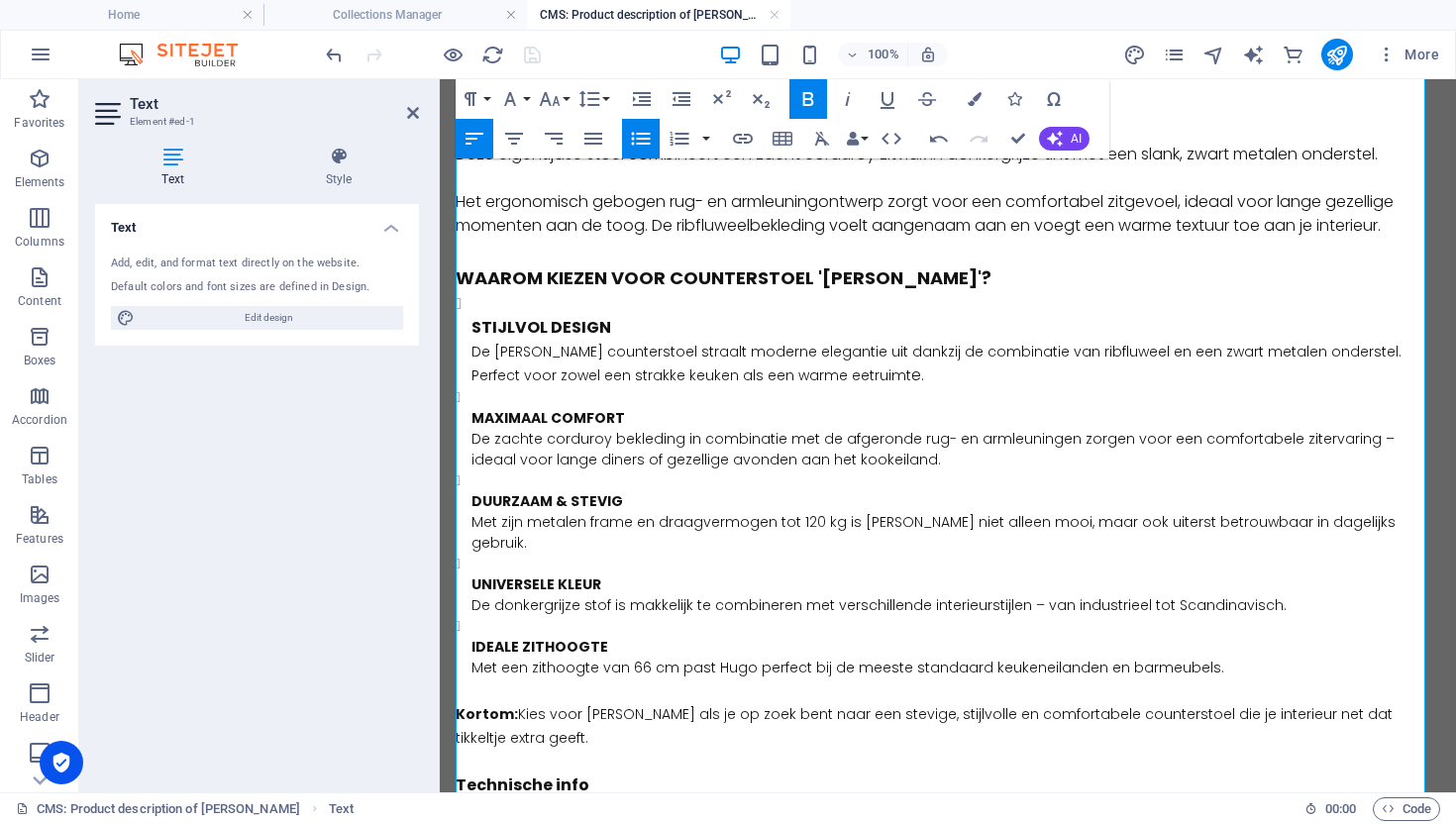 click on "STIJLVOL DESIGN De Hugo counterstoel straalt moderne elegantie uit dankzij de combinatie van ribfluweel en een zwart metalen onderstel. Perfect voor zowel een strakke keuken als een warme eetruimt e." at bounding box center [956, 352] 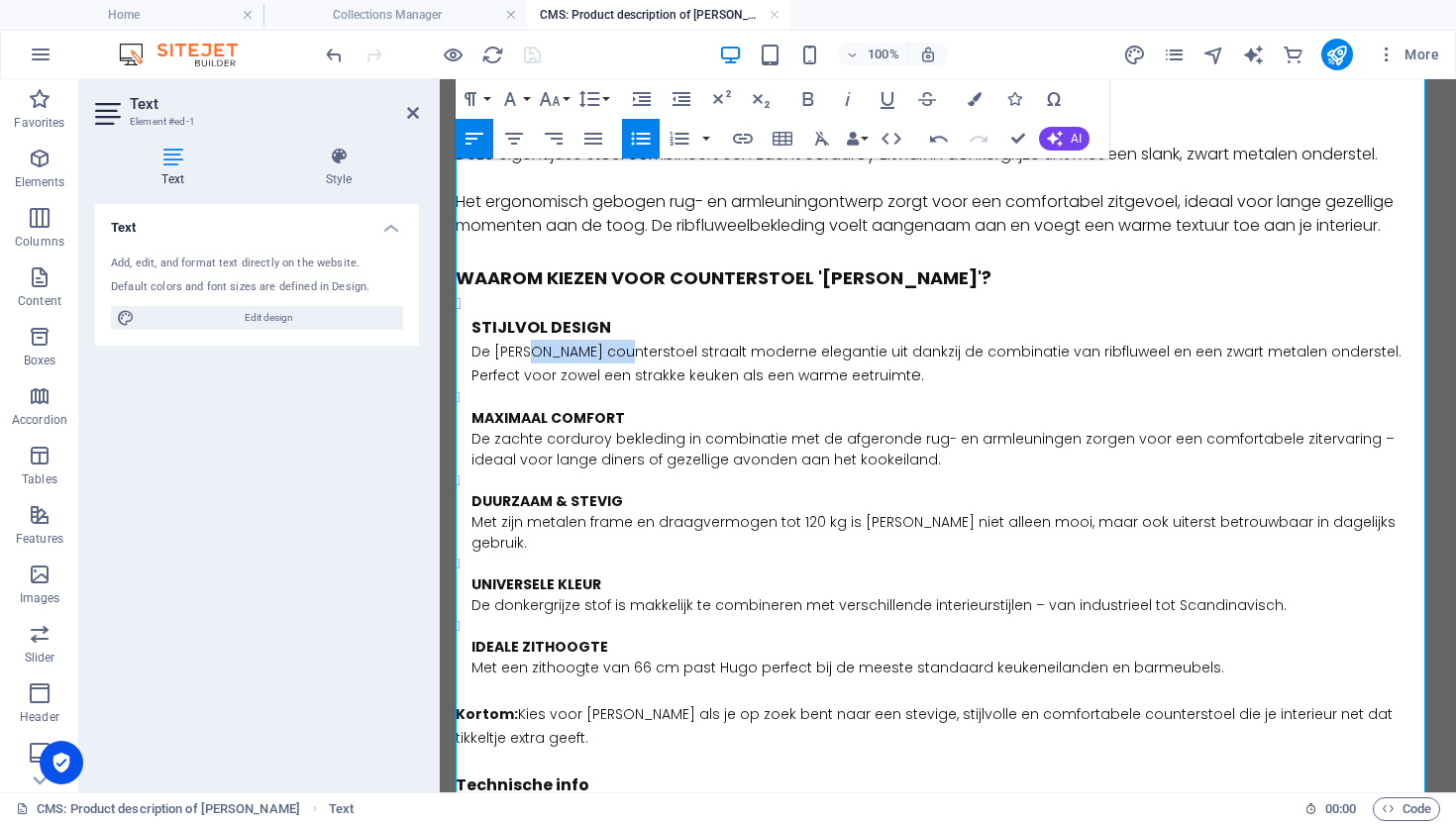 click on "STIJLVOL DESIGN De Hugo counterstoel straalt moderne elegantie uit dankzij de combinatie van ribfluweel en een zwart metalen onderstel. Perfect voor zowel een strakke keuken als een warme eetruimt e." at bounding box center (956, 352) 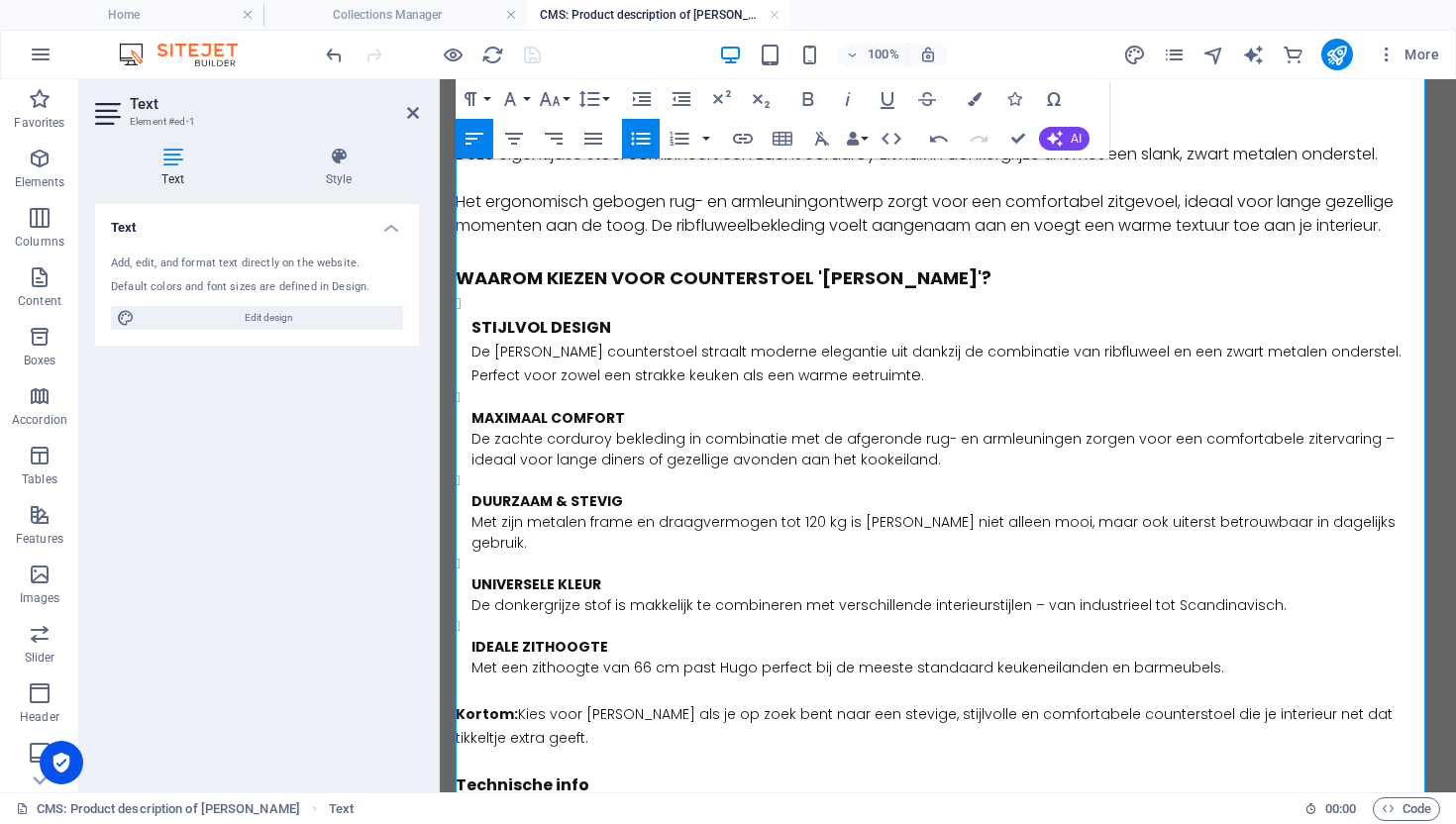 click on "STIJLVOL DESIGN" at bounding box center [541, 327] 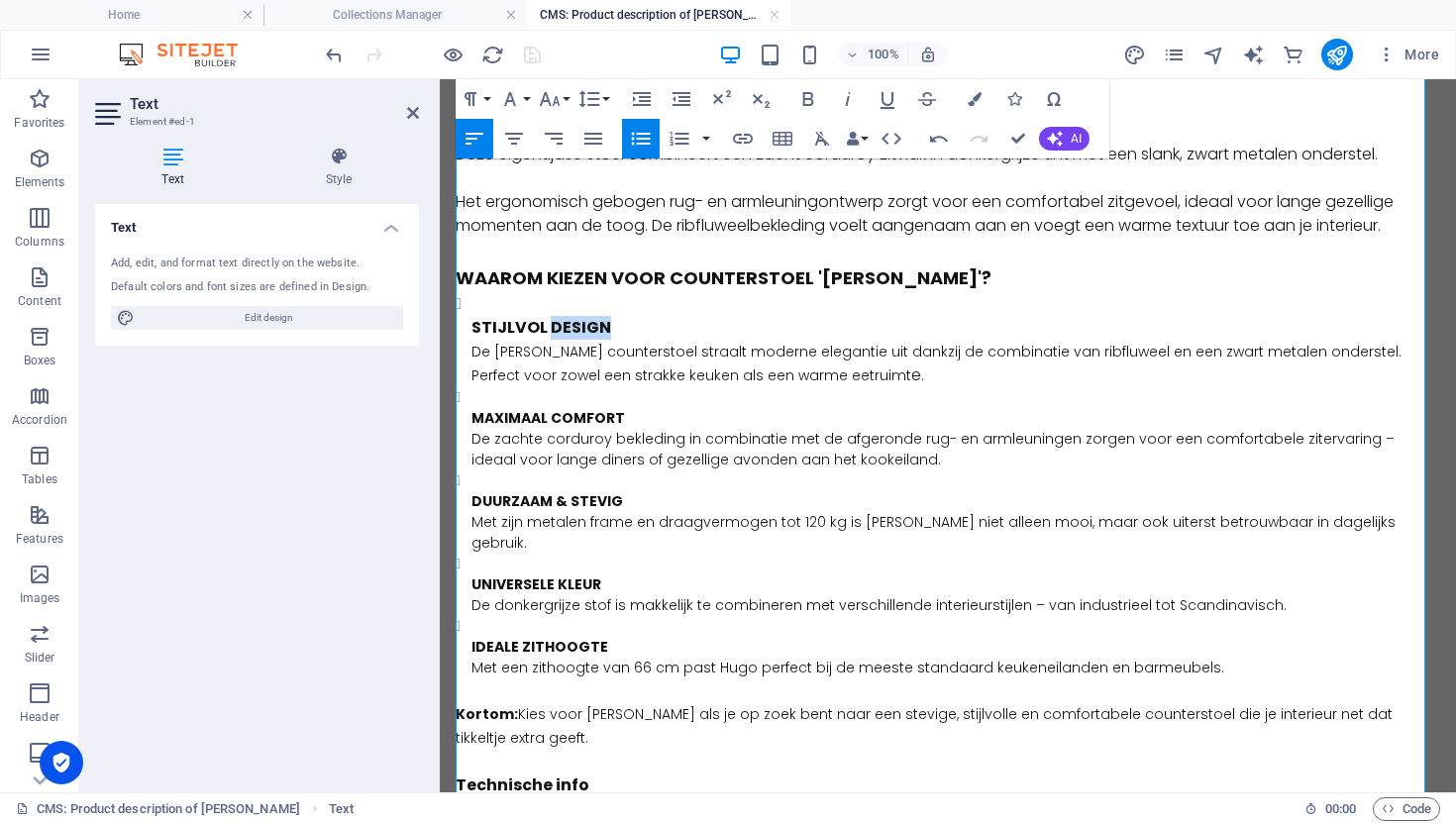 click on "STIJLVOL DESIGN" at bounding box center (541, 327) 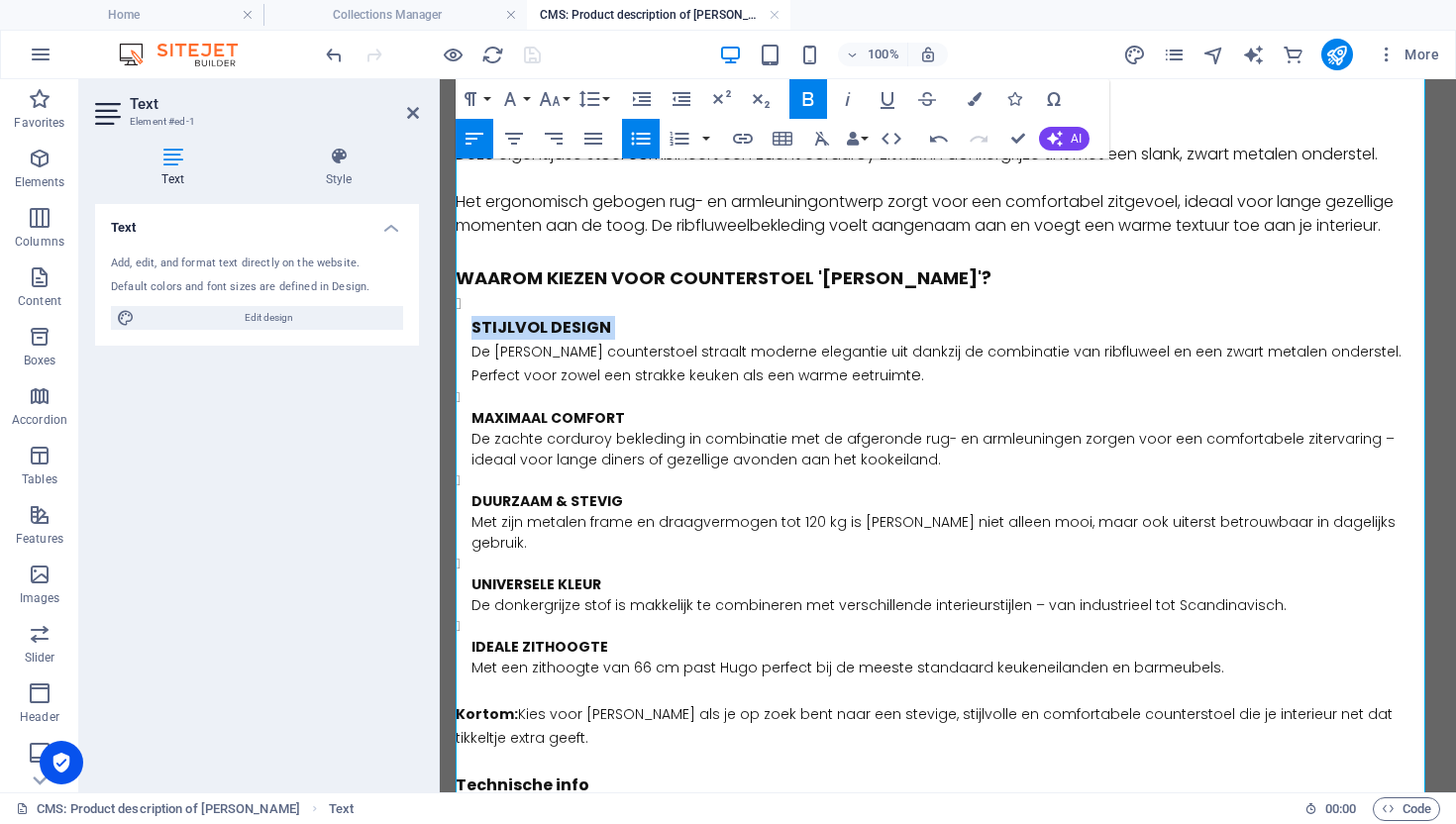 click on "STIJLVOL DESIGN" at bounding box center [541, 327] 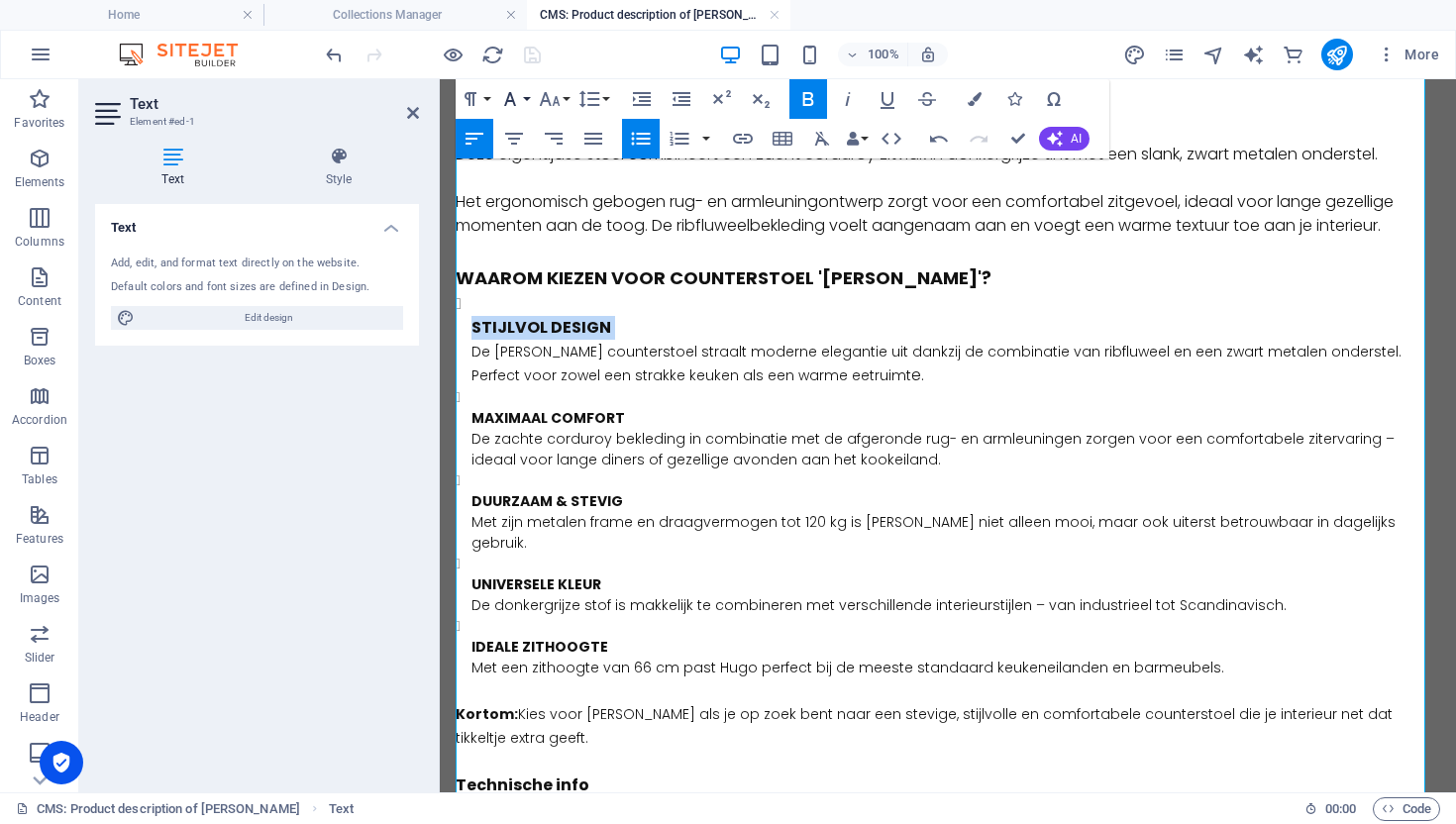 drag, startPoint x: 529, startPoint y: 92, endPoint x: 531, endPoint y: 103, distance: 11.18034 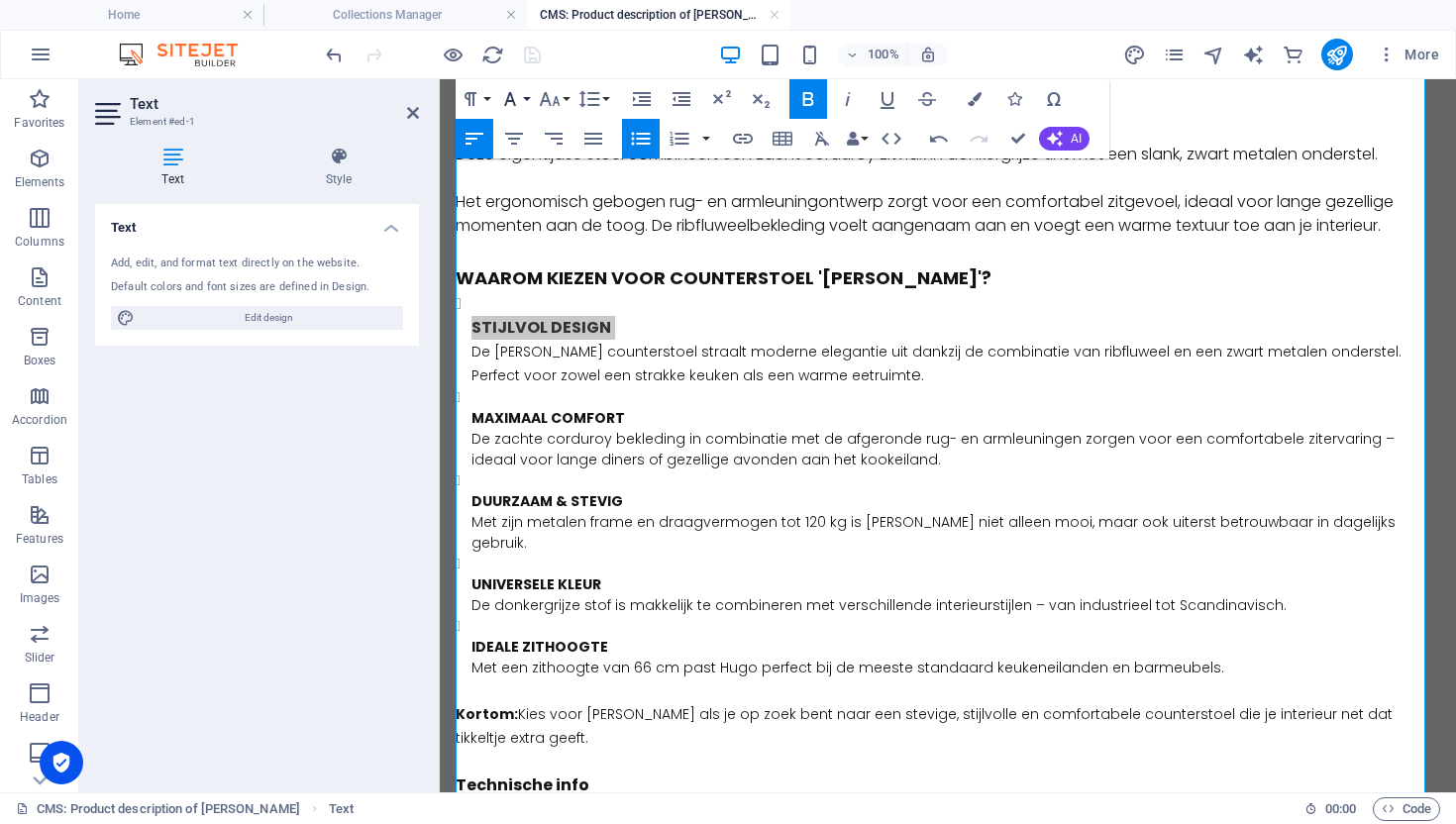 click on "Font Family" at bounding box center [514, 99] 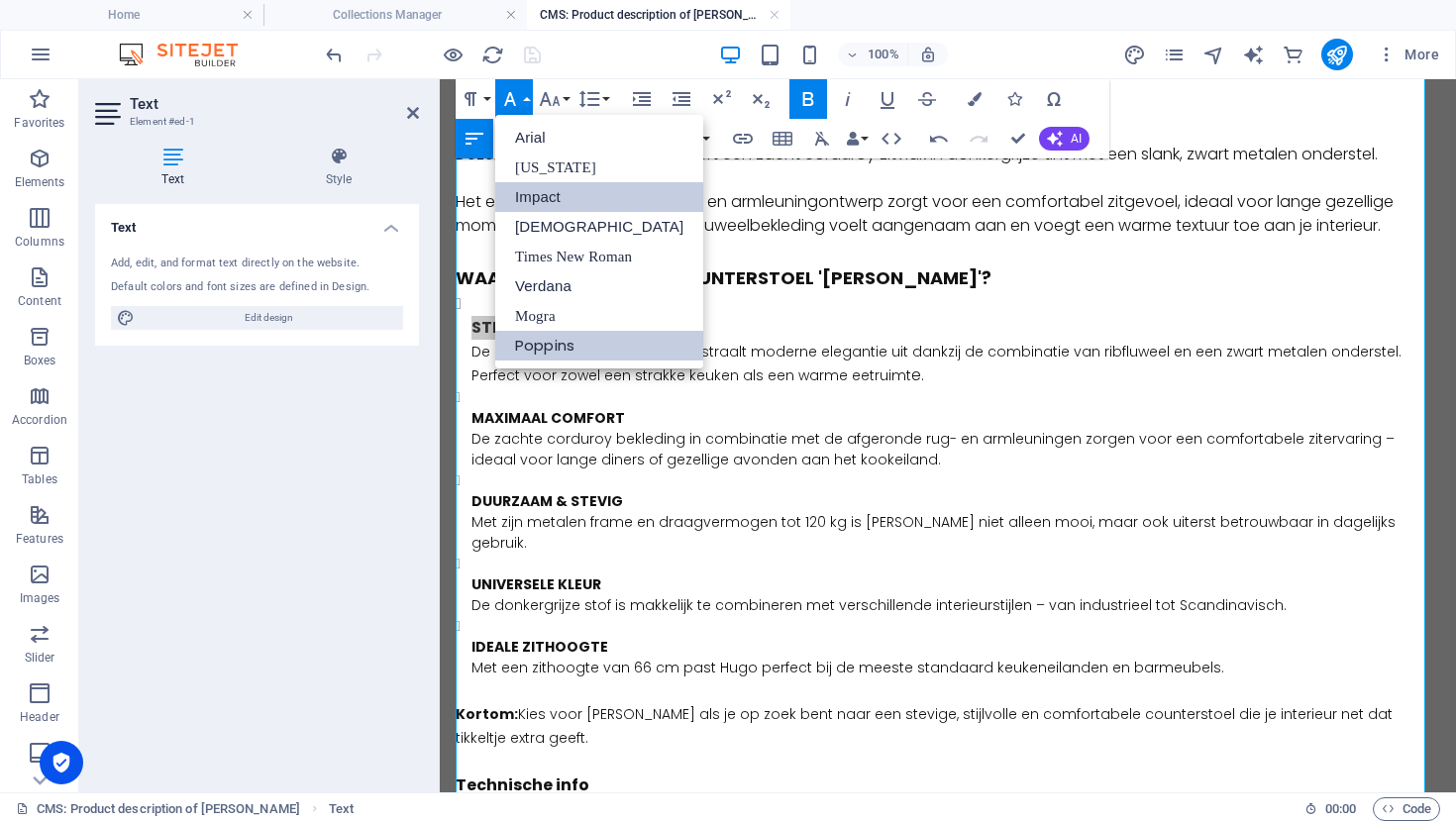 scroll, scrollTop: 0, scrollLeft: 0, axis: both 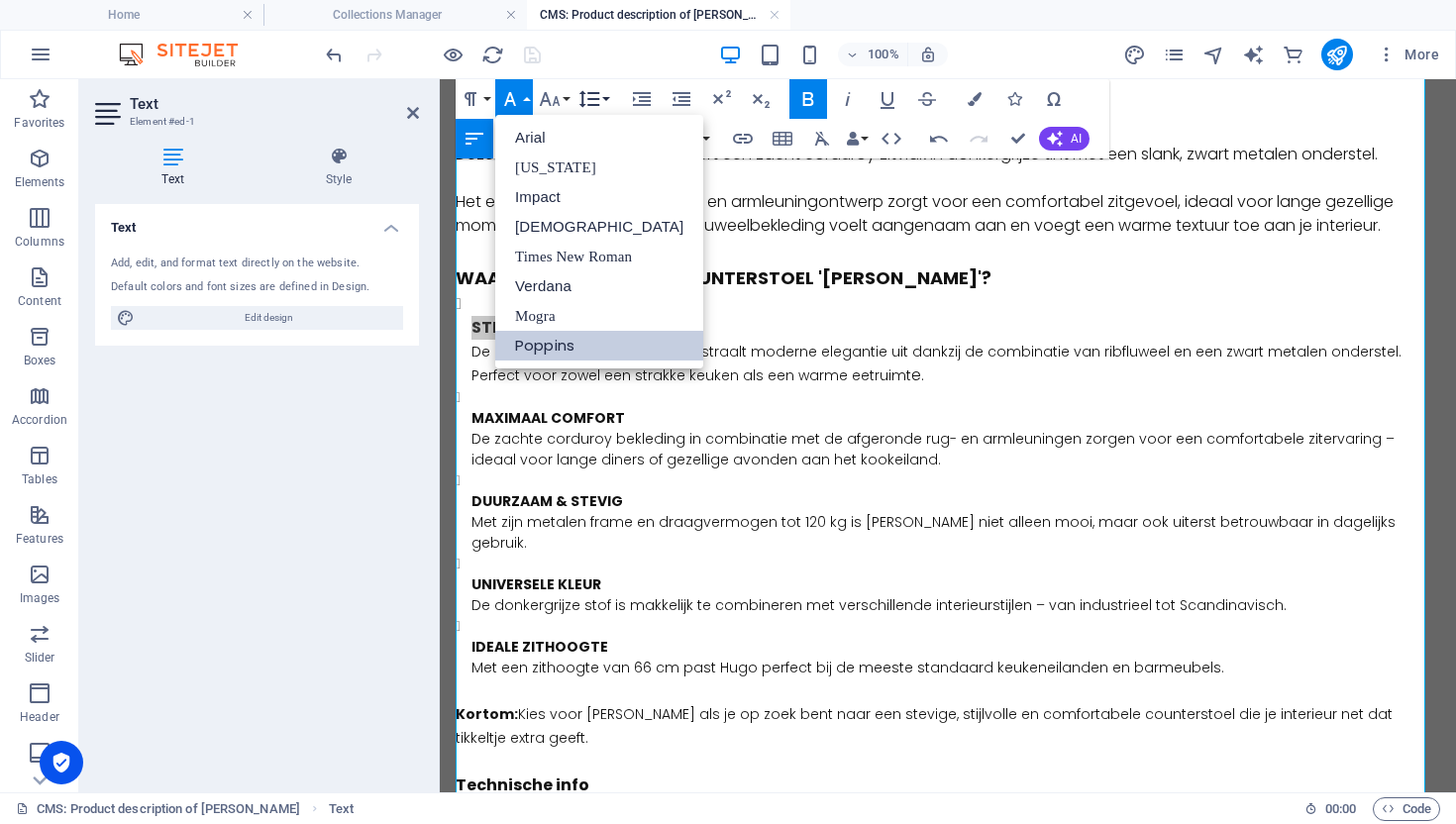 click on "Line Height" at bounding box center (593, 99) 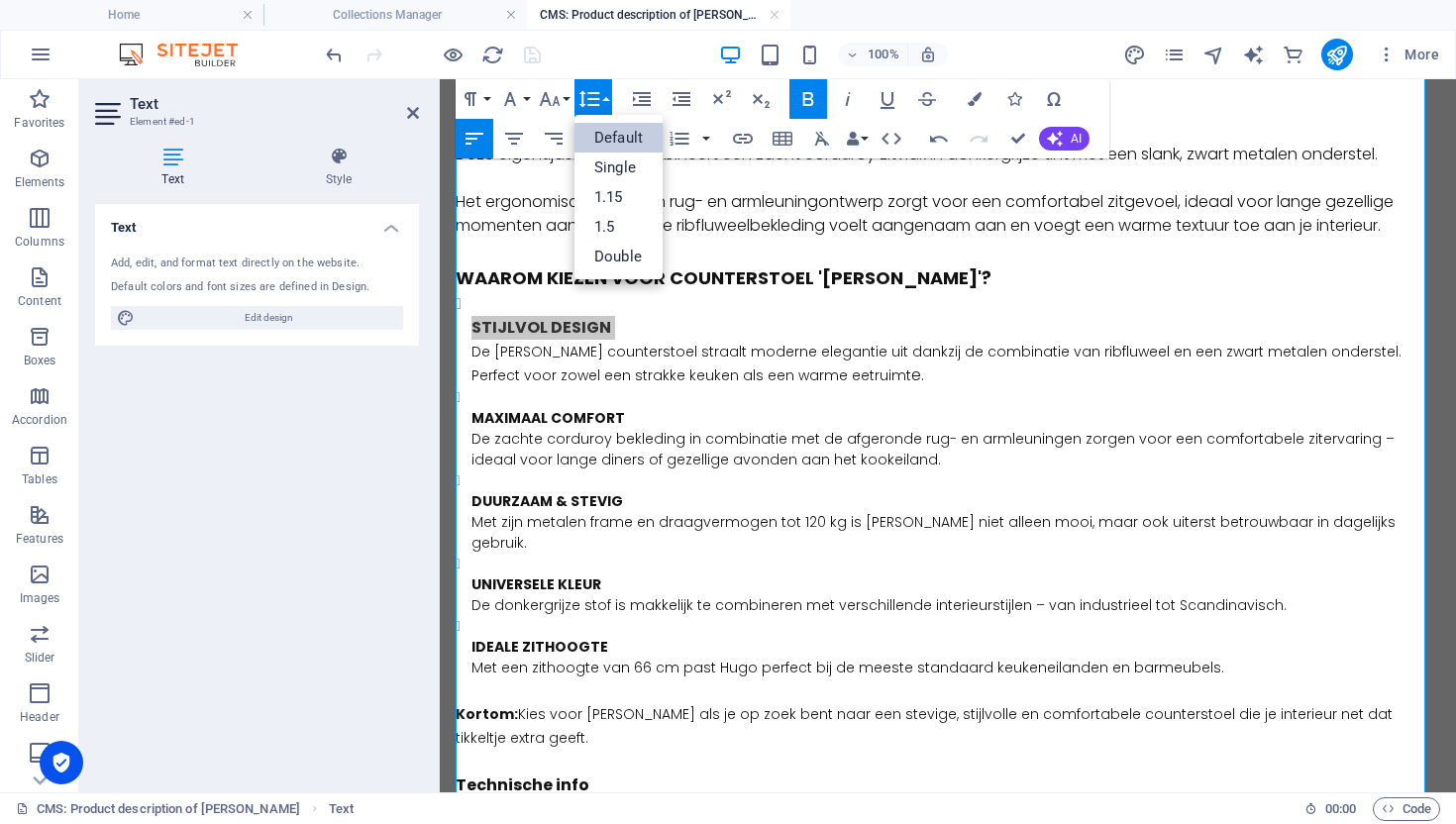 scroll, scrollTop: 0, scrollLeft: 0, axis: both 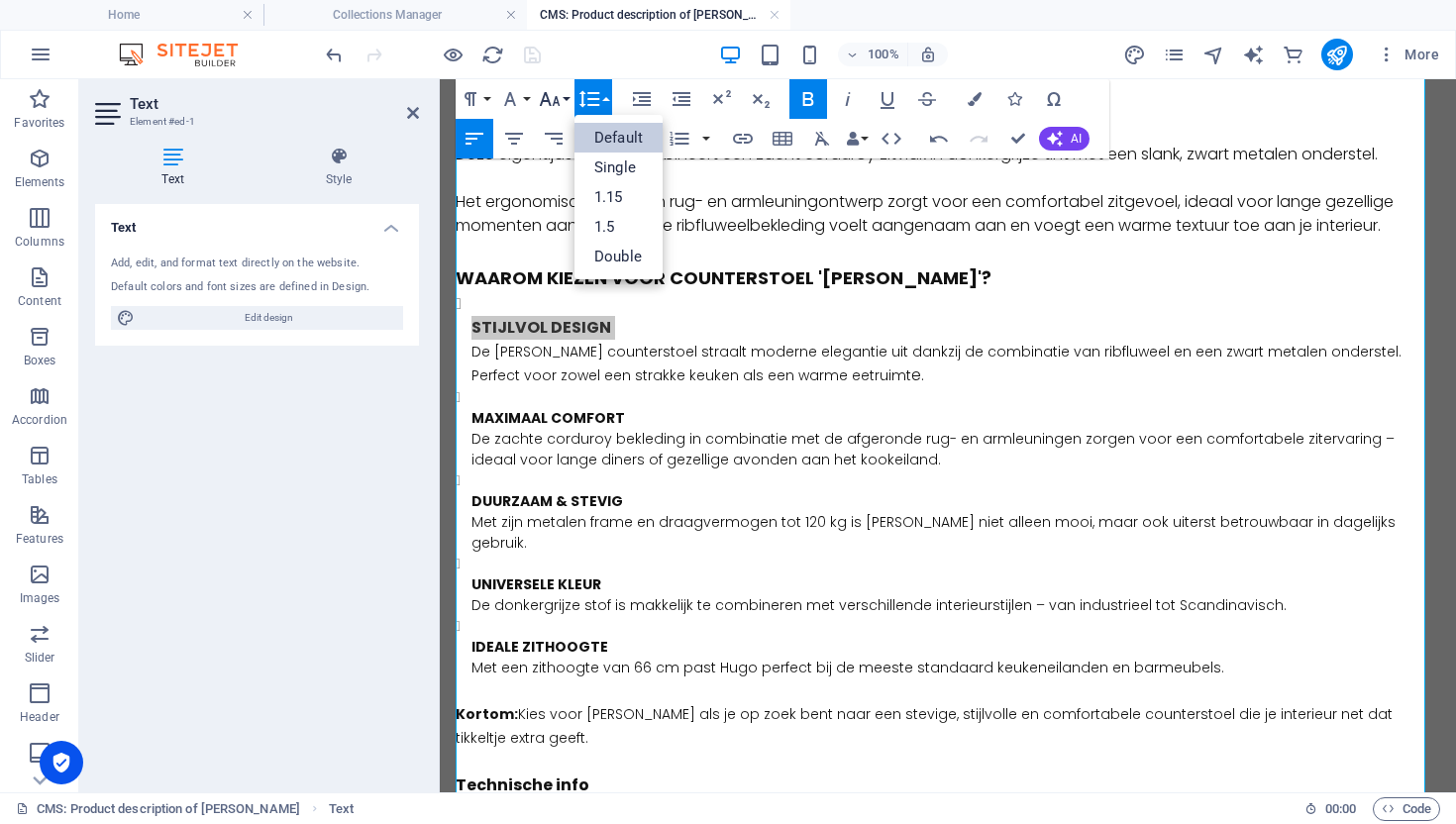 click on "Font Size" at bounding box center (554, 99) 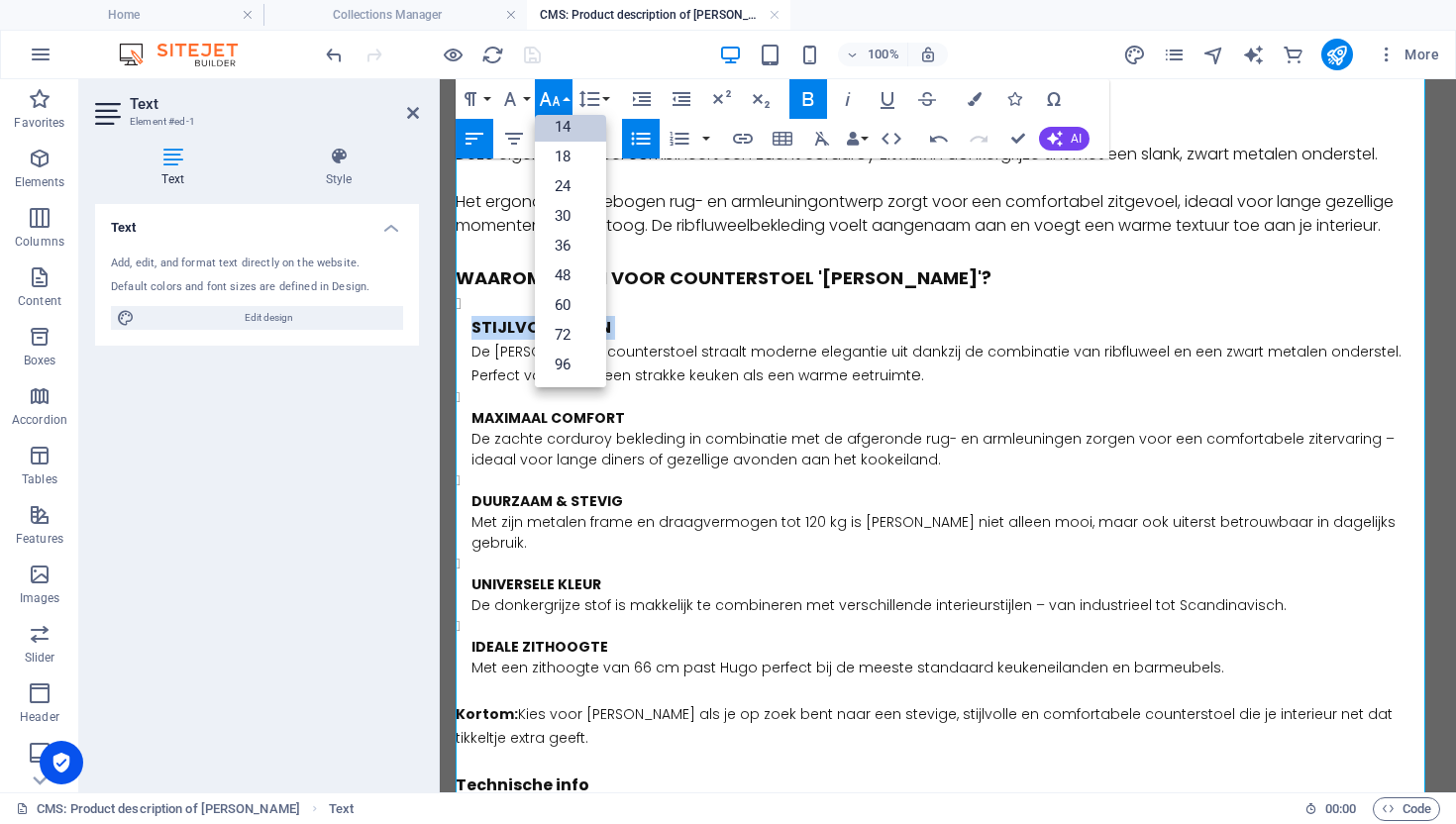 click on "14" at bounding box center [571, 127] 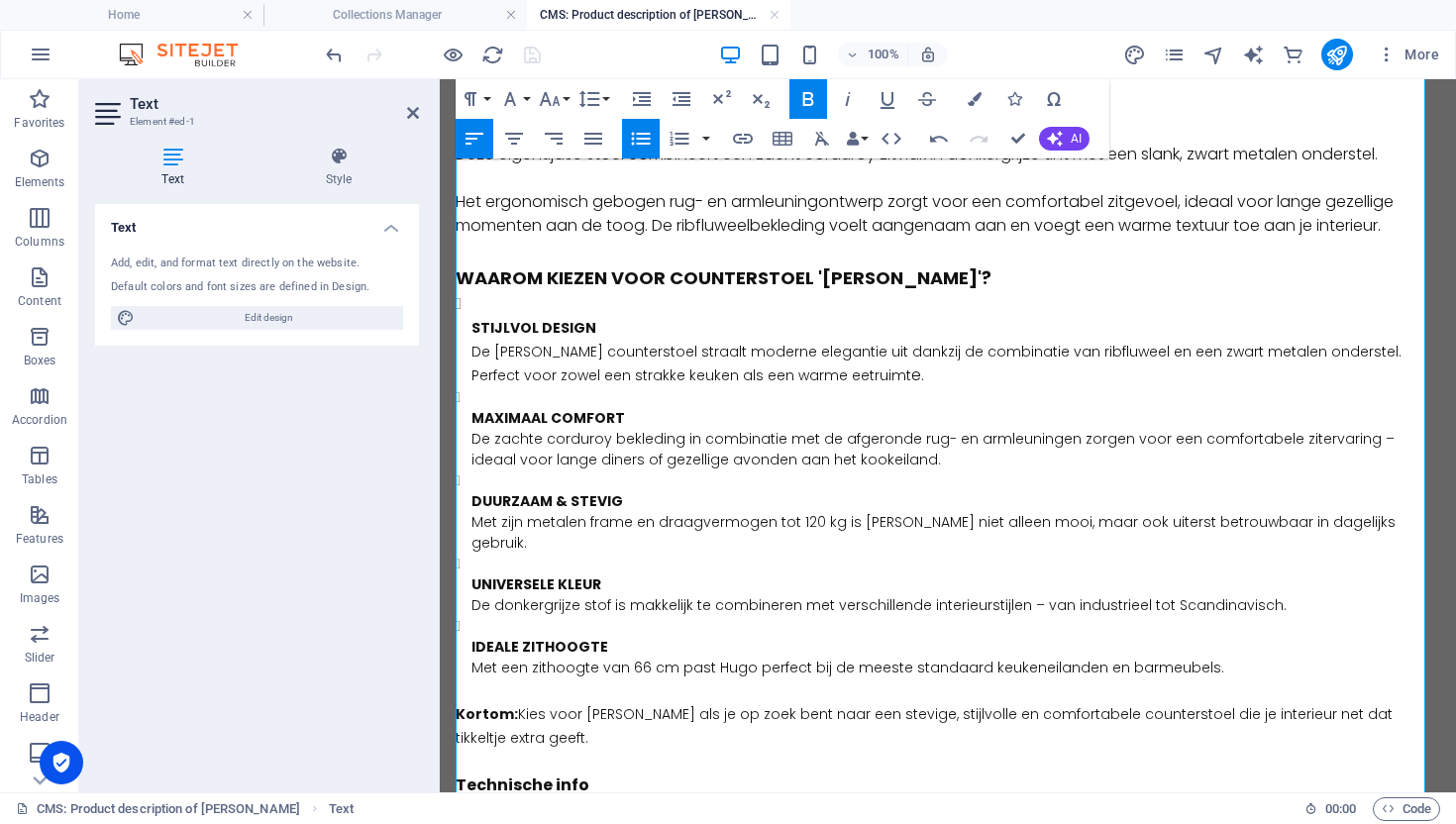 drag, startPoint x: 649, startPoint y: 570, endPoint x: 639, endPoint y: 568, distance: 10.198039 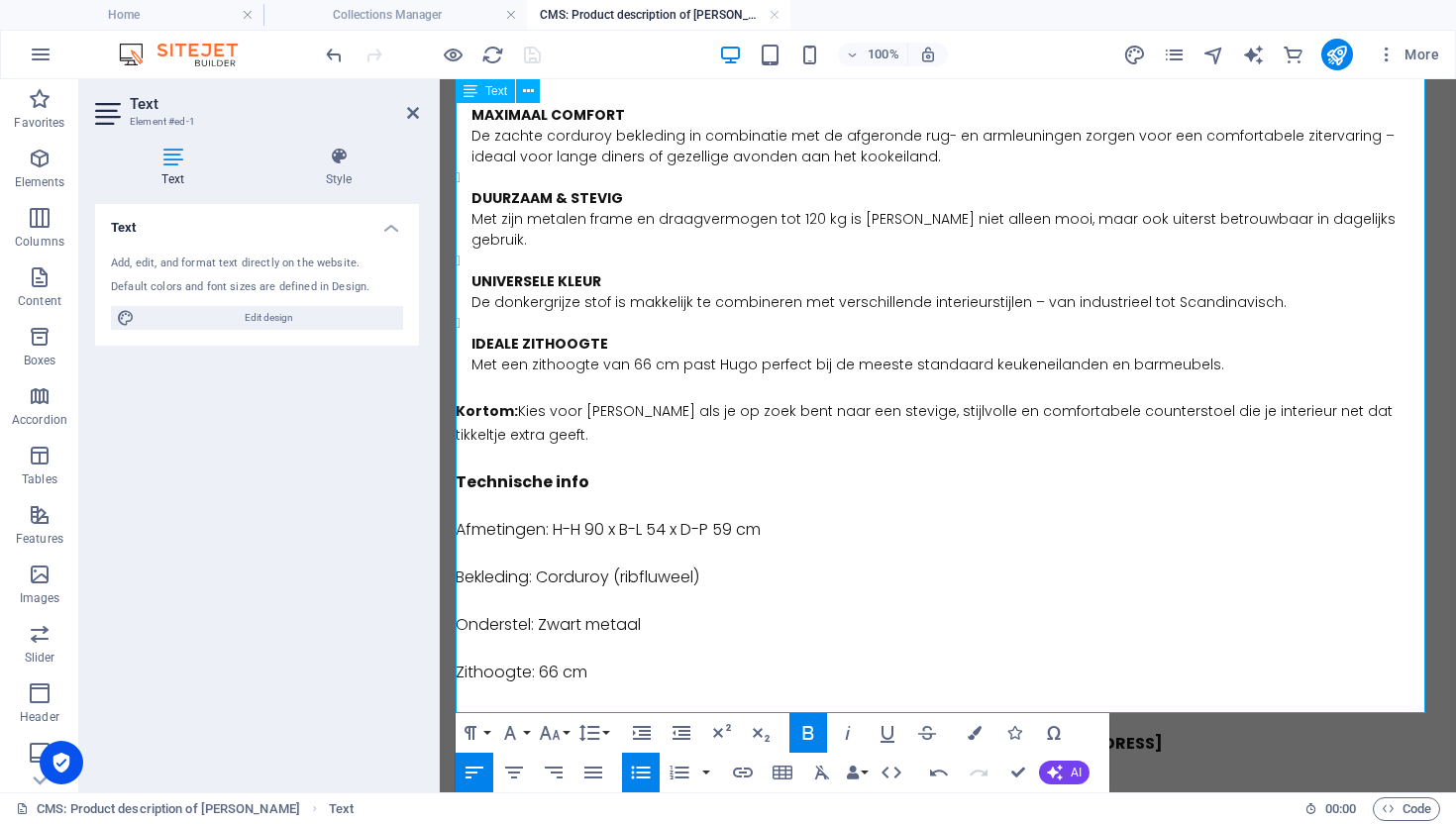 scroll, scrollTop: 0, scrollLeft: 0, axis: both 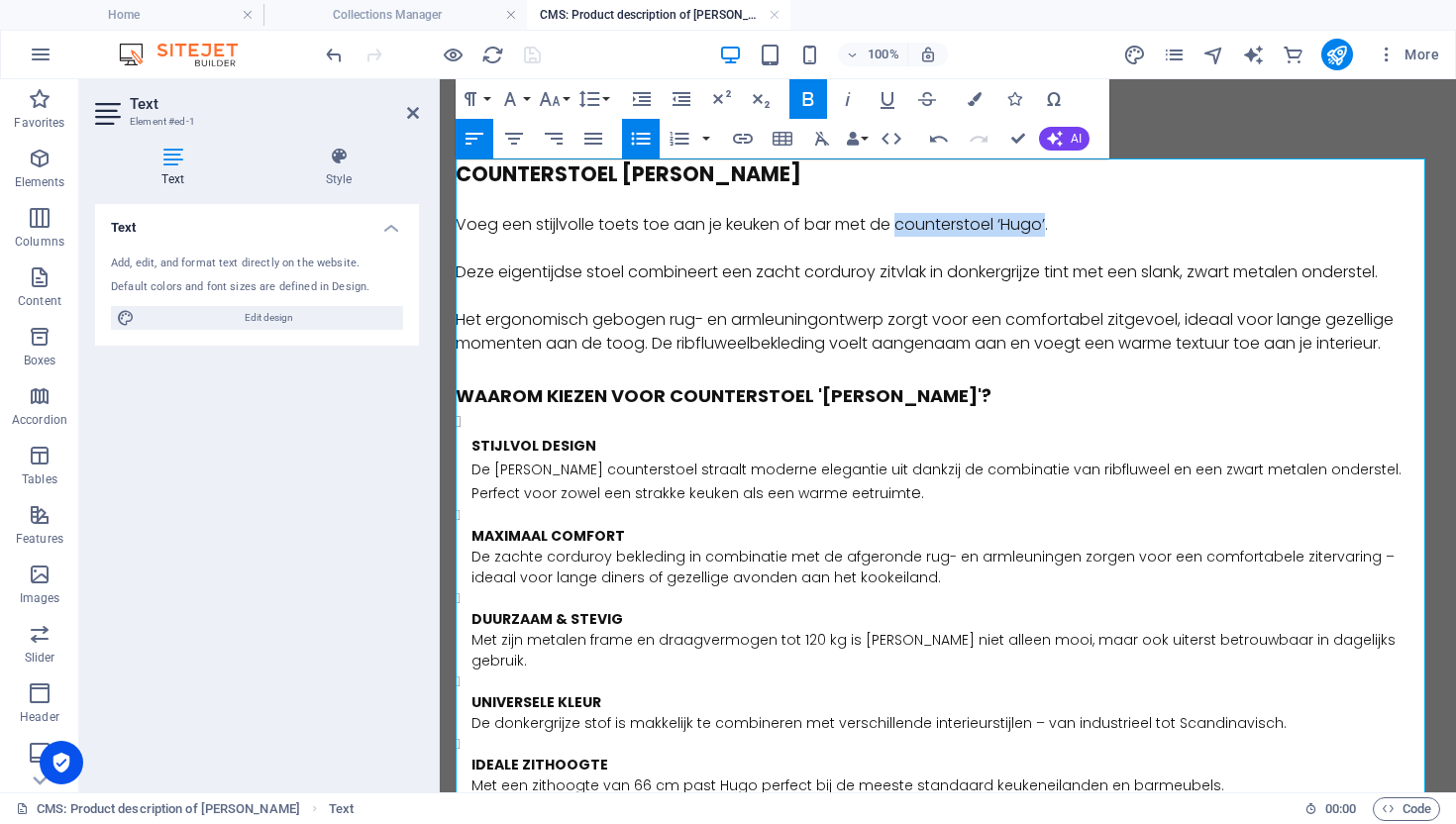 drag, startPoint x: 1049, startPoint y: 229, endPoint x: 892, endPoint y: 230, distance: 157.00318 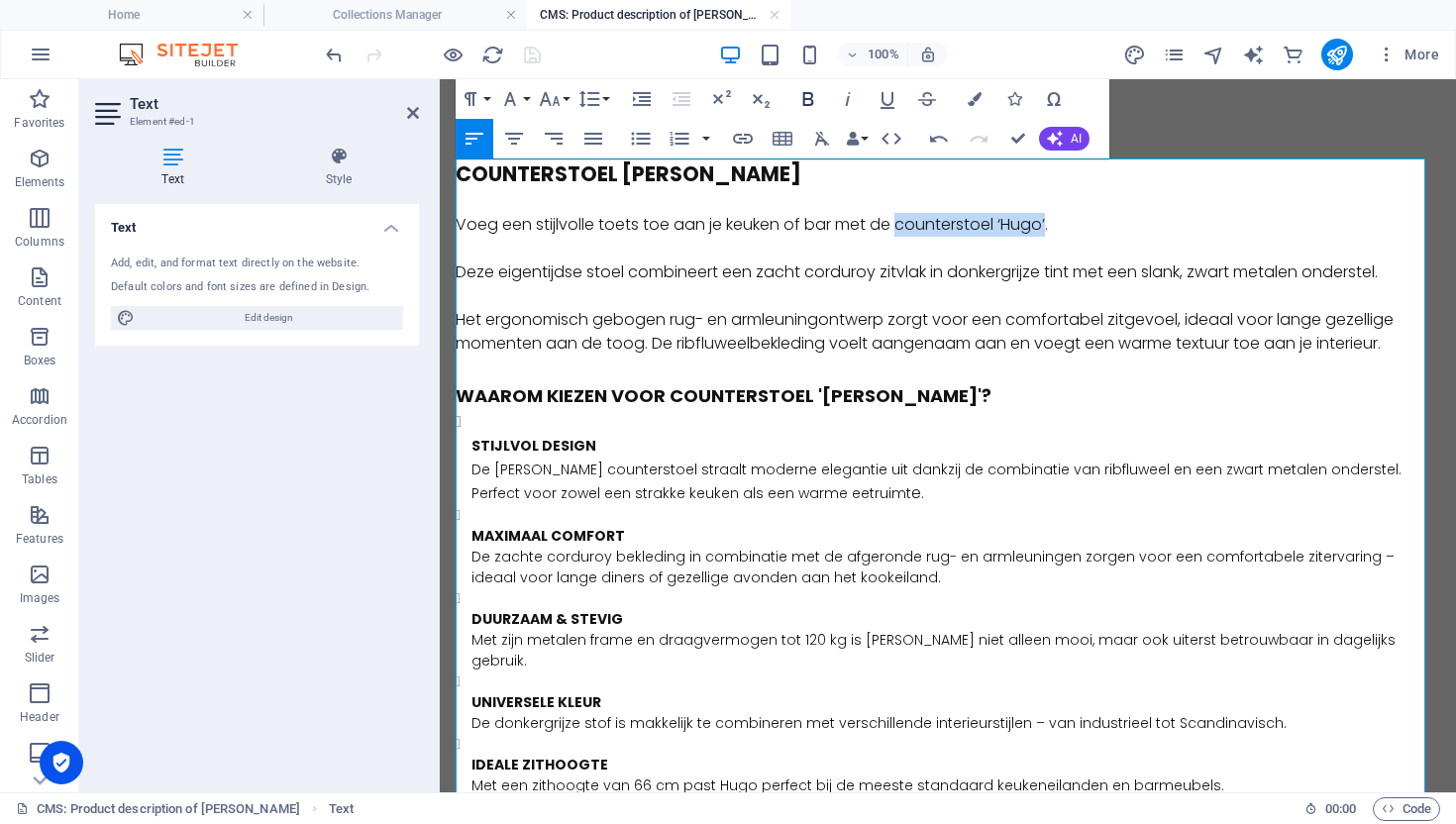 drag, startPoint x: 800, startPoint y: 103, endPoint x: 795, endPoint y: 144, distance: 41.303753 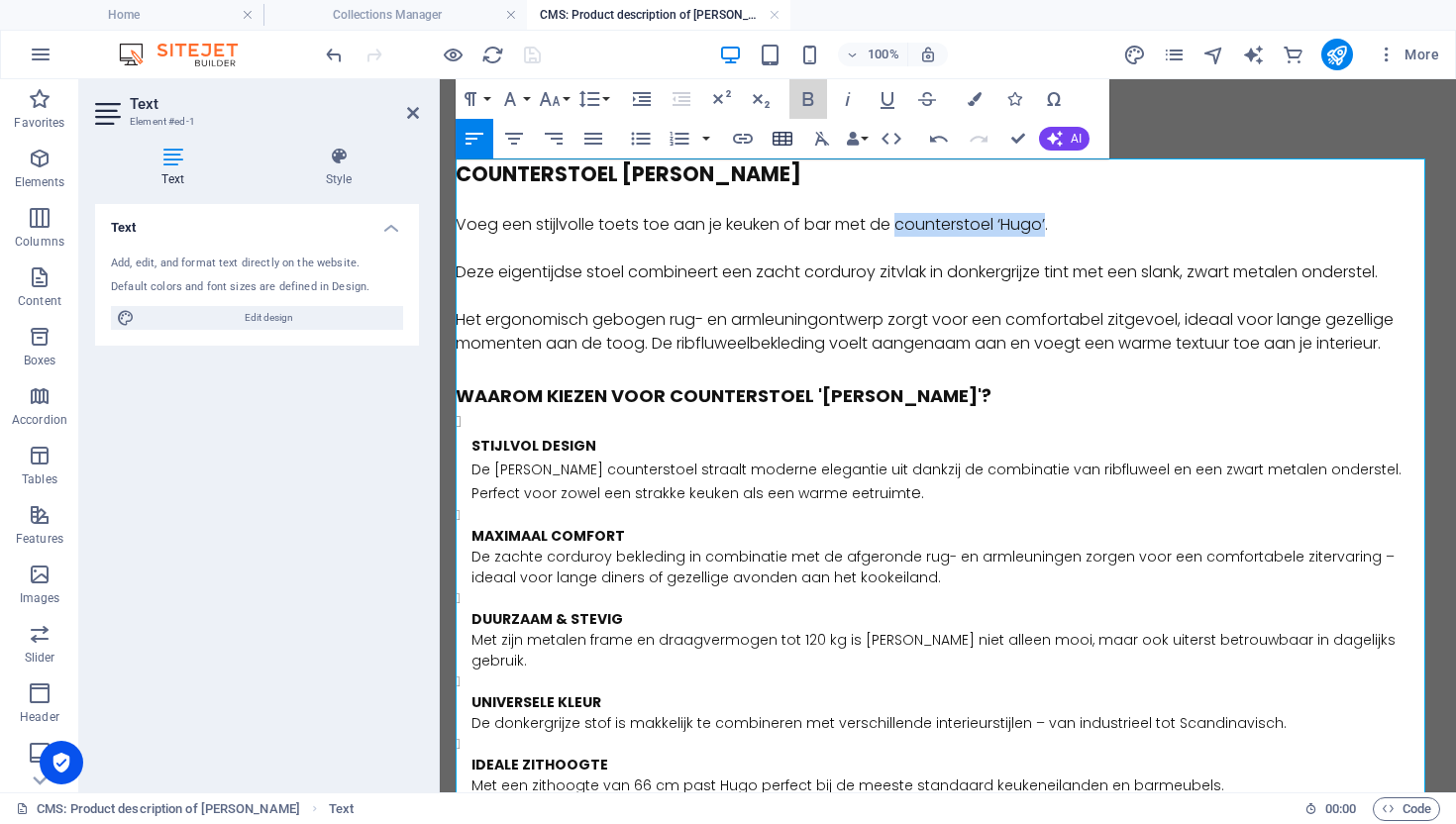 click 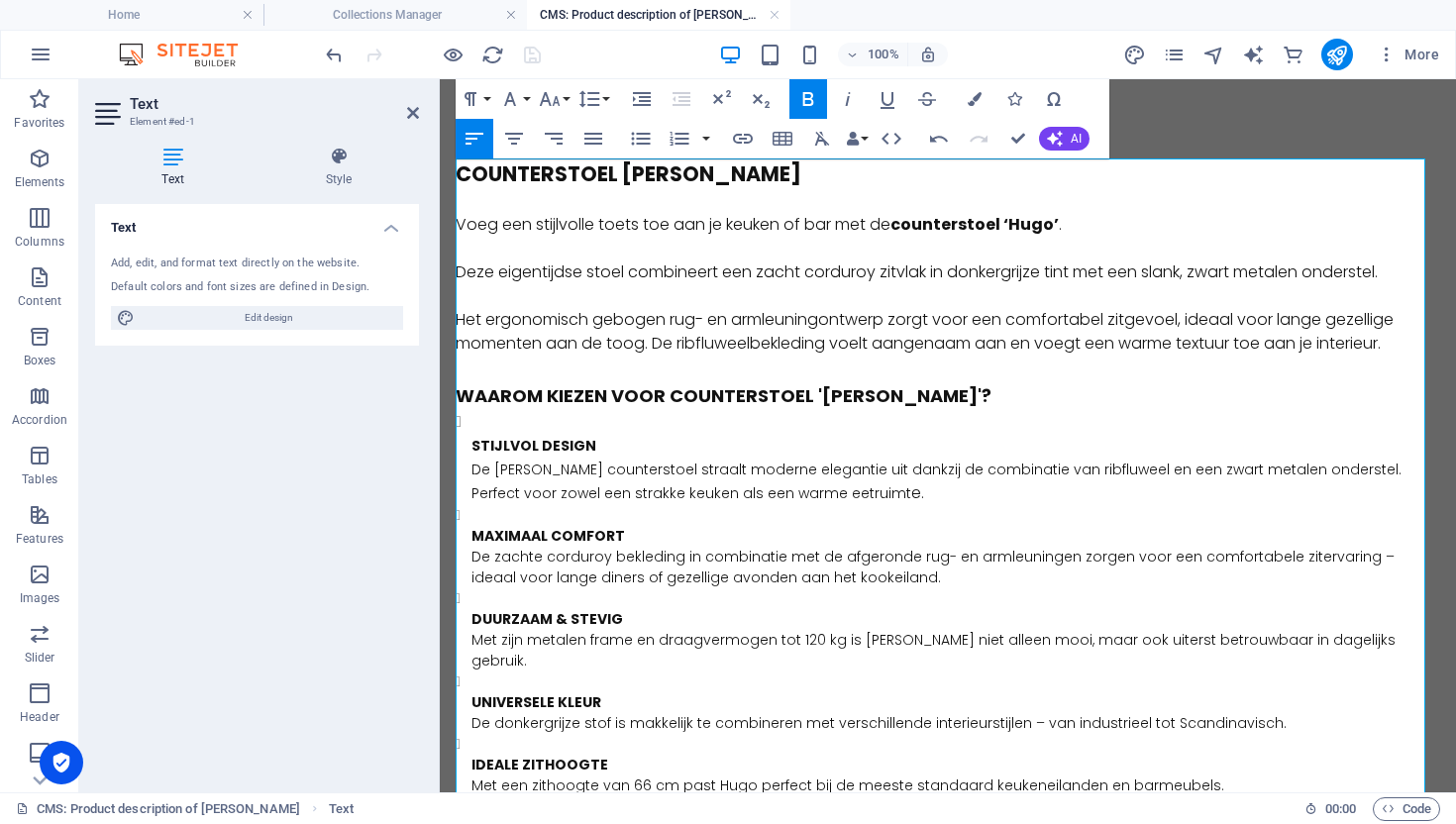 drag, startPoint x: 750, startPoint y: 348, endPoint x: 653, endPoint y: 349, distance: 97.005155 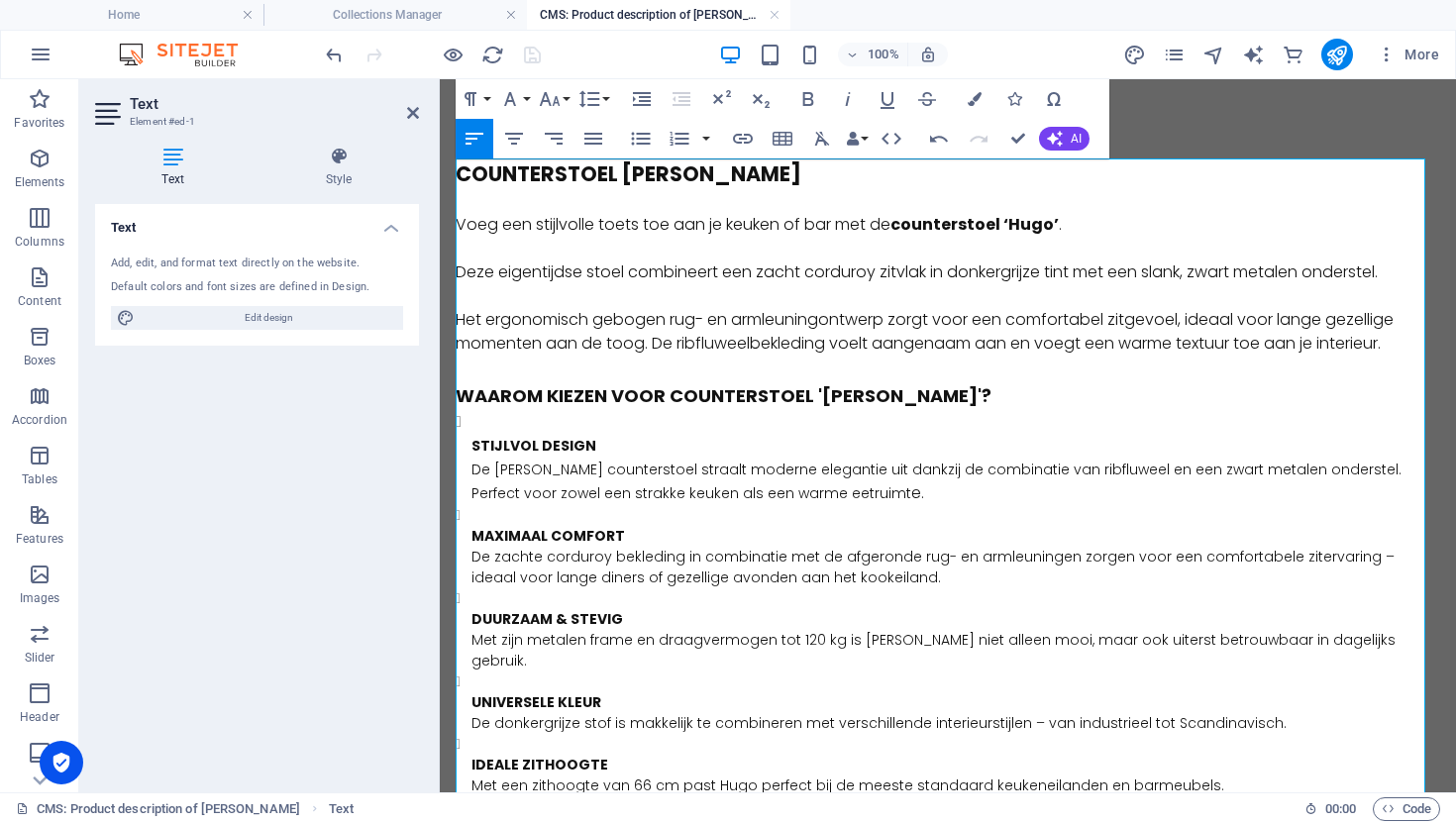 click on "Deze eigentijdse stoel combineert een zacht corduroy zitvlak in donkergrijze tint met een slank, zwart metalen onderstel." at bounding box center (948, 272) 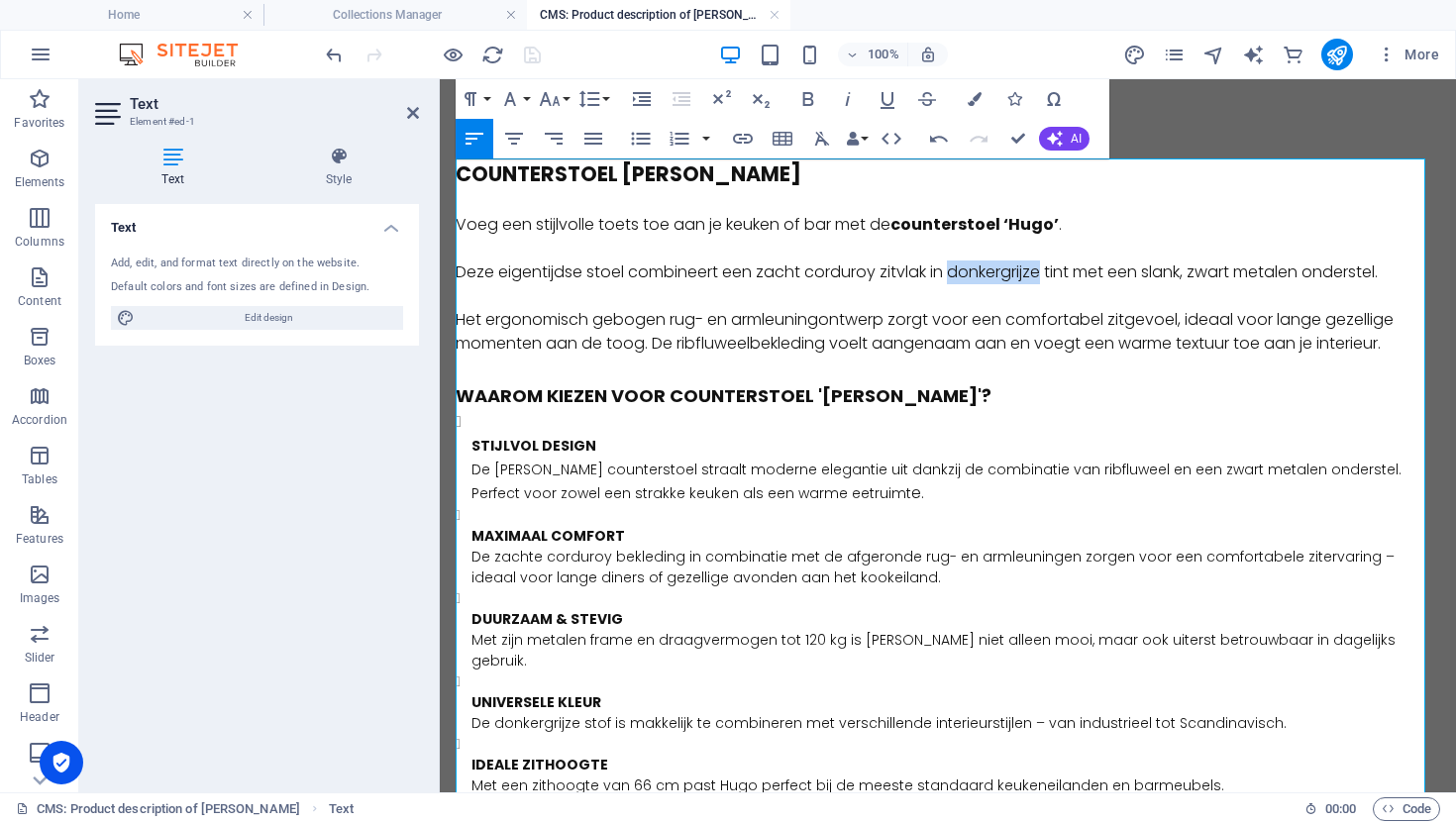click on "Deze eigentijdse stoel combineert een zacht corduroy zitvlak in donkergrijze tint met een slank, zwart metalen onderstel." at bounding box center (948, 272) 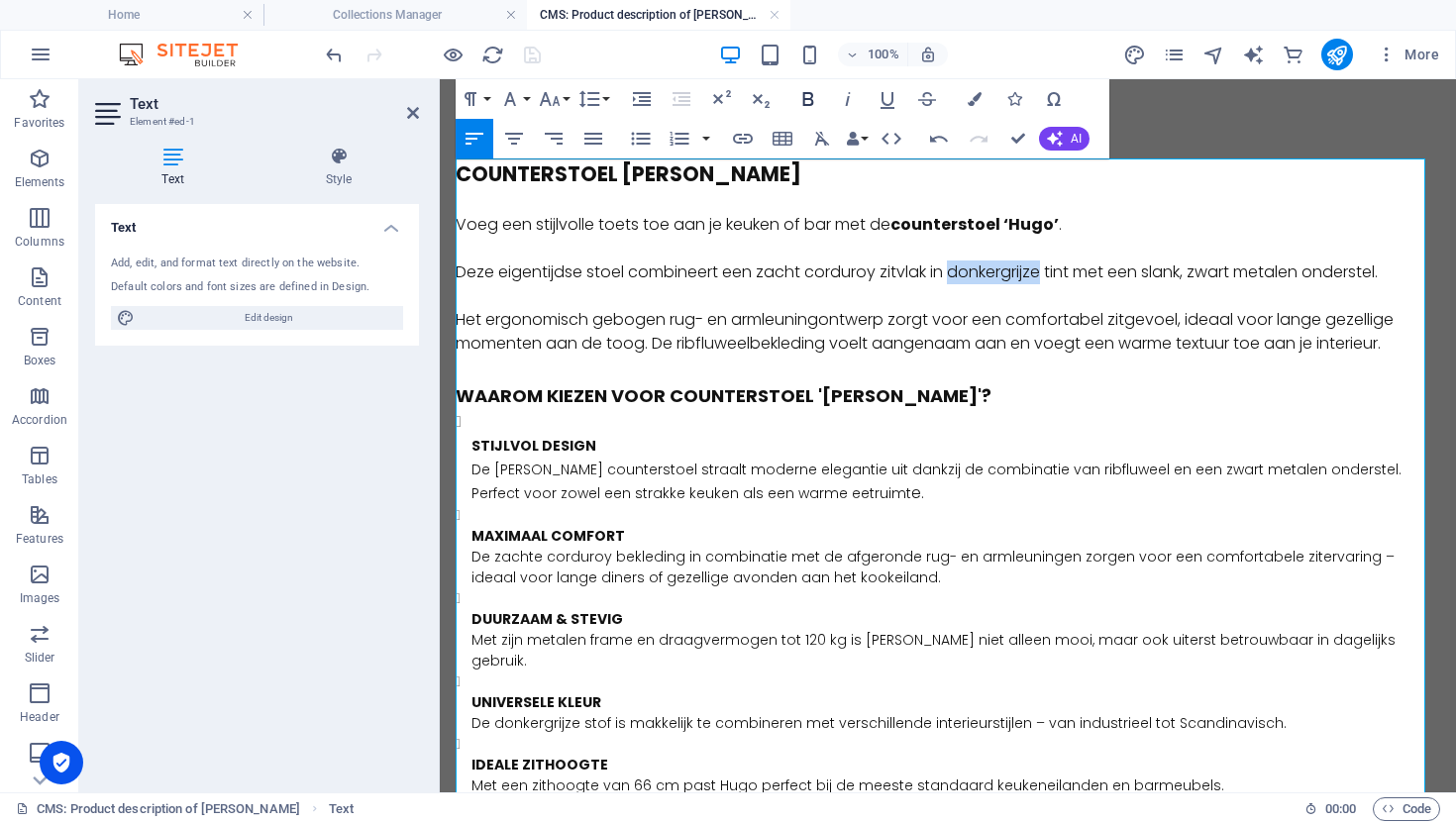 click 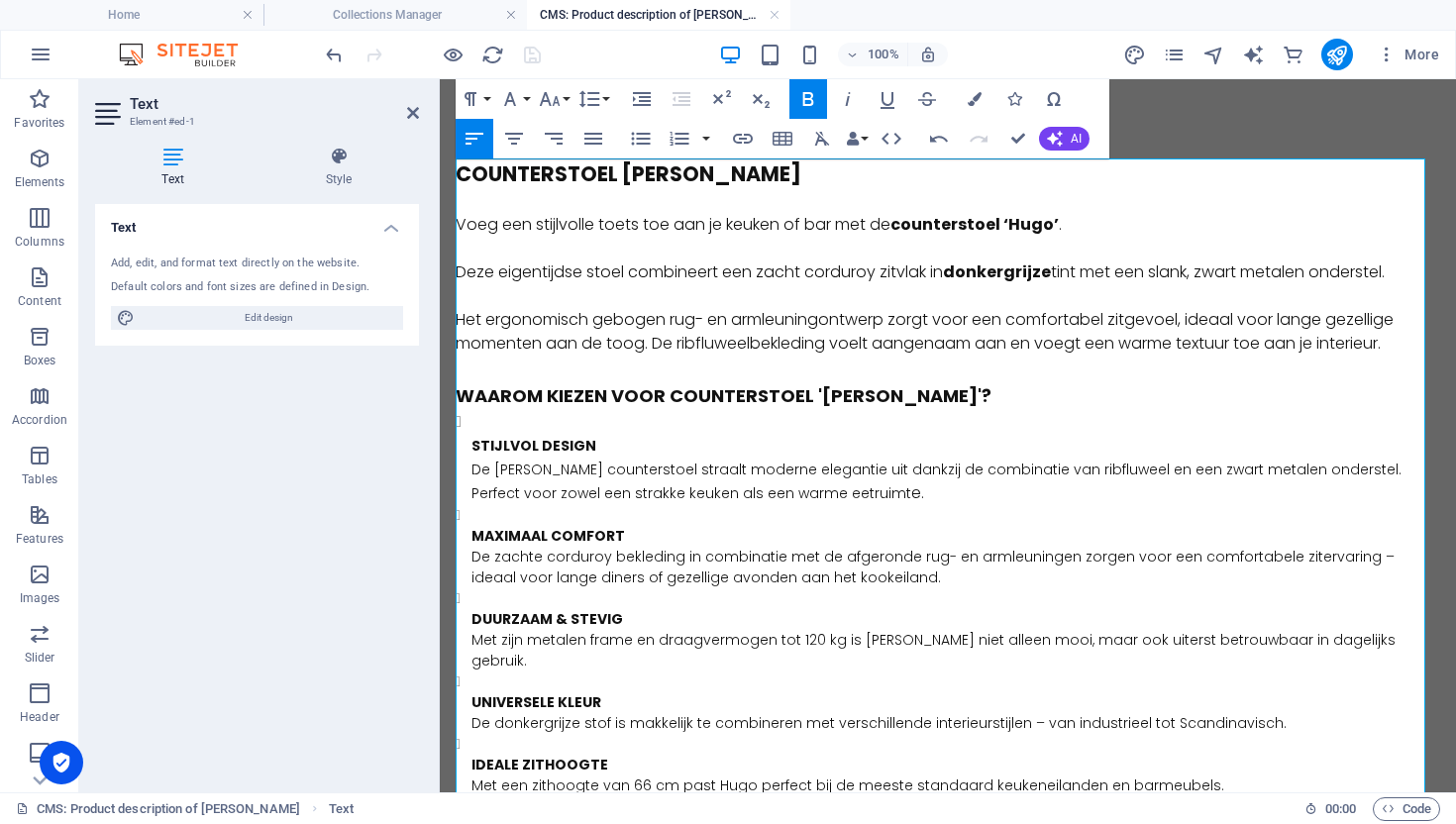 click on "Deze eigentijdse stoel combineert een zacht corduroy zitvlak in  donkergrijze  tint met een slank, zwart metalen onderstel." at bounding box center [948, 272] 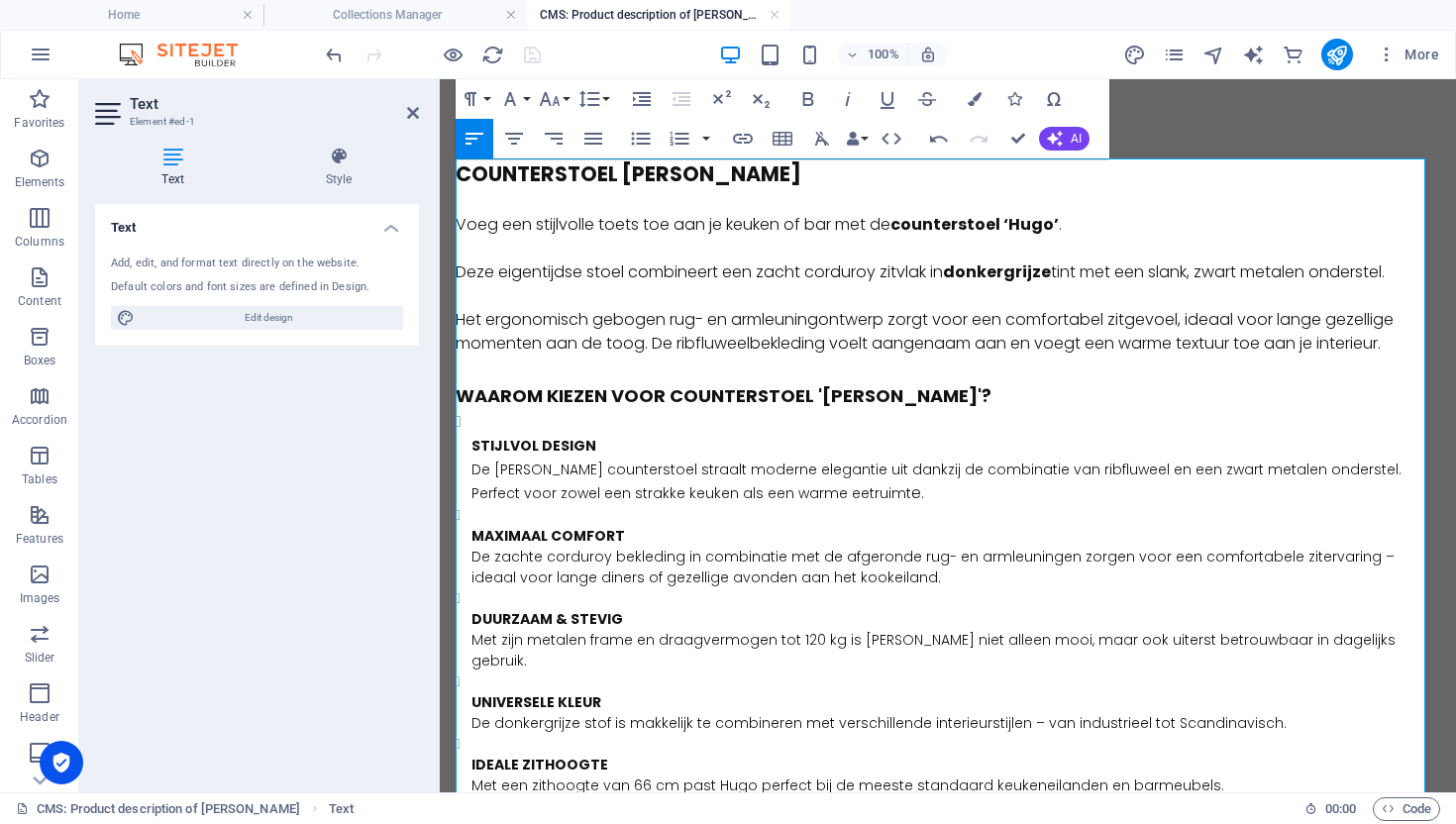 drag, startPoint x: 792, startPoint y: 280, endPoint x: 785, endPoint y: 263, distance: 18.384776 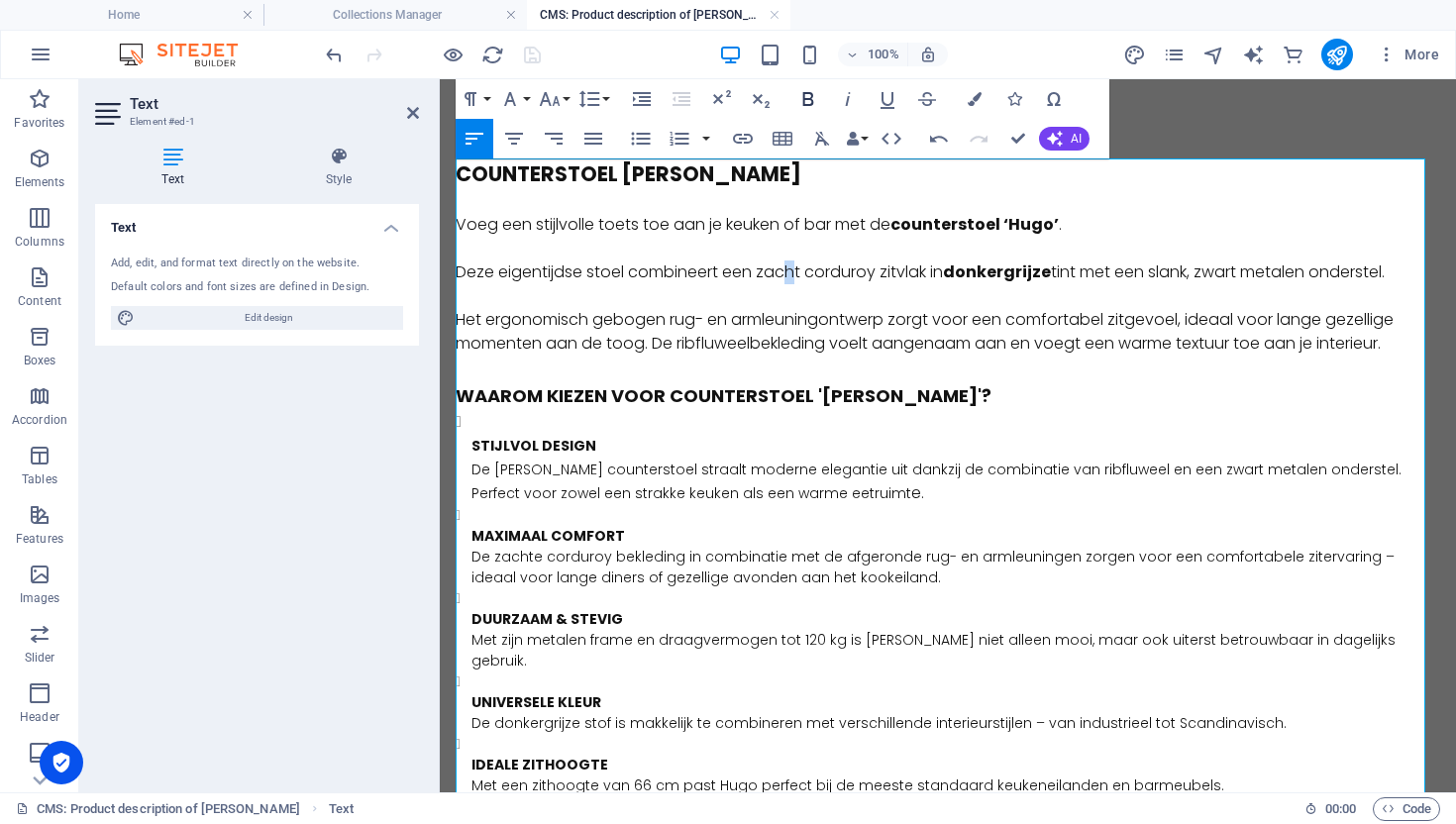 click 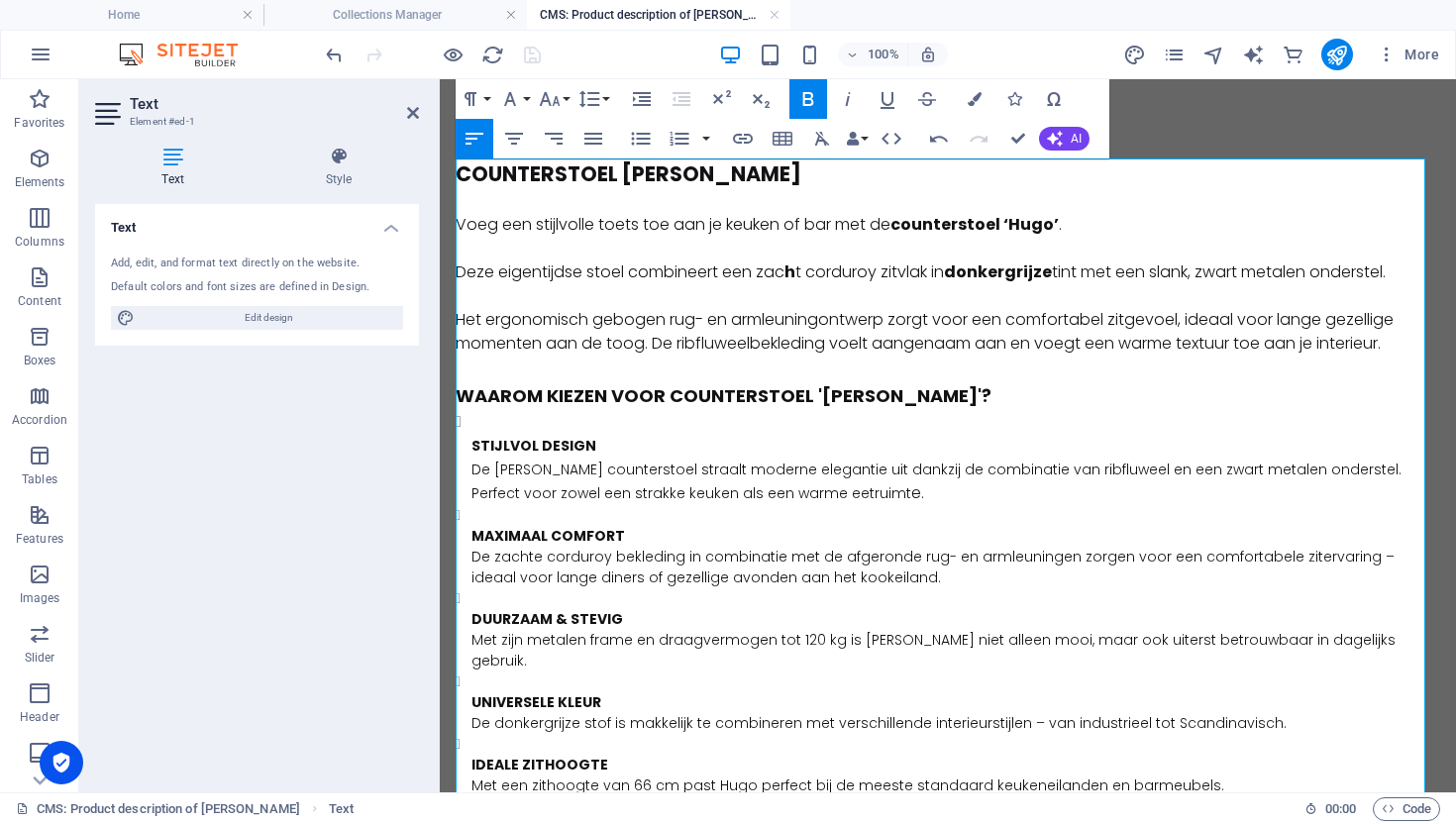 click on "Deze eigentijdse stoel combineert een zac h t corduroy zitvlak in  donkergrijze  tint met een slank, zwart metalen onderstel." at bounding box center [948, 272] 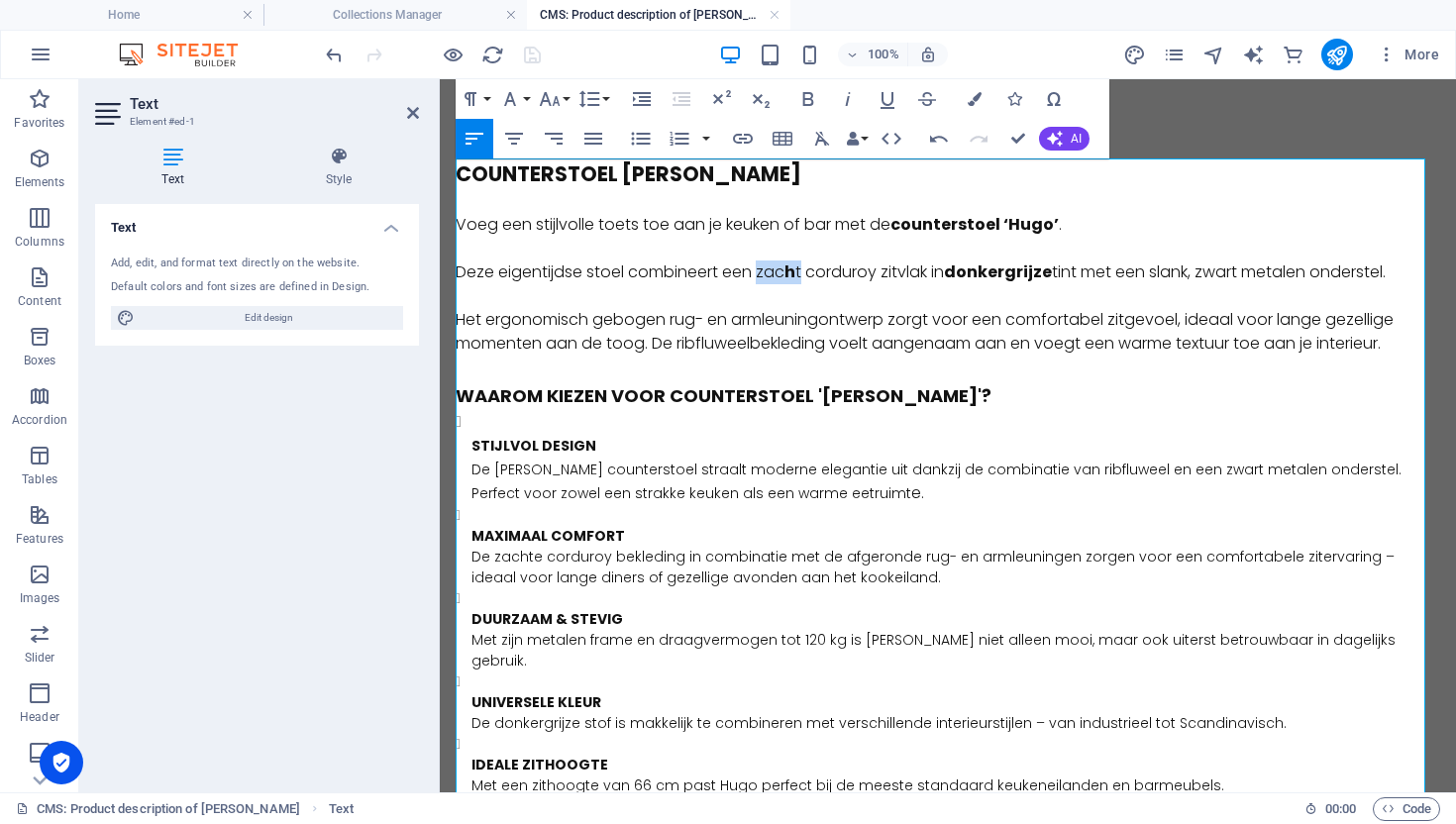 click on "Deze eigentijdse stoel combineert een zac h t corduroy zitvlak in  donkergrijze  tint met een slank, zwart metalen onderstel." at bounding box center [948, 272] 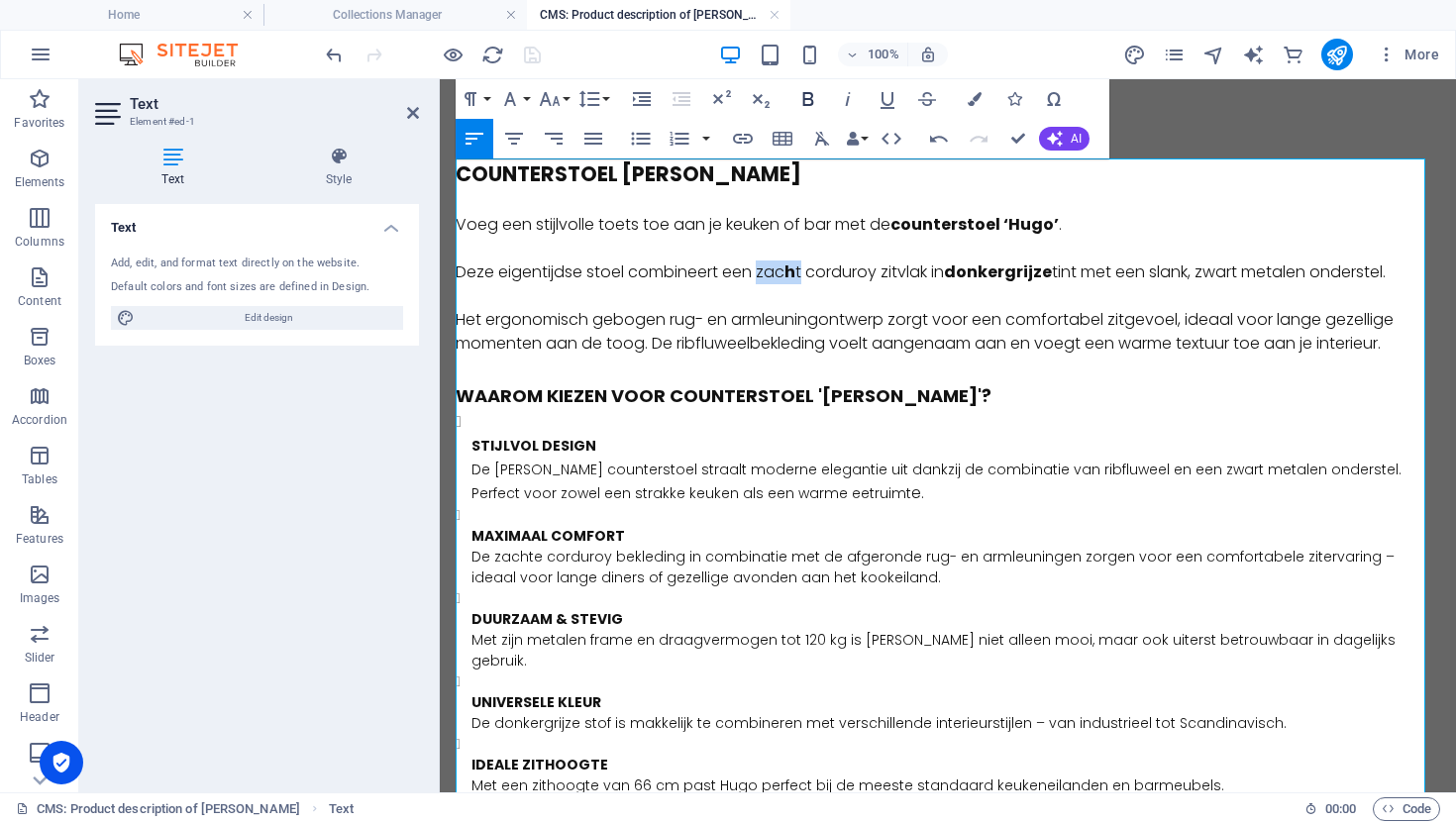 click 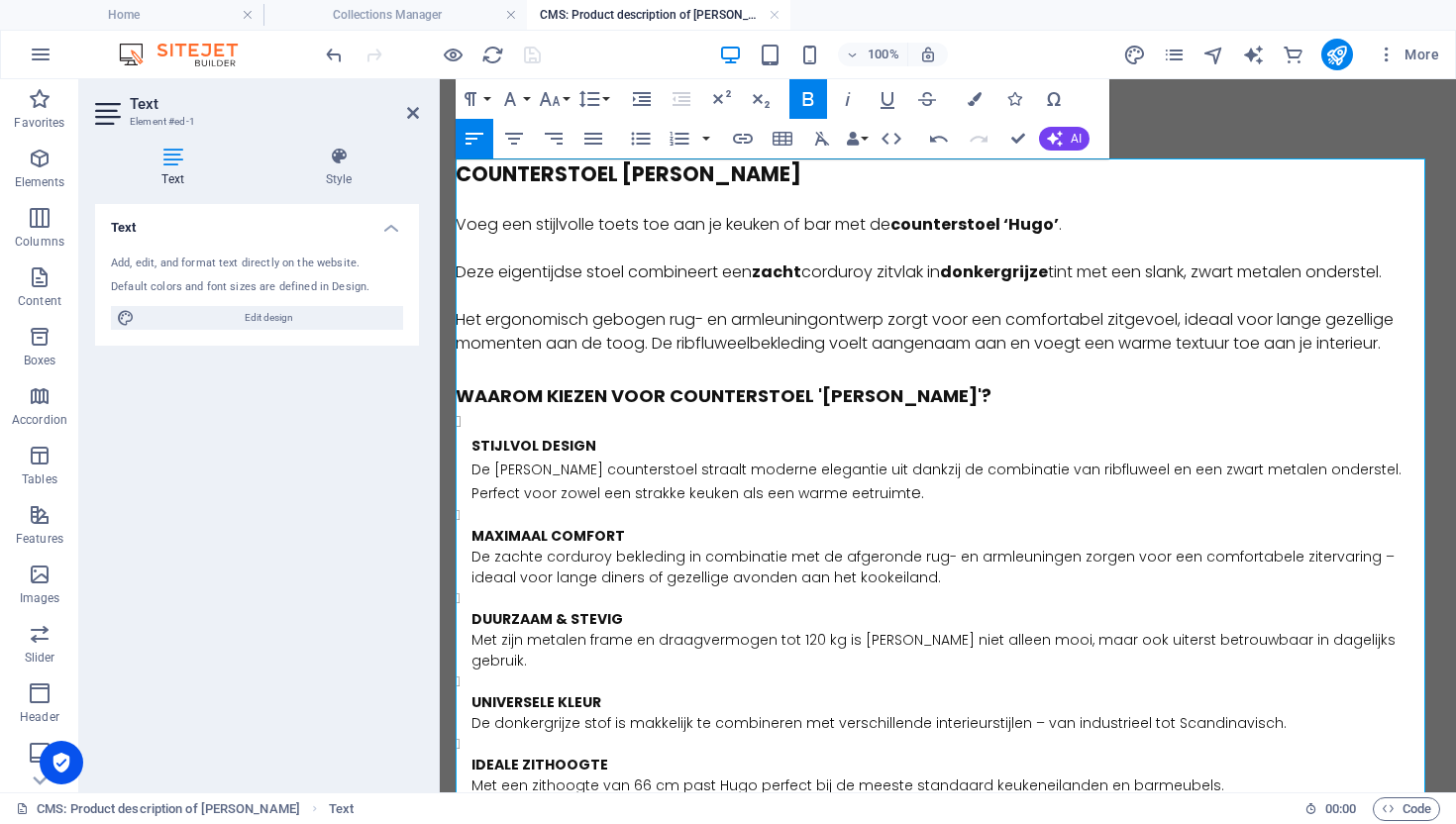 click on "Het ergonomisch gebogen rug- en armleuningontwerp zorgt voor een comfortabel zitgevoel, ideaal voor lange gezellige momenten aan de toog. De ribfluweelbekleding voelt aangenaam aan en voegt een warme textuur toe aan je interieur." at bounding box center [948, 332] 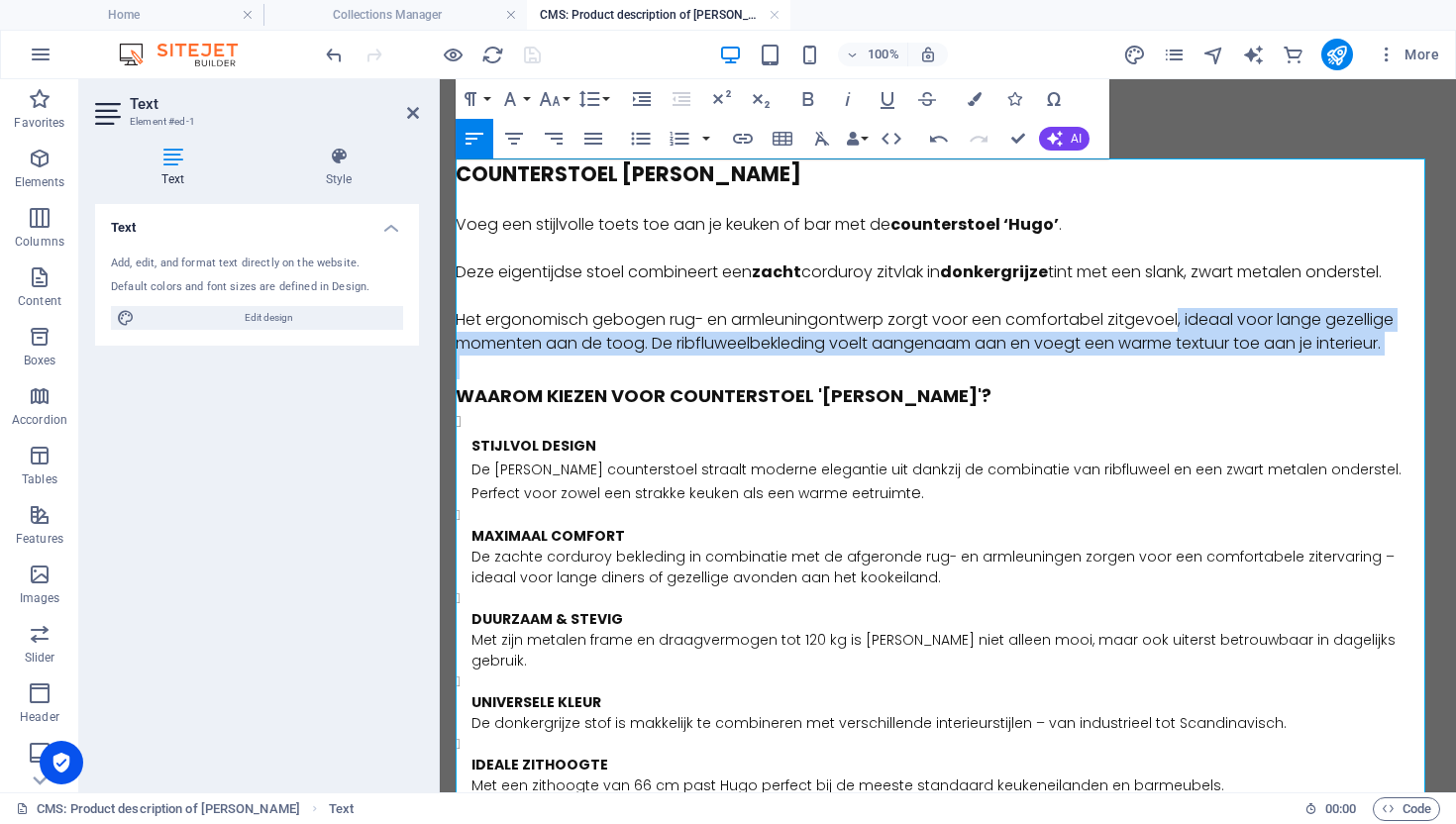 drag, startPoint x: 1103, startPoint y: 351, endPoint x: 1076, endPoint y: 341, distance: 28.79236 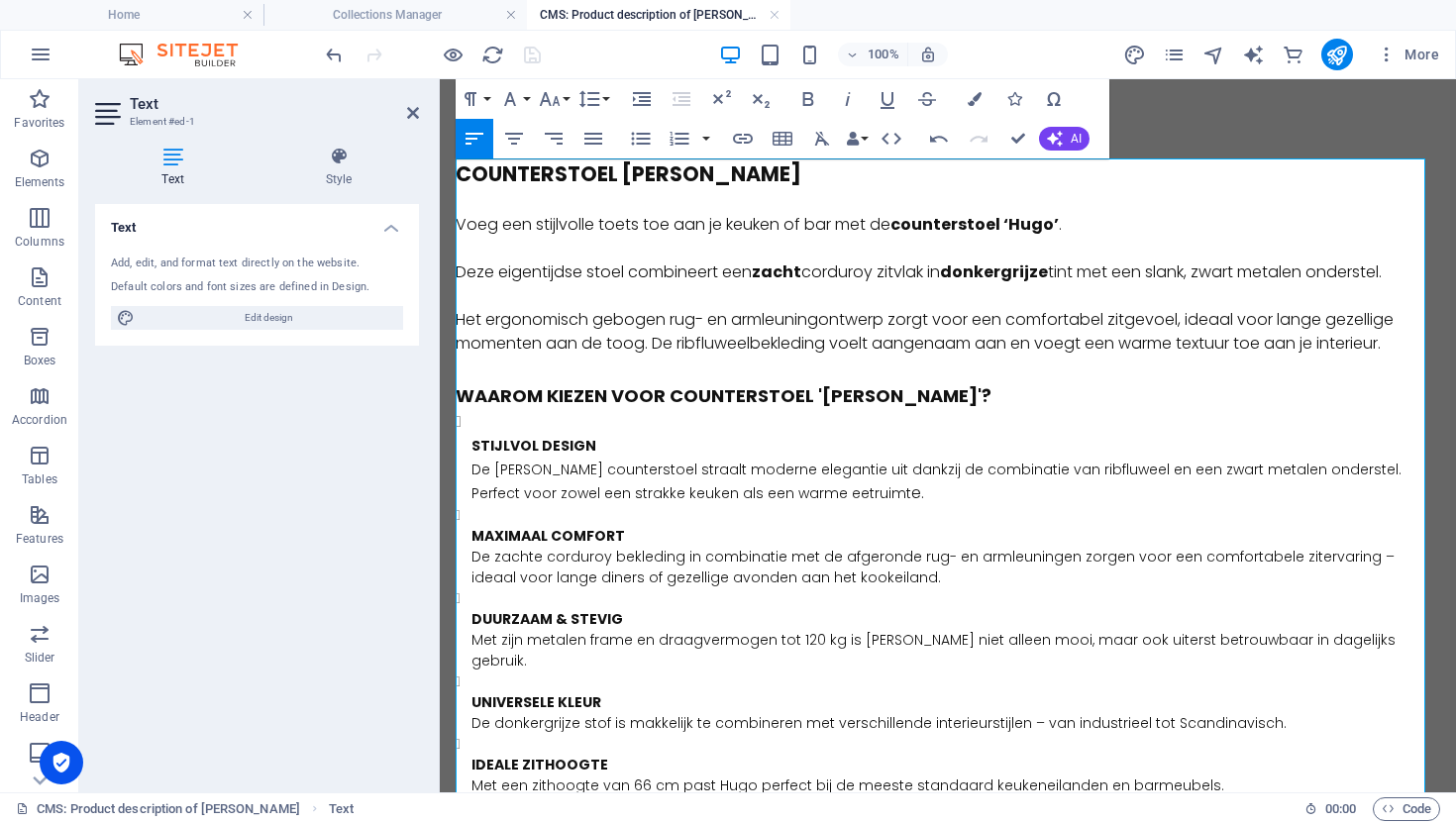 drag, startPoint x: 1040, startPoint y: 337, endPoint x: 1025, endPoint y: 334, distance: 15.297059 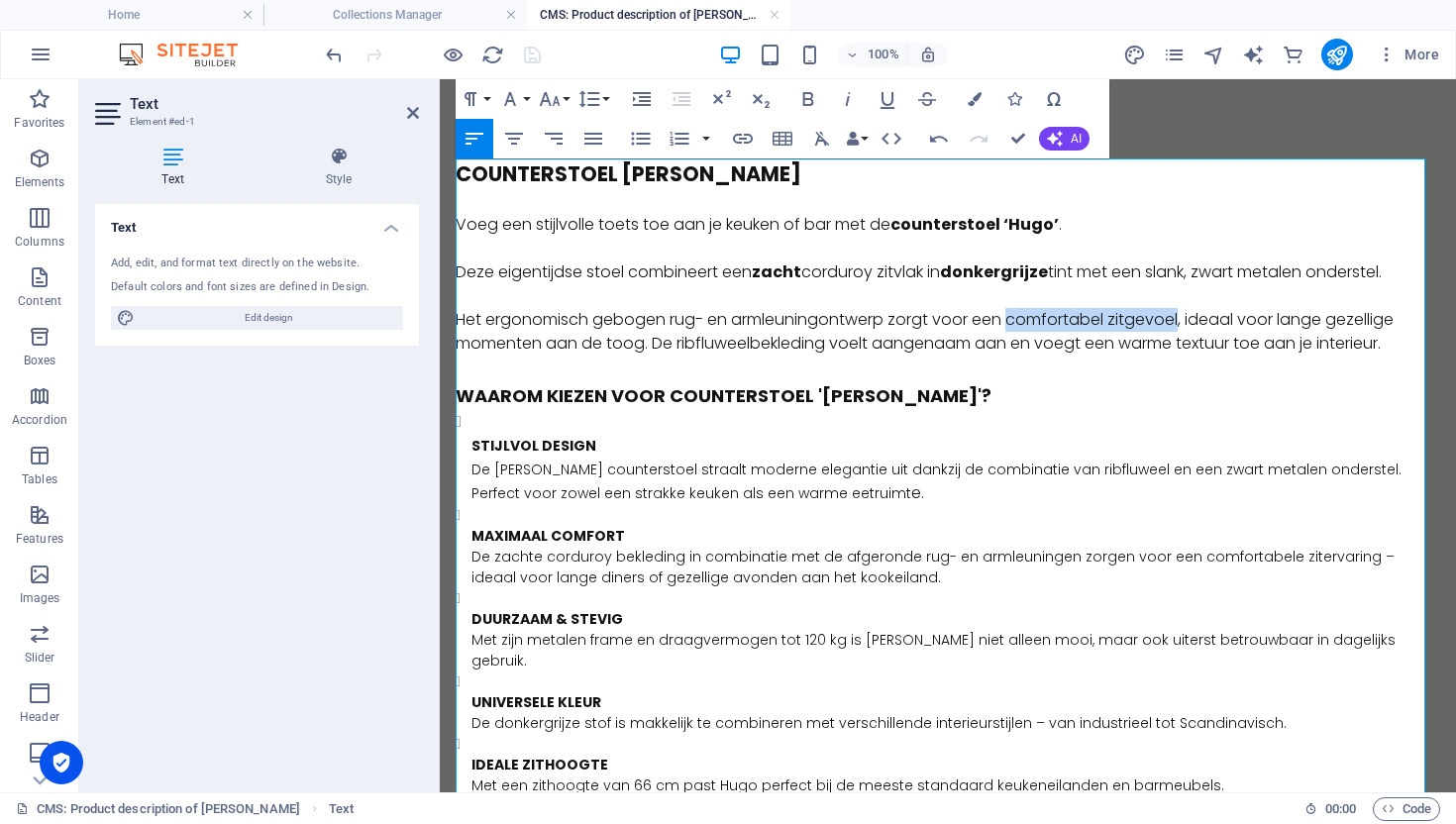 drag, startPoint x: 1183, startPoint y: 317, endPoint x: 1015, endPoint y: 327, distance: 168.2974 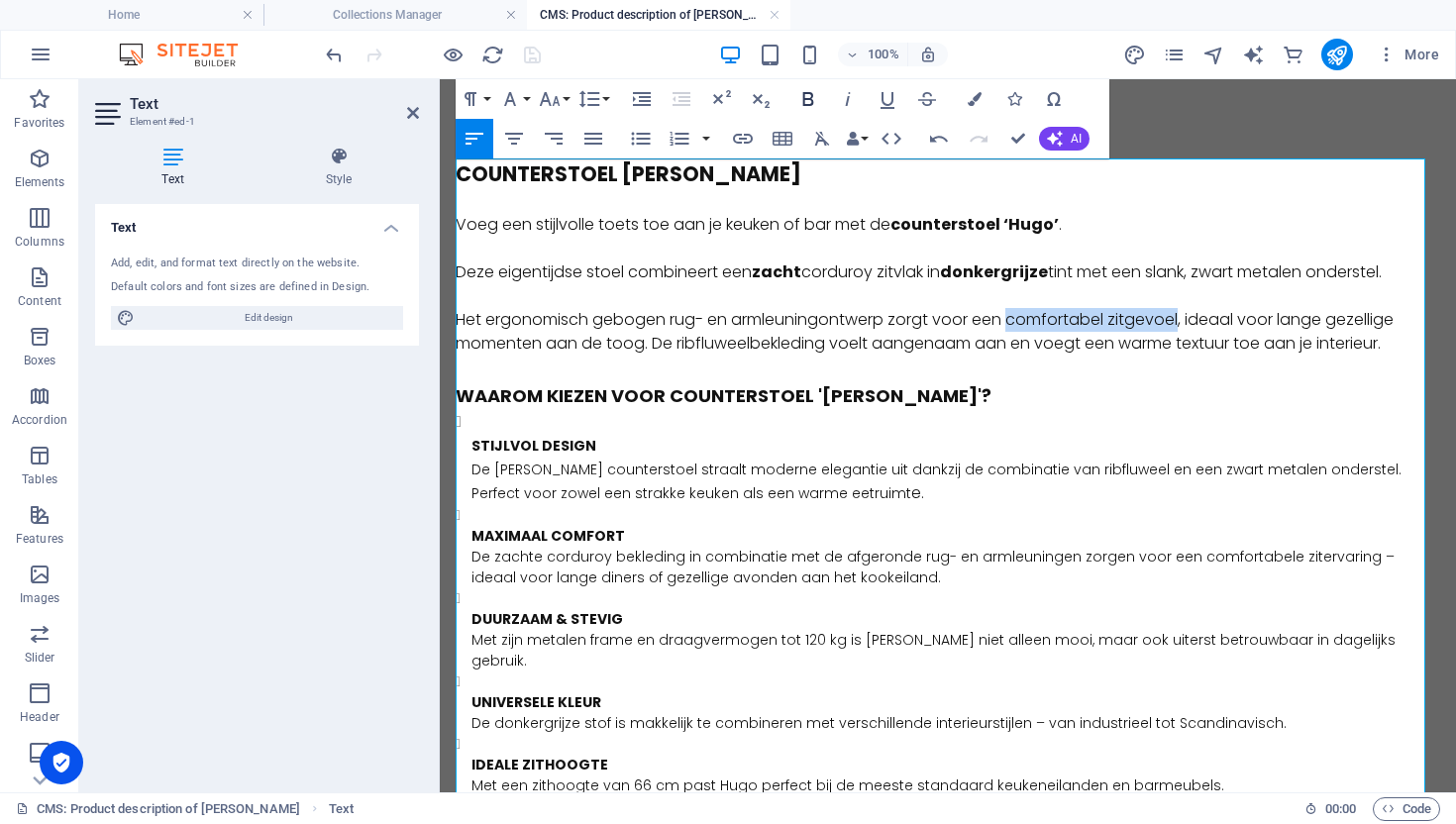 click on "Bold" at bounding box center (808, 99) 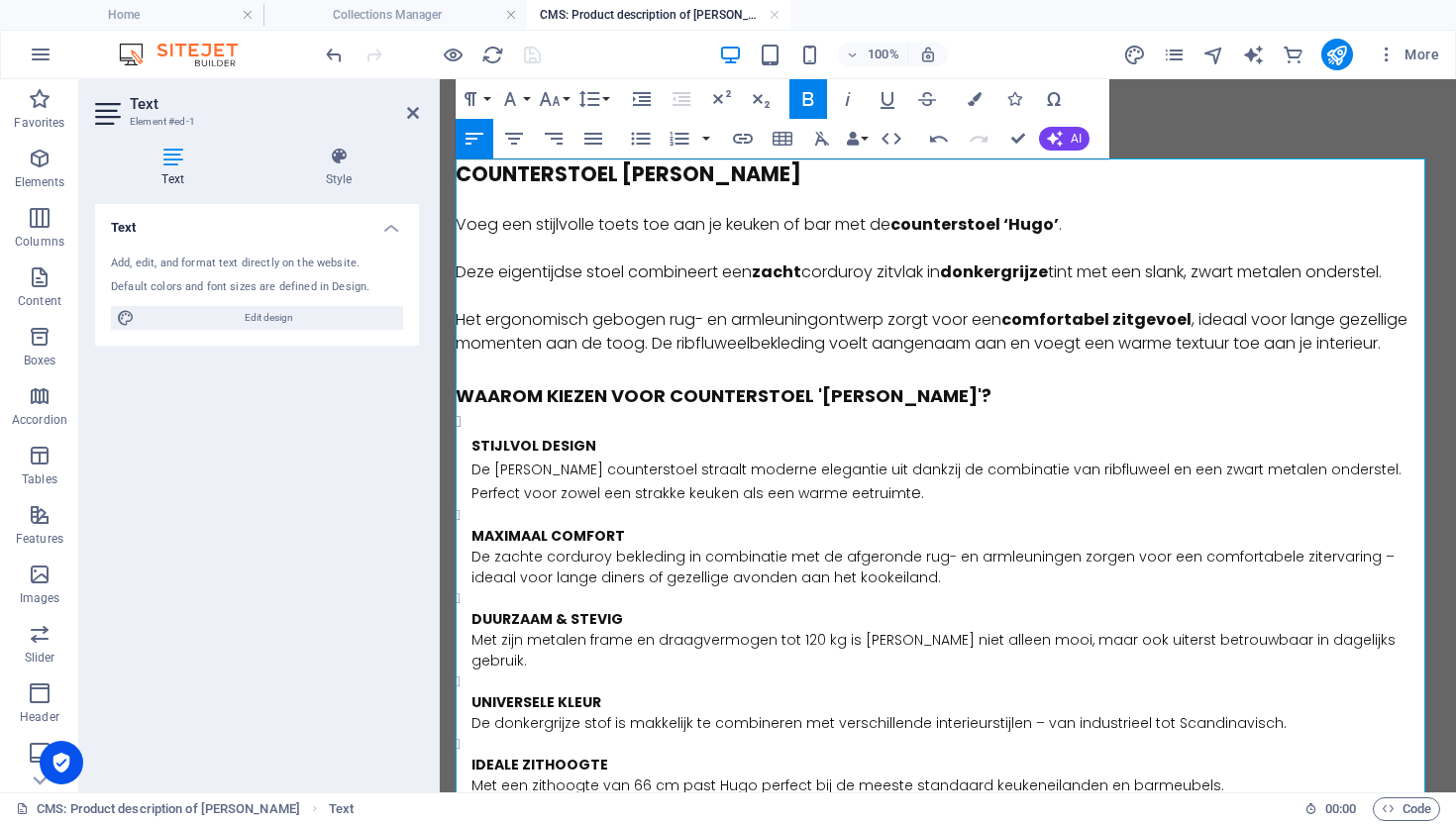 click on "WAAROM KIEZEN VOOR COUNTERSTOEL 'HUGO'?" at bounding box center (948, 394) 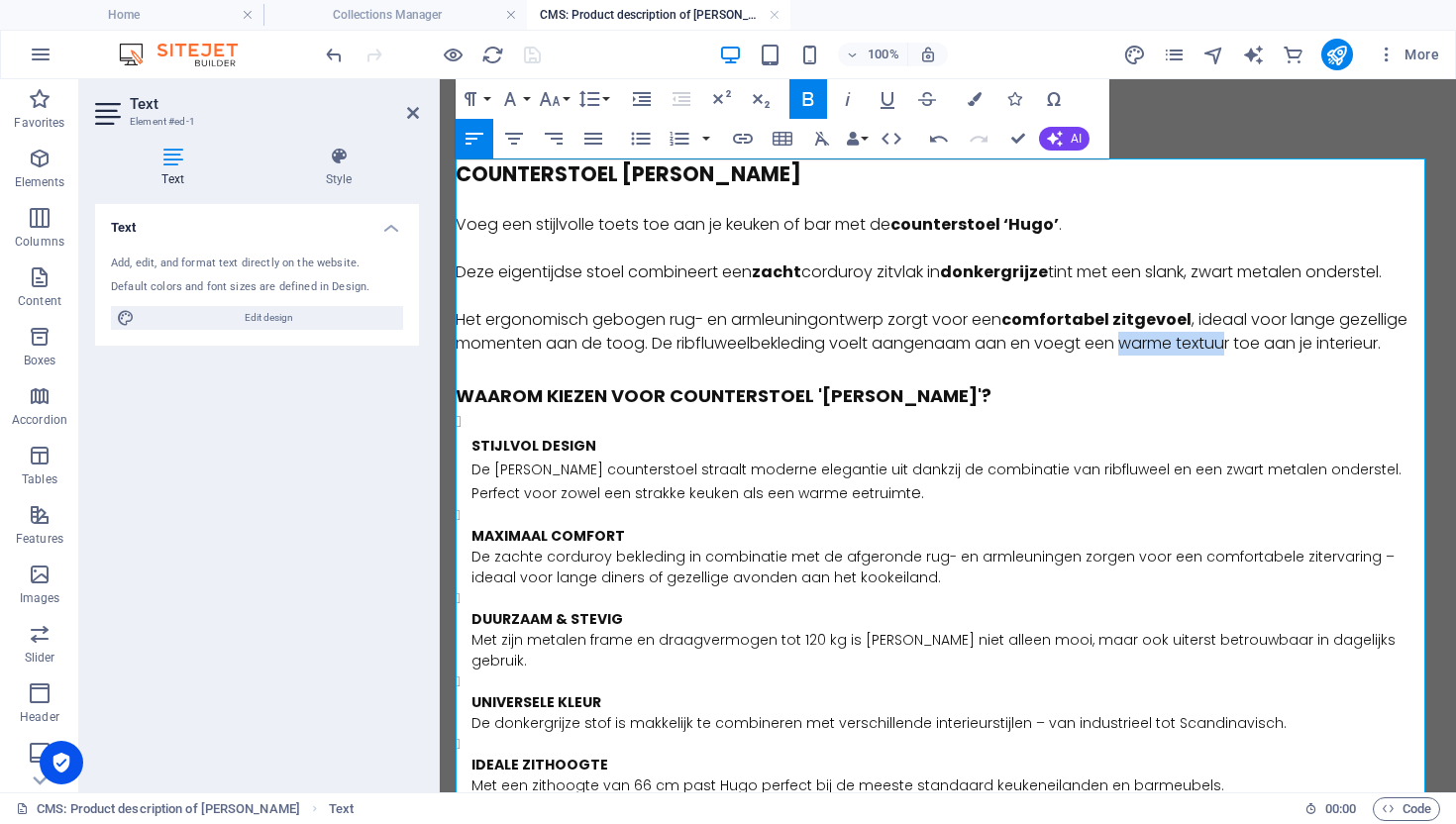 drag, startPoint x: 1189, startPoint y: 346, endPoint x: 1084, endPoint y: 319, distance: 108.41587 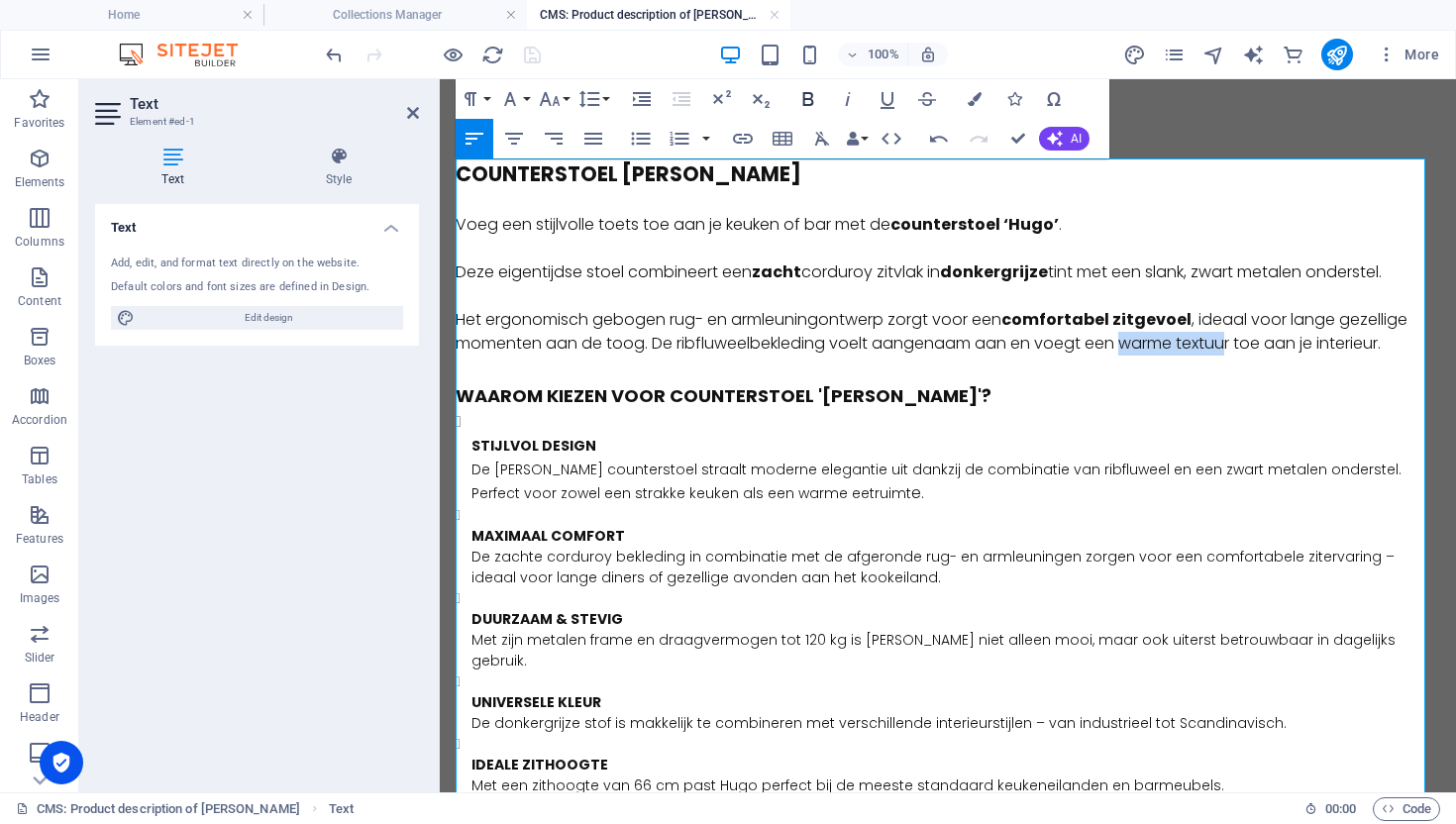 click 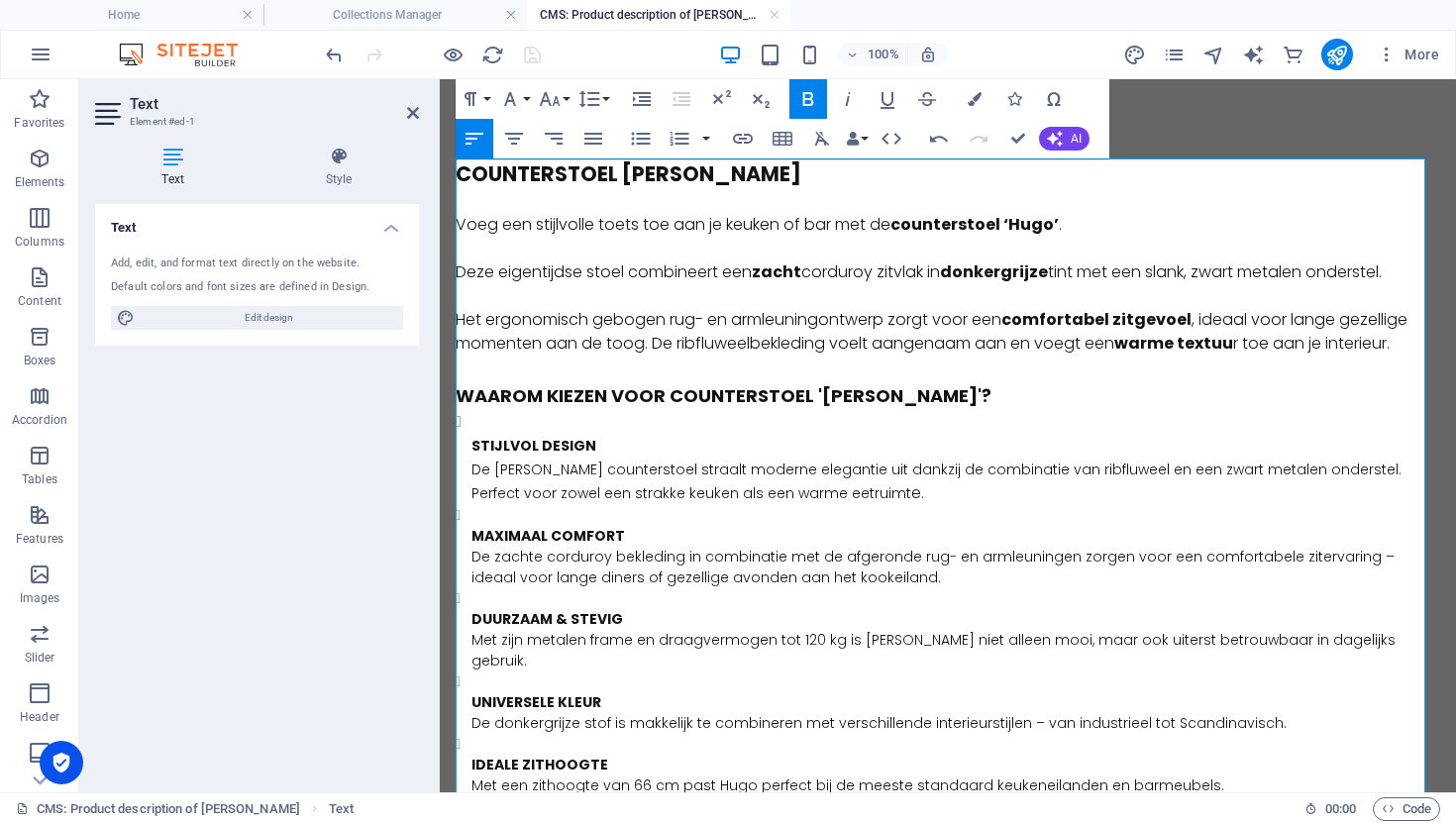 click on "STIJLVOL DESIGN De Hugo counterstoel straalt moderne elegantie uit dankzij de combinatie van ribfluweel en een zwart metalen onderstel. Perfect voor zowel een strakke keuken als een warme eetruimt e." at bounding box center [956, 458] 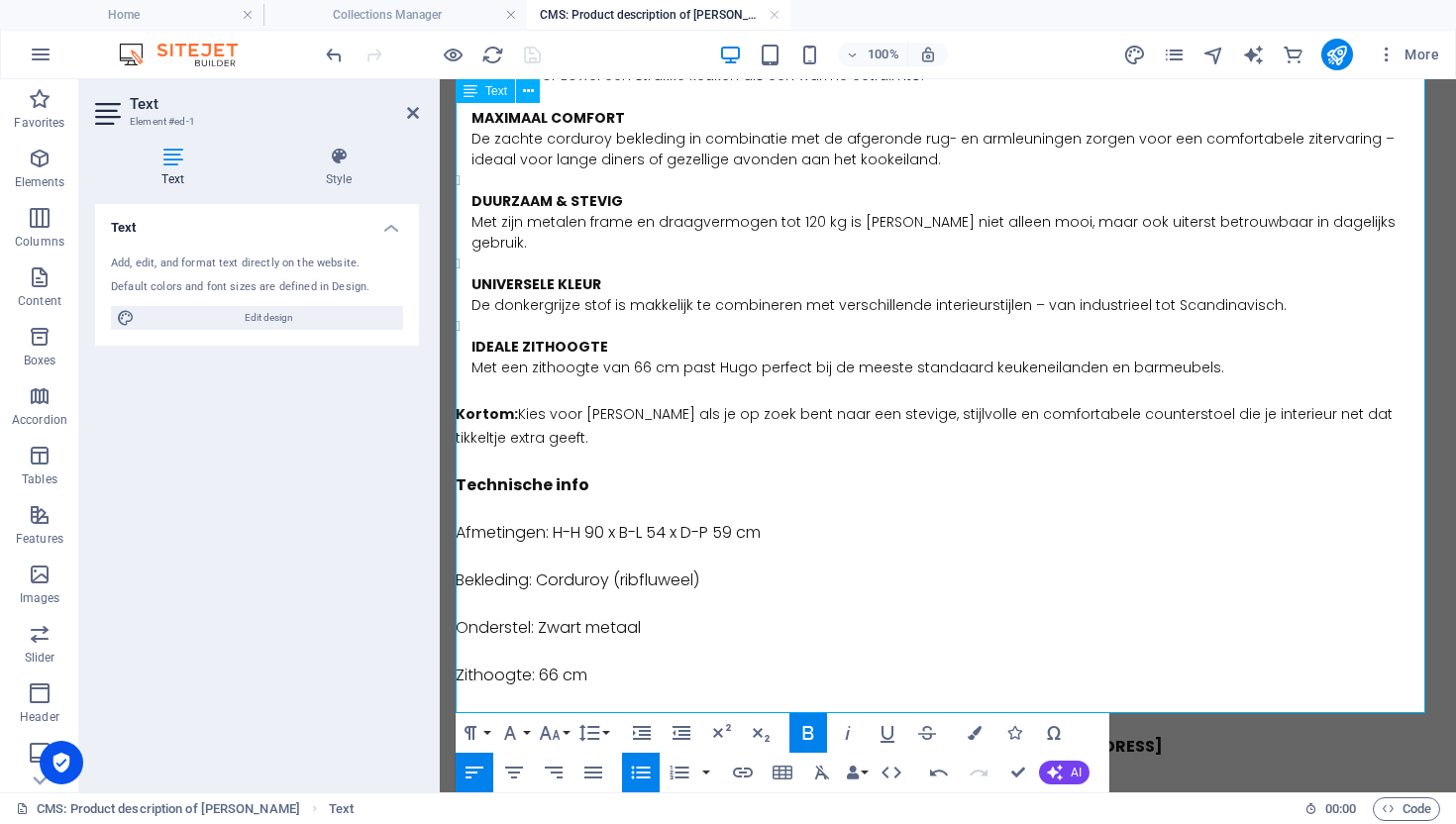 scroll, scrollTop: 417, scrollLeft: 0, axis: vertical 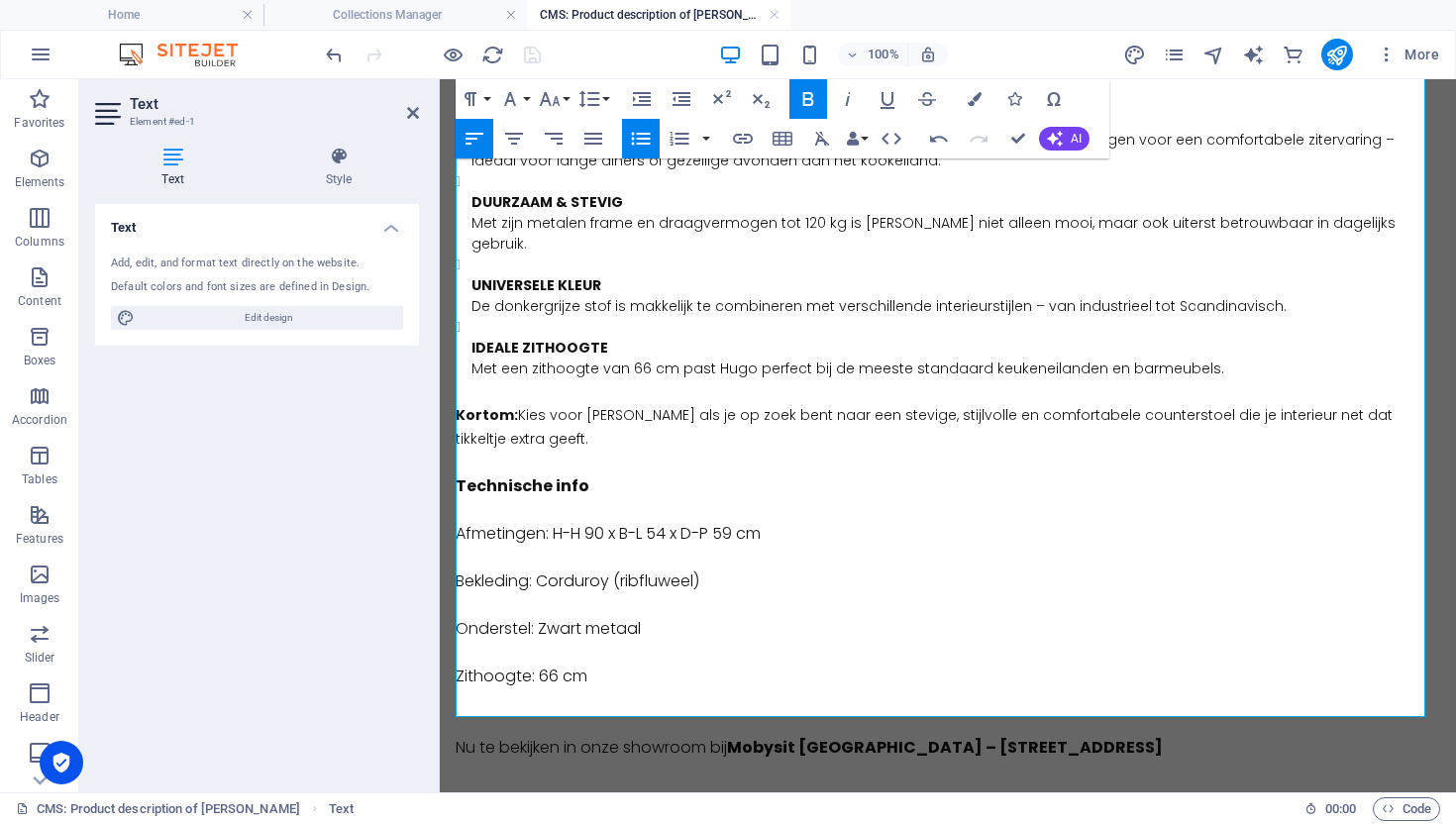 click on "​ Afmetingen: H-H 90 x B-L 54 x D-P 59 cm" at bounding box center (948, 522) 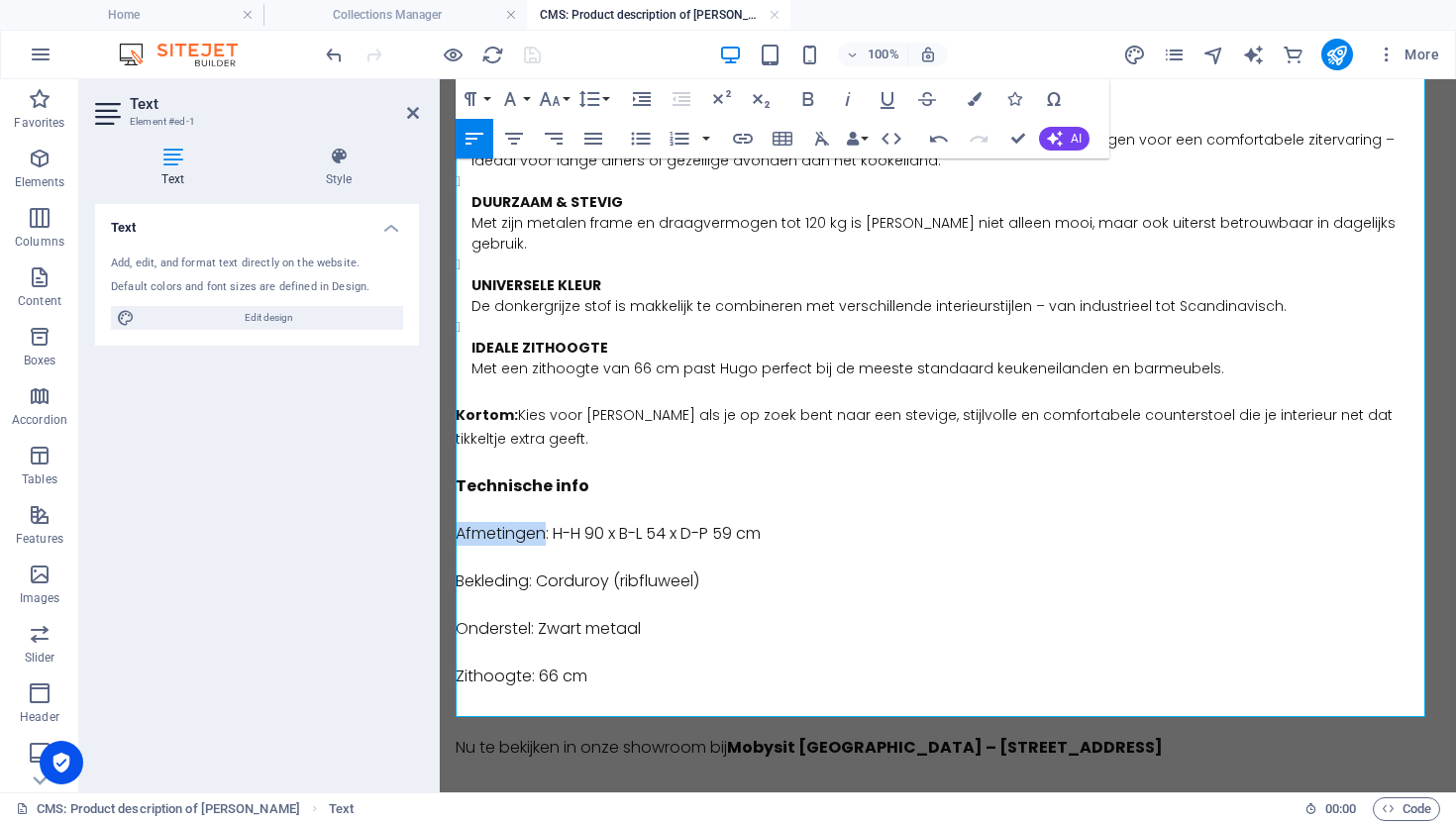 click on "​ Afmetingen: H-H 90 x B-L 54 x D-P 59 cm" at bounding box center [948, 522] 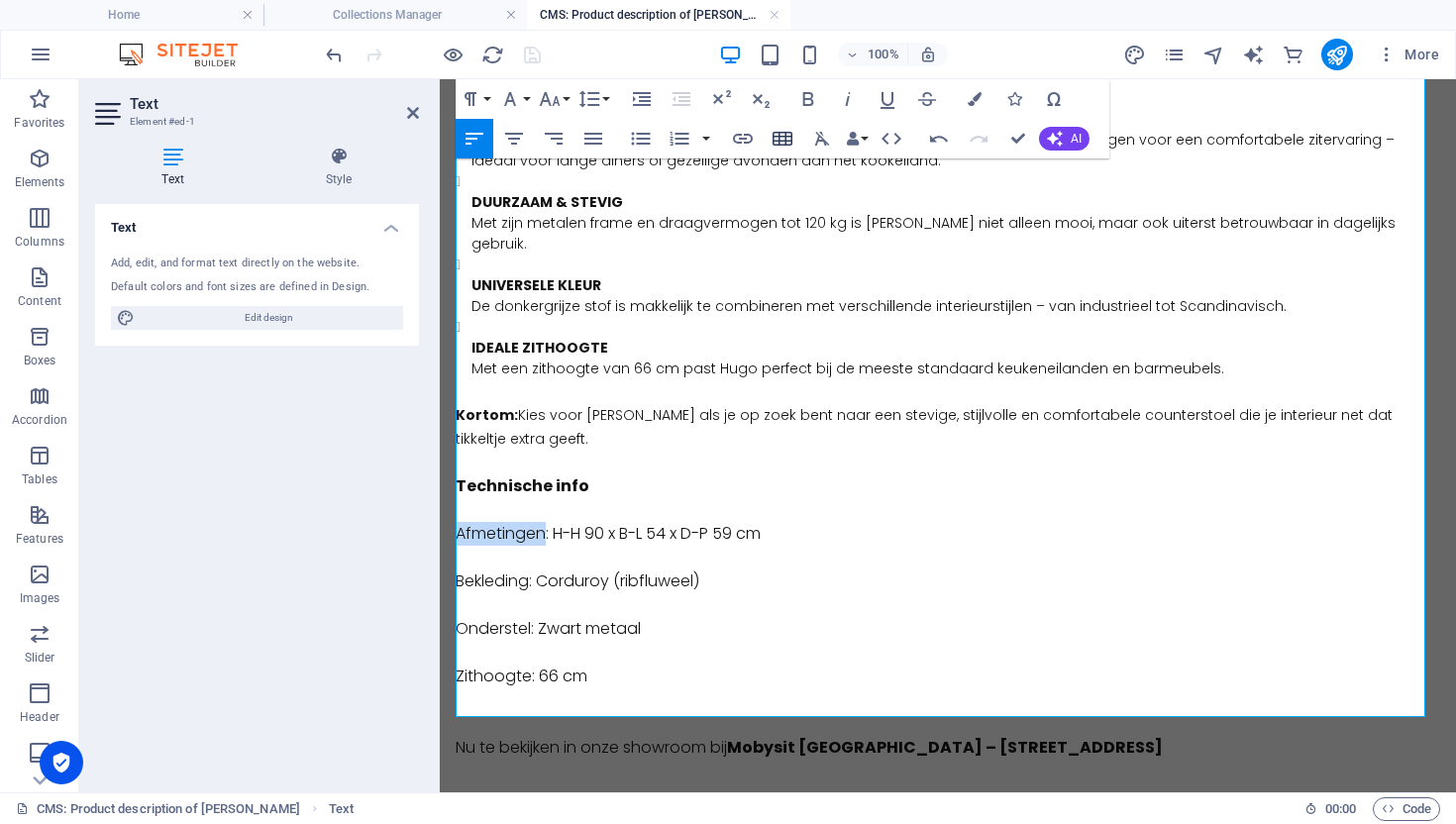 drag, startPoint x: 806, startPoint y: 96, endPoint x: 790, endPoint y: 153, distance: 59.20304 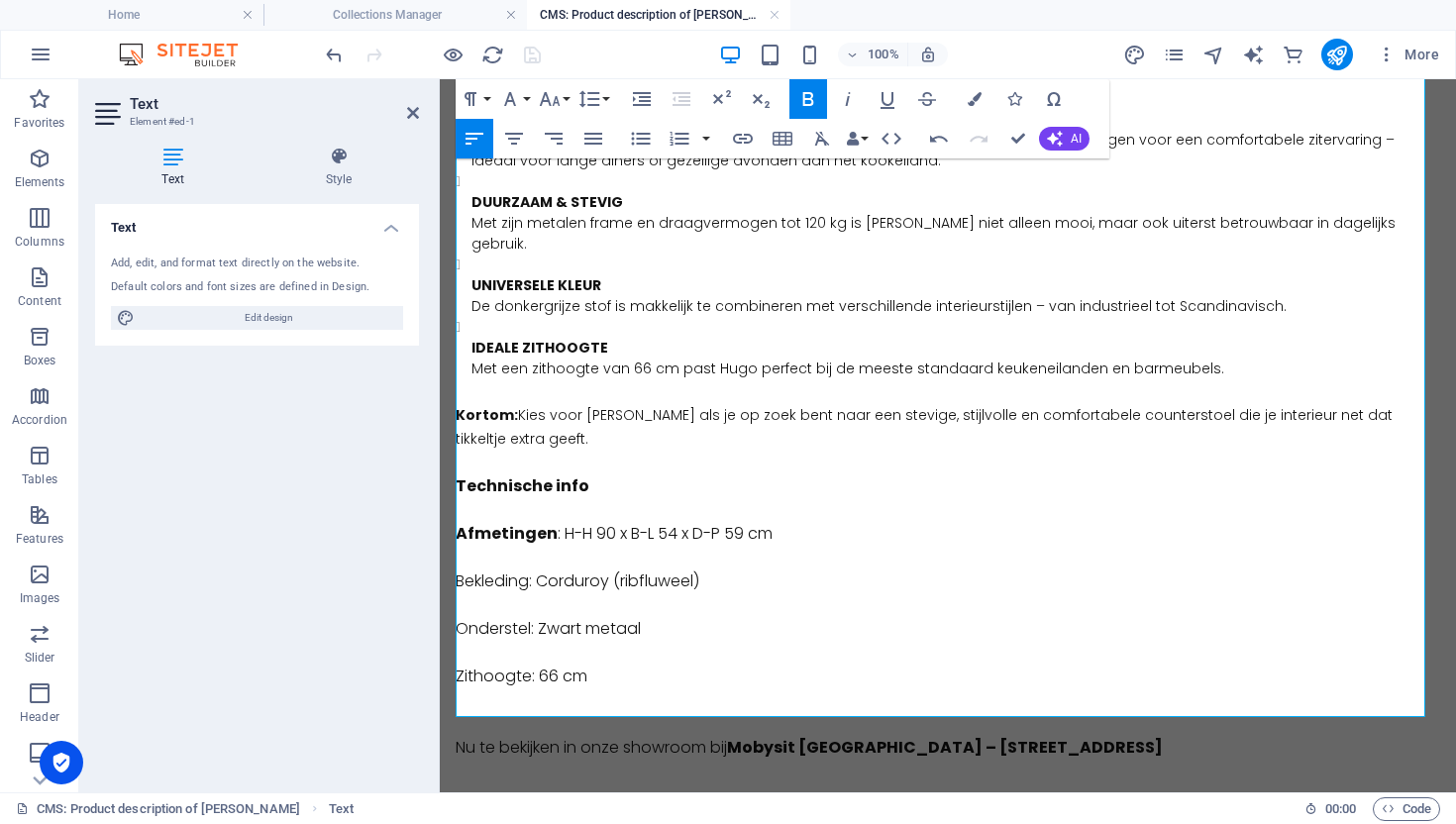 click on "Bekleding: Corduroy (ribfluweel)" at bounding box center (948, 569) 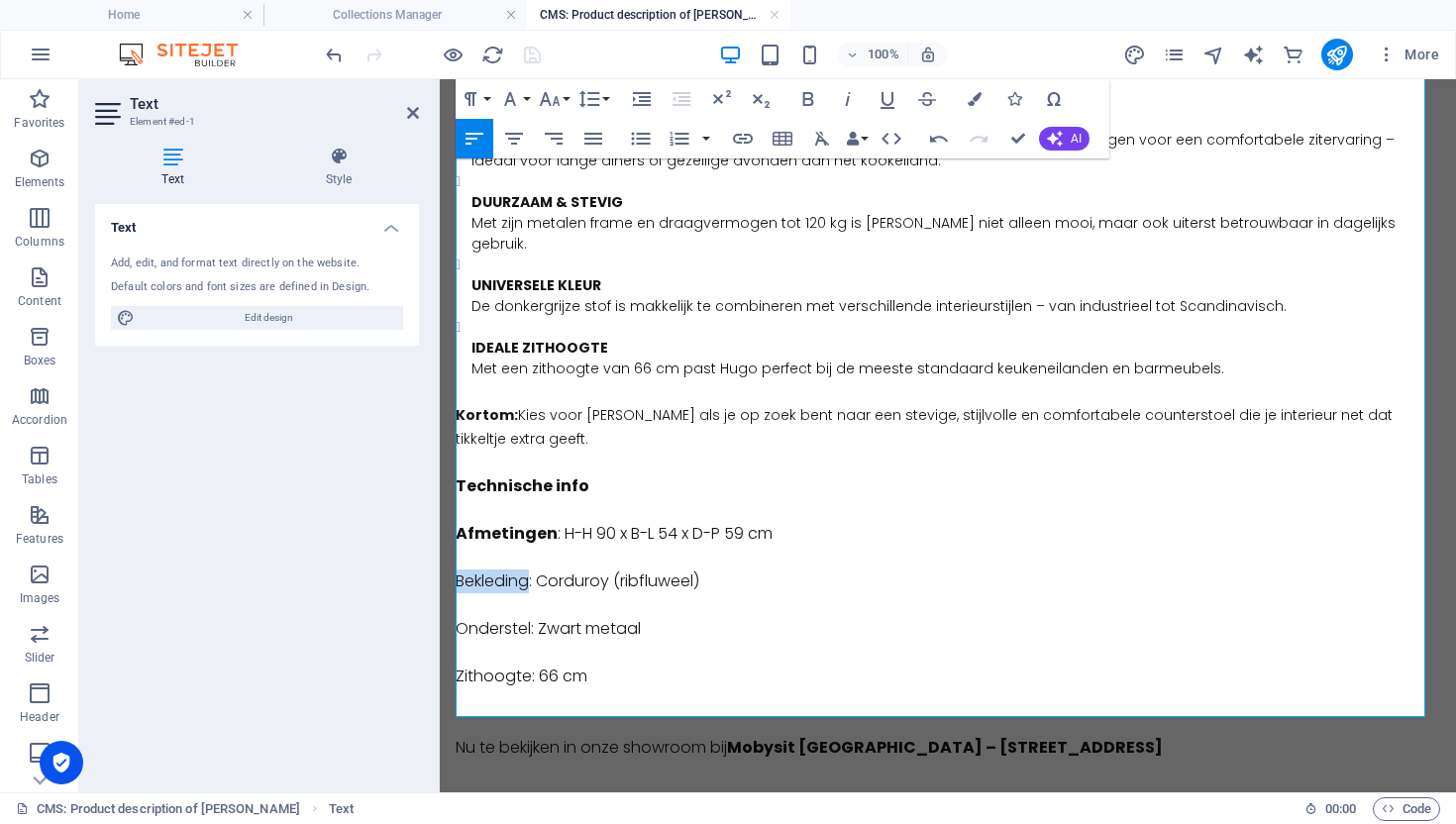 click on "Bekleding: Corduroy (ribfluweel)" at bounding box center [948, 569] 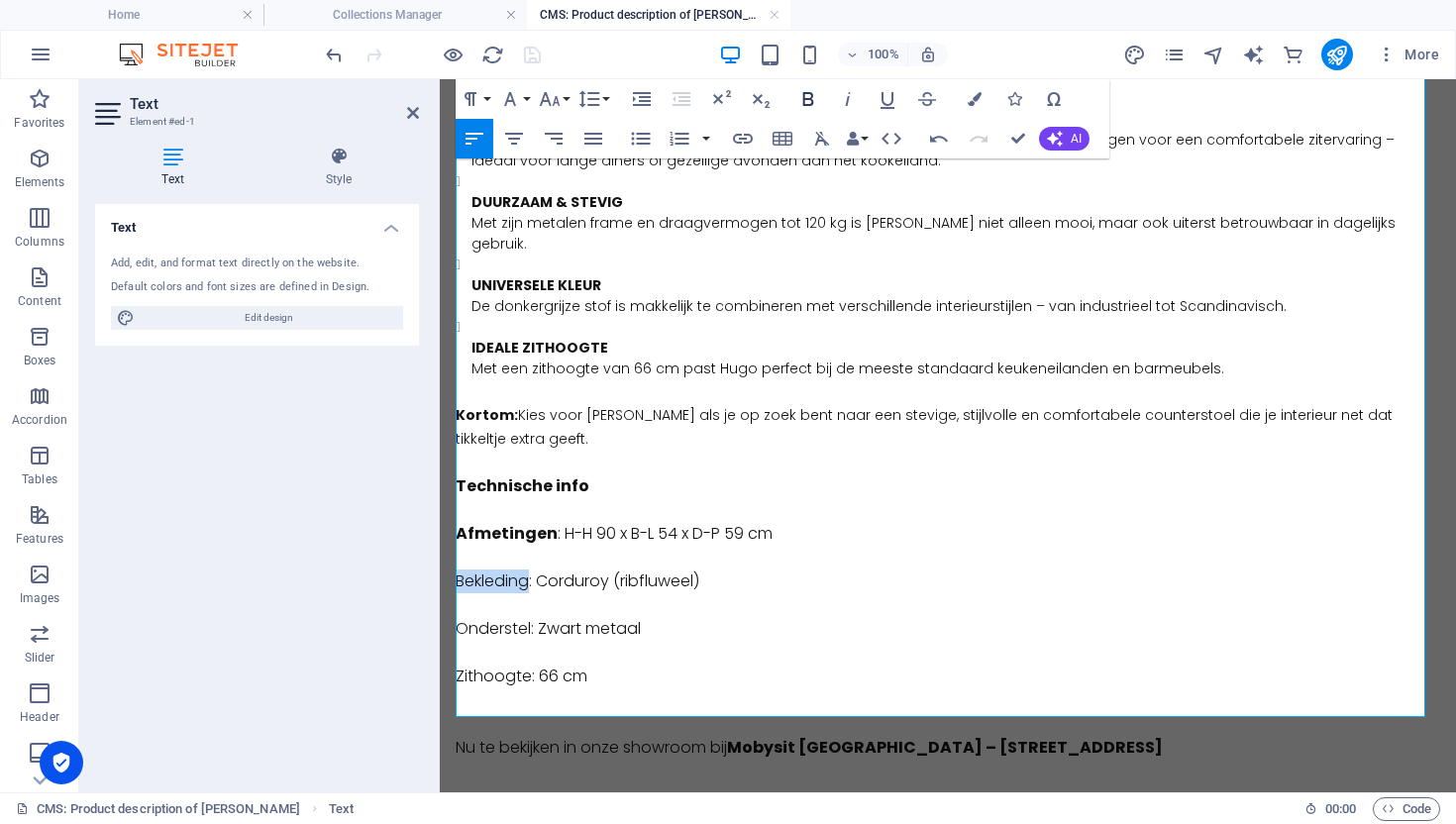 drag, startPoint x: 806, startPoint y: 96, endPoint x: 344, endPoint y: 86, distance: 462.10821 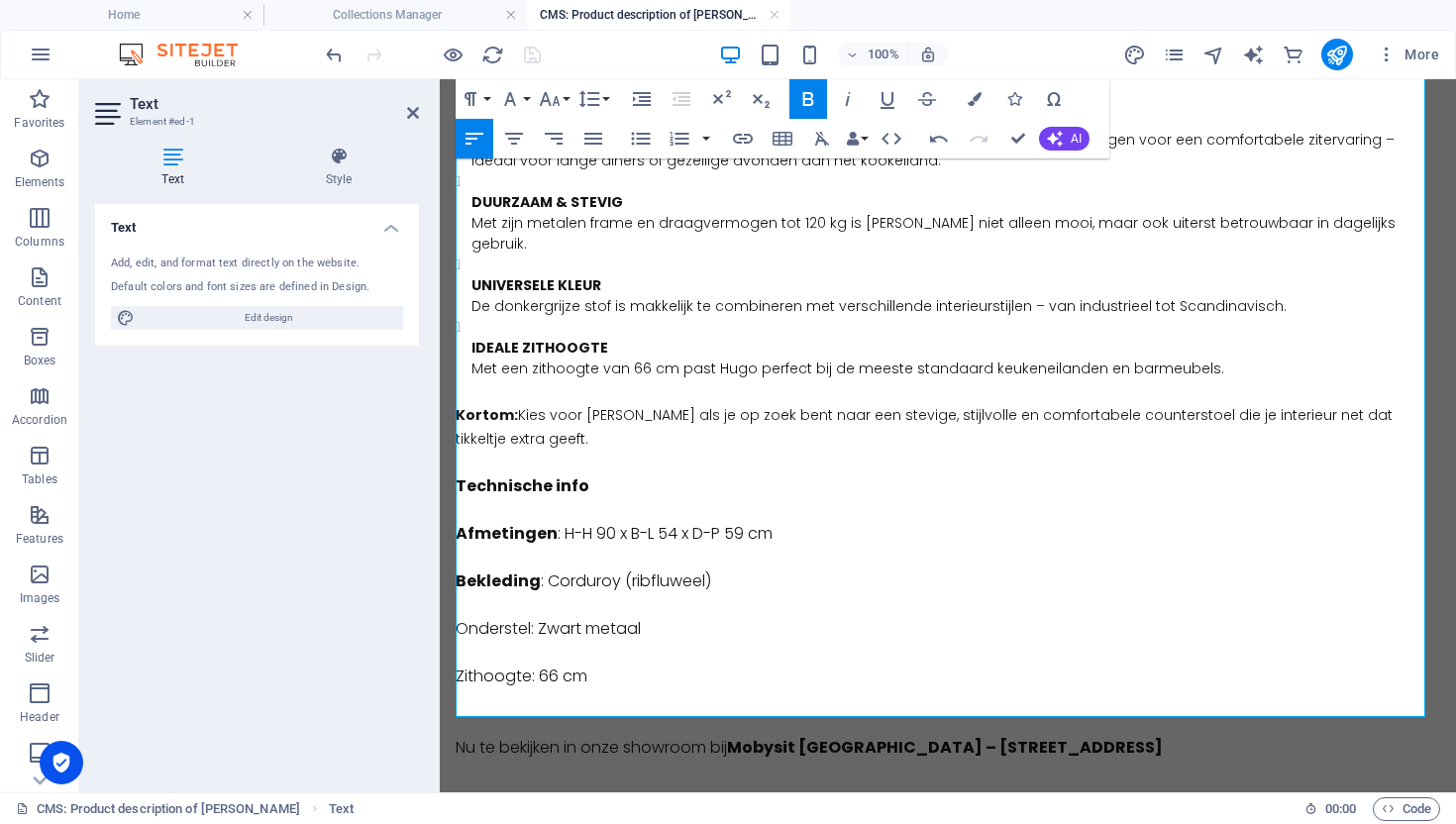 click on "Onderstel: Zwart metaal" at bounding box center (948, 617) 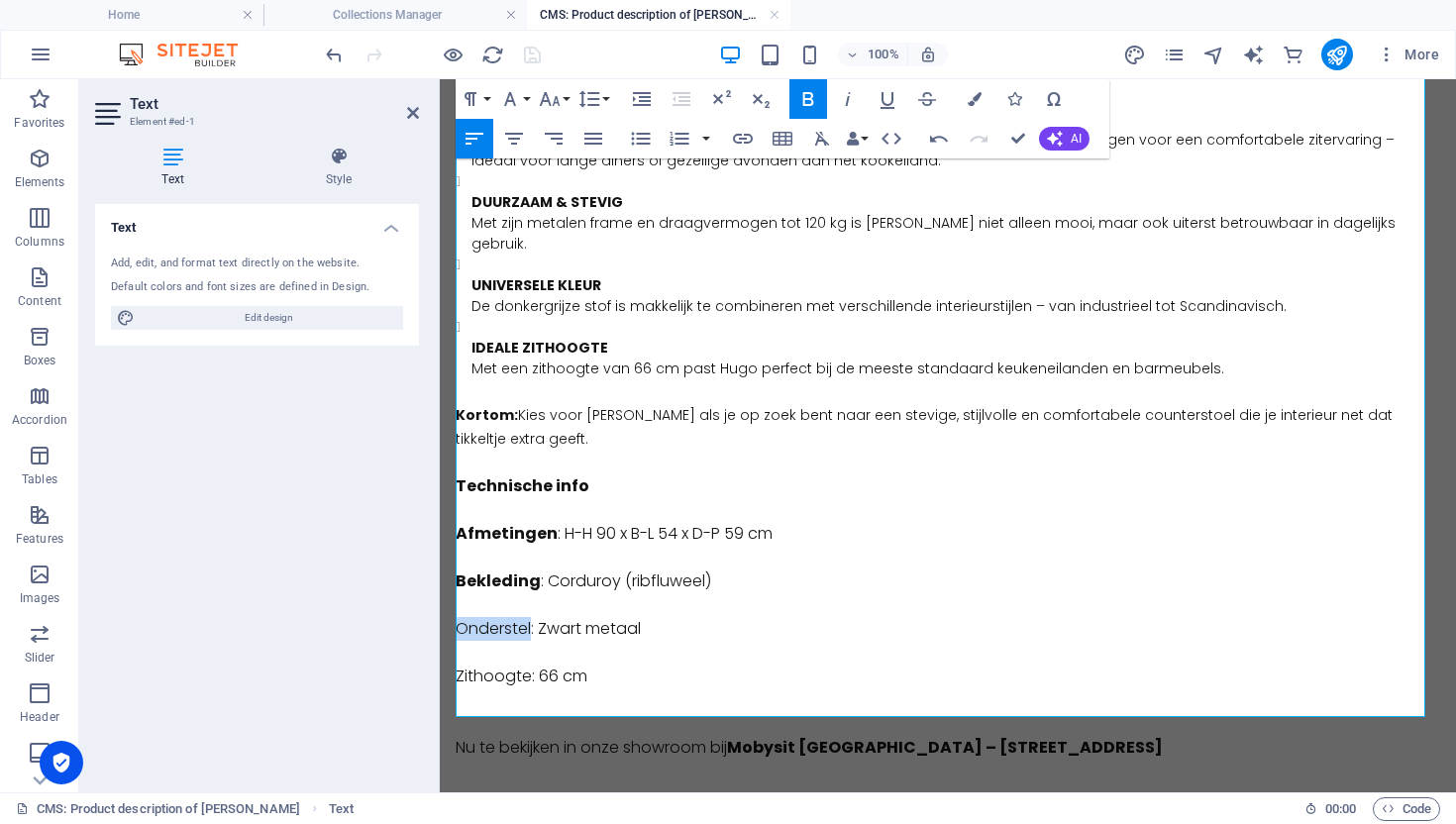 drag, startPoint x: 492, startPoint y: 590, endPoint x: 560, endPoint y: 444, distance: 161.059 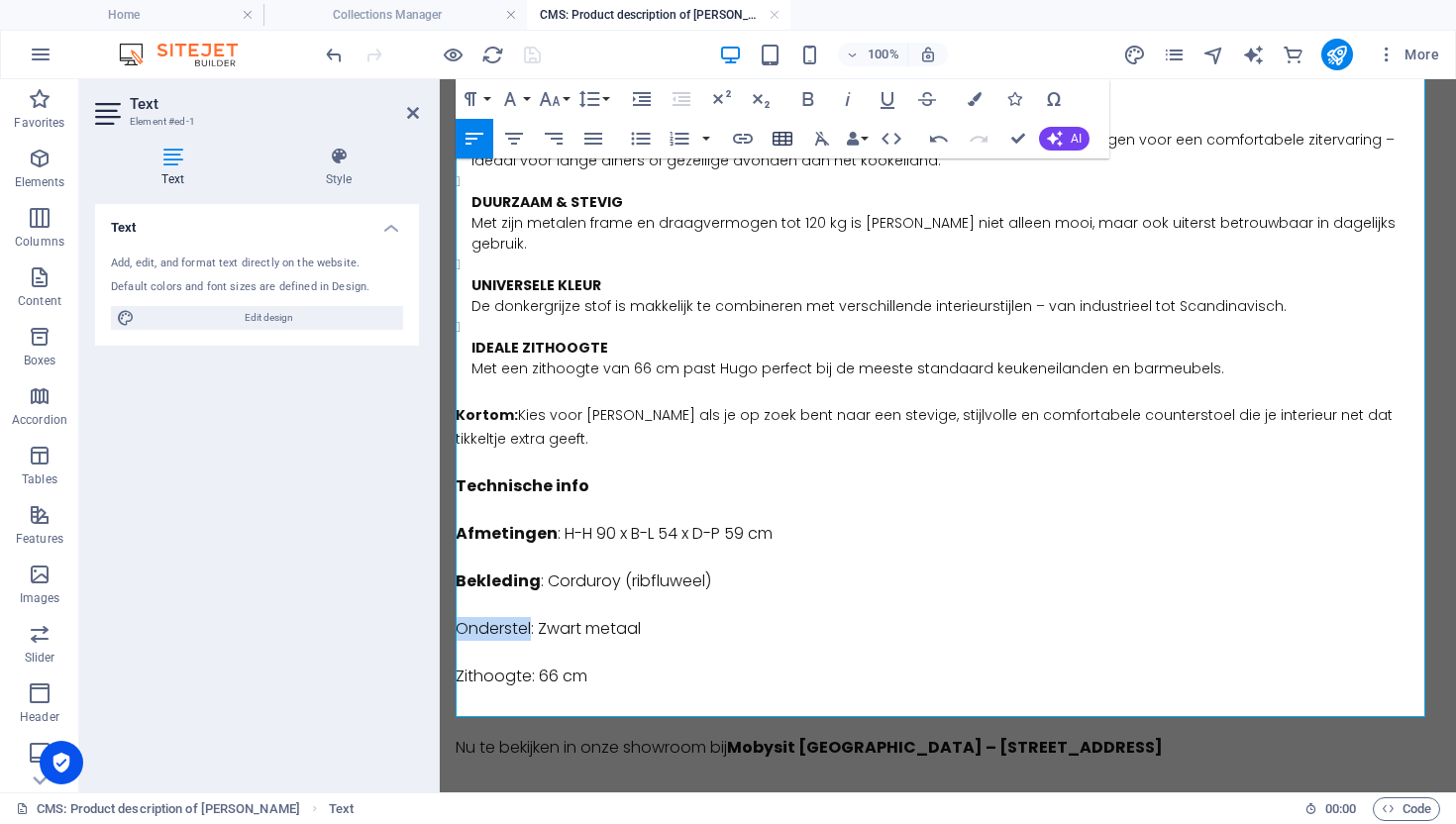 drag, startPoint x: 807, startPoint y: 100, endPoint x: 794, endPoint y: 152, distance: 53.600373 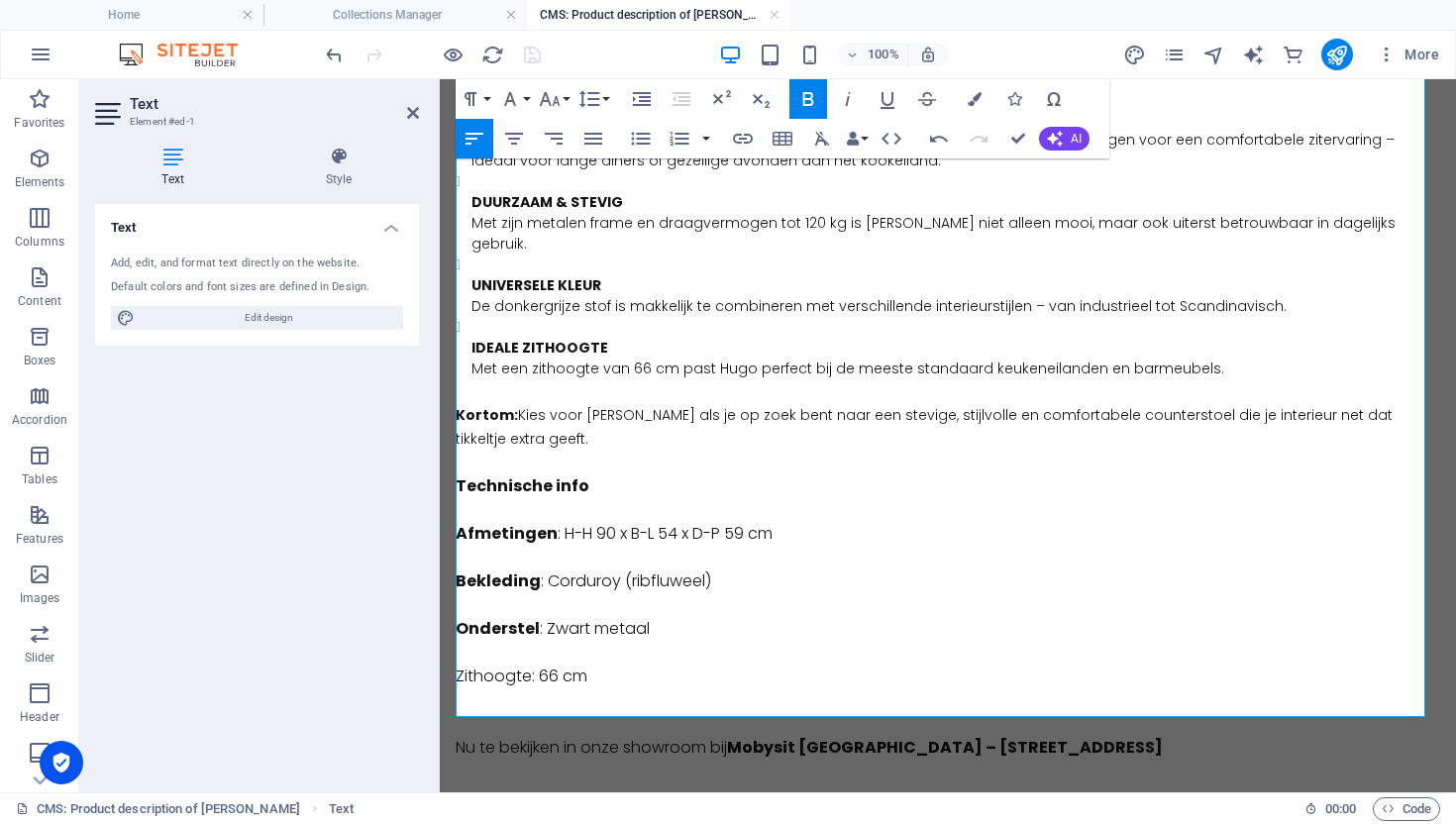 click on "Zithoogte: 66 cm" at bounding box center [948, 665] 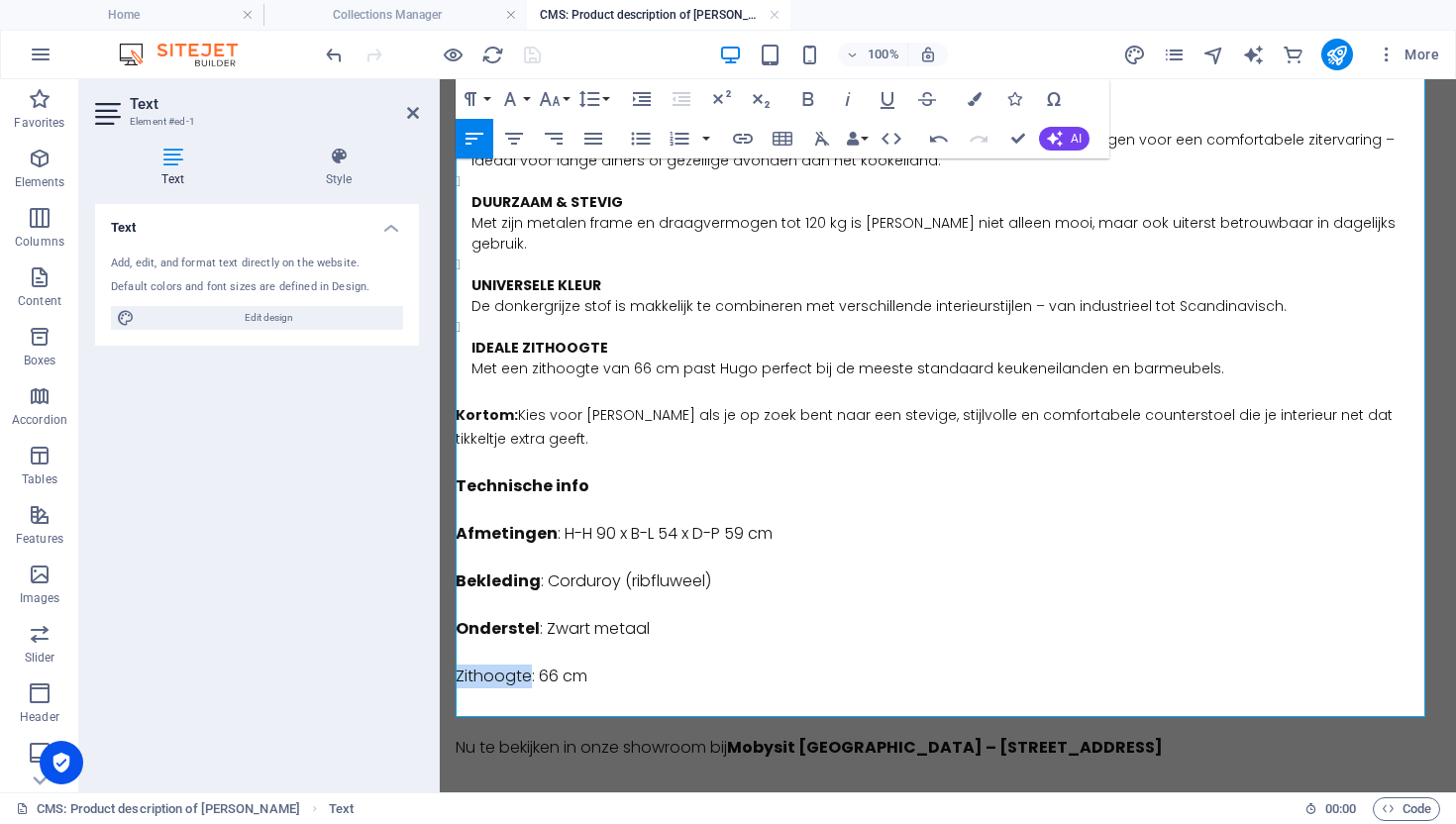 click on "Zithoogte: 66 cm" at bounding box center [948, 665] 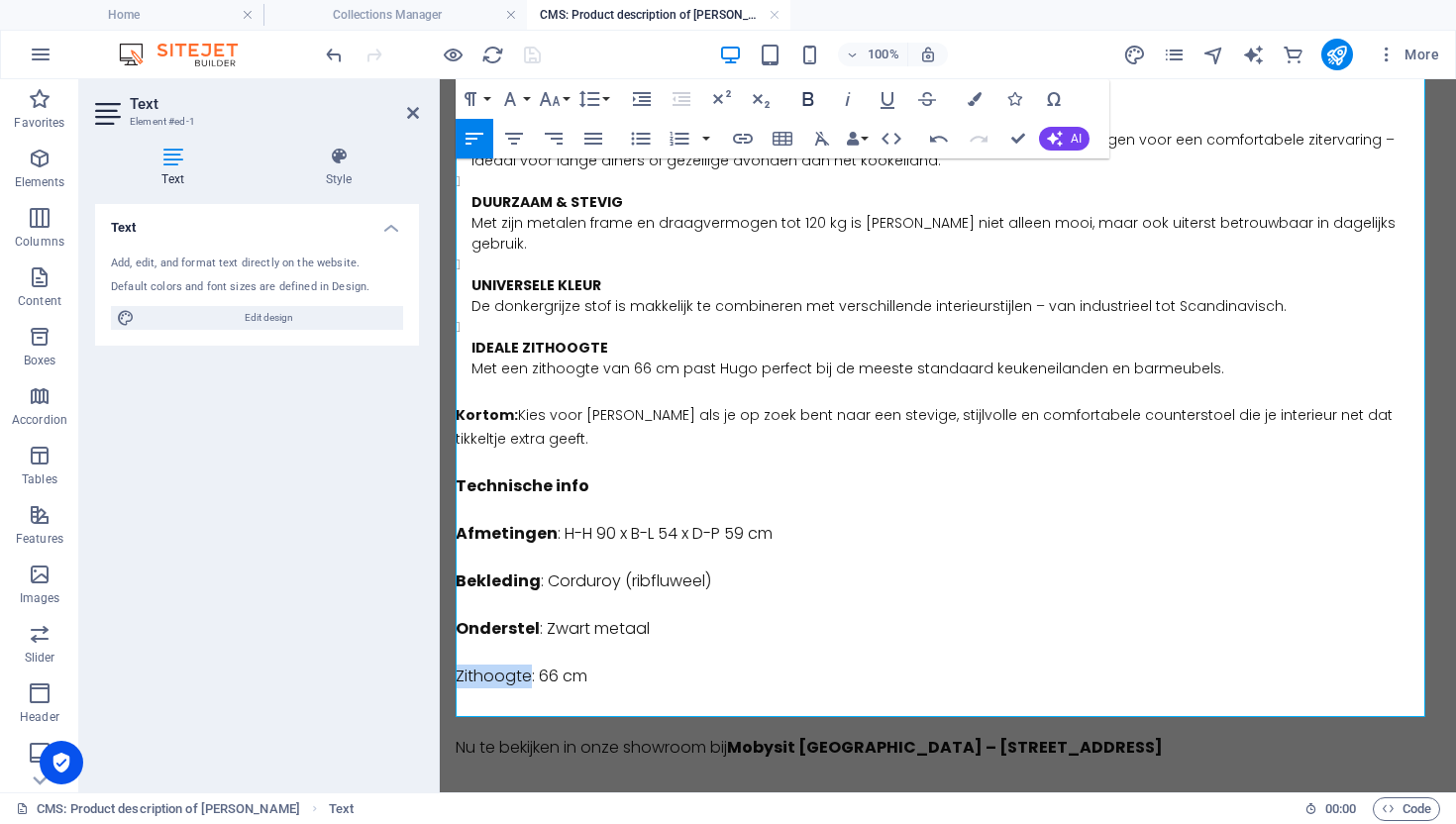 click 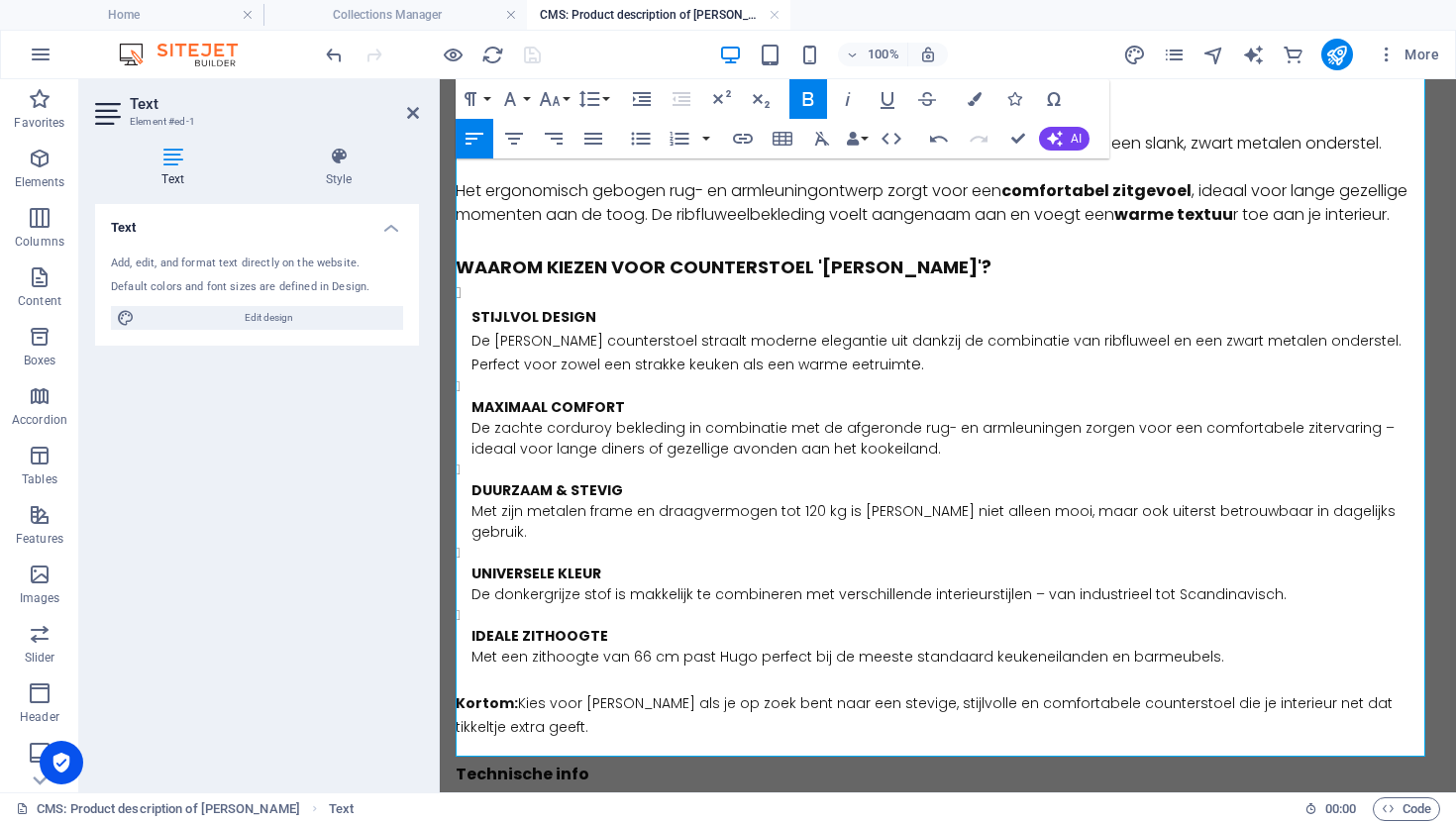 scroll, scrollTop: 0, scrollLeft: 0, axis: both 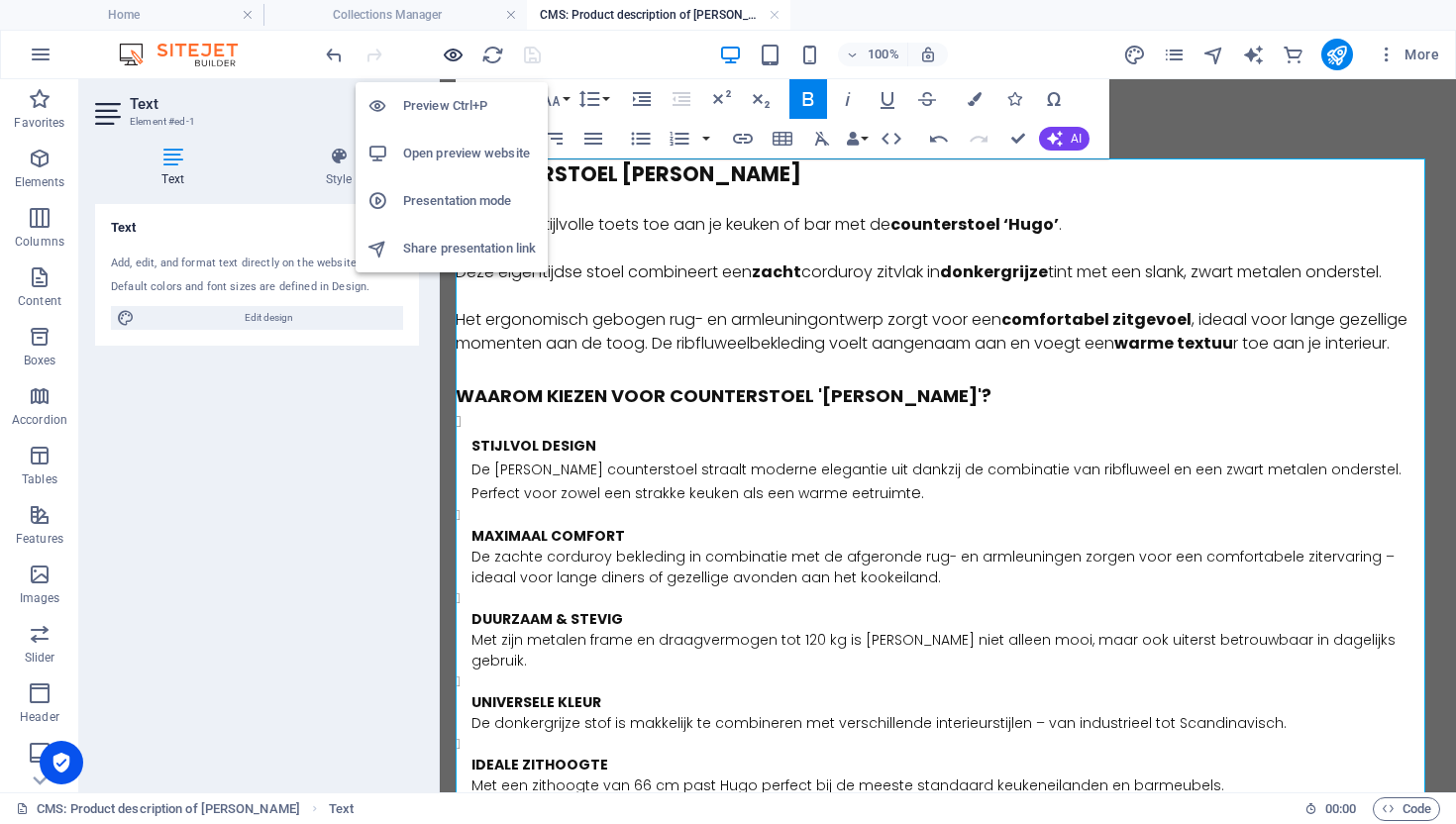 click at bounding box center [453, 54] 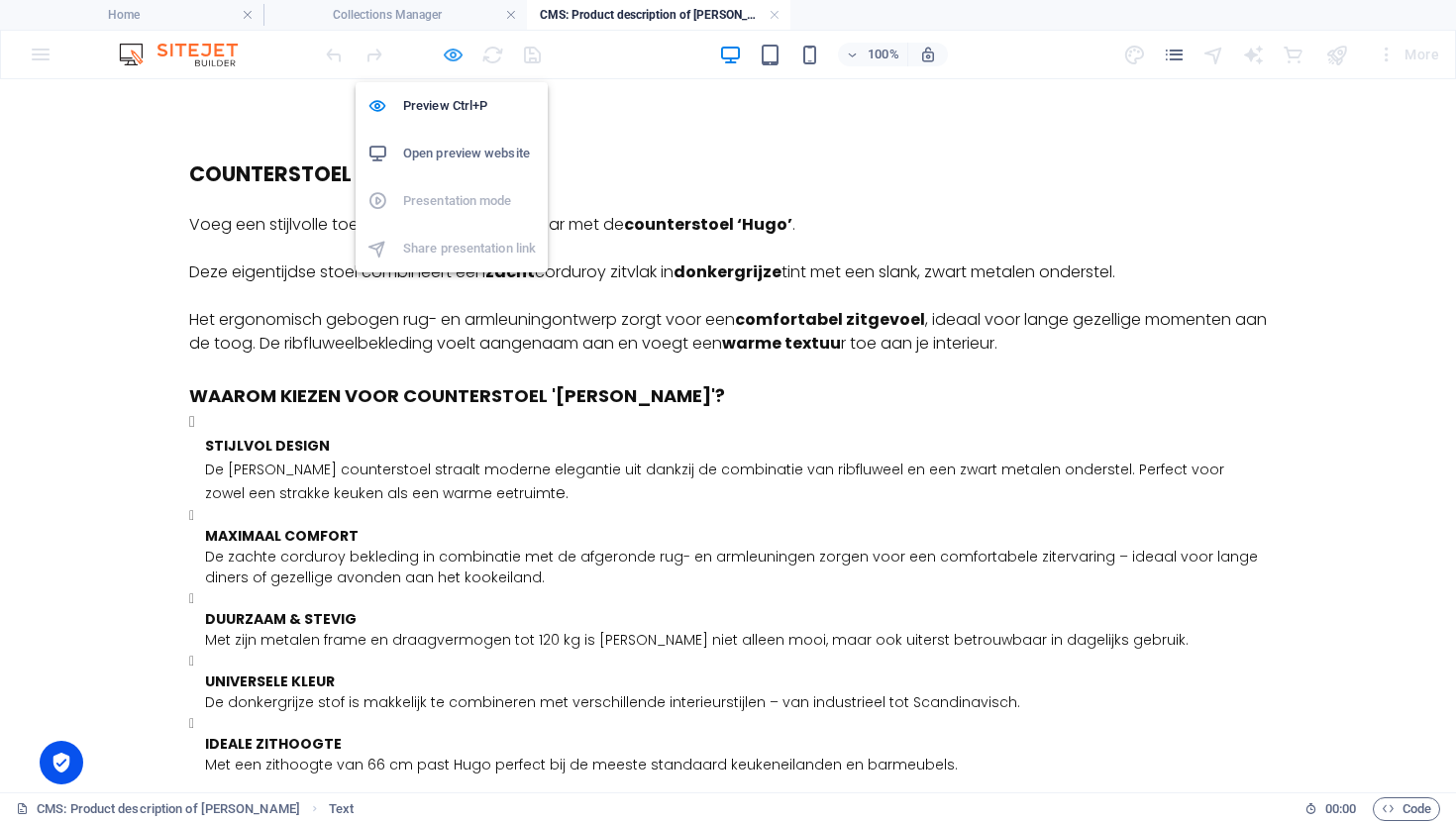 click at bounding box center (453, 54) 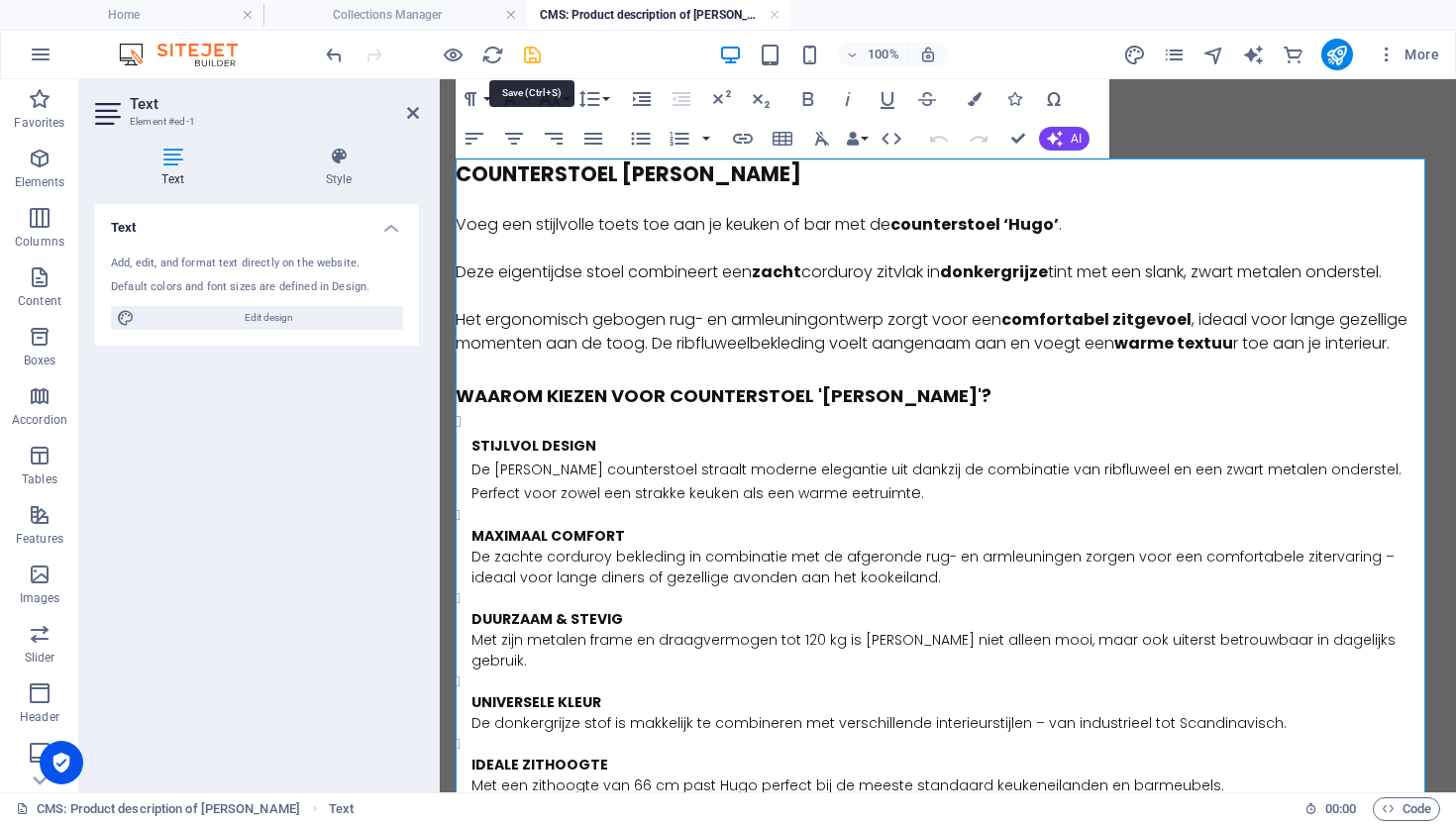 click at bounding box center (532, 54) 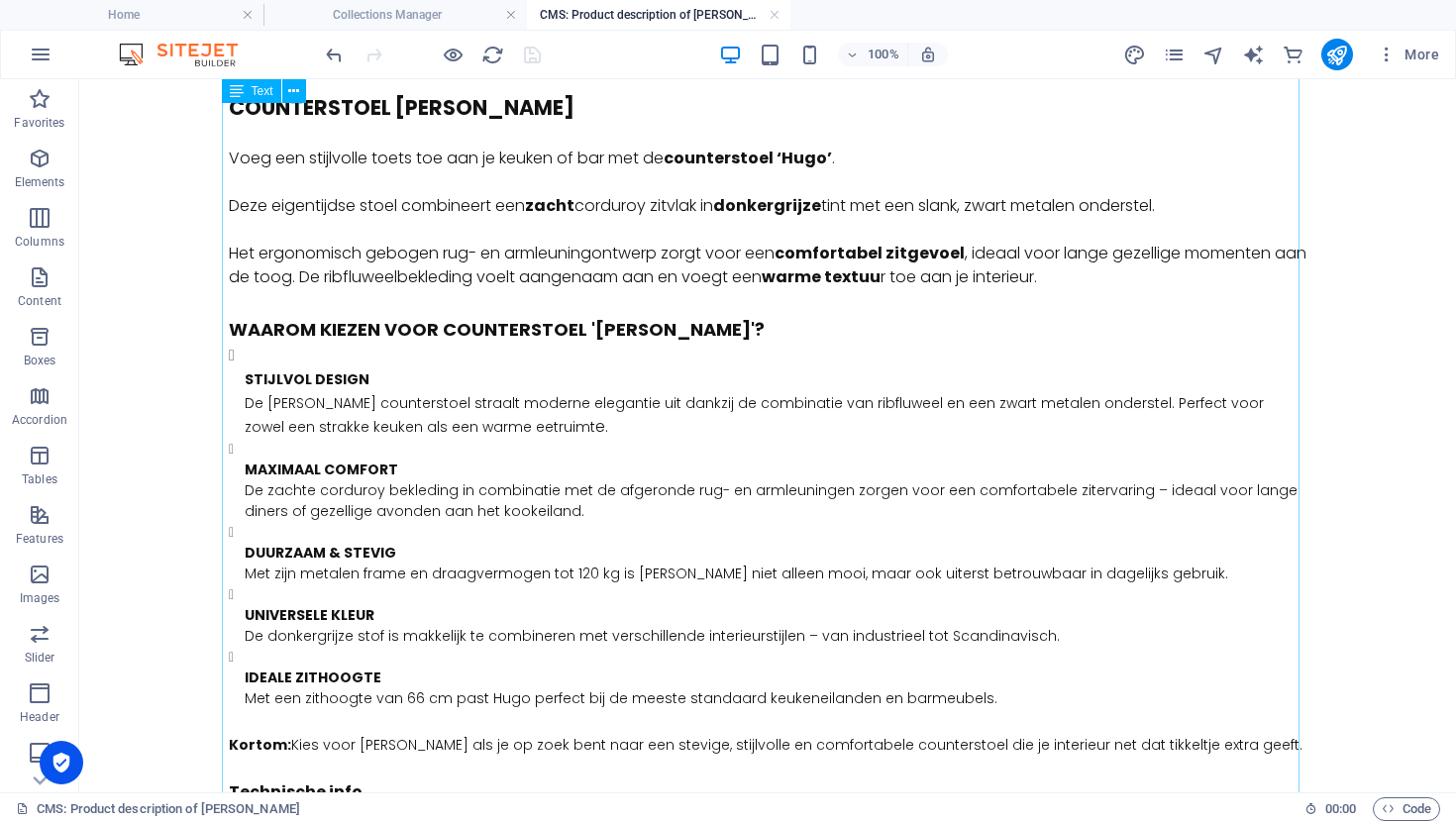 scroll, scrollTop: 0, scrollLeft: 0, axis: both 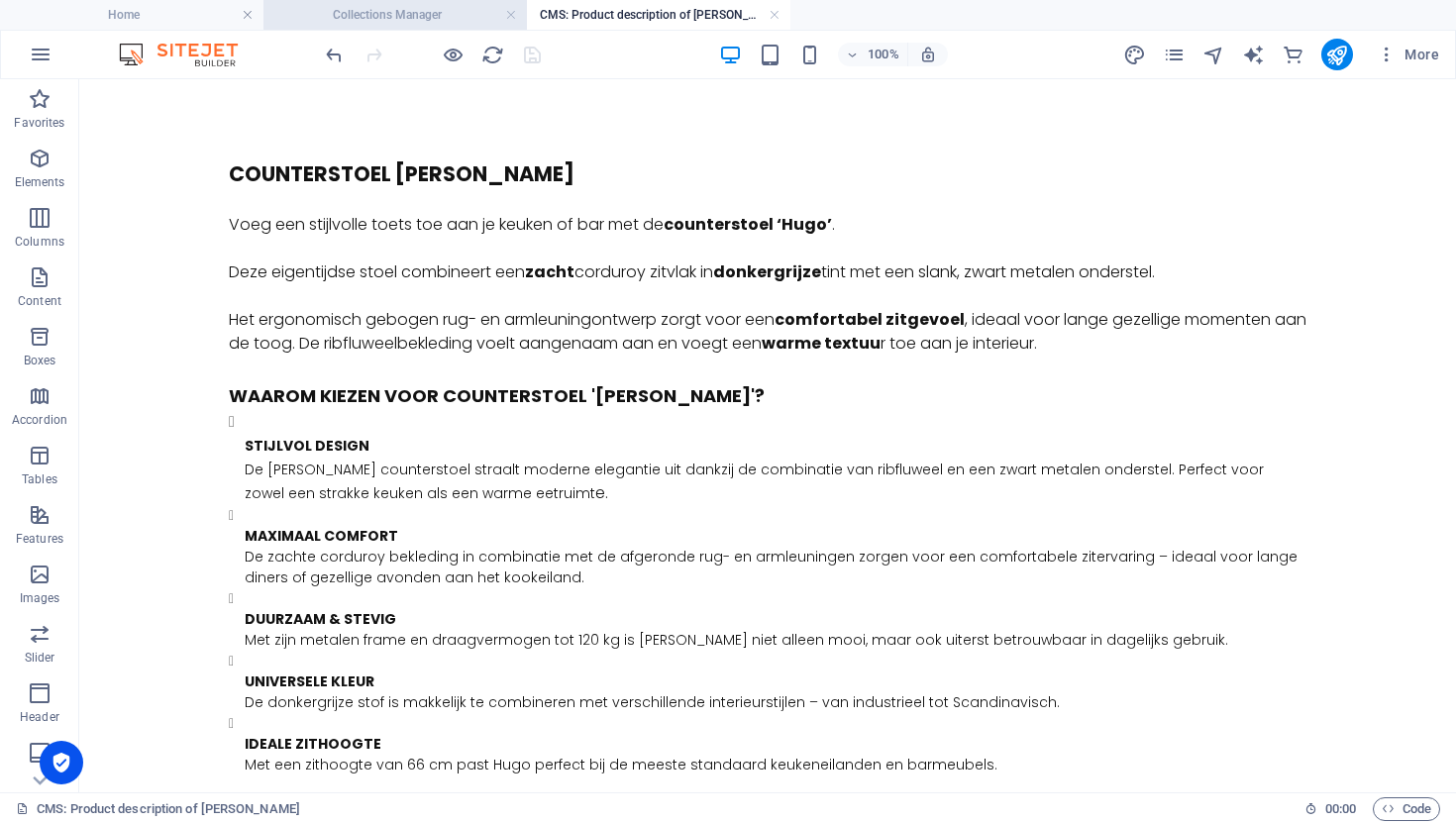 click on "Collections Manager" at bounding box center (395, 15) 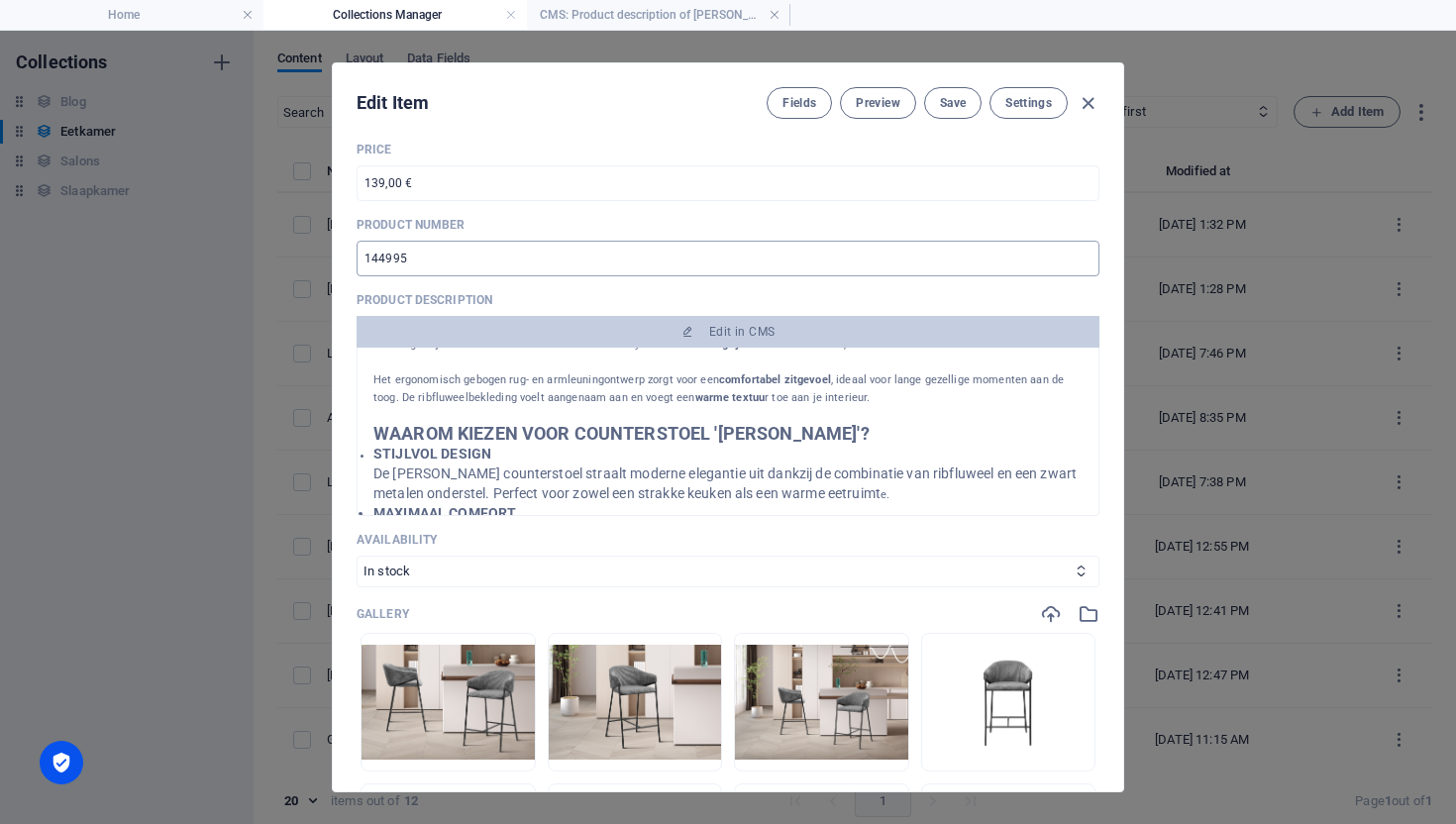 scroll, scrollTop: 100, scrollLeft: 0, axis: vertical 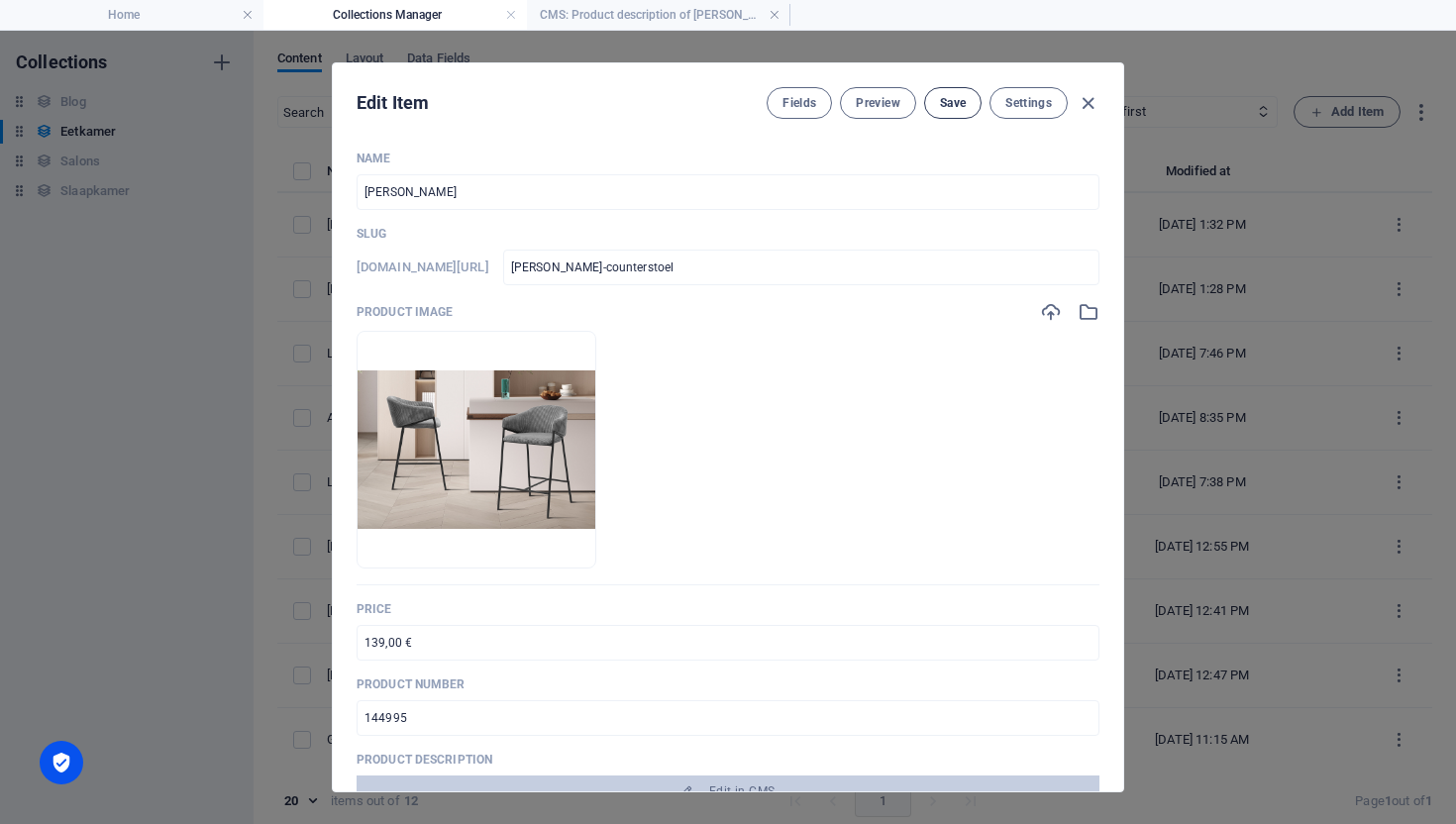 click on "Save" at bounding box center [953, 103] 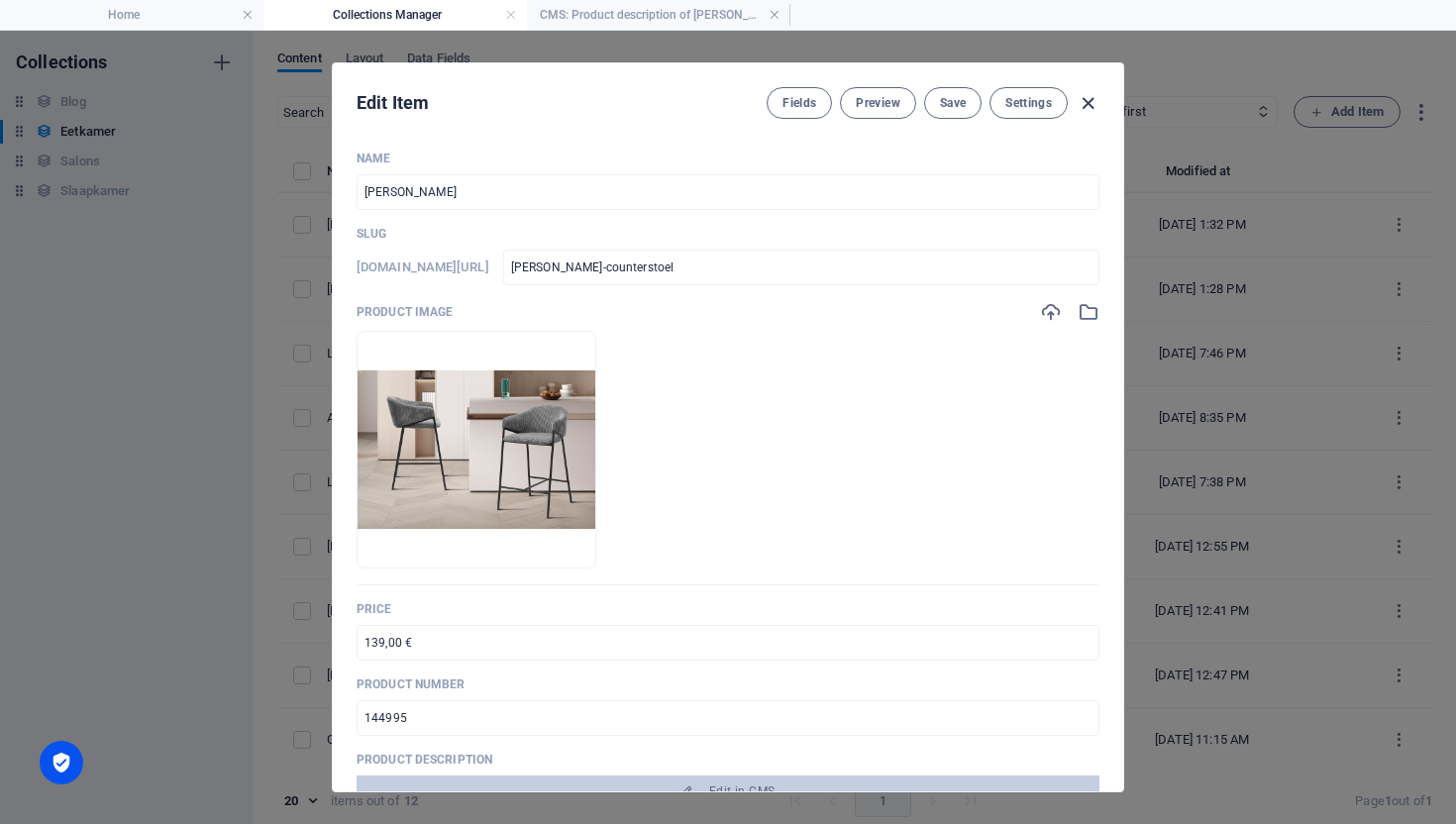 click at bounding box center (1088, 103) 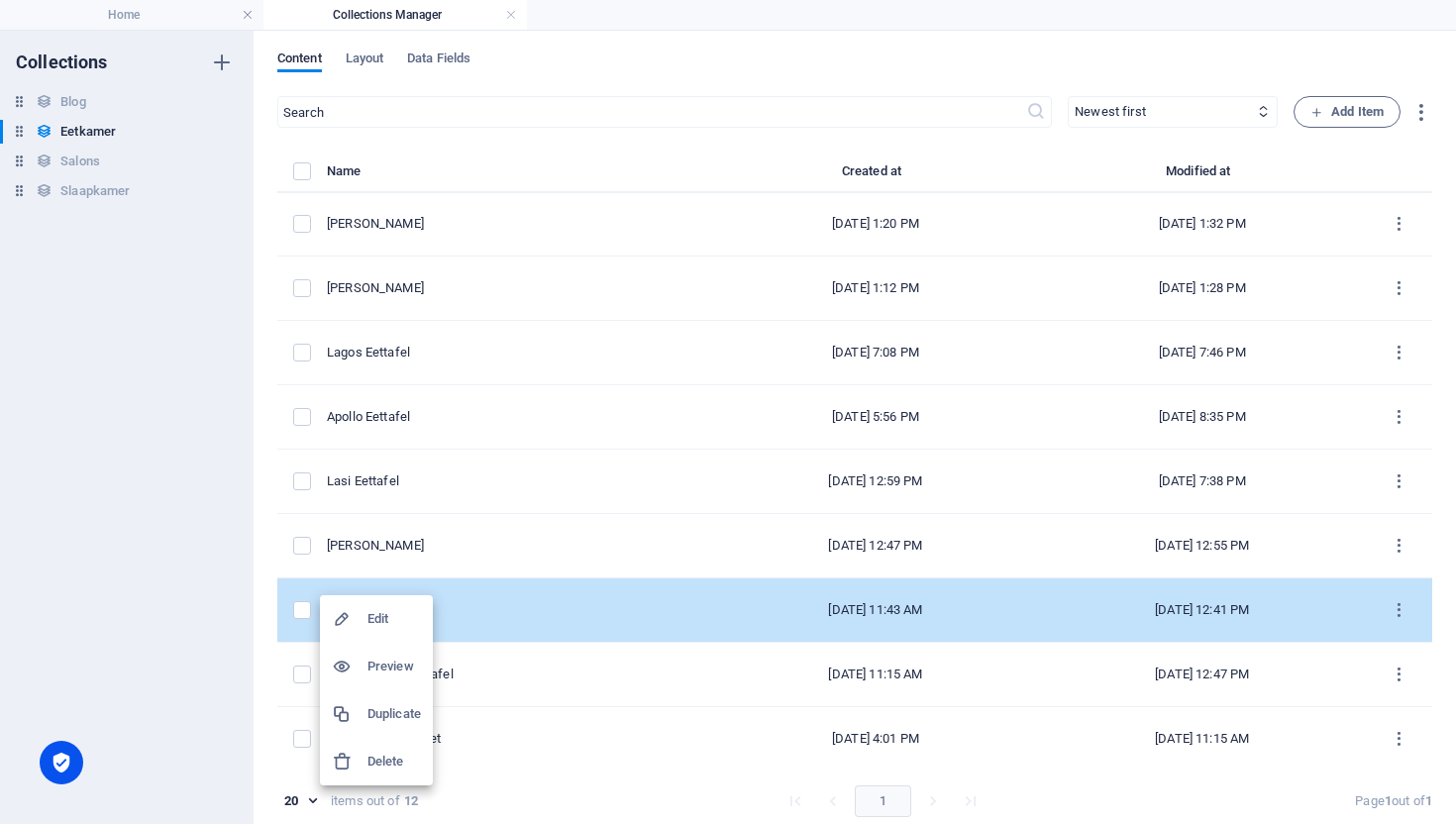 scroll, scrollTop: 0, scrollLeft: 0, axis: both 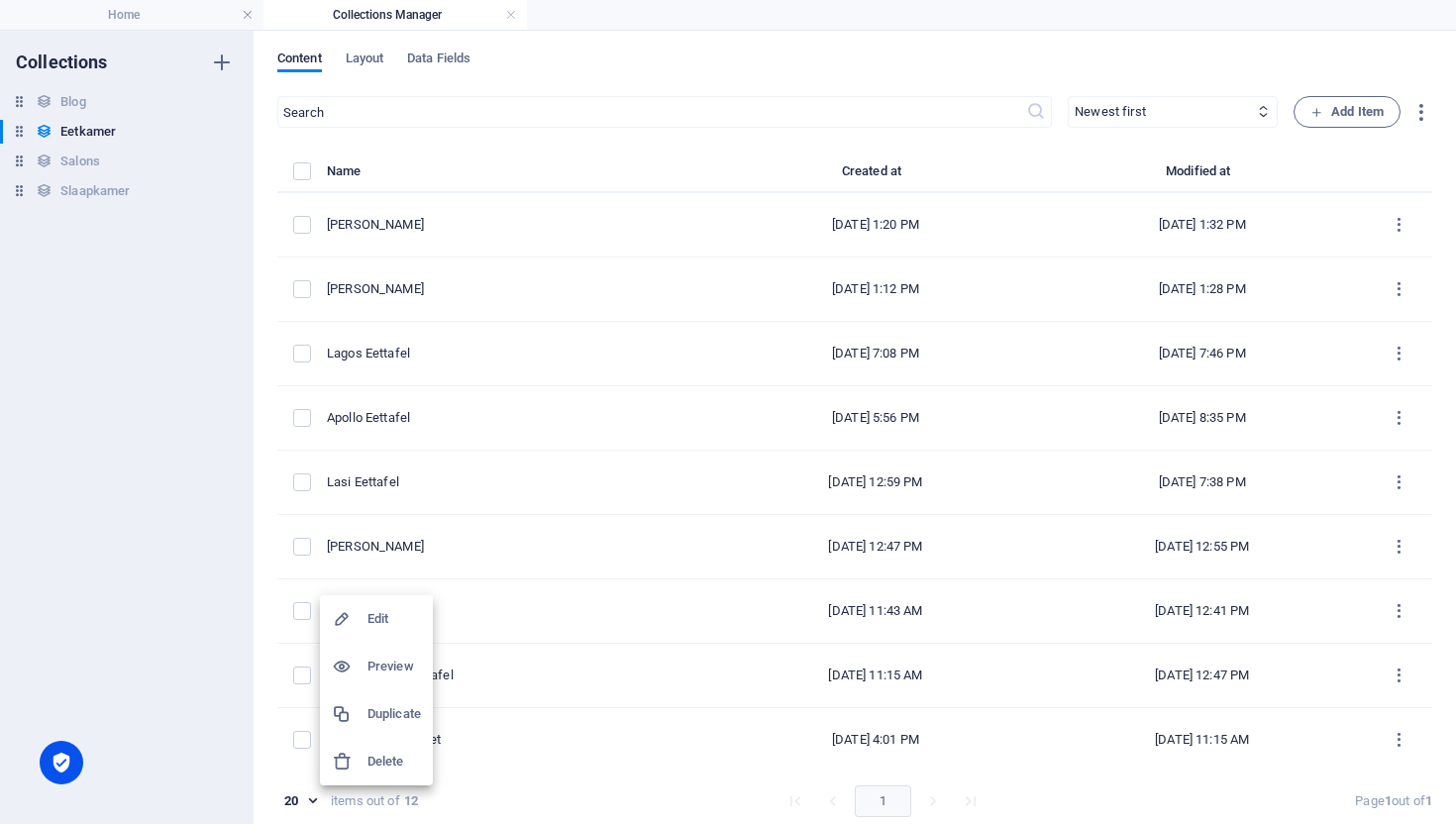 click at bounding box center [728, 412] 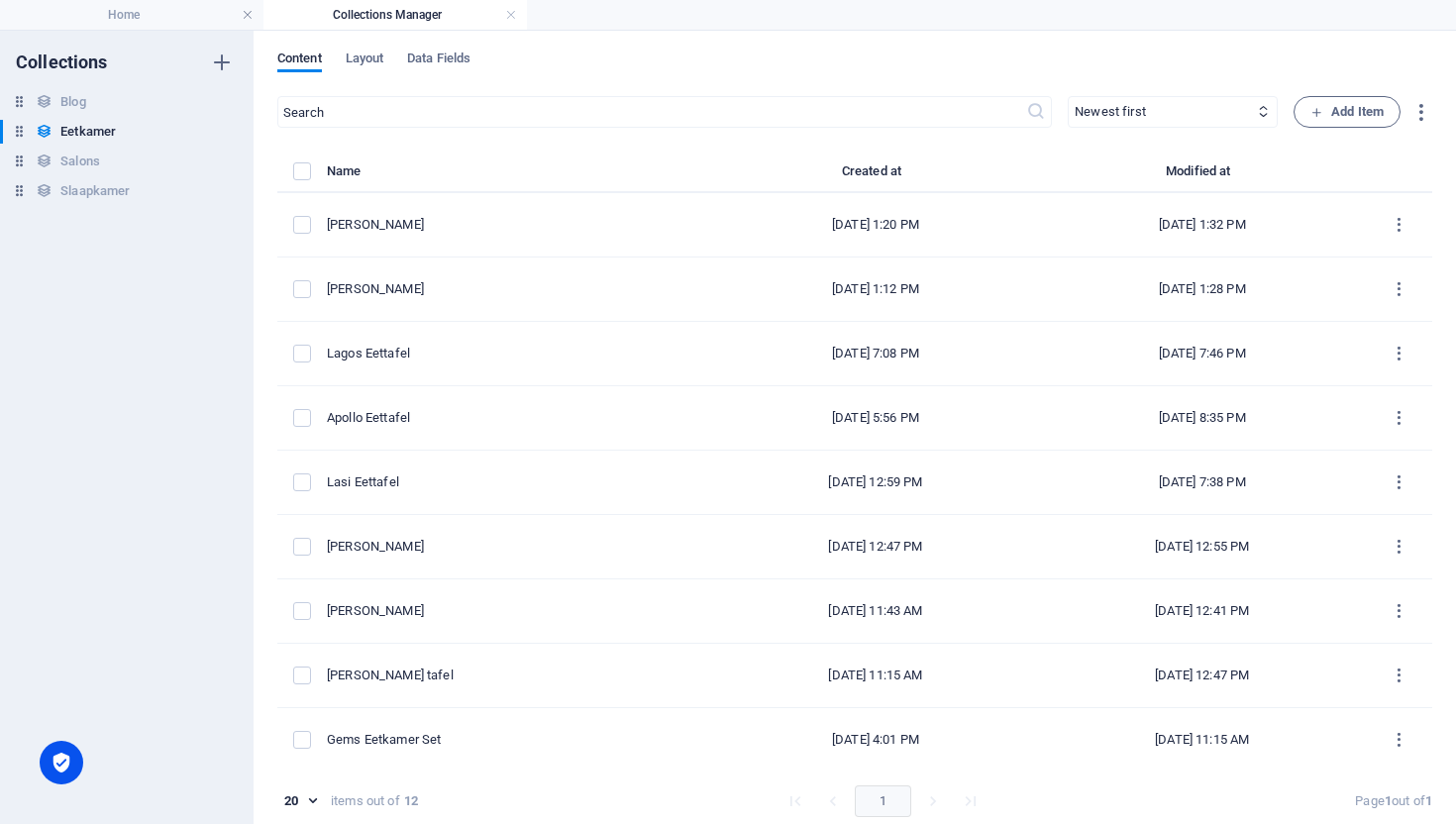 click on "Slaapkamer" at bounding box center [95, 191] 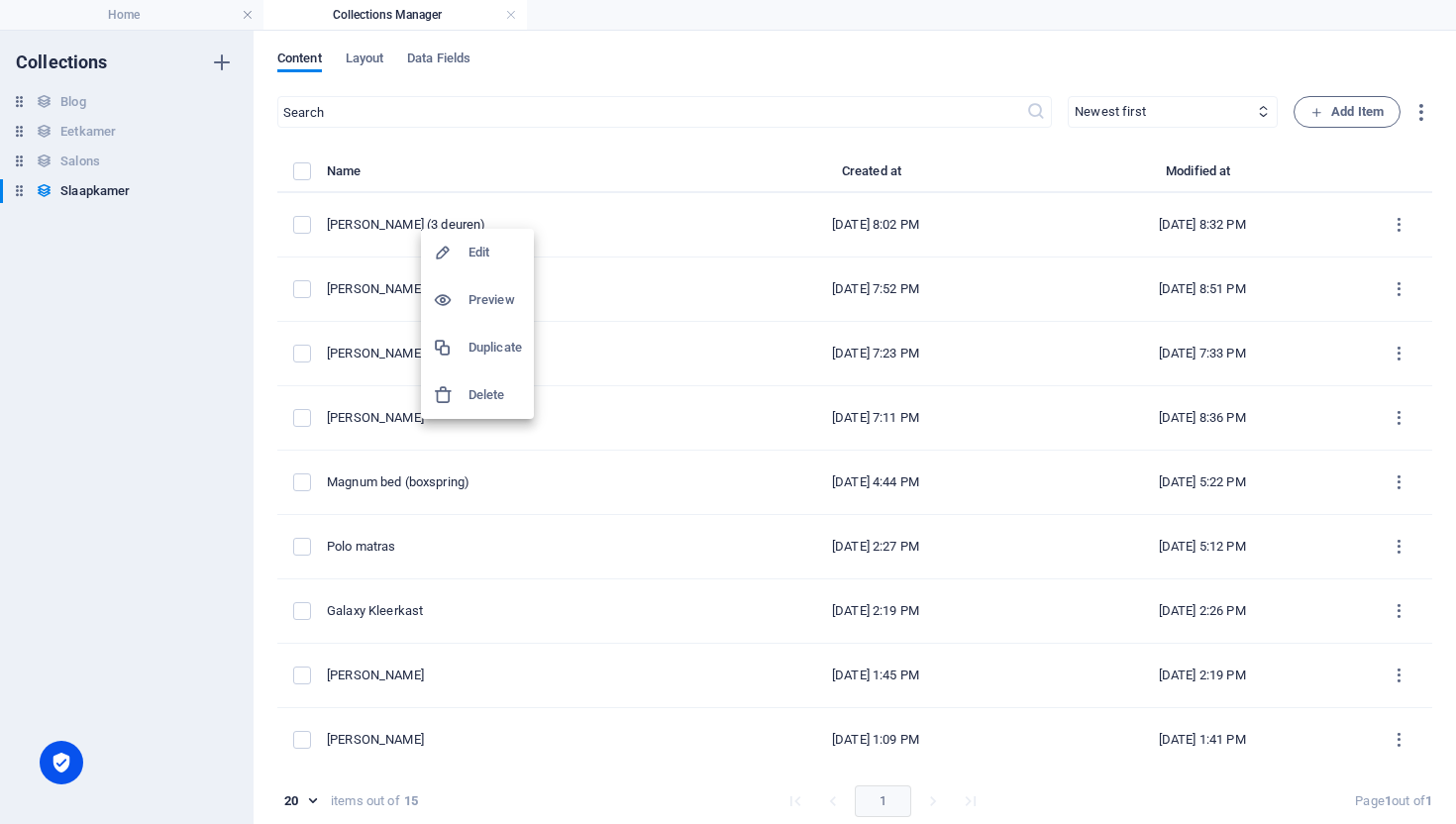 click on "Duplicate" at bounding box center [495, 348] 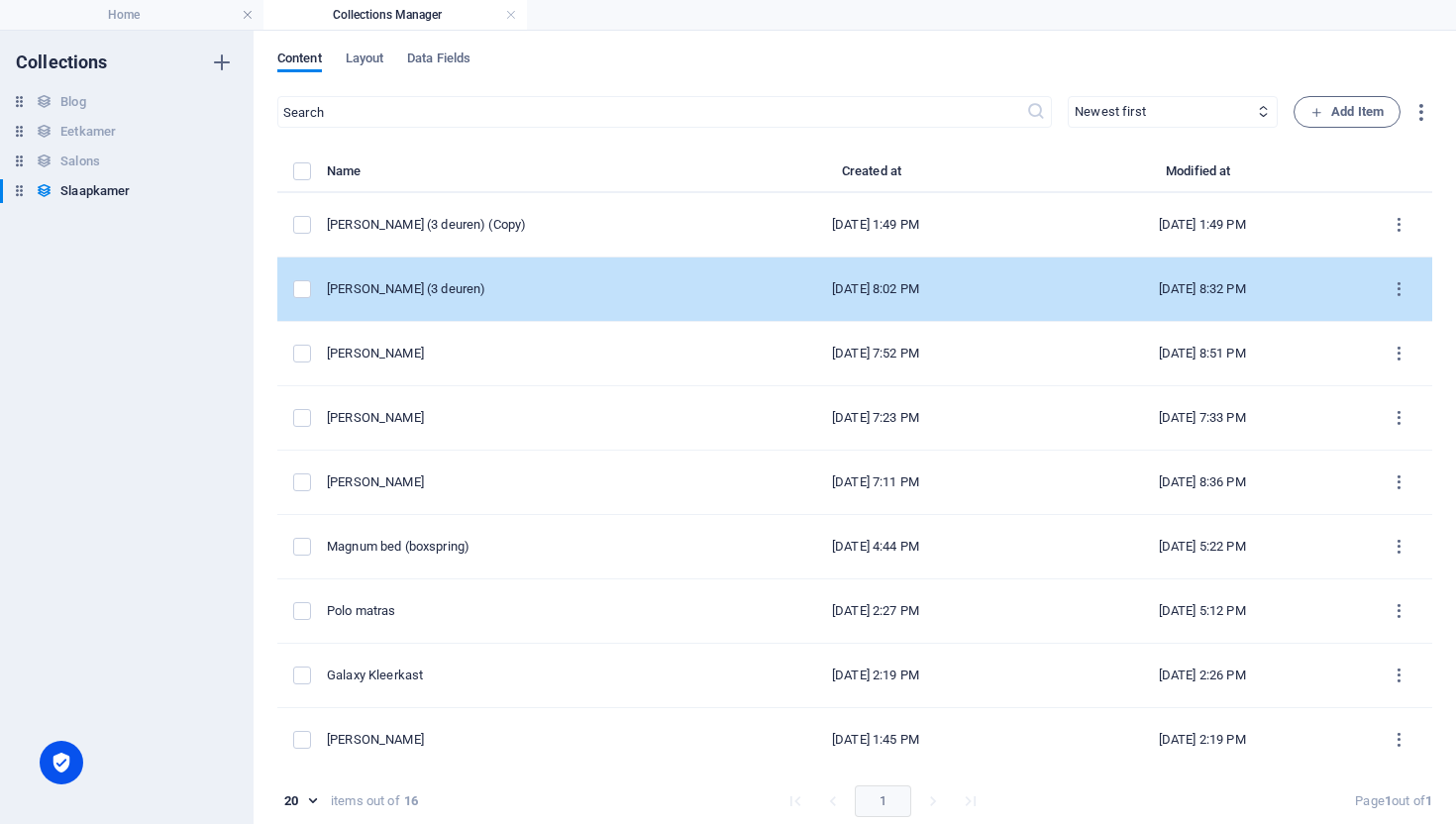 click on "[PERSON_NAME] (3 deuren)" at bounding box center (511, 289) 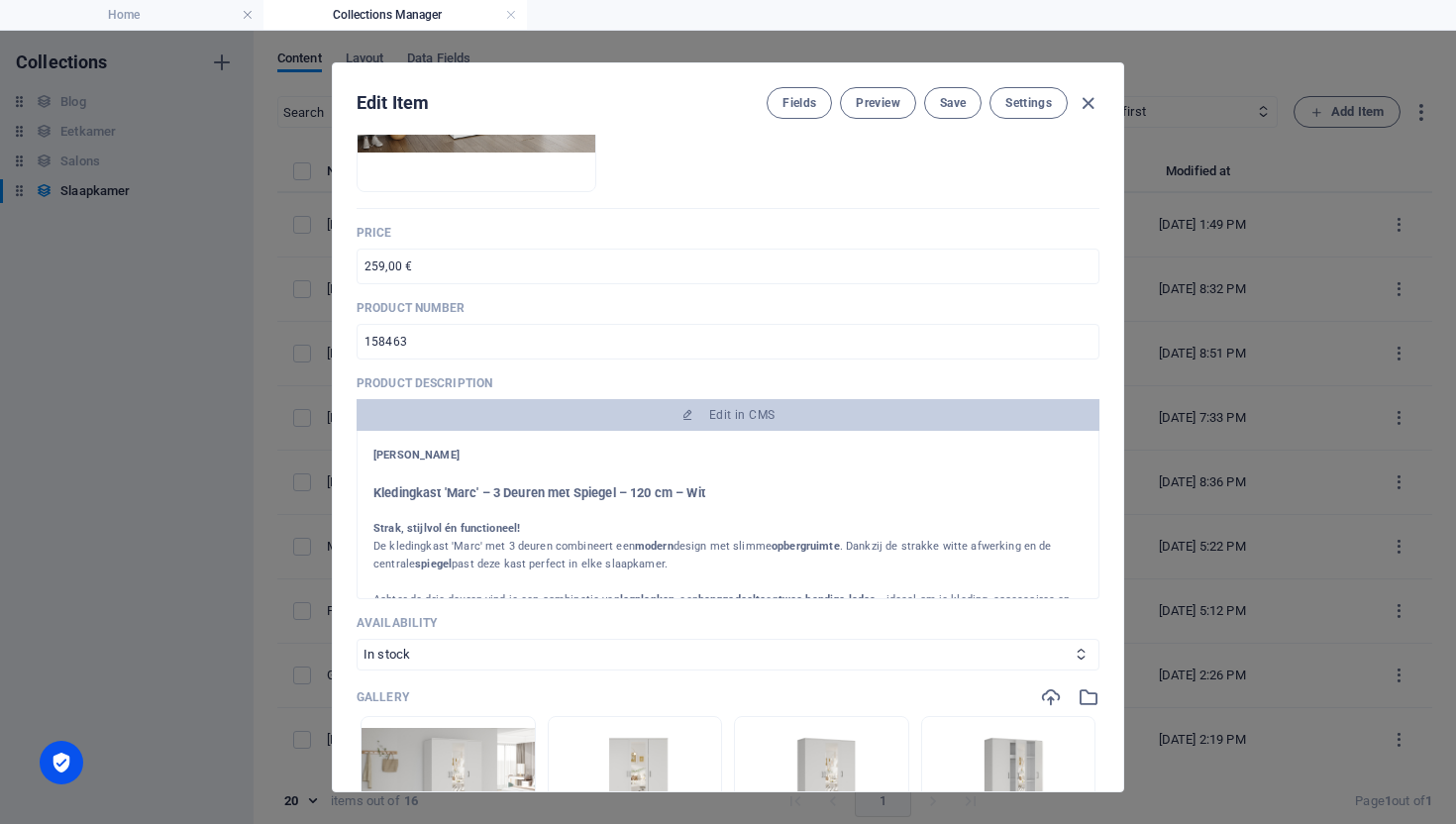 scroll, scrollTop: 0, scrollLeft: 0, axis: both 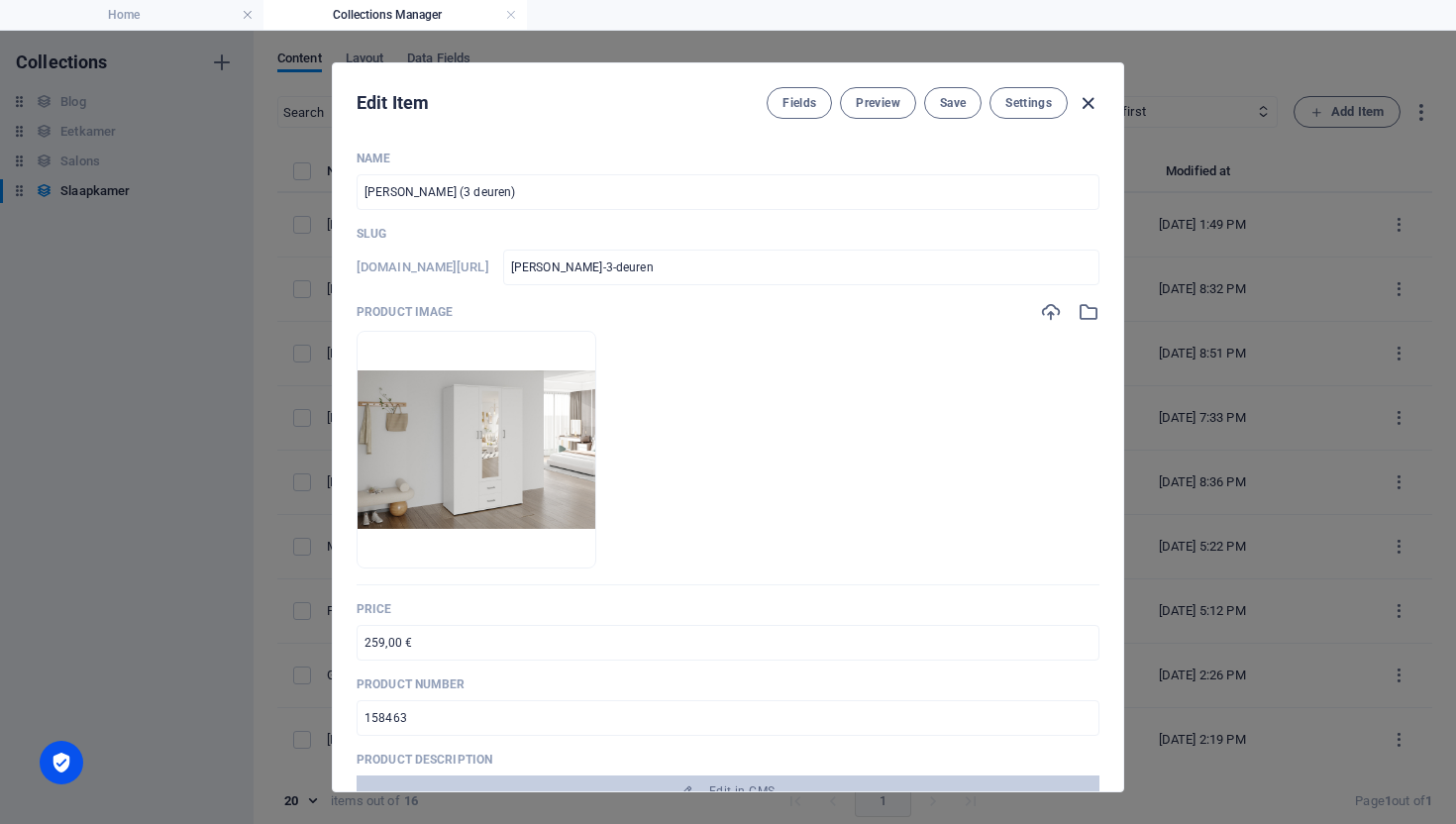 click at bounding box center (1088, 103) 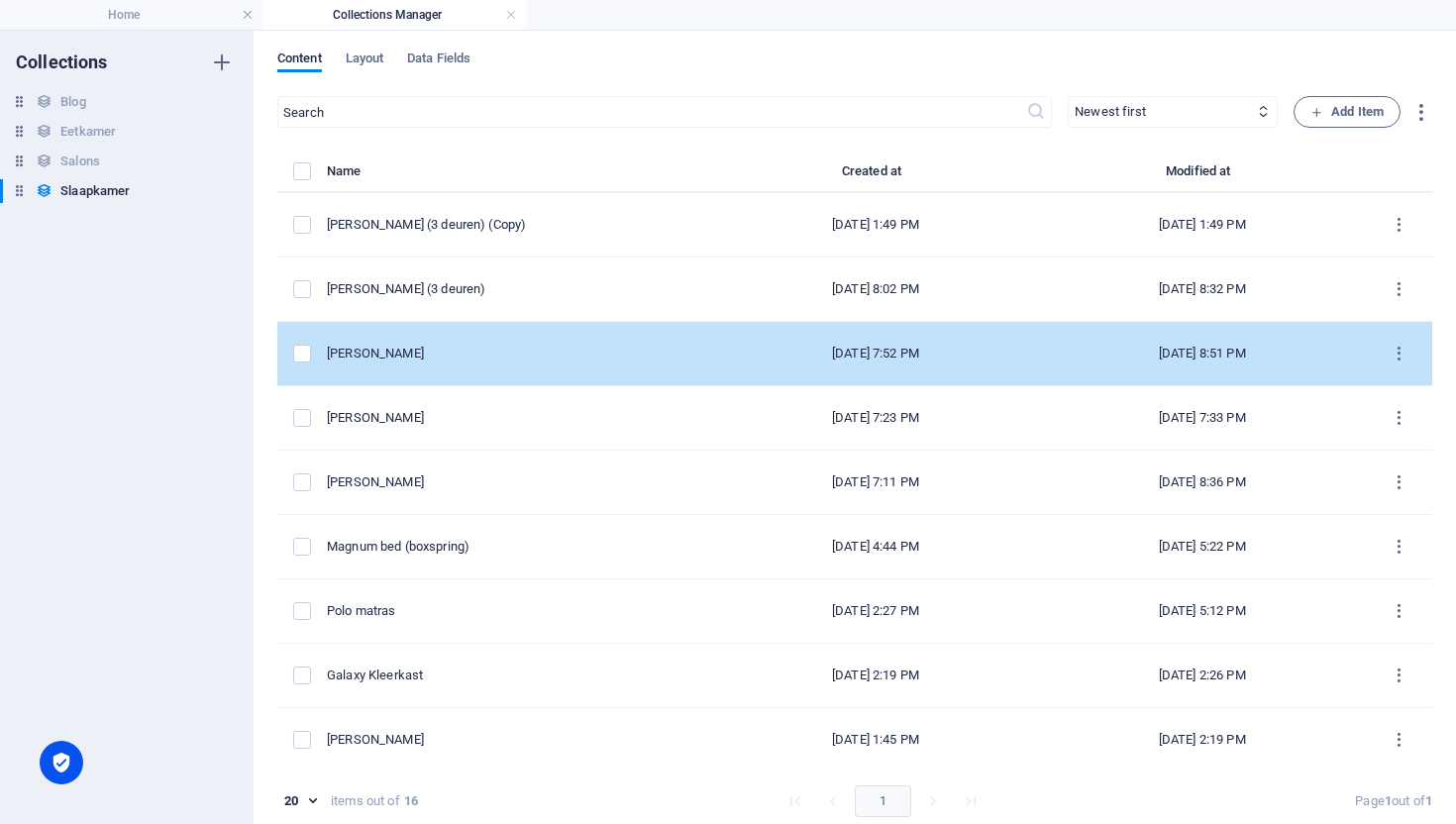 click on "[PERSON_NAME]" at bounding box center (519, 354) 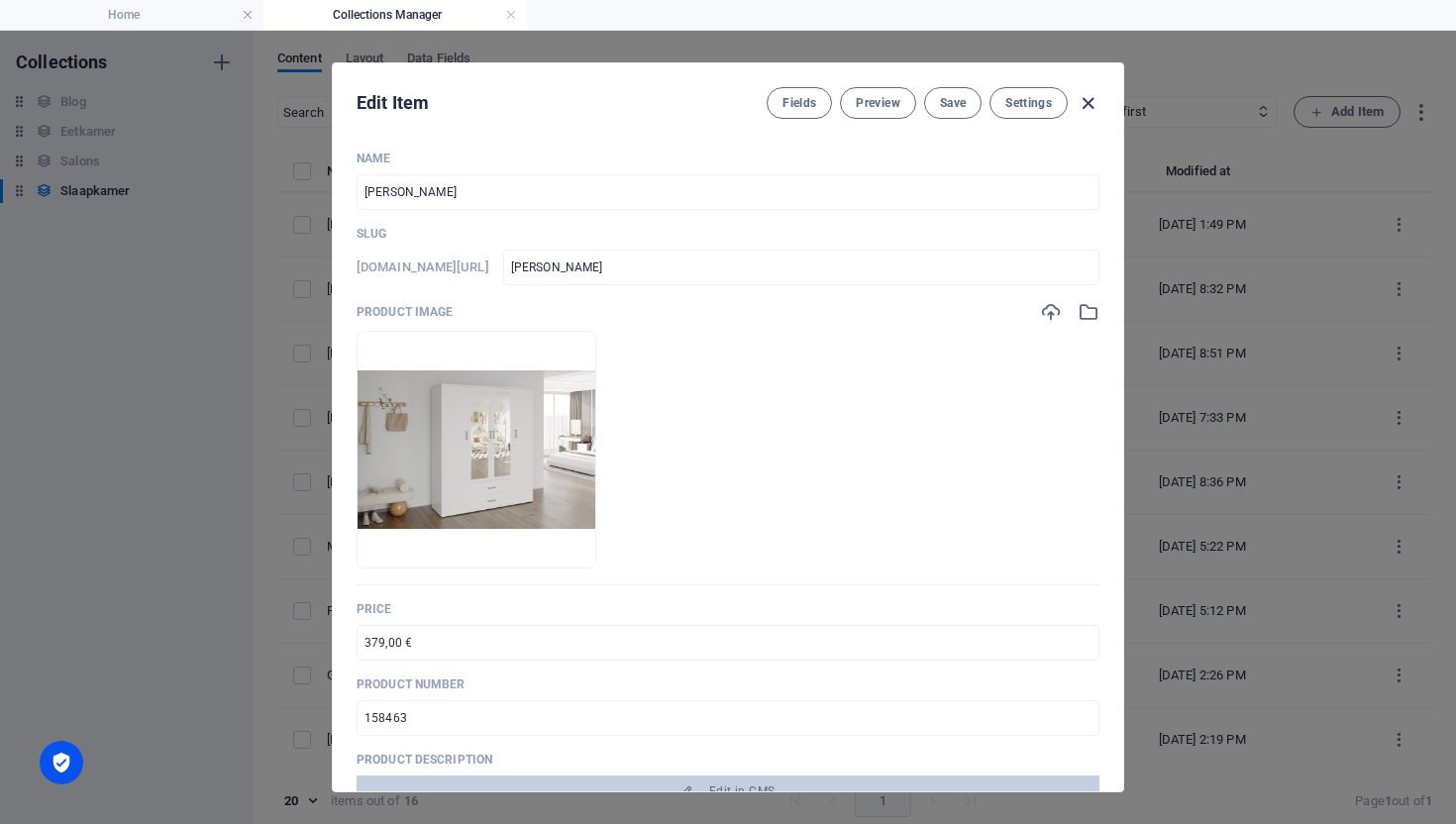 click at bounding box center (1088, 103) 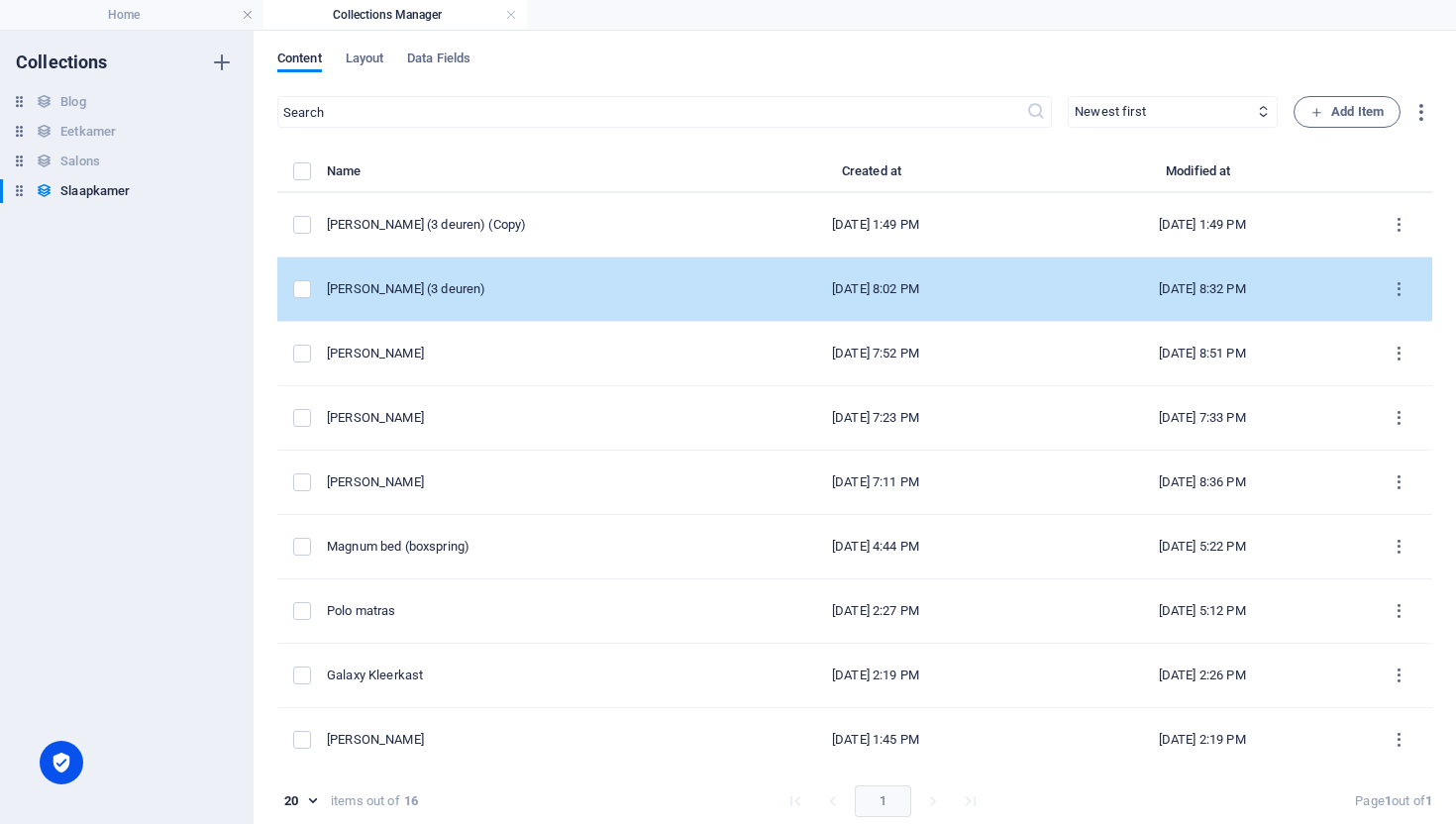 click on "[PERSON_NAME] (3 deuren)" at bounding box center (519, 289) 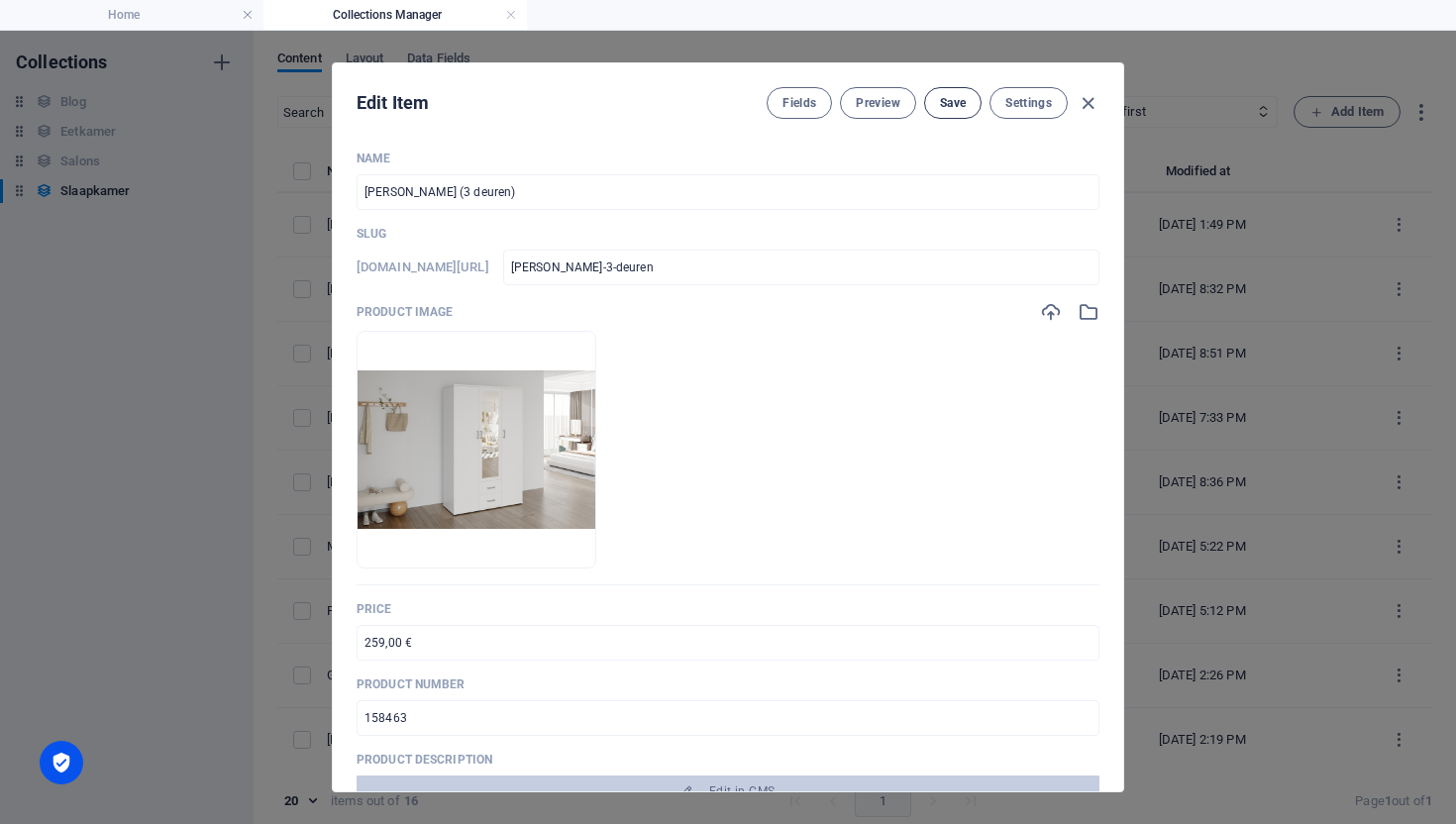 click on "Save" at bounding box center (953, 103) 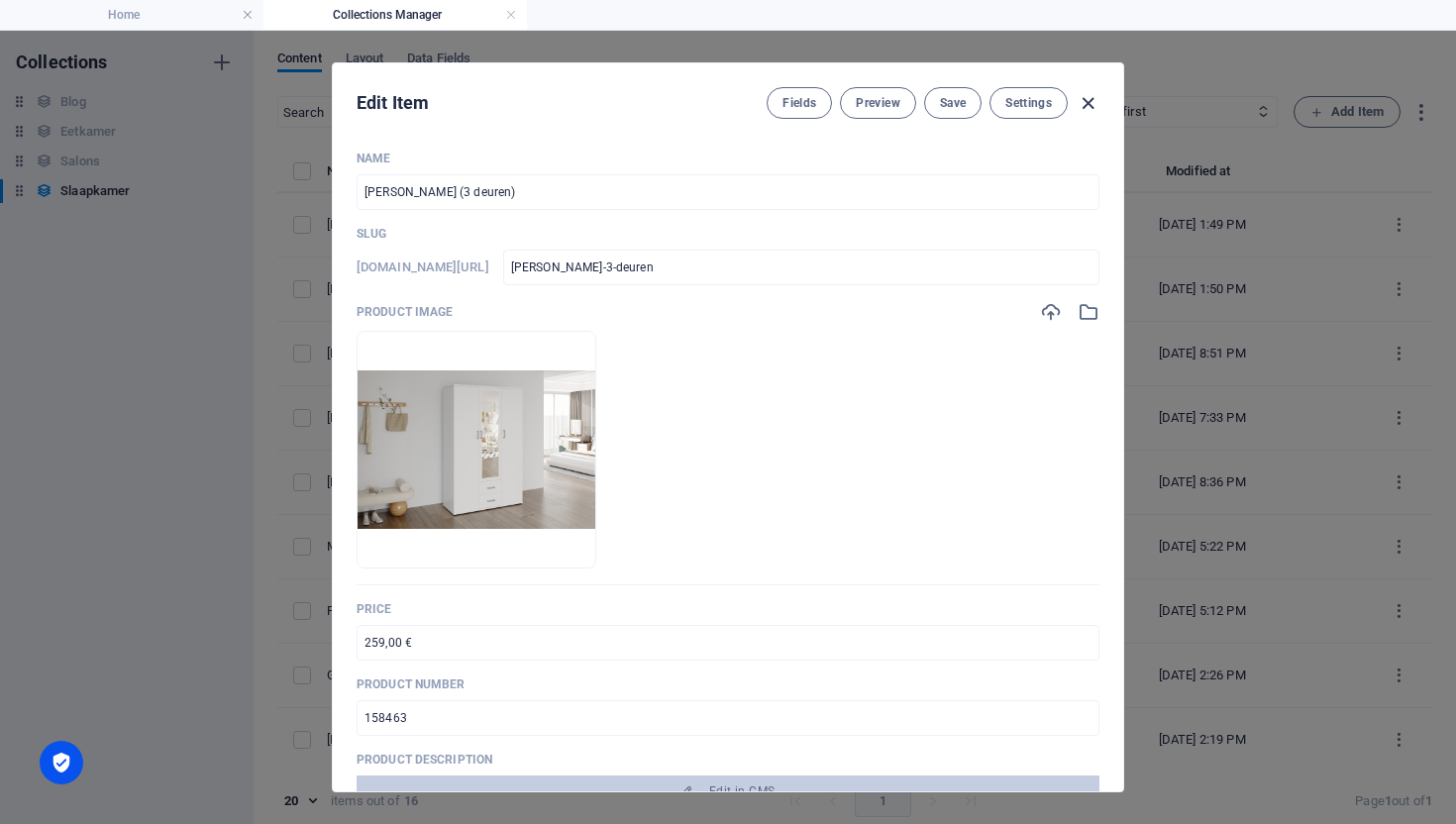 click at bounding box center (1088, 103) 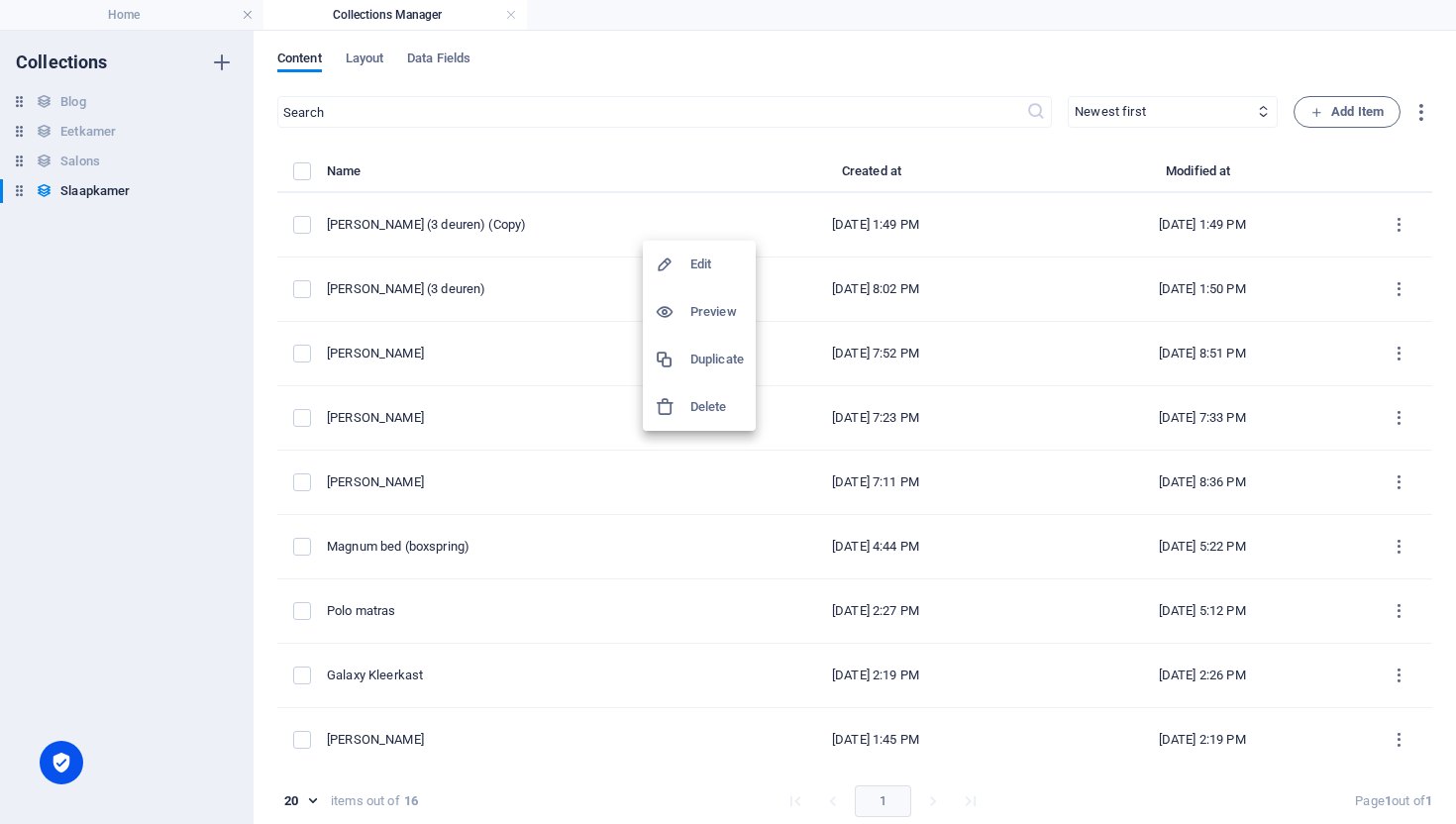 click on "Delete" at bounding box center (717, 407) 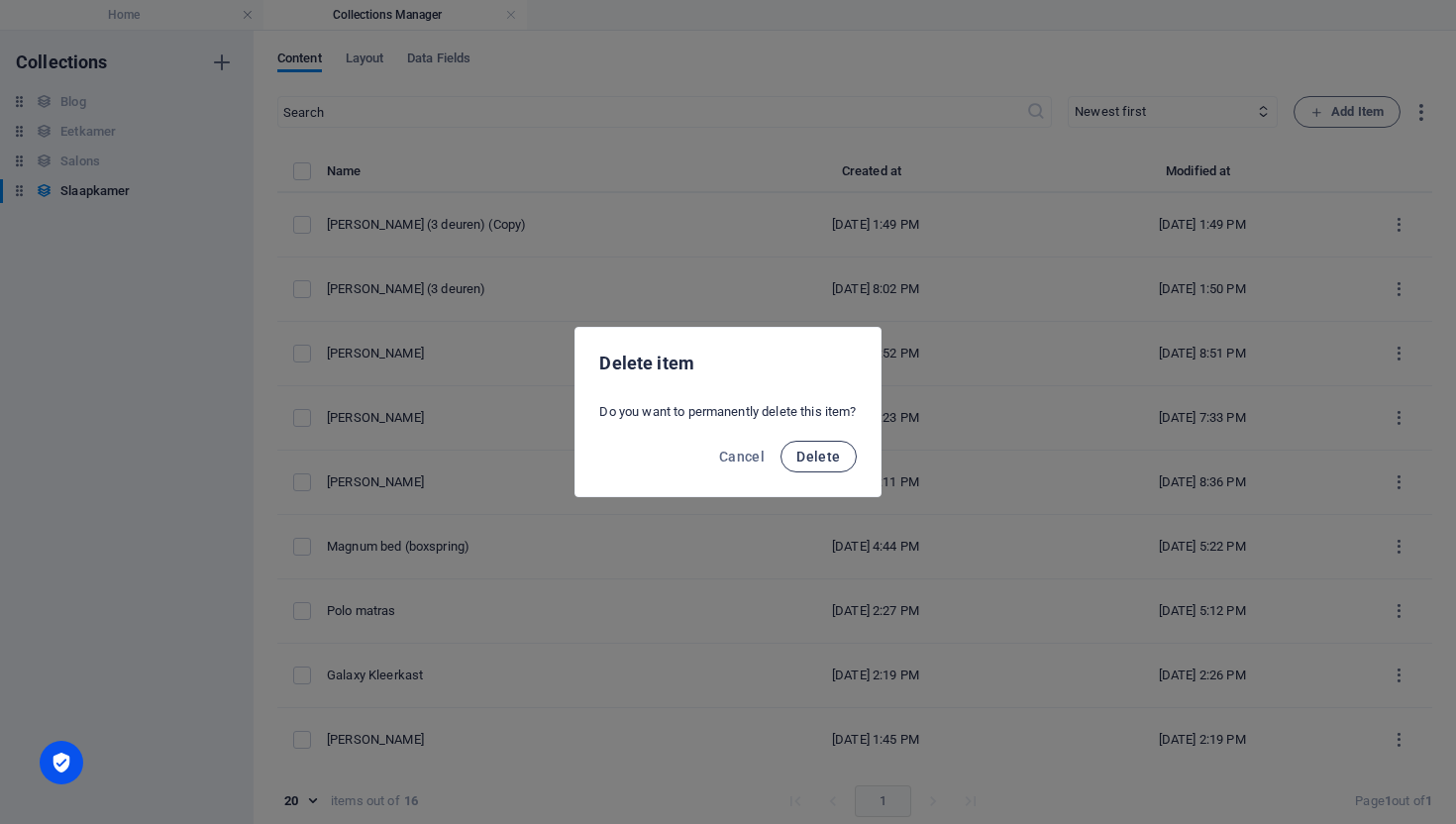 click on "Delete" at bounding box center (818, 457) 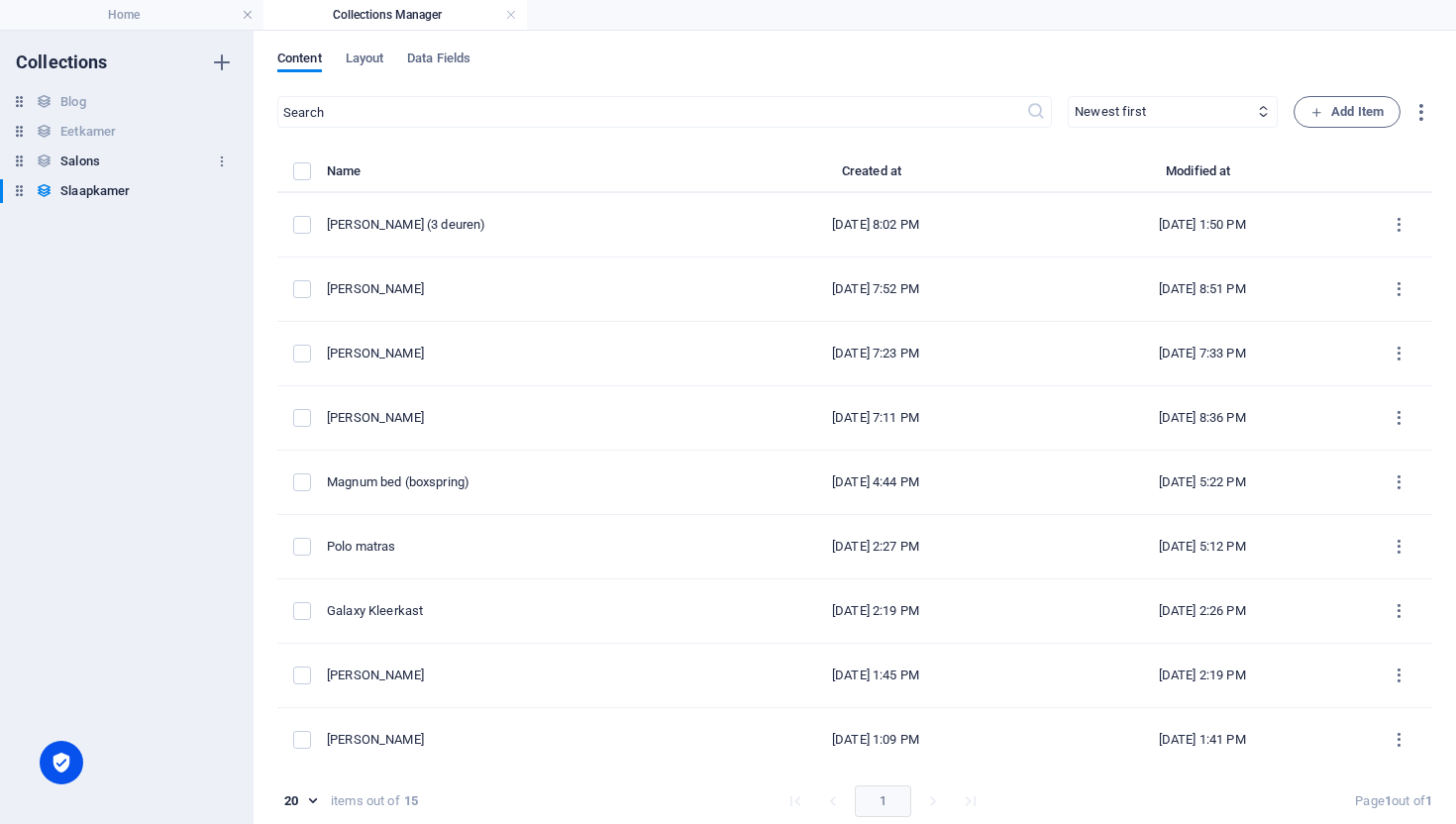 click on "Salons Salons" at bounding box center (117, 161) 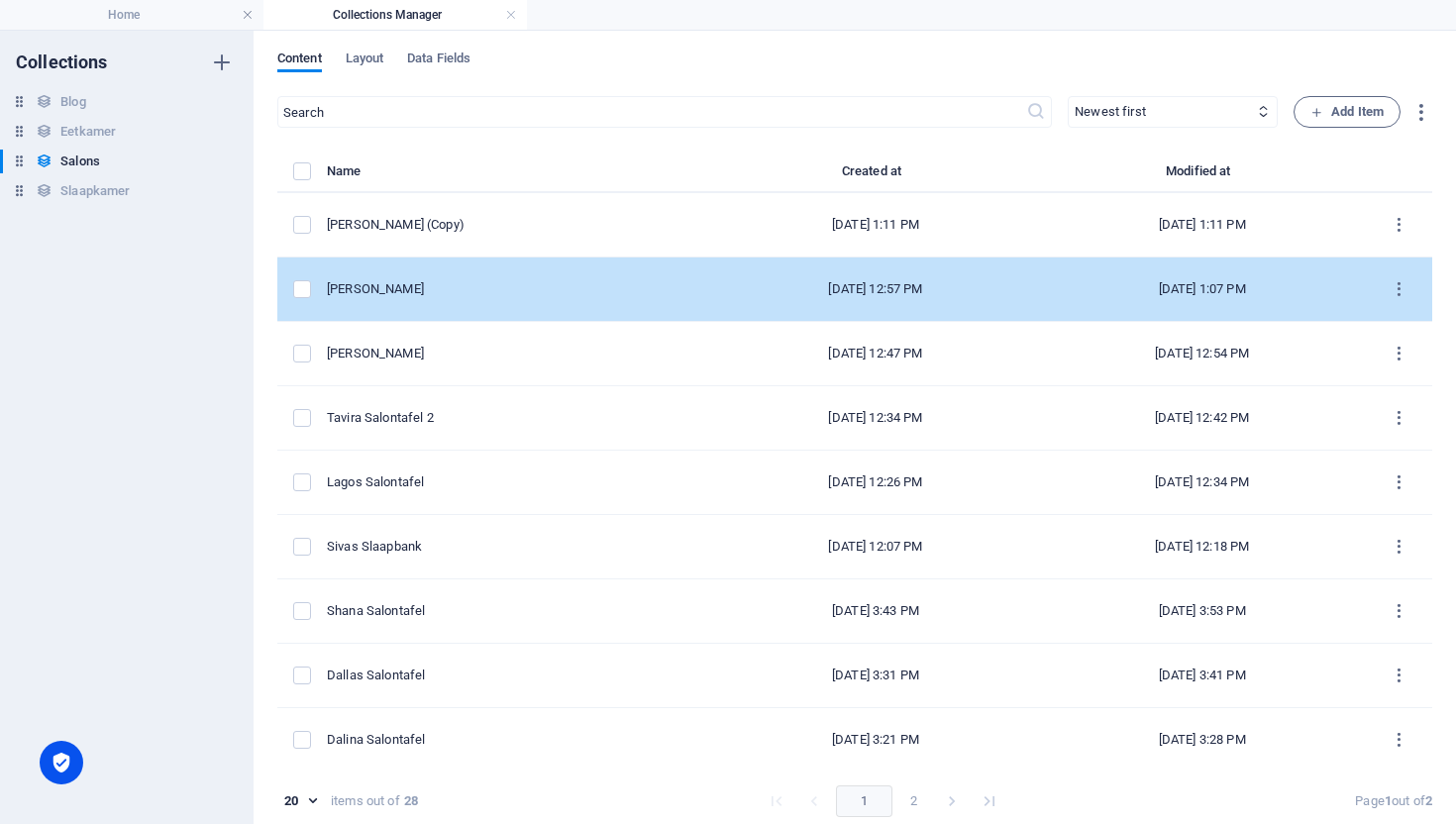 click on "[PERSON_NAME]" at bounding box center (511, 289) 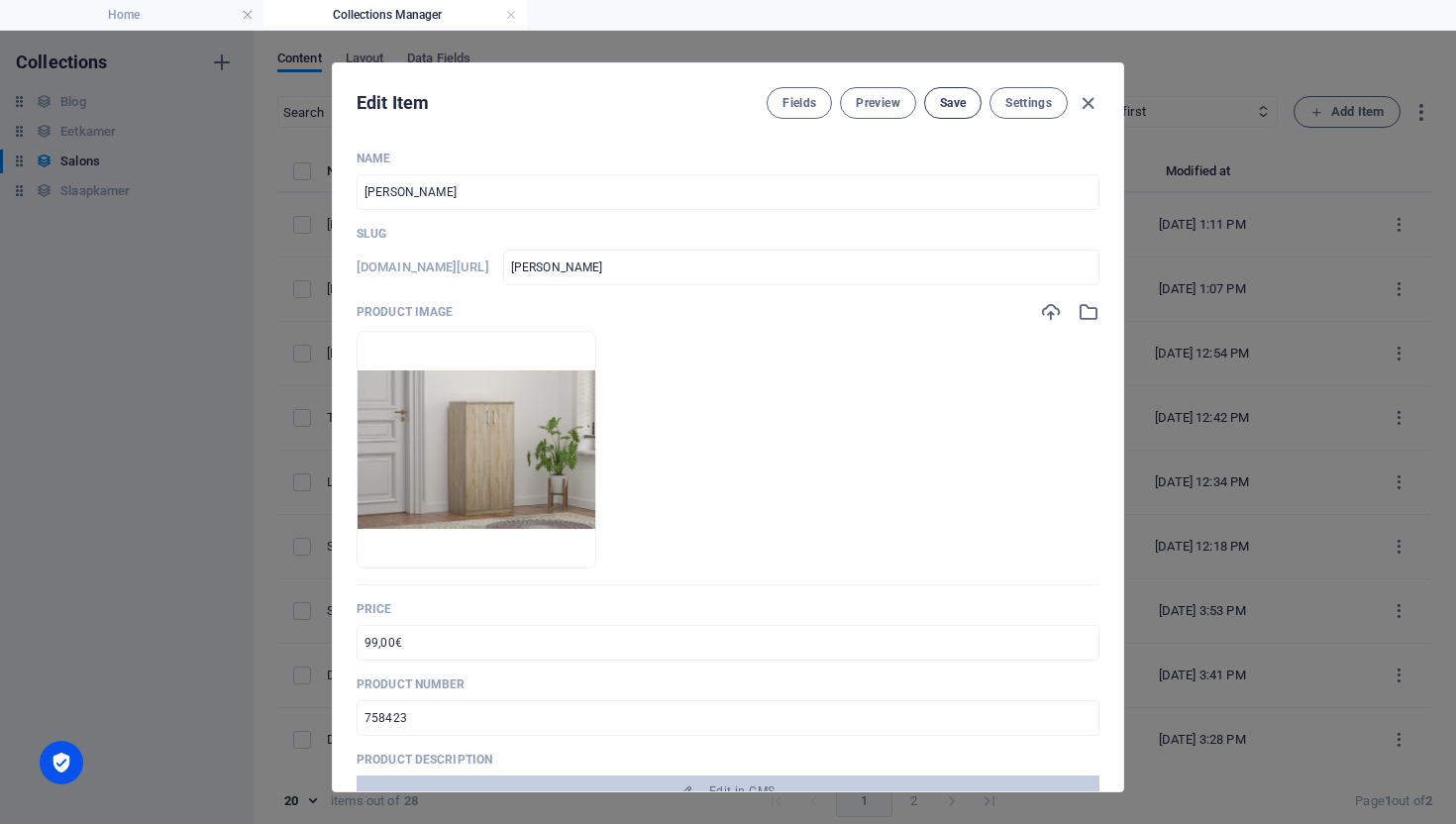click on "Save" at bounding box center (953, 103) 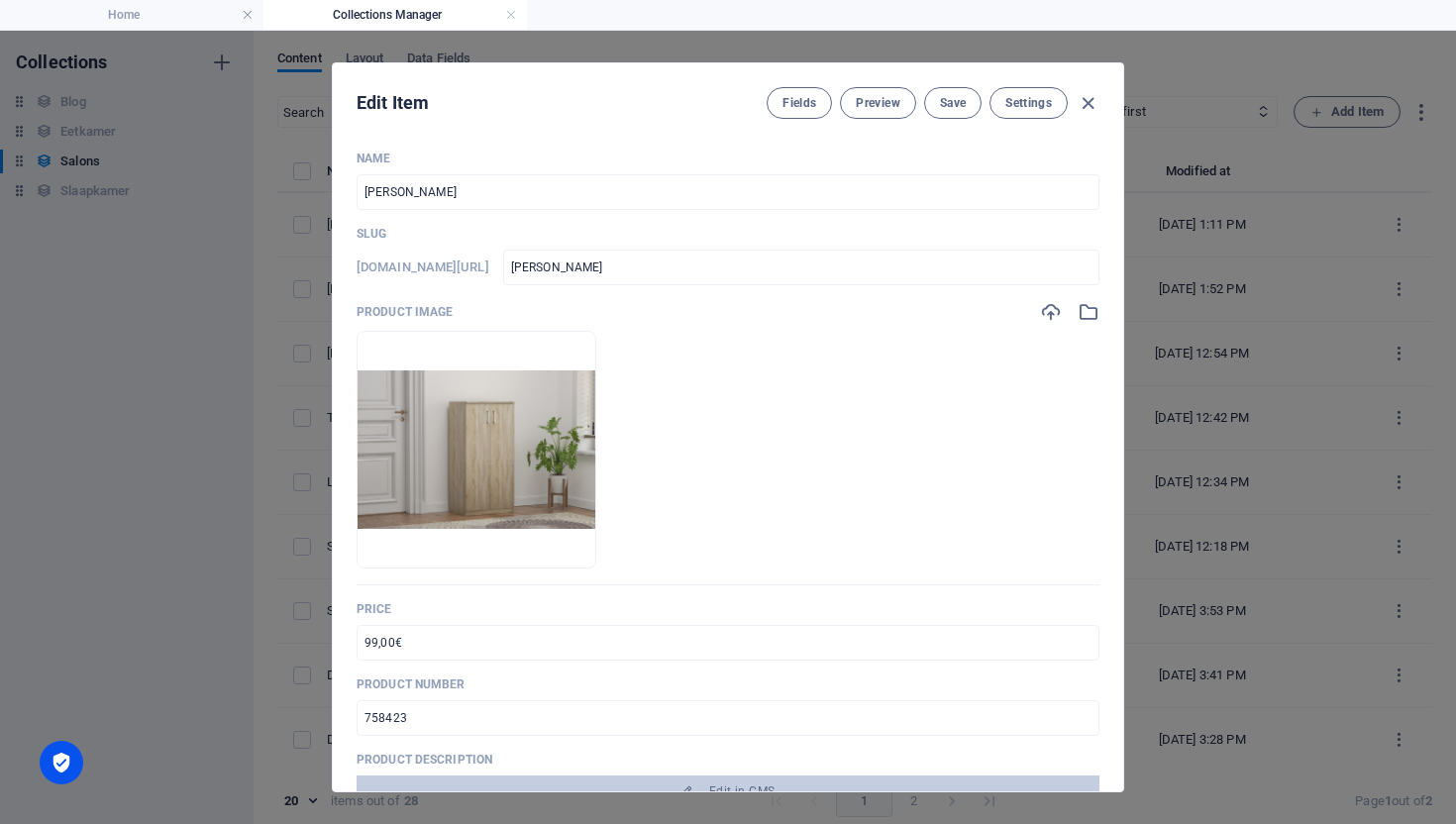 drag, startPoint x: 1080, startPoint y: 104, endPoint x: 1063, endPoint y: 120, distance: 23.345235 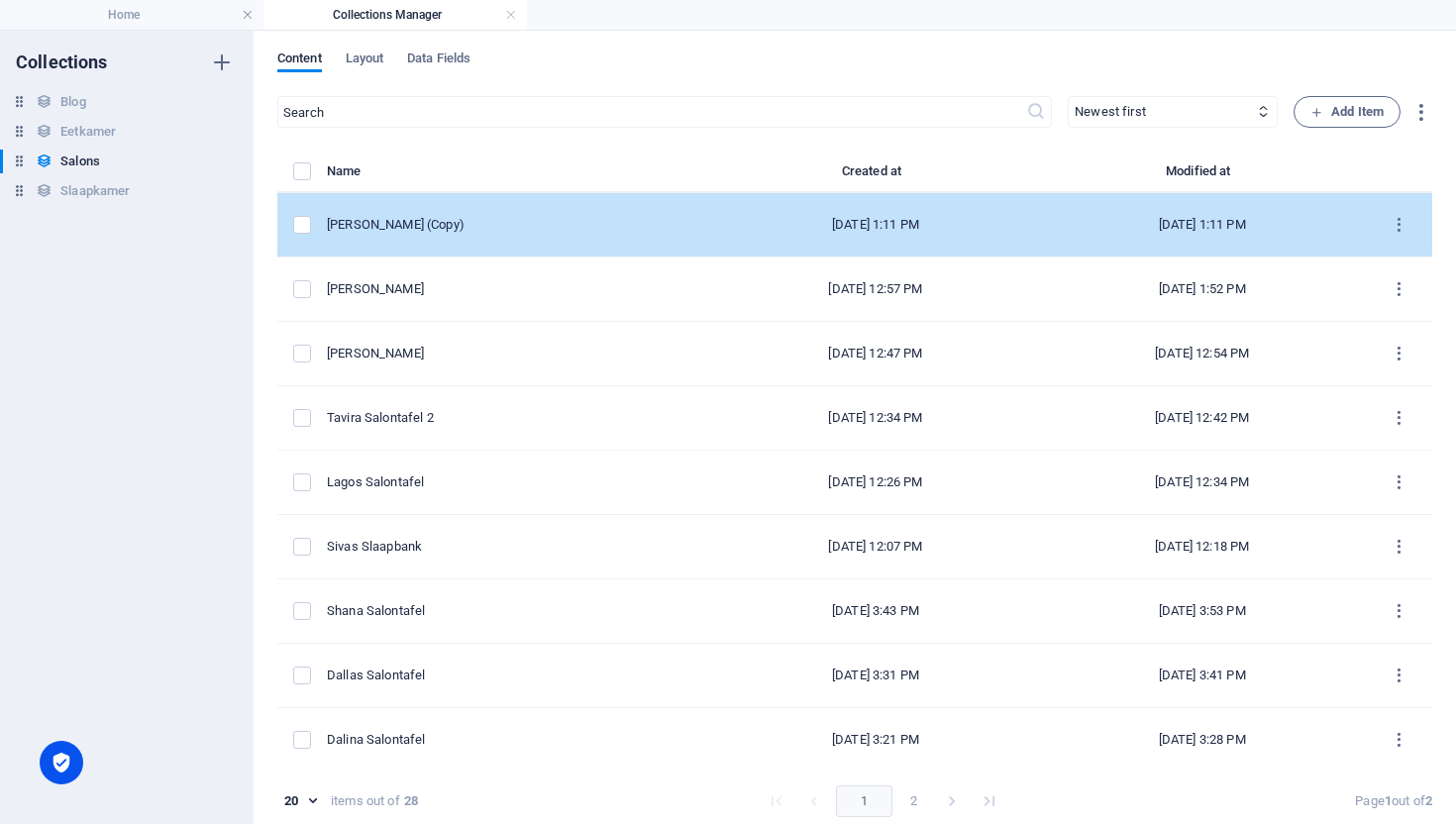 click on "[PERSON_NAME] (Copy)" at bounding box center [519, 225] 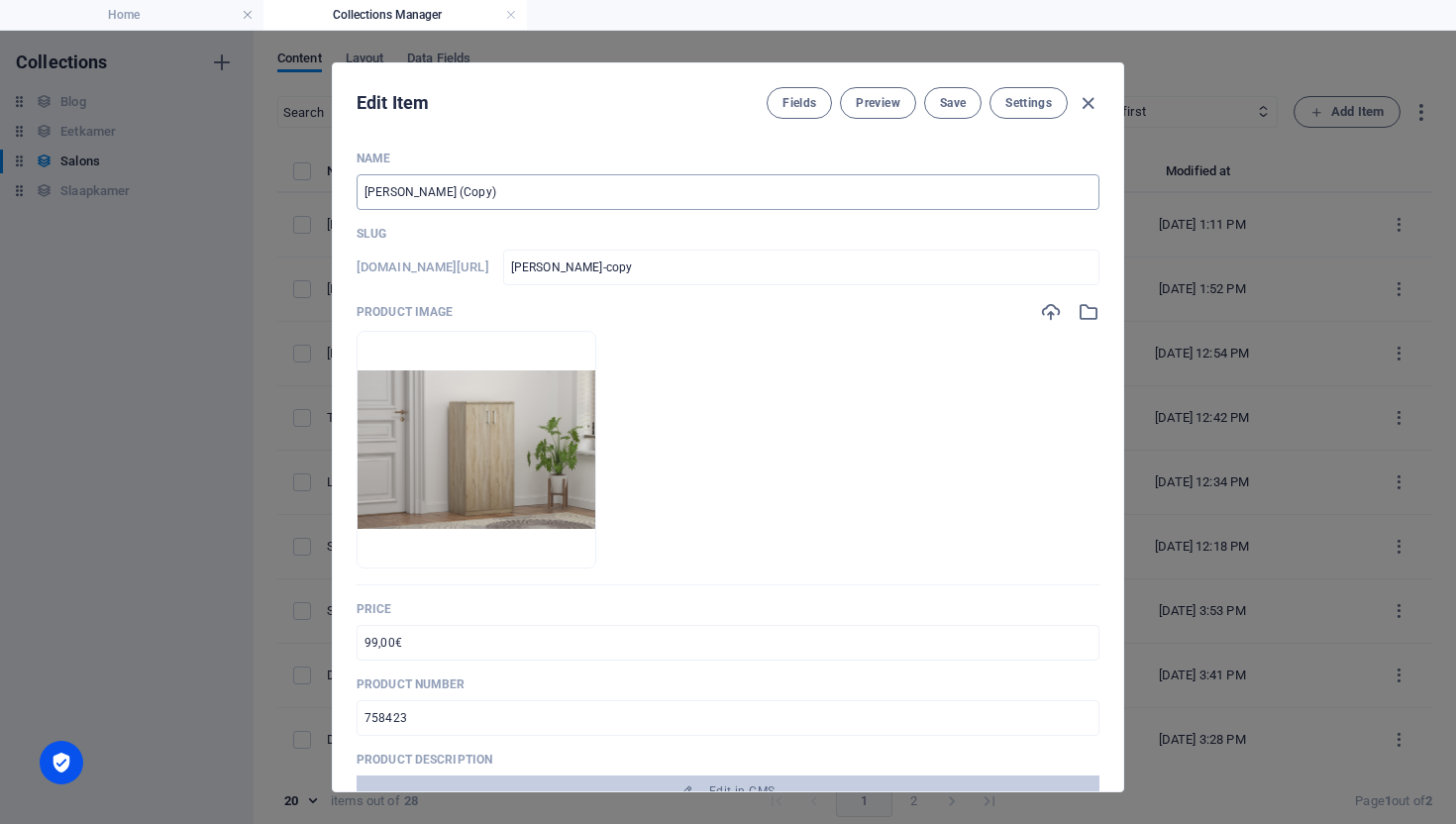 click on "[PERSON_NAME] (Copy)" at bounding box center (728, 192) 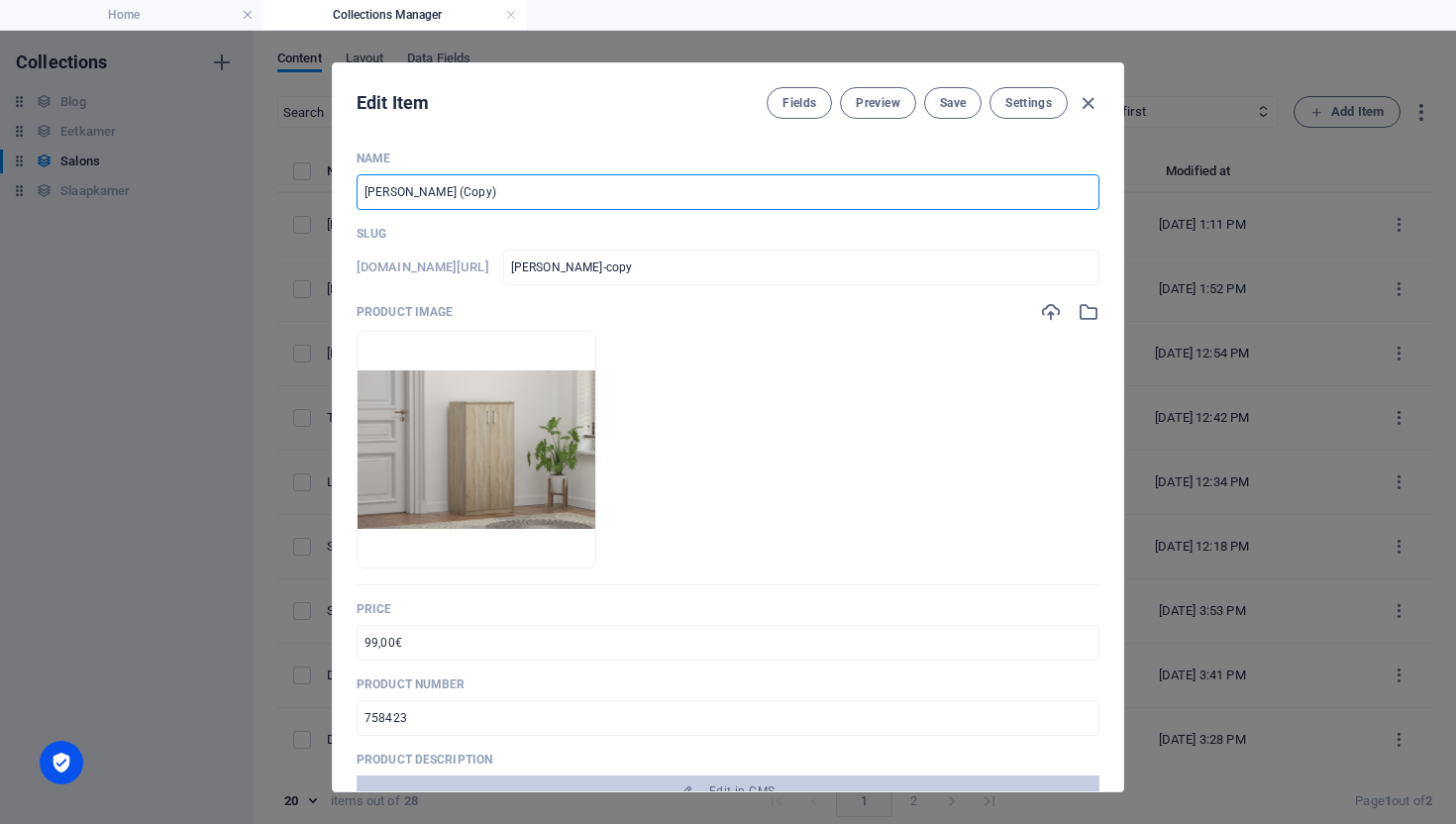 click on "[PERSON_NAME] (Copy)" at bounding box center (728, 192) 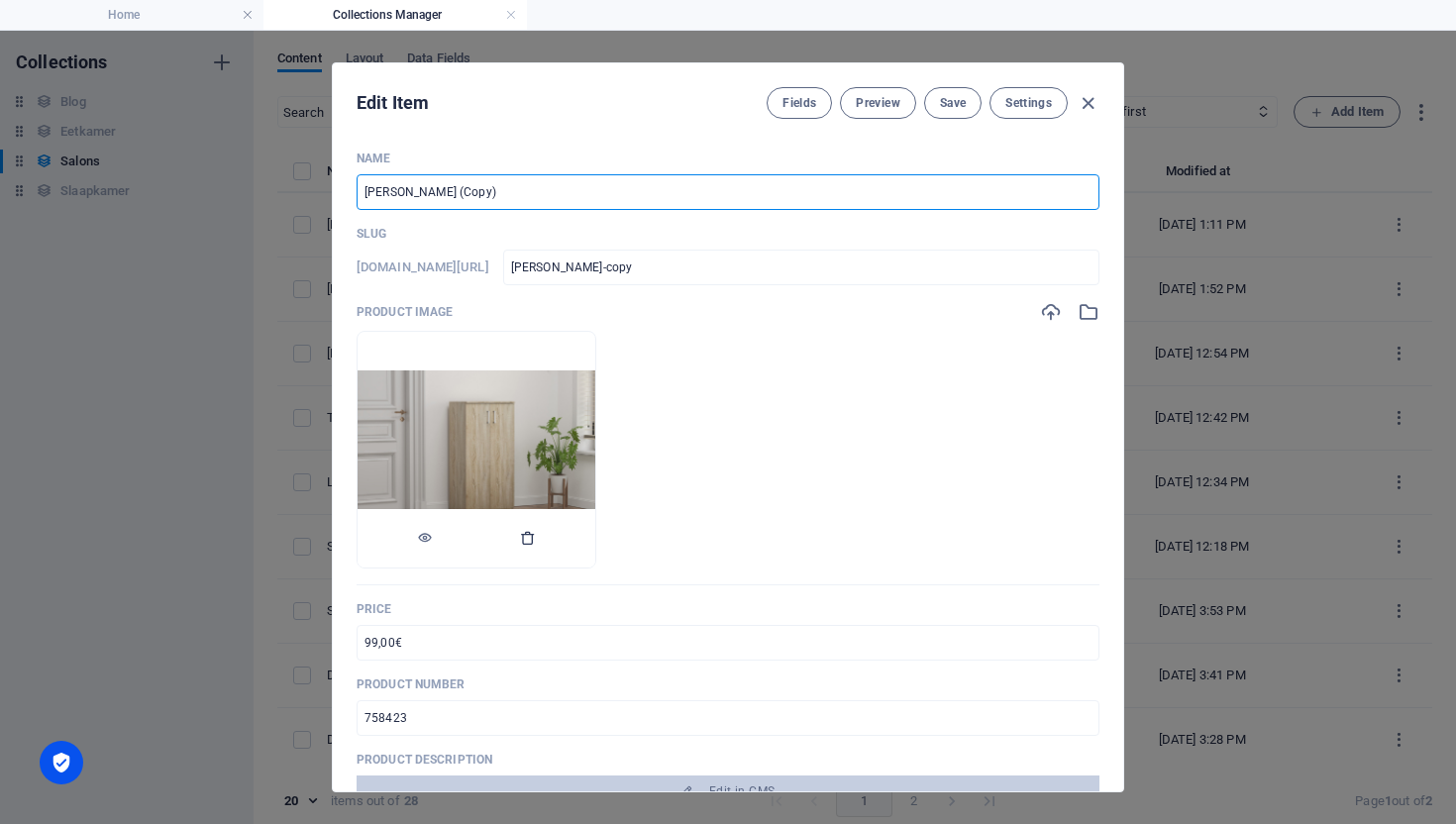 click at bounding box center (528, 539) 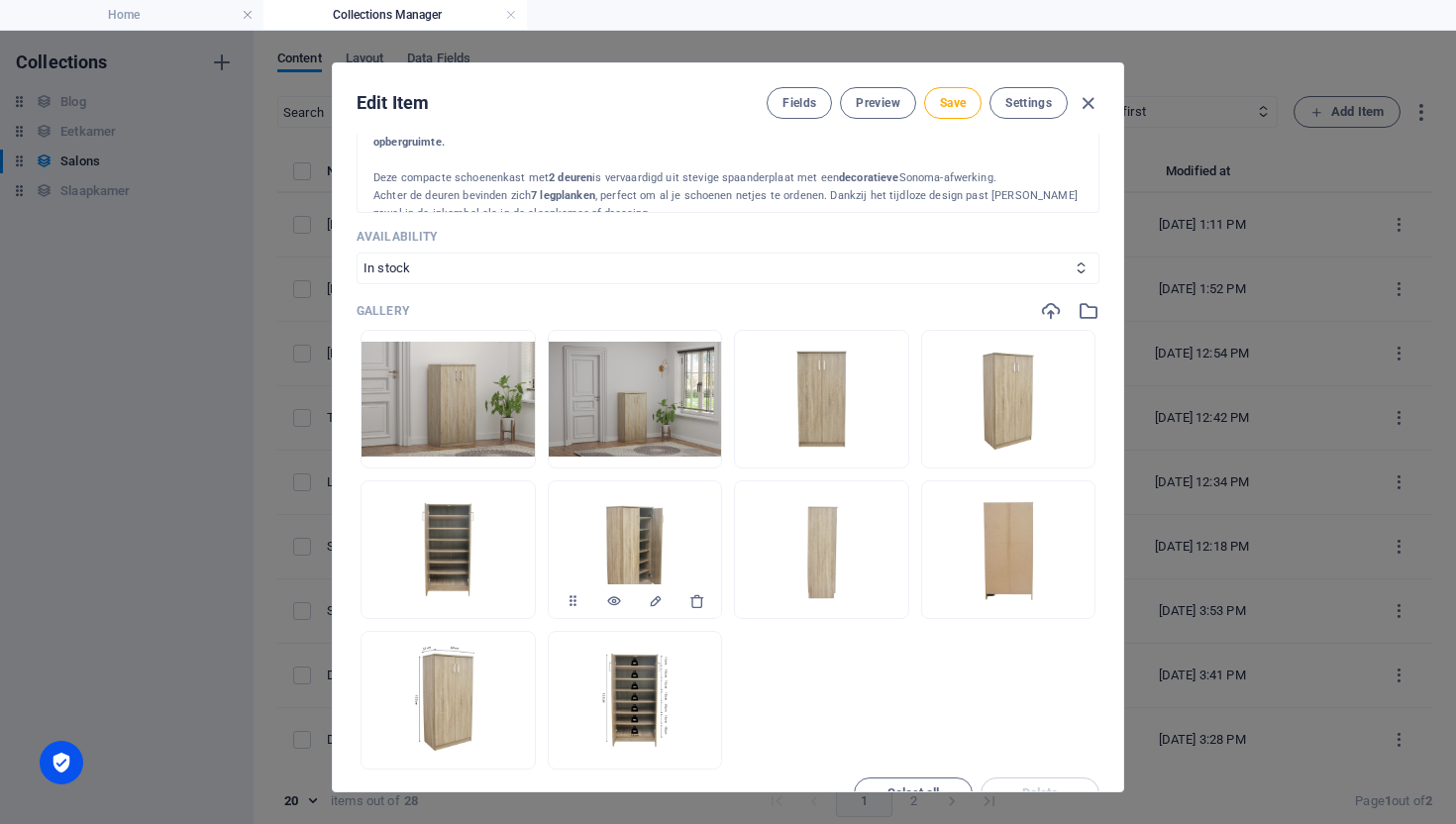 scroll, scrollTop: 1076, scrollLeft: 0, axis: vertical 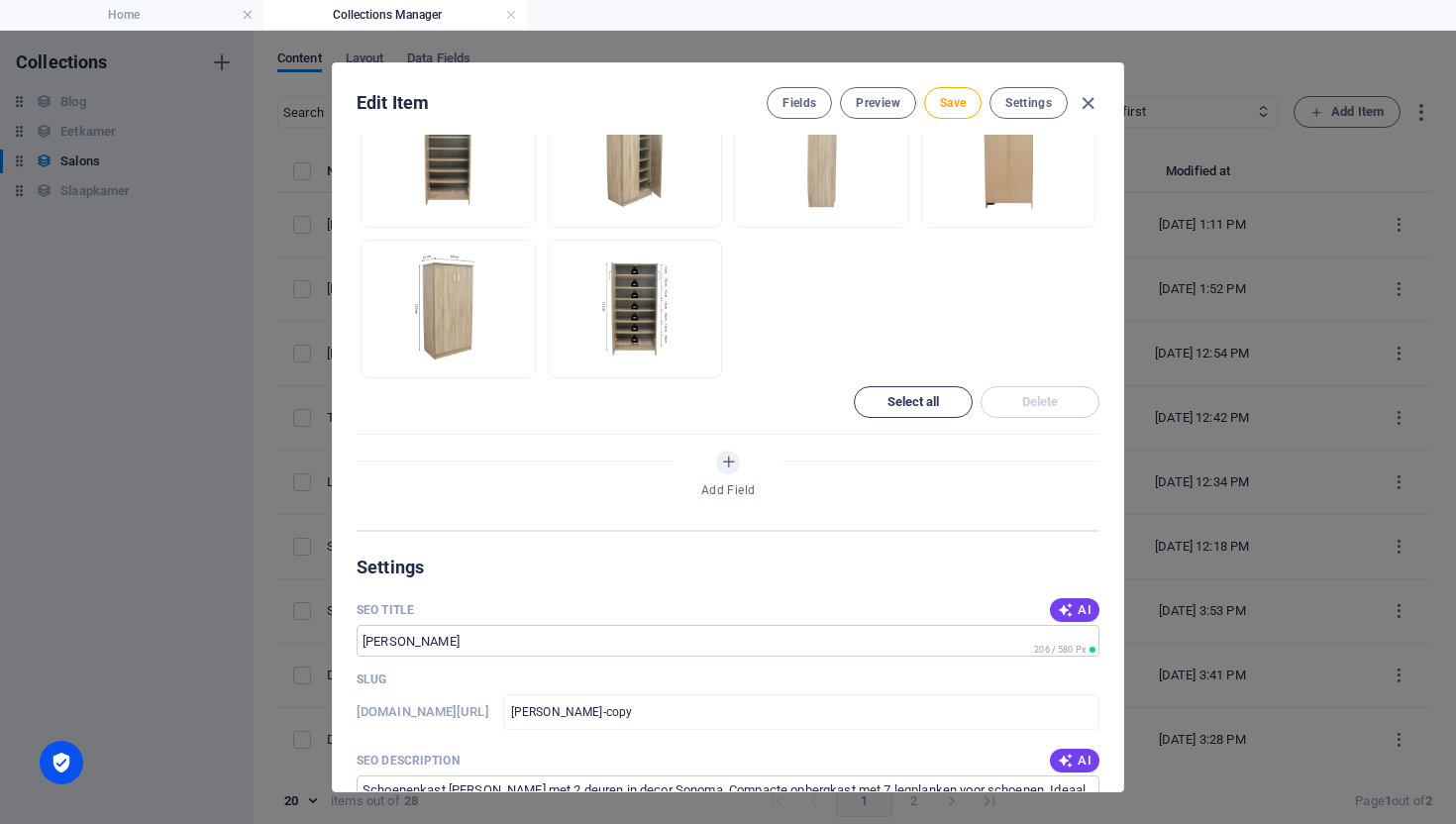 click on "Select all" at bounding box center (913, 402) 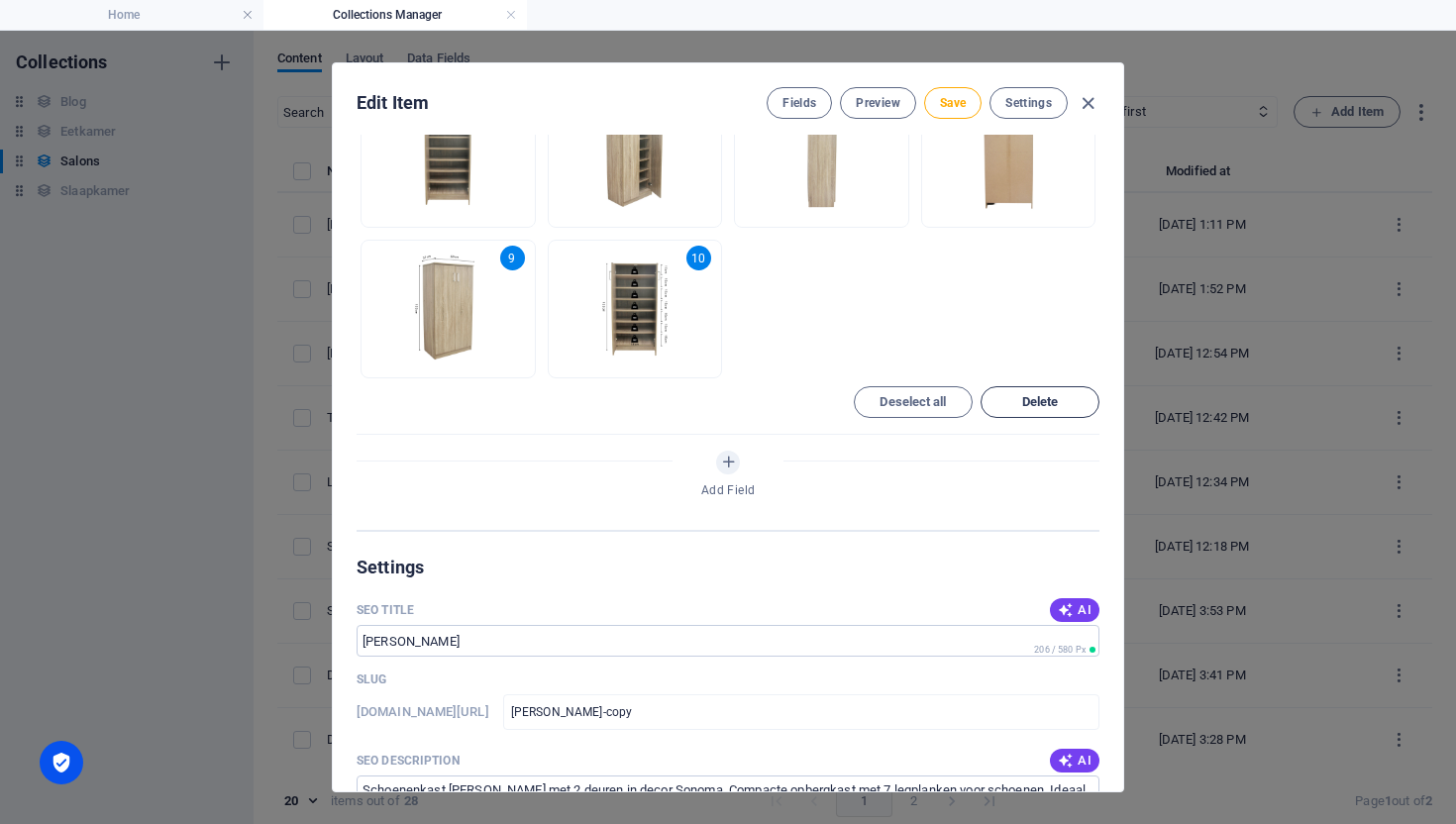 click on "Delete" at bounding box center (1040, 402) 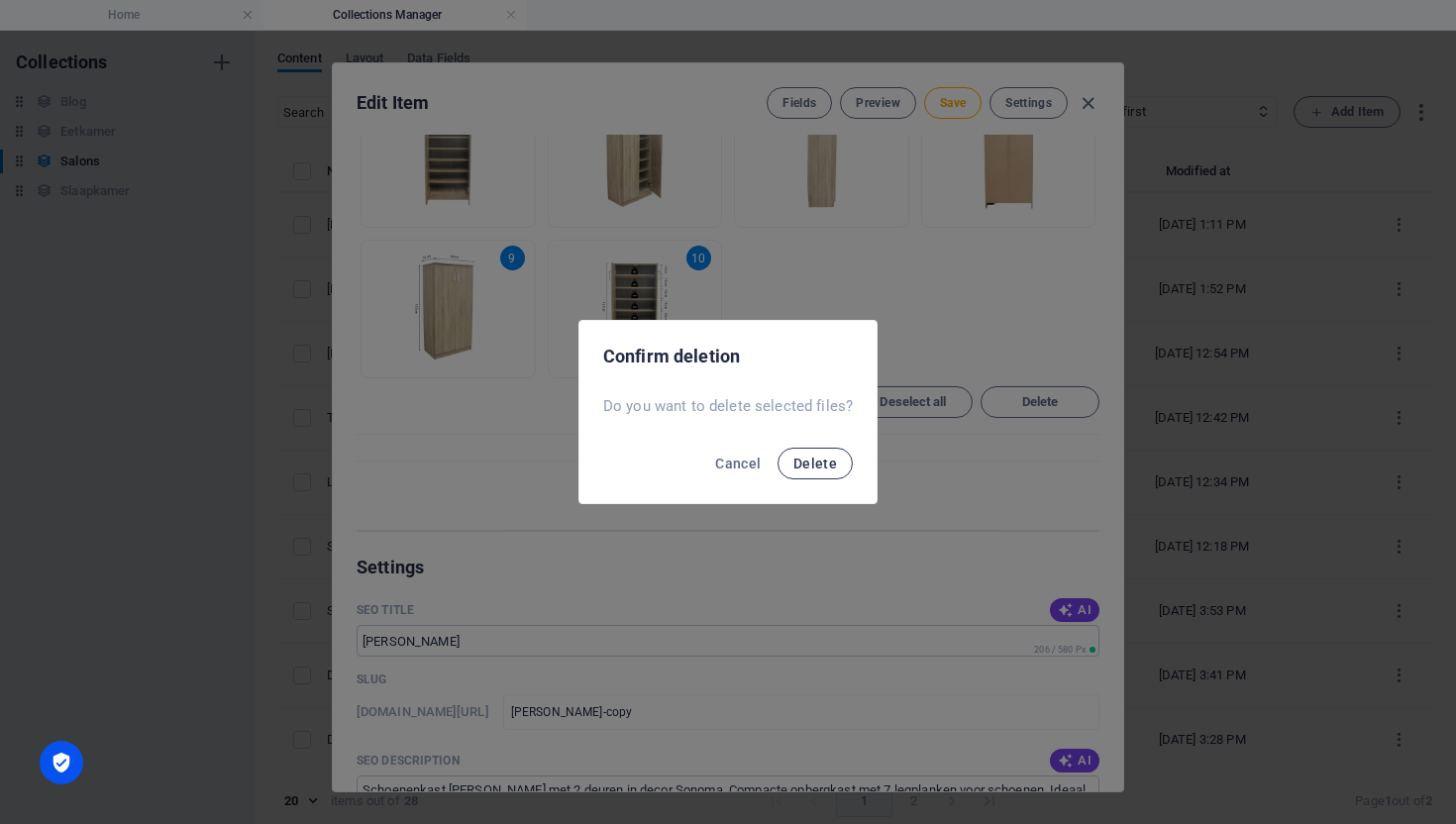 click on "Delete" at bounding box center [815, 464] 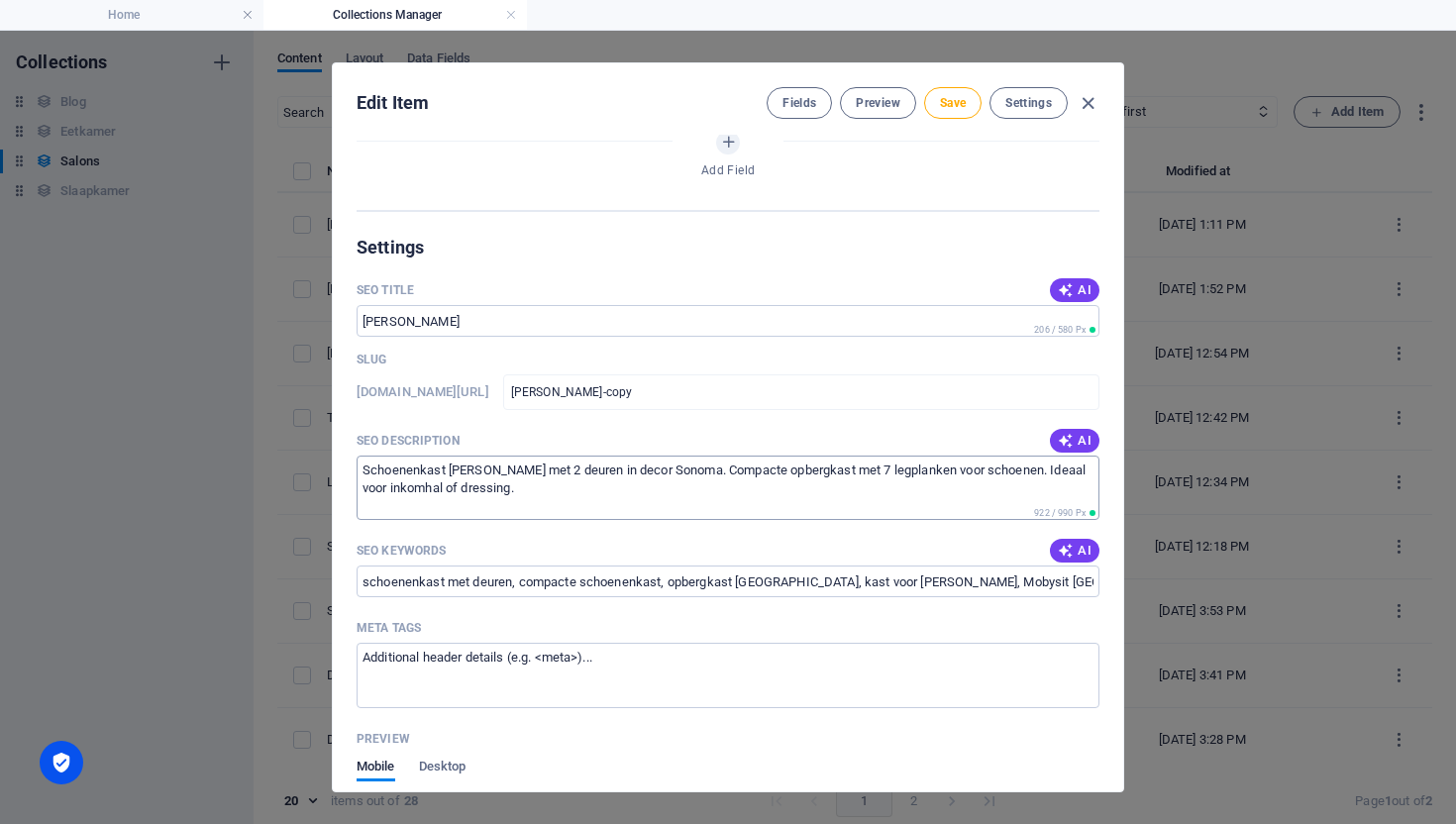 scroll, scrollTop: 35, scrollLeft: 0, axis: vertical 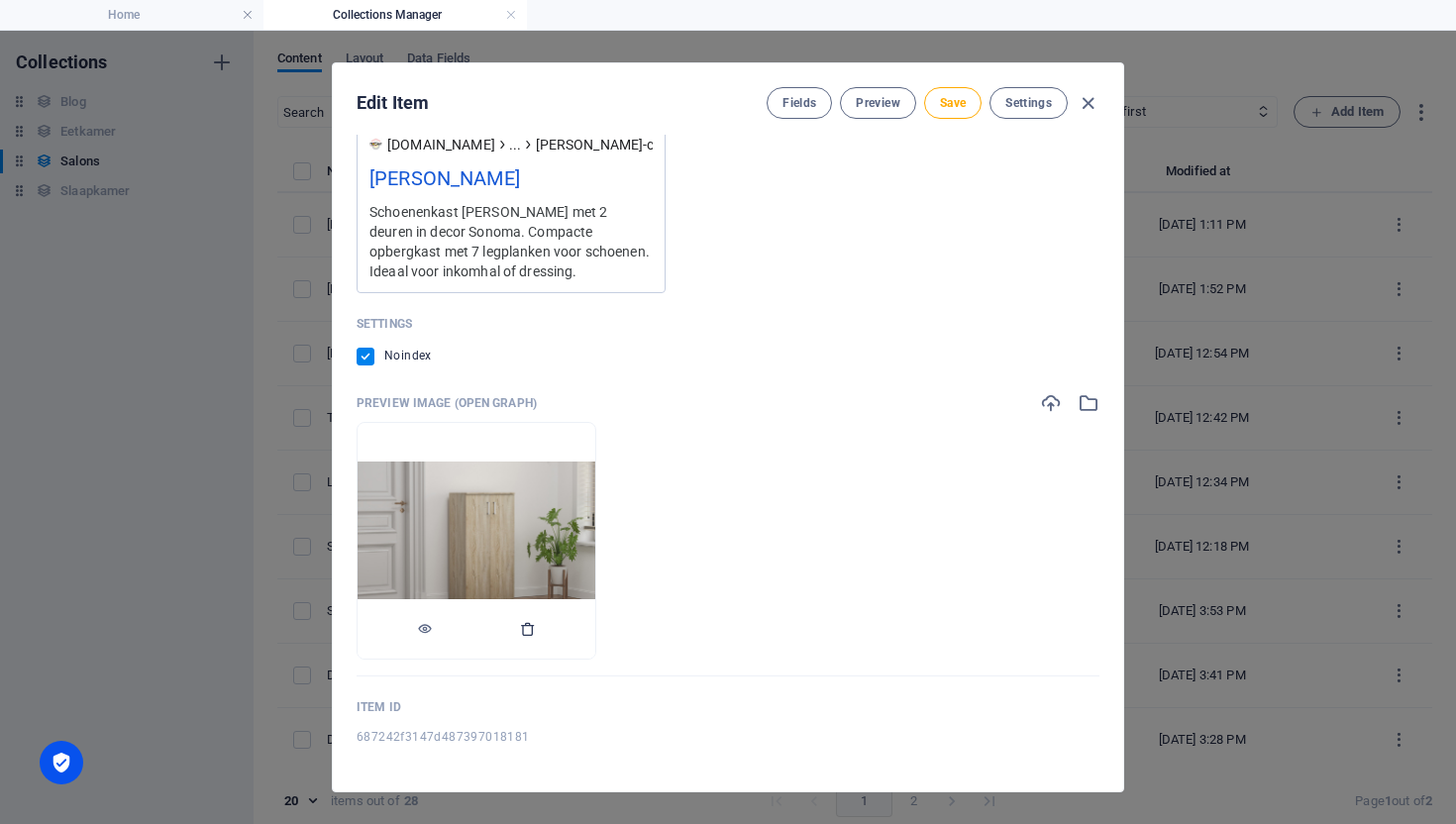 click at bounding box center [528, 629] 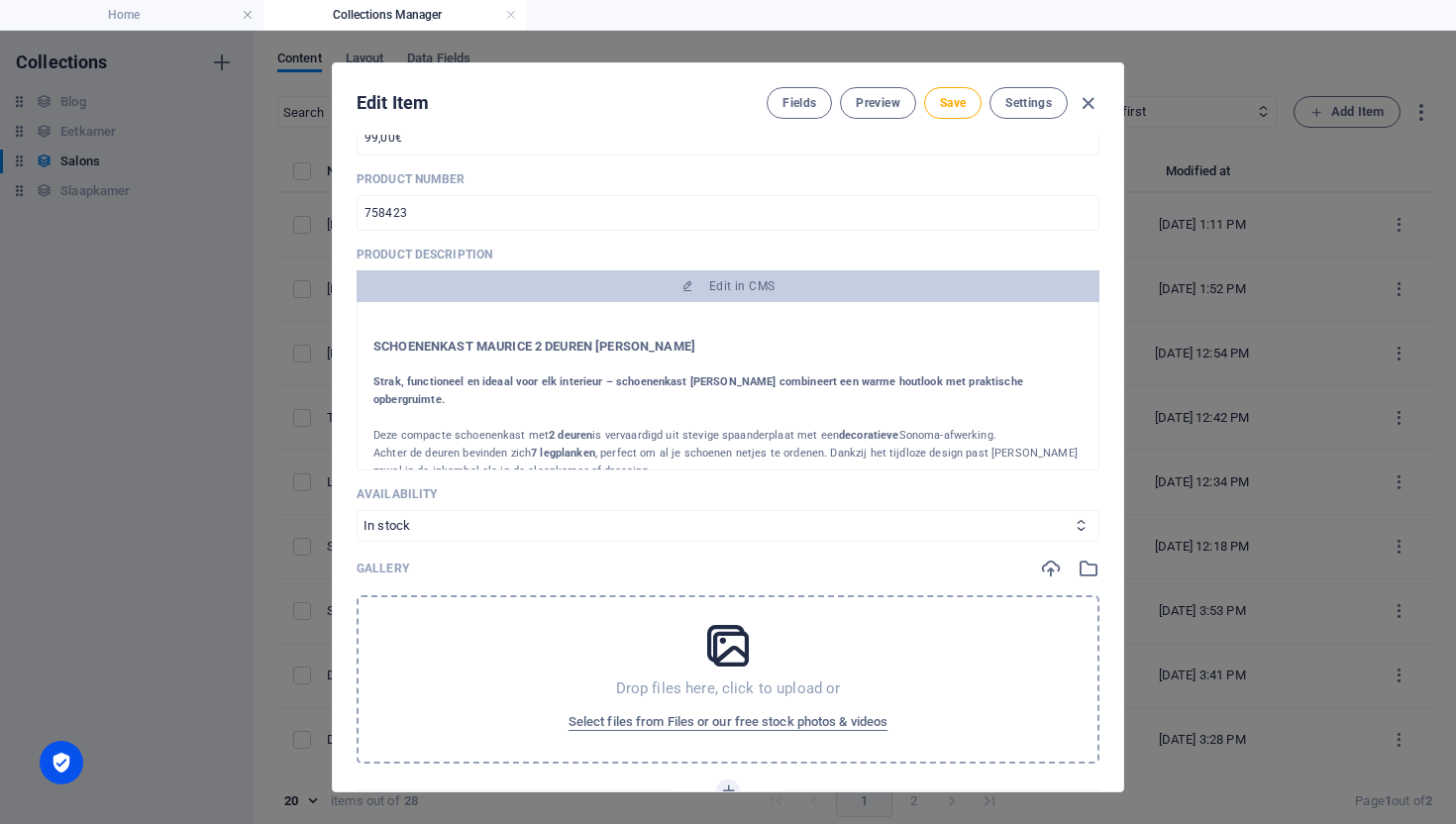 scroll, scrollTop: 0, scrollLeft: 0, axis: both 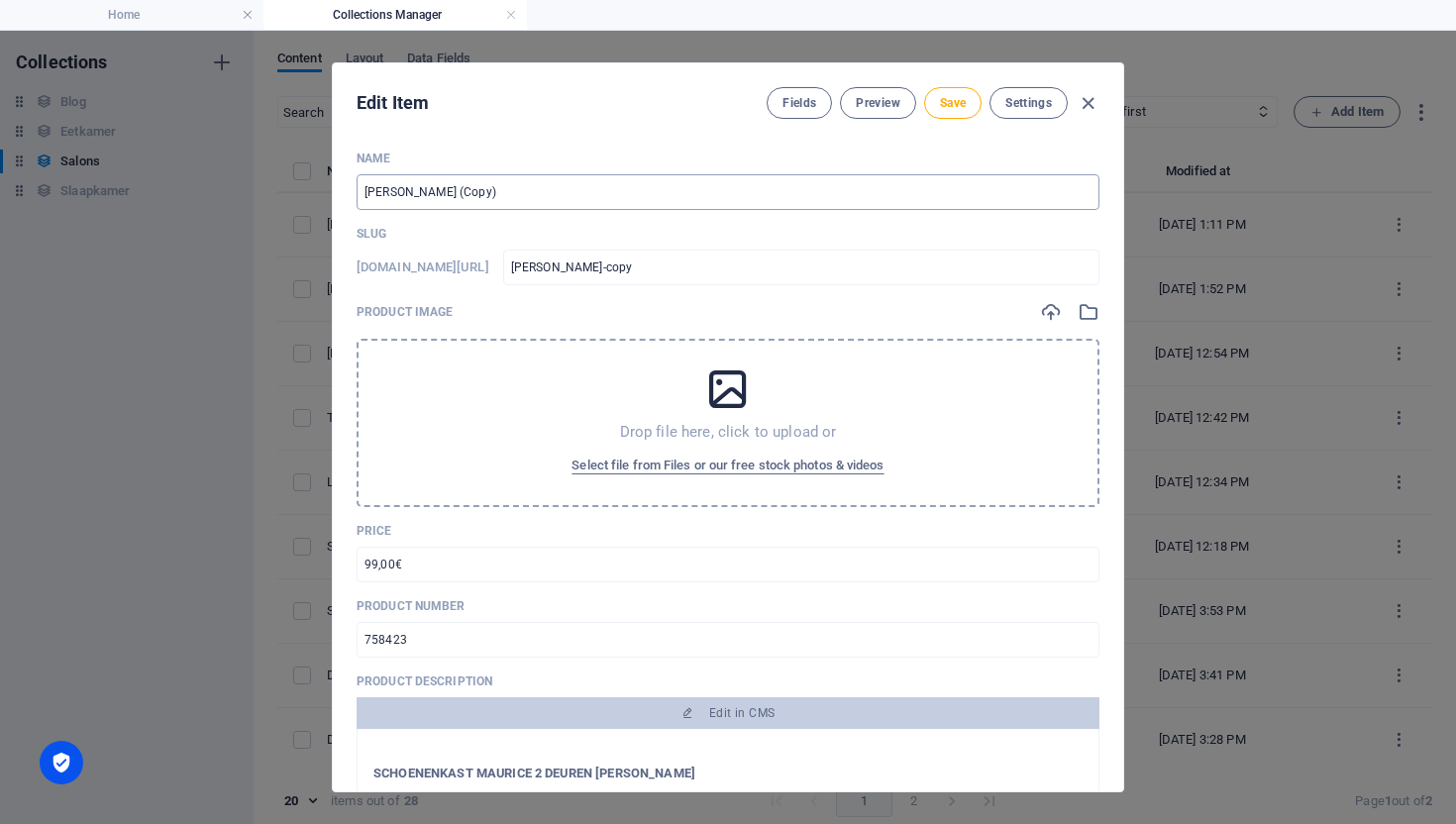 click on "[PERSON_NAME] (Copy)" at bounding box center (728, 192) 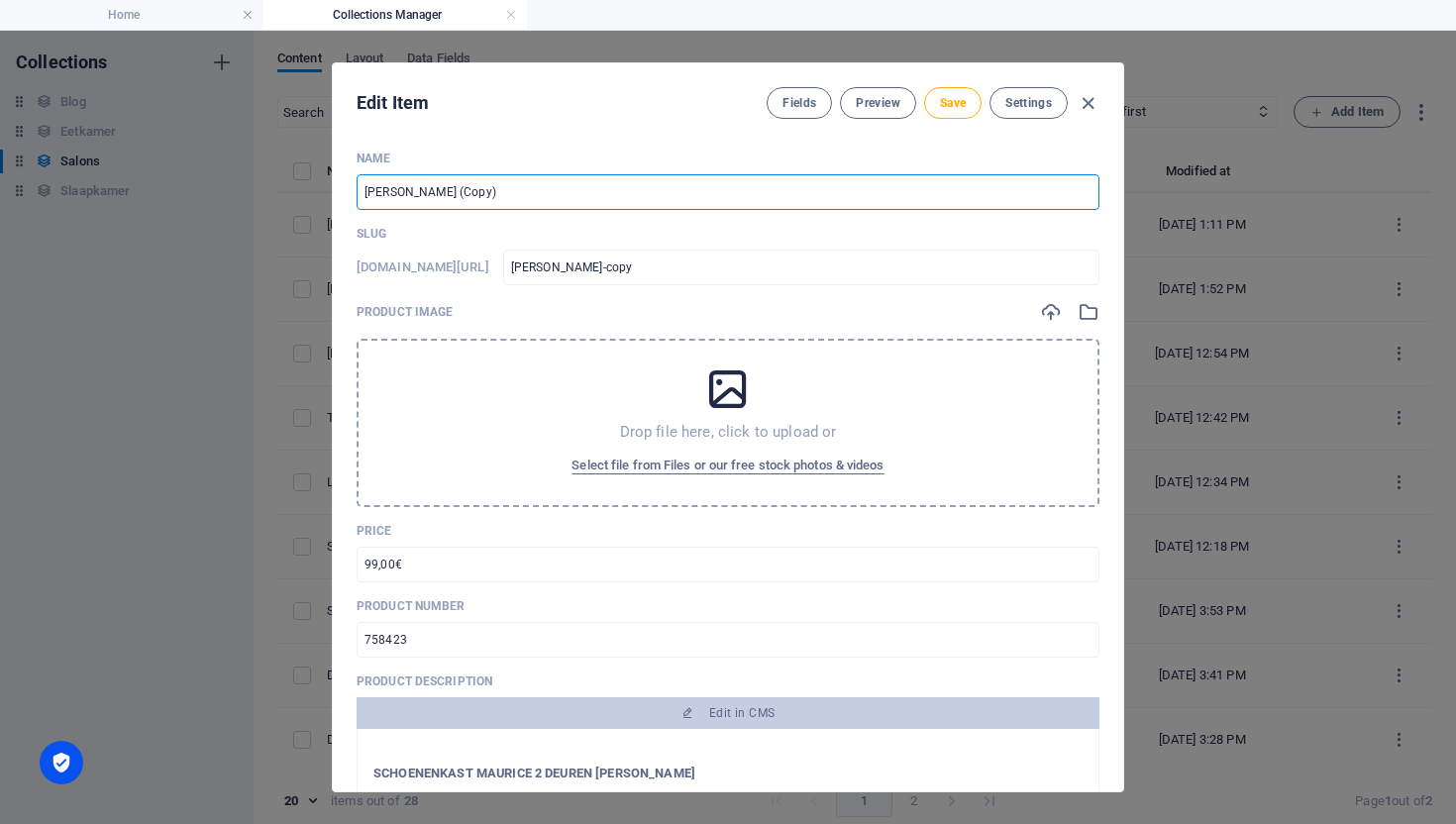 click on "[PERSON_NAME] (Copy)" at bounding box center (728, 192) 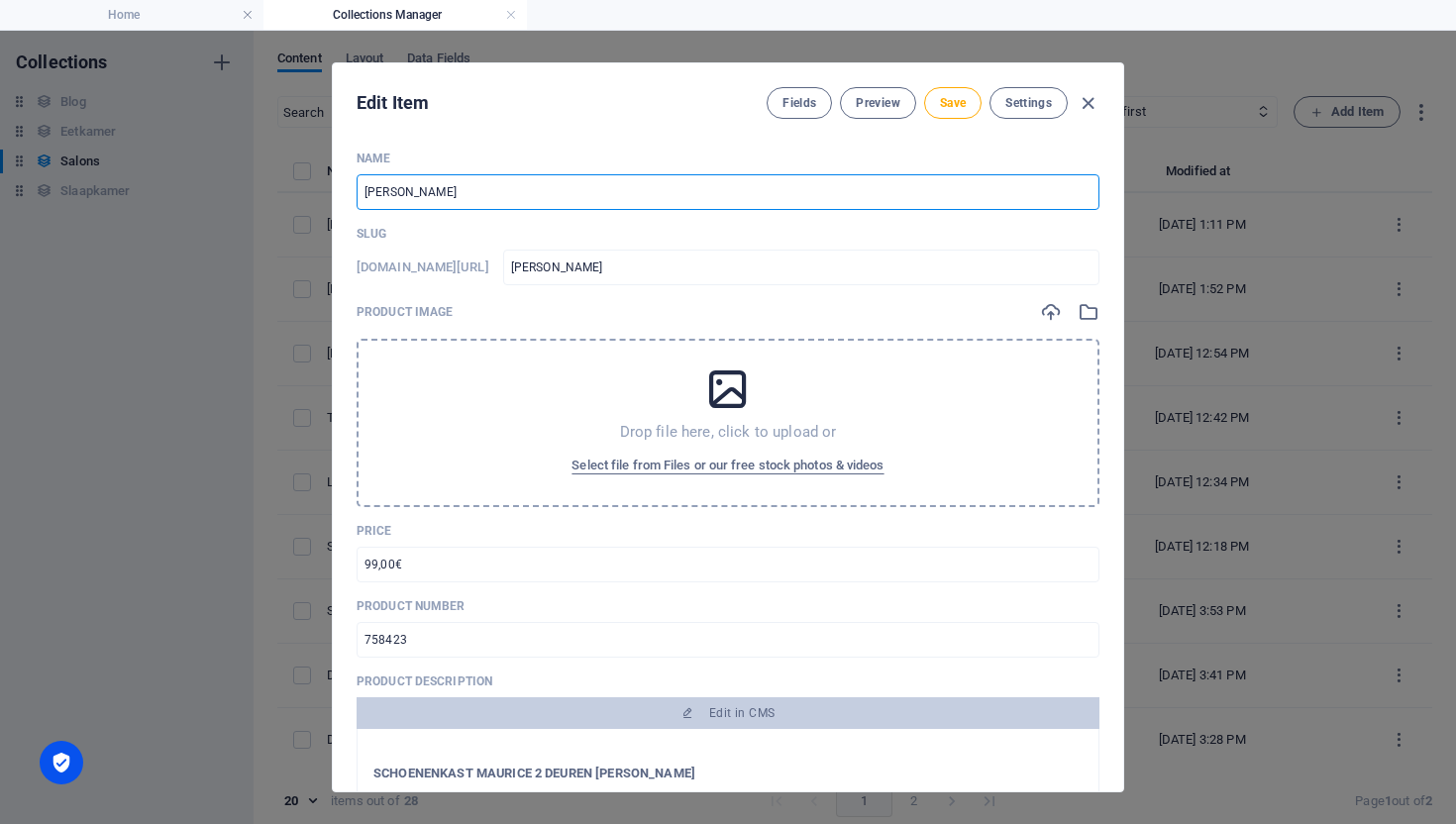 click at bounding box center [728, 389] 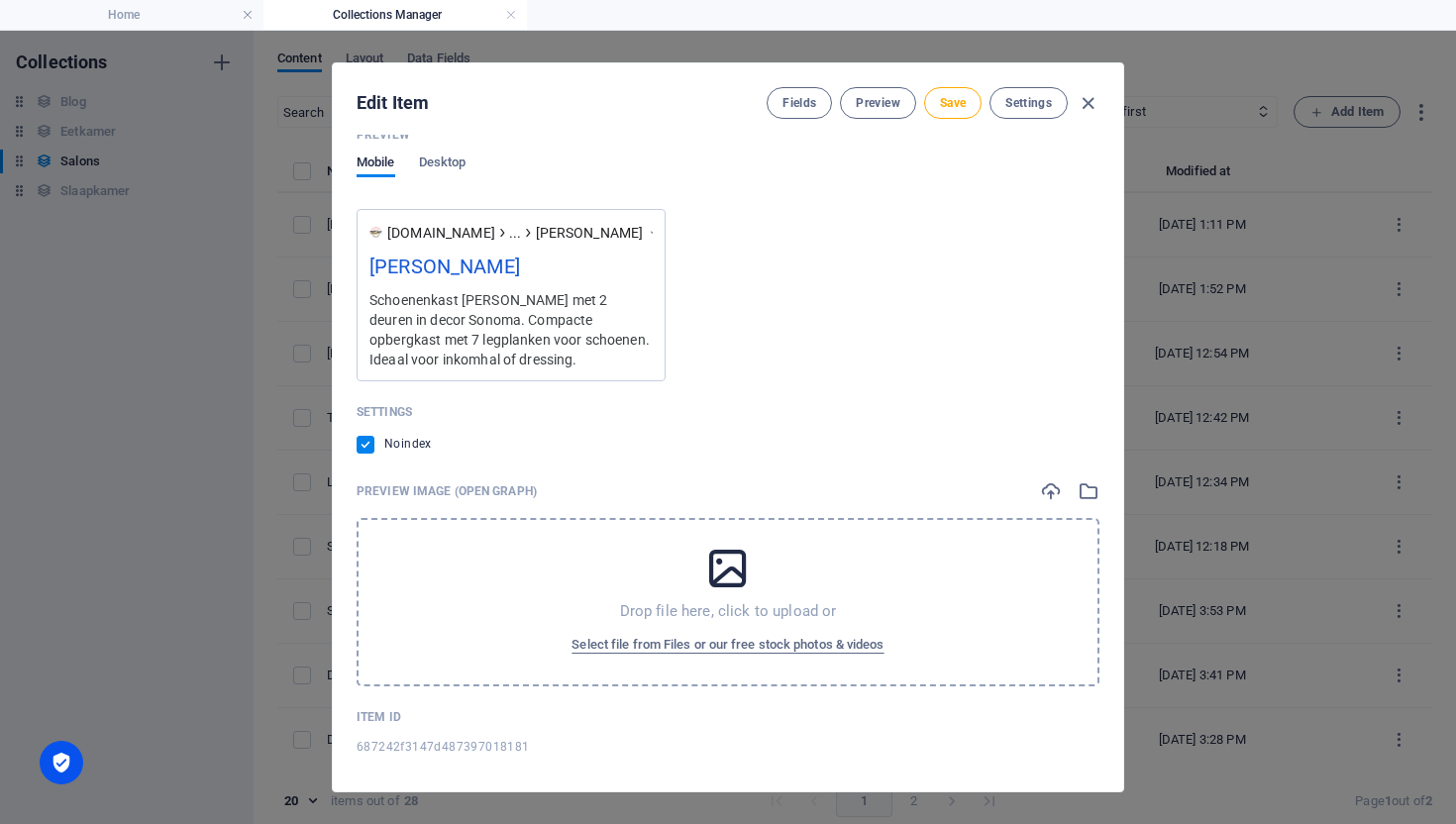 scroll, scrollTop: 1768, scrollLeft: 0, axis: vertical 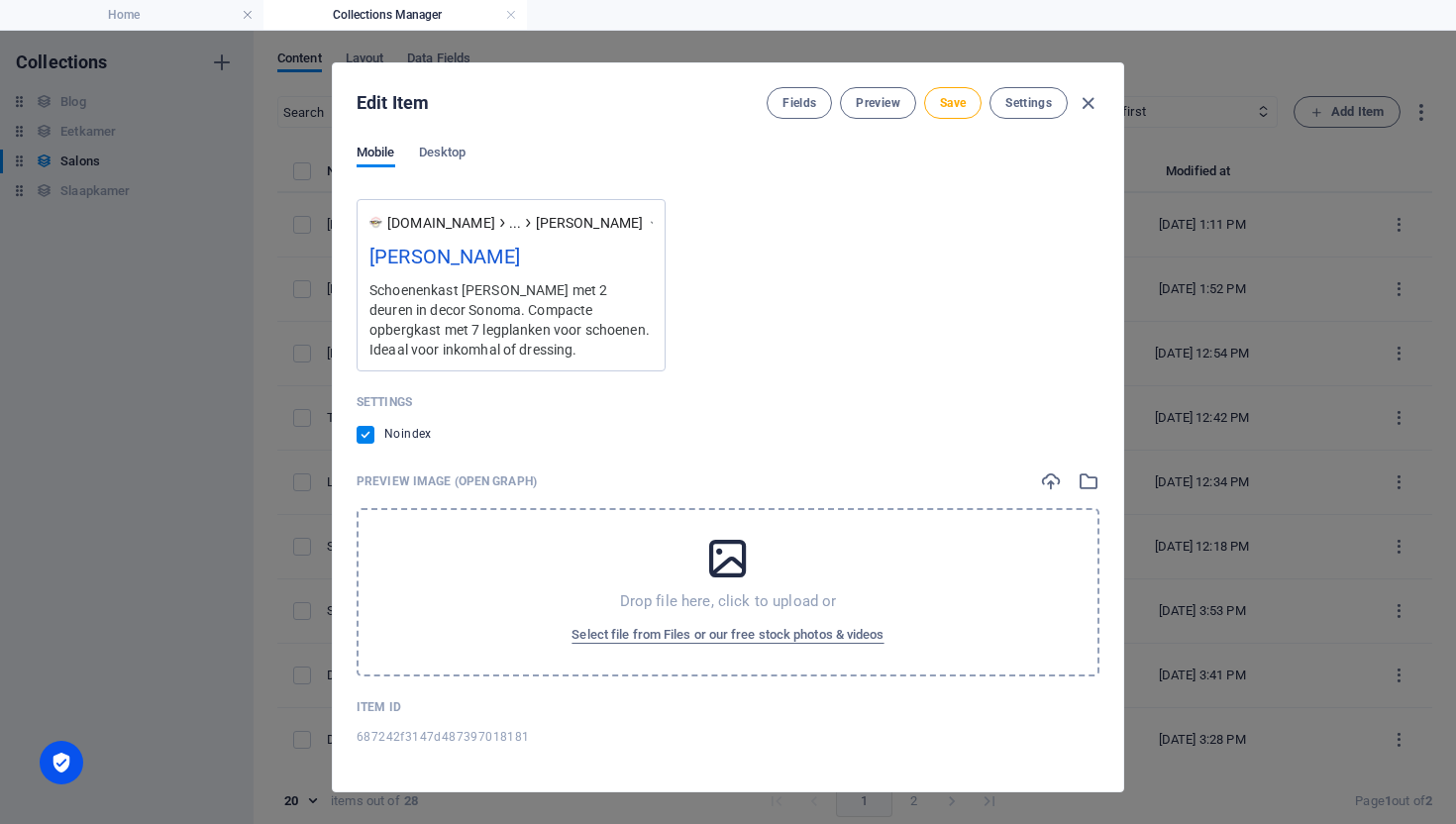 click at bounding box center [728, 559] 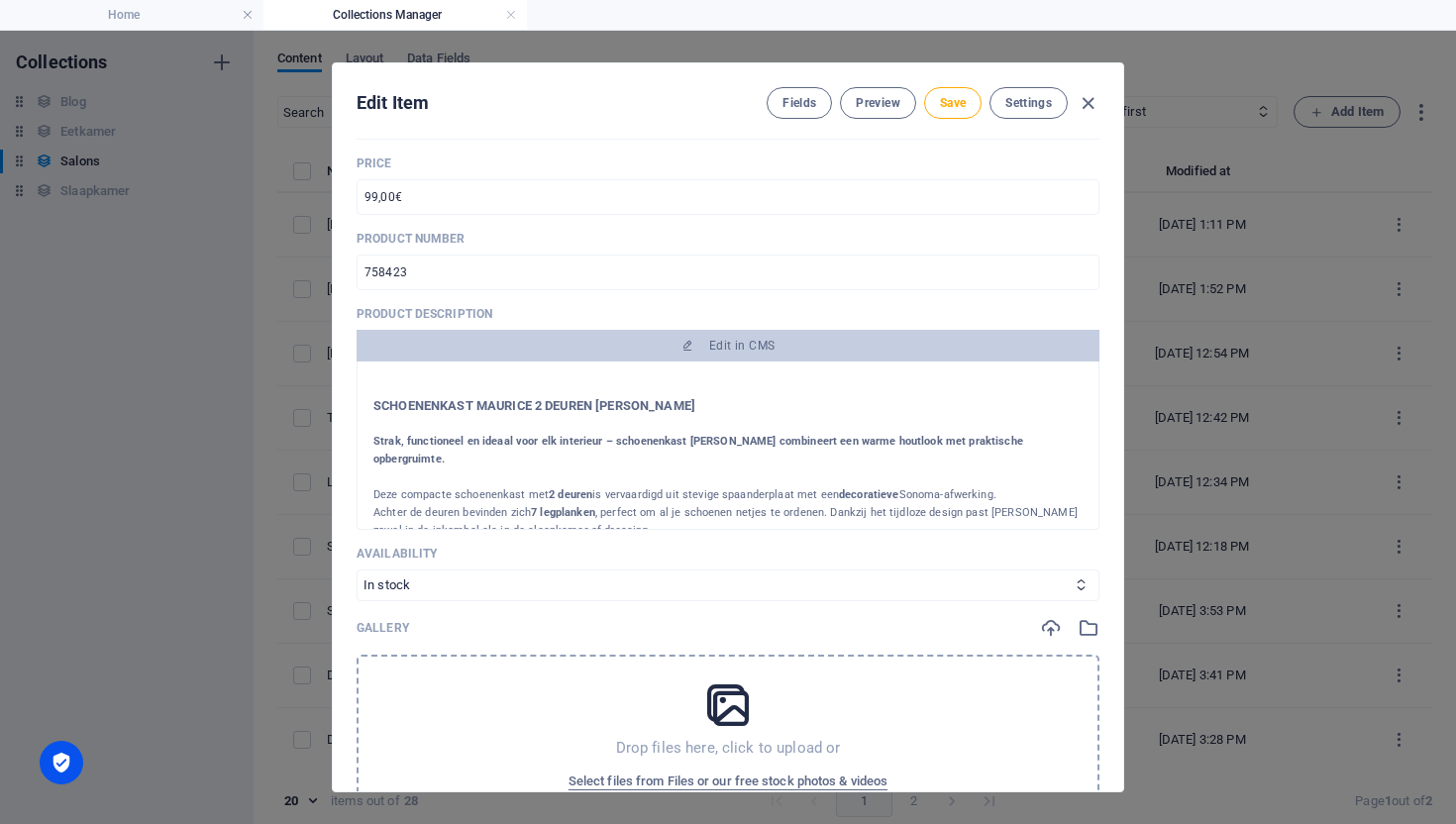 scroll, scrollTop: 583, scrollLeft: 0, axis: vertical 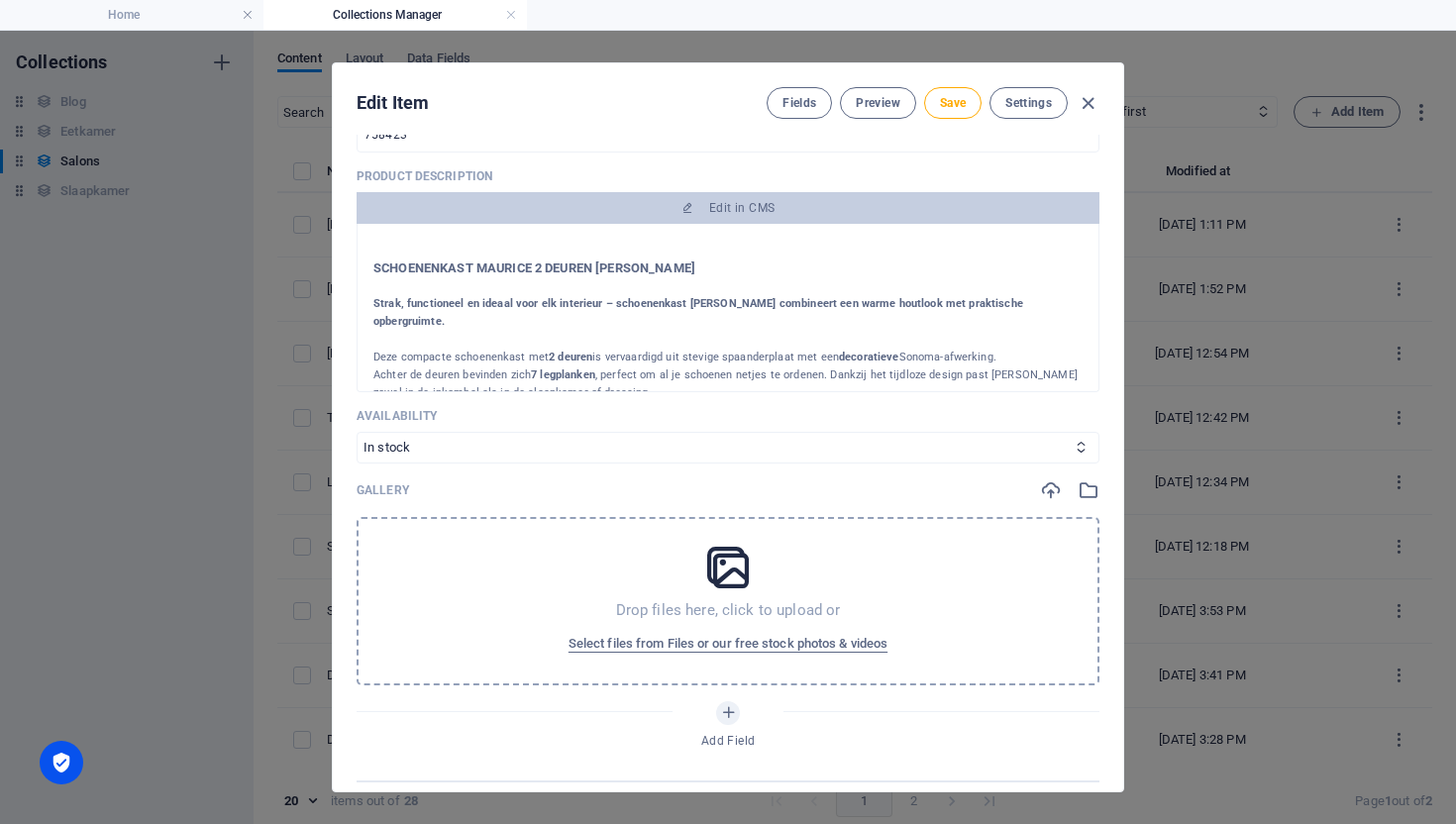 click on "Drop files here, click to upload or Select files from Files or our free stock photos & videos" at bounding box center [728, 601] 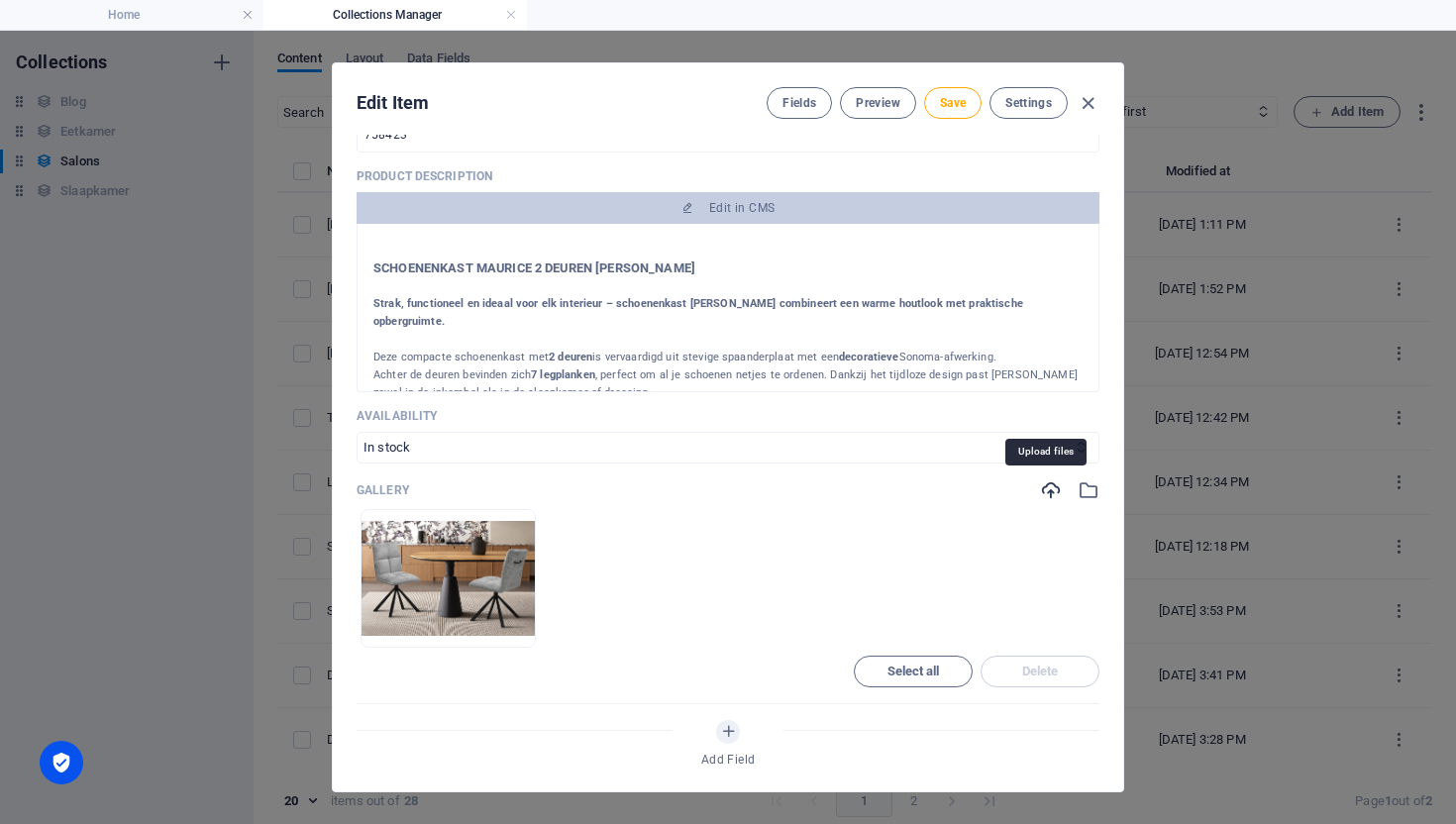 click at bounding box center (1051, 490) 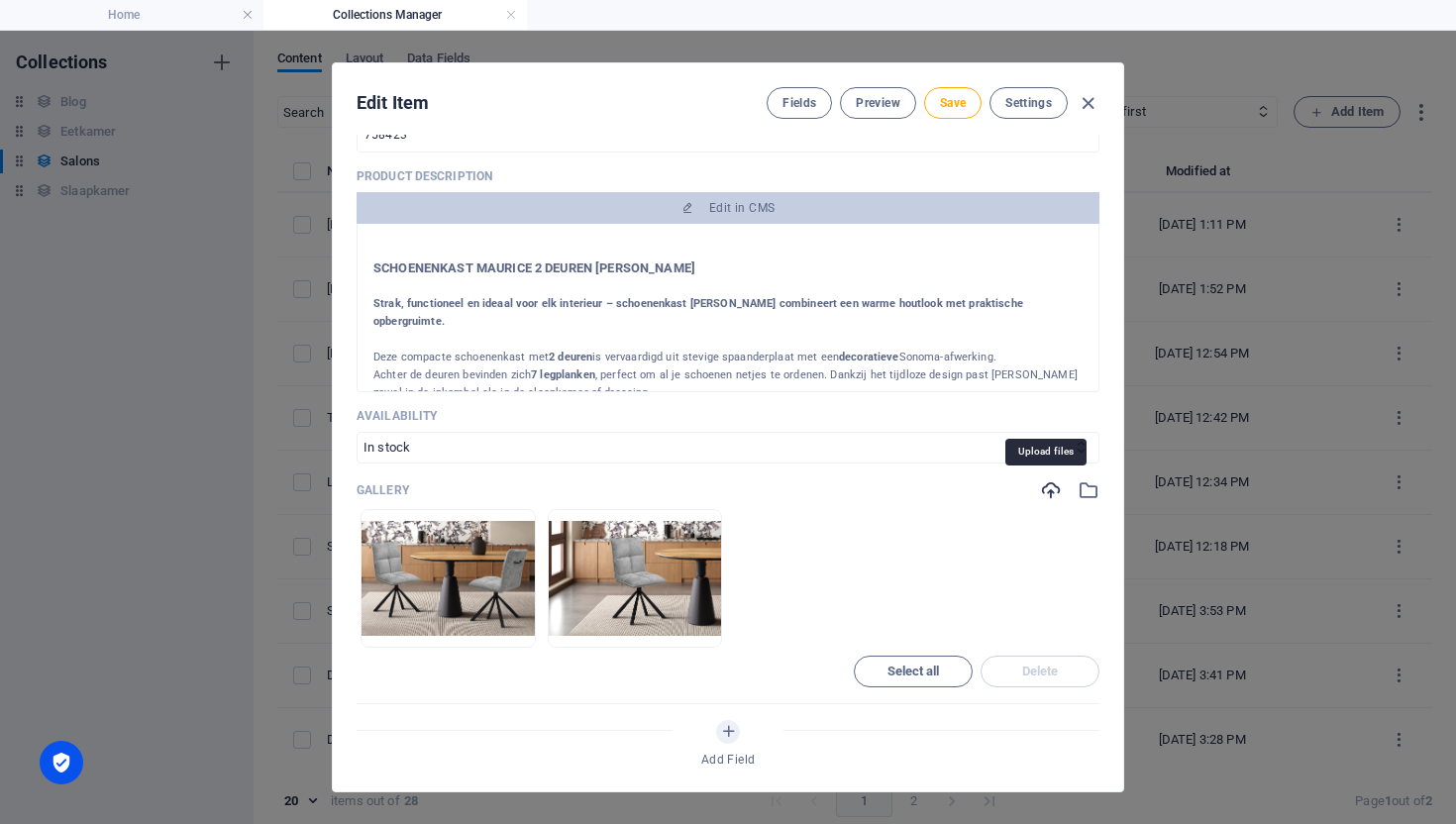 click at bounding box center [1051, 490] 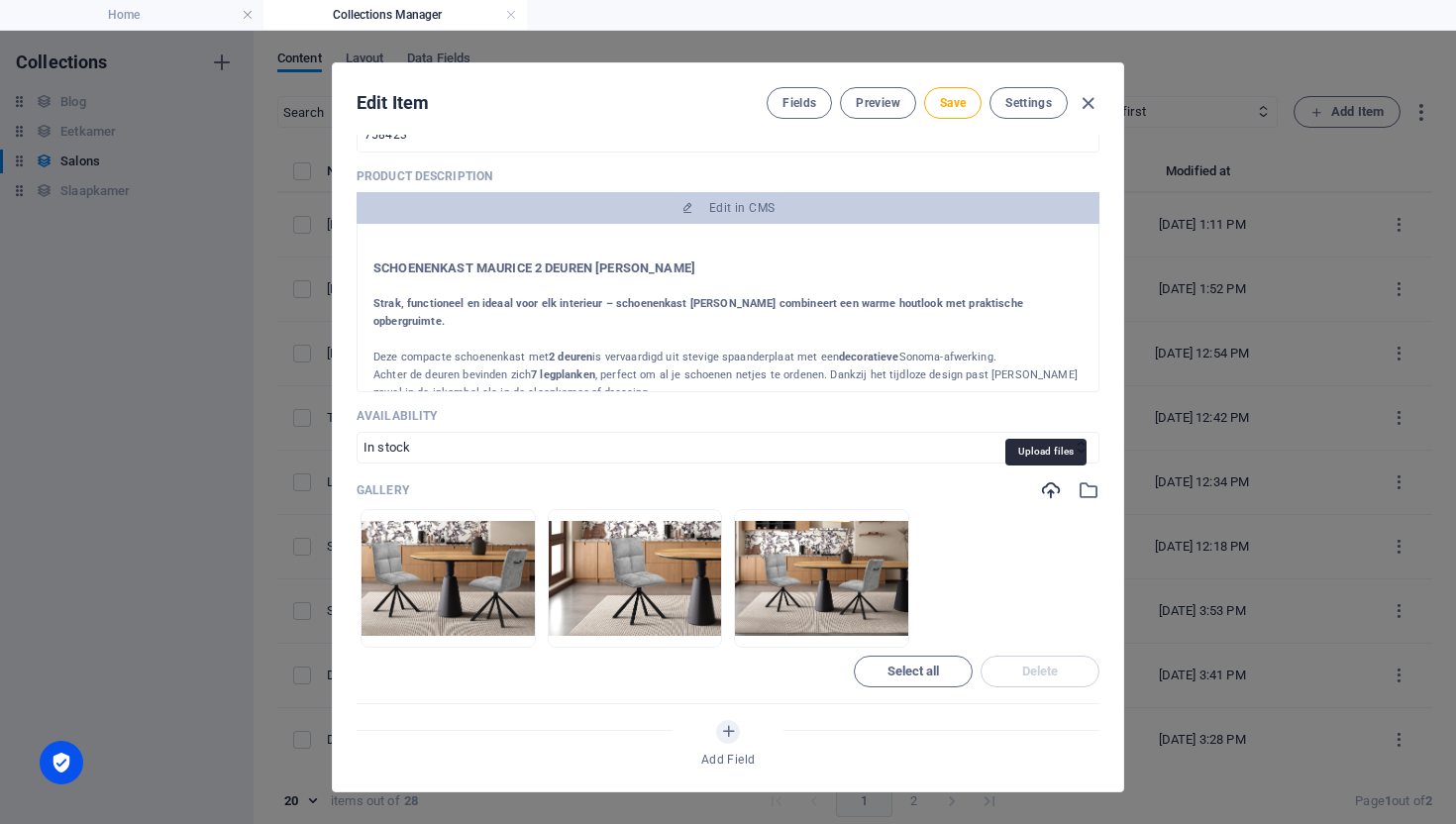 click at bounding box center (1051, 490) 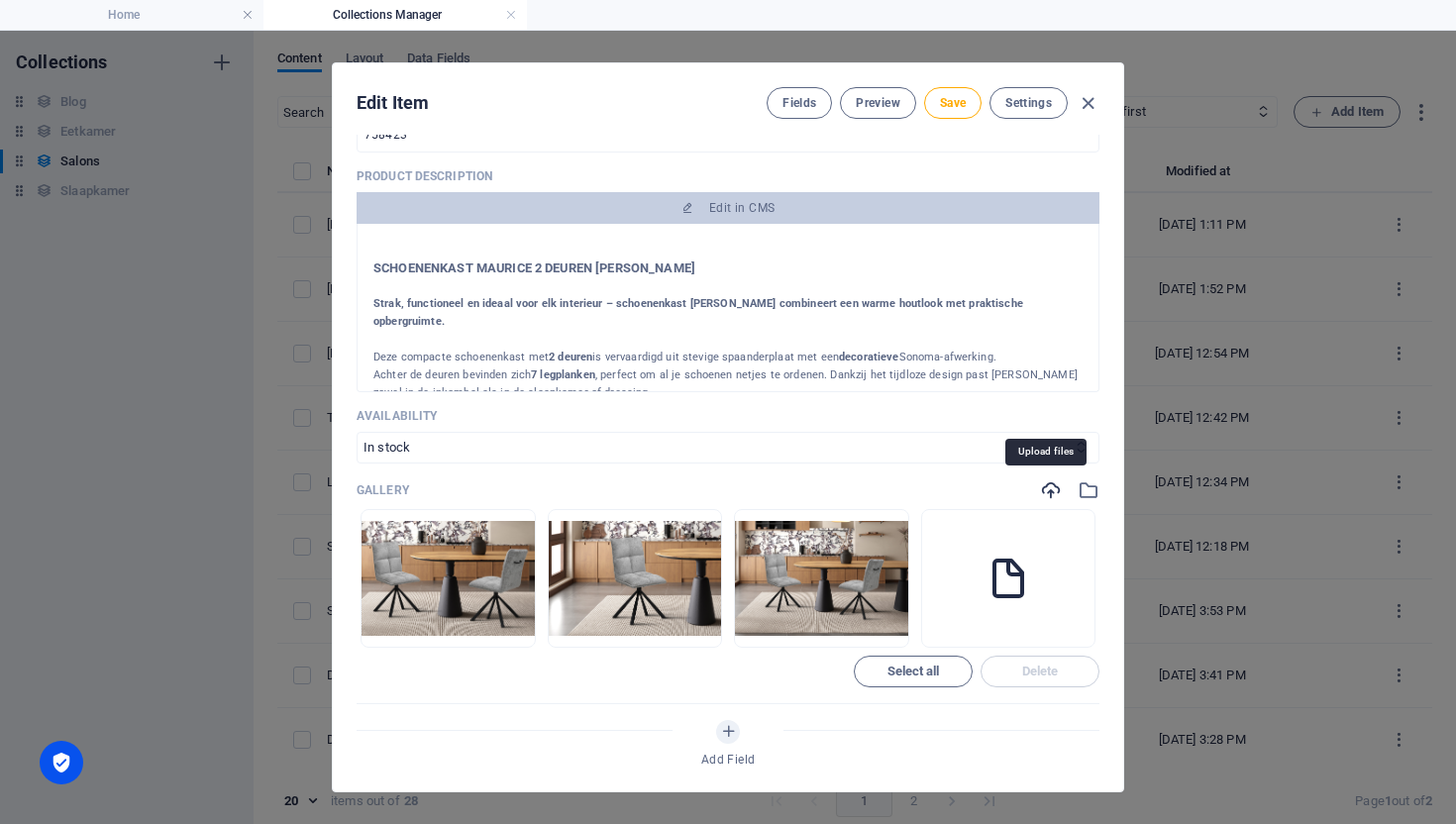 click at bounding box center [1051, 490] 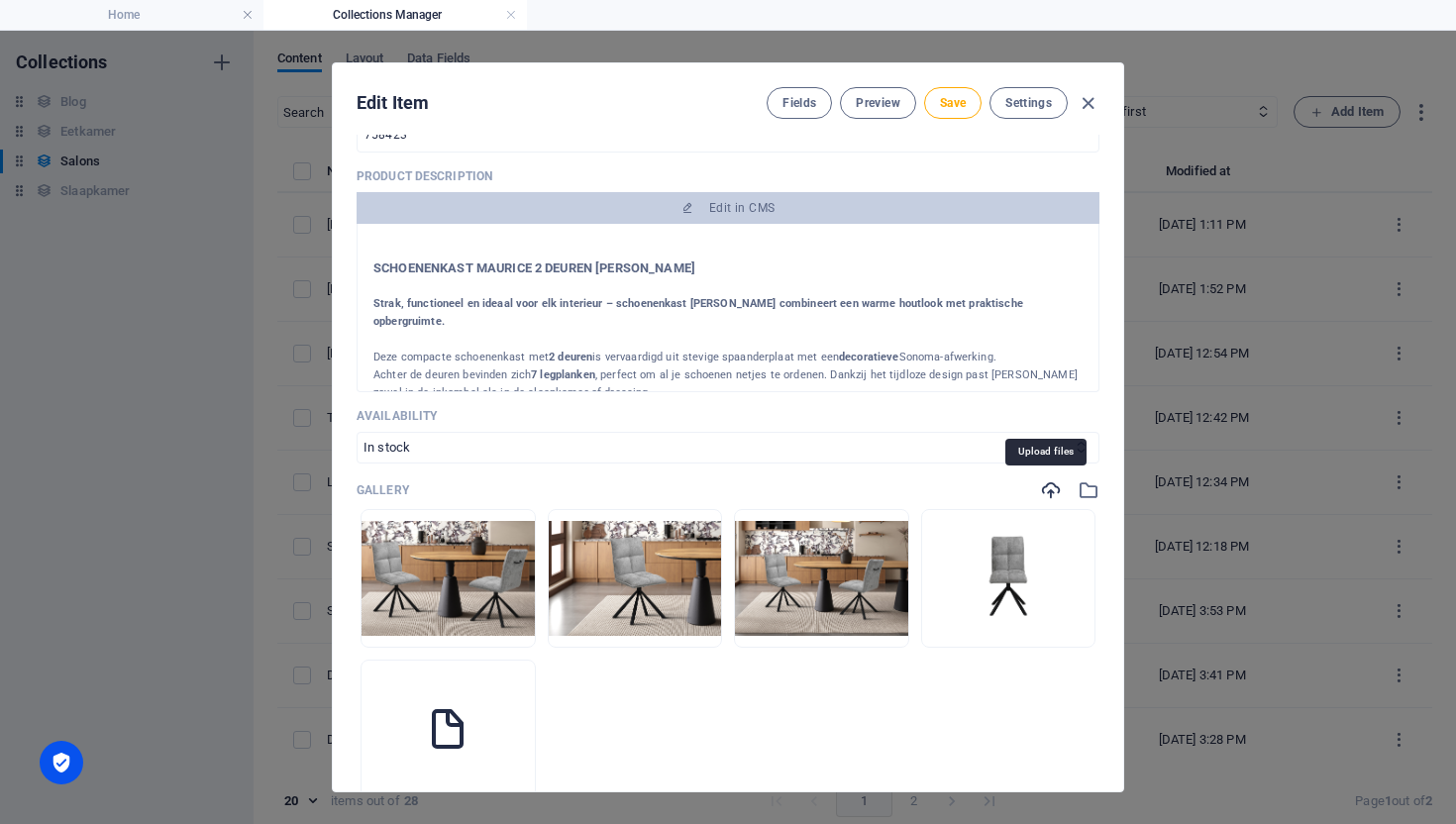 click at bounding box center [1051, 490] 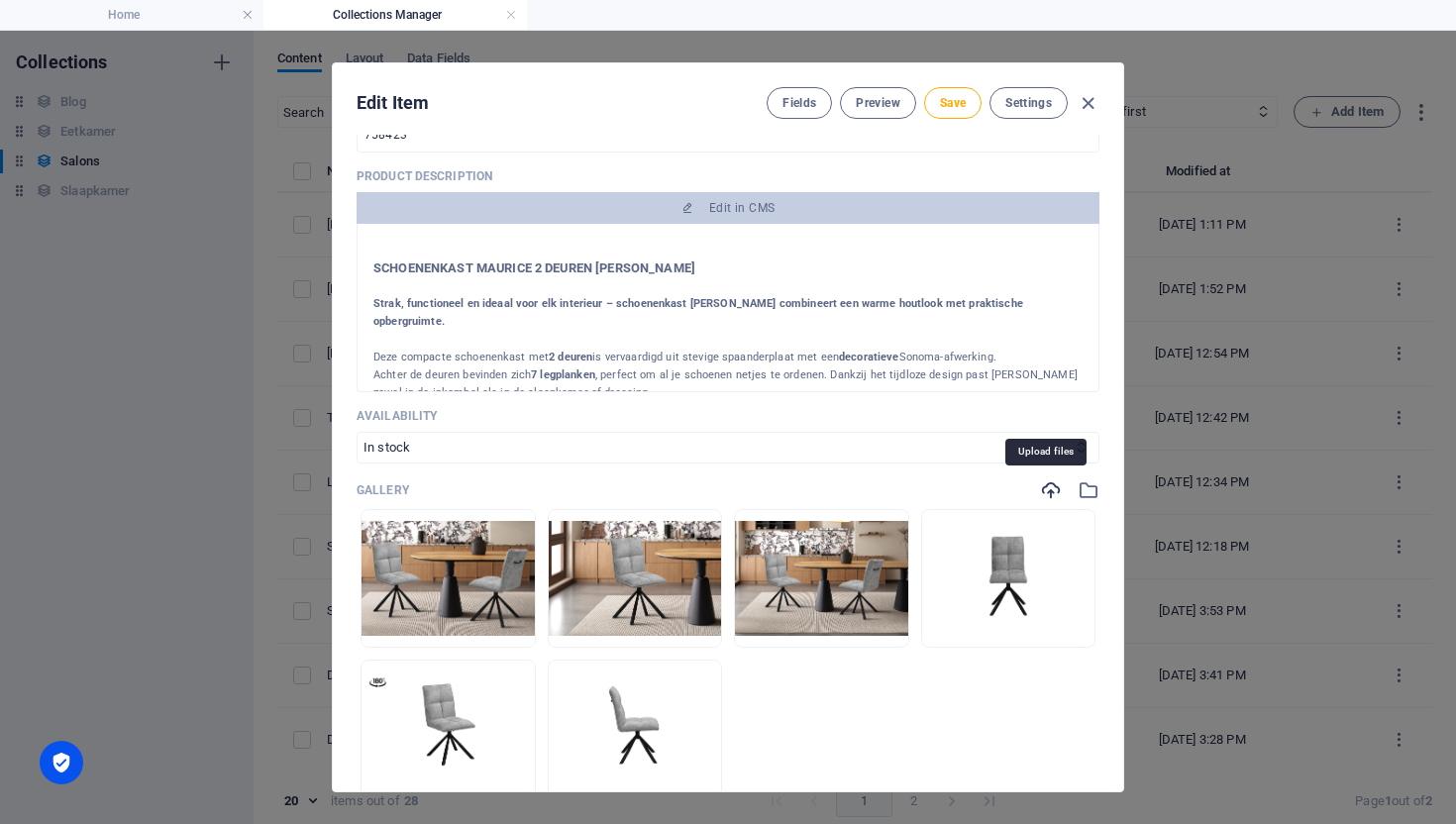click at bounding box center (1051, 490) 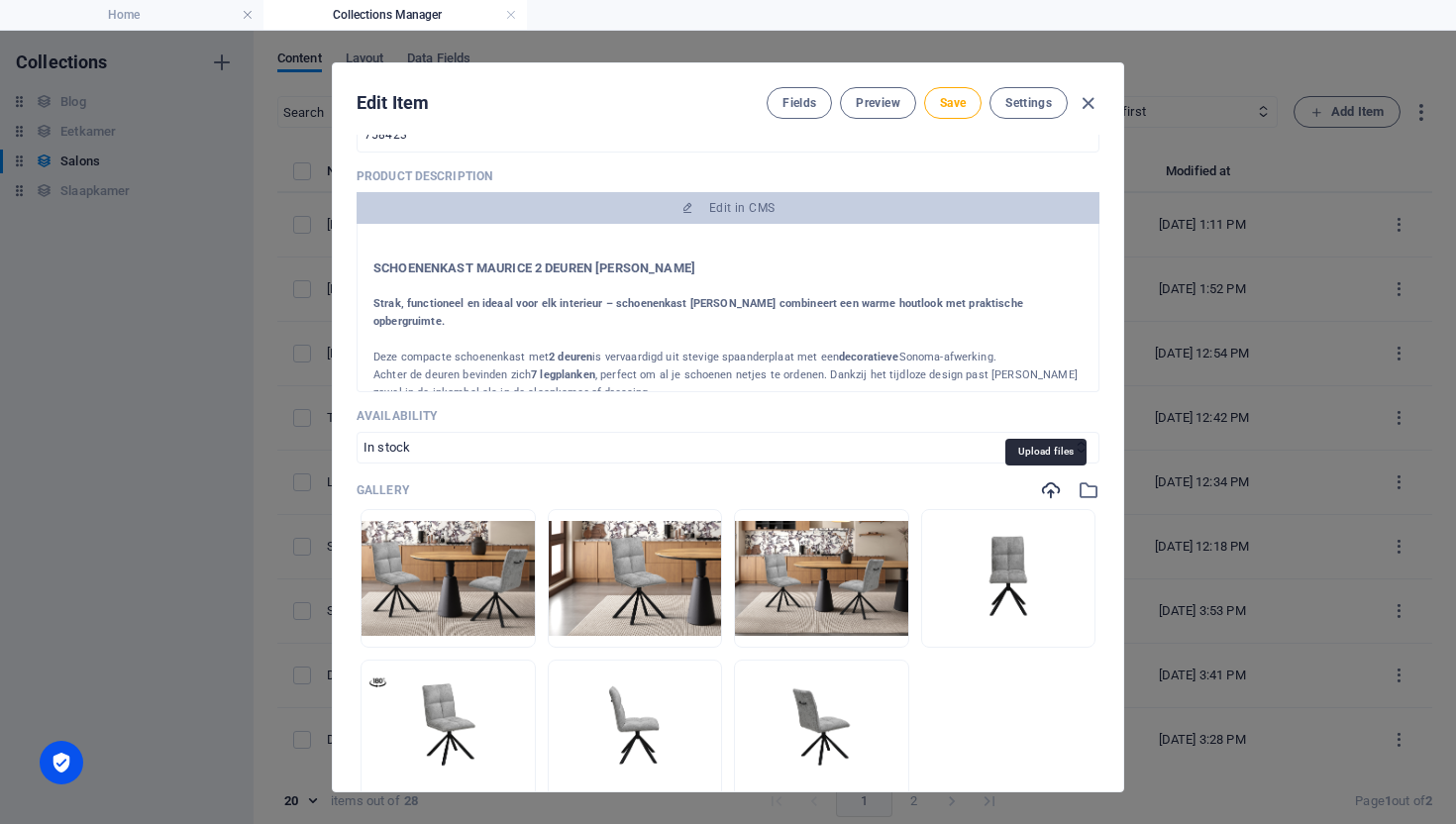 click at bounding box center (1051, 490) 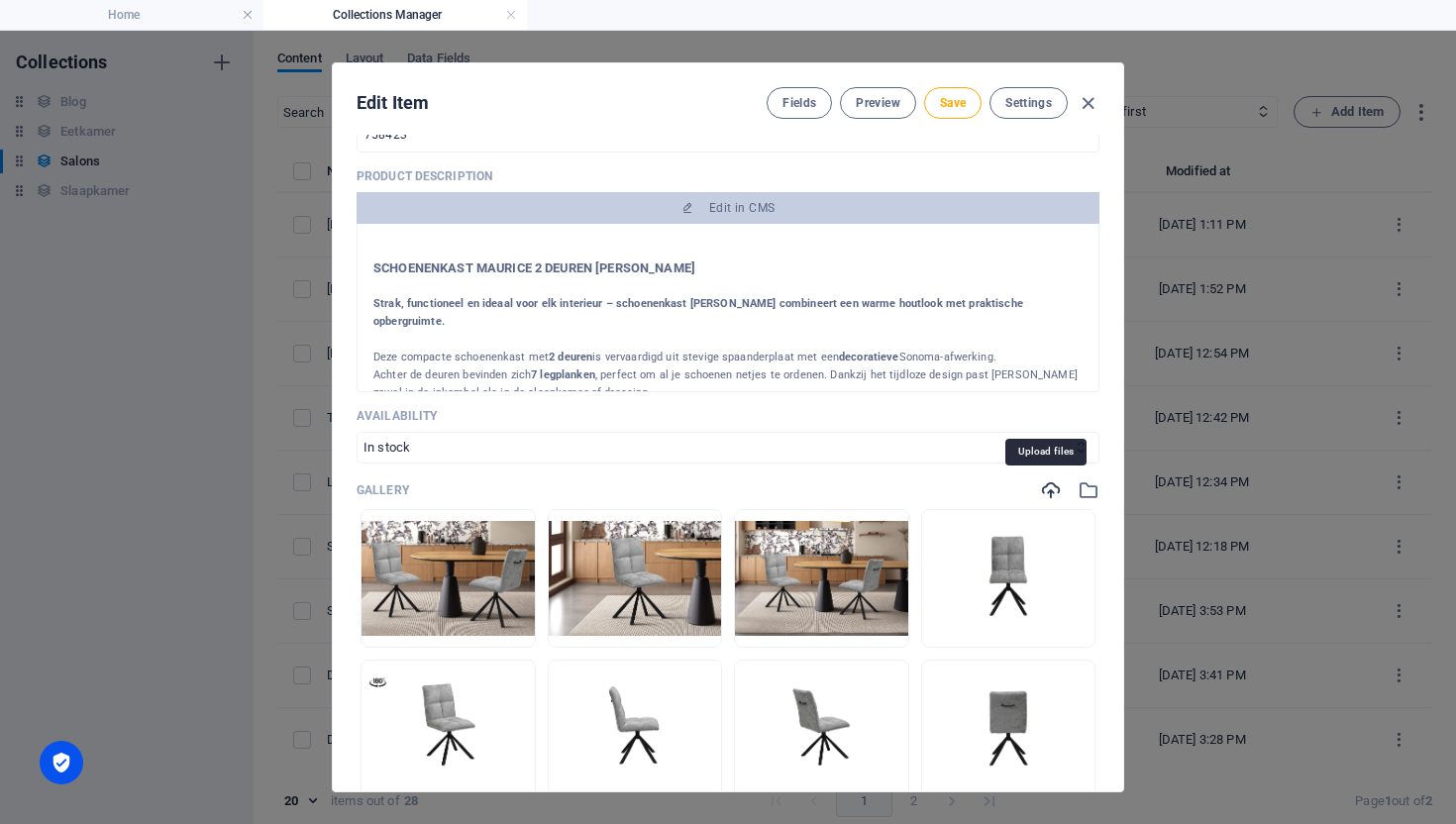 click at bounding box center [1051, 490] 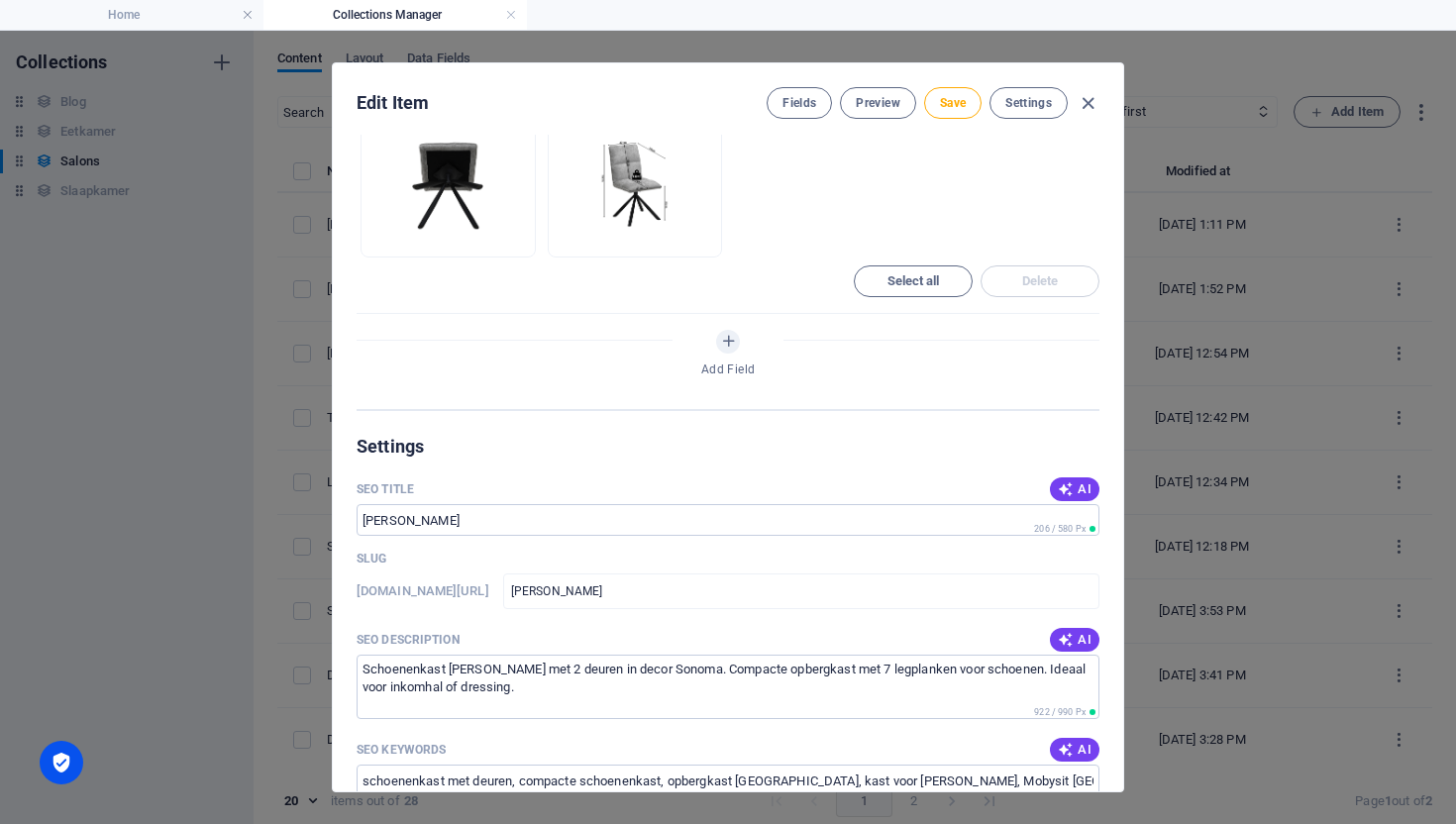 scroll, scrollTop: 1668, scrollLeft: 0, axis: vertical 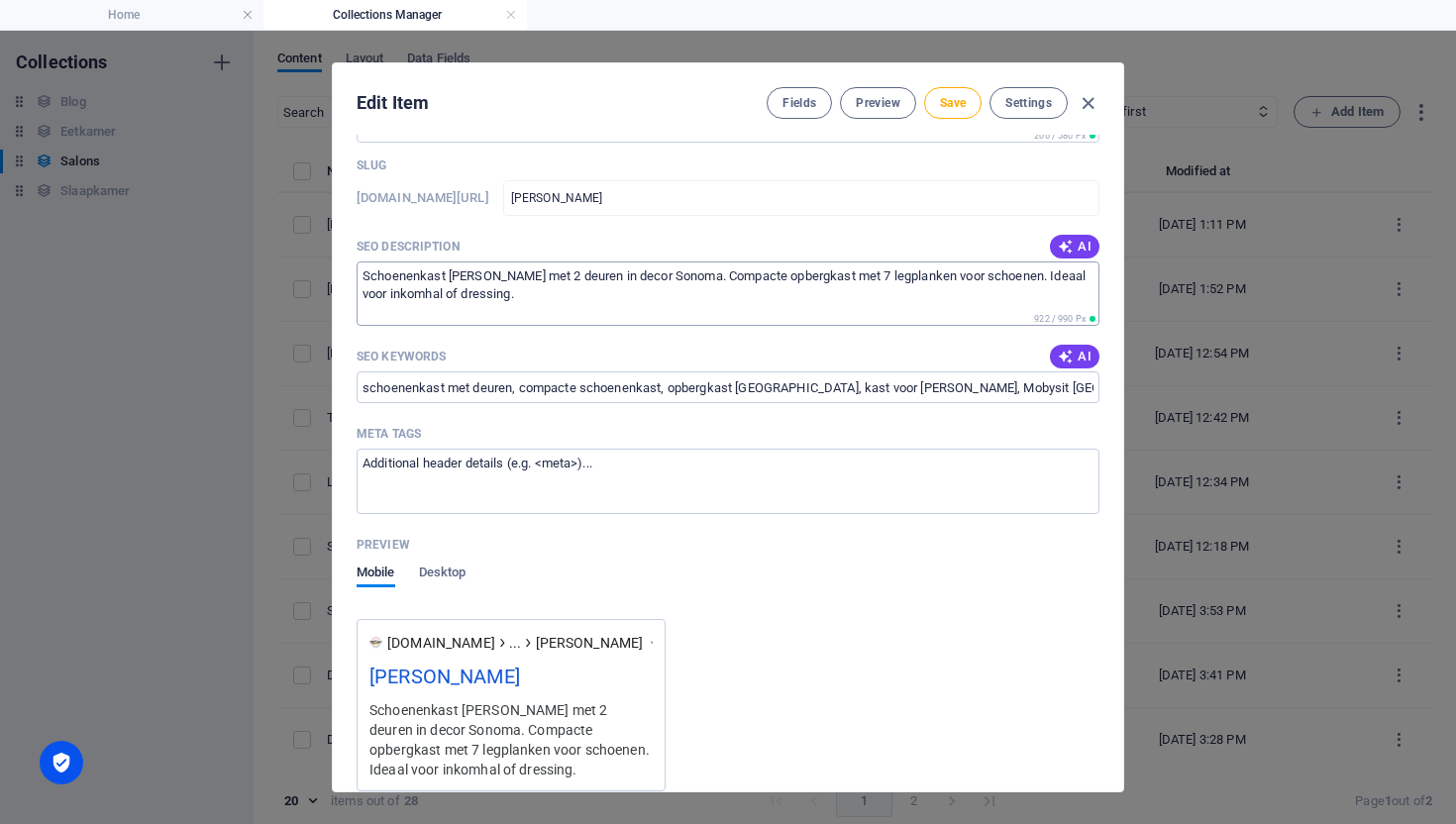 click on "Schoenenkast [PERSON_NAME] met 2 deuren in decor Sonoma. Compacte opbergkast met 7 legplanken voor schoenen. Ideaal voor inkomhal of dressing." at bounding box center [728, 293] 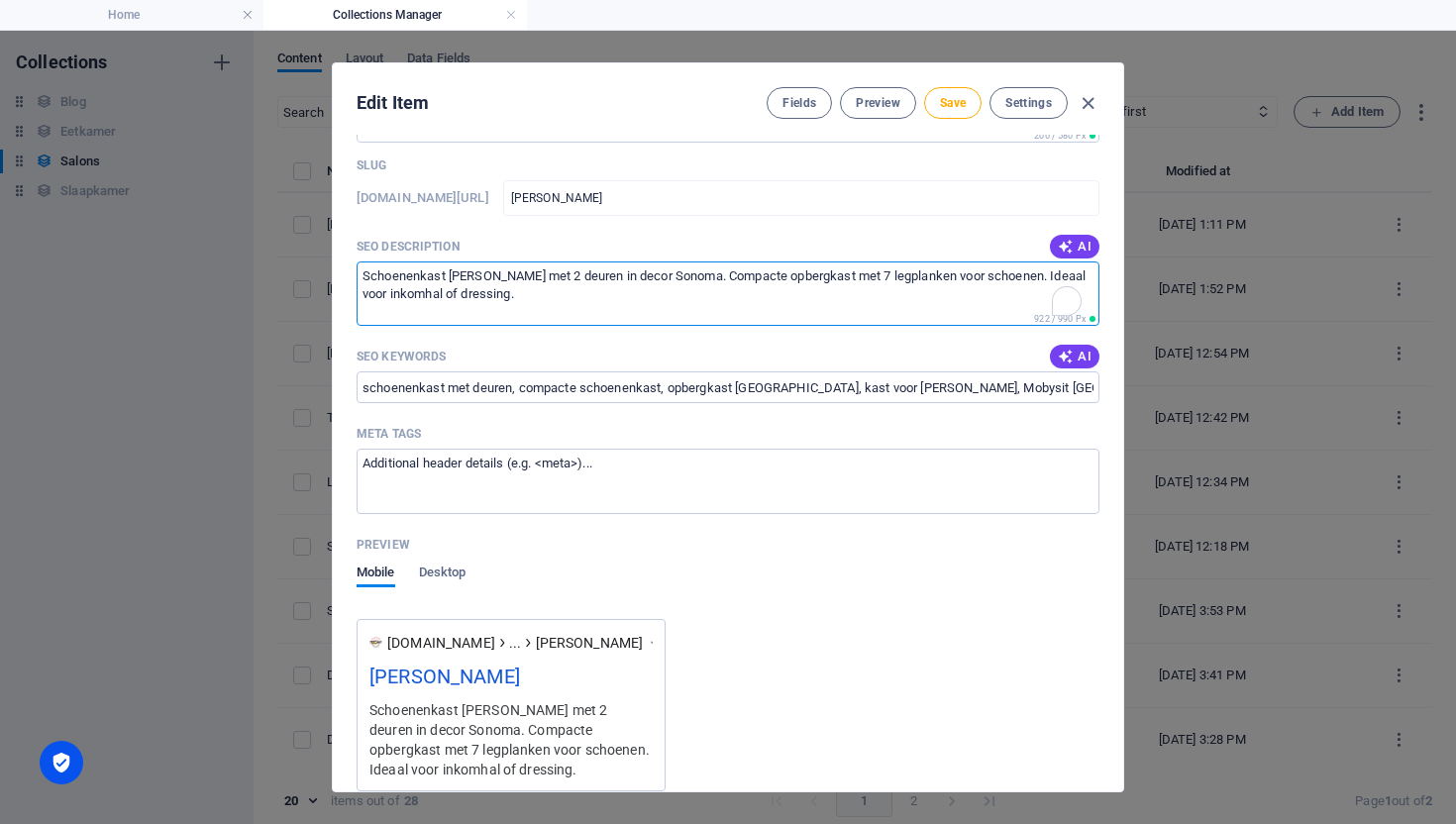scroll, scrollTop: 35, scrollLeft: 0, axis: vertical 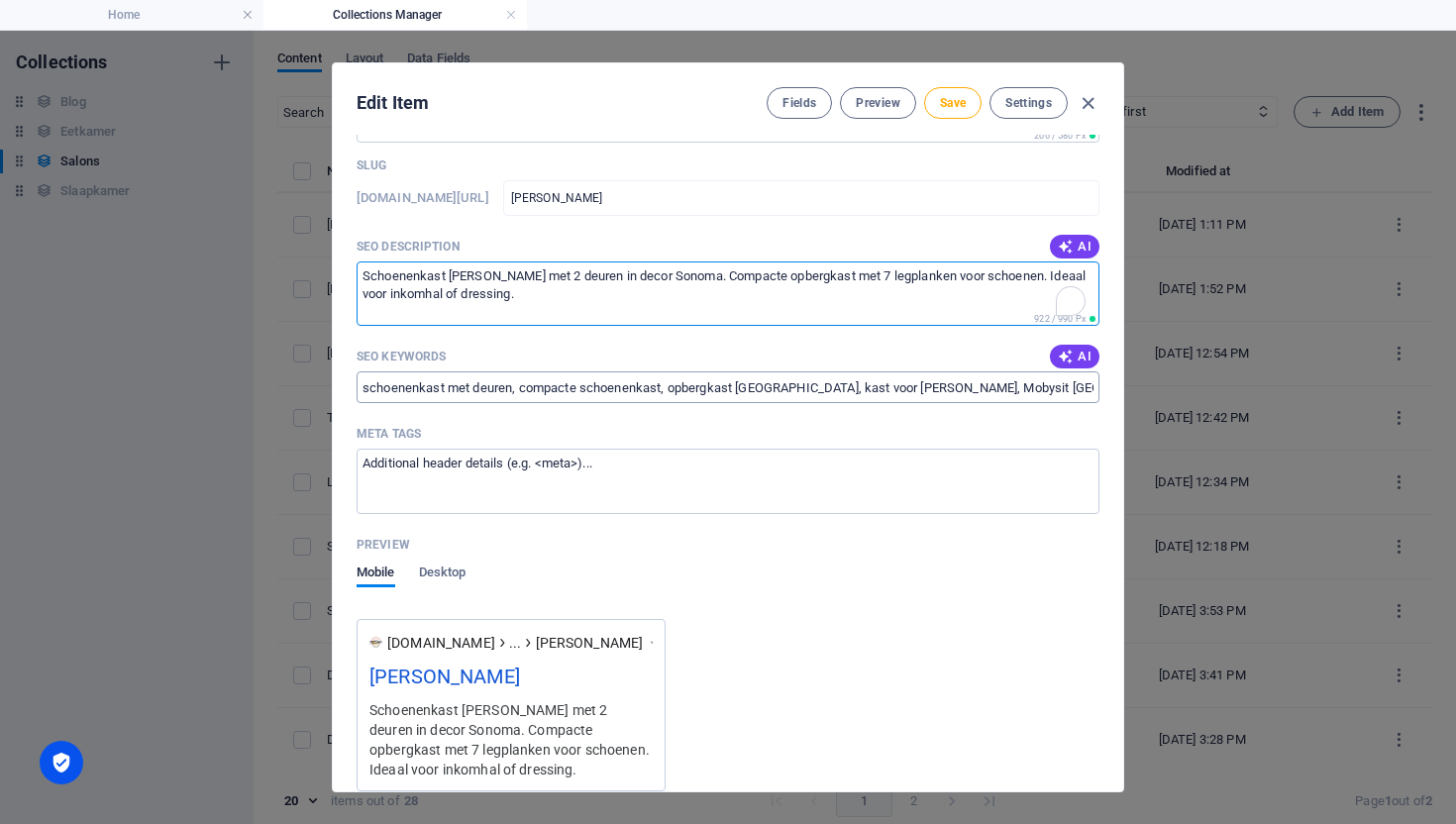click on "schoenenkast met deuren, compacte schoenenkast, opbergkast [GEOGRAPHIC_DATA], kast voor [PERSON_NAME], Mobysit [GEOGRAPHIC_DATA]" at bounding box center (728, 387) 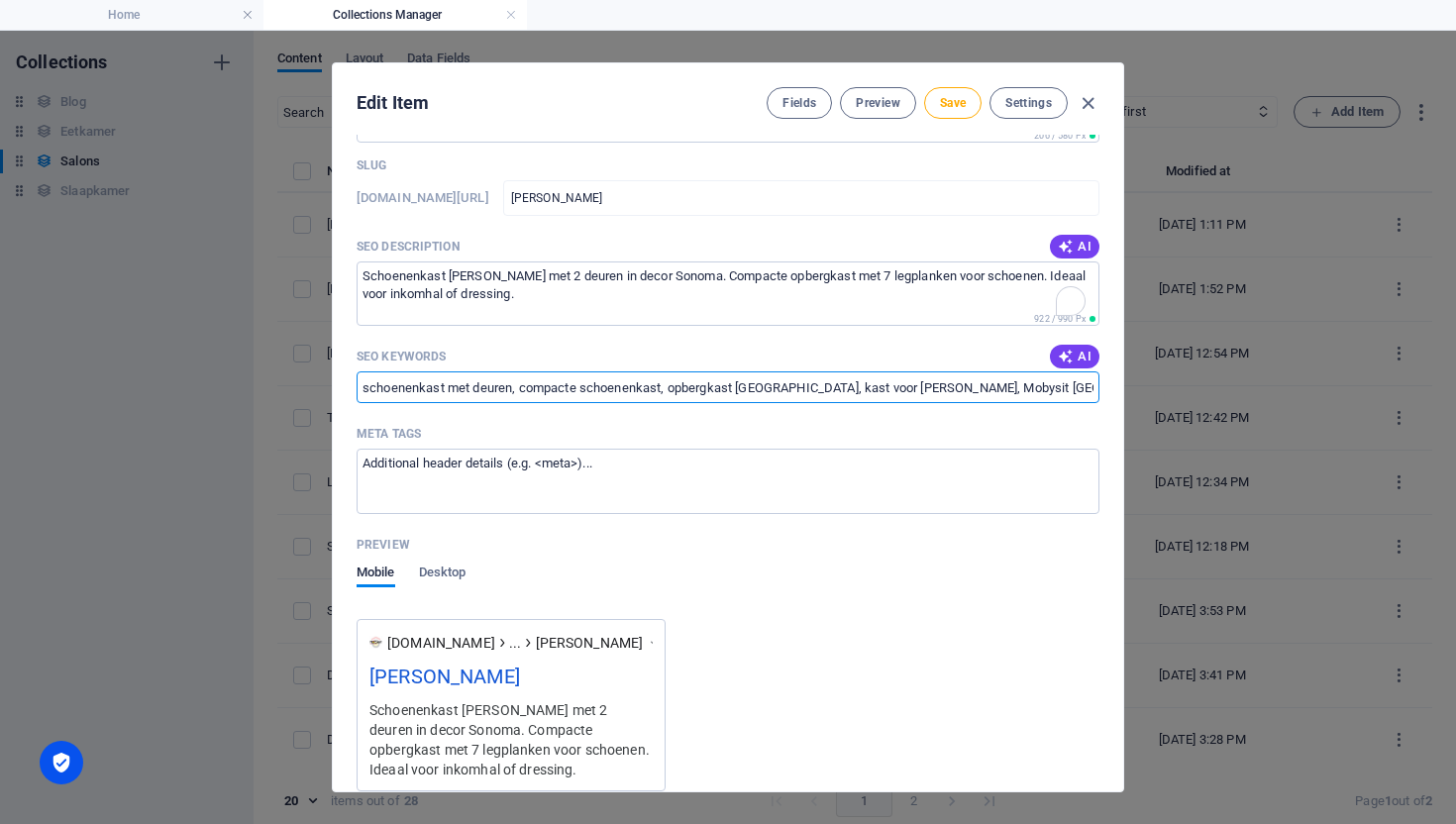 click on "schoenenkast met deuren, compacte schoenenkast, opbergkast [GEOGRAPHIC_DATA], kast voor [PERSON_NAME], Mobysit [GEOGRAPHIC_DATA]" at bounding box center (728, 387) 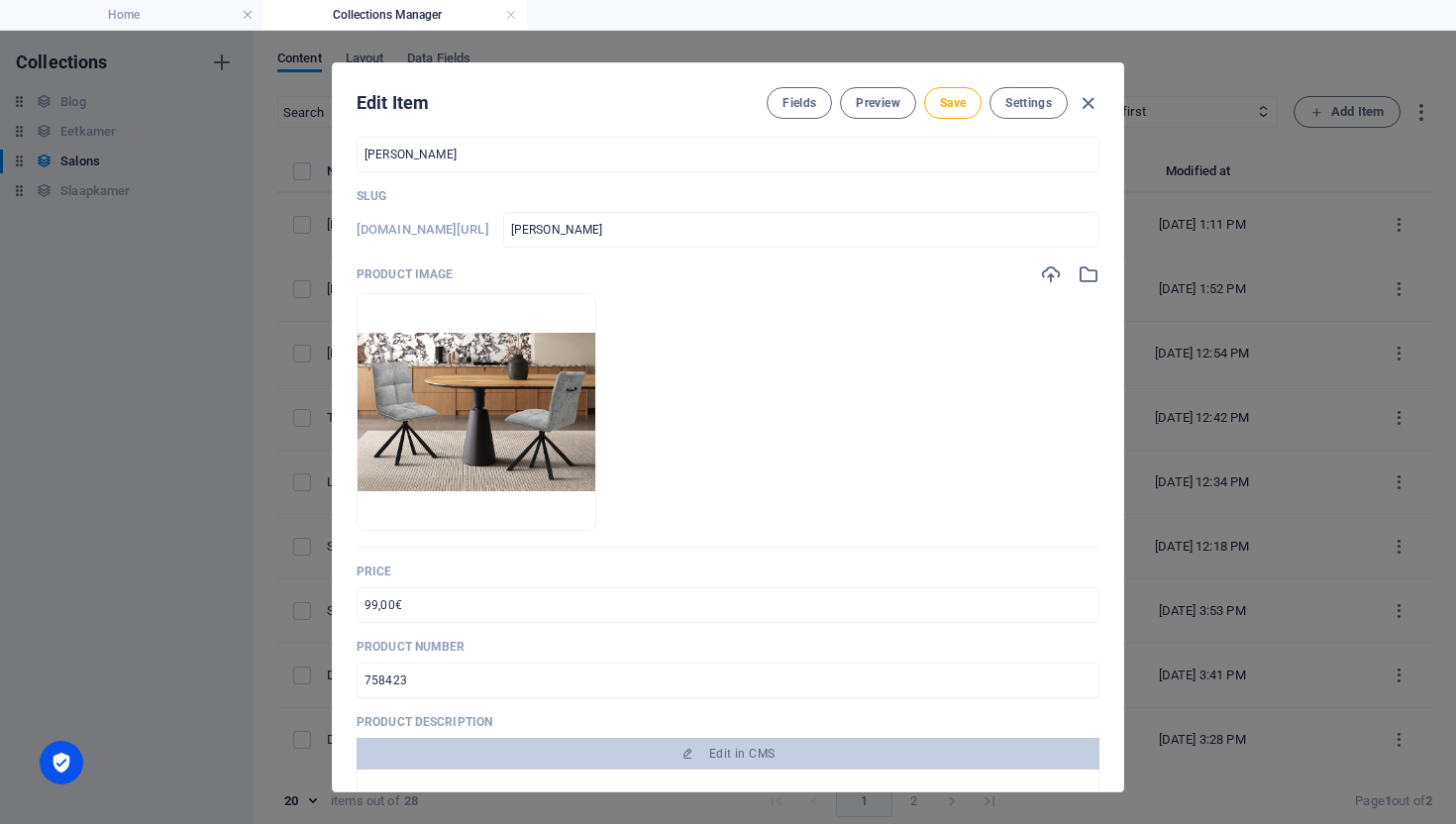 scroll, scrollTop: 0, scrollLeft: 0, axis: both 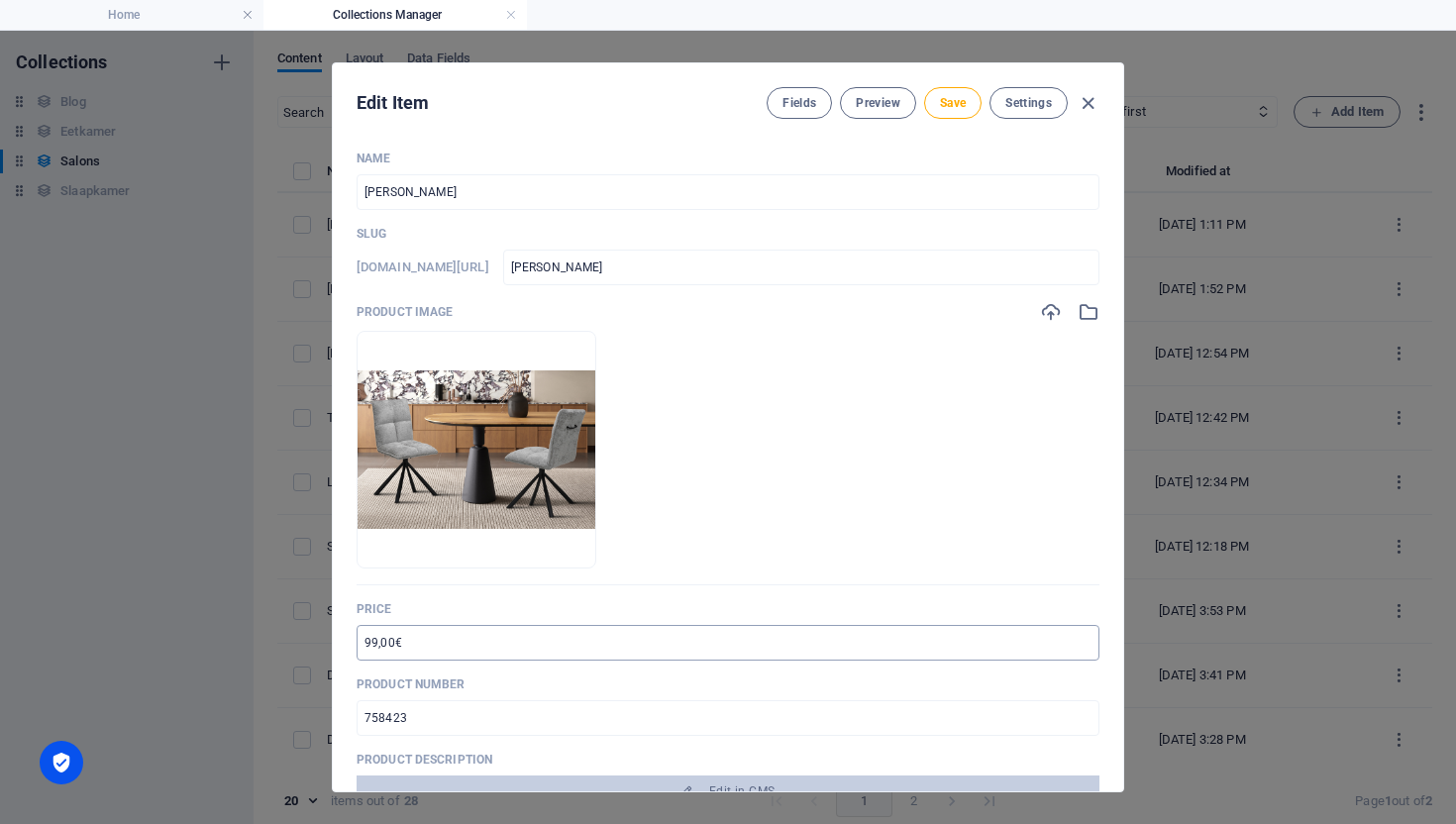 click on "99,00€" at bounding box center [728, 643] 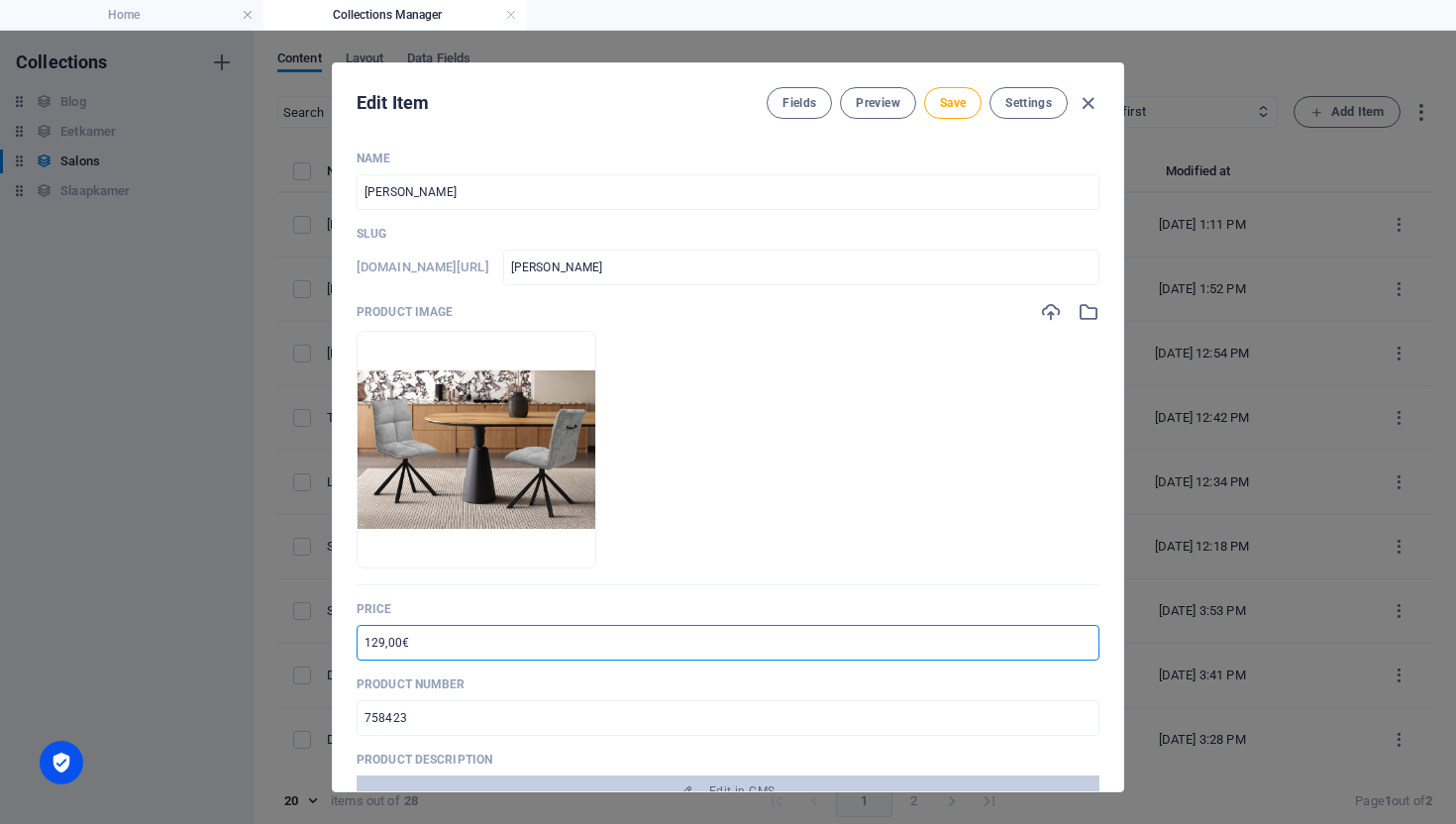 click on "Product number 758423 ​" at bounding box center (728, 706) 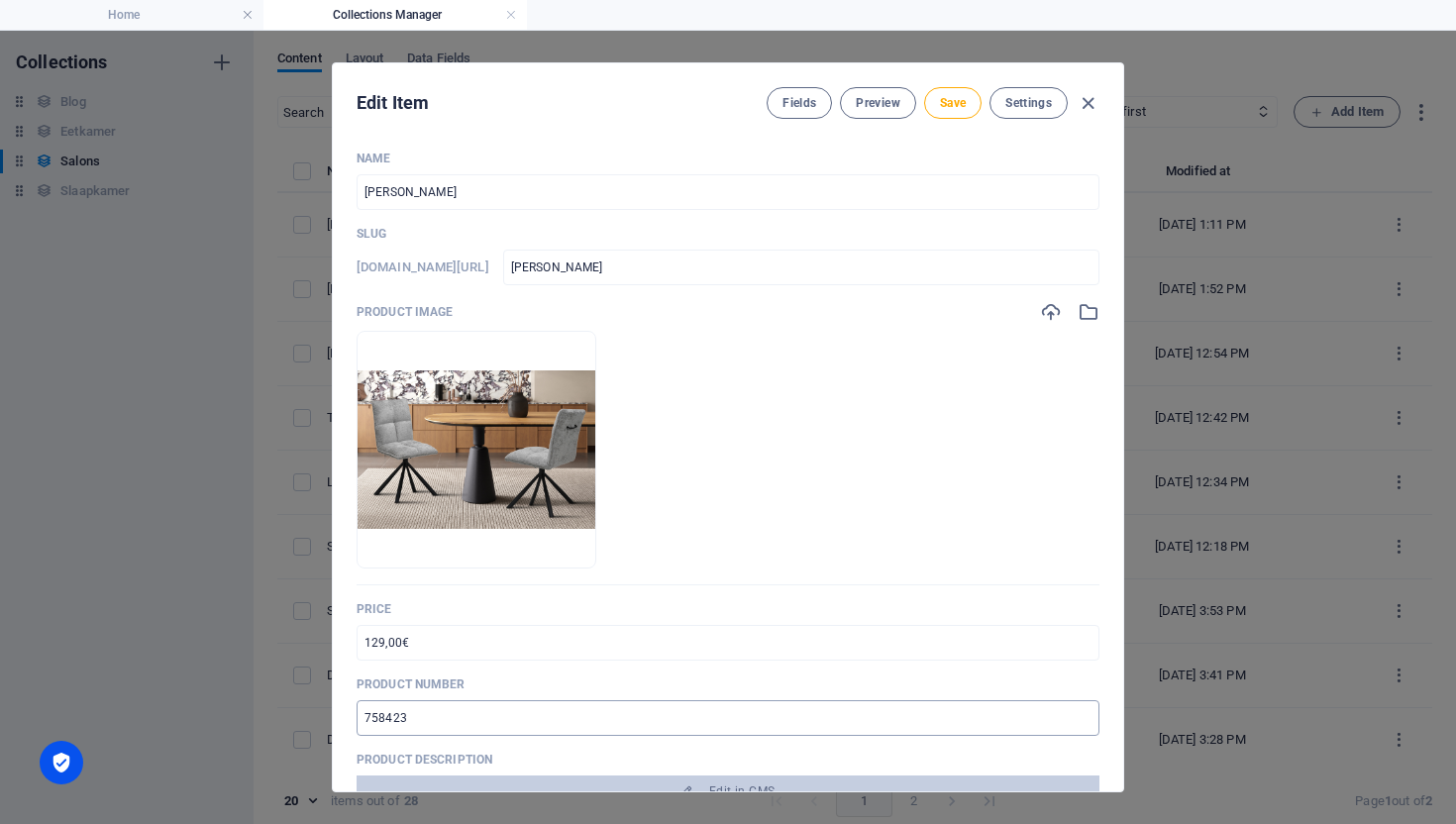 click on "758423" at bounding box center (728, 718) 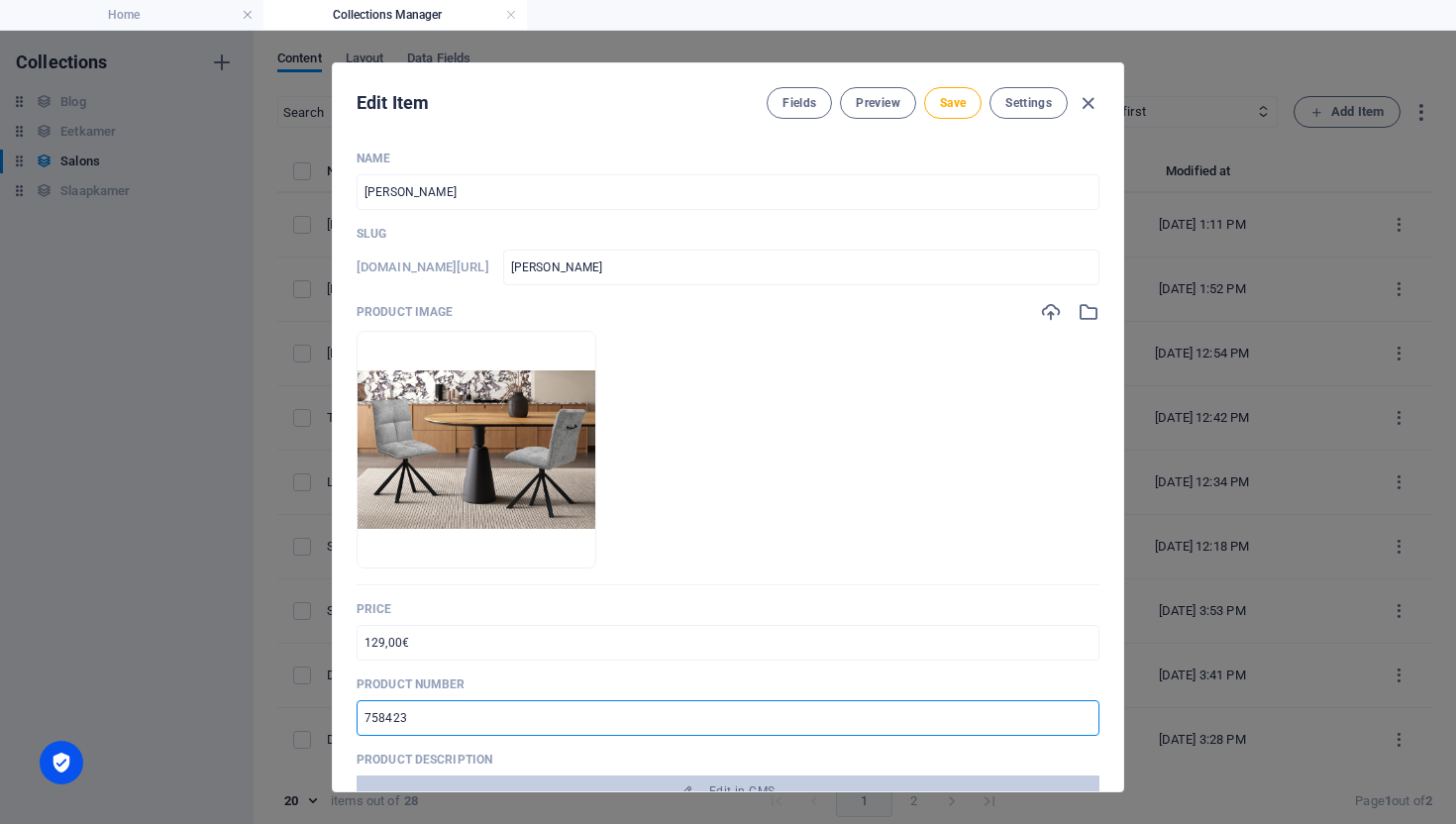 click on "758423" at bounding box center [728, 718] 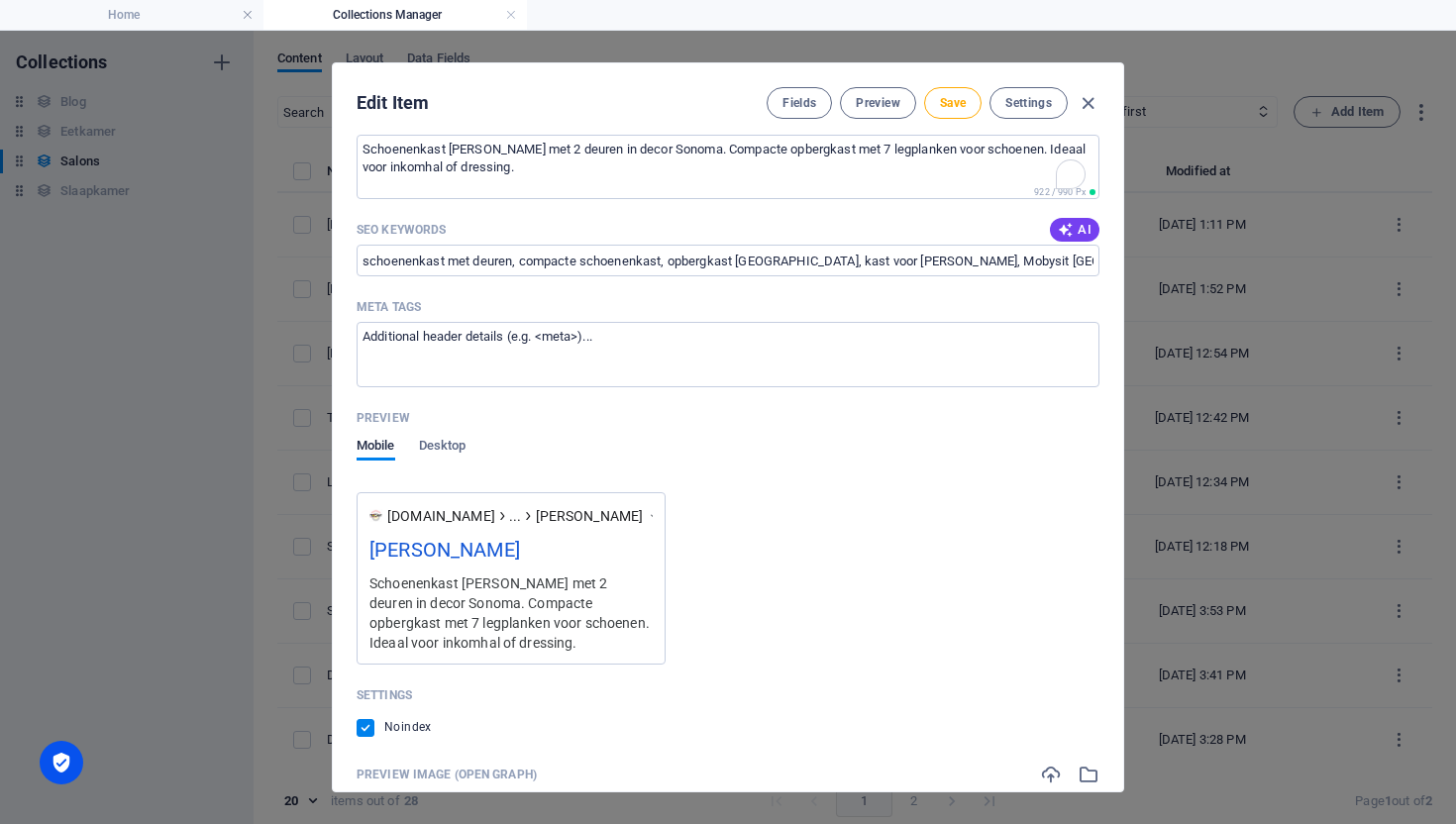 scroll, scrollTop: 1424, scrollLeft: 0, axis: vertical 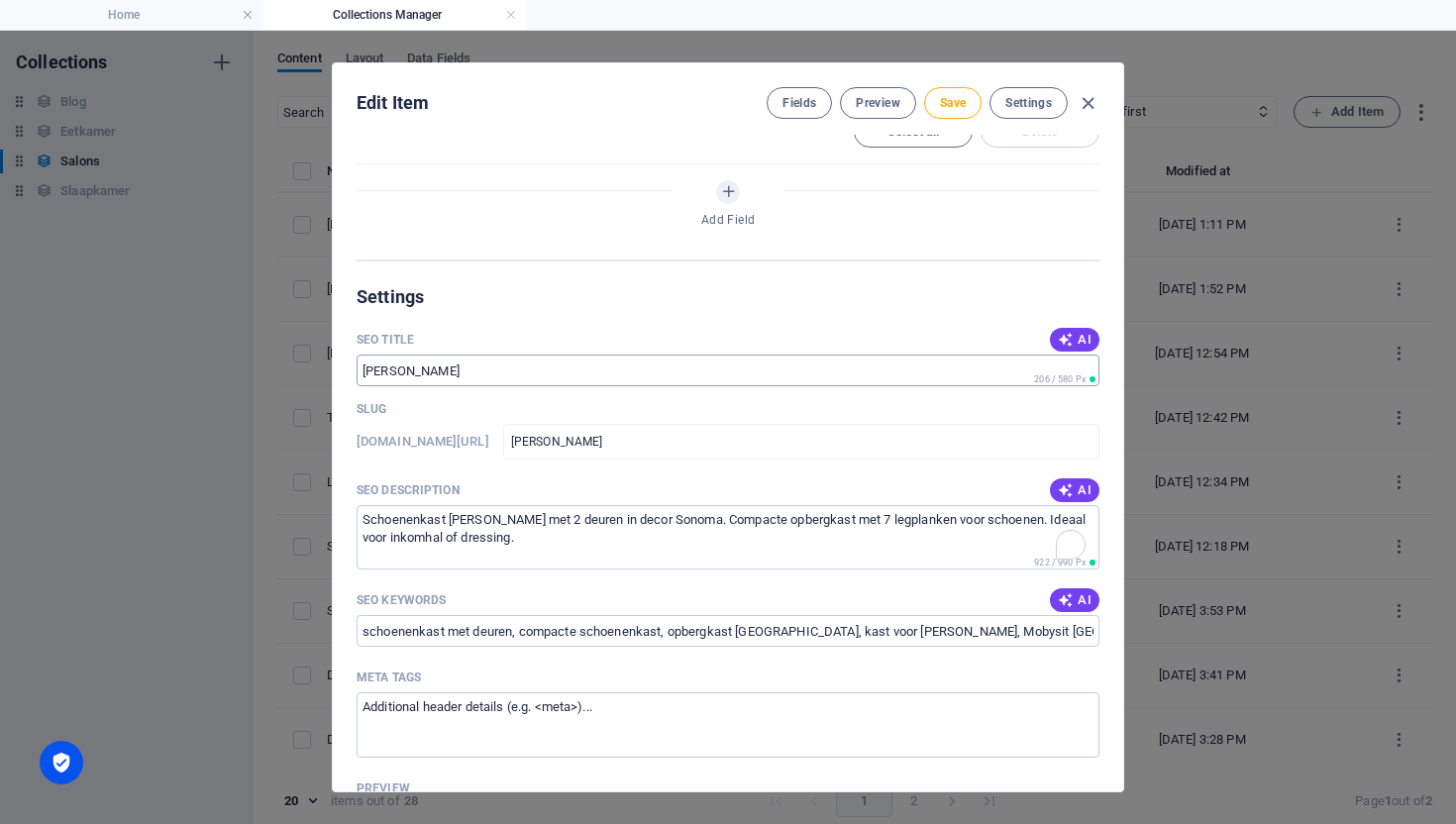 click on "[PERSON_NAME]" at bounding box center [728, 370] 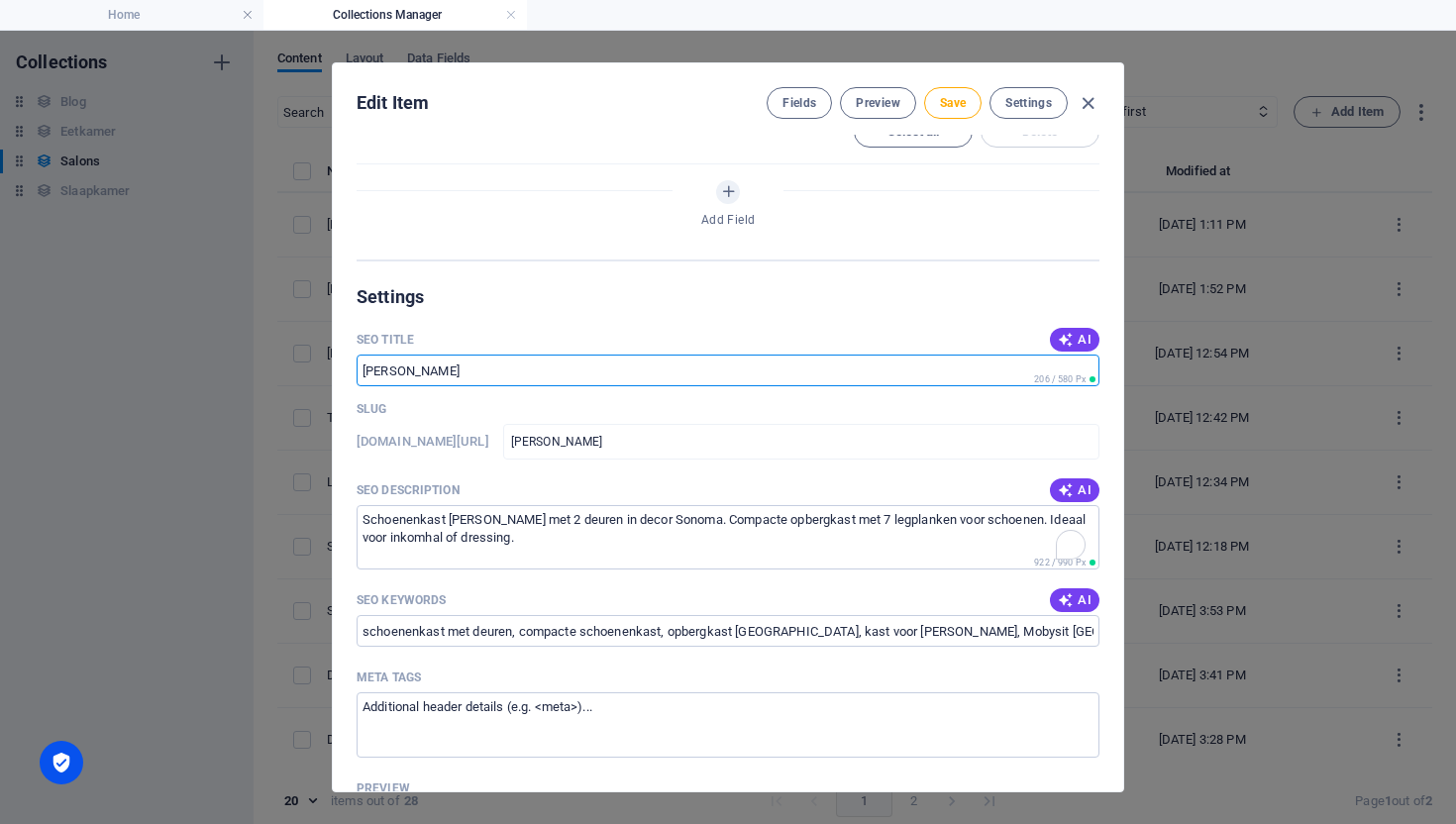 click on "[PERSON_NAME]" at bounding box center (728, 370) 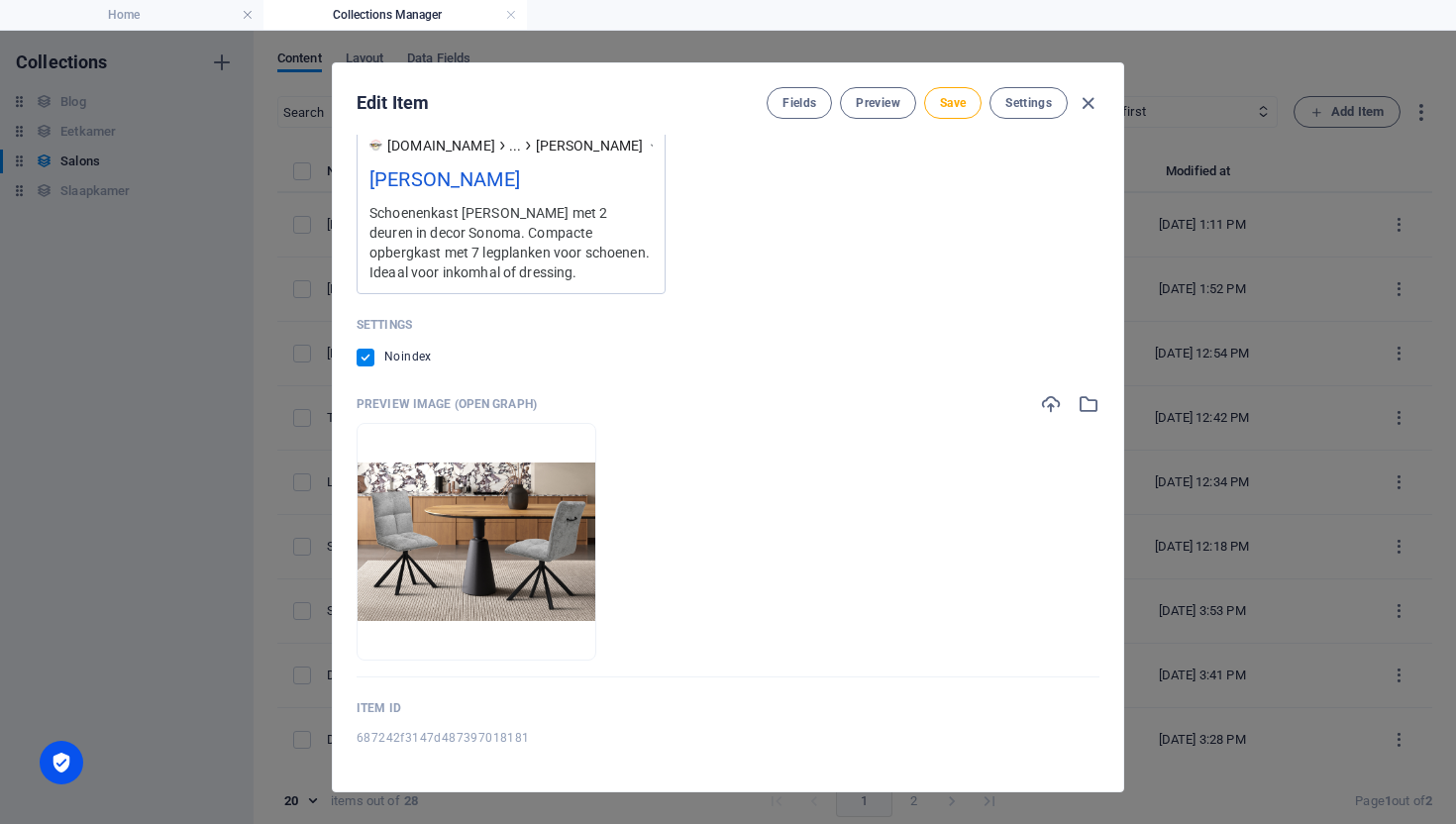 scroll, scrollTop: 2166, scrollLeft: 0, axis: vertical 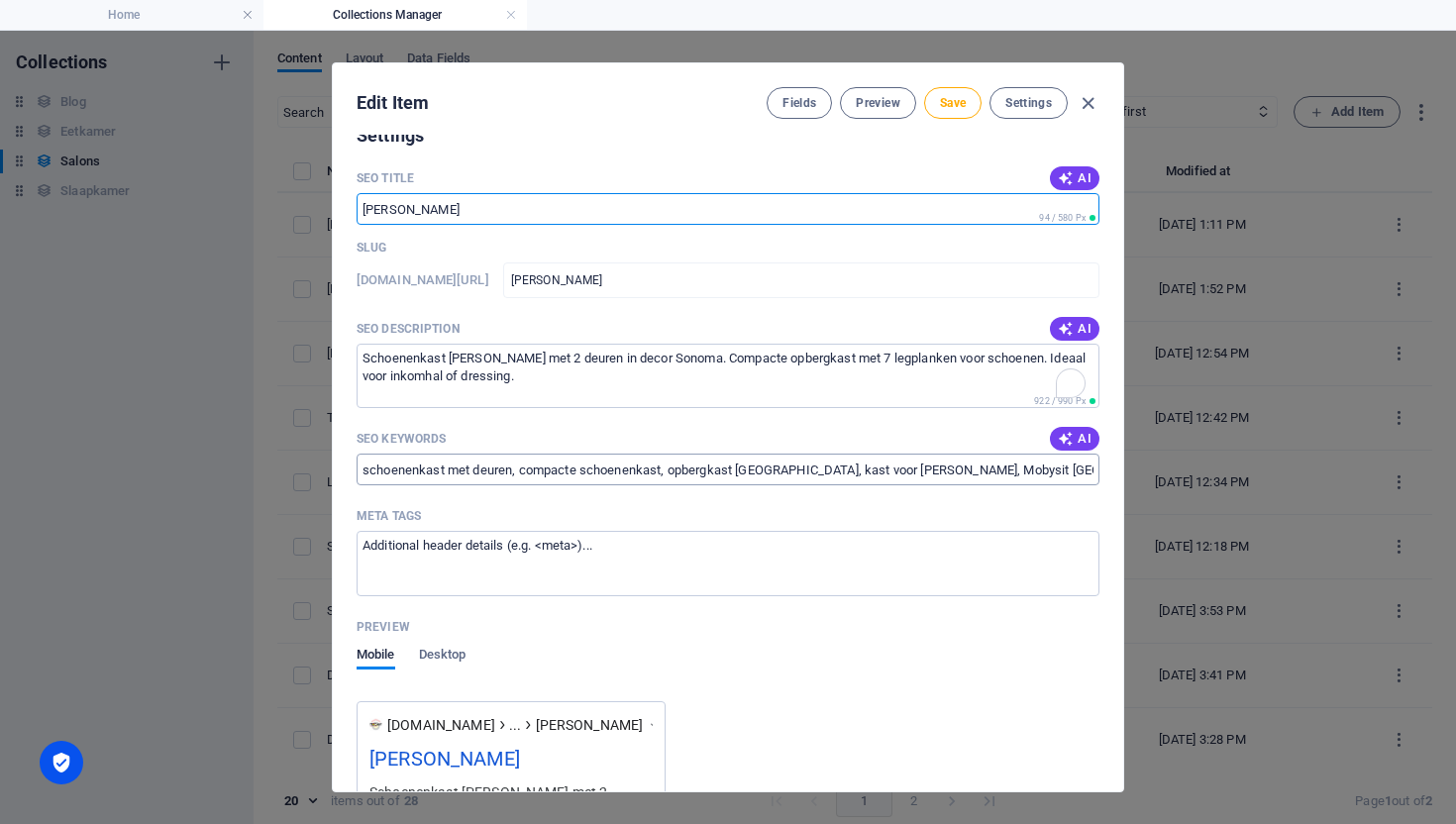 click on "schoenenkast met deuren, compacte schoenenkast, opbergkast [GEOGRAPHIC_DATA], kast voor [PERSON_NAME], Mobysit [GEOGRAPHIC_DATA]" at bounding box center (728, 469) 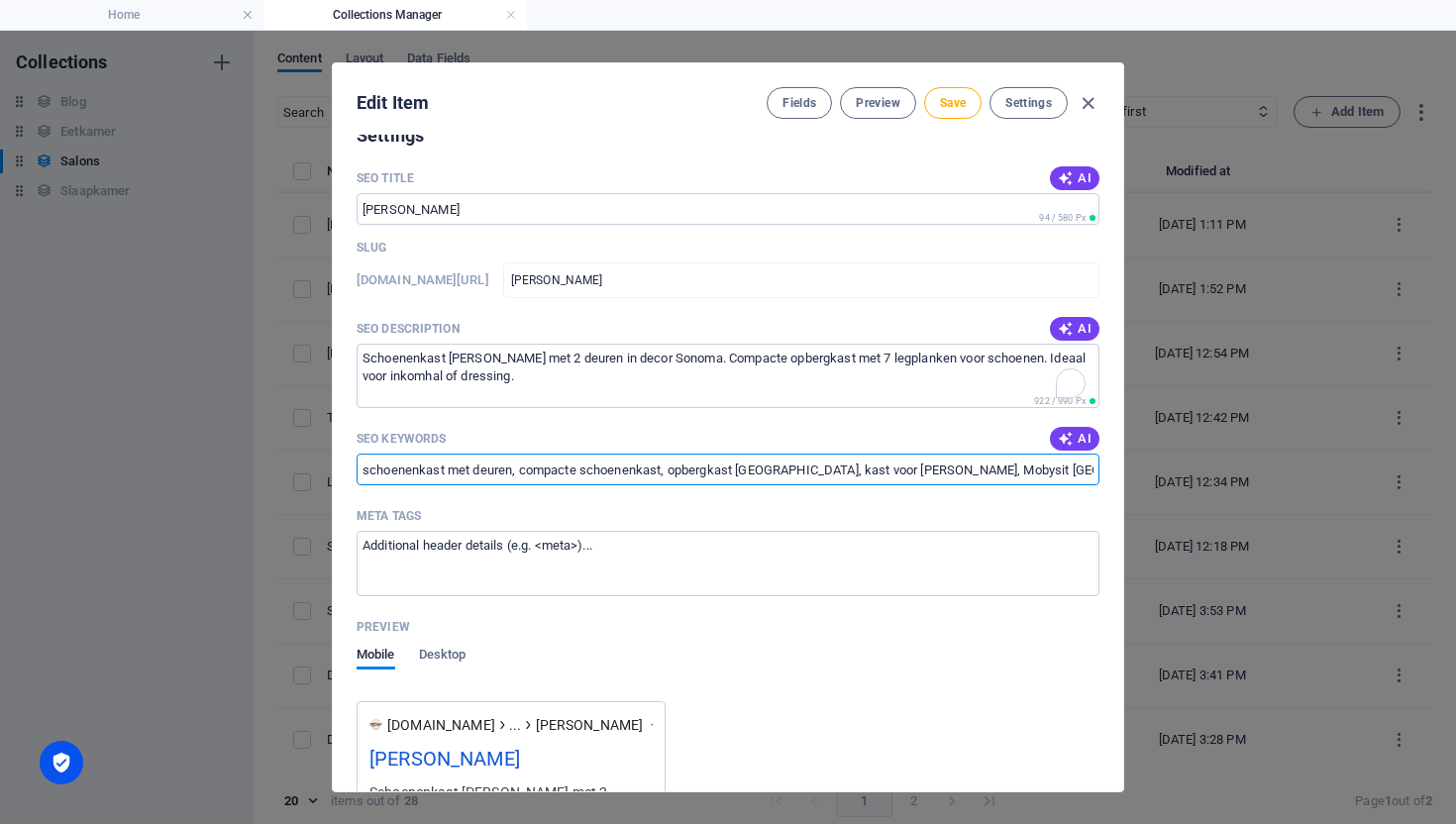 click on "schoenenkast met deuren, compacte schoenenkast, opbergkast [GEOGRAPHIC_DATA], kast voor [PERSON_NAME], Mobysit [GEOGRAPHIC_DATA]" at bounding box center (728, 469) 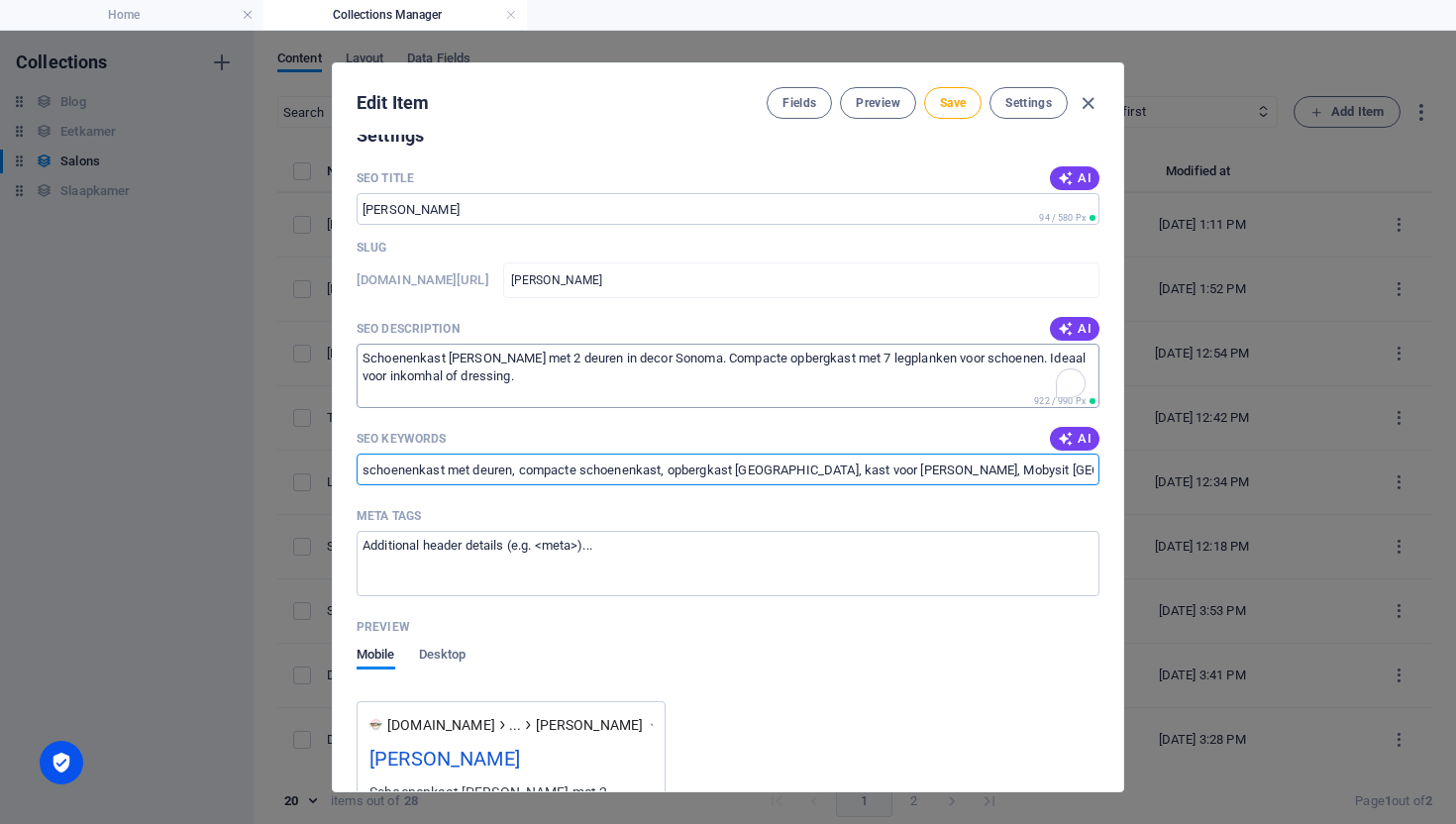 paste on "toel, draaibare stoel, eetkamerstoel, moderne stoel, return to 0 stoel, lichtgrijze stoel, comfortabele stoel, metalen poten, Mobysit Antwerpen, designstoel, draaistoel stof" 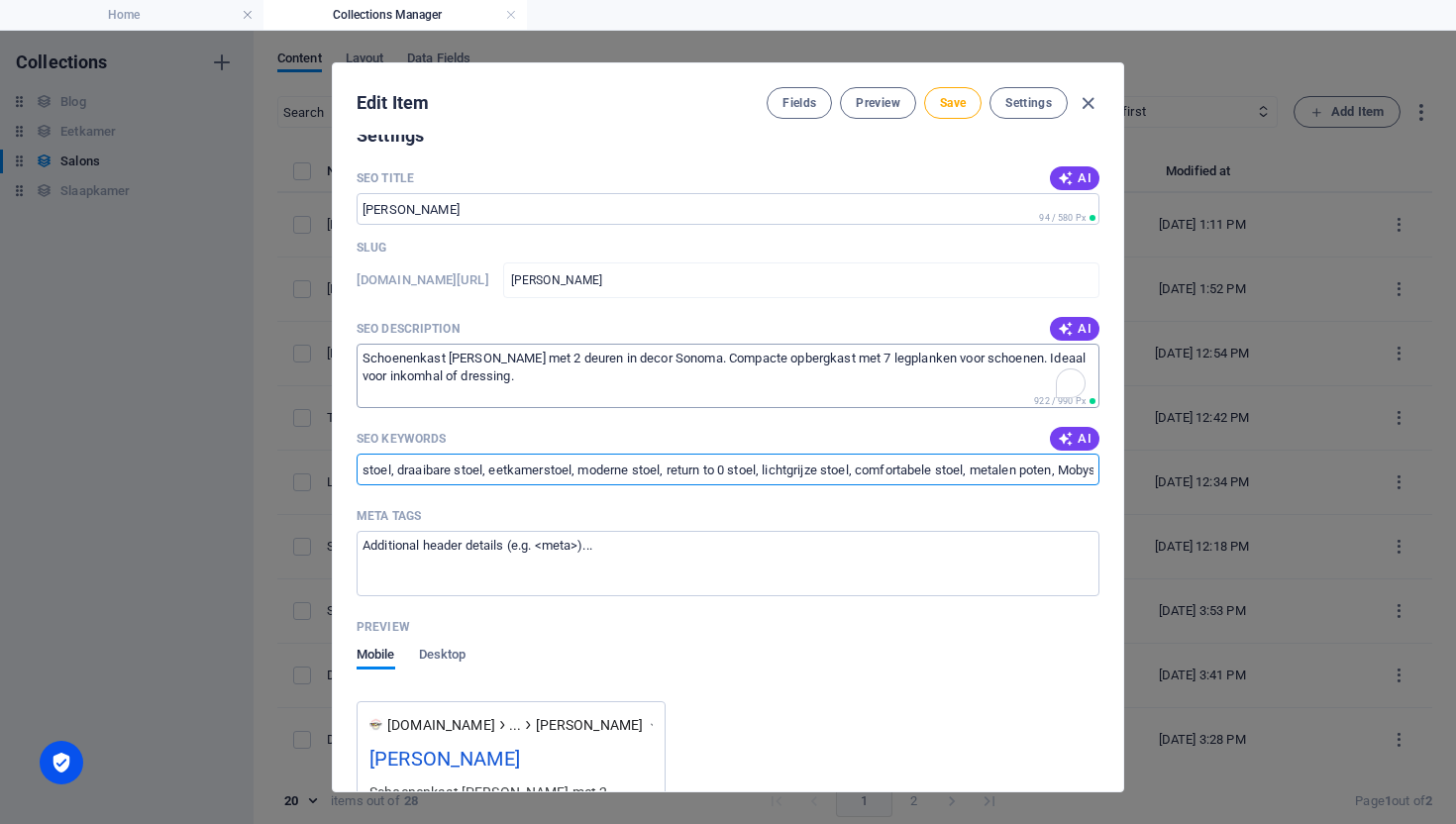 scroll, scrollTop: 0, scrollLeft: 258, axis: horizontal 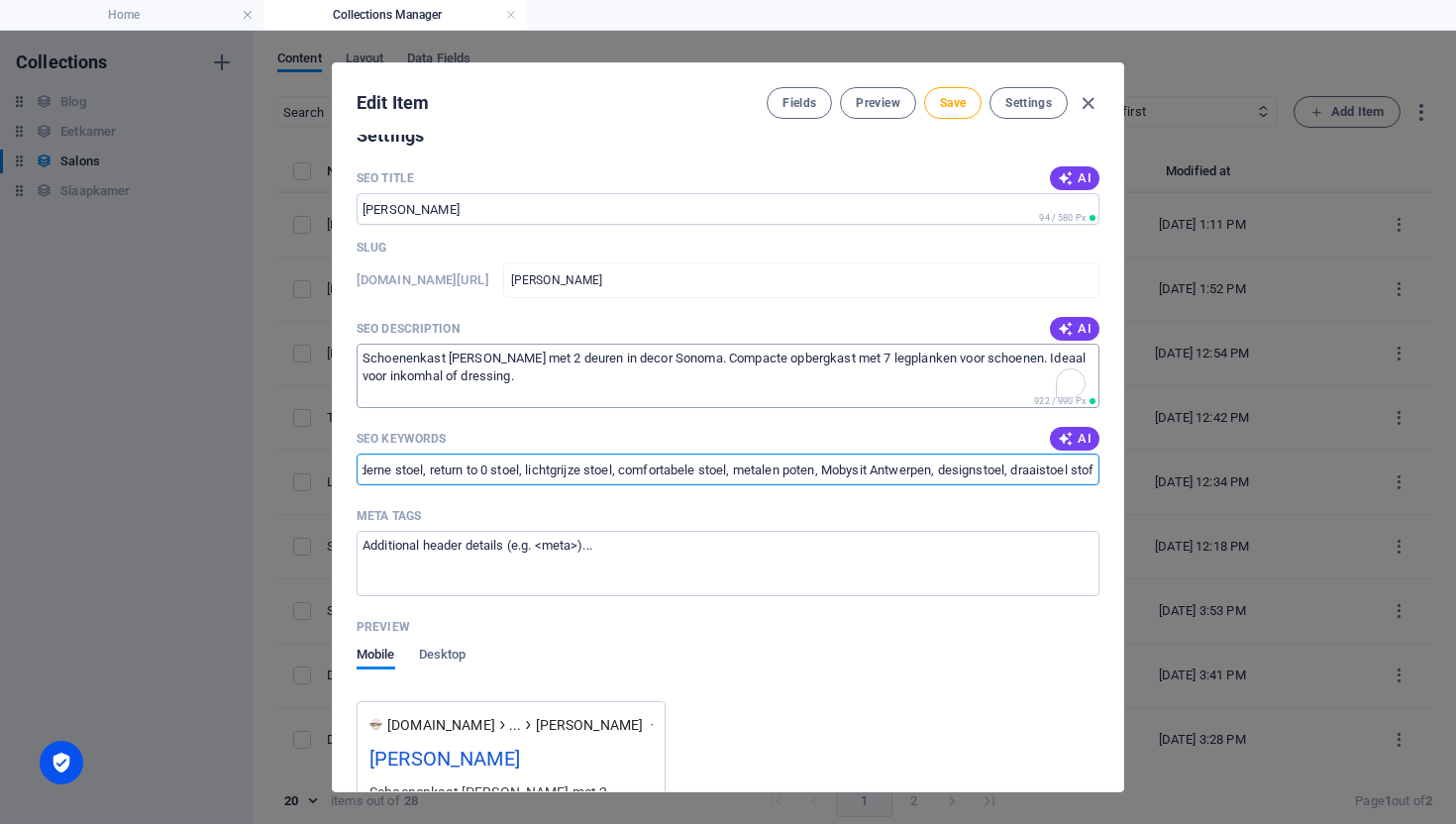 click on "Schoenenkast [PERSON_NAME] met 2 deuren in decor Sonoma. Compacte opbergkast met 7 legplanken voor schoenen. Ideaal voor inkomhal of dressing." at bounding box center (728, 375) 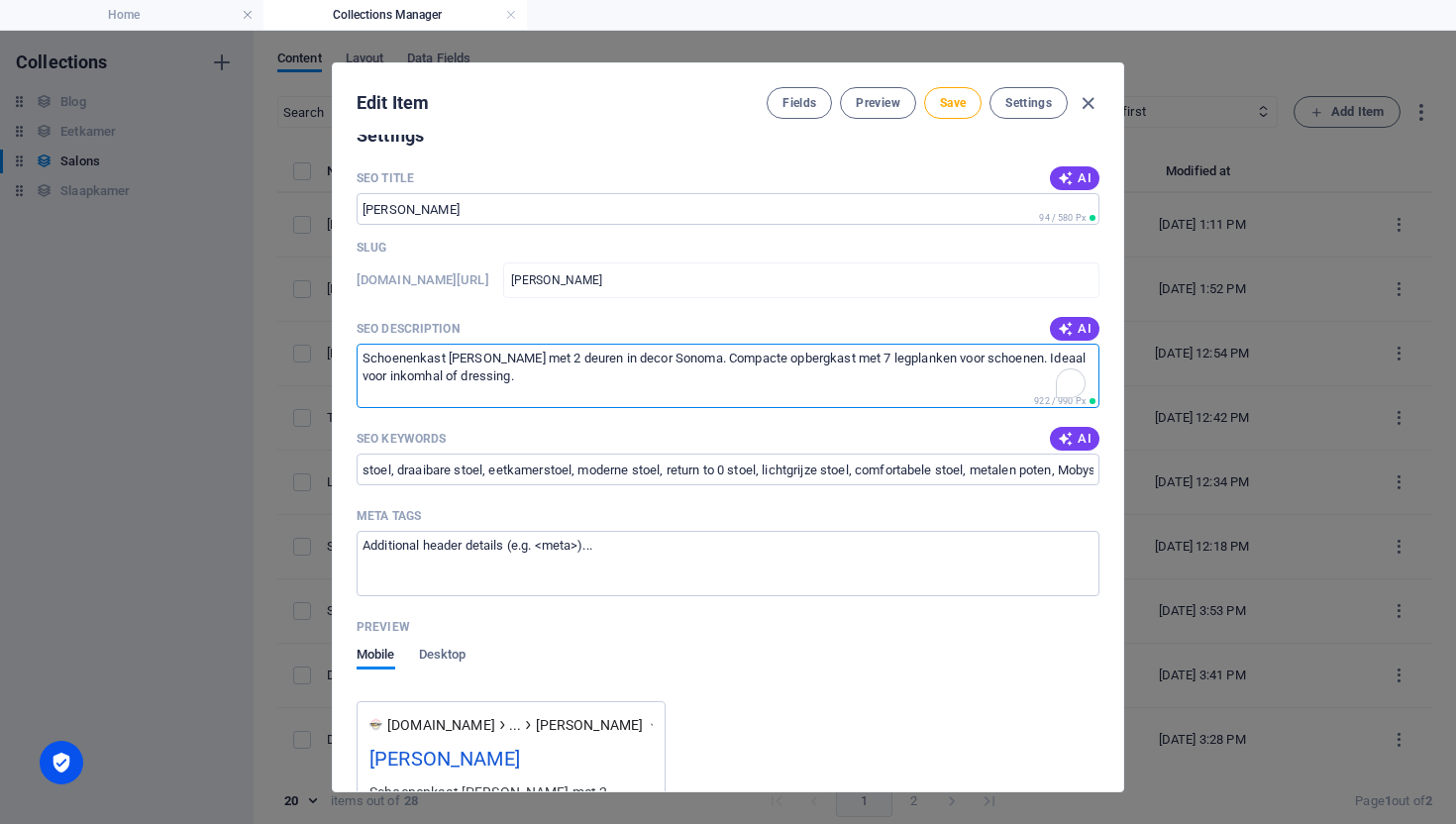 click on "Schoenenkast [PERSON_NAME] met 2 deuren in decor Sonoma. Compacte opbergkast met 7 legplanken voor schoenen. Ideaal voor inkomhal of dressing." at bounding box center (728, 375) 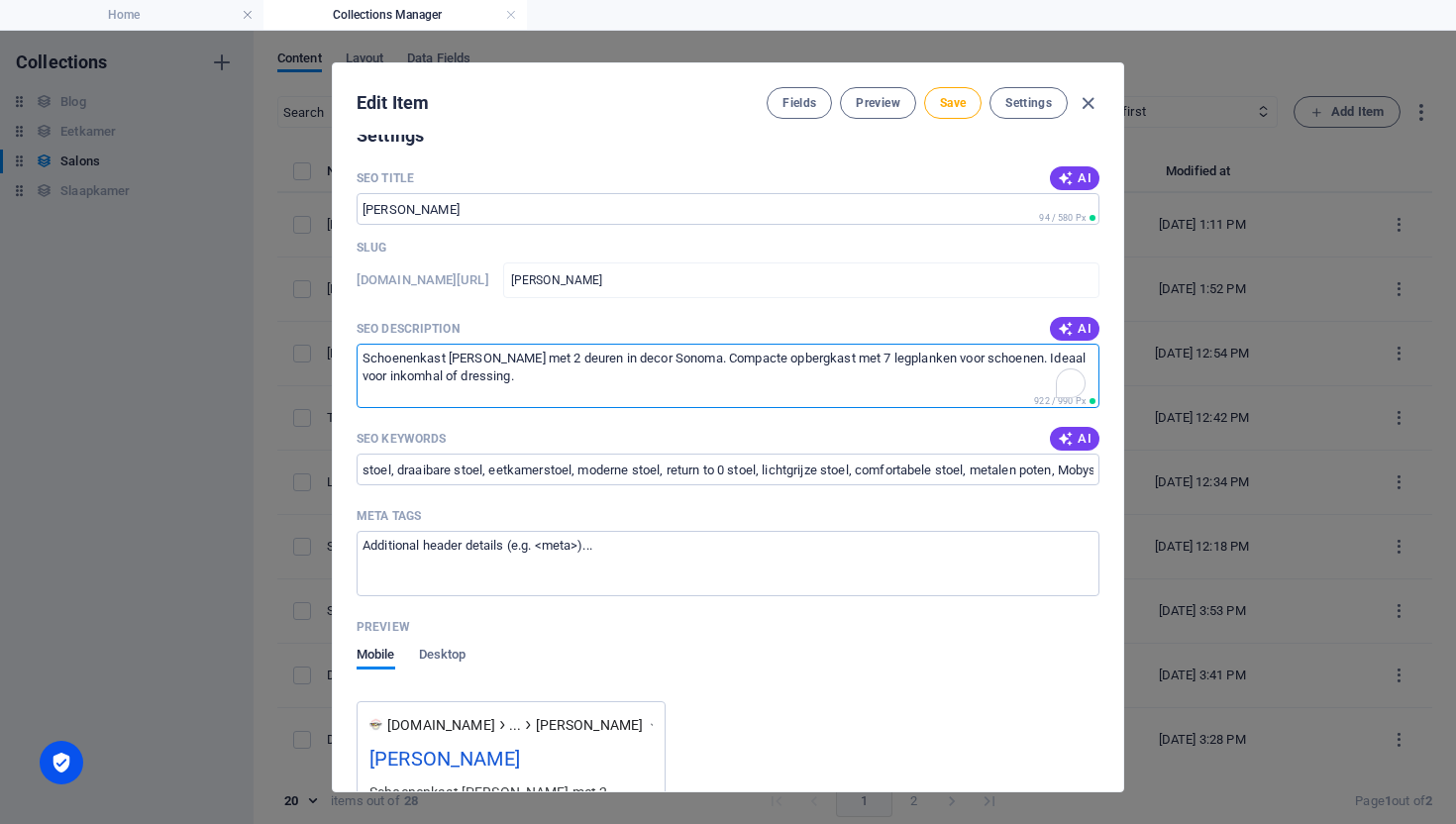 paste on "Draaistoel Jack in lichtgrijze stof met return-to-zero functie. Comfortabel, stevig en modern met zwarte metalen poten. Ideaal voor eetkamers of bureauruimtes." 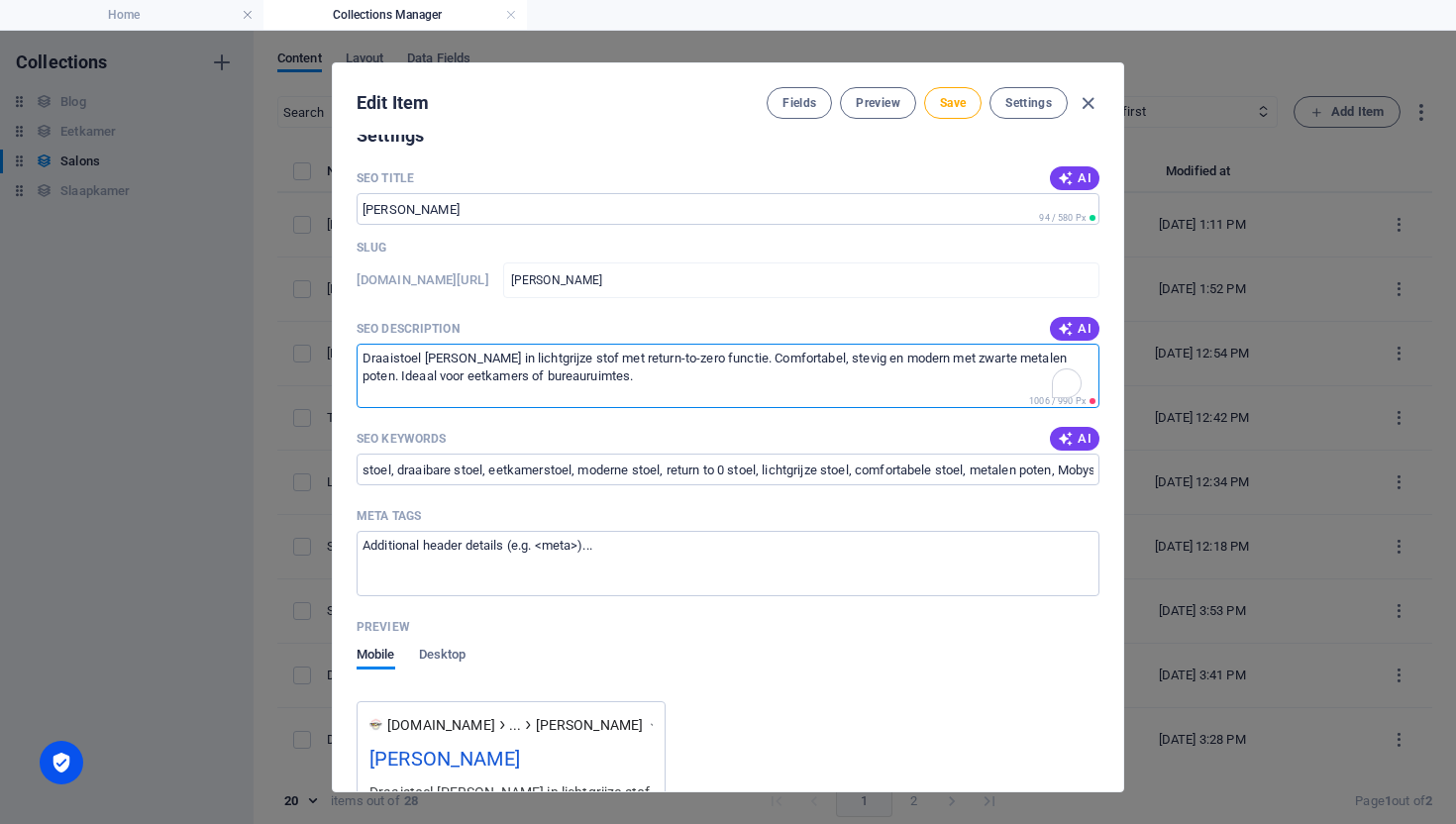 scroll, scrollTop: 10, scrollLeft: 0, axis: vertical 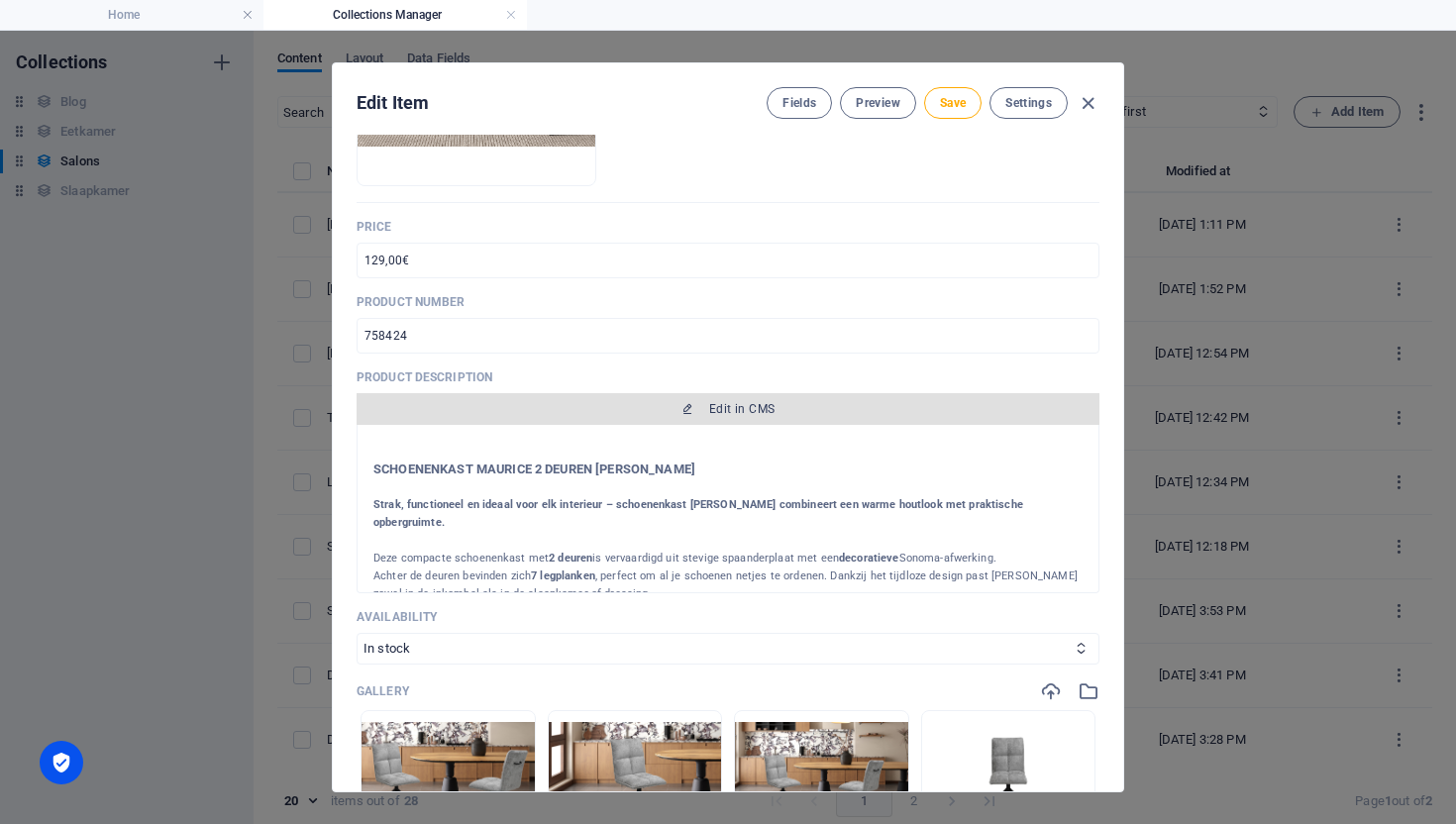 click on "Edit in CMS" at bounding box center (728, 409) 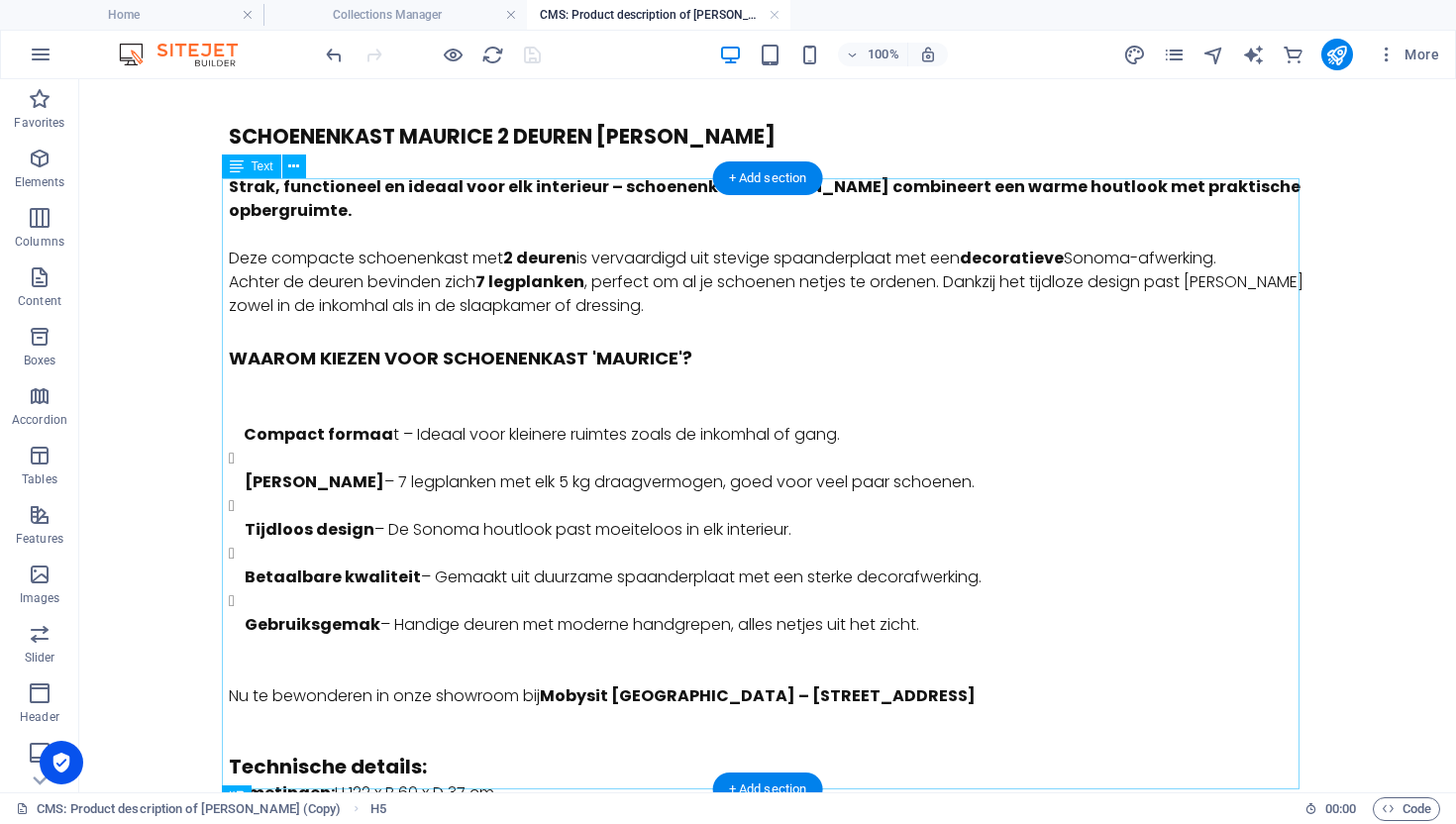 scroll, scrollTop: 149, scrollLeft: 0, axis: vertical 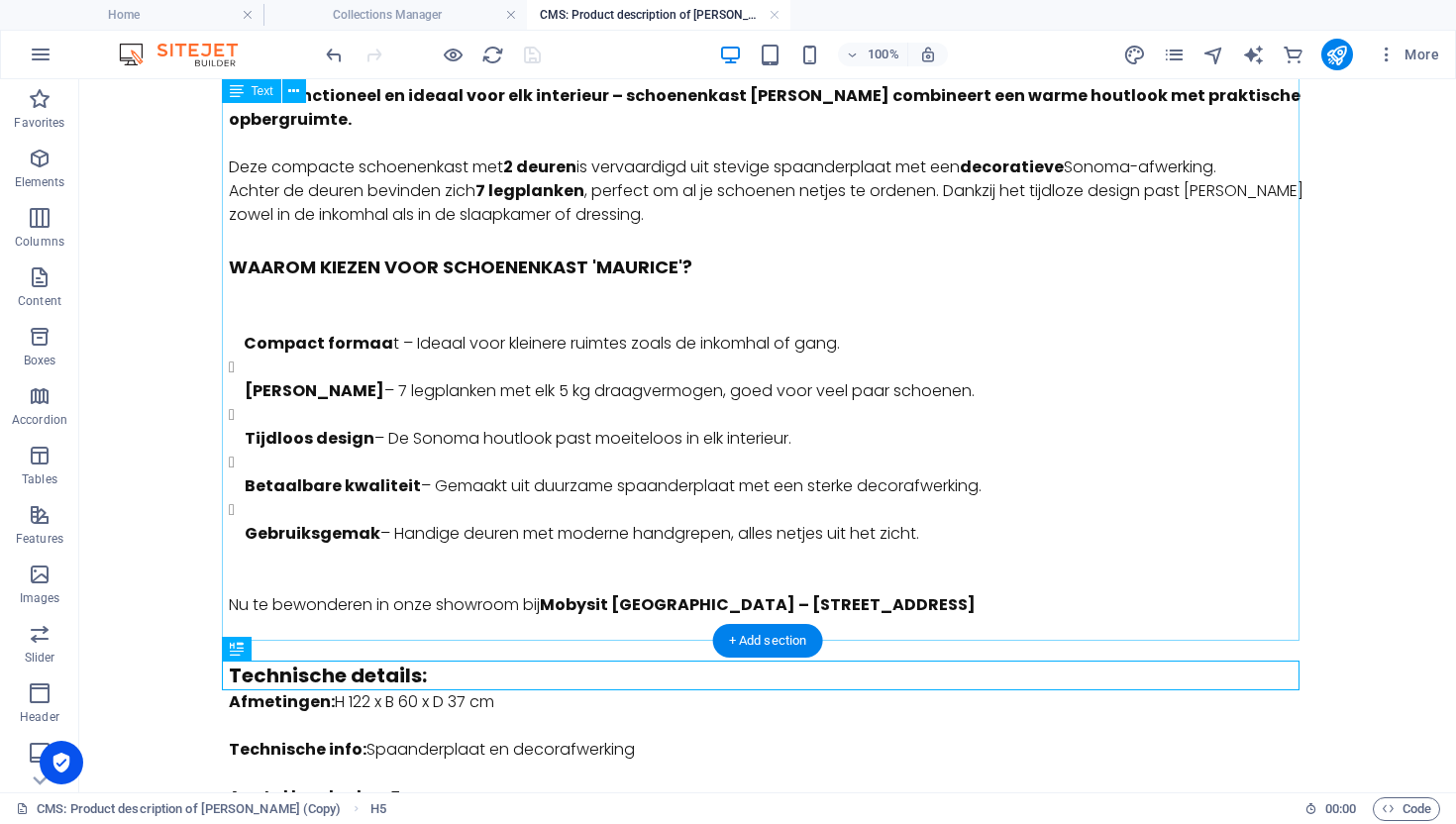 click on "SCHOENENKAST MAURICE 2 DEUREN DECOR SONOMA Strak, functioneel en ideaal voor elk interieur – schoenenkast Maurice combineert een warme houtlook met praktische opbergruimte. Deze compacte schoenenkast met  2 deuren  is vervaardigd uit stevige spaanderplaat met een  decoratieve  Sonoma-afwerking.  Achter de deuren bevinden zich  7 legplanken , perfect om al je schoenen netjes te ordenen. Dankzij het tijdloze design past Maurice zowel in de inkomhal als in de slaapkamer of dressing. WAAROM KIEZEN VOOR SCHOENENKAST 'MAURICE'?     Compact formaa t – Ideaal voor kleinere ruimtes zoals de inkomhal of gang.   Ruime opberging  – 7 legplanken met elk 5 kg draagvermogen, goed voor veel paar schoenen. Tijdloos design  – De Sonoma houtlook past moeiteloos in elk interieur.   Betaalbare kwaliteit  – Gemaakt uit duurzame spaanderplaat met een sterke decorafwerking. Gebruiksgemak  – Handige deuren met moderne handgrepen, alles netjes uit het zicht. Nu te bewonderen in onze showroom bij" at bounding box center [768, 335] 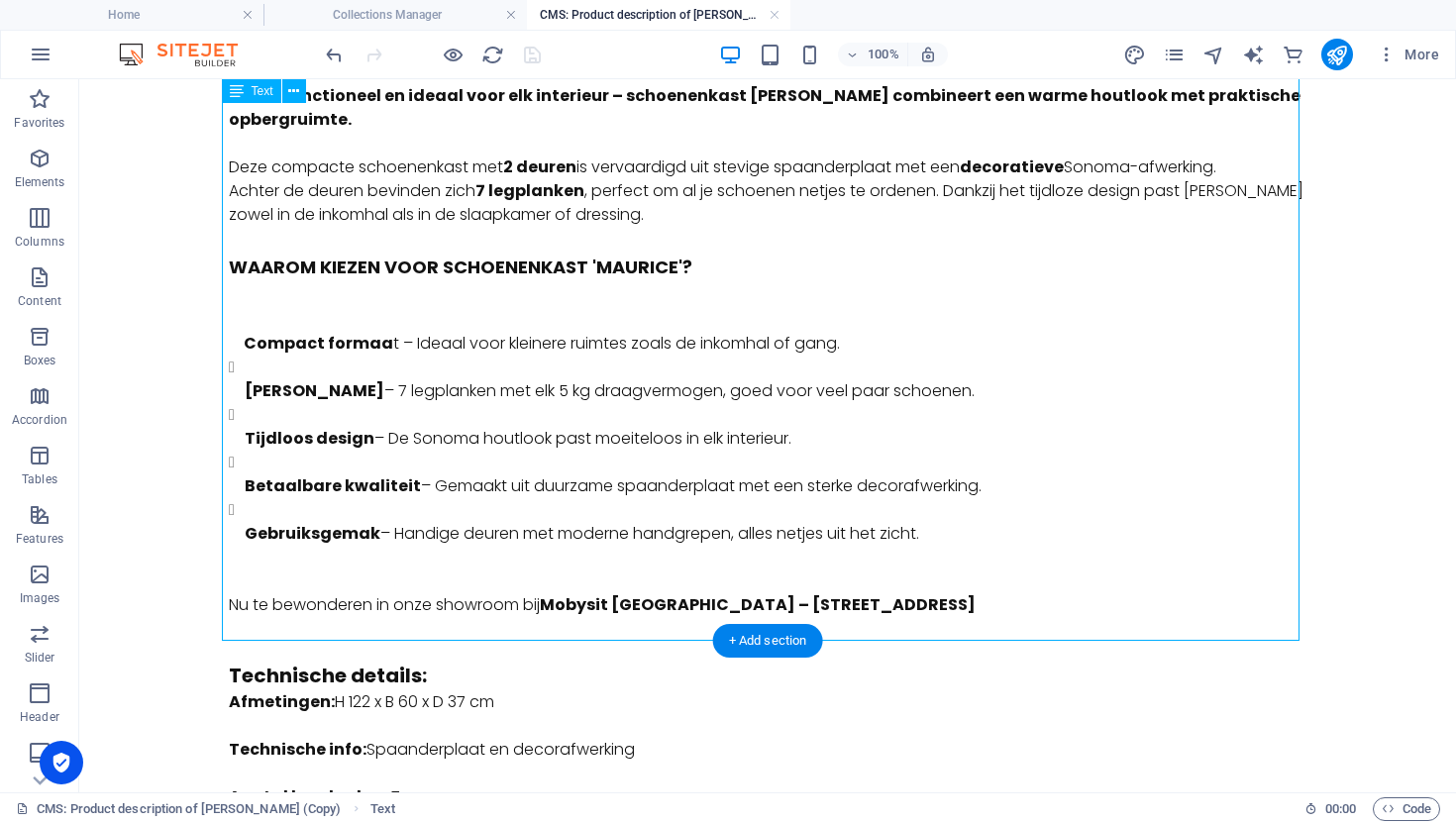 click on "SCHOENENKAST MAURICE 2 DEUREN DECOR SONOMA Strak, functioneel en ideaal voor elk interieur – schoenenkast Maurice combineert een warme houtlook met praktische opbergruimte. Deze compacte schoenenkast met  2 deuren  is vervaardigd uit stevige spaanderplaat met een  decoratieve  Sonoma-afwerking.  Achter de deuren bevinden zich  7 legplanken , perfect om al je schoenen netjes te ordenen. Dankzij het tijdloze design past Maurice zowel in de inkomhal als in de slaapkamer of dressing. WAAROM KIEZEN VOOR SCHOENENKAST 'MAURICE'?     Compact formaa t – Ideaal voor kleinere ruimtes zoals de inkomhal of gang.   Ruime opberging  – 7 legplanken met elk 5 kg draagvermogen, goed voor veel paar schoenen. Tijdloos design  – De Sonoma houtlook past moeiteloos in elk interieur.   Betaalbare kwaliteit  – Gemaakt uit duurzame spaanderplaat met een sterke decorafwerking. Gebruiksgemak  – Handige deuren met moderne handgrepen, alles netjes uit het zicht. Nu te bewonderen in onze showroom bij" at bounding box center (768, 335) 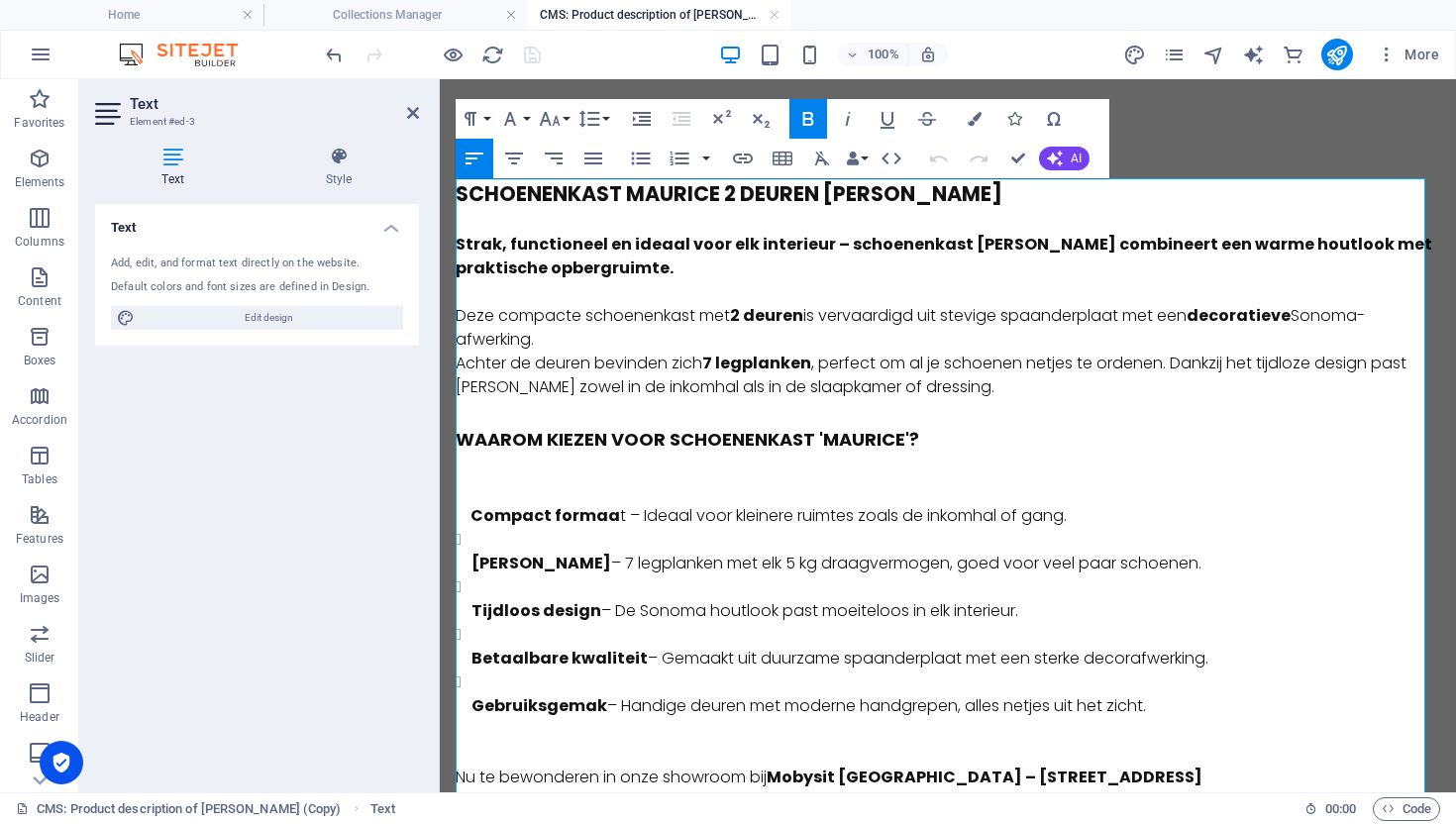 scroll 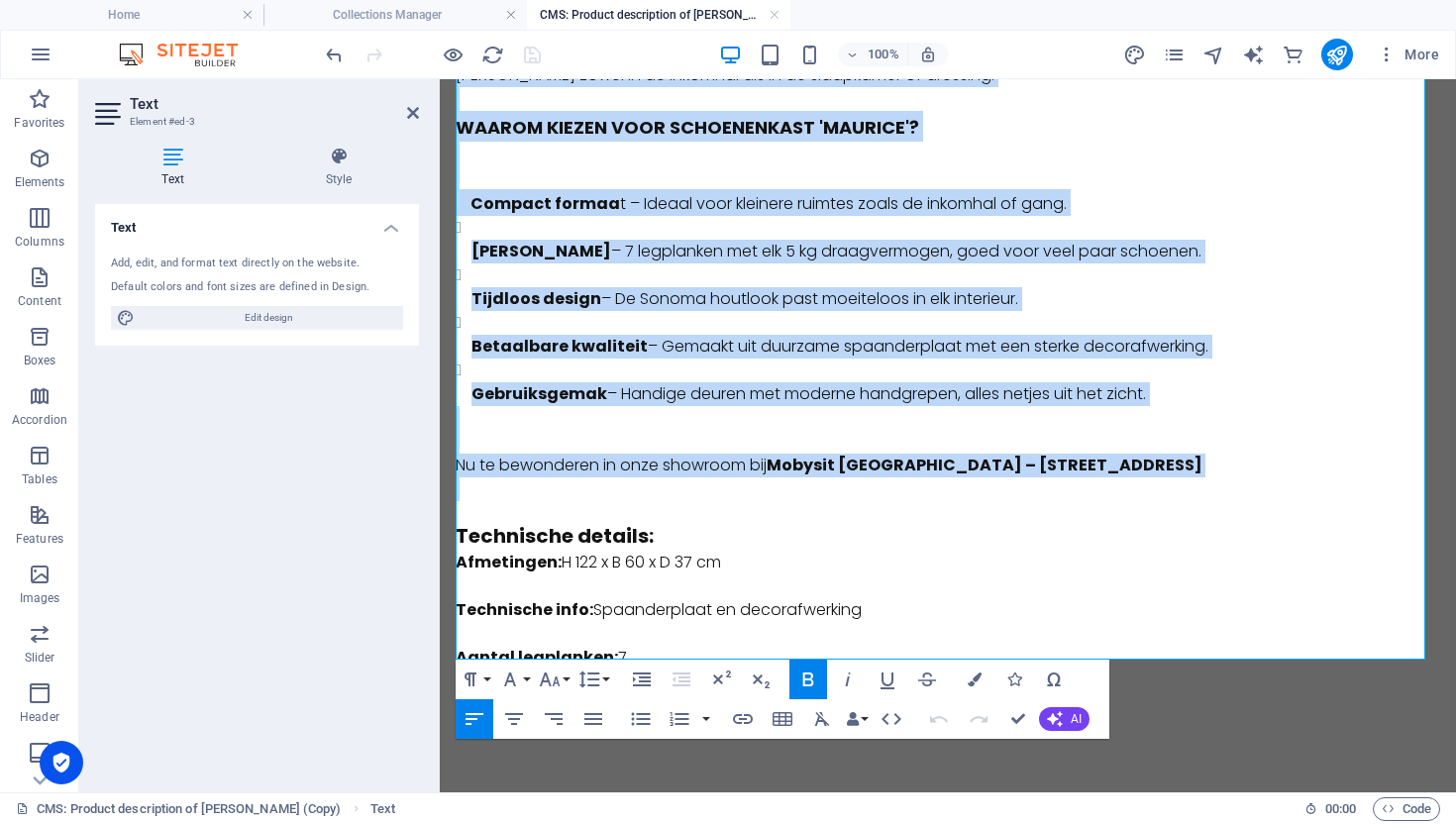 drag, startPoint x: 461, startPoint y: 197, endPoint x: 1083, endPoint y: 720, distance: 812.65798 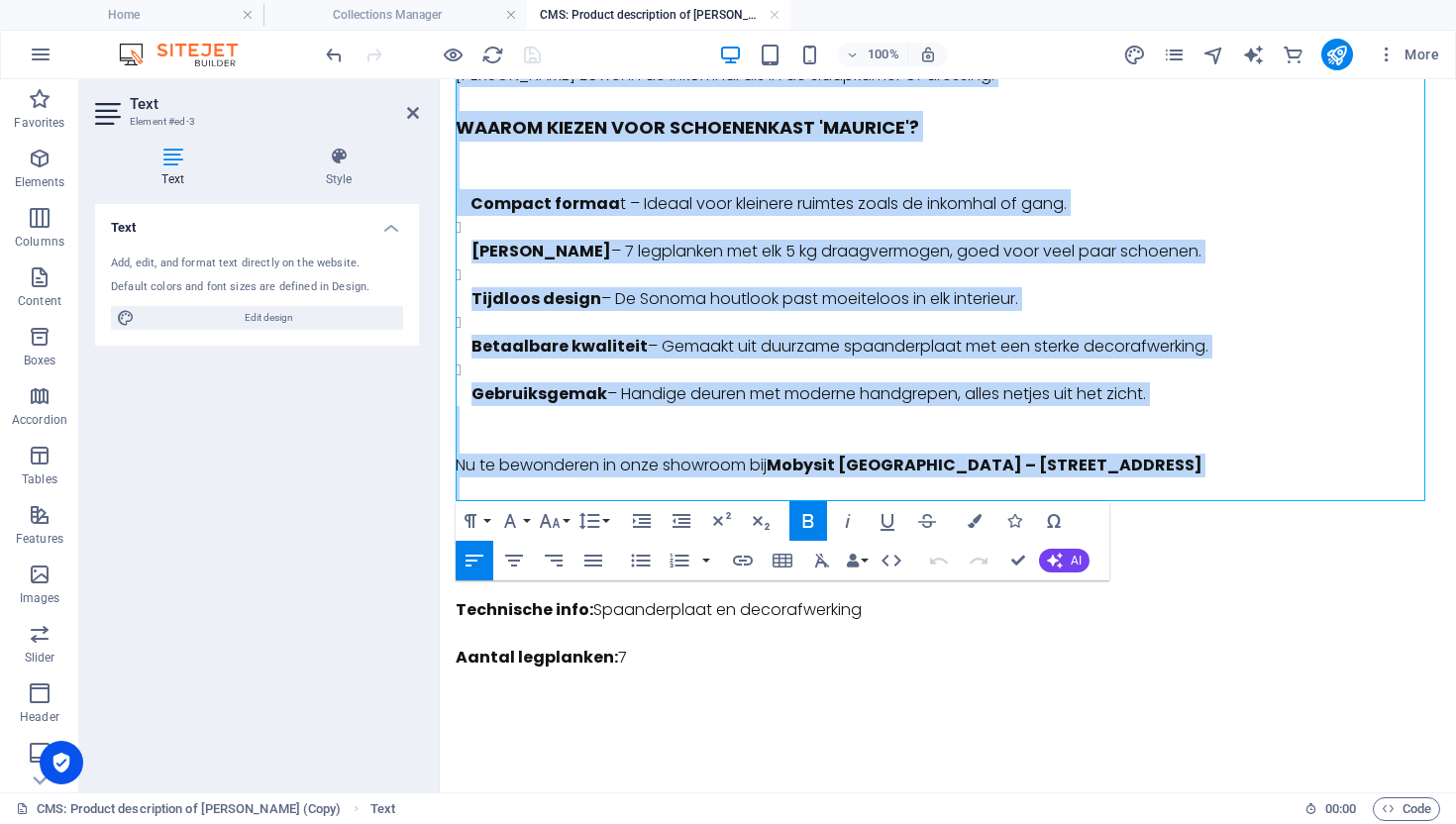 drag, startPoint x: 1107, startPoint y: 582, endPoint x: 660, endPoint y: 418, distance: 476.13548 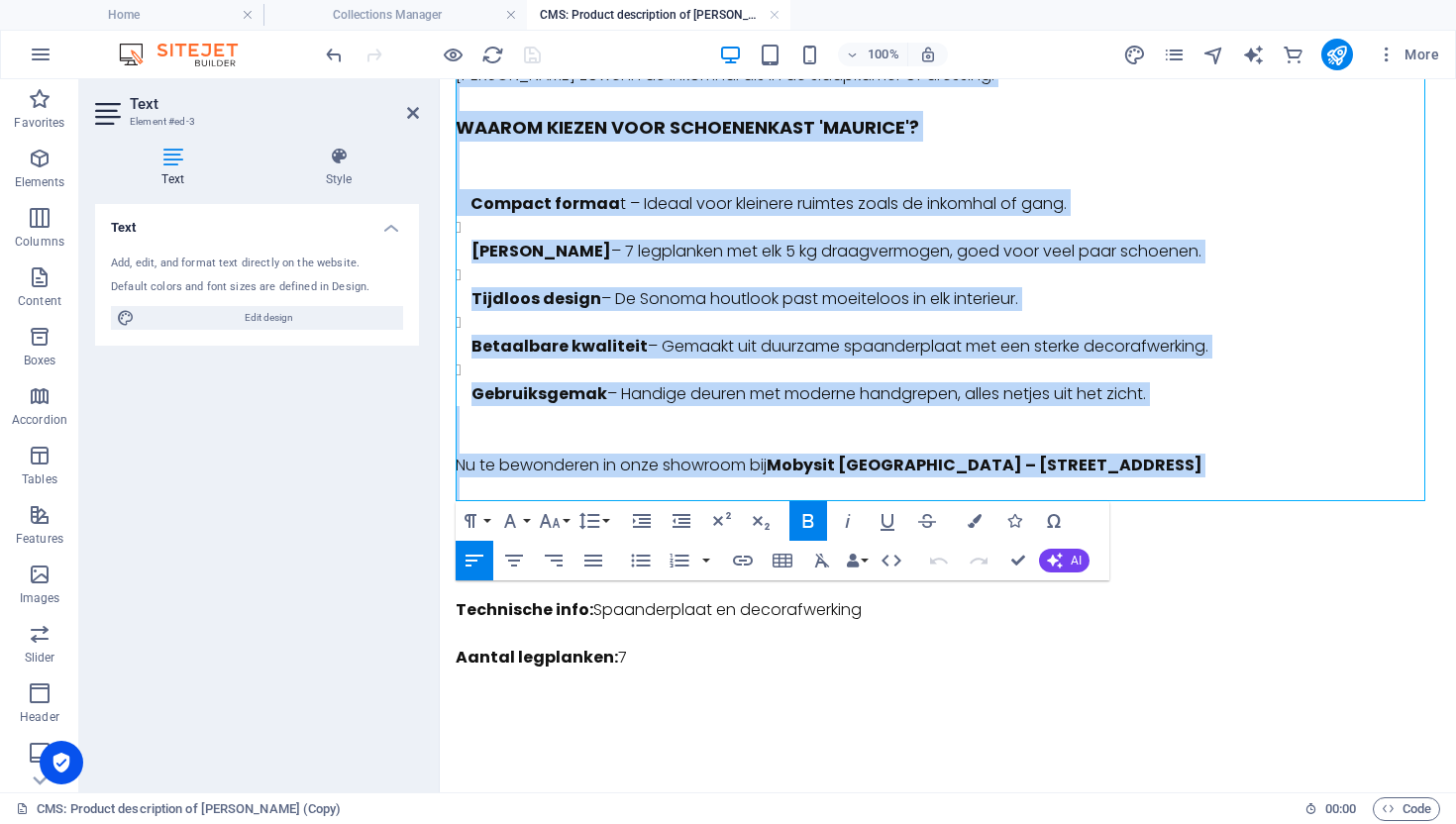 click at bounding box center (948, 418) 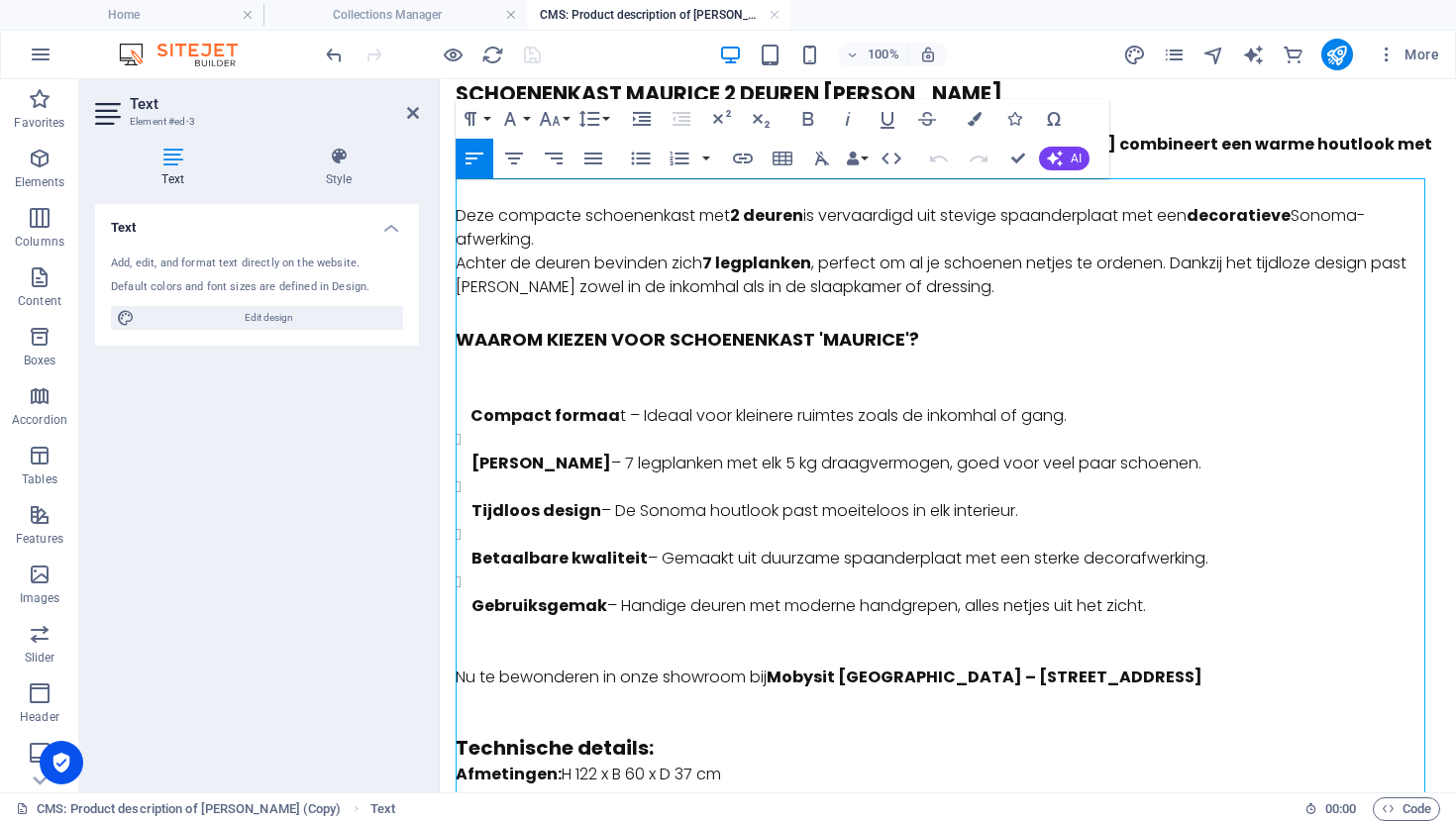 scroll, scrollTop: 0, scrollLeft: 0, axis: both 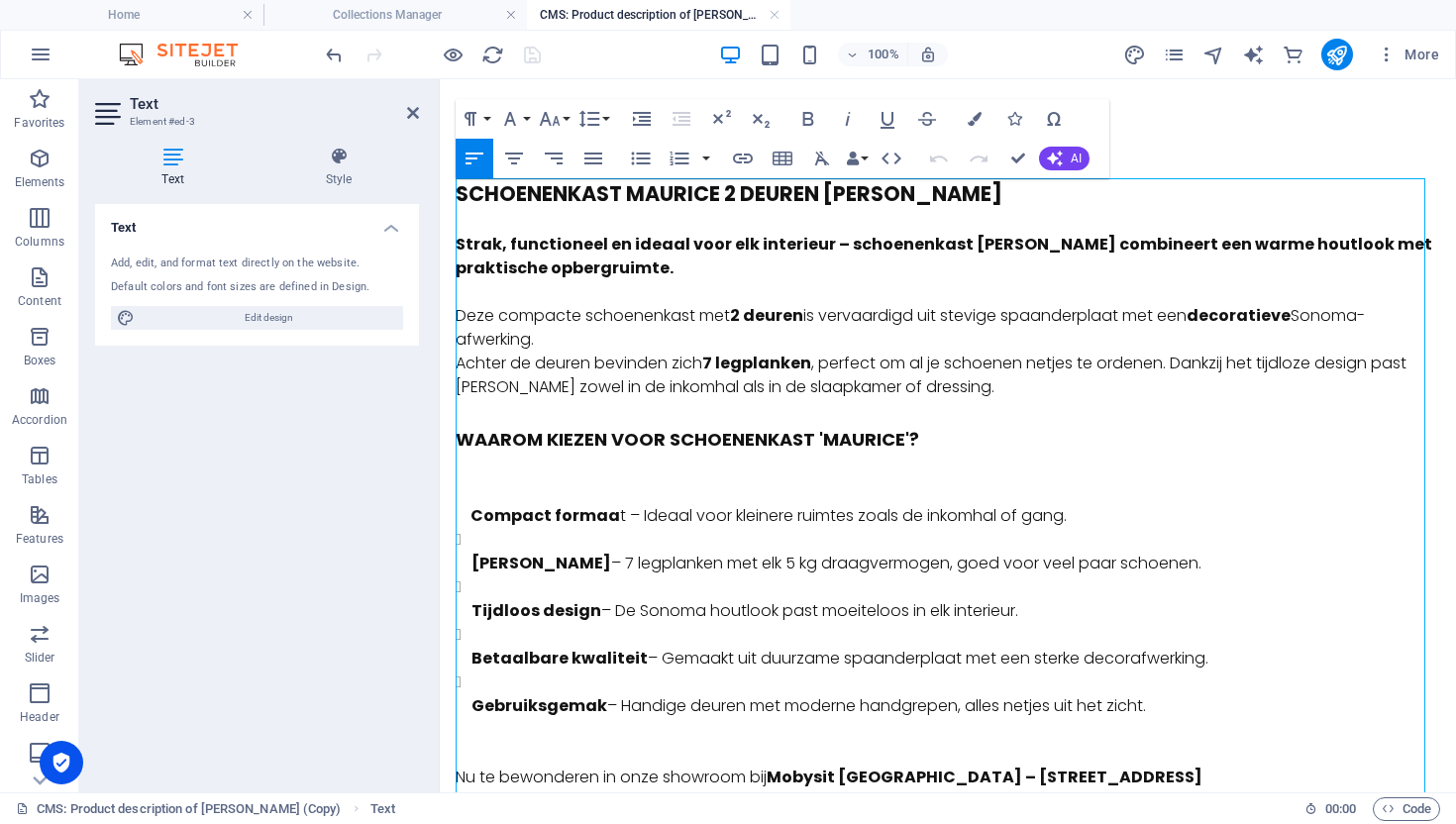 drag, startPoint x: 1039, startPoint y: 382, endPoint x: 404, endPoint y: 183, distance: 665.45173 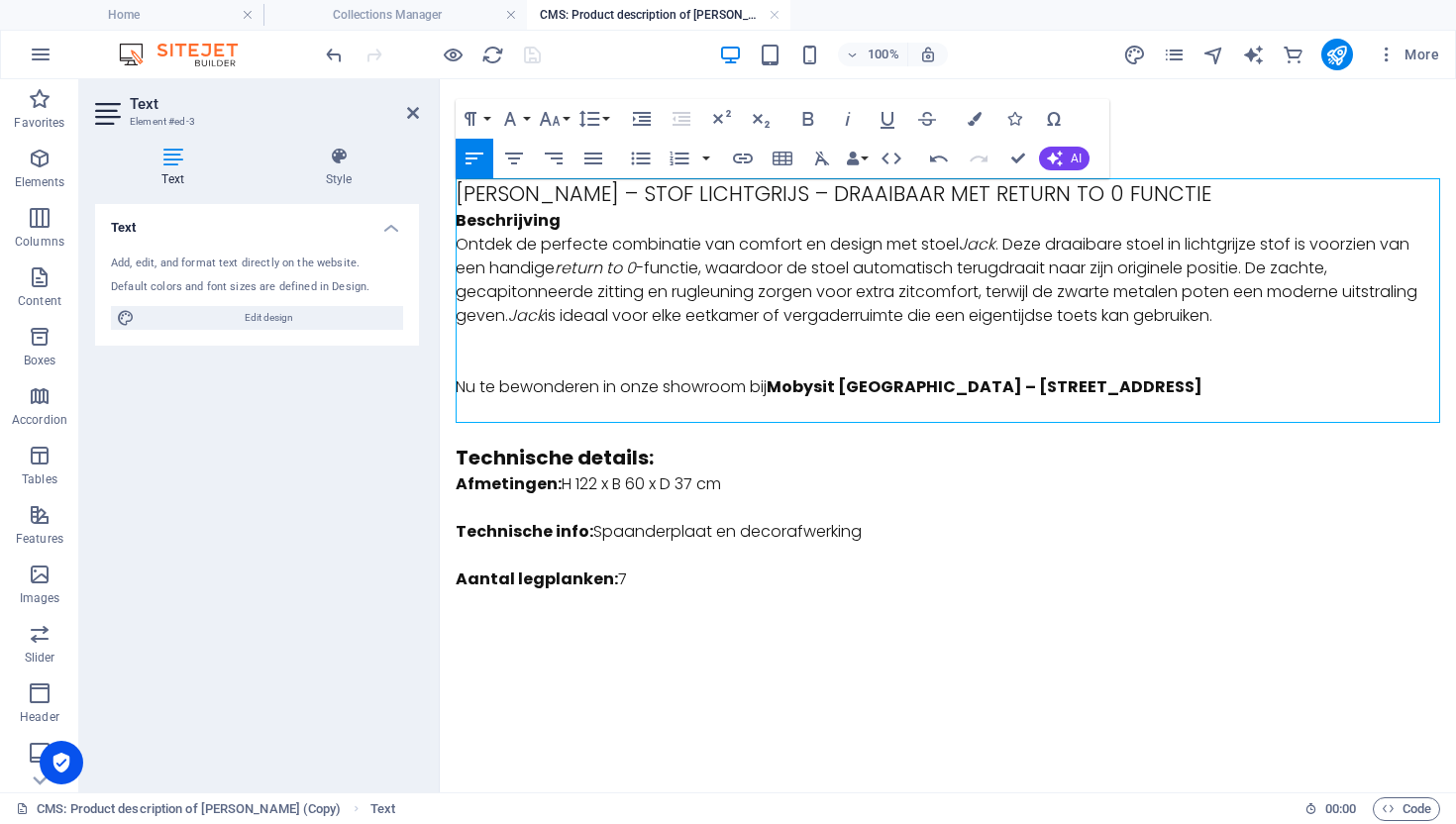 click on "Beschrijving" at bounding box center [508, 220] 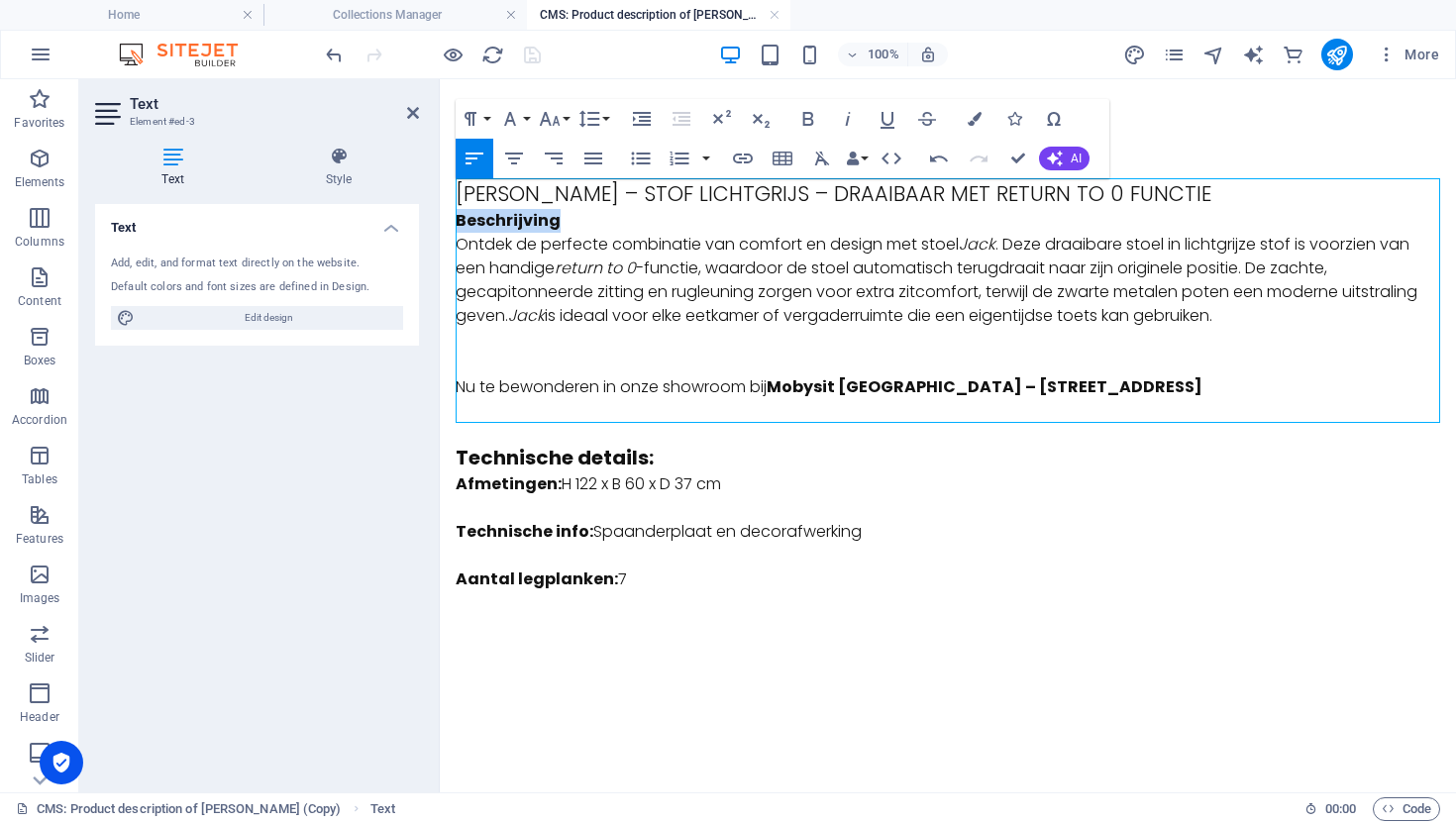 click on "Beschrijving" at bounding box center [508, 220] 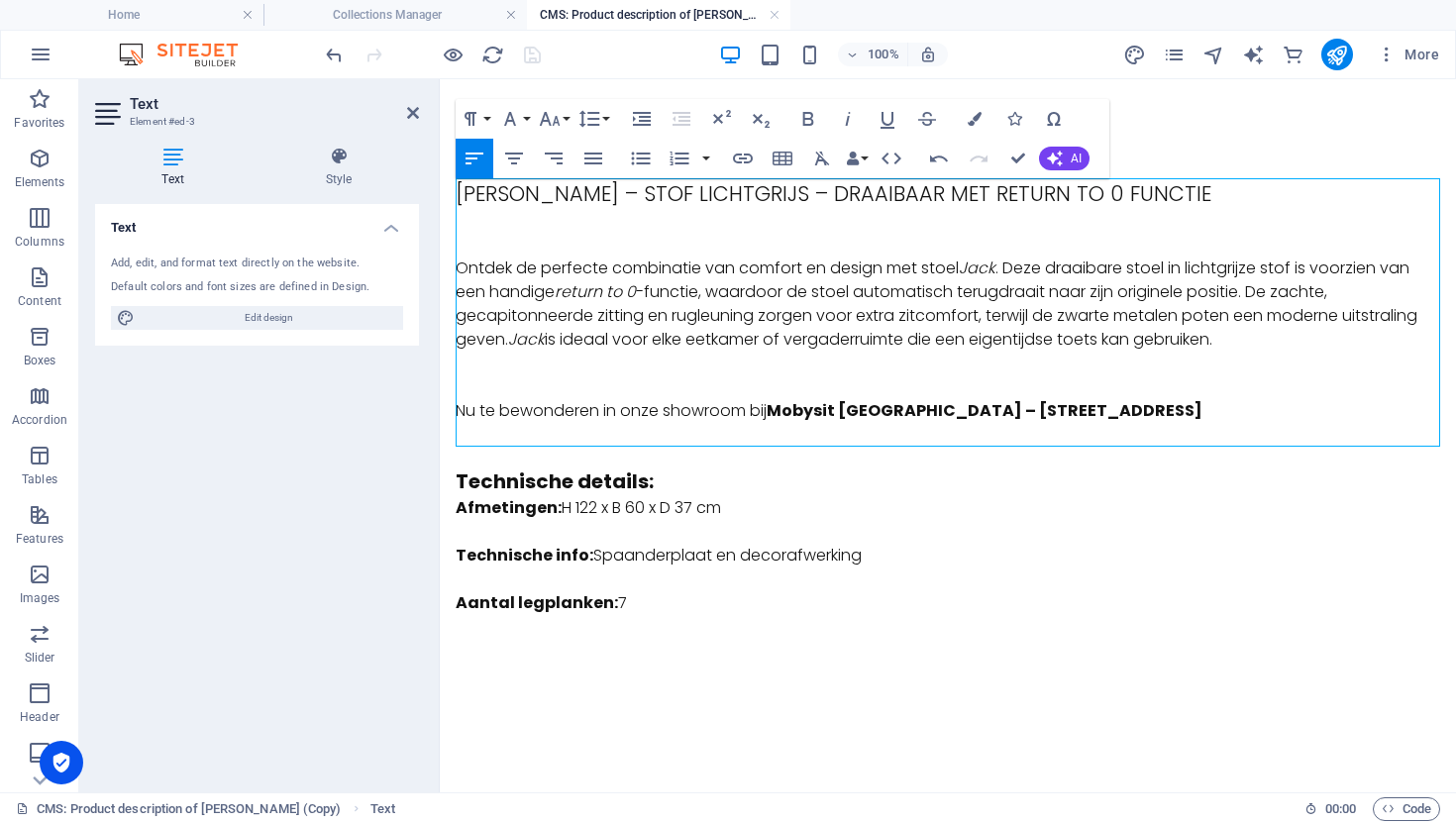 click at bounding box center [948, 387] 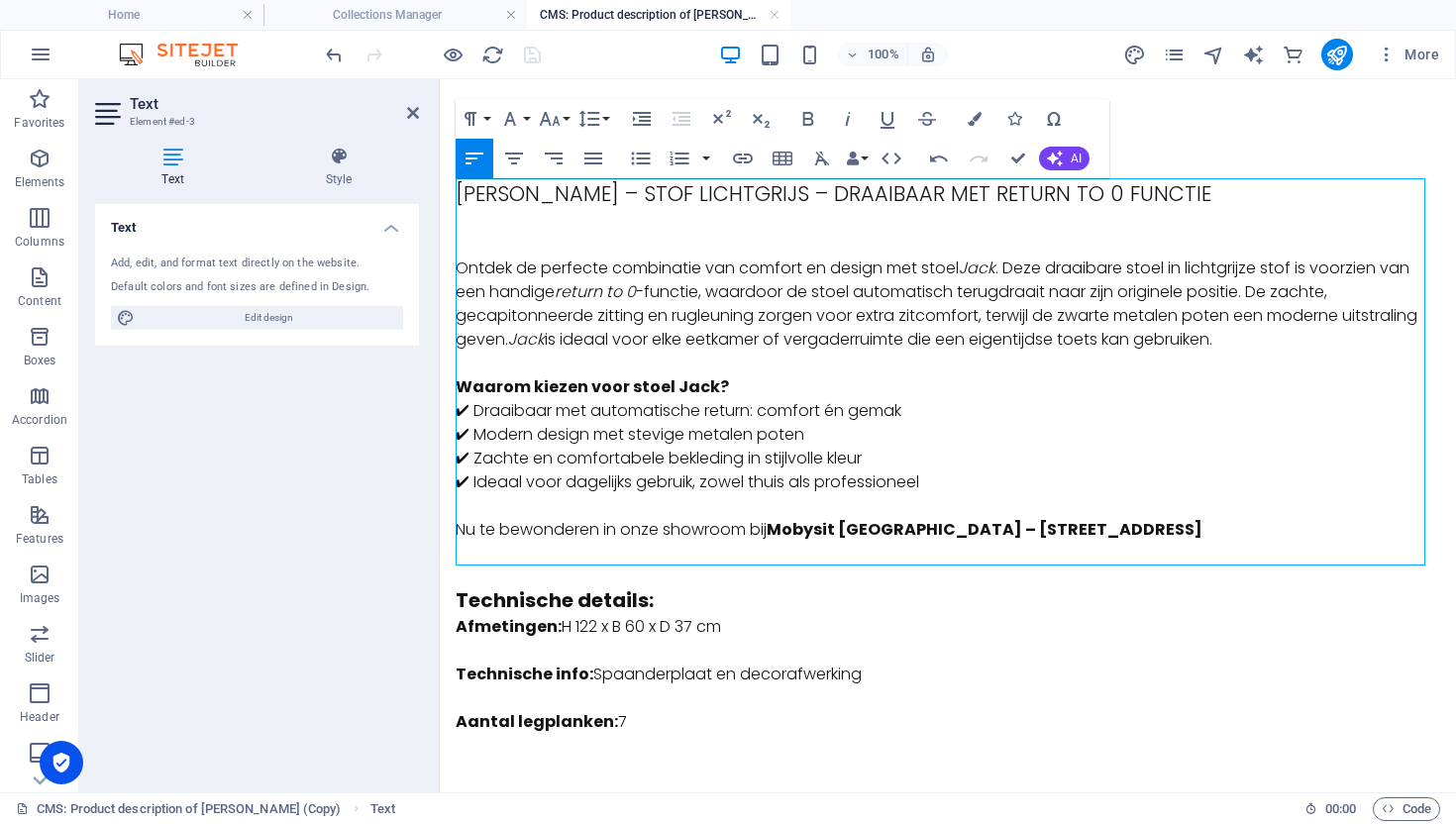 click at bounding box center [948, 506] 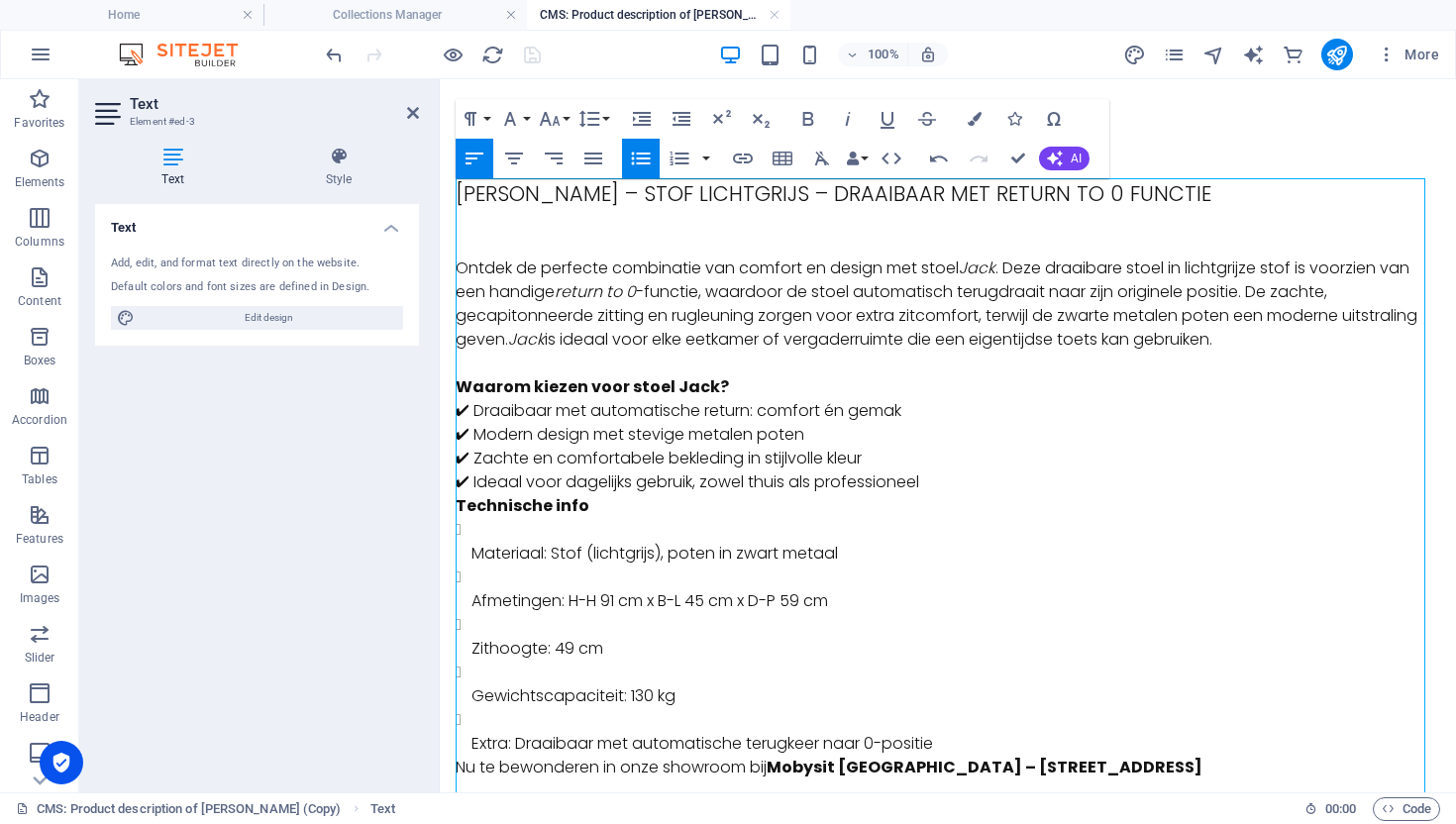 click on "Waarom kiezen voor stoel Jack? ✔ Draaibaar met automatische return: comfort én gemak ✔ Modern design met stevige metalen poten ✔ Zachte en comfortabele bekleding in stijlvolle kleur ✔ Ideaal voor dagelijks gebruik, zowel thuis als professioneel" at bounding box center [948, 435] 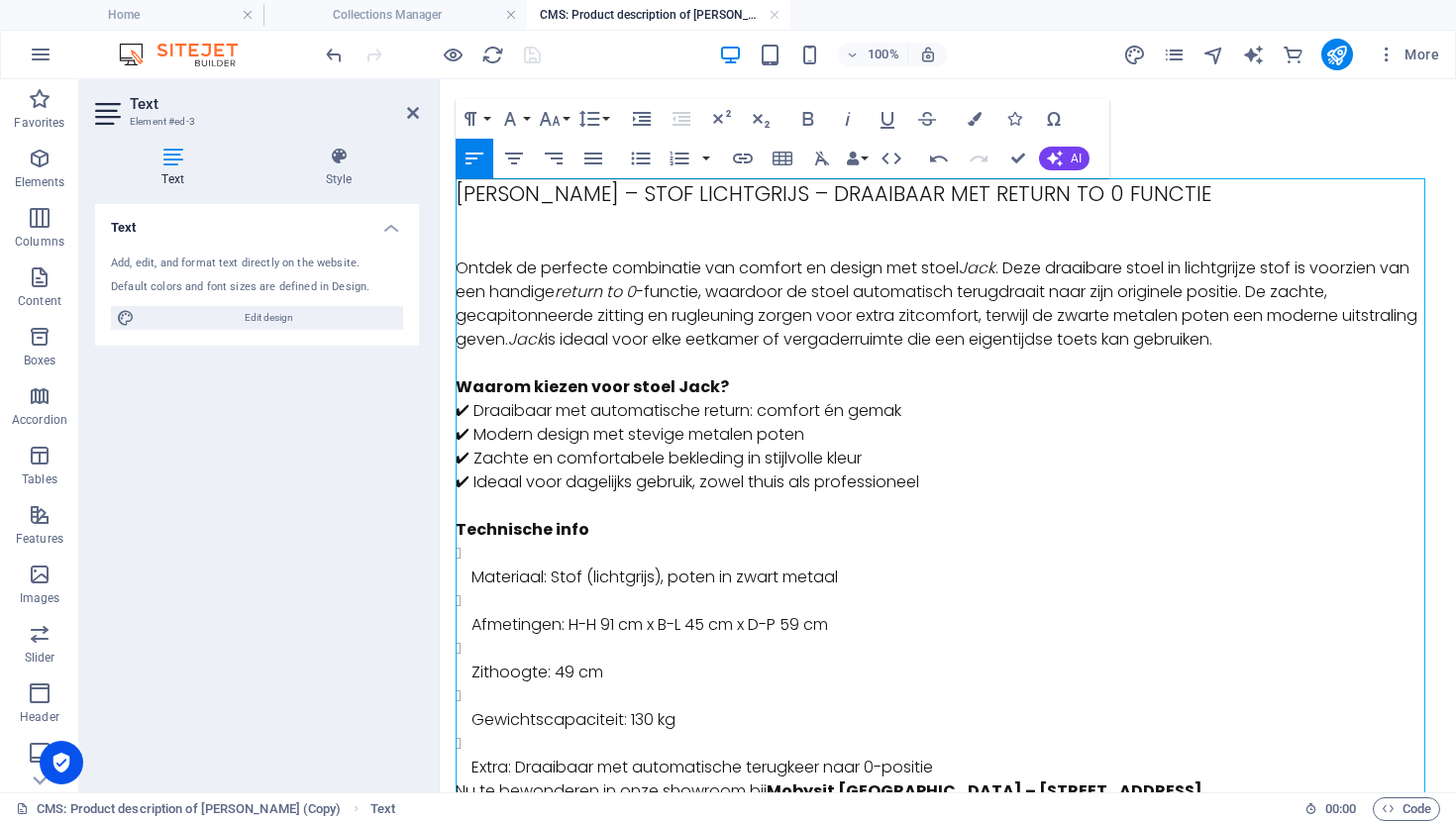 click at bounding box center [948, 221] 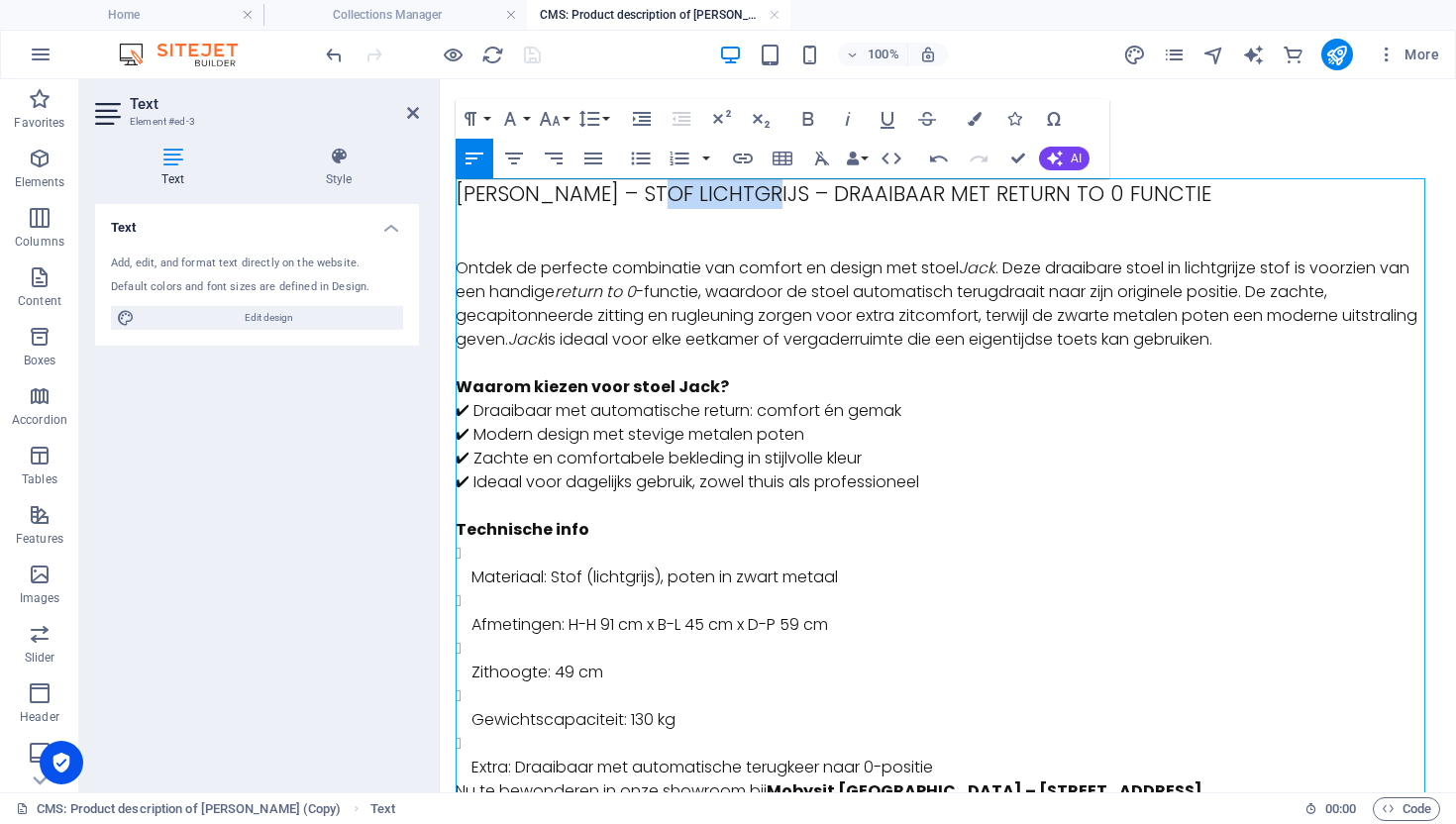 click on "STOEL JACK – STOF LICHTGRIJS – DRAAIBAAR MET RETURN TO 0 FUNCTIE" at bounding box center (948, 193) 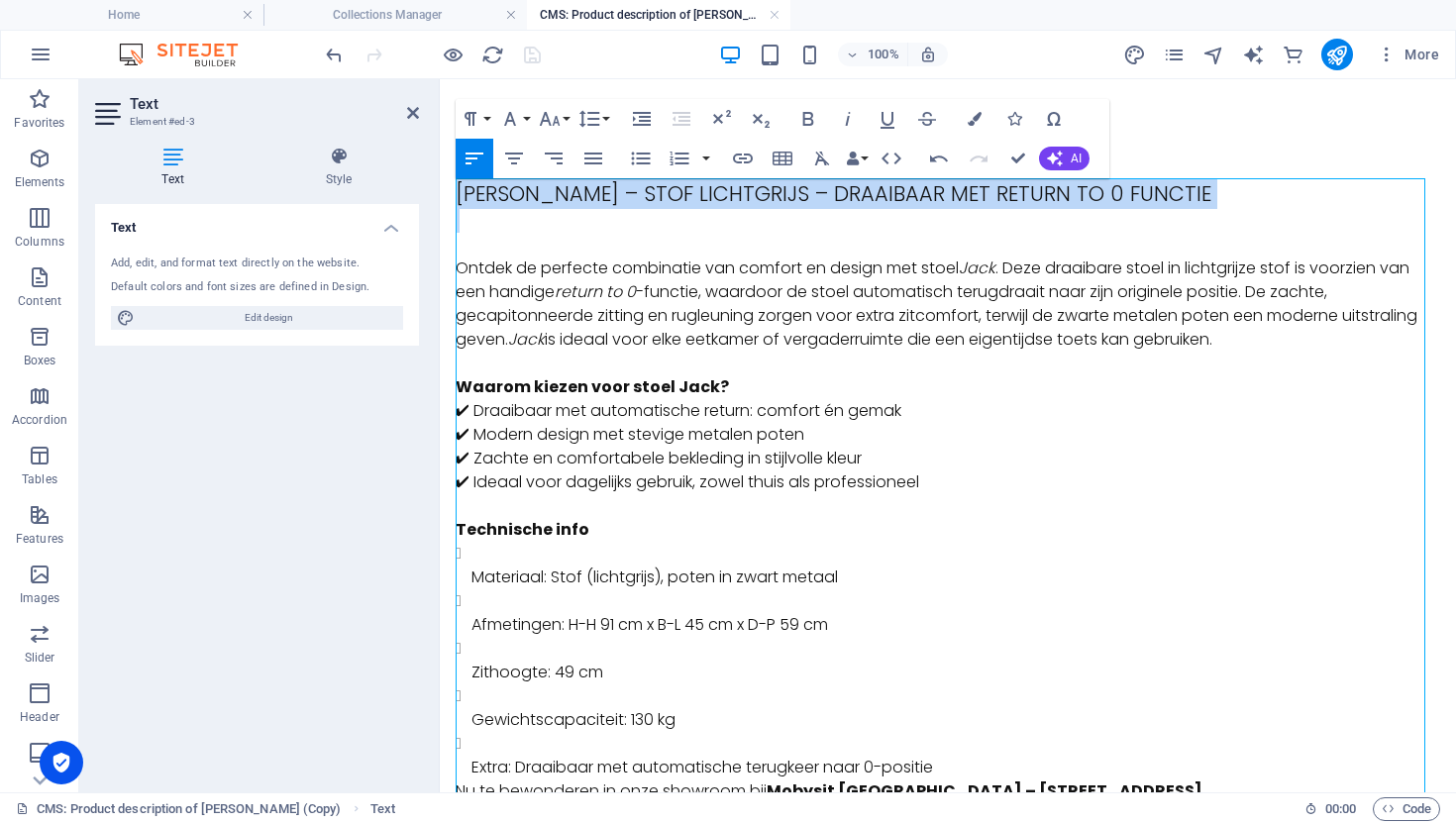 click on "STOEL JACK – STOF LICHTGRIJS – DRAAIBAAR MET RETURN TO 0 FUNCTIE" at bounding box center [948, 193] 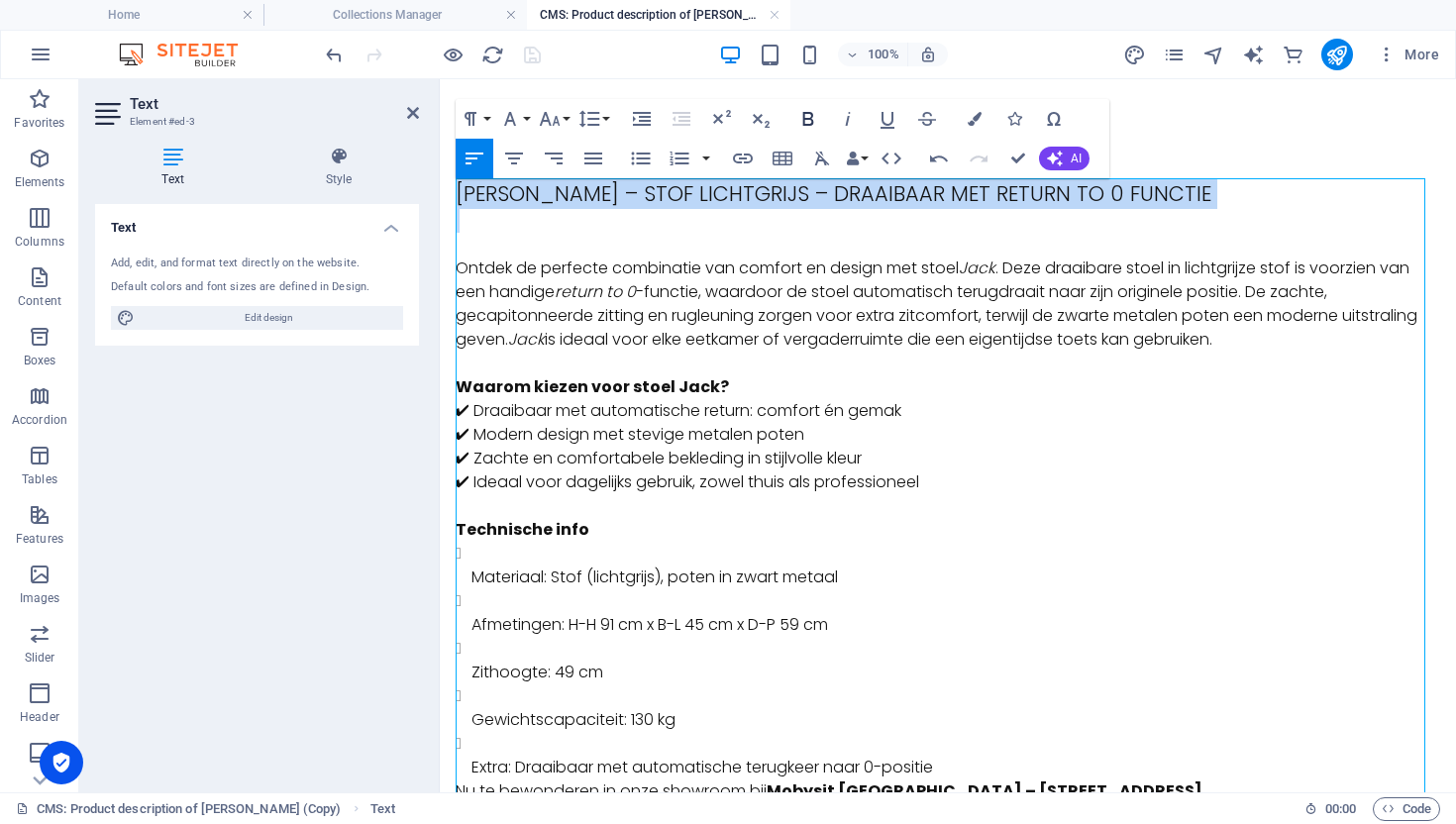 click 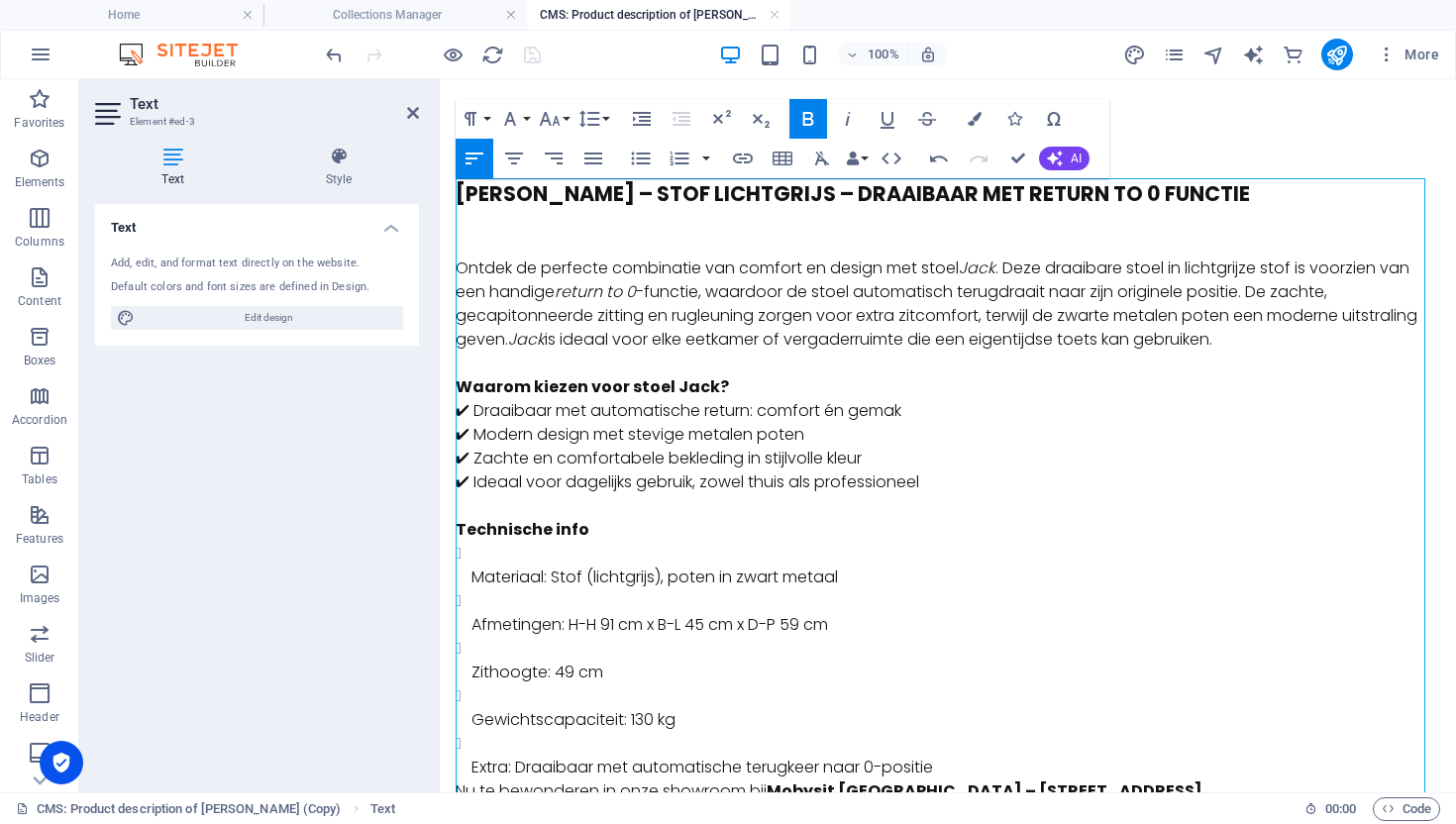 click on "Ontdek de perfecte combinatie van comfort en design met stoel  Jack . Deze draaibare stoel in lichtgrijze stof is voorzien van een handige  return to 0 -functie, waardoor de stoel automatisch terugdraait naar zijn originele positie. De zachte, gecapitonneerde zitting en rugleuning zorgen voor extra zitcomfort, terwijl de zwarte metalen poten een moderne uitstraling geven.  Jack  is ideaal voor elke eetkamer of vergaderruimte die een eigentijdse toets kan gebruiken." at bounding box center [948, 292] 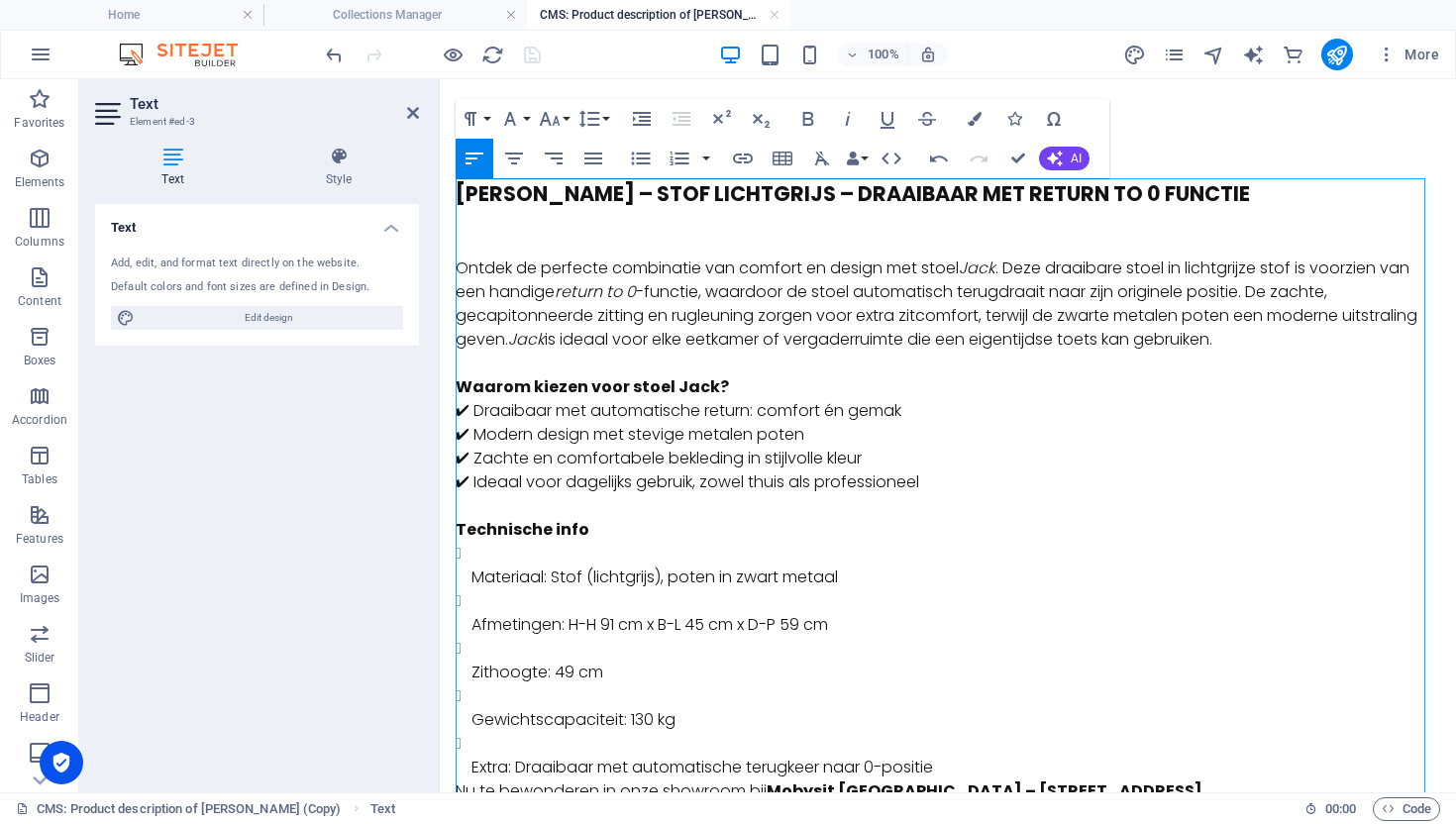 click on "Ontdek de perfecte combinatie van comfort en design met stoel  Jack . Deze draaibare stoel in lichtgrijze stof is voorzien van een handige  return to 0 -functie, waardoor de stoel automatisch terugdraait naar zijn originele positie. De zachte, gecapitonneerde zitting en rugleuning zorgen voor extra zitcomfort, terwijl de zwarte metalen poten een moderne uitstraling geven.  Jack  is ideaal voor elke eetkamer of vergaderruimte die een eigentijdse toets kan gebruiken." at bounding box center (948, 292) 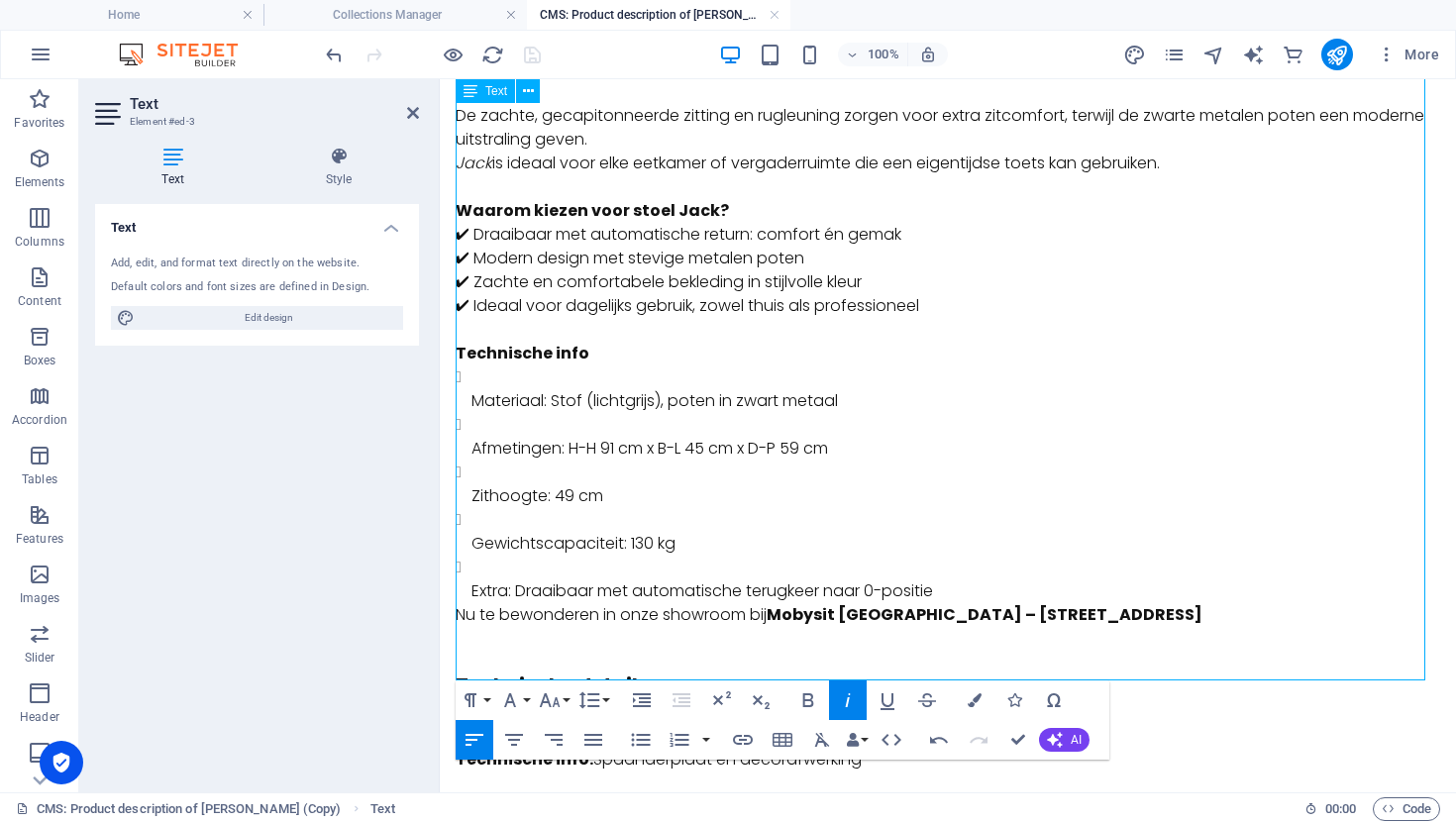 scroll, scrollTop: 225, scrollLeft: 0, axis: vertical 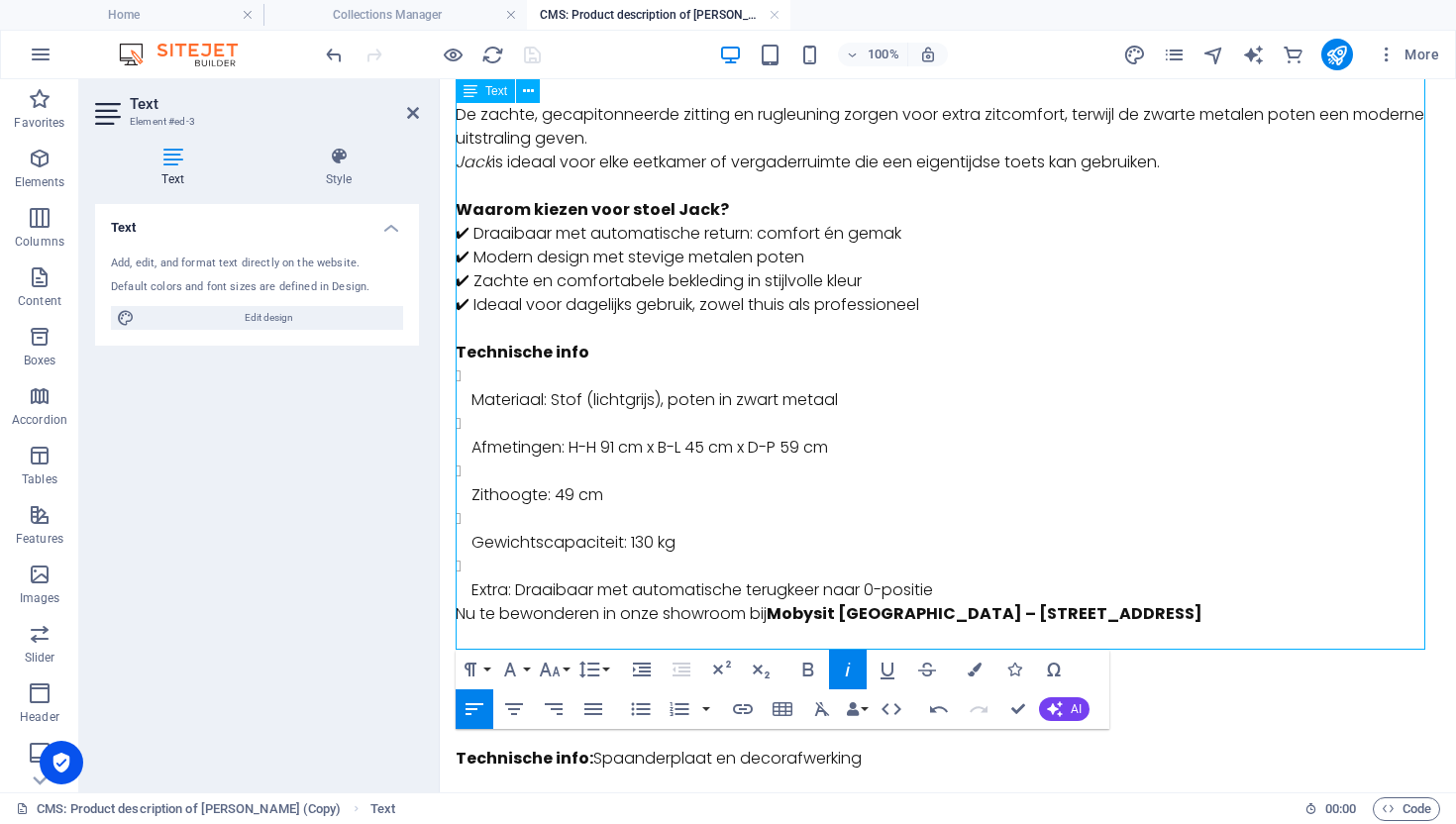 click on "Extra: Draaibaar met automatische terugkeer naar 0-positie" at bounding box center (956, 590) 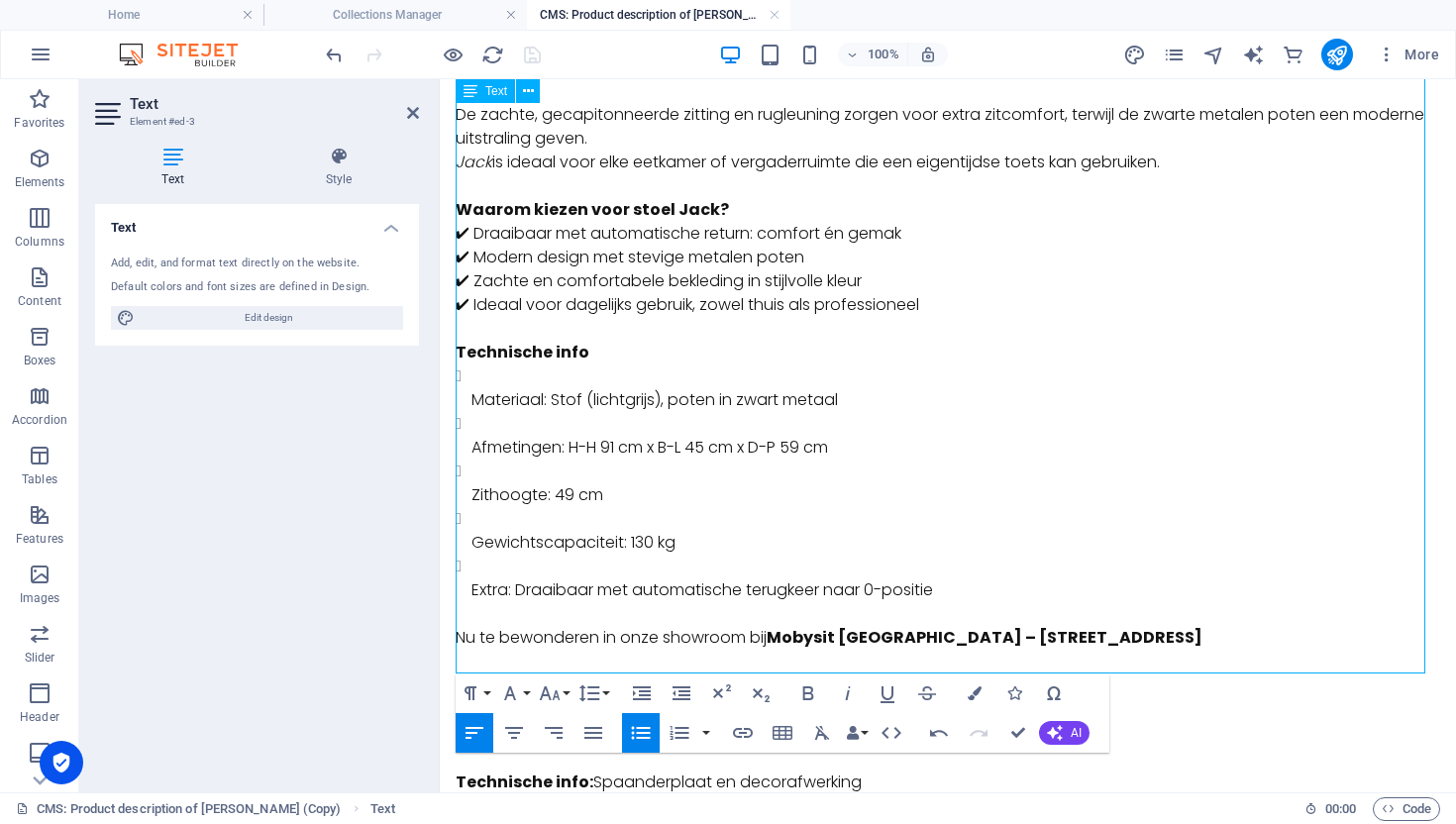 scroll, scrollTop: 63, scrollLeft: 0, axis: vertical 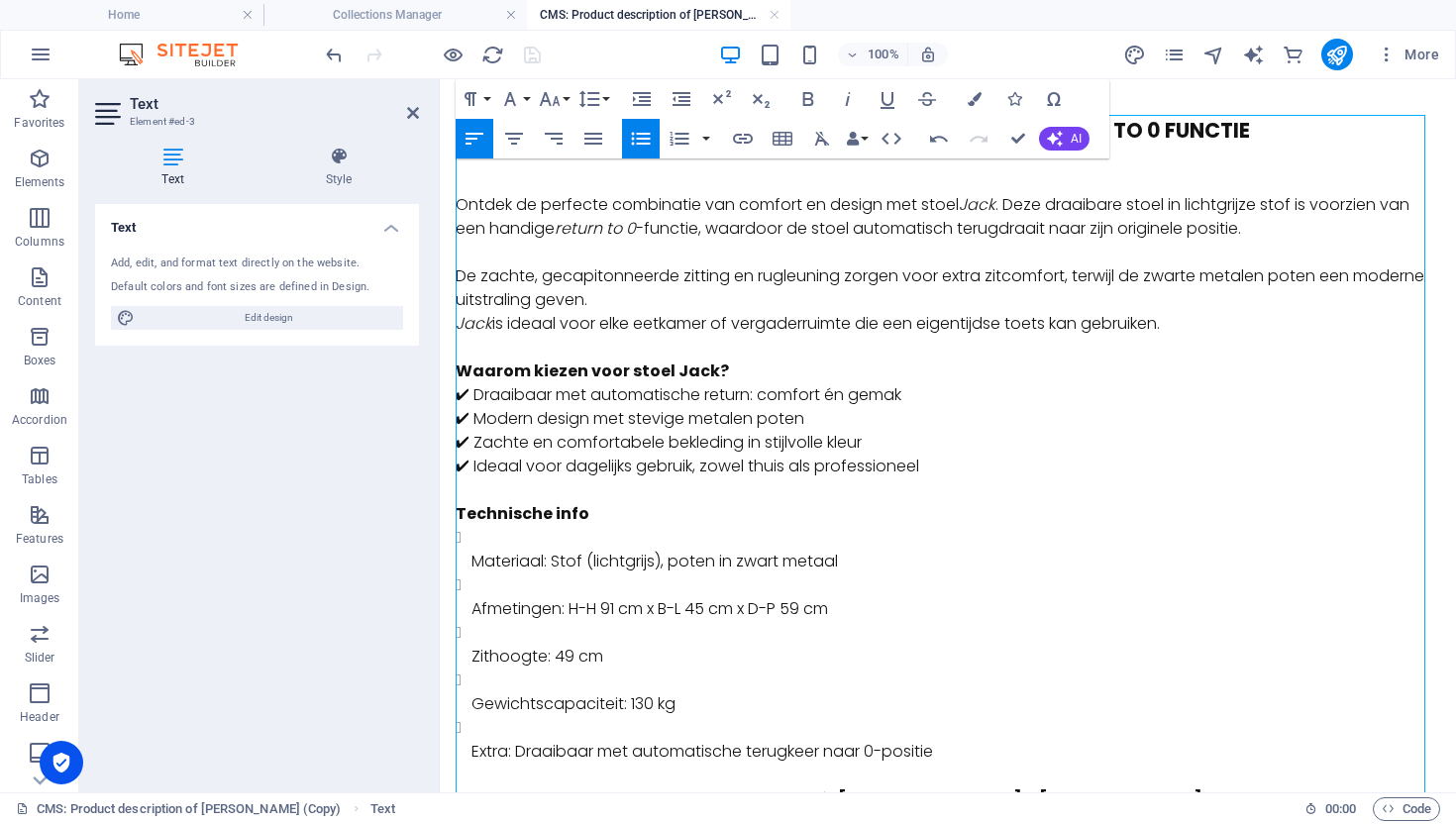 click on "Waarom kiezen voor stoel Jack? ✔ Draaibaar met automatische return: comfort én gemak ✔ Modern design met stevige metalen poten ✔ Zachte en comfortabele bekleding in stijlvolle kleur ✔ Ideaal voor dagelijks gebruik, zowel thuis als professioneel" at bounding box center (948, 419) 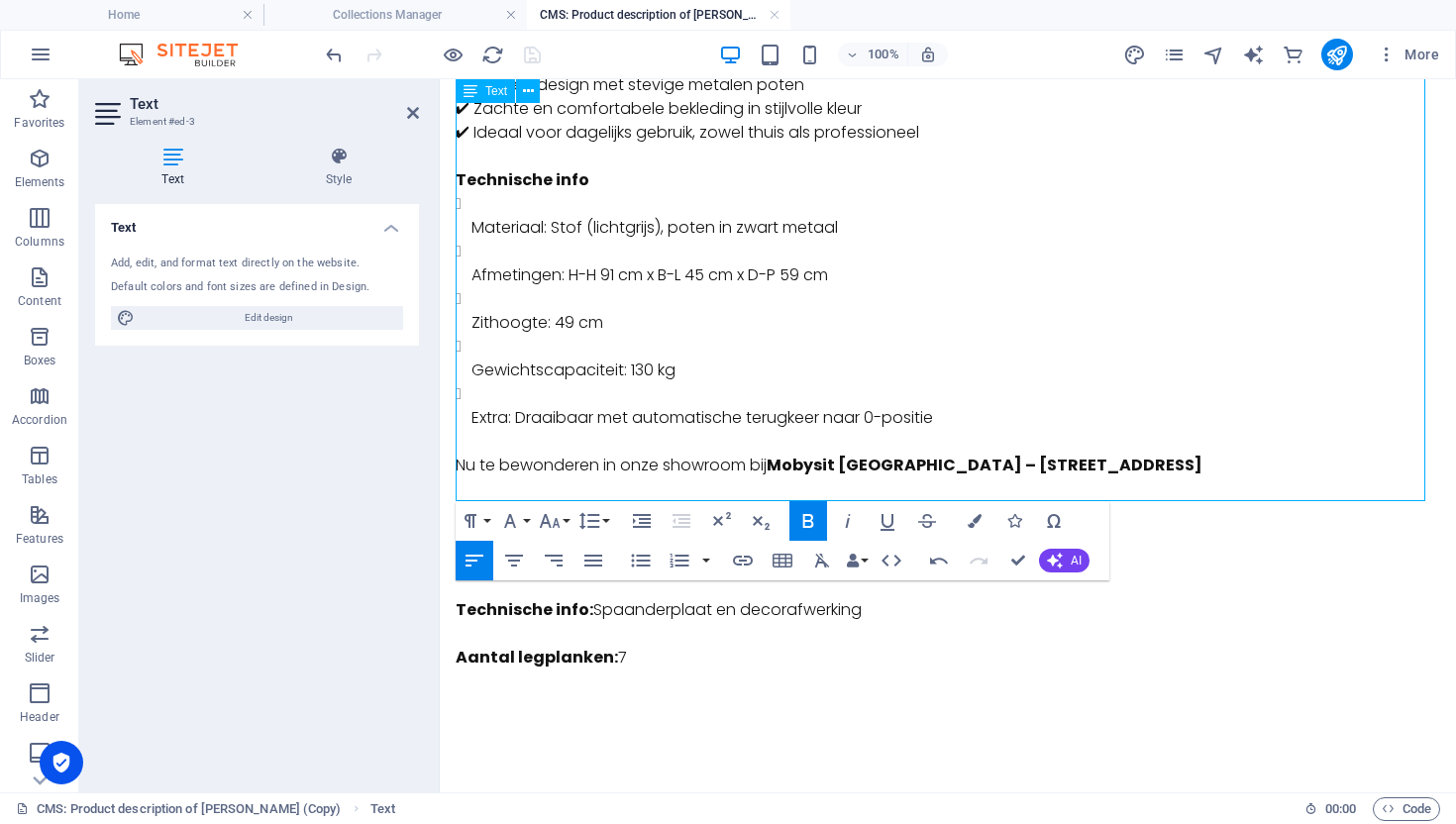 scroll, scrollTop: 0, scrollLeft: 0, axis: both 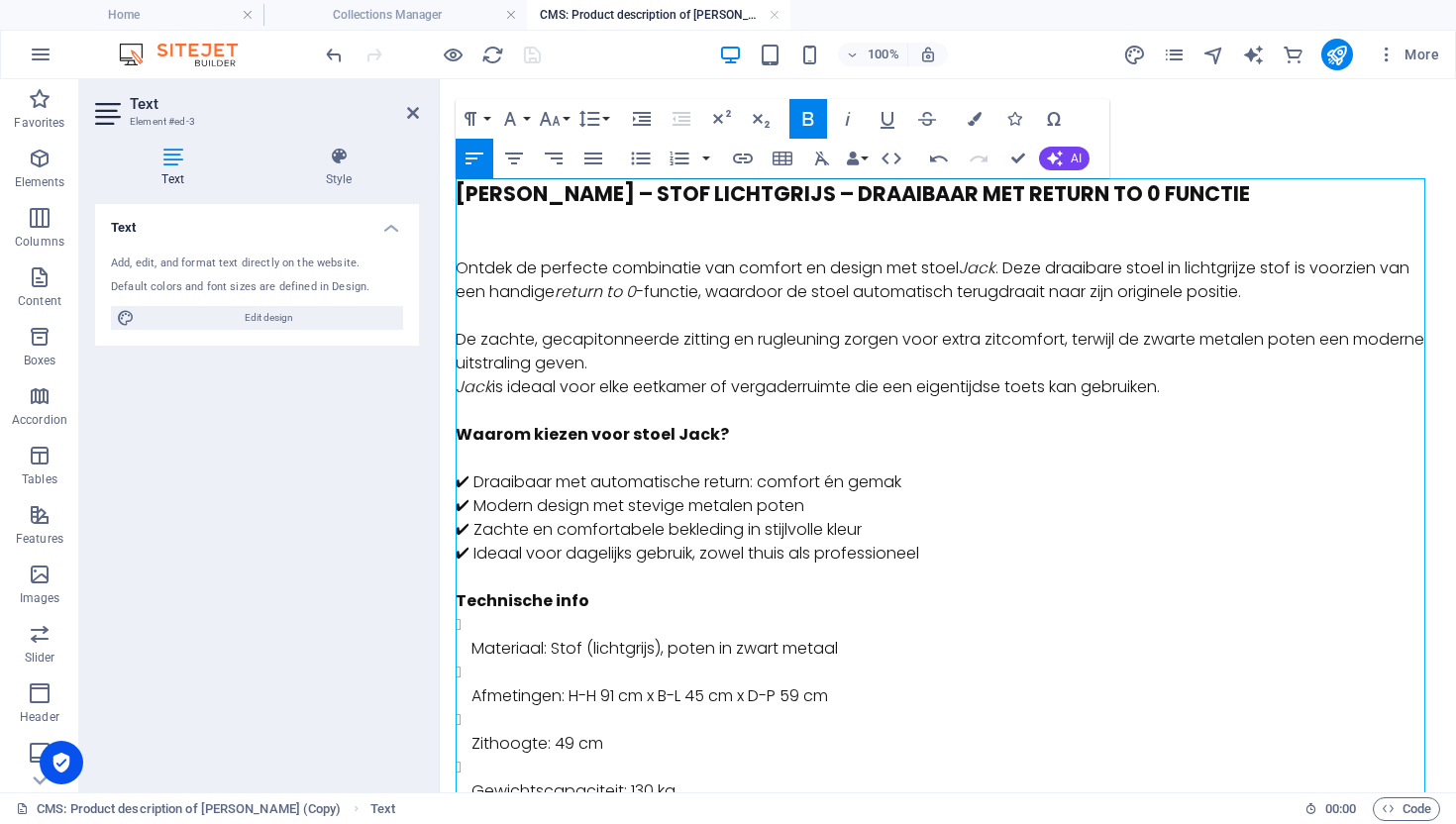 click at bounding box center (948, 245) 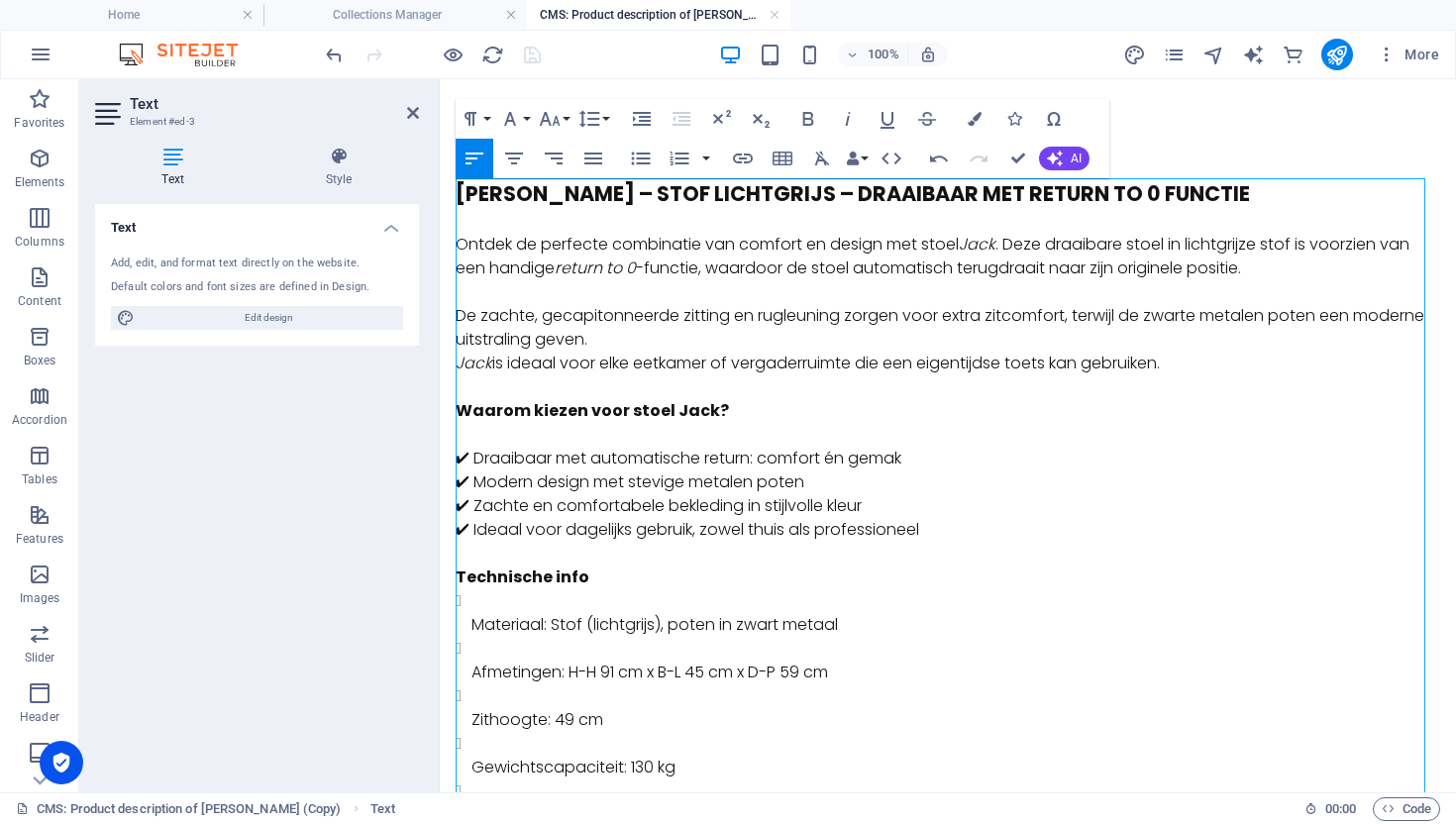 click on "Ontdek de perfecte combinatie van comfort en design met stoel  Jack . Deze draaibare stoel in lichtgrijze stof is voorzien van een handige  return to 0 -functie, waardoor de stoel automatisch terugdraait naar zijn originele positie." at bounding box center [948, 257] 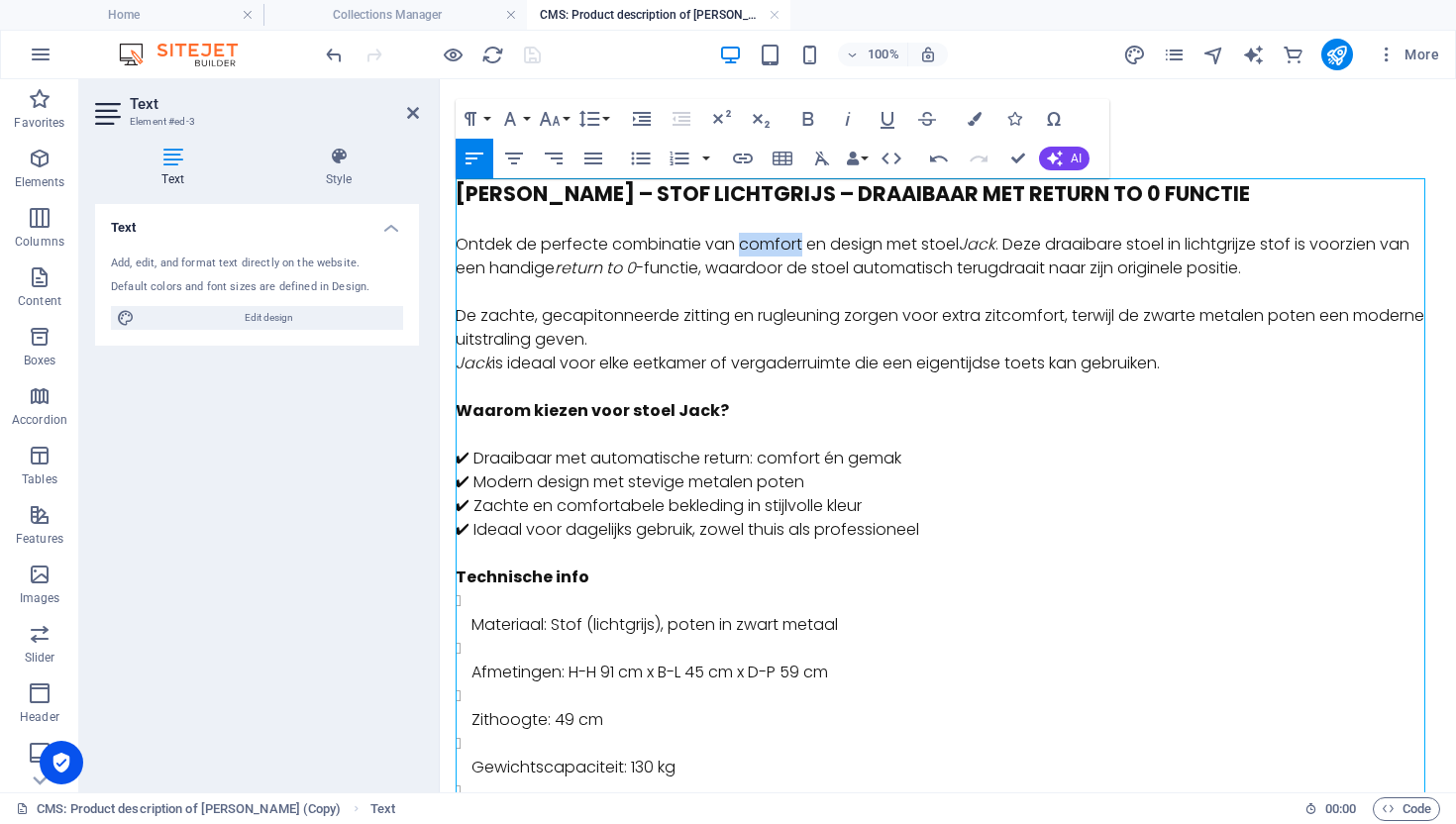 click on "Ontdek de perfecte combinatie van comfort en design met stoel  Jack . Deze draaibare stoel in lichtgrijze stof is voorzien van een handige  return to 0 -functie, waardoor de stoel automatisch terugdraait naar zijn originele positie." at bounding box center [948, 257] 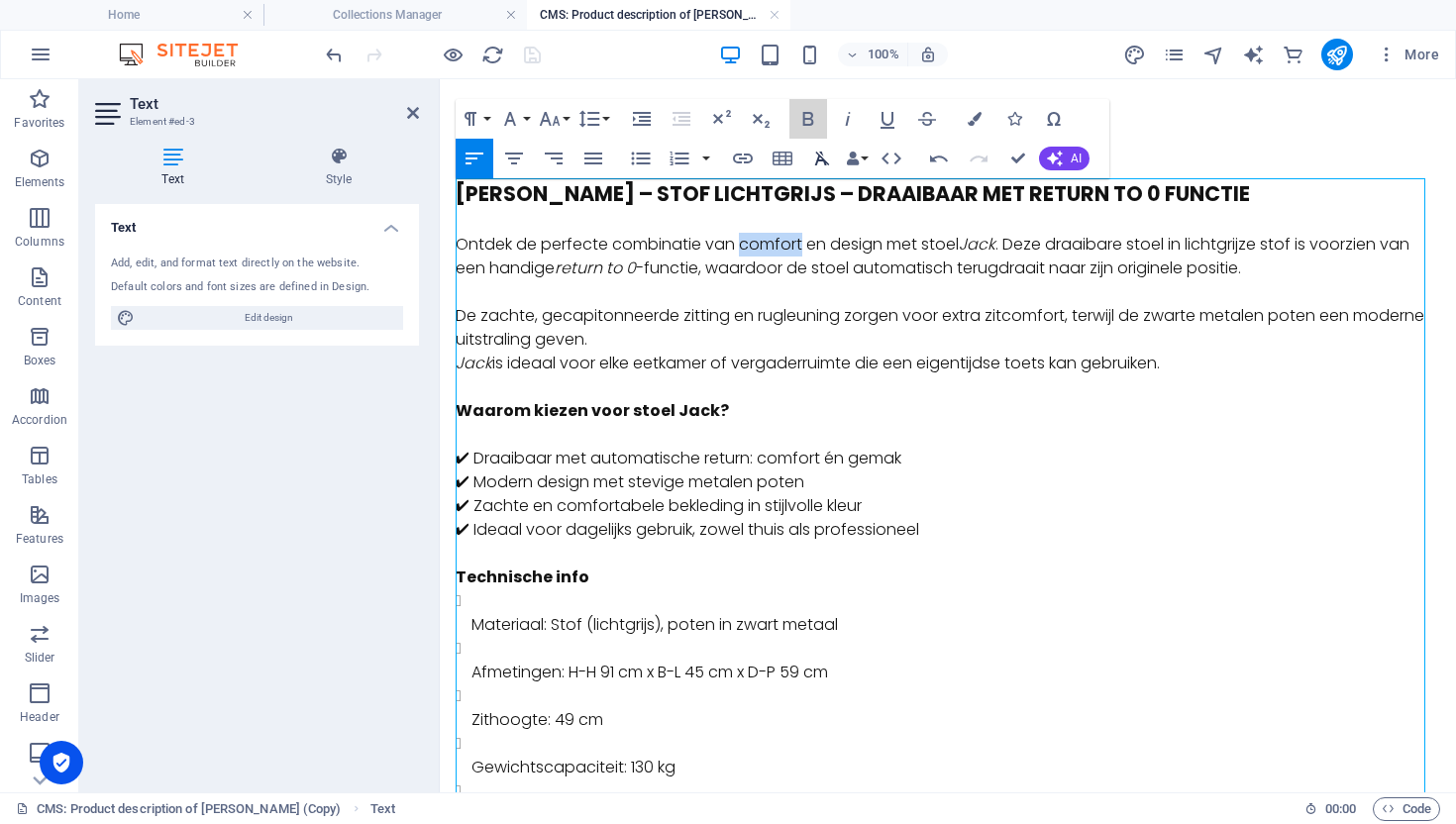 drag, startPoint x: 807, startPoint y: 124, endPoint x: 833, endPoint y: 175, distance: 57.245087 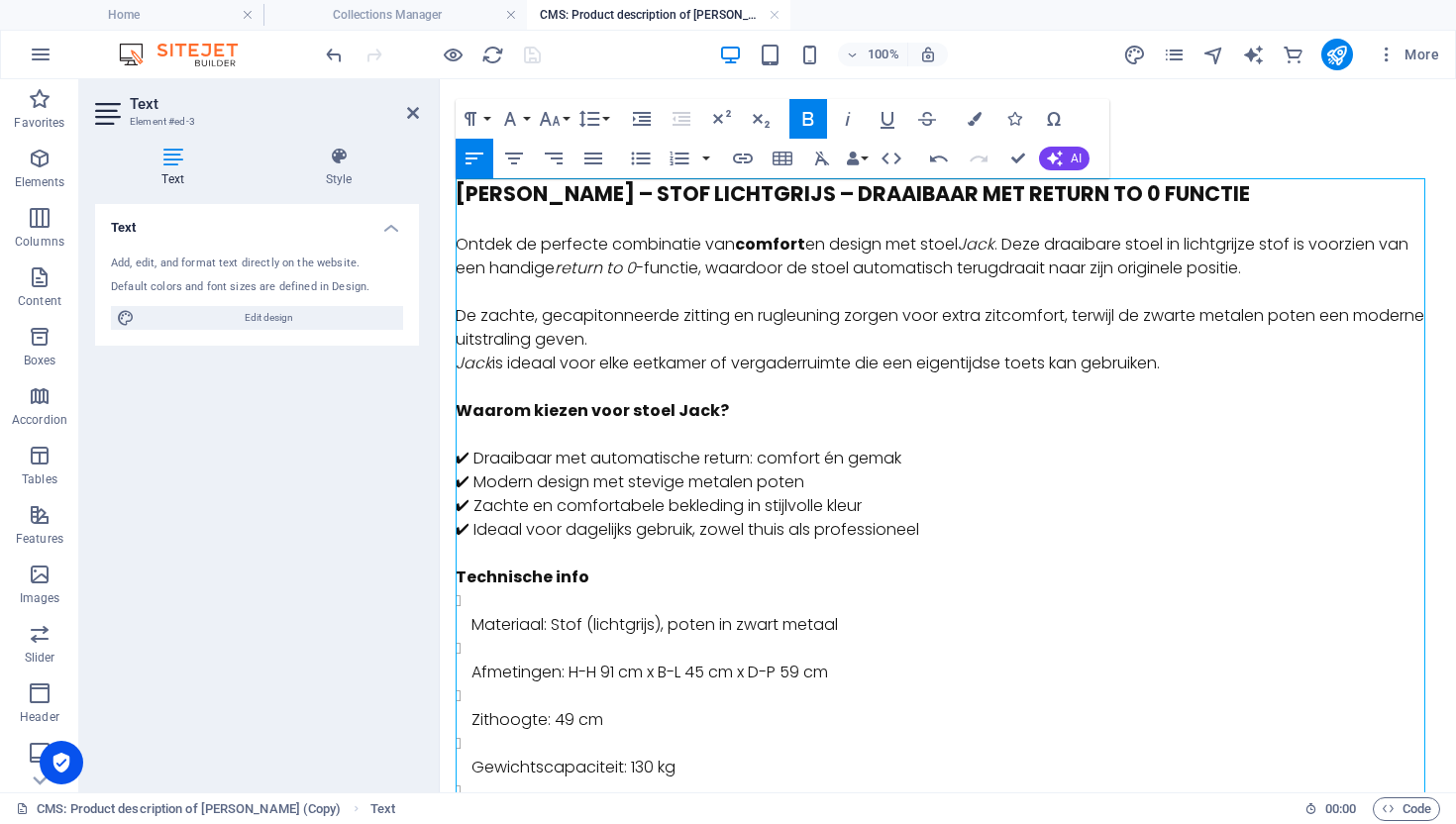 click on "Ontdek de perfecte combinatie van  comfort  en design met stoel  Jack . Deze draaibare stoel in lichtgrijze stof is voorzien van een handige  return to 0 -functie, waardoor de stoel automatisch terugdraait naar zijn originele positie." at bounding box center (948, 257) 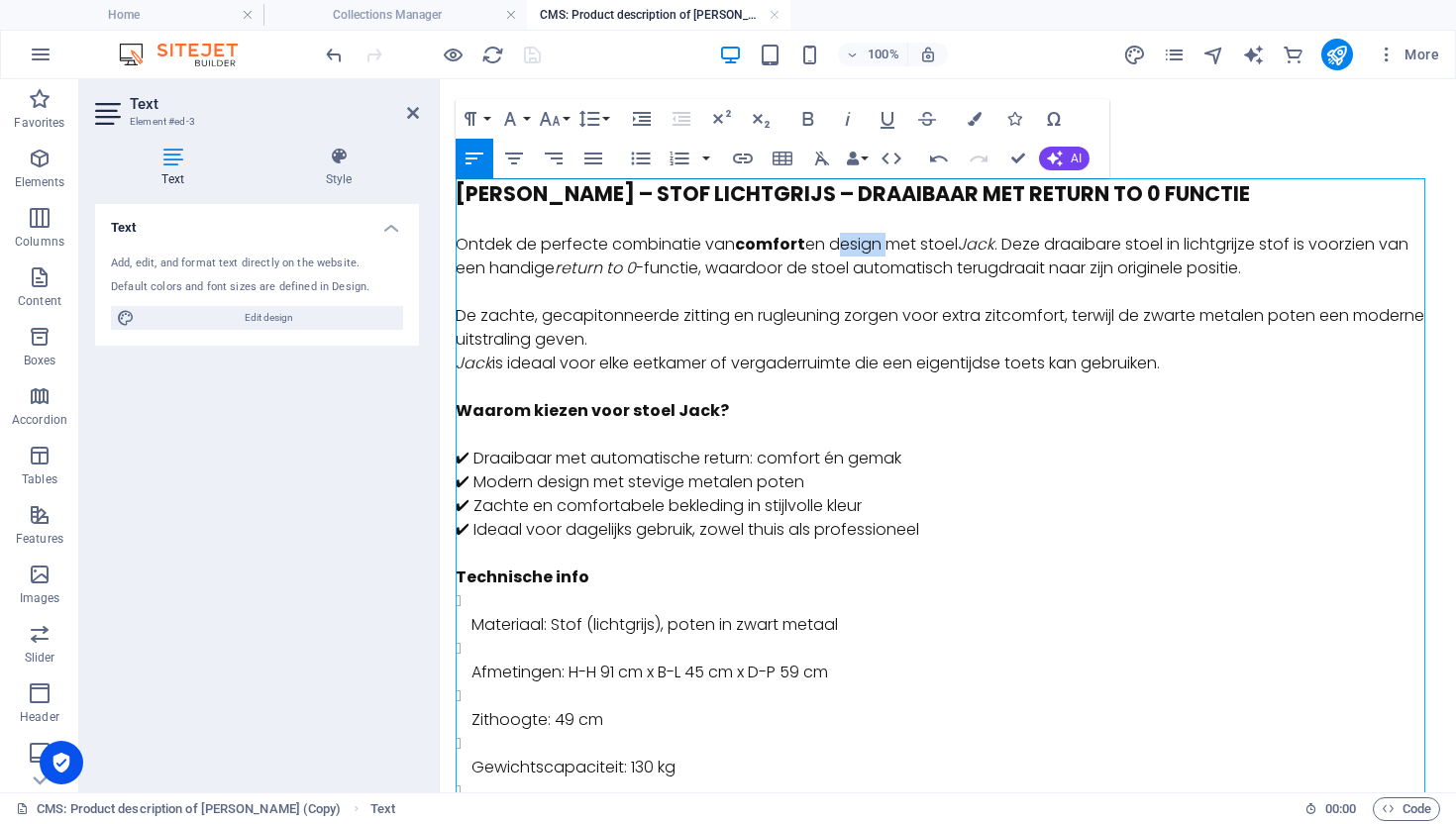click on "Ontdek de perfecte combinatie van  comfort  en design met stoel  Jack . Deze draaibare stoel in lichtgrijze stof is voorzien van een handige  return to 0 -functie, waardoor de stoel automatisch terugdraait naar zijn originele positie." at bounding box center (948, 257) 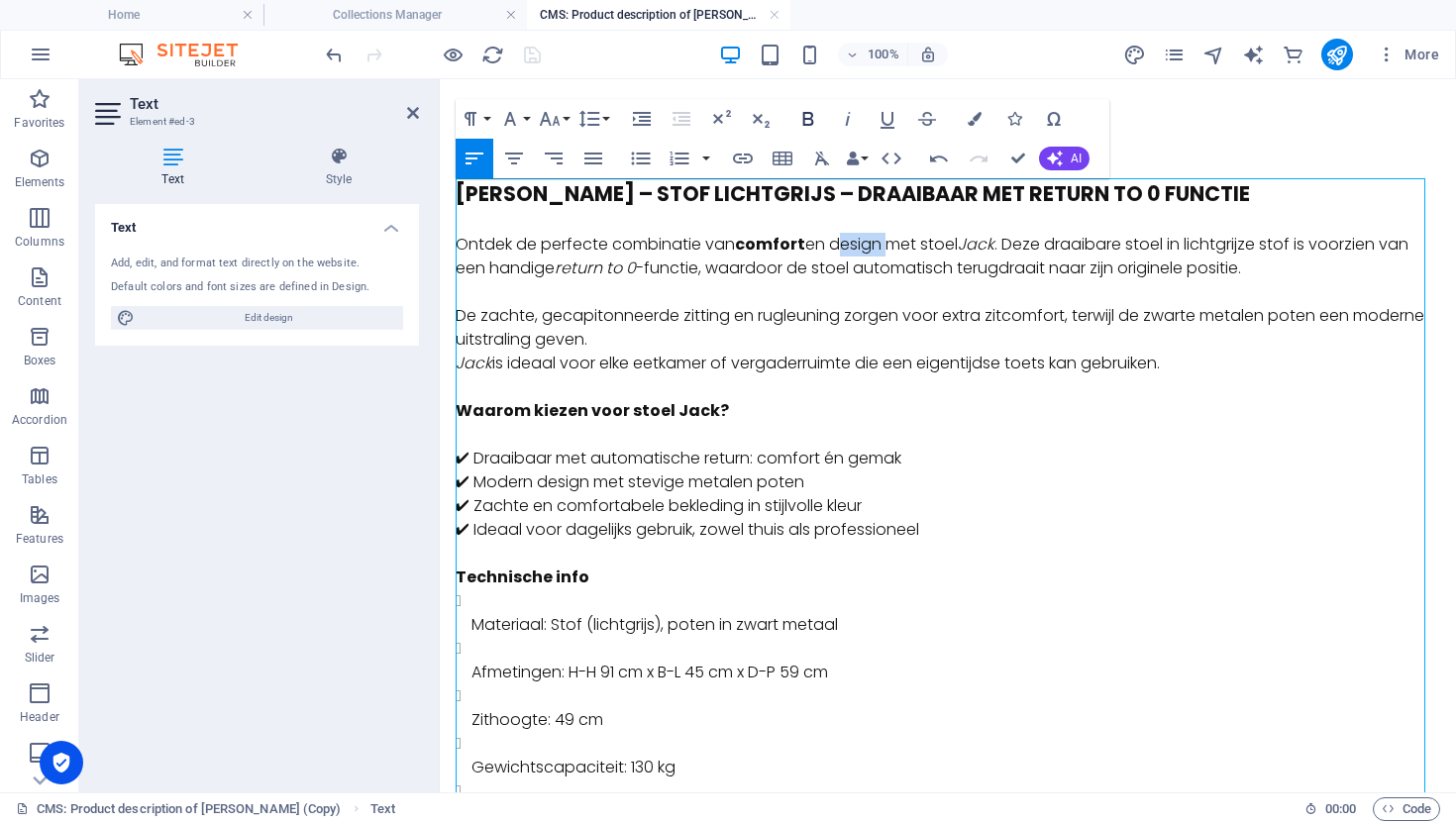 click 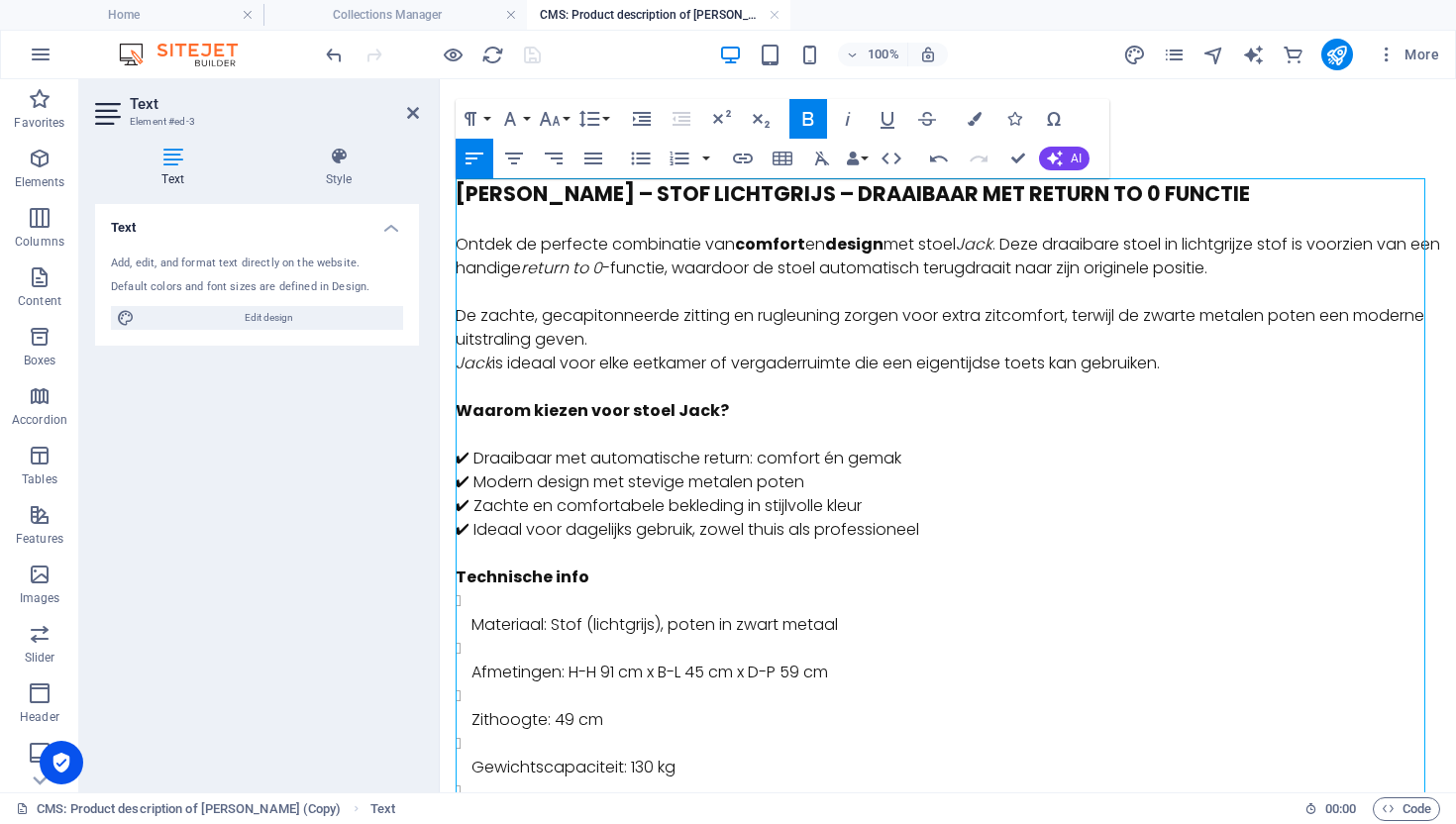 click on "Jack" at bounding box center [974, 244] 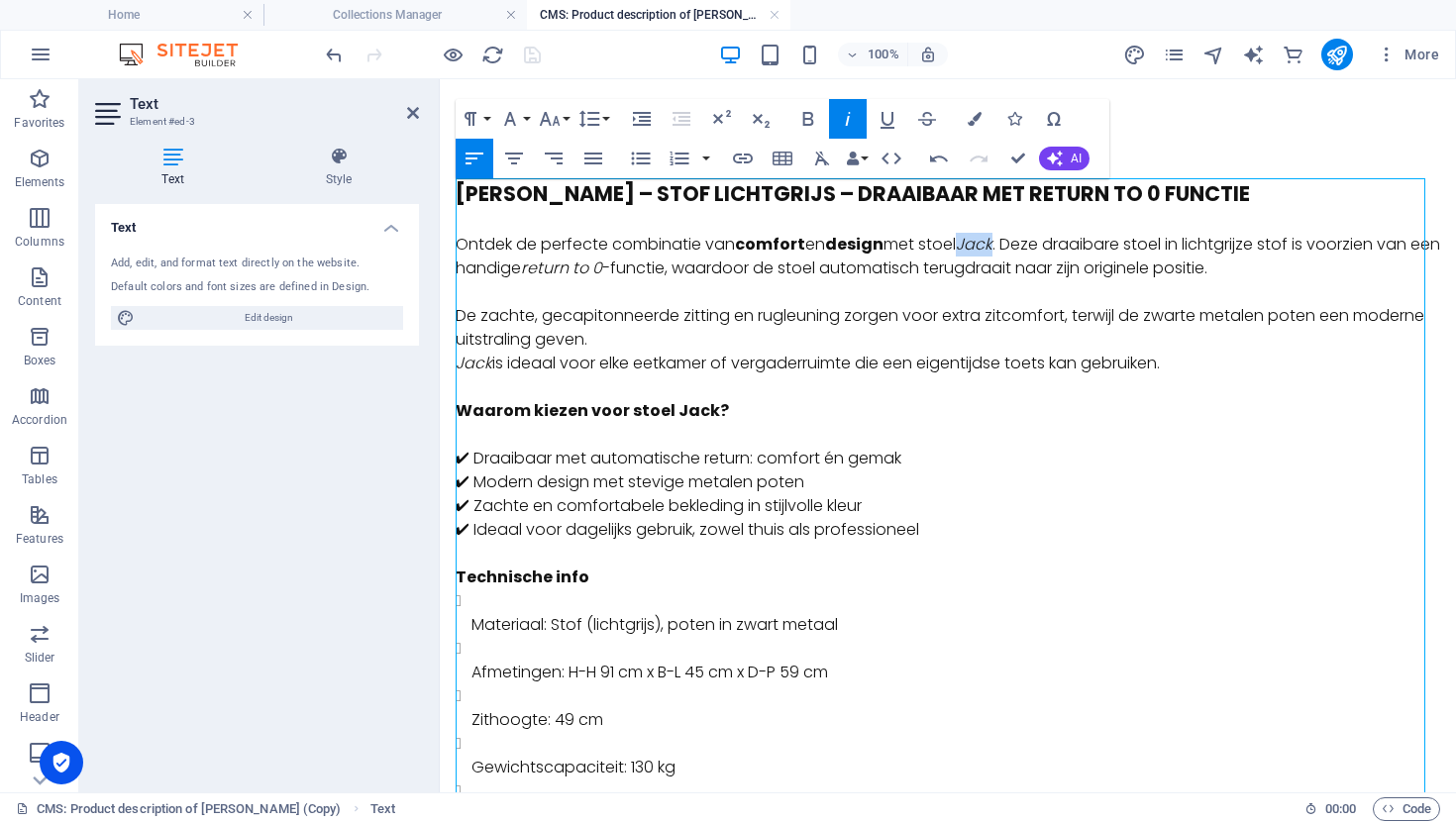 click on "Jack" at bounding box center [974, 244] 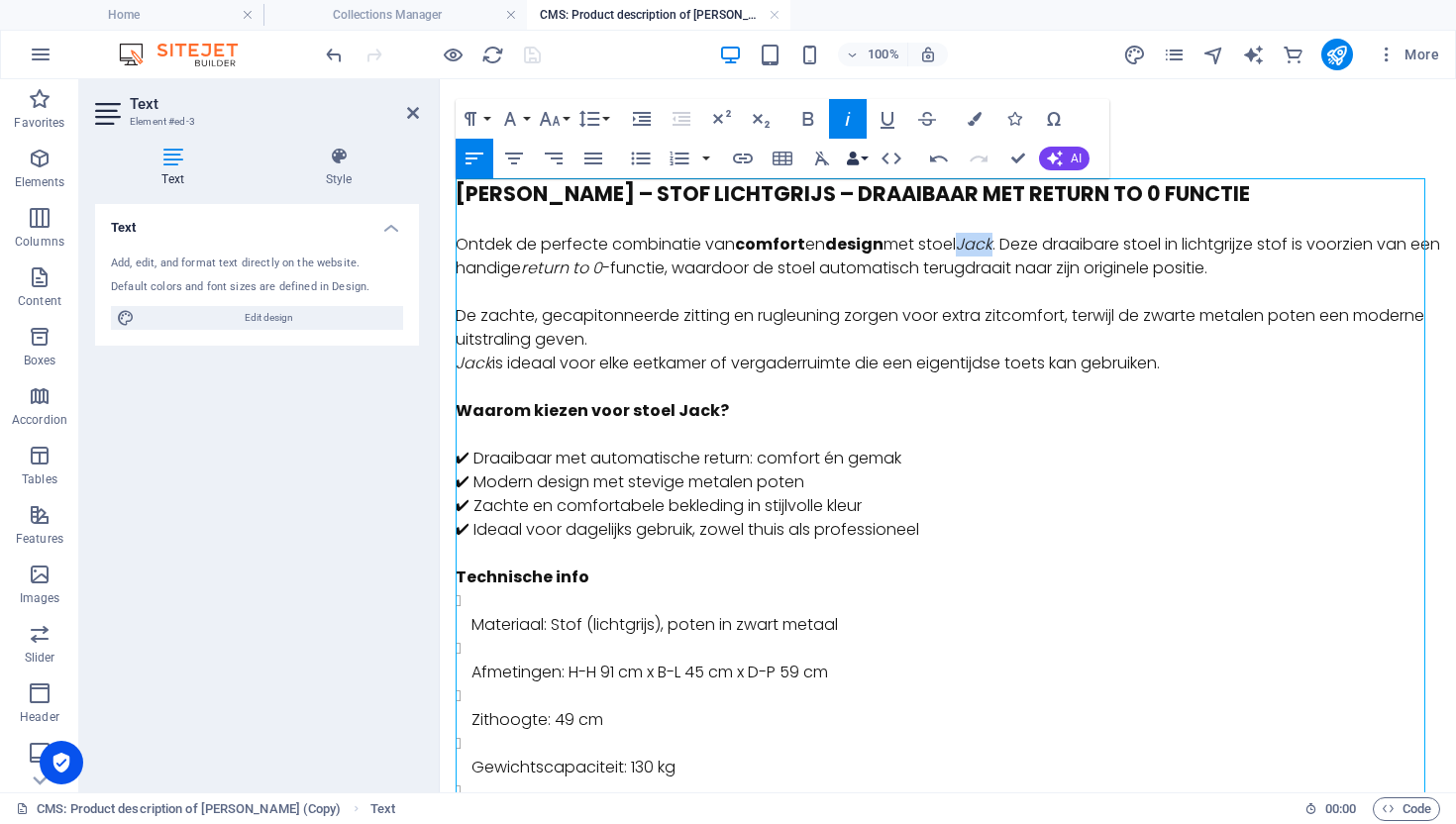 drag, startPoint x: 816, startPoint y: 115, endPoint x: 865, endPoint y: 169, distance: 72.917762 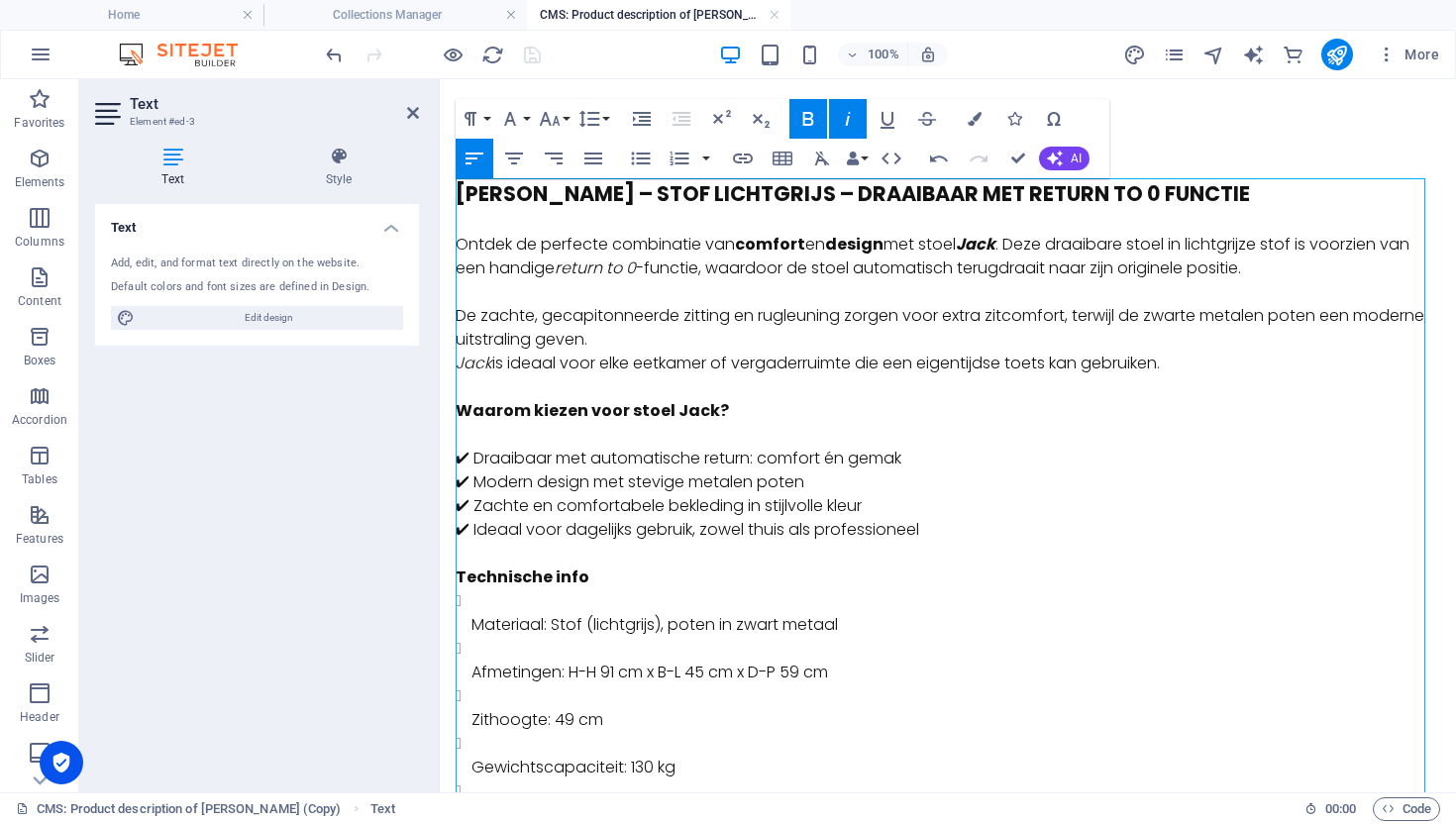 click on "Ontdek de perfecte combinatie van  comfort  en  design  met stoel  Jack . Deze draaibare stoel in lichtgrijze stof is voorzien van een handige  return to 0 -functie, waardoor de stoel automatisch terugdraait naar zijn originele positie." at bounding box center [948, 257] 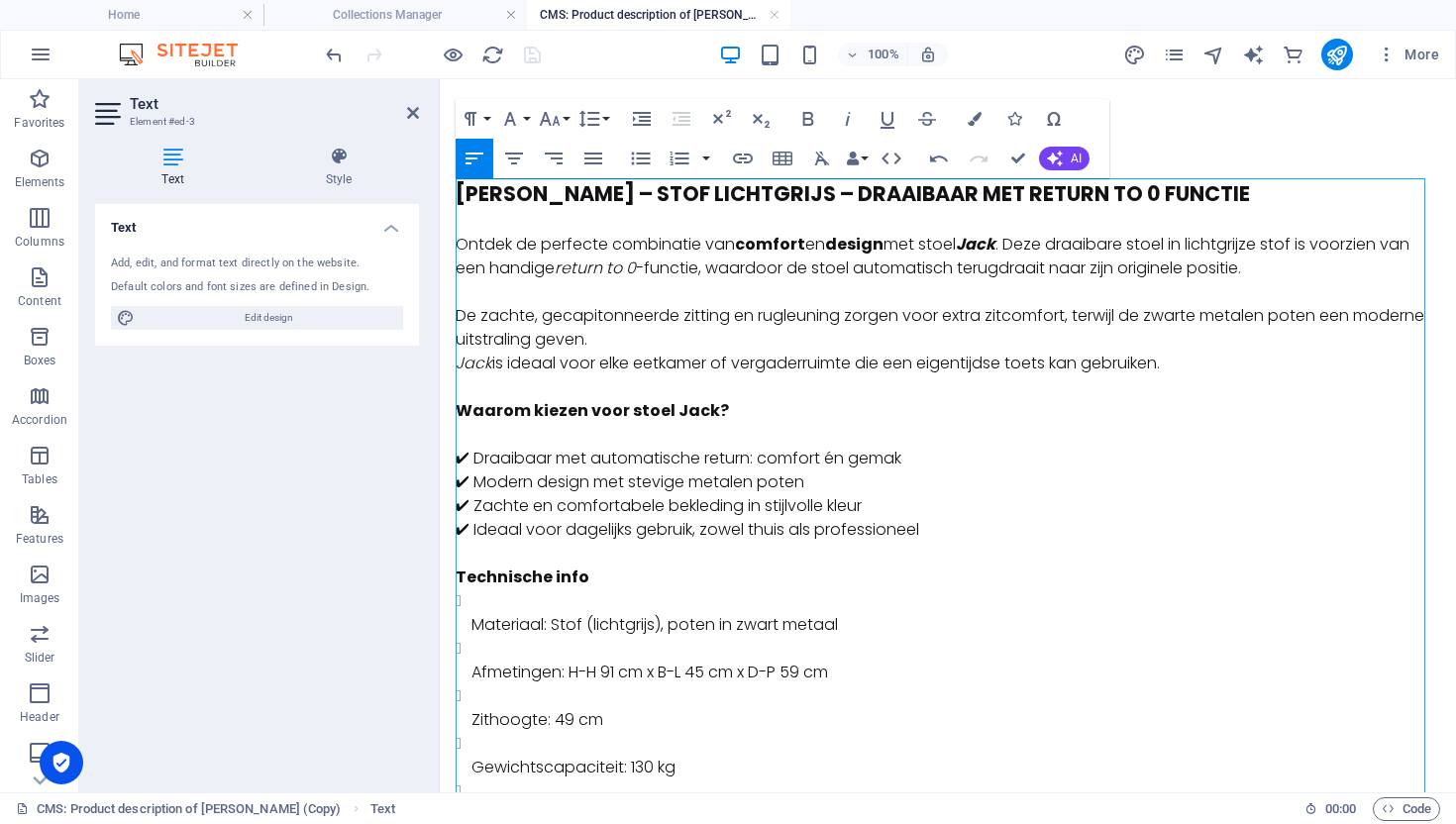 click on "Ontdek de perfecte combinatie van  comfort  en  design  met stoel  Jack . Deze draaibare stoel in lichtgrijze stof is voorzien van een handige  return to 0 -functie, waardoor de stoel automatisch terugdraait naar zijn originele positie." at bounding box center (948, 257) 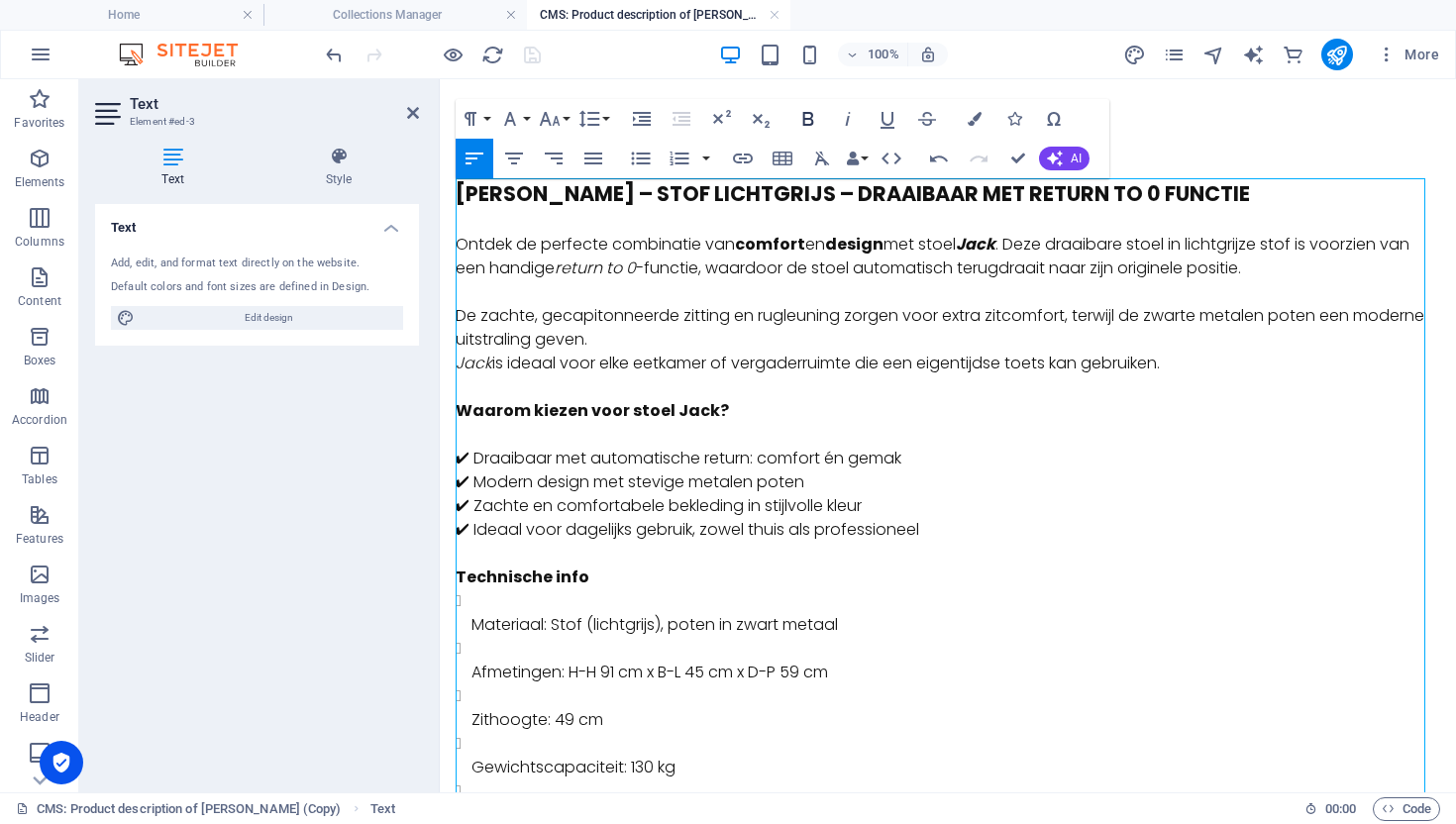 click 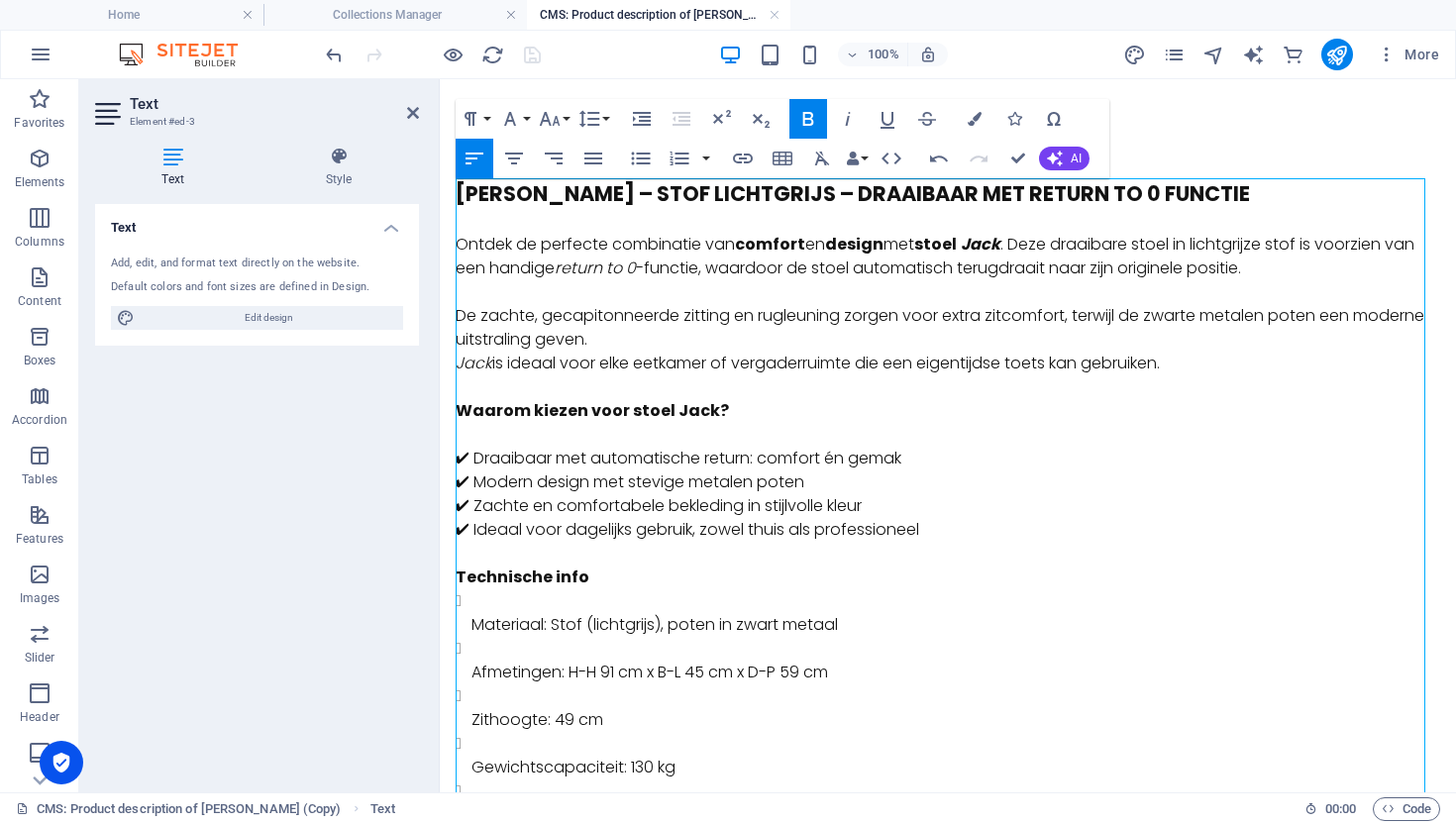 click on "De zachte, gecapitonneerde zitting en rugleuning zorgen voor extra zitcomfort, terwijl de zwarte metalen poten een moderne uitstraling geven." at bounding box center (948, 328) 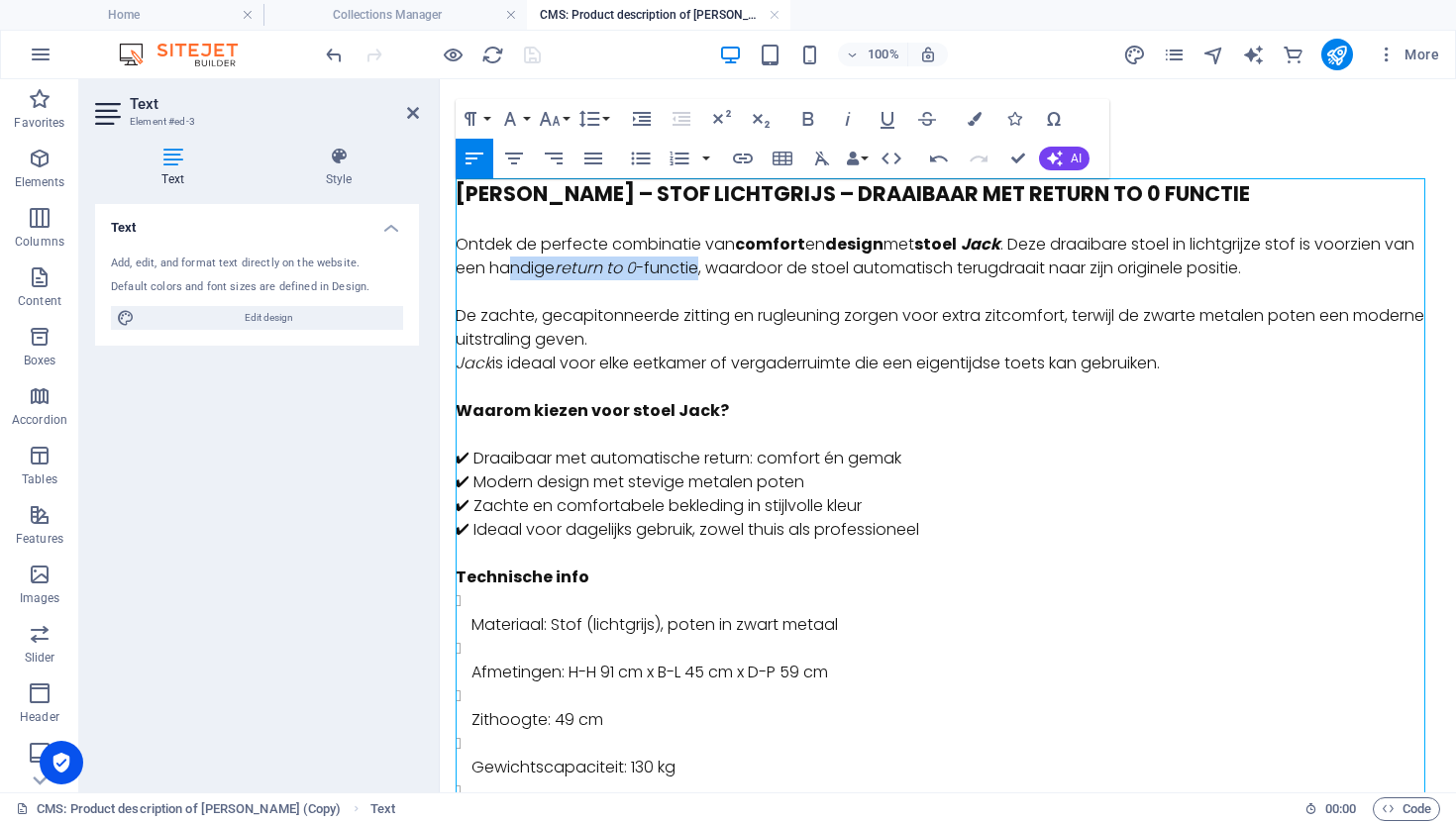drag, startPoint x: 736, startPoint y: 272, endPoint x: 544, endPoint y: 273, distance: 192.0026 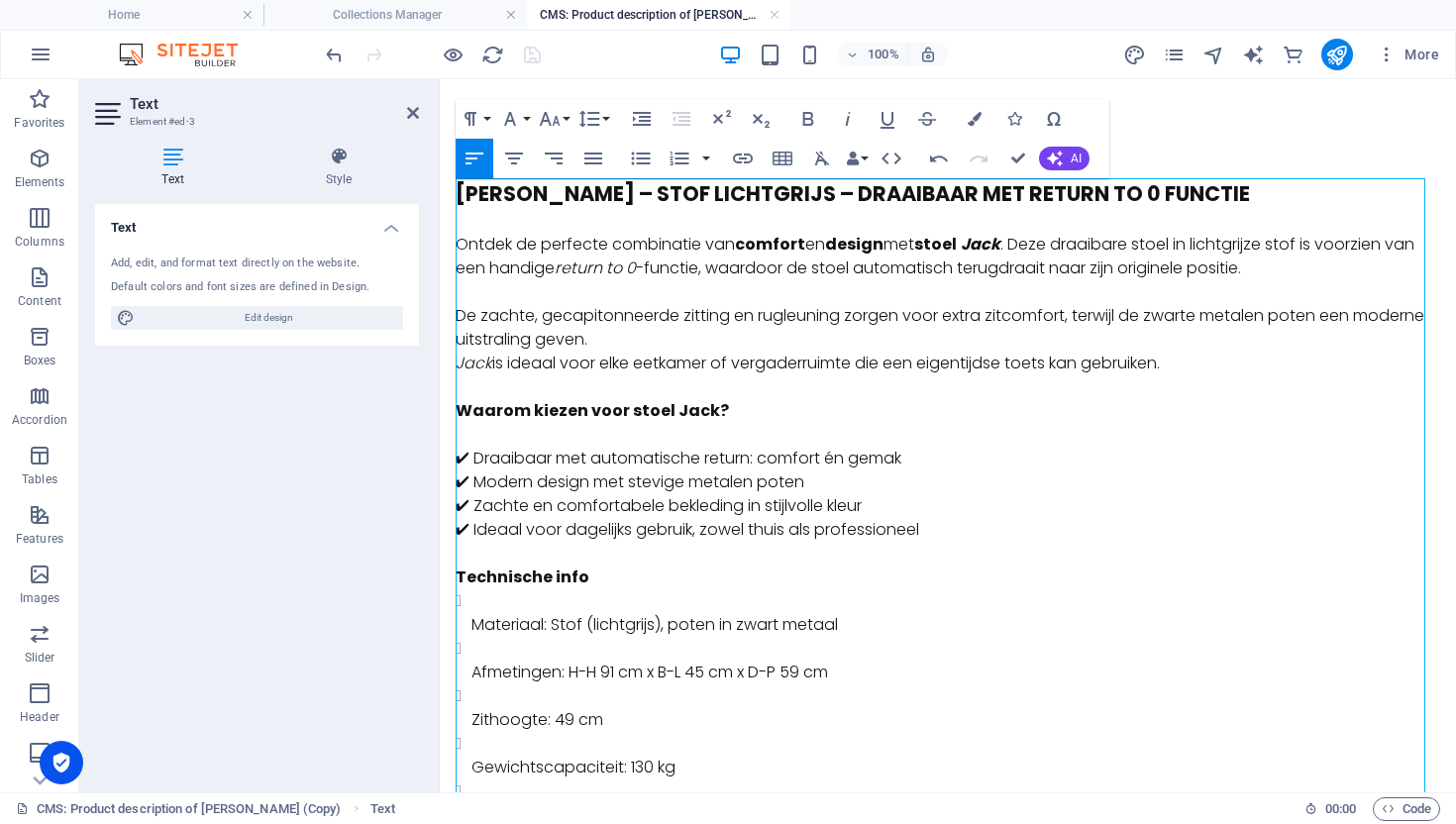 click on "Ontdek de perfecte combinatie van  comfort  en  design  met  stoel   Jack . Deze draaibare stoel in lichtgrijze stof is voorzien van een handige  return to 0 -functie, waardoor de stoel automatisch terugdraait naar zijn originele positie." at bounding box center (948, 257) 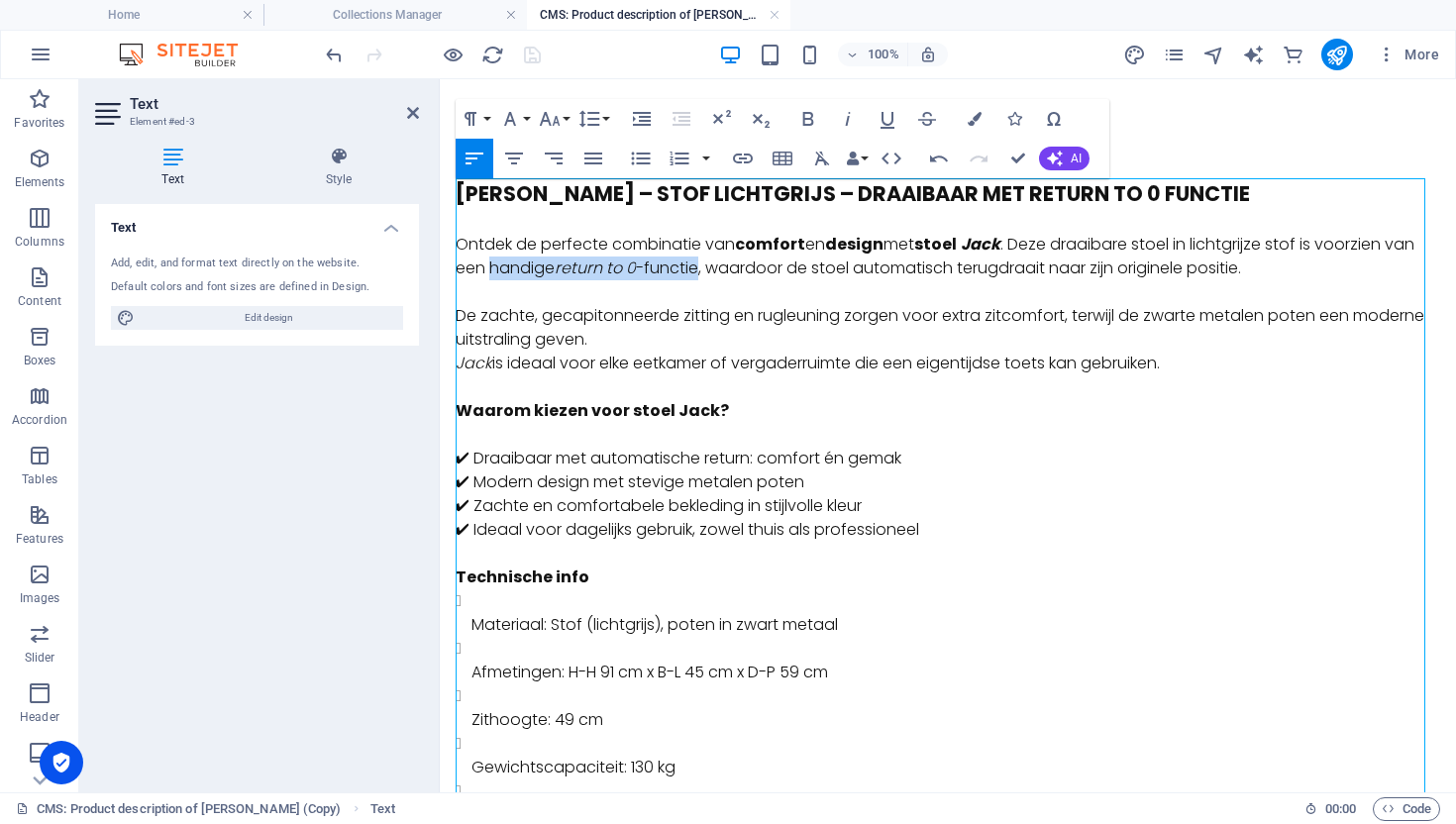 drag, startPoint x: 736, startPoint y: 270, endPoint x: 527, endPoint y: 272, distance: 209.00957 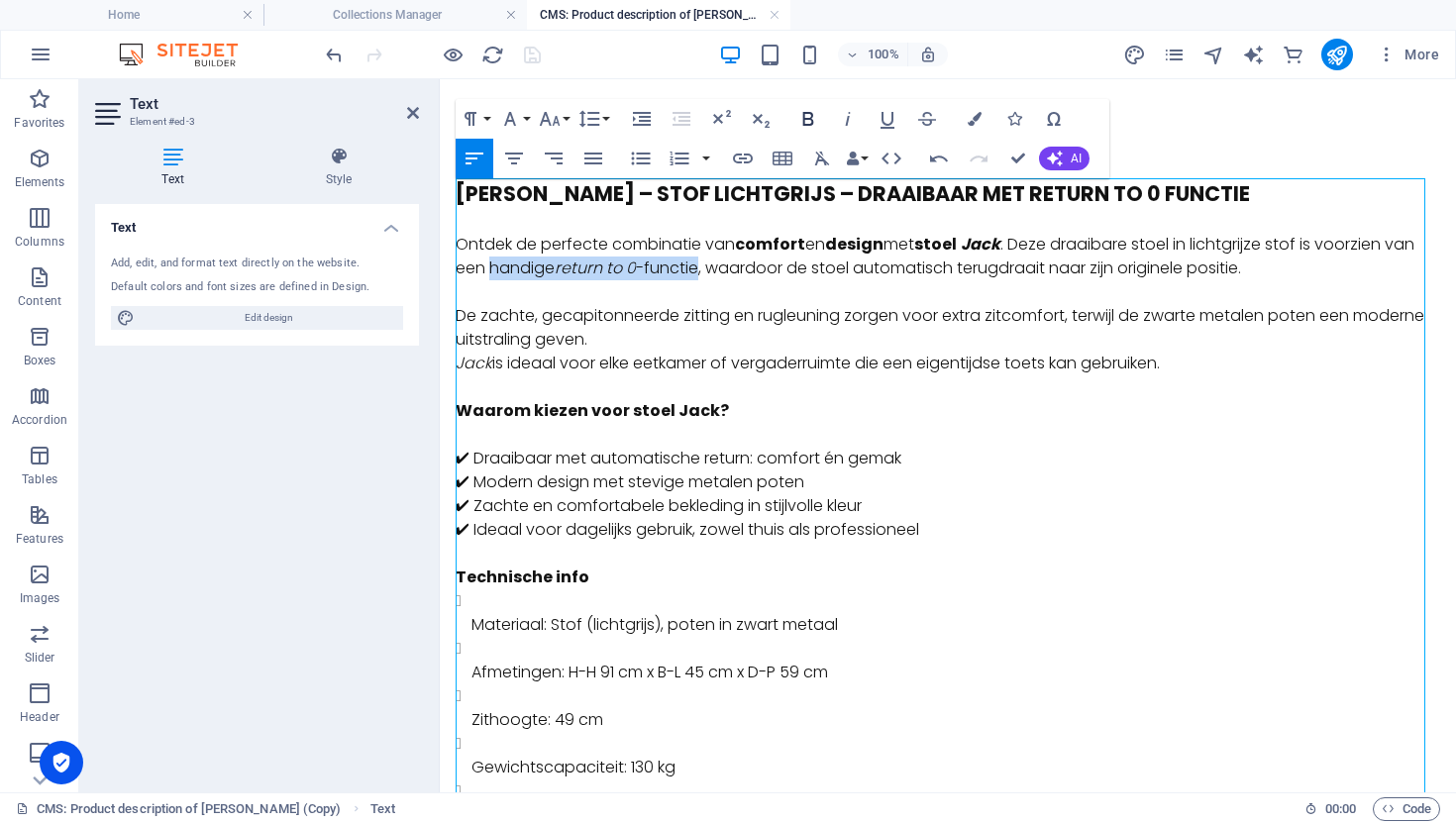 click 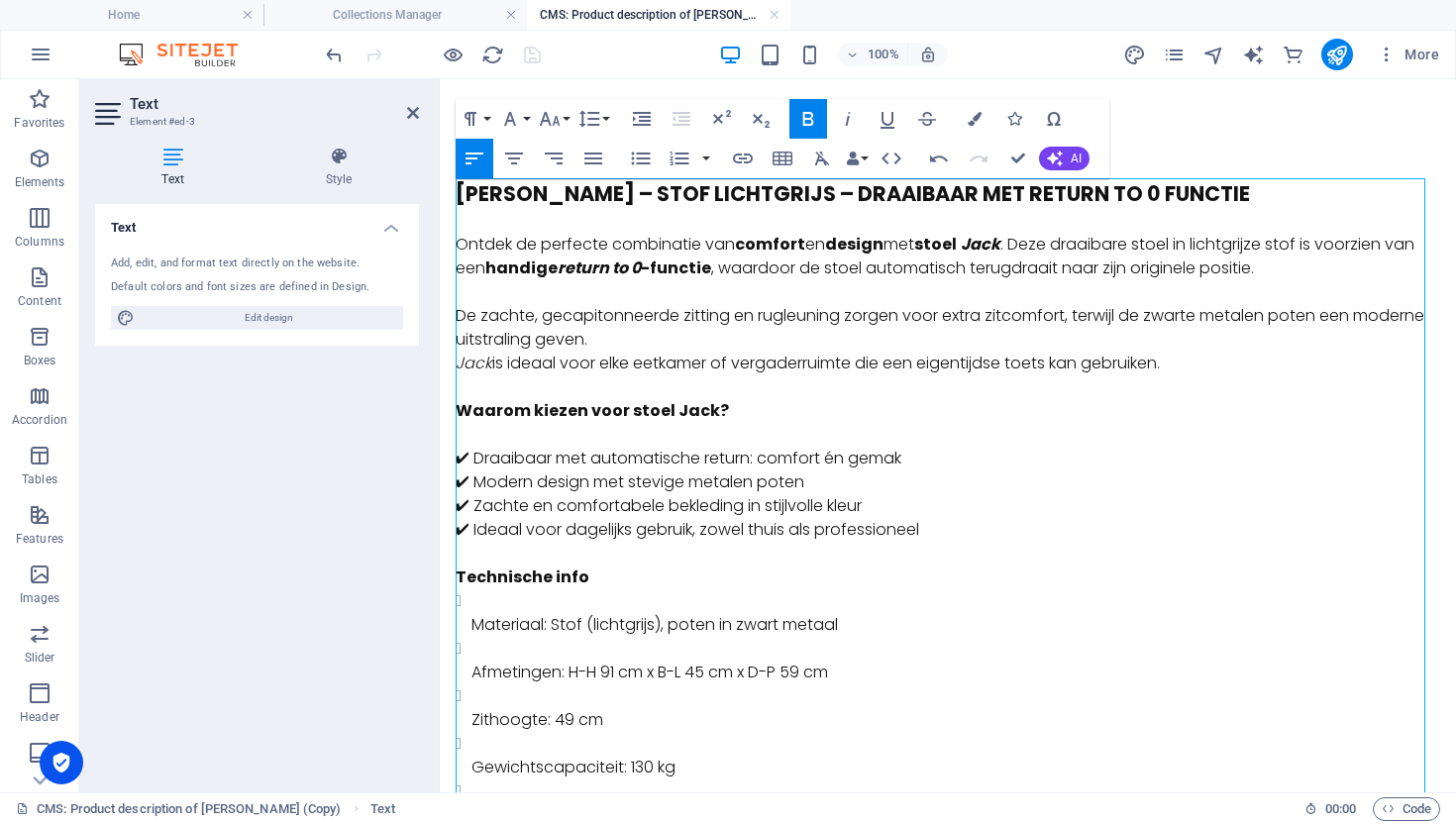click on "Jack  is ideaal voor elke eetkamer of vergaderruimte die een eigentijdse toets kan gebruiken." at bounding box center [948, 363] 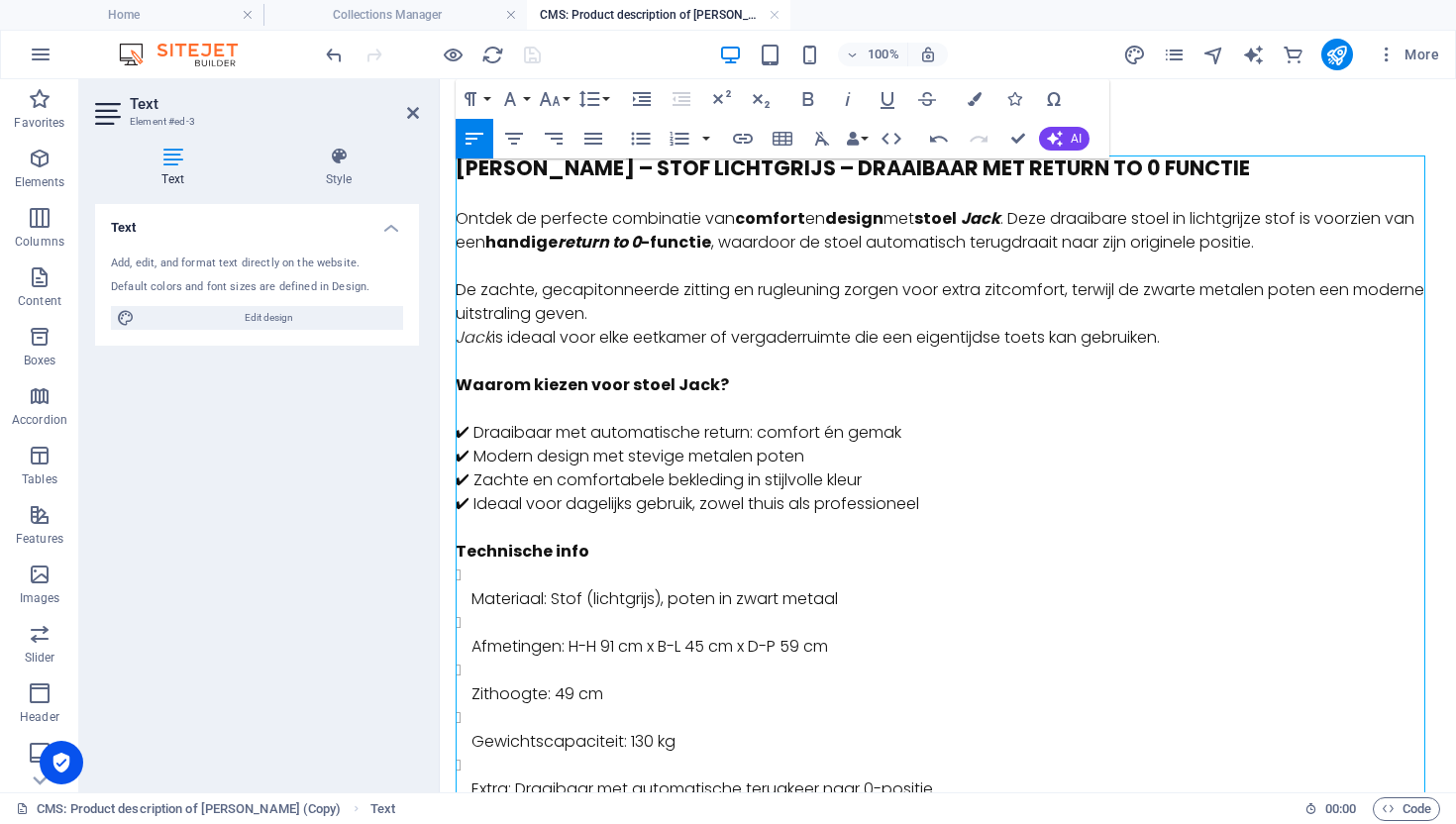 scroll, scrollTop: 26, scrollLeft: 0, axis: vertical 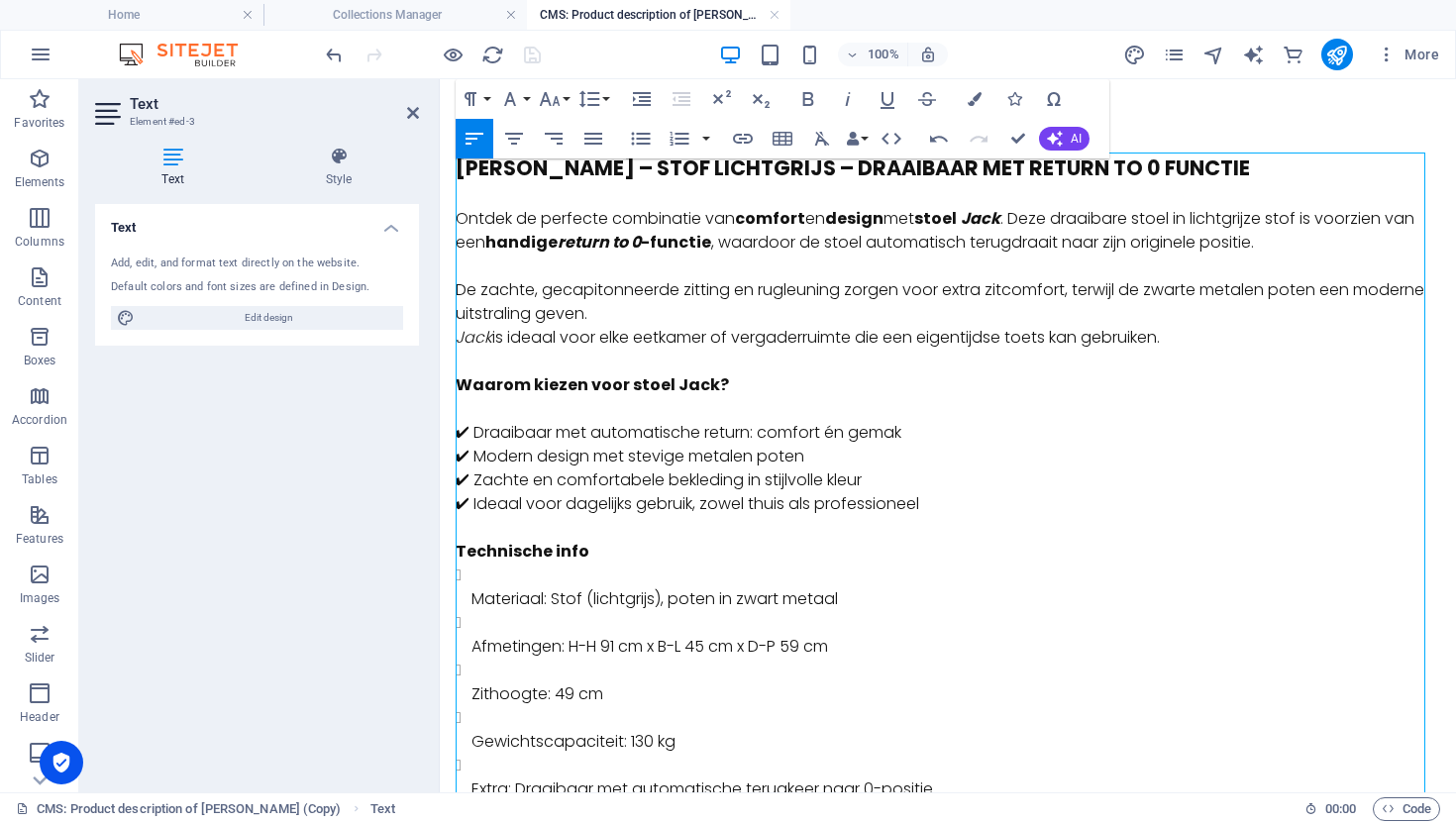 click on "De zachte, gecapitonneerde zitting en rugleuning zorgen voor extra zitcomfort, terwijl de zwarte metalen poten een moderne uitstraling geven." at bounding box center [948, 302] 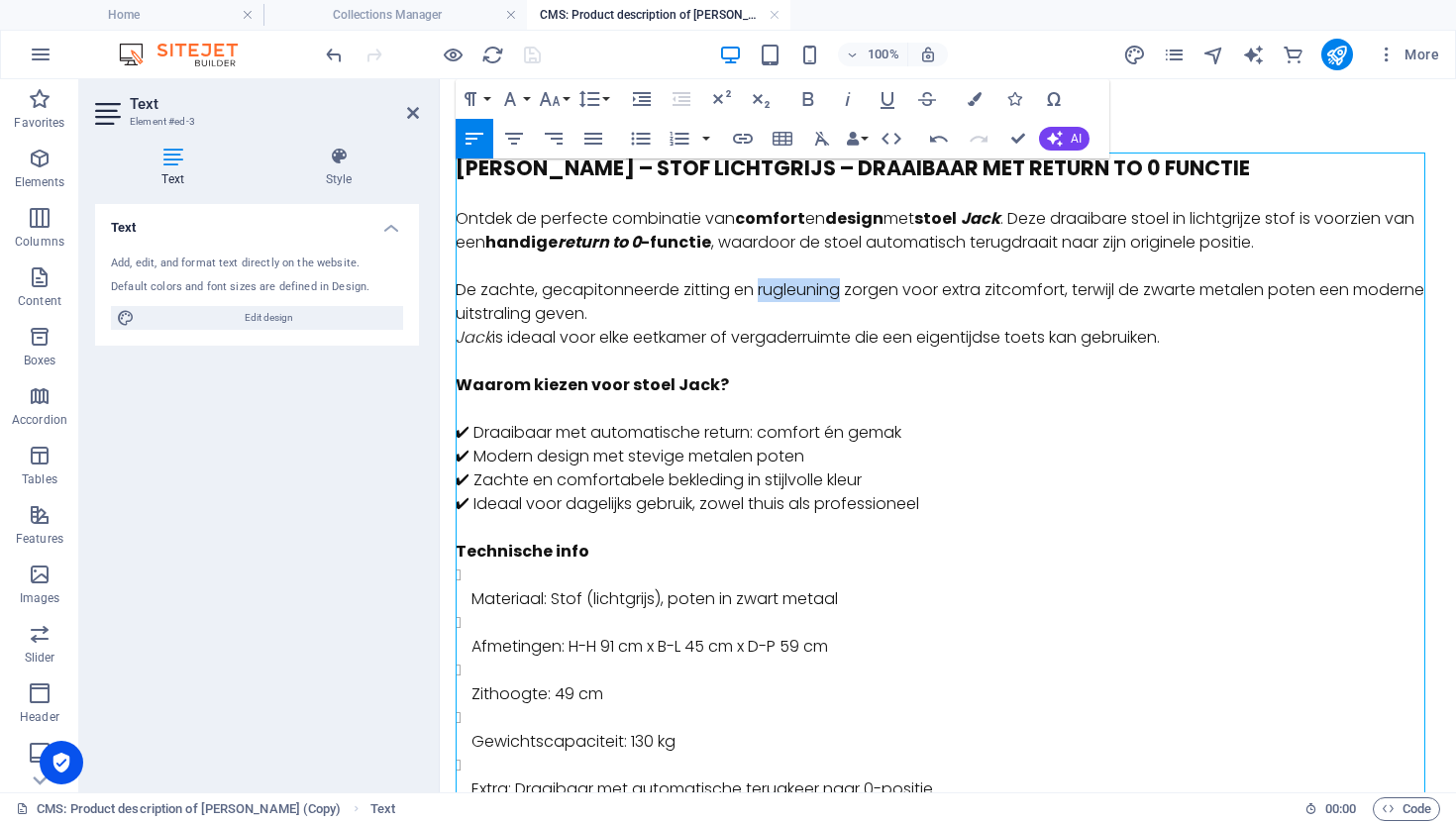 click on "De zachte, gecapitonneerde zitting en rugleuning zorgen voor extra zitcomfort, terwijl de zwarte metalen poten een moderne uitstraling geven." at bounding box center [948, 302] 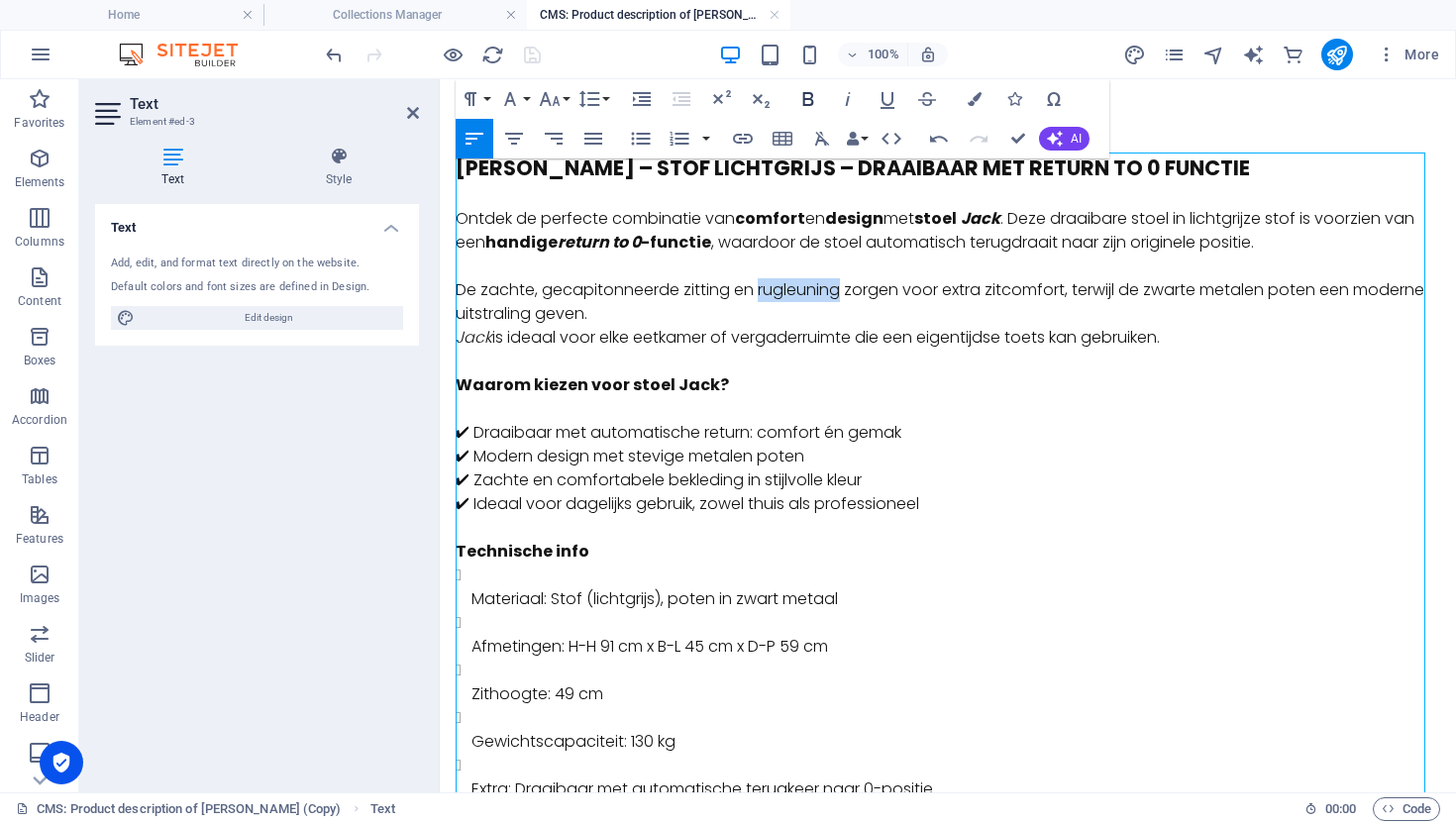 click 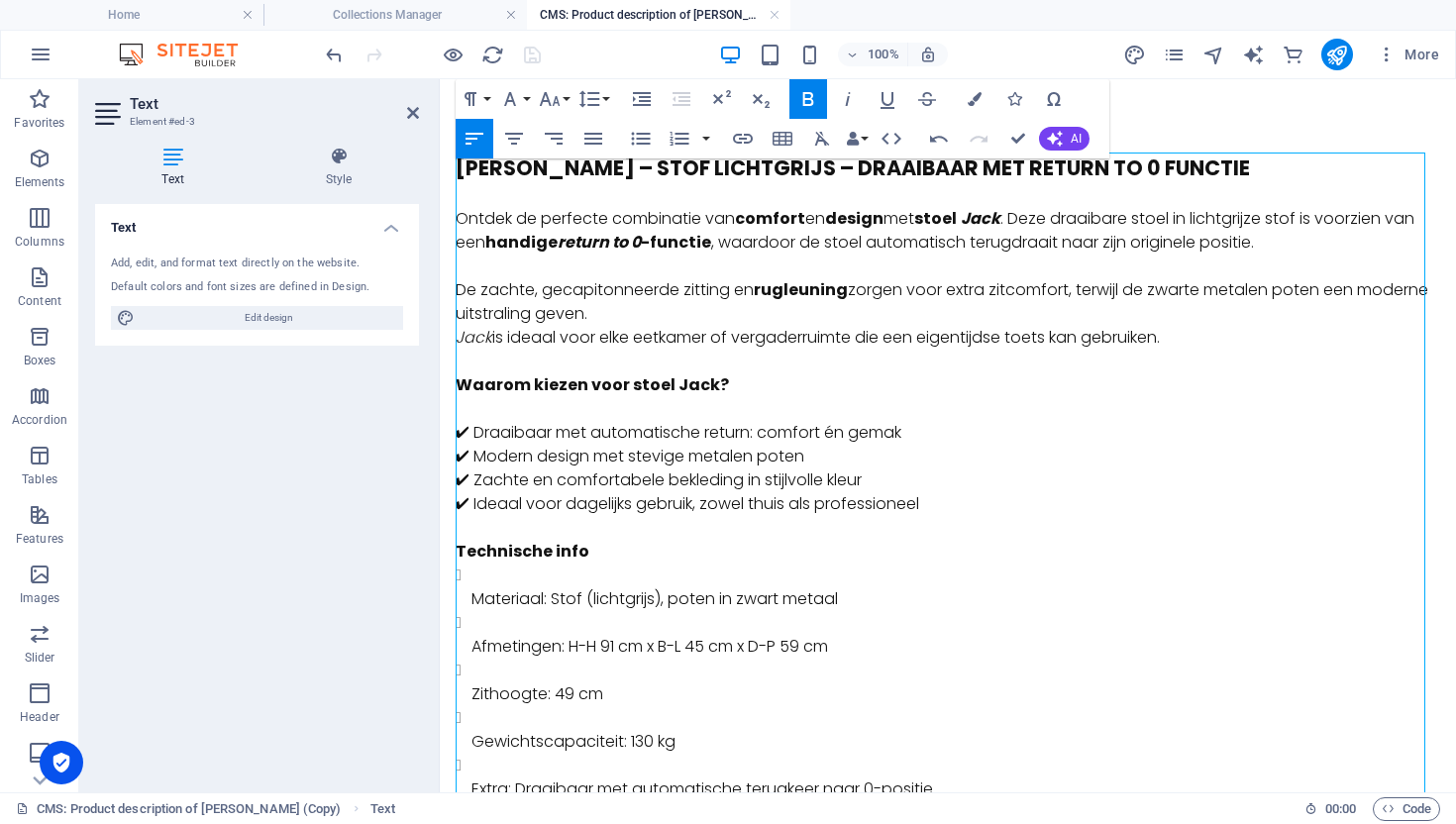 click on "De zachte, gecapitonneerde zitting en  rugleuning  zorgen voor extra zitcomfort, terwijl de zwarte metalen poten een moderne uitstraling geven." at bounding box center [948, 302] 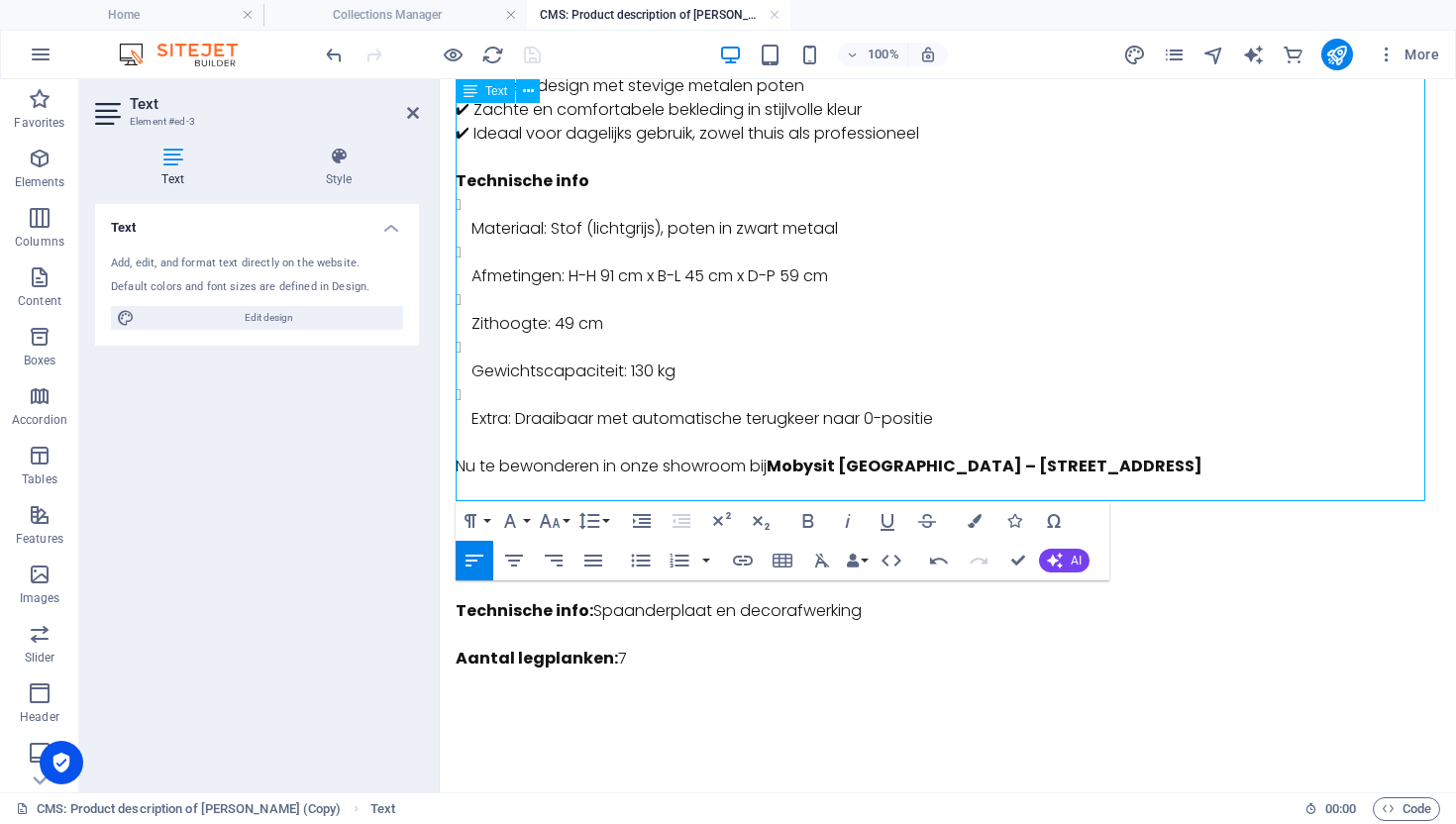scroll, scrollTop: 397, scrollLeft: 0, axis: vertical 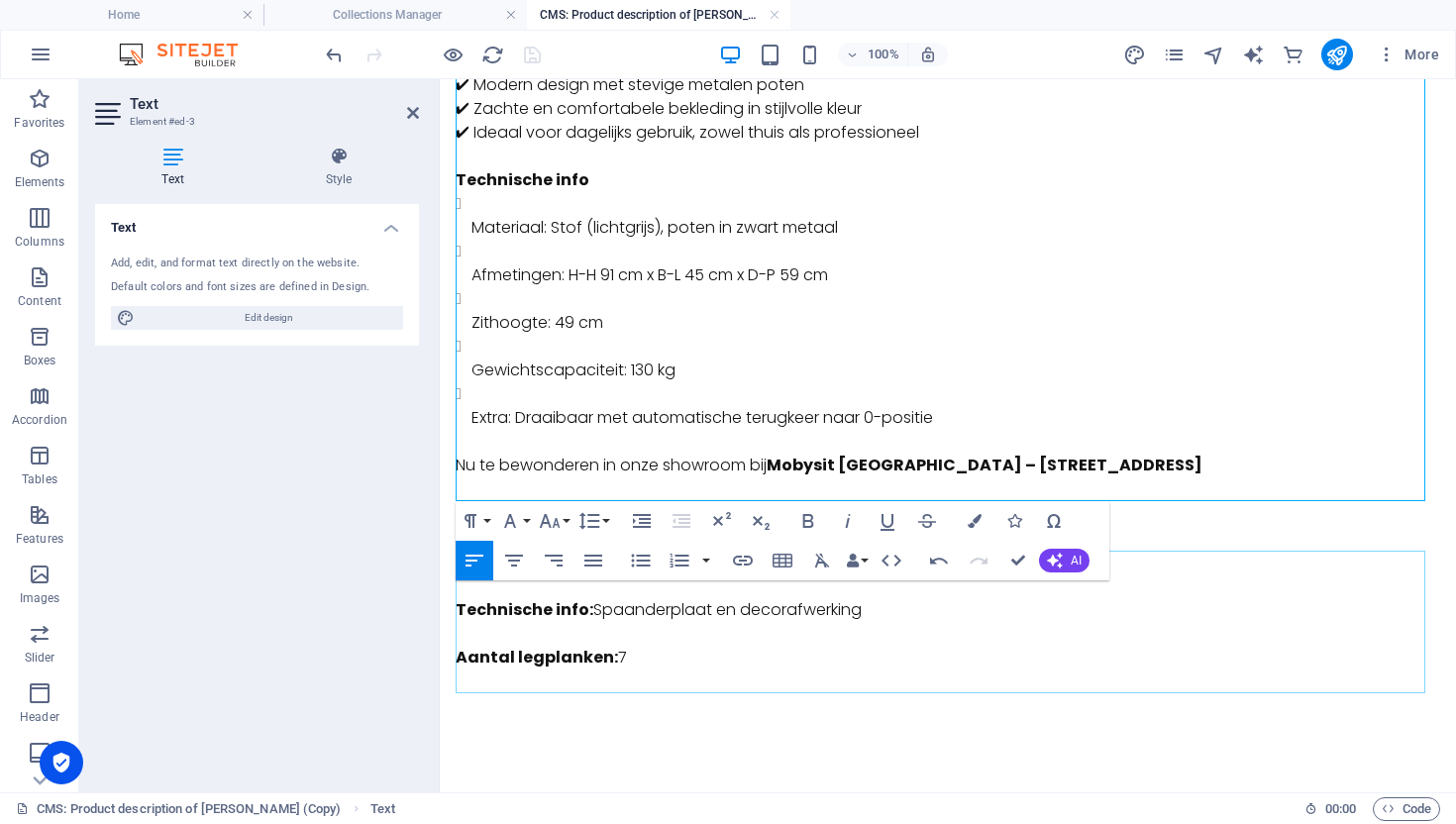 click on "Afmetingen:  H 122 x B 60 x D 37 cm Technische info:  Spaanderplaat en decorafwerking Aantal legplanken:  7" at bounding box center [948, 622] 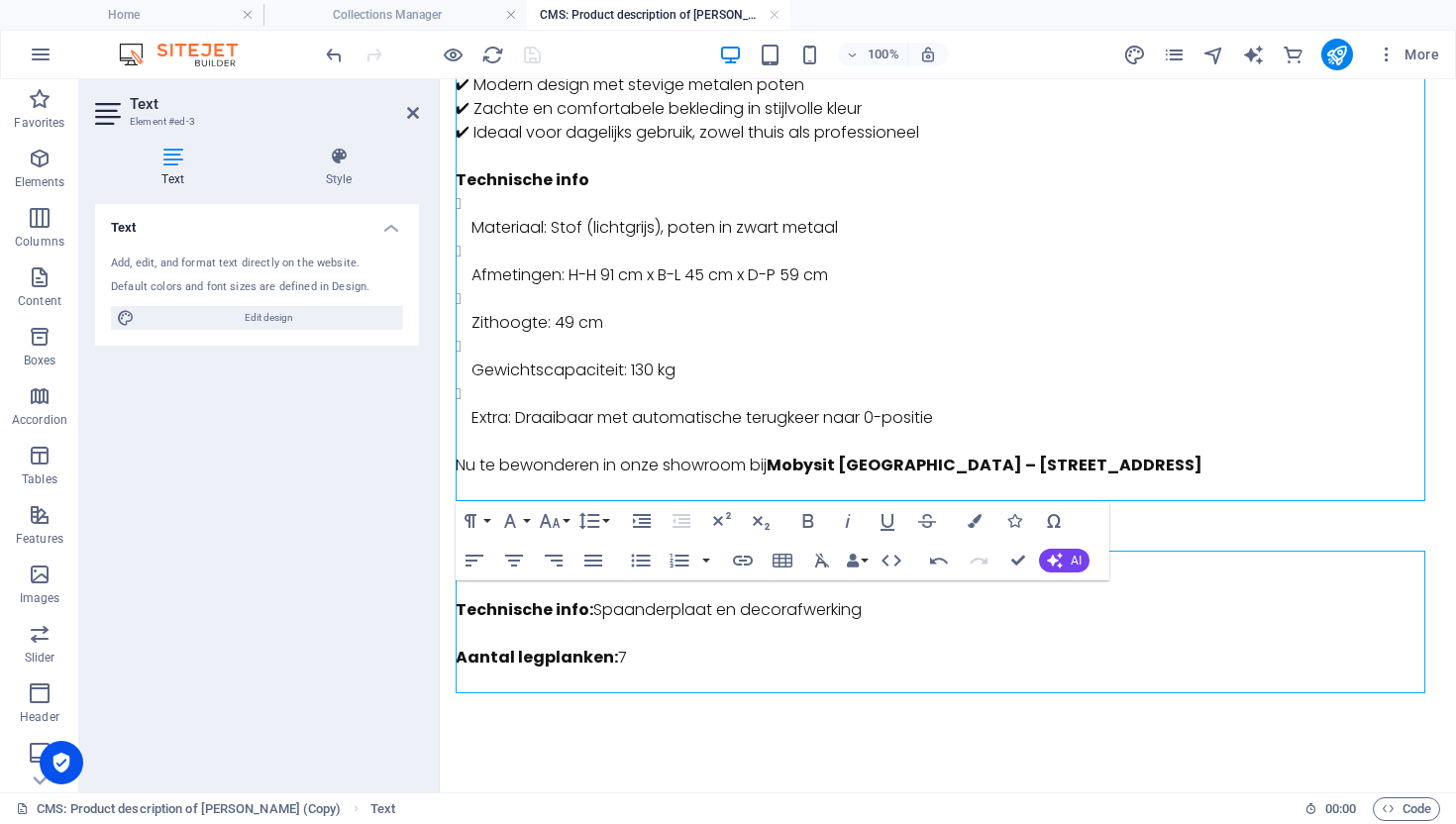 click on "Afmetingen:  H 122 x B 60 x D 37 cm Technische info:  Spaanderplaat en decorafwerking Aantal legplanken:  7" at bounding box center (948, 622) 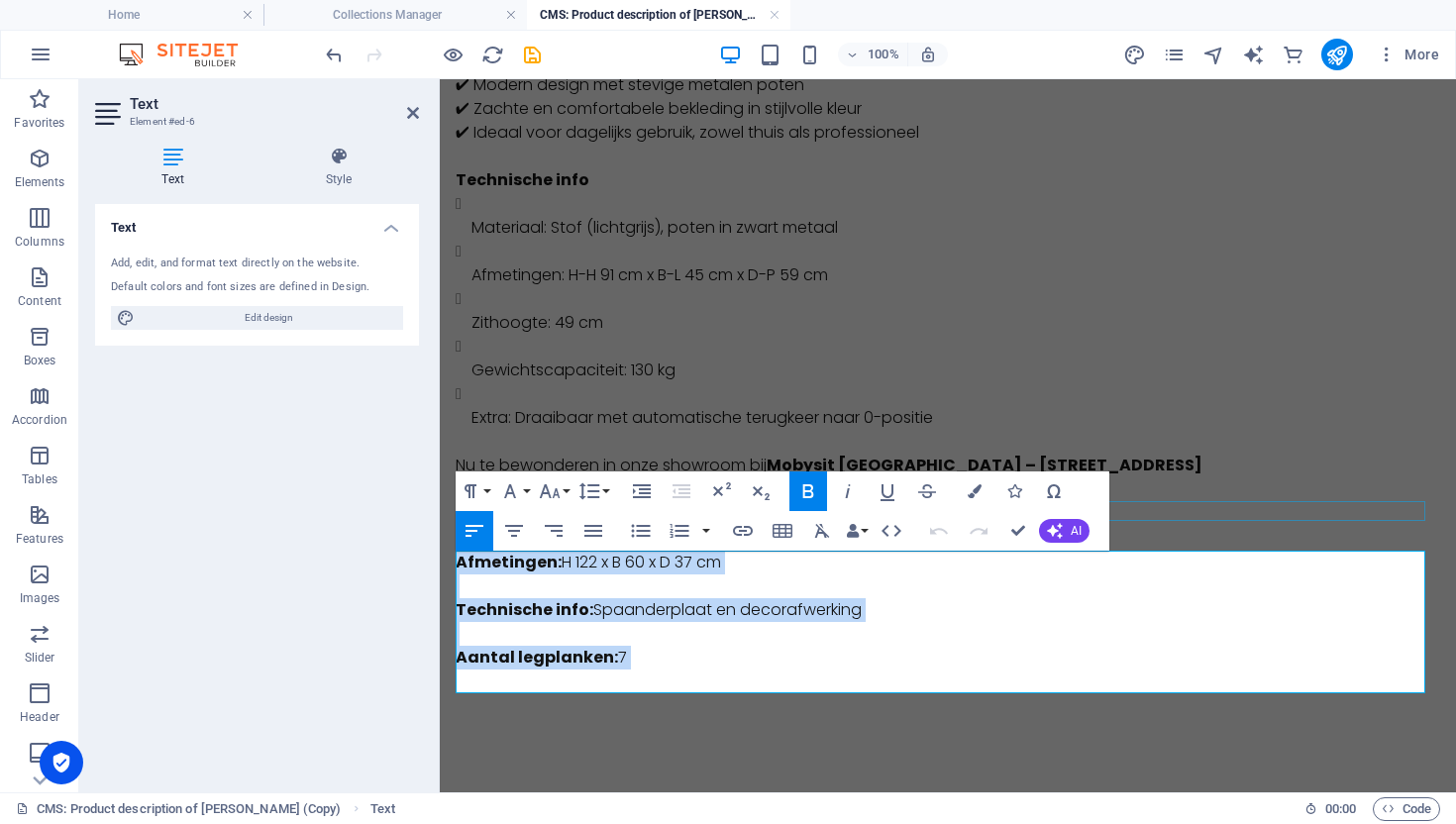 drag, startPoint x: 651, startPoint y: 678, endPoint x: 455, endPoint y: 517, distance: 253.64739 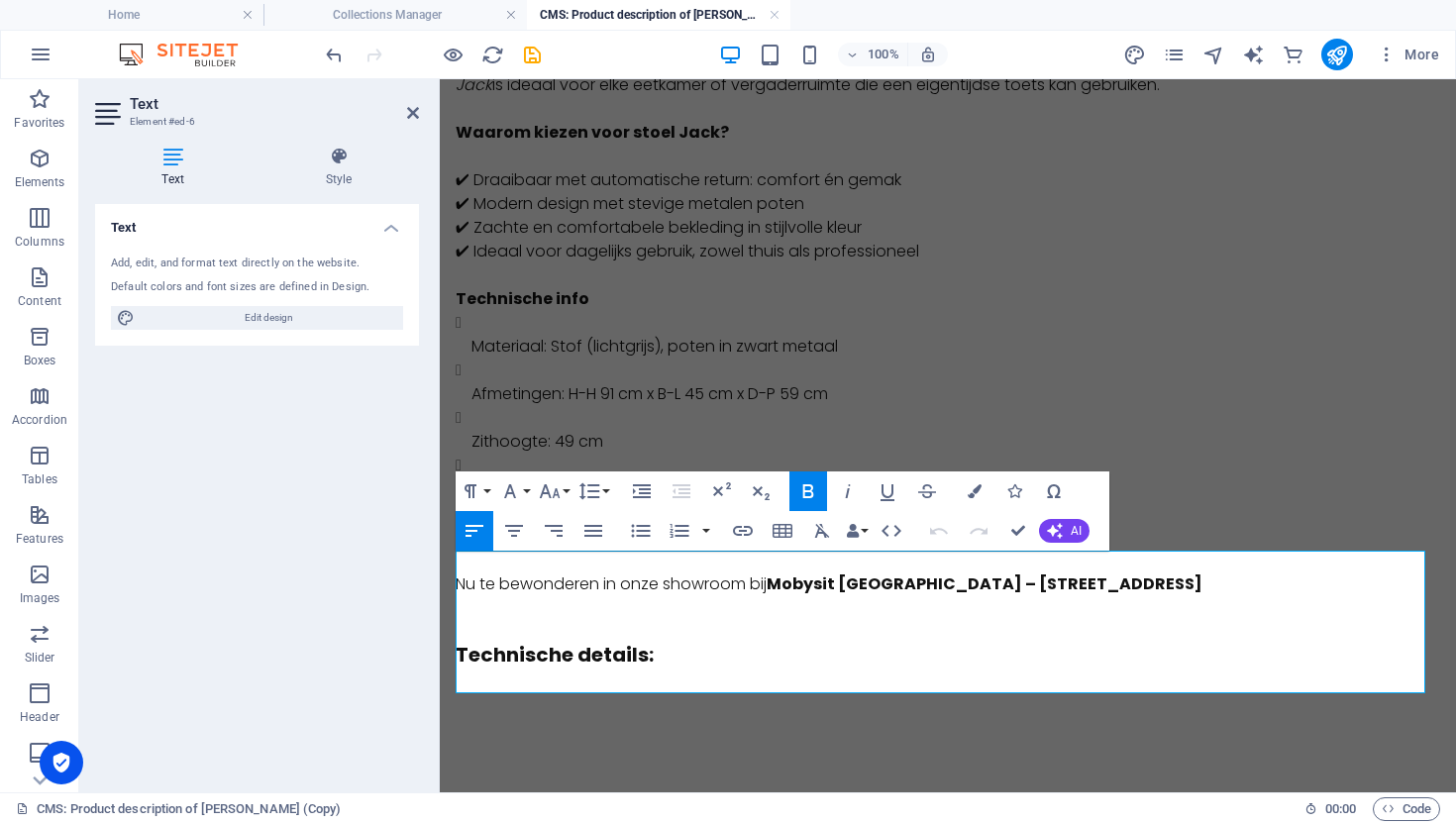 scroll, scrollTop: 278, scrollLeft: 0, axis: vertical 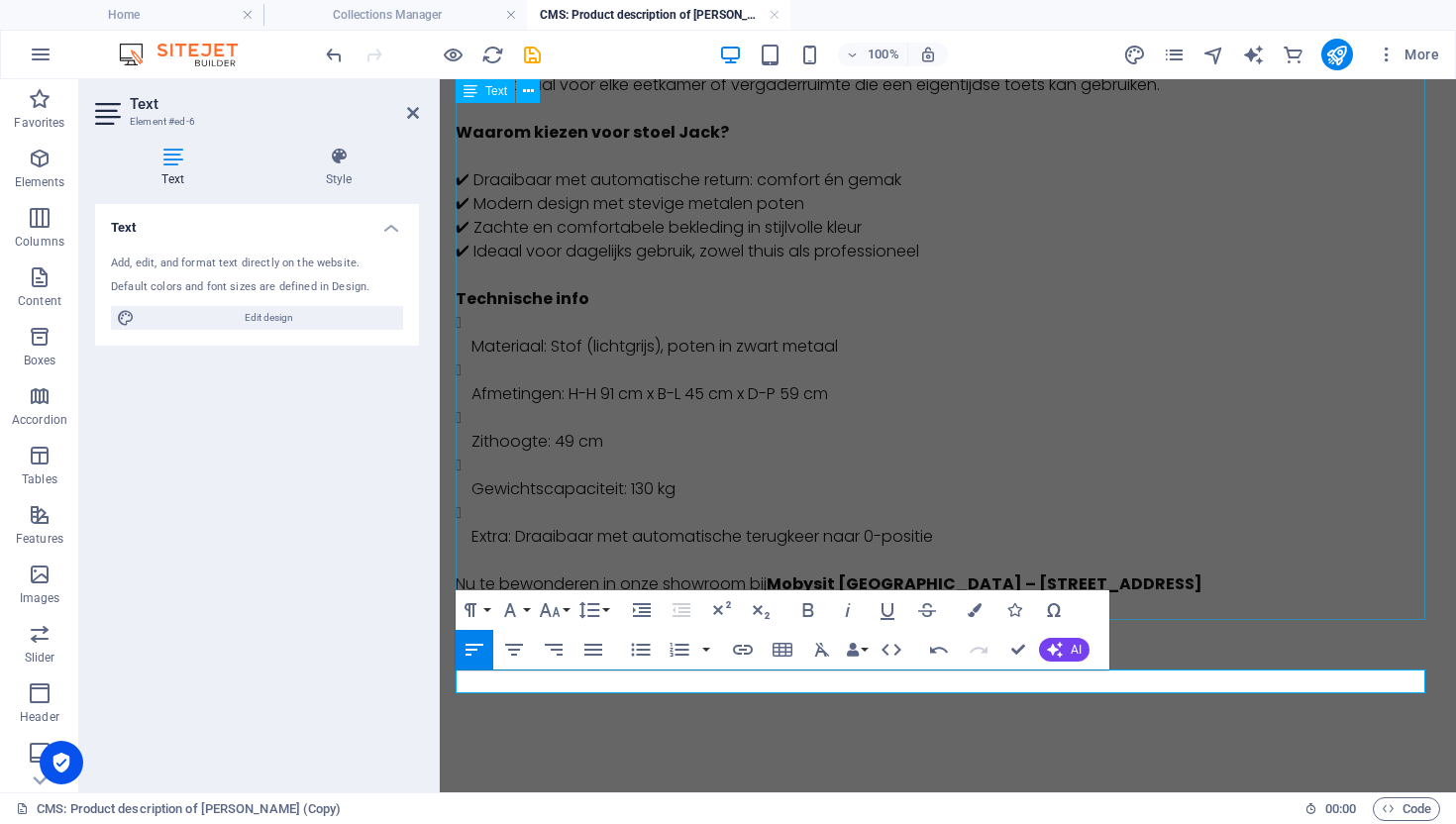 click on "STOEL JACK – STOF LICHTGRIJS – DRAAIBAAR MET RETURN TO 0 FUNCTIE Ontdek de perfecte combinatie van  comfort  en  design  met  stoel   Jack . Deze draaibare stoel in lichtgrijze stof is voorzien van een  handige  return to 0 -functie , waardoor de stoel automatisch terugdraait naar zijn originele positie.  De zachte, gecapitonneerde zitting en  rugleuning  zorgen voor extra zitcomfort, terwijl de zwarte metalen poten een moderne uitstraling geven.  Jack  is ideaal voor elke eetkamer of vergaderruimte die een eigentijdse toets kan gebruiken. Waarom kiezen voor stoel Jack? ✔ Draaibaar met automatische return: comfort én gemak ✔ Modern design met stevige metalen poten ✔ Zachte en comfortabele bekleding in stijlvolle kleur ✔ Ideaal voor dagelijks gebruik, zowel thuis als professioneel Technische info Materiaal: Stof (lichtgrijs), poten in zwart metaal Afmetingen: H-H 91 cm x B-L 45 cm x D-P 59 cm Zithoogte: 49 cm Gewichtscapaciteit: 130 kg Extra: Draaibaar met automatische terugkeer naar 0-positie" at bounding box center (948, 259) 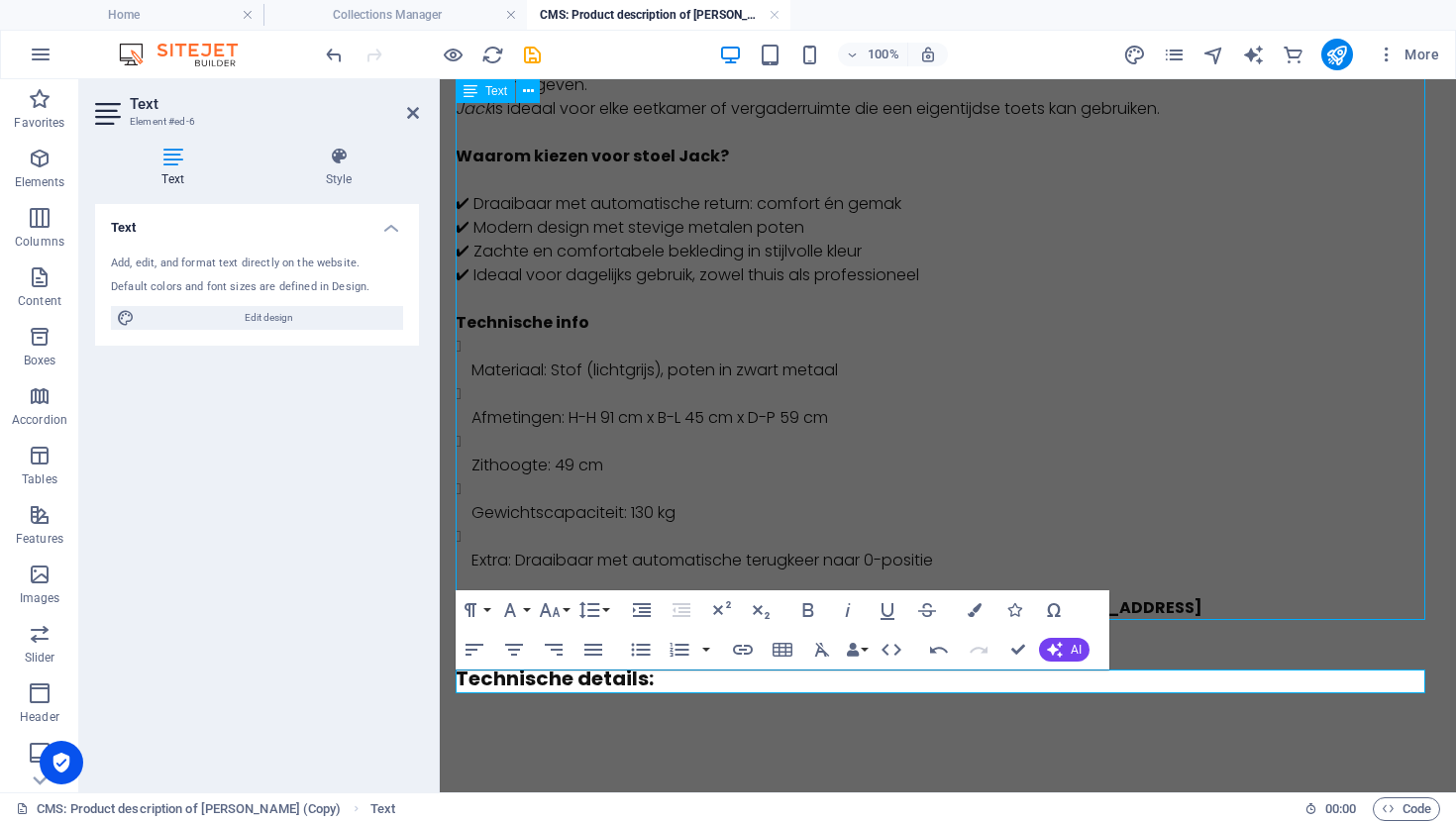 scroll, scrollTop: 255, scrollLeft: 0, axis: vertical 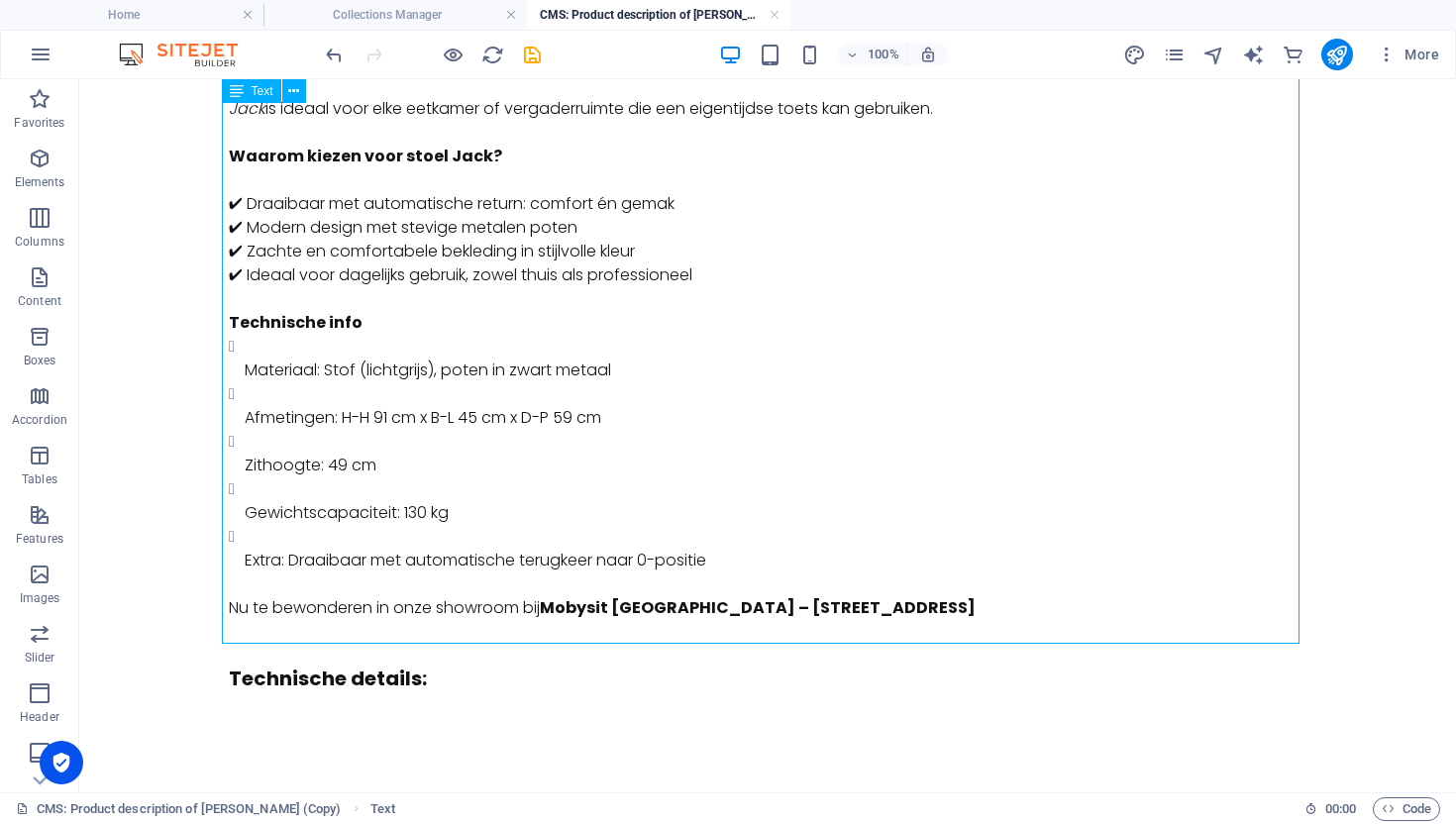 click on "STOEL JACK – STOF LICHTGRIJS – DRAAIBAAR MET RETURN TO 0 FUNCTIE Ontdek de perfecte combinatie van  comfort  en  design  met  stoel   Jack . Deze draaibare stoel in lichtgrijze stof is voorzien van een  handige  return to 0 -functie , waardoor de stoel automatisch terugdraait naar zijn originele positie.  De zachte, gecapitonneerde zitting en  rugleuning  zorgen voor extra zitcomfort, terwijl de zwarte metalen poten een moderne uitstraling geven.  Jack  is ideaal voor elke eetkamer of vergaderruimte die een eigentijdse toets kan gebruiken. Waarom kiezen voor stoel Jack? ✔ Draaibaar met automatische return: comfort én gemak ✔ Modern design met stevige metalen poten ✔ Zachte en comfortabele bekleding in stijlvolle kleur ✔ Ideaal voor dagelijks gebruik, zowel thuis als professioneel Technische info Materiaal: Stof (lichtgrijs), poten in zwart metaal Afmetingen: H-H 91 cm x B-L 45 cm x D-P 59 cm Zithoogte: 49 cm Gewichtscapaciteit: 130 kg Extra: Draaibaar met automatische terugkeer naar 0-positie" at bounding box center [768, 283] 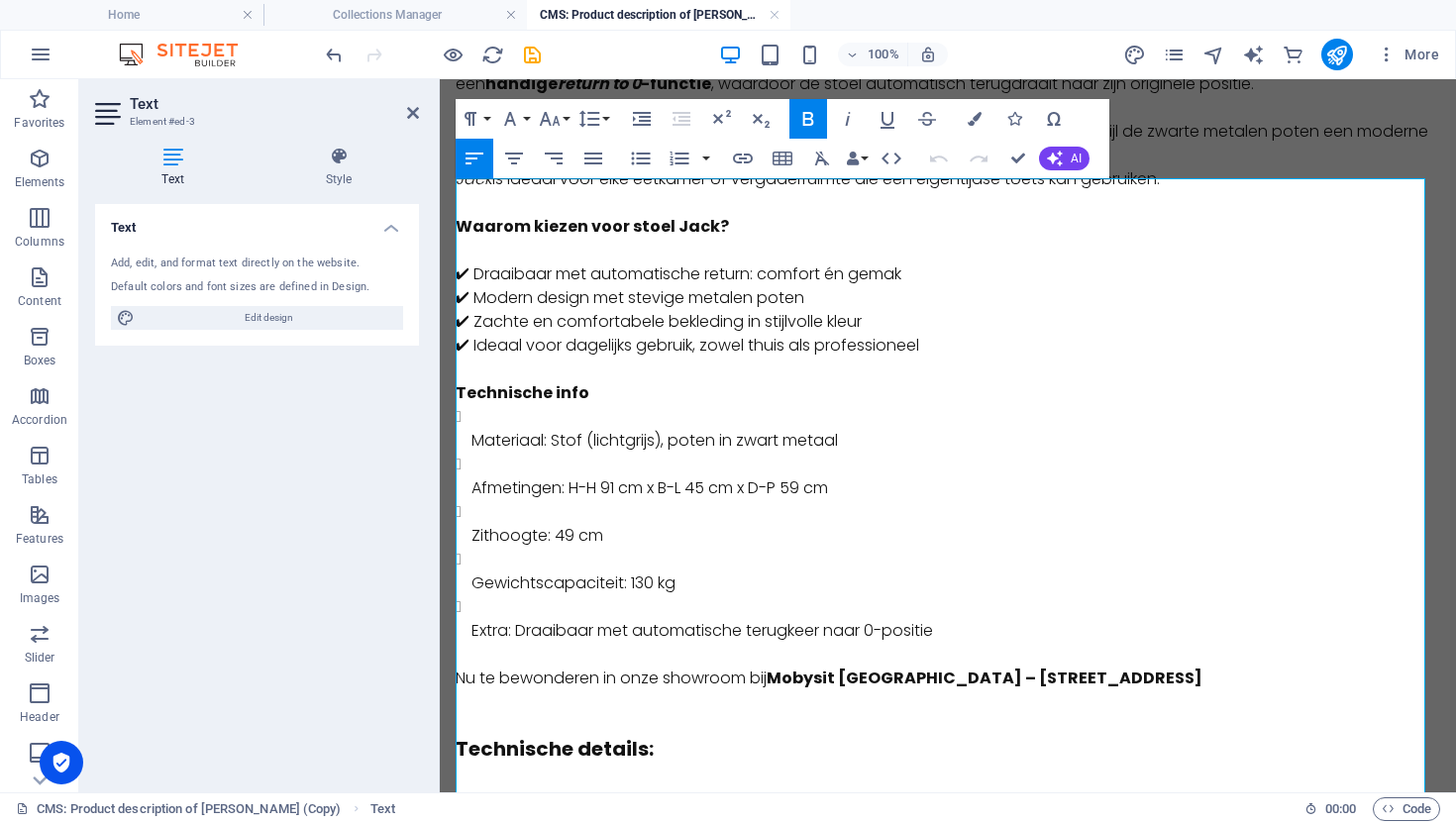 scroll, scrollTop: 255, scrollLeft: 0, axis: vertical 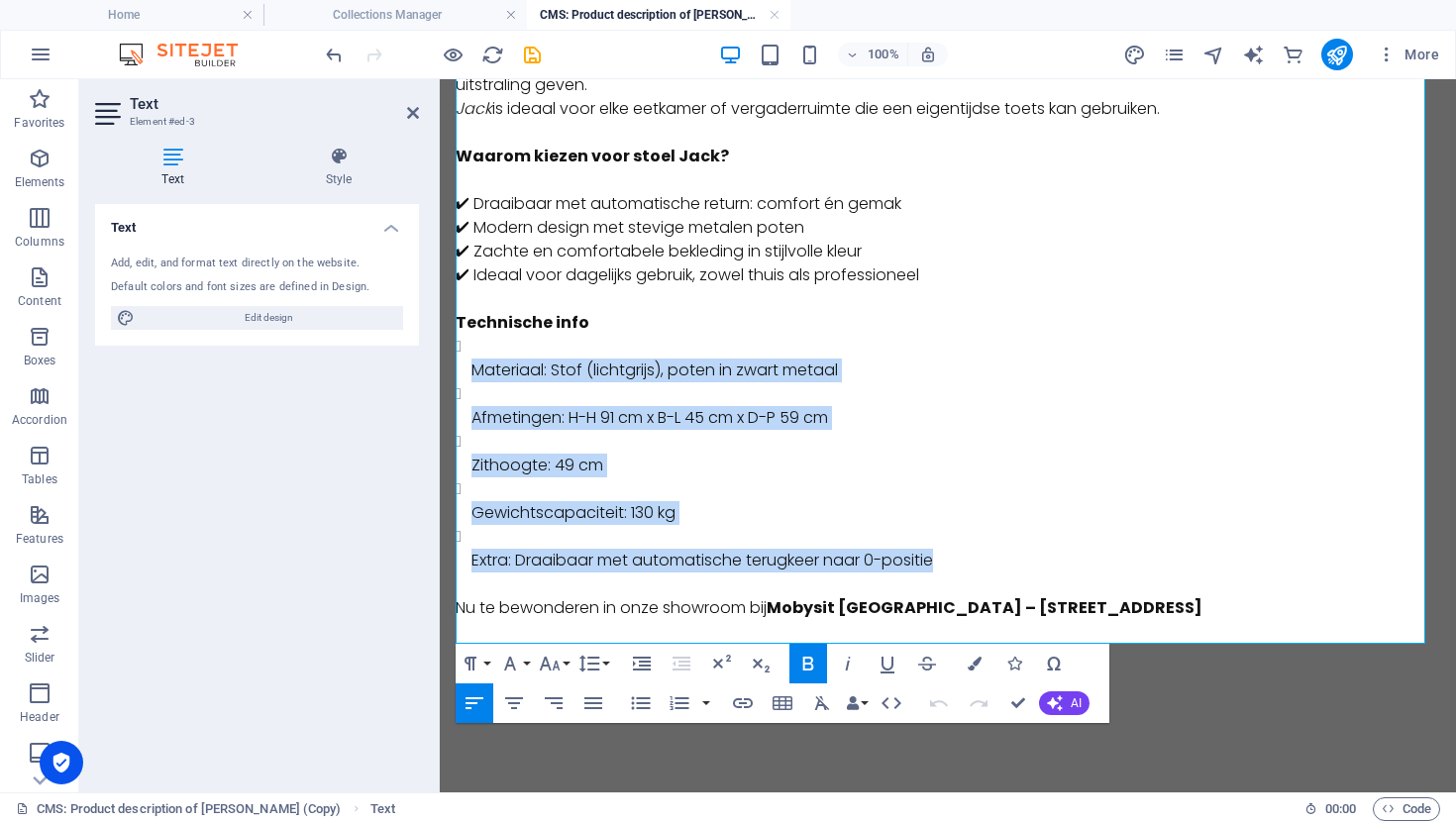 drag, startPoint x: 787, startPoint y: 503, endPoint x: 431, endPoint y: 363, distance: 382.53889 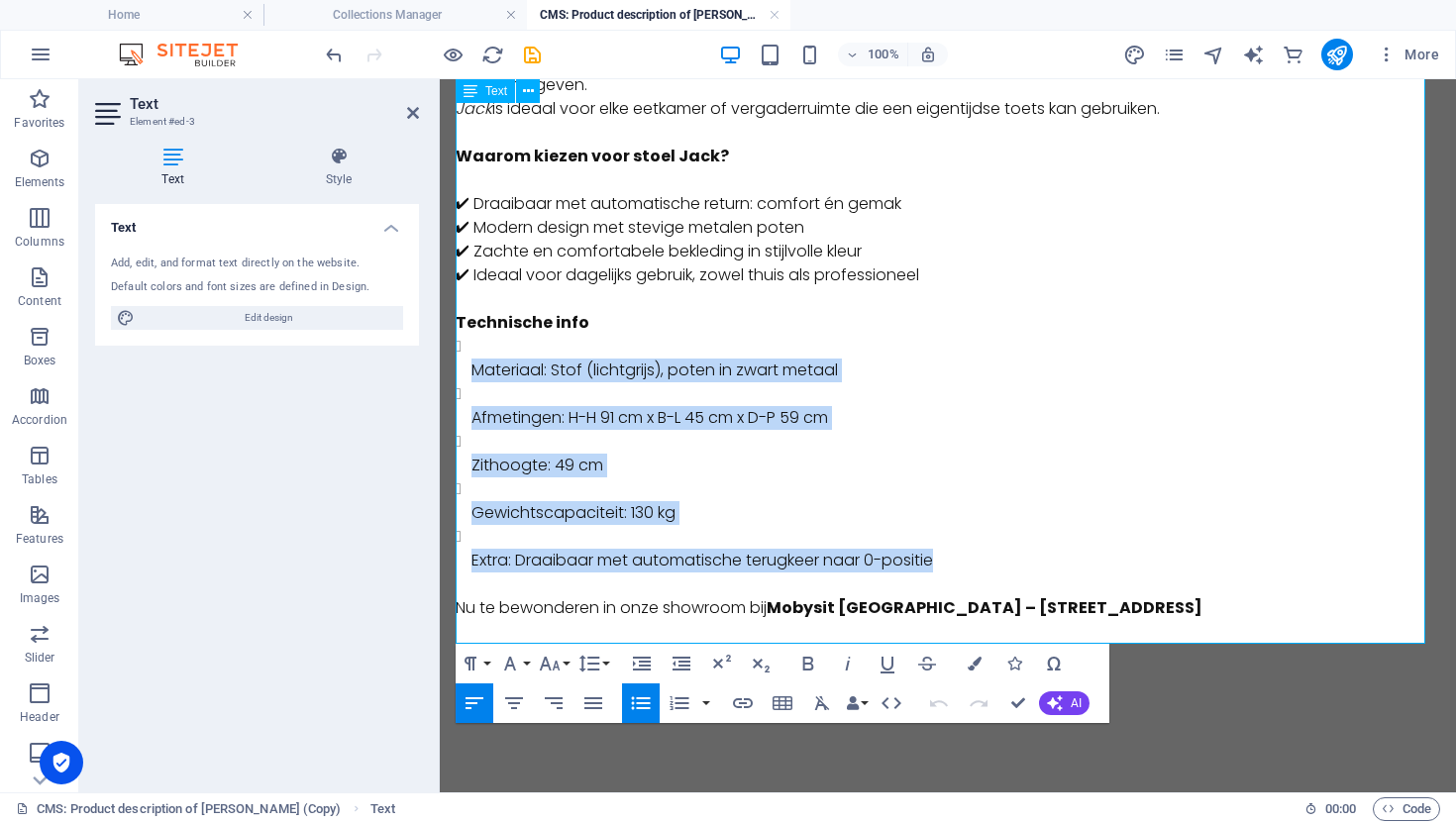 copy on "Materiaal: Stof (lichtgrijs), poten in zwart metaal Afmetingen: H-H 91 cm x B-L 45 cm x D-P 59 cm Zithoogte: 49 cm Gewichtscapaciteit: 130 kg Extra: Draaibaar met automatische terugkeer naar 0-positie" 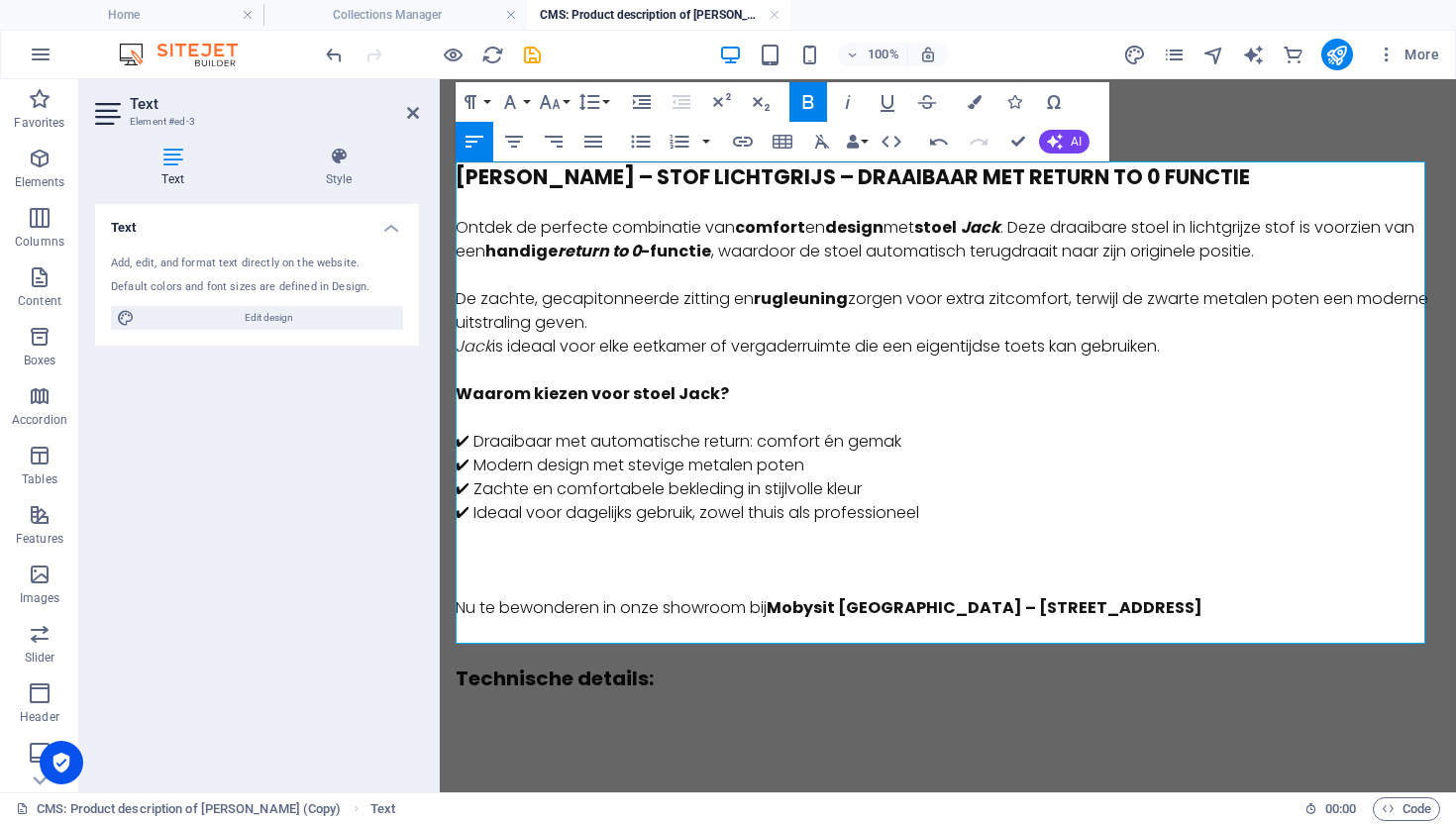 scroll, scrollTop: 0, scrollLeft: 0, axis: both 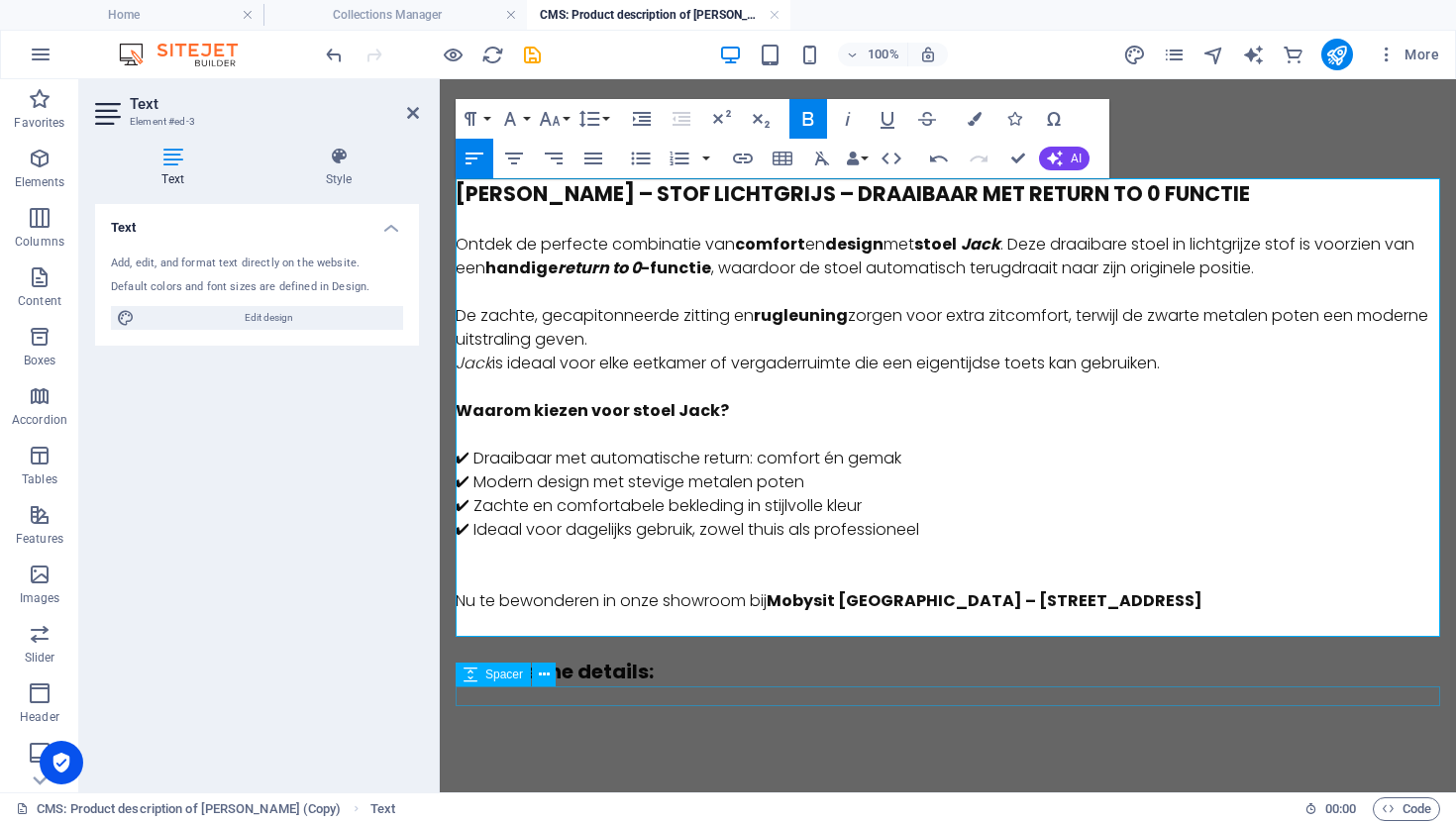 click at bounding box center [948, 696] 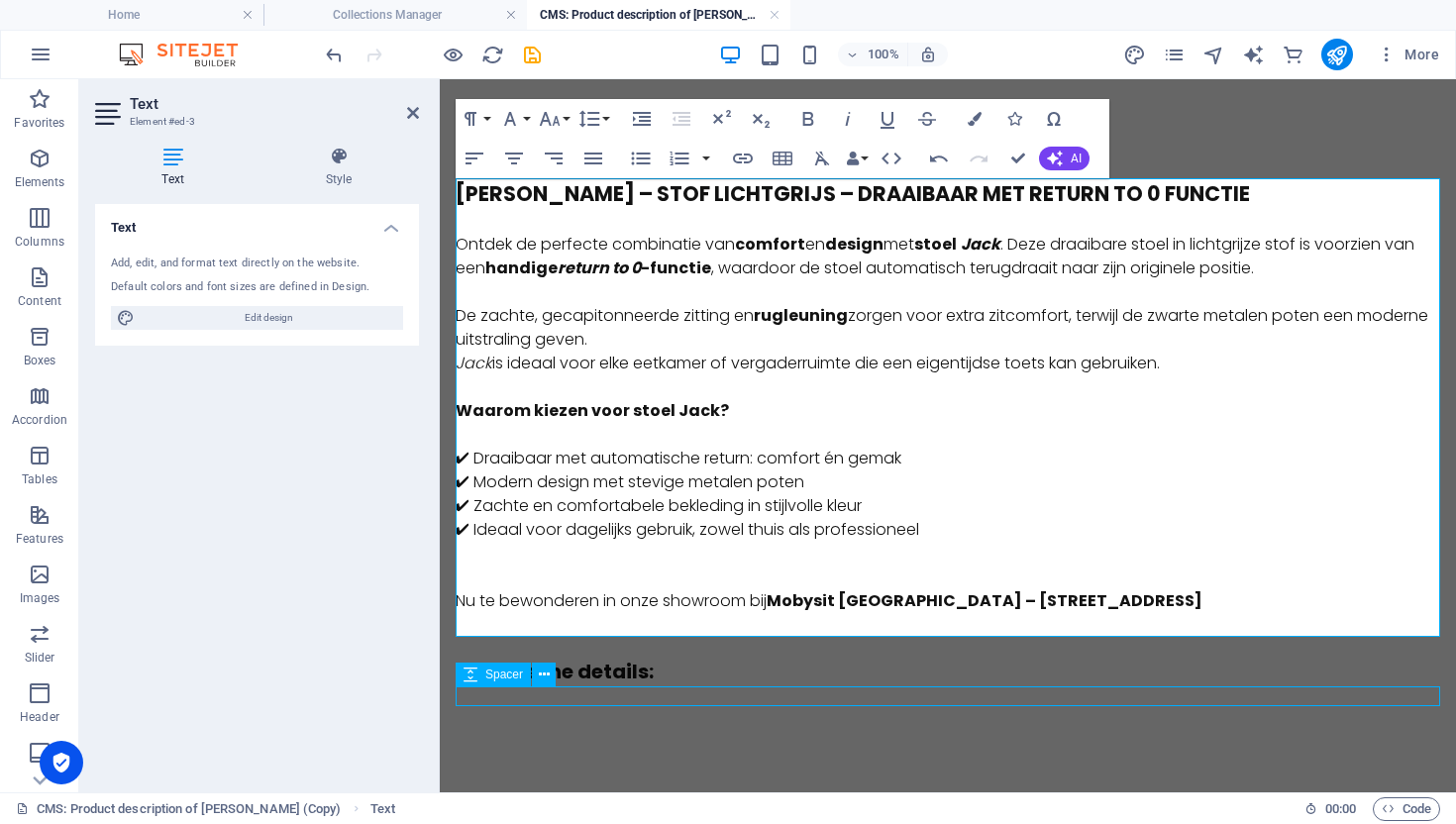 click at bounding box center [948, 696] 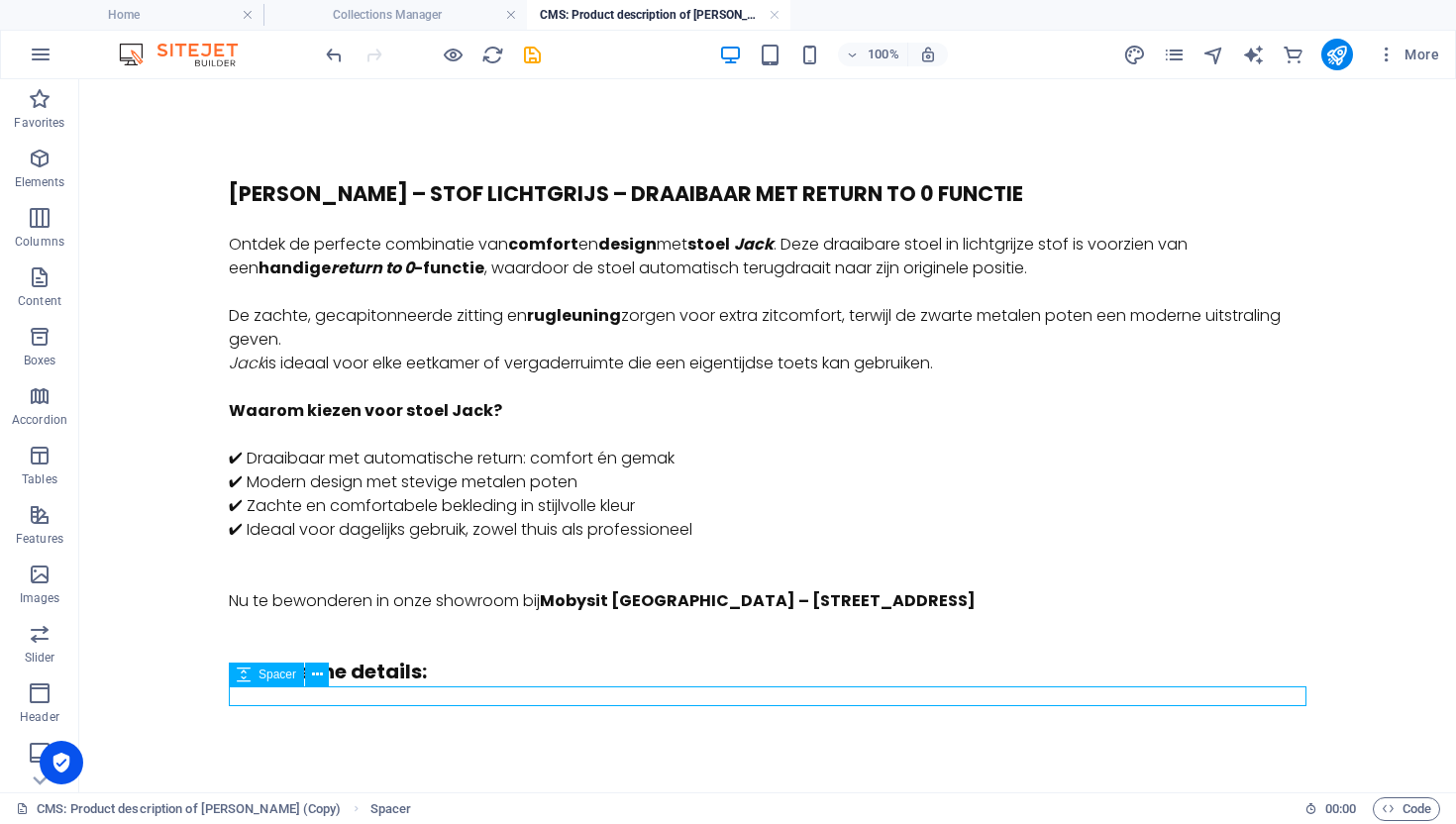 click at bounding box center [768, 696] 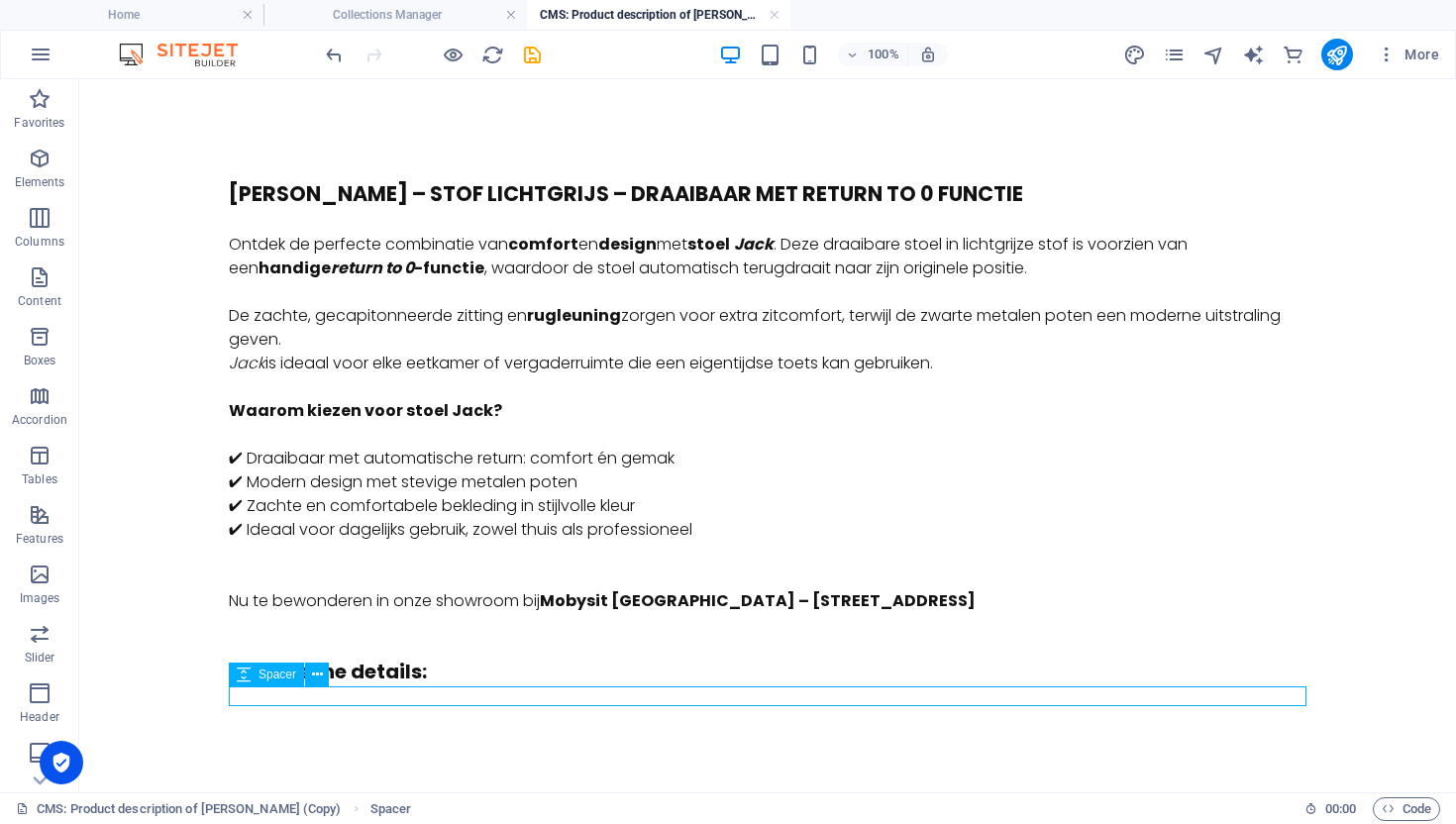 click at bounding box center (768, 696) 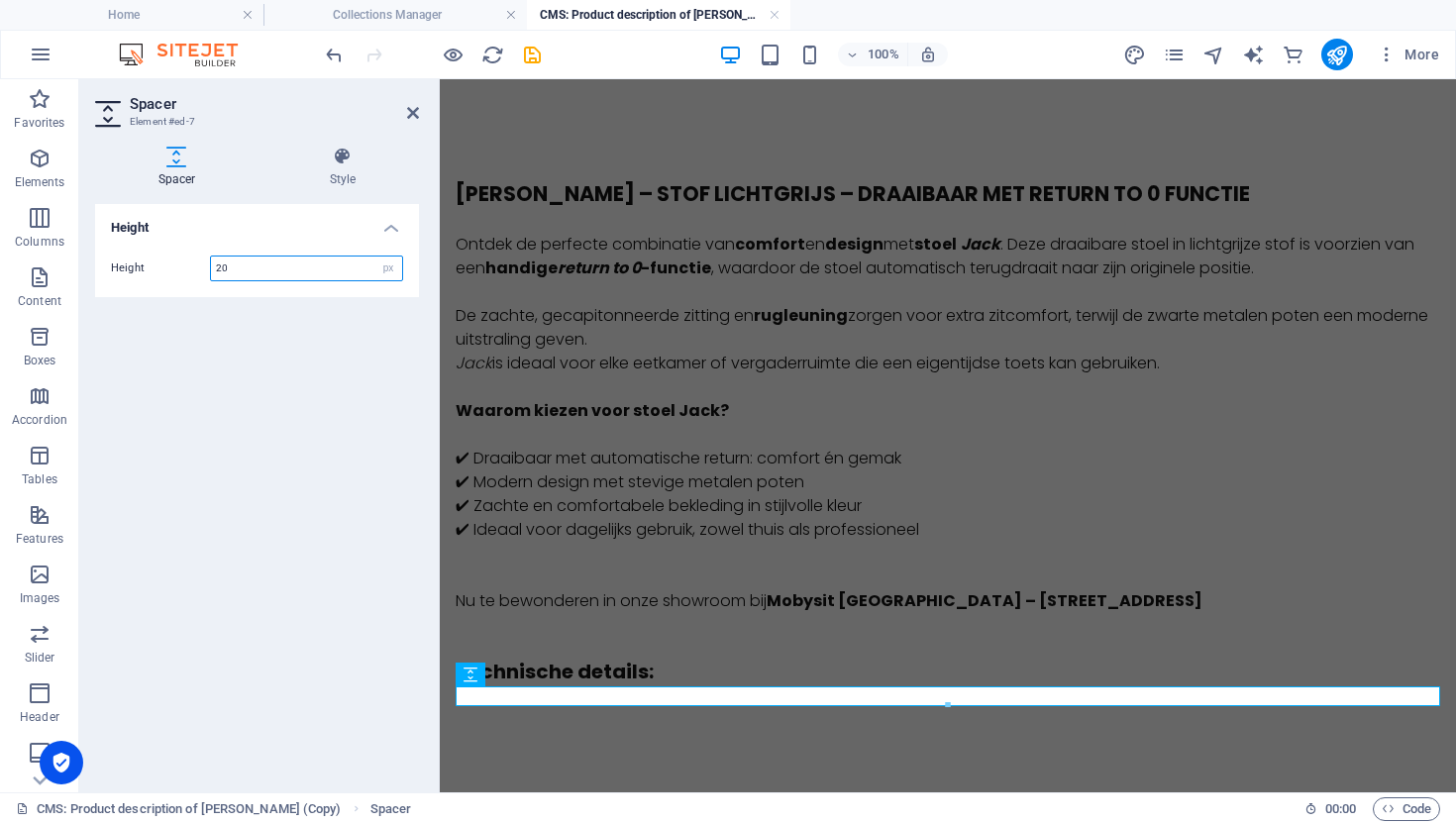 click at bounding box center [948, 705] 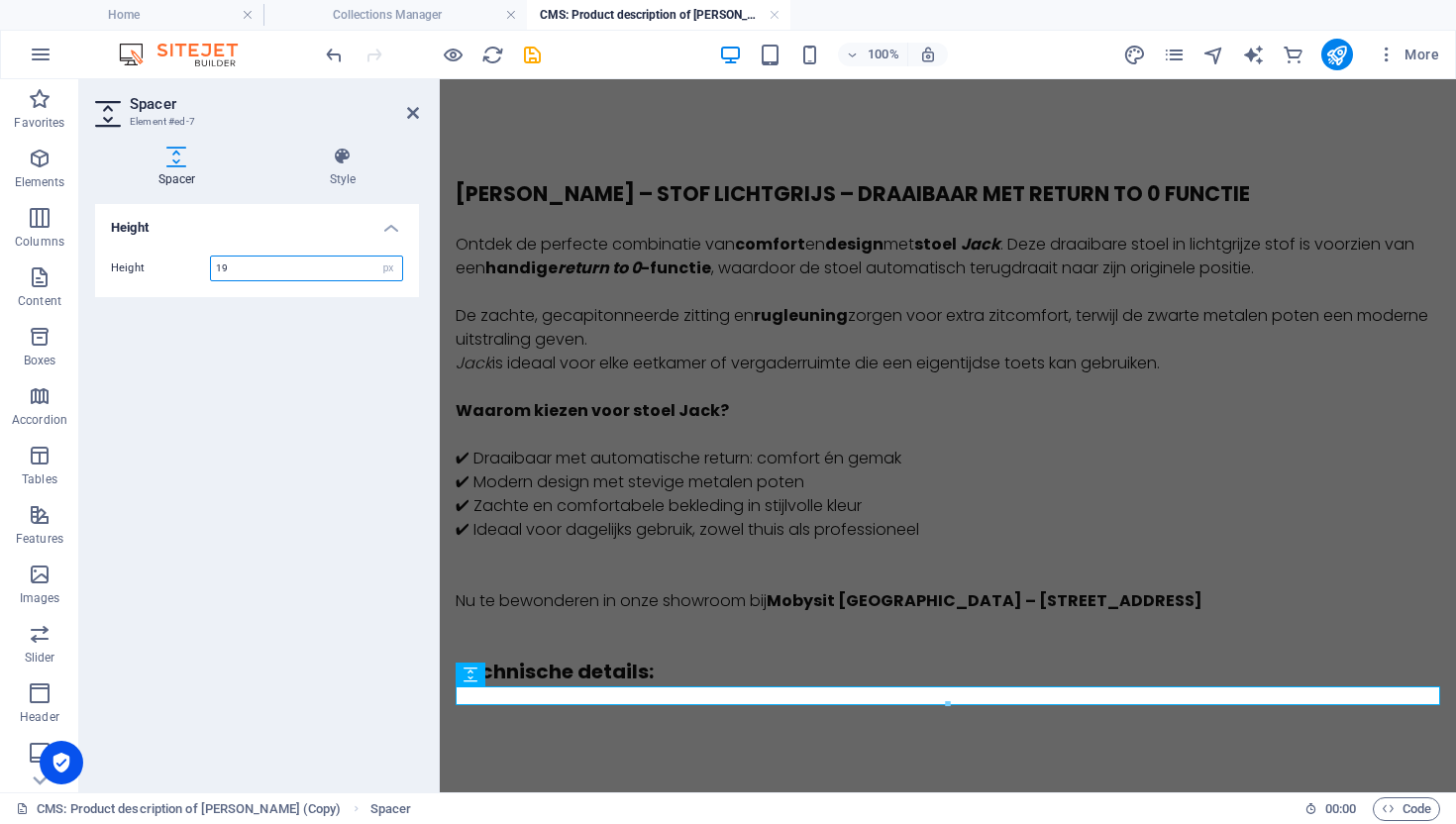 paste 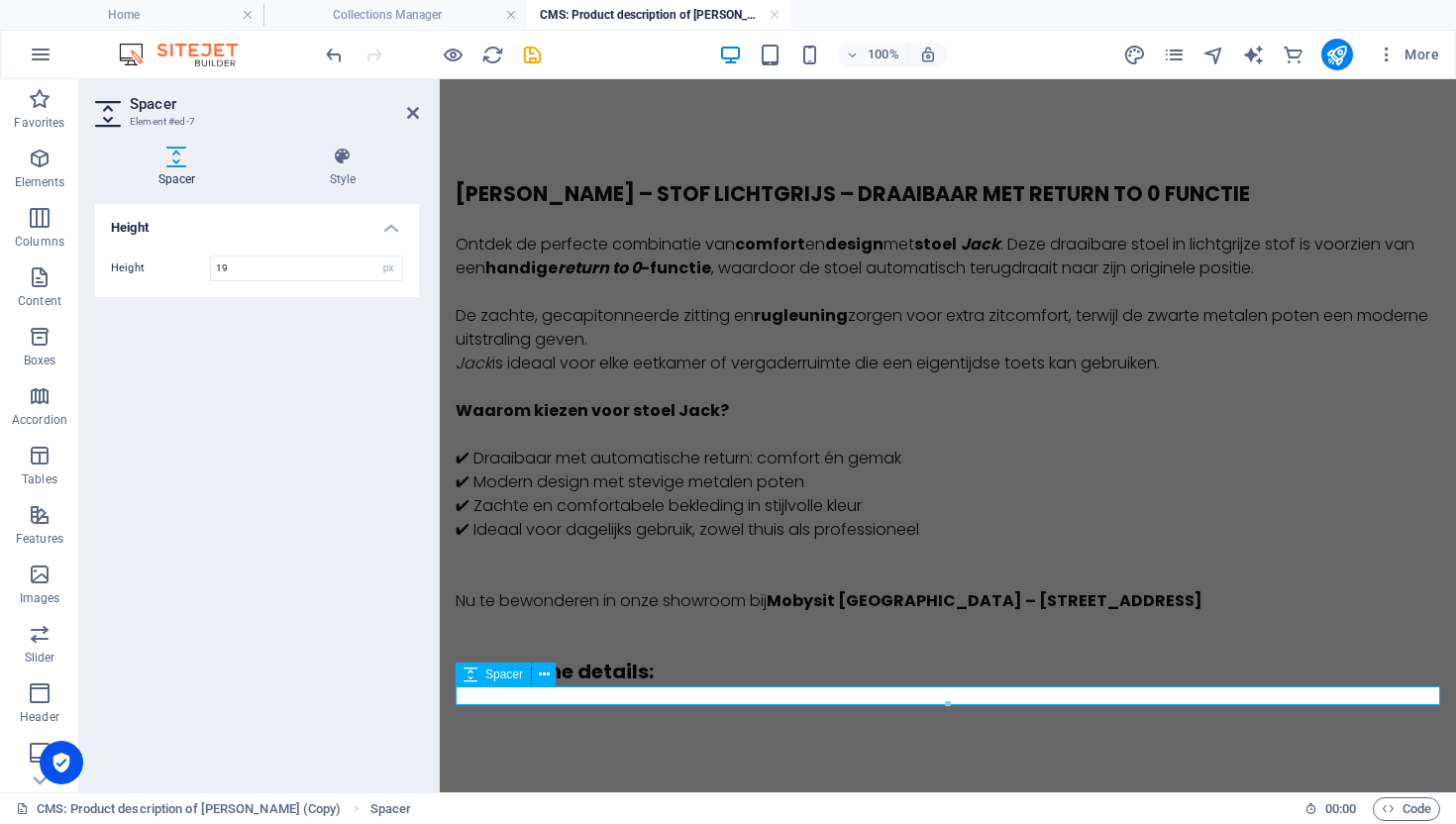 click at bounding box center [948, 695] 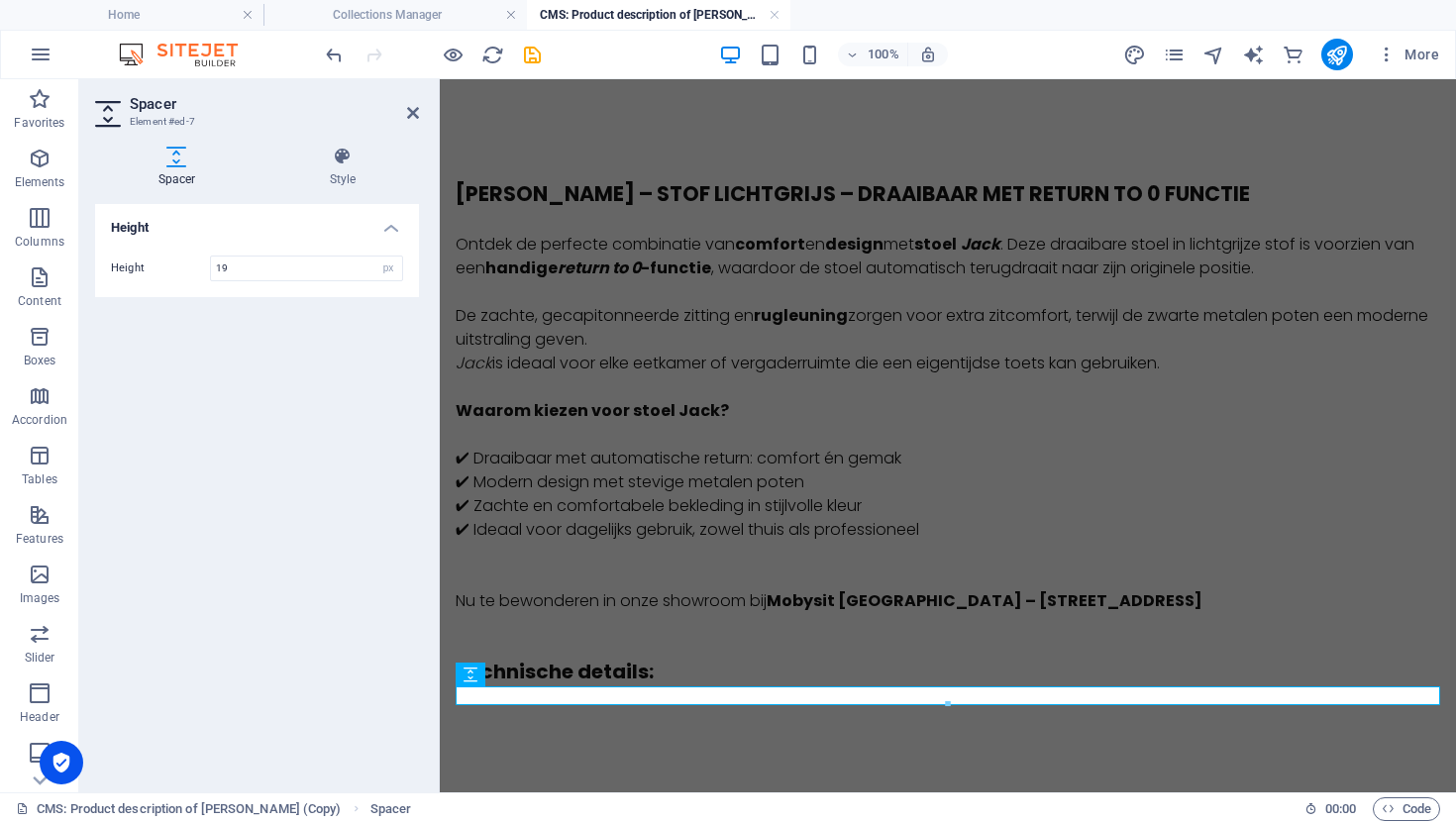 click on "STOEL JACK – STOF LICHTGRIJS – DRAAIBAAR MET RETURN TO 0 FUNCTIE Ontdek de perfecte combinatie van  comfort  en  design  met  stoel   Jack . Deze draaibare stoel in lichtgrijze stof is voorzien van een  handige  return to 0 -functie , waardoor de stoel automatisch terugdraait naar zijn originele positie.  De zachte, gecapitonneerde zitting en  rugleuning  zorgen voor extra zitcomfort, terwijl de zwarte metalen poten een moderne uitstraling geven.  Jack  is ideaal voor elke eetkamer of vergaderruimte die een eigentijdse toets kan gebruiken. Waarom kiezen voor stoel Jack? ✔ Draaibaar met automatische return: comfort én gemak ✔ Modern design met stevige metalen poten ✔ Zachte en comfortabele bekleding in stijlvolle kleur ✔ Ideaal voor dagelijks gebruik, zowel thuis als professioneel Nu te bewonderen in onze showroom bij  Mobysit Antwerpen – Berendrechtstraat 45 Technische details:" at bounding box center (948, 432) 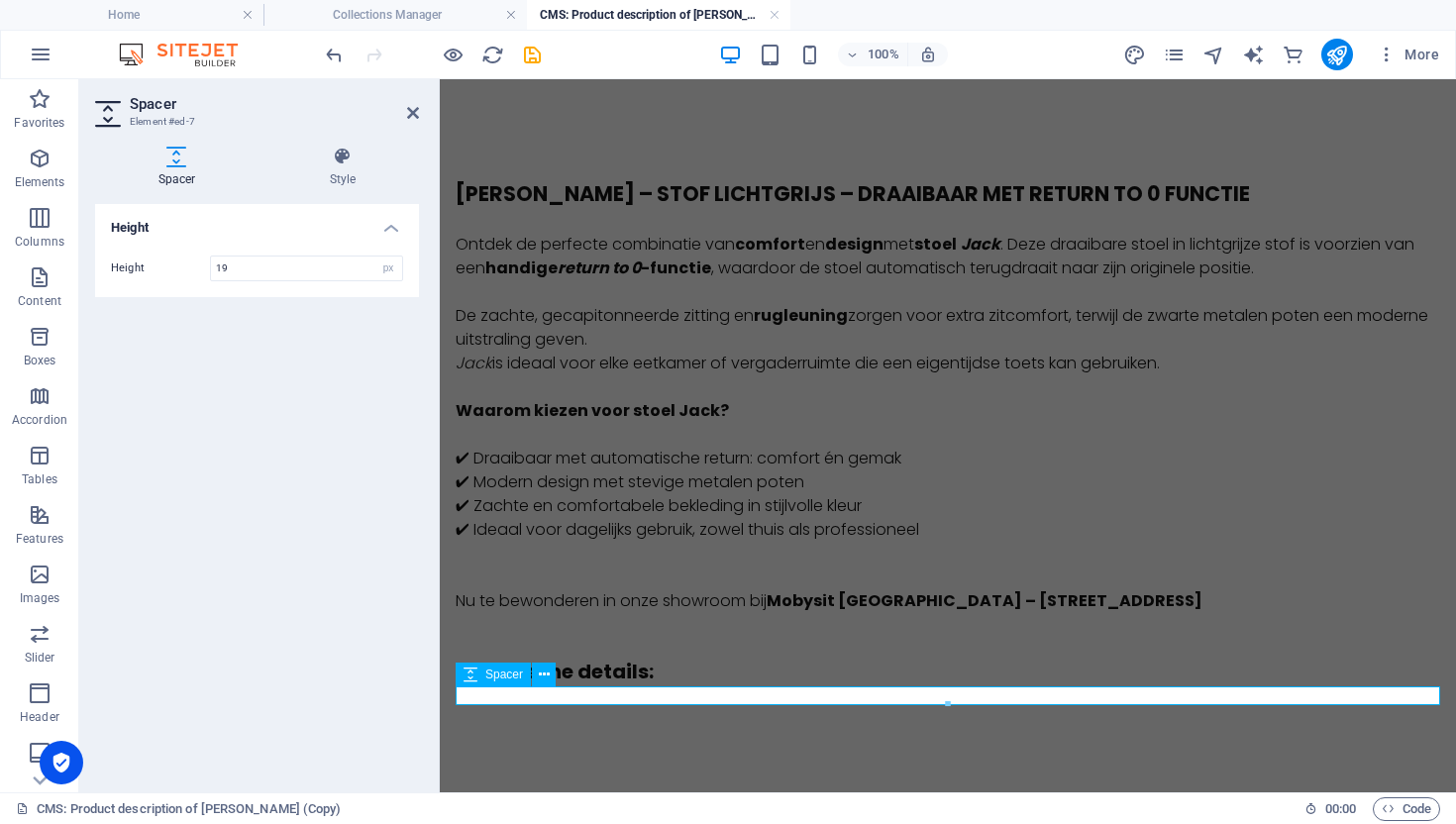 click at bounding box center (948, 695) 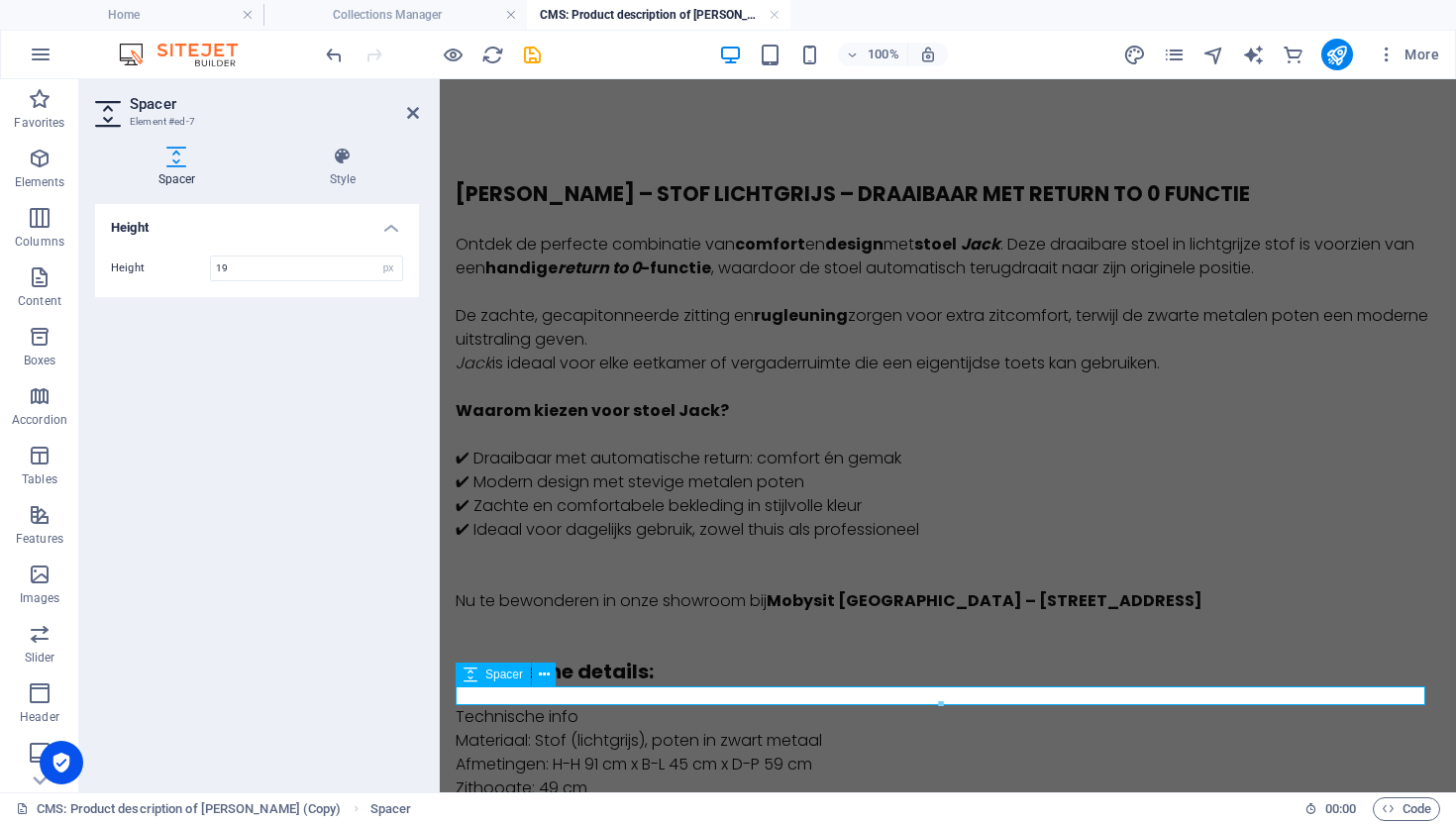 click at bounding box center [948, 695] 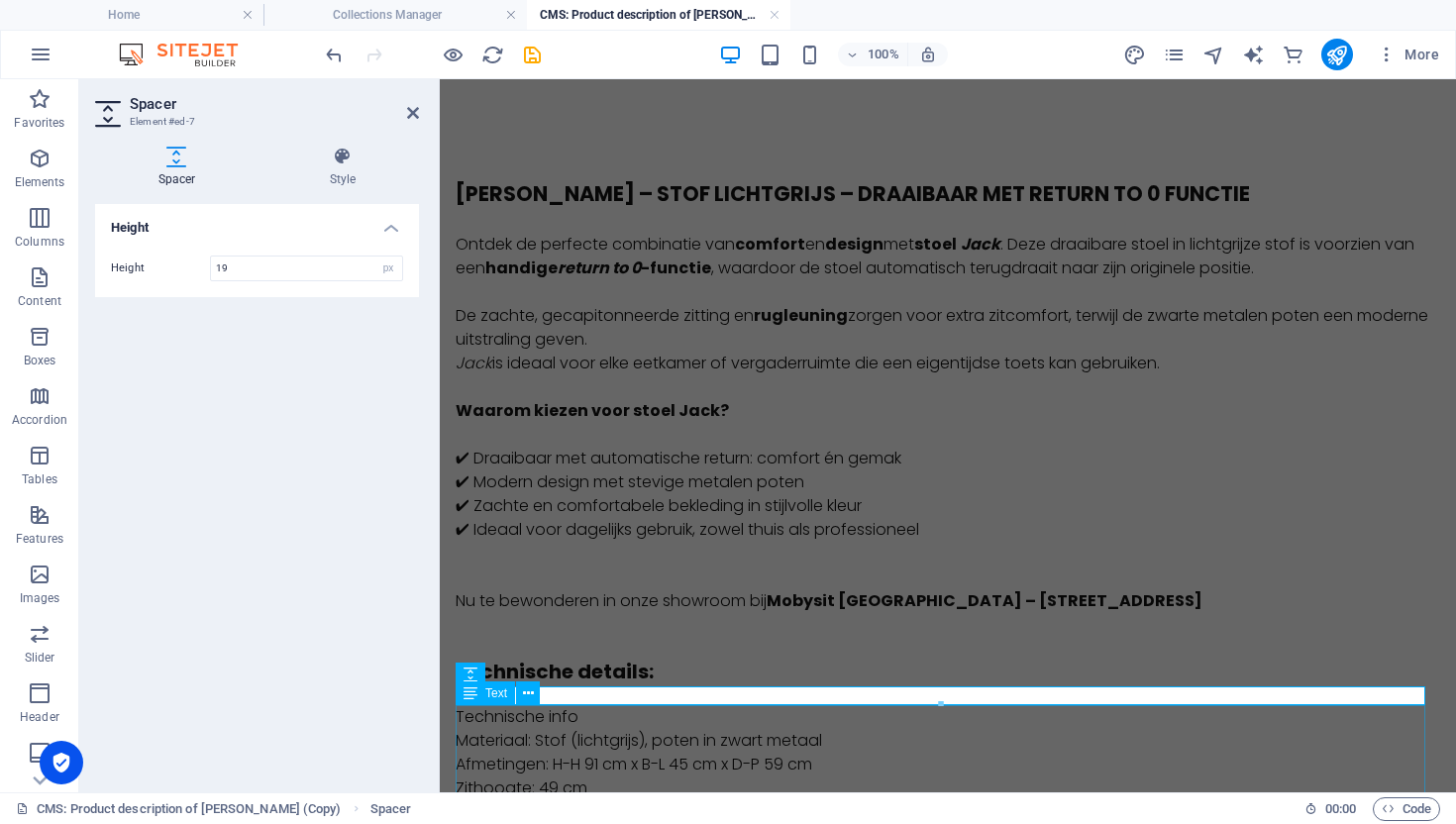 click on "Technische info
Materiaal: Stof (lichtgrijs), poten in zwart metaal
Afmetingen: H-H 91 cm x B-L 45 cm x D-P 59 cm
Zithoogte: 49 cm
Gewichtscapaciteit: 130 kg
Extra: Draaibaar met automatische terugkeer naar 0-positie" at bounding box center [948, 776] 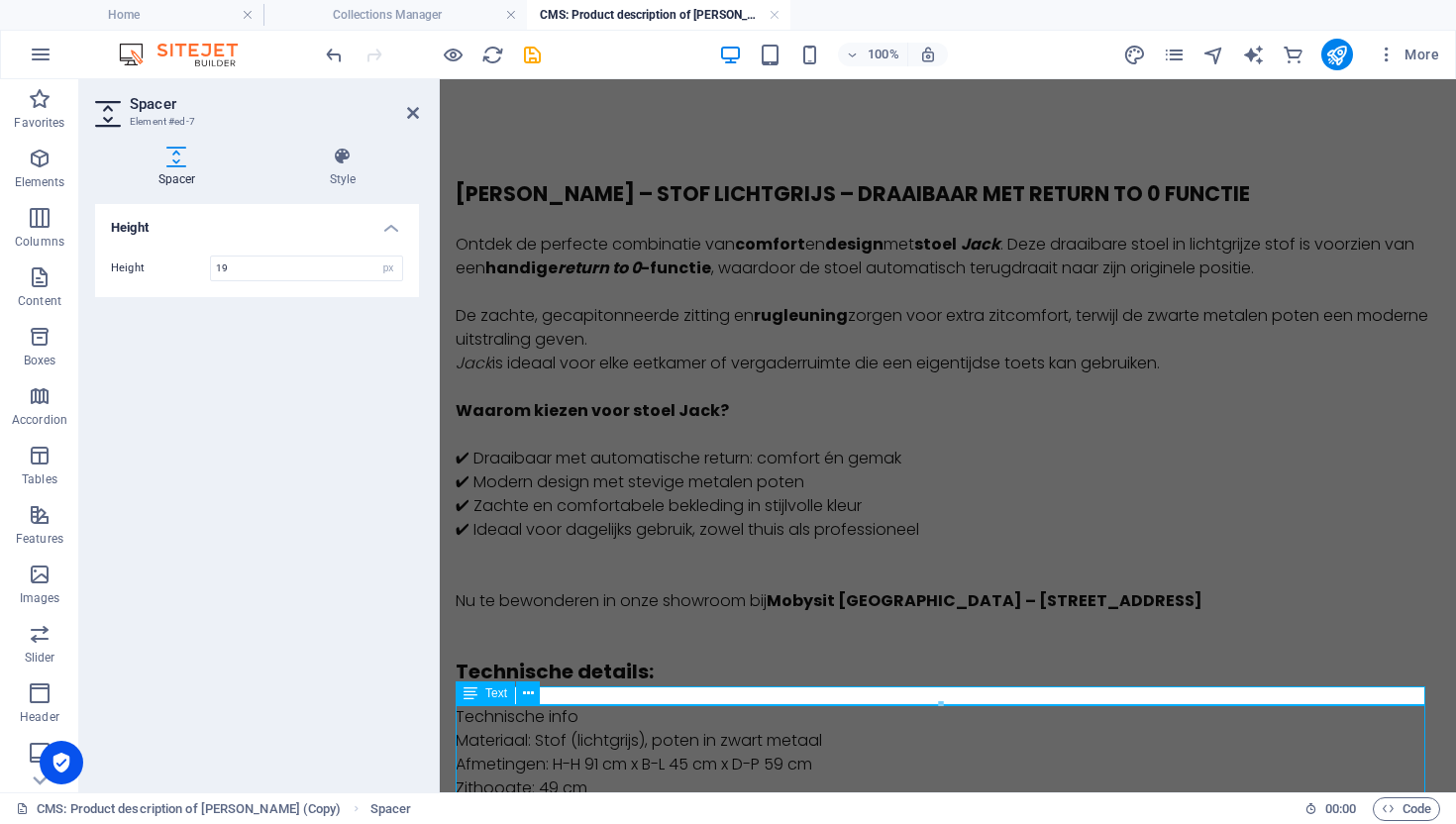 click on "Technische info
Materiaal: Stof (lichtgrijs), poten in zwart metaal
Afmetingen: H-H 91 cm x B-L 45 cm x D-P 59 cm
Zithoogte: 49 cm
Gewichtscapaciteit: 130 kg
Extra: Draaibaar met automatische terugkeer naar 0-positie" at bounding box center (948, 776) 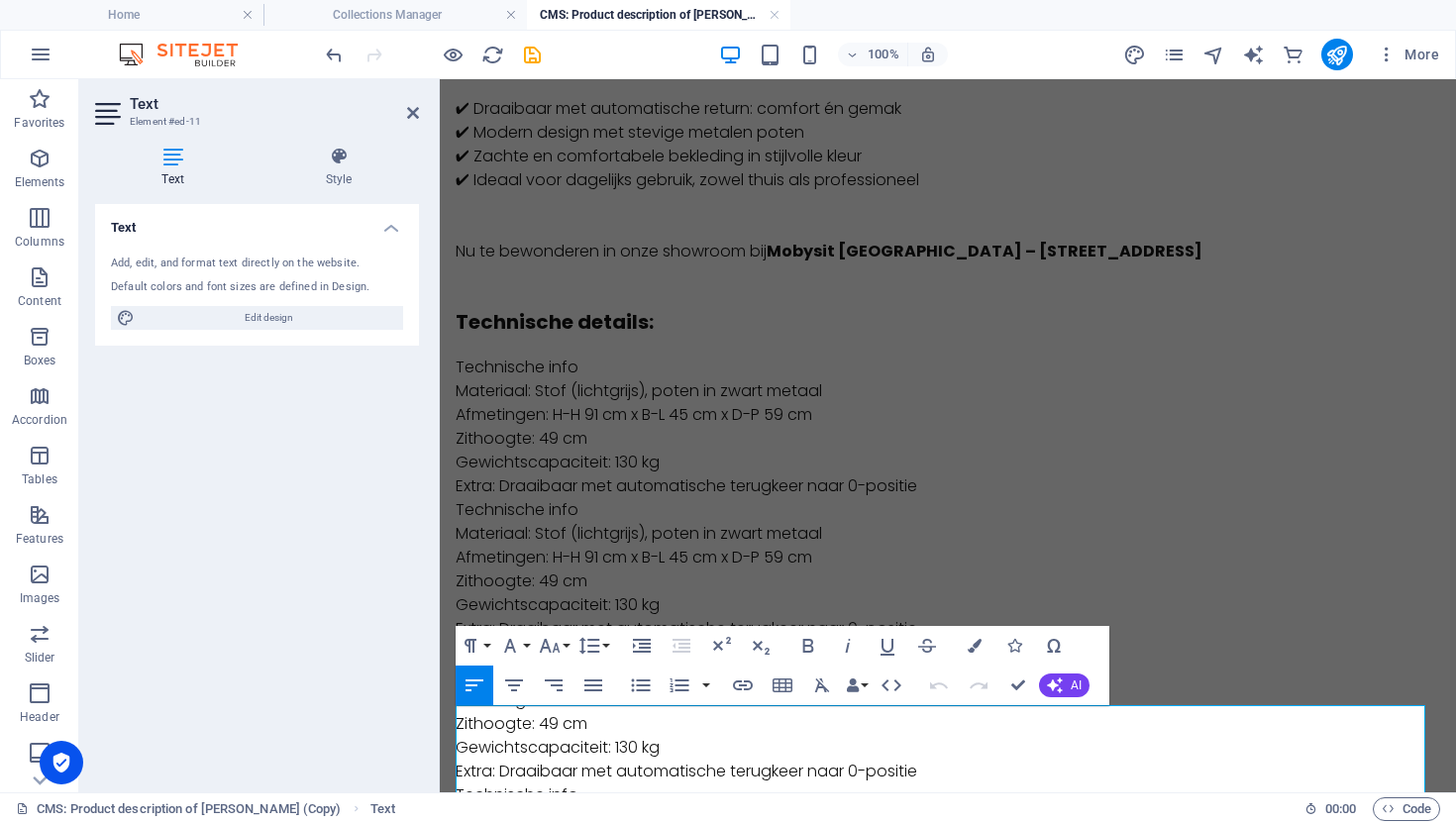 scroll, scrollTop: 563, scrollLeft: 0, axis: vertical 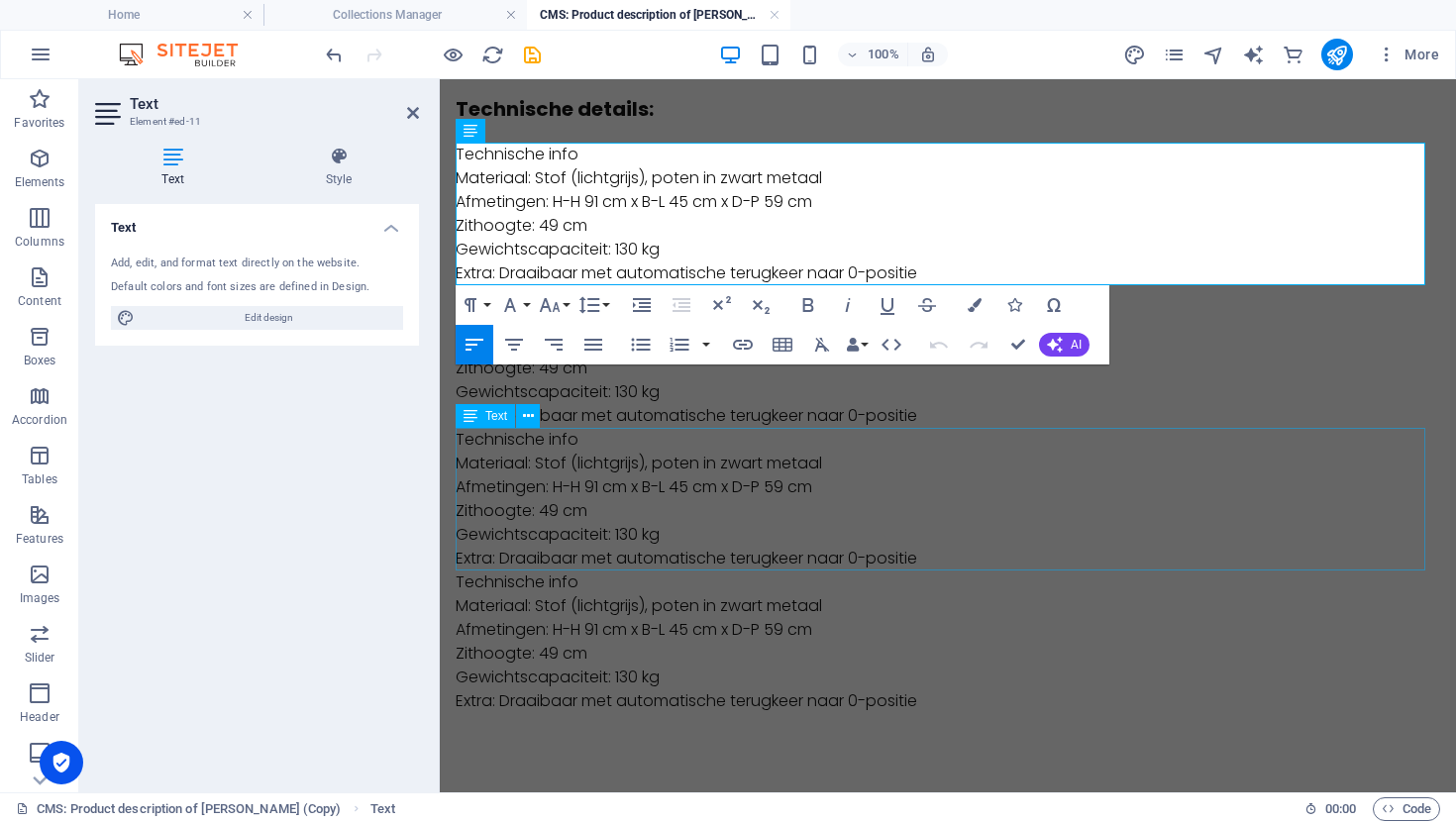 click on "Technische info
Materiaal: Stof (lichtgrijs), poten in zwart metaal
Afmetingen: H-H 91 cm x B-L 45 cm x D-P 59 cm
Zithoogte: 49 cm
Gewichtscapaciteit: 130 kg
Extra: Draaibaar met automatische terugkeer naar 0-positie" at bounding box center (948, 499) 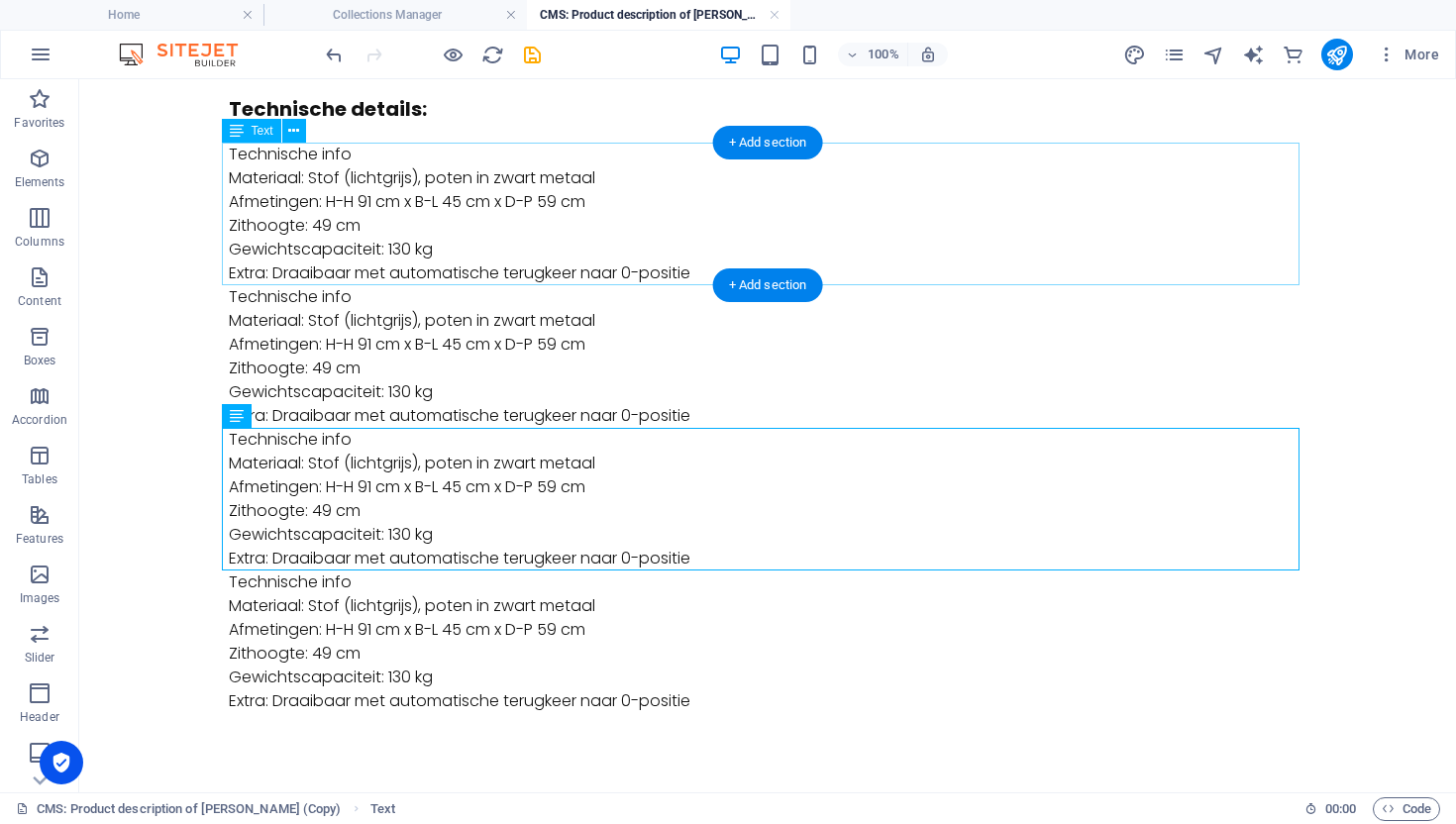 click on "Technische info
Materiaal: Stof (lichtgrijs), poten in zwart metaal
Afmetingen: H-H 91 cm x B-L 45 cm x D-P 59 cm
Zithoogte: 49 cm
Gewichtscapaciteit: 130 kg
Extra: Draaibaar met automatische terugkeer naar 0-positie" at bounding box center (768, 214) 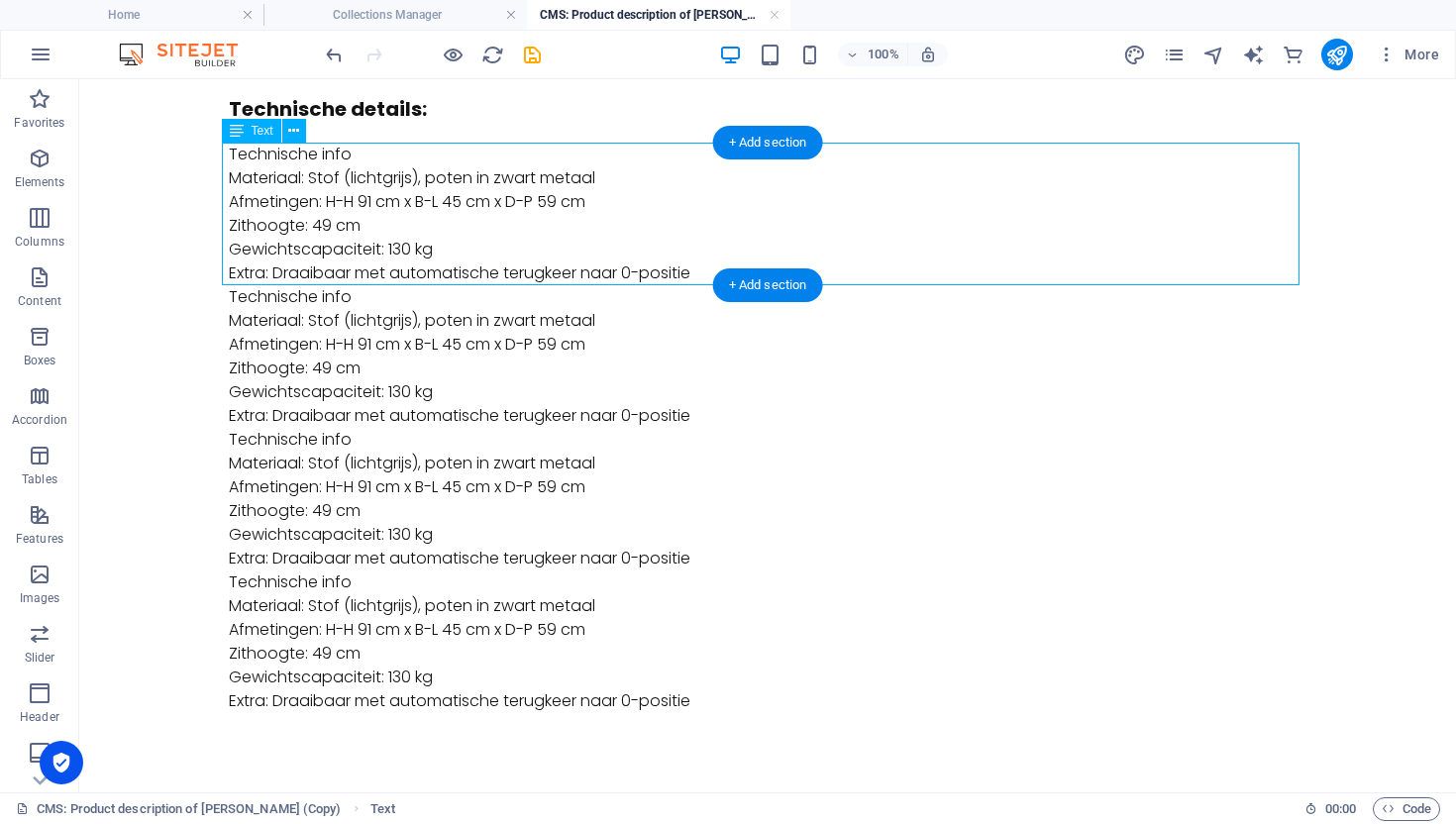 click on "Technische info
Materiaal: Stof (lichtgrijs), poten in zwart metaal
Afmetingen: H-H 91 cm x B-L 45 cm x D-P 59 cm
Zithoogte: 49 cm
Gewichtscapaciteit: 130 kg
Extra: Draaibaar met automatische terugkeer naar 0-positie" at bounding box center [768, 214] 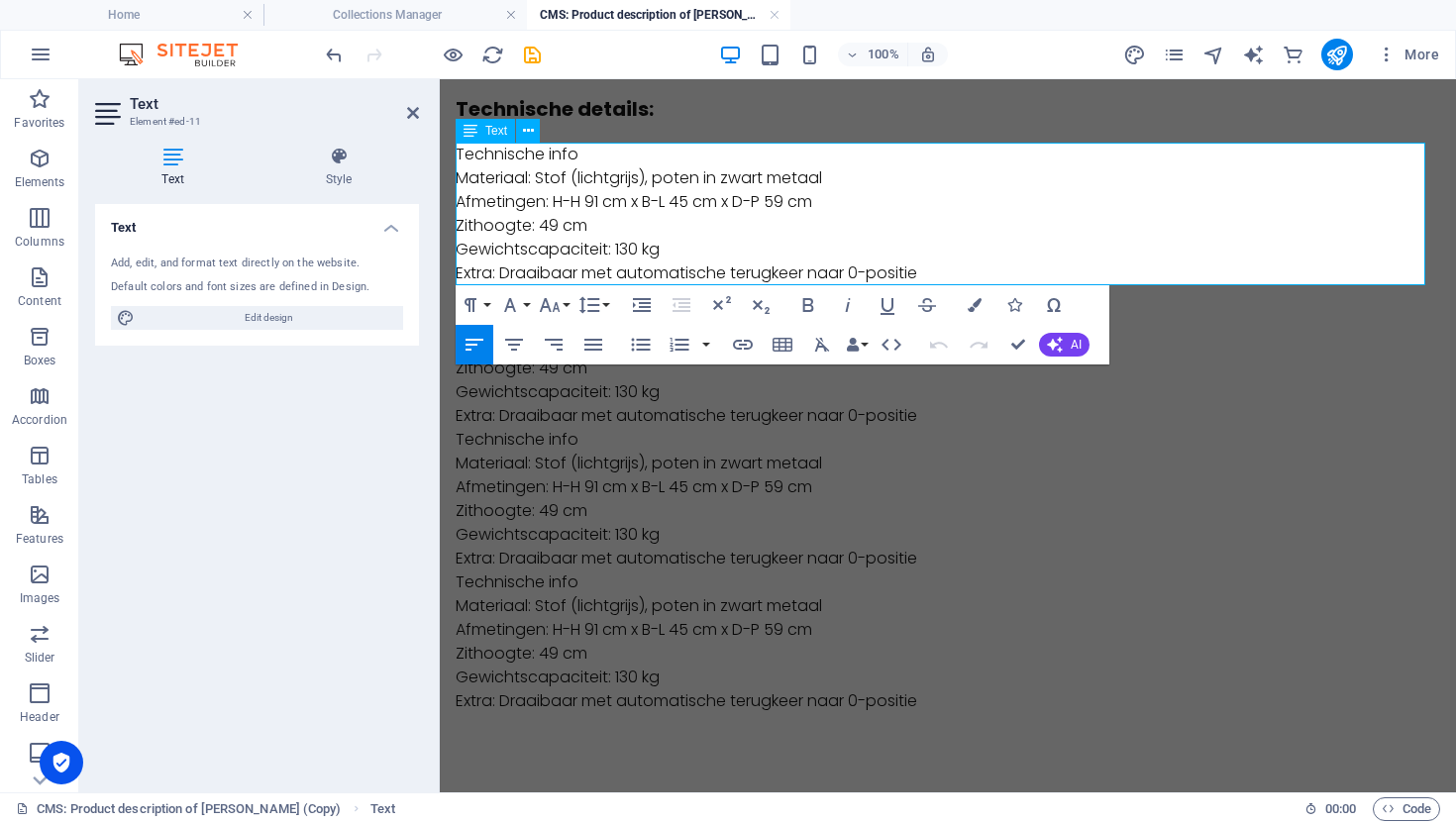 click on "Zithoogte: 49 cm" at bounding box center (948, 226) 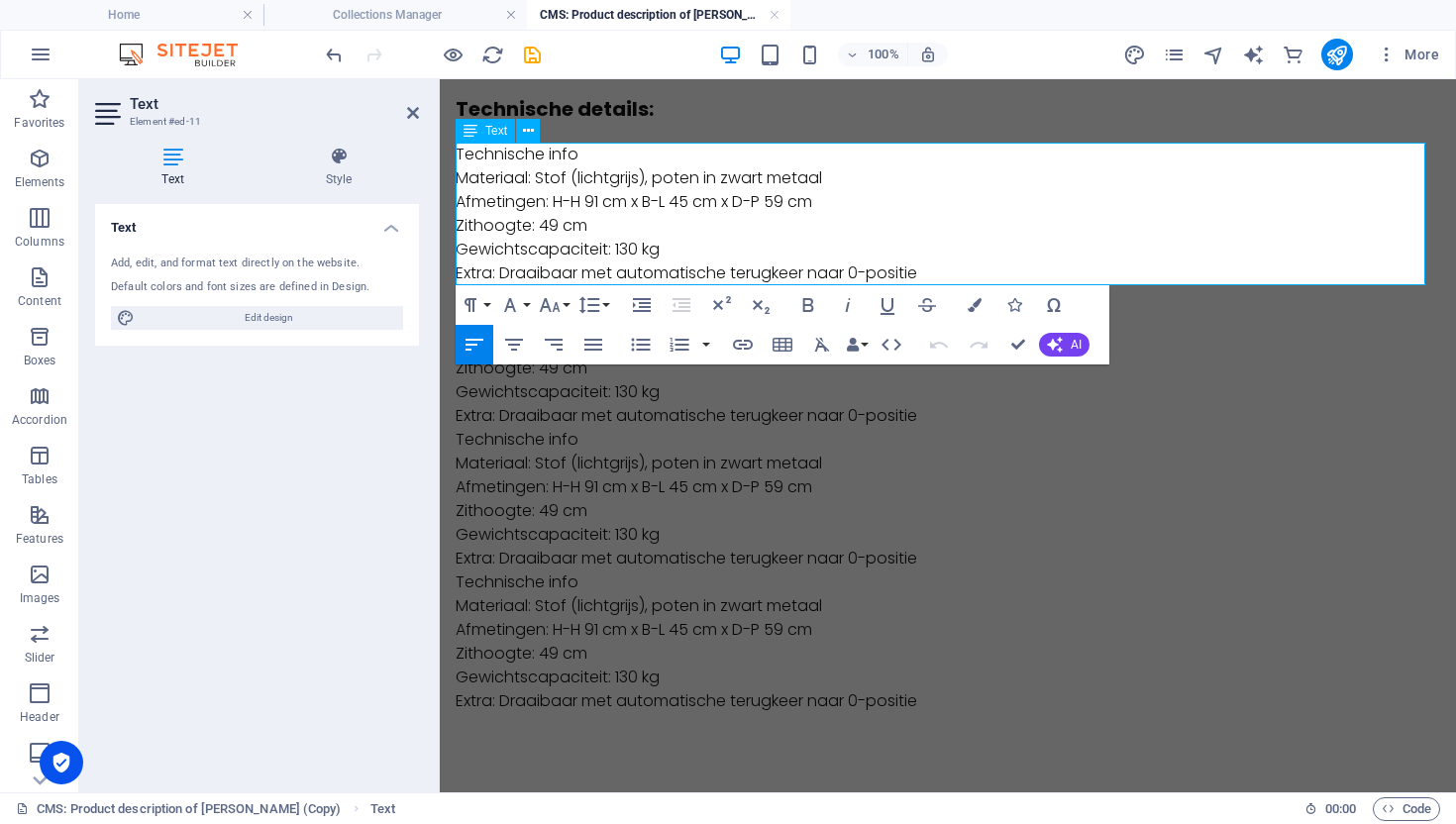 click on "Zithoogte: 49 cm" at bounding box center (948, 226) 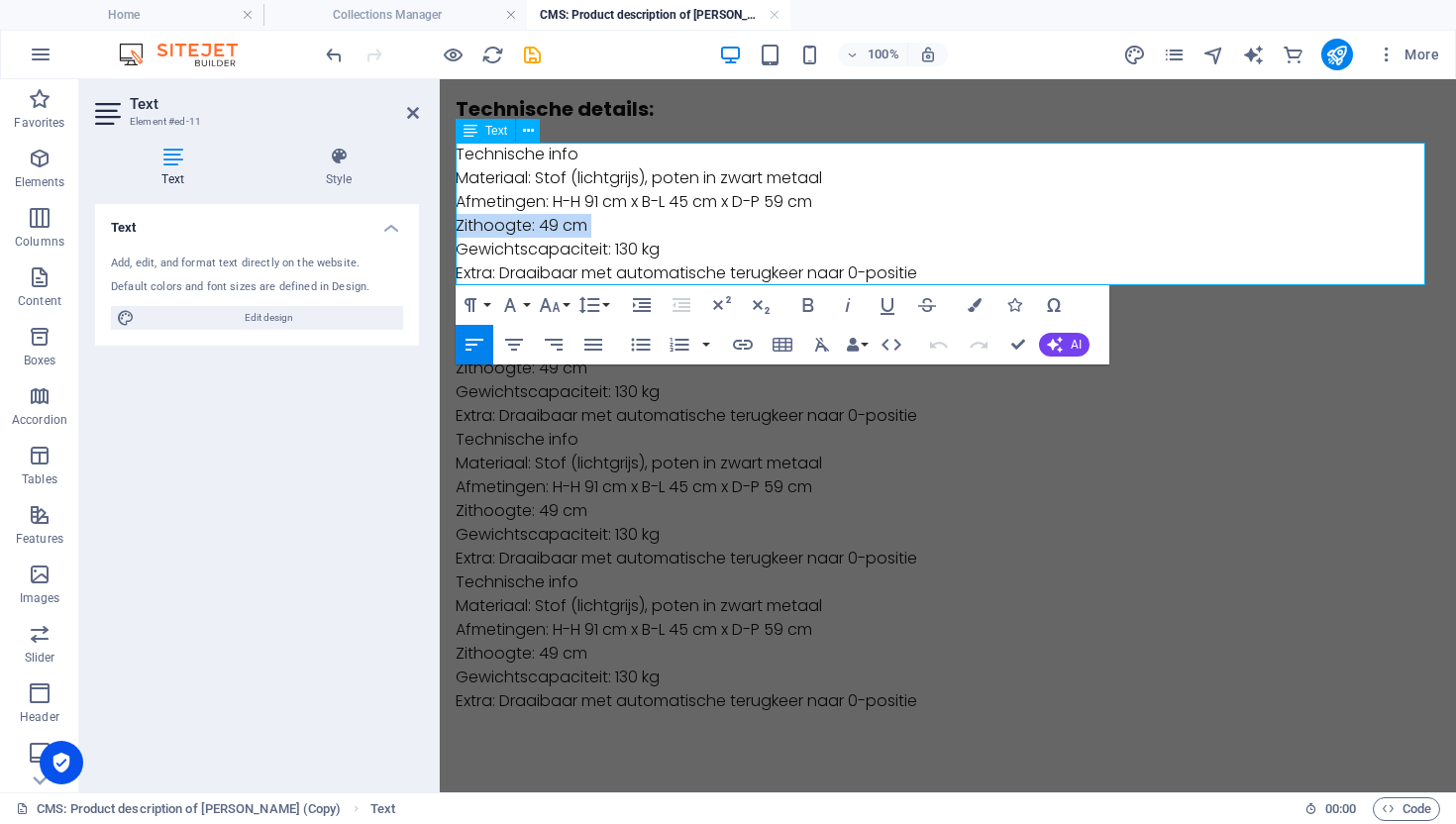 click on "Zithoogte: 49 cm" at bounding box center (948, 226) 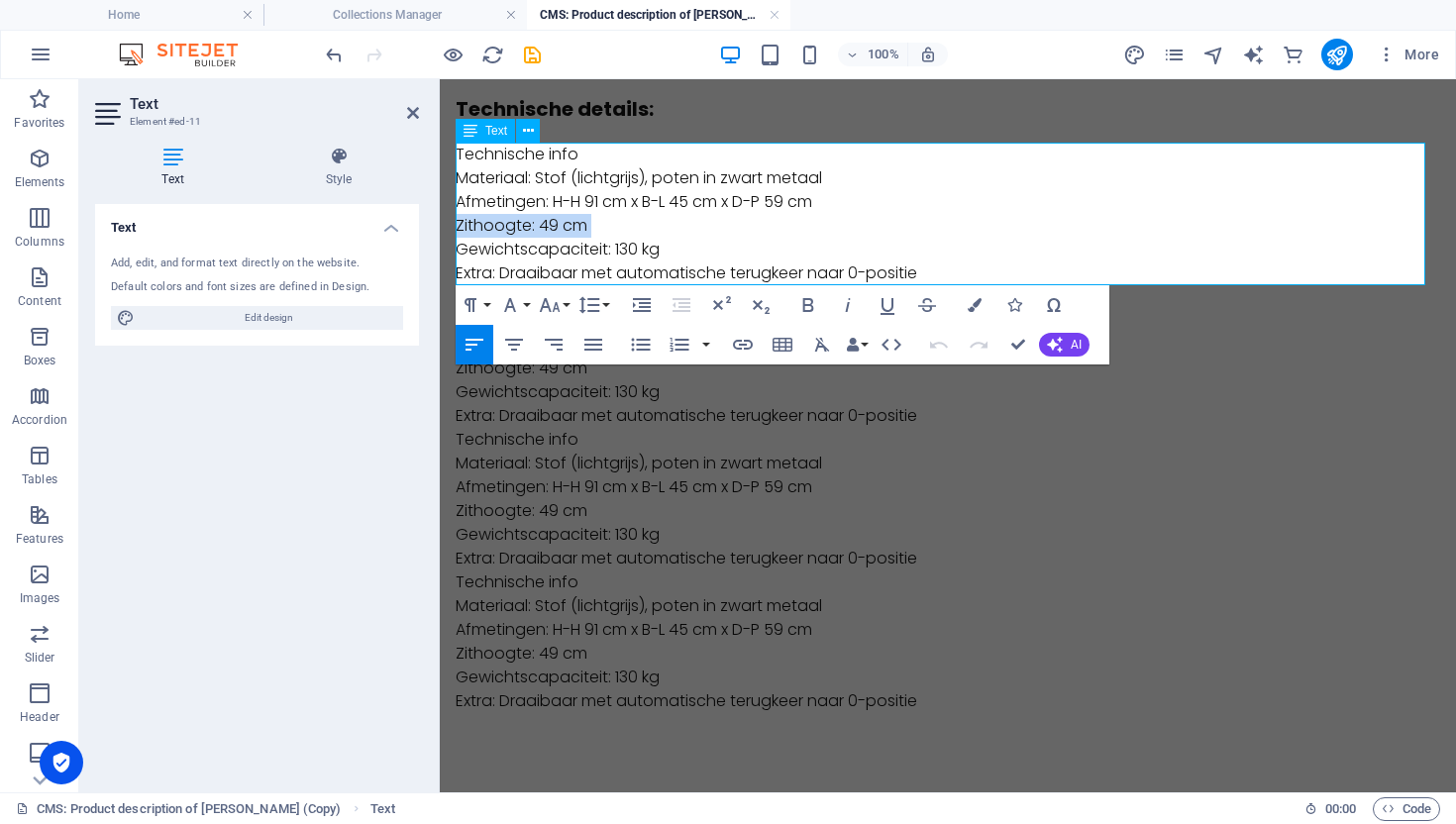 click on "Zithoogte: 49 cm" at bounding box center (948, 226) 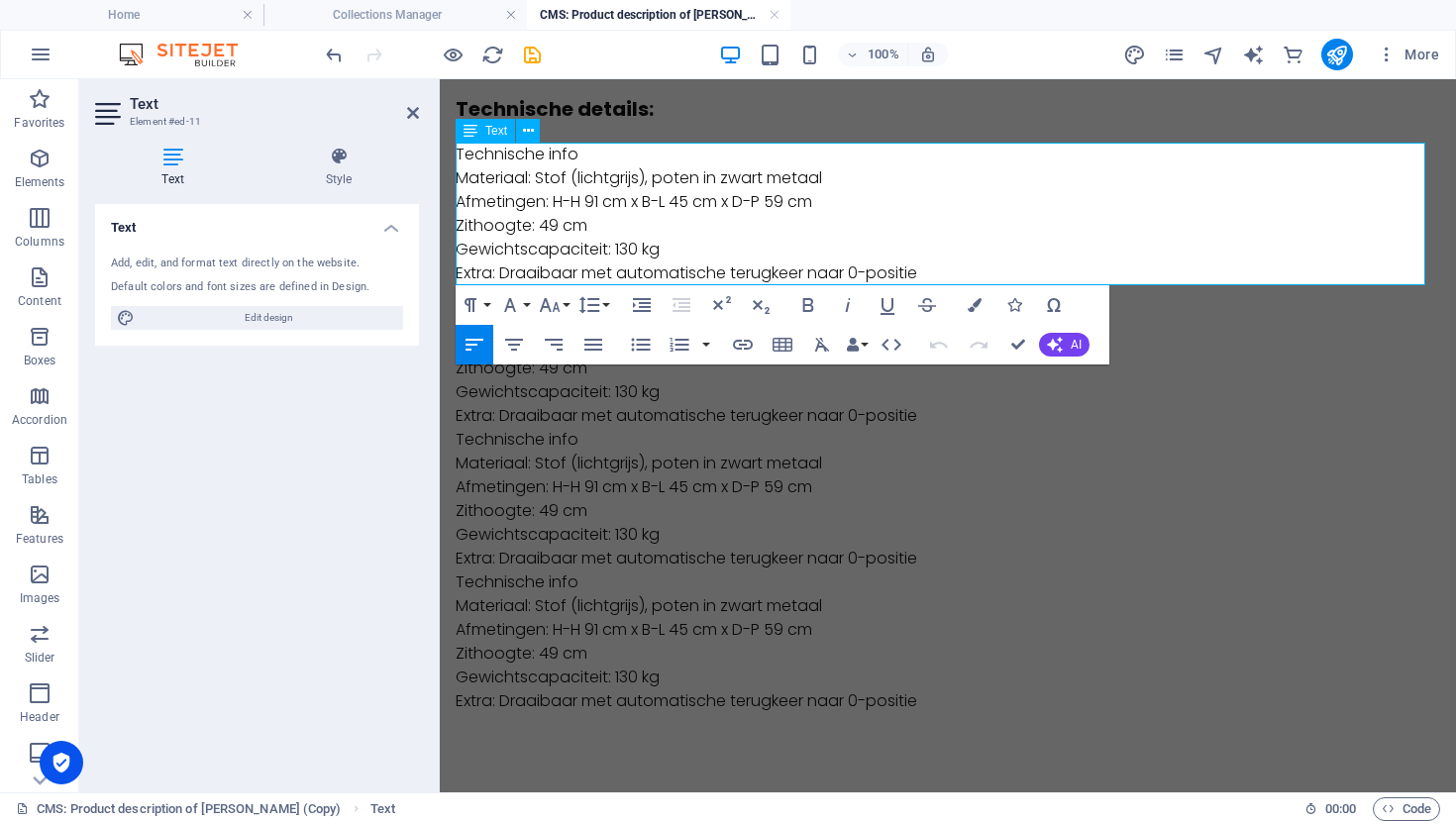click on "Zithoogte: 49 cm" at bounding box center [948, 226] 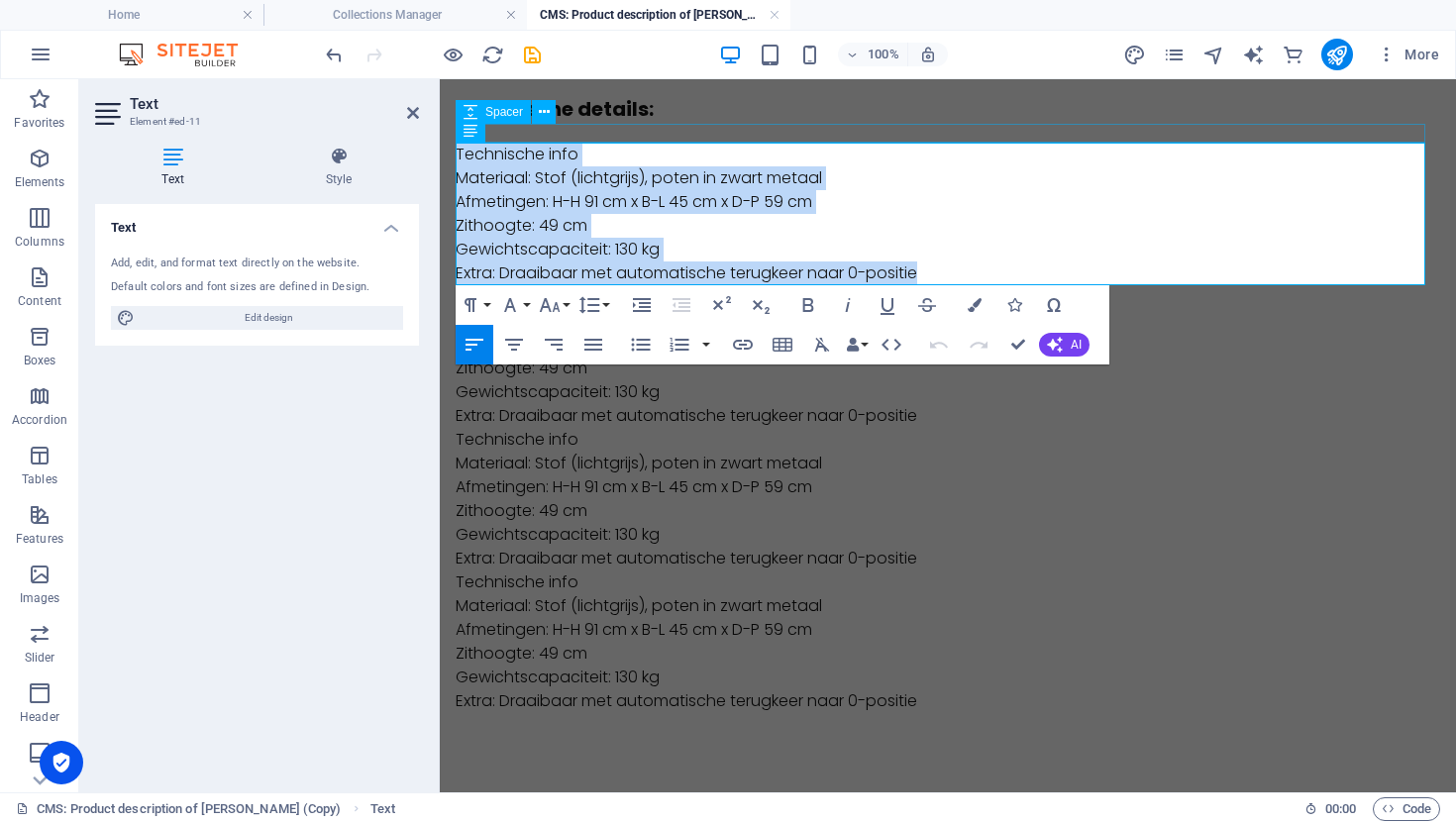 drag, startPoint x: 740, startPoint y: 228, endPoint x: 479, endPoint y: 135, distance: 277.074 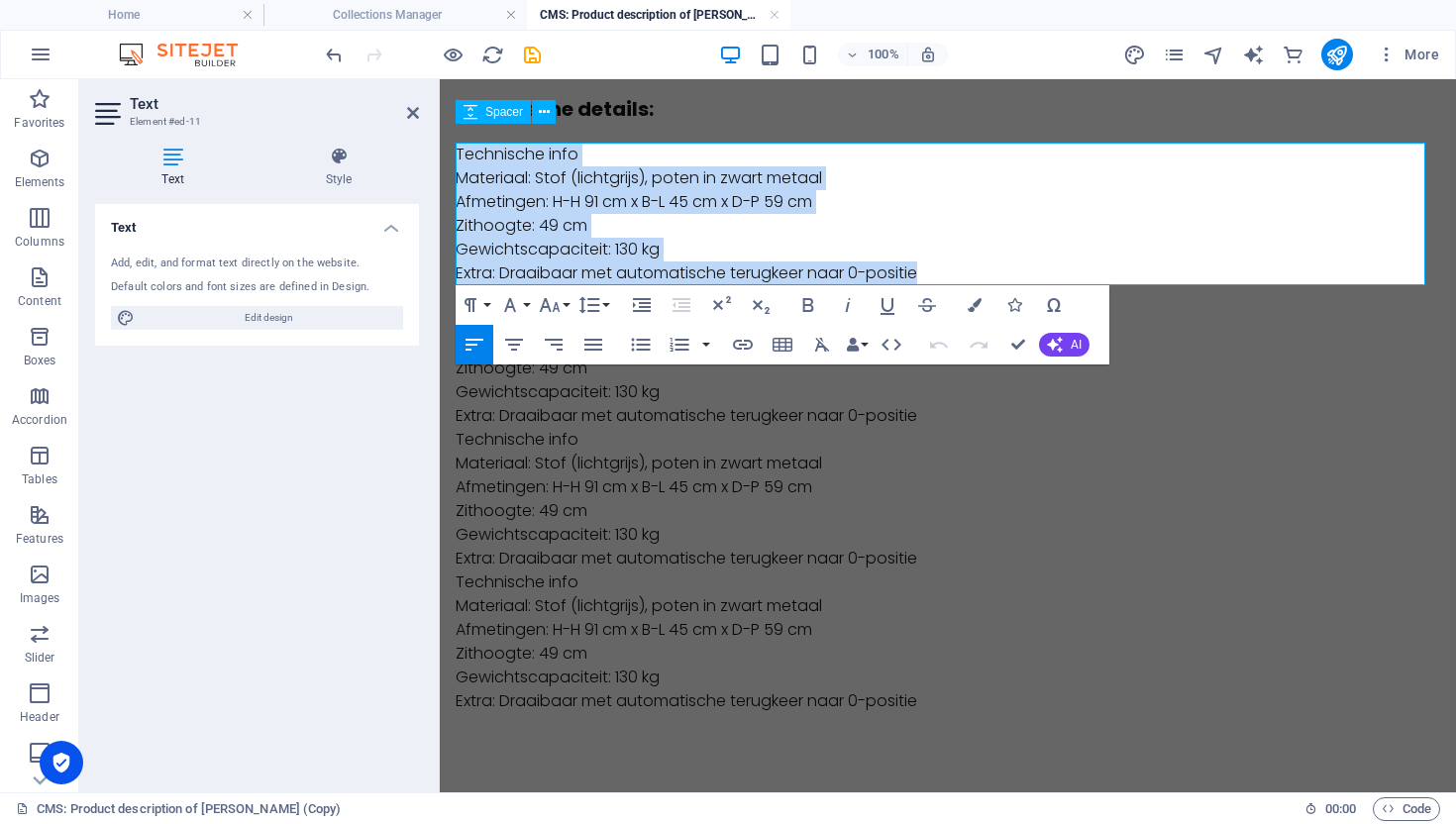 scroll, scrollTop: 444, scrollLeft: 0, axis: vertical 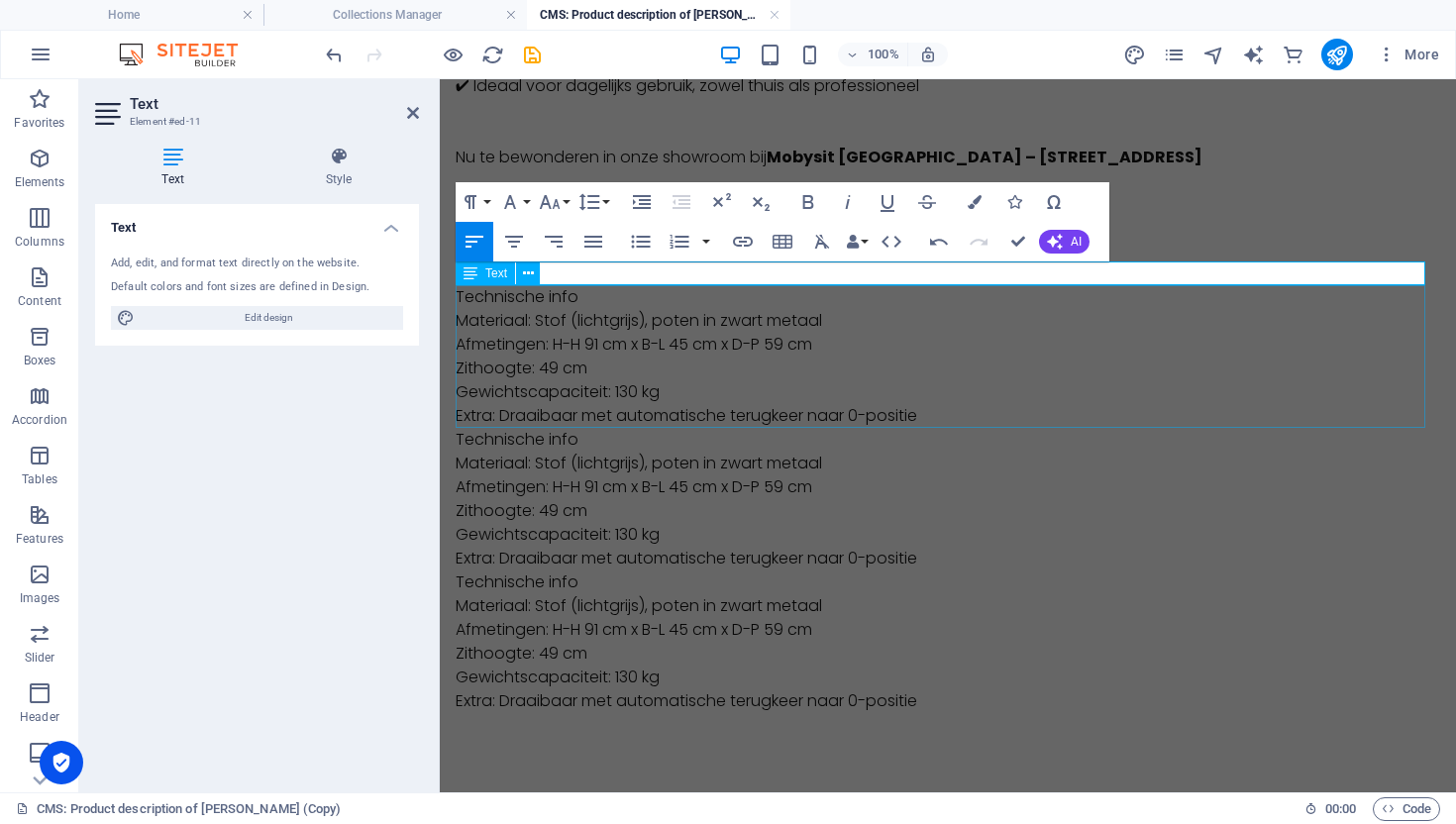 click on "Technische info
Materiaal: Stof (lichtgrijs), poten in zwart metaal
Afmetingen: H-H 91 cm x B-L 45 cm x D-P 59 cm
Zithoogte: 49 cm
Gewichtscapaciteit: 130 kg
Extra: Draaibaar met automatische terugkeer naar 0-positie" at bounding box center (948, 357) 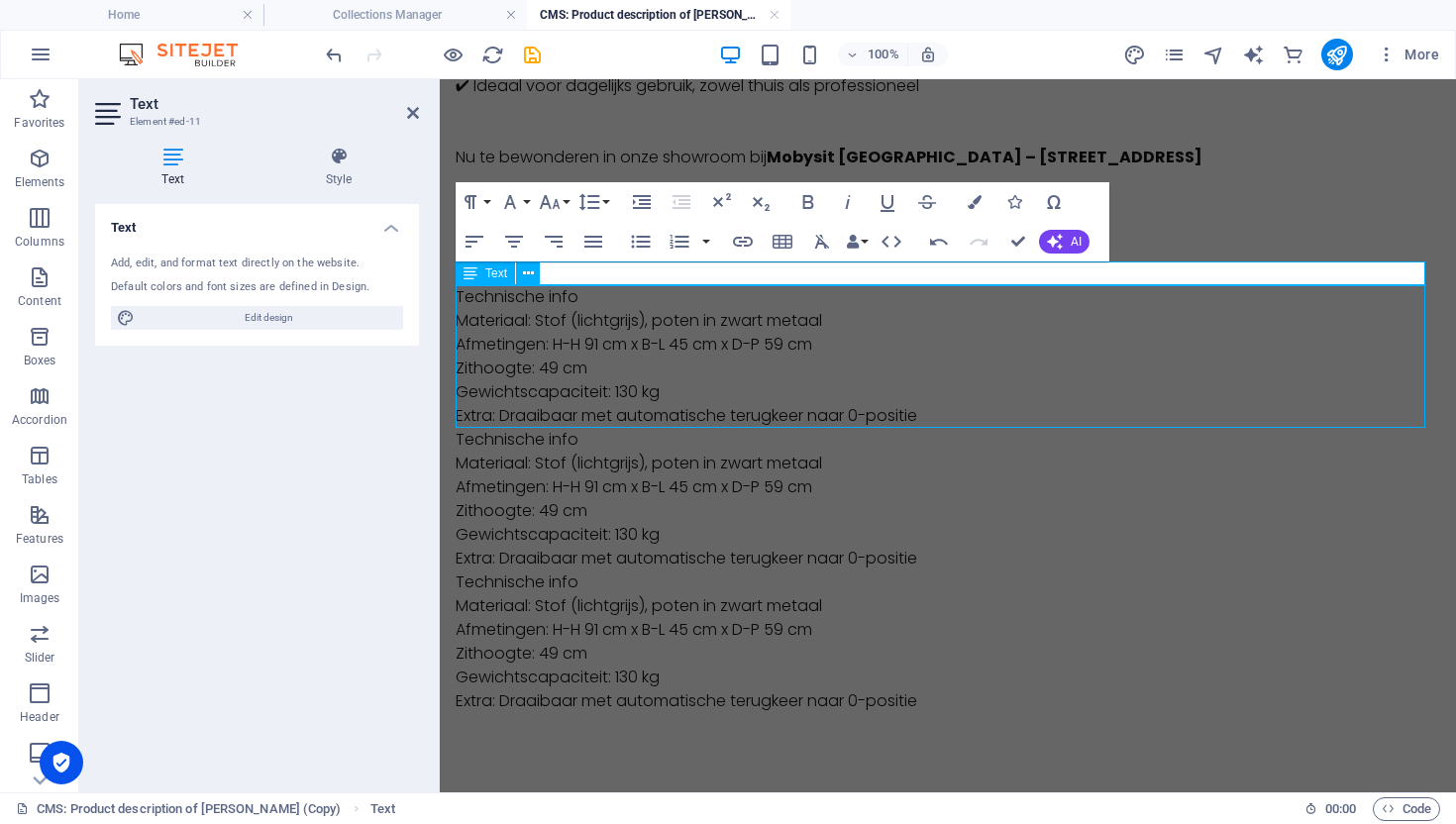 click on "Technische info
Materiaal: Stof (lichtgrijs), poten in zwart metaal
Afmetingen: H-H 91 cm x B-L 45 cm x D-P 59 cm
Zithoogte: 49 cm
Gewichtscapaciteit: 130 kg
Extra: Draaibaar met automatische terugkeer naar 0-positie" at bounding box center [948, 357] 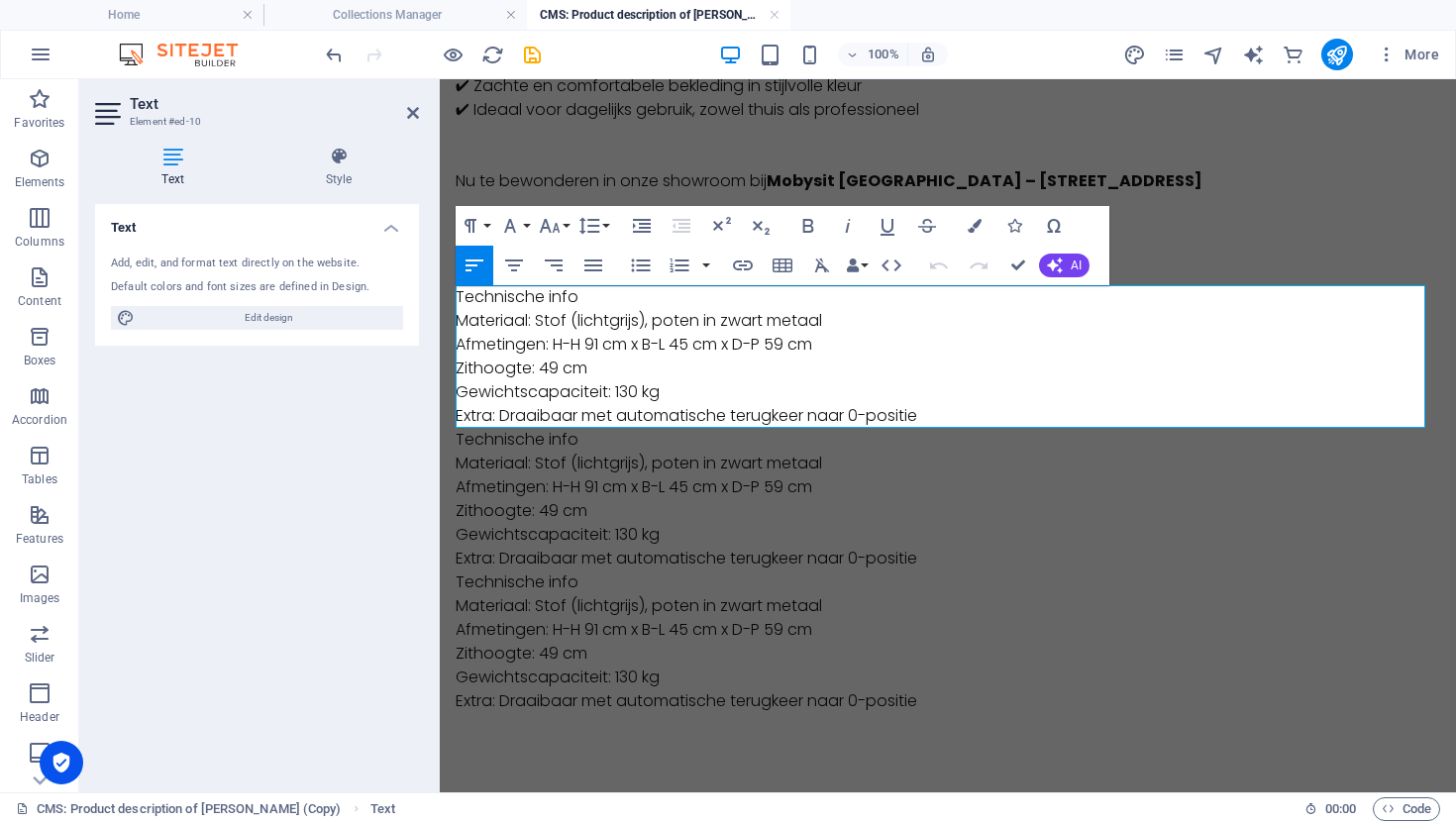 scroll, scrollTop: 420, scrollLeft: 0, axis: vertical 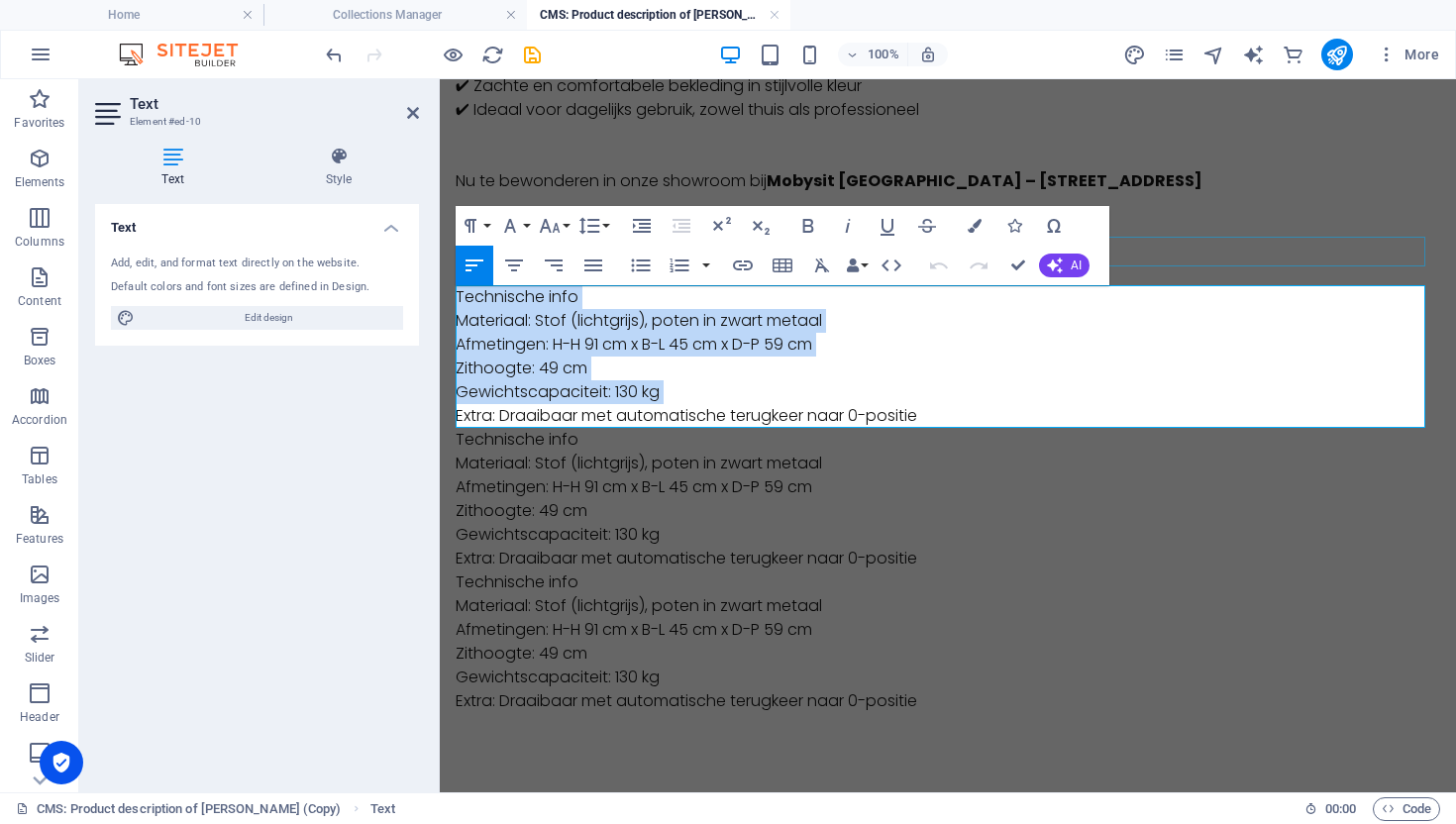 drag, startPoint x: 938, startPoint y: 404, endPoint x: 467, endPoint y: 257, distance: 493.4065 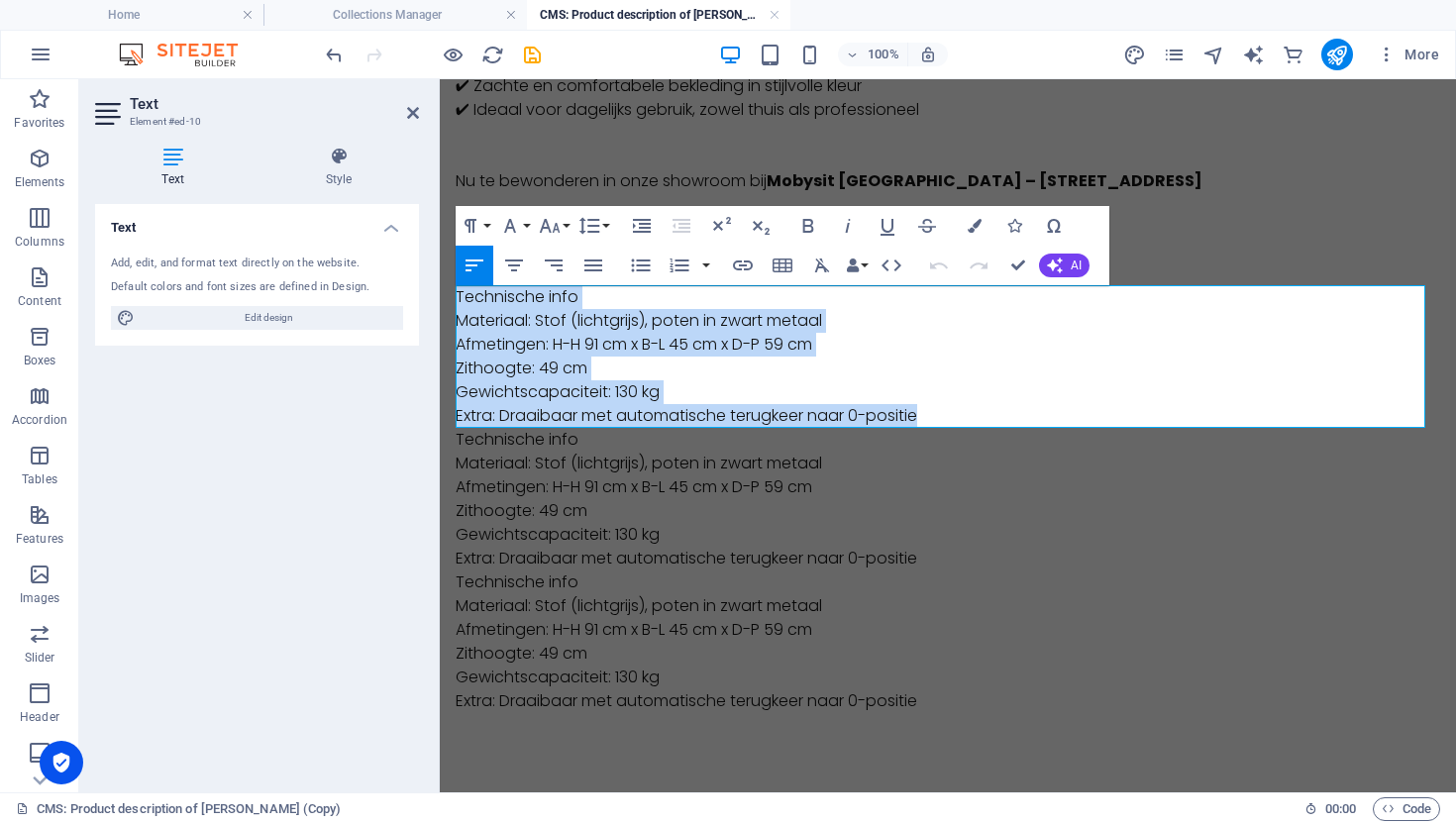 drag, startPoint x: 936, startPoint y: 407, endPoint x: 441, endPoint y: 292, distance: 508.18304 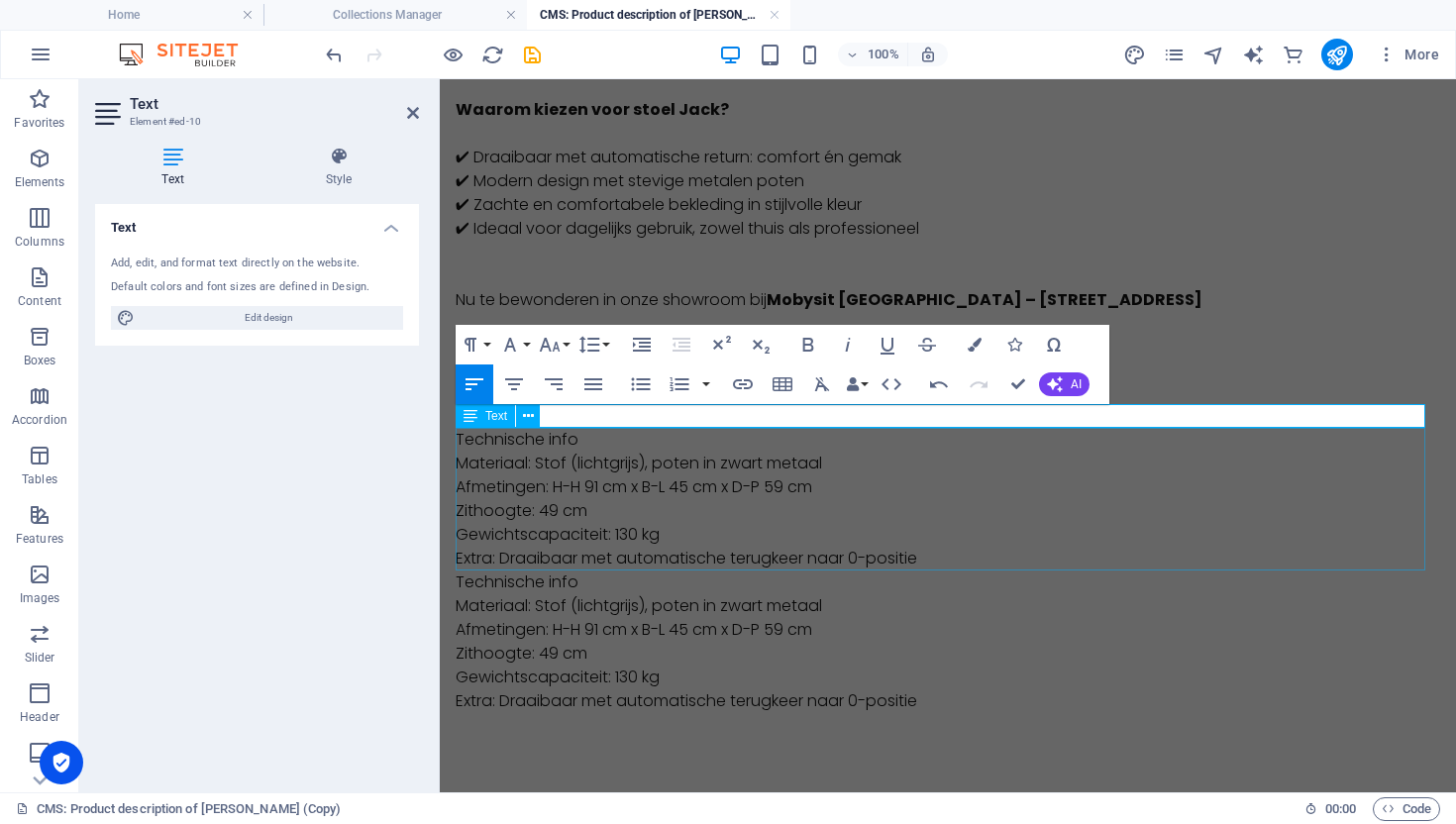 drag, startPoint x: 884, startPoint y: 529, endPoint x: 1243, endPoint y: 528, distance: 359.00139 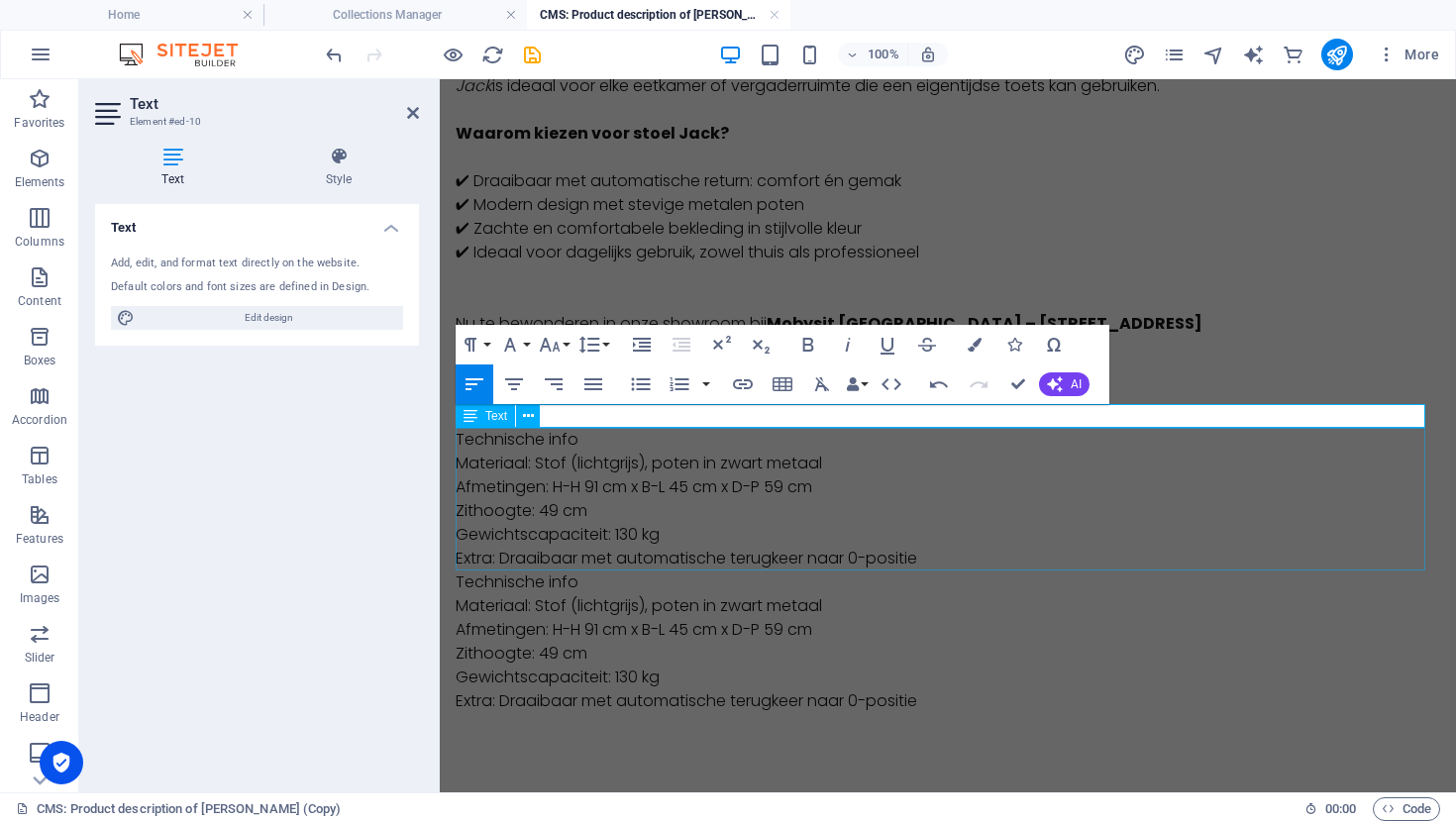 scroll, scrollTop: 277, scrollLeft: 0, axis: vertical 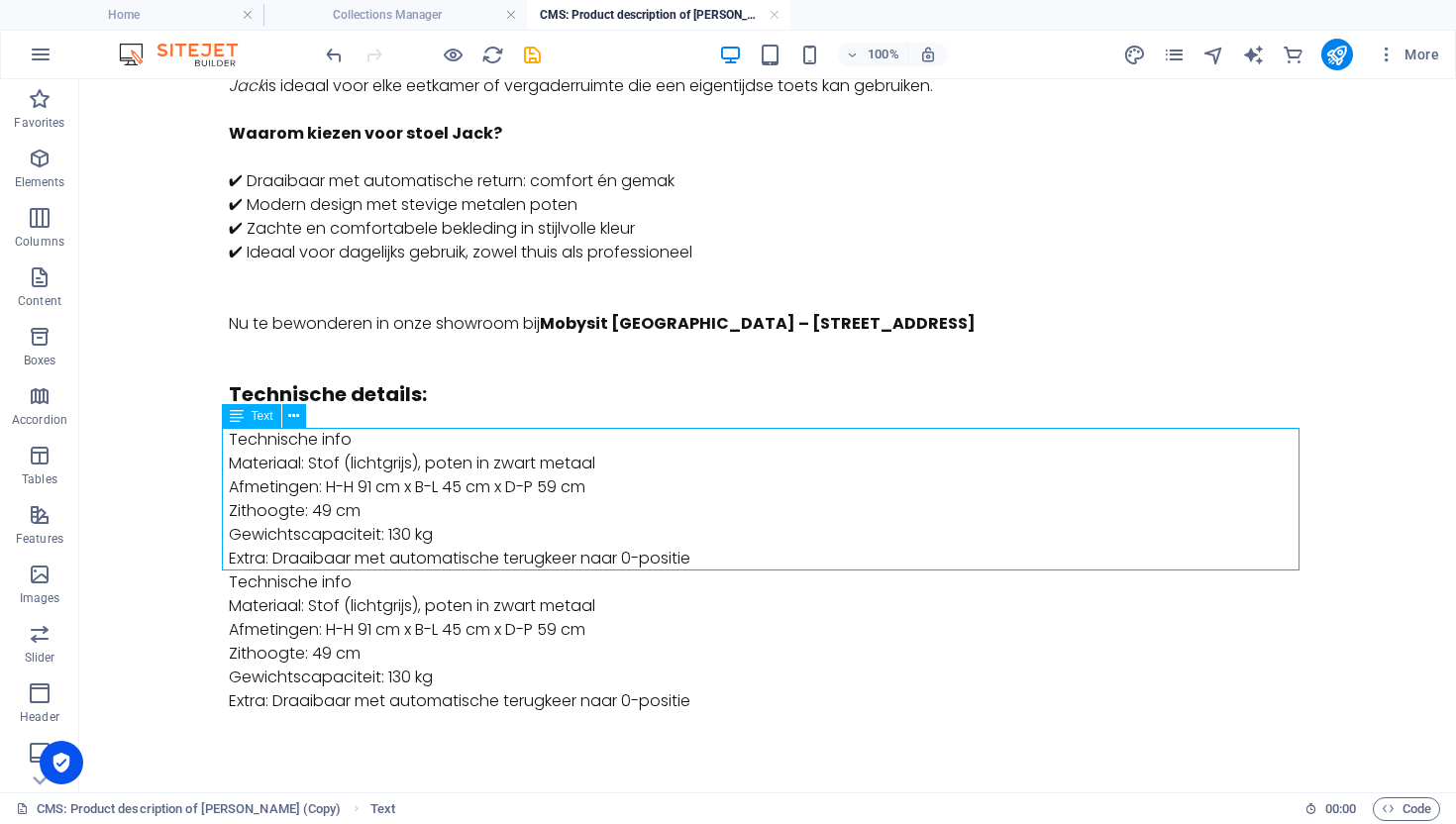 drag, startPoint x: 883, startPoint y: 528, endPoint x: 899, endPoint y: 528, distance: 16 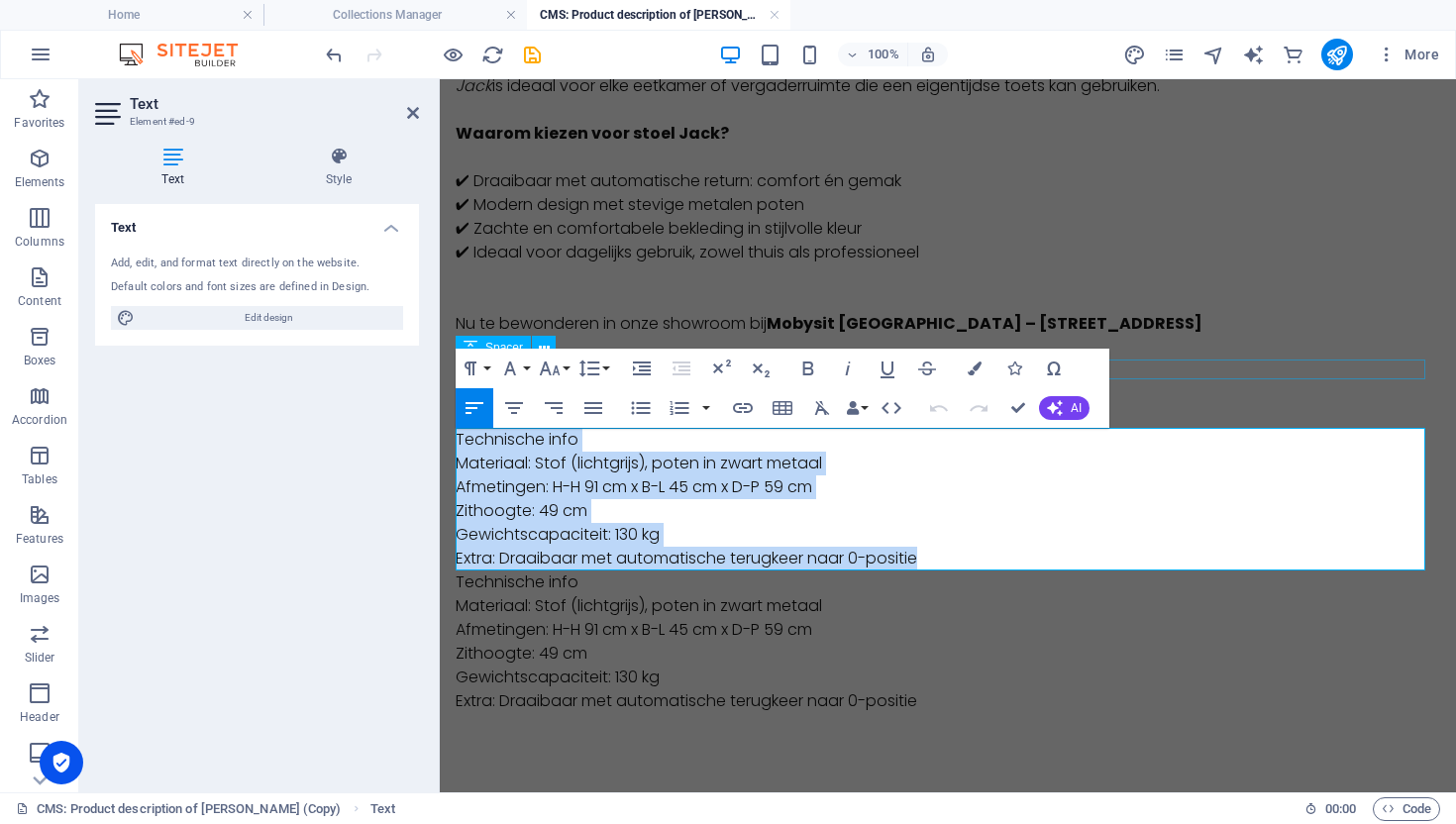 drag, startPoint x: 930, startPoint y: 556, endPoint x: 455, endPoint y: 378, distance: 507.26 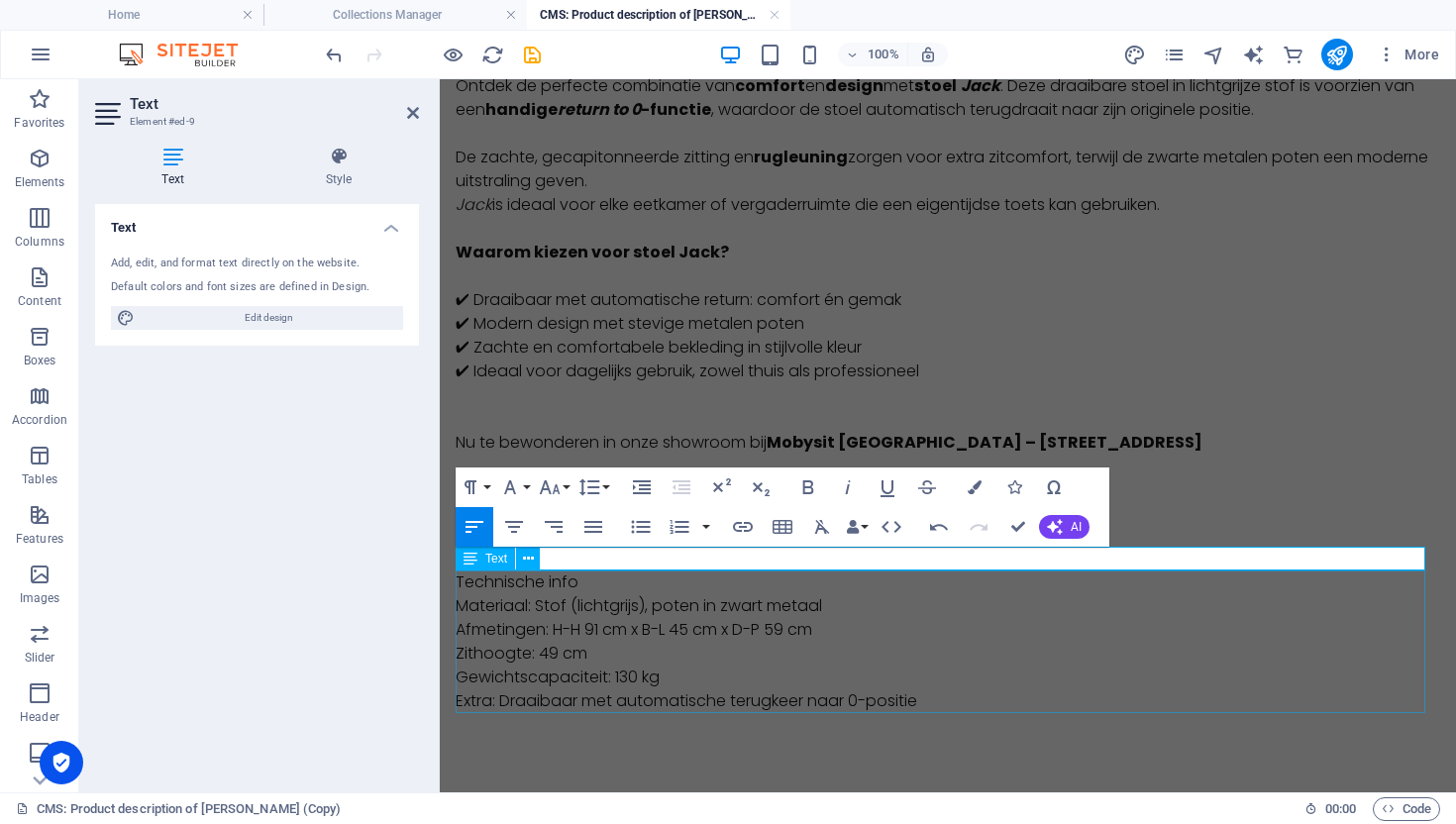 click on "Technische info
Materiaal: Stof (lichtgrijs), poten in zwart metaal
Afmetingen: H-H 91 cm x B-L 45 cm x D-P 59 cm
Zithoogte: 49 cm
Gewichtscapaciteit: 130 kg
Extra: Draaibaar met automatische terugkeer naar 0-positie" at bounding box center [948, 642] 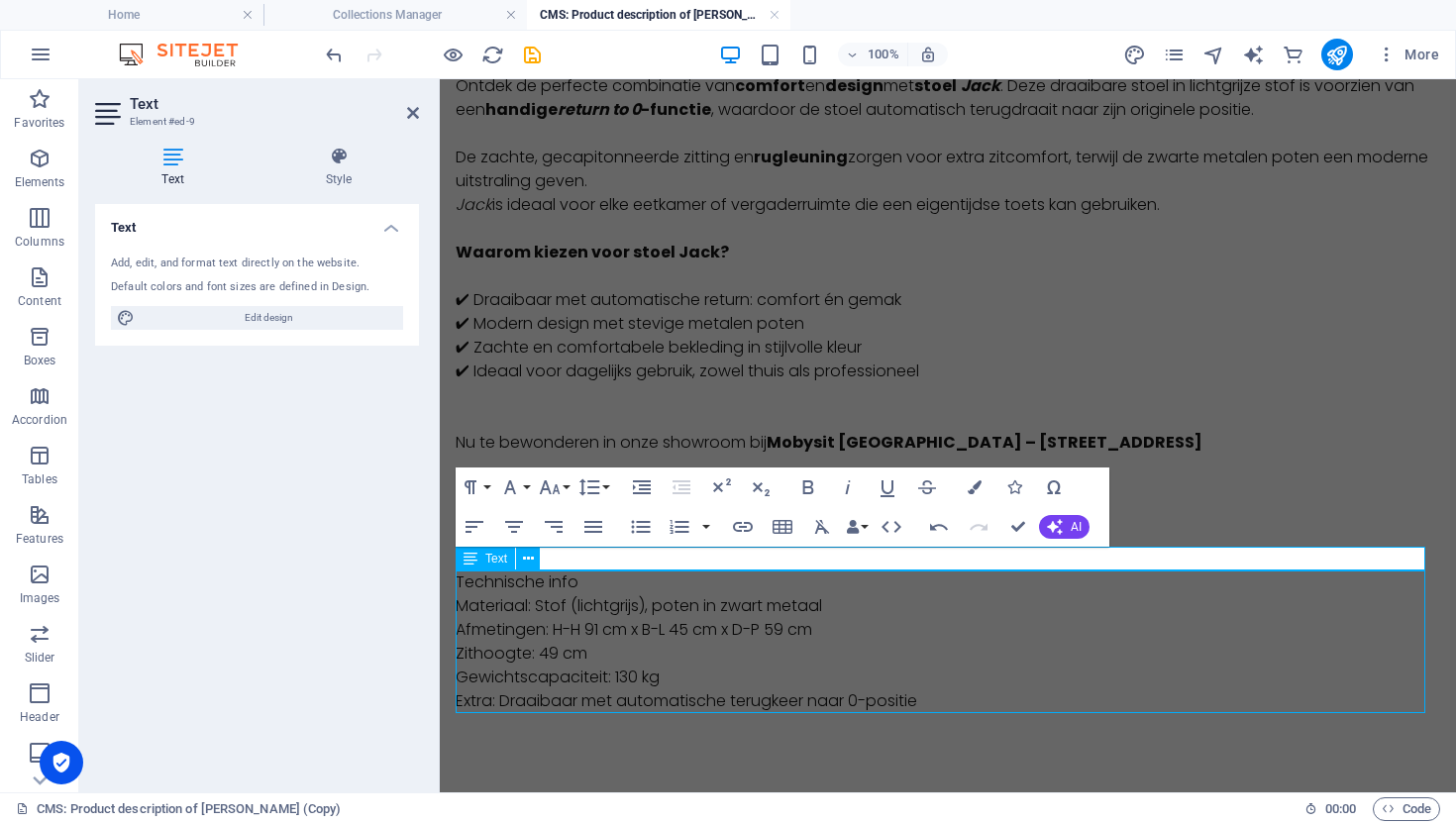click on "Technische info
Materiaal: Stof (lichtgrijs), poten in zwart metaal
Afmetingen: H-H 91 cm x B-L 45 cm x D-P 59 cm
Zithoogte: 49 cm
Gewichtscapaciteit: 130 kg
Extra: Draaibaar met automatische terugkeer naar 0-positie" at bounding box center [948, 642] 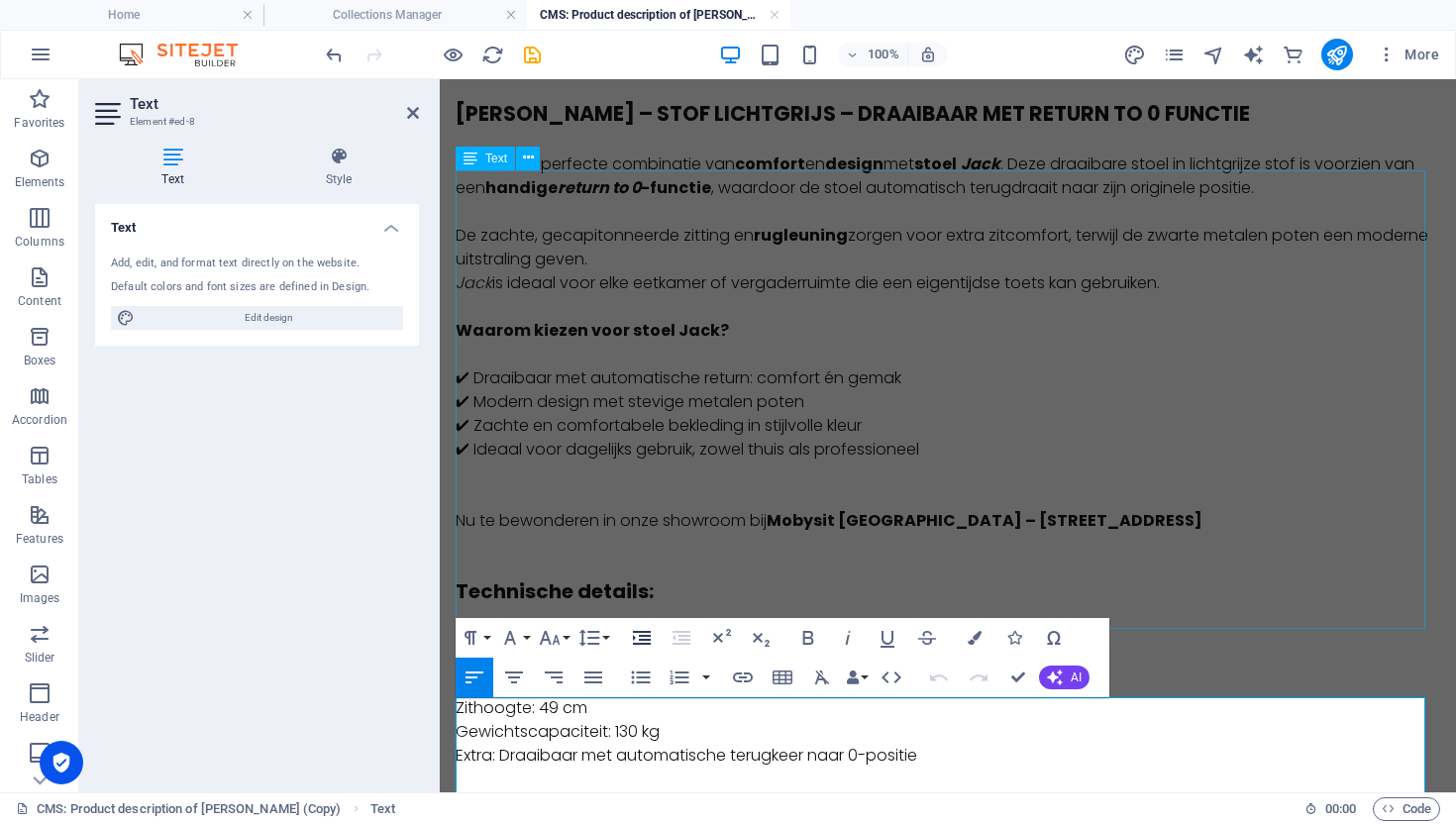 scroll, scrollTop: 135, scrollLeft: 0, axis: vertical 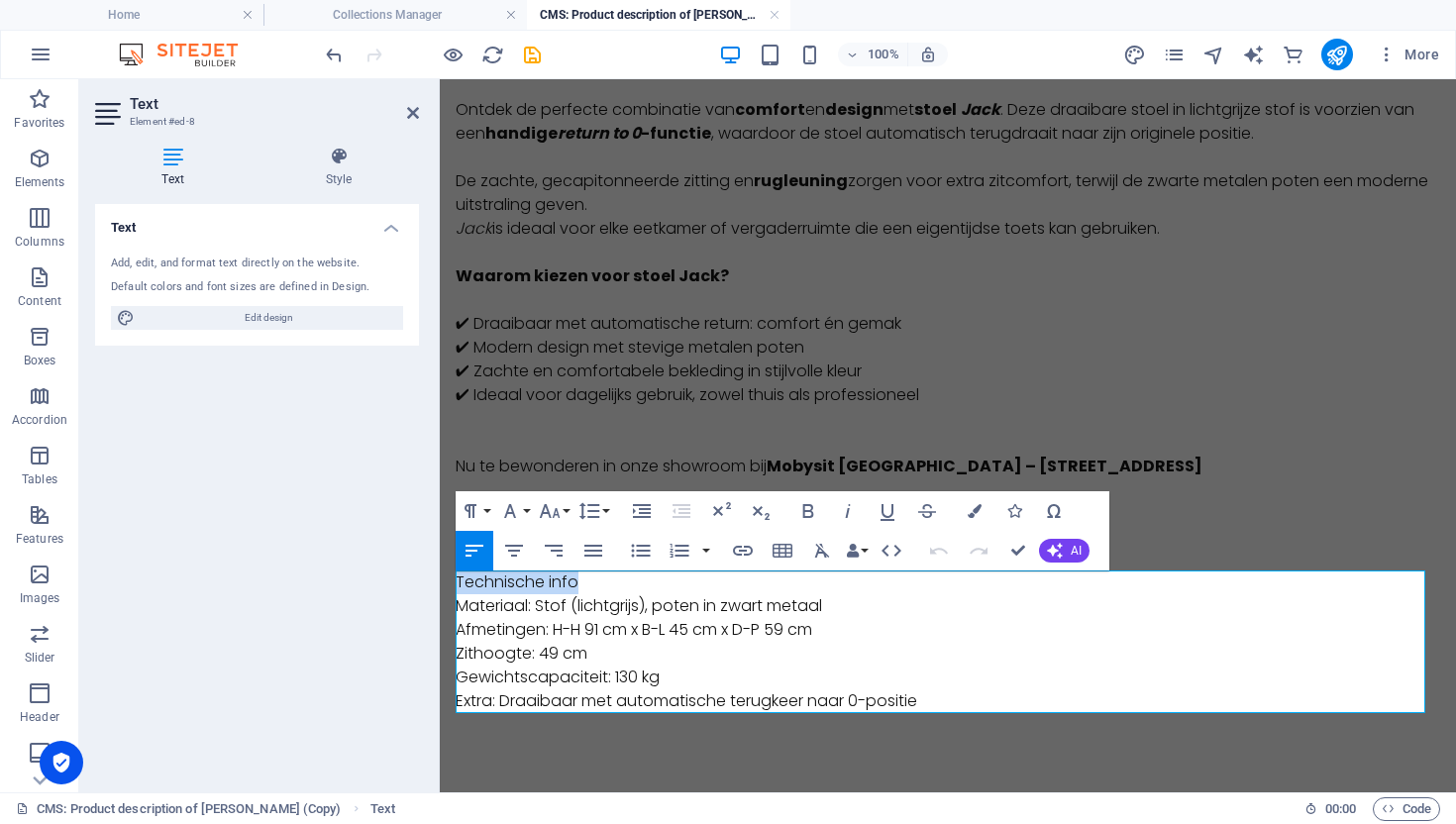 drag, startPoint x: 588, startPoint y: 583, endPoint x: 364, endPoint y: 574, distance: 224.18073 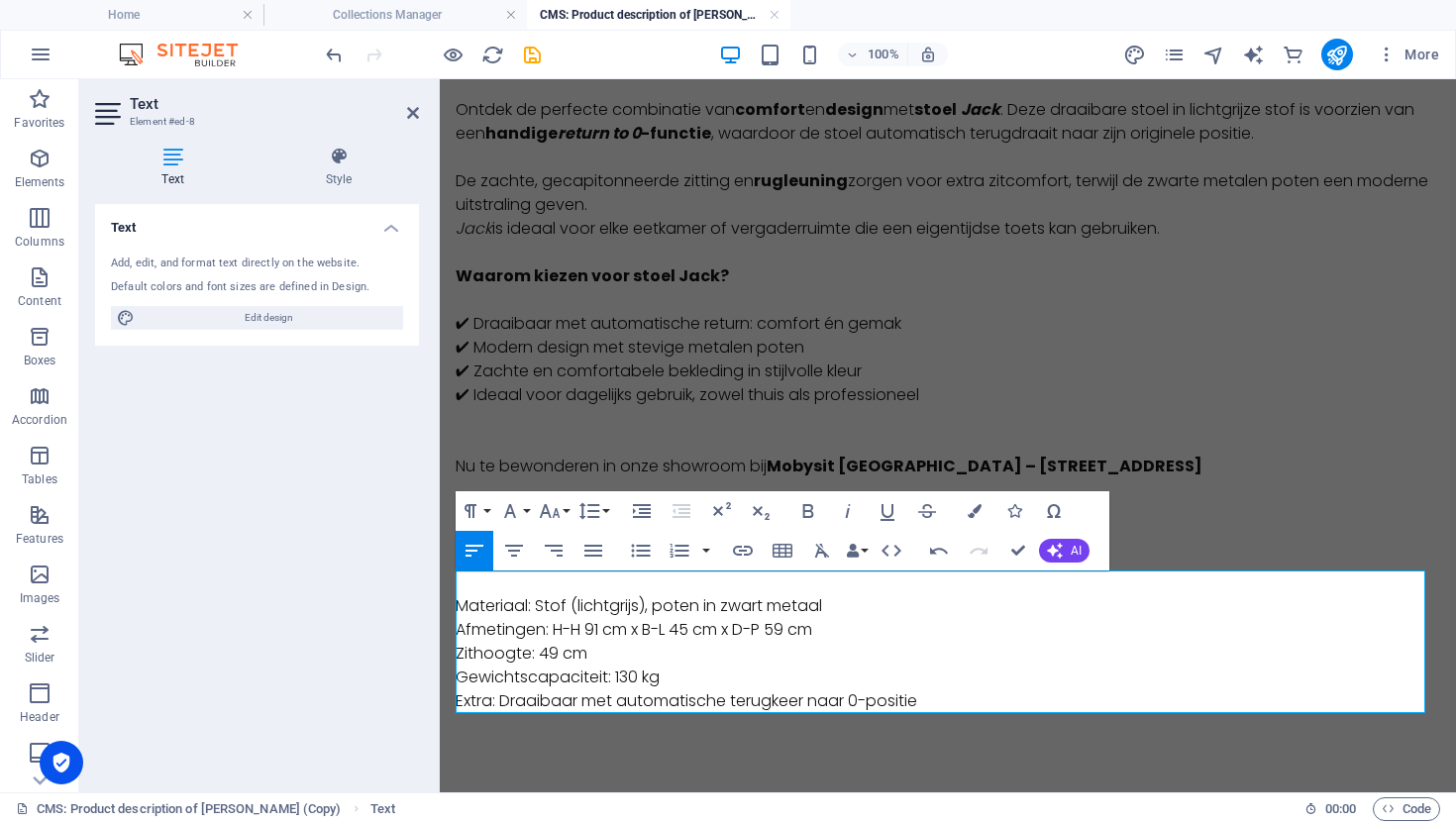 click on "Materiaal: Stof (lichtgrijs), poten in zwart metaal" at bounding box center (948, 606) 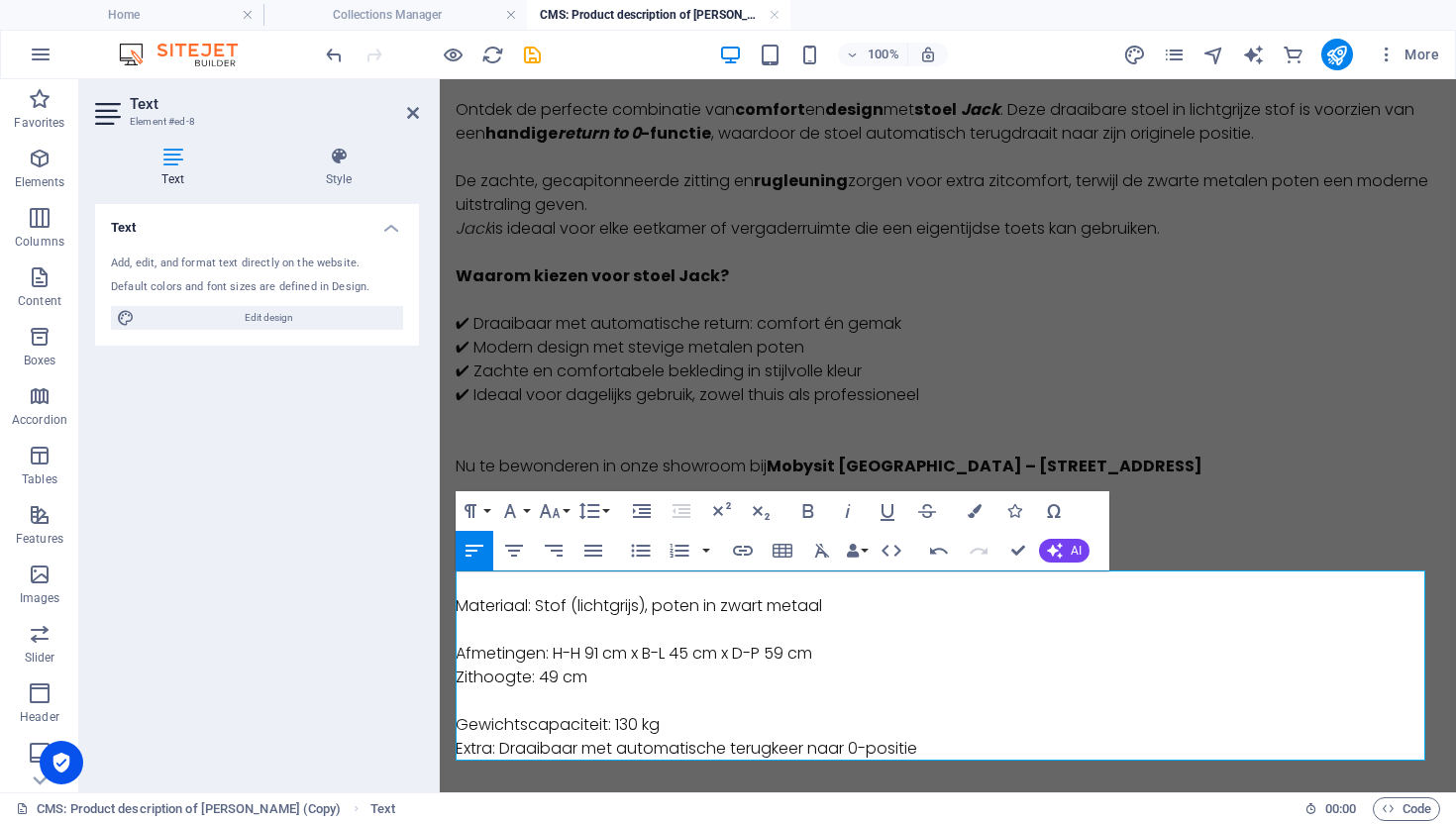 drag, startPoint x: 898, startPoint y: 658, endPoint x: 884, endPoint y: 663, distance: 14.866069 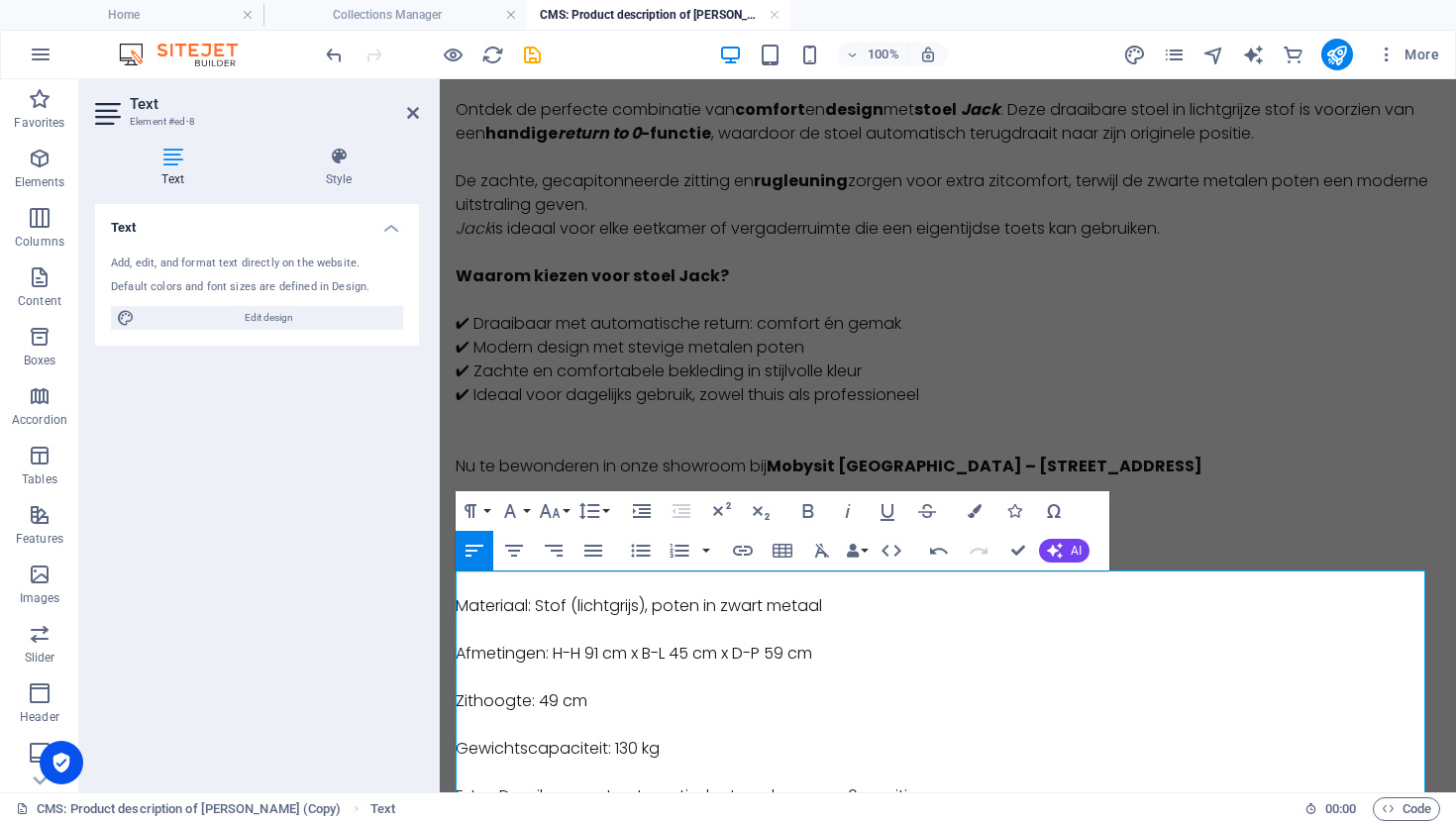 click on "Materiaal: Stof (lichtgrijs), poten in zwart metaal" at bounding box center (948, 606) 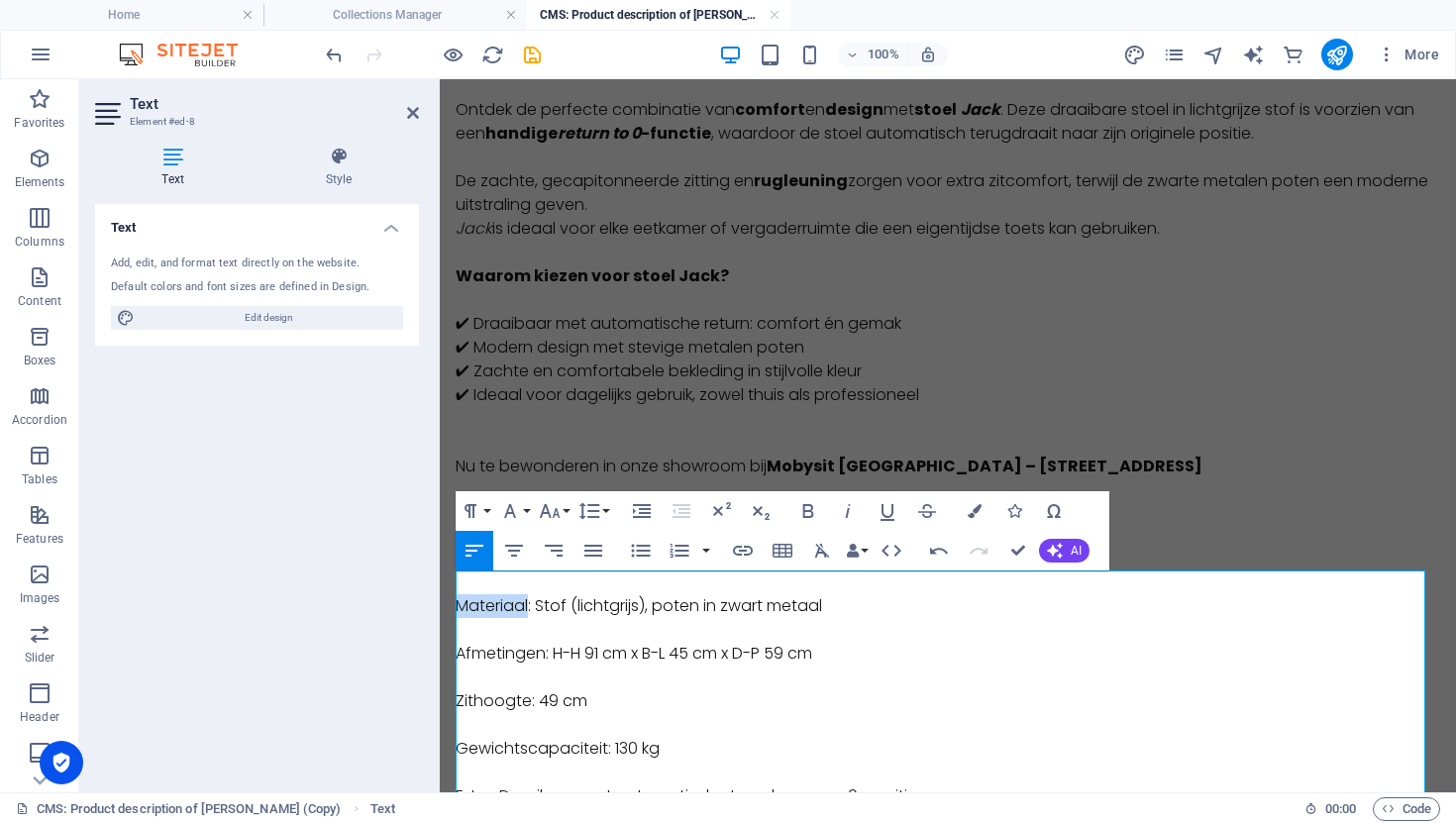 click on "Materiaal: Stof (lichtgrijs), poten in zwart metaal" at bounding box center [948, 606] 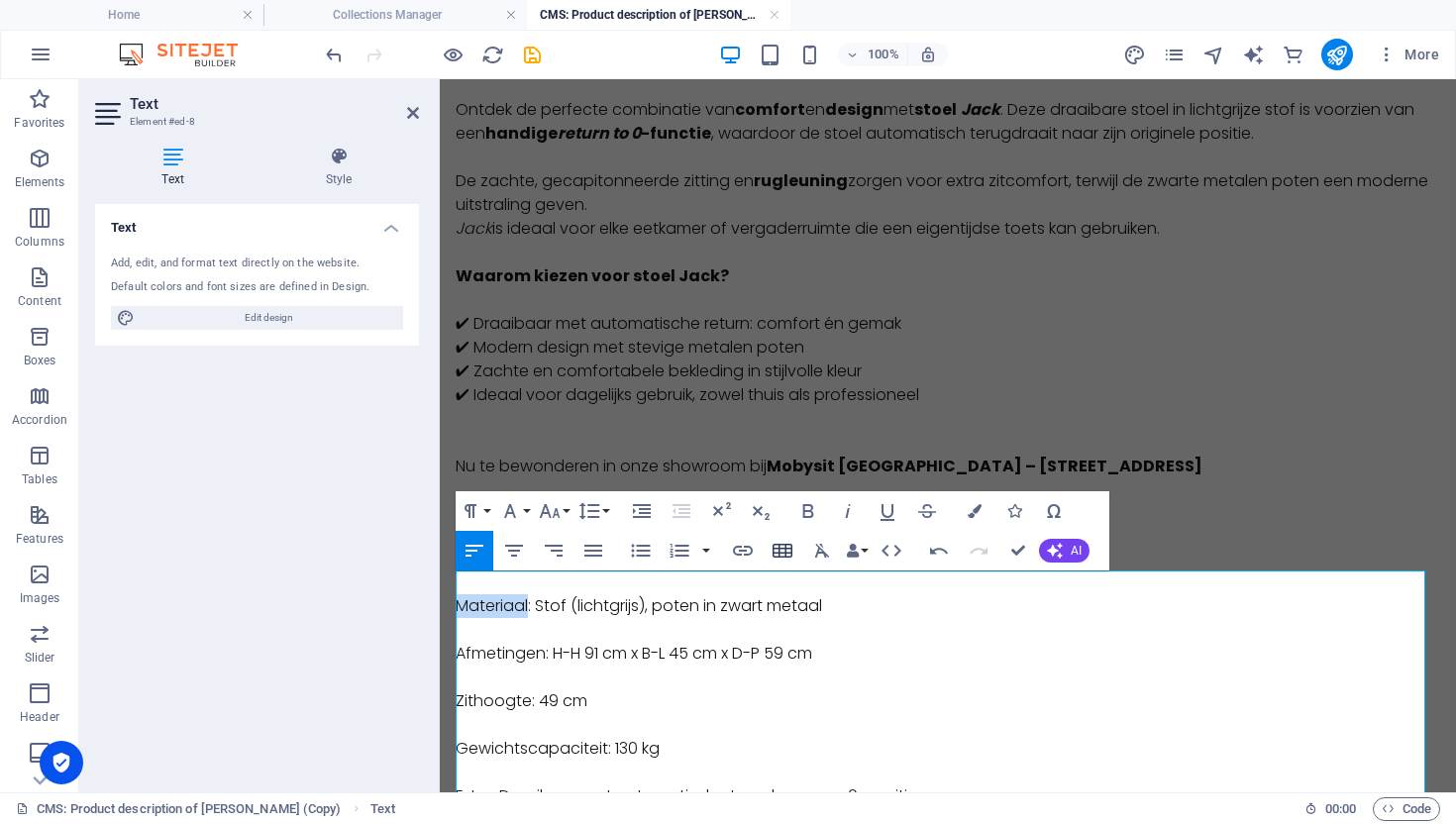 drag, startPoint x: 809, startPoint y: 506, endPoint x: 769, endPoint y: 550, distance: 59.4643 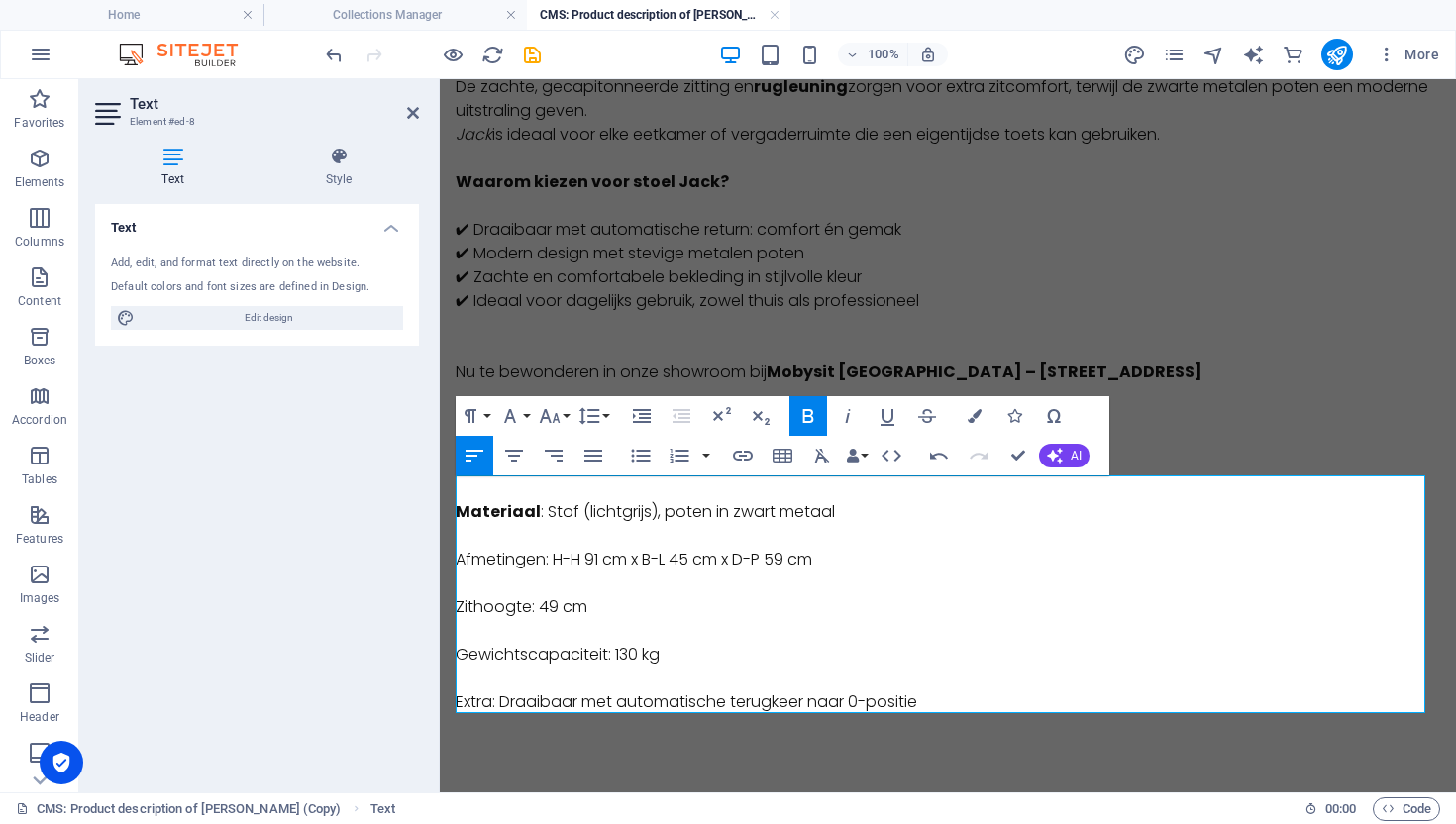 scroll, scrollTop: 230, scrollLeft: 0, axis: vertical 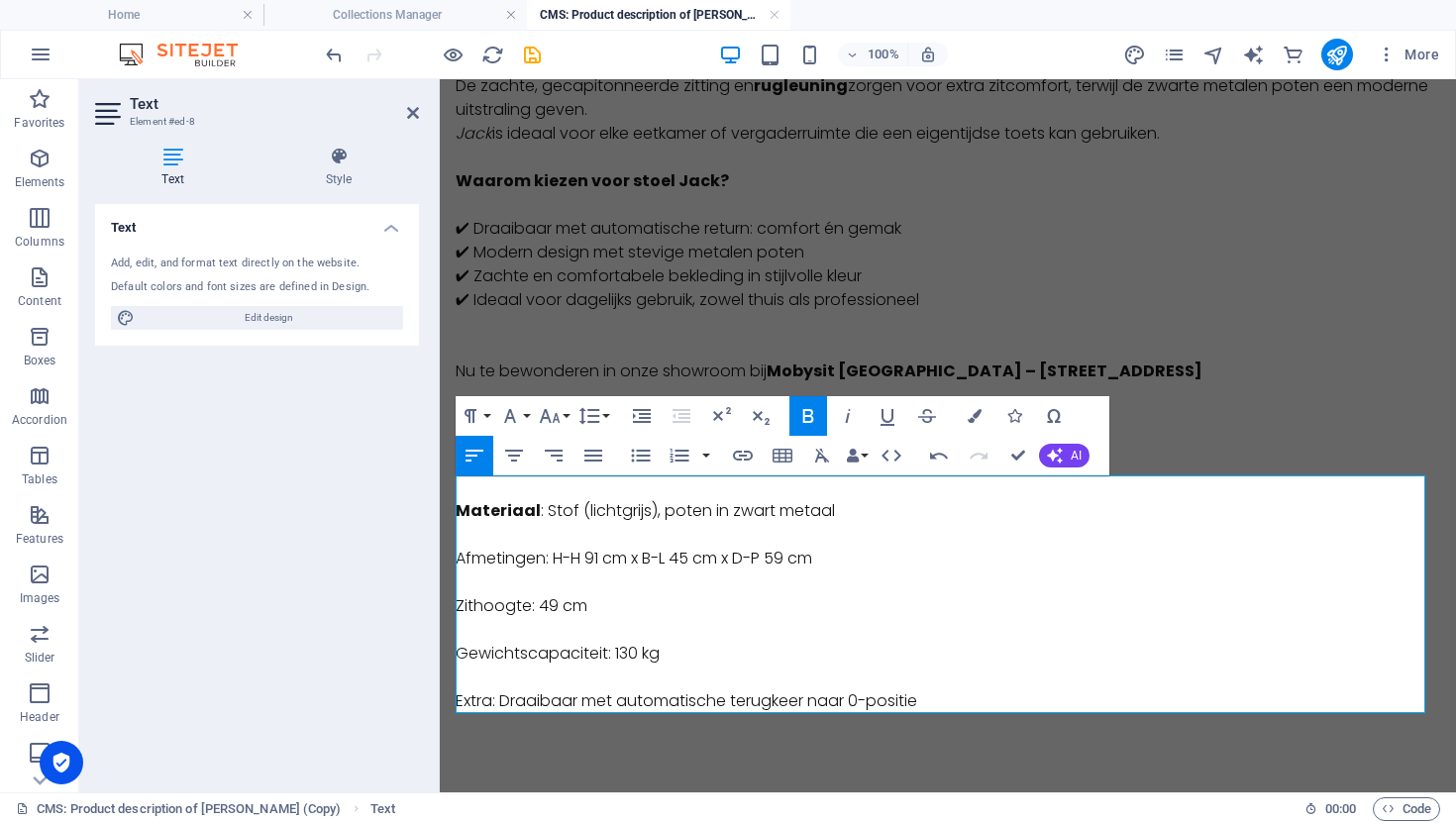 click on "Afmetingen: H-H 91 cm x B-L 45 cm x D-P 59 cm" at bounding box center (948, 559) 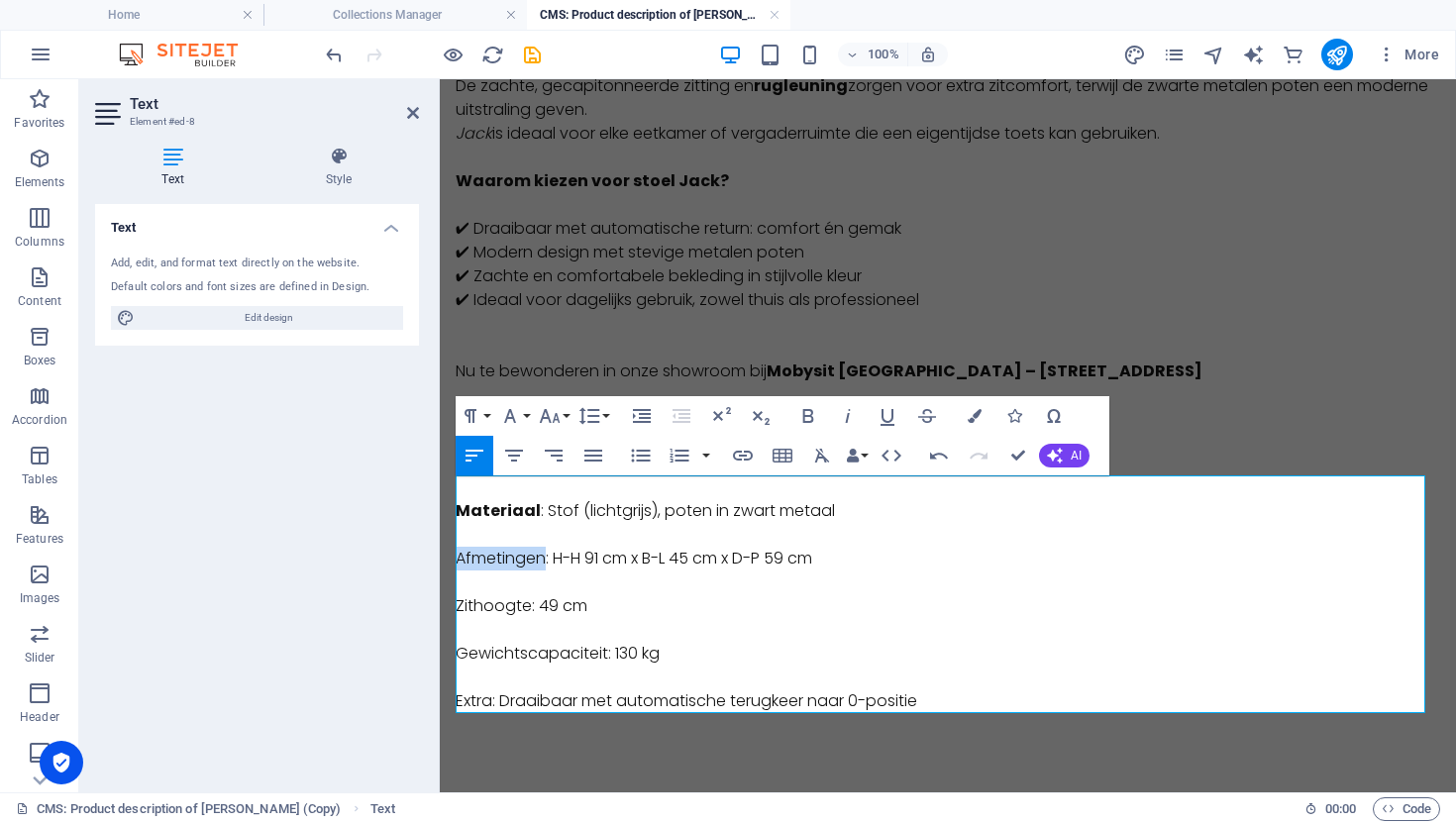 click on "Afmetingen: H-H 91 cm x B-L 45 cm x D-P 59 cm" at bounding box center (948, 559) 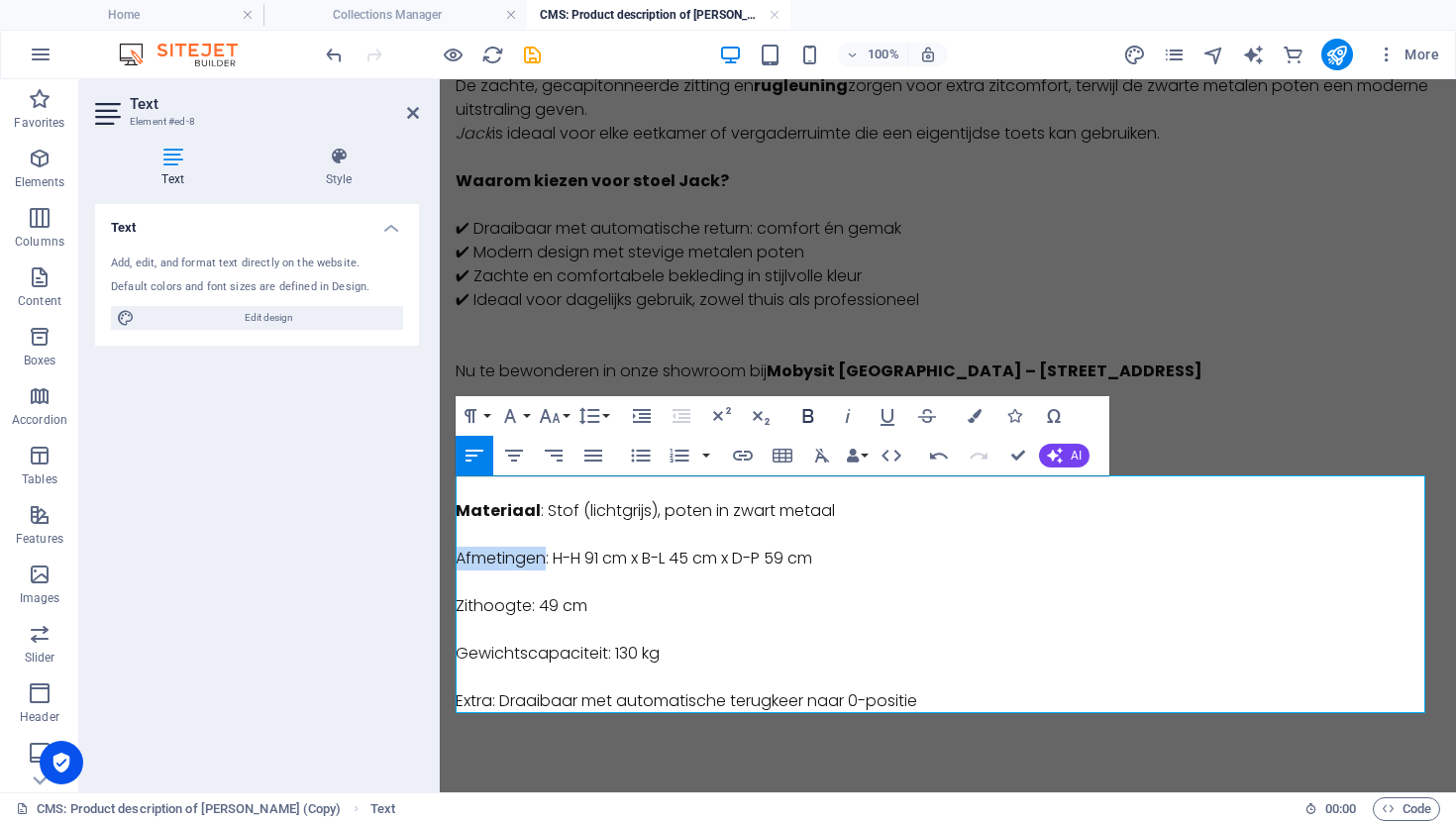 drag, startPoint x: 811, startPoint y: 416, endPoint x: 266, endPoint y: 413, distance: 545.0083 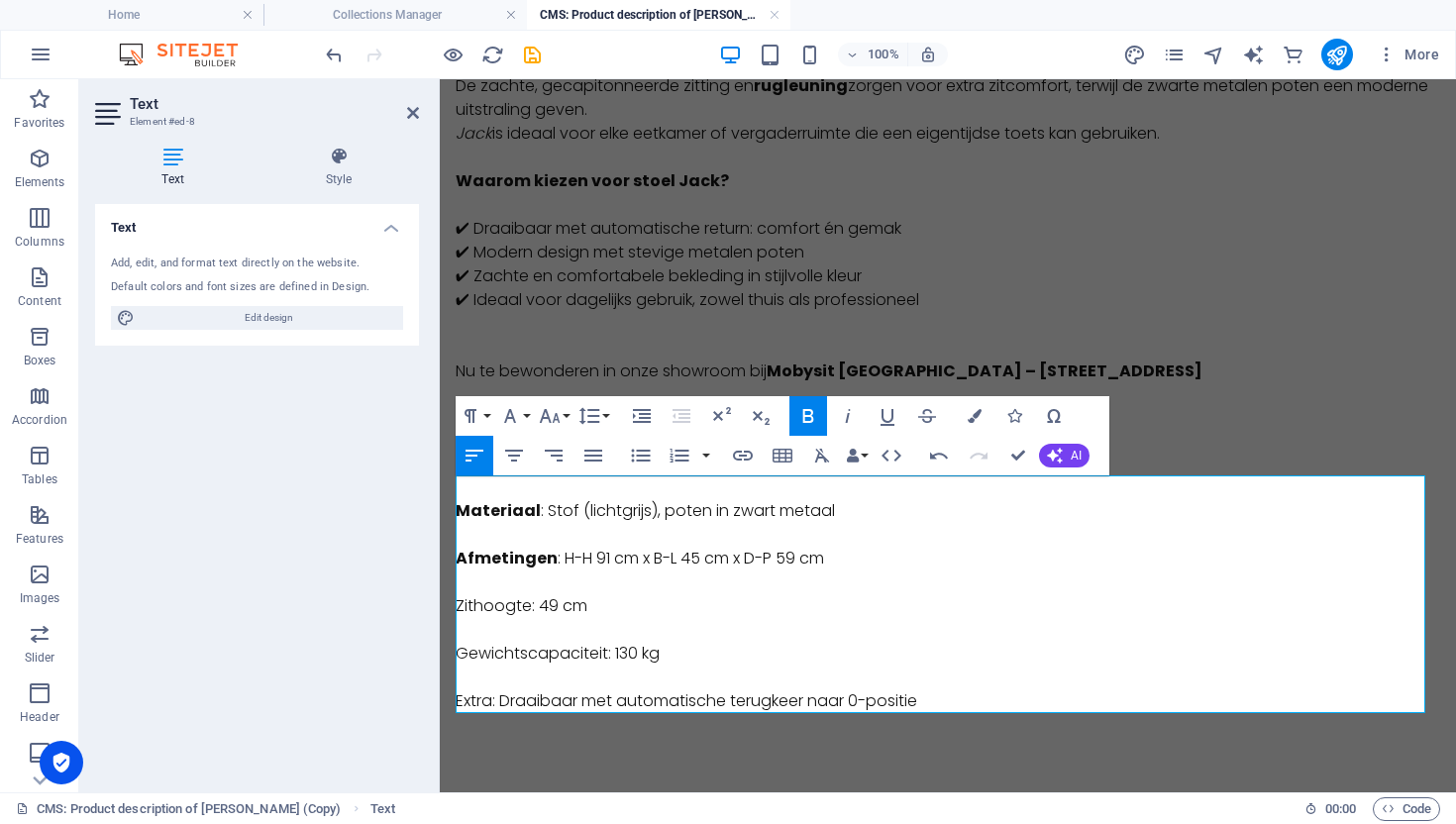 click on "Zithoogte: 49 cm" at bounding box center (948, 606) 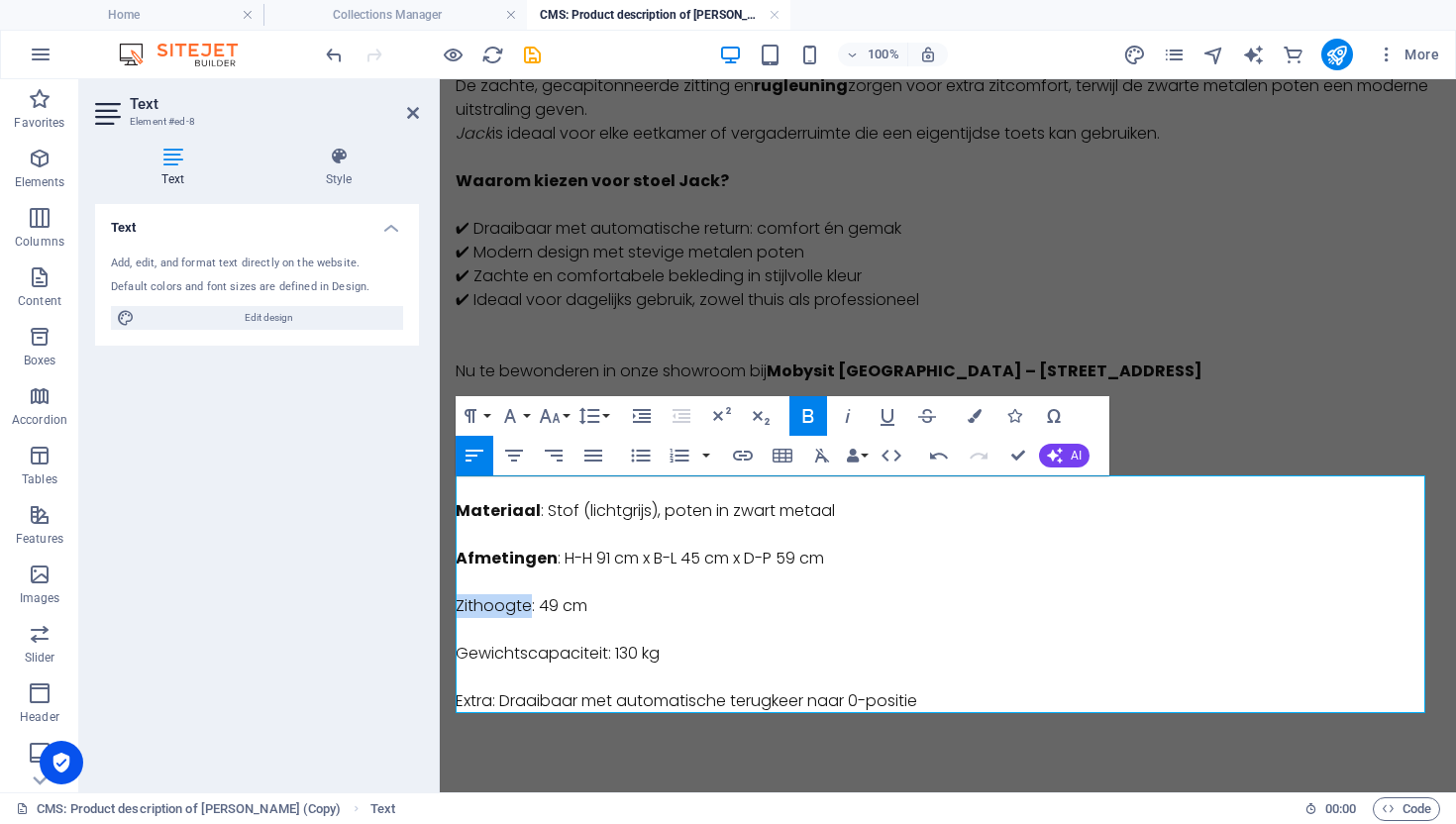 drag, startPoint x: 482, startPoint y: 609, endPoint x: 622, endPoint y: 496, distance: 179.91387 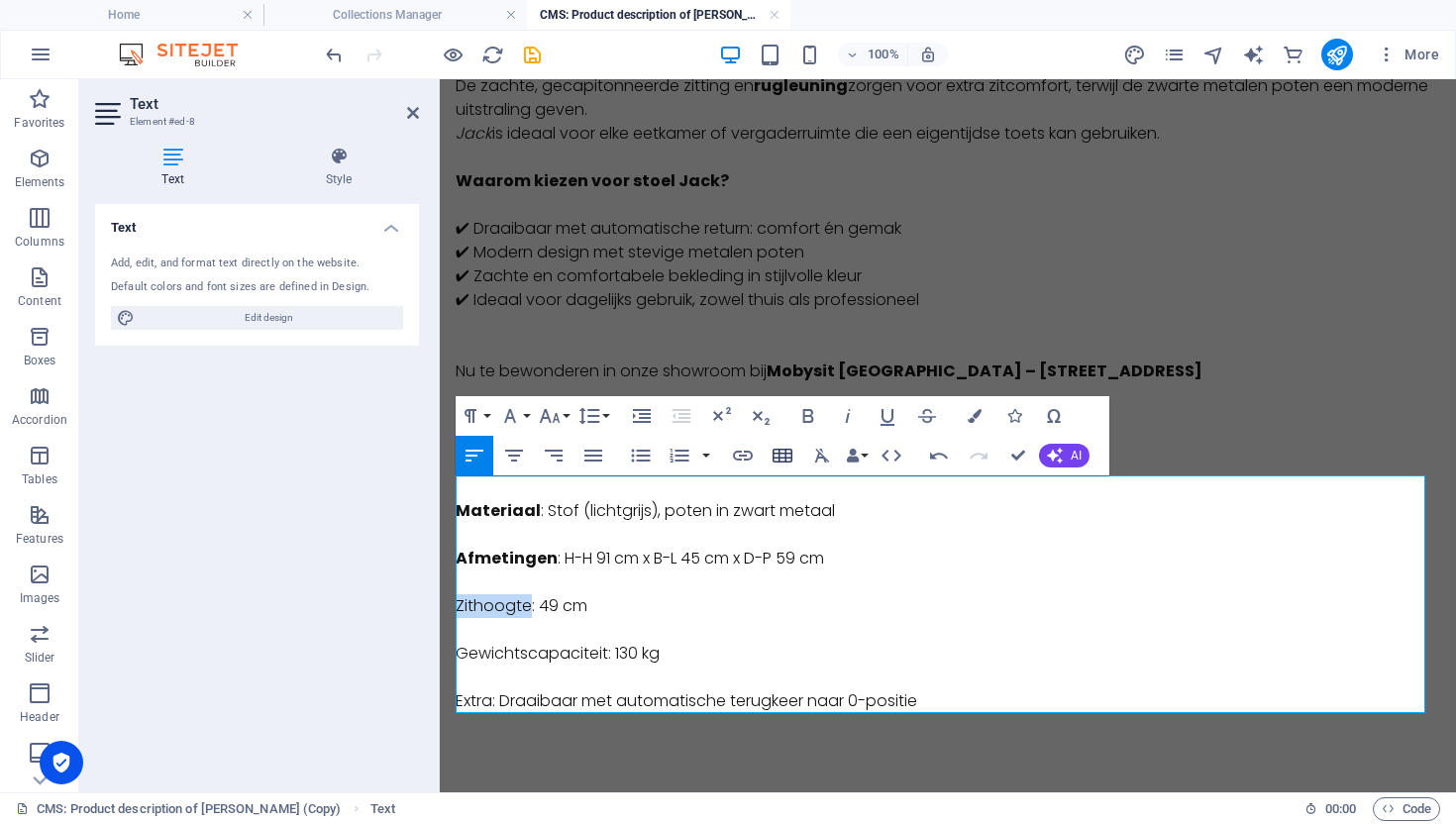 drag, startPoint x: 819, startPoint y: 408, endPoint x: 763, endPoint y: 468, distance: 82.07314 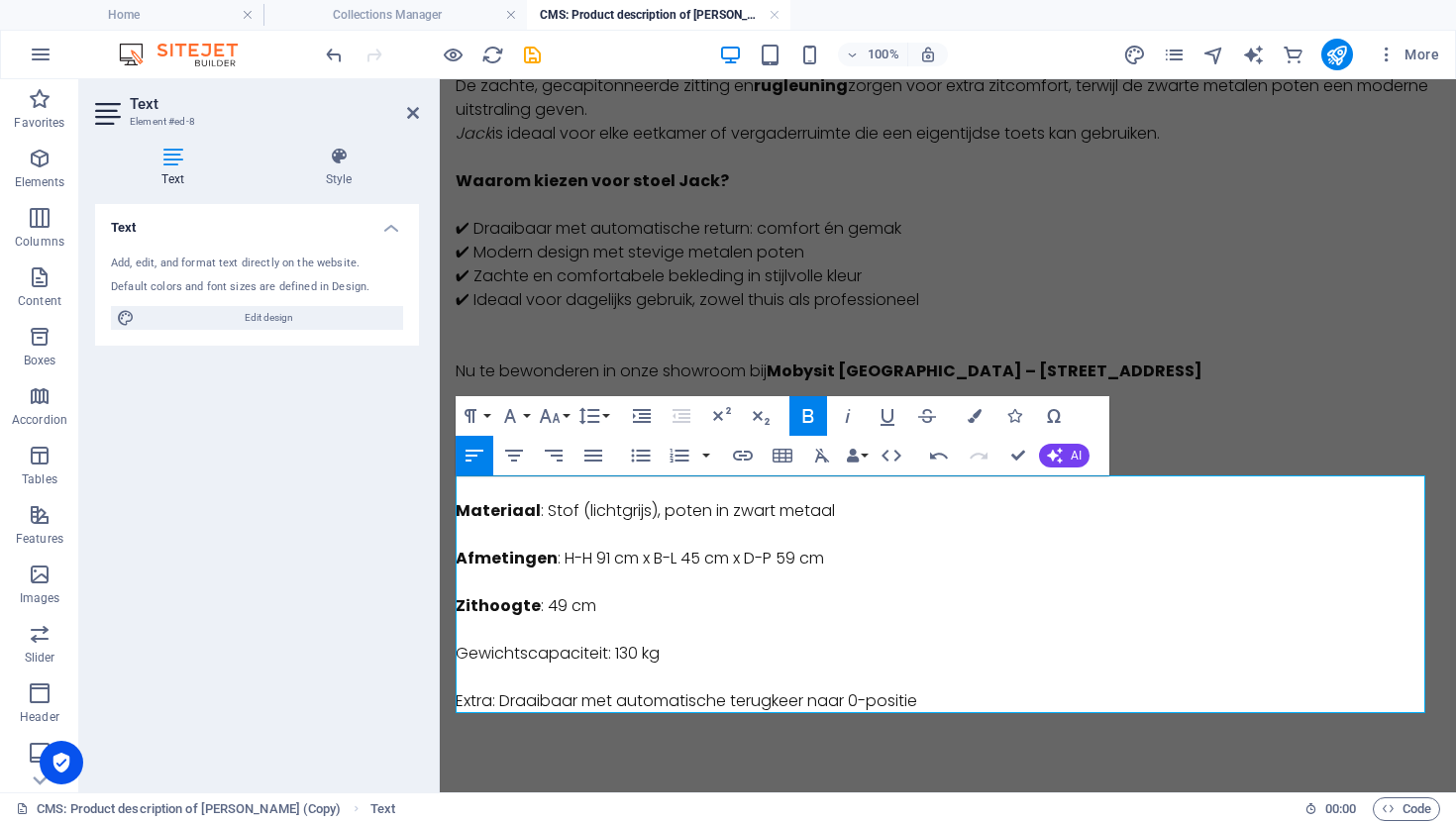 click on "Gewichtscapaciteit: 130 kg" at bounding box center (948, 654) 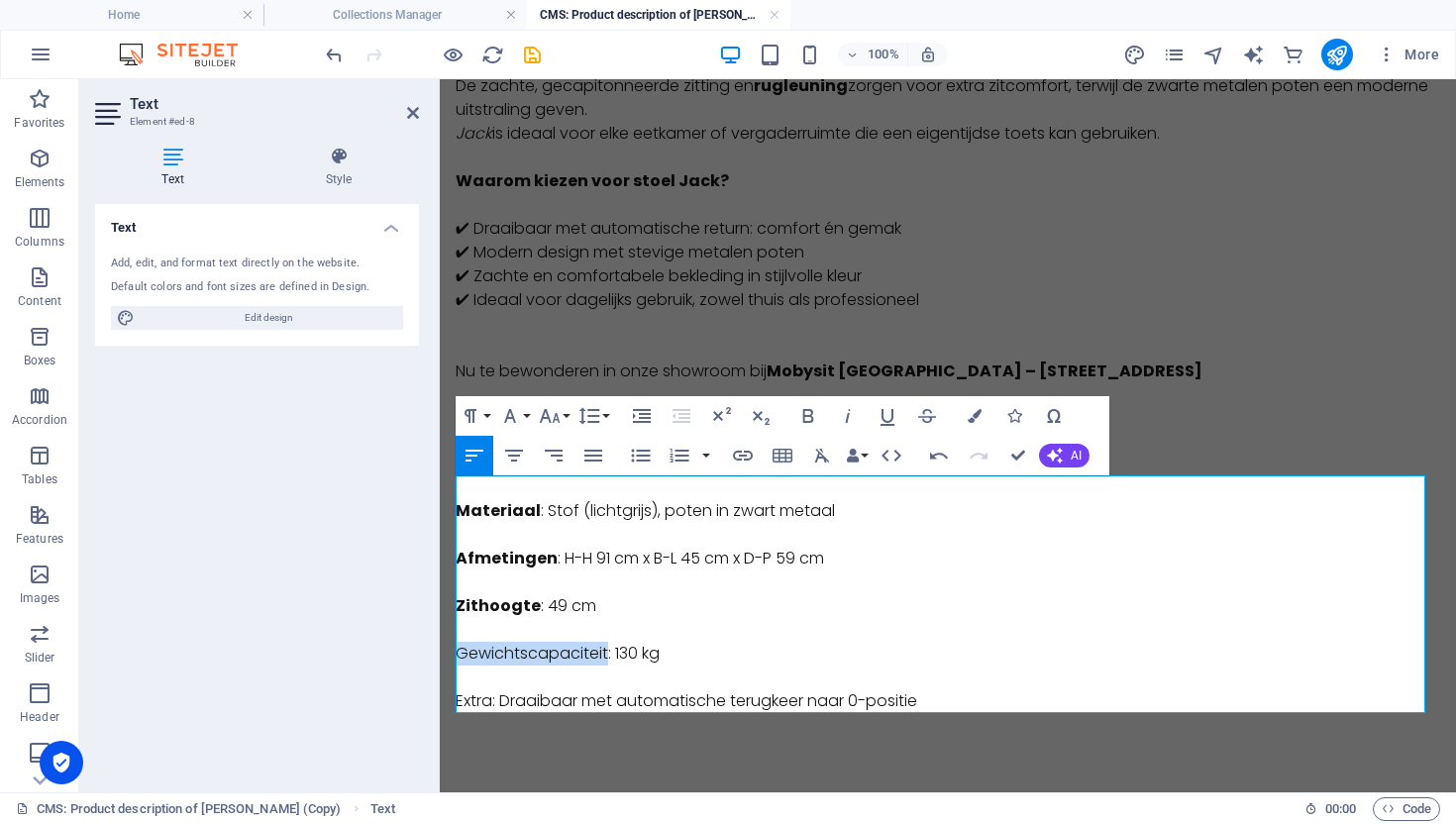 drag, startPoint x: 572, startPoint y: 649, endPoint x: 604, endPoint y: 602, distance: 56.859476 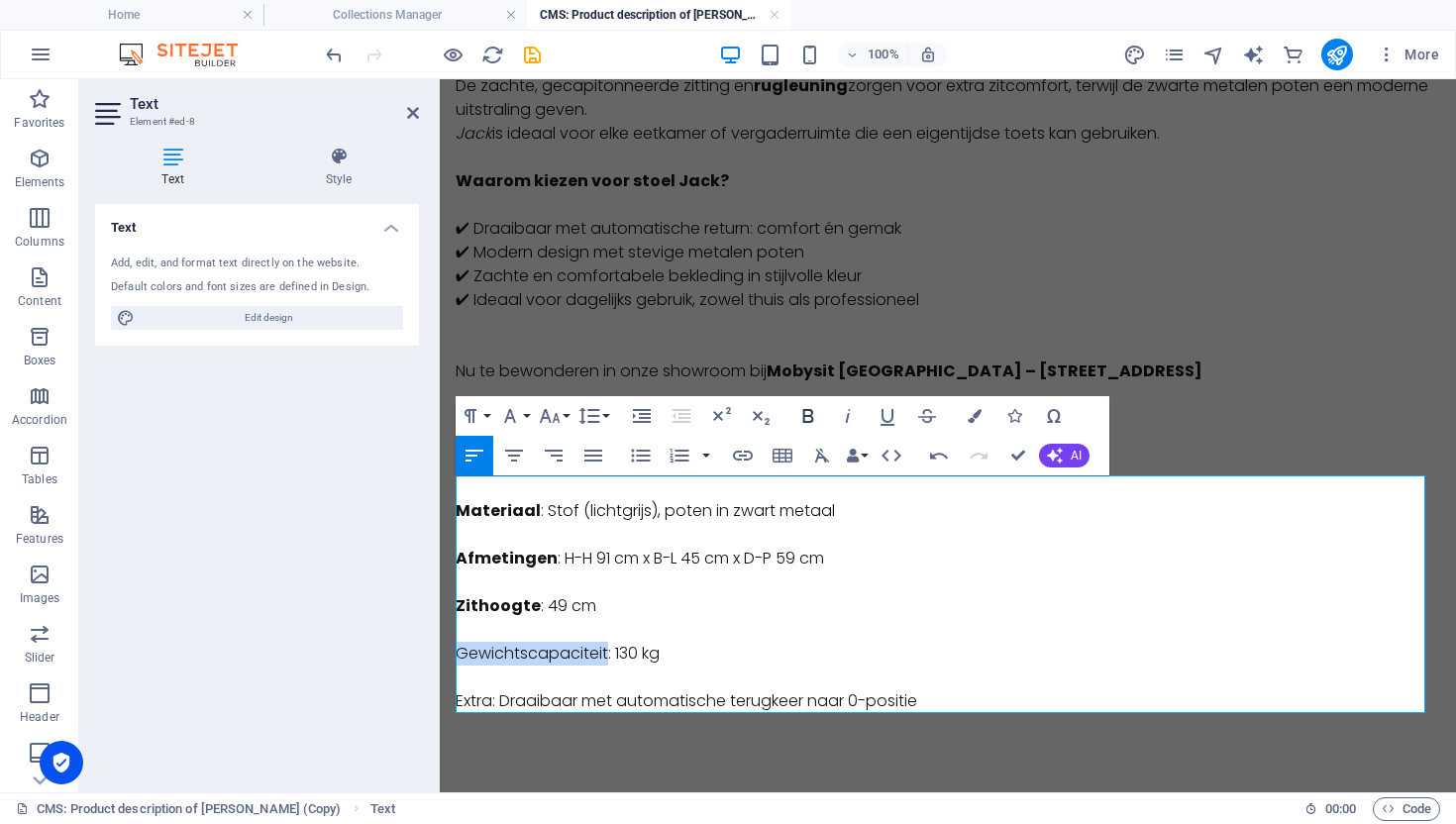 click 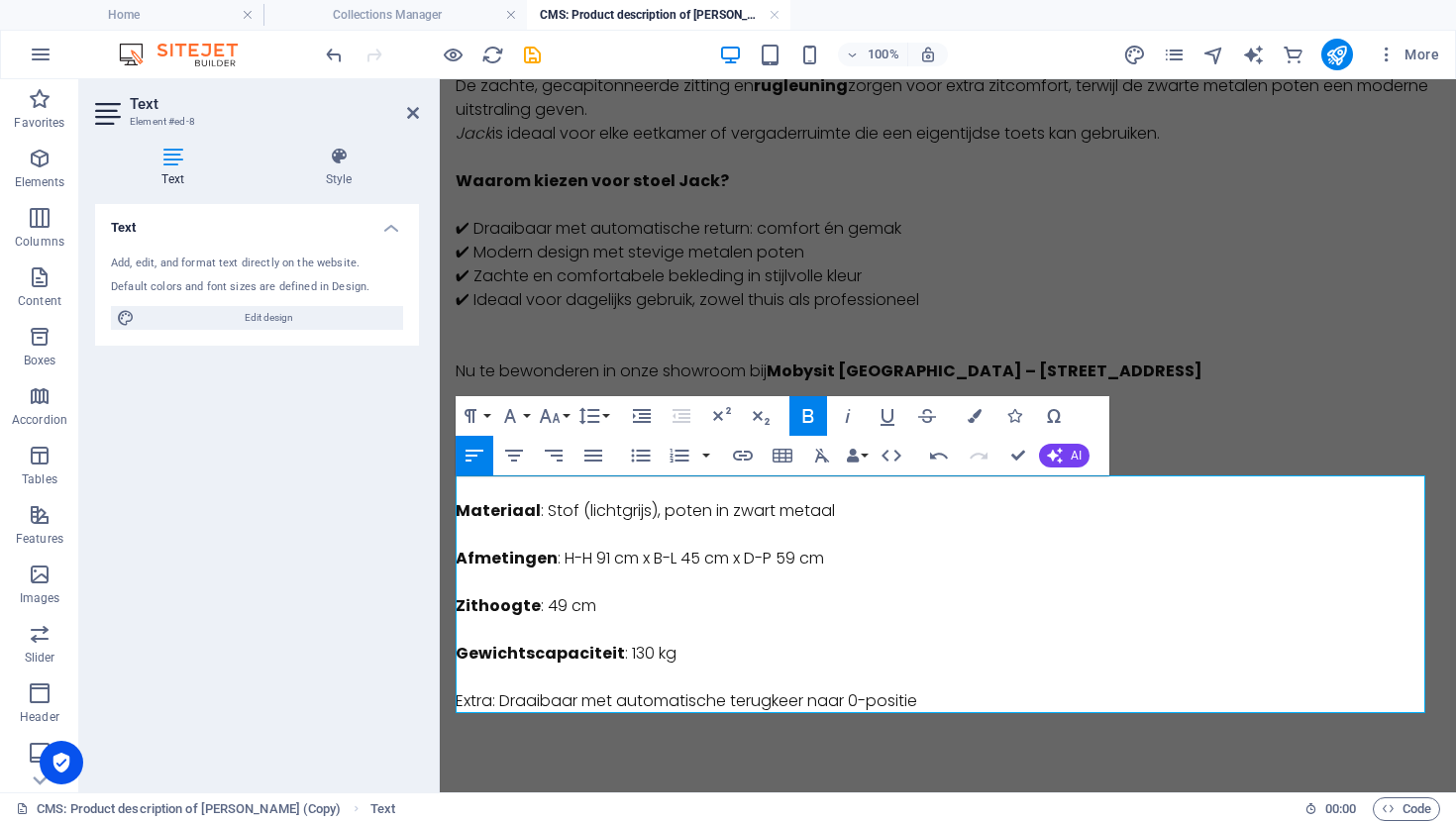 click on "Zithoogte : 49 cm" at bounding box center [948, 606] 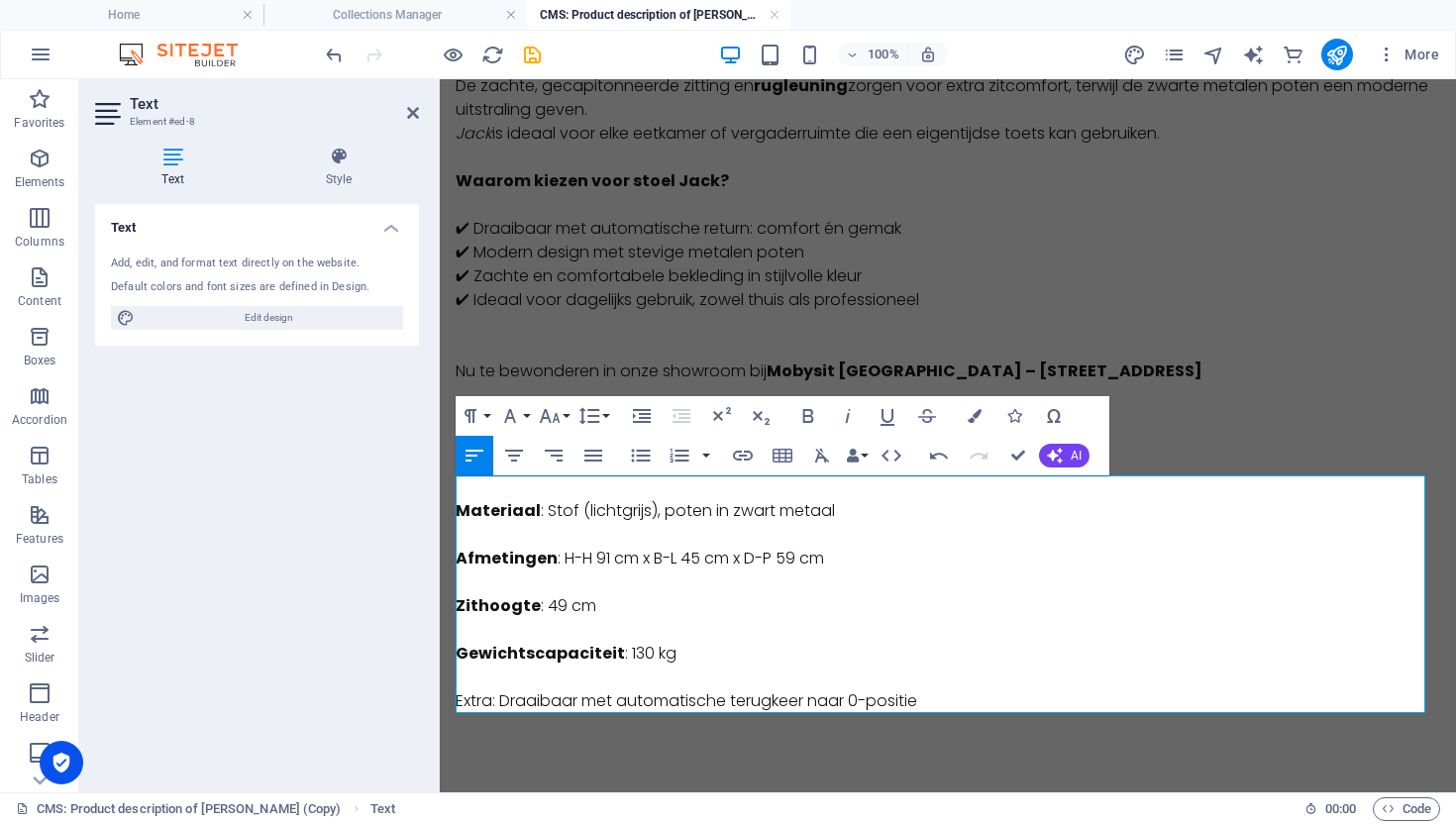 click on "Extra: Draaibaar met automatische terugkeer naar 0-positie" at bounding box center [948, 701] 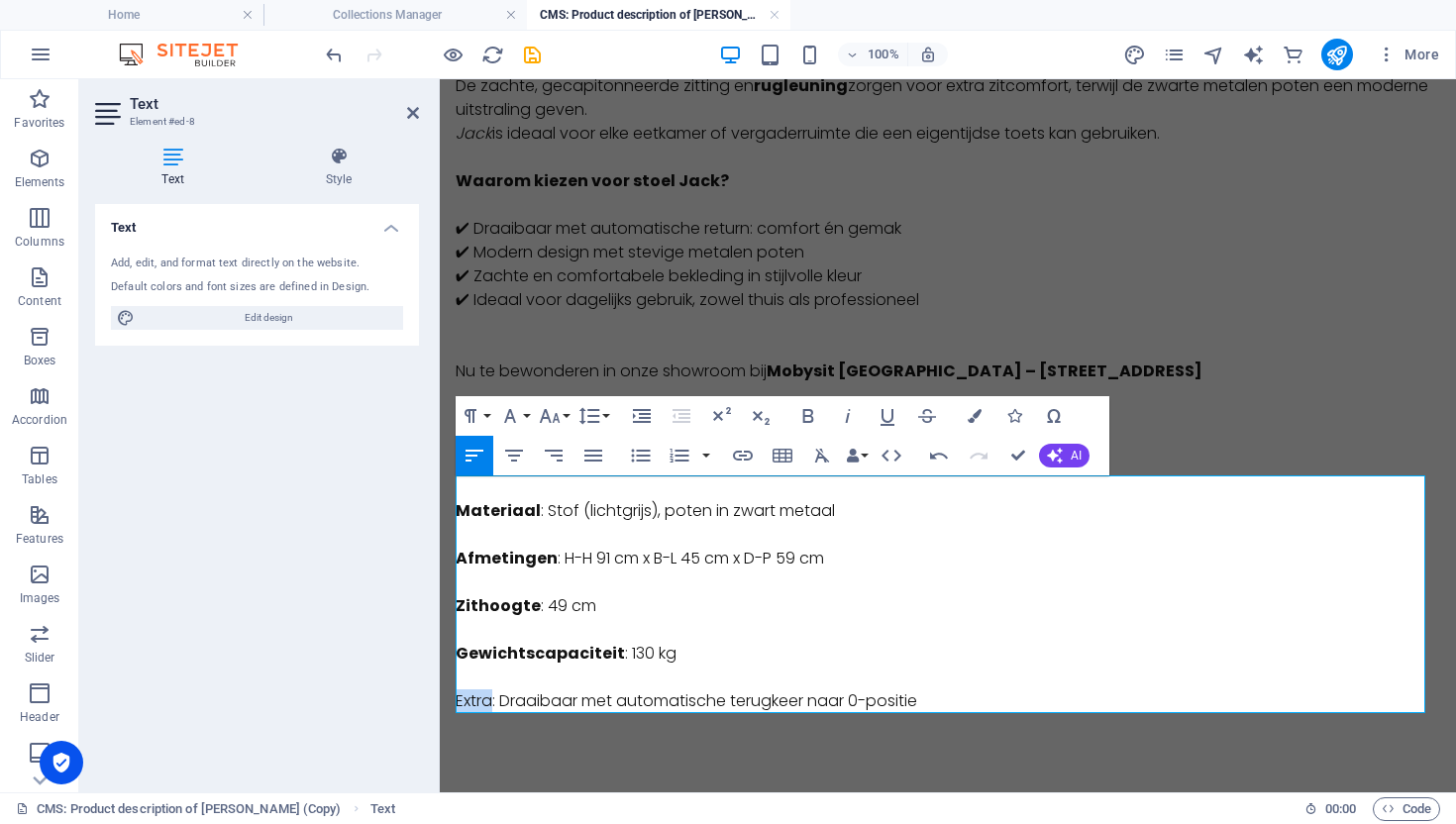 click on "Extra: Draaibaar met automatische terugkeer naar 0-positie" at bounding box center (948, 701) 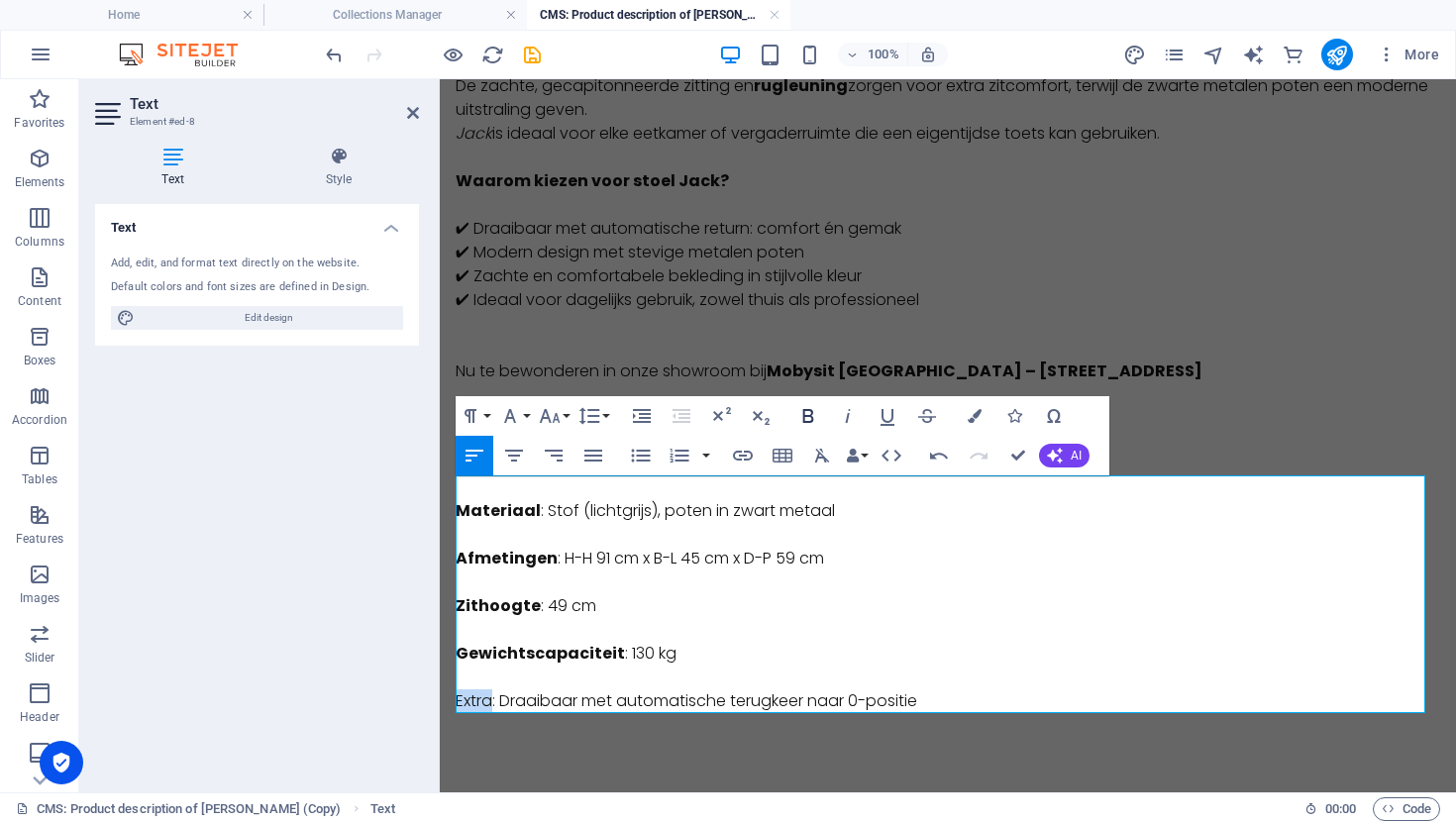 click 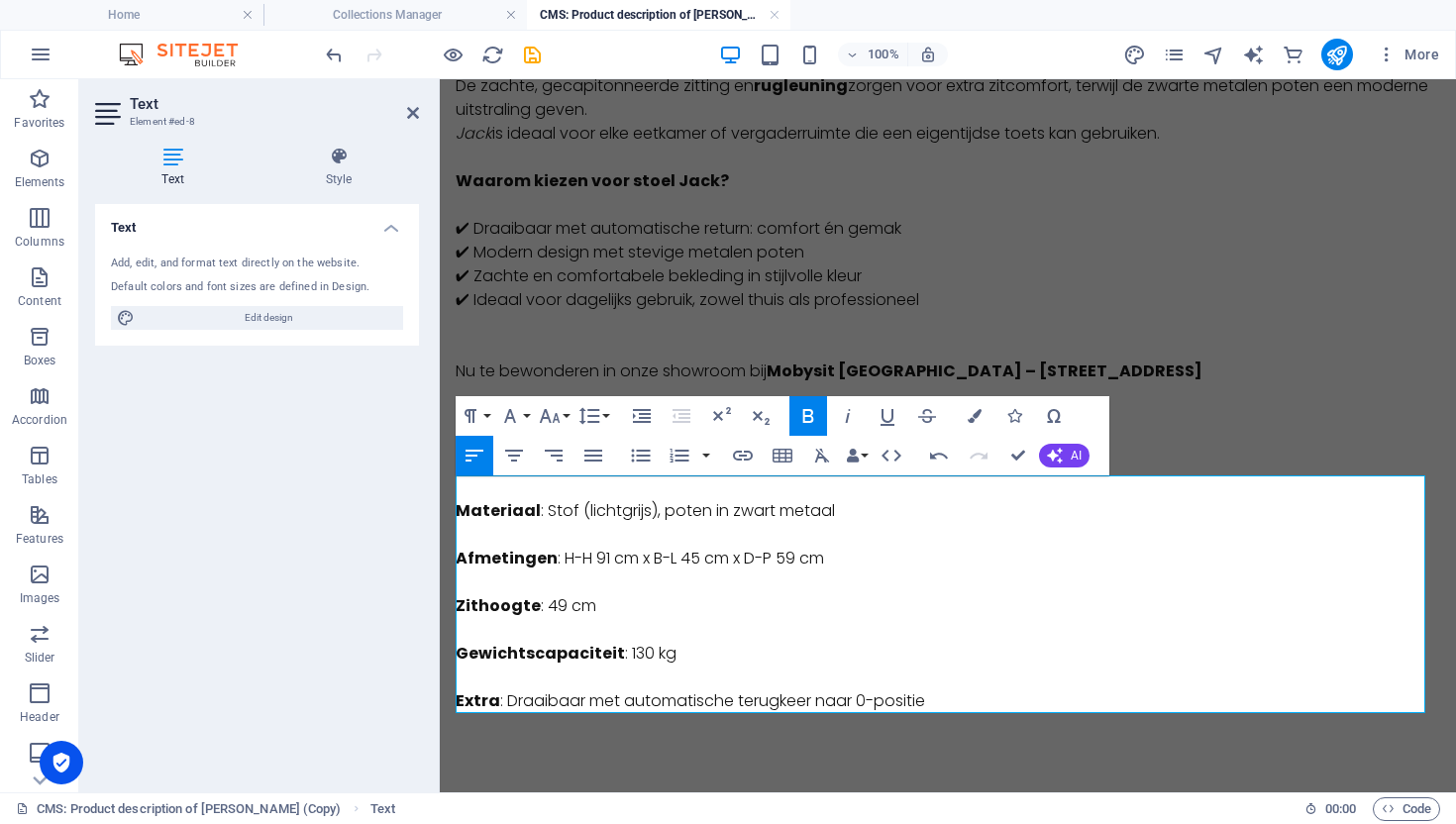 click at bounding box center [948, 630] 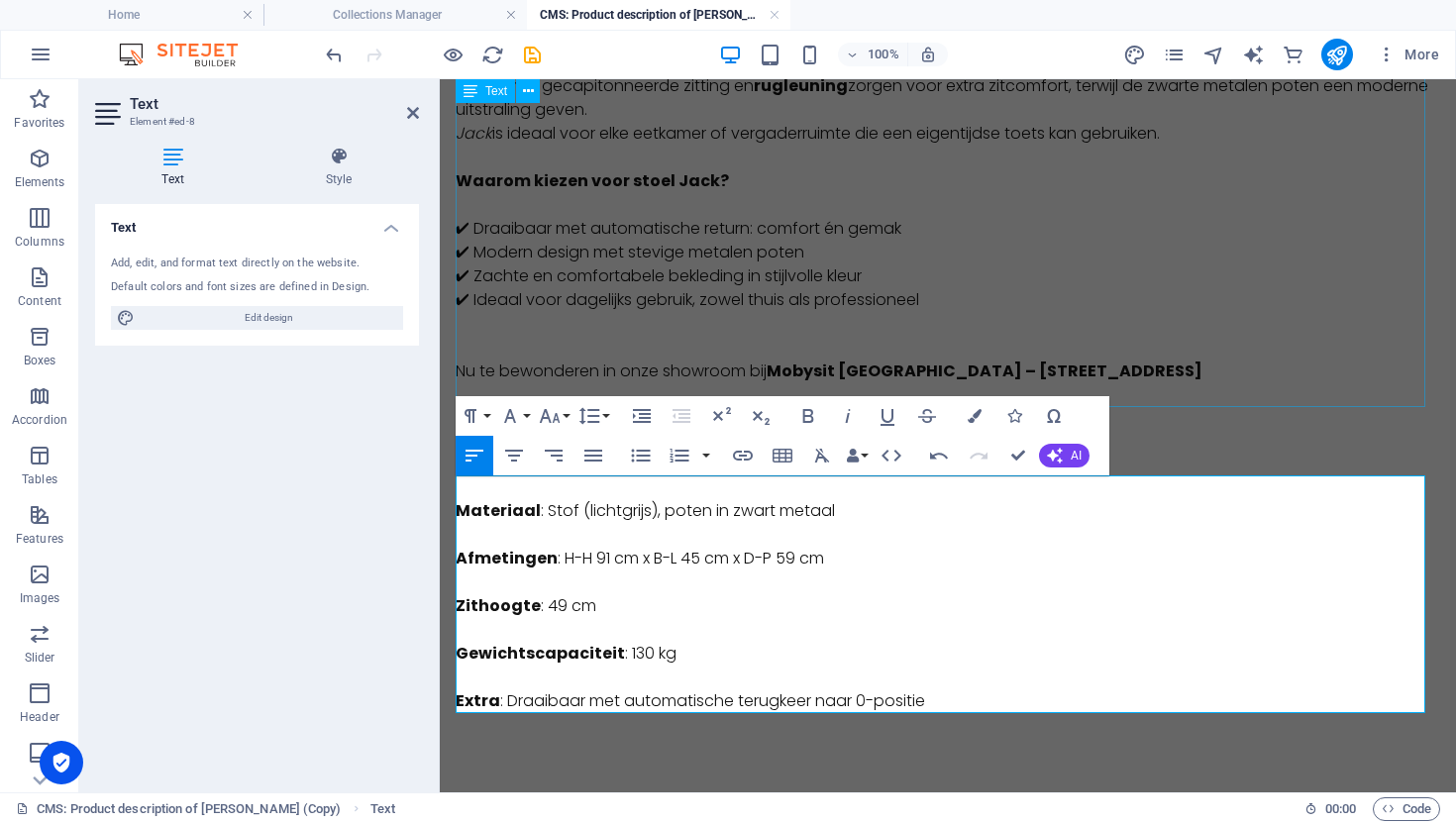click on "STOEL JACK – STOF LICHTGRIJS – DRAAIBAAR MET RETURN TO 0 FUNCTIE Ontdek de perfecte combinatie van  comfort  en  design  met  stoel   Jack . Deze draaibare stoel in lichtgrijze stof is voorzien van een  handige  return to 0 -functie , waardoor de stoel automatisch terugdraait naar zijn originele positie.  De zachte, gecapitonneerde zitting en  rugleuning  zorgen voor extra zitcomfort, terwijl de zwarte metalen poten een moderne uitstraling geven.  Jack  is ideaal voor elke eetkamer of vergaderruimte die een eigentijdse toets kan gebruiken. Waarom kiezen voor stoel Jack? ✔ Draaibaar met automatische return: comfort én gemak ✔ Modern design met stevige metalen poten ✔ Zachte en comfortabele bekleding in stijlvolle kleur ✔ Ideaal voor dagelijks gebruik, zowel thuis als professioneel Nu te bewonderen in onze showroom bij  Mobysit Antwerpen – Berendrechtstraat 45" at bounding box center (948, 177) 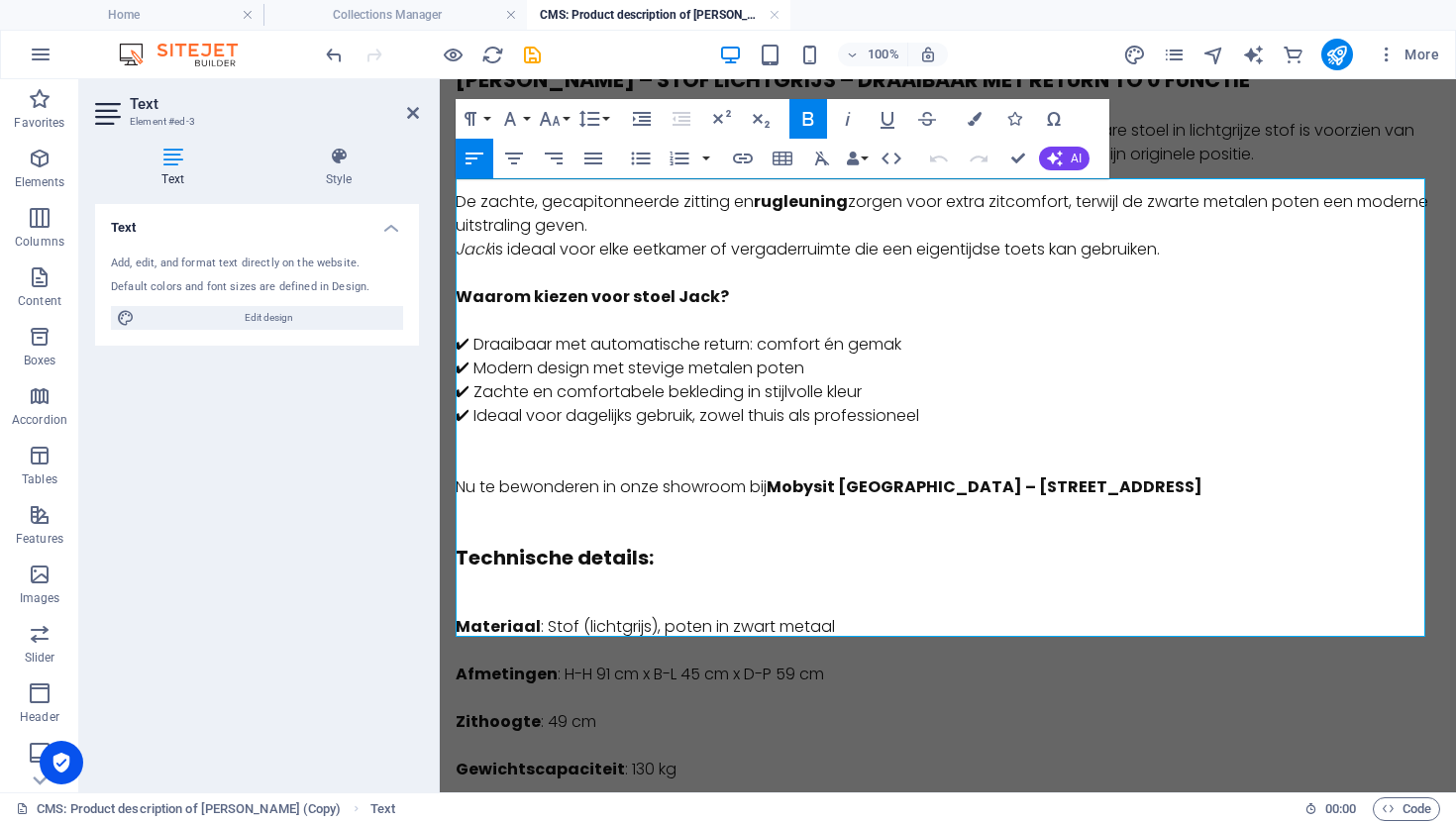 scroll, scrollTop: 230, scrollLeft: 0, axis: vertical 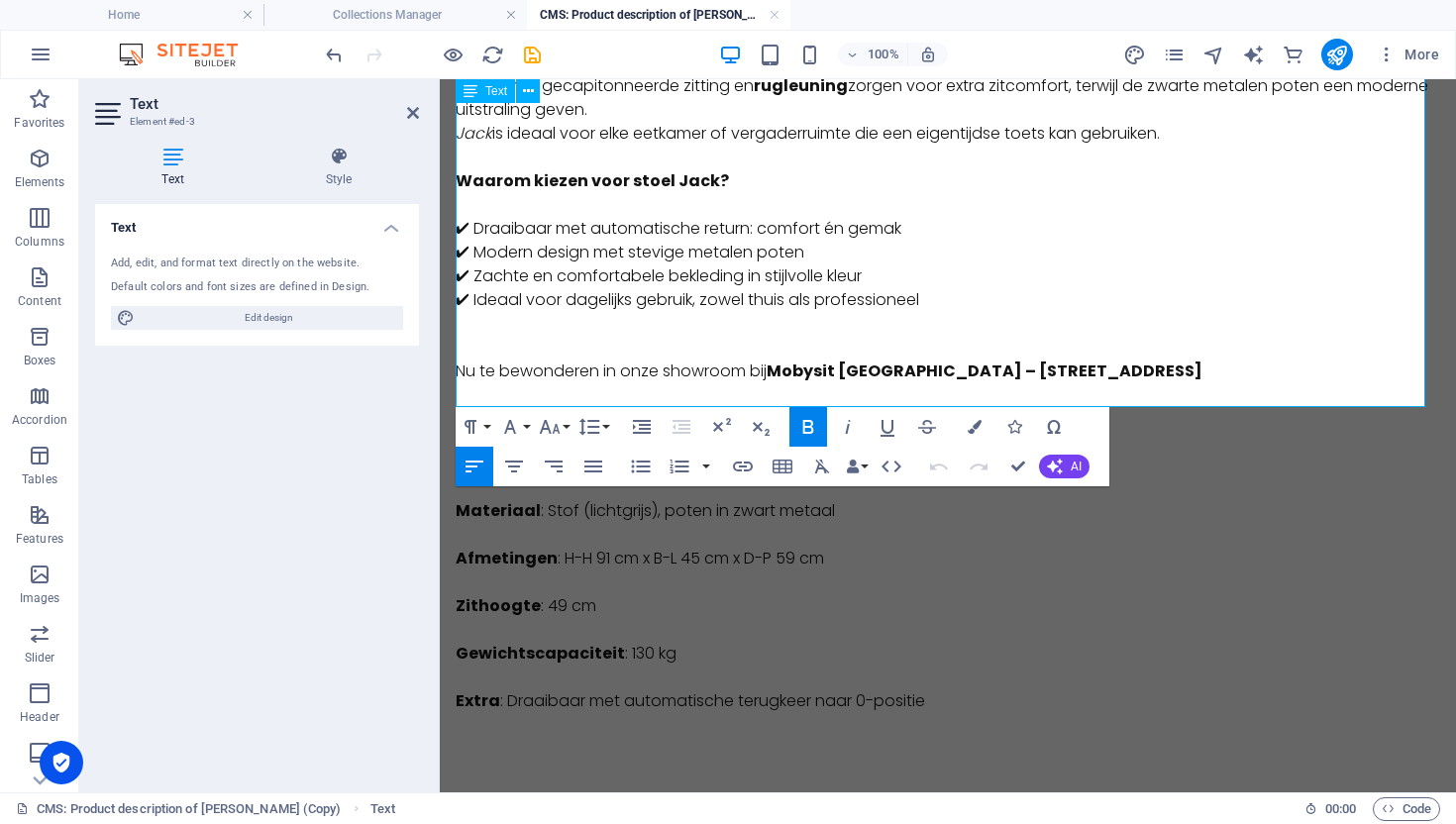 click at bounding box center [948, 348] 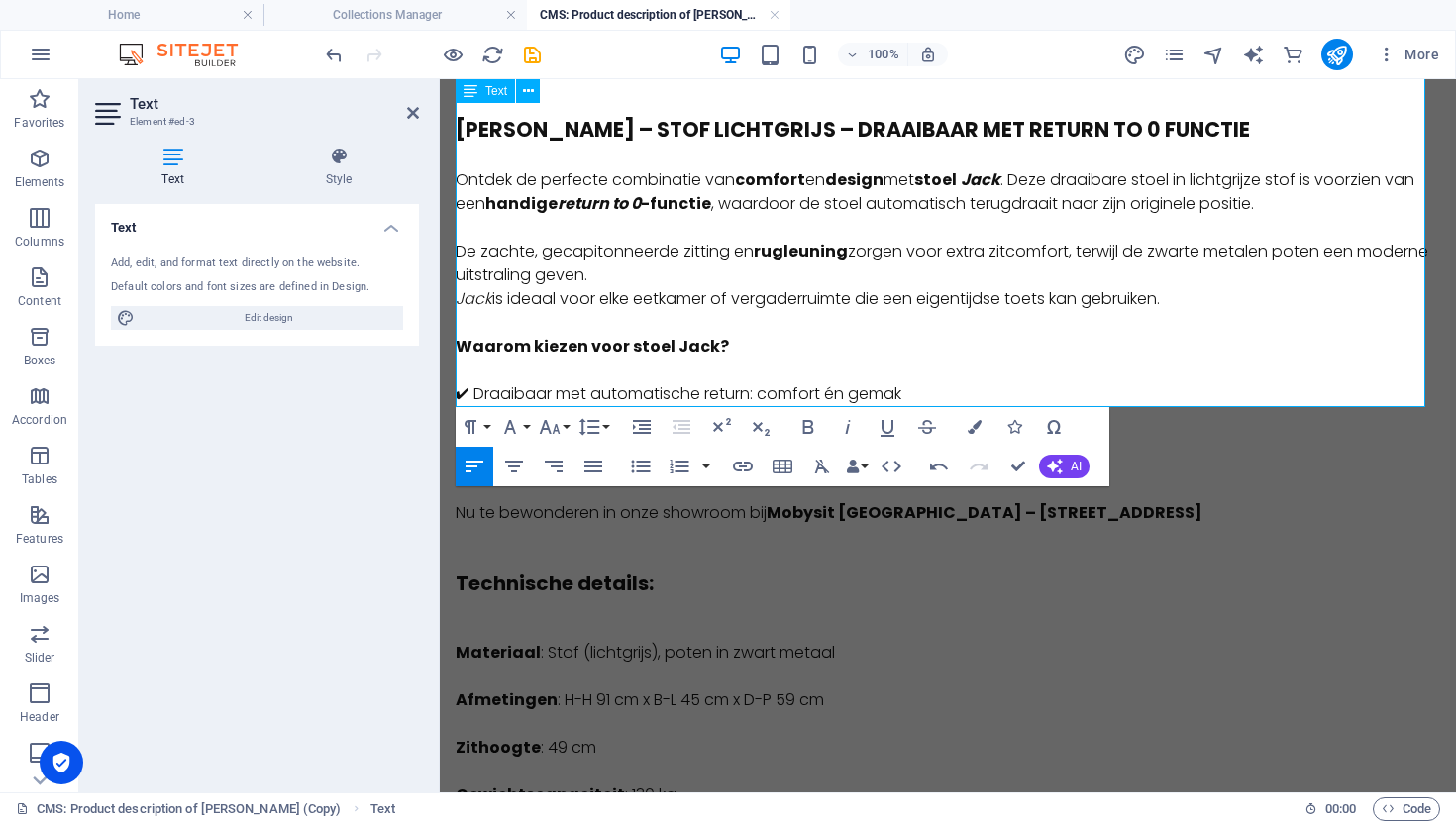 scroll, scrollTop: 0, scrollLeft: 0, axis: both 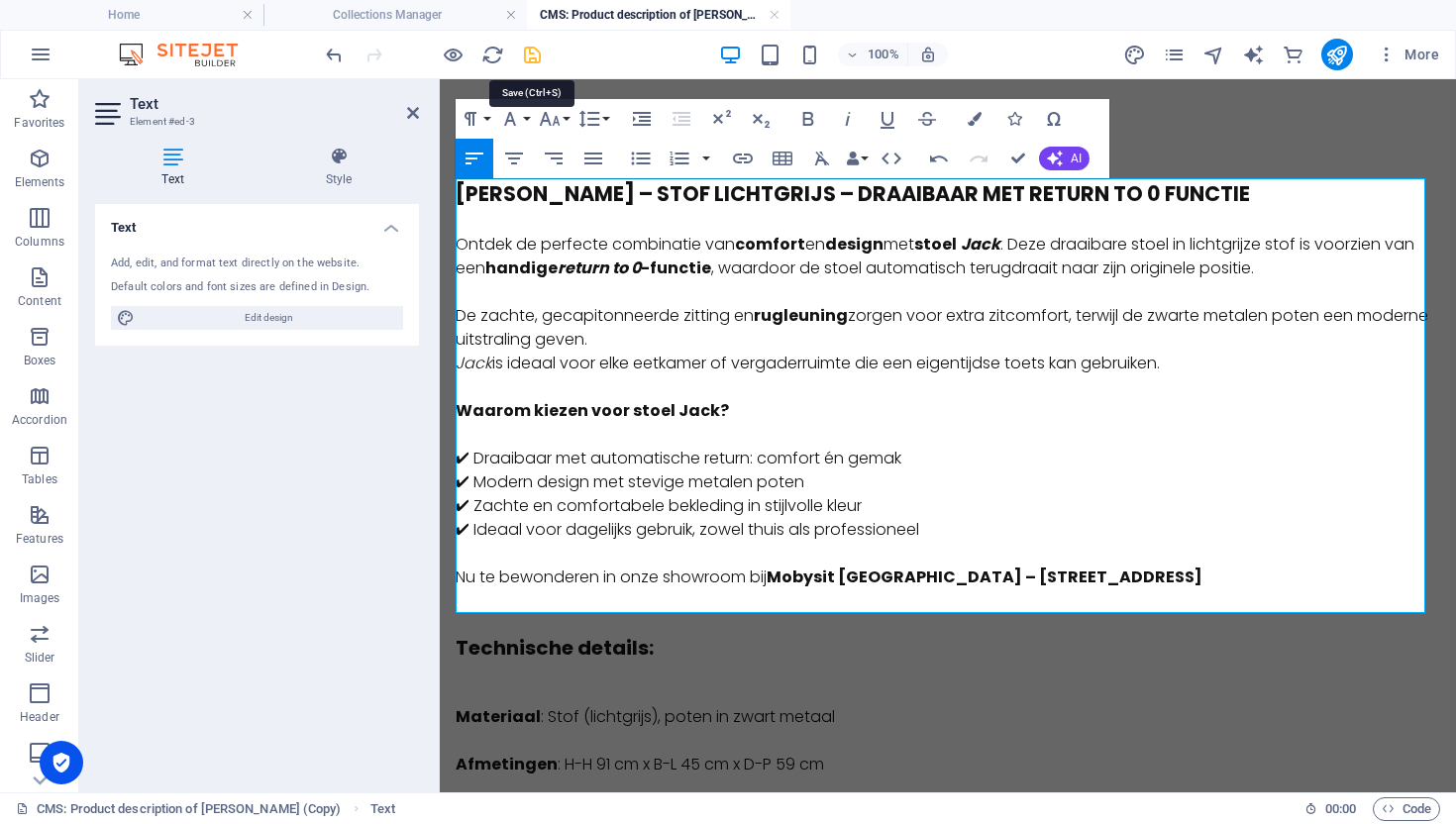 click at bounding box center [532, 54] 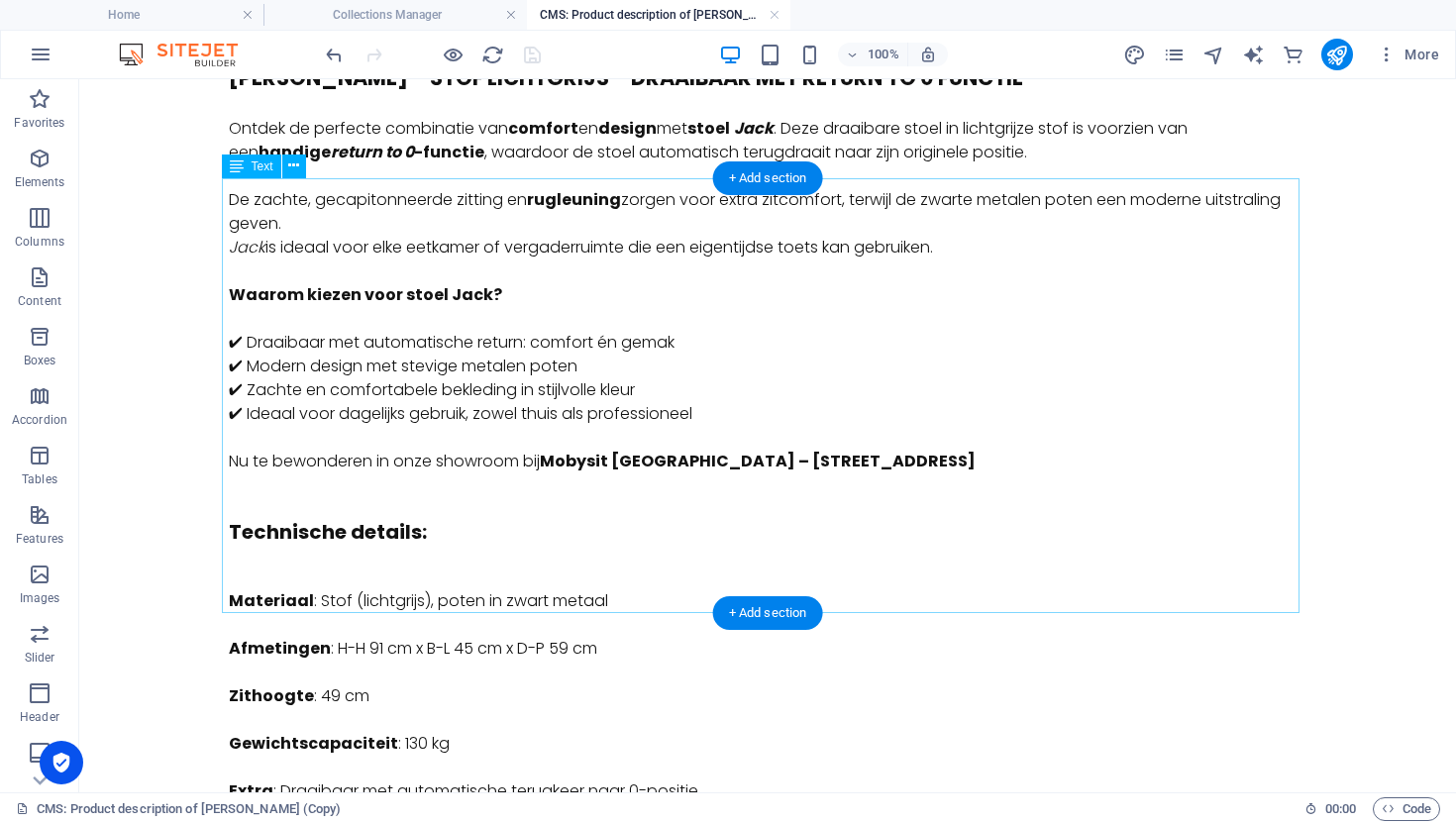 scroll, scrollTop: 206, scrollLeft: 0, axis: vertical 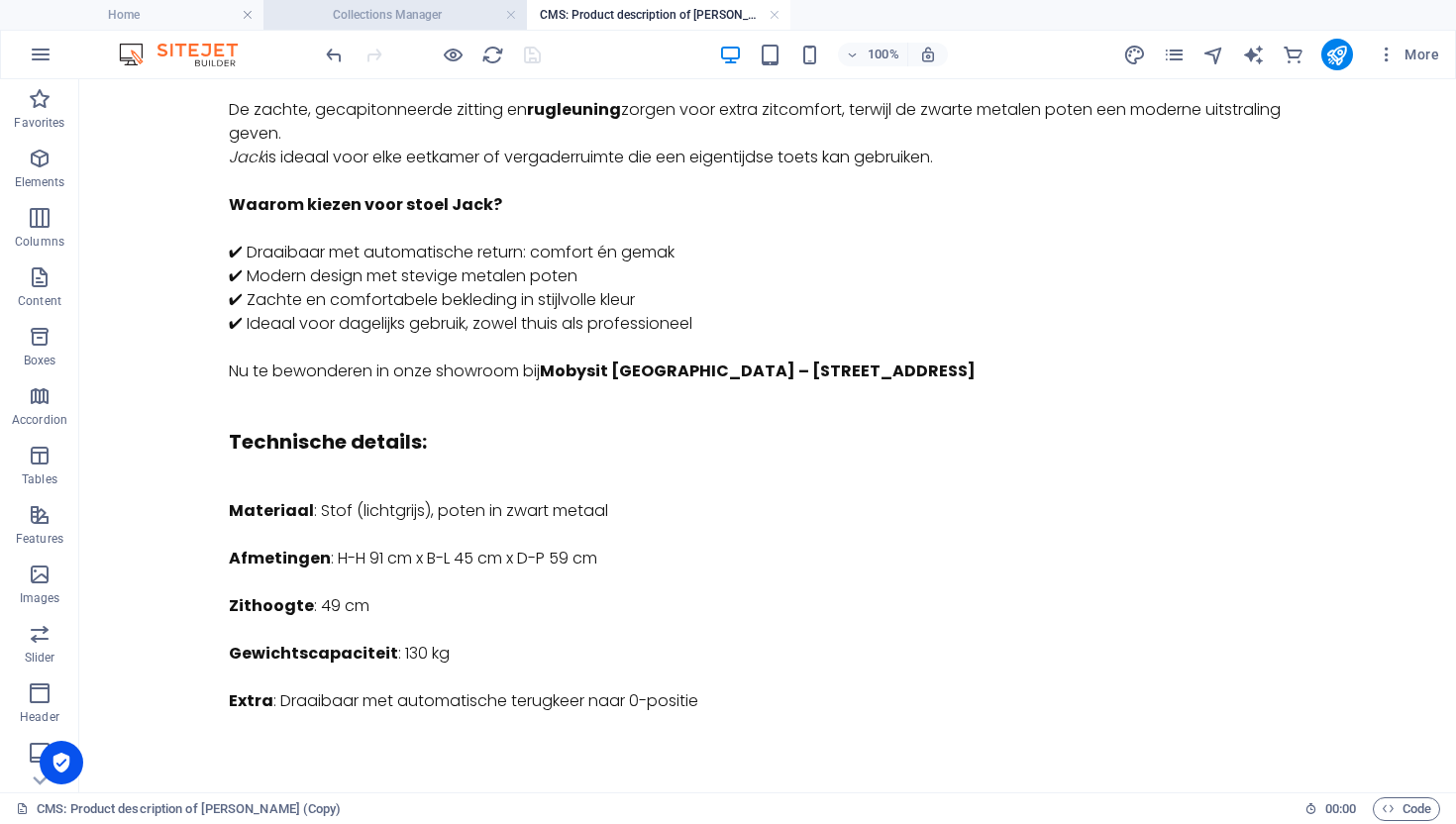 click on "Collections Manager" at bounding box center (395, 15) 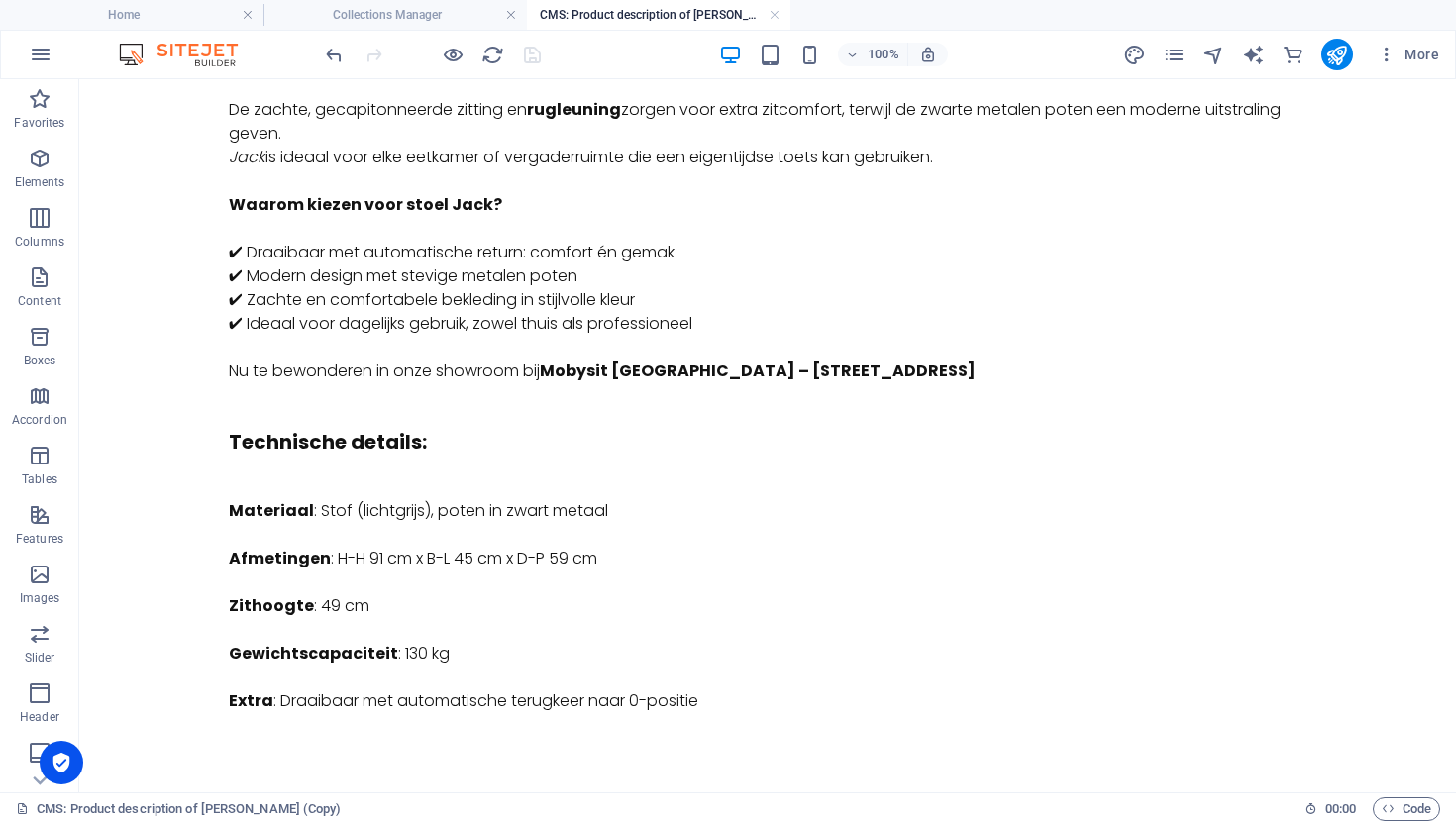 scroll, scrollTop: 0, scrollLeft: 0, axis: both 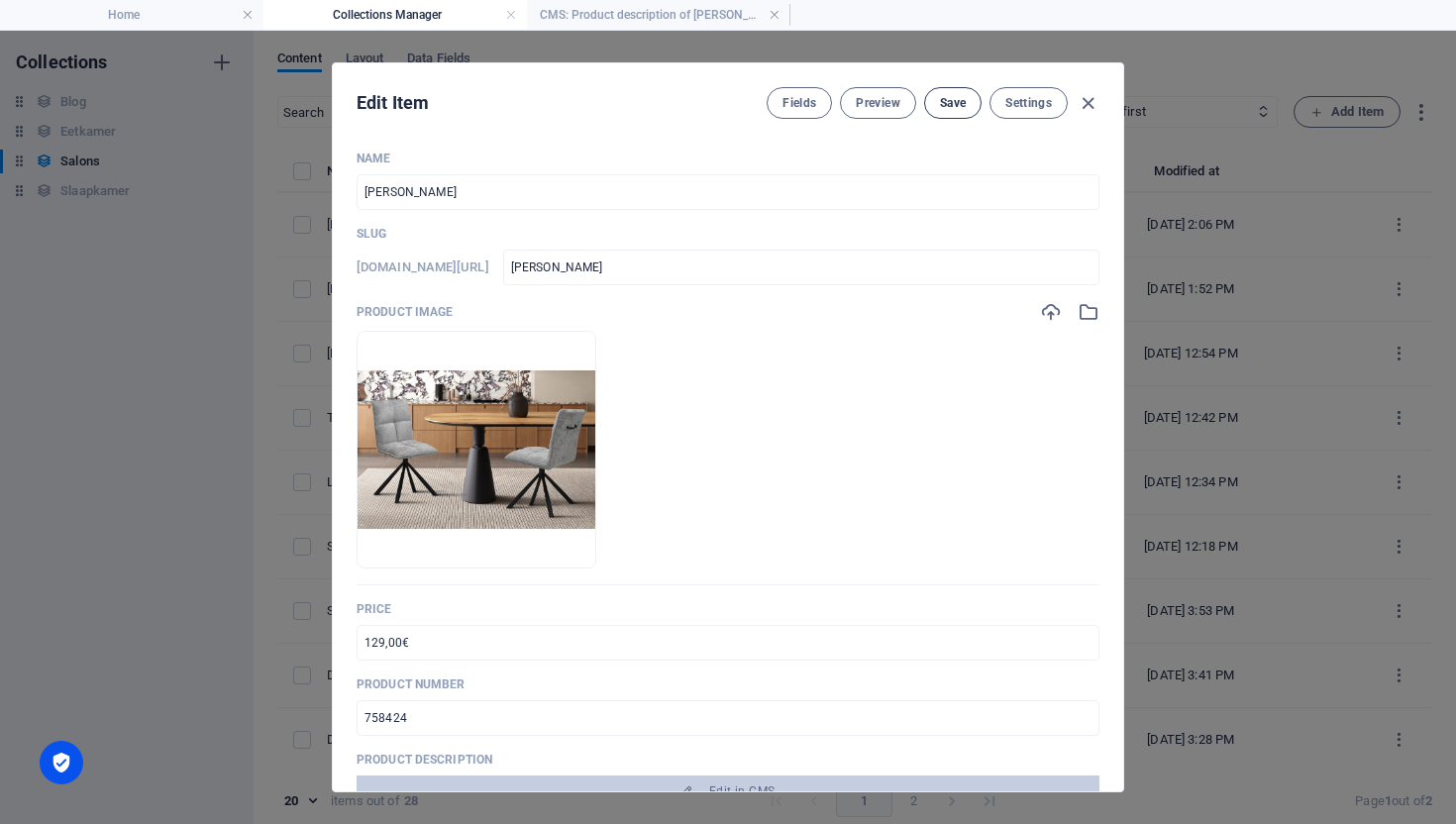click on "Save" at bounding box center (953, 103) 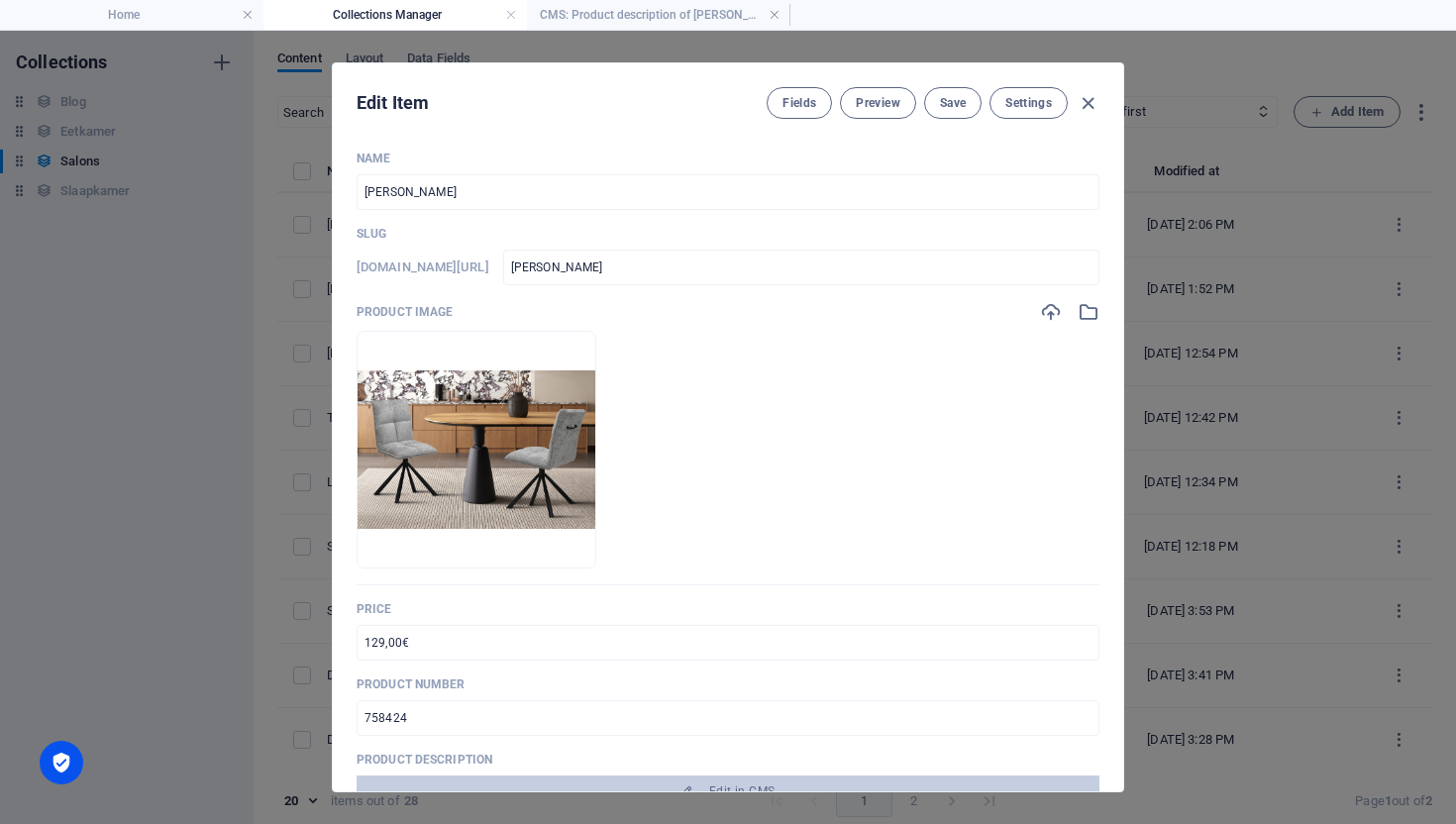 drag, startPoint x: 1079, startPoint y: 97, endPoint x: 1070, endPoint y: 118, distance: 22.847319 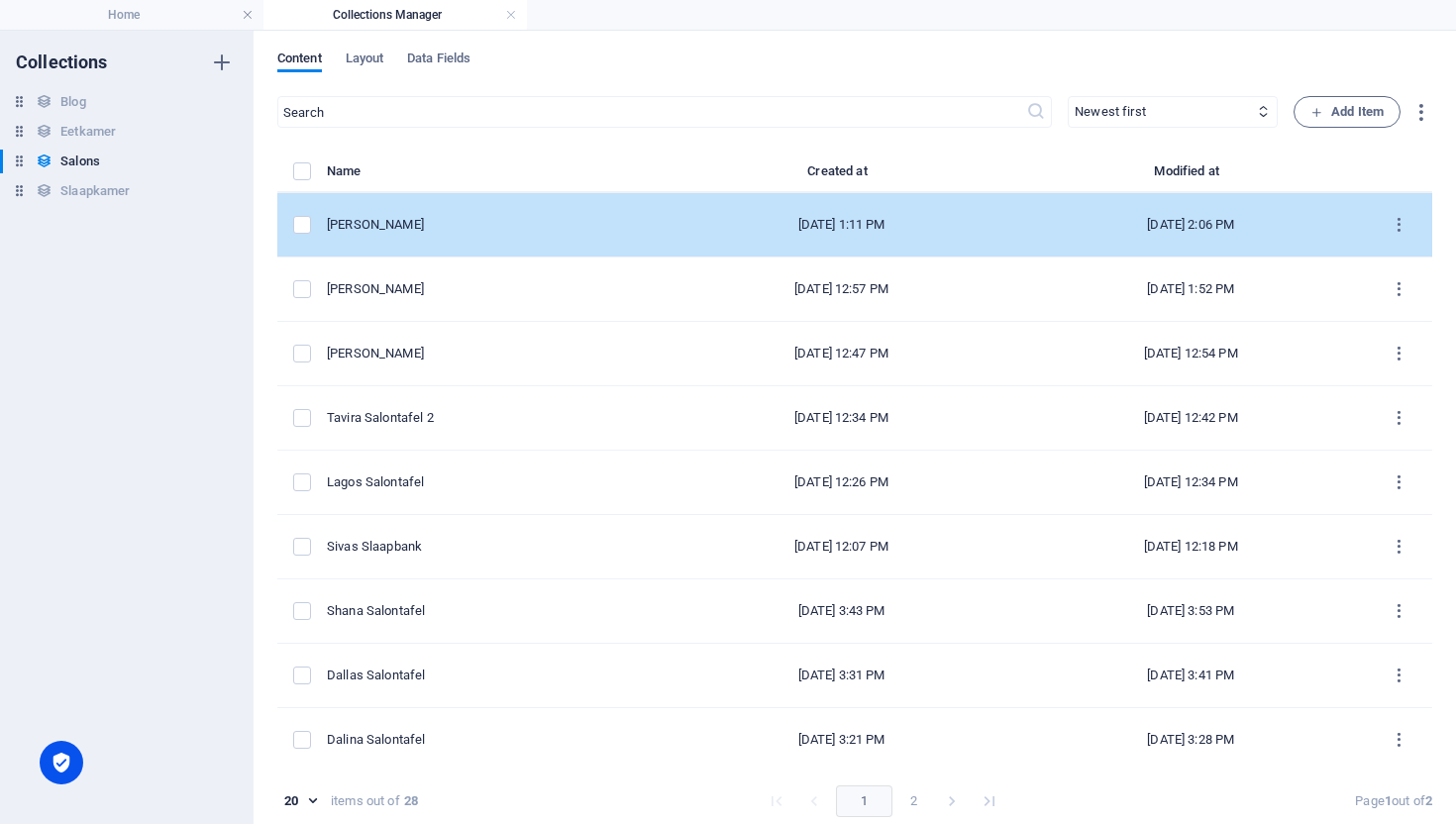 click on "Jack Stoel" at bounding box center [496, 225] 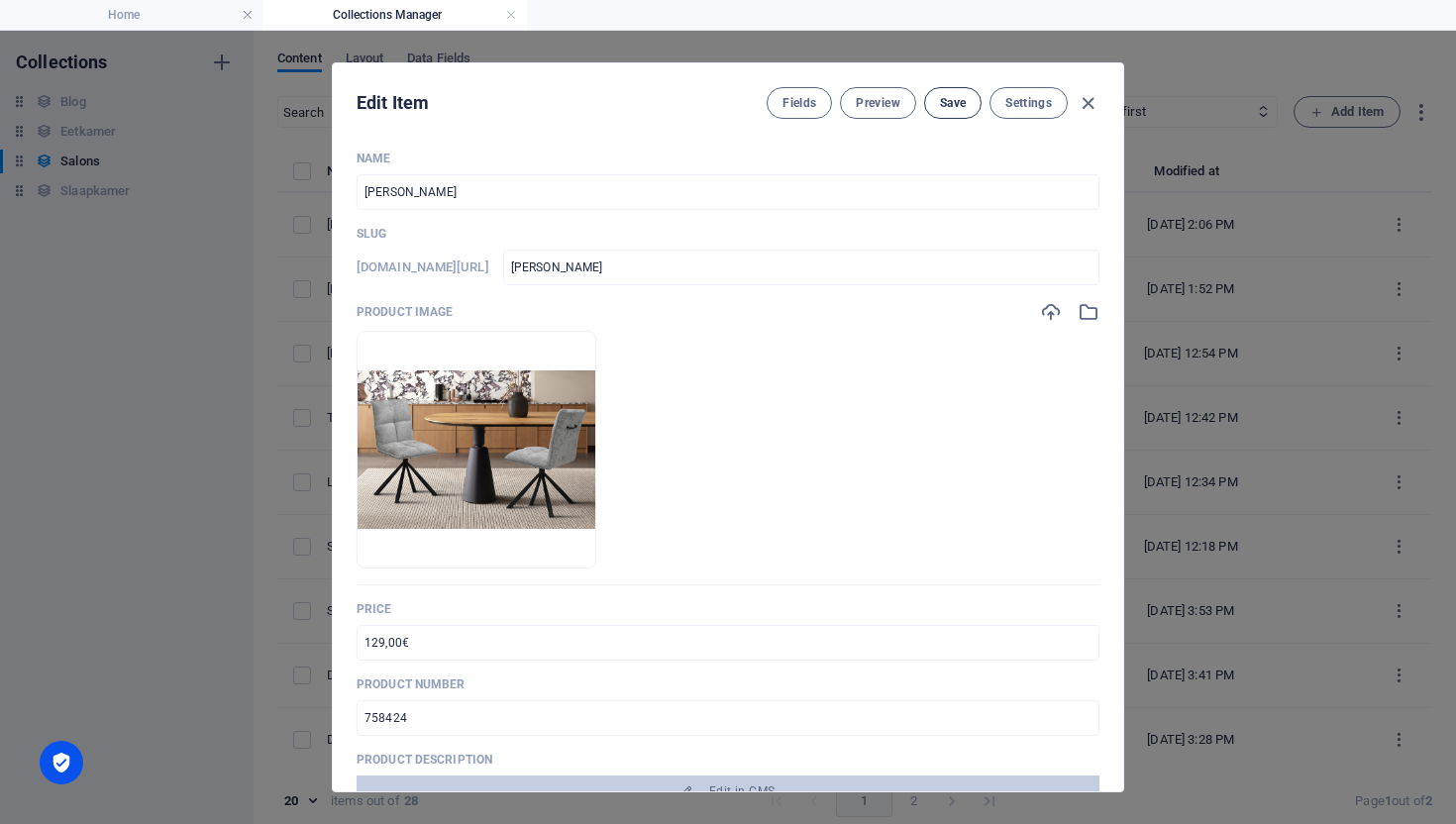 click on "Save" at bounding box center (953, 103) 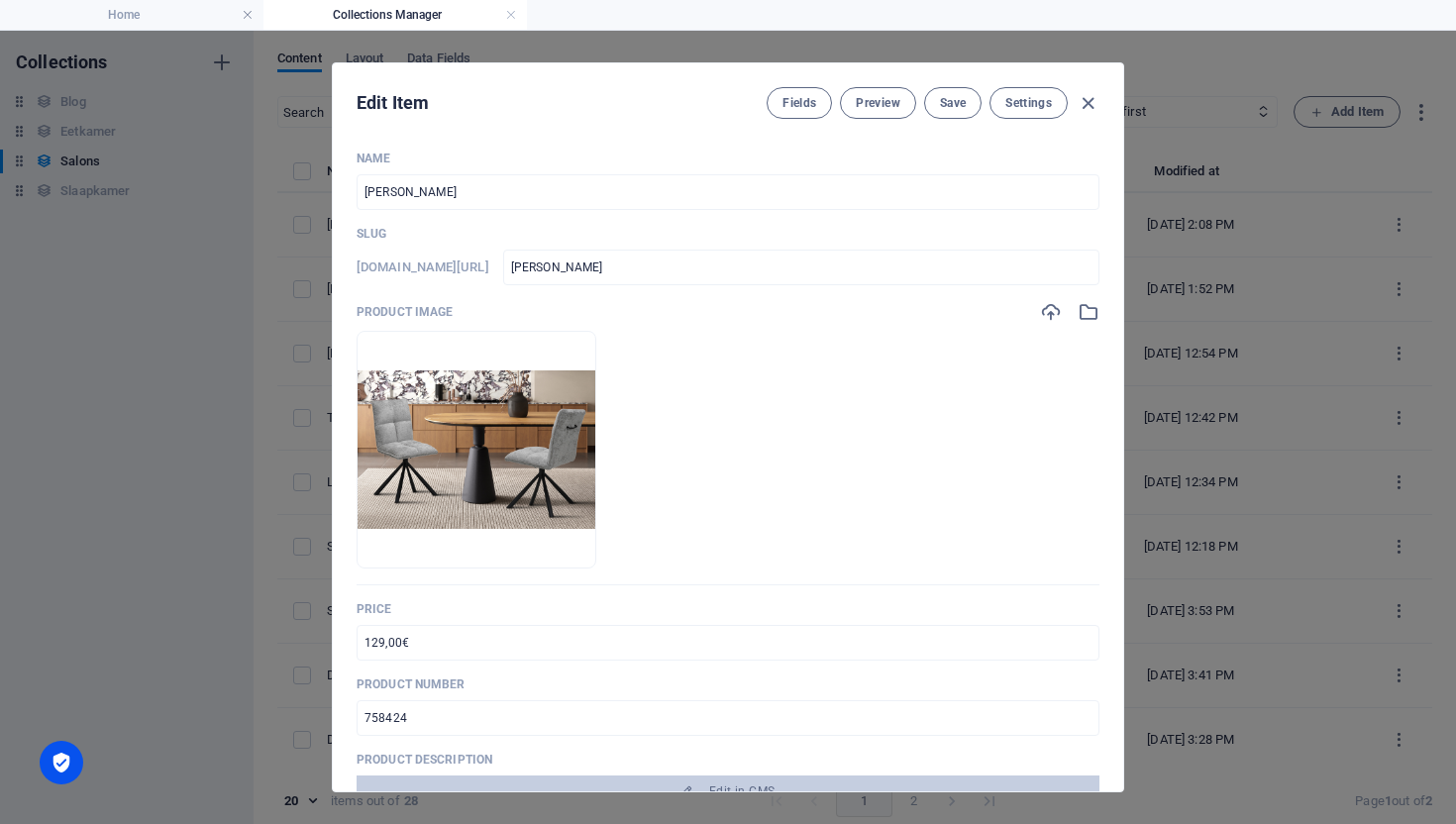 drag, startPoint x: 1084, startPoint y: 104, endPoint x: 987, endPoint y: 156, distance: 110.05908 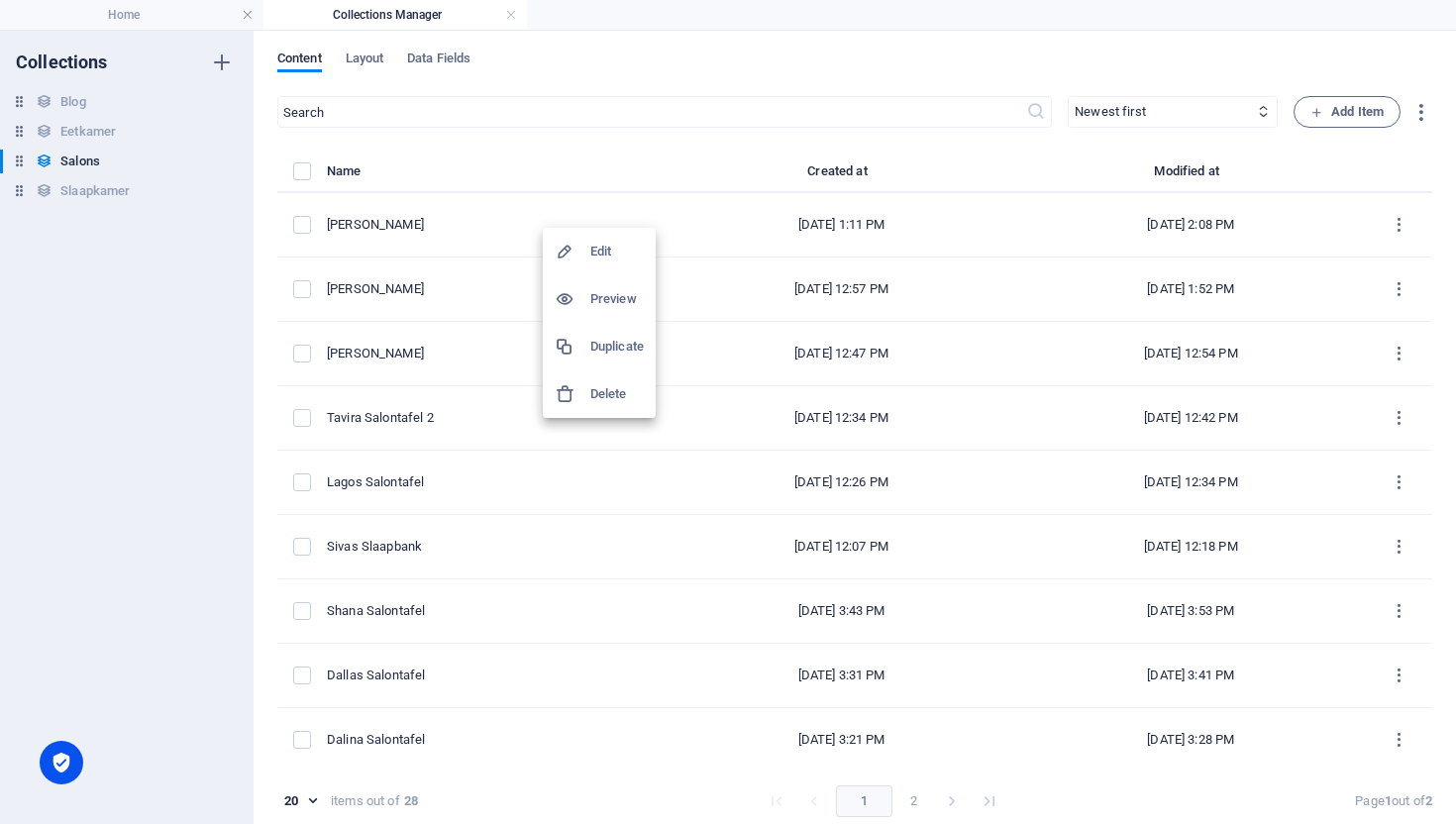 click on "Duplicate" at bounding box center (617, 347) 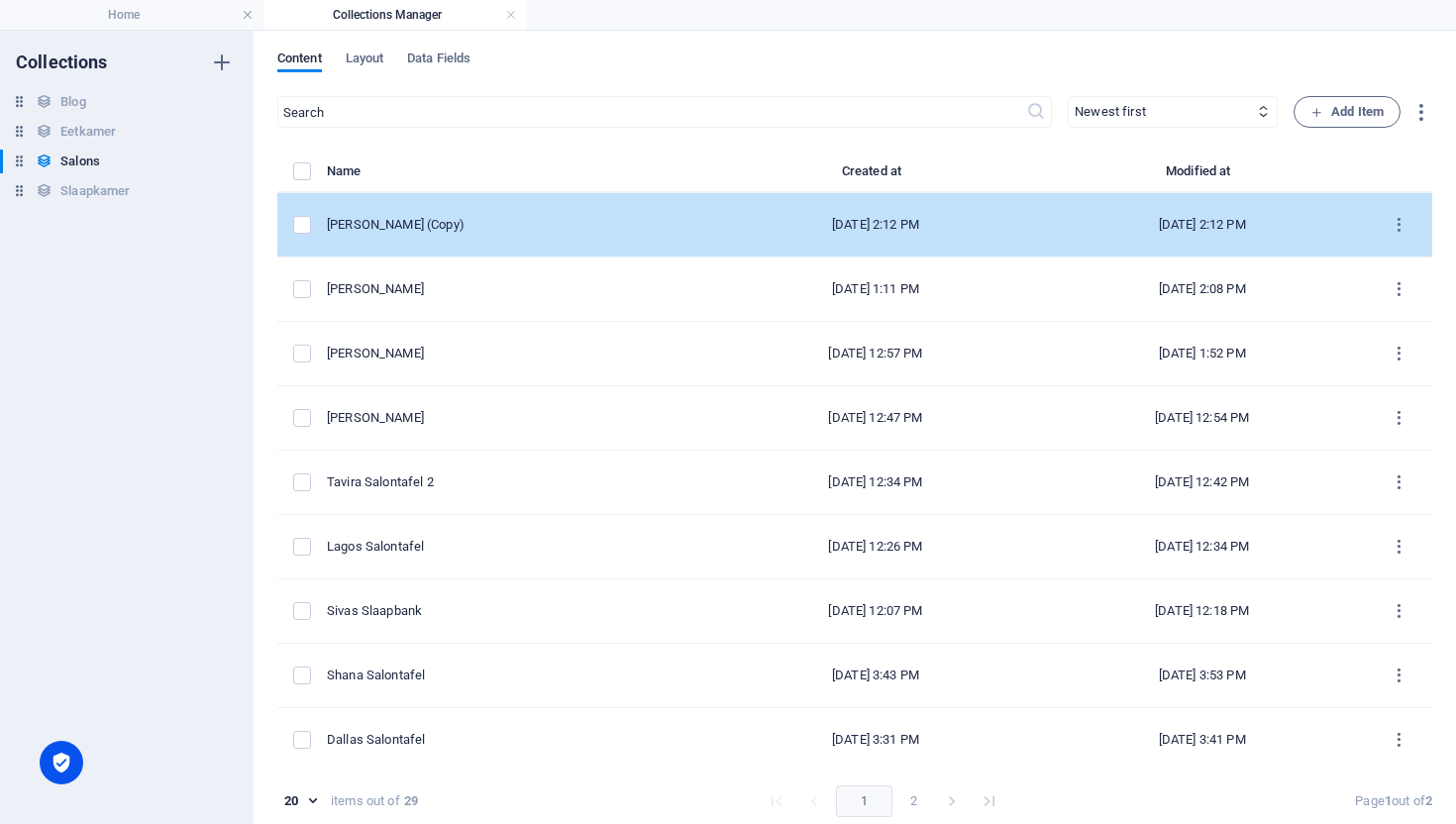 click on "Jack Stoel (Copy)" at bounding box center [519, 225] 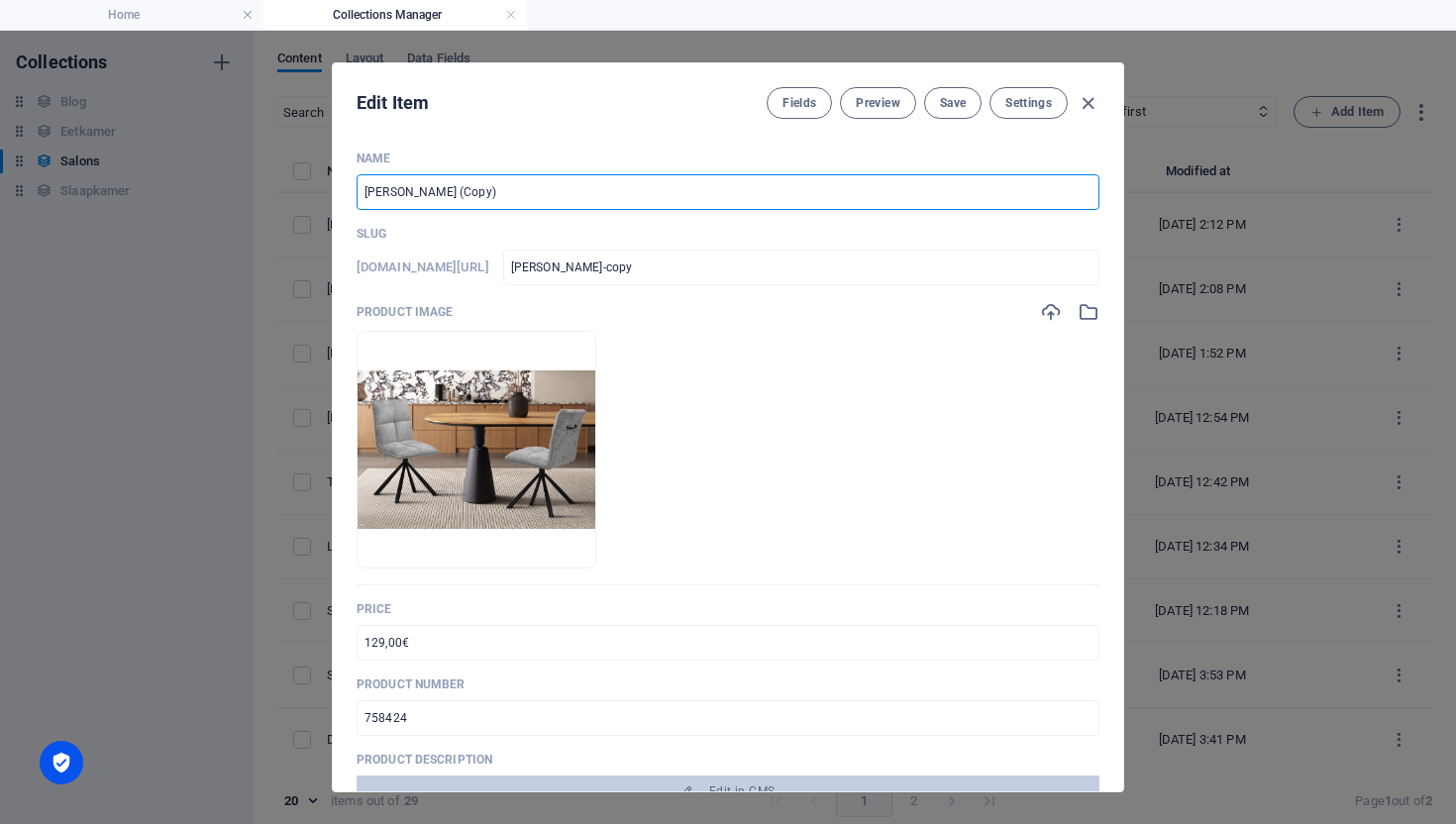 drag, startPoint x: 425, startPoint y: 199, endPoint x: 319, endPoint y: 199, distance: 106 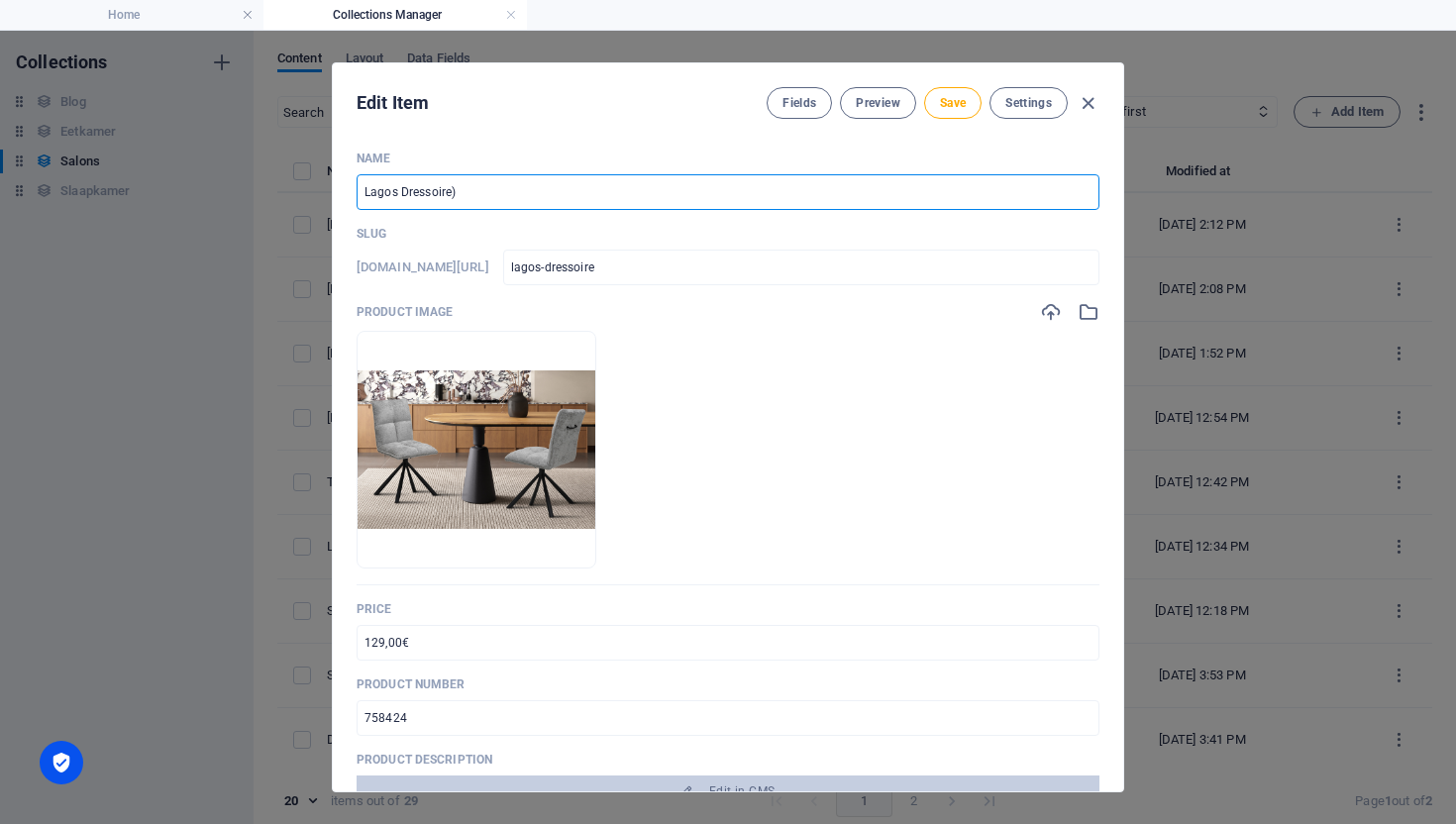 click on "Lagos Dressoire)" at bounding box center [728, 192] 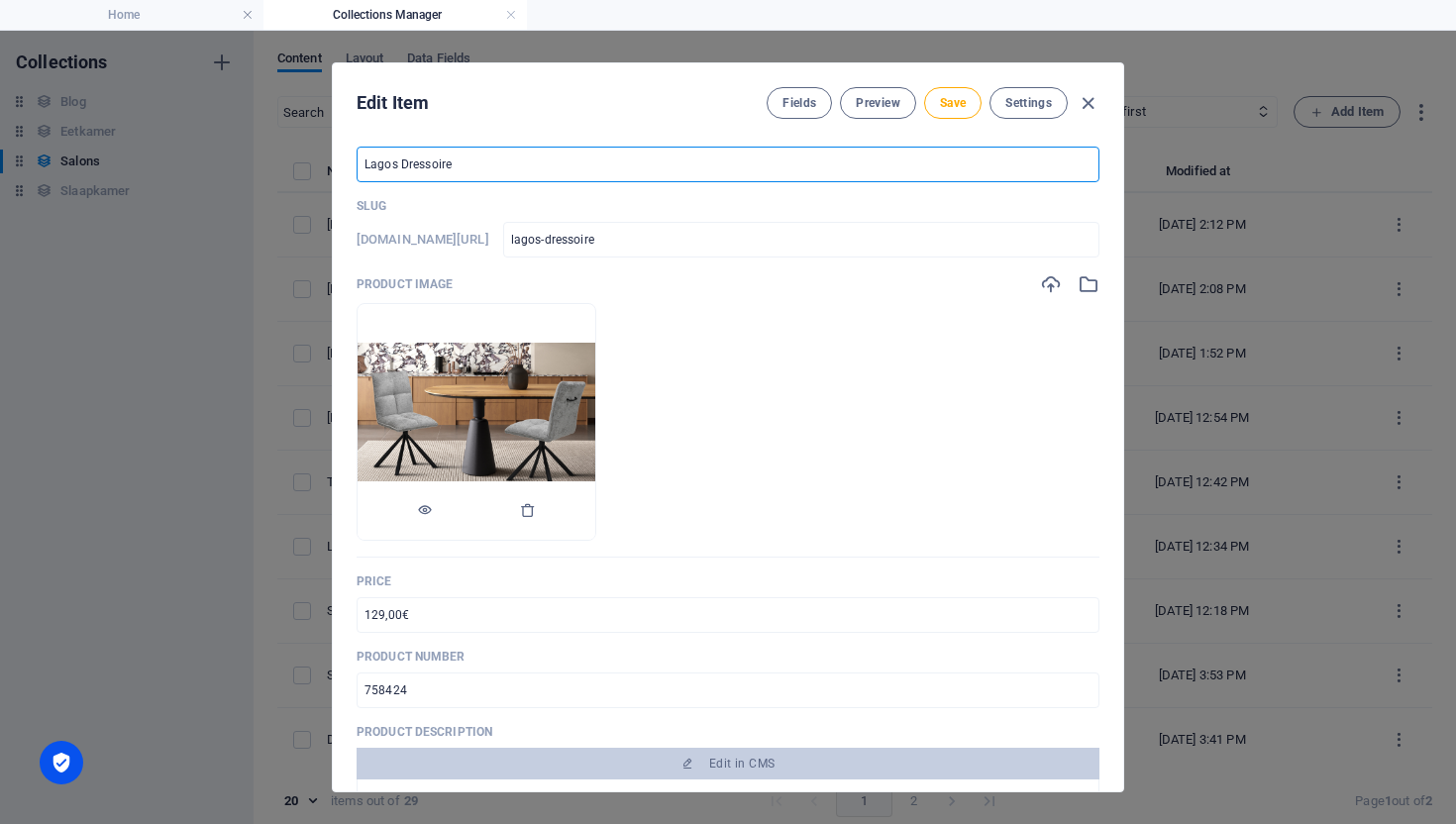 scroll, scrollTop: 29, scrollLeft: 0, axis: vertical 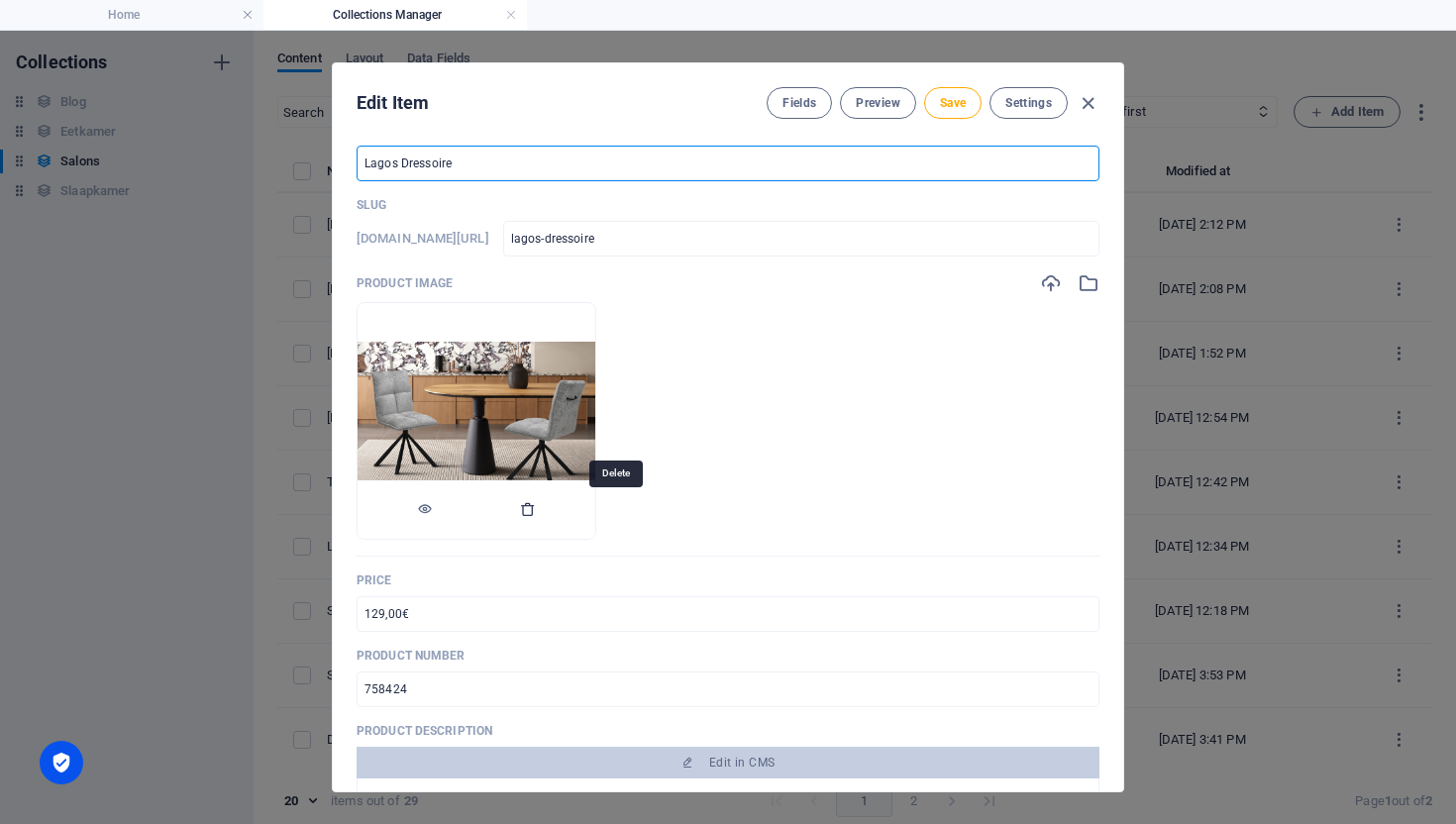 click at bounding box center [528, 509] 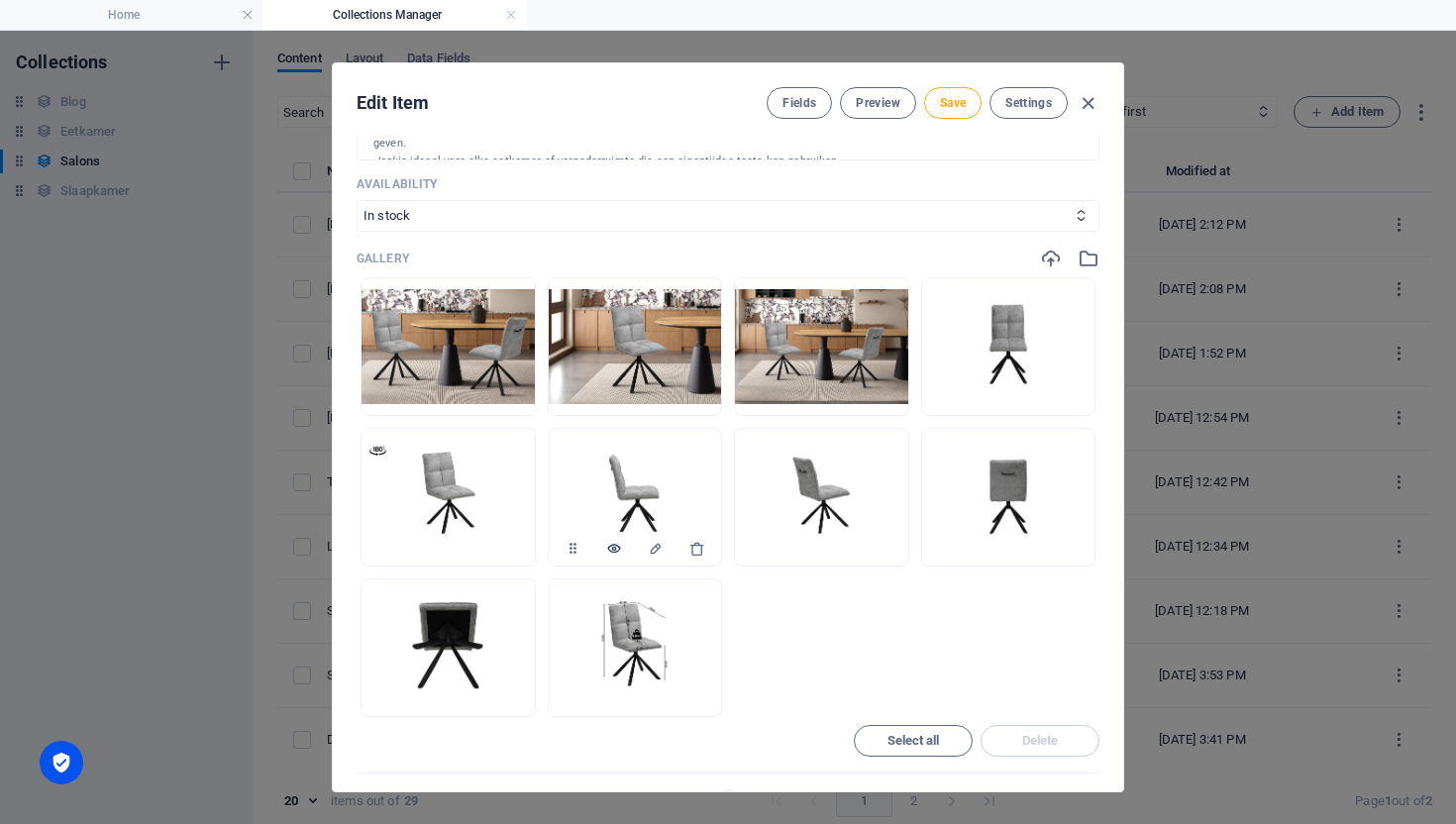 scroll, scrollTop: 808, scrollLeft: 0, axis: vertical 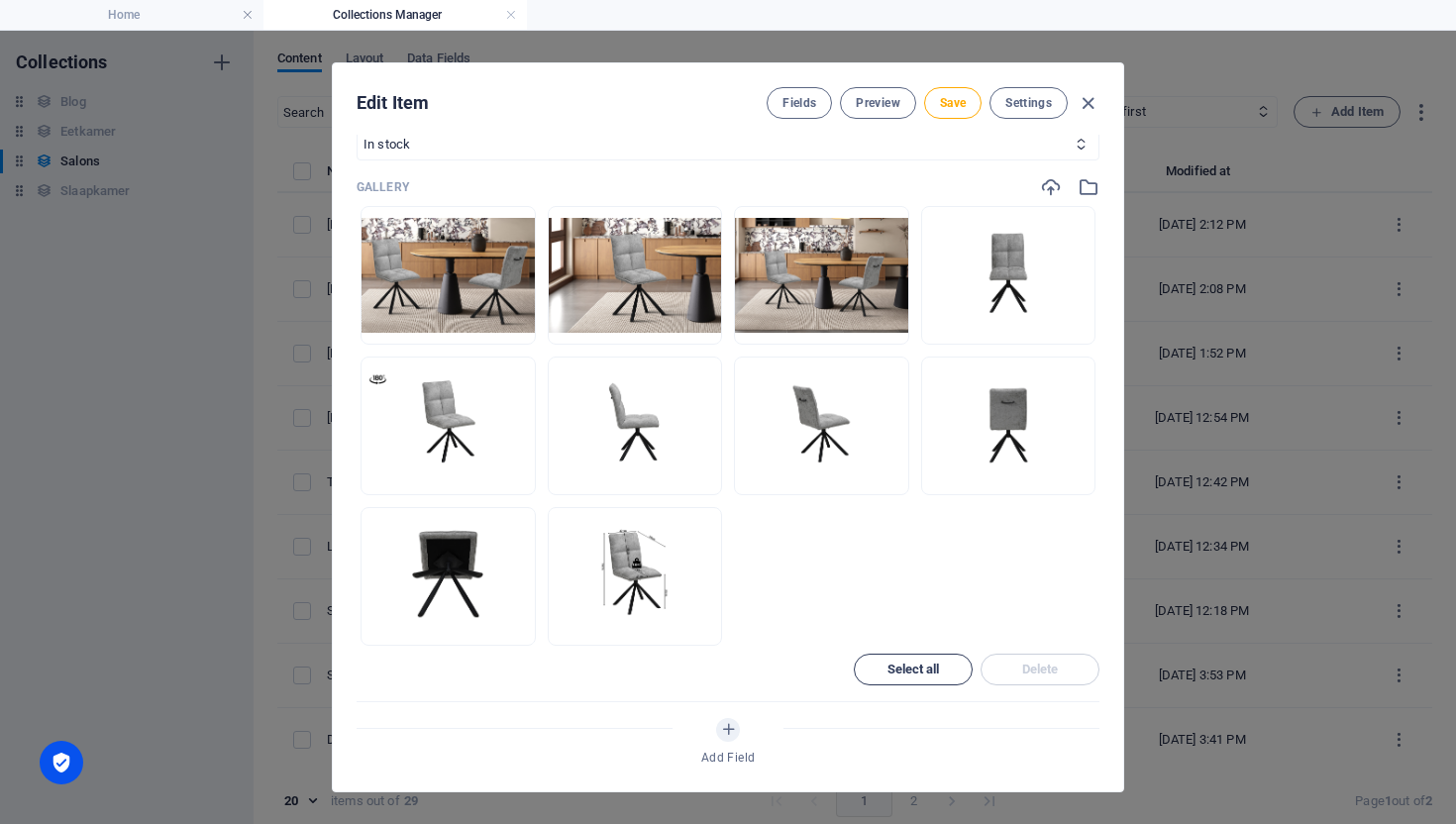 click on "Select all" at bounding box center (913, 670) 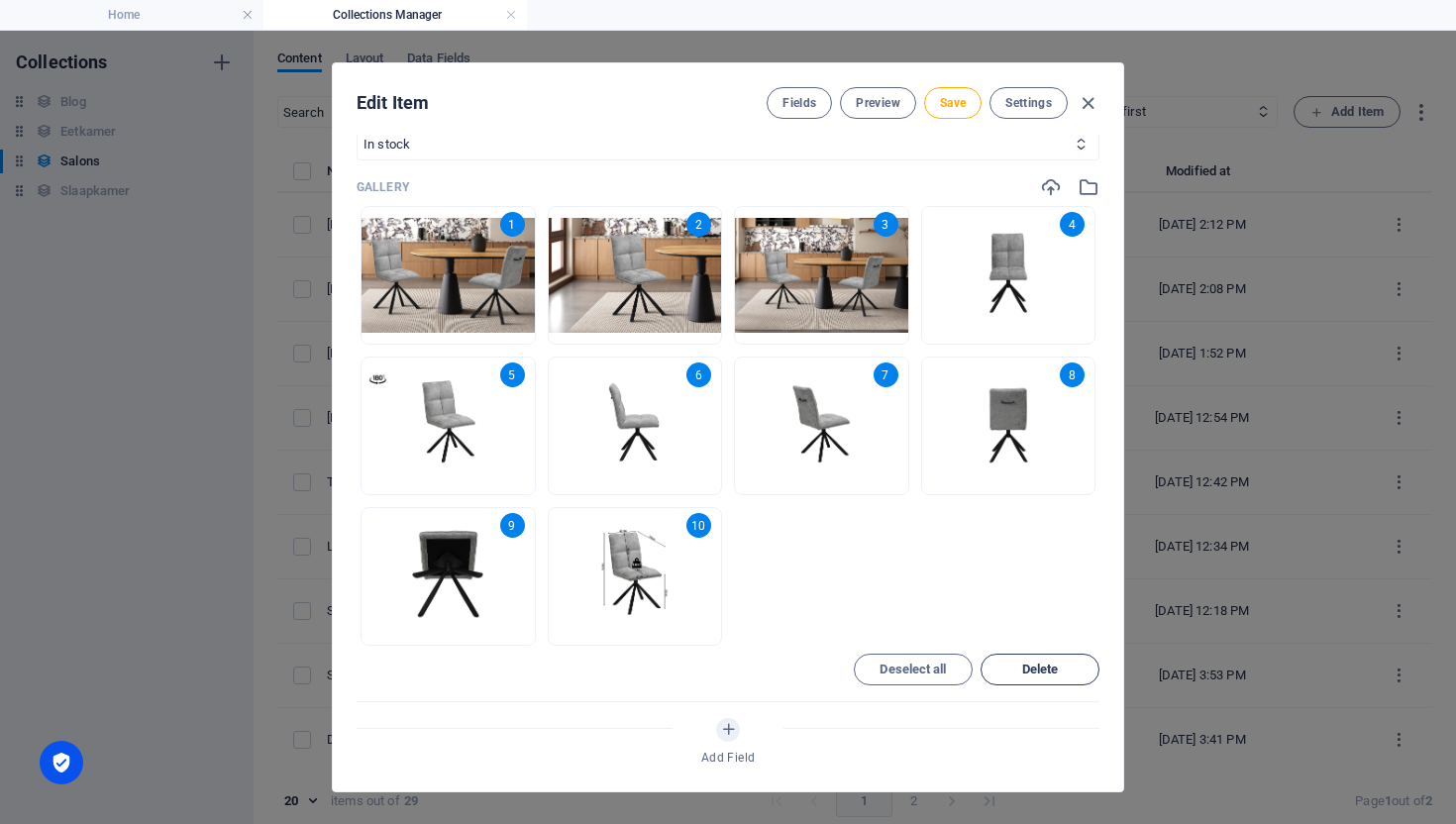 click on "Delete" at bounding box center [1040, 670] 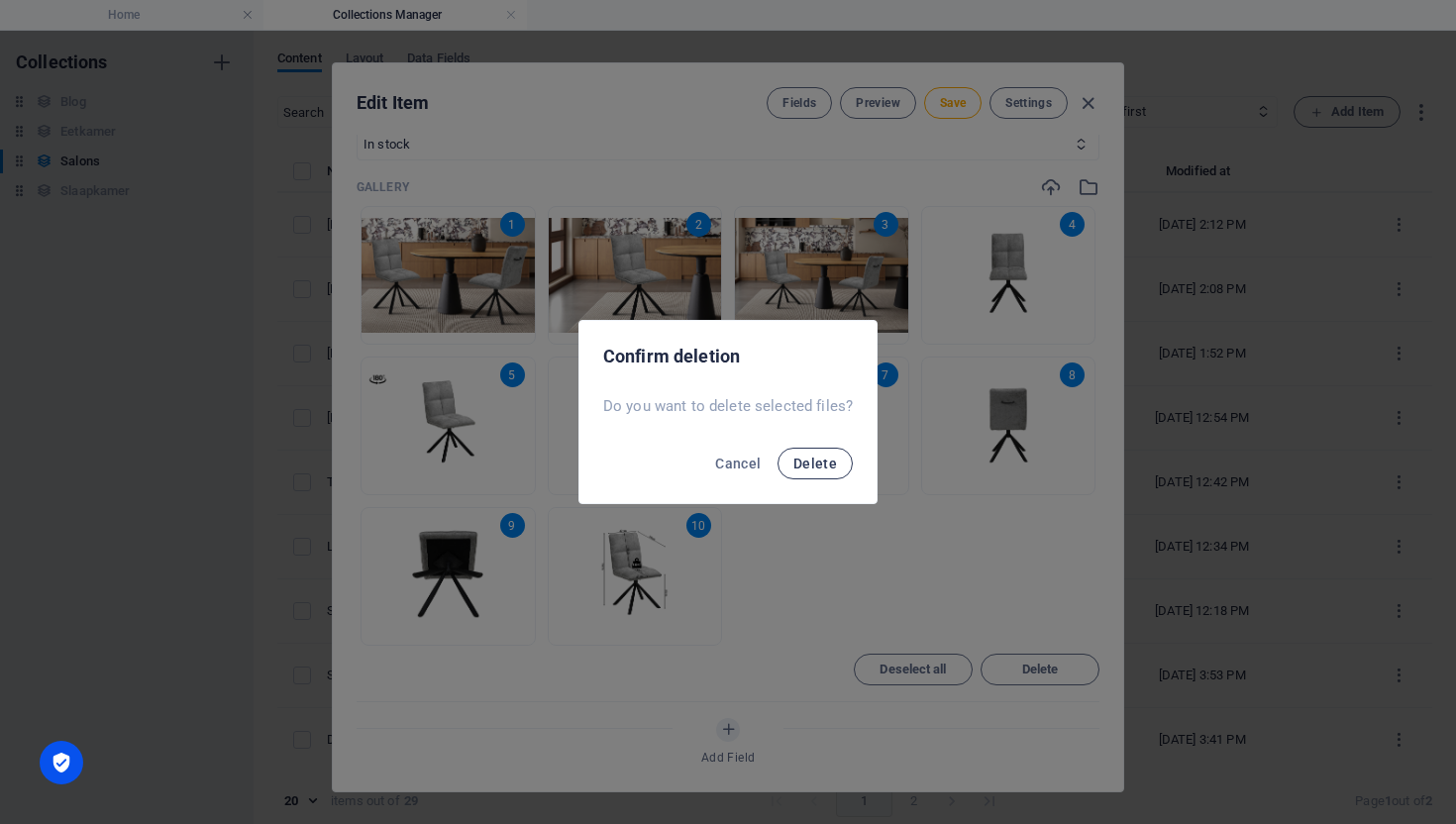 click on "Delete" at bounding box center [815, 464] 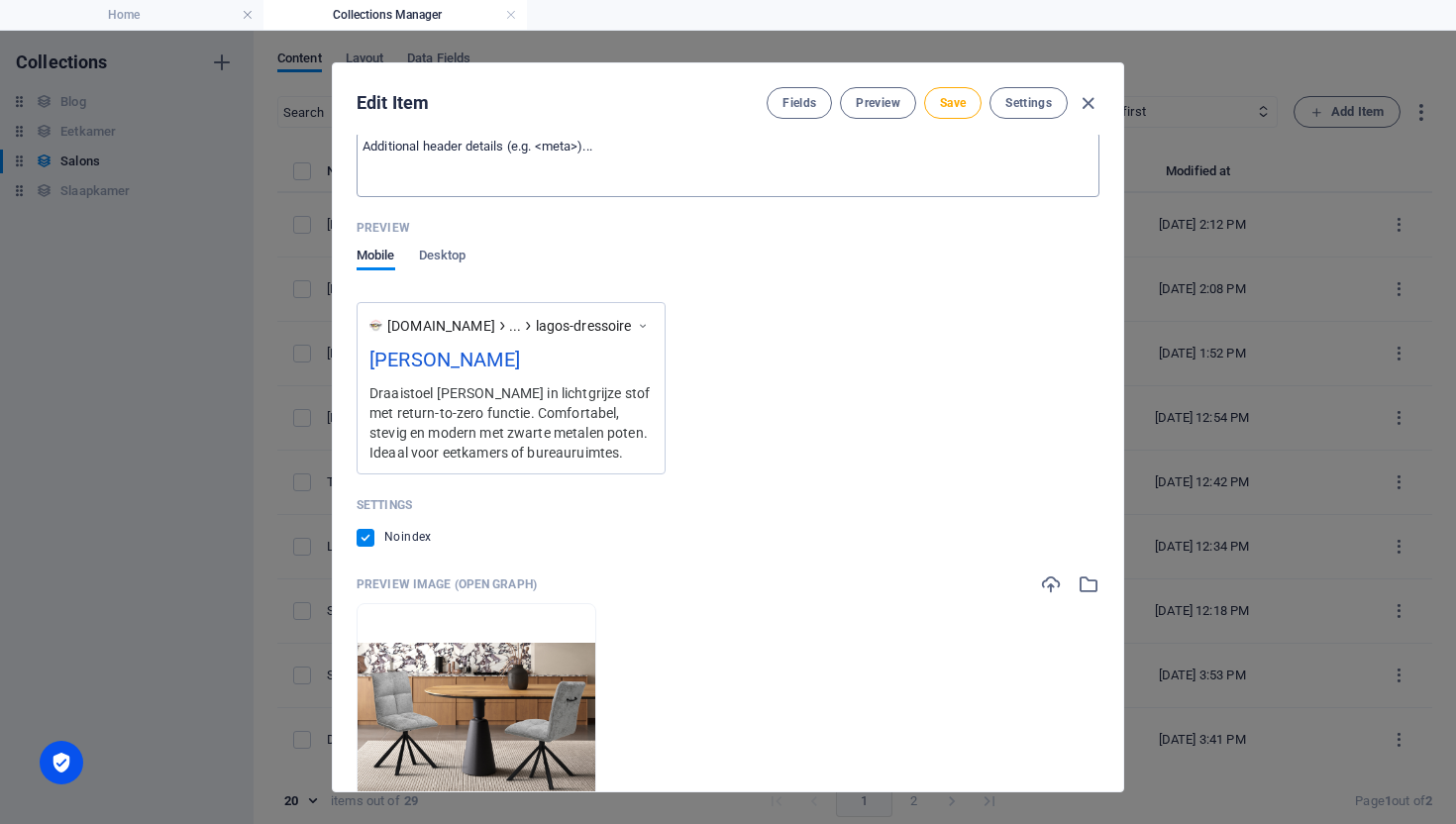 scroll, scrollTop: 1768, scrollLeft: 0, axis: vertical 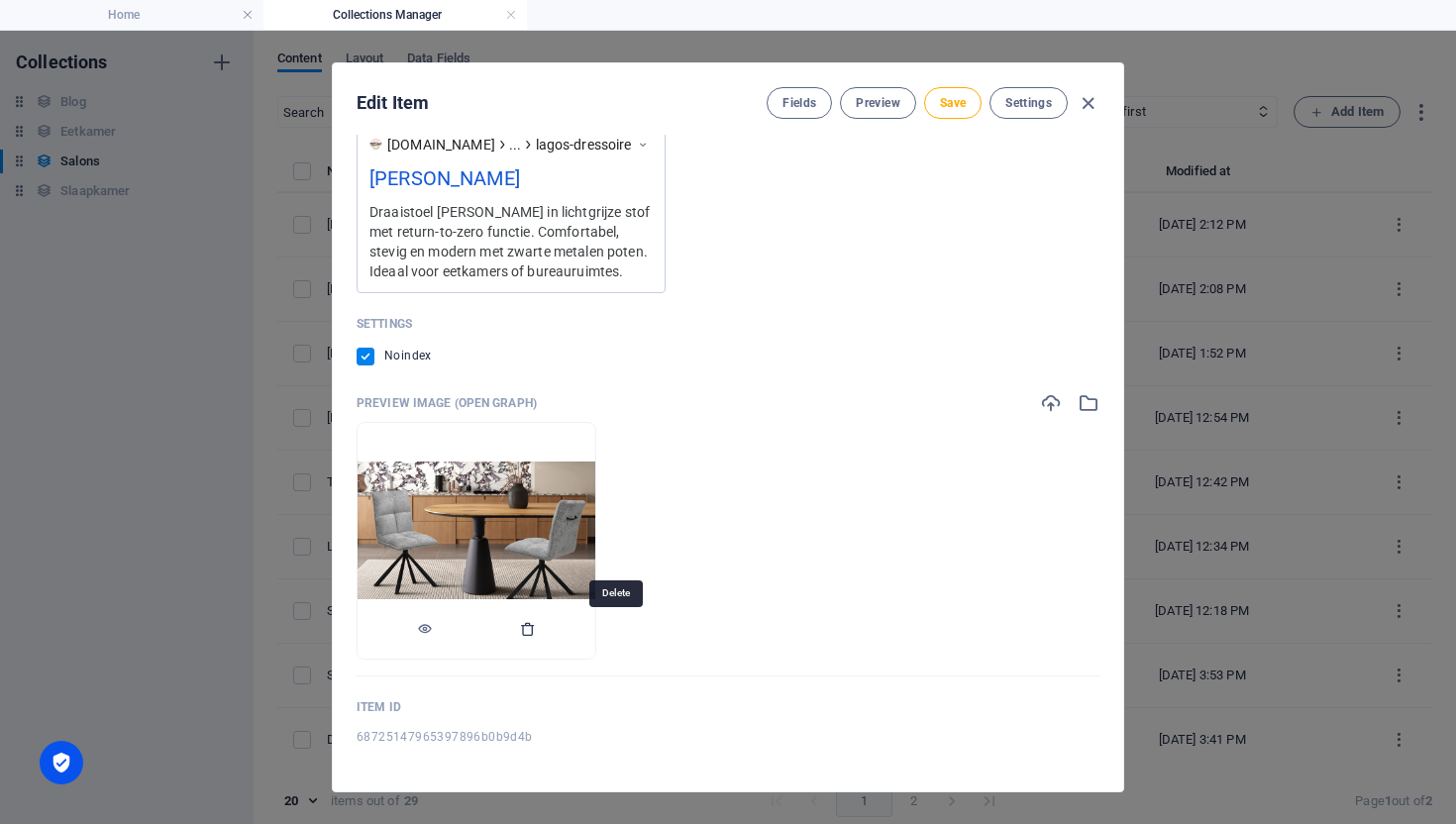 click at bounding box center [528, 629] 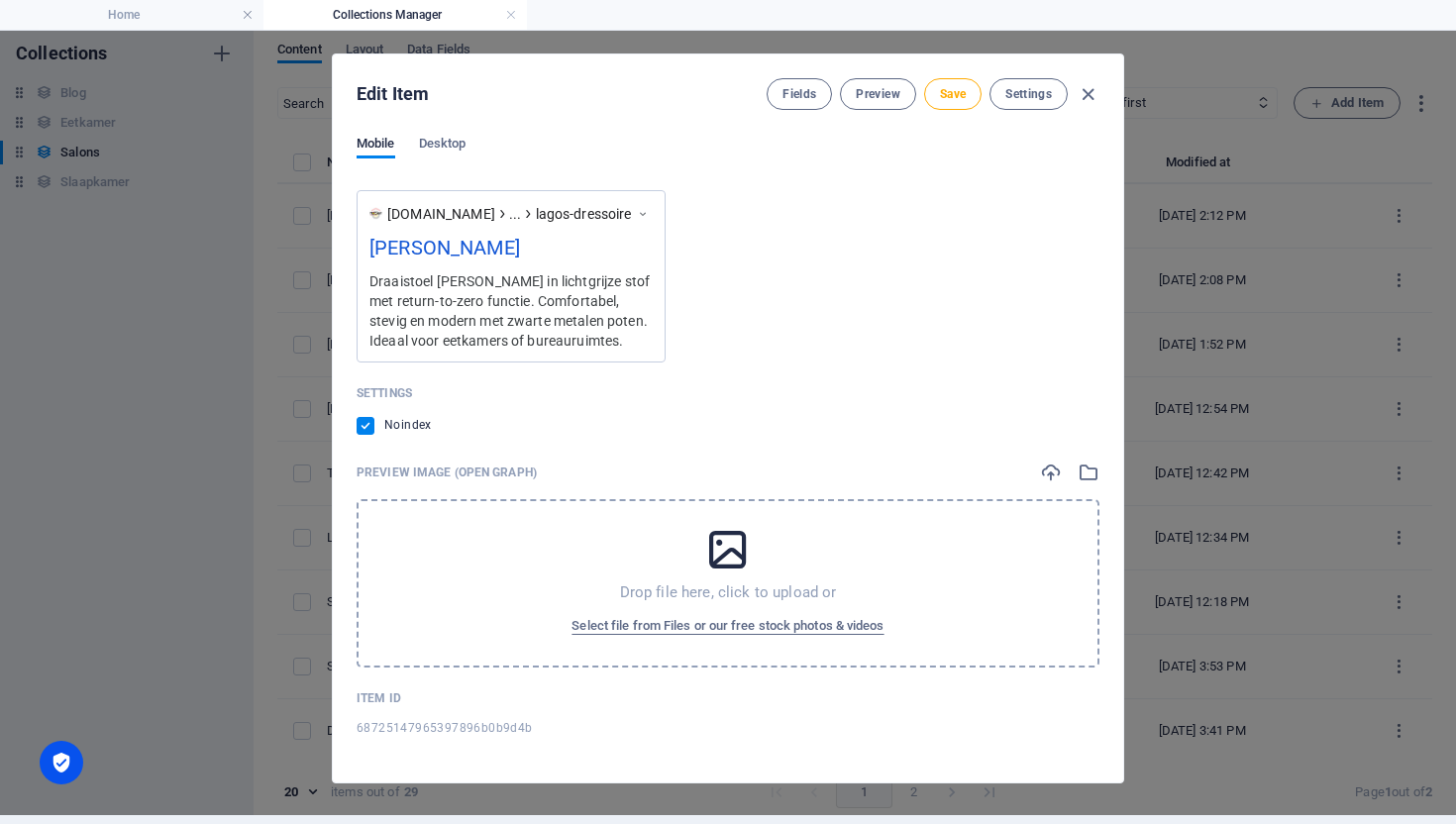 scroll, scrollTop: 0, scrollLeft: 0, axis: both 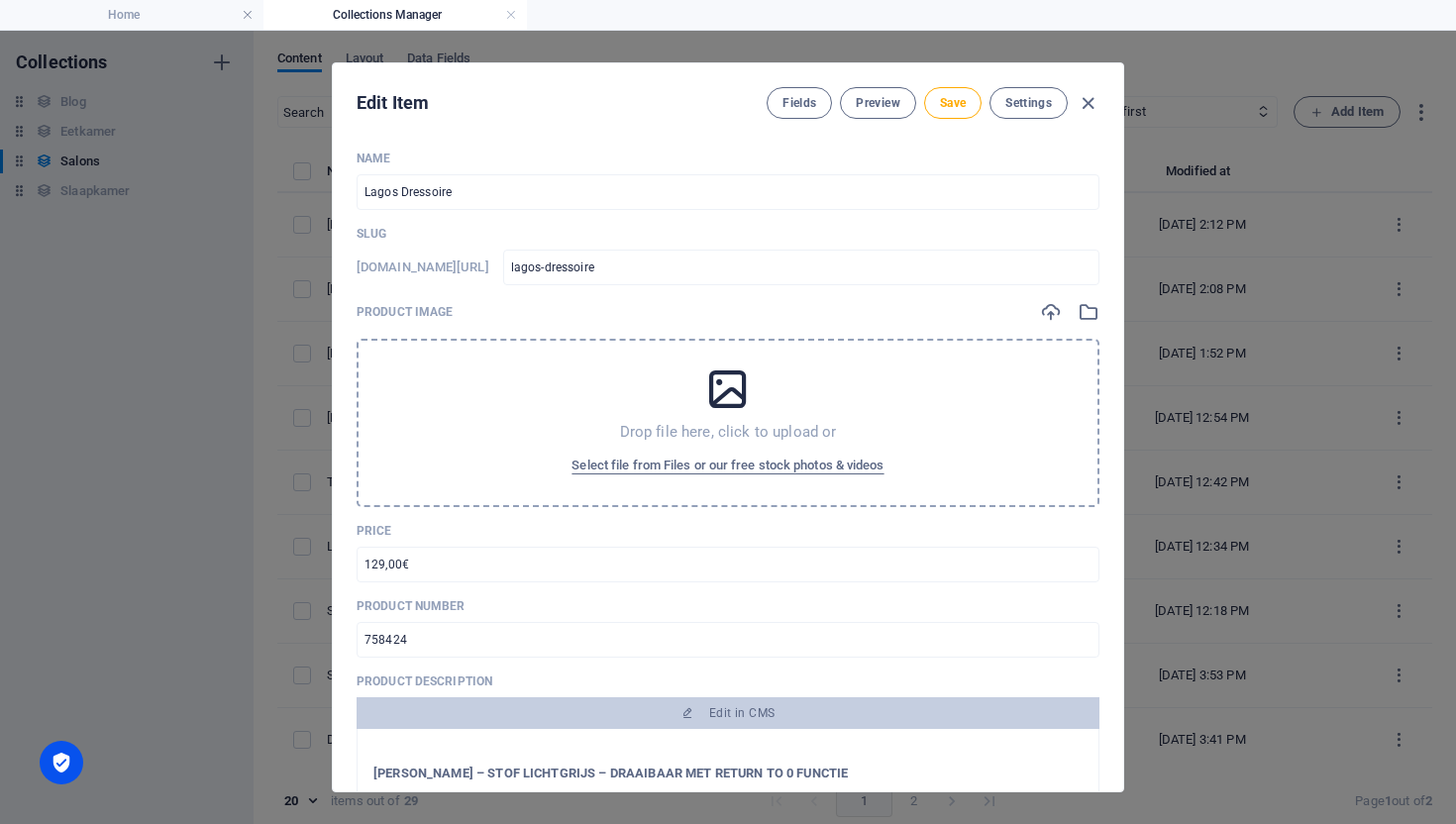 click at bounding box center [728, 389] 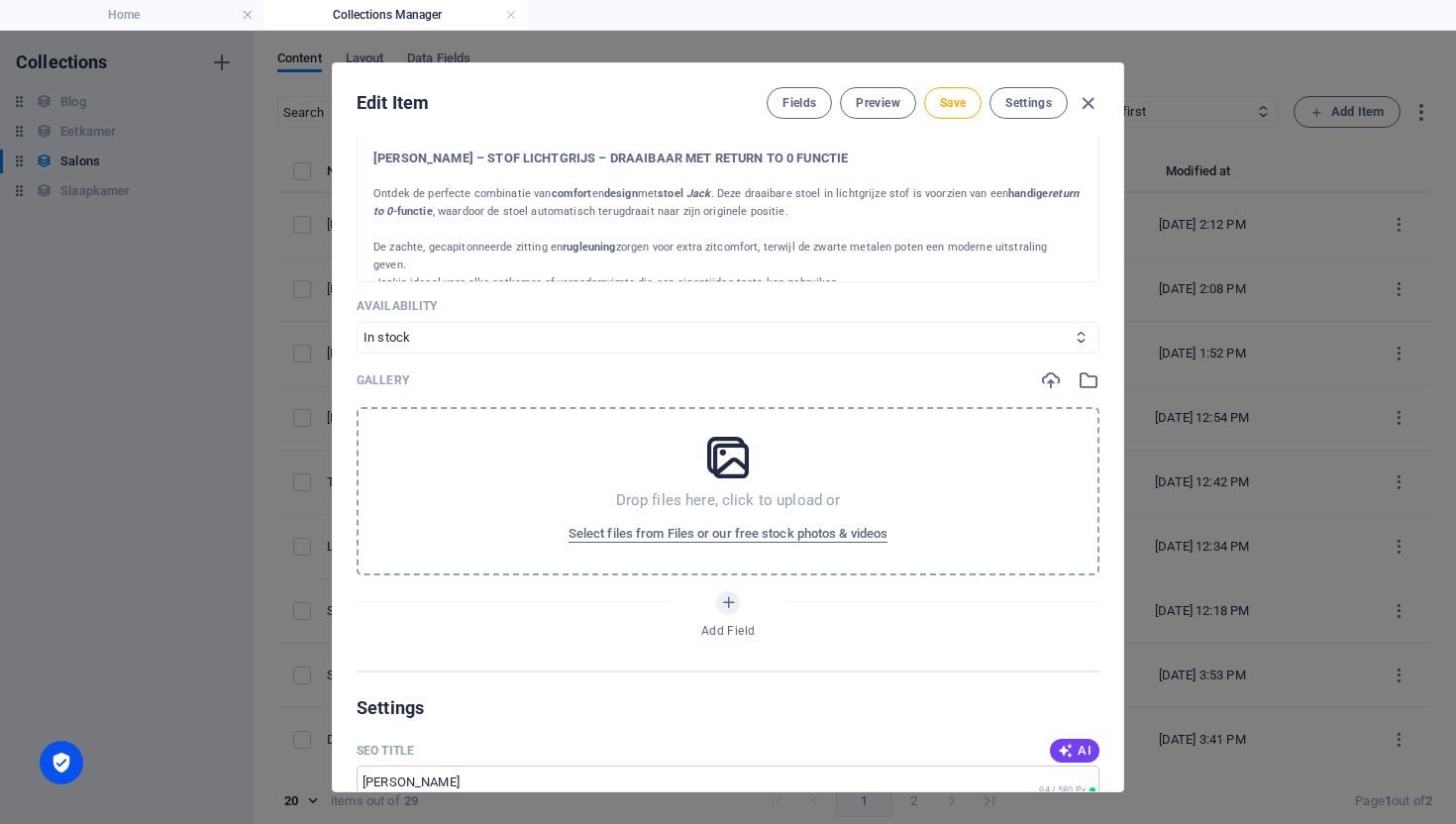 scroll, scrollTop: 972, scrollLeft: 0, axis: vertical 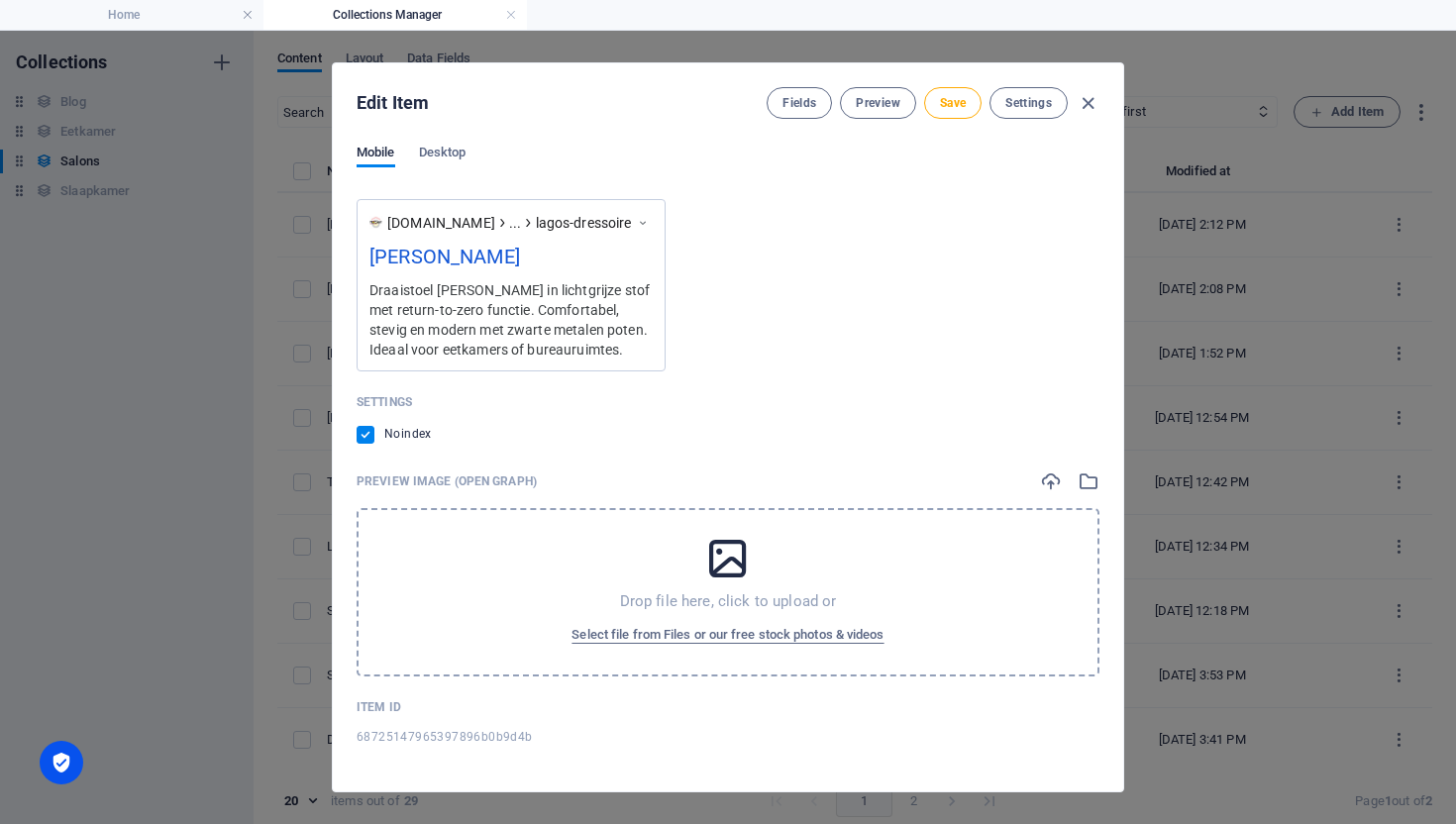 click at bounding box center [728, 559] 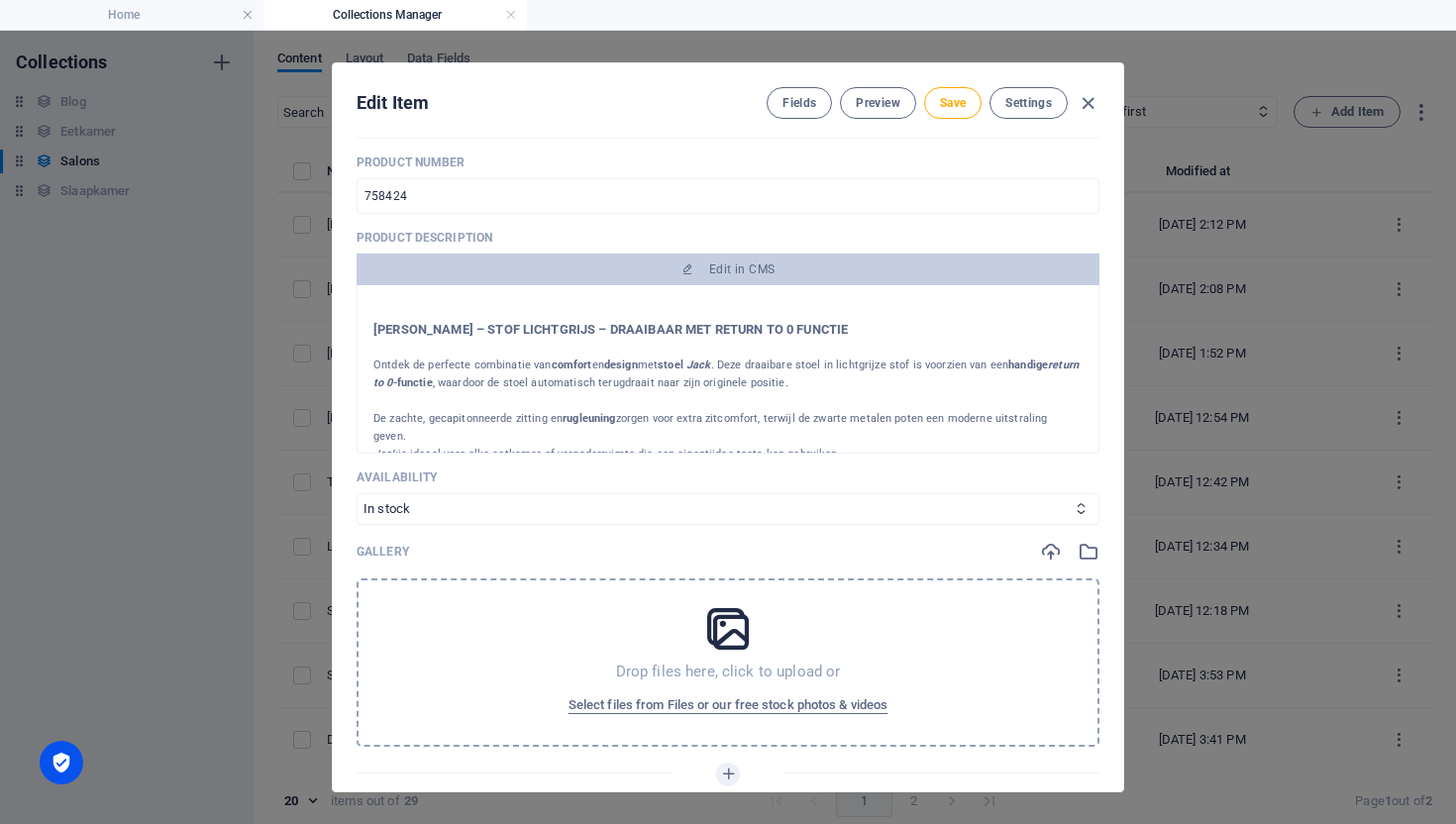scroll, scrollTop: 514, scrollLeft: 0, axis: vertical 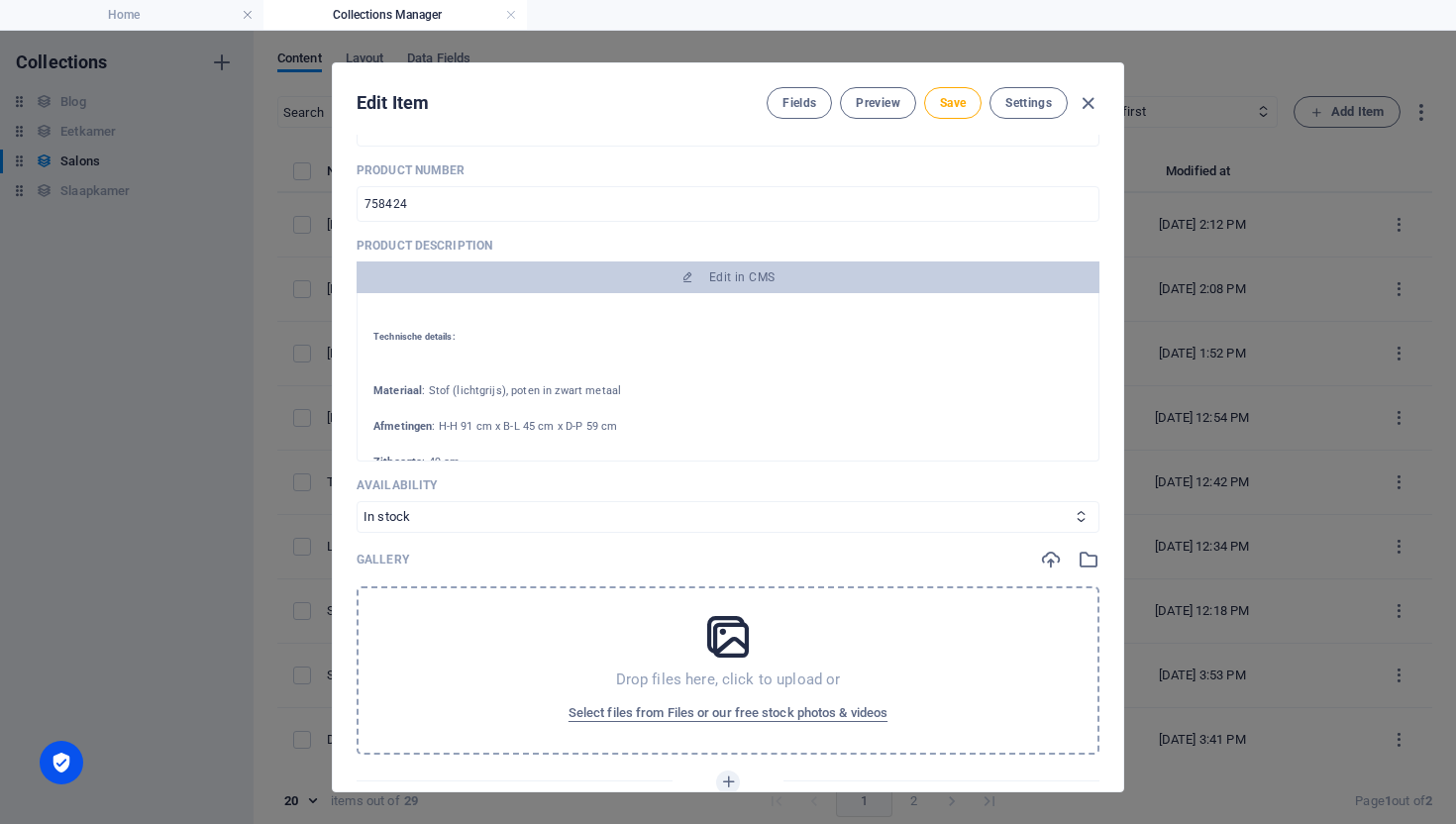 click at bounding box center [728, 637] 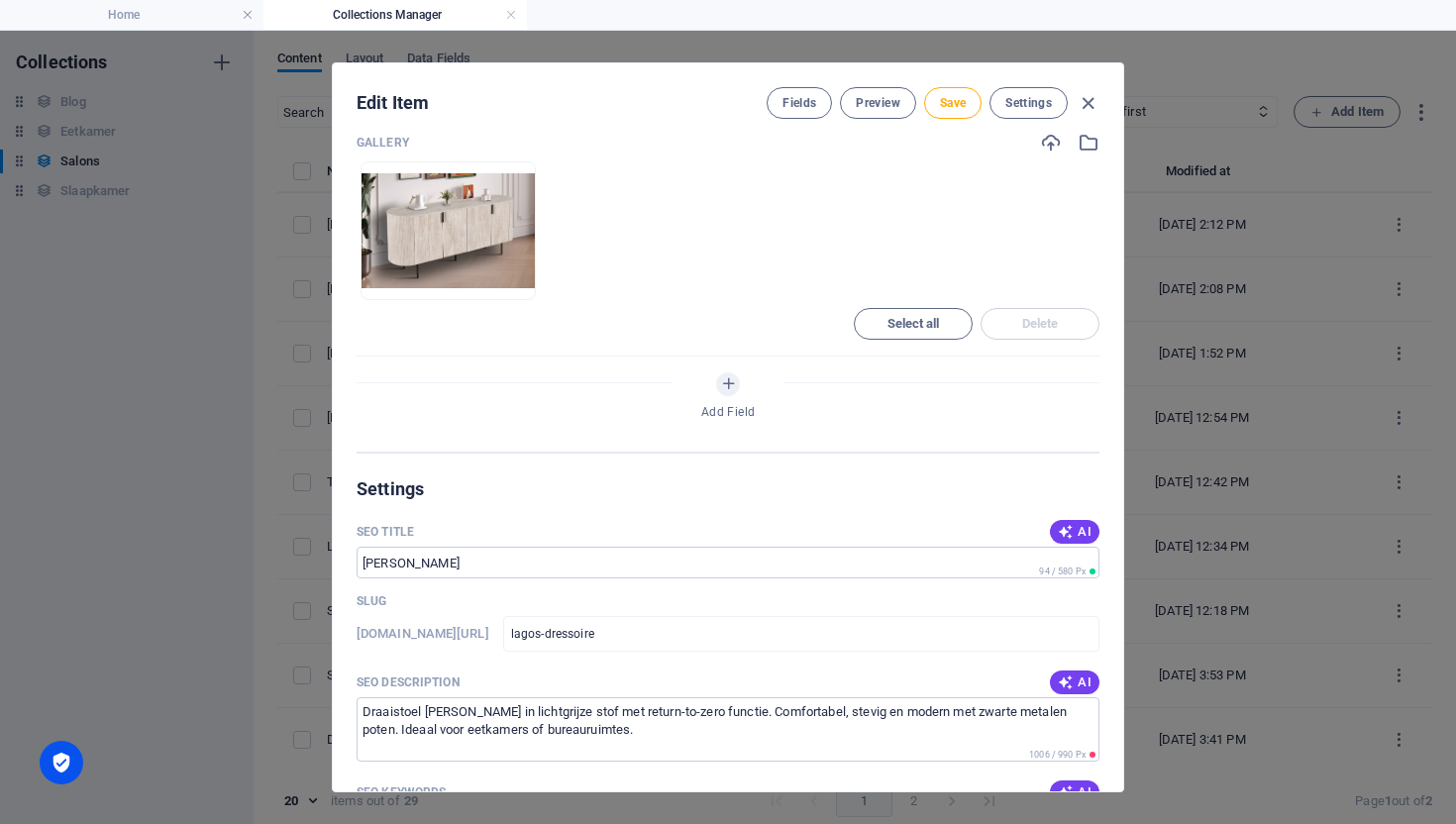 scroll, scrollTop: 785, scrollLeft: 0, axis: vertical 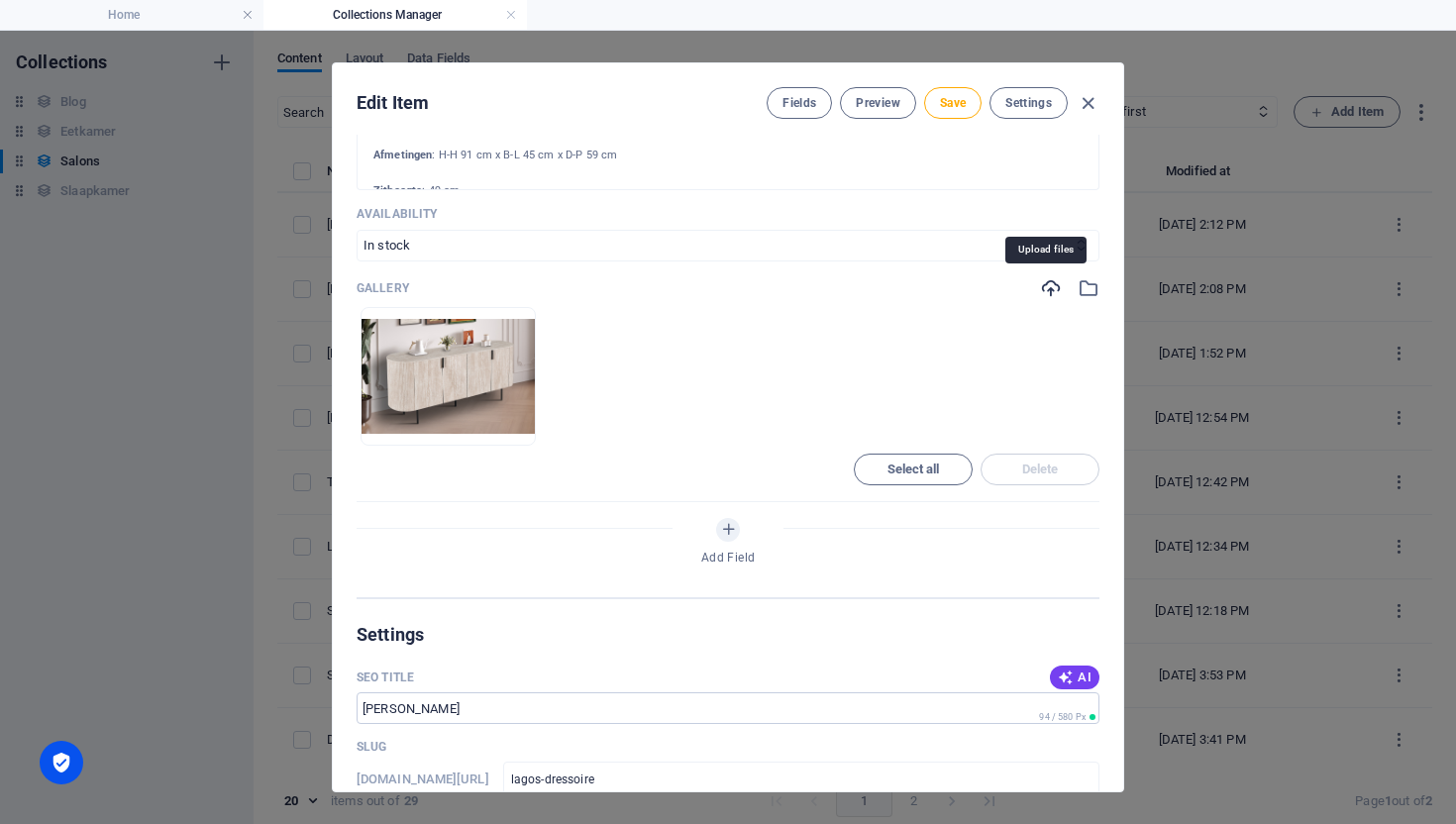 click at bounding box center (1051, 288) 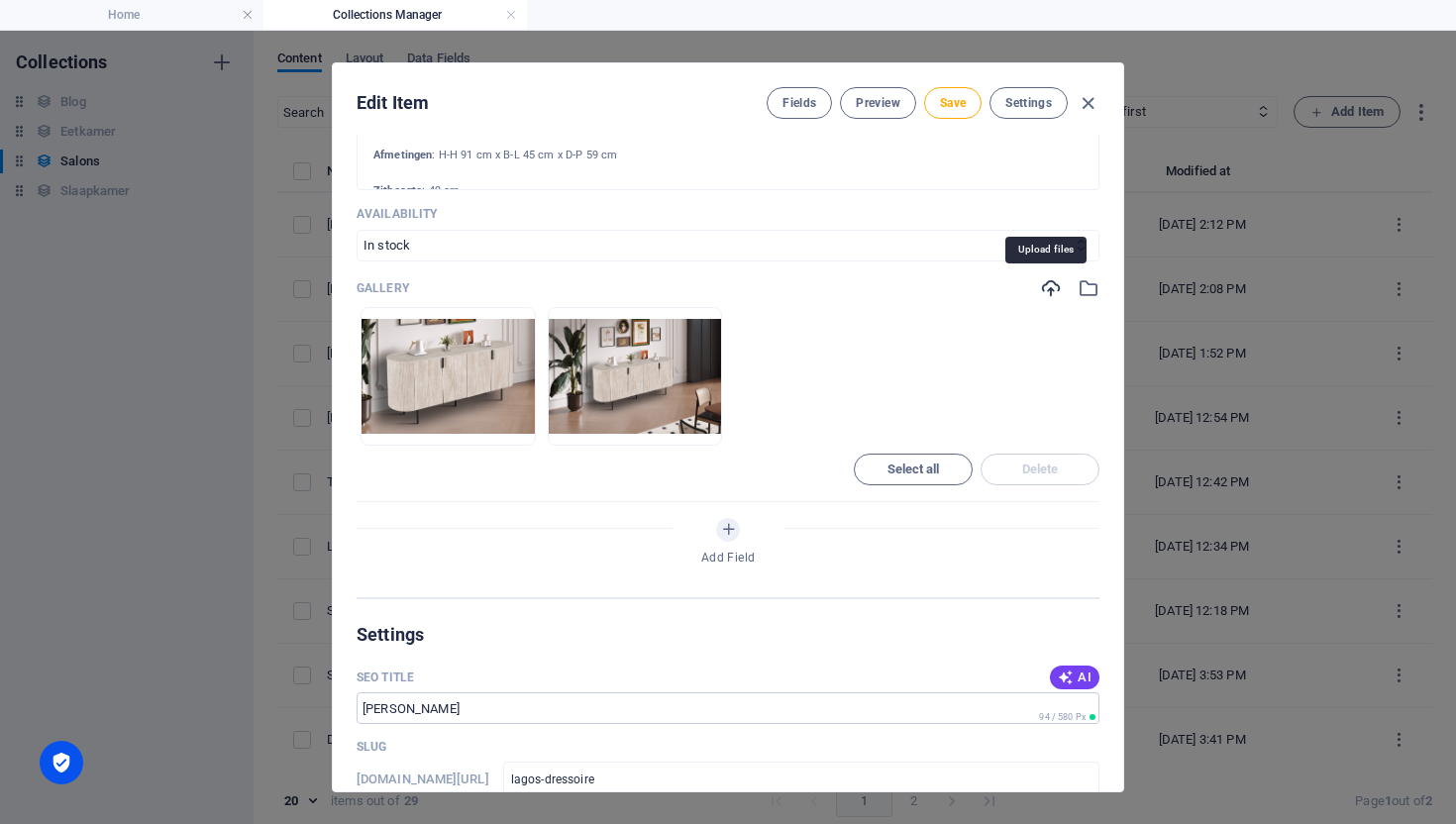 click at bounding box center (1051, 288) 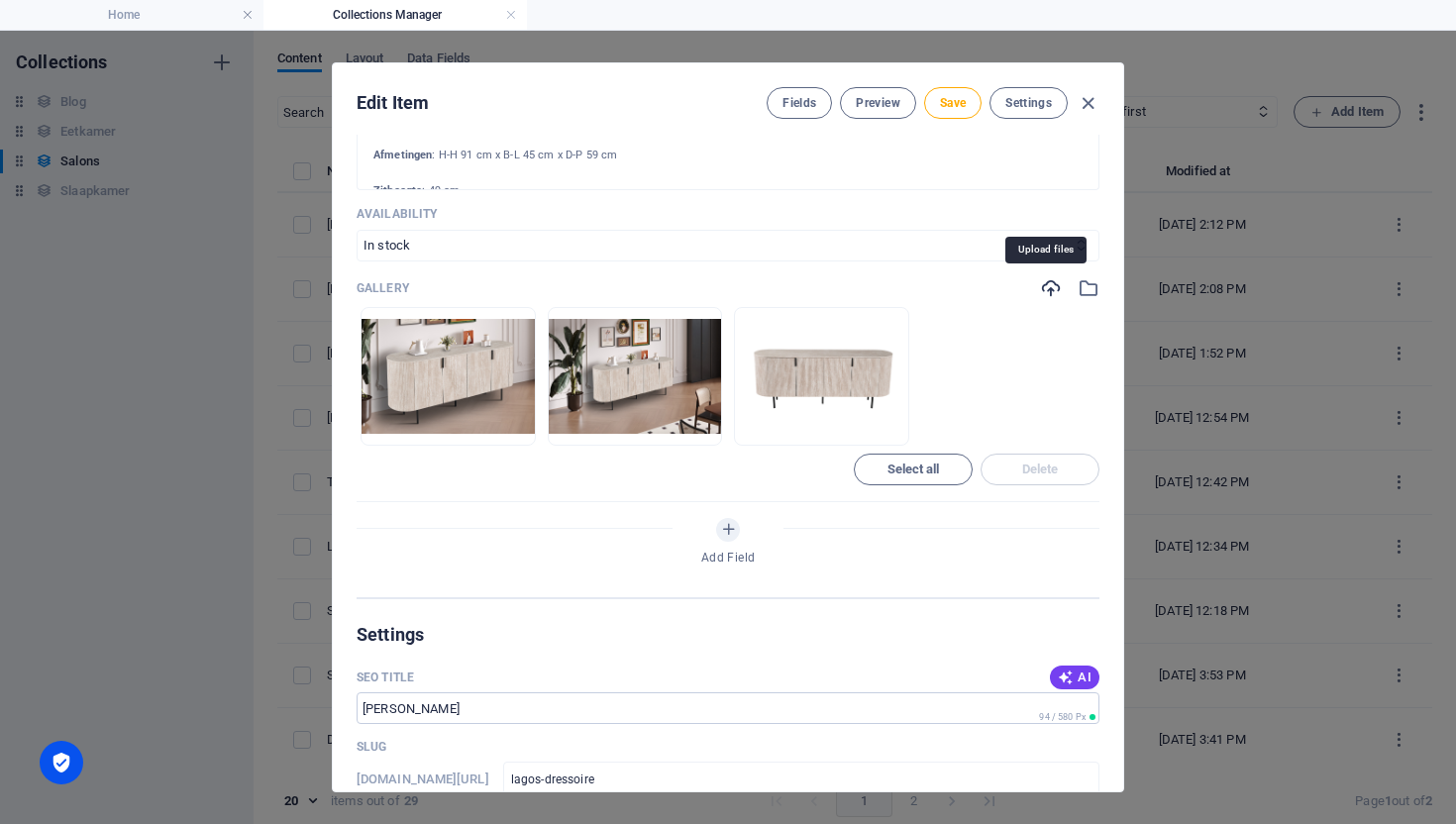 click at bounding box center (1051, 288) 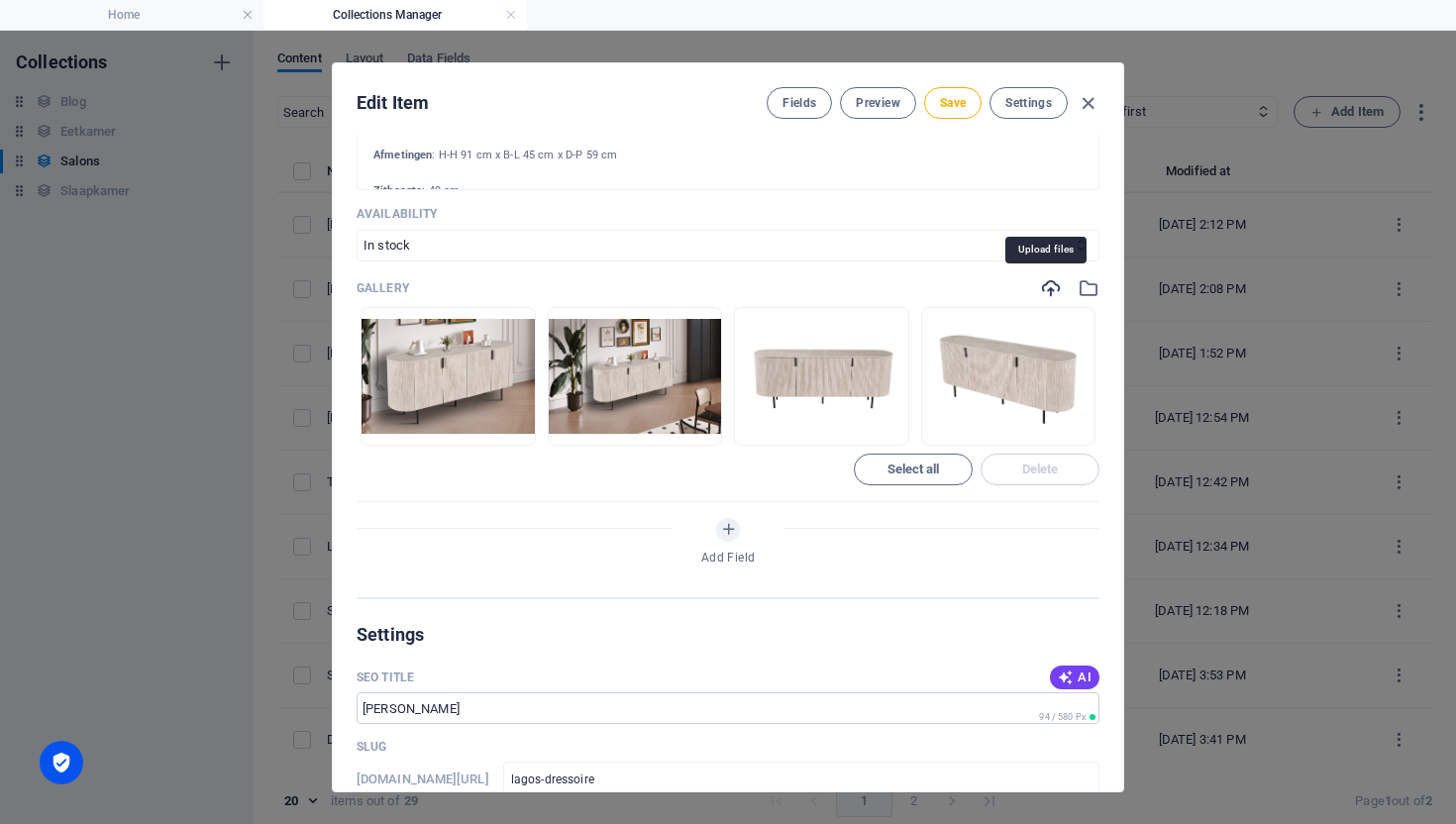 click at bounding box center [1051, 288] 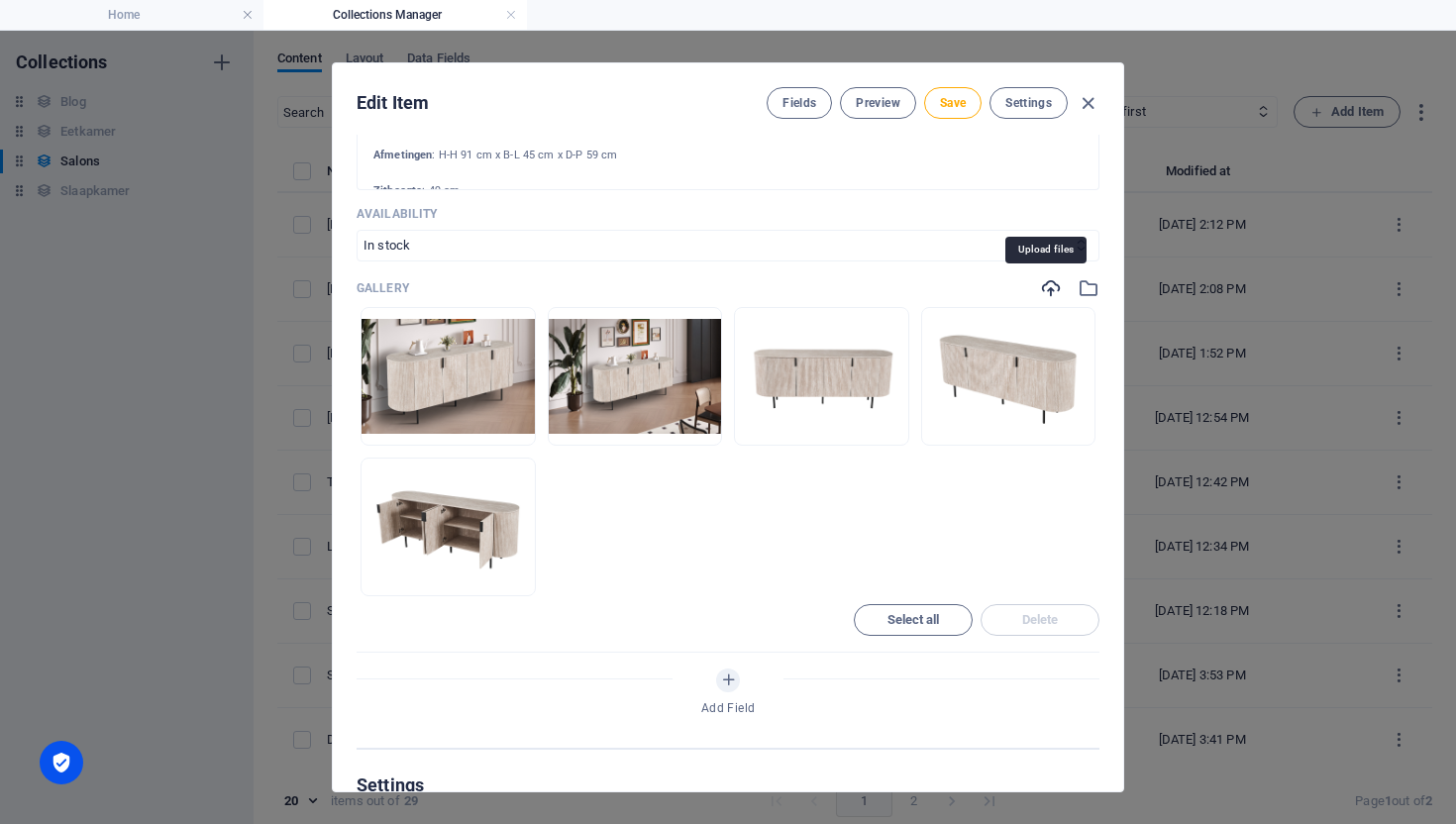 click at bounding box center [1051, 288] 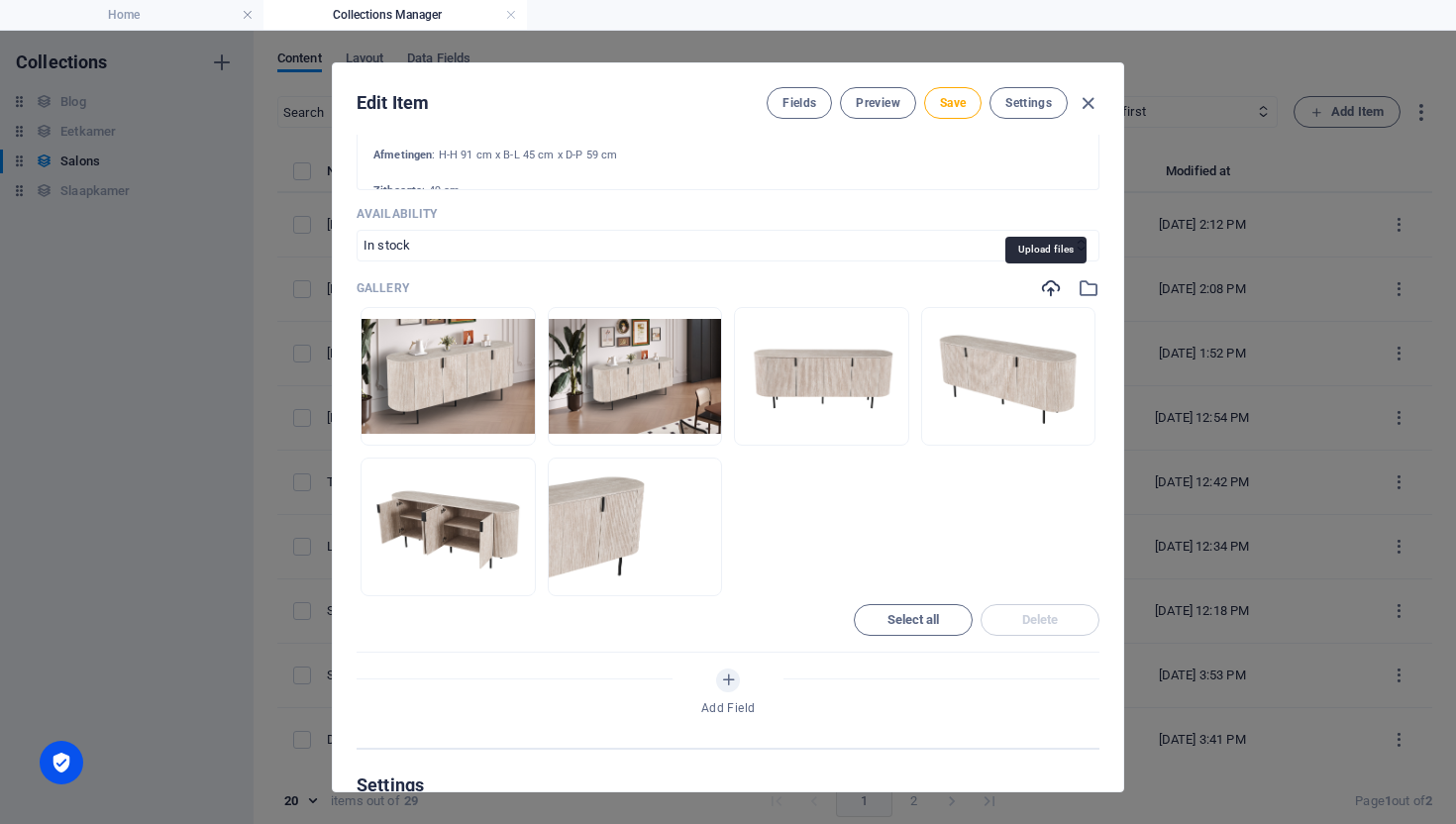click at bounding box center [1051, 288] 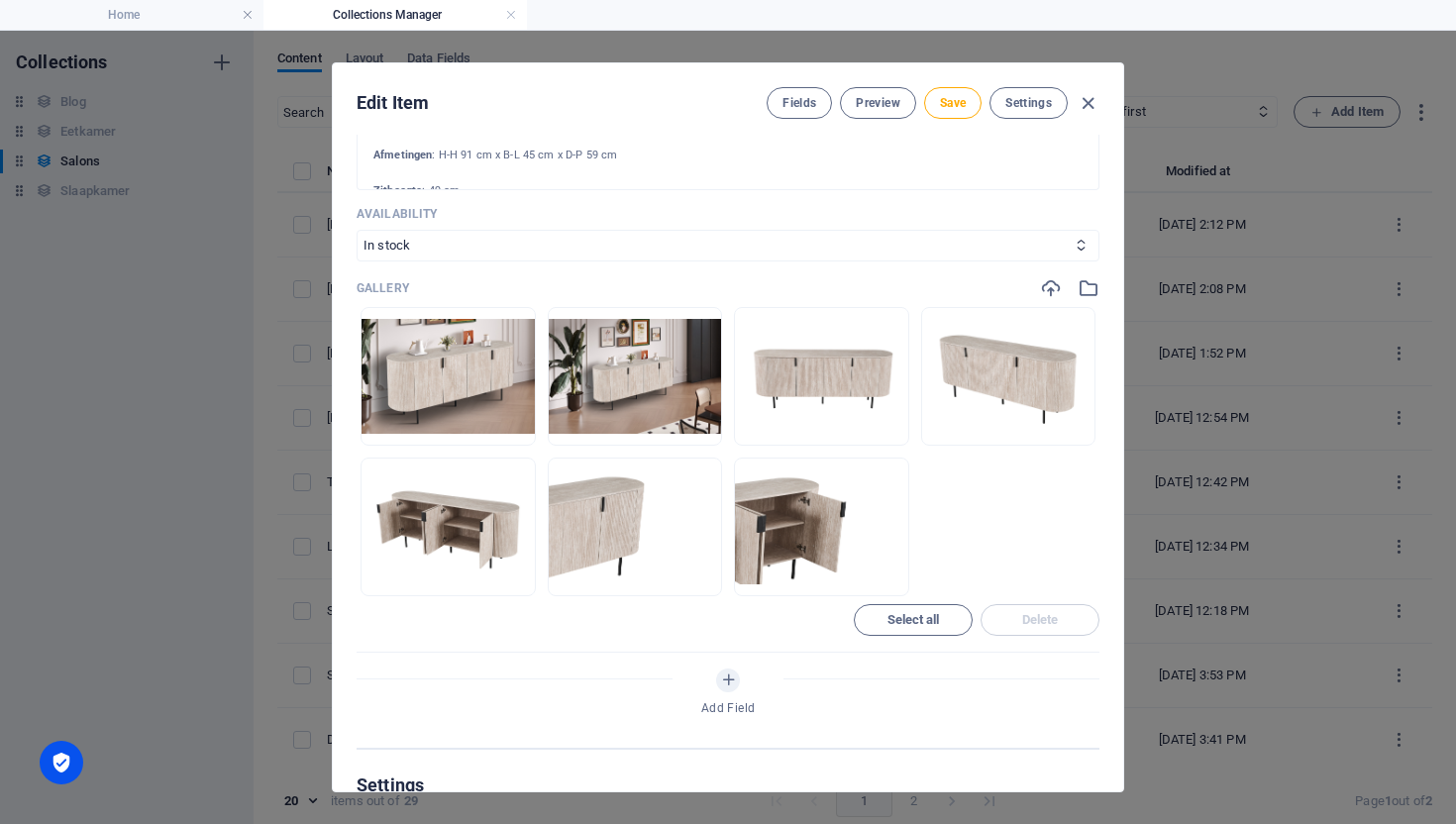 click at bounding box center [1051, 288] 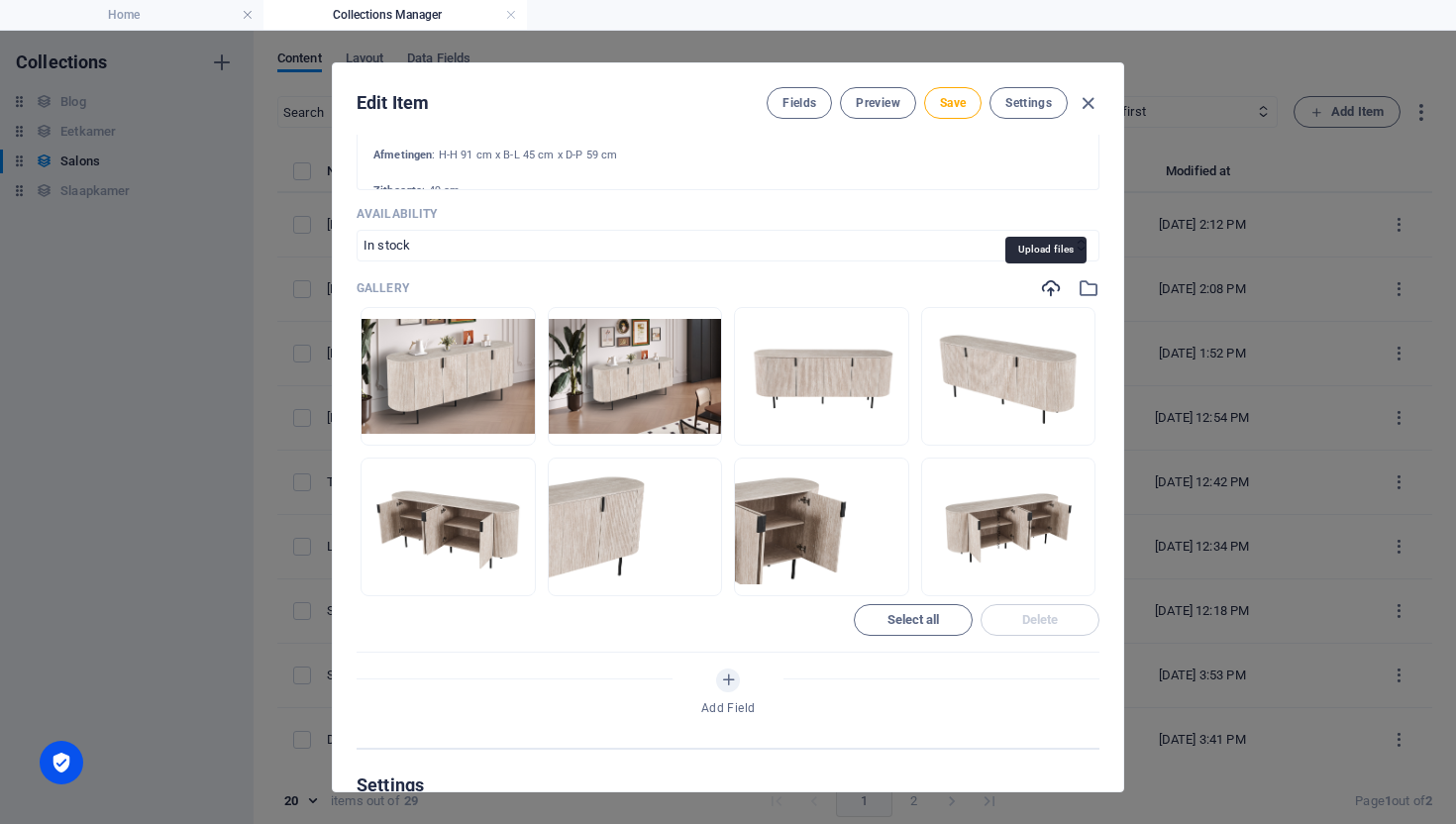 click at bounding box center (1051, 288) 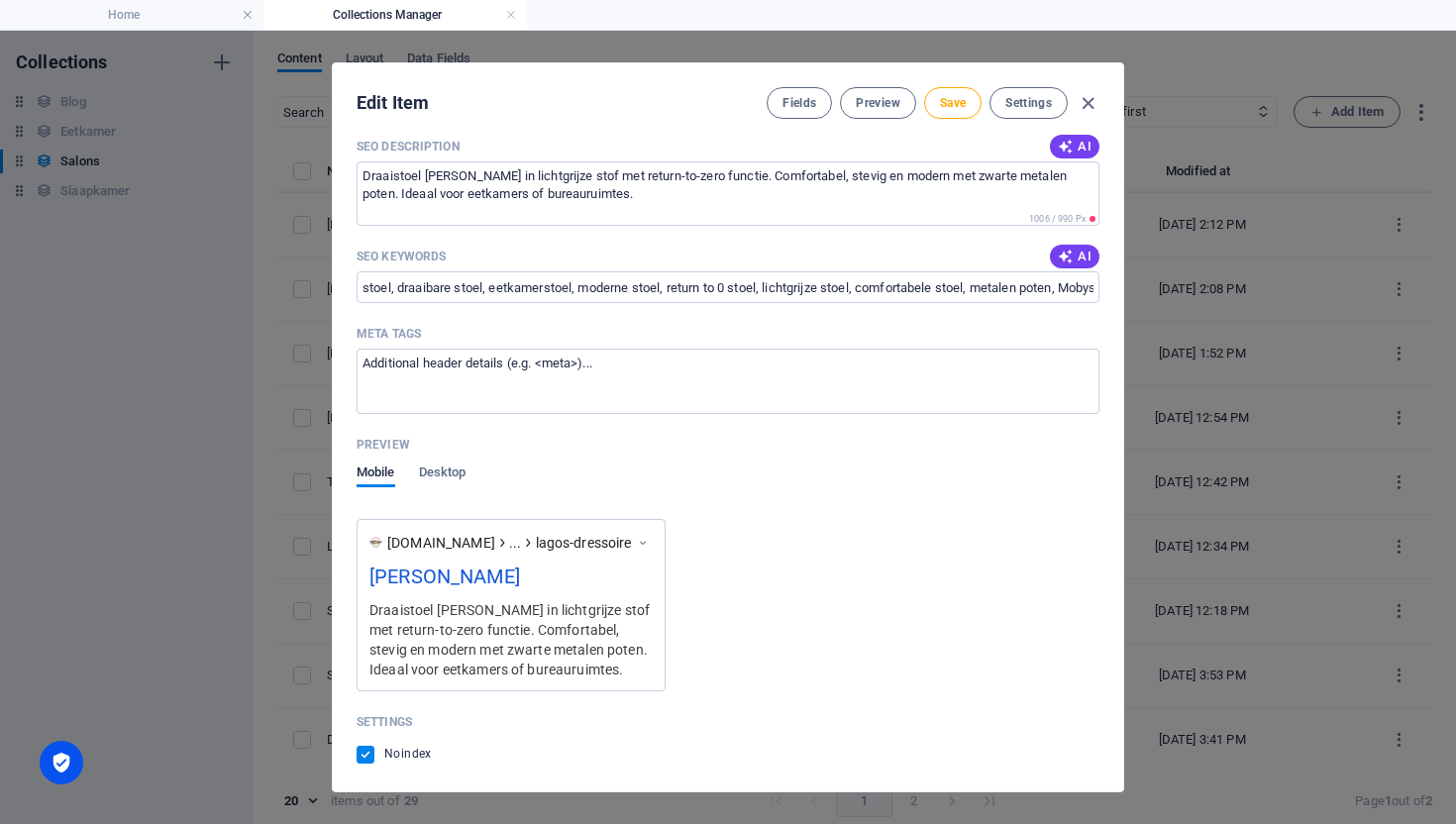 scroll, scrollTop: 1753, scrollLeft: 0, axis: vertical 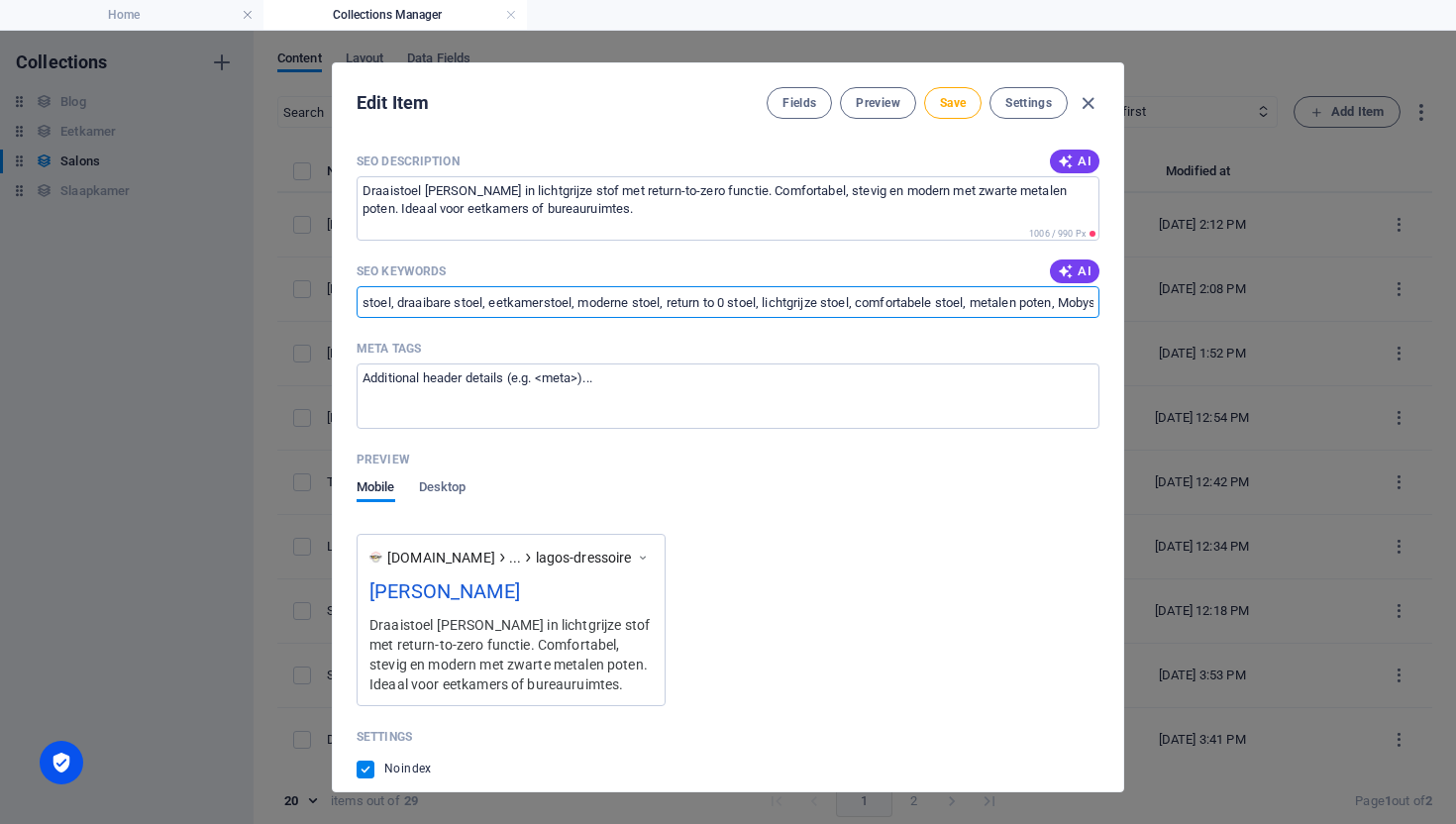 click on "stoel, draaibare stoel, eetkamerstoel, moderne stoel, return to 0 stoel, lichtgrijze stoel, comfortabele stoel, metalen poten, Mobysit Antwerpen, designstoel, draaistoel stof" at bounding box center [728, 302] 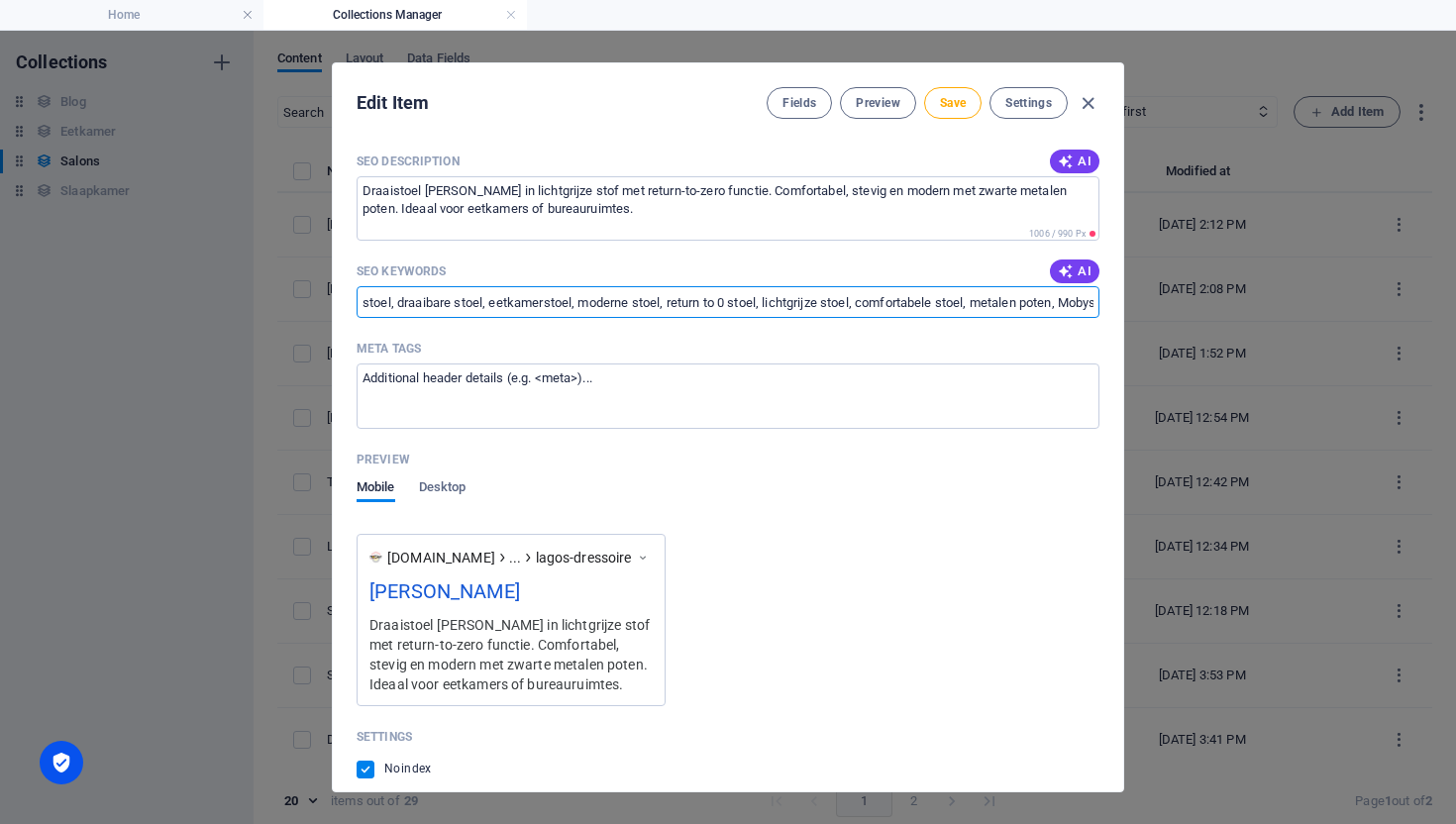 paste on "dressoir, travertin dressoir, dressoir 200 cm, modern dressoir, beige dressoir, opbergkast, meubel travertin, kast met deuren, Lagos dressoir, Mobysit Antwerpen" 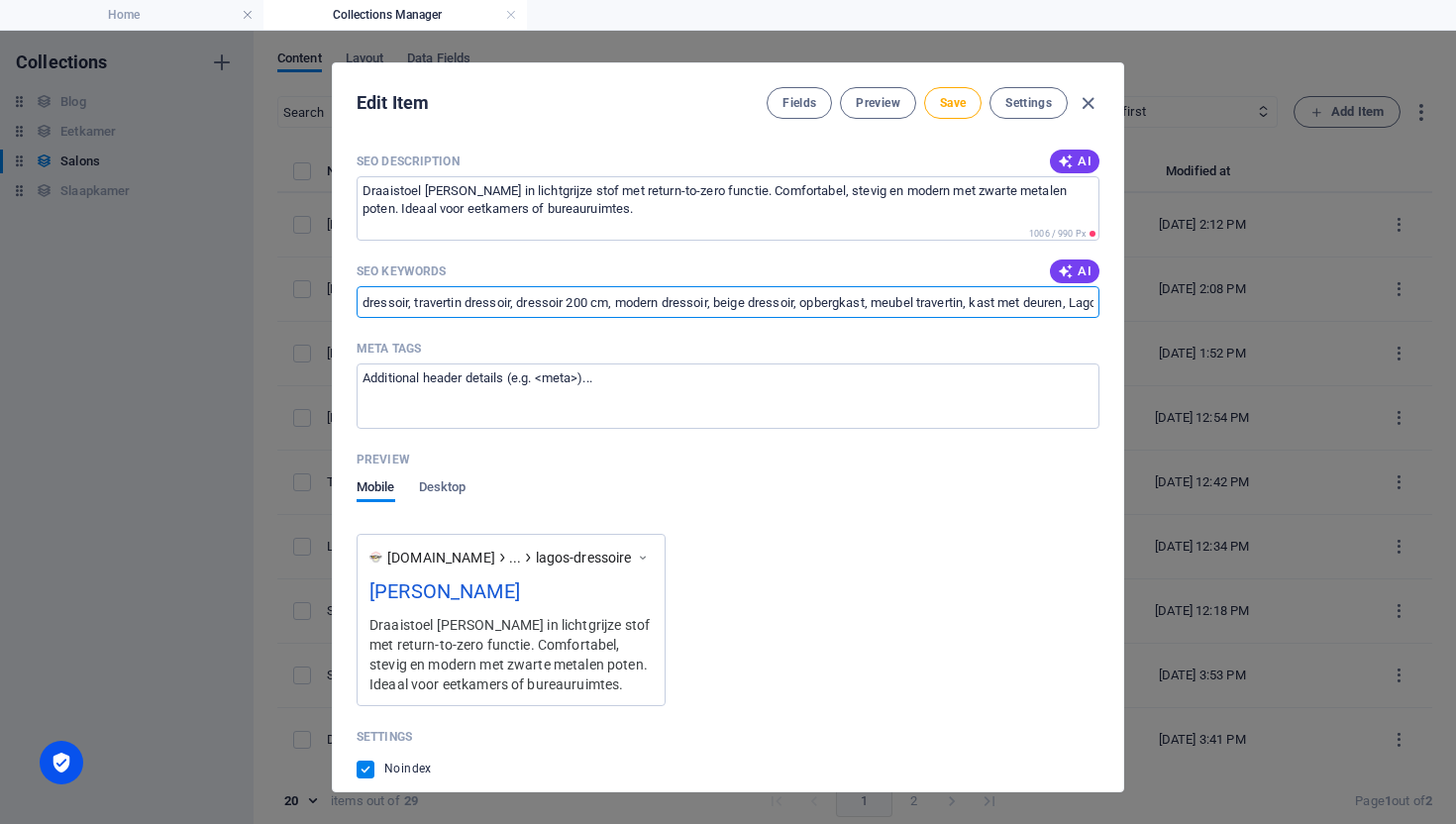 scroll, scrollTop: 0, scrollLeft: 199, axis: horizontal 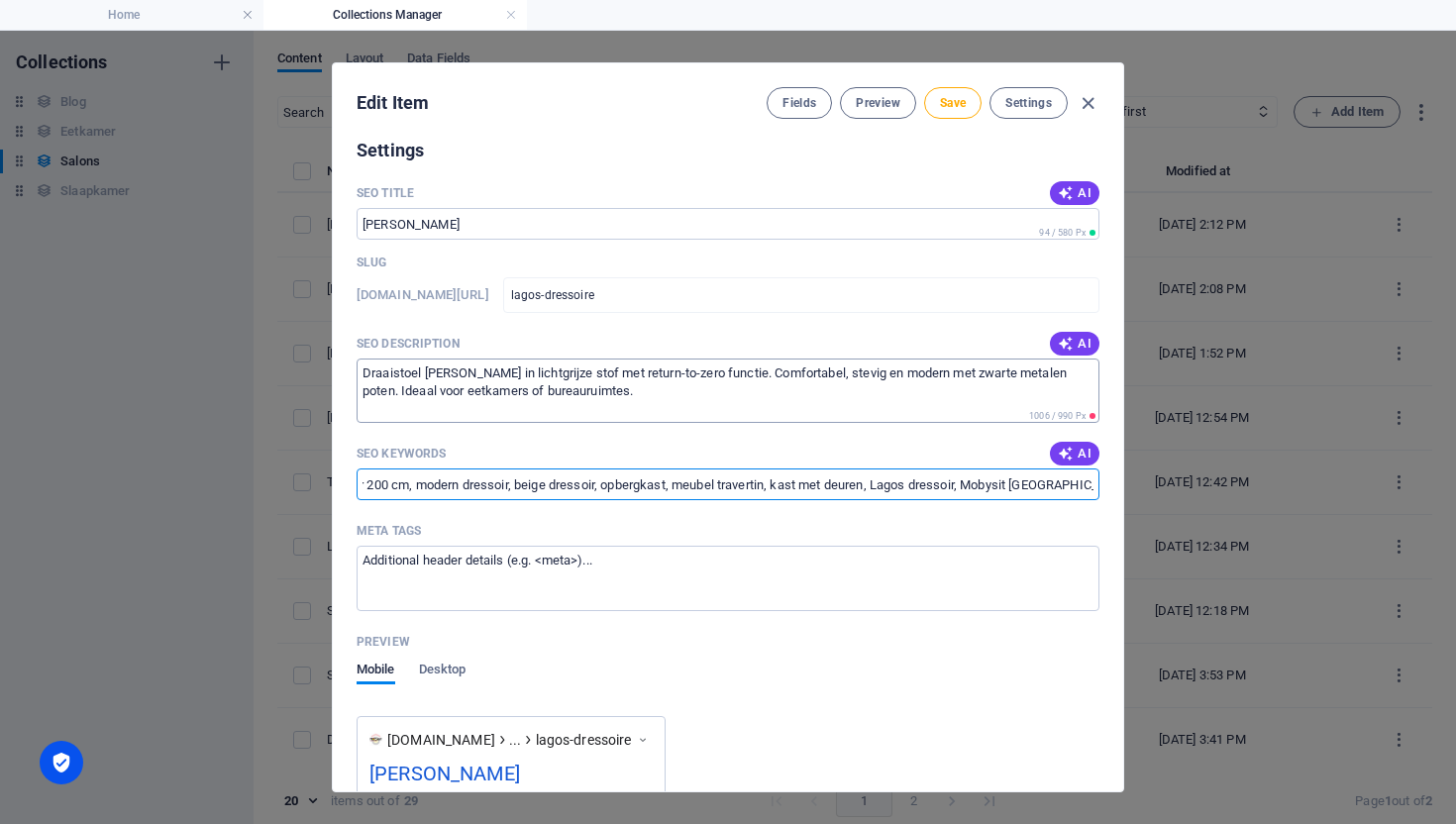 click on "Draaistoel Jack in lichtgrijze stof met return-to-zero functie. Comfortabel, stevig en modern met zwarte metalen poten. Ideaal voor eetkamers of bureauruimtes." at bounding box center [728, 390] 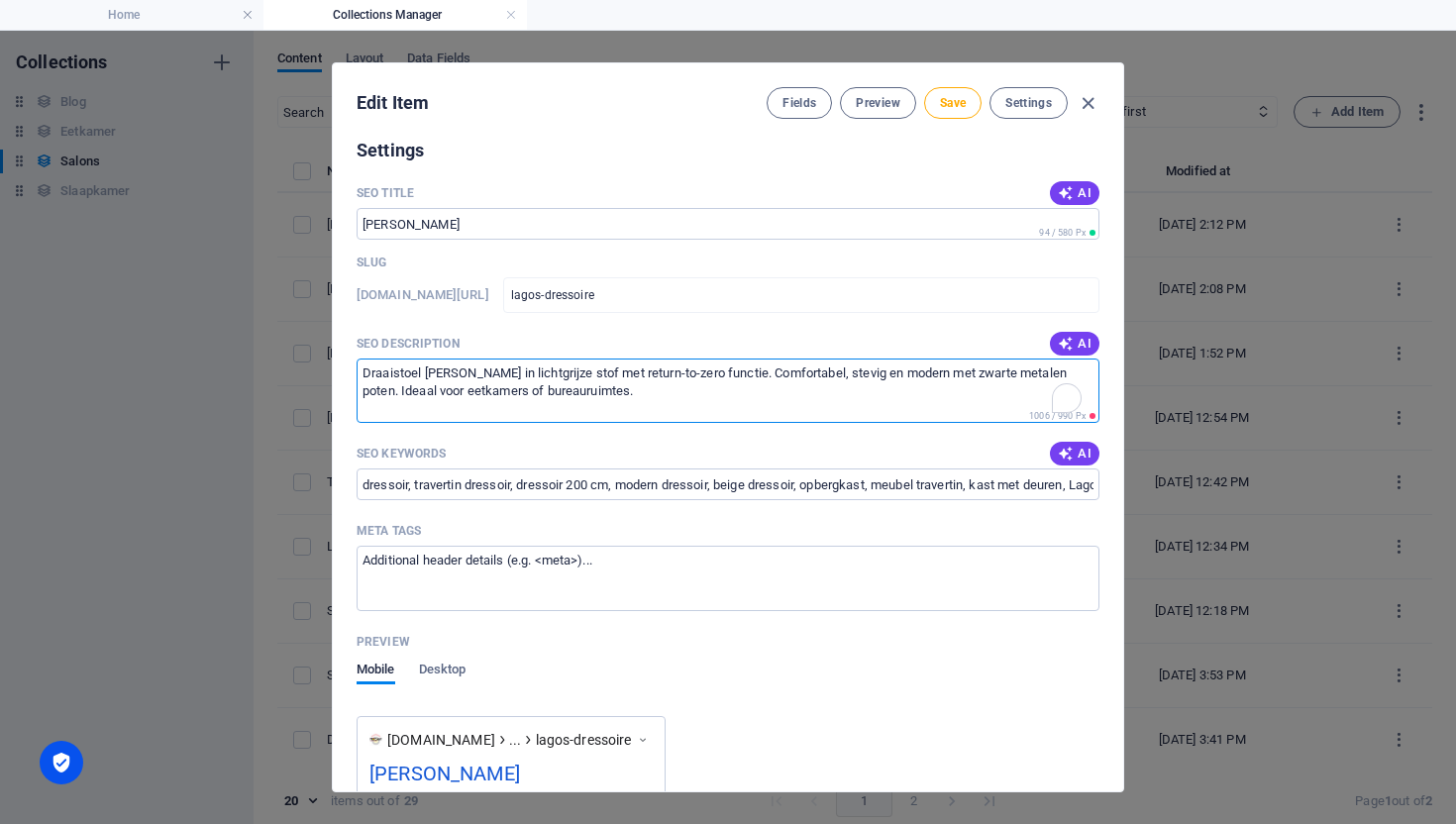 click on "Draaistoel Jack in lichtgrijze stof met return-to-zero functie. Comfortabel, stevig en modern met zwarte metalen poten. Ideaal voor eetkamers of bureauruimtes." at bounding box center (728, 390) 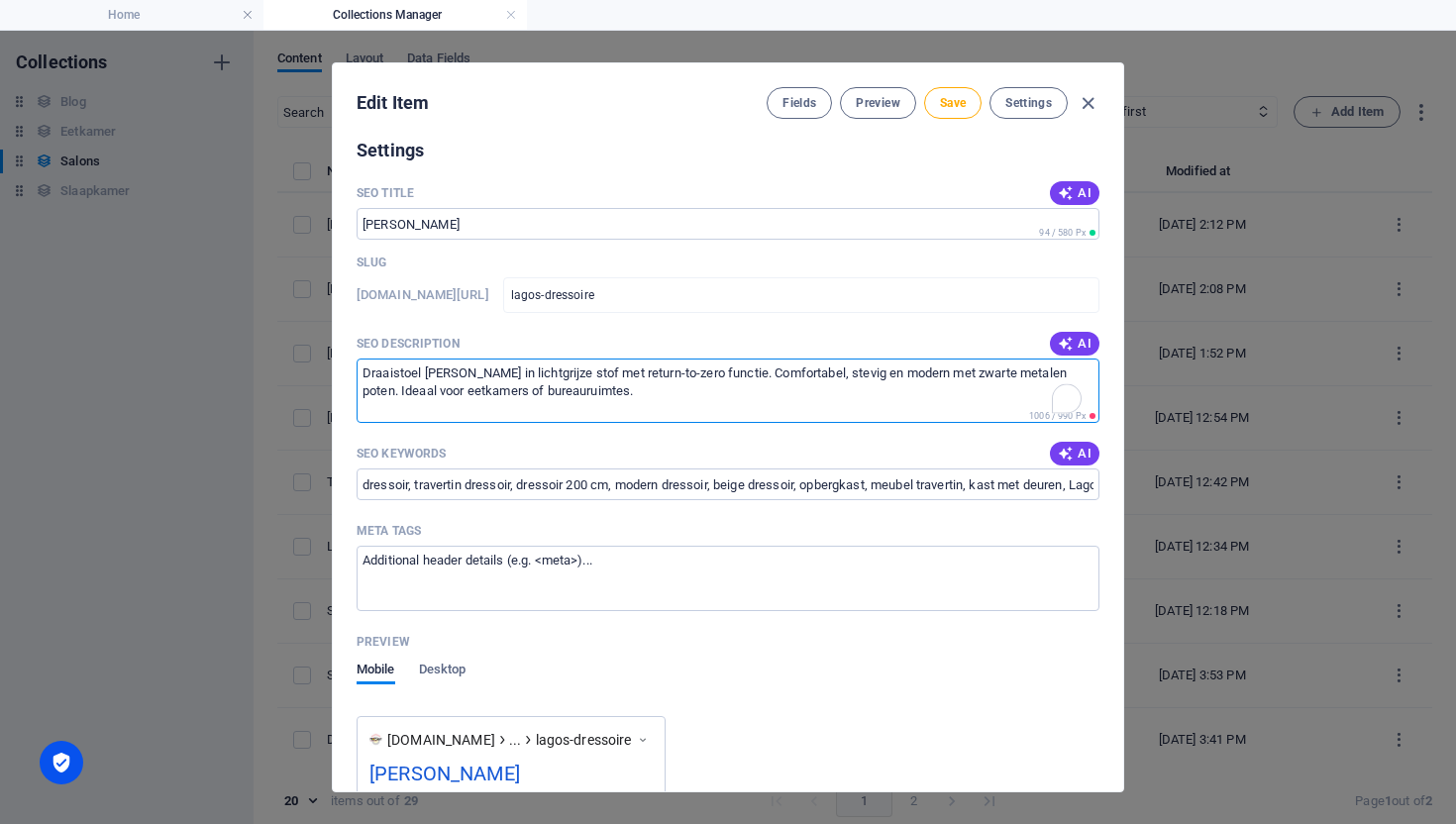 click on "Draaistoel Jack in lichtgrijze stof met return-to-zero functie. Comfortabel, stevig en modern met zwarte metalen poten. Ideaal voor eetkamers of bureauruimtes." at bounding box center (728, 390) 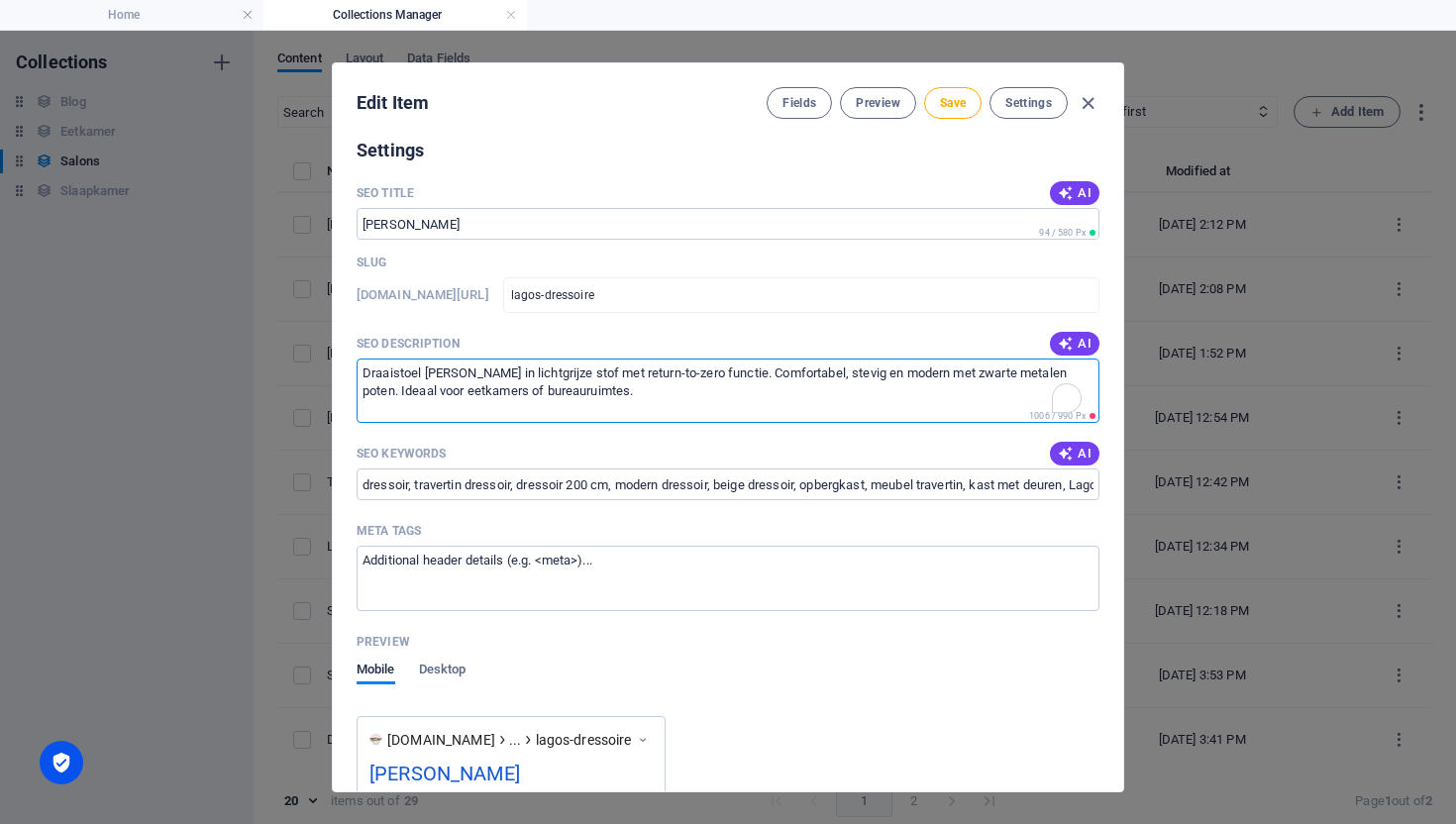 paste on "Ontdek het elegante dressoir 'Lagos' van 200 cm breed in decor travertin beige bij Mobysit Antwerpen. Een stijlvol opbergmeubel met vier deuren, afgeronde hoeken en verticale groeven. Ideaal voor wie zoekt naar functionaliteit in een modern jasje. Bezoek onze showroom of bestel online." 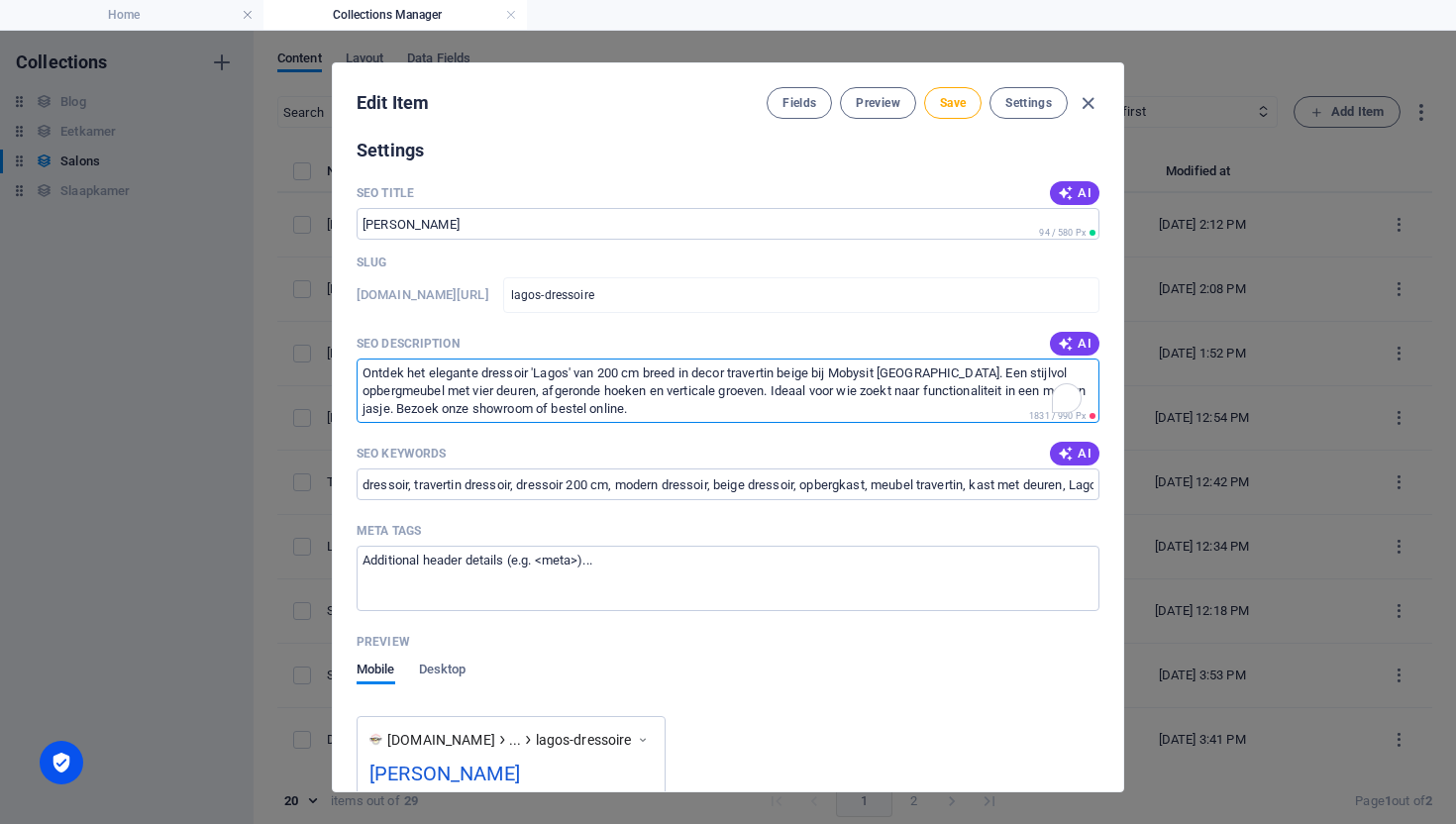 scroll, scrollTop: 28, scrollLeft: 0, axis: vertical 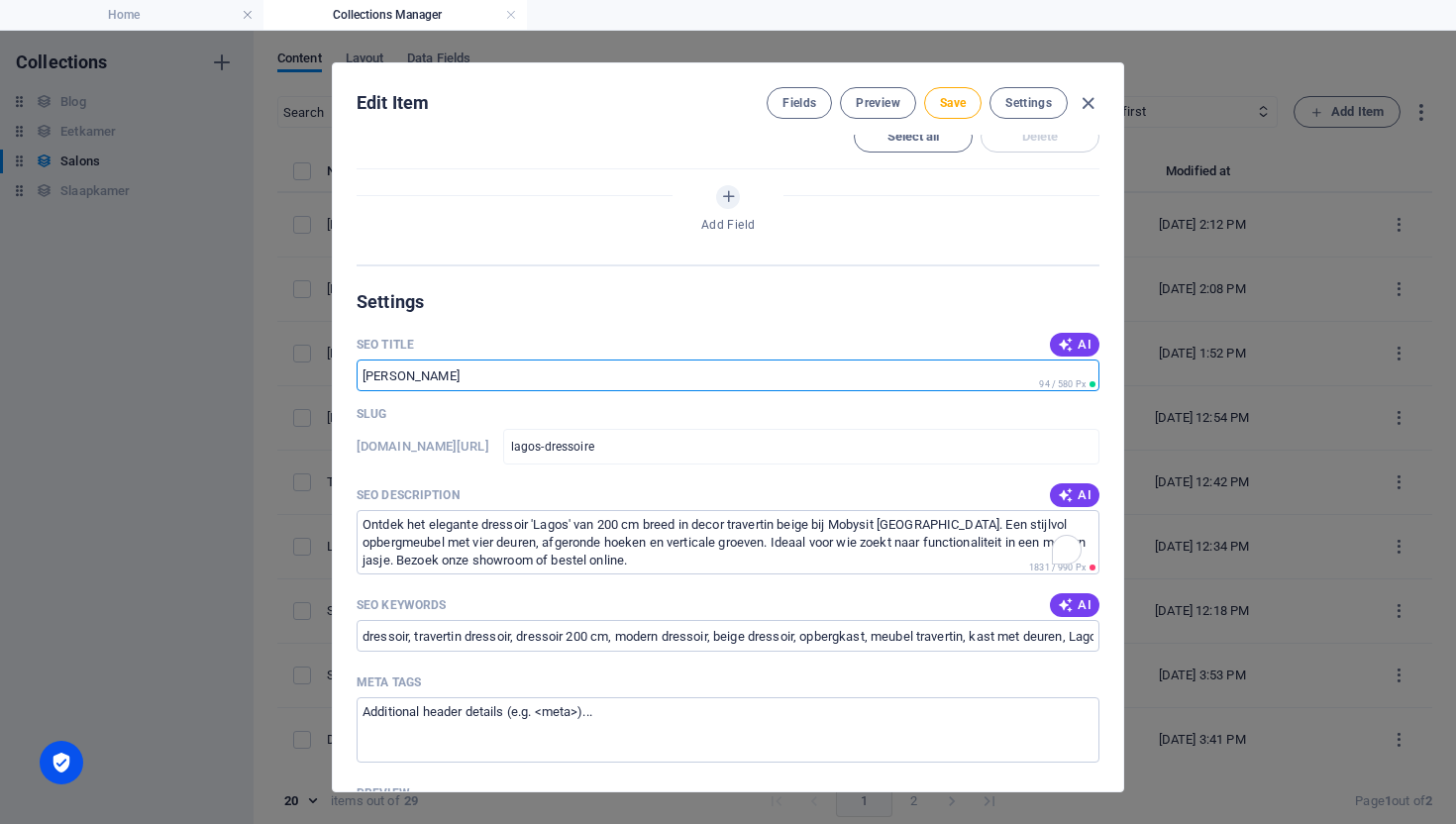 drag, startPoint x: 434, startPoint y: 377, endPoint x: 297, endPoint y: 377, distance: 137 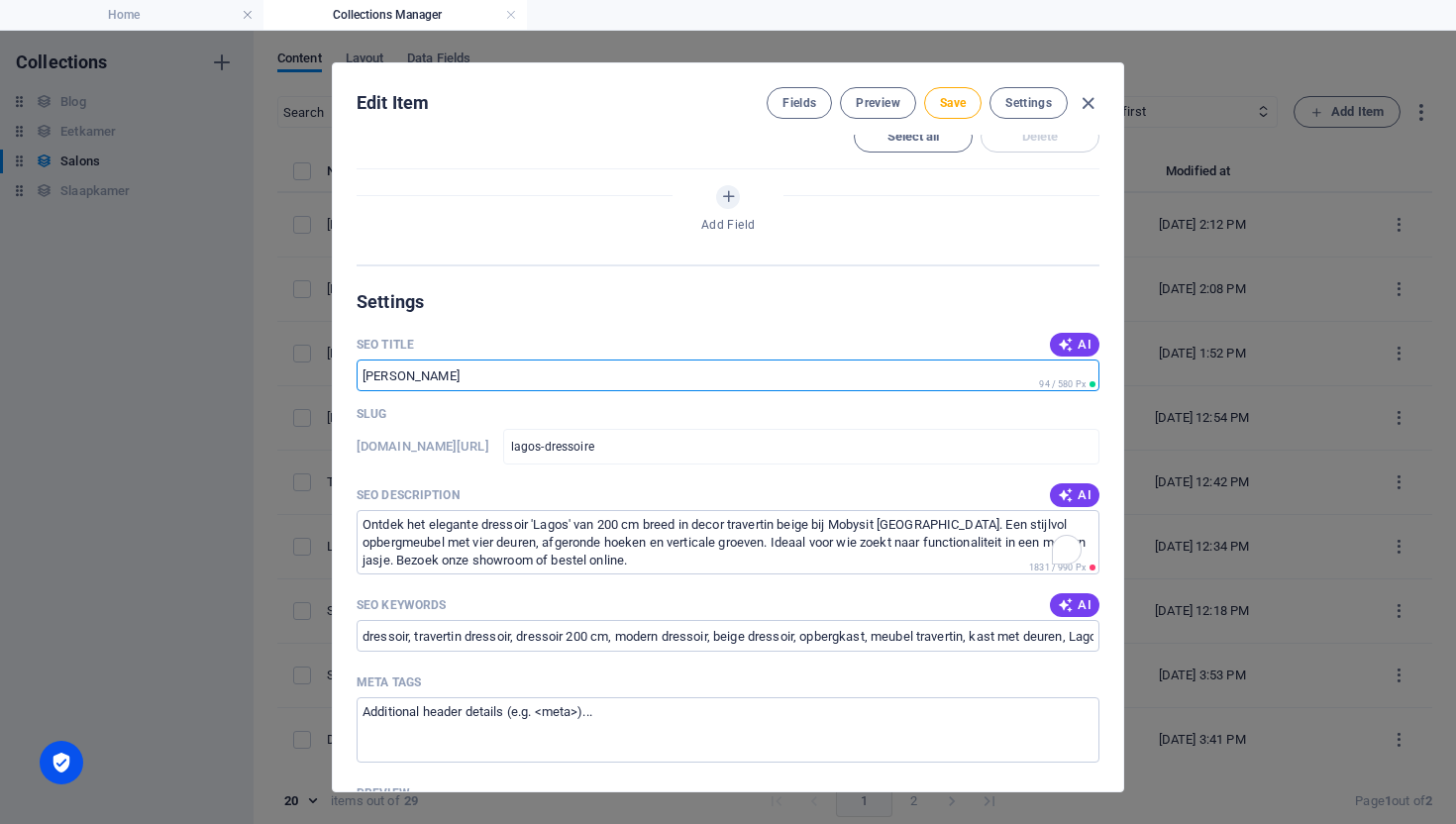 click on "Edit Item Fields Preview Save Settings Name Lagos Dressoire ​ Slug www.example.com/salons-item/ lagos-dressoire ​ Product image Drop files here to upload them instantly Price 129,00€ ​ Product number 758424 ​ Product description Edit in CMS STOEL JACK – STOF LICHTGRIJS – DRAAIBAAR MET RETURN TO 0 FUNCTIE Ontdek de perfecte combinatie van  comfort  en  design  met  stoel   Jack . Deze draaibare stoel in lichtgrijze stof is voorzien van een  handige  return to 0 -functie , waardoor de stoel automatisch terugdraait naar zijn originele positie.  De zachte, gecapitonneerde zitting en  rugleuning  zorgen voor extra zitcomfort, terwijl de zwarte metalen poten een moderne uitstraling geven.  Jack  is ideaal voor elke eetkamer of vergaderruimte die een eigentijdse toets kan gebruiken. Waarom kiezen voor stoel Jack? ✔ Draaibaar met automatische return: comfort én gemak ✔ Modern design met stevige metalen poten ✔ Zachte en comfortabele bekleding in stijlvolle kleur Technische details:
Materiaal" at bounding box center (728, 427) 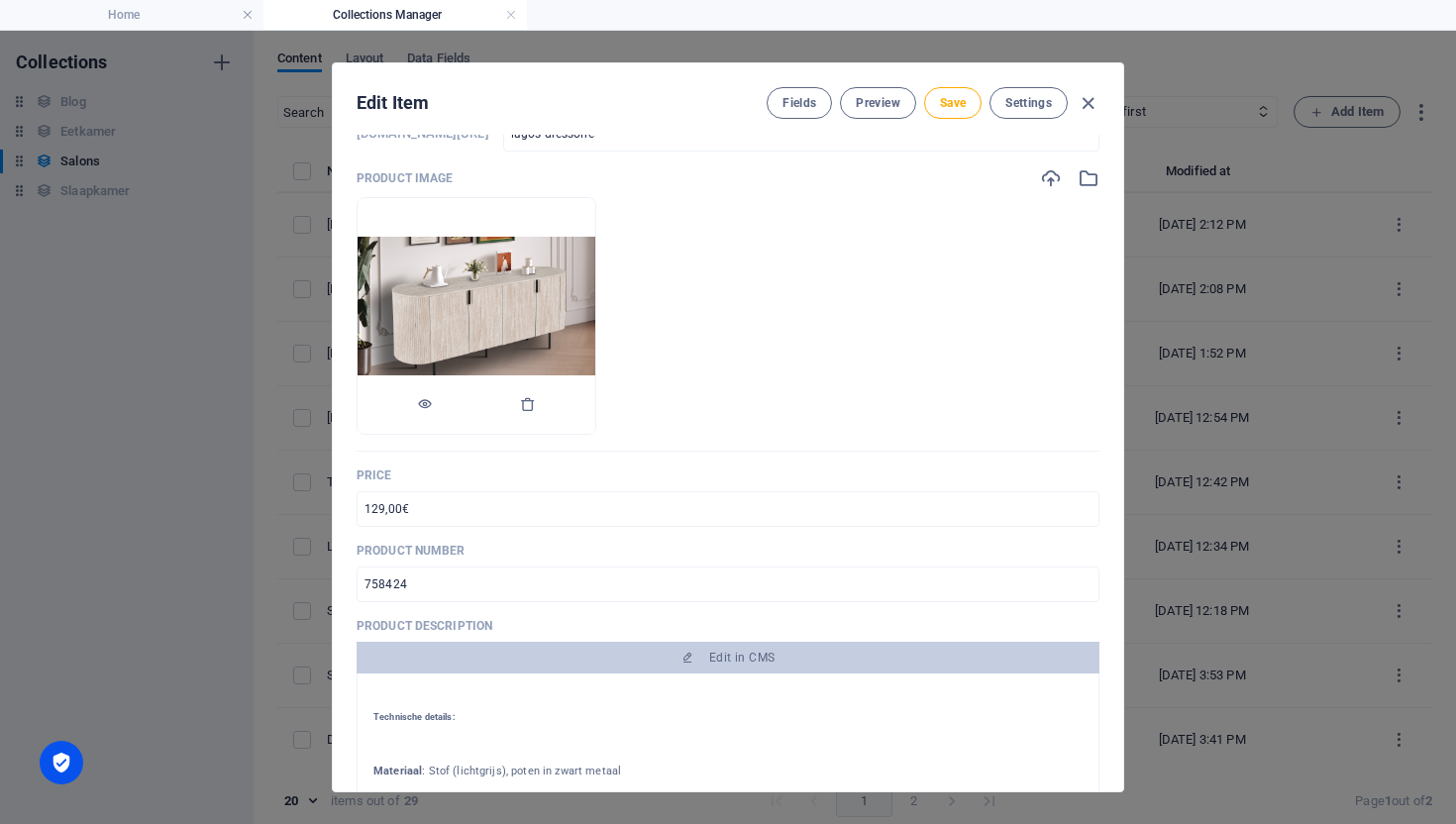 scroll, scrollTop: 297, scrollLeft: 0, axis: vertical 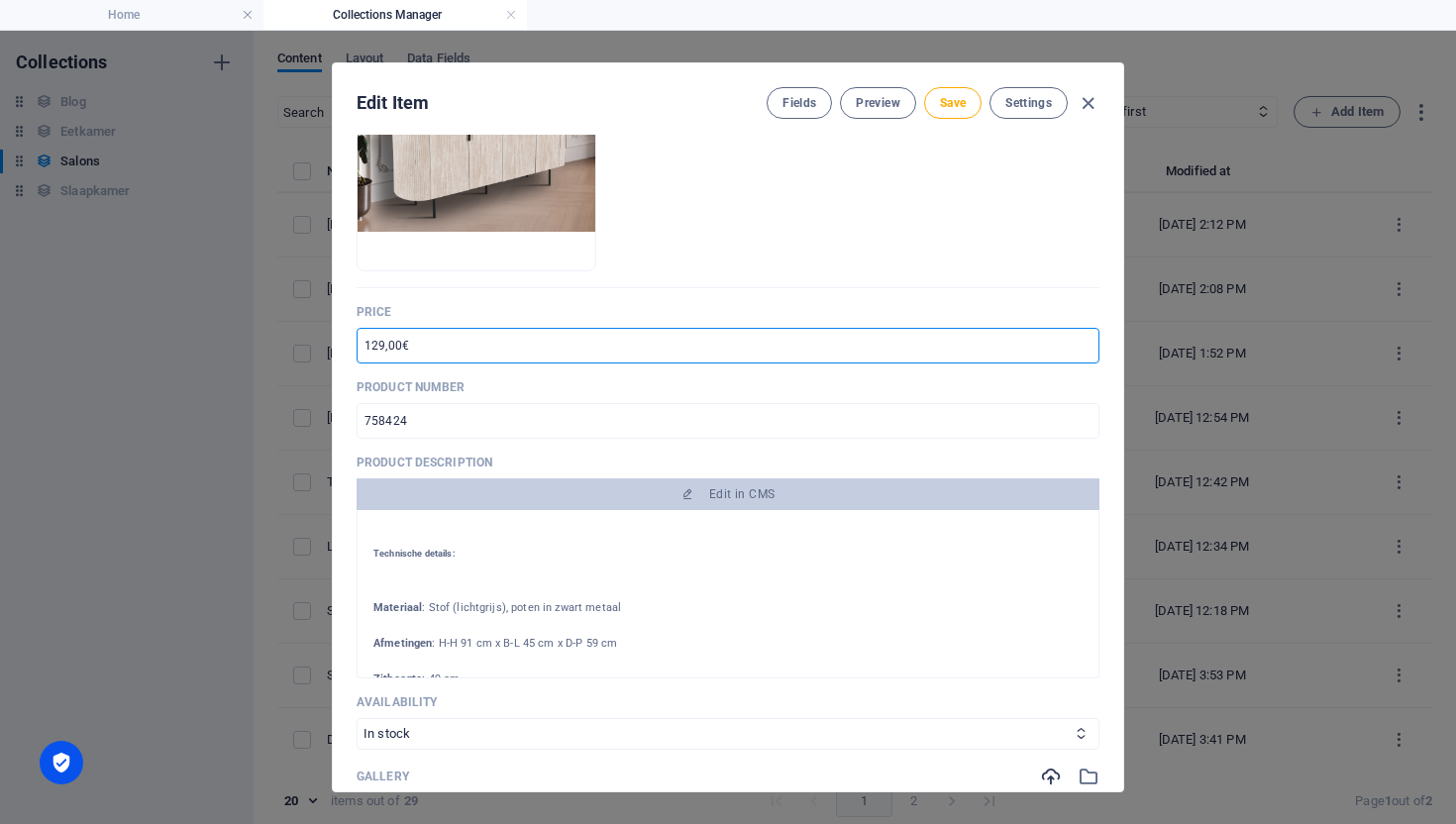 click on "129,00€" at bounding box center (728, 346) 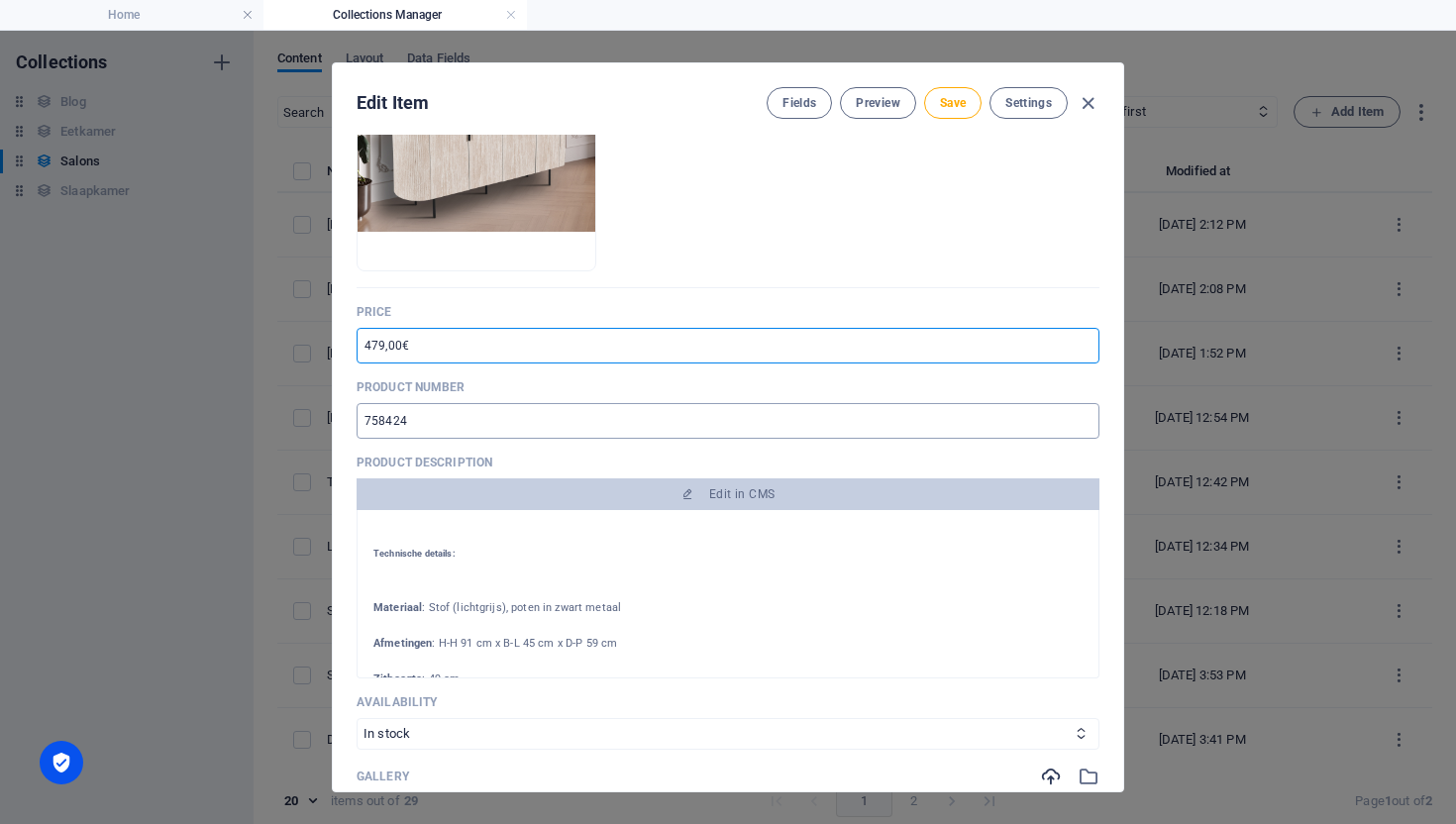 click on "758424" at bounding box center [728, 421] 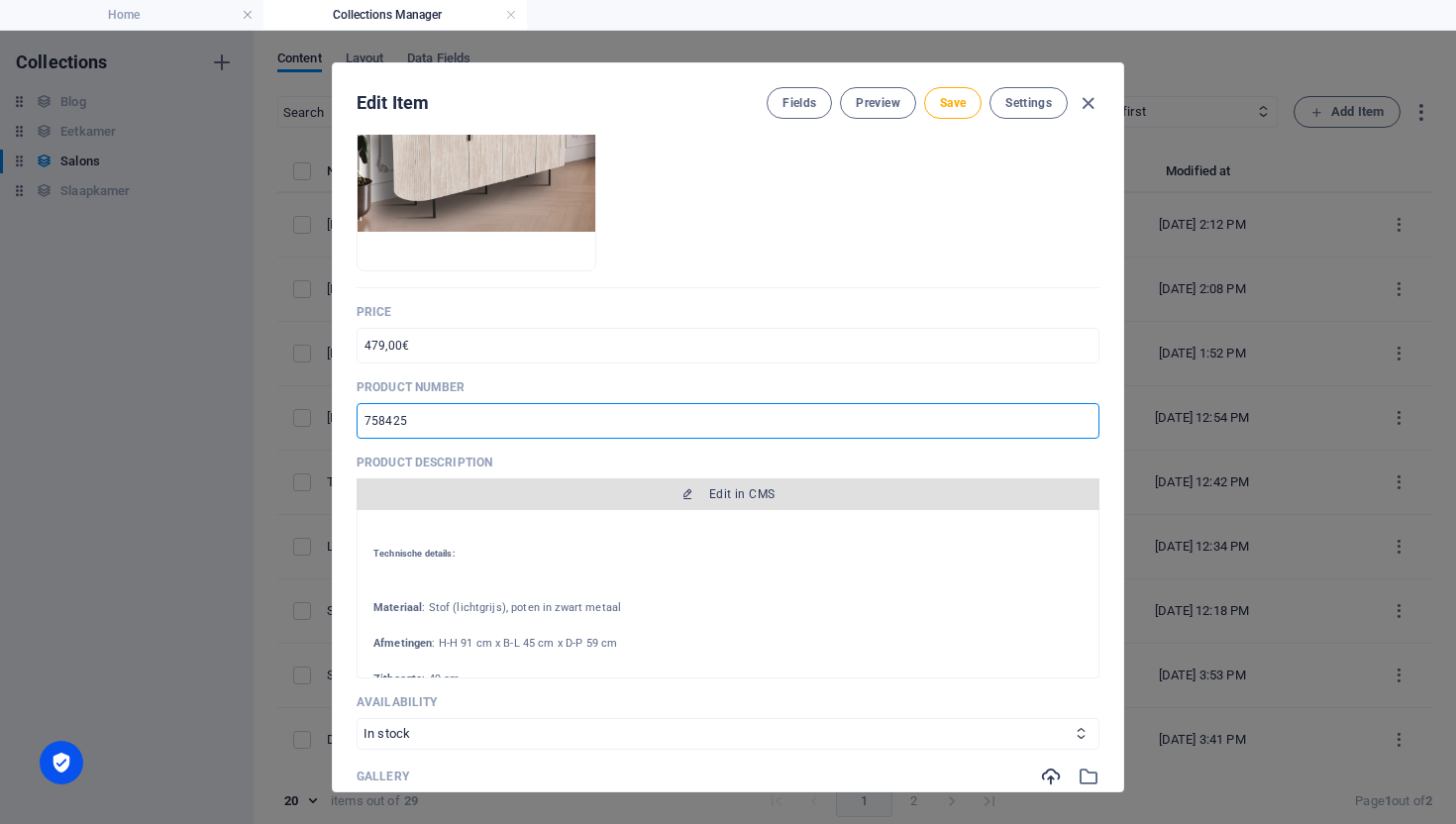 scroll, scrollTop: 0, scrollLeft: 0, axis: both 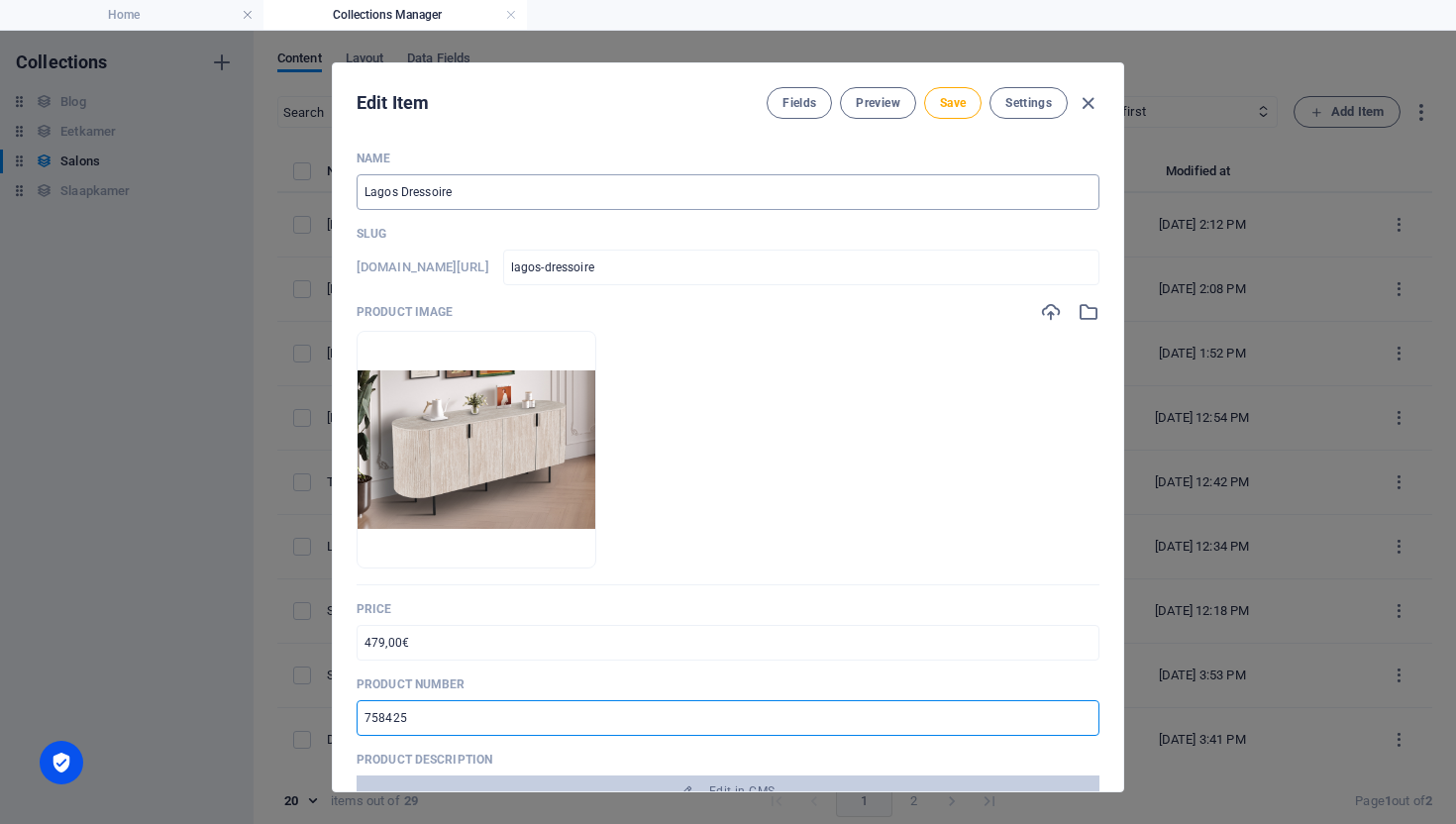 click on "Lagos Dressoire" at bounding box center (728, 192) 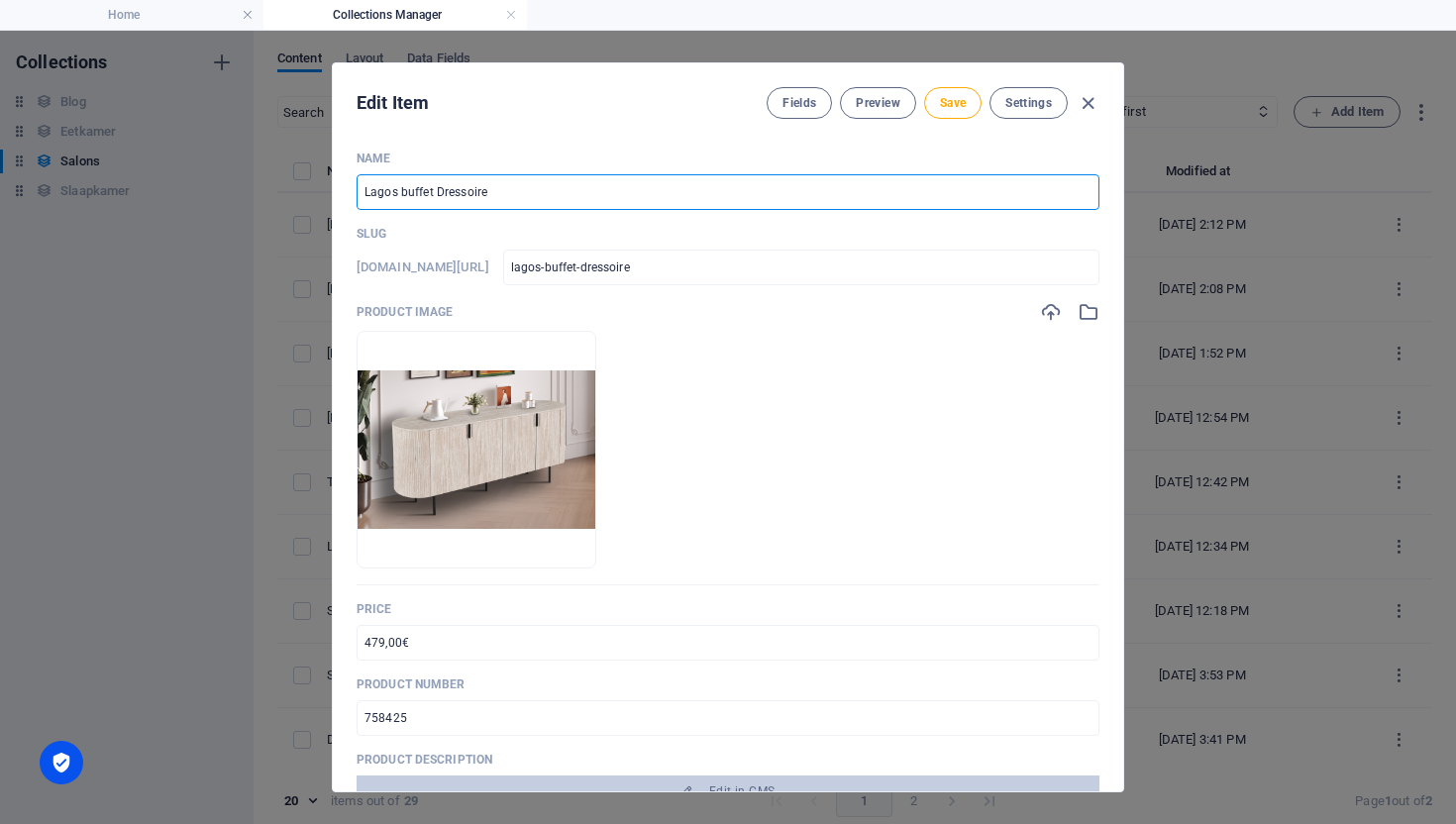 click on "Lagos buffet Dressoire" at bounding box center (728, 192) 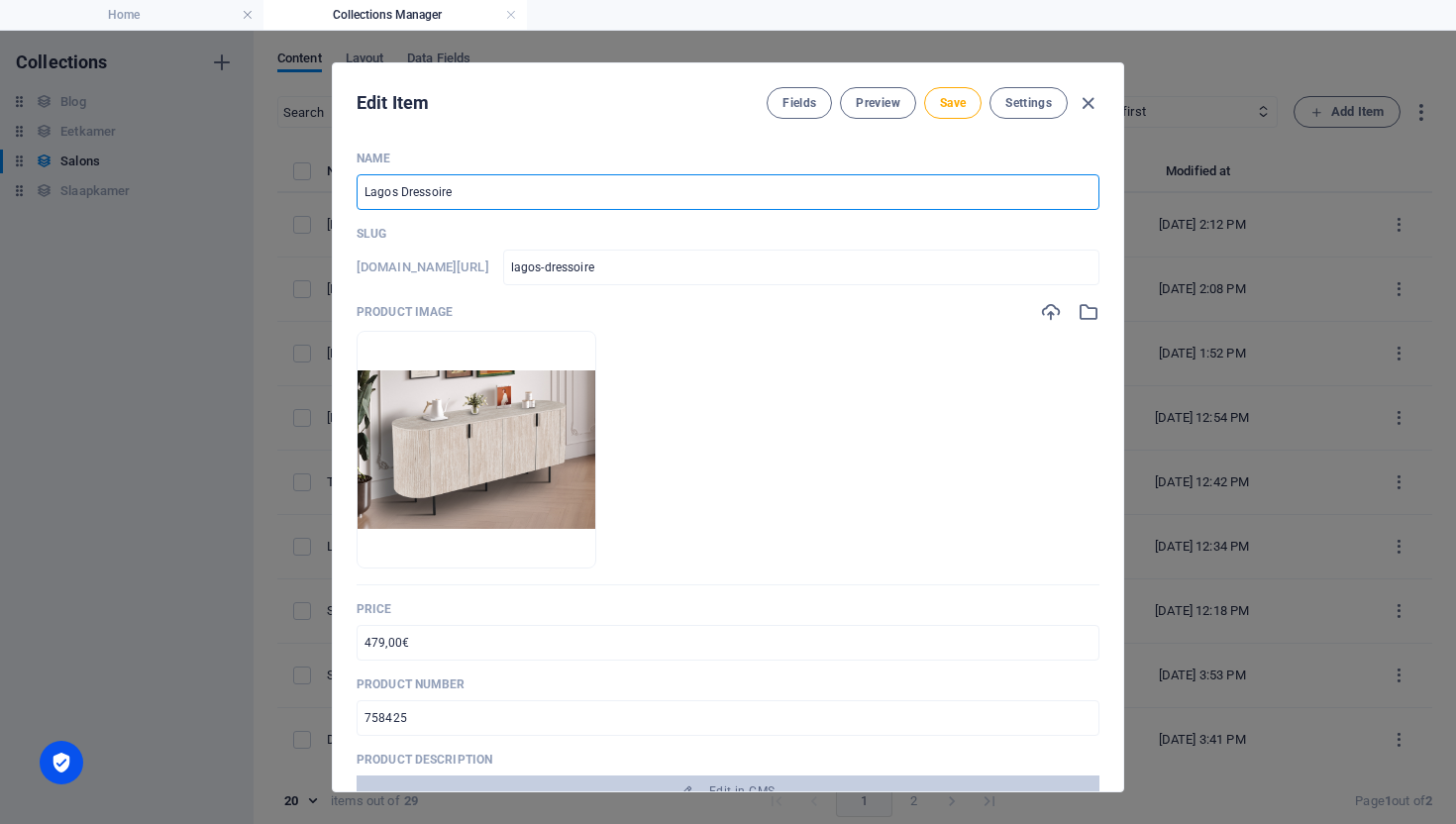 click on "Lagos Dressoire" at bounding box center (728, 192) 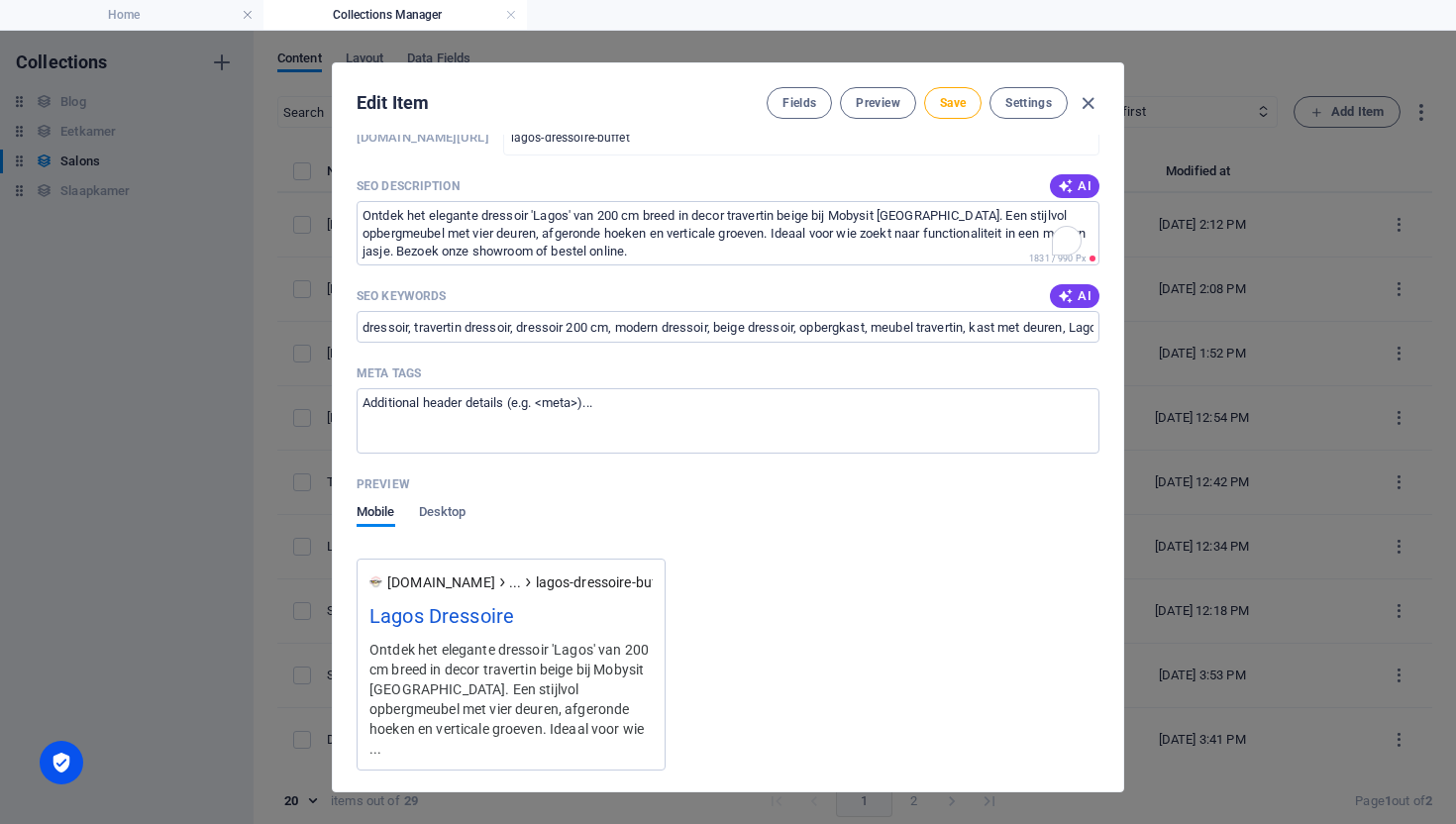 scroll, scrollTop: 1409, scrollLeft: 0, axis: vertical 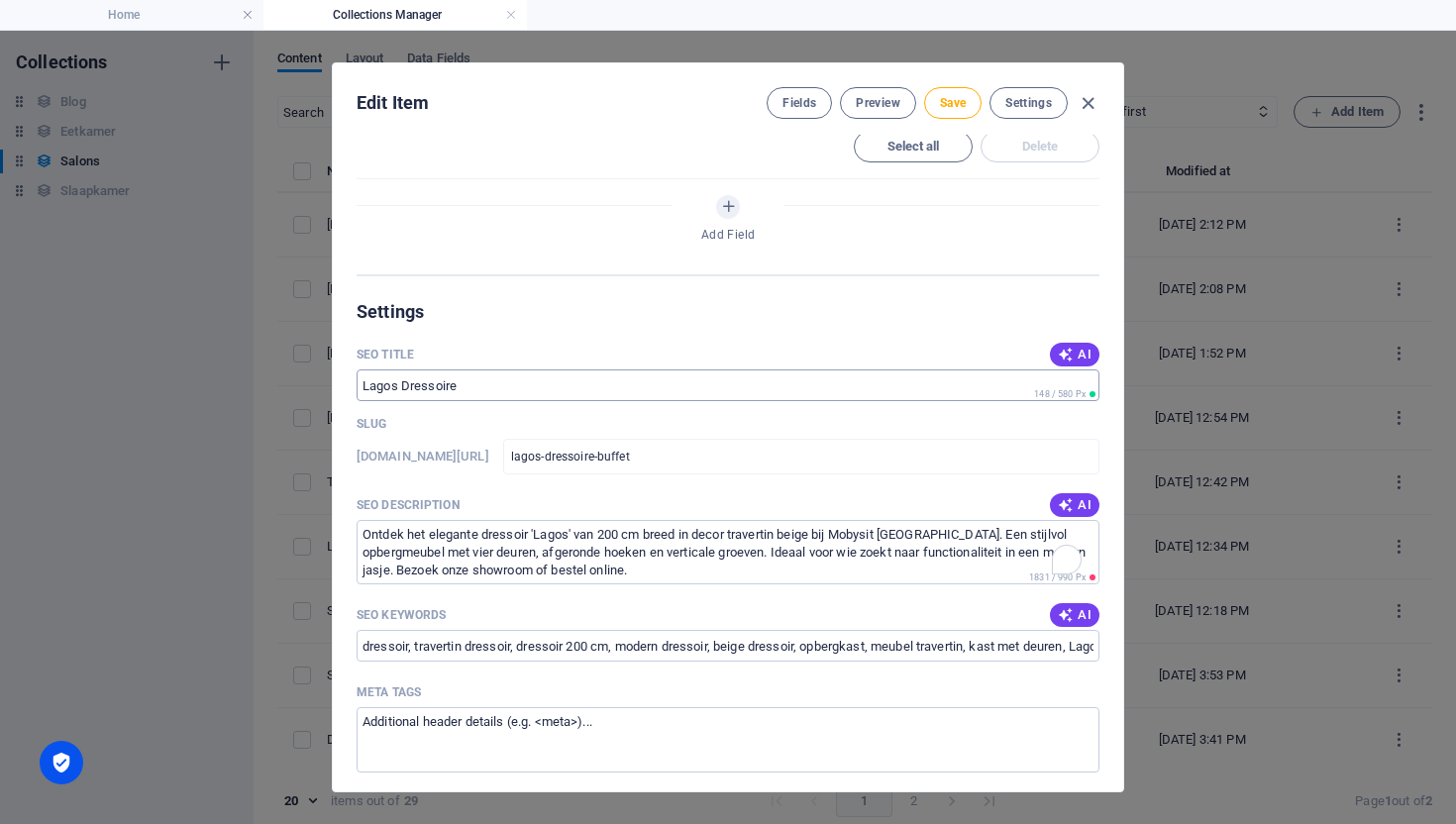 click on "Lagos Dressoire" at bounding box center (728, 385) 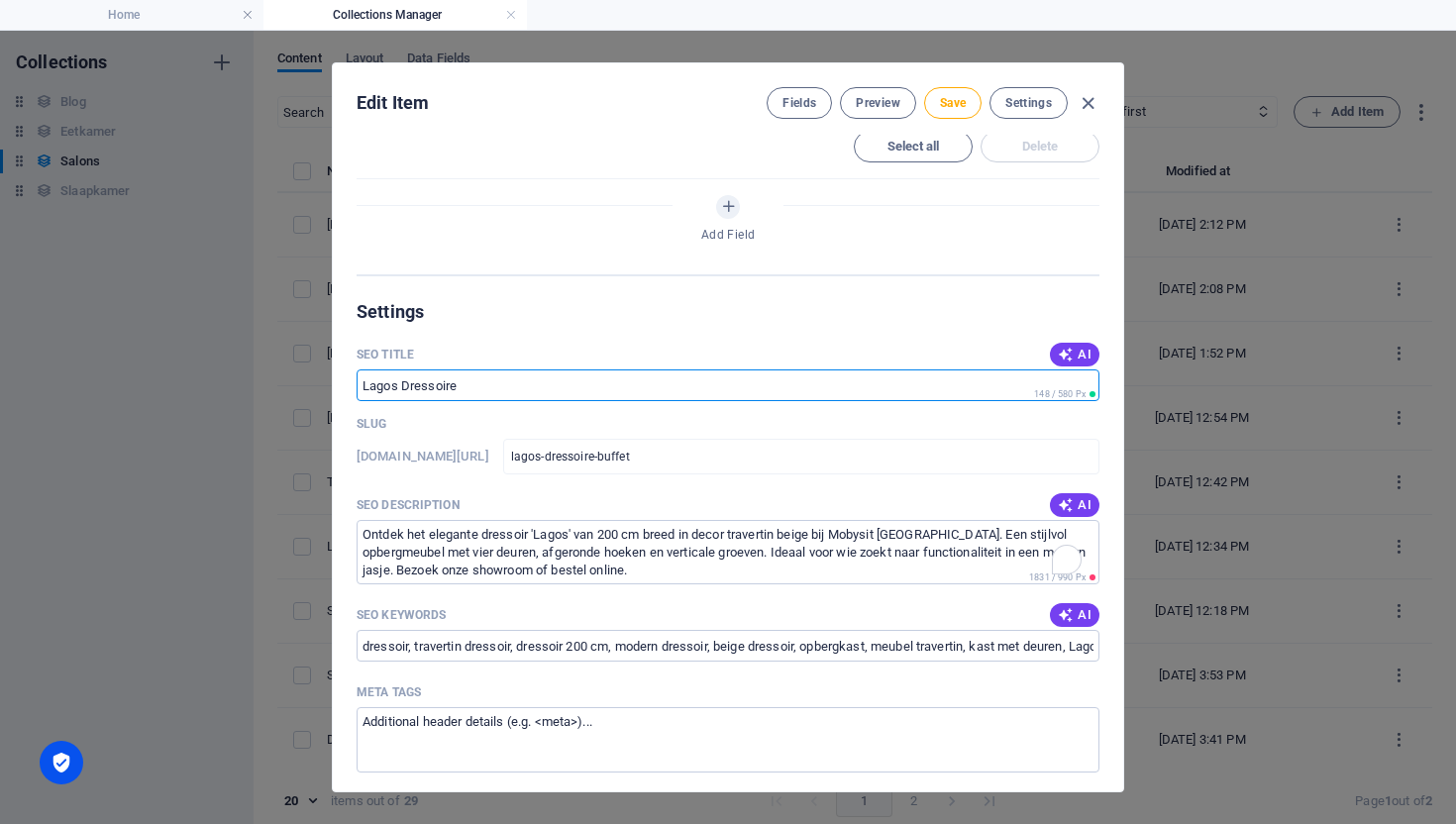 click on "Lagos Dressoire" at bounding box center [728, 385] 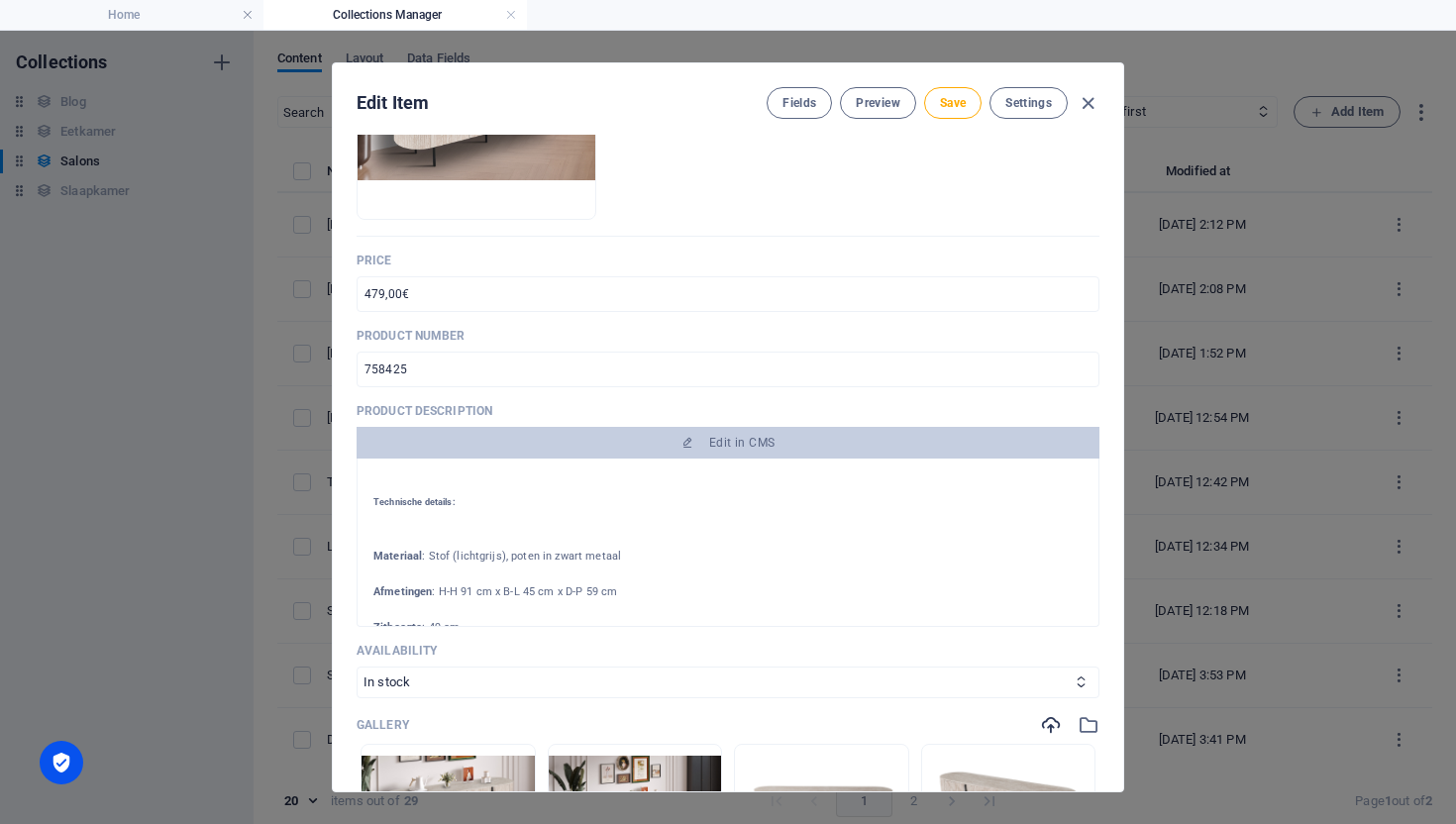 scroll, scrollTop: 403, scrollLeft: 0, axis: vertical 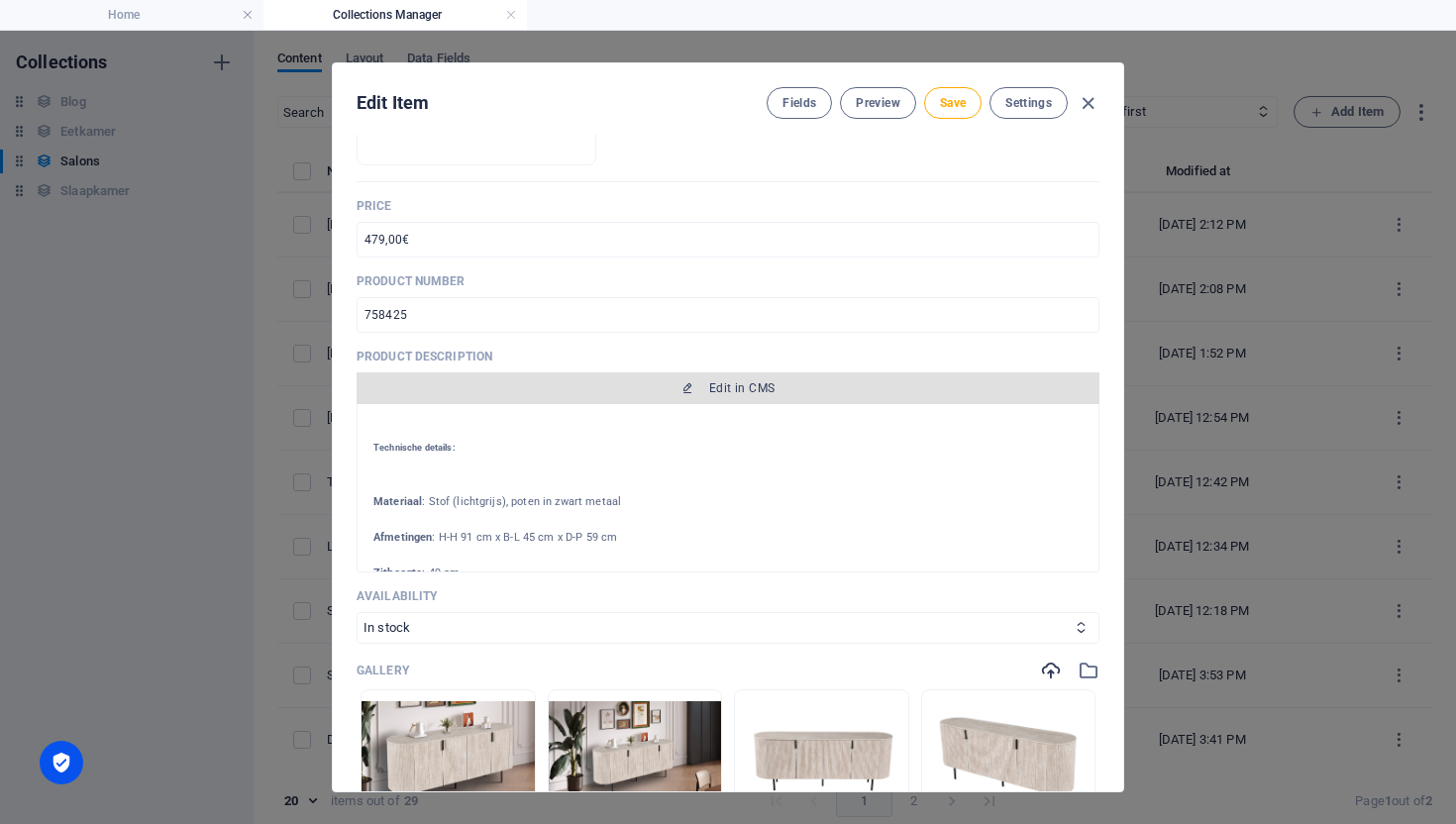click on "Edit in CMS" at bounding box center [742, 388] 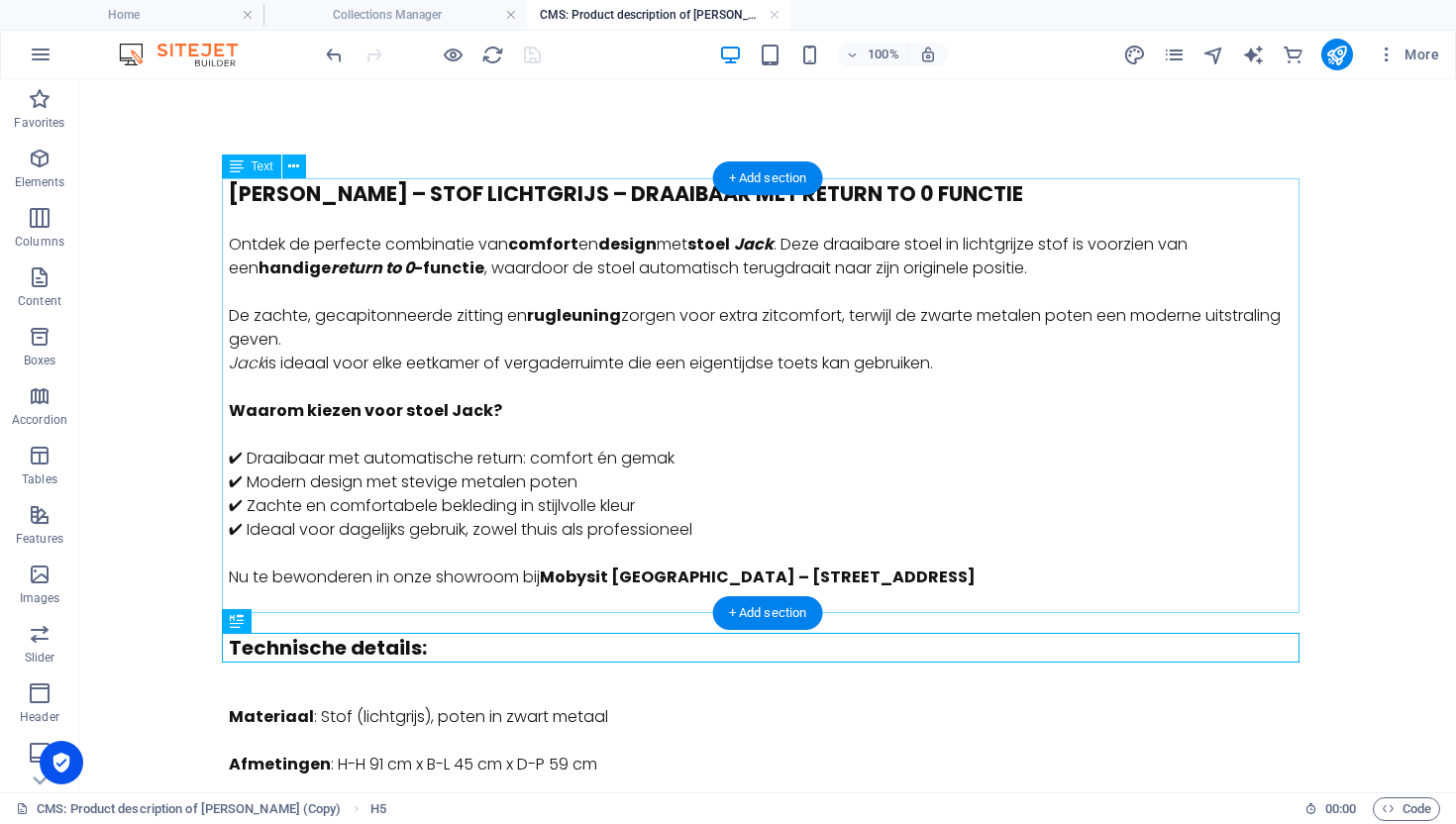 scroll, scrollTop: 0, scrollLeft: 0, axis: both 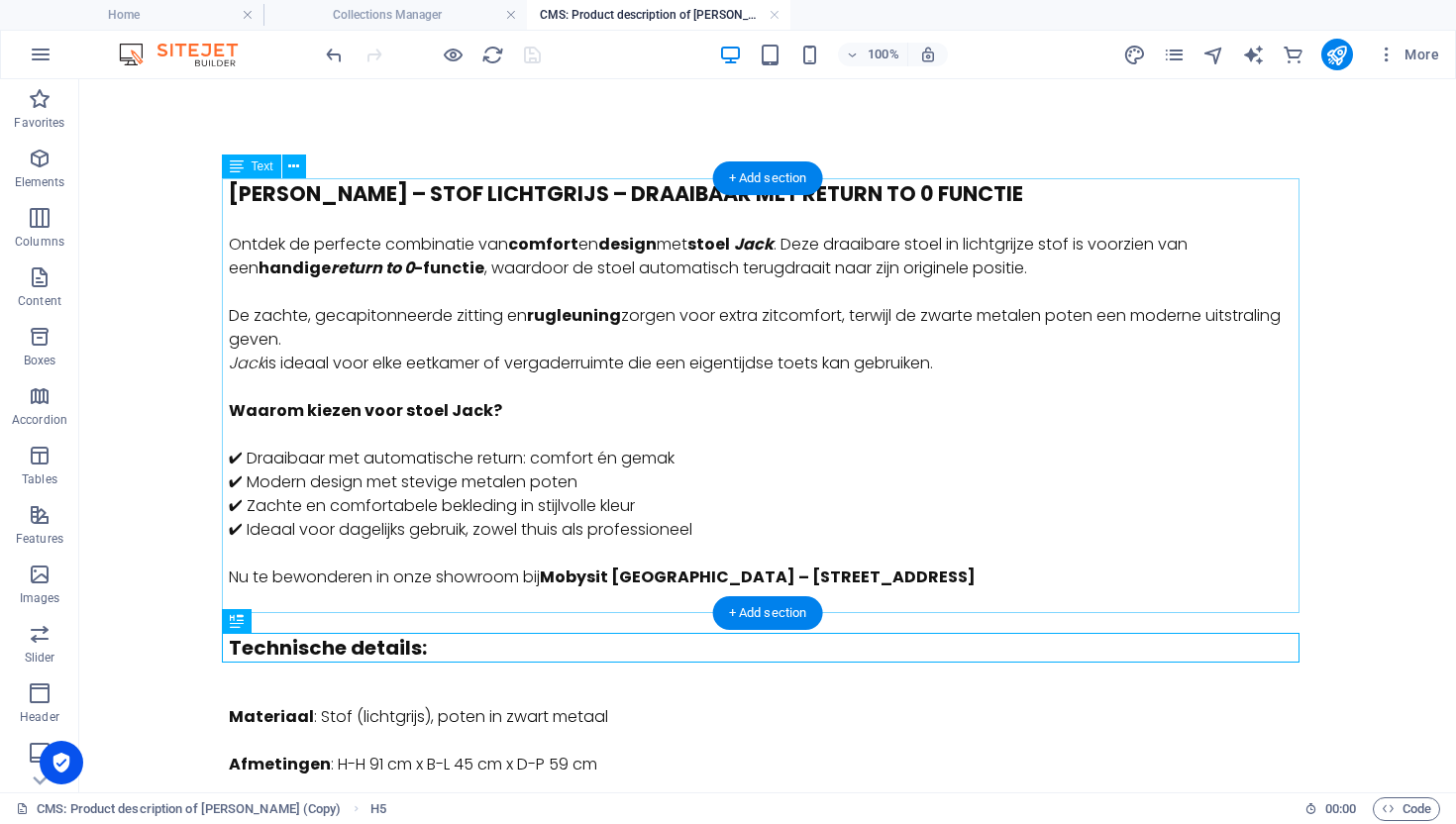 click on "STOEL JACK – STOF LICHTGRIJS – DRAAIBAAR MET RETURN TO 0 FUNCTIE Ontdek de perfecte combinatie van  comfort  en  design  met  stoel   Jack . Deze draaibare stoel in lichtgrijze stof is voorzien van een  handige  return to 0 -functie , waardoor de stoel automatisch terugdraait naar zijn originele positie.  De zachte, gecapitonneerde zitting en  rugleuning  zorgen voor extra zitcomfort, terwijl de zwarte metalen poten een moderne uitstraling geven.  Jack  is ideaal voor elke eetkamer of vergaderruimte die een eigentijdse toets kan gebruiken. Waarom kiezen voor stoel Jack? ✔ Draaibaar met automatische return: comfort én gemak ✔ Modern design met stevige metalen poten ✔ Zachte en comfortabele bekleding in stijlvolle kleur ✔ Ideaal voor dagelijks gebruik, zowel thuis als professioneel Nu te bewonderen in onze showroom bij  Mobysit Antwerpen – Berendrechtstraat 45" at bounding box center [768, 395] 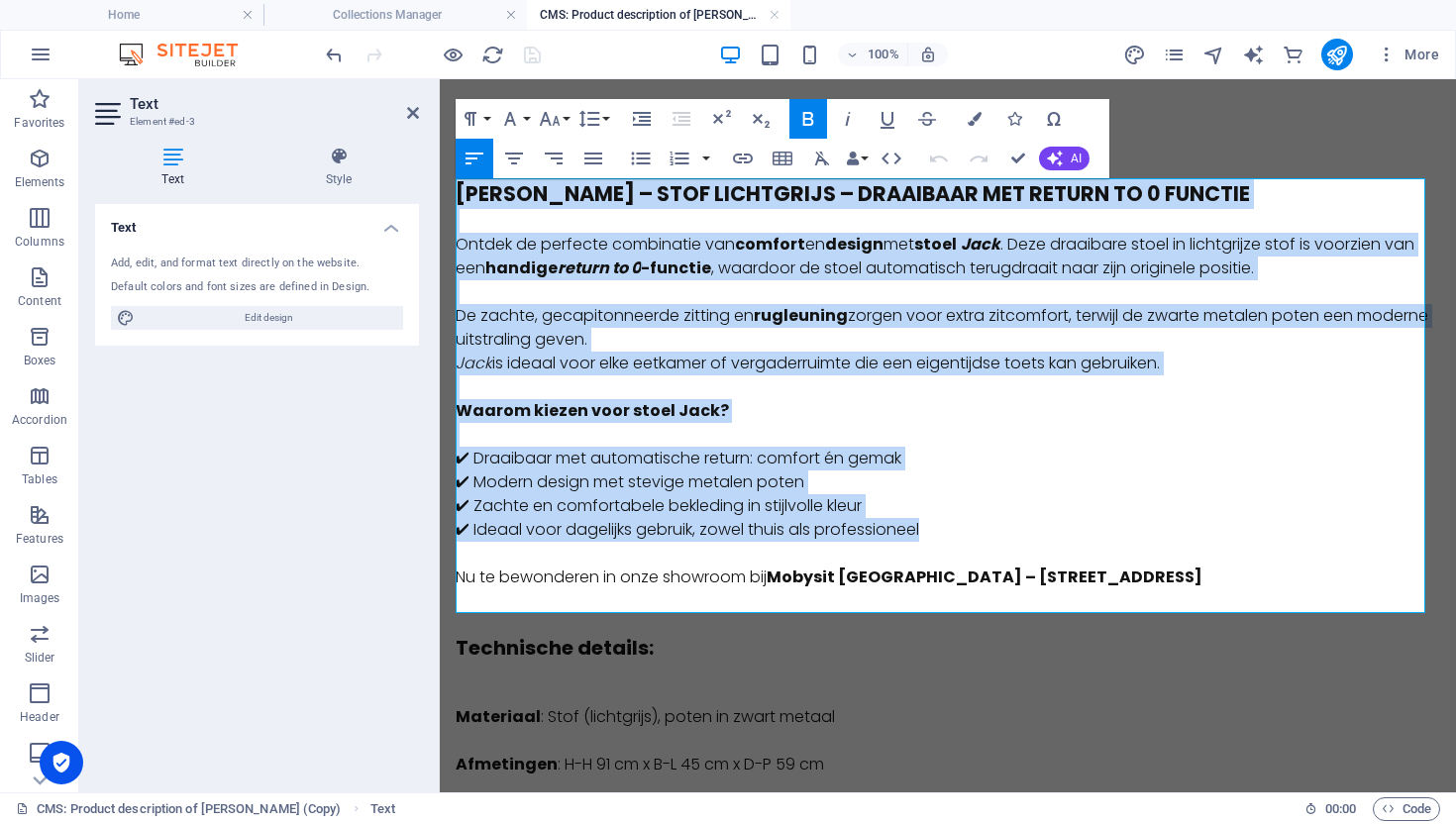drag, startPoint x: 955, startPoint y: 531, endPoint x: 555, endPoint y: 267, distance: 479.2661 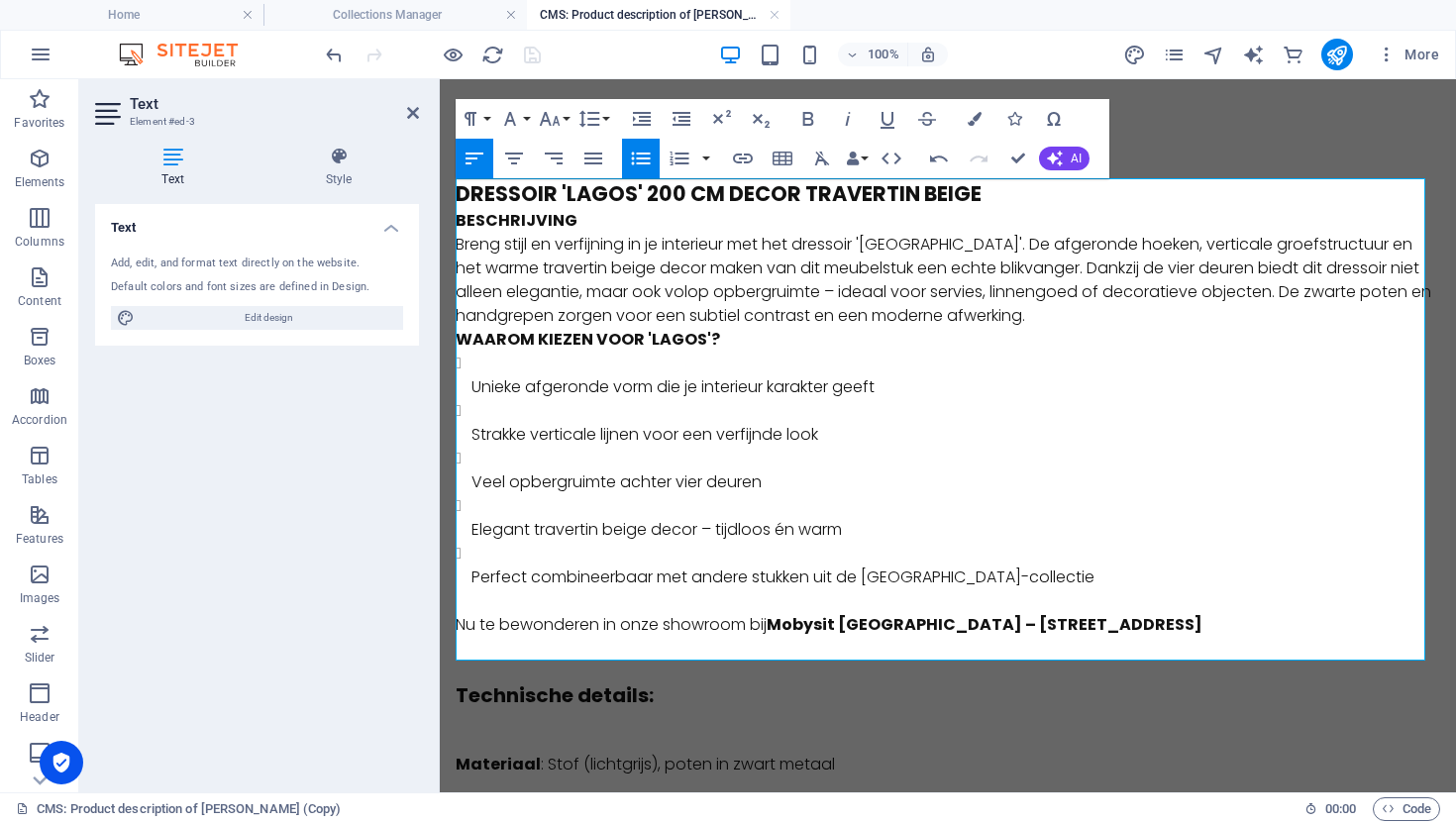 click on "BESCHRIJVING" at bounding box center (516, 220) 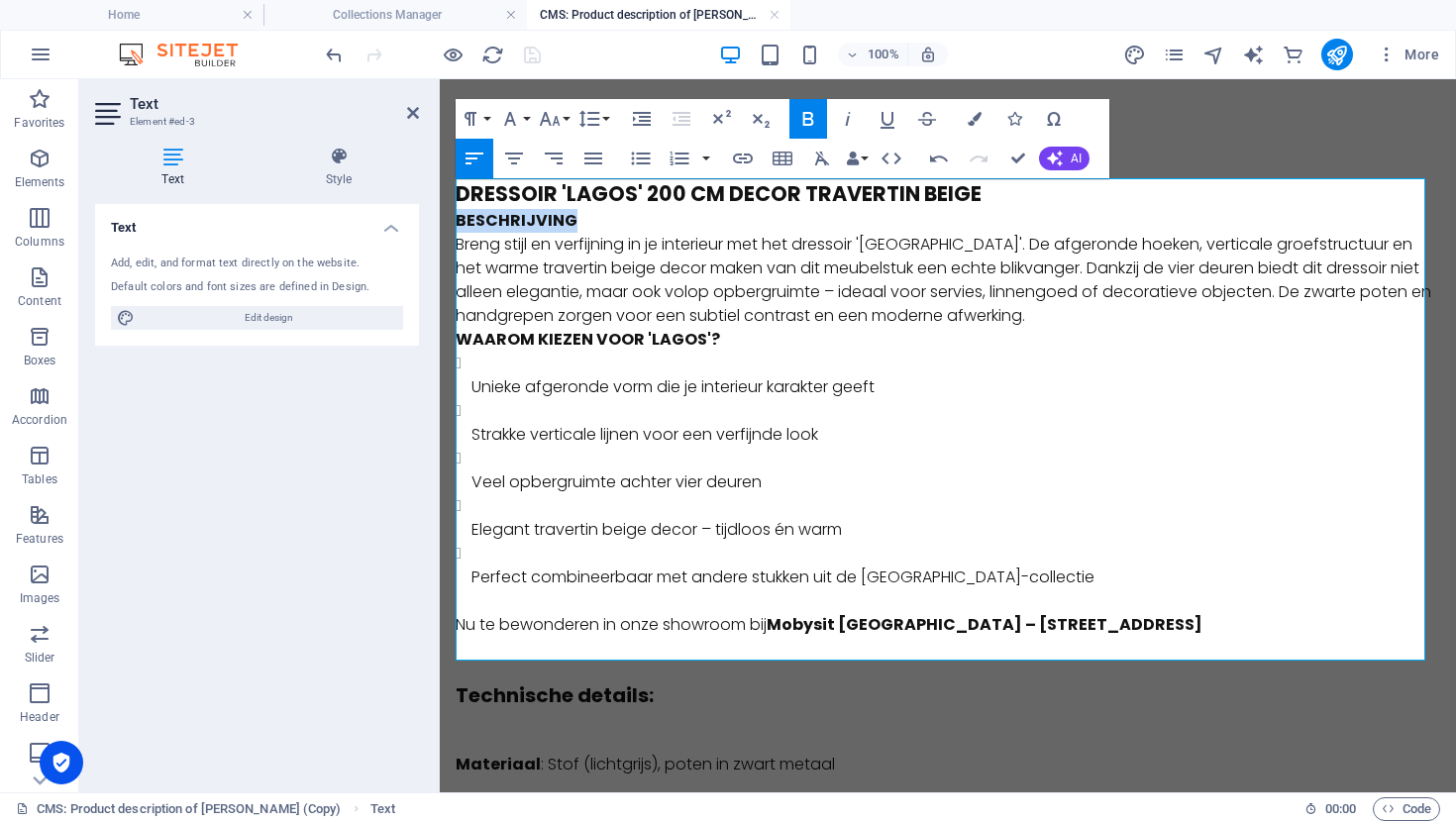 click on "BESCHRIJVING" at bounding box center [516, 220] 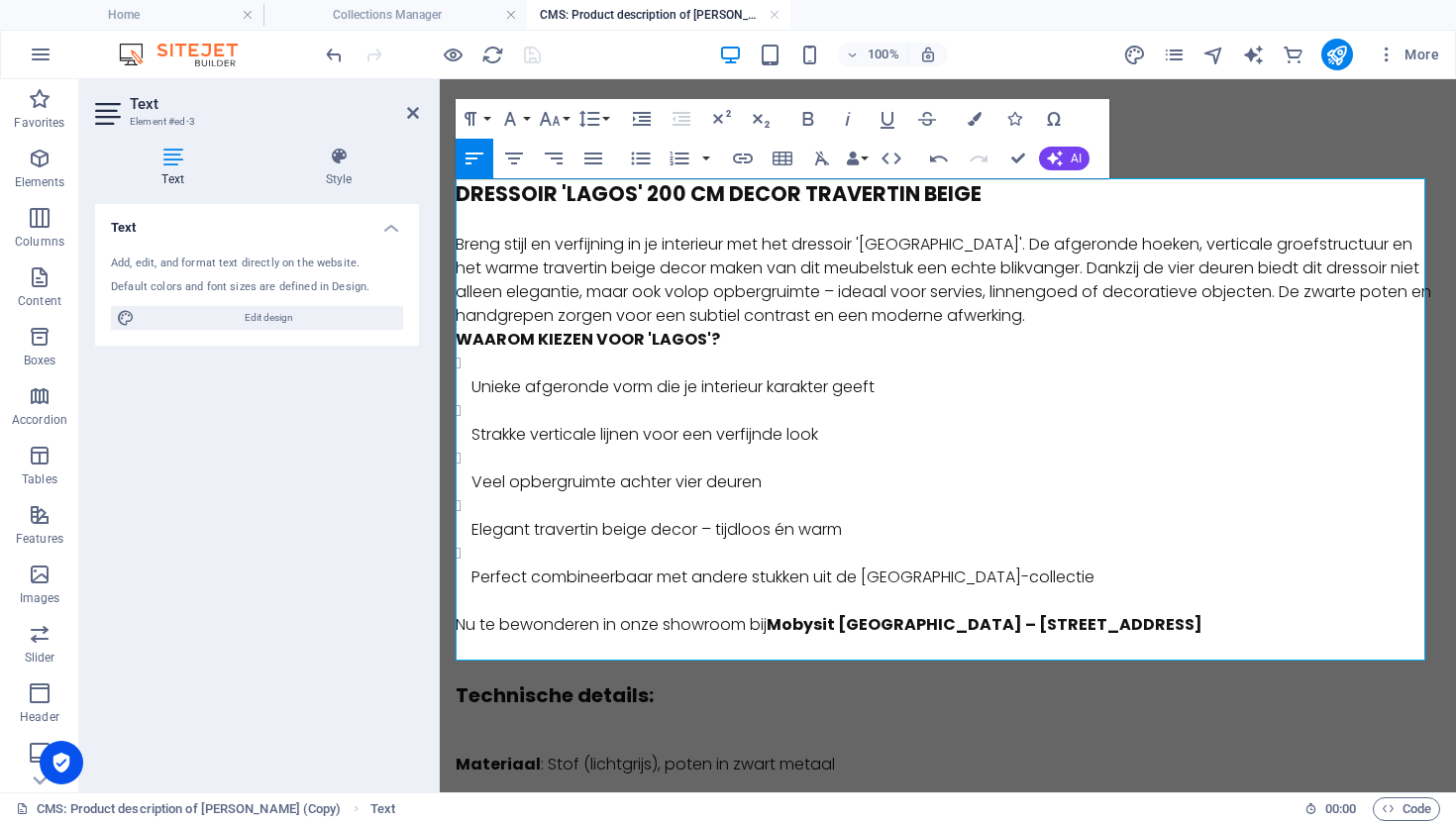 click on "Breng stijl en verfijning in je interieur met het dressoir 'Lagos'. De afgeronde hoeken, verticale groefstructuur en het warme travertin beige decor maken van dit meubelstuk een echte blikvanger. Dankzij de vier deuren biedt dit dressoir niet alleen elegantie, maar ook volop opbergruimte – ideaal voor servies, linnengoed of decoratieve objecten. De zwarte poten en handgrepen zorgen voor een subtiel contrast en een moderne afwerking." at bounding box center [948, 268] 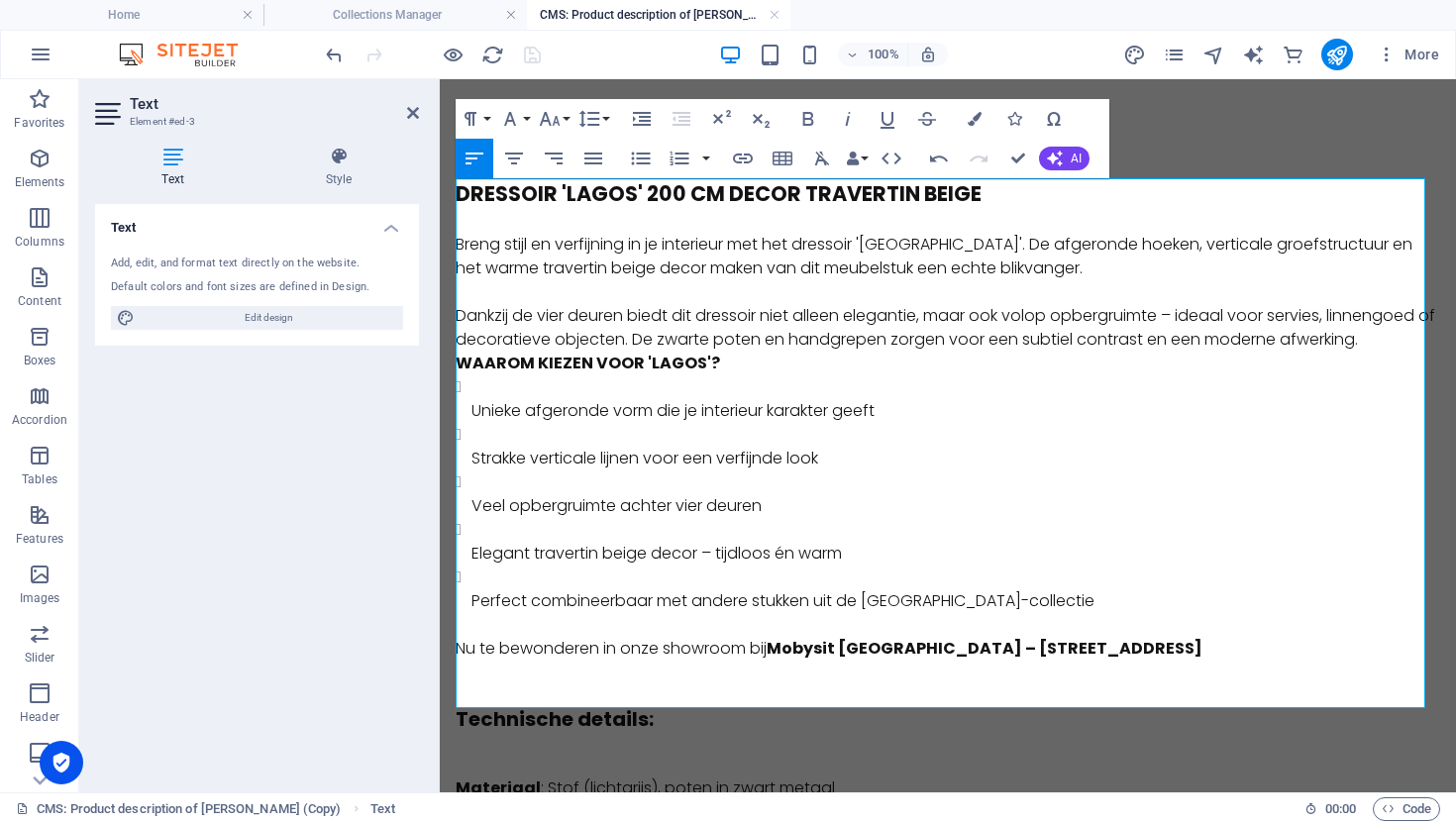 click on "Dankzij de vier deuren biedt dit dressoir niet alleen elegantie, maar ook volop opbergruimte – ideaal voor servies, linnengoed of decoratieve objecten. De zwarte poten en handgrepen zorgen voor een subtiel contrast en een moderne afwerking." at bounding box center [948, 328] 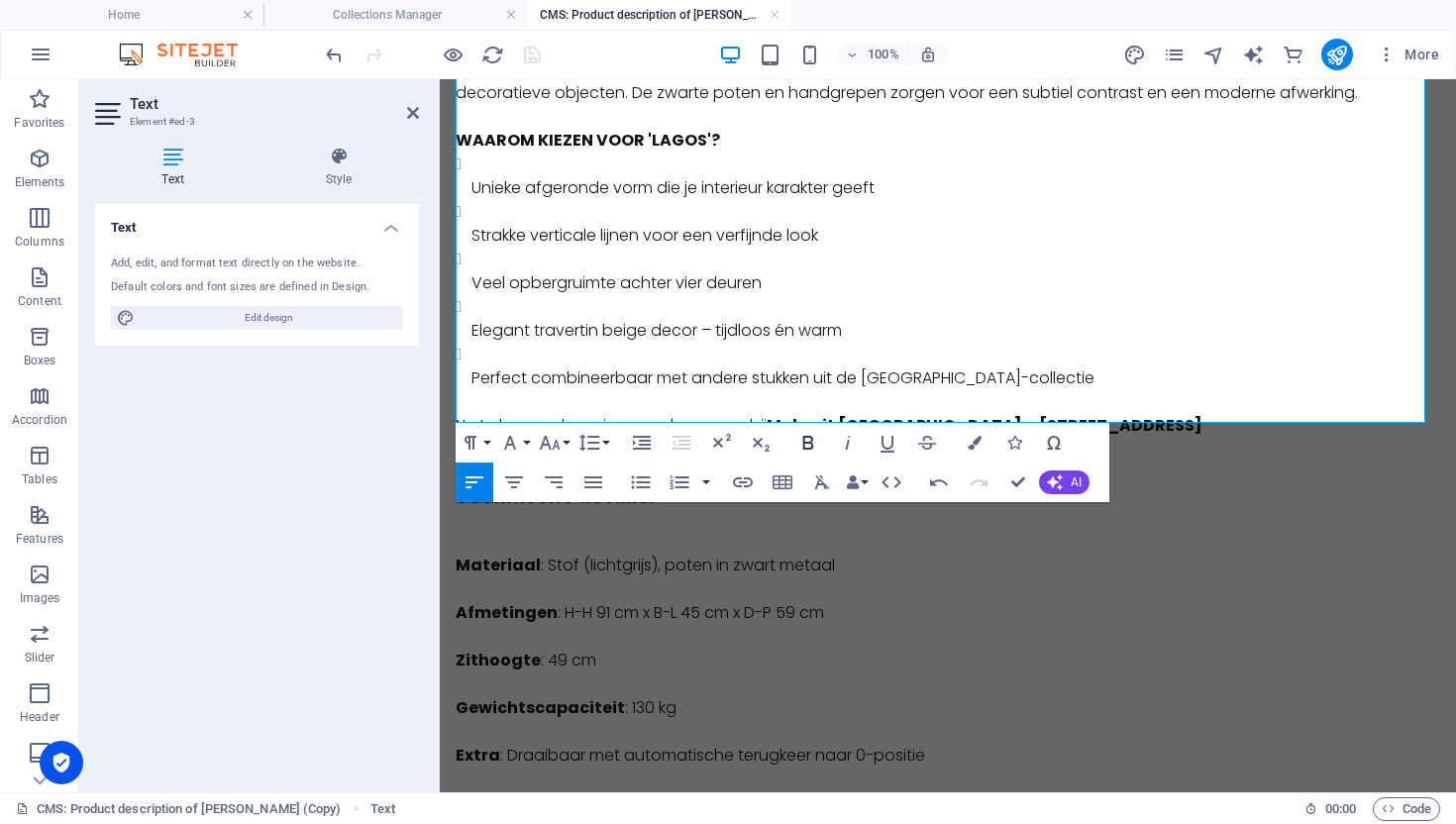 scroll, scrollTop: 310, scrollLeft: 0, axis: vertical 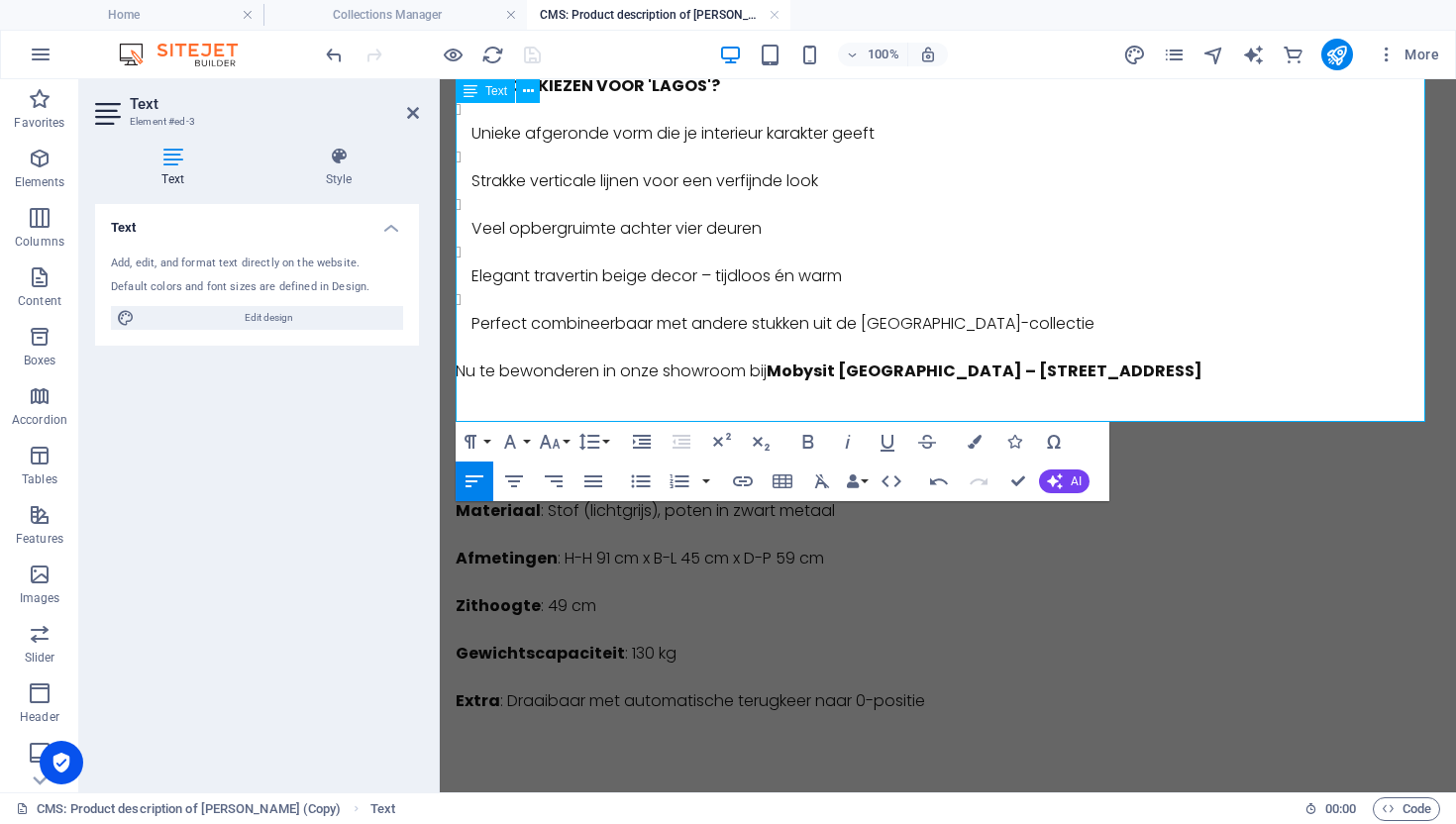 click on "Perfect combineerbaar met andere stukken uit de Lagos-collectie" at bounding box center [956, 324] 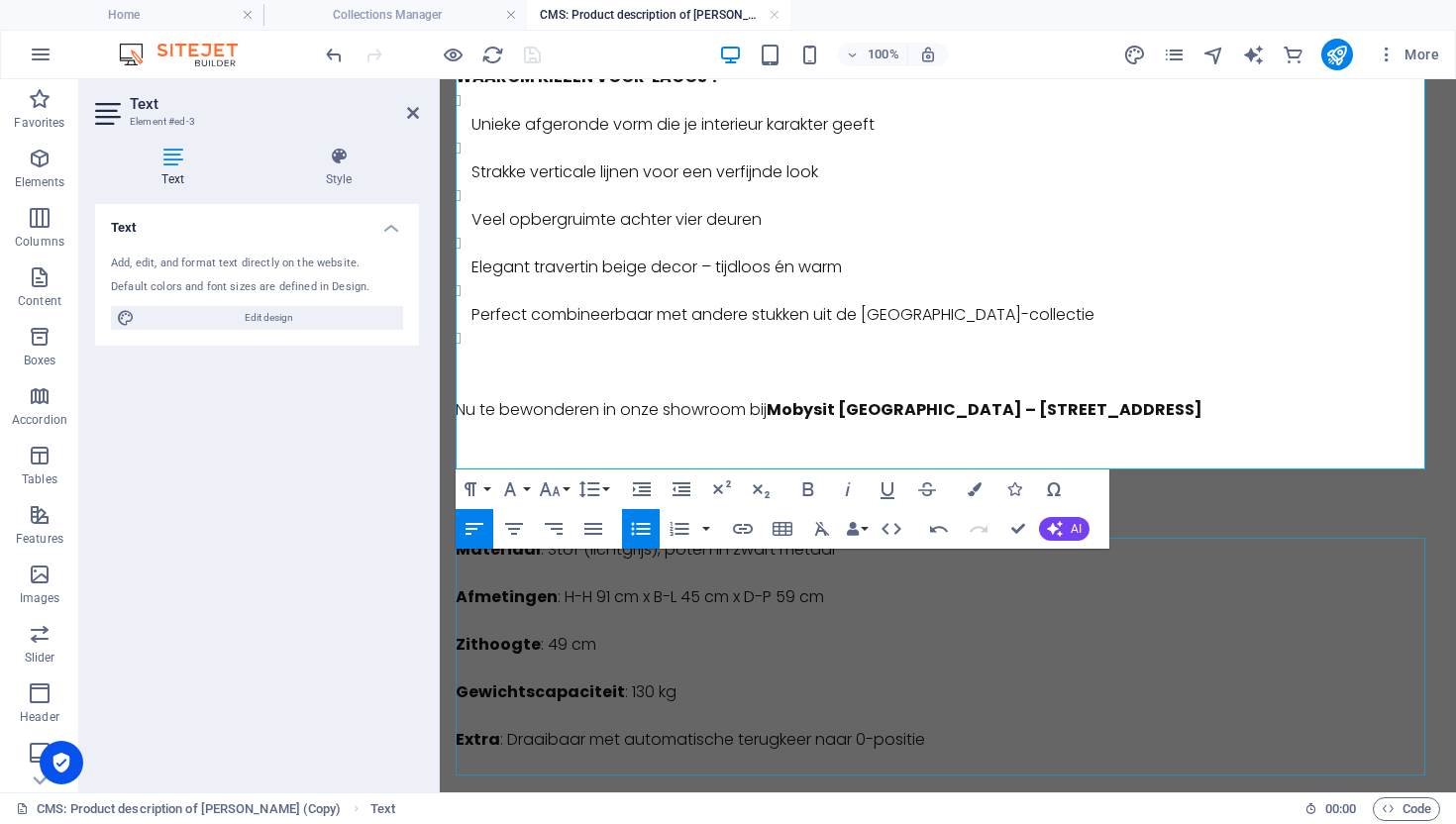 click on "Materiaal : Stof (lichtgrijs), poten in zwart metaal
Afmetingen : H-H 91 cm x B-L 45 cm x D-P 59 cm
Zithoogte : 49 cm
Gewichtscapaciteit : 130 kg
Extra : Draaibaar met automatische terugkeer naar 0-positie" at bounding box center (948, 633) 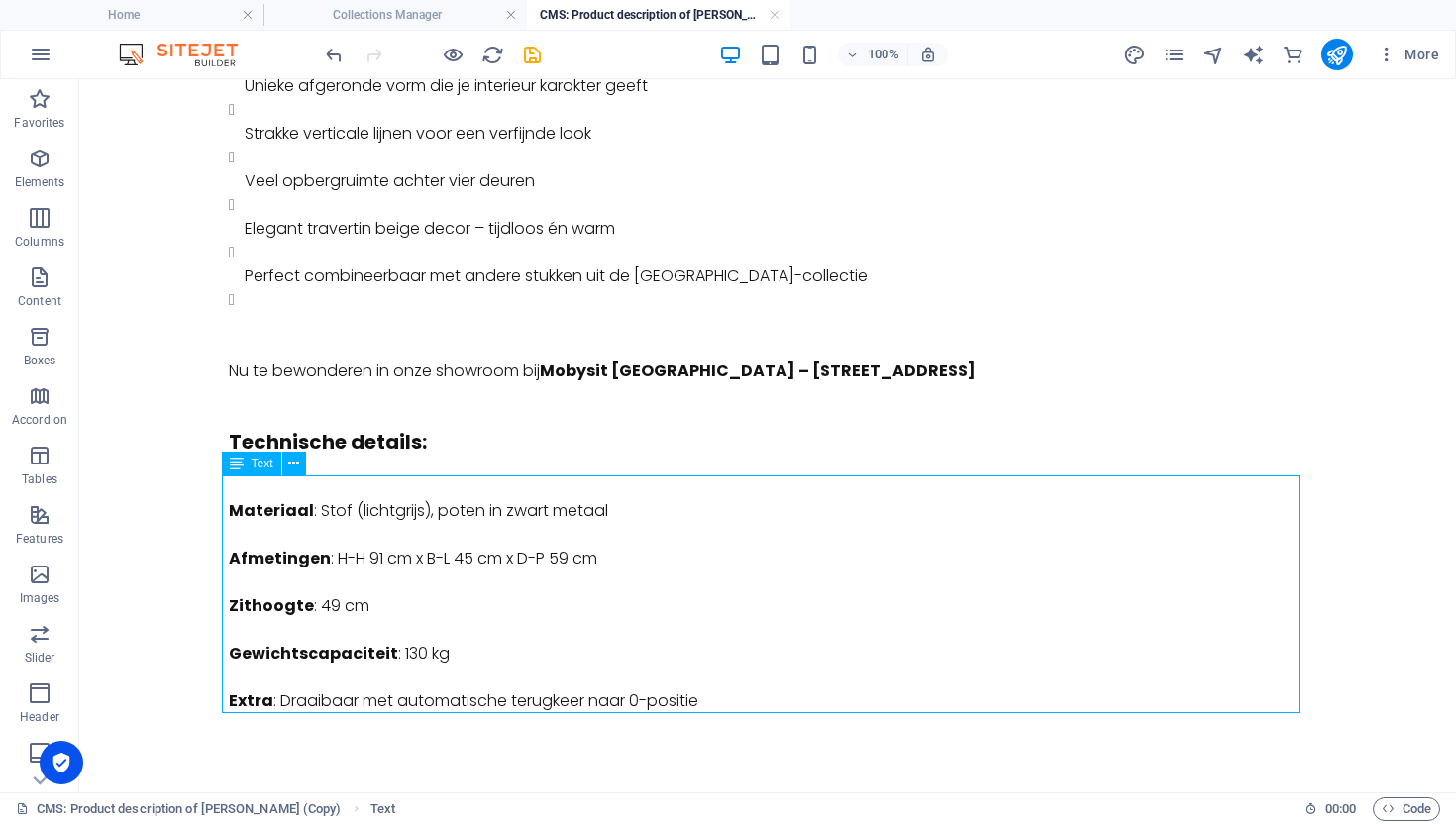 click on "Materiaal : Stof (lichtgrijs), poten in zwart metaal
Afmetingen : H-H 91 cm x B-L 45 cm x D-P 59 cm
Zithoogte : 49 cm
Gewichtscapaciteit : 130 kg
Extra : Draaibaar met automatische terugkeer naar 0-positie" at bounding box center [768, 594] 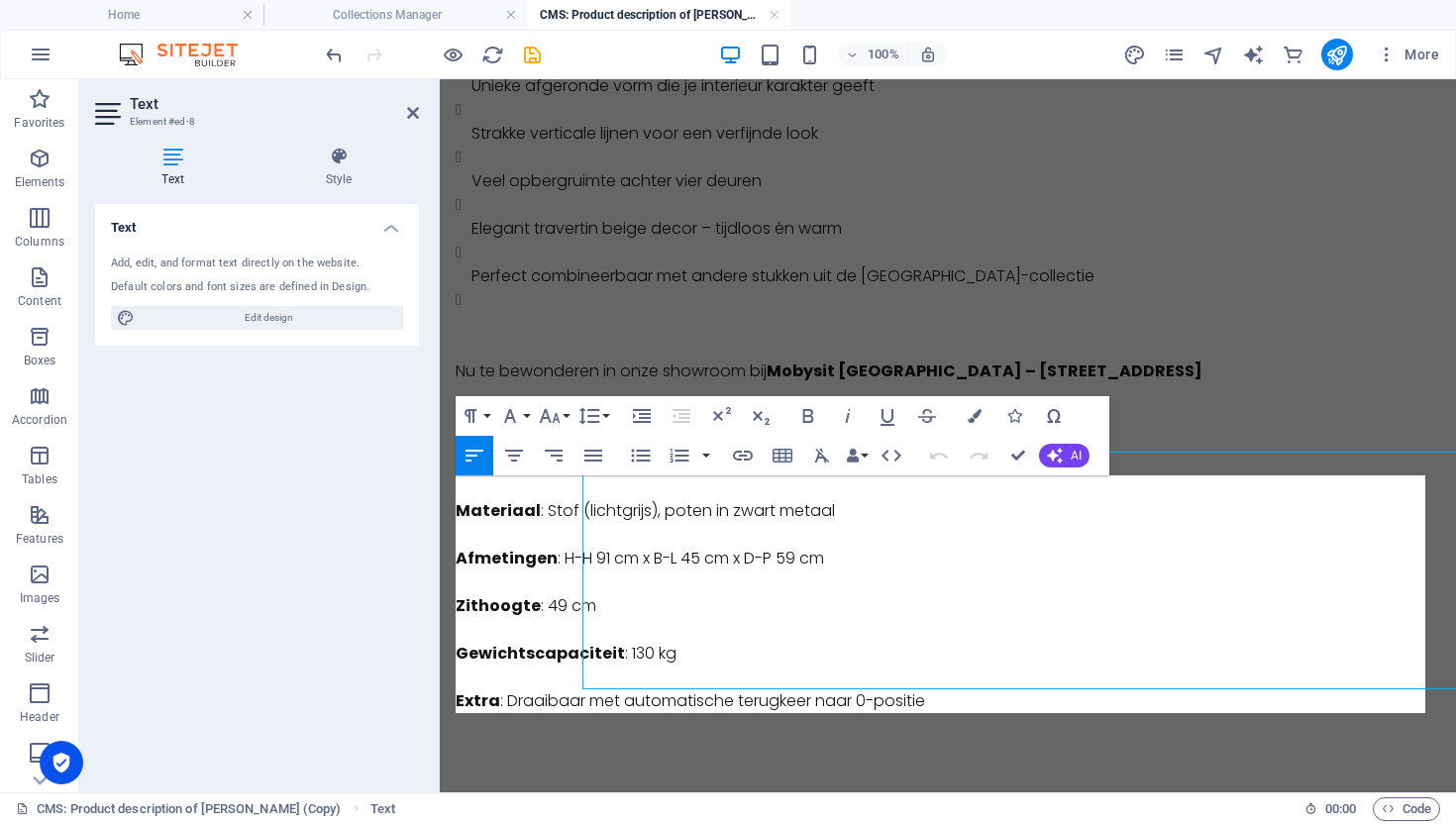 scroll, scrollTop: 372, scrollLeft: 0, axis: vertical 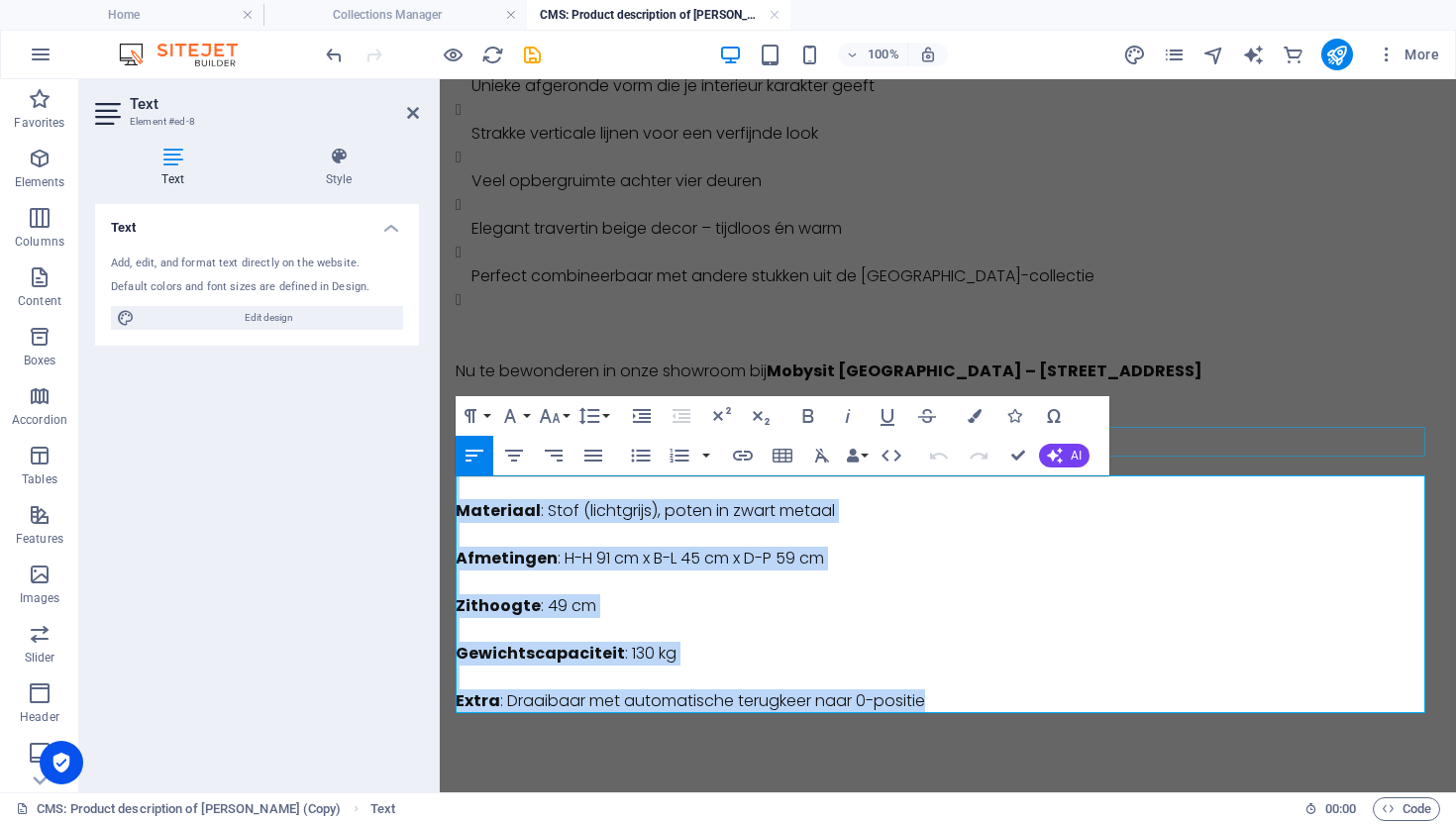 drag, startPoint x: 949, startPoint y: 699, endPoint x: 505, endPoint y: 452, distance: 508.0797 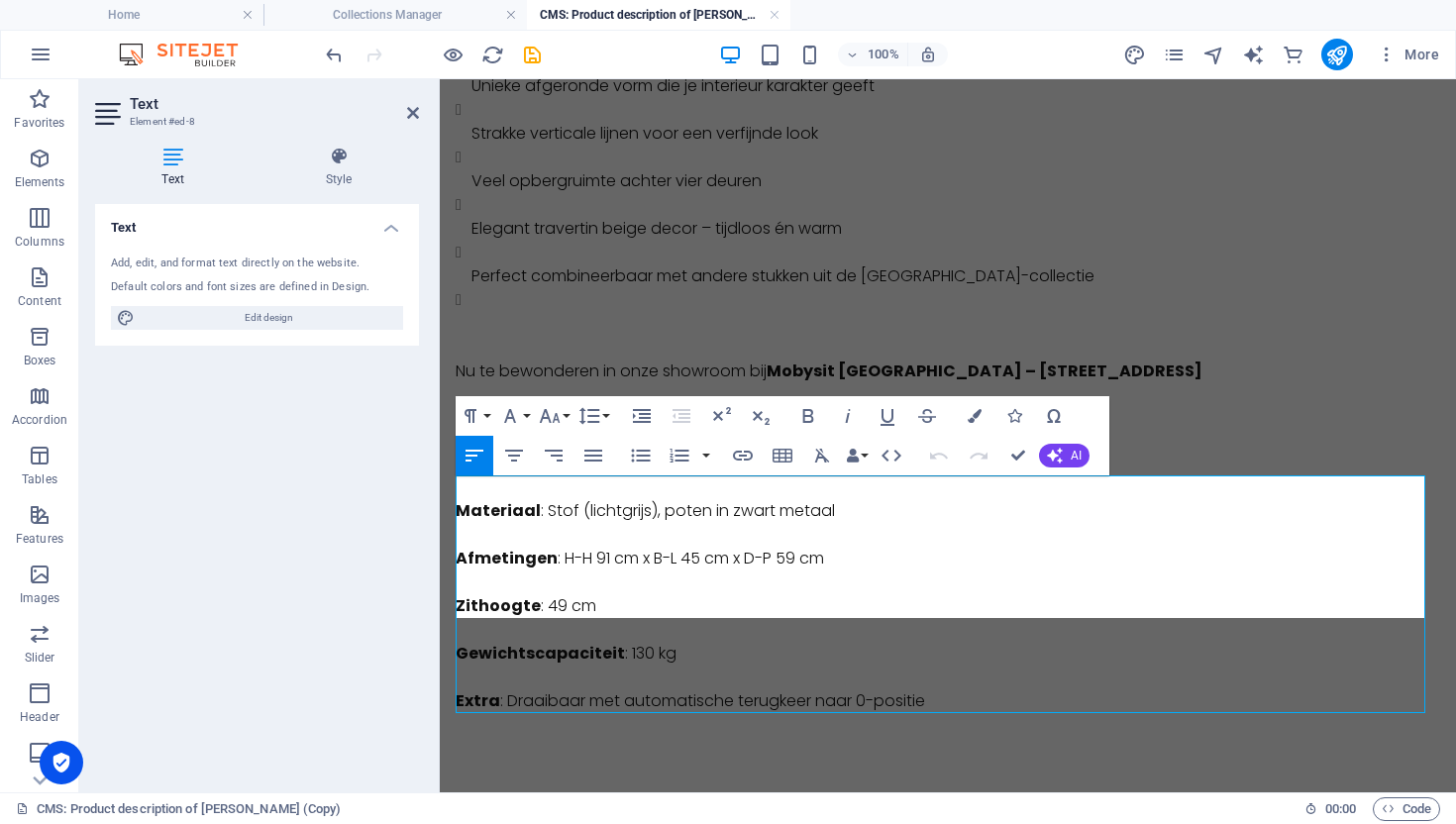 scroll, scrollTop: 277, scrollLeft: 0, axis: vertical 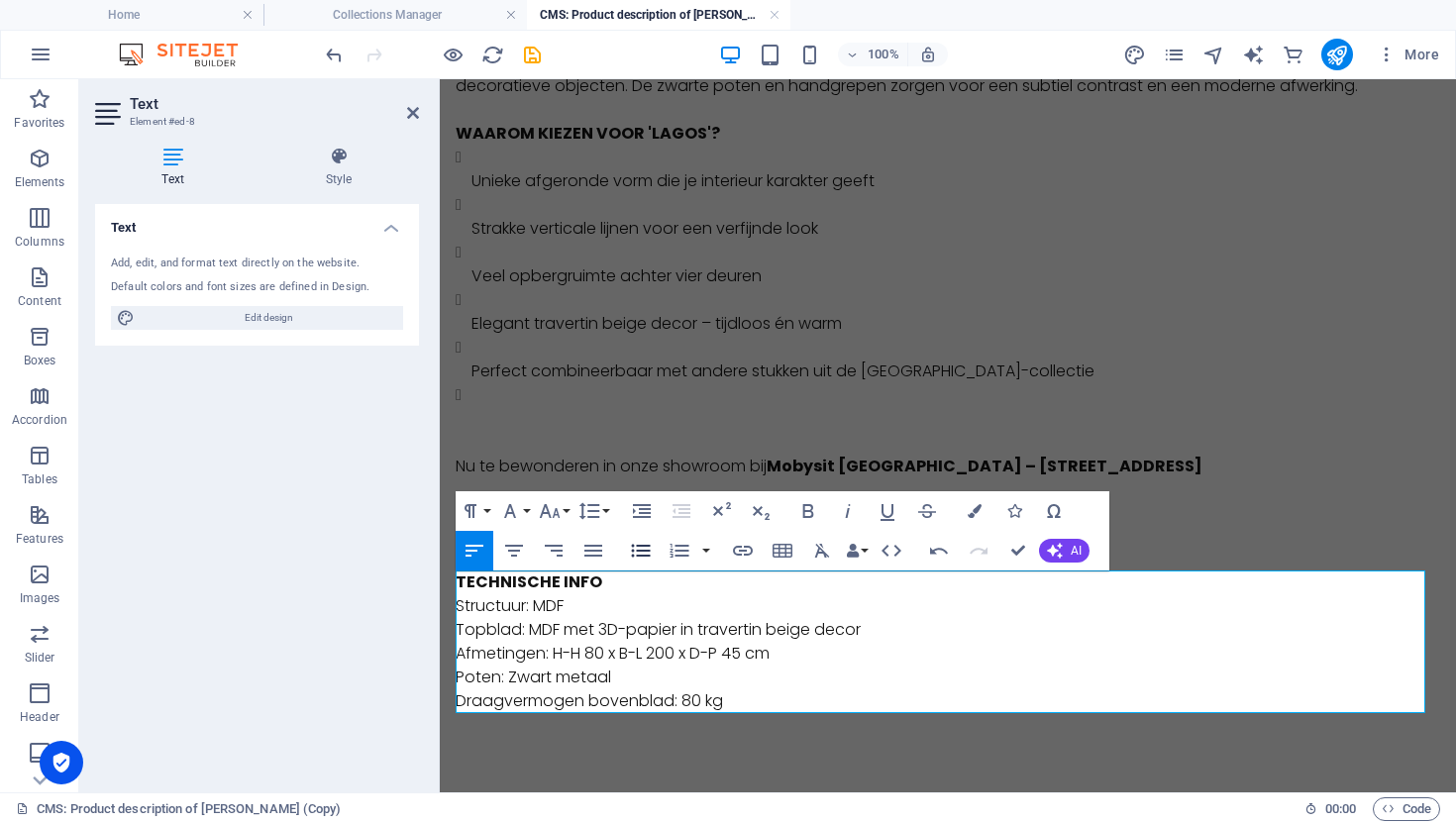 click on "Unordered List" at bounding box center [641, 551] 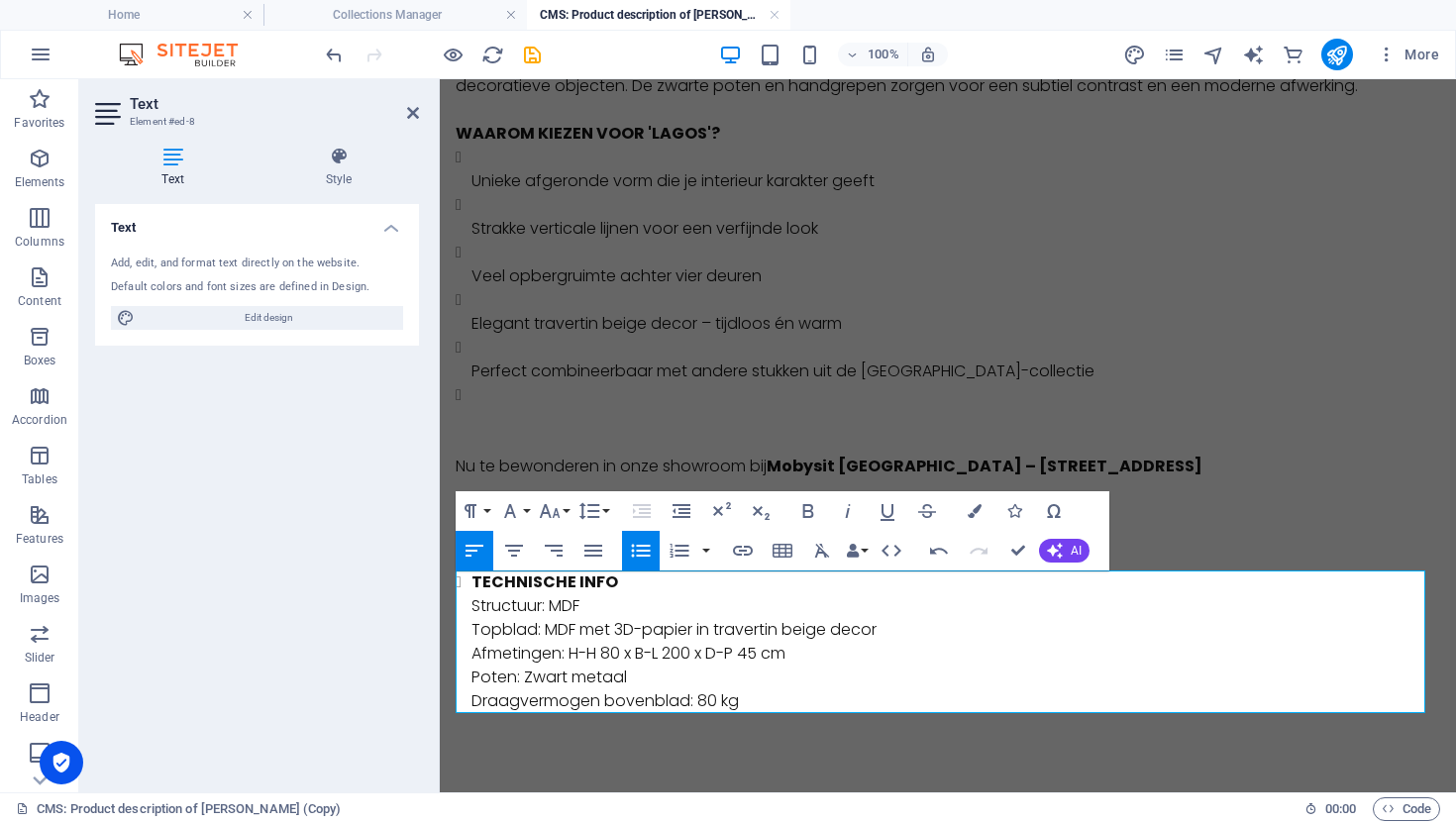 click on "Unordered List" at bounding box center [641, 551] 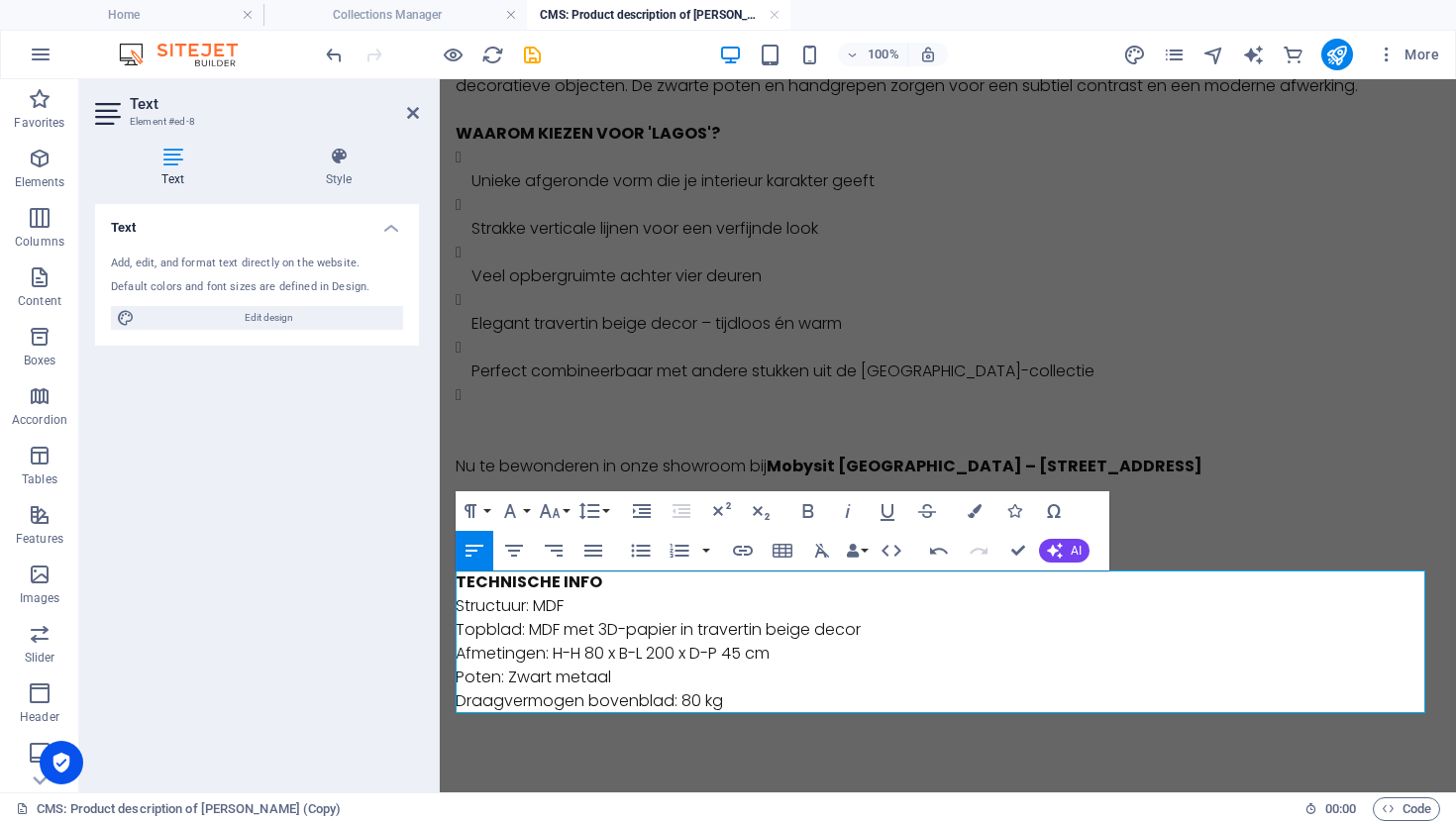 click on "TECHNISCHE INFO Structuur: MDF Topblad: MDF met 3D-papier in travertin beige decor Afmetingen: H-H 80 x B-L 200 x D-P 45 cm Poten: Zwart metaal Draagvermogen bovenblad: 80 kg" at bounding box center (948, 642) 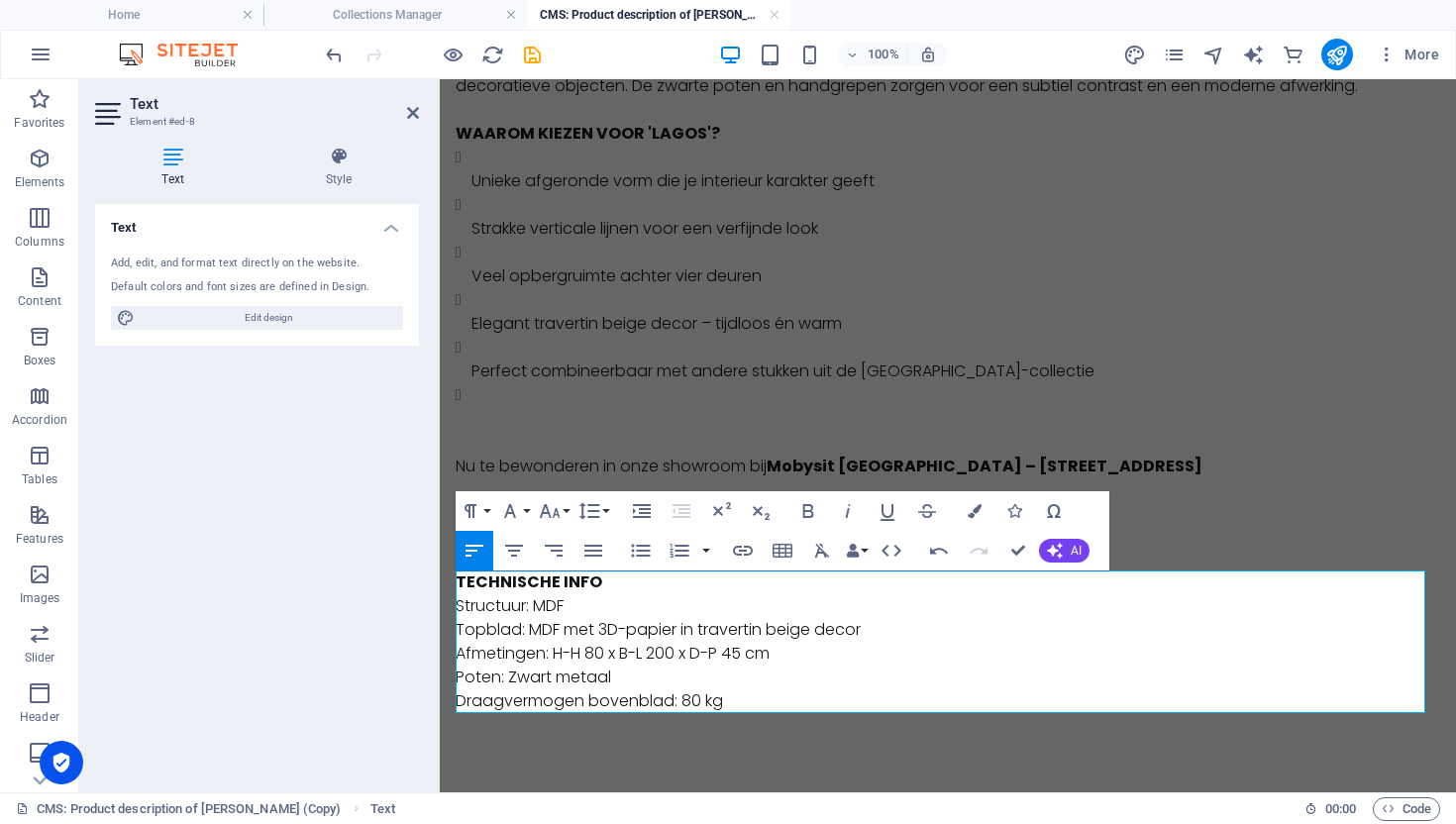 click on "TECHNISCHE INFO Structuur: MDF Topblad: MDF met 3D-papier in travertin beige decor Afmetingen: H-H 80 x B-L 200 x D-P 45 cm Poten: Zwart metaal Draagvermogen bovenblad: 80 kg" at bounding box center [948, 642] 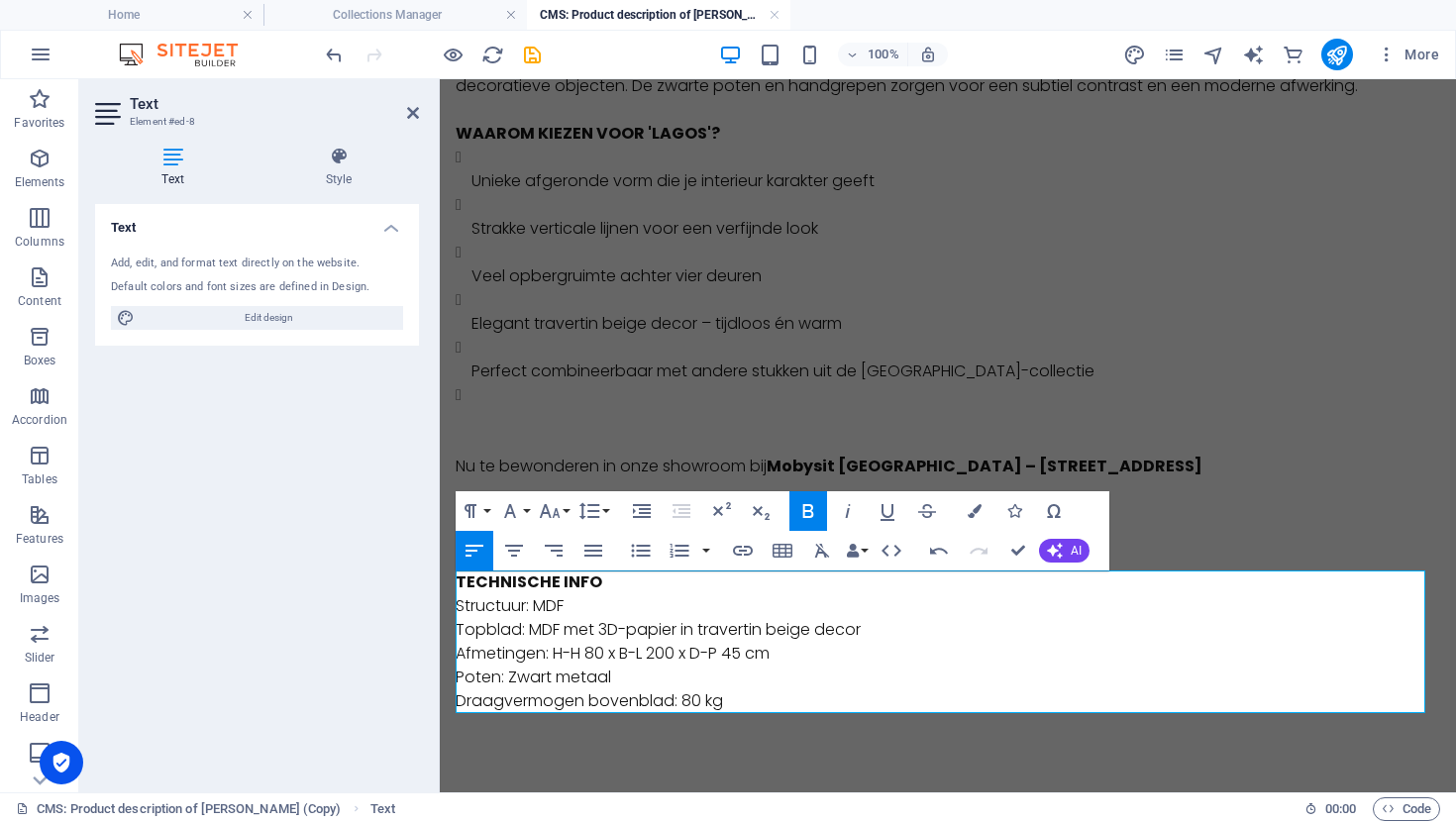 click on "TECHNISCHE INFO" at bounding box center [529, 581] 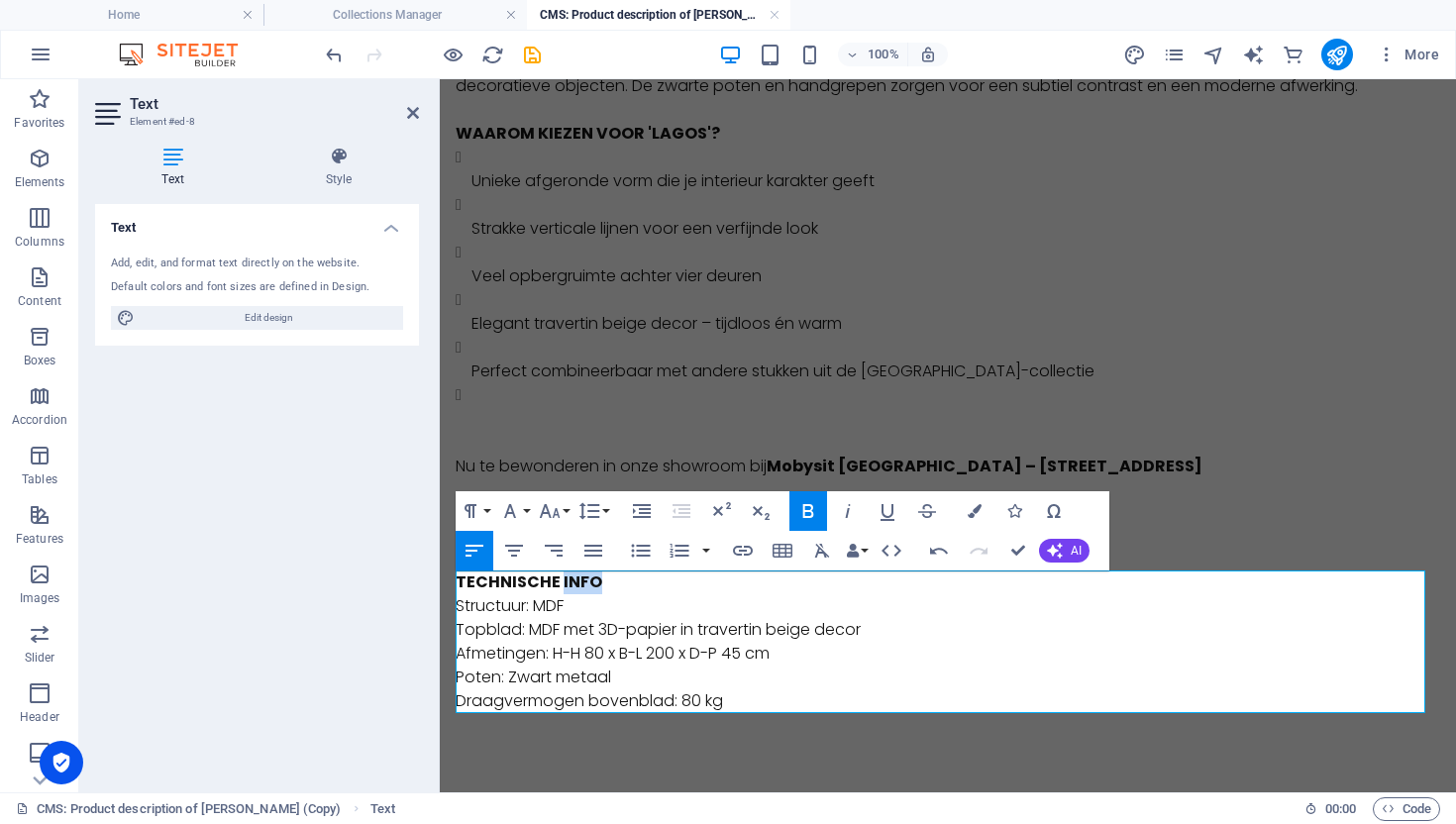 click on "TECHNISCHE INFO" at bounding box center [529, 581] 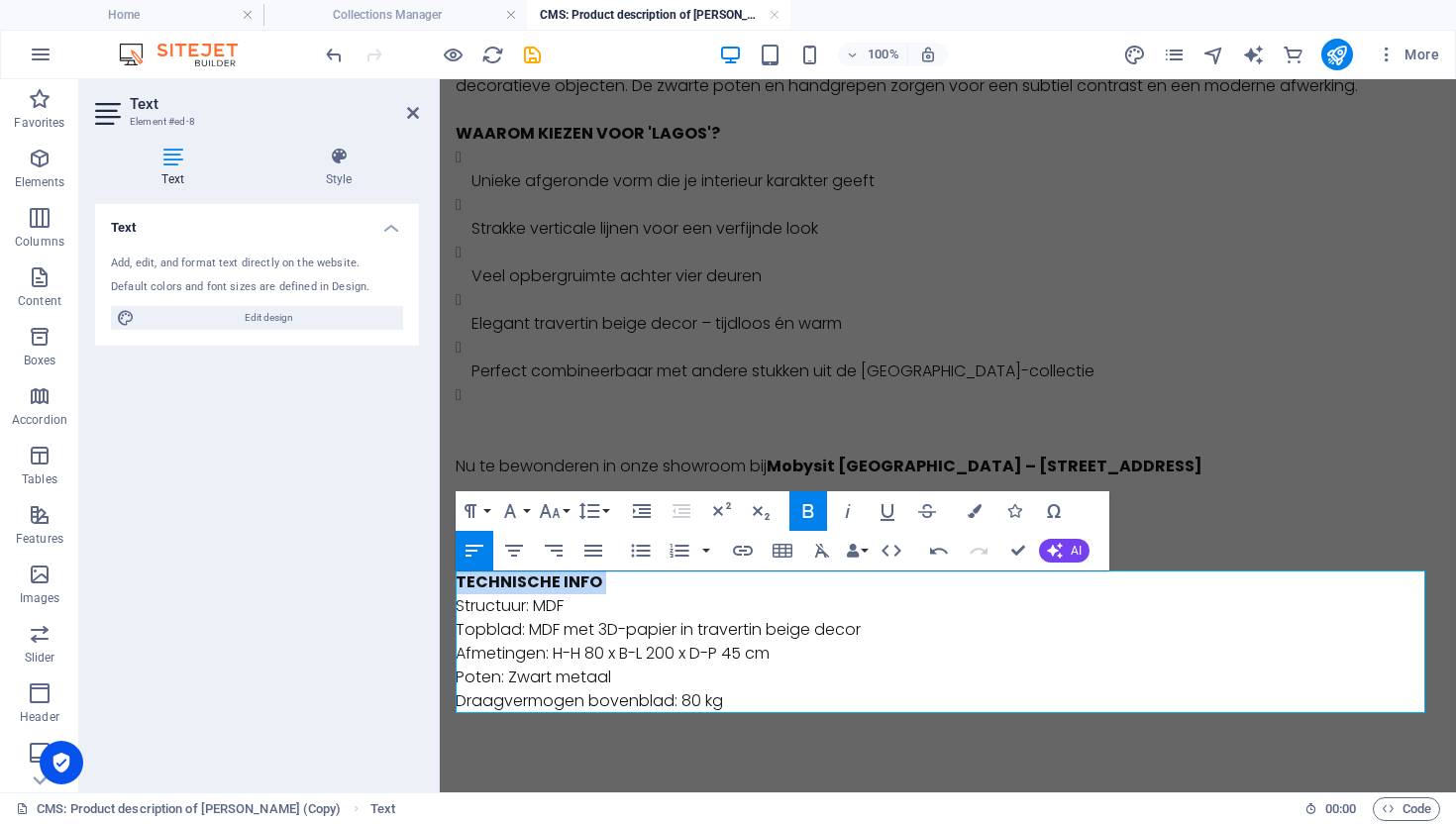 click on "TECHNISCHE INFO" at bounding box center (529, 581) 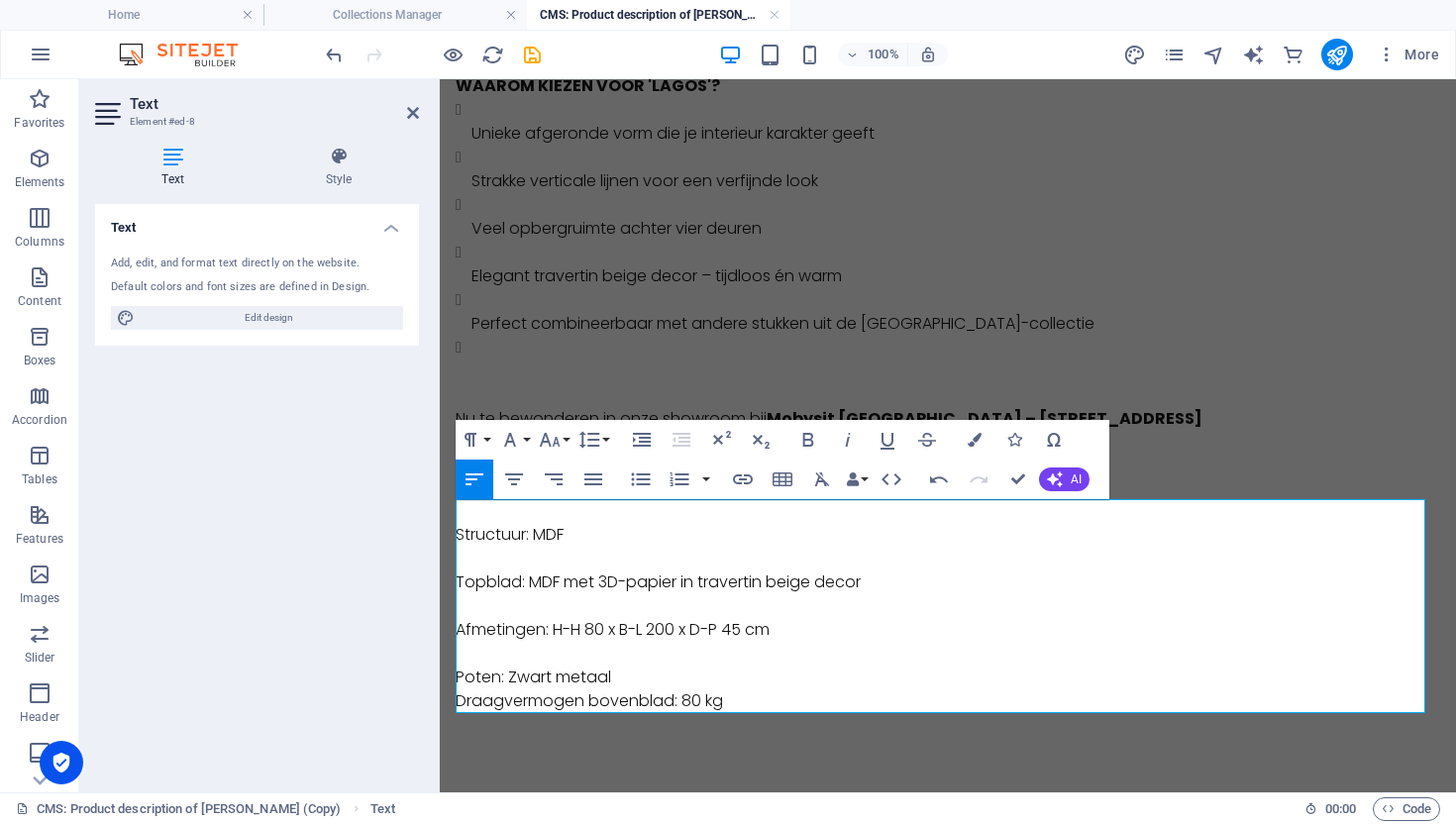 scroll, scrollTop: 325, scrollLeft: 0, axis: vertical 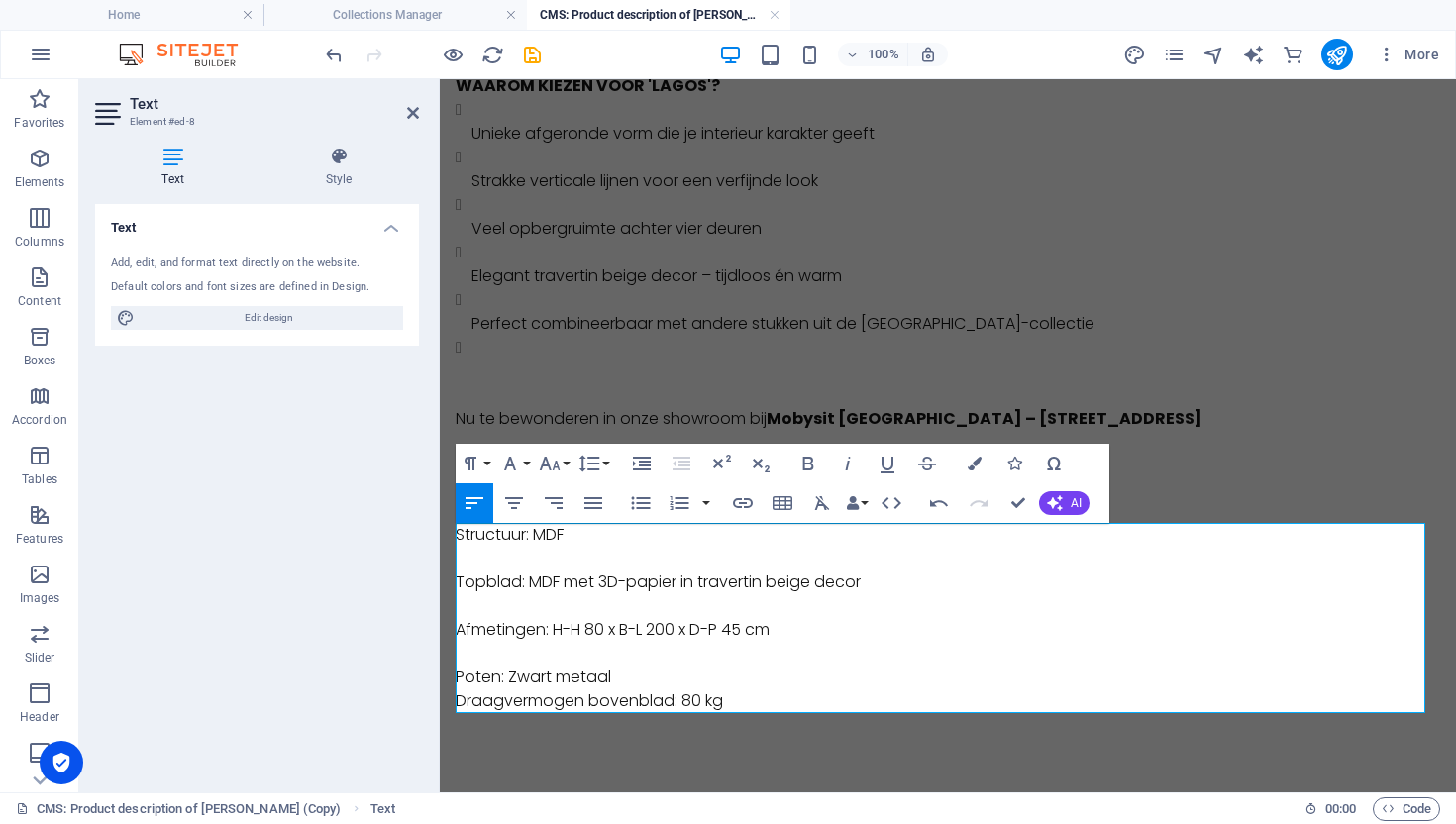 click on "Poten: Zwart metaal Draagvermogen bovenblad: 80 kg" at bounding box center [948, 677] 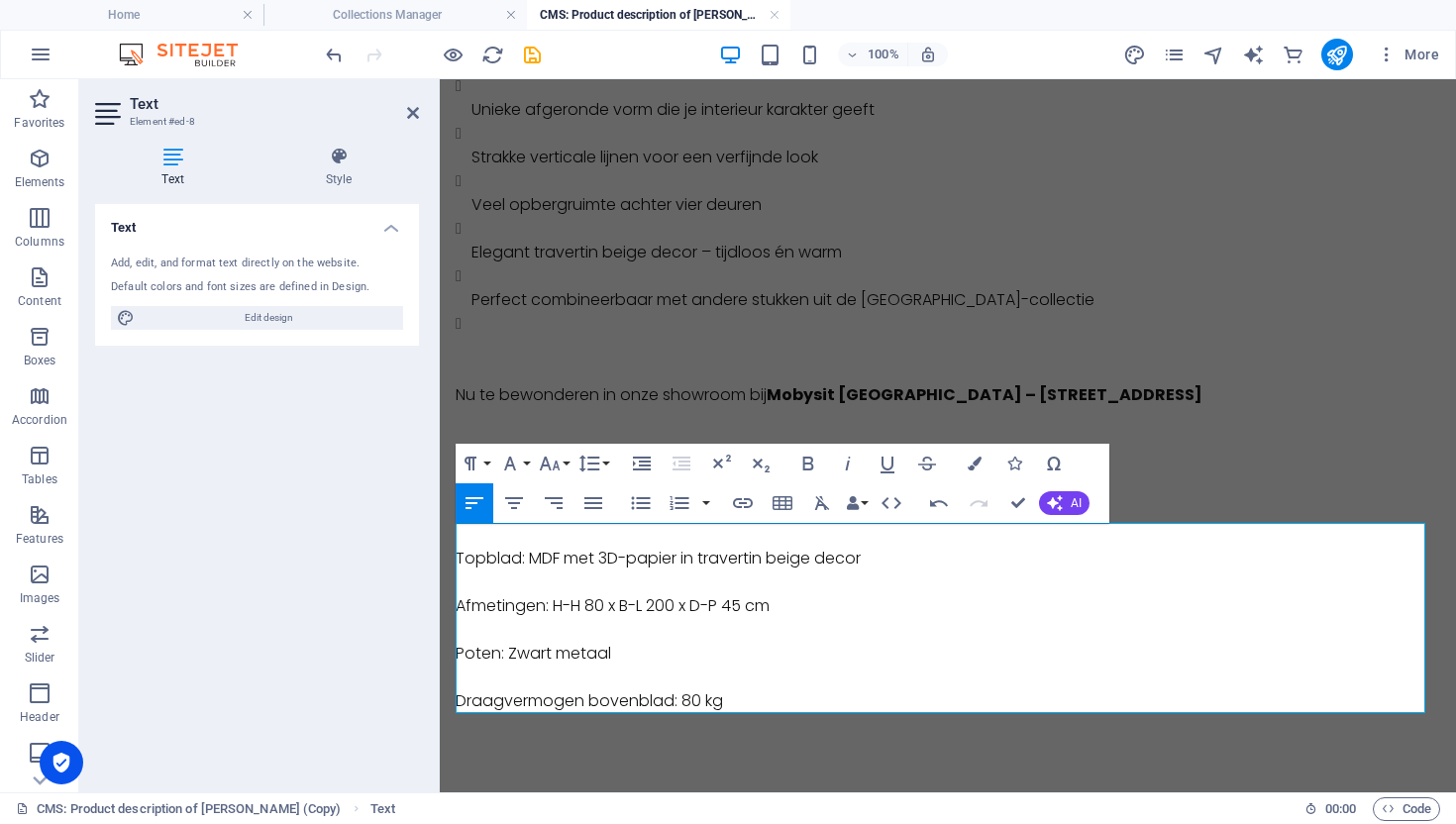 scroll, scrollTop: 349, scrollLeft: 0, axis: vertical 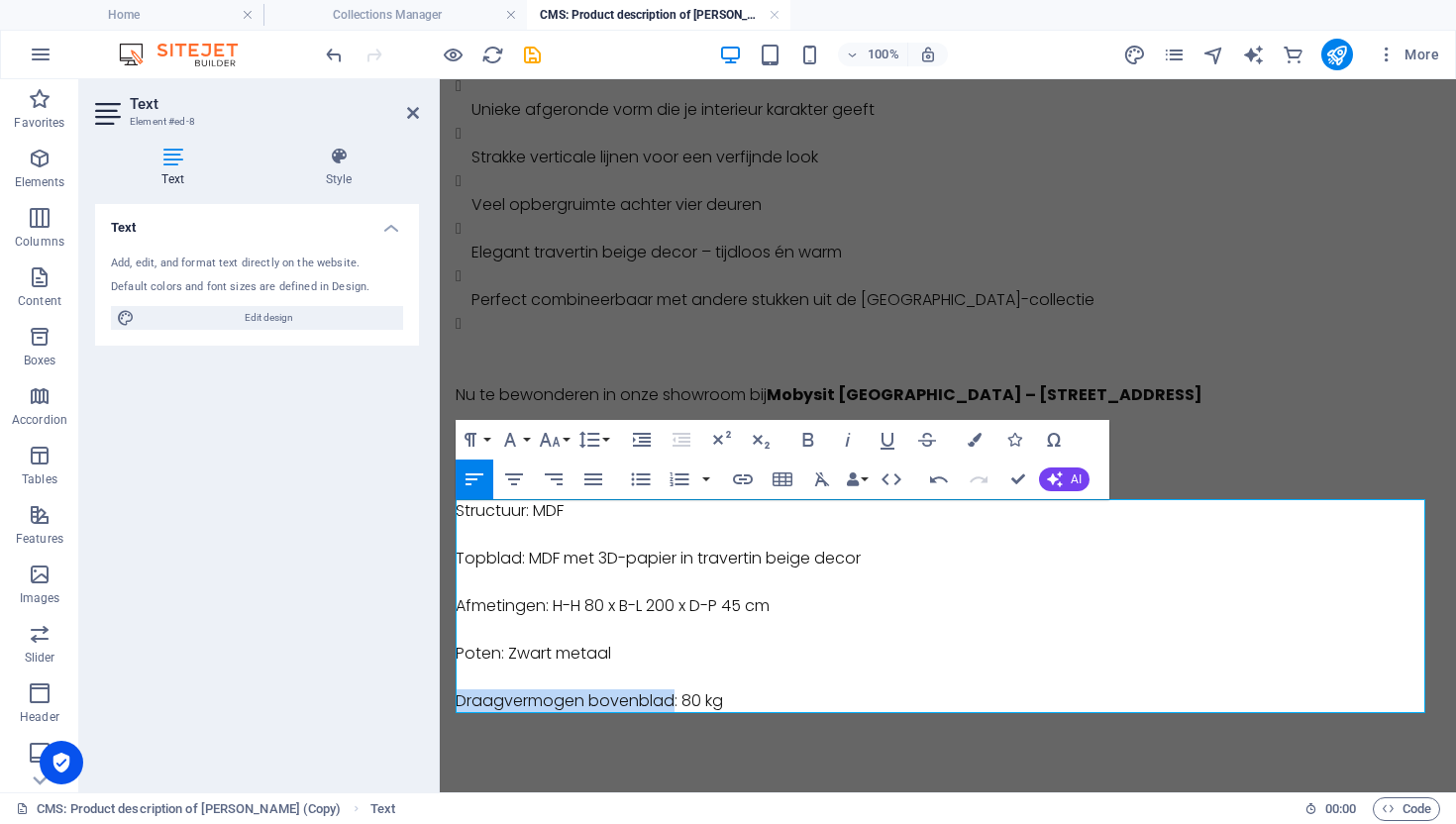 drag, startPoint x: 675, startPoint y: 700, endPoint x: 428, endPoint y: 699, distance: 247.00202 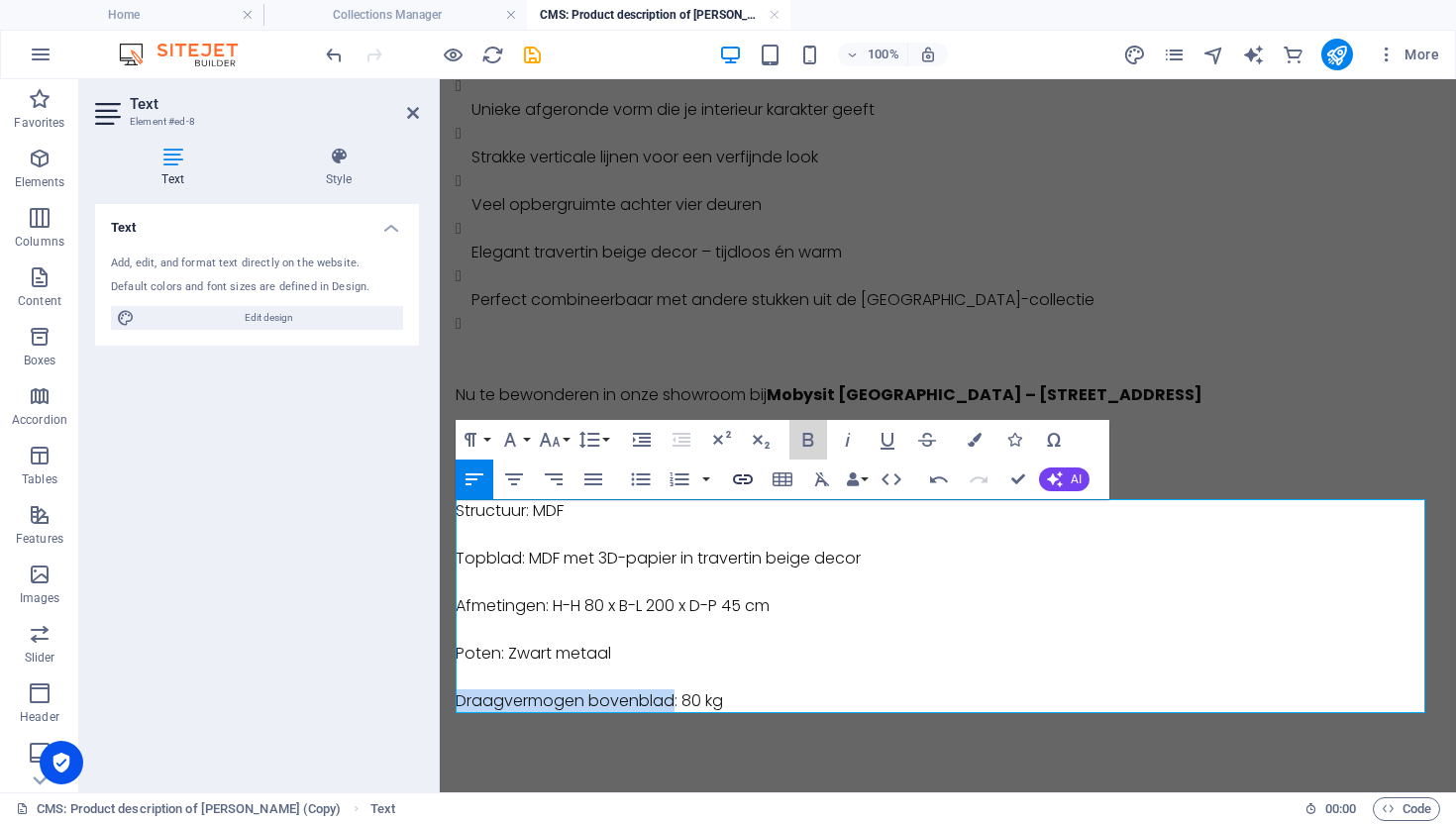 drag, startPoint x: 812, startPoint y: 442, endPoint x: 748, endPoint y: 488, distance: 78.81624 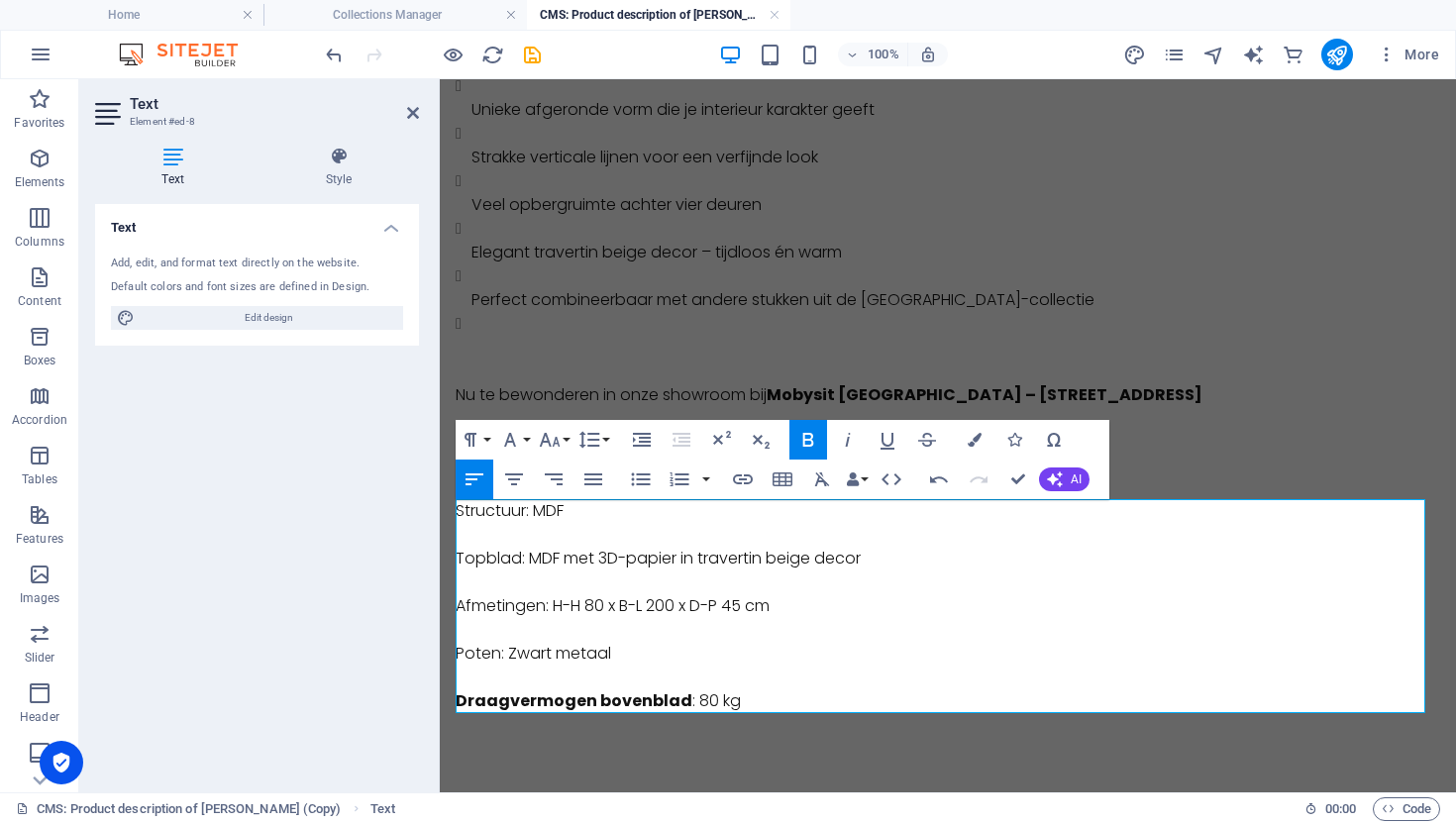 click on "Poten: Zwart metaal" at bounding box center (948, 642) 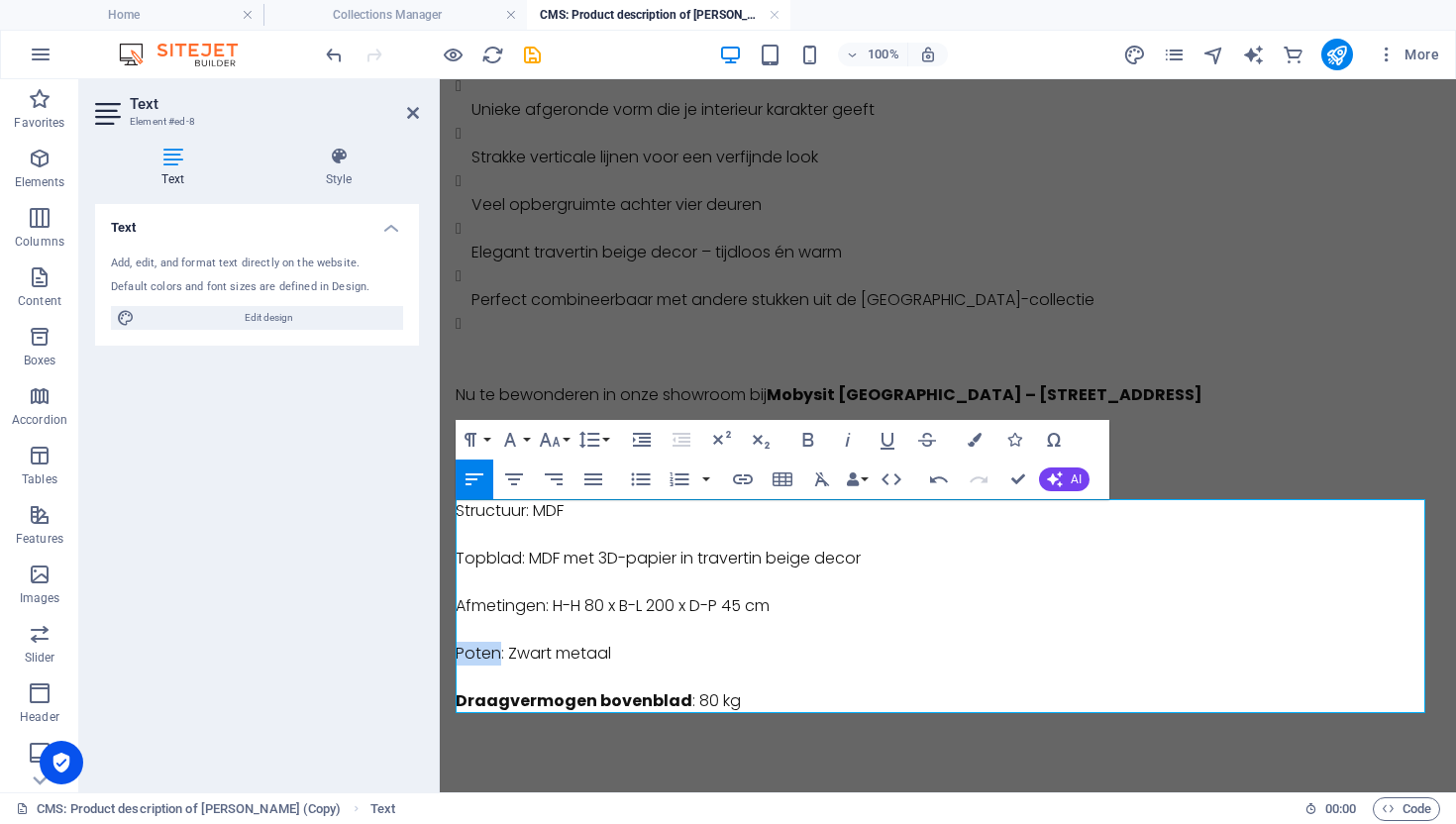 click on "Poten: Zwart metaal" at bounding box center (948, 642) 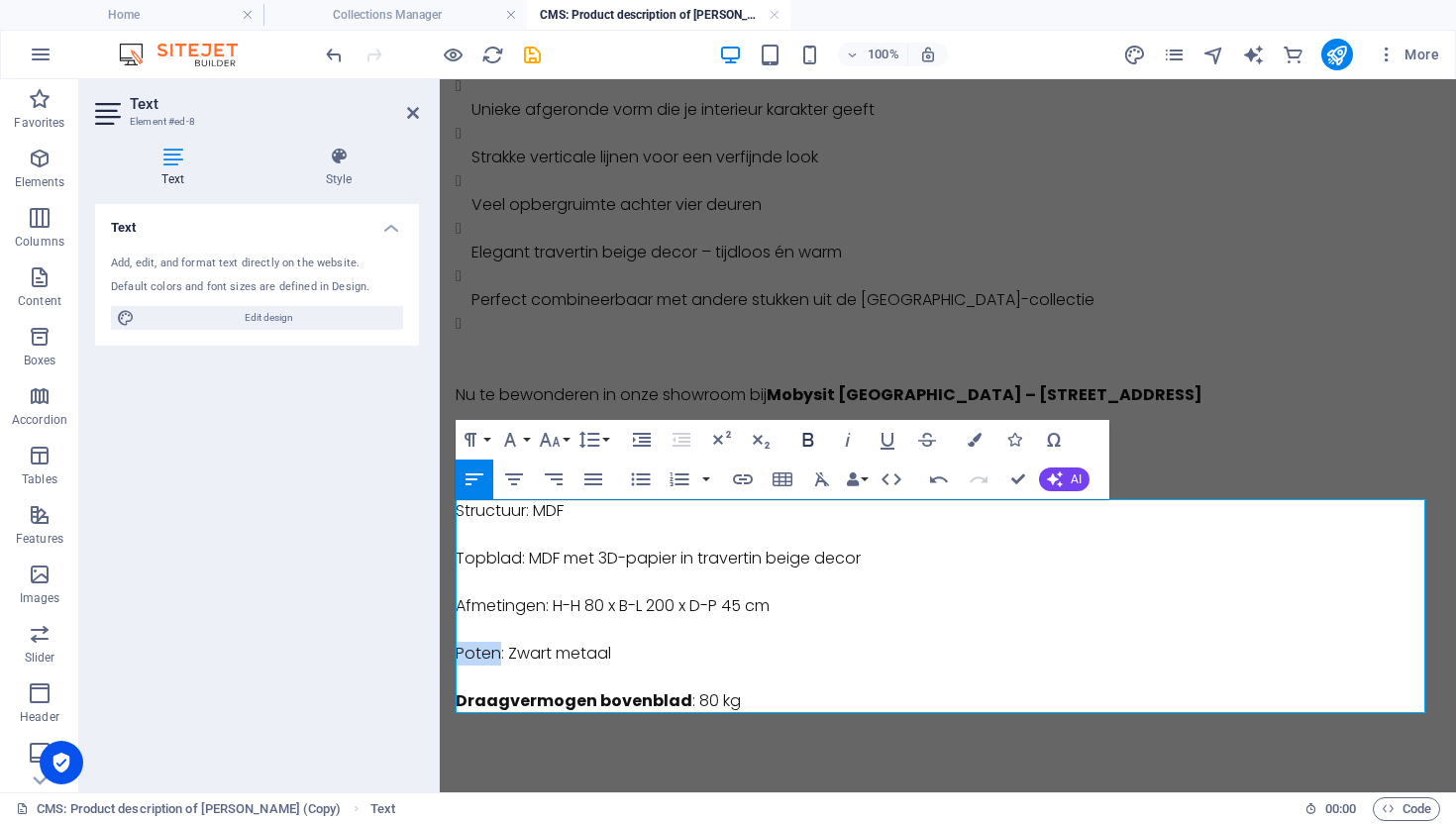 click 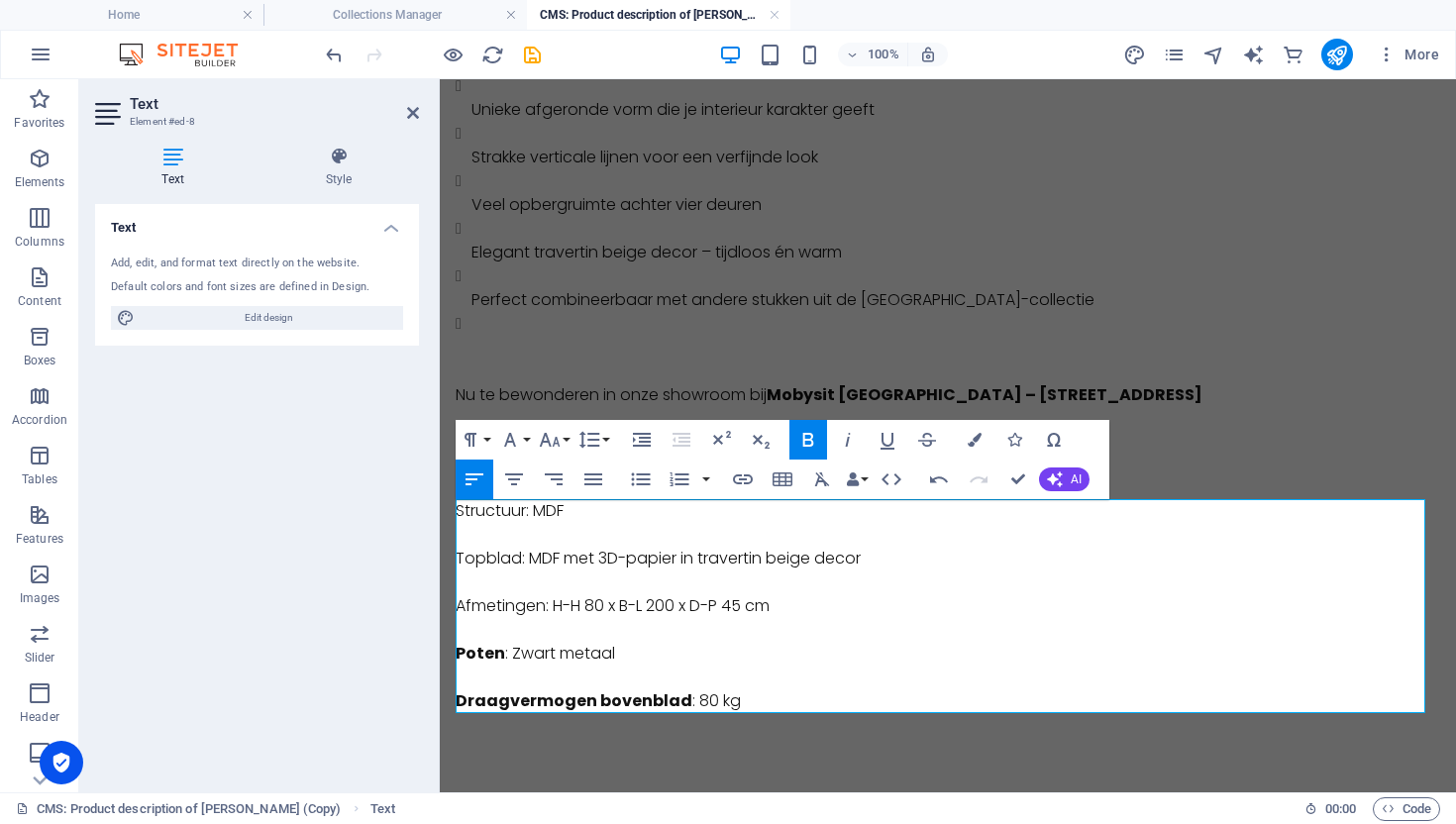 click on "Afmetingen: H-H 80 x B-L 200 x D-P 45 cm" at bounding box center (948, 594) 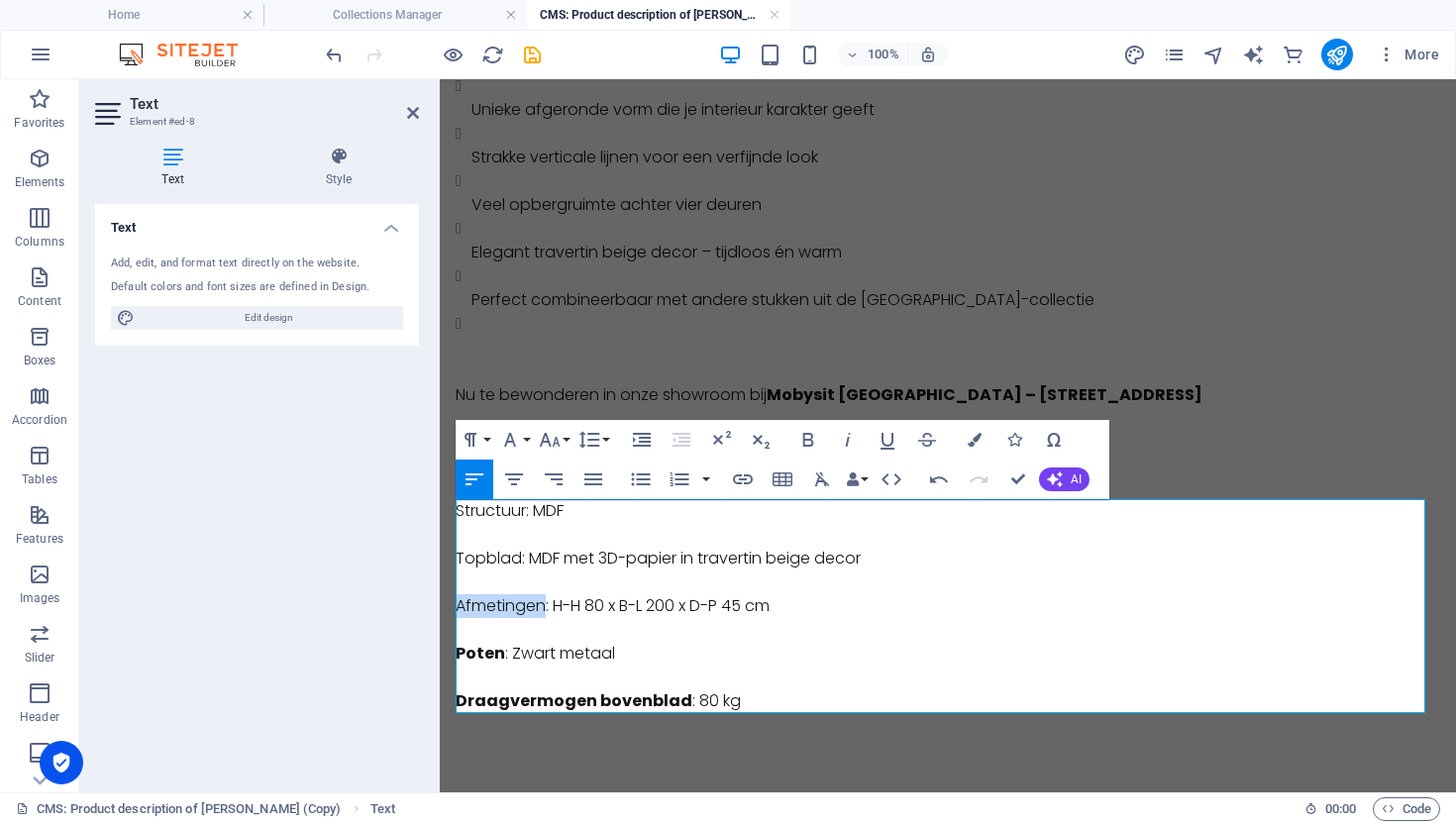 click on "Afmetingen: H-H 80 x B-L 200 x D-P 45 cm" at bounding box center [948, 594] 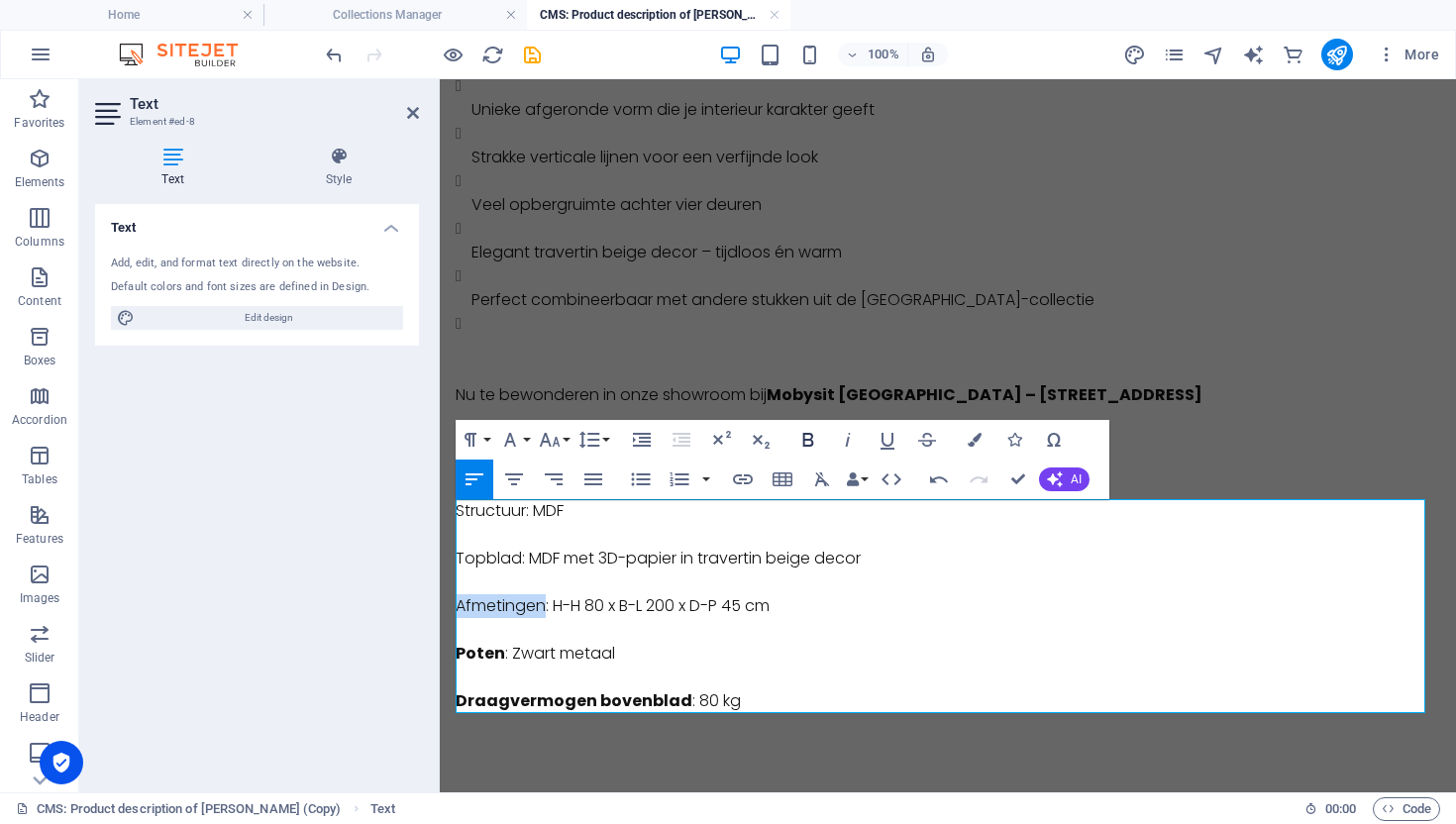 click 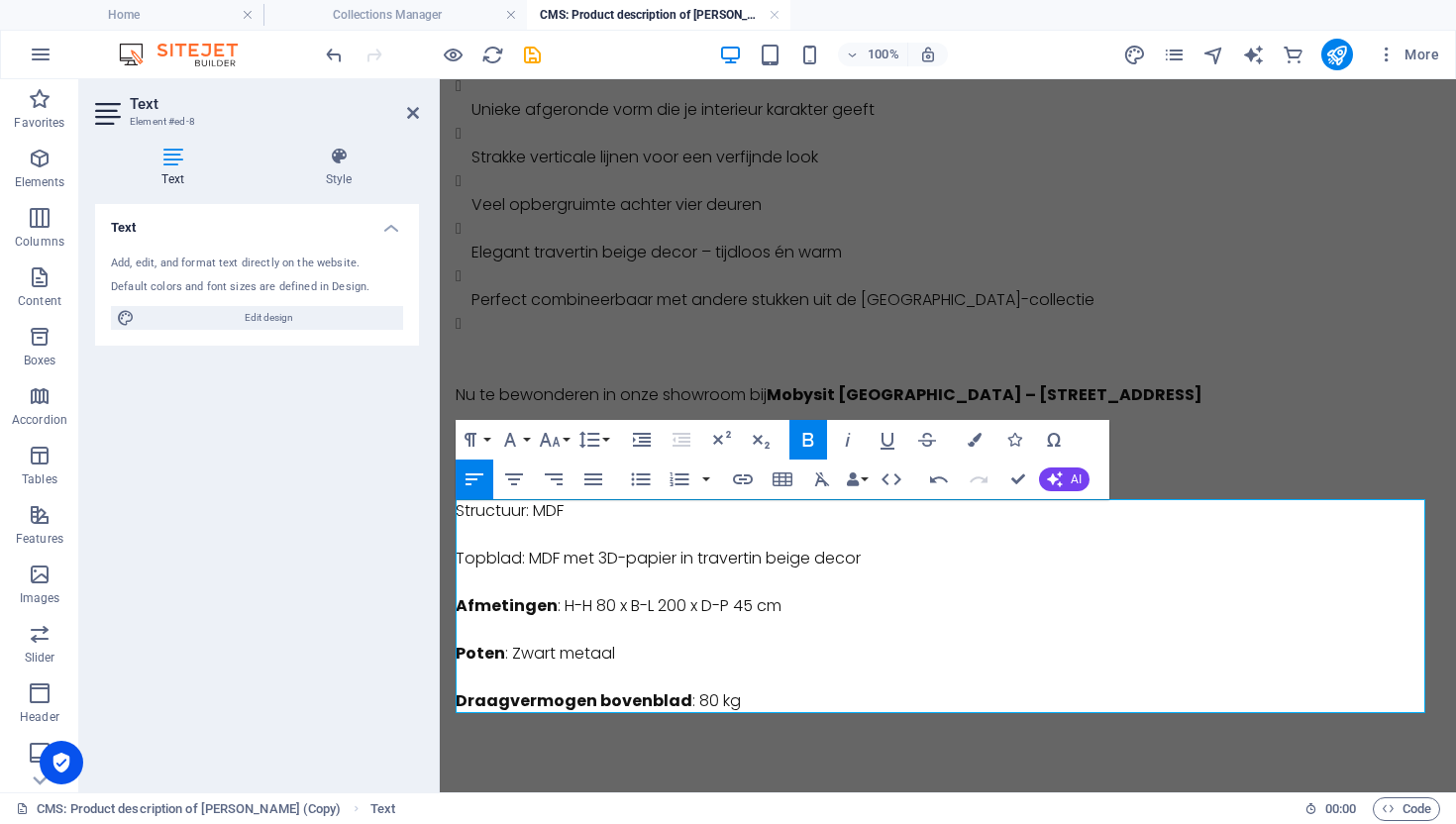 click on "Topblad: MDF met 3D-papier in travertin beige decor" at bounding box center (948, 547) 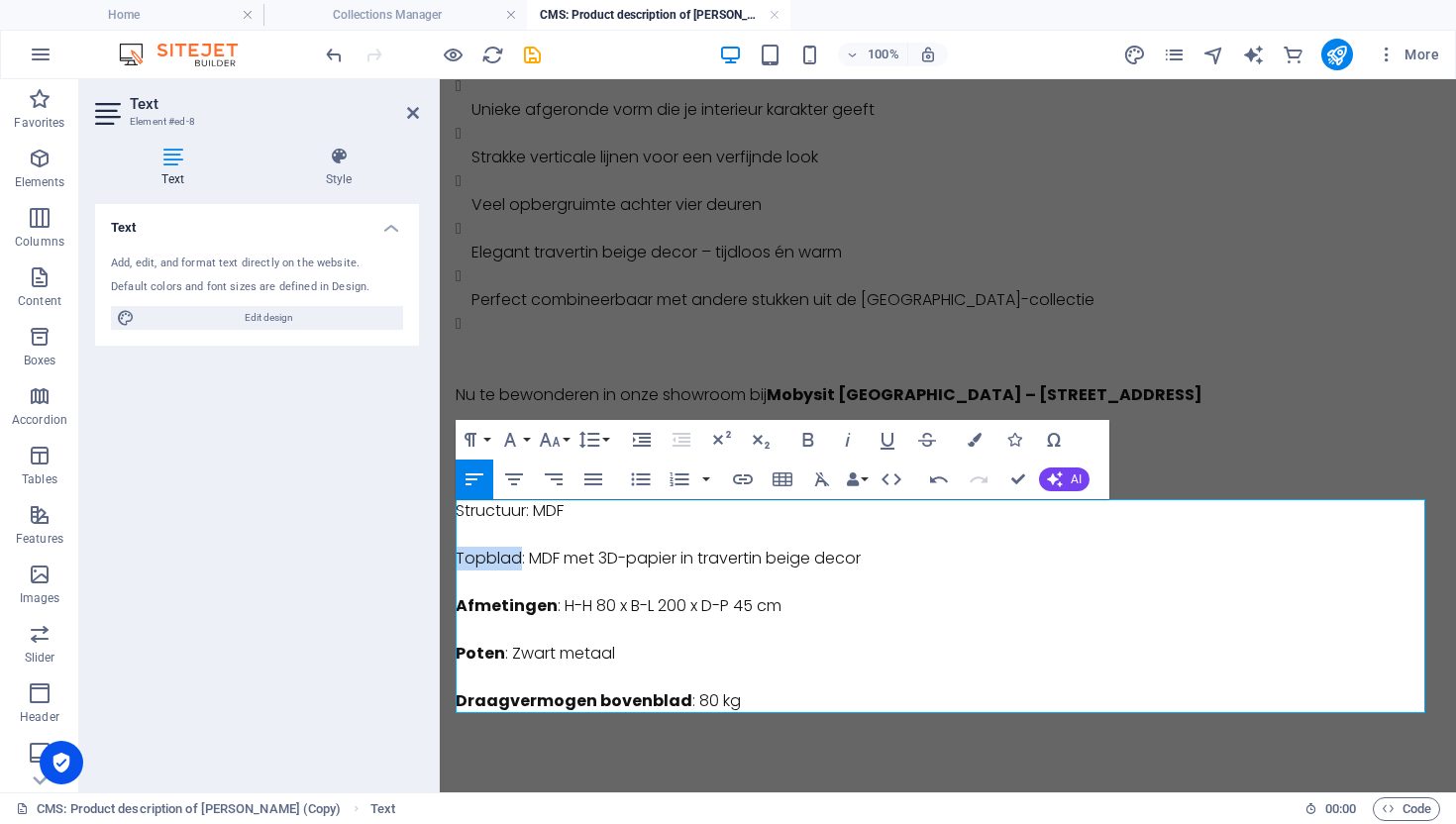 click on "Topblad: MDF met 3D-papier in travertin beige decor" at bounding box center [948, 547] 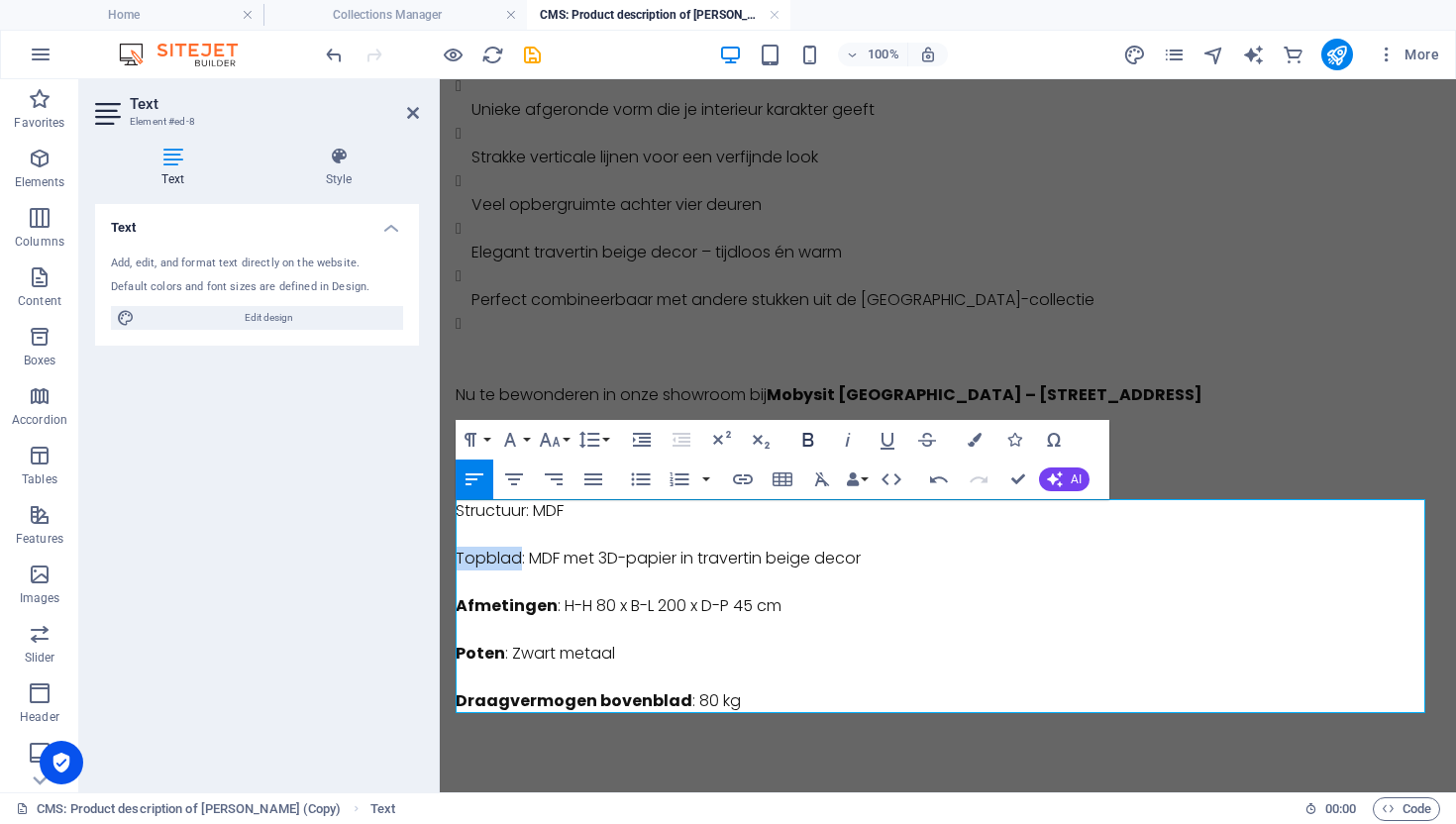 click 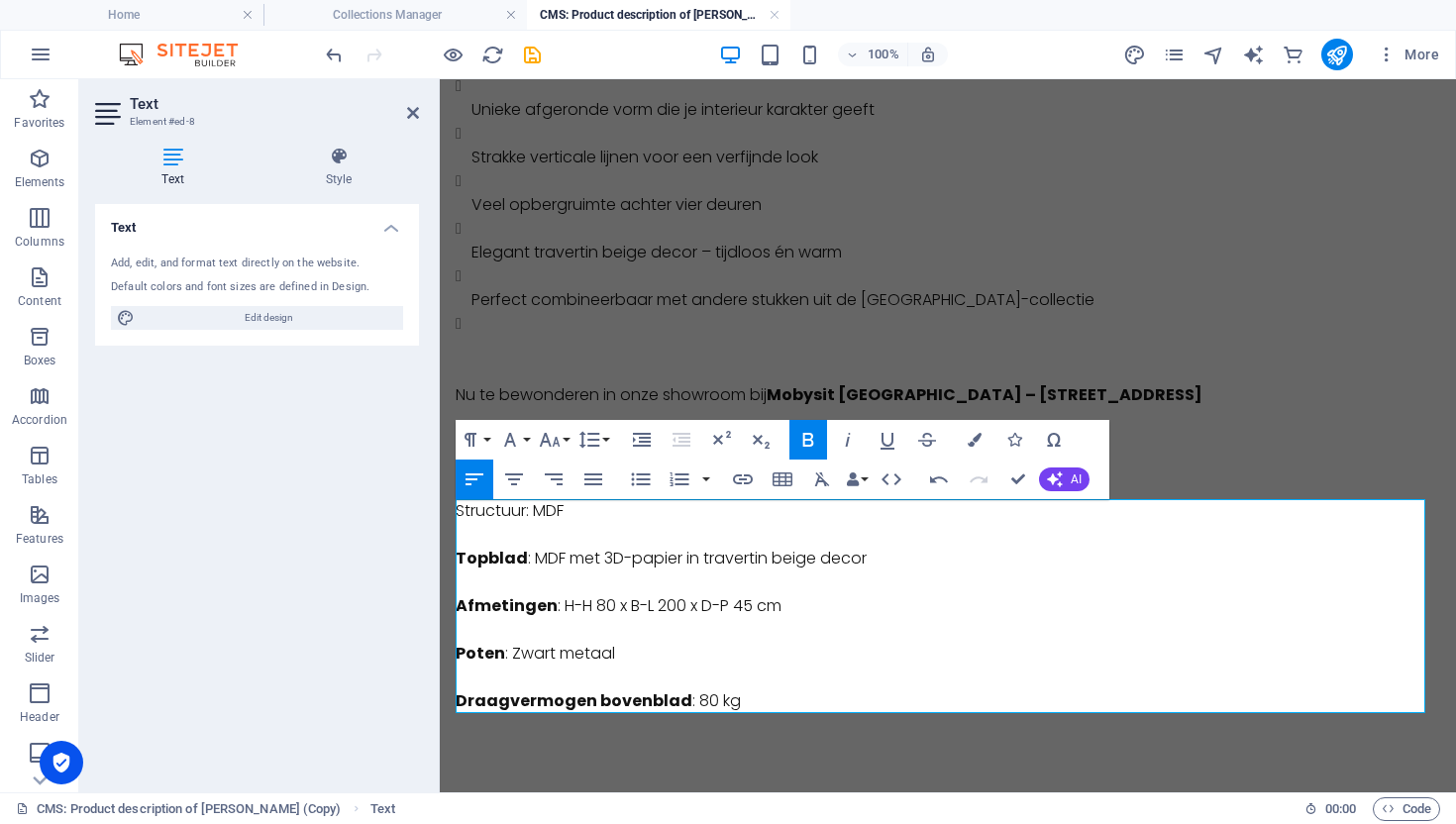 click on "Structuur: MDF" at bounding box center (948, 511) 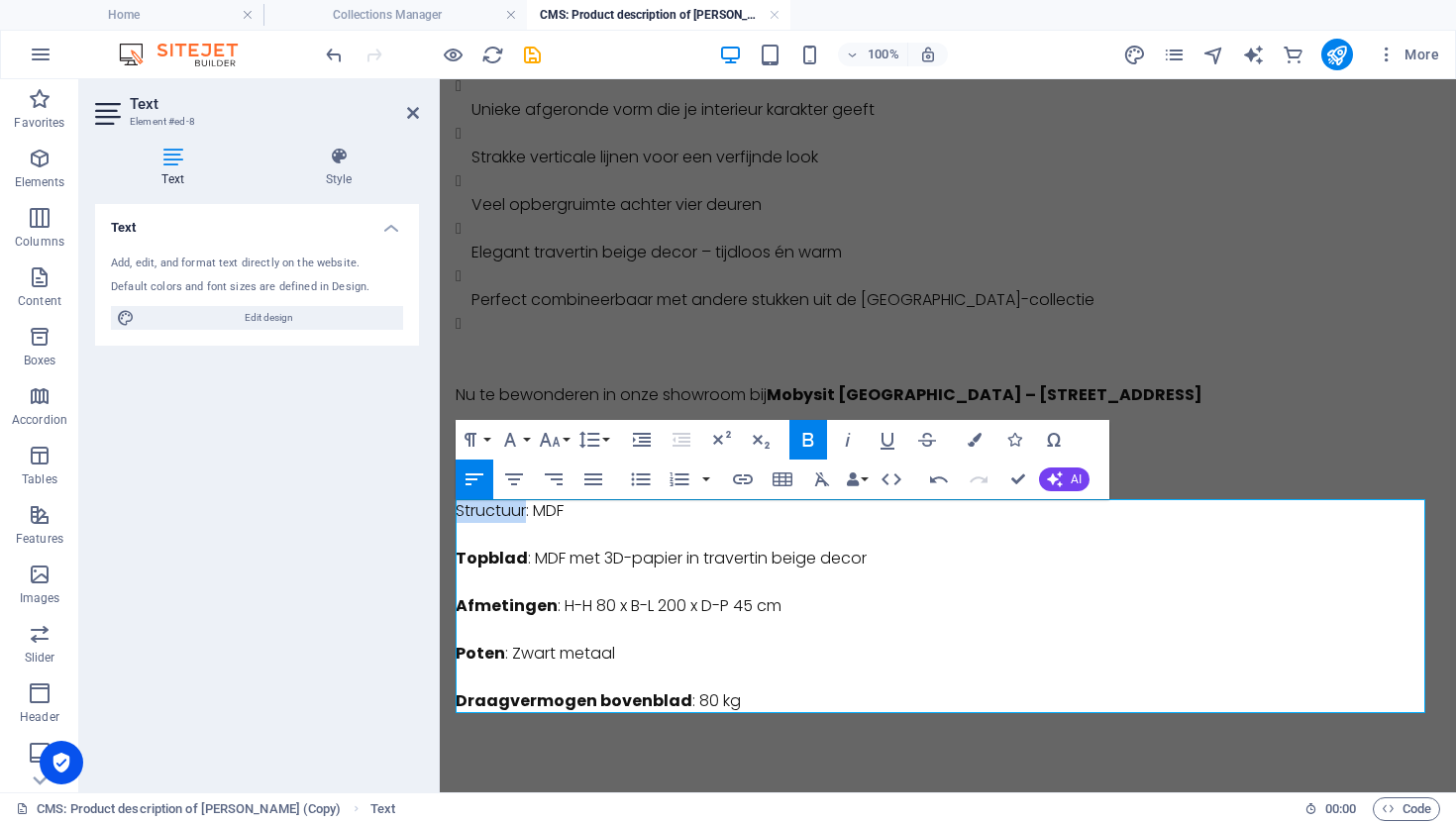 click on "Structuur: MDF" at bounding box center (948, 511) 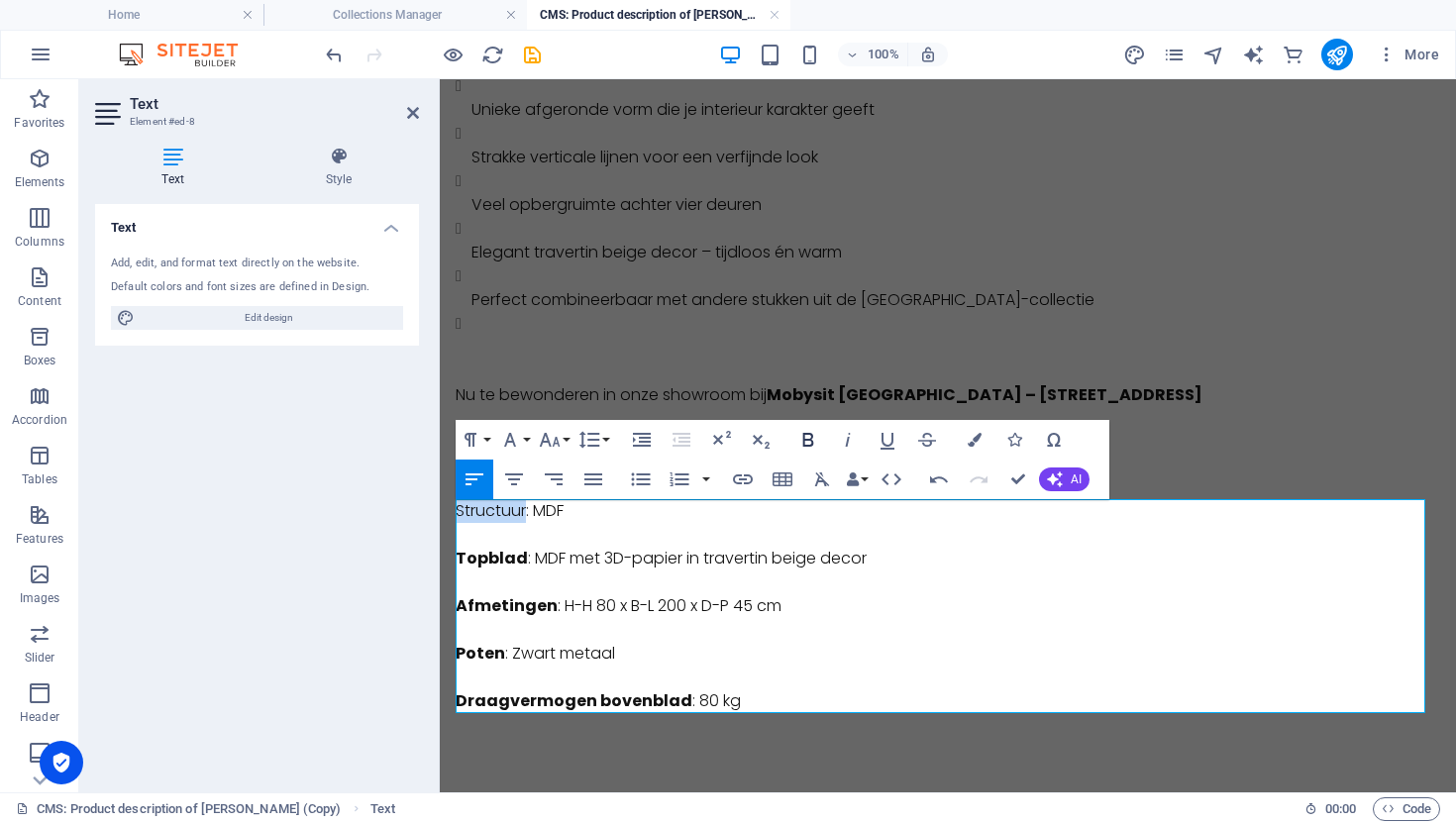click 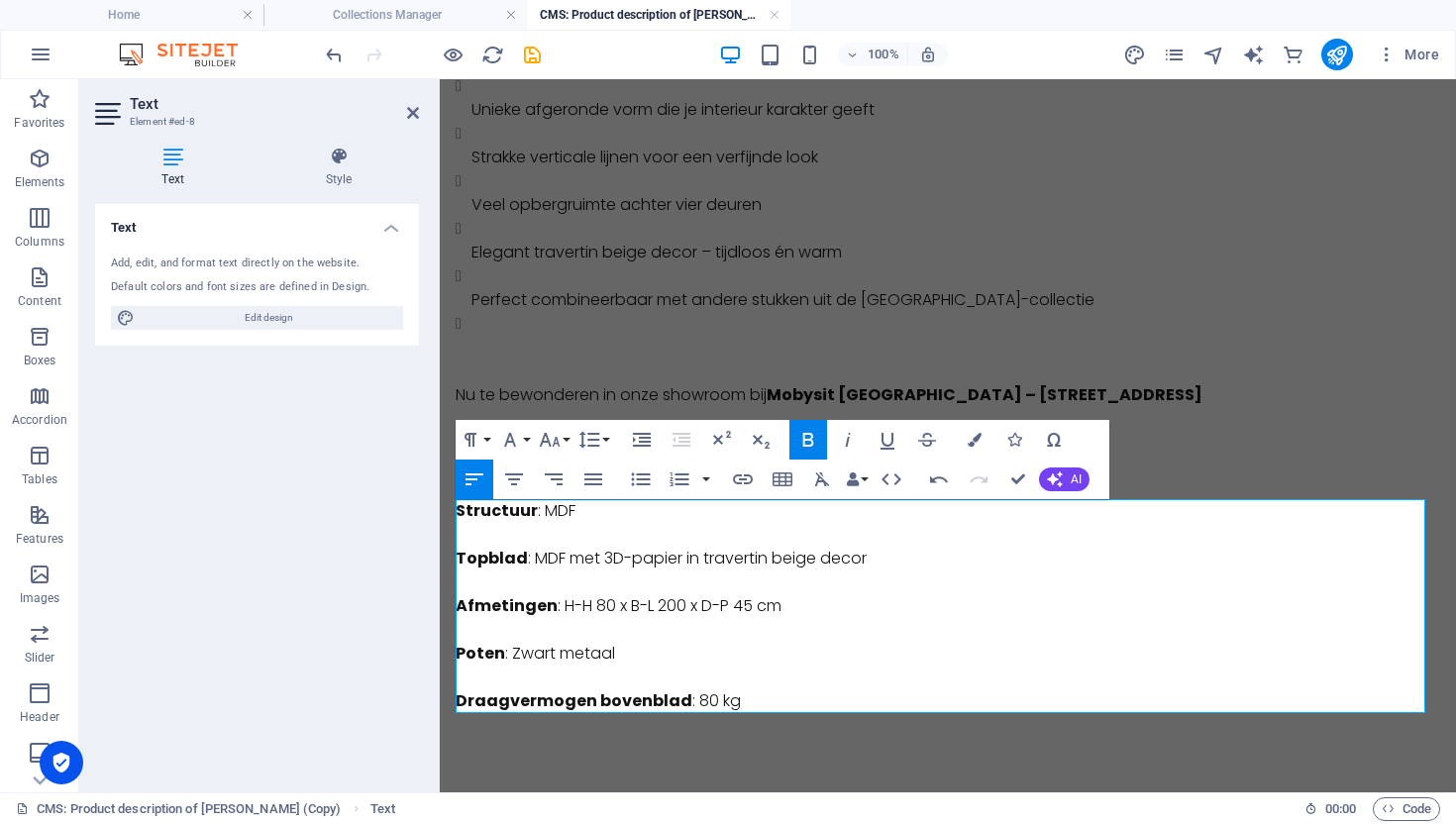 click on "Afmetingen : H-H 80 x B-L 200 x D-P 45 cm" at bounding box center [948, 594] 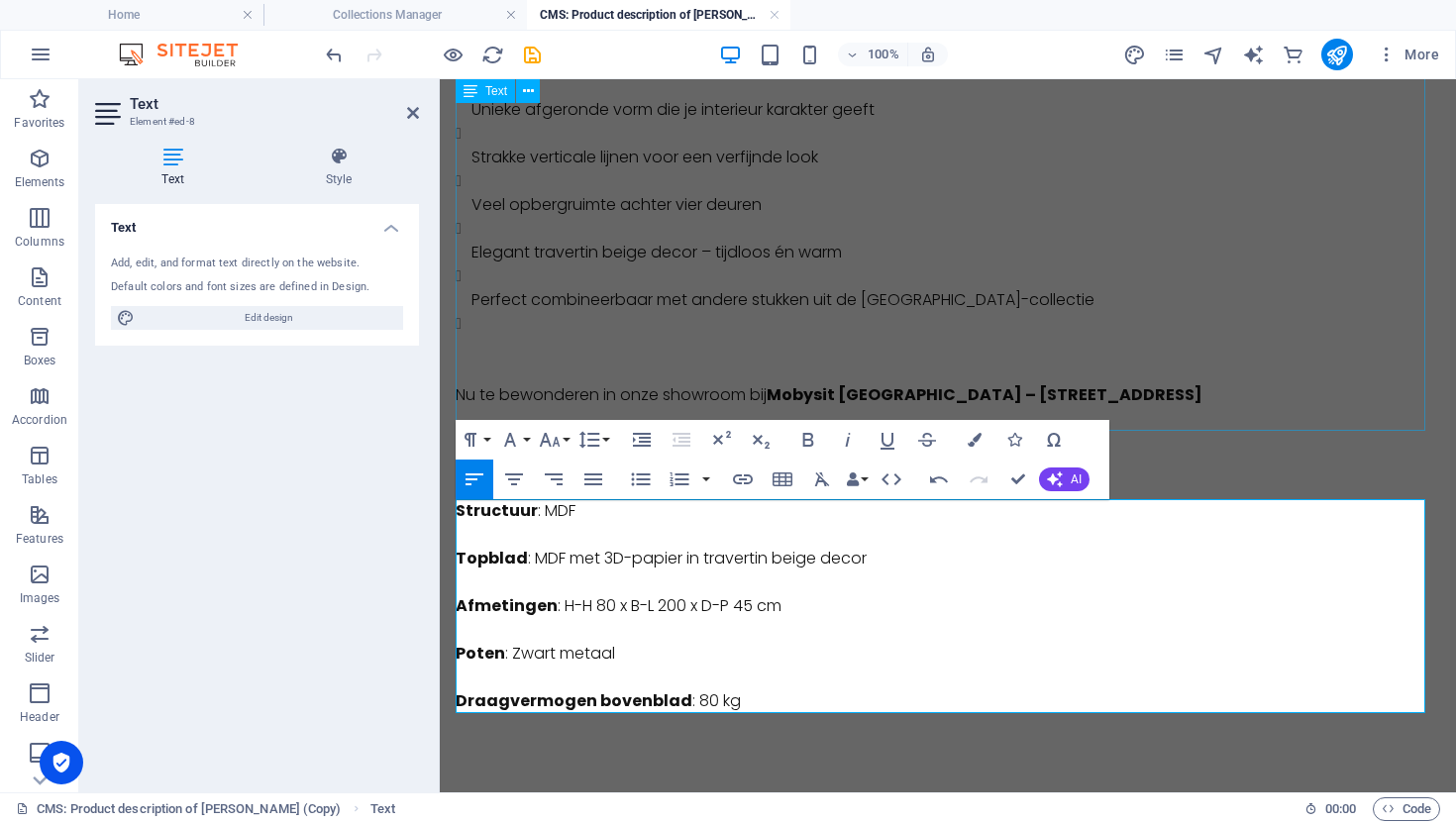 click on "DRESSOIR 'LAGOS' 200 CM DECOR TRAVERTIN BEIGE Breng stijl en verfijning in je interieur met het dressoir 'Lagos'. De afgeronde hoeken, verticale groefstructuur en het warme travertin beige decor maken van dit meubelstuk een echte blikvanger.  Dankzij de vier deuren biedt dit dressoir niet alleen elegantie, maar ook volop opbergruimte – ideaal voor servies, linnengoed of decoratieve objecten. De zwarte poten en handgrepen zorgen voor een subtiel contrast en een moderne afwerking. WAAROM KIEZEN VOOR 'LAGOS'? Unieke afgeronde vorm die je interieur karakter geeft Strakke verticale lijnen voor een verfijnde look Veel opbergruimte achter vier deuren Elegant travertin beige decor – tijdloos én warm Perfect combineerbaar met andere stukken uit de Lagos-collectie Nu te bewonderen in onze showroom bij  Mobysit Antwerpen – Berendrechtstraat 45" at bounding box center [948, 142] 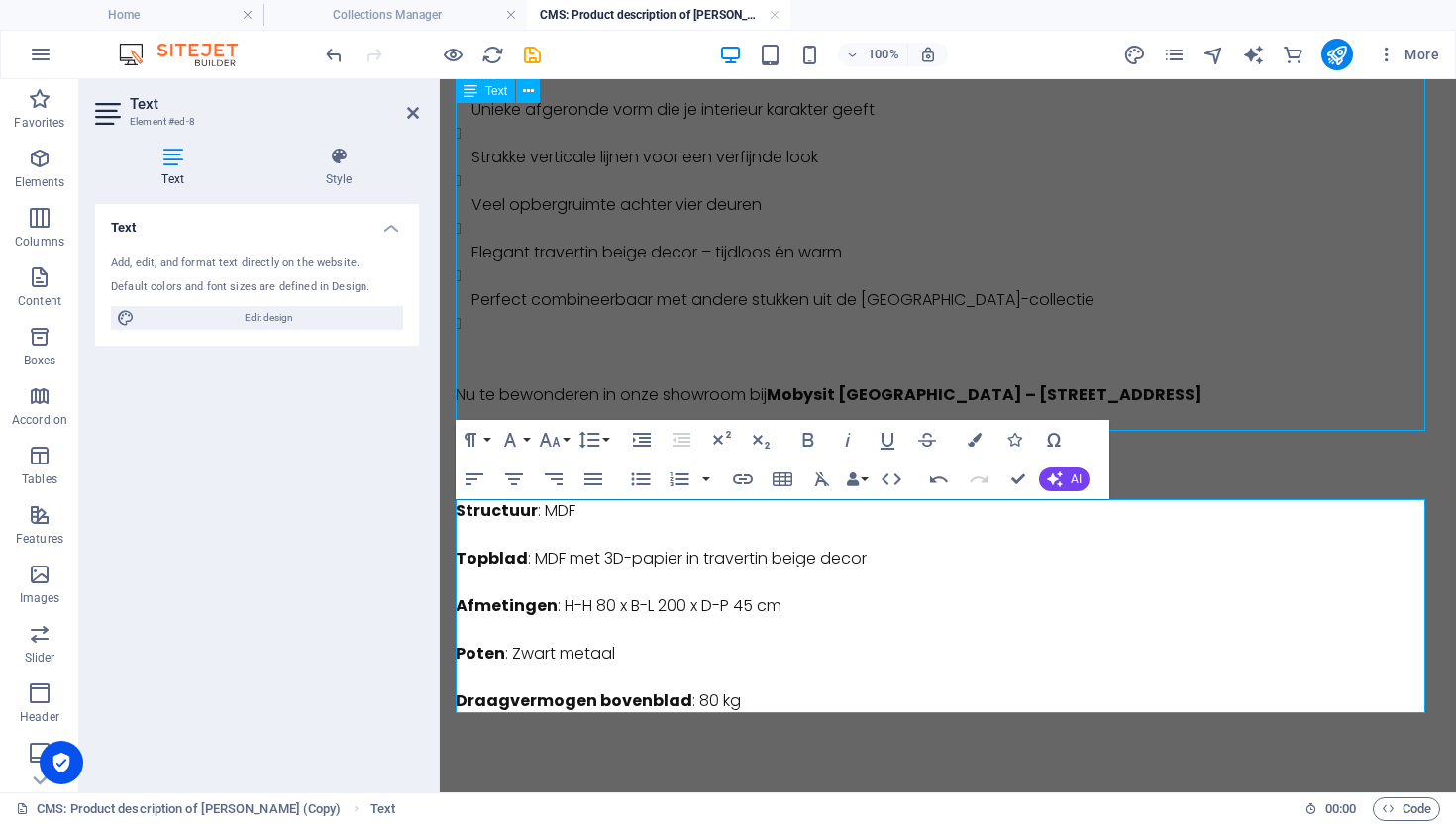 click on "DRESSOIR 'LAGOS' 200 CM DECOR TRAVERTIN BEIGE Breng stijl en verfijning in je interieur met het dressoir 'Lagos'. De afgeronde hoeken, verticale groefstructuur en het warme travertin beige decor maken van dit meubelstuk een echte blikvanger.  Dankzij de vier deuren biedt dit dressoir niet alleen elegantie, maar ook volop opbergruimte – ideaal voor servies, linnengoed of decoratieve objecten. De zwarte poten en handgrepen zorgen voor een subtiel contrast en een moderne afwerking. WAAROM KIEZEN VOOR 'LAGOS'? Unieke afgeronde vorm die je interieur karakter geeft Strakke verticale lijnen voor een verfijnde look Veel opbergruimte achter vier deuren Elegant travertin beige decor – tijdloos én warm Perfect combineerbaar met andere stukken uit de Lagos-collectie Nu te bewonderen in onze showroom bij  Mobysit Antwerpen – Berendrechtstraat 45" at bounding box center (948, 142) 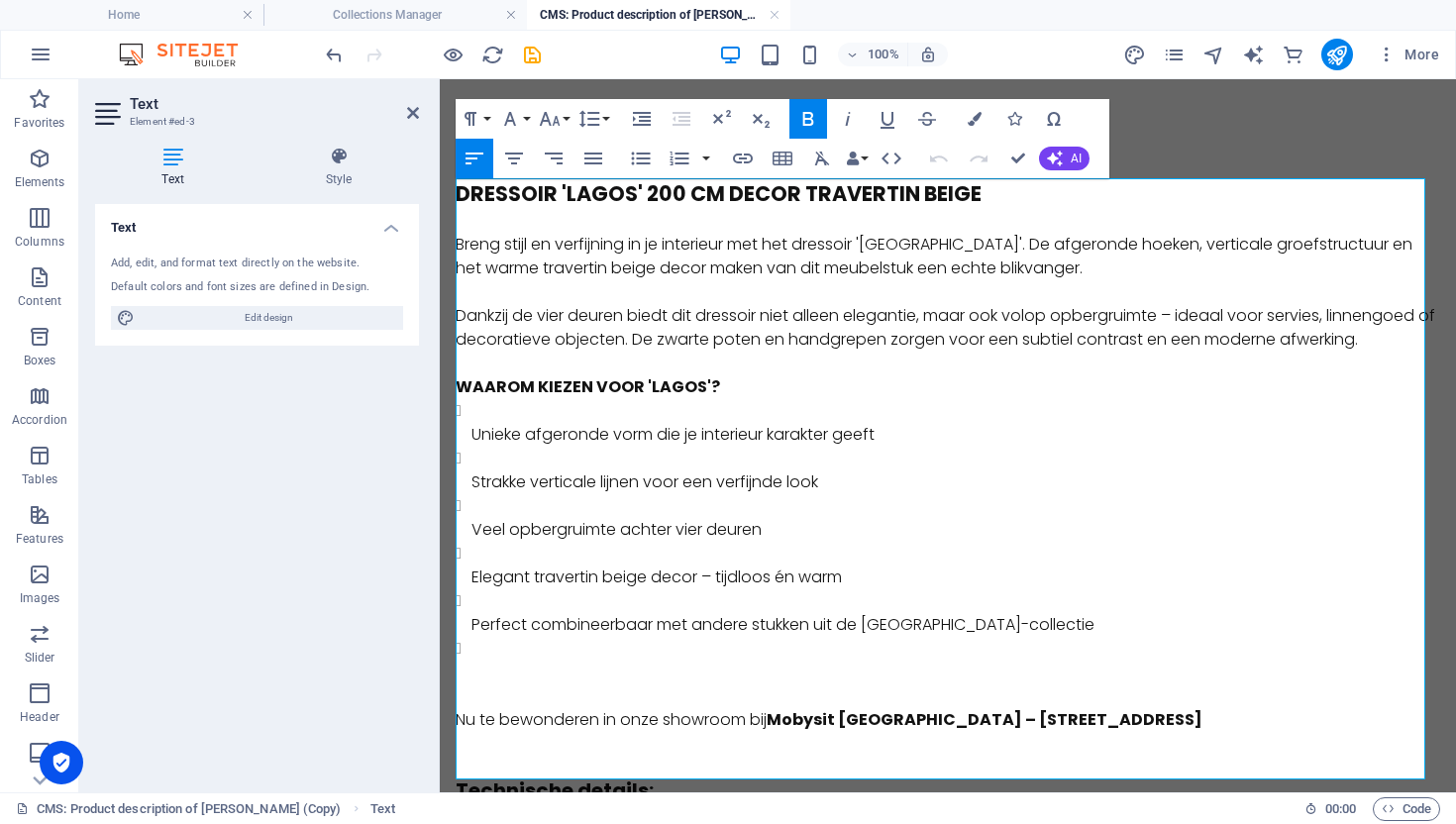 click at bounding box center [956, 672] 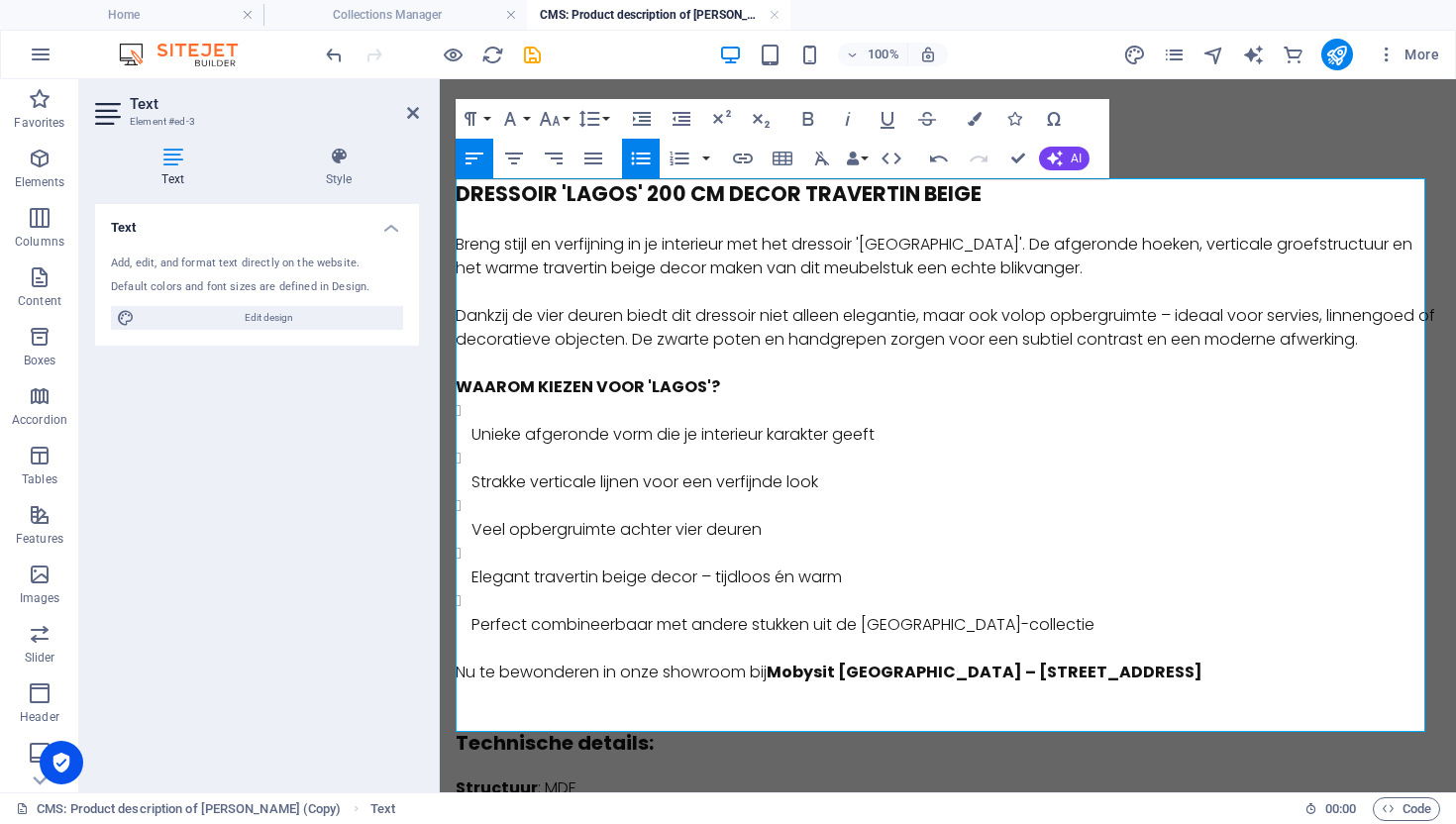 click on "Breng stijl en verfijning in je interieur met het dressoir 'Lagos'. De afgeronde hoeken, verticale groefstructuur en het warme travertin beige decor maken van dit meubelstuk een echte blikvanger." at bounding box center (948, 245) 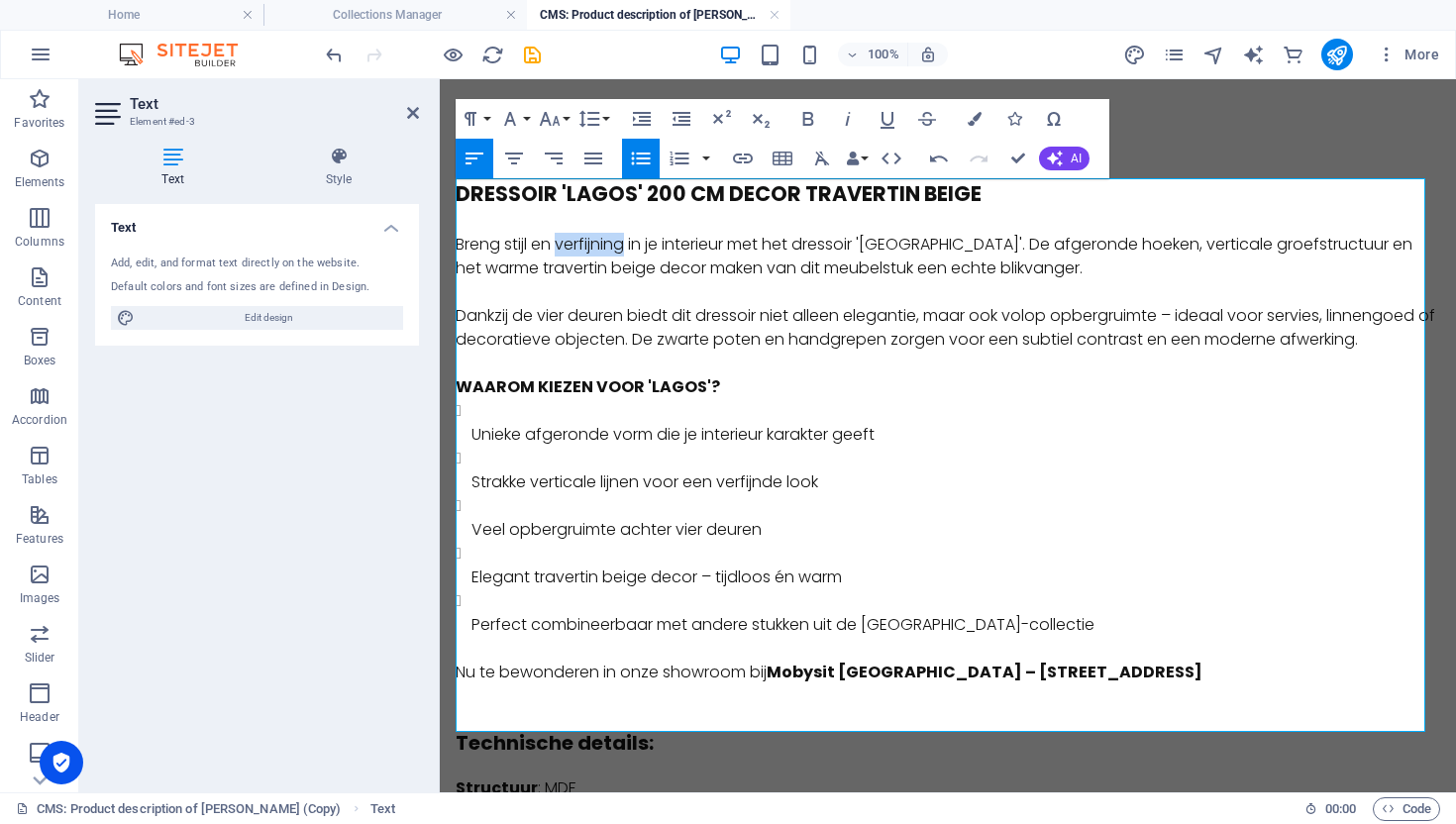 click on "Breng stijl en verfijning in je interieur met het dressoir 'Lagos'. De afgeronde hoeken, verticale groefstructuur en het warme travertin beige decor maken van dit meubelstuk een echte blikvanger." at bounding box center [948, 245] 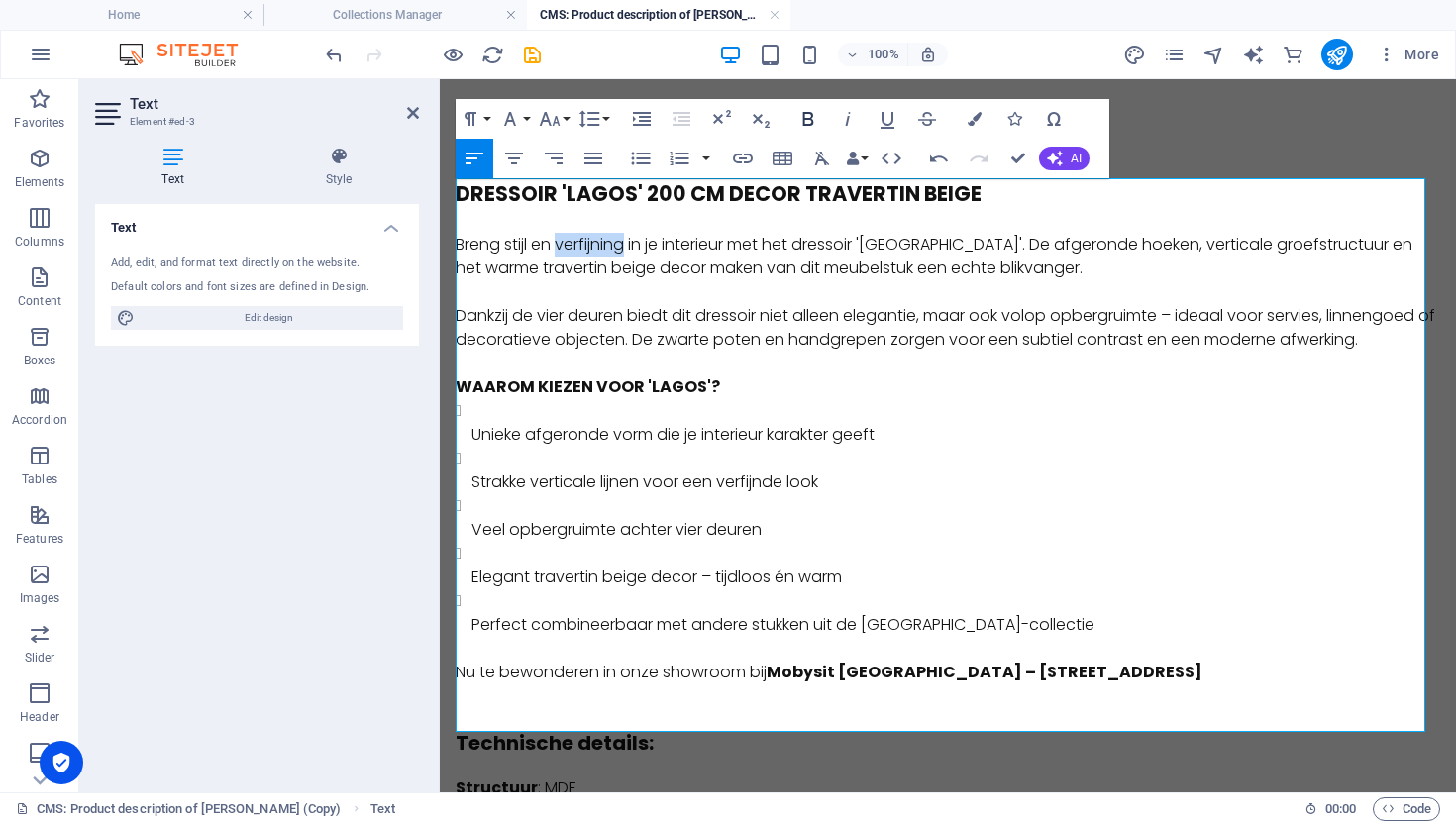 click 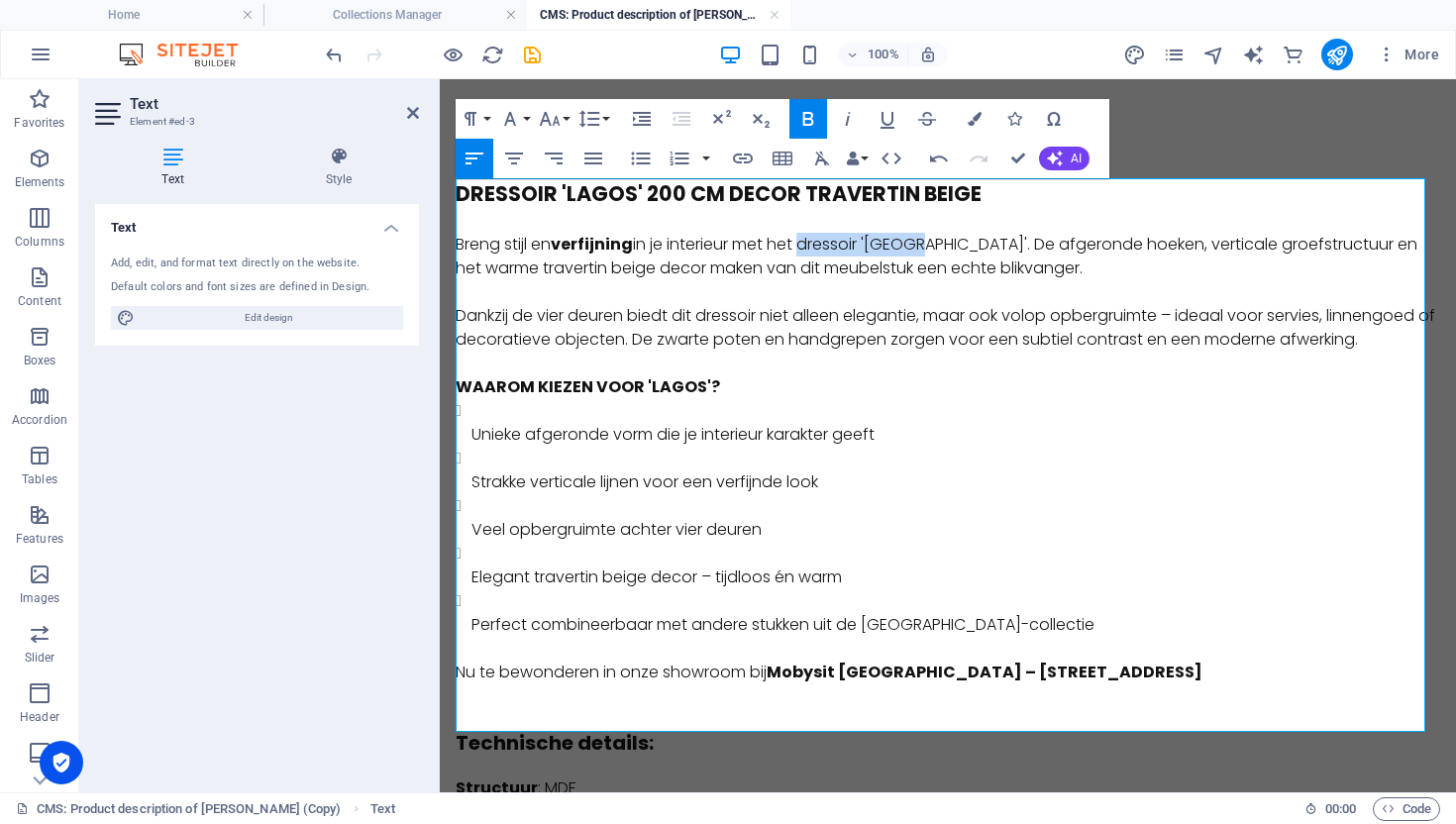 drag, startPoint x: 928, startPoint y: 244, endPoint x: 809, endPoint y: 252, distance: 119.2686 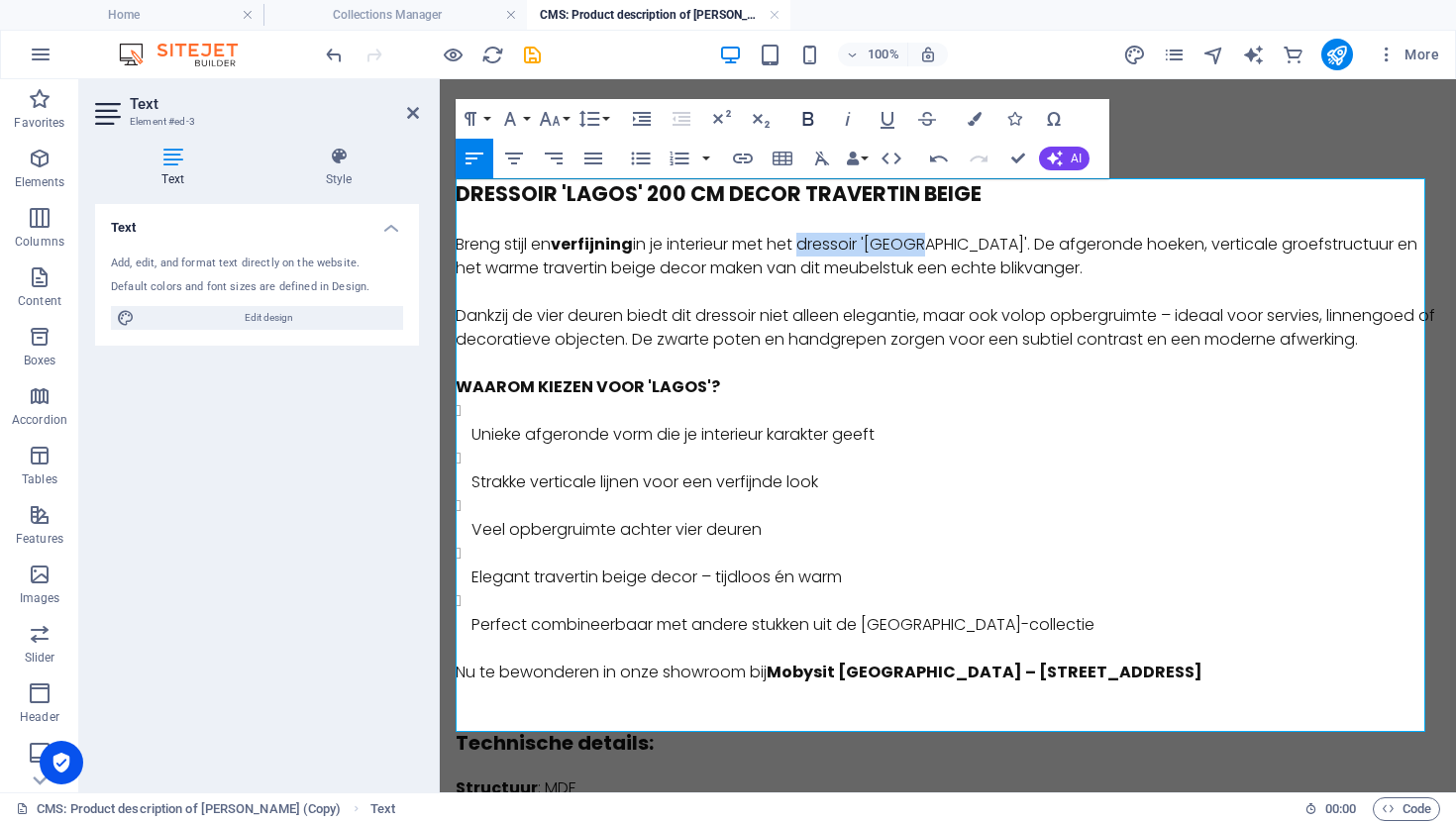 click 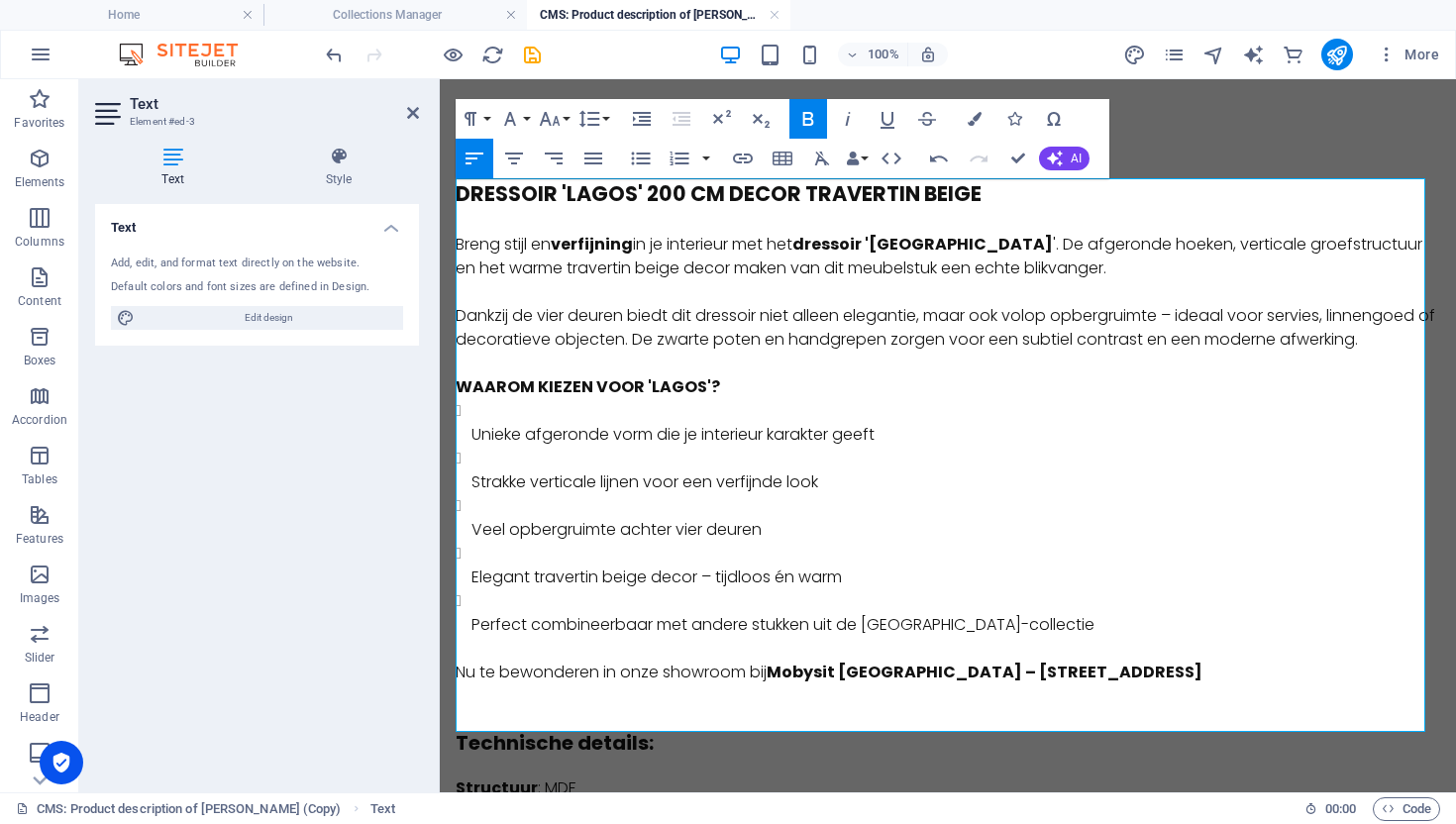 click on "Dankzij de vier deuren biedt dit dressoir niet alleen elegantie, maar ook volop opbergruimte – ideaal voor servies, linnengoed of decoratieve objecten. De zwarte poten en handgrepen zorgen voor een subtiel contrast en een moderne afwerking." at bounding box center (948, 328) 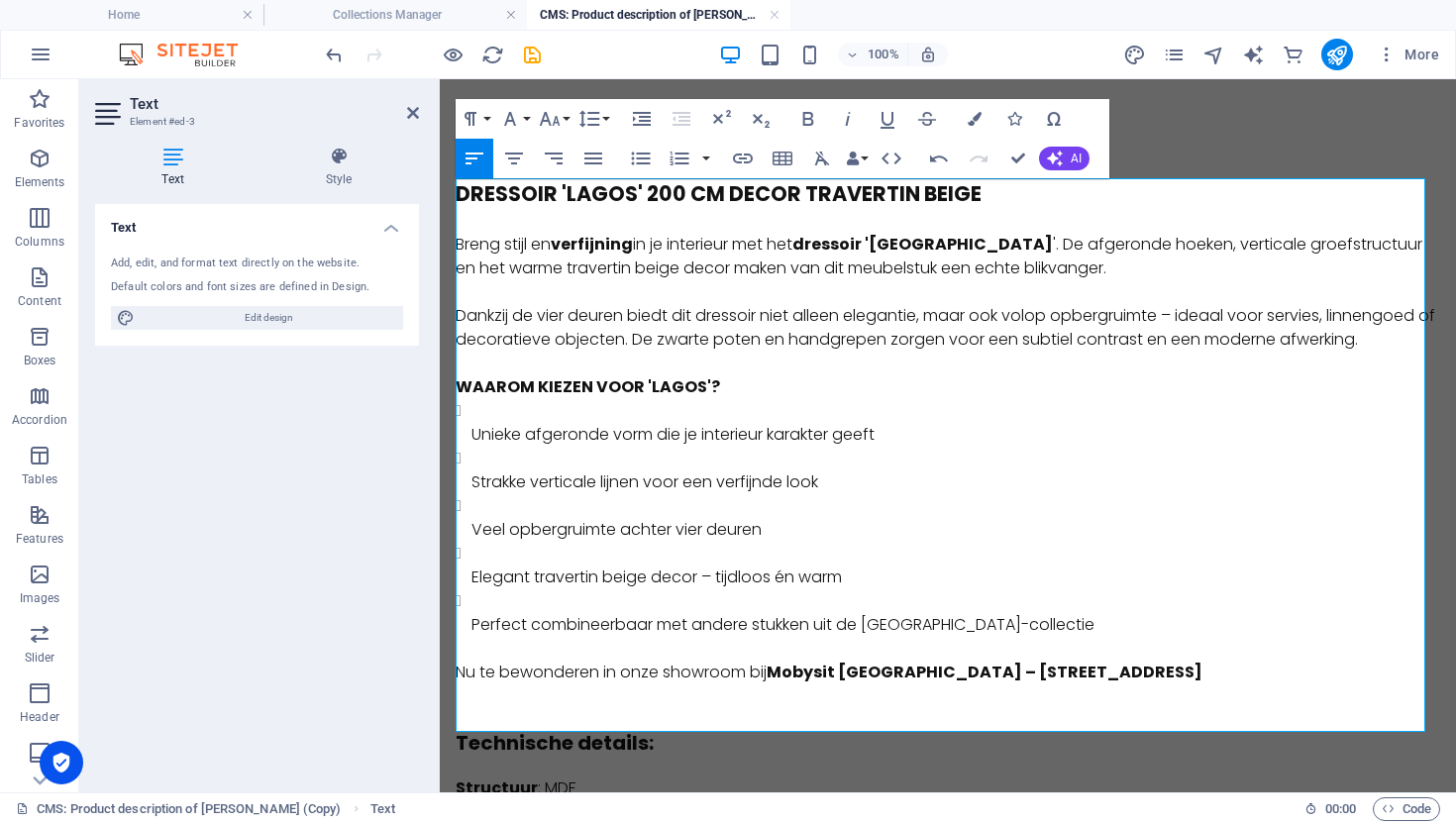 click on "Breng stijl en  verfijning  in je interieur met het  dressoir 'Lagos '. De afgeronde hoeken, verticale groefstructuur en het warme travertin beige decor maken van dit meubelstuk een echte blikvanger." at bounding box center [948, 245] 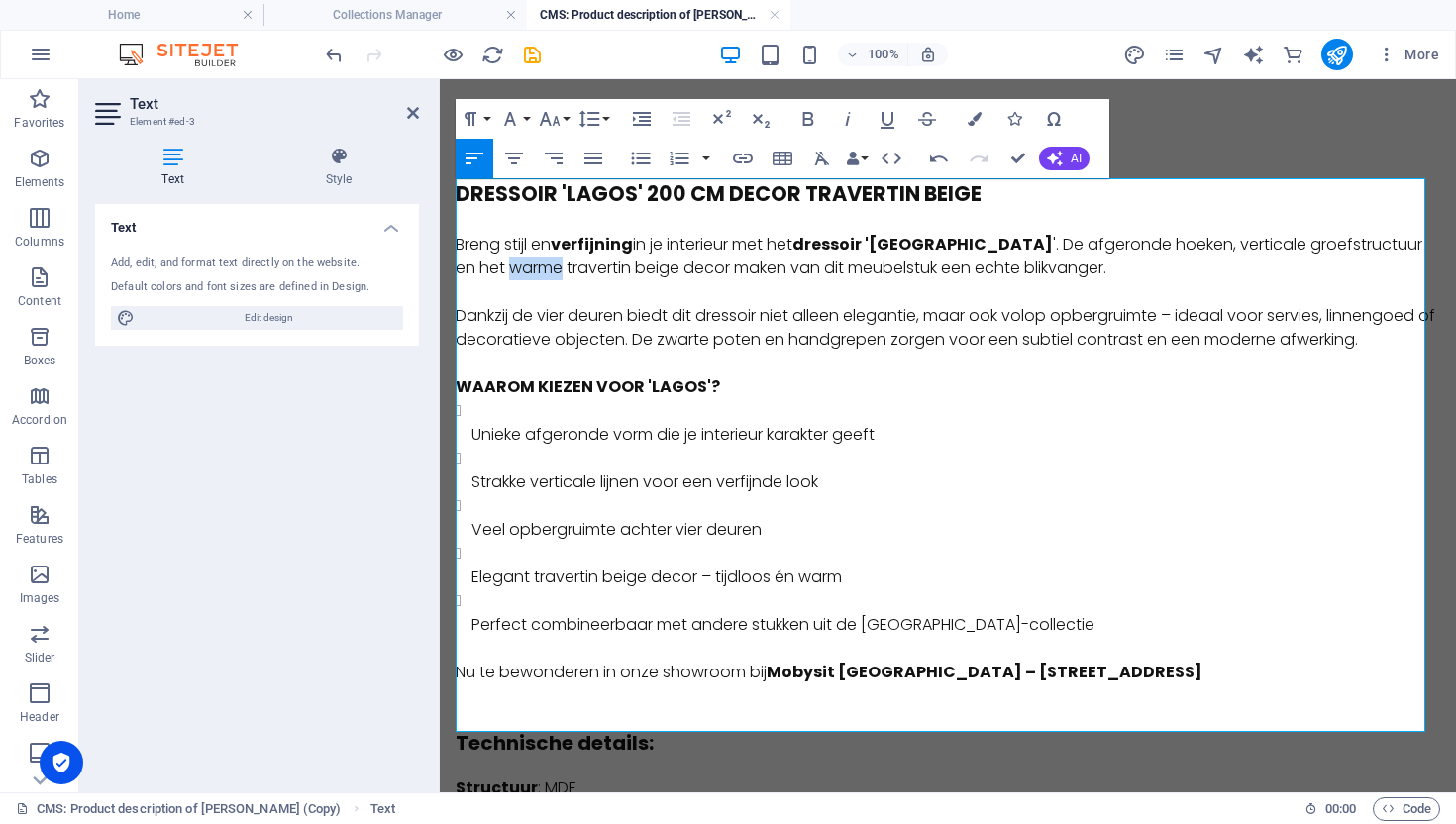 click on "Breng stijl en  verfijning  in je interieur met het  dressoir 'Lagos '. De afgeronde hoeken, verticale groefstructuur en het warme travertin beige decor maken van dit meubelstuk een echte blikvanger." at bounding box center [948, 245] 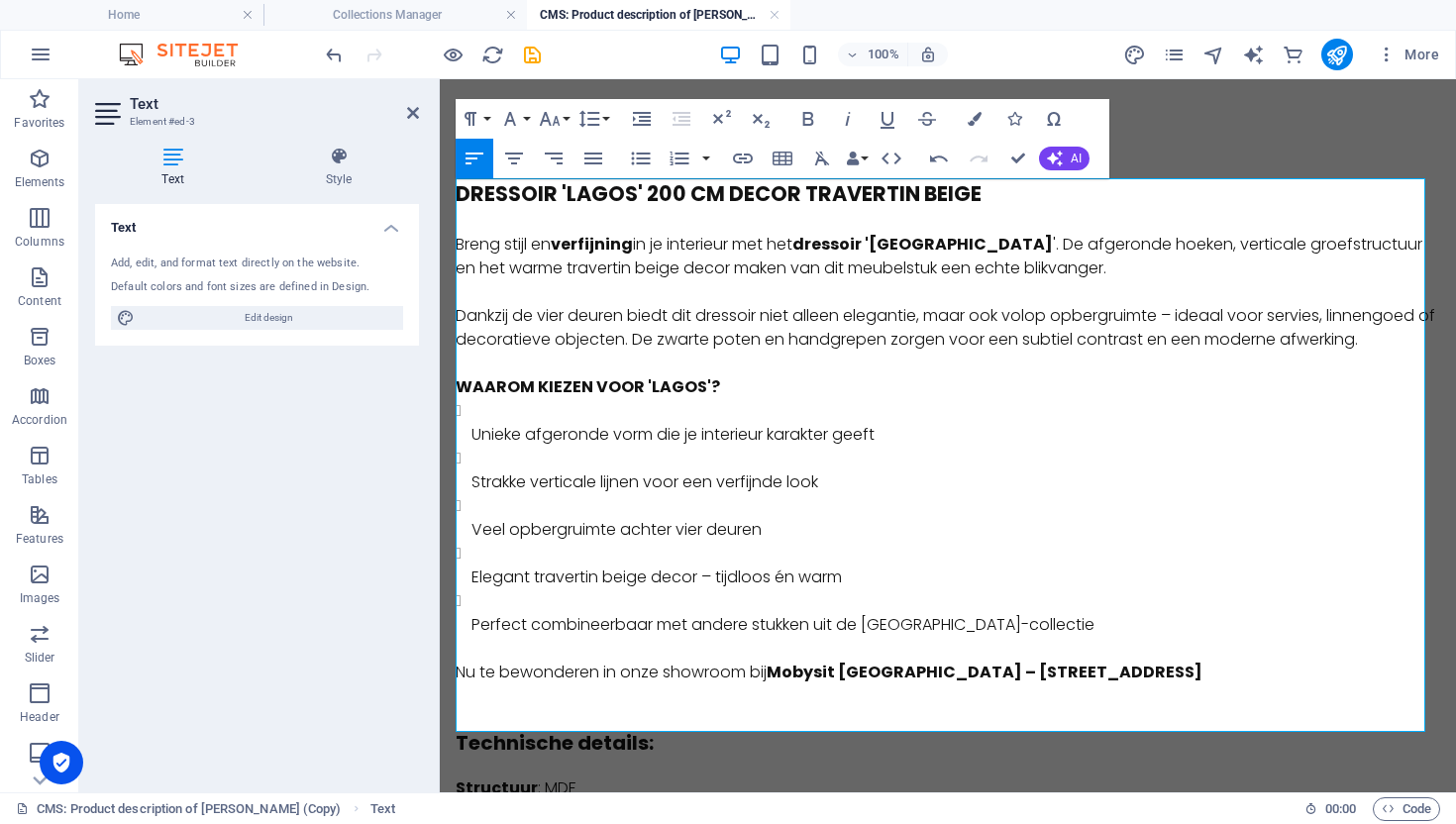 click on "Breng stijl en  verfijning  in je interieur met het  dressoir 'Lagos '. De afgeronde hoeken, verticale groefstructuur en het warme travertin beige decor maken van dit meubelstuk een echte blikvanger." at bounding box center [948, 245] 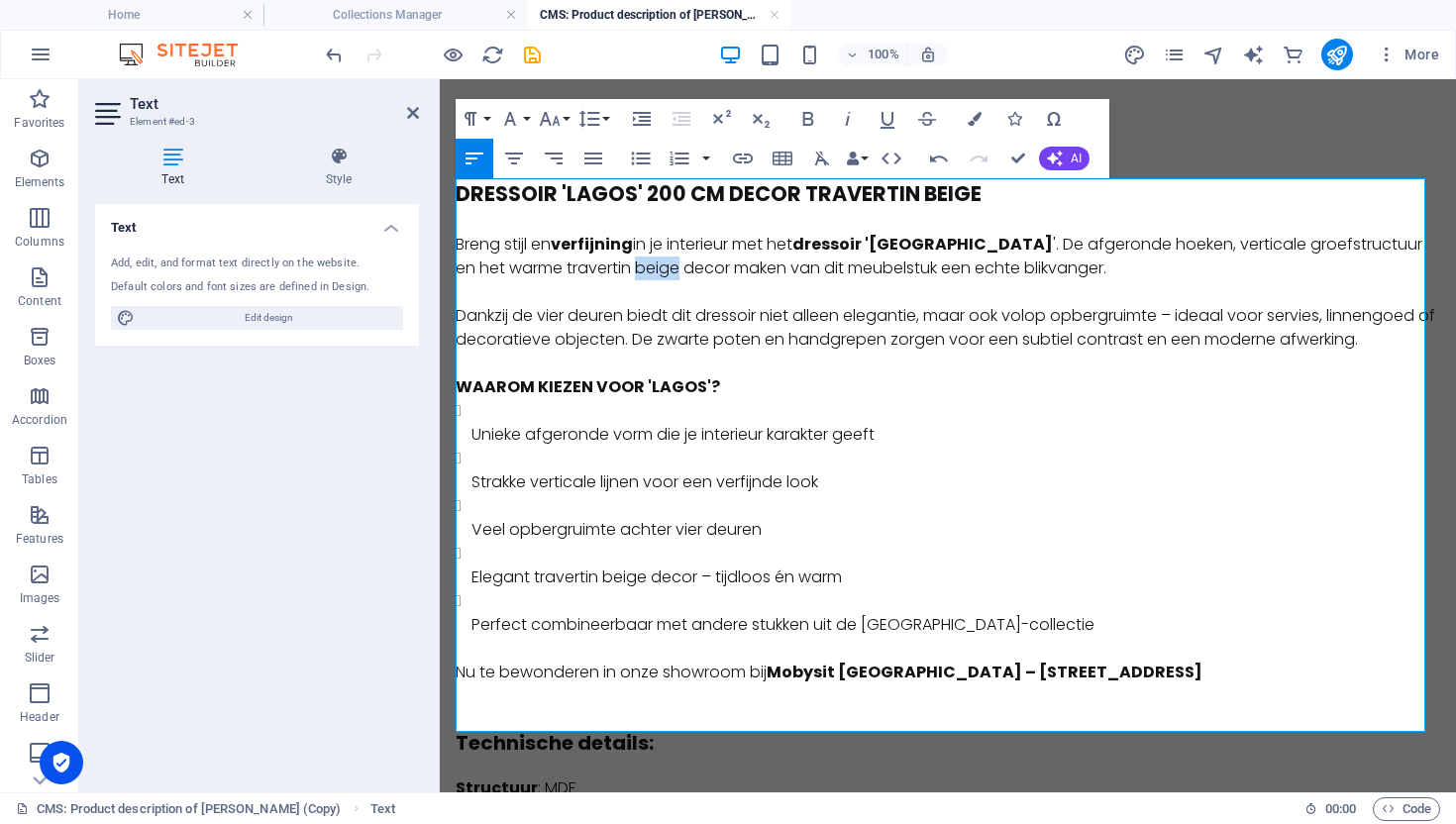 click on "Breng stijl en  verfijning  in je interieur met het  dressoir 'Lagos '. De afgeronde hoeken, verticale groefstructuur en het warme travertin beige decor maken van dit meubelstuk een echte blikvanger." at bounding box center (948, 245) 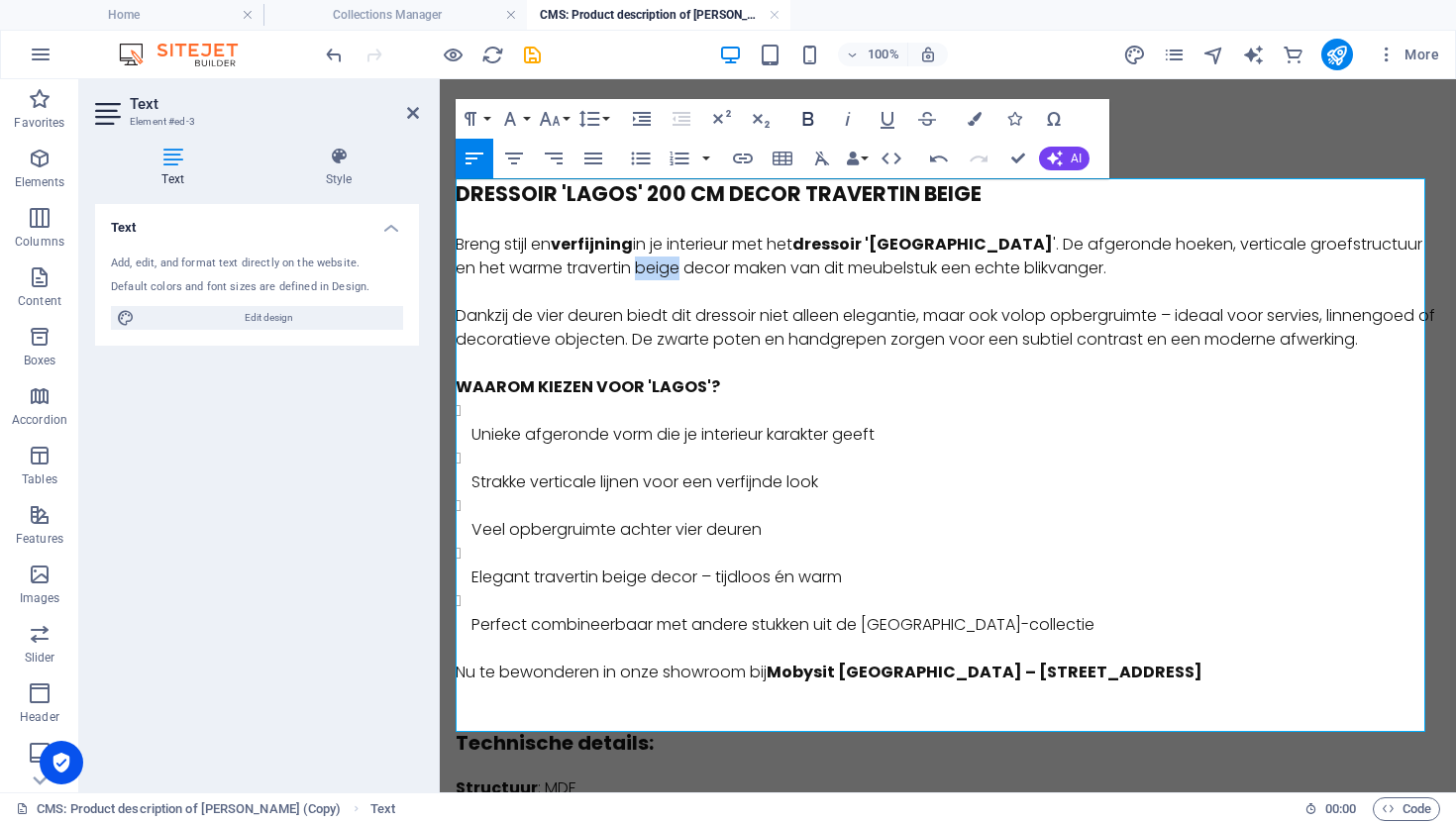 click 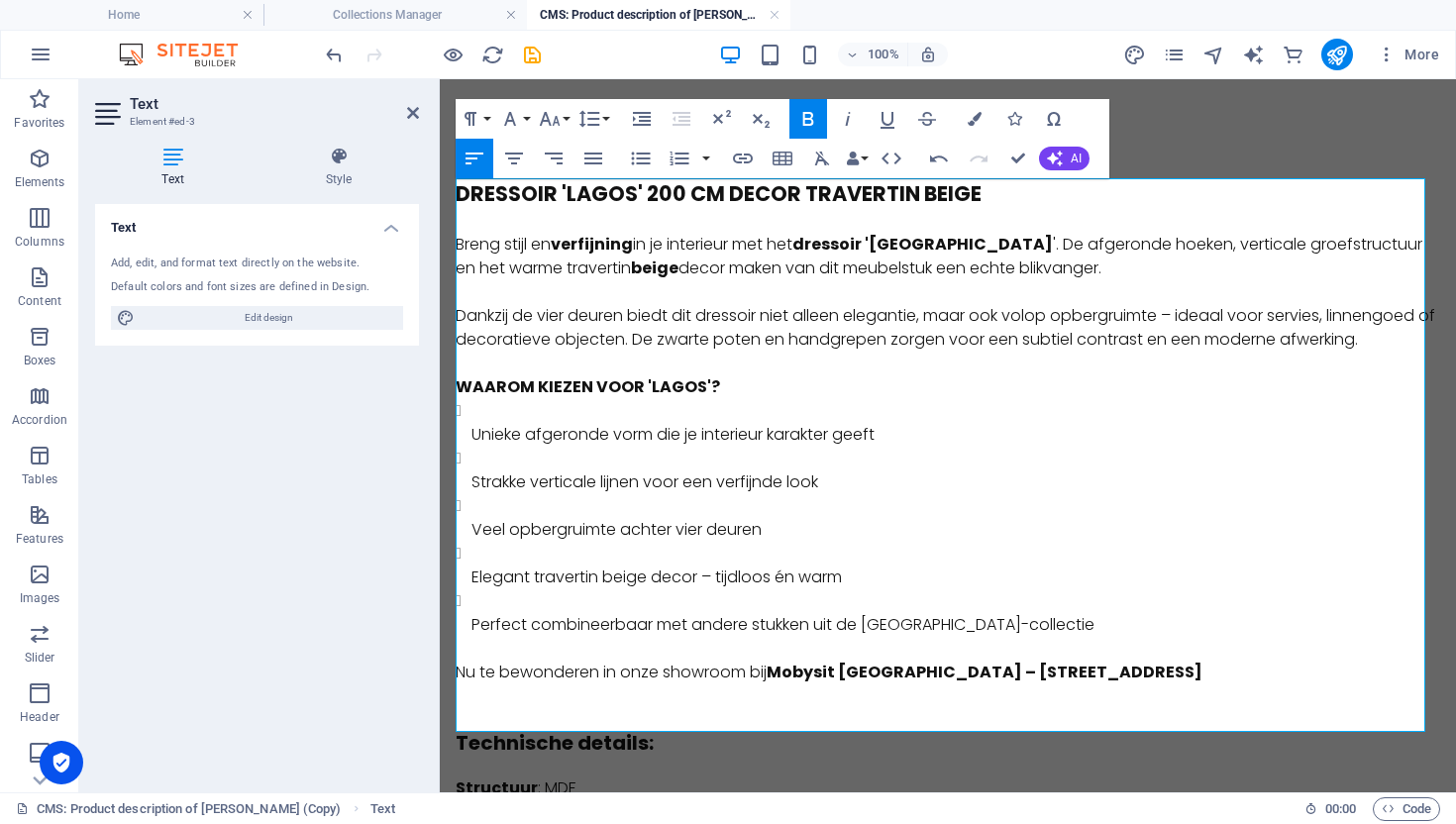 click on "Dankzij de vier deuren biedt dit dressoir niet alleen elegantie, maar ook volop opbergruimte – ideaal voor servies, linnengoed of decoratieve objecten. De zwarte poten en handgrepen zorgen voor een subtiel contrast en een moderne afwerking." at bounding box center [948, 328] 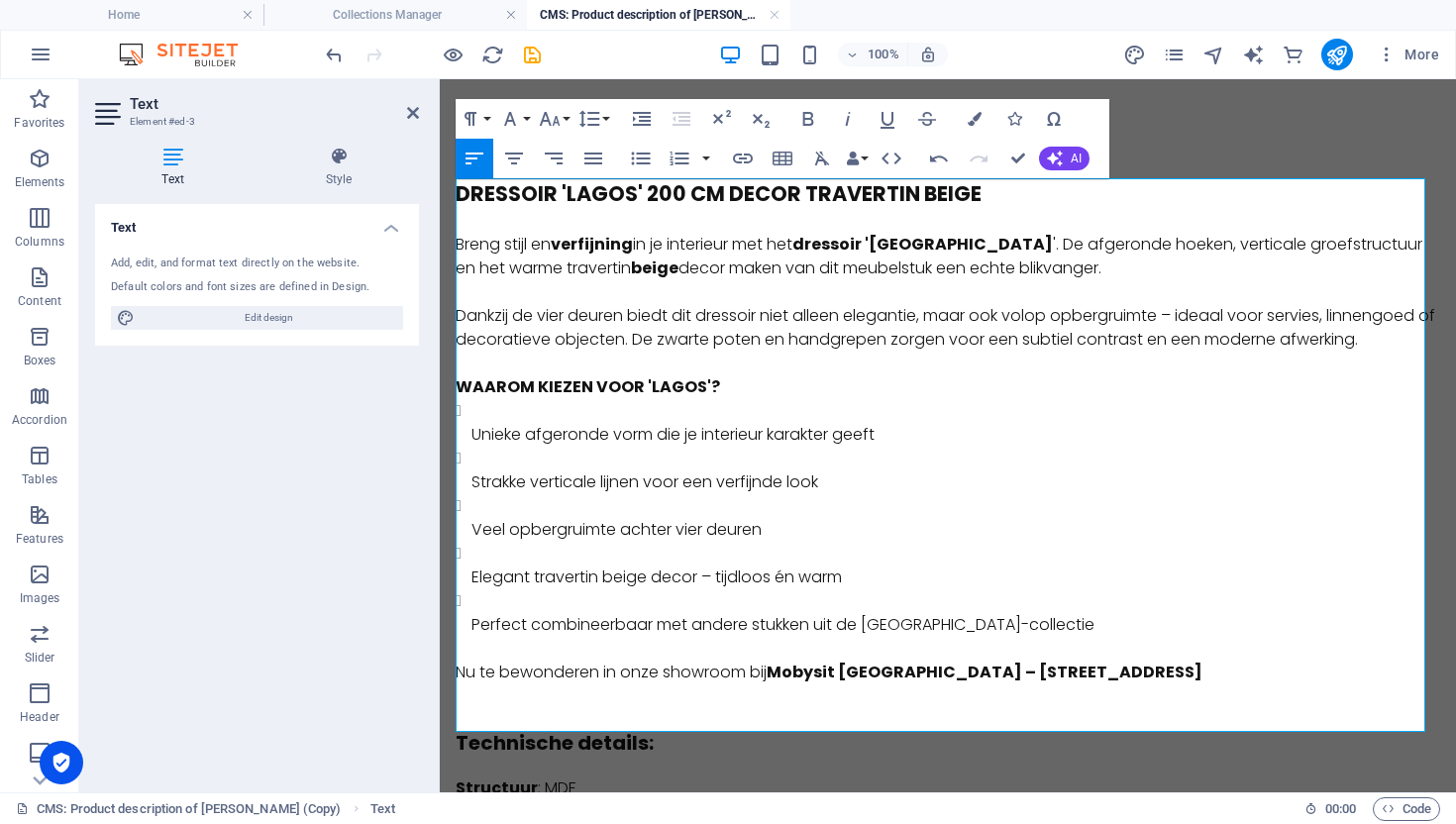 click on "Dankzij de vier deuren biedt dit dressoir niet alleen elegantie, maar ook volop opbergruimte – ideaal voor servies, linnengoed of decoratieve objecten. De zwarte poten en handgrepen zorgen voor een subtiel contrast en een moderne afwerking." at bounding box center [948, 328] 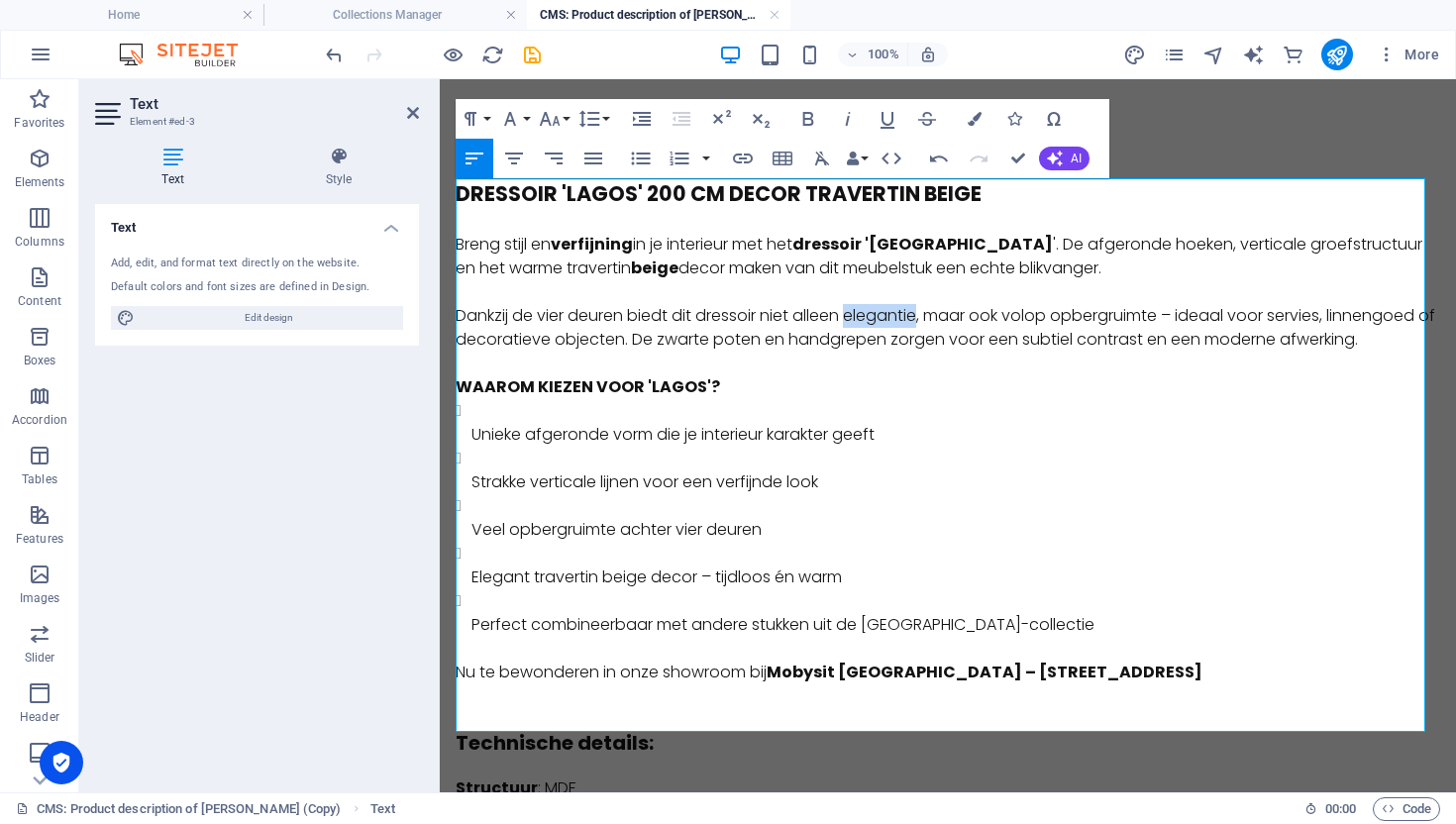 click on "Dankzij de vier deuren biedt dit dressoir niet alleen elegantie, maar ook volop opbergruimte – ideaal voor servies, linnengoed of decoratieve objecten. De zwarte poten en handgrepen zorgen voor een subtiel contrast en een moderne afwerking." at bounding box center (948, 328) 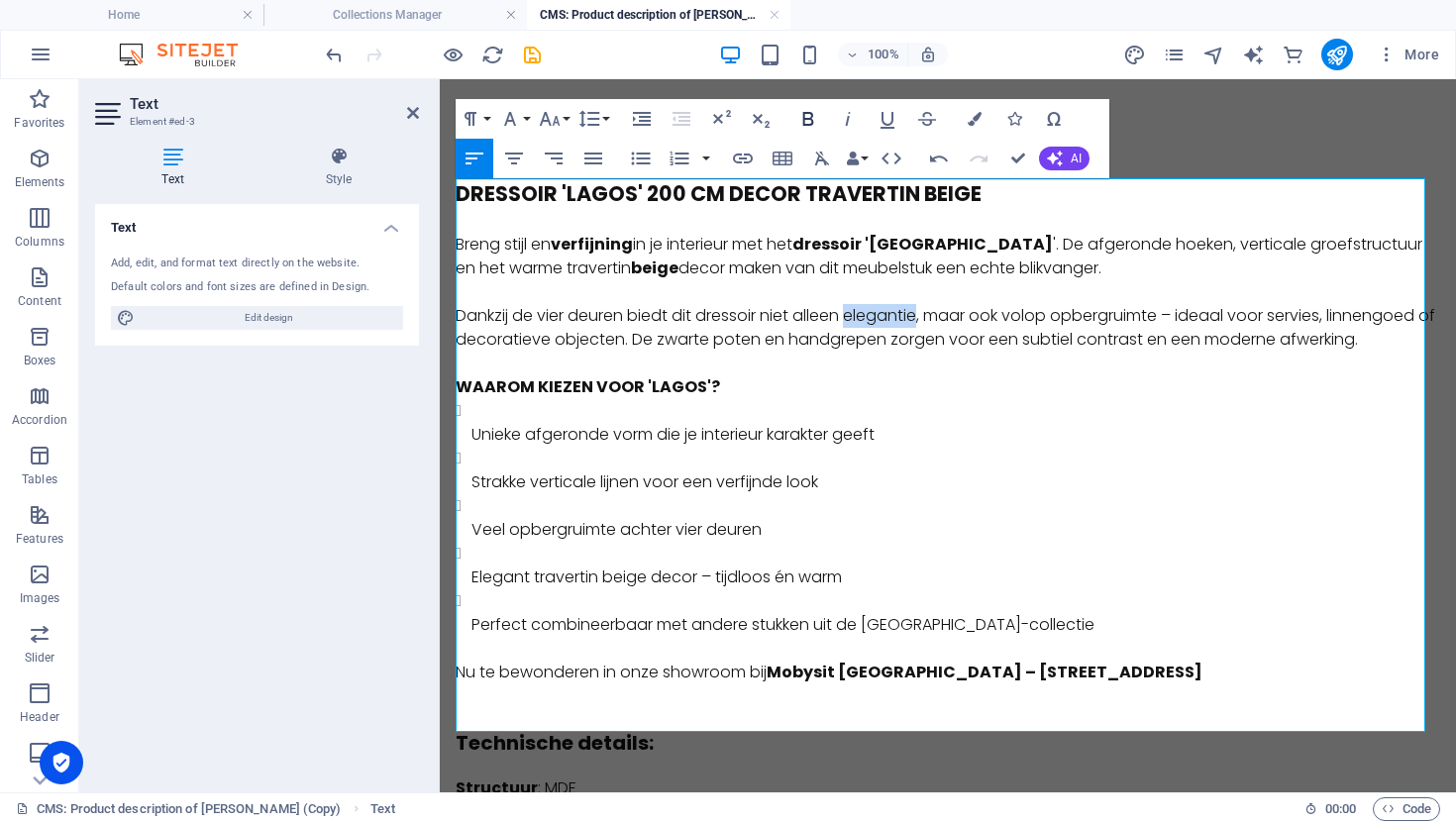 drag, startPoint x: 803, startPoint y: 117, endPoint x: 476, endPoint y: 108, distance: 327.1238 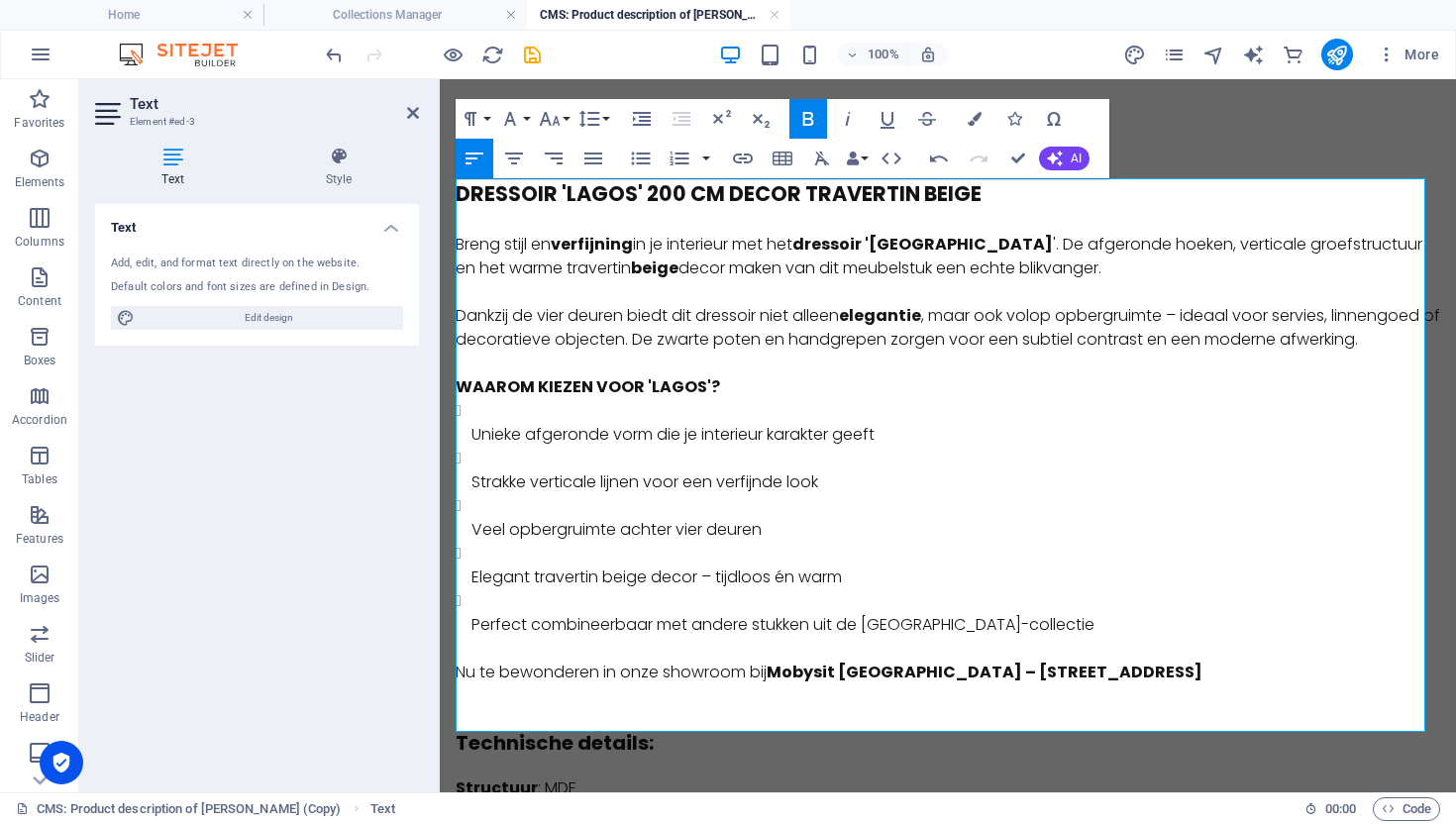 click on "Dankzij de vier deuren biedt dit dressoir niet alleen  elegantie , maar ook volop opbergruimte – ideaal voor servies, linnengoed of decoratieve objecten. De zwarte poten en handgrepen zorgen voor een subtiel contrast en een moderne afwerking." at bounding box center [948, 328] 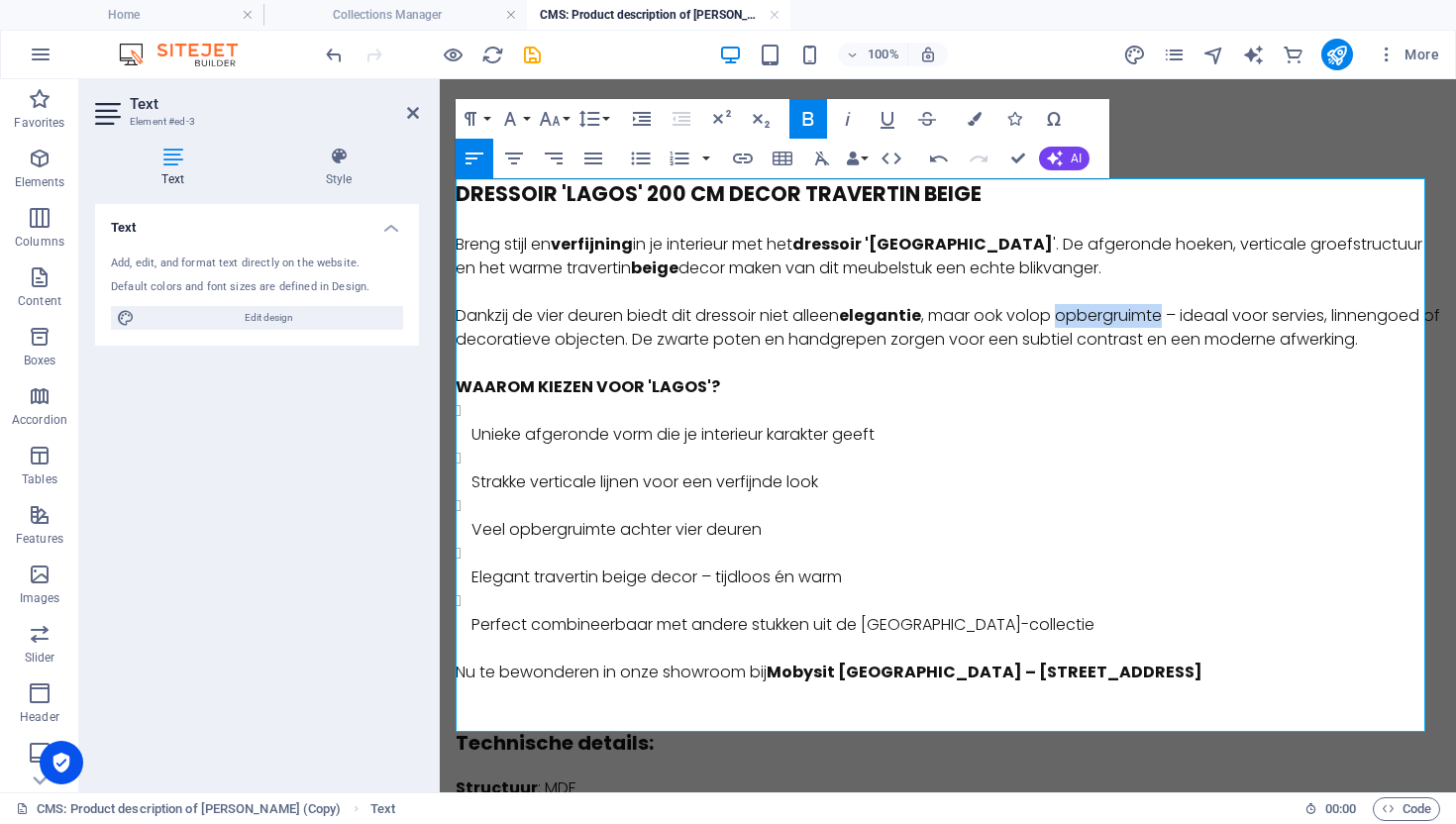 click on "Dankzij de vier deuren biedt dit dressoir niet alleen  elegantie , maar ook volop opbergruimte – ideaal voor servies, linnengoed of decoratieve objecten. De zwarte poten en handgrepen zorgen voor een subtiel contrast en een moderne afwerking." at bounding box center (948, 328) 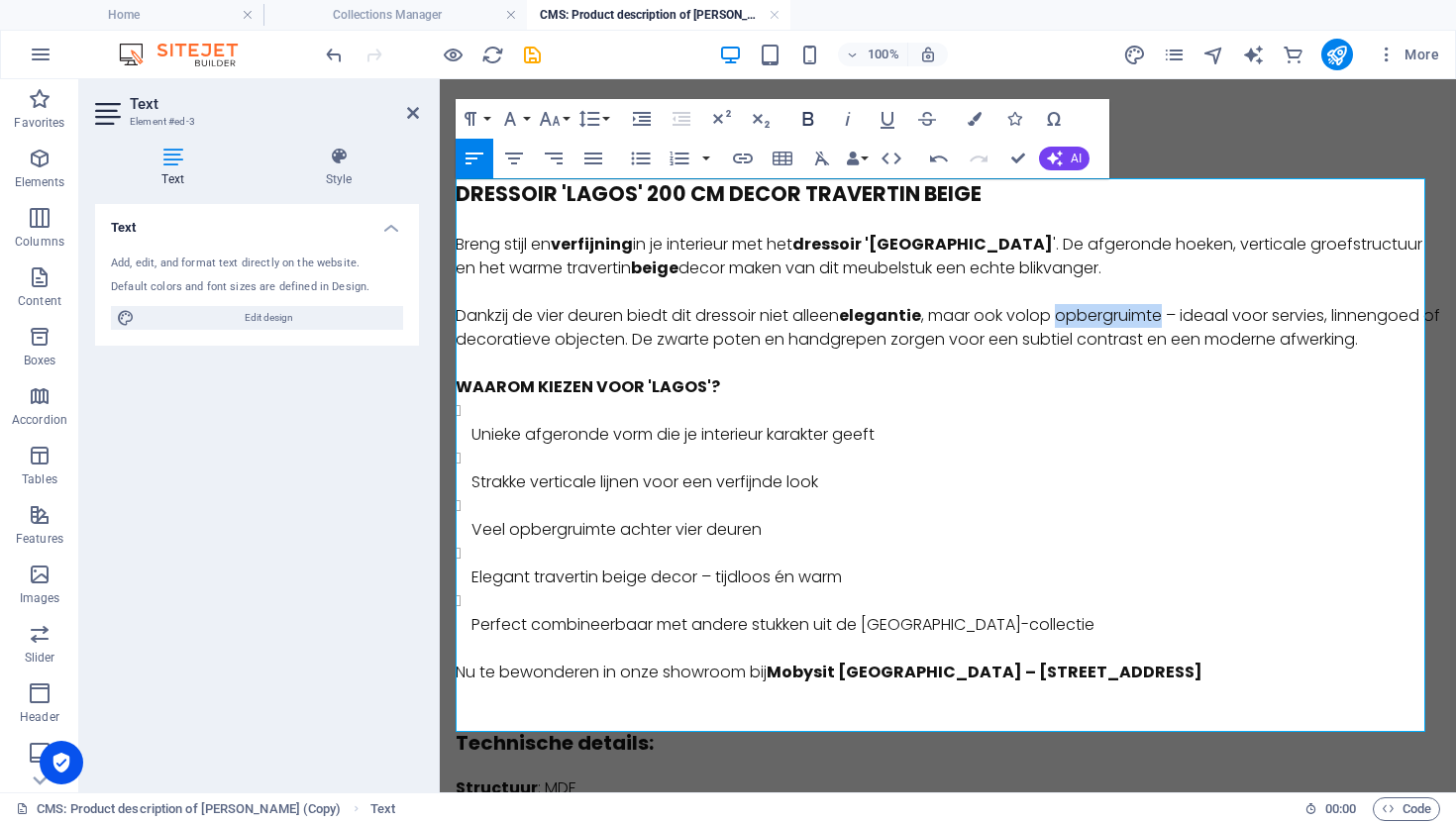 click 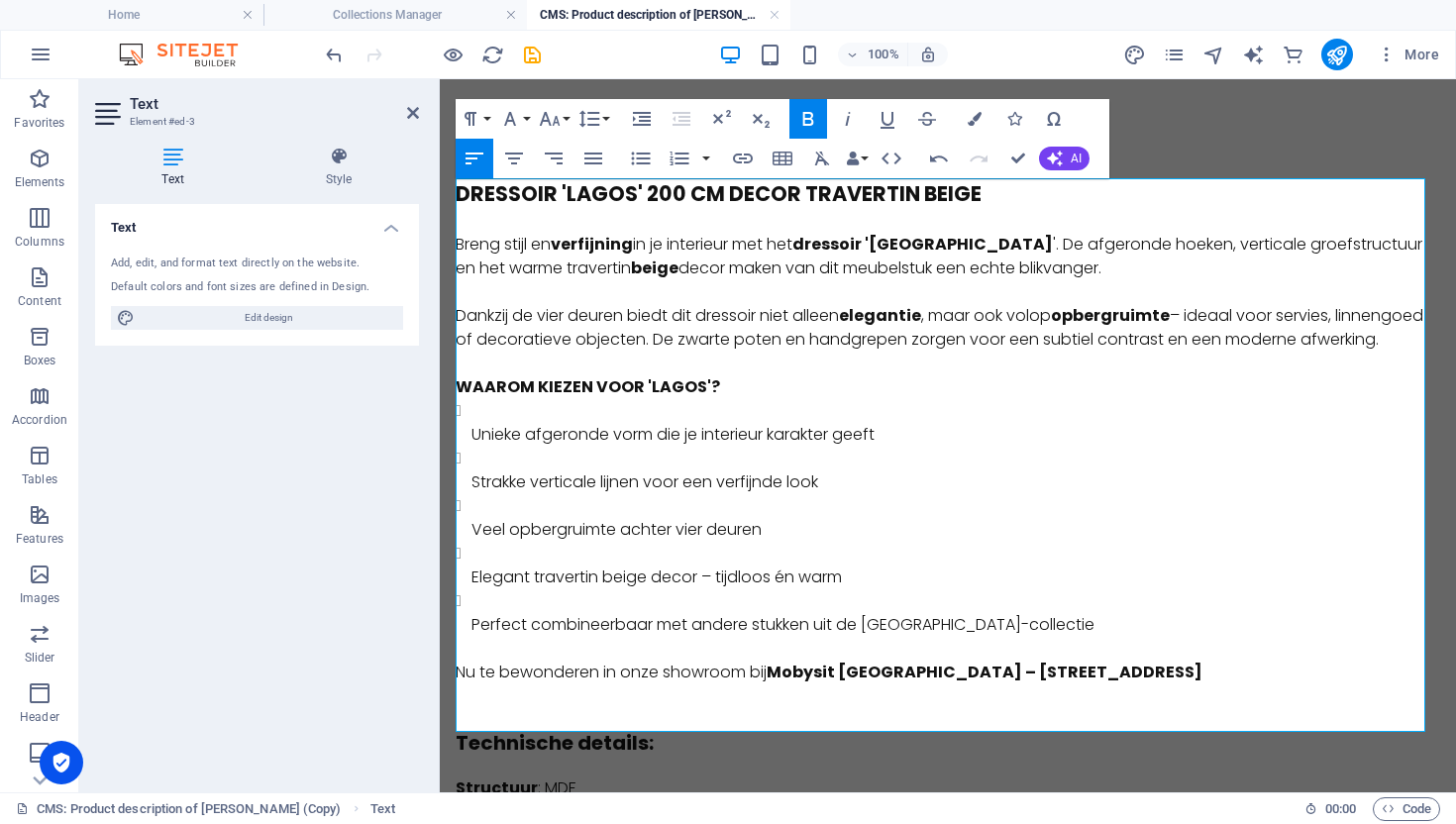 click at bounding box center [948, 292] 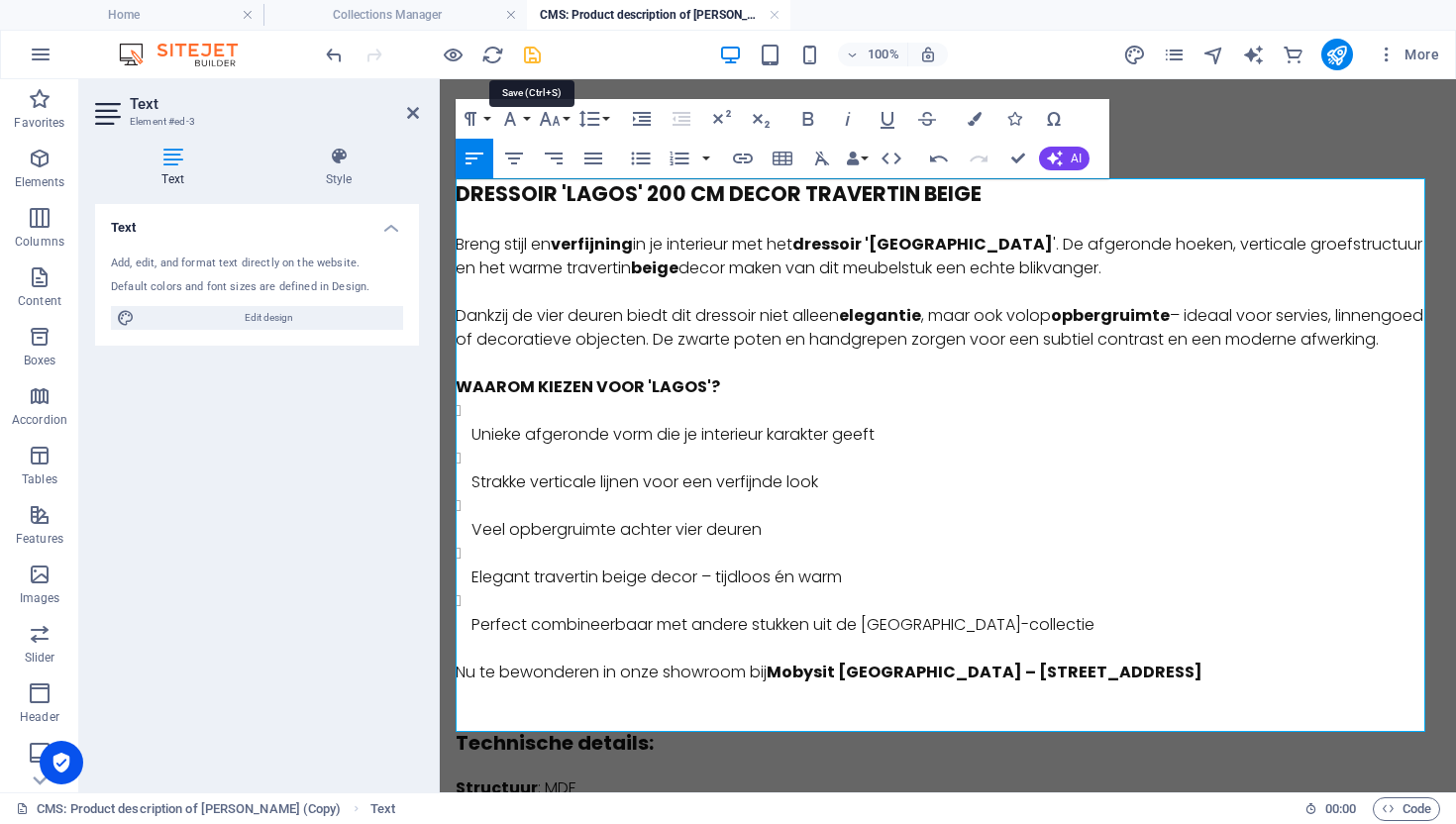 click at bounding box center [532, 54] 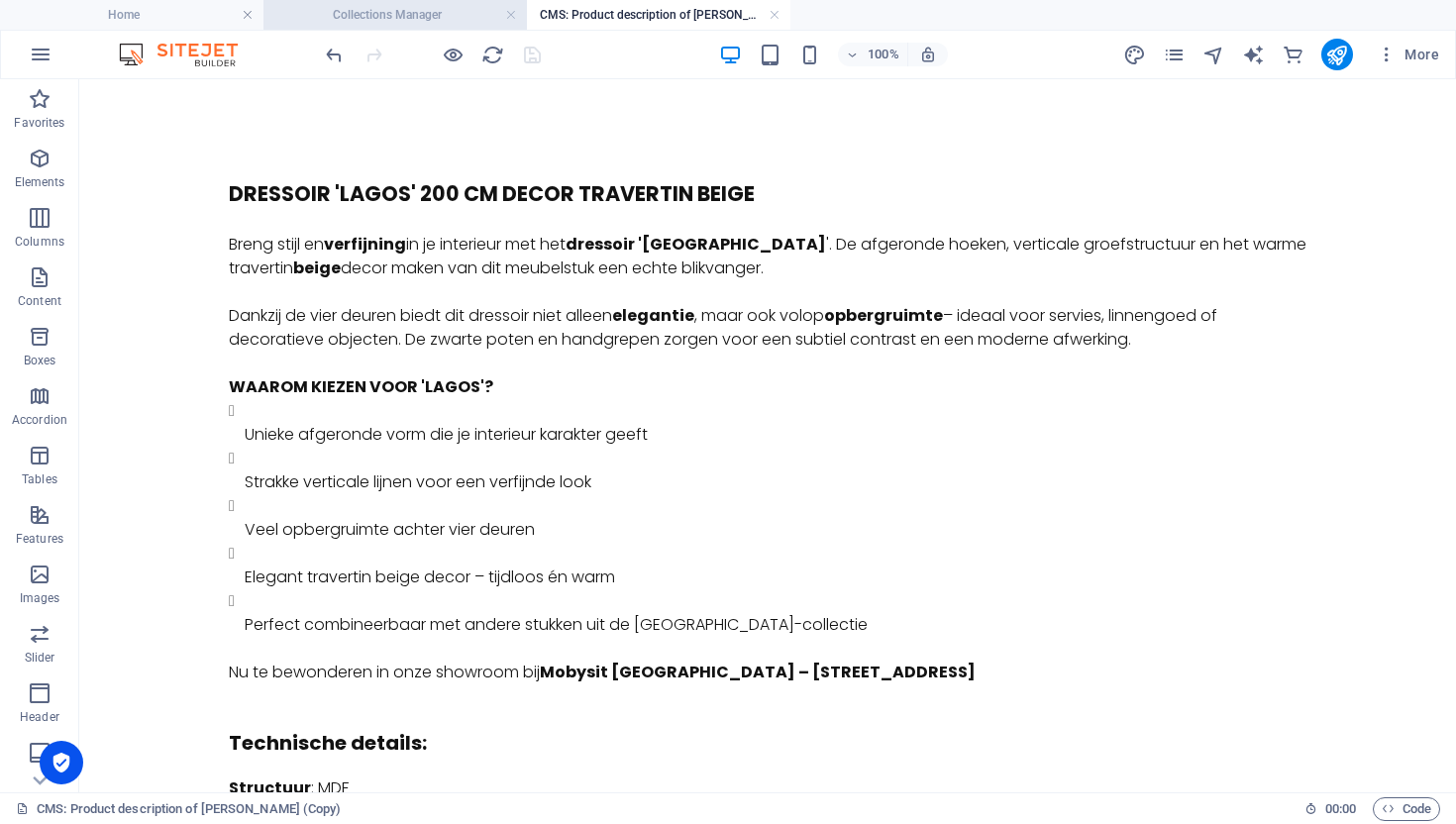 click on "Collections Manager" at bounding box center [395, 15] 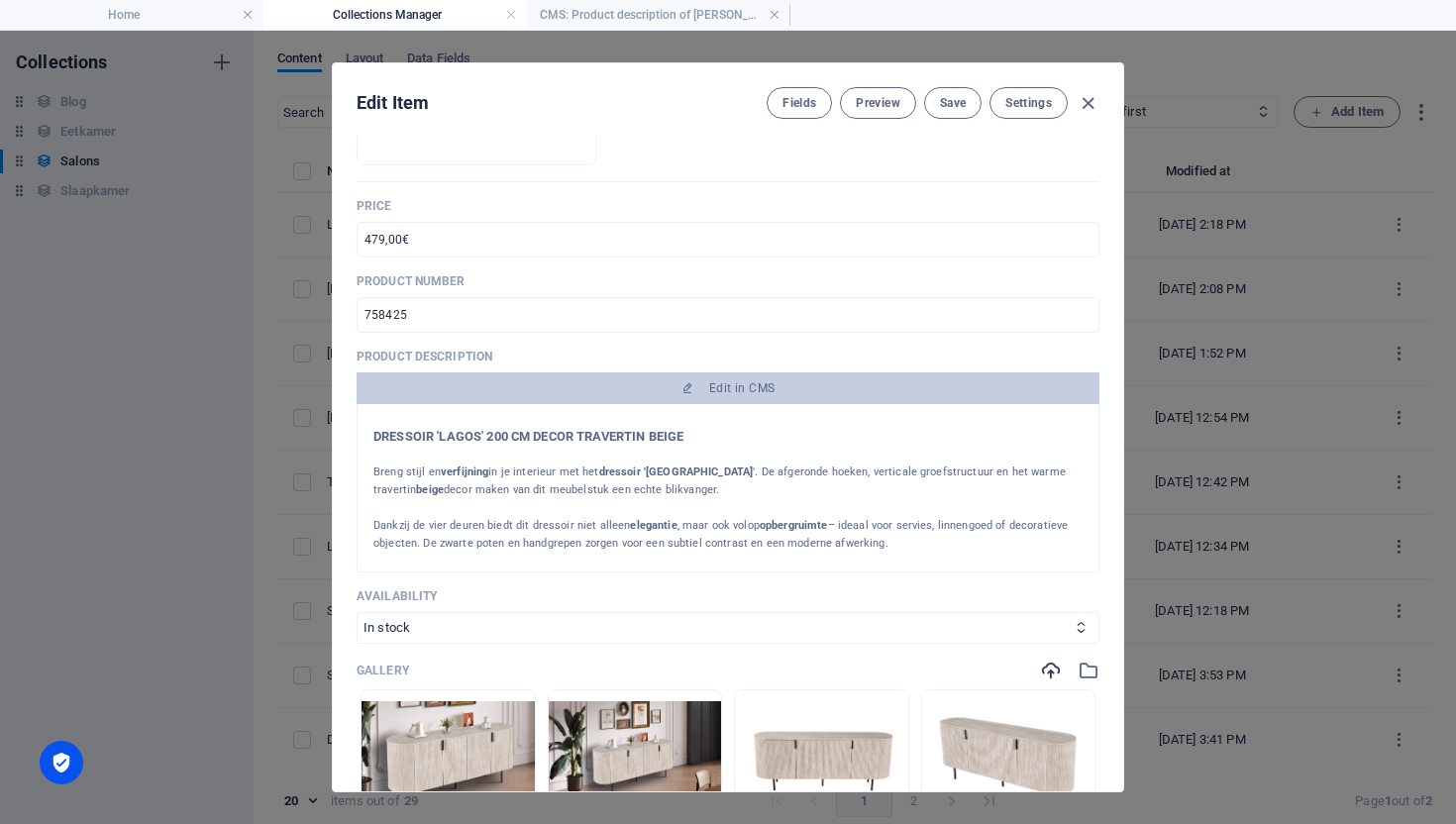 scroll, scrollTop: 0, scrollLeft: 0, axis: both 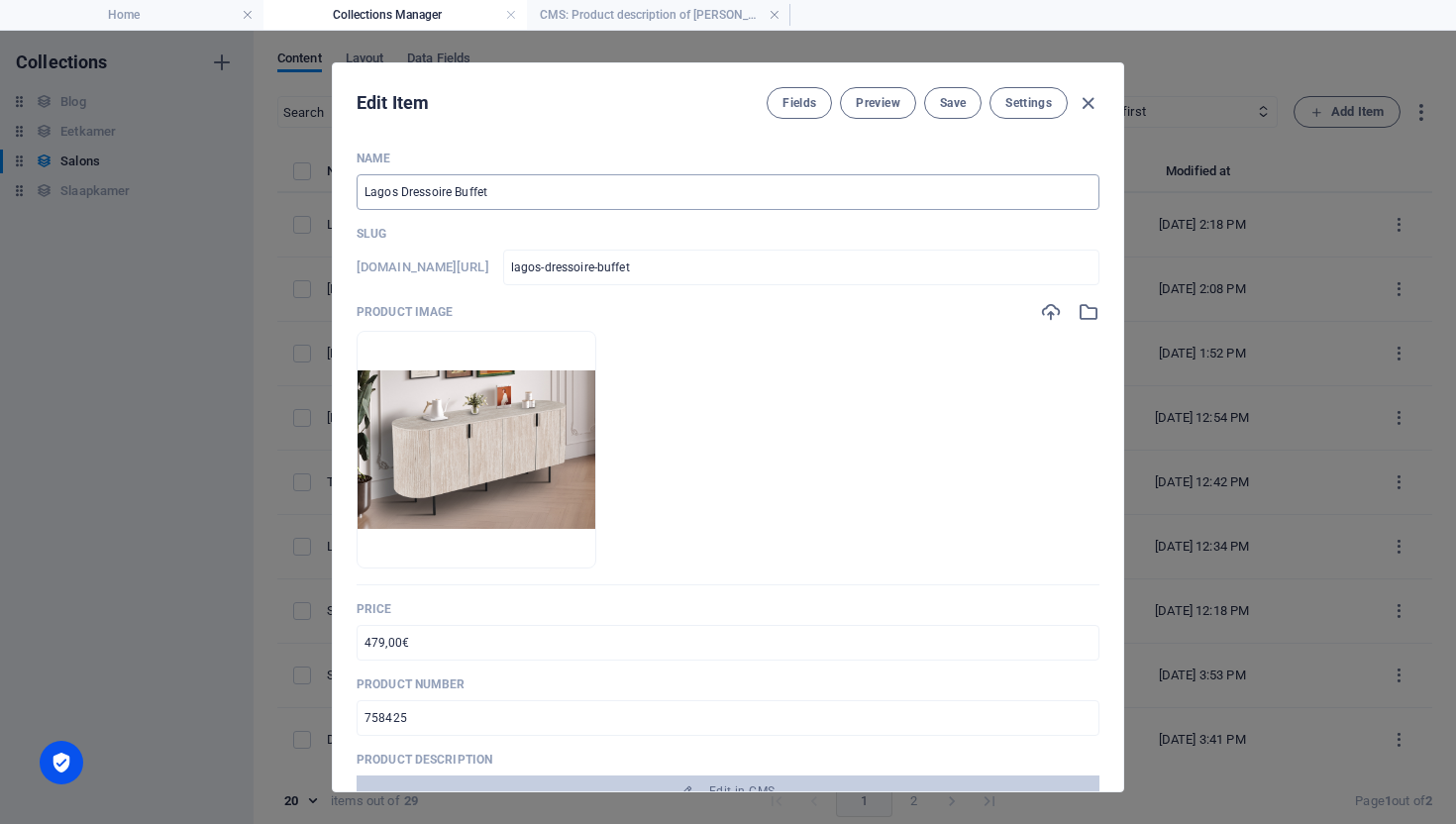 click on "Lagos Dressoire Buffet" at bounding box center (728, 192) 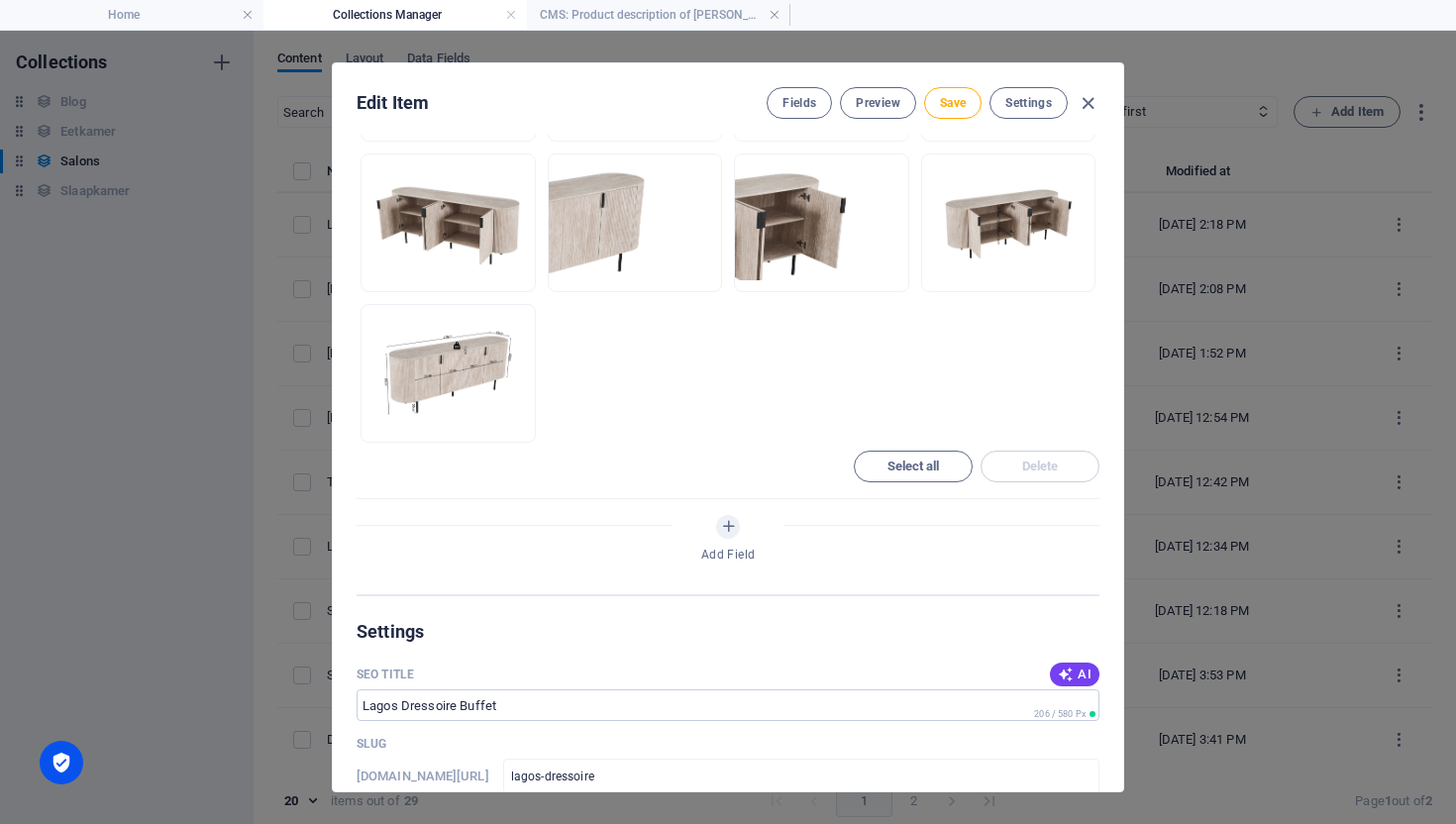 scroll, scrollTop: 1273, scrollLeft: 0, axis: vertical 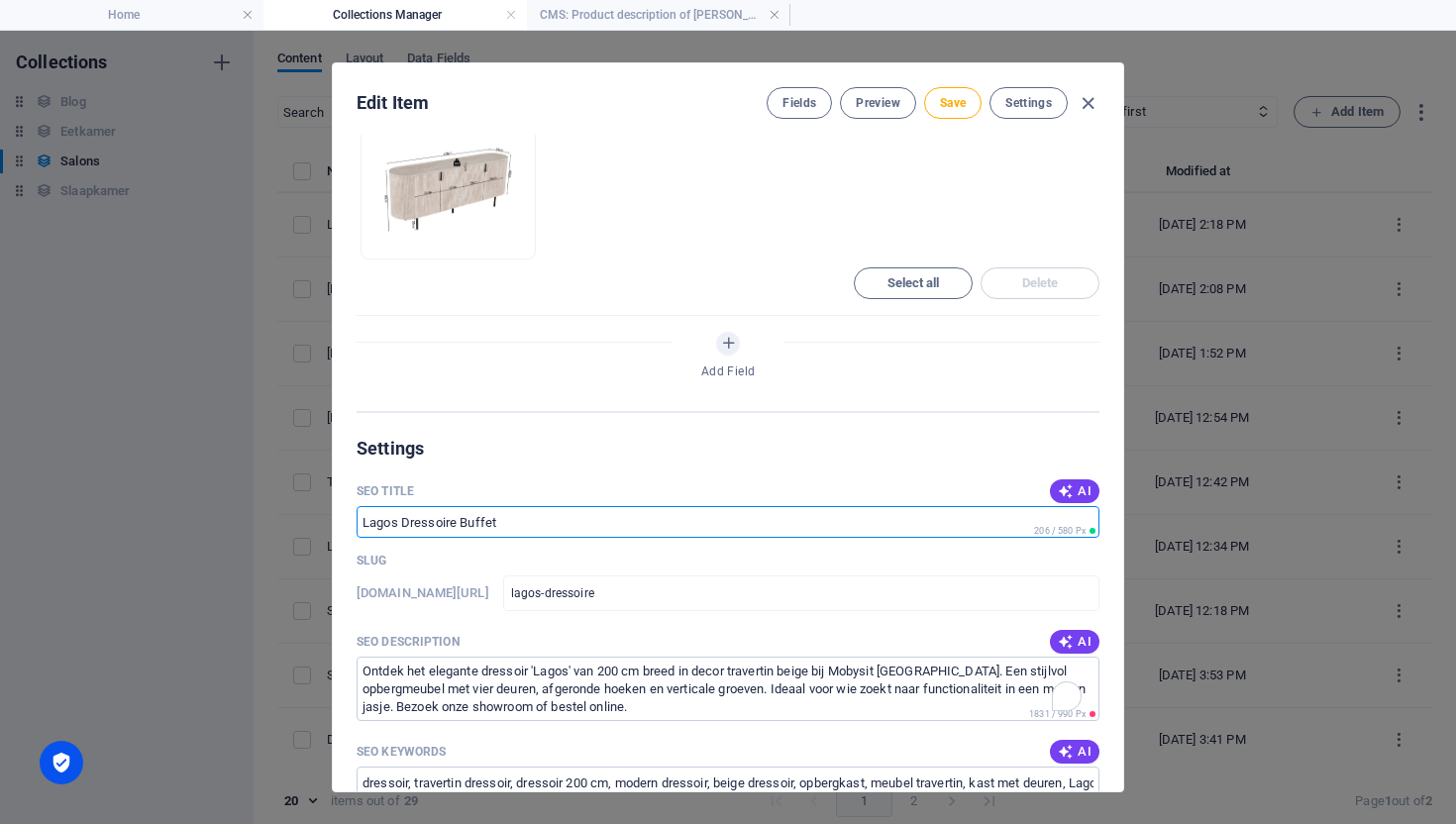 click on "Lagos Dressoire Buffet" at bounding box center [728, 522] 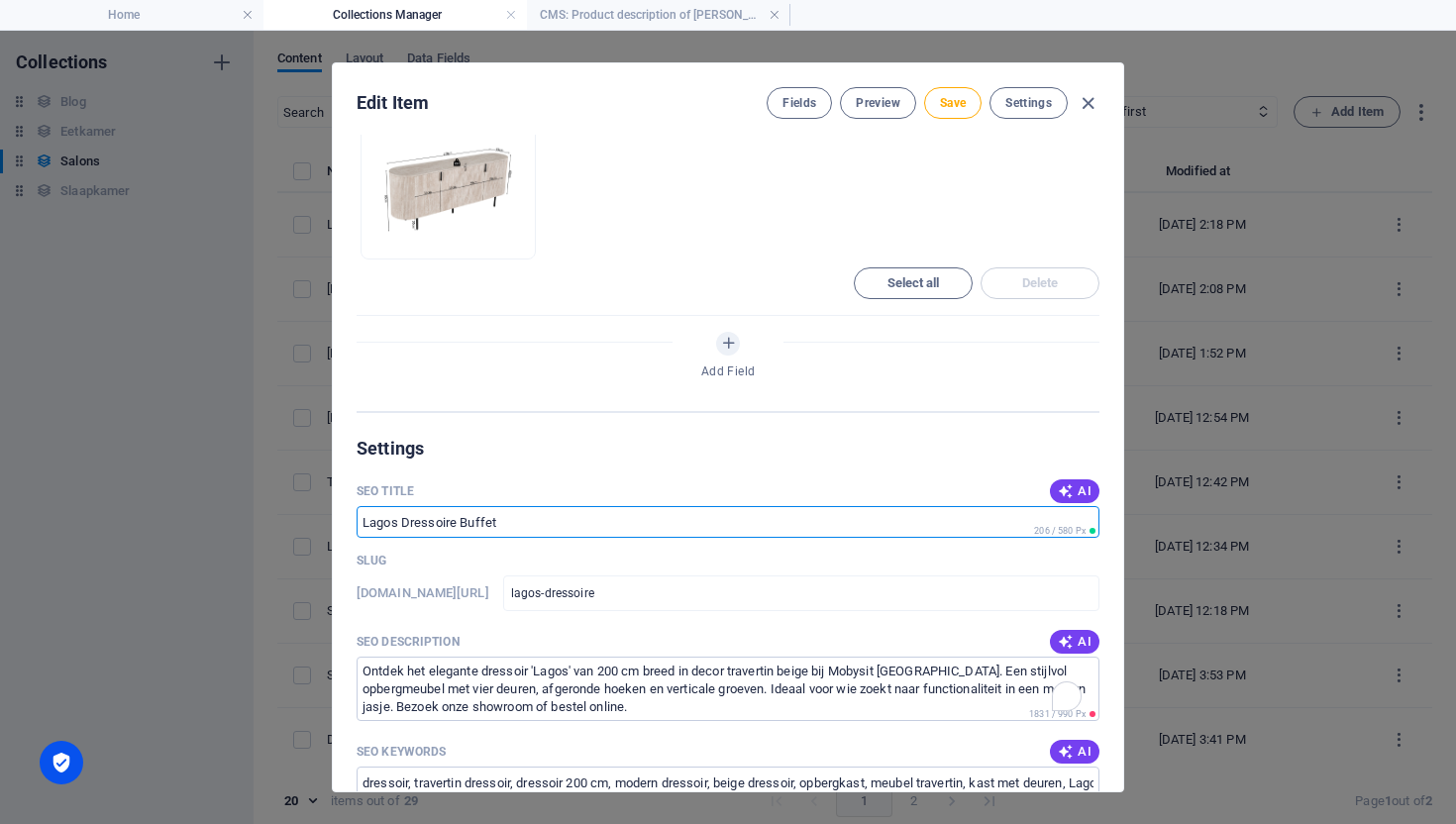 click on "Lagos Dressoire Buffet" at bounding box center [728, 522] 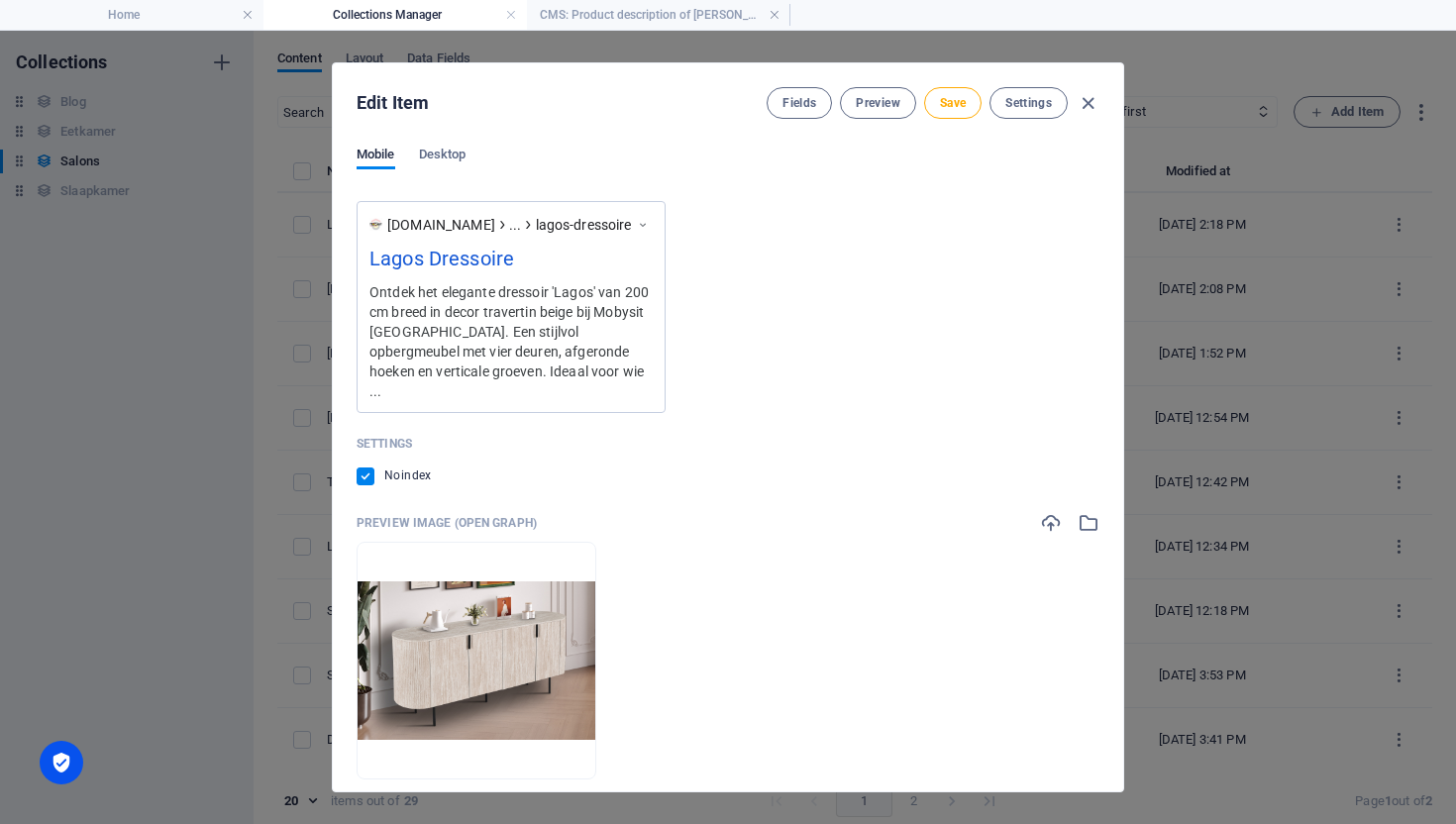 scroll, scrollTop: 2018, scrollLeft: 0, axis: vertical 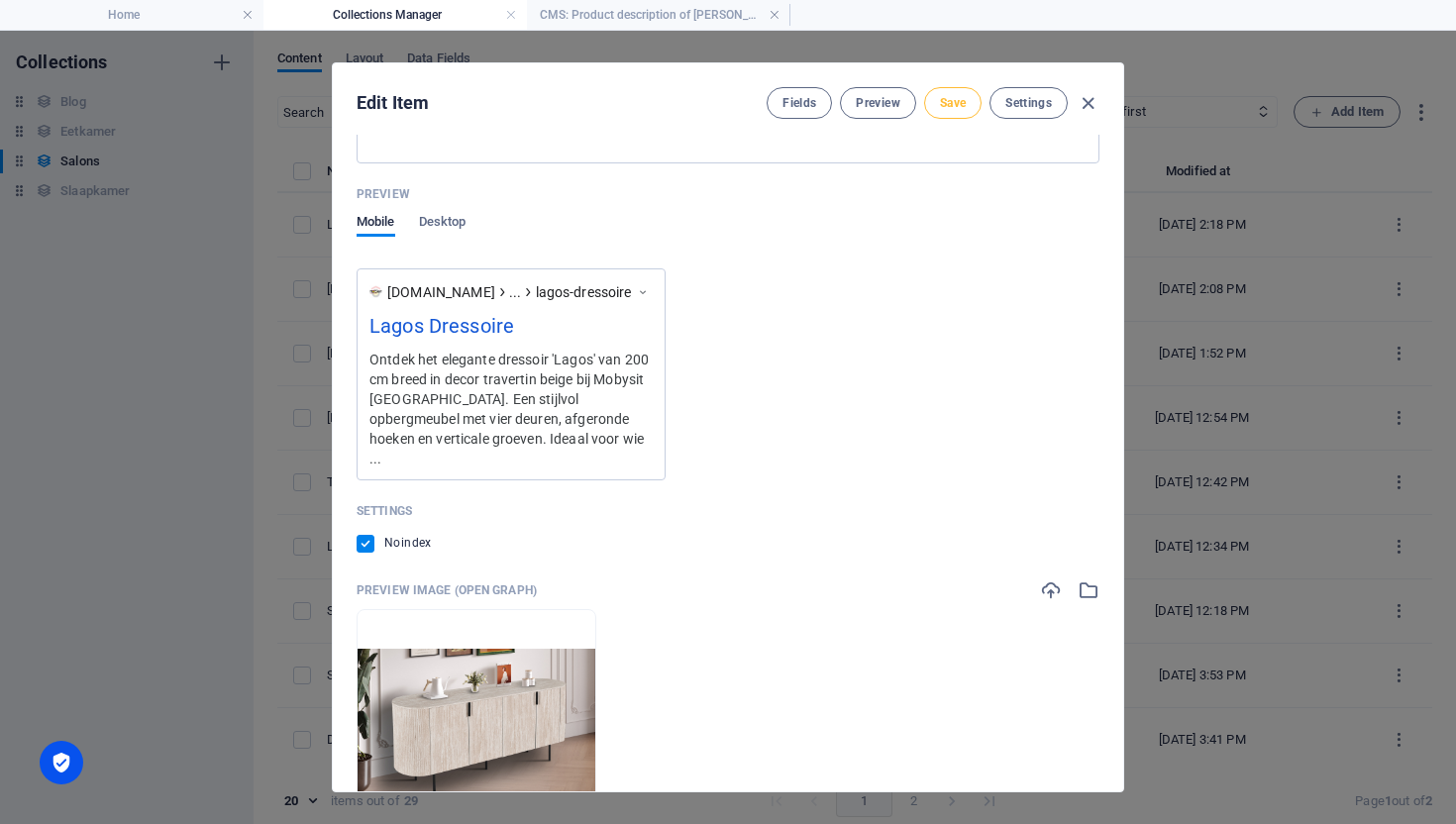 click on "Save" at bounding box center (953, 103) 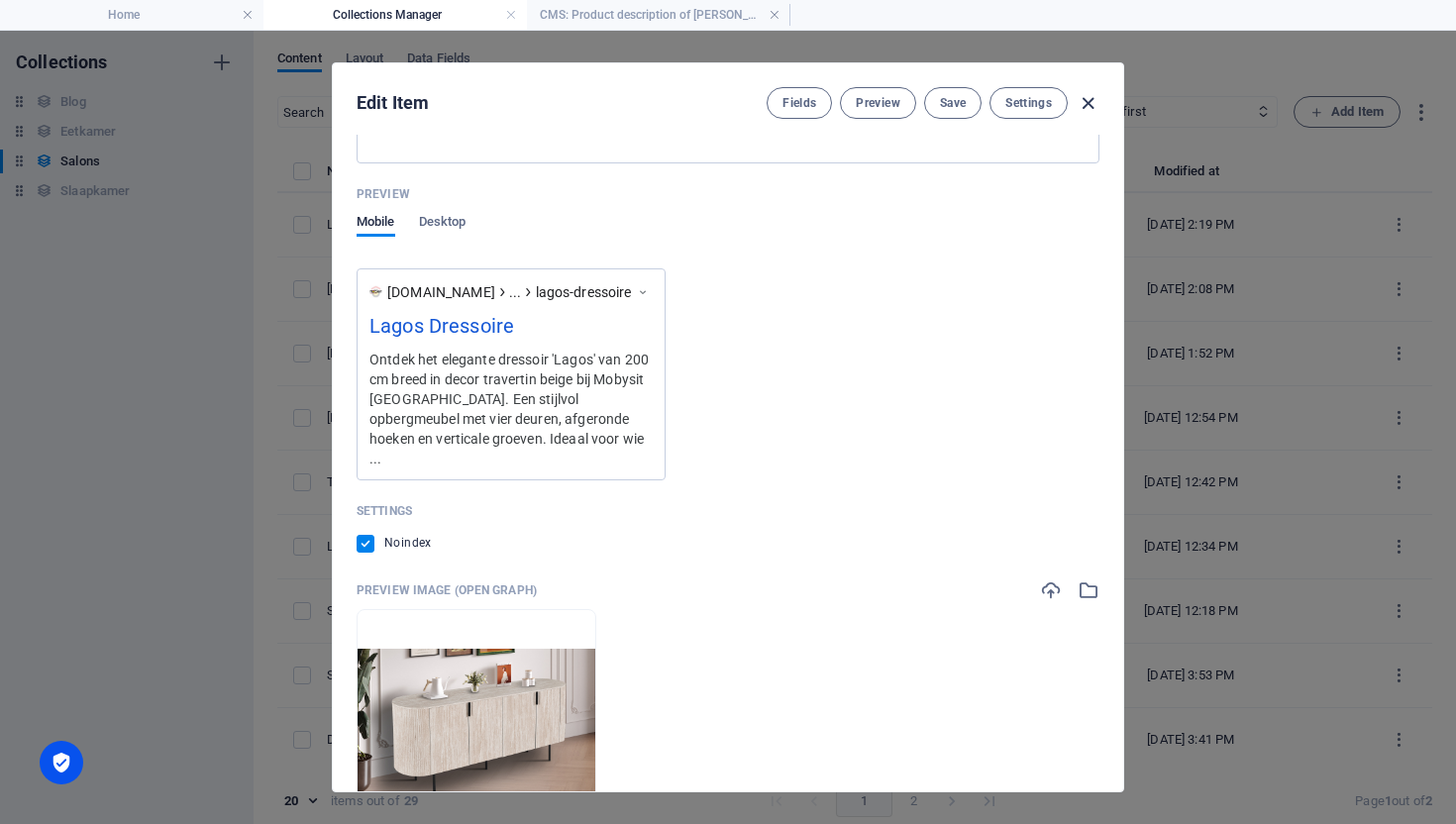 click at bounding box center [1088, 103] 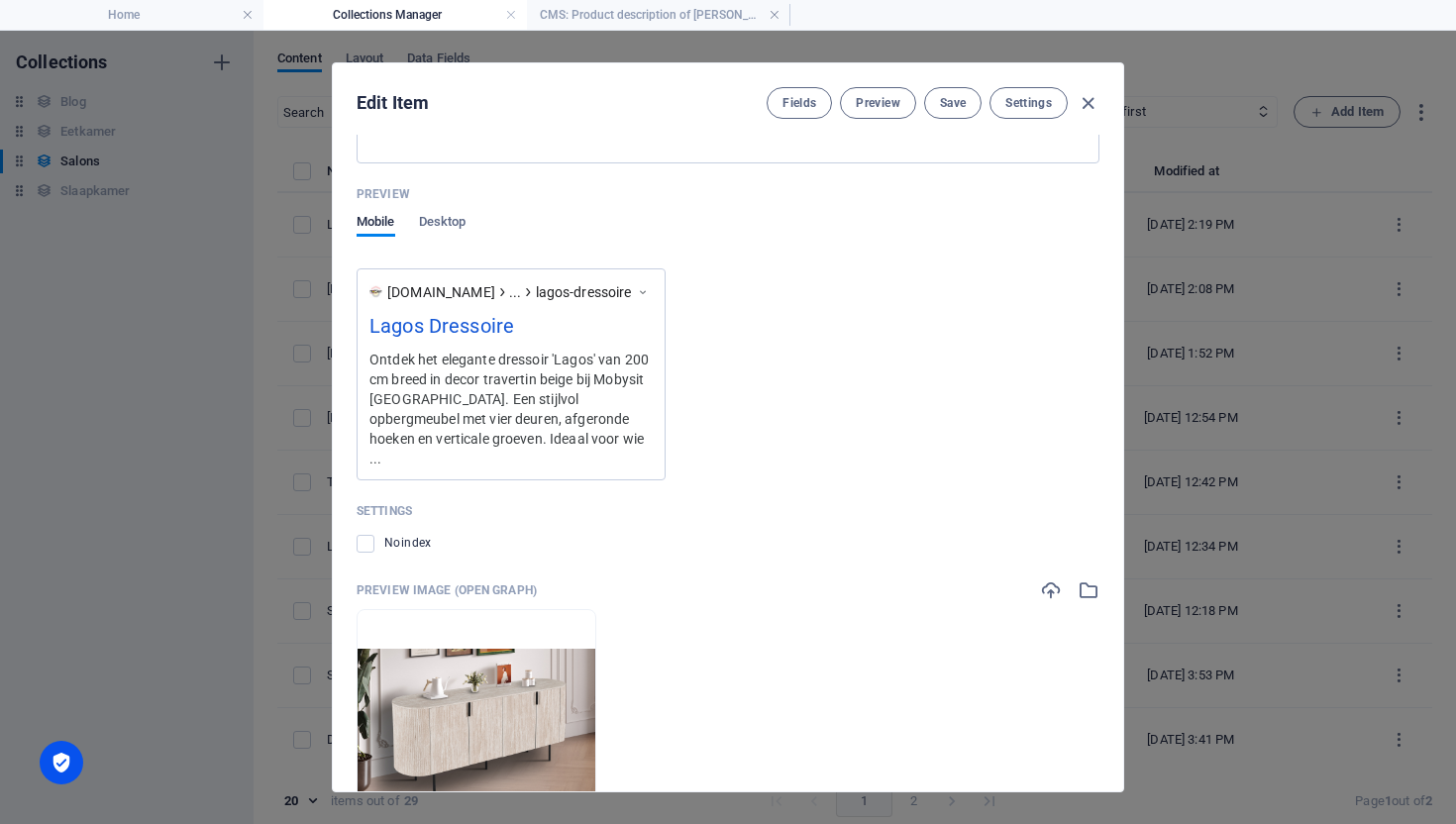 scroll, scrollTop: 1417, scrollLeft: 0, axis: vertical 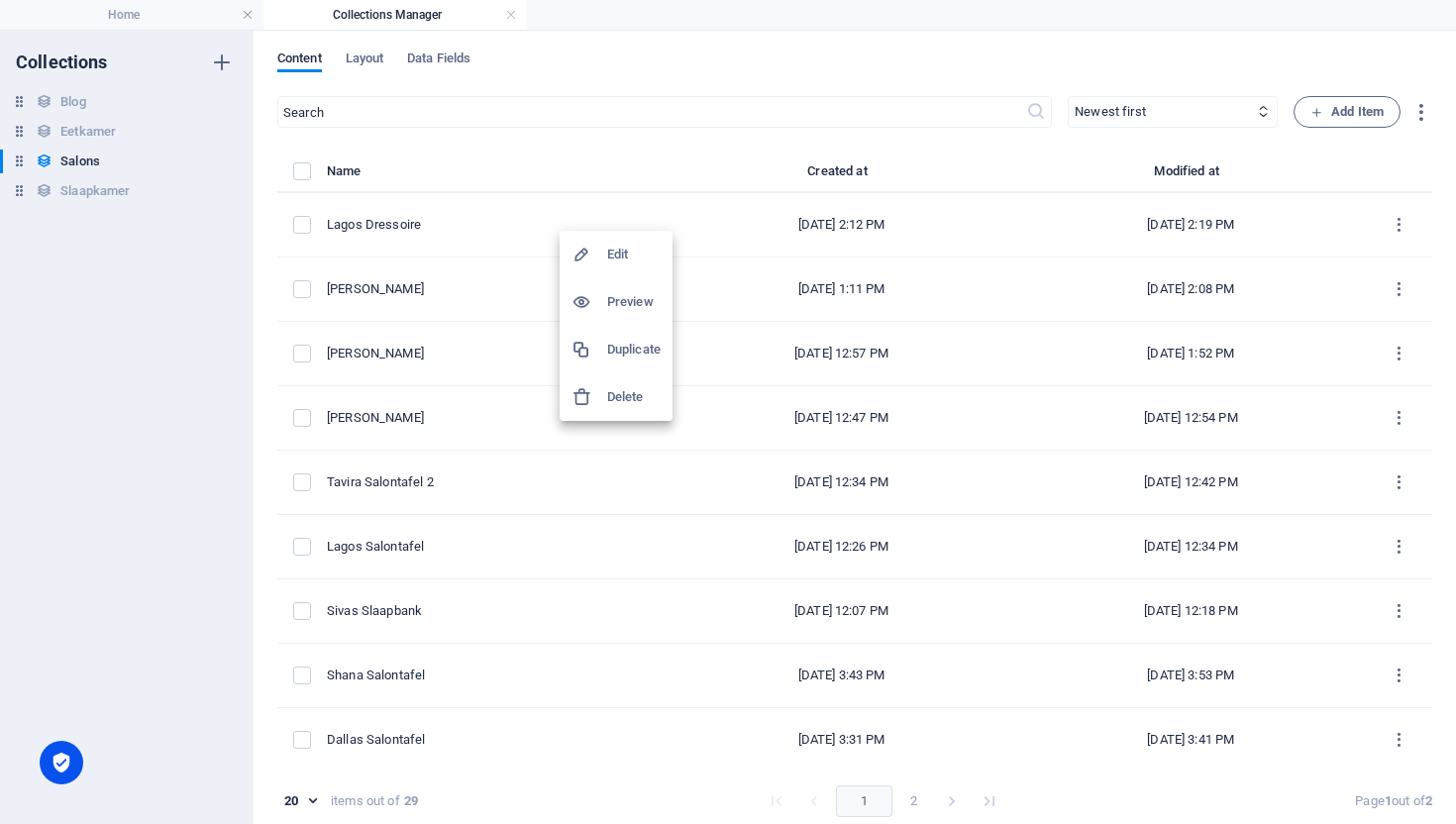 click on "Duplicate" at bounding box center [634, 350] 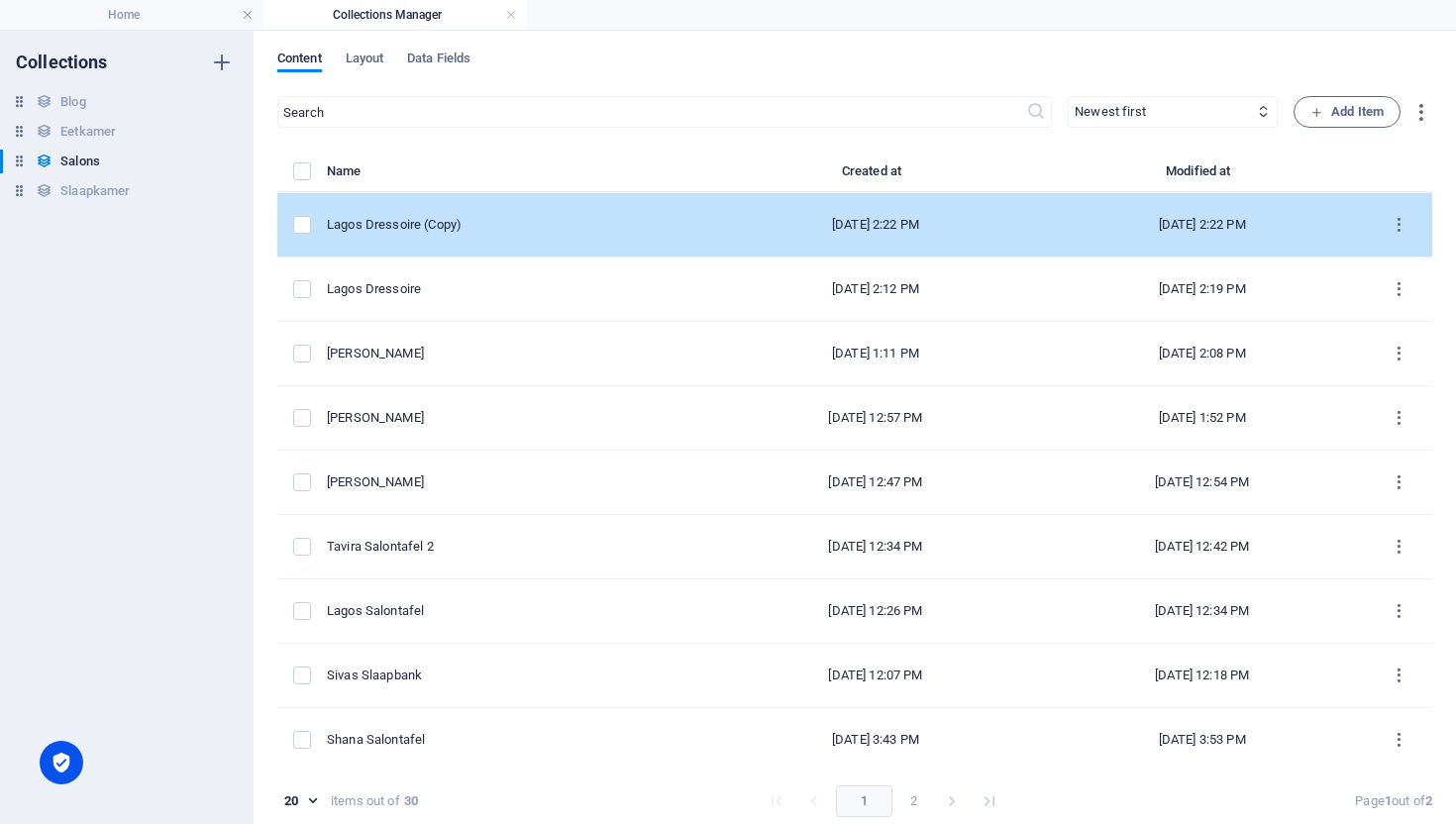 click on "Lagos Dressoire (Copy)" at bounding box center (511, 225) 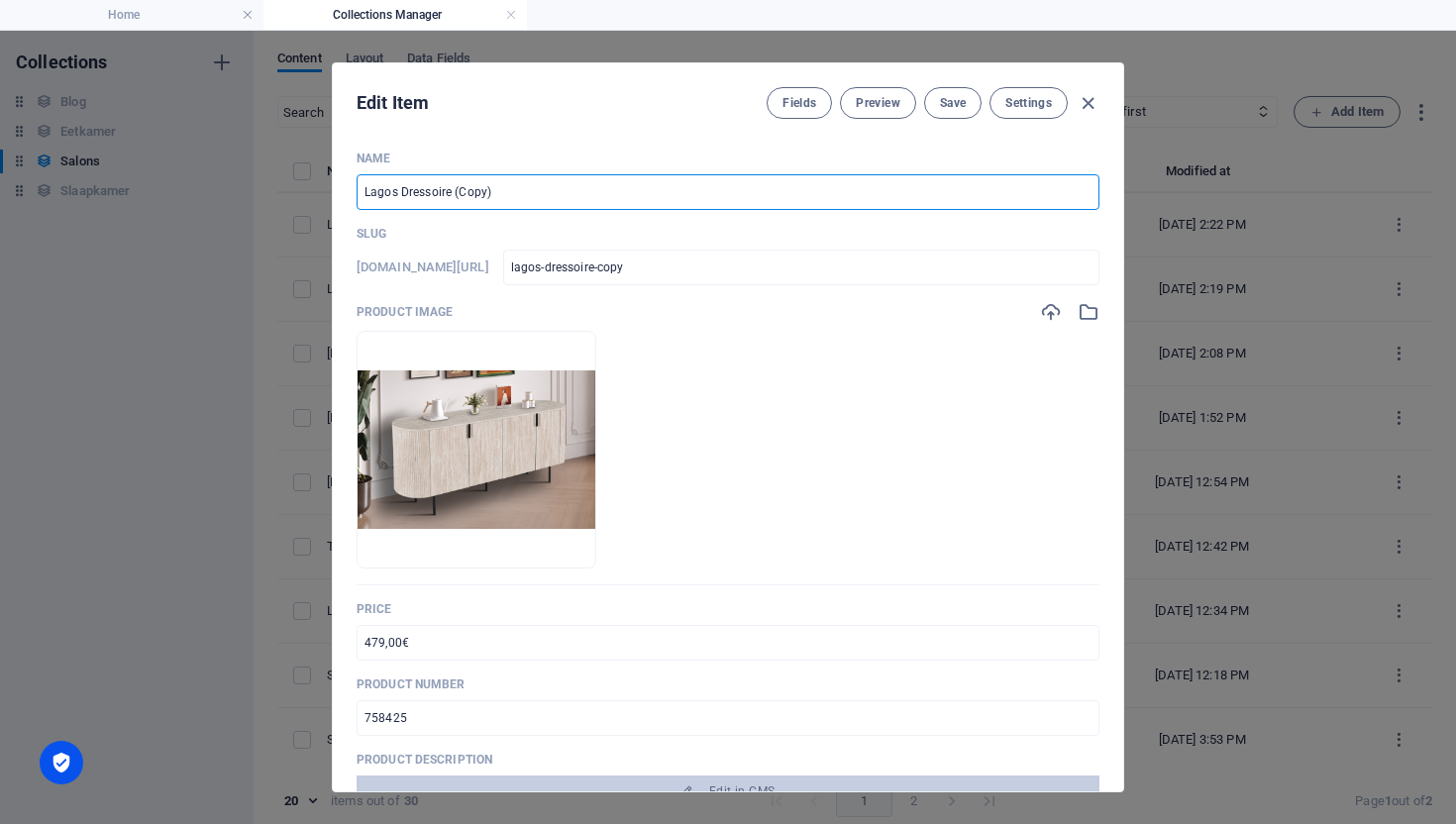 click on "Lagos Dressoire (Copy)" at bounding box center (728, 192) 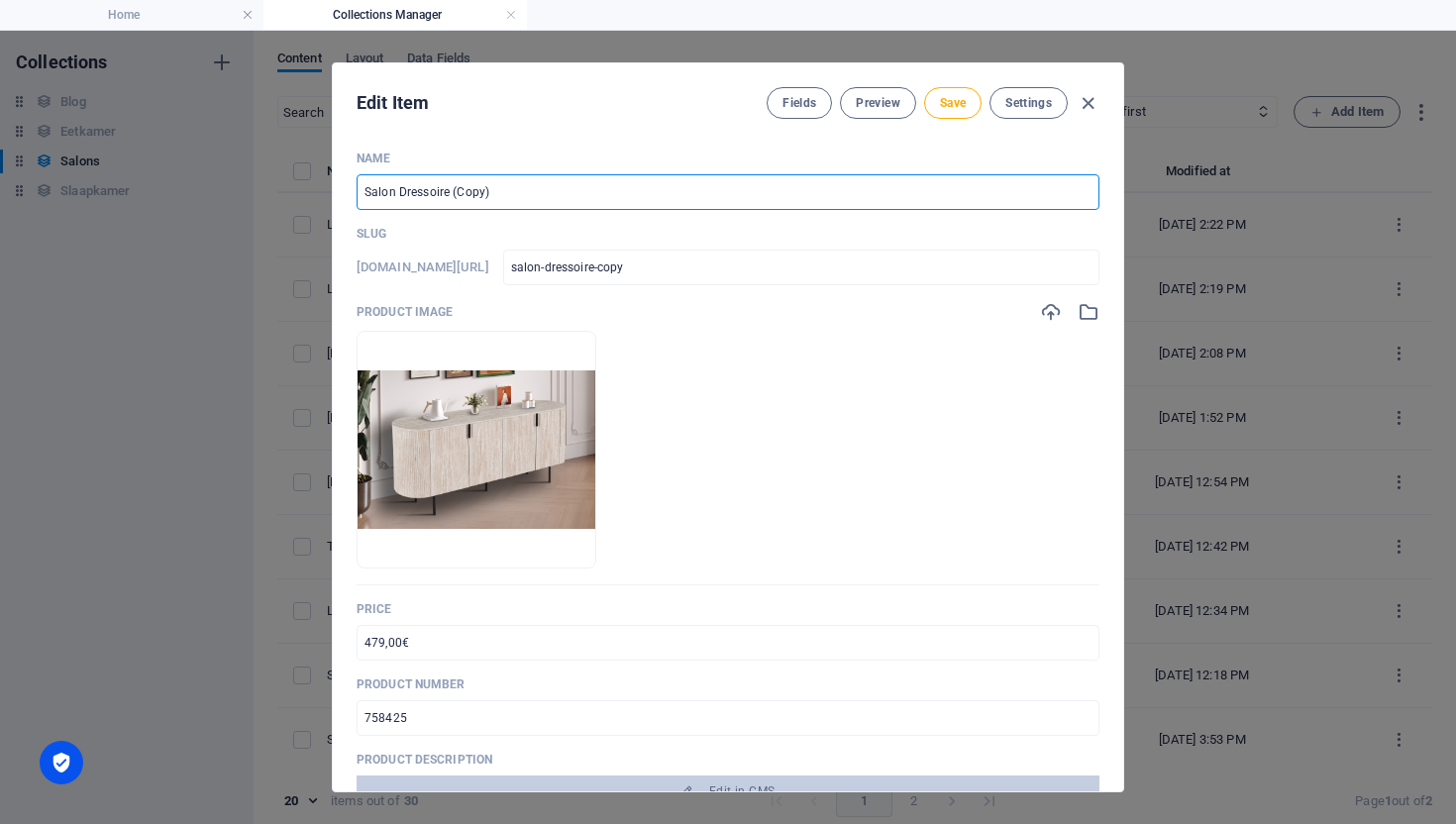 click on "Salon Dressoire (Copy)" at bounding box center (728, 192) 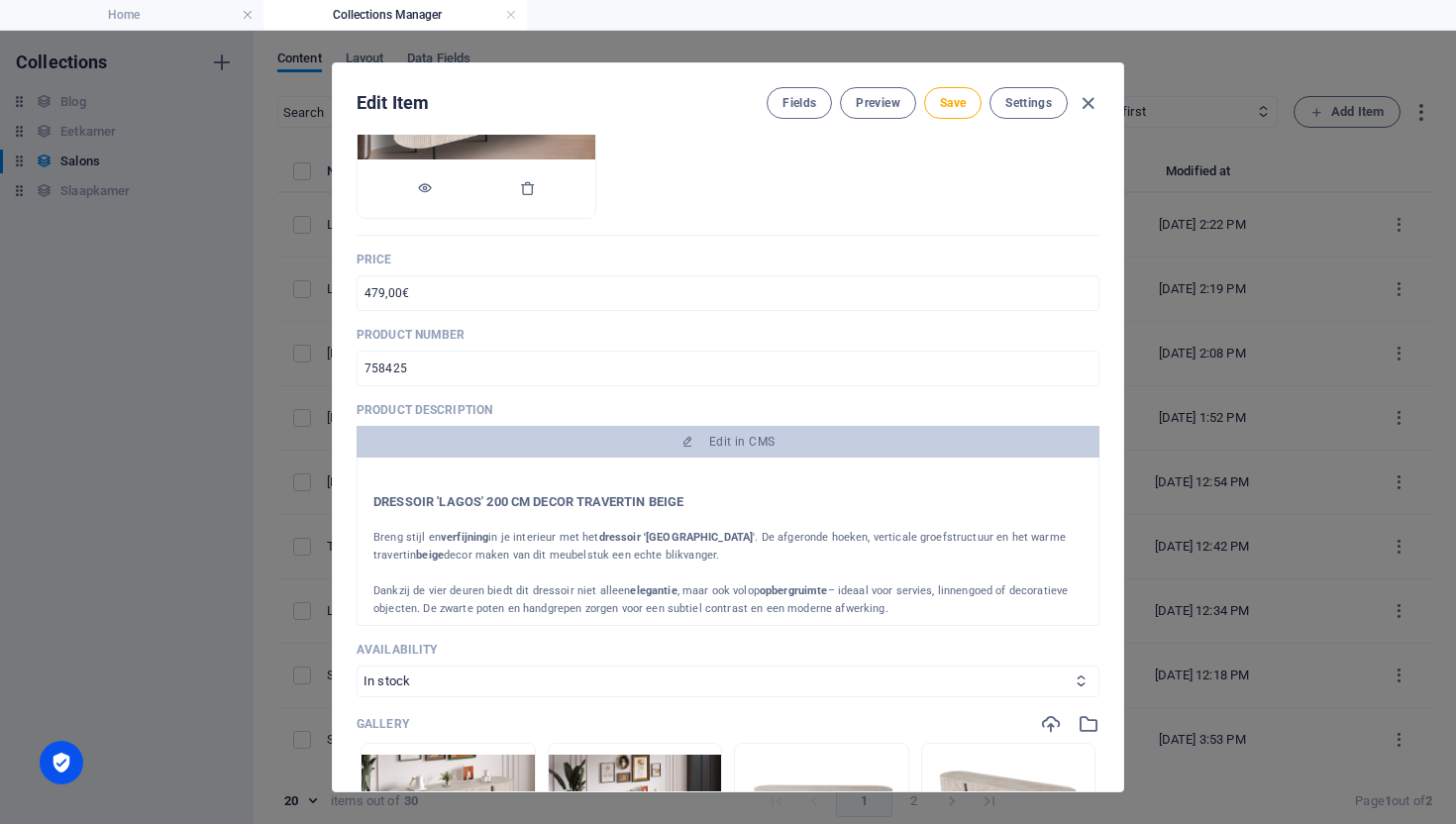 scroll, scrollTop: 381, scrollLeft: 0, axis: vertical 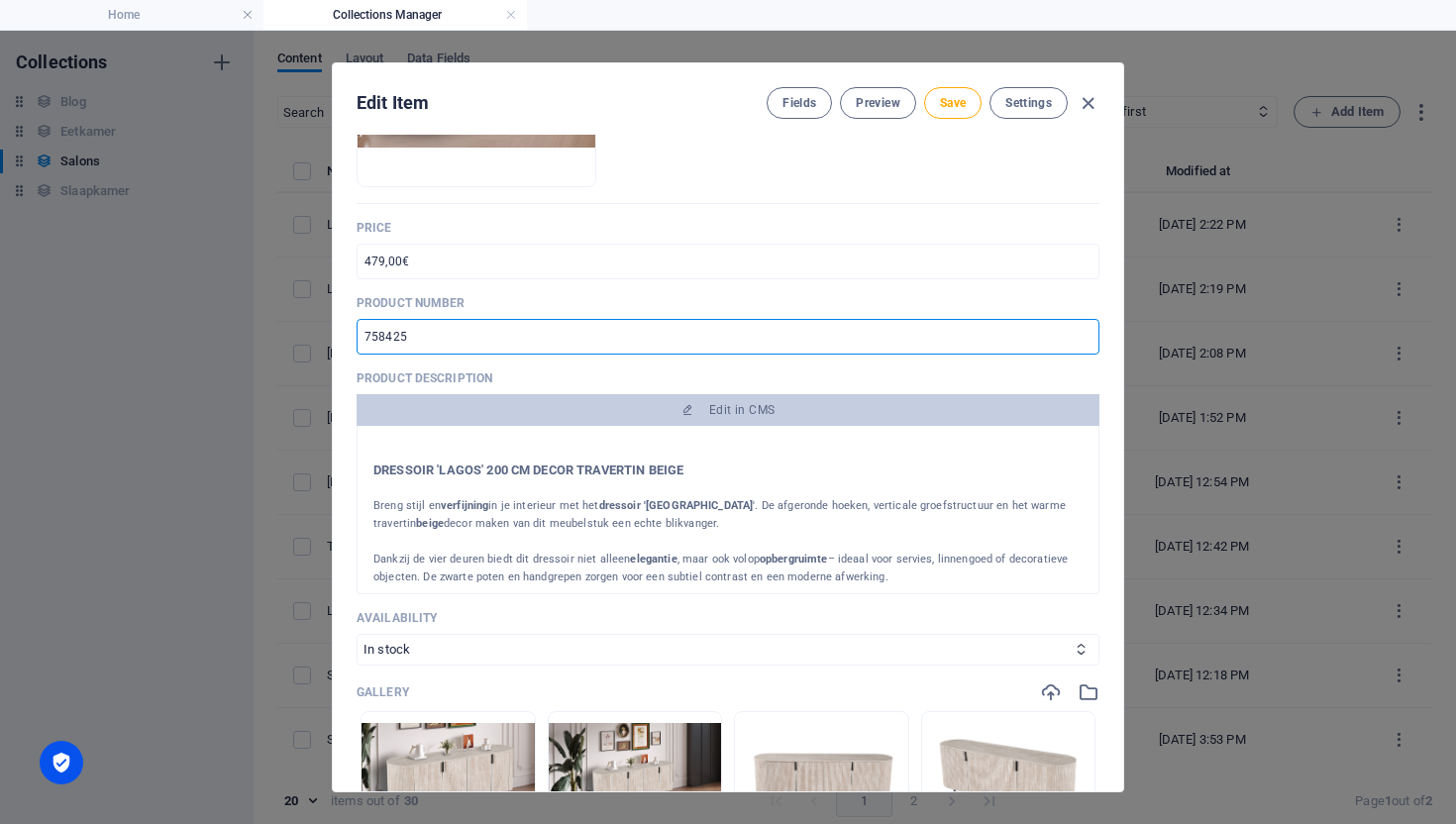 click on "758425" at bounding box center (728, 337) 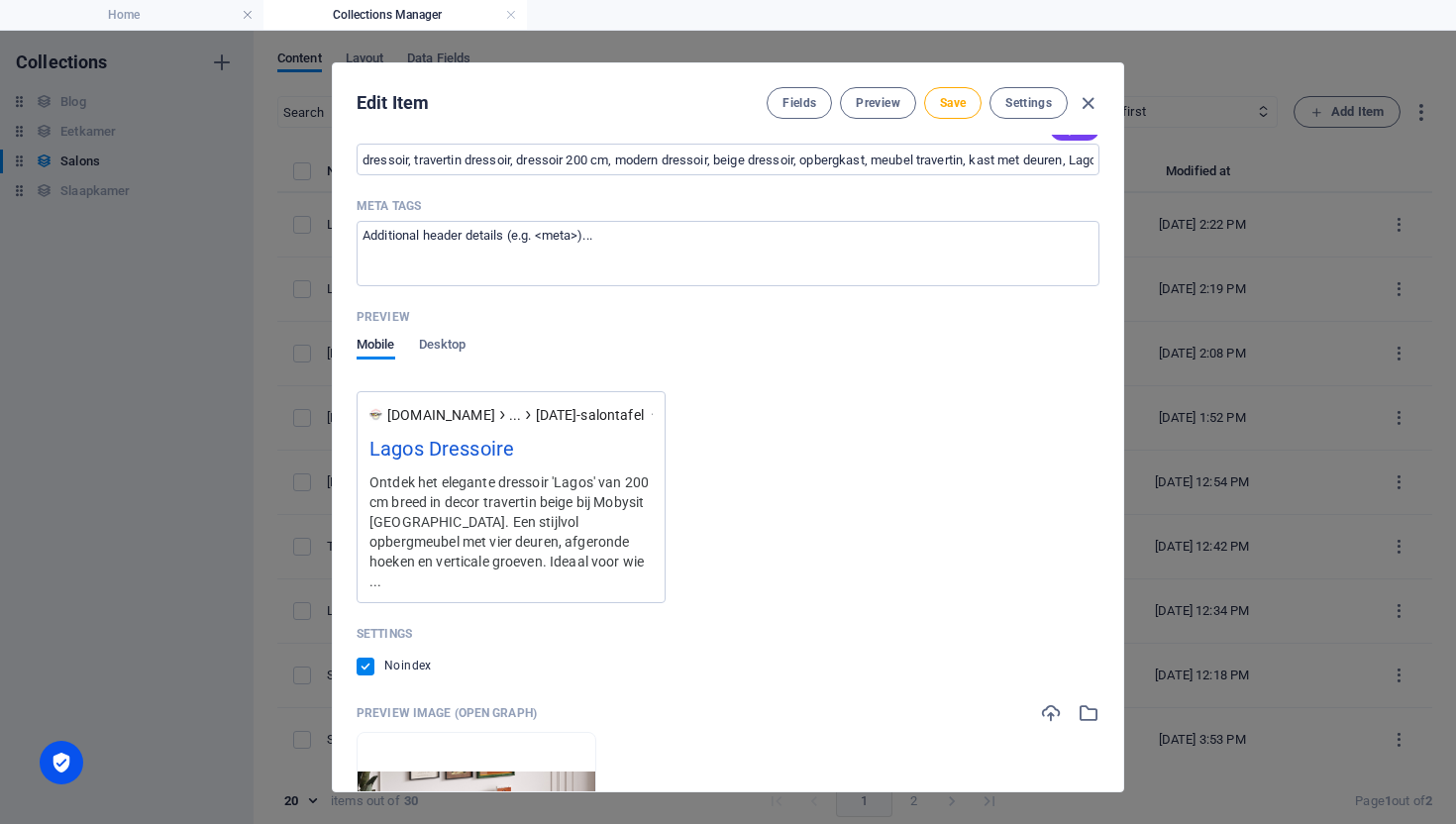 scroll, scrollTop: 2186, scrollLeft: 0, axis: vertical 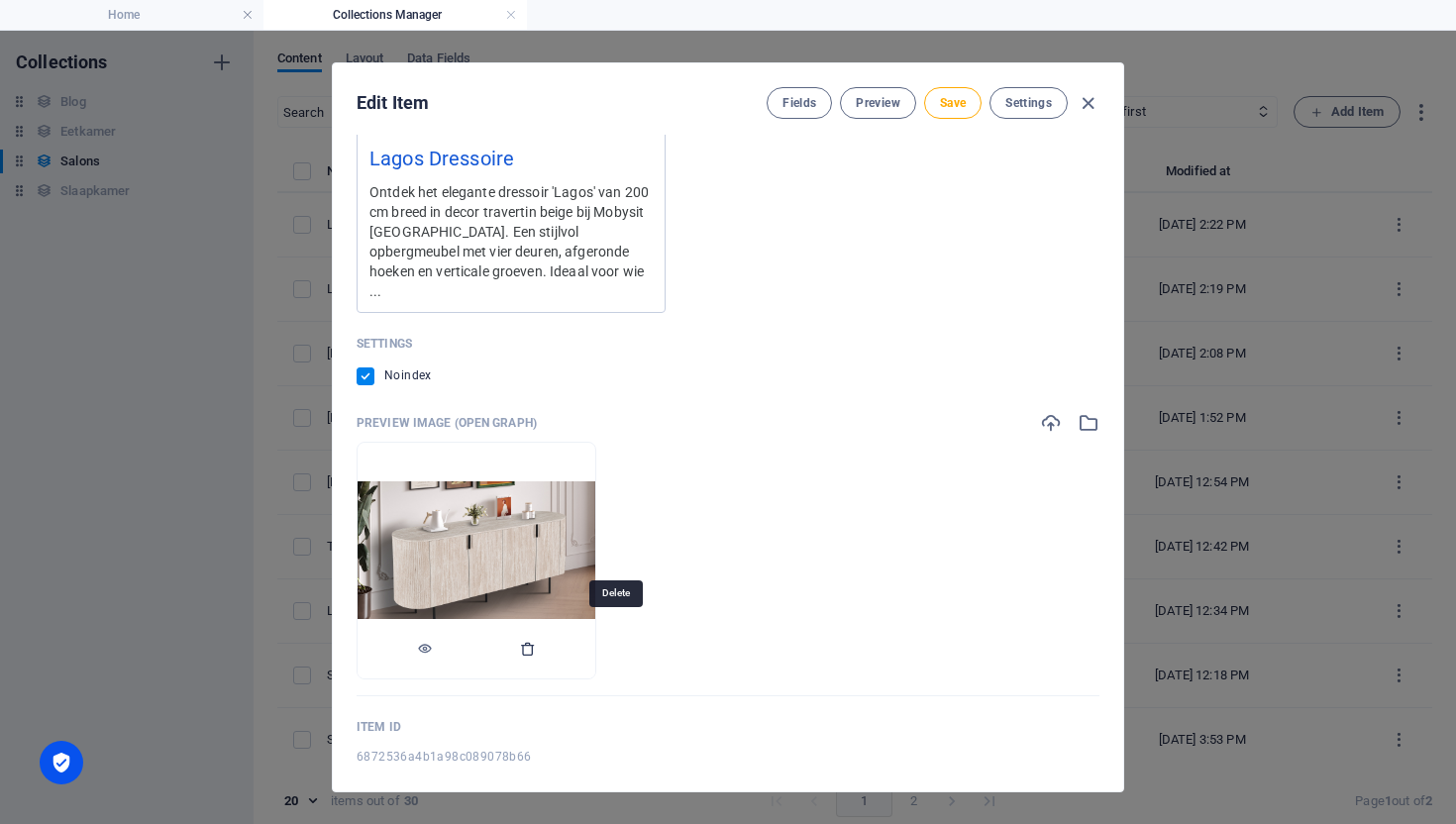 click at bounding box center [528, 649] 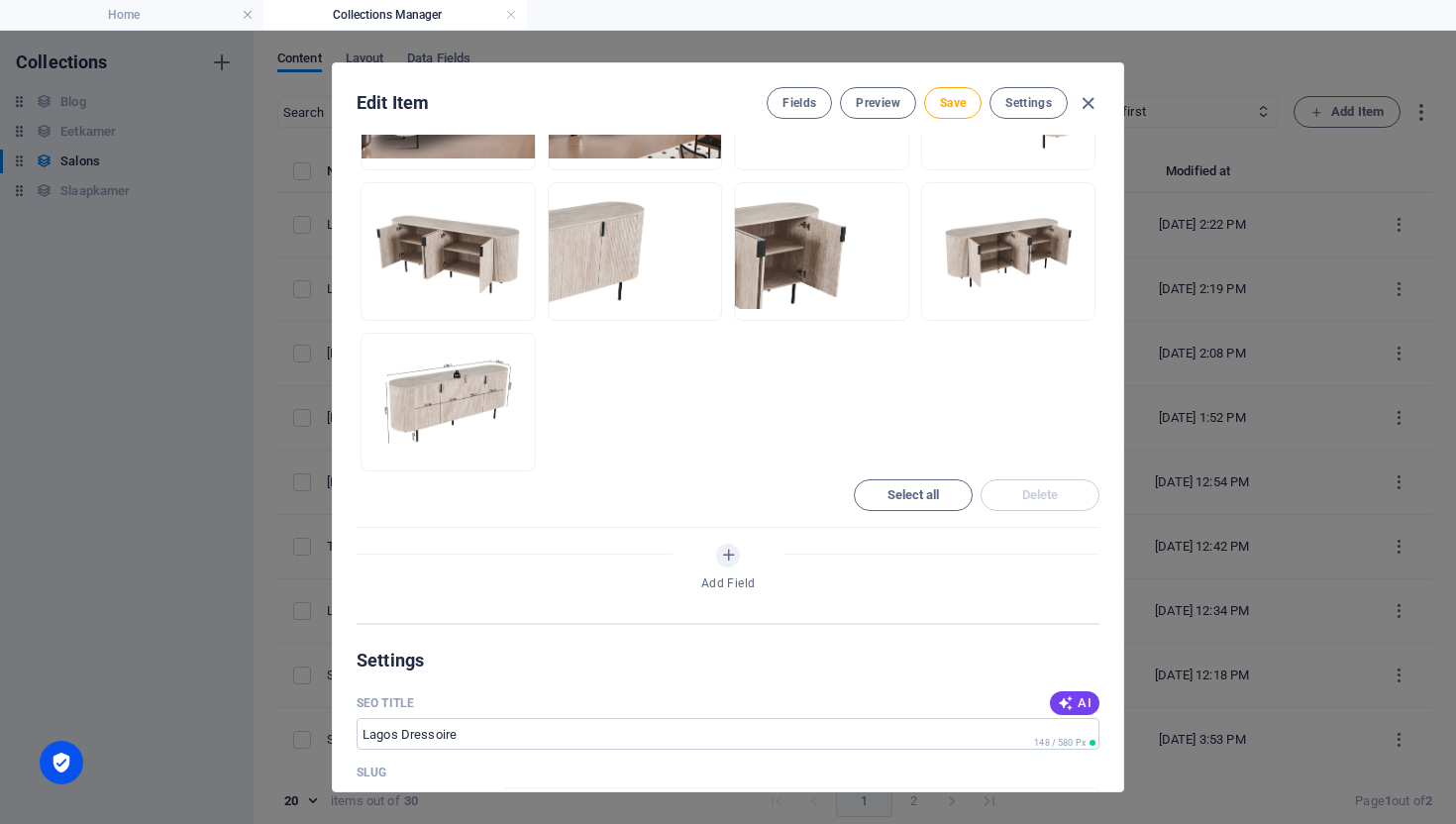 scroll, scrollTop: 894, scrollLeft: 0, axis: vertical 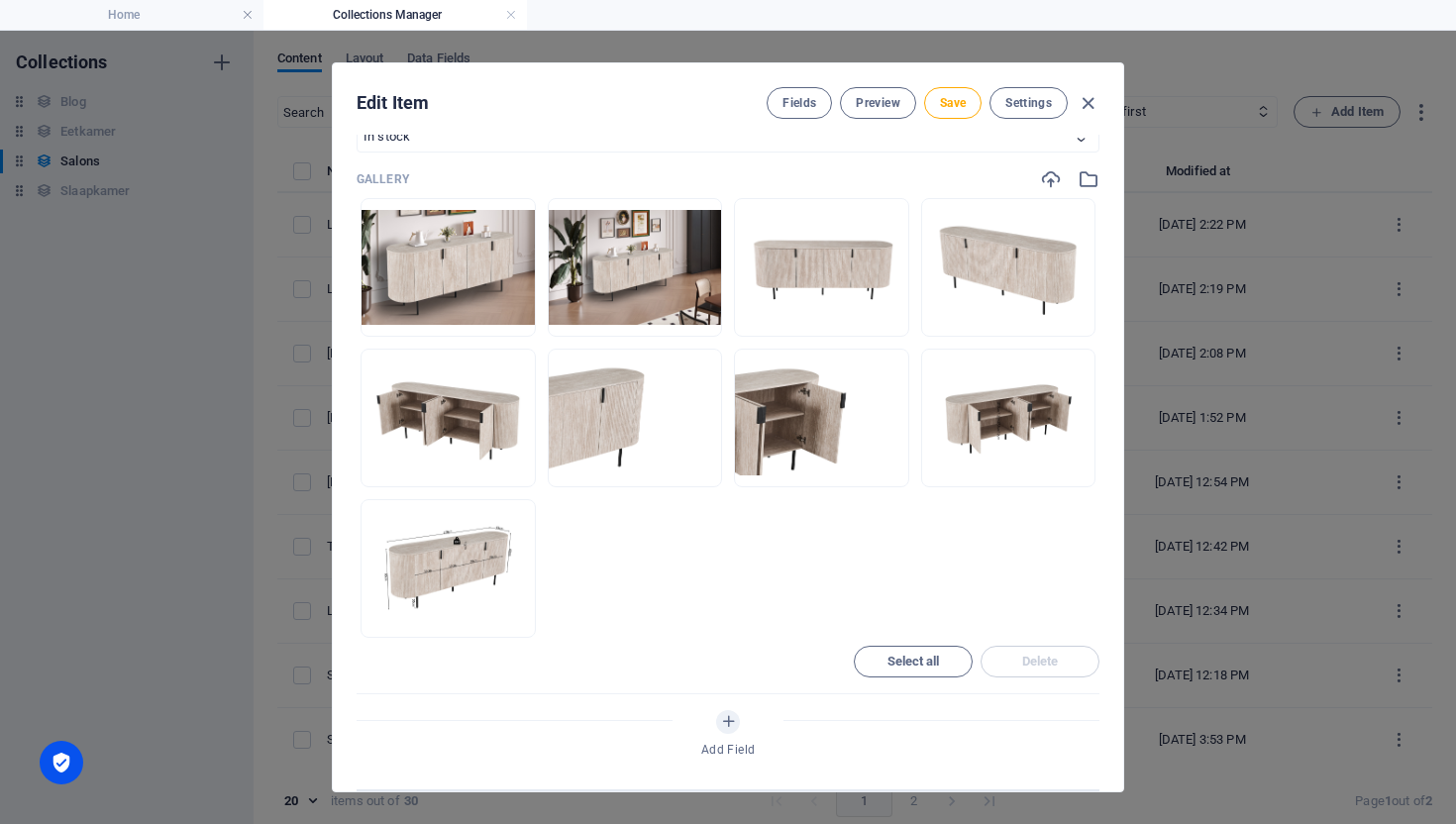 drag, startPoint x: 908, startPoint y: 652, endPoint x: 1057, endPoint y: 661, distance: 149.27156 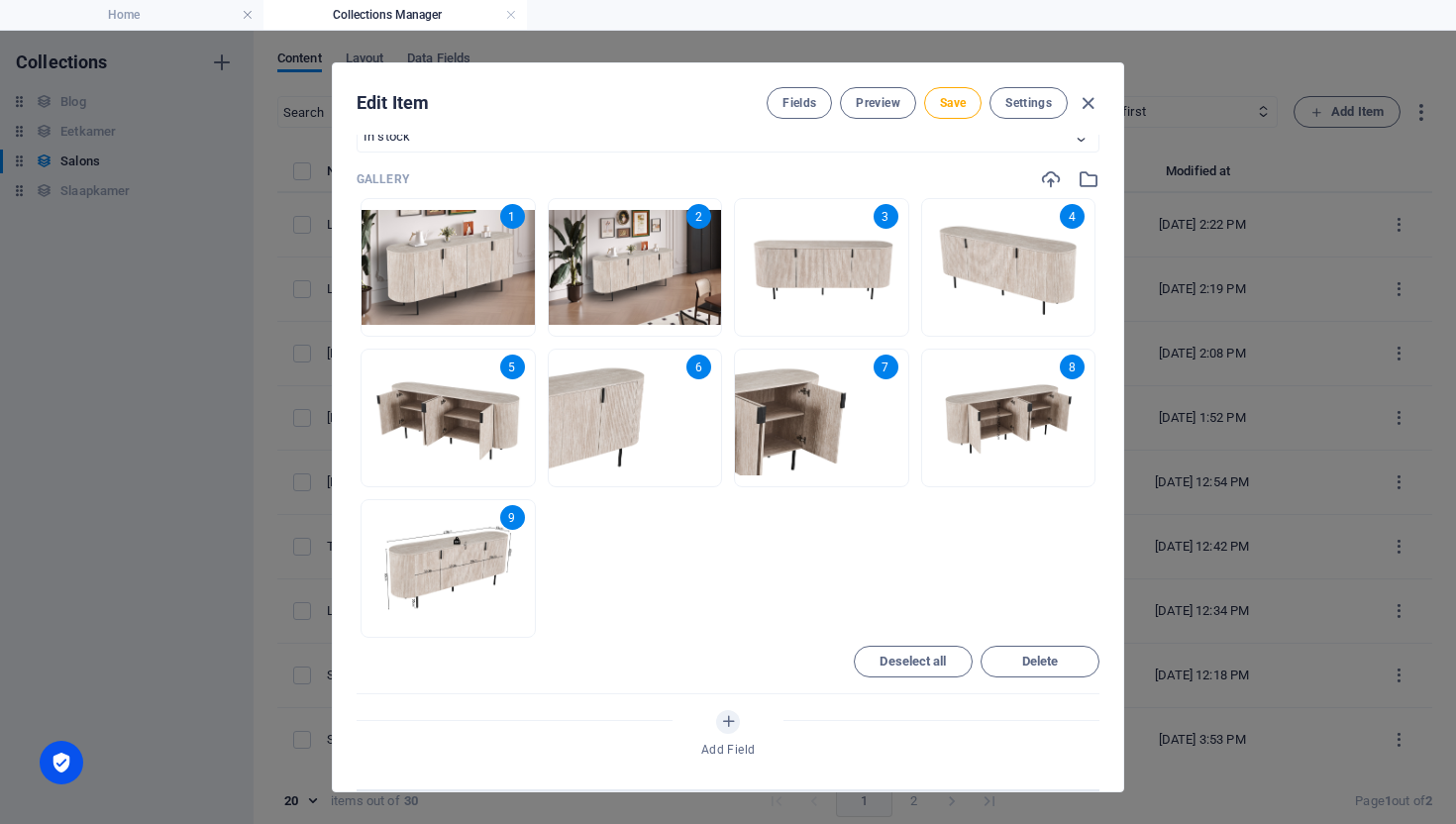 click on "Name Pola Salontafel ​ Slug www.example.com/salons-item/ pola-salontafel ​ Product image Drop files here to upload them instantly Price 479,00€ ​ Product number 758426 ​ Product description Edit in CMS DRESSOIR 'LAGOS' 200 CM DECOR TRAVERTIN BEIGE Breng stijl en  verfijning  in je interieur met het  dressoir 'Lagos '. De afgeronde hoeken, verticale groefstructuur en het warme travertin  beige  decor maken van dit meubelstuk een echte blikvanger.  Dankzij de vier deuren biedt dit dressoir niet alleen  elegantie , maar ook volop  opbergruimte  – ideaal voor servies, linnengoed of decoratieve objecten. De zwarte poten en handgrepen zorgen voor een subtiel contrast en een moderne afwerking. WAAROM KIEZEN VOOR 'LAGOS'? Unieke afgeronde vorm die je interieur karakter geeft Strakke verticale lijnen voor een verfijnde look Veel opbergruimte achter vier deuren Elegant travertin beige decor – tijdloos én warm Perfect combineerbaar met andere stukken uit de Lagos-collectie Technische details: Structuur 1" at bounding box center (728, 463) 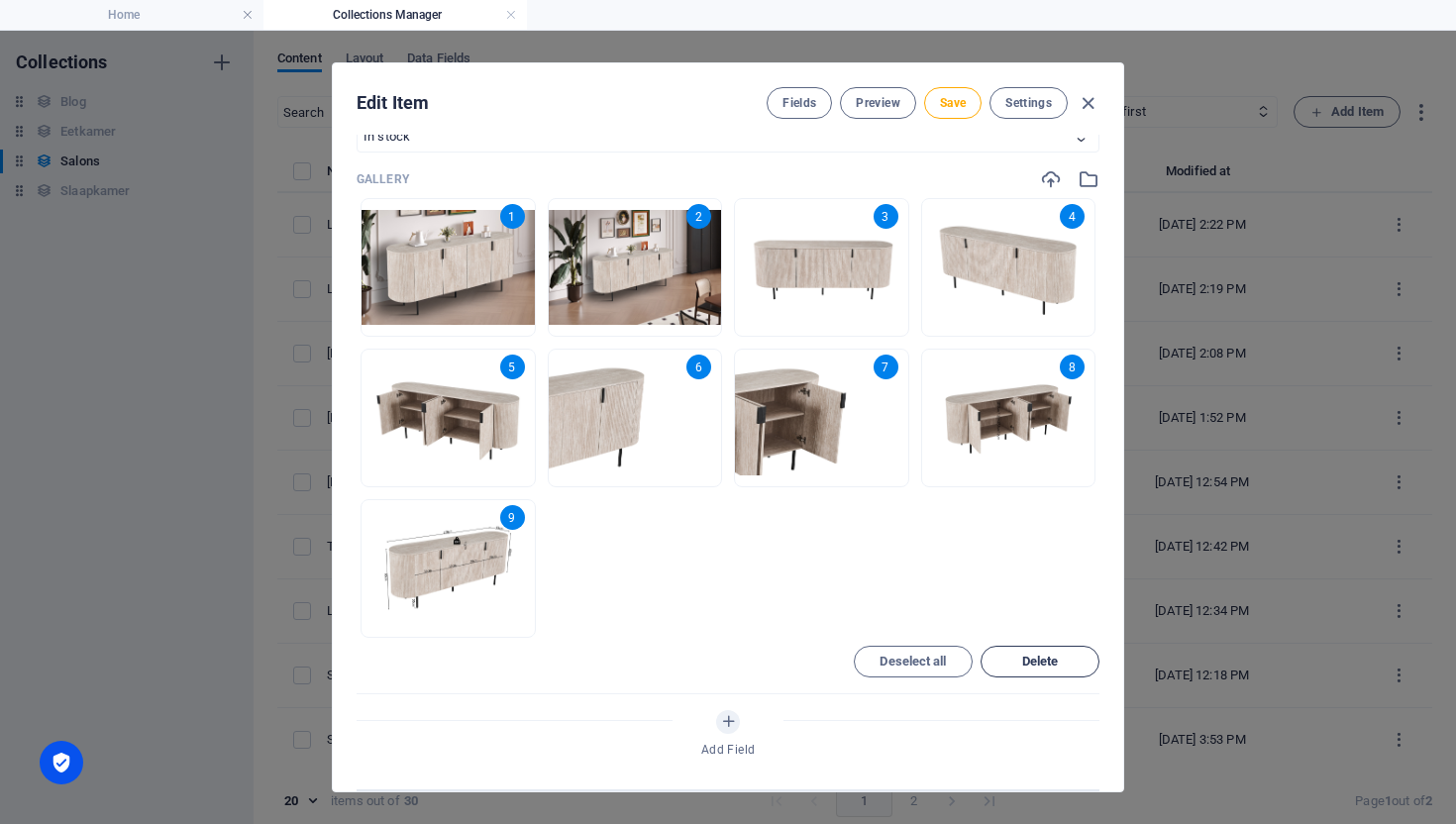click on "Delete" at bounding box center [1040, 662] 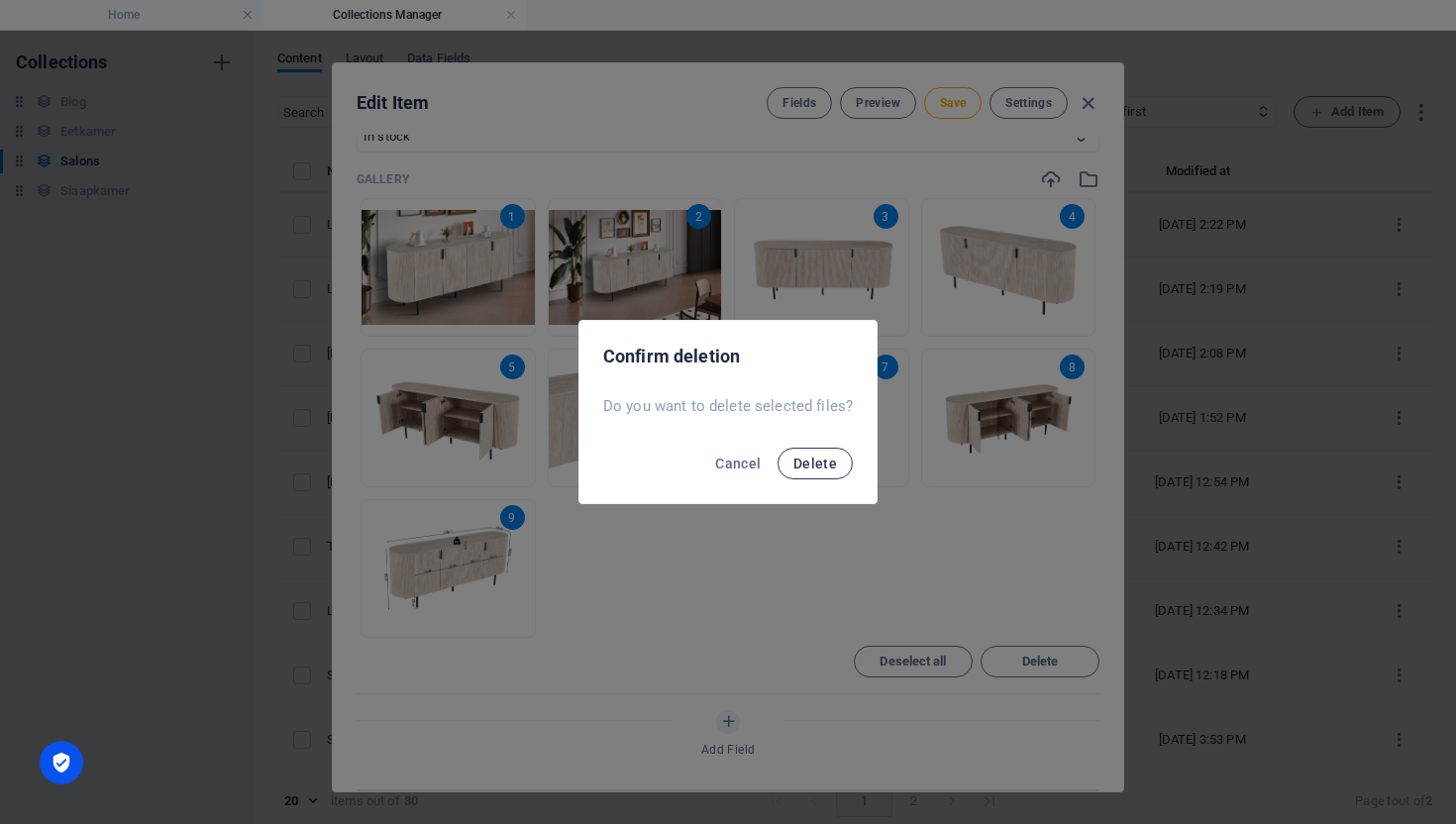 click on "Delete" at bounding box center (815, 464) 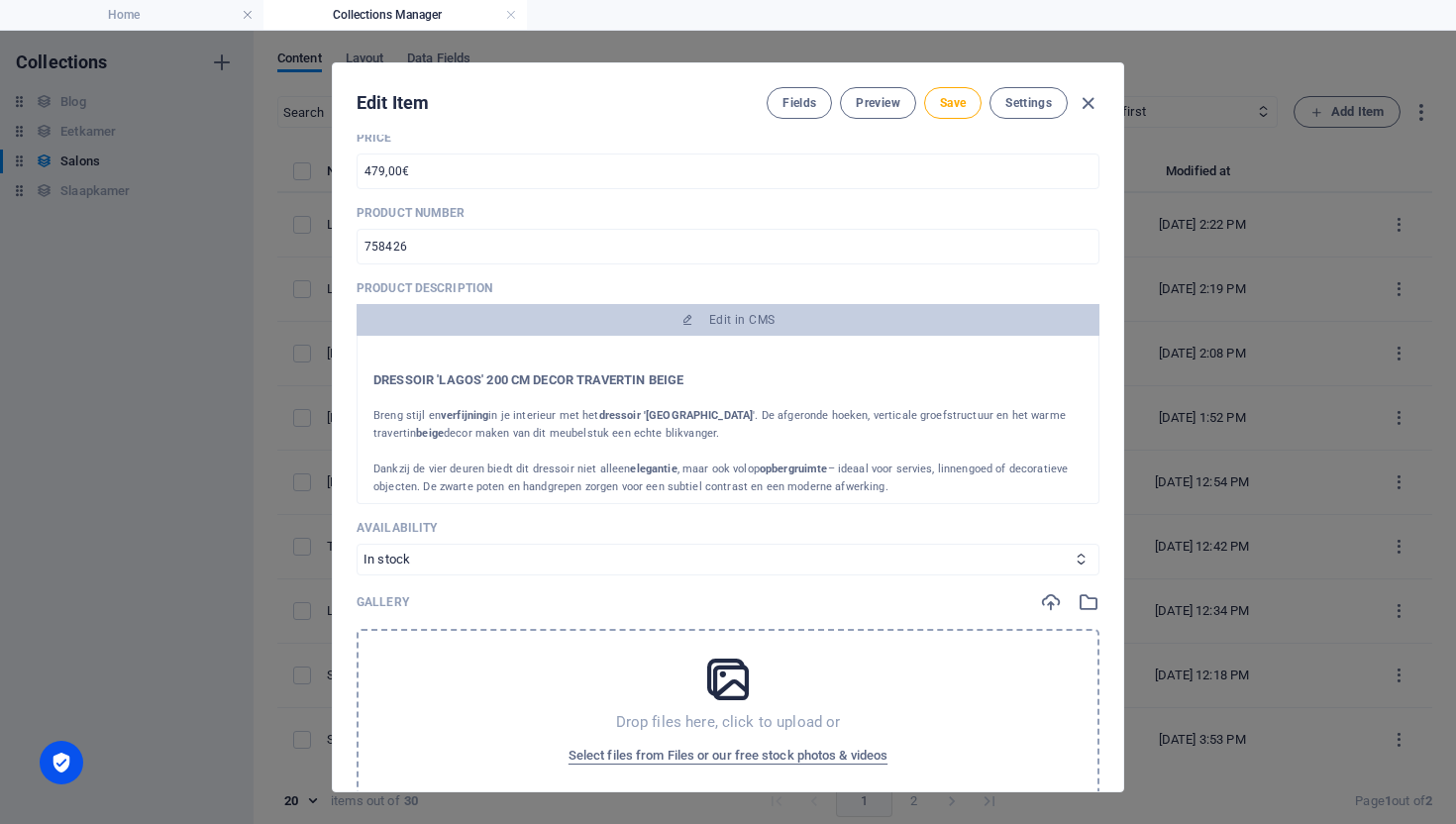 scroll, scrollTop: 0, scrollLeft: 0, axis: both 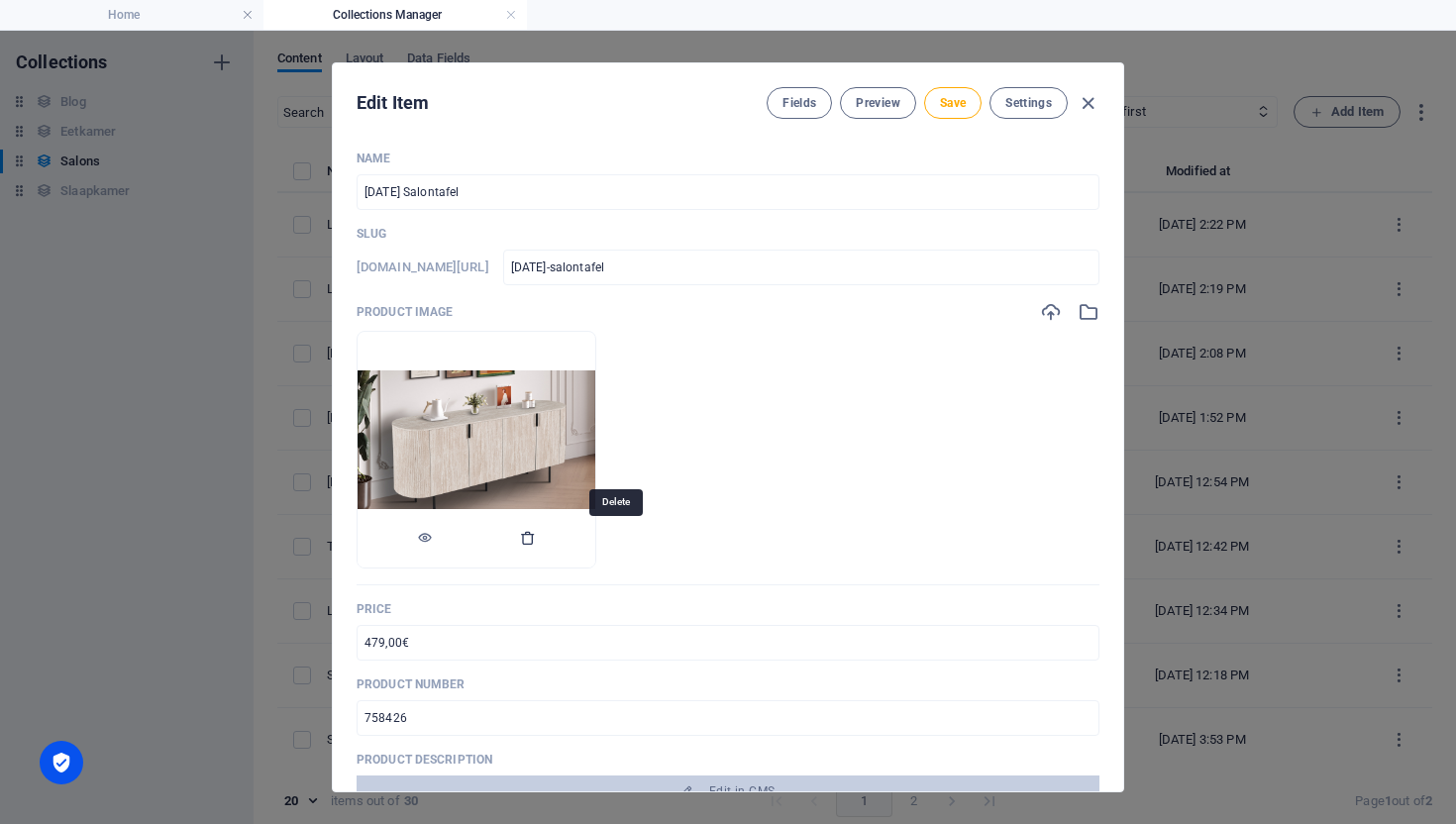 click at bounding box center (528, 538) 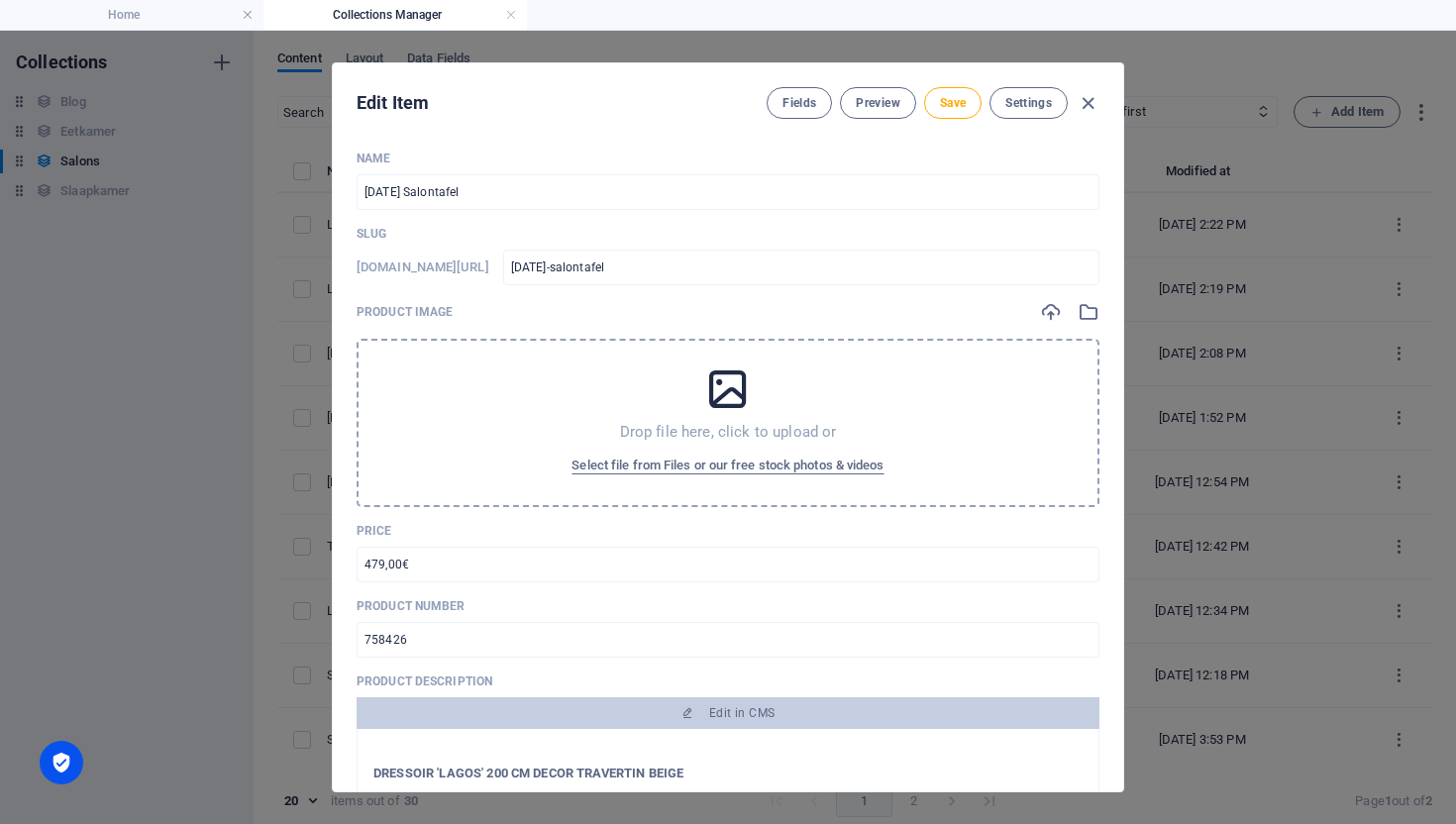 click at bounding box center [728, 389] 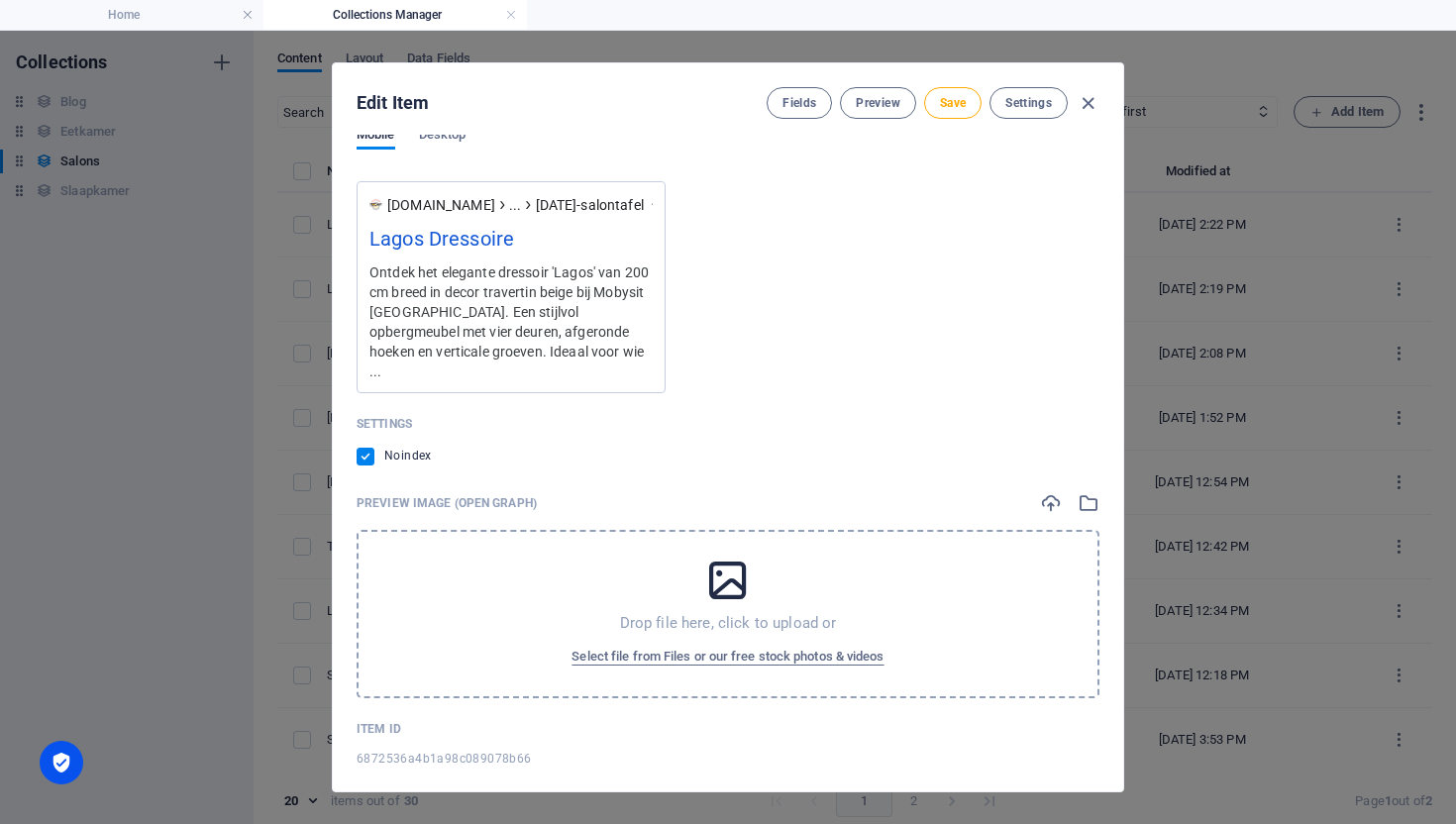 scroll, scrollTop: 1788, scrollLeft: 0, axis: vertical 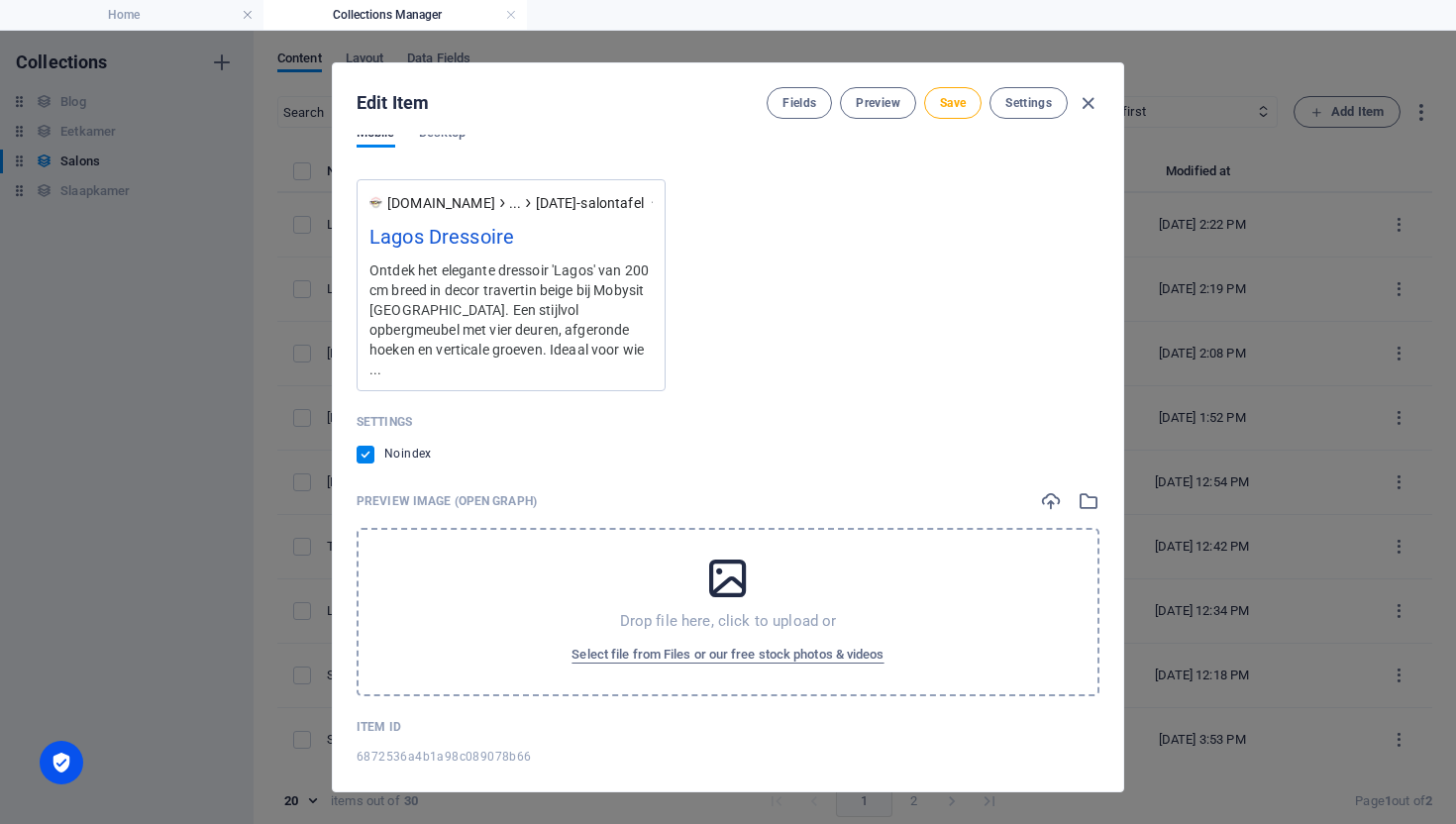 click at bounding box center [728, 578] 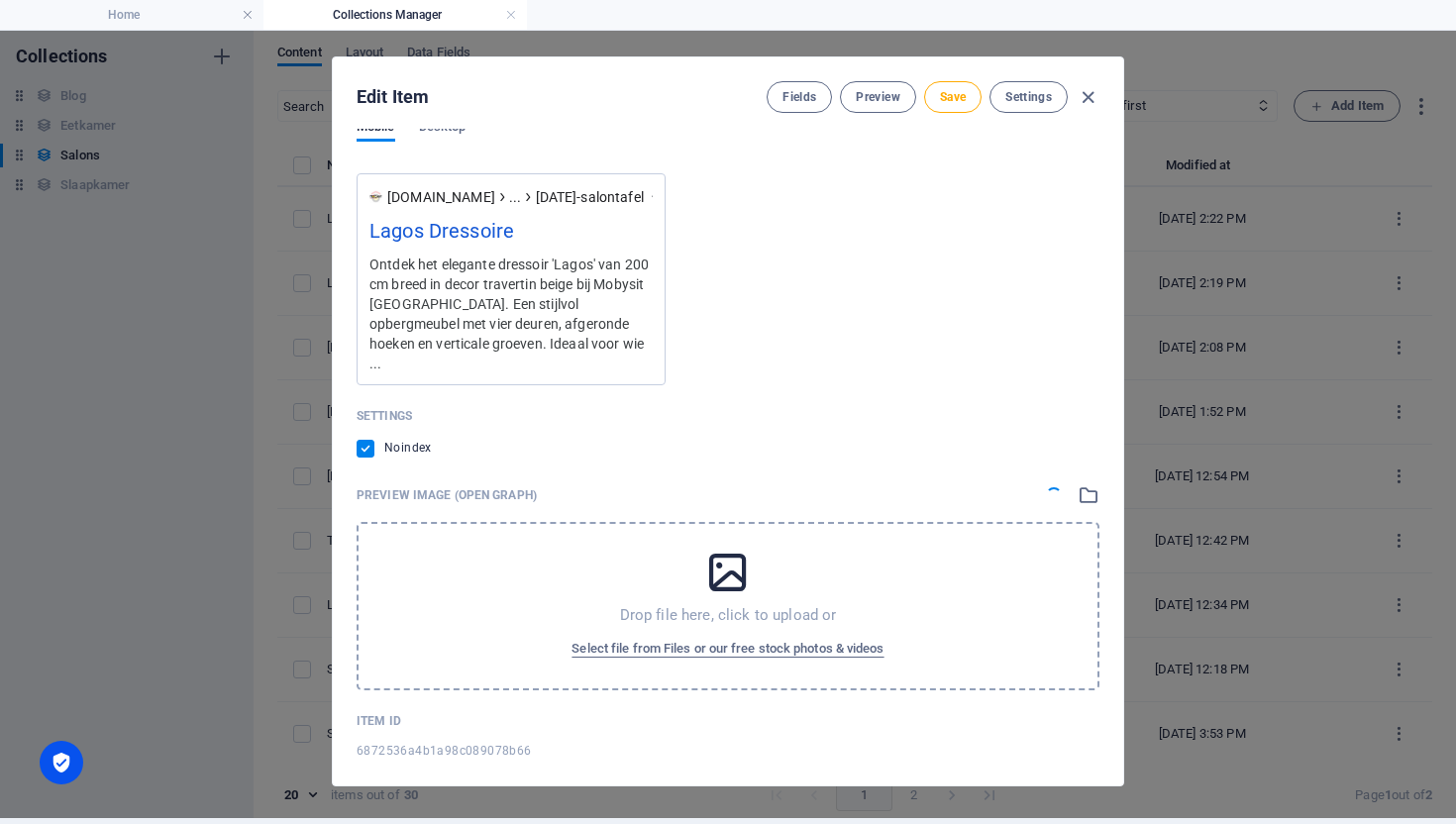 scroll, scrollTop: 9, scrollLeft: 0, axis: vertical 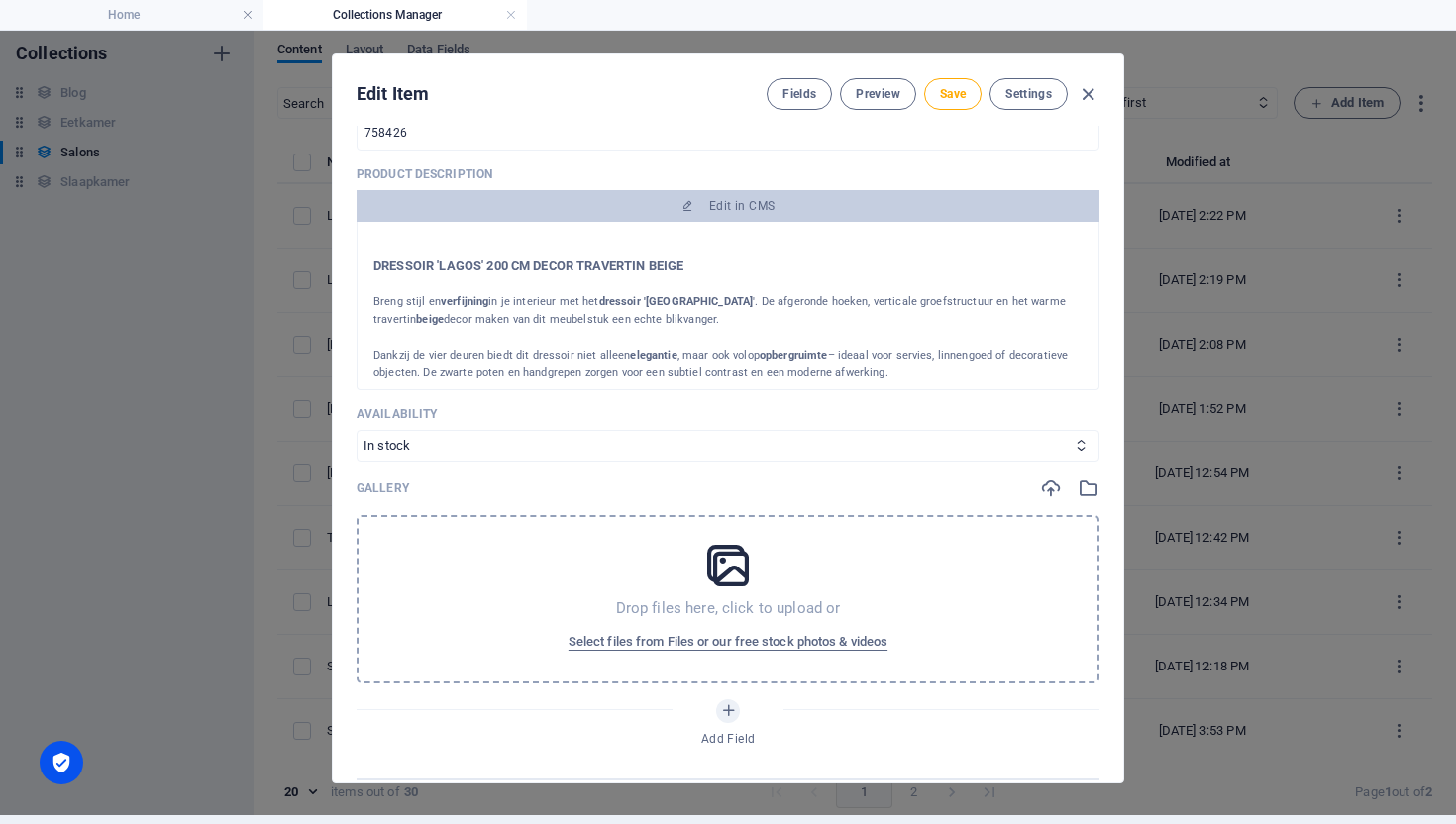 click at bounding box center (728, 566) 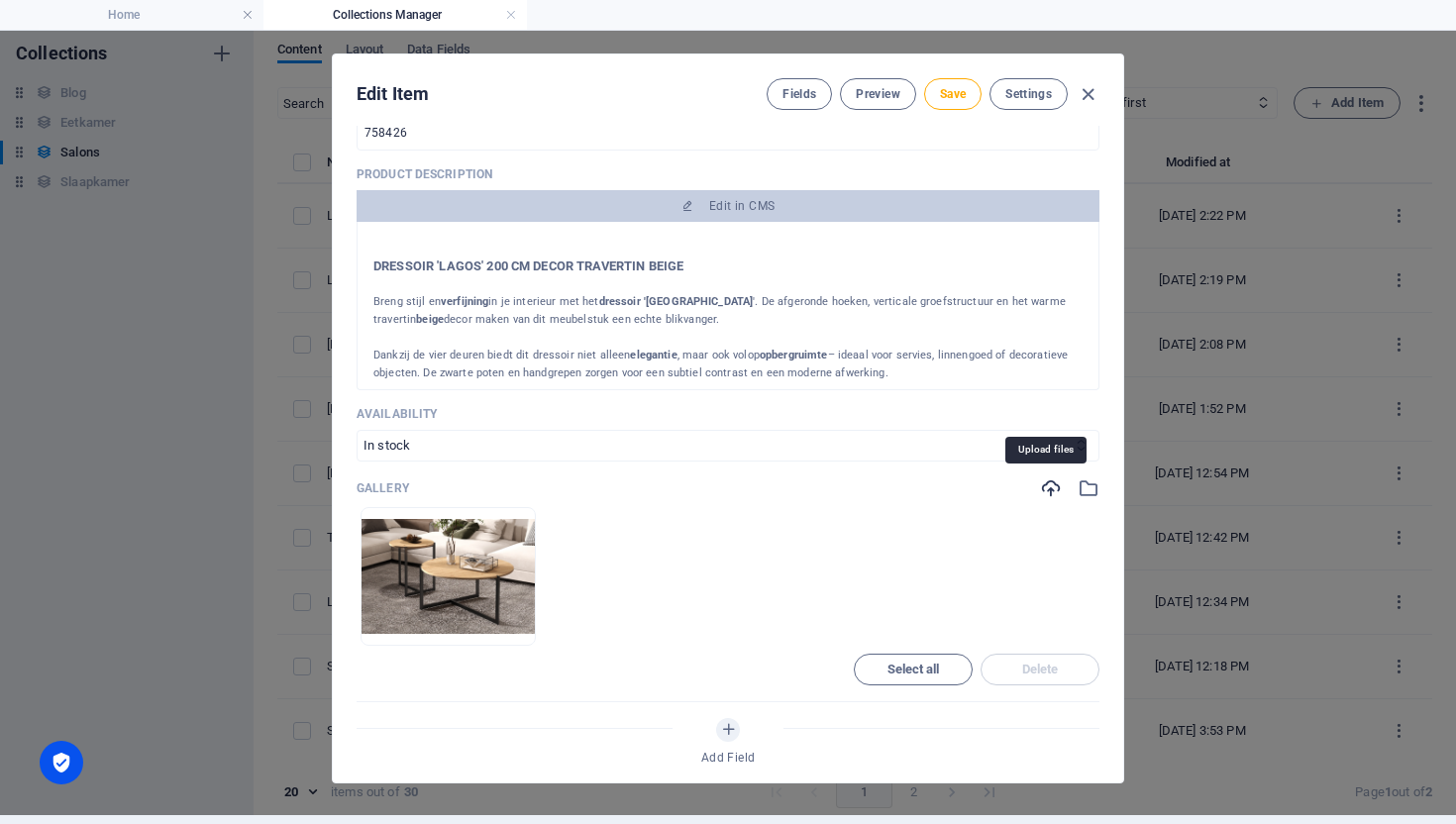 click at bounding box center (1051, 488) 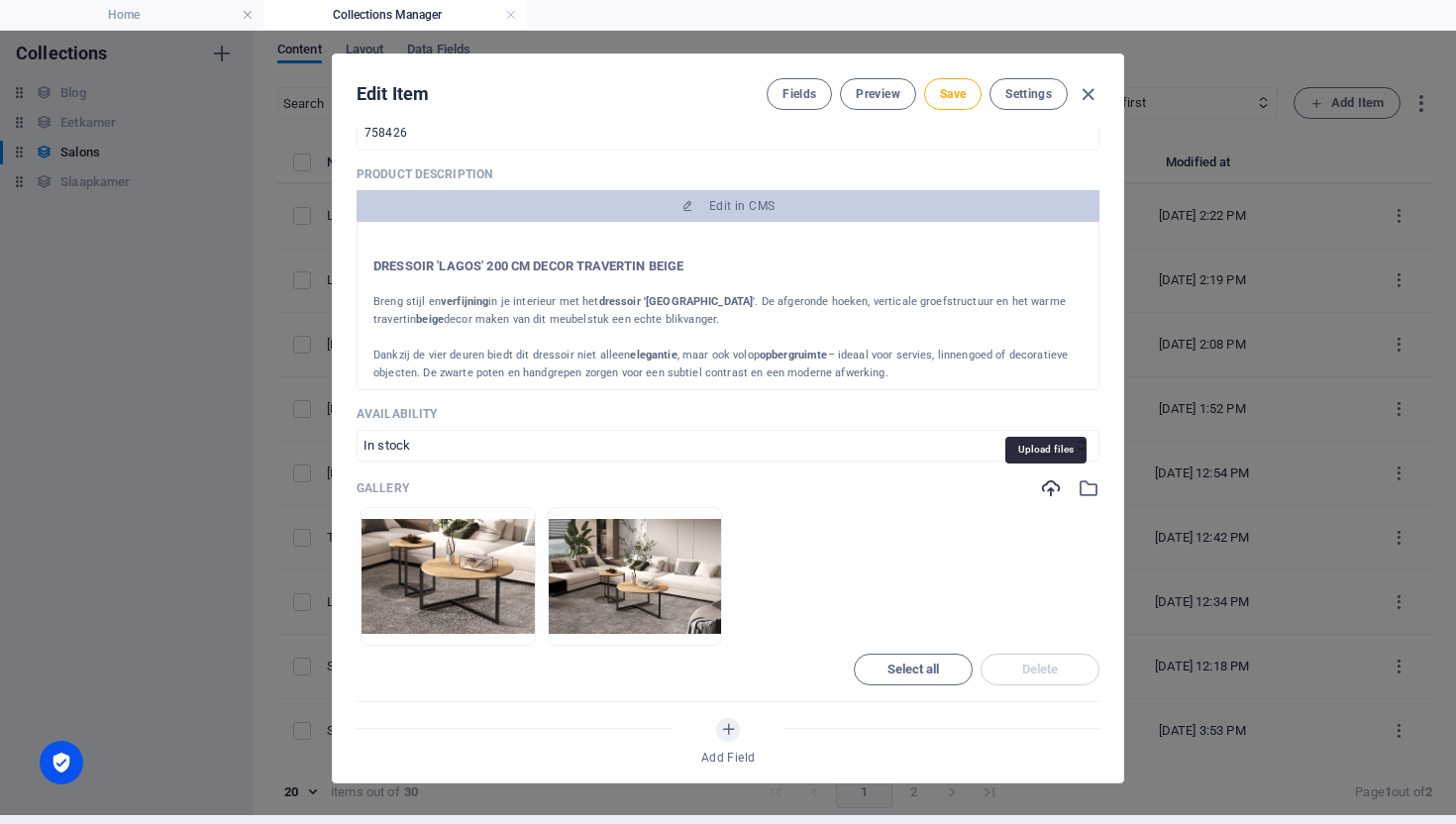 click at bounding box center (1051, 488) 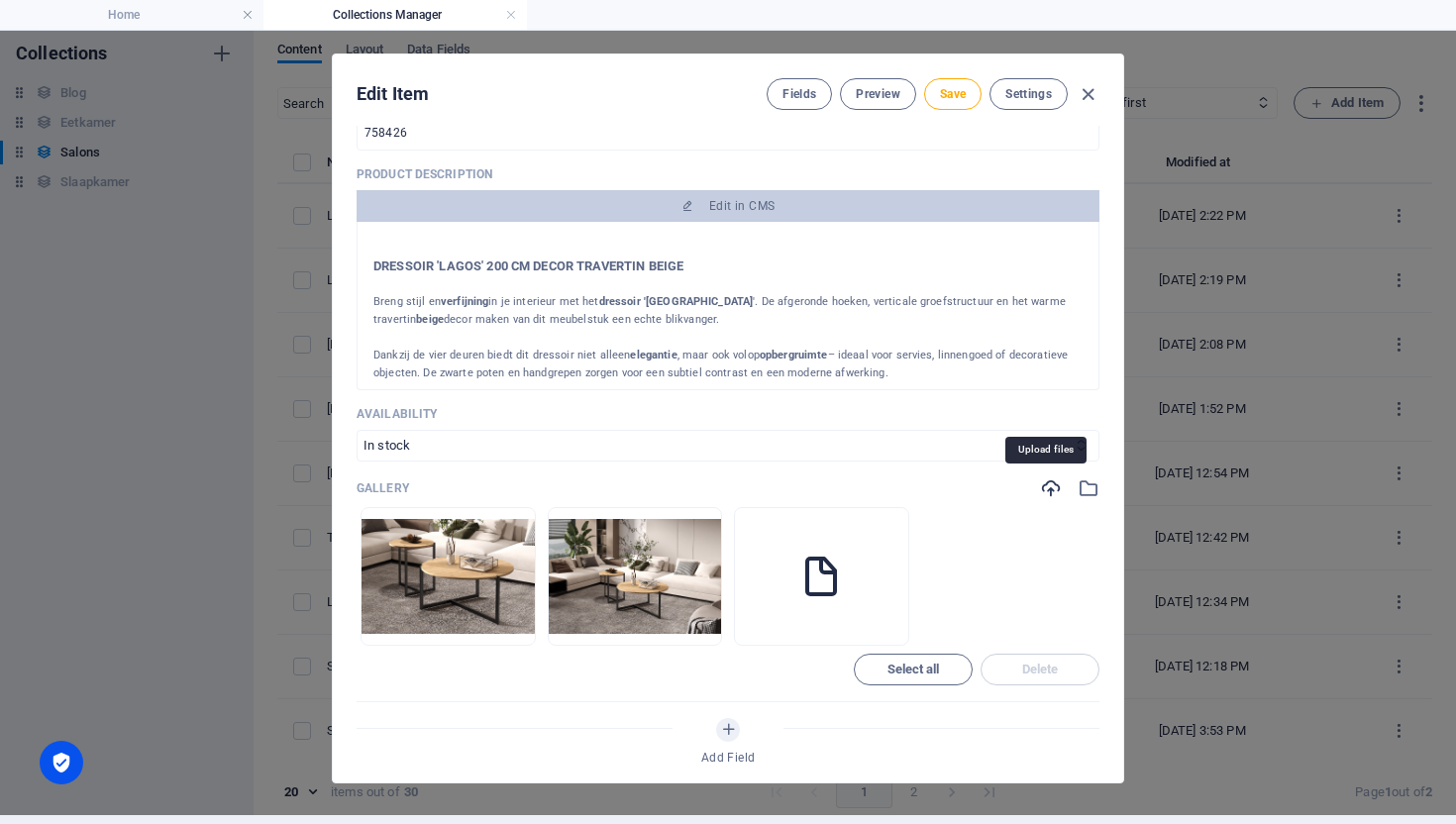 click at bounding box center [1051, 488] 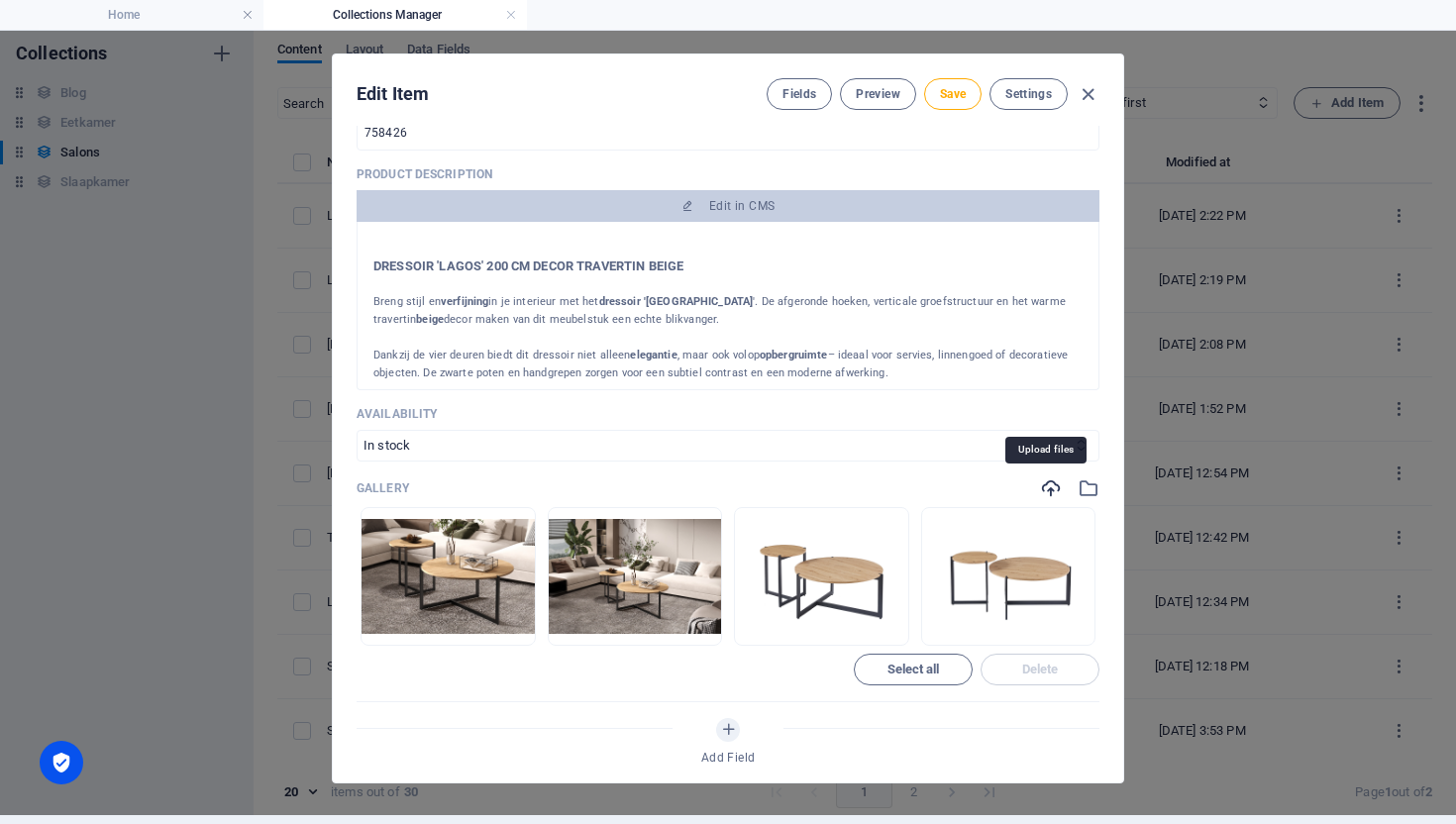 click at bounding box center [1051, 488] 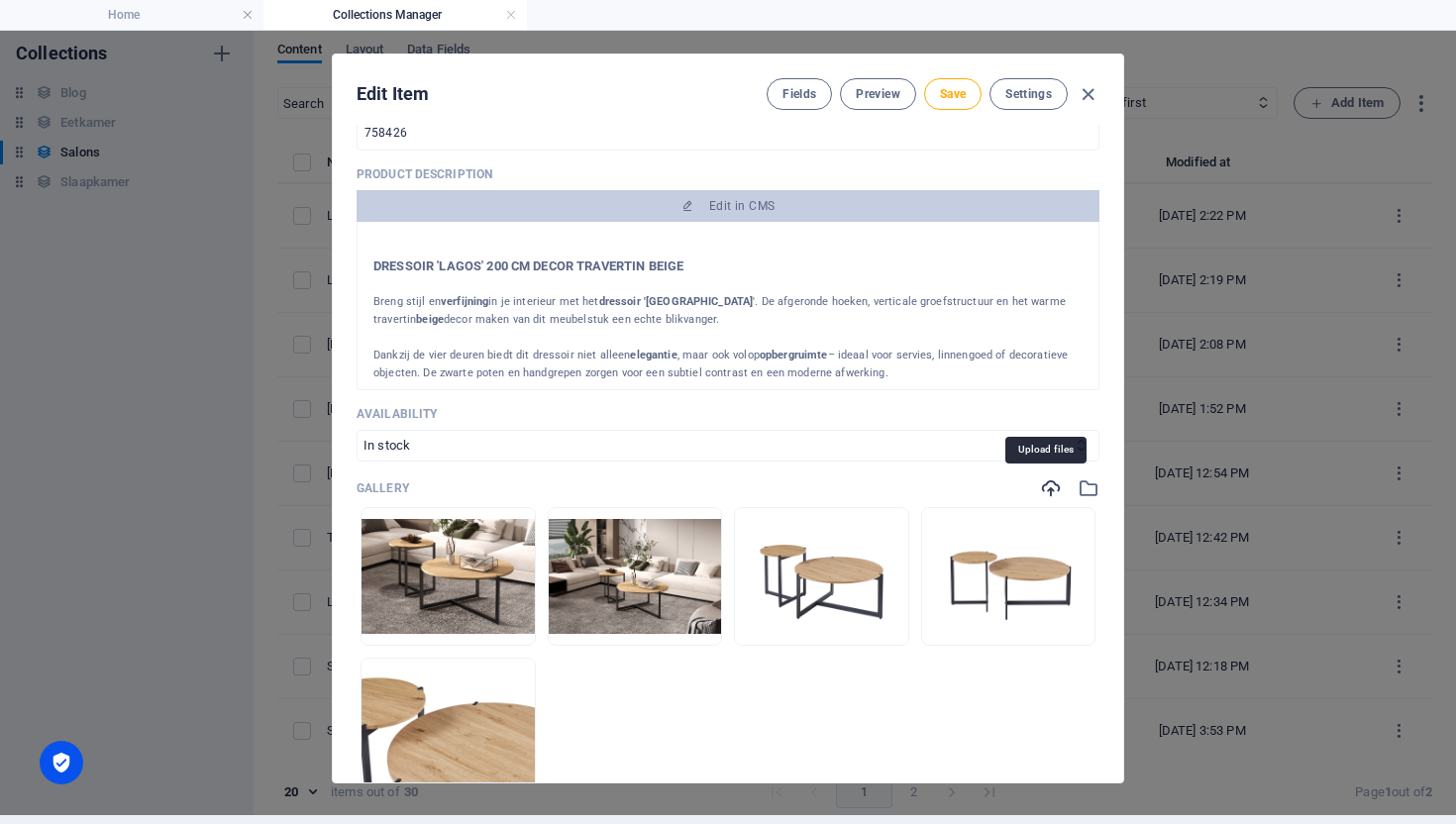 click at bounding box center (1051, 488) 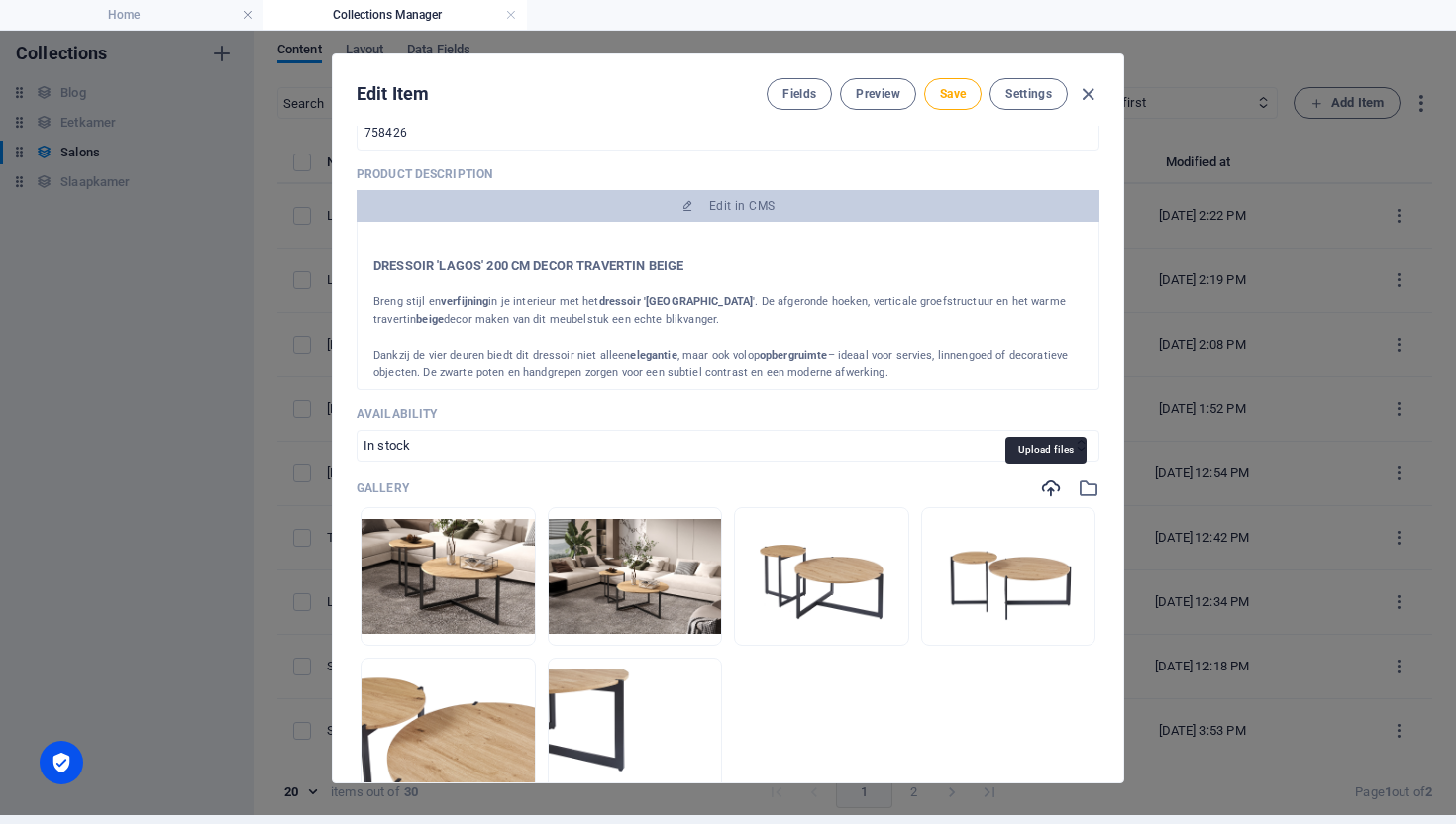click at bounding box center (1051, 488) 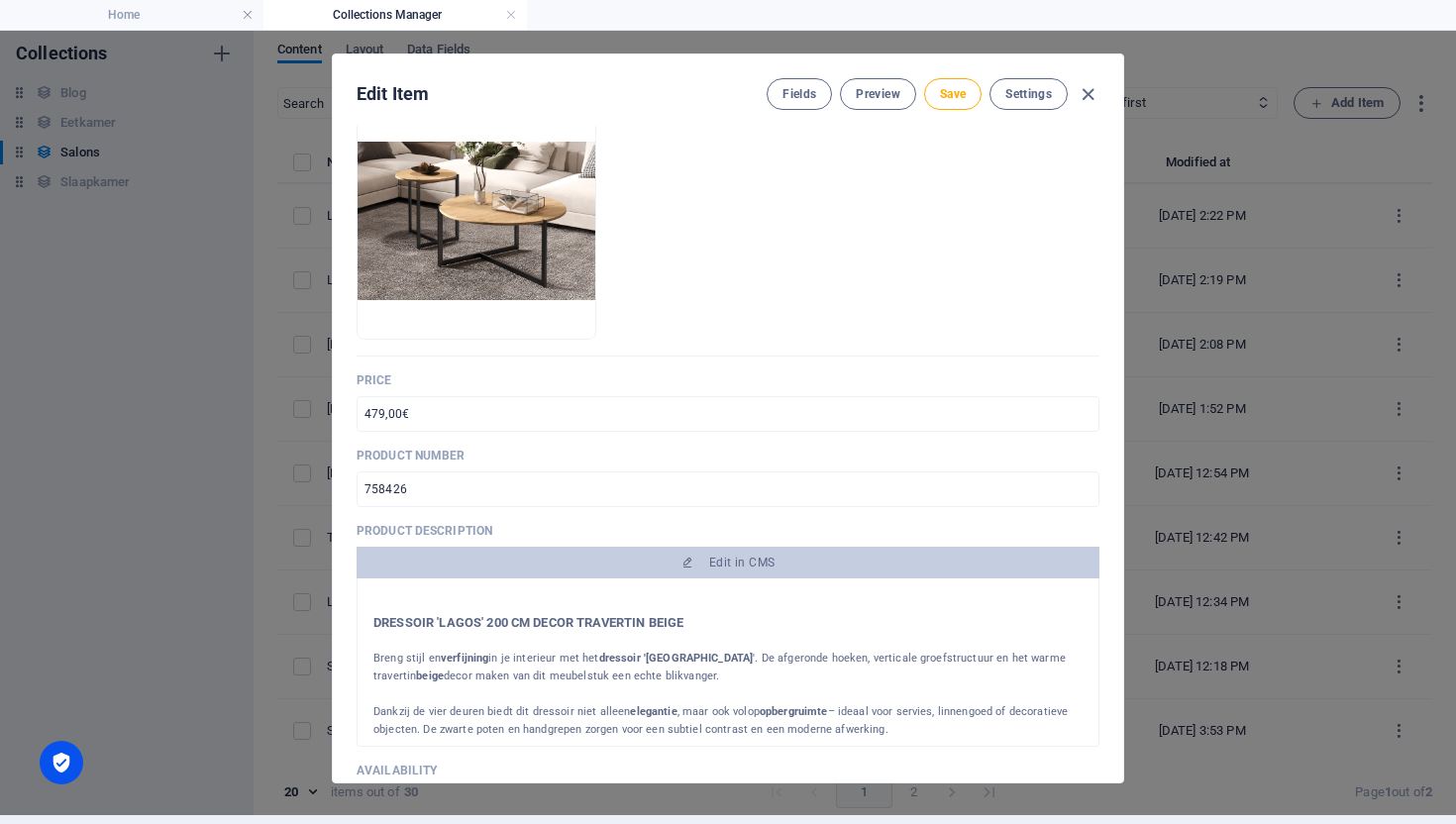 scroll, scrollTop: 72, scrollLeft: 0, axis: vertical 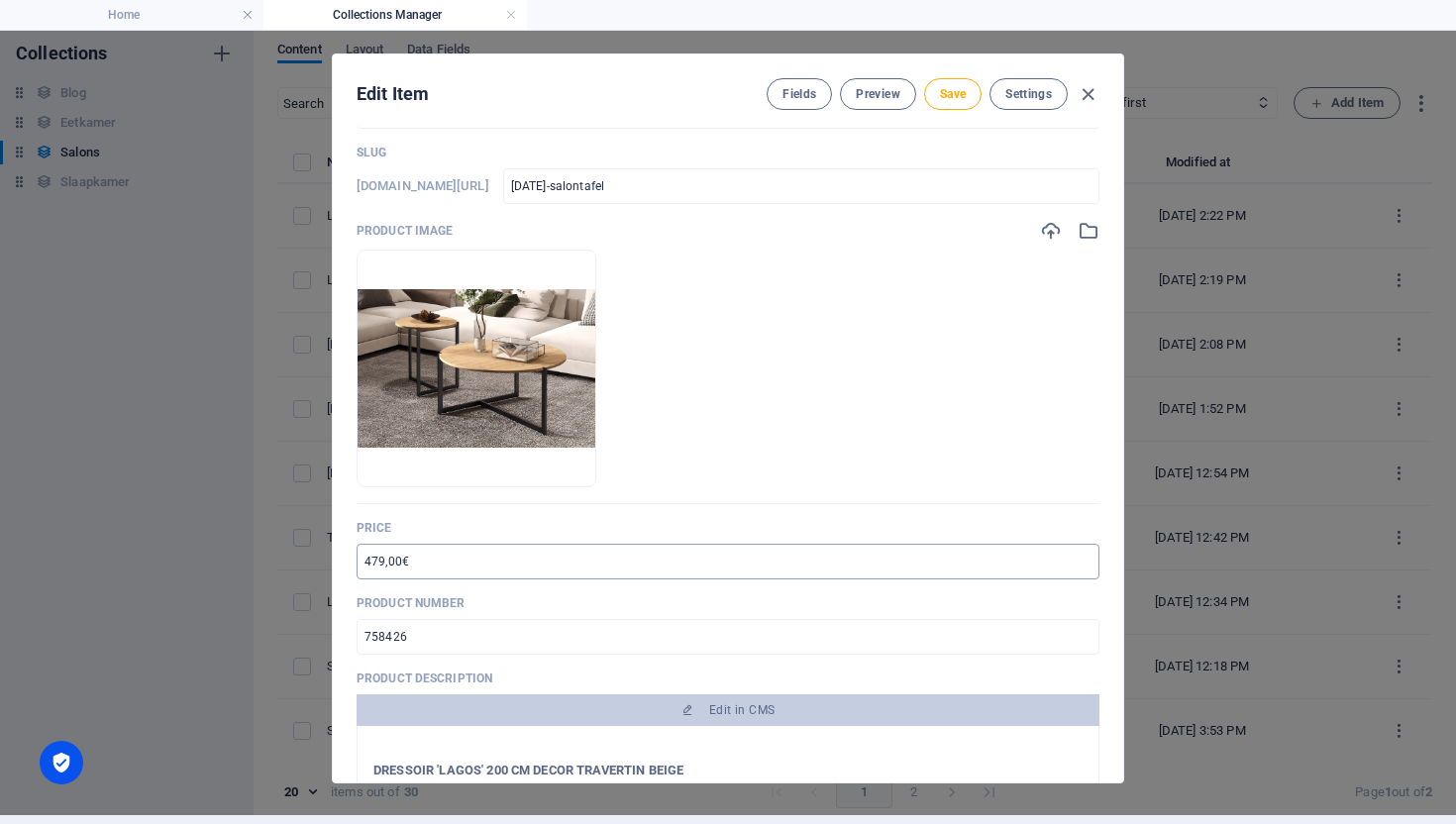 click on "479,00€" at bounding box center (728, 562) 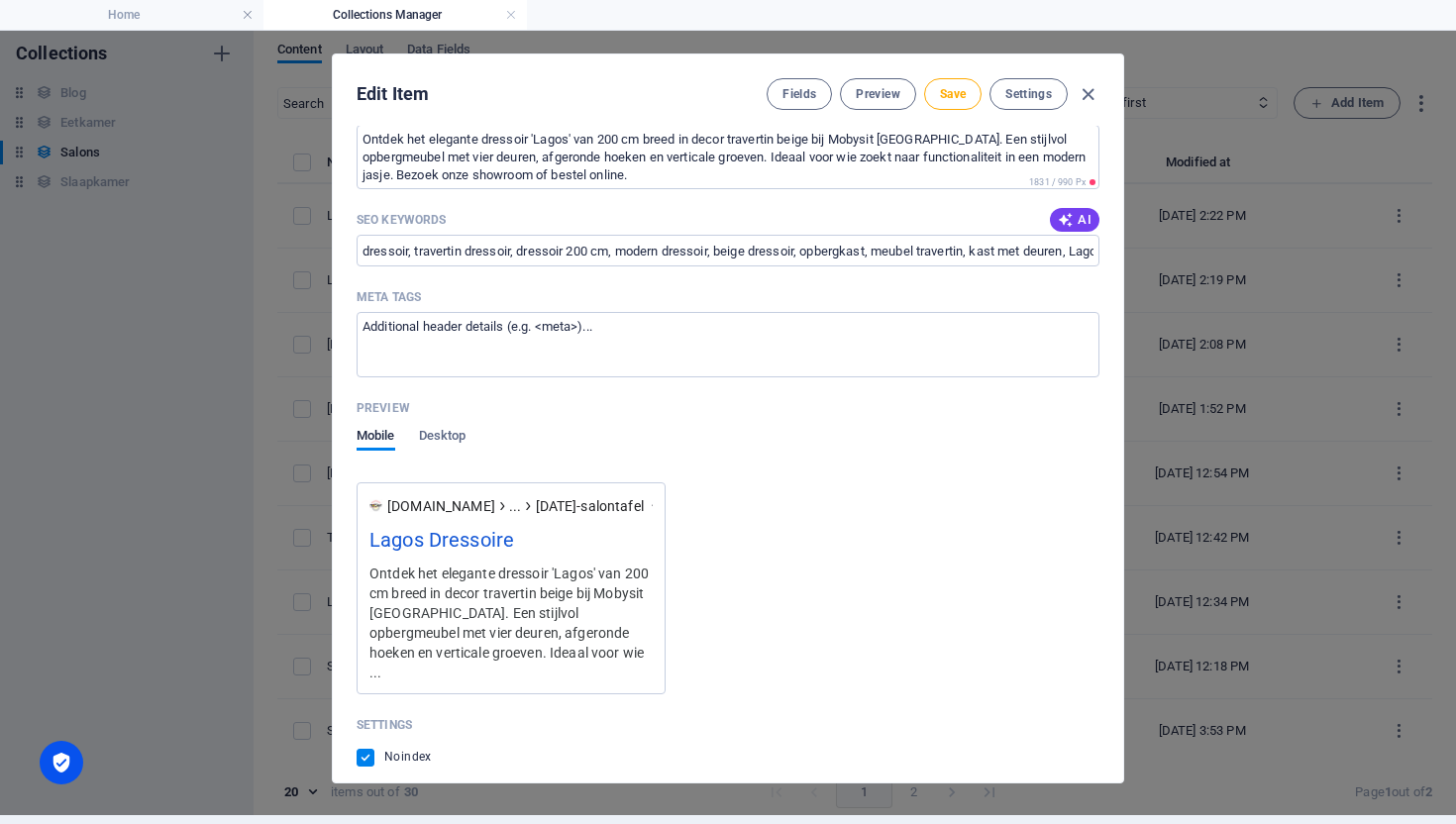 scroll, scrollTop: 1520, scrollLeft: 0, axis: vertical 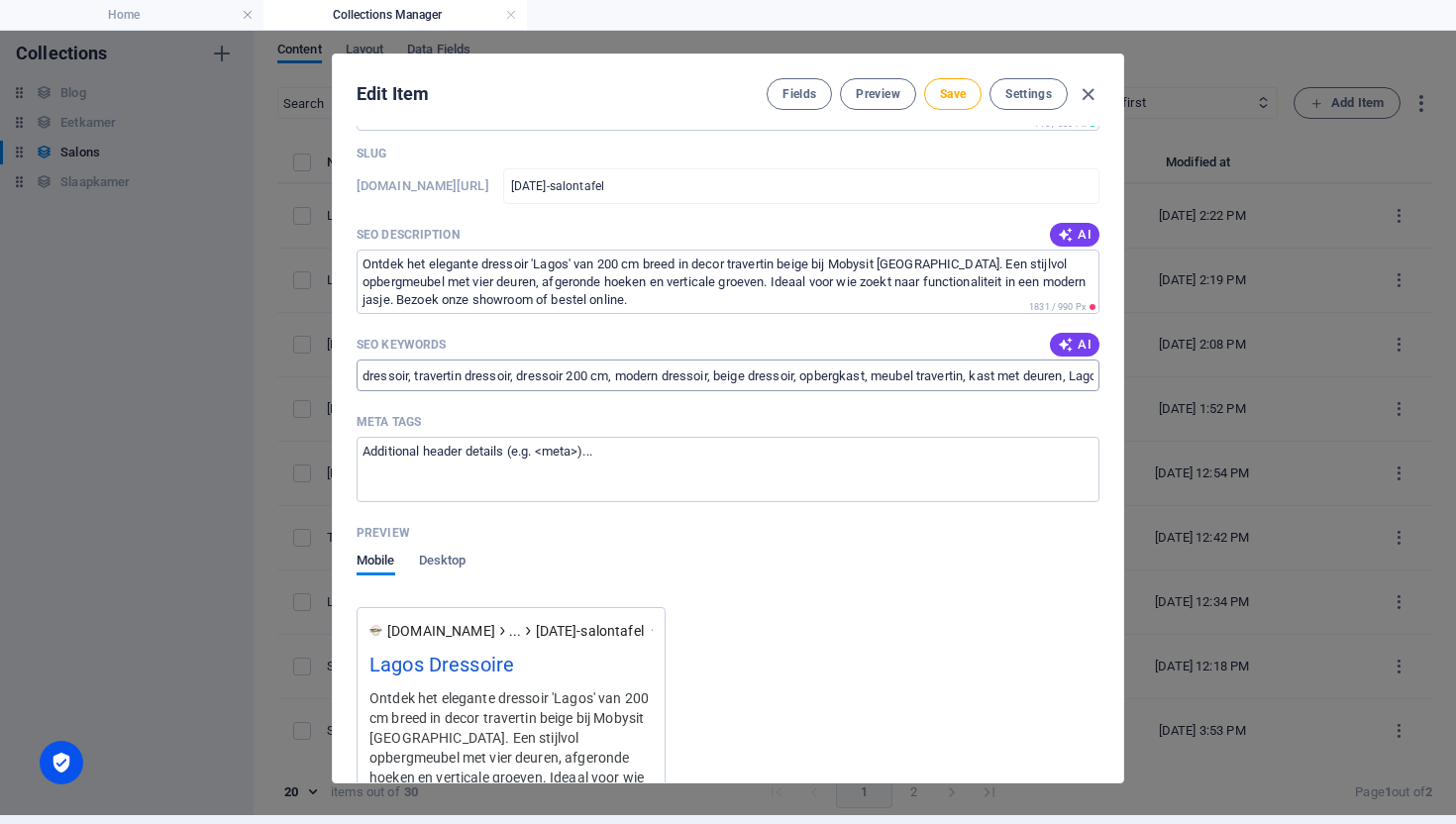 click on "dressoir, travertin dressoir, dressoir 200 cm, modern dressoir, beige dressoir, opbergkast, meubel travertin, kast met deuren, Lagos dressoir, Mobysit Antwerpen" at bounding box center (728, 375) 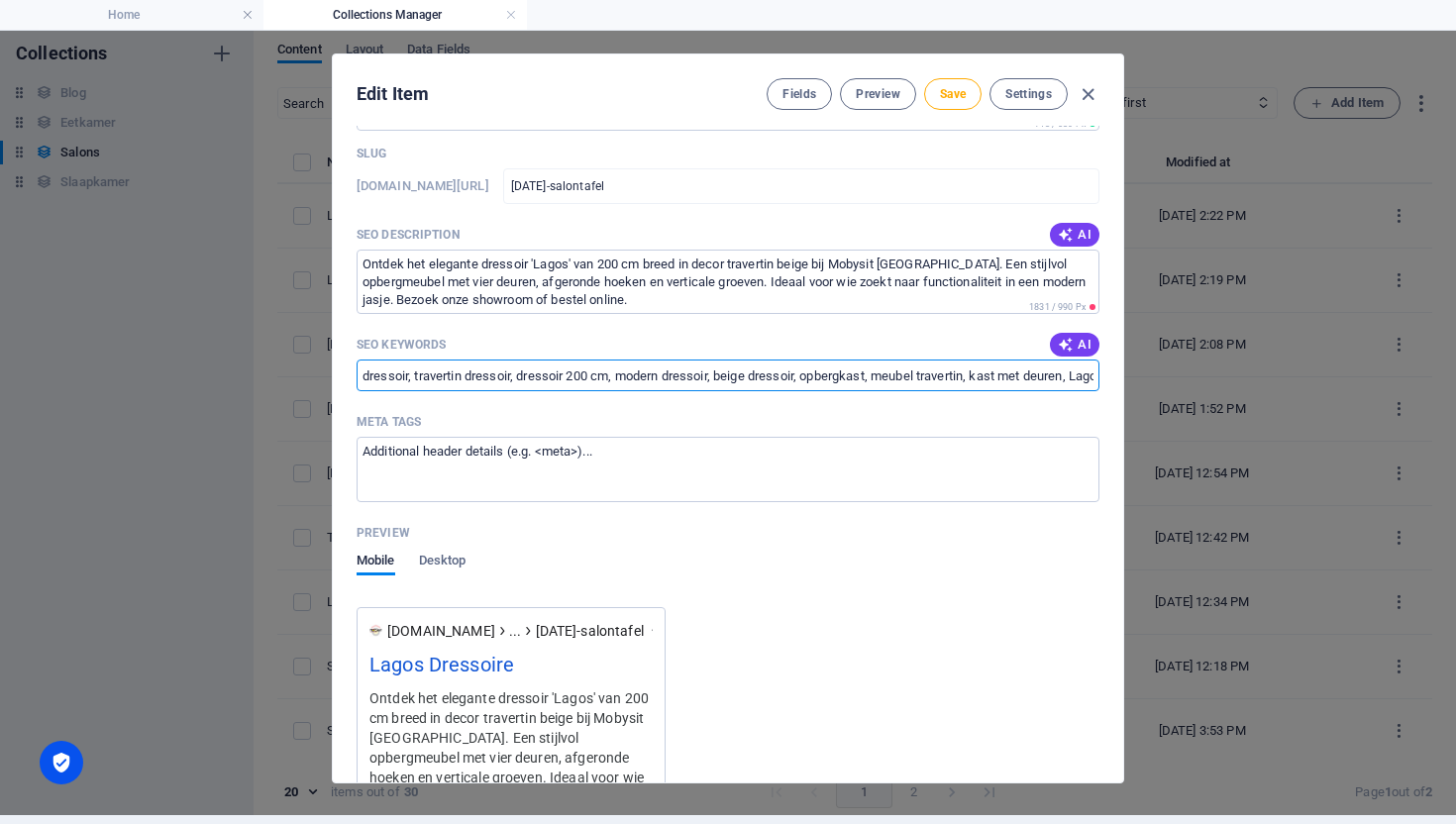 click on "dressoir, travertin dressoir, dressoir 200 cm, modern dressoir, beige dressoir, opbergkast, meubel travertin, kast met deuren, Lagos dressoir, Mobysit Antwerpen" at bounding box center [728, 375] 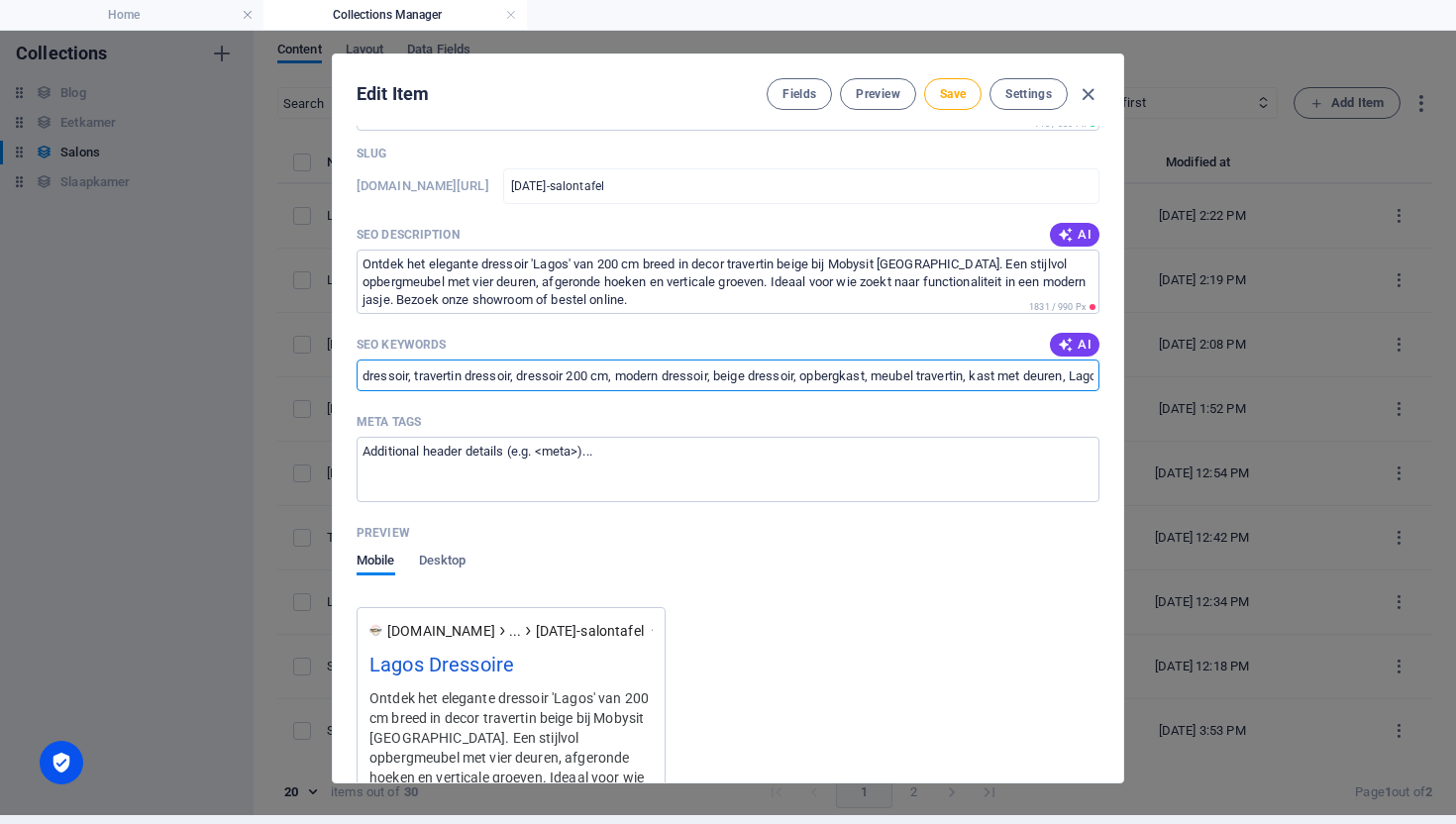 click on "dressoir, travertin dressoir, dressoir 200 cm, modern dressoir, beige dressoir, opbergkast, meubel travertin, kast met deuren, Lagos dressoir, Mobysit Antwerpen" at bounding box center [728, 375] 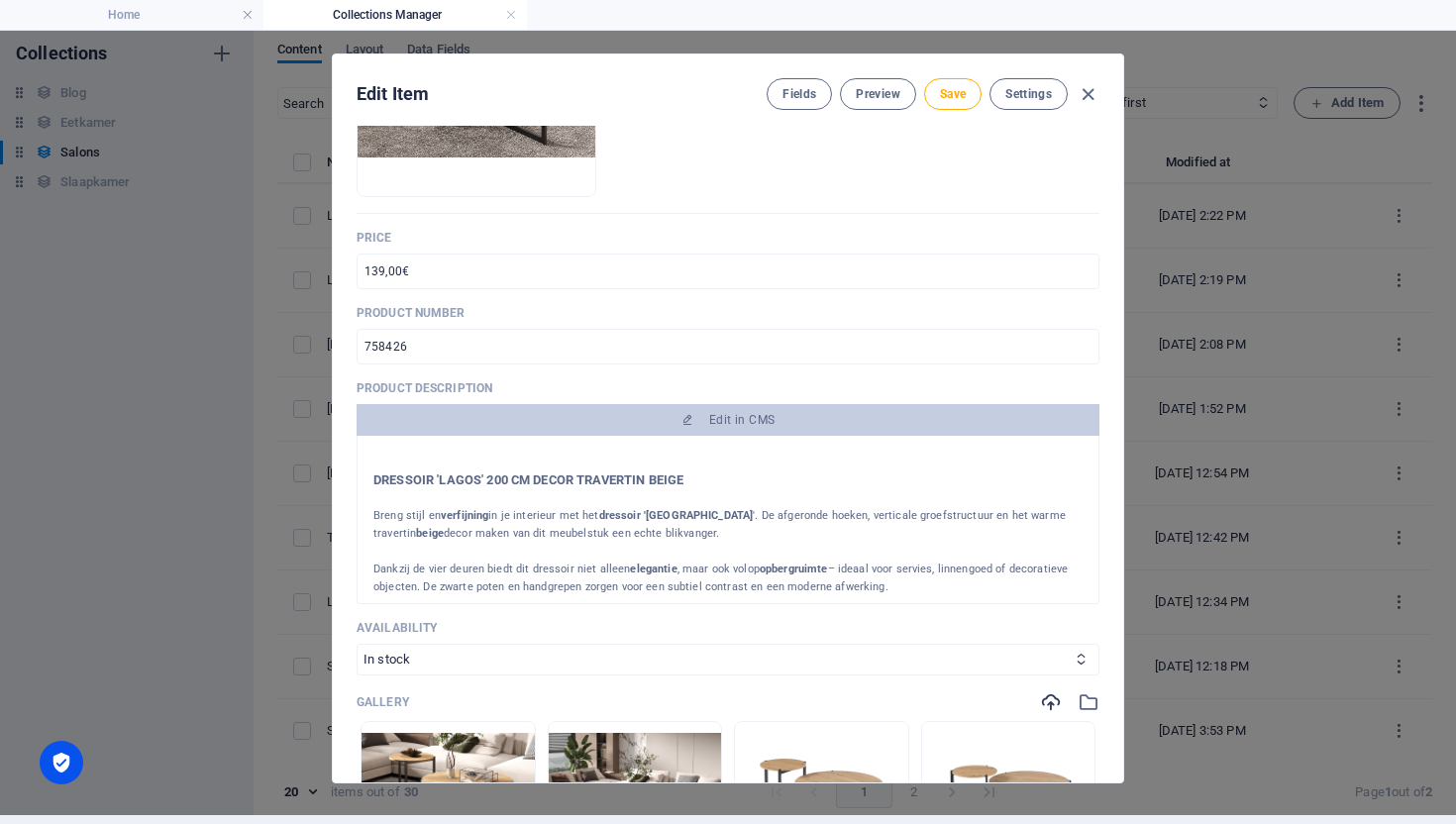 scroll, scrollTop: 256, scrollLeft: 0, axis: vertical 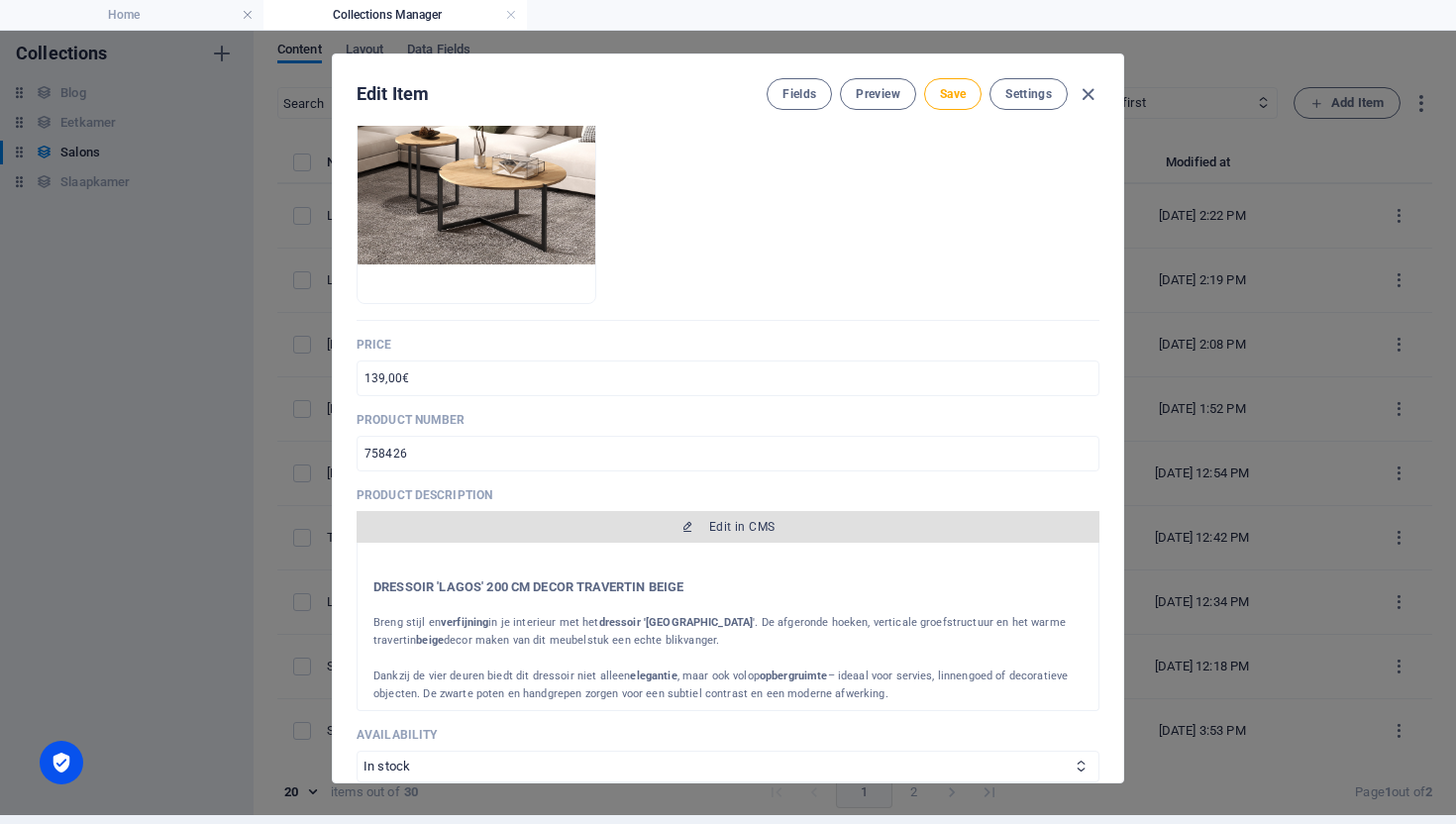 click on "Edit in CMS" at bounding box center (728, 527) 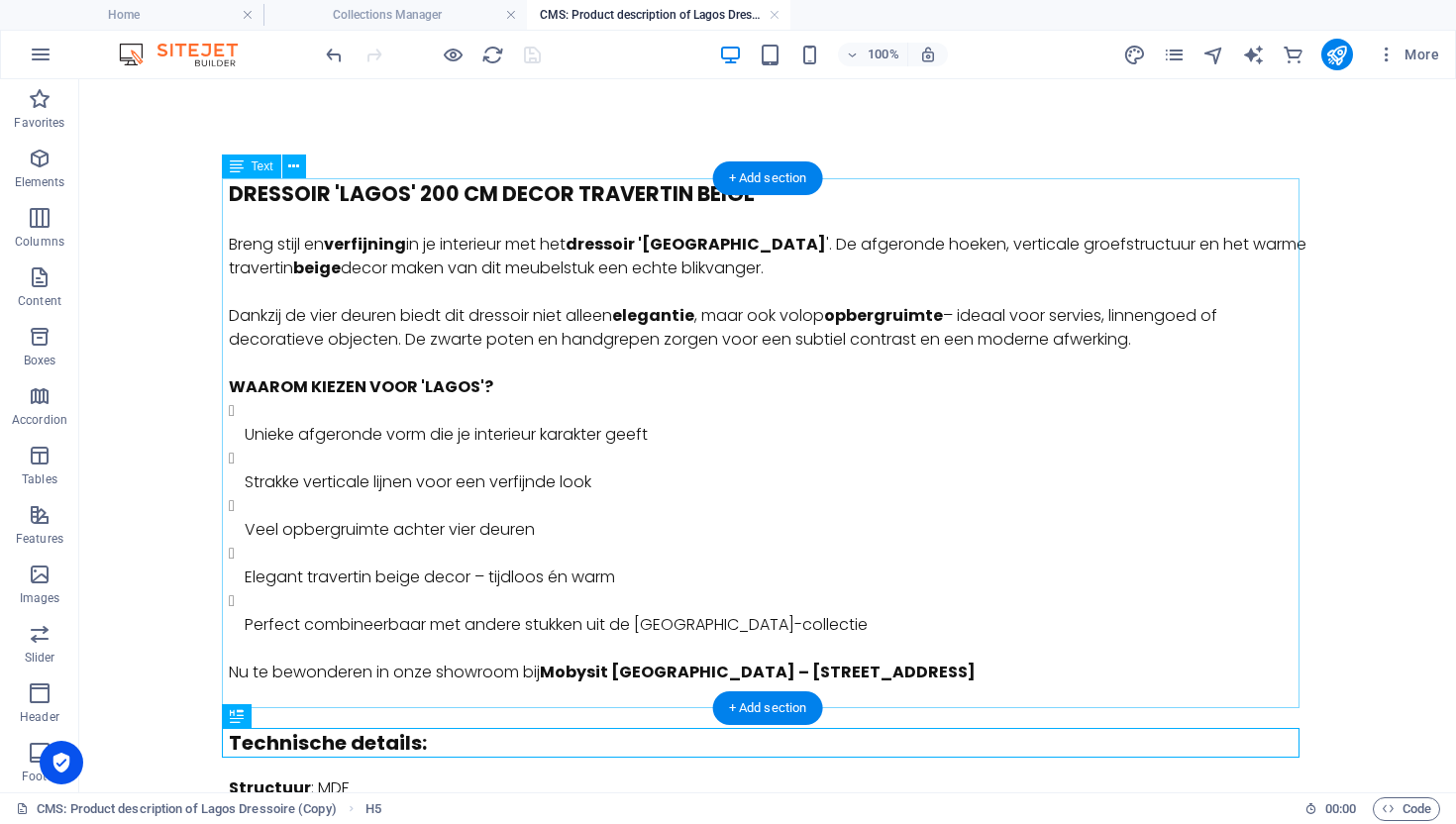 scroll, scrollTop: 0, scrollLeft: 0, axis: both 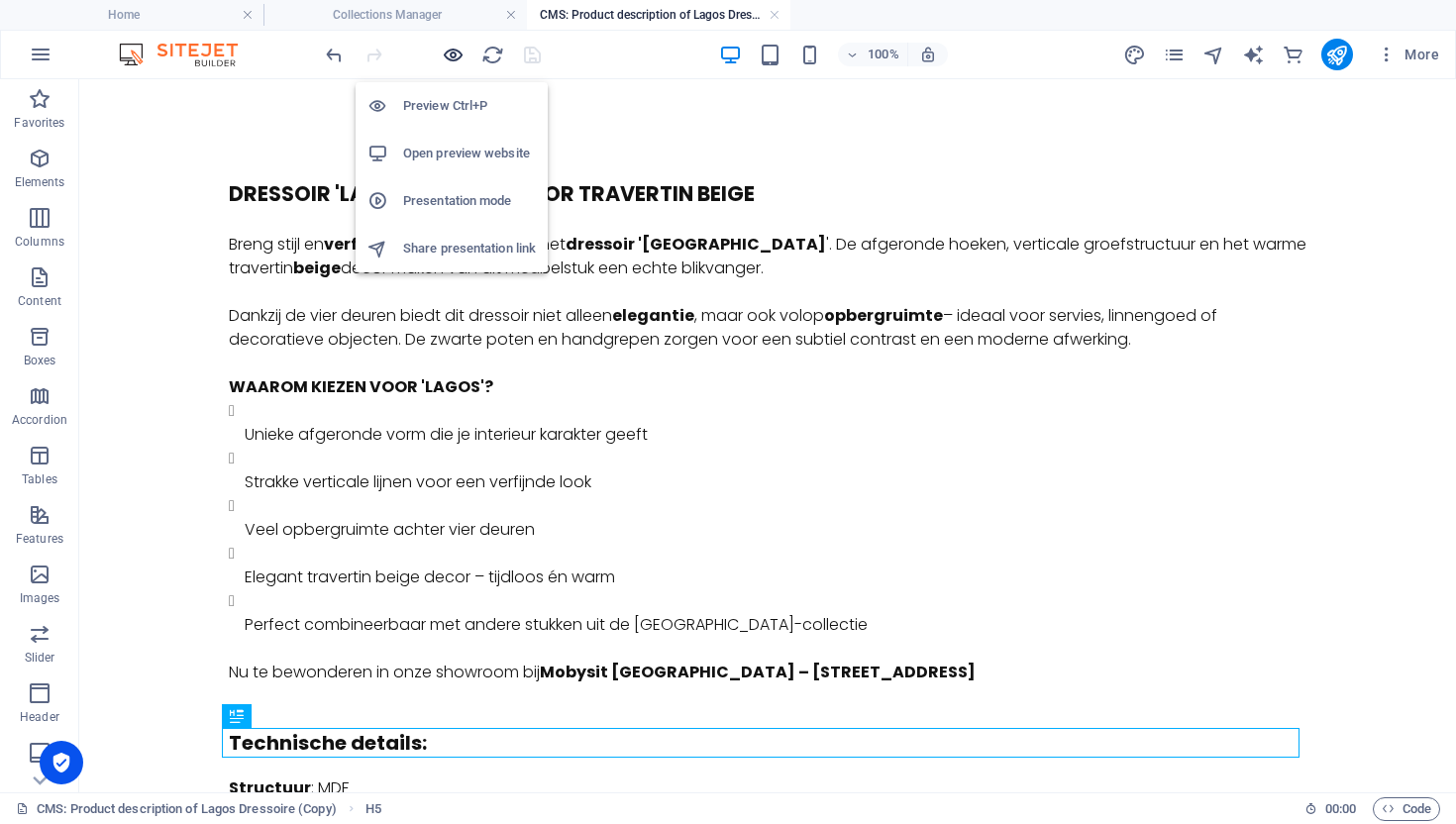 click at bounding box center (453, 54) 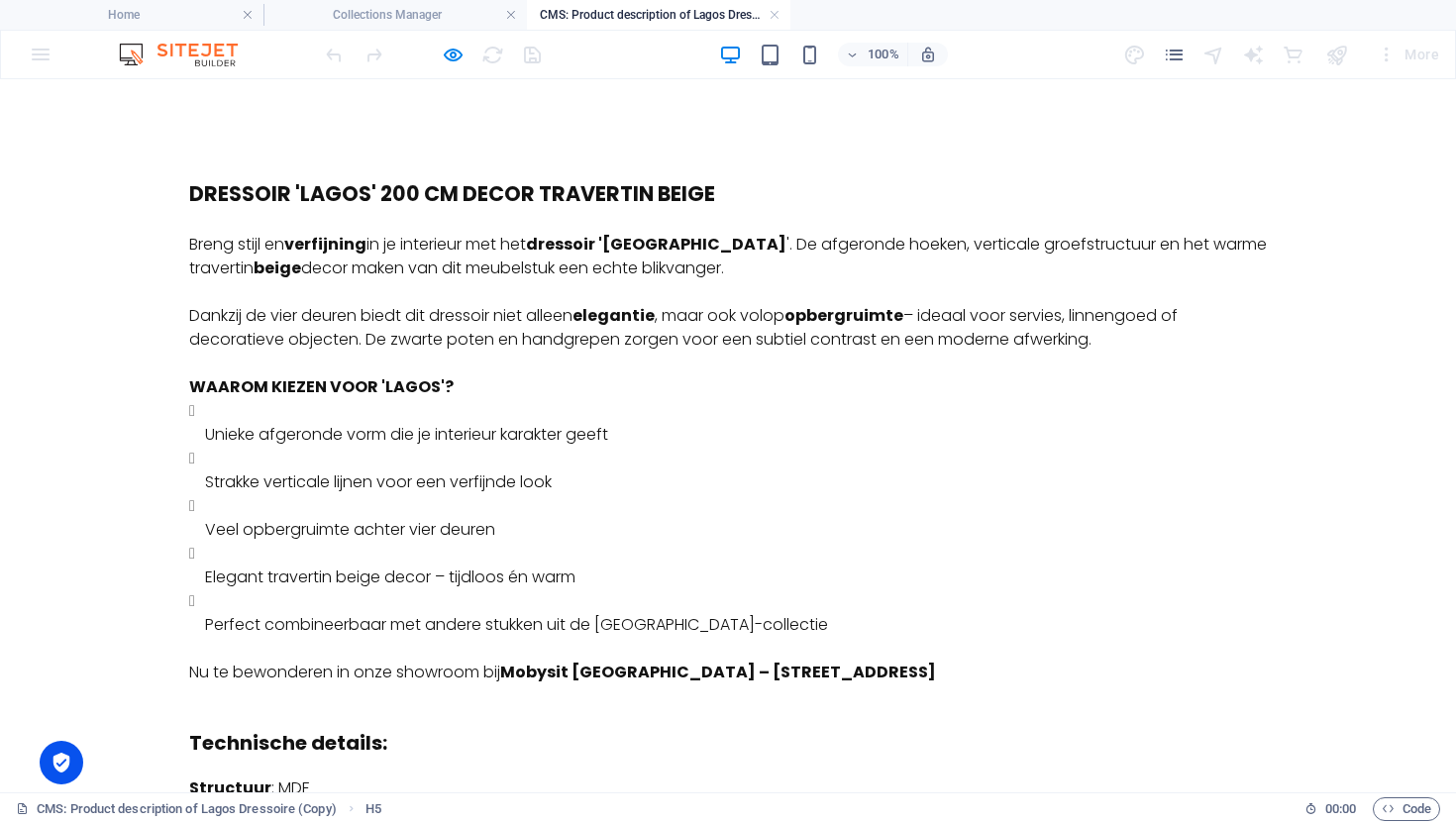 click at bounding box center [433, 54] 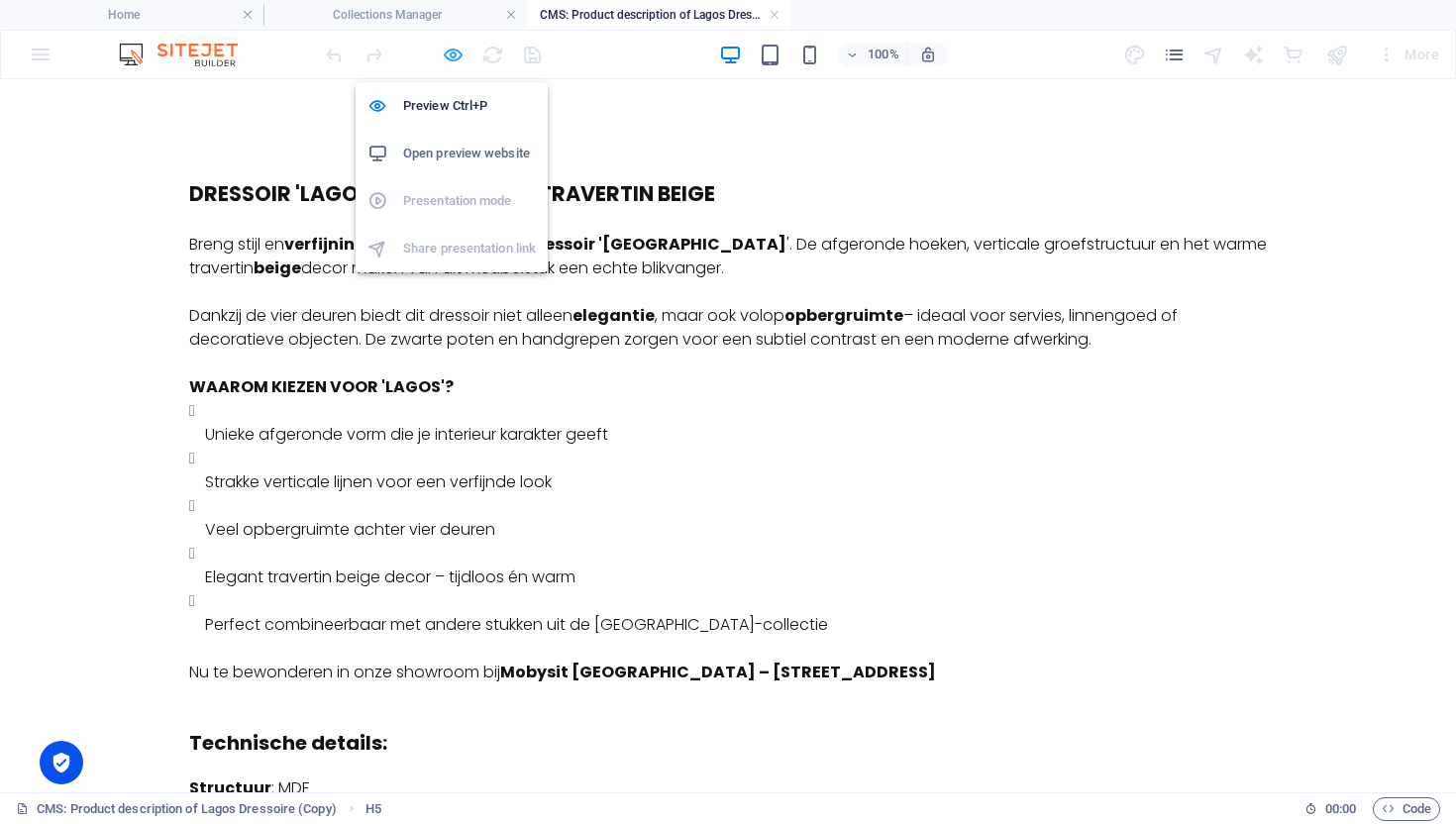 click at bounding box center [453, 54] 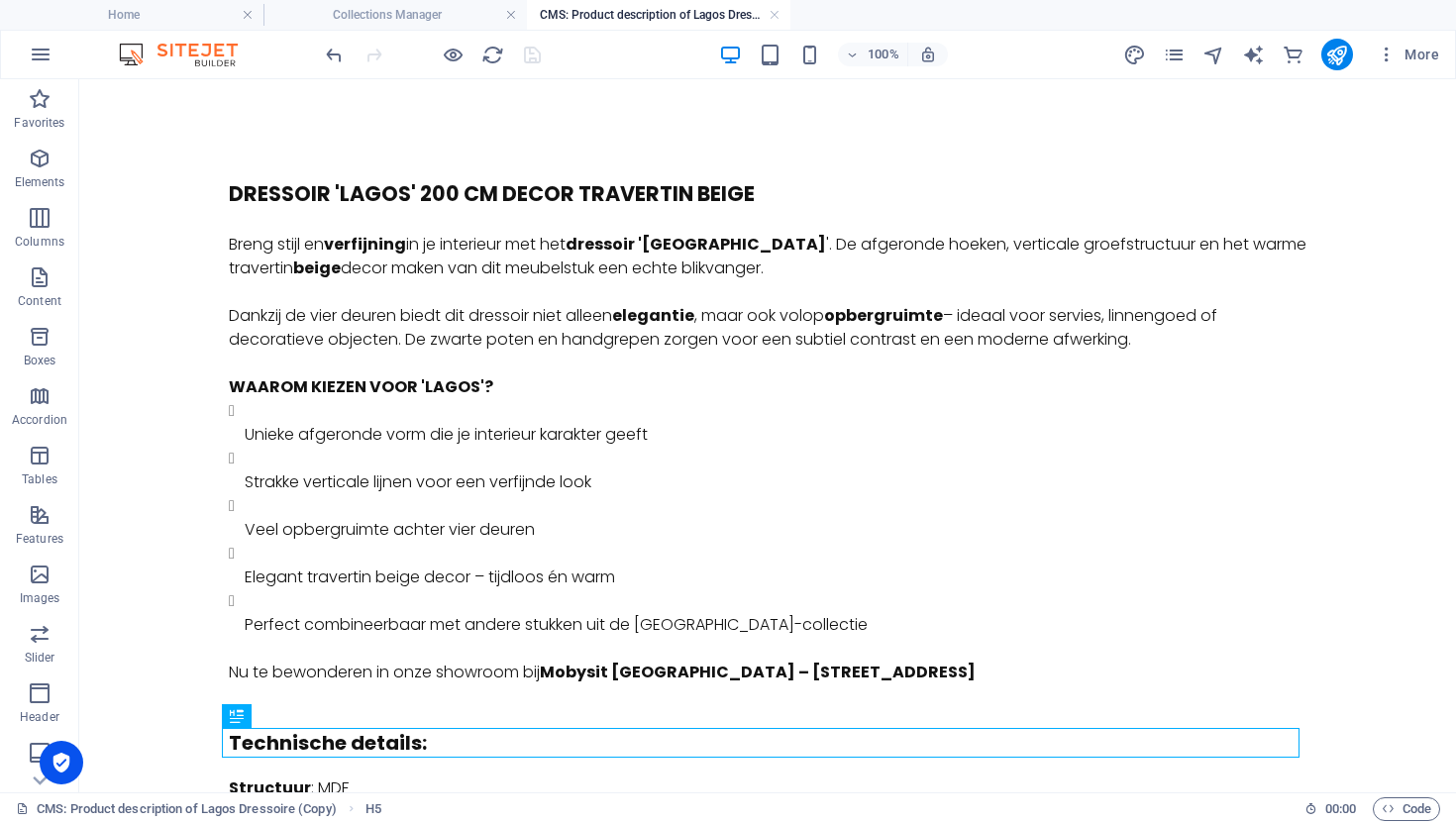 click at bounding box center (433, 54) 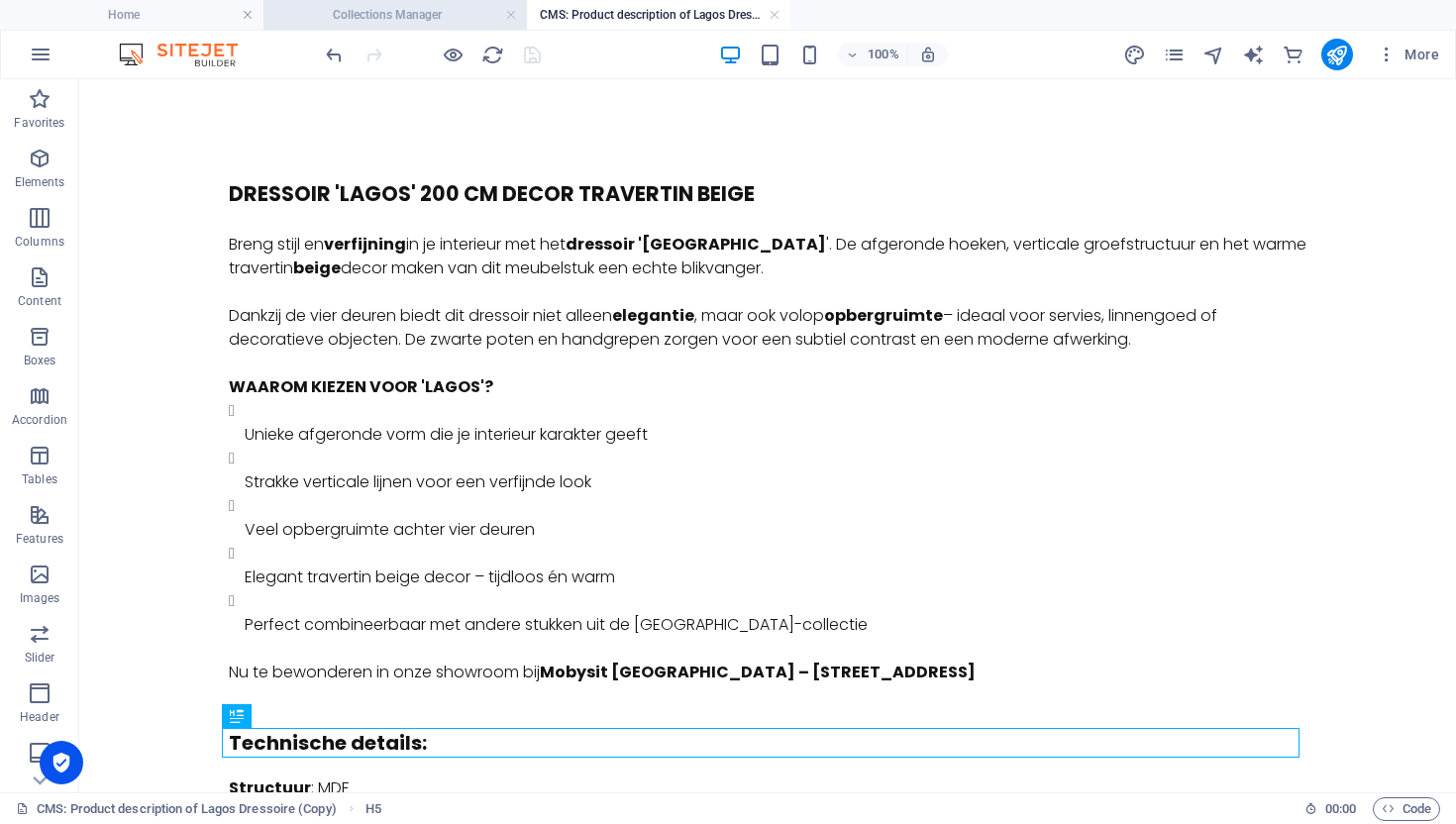 click on "Collections Manager" at bounding box center [395, 15] 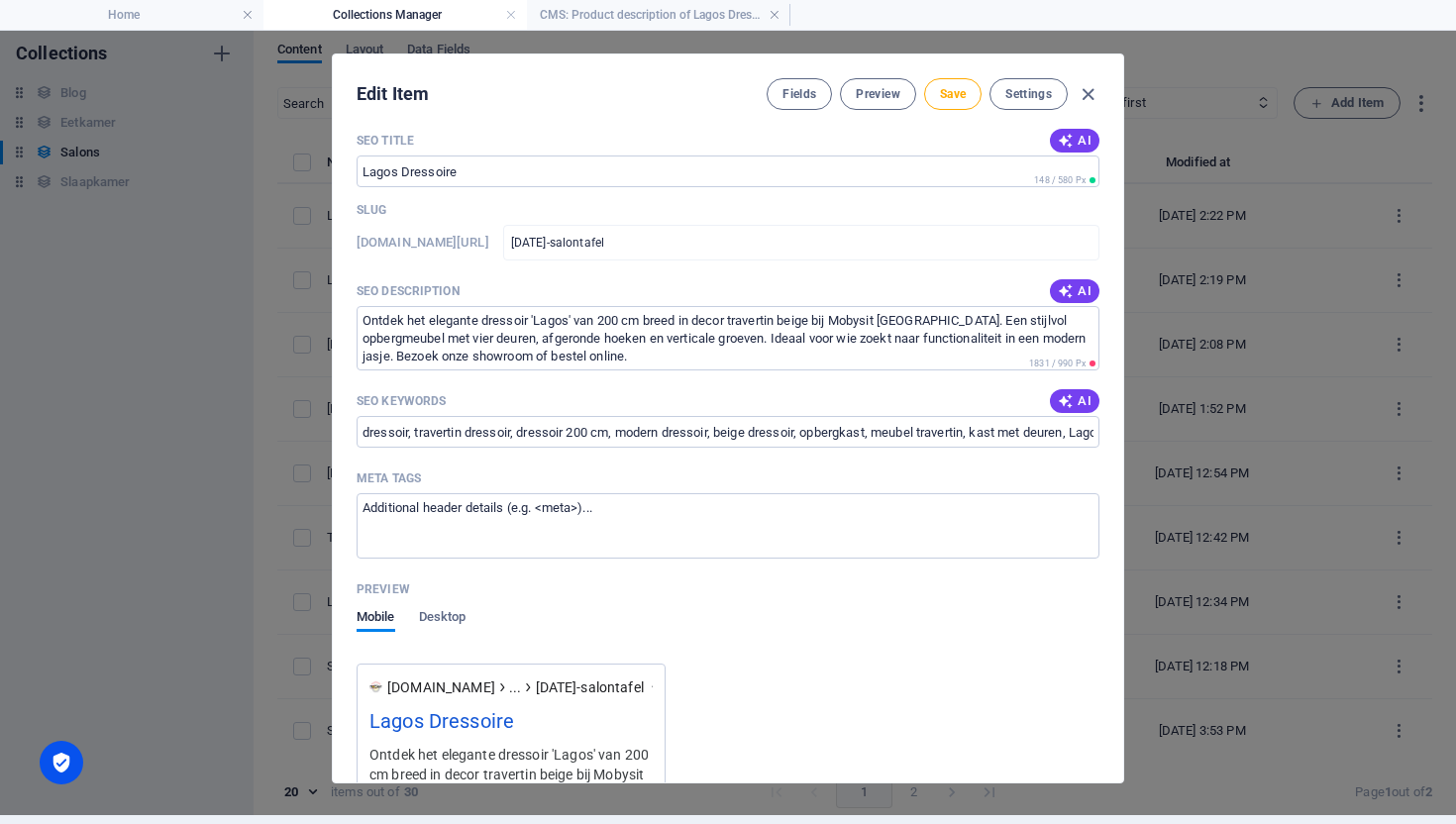 scroll, scrollTop: 1463, scrollLeft: 0, axis: vertical 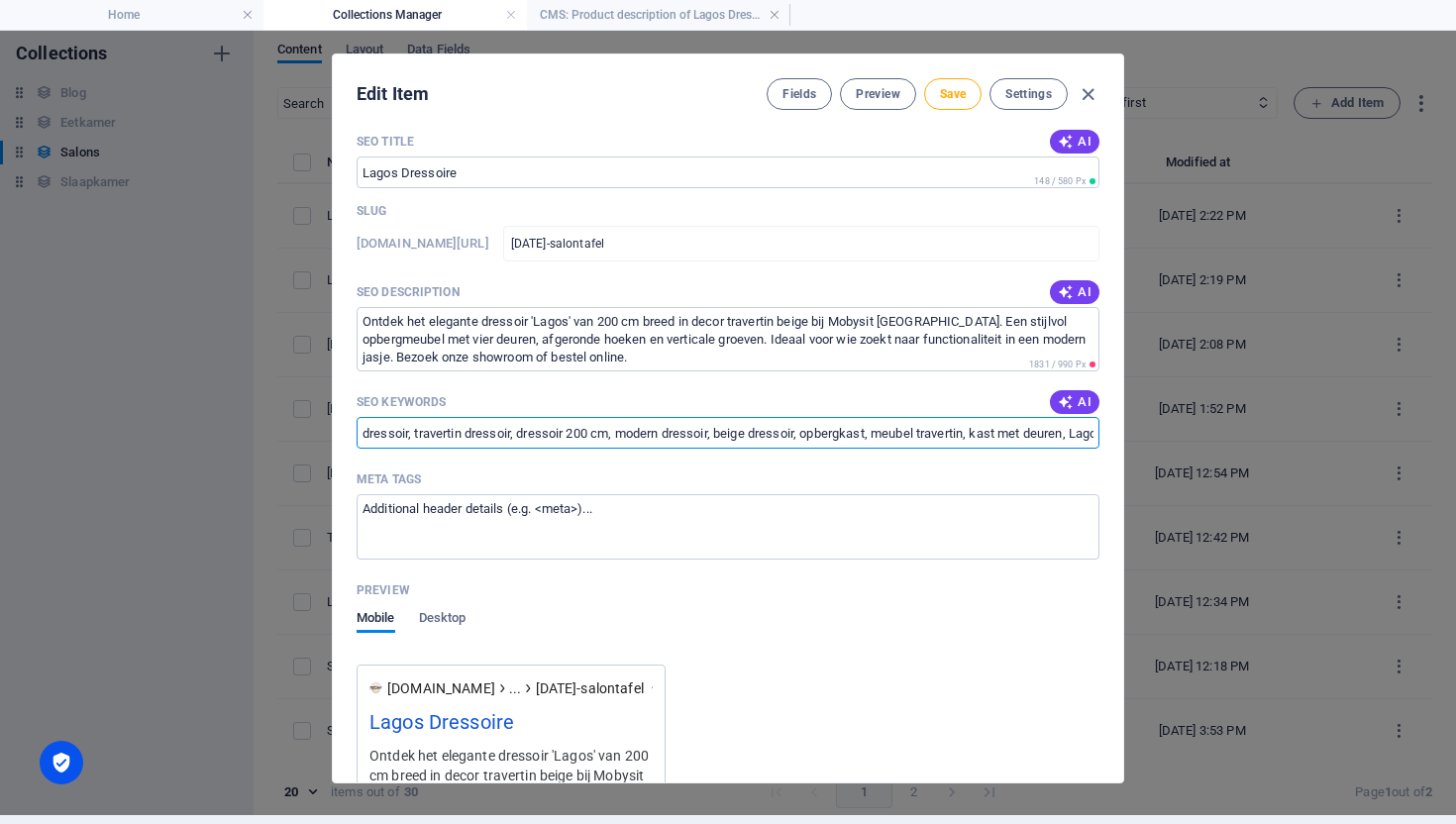 click on "dressoir, travertin dressoir, dressoir 200 cm, modern dressoir, beige dressoir, opbergkast, meubel travertin, kast met deuren, Lagos dressoir, Mobysit Antwerpen" at bounding box center (728, 433) 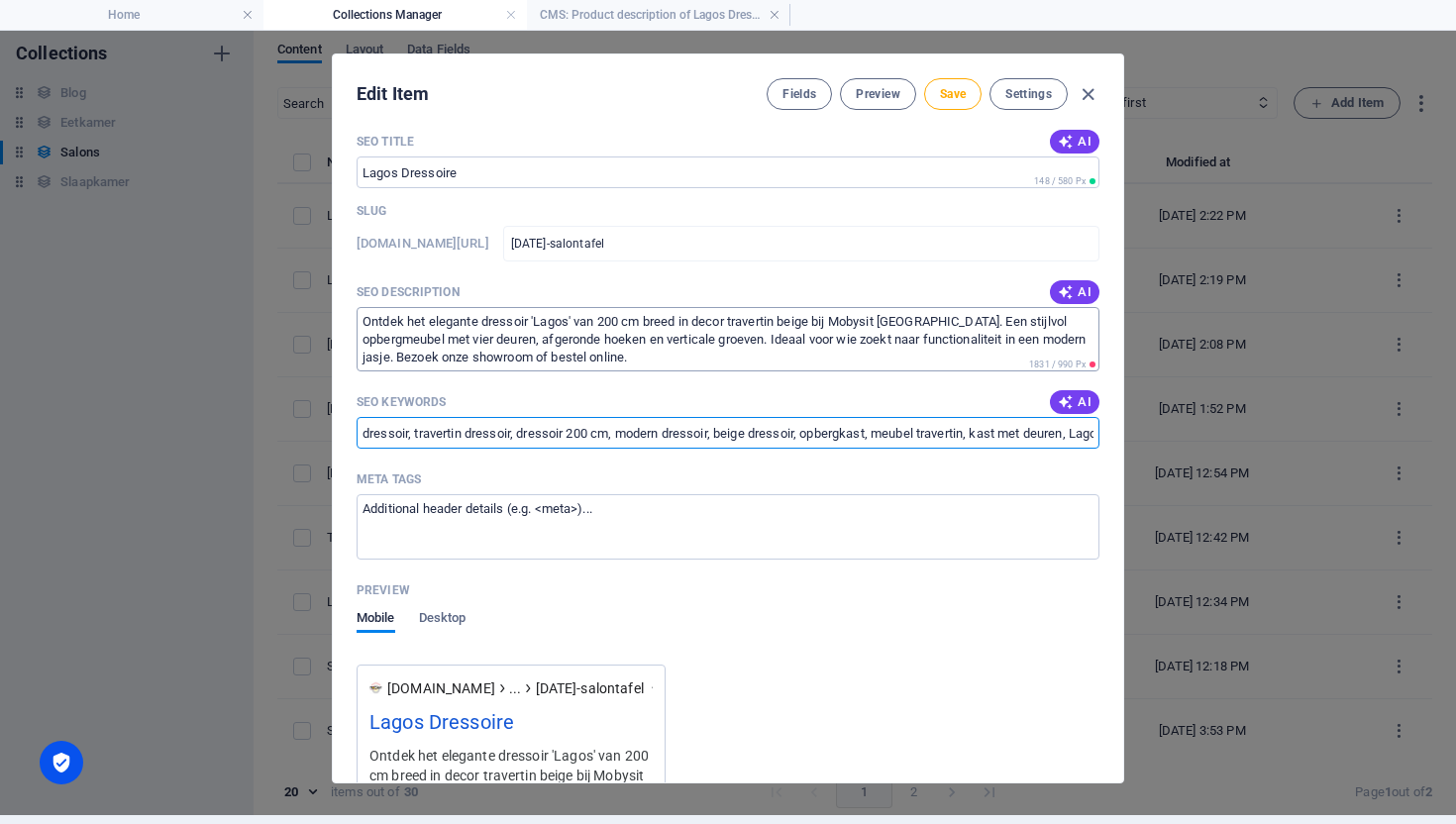 paste on "salontafel, bijzettafel, set van 2, tafeltjes, ronde salontafels, industriële tafel, oude eik, MDF tafel, moderne woonkamer, tafels met metaal, Pola, Mobysit" 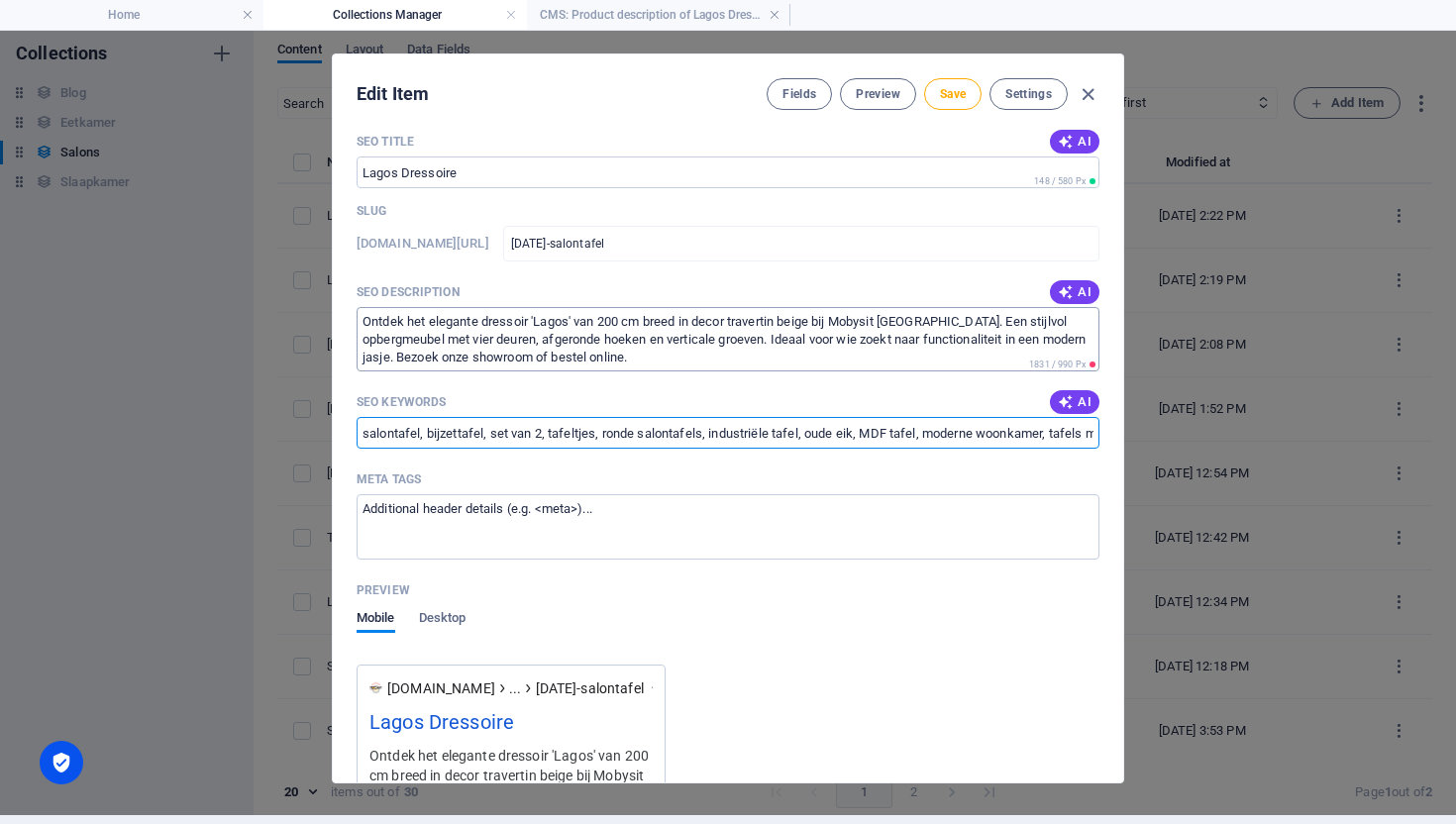 scroll, scrollTop: 0, scrollLeft: 153, axis: horizontal 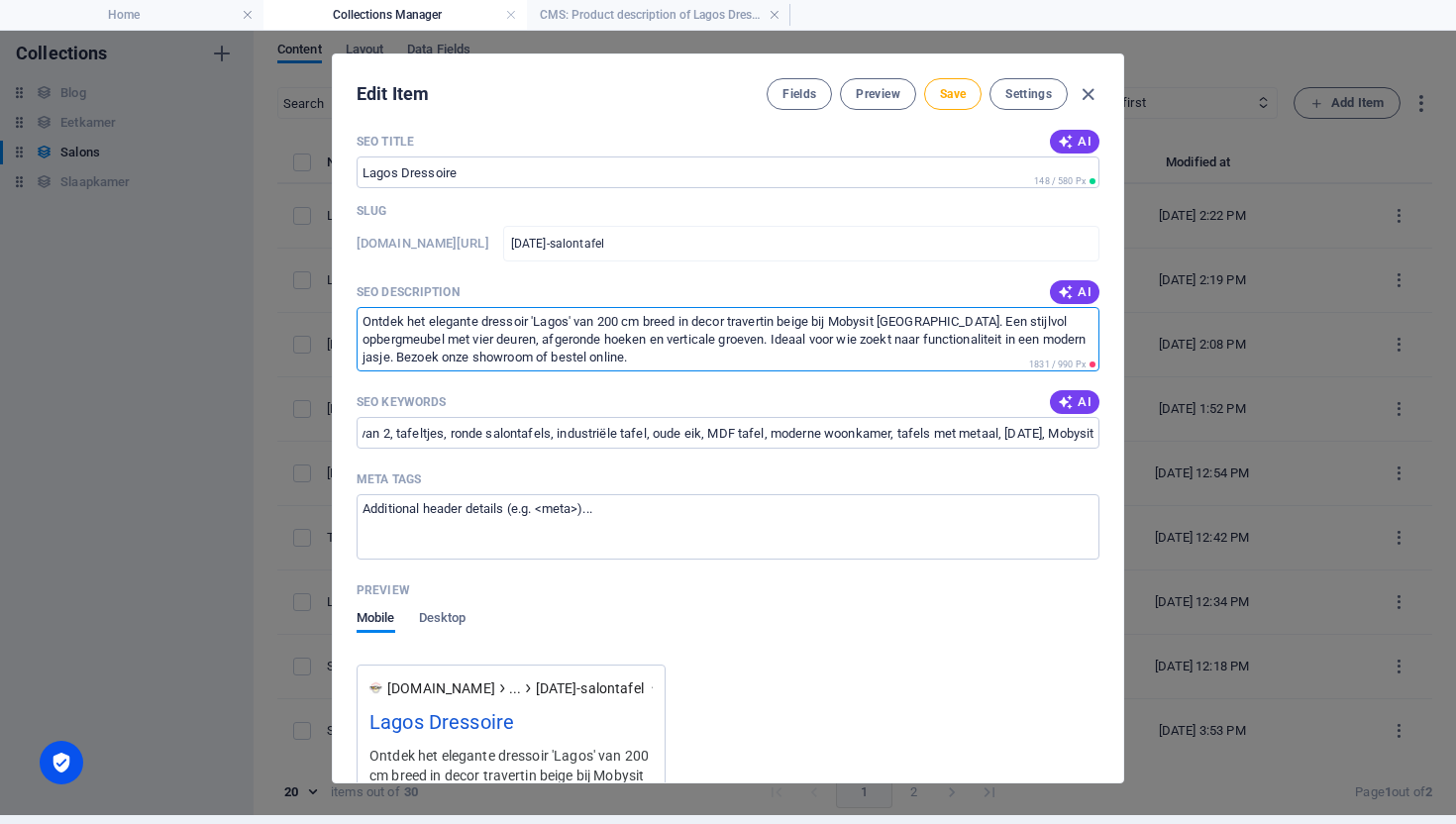 click on "Ontdek het elegante dressoir 'Lagos' van 200 cm breed in decor travertin beige bij Mobysit Antwerpen. Een stijlvol opbergmeubel met vier deuren, afgeronde hoeken en verticale groeven. Ideaal voor wie zoekt naar functionaliteit in een modern jasje. Bezoek onze showroom of bestel online." at bounding box center (728, 339) 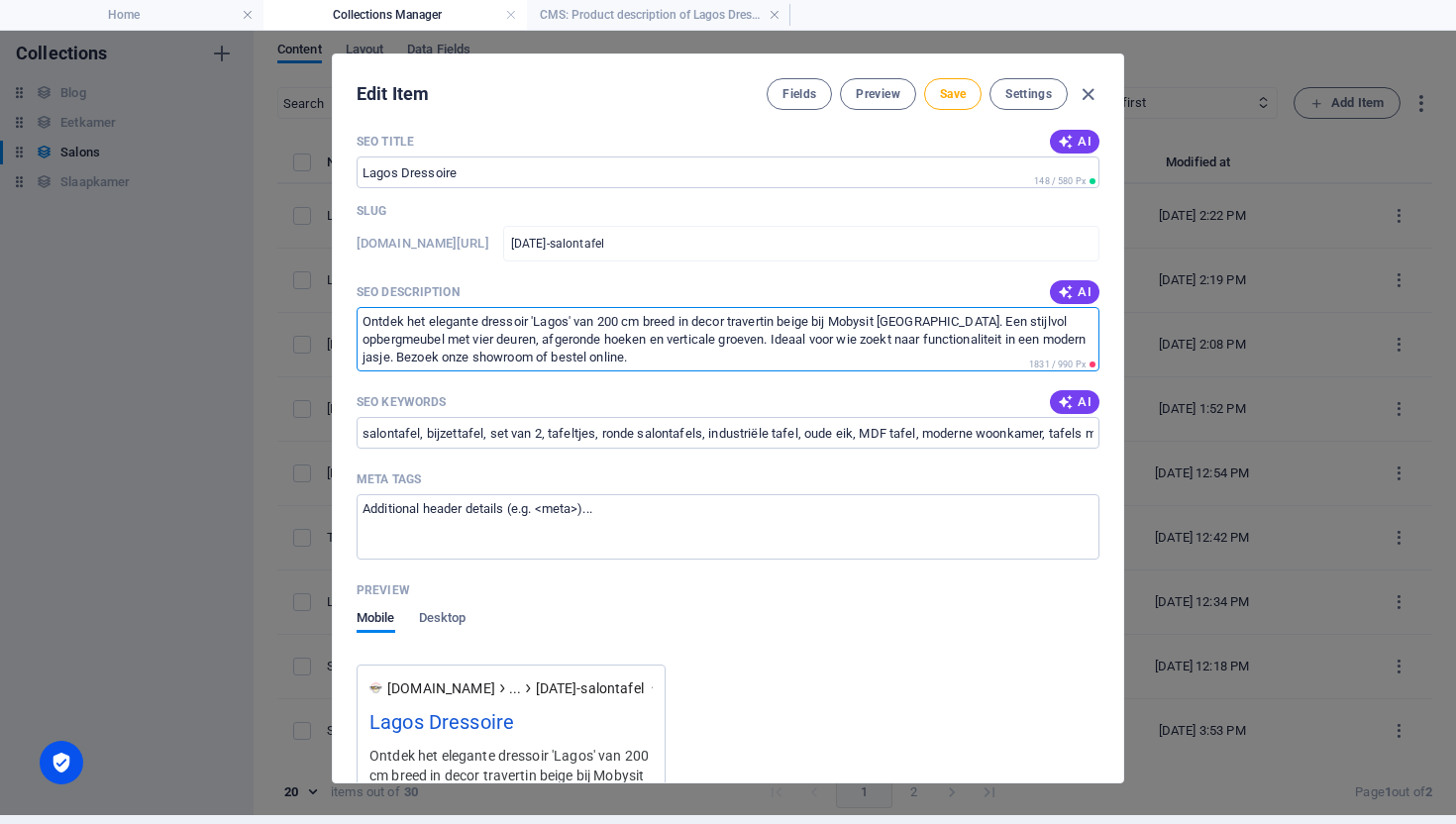 click on "Ontdek het elegante dressoir 'Lagos' van 200 cm breed in decor travertin beige bij Mobysit Antwerpen. Een stijlvol opbergmeubel met vier deuren, afgeronde hoeken en verticale groeven. Ideaal voor wie zoekt naar functionaliteit in een modern jasje. Bezoek onze showroom of bestel online." at bounding box center (728, 339) 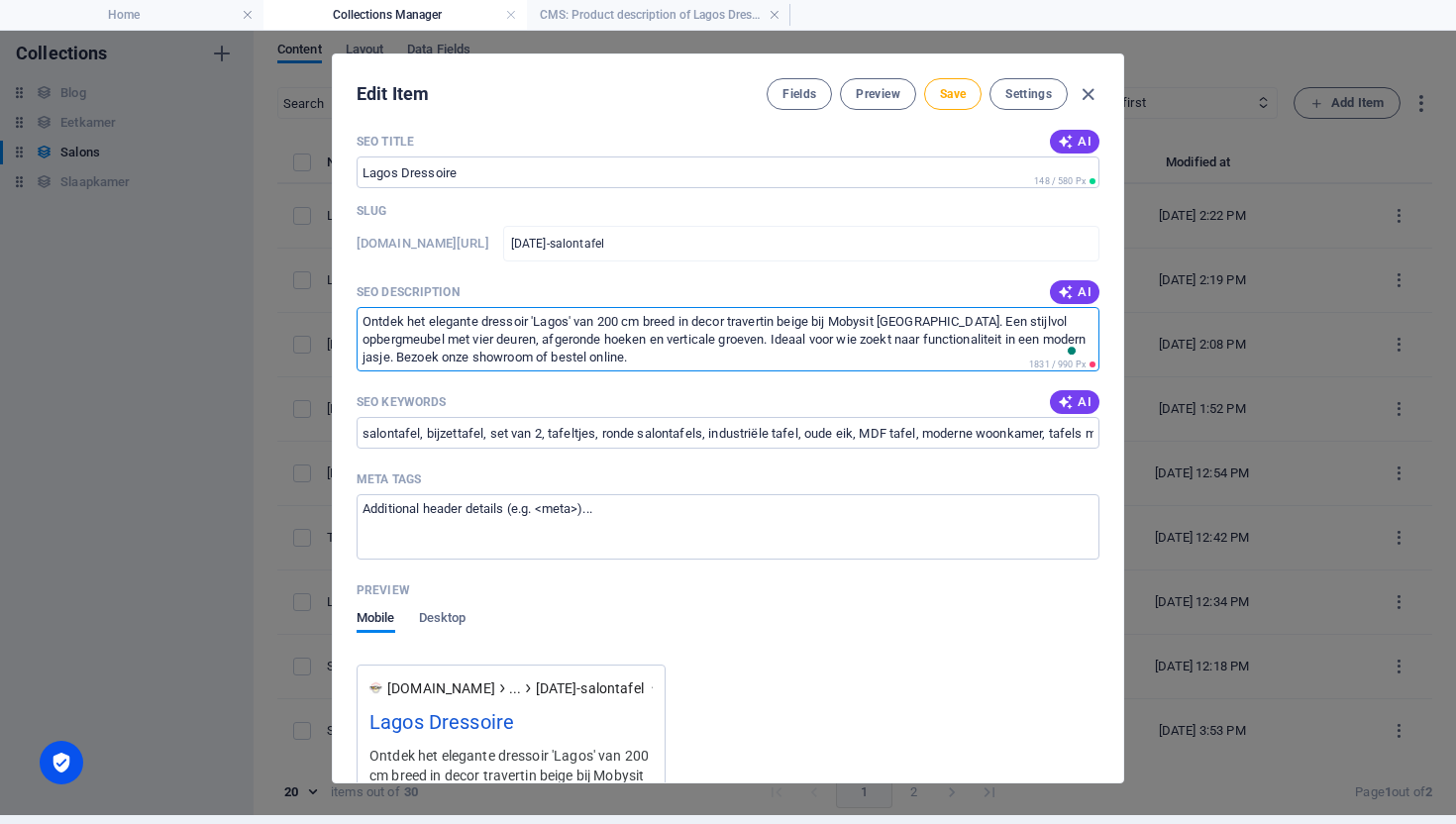 click on "Ontdek het elegante dressoir 'Lagos' van 200 cm breed in decor travertin beige bij Mobysit Antwerpen. Een stijlvol opbergmeubel met vier deuren, afgeronde hoeken en verticale groeven. Ideaal voor wie zoekt naar functionaliteit in een modern jasje. Bezoek onze showroom of bestel online." at bounding box center [728, 339] 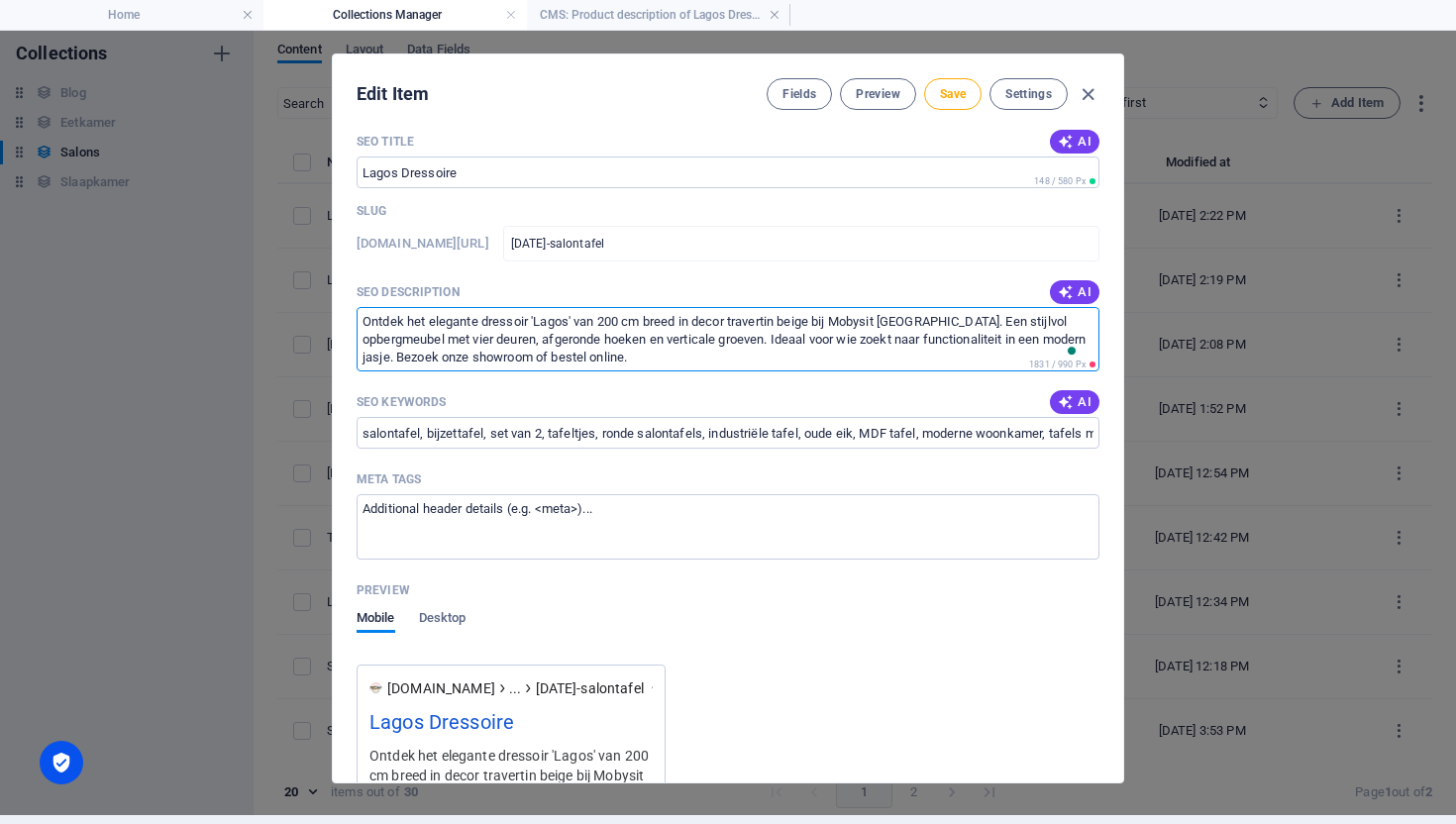 paste on "Set van 2 salontafels ‘Pola’ in decor oude eik met zwart metalen frame. Praktisch, stijlvol en ruimtebesparend – ideaal voor moderne woonkamers." 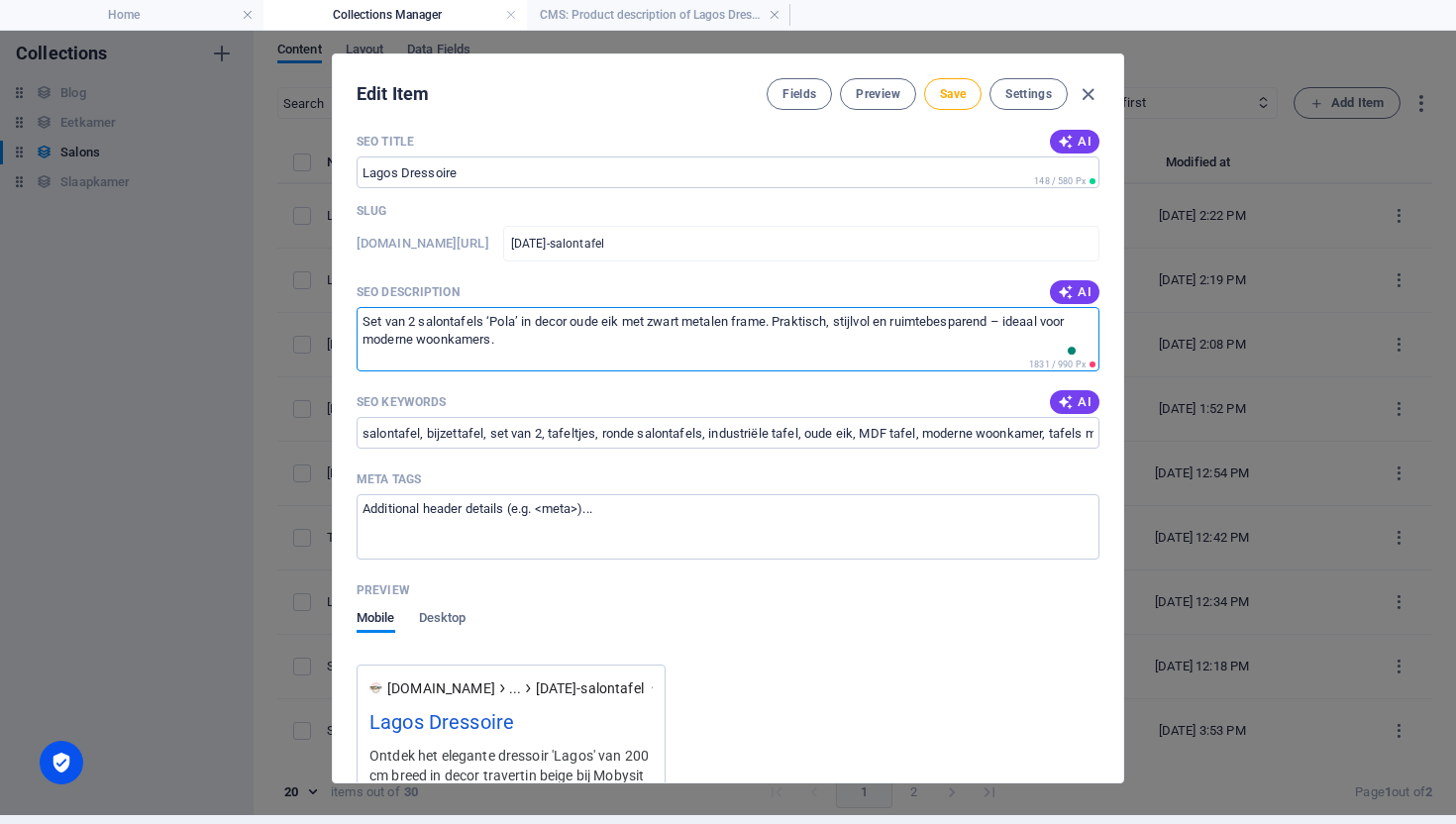 scroll, scrollTop: 10, scrollLeft: 0, axis: vertical 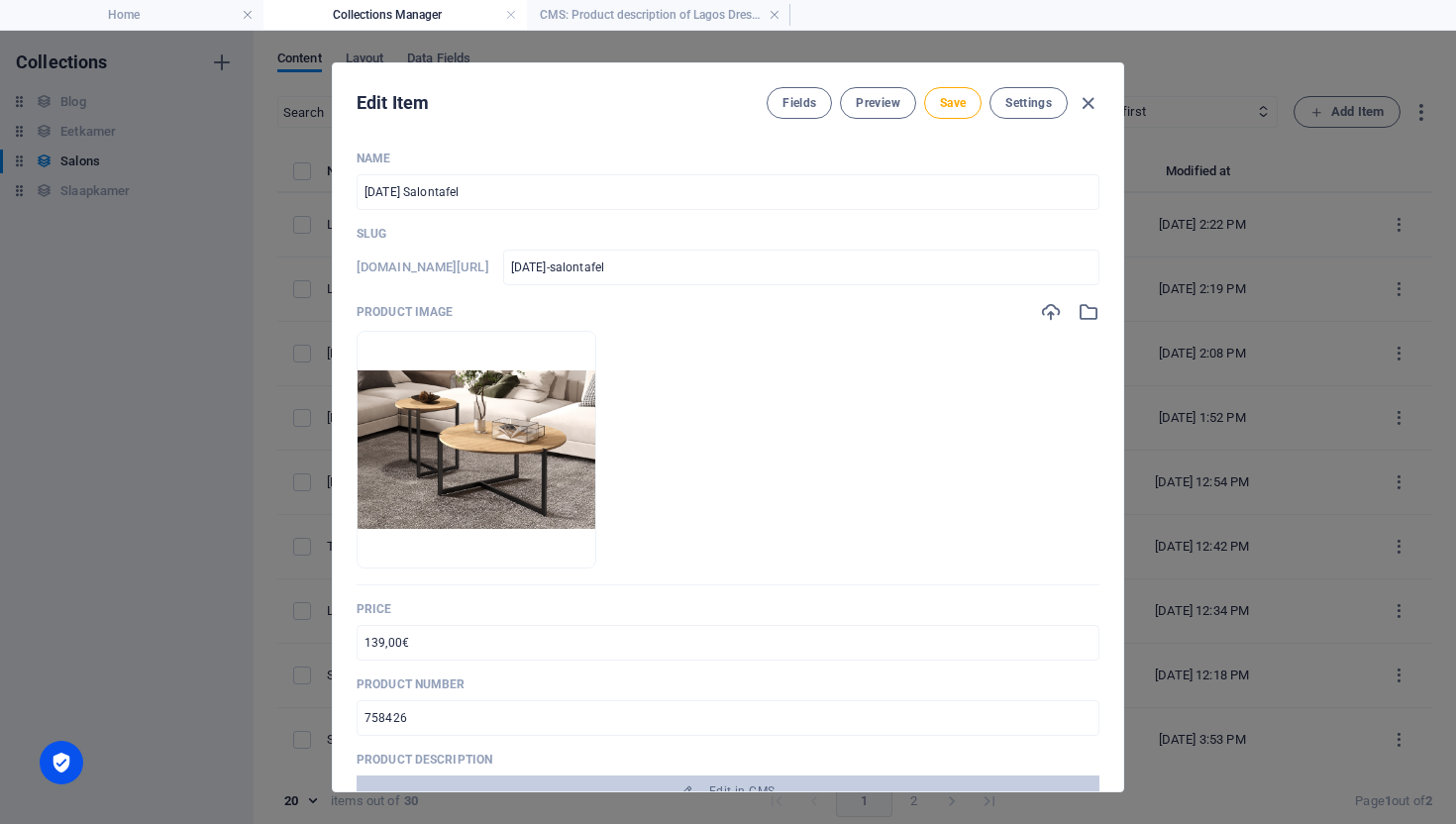 select on "In stock" 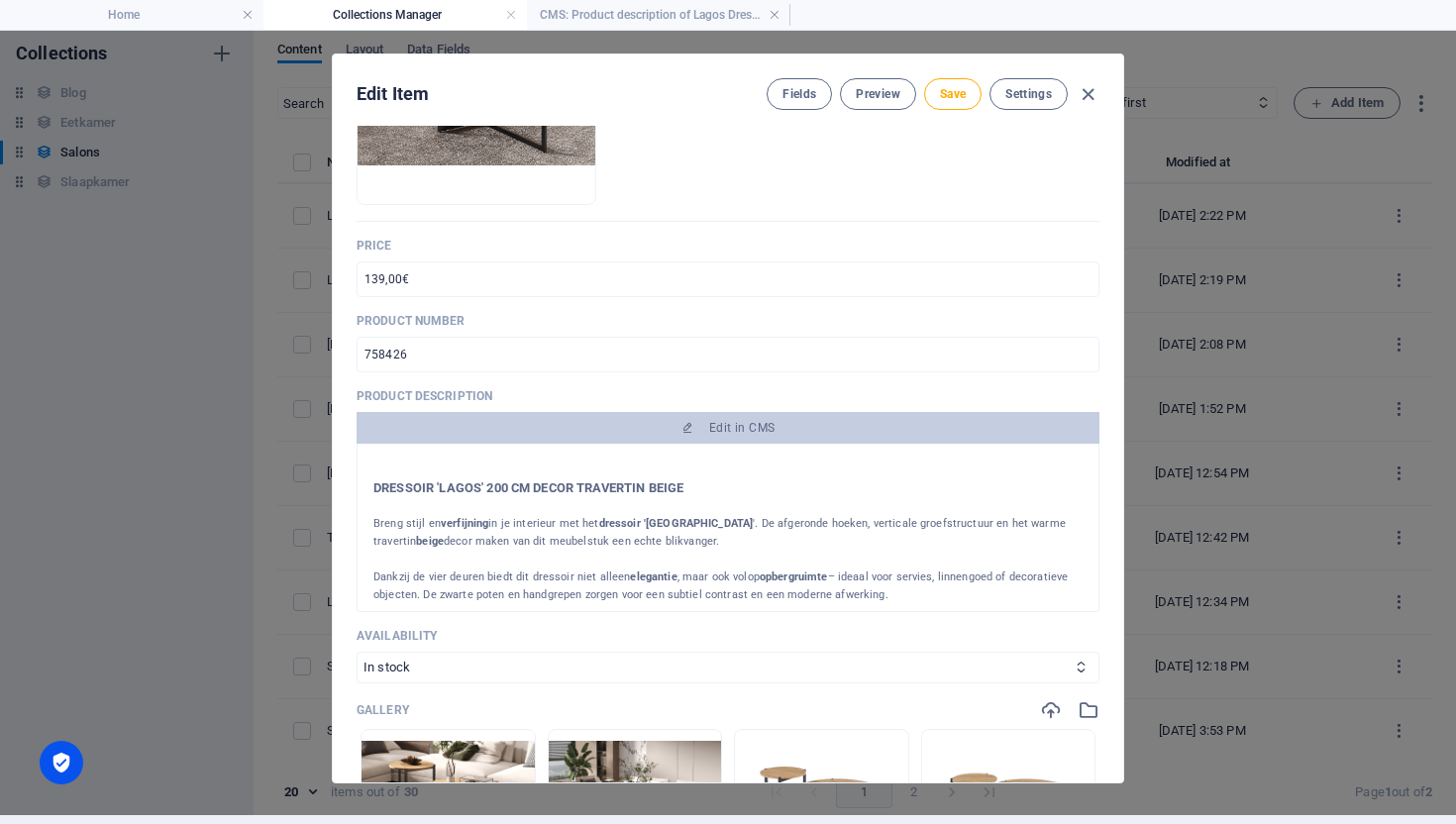 scroll, scrollTop: 495, scrollLeft: 0, axis: vertical 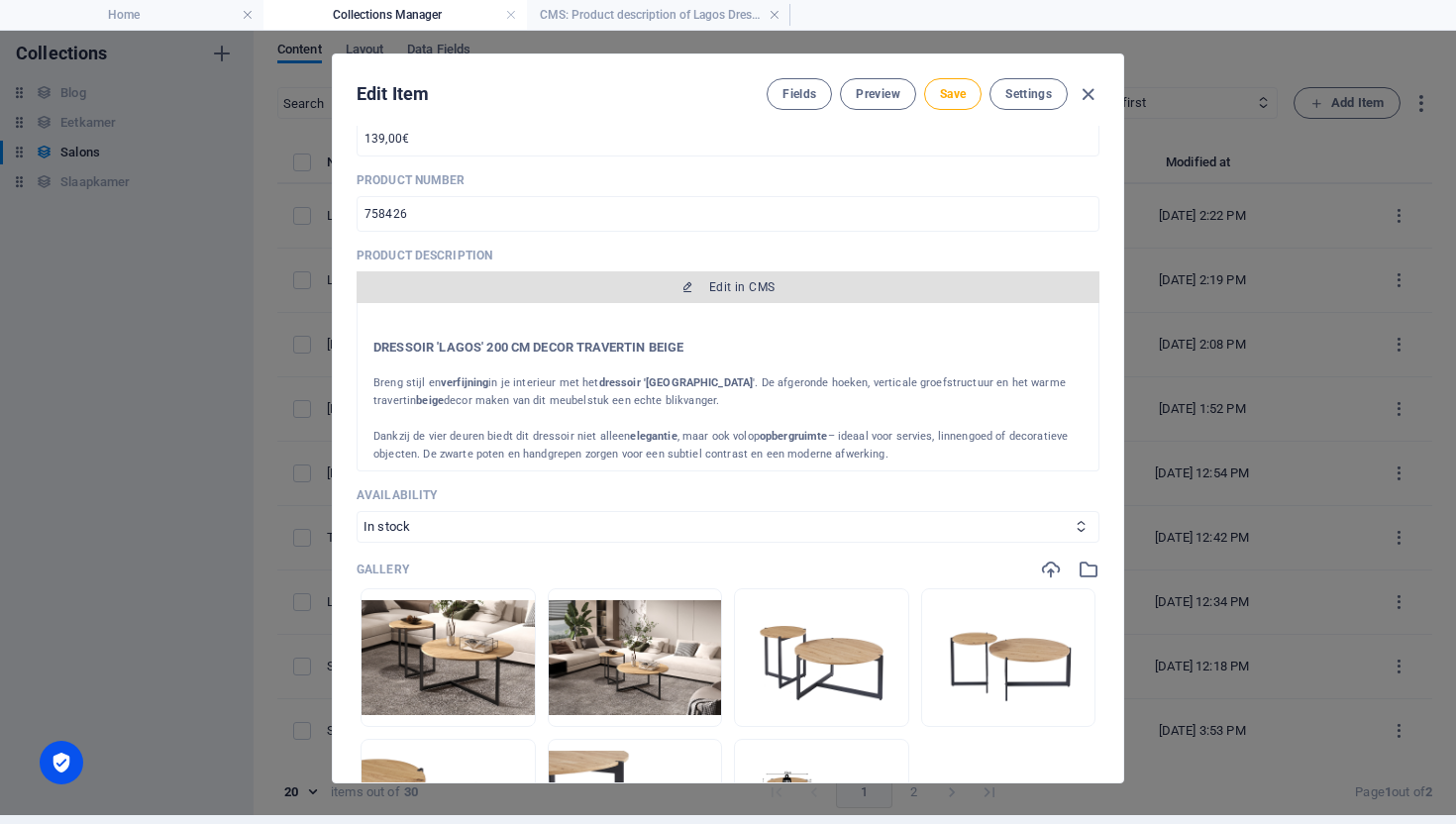 type on "Set van 2 salontafels ‘Pola’ in decor oude eik met zwart metalen frame. Praktisch, stijlvol en ruimtebesparend – ideaal voor moderne woonkamers." 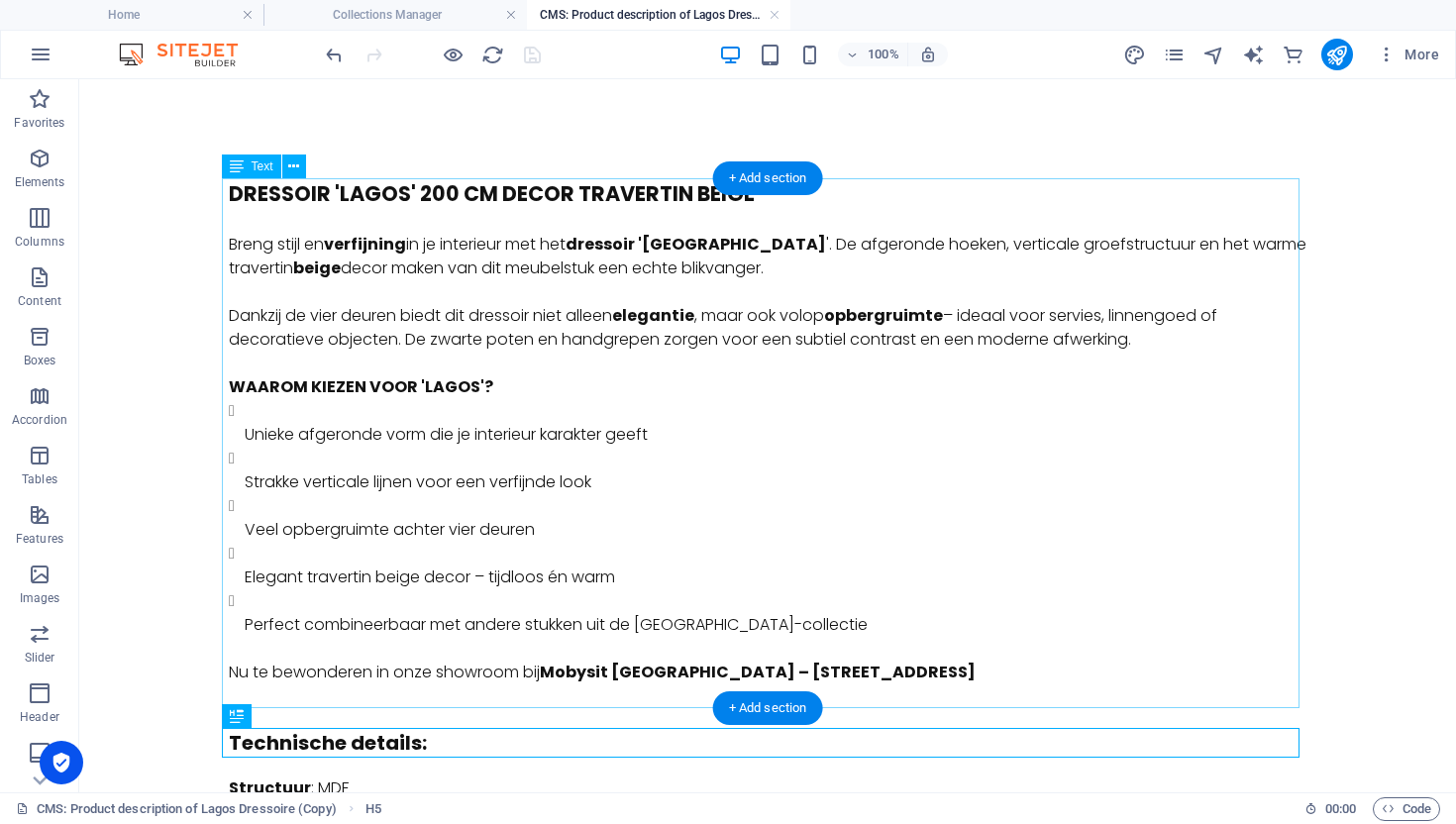 scroll, scrollTop: 0, scrollLeft: 0, axis: both 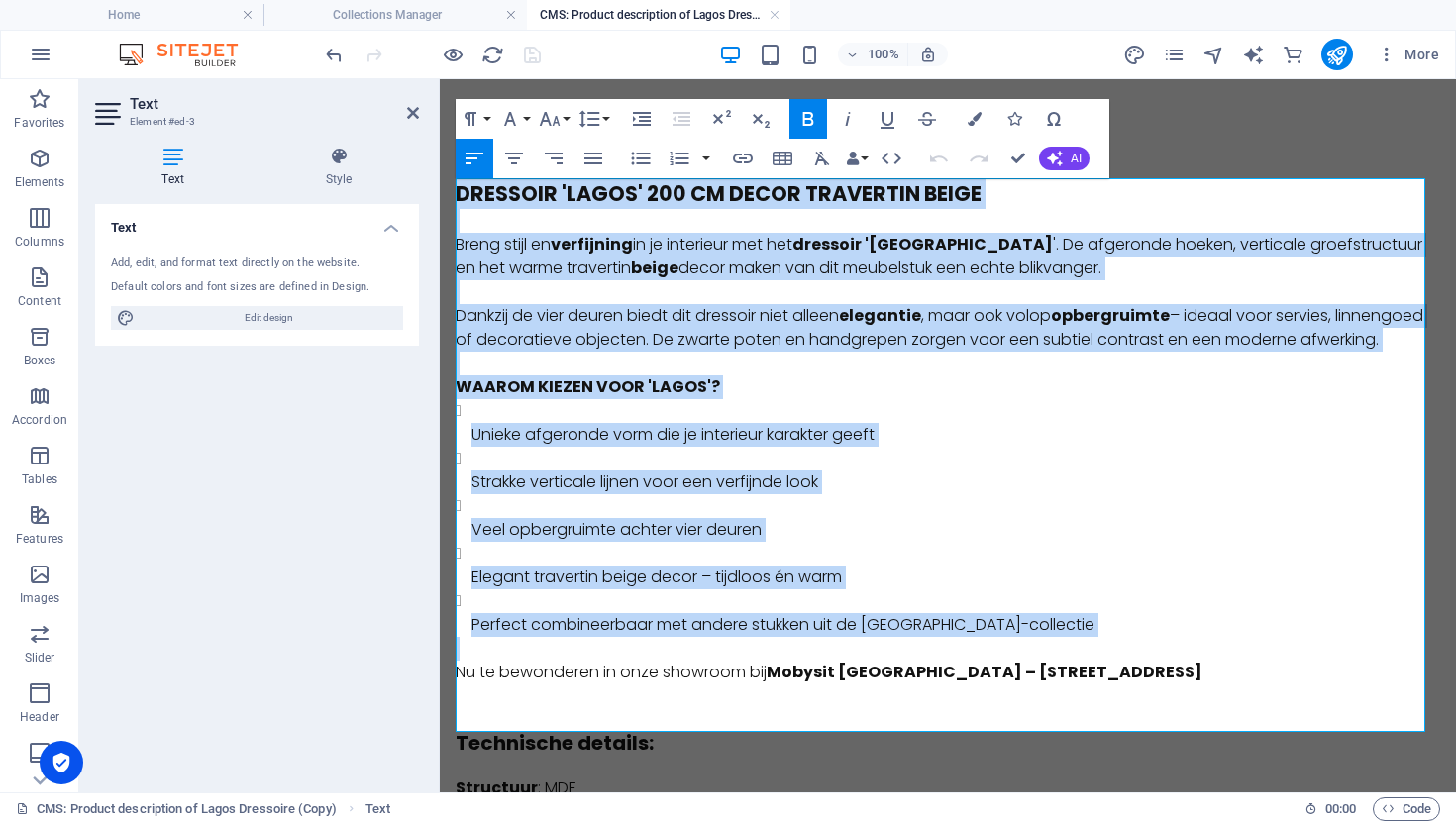 drag, startPoint x: 812, startPoint y: 569, endPoint x: 900, endPoint y: 252, distance: 328.9878 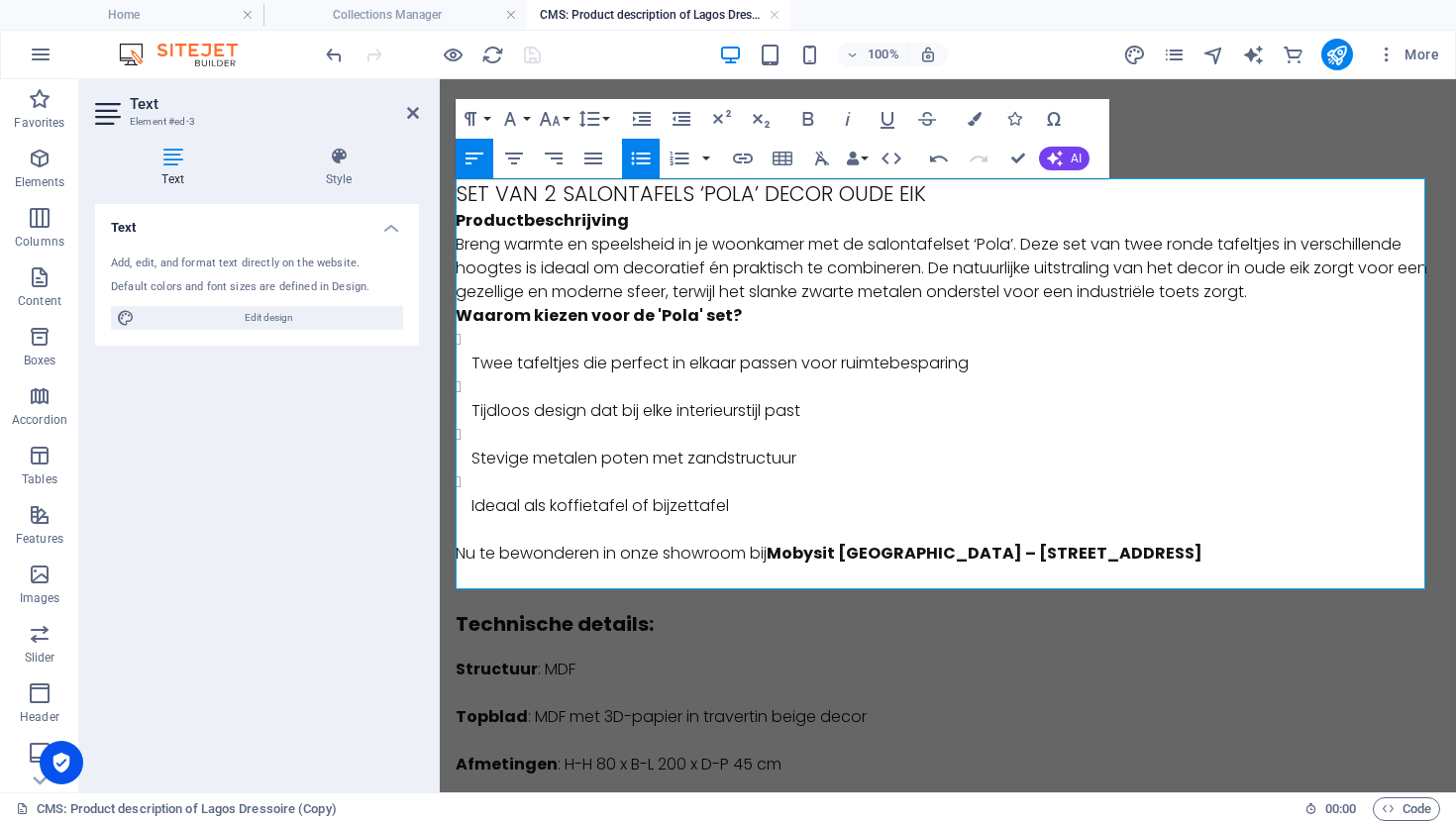 click on "SET VAN 2 SALONTAFELS ‘POLA’ DECOR OUDE EIK" at bounding box center (948, 193) 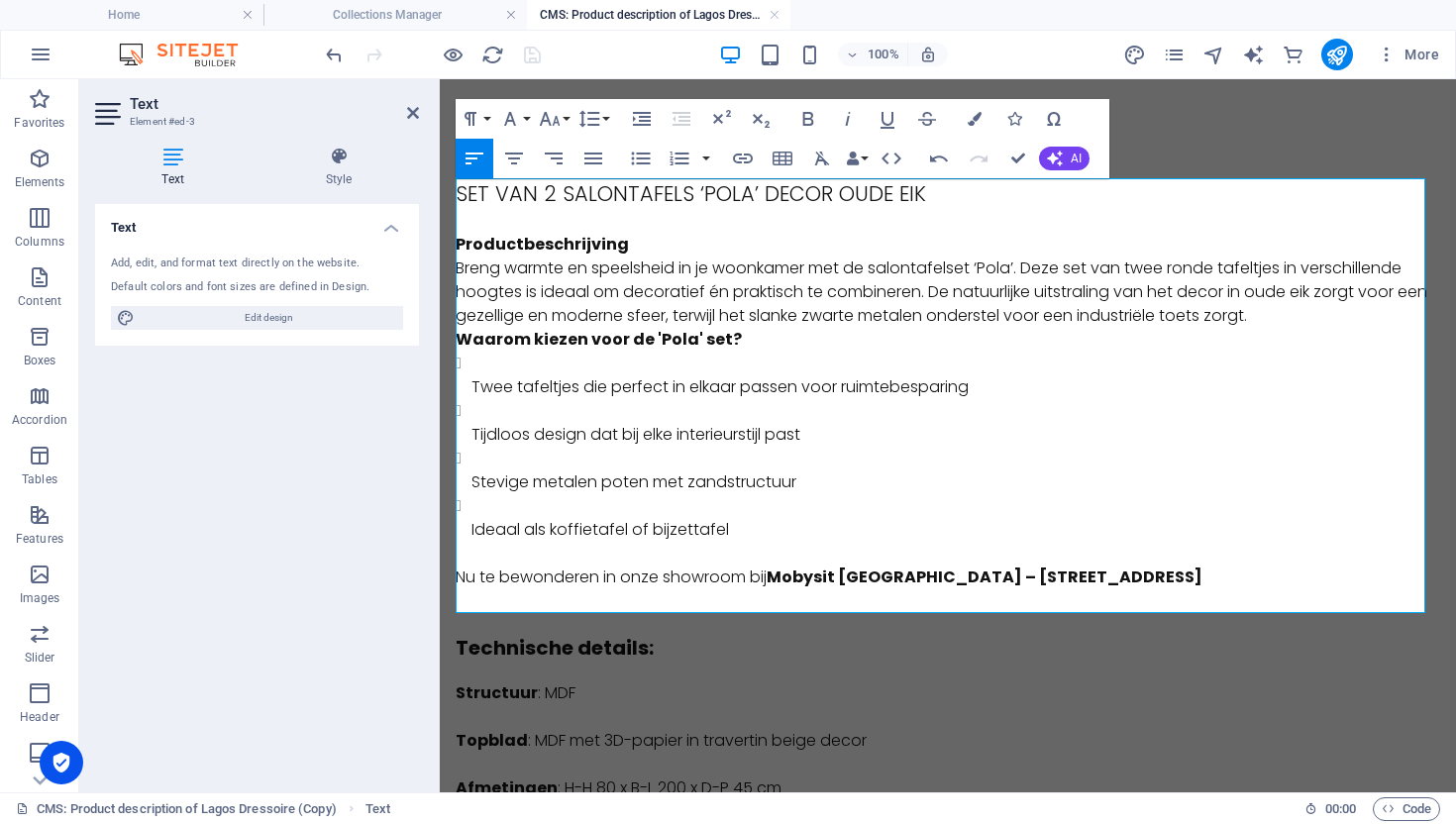 click on "SET VAN 2 SALONTAFELS ‘POLA’ DECOR OUDE EIK" at bounding box center (948, 193) 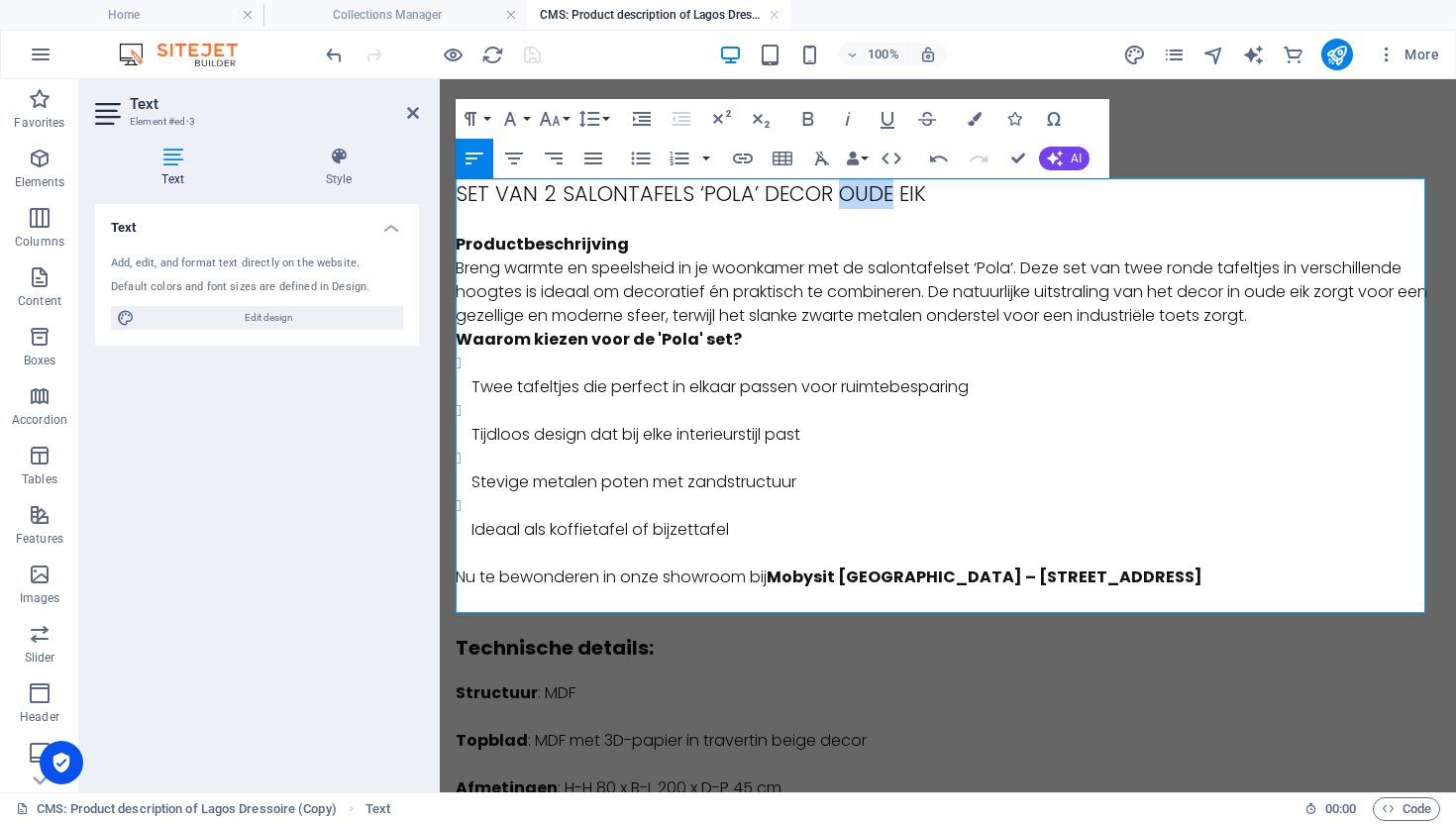 click on "SET VAN 2 SALONTAFELS ‘POLA’ DECOR OUDE EIK" at bounding box center (948, 193) 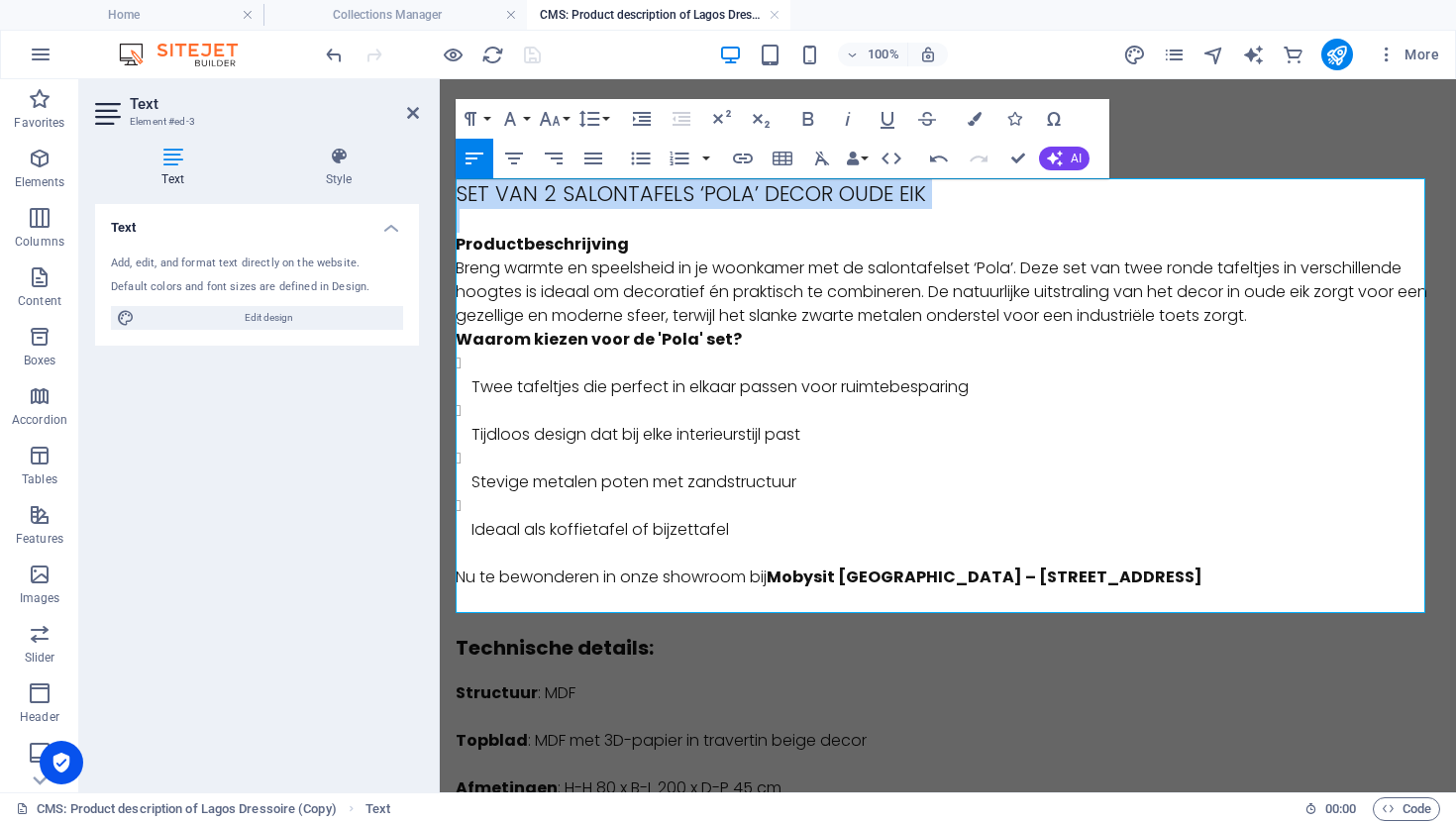 click on "SET VAN 2 SALONTAFELS ‘POLA’ DECOR OUDE EIK" at bounding box center [948, 193] 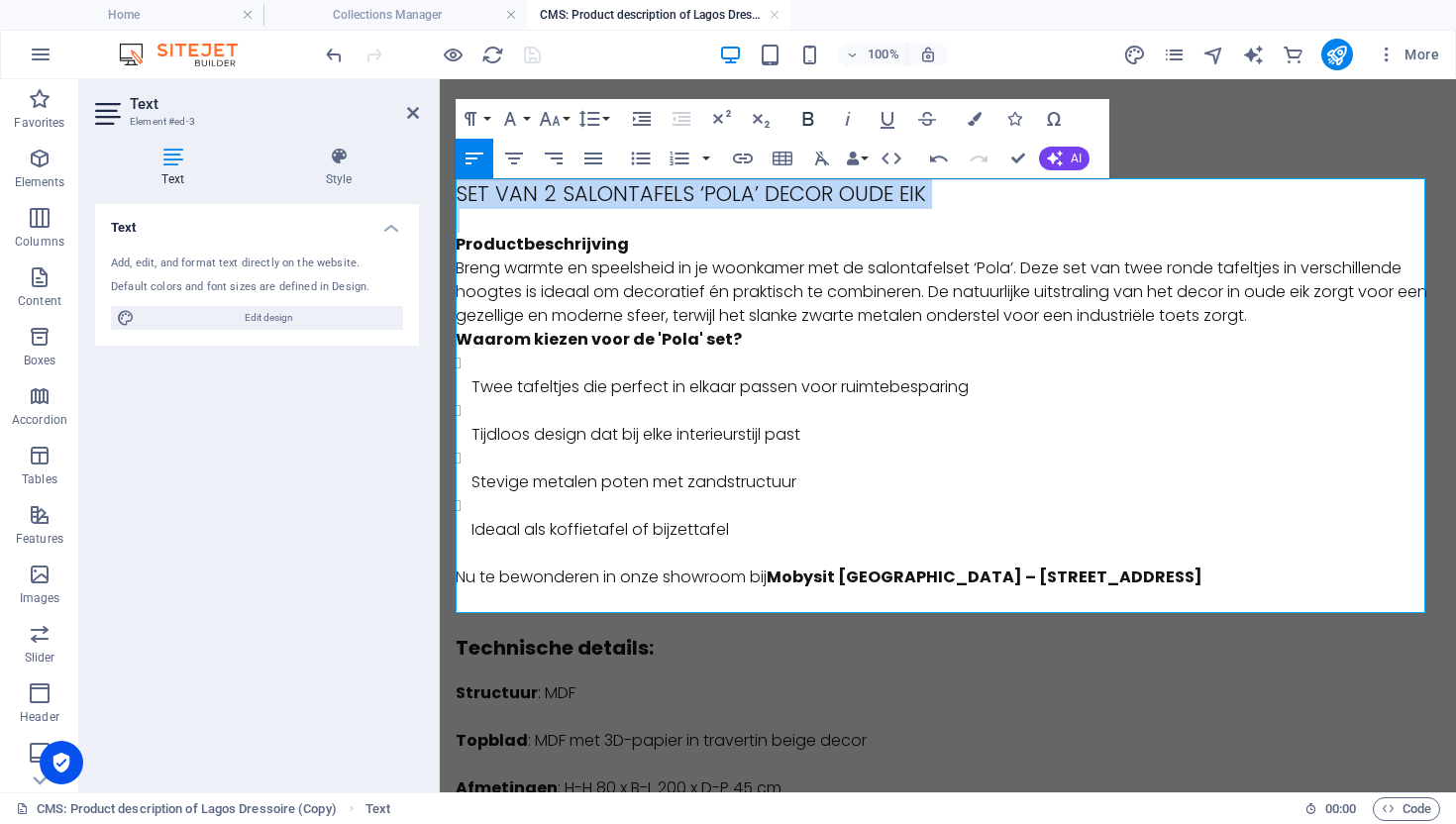 click 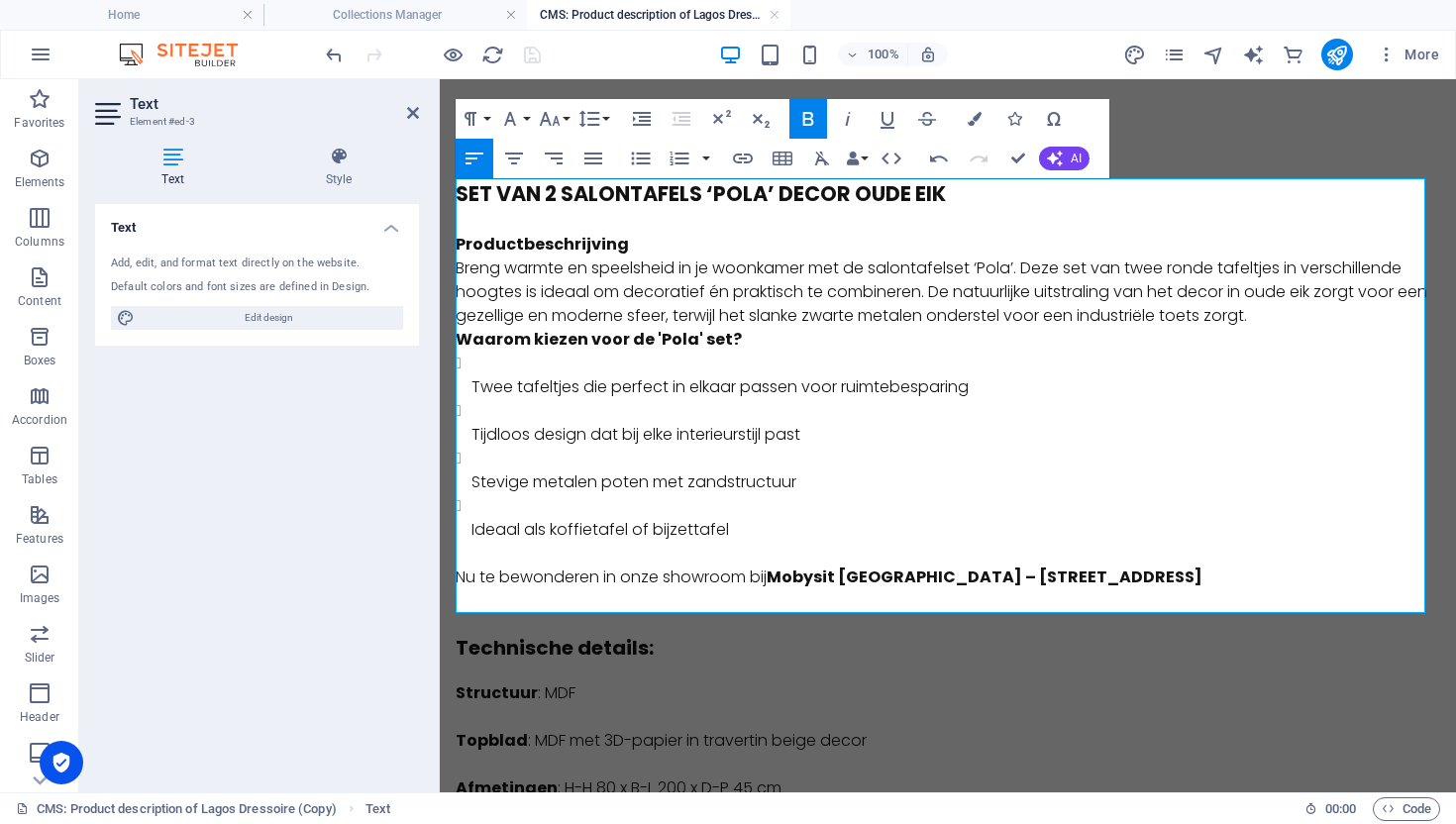click on "Productbeschrijving Breng warmte en speelsheid in je woonkamer met de salontafelset ‘Pola’. Deze set van twee ronde tafeltjes in verschillende hoogtes is ideaal om decoratief én praktisch te combineren. De natuurlijke uitstraling van het decor in oude eik zorgt voor een gezellige en moderne sfeer, terwijl het slanke zwarte metalen onderstel voor een industriële toets zorgt." at bounding box center (948, 280) 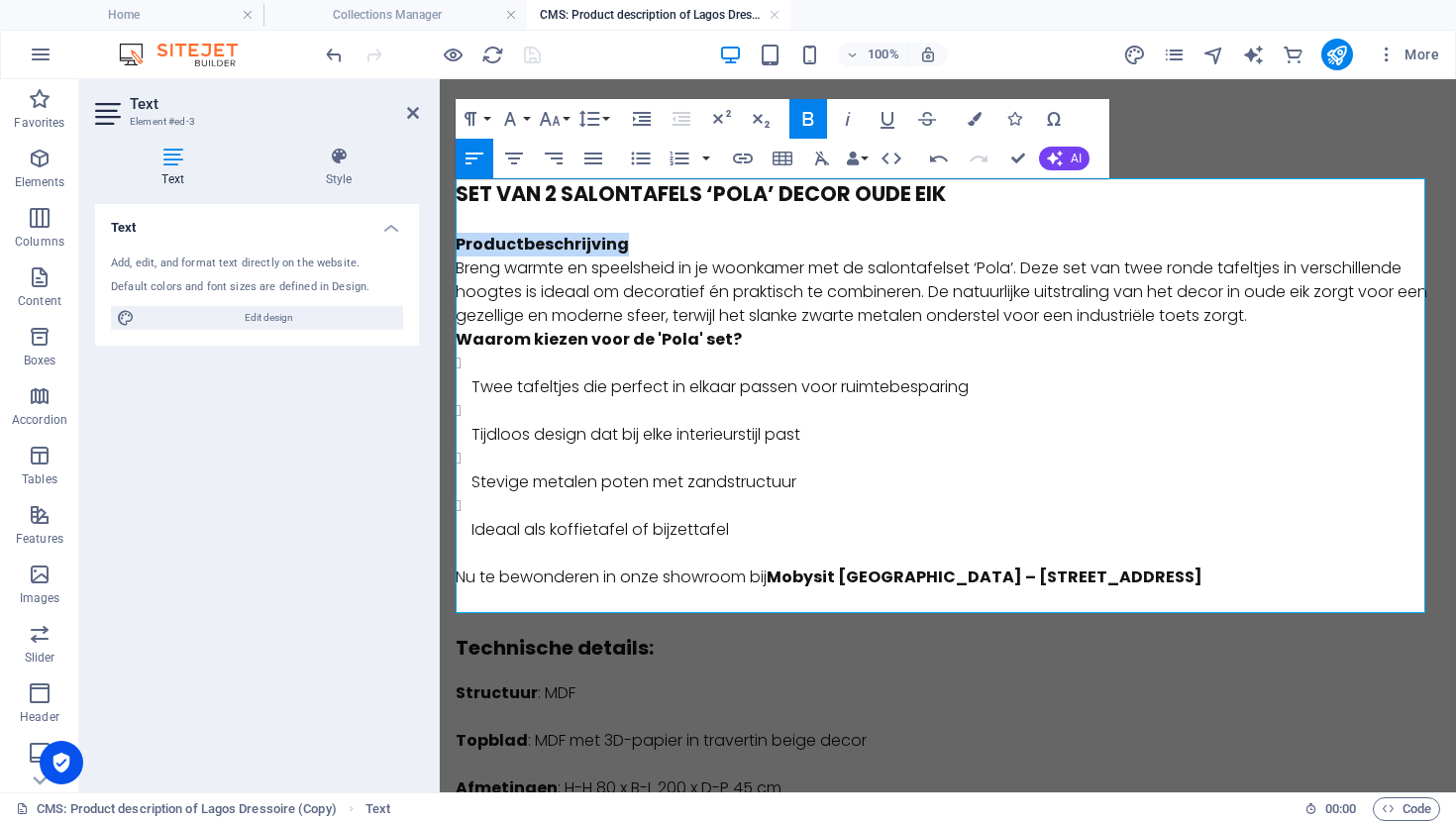 click on "Productbeschrijving" at bounding box center [542, 244] 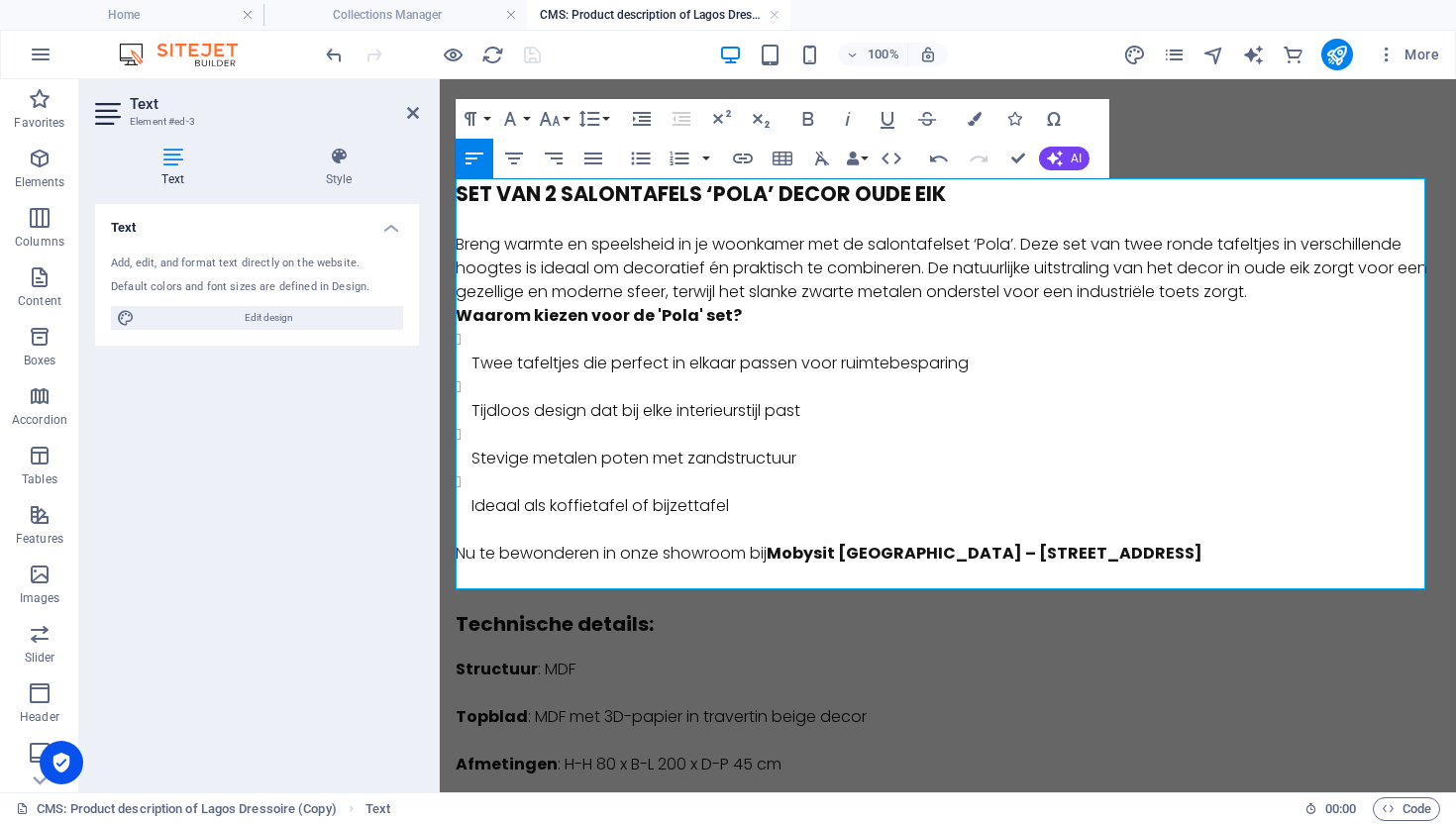 click on "Breng warmte en speelsheid in je woonkamer met de salontafelset ‘Pola’. Deze set van twee ronde tafeltjes in verschillende hoogtes is ideaal om decoratief én praktisch te combineren. De natuurlijke uitstraling van het decor in oude eik zorgt voor een gezellige en moderne sfeer, terwijl het slanke zwarte metalen onderstel voor een industriële toets zorgt." at bounding box center [948, 257] 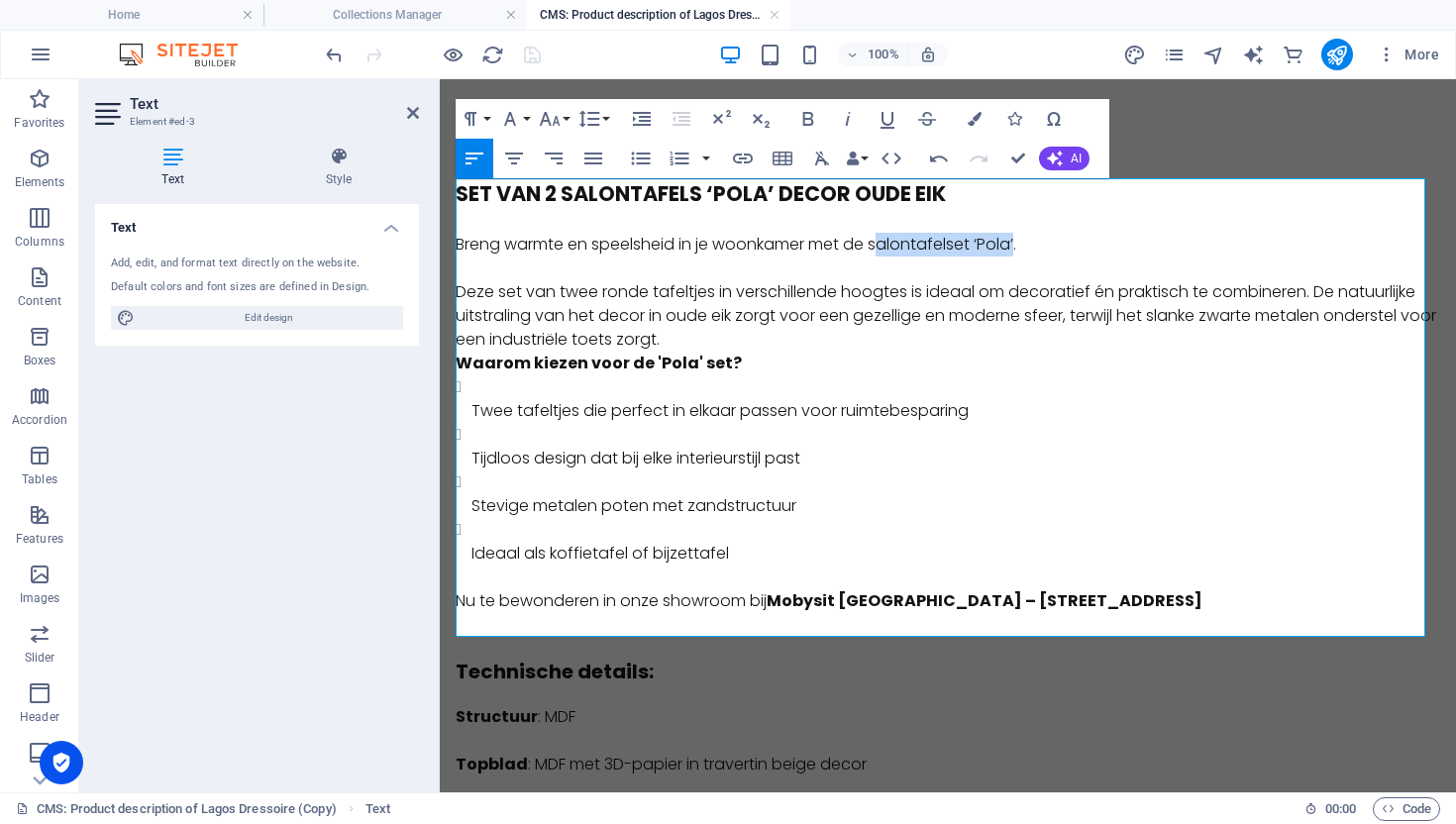 drag, startPoint x: 1022, startPoint y: 245, endPoint x: 884, endPoint y: 252, distance: 138.1774 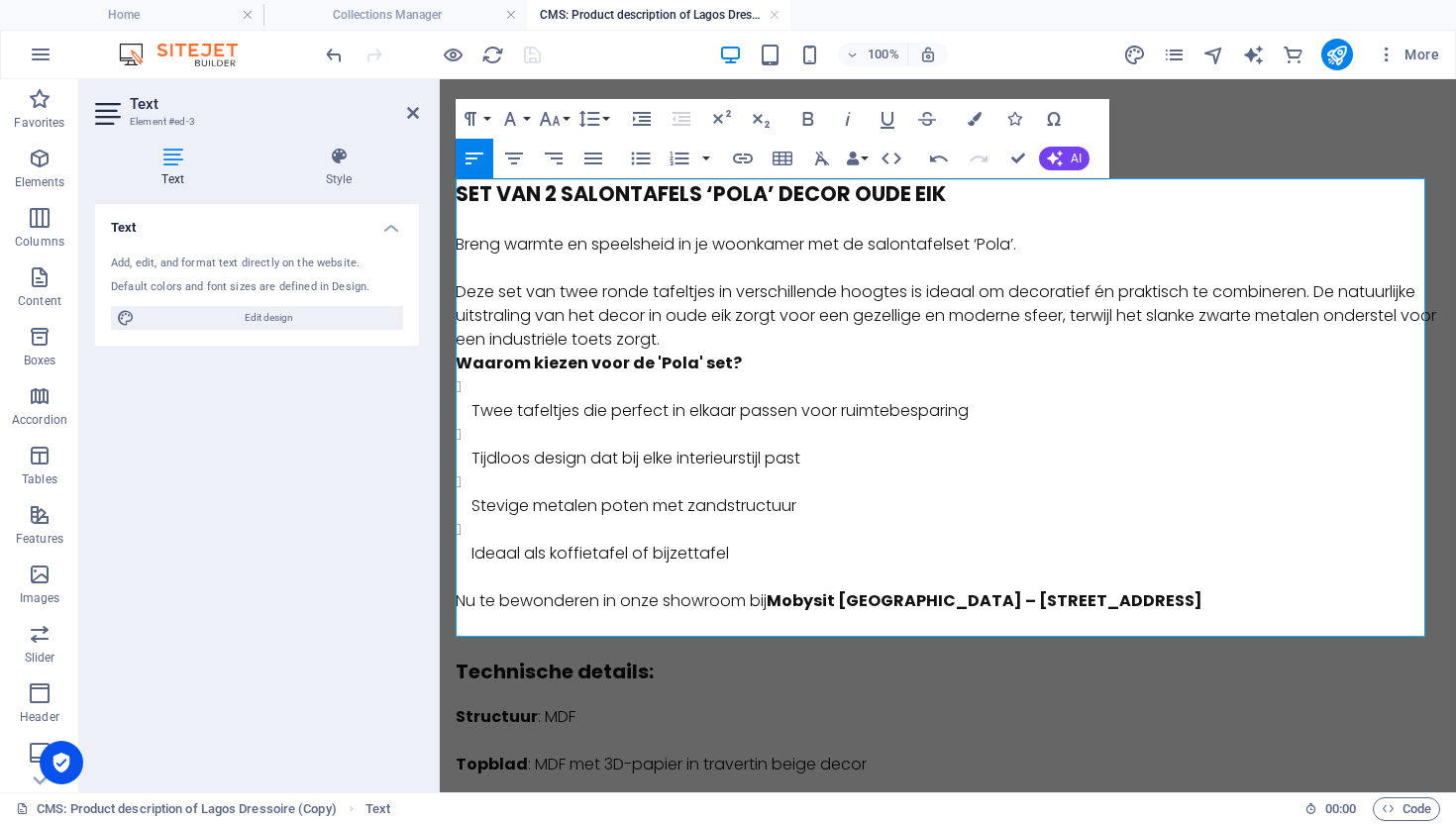 click on "Breng warmte en speelsheid in je woonkamer met de salontafelset ‘Pola’." at bounding box center [948, 233] 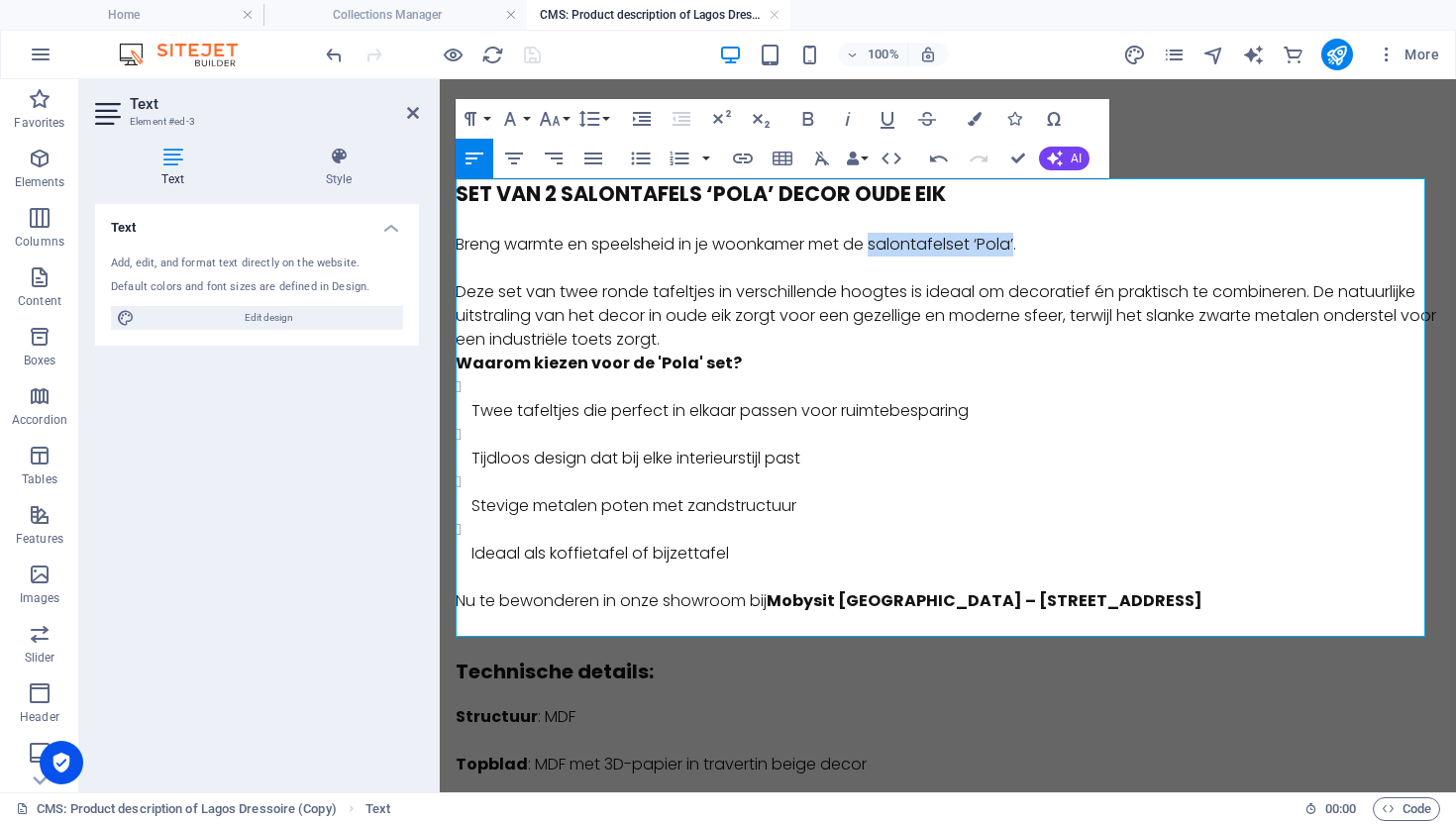 drag, startPoint x: 878, startPoint y: 247, endPoint x: 910, endPoint y: 183, distance: 71.55418 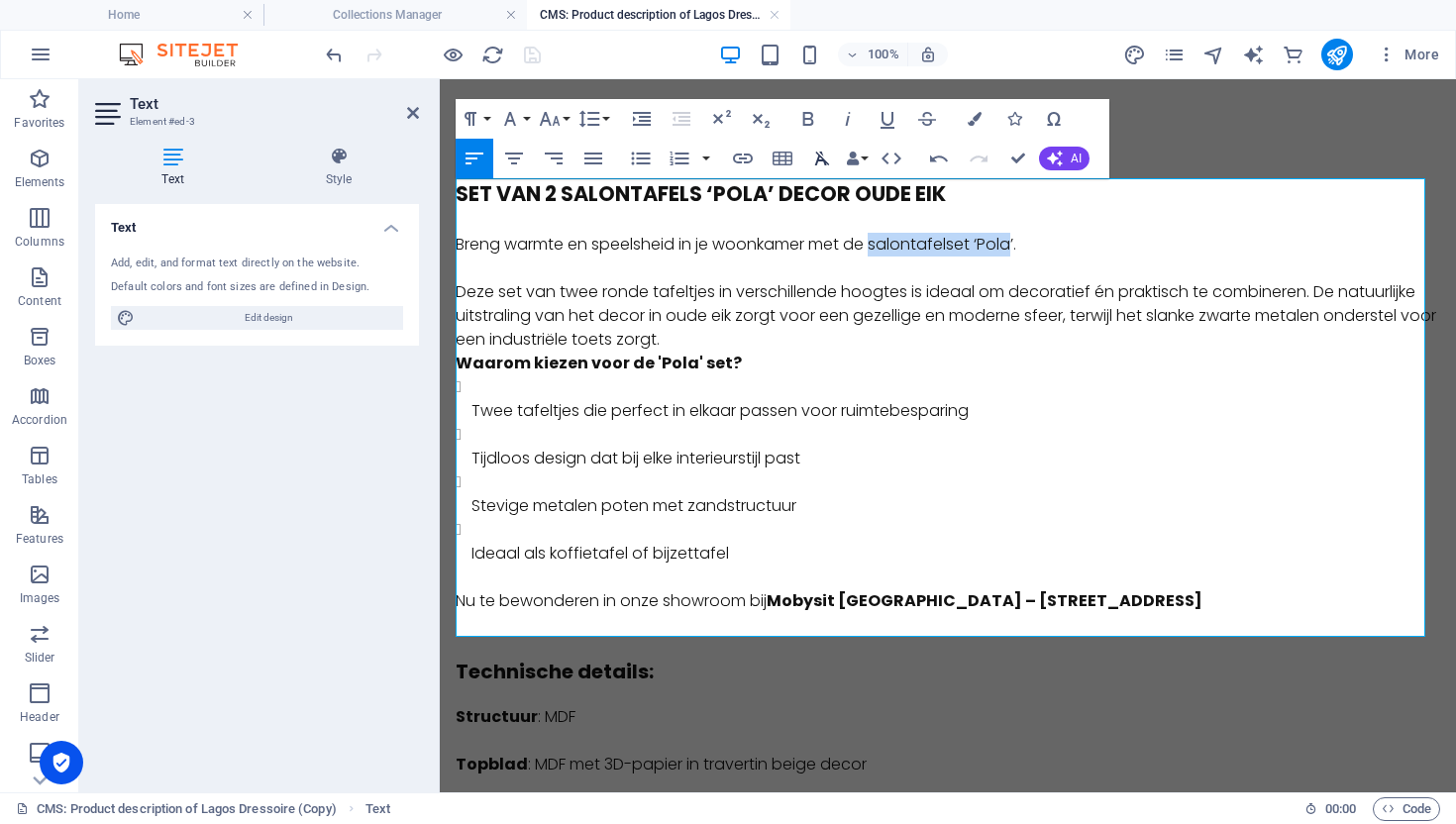 drag, startPoint x: 807, startPoint y: 119, endPoint x: 818, endPoint y: 162, distance: 44.38468 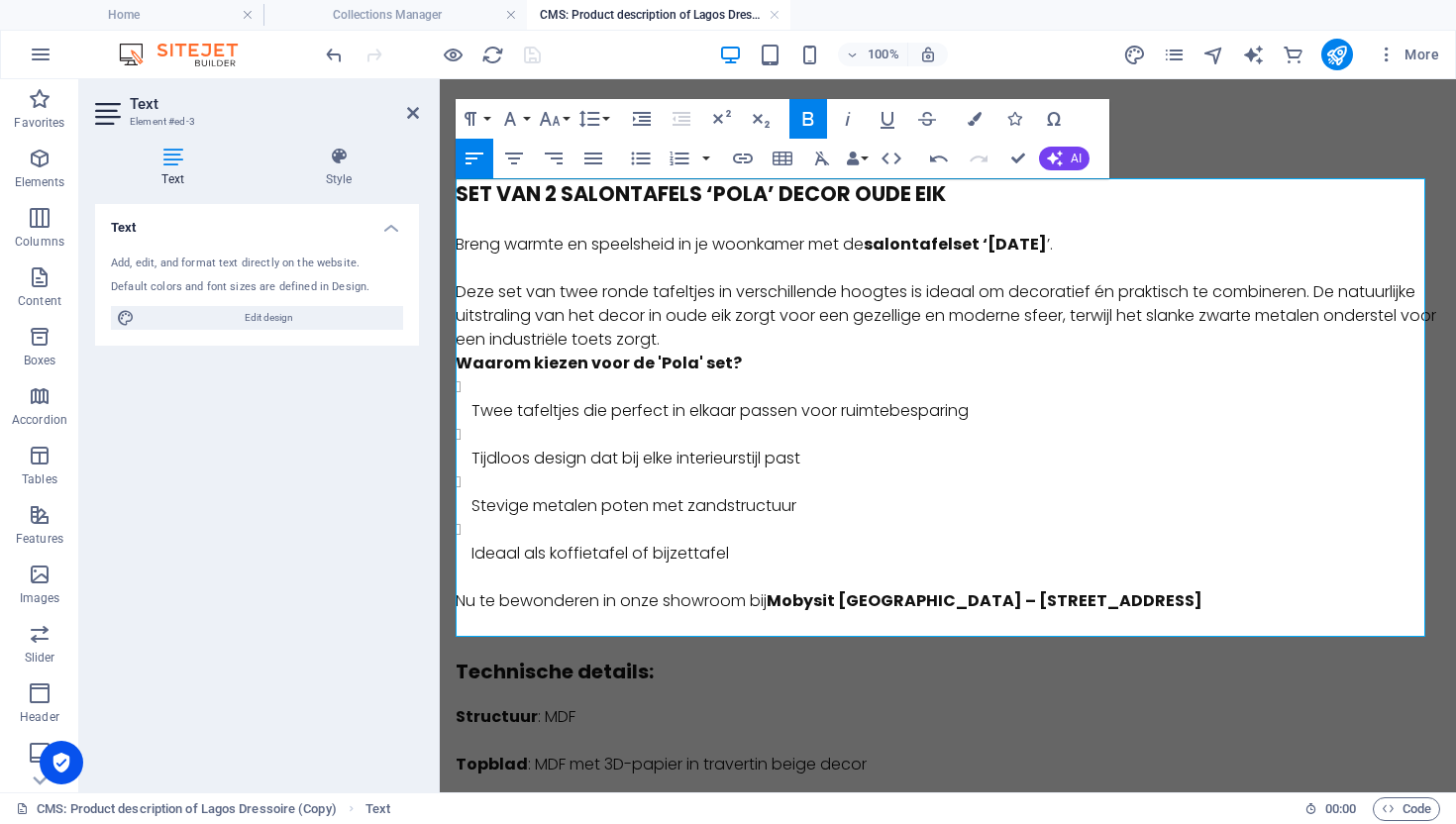 click on "Deze set van twee ronde tafeltjes in verschillende hoogtes is ideaal om decoratief én praktisch te combineren. De natuurlijke uitstraling van het decor in oude eik zorgt voor een gezellige en moderne sfeer, terwijl het slanke zwarte metalen onderstel voor een industriële toets zorgt." at bounding box center (948, 316) 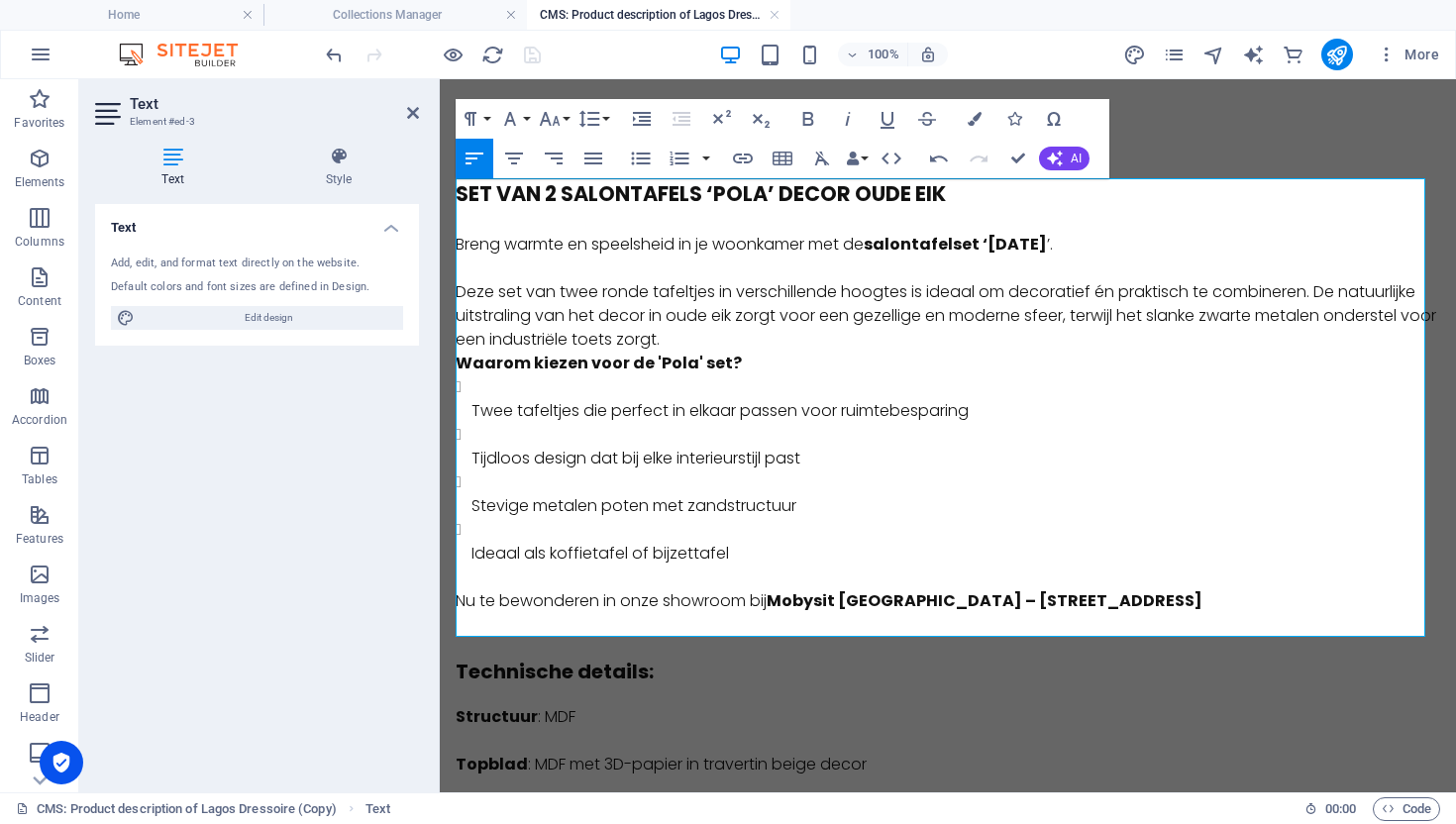 click on "Deze set van twee ronde tafeltjes in verschillende hoogtes is ideaal om decoratief én praktisch te combineren. De natuurlijke uitstraling van het decor in oude eik zorgt voor een gezellige en moderne sfeer, terwijl het slanke zwarte metalen onderstel voor een industriële toets zorgt." at bounding box center [948, 316] 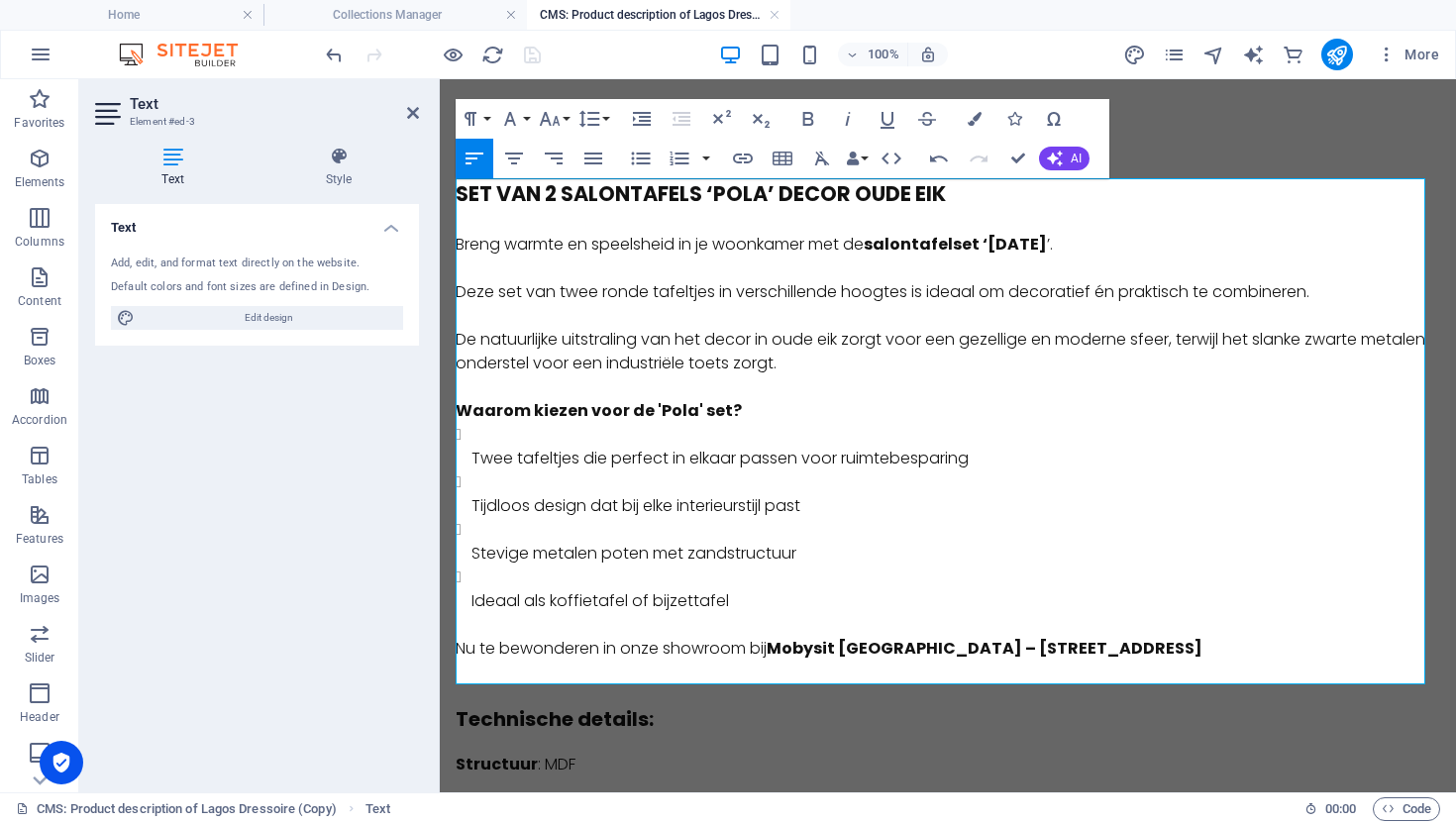 click on "Deze set van twee ronde tafeltjes in verschillende hoogtes is ideaal om decoratief én praktisch te combineren." at bounding box center (948, 292) 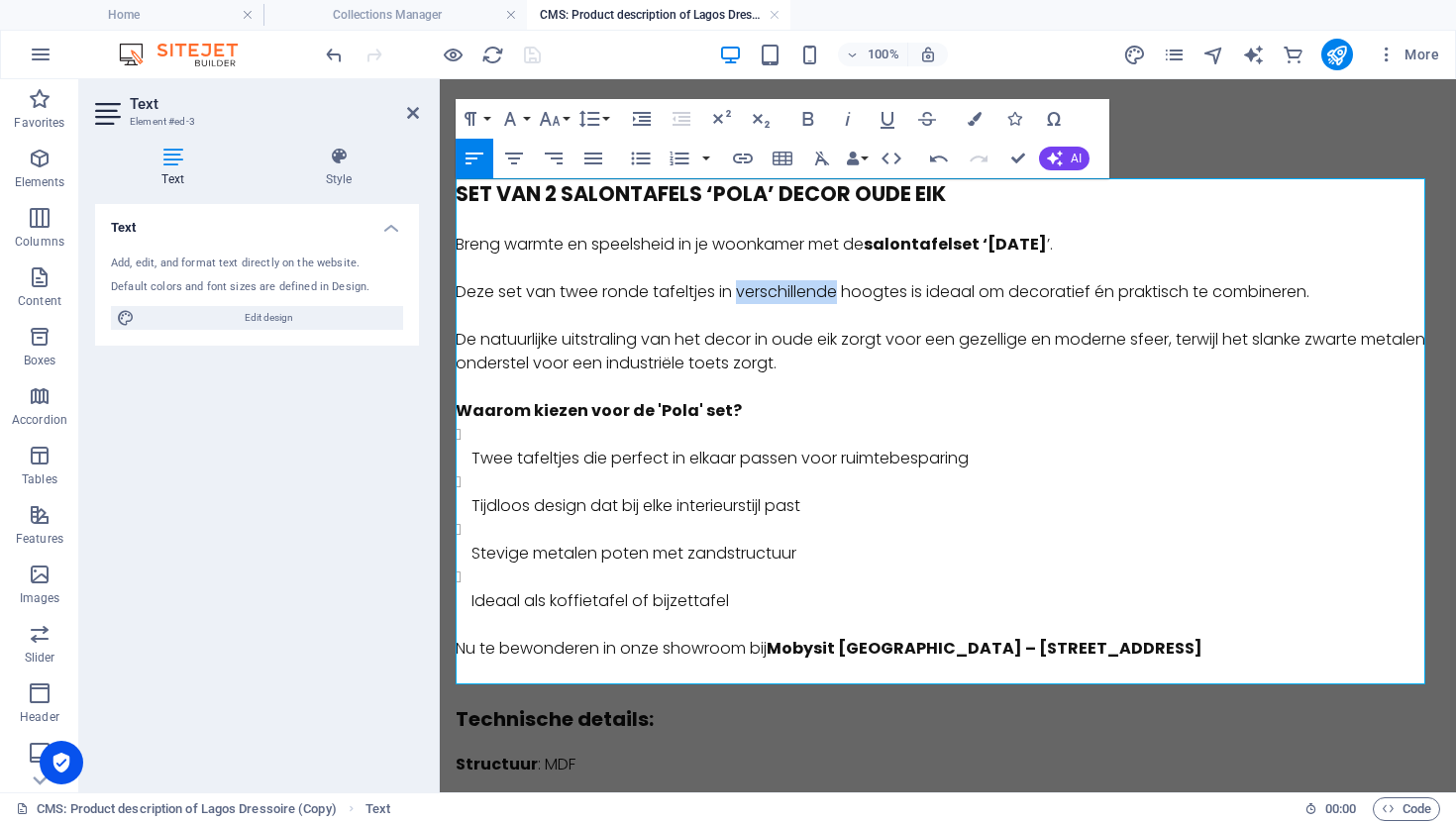 drag, startPoint x: 785, startPoint y: 298, endPoint x: 802, endPoint y: 186, distance: 113.28283 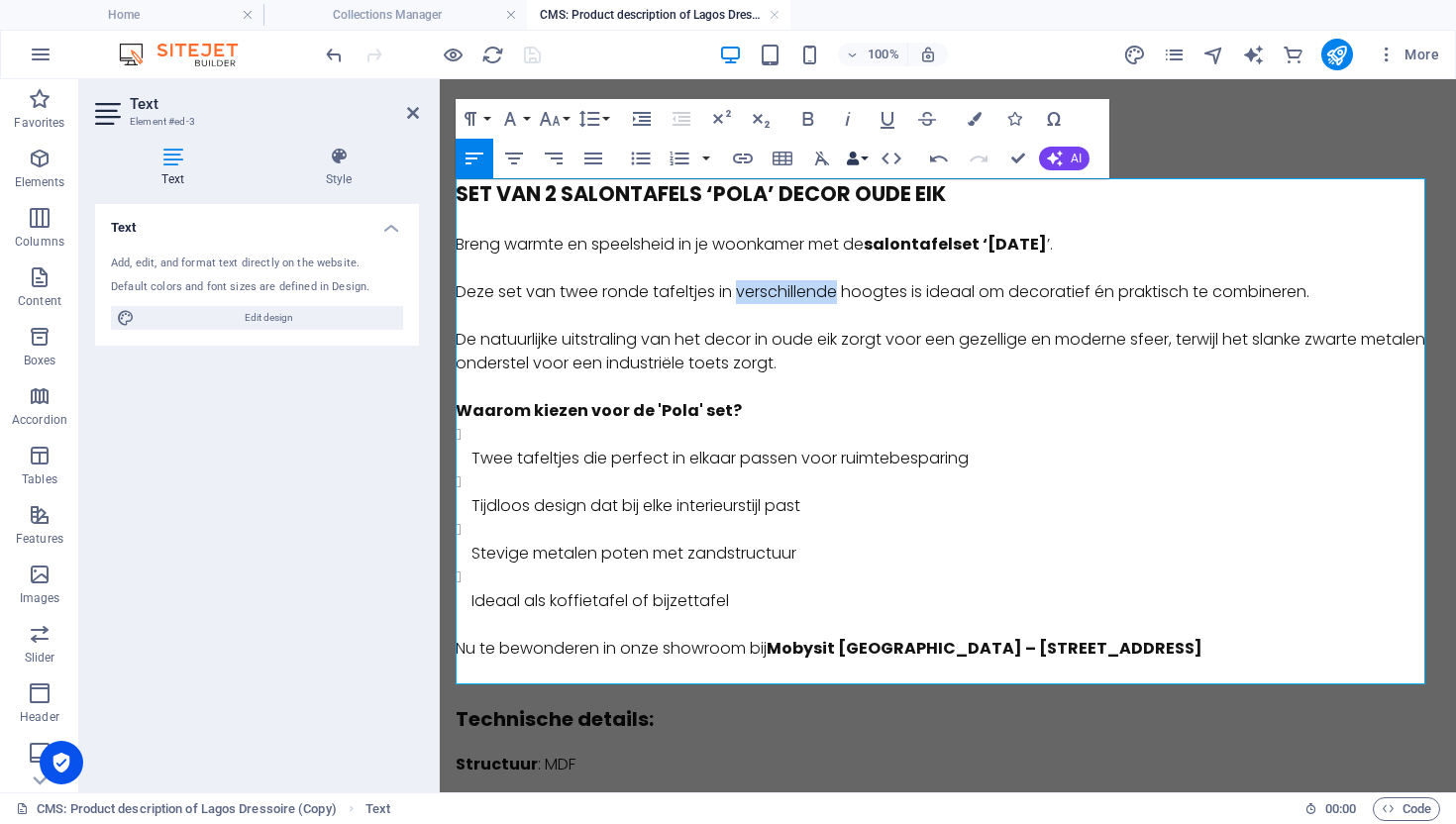 drag, startPoint x: 803, startPoint y: 109, endPoint x: 844, endPoint y: 167, distance: 71.02816 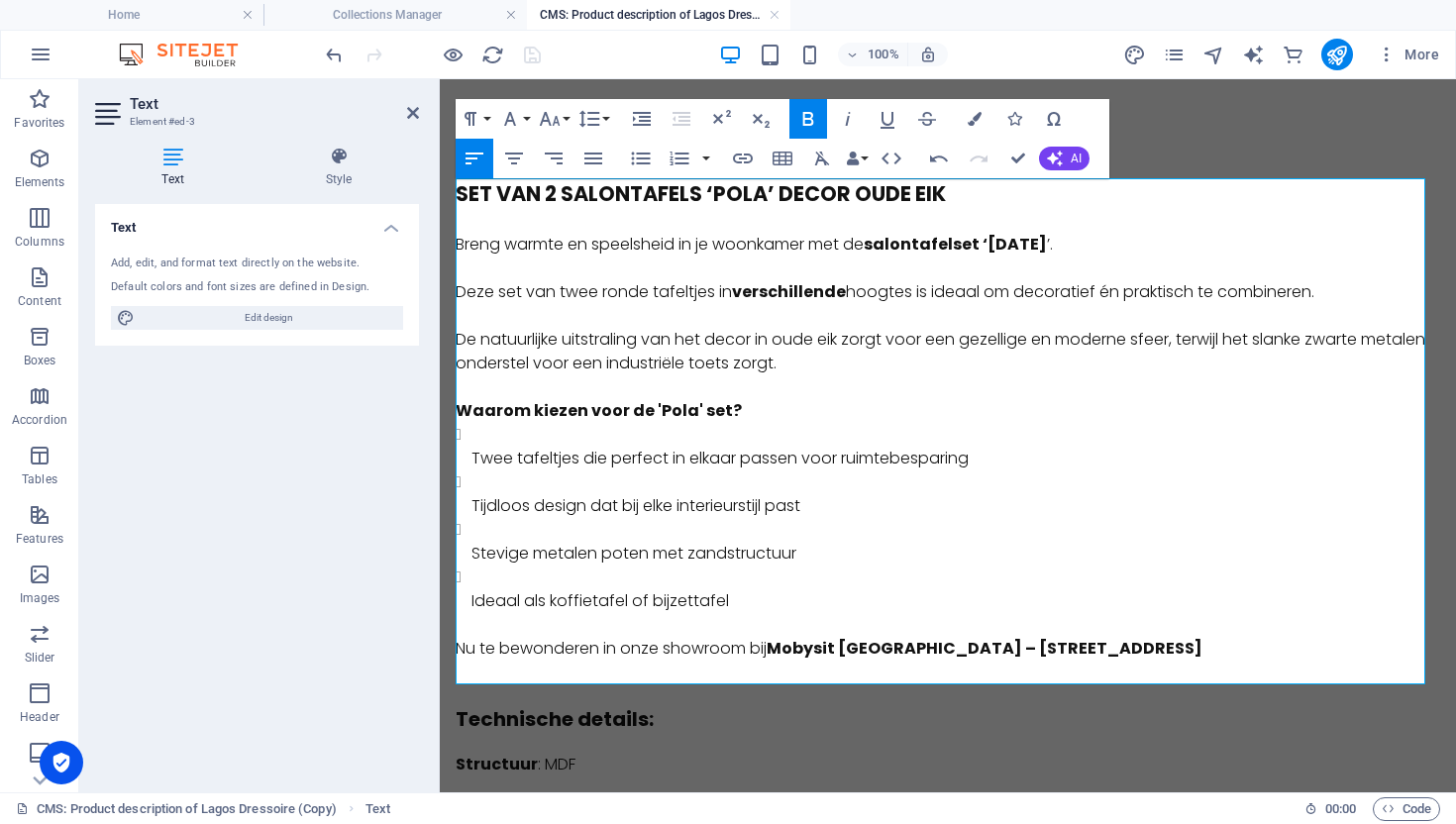 click on "Deze set van twee ronde tafeltjes in  verschillende  hoogtes is ideaal om decoratief én praktisch te combineren." at bounding box center (948, 292) 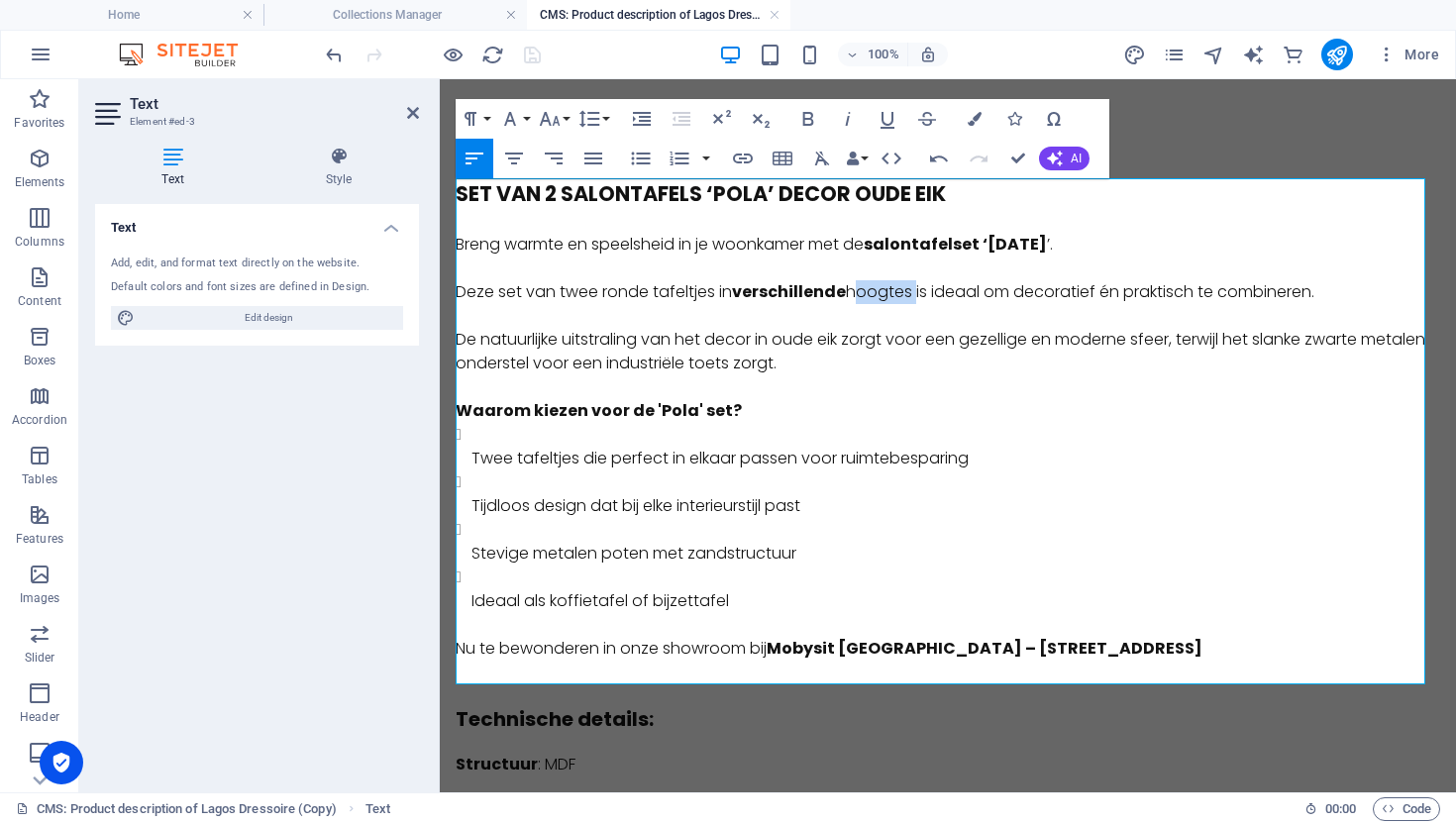 drag, startPoint x: 877, startPoint y: 295, endPoint x: 842, endPoint y: 205, distance: 96.56604 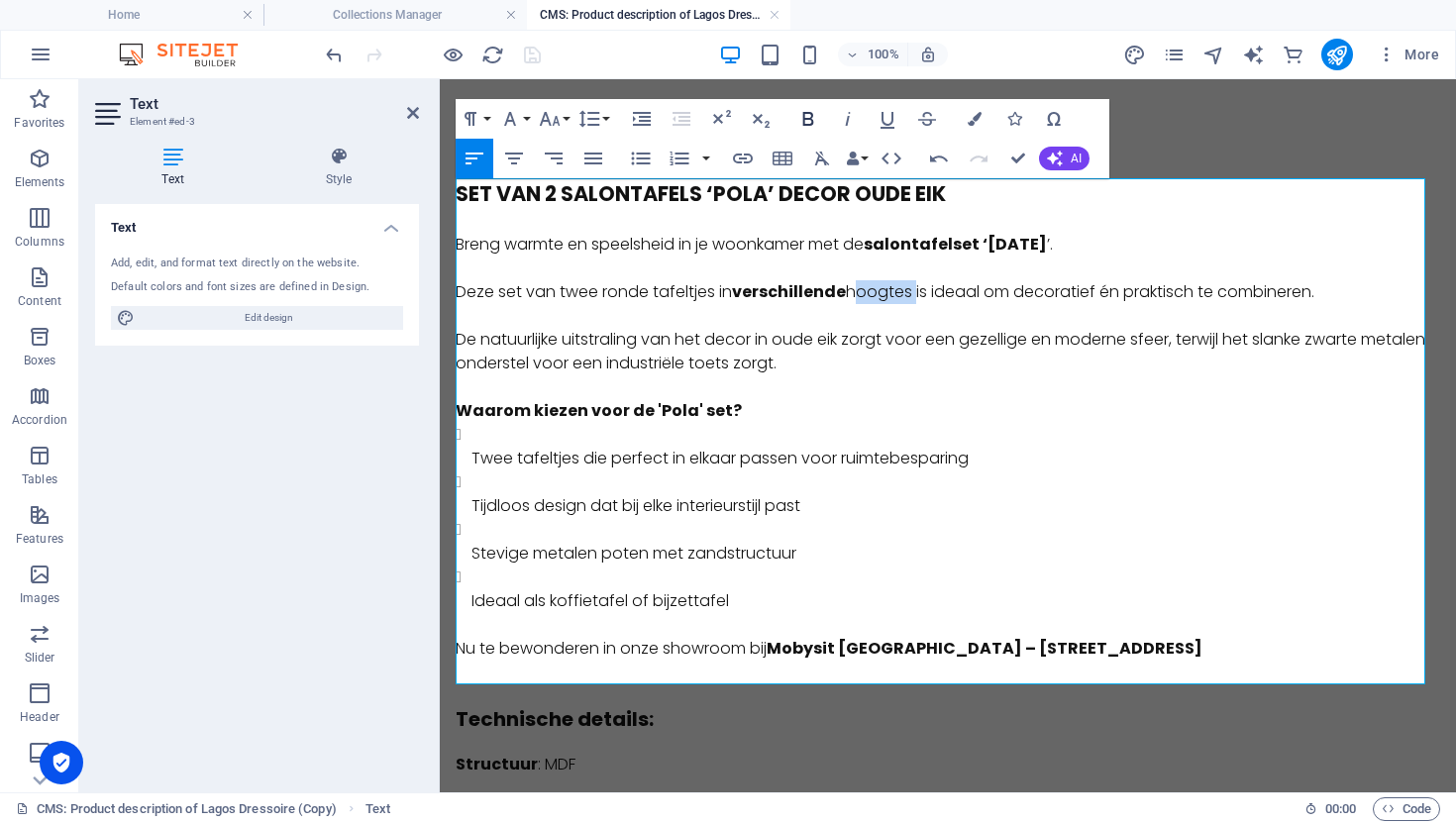 click 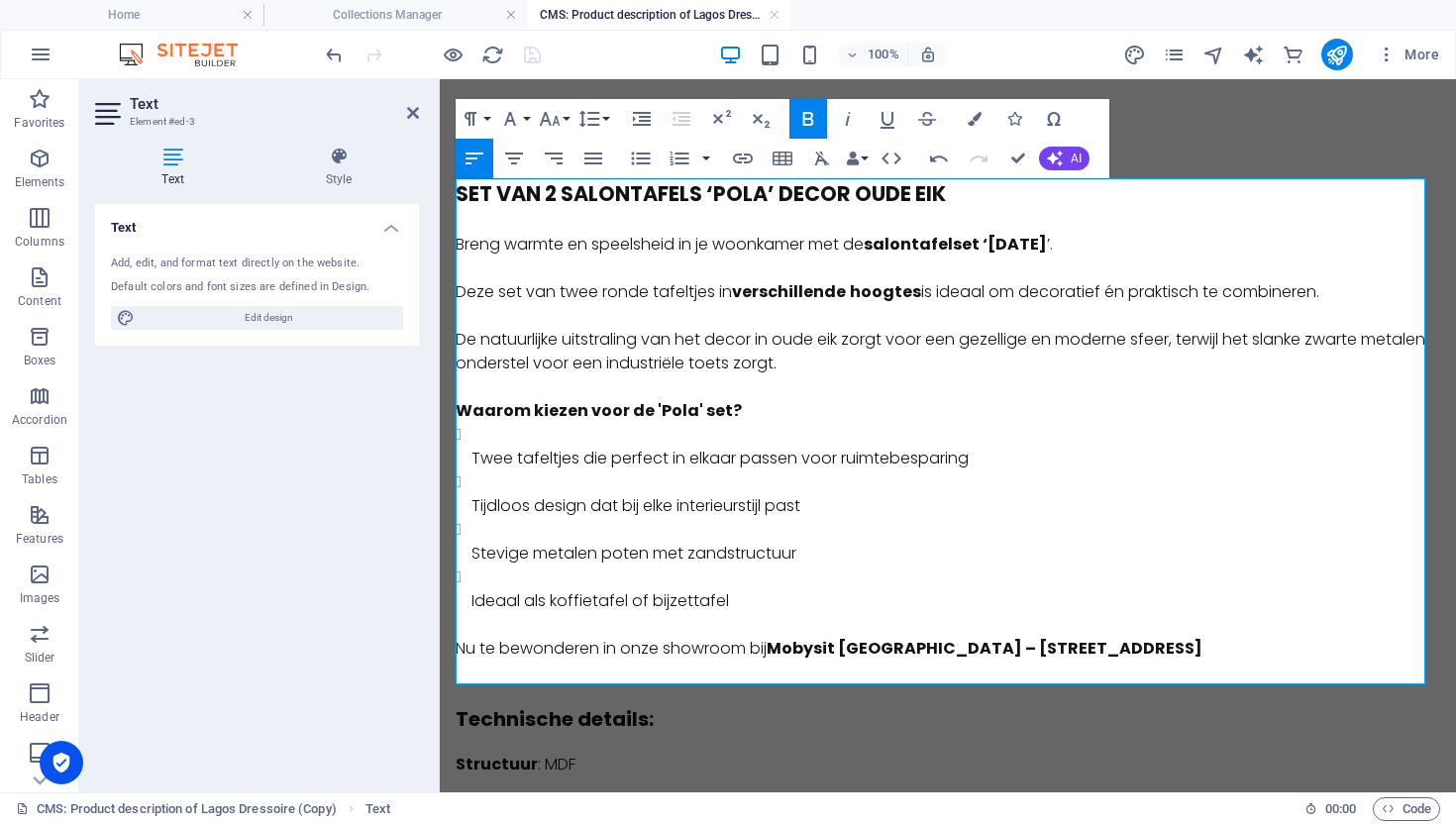 click at bounding box center [948, 316] 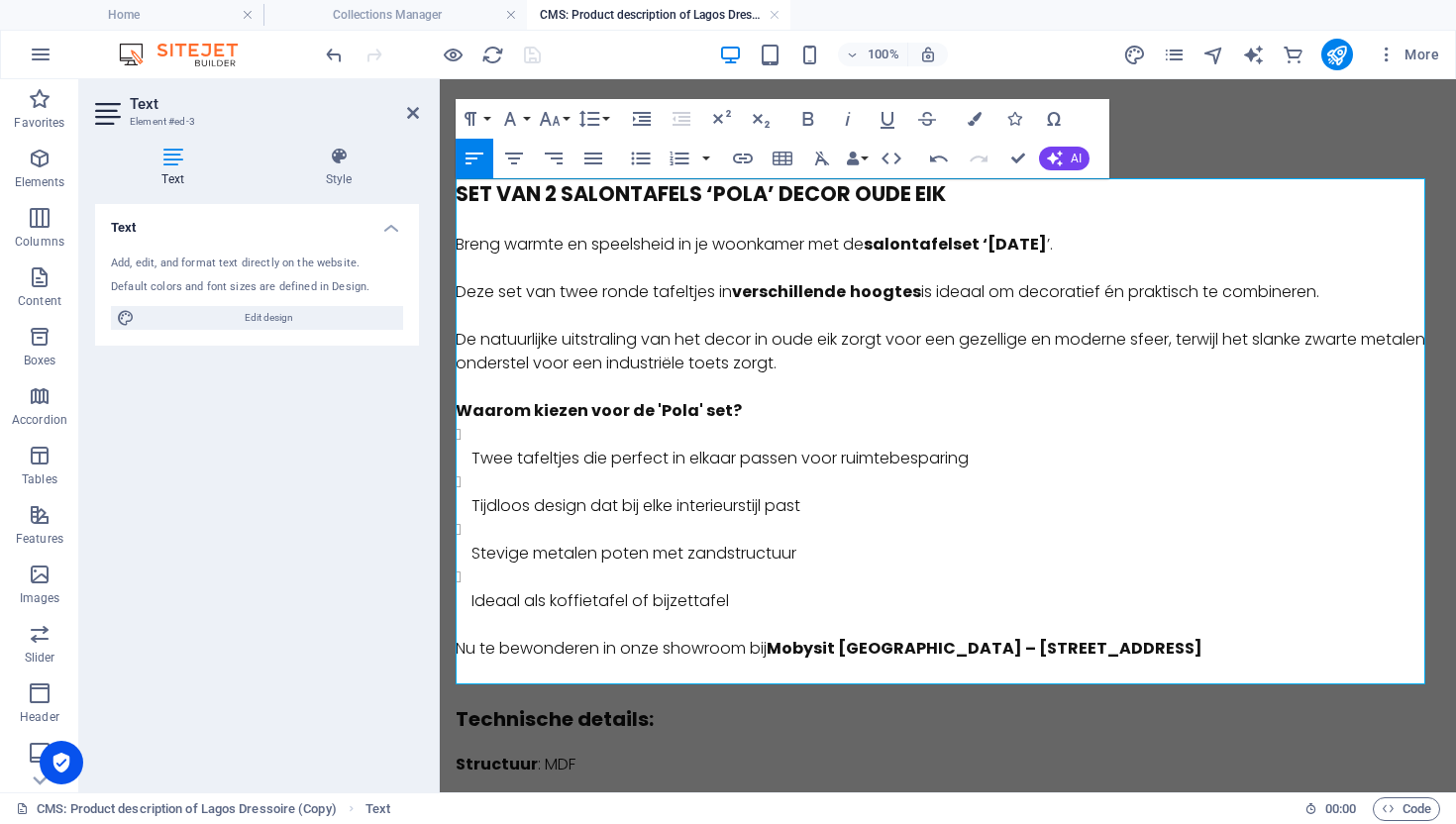 click on "De natuurlijke uitstraling van het decor in oude eik zorgt voor een gezellige en moderne sfeer, terwijl het slanke zwarte metalen onderstel voor een industriële toets zorgt." at bounding box center [948, 352] 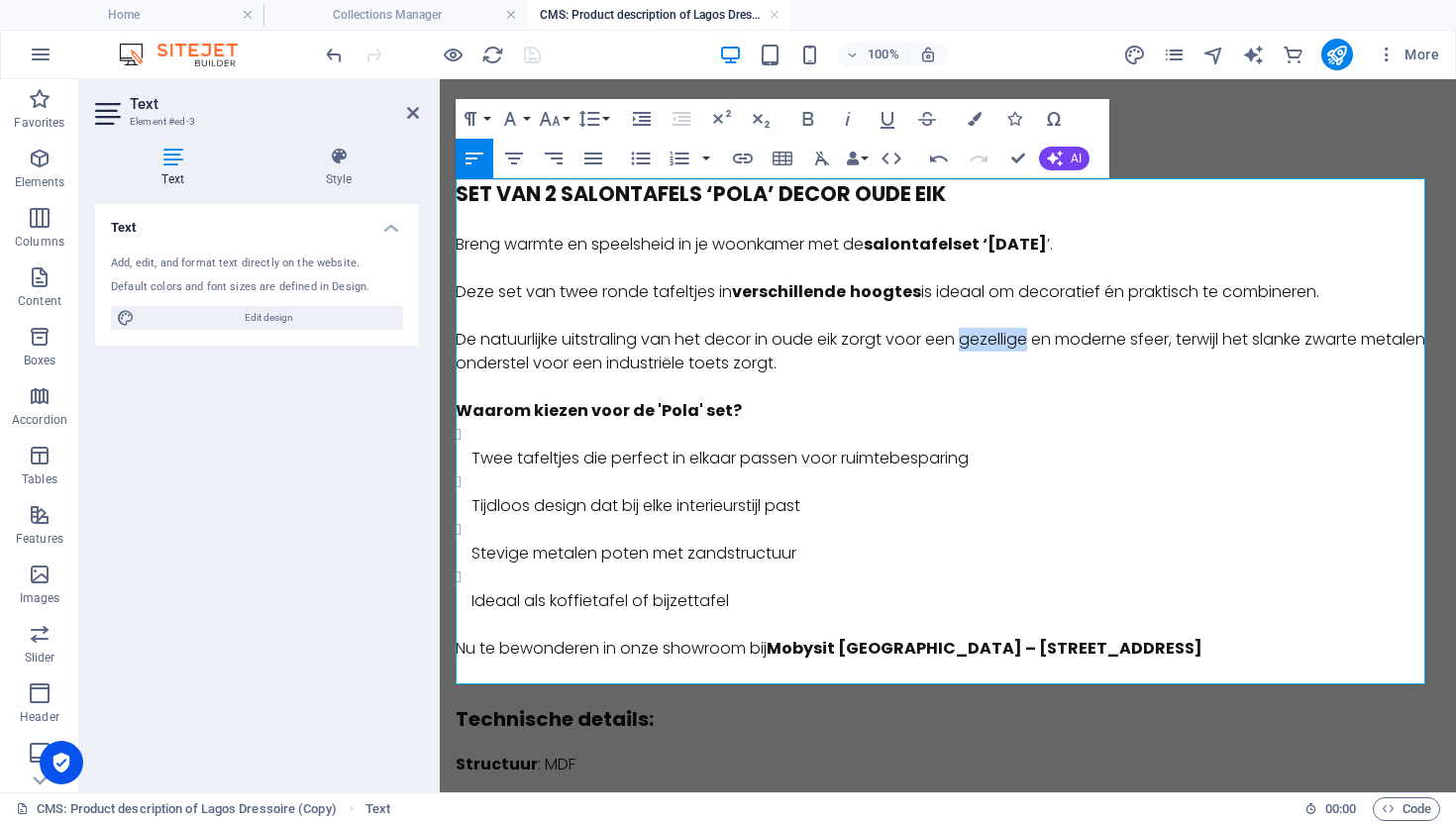 click on "De natuurlijke uitstraling van het decor in oude eik zorgt voor een gezellige en moderne sfeer, terwijl het slanke zwarte metalen onderstel voor een industriële toets zorgt." at bounding box center (948, 352) 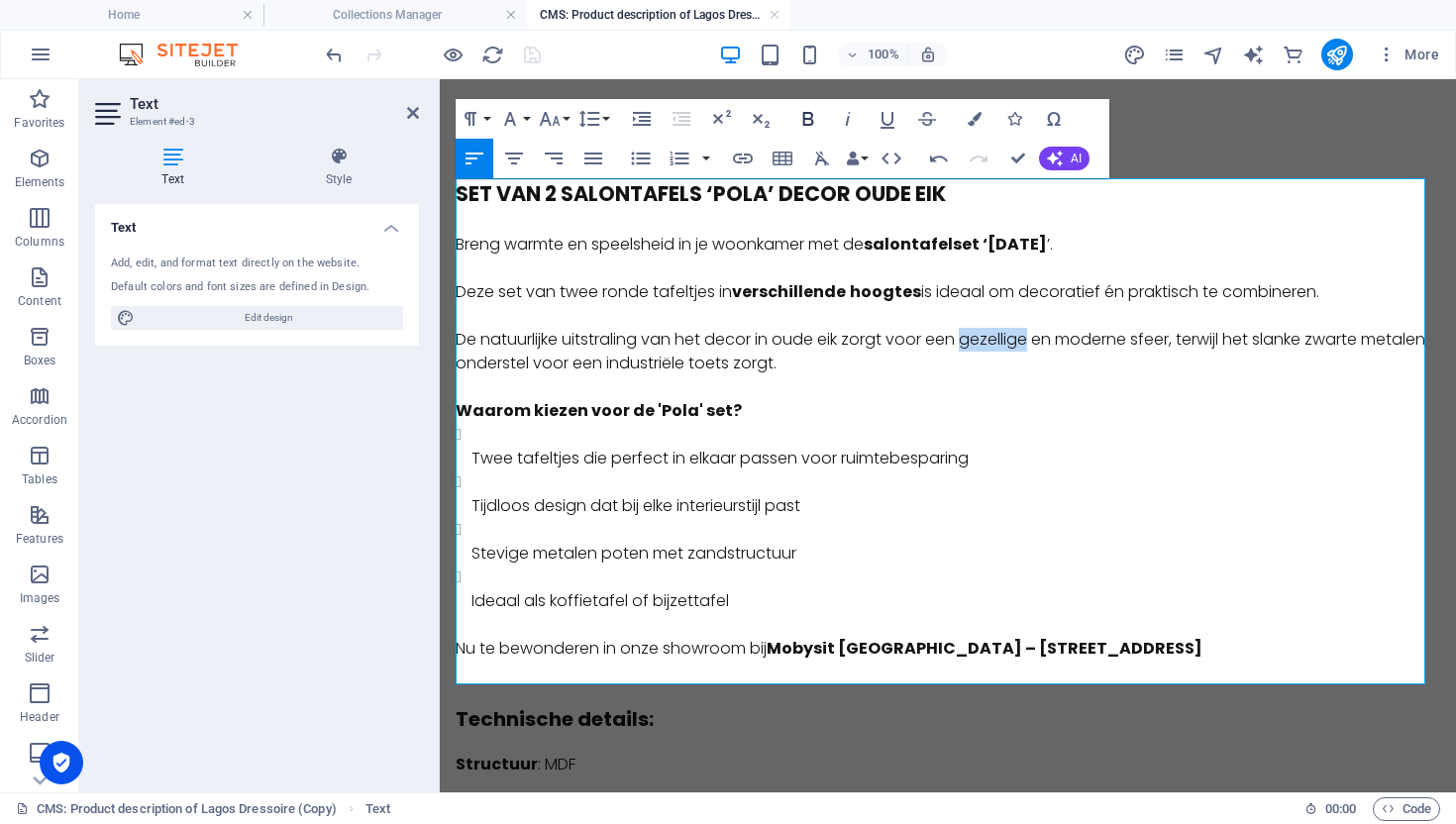 click 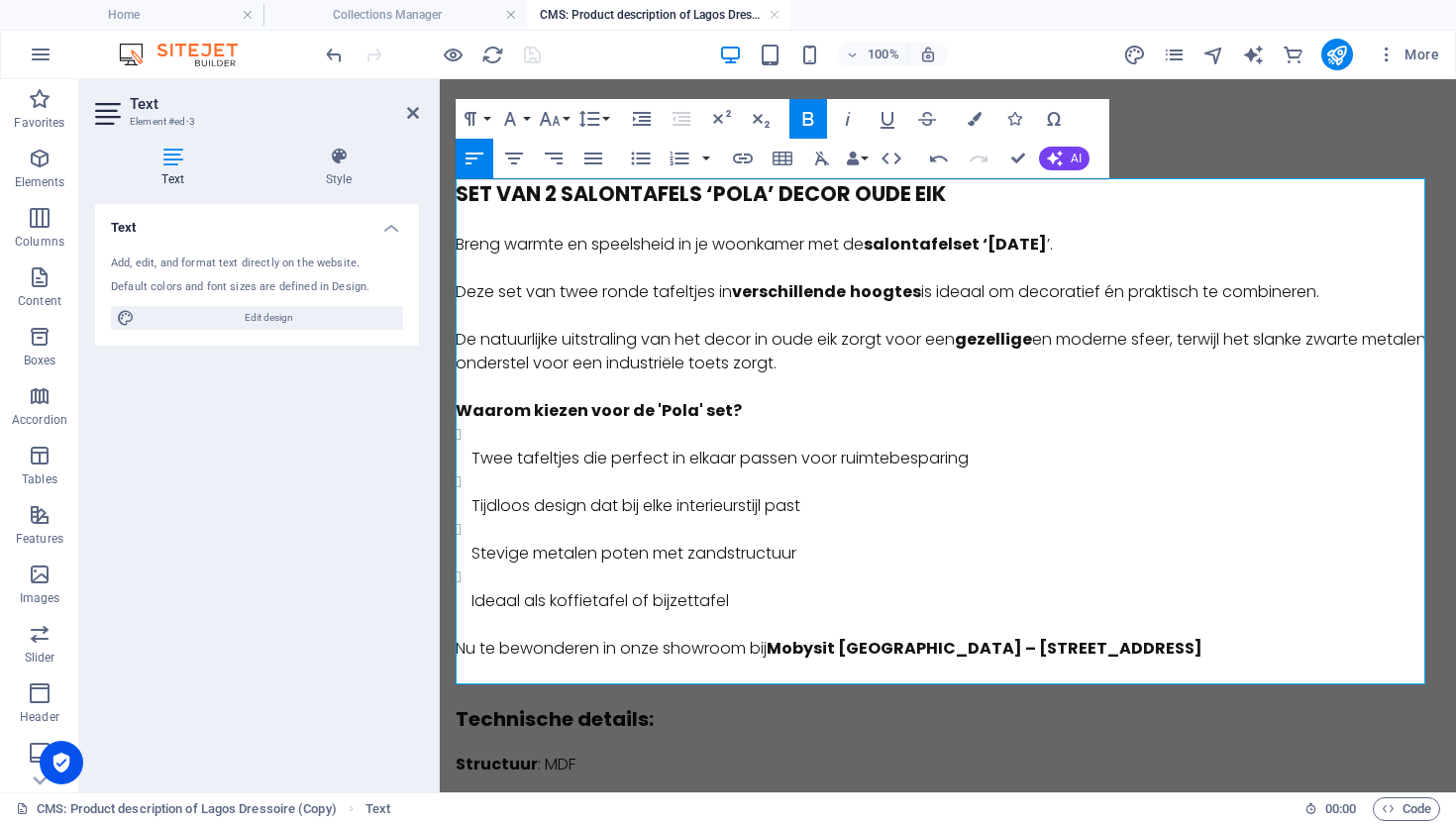 click on "De natuurlijke uitstraling van het decor in oude eik zorgt voor een  gezellige  en moderne sfeer, terwijl het slanke zwarte metalen onderstel voor een industriële toets zorgt." at bounding box center [948, 352] 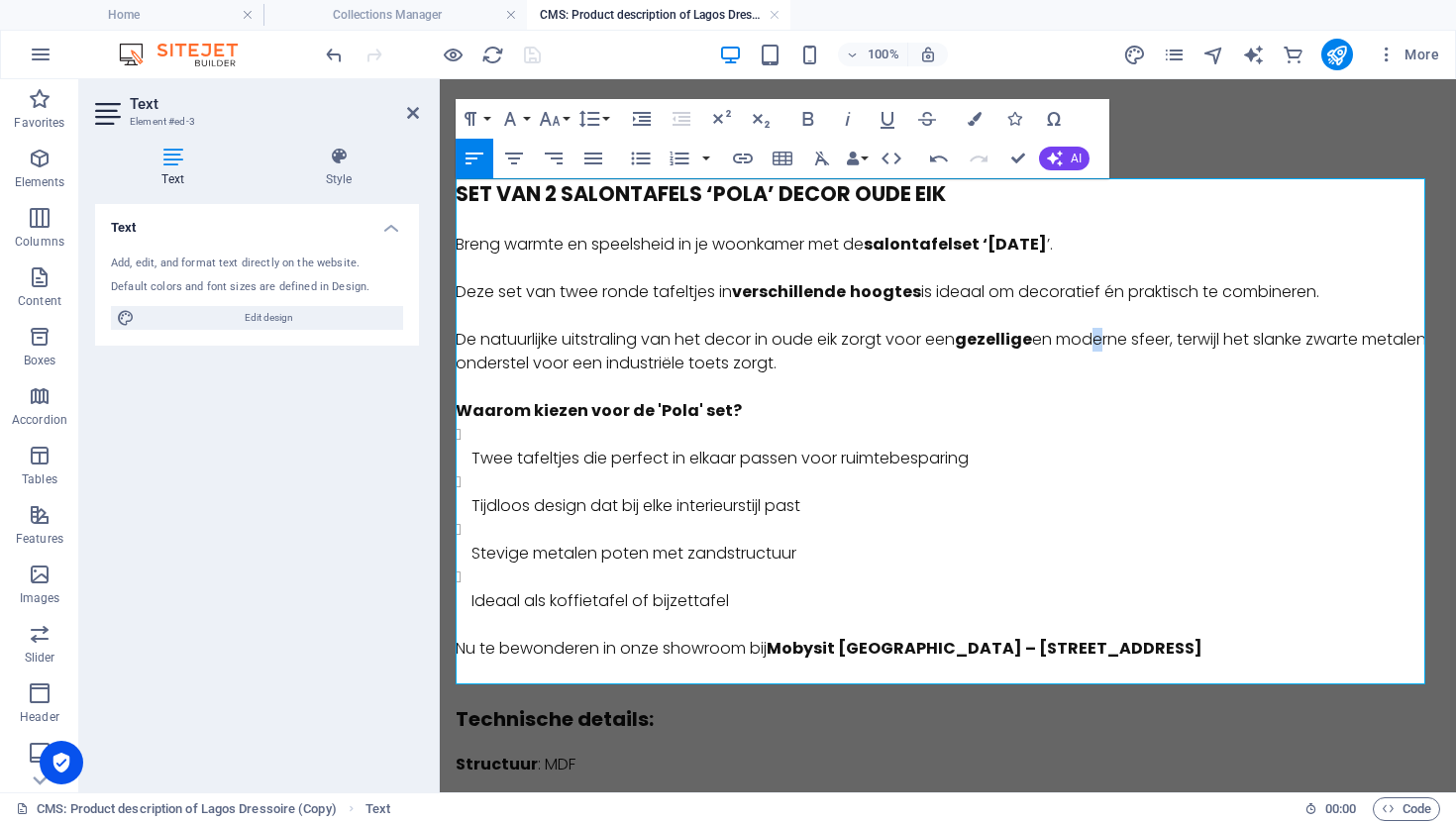 click on "De natuurlijke uitstraling van het decor in oude eik zorgt voor een  gezellige  en moderne sfeer, terwijl het slanke zwarte metalen onderstel voor een industriële toets zorgt." at bounding box center (948, 352) 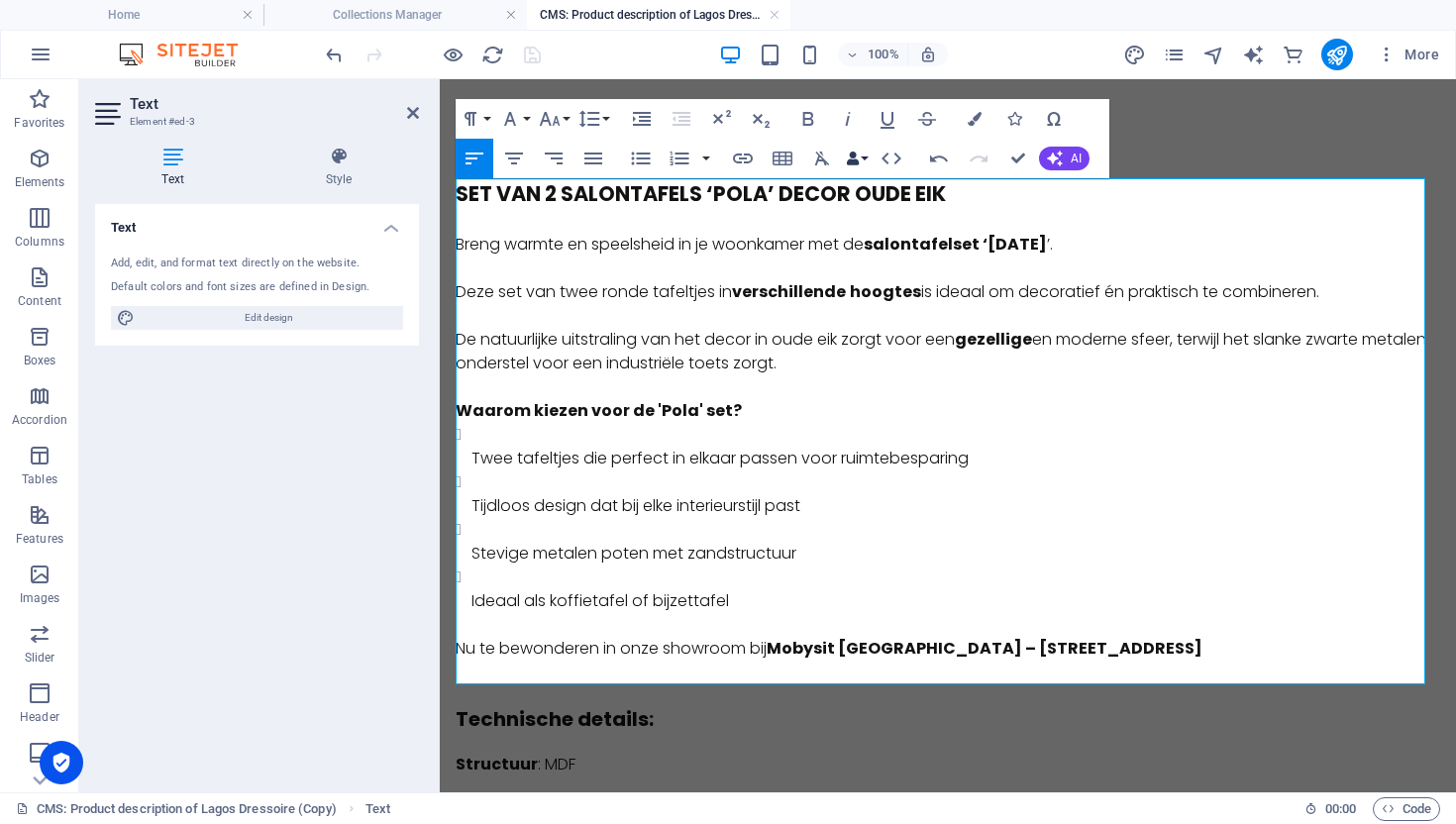 drag, startPoint x: 803, startPoint y: 118, endPoint x: 854, endPoint y: 176, distance: 77.233412 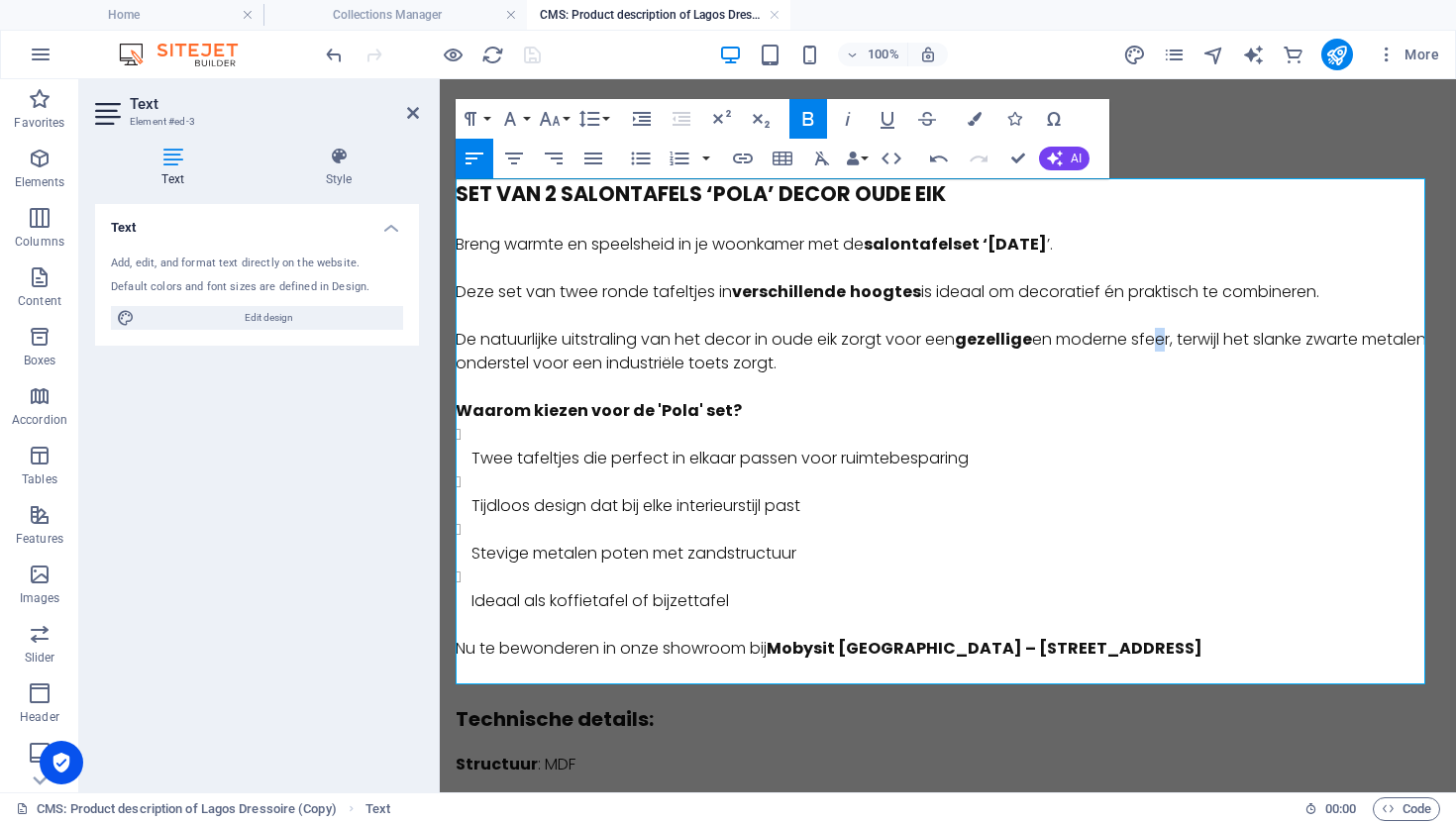 click on "De natuurlijke uitstraling van het decor in oude eik zorgt voor een  gezellige  en mo ​ derne sfeer, terwijl het slanke zwarte metalen onderstel voor een industriële toets zorgt." at bounding box center [948, 352] 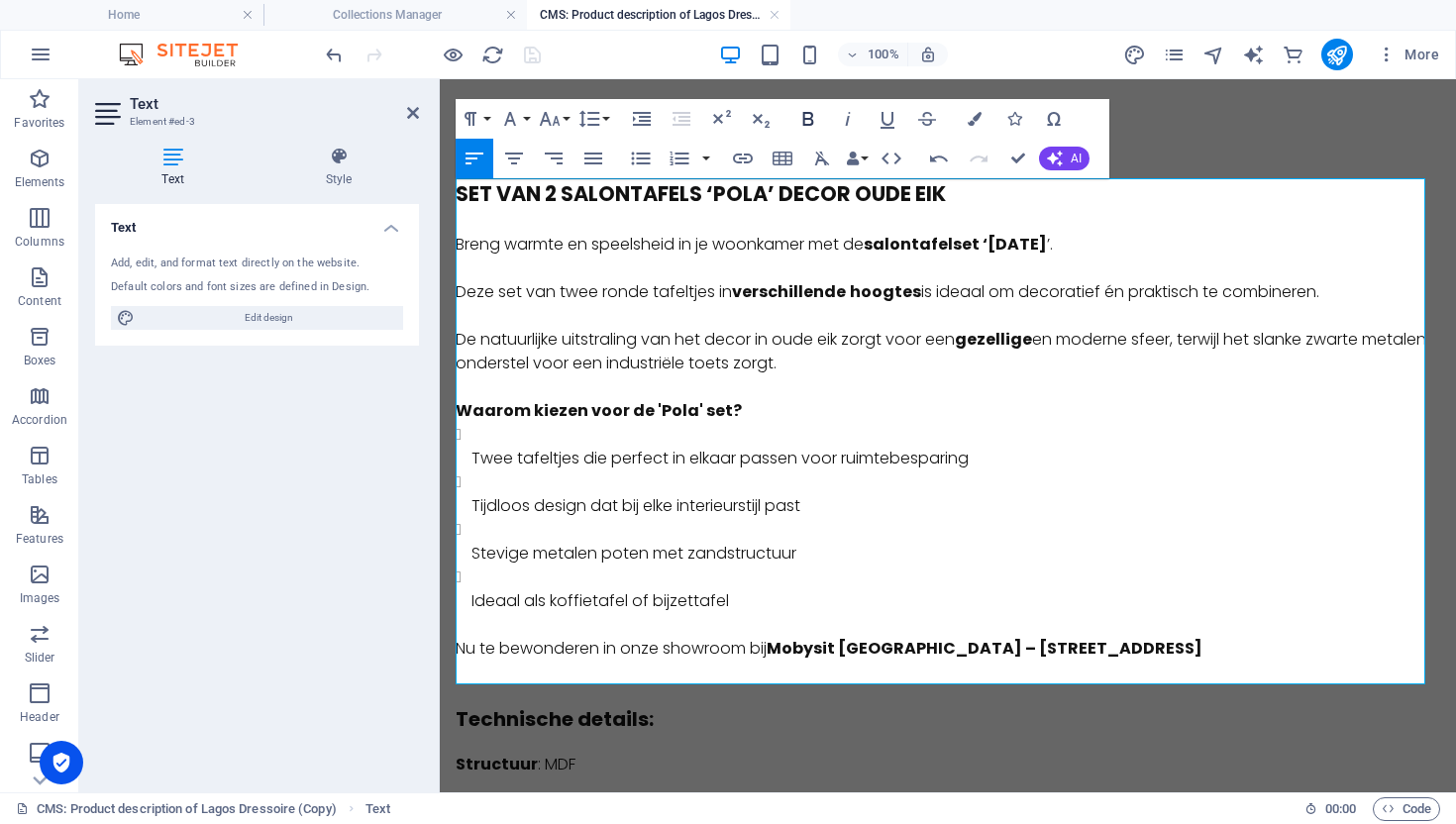 click 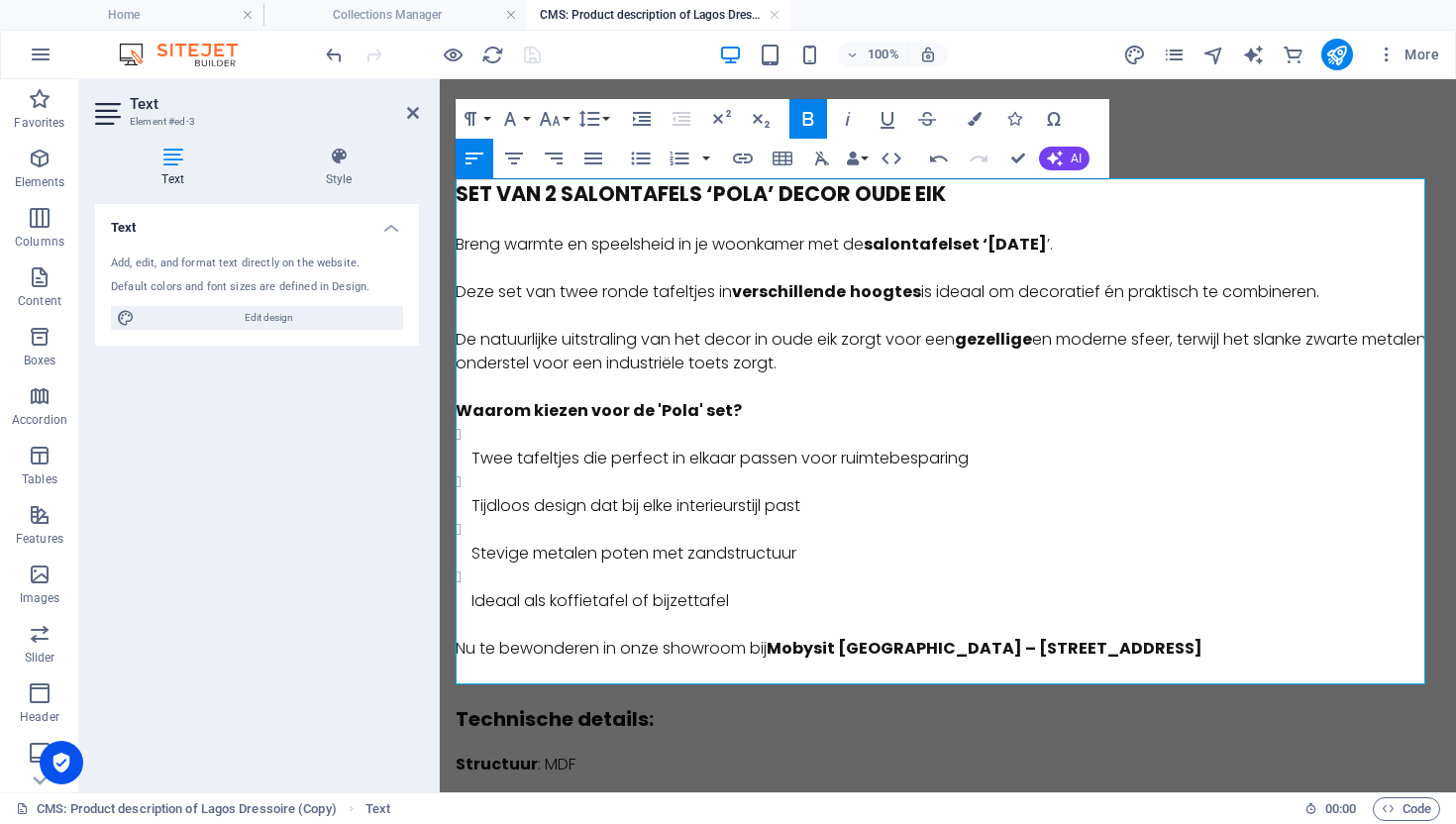 click on "De natuurlijke uitstraling van het decor in oude eik zorgt voor een  gezellige  en mo ​ derne sfe ​ er, terwijl het slanke zwarte metalen onderstel voor een industriële toets zorgt." at bounding box center [948, 352] 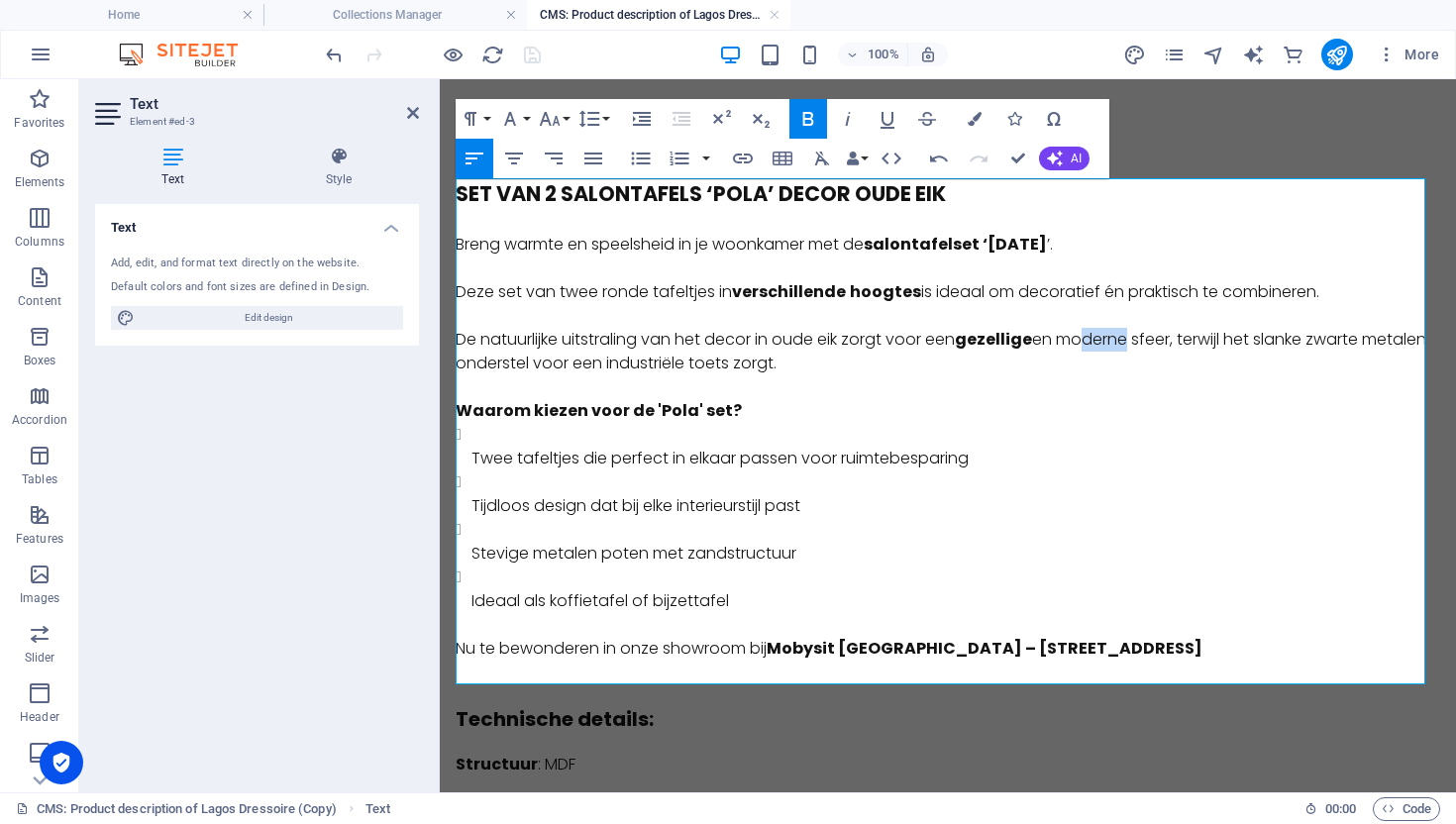 click on "De natuurlijke uitstraling van het decor in oude eik zorgt voor een  gezellige  en mo ​ derne sfe ​ er, terwijl het slanke zwarte metalen onderstel voor een industriële toets zorgt." at bounding box center [948, 352] 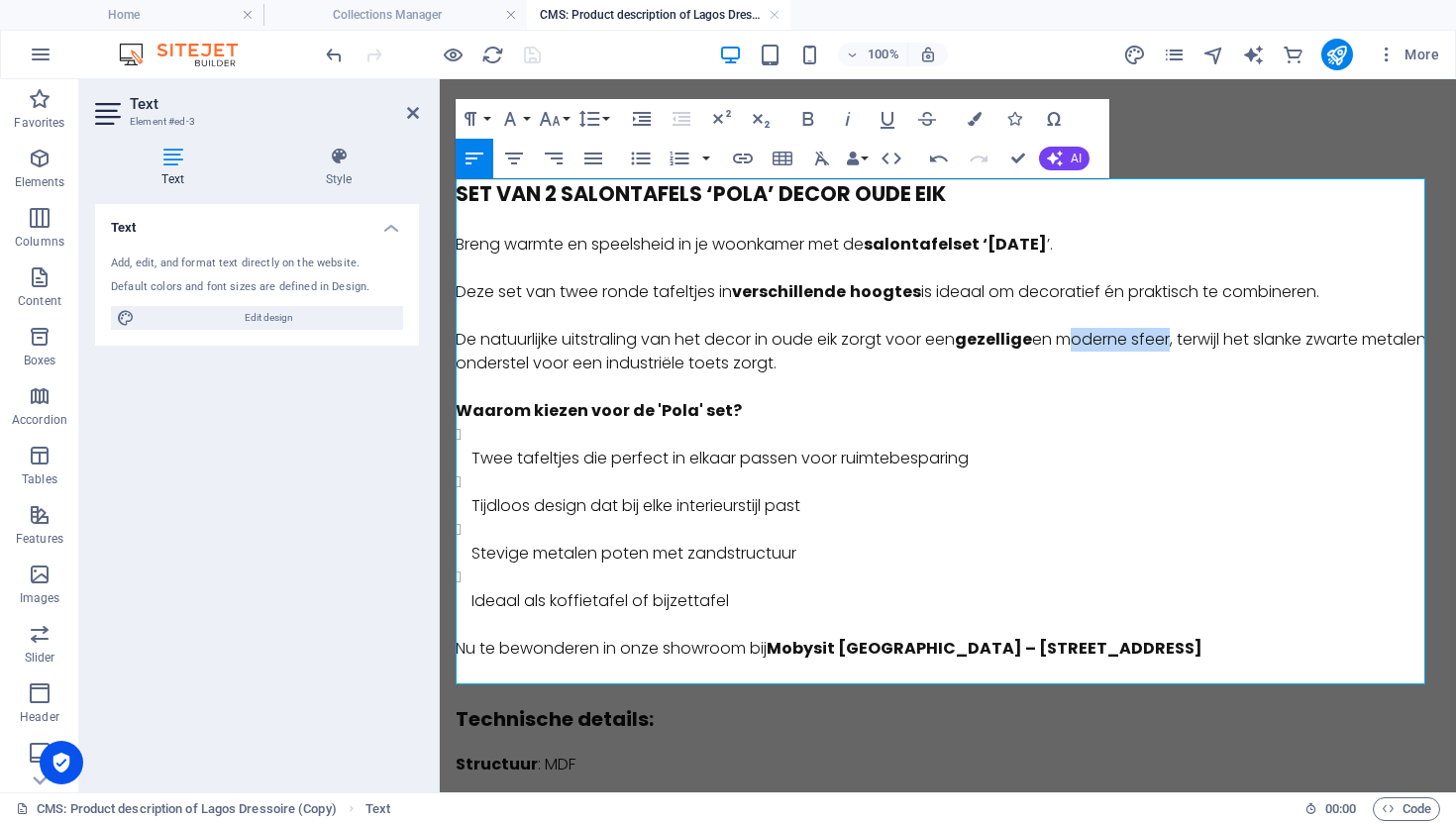 drag, startPoint x: 1118, startPoint y: 352, endPoint x: 987, endPoint y: 187, distance: 210.67985 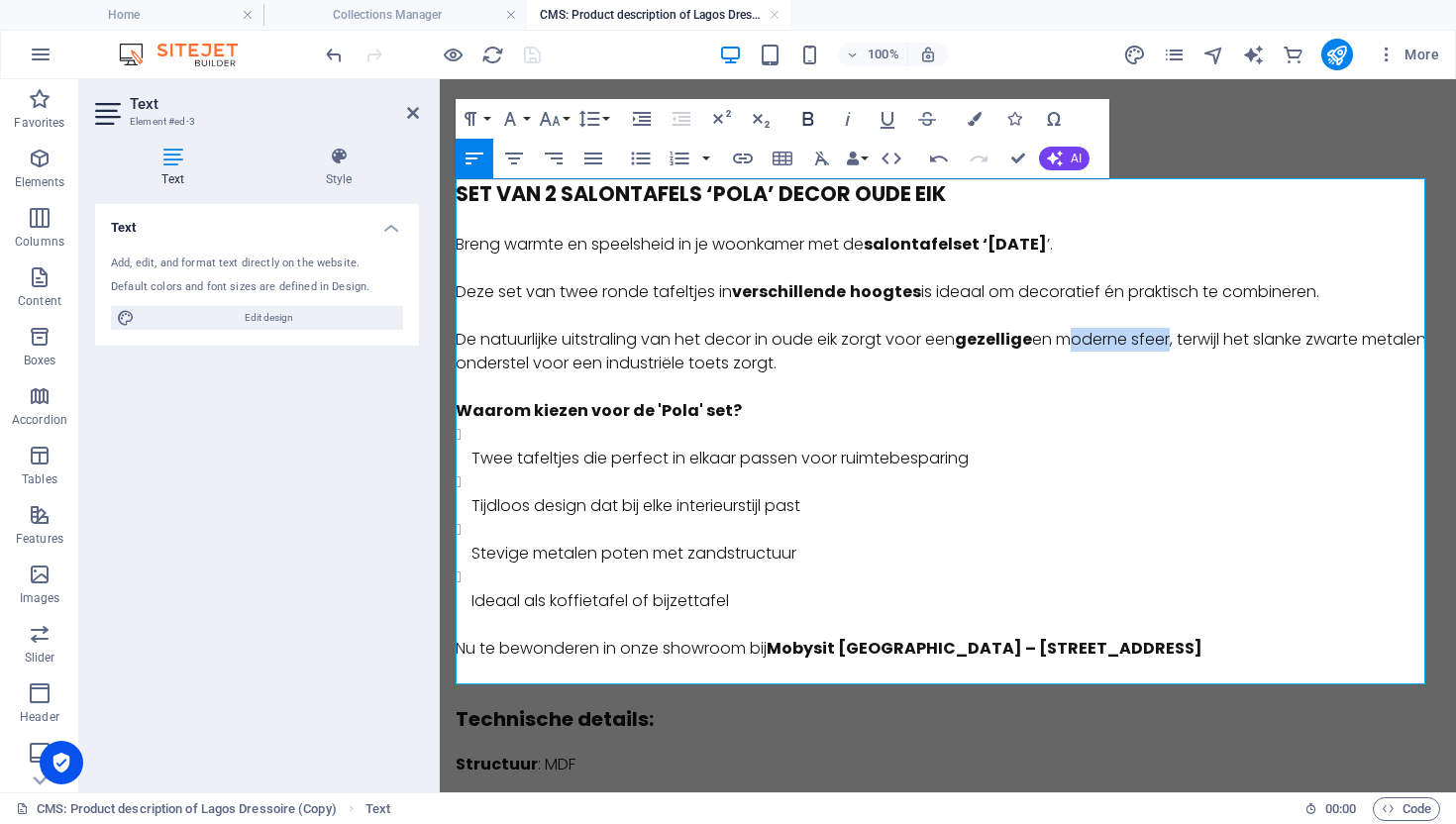 click 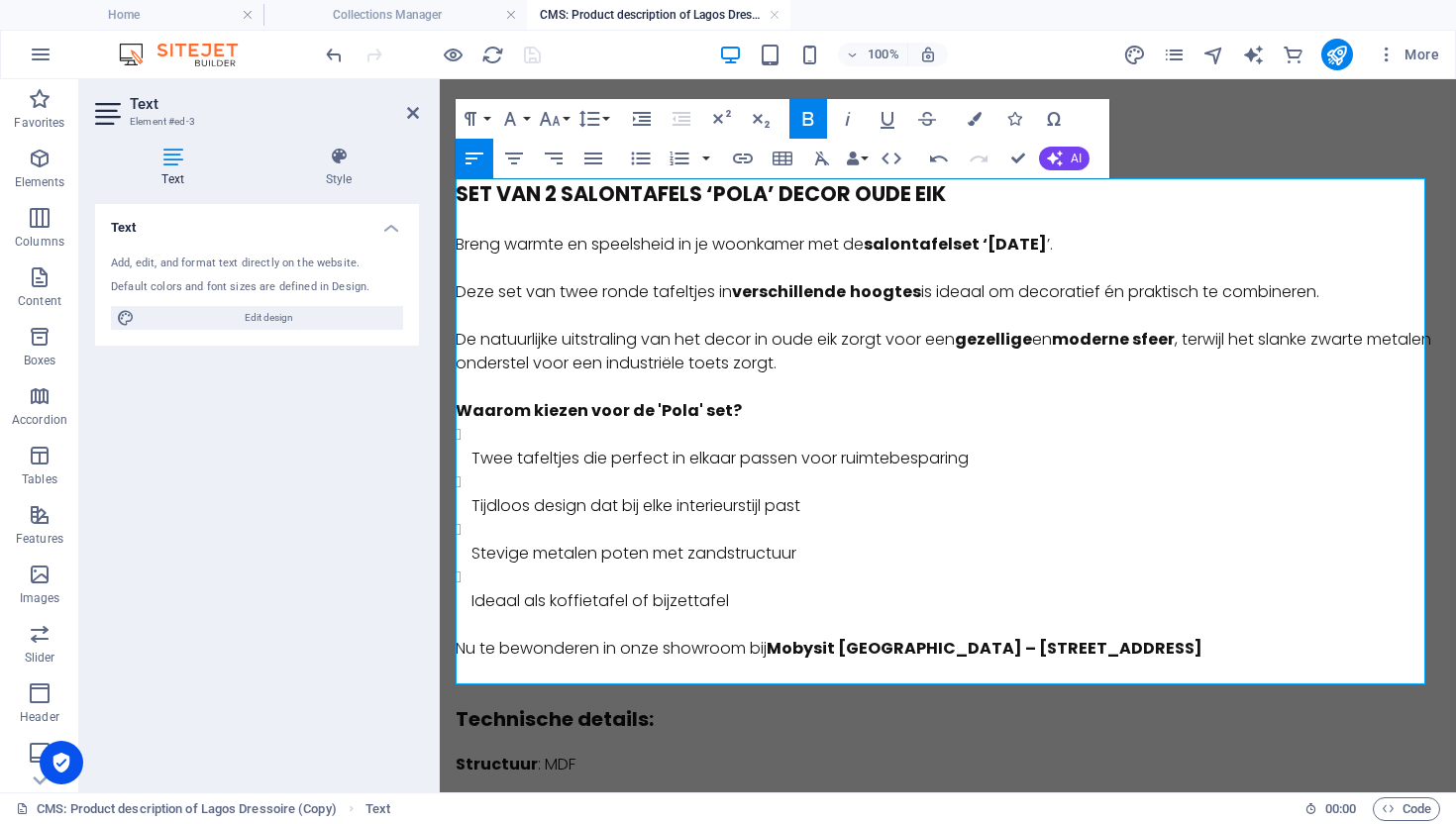 click at bounding box center [948, 387] 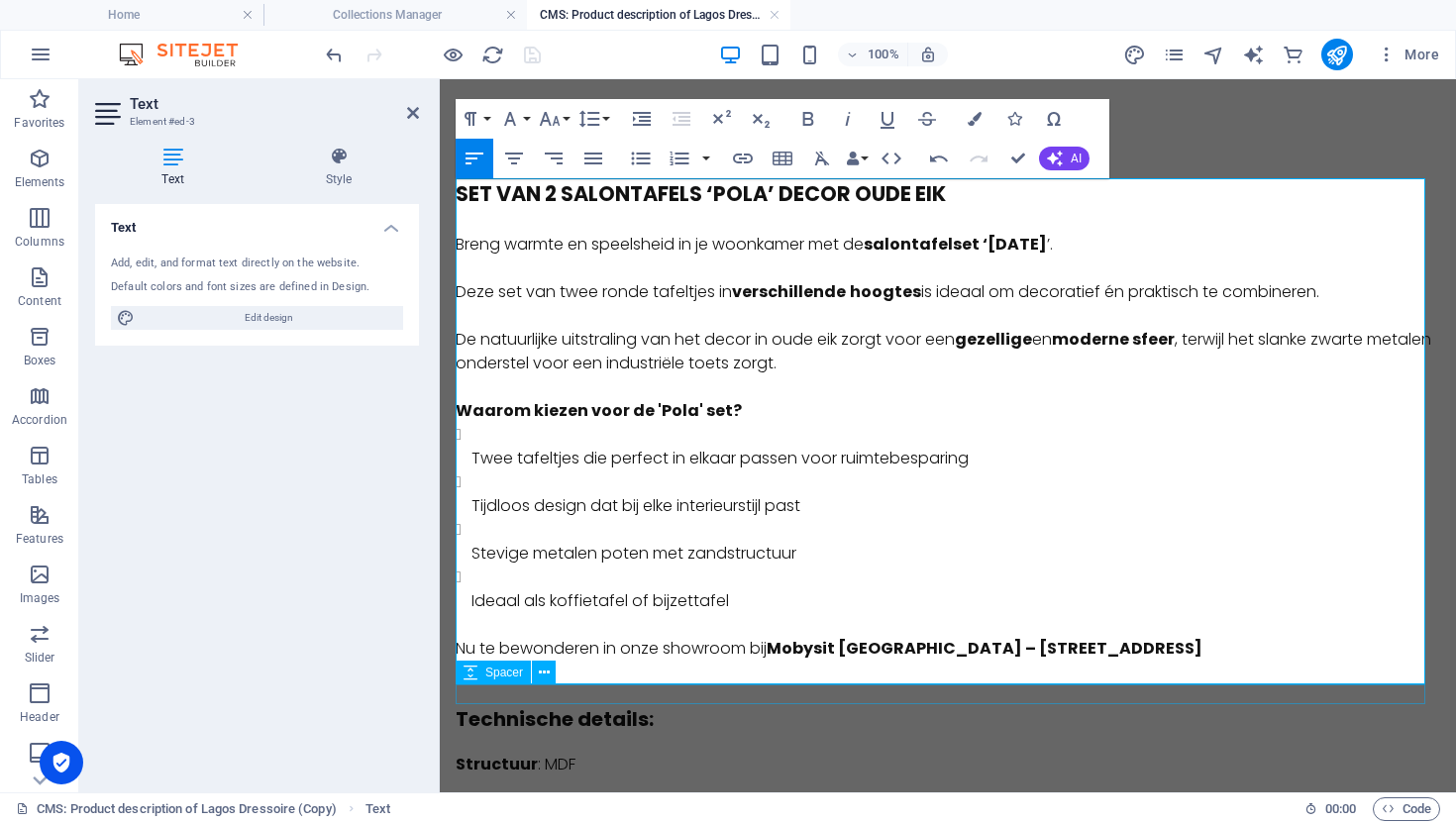click at bounding box center (948, 694) 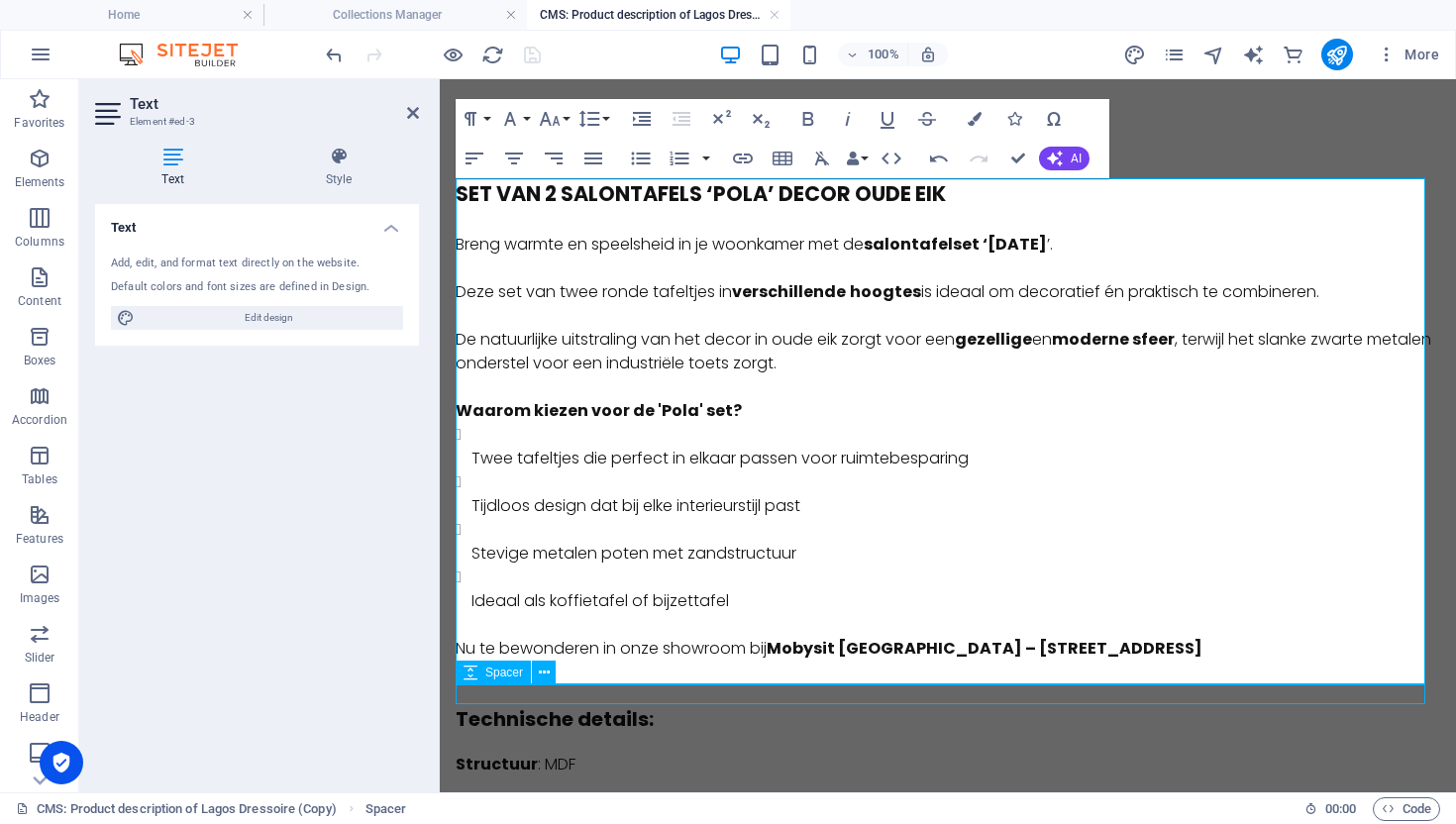 click at bounding box center [948, 694] 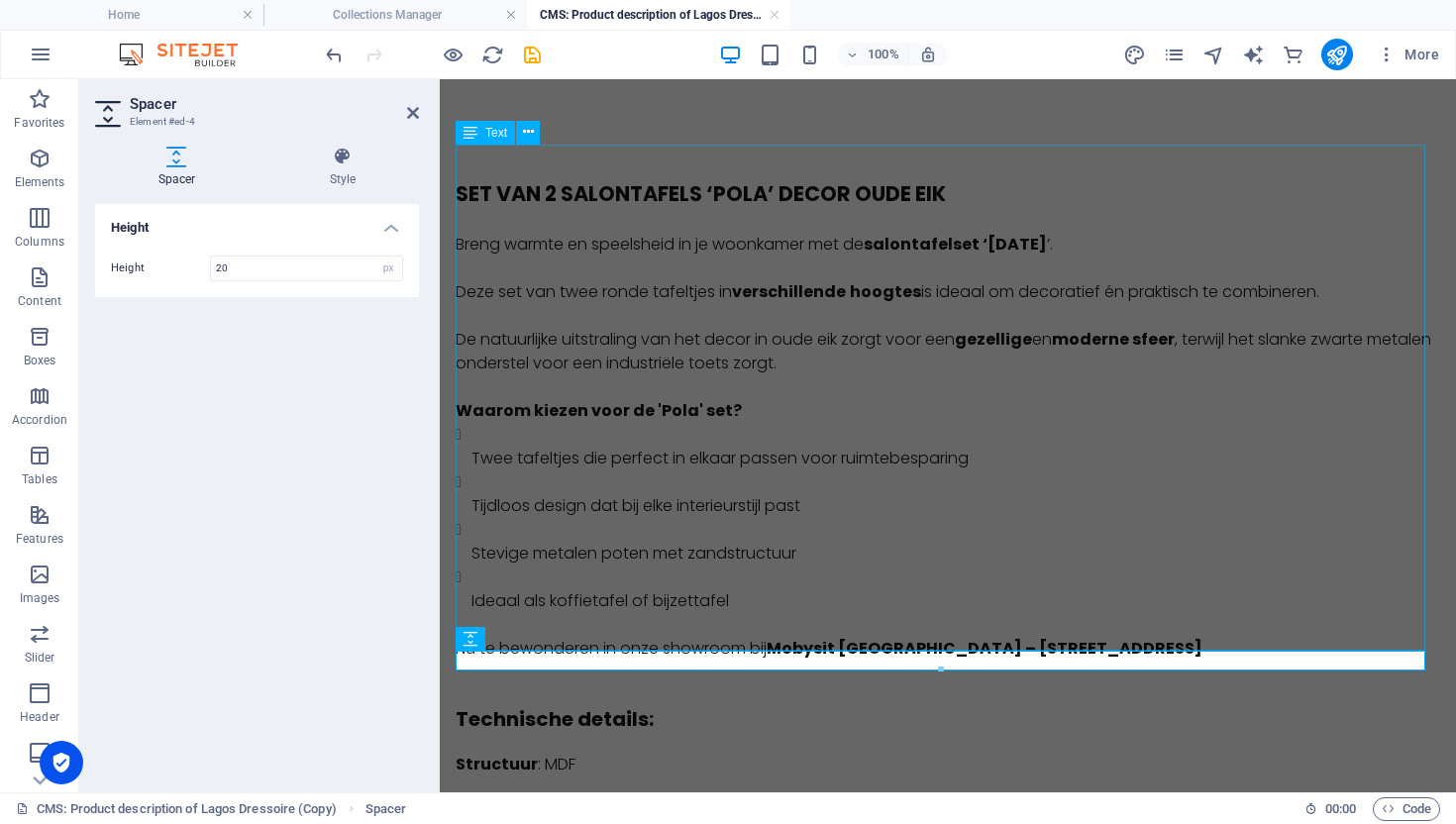 scroll, scrollTop: 254, scrollLeft: 0, axis: vertical 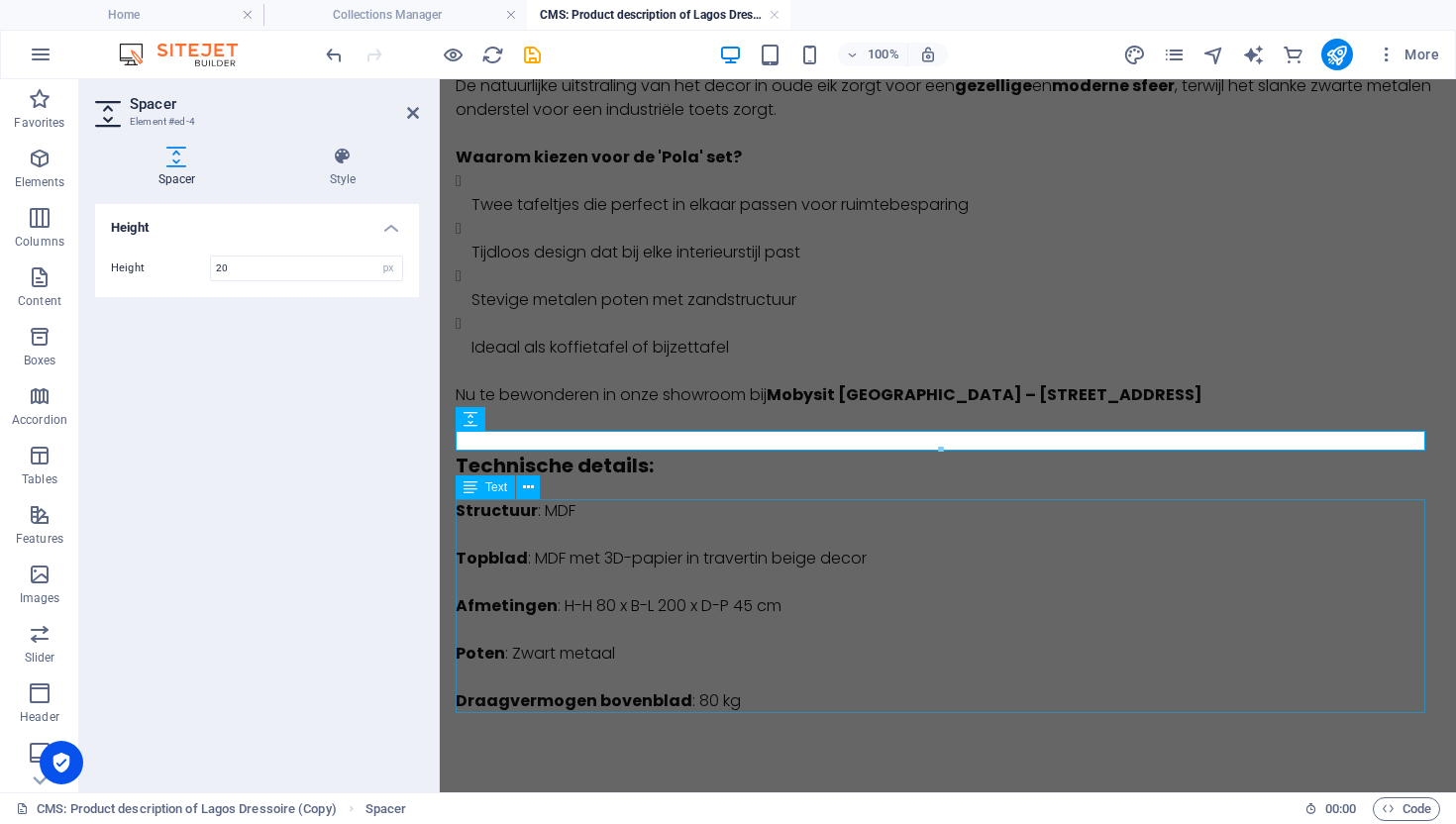 click on "Structuur : MDF Topblad : MDF met 3D-papier in travertin beige decor Afmetingen : H-H 80 x B-L 200 x D-P 45 cm Poten : Zwart metaal Draagvermogen bovenblad : 80 kg" at bounding box center (948, 606) 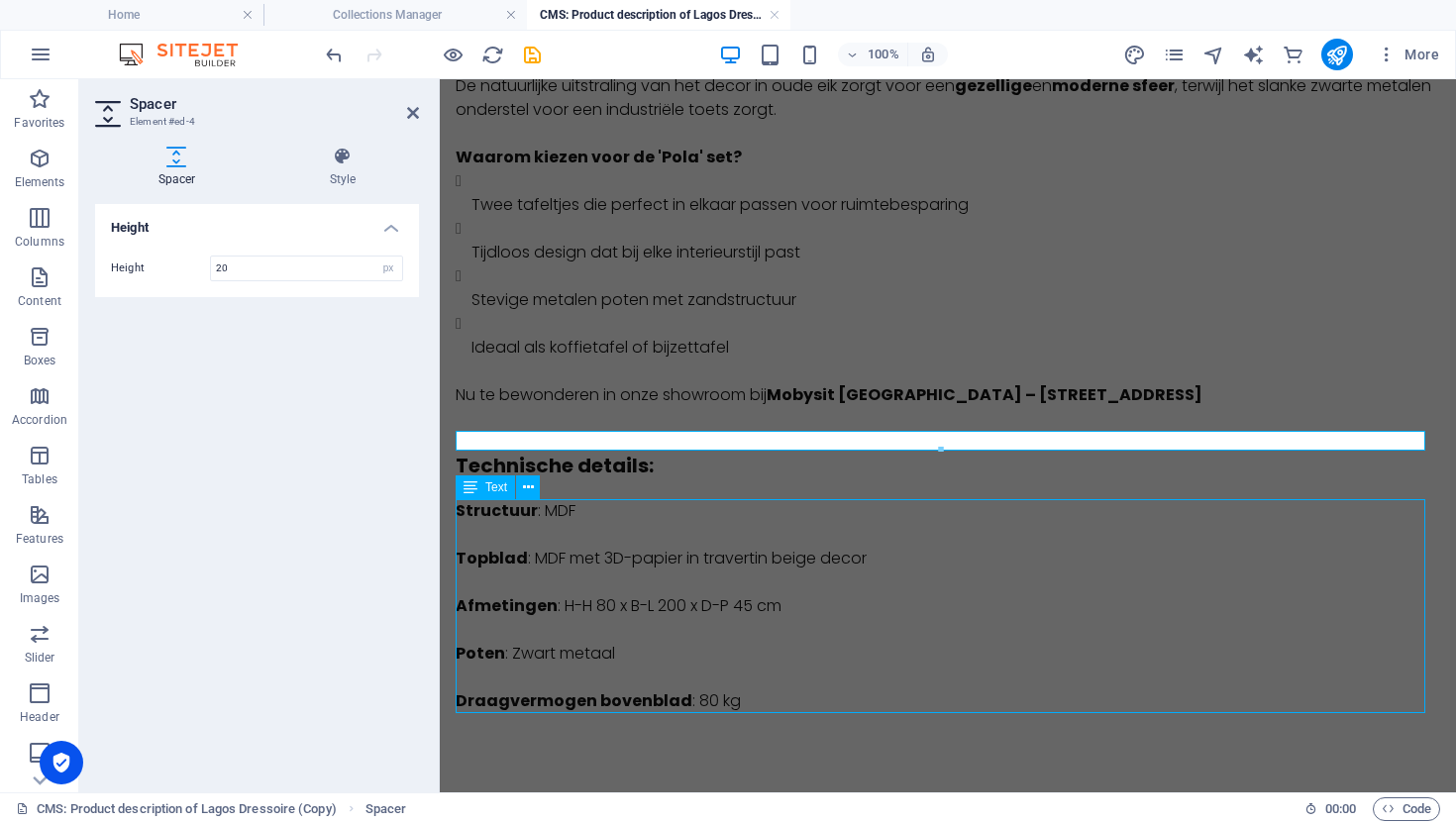 click on "Structuur : MDF Topblad : MDF met 3D-papier in travertin beige decor Afmetingen : H-H 80 x B-L 200 x D-P 45 cm Poten : Zwart metaal Draagvermogen bovenblad : 80 kg" at bounding box center (948, 606) 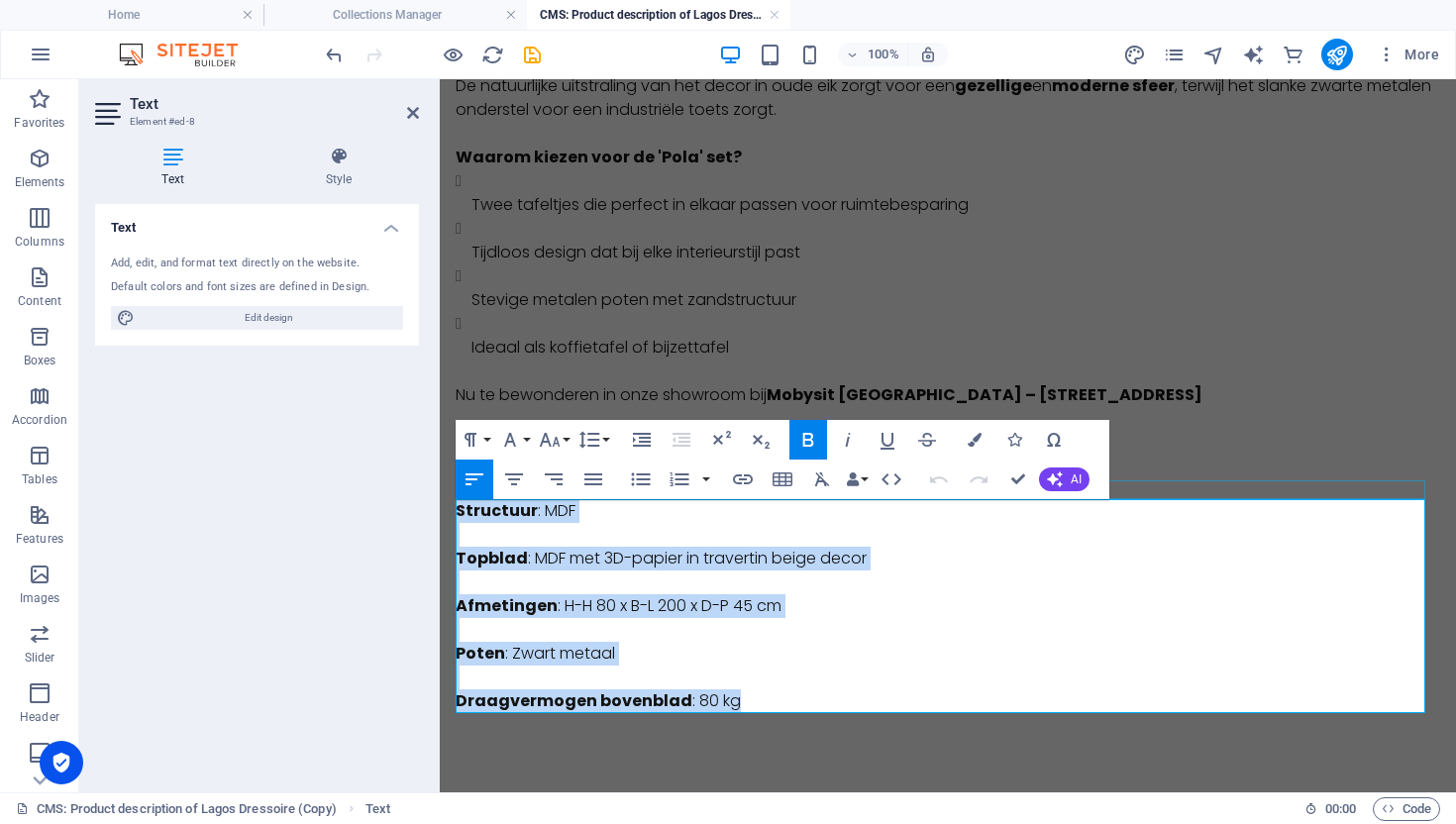 drag, startPoint x: 726, startPoint y: 690, endPoint x: 470, endPoint y: 484, distance: 328.59093 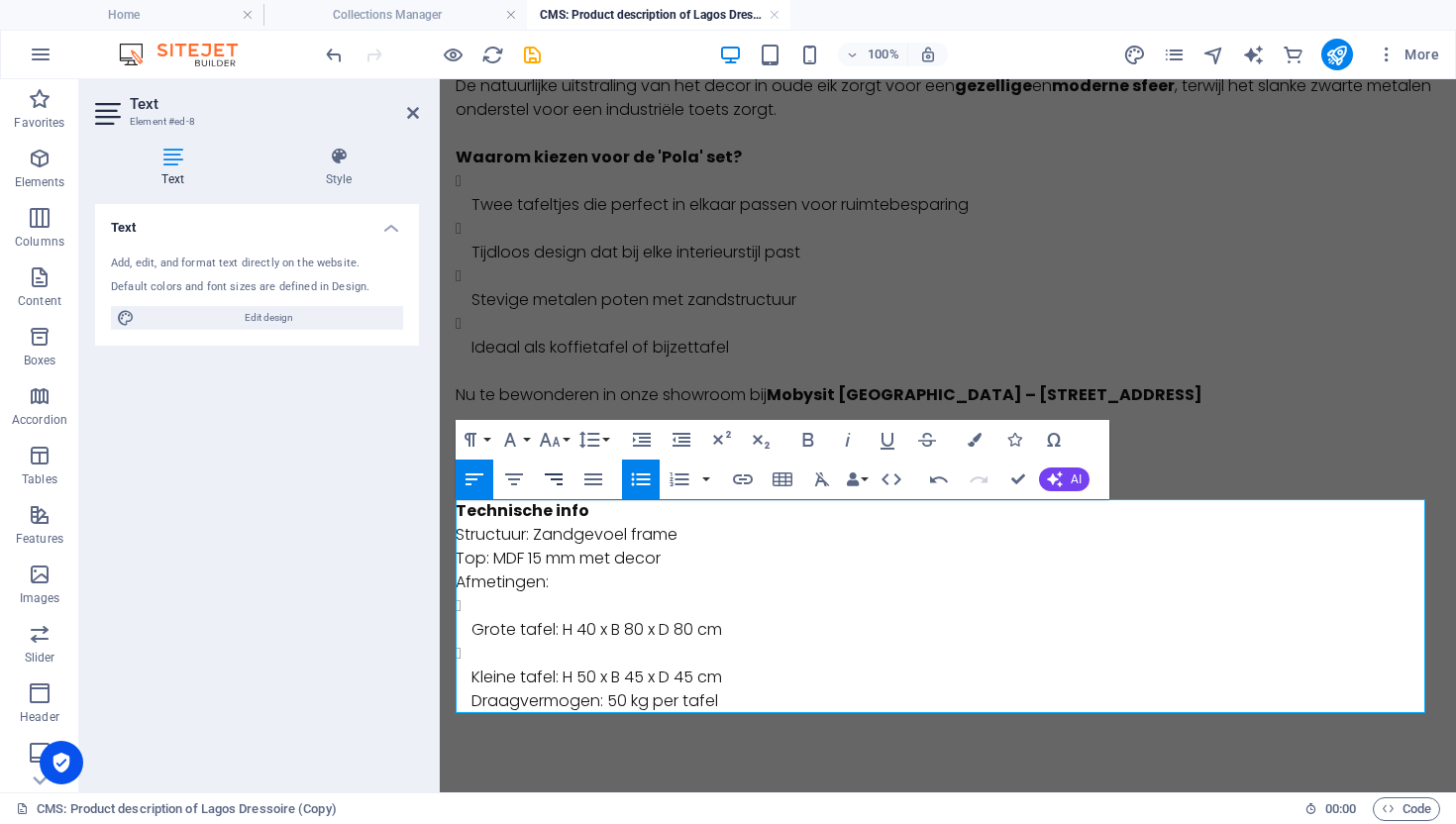 click on "Align Right" at bounding box center (554, 479) 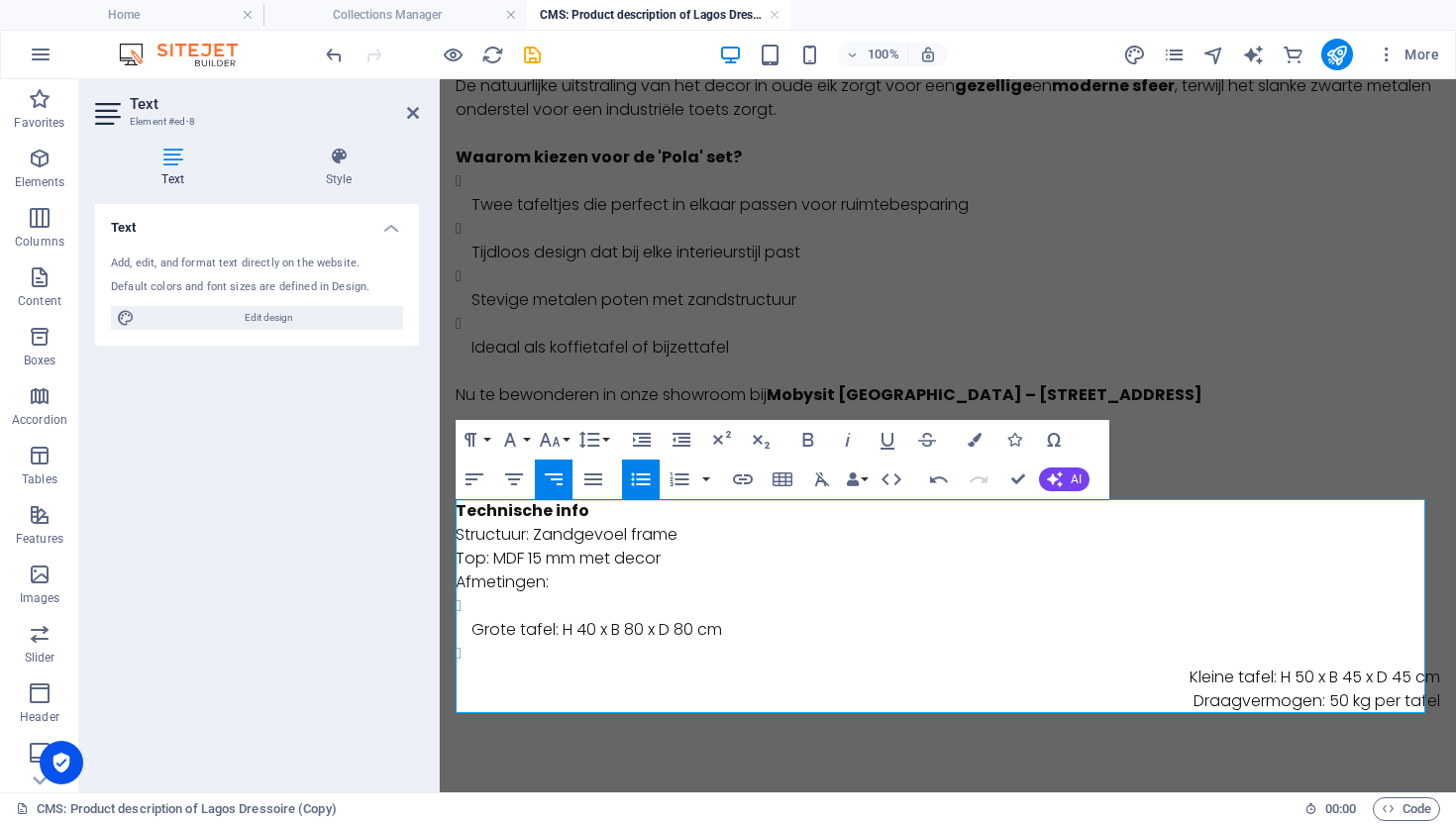 click on "Align Right" at bounding box center (554, 479) 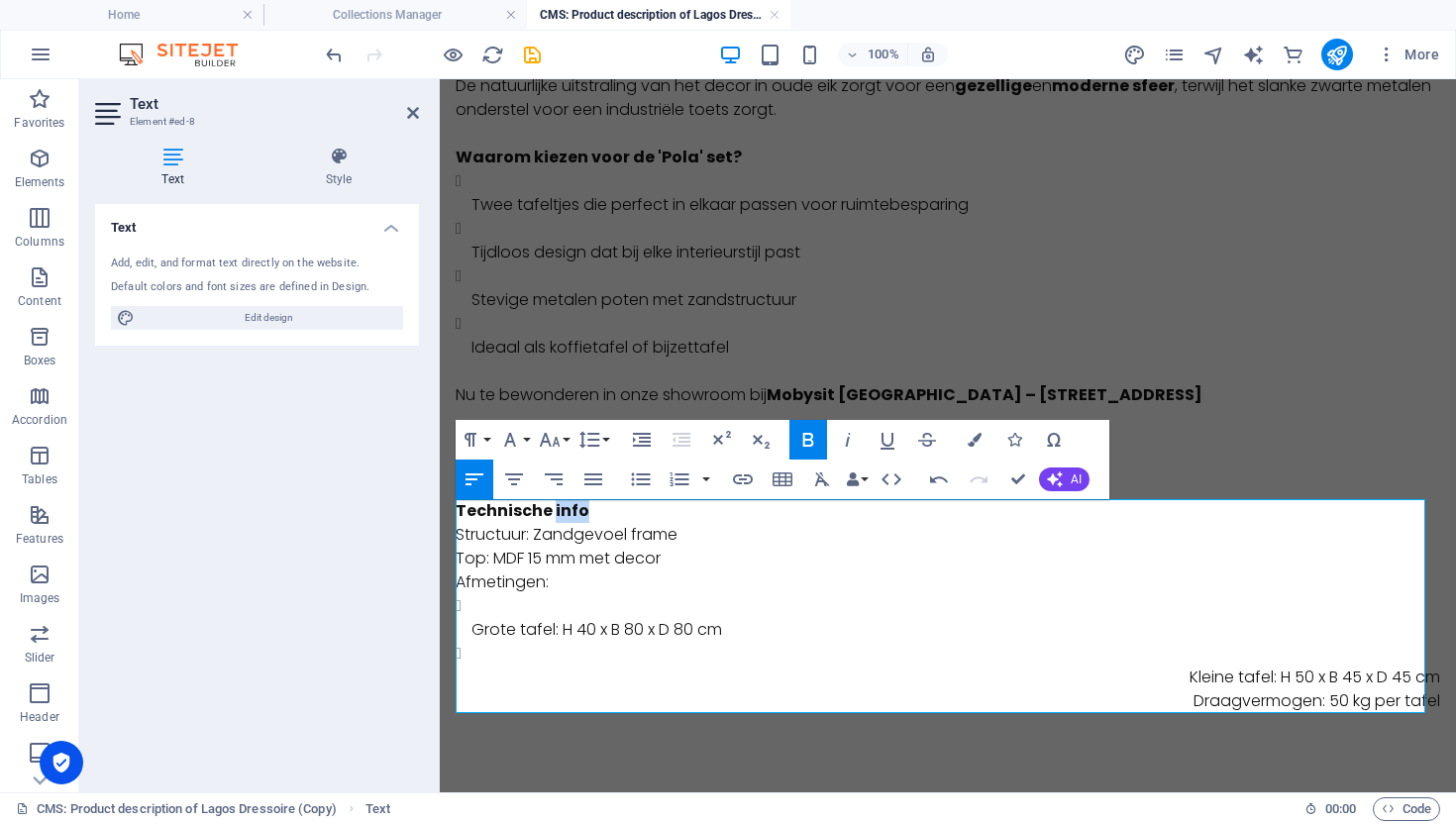click on "Technische info" at bounding box center [522, 510] 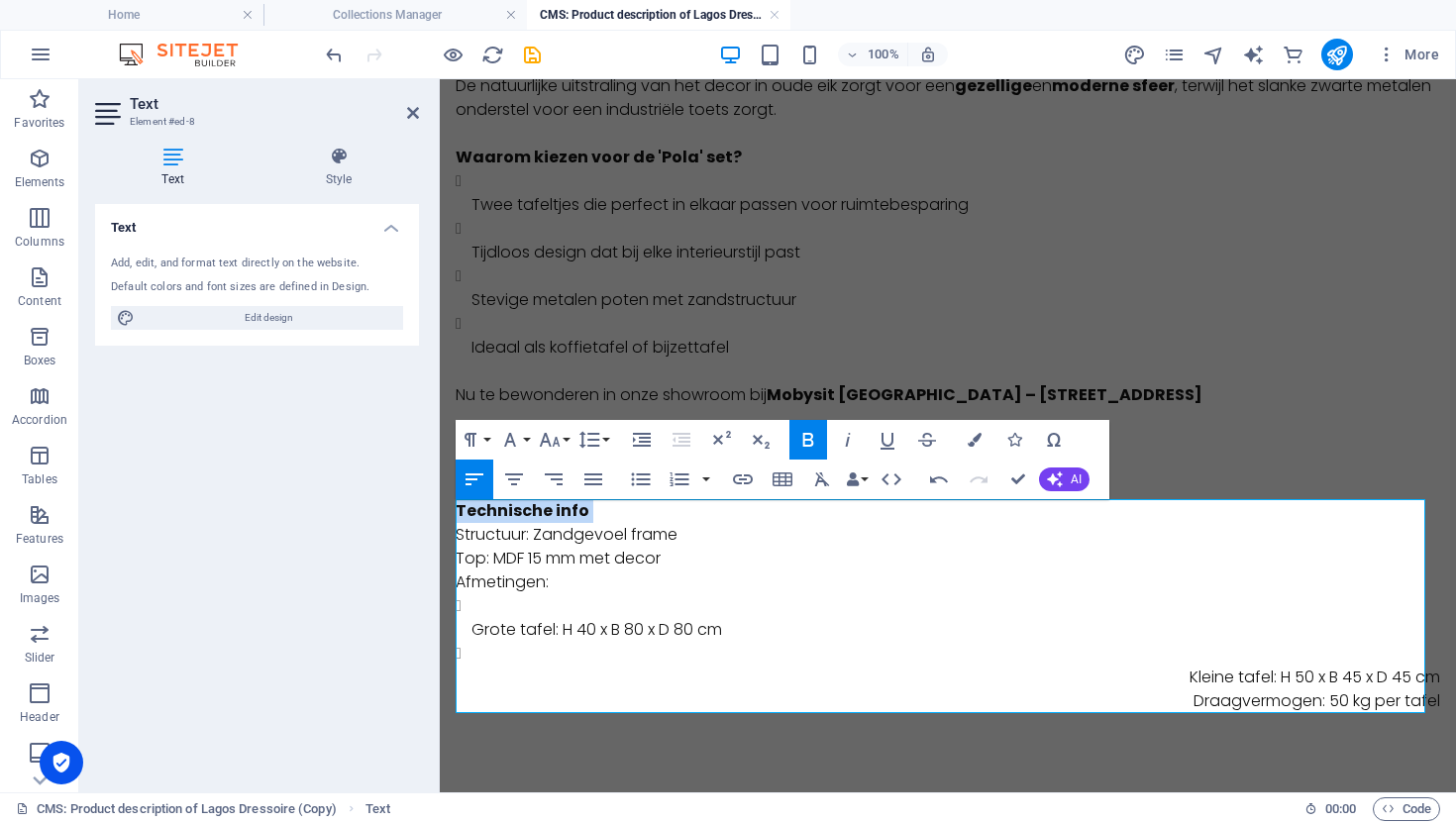 click on "Technische info" at bounding box center [522, 510] 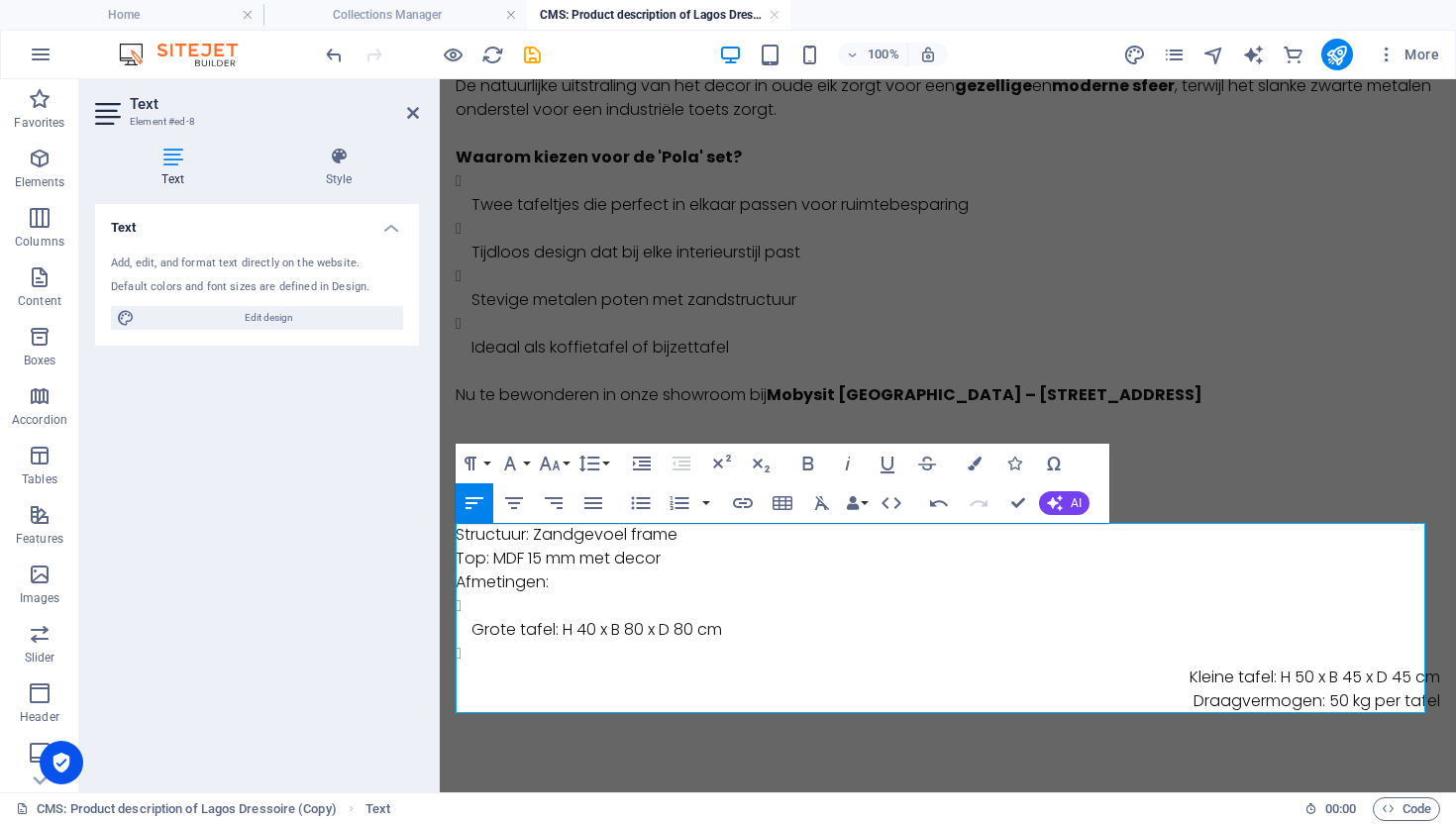 scroll, scrollTop: 230, scrollLeft: 0, axis: vertical 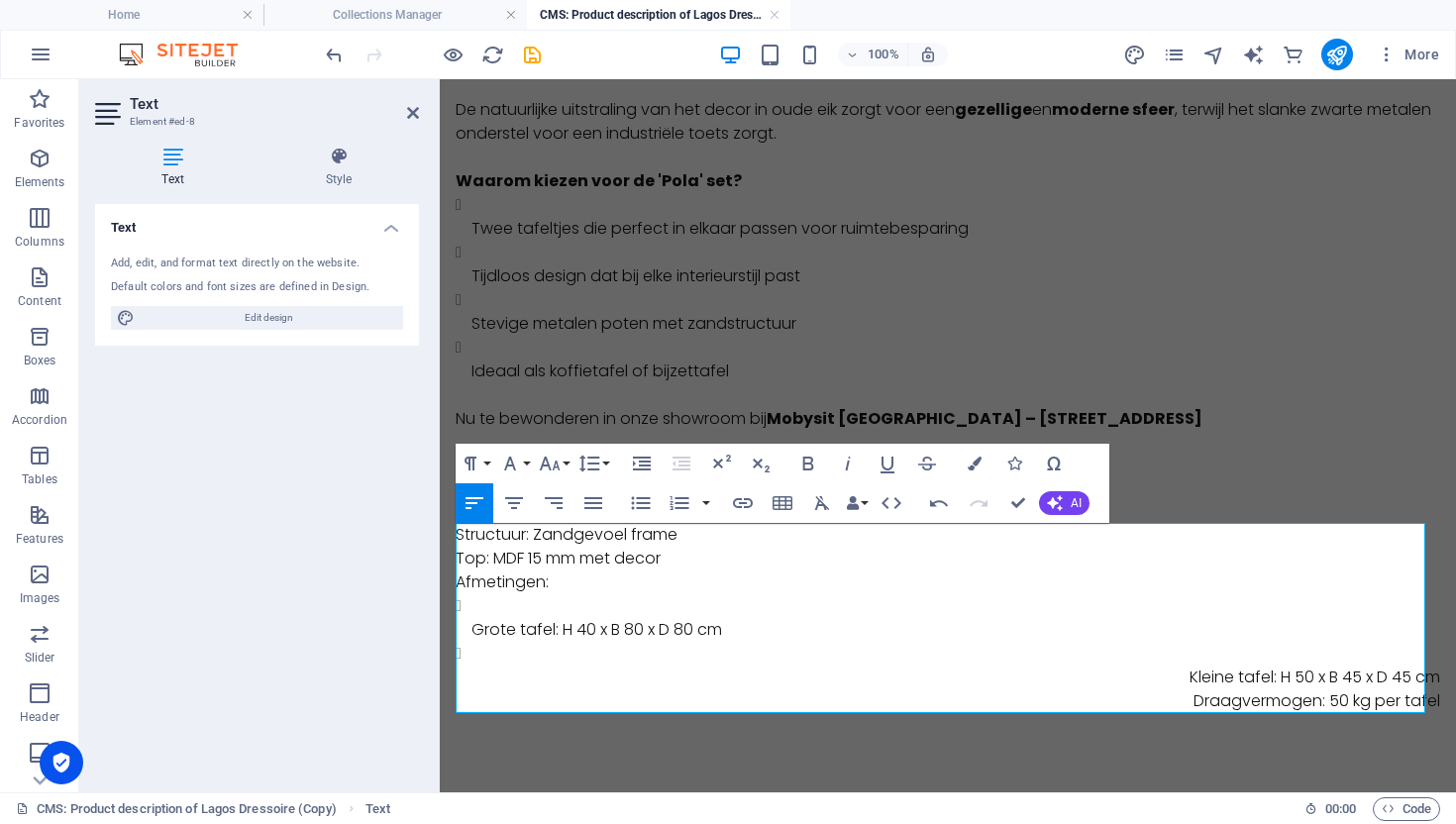 click on "Structuur: Zandgevoel frame Top: MDF 15 mm met decor Afmetingen:" at bounding box center [948, 559] 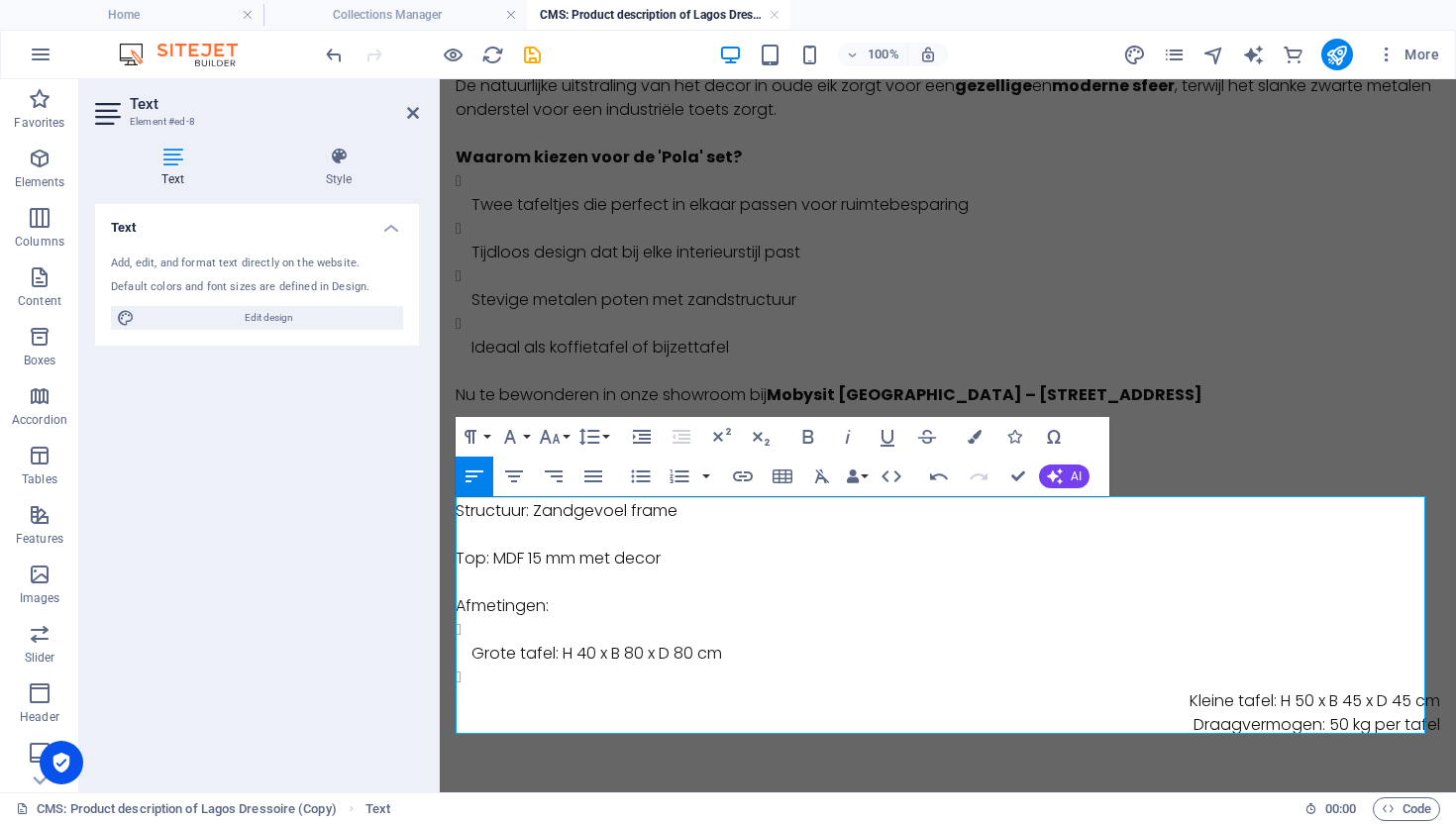 scroll, scrollTop: 277, scrollLeft: 0, axis: vertical 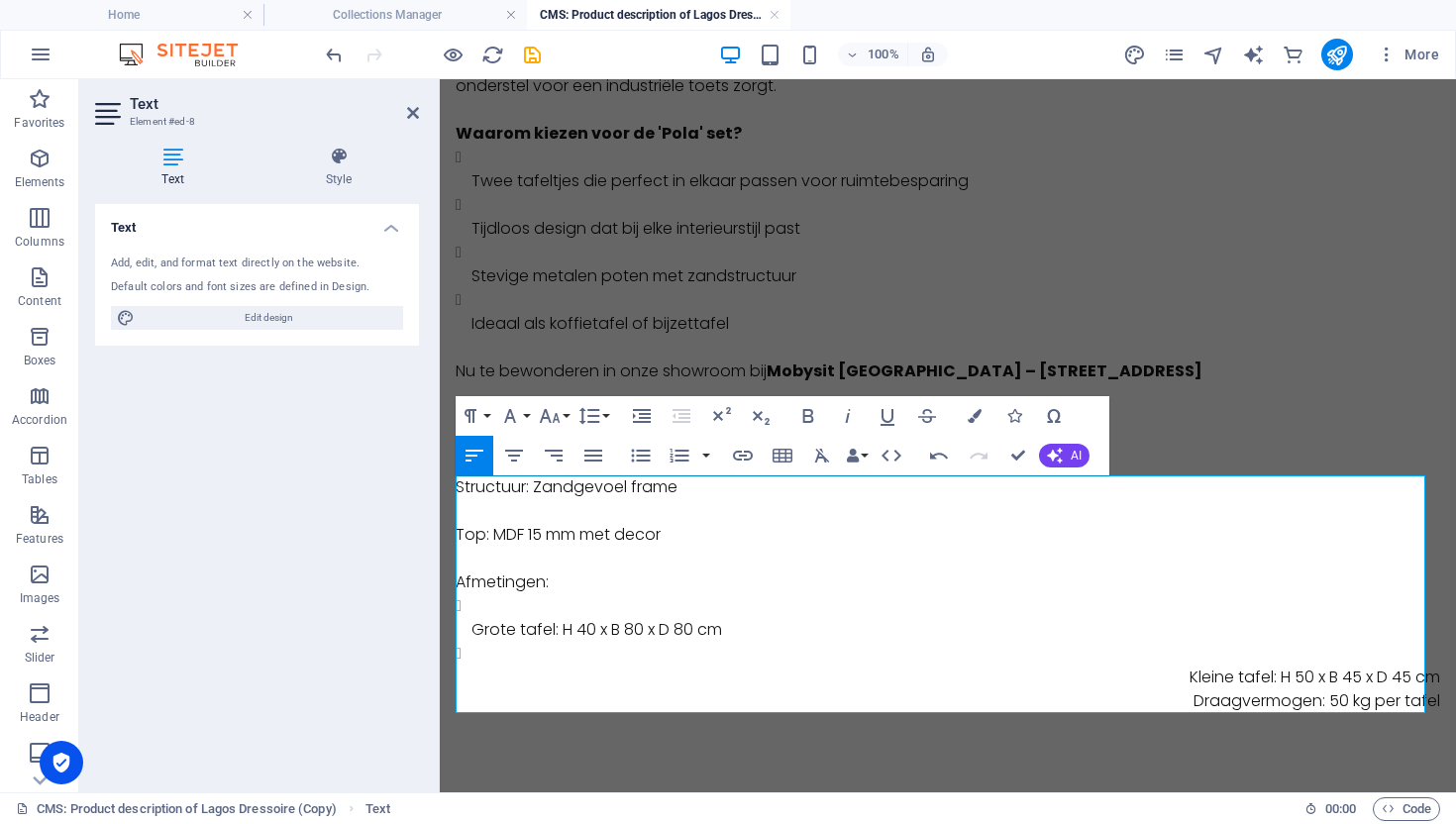 click on "Kleine tafel: H 50 x B 45 x D 45 cm Draagvermogen: 50 kg per tafel" at bounding box center [956, 689] 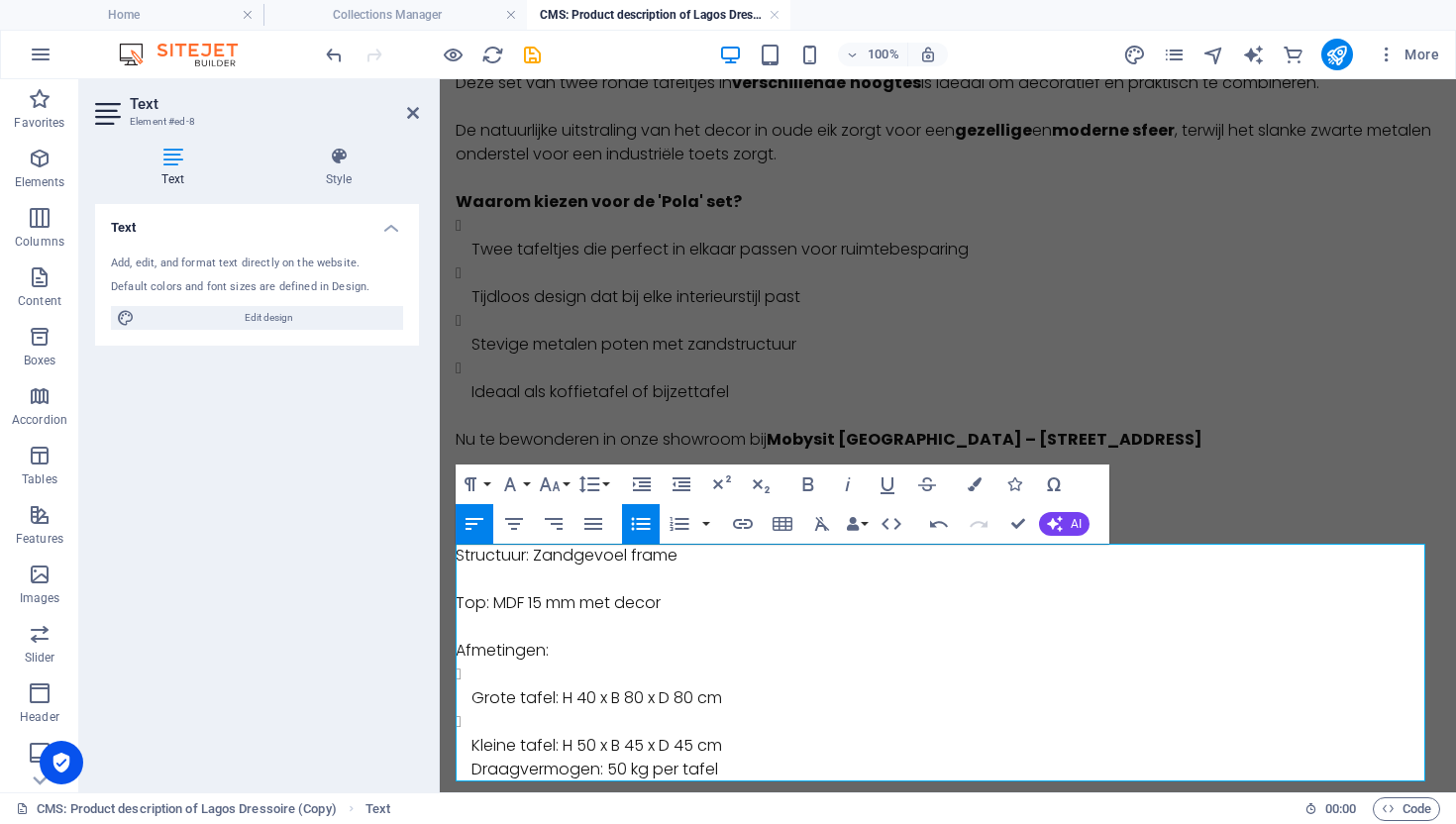 scroll, scrollTop: 129, scrollLeft: 0, axis: vertical 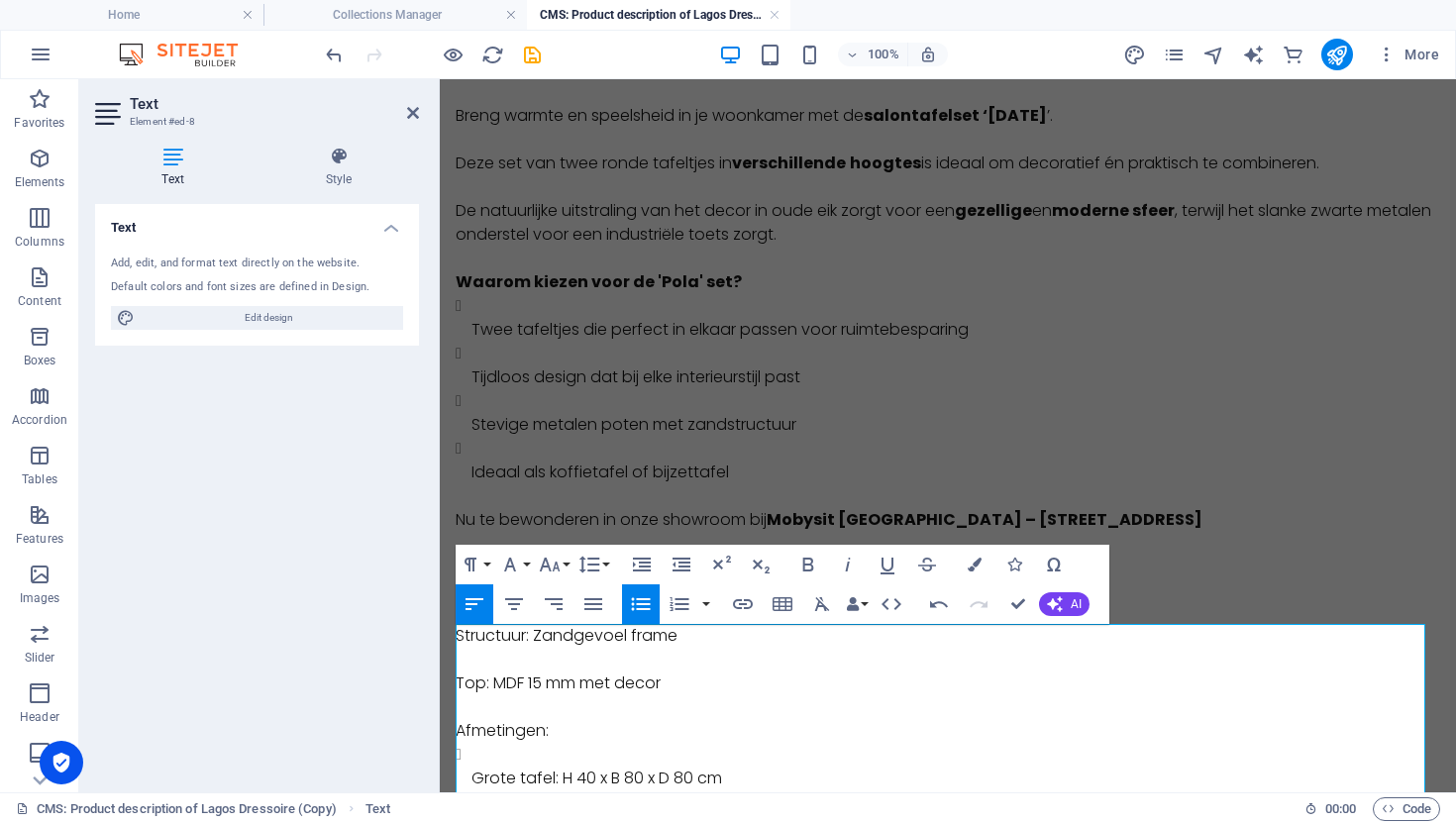 click on "Afmetingen:" at bounding box center (948, 719) 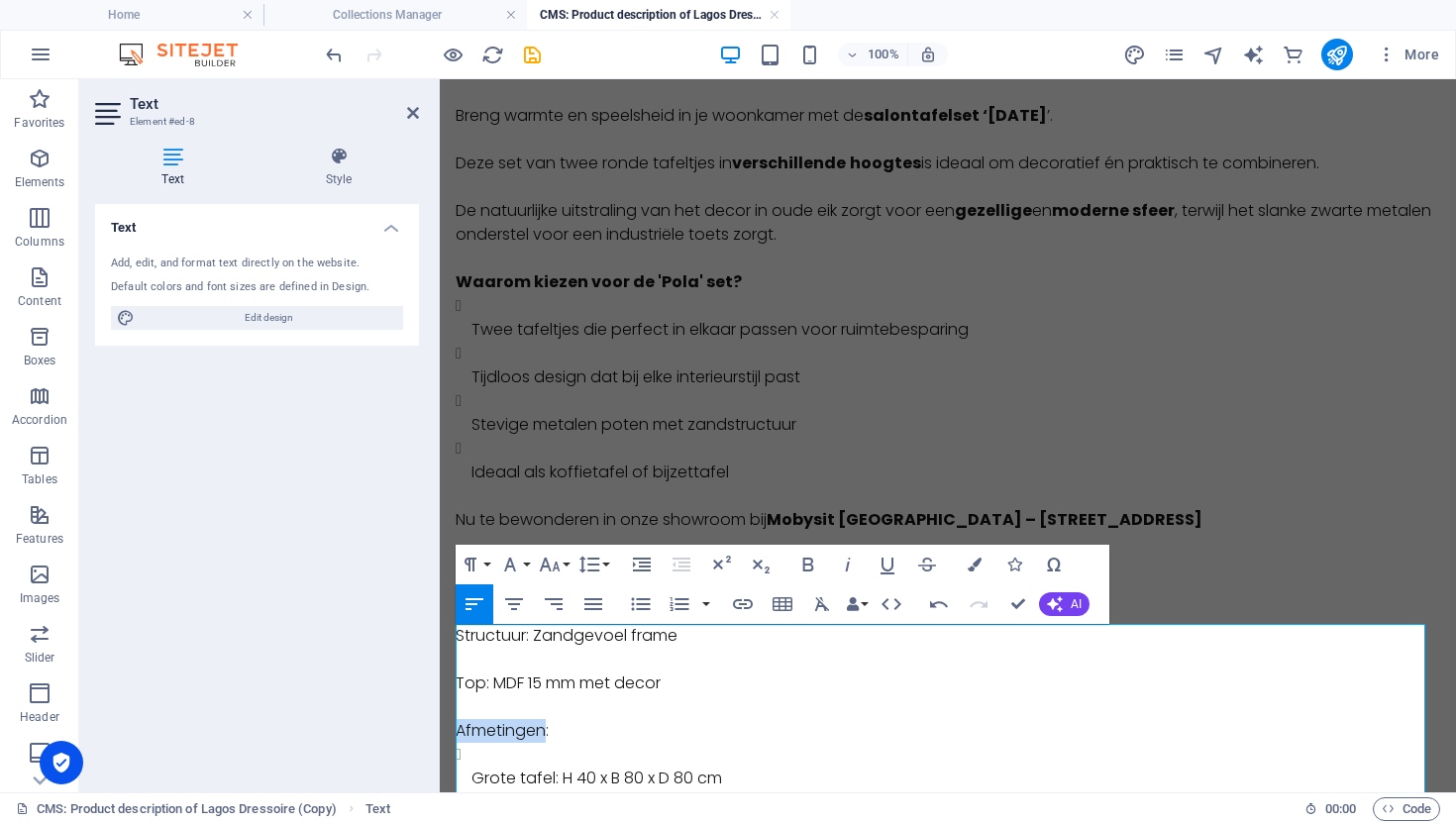 click on "Afmetingen:" at bounding box center (948, 719) 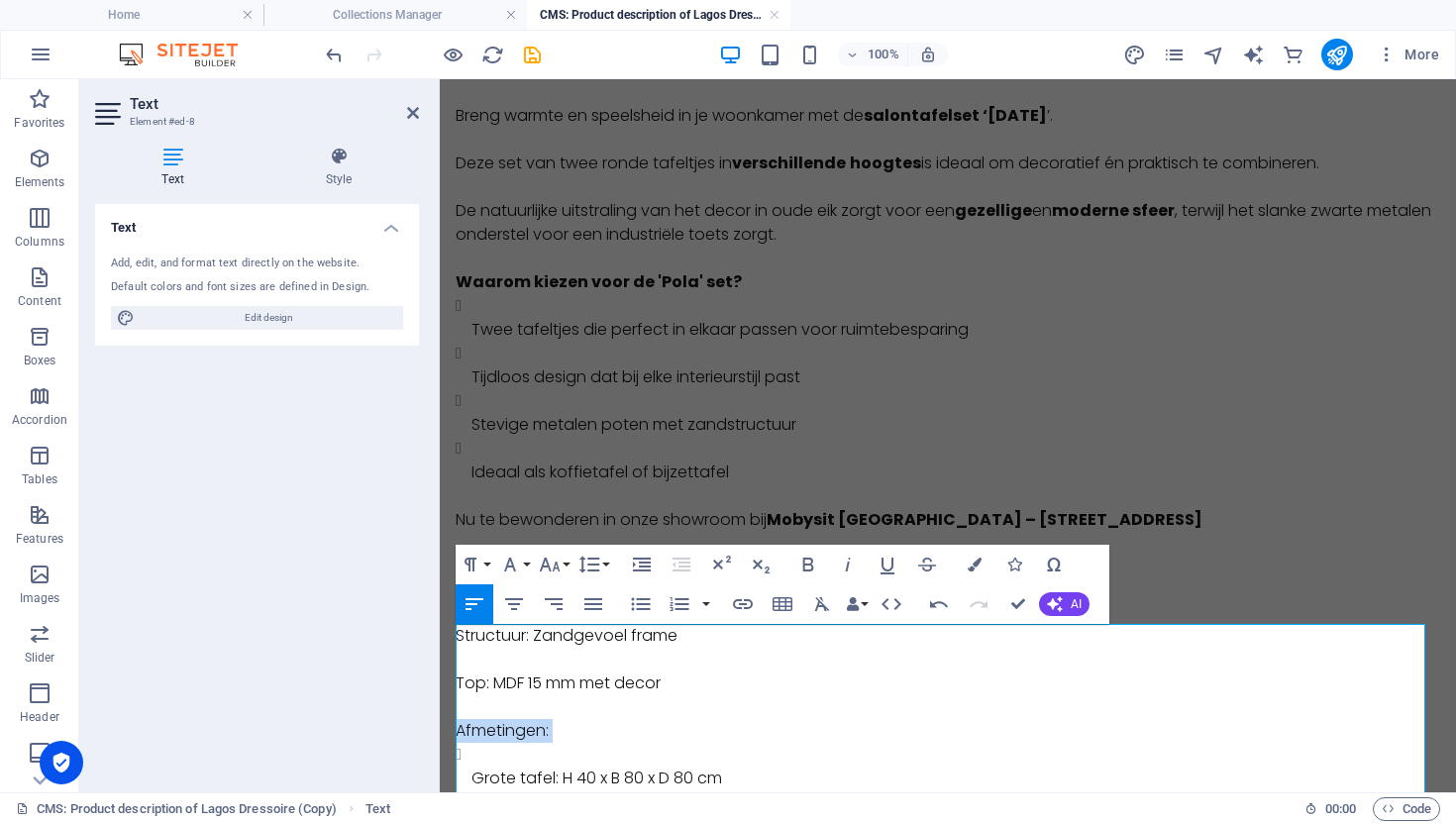 click on "Afmetingen:" at bounding box center [948, 719] 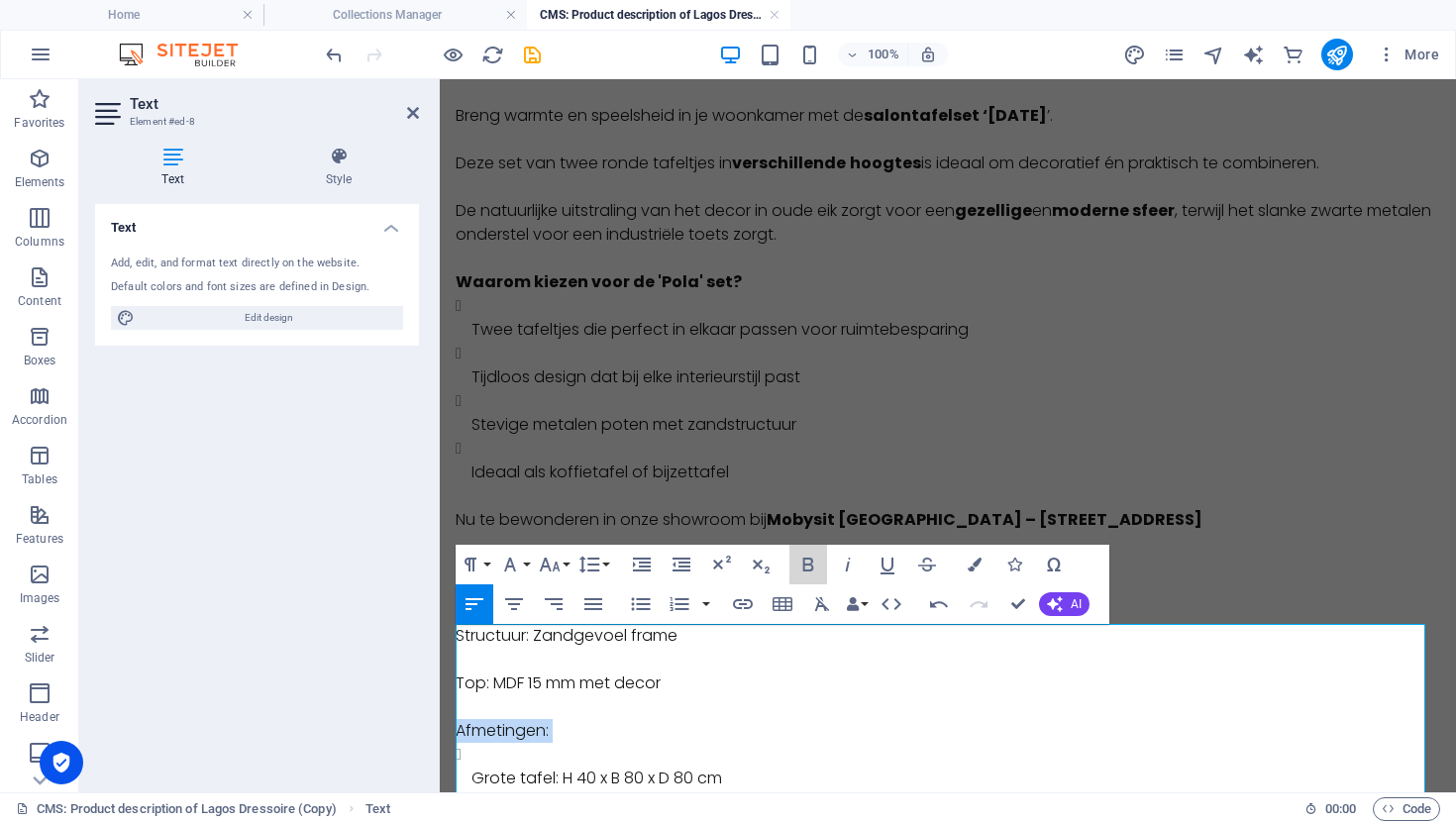 drag, startPoint x: 805, startPoint y: 563, endPoint x: 721, endPoint y: 619, distance: 100.95544 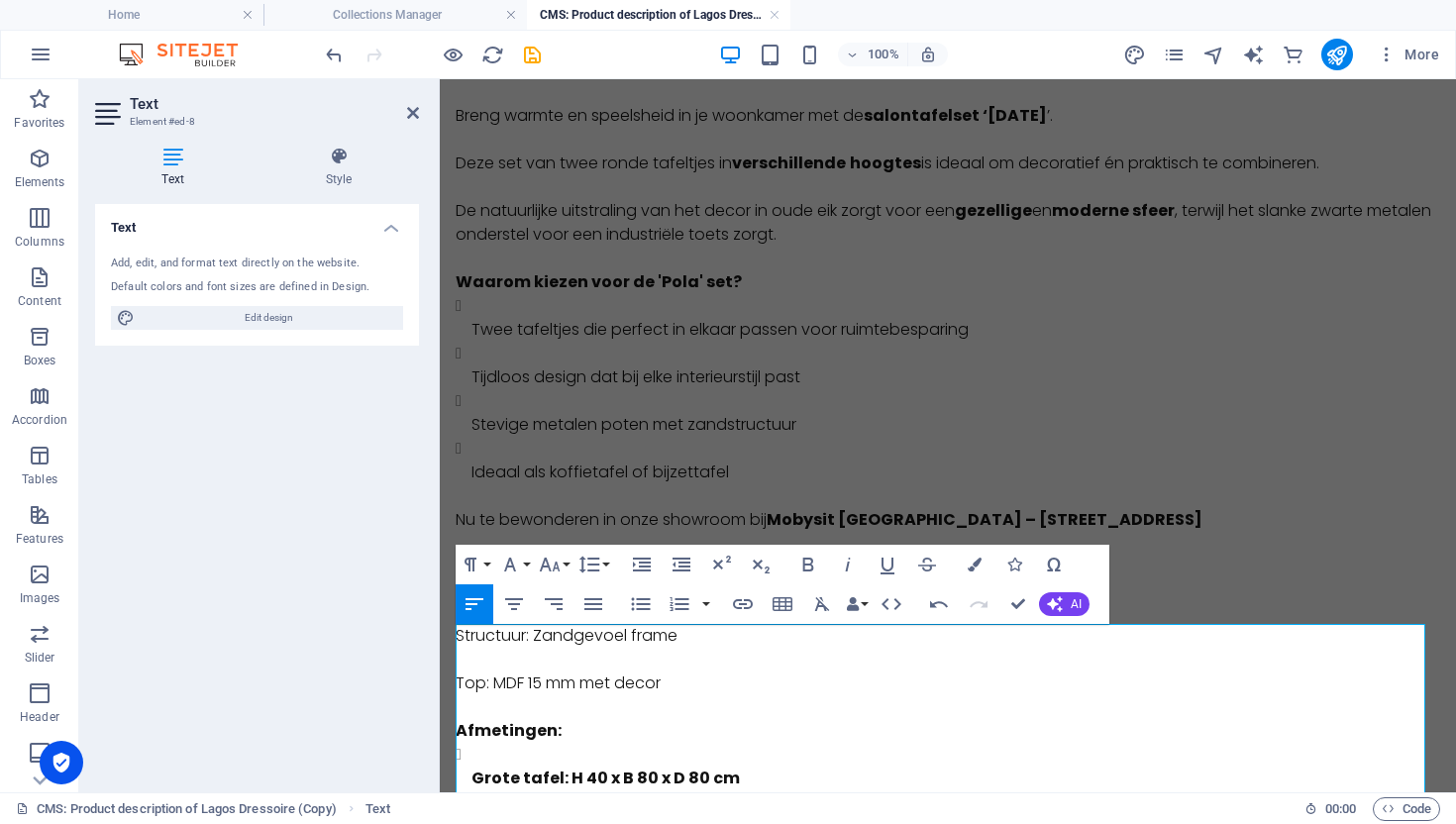 click on "Structuur: Zandgevoel frame" at bounding box center [948, 636] 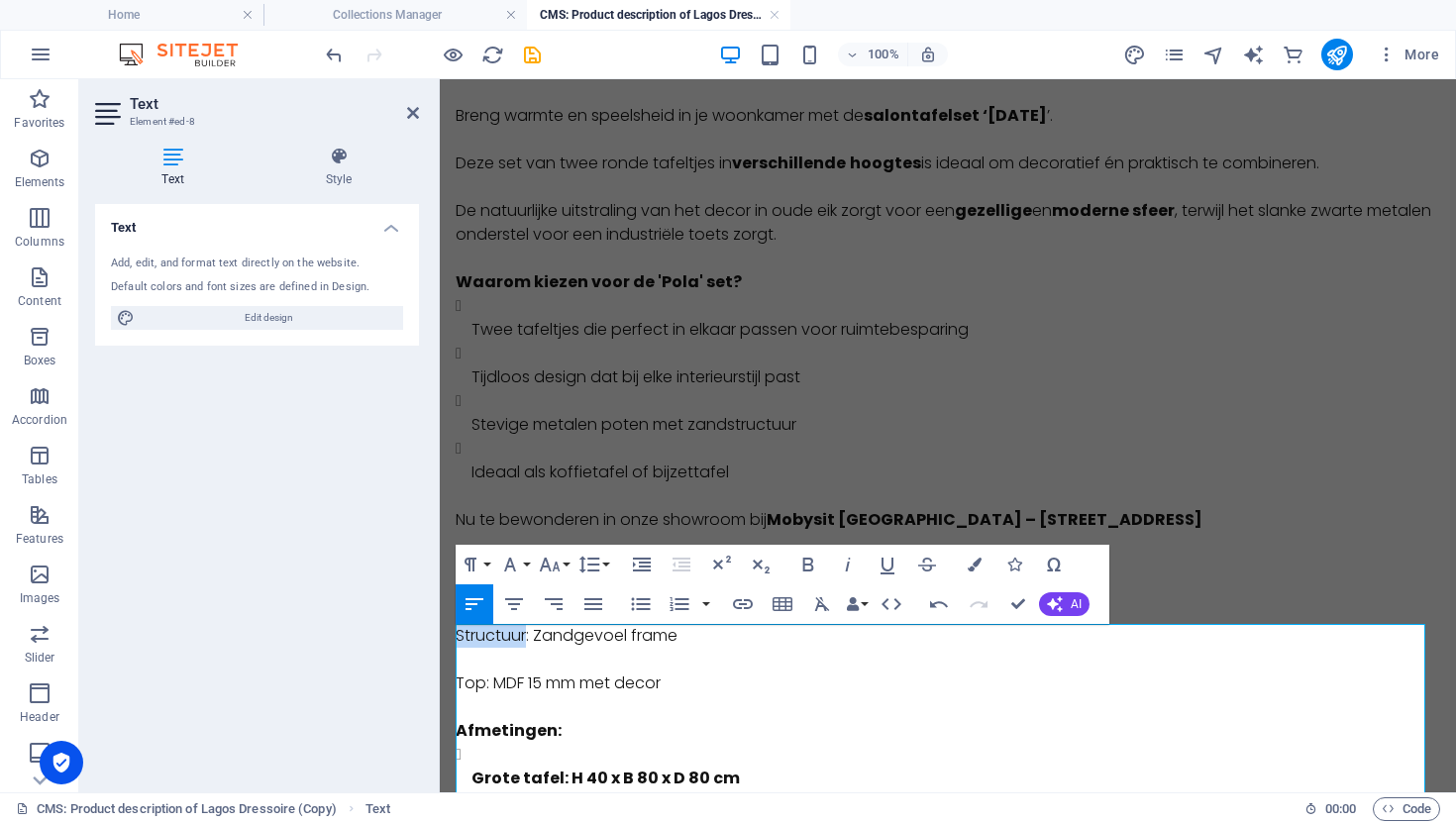drag, startPoint x: 511, startPoint y: 641, endPoint x: 1037, endPoint y: 696, distance: 528.86766 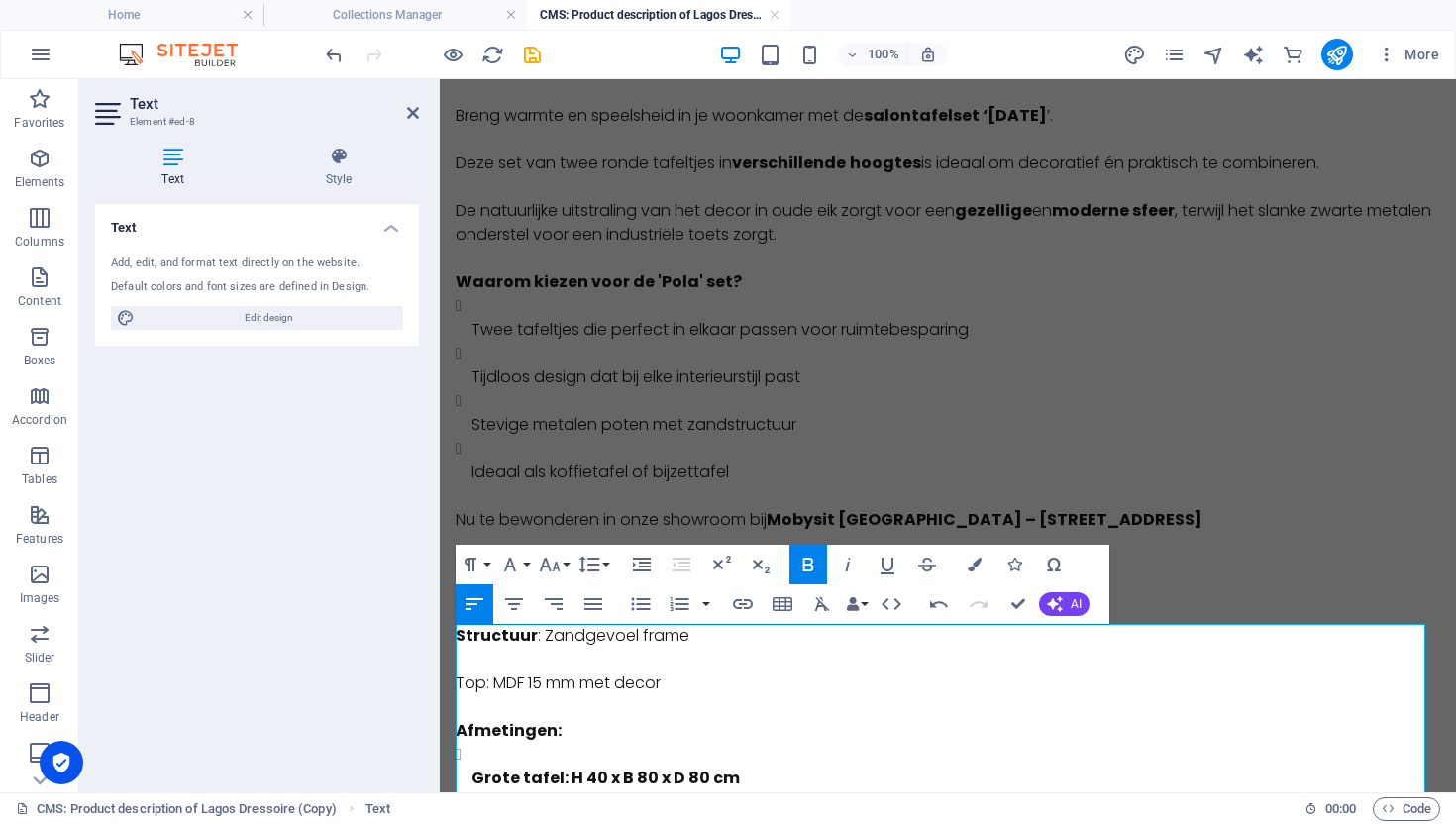 click on "Top: MDF 15 mm met decor" at bounding box center [948, 671] 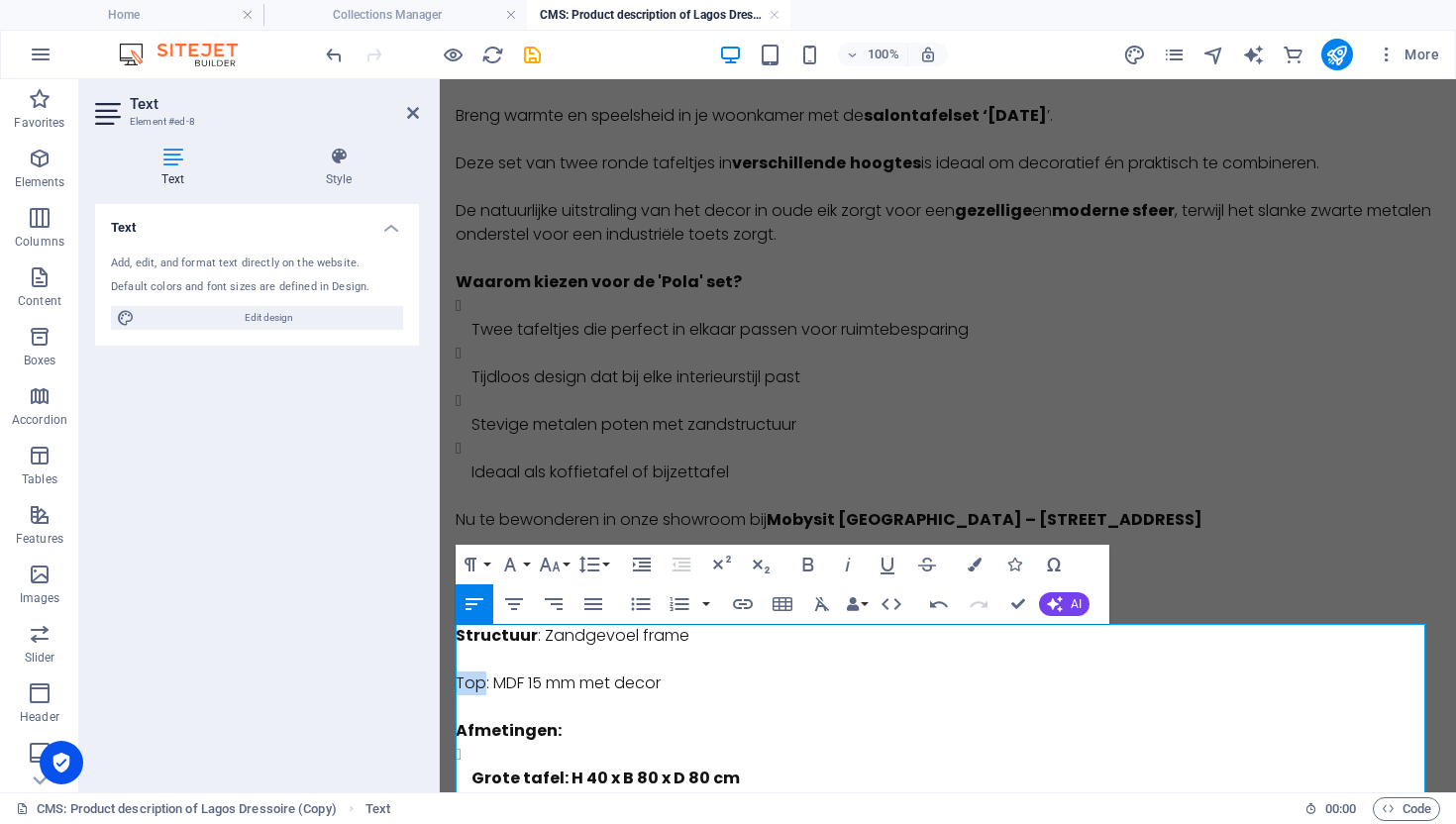 click on "Top: MDF 15 mm met decor" at bounding box center [948, 671] 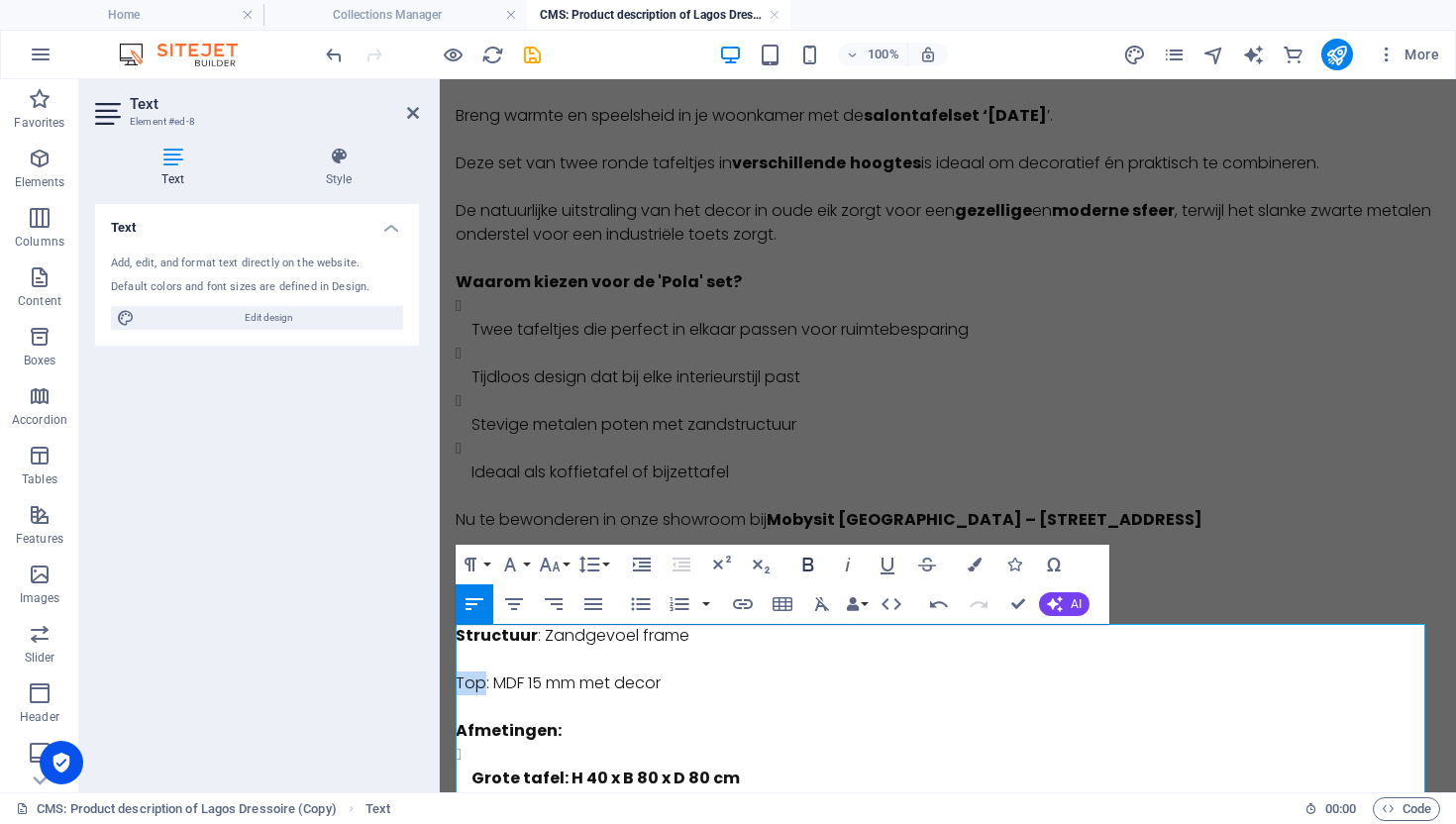 click 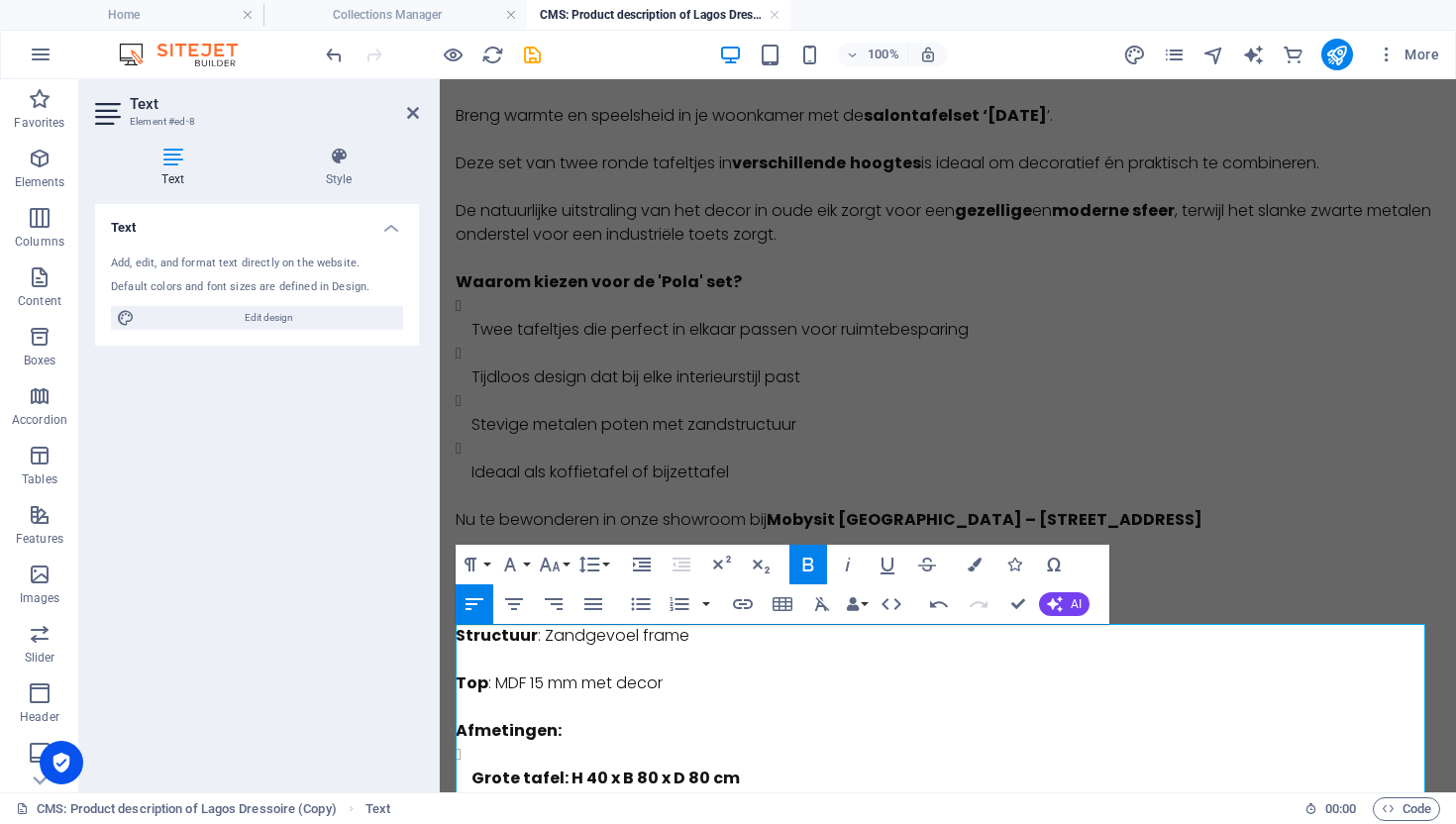 click on "Grote tafel: H 40 x B 80 x D 80 cm" at bounding box center [956, 767] 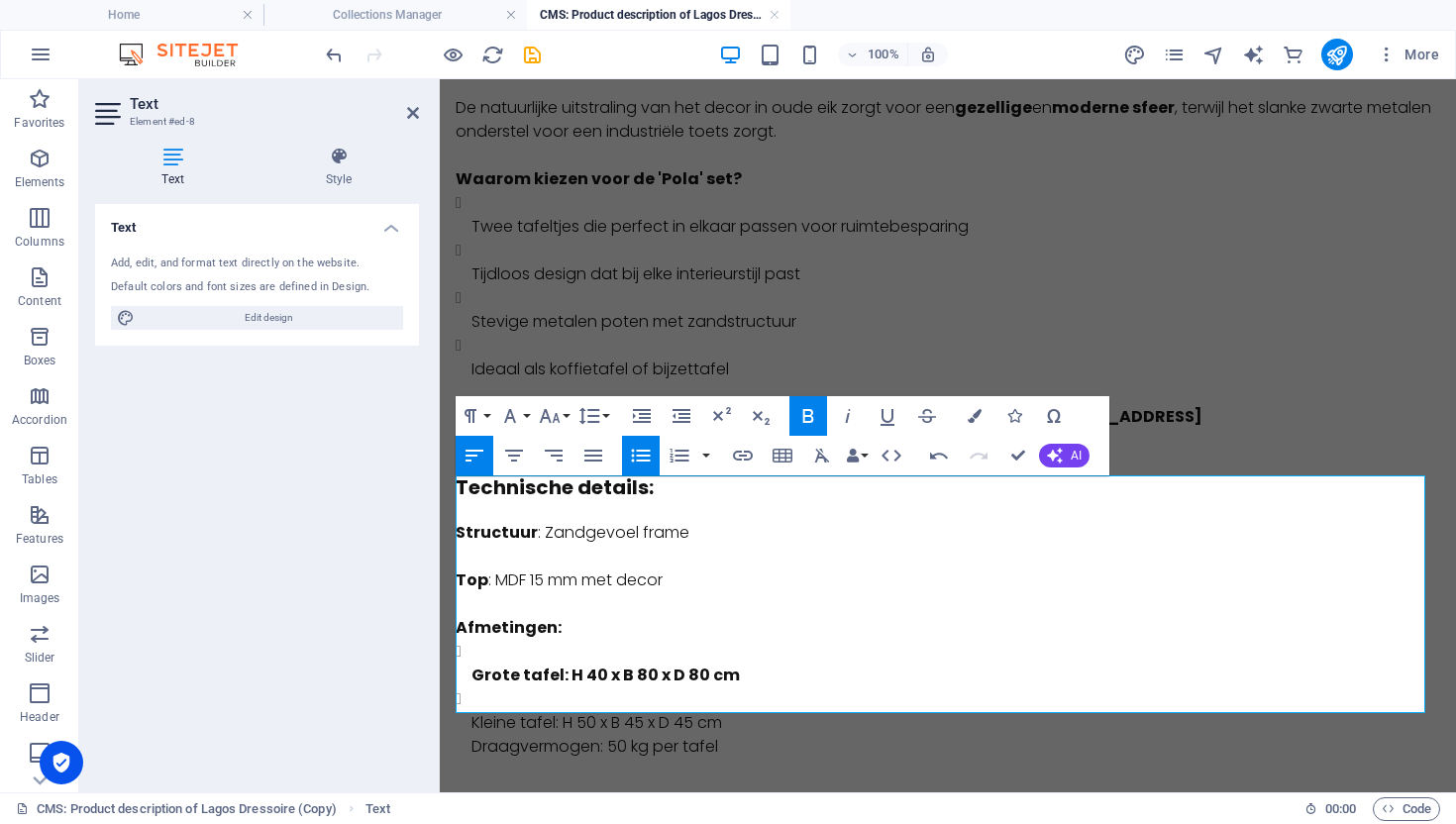 scroll, scrollTop: 277, scrollLeft: 0, axis: vertical 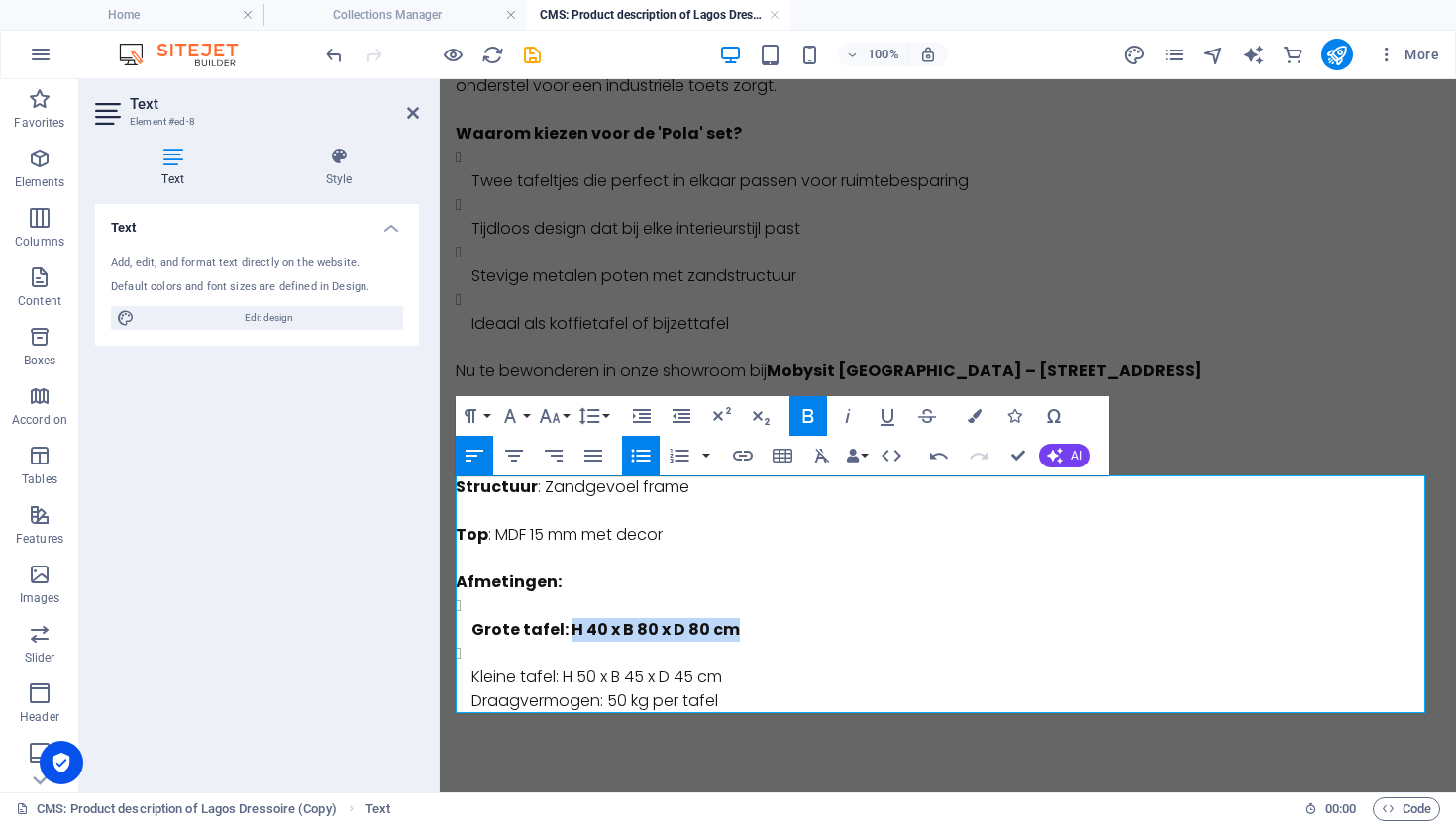 drag, startPoint x: 730, startPoint y: 631, endPoint x: 570, endPoint y: 631, distance: 160 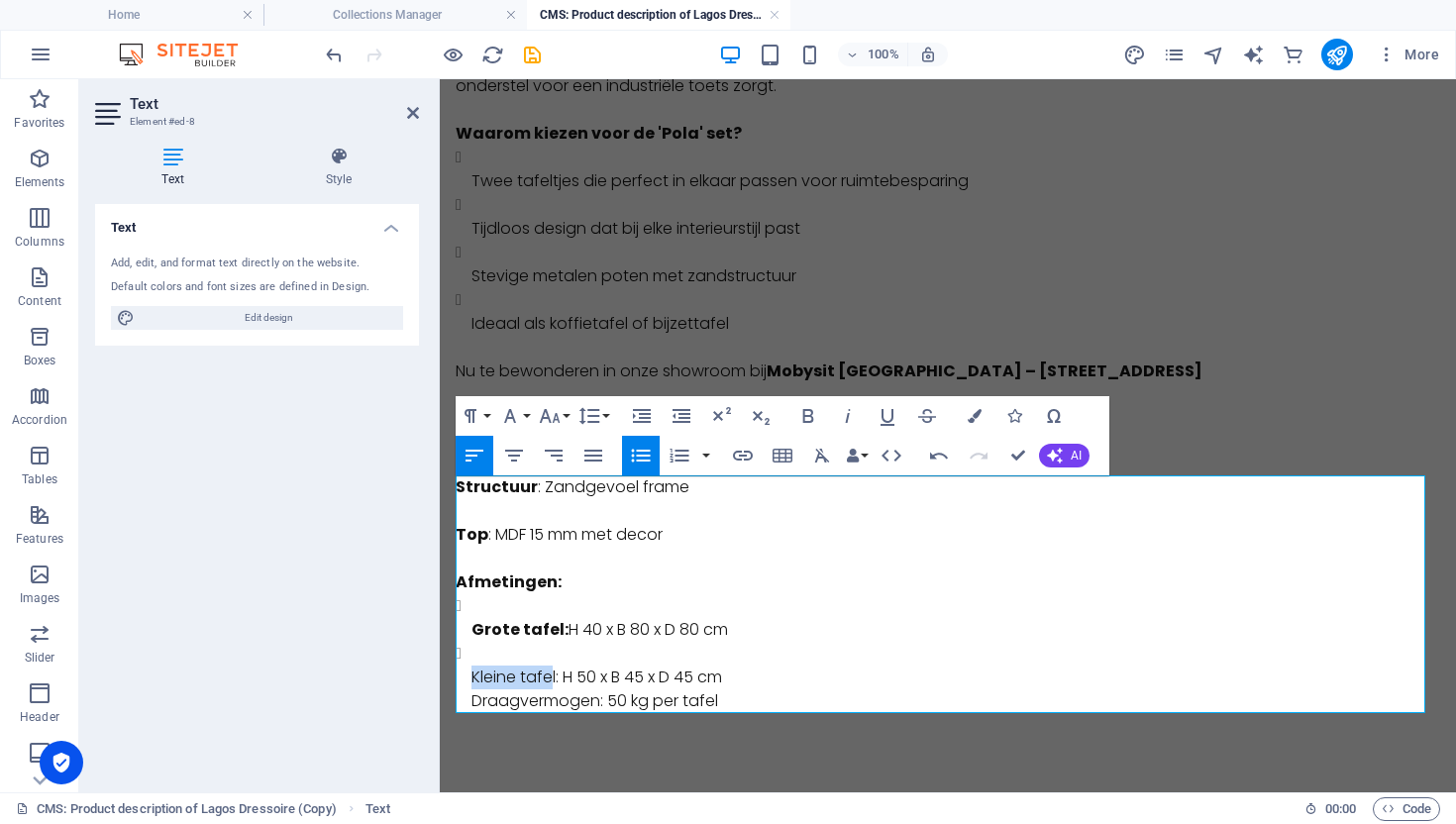 drag, startPoint x: 539, startPoint y: 669, endPoint x: 468, endPoint y: 671, distance: 71.028163 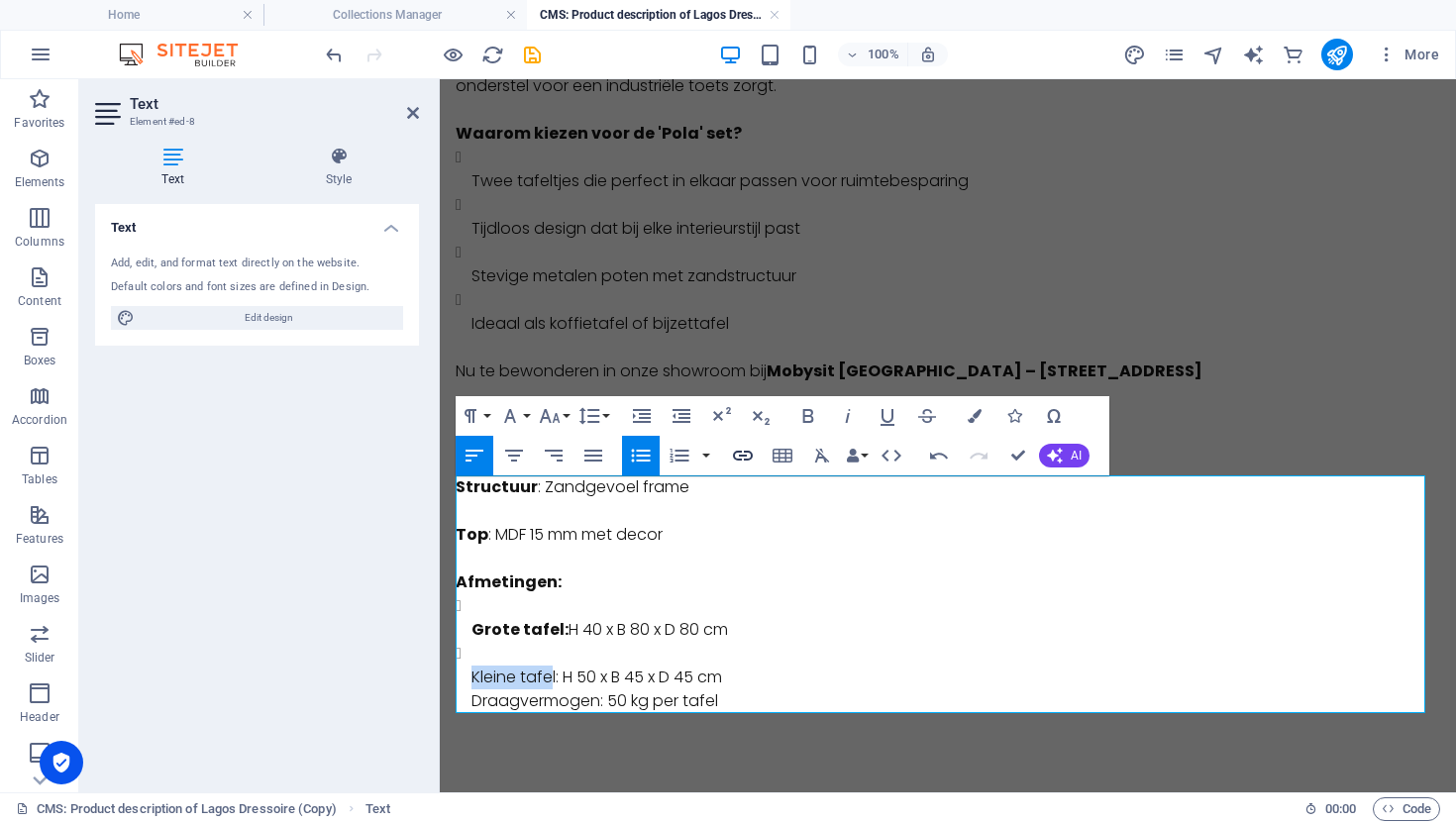 drag, startPoint x: 809, startPoint y: 408, endPoint x: 759, endPoint y: 469, distance: 78.873316 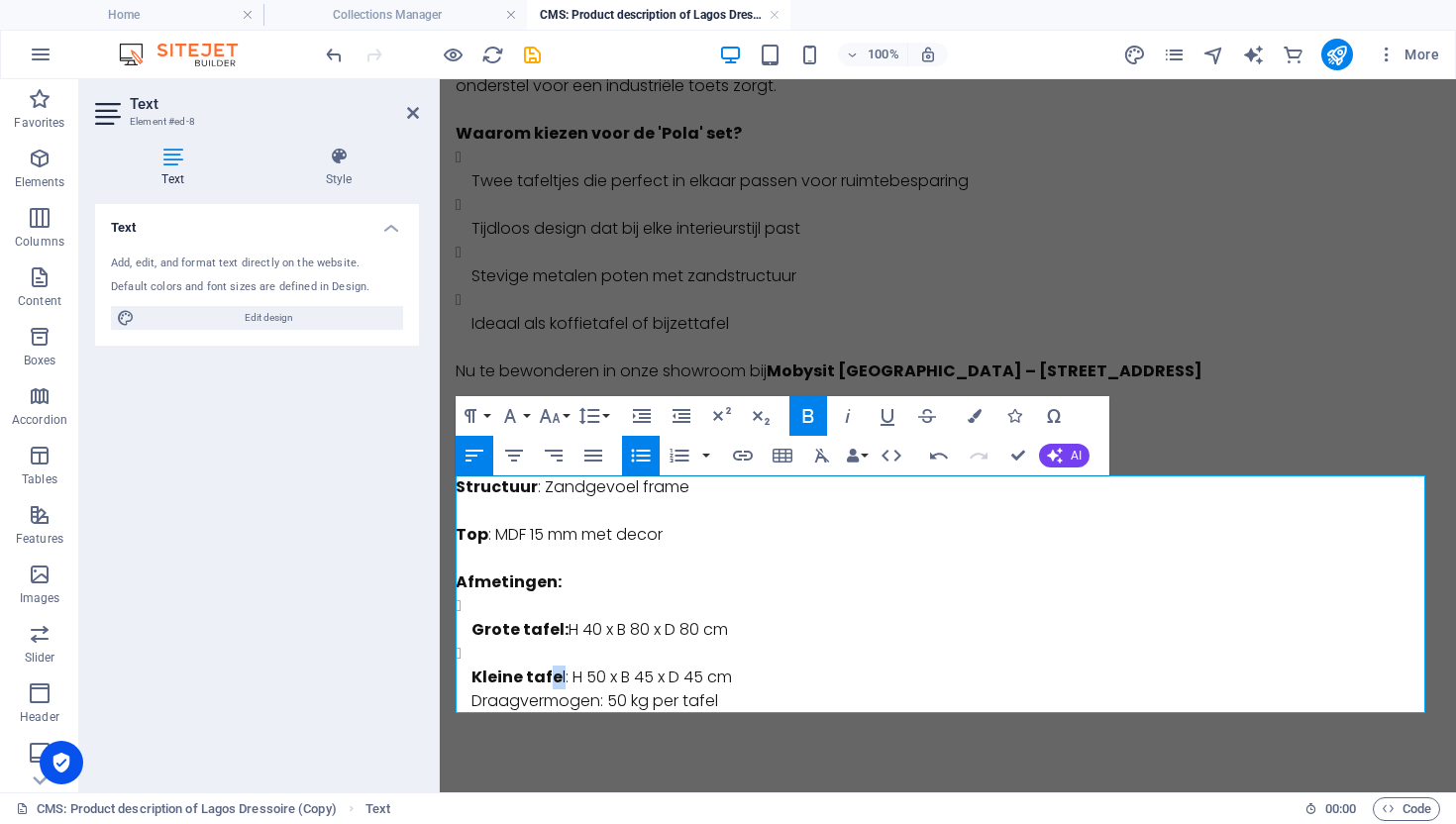 drag, startPoint x: 560, startPoint y: 673, endPoint x: 550, endPoint y: 670, distance: 10.440307 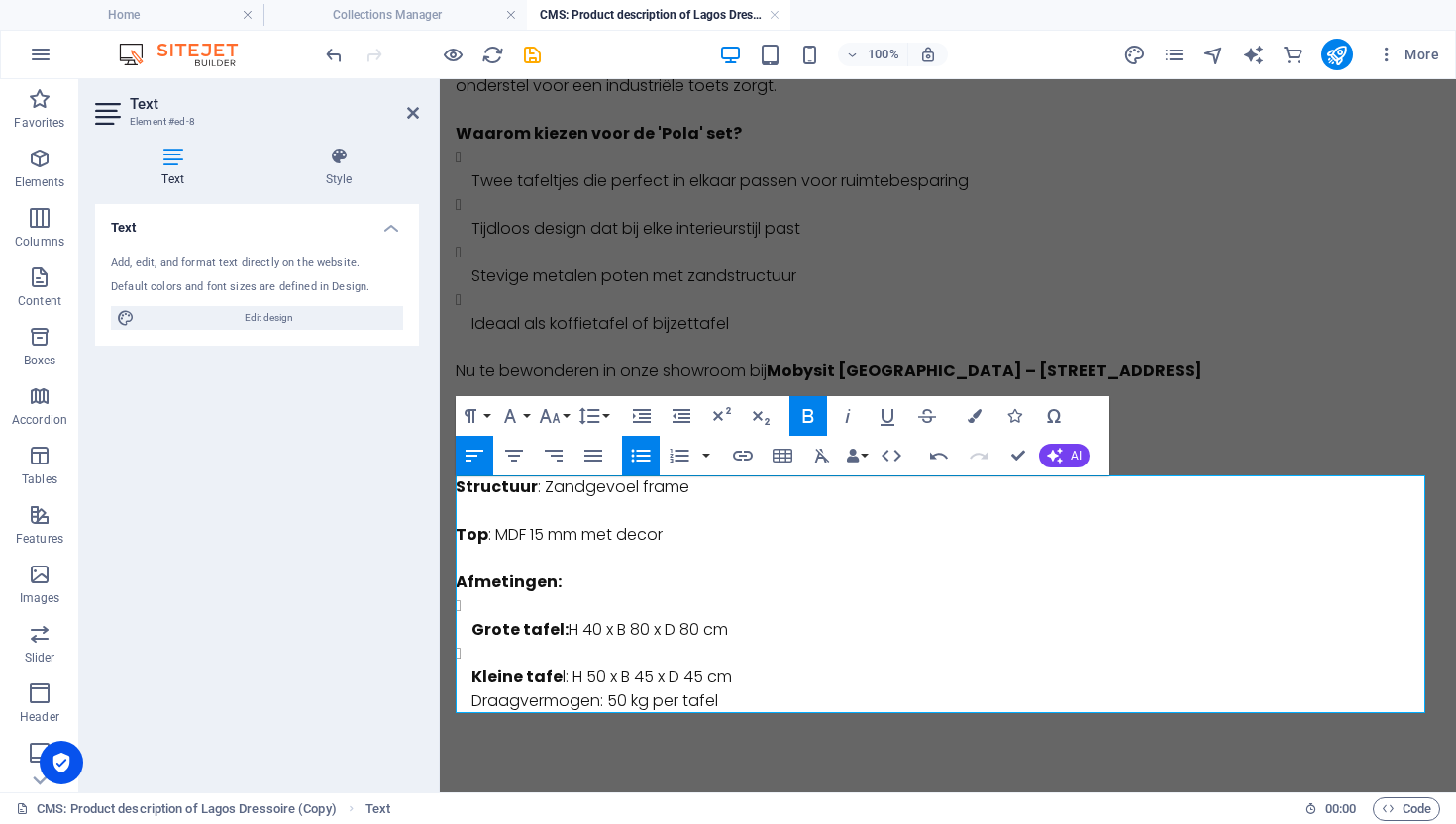 click on "Kleine tafe l: H 50 x B 45 x D 45 cm Draagvermogen: 50 kg per tafel" at bounding box center [956, 677] 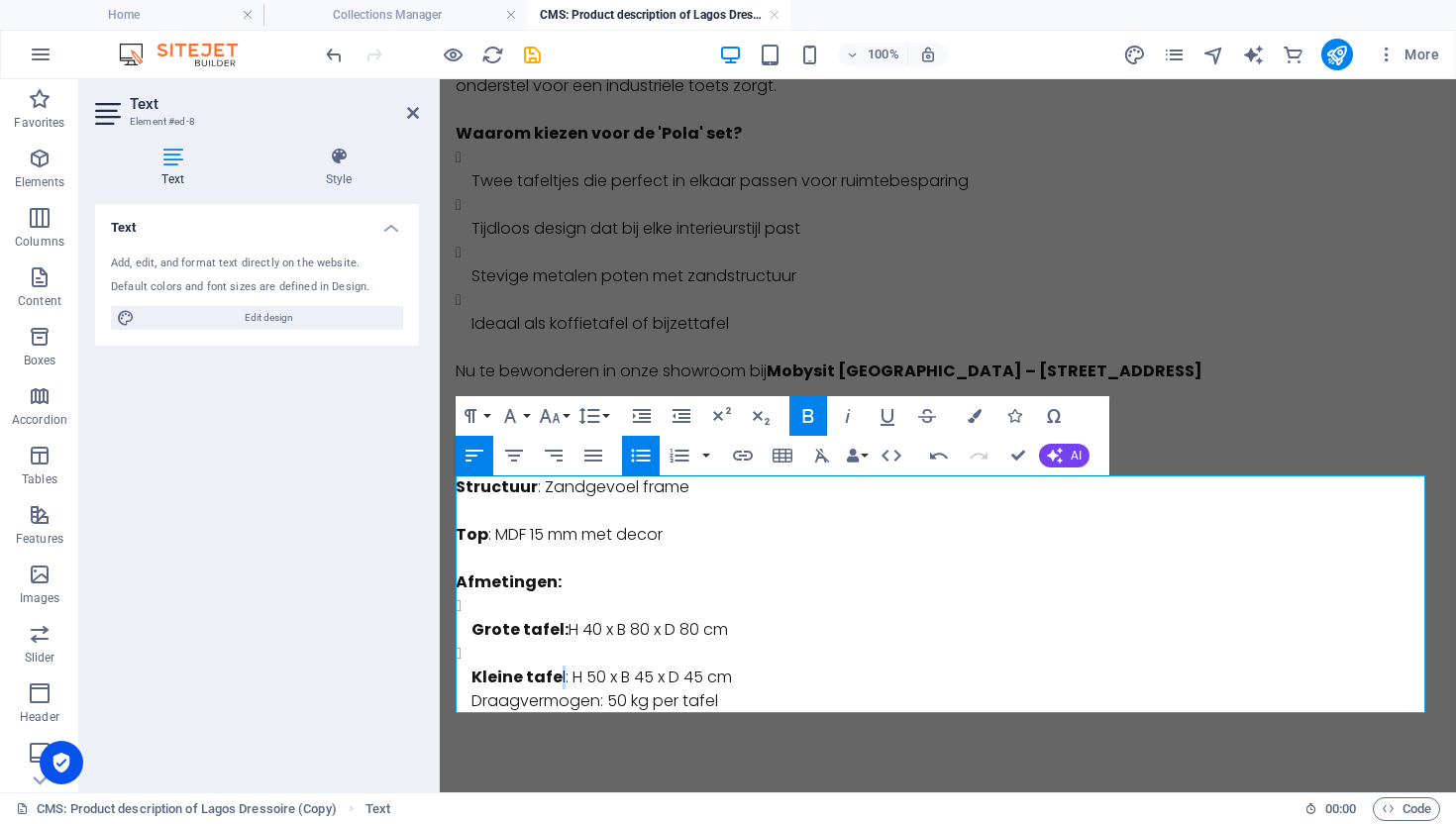 click on "Kleine tafe l: H 50 x B 45 x D 45 cm Draagvermogen: 50 kg per tafel" at bounding box center (956, 689) 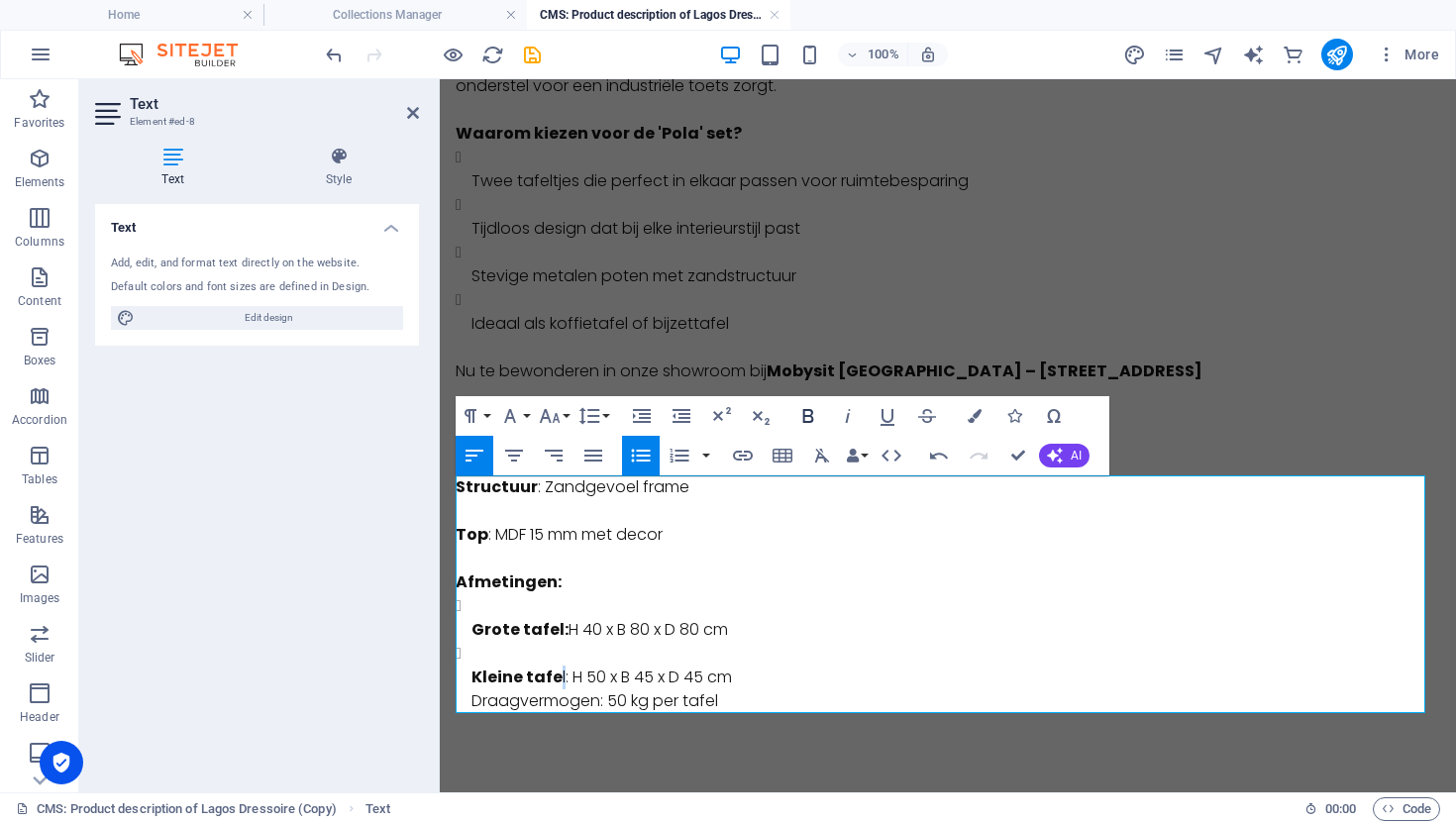 click 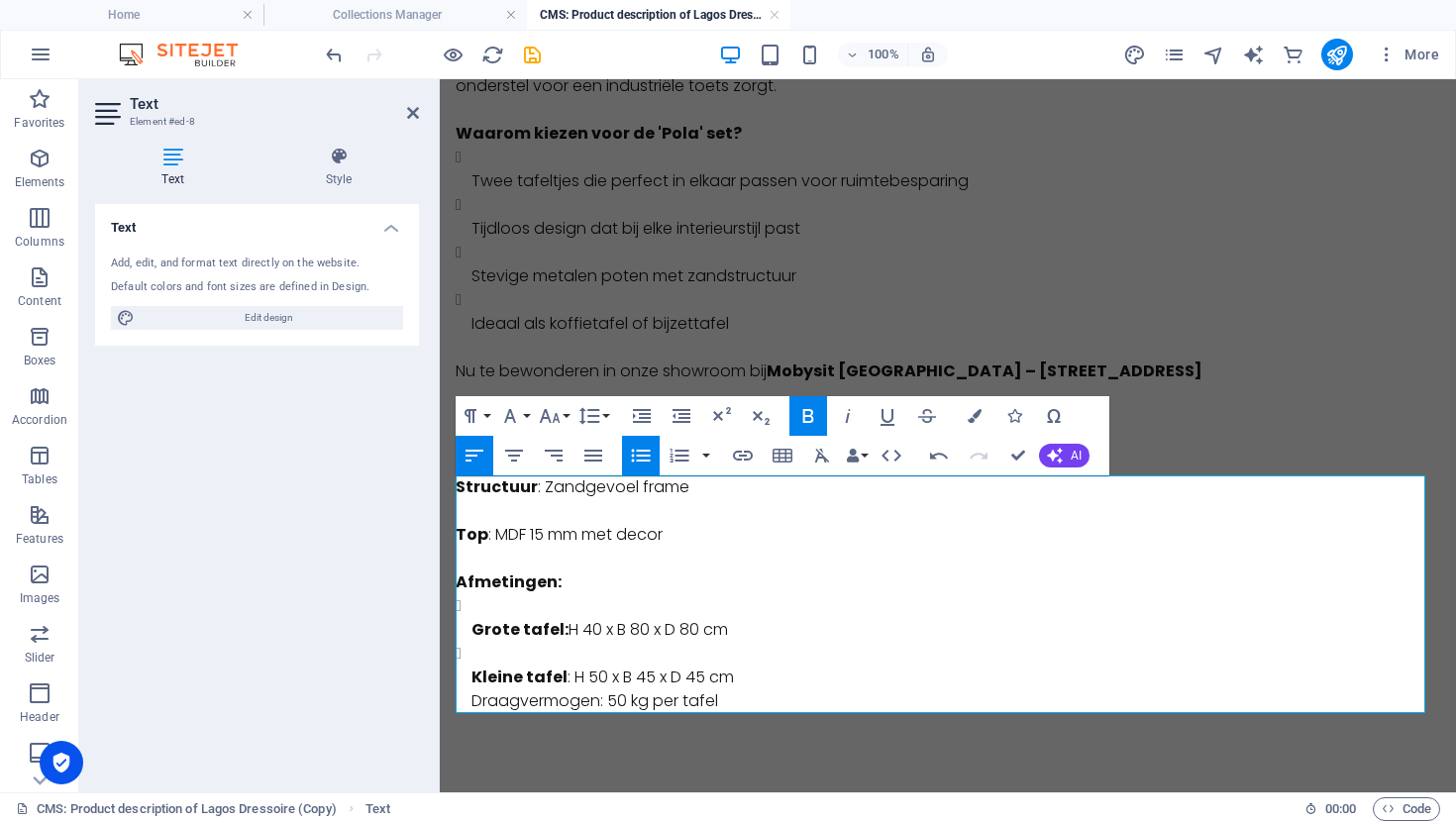 click on "Grote tafel:  H 40 x B 80 x D 80 cm" at bounding box center (956, 630) 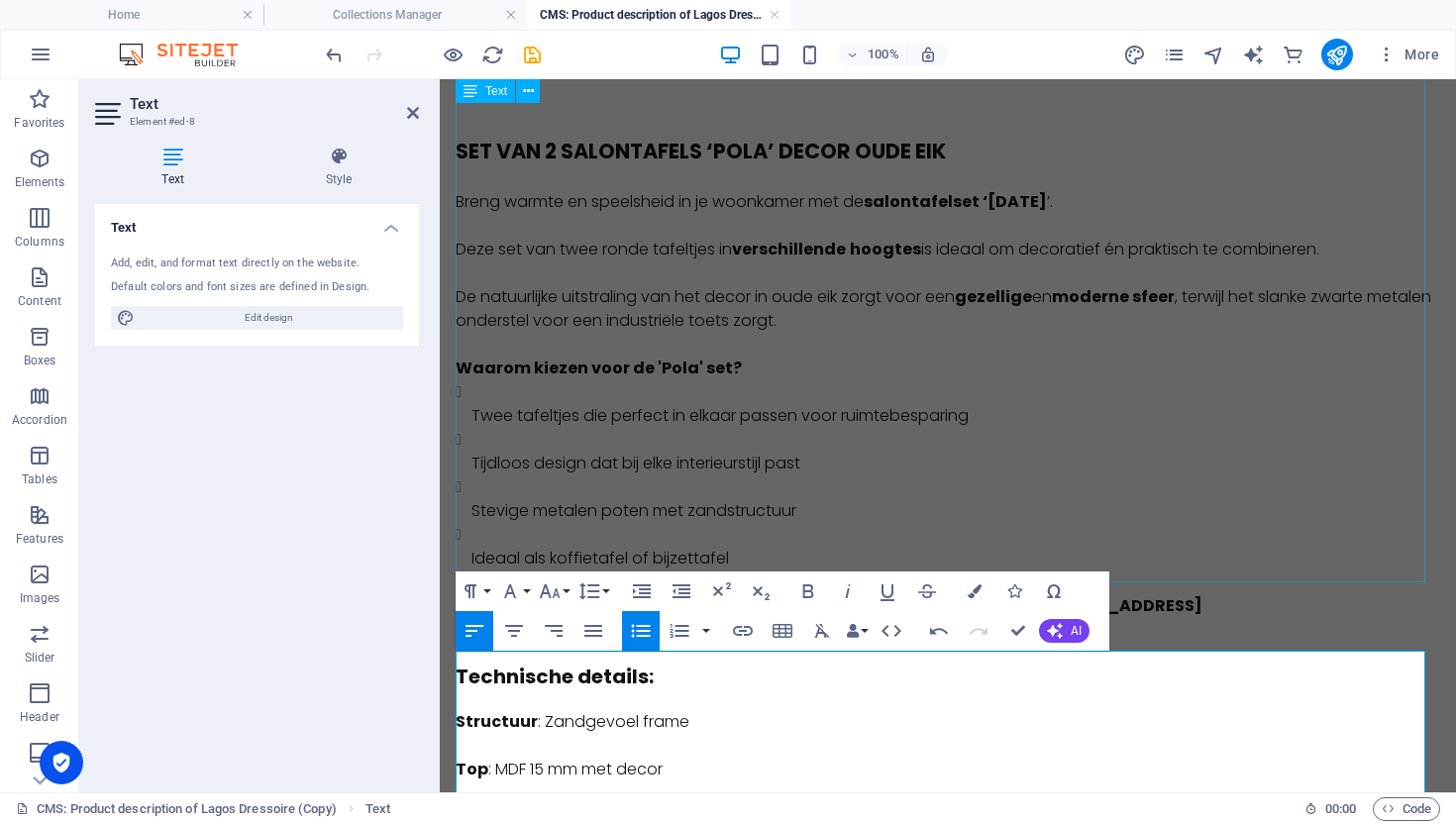 scroll, scrollTop: 0, scrollLeft: 0, axis: both 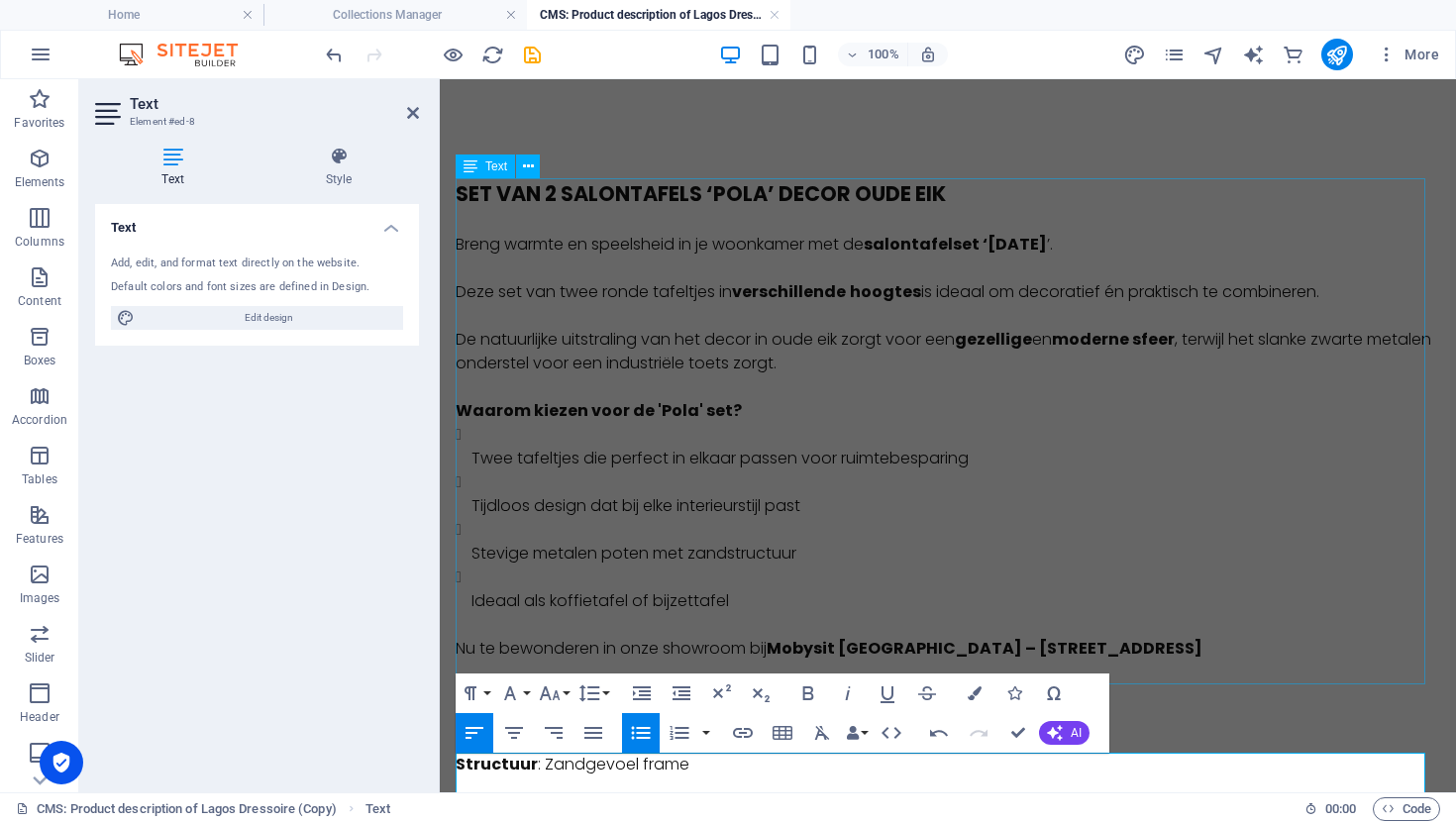 click on "SET VAN 2 SALONTAFELS ‘POLA’ DECOR OUDE EIK Breng warmte en speelsheid in je woonkamer met de  salontafelset ‘Pola ’.  Deze set van twee ronde tafeltjes in  verschillende   hoogtes  is ideaal om decoratief én praktisch te combineren.  De natuurlijke uitstraling van het decor in oude eik zorgt voor een  gezellige  en  moderne sfeer , terwijl het slanke zwarte metalen onderstel voor een industriële toets zorgt. Waarom kiezen voor de 'Pola' set? Twee tafeltjes die perfect in elkaar passen voor ruimtebesparing Tijdloos design dat bij elke interieurstijl past Stevige metalen poten met zandstructuur Ideaal als koffietafel of bijzettafel Nu te bewonderen in onze showroom bij  Mobysit Antwerpen – Berendrechtstraat 45" at bounding box center (948, 431) 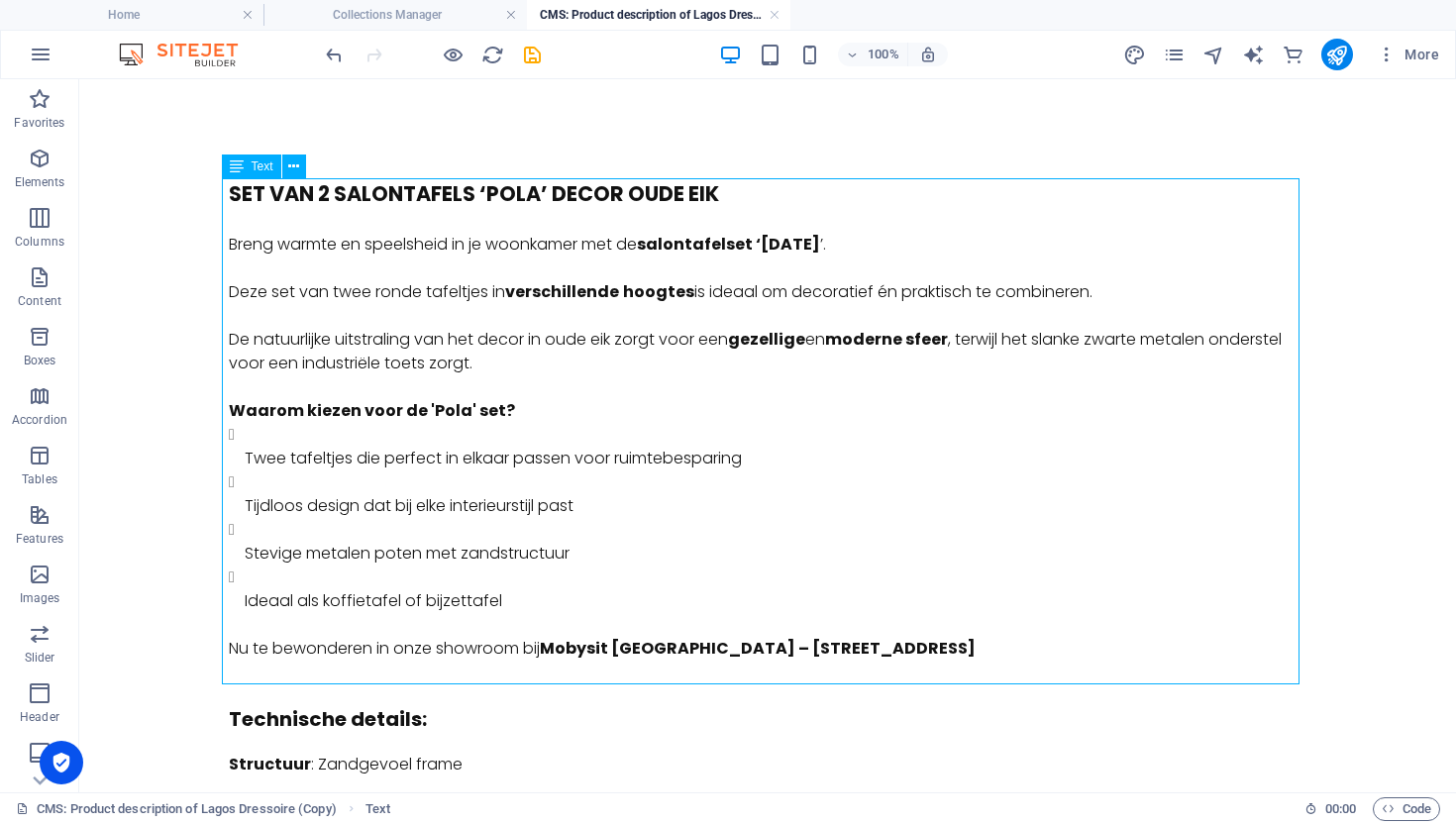 drag, startPoint x: 1263, startPoint y: 434, endPoint x: 1199, endPoint y: 417, distance: 66.21933 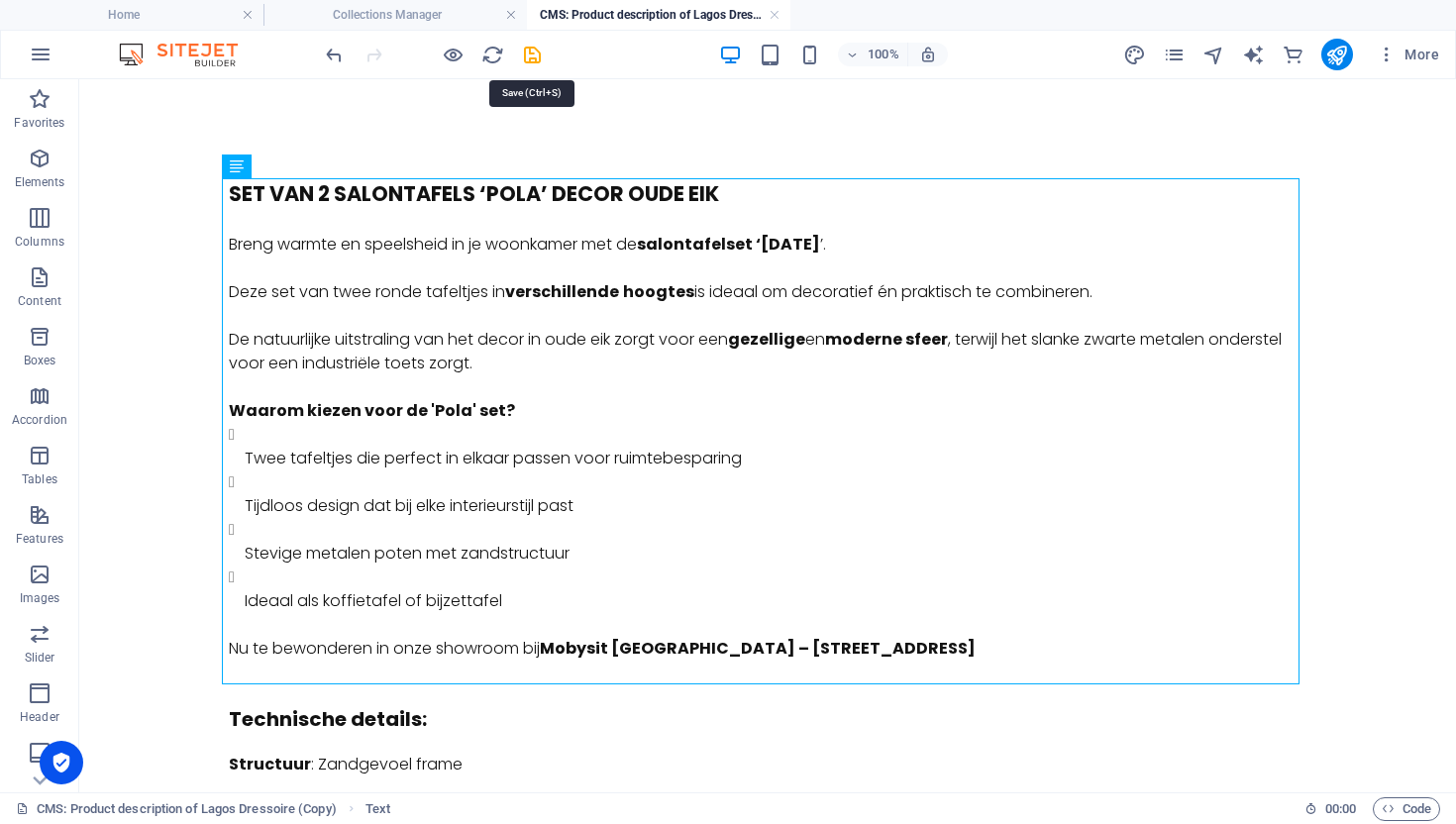 click at bounding box center (532, 54) 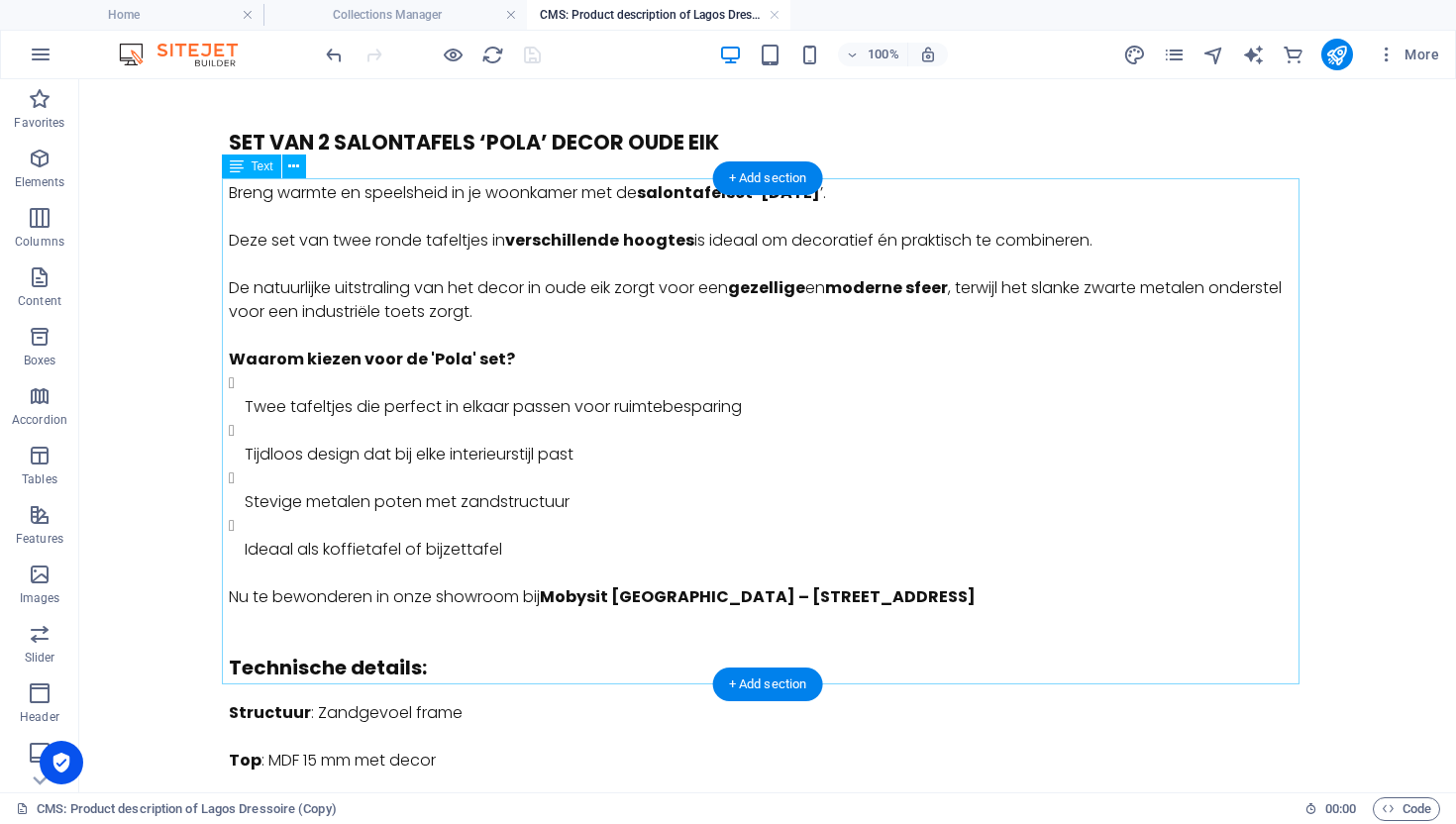 scroll, scrollTop: 0, scrollLeft: 0, axis: both 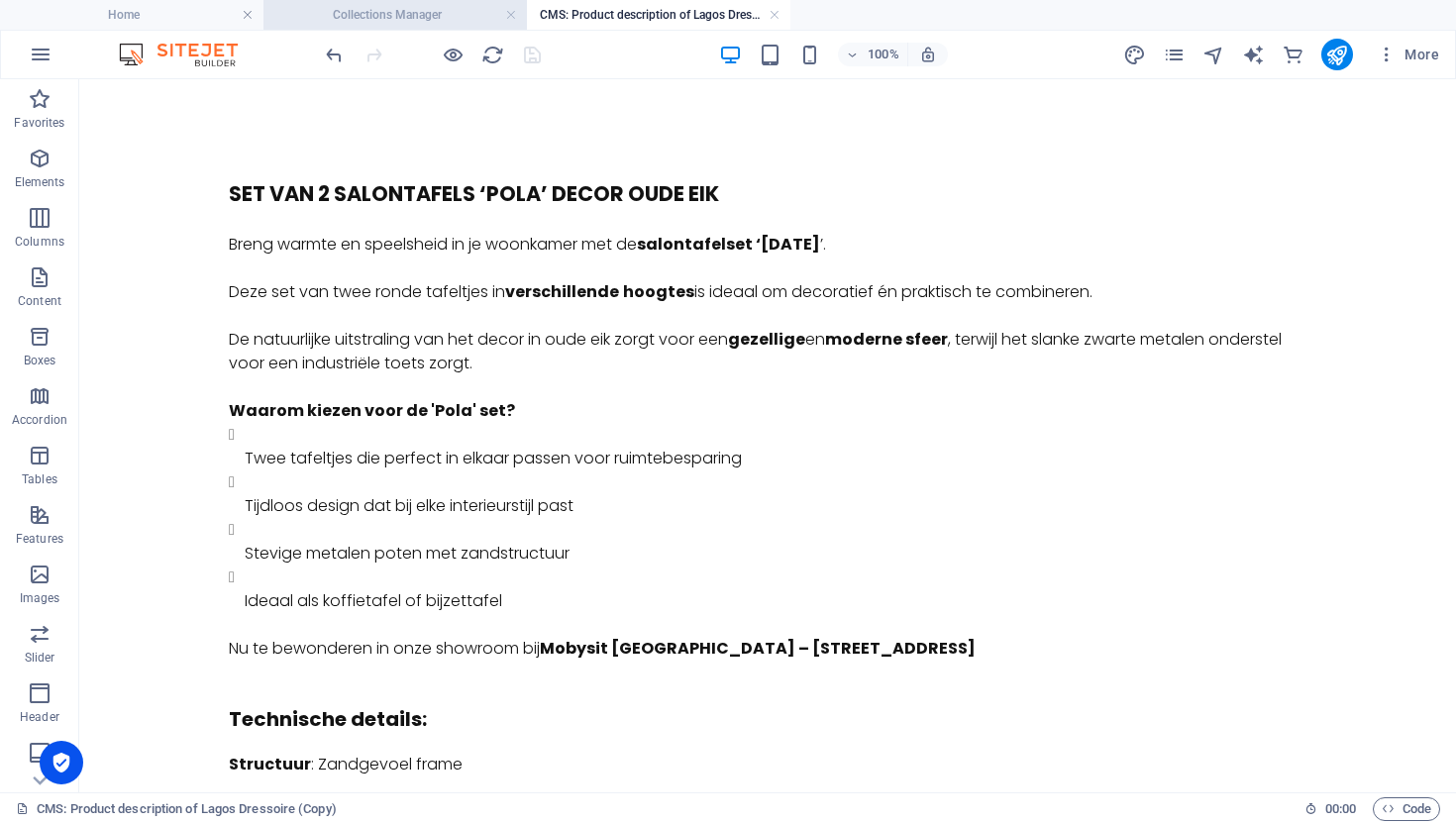 click on "Collections Manager" at bounding box center [395, 15] 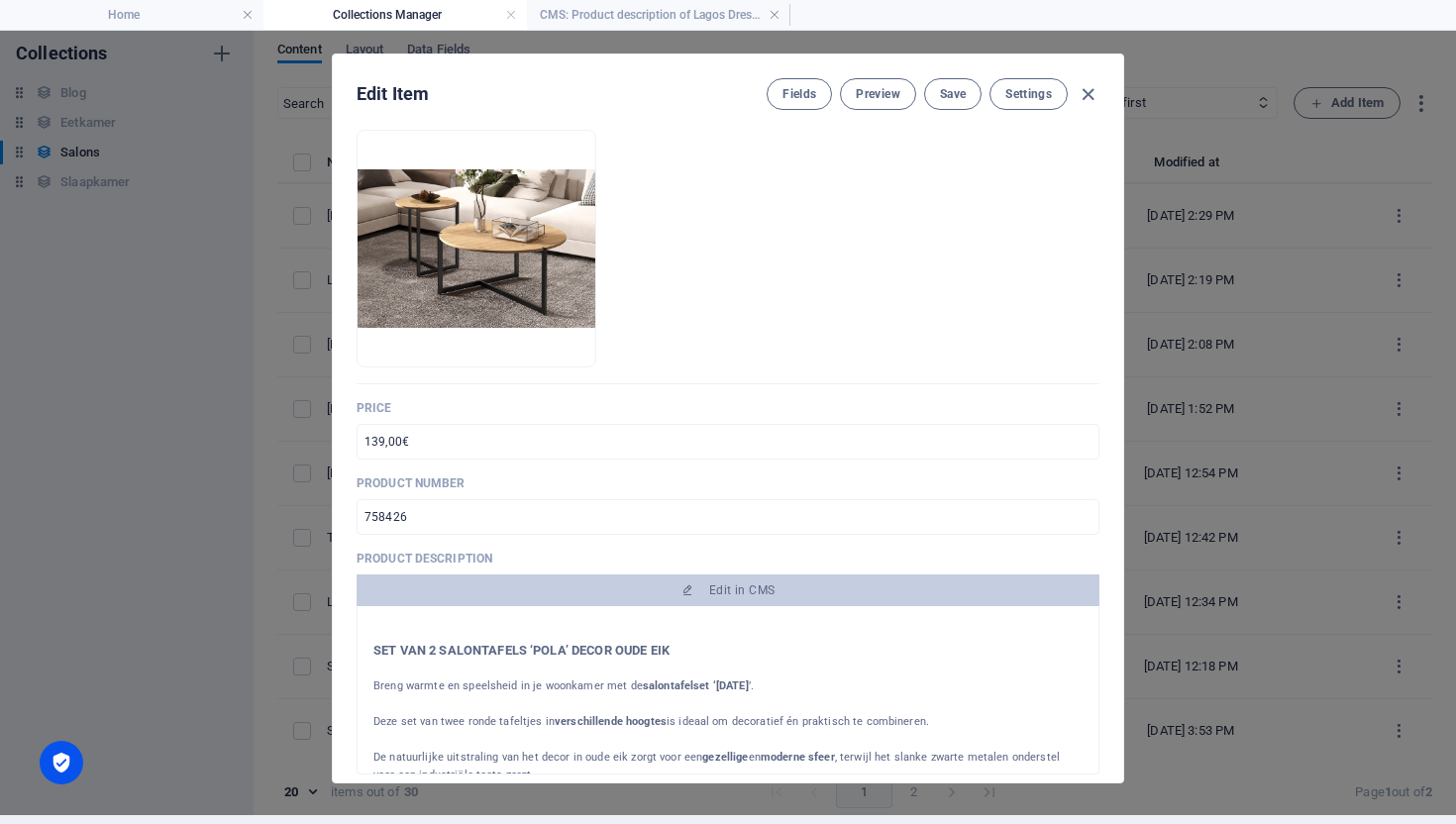 scroll, scrollTop: 0, scrollLeft: 0, axis: both 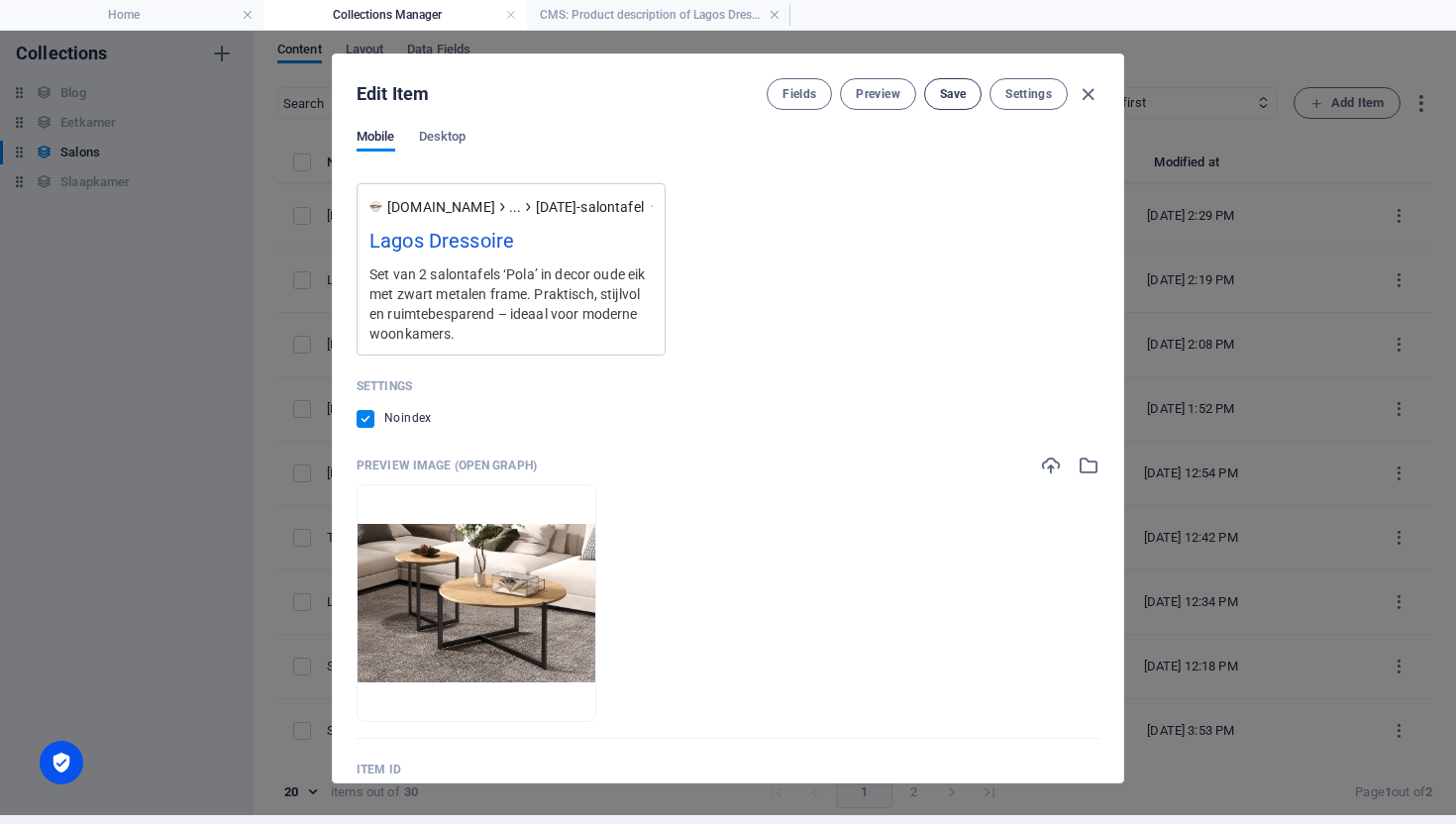 click on "Save" at bounding box center [953, 94] 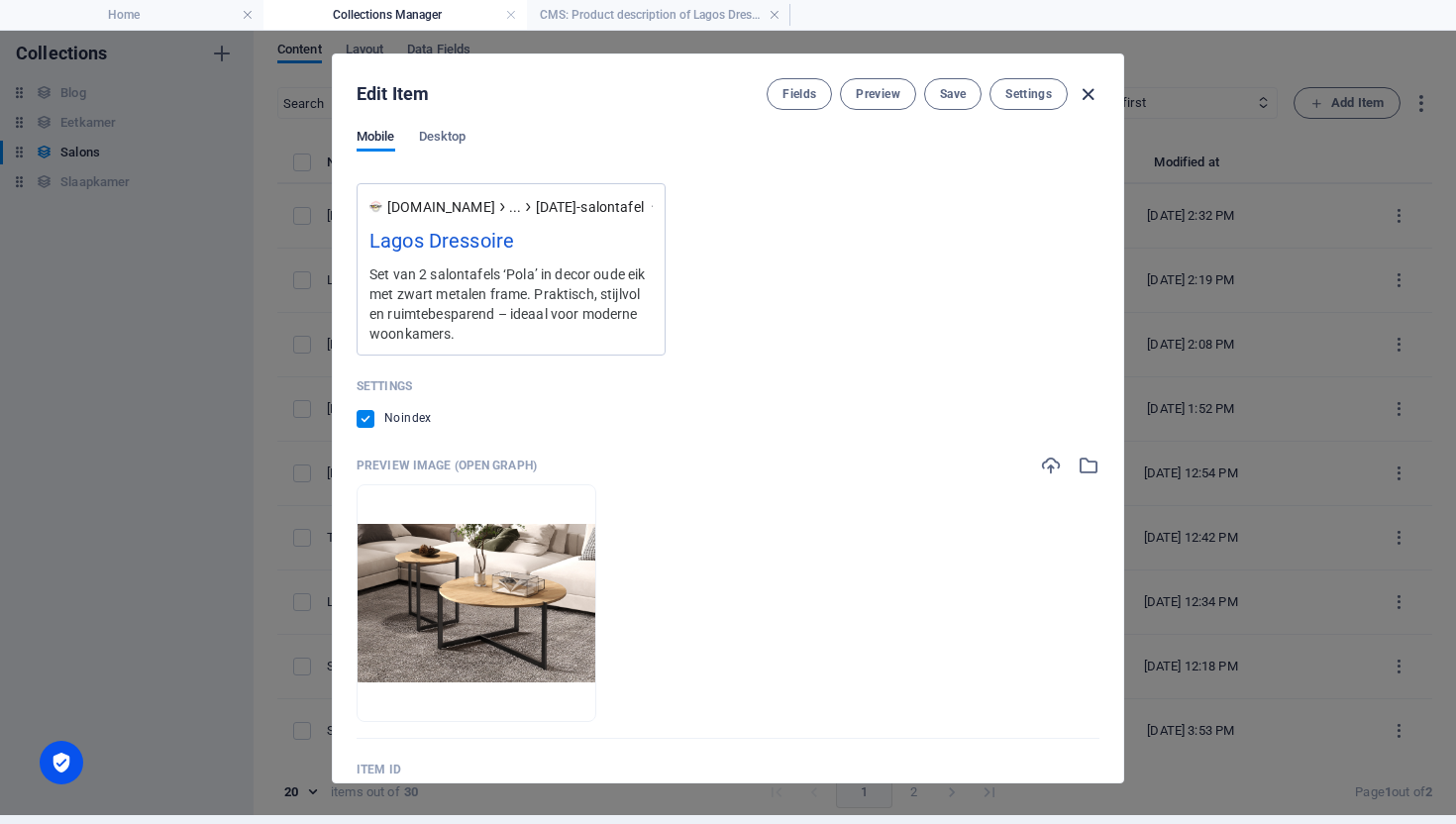 click at bounding box center [1088, 94] 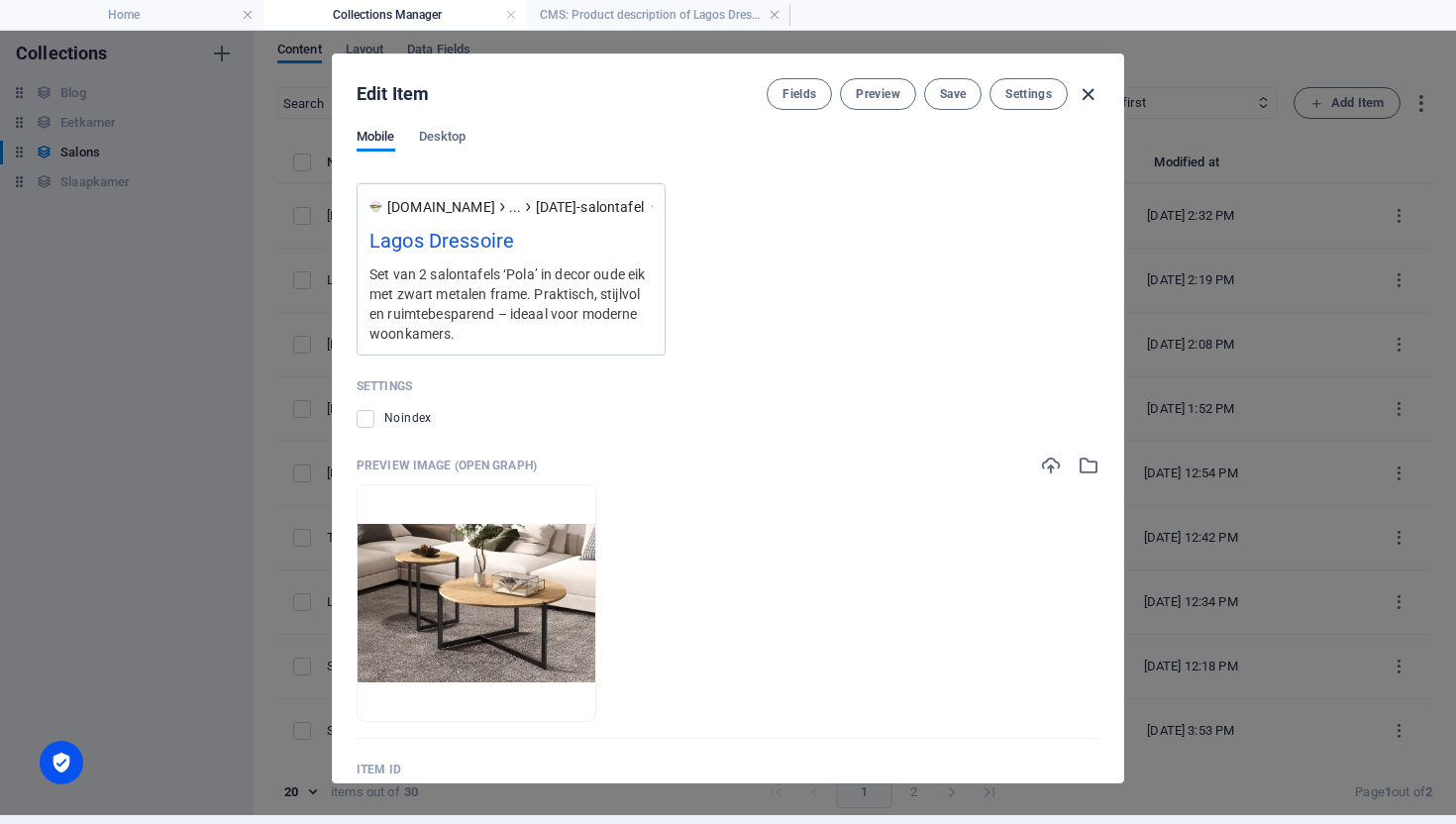 type 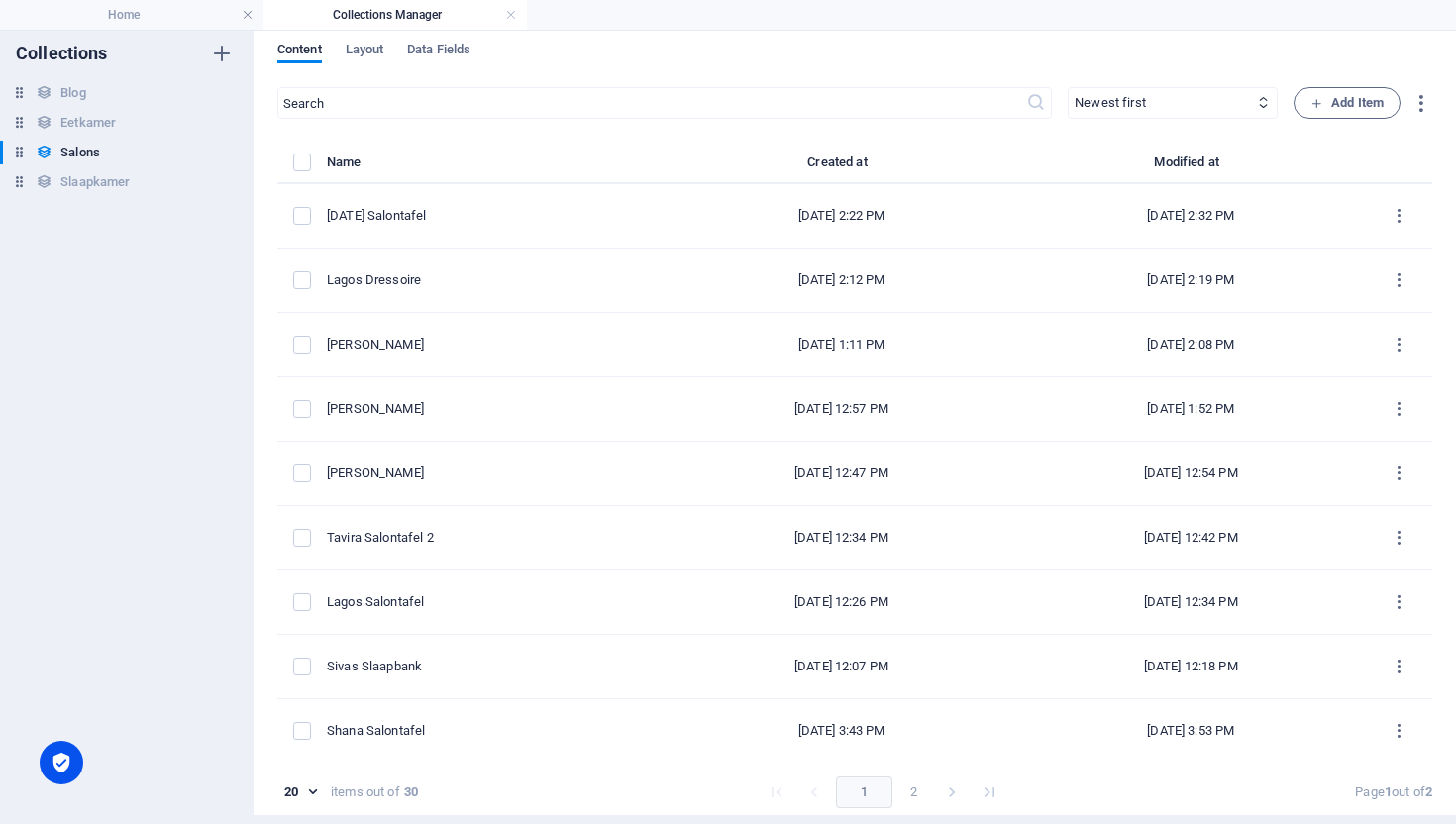 scroll, scrollTop: 0, scrollLeft: 0, axis: both 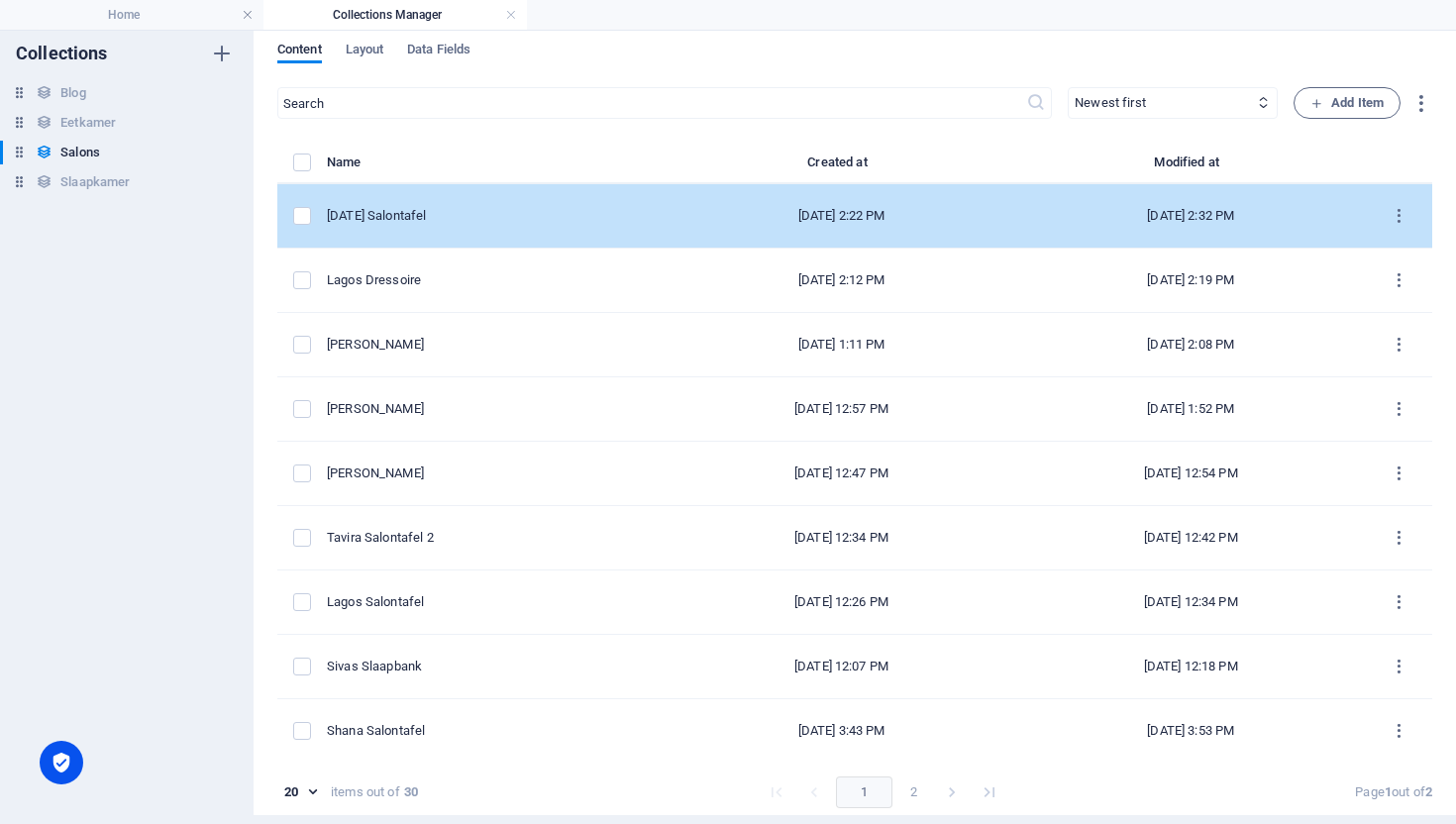 click on "Pola Salontafel" at bounding box center (488, 216) 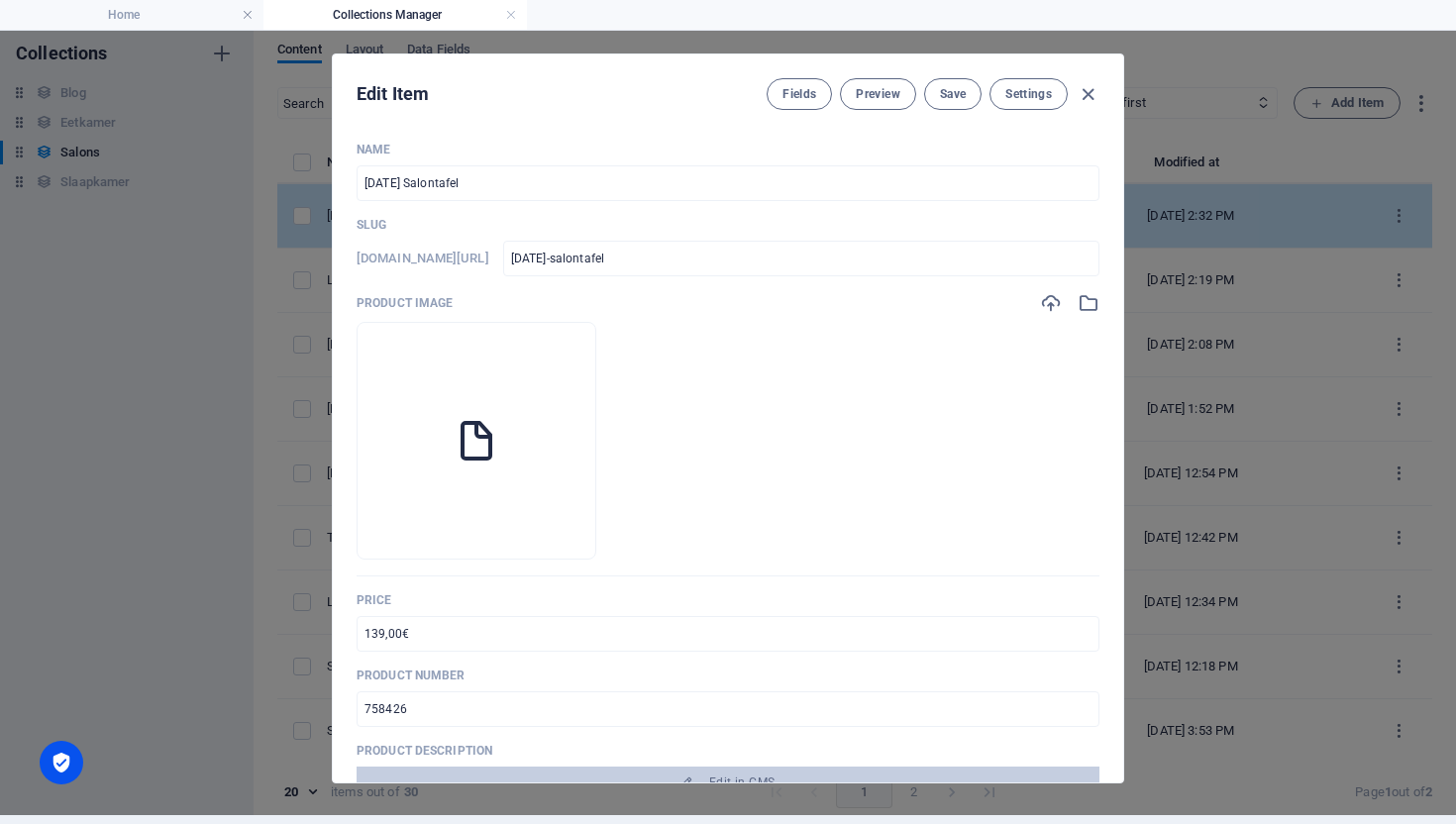 scroll, scrollTop: 0, scrollLeft: 0, axis: both 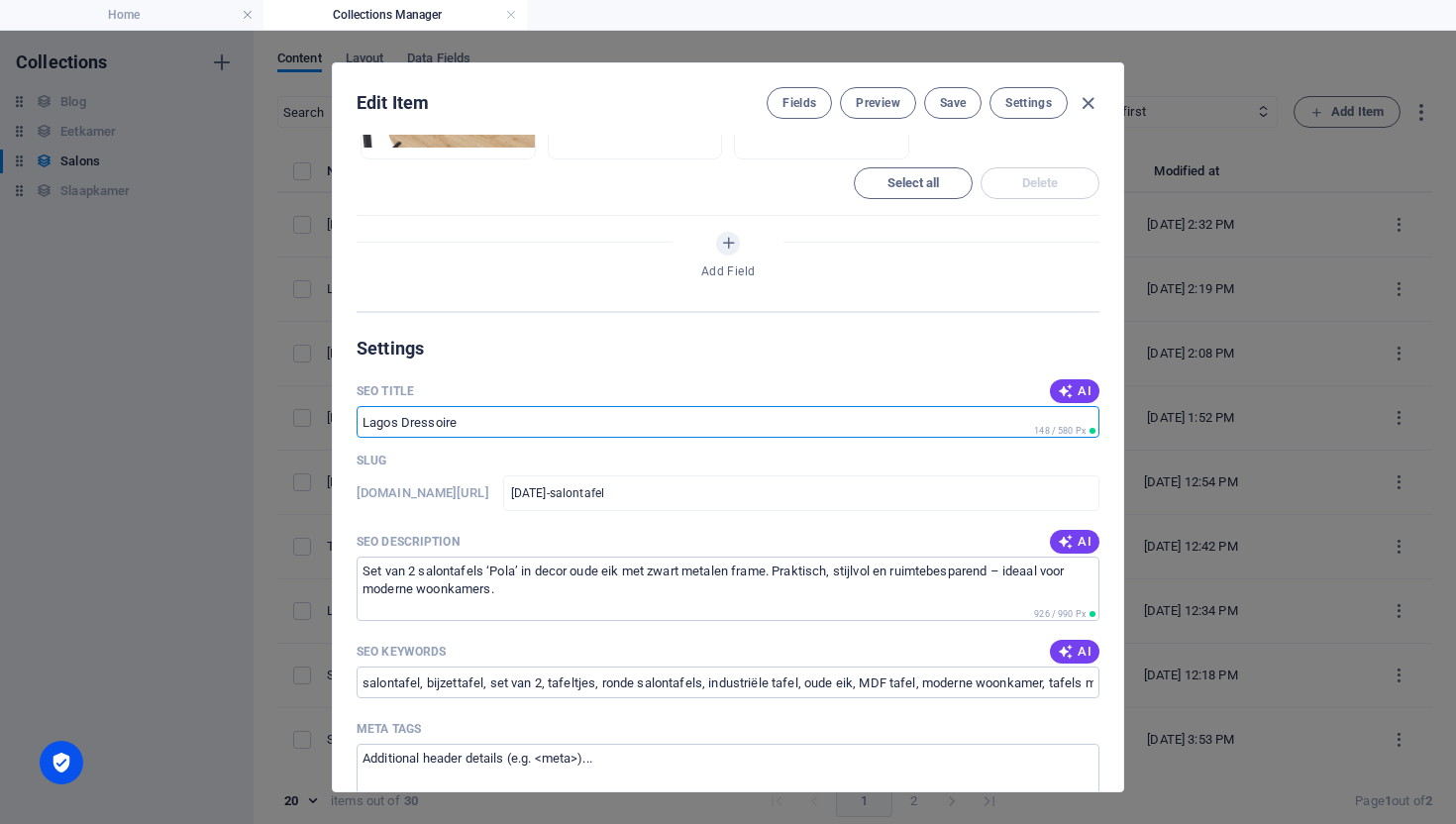 drag, startPoint x: 457, startPoint y: 423, endPoint x: 309, endPoint y: 412, distance: 148.40822 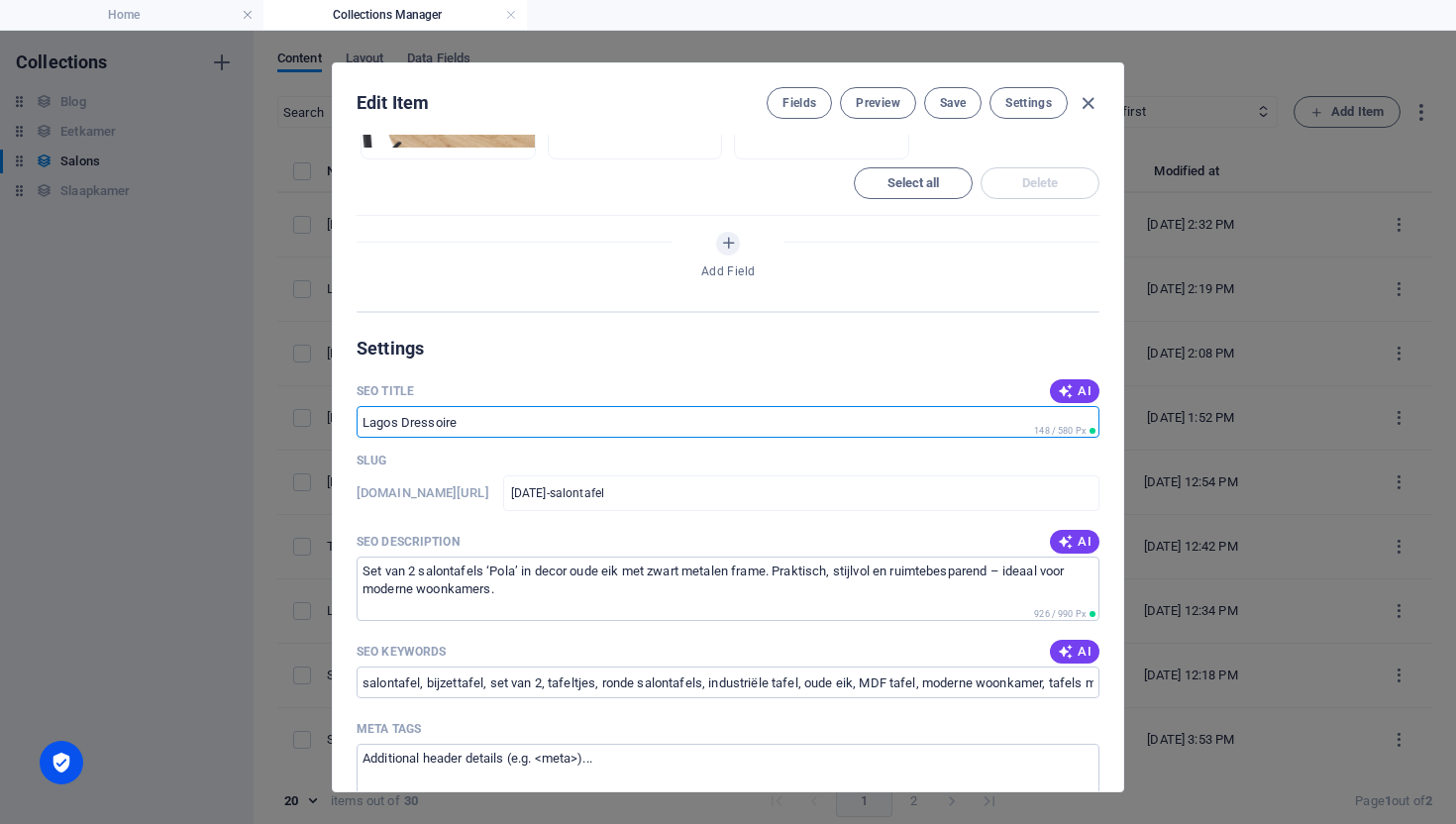 click on "Edit Item Fields Preview Save Settings Name Pola Salontafel ​ Slug www.example.com/salons-item/ pola-salontafel ​ Product image Drop files here to upload them instantly Price 139,00€ ​ Product number 758426 ​ Product description Edit in CMS SET VAN 2 SALONTAFELS ‘POLA’ DECOR OUDE EIK Breng warmte en speelsheid in je woonkamer met de  salontafelset ‘Pola ’.  Deze set van twee ronde tafeltjes in  verschillende   hoogtes  is ideaal om decoratief én praktisch te combineren.  De natuurlijke uitstraling van het decor in oude eik zorgt voor een  gezellige  en  moderne sfeer , terwijl het slanke zwarte metalen onderstel voor een industriële toets zorgt. Waarom kiezen voor de 'Pola' set? Twee tafeltjes die perfect in elkaar passen voor ruimtebesparing Tijdloos design dat bij elke interieurstijl past Stevige metalen poten met zandstructuur Ideaal als koffietafel of bijzettafel Nu te bewonderen in onze showroom bij  Mobysit Antwerpen – Berendrechtstraat 45 Technische details: Structuur Top l Delete" at bounding box center [728, 427] 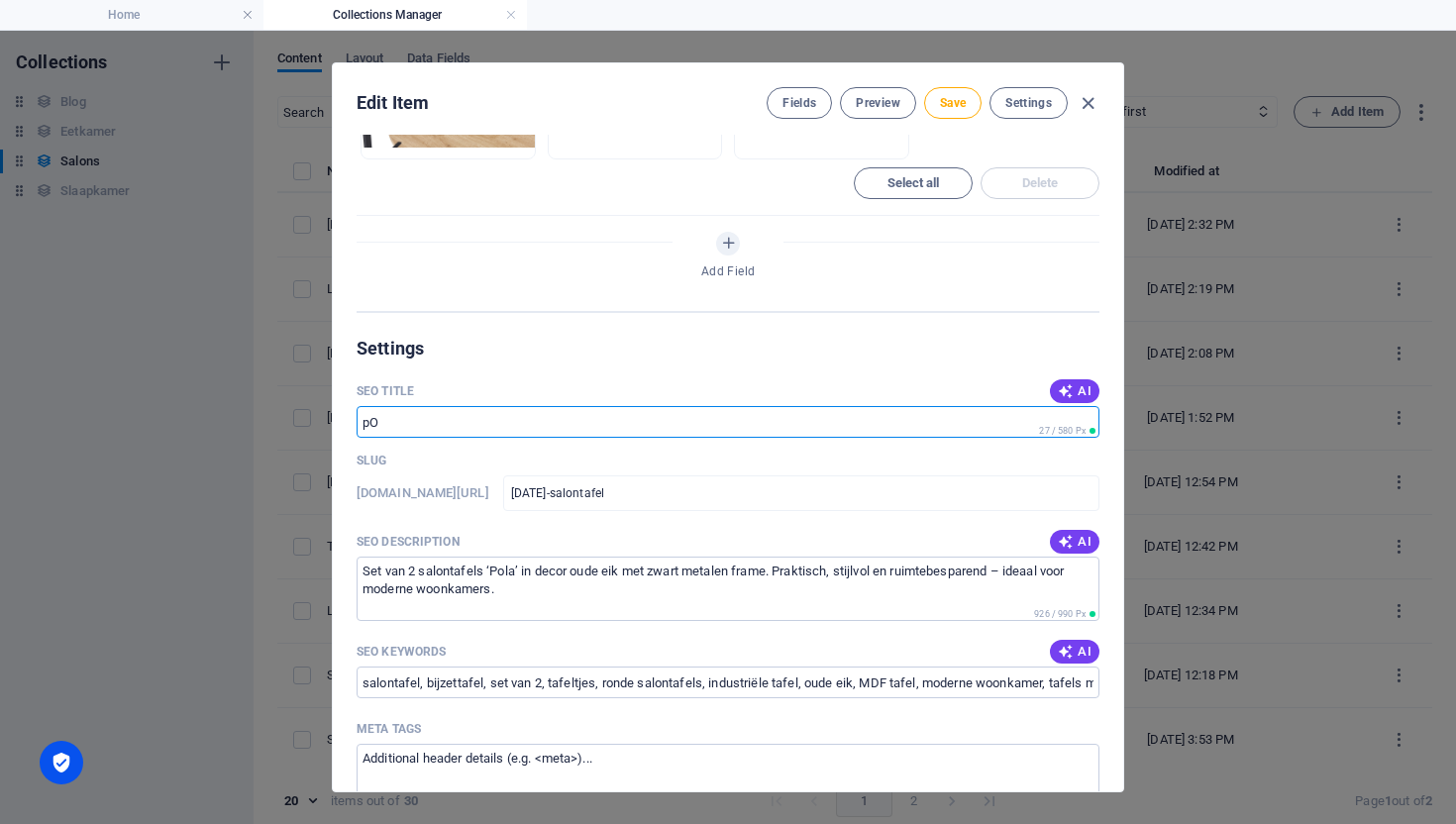 type on "p" 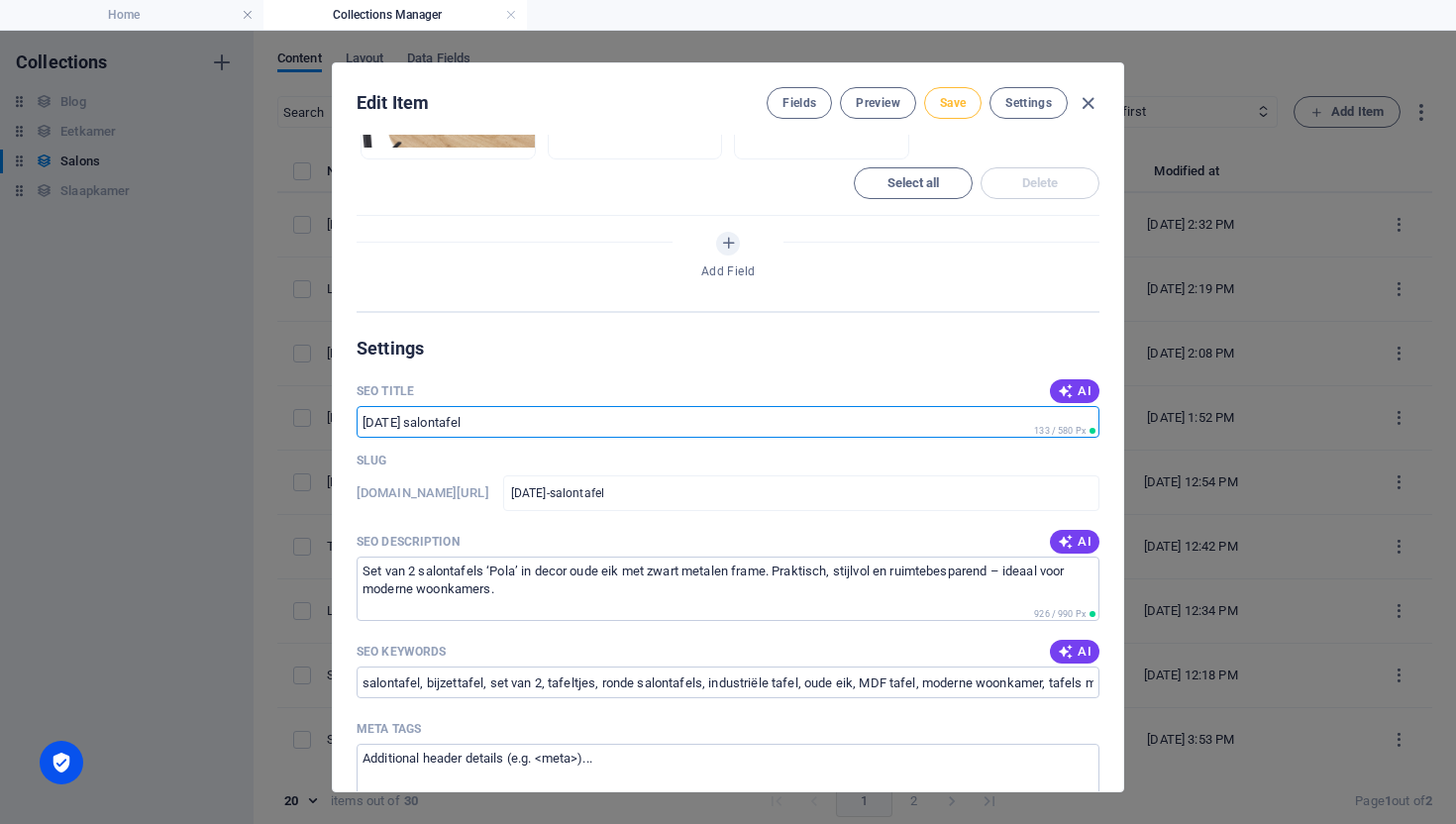 type on "Pola salontafel" 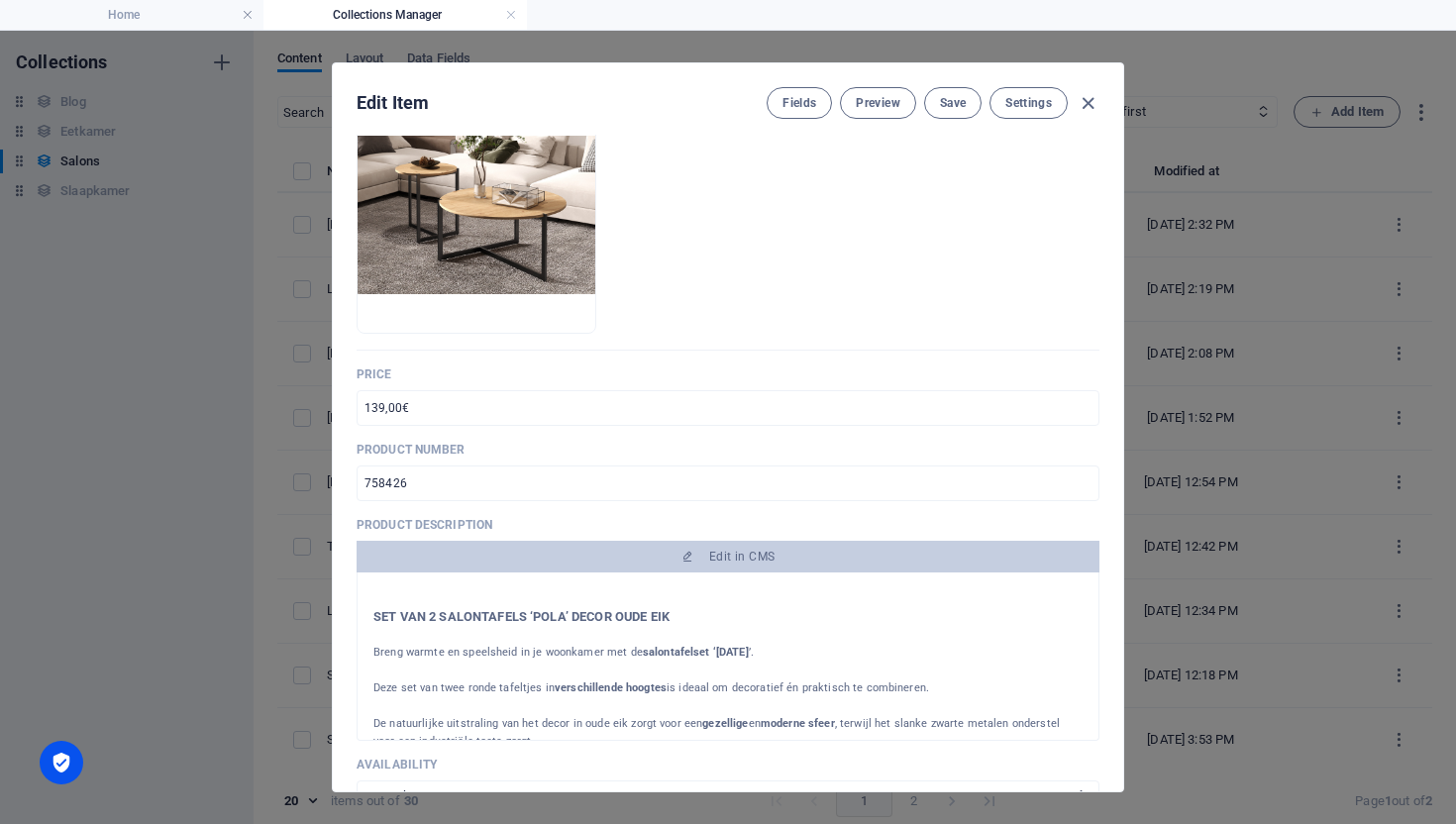 scroll, scrollTop: 0, scrollLeft: 0, axis: both 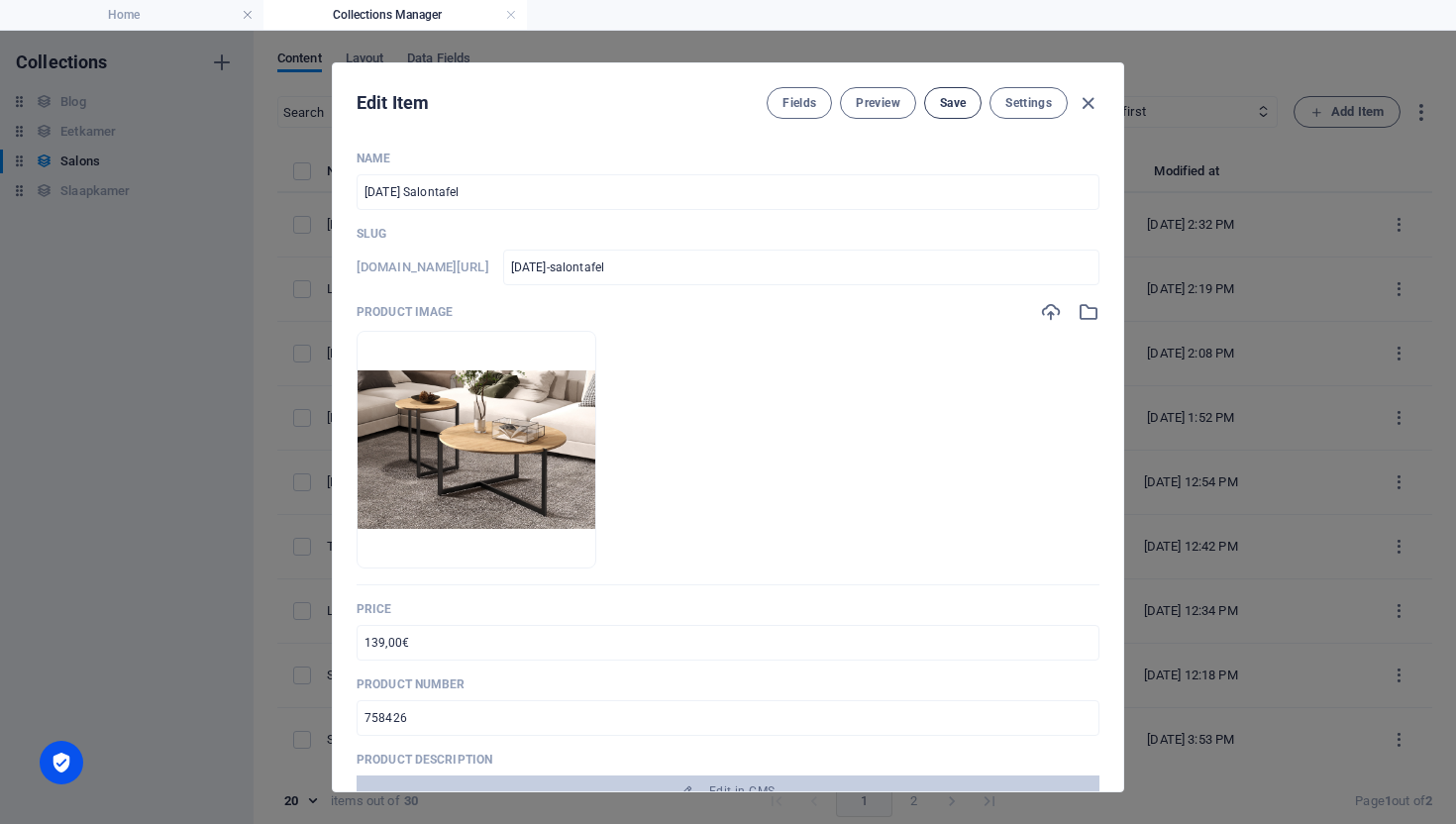 click on "Save" at bounding box center (953, 103) 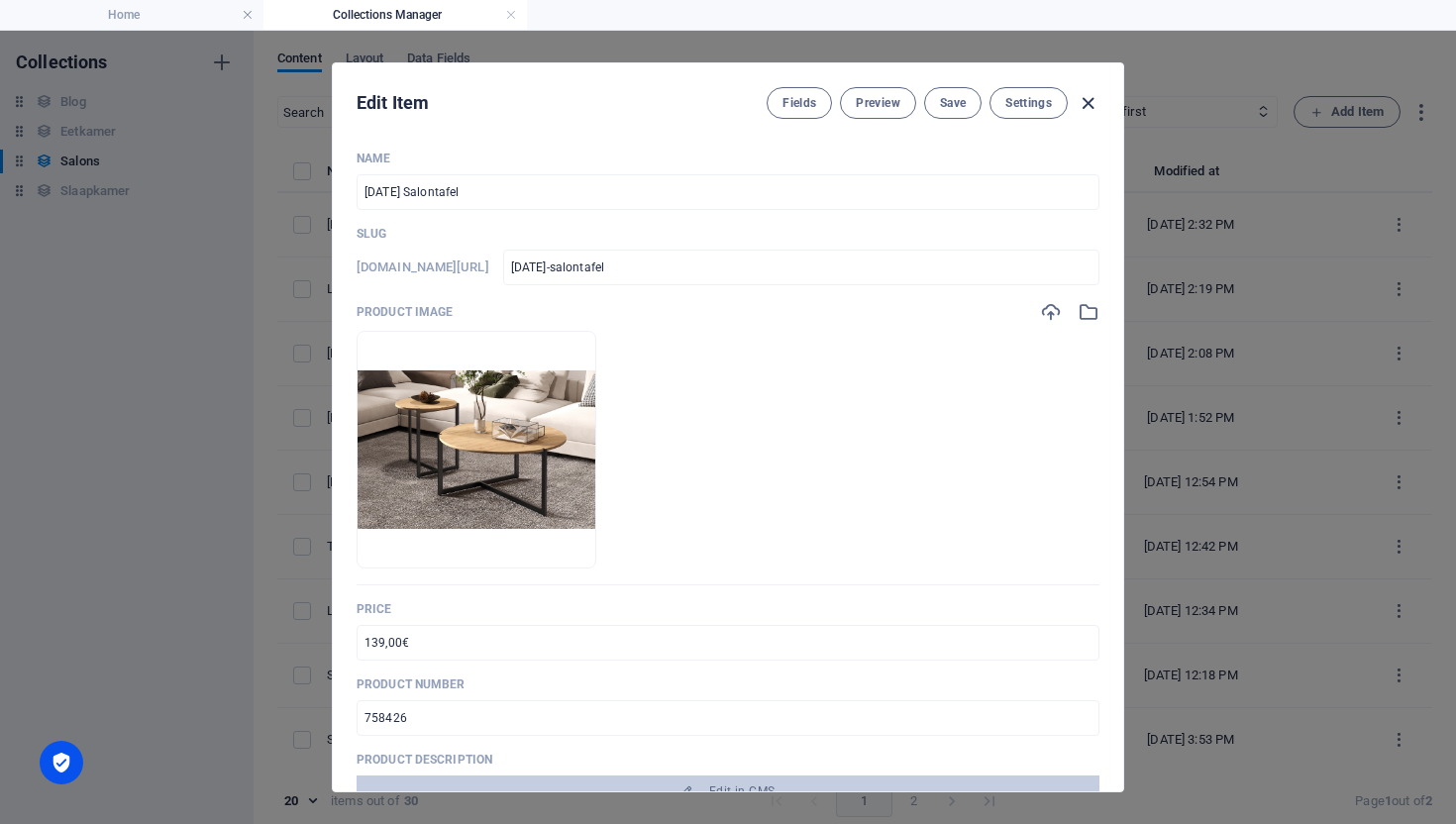 click at bounding box center (1088, 103) 